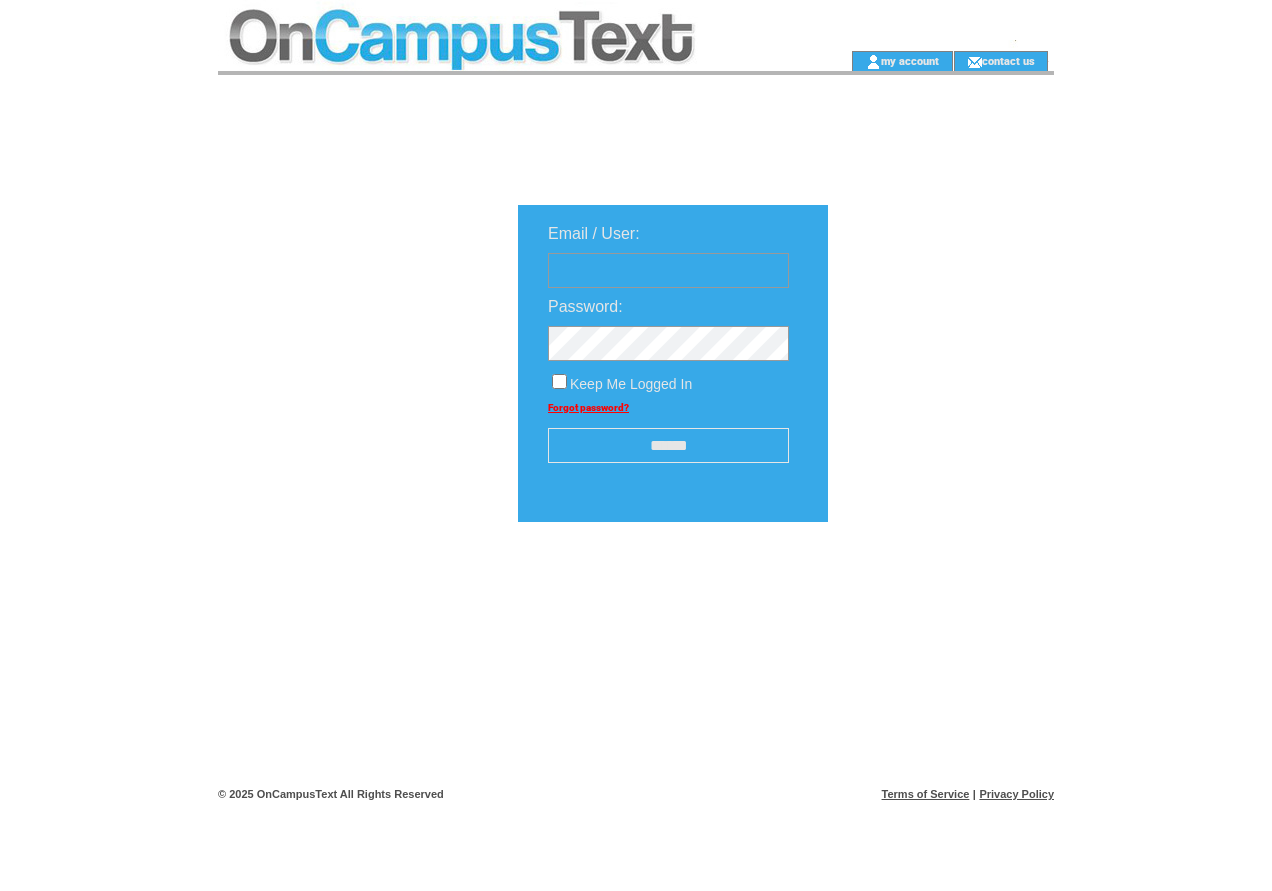 scroll, scrollTop: 0, scrollLeft: 0, axis: both 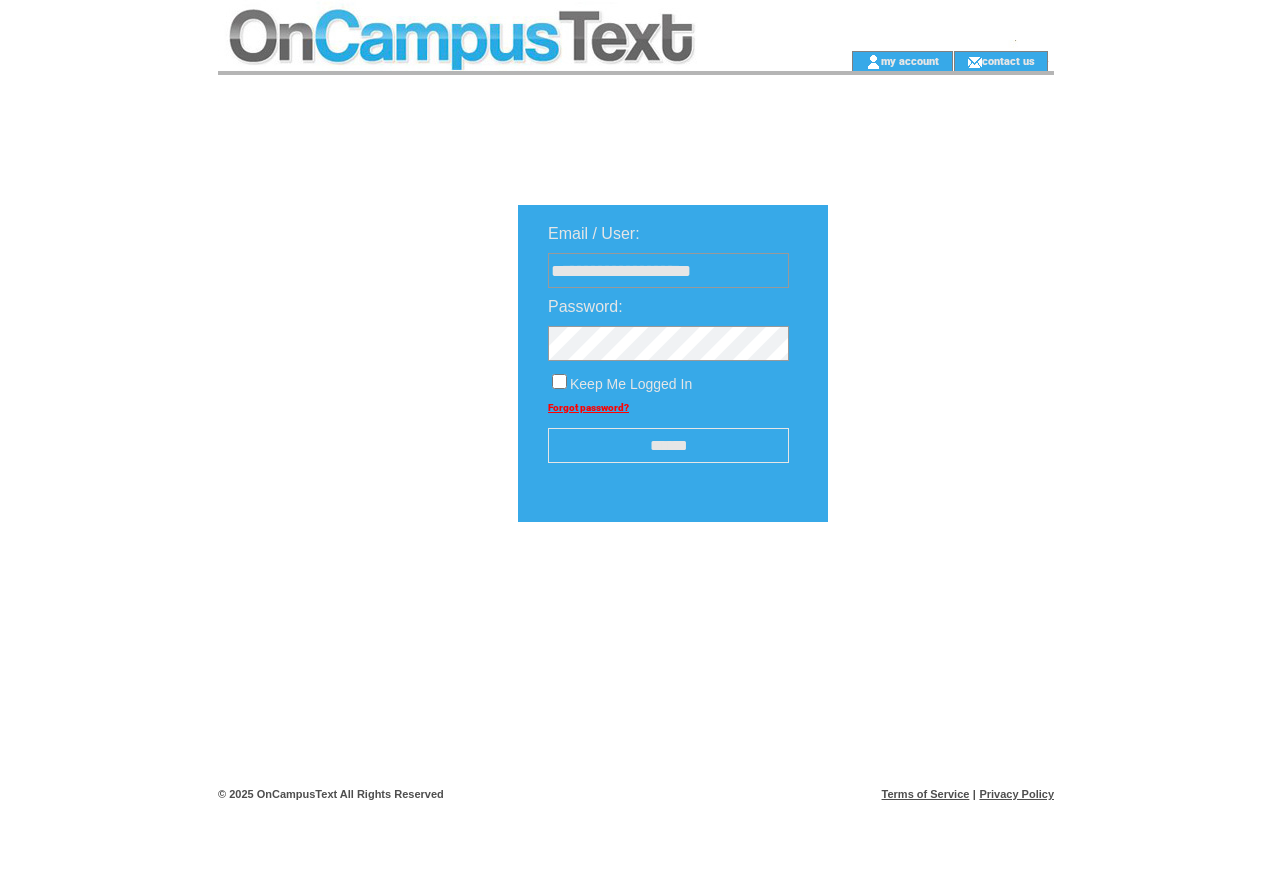 type on "**********" 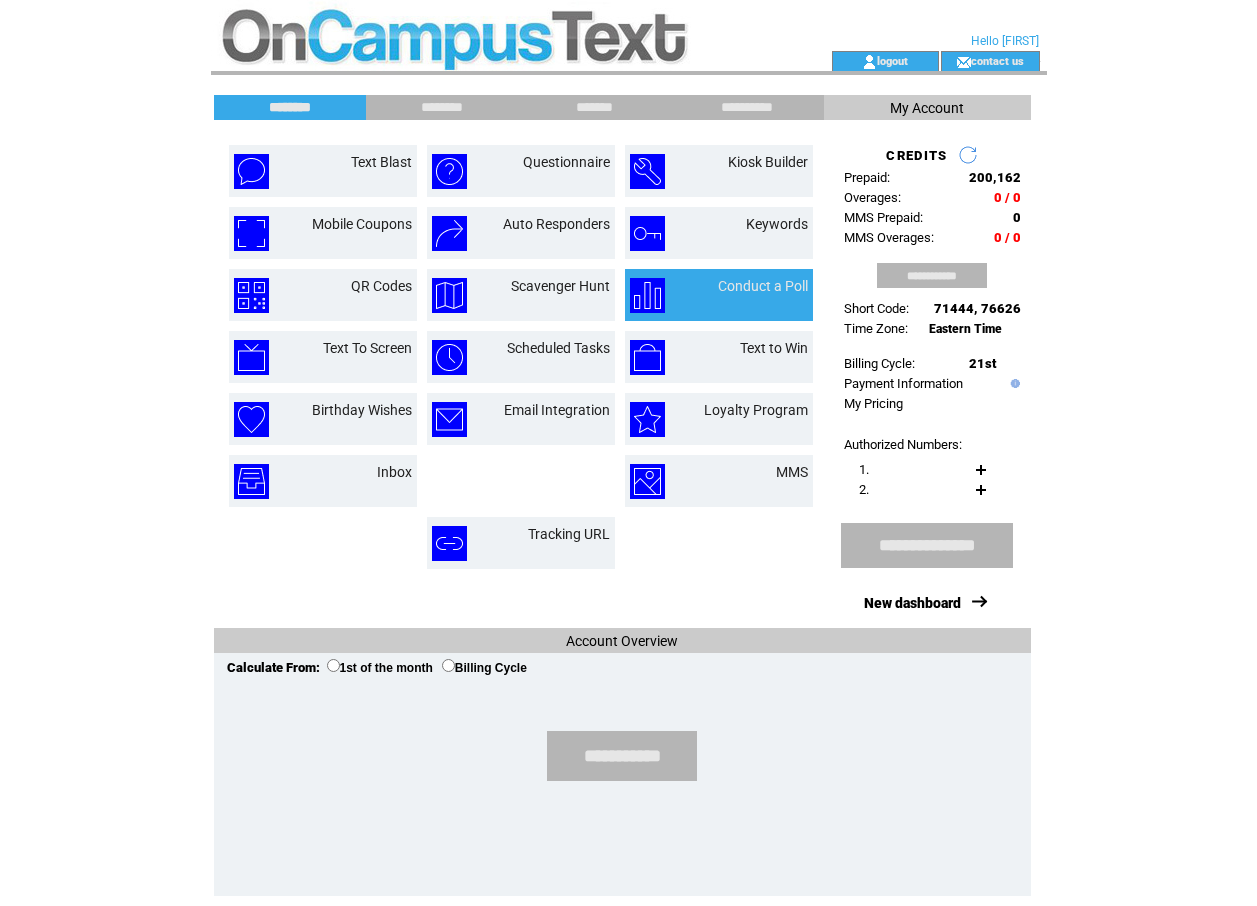scroll, scrollTop: 0, scrollLeft: 0, axis: both 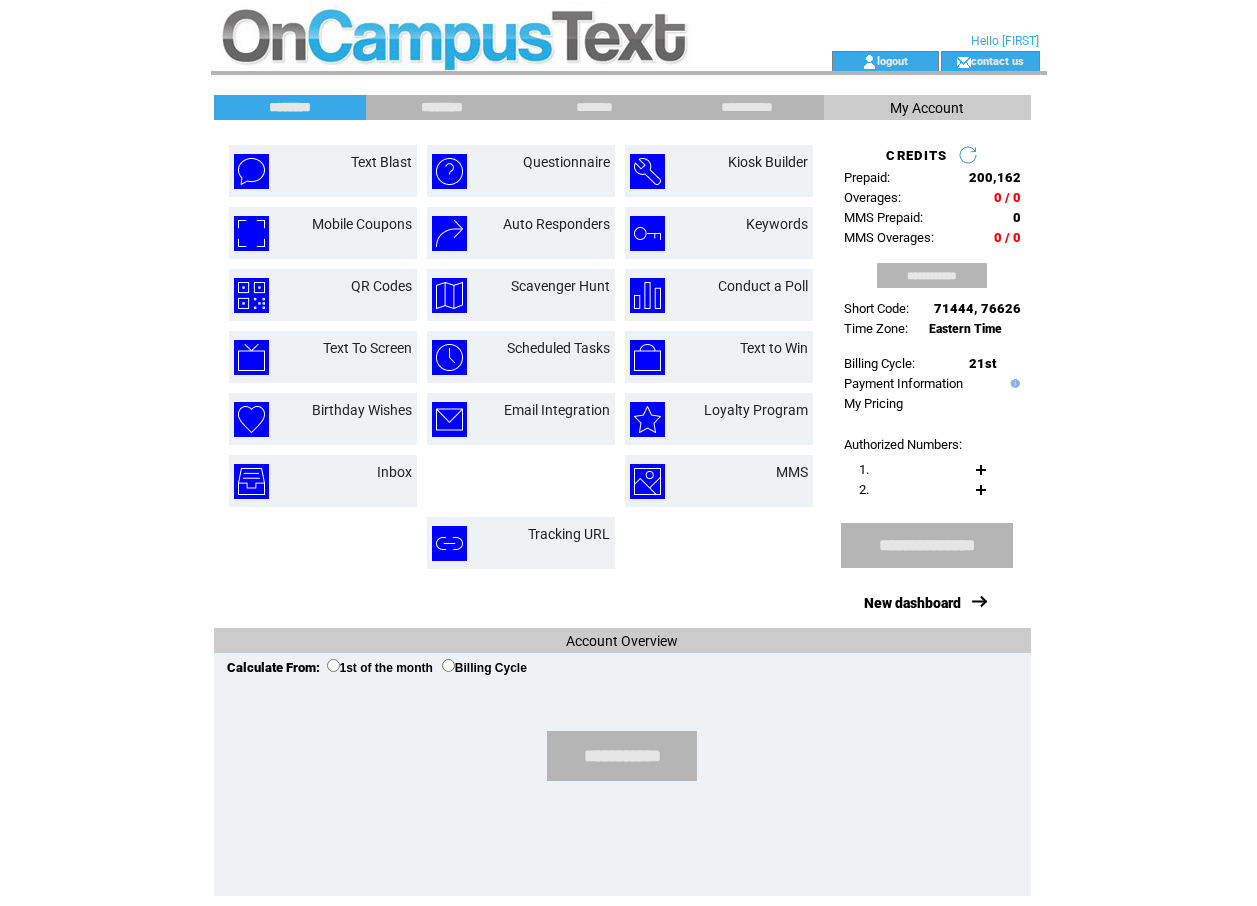 click on "********" at bounding box center [442, 107] 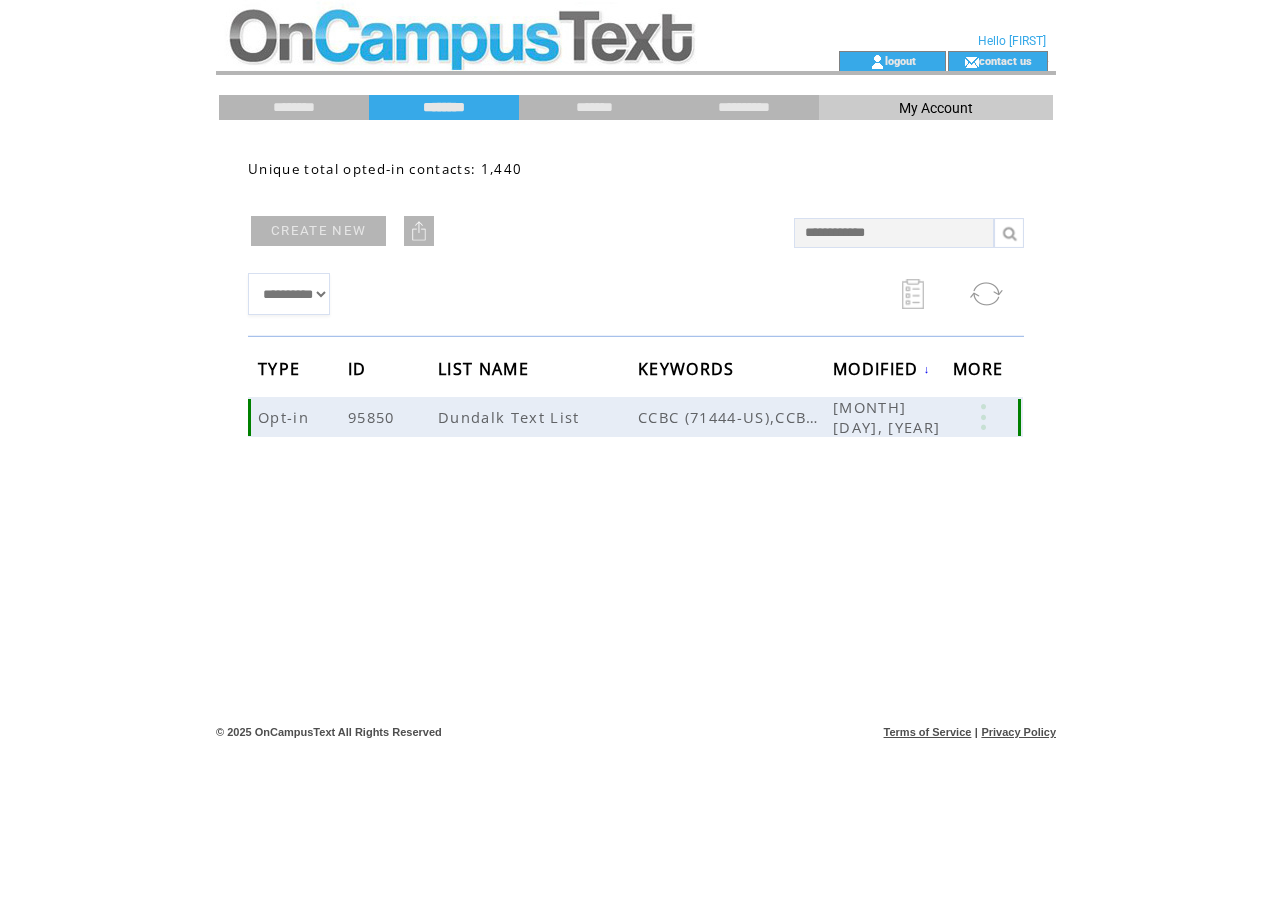 click at bounding box center (983, 417) 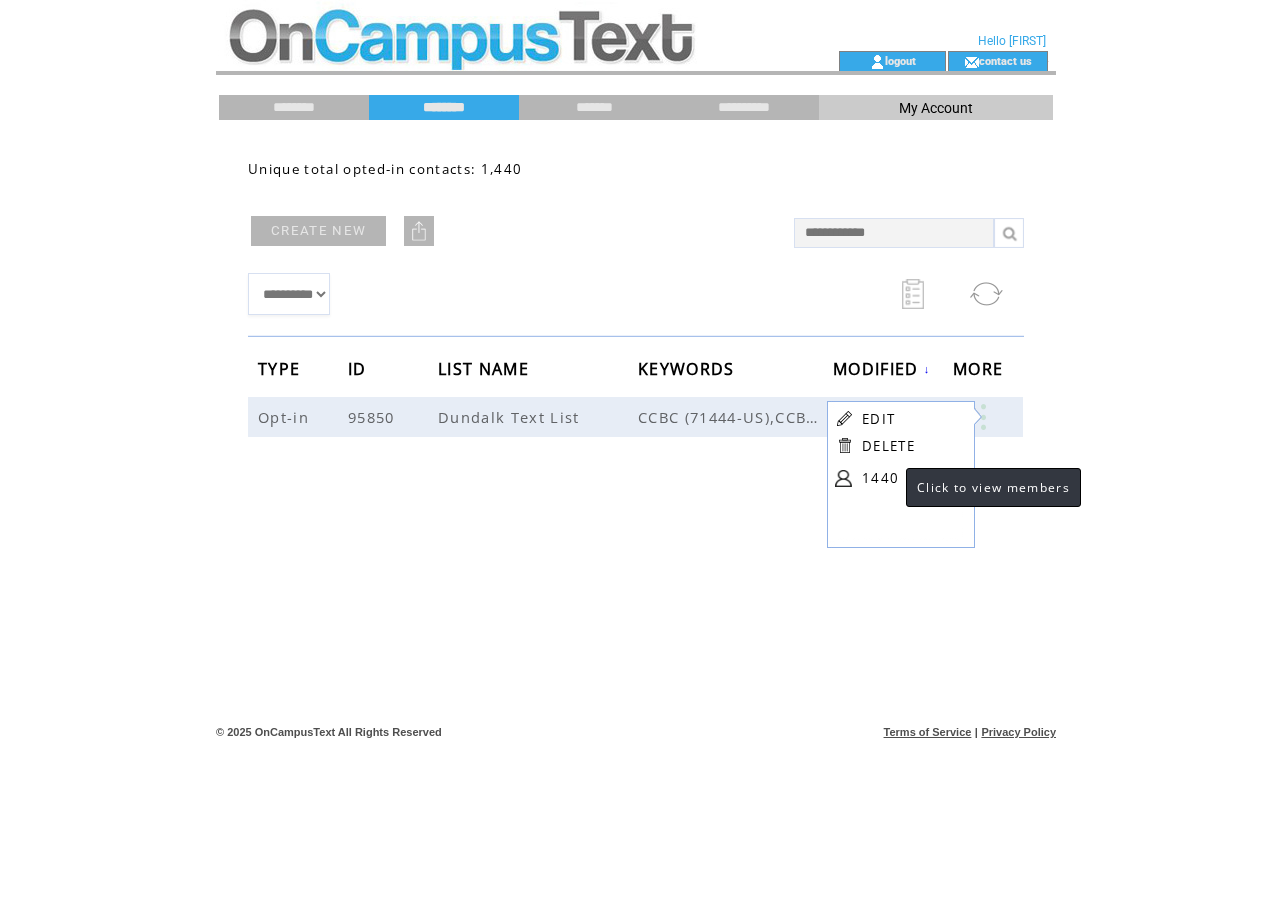 click on "1440" at bounding box center (912, 478) 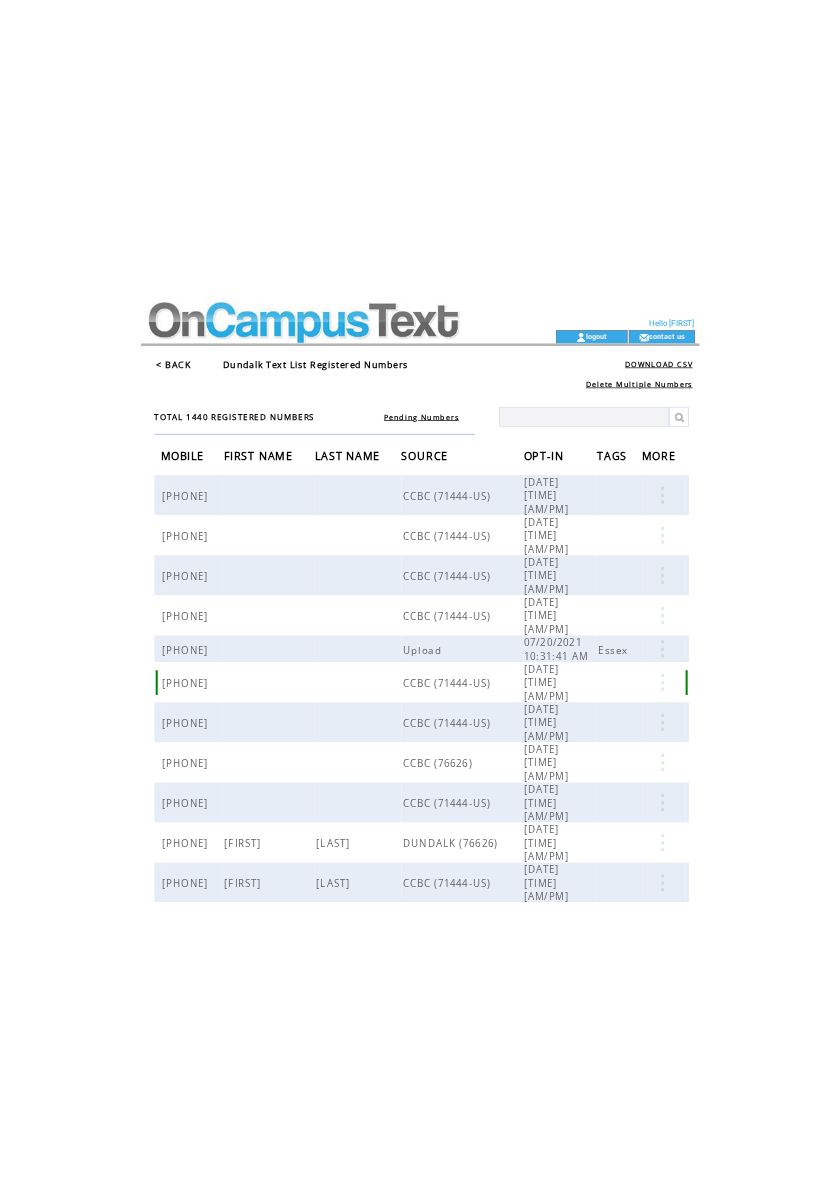 scroll, scrollTop: 0, scrollLeft: 0, axis: both 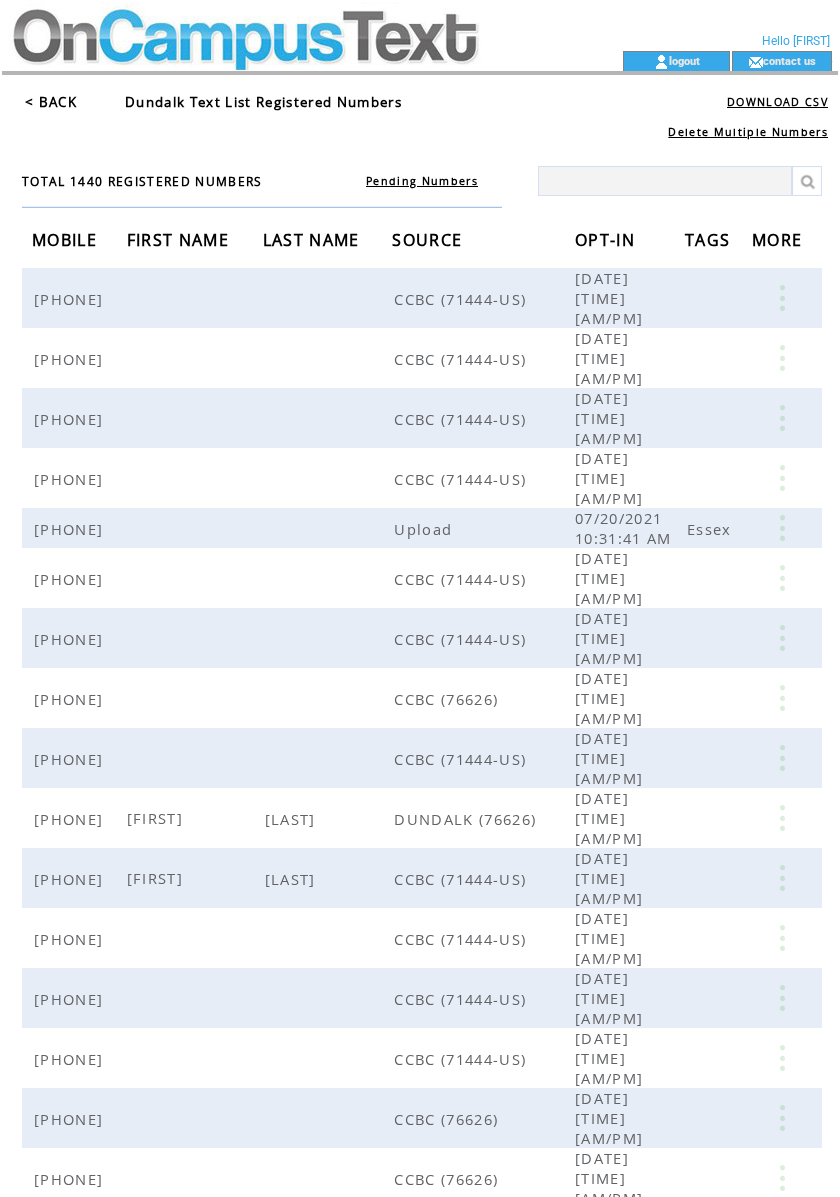 click on "5" at bounding box center [429, 1398] 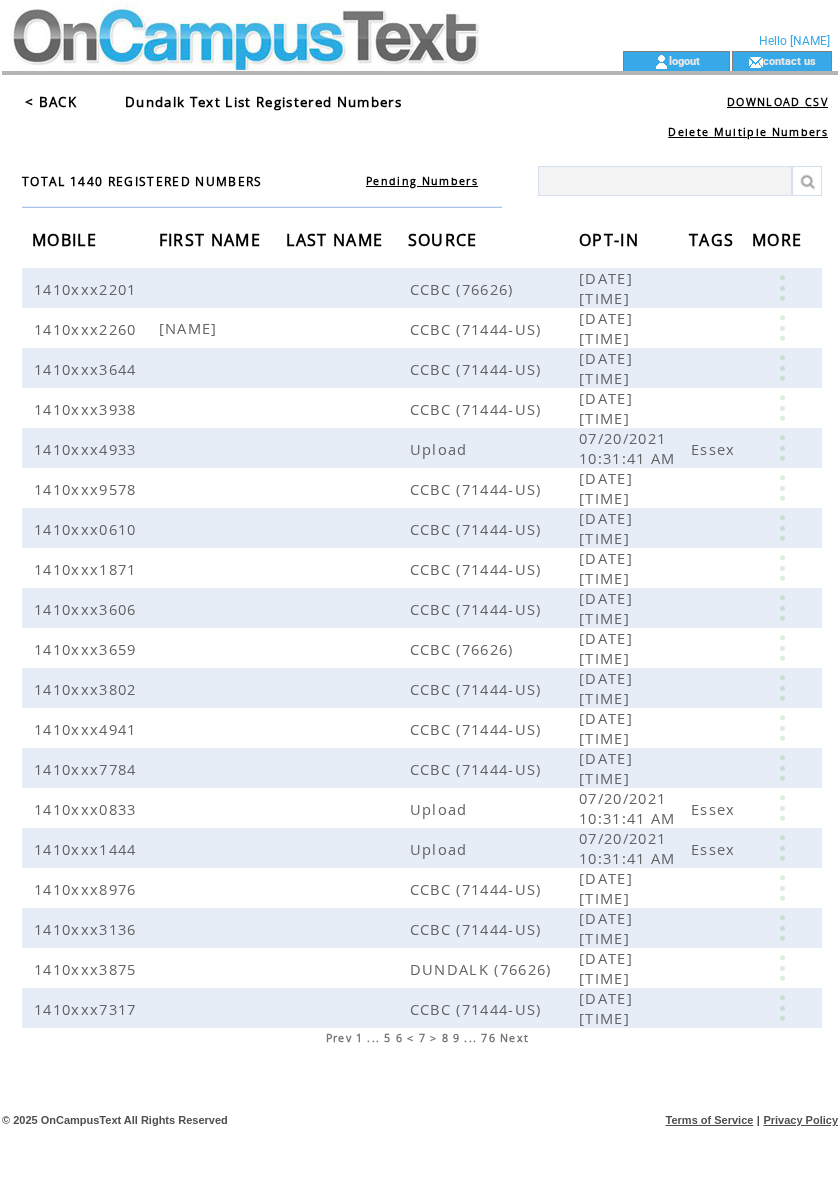 scroll, scrollTop: 0, scrollLeft: 0, axis: both 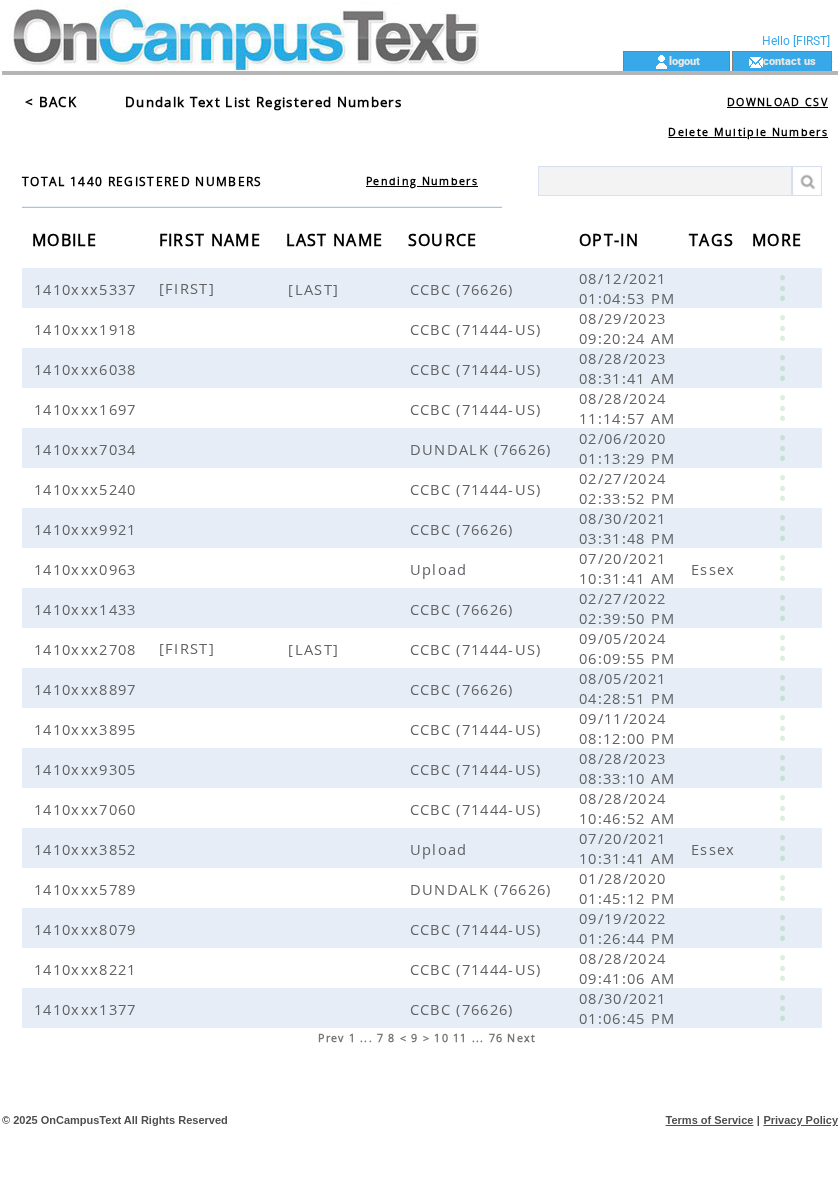 click on "11" at bounding box center [460, 1038] 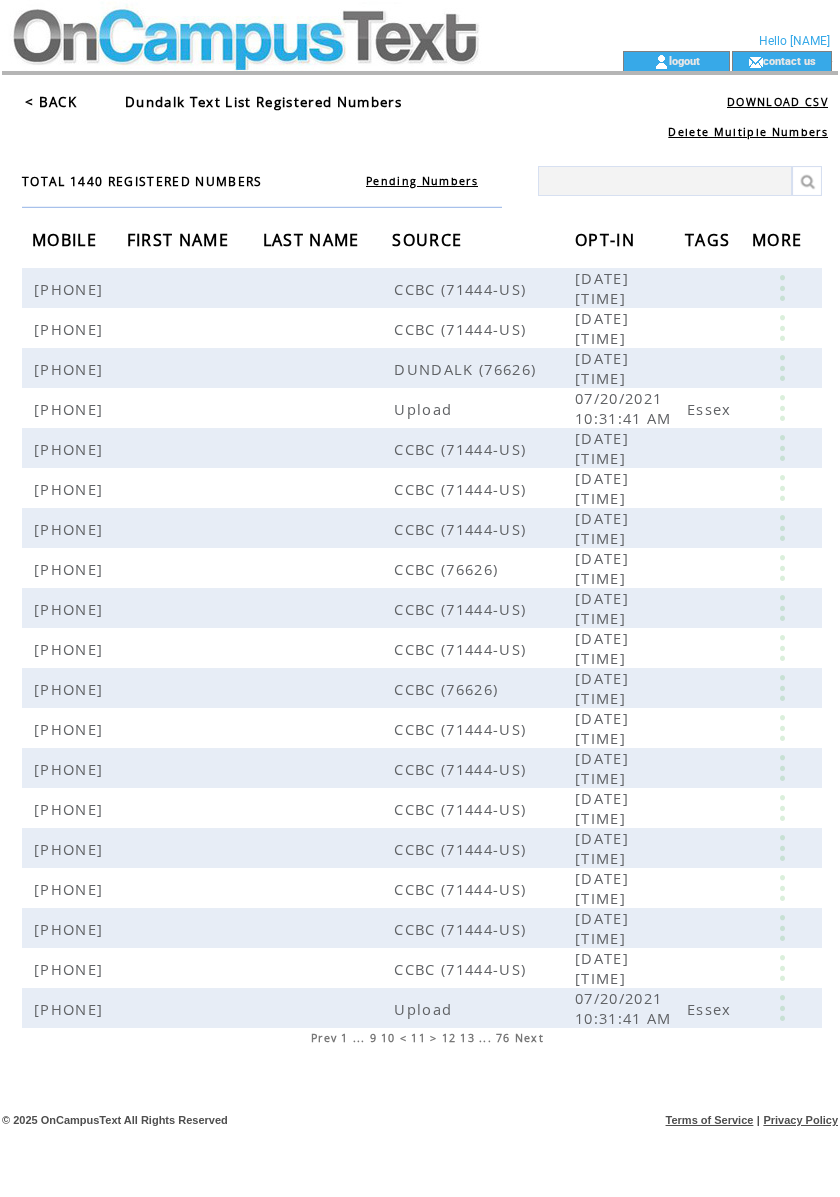 scroll, scrollTop: 0, scrollLeft: 0, axis: both 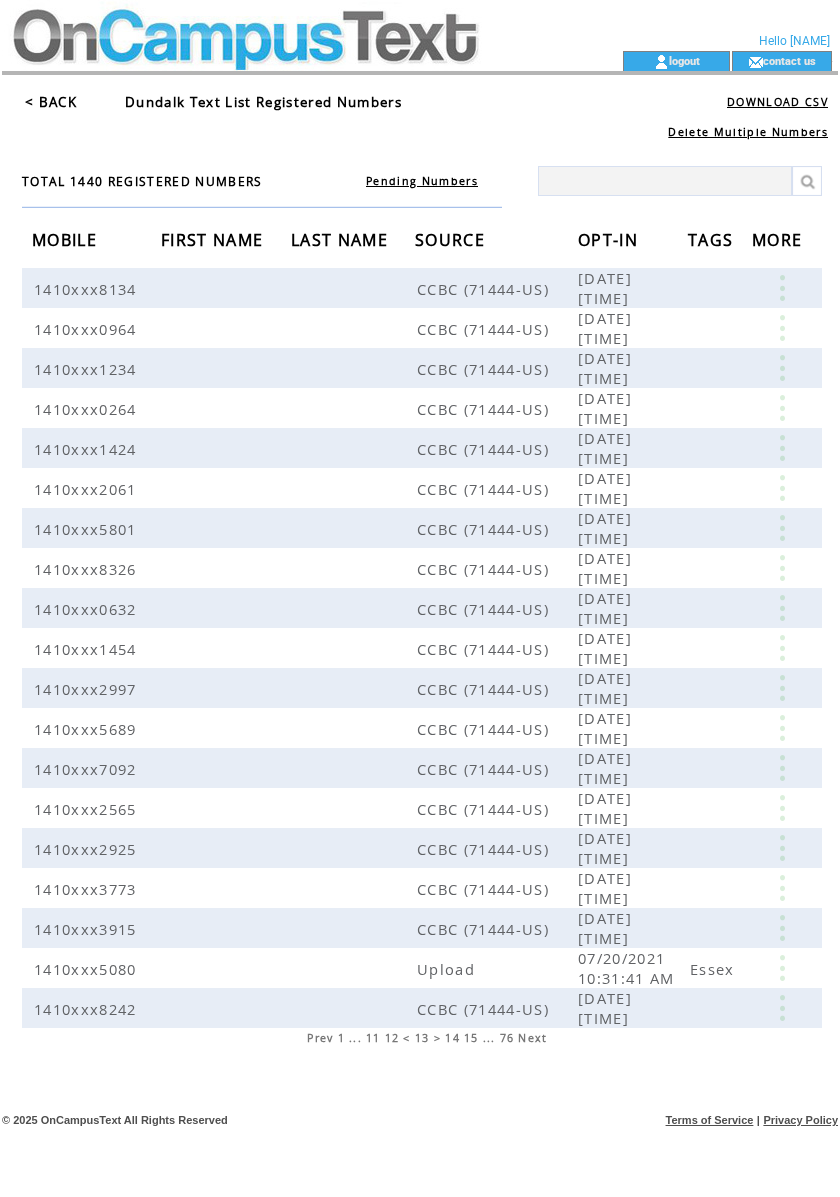 click on "15" at bounding box center (471, 1038) 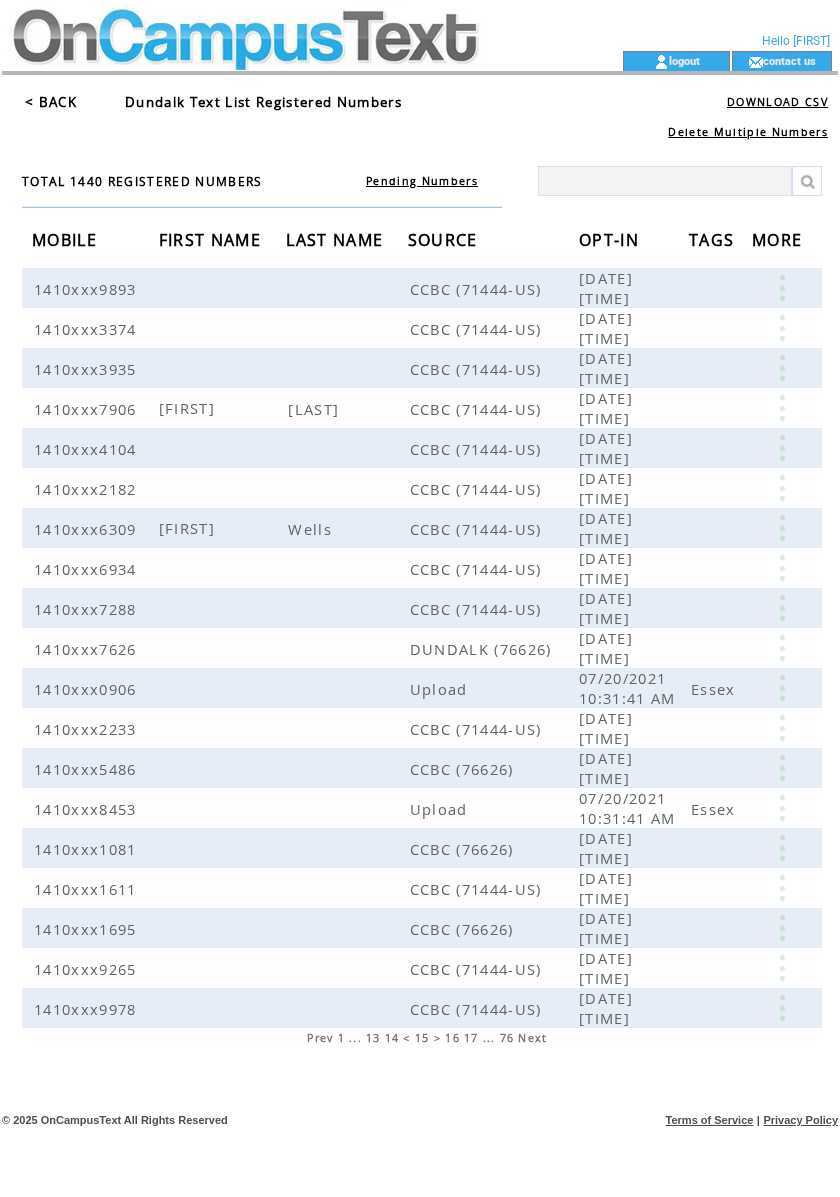 scroll, scrollTop: 0, scrollLeft: 0, axis: both 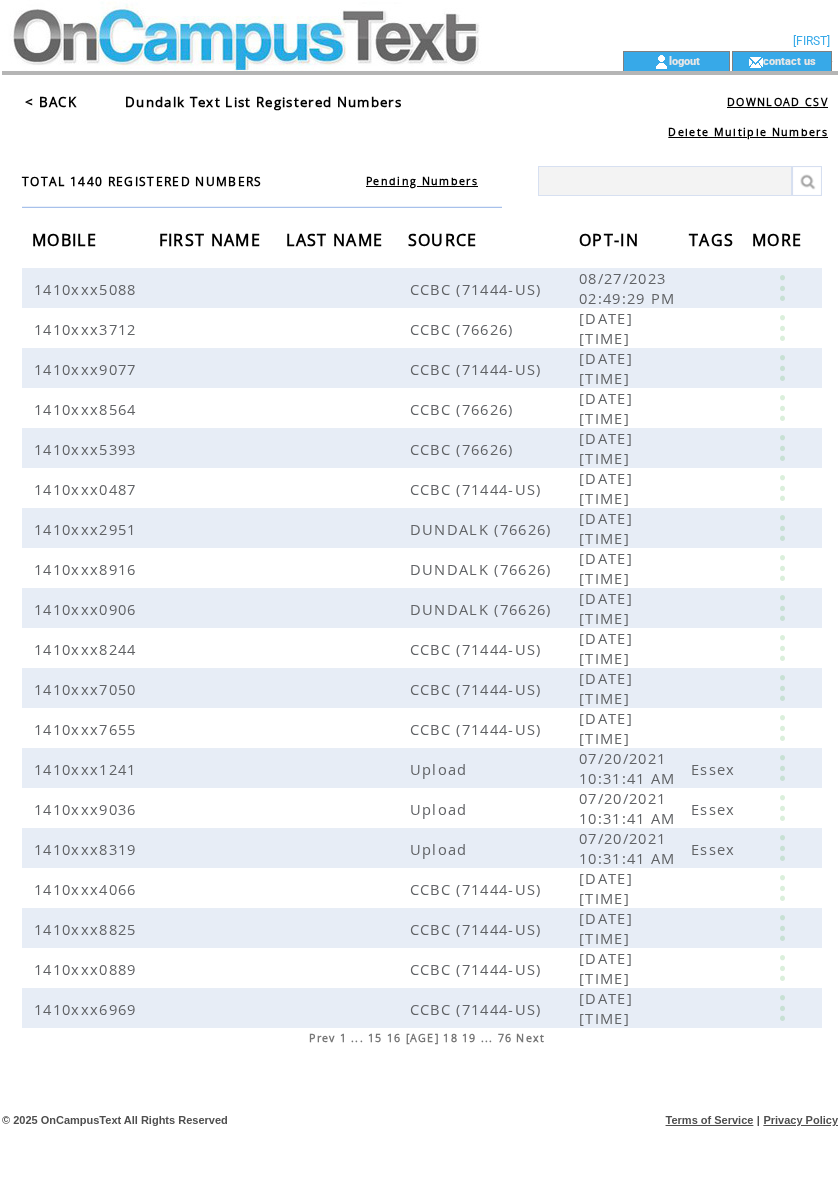 click on "19" at bounding box center (469, 1038) 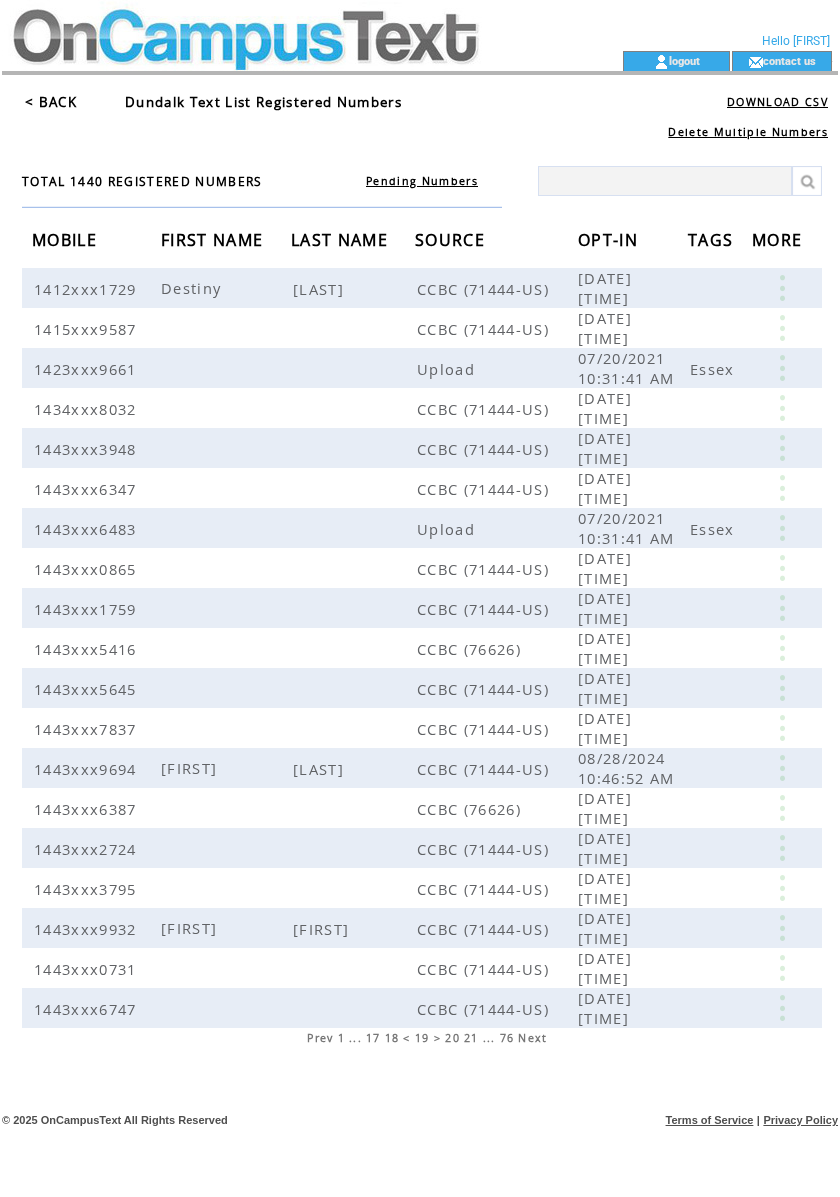 scroll, scrollTop: 0, scrollLeft: 0, axis: both 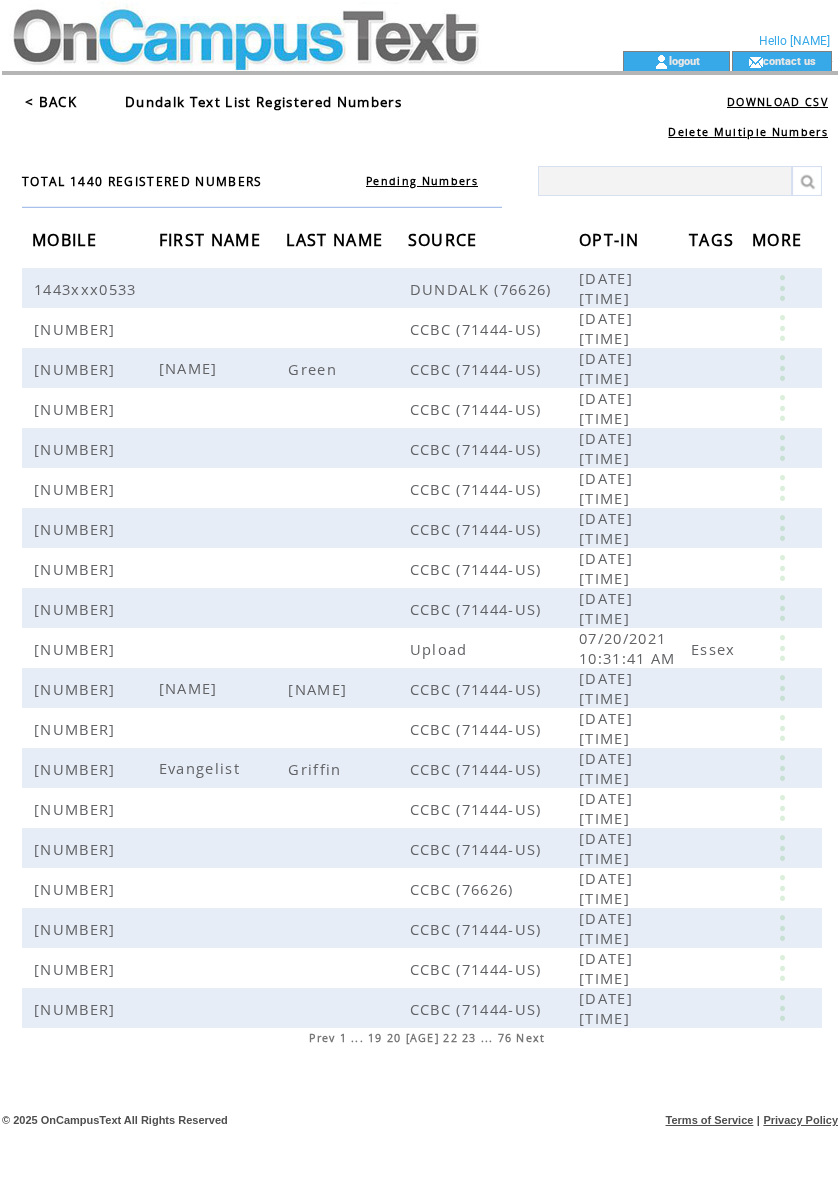 click on "23" at bounding box center (469, 1038) 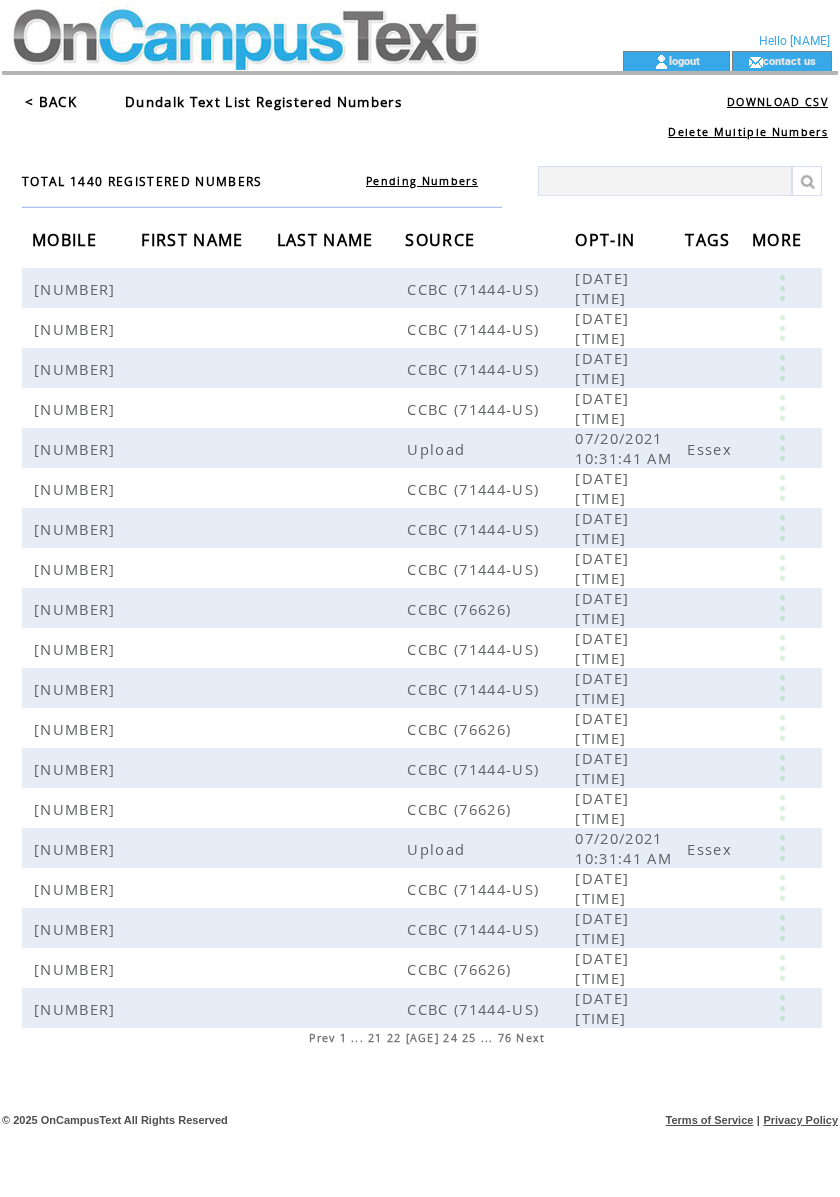 scroll, scrollTop: 0, scrollLeft: 0, axis: both 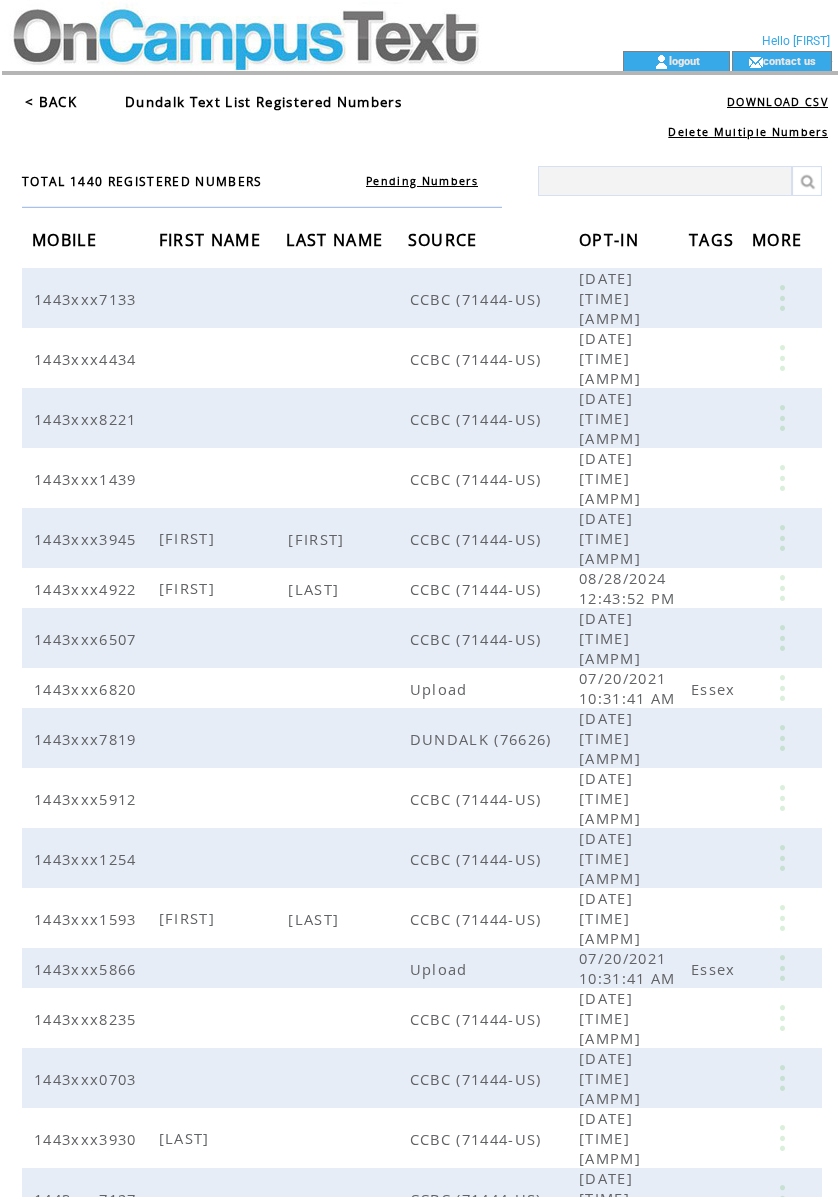 click on "27" at bounding box center (469, 1338) 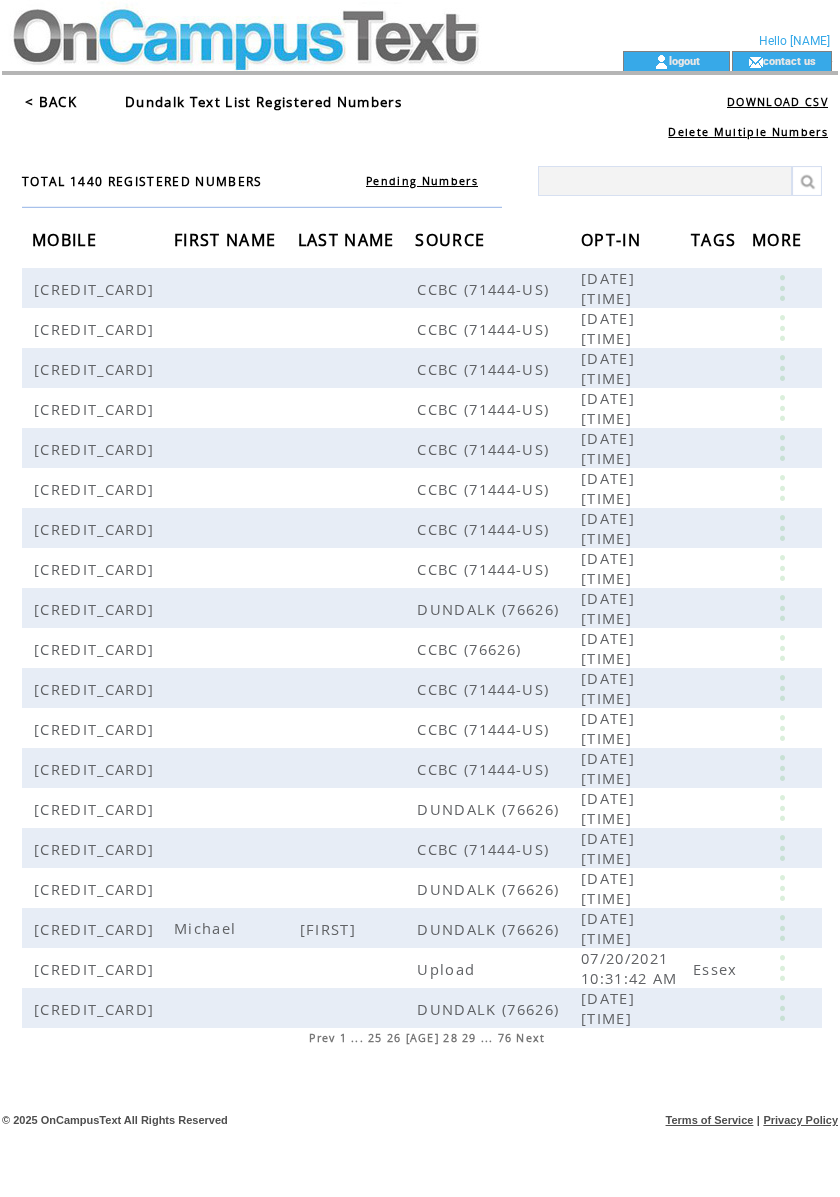 scroll, scrollTop: 0, scrollLeft: 0, axis: both 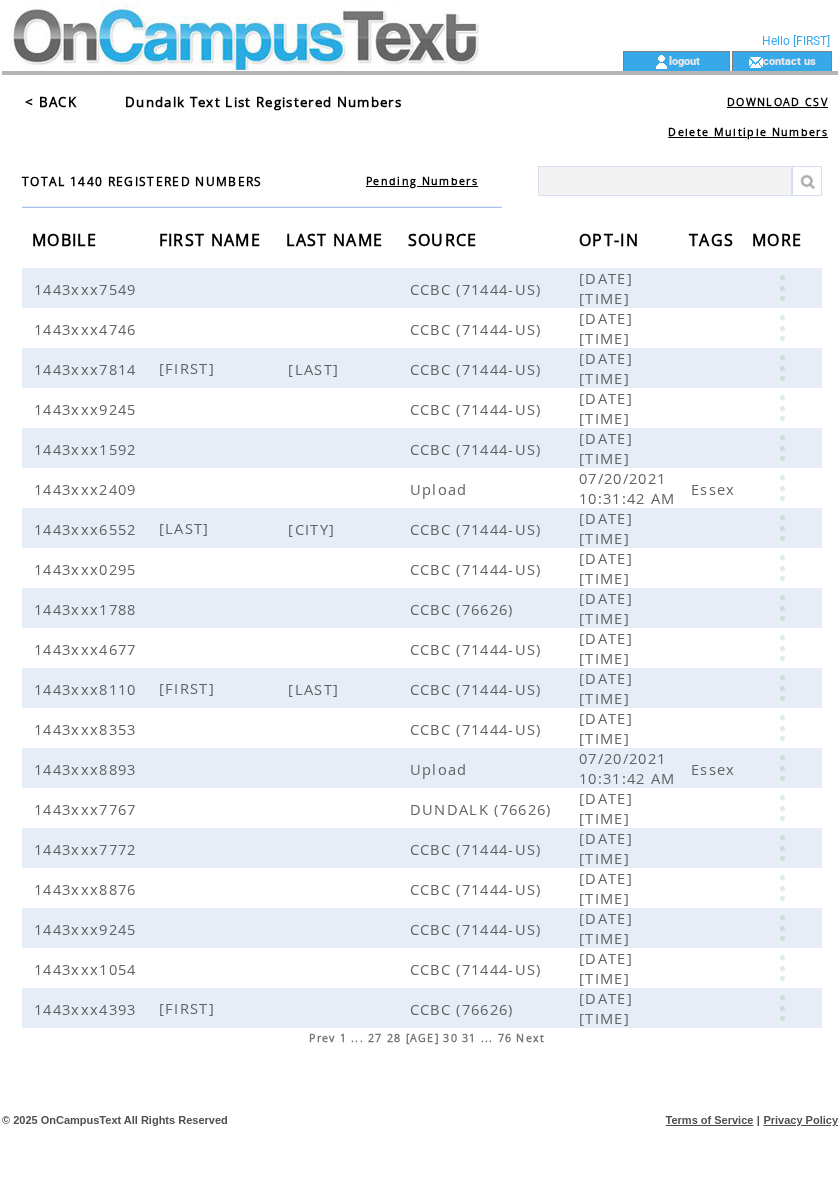 click on "31" at bounding box center [469, 1038] 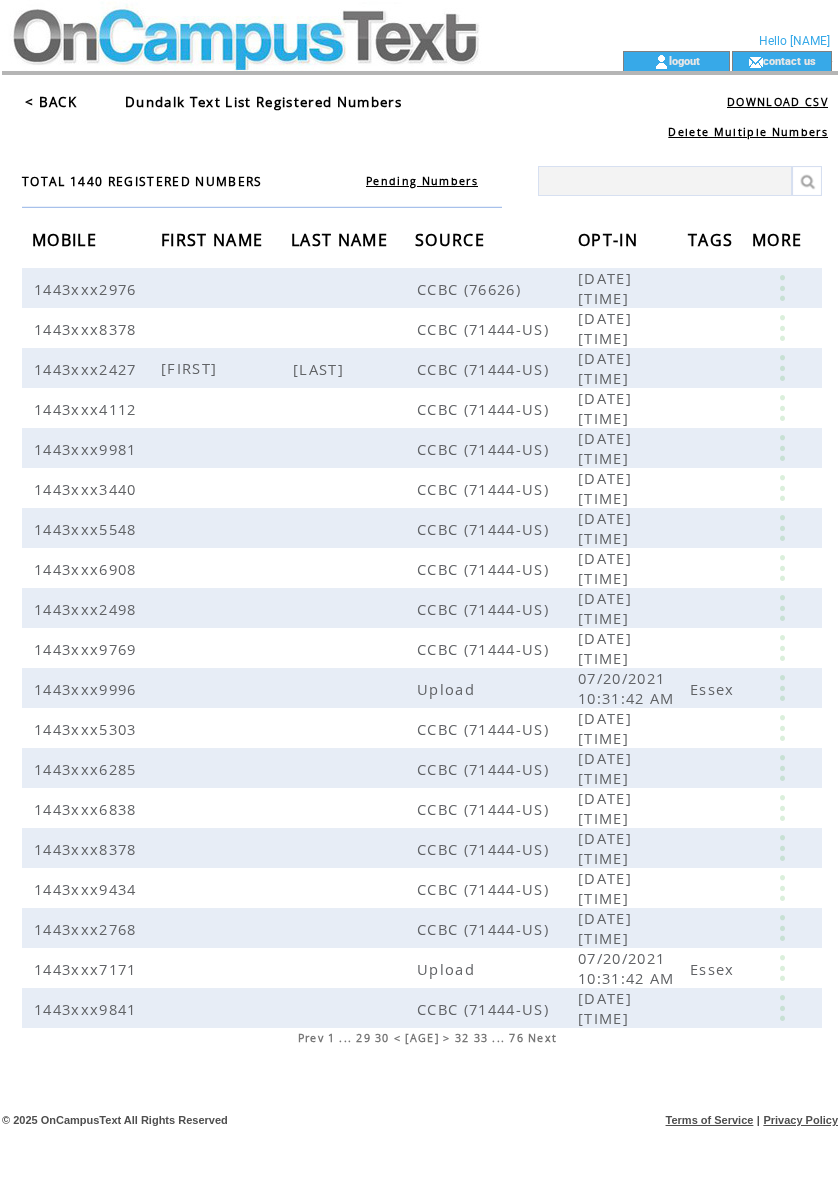 scroll, scrollTop: 0, scrollLeft: 0, axis: both 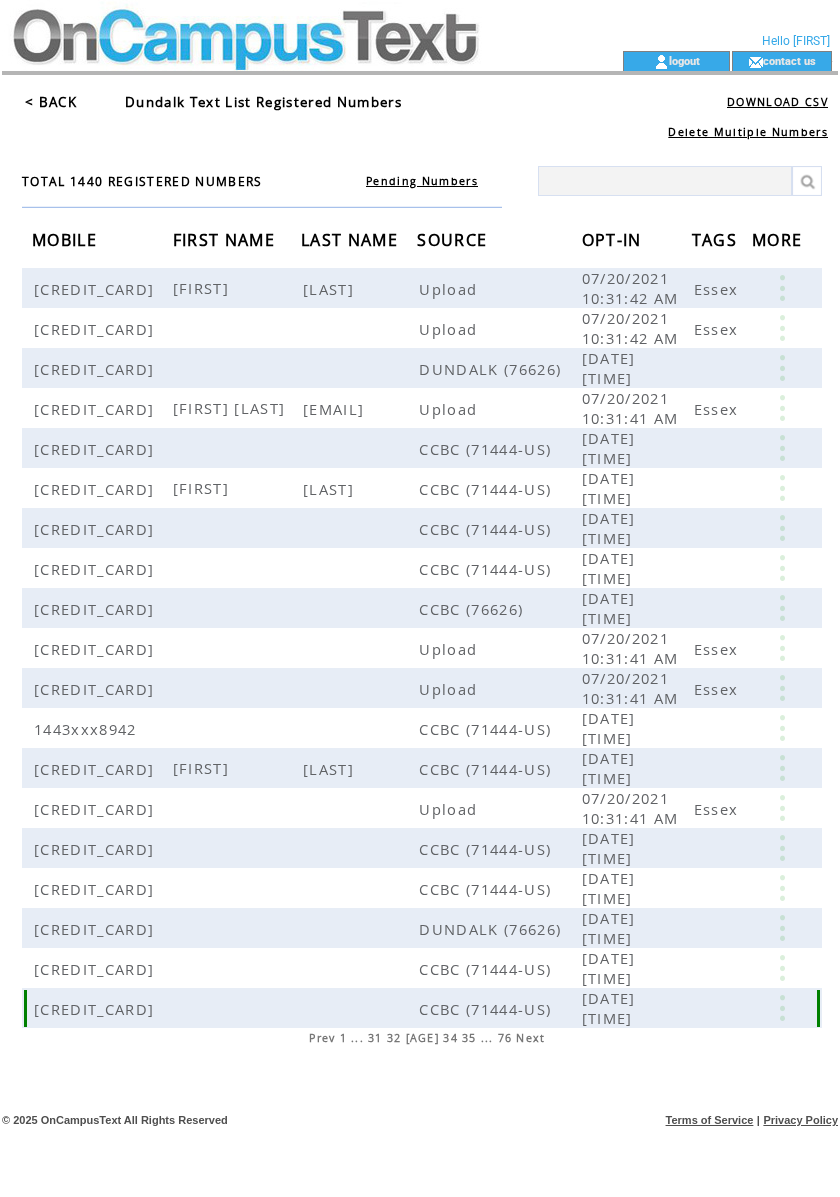 click on "CCBC (71444-US)" at bounding box center [487, 1009] 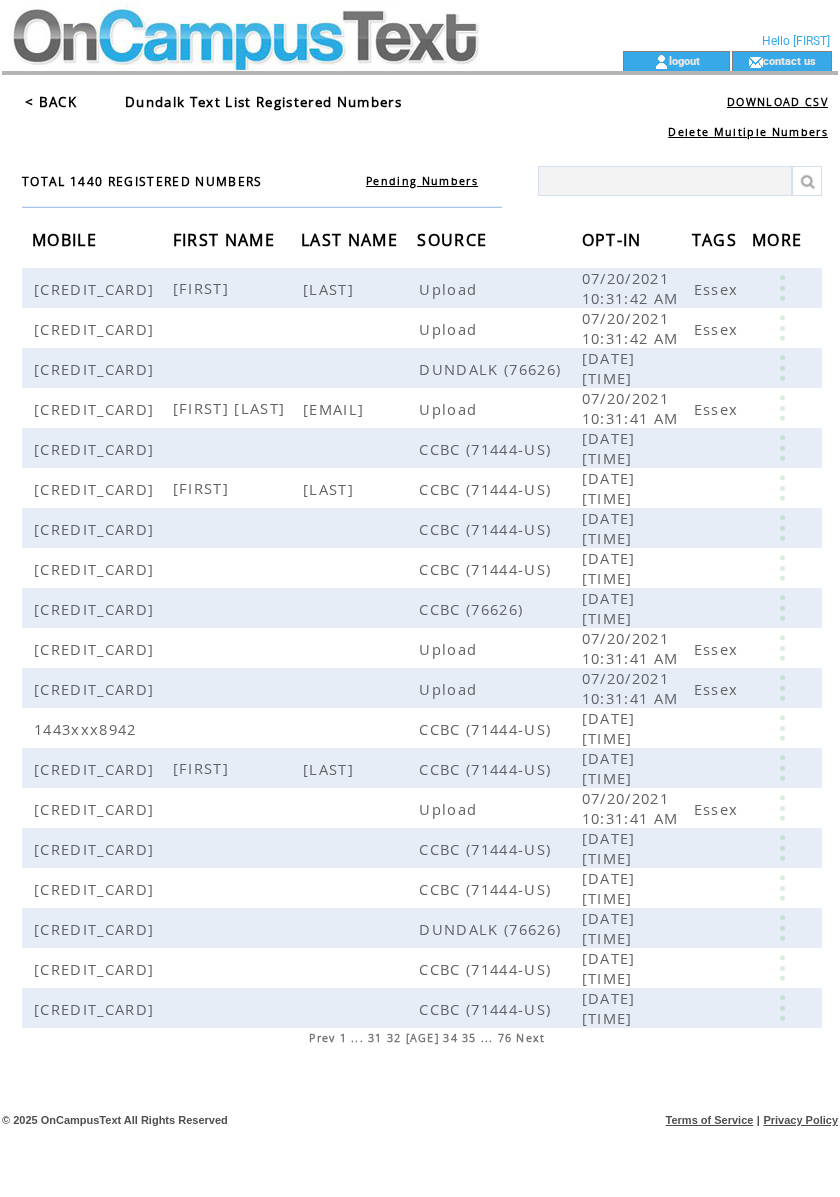 click on "35" at bounding box center [469, 1038] 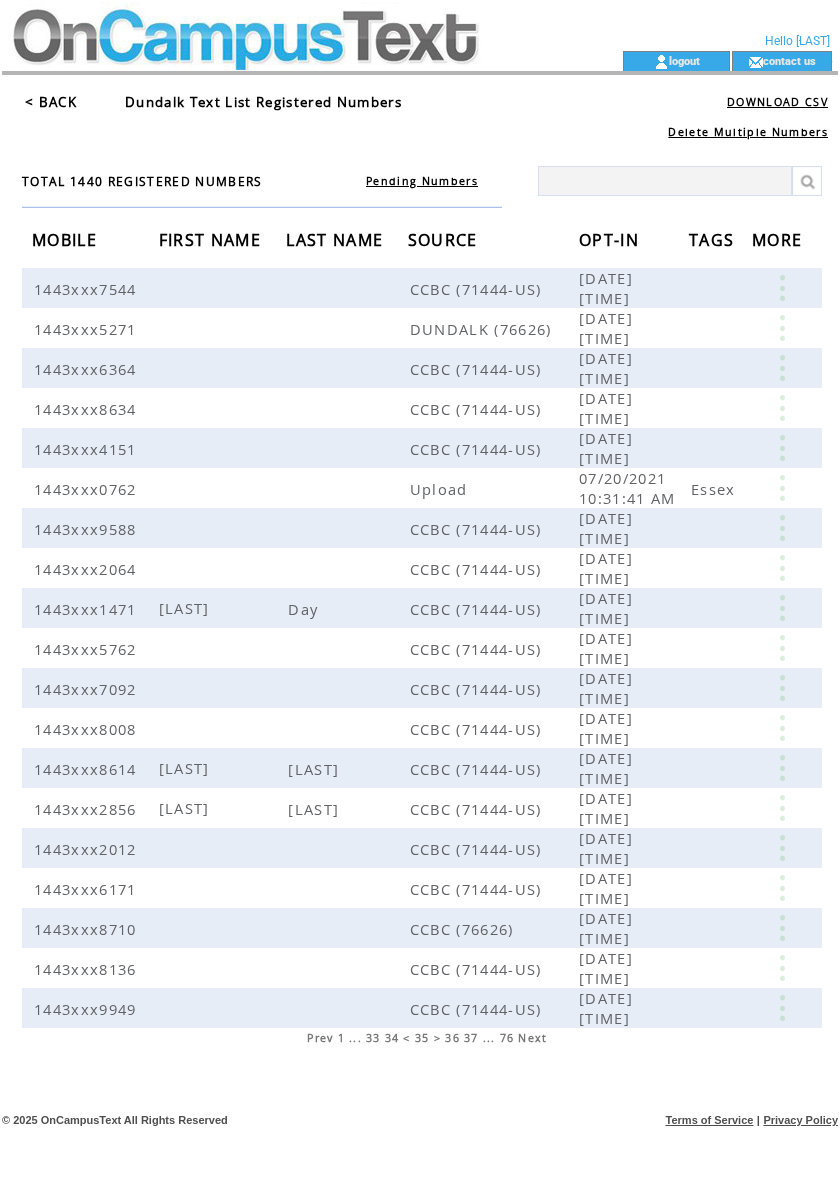 scroll, scrollTop: 0, scrollLeft: 0, axis: both 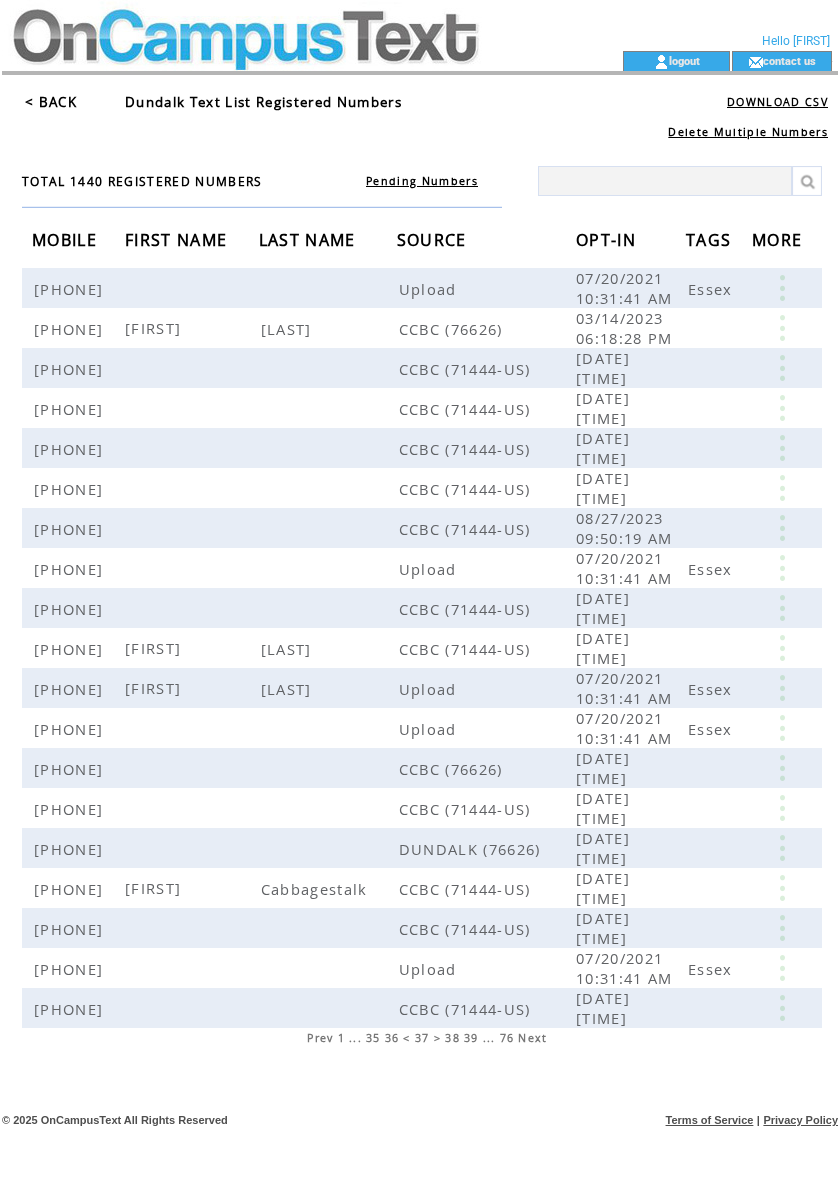 click on "35" at bounding box center [373, 1038] 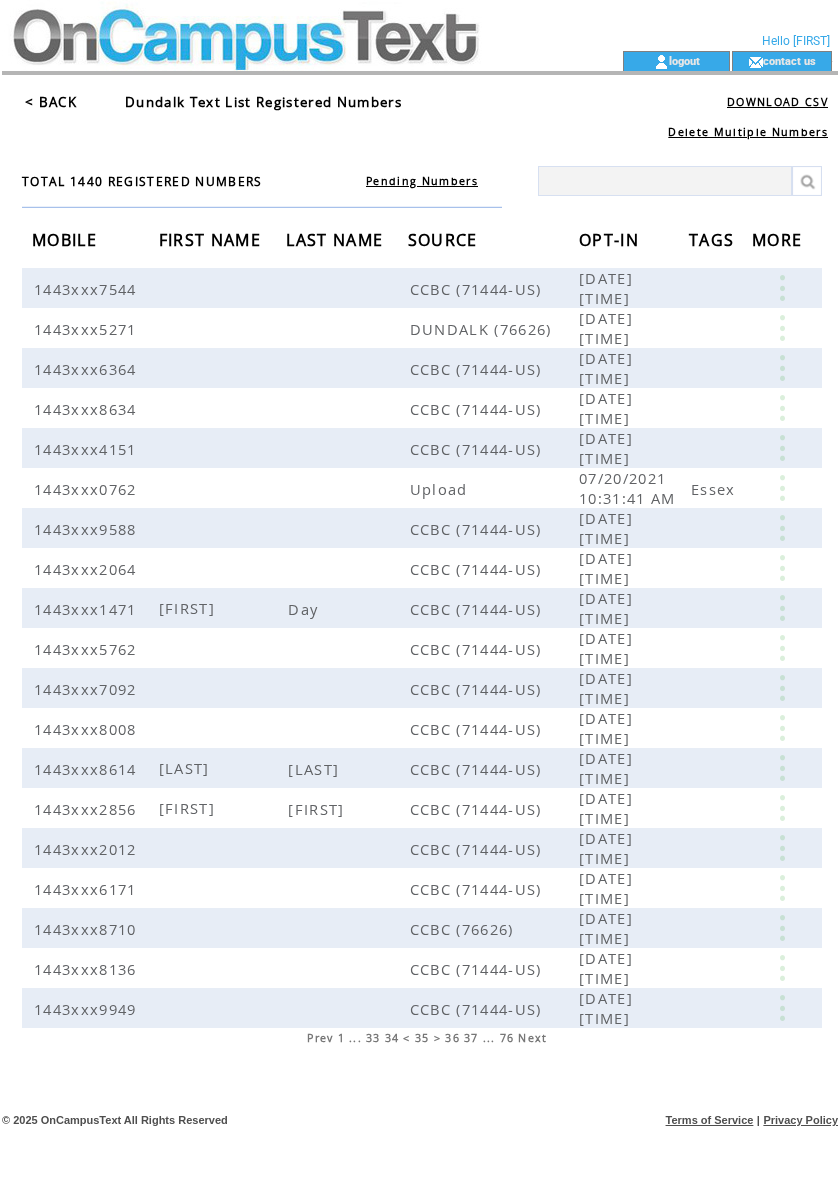 scroll, scrollTop: 0, scrollLeft: 0, axis: both 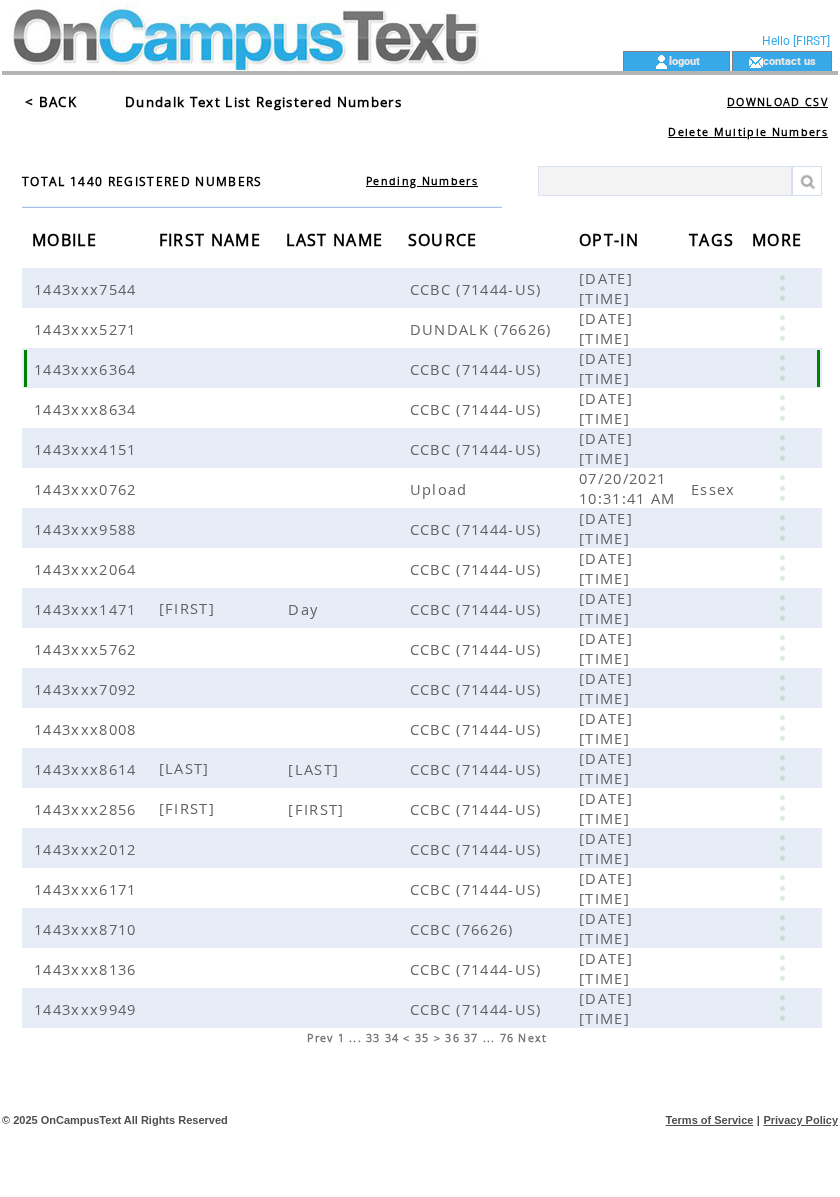 click at bounding box center (782, 368) 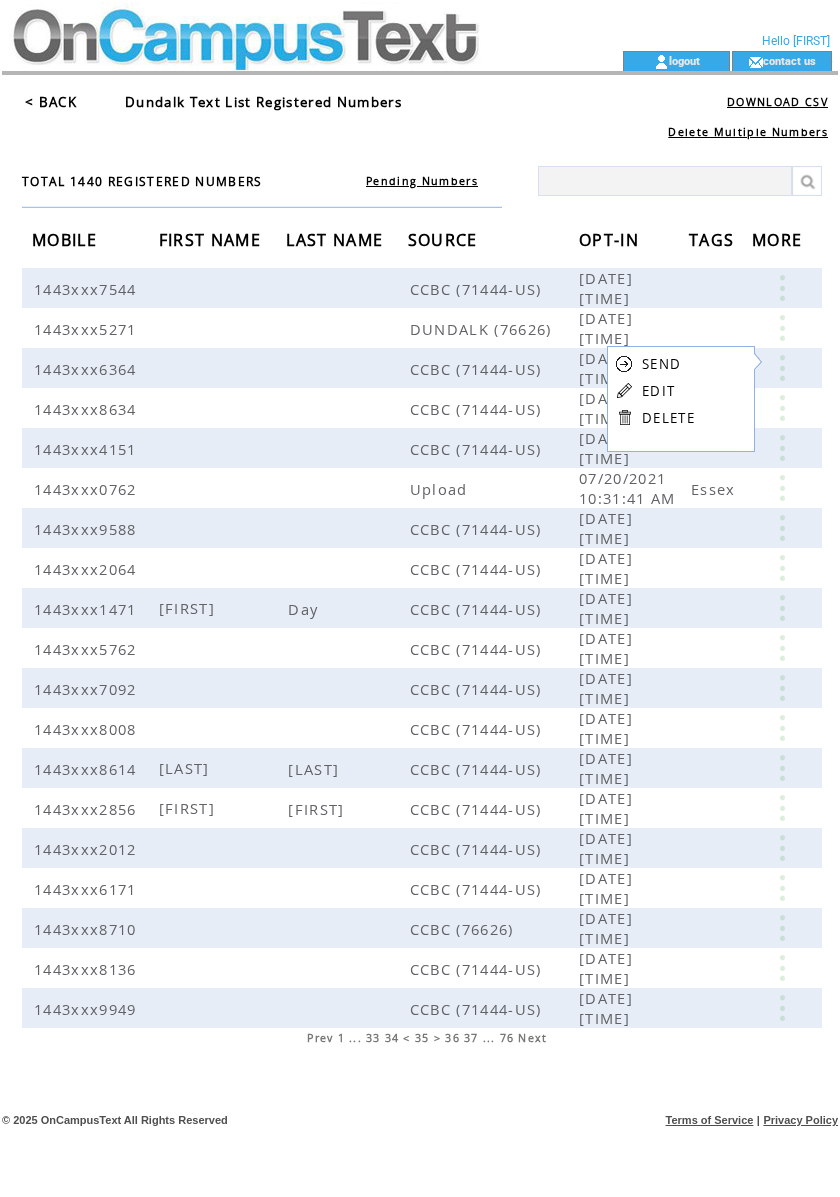 click on "EDIT" at bounding box center [658, 391] 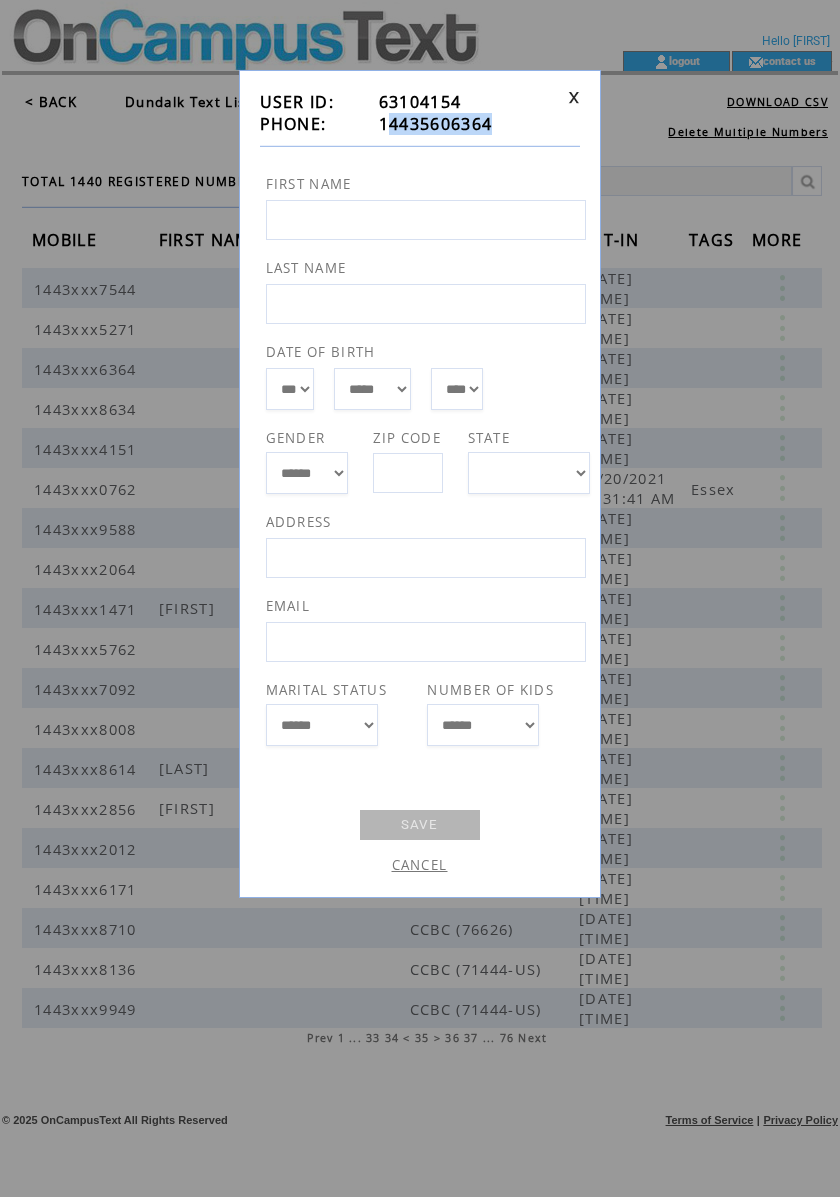 drag, startPoint x: 496, startPoint y: 117, endPoint x: 390, endPoint y: 133, distance: 107.200745 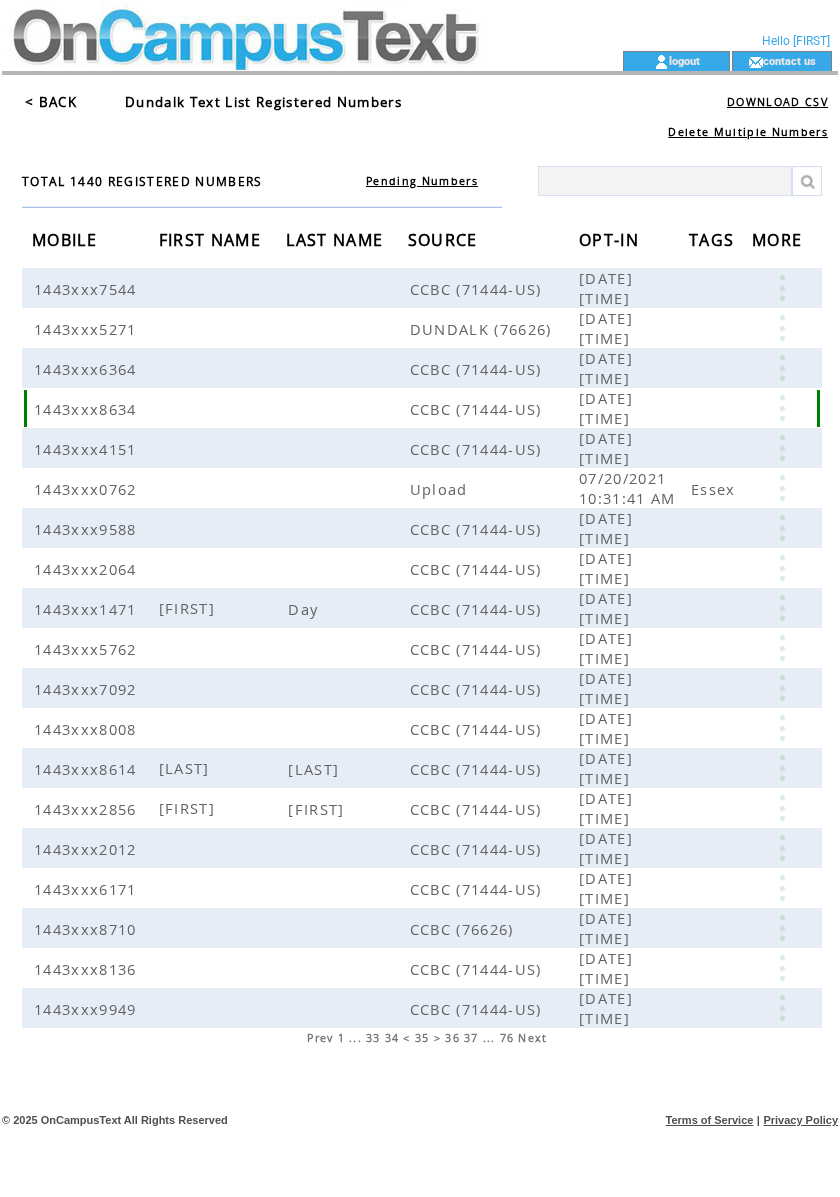 click at bounding box center (782, 408) 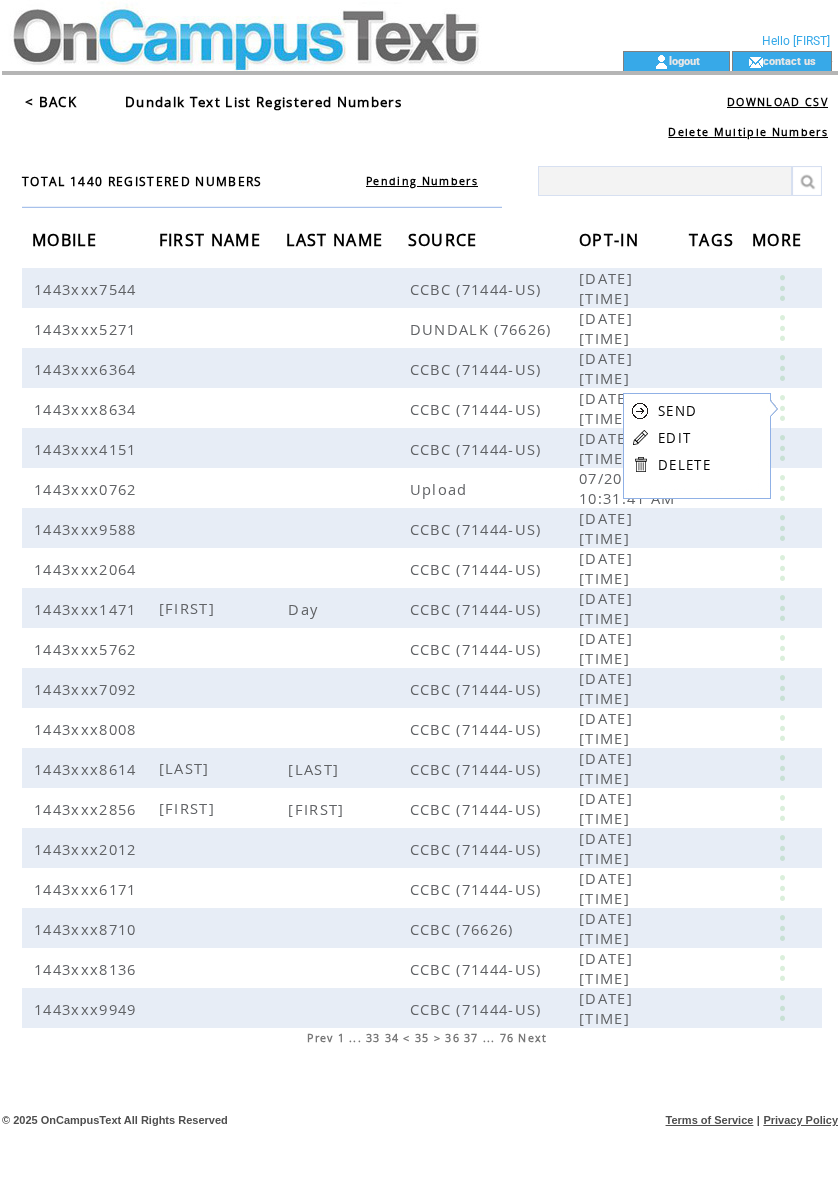 click on "EDIT" at bounding box center (674, 438) 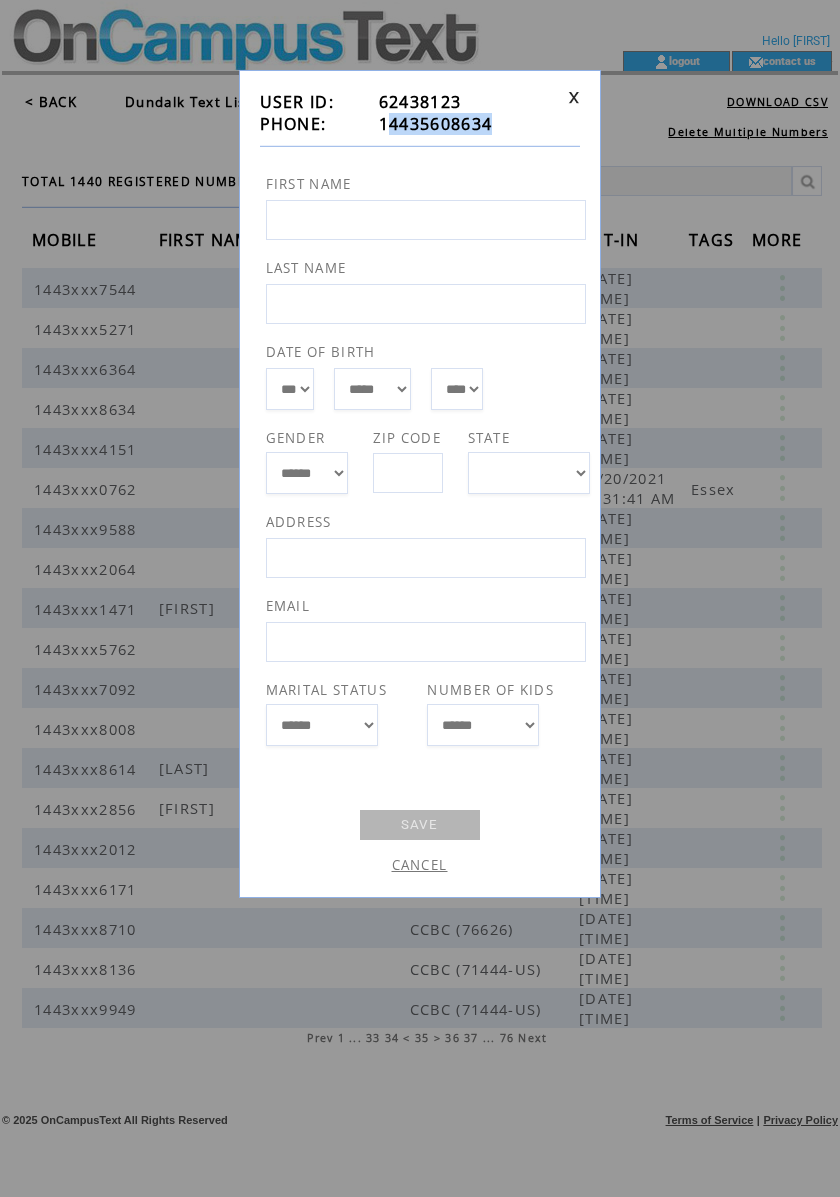 drag, startPoint x: 498, startPoint y: 128, endPoint x: 388, endPoint y: 129, distance: 110.00455 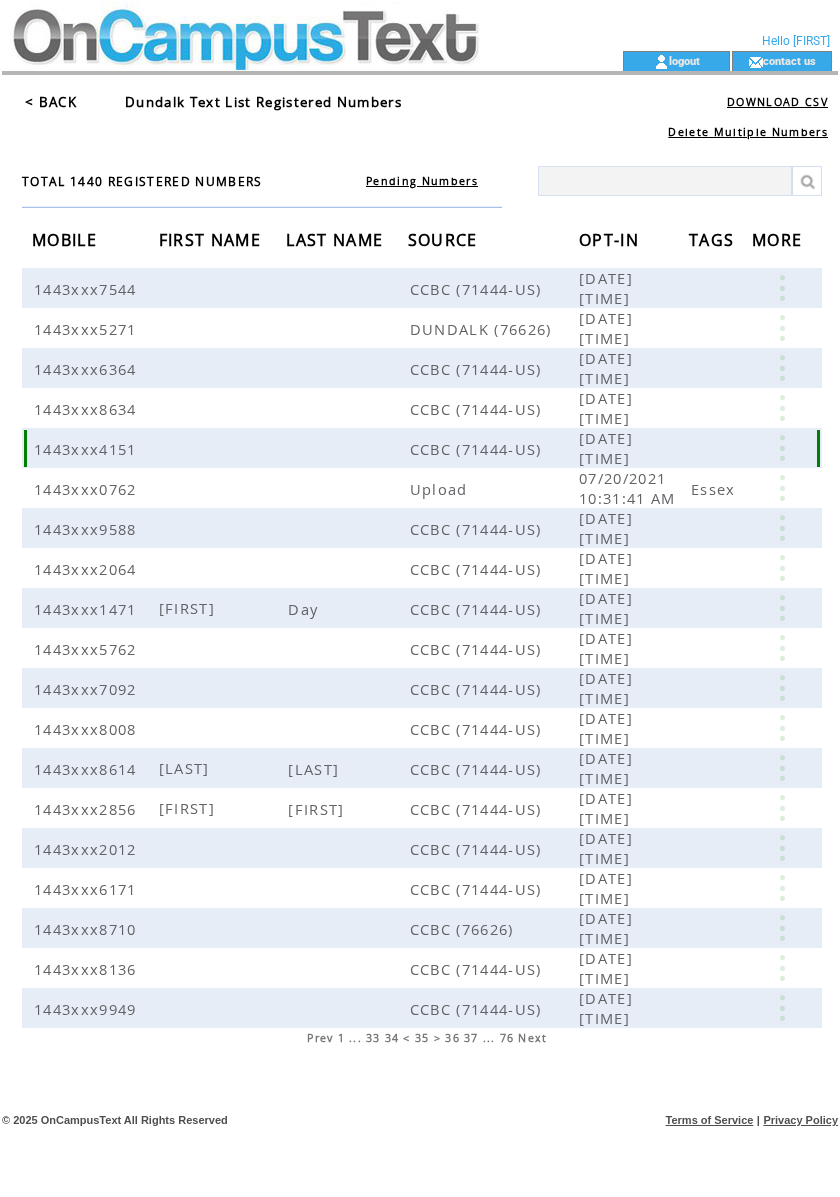 click at bounding box center [782, 448] 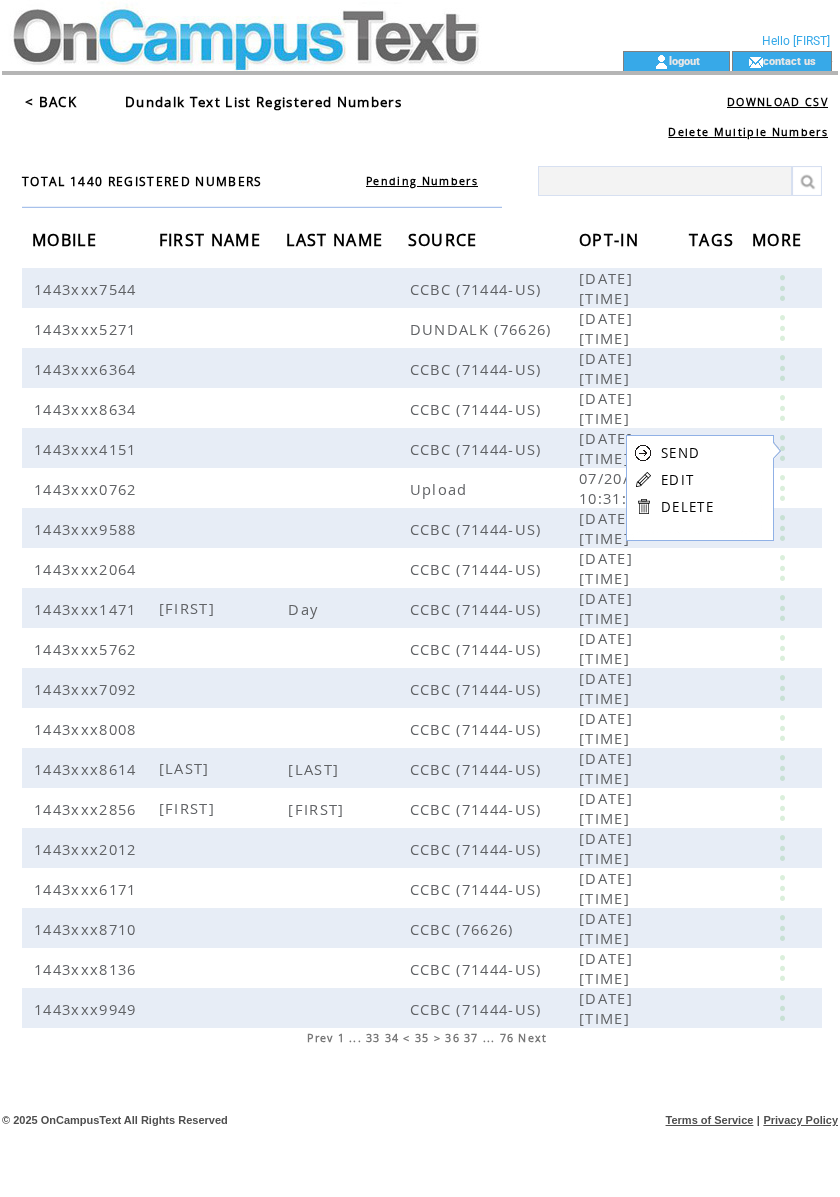click on "EDIT" at bounding box center (677, 480) 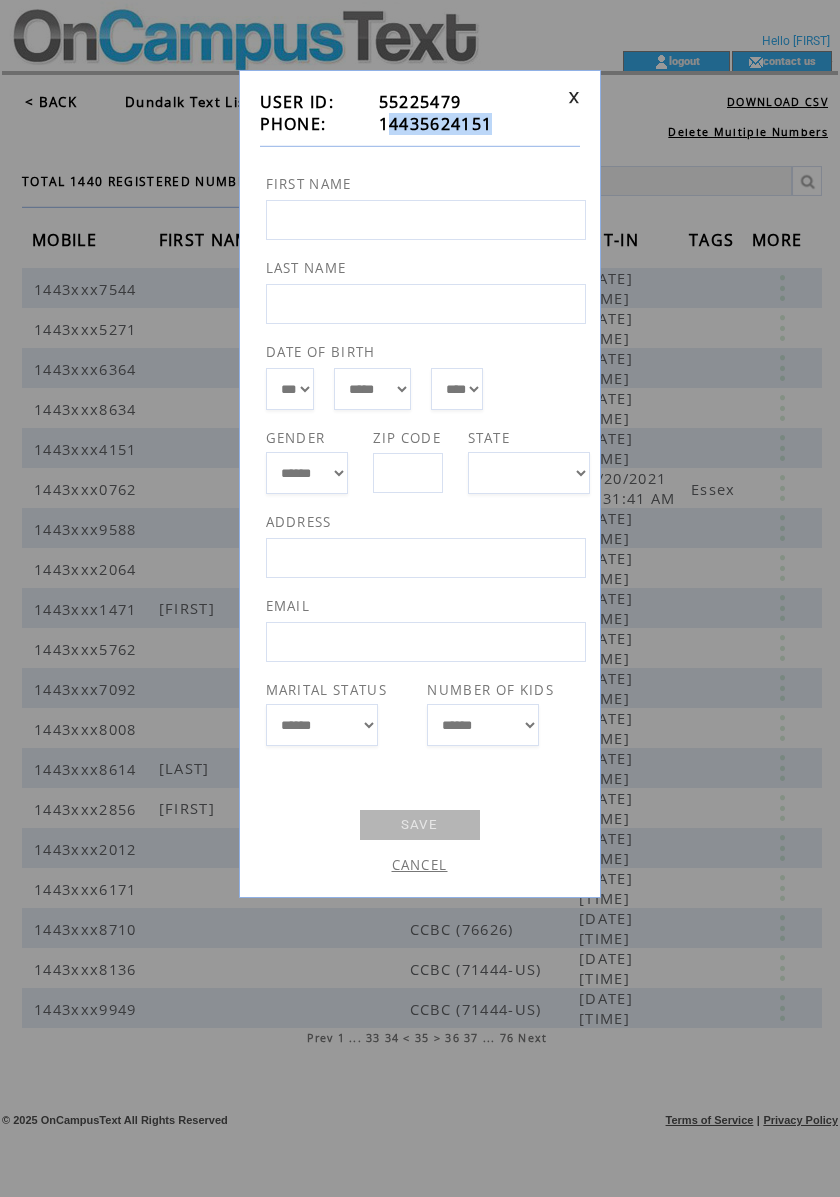 drag, startPoint x: 502, startPoint y: 128, endPoint x: 389, endPoint y: 121, distance: 113.216606 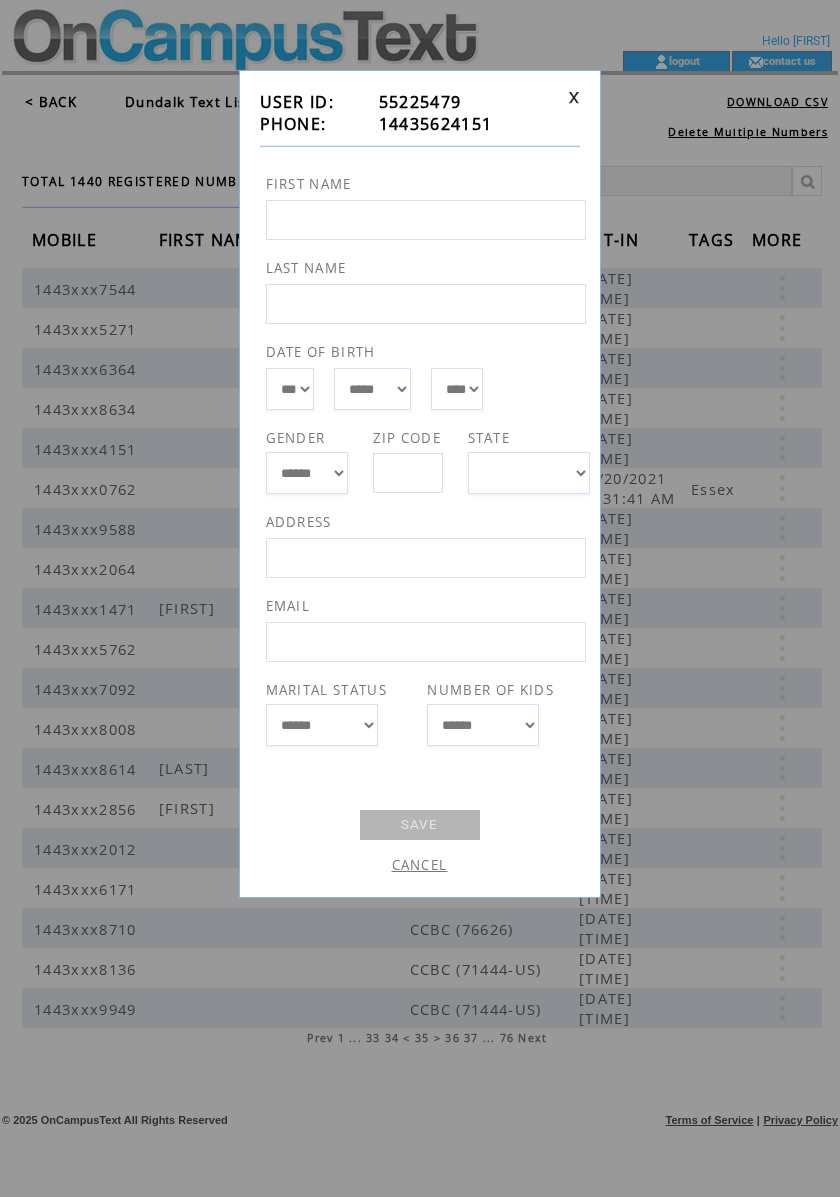 click on "**********" at bounding box center [420, 598] 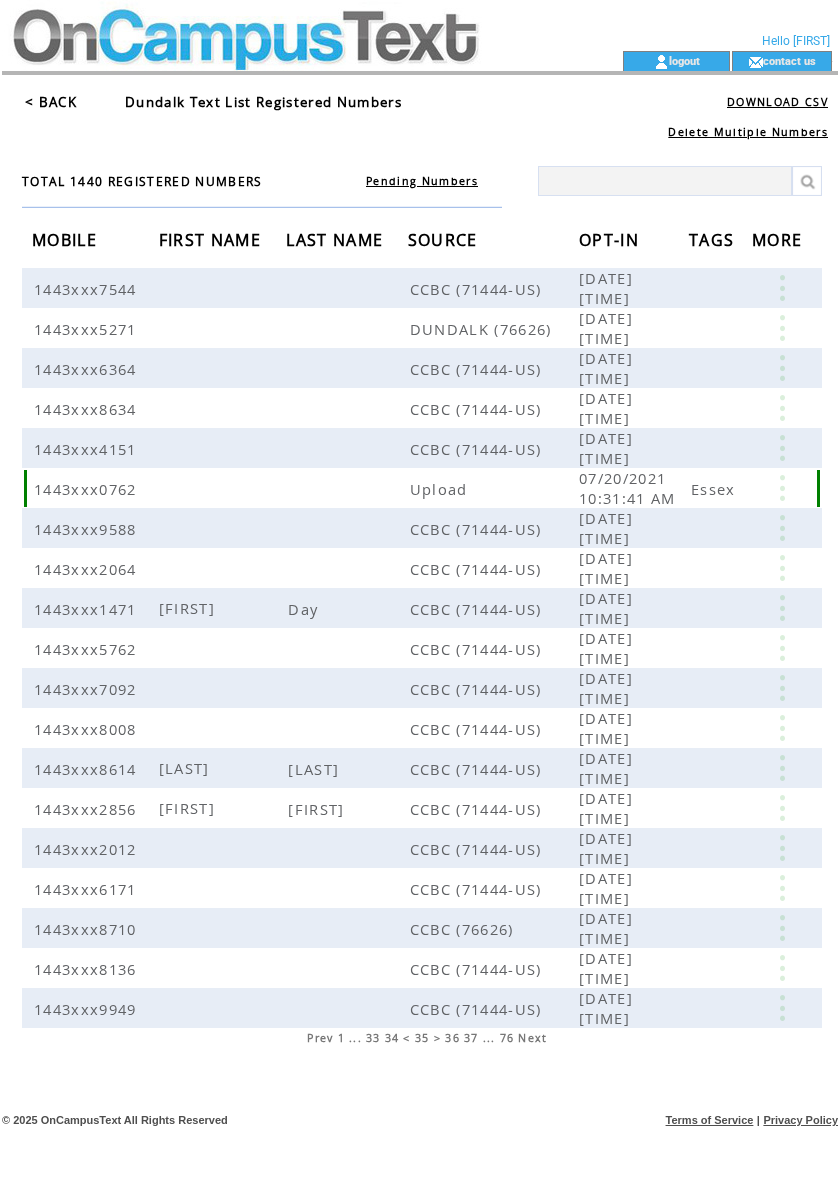click at bounding box center [782, 488] 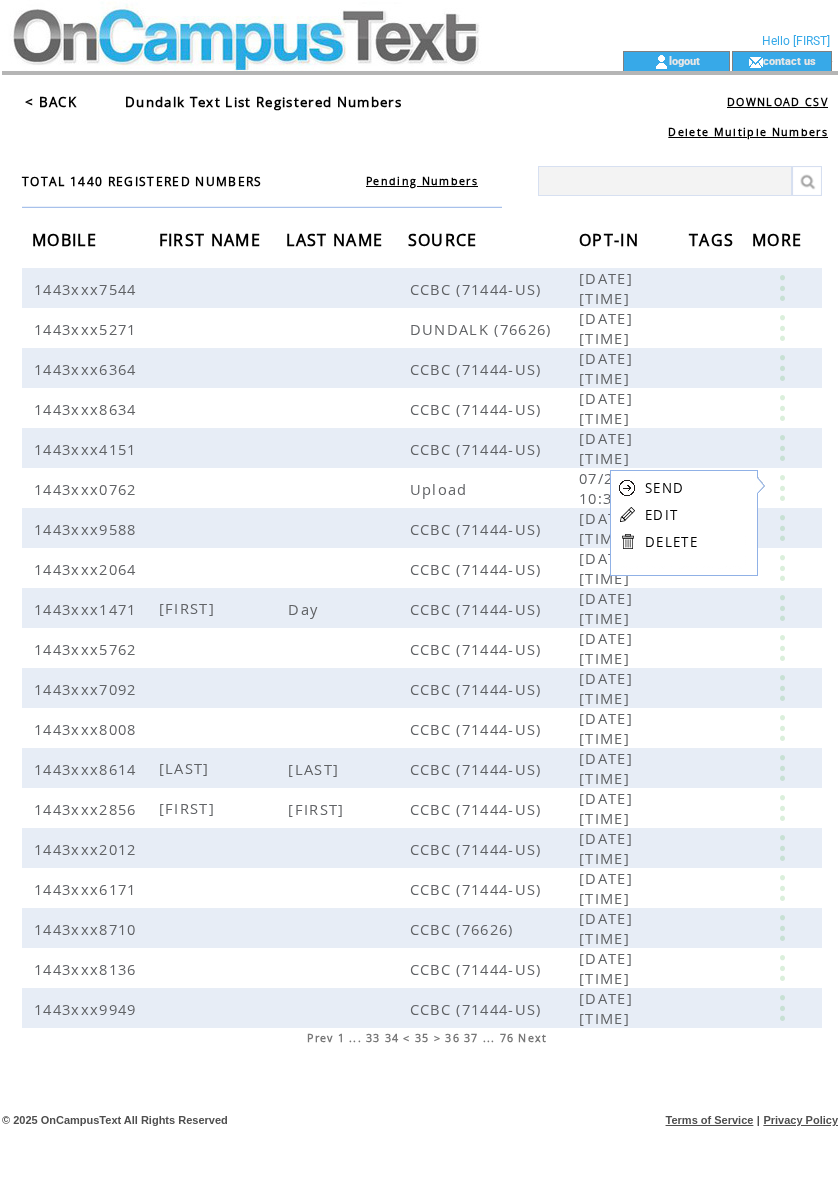 click on "EDIT" at bounding box center (661, 515) 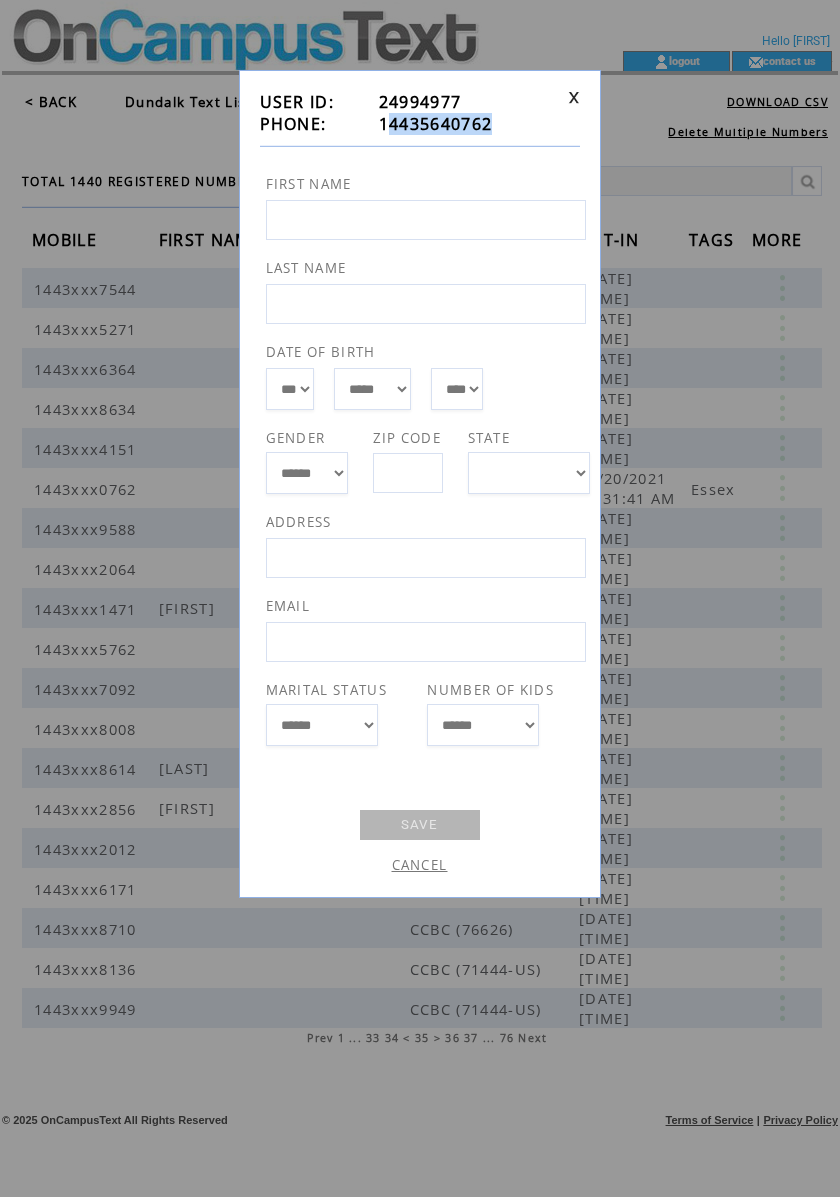 drag, startPoint x: 501, startPoint y: 130, endPoint x: 386, endPoint y: 129, distance: 115.00435 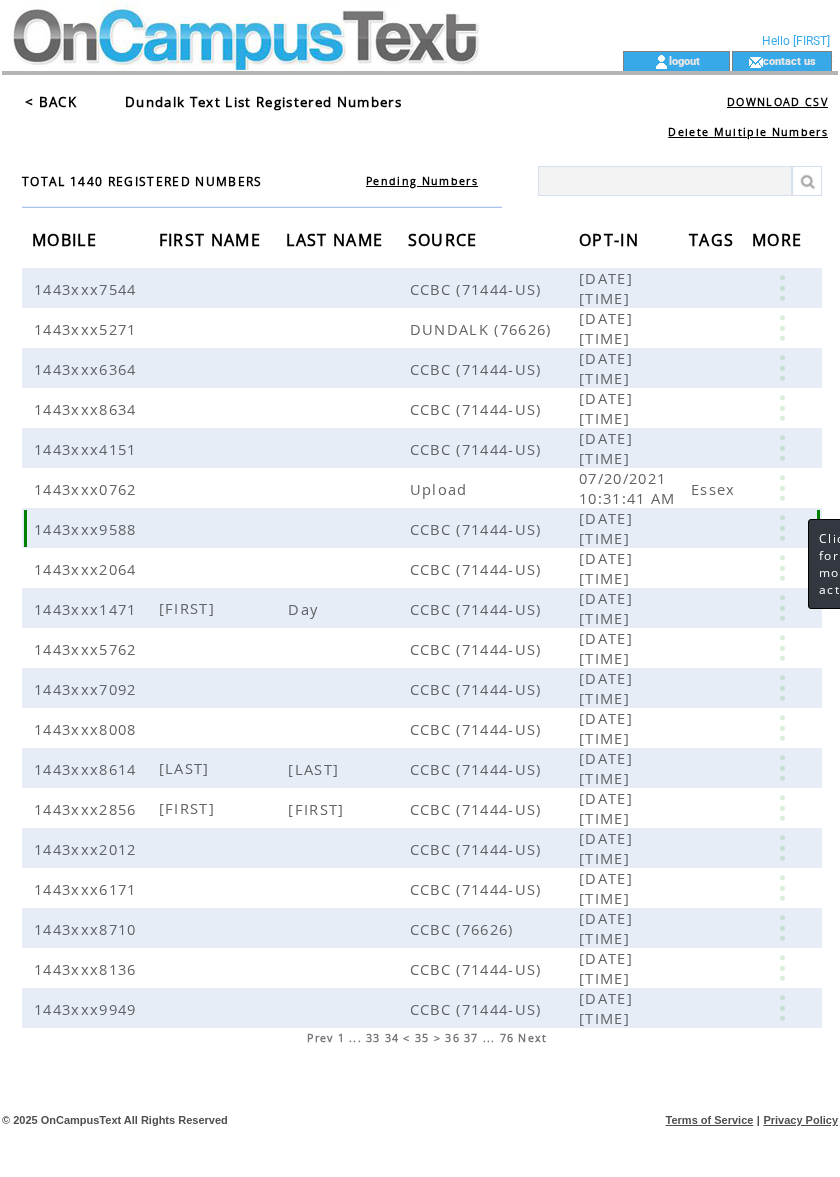 click at bounding box center [782, 528] 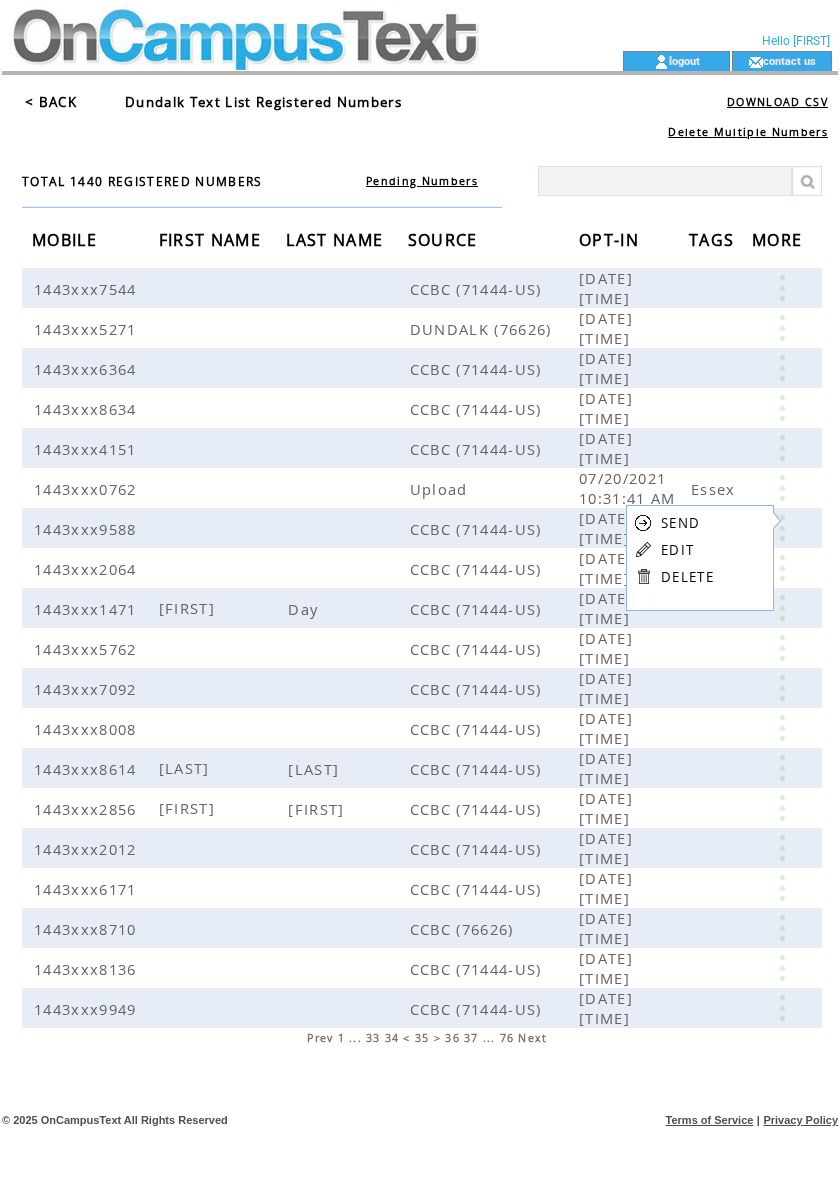 click on "EDIT" at bounding box center (677, 550) 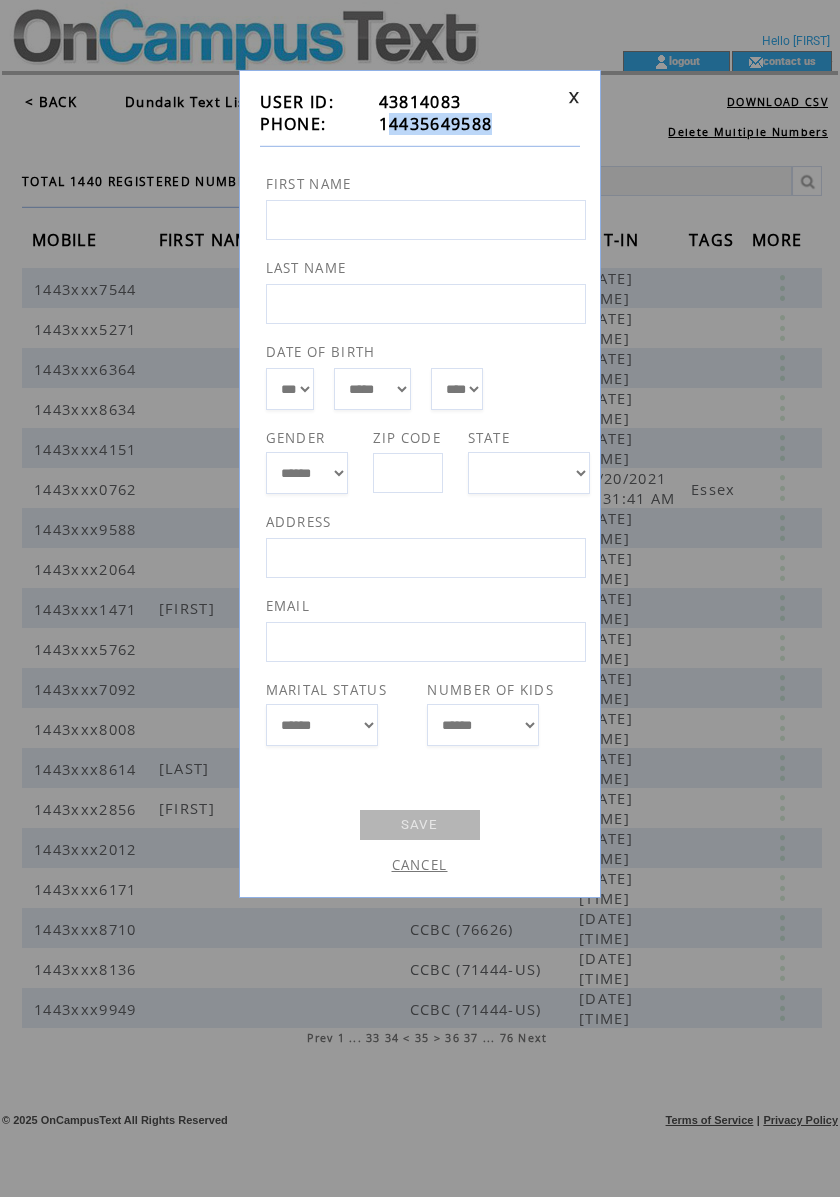drag, startPoint x: 502, startPoint y: 125, endPoint x: 390, endPoint y: 130, distance: 112.11155 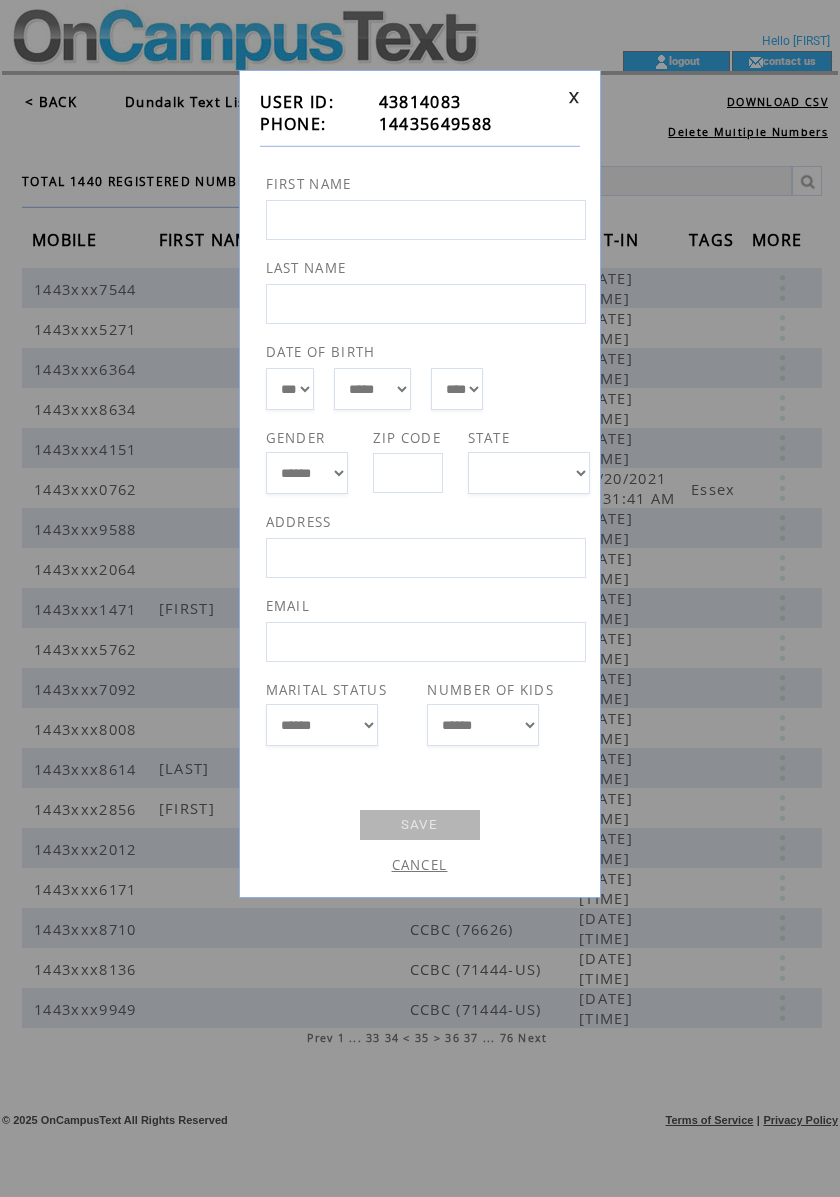click on "**********" at bounding box center (420, 598) 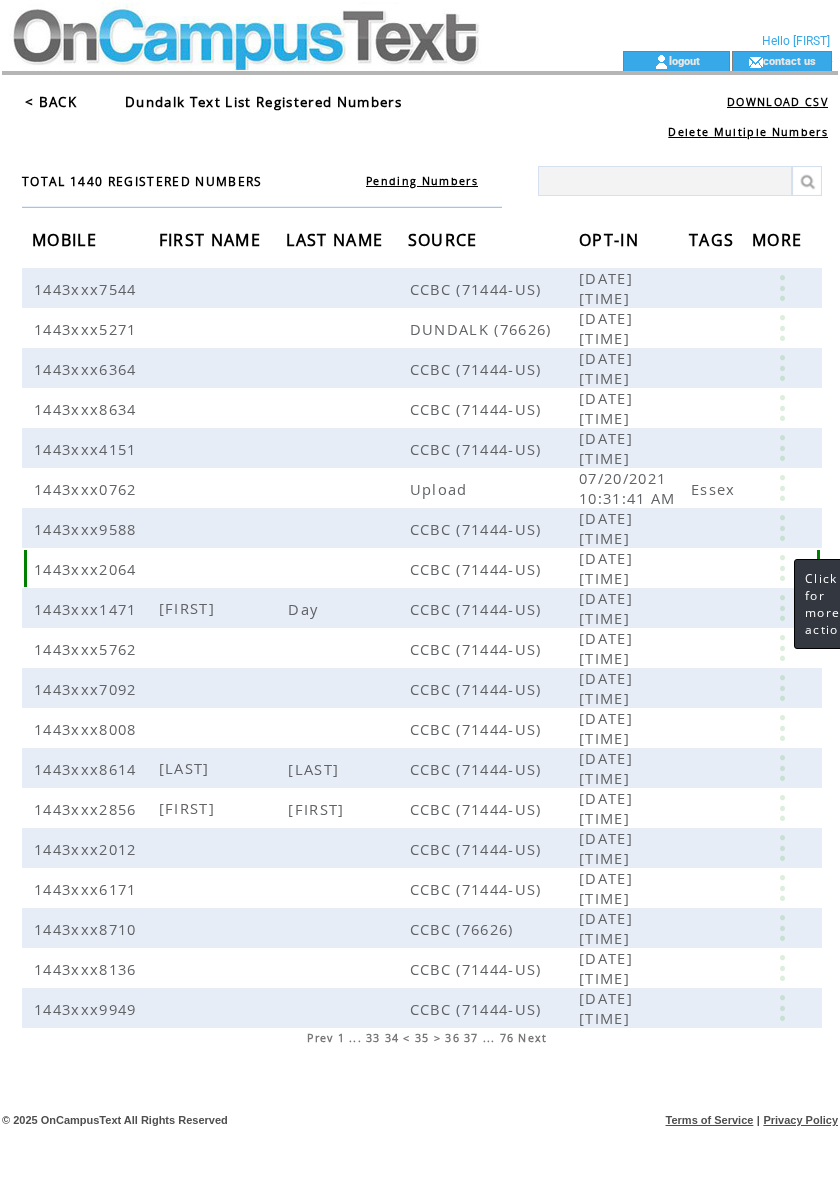 click at bounding box center [782, 568] 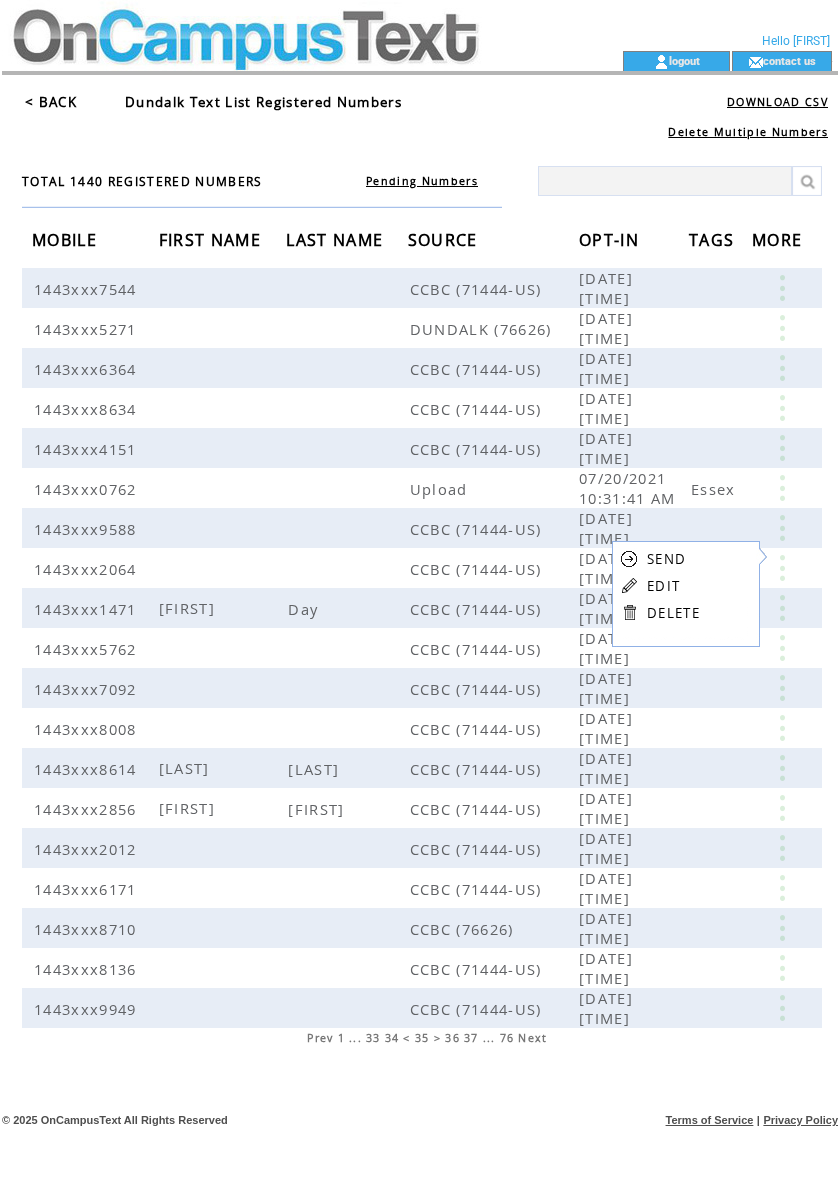 click on "EDIT" at bounding box center [663, 586] 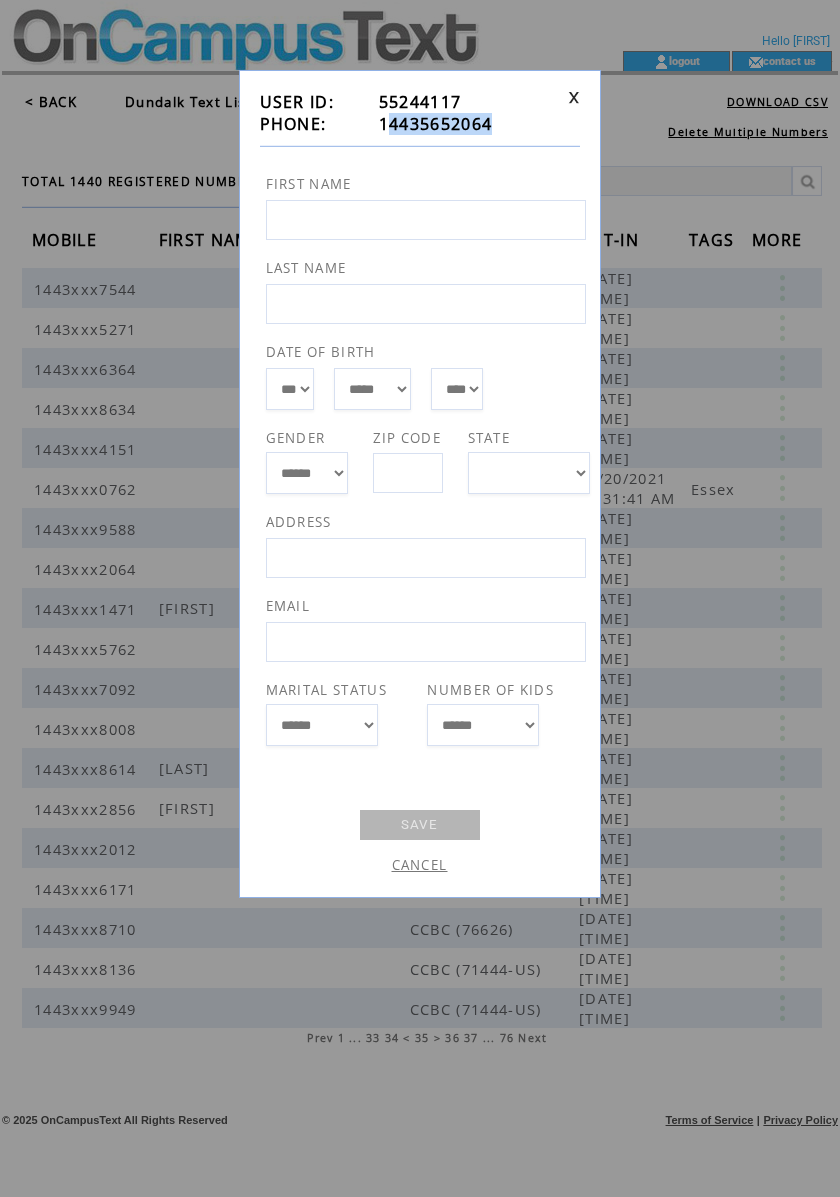 drag, startPoint x: 497, startPoint y: 122, endPoint x: 388, endPoint y: 130, distance: 109.29318 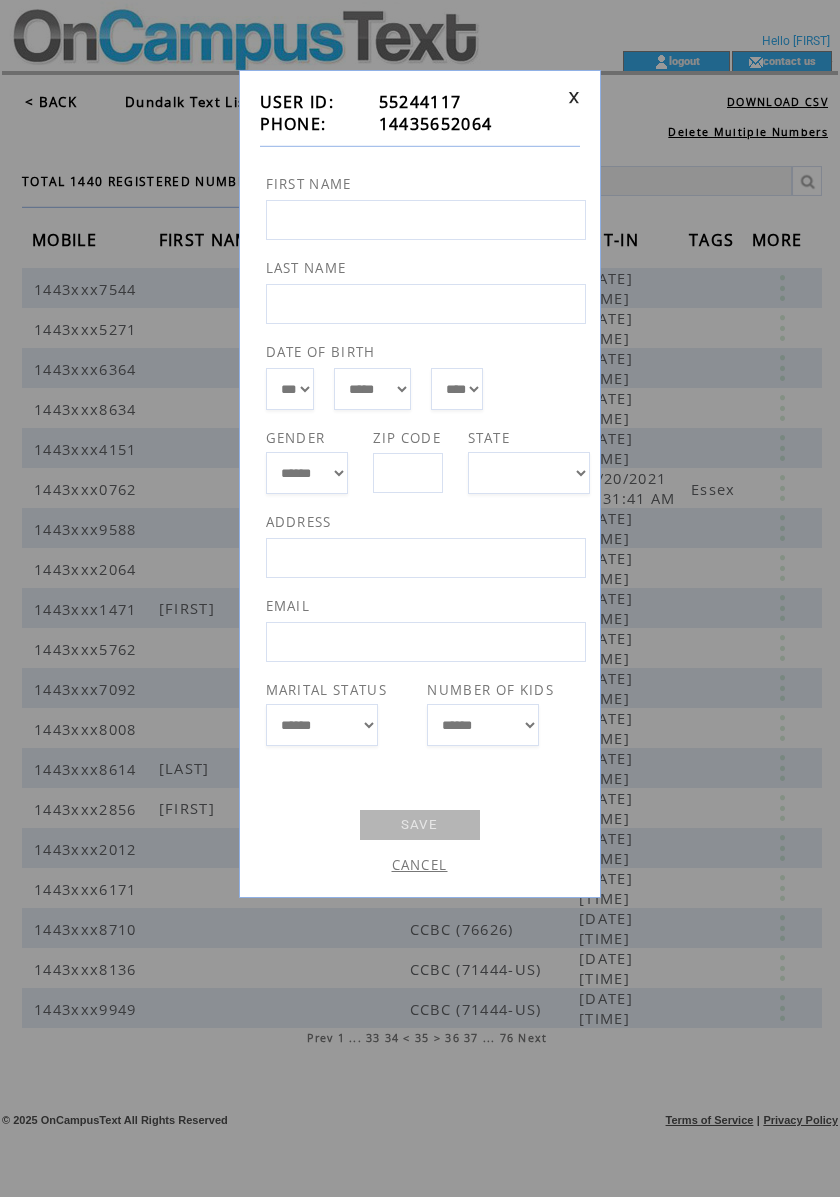 click at bounding box center [569, 113] 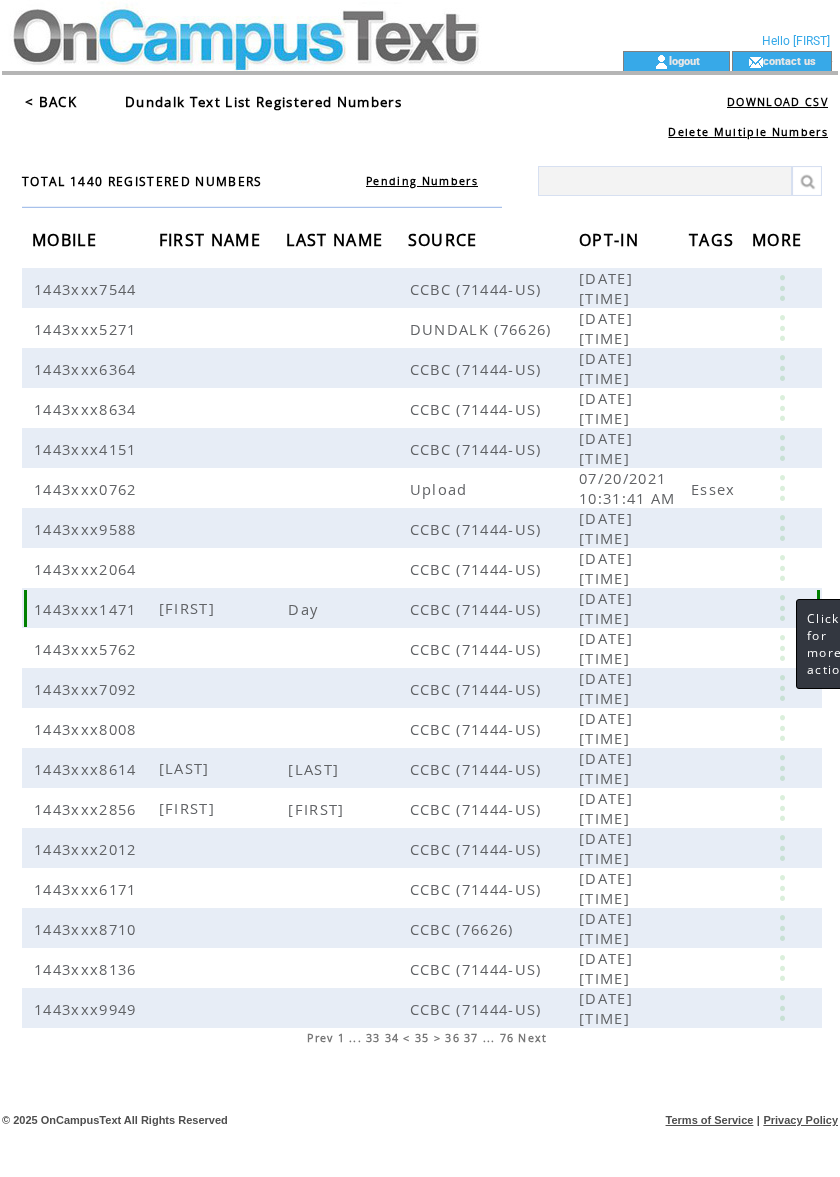 click at bounding box center (782, 608) 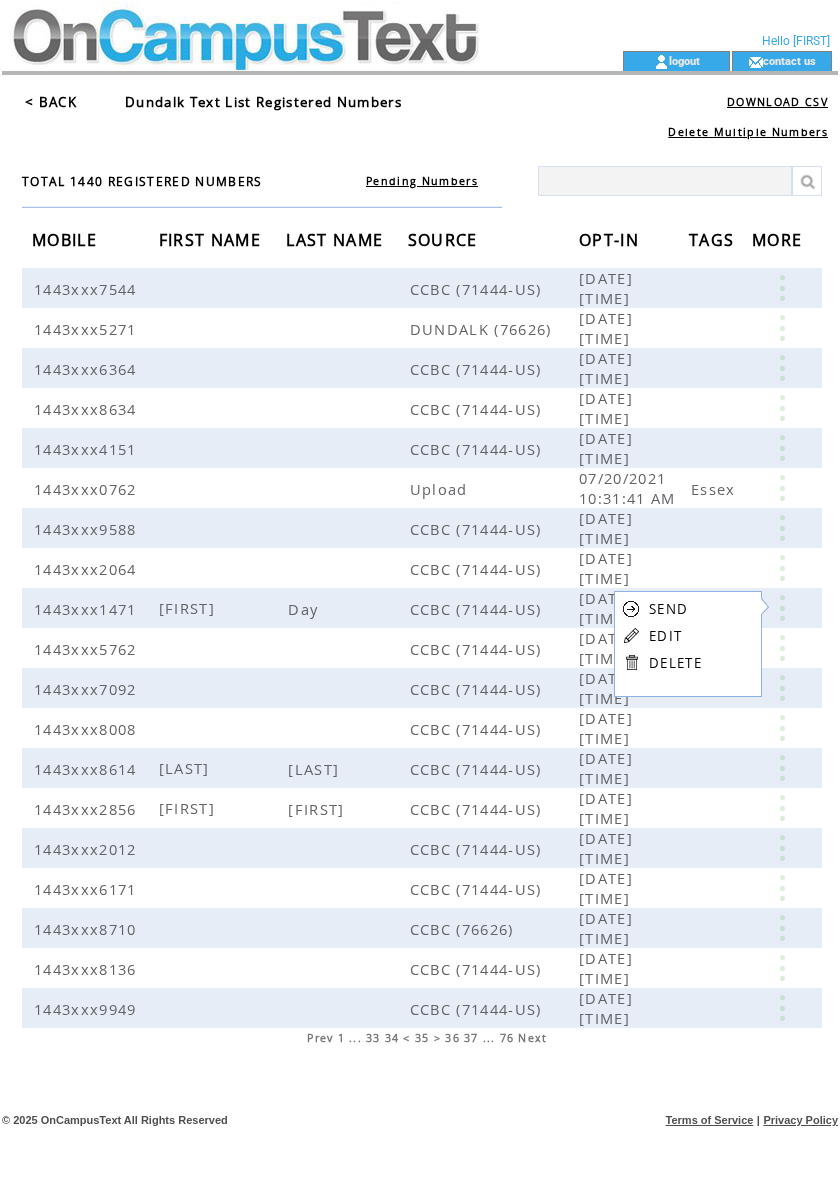 click on "EDIT" at bounding box center (665, 636) 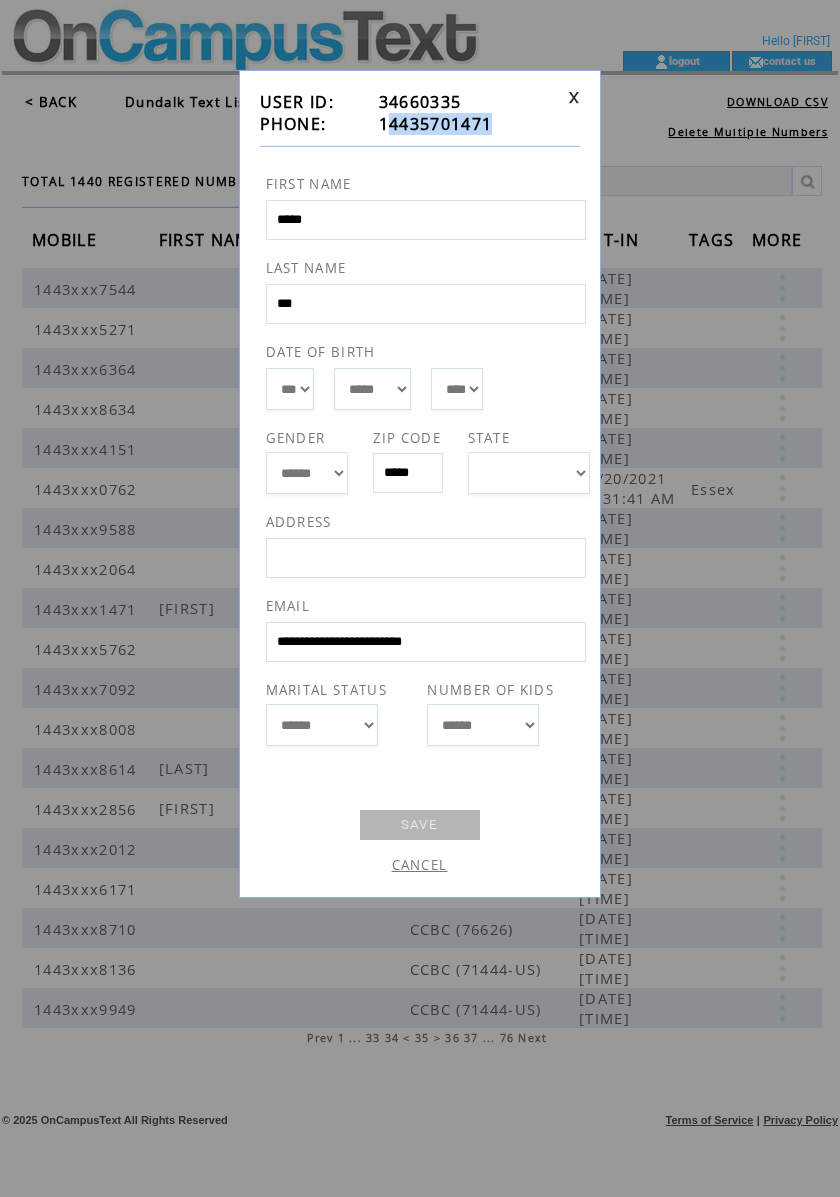drag, startPoint x: 498, startPoint y: 128, endPoint x: 389, endPoint y: 132, distance: 109.07337 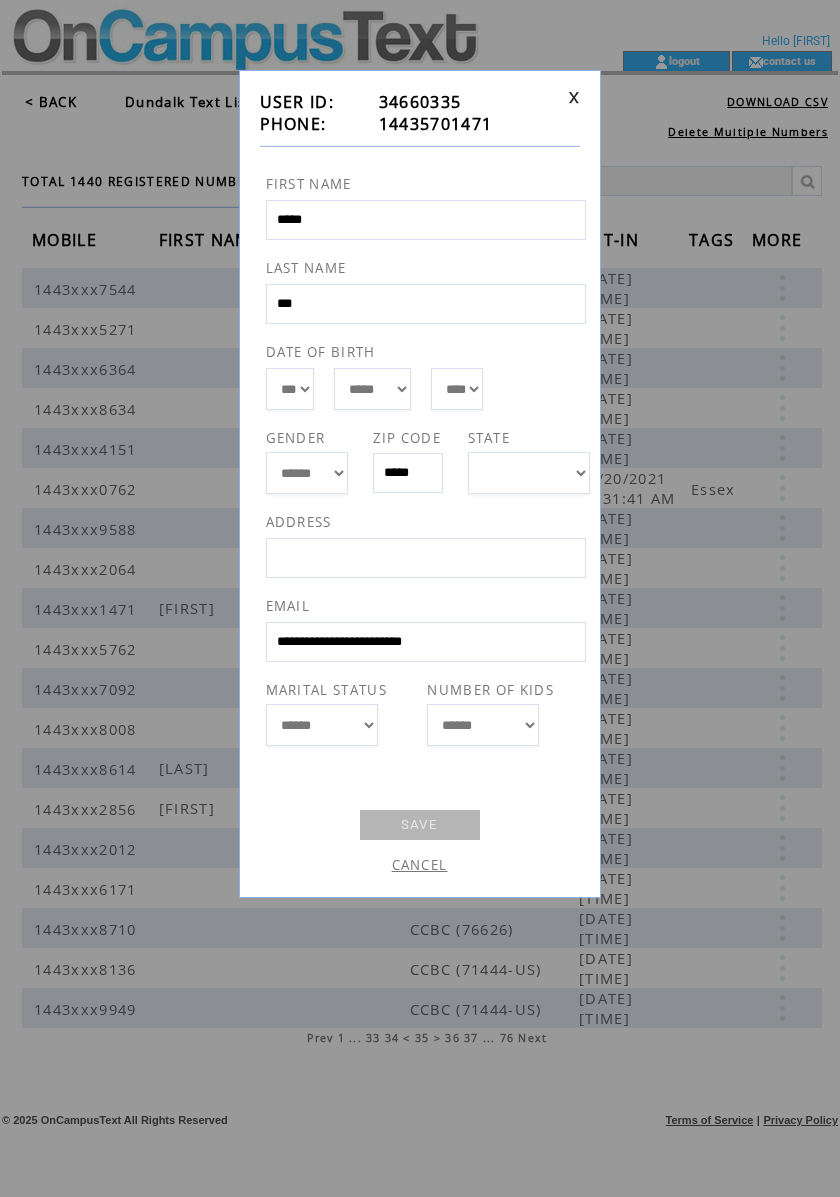 click at bounding box center (569, 113) 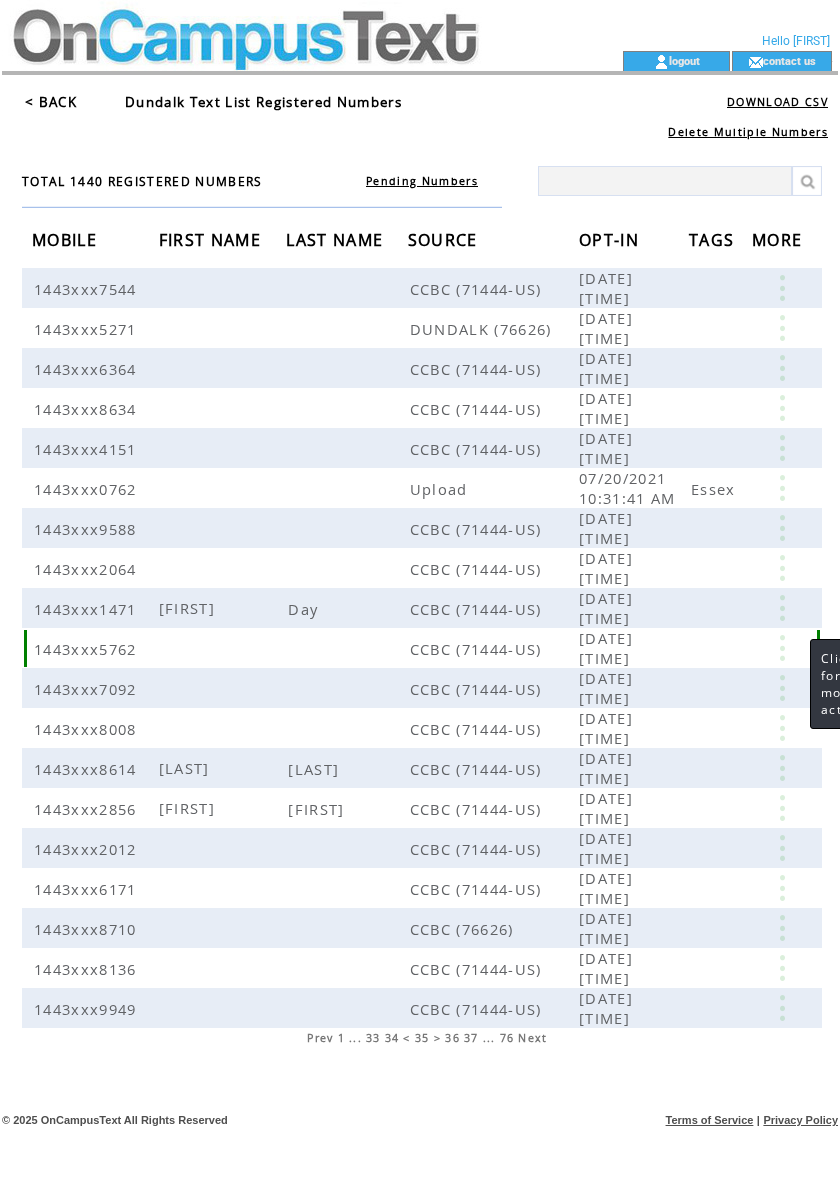 click at bounding box center [782, 648] 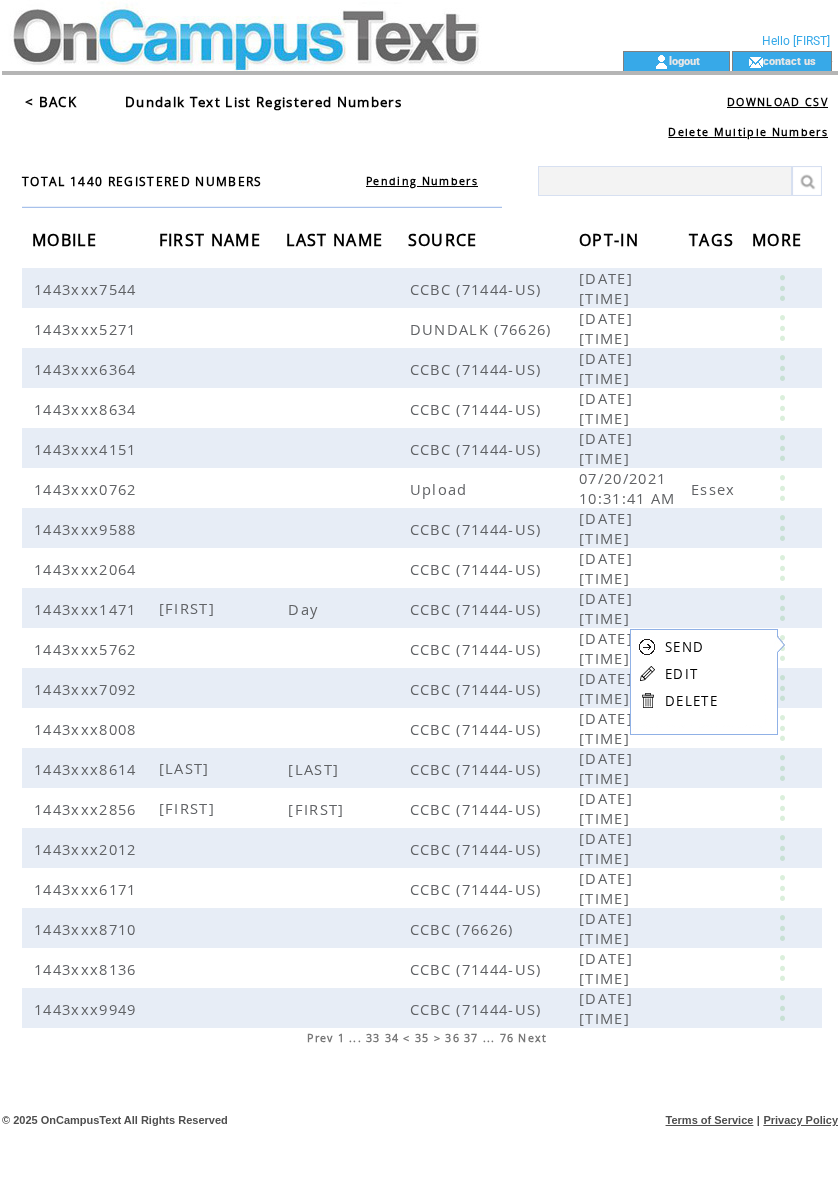 click on "EDIT" at bounding box center (681, 674) 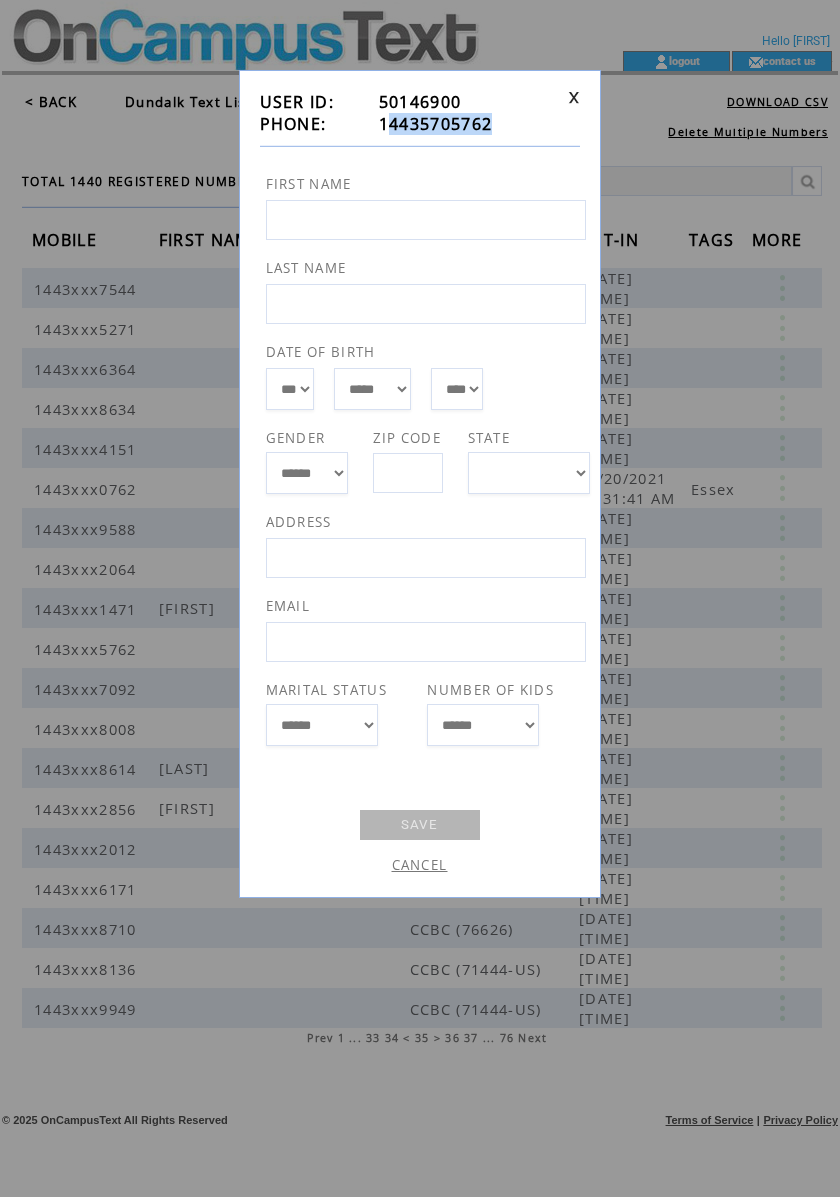 drag, startPoint x: 500, startPoint y: 121, endPoint x: 389, endPoint y: 121, distance: 111 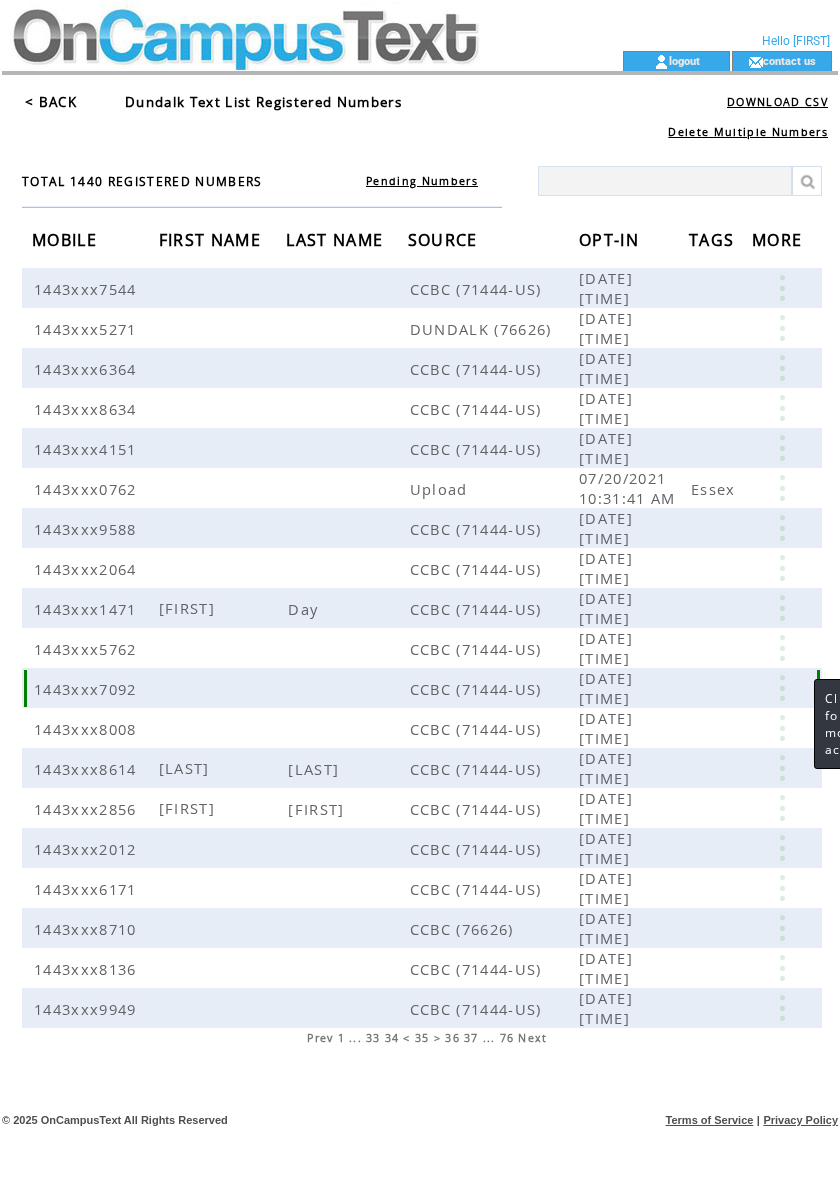 click at bounding box center [782, 688] 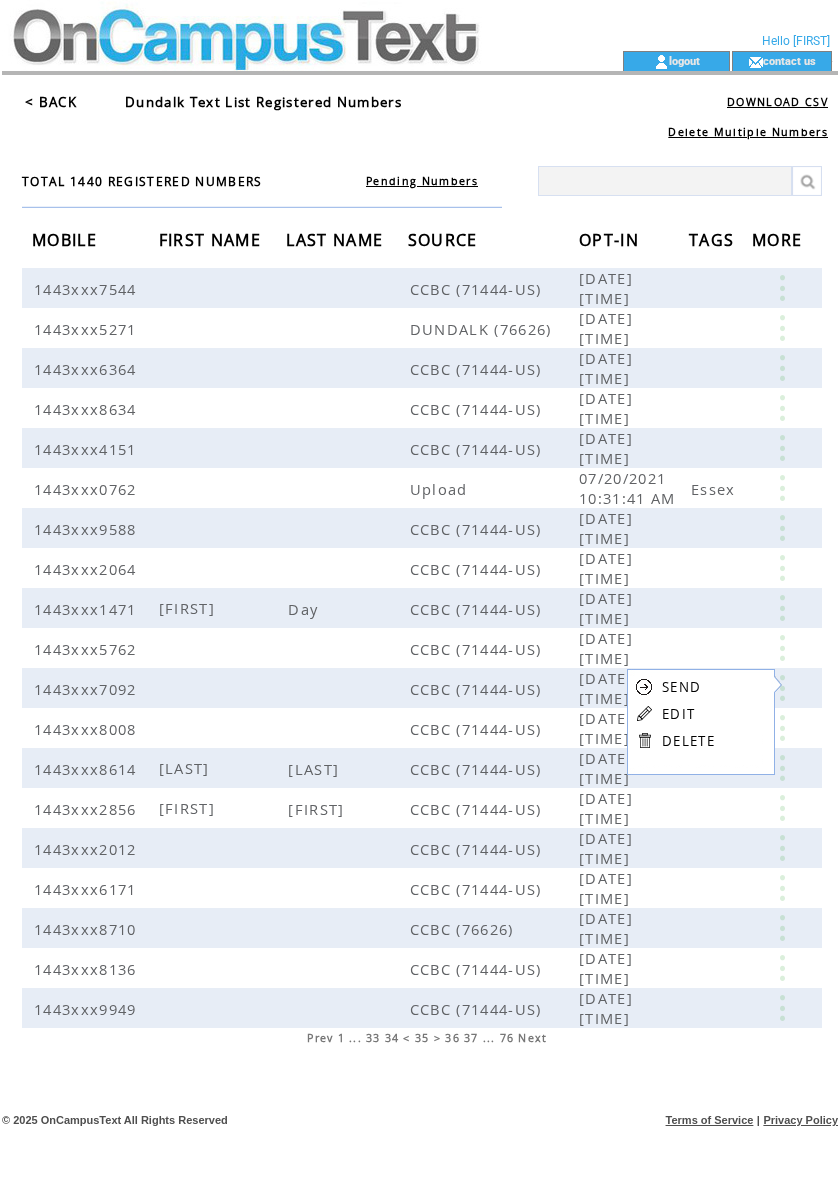 click on "EDIT" at bounding box center [678, 714] 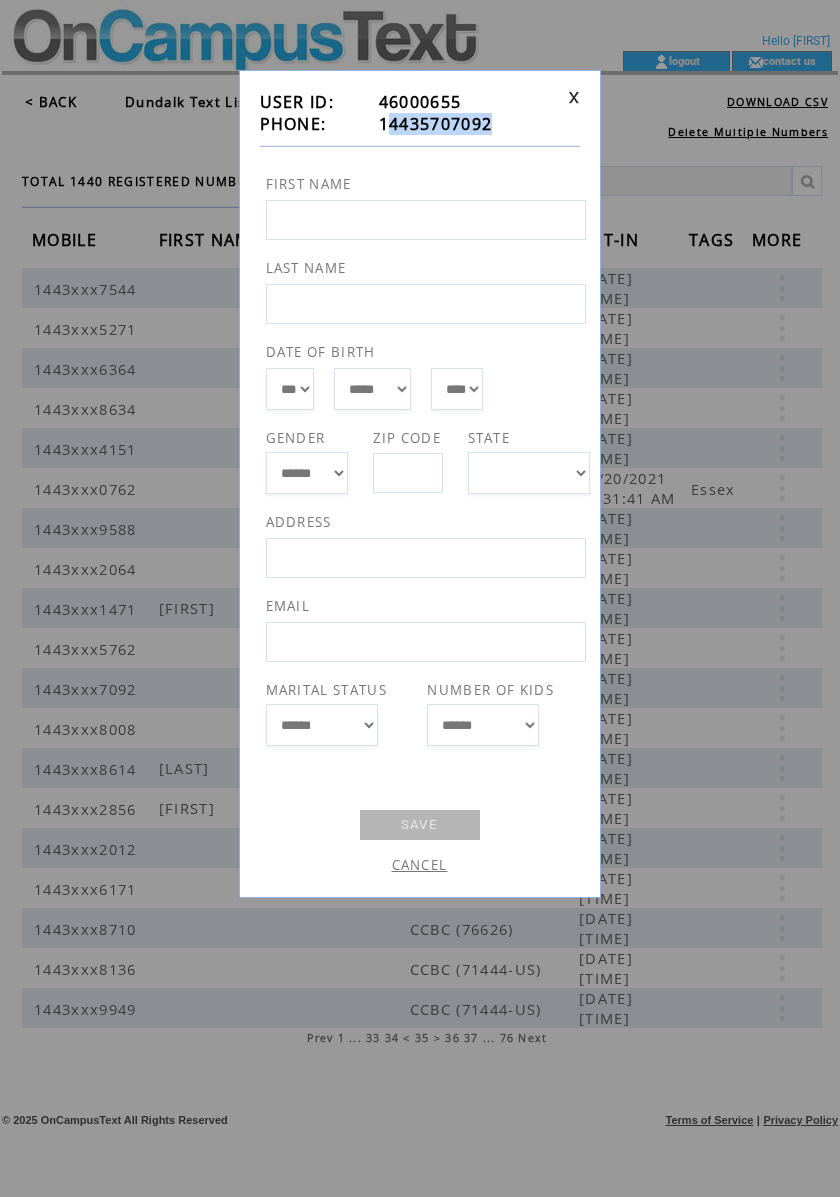 drag, startPoint x: 492, startPoint y: 126, endPoint x: 389, endPoint y: 132, distance: 103.17461 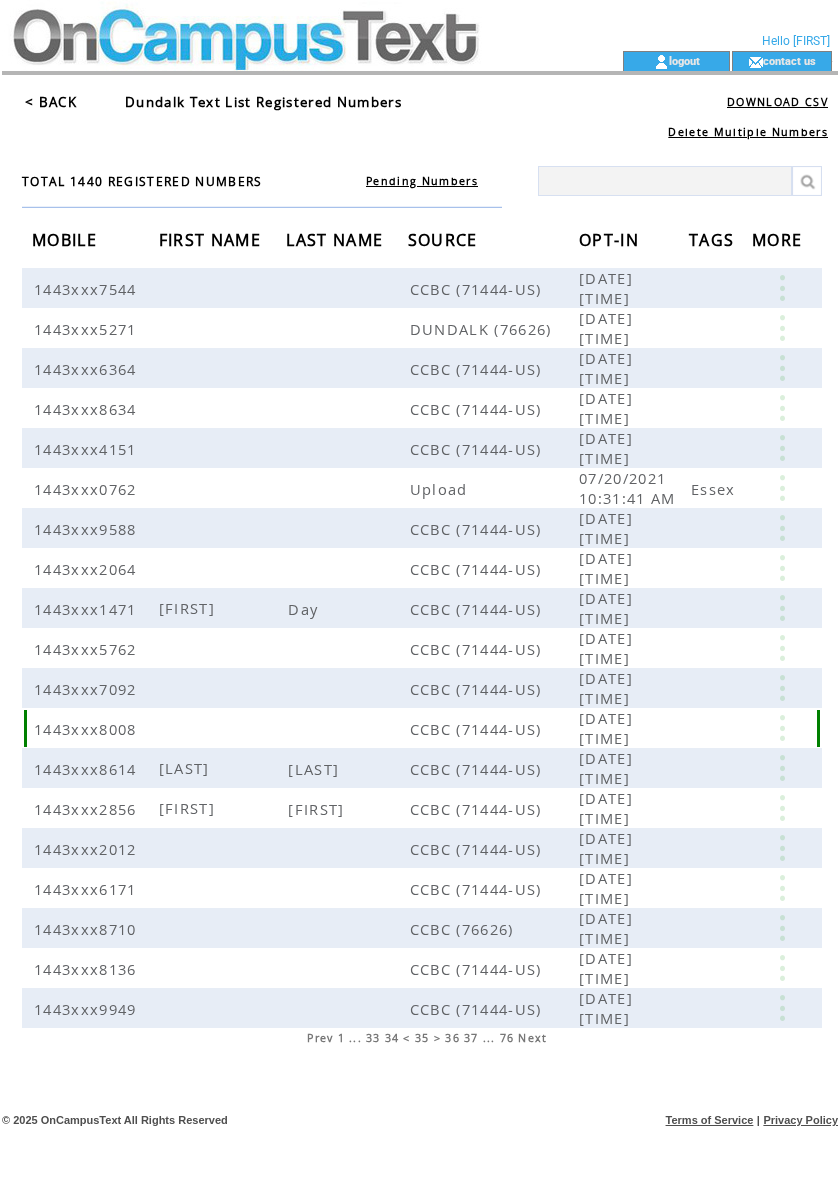 click at bounding box center [782, 728] 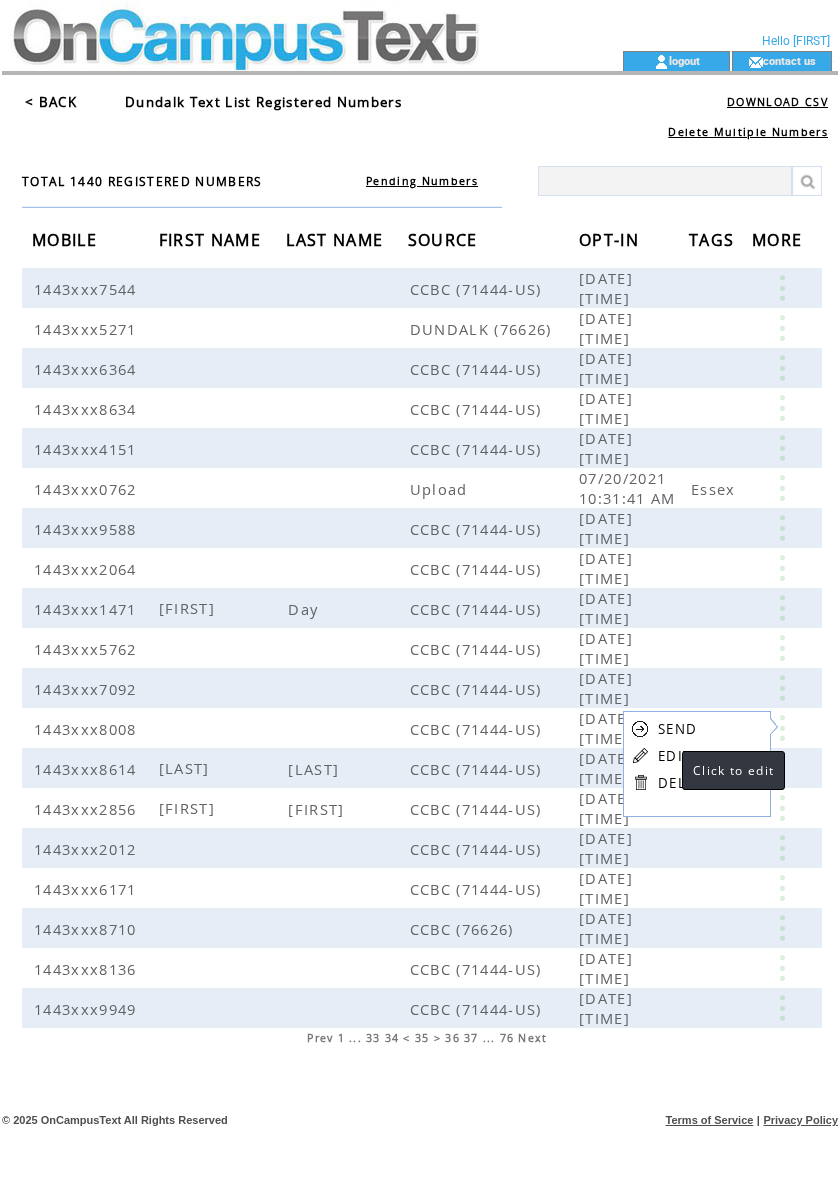click on "EDIT" at bounding box center (674, 756) 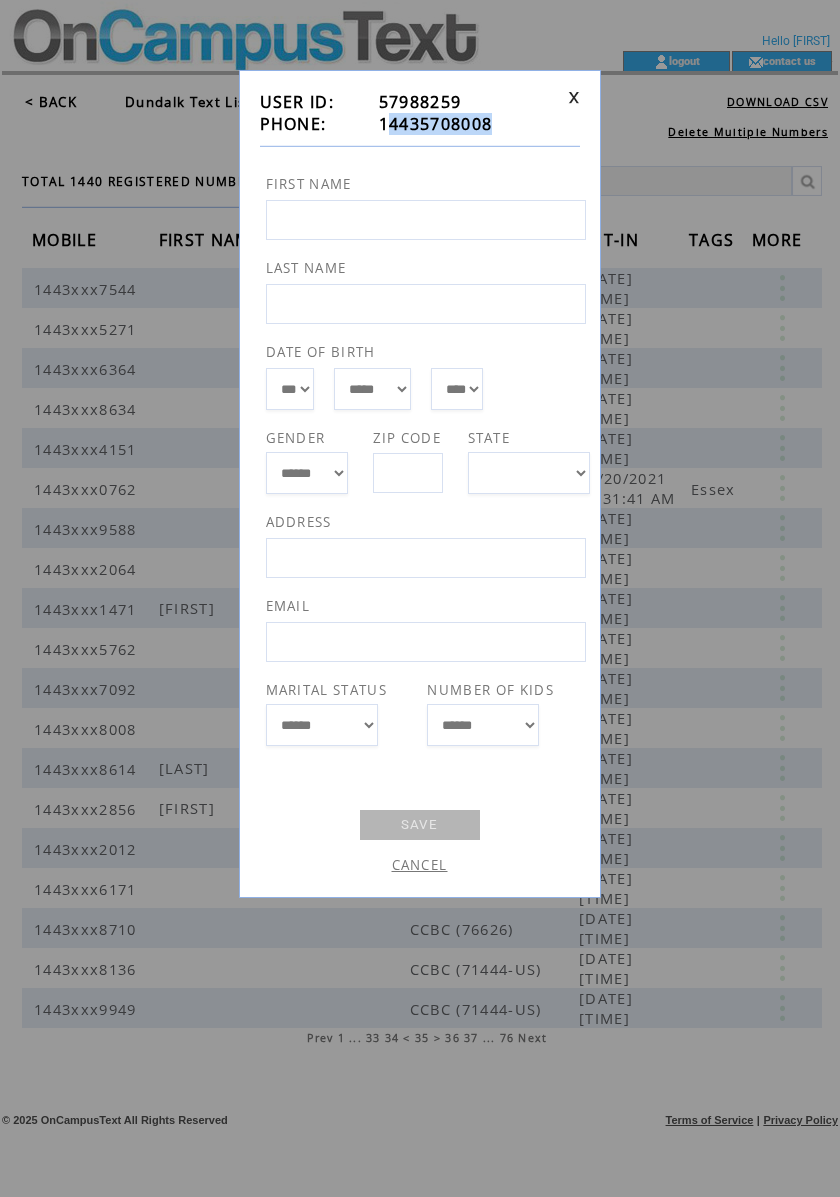 drag, startPoint x: 493, startPoint y: 128, endPoint x: 389, endPoint y: 129, distance: 104.00481 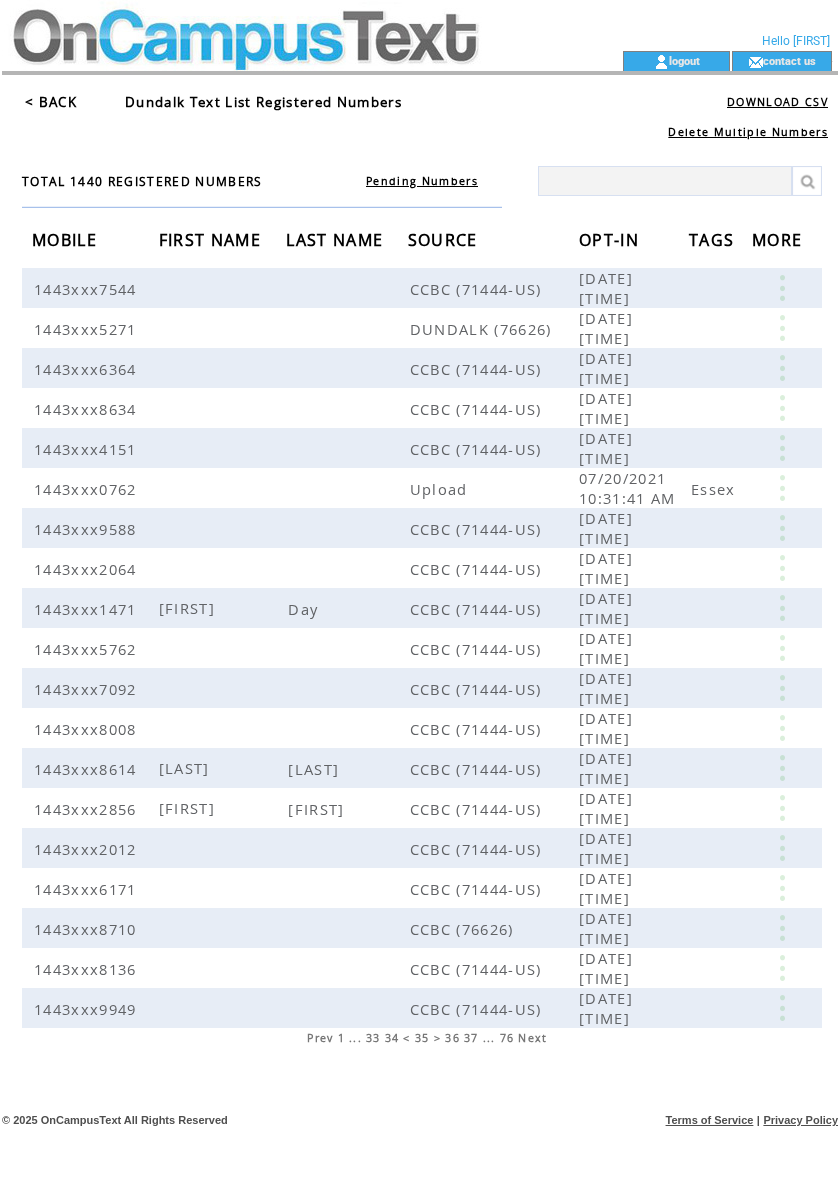 click on "DOWNLOAD CSV" at bounding box center (777, 102) 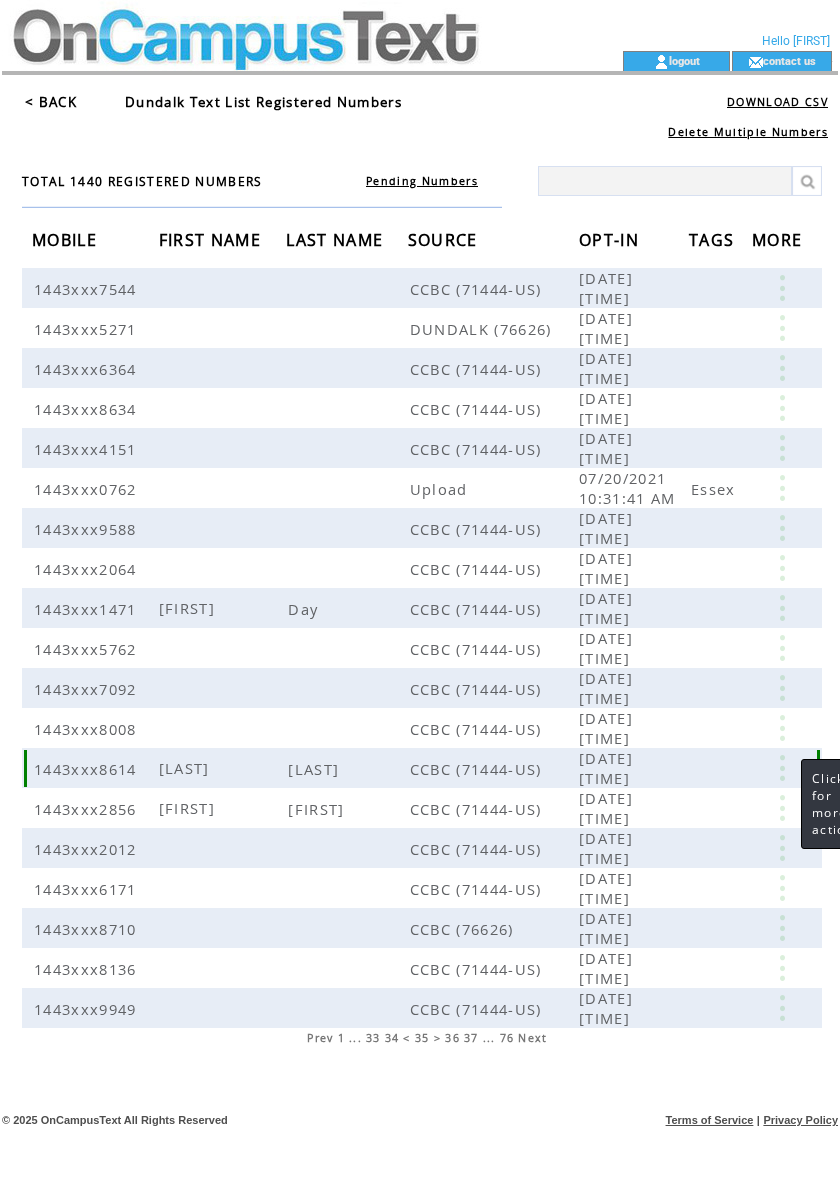 click at bounding box center [782, 768] 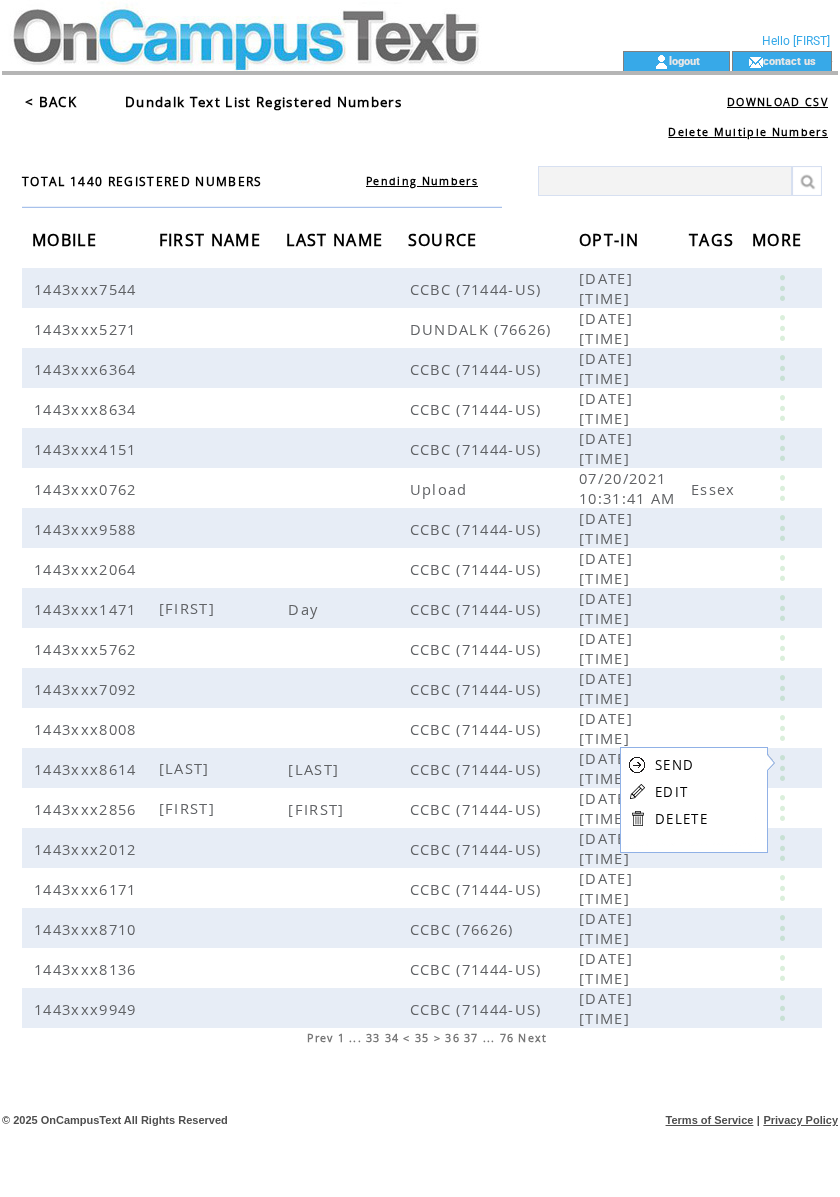 click on "EDIT" at bounding box center [671, 792] 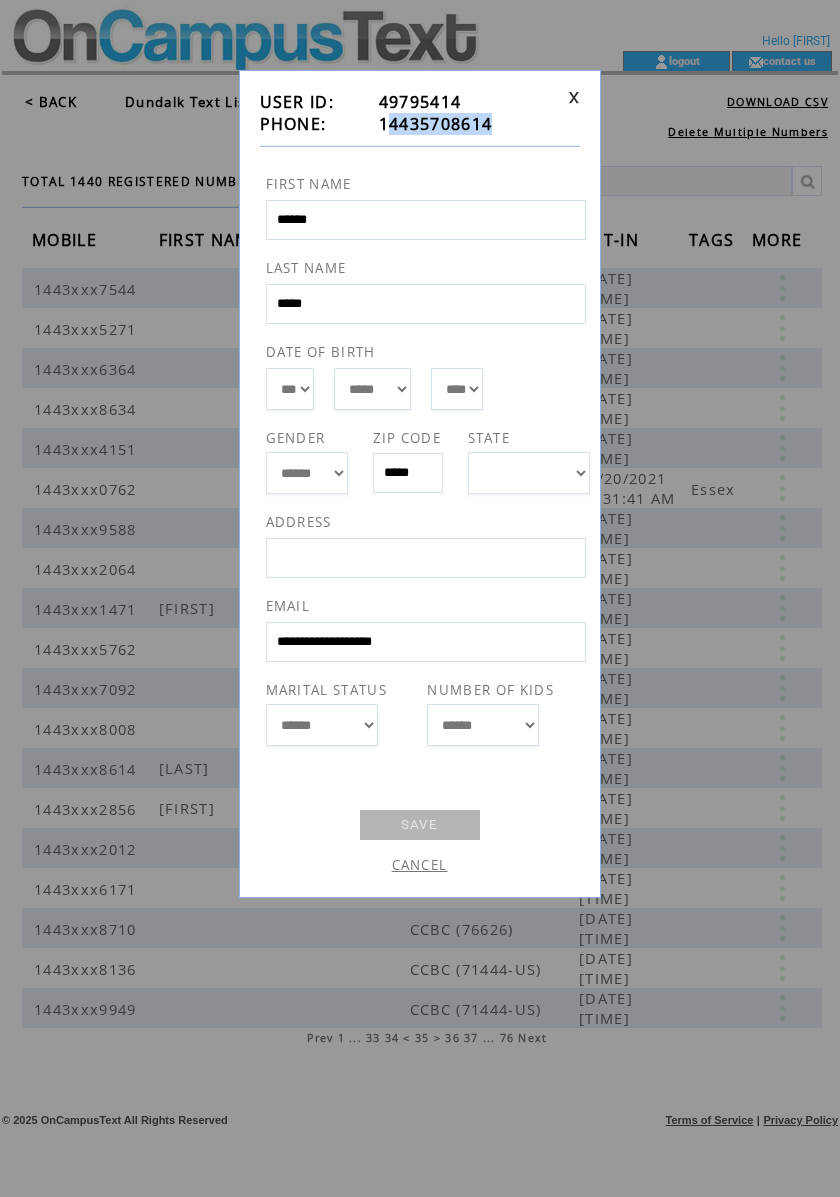 drag, startPoint x: 498, startPoint y: 126, endPoint x: 389, endPoint y: 125, distance: 109.004585 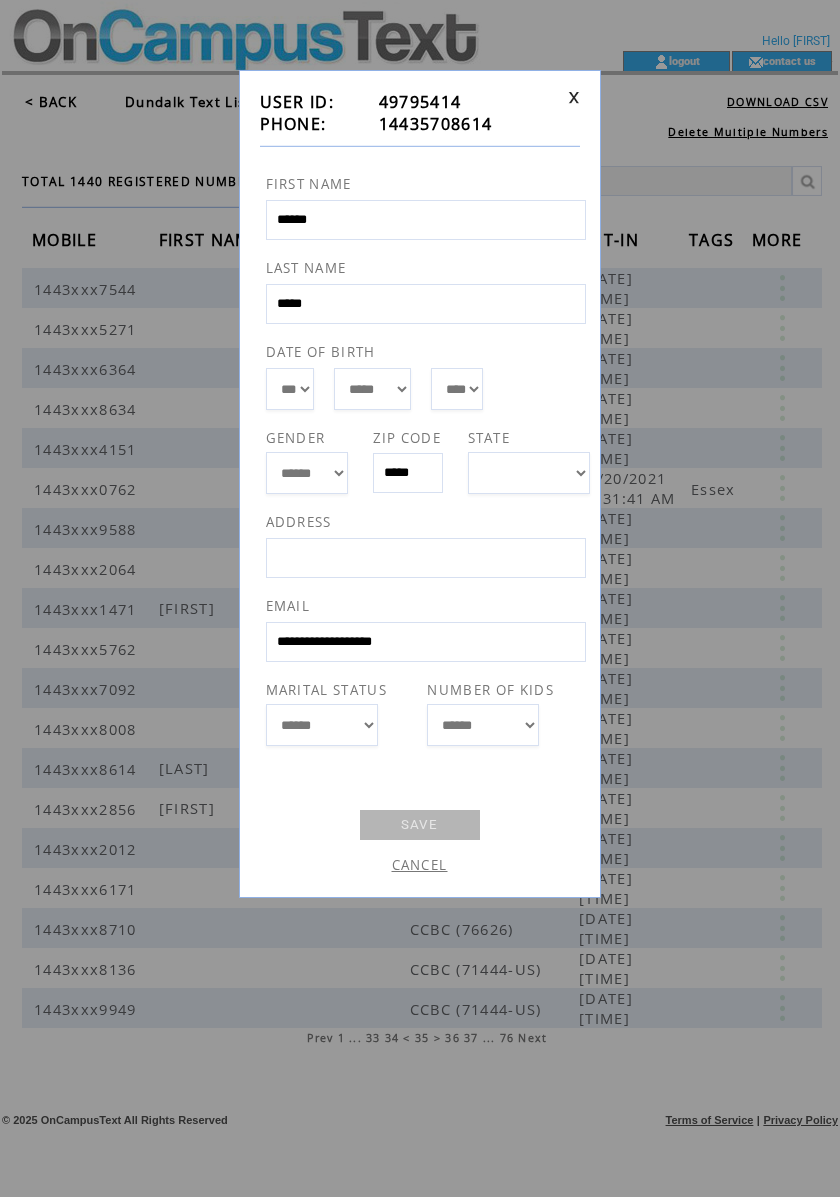 click on "**********" at bounding box center (420, 598) 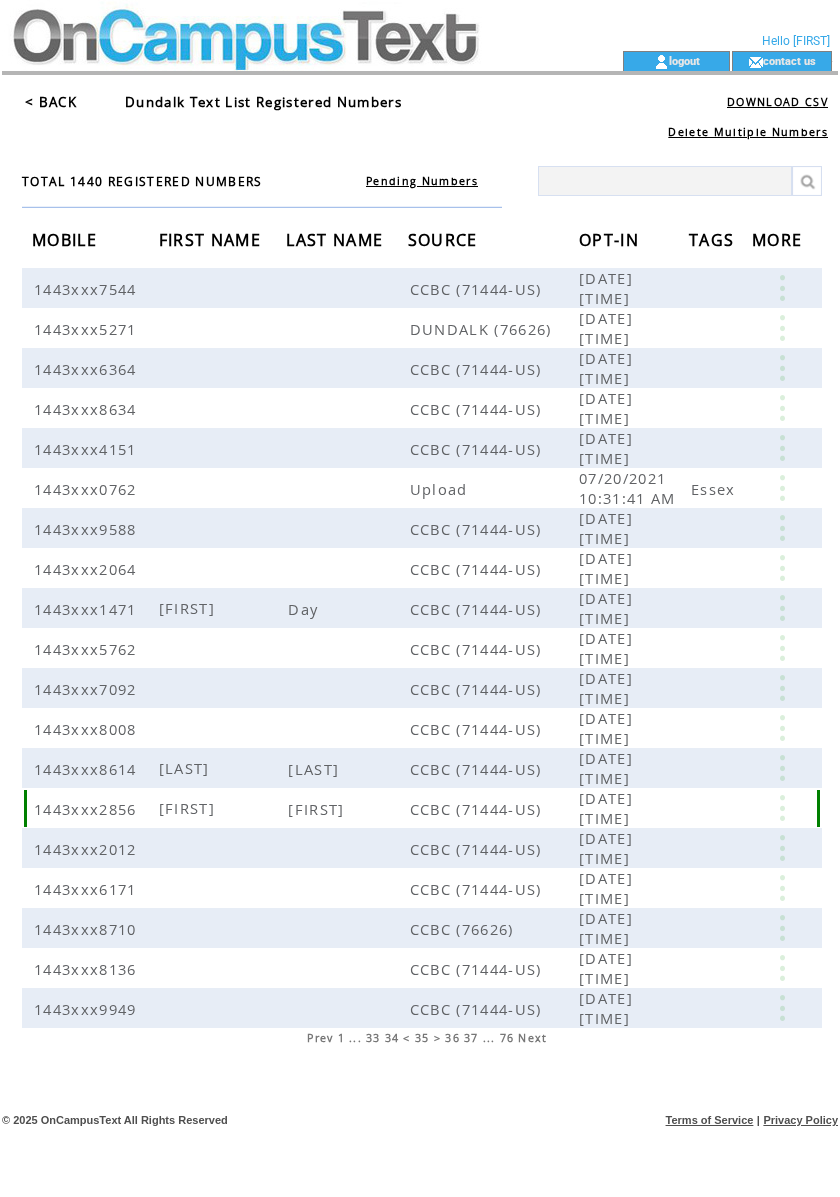 click at bounding box center [782, 808] 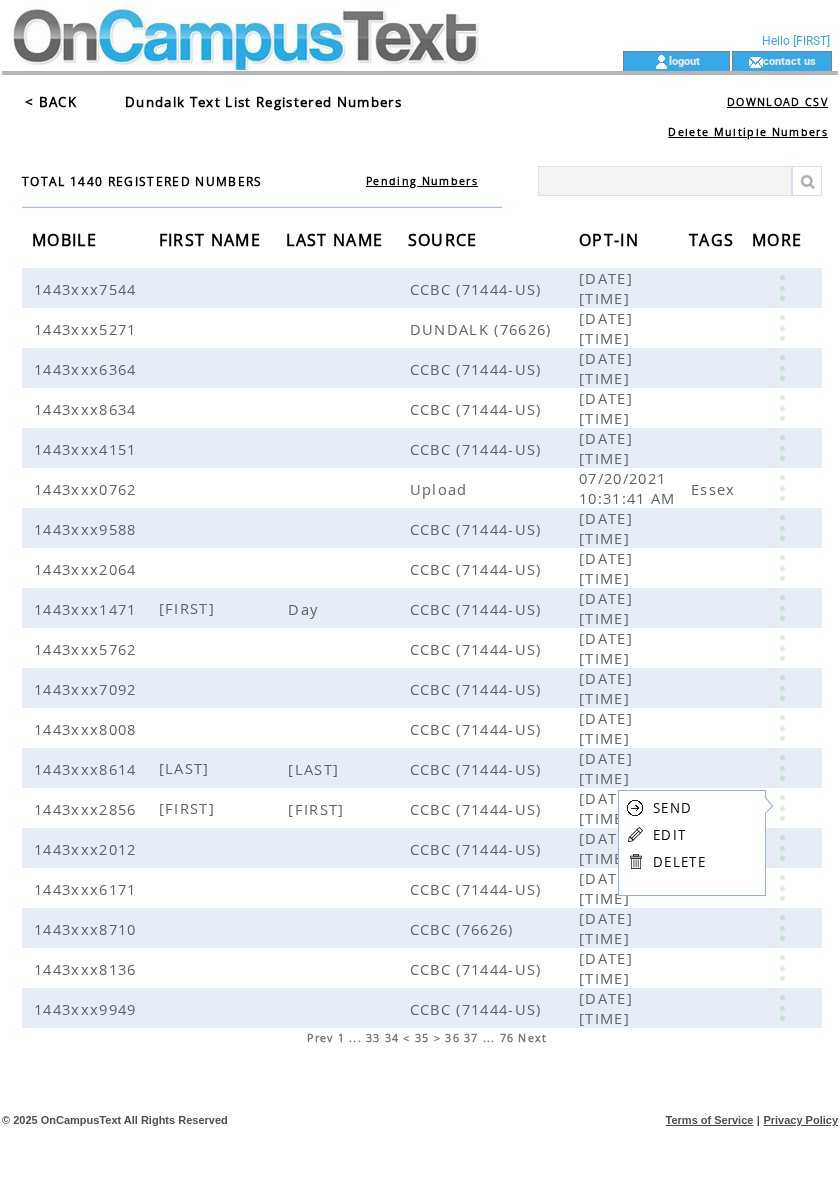 click on "EDIT" at bounding box center (669, 835) 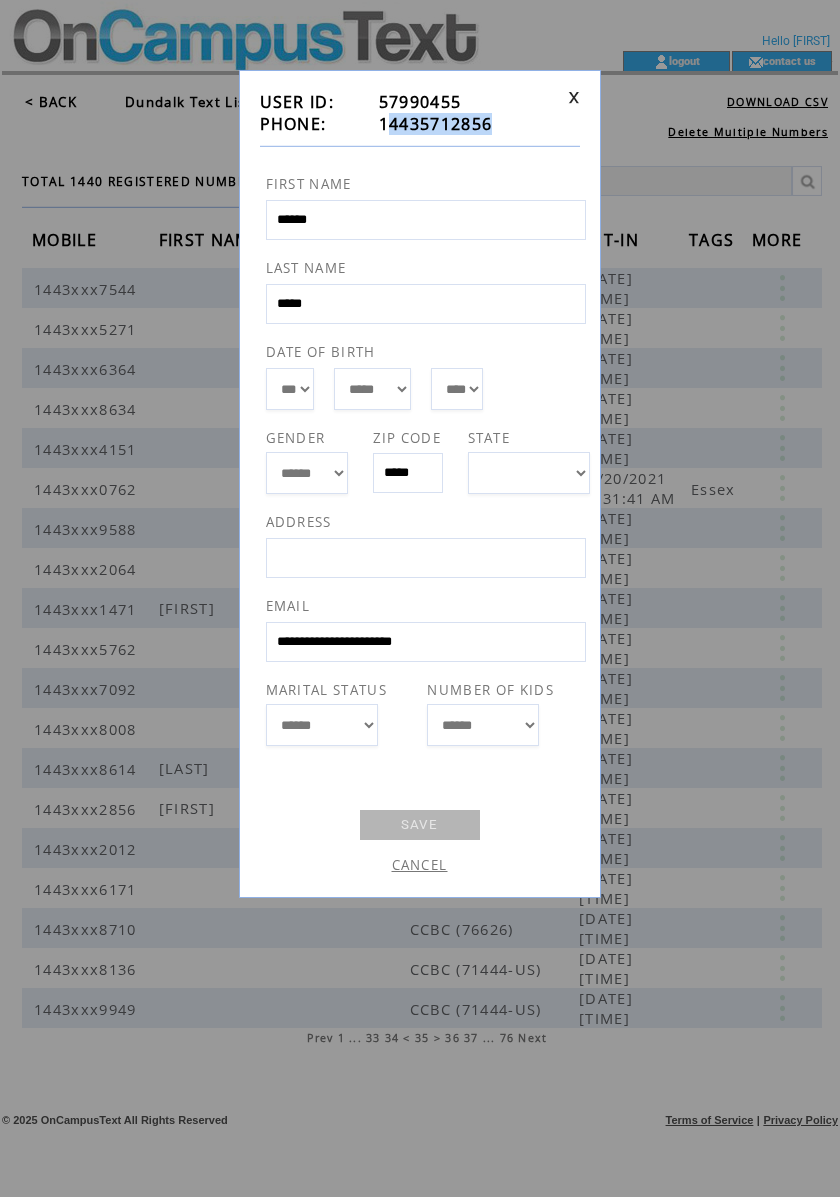 drag, startPoint x: 500, startPoint y: 121, endPoint x: 388, endPoint y: 129, distance: 112.28535 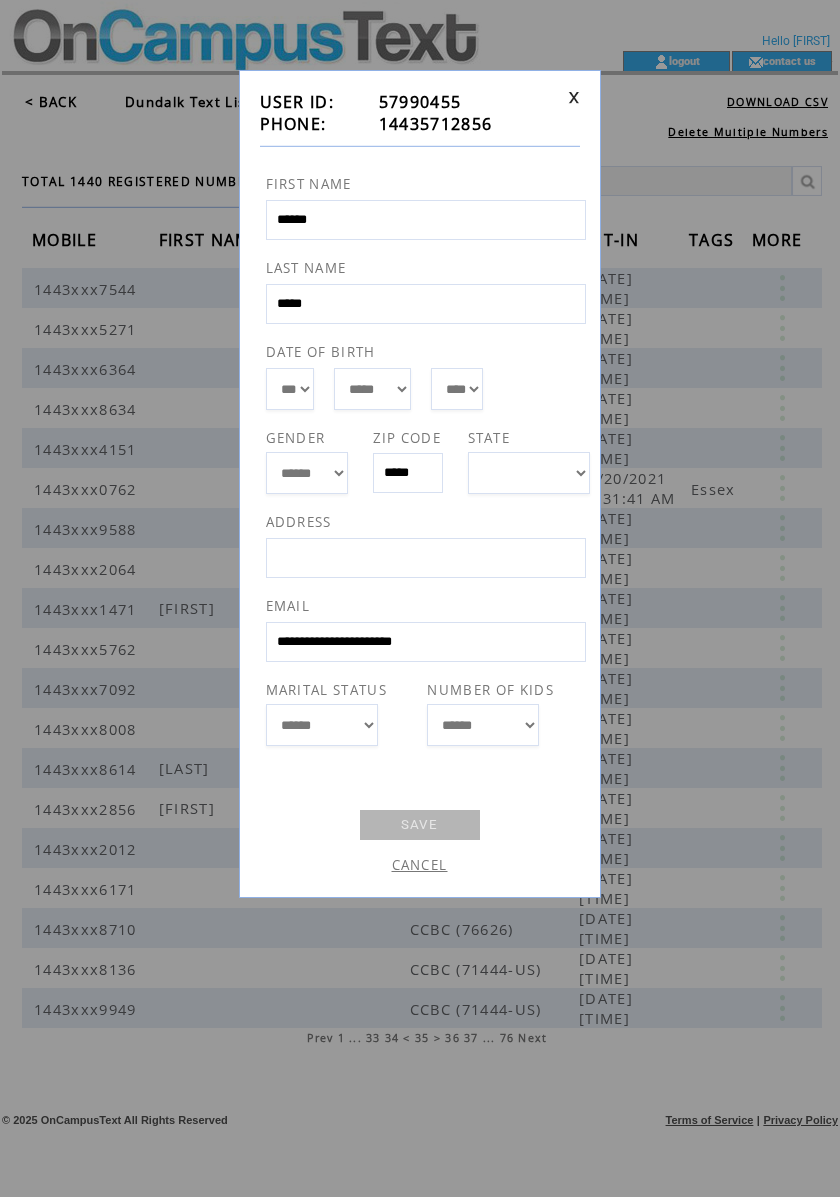 click on "**********" at bounding box center [420, 598] 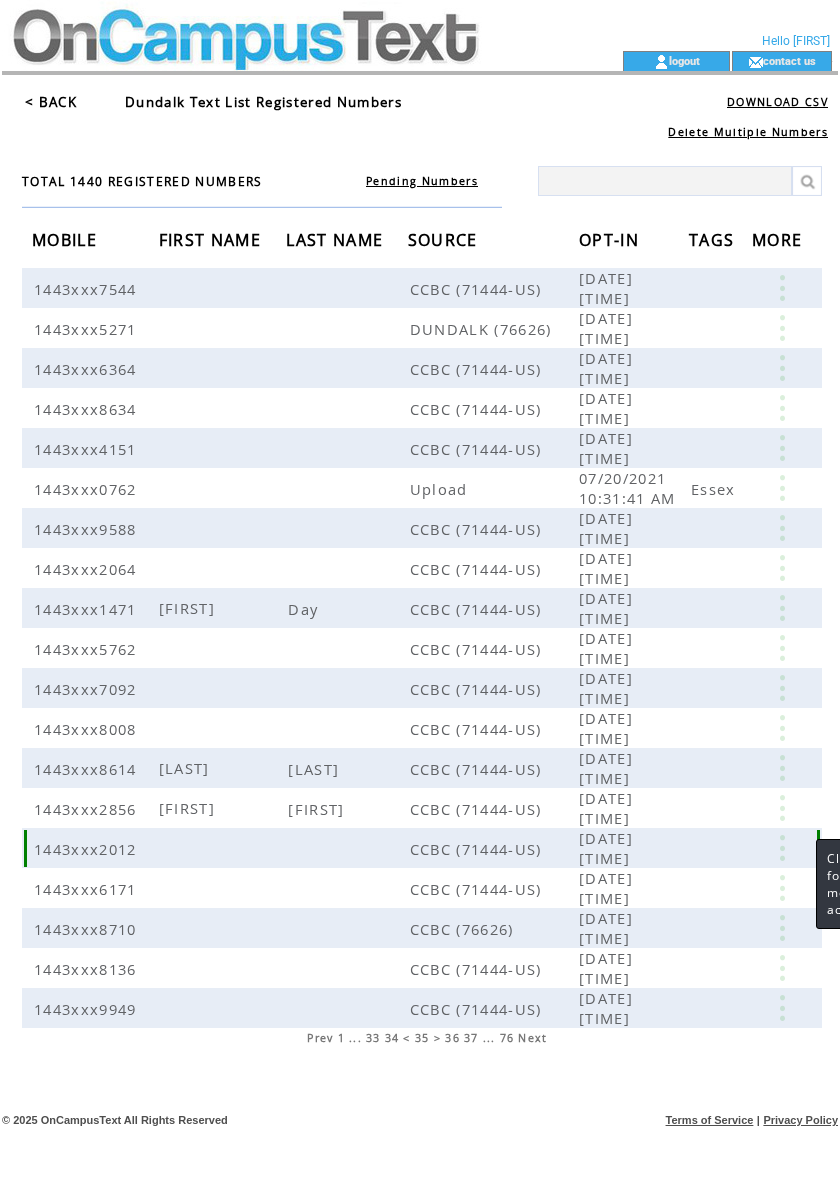 click at bounding box center [782, 848] 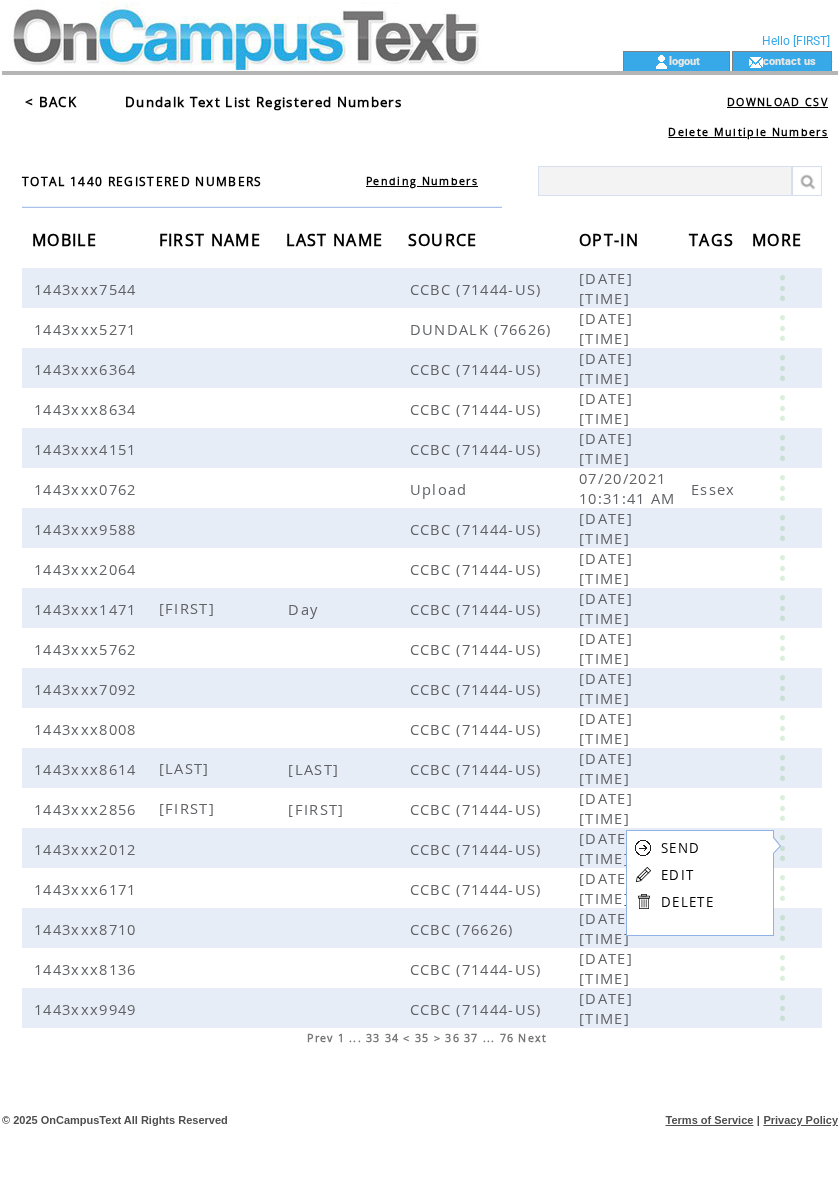 click on "EDIT" at bounding box center [677, 875] 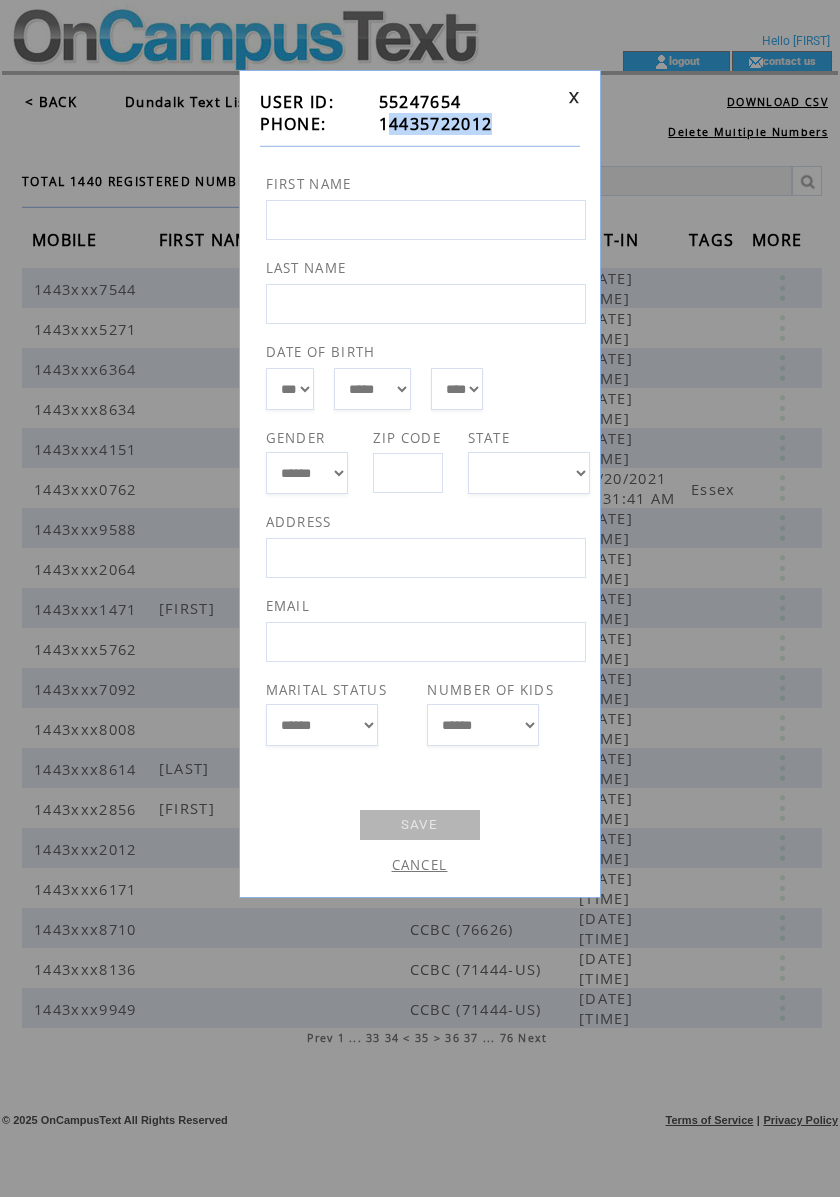 drag, startPoint x: 501, startPoint y: 122, endPoint x: 392, endPoint y: 122, distance: 109 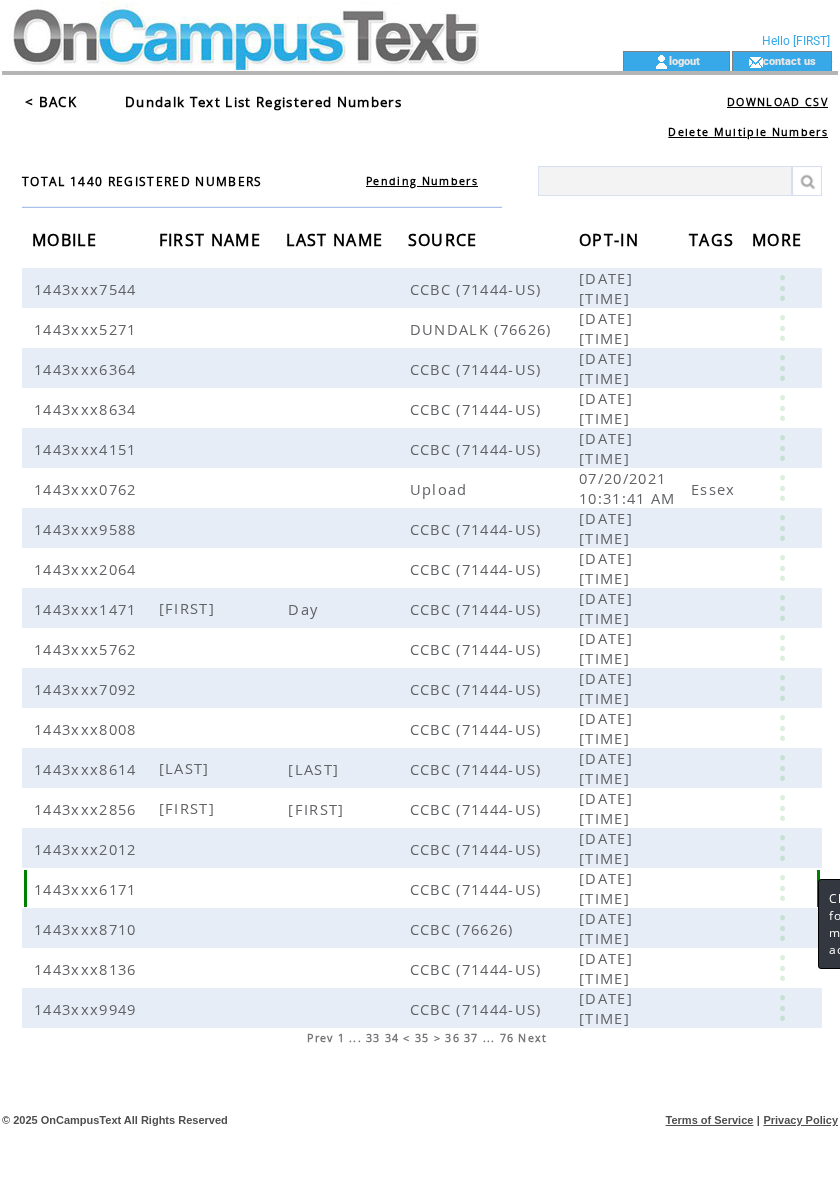 click at bounding box center [782, 888] 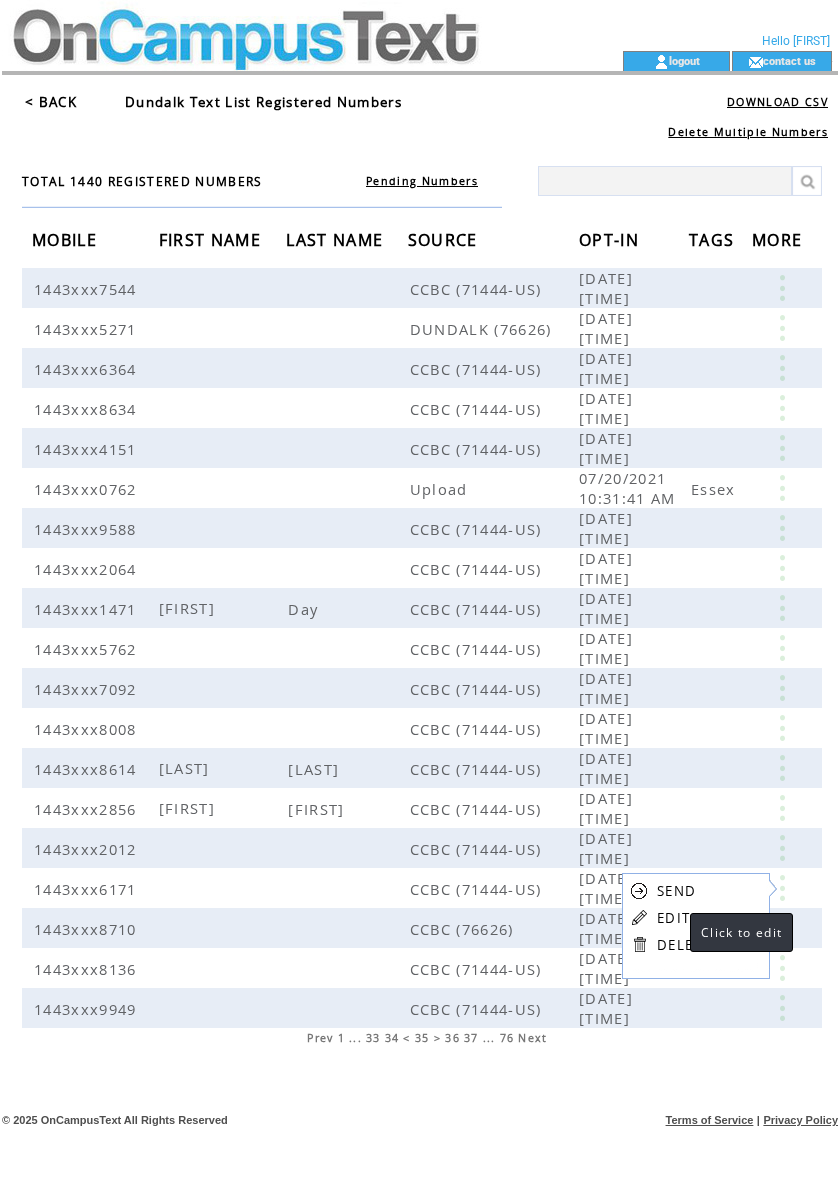 click on "EDIT" at bounding box center (673, 918) 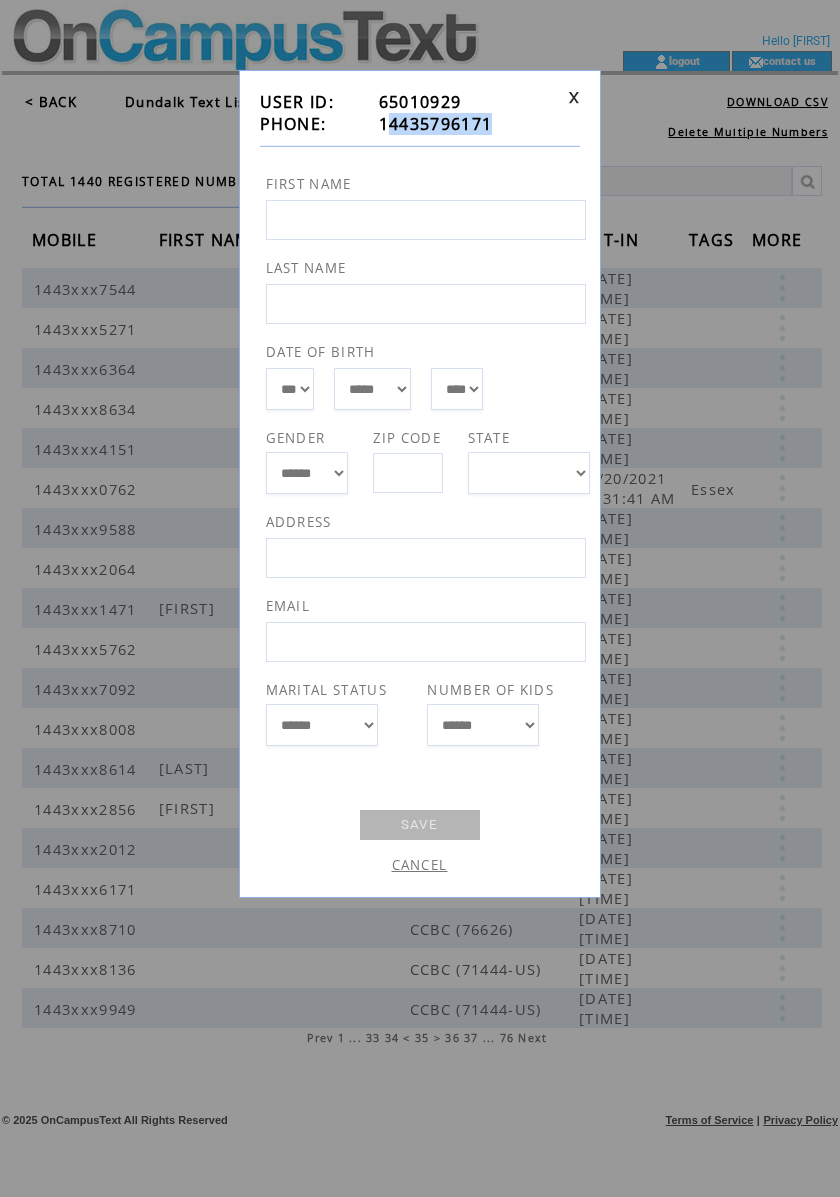 drag, startPoint x: 493, startPoint y: 125, endPoint x: 390, endPoint y: 134, distance: 103.392456 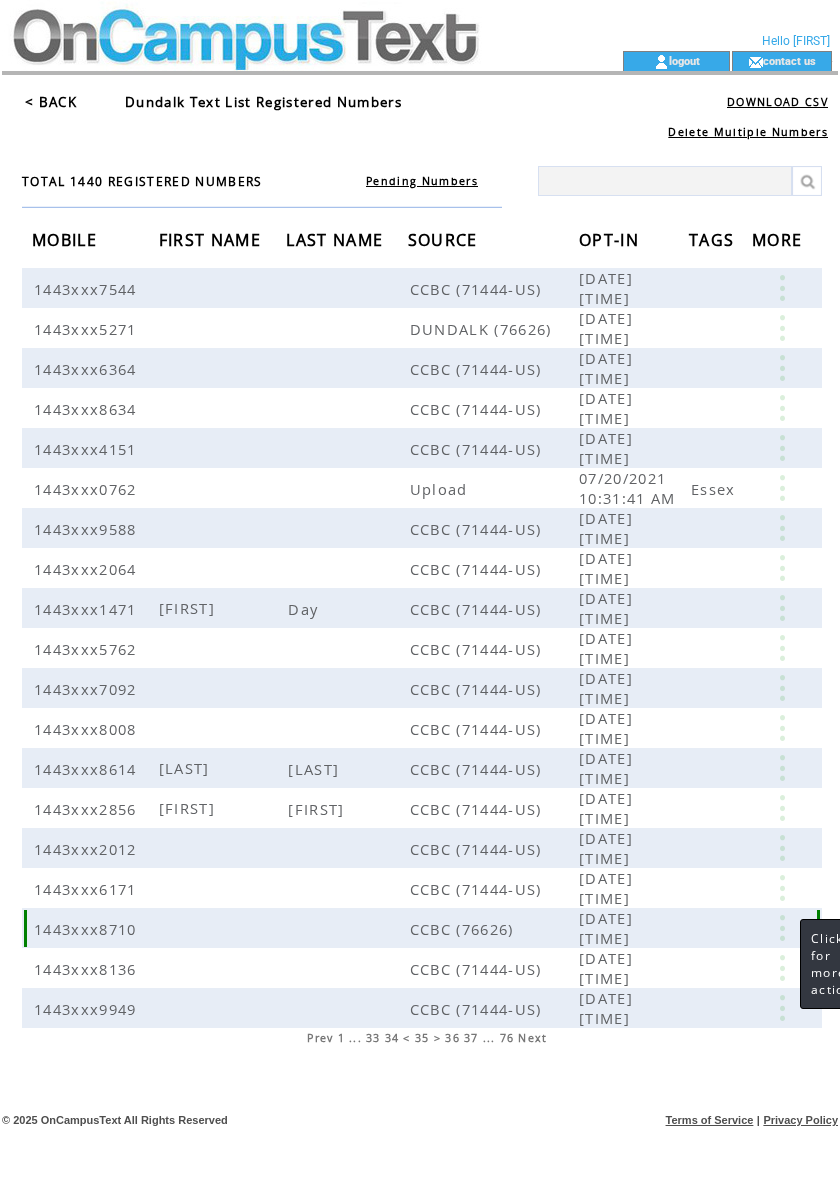 click at bounding box center (782, 928) 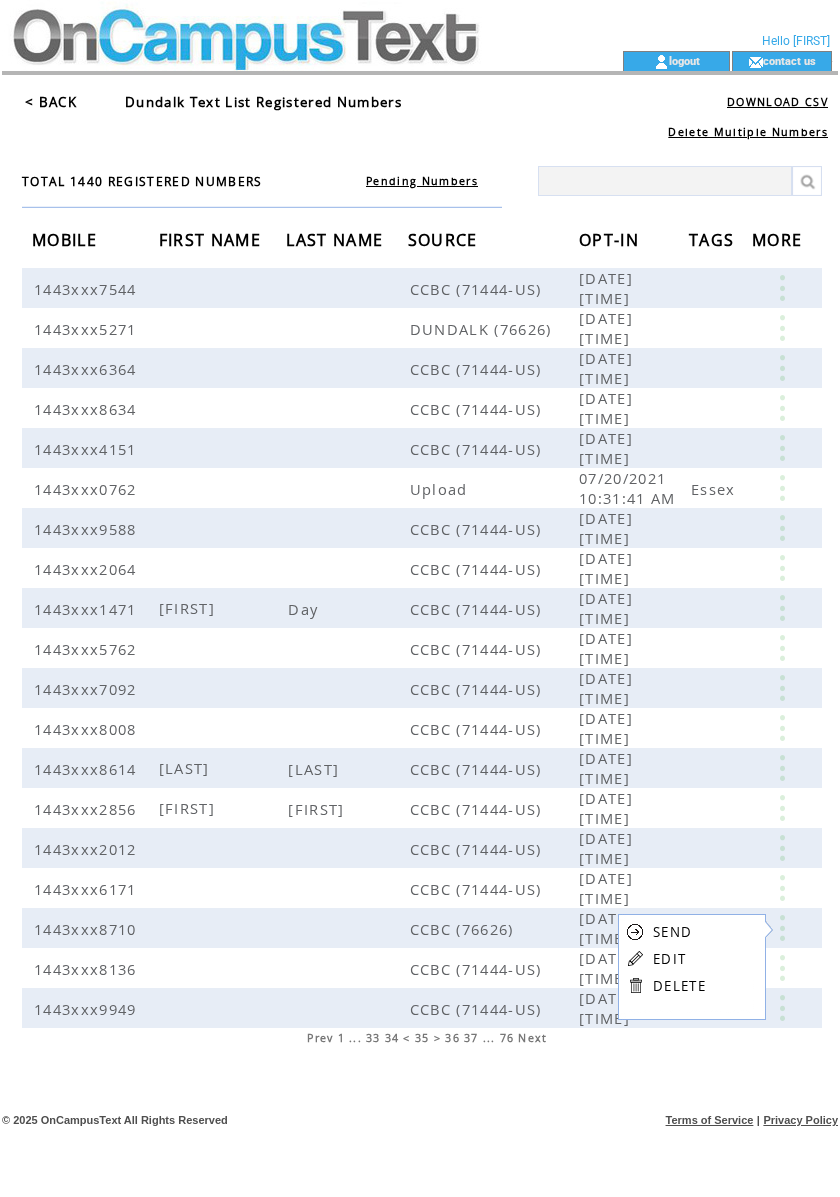 click on "EDIT" at bounding box center (669, 959) 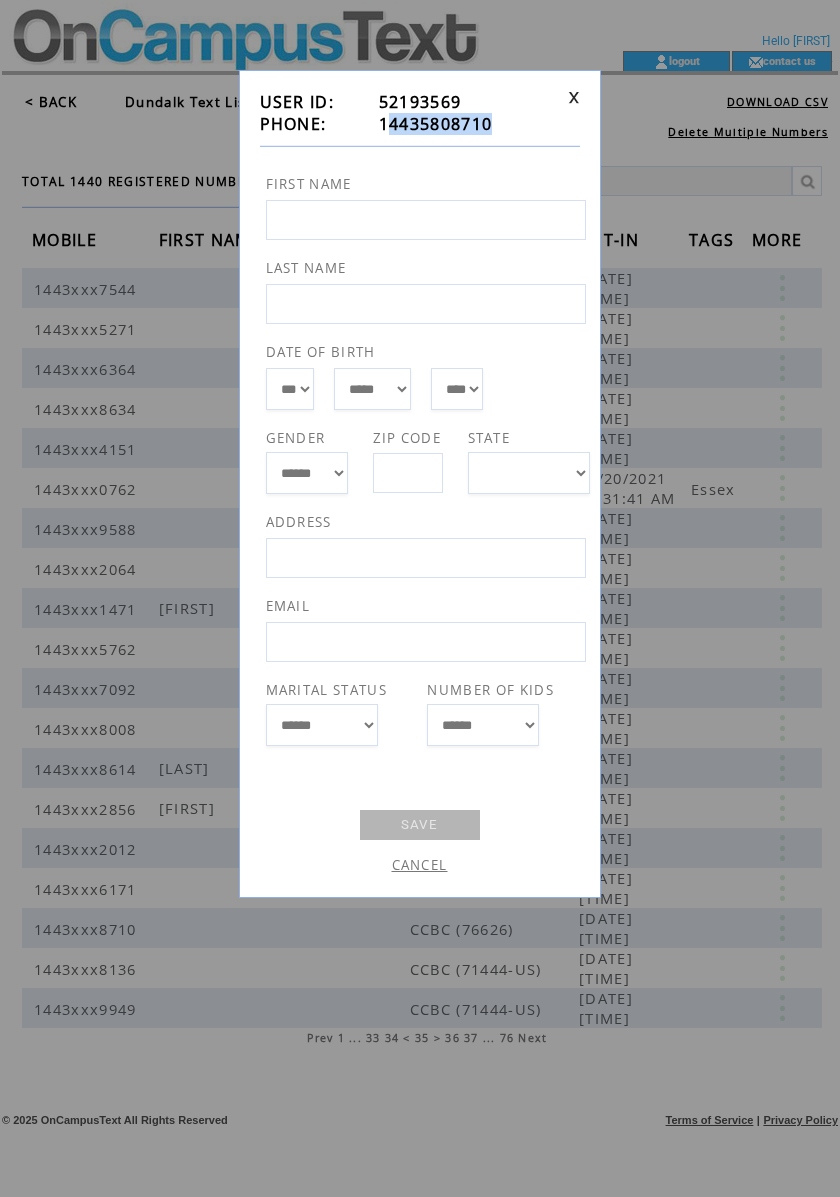 drag, startPoint x: 513, startPoint y: 118, endPoint x: 390, endPoint y: 134, distance: 124.036285 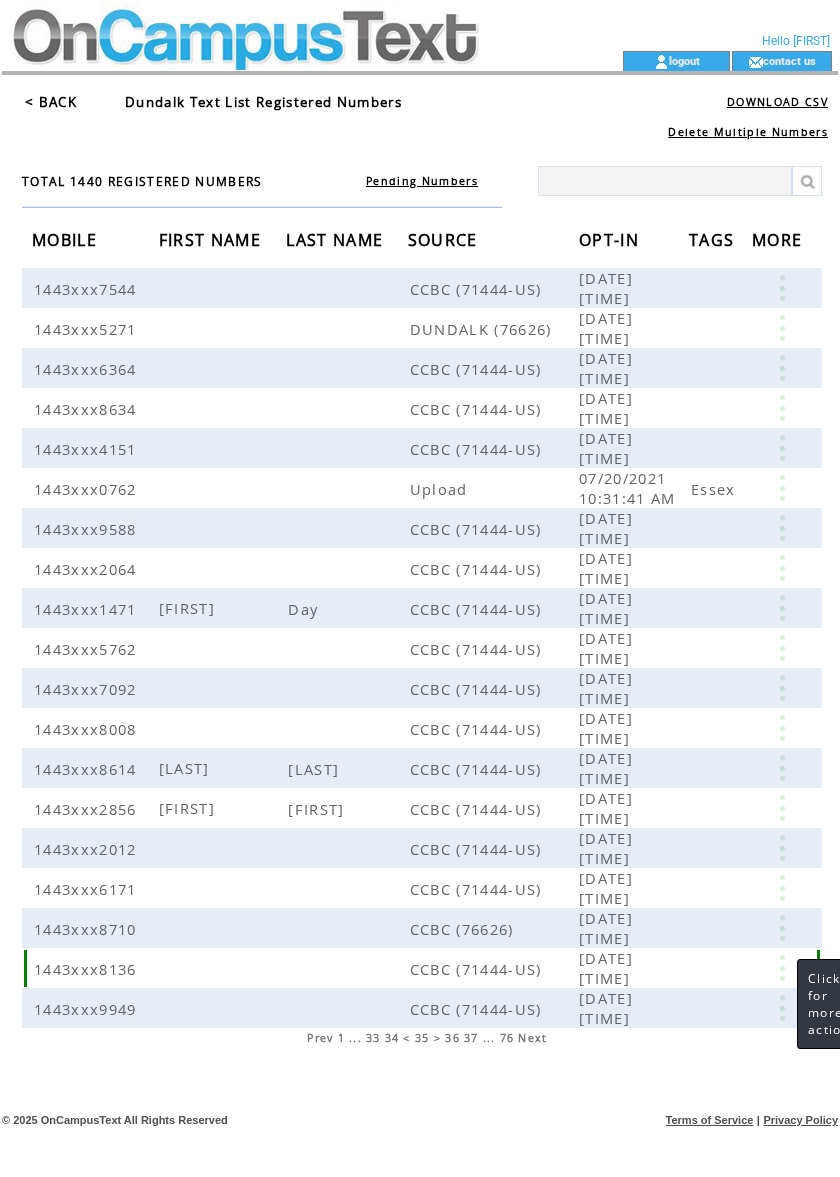 click at bounding box center [782, 968] 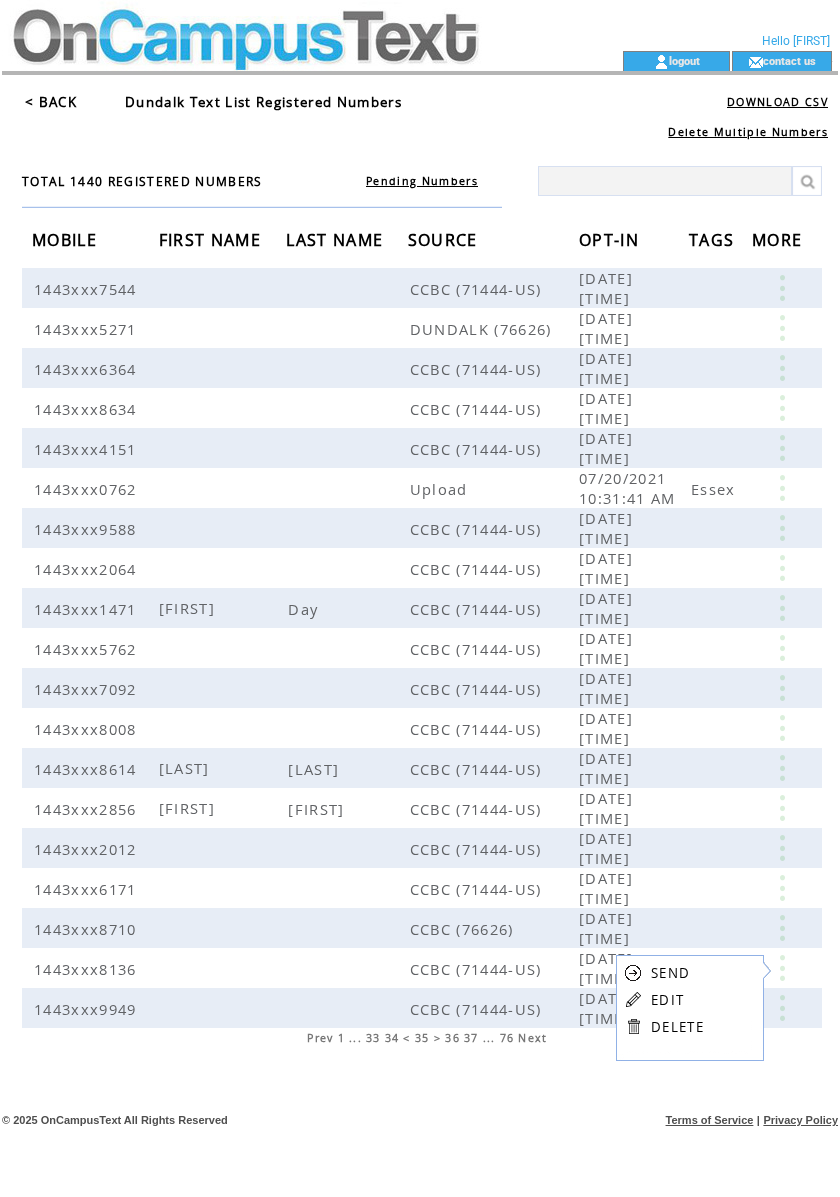 click on "EDIT" at bounding box center (667, 1000) 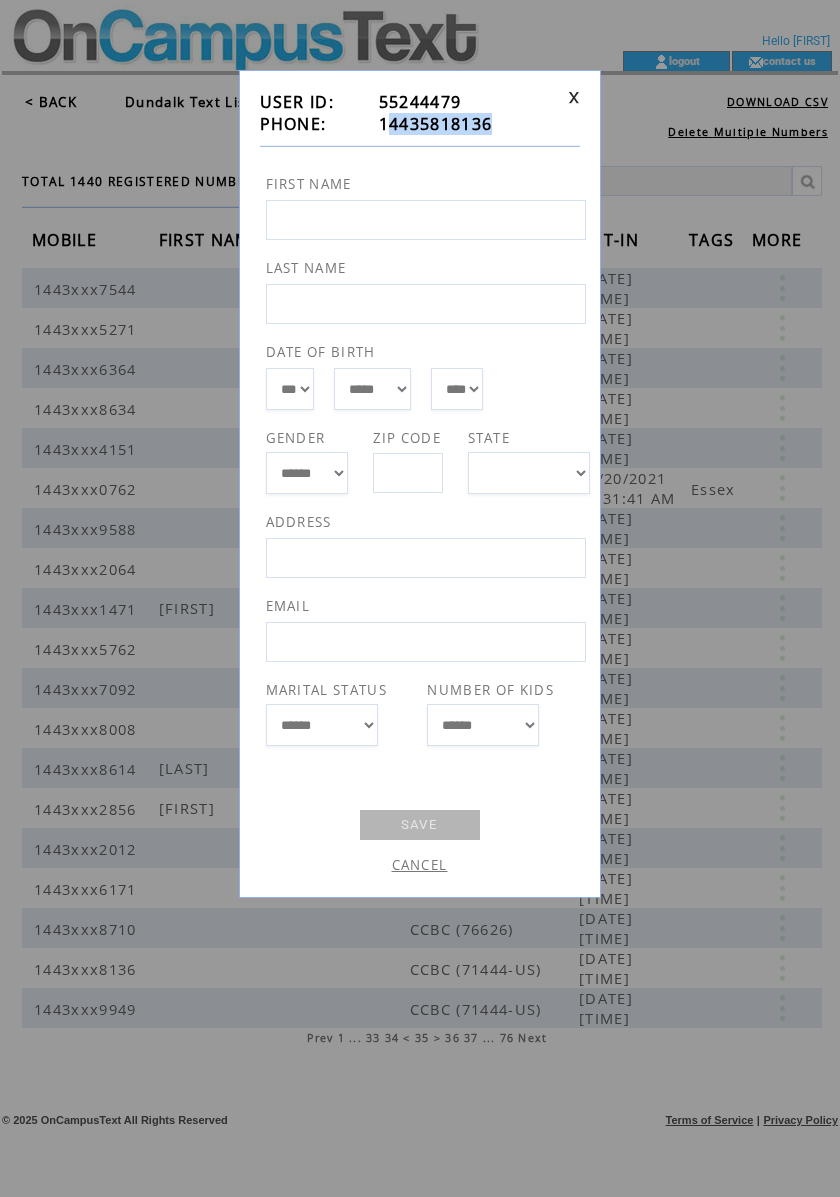 drag, startPoint x: 520, startPoint y: 125, endPoint x: 385, endPoint y: 128, distance: 135.03333 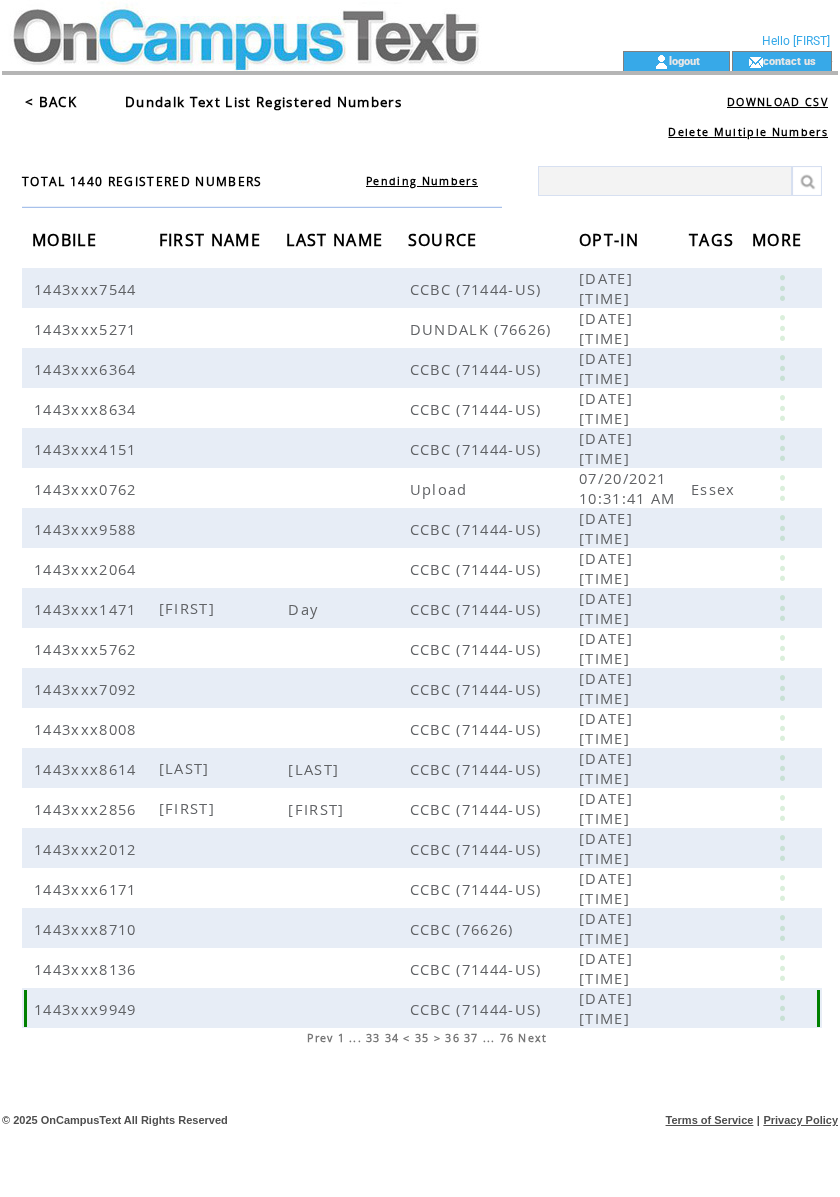 click at bounding box center [782, 1008] 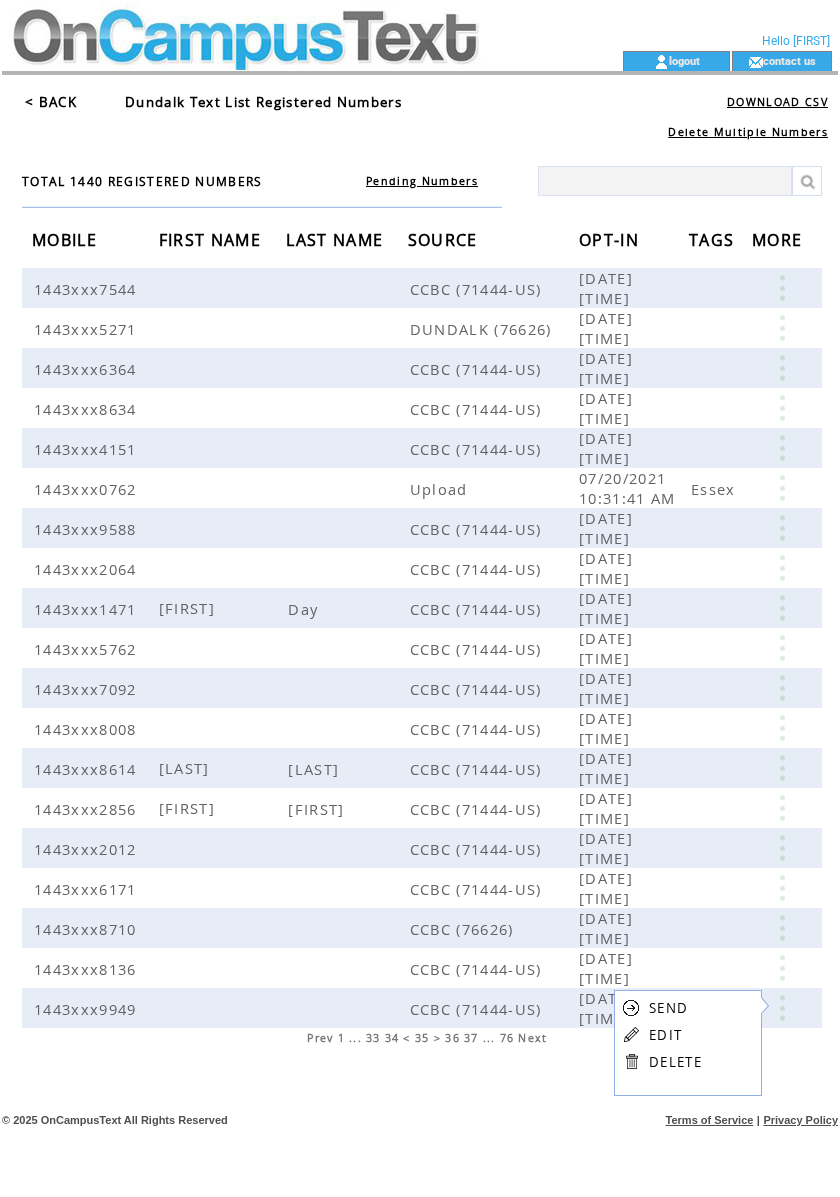 click on "EDIT" at bounding box center [665, 1035] 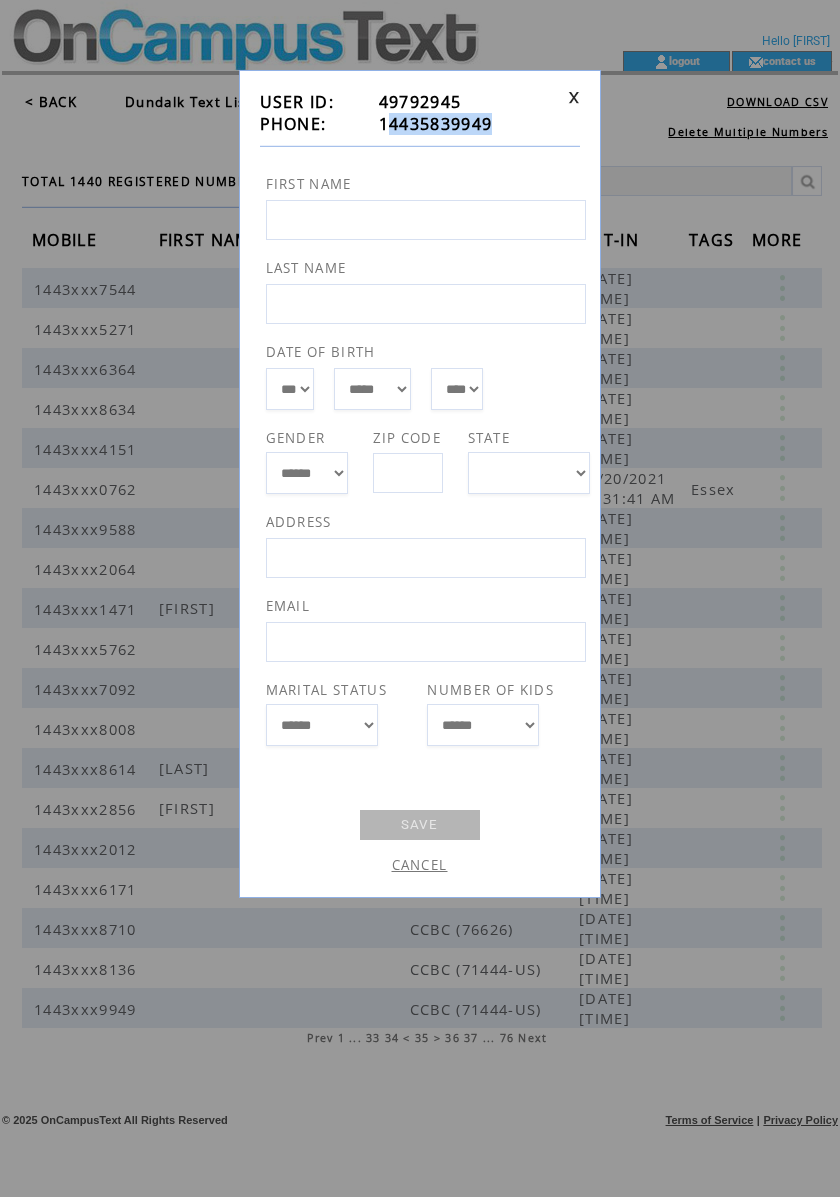 drag, startPoint x: 500, startPoint y: 128, endPoint x: 389, endPoint y: 125, distance: 111.040535 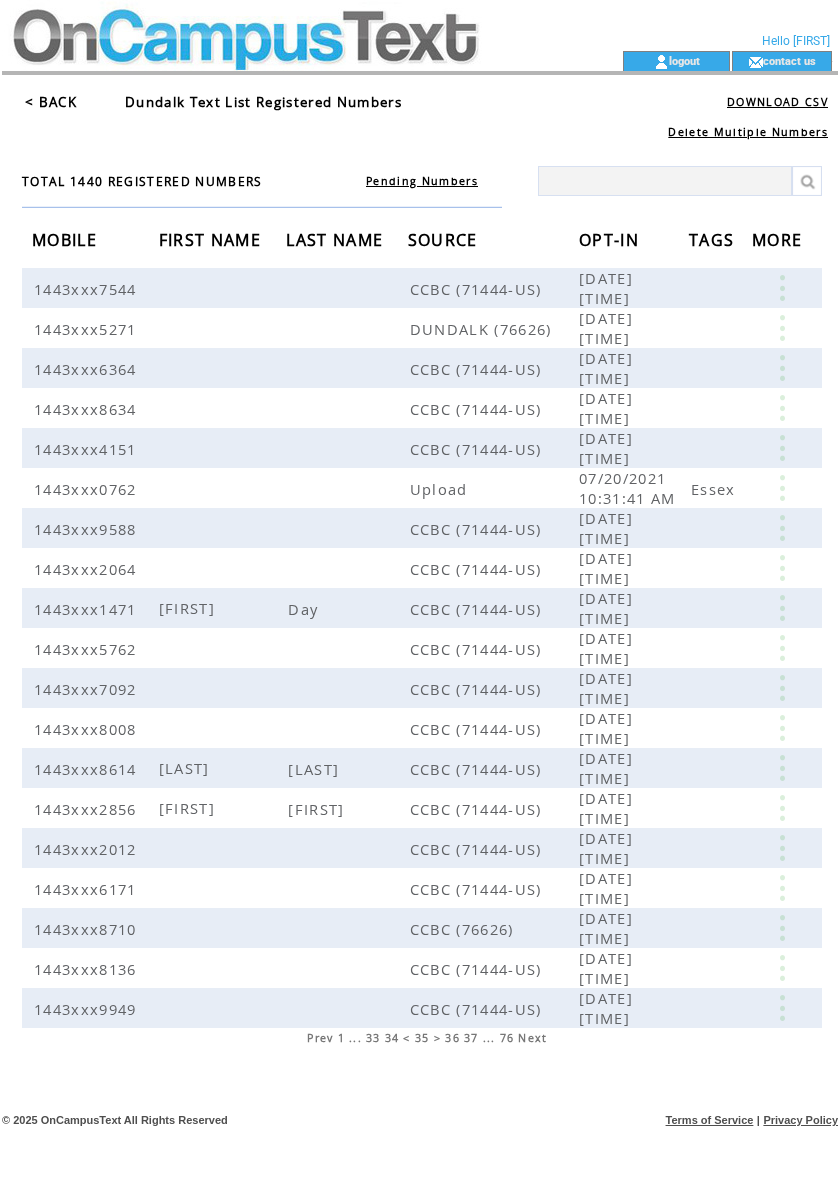 click on "36" at bounding box center [452, 1038] 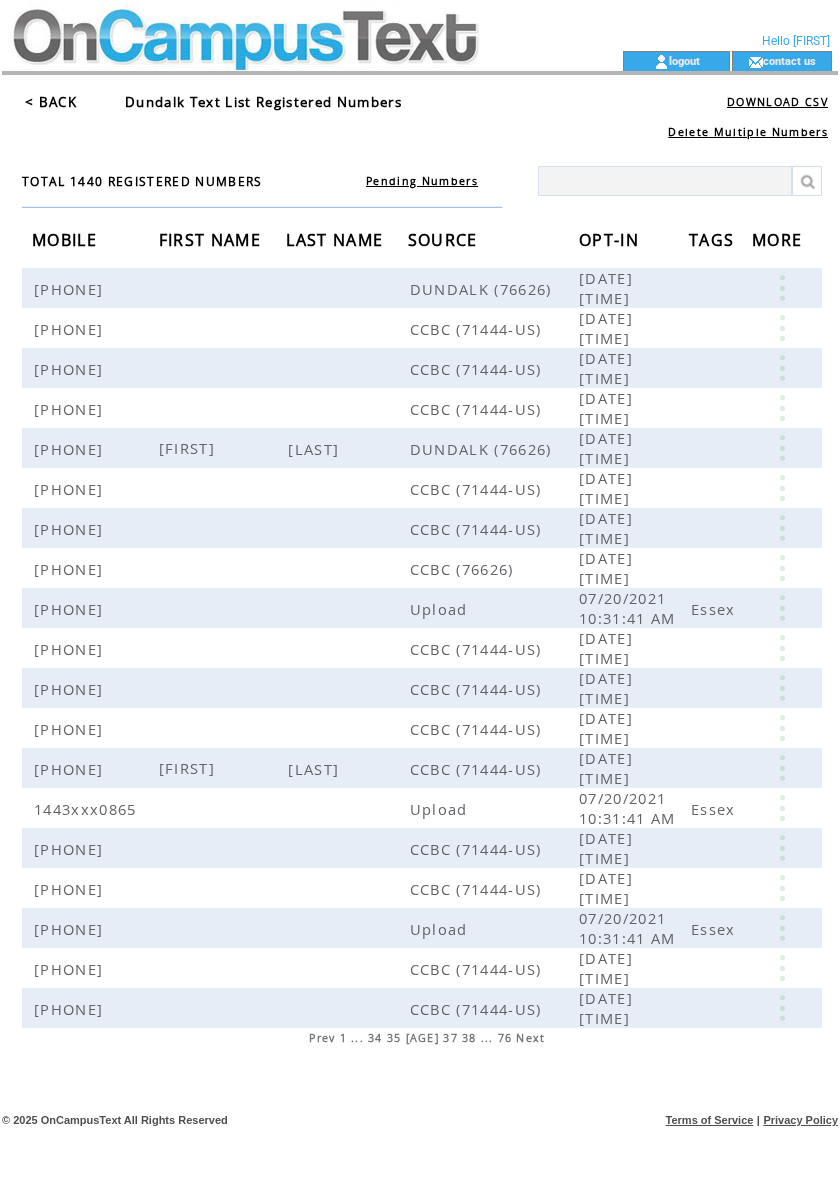 scroll, scrollTop: 0, scrollLeft: 0, axis: both 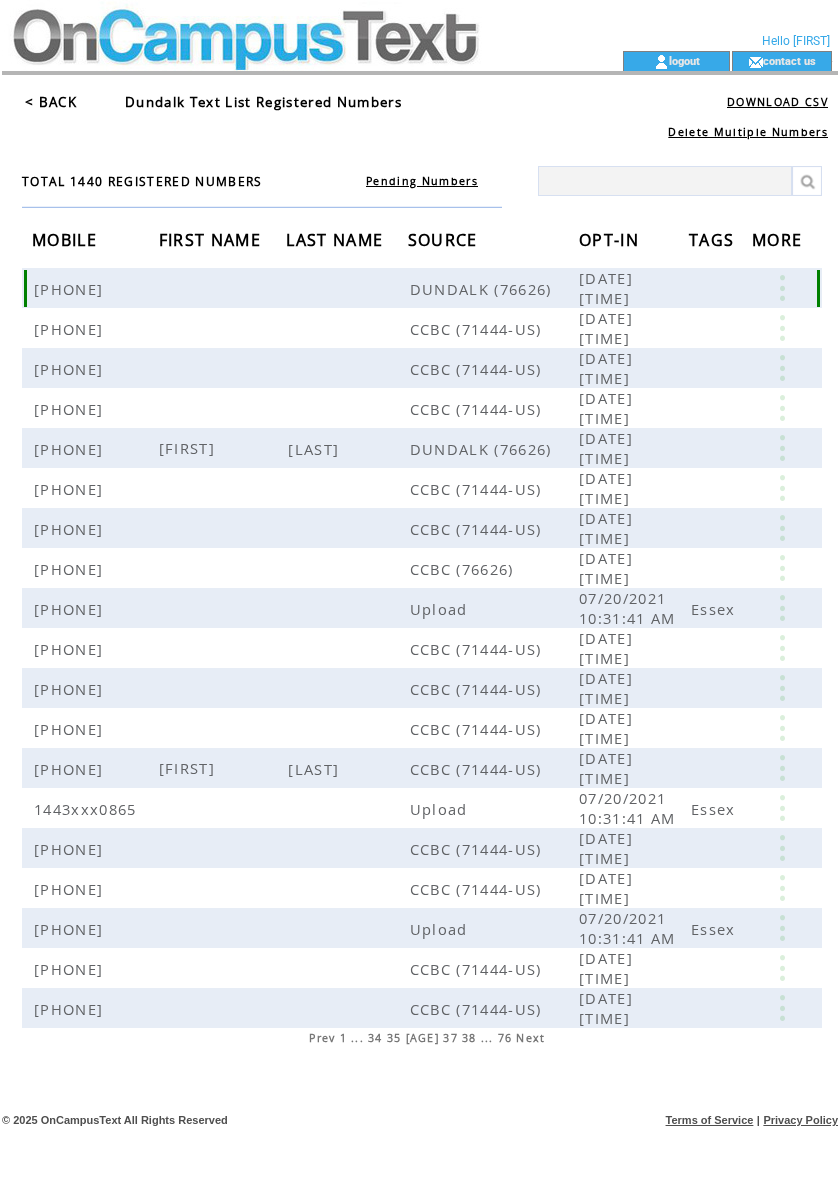 click at bounding box center [25, 288] 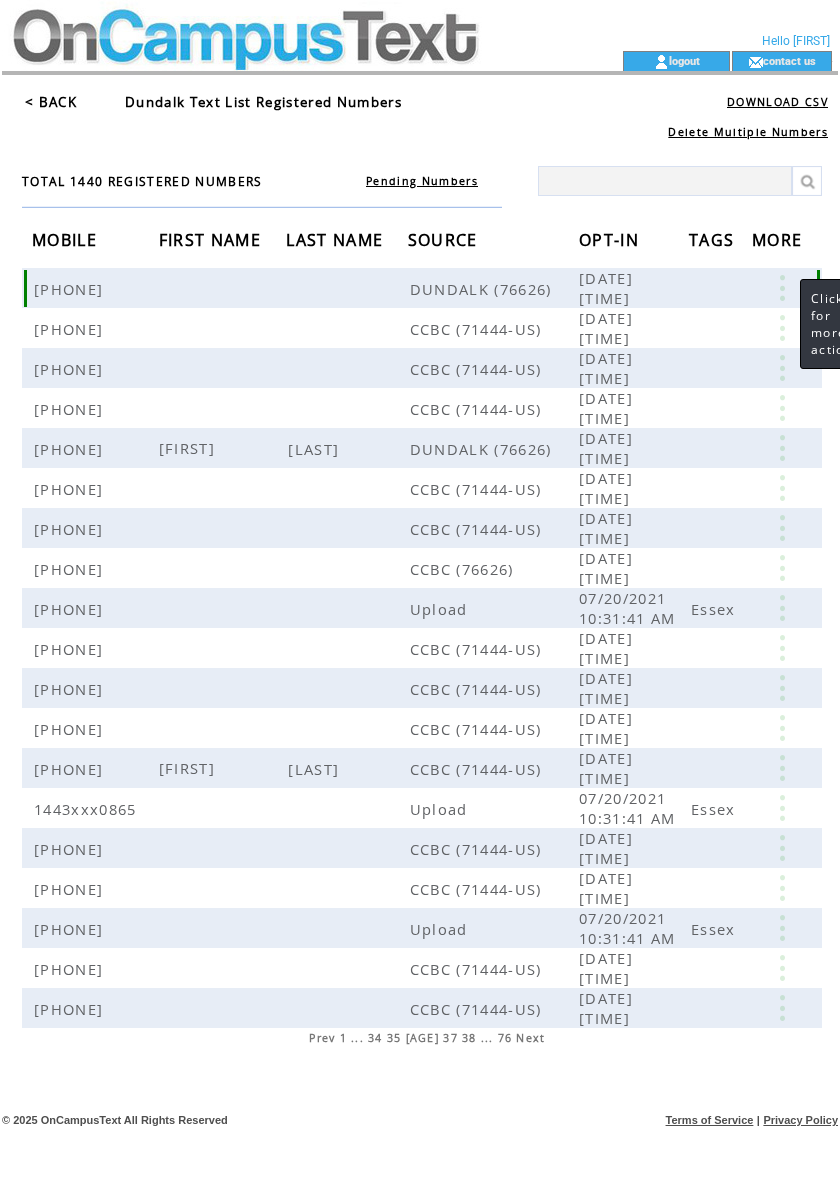 click at bounding box center [782, 288] 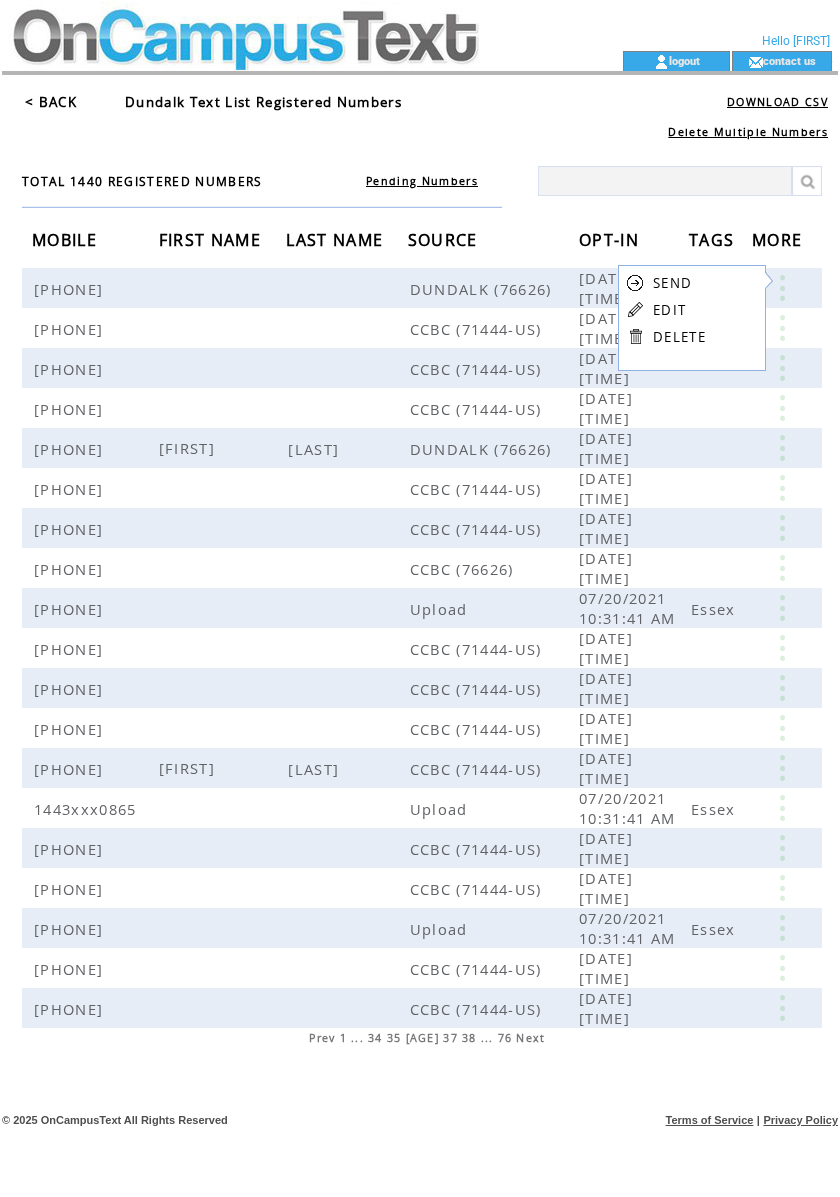 click on "EDIT" at bounding box center (669, 310) 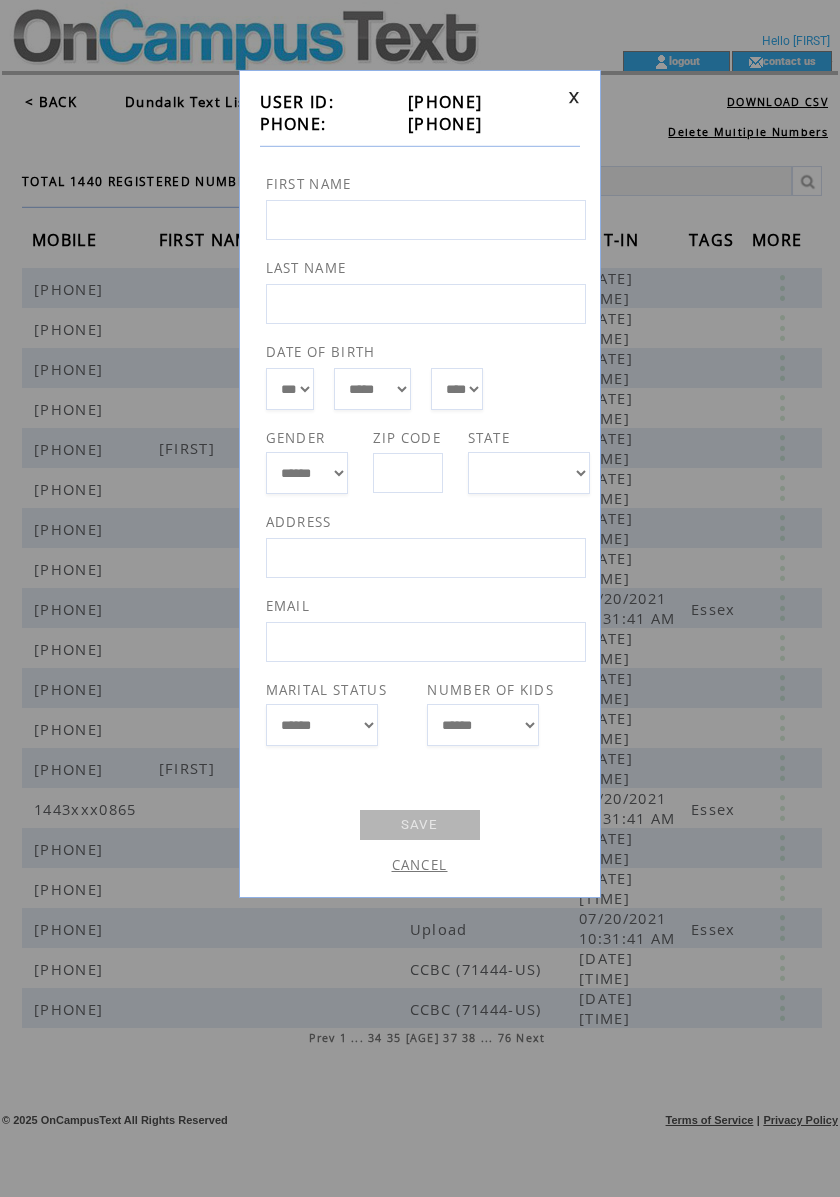 drag, startPoint x: 494, startPoint y: 125, endPoint x: 390, endPoint y: 136, distance: 104.58012 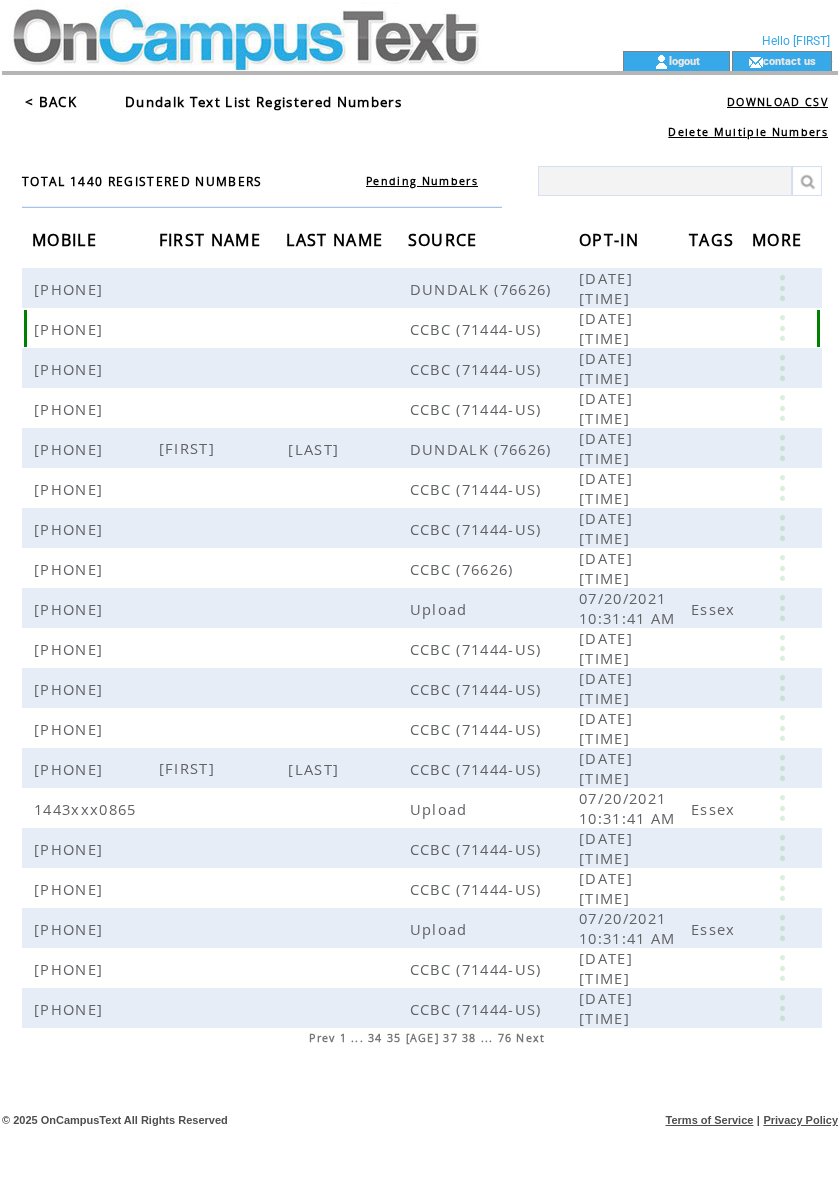 click at bounding box center [782, 328] 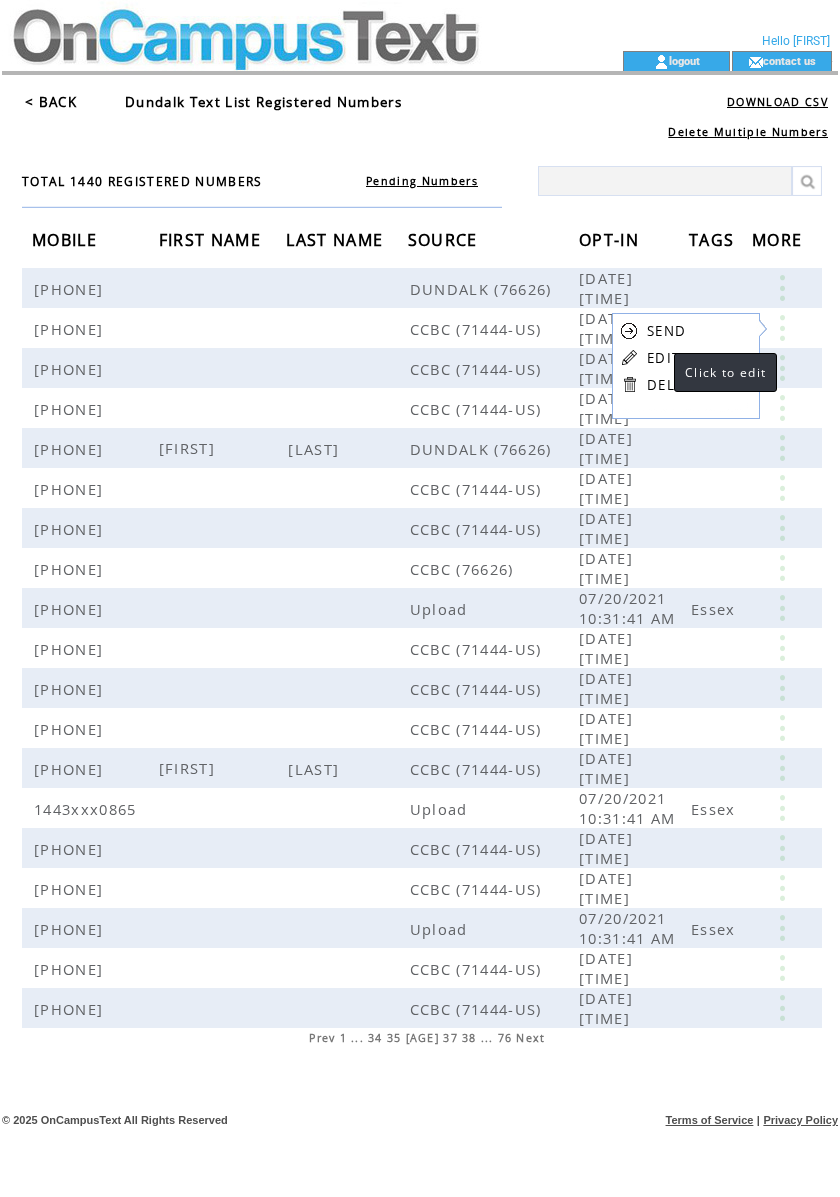 click on "EDIT" at bounding box center (663, 358) 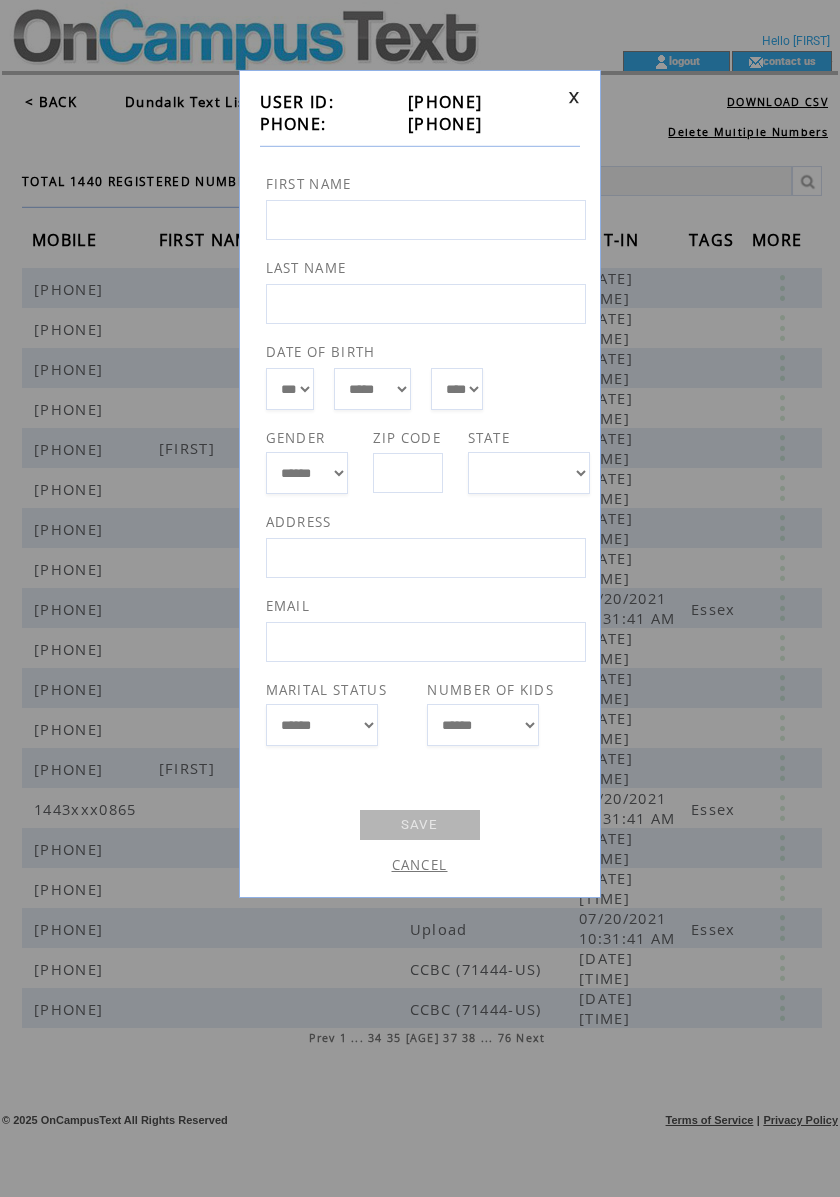 drag, startPoint x: 496, startPoint y: 128, endPoint x: 392, endPoint y: 124, distance: 104.0769 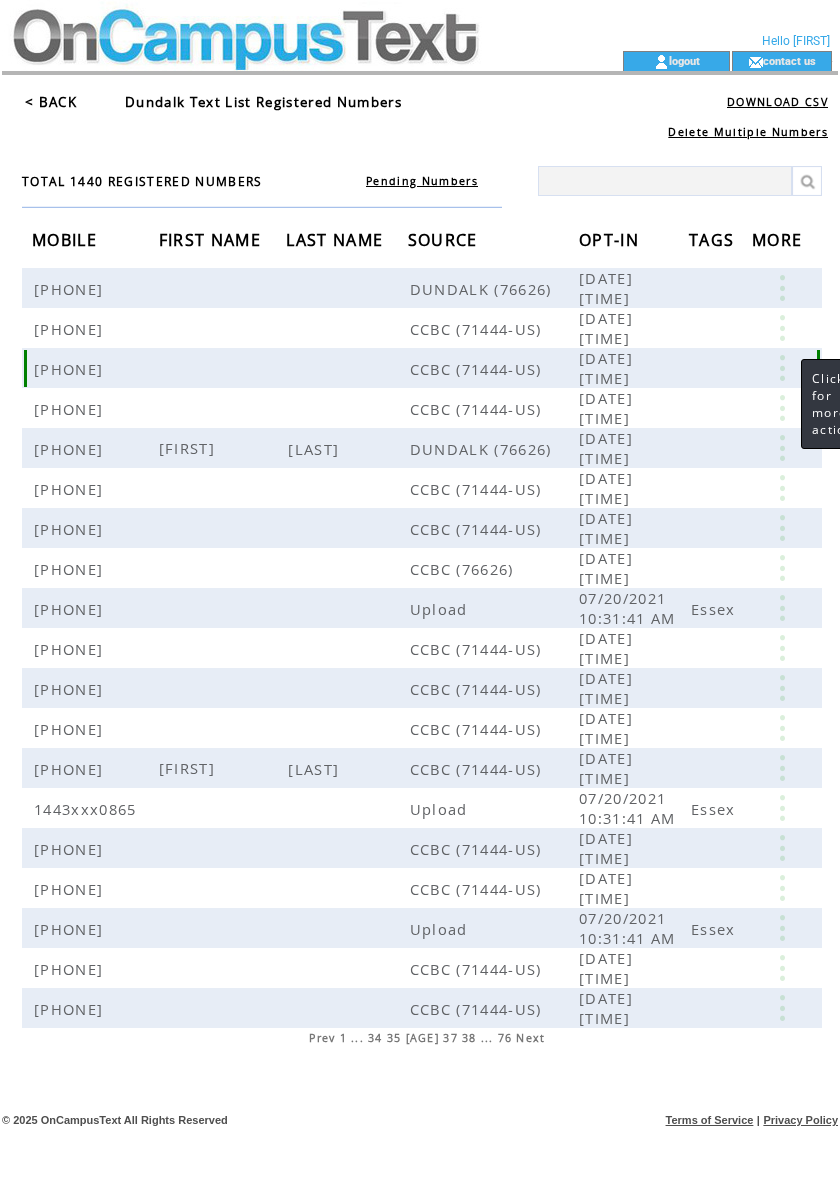 click at bounding box center (782, 368) 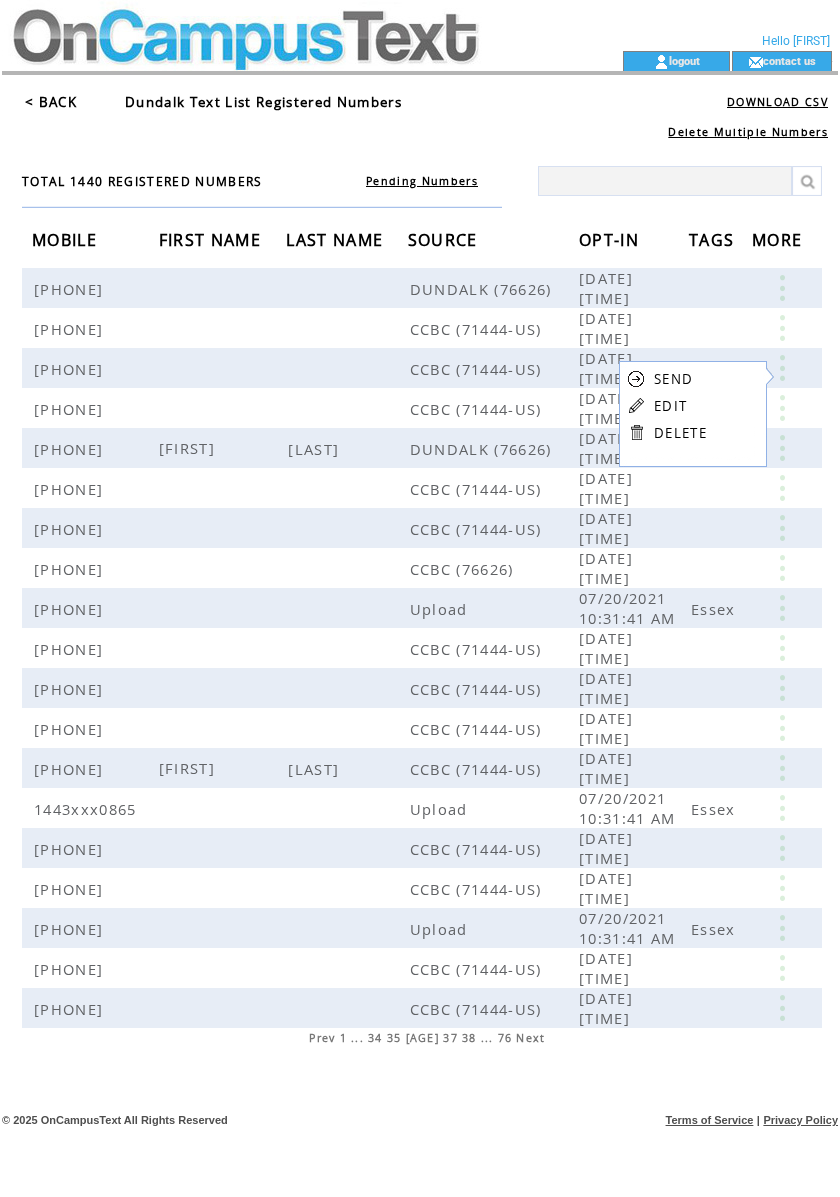 click on "EDIT" at bounding box center [670, 406] 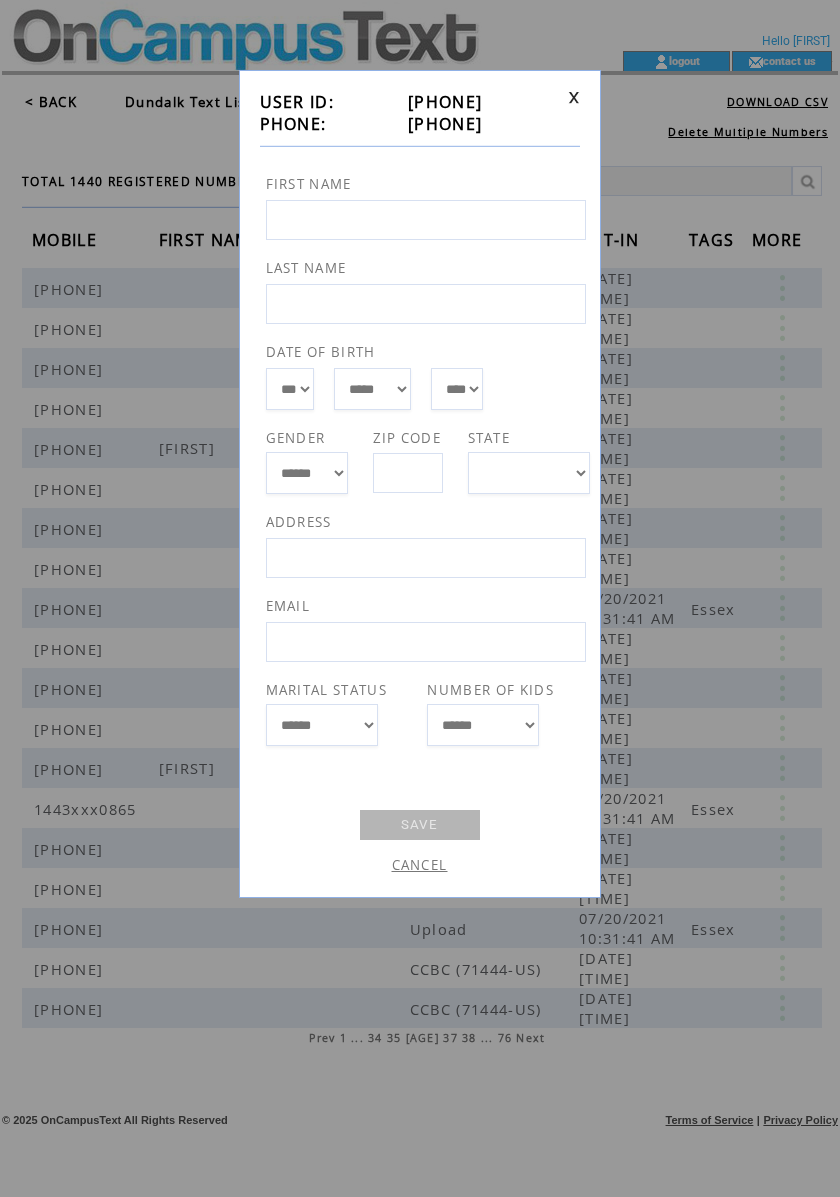 drag, startPoint x: 502, startPoint y: 121, endPoint x: 389, endPoint y: 133, distance: 113.63538 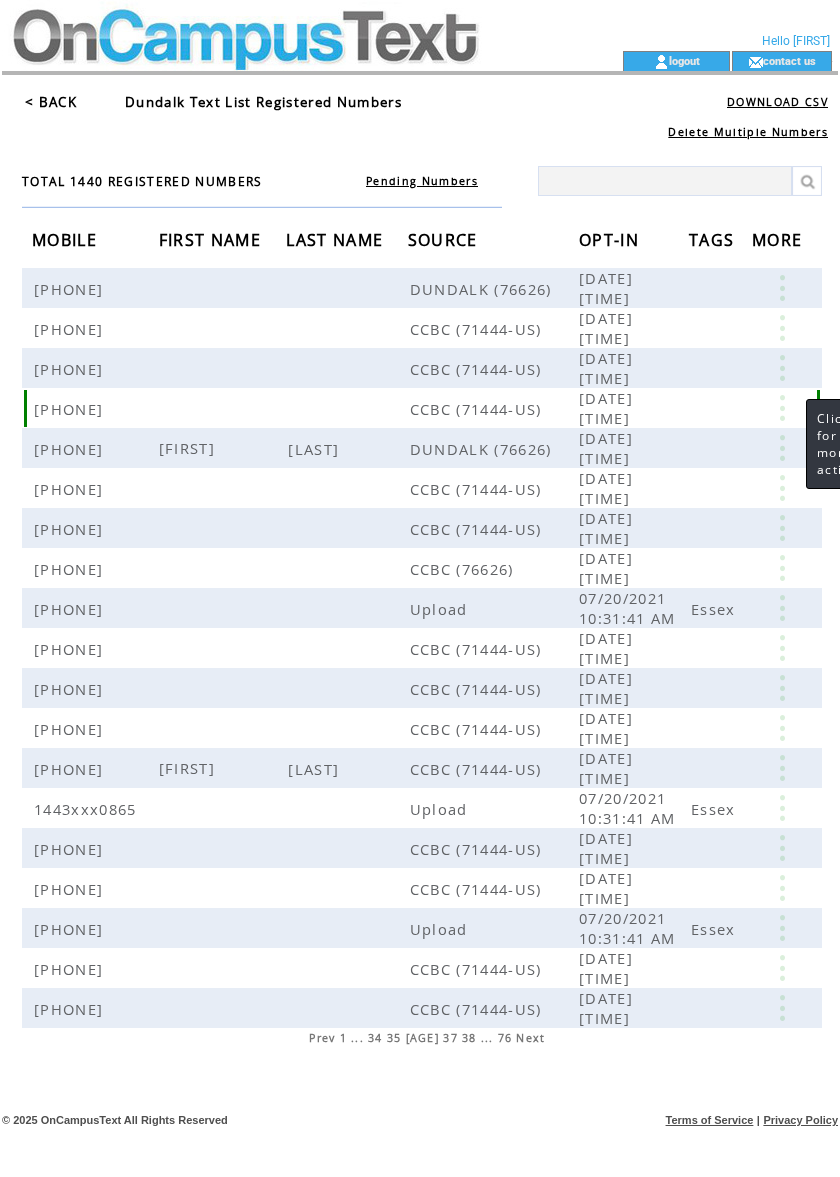 click at bounding box center (782, 408) 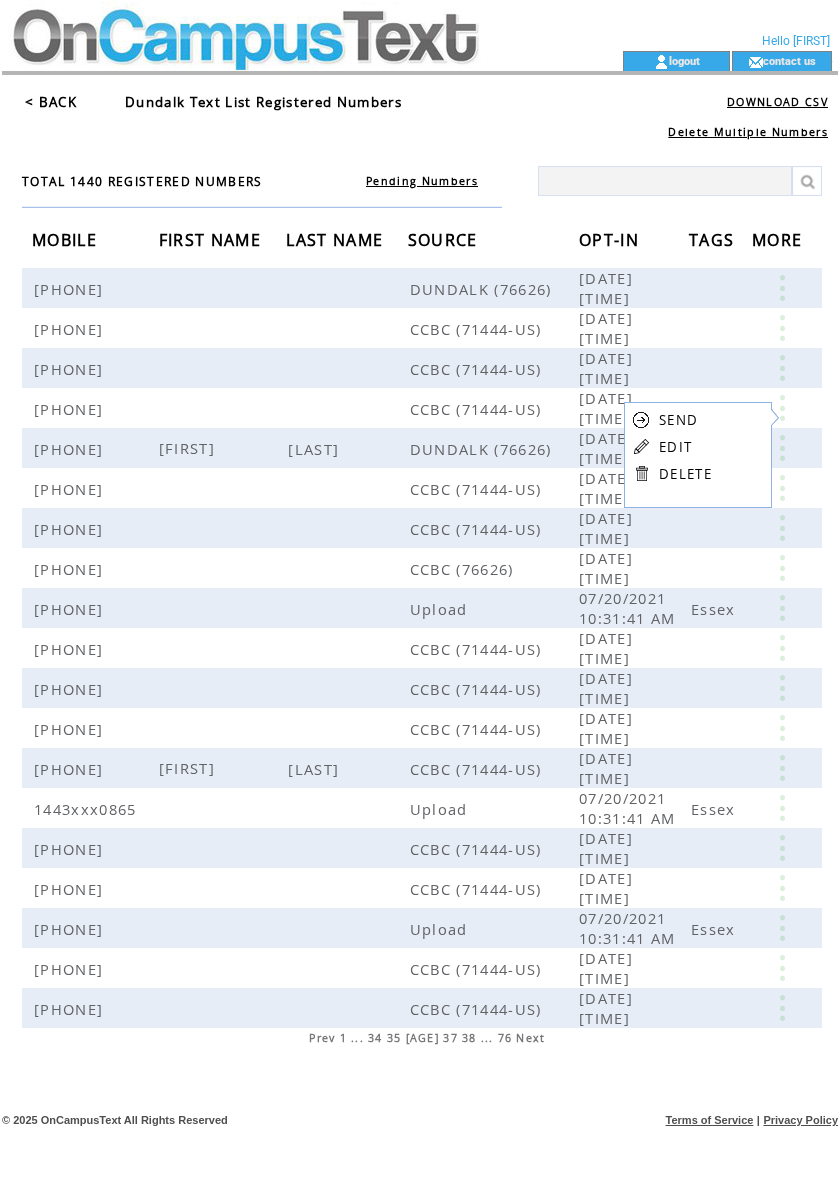 click on "EDIT" at bounding box center [675, 447] 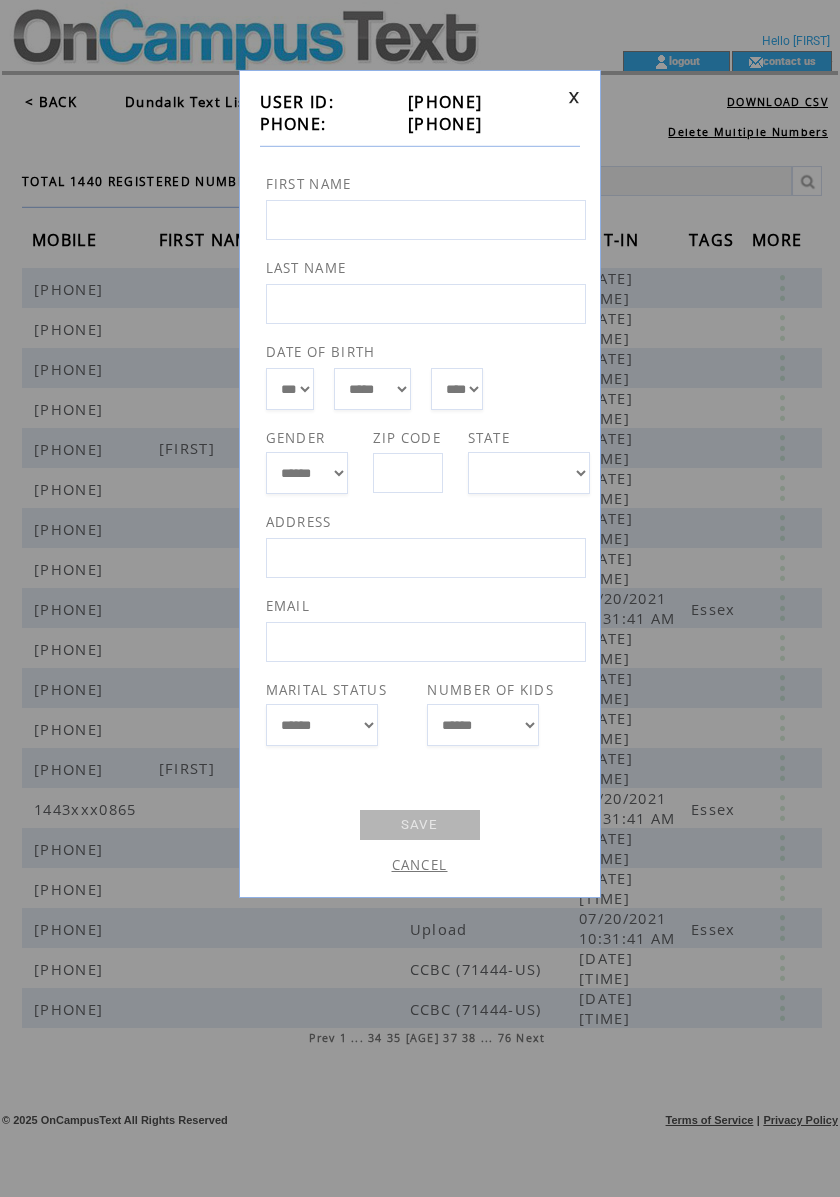 drag, startPoint x: 501, startPoint y: 126, endPoint x: 388, endPoint y: 129, distance: 113.03982 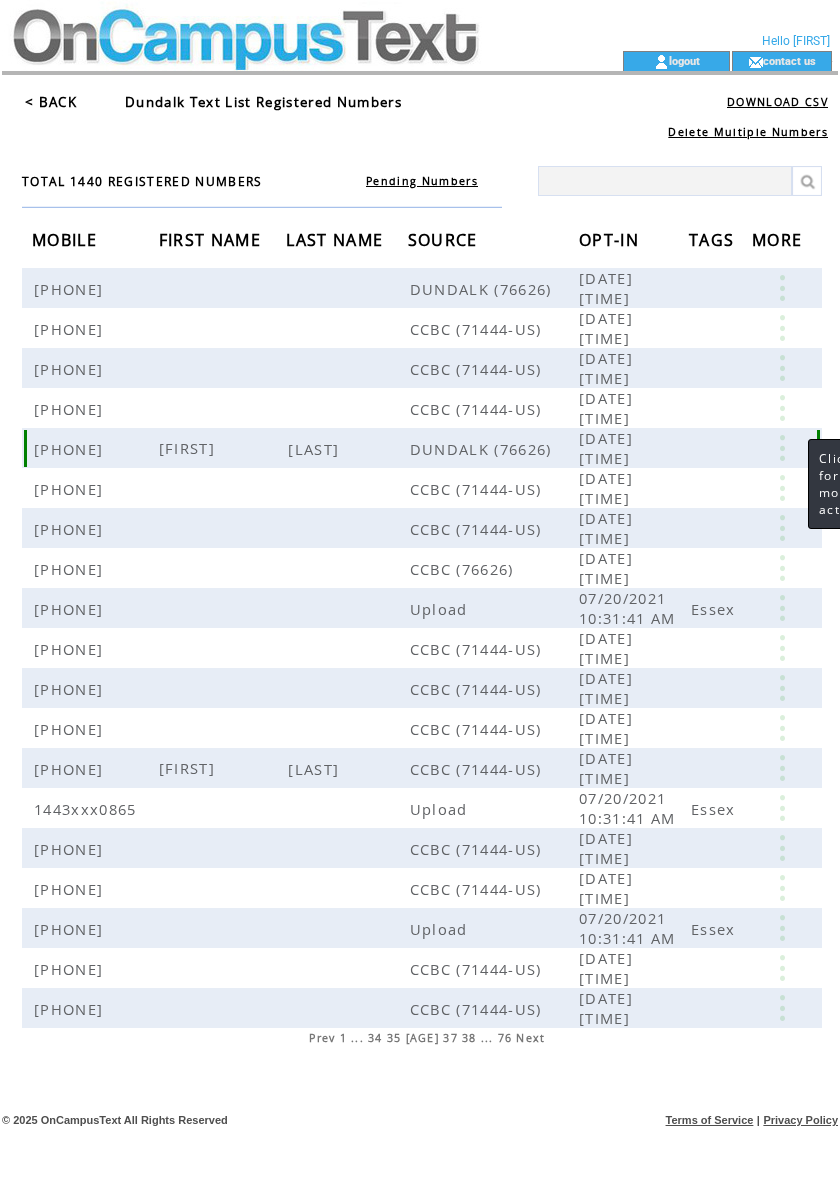 click at bounding box center [782, 448] 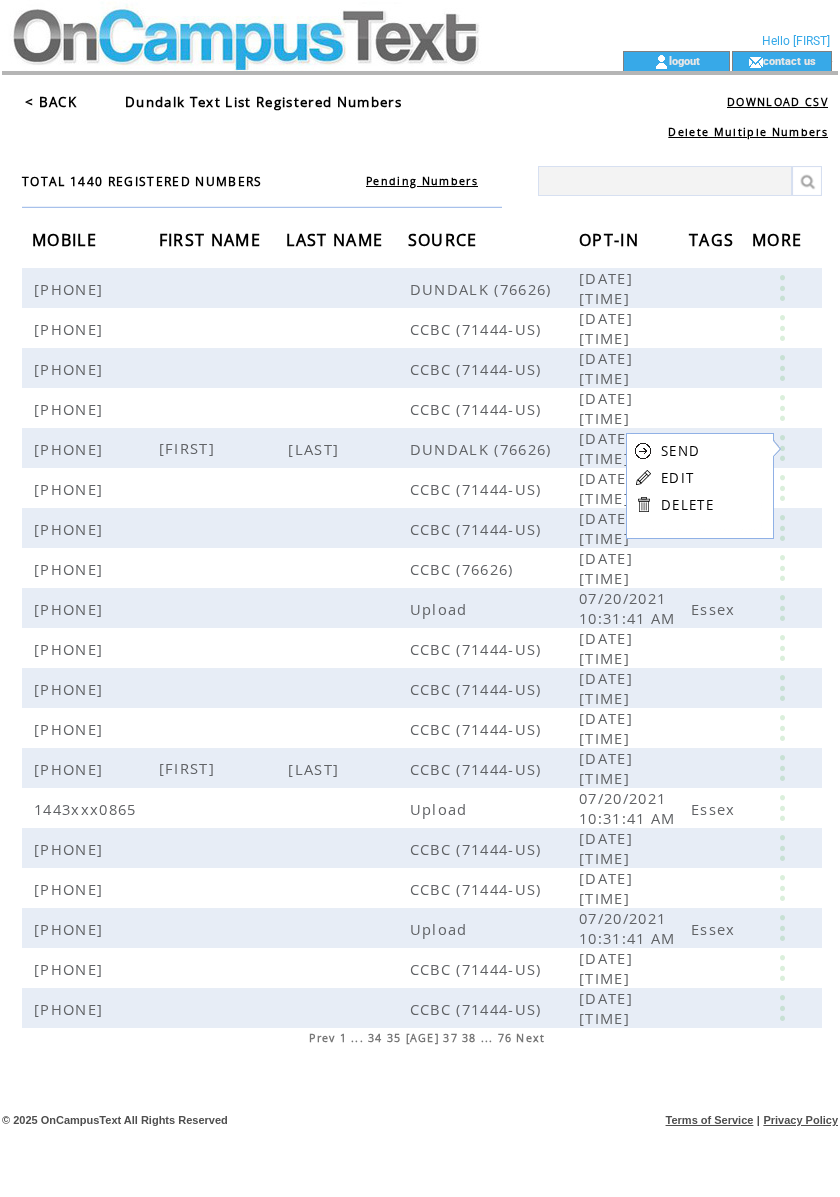 click on "EDIT" at bounding box center [677, 478] 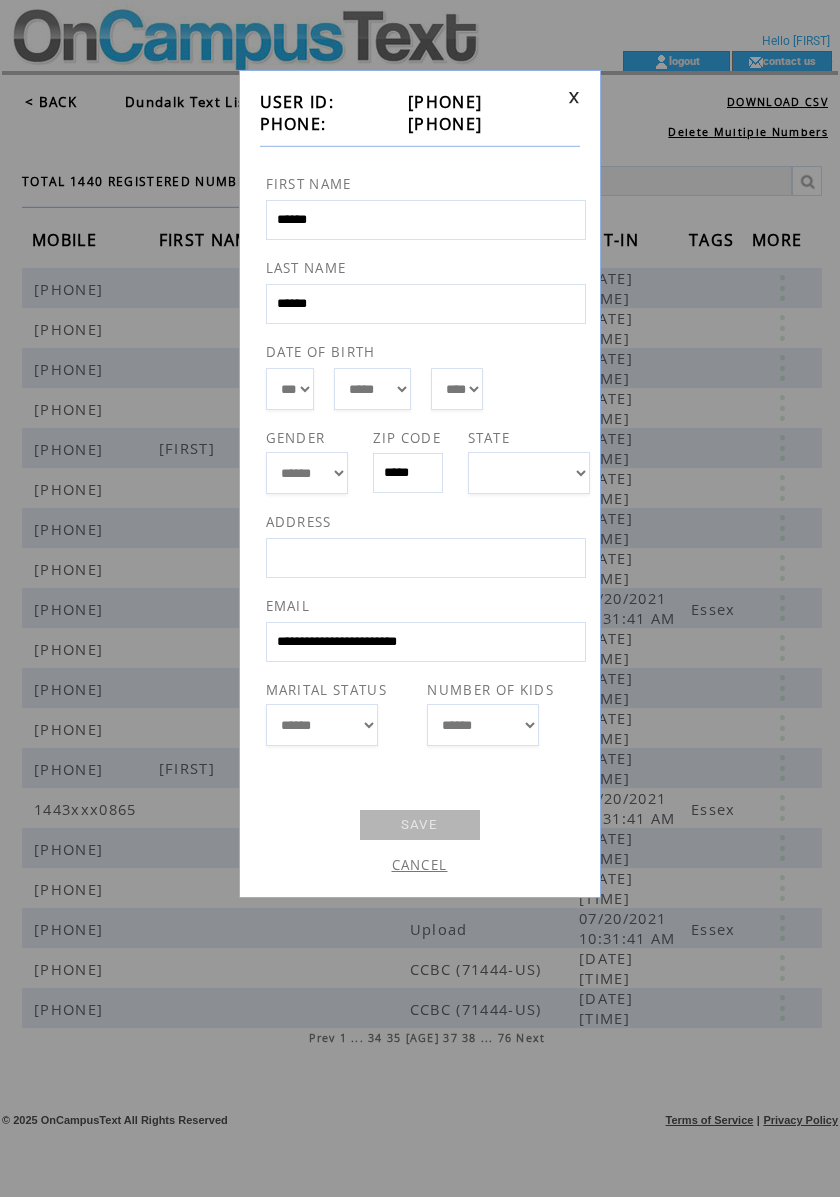 drag, startPoint x: 504, startPoint y: 118, endPoint x: 389, endPoint y: 130, distance: 115.62439 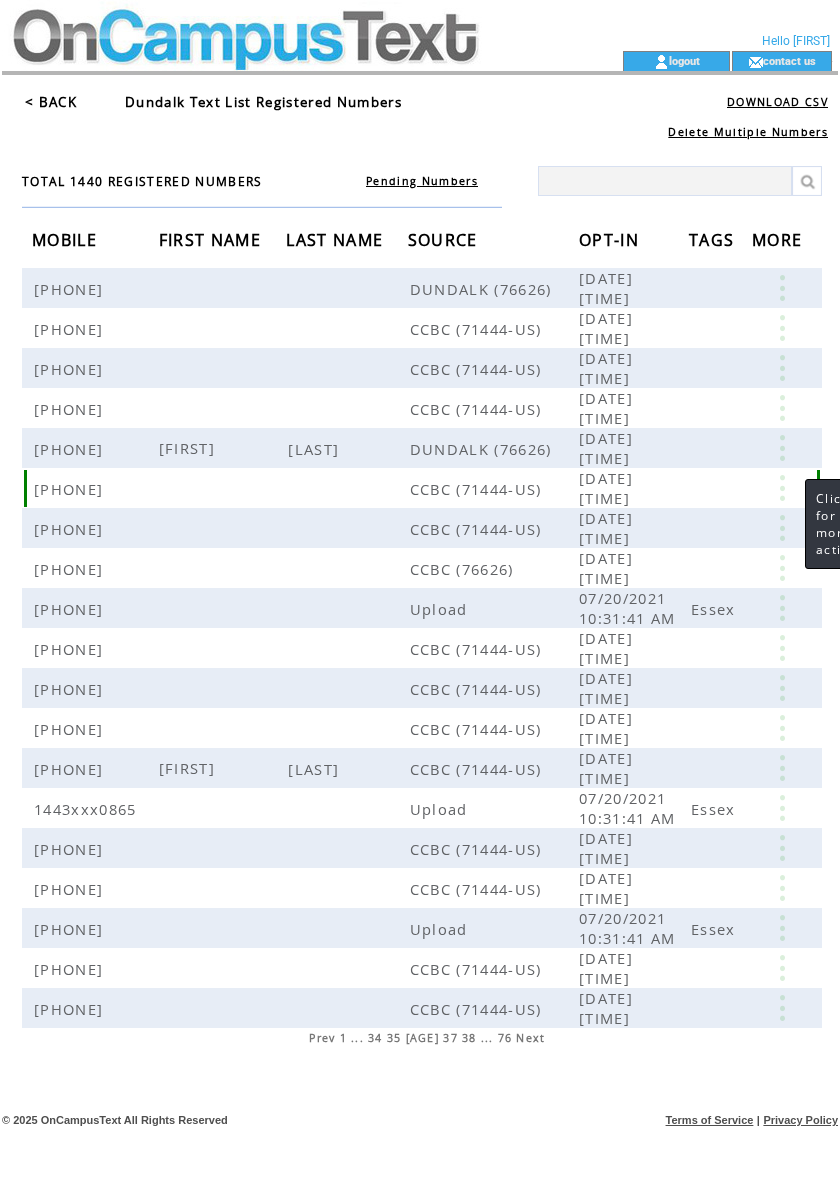 click at bounding box center (782, 488) 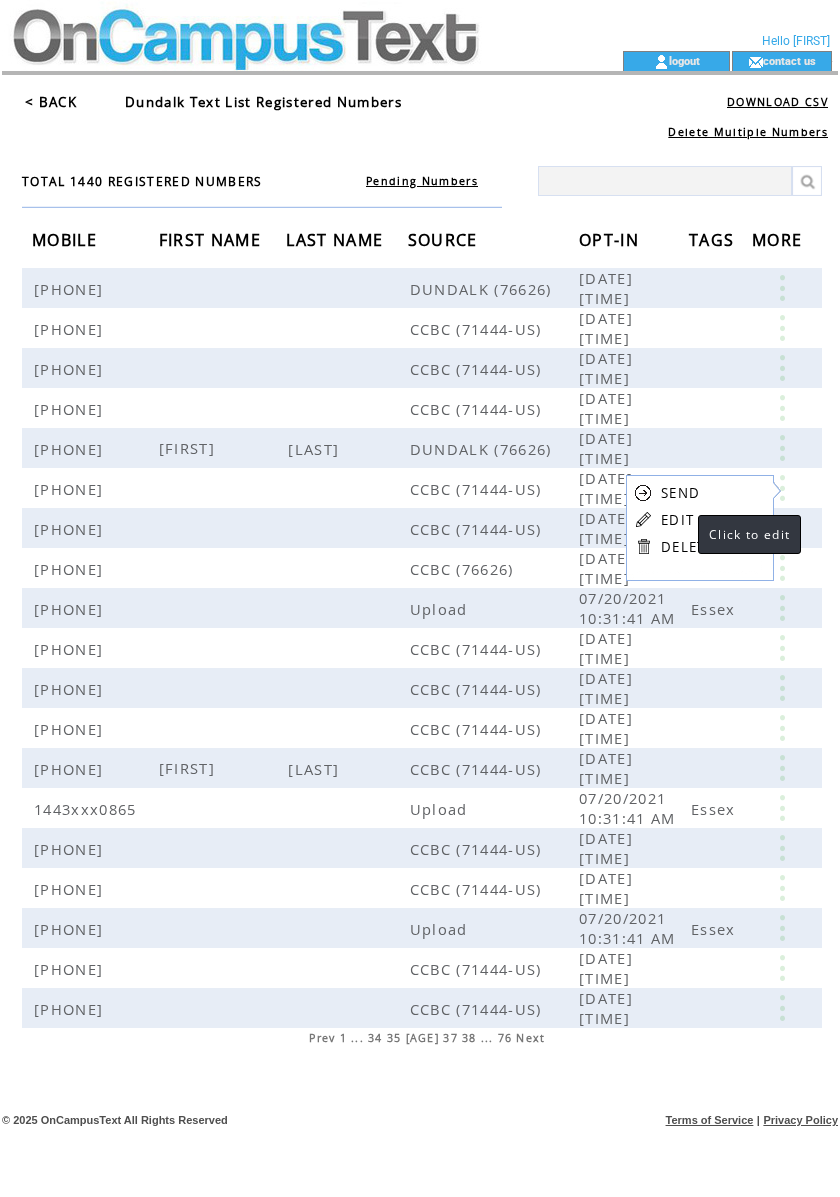 click on "EDIT" at bounding box center [677, 520] 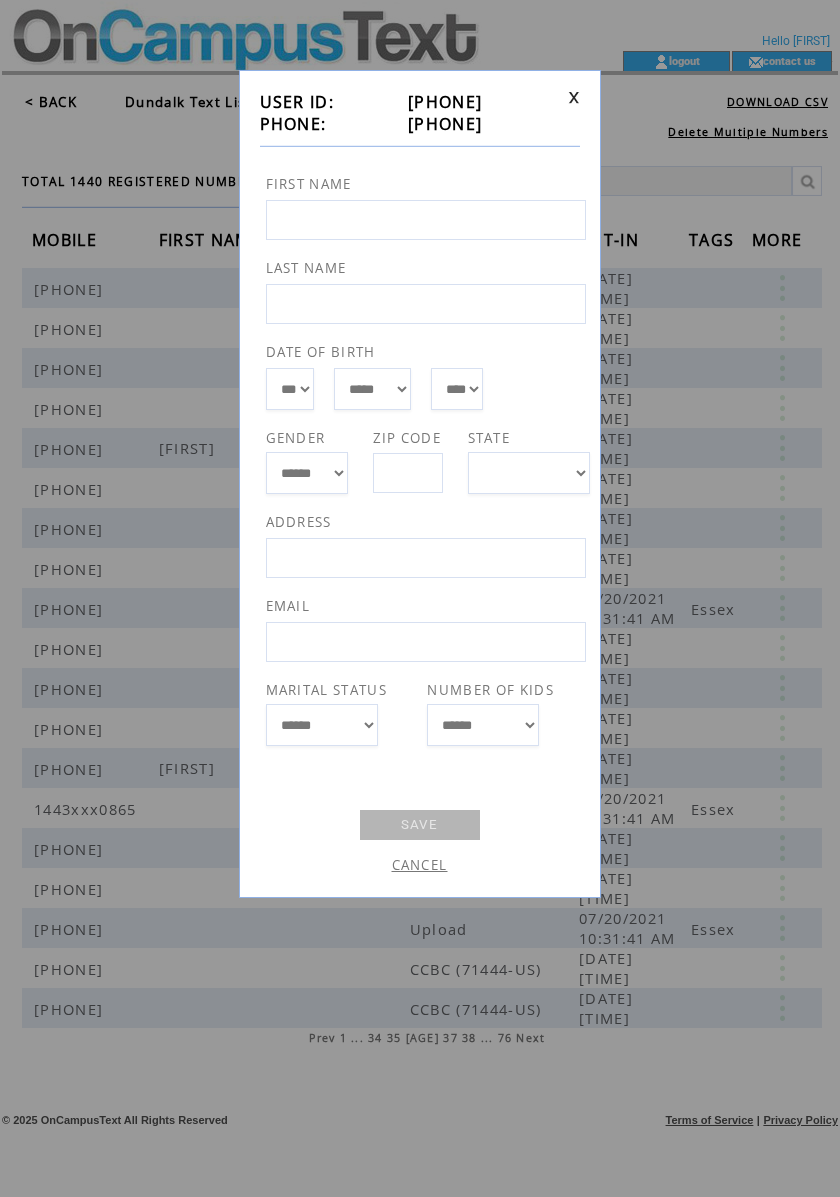 drag, startPoint x: 492, startPoint y: 130, endPoint x: 392, endPoint y: 130, distance: 100 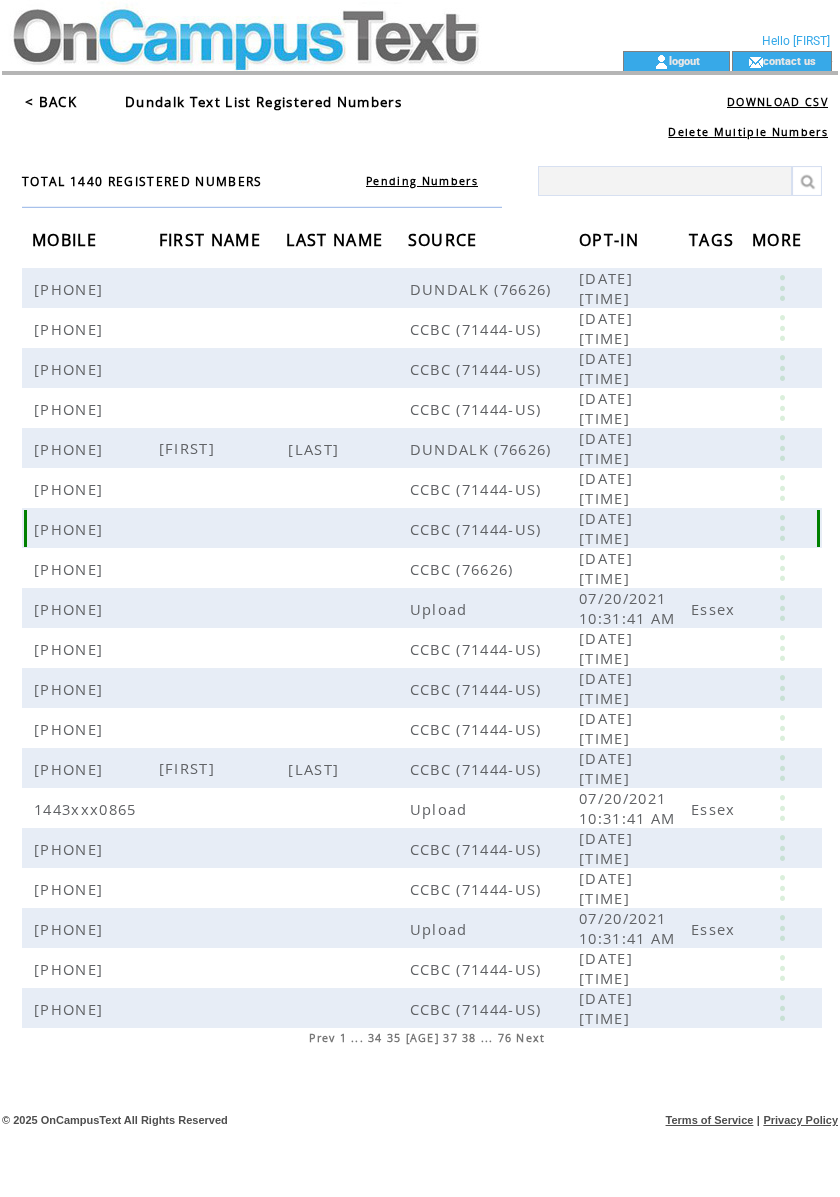 click at bounding box center [782, 528] 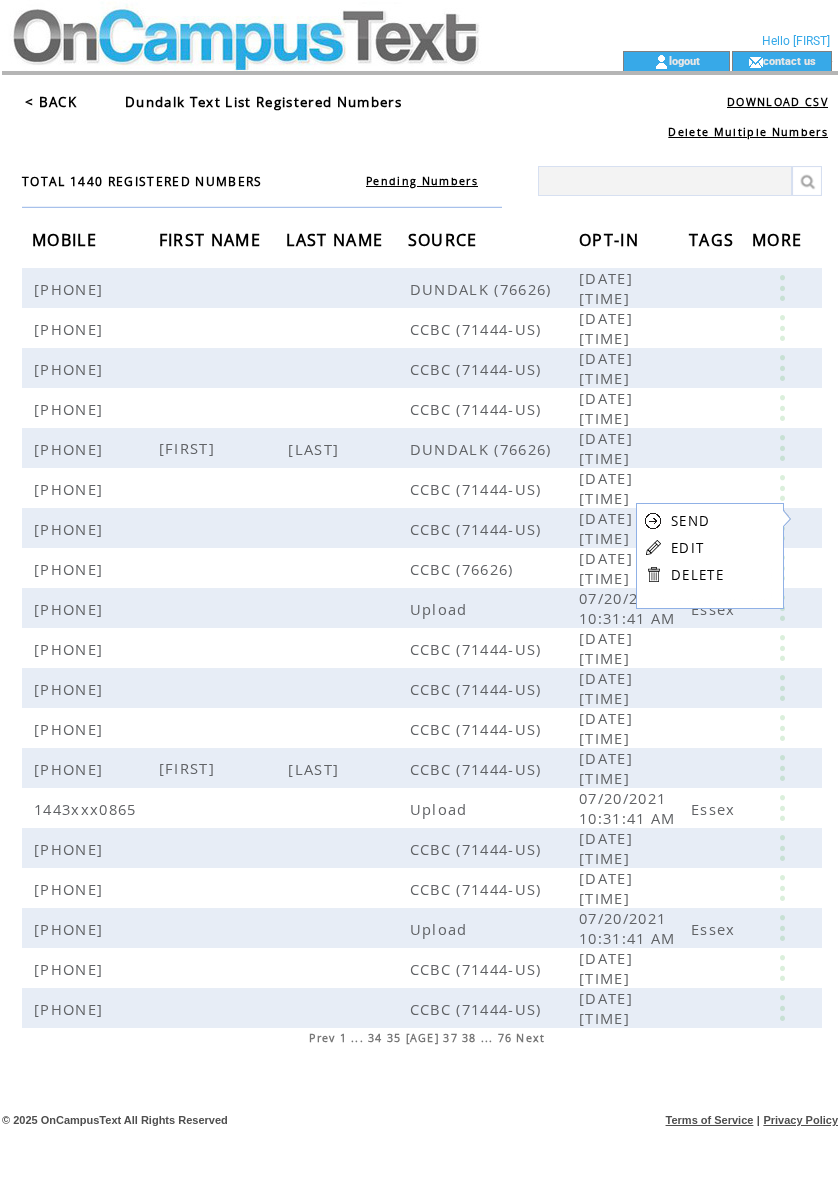 click on "EDIT" at bounding box center [687, 548] 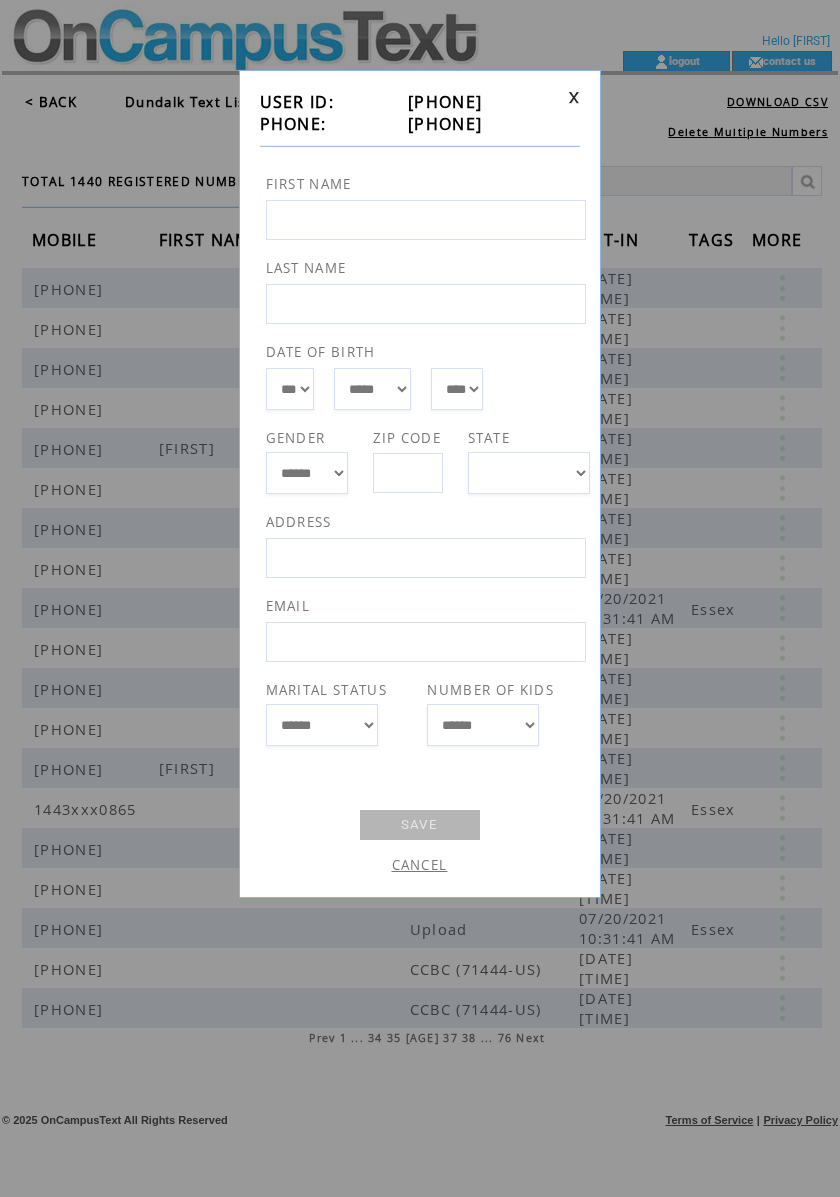 drag, startPoint x: 494, startPoint y: 124, endPoint x: 392, endPoint y: 126, distance: 102.01961 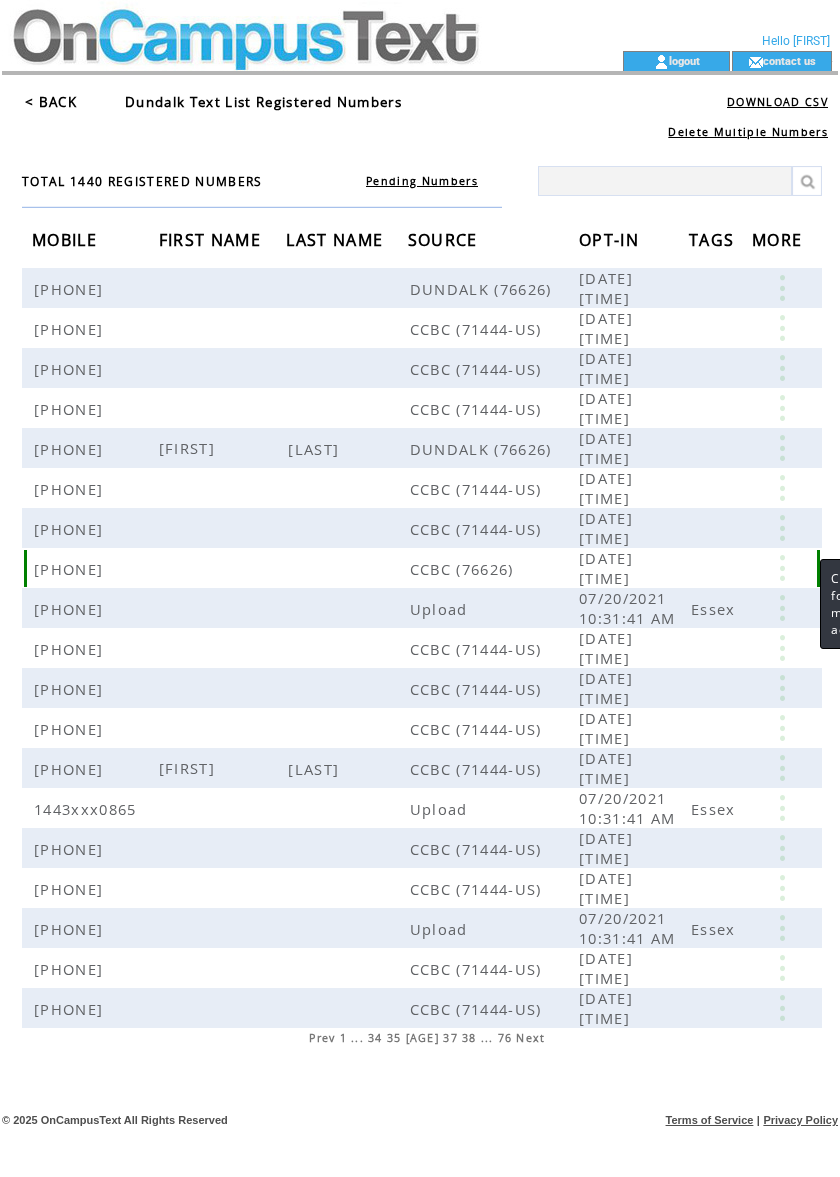 click at bounding box center (782, 568) 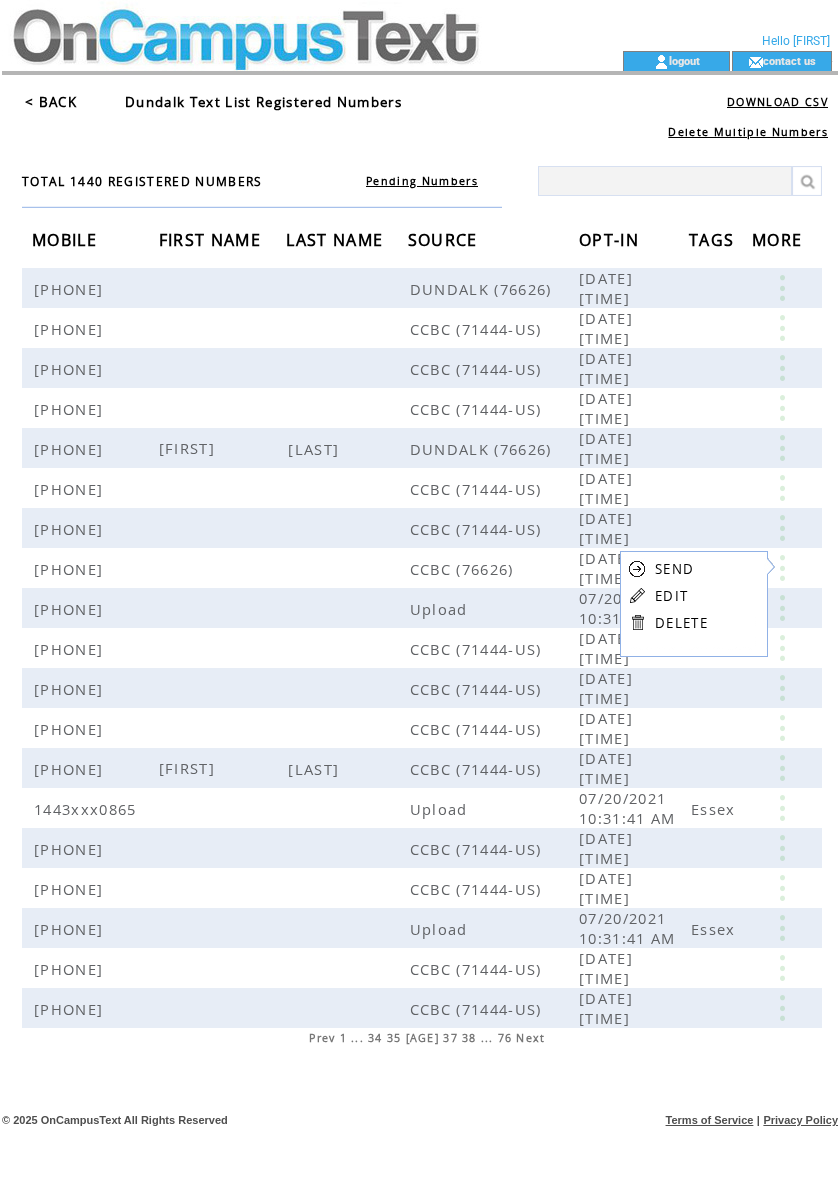 click on "EDIT" at bounding box center [671, 596] 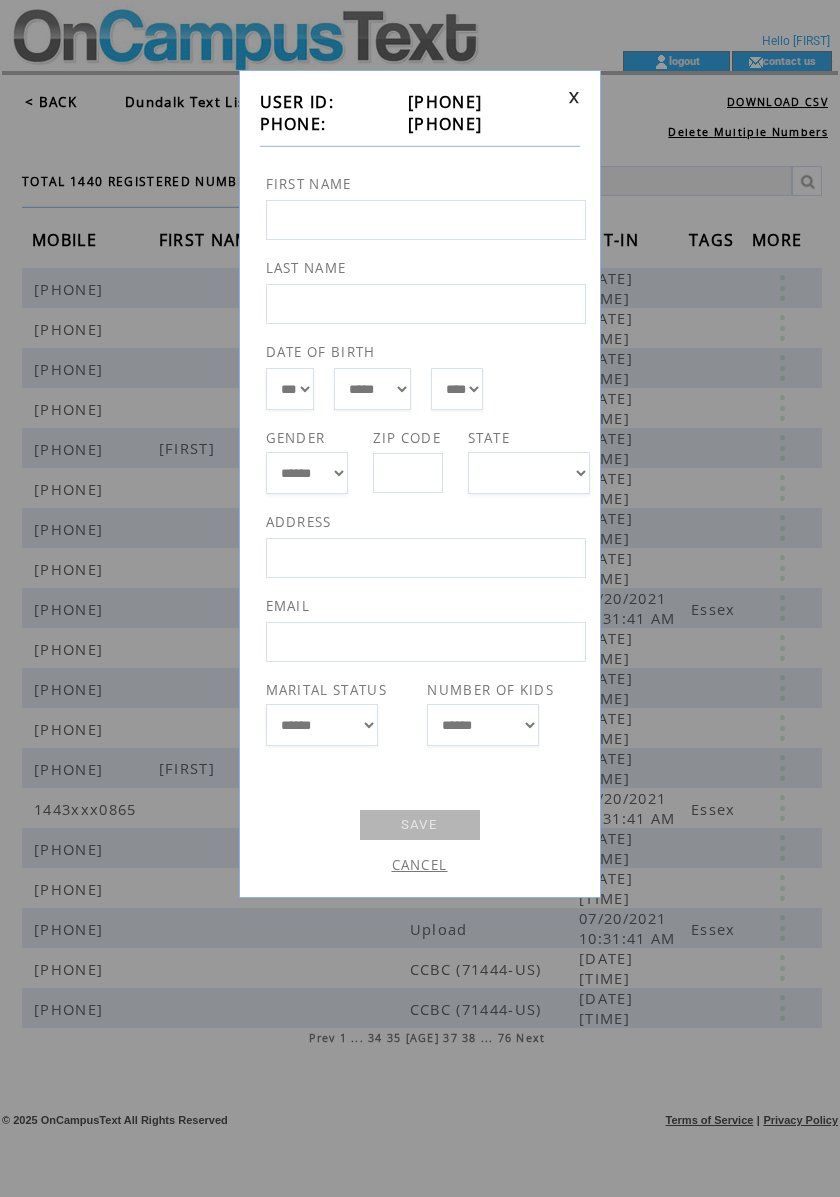 drag, startPoint x: 510, startPoint y: 124, endPoint x: 385, endPoint y: 129, distance: 125.09996 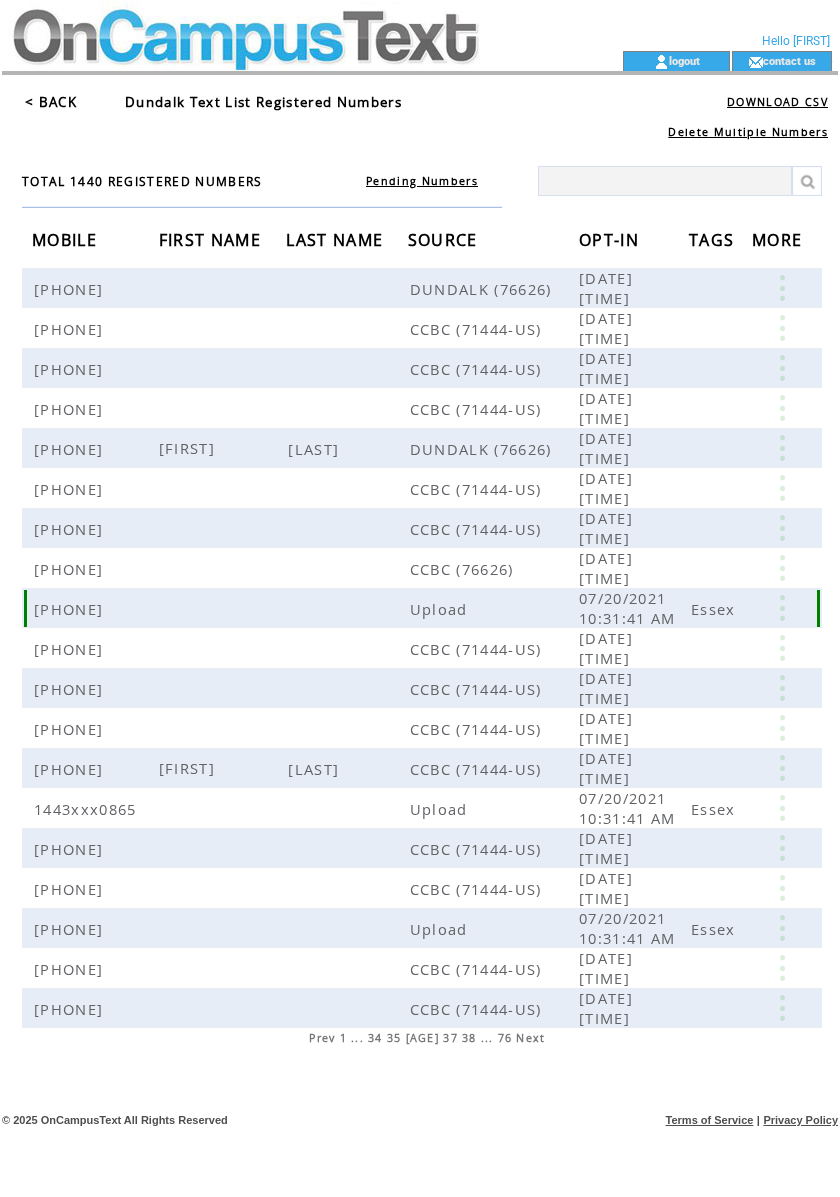 click at bounding box center [782, 608] 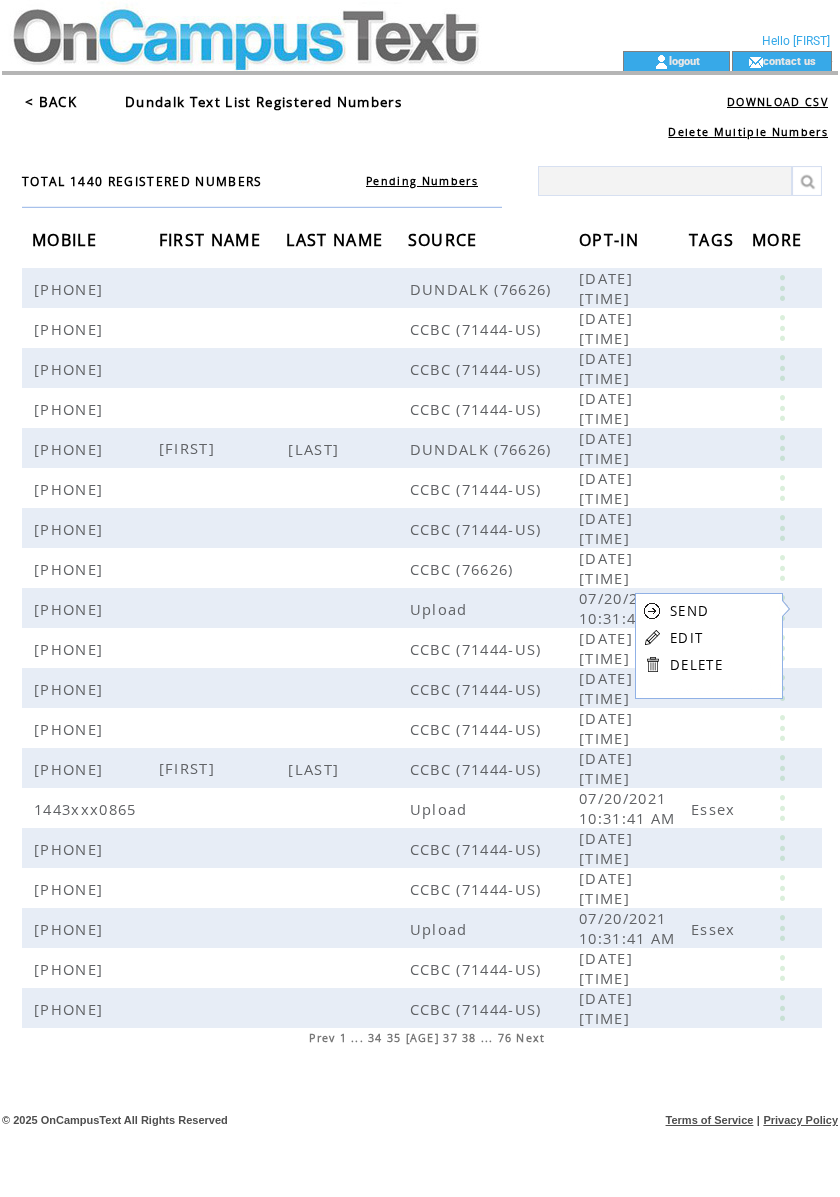 click on "EDIT" at bounding box center [686, 638] 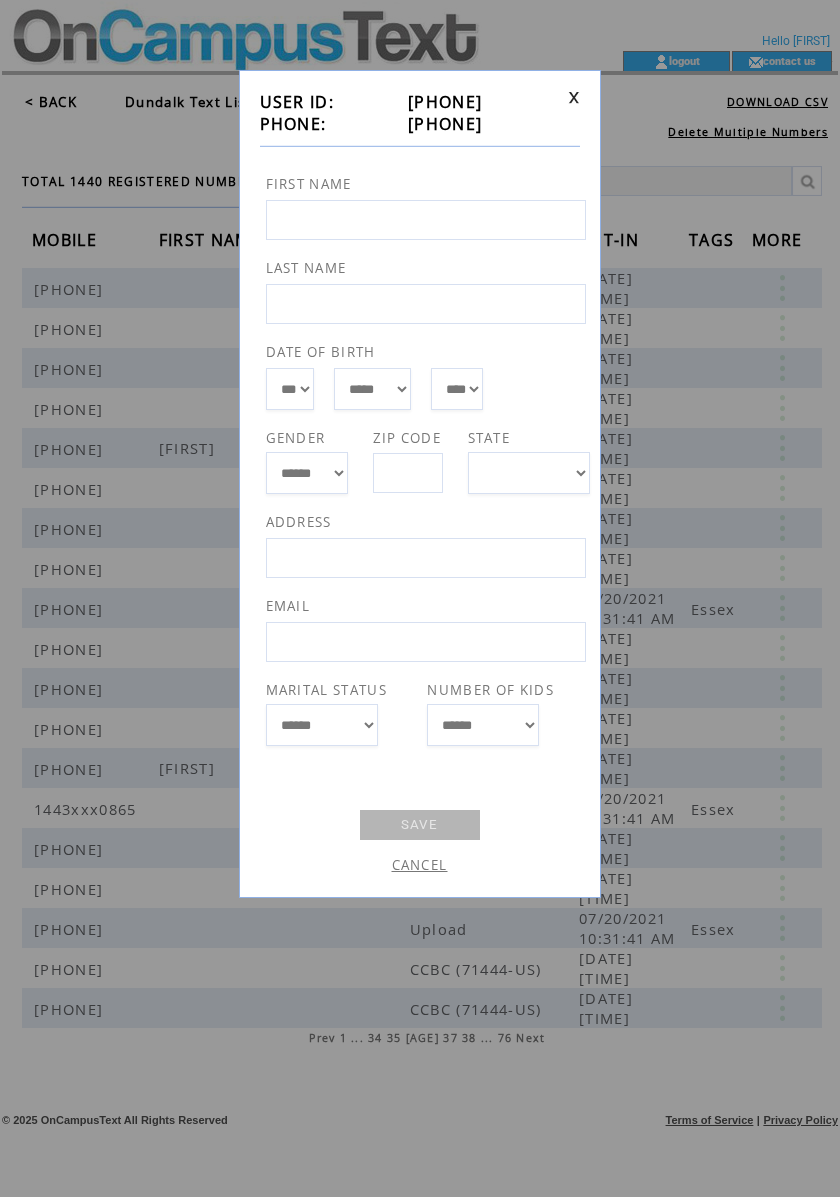 drag, startPoint x: 490, startPoint y: 129, endPoint x: 388, endPoint y: 136, distance: 102.239914 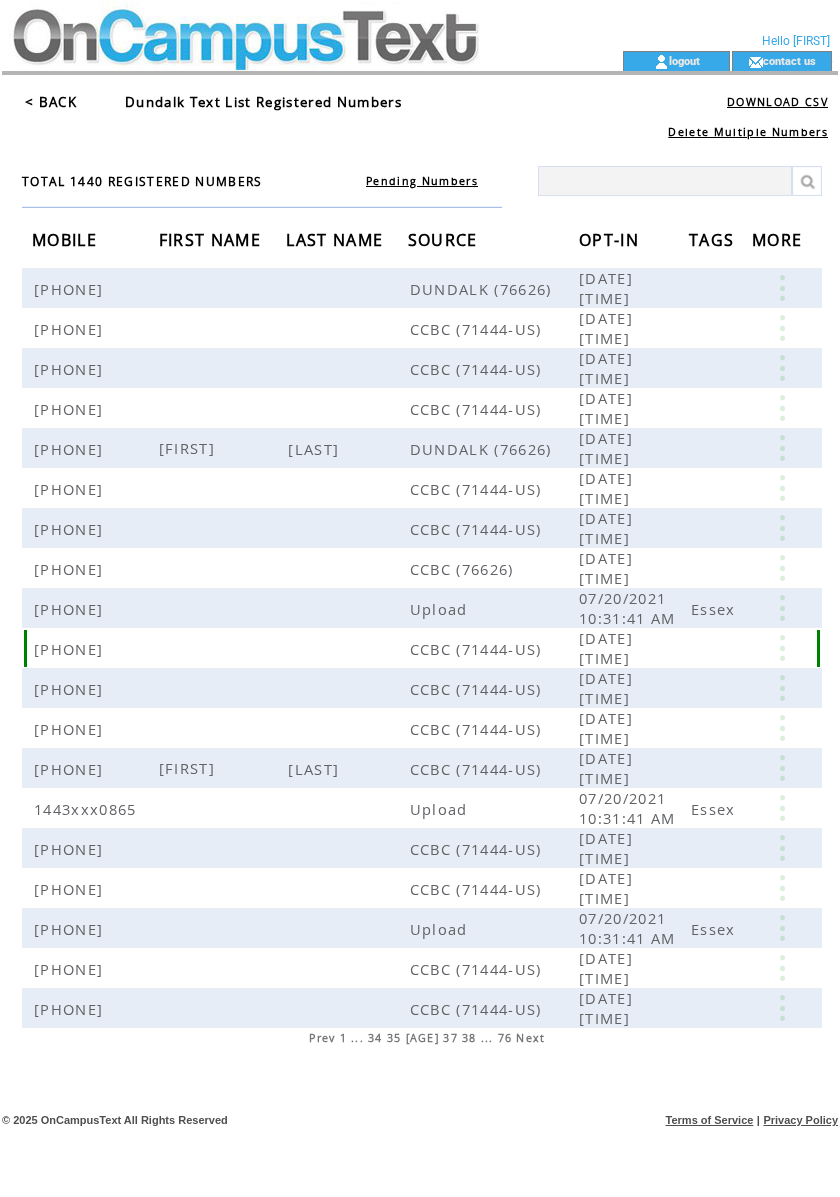 click at bounding box center [782, 648] 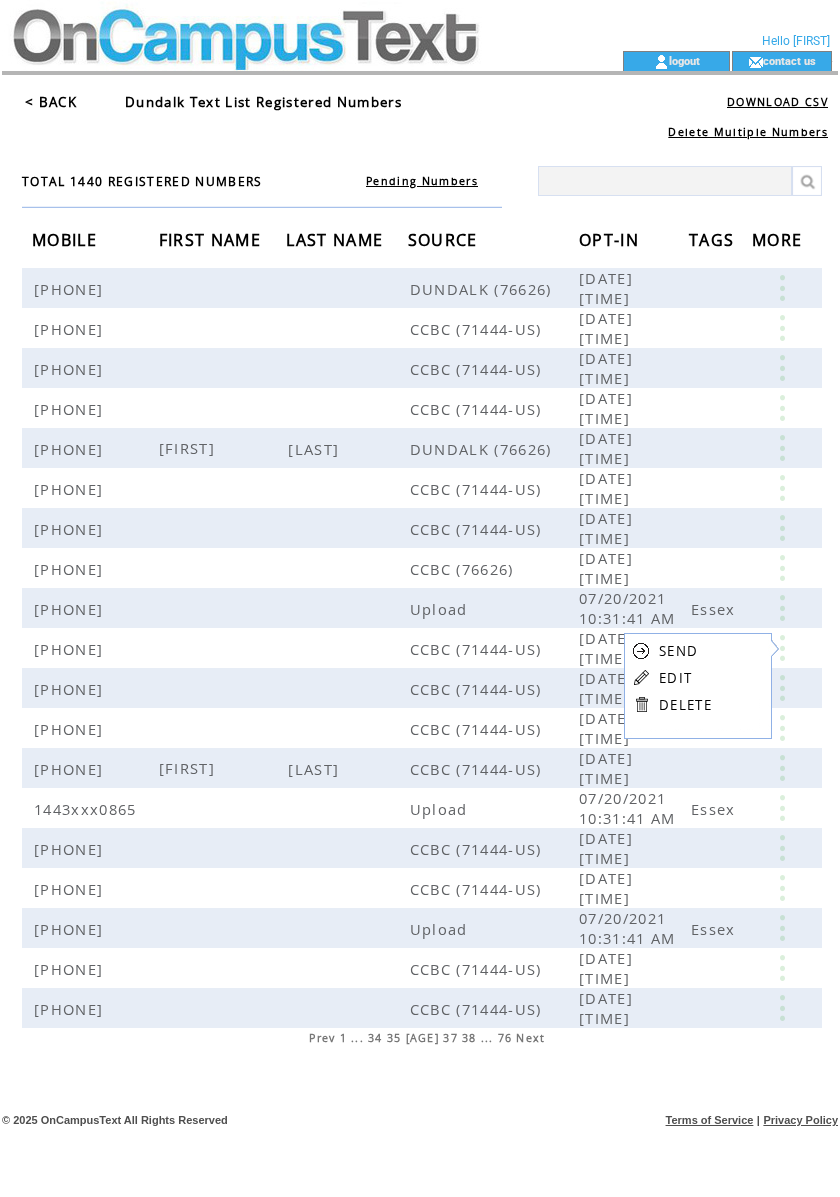 click on "EDIT" at bounding box center (675, 678) 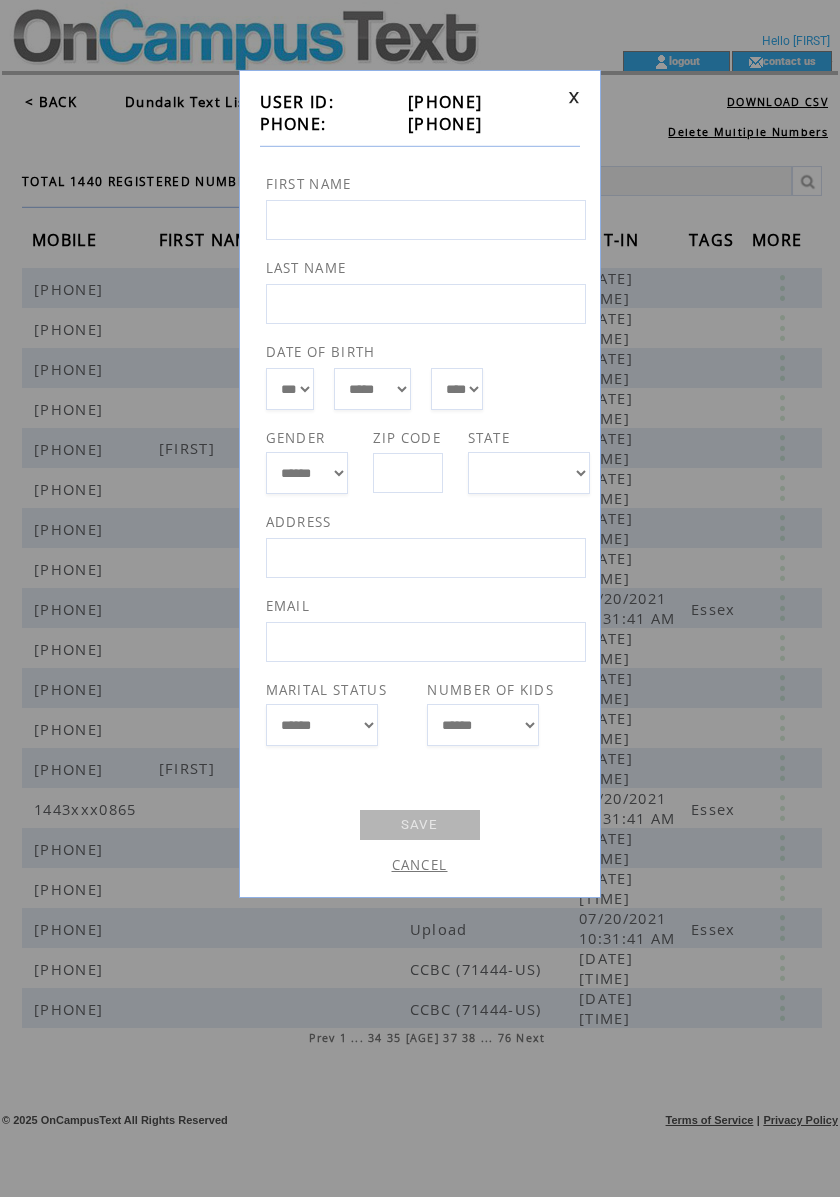 drag, startPoint x: 512, startPoint y: 121, endPoint x: 389, endPoint y: 134, distance: 123.68508 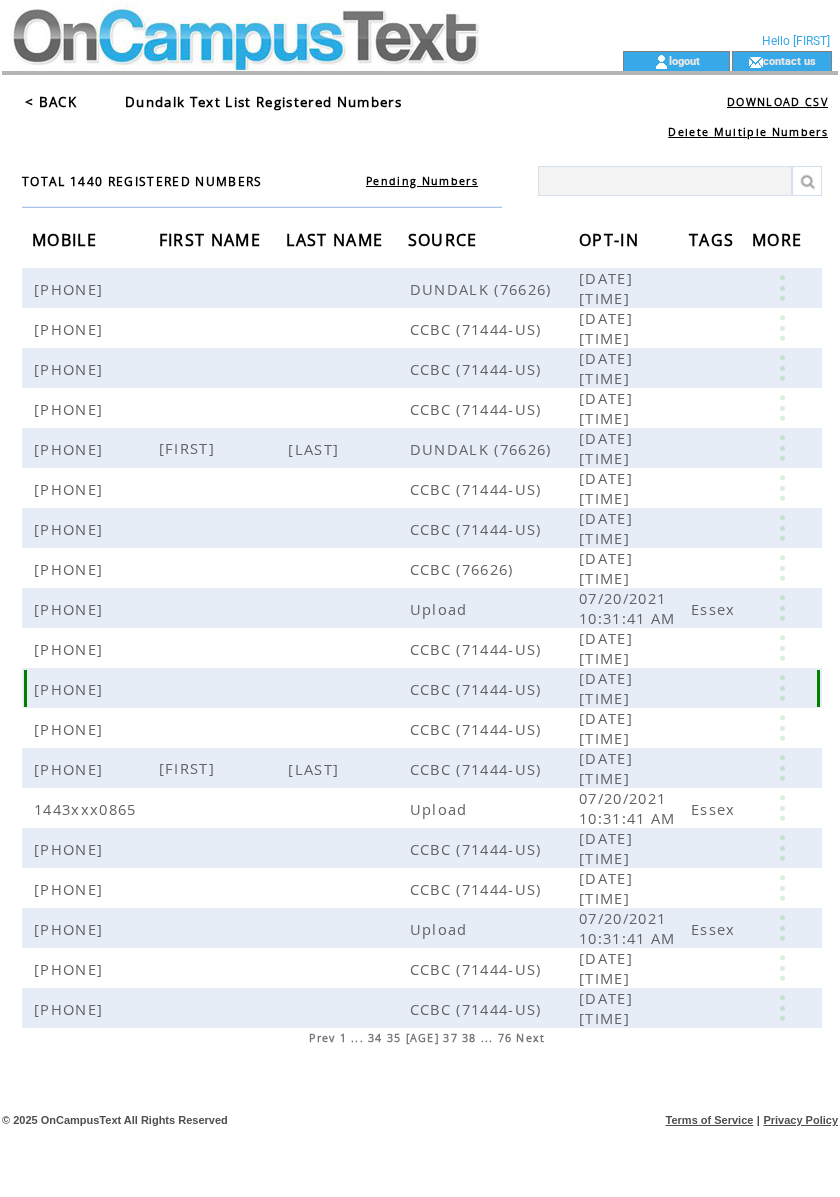 click at bounding box center [782, 688] 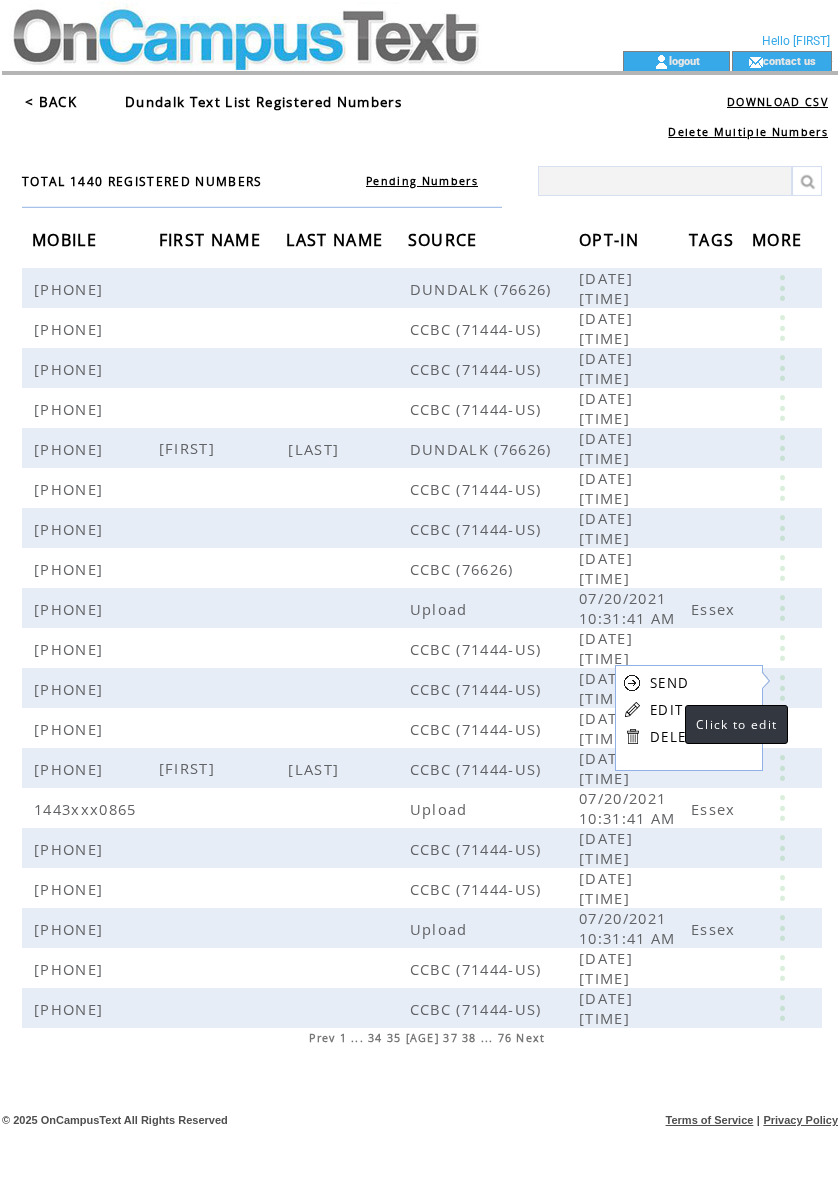 click on "EDIT" at bounding box center [666, 710] 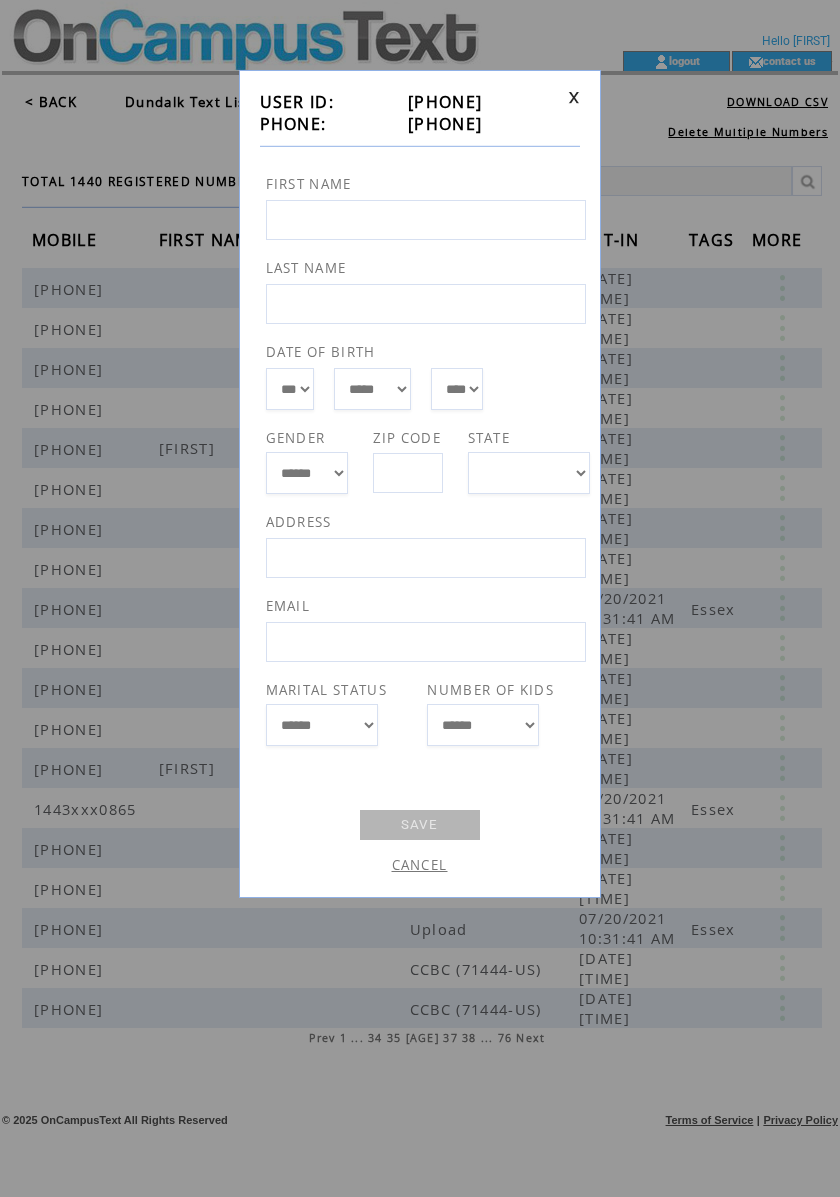 drag, startPoint x: 505, startPoint y: 113, endPoint x: 392, endPoint y: 136, distance: 115.316956 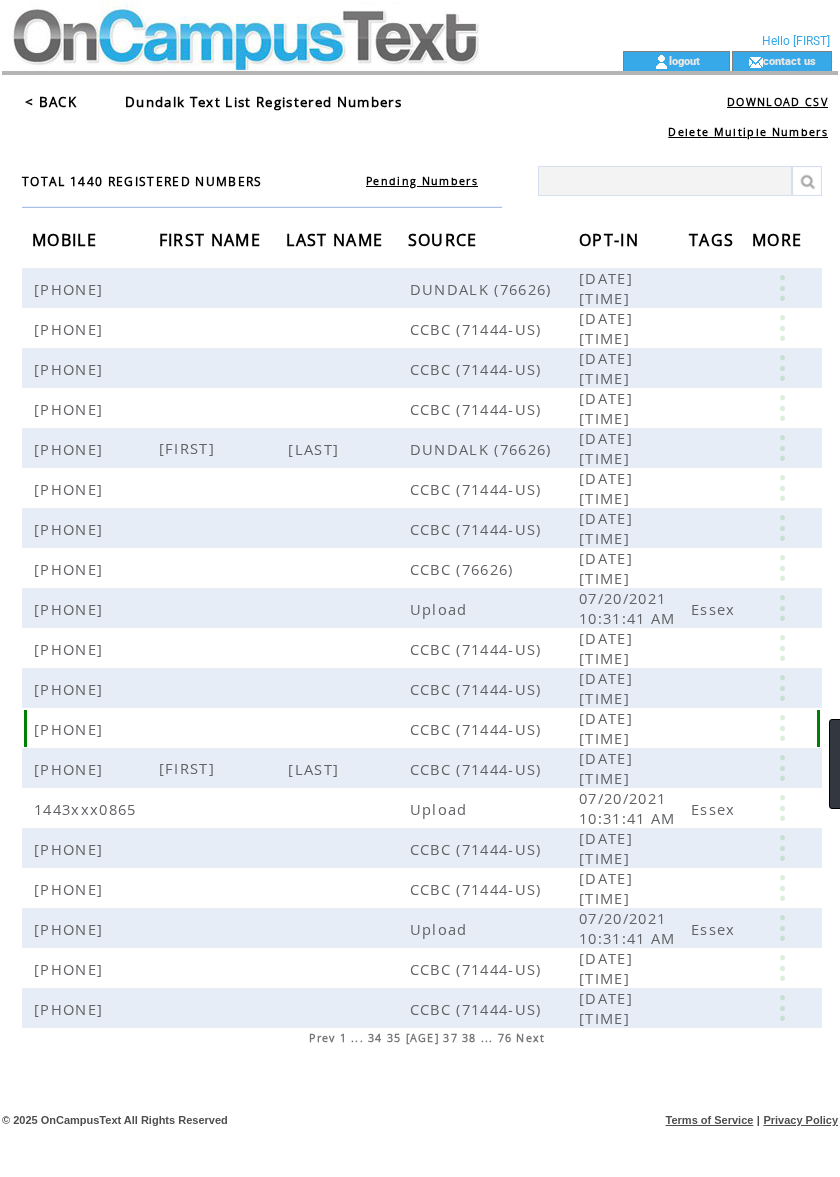 click at bounding box center [782, 728] 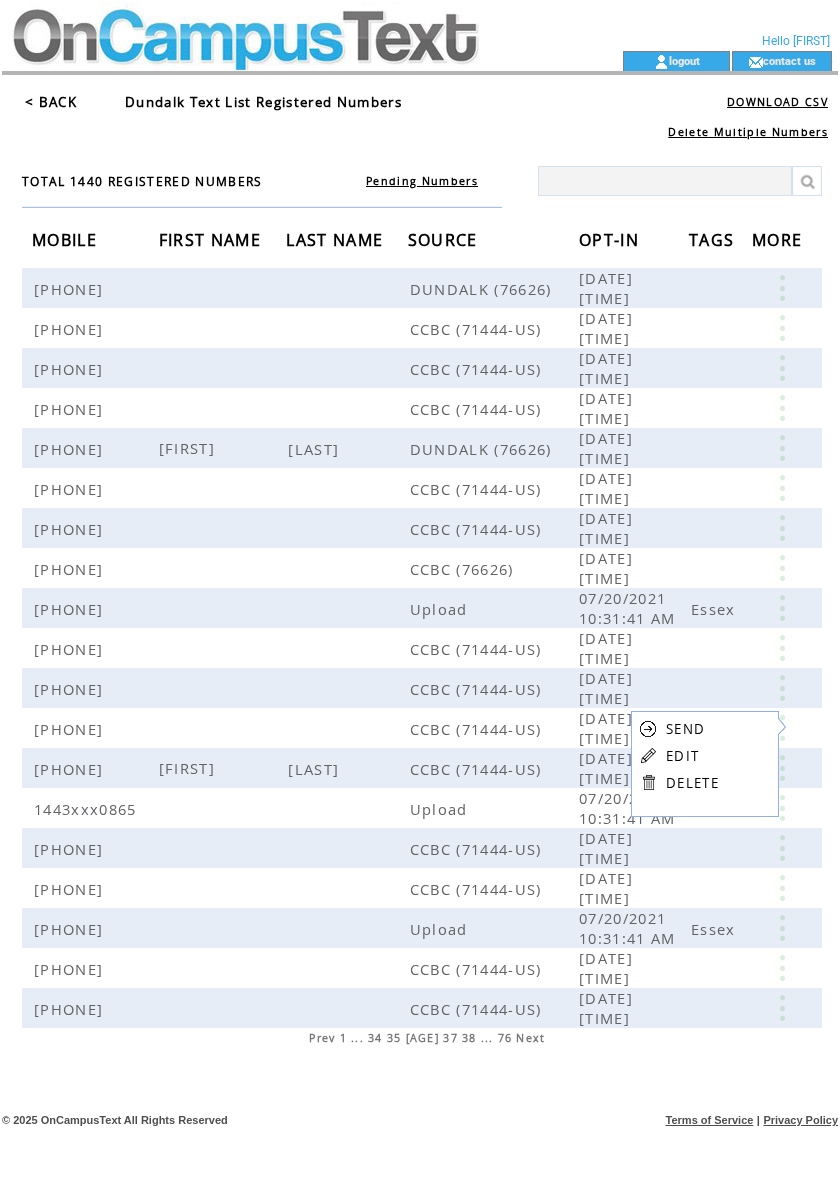 click on "EDIT" at bounding box center [682, 756] 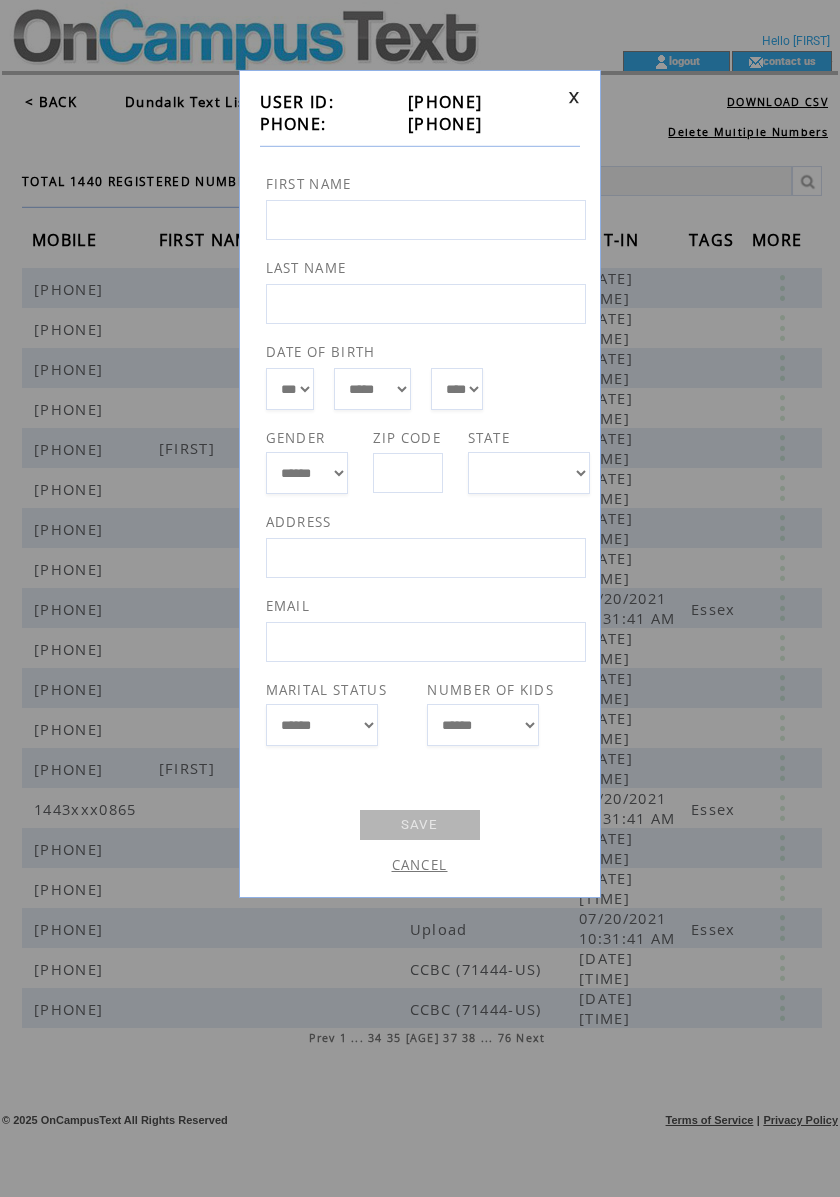 drag, startPoint x: 512, startPoint y: 118, endPoint x: 393, endPoint y: 132, distance: 119.8207 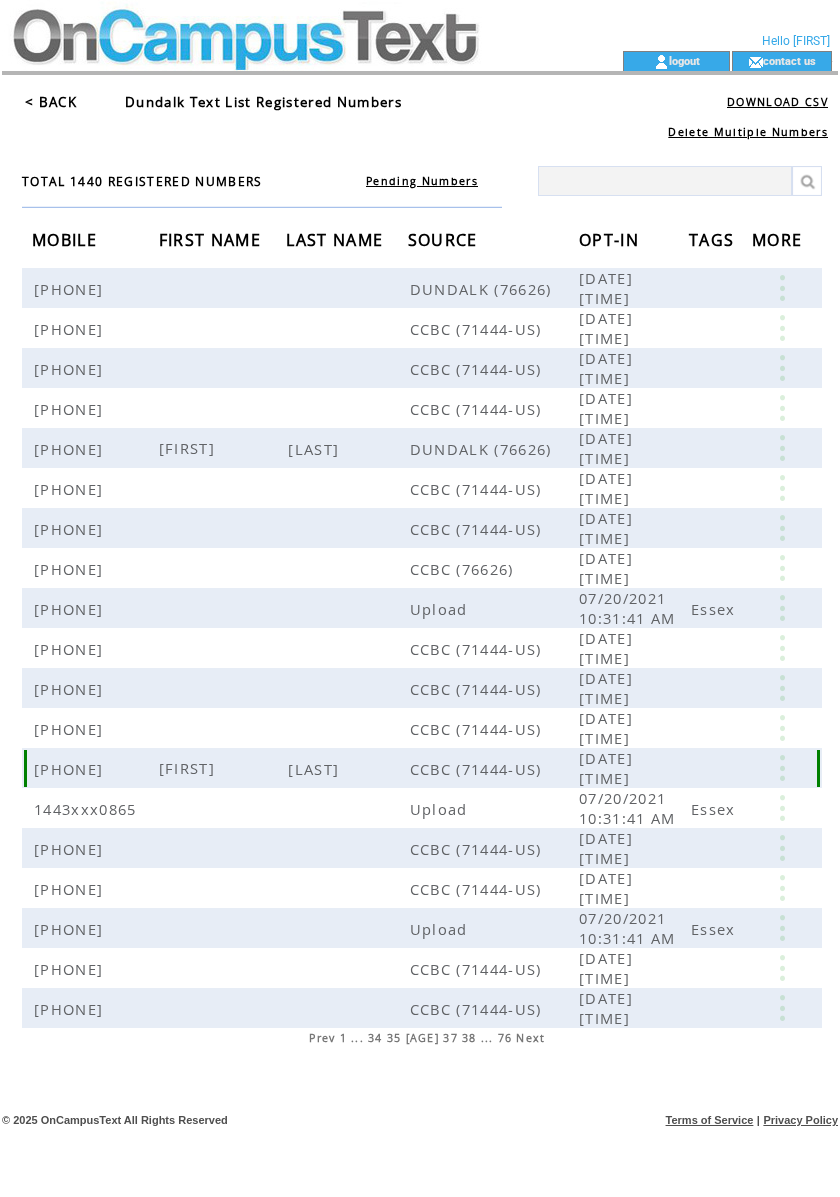 click at bounding box center (782, 768) 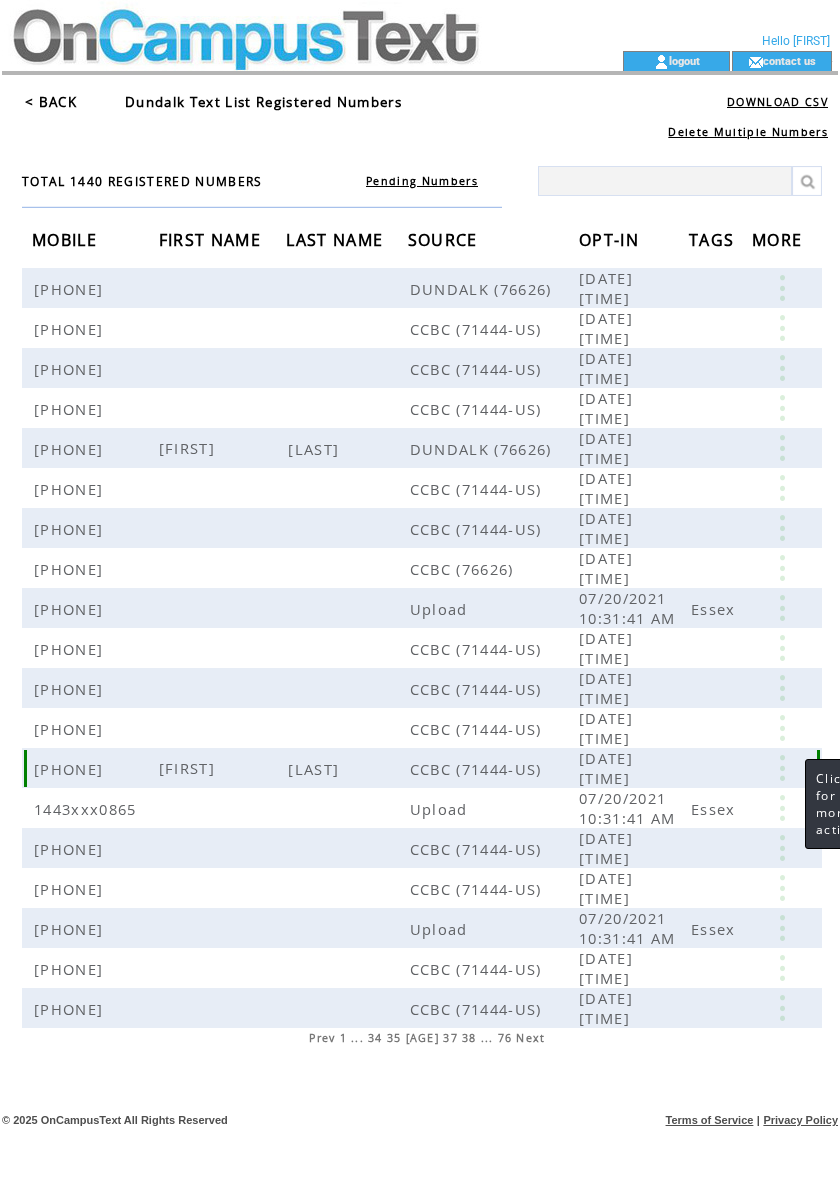 click at bounding box center (782, 768) 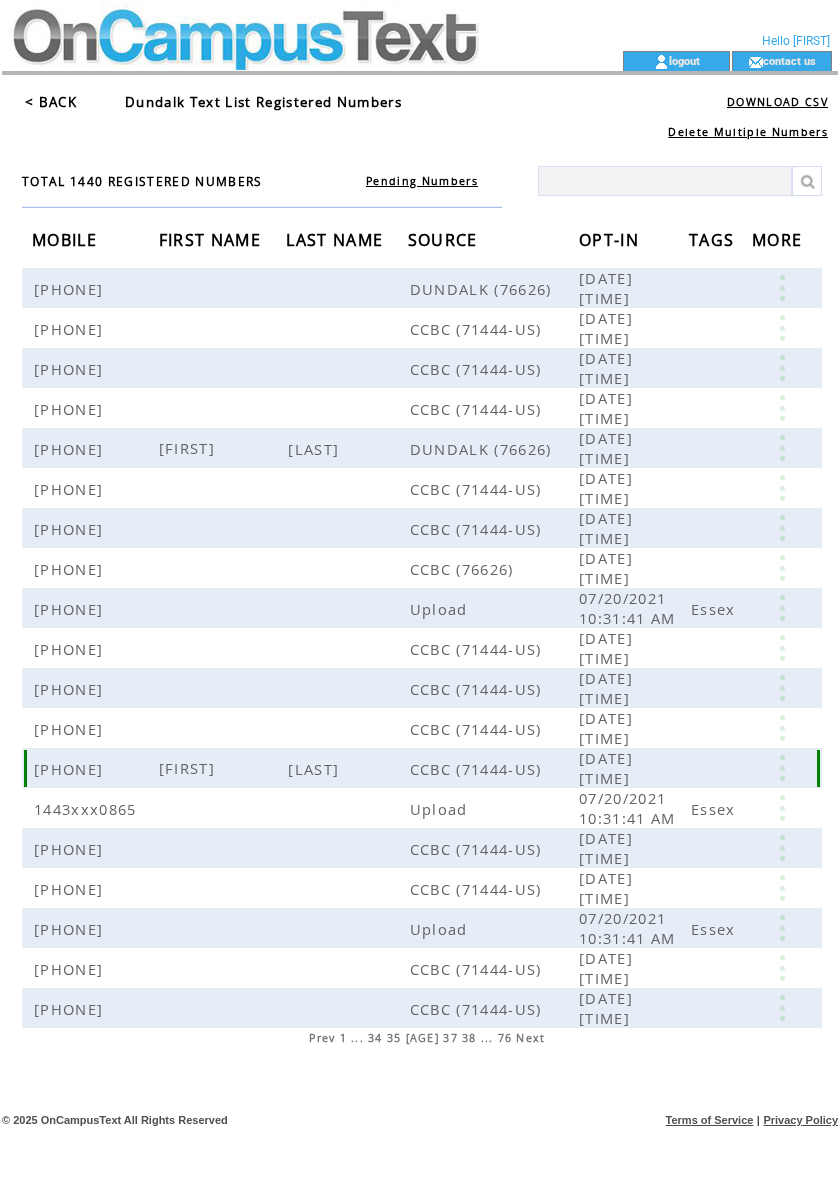 click at bounding box center (782, 768) 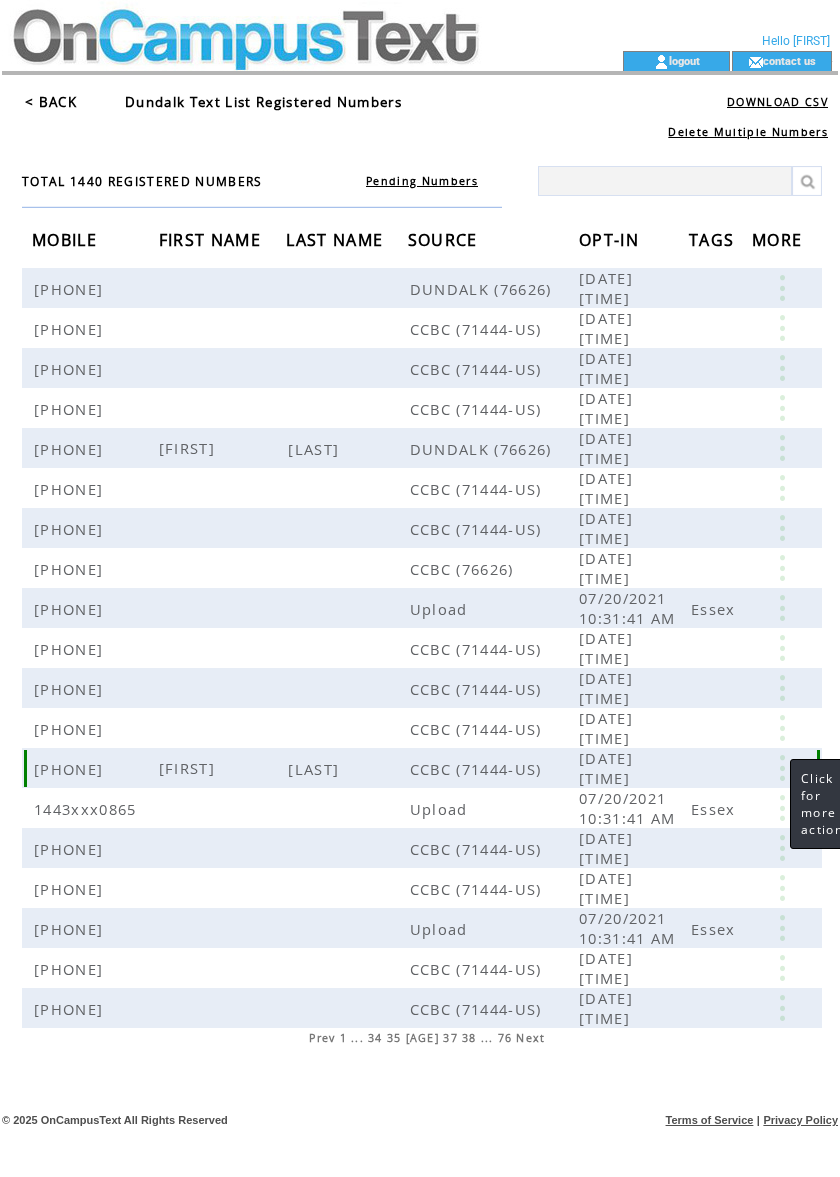 click at bounding box center [782, 768] 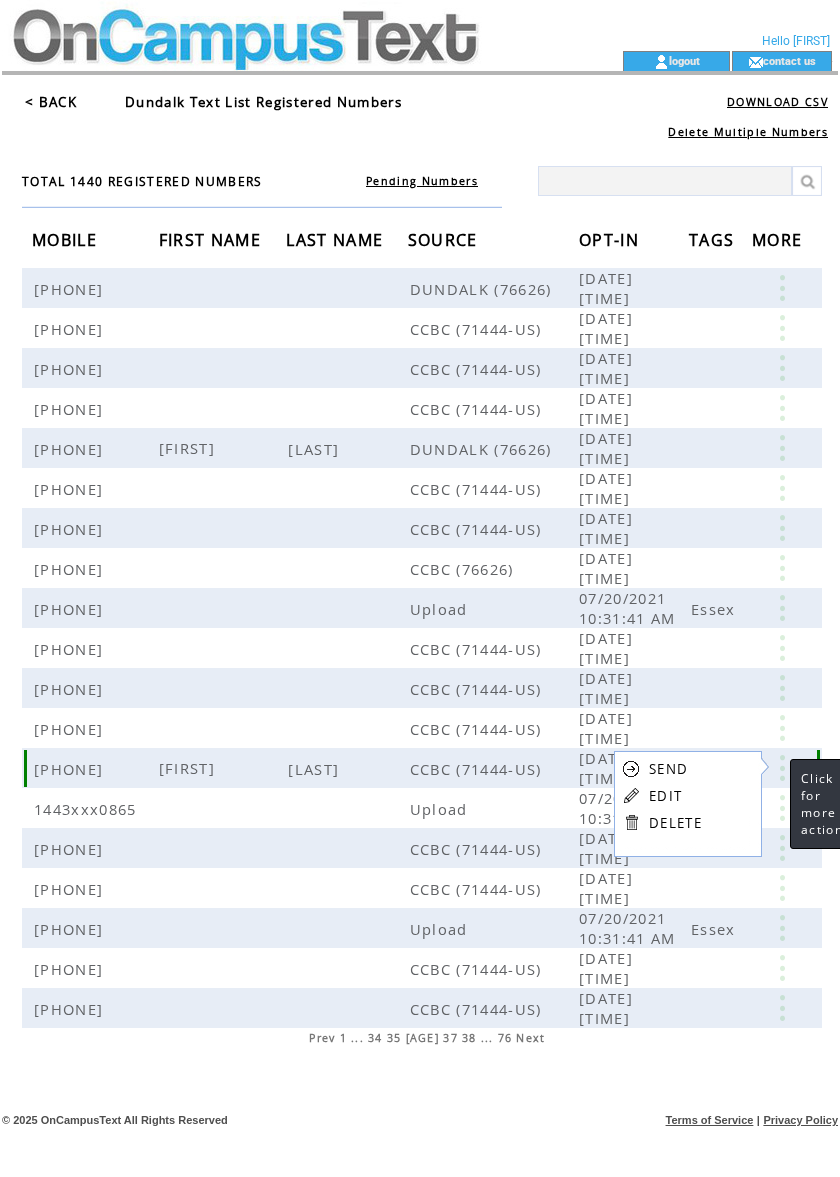 click at bounding box center (782, 768) 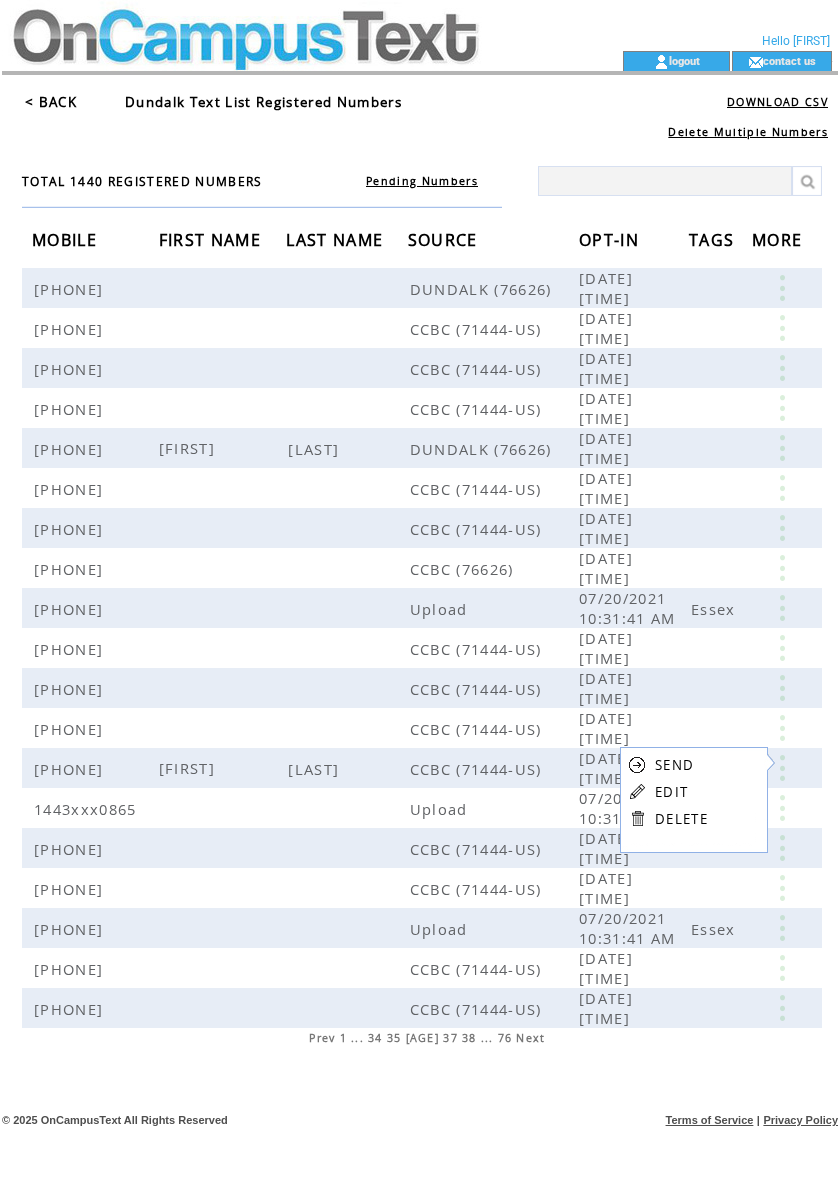 click on "EDIT" at bounding box center [671, 792] 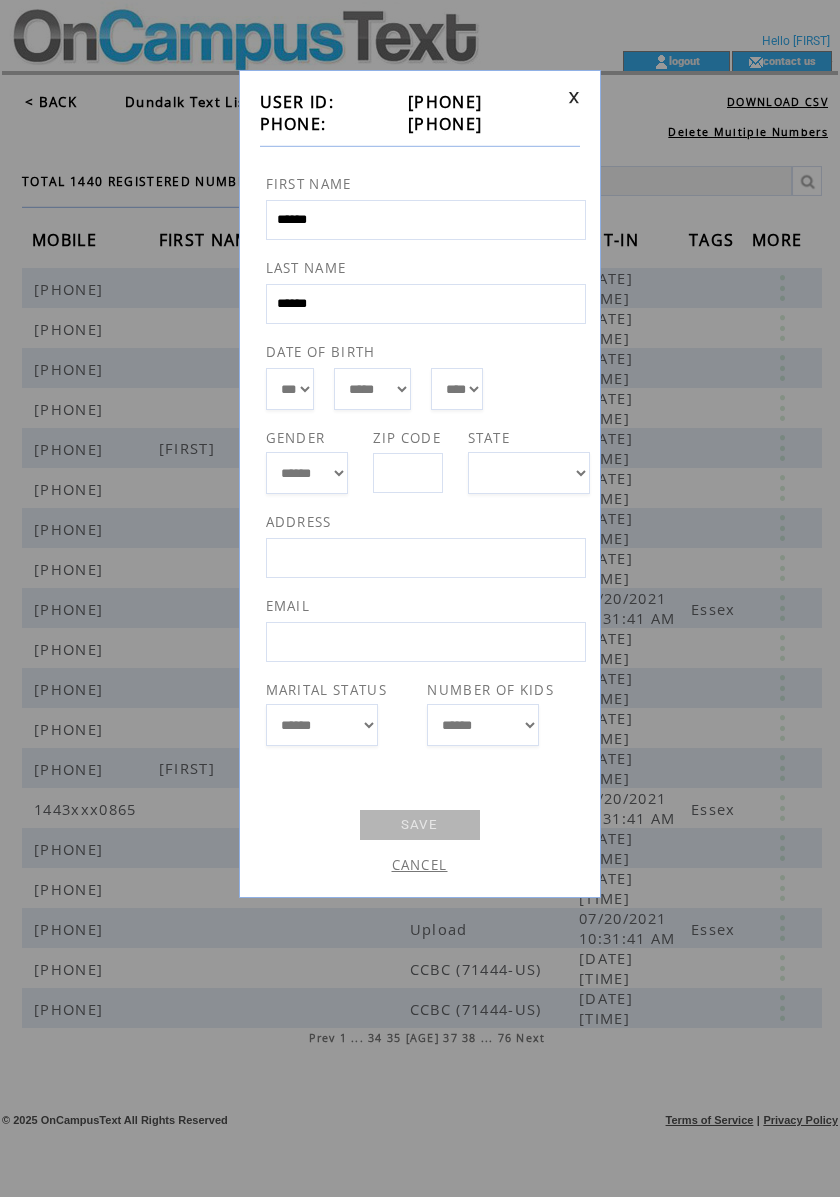 drag, startPoint x: 505, startPoint y: 122, endPoint x: 388, endPoint y: 129, distance: 117.20921 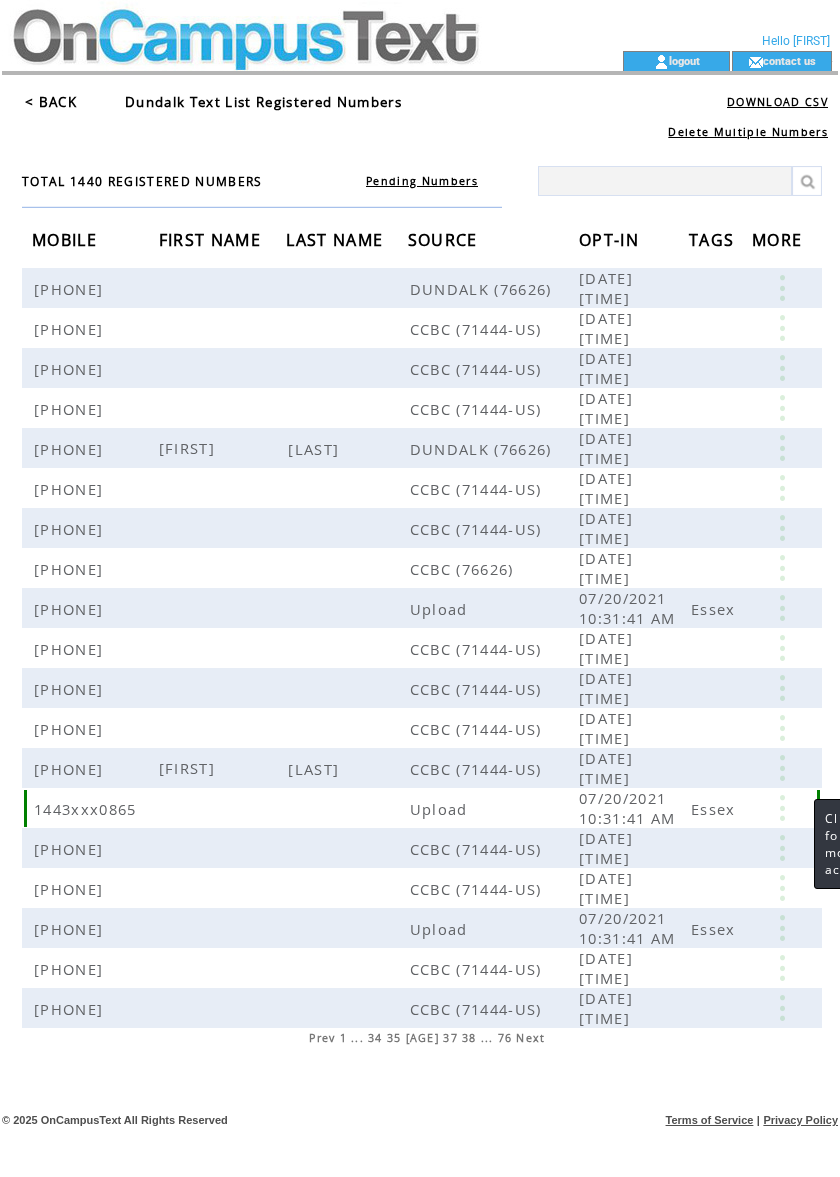 click at bounding box center (782, 808) 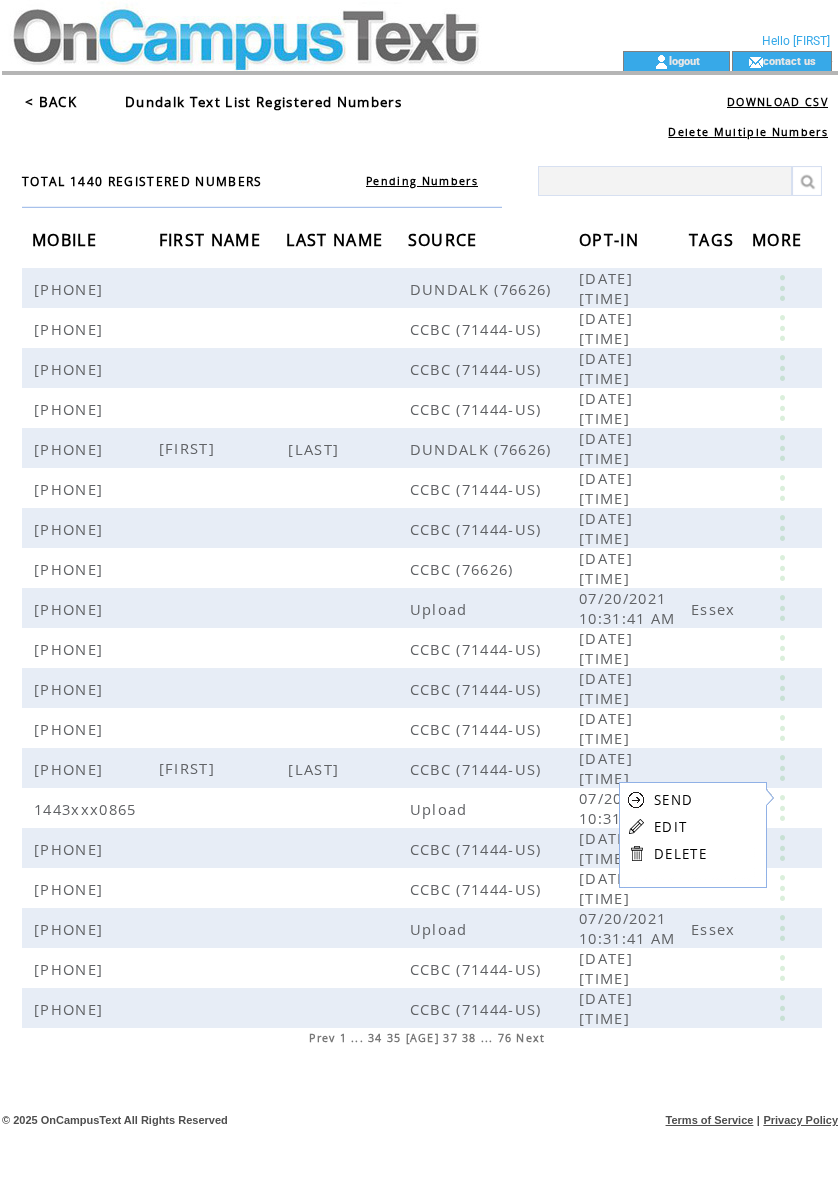 click on "EDIT" at bounding box center [670, 827] 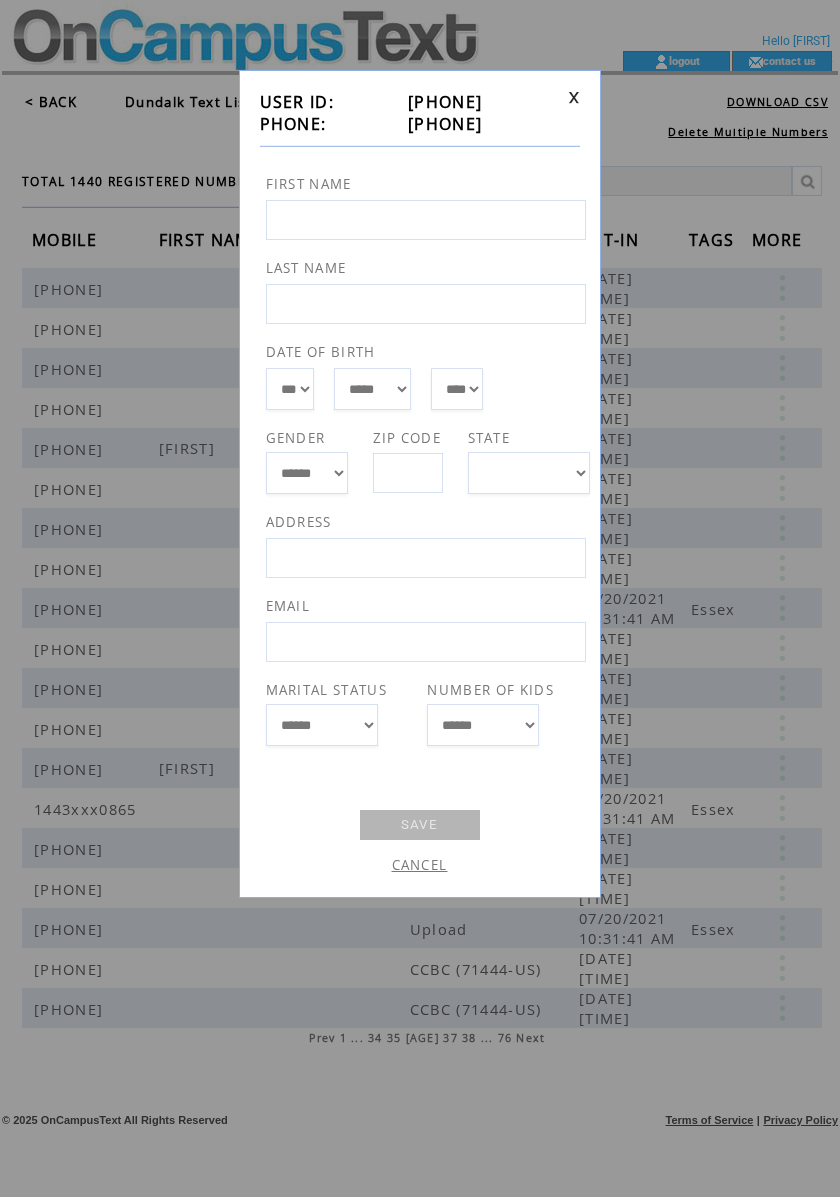 drag, startPoint x: 493, startPoint y: 130, endPoint x: 388, endPoint y: 130, distance: 105 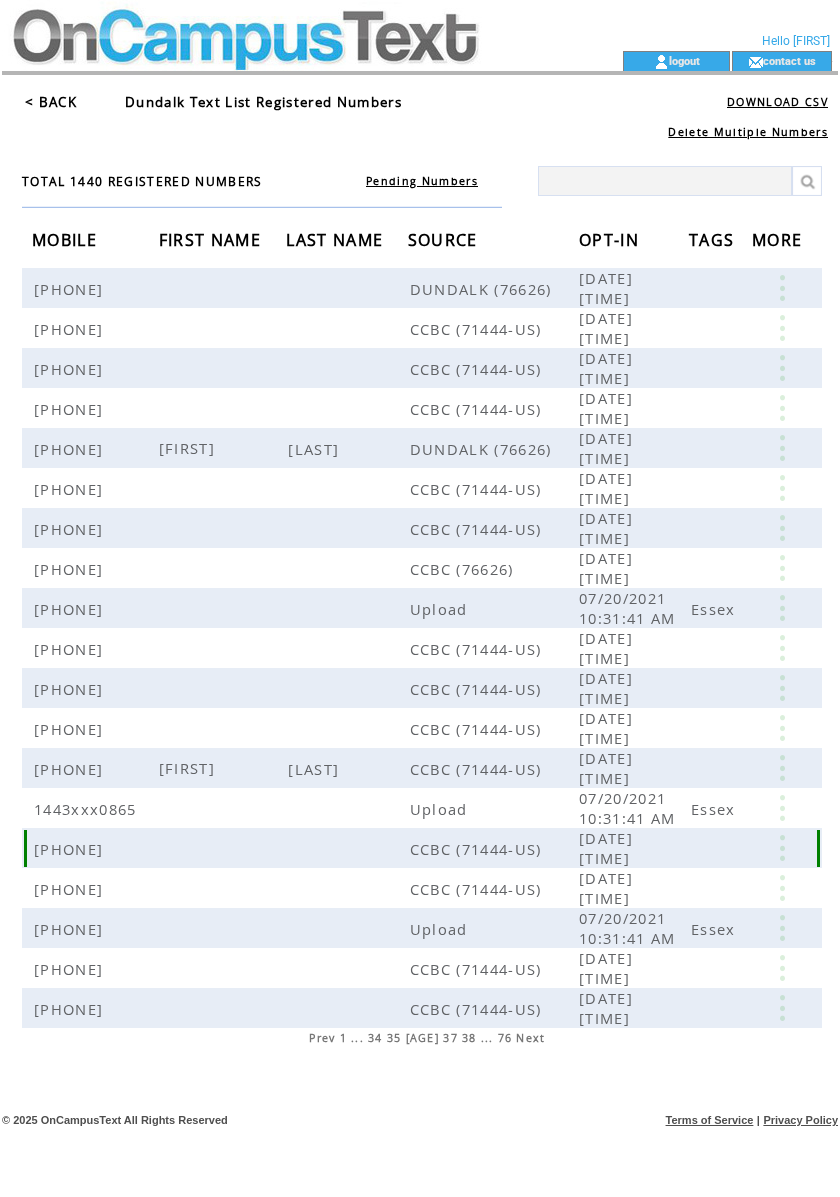 click at bounding box center (782, 848) 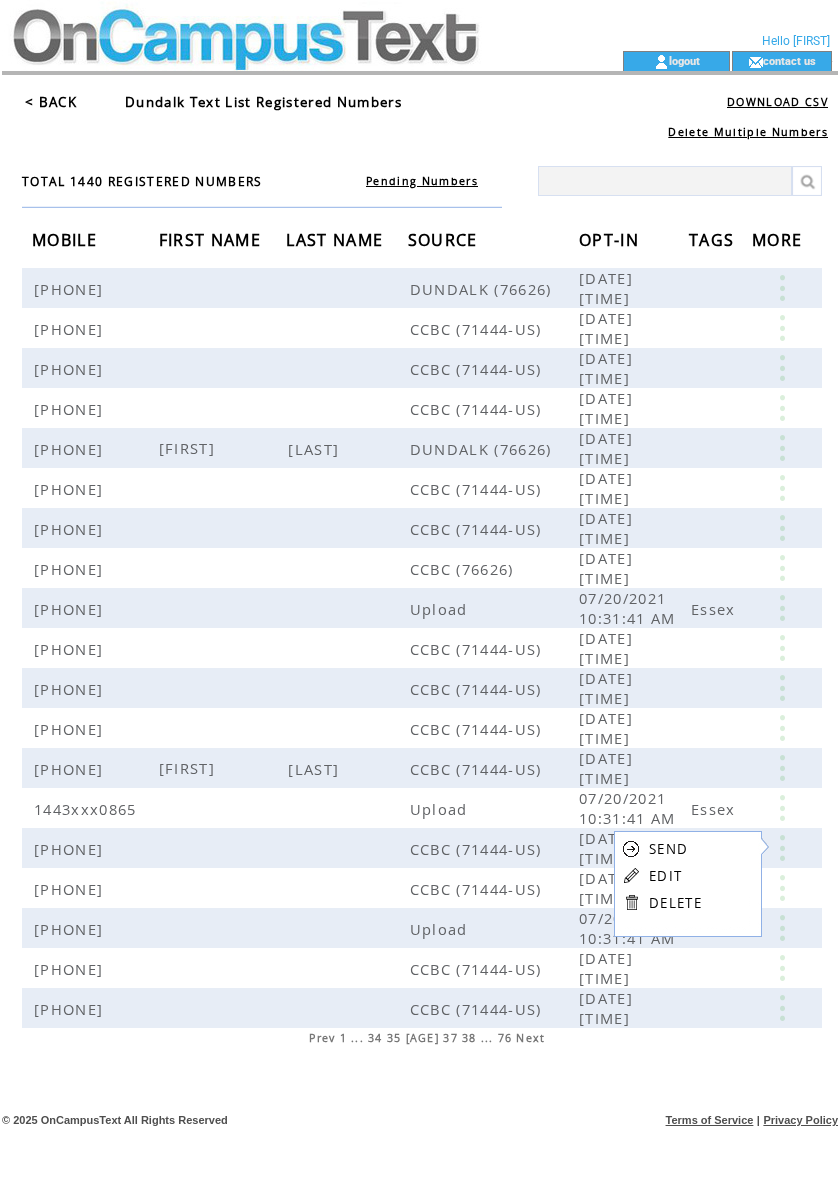 click on "EDIT" at bounding box center [665, 876] 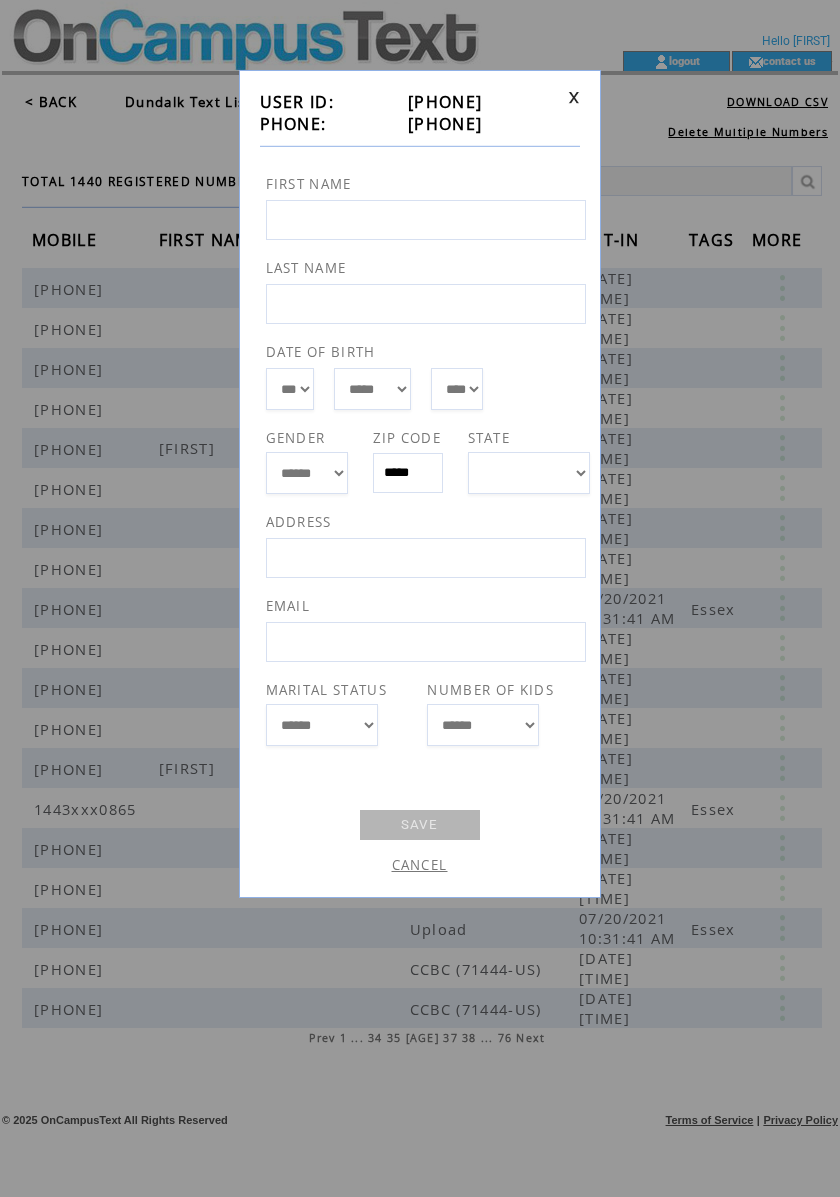 drag, startPoint x: 502, startPoint y: 128, endPoint x: 398, endPoint y: 125, distance: 104.04326 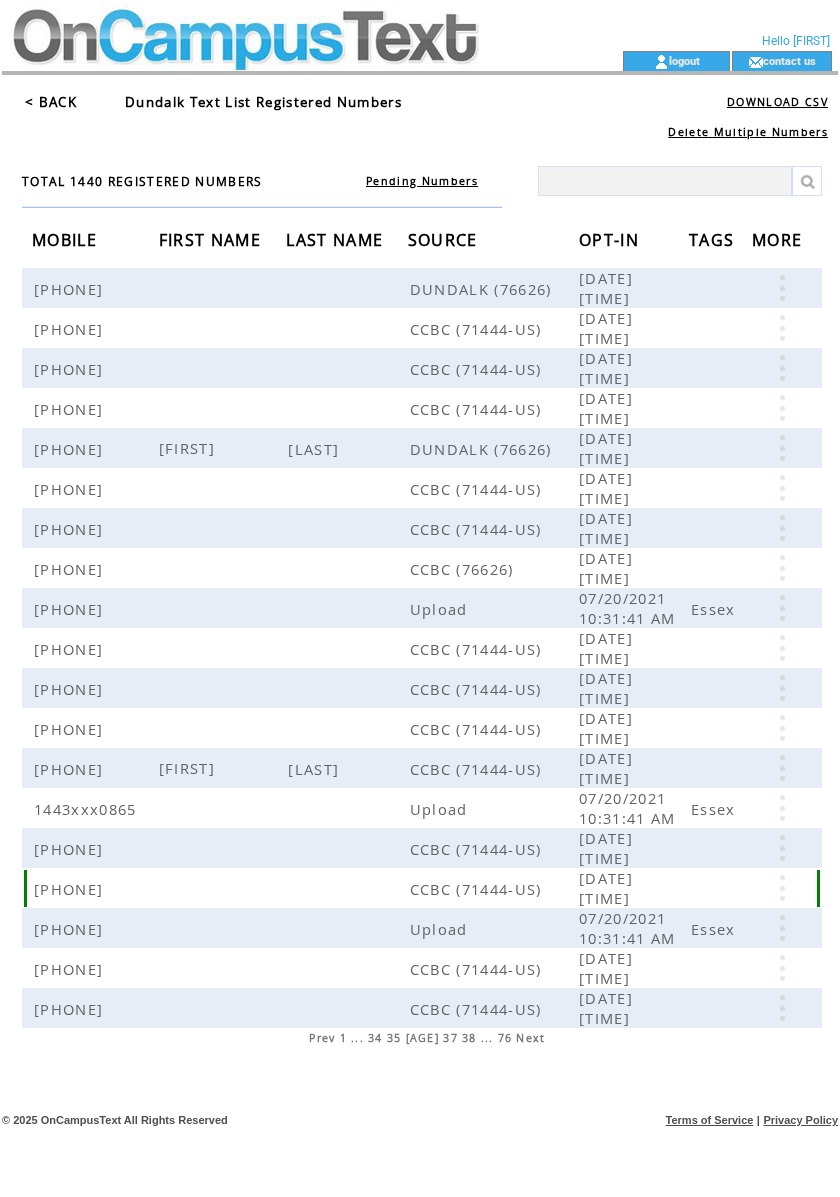 click at bounding box center (782, 888) 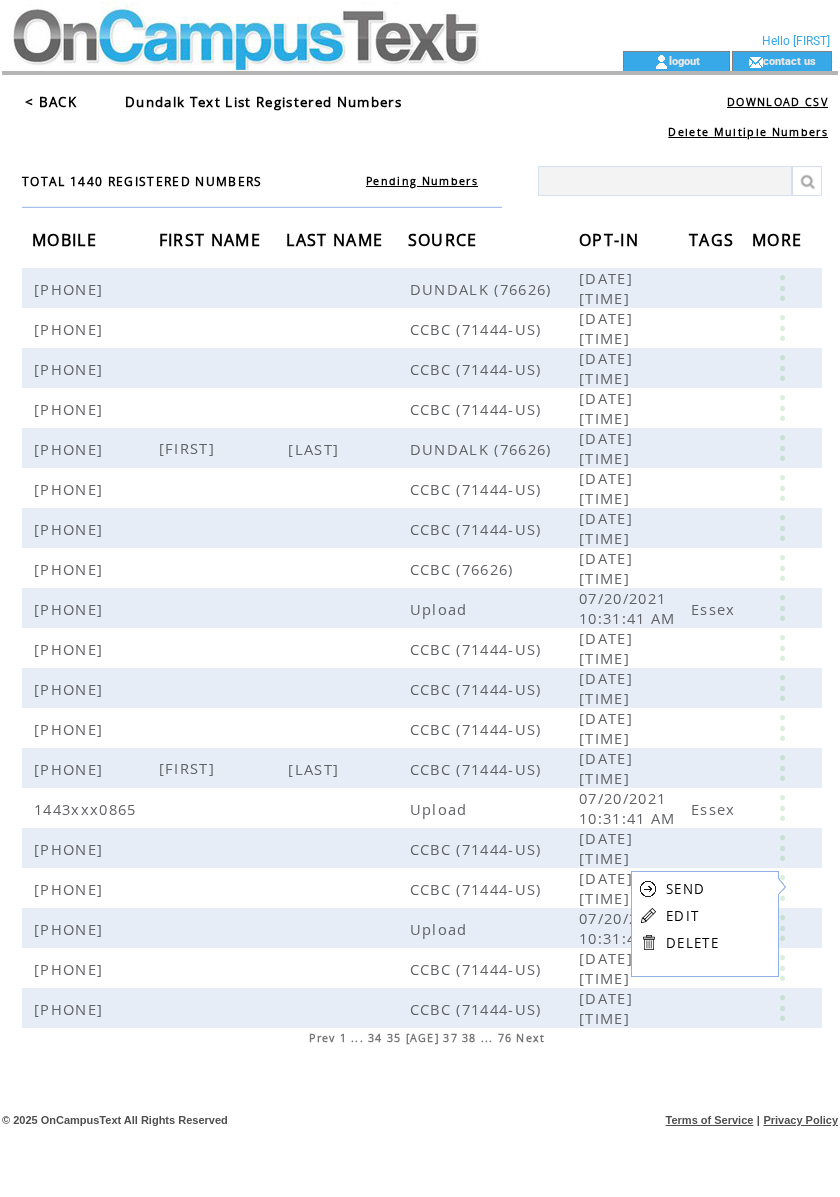 click on "EDIT" at bounding box center (682, 916) 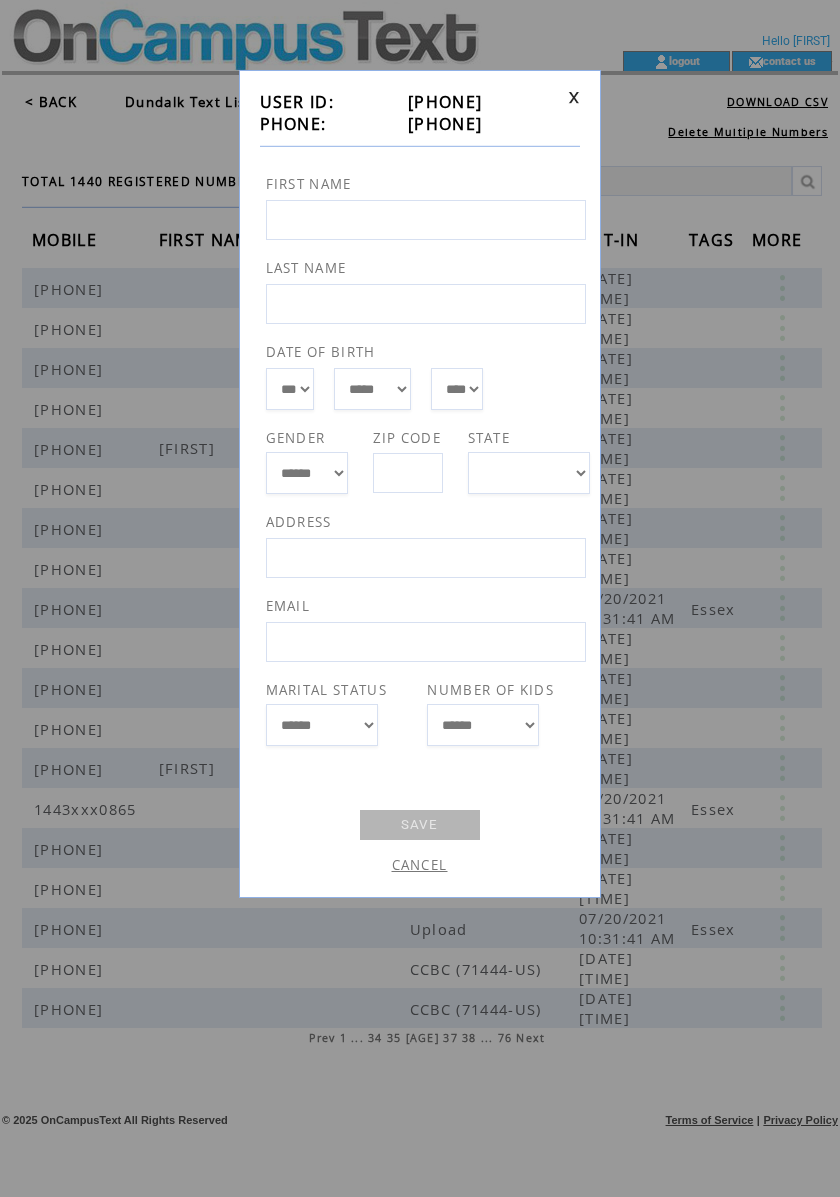 drag, startPoint x: 505, startPoint y: 125, endPoint x: 392, endPoint y: 136, distance: 113.534134 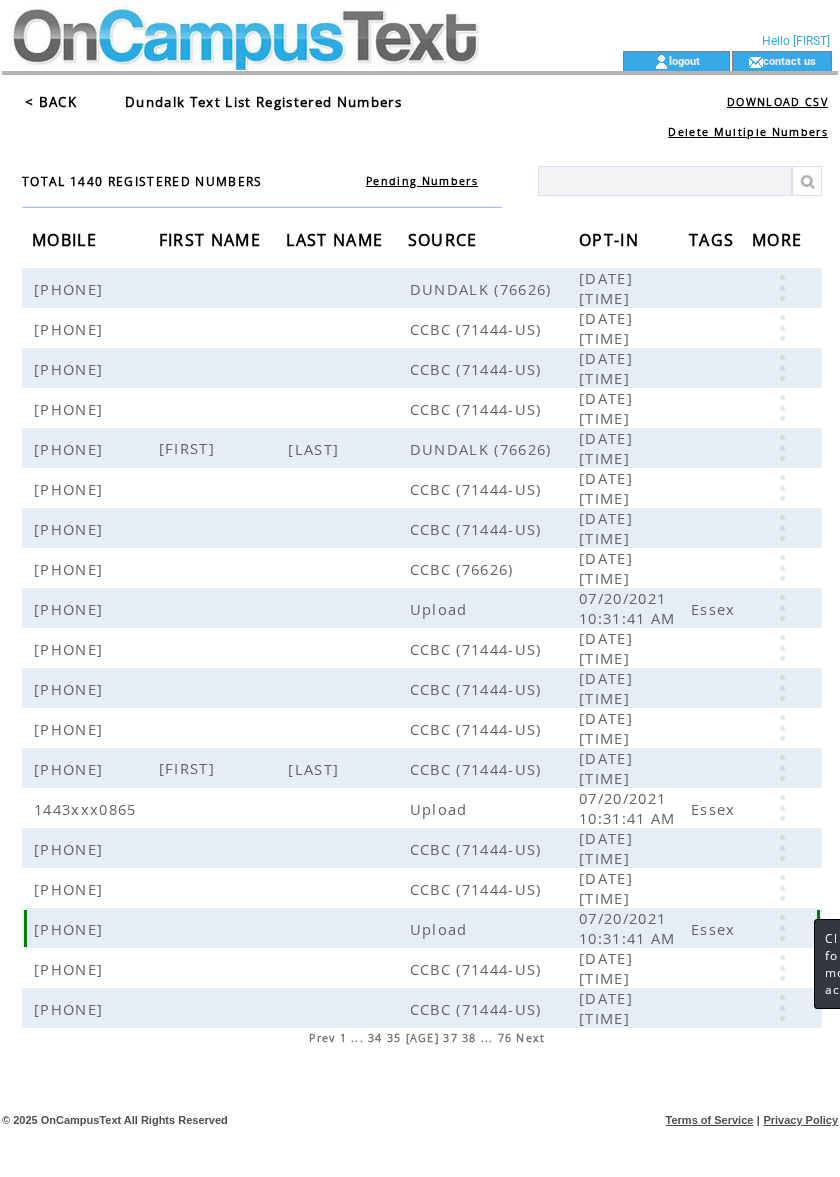 click at bounding box center [782, 928] 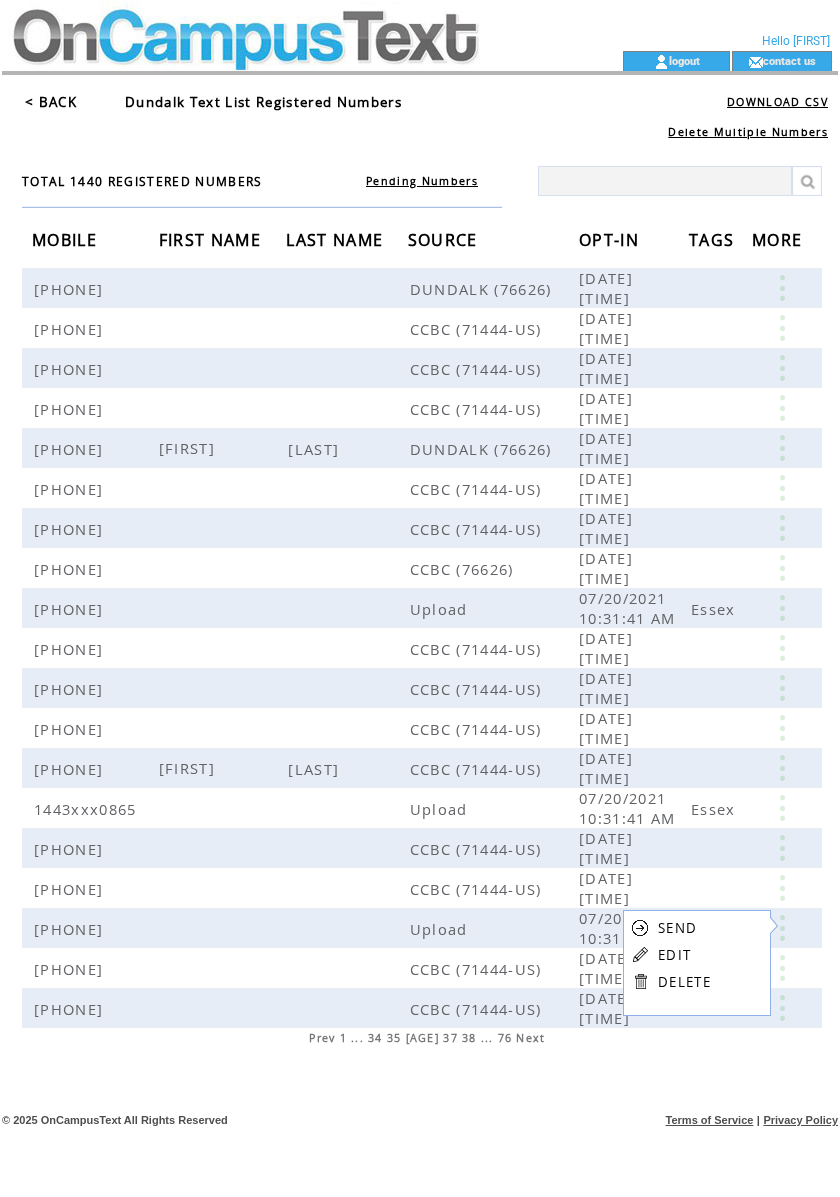 click on "EDIT" at bounding box center (674, 955) 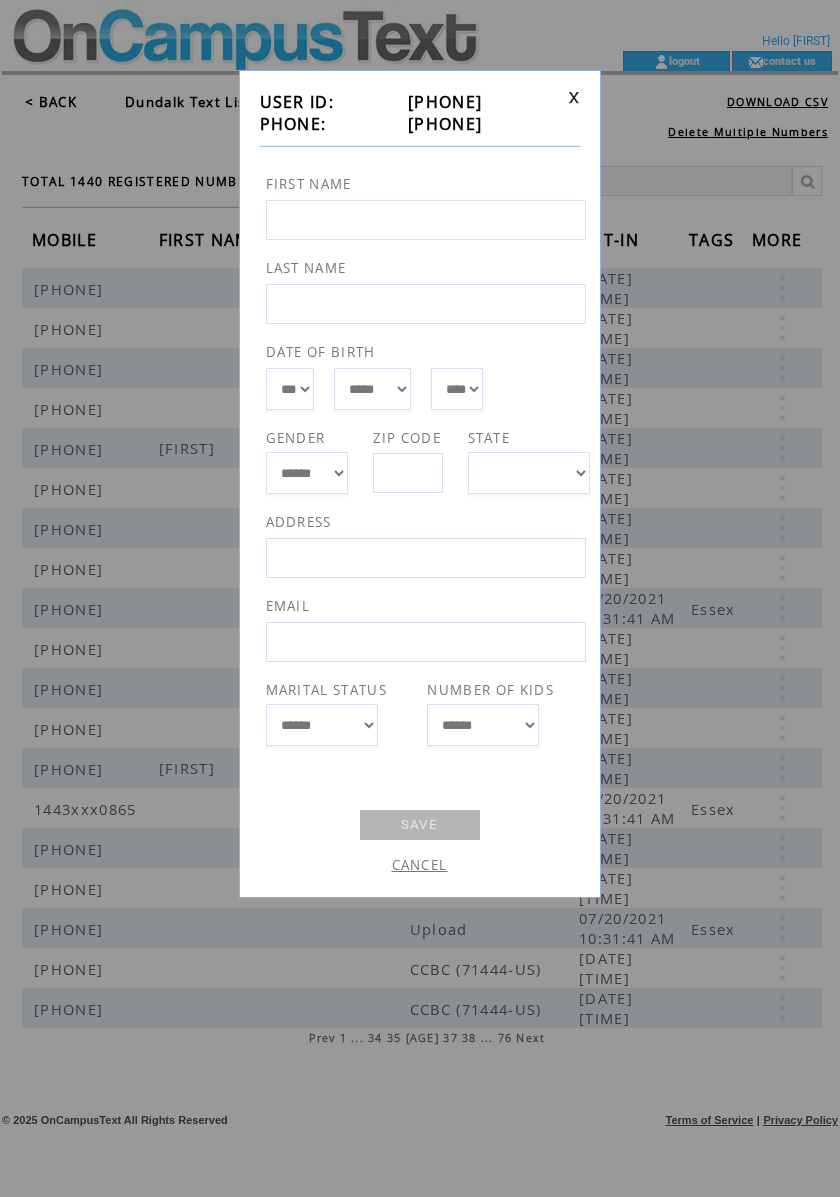 drag, startPoint x: 508, startPoint y: 124, endPoint x: 390, endPoint y: 124, distance: 118 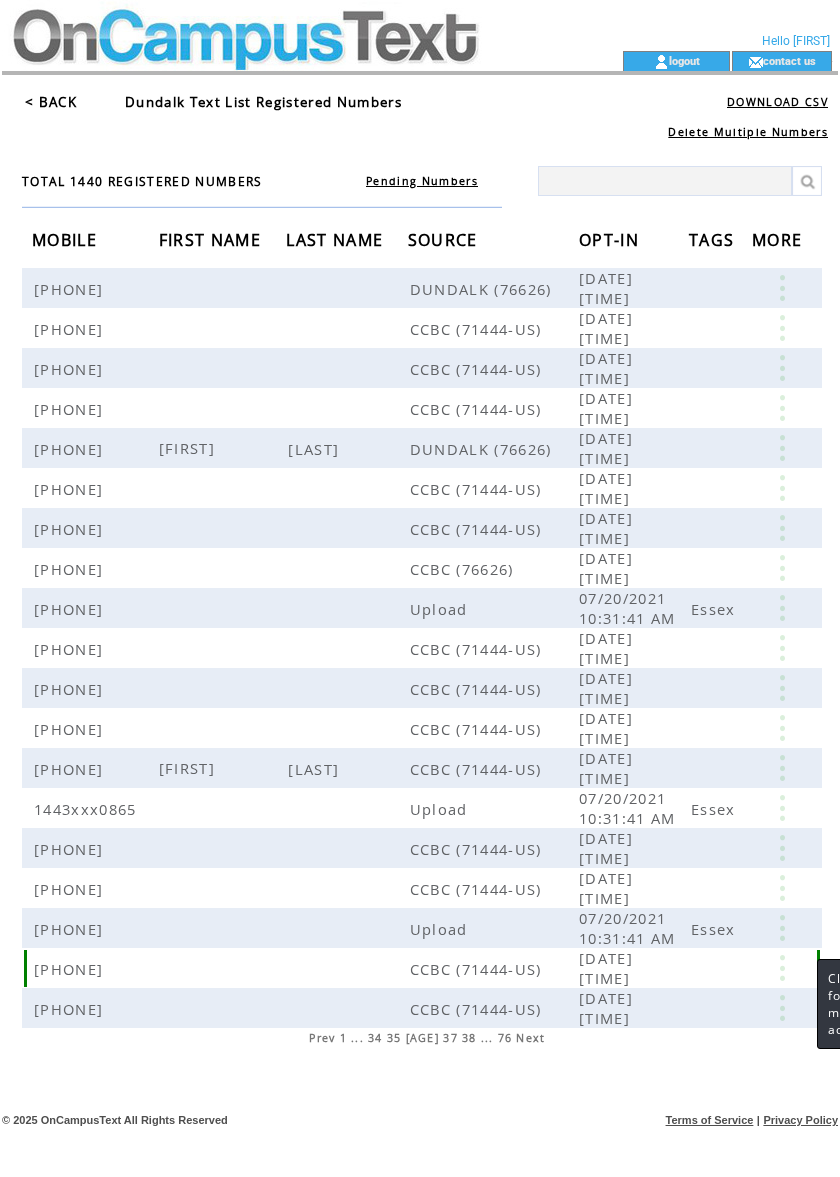 click at bounding box center (782, 968) 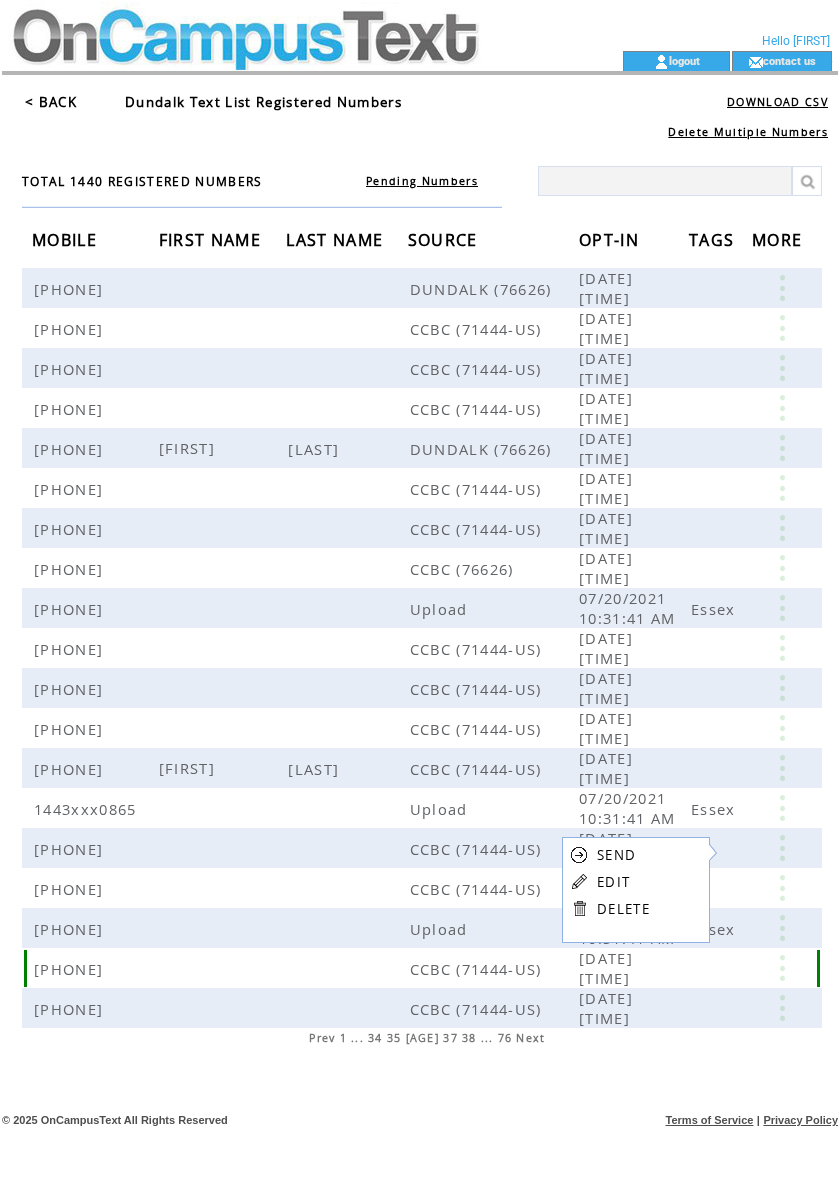 click at bounding box center [782, 968] 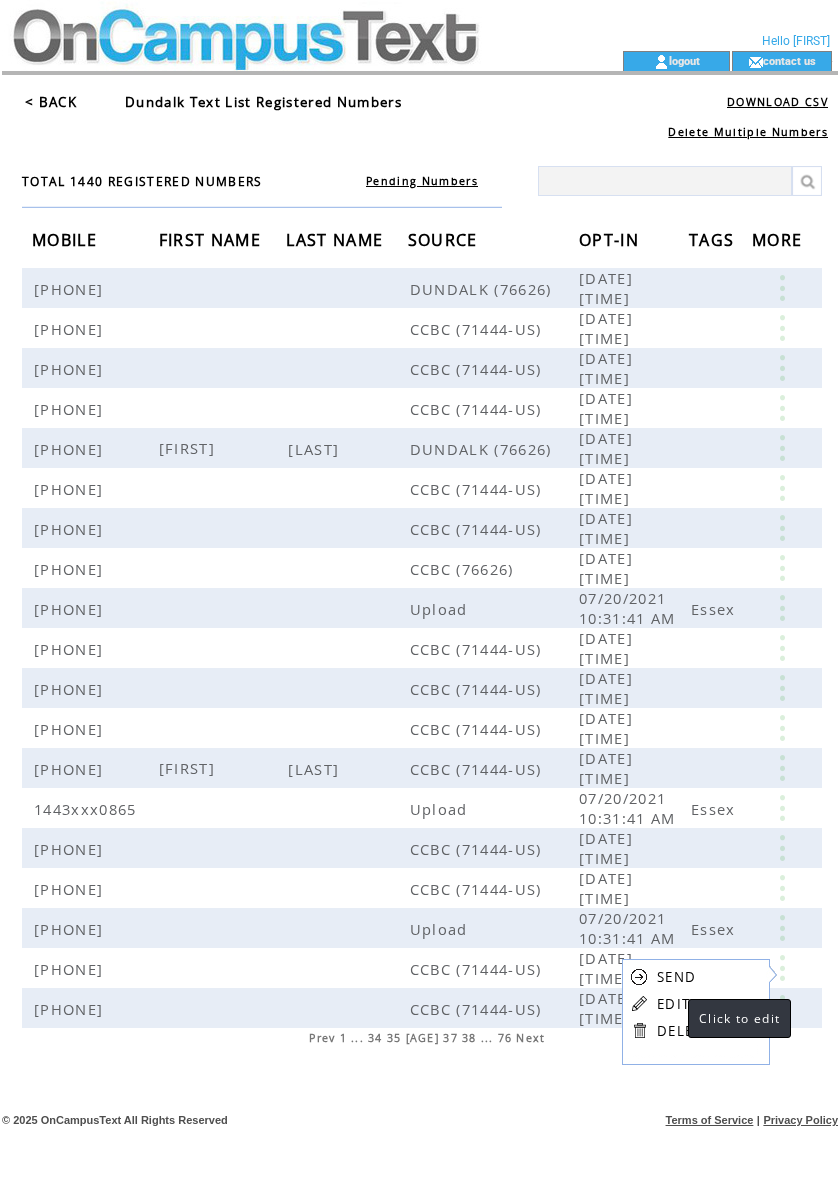 click on "EDIT" at bounding box center [673, 1004] 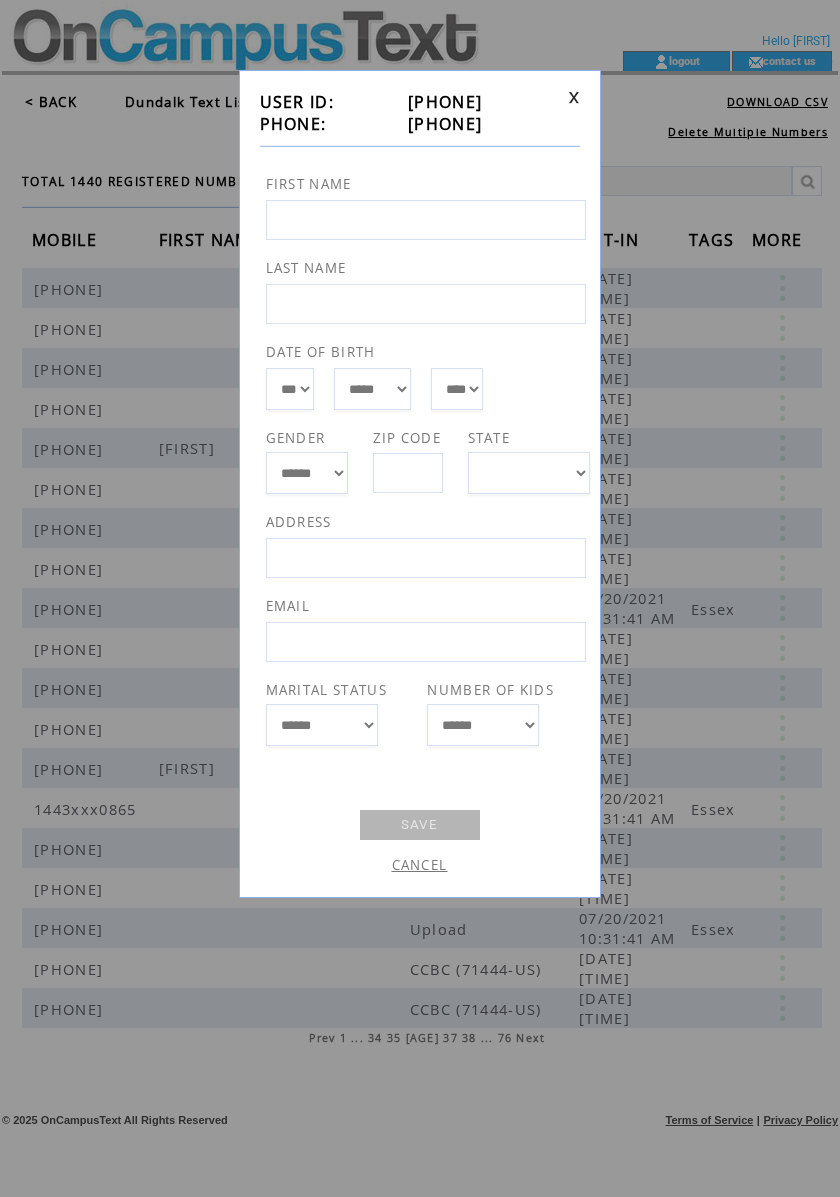 drag, startPoint x: 493, startPoint y: 113, endPoint x: 409, endPoint y: 124, distance: 84.71718 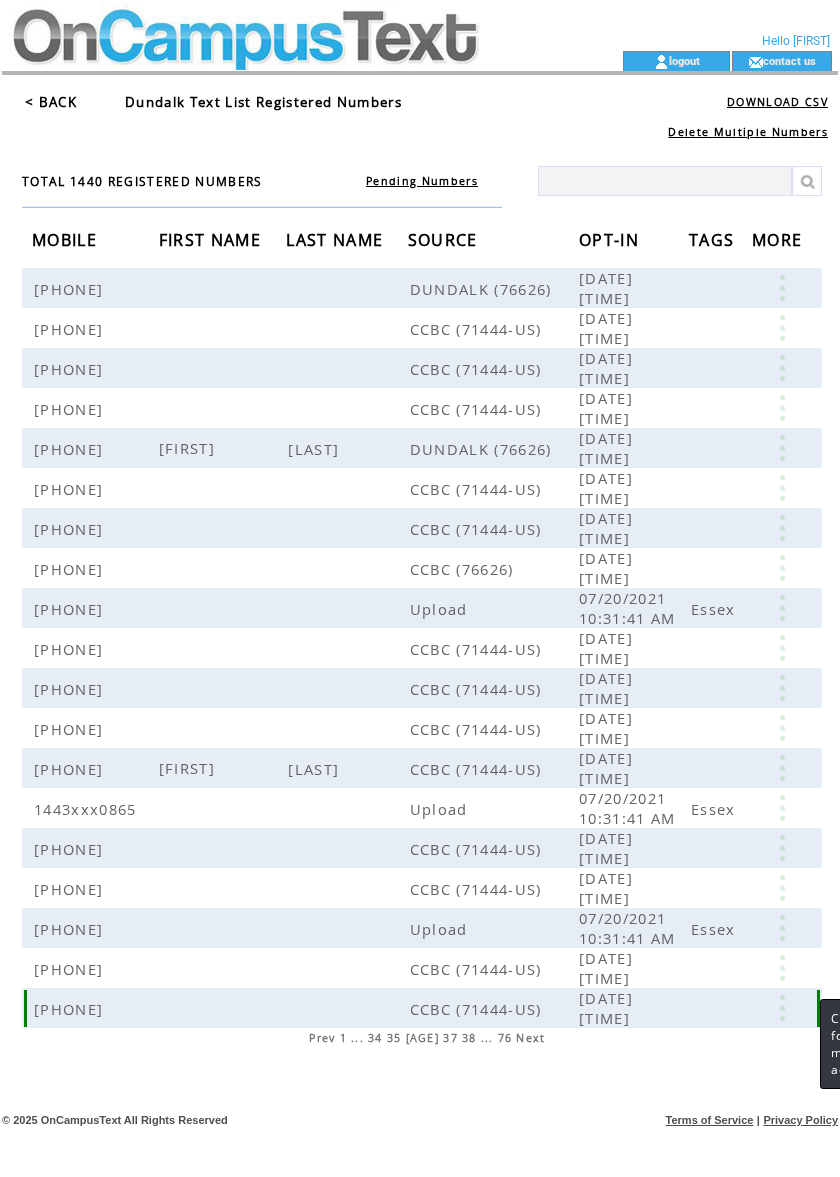 click at bounding box center [782, 1008] 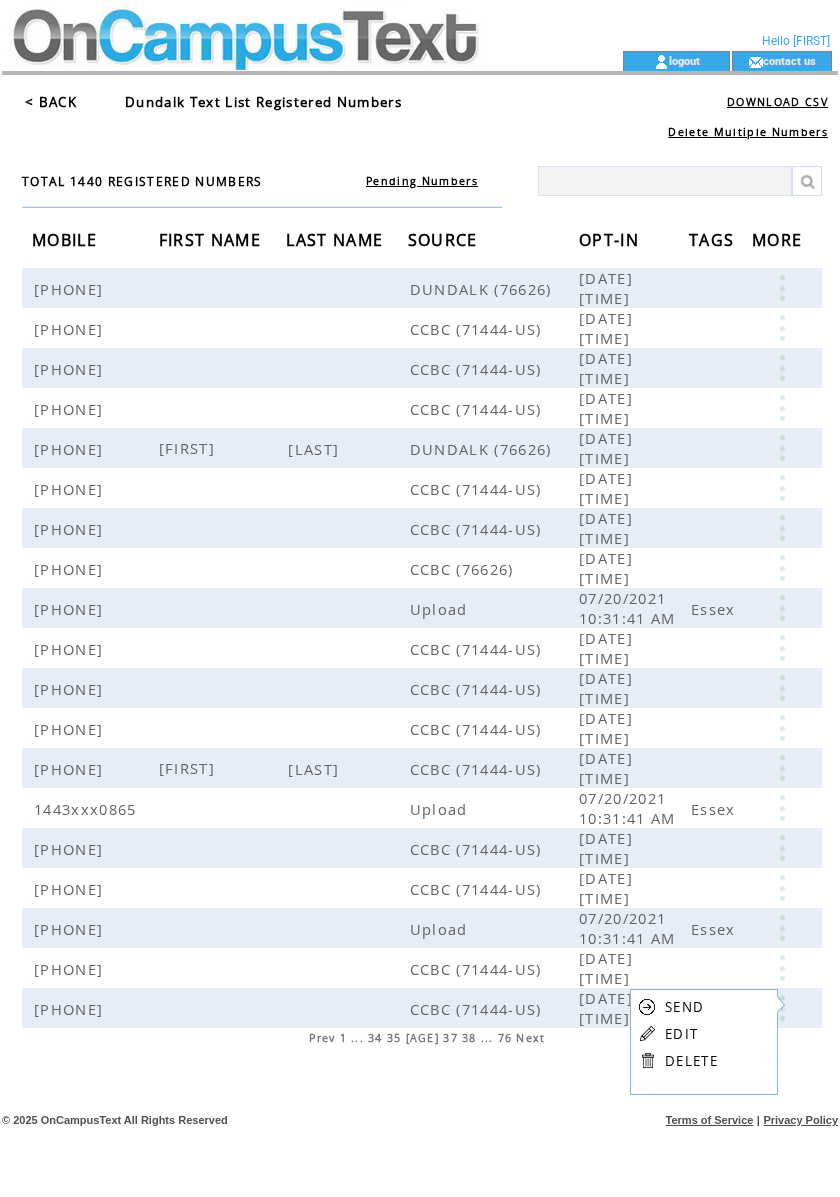 click on "EDIT" at bounding box center (681, 1034) 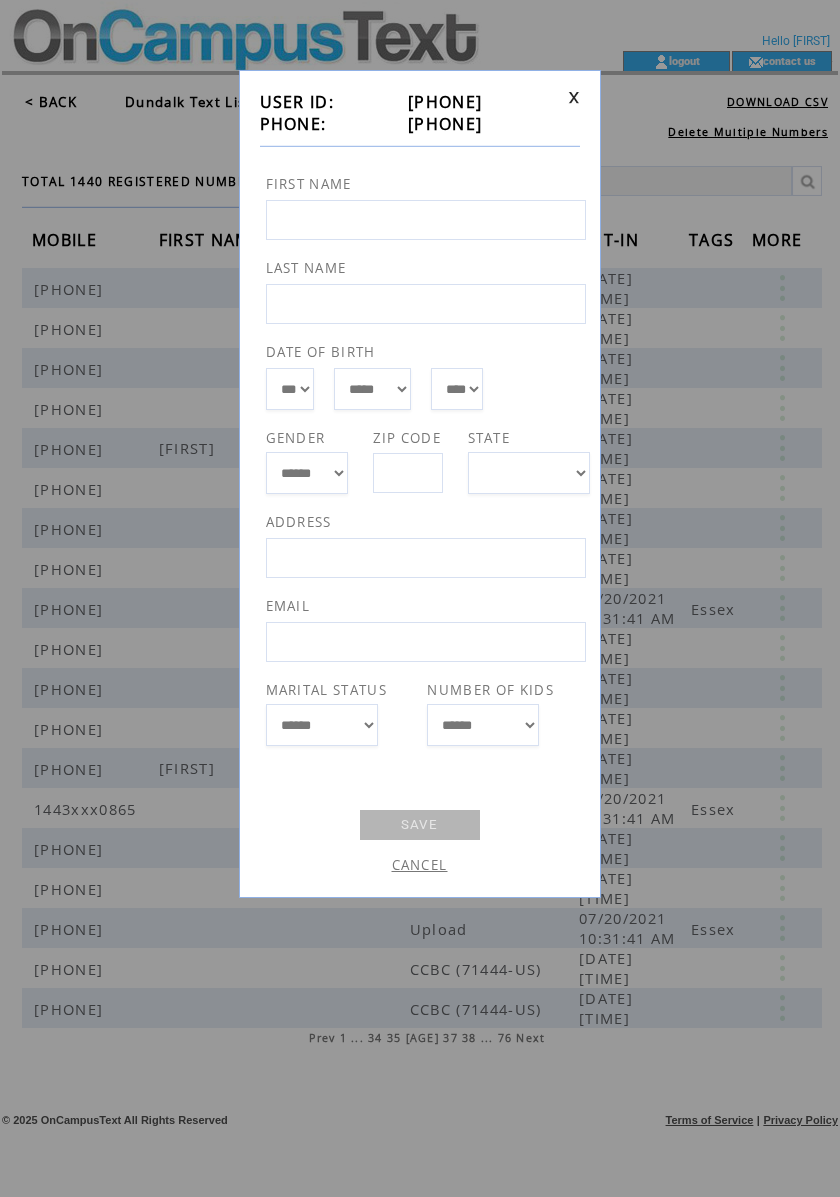 drag, startPoint x: 500, startPoint y: 129, endPoint x: 388, endPoint y: 134, distance: 112.11155 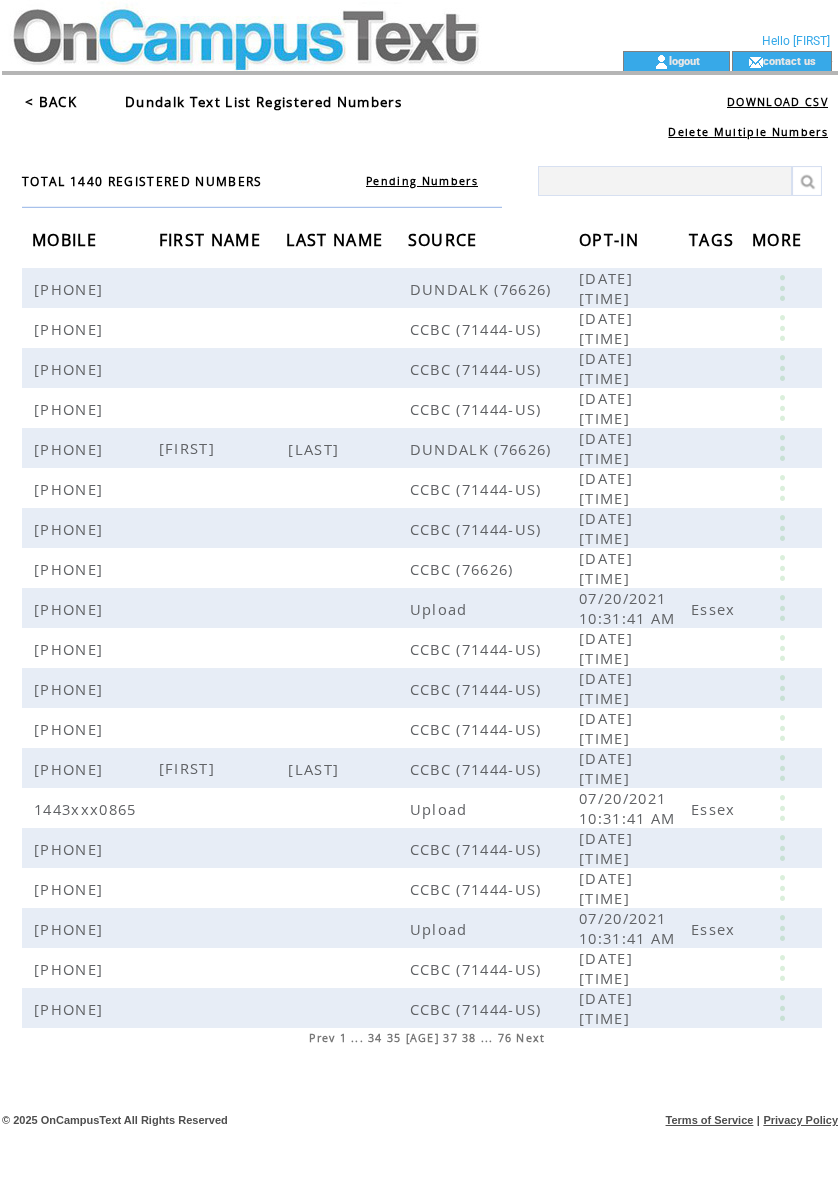 click on "37" at bounding box center [450, 1038] 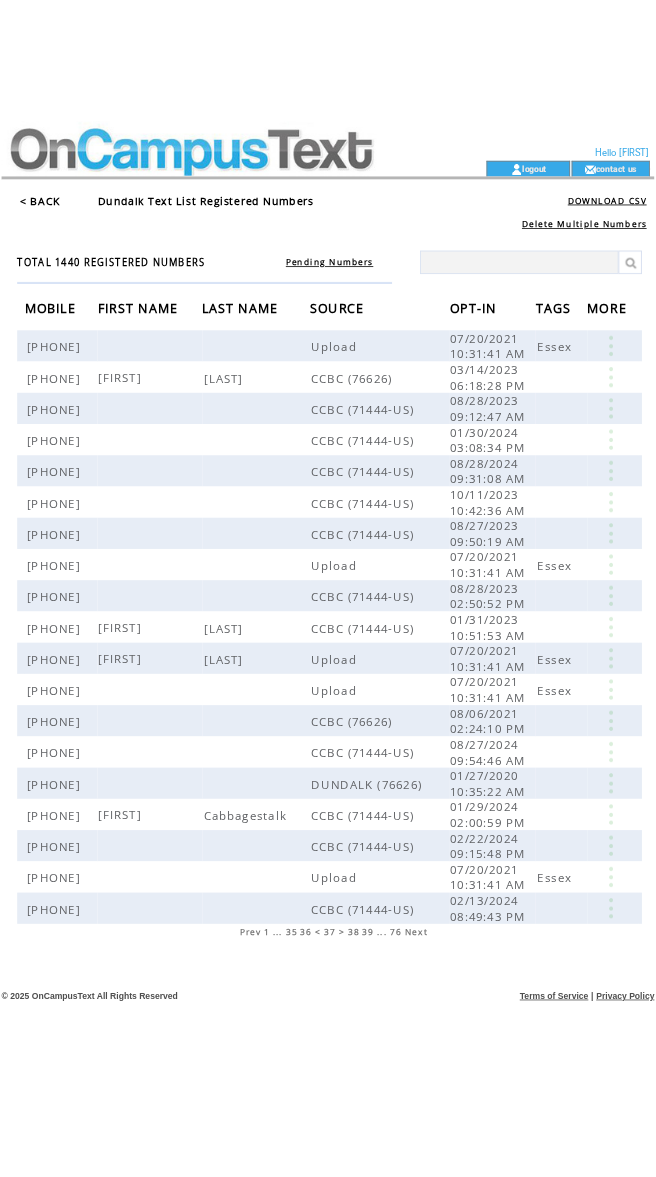 scroll, scrollTop: 0, scrollLeft: 0, axis: both 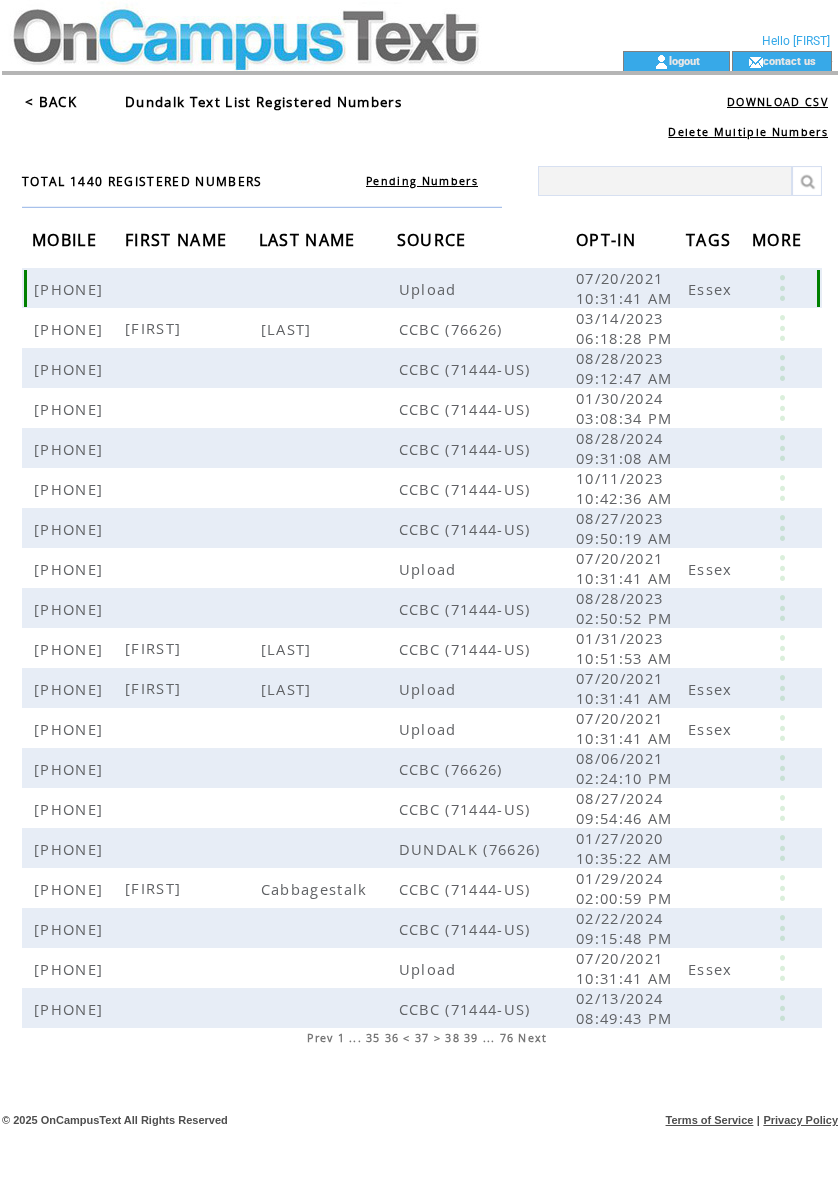click at bounding box center [782, 288] 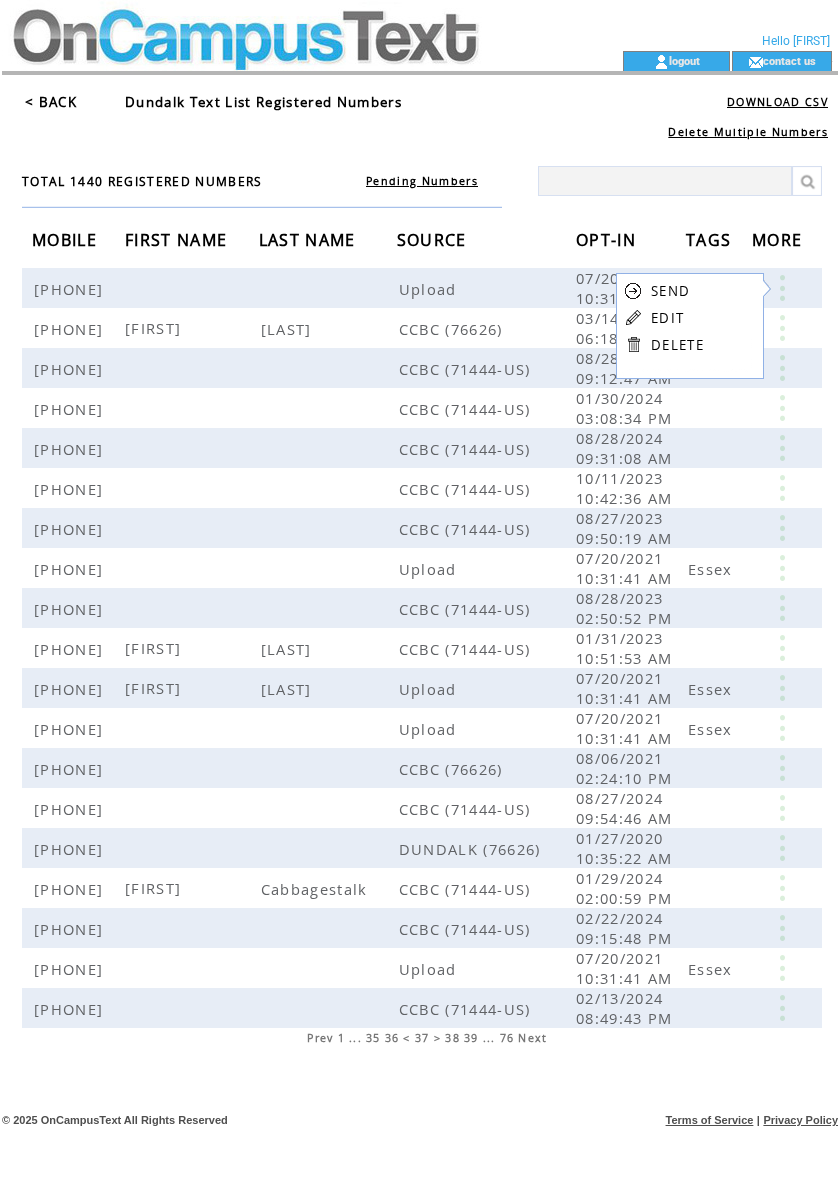 click on "EDIT" at bounding box center (667, 318) 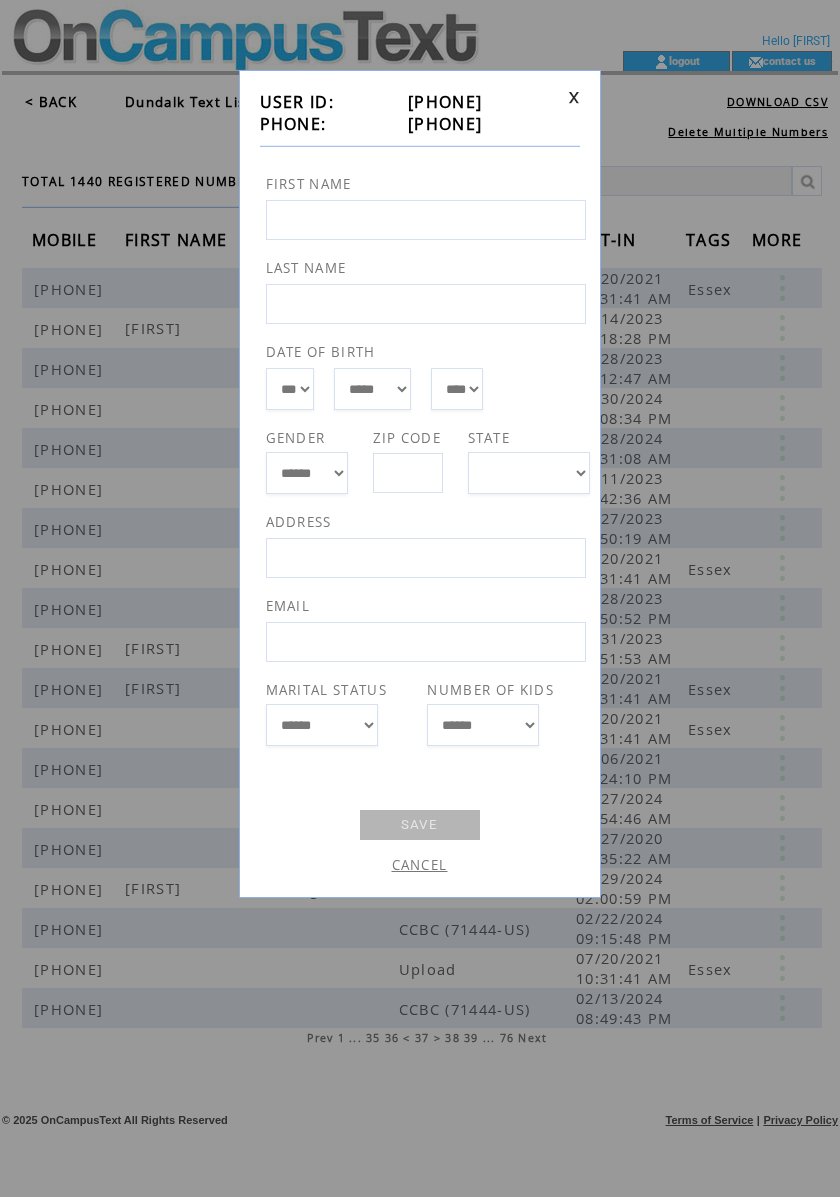 drag, startPoint x: 496, startPoint y: 130, endPoint x: 385, endPoint y: 129, distance: 111.0045 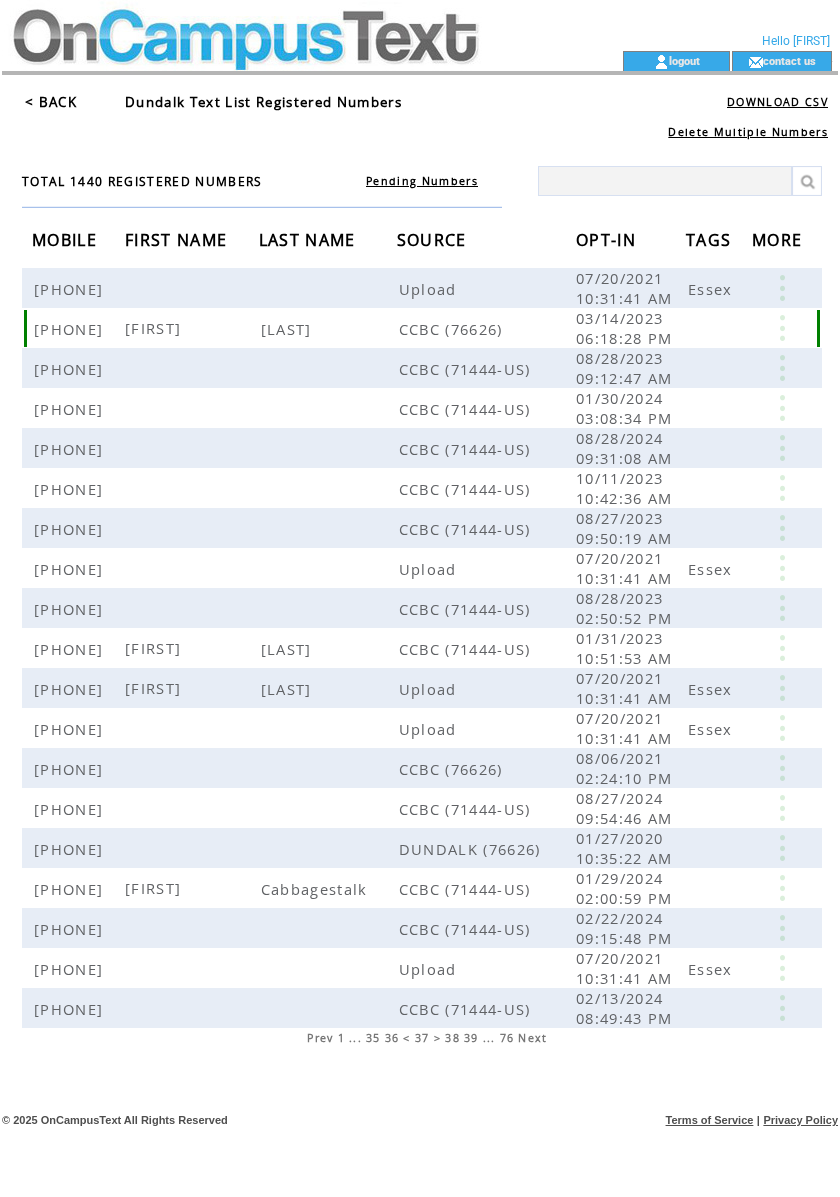 click at bounding box center (782, 328) 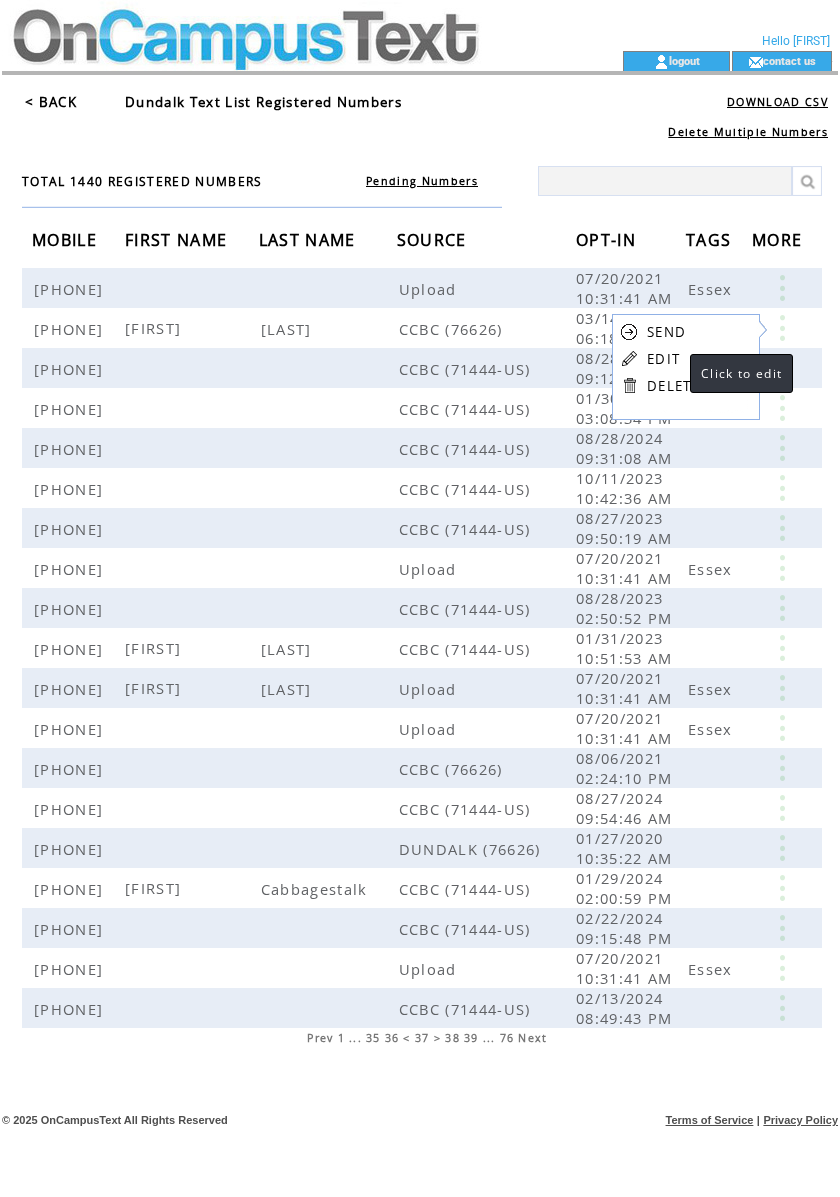 click on "EDIT" at bounding box center [663, 359] 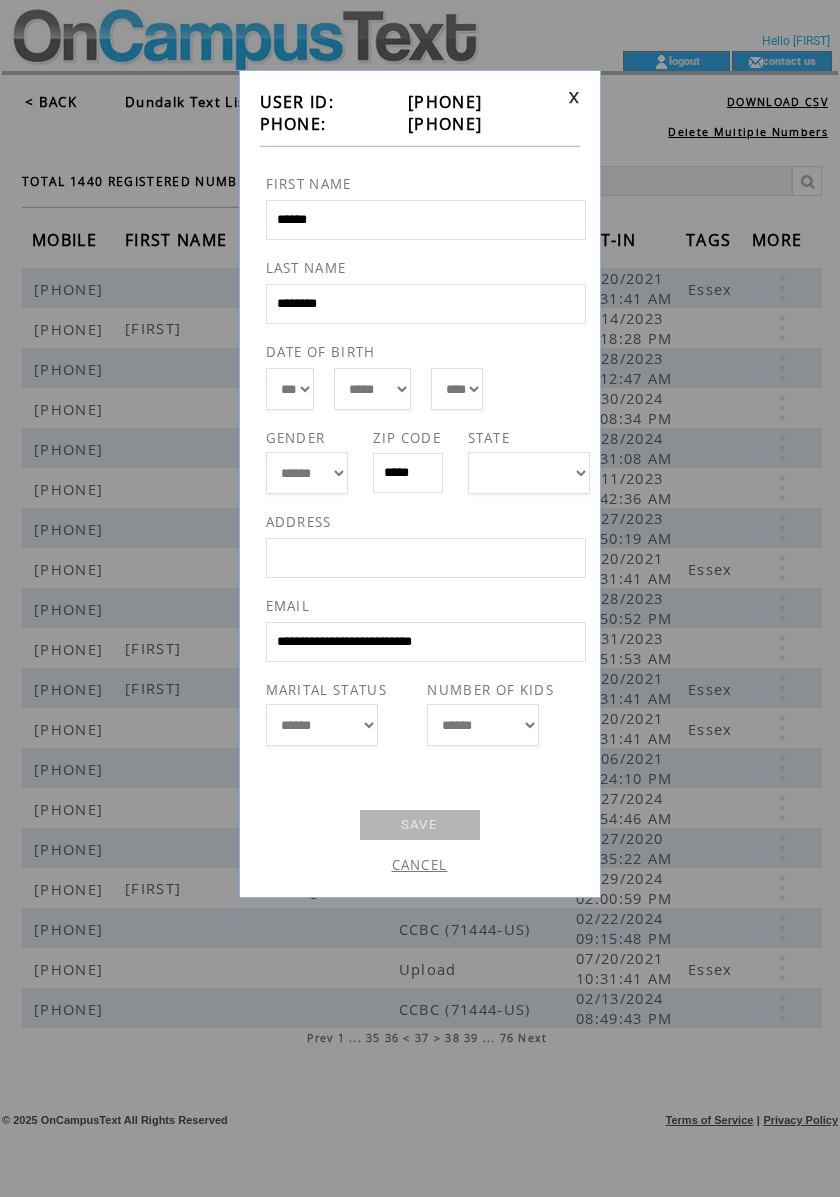 drag, startPoint x: 504, startPoint y: 126, endPoint x: 390, endPoint y: 129, distance: 114.03947 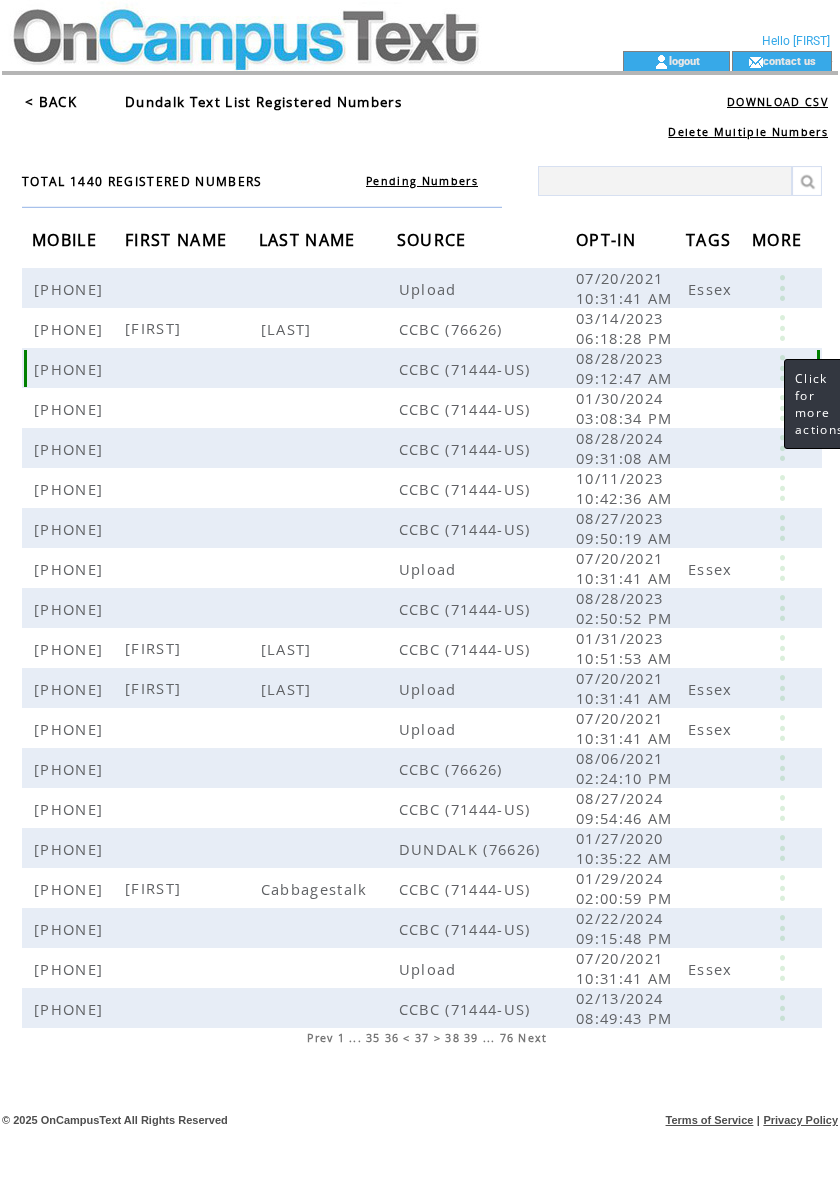 click at bounding box center (782, 368) 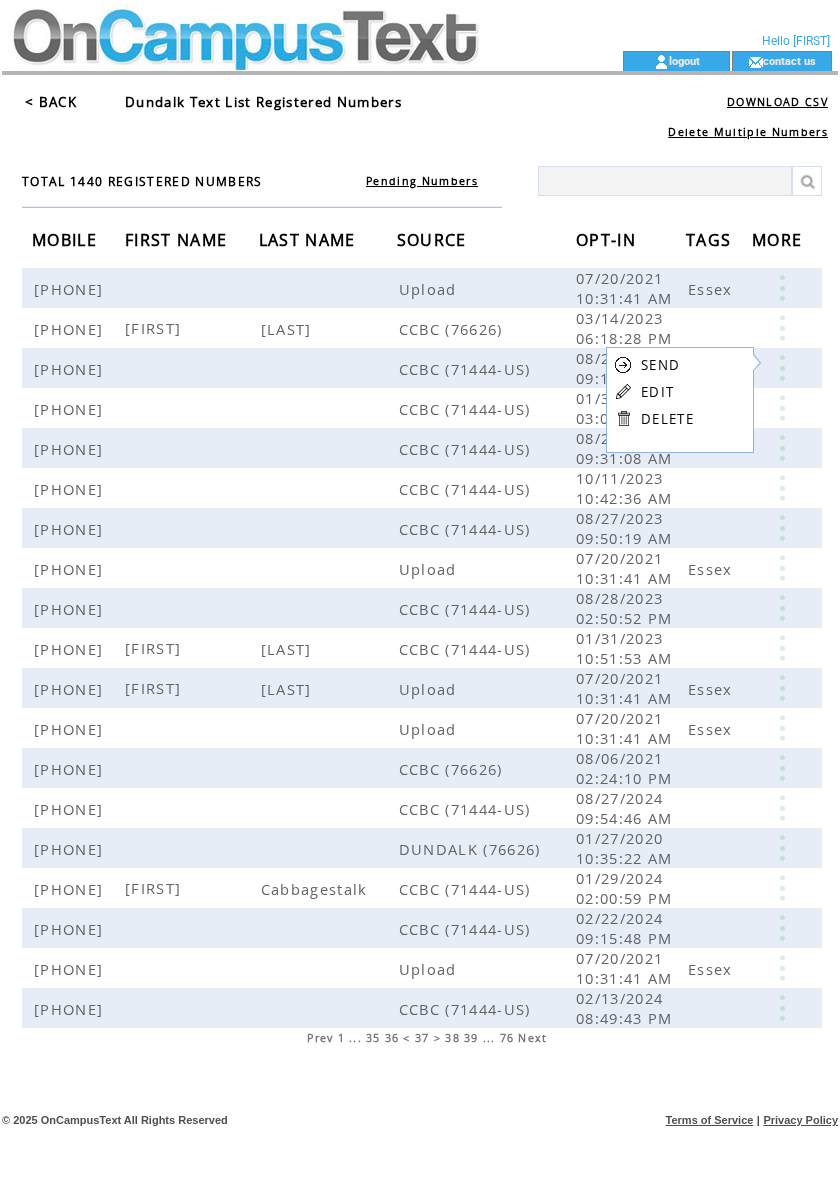 click on "EDIT" at bounding box center (657, 392) 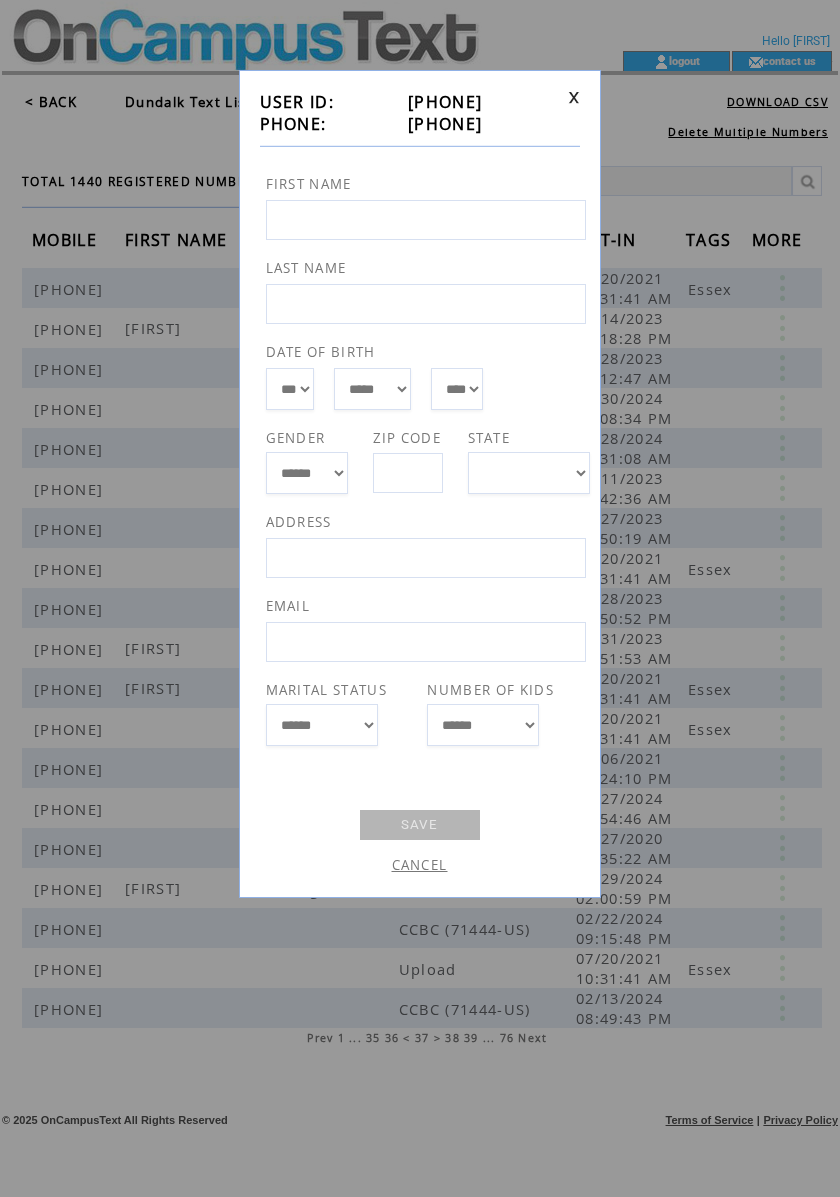 drag, startPoint x: 504, startPoint y: 124, endPoint x: 393, endPoint y: 124, distance: 111 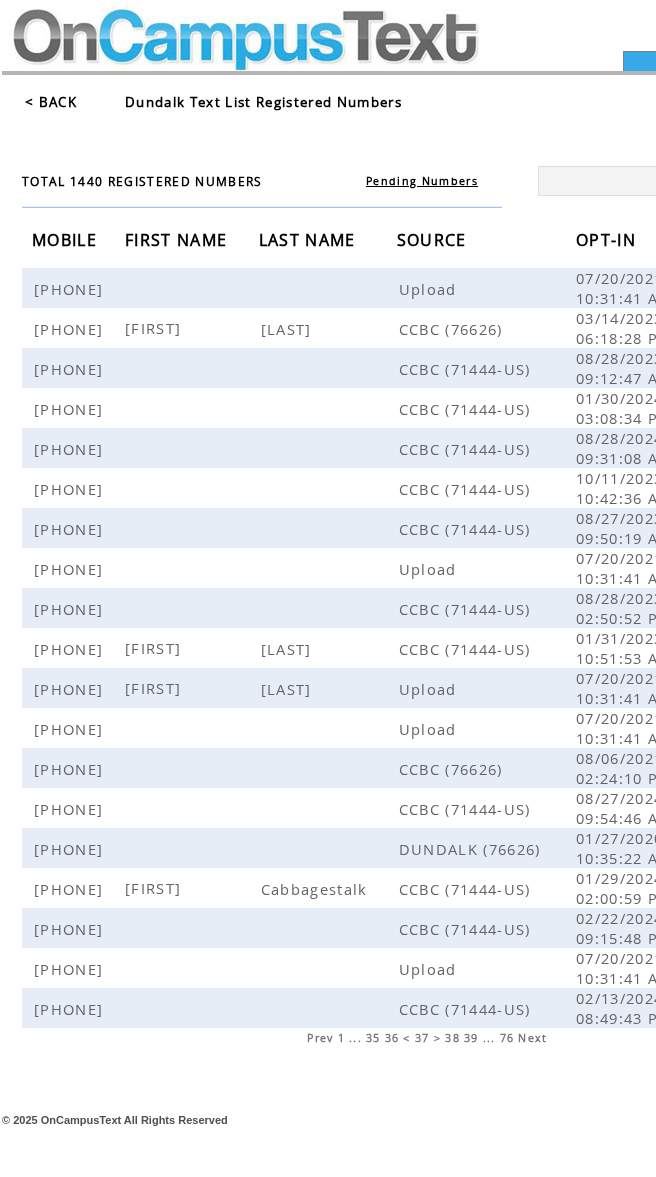 scroll, scrollTop: 0, scrollLeft: 184, axis: horizontal 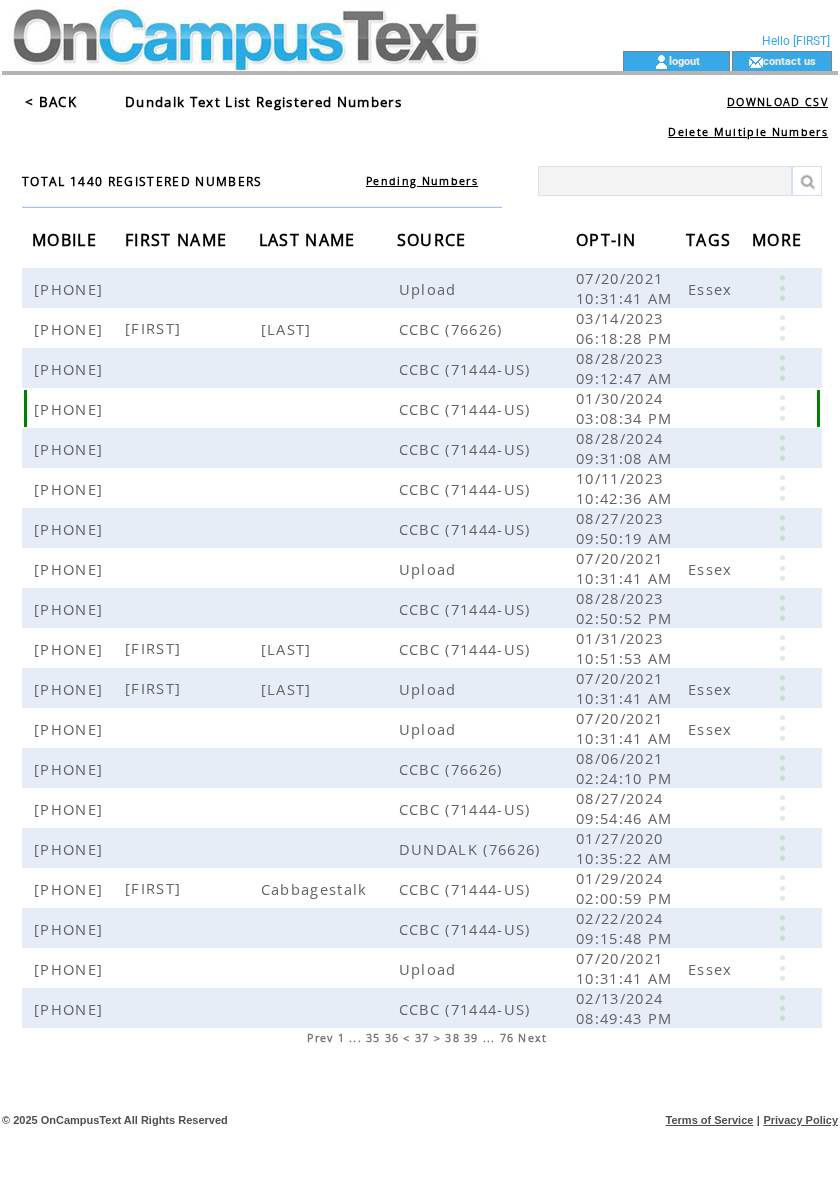 click at bounding box center (782, 408) 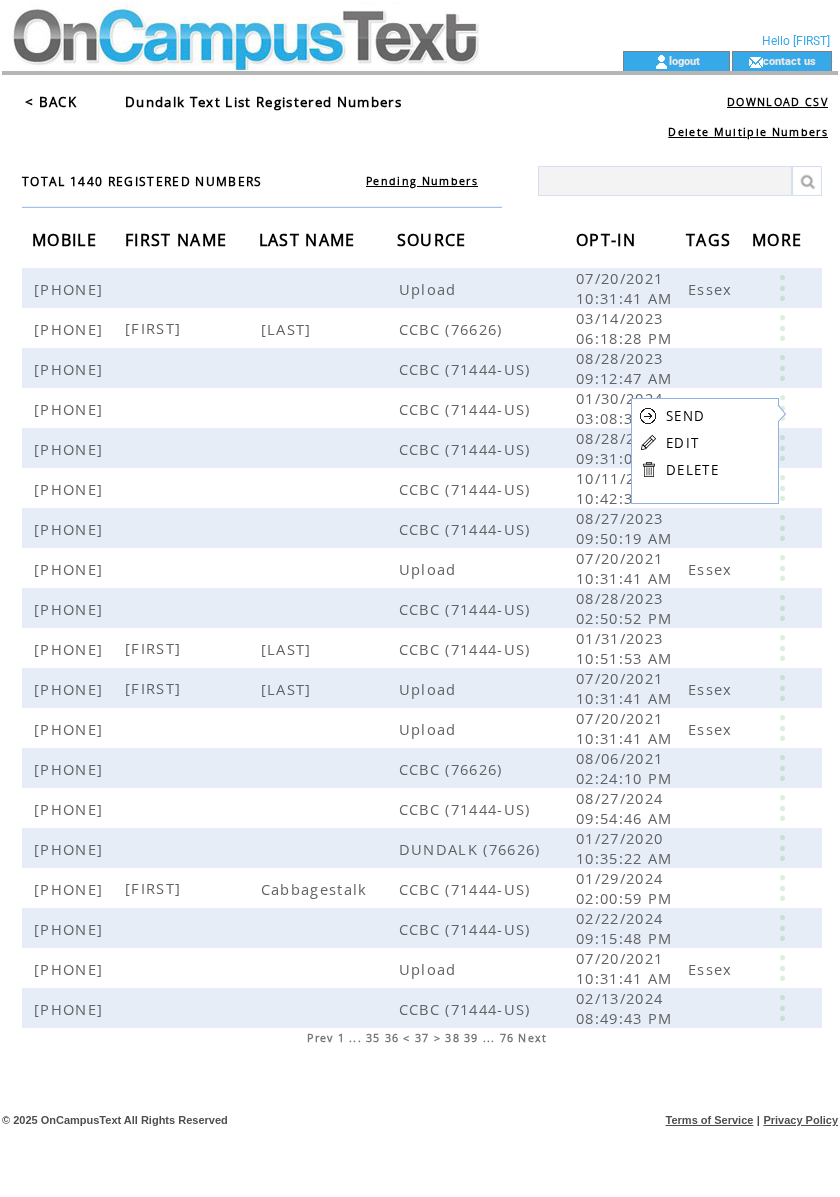 click on "EDIT" at bounding box center [682, 443] 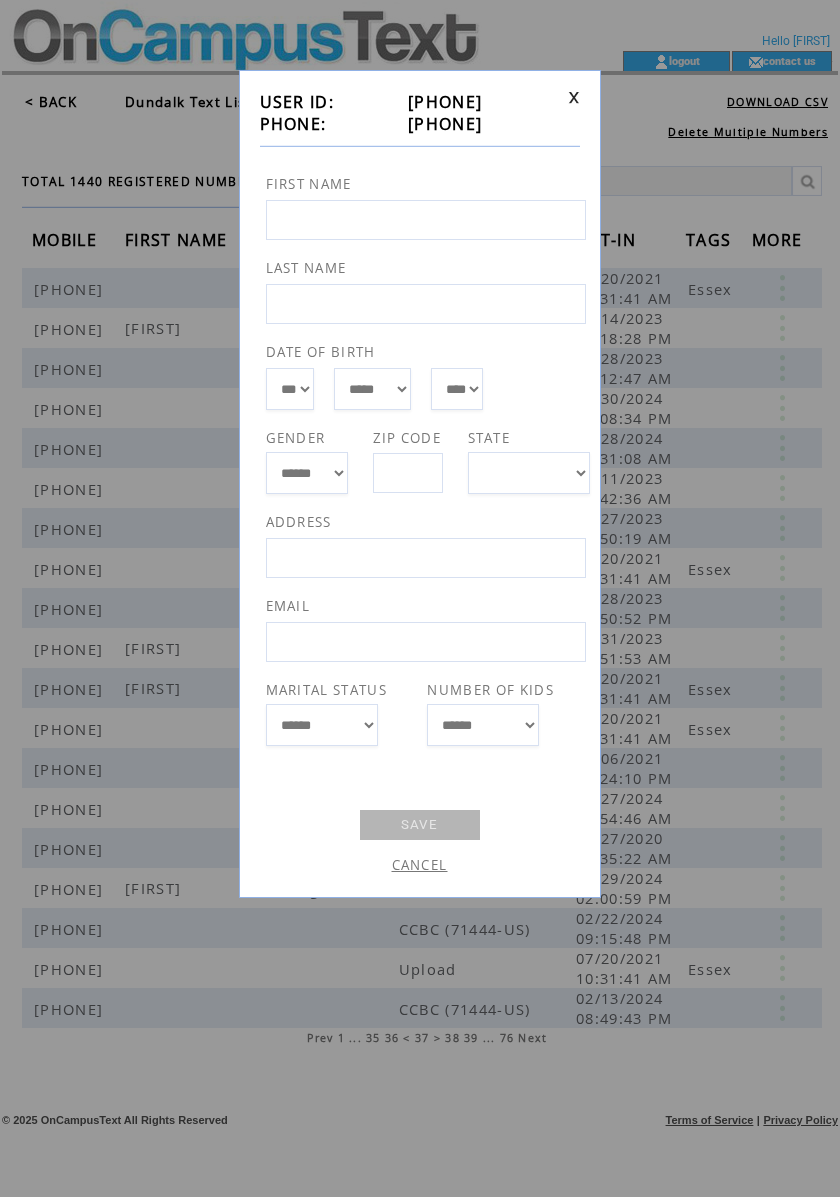 drag, startPoint x: 509, startPoint y: 126, endPoint x: 390, endPoint y: 128, distance: 119.01681 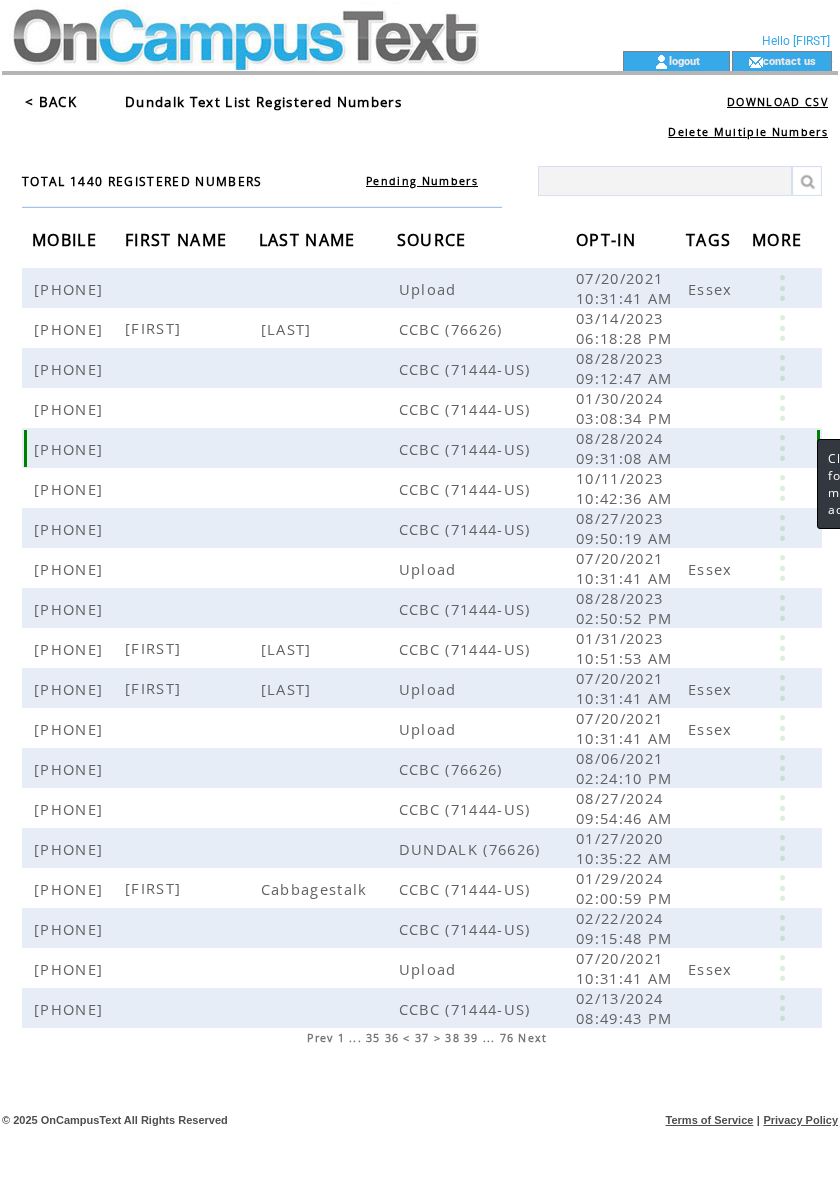 click at bounding box center (782, 448) 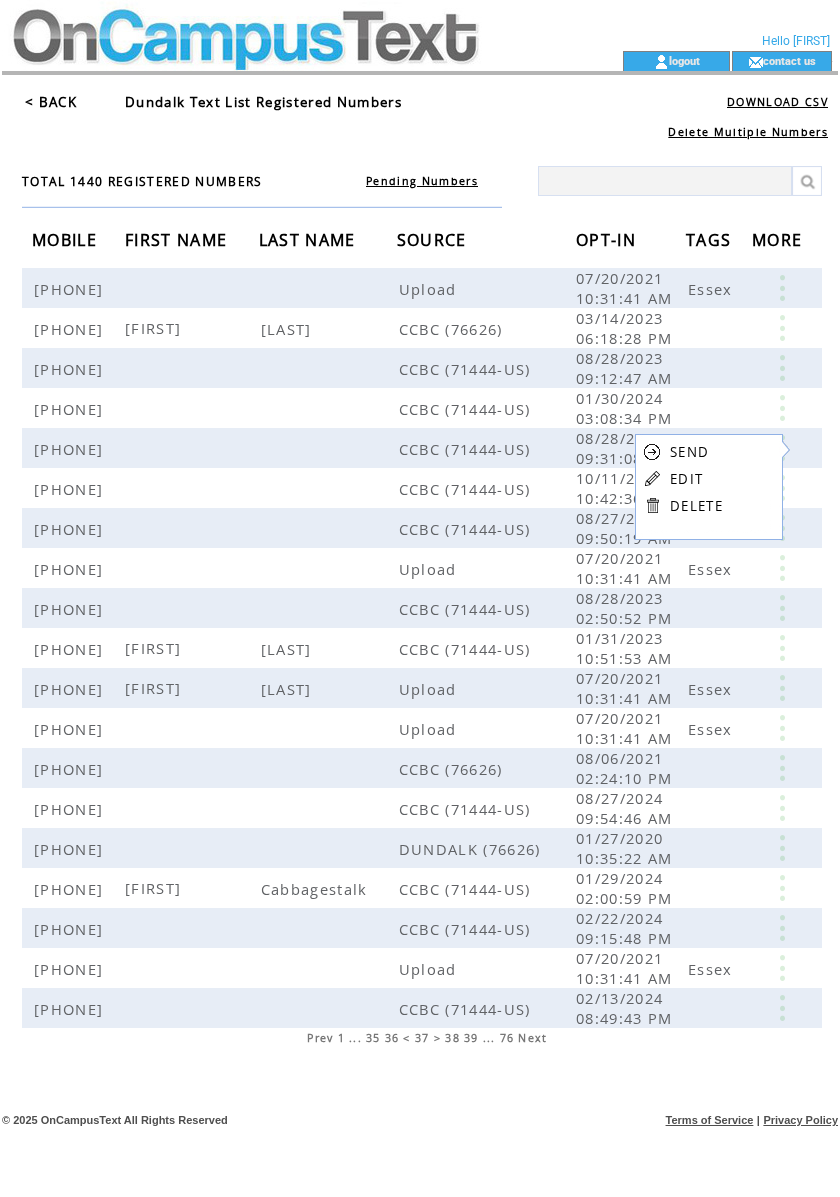 click on "EDIT" at bounding box center [686, 479] 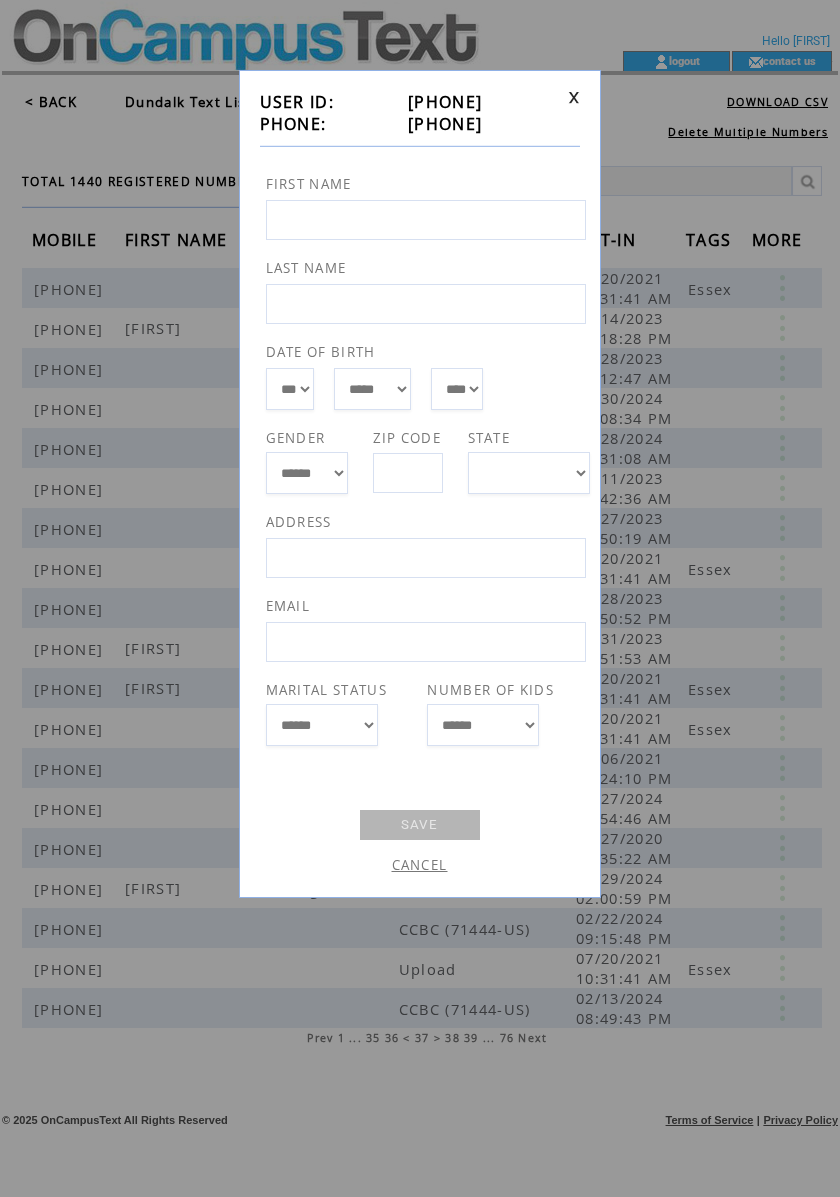 drag, startPoint x: 509, startPoint y: 122, endPoint x: 390, endPoint y: 132, distance: 119.419426 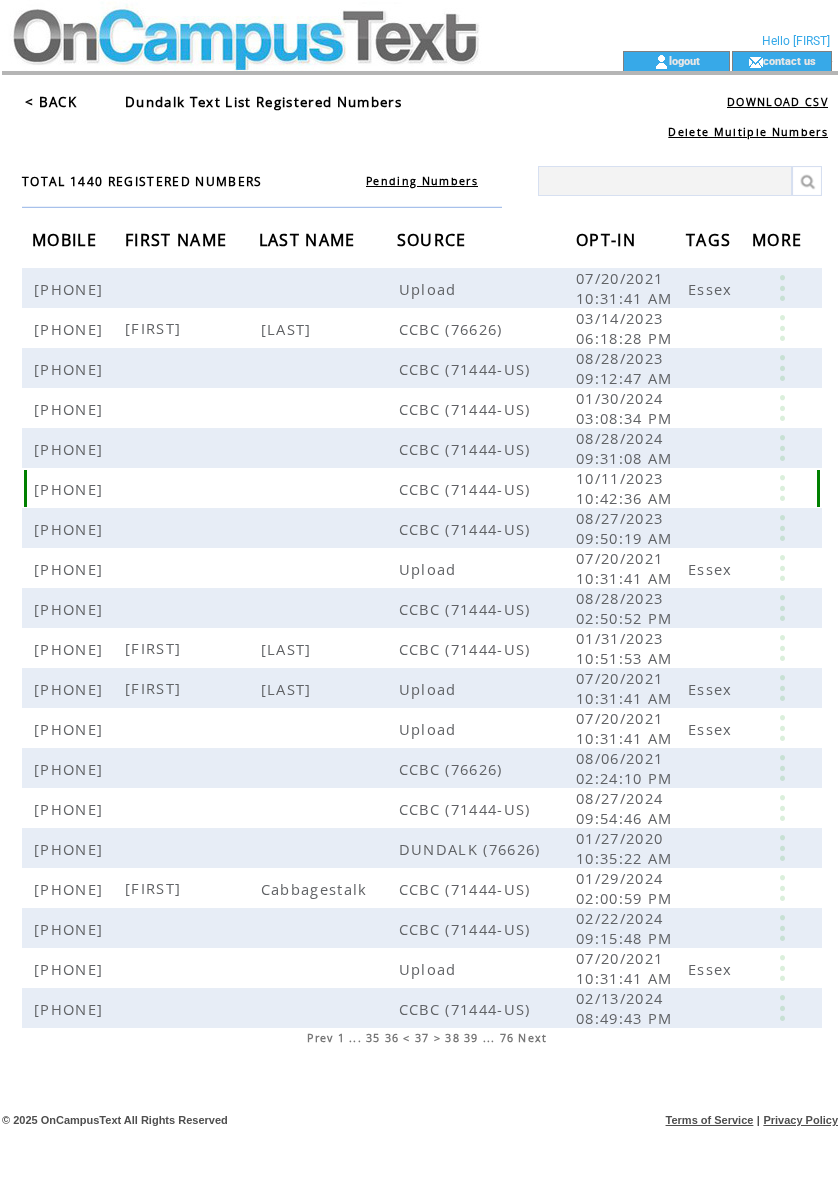 click at bounding box center [782, 488] 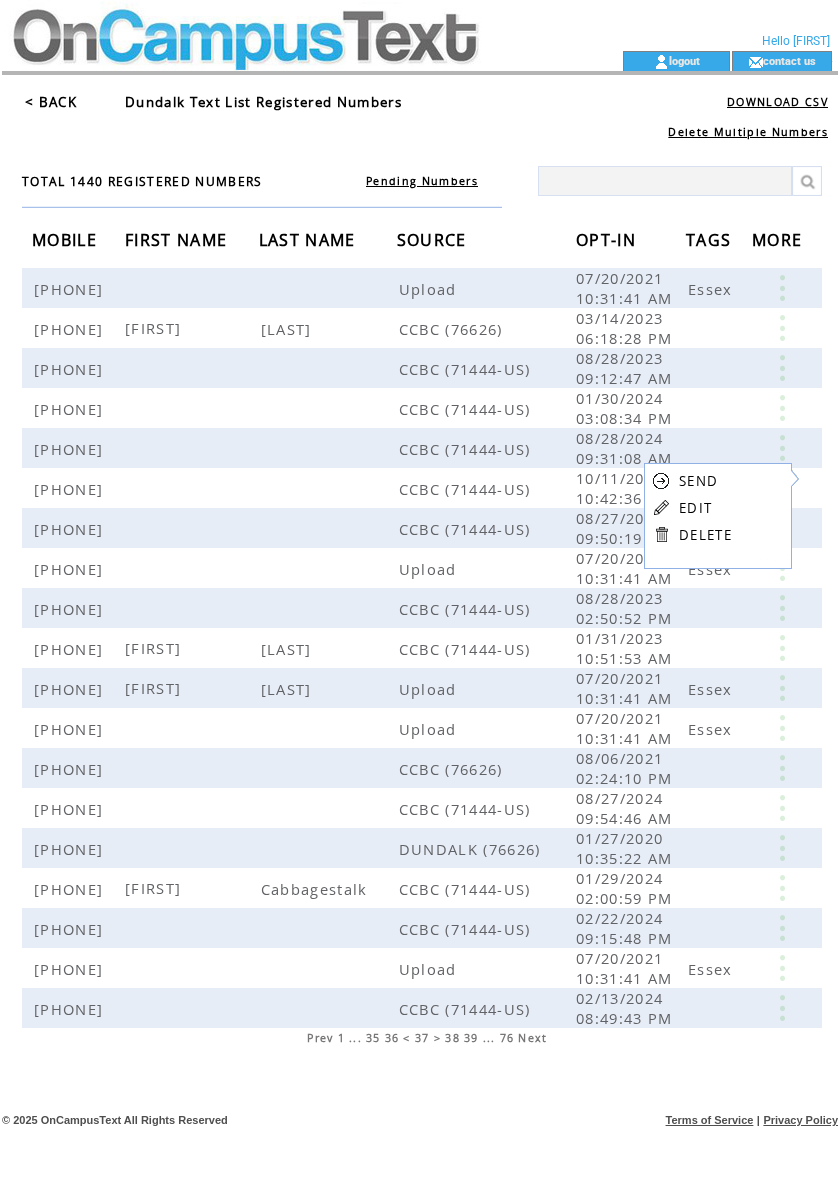 click on "EDIT" at bounding box center [695, 508] 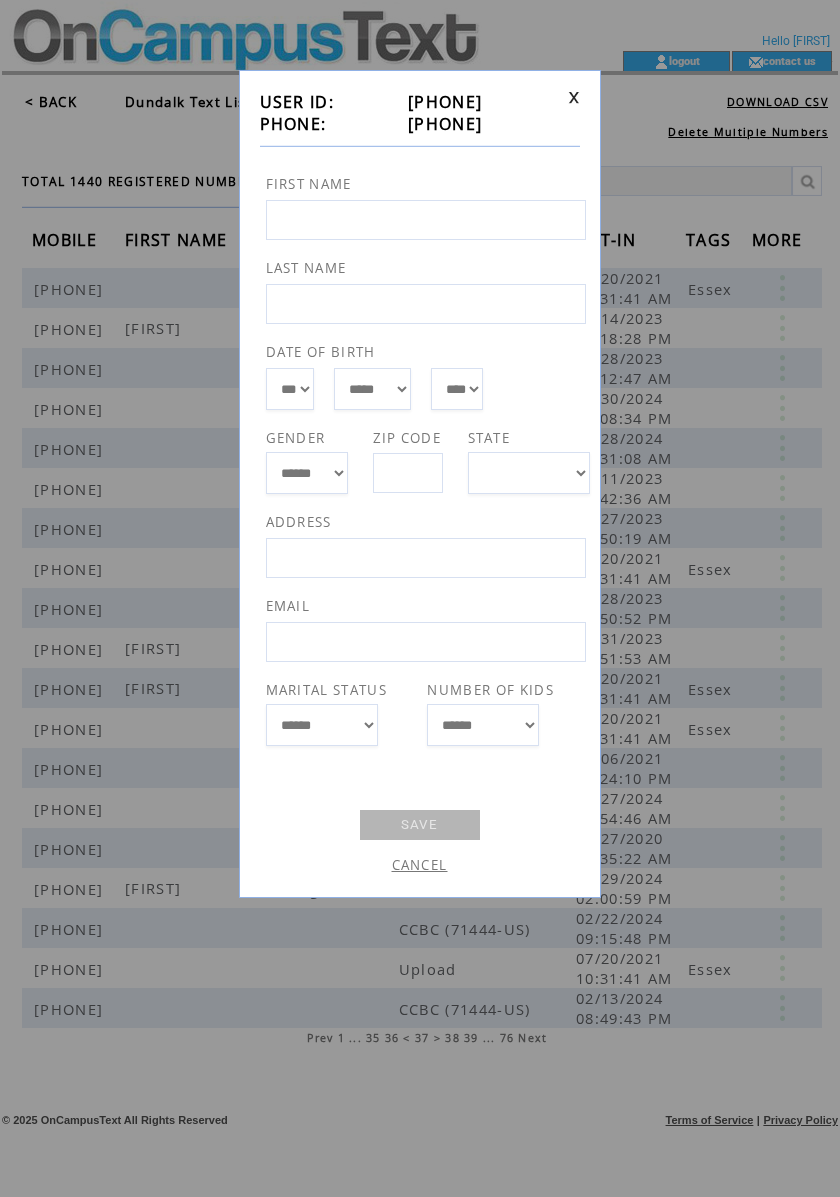 drag, startPoint x: 500, startPoint y: 125, endPoint x: 389, endPoint y: 134, distance: 111.364265 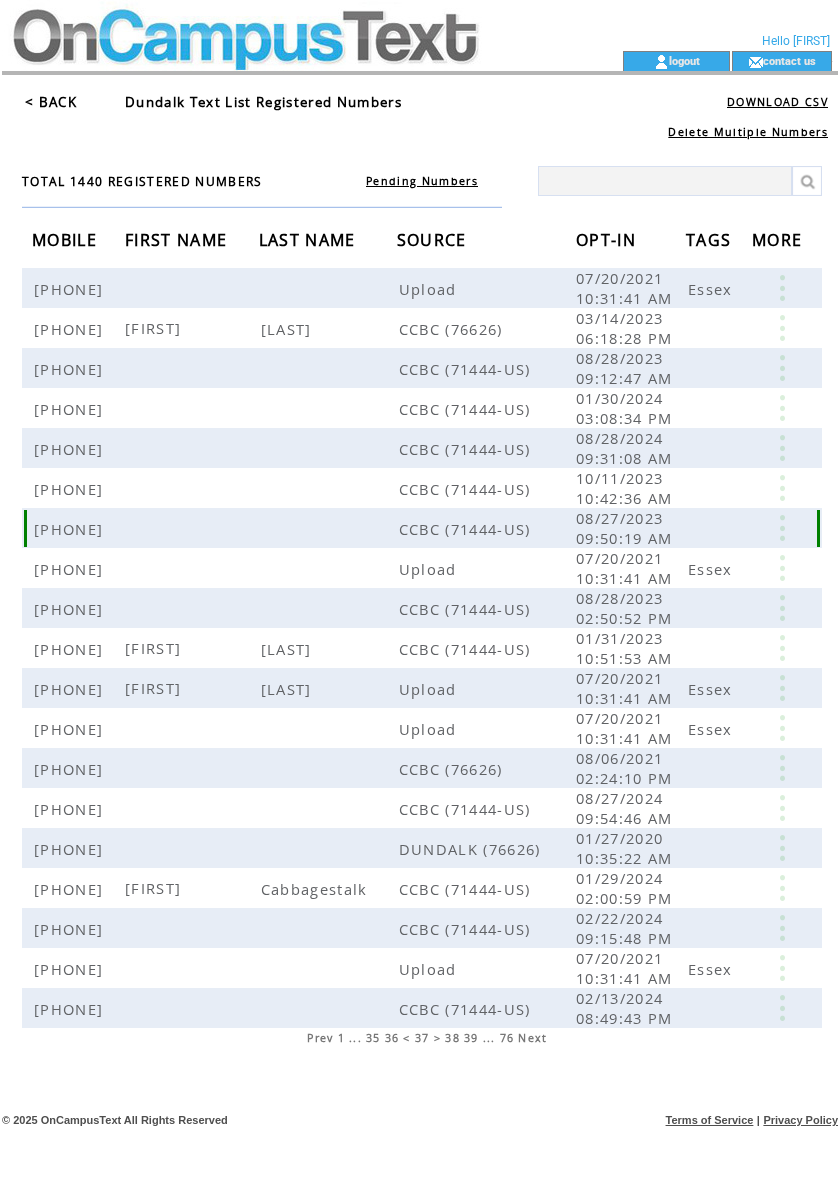 click at bounding box center (782, 528) 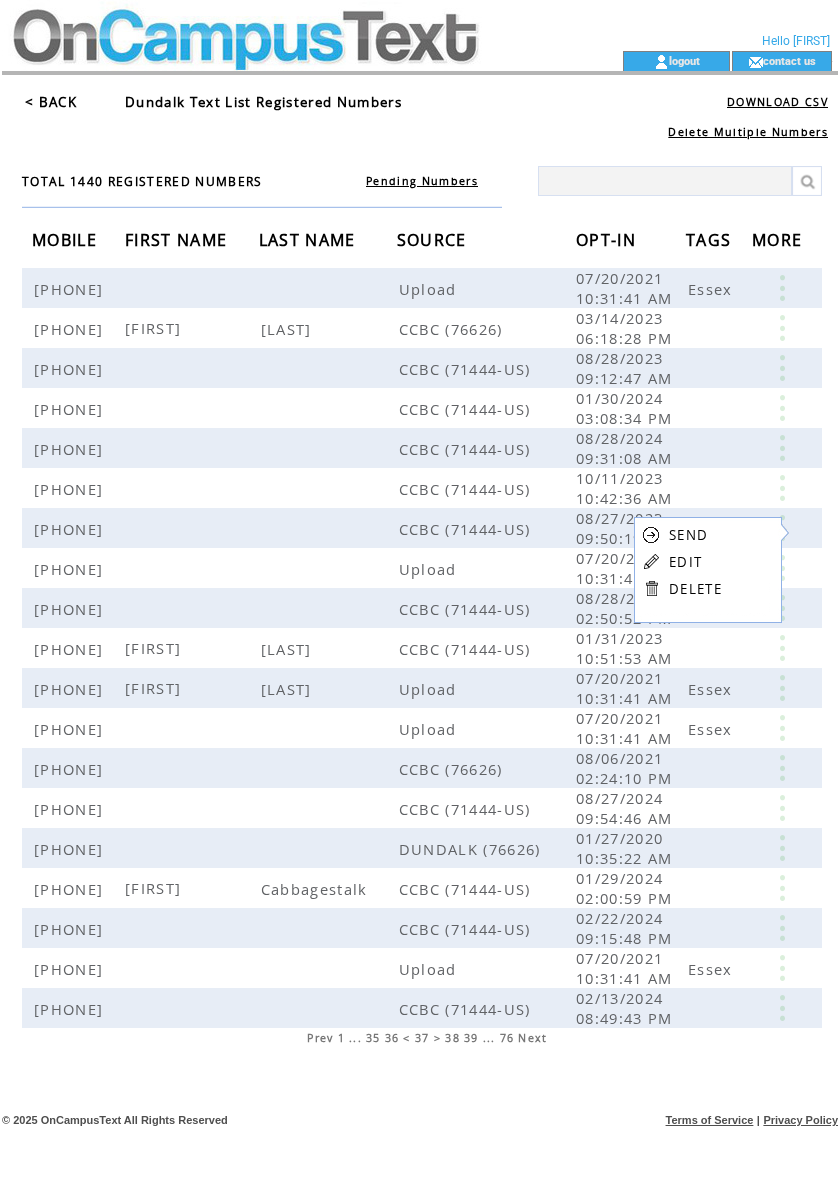 click on "EDIT" at bounding box center (685, 562) 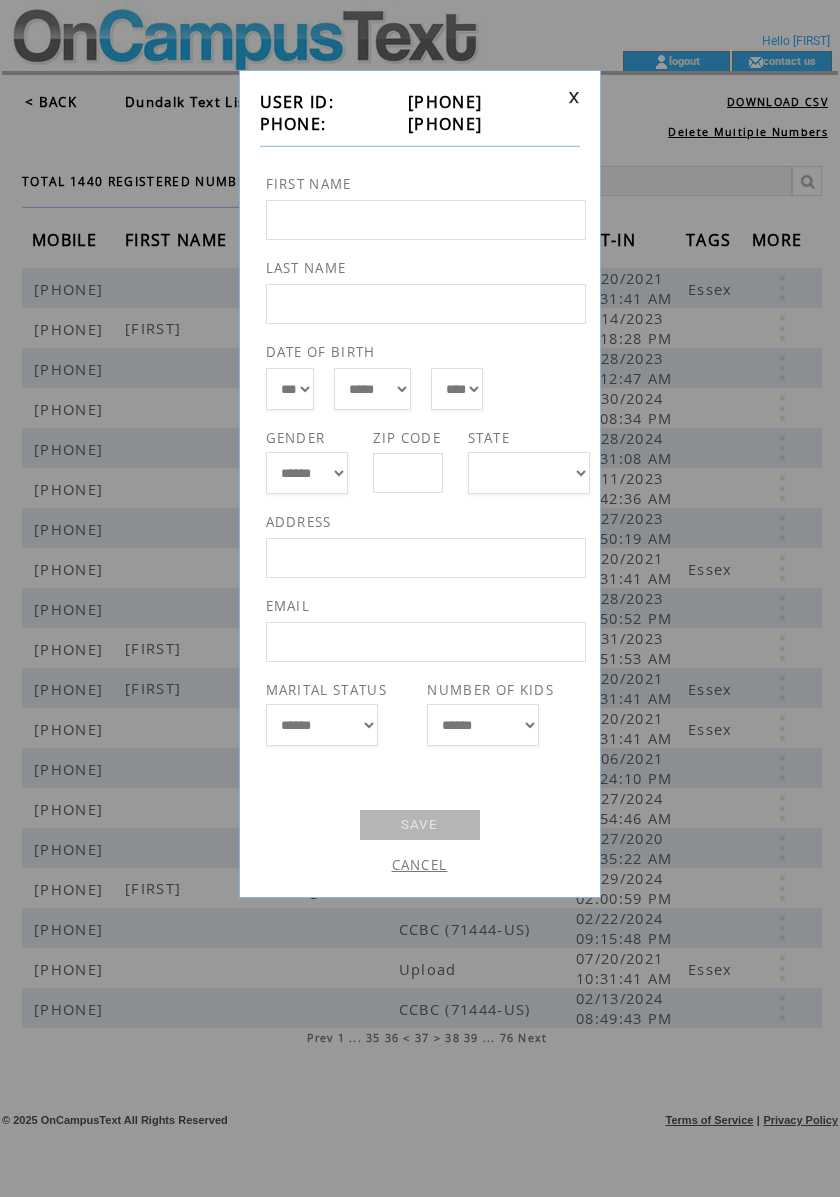drag, startPoint x: 505, startPoint y: 125, endPoint x: 404, endPoint y: 132, distance: 101.24229 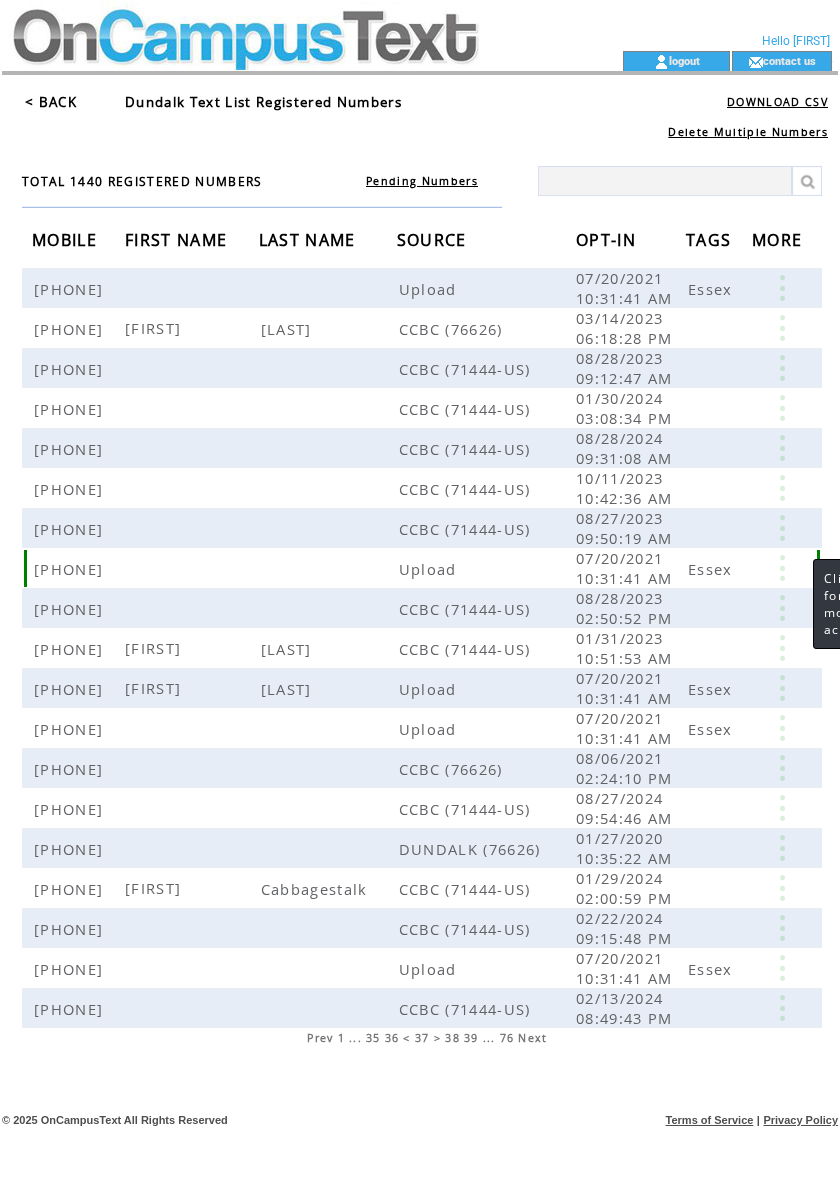 click at bounding box center [782, 568] 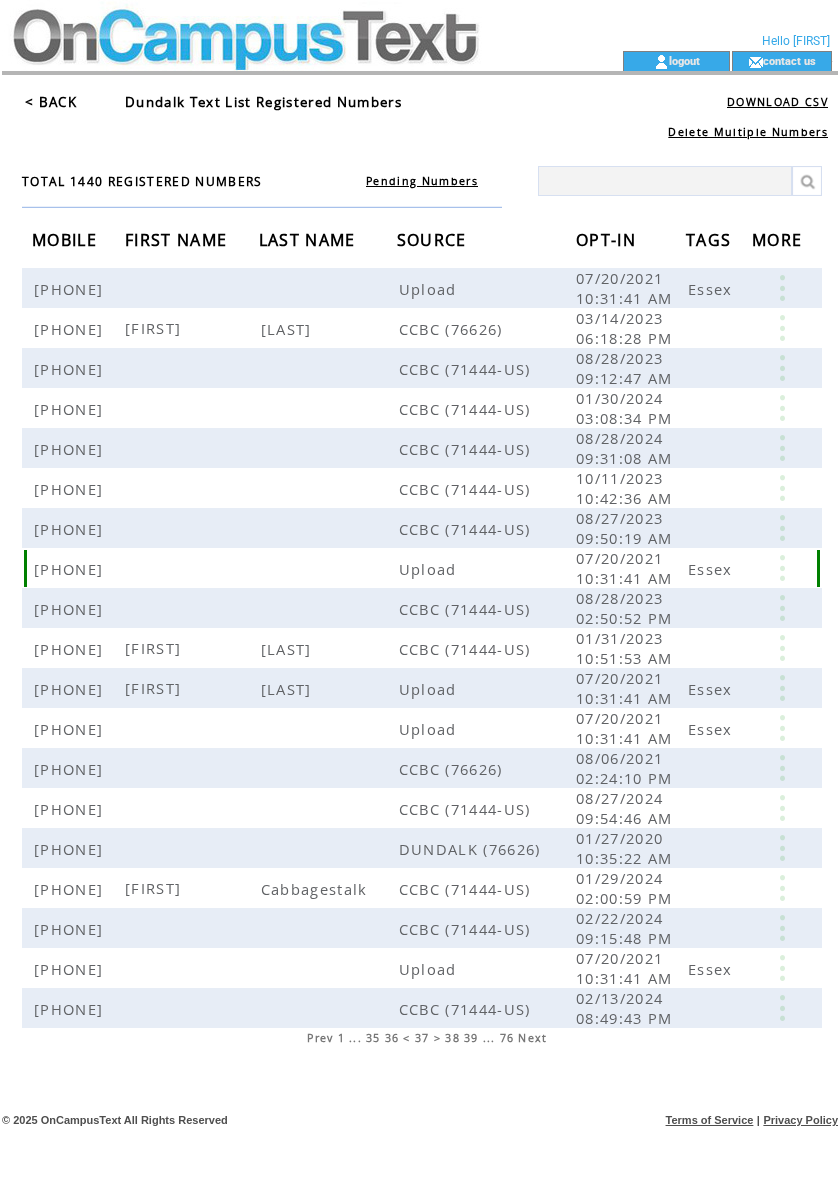click at bounding box center [782, 568] 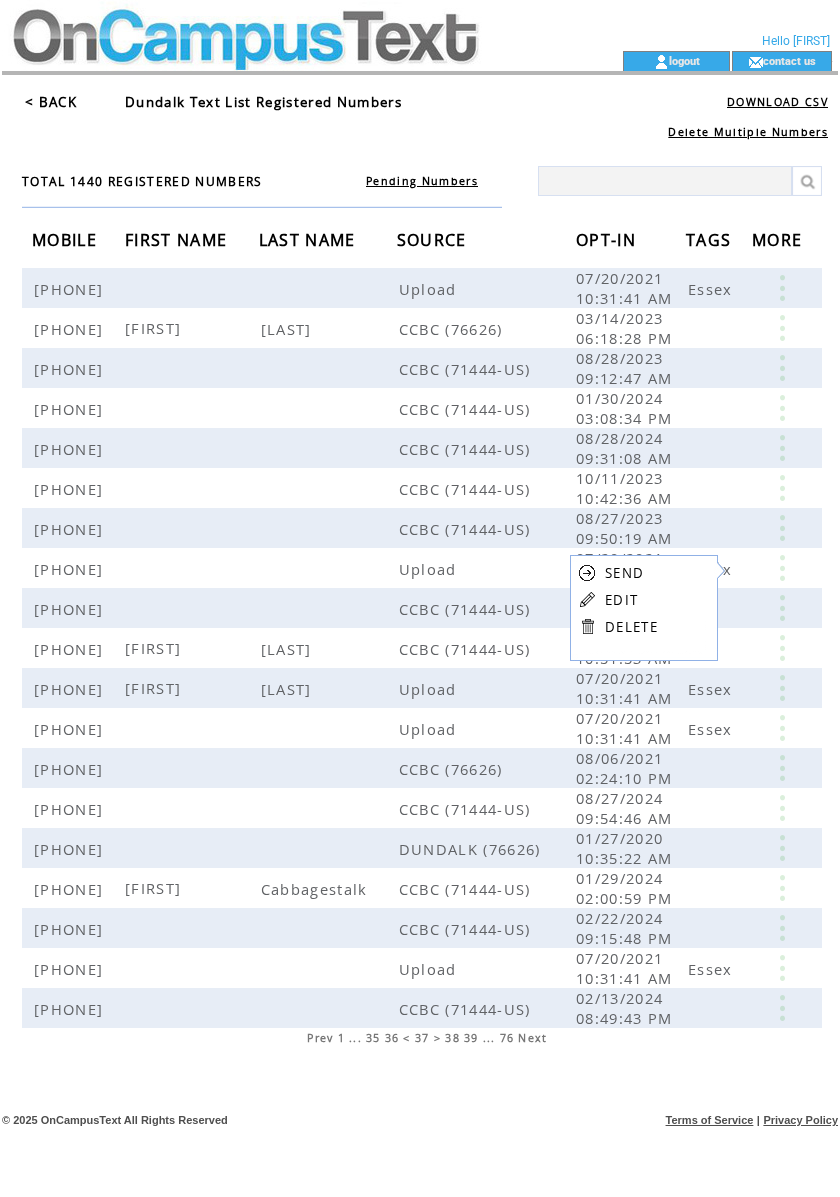 click on "EDIT" at bounding box center (621, 600) 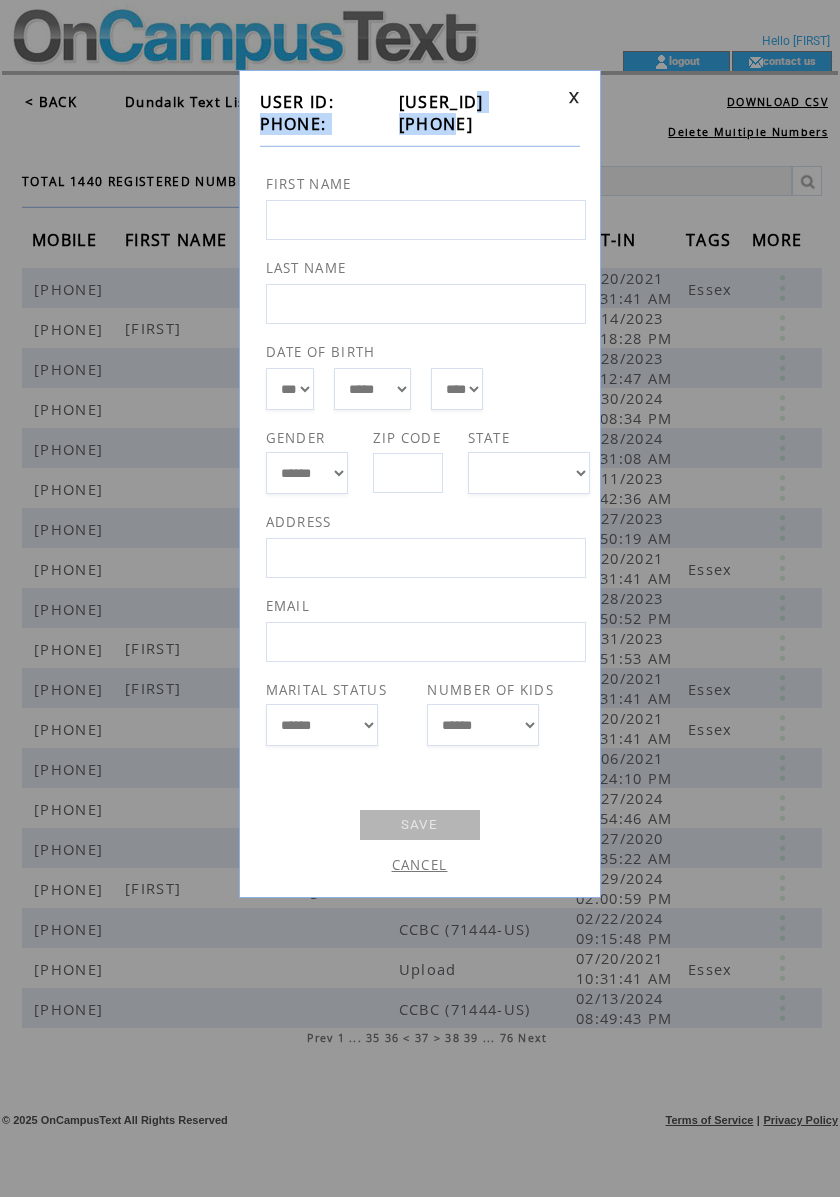 drag, startPoint x: 506, startPoint y: 112, endPoint x: 433, endPoint y: 126, distance: 74.330345 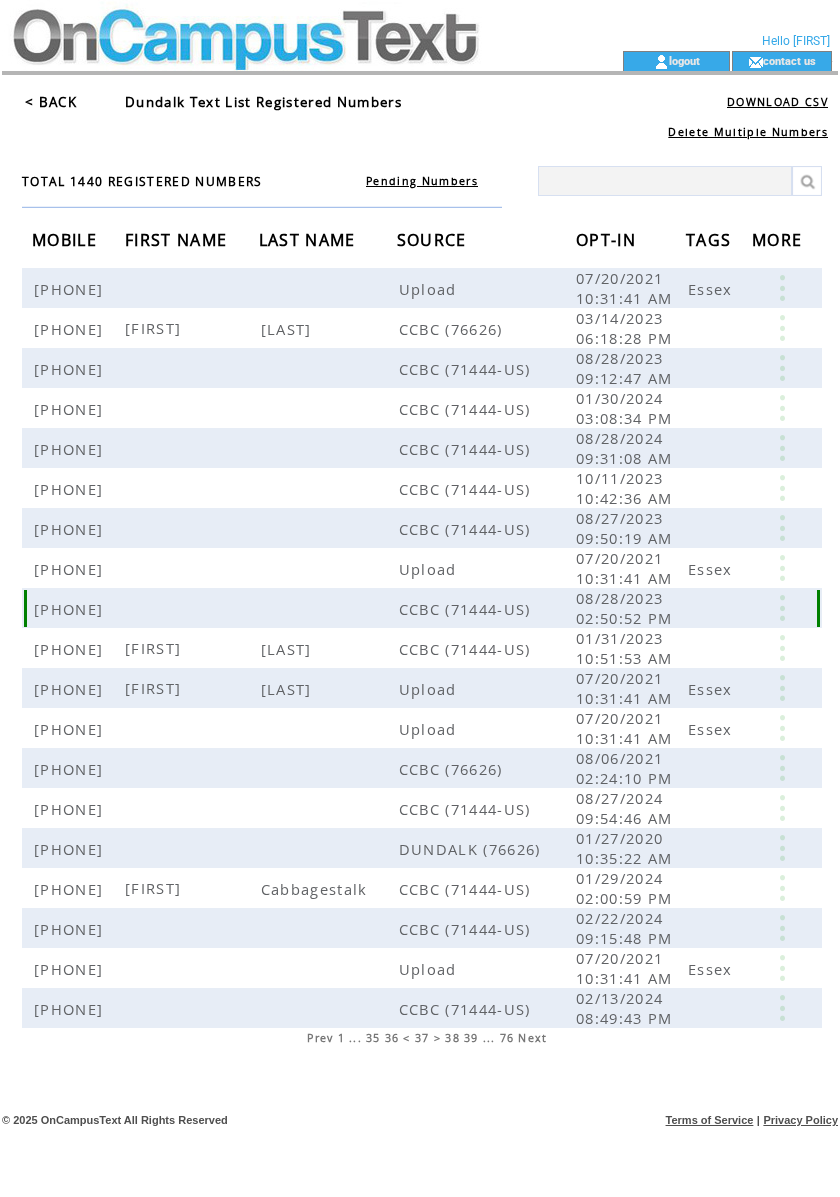 click at bounding box center (782, 608) 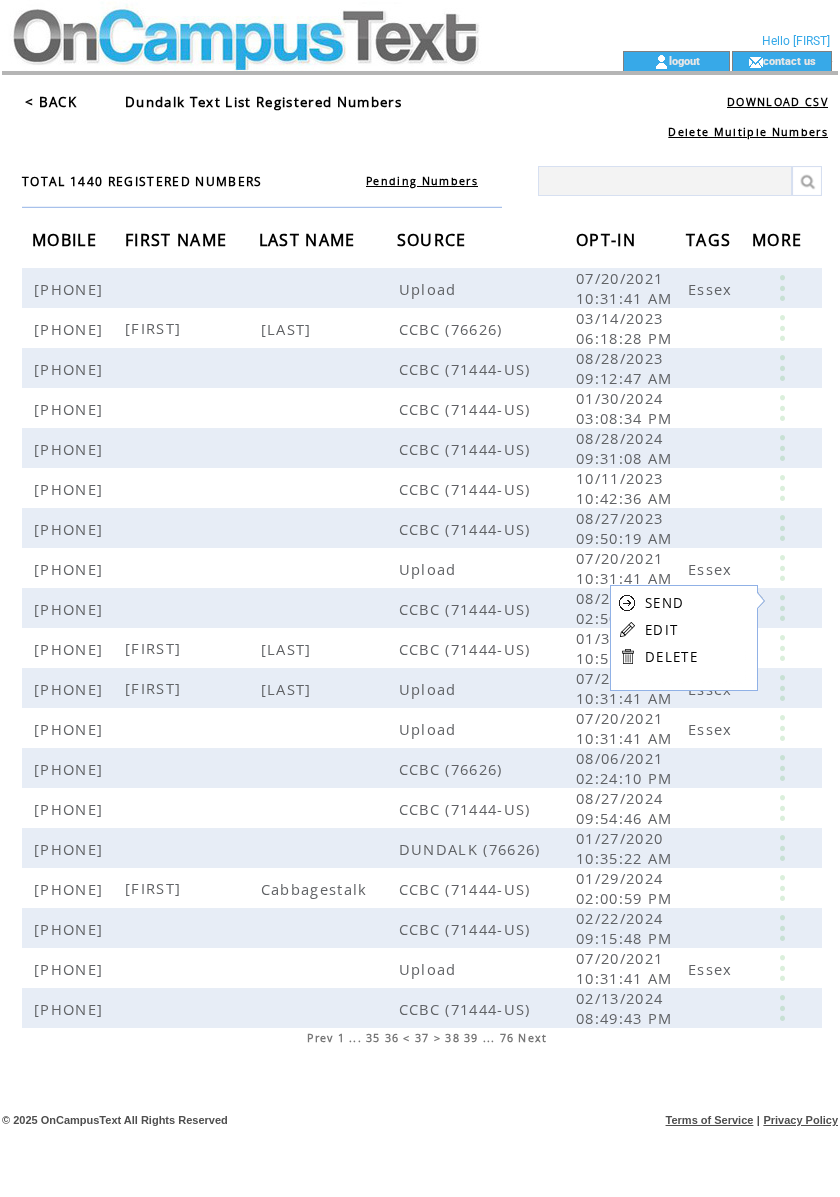click on "EDIT" at bounding box center [661, 630] 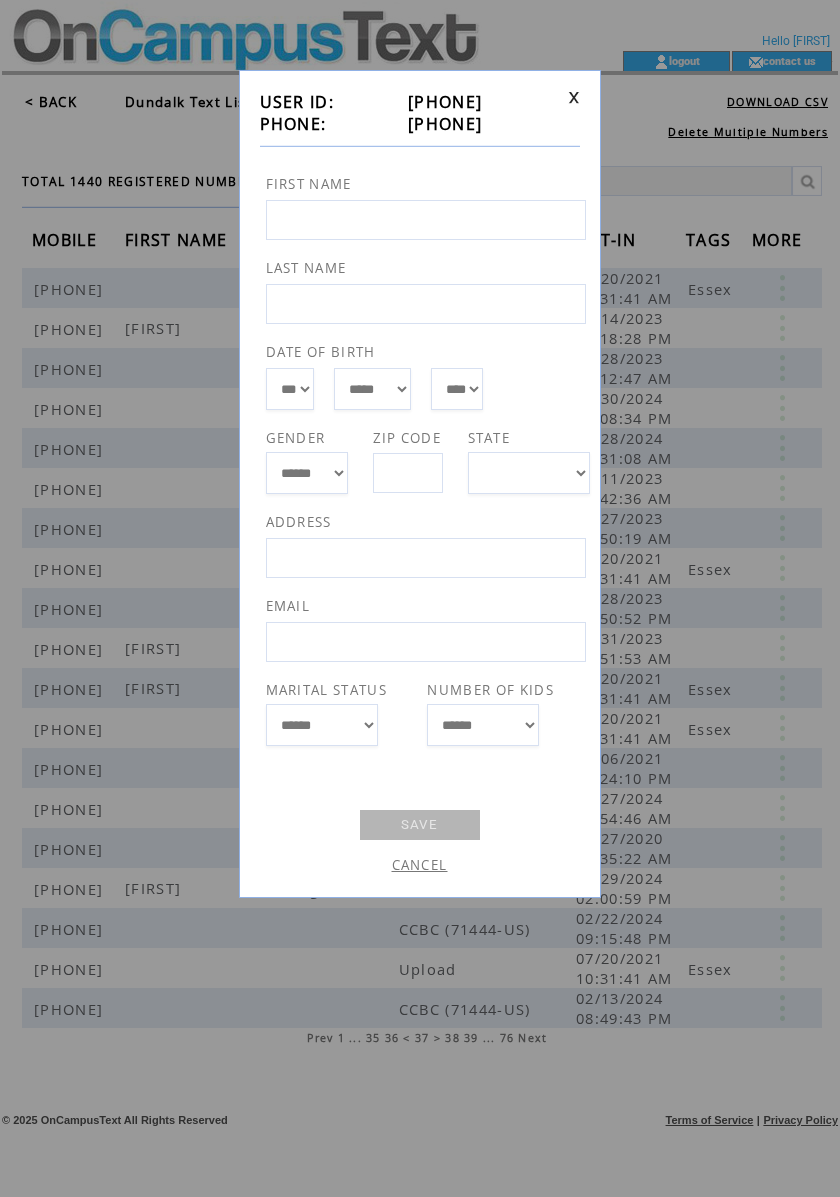 drag, startPoint x: 505, startPoint y: 128, endPoint x: 385, endPoint y: 124, distance: 120.06665 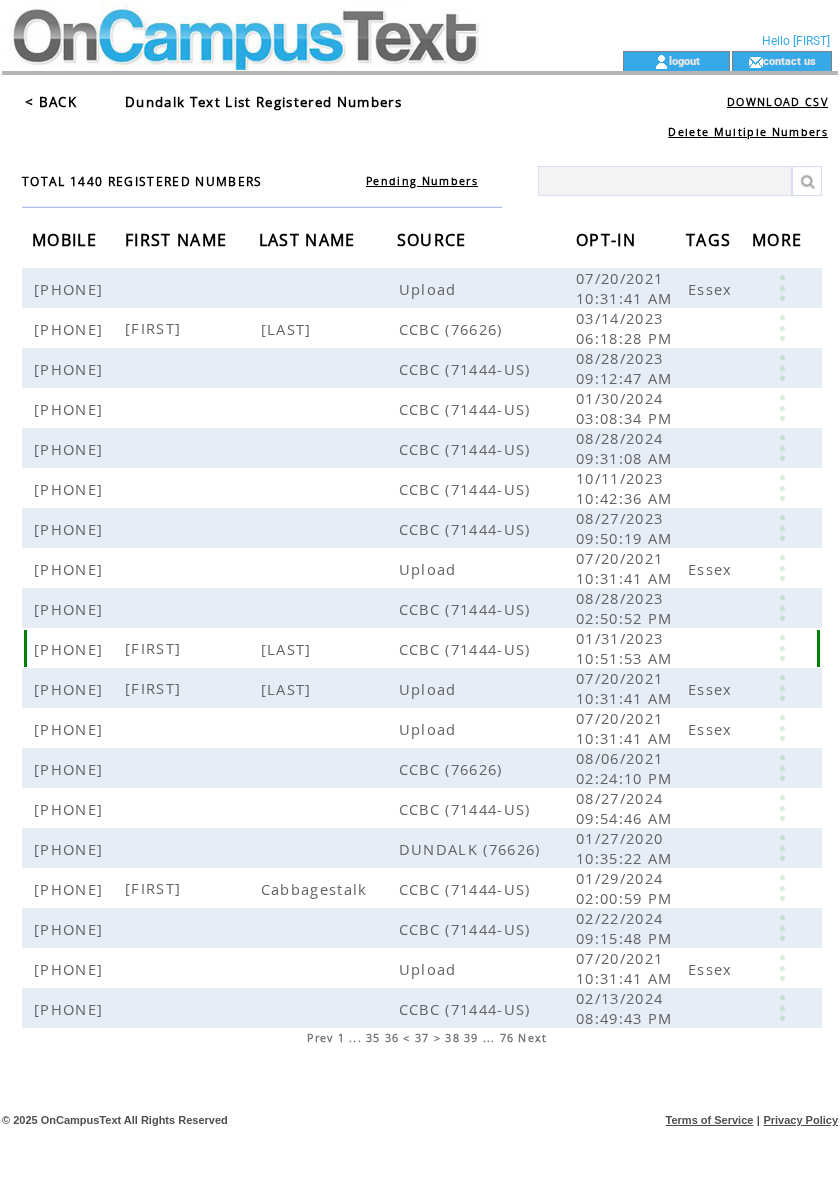 click at bounding box center [782, 648] 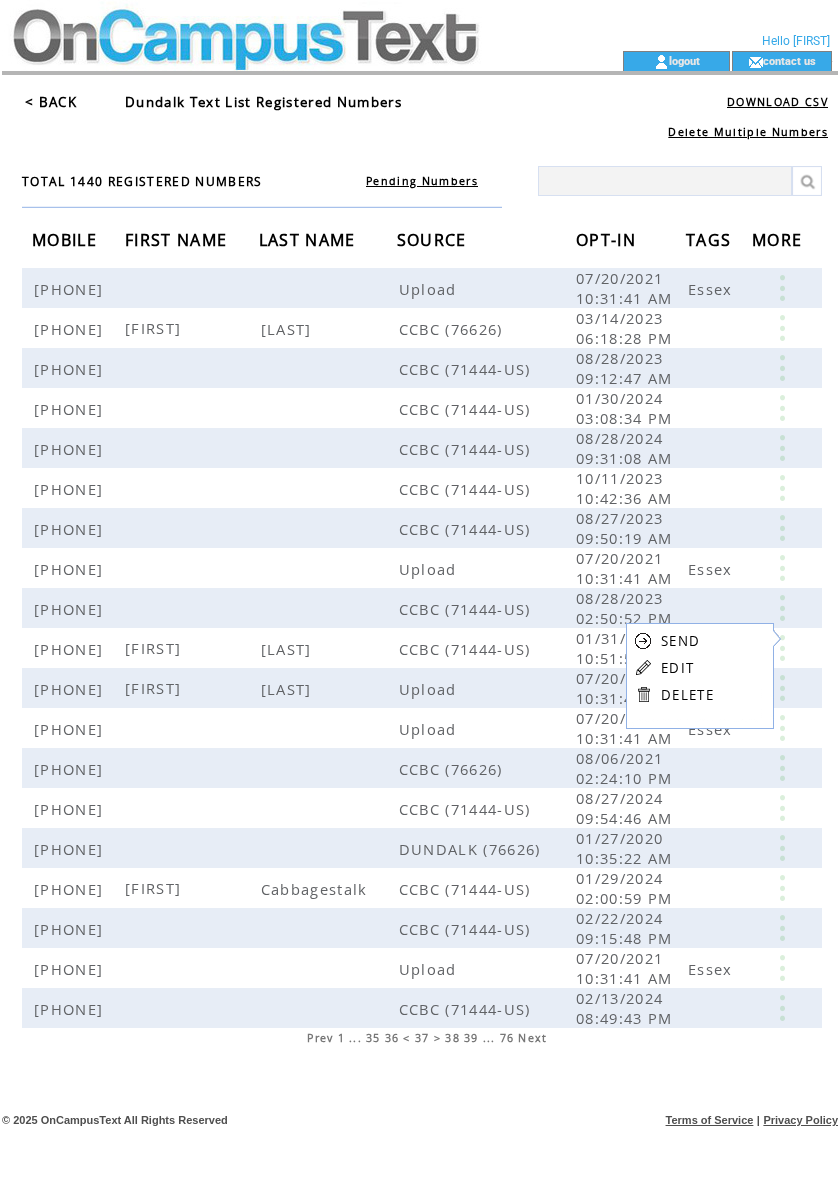 click on "EDIT" at bounding box center [677, 668] 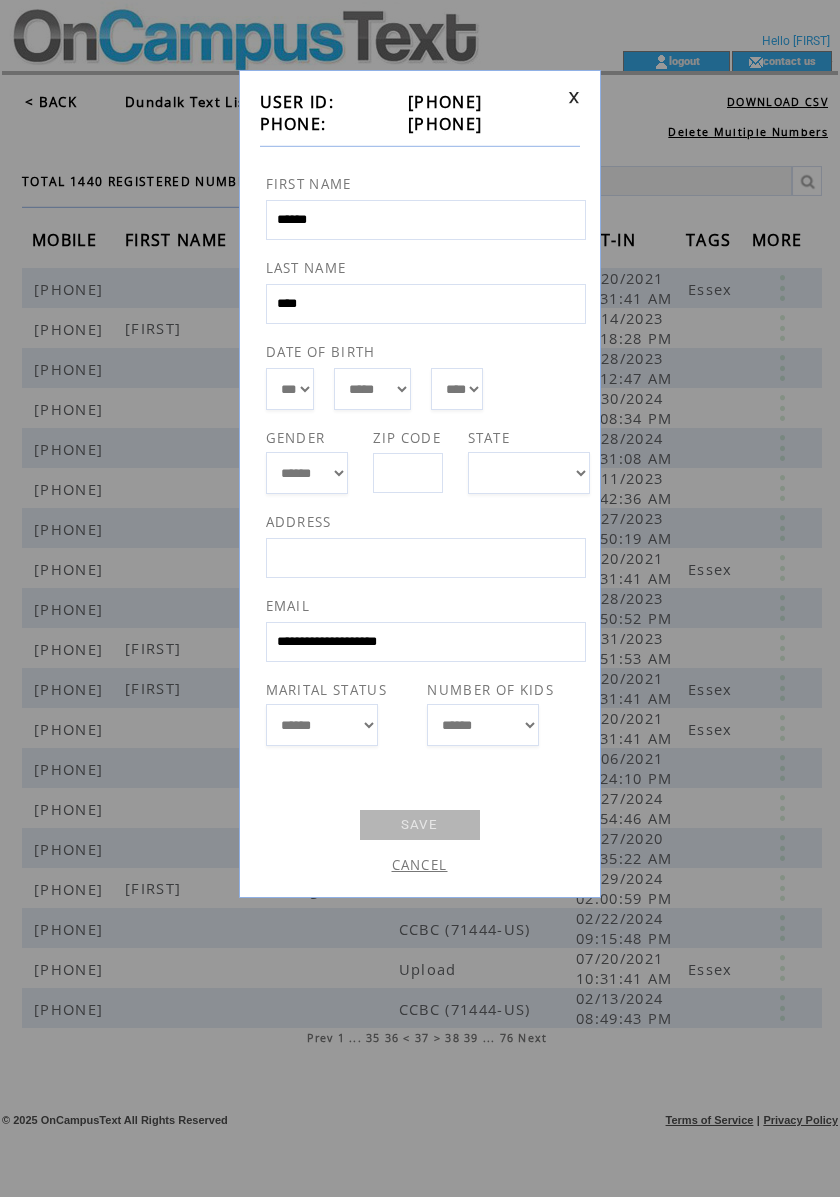 drag, startPoint x: 493, startPoint y: 124, endPoint x: 393, endPoint y: 132, distance: 100.31949 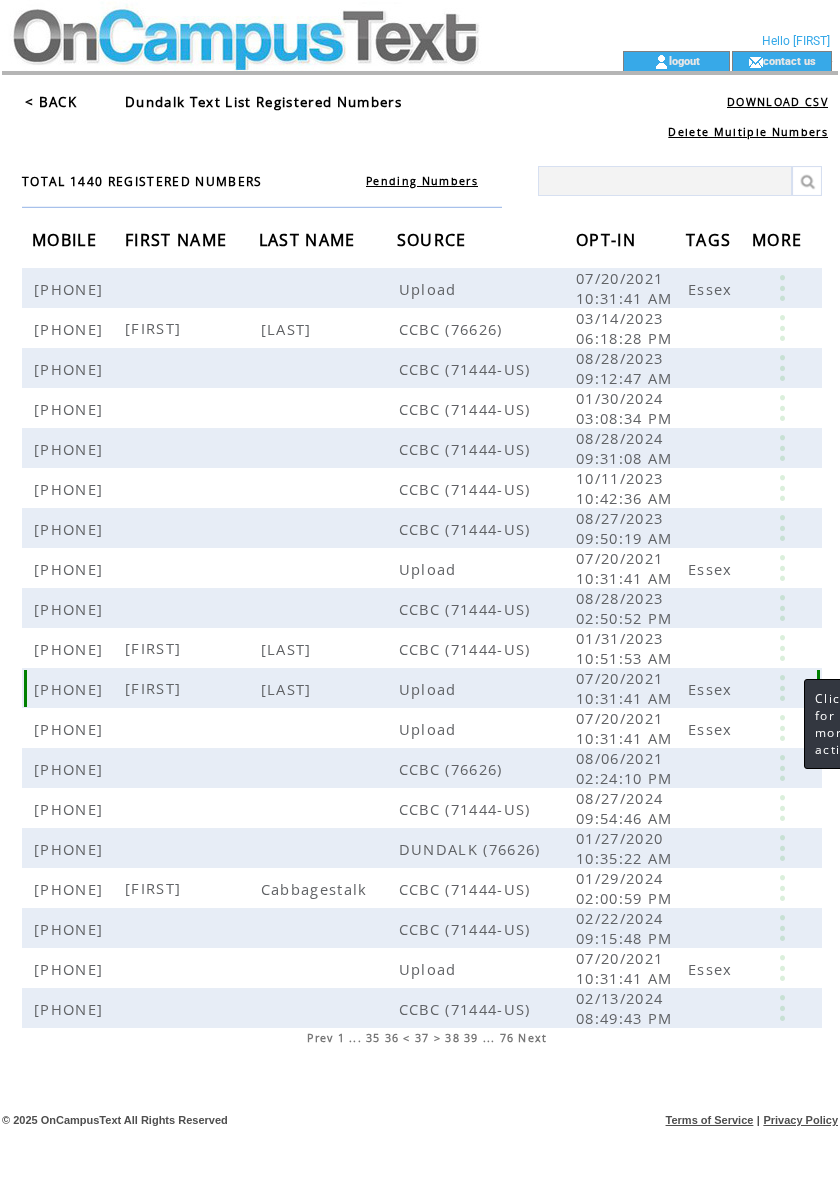 click at bounding box center [782, 688] 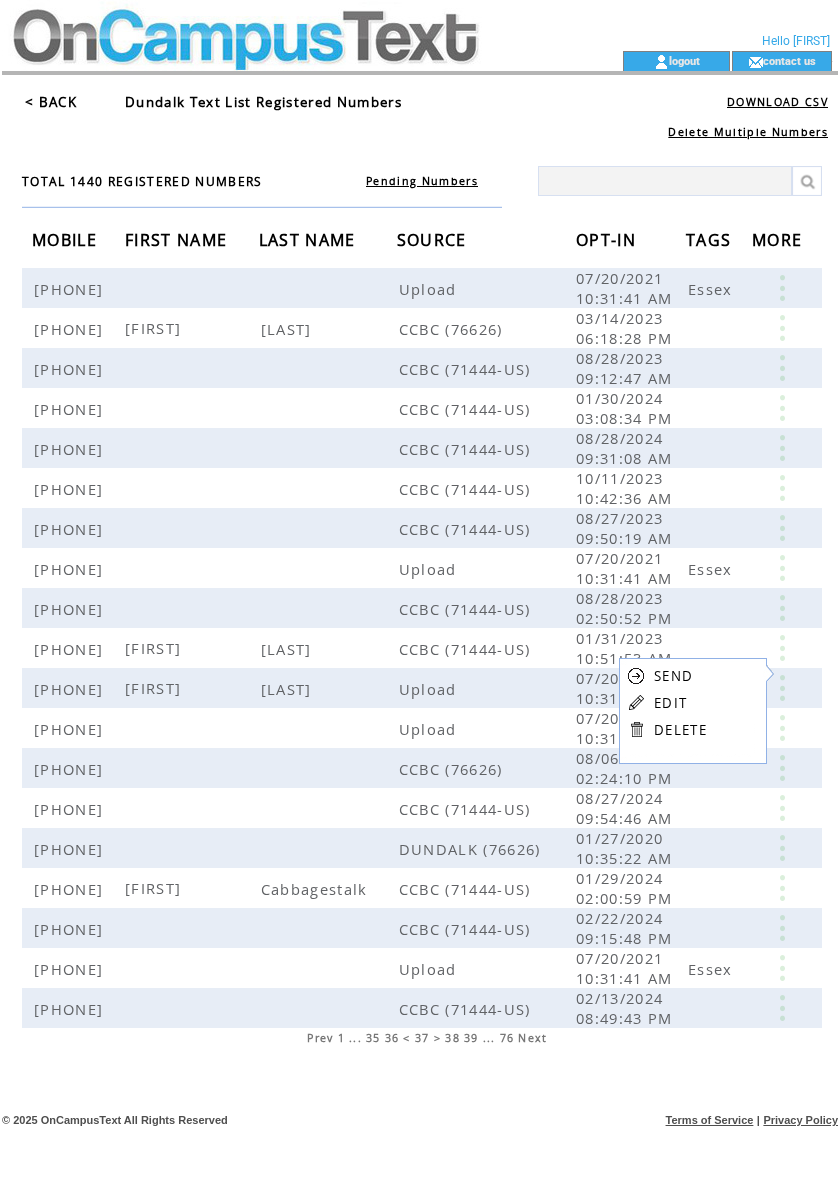 click on "EDIT" at bounding box center (670, 703) 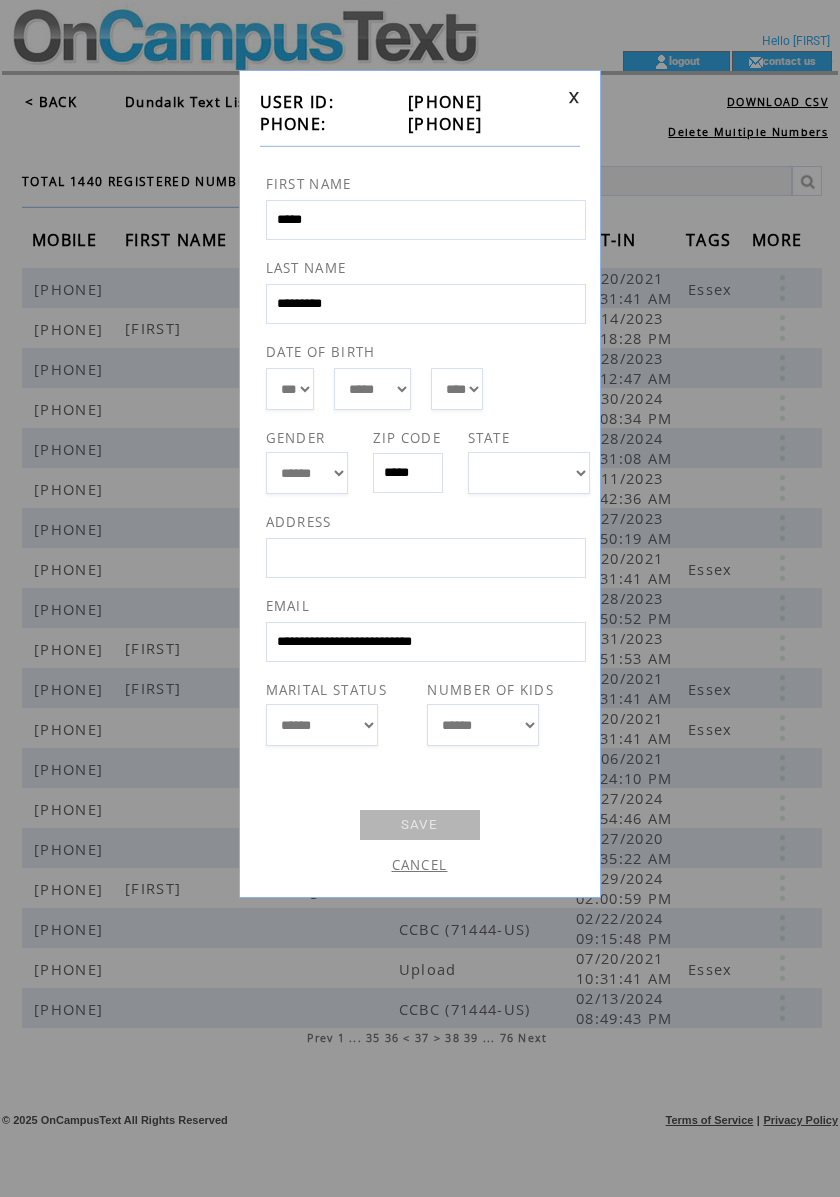 drag, startPoint x: 502, startPoint y: 129, endPoint x: 385, endPoint y: 136, distance: 117.20921 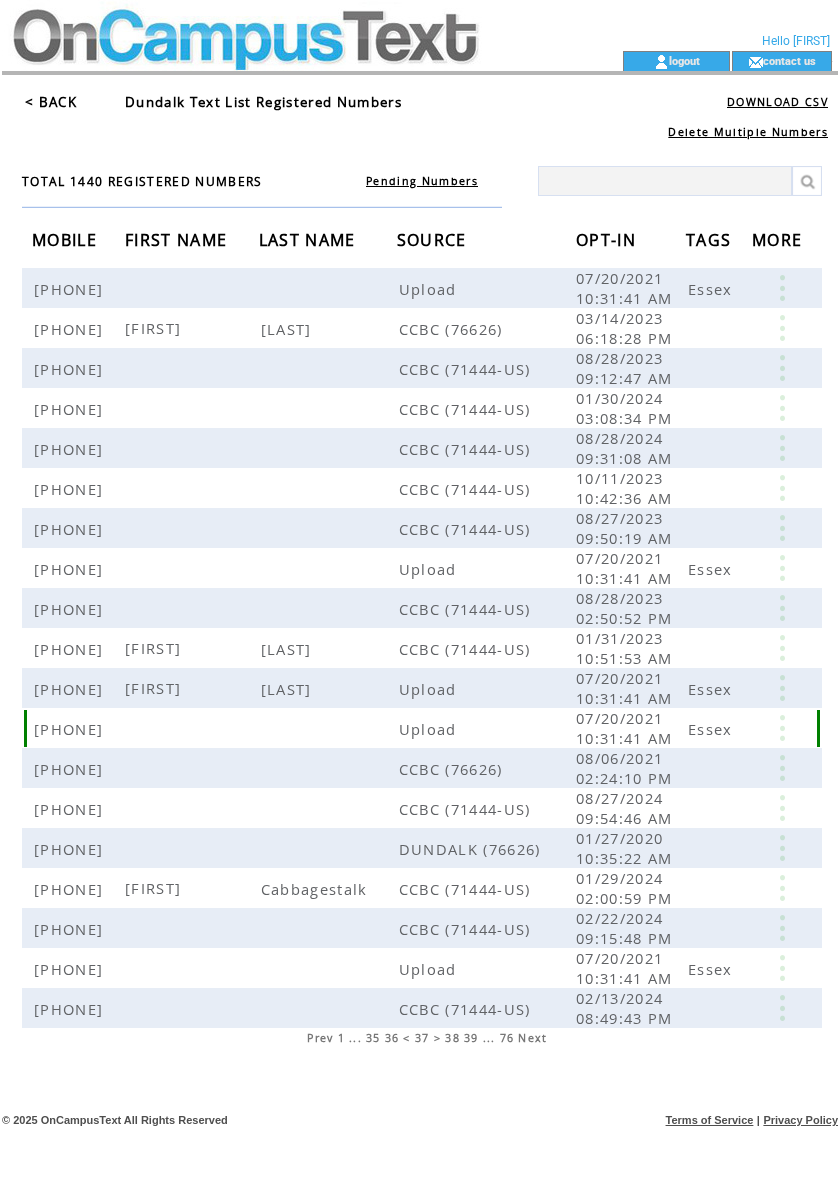 click at bounding box center (782, 728) 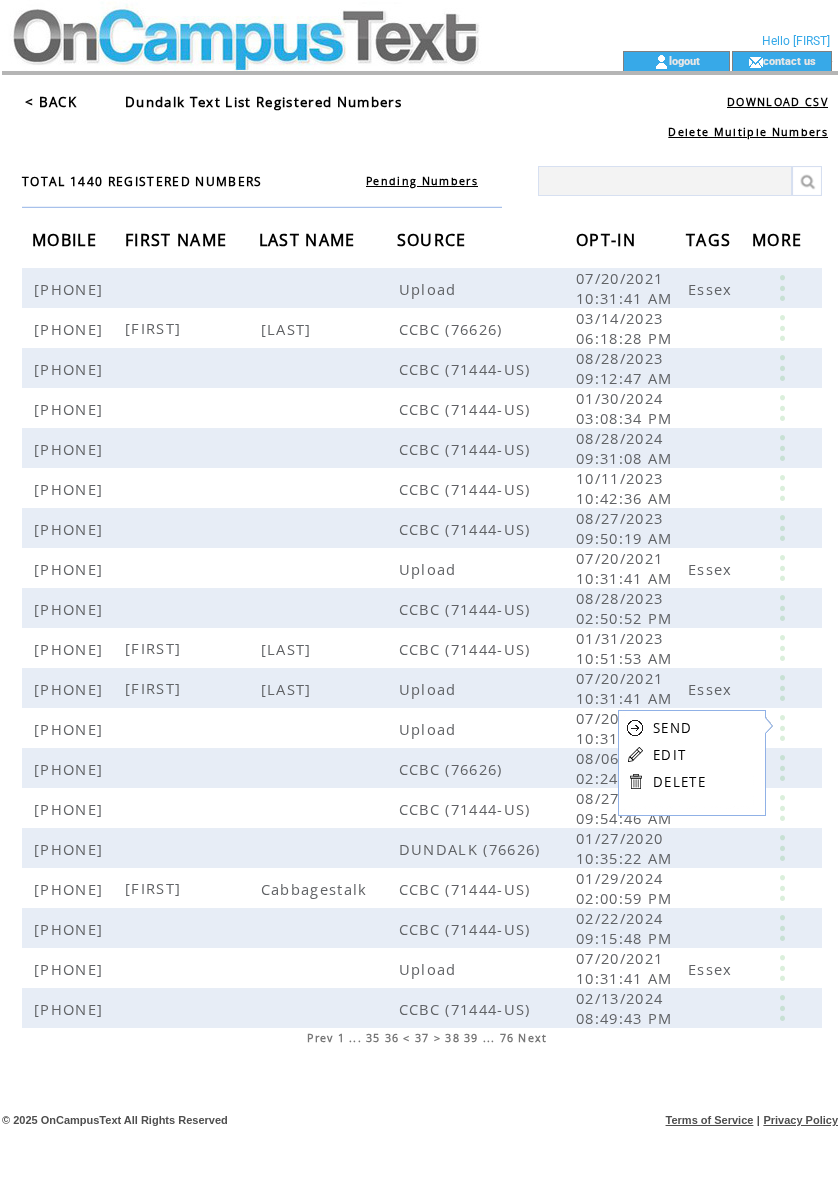 click on "EDIT" at bounding box center (669, 755) 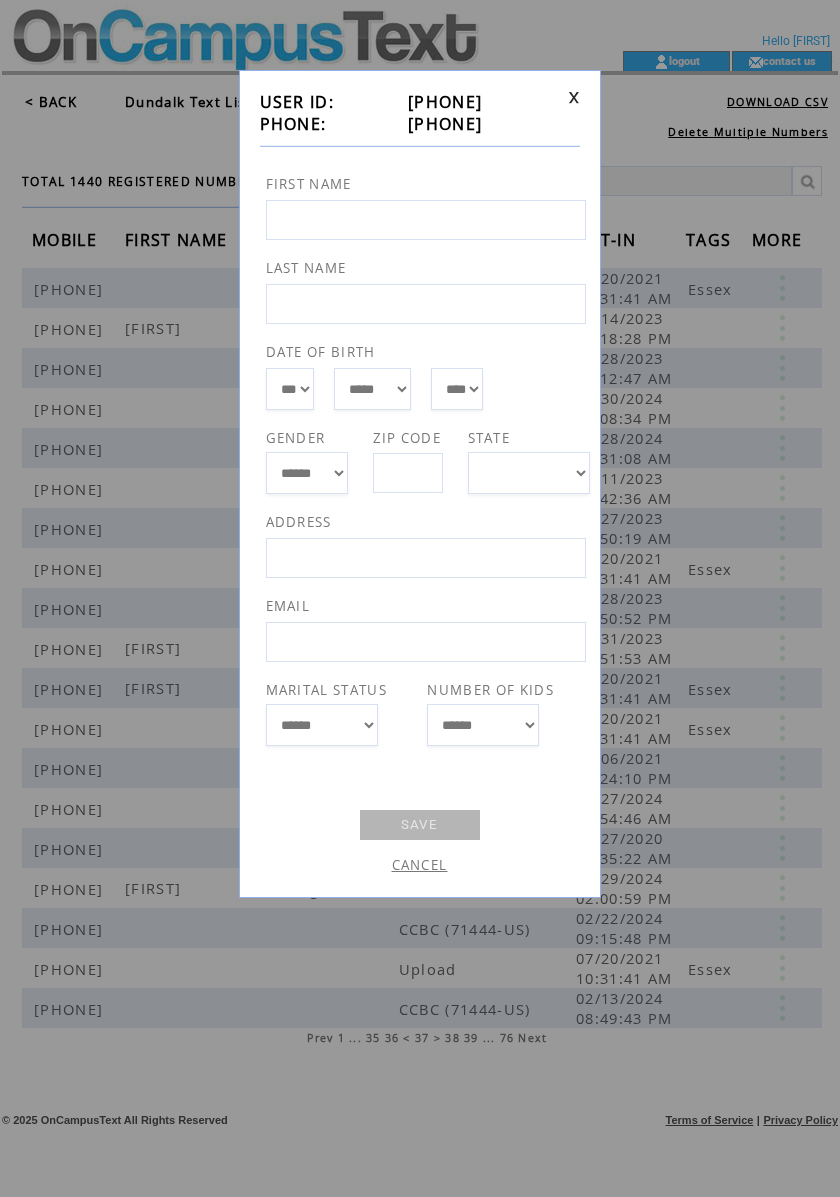 drag, startPoint x: 504, startPoint y: 125, endPoint x: 389, endPoint y: 133, distance: 115.27792 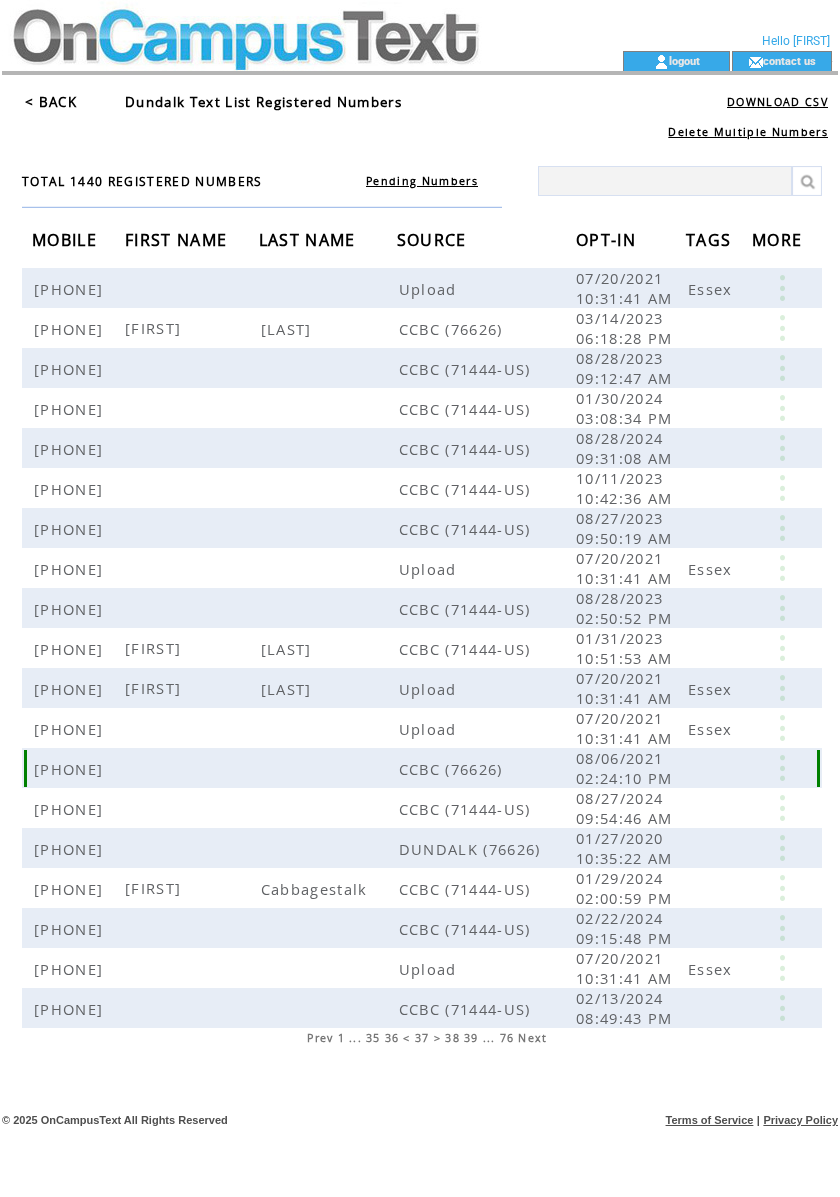 click at bounding box center [782, 768] 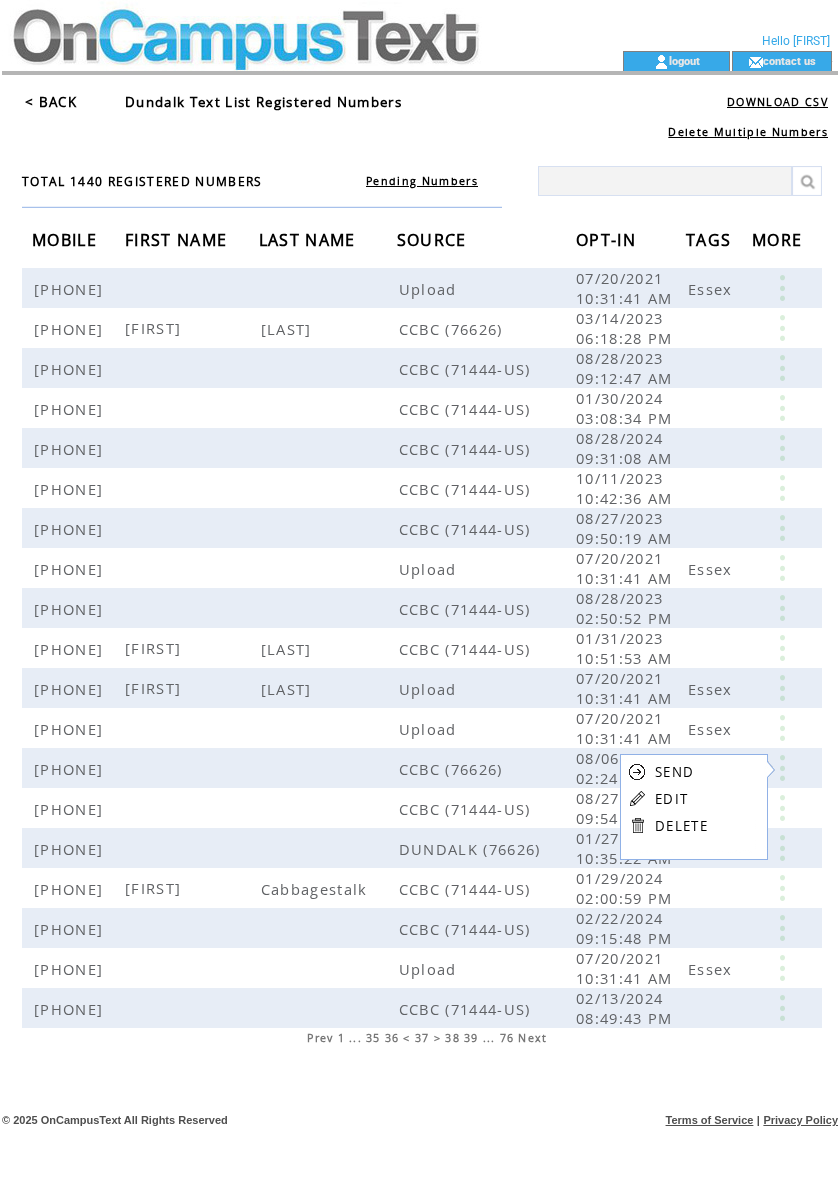 click on "EDIT" at bounding box center (671, 799) 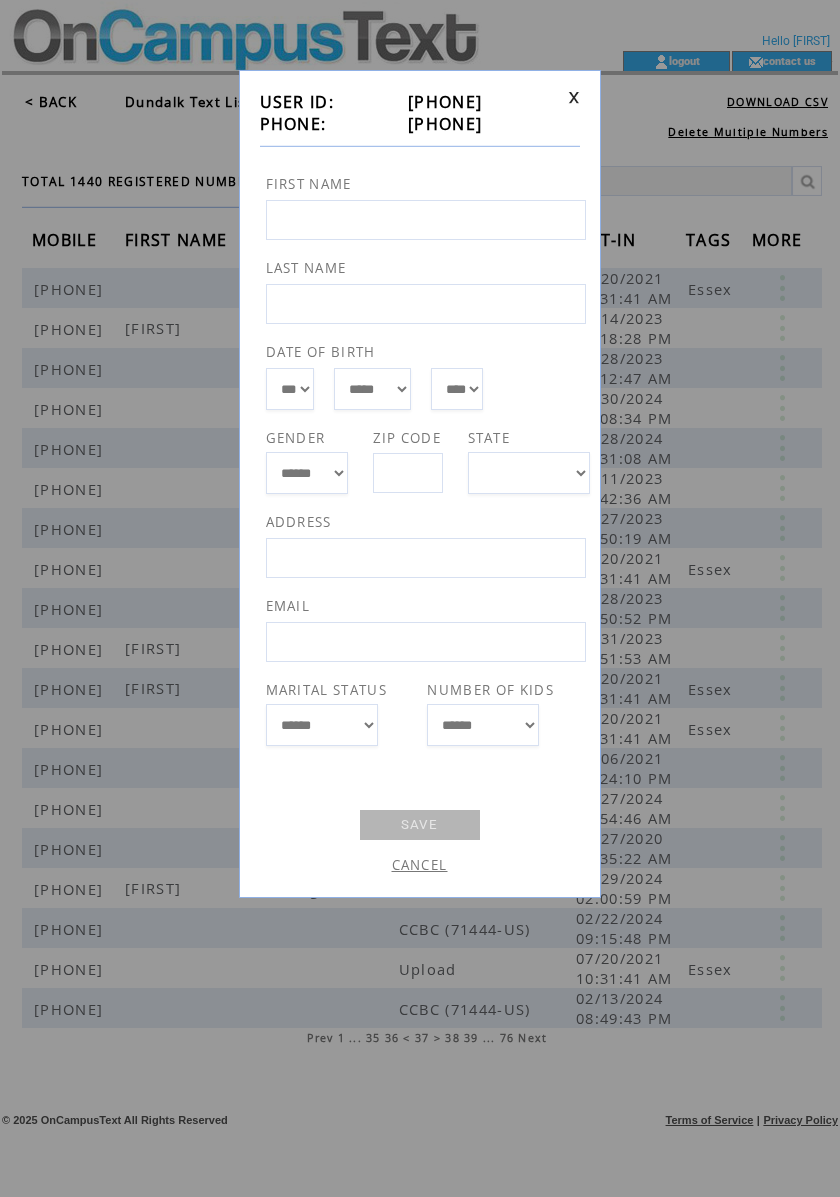 drag, startPoint x: 502, startPoint y: 129, endPoint x: 392, endPoint y: 133, distance: 110.0727 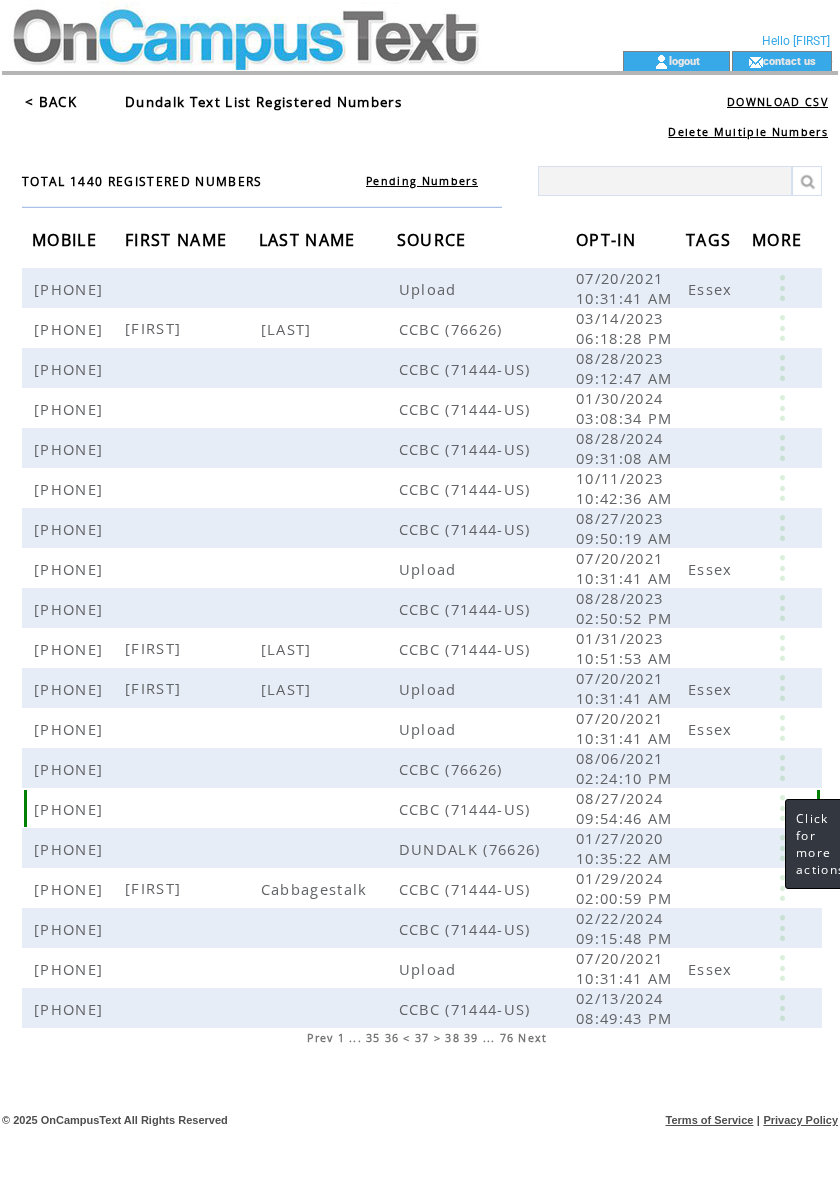 click at bounding box center (782, 808) 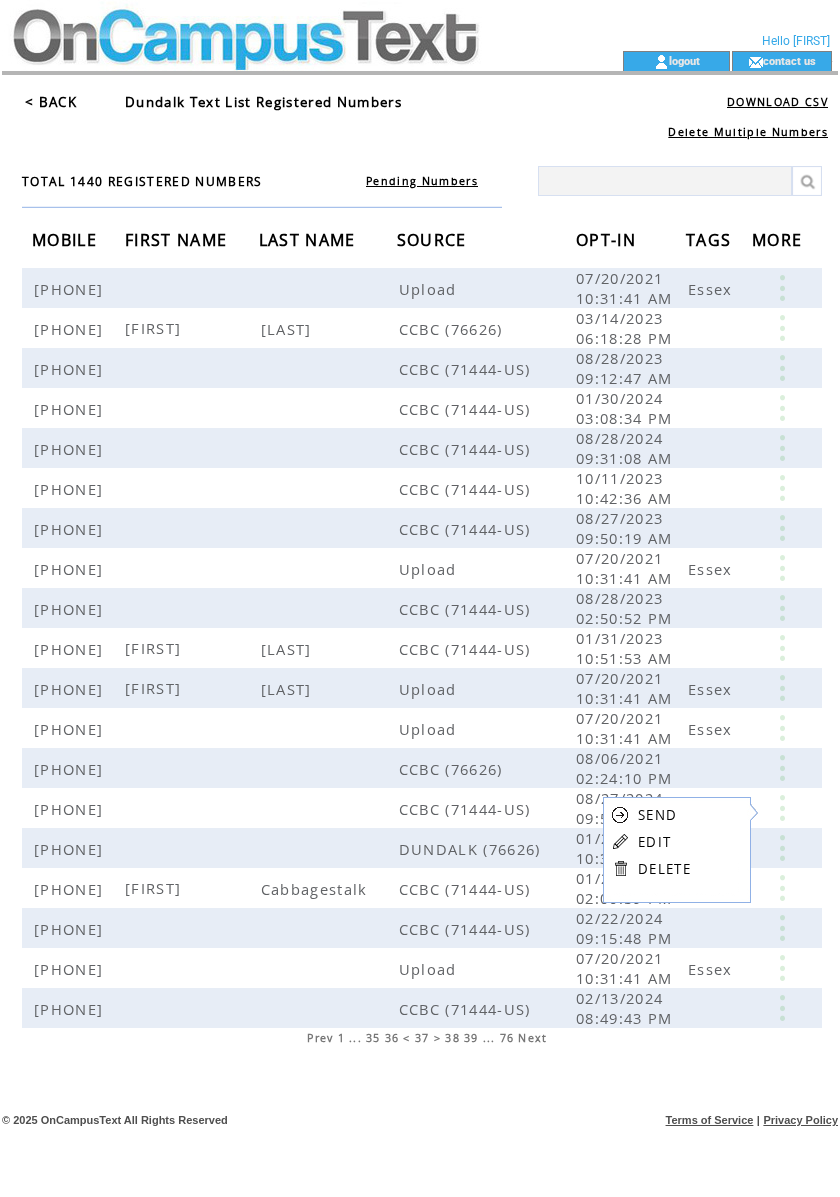 click on "EDIT" at bounding box center [654, 842] 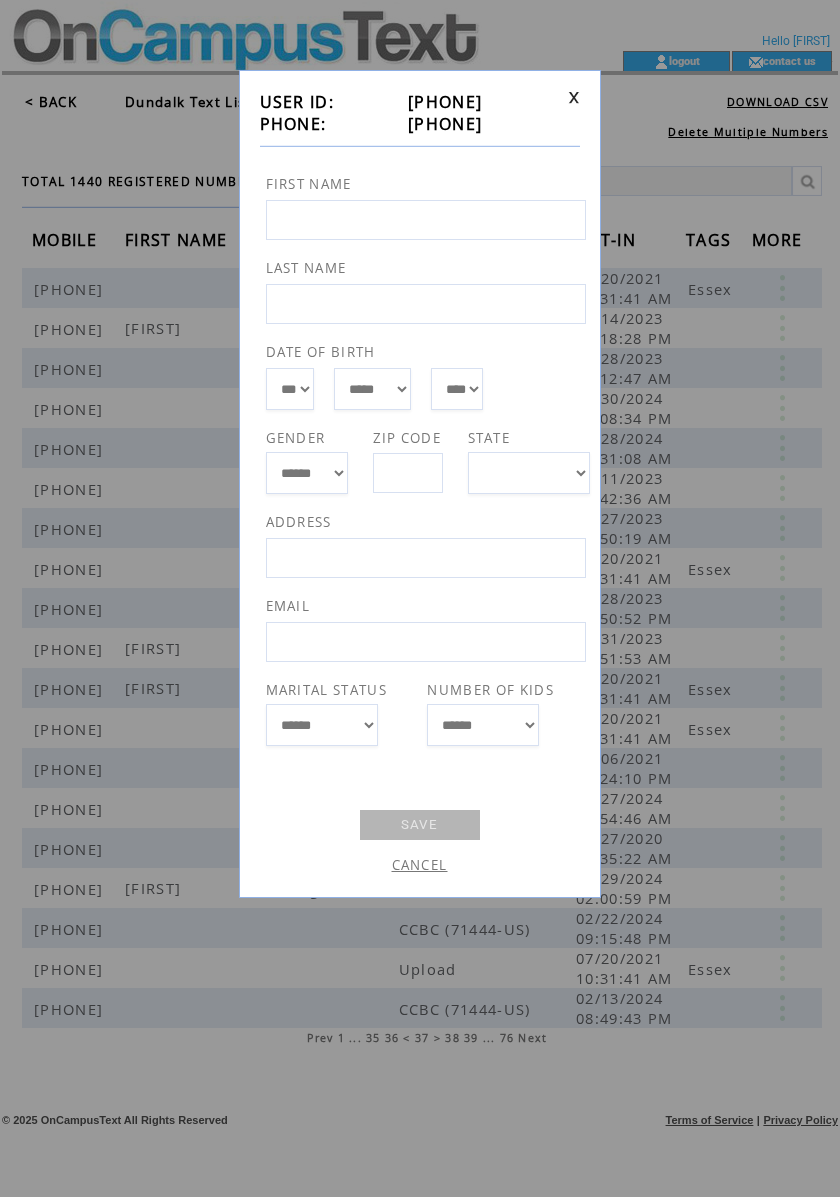 drag, startPoint x: 505, startPoint y: 122, endPoint x: 390, endPoint y: 128, distance: 115.15642 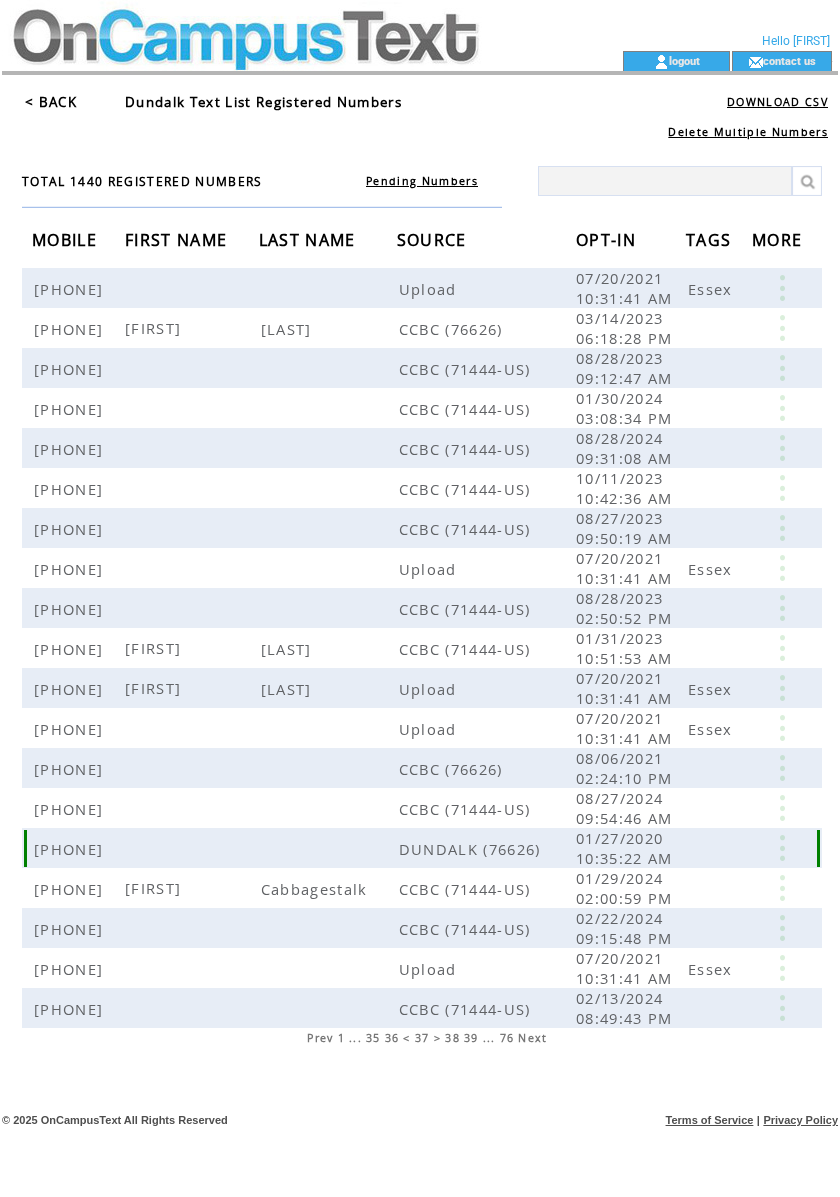 click at bounding box center (782, 848) 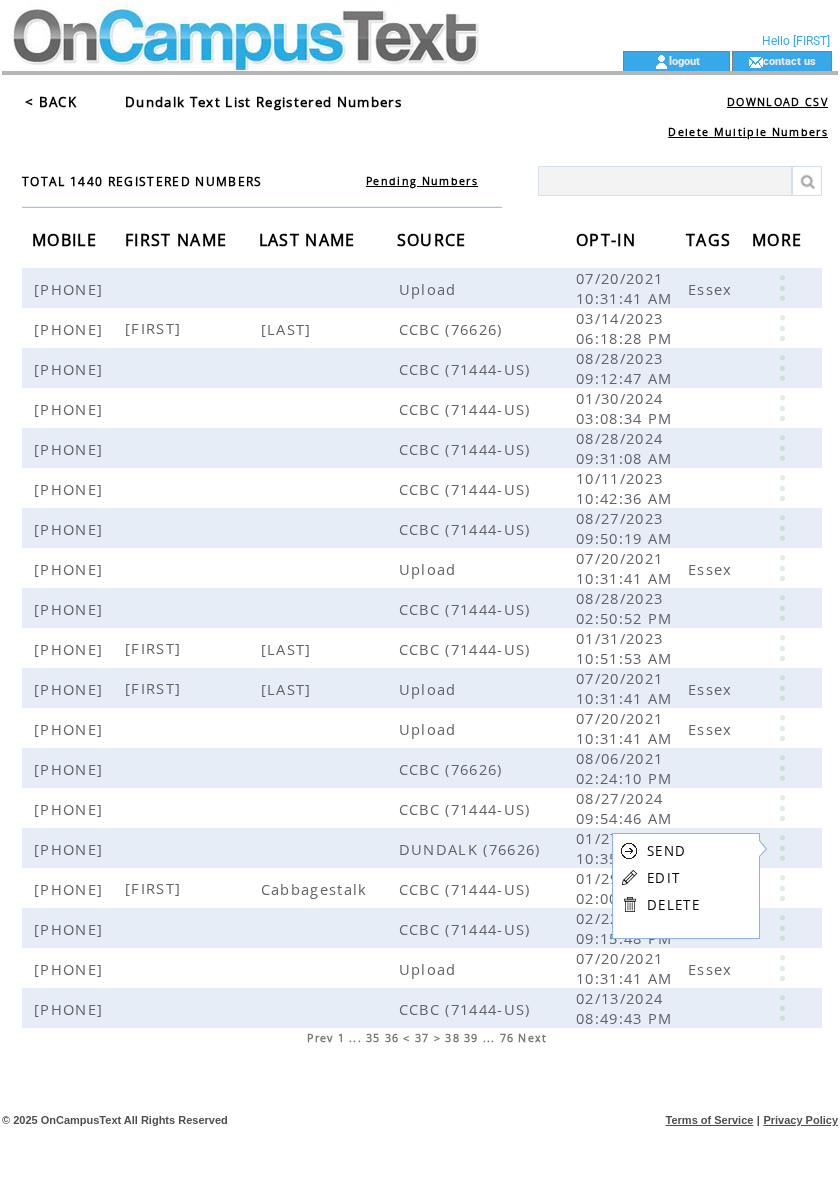 click on "SEND EDIT DELETE" at bounding box center [660, 877] 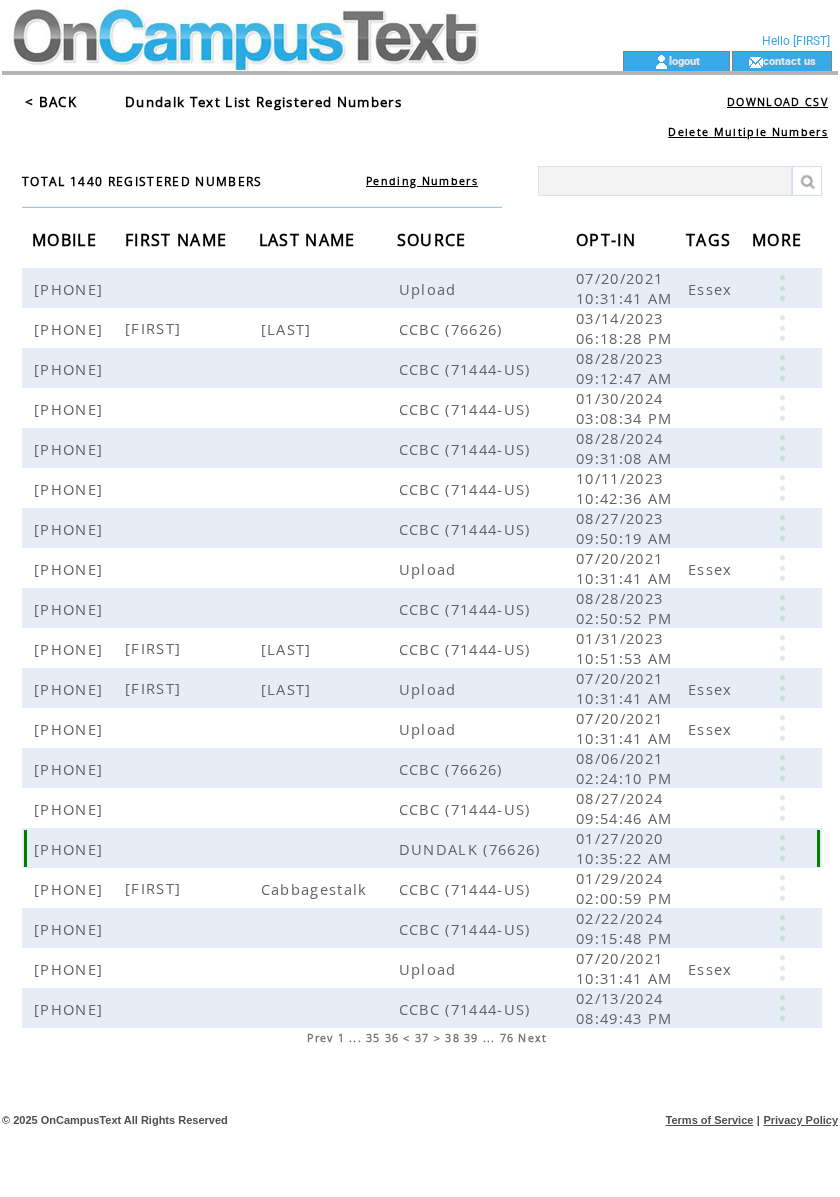 click at bounding box center [782, 848] 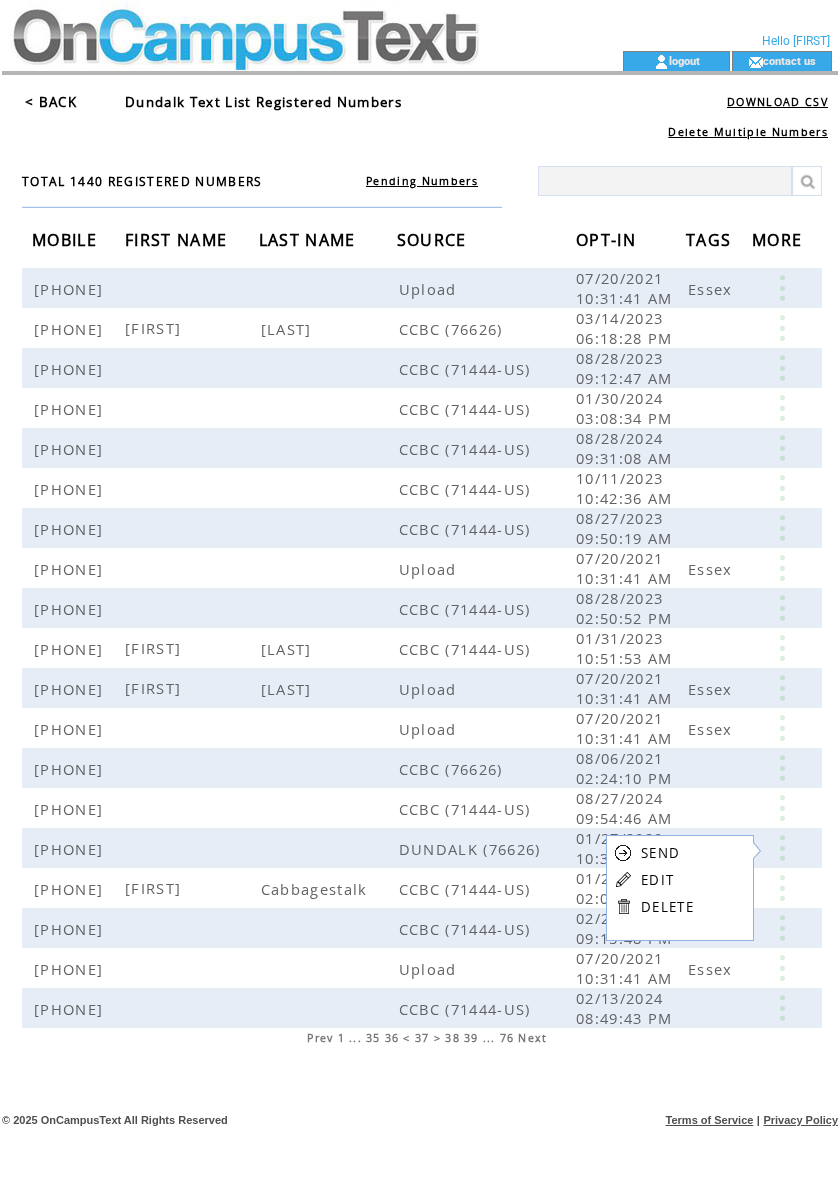click on "EDIT" at bounding box center [657, 880] 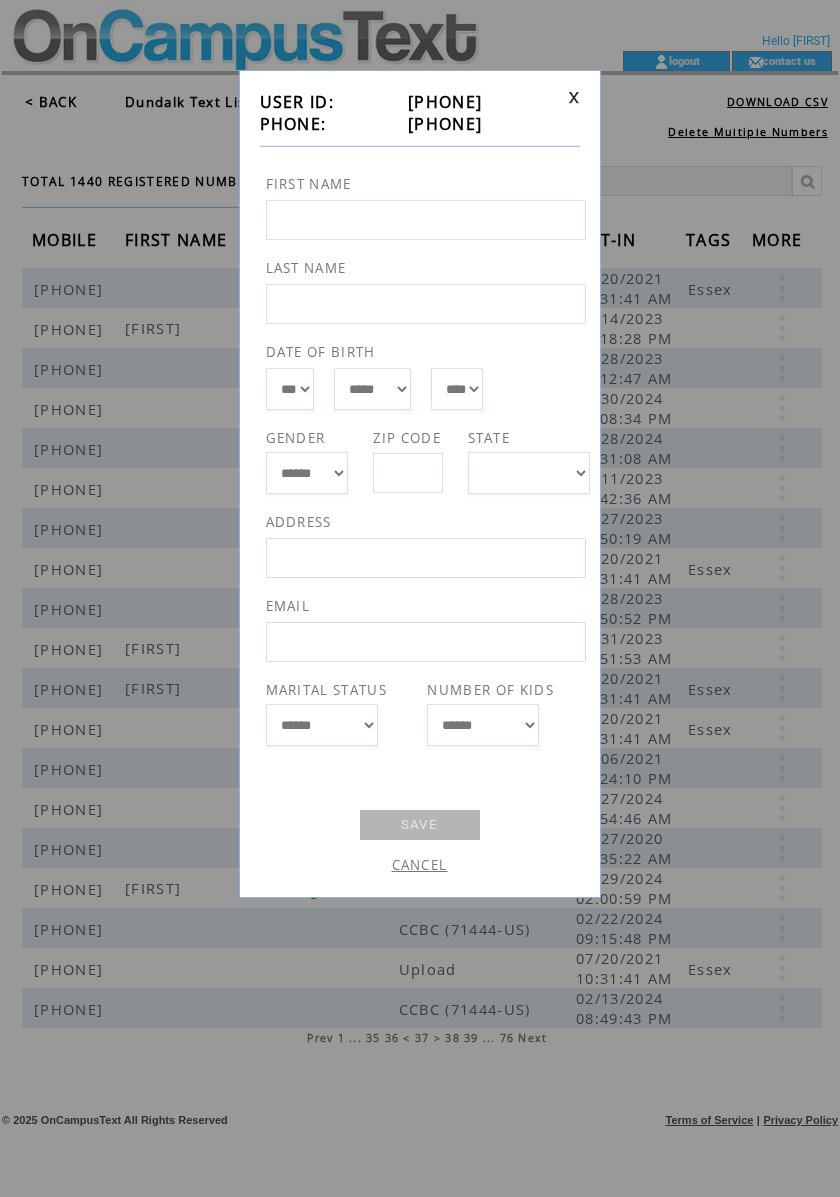 drag, startPoint x: 498, startPoint y: 125, endPoint x: 389, endPoint y: 133, distance: 109.29318 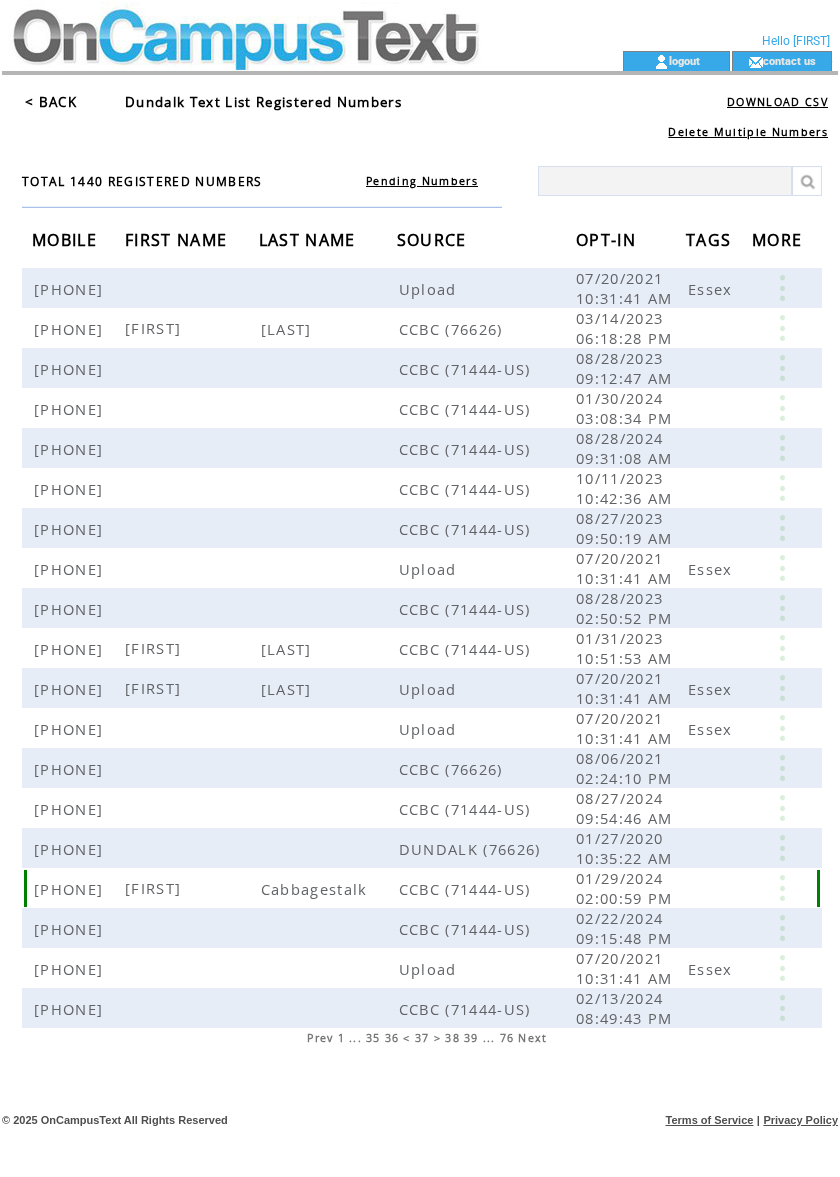 click at bounding box center (782, 888) 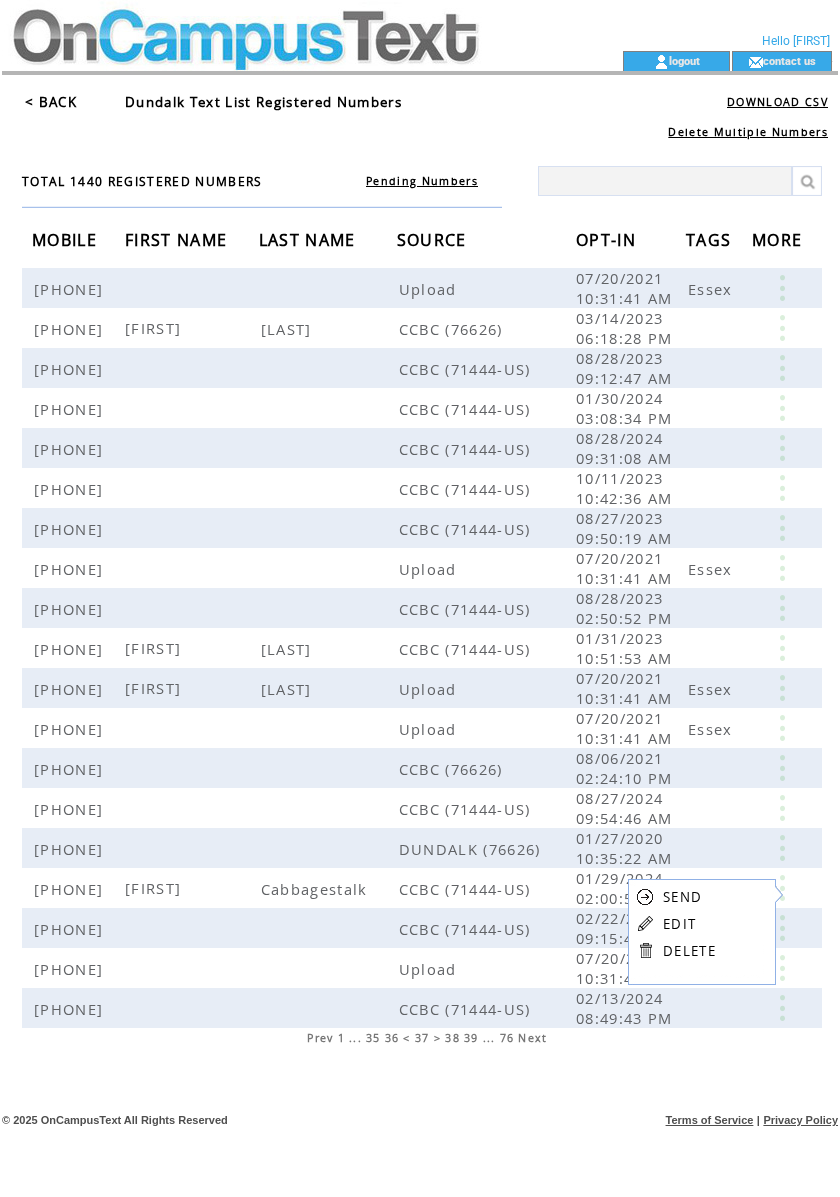 click on "EDIT" at bounding box center (679, 924) 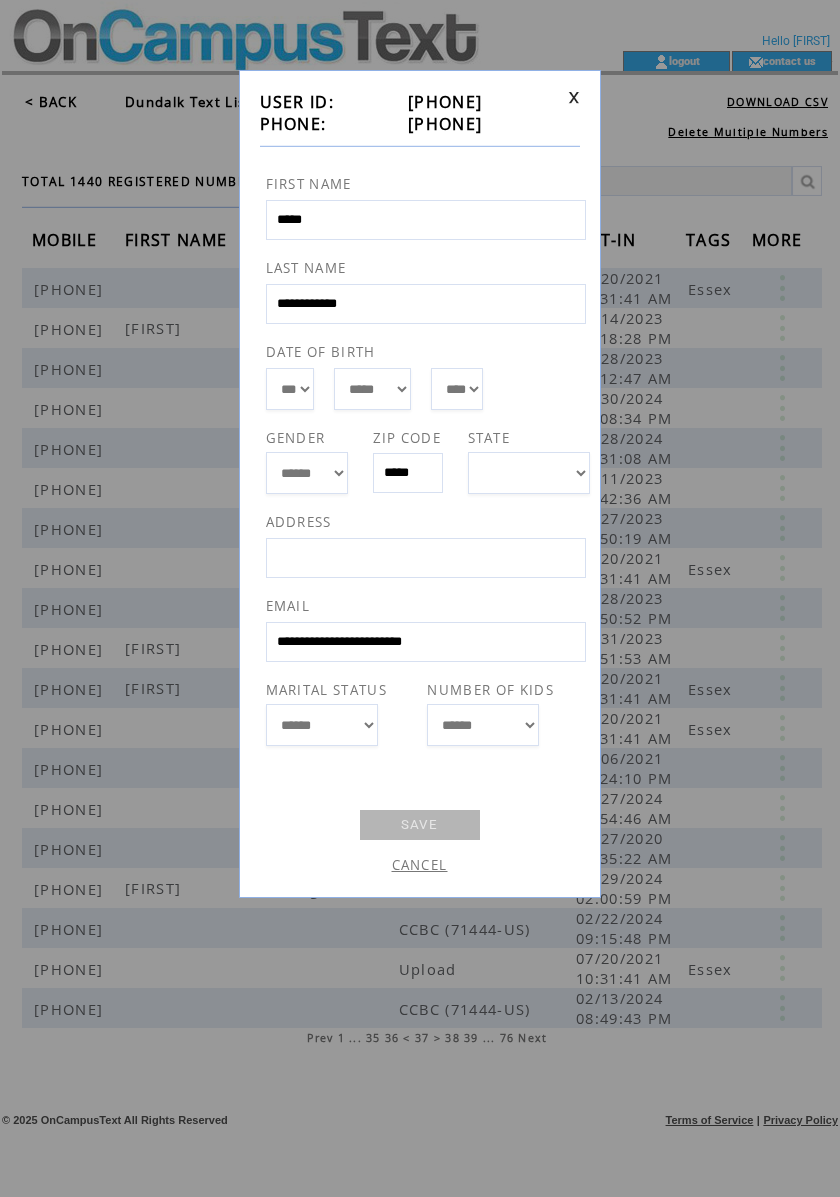 drag, startPoint x: 501, startPoint y: 120, endPoint x: 385, endPoint y: 124, distance: 116.06895 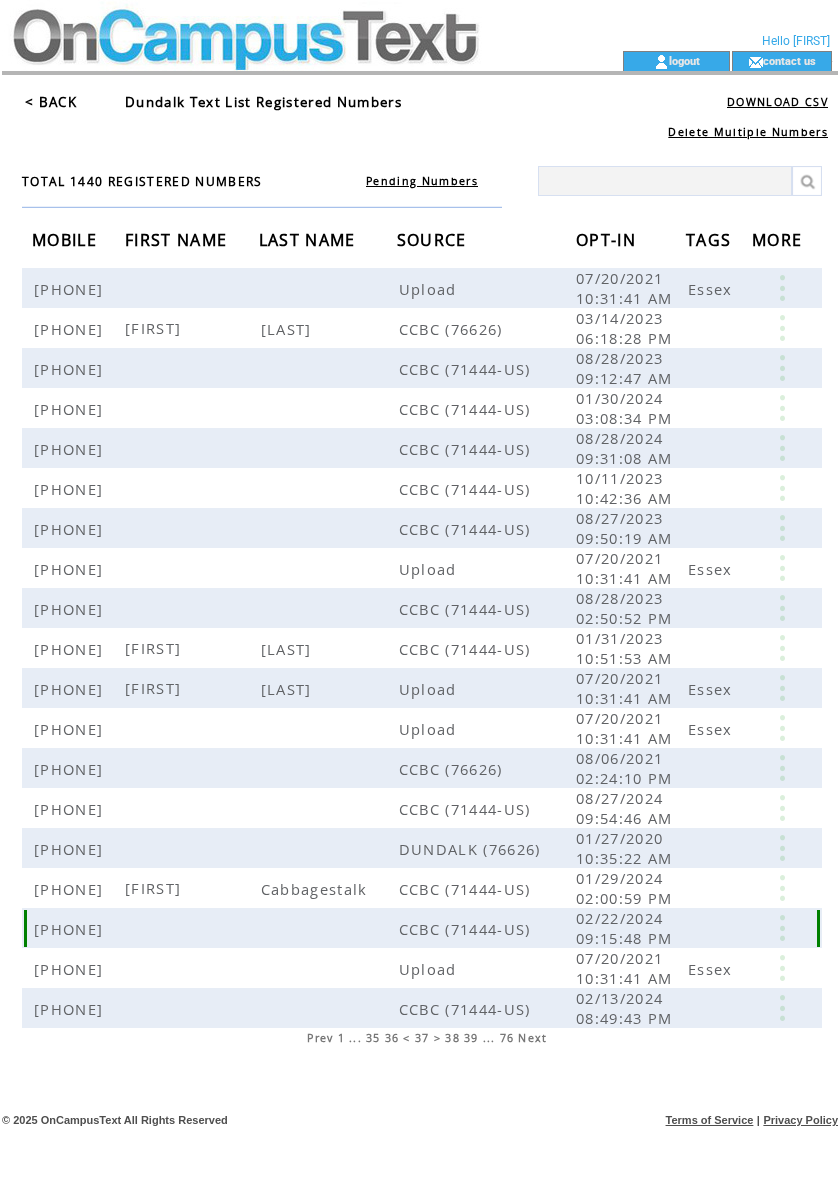 click at bounding box center (782, 928) 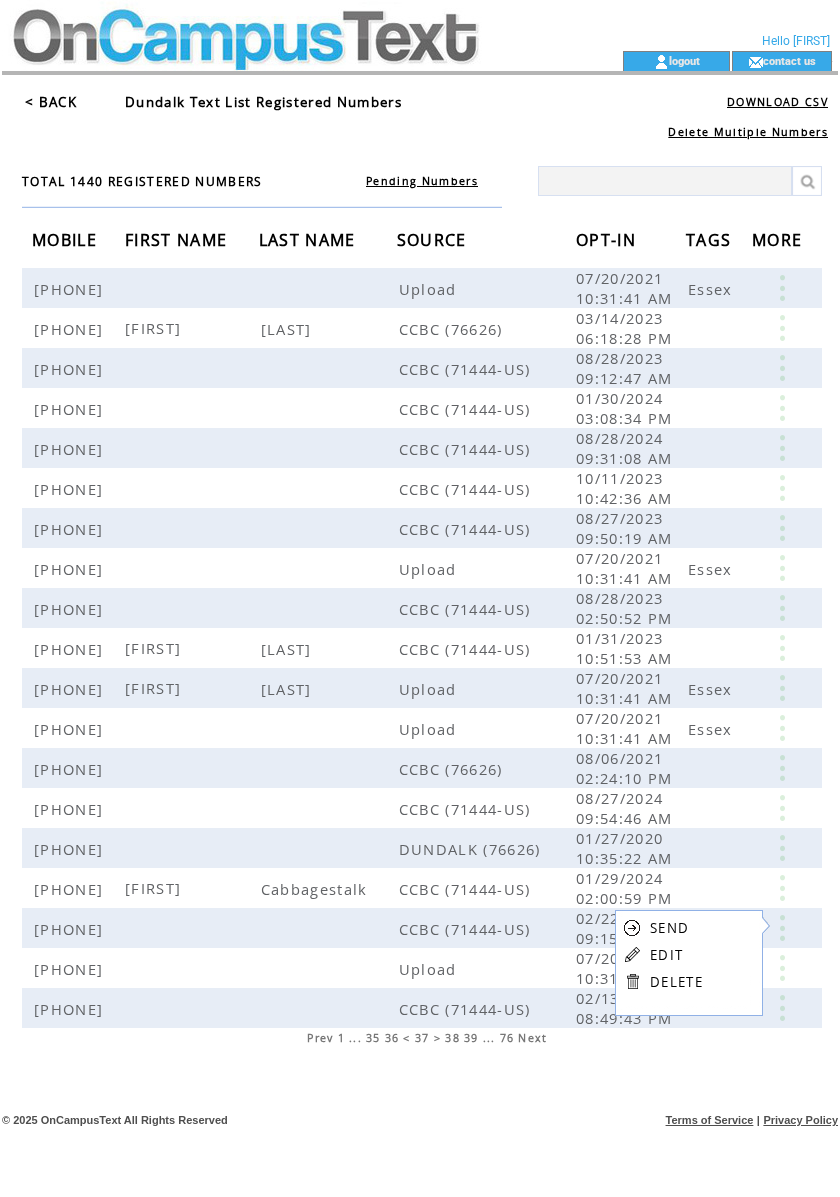click on "EDIT" at bounding box center [666, 955] 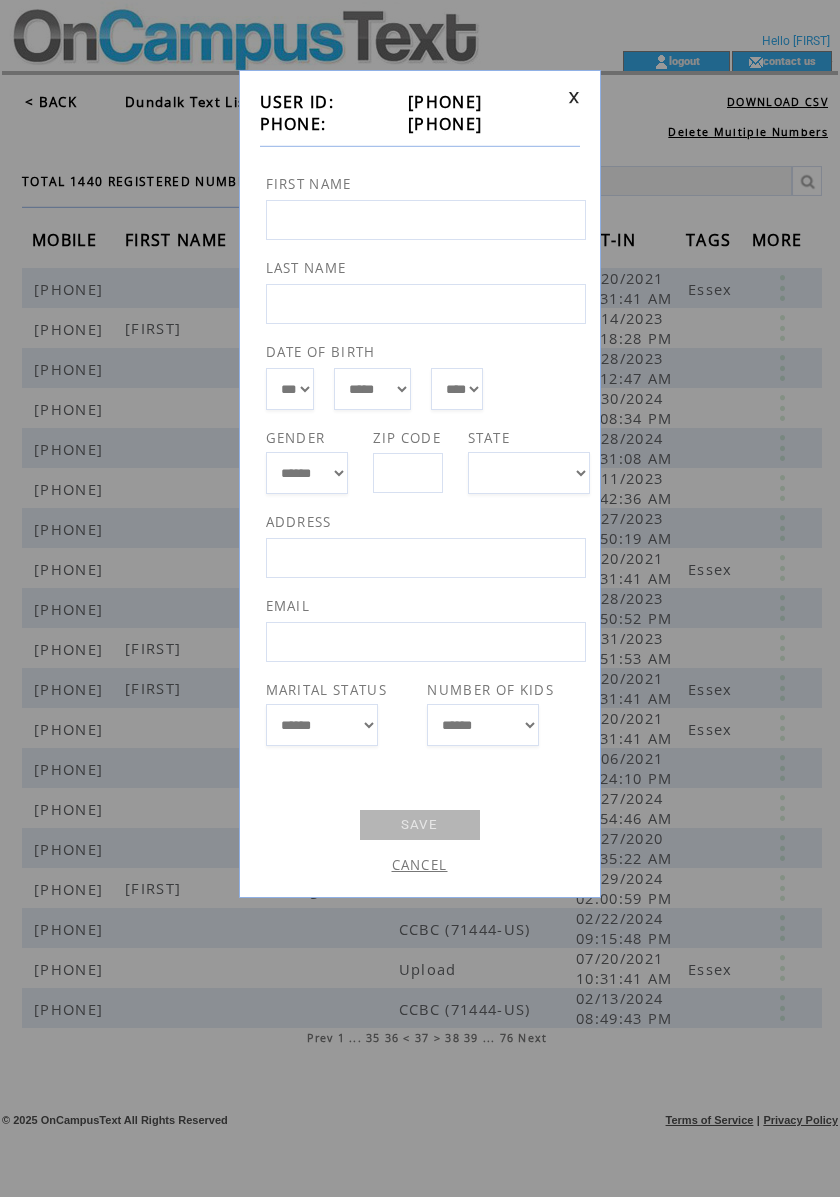 drag, startPoint x: 501, startPoint y: 118, endPoint x: 390, endPoint y: 125, distance: 111.220505 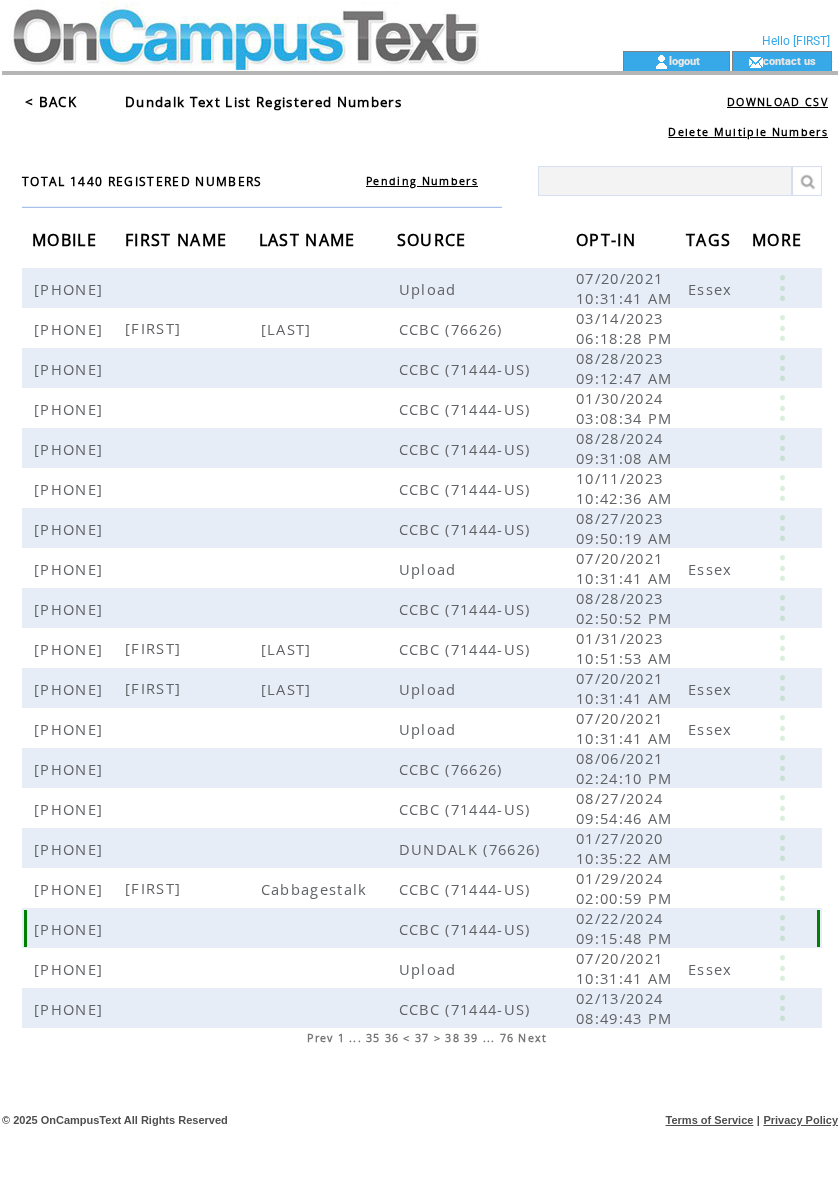 click at bounding box center (782, 928) 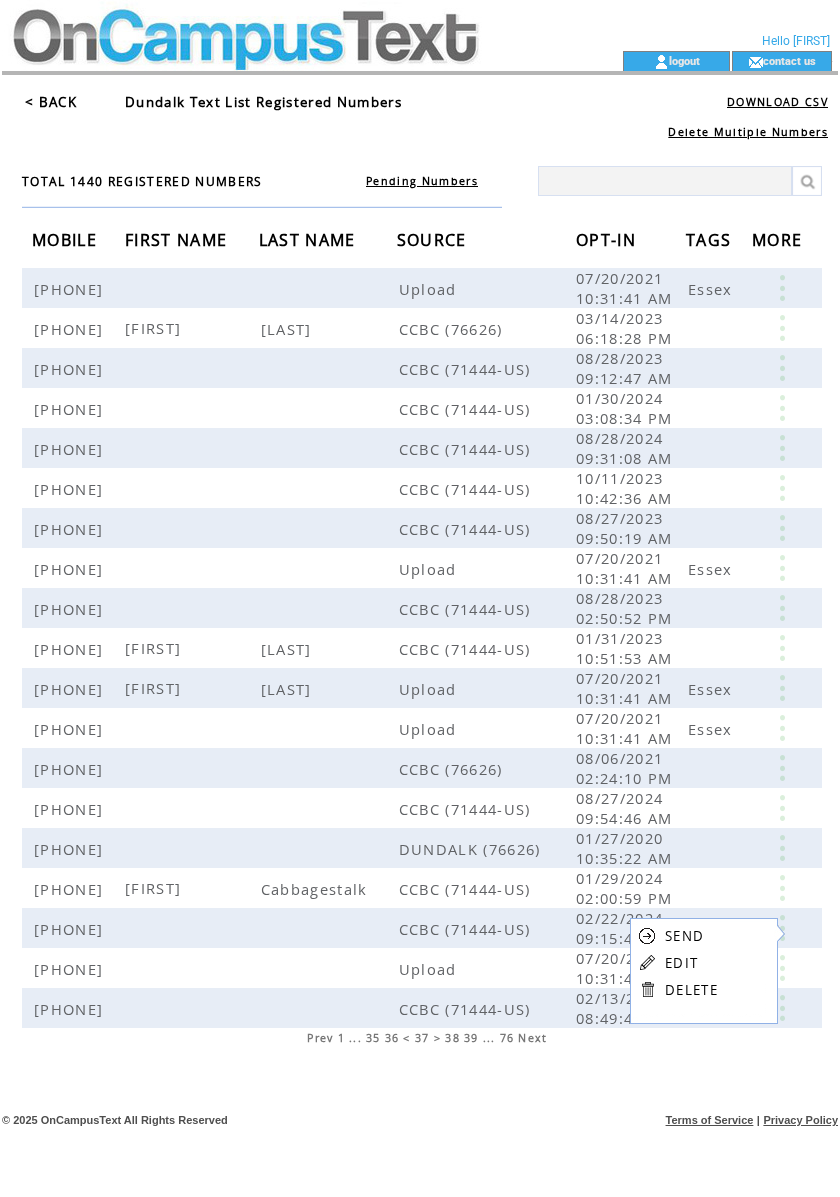 click on "EDIT" at bounding box center (681, 963) 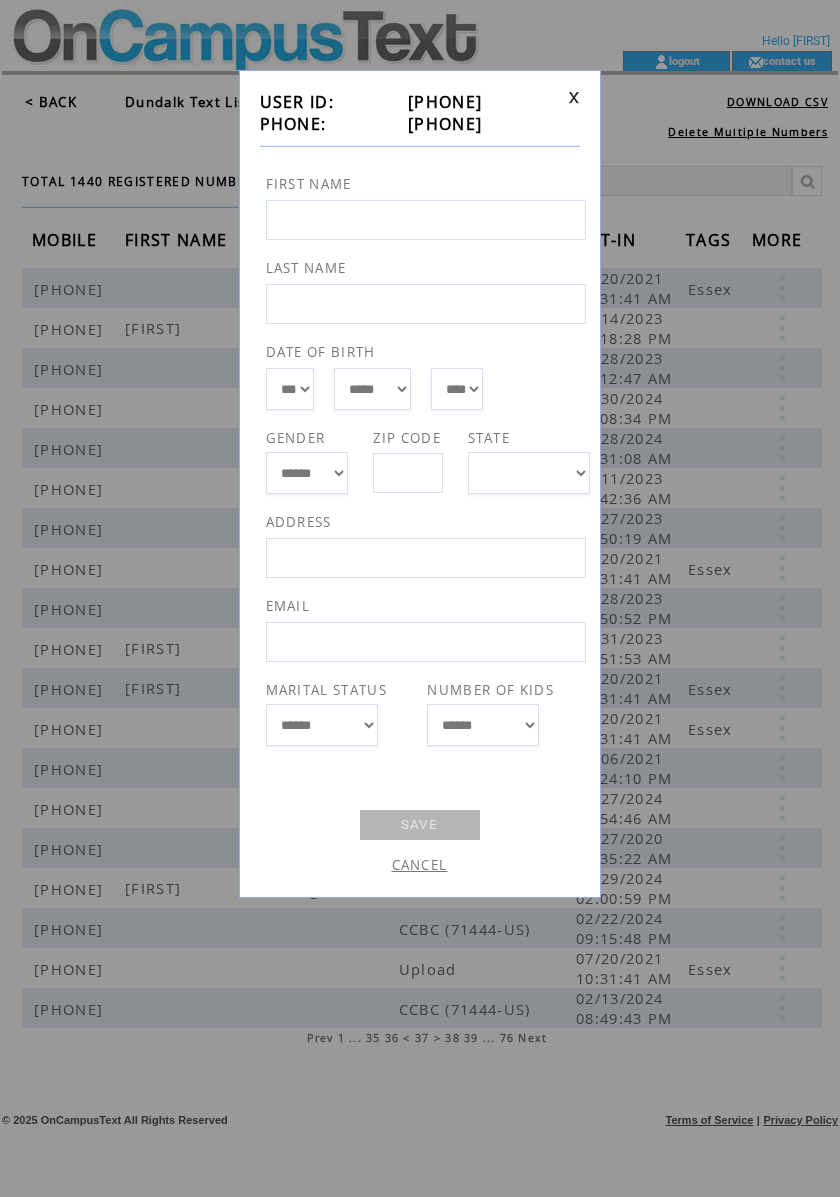 drag, startPoint x: 505, startPoint y: 122, endPoint x: 388, endPoint y: 126, distance: 117.06836 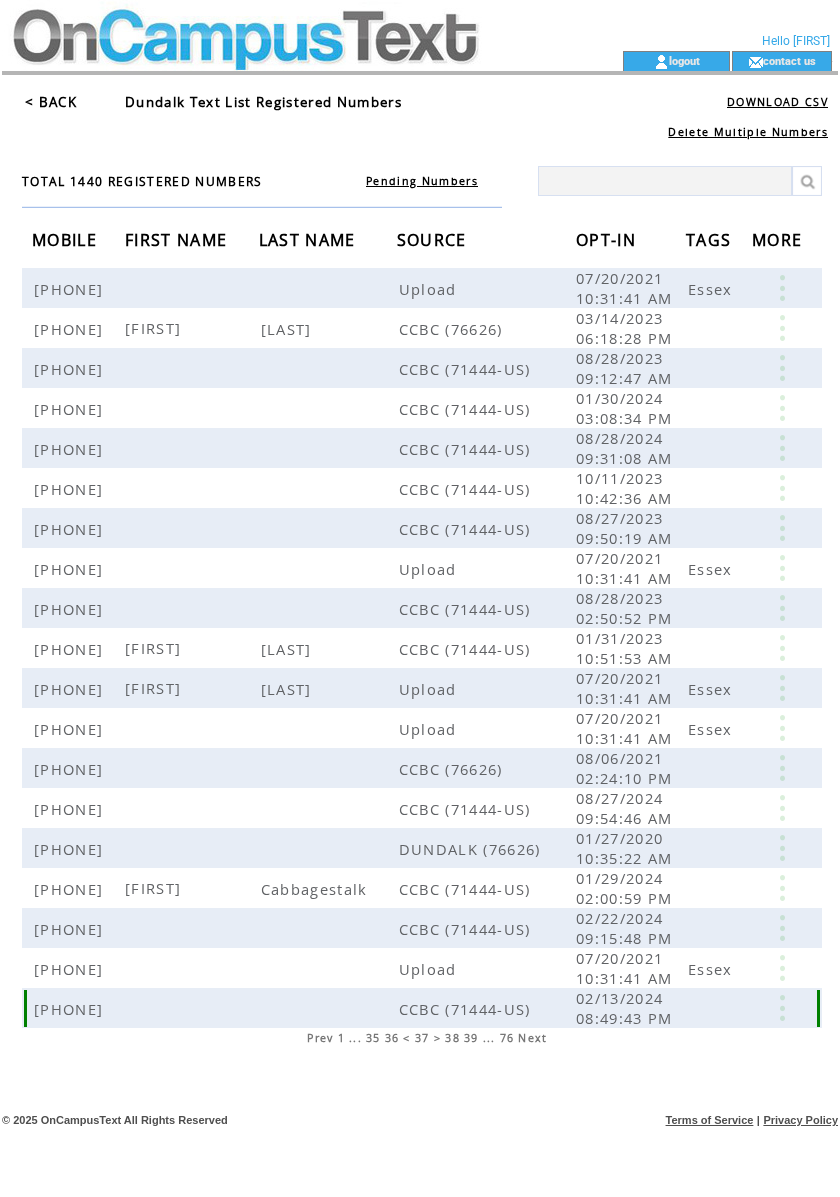 click at bounding box center (782, 1008) 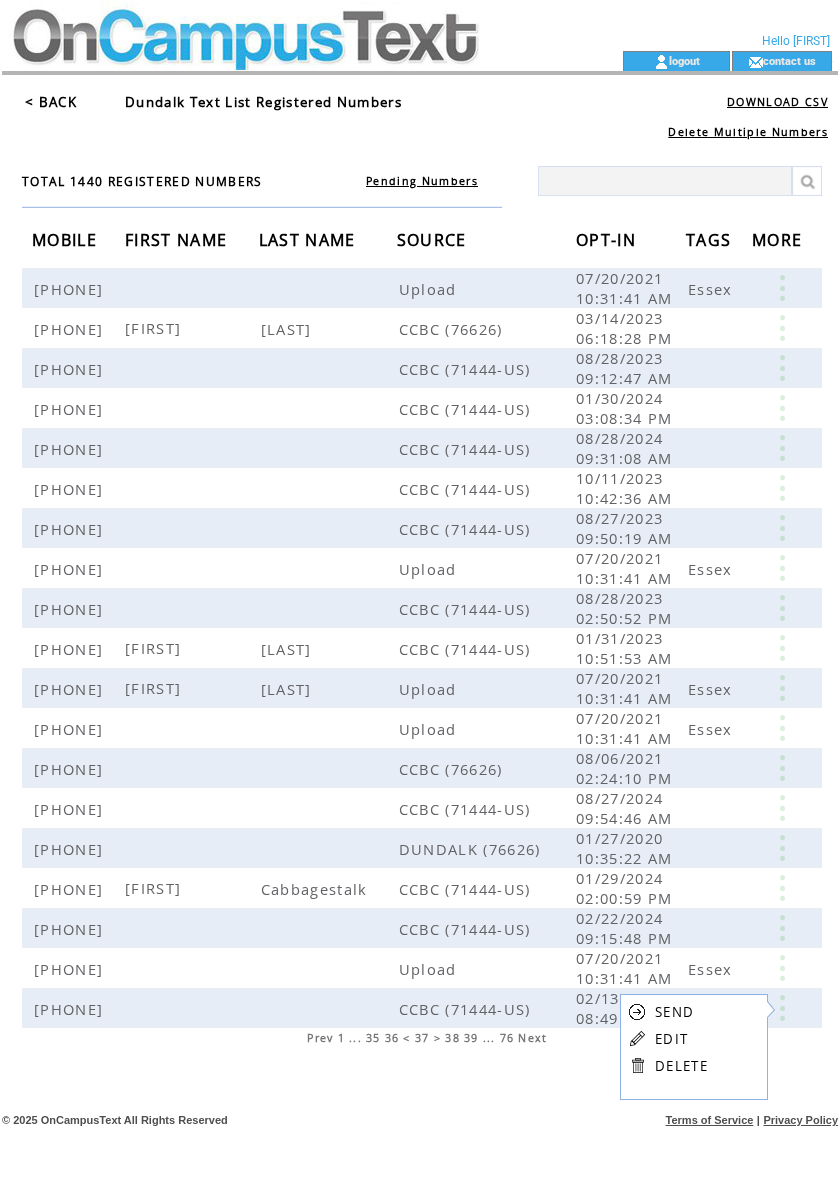 click on "EDIT" at bounding box center (671, 1039) 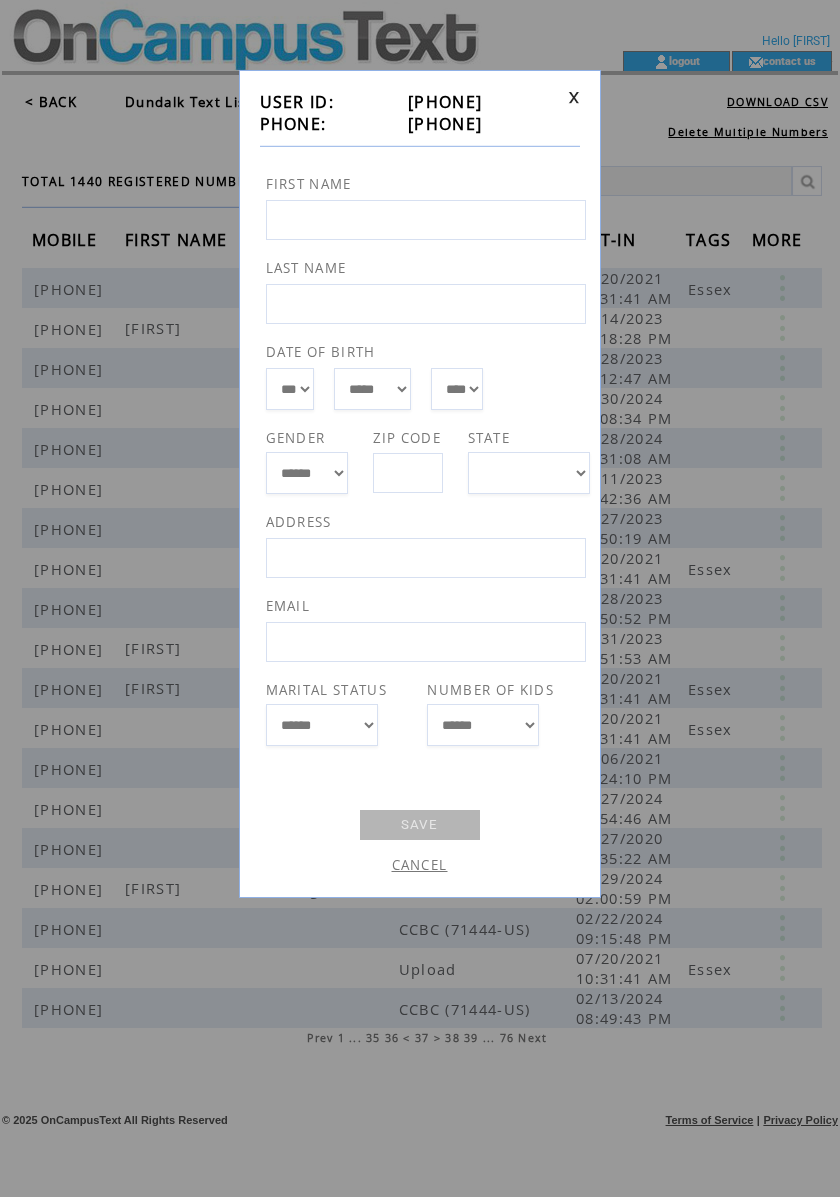 drag, startPoint x: 512, startPoint y: 129, endPoint x: 385, endPoint y: 125, distance: 127.06297 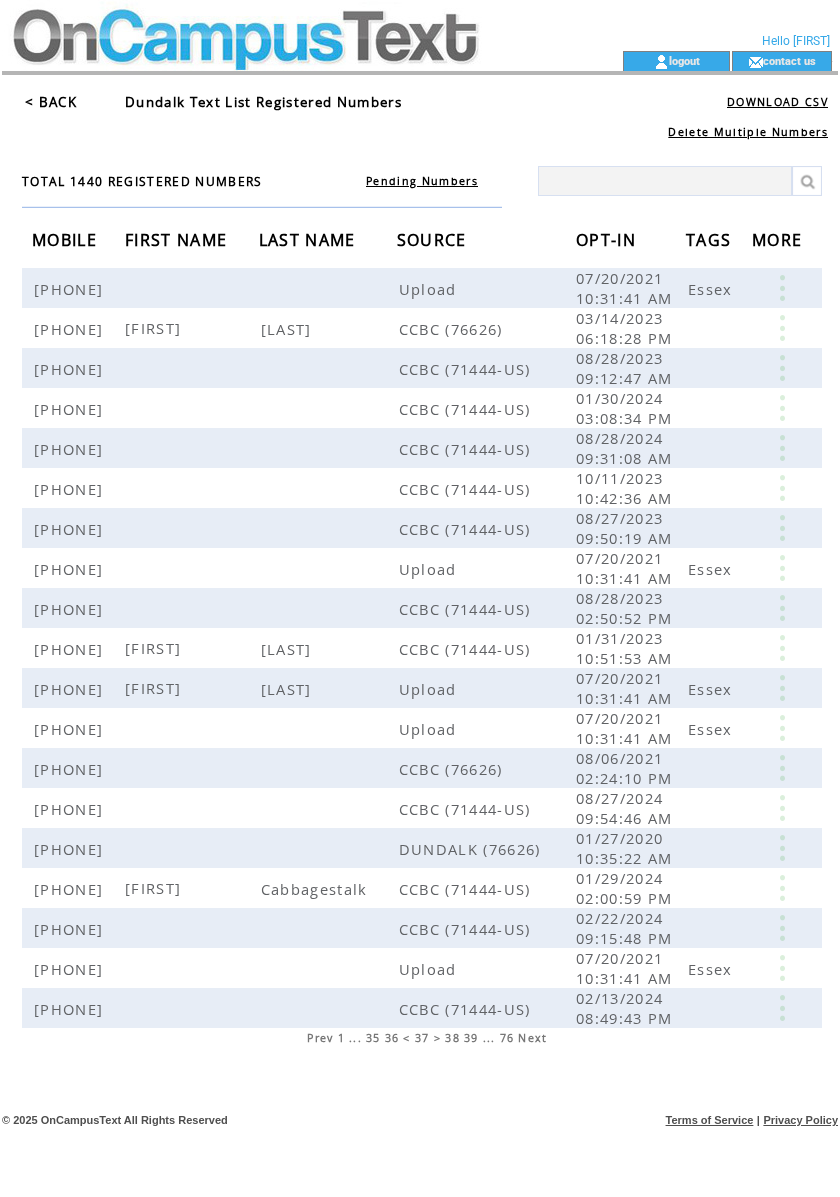 click on "38" at bounding box center [452, 1038] 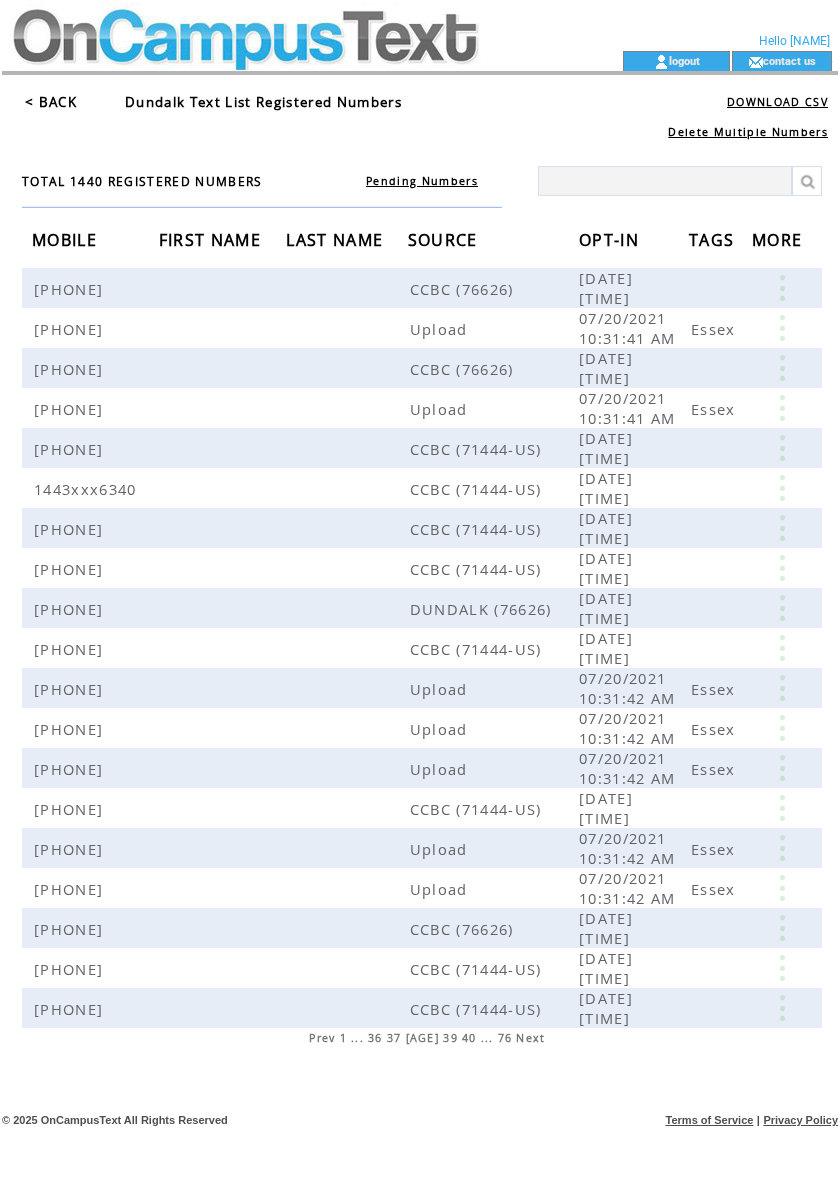 scroll, scrollTop: 0, scrollLeft: 0, axis: both 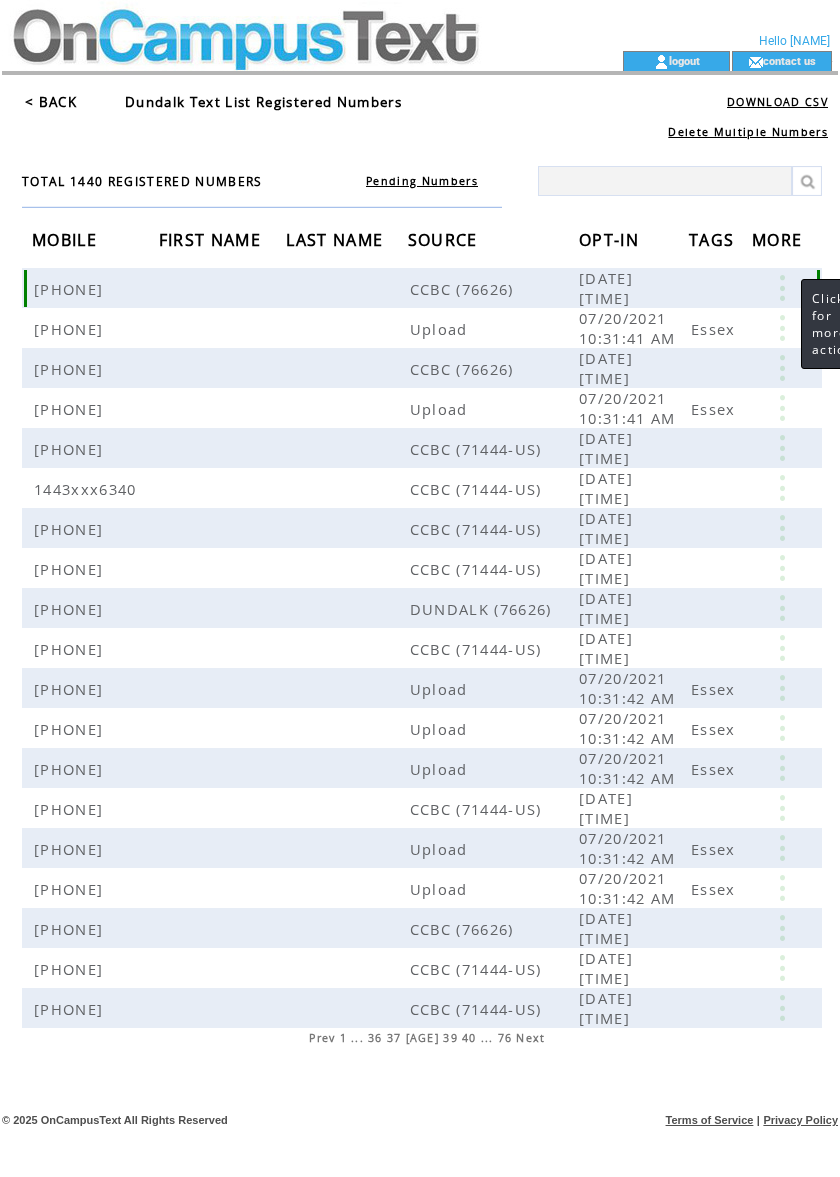 click at bounding box center [782, 288] 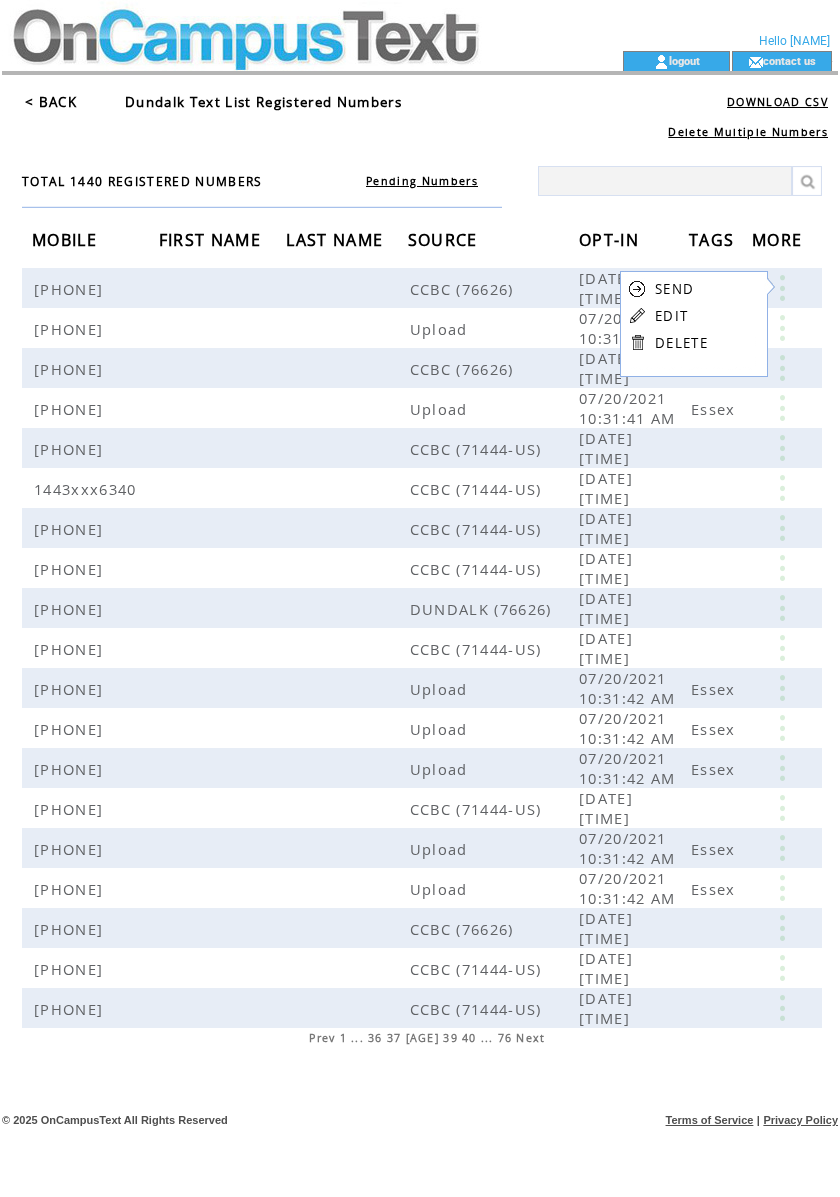 click on "EDIT" at bounding box center [671, 316] 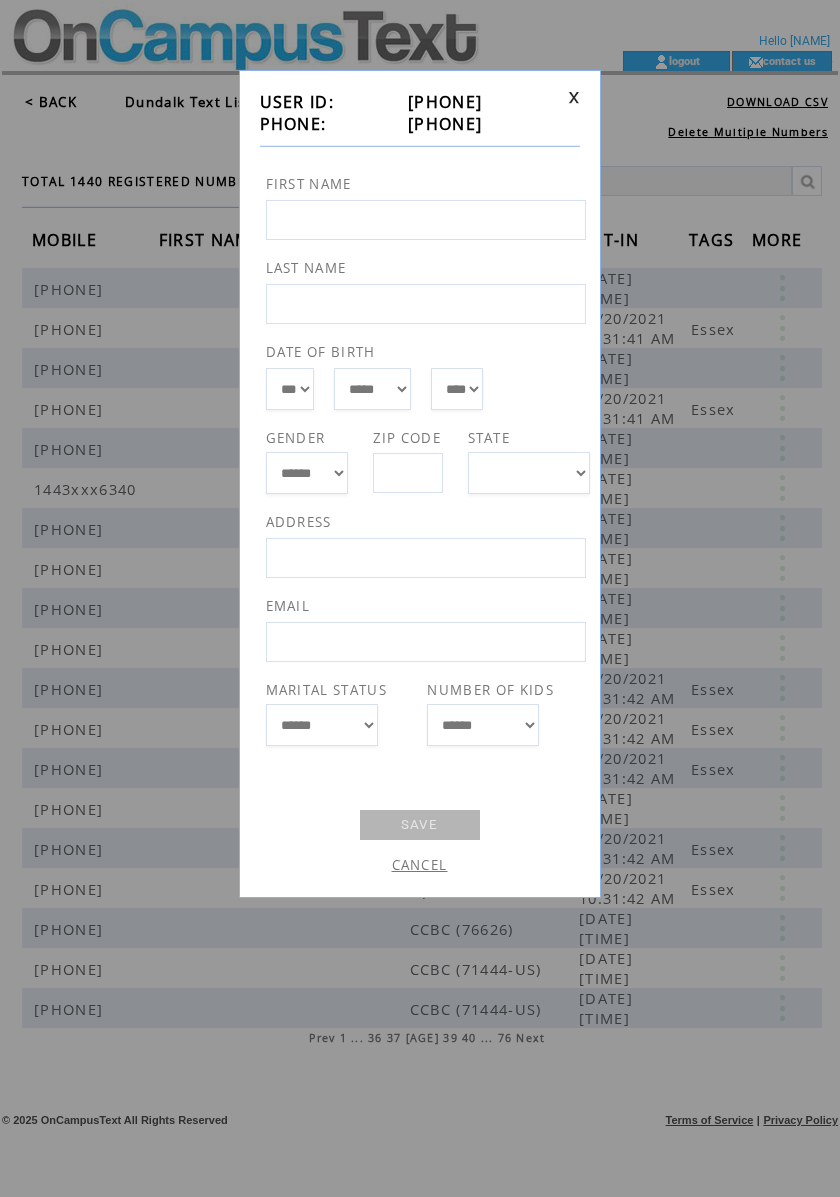drag, startPoint x: 460, startPoint y: 126, endPoint x: 386, endPoint y: 120, distance: 74.24284 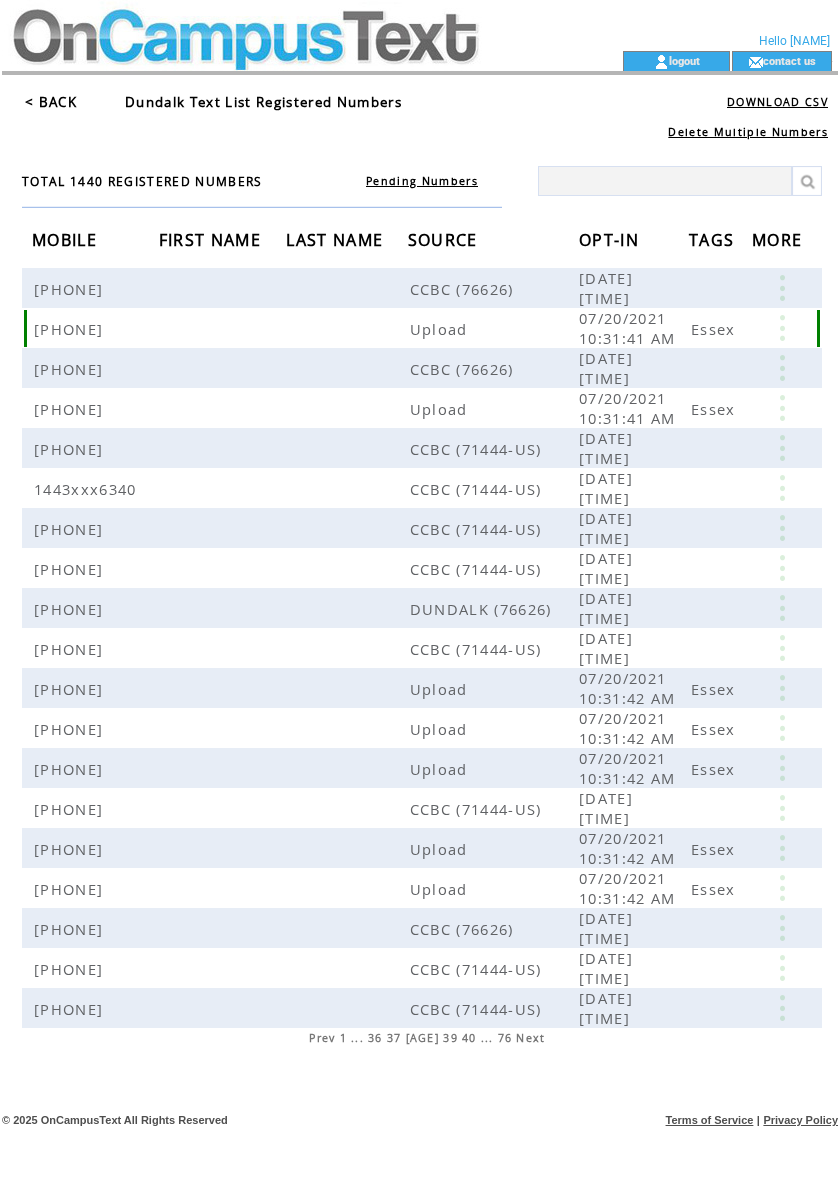 click at bounding box center [782, 328] 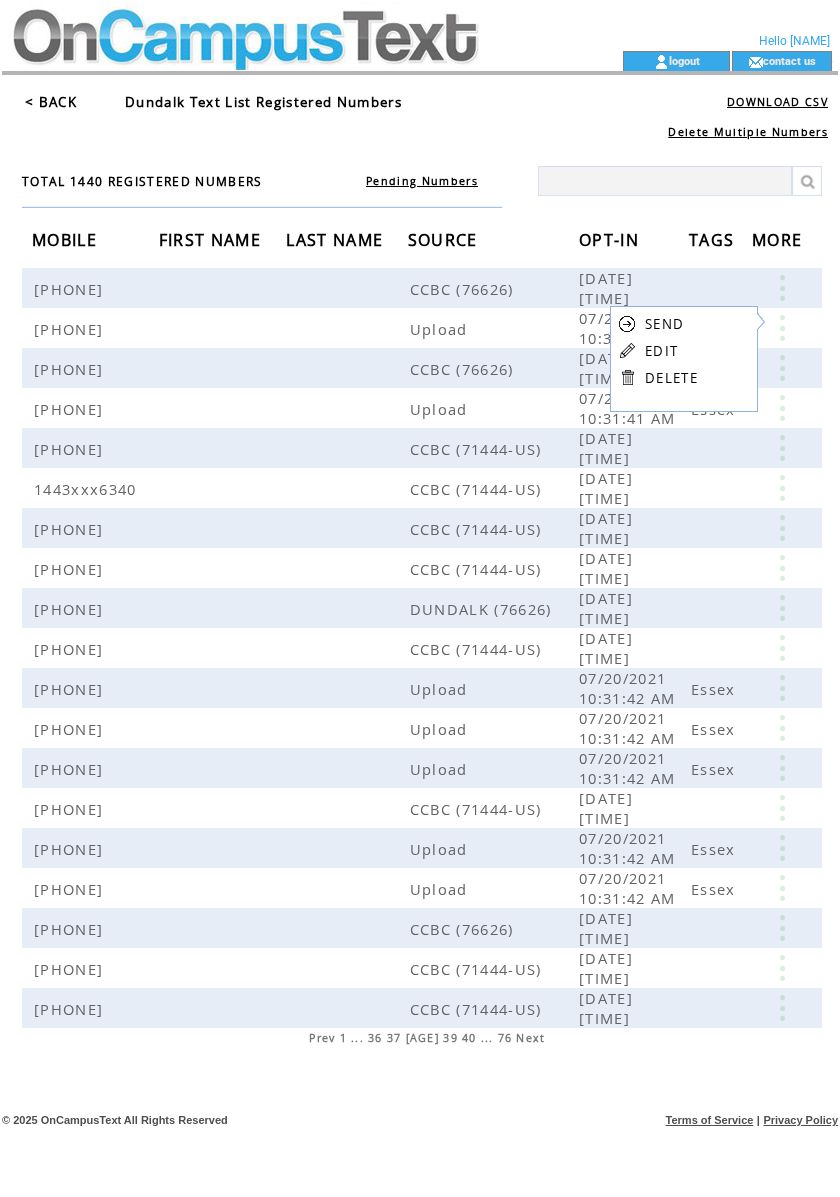 click on "EDIT" at bounding box center (661, 351) 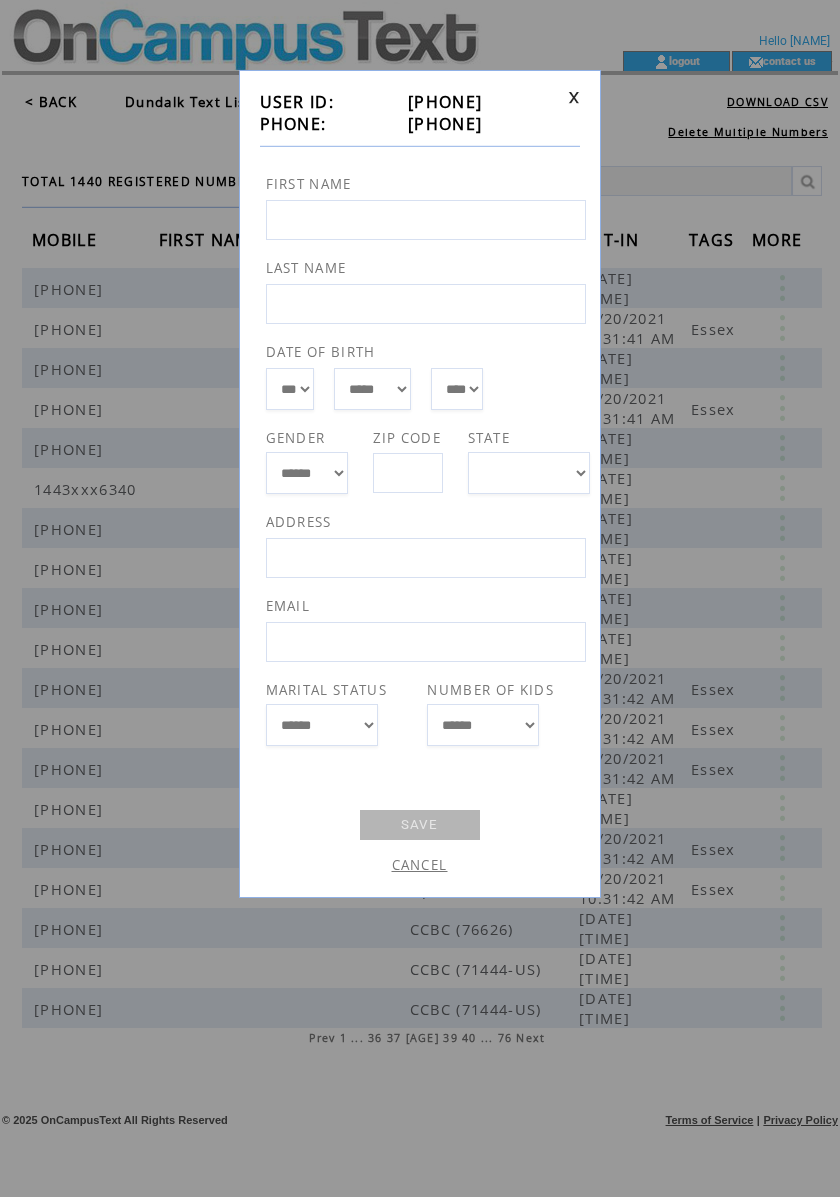 drag, startPoint x: 512, startPoint y: 125, endPoint x: 384, endPoint y: 122, distance: 128.03516 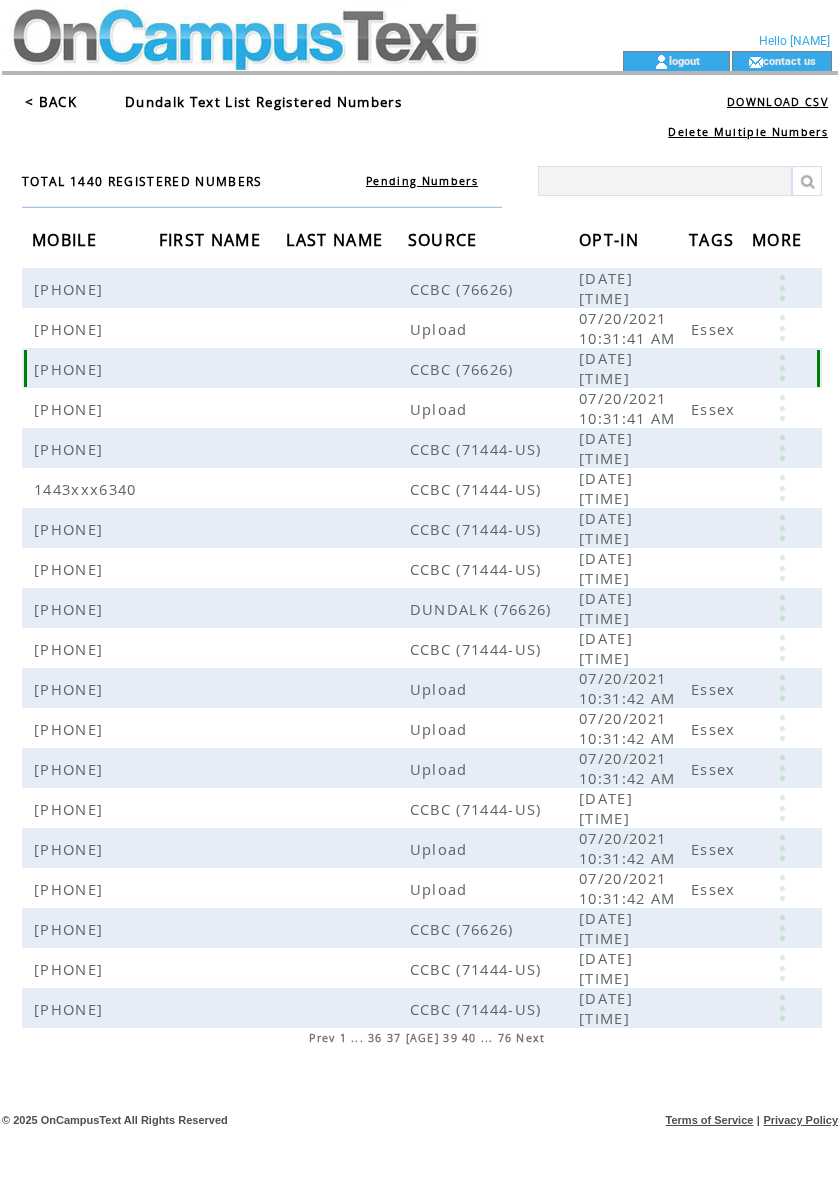 click at bounding box center (782, 368) 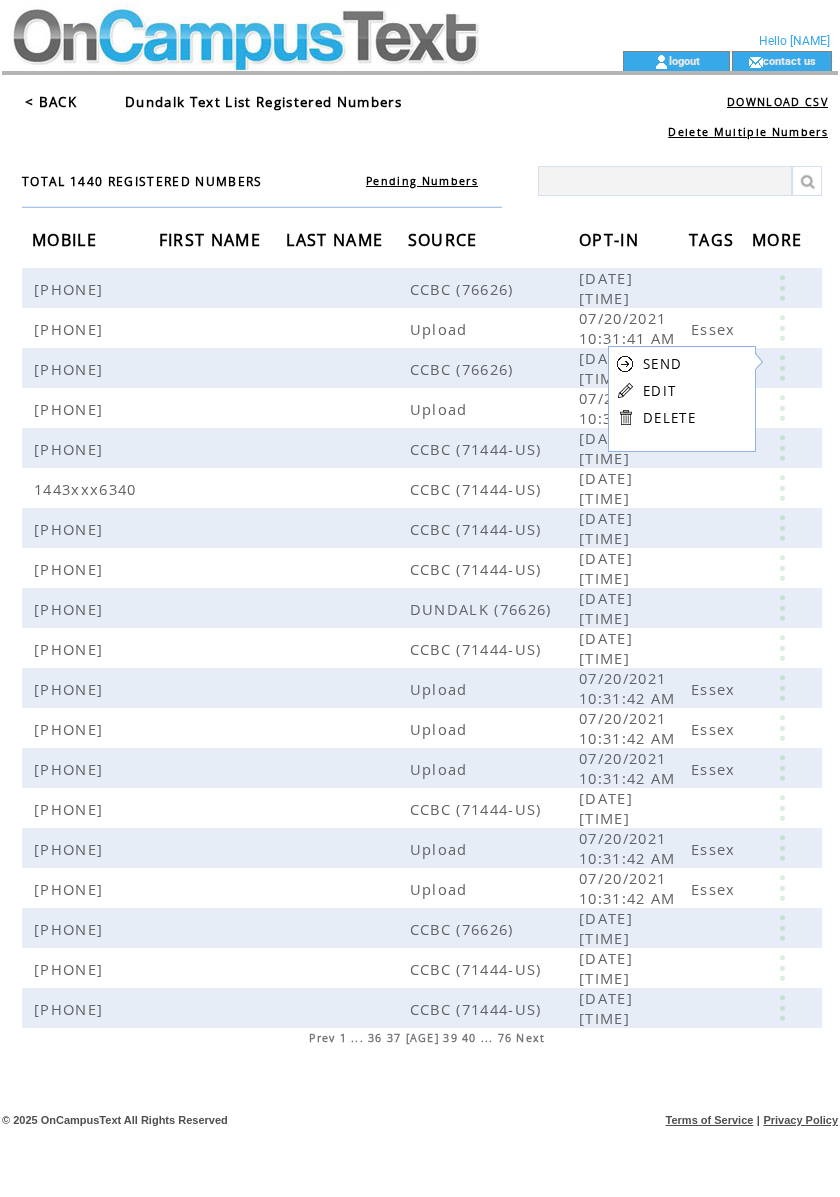 click on "EDIT" at bounding box center (659, 391) 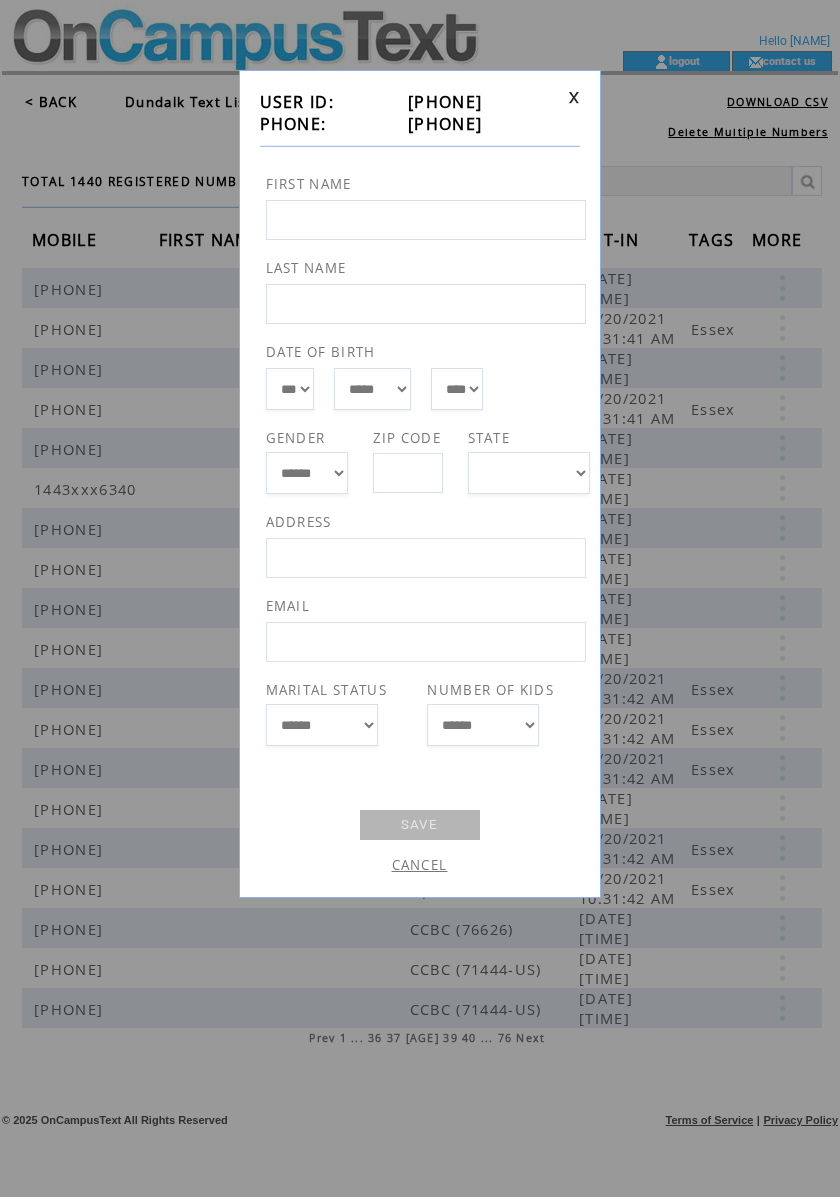 drag, startPoint x: 502, startPoint y: 122, endPoint x: 390, endPoint y: 129, distance: 112.21854 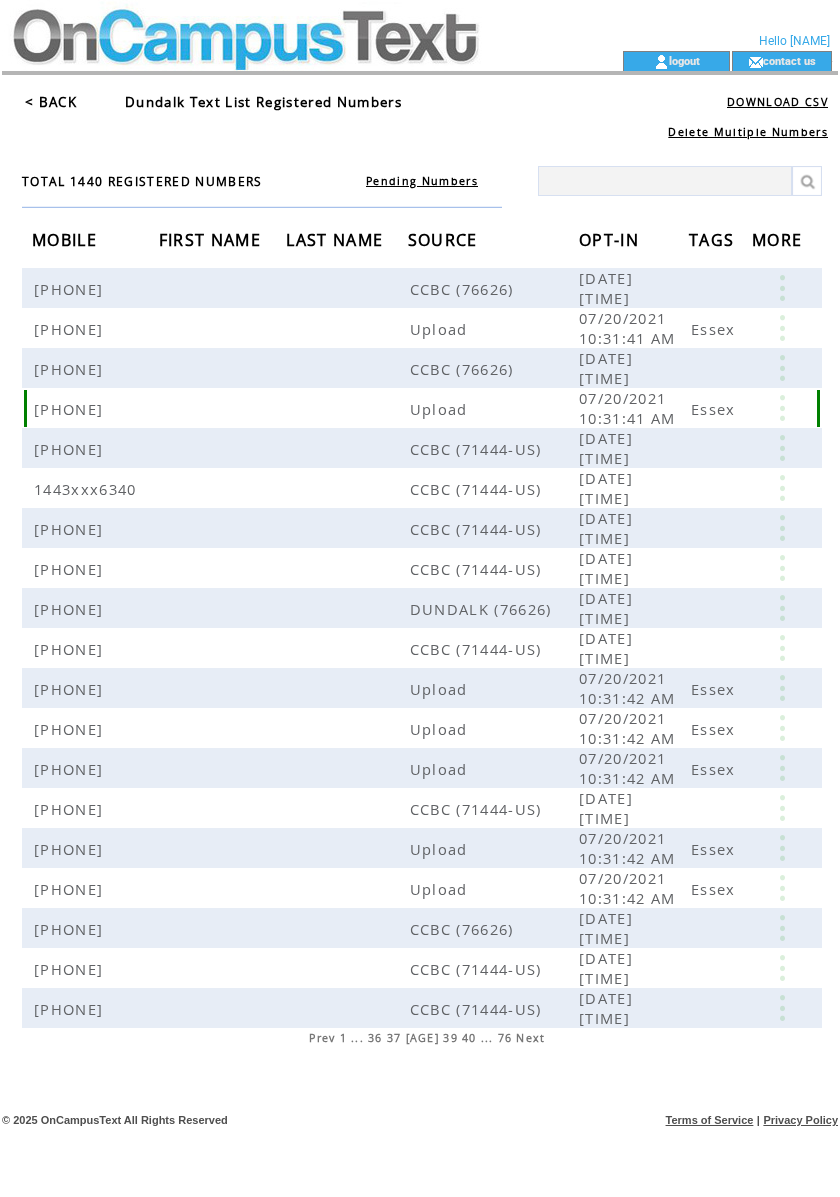 click at bounding box center [782, 408] 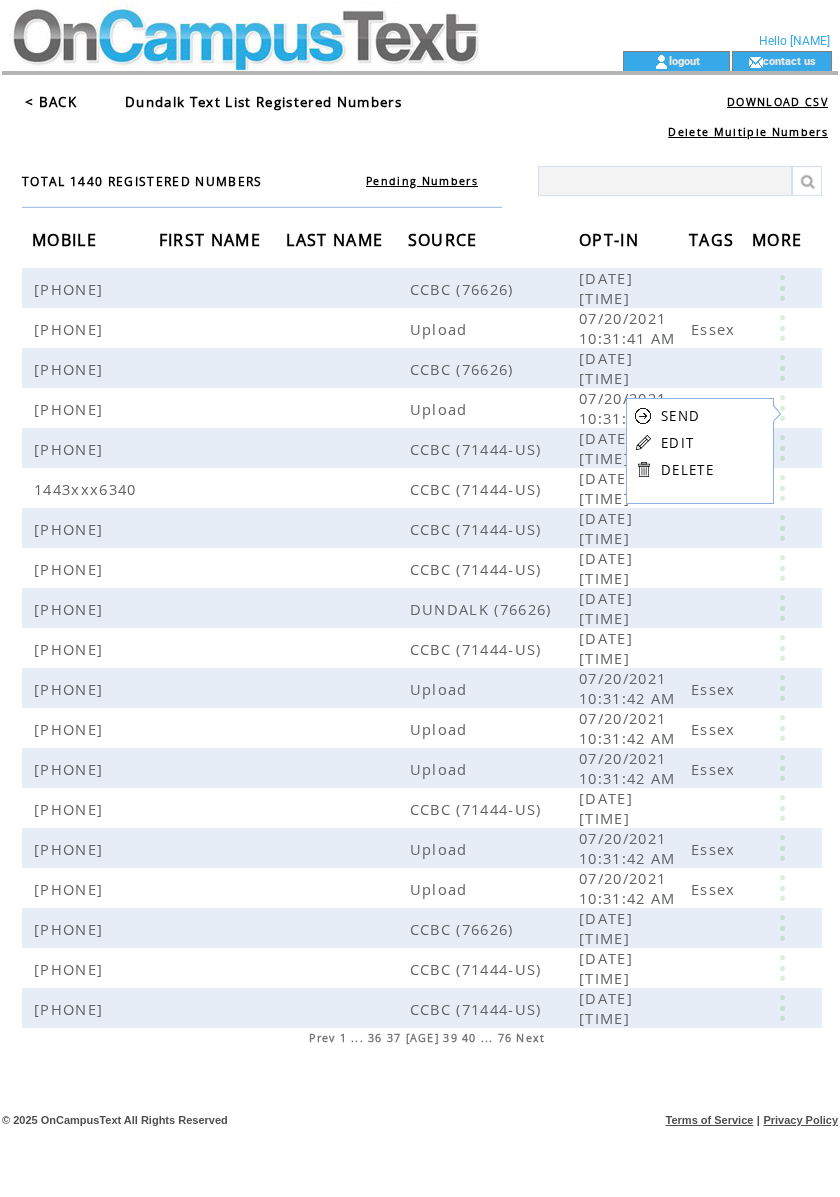 click on "EDIT" at bounding box center (677, 443) 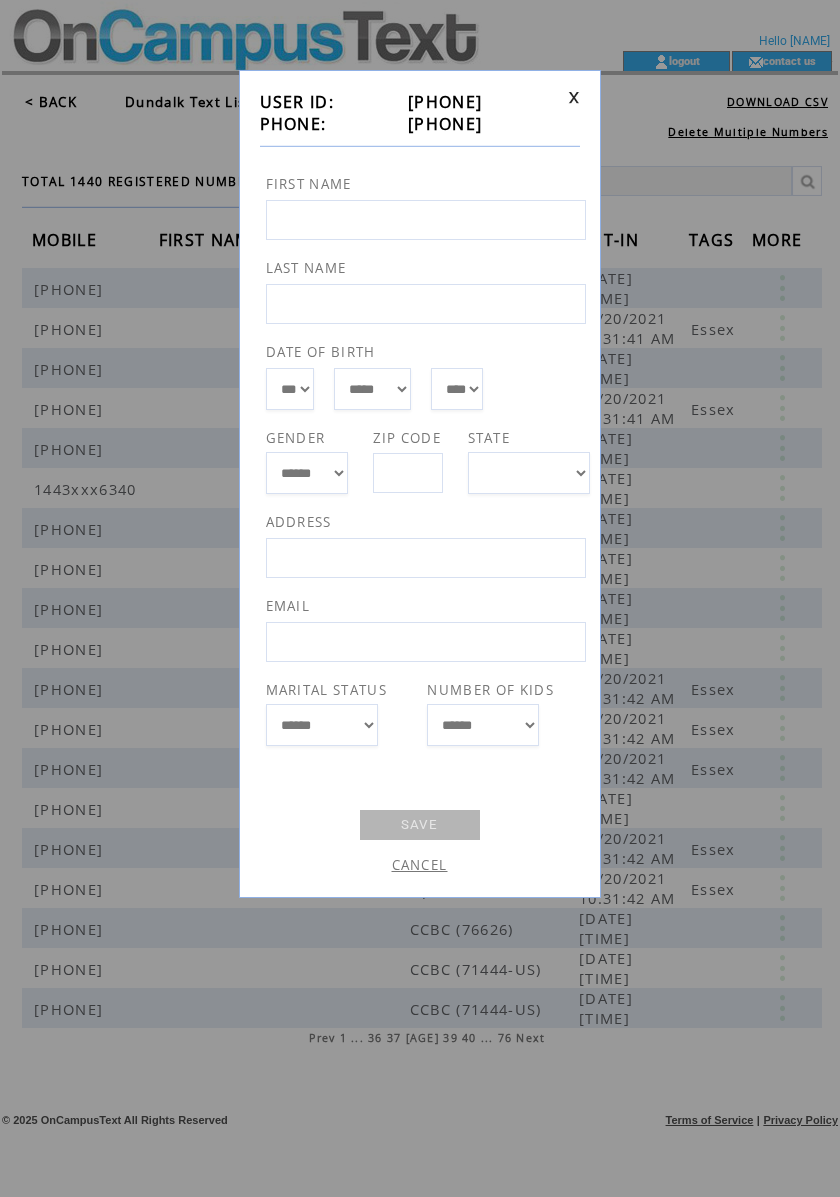 drag, startPoint x: 496, startPoint y: 128, endPoint x: 390, endPoint y: 136, distance: 106.30146 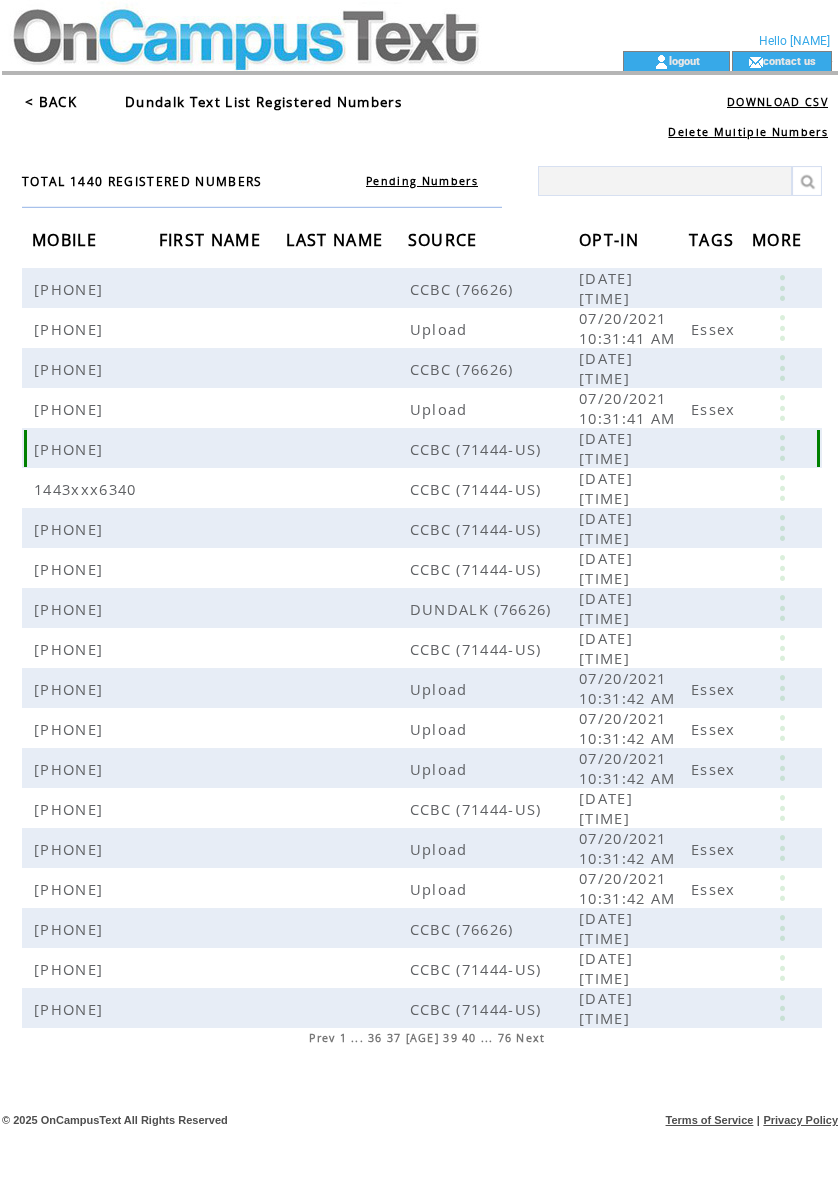 click at bounding box center (782, 448) 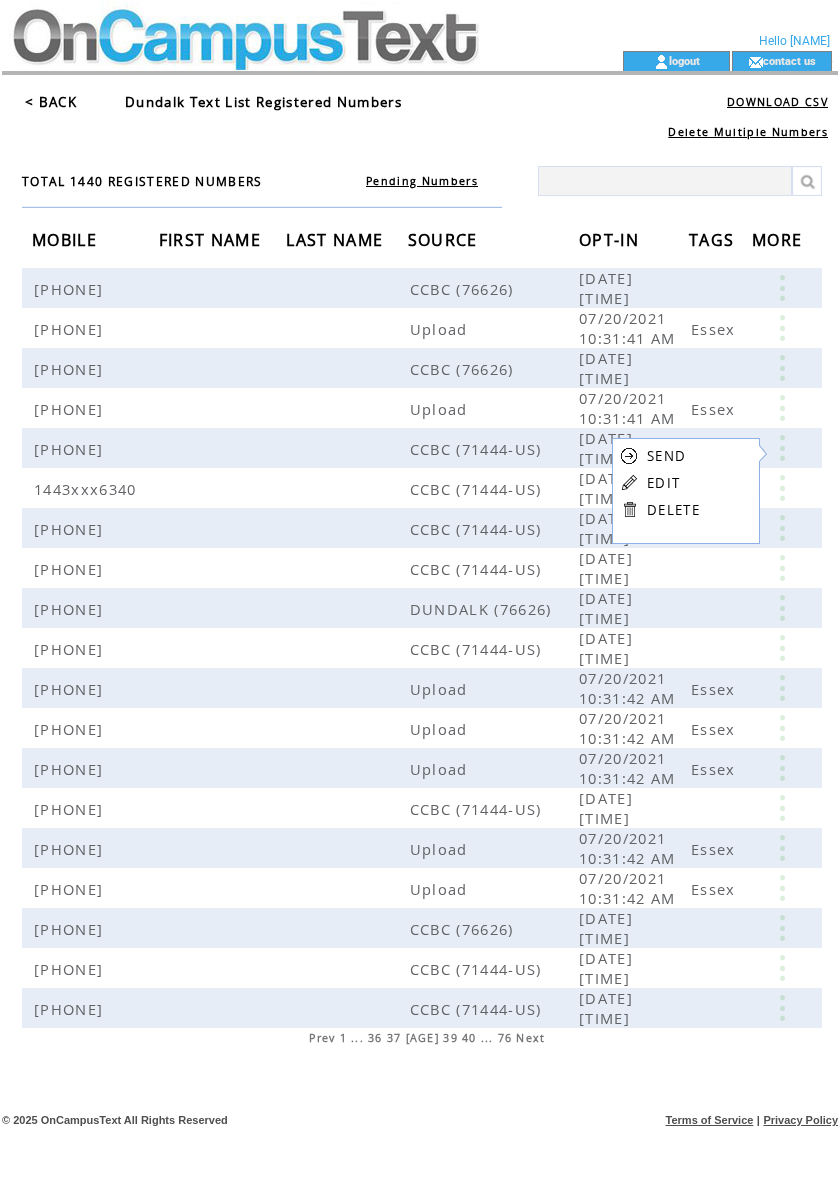 click on "EDIT" at bounding box center [663, 483] 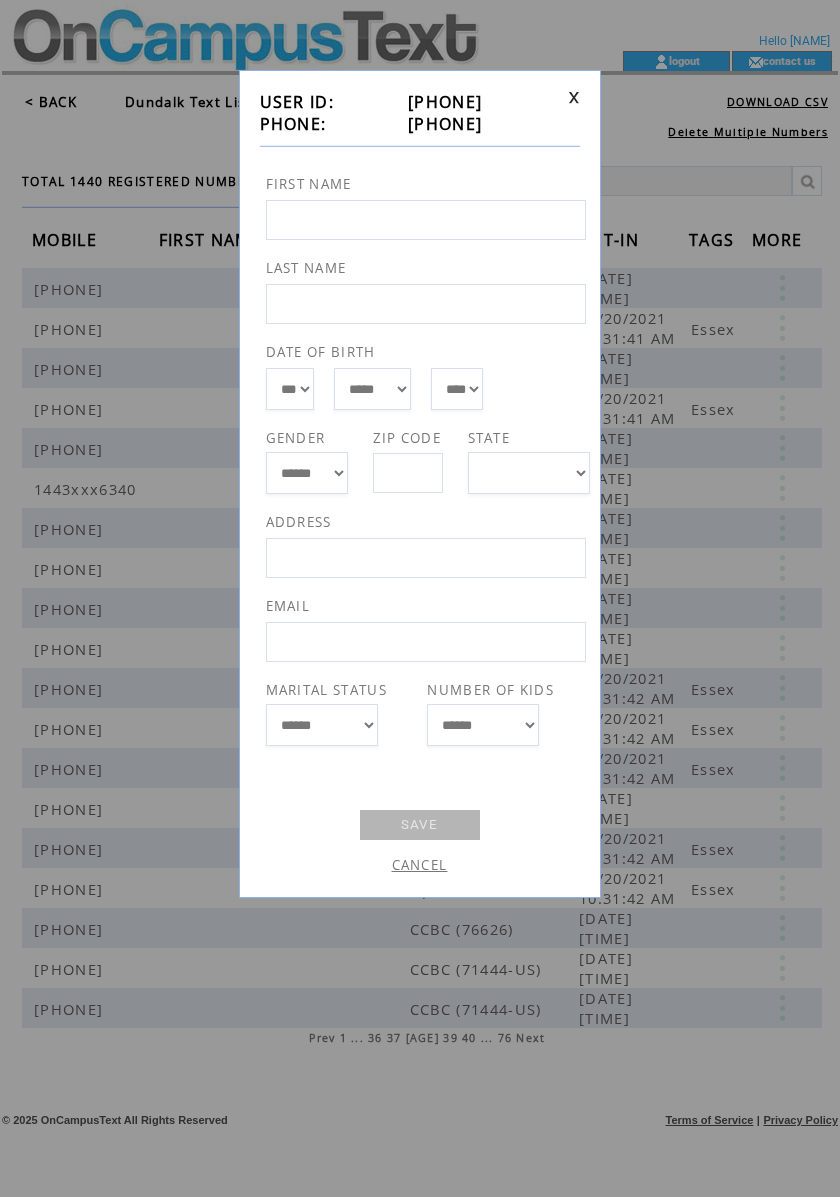 drag, startPoint x: 496, startPoint y: 128, endPoint x: 388, endPoint y: 133, distance: 108.11568 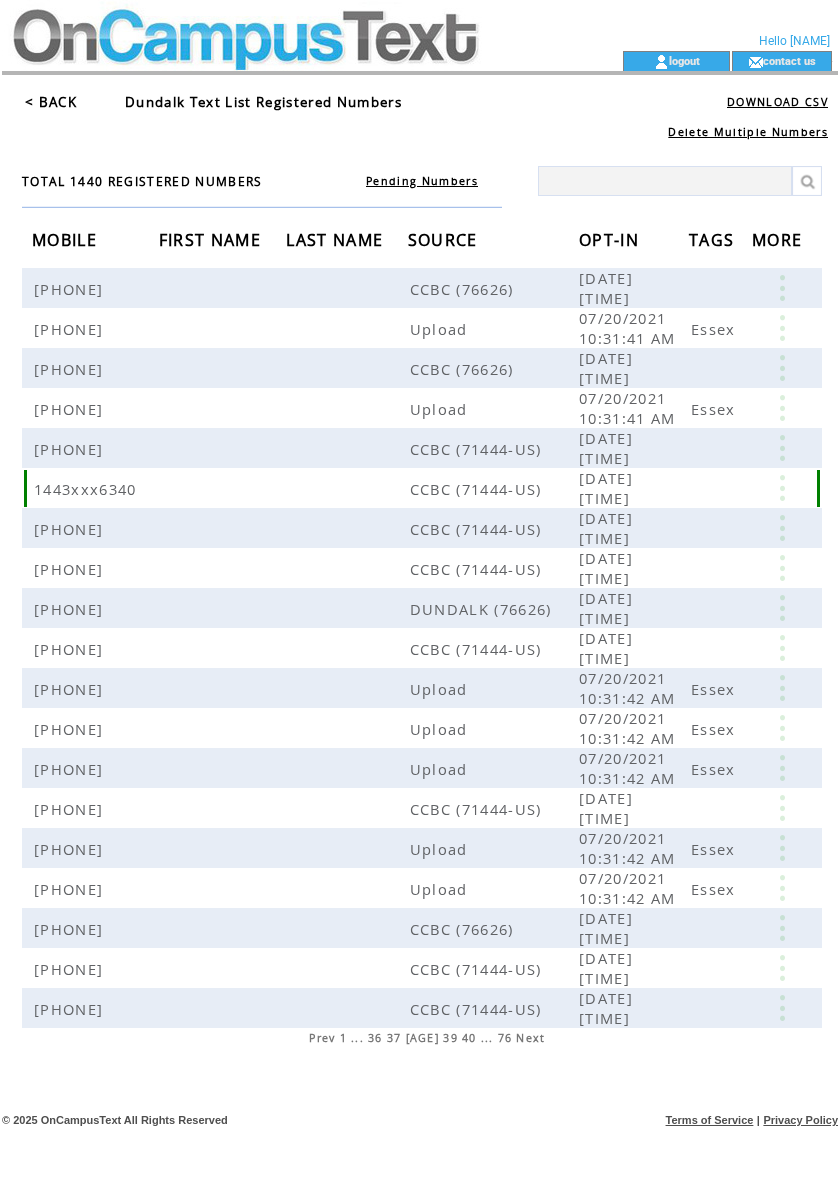 click at bounding box center [782, 488] 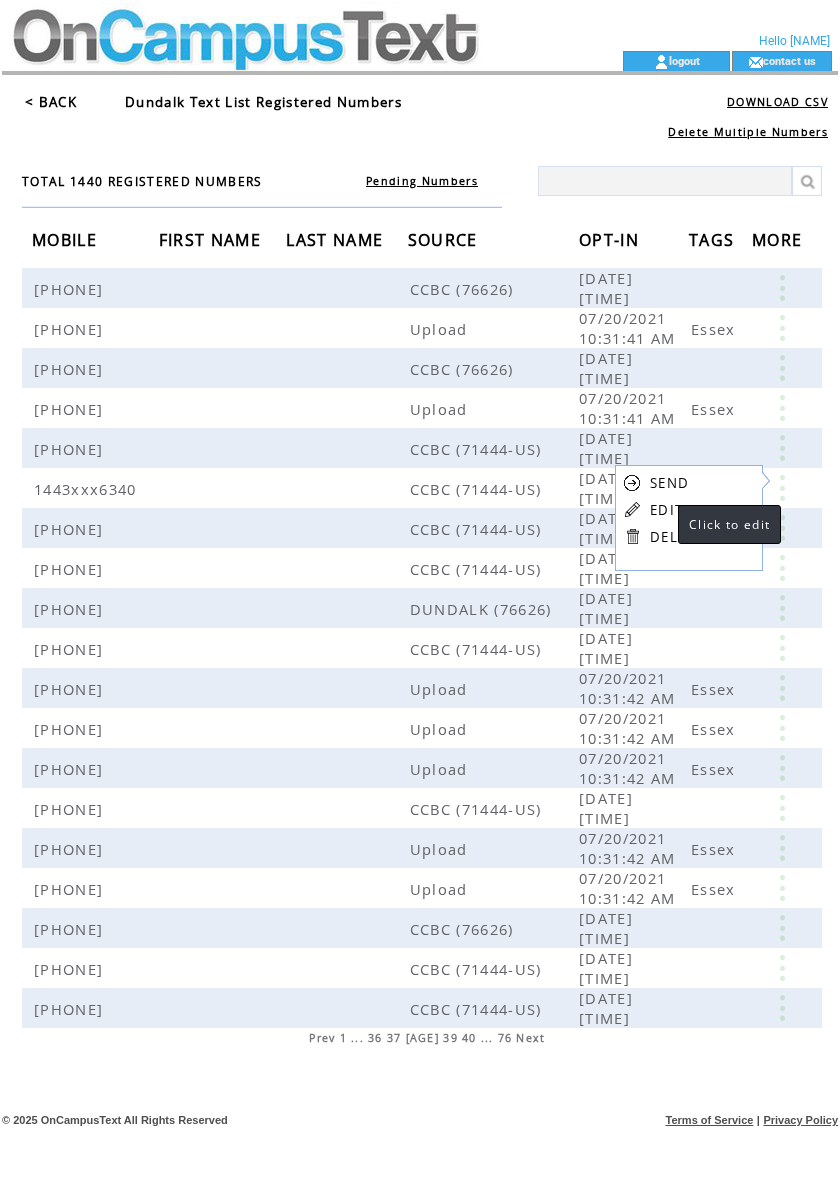 click on "EDIT" at bounding box center (666, 510) 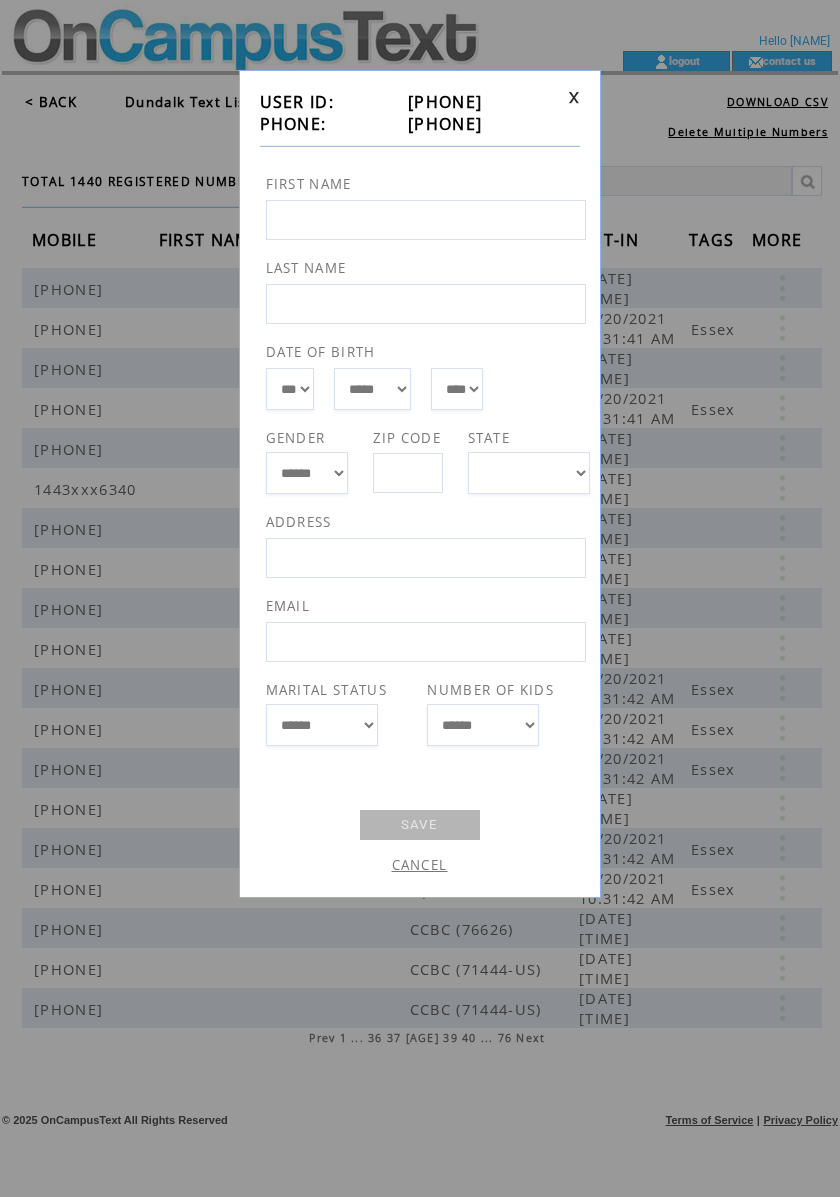 drag, startPoint x: 504, startPoint y: 129, endPoint x: 389, endPoint y: 132, distance: 115.03912 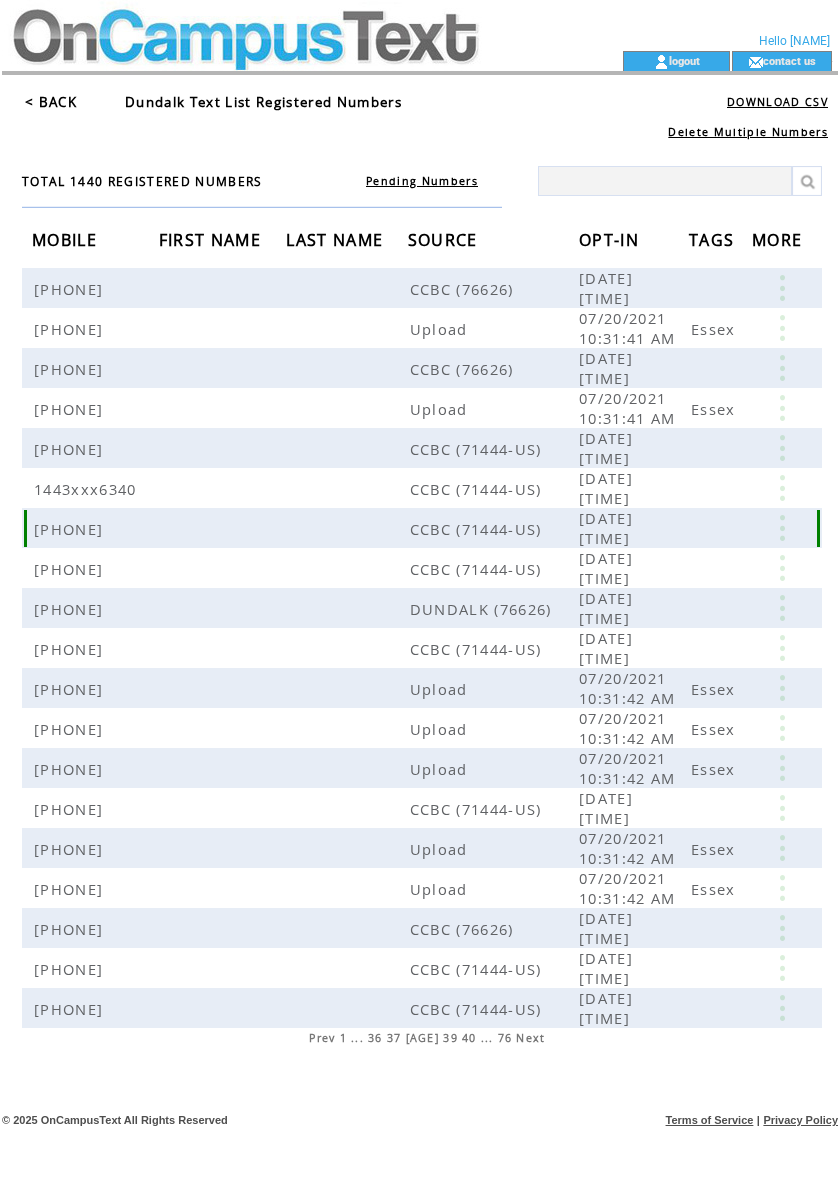 click at bounding box center [782, 528] 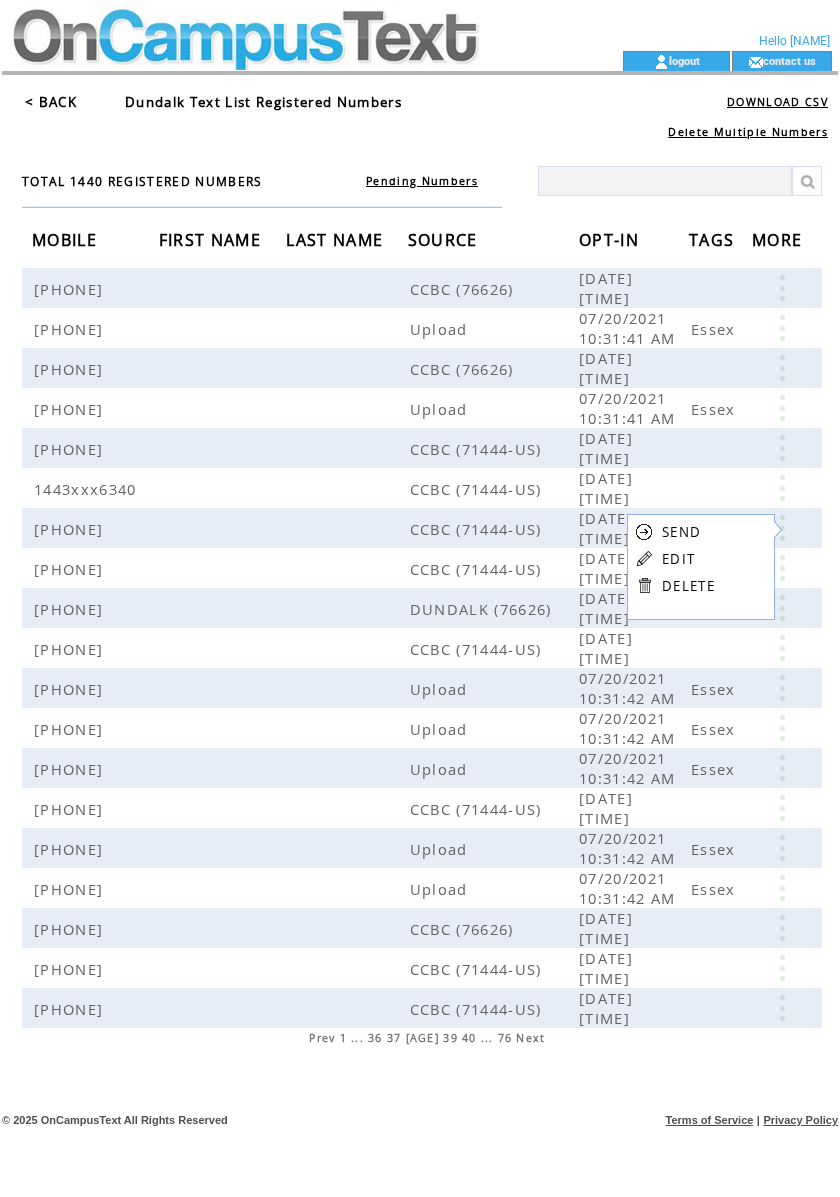 click on "EDIT" at bounding box center (678, 559) 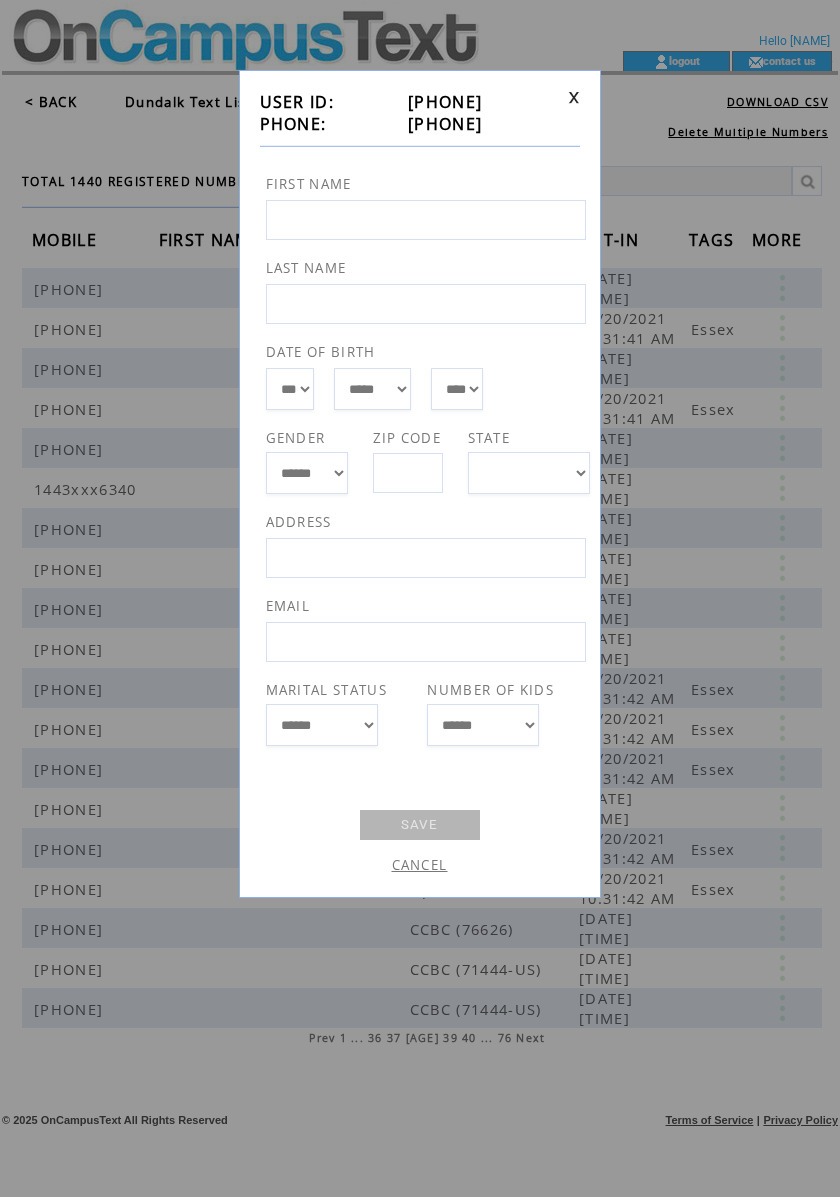 drag, startPoint x: 529, startPoint y: 122, endPoint x: 384, endPoint y: 129, distance: 145.16887 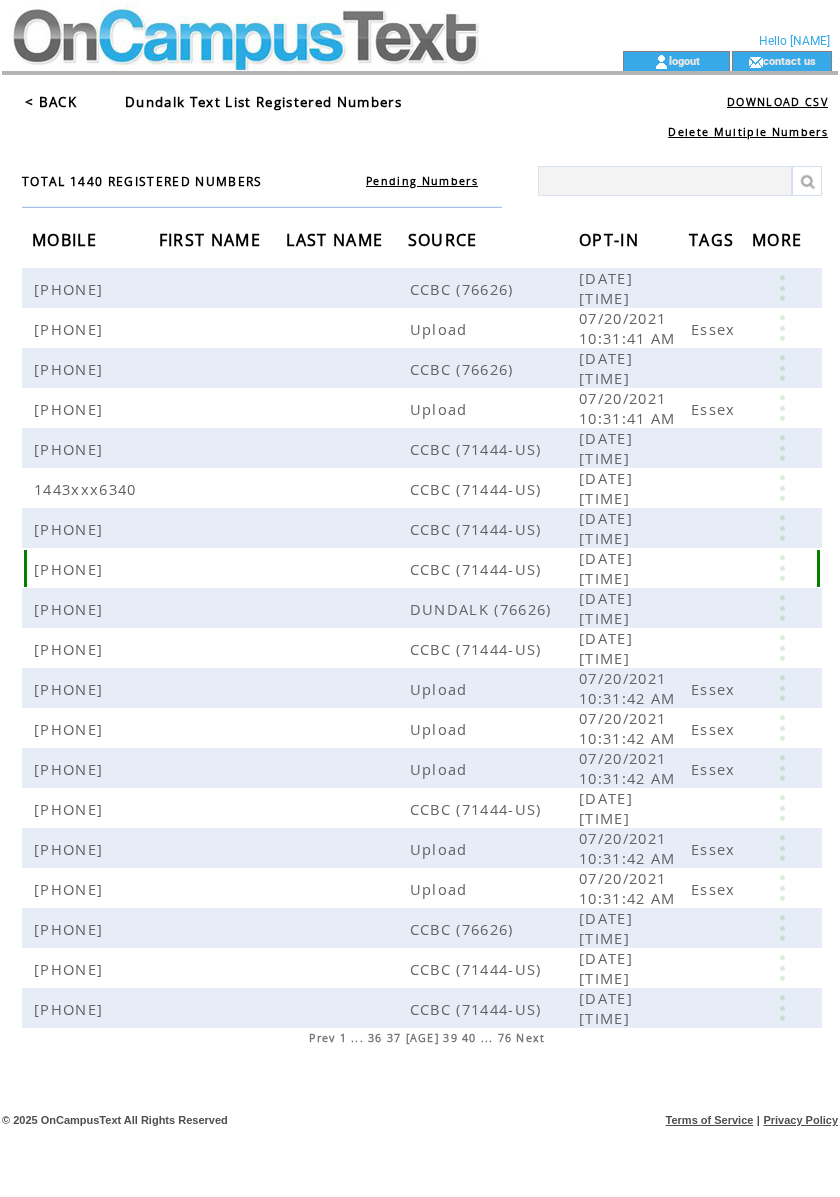 click at bounding box center (782, 568) 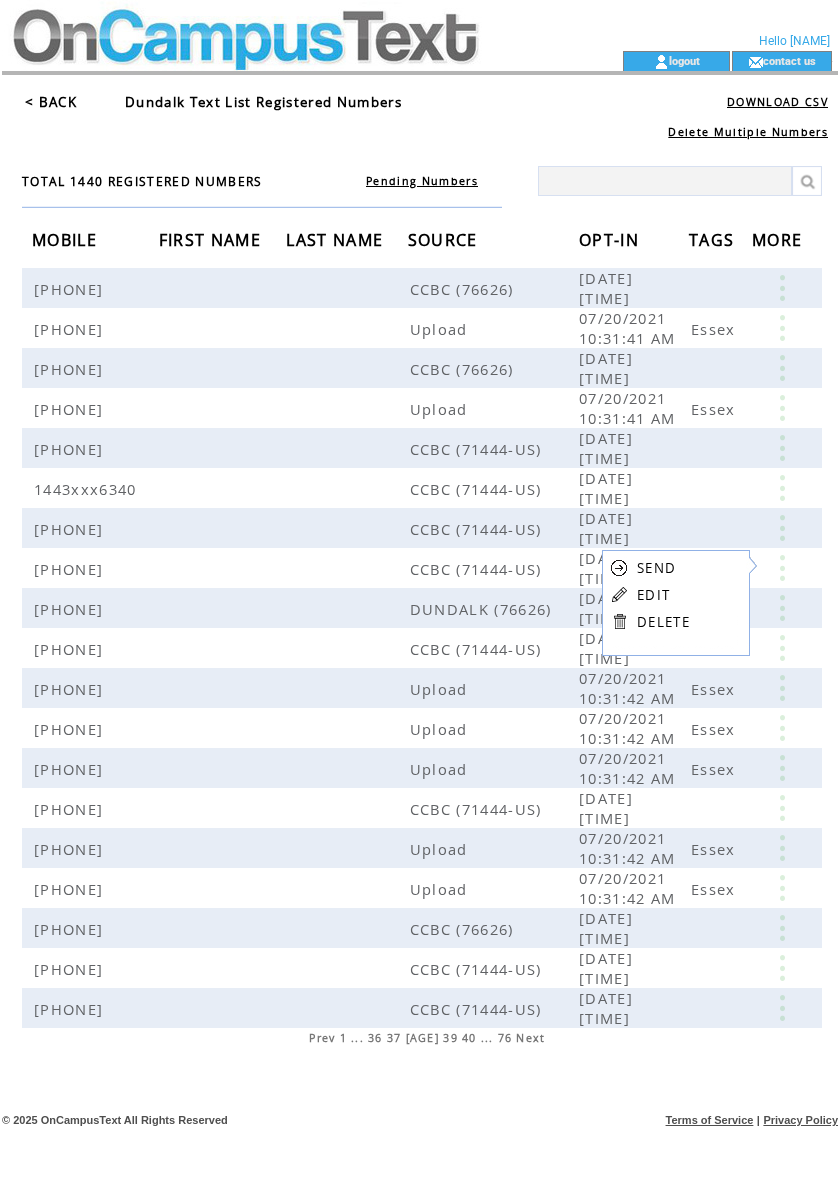 click on "EDIT" at bounding box center (653, 595) 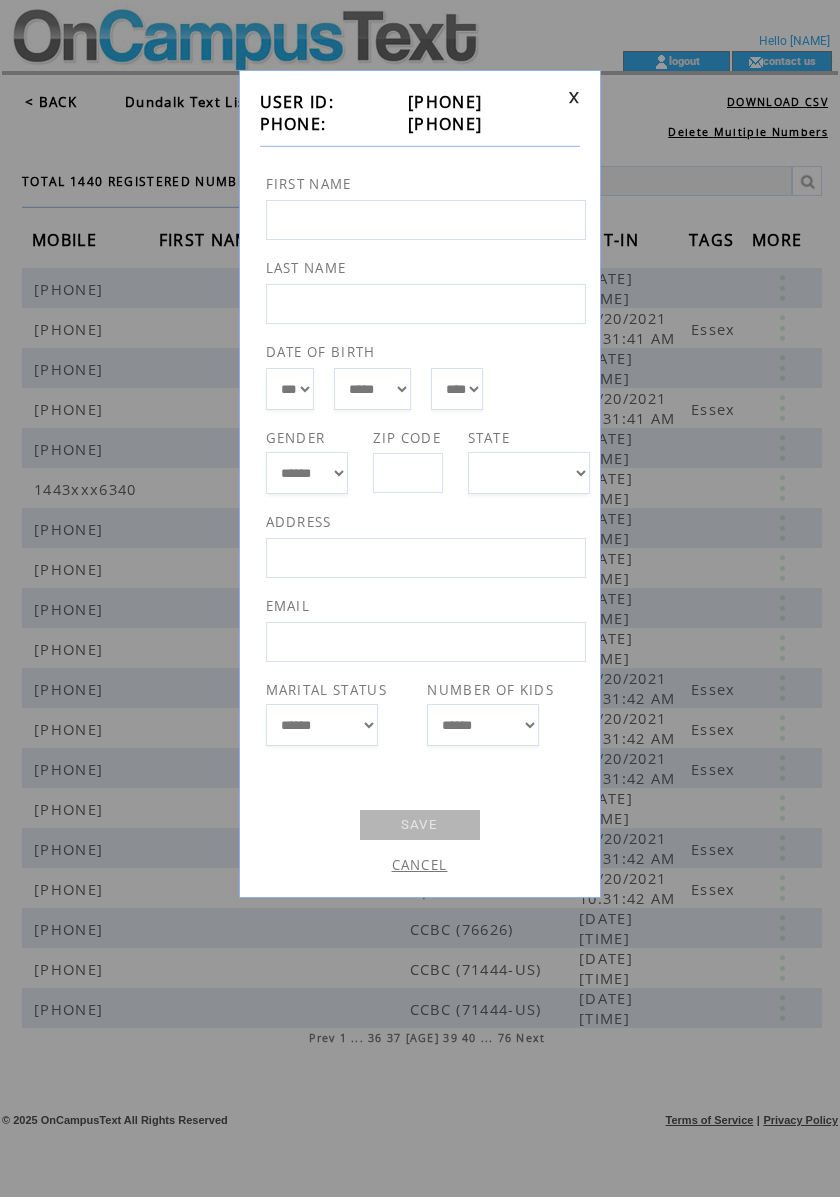 drag, startPoint x: 496, startPoint y: 124, endPoint x: 390, endPoint y: 133, distance: 106.381386 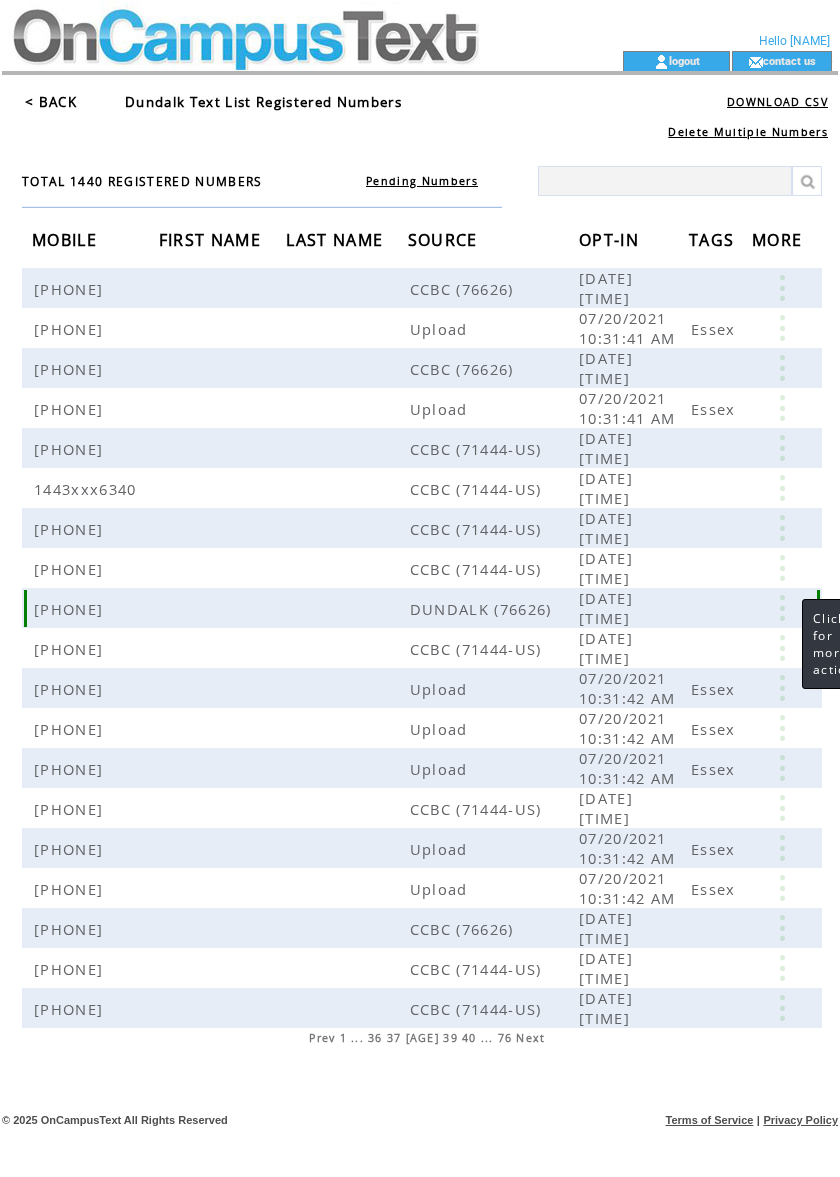 click at bounding box center [782, 608] 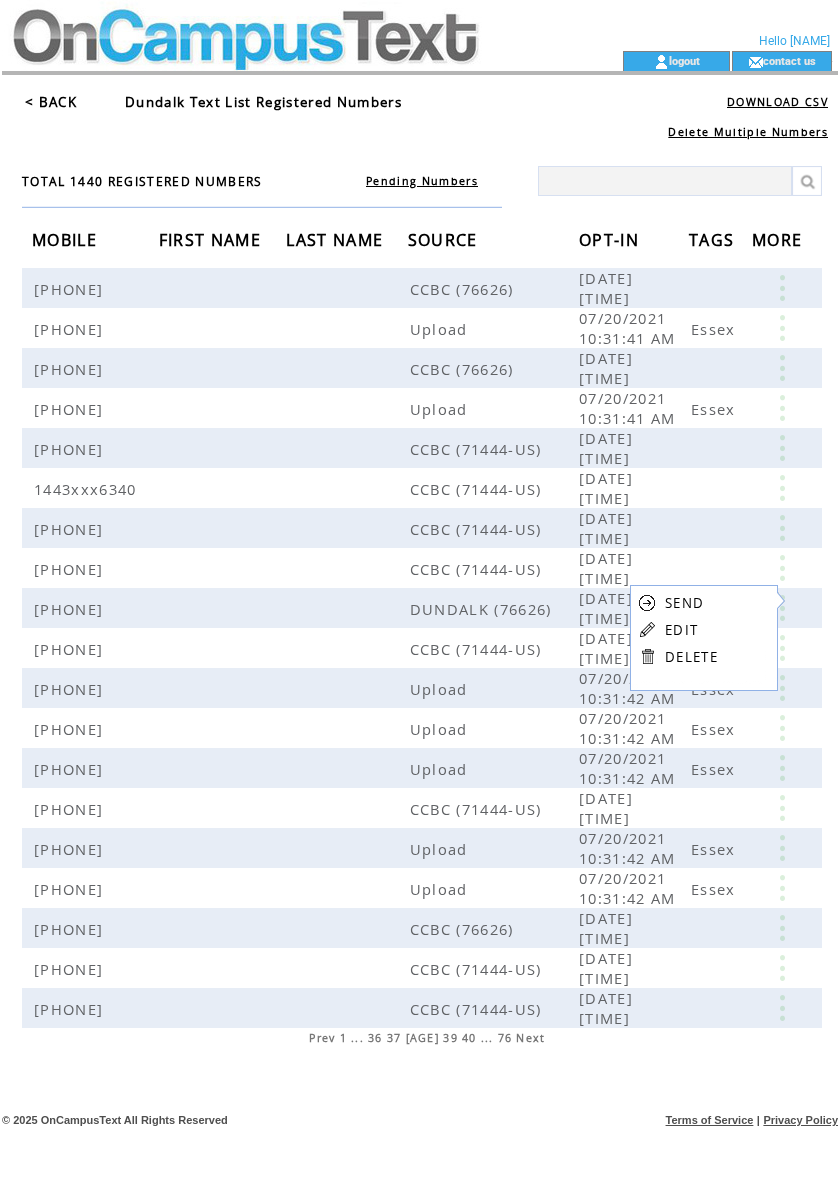 click on "EDIT" at bounding box center (681, 630) 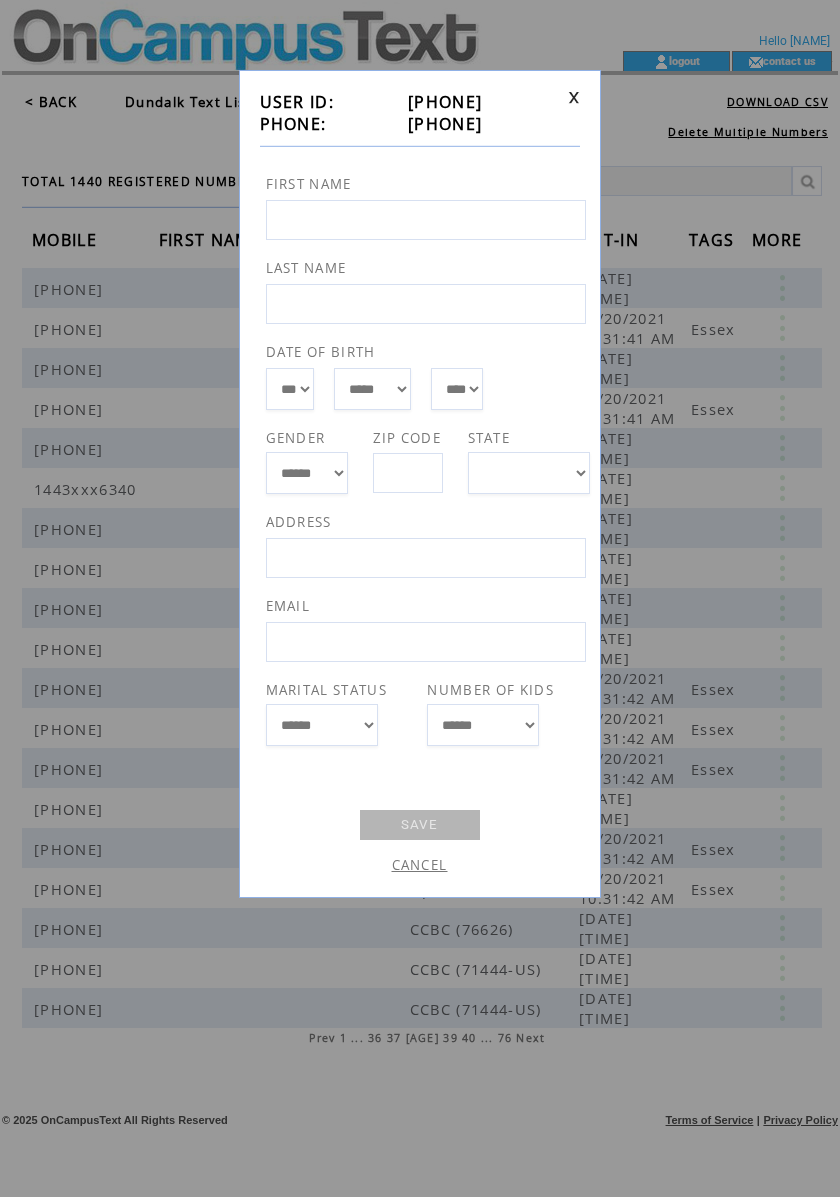 drag, startPoint x: 497, startPoint y: 130, endPoint x: 390, endPoint y: 134, distance: 107.07474 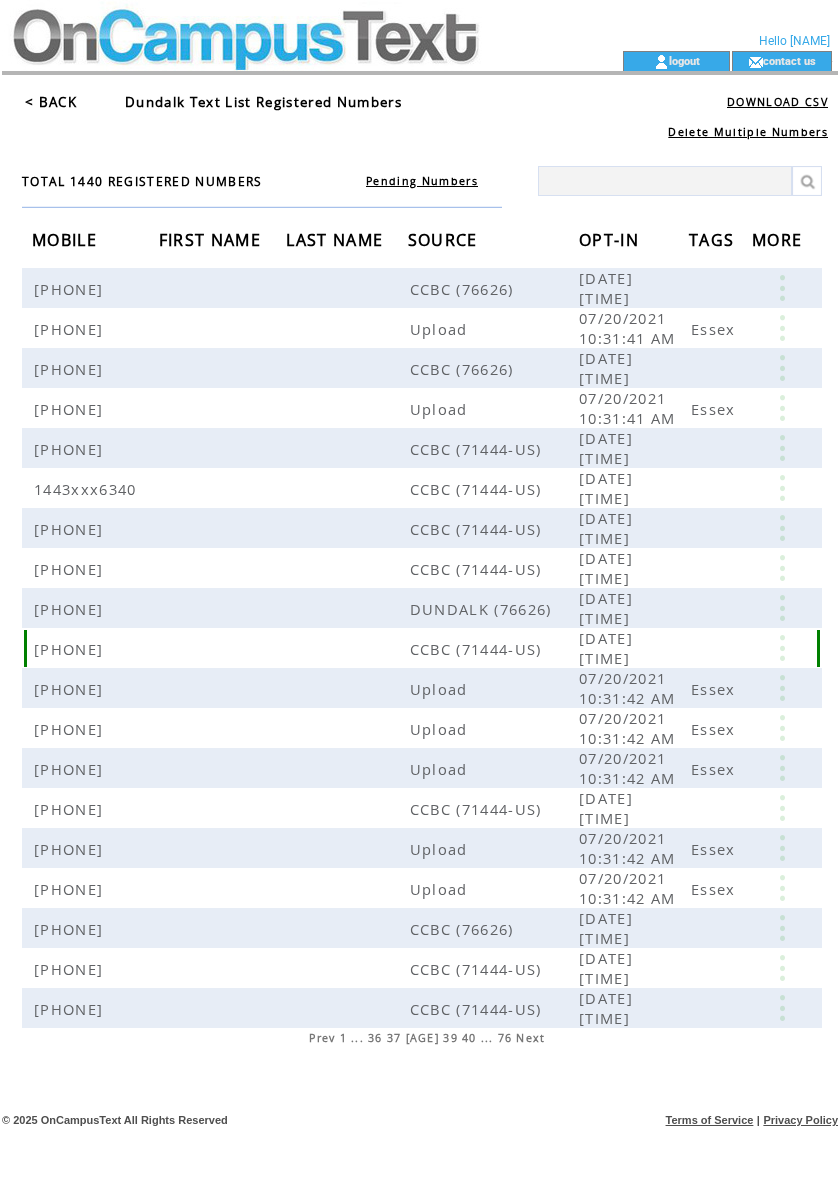 click at bounding box center [782, 648] 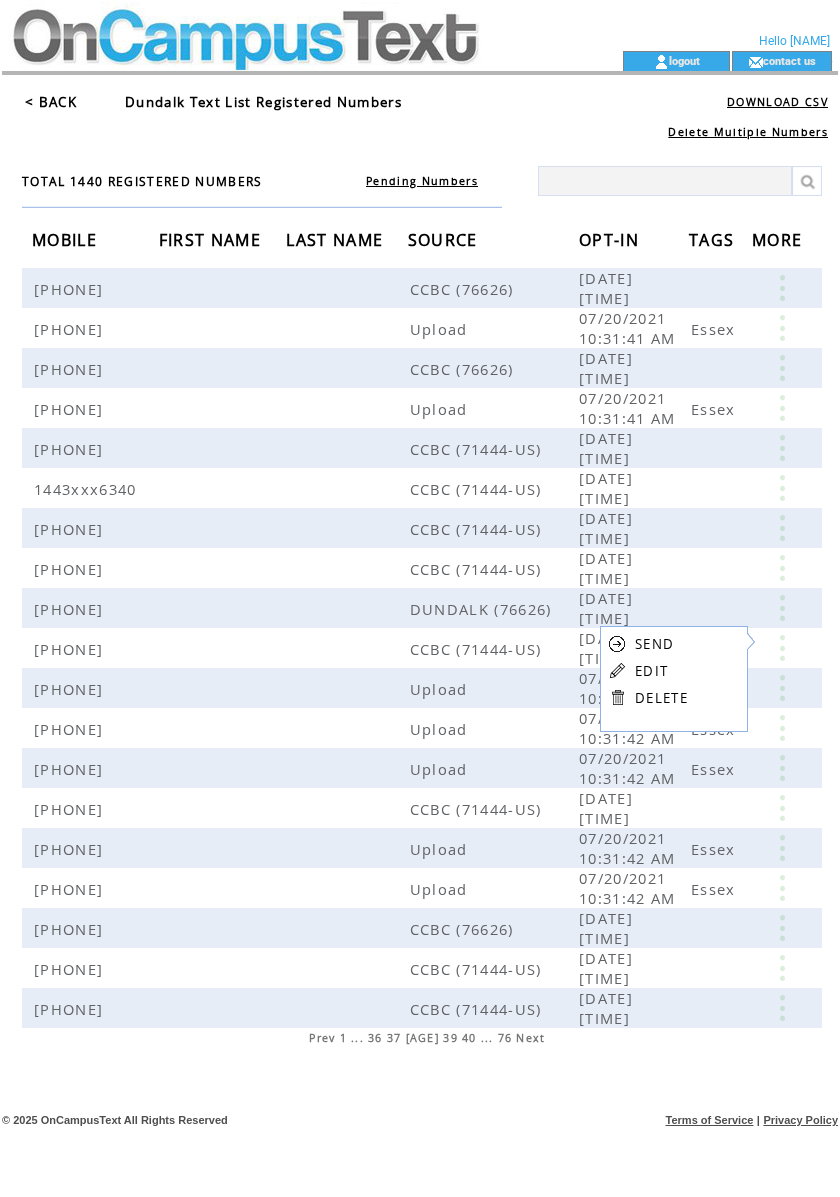 click on "EDIT" at bounding box center (651, 671) 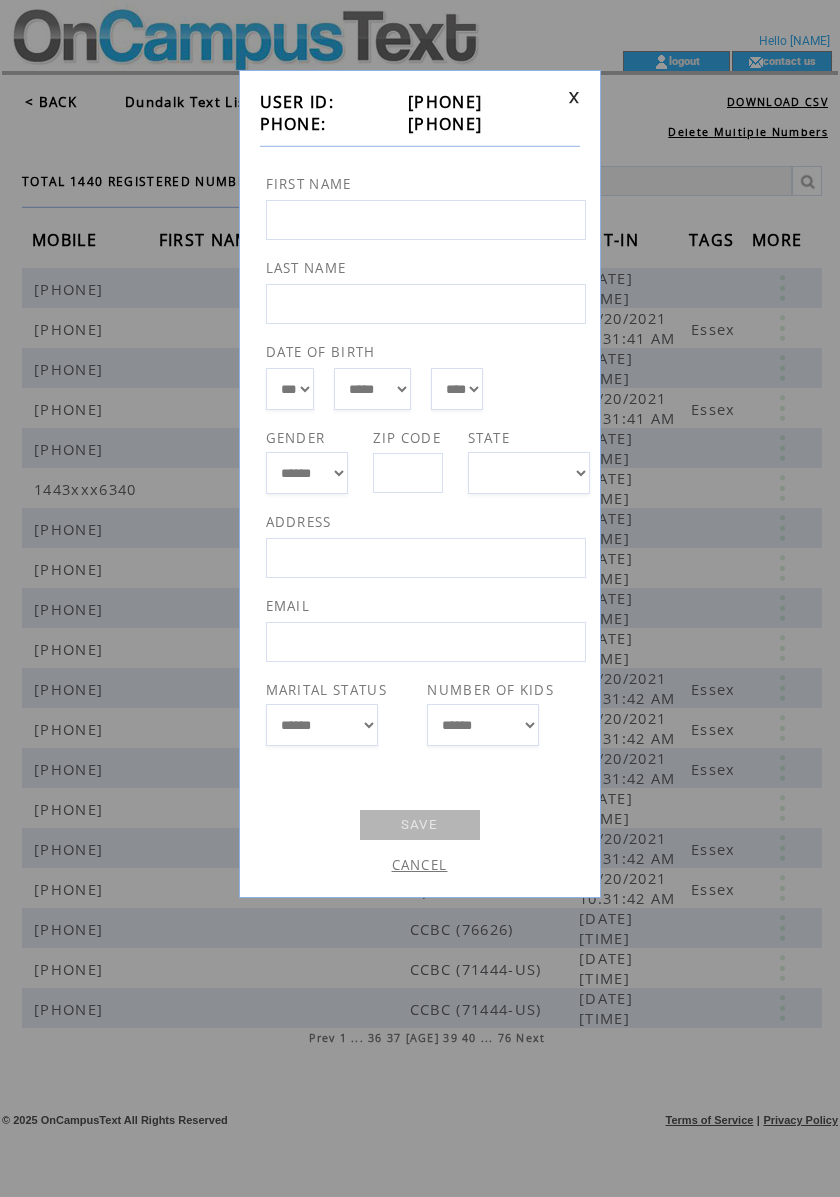 drag, startPoint x: 520, startPoint y: 117, endPoint x: 390, endPoint y: 121, distance: 130.06152 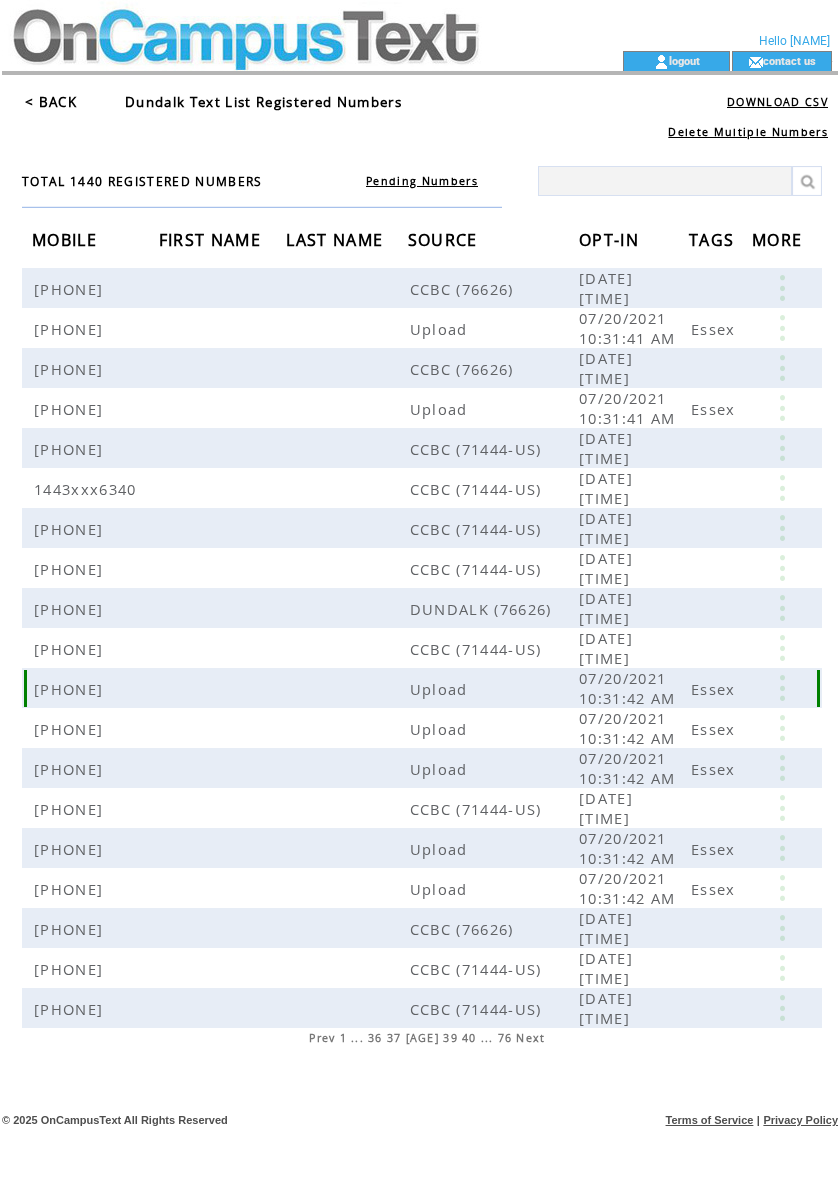 click at bounding box center [782, 688] 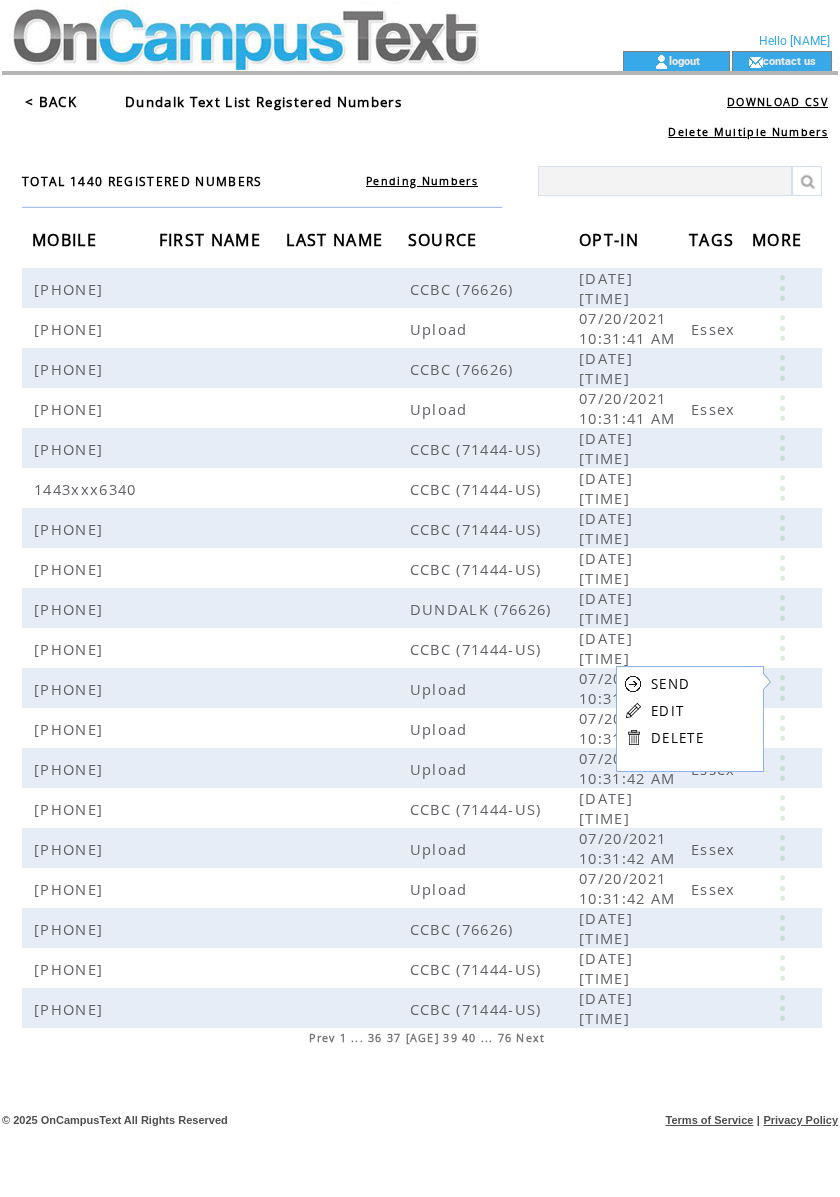 click on "EDIT" at bounding box center [667, 711] 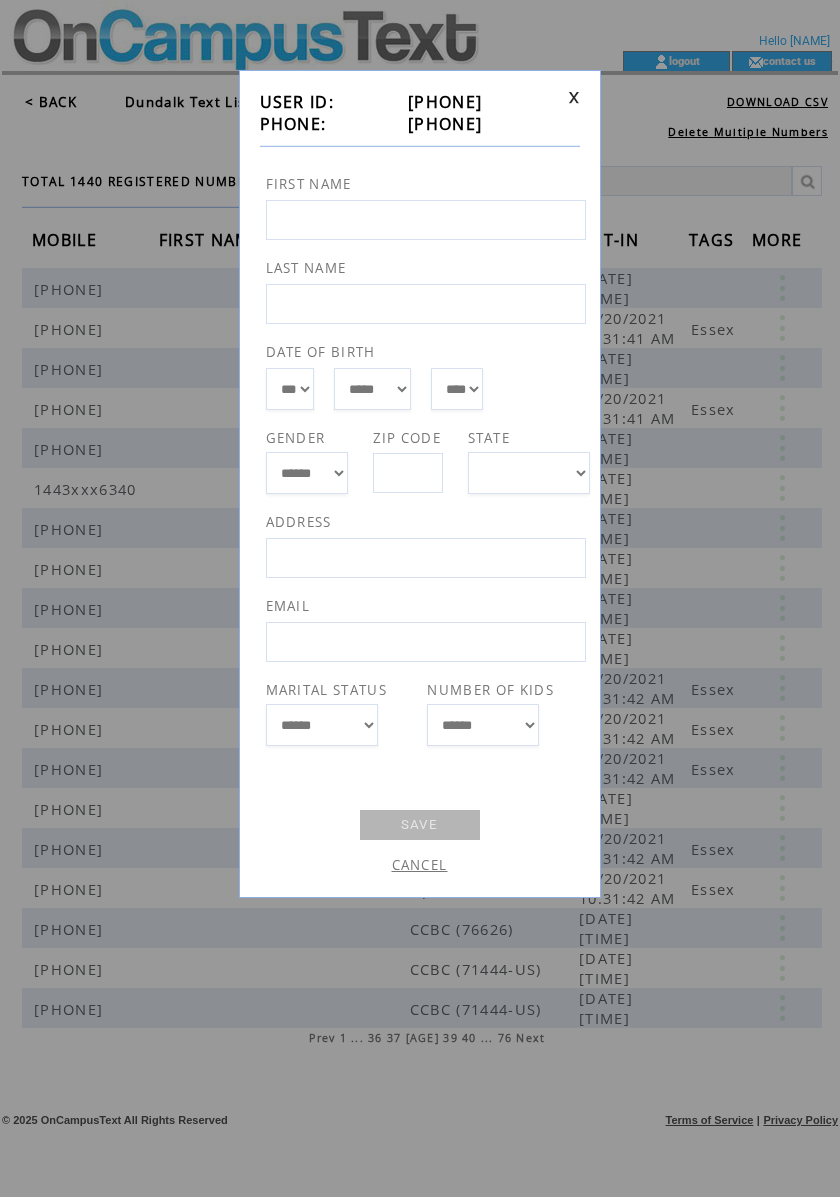 drag, startPoint x: 506, startPoint y: 121, endPoint x: 386, endPoint y: 126, distance: 120.10412 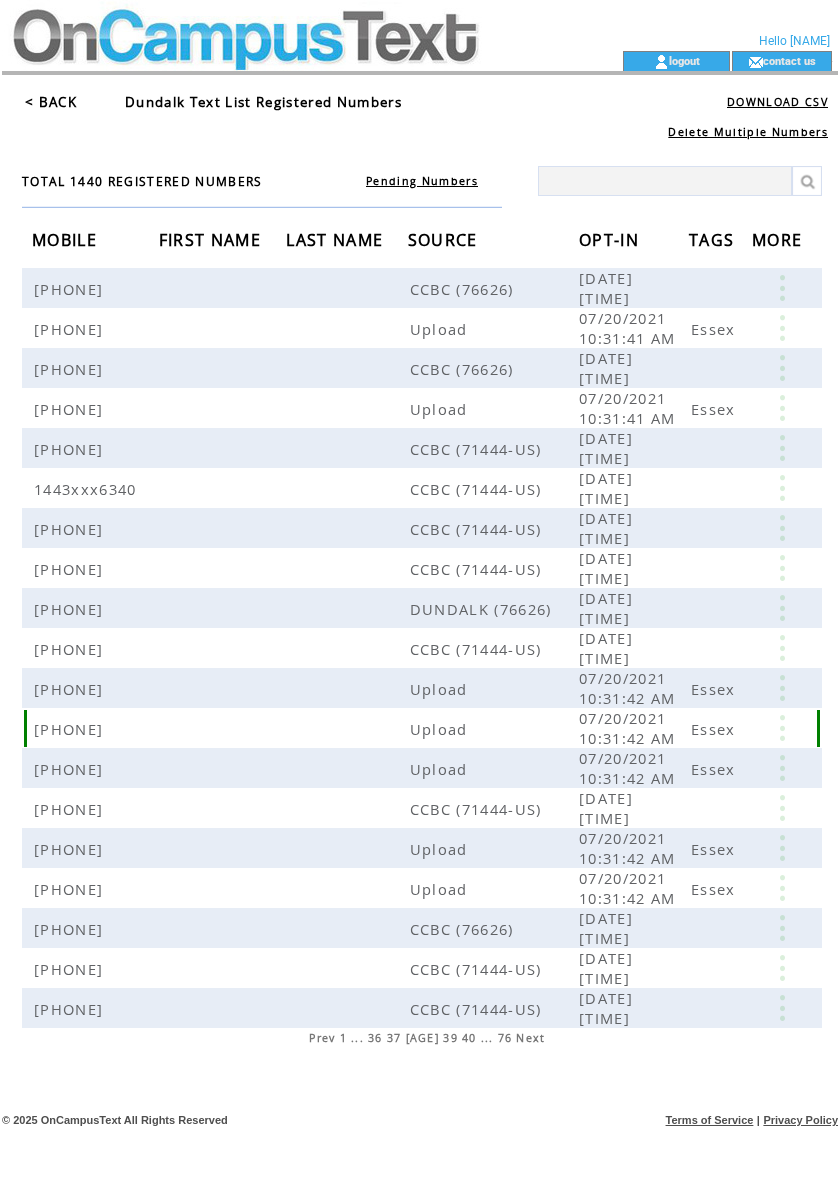 click at bounding box center (782, 728) 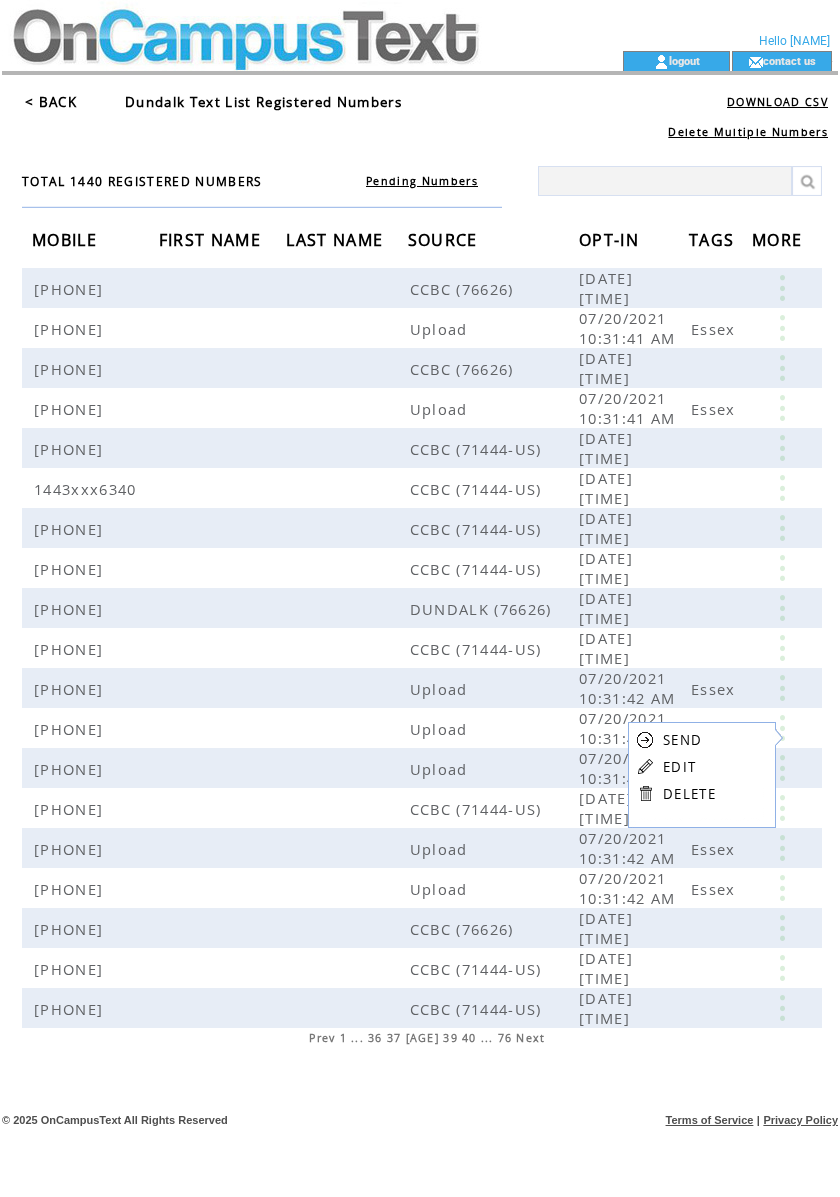 click on "EDIT" at bounding box center [679, 767] 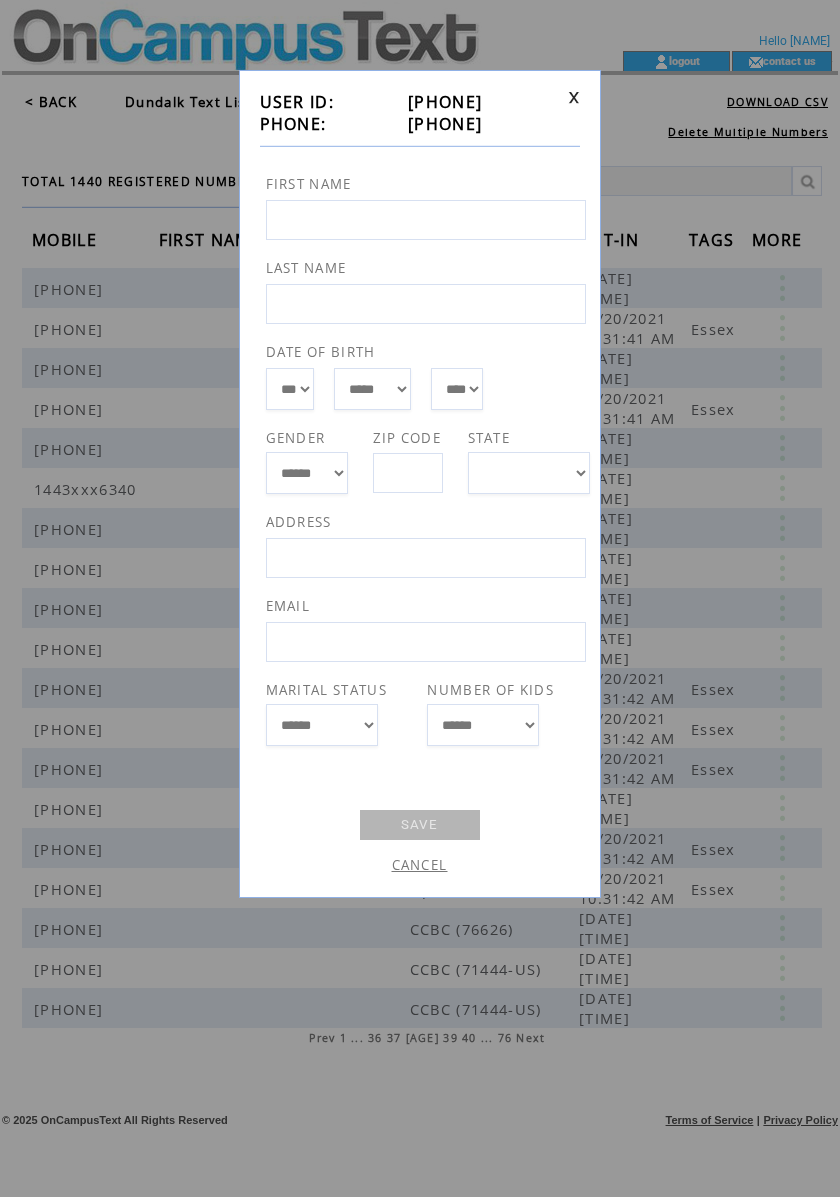 drag, startPoint x: 501, startPoint y: 120, endPoint x: 386, endPoint y: 132, distance: 115.62439 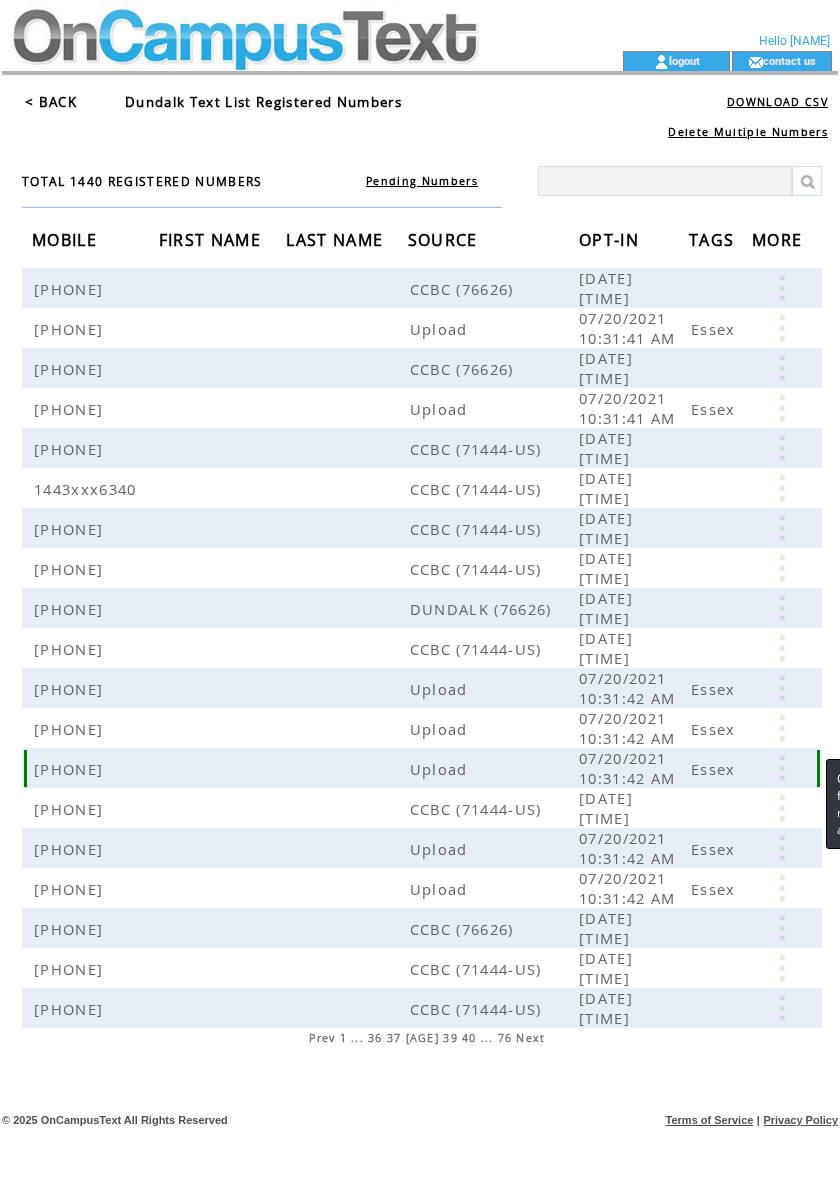 click at bounding box center (782, 768) 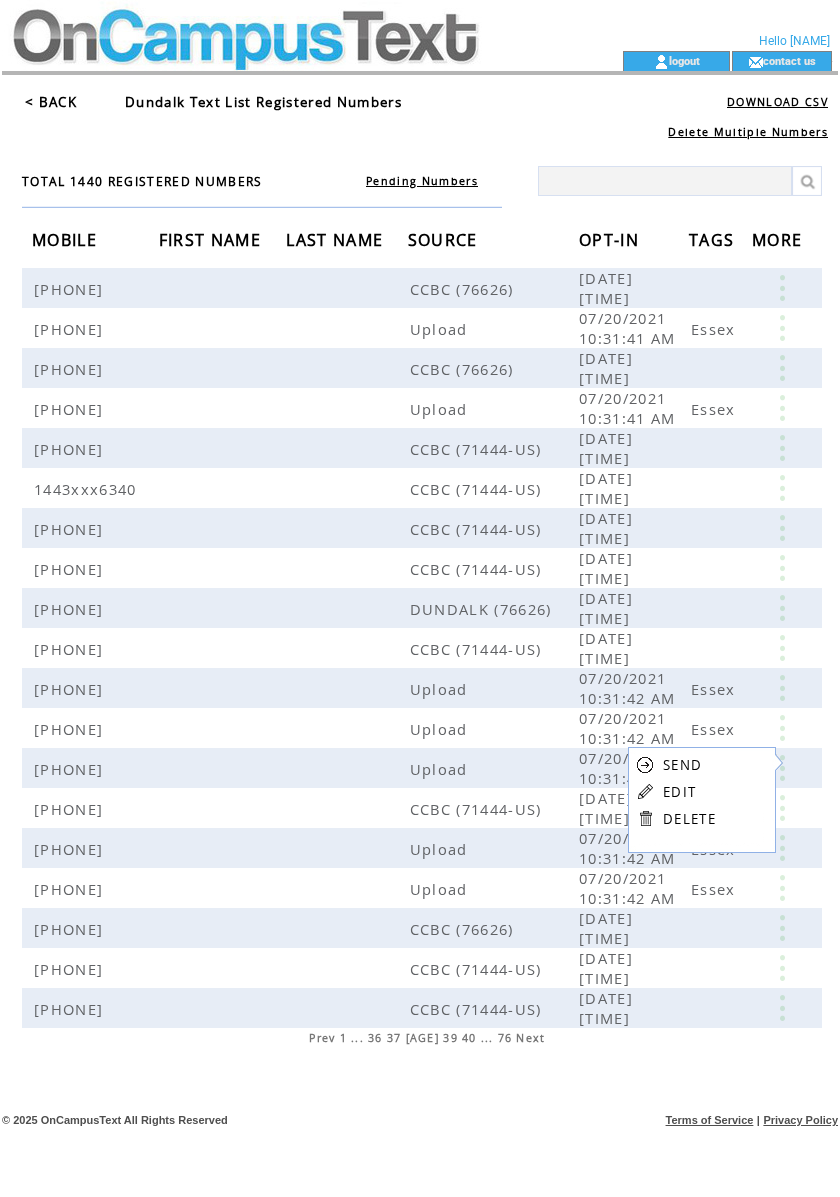 click on "EDIT" at bounding box center [679, 792] 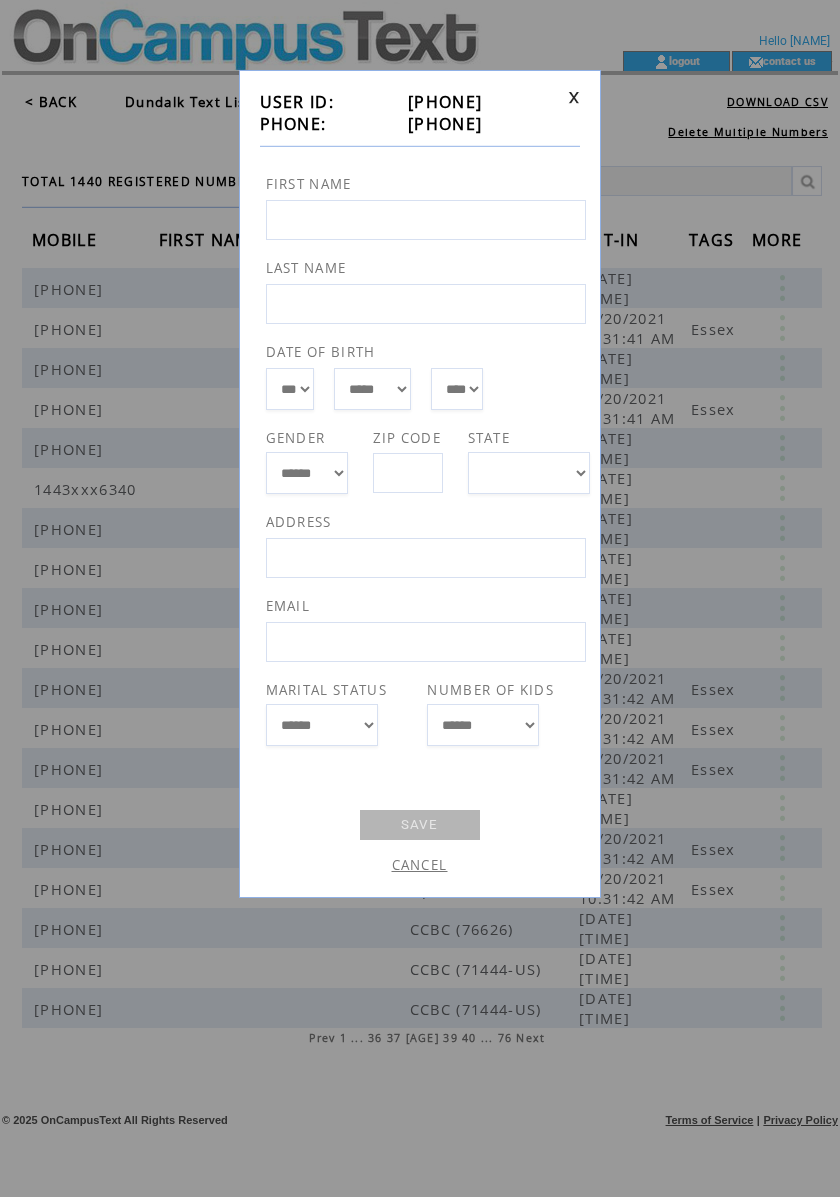 drag, startPoint x: 498, startPoint y: 124, endPoint x: 386, endPoint y: 132, distance: 112.28535 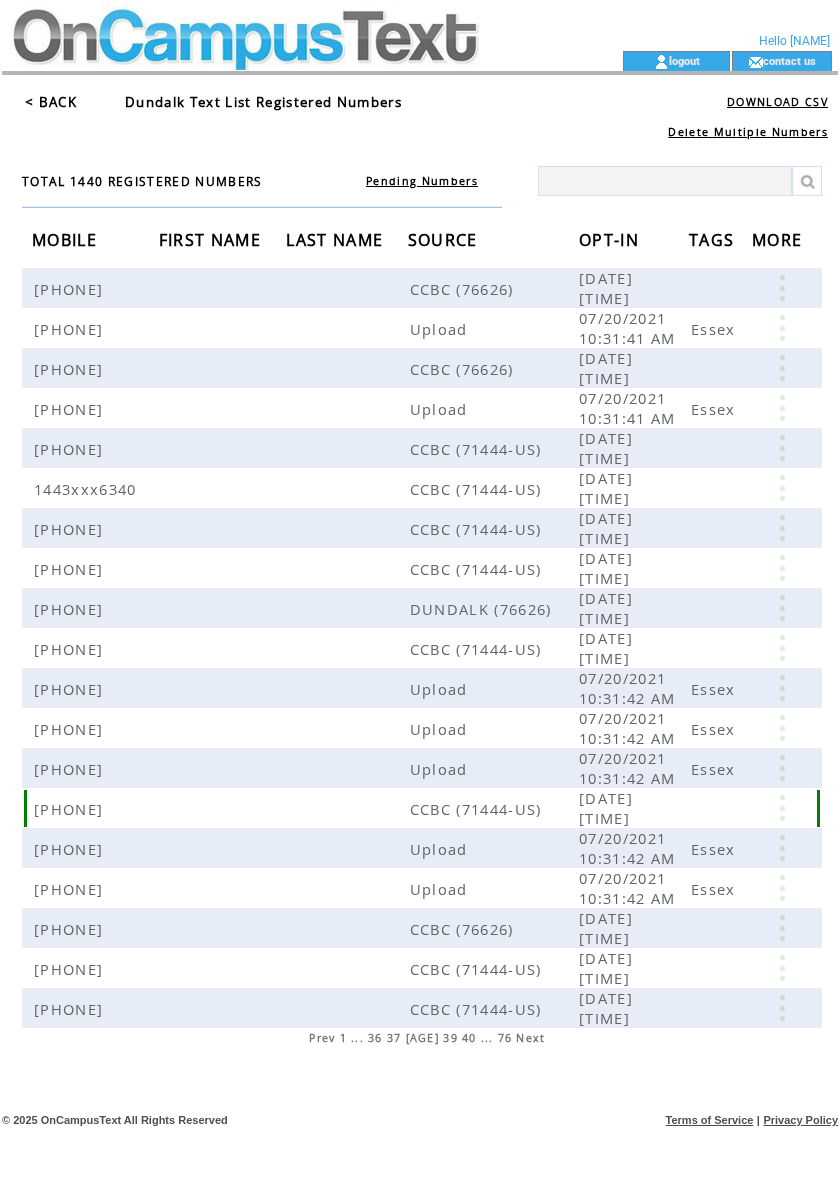 click at bounding box center [782, 808] 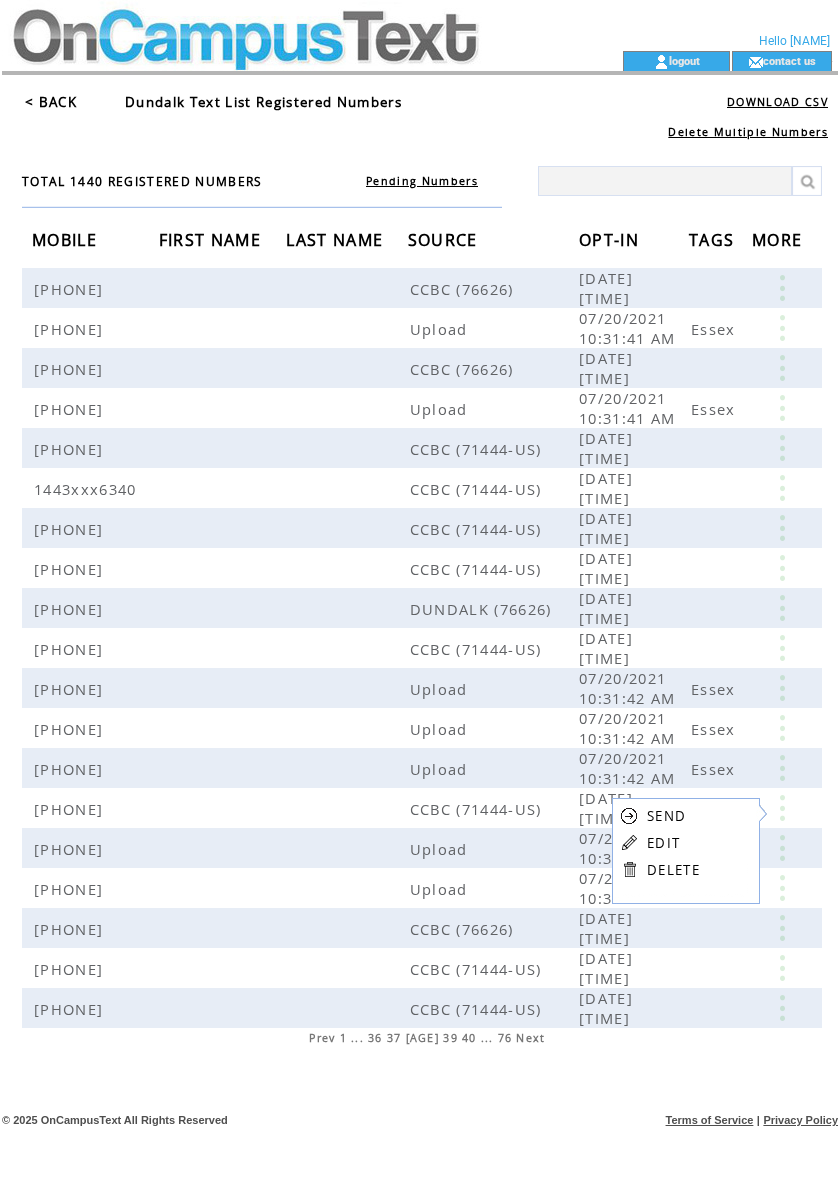 click on "EDIT" at bounding box center [663, 843] 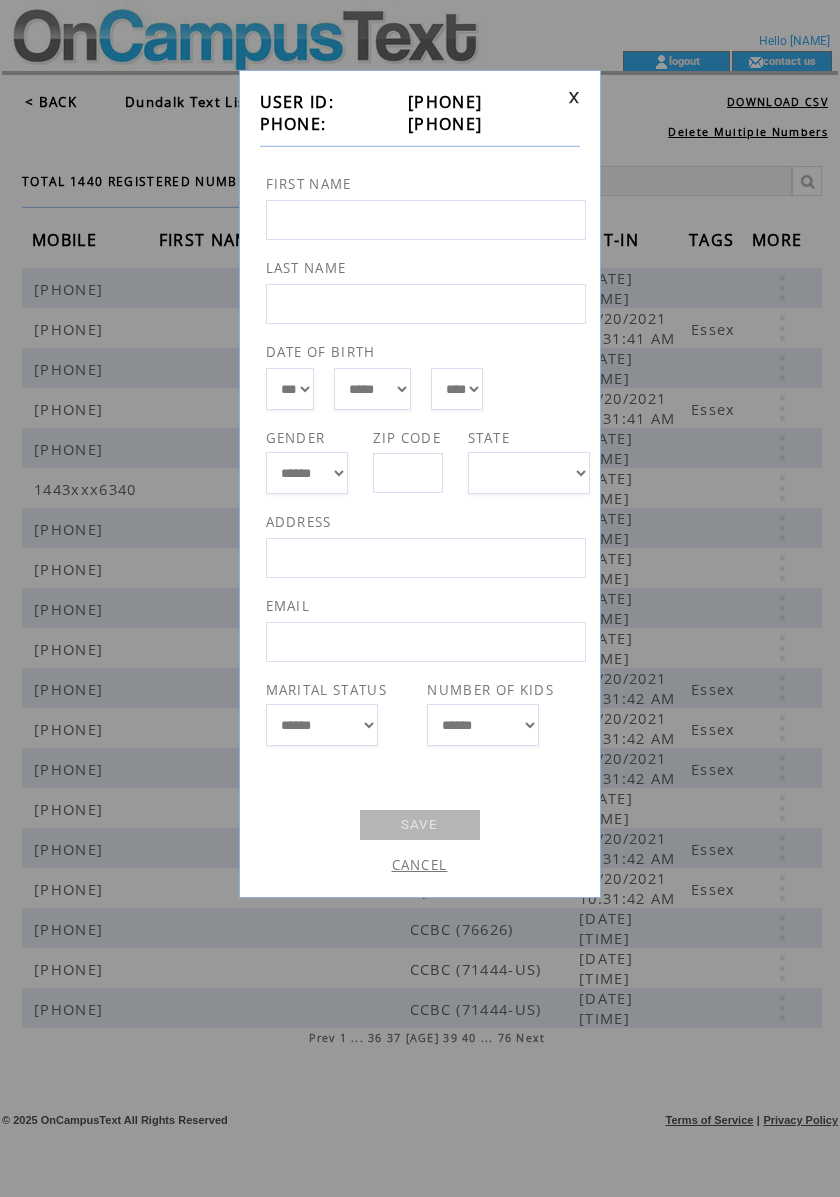 drag, startPoint x: 493, startPoint y: 128, endPoint x: 389, endPoint y: 128, distance: 104 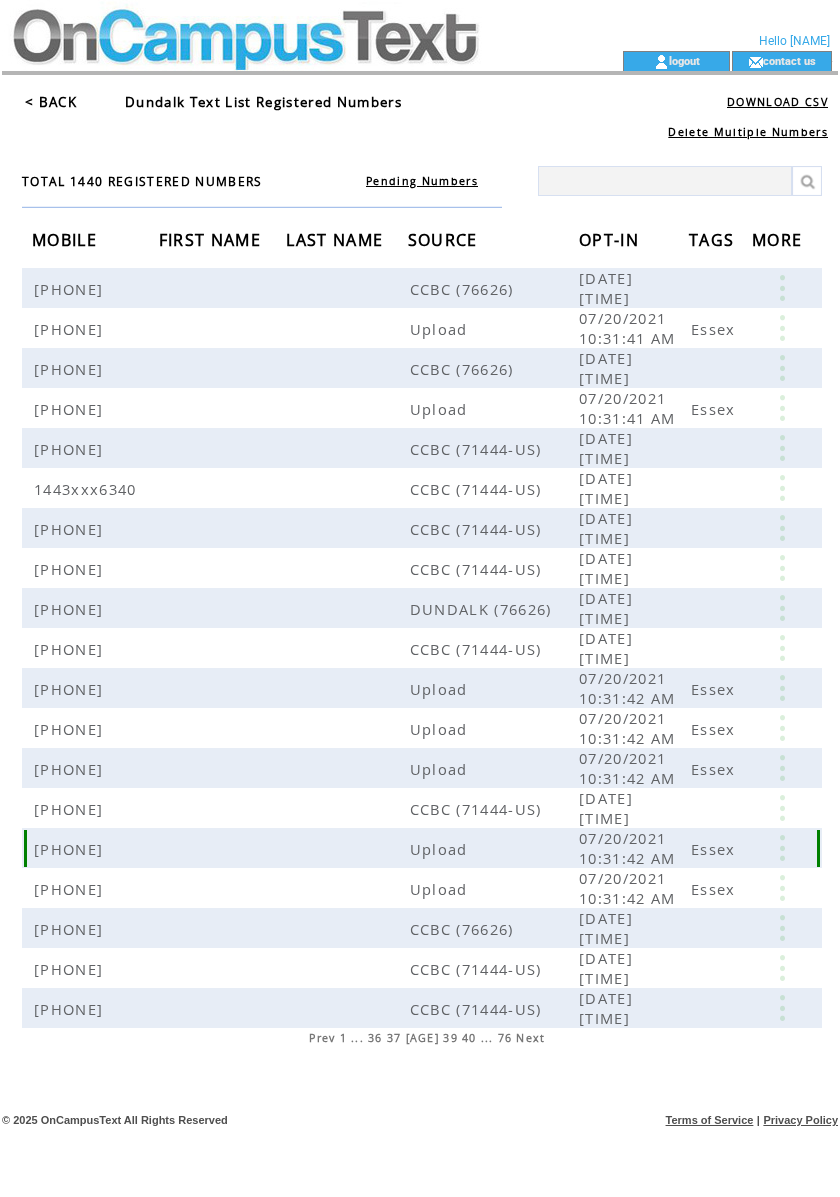 click at bounding box center [782, 848] 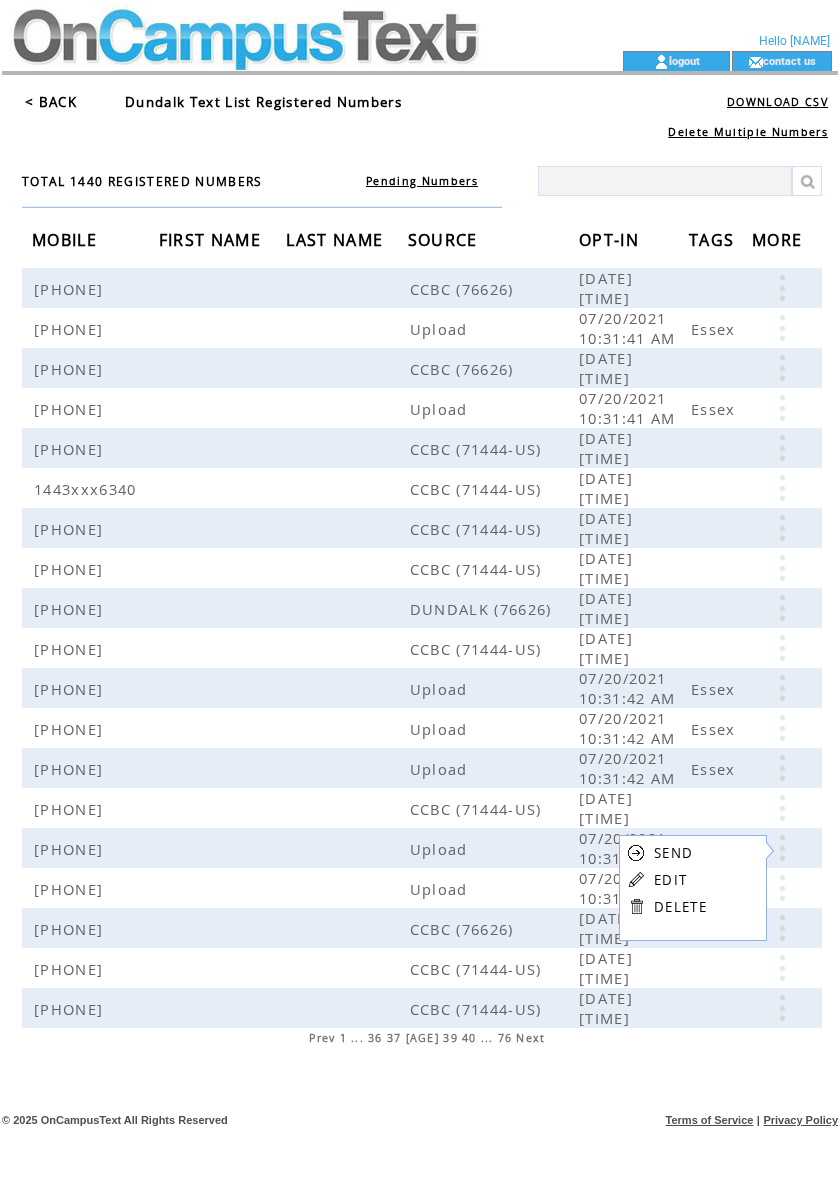 click on "EDIT" at bounding box center [670, 880] 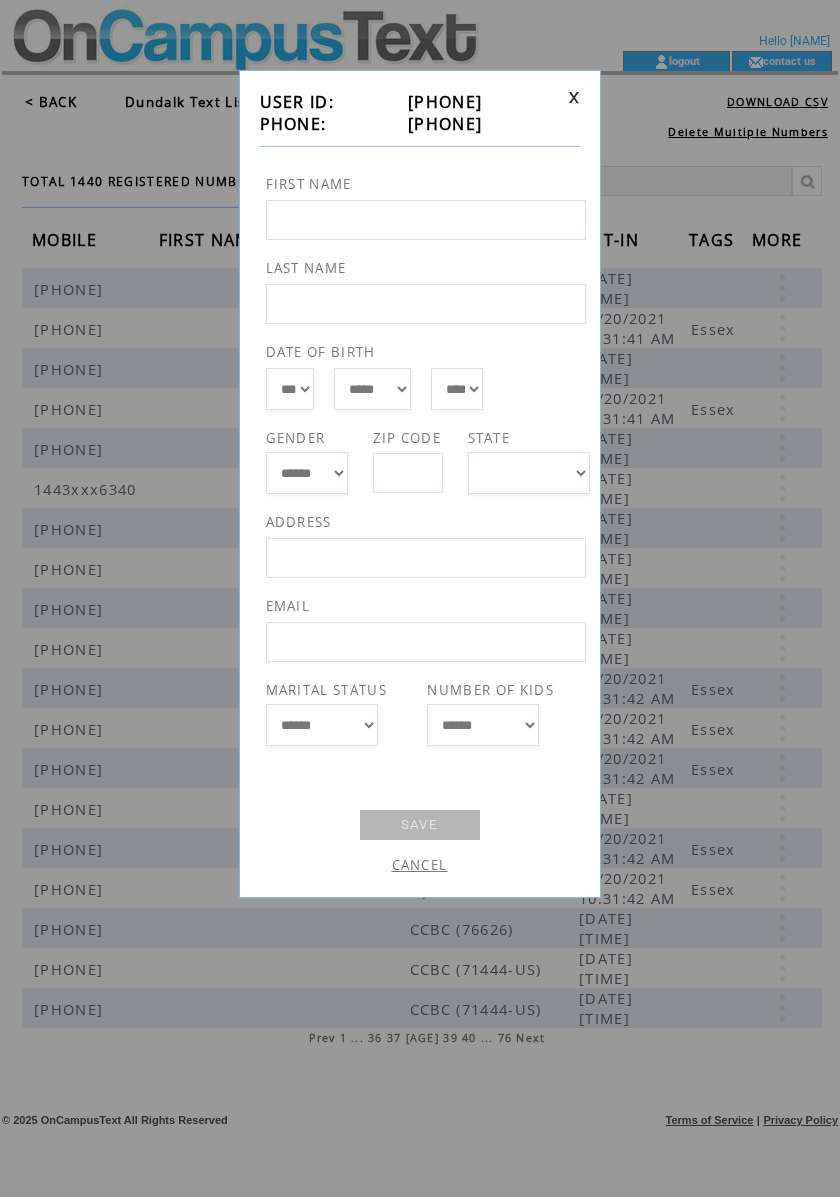 drag, startPoint x: 508, startPoint y: 134, endPoint x: 392, endPoint y: 130, distance: 116.06895 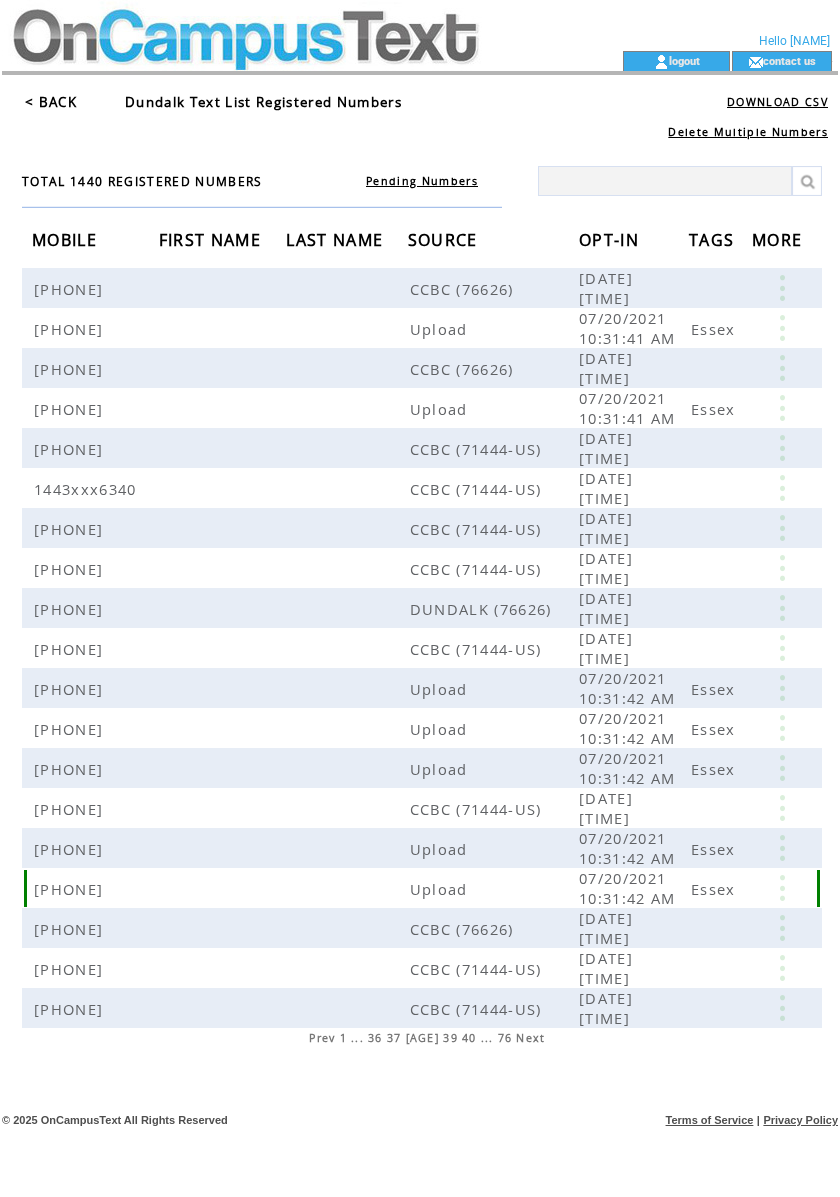click at bounding box center [782, 888] 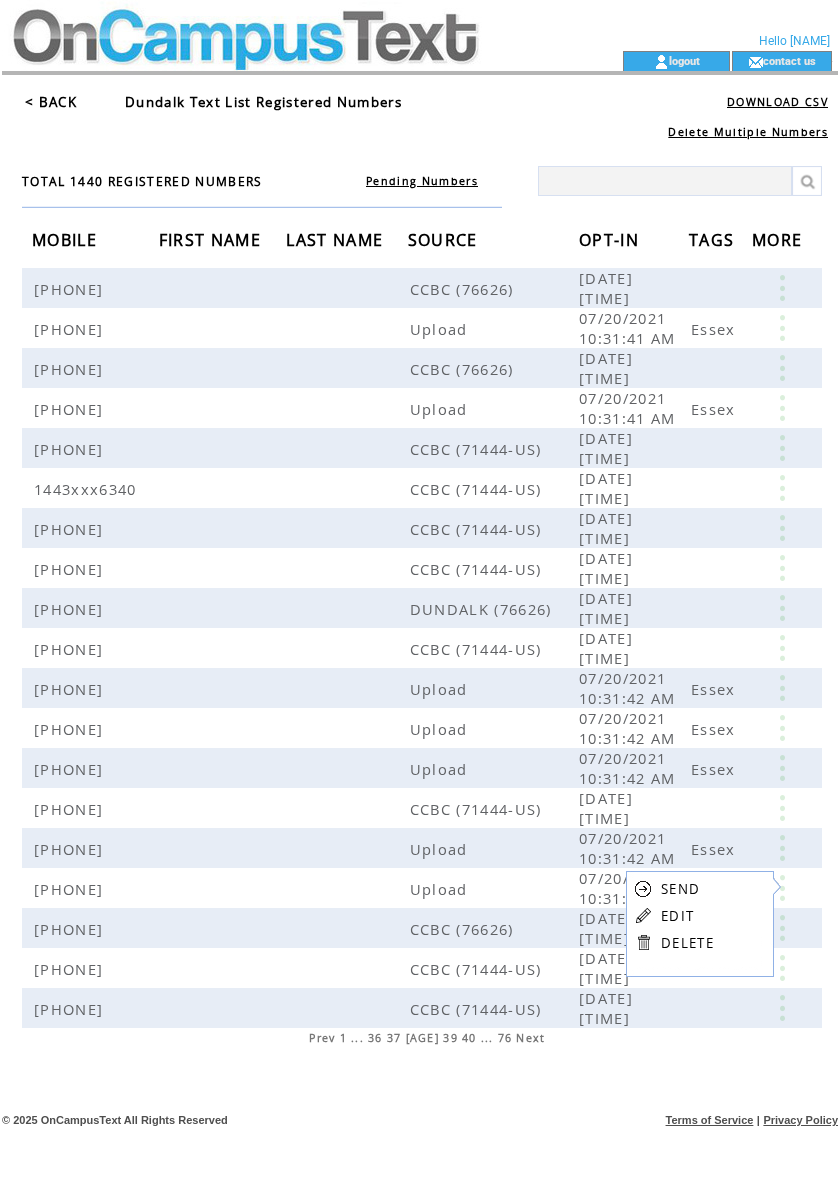 click on "EDIT" at bounding box center [677, 916] 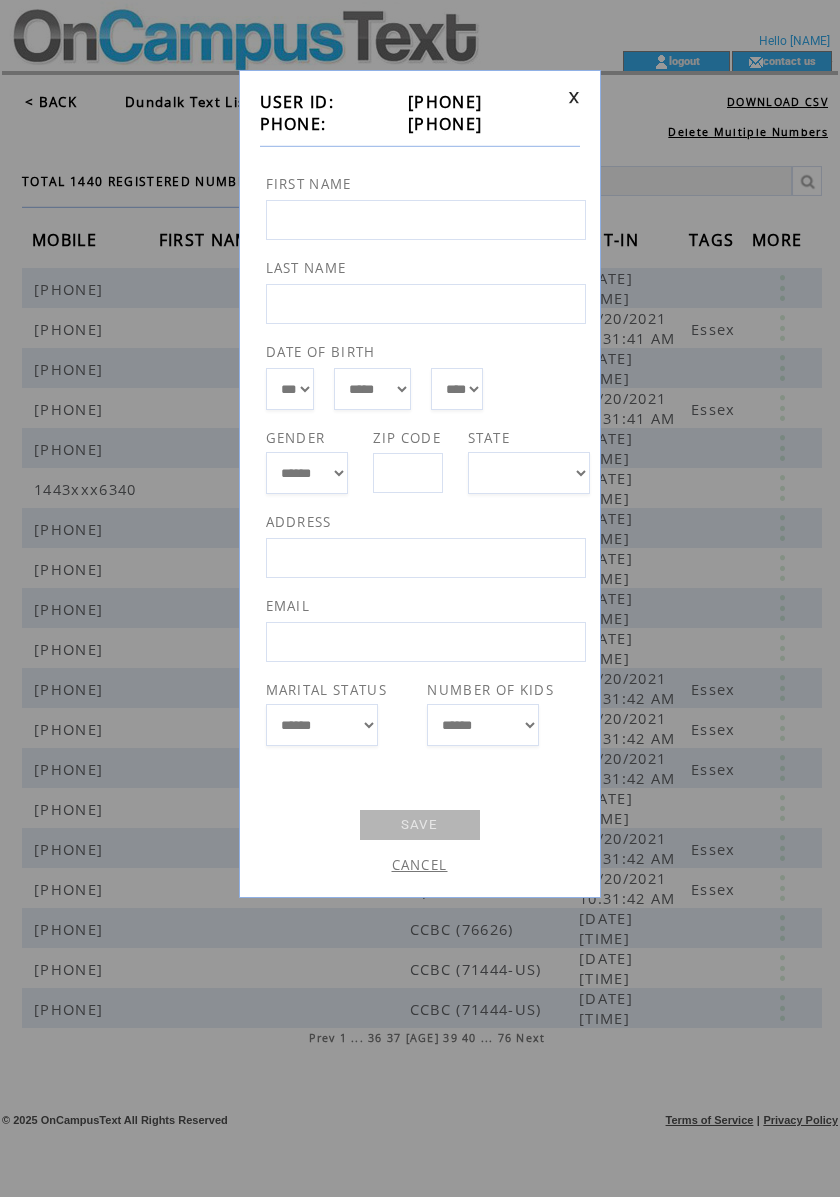 drag, startPoint x: 506, startPoint y: 120, endPoint x: 392, endPoint y: 128, distance: 114.28036 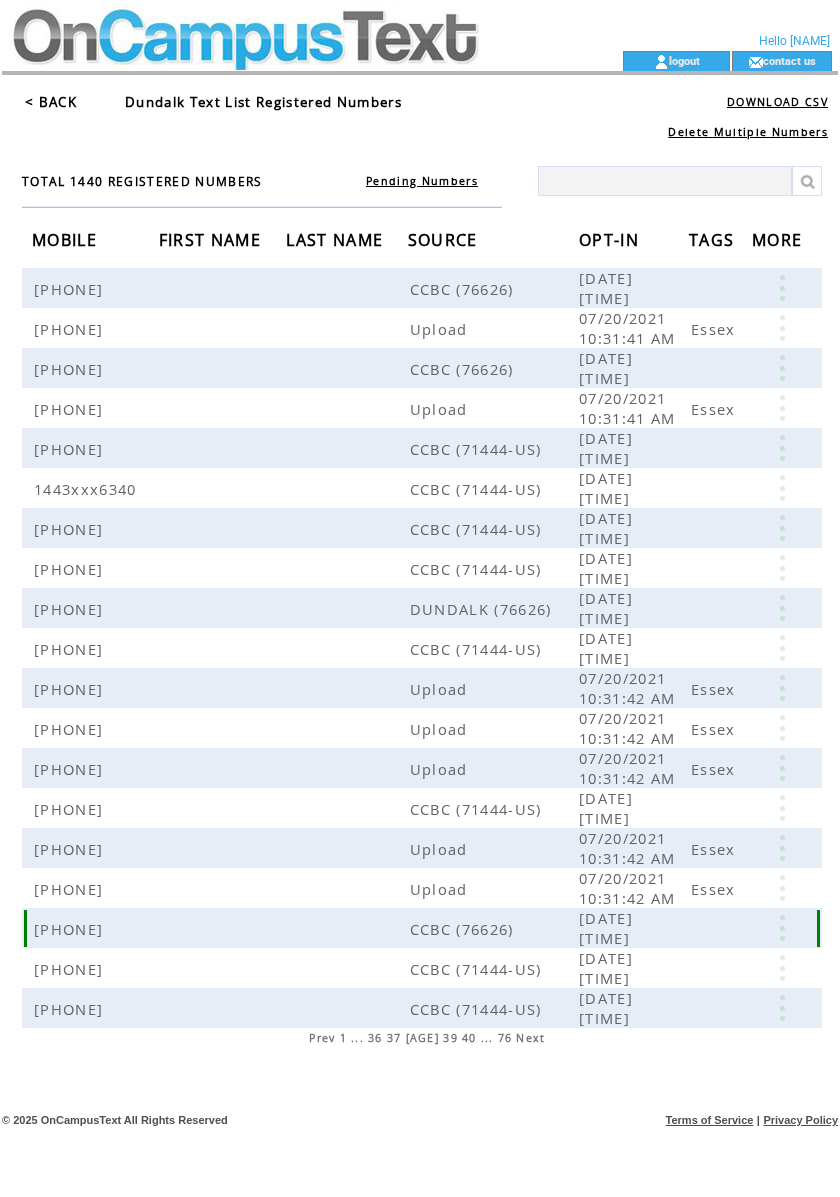 click at bounding box center (782, 928) 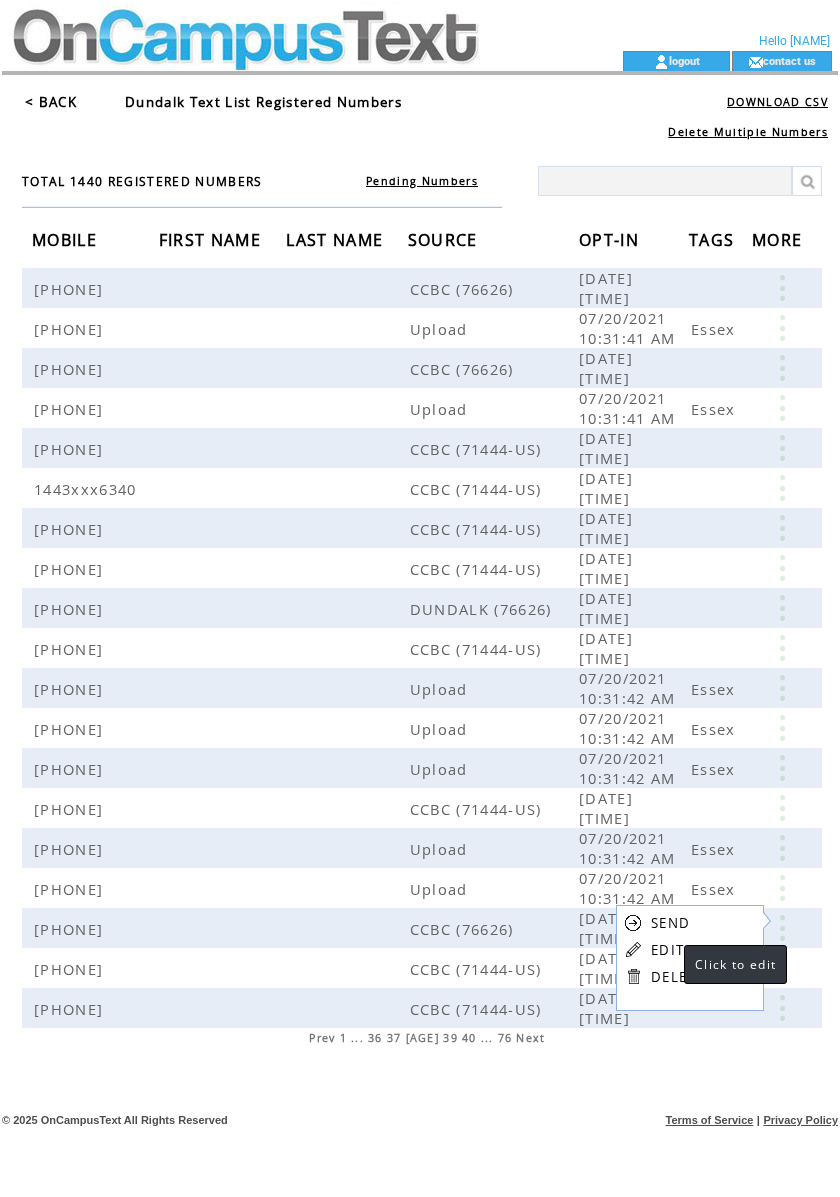 click on "EDIT" at bounding box center [667, 950] 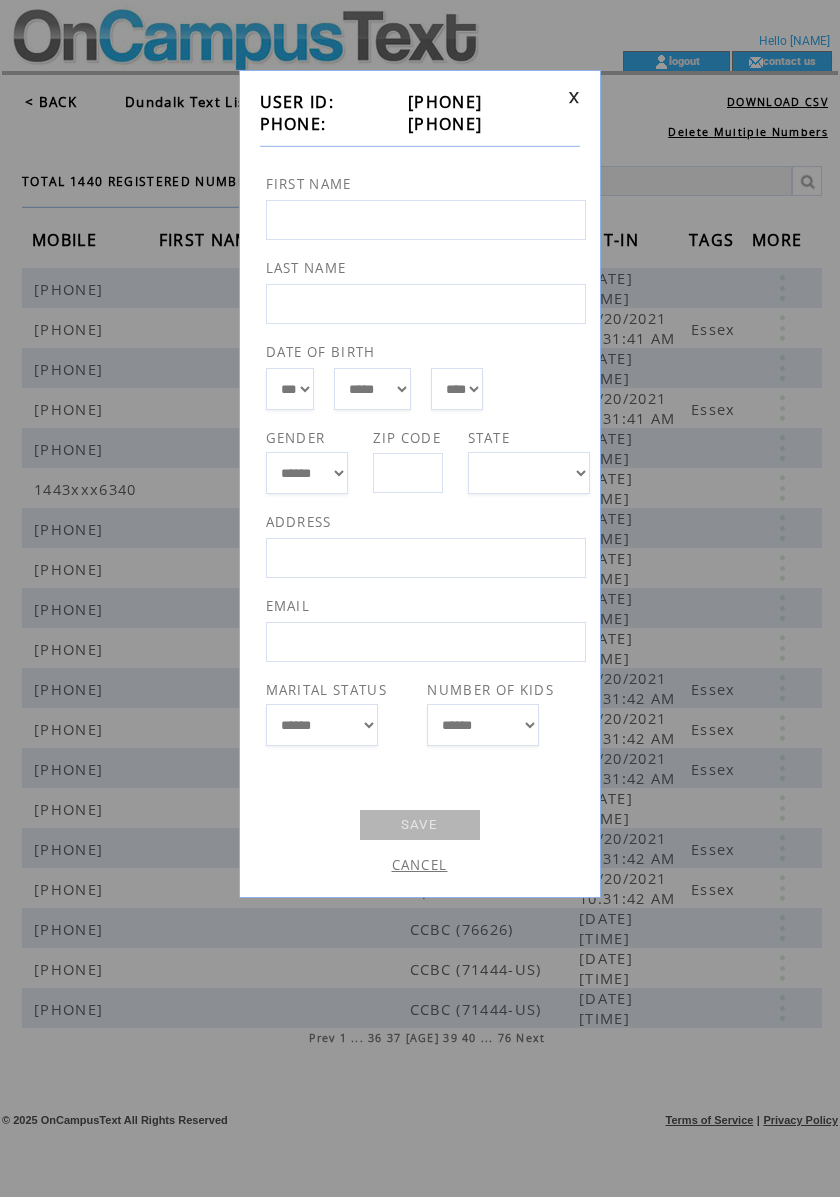 drag, startPoint x: 497, startPoint y: 129, endPoint x: 392, endPoint y: 126, distance: 105.04285 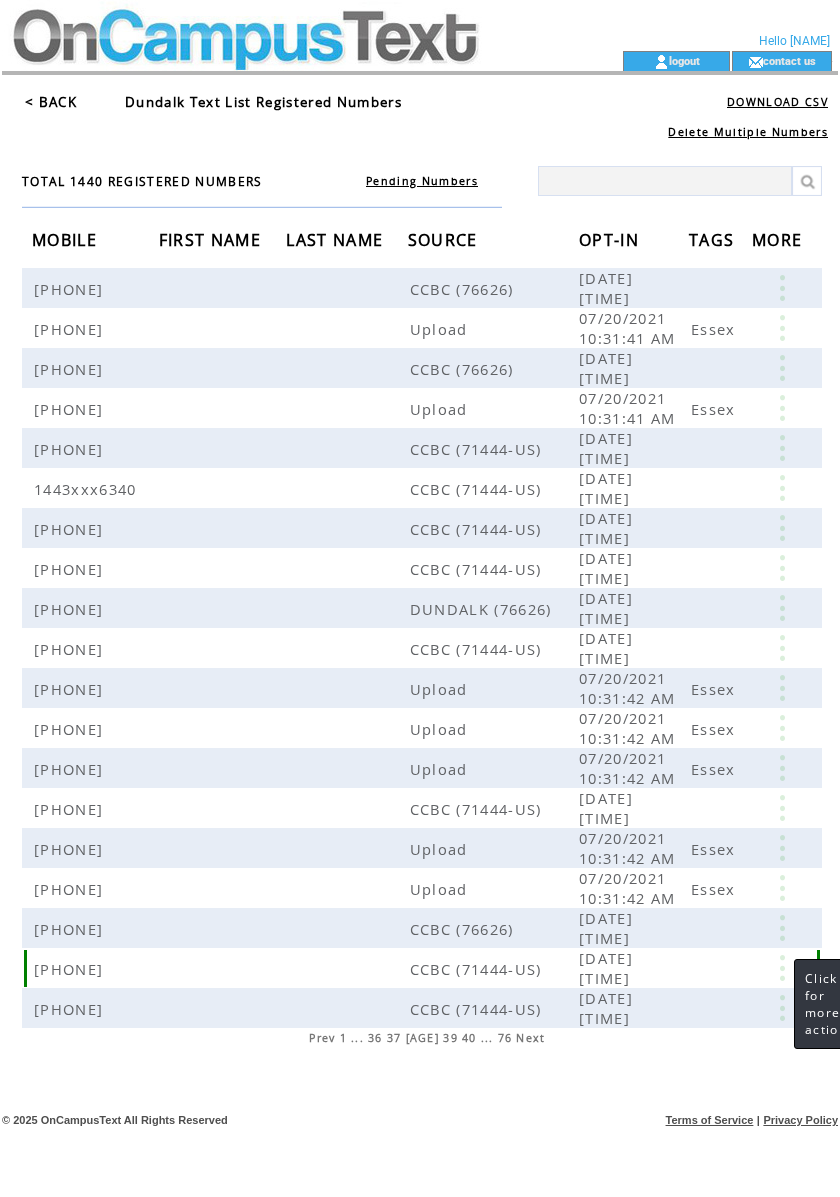 click at bounding box center (782, 968) 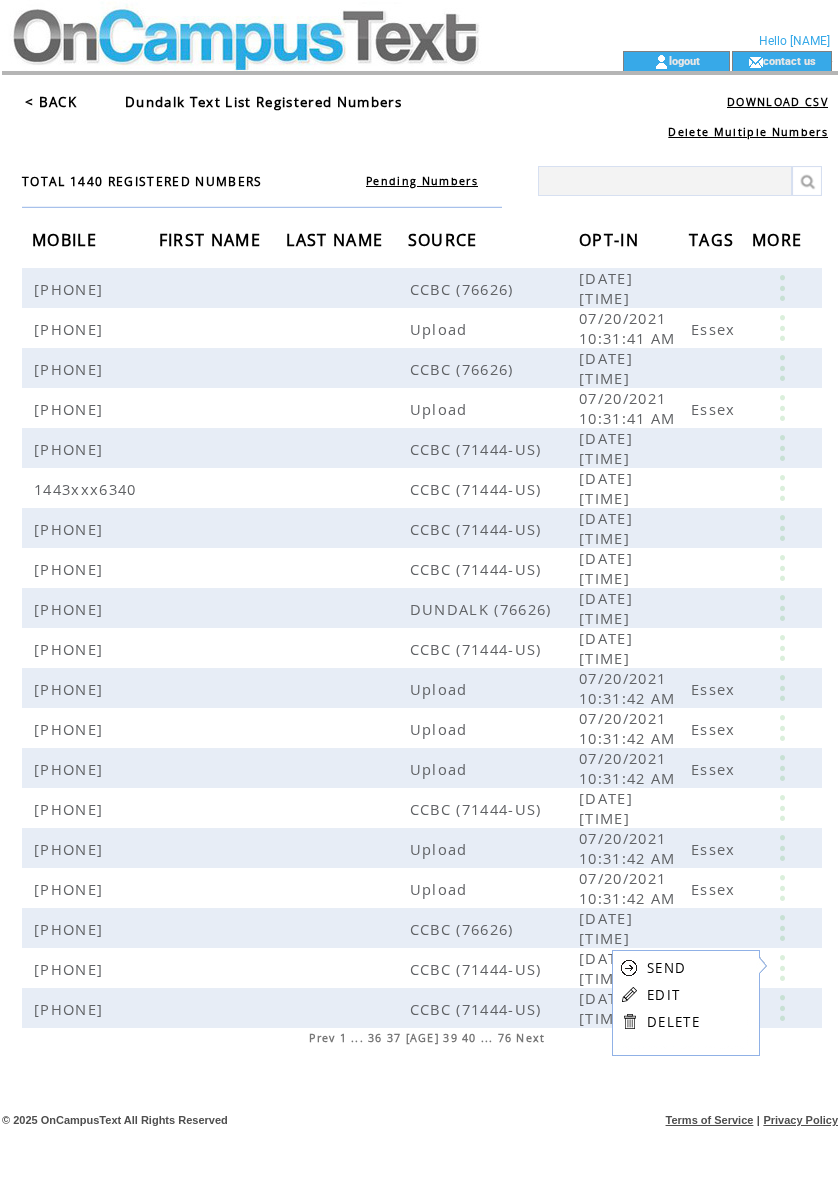 click on "EDIT" at bounding box center [663, 995] 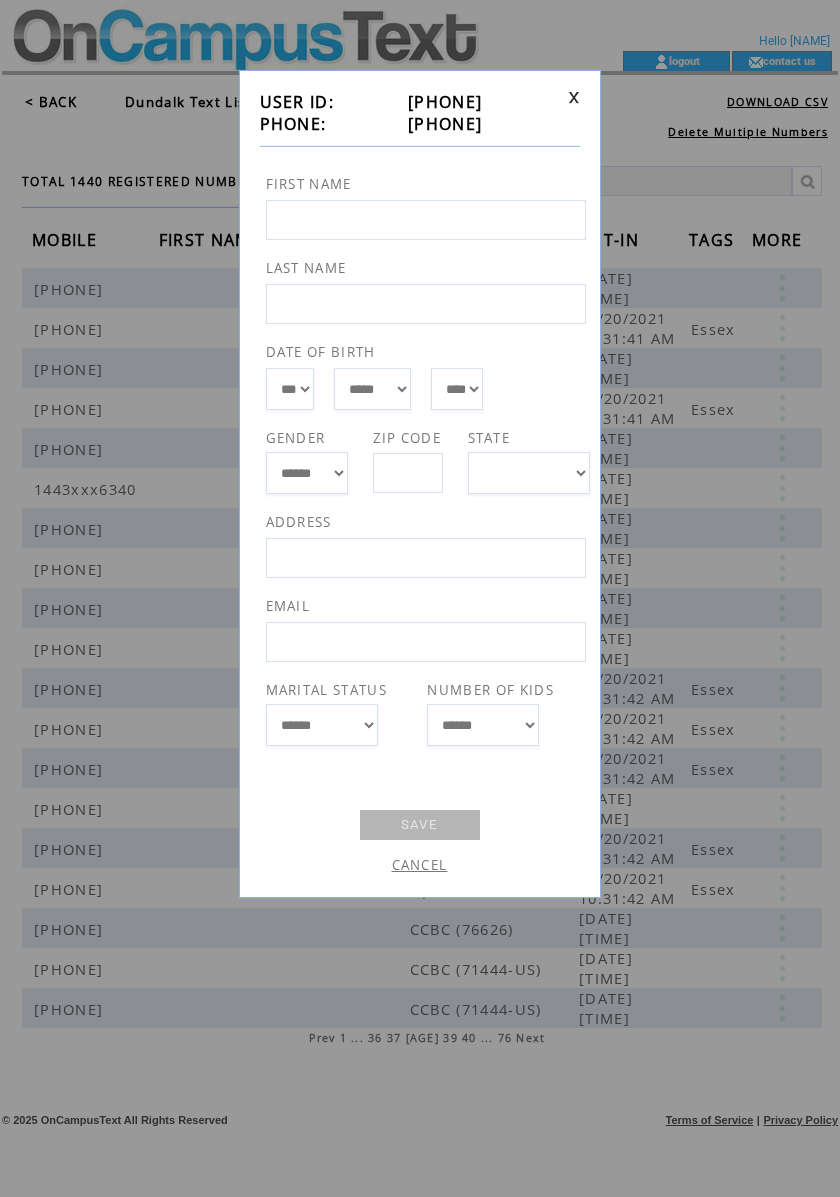 drag, startPoint x: 512, startPoint y: 116, endPoint x: 390, endPoint y: 136, distance: 123.62848 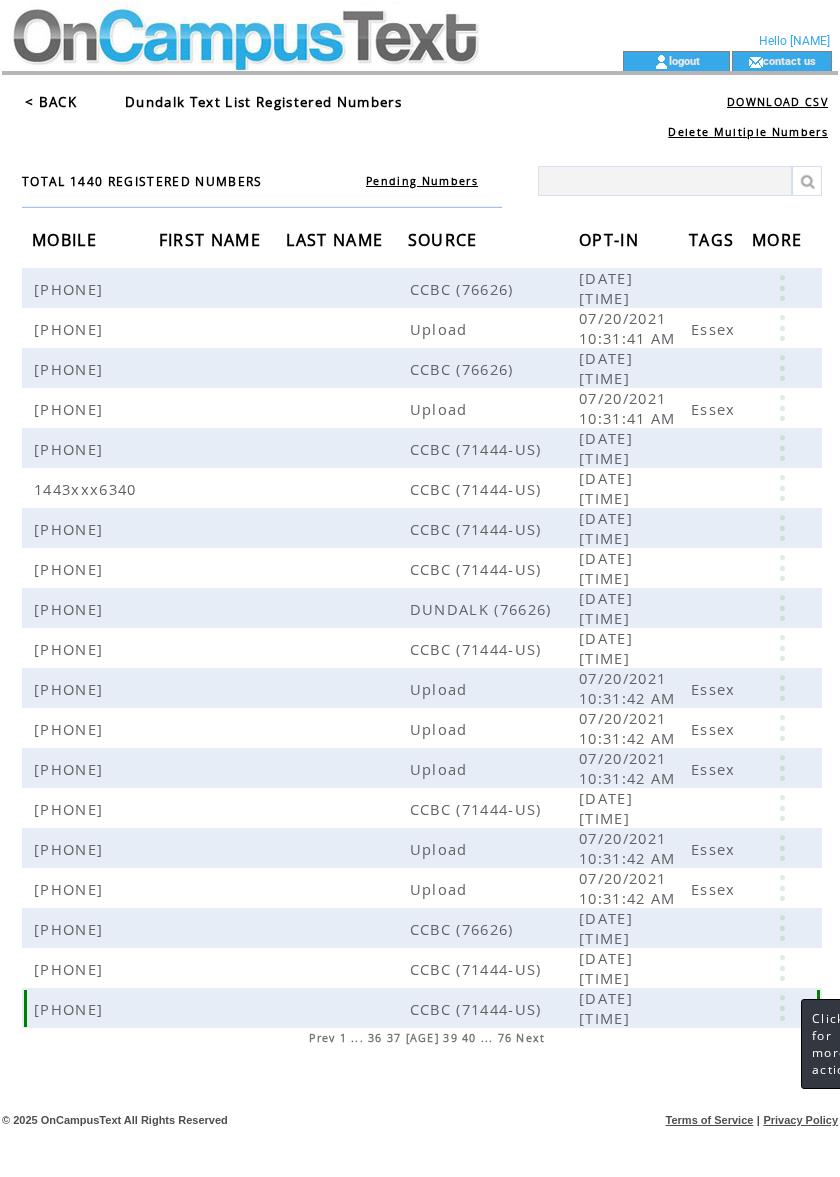 click at bounding box center (782, 1008) 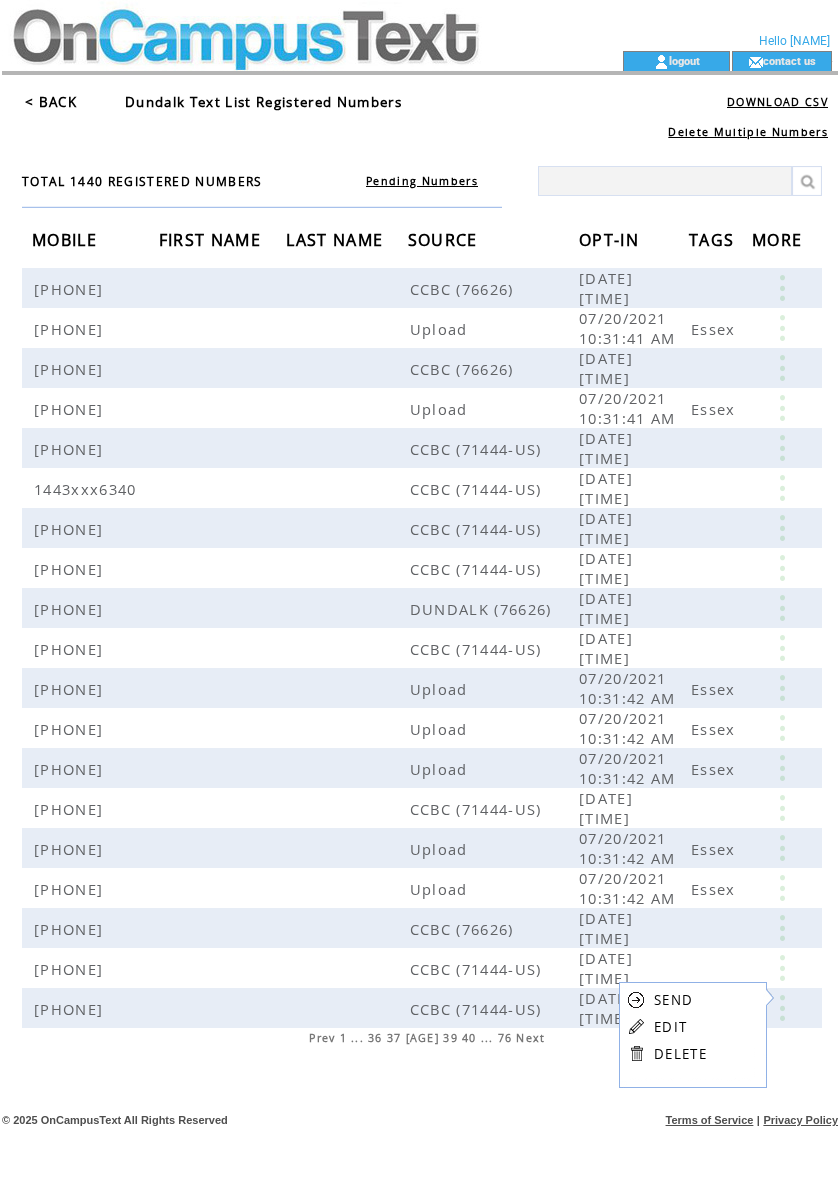click on "EDIT" at bounding box center [670, 1027] 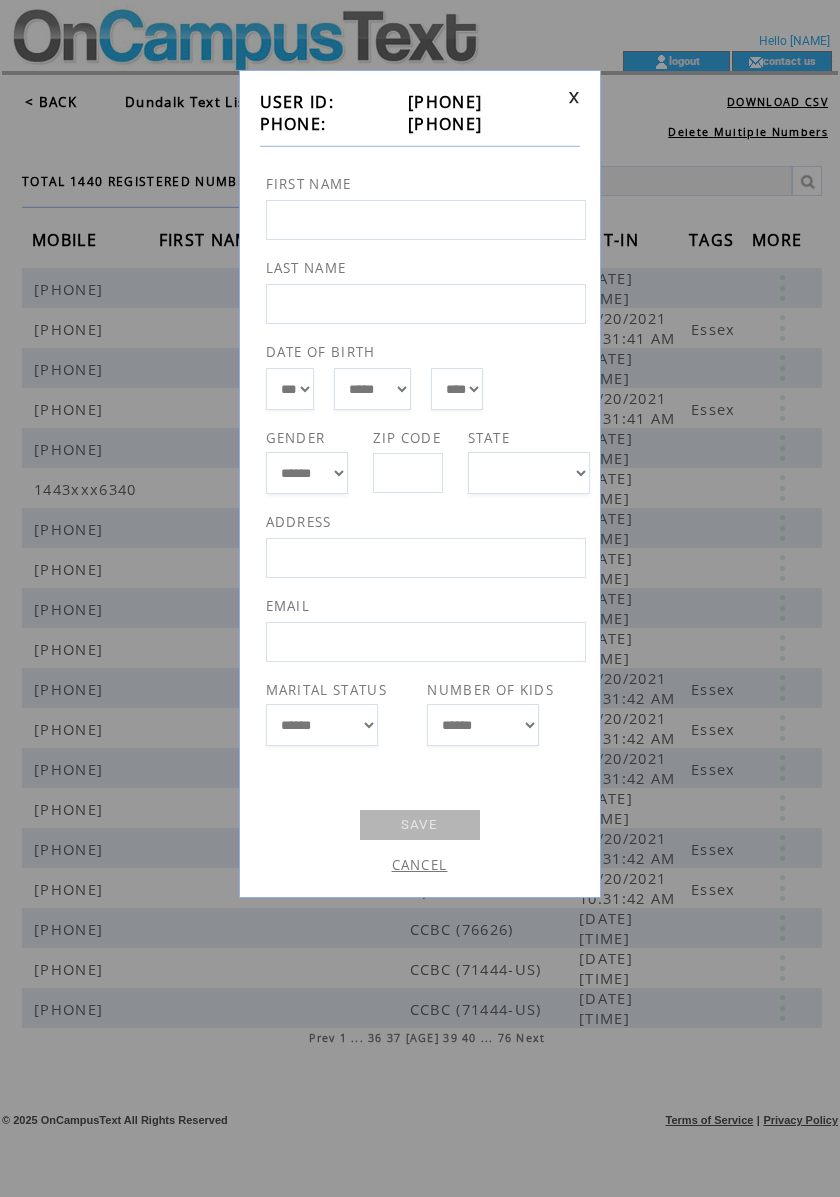 drag, startPoint x: 493, startPoint y: 128, endPoint x: 388, endPoint y: 130, distance: 105.01904 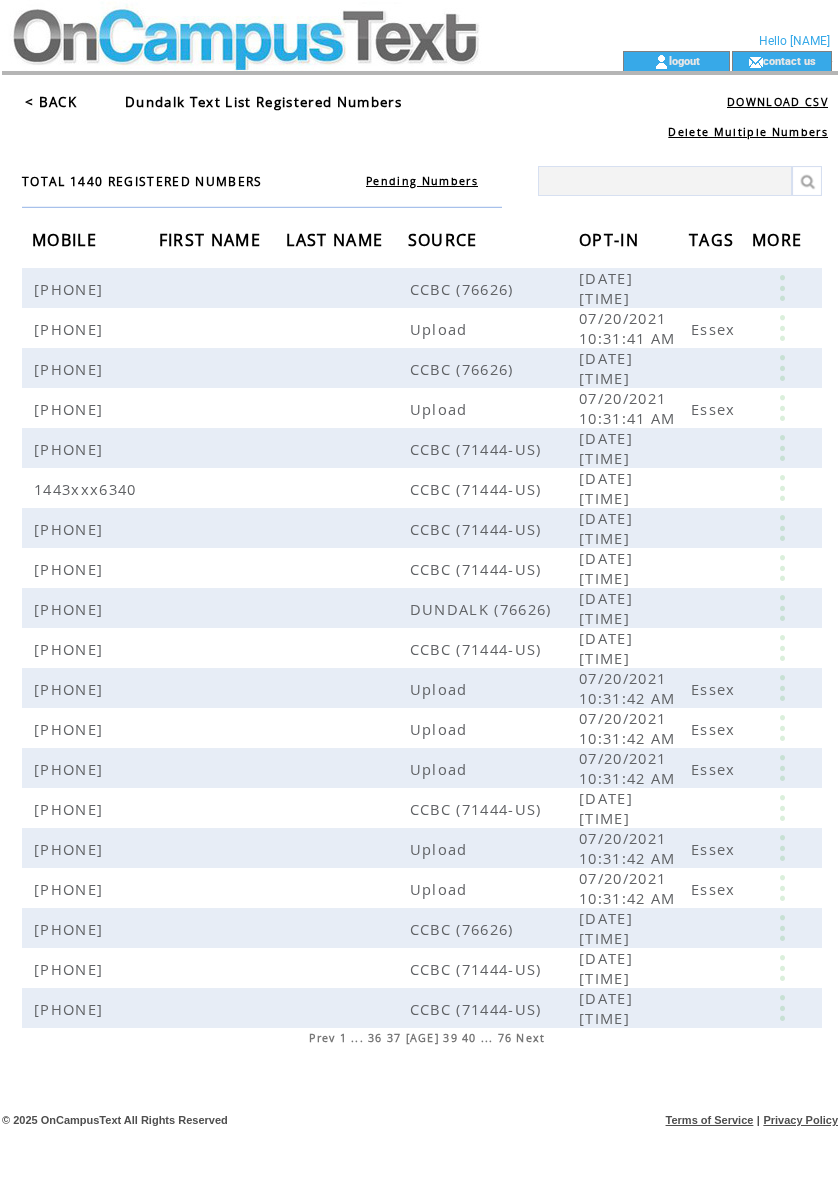 click on "39" at bounding box center (450, 1038) 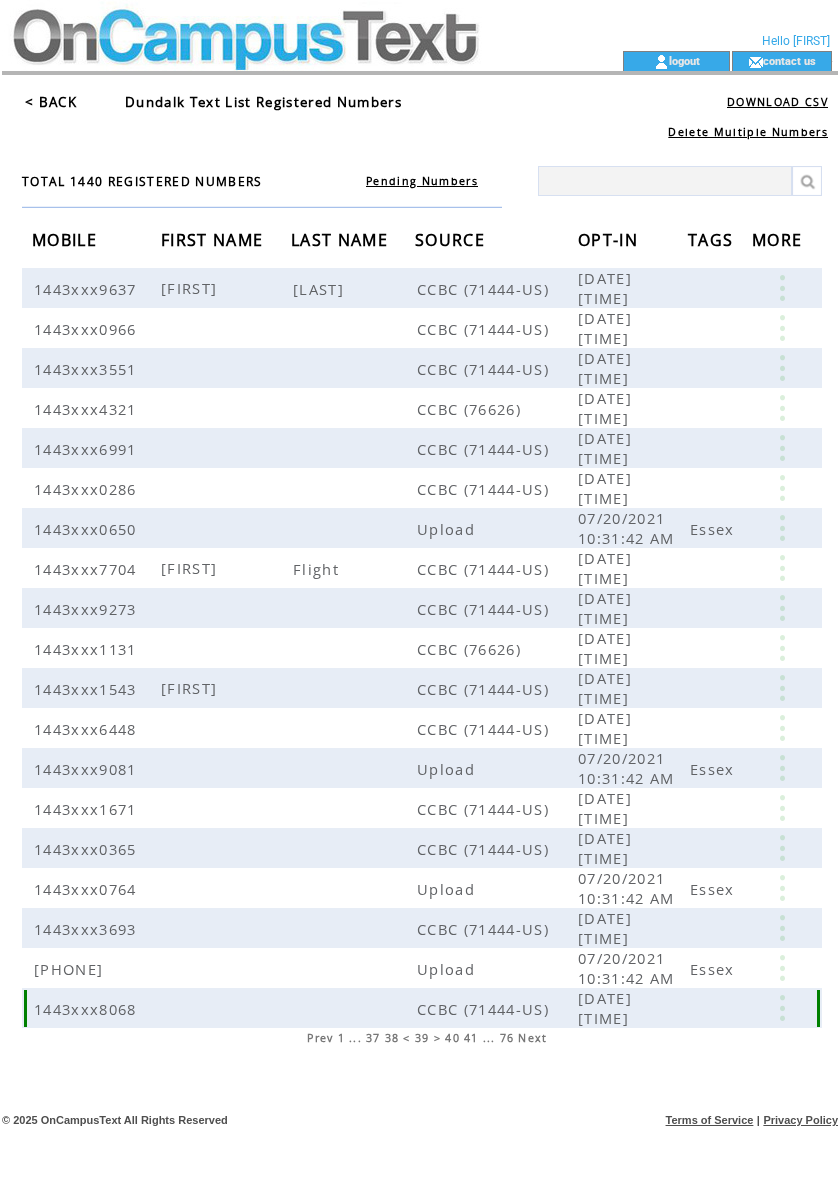 scroll, scrollTop: 0, scrollLeft: 0, axis: both 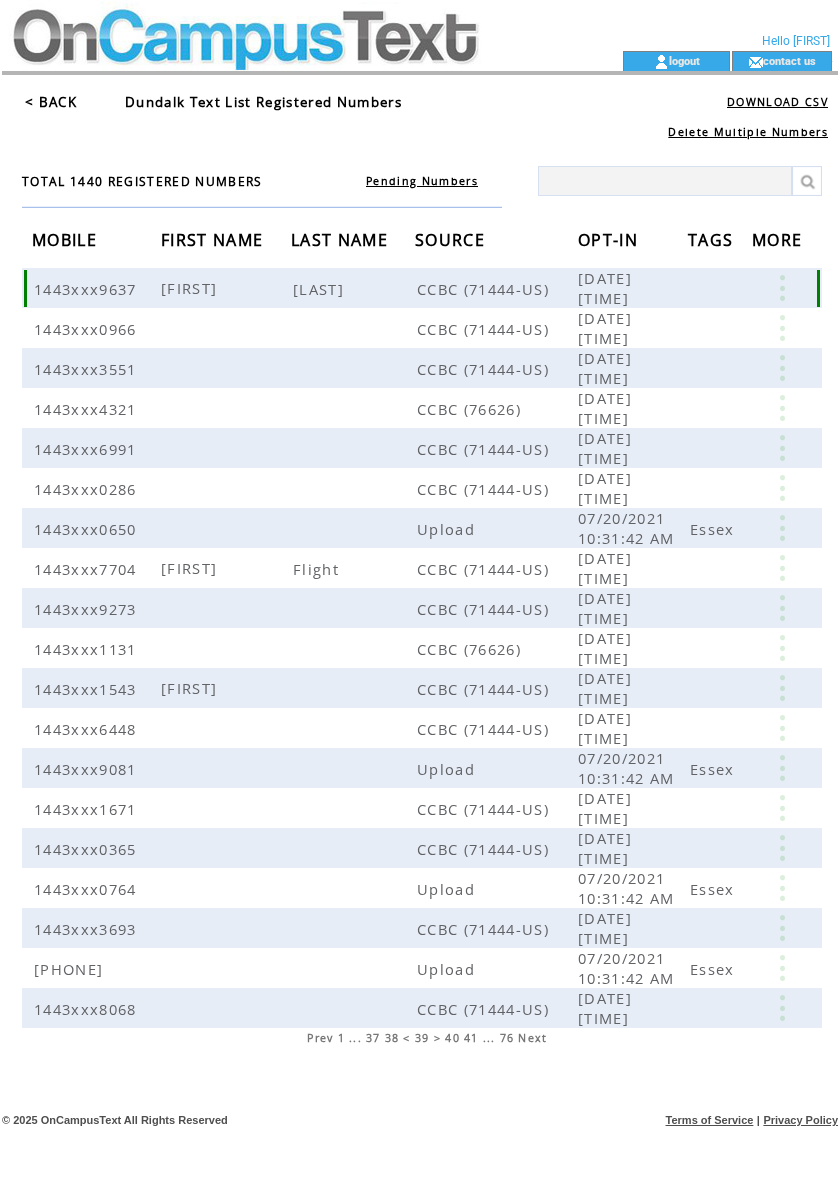 click at bounding box center (782, 288) 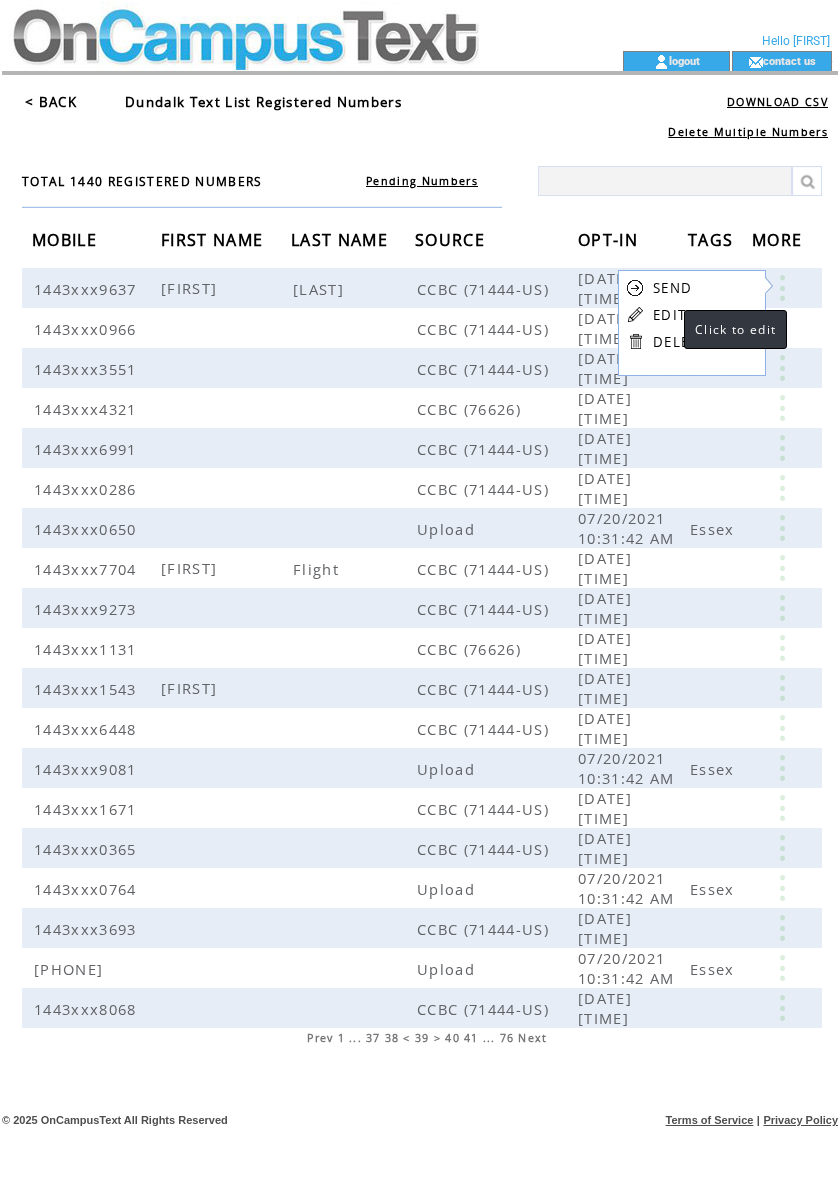 click on "EDIT" at bounding box center [669, 315] 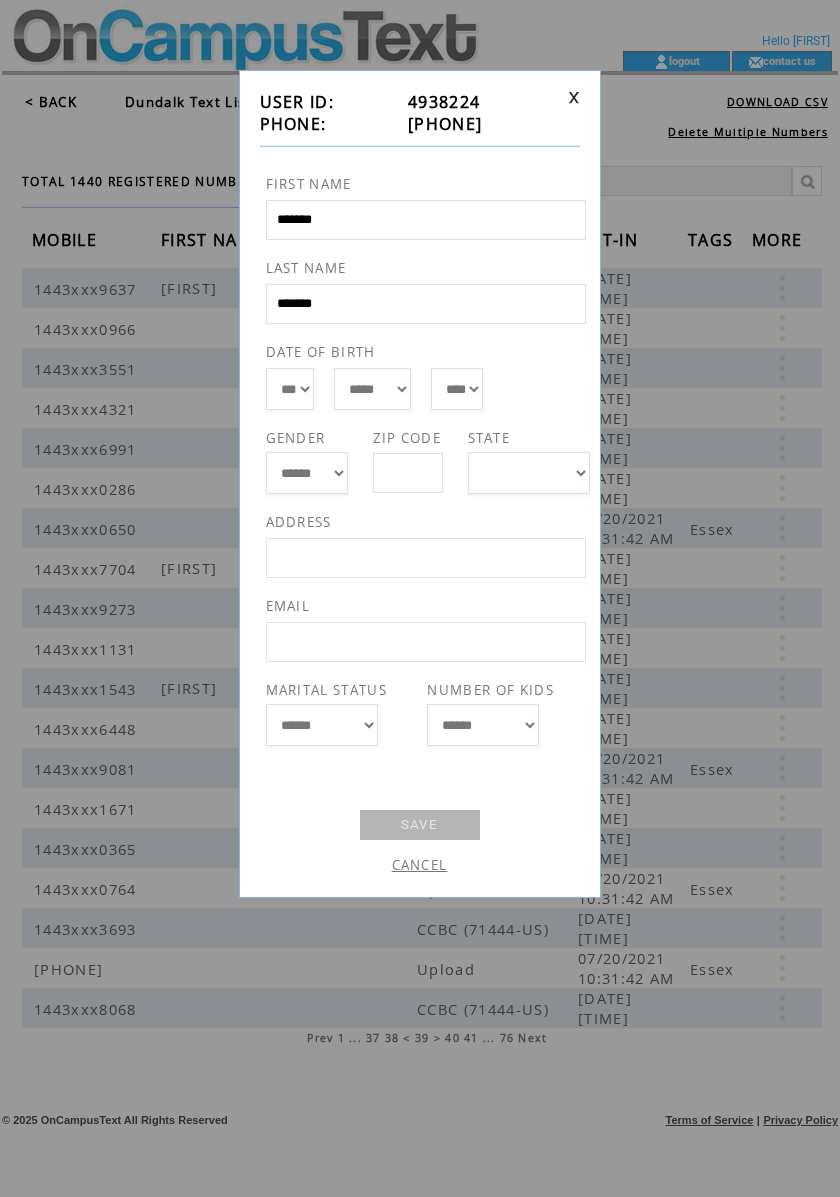 drag, startPoint x: 493, startPoint y: 128, endPoint x: 384, endPoint y: 128, distance: 109 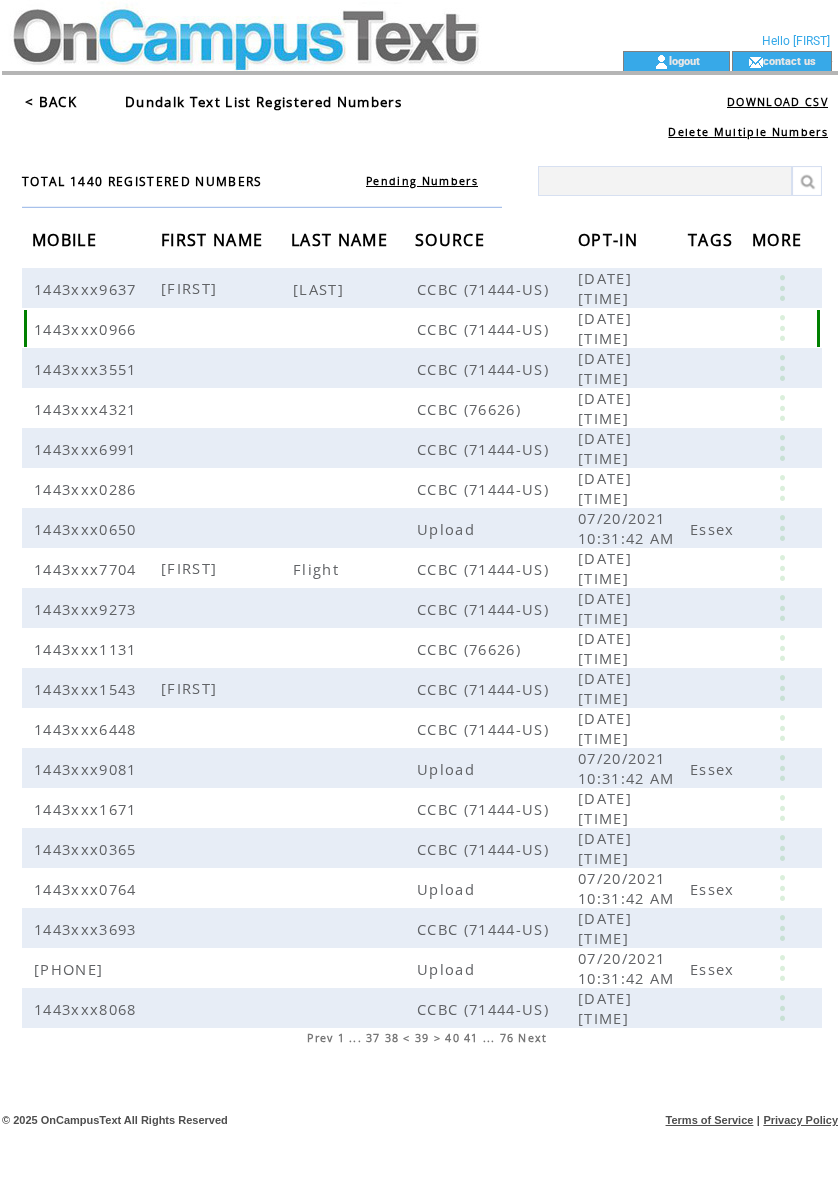 click at bounding box center [782, 328] 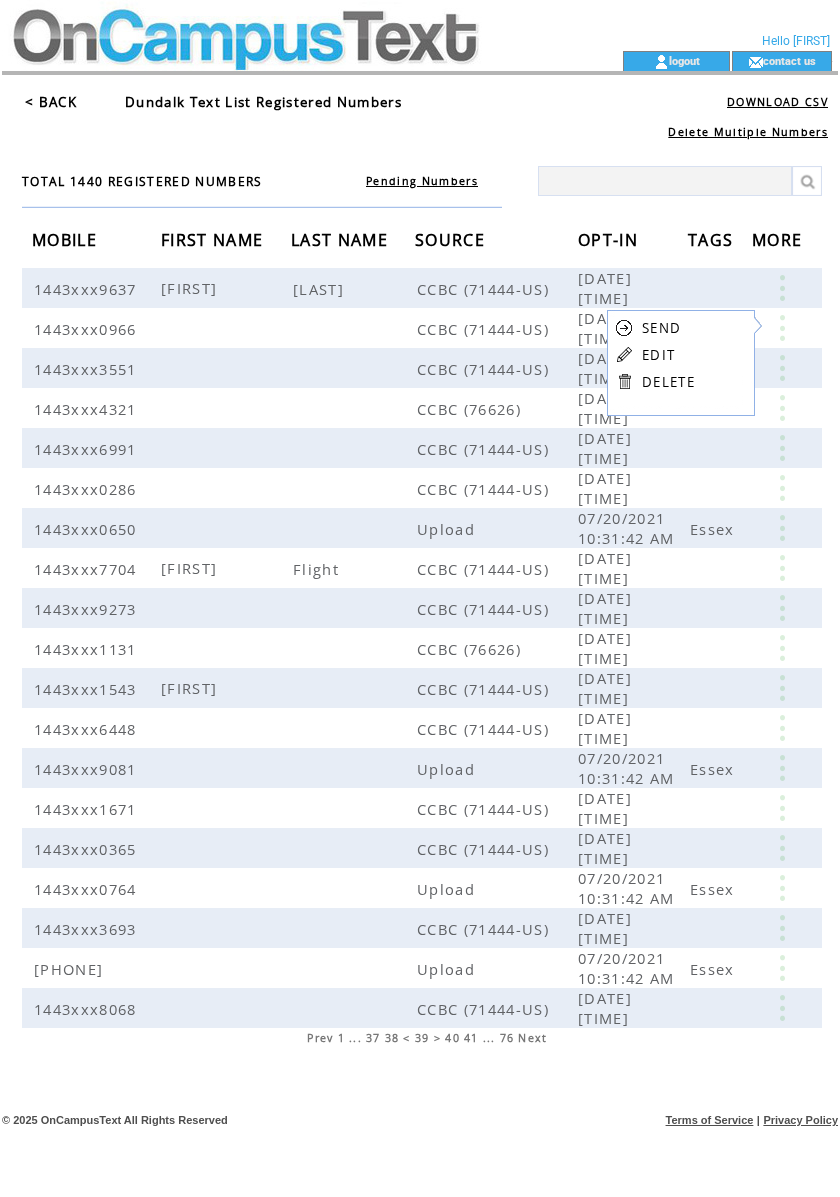 click on "EDIT" at bounding box center [658, 355] 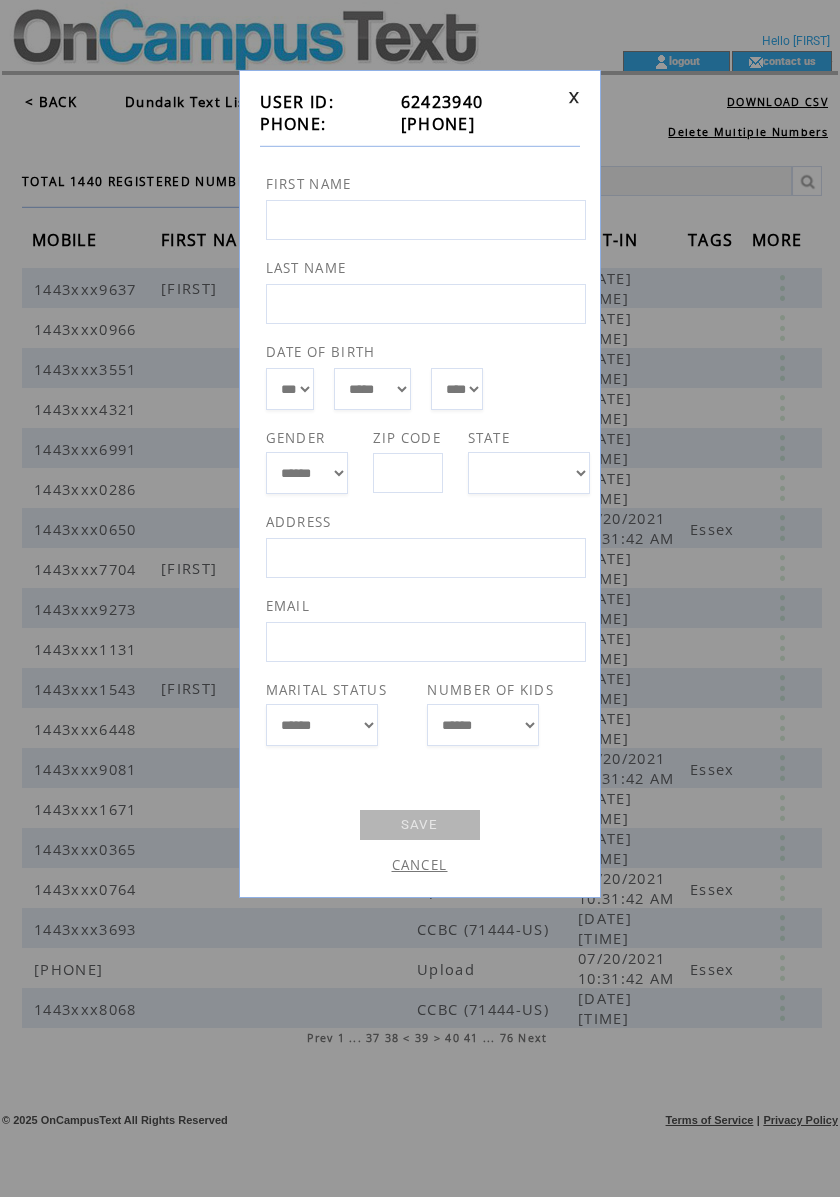 drag, startPoint x: 494, startPoint y: 126, endPoint x: 469, endPoint y: 126, distance: 25 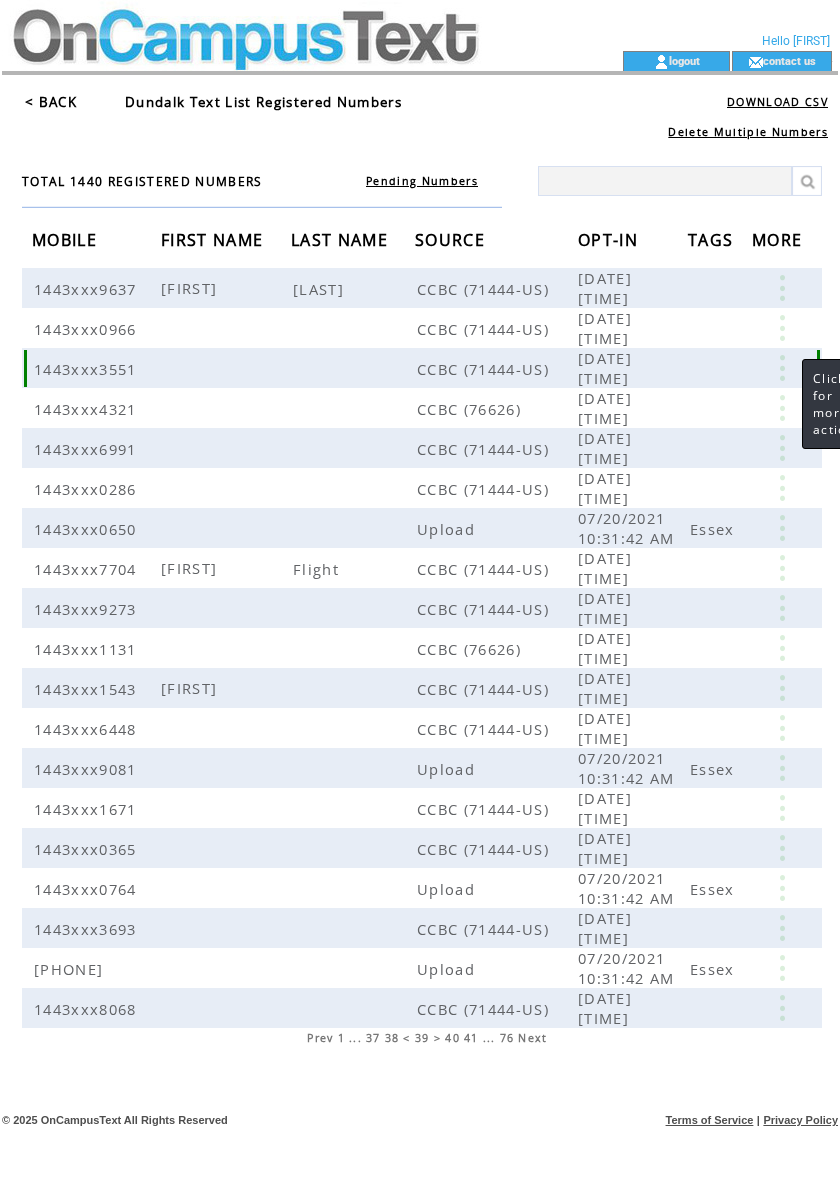 click at bounding box center (782, 368) 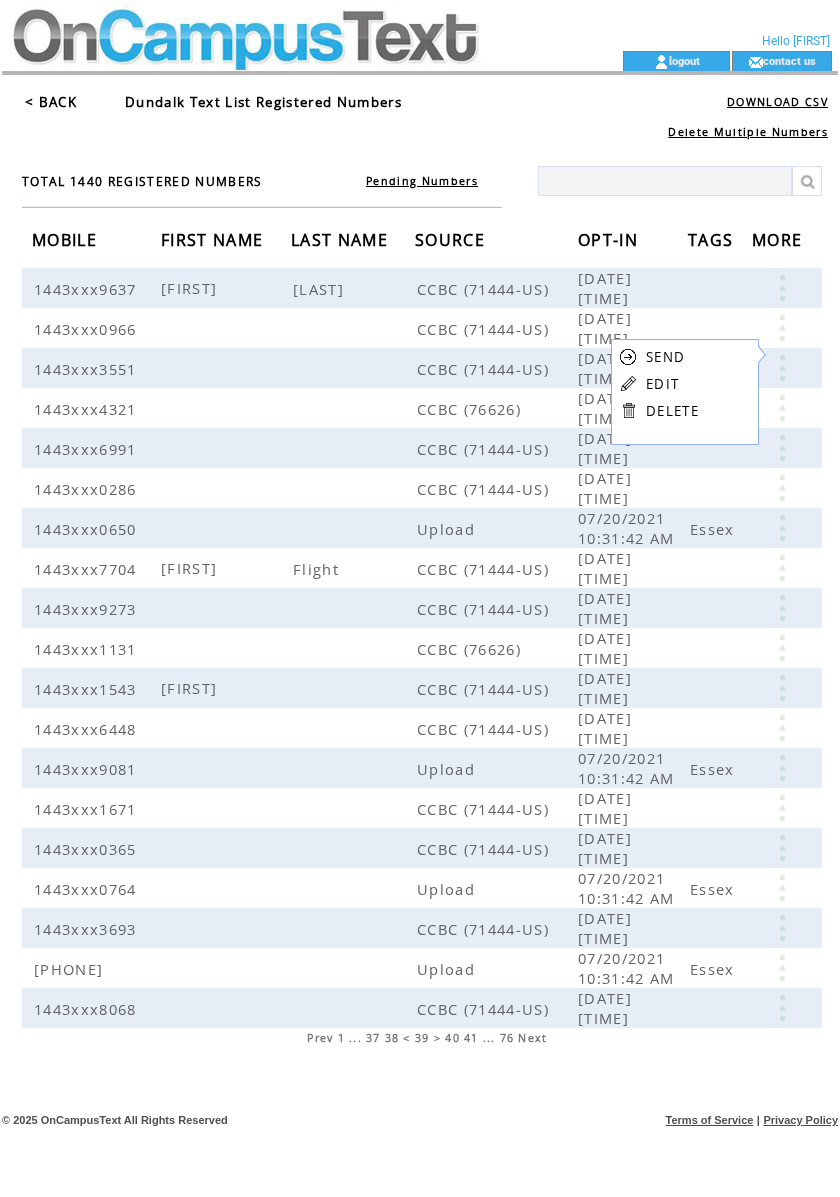 click on "EDIT" at bounding box center [662, 384] 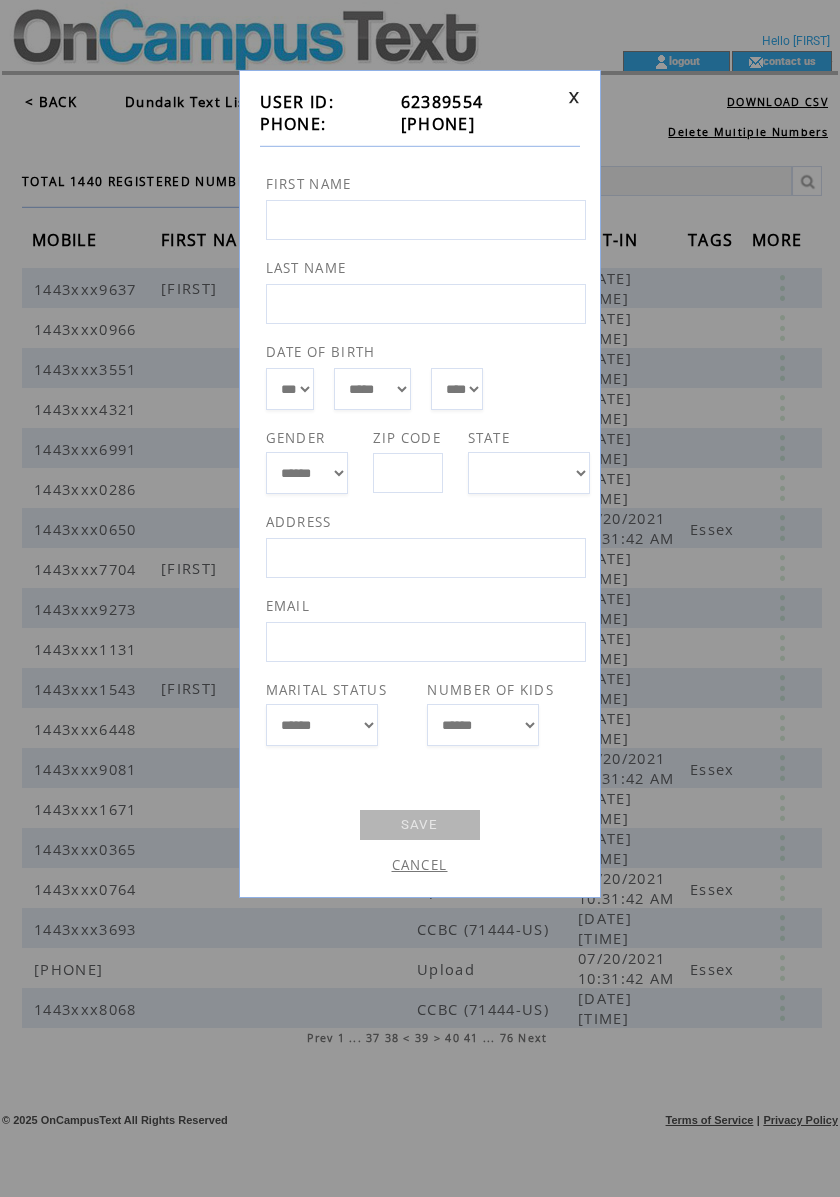 drag, startPoint x: 498, startPoint y: 132, endPoint x: 393, endPoint y: 125, distance: 105.23308 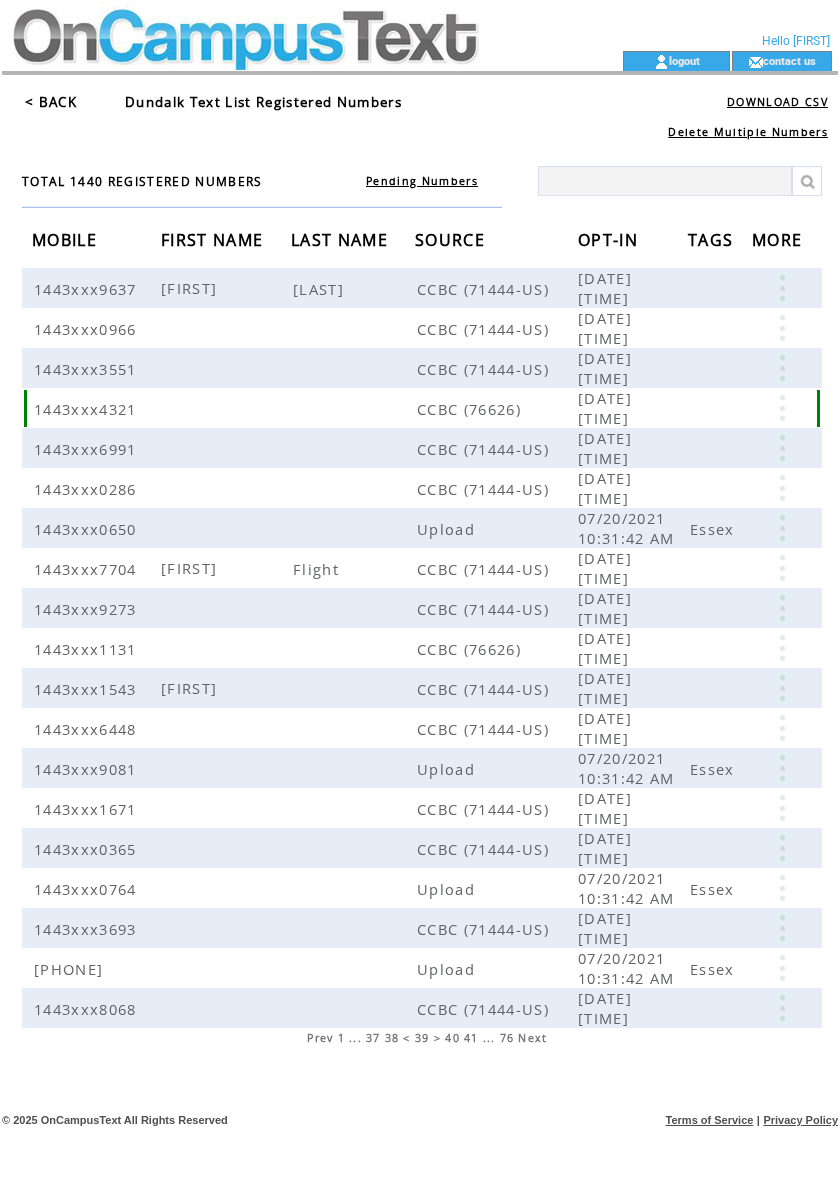 click at bounding box center (782, 408) 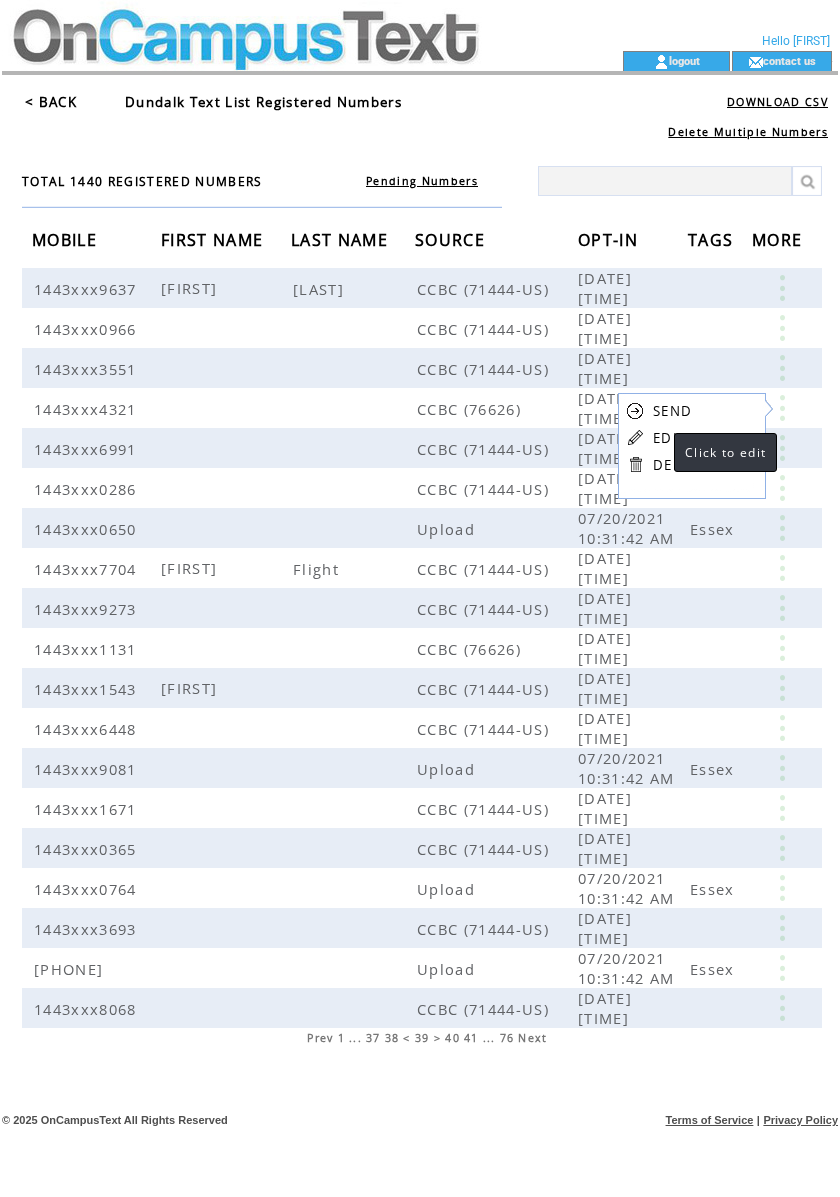 click on "EDIT" at bounding box center [669, 438] 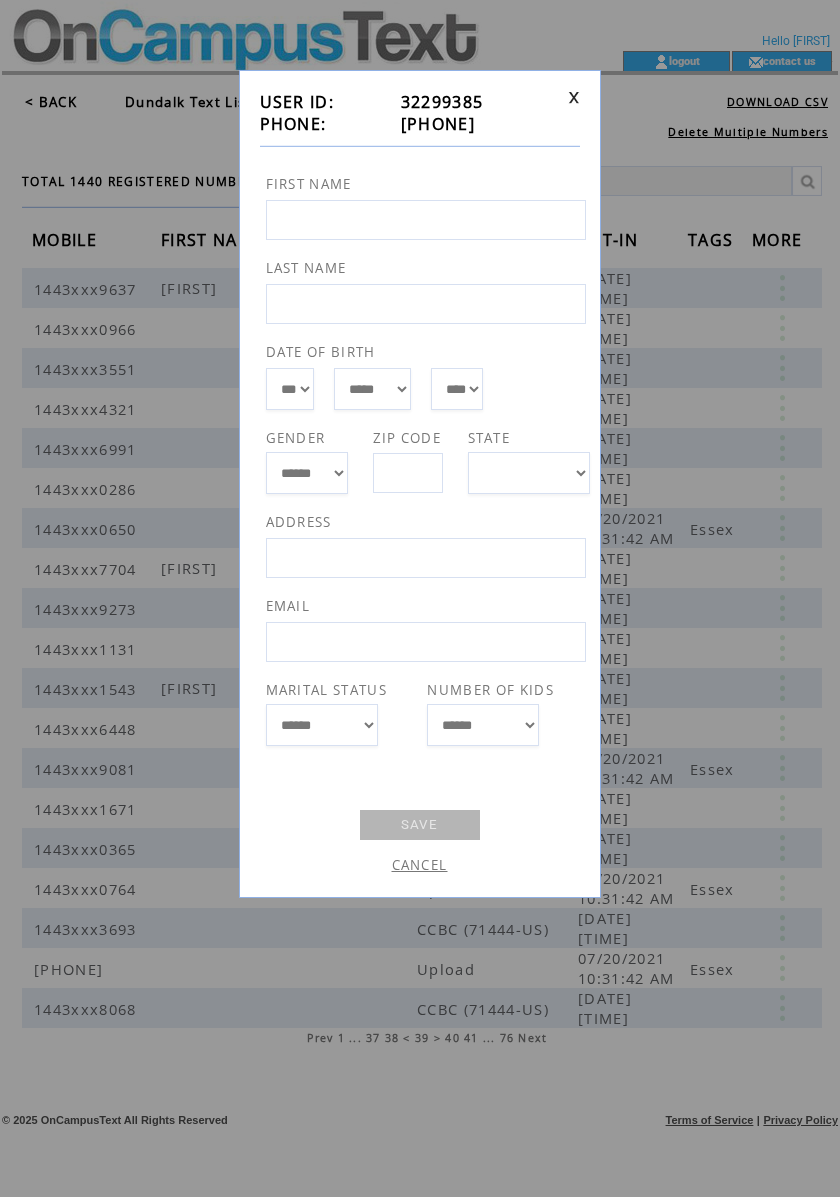 drag, startPoint x: 497, startPoint y: 130, endPoint x: 388, endPoint y: 124, distance: 109.165016 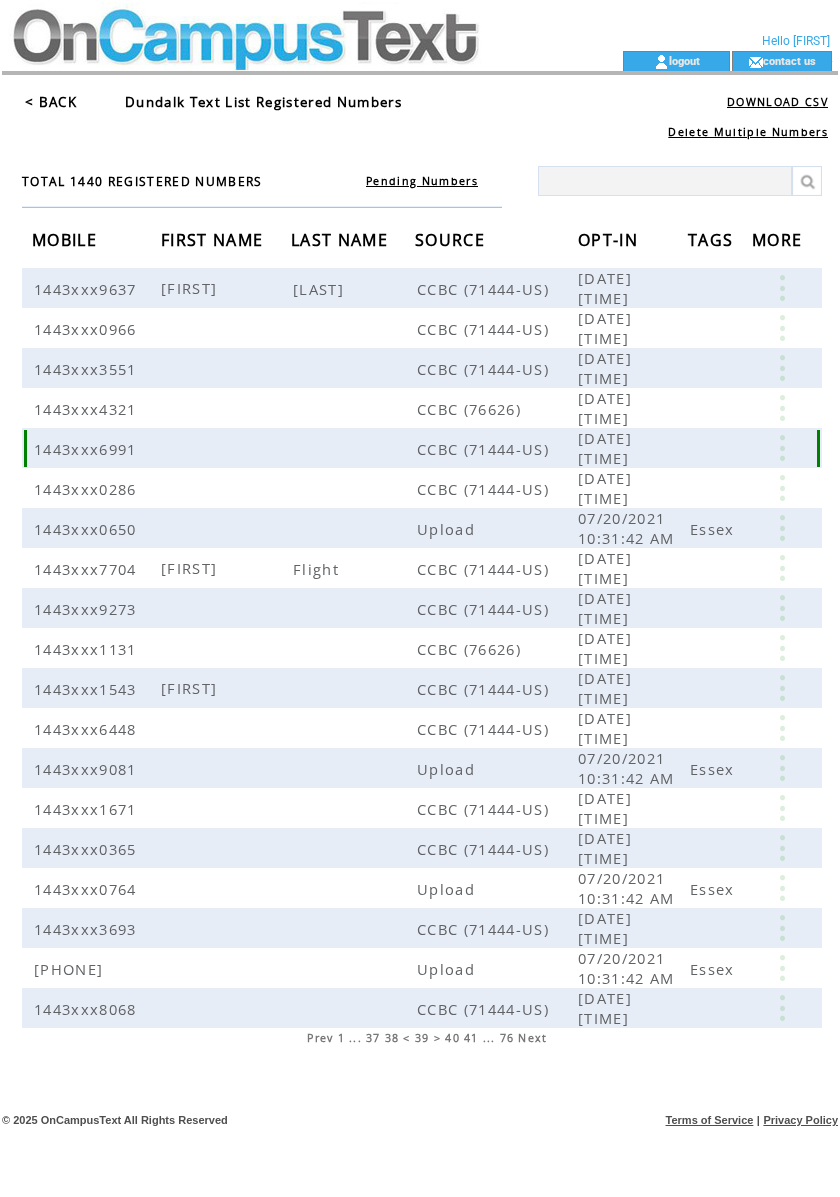 click at bounding box center [782, 448] 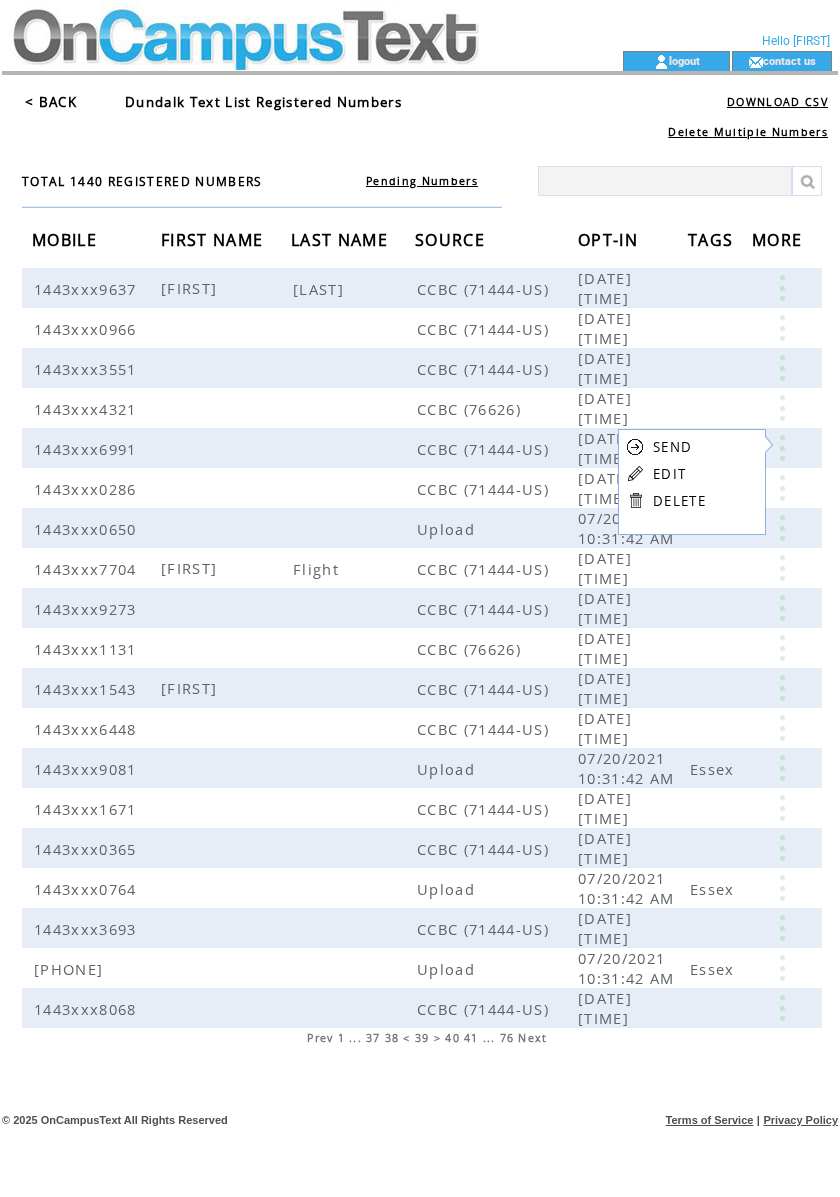 click on "EDIT" at bounding box center [669, 474] 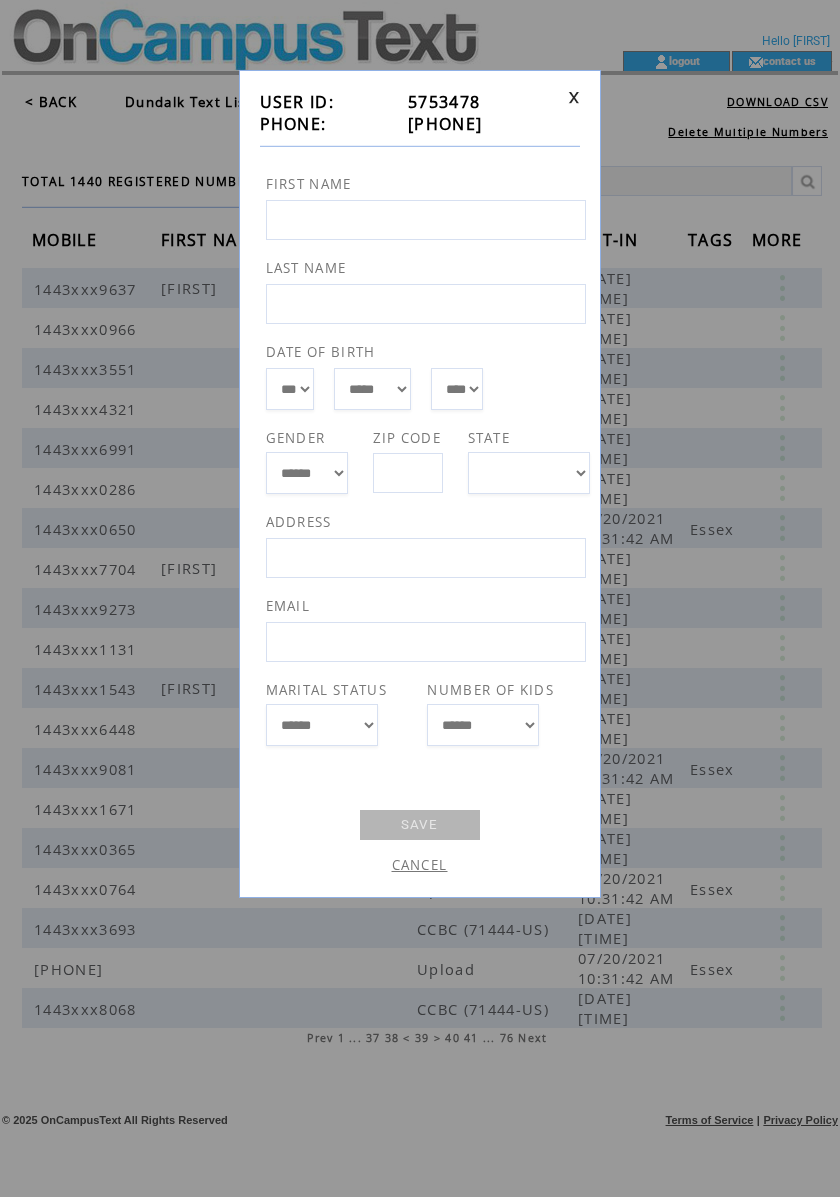 drag, startPoint x: 498, startPoint y: 132, endPoint x: 393, endPoint y: 132, distance: 105 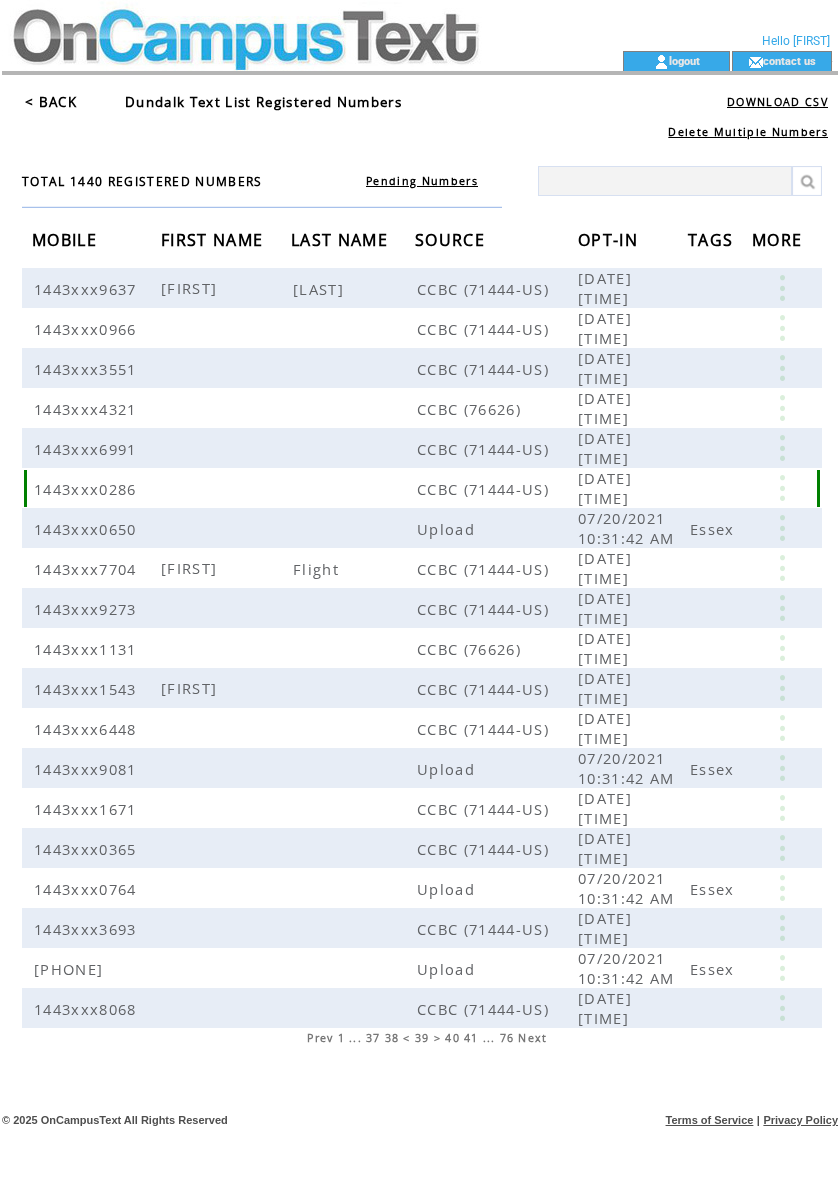click at bounding box center [782, 488] 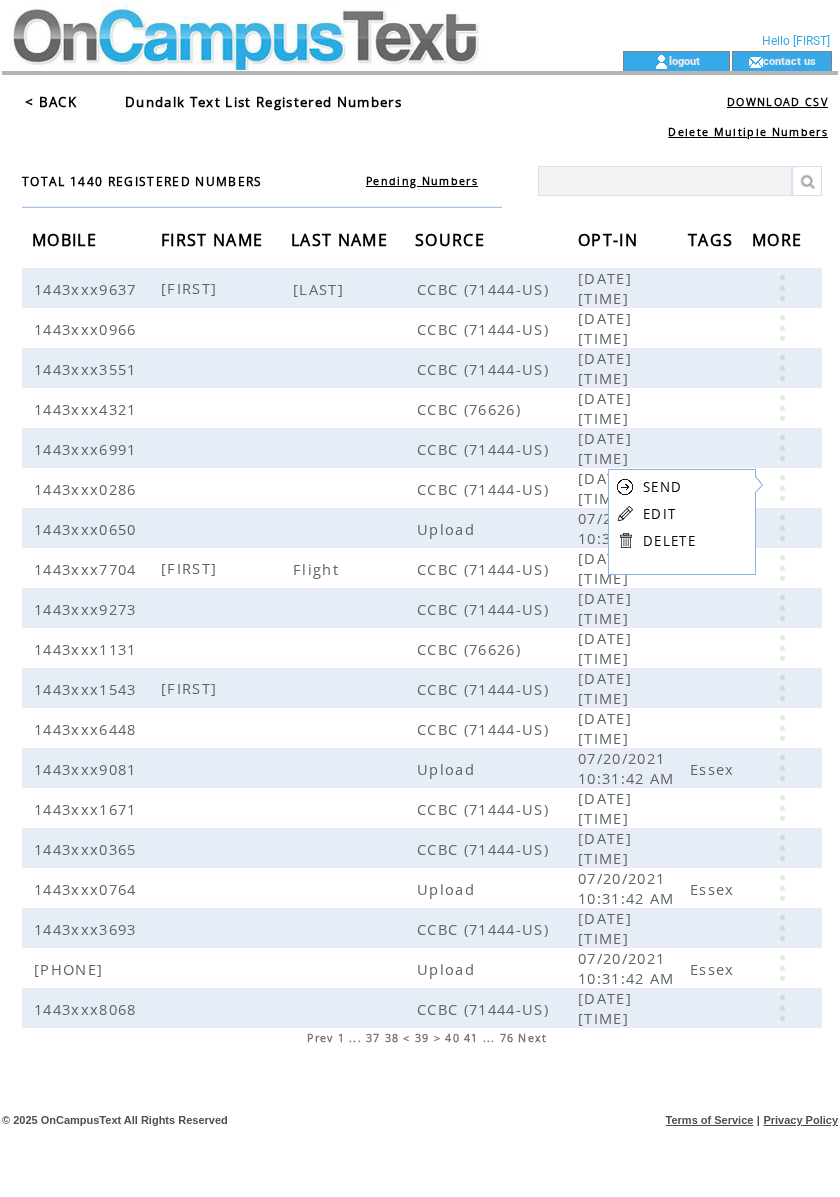 click at bounding box center [625, 513] 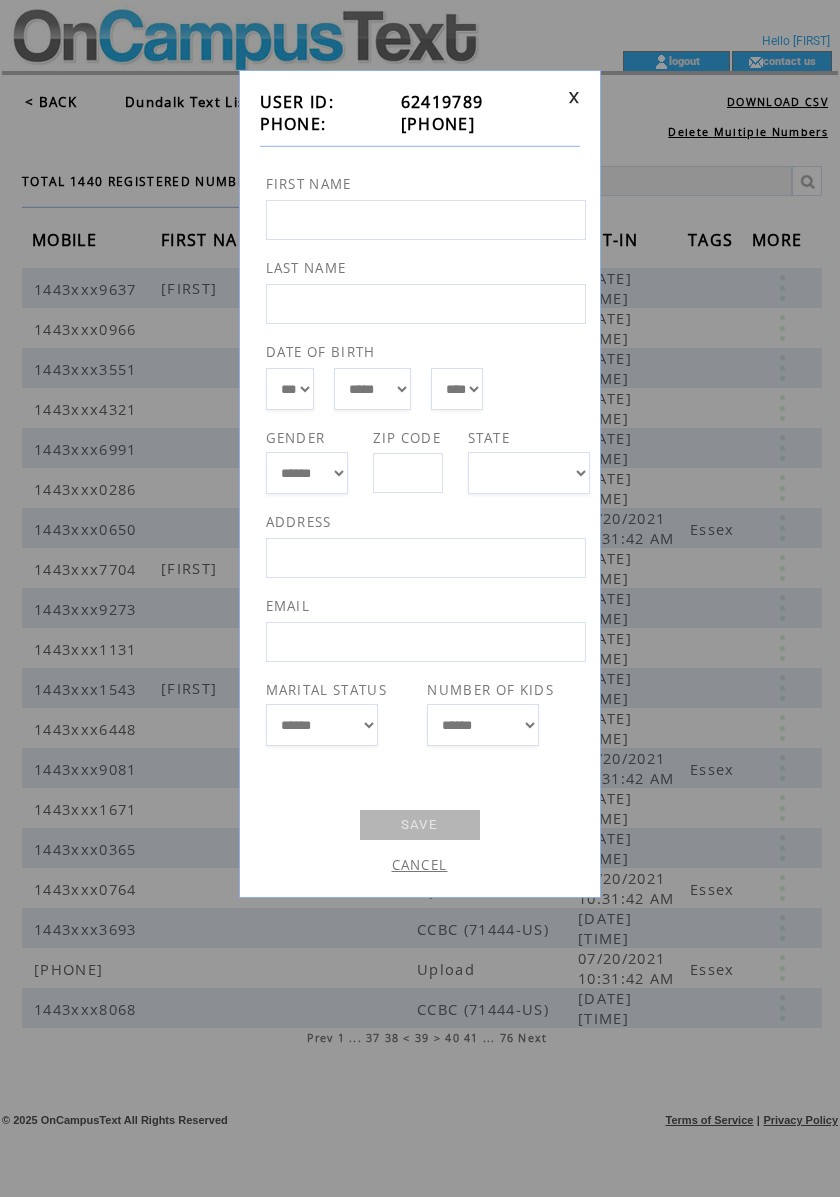 drag, startPoint x: 494, startPoint y: 117, endPoint x: 370, endPoint y: 130, distance: 124.67959 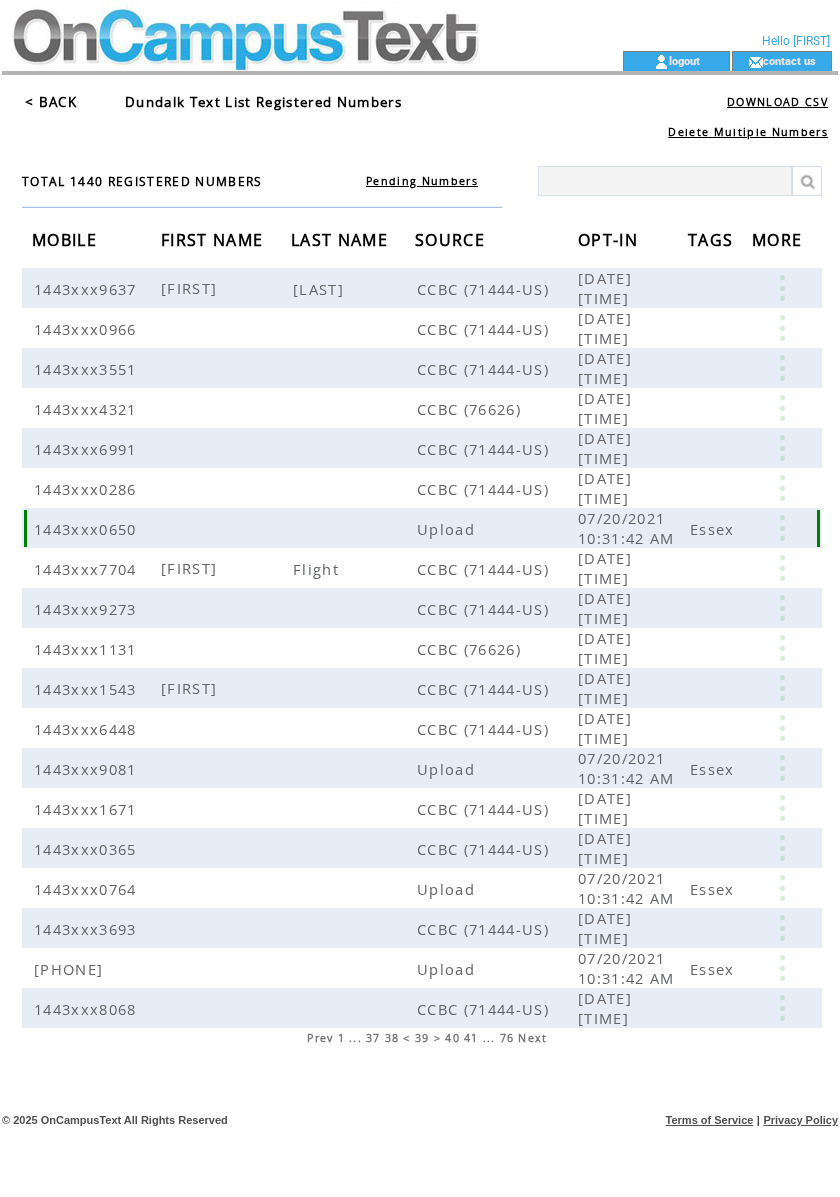 click at bounding box center (782, 528) 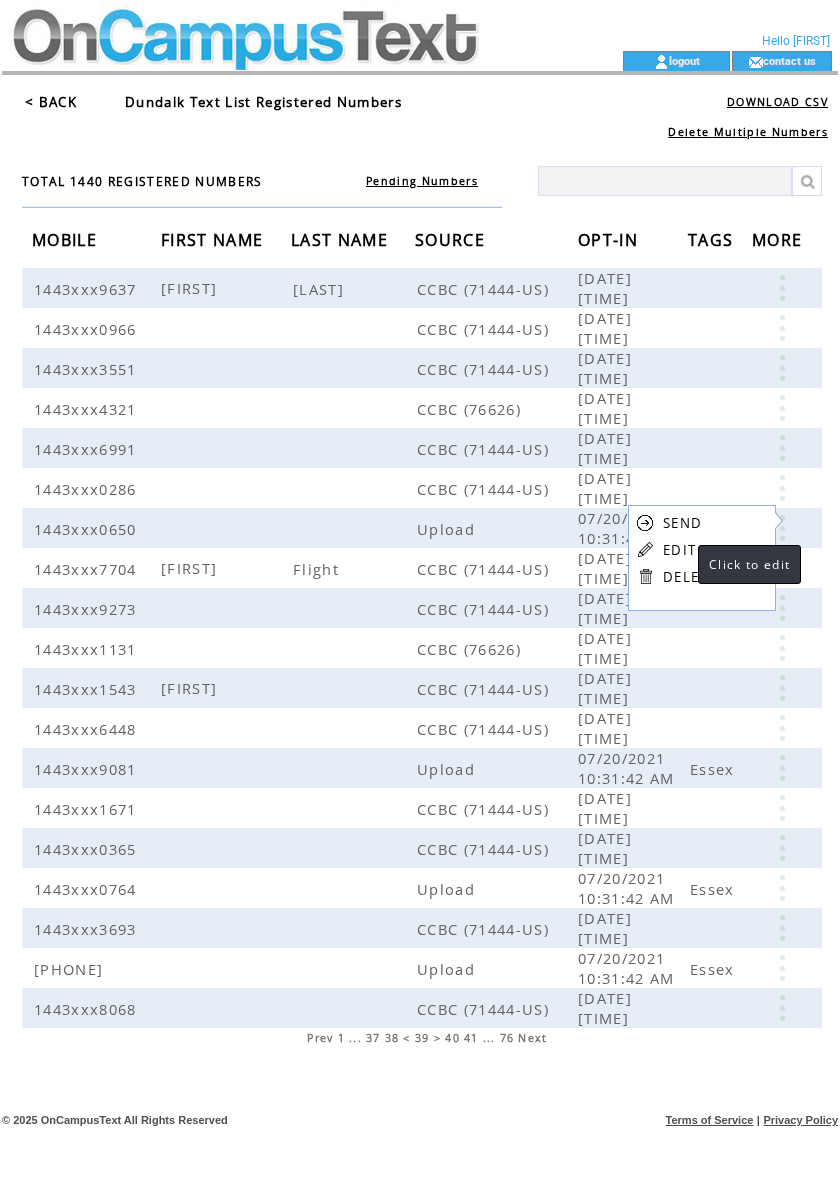 click on "EDIT" at bounding box center [679, 550] 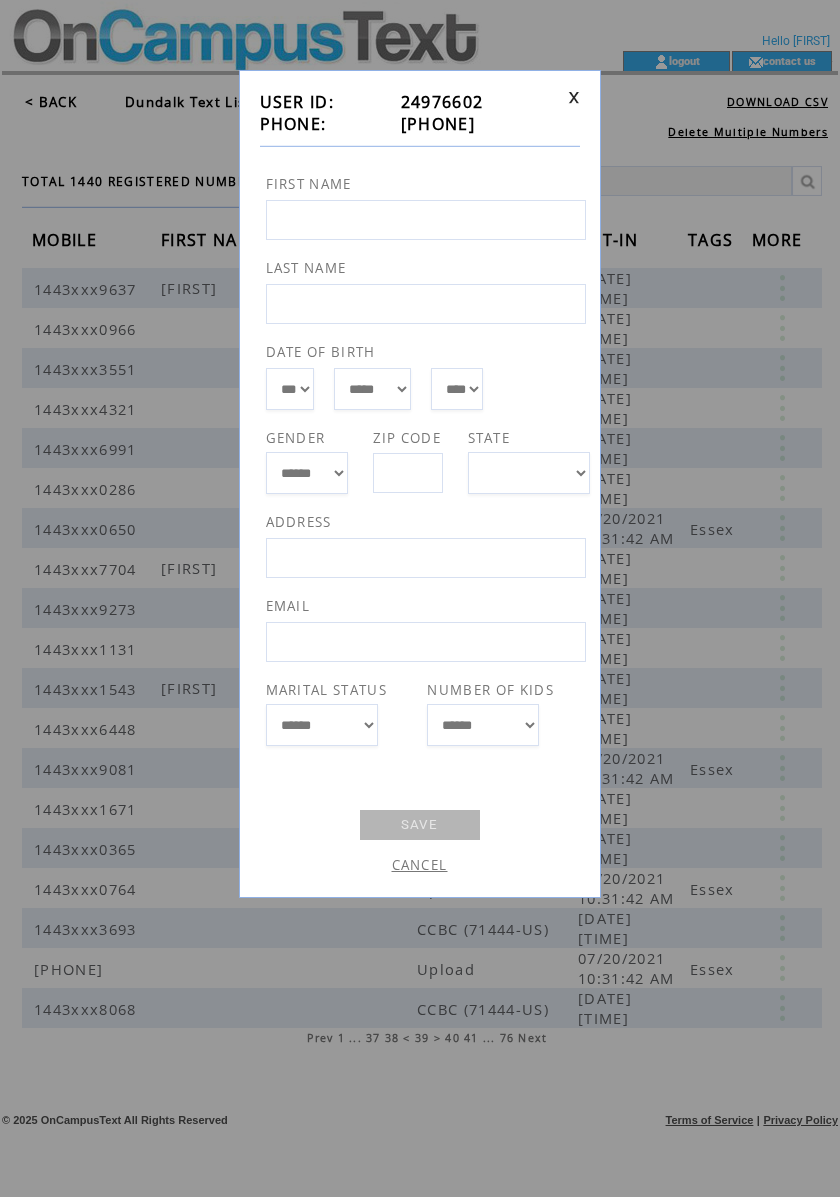drag, startPoint x: 513, startPoint y: 129, endPoint x: 386, endPoint y: 122, distance: 127.192764 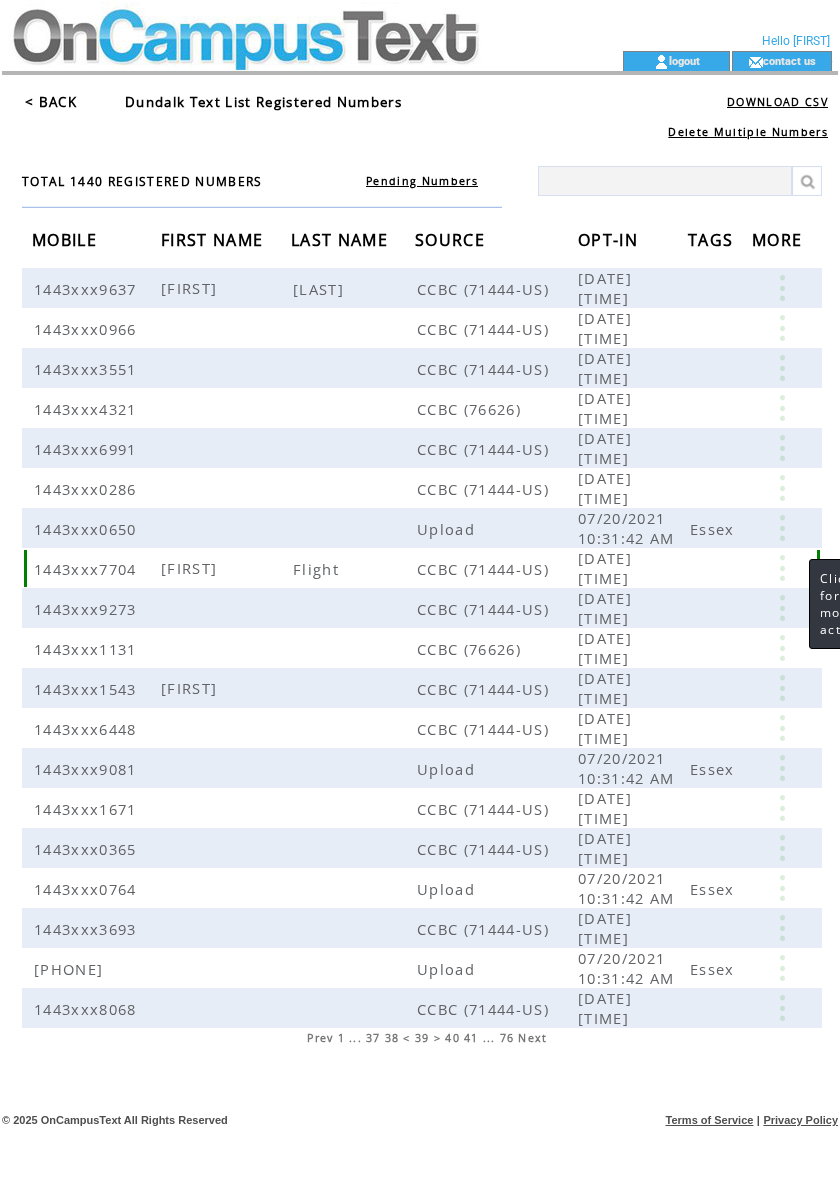 click at bounding box center (782, 568) 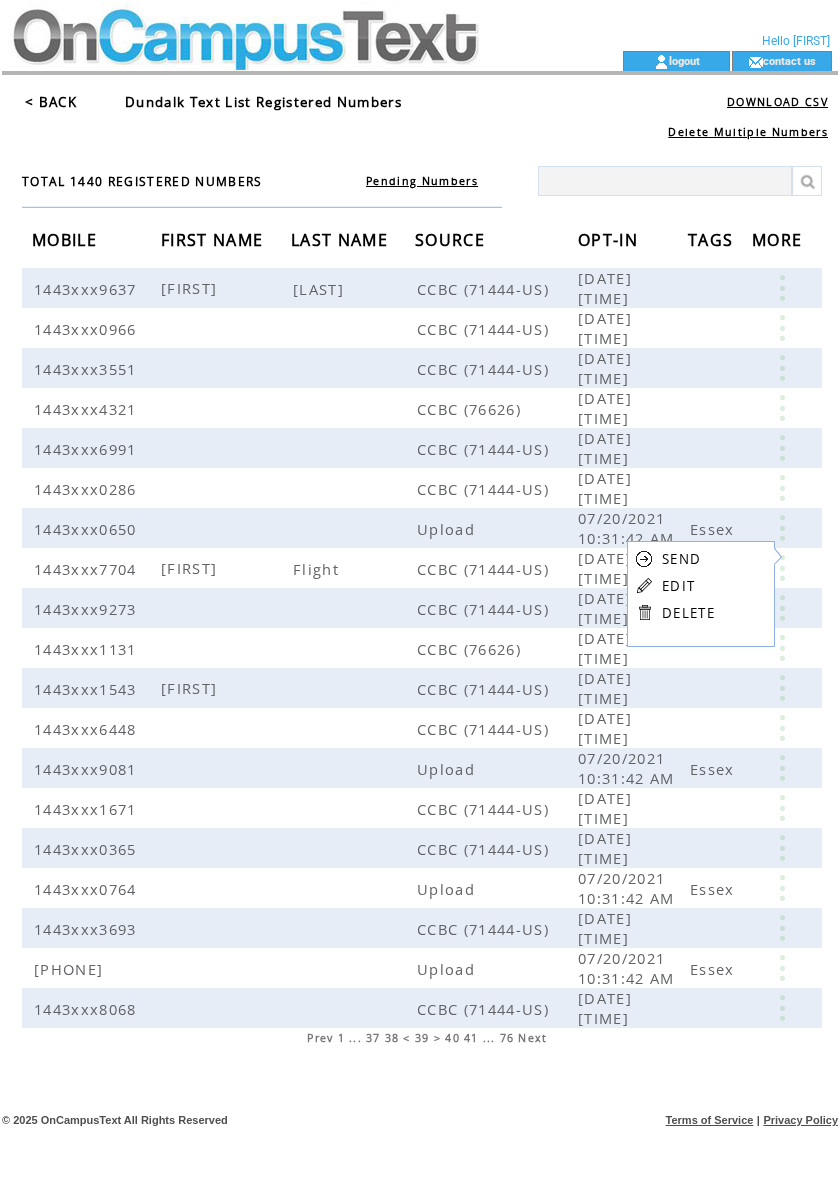 click on "EDIT" at bounding box center (678, 586) 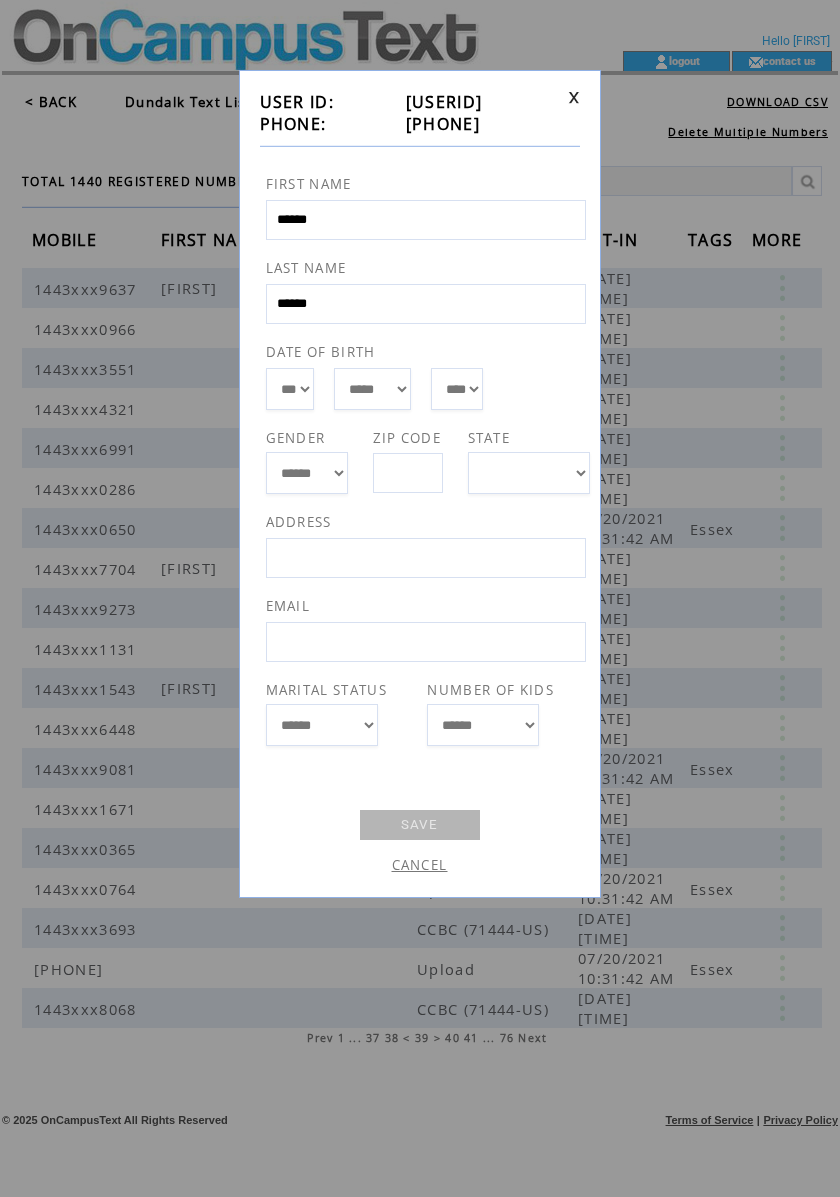 drag, startPoint x: 496, startPoint y: 118, endPoint x: 384, endPoint y: 125, distance: 112.21854 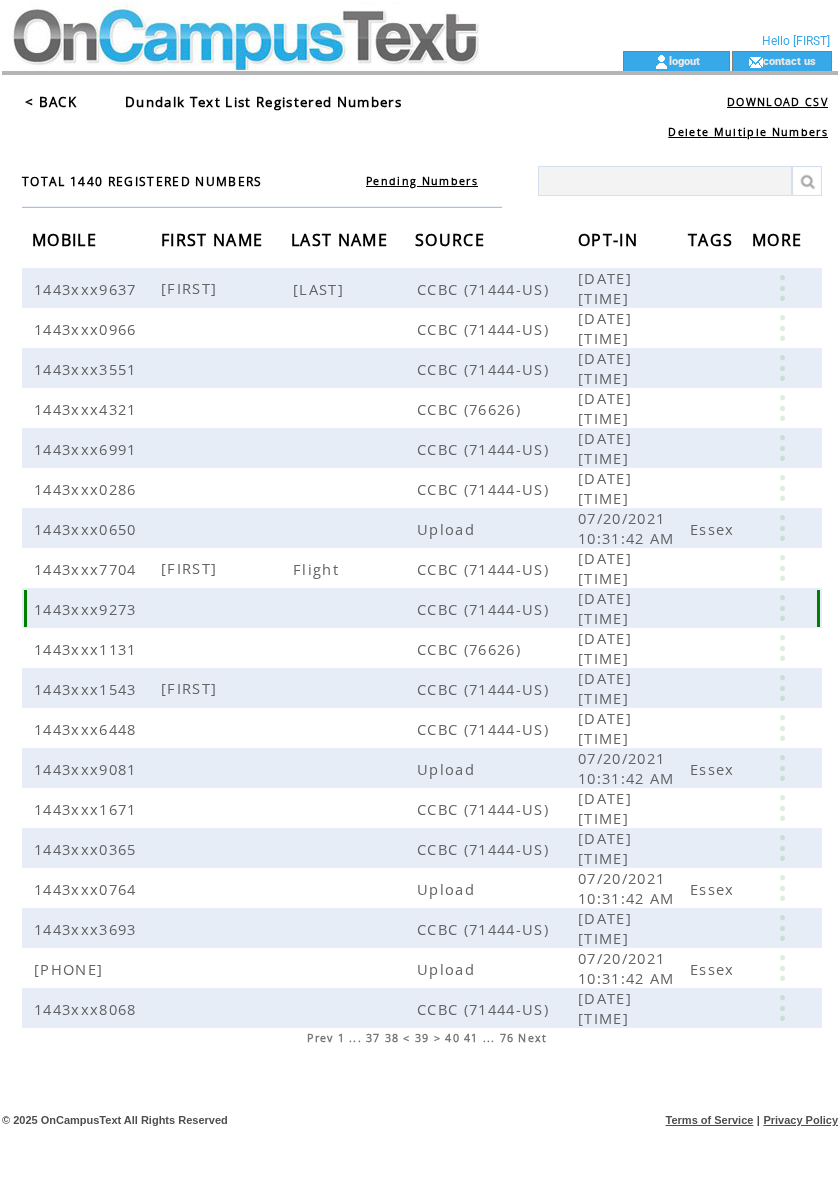 click at bounding box center [782, 608] 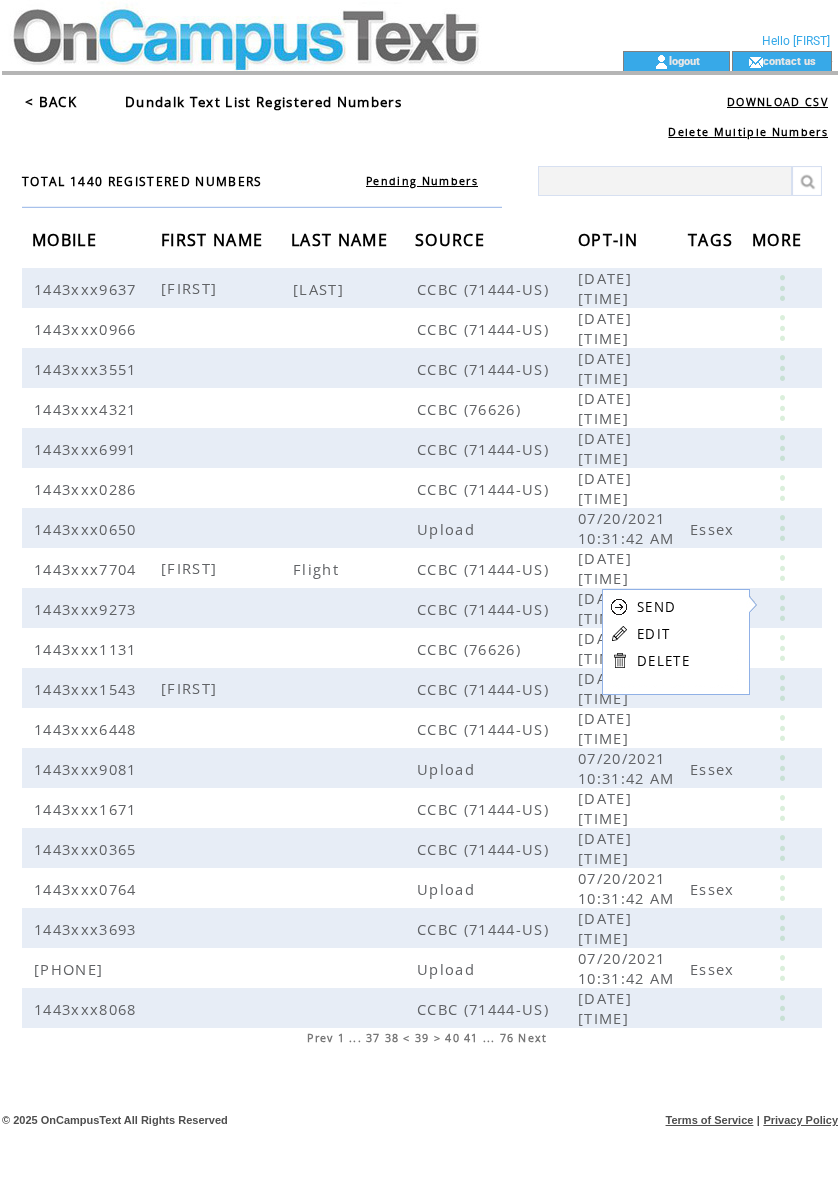 click on "EDIT" at bounding box center [653, 634] 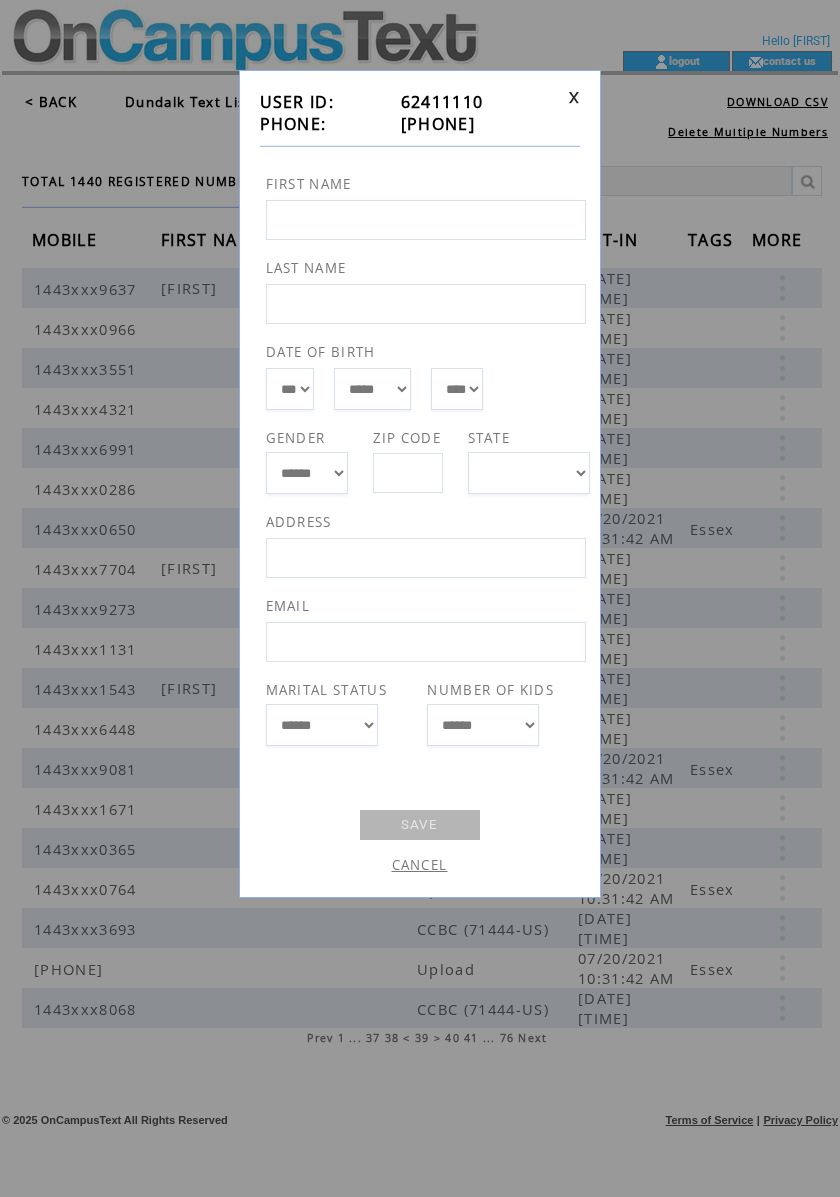 drag, startPoint x: 501, startPoint y: 130, endPoint x: 384, endPoint y: 121, distance: 117.34564 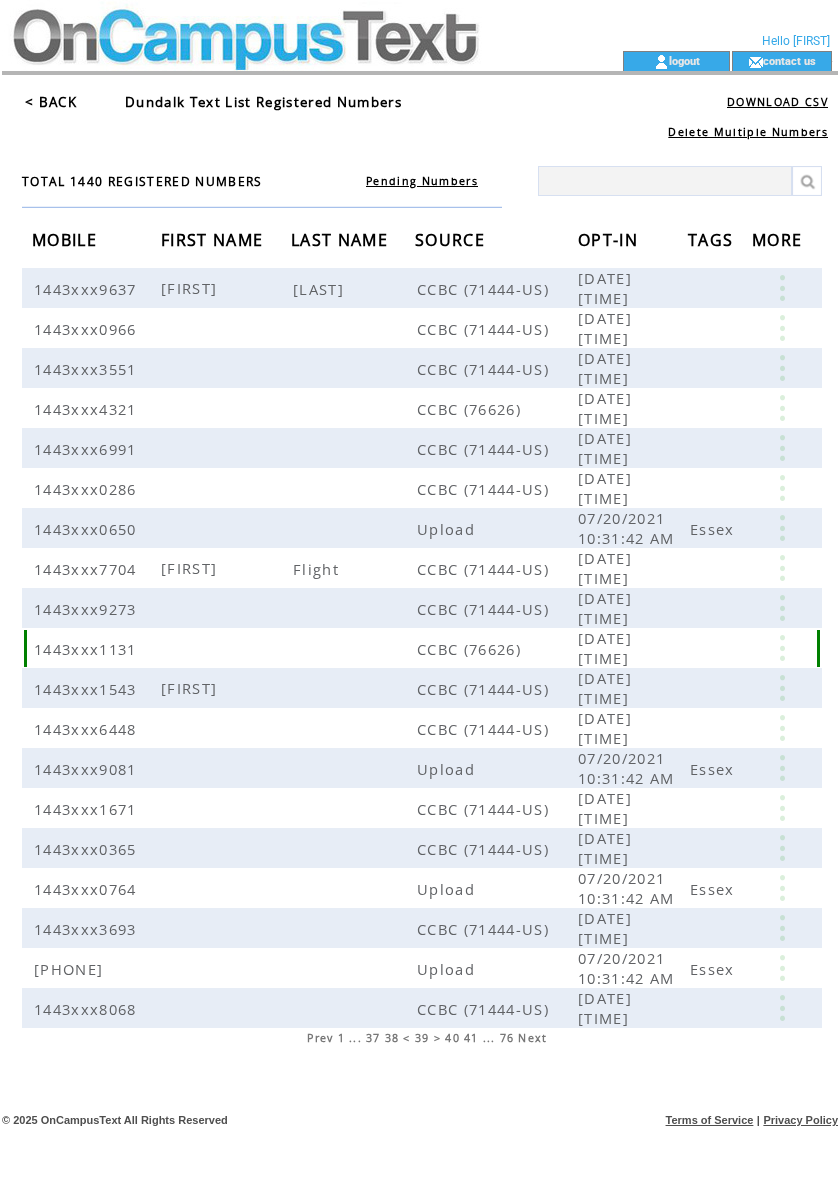 click at bounding box center [782, 648] 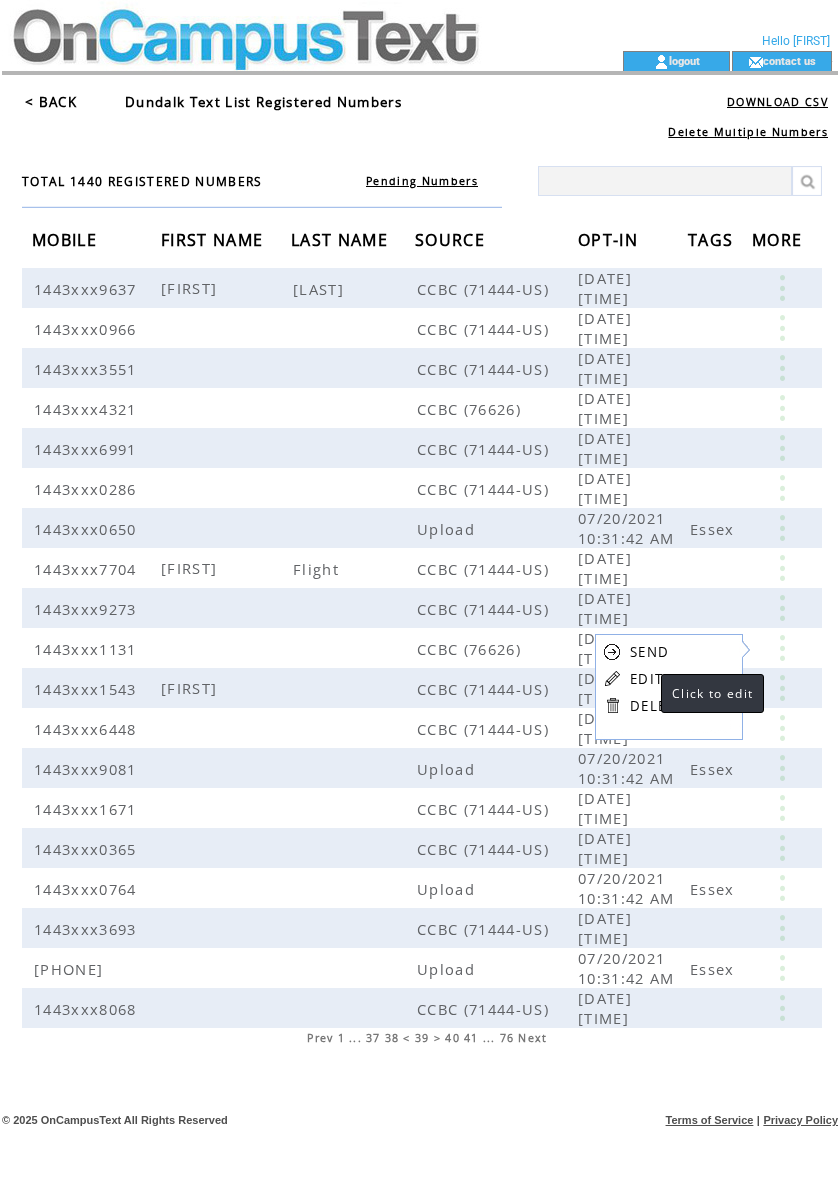 click on "EDIT" at bounding box center [646, 679] 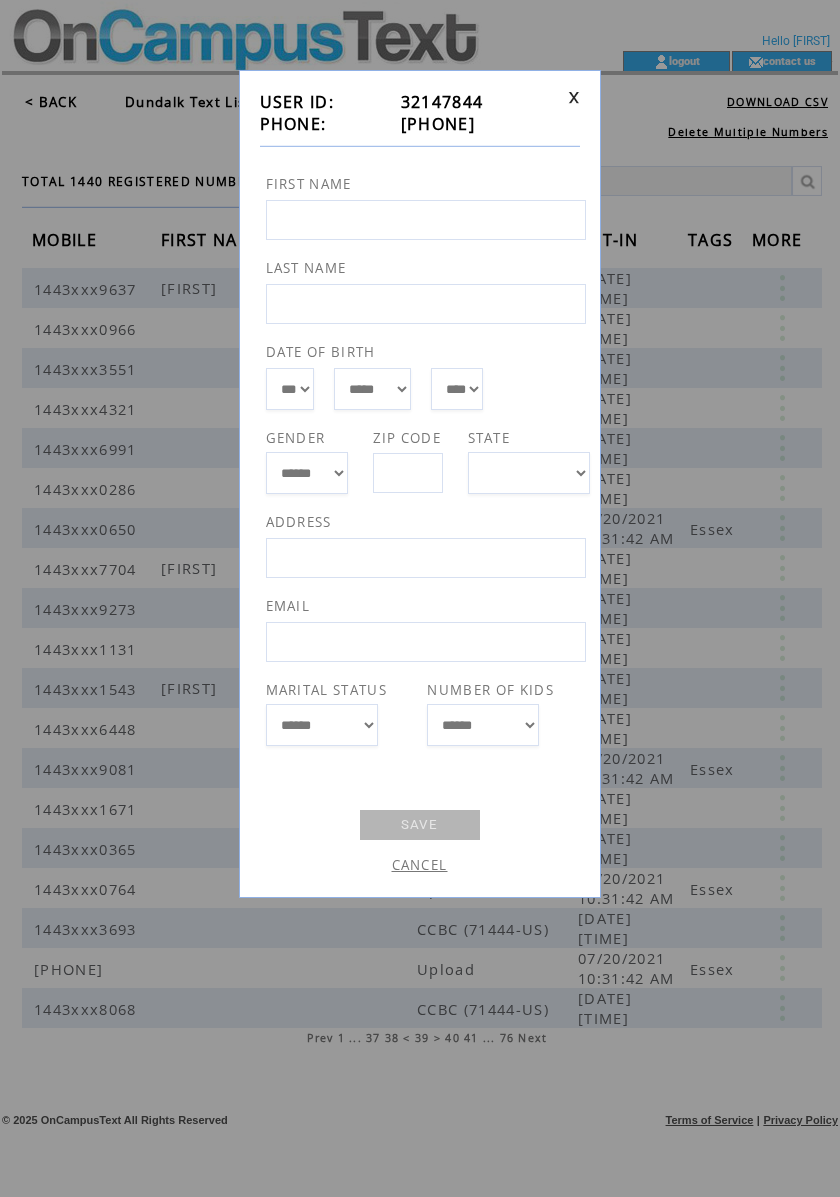 drag, startPoint x: 500, startPoint y: 124, endPoint x: 393, endPoint y: 122, distance: 107.01869 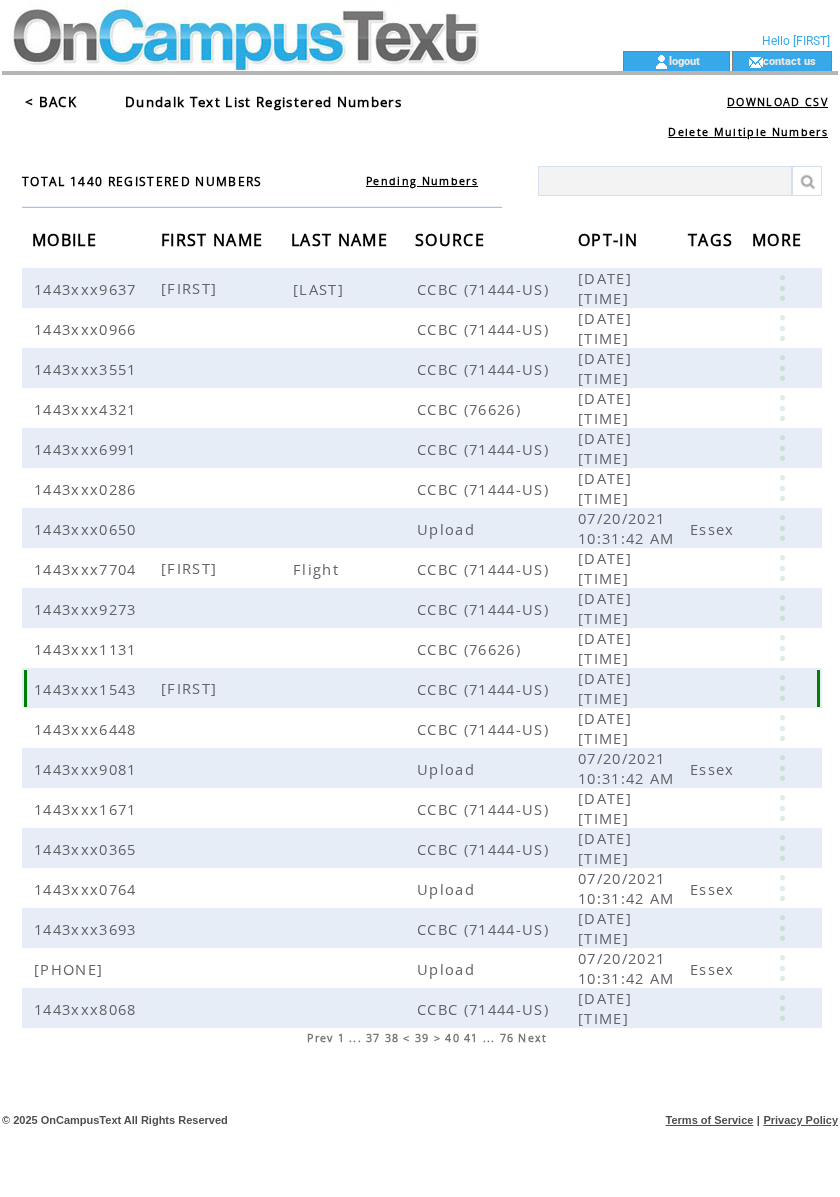 click at bounding box center (782, 688) 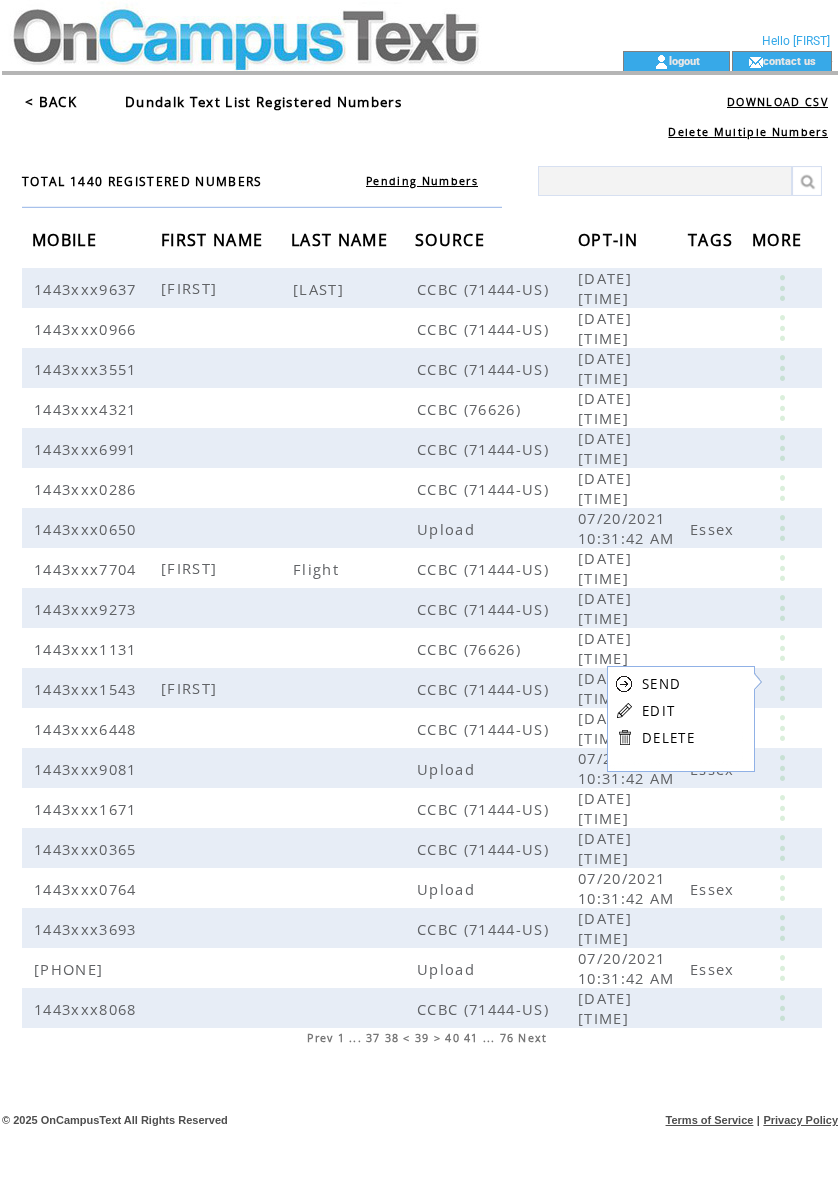 click on "EDIT" at bounding box center [658, 711] 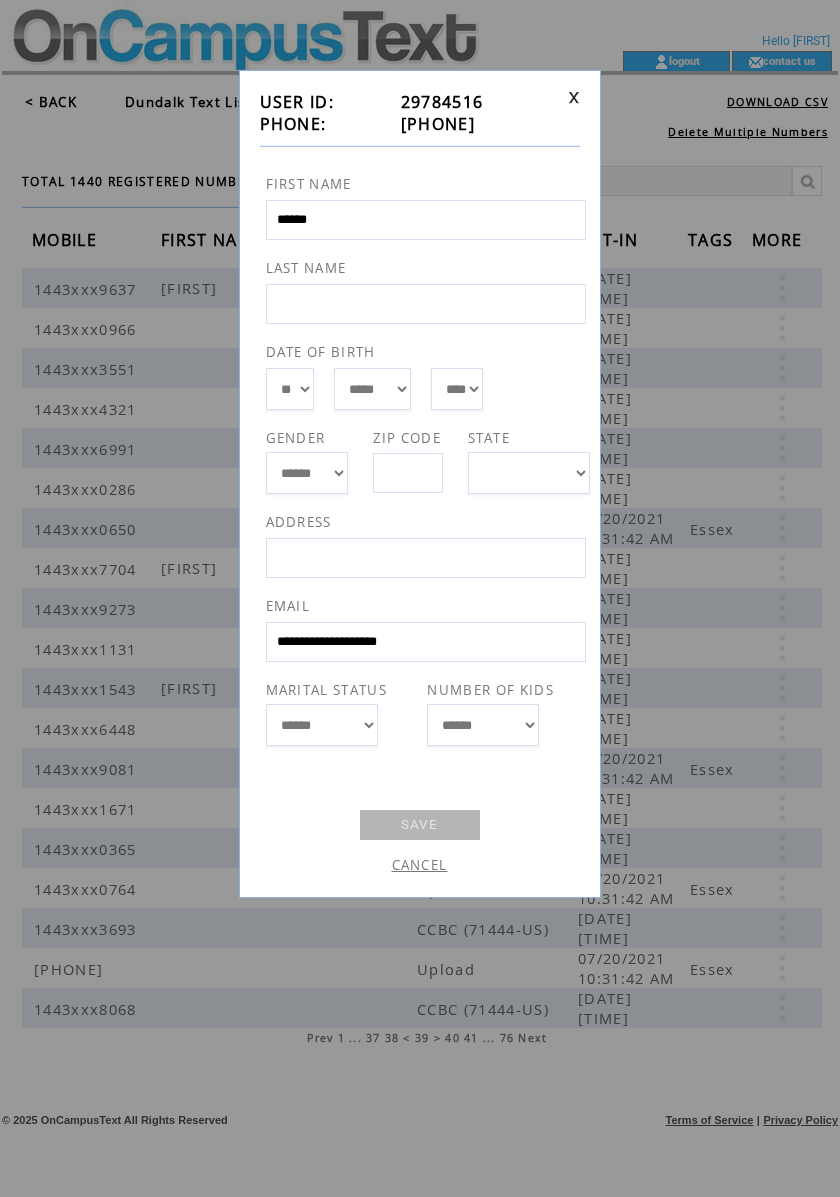 drag, startPoint x: 506, startPoint y: 133, endPoint x: 389, endPoint y: 120, distance: 117.72001 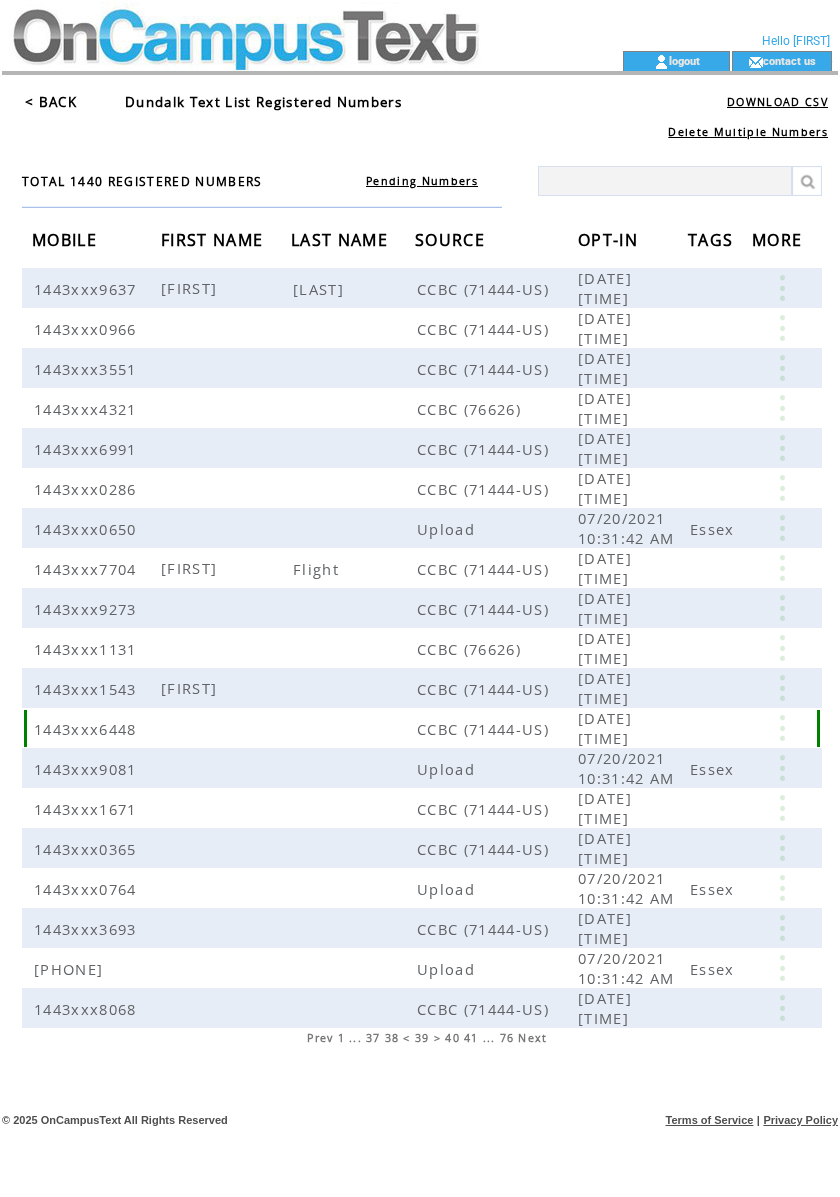 click at bounding box center (782, 728) 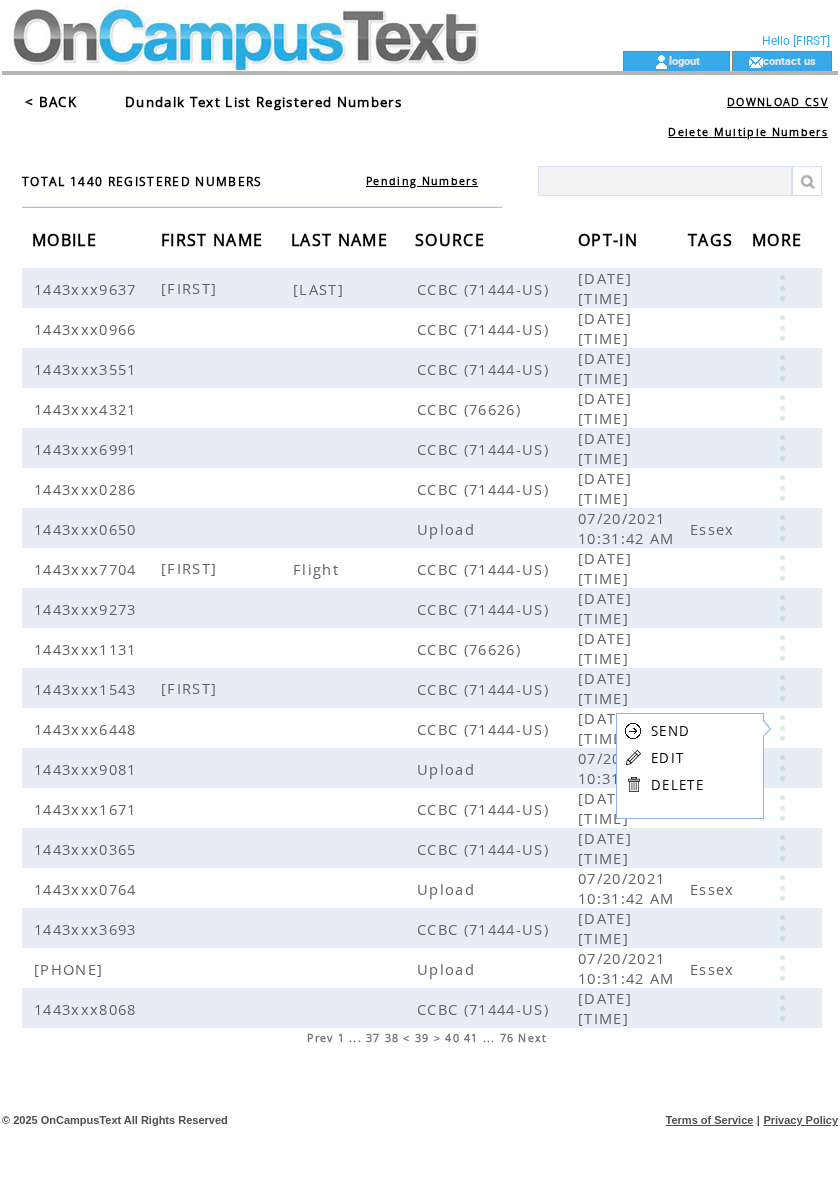 click on "SEND EDIT DELETE" at bounding box center (664, 757) 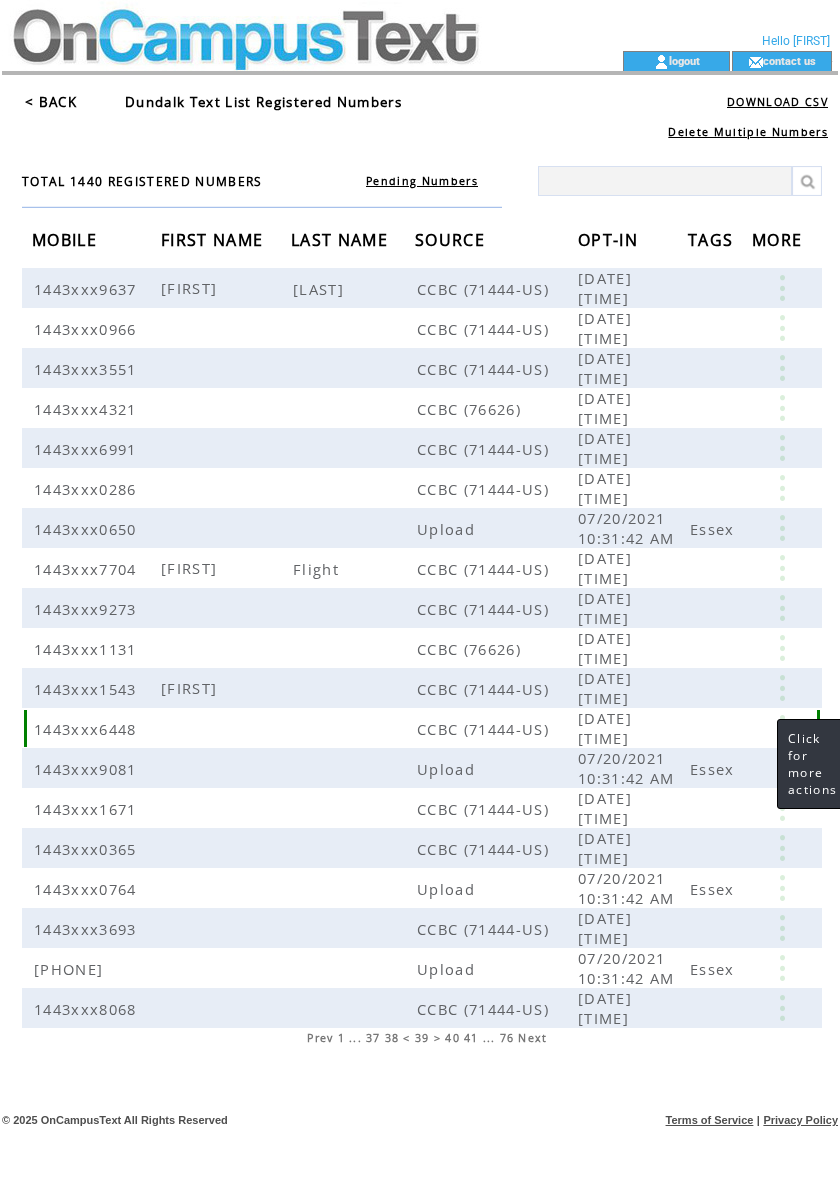 click at bounding box center (782, 728) 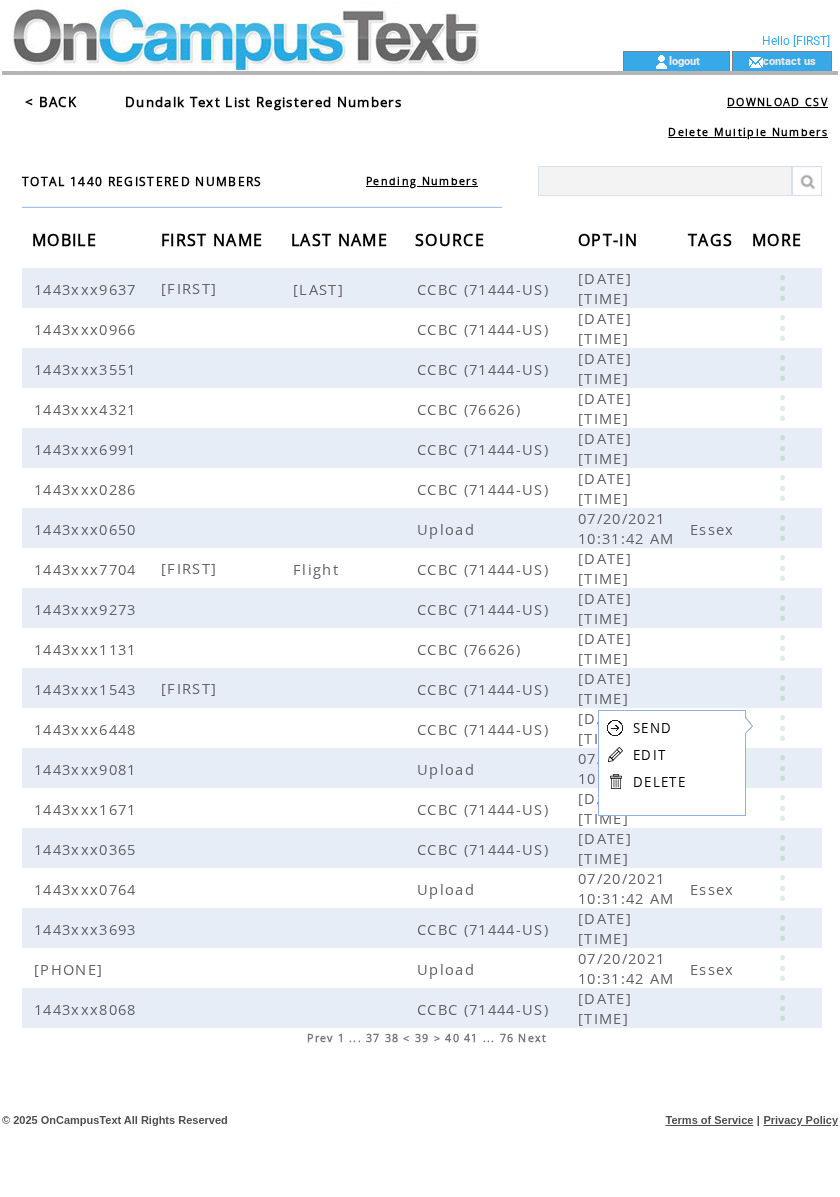 click on "EDIT" at bounding box center [649, 755] 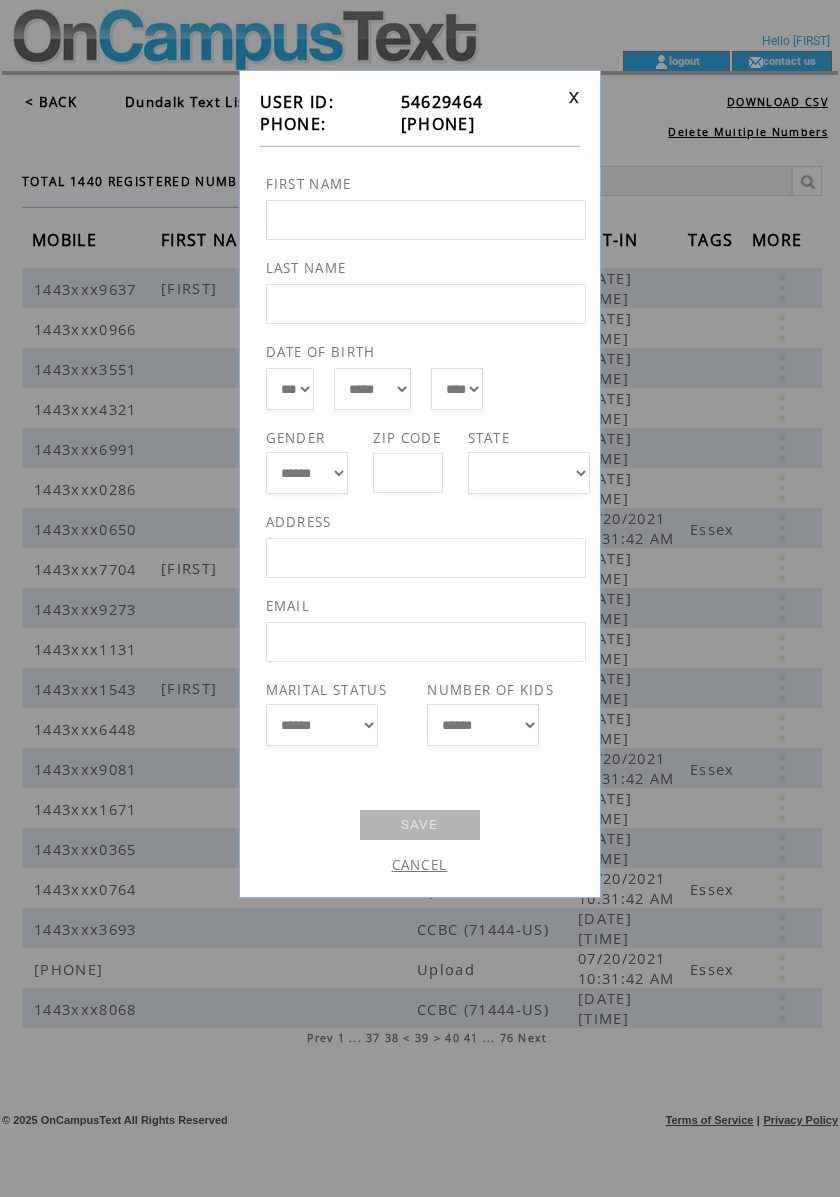 drag, startPoint x: 493, startPoint y: 125, endPoint x: 392, endPoint y: 132, distance: 101.24229 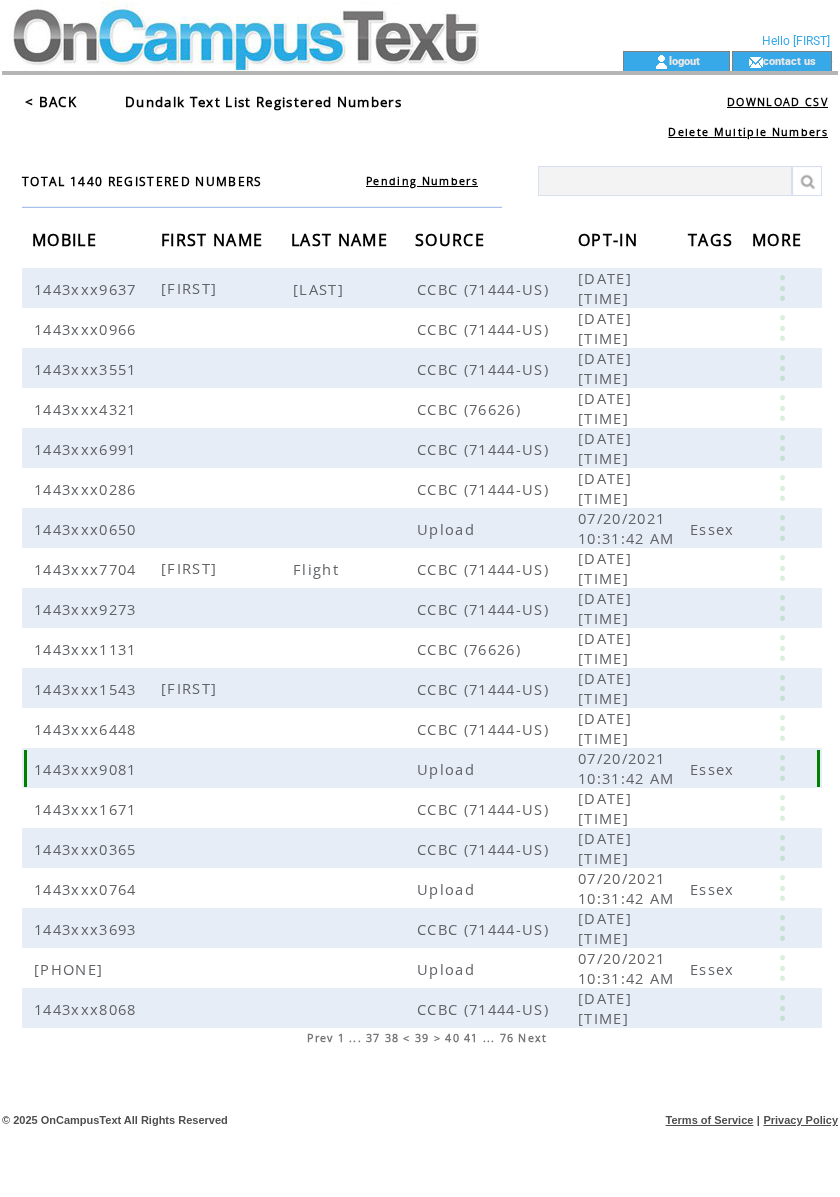 click at bounding box center (782, 768) 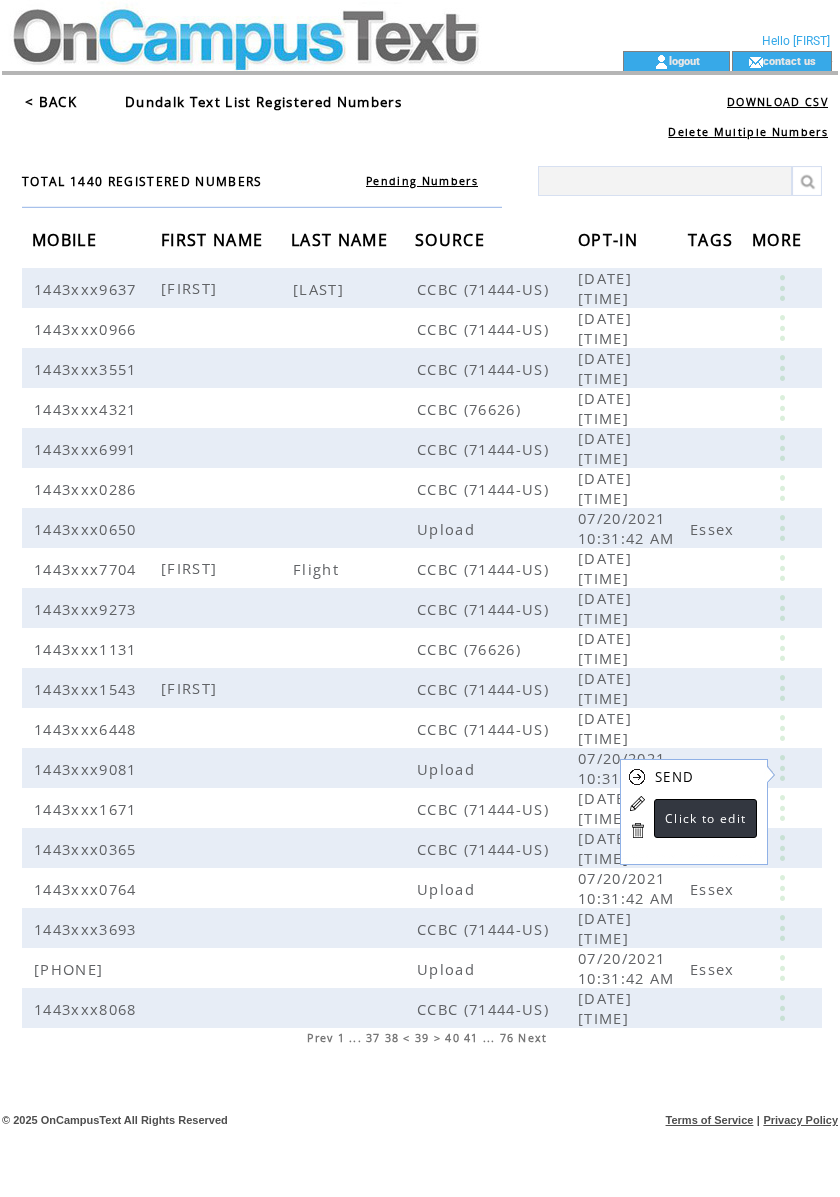 click at bounding box center (637, 803) 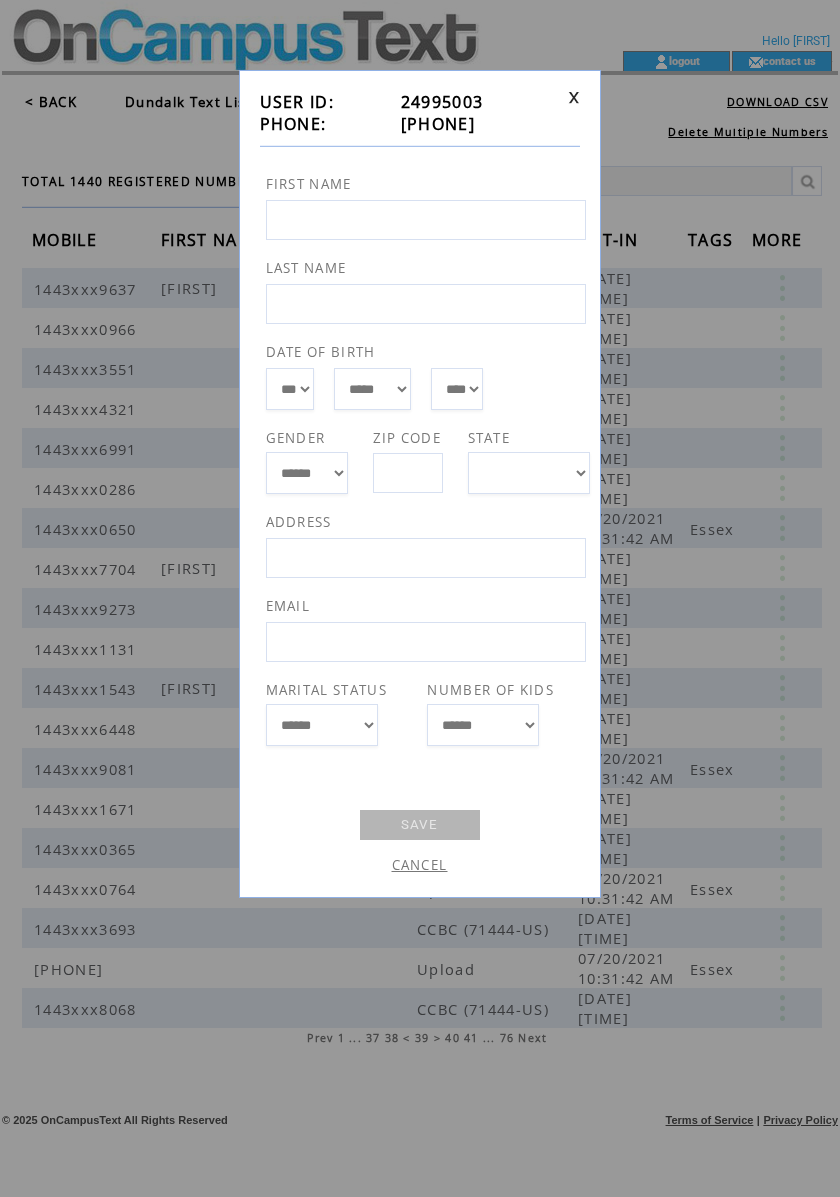 drag, startPoint x: 497, startPoint y: 125, endPoint x: 392, endPoint y: 125, distance: 105 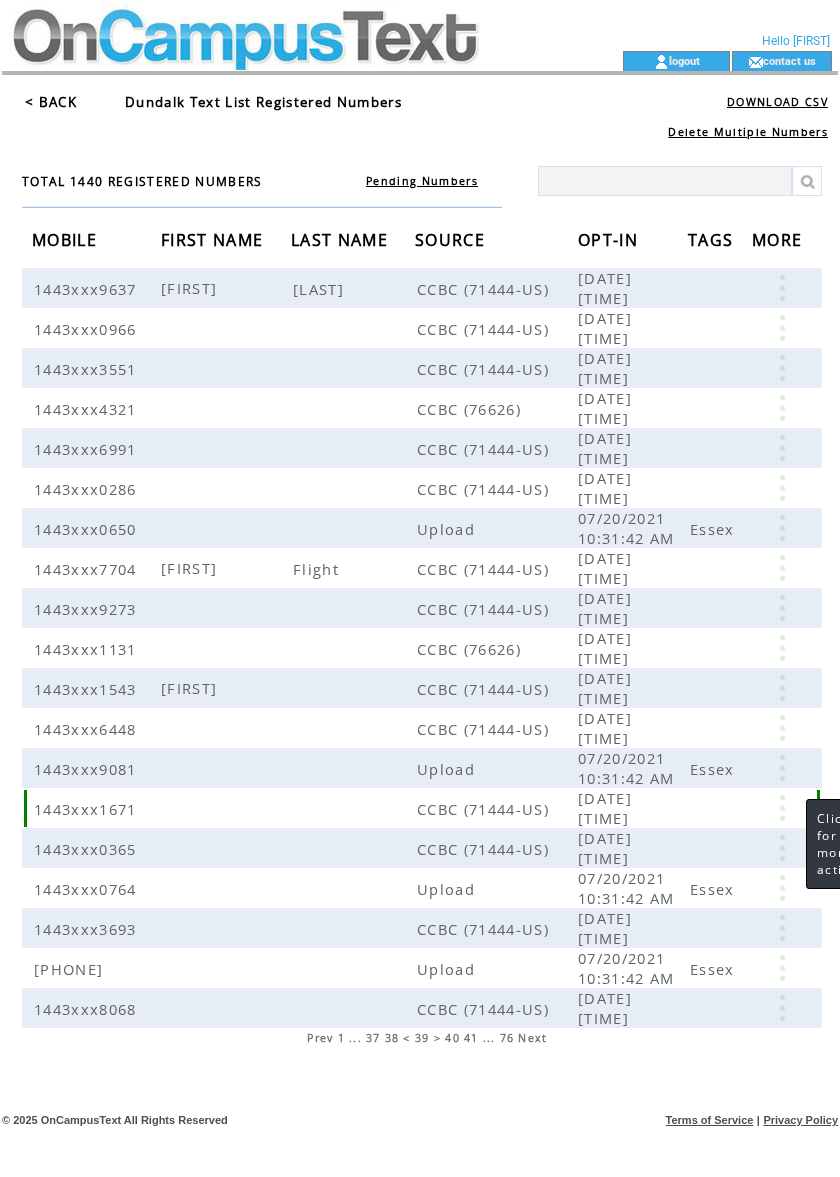 click at bounding box center [782, 808] 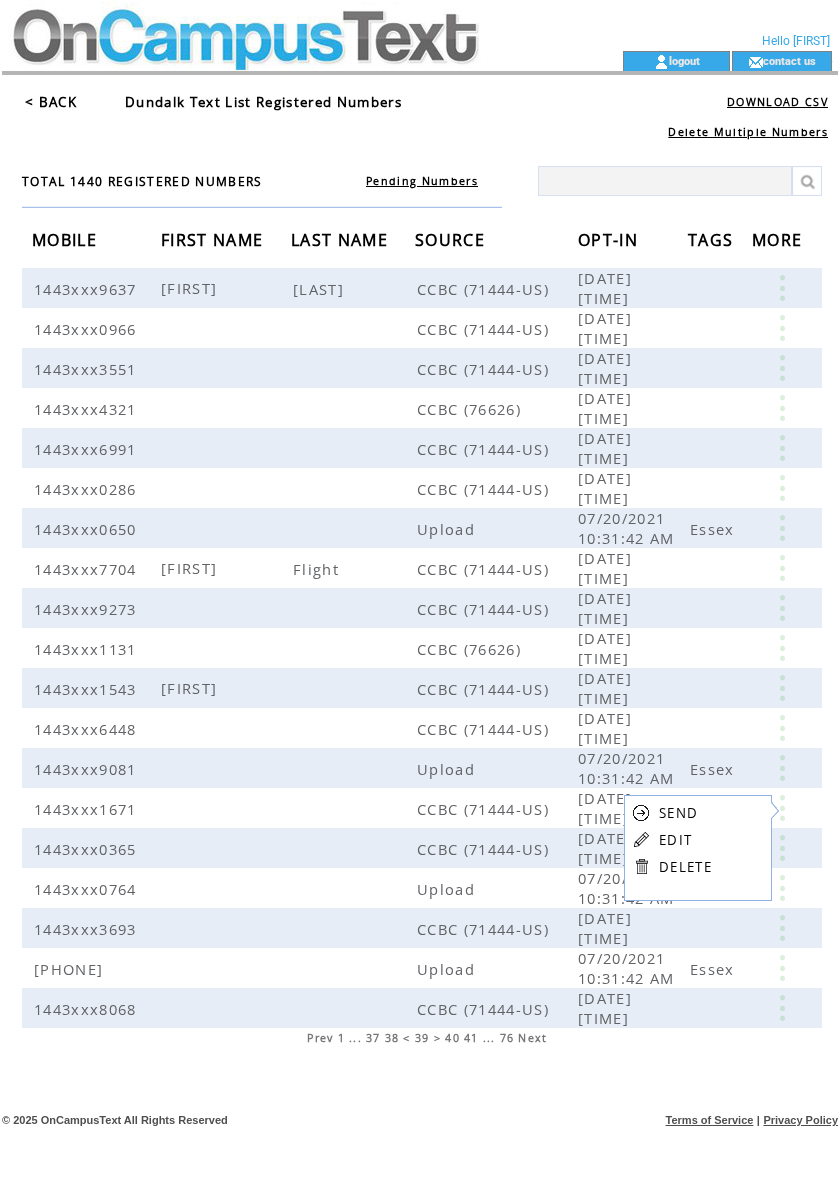 click on "EDIT" at bounding box center (675, 840) 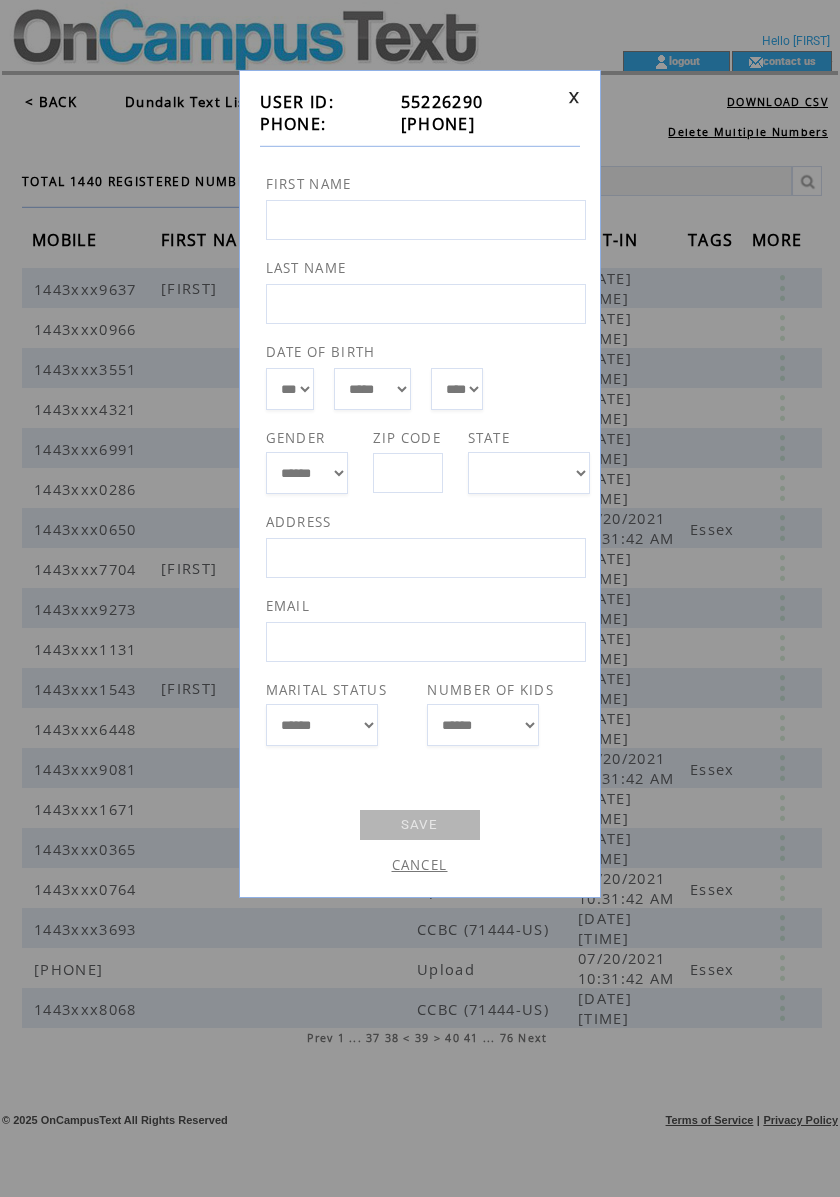 drag, startPoint x: 516, startPoint y: 129, endPoint x: 390, endPoint y: 126, distance: 126.035706 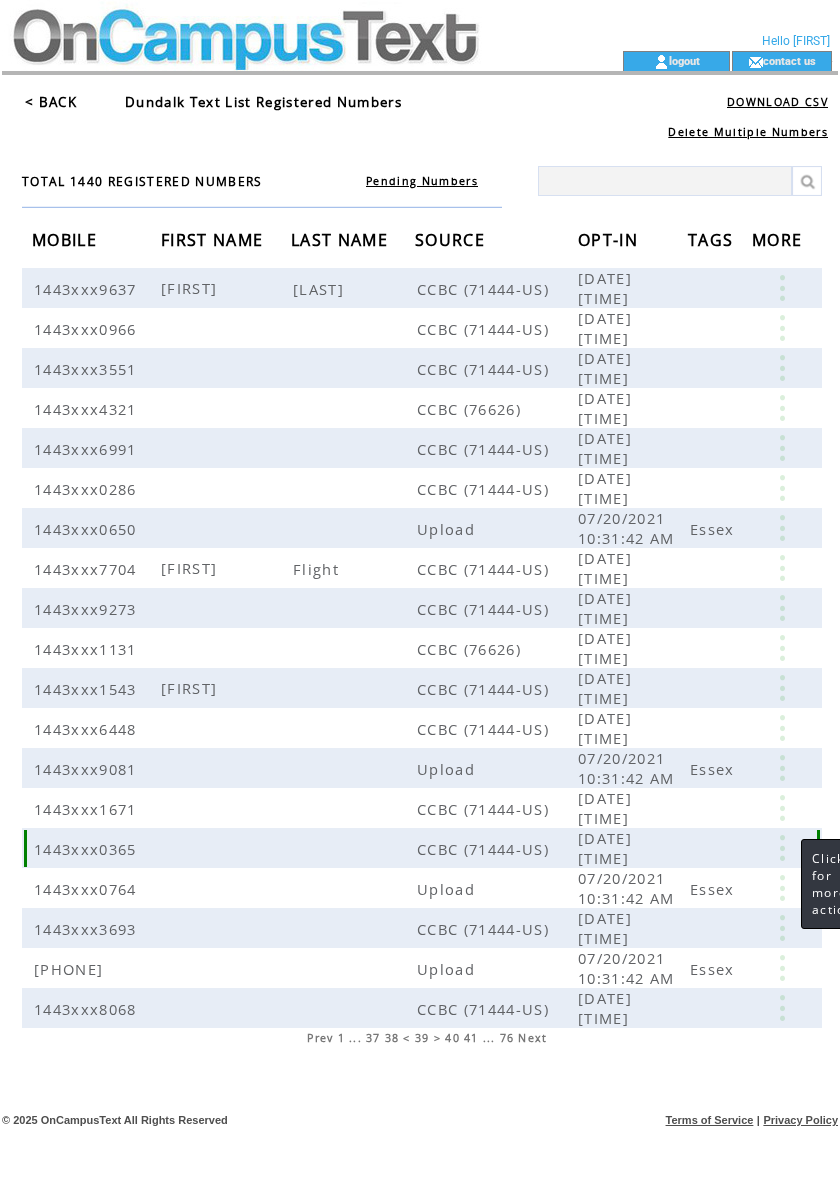 click at bounding box center [782, 848] 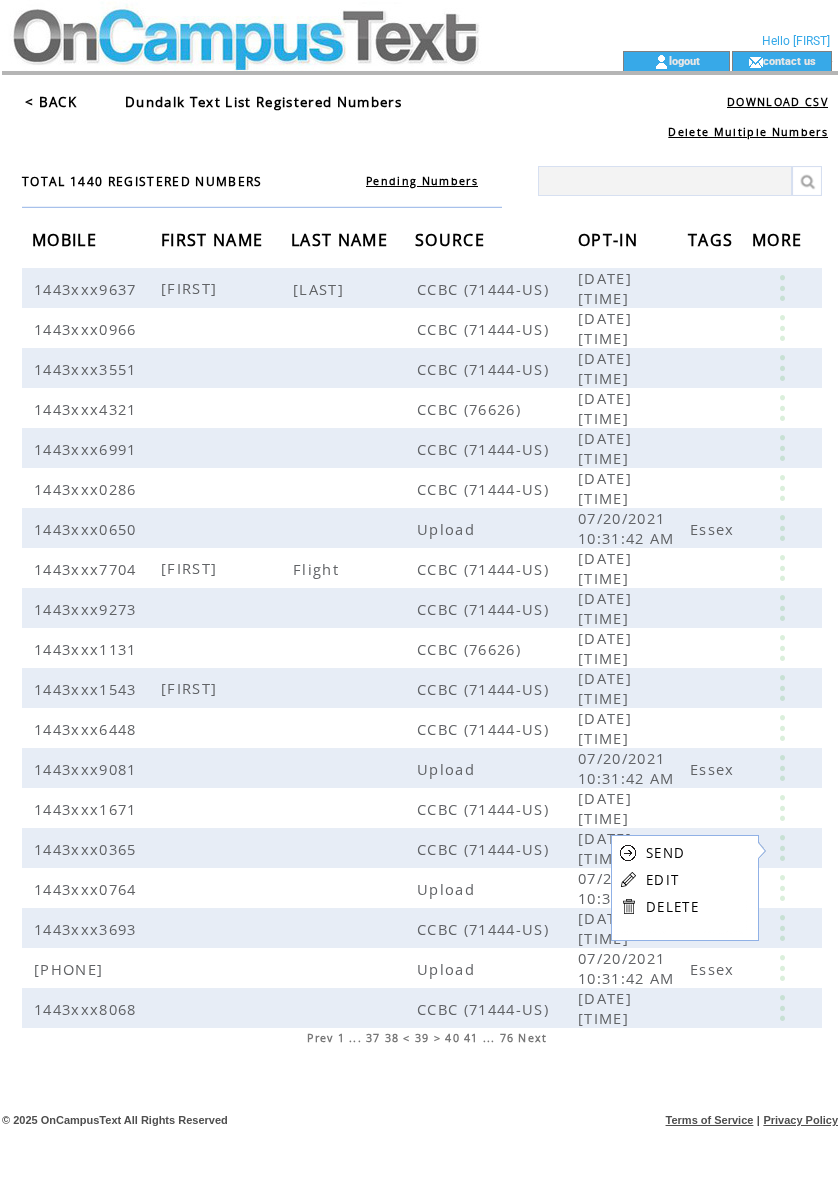 click on "EDIT" at bounding box center (662, 880) 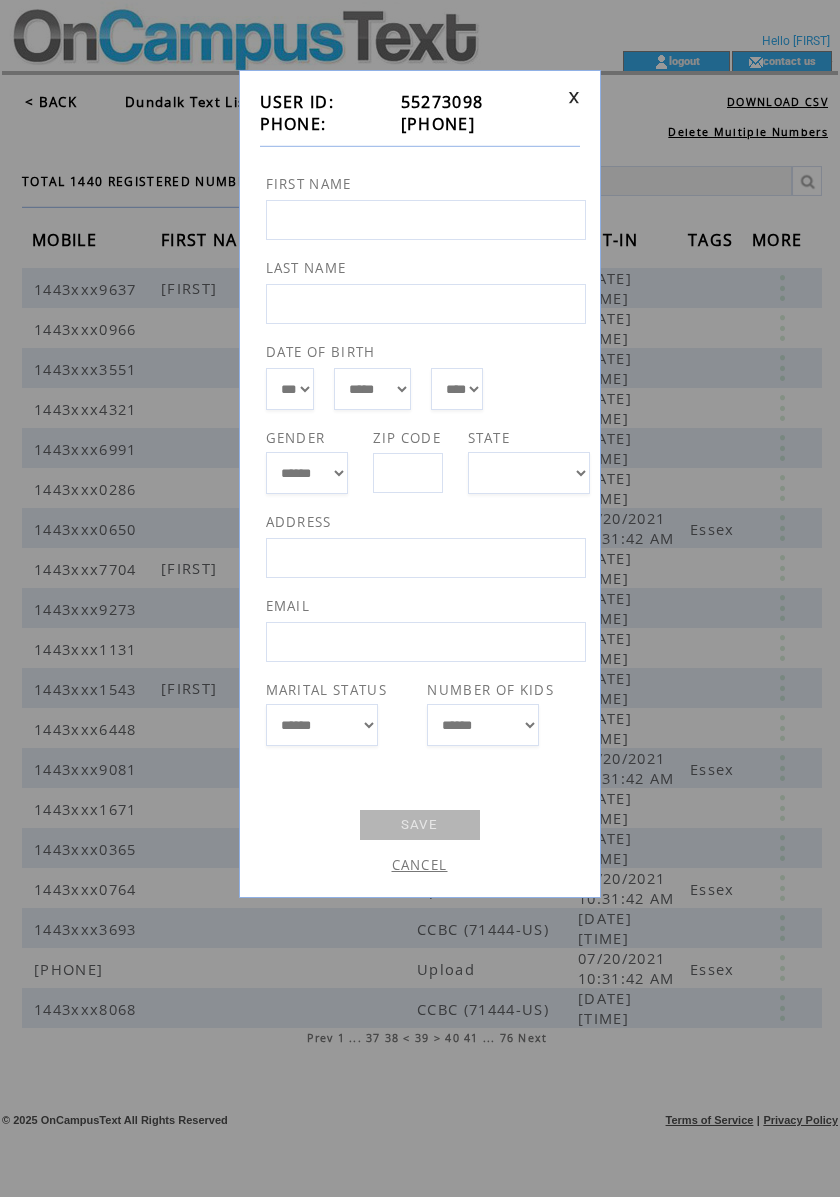 drag, startPoint x: 497, startPoint y: 122, endPoint x: 390, endPoint y: 128, distance: 107.16809 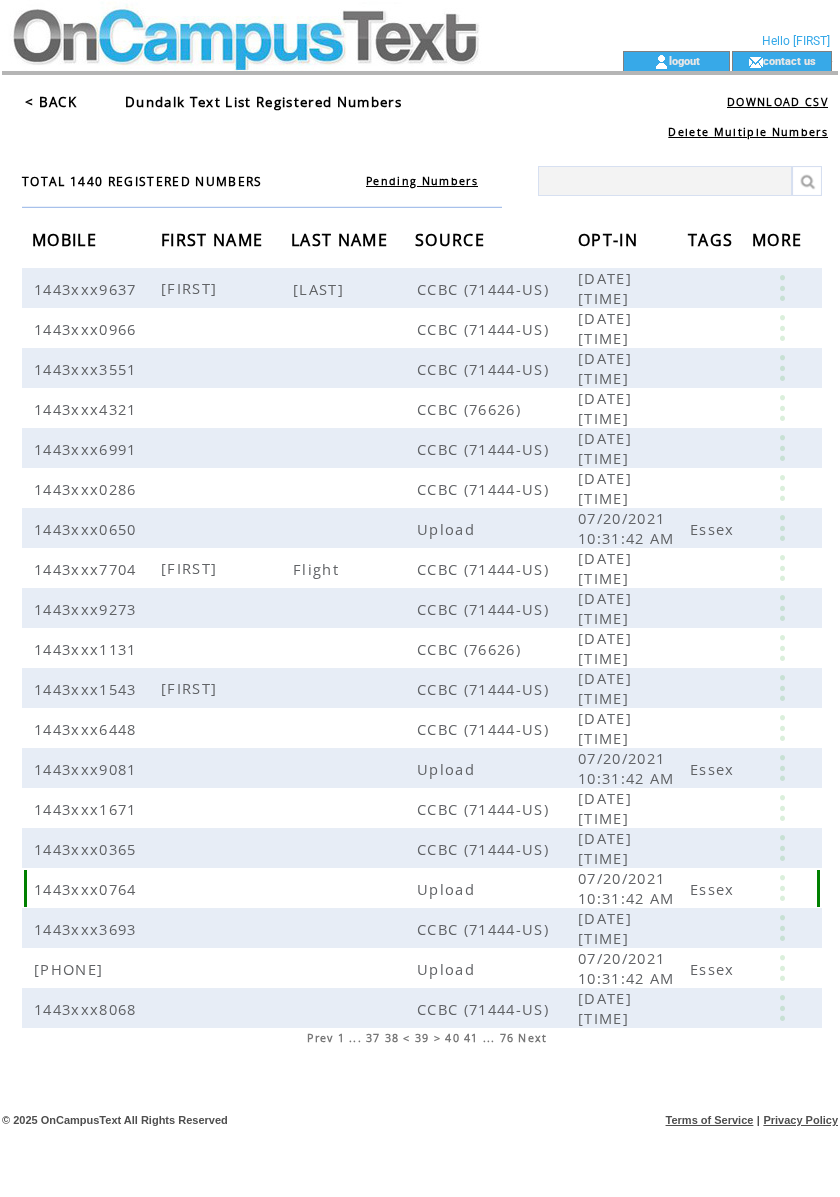 click at bounding box center [782, 888] 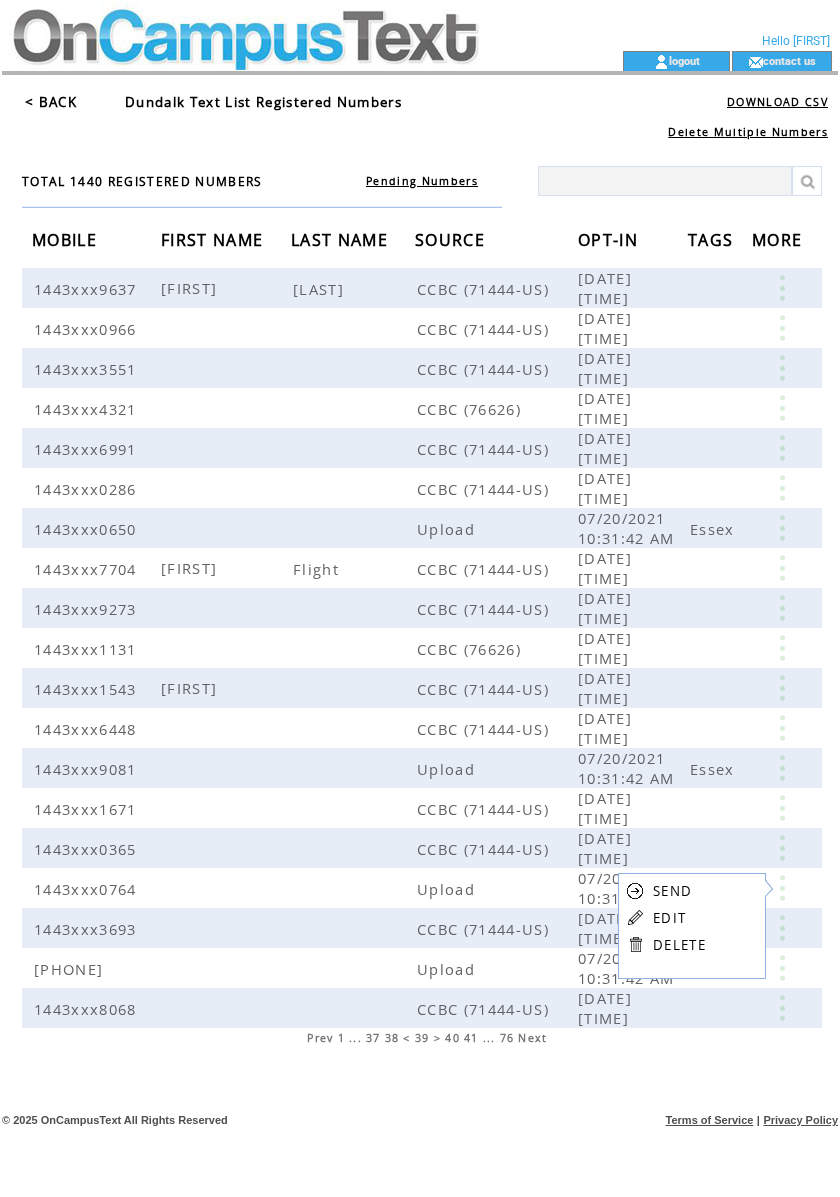 click on "EDIT" at bounding box center [669, 918] 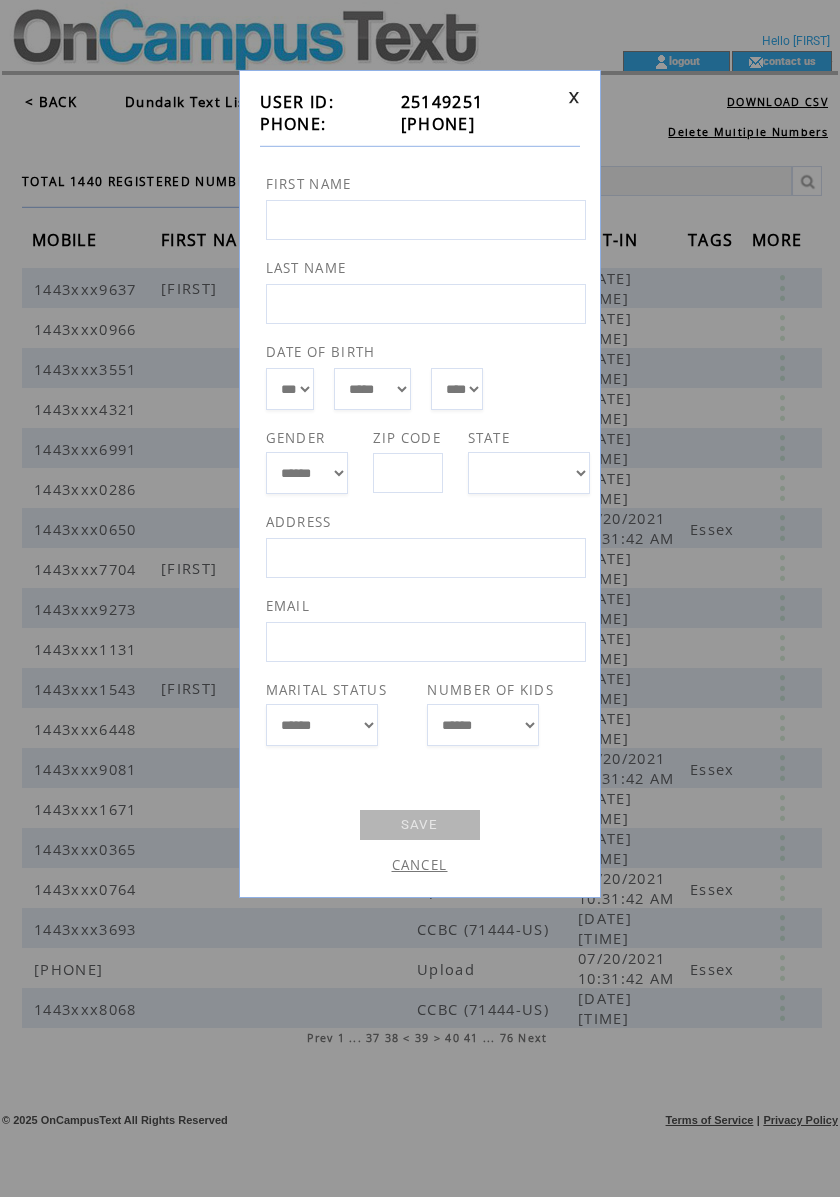 drag, startPoint x: 506, startPoint y: 124, endPoint x: 385, endPoint y: 126, distance: 121.016525 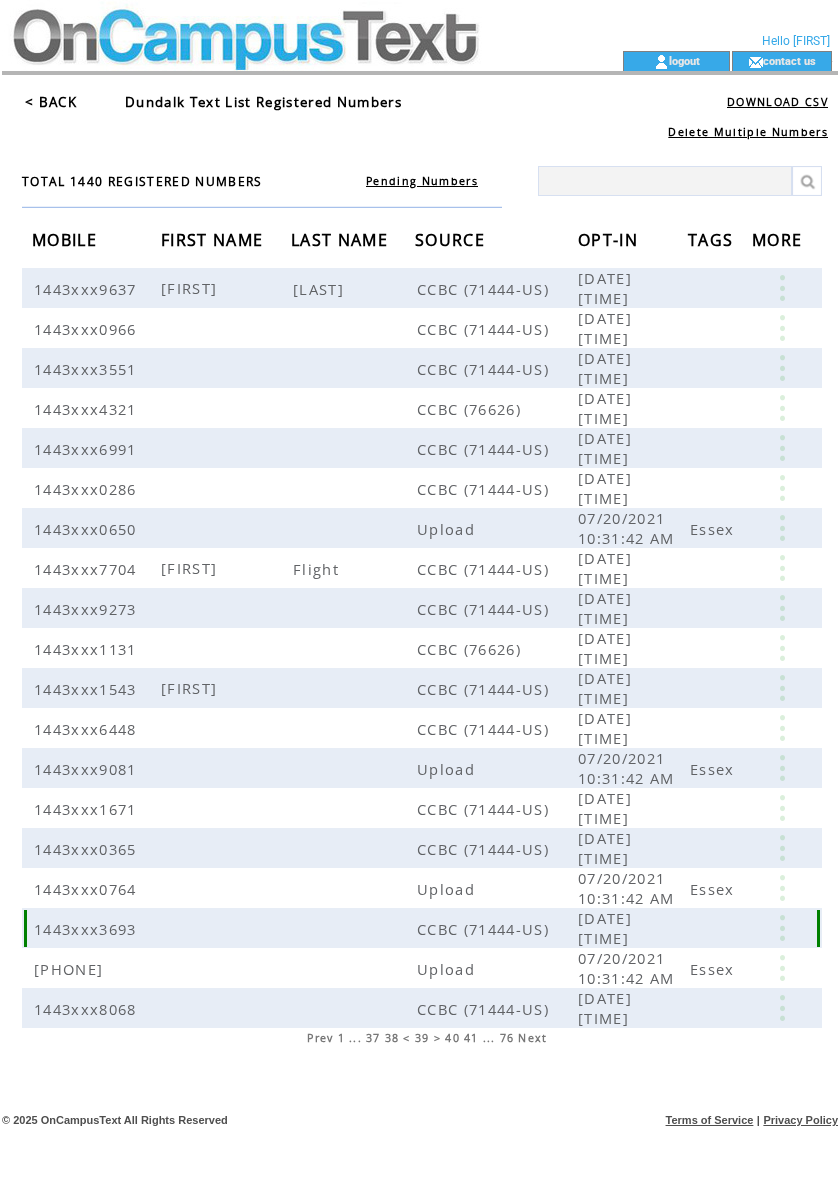 click at bounding box center [782, 928] 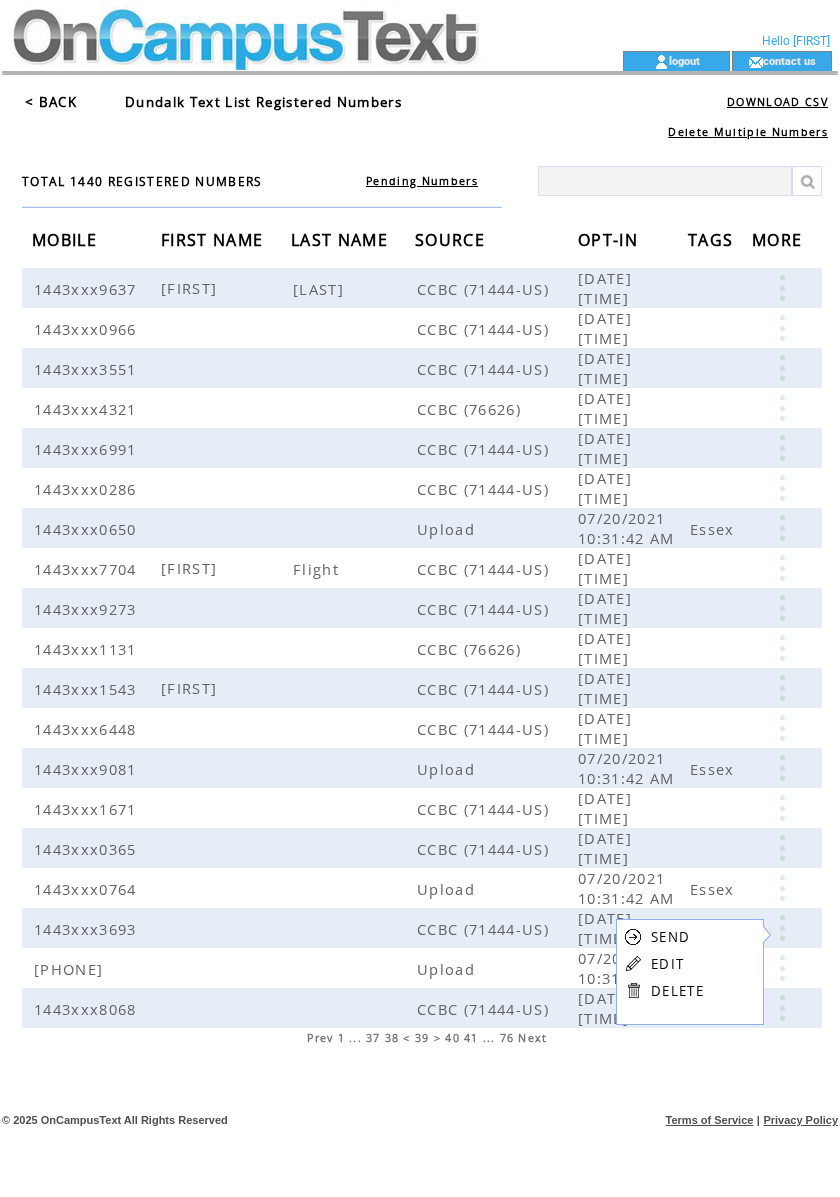 click on "EDIT" at bounding box center [667, 964] 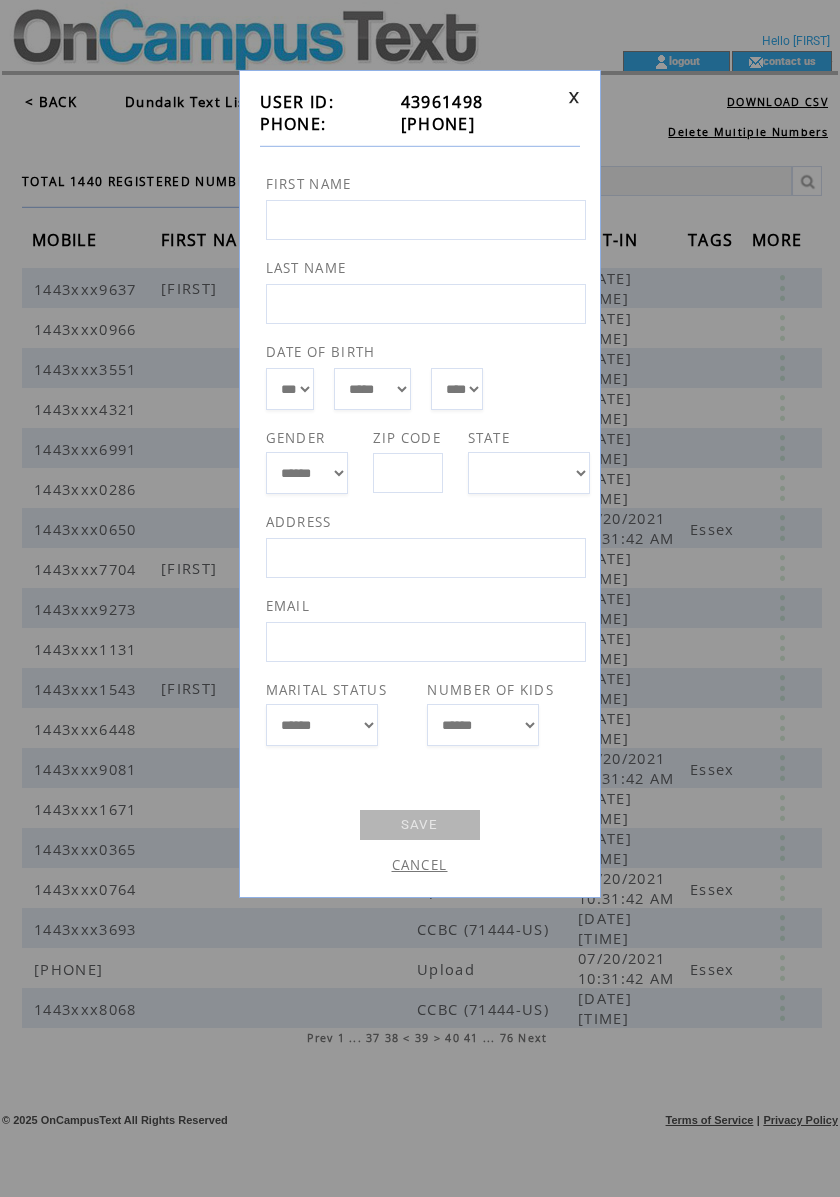 drag, startPoint x: 501, startPoint y: 132, endPoint x: 390, endPoint y: 129, distance: 111.040535 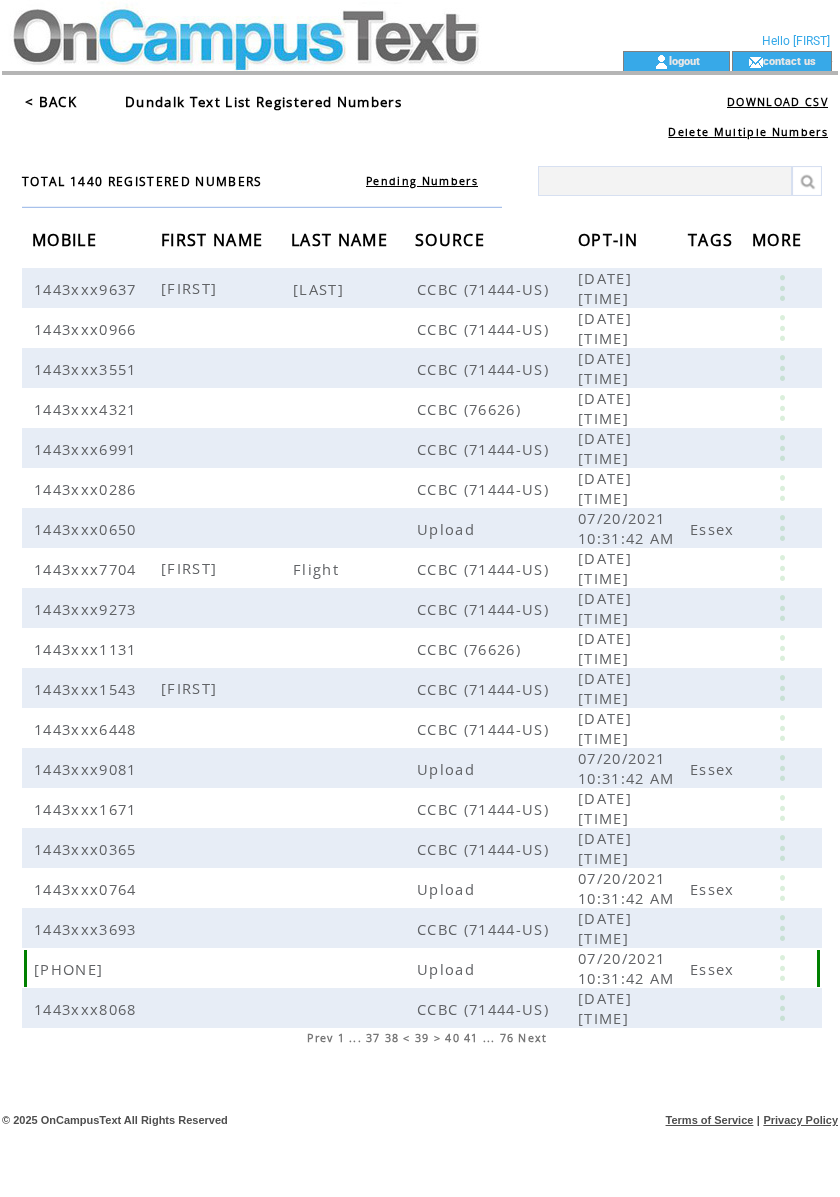 click at bounding box center [782, 968] 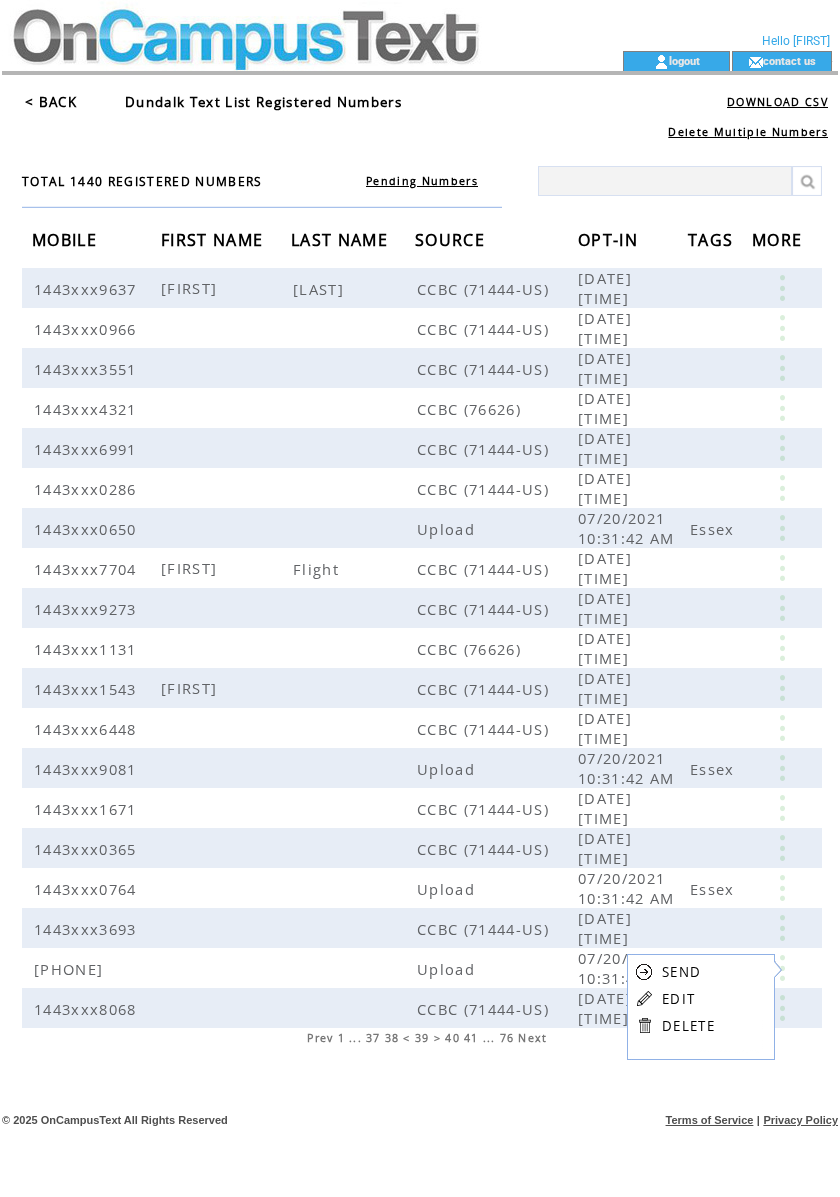 click on "EDIT" at bounding box center (678, 999) 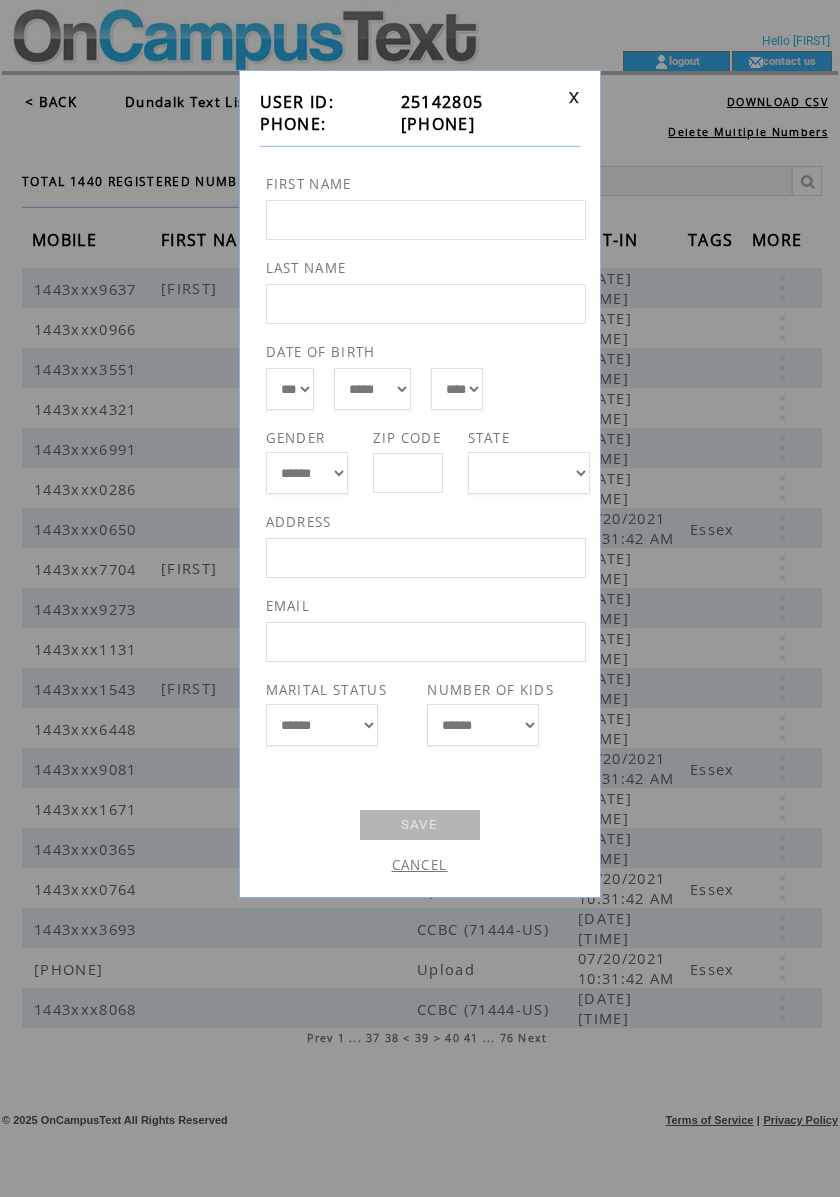 drag, startPoint x: 504, startPoint y: 126, endPoint x: 382, endPoint y: 117, distance: 122.33152 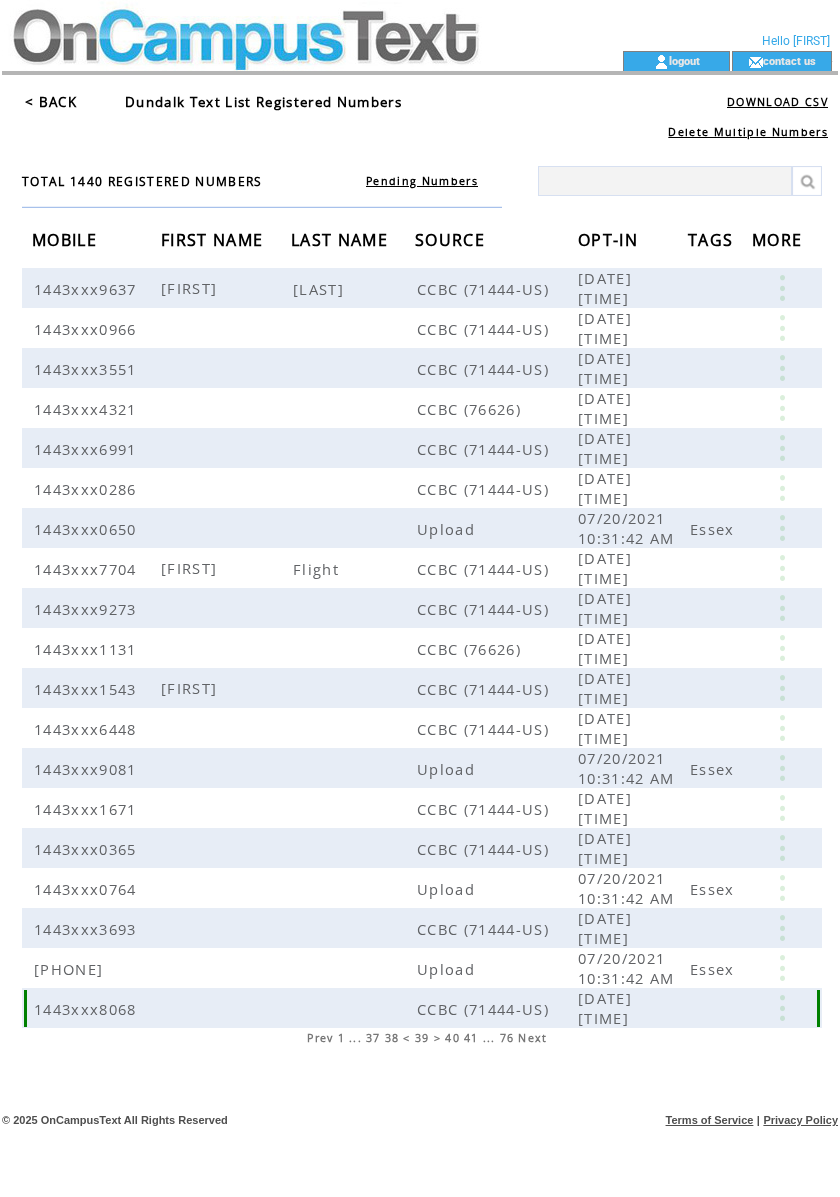 click at bounding box center [782, 1008] 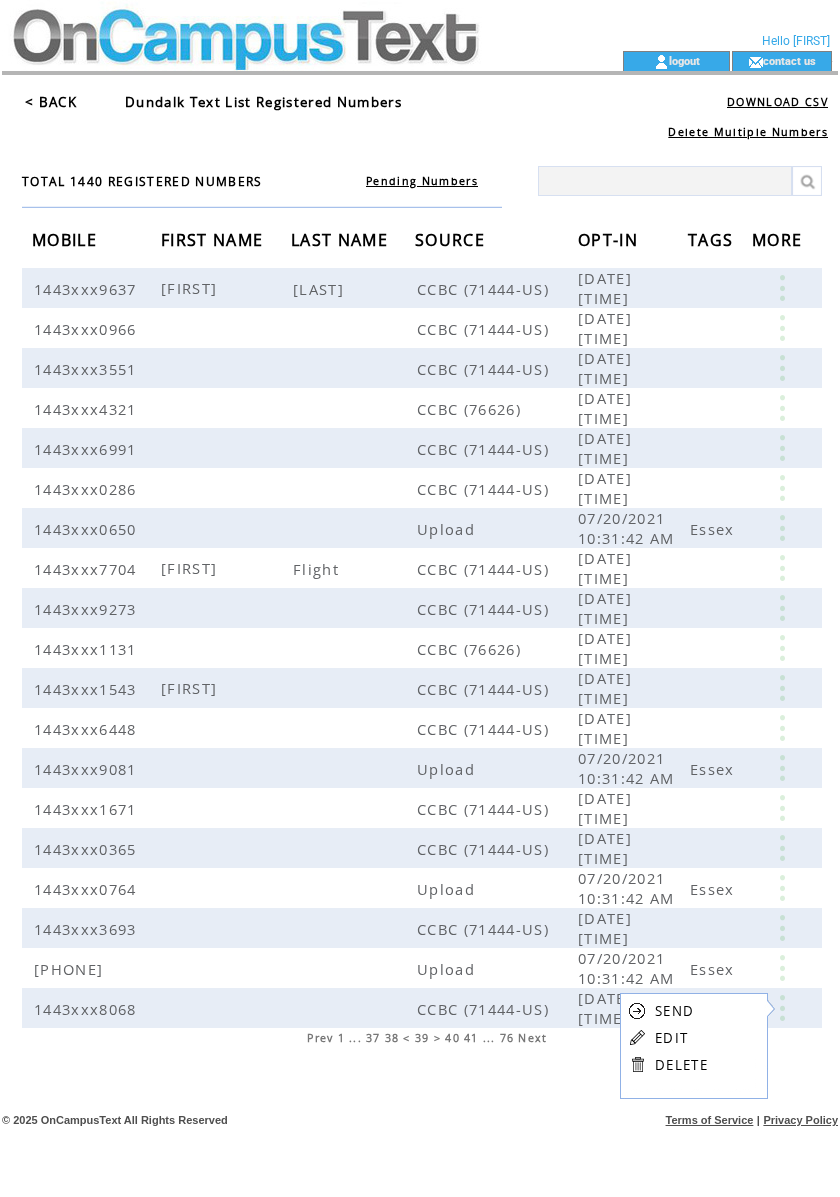 click on "EDIT" at bounding box center (671, 1038) 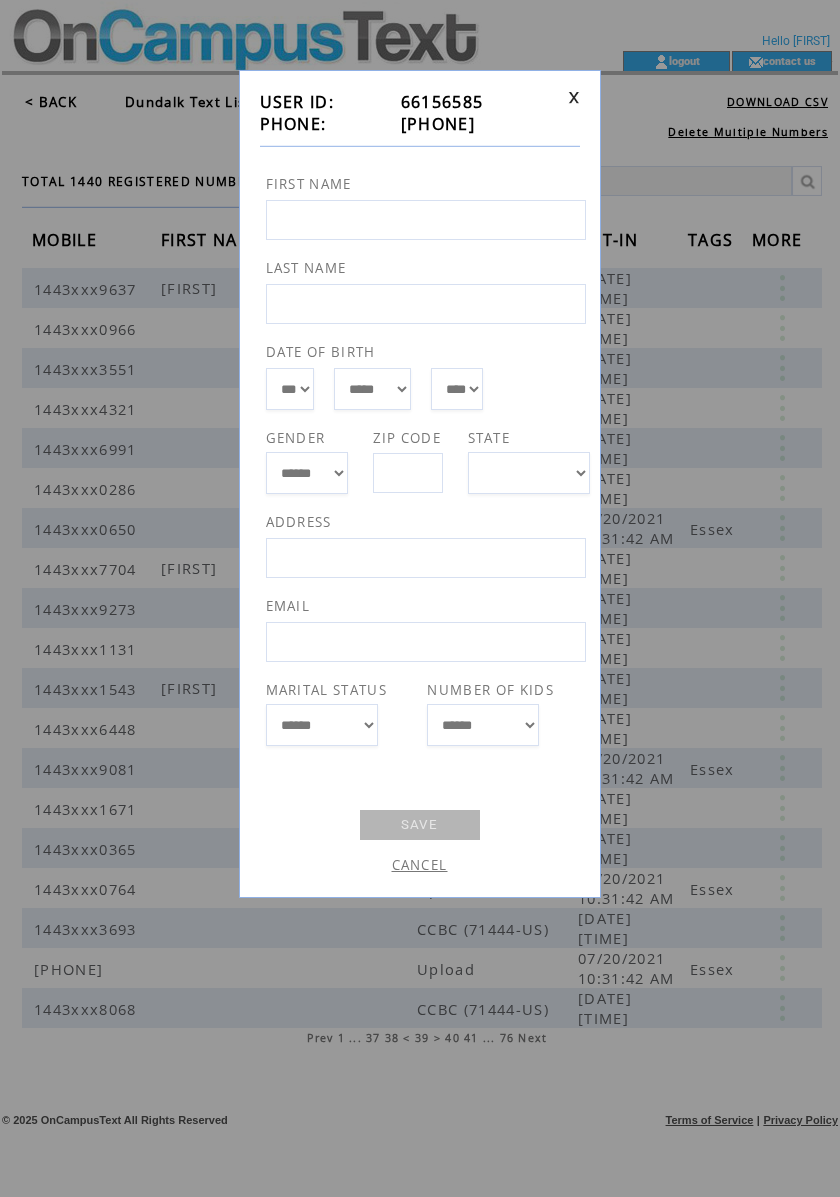 drag, startPoint x: 497, startPoint y: 122, endPoint x: 386, endPoint y: 132, distance: 111.44954 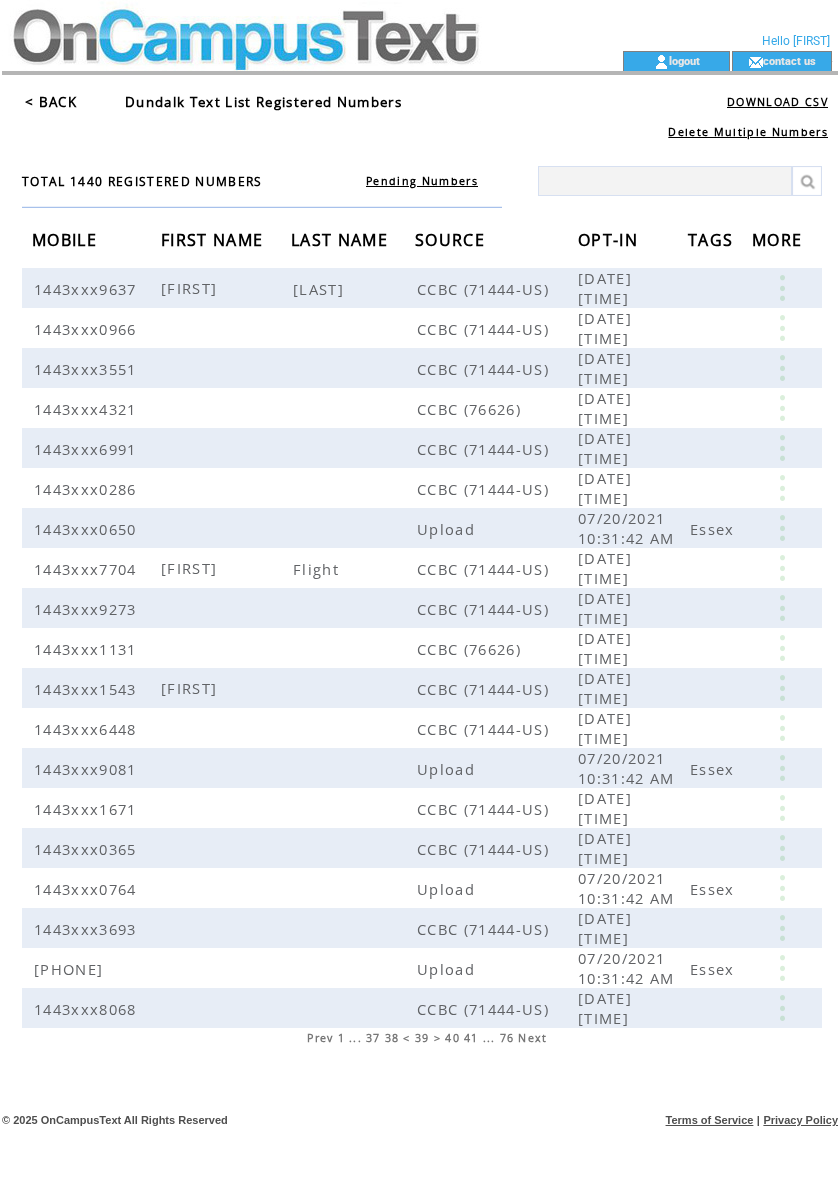 click on "40" at bounding box center [452, 1038] 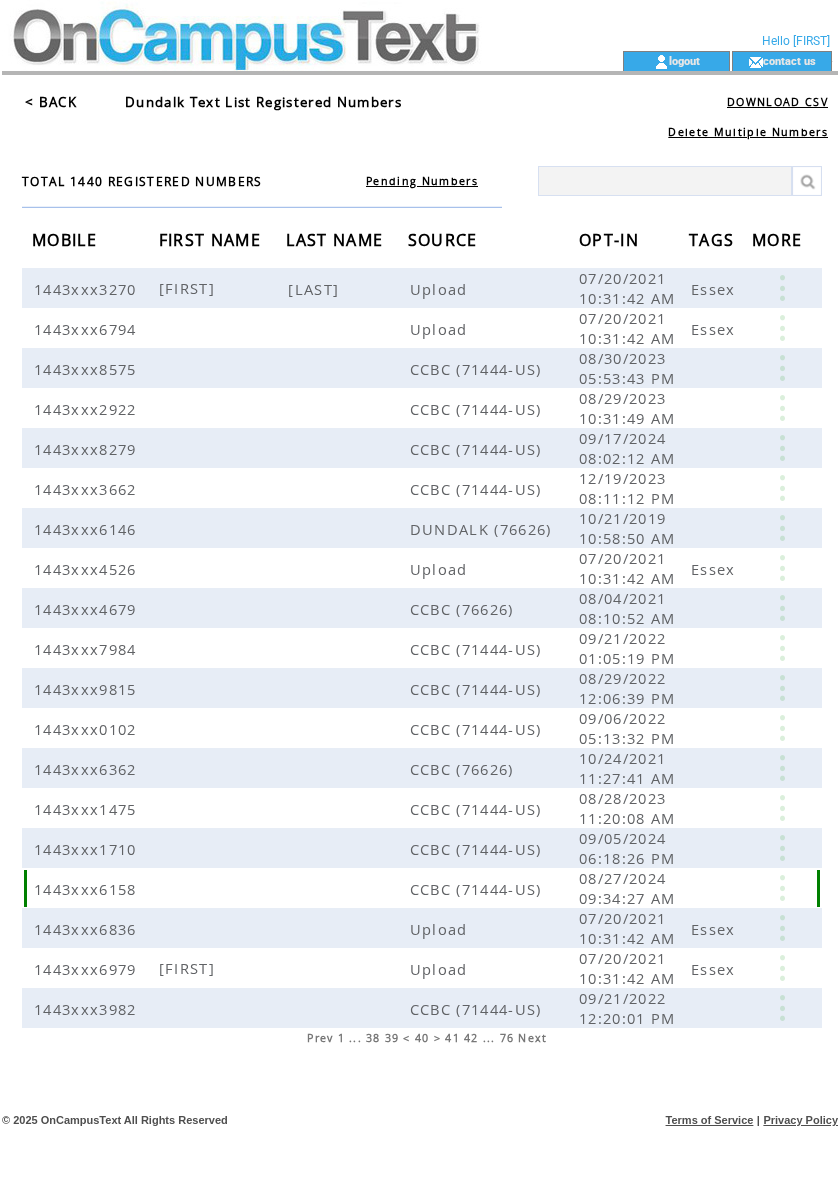 scroll, scrollTop: 0, scrollLeft: 0, axis: both 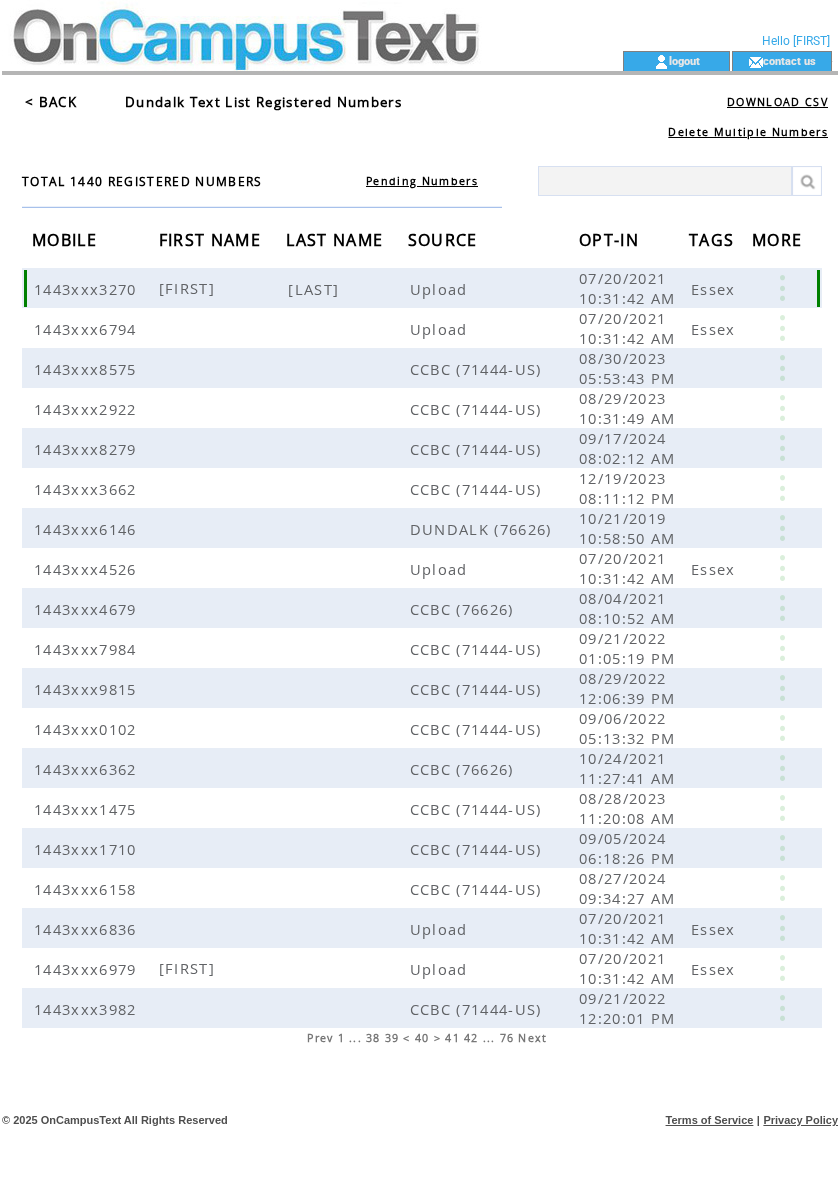 click at bounding box center [782, 288] 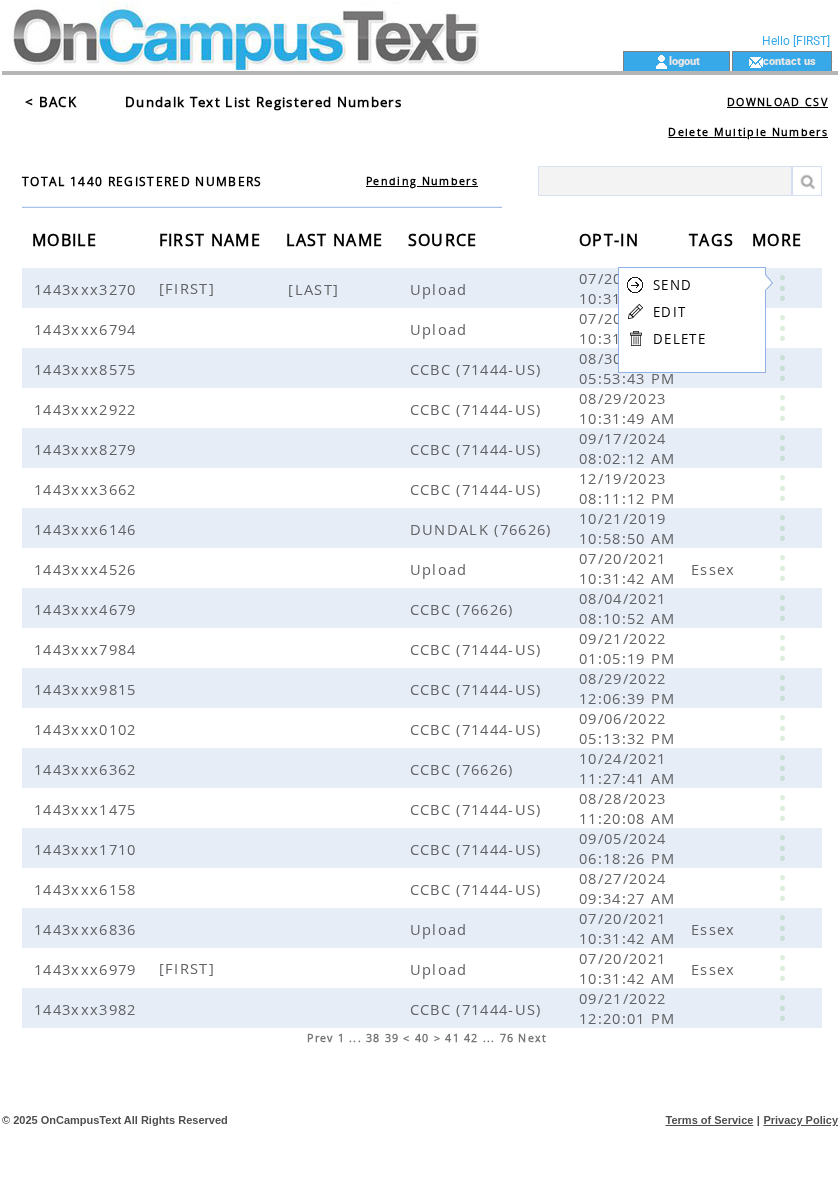 click on "EDIT" at bounding box center [669, 312] 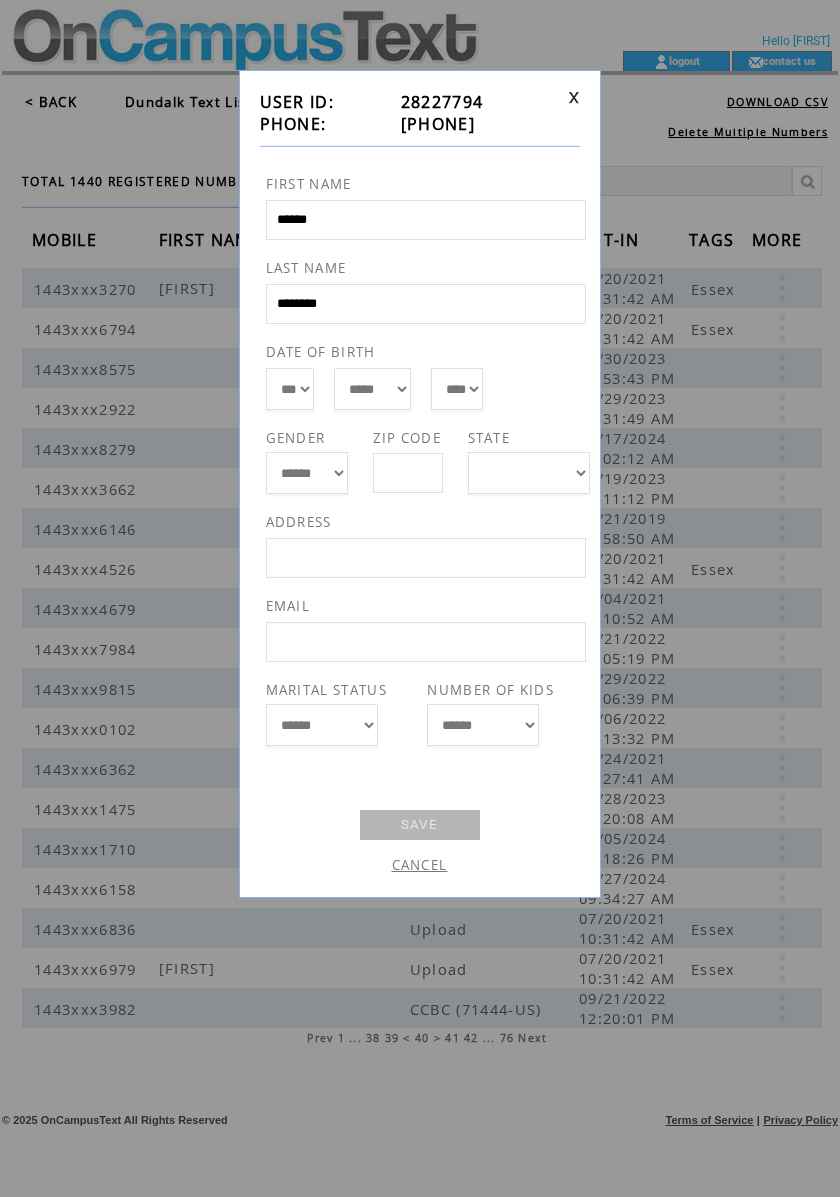 drag, startPoint x: 500, startPoint y: 121, endPoint x: 390, endPoint y: 133, distance: 110.65261 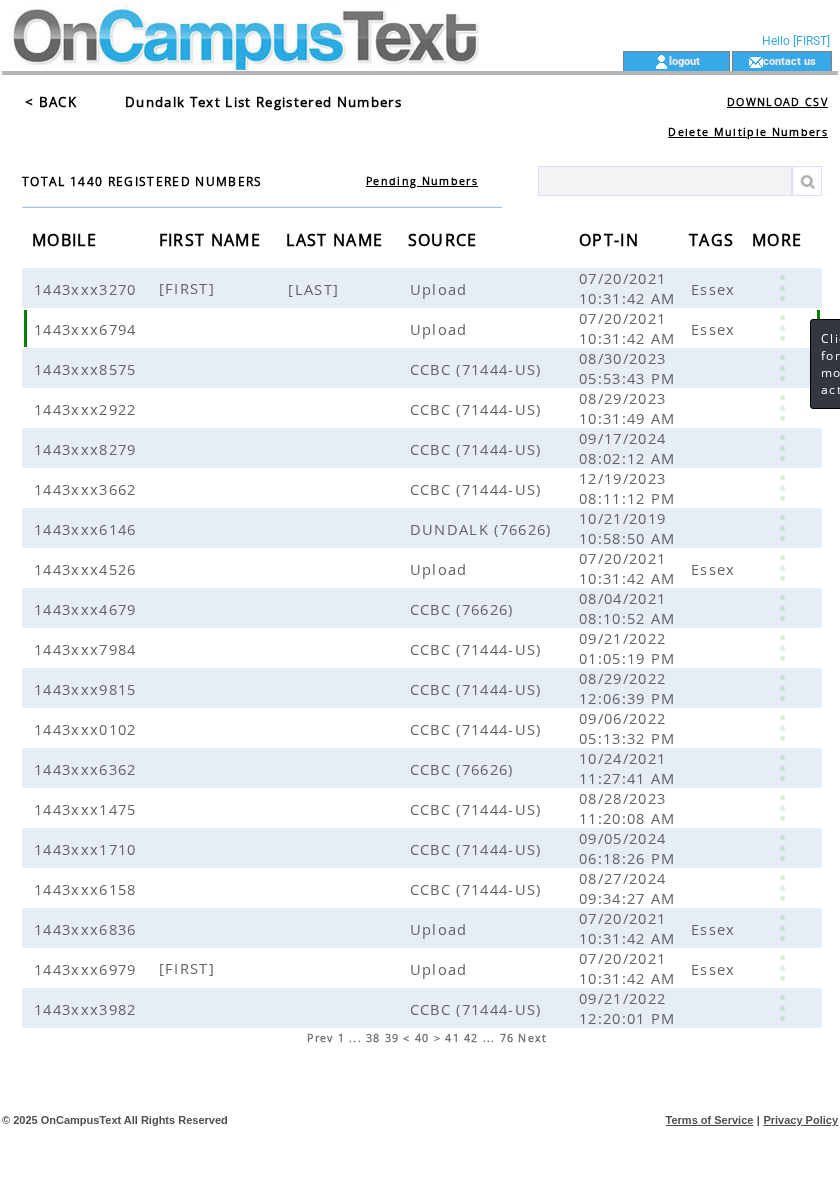click at bounding box center [782, 328] 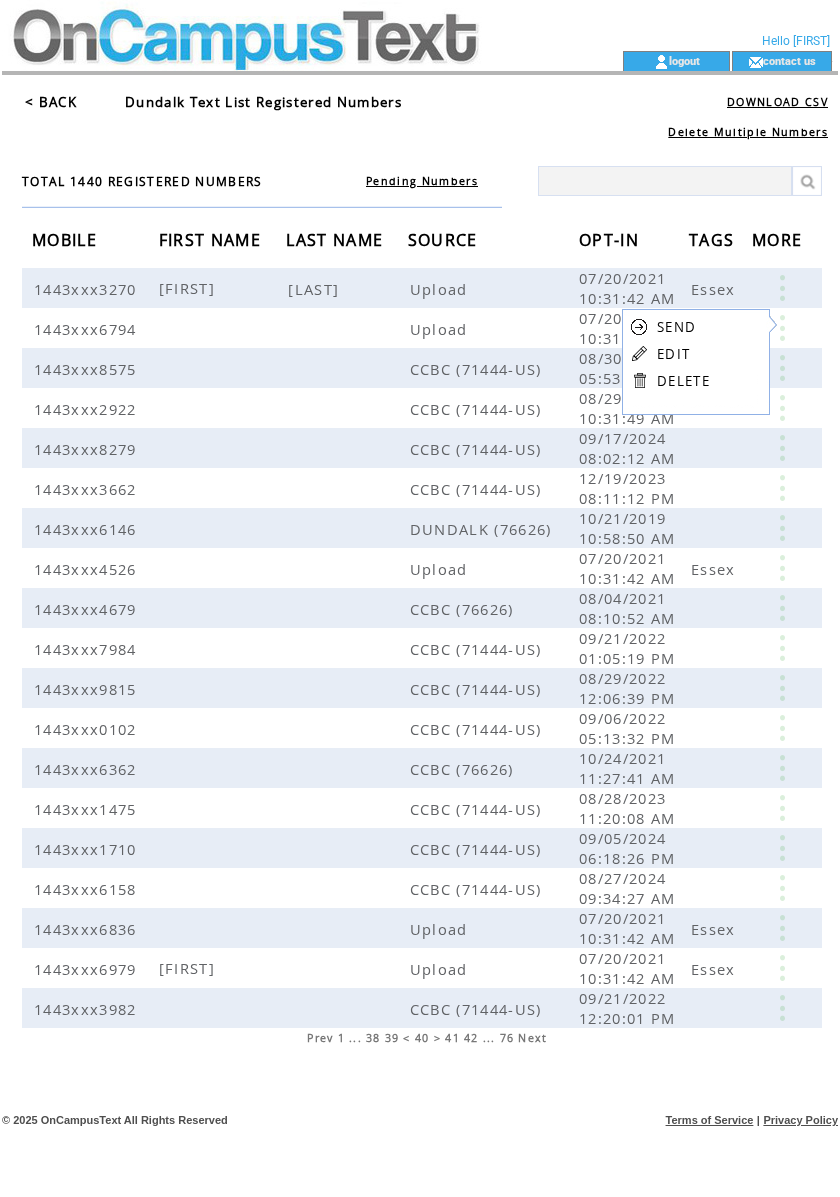 click on "EDIT" at bounding box center (673, 354) 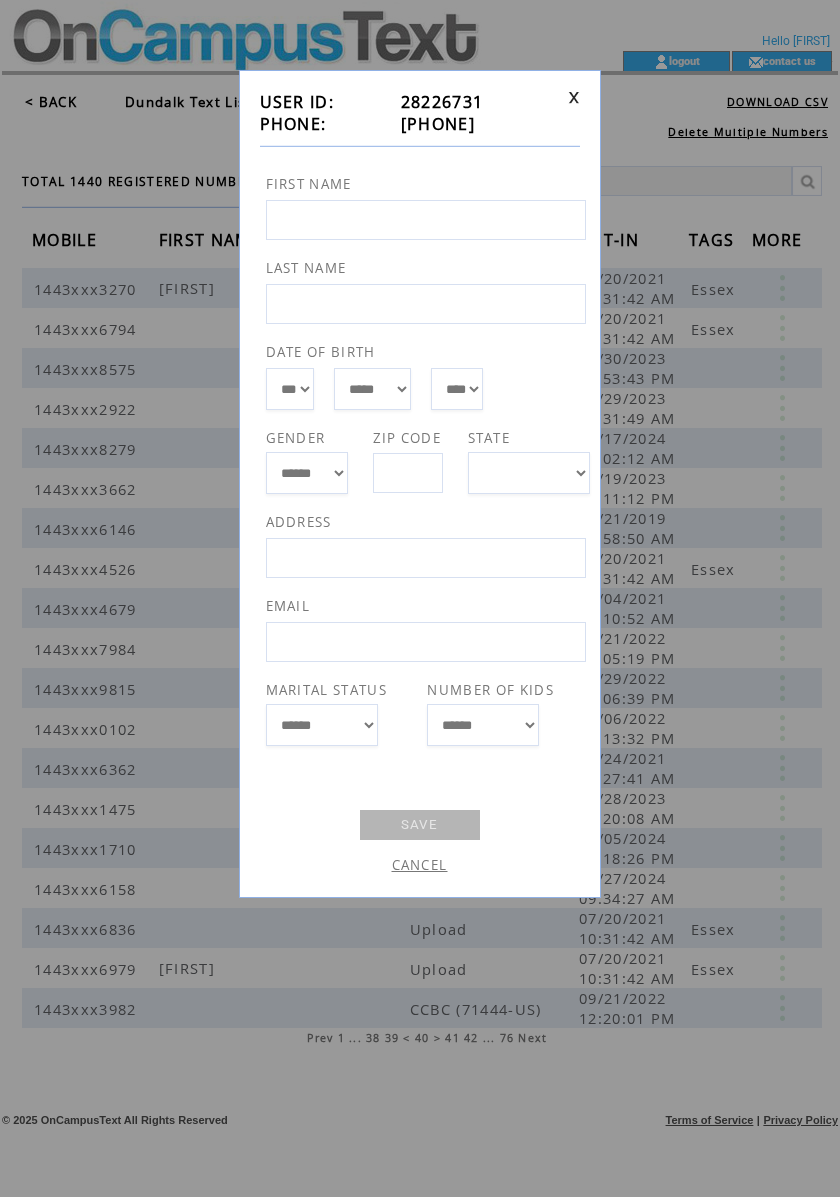 drag, startPoint x: 498, startPoint y: 133, endPoint x: 393, endPoint y: 132, distance: 105.00476 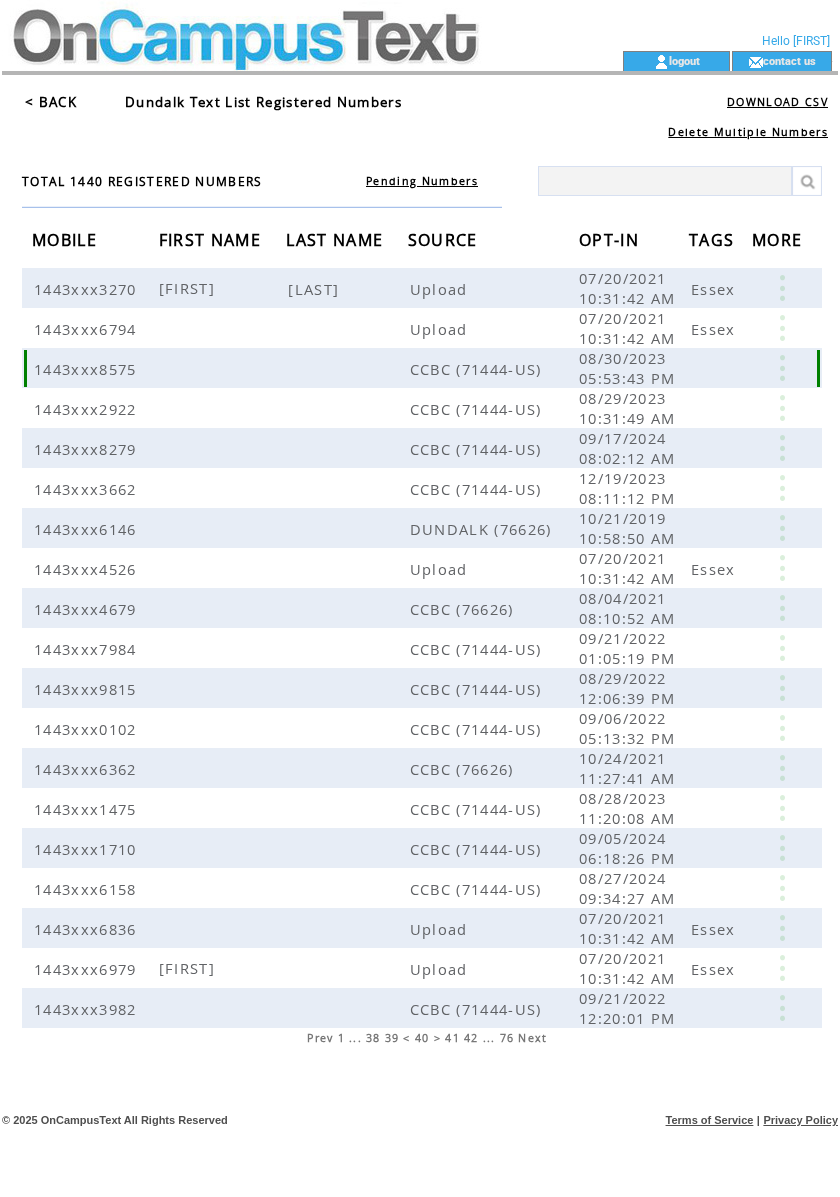 click at bounding box center (782, 368) 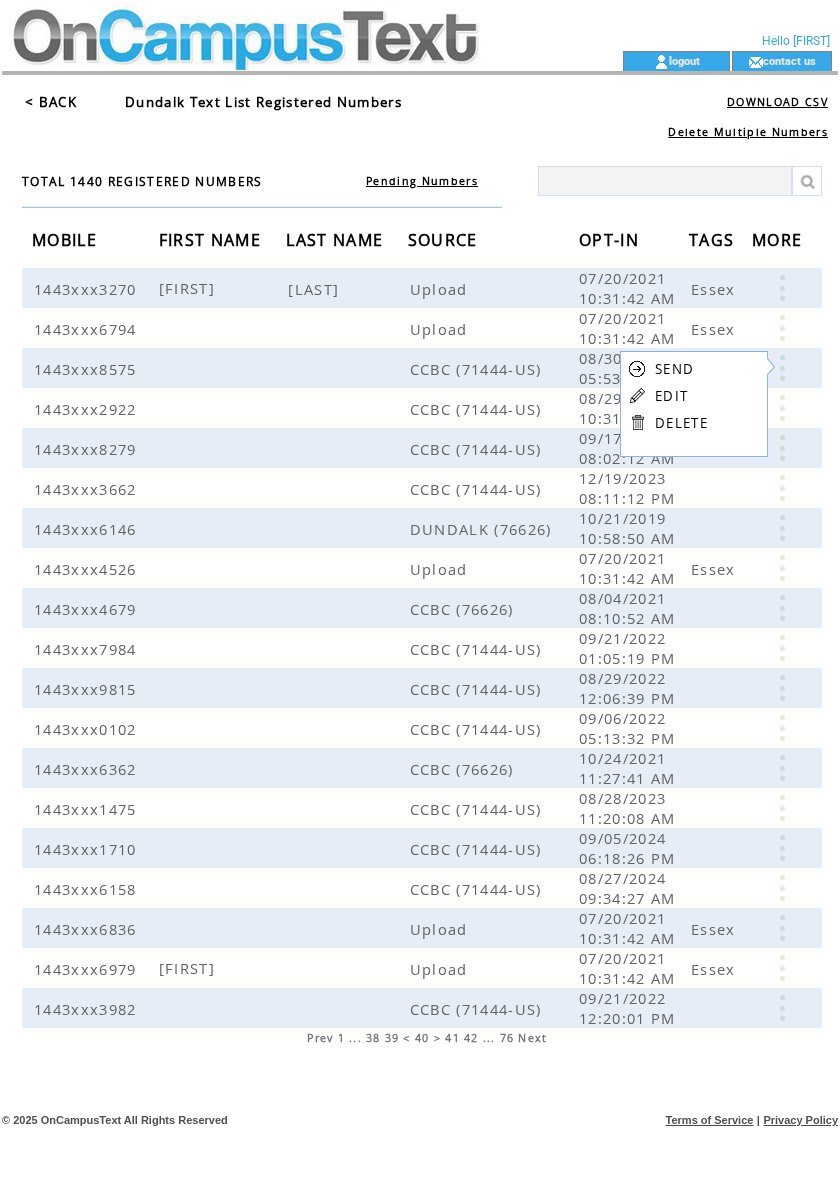 click on "EDIT" at bounding box center (671, 396) 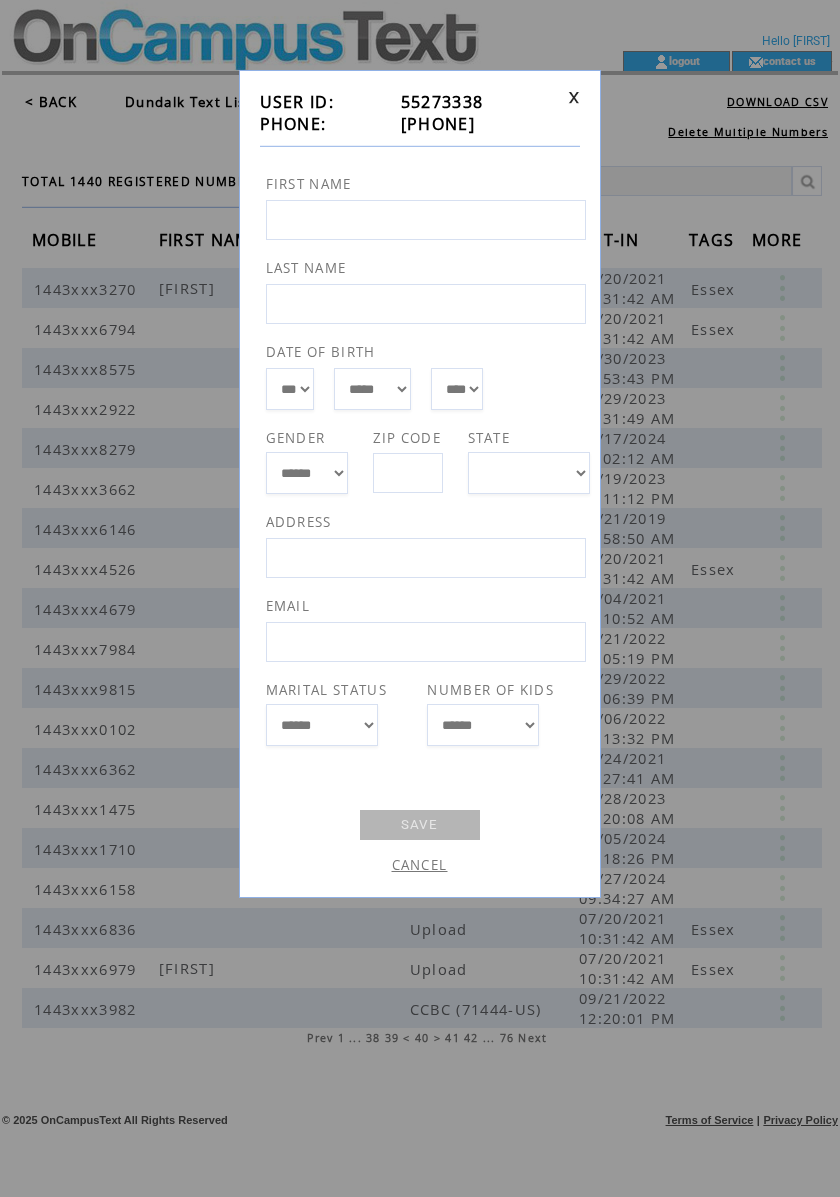 drag, startPoint x: 496, startPoint y: 122, endPoint x: 392, endPoint y: 122, distance: 104 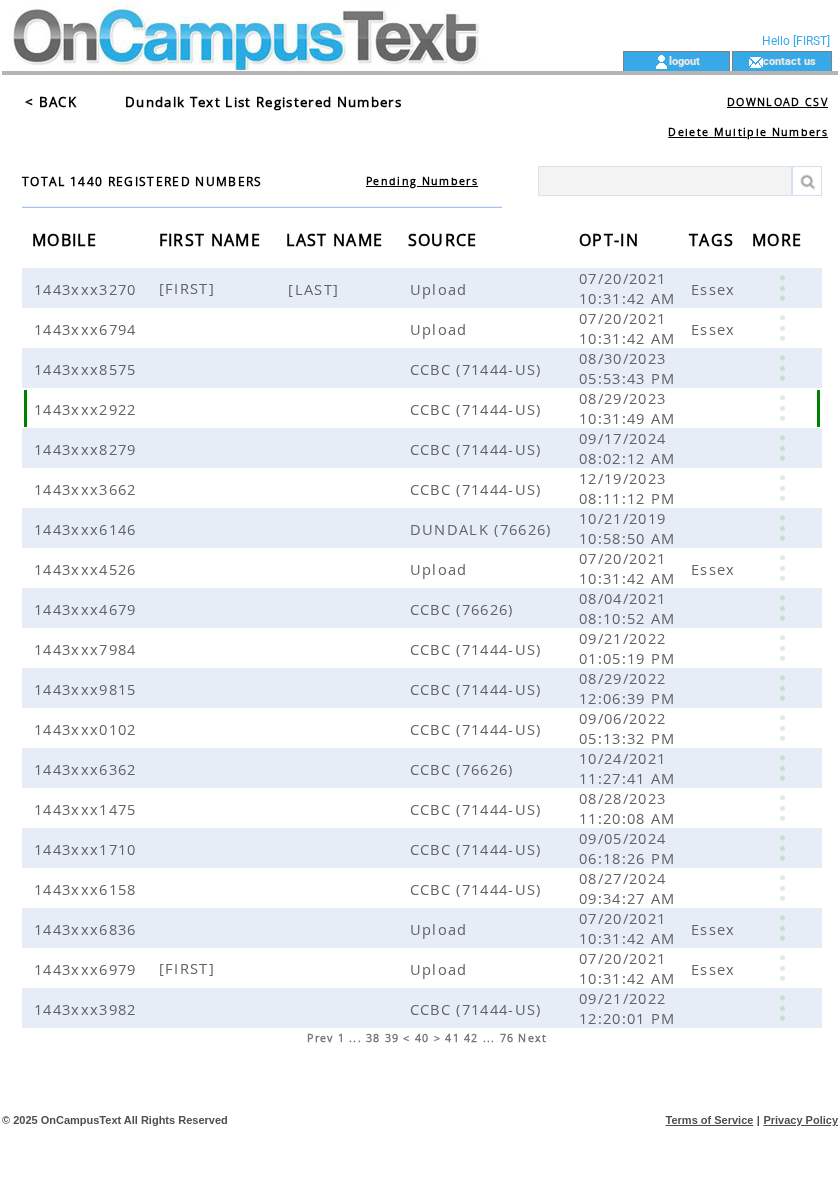 click at bounding box center (782, 408) 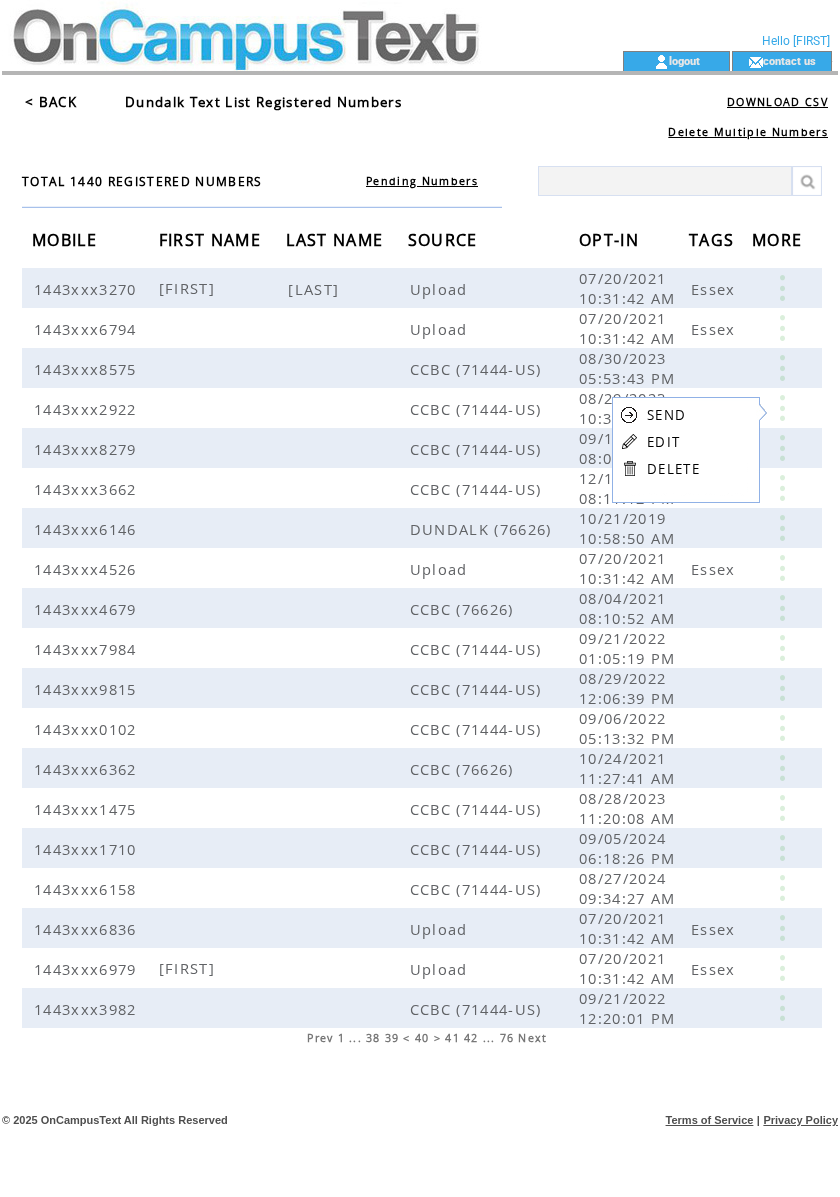 click on "EDIT" at bounding box center (663, 442) 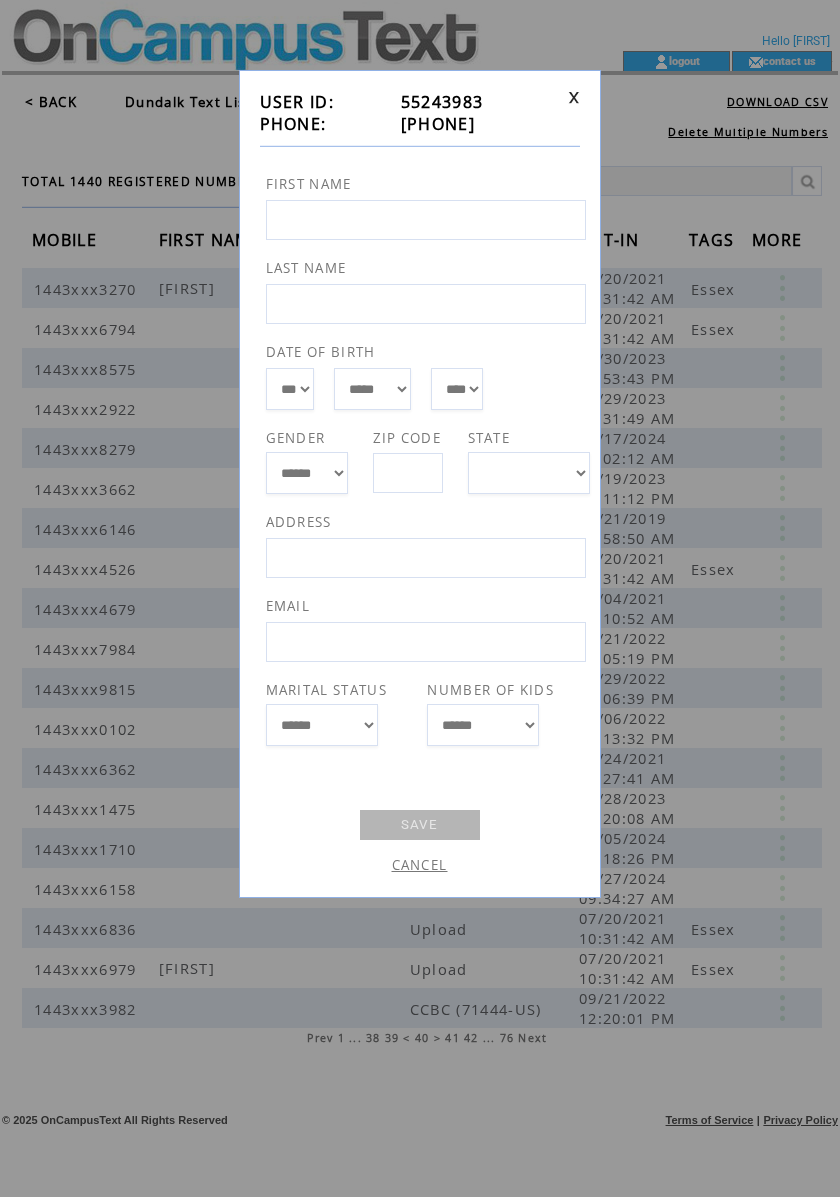 drag, startPoint x: 512, startPoint y: 128, endPoint x: 394, endPoint y: 129, distance: 118.004234 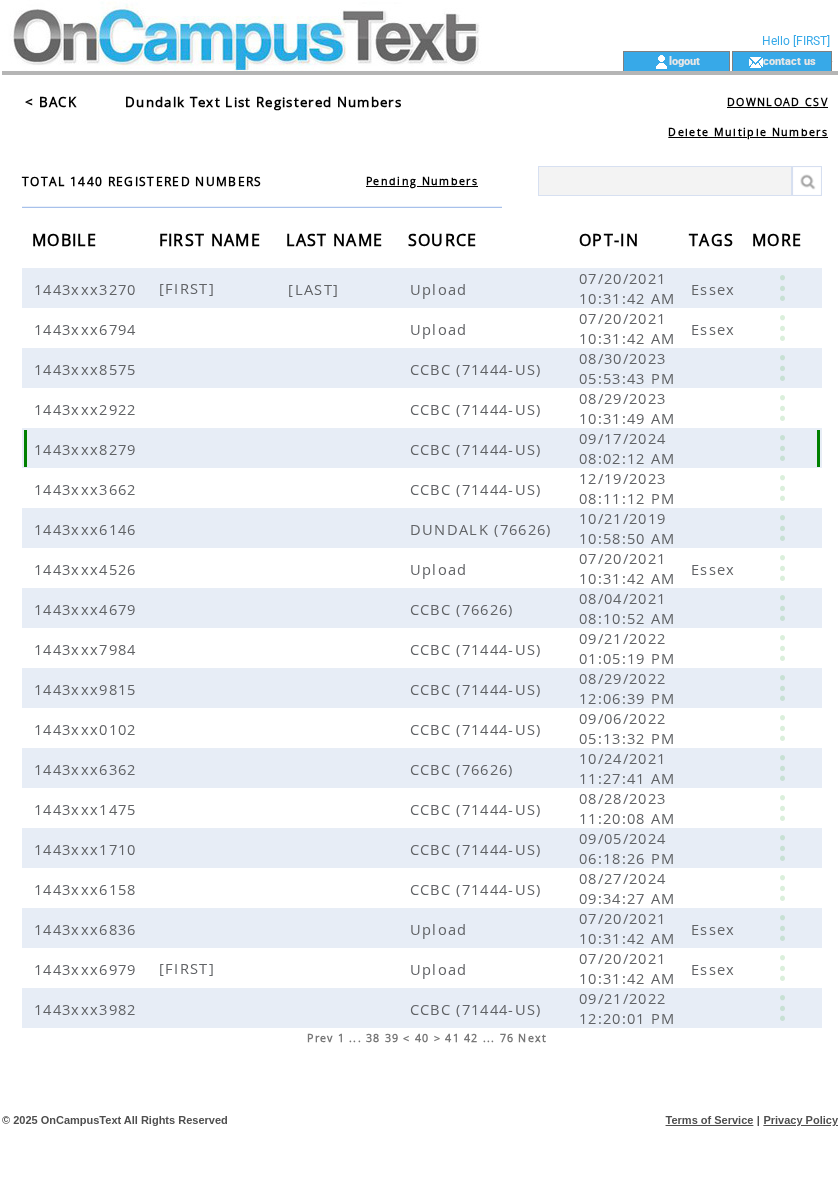 click at bounding box center (782, 448) 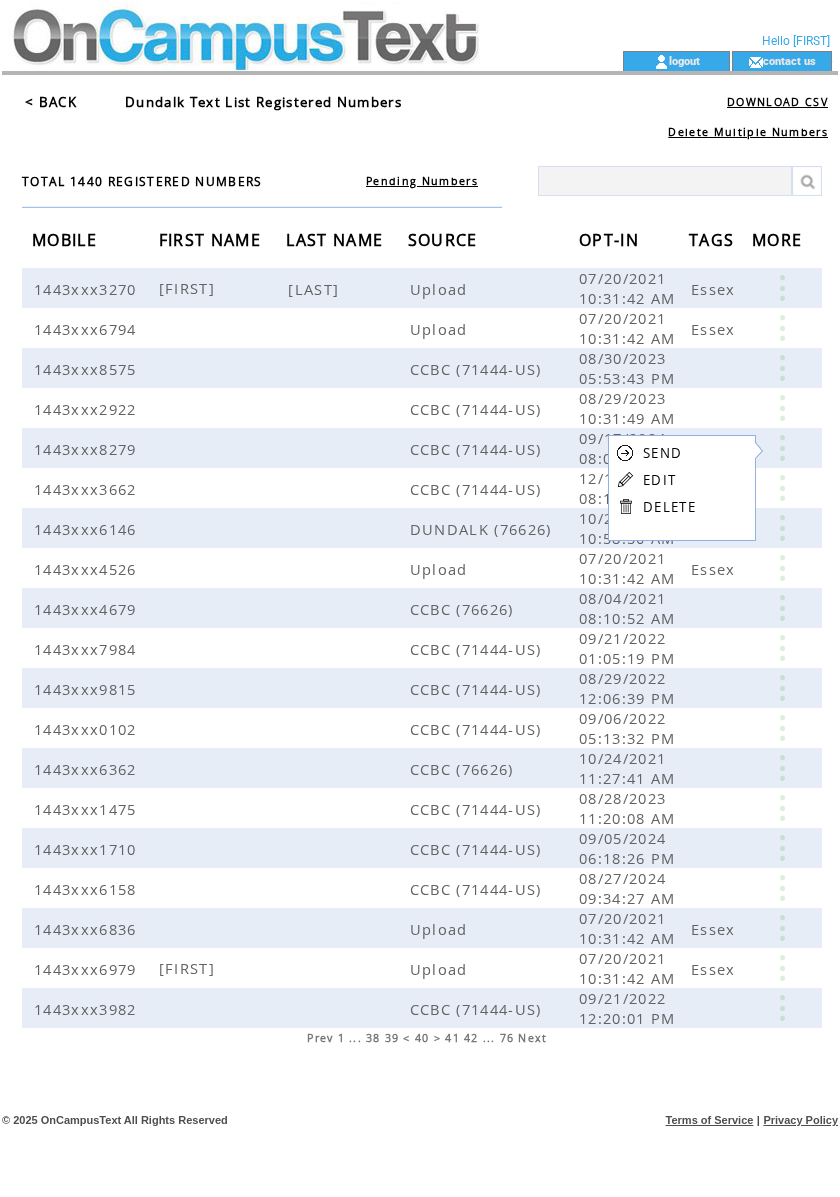 click on "EDIT" at bounding box center (659, 480) 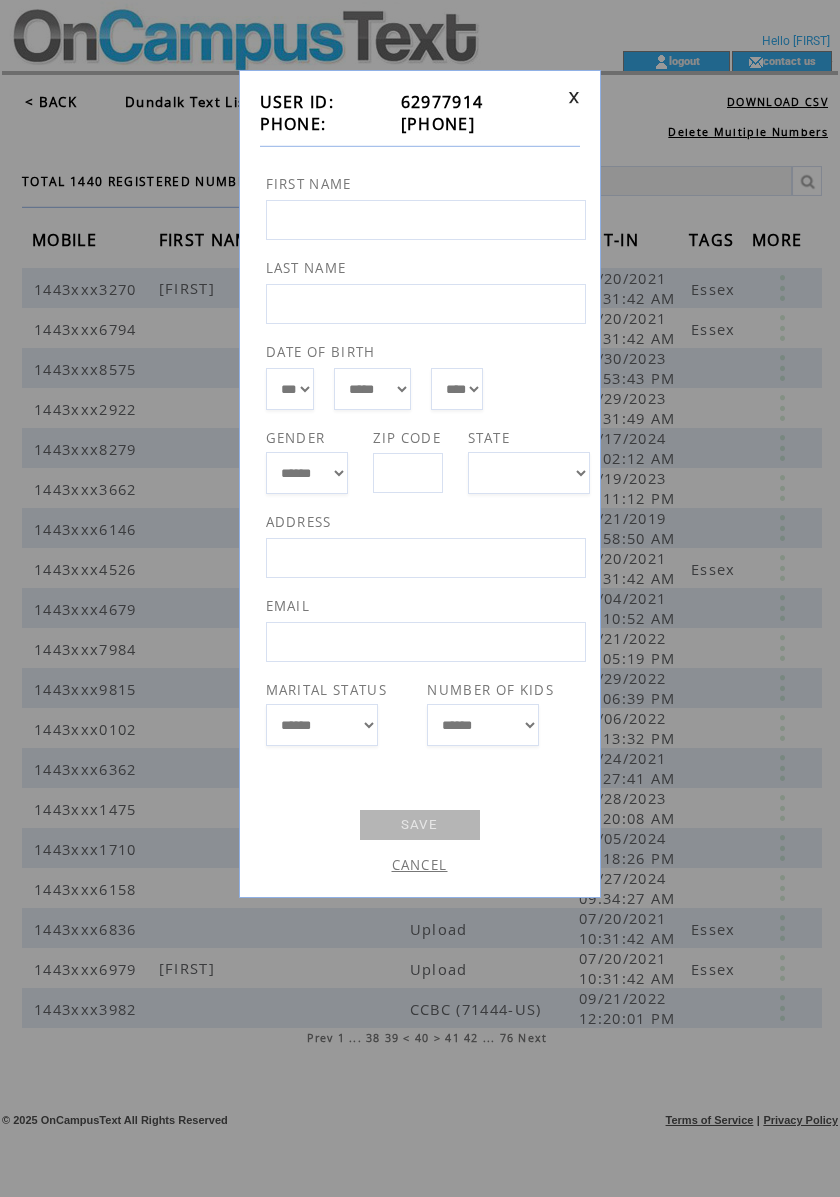 drag, startPoint x: 505, startPoint y: 129, endPoint x: 389, endPoint y: 121, distance: 116.275536 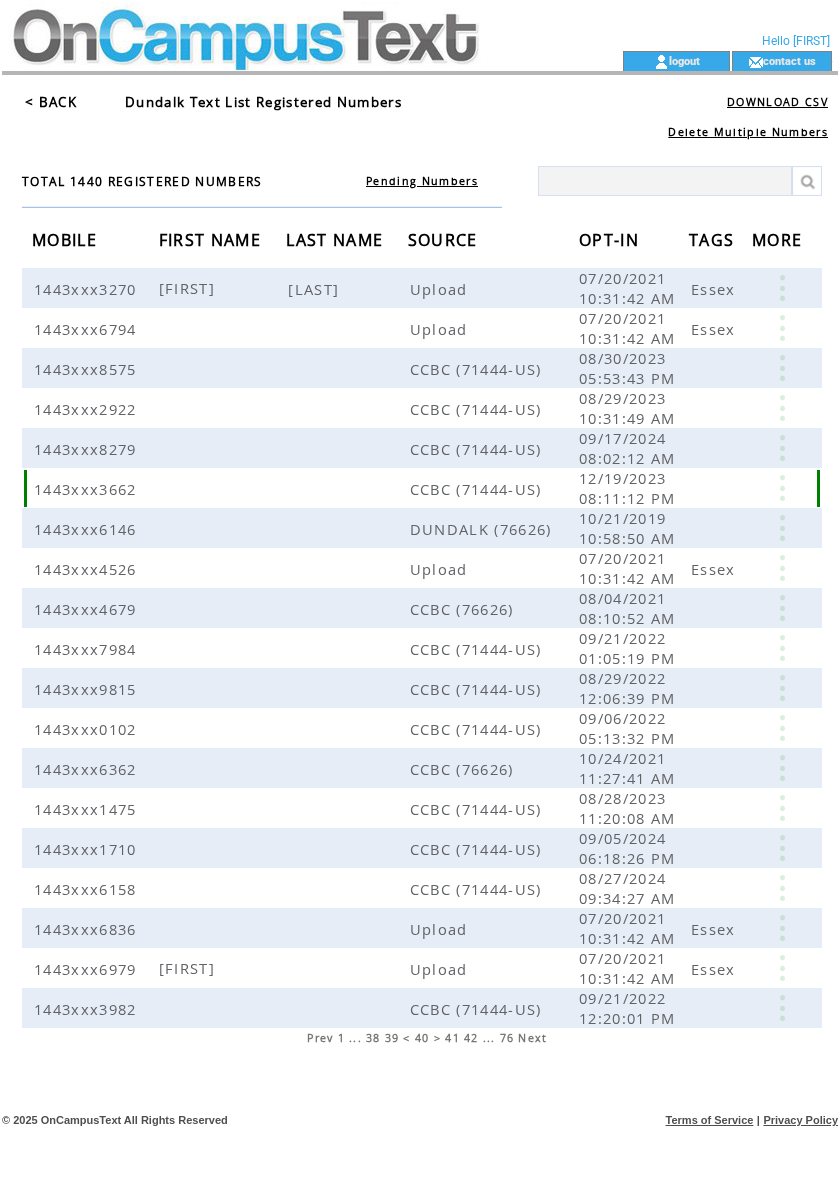 click at bounding box center [782, 488] 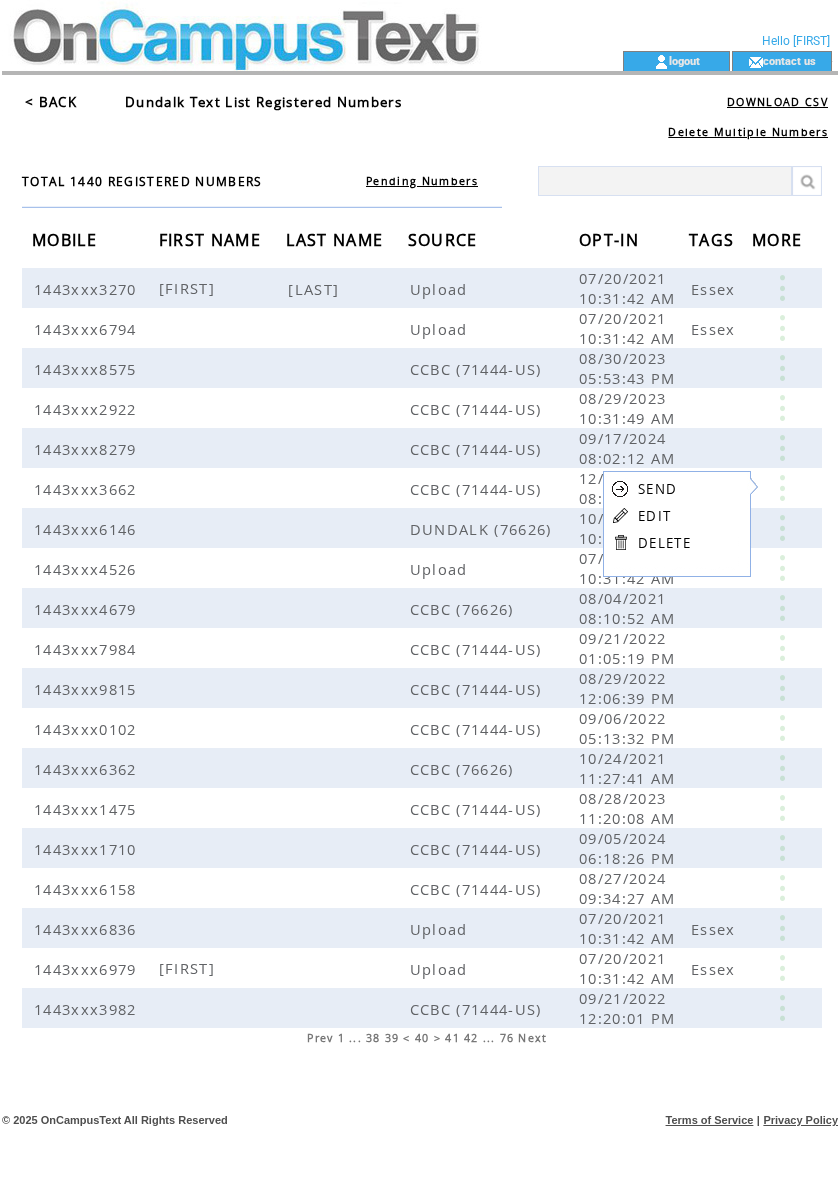 click on "EDIT" at bounding box center (654, 516) 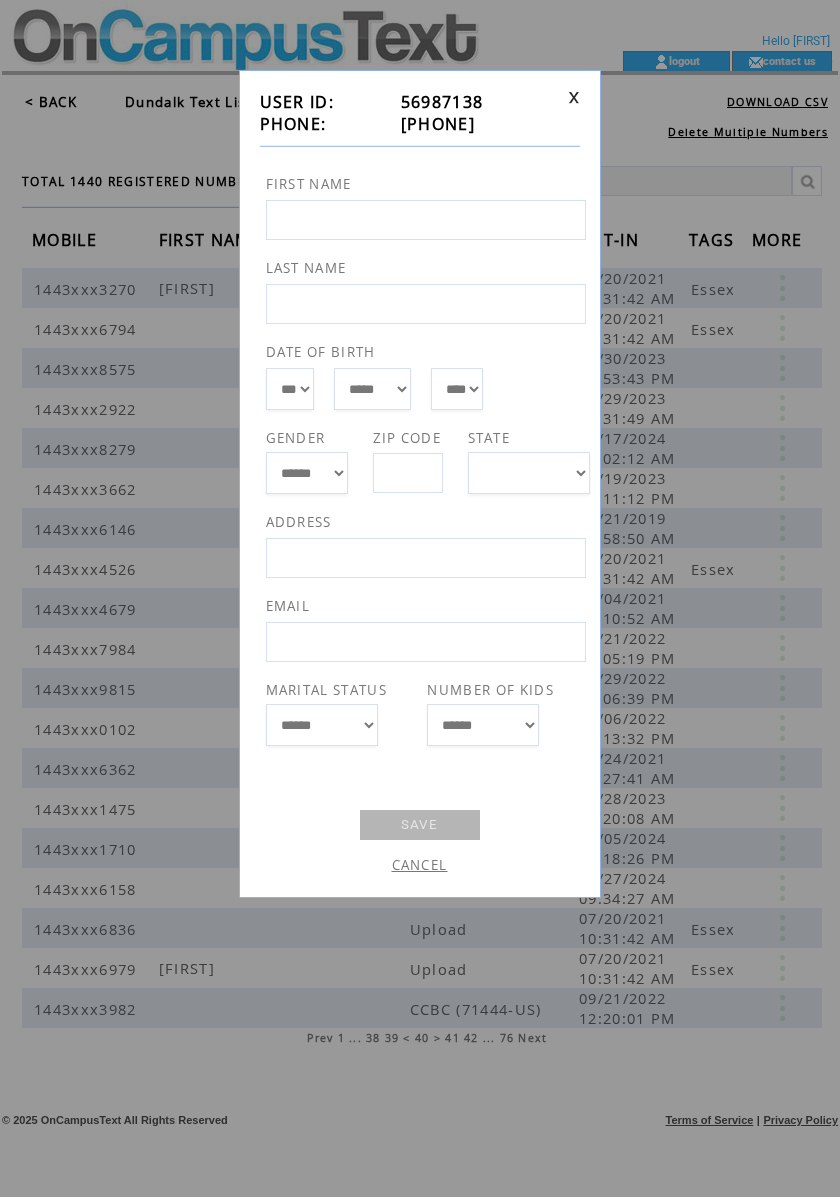 drag, startPoint x: 504, startPoint y: 125, endPoint x: 389, endPoint y: 134, distance: 115.35164 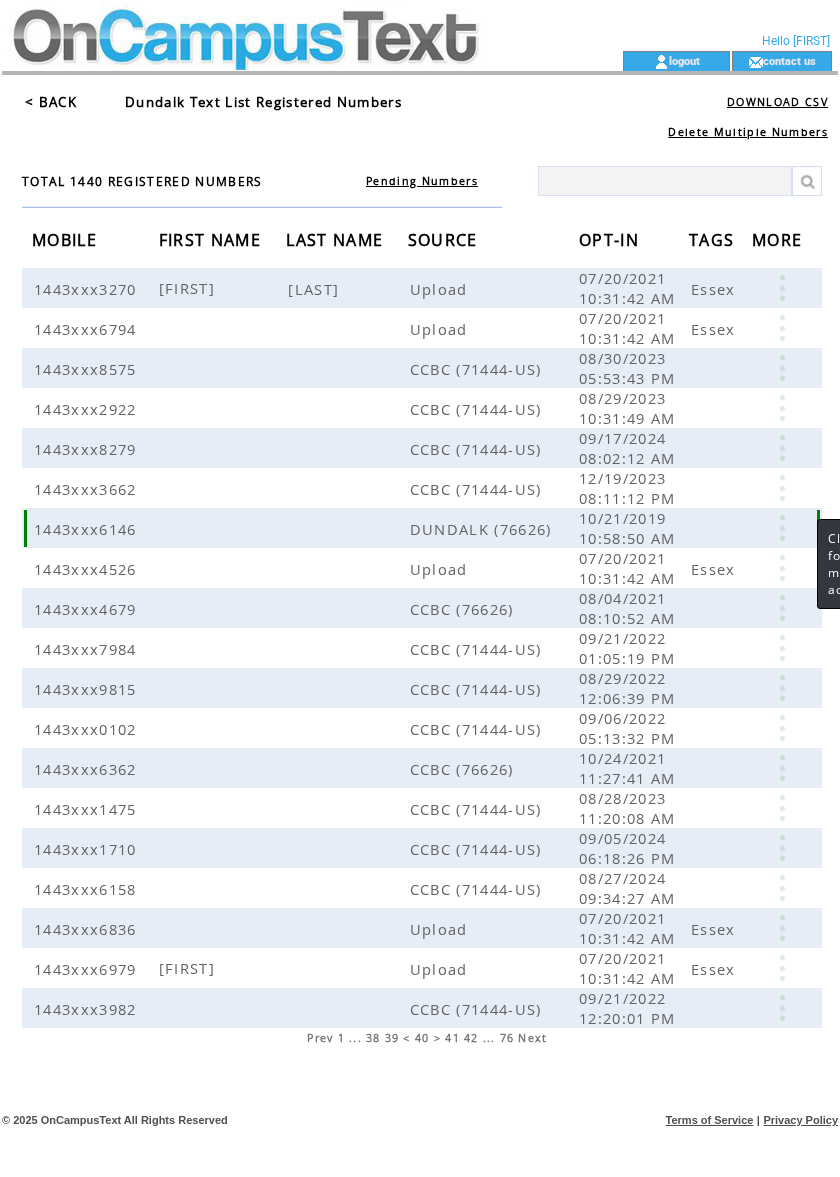 click at bounding box center (782, 528) 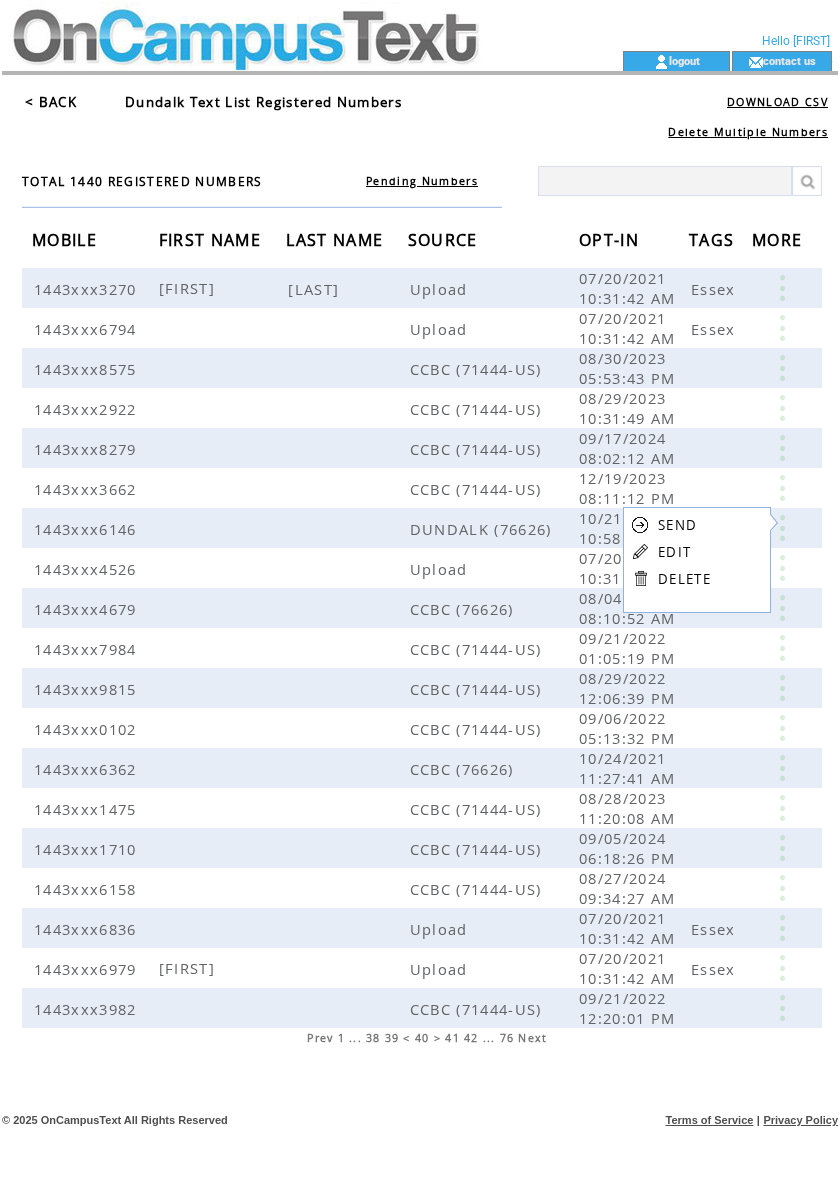 click on "EDIT" at bounding box center [674, 552] 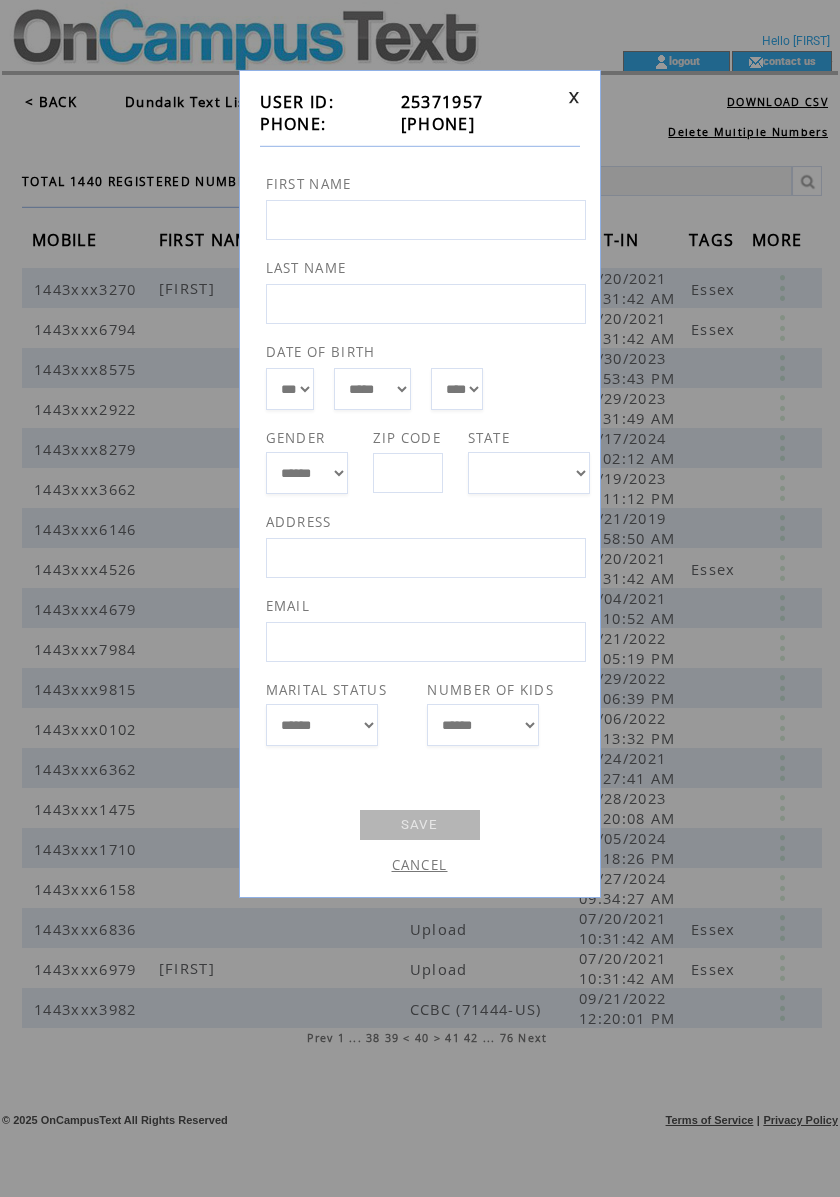 drag, startPoint x: 461, startPoint y: 125, endPoint x: 386, endPoint y: 122, distance: 75.059975 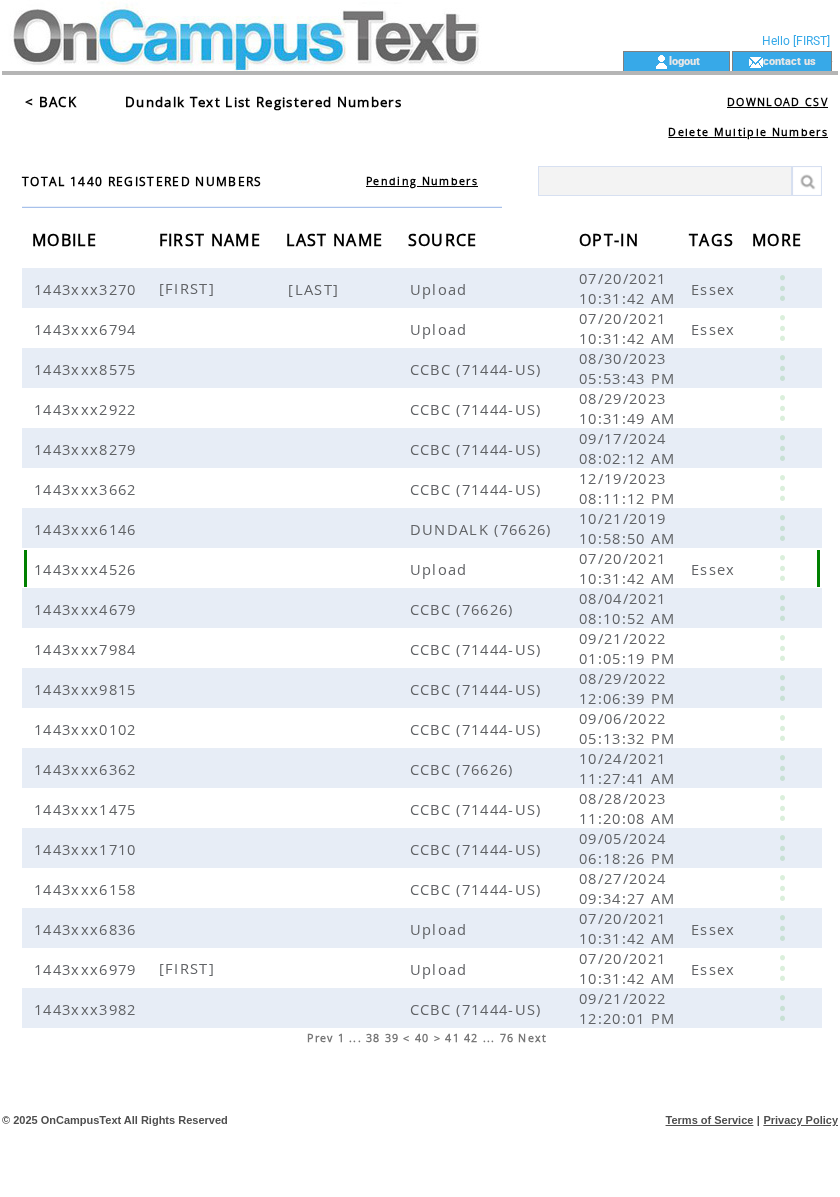 click at bounding box center [782, 568] 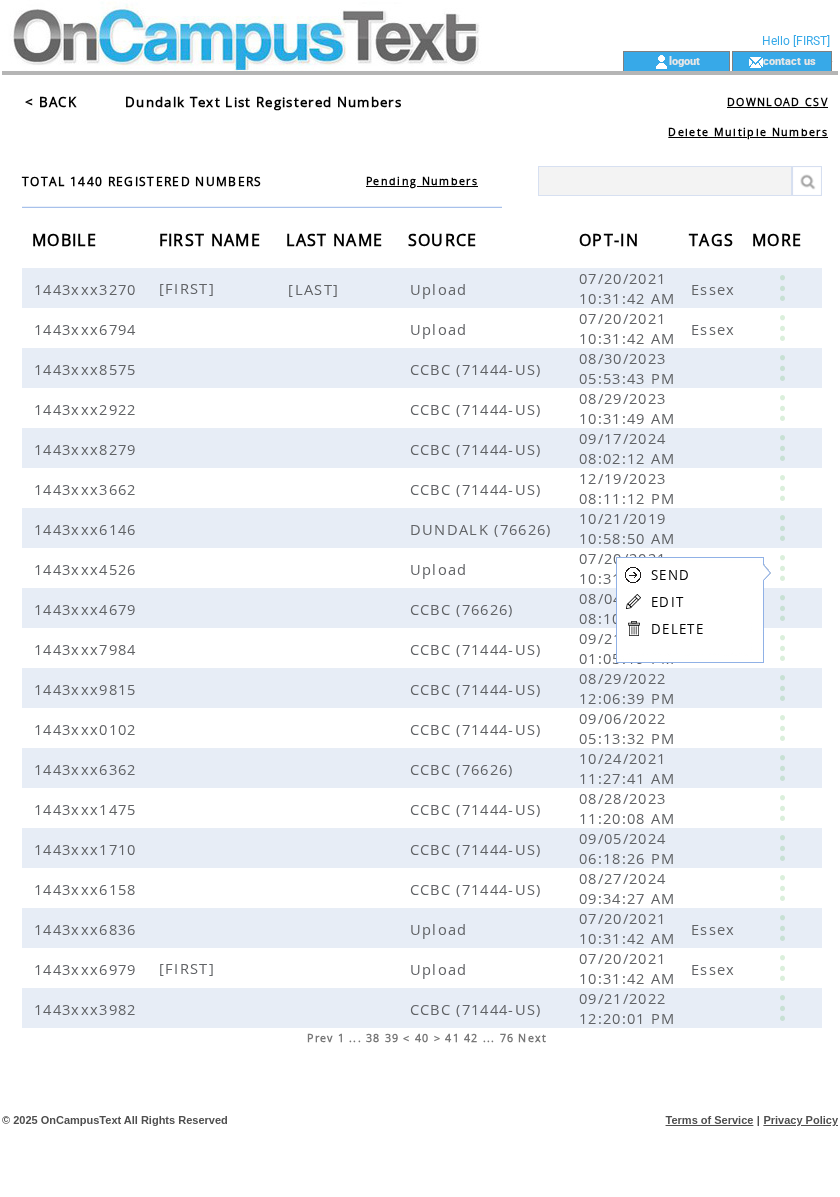 click on "EDIT" at bounding box center [667, 602] 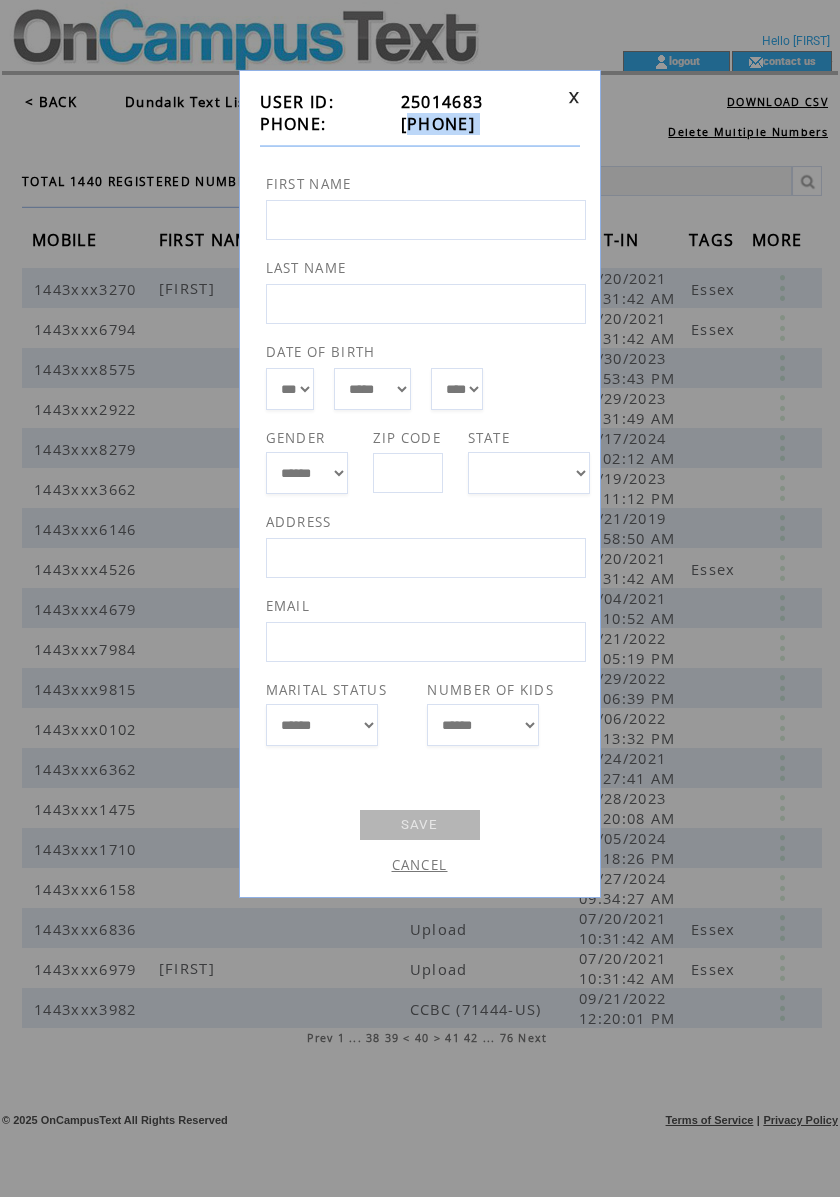 drag, startPoint x: 514, startPoint y: 136, endPoint x: 389, endPoint y: 124, distance: 125.57468 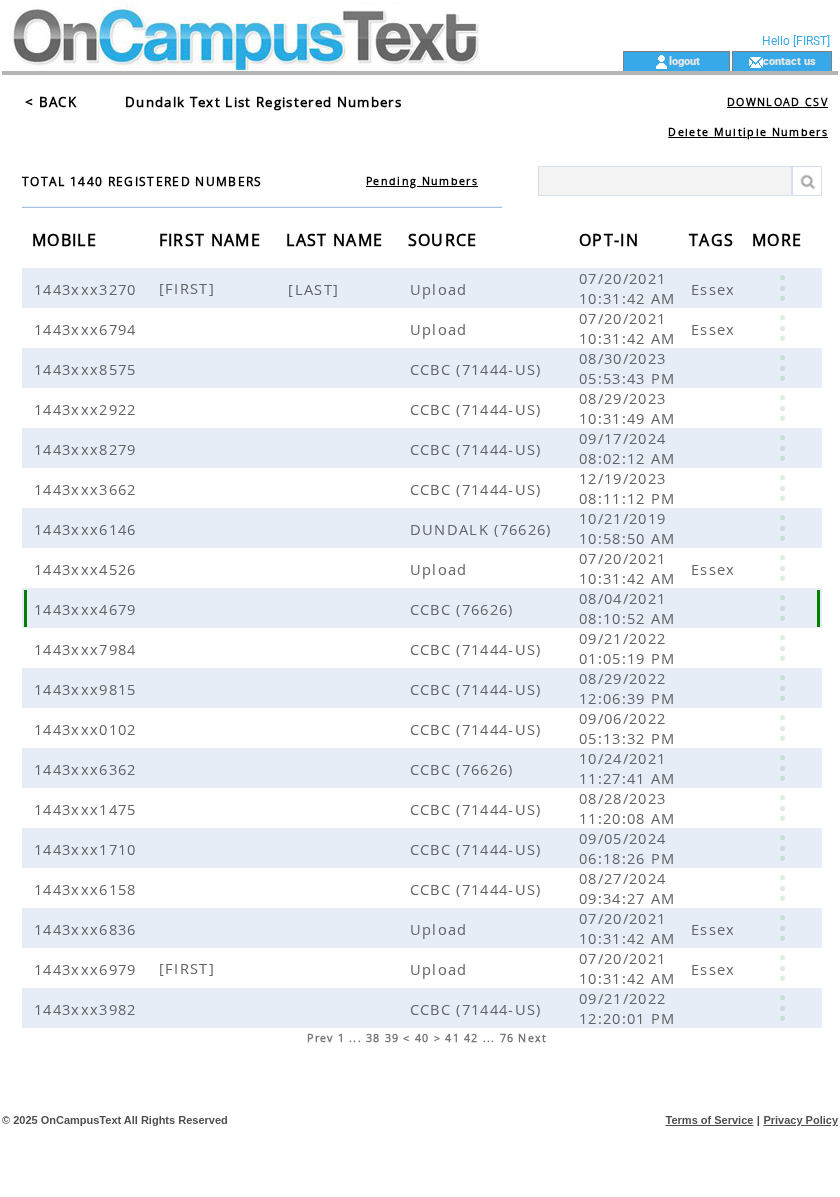 click at bounding box center [782, 608] 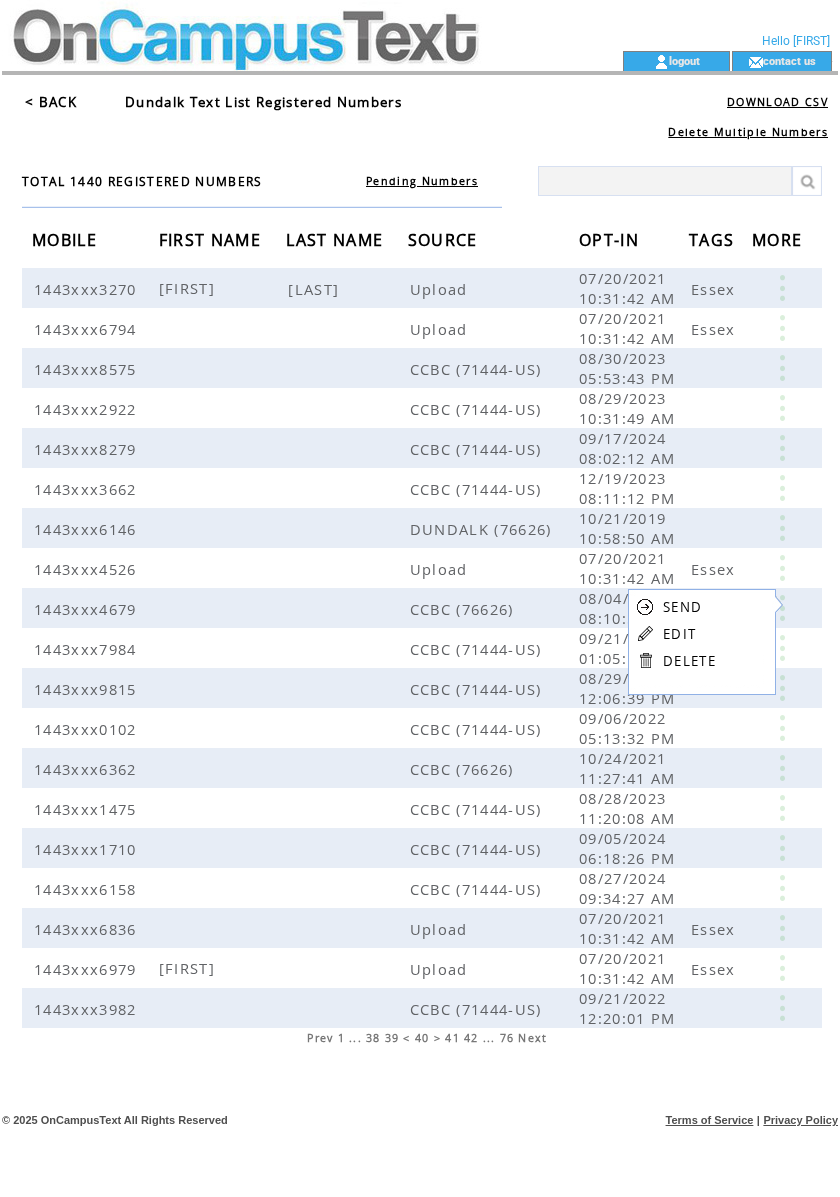 click on "EDIT" at bounding box center (679, 634) 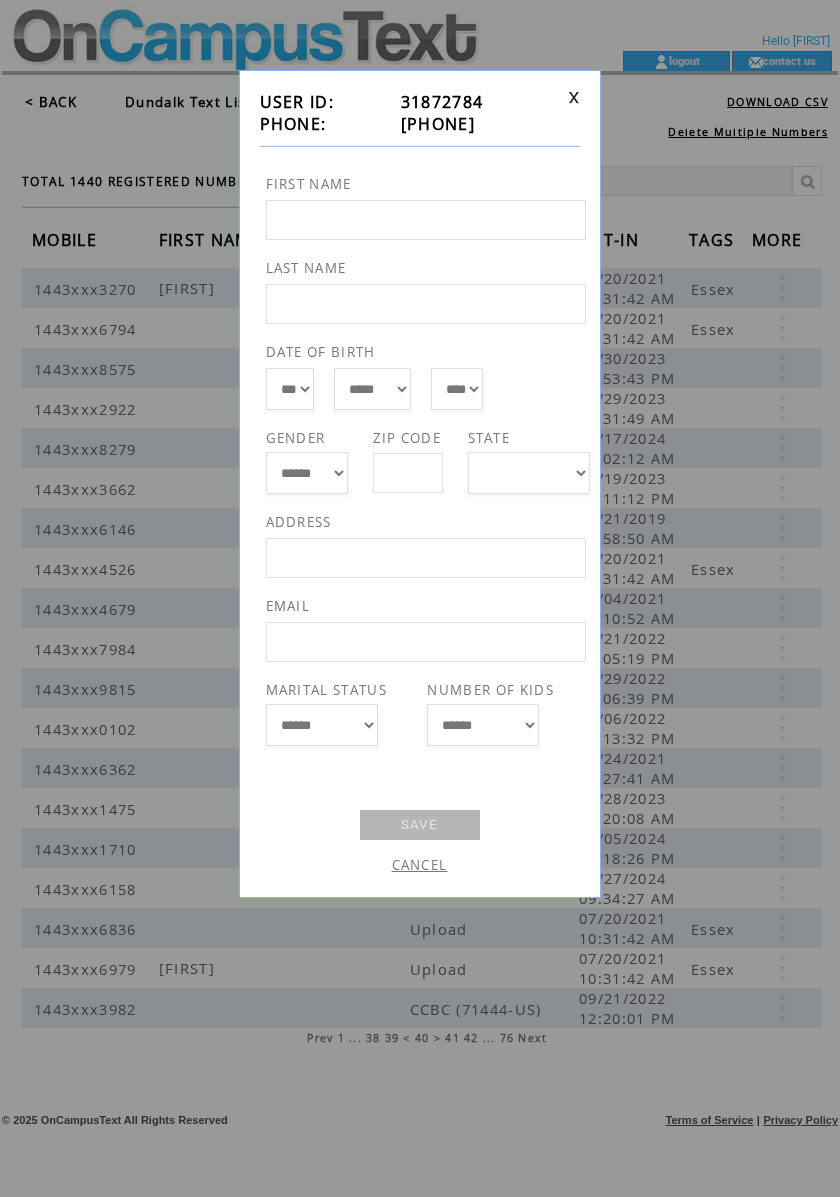 drag, startPoint x: 494, startPoint y: 134, endPoint x: 388, endPoint y: 126, distance: 106.30146 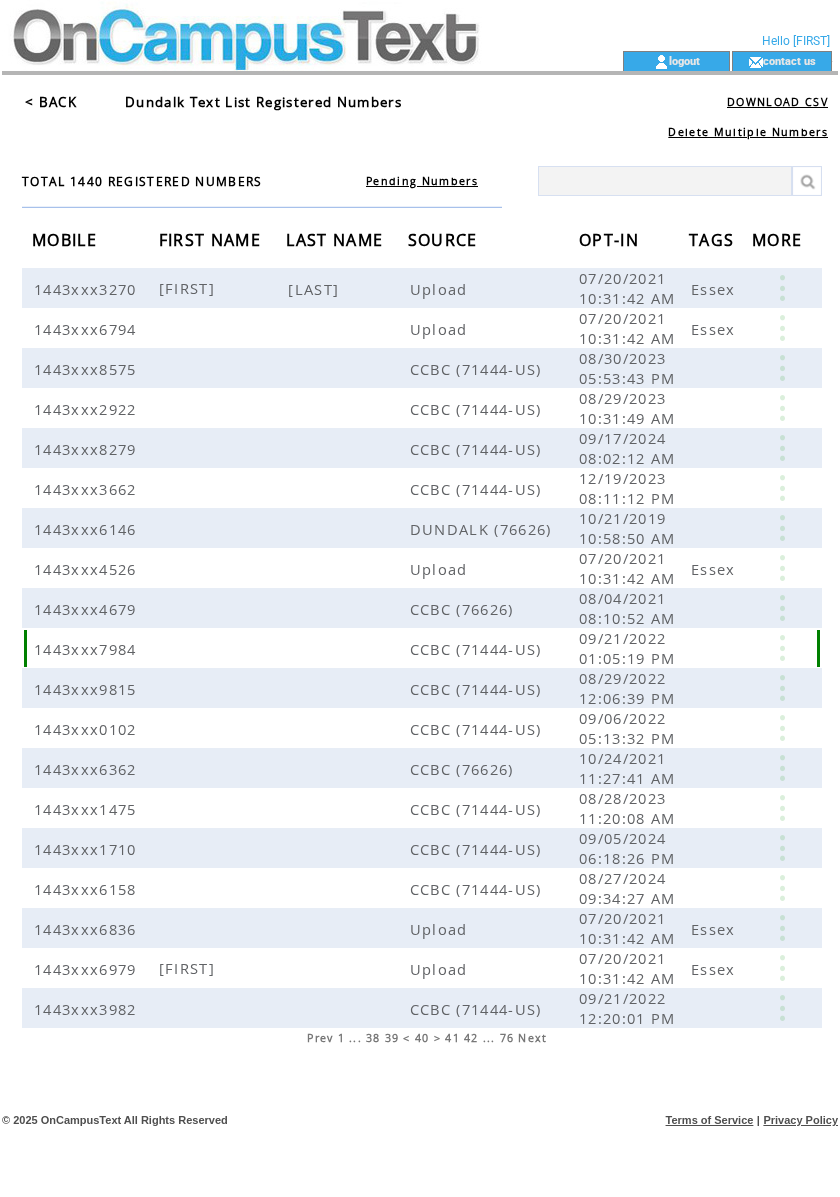 click at bounding box center (782, 648) 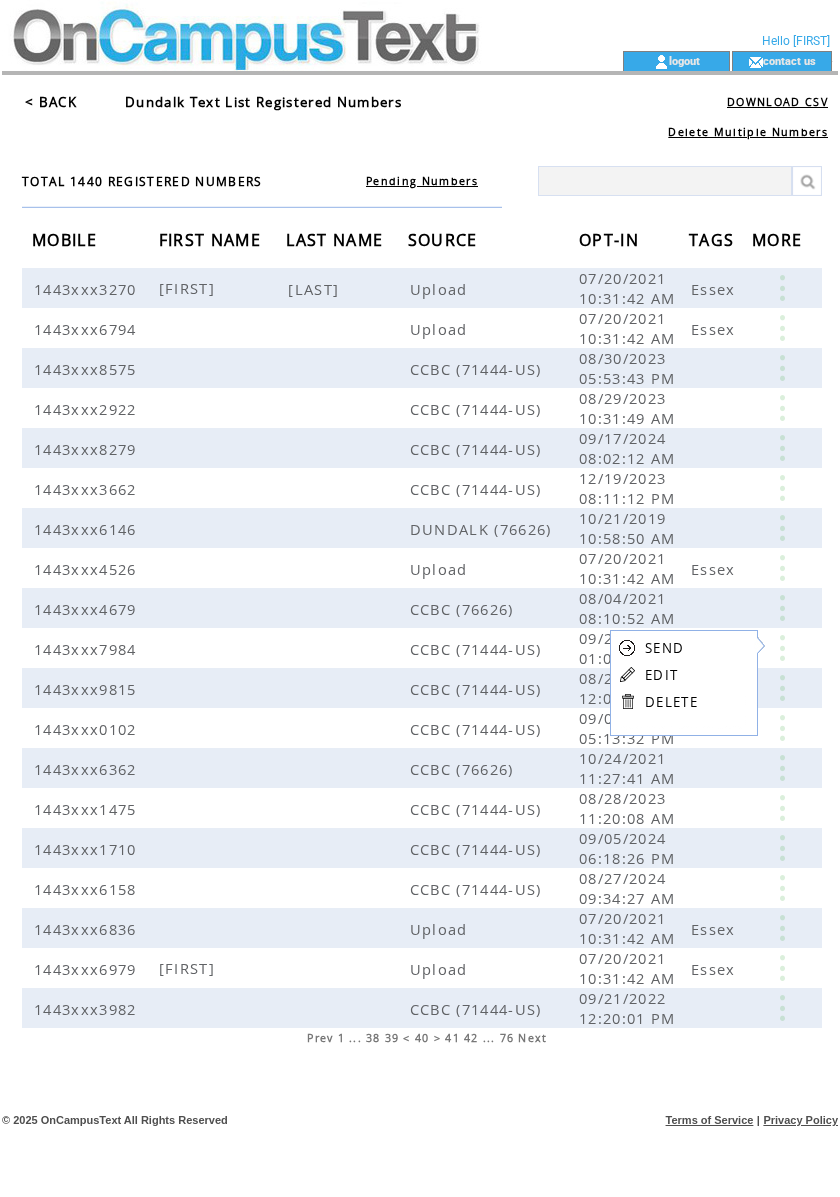 click on "EDIT" at bounding box center (661, 675) 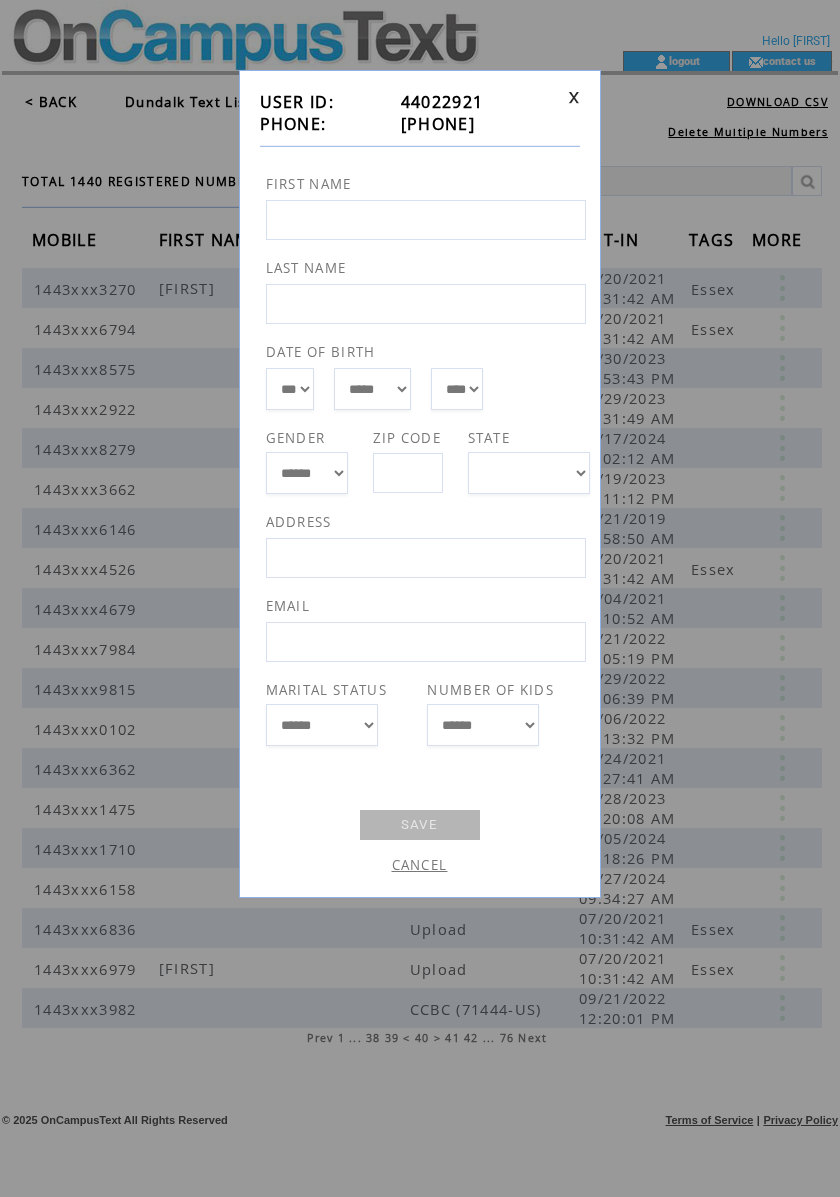 drag, startPoint x: 492, startPoint y: 122, endPoint x: 388, endPoint y: 126, distance: 104.0769 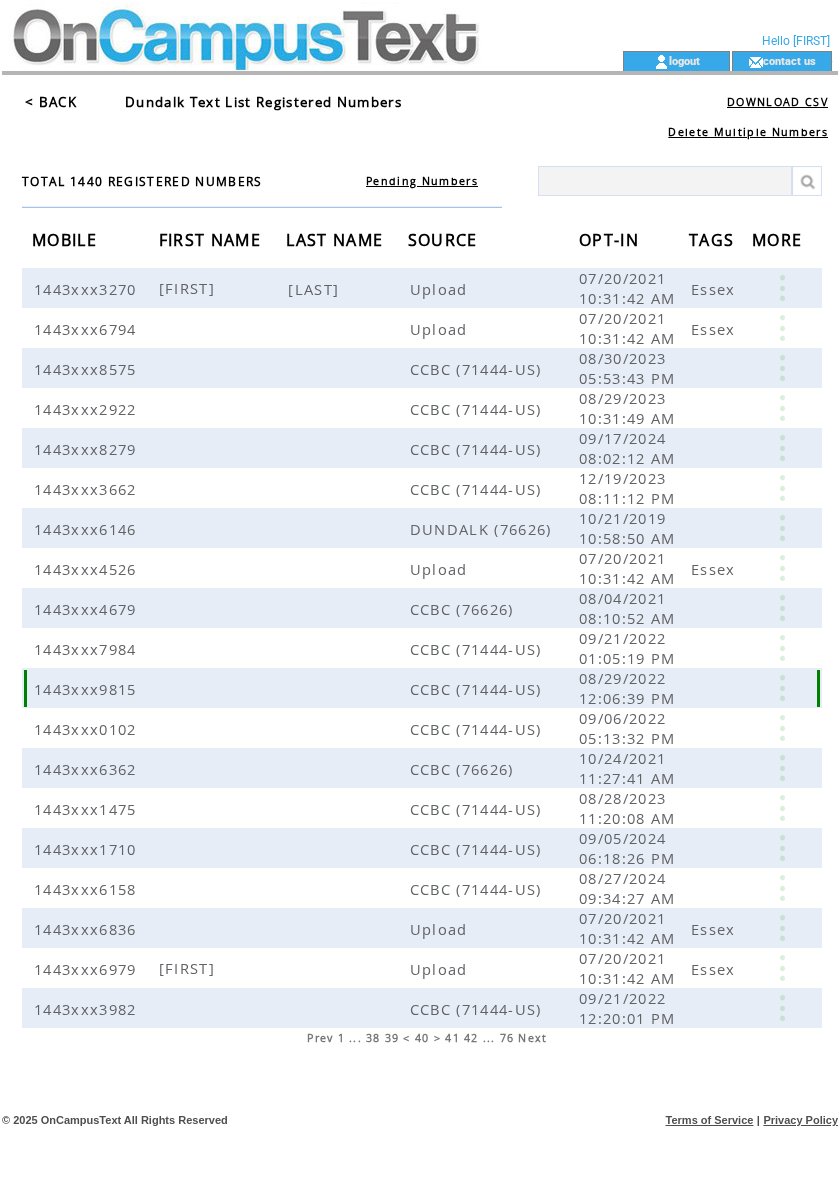 click at bounding box center (782, 688) 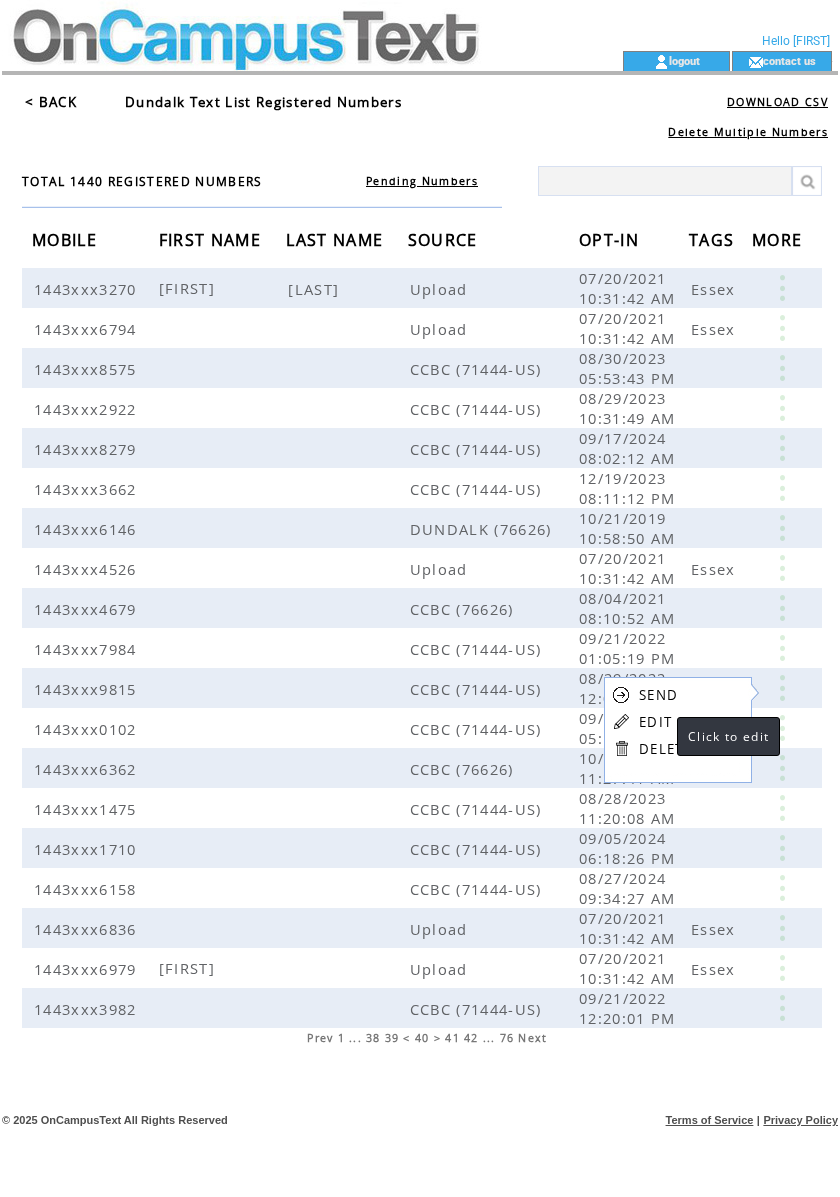 click on "EDIT" at bounding box center [655, 722] 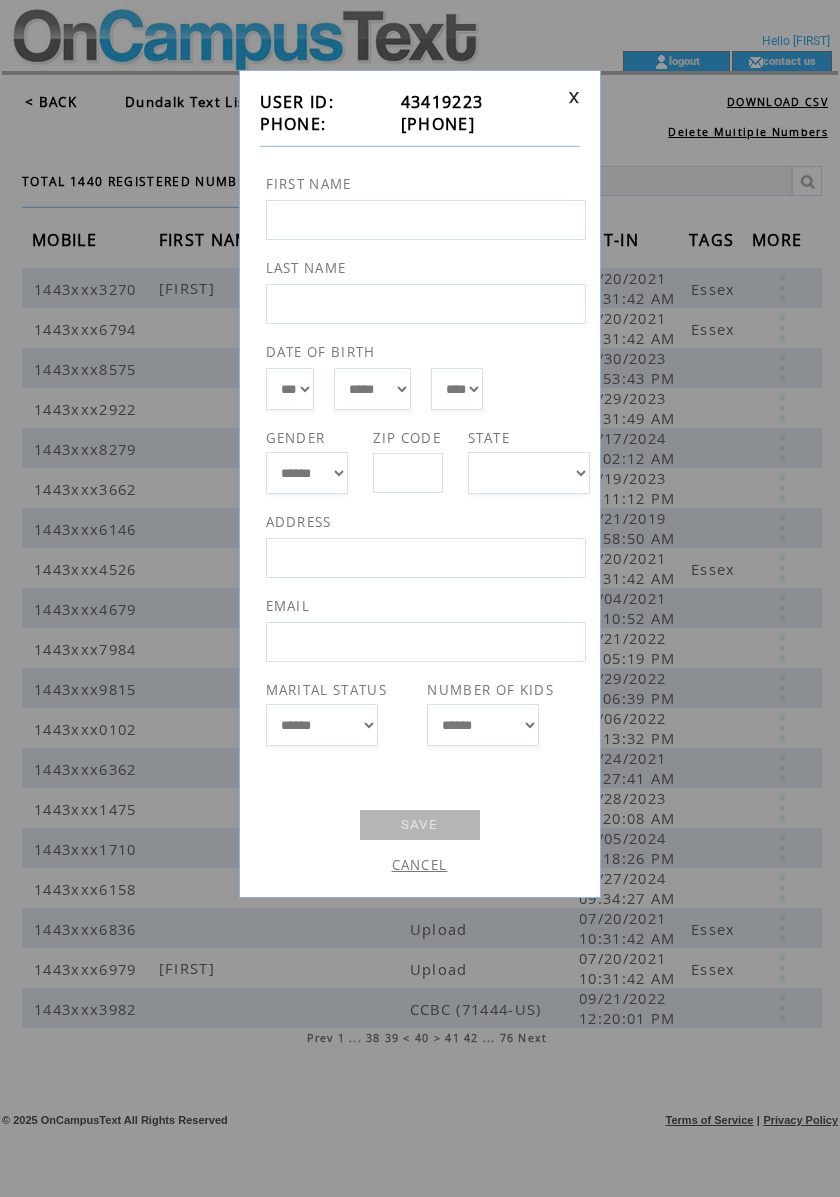 drag, startPoint x: 480, startPoint y: 124, endPoint x: 385, endPoint y: 128, distance: 95.084175 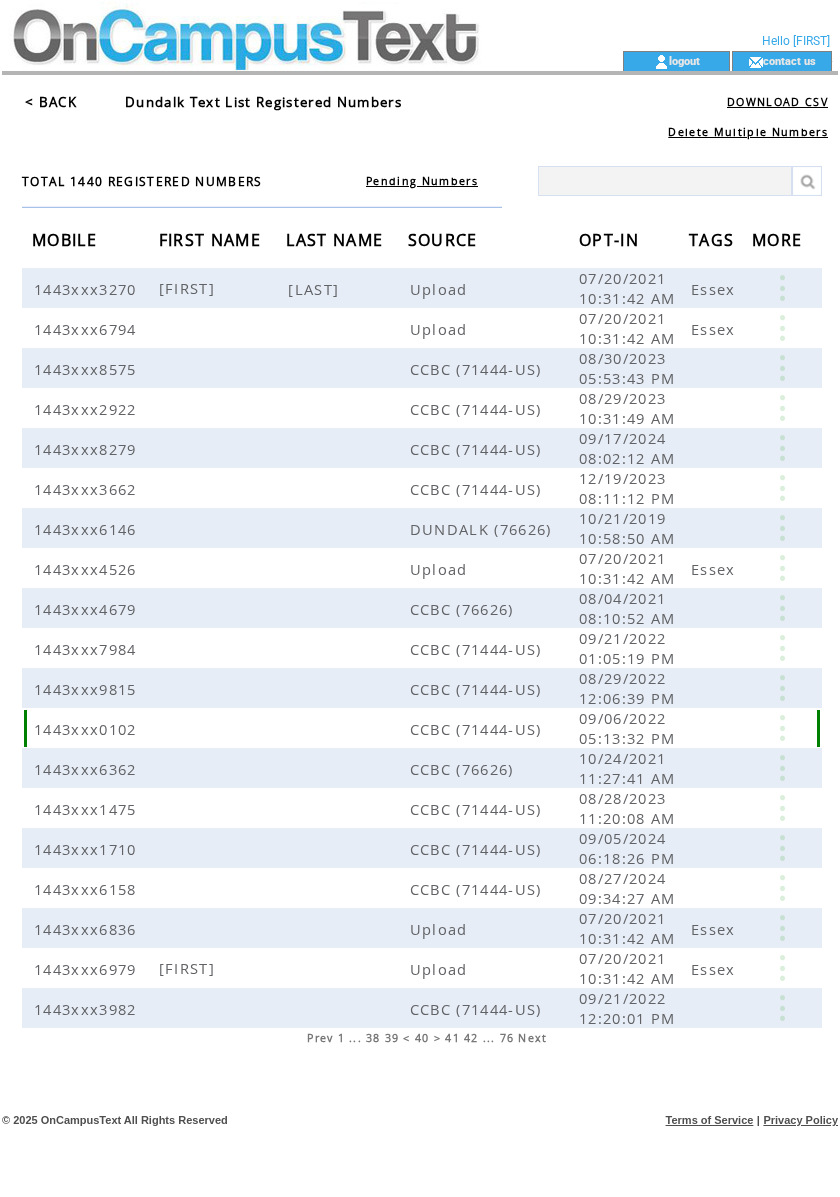 click at bounding box center (782, 728) 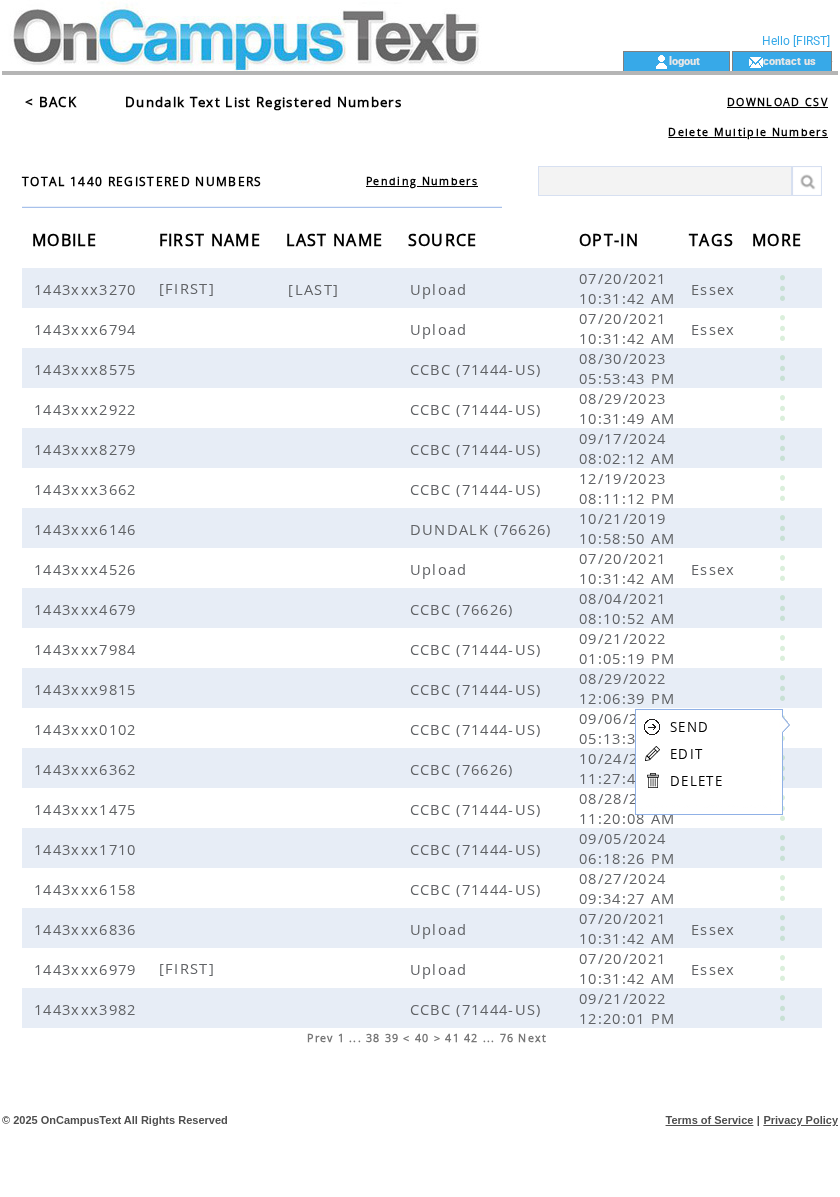 click on "EDIT" at bounding box center (686, 754) 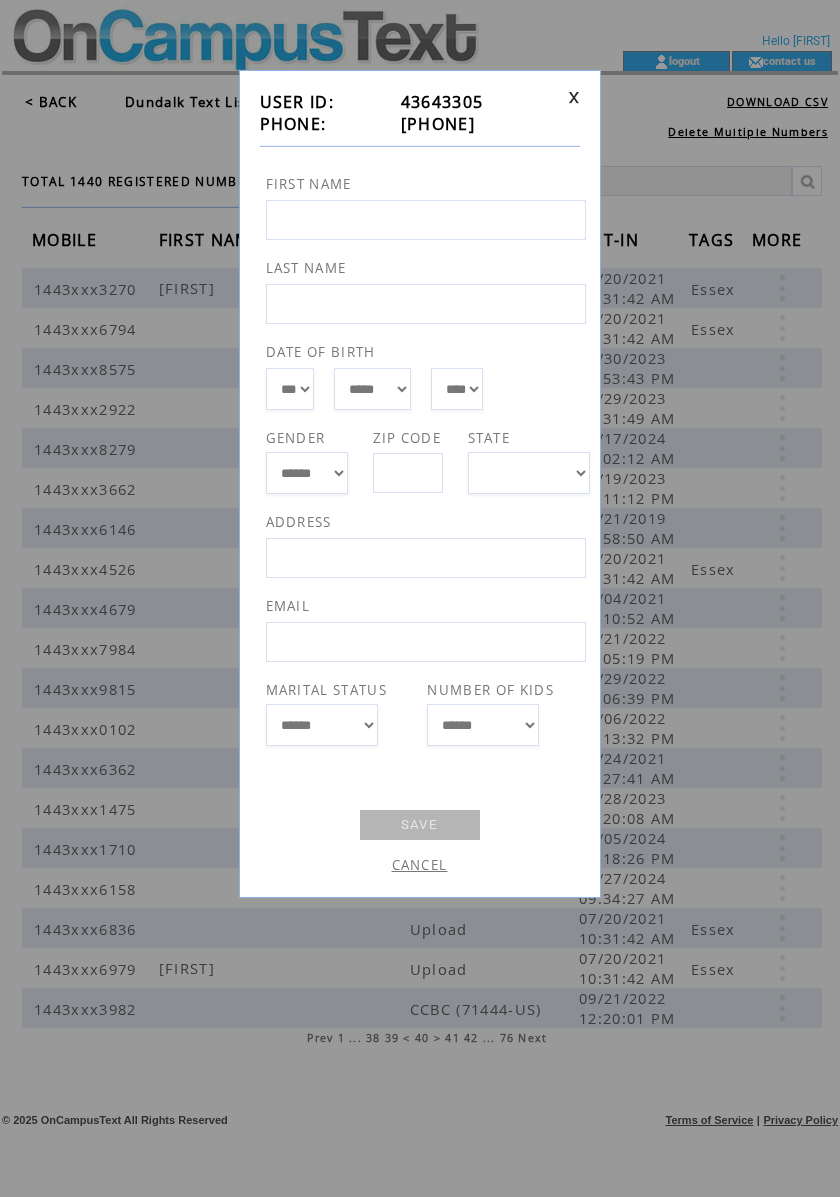 drag, startPoint x: 506, startPoint y: 125, endPoint x: 392, endPoint y: 128, distance: 114.03947 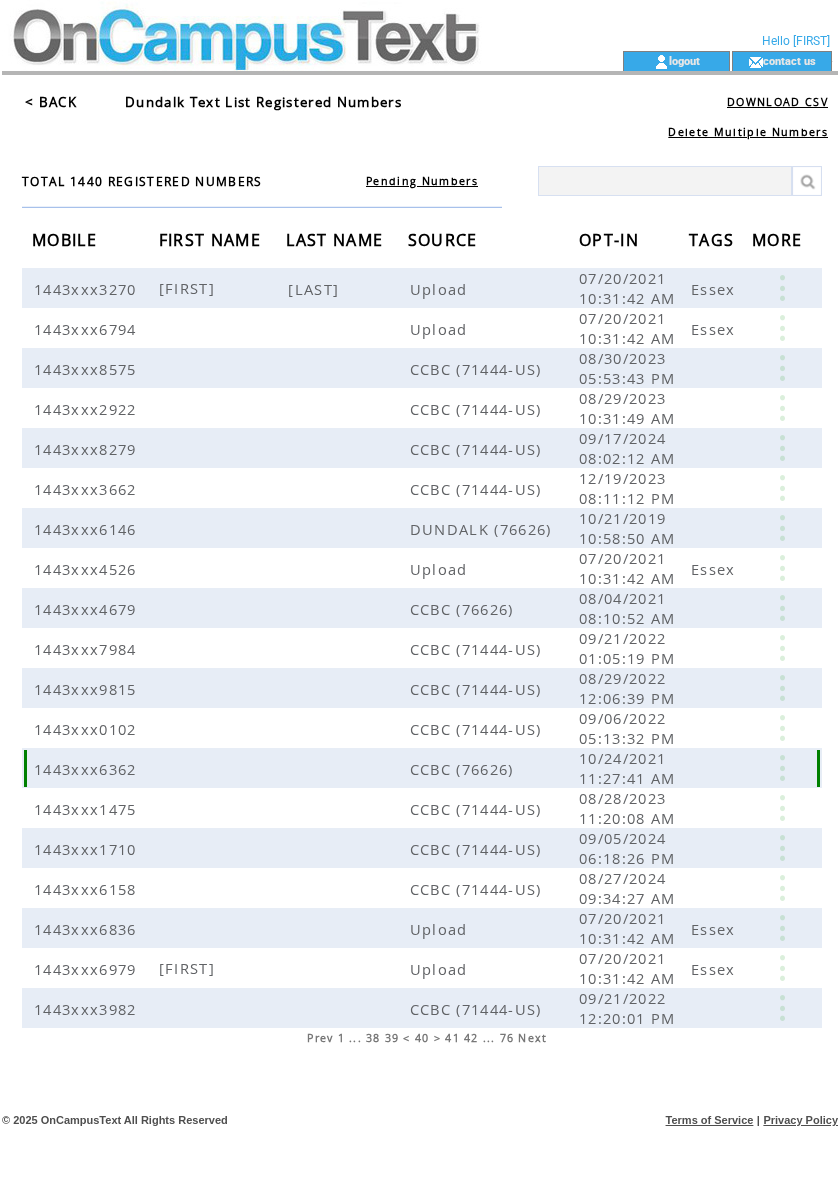 click at bounding box center [782, 768] 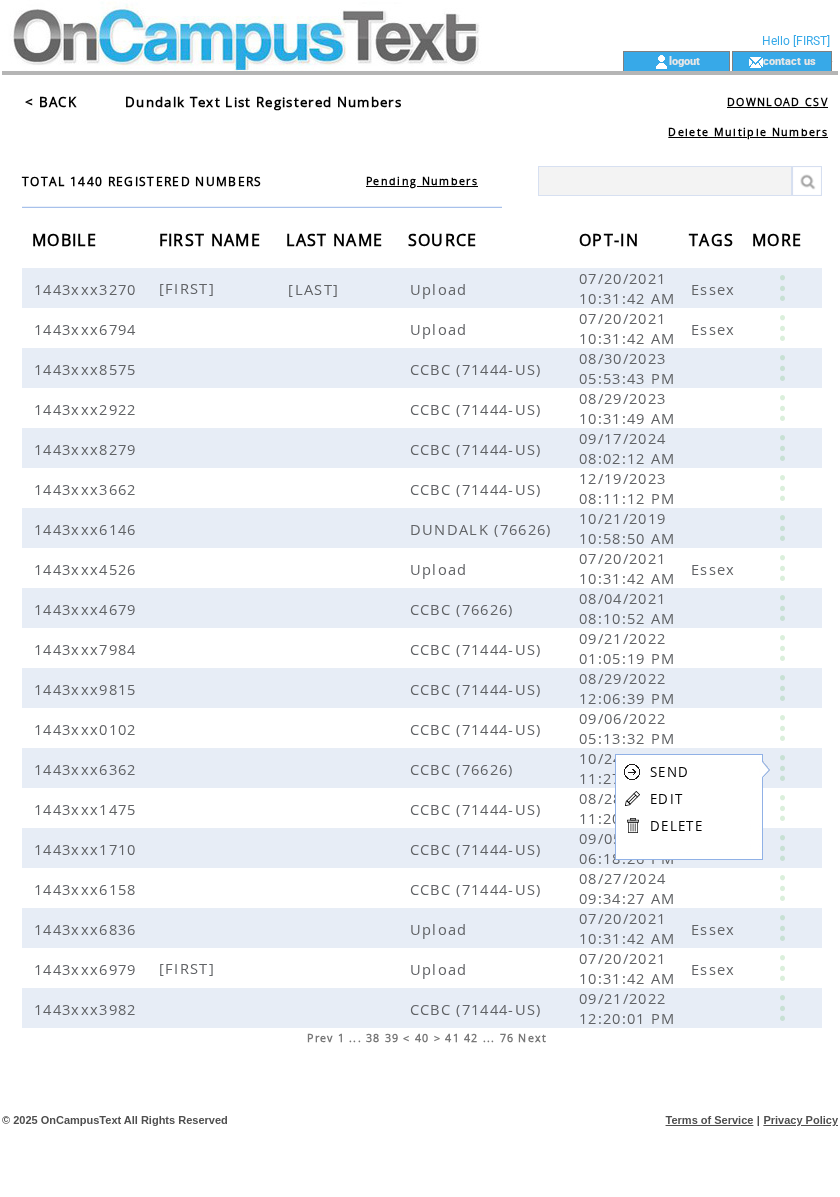 click on "EDIT" at bounding box center (666, 799) 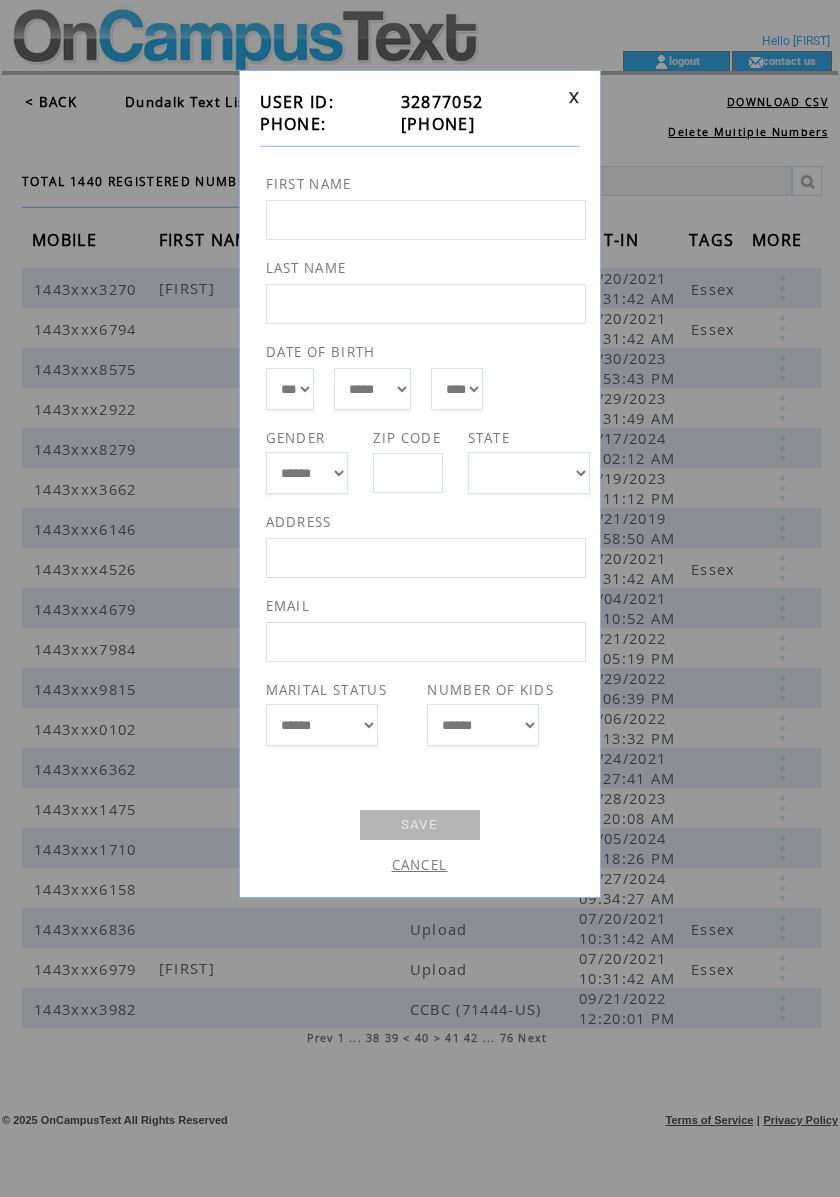 drag, startPoint x: 493, startPoint y: 122, endPoint x: 392, endPoint y: 125, distance: 101.04455 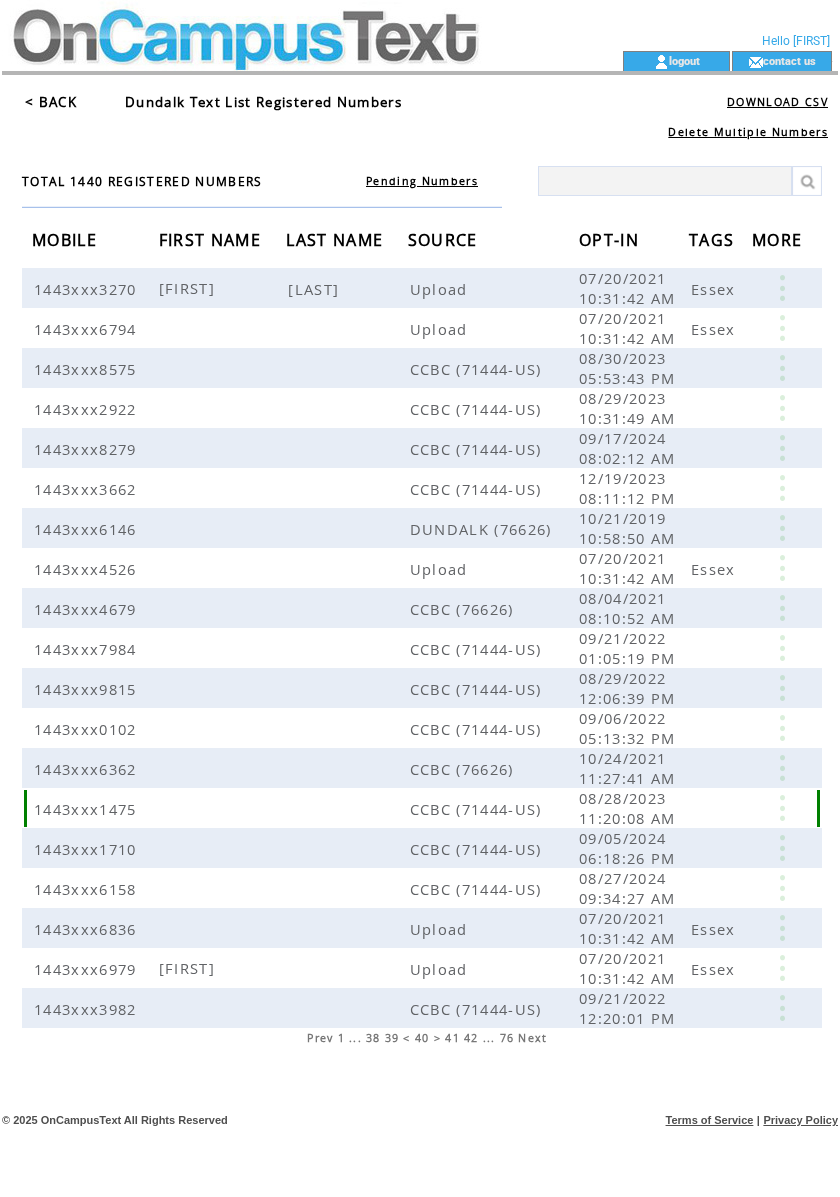 click at bounding box center [782, 808] 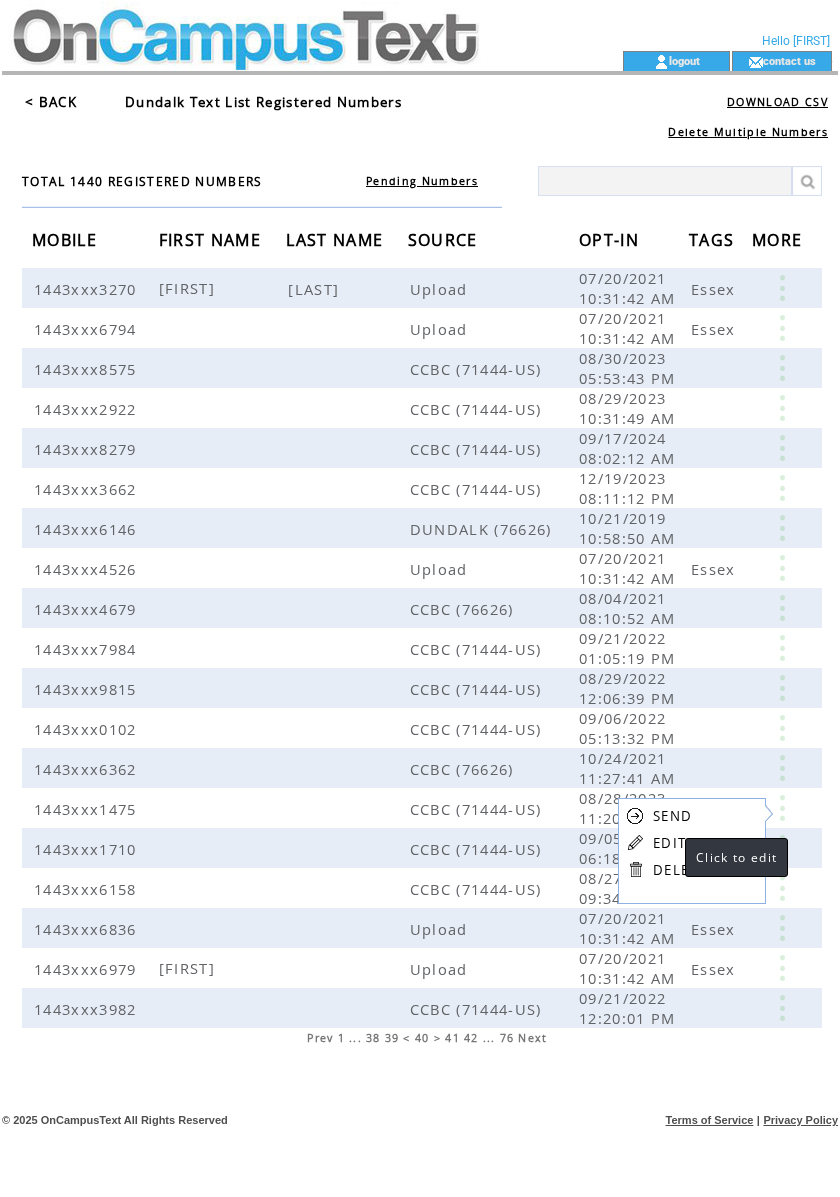 click on "EDIT" at bounding box center (669, 843) 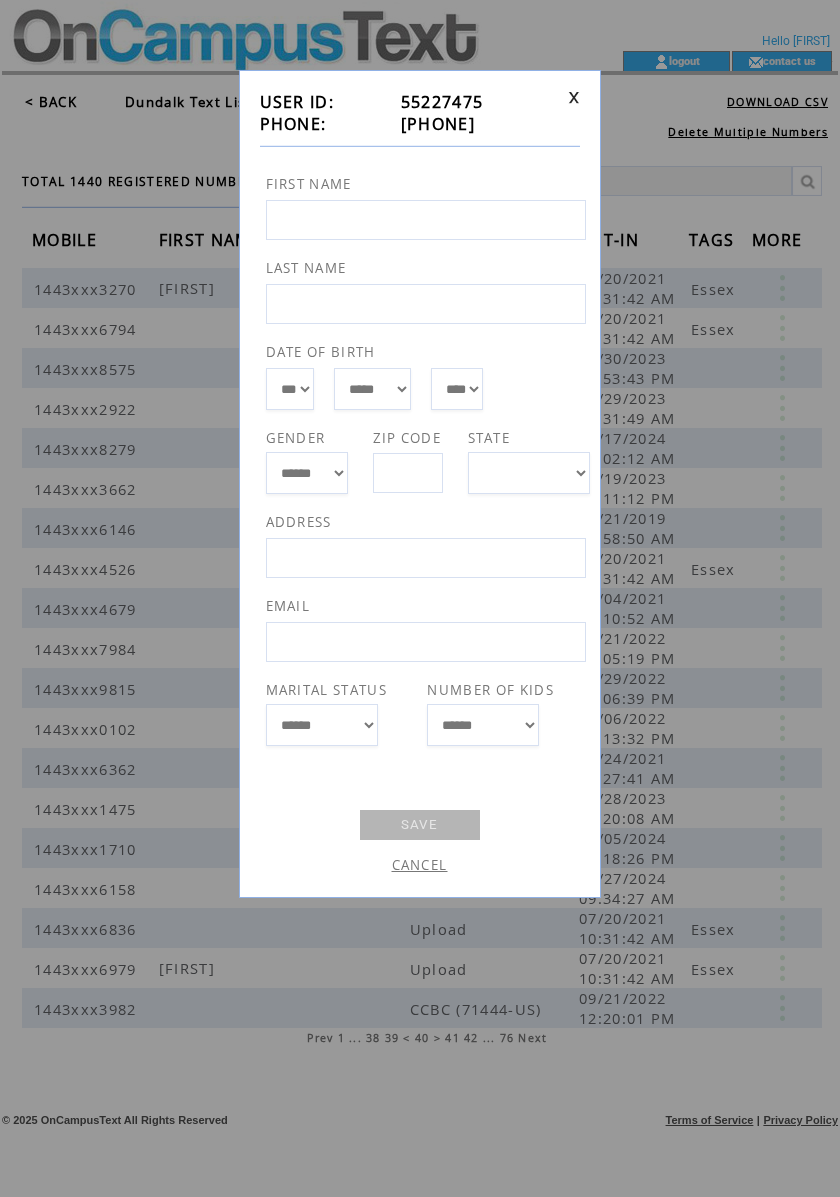 drag, startPoint x: 504, startPoint y: 125, endPoint x: 388, endPoint y: 134, distance: 116.34862 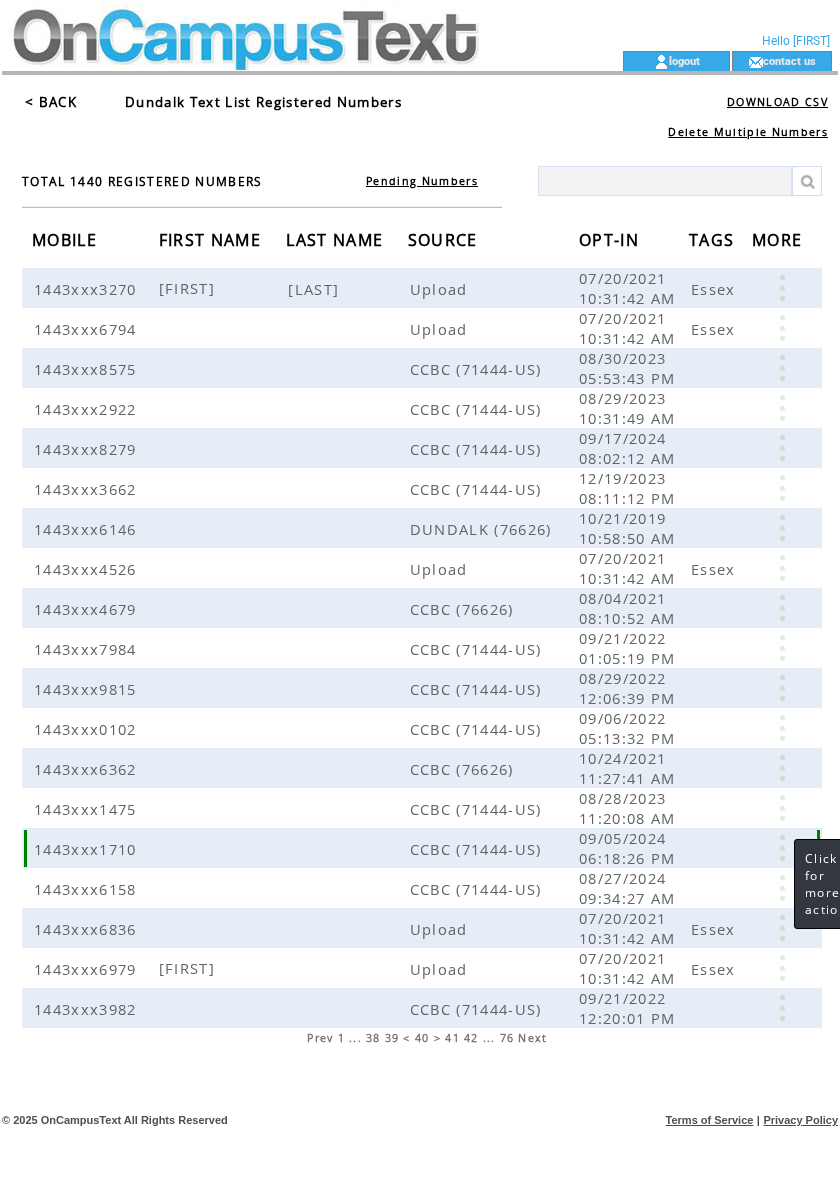 click at bounding box center (782, 848) 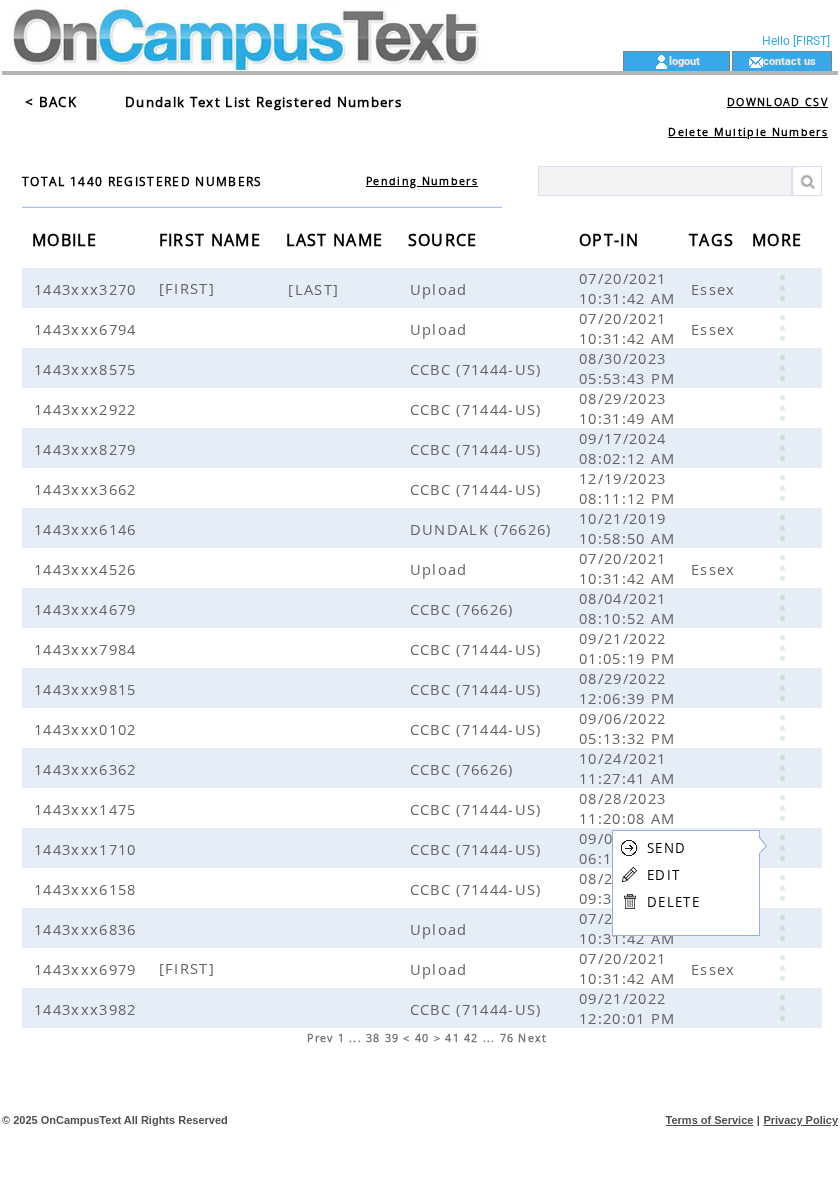 click on "EDIT" at bounding box center [663, 875] 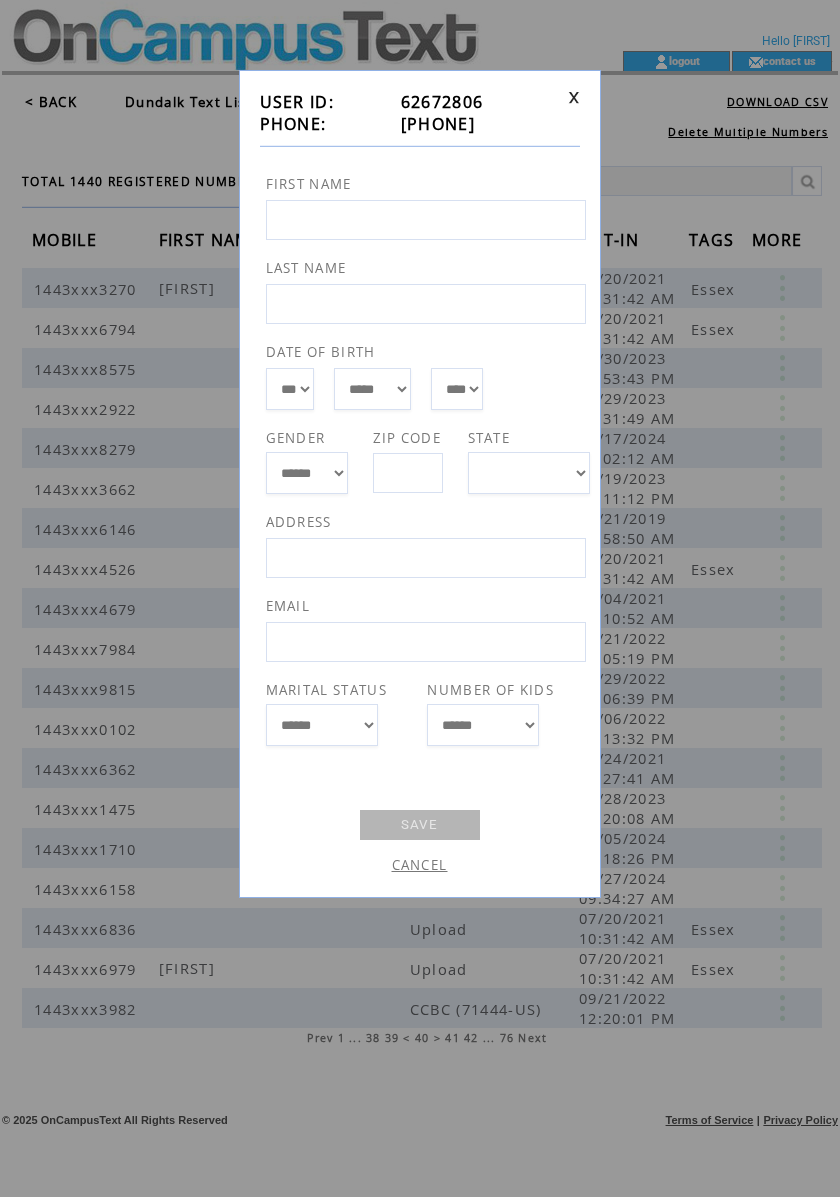 drag, startPoint x: 500, startPoint y: 128, endPoint x: 393, endPoint y: 120, distance: 107.298645 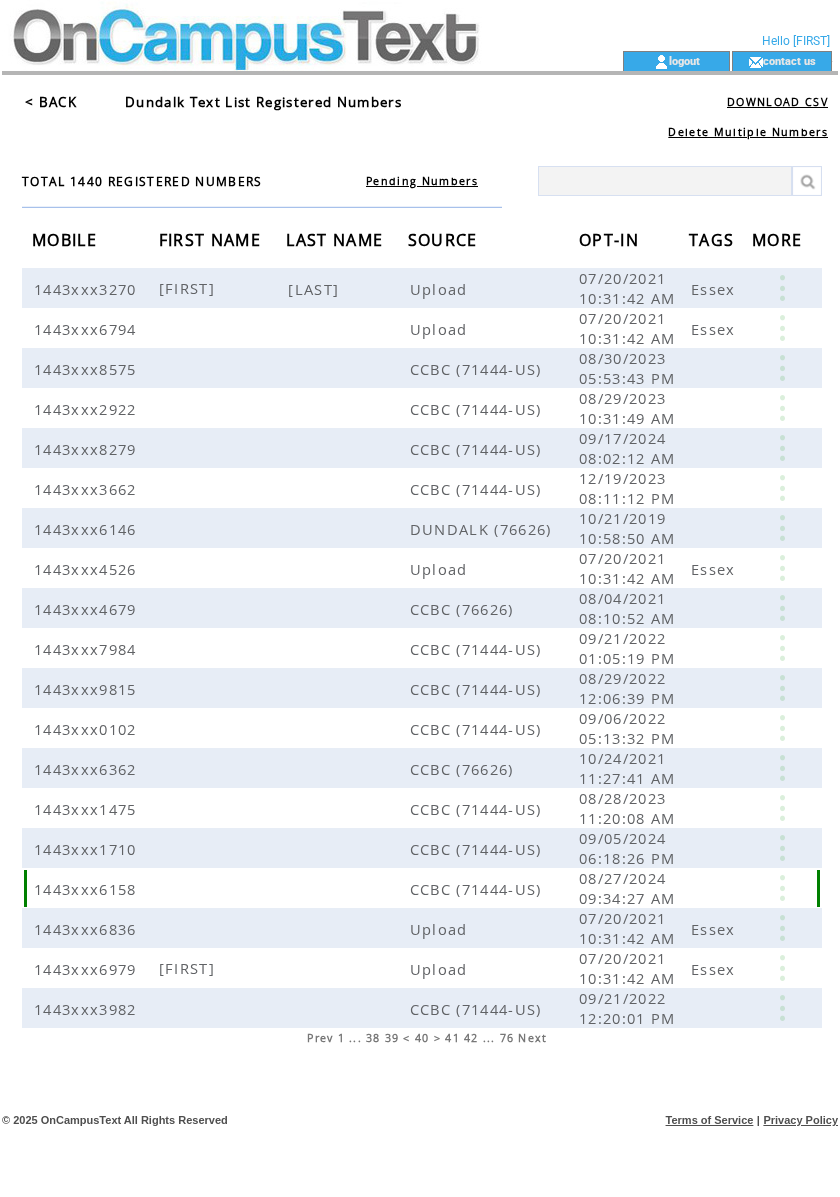 click at bounding box center [782, 888] 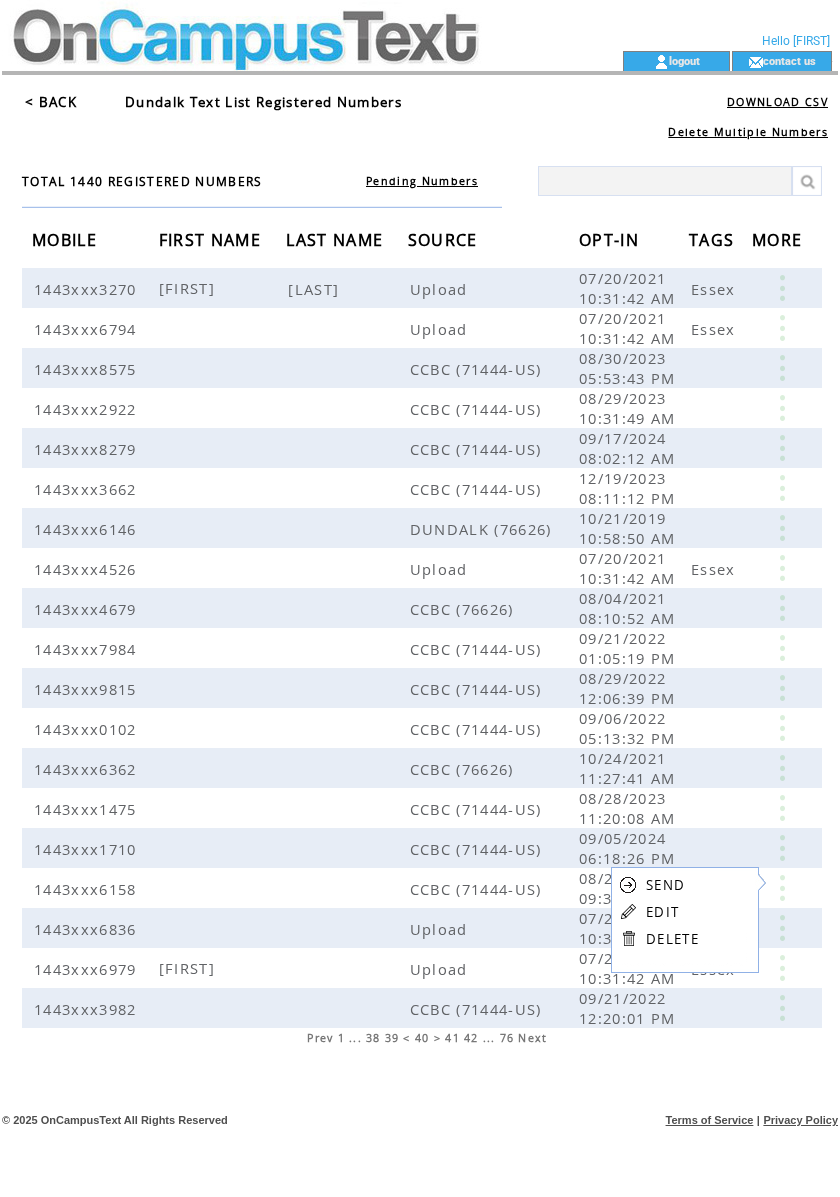 click on "EDIT" at bounding box center [662, 912] 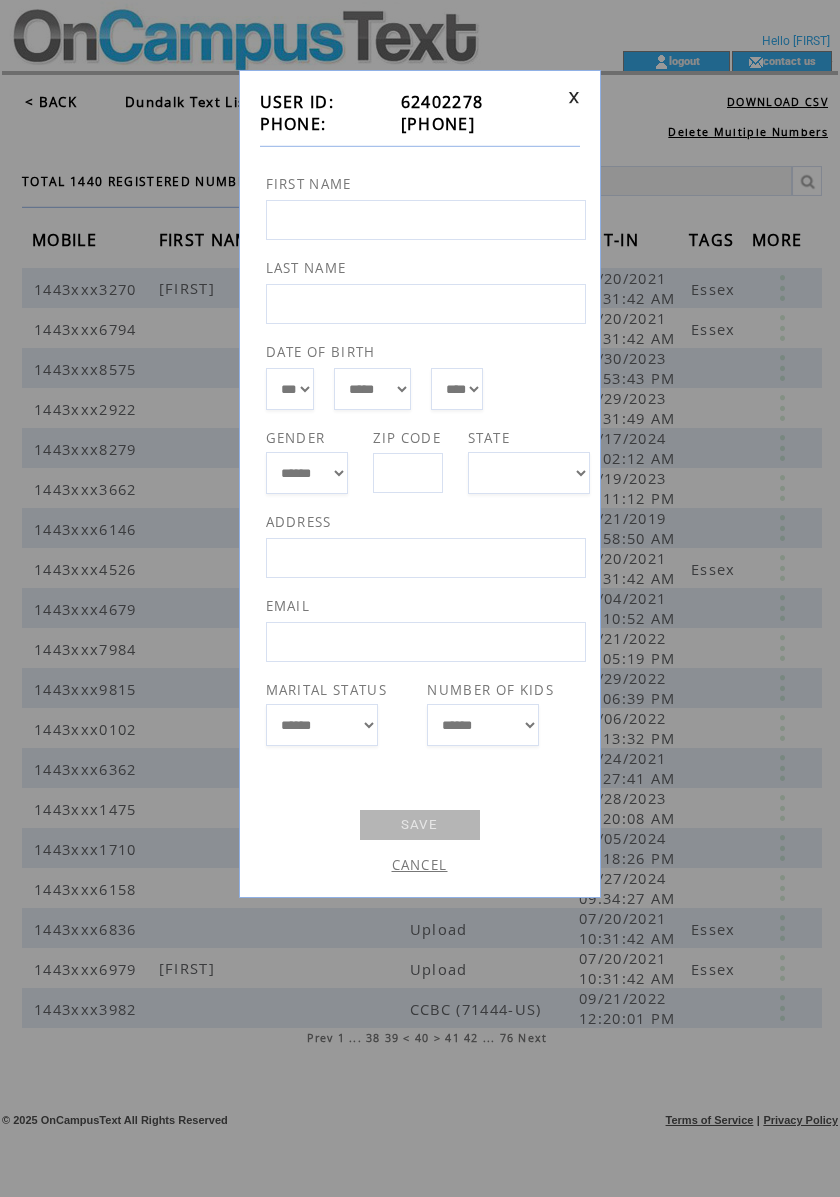 drag, startPoint x: 494, startPoint y: 125, endPoint x: 385, endPoint y: 129, distance: 109.07337 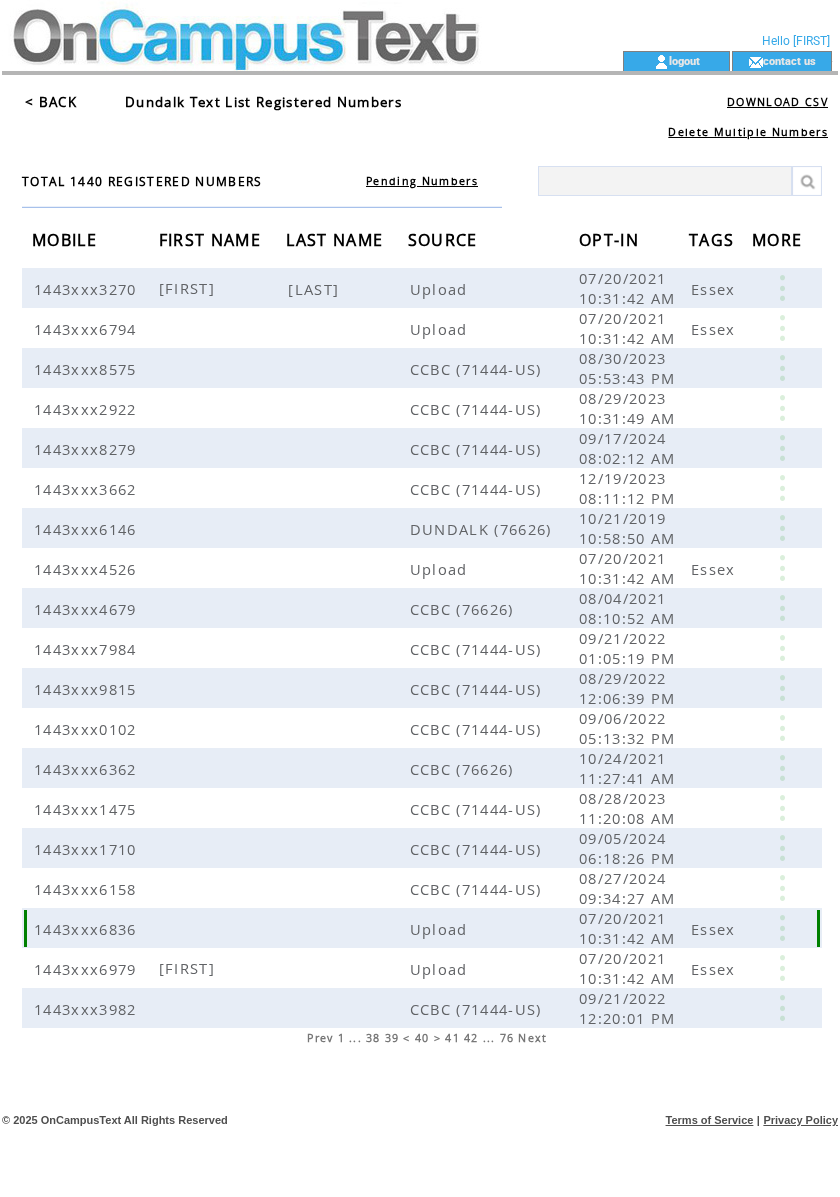 click at bounding box center [782, 928] 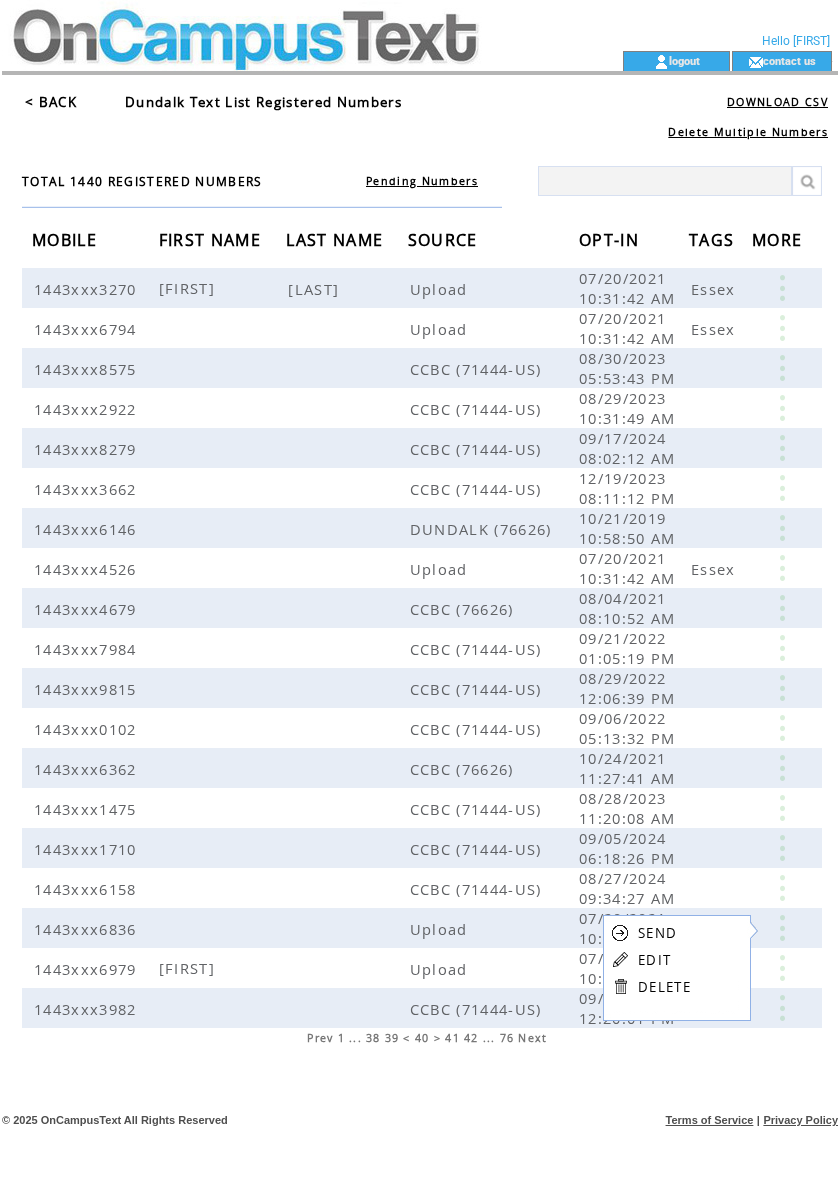 click on "EDIT" at bounding box center [654, 960] 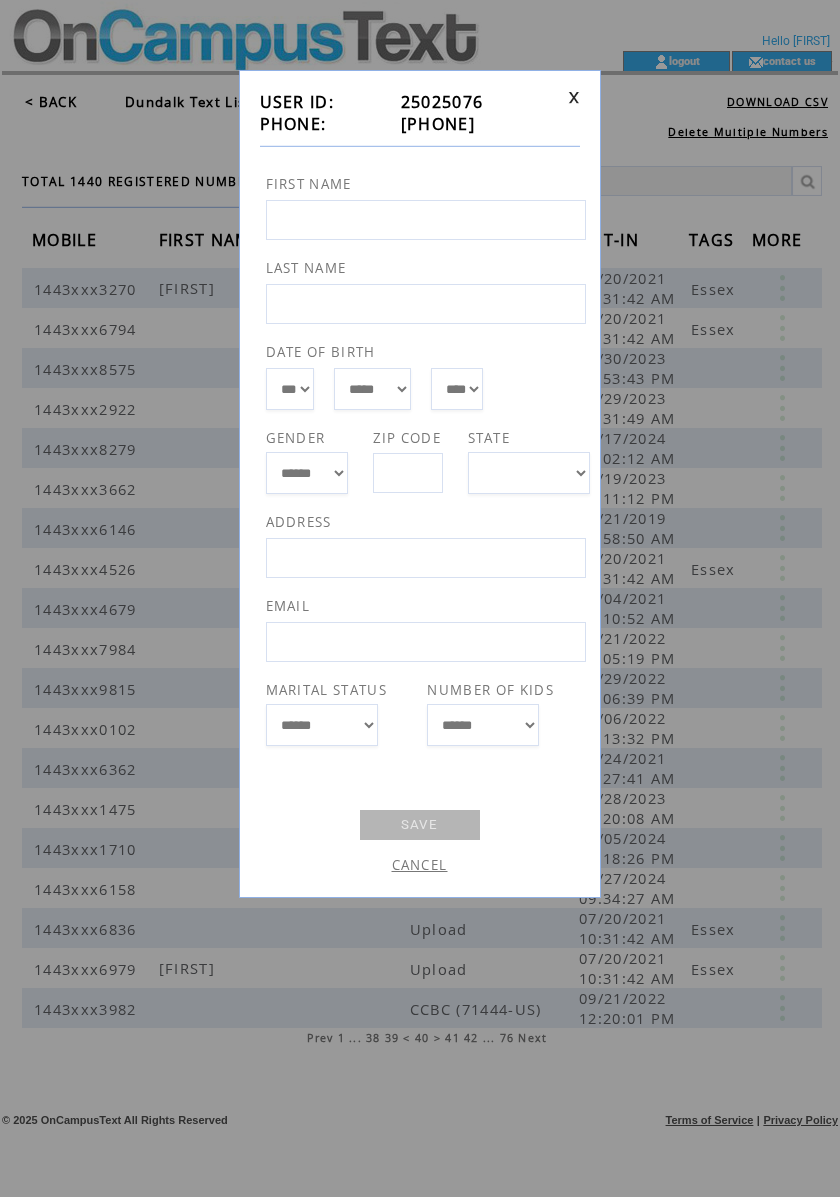 drag, startPoint x: 496, startPoint y: 126, endPoint x: 388, endPoint y: 132, distance: 108.16654 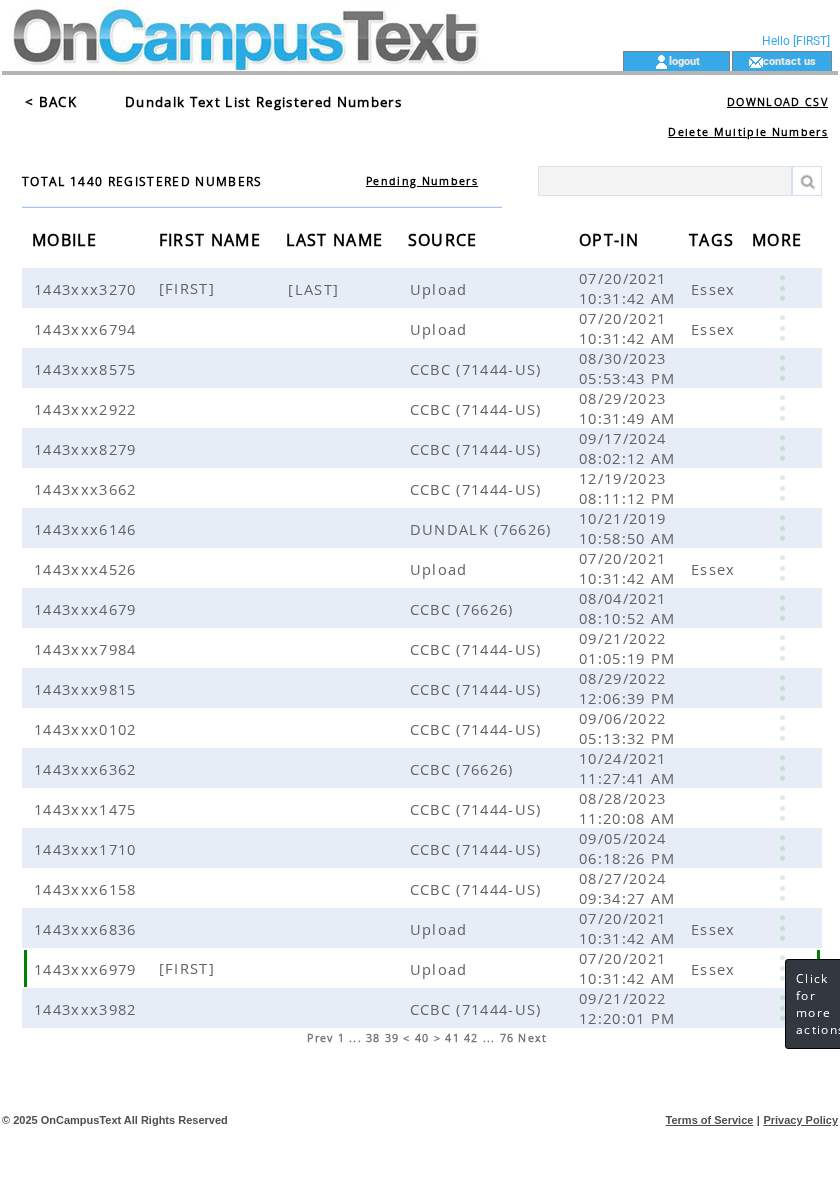 click at bounding box center (782, 968) 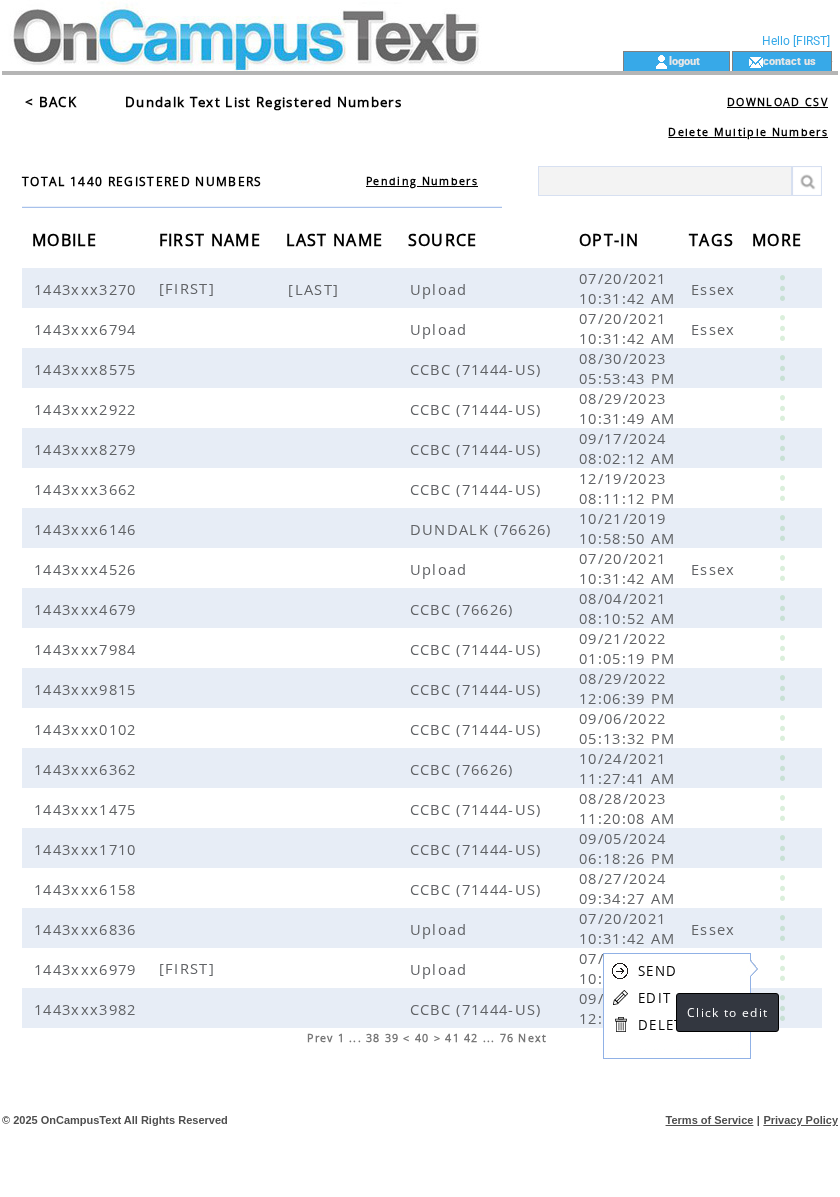 click on "EDIT" at bounding box center [654, 998] 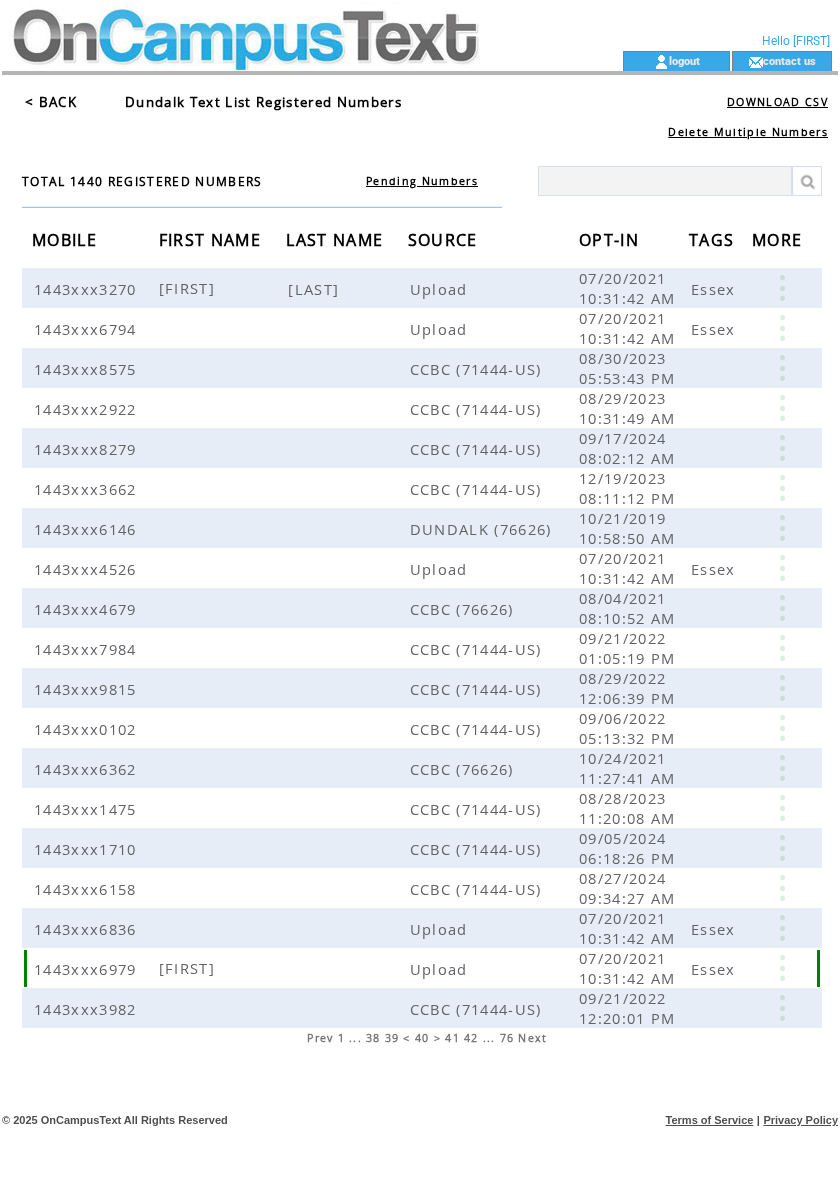 click at bounding box center (782, 968) 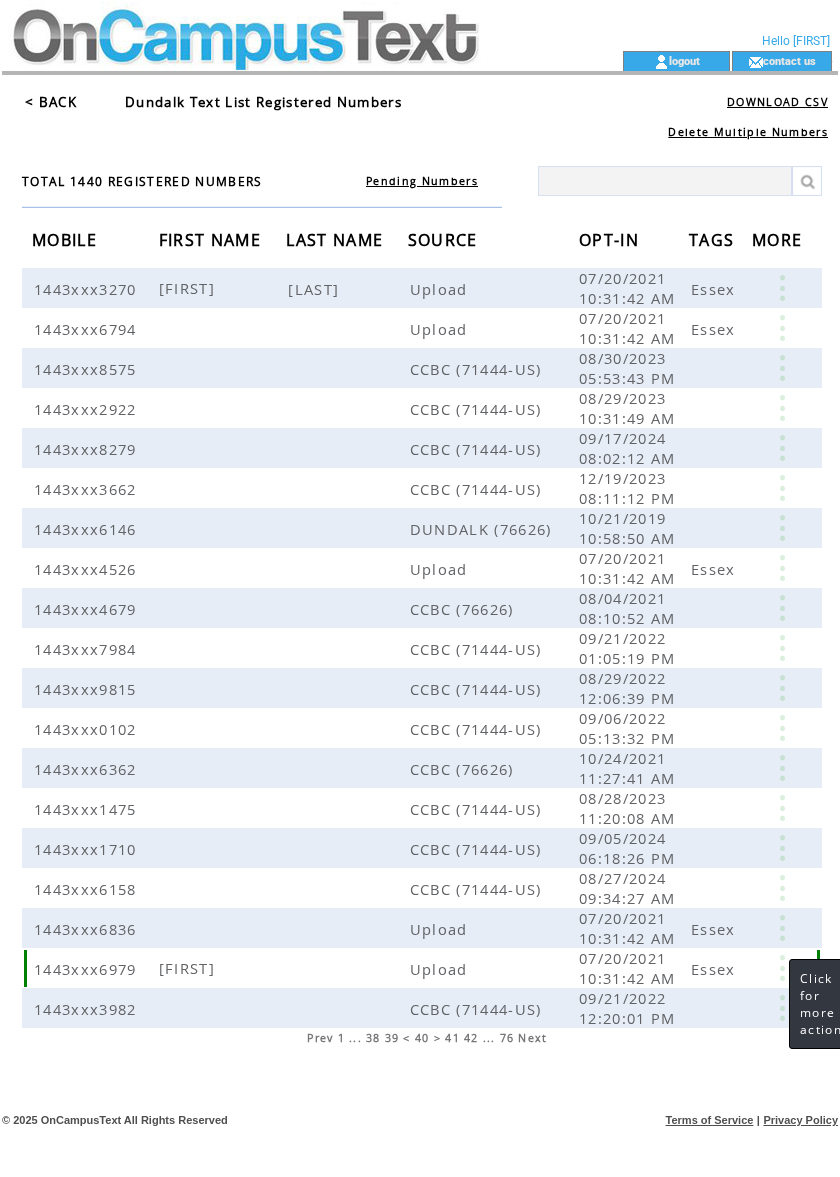 click at bounding box center [782, 968] 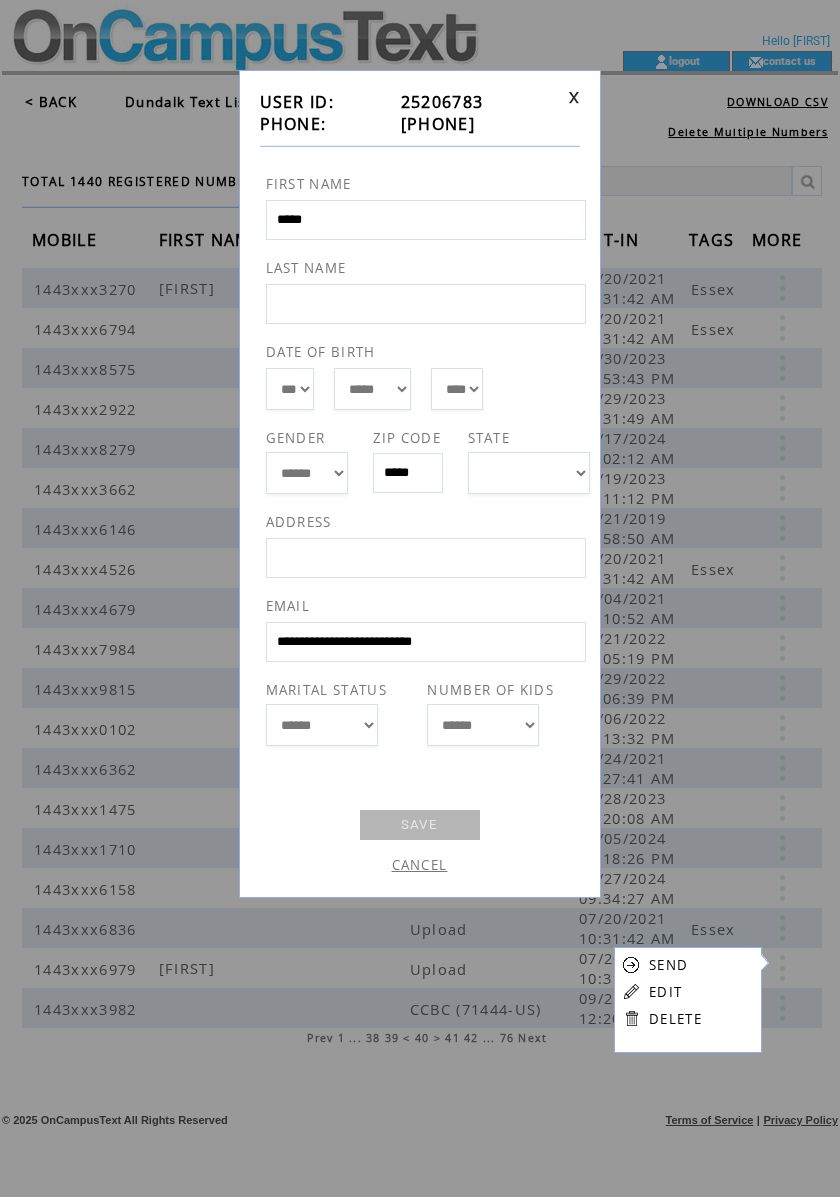 drag, startPoint x: 502, startPoint y: 126, endPoint x: 389, endPoint y: 118, distance: 113.28283 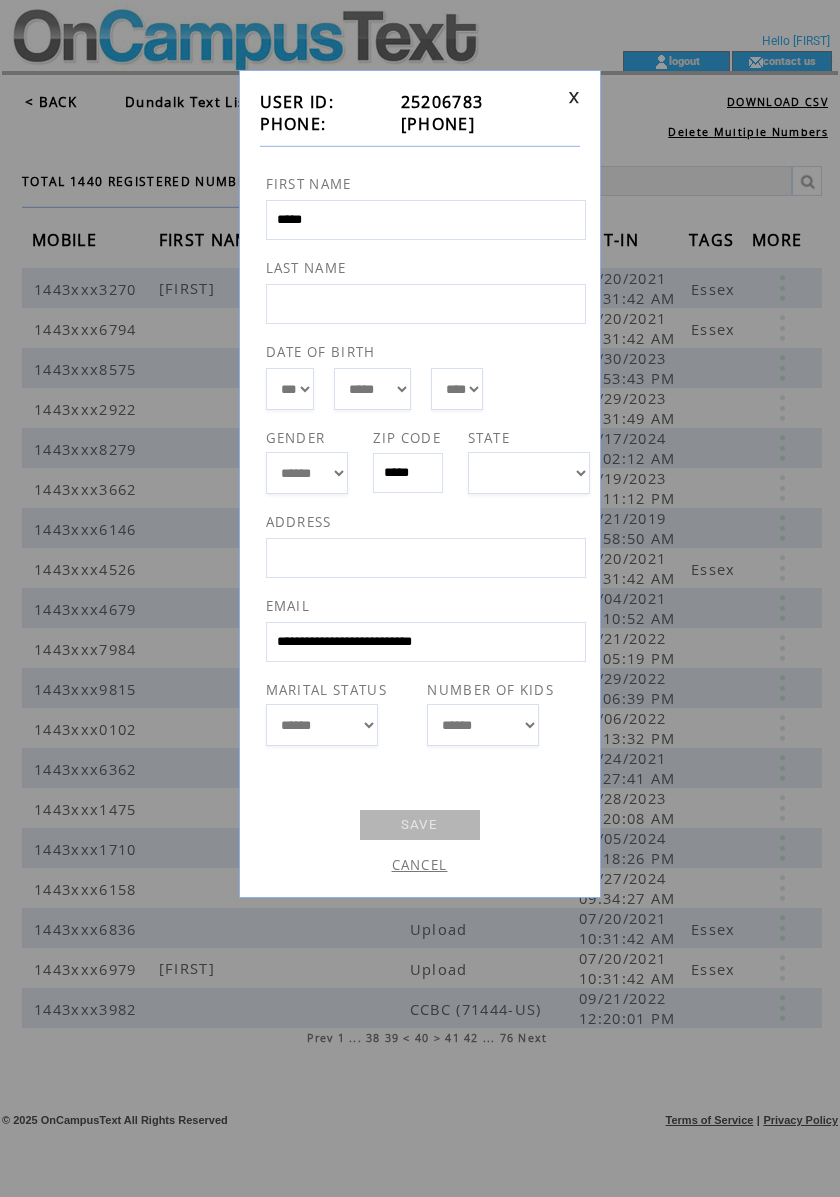 click on "CANCEL" at bounding box center (420, 865) 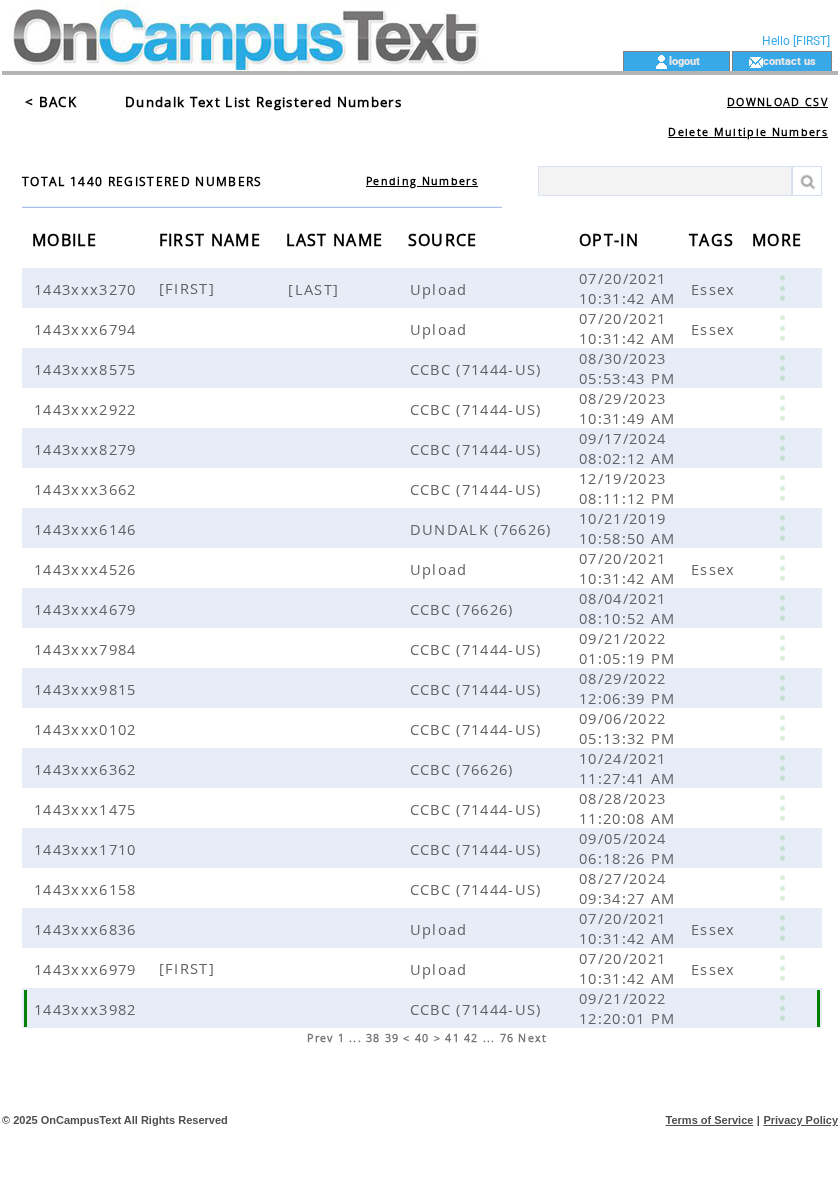 click at bounding box center (782, 1008) 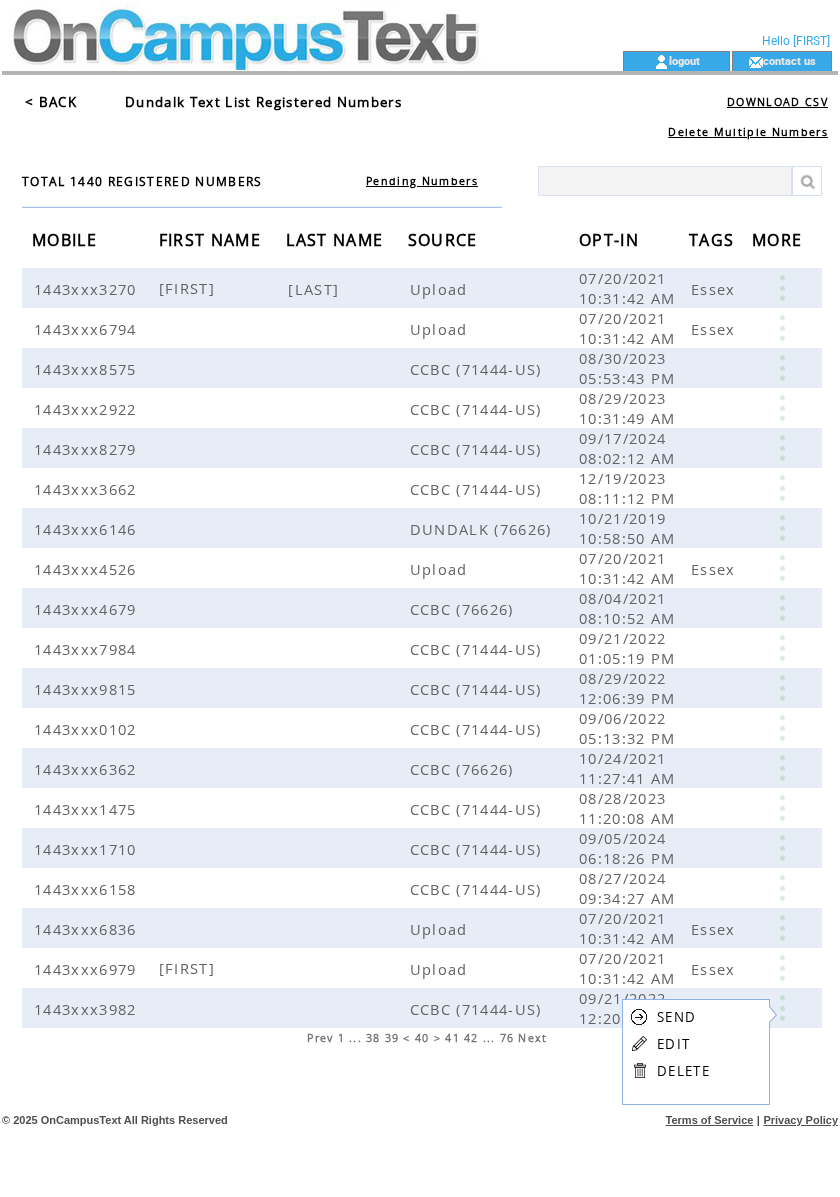 click on "EDIT" at bounding box center (673, 1044) 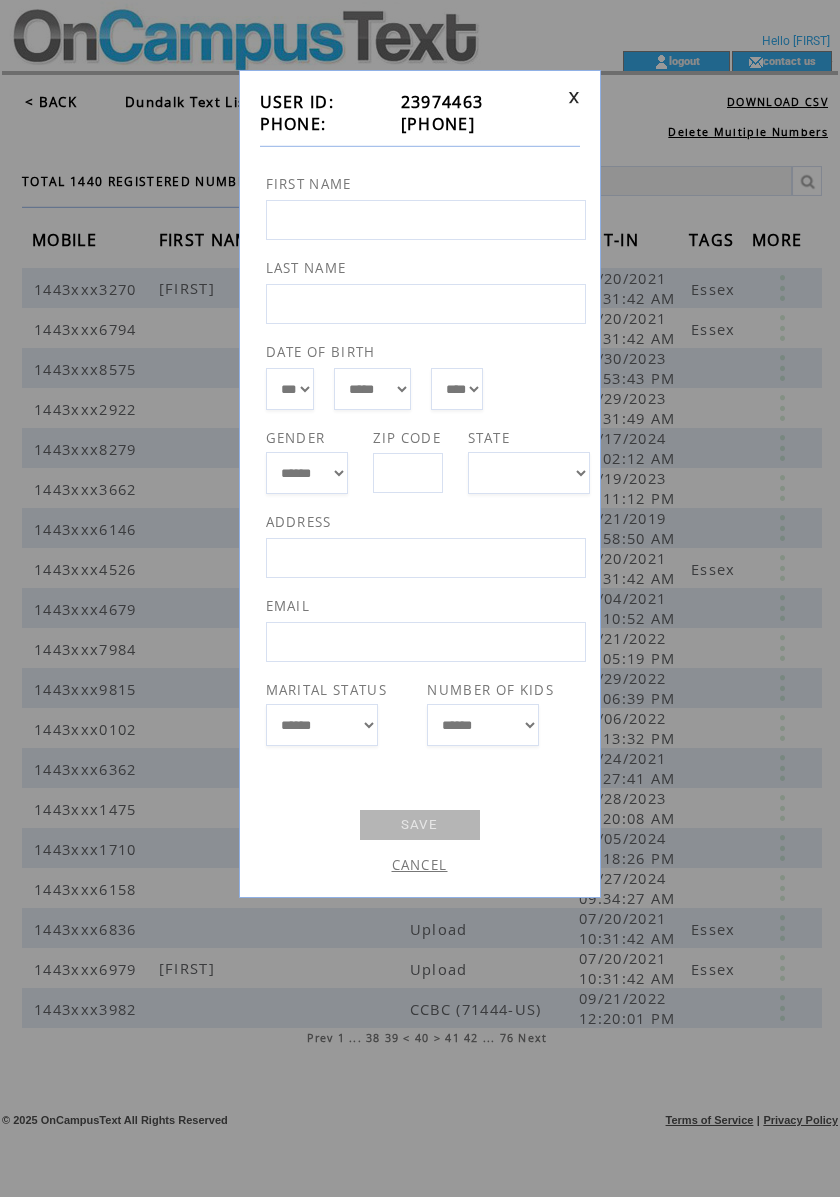 drag, startPoint x: 502, startPoint y: 124, endPoint x: 389, endPoint y: 126, distance: 113.0177 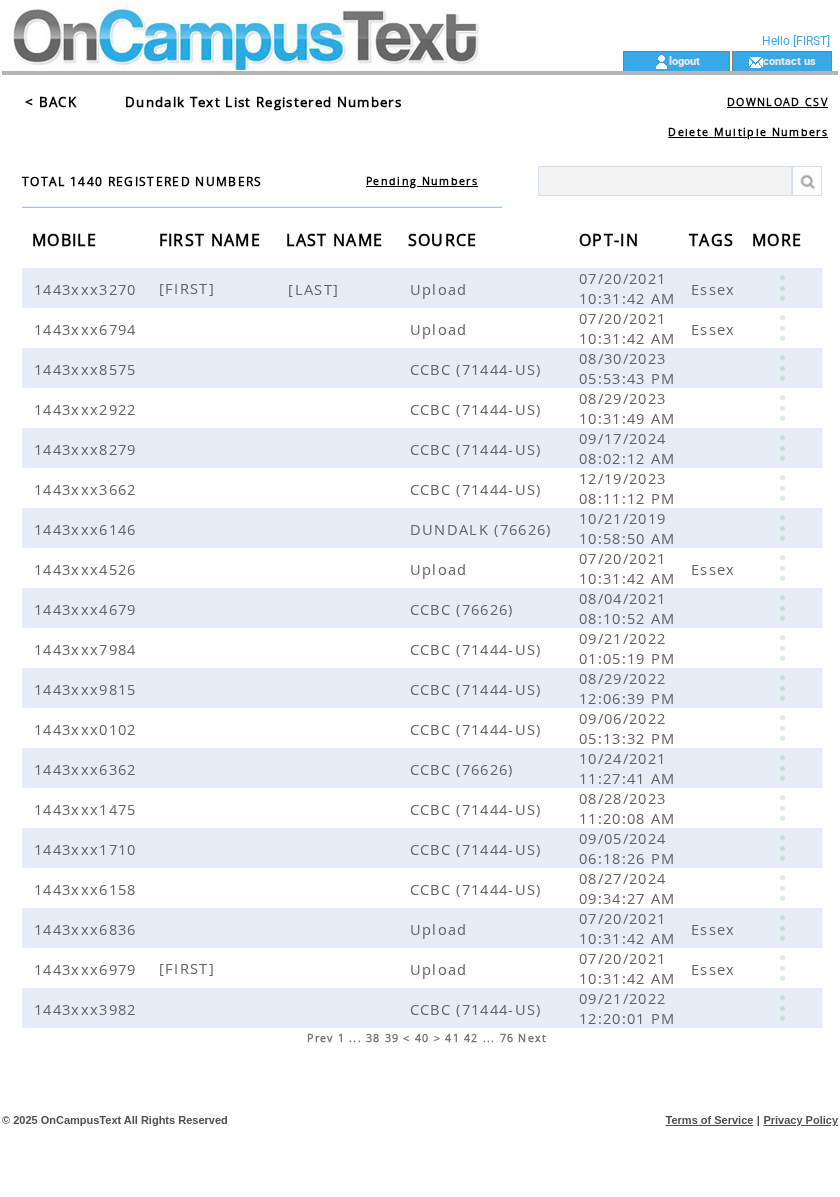 click on "41" at bounding box center (452, 1038) 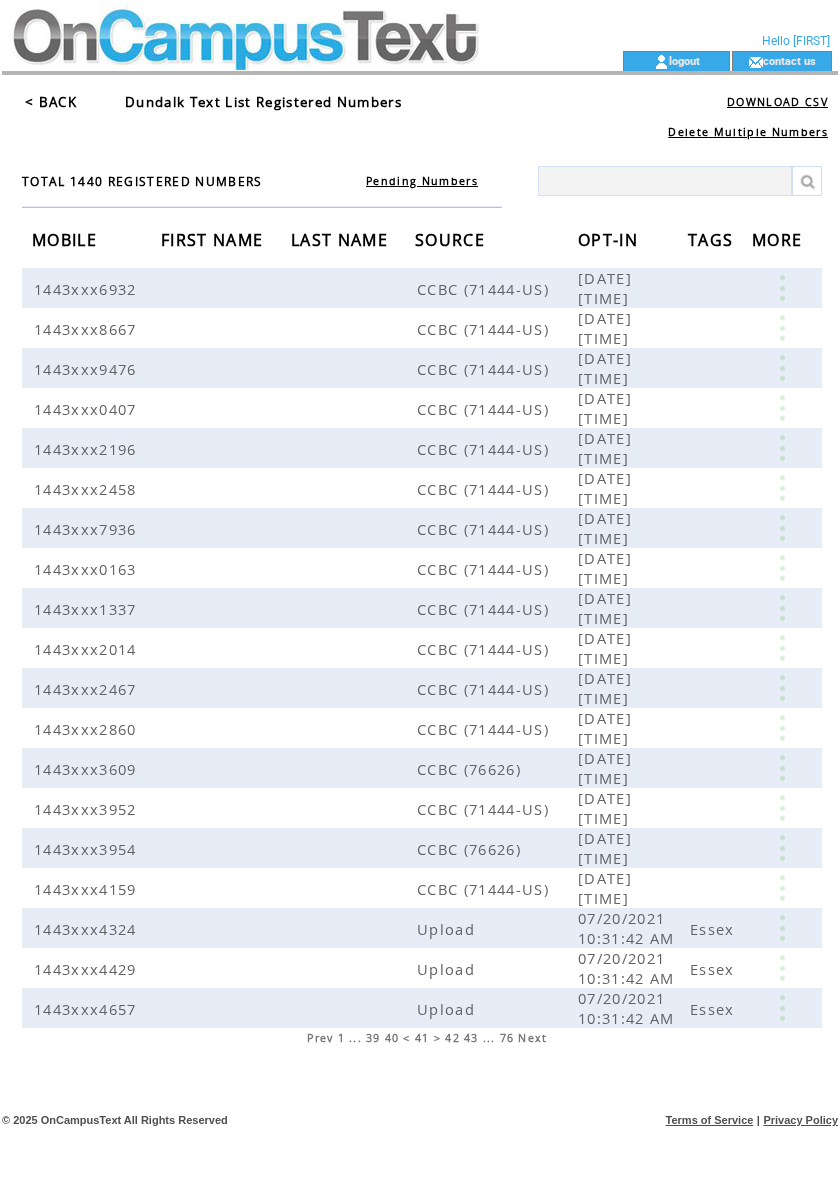 scroll, scrollTop: 0, scrollLeft: 0, axis: both 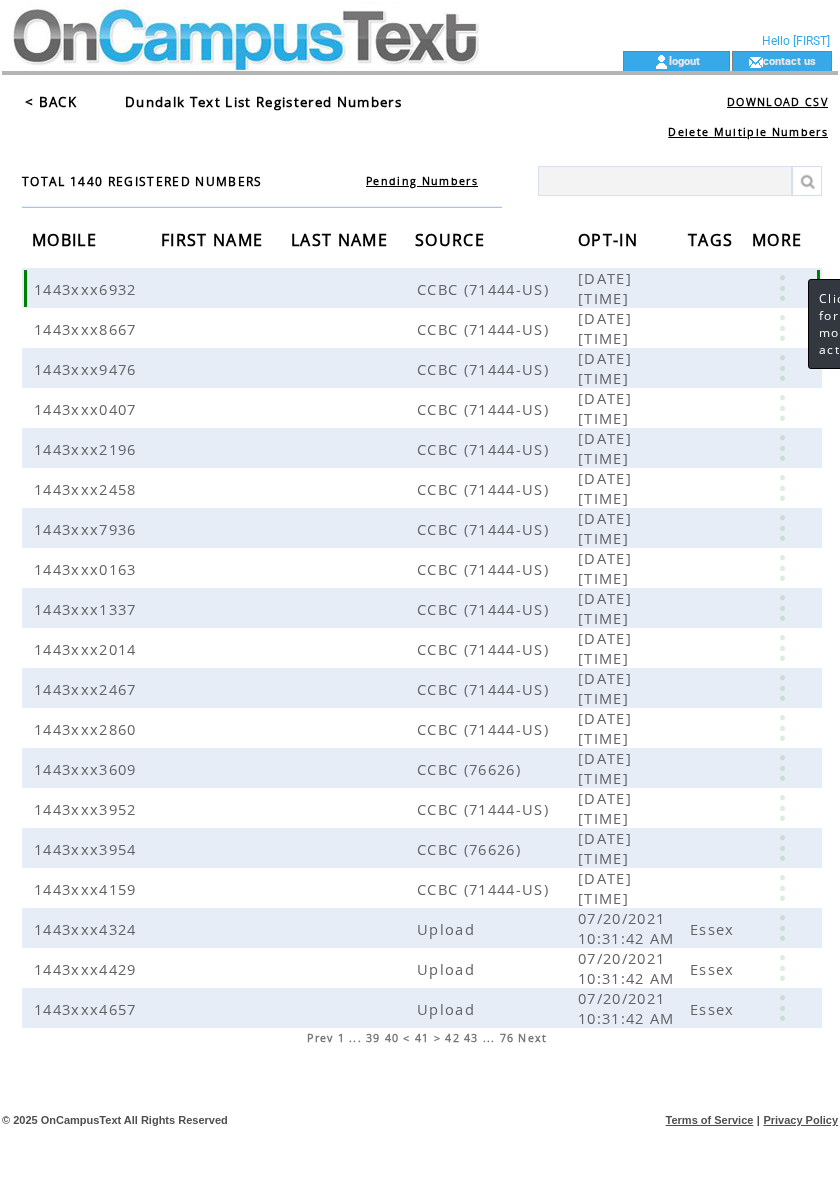 click at bounding box center [782, 288] 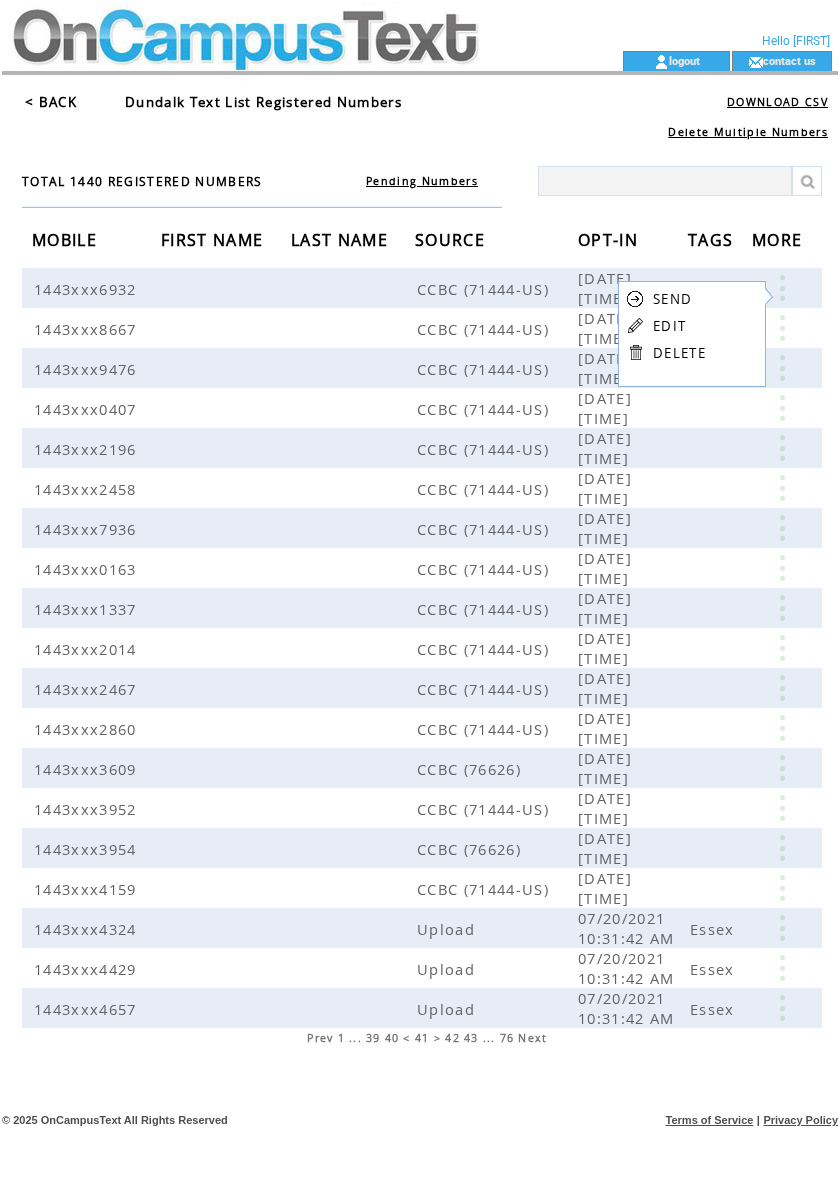 click on "EDIT" at bounding box center [669, 326] 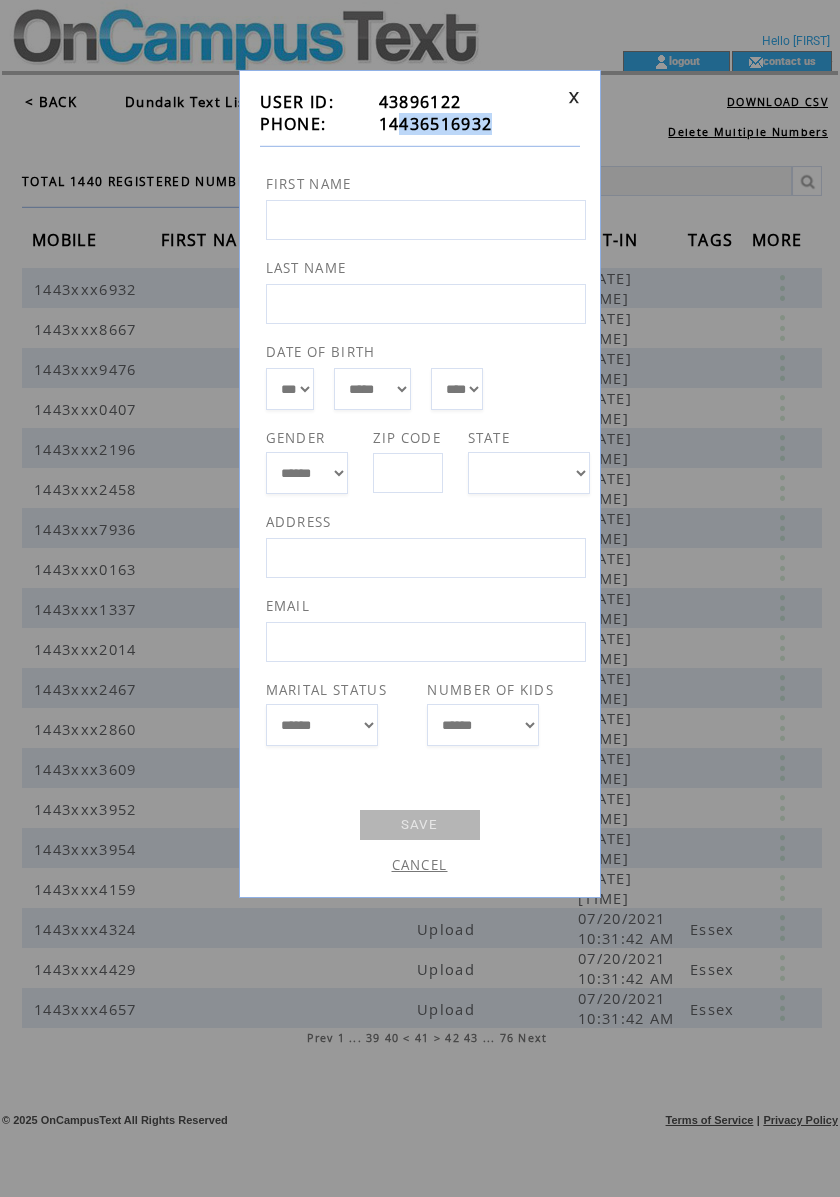 drag, startPoint x: 501, startPoint y: 117, endPoint x: 396, endPoint y: 132, distance: 106.06602 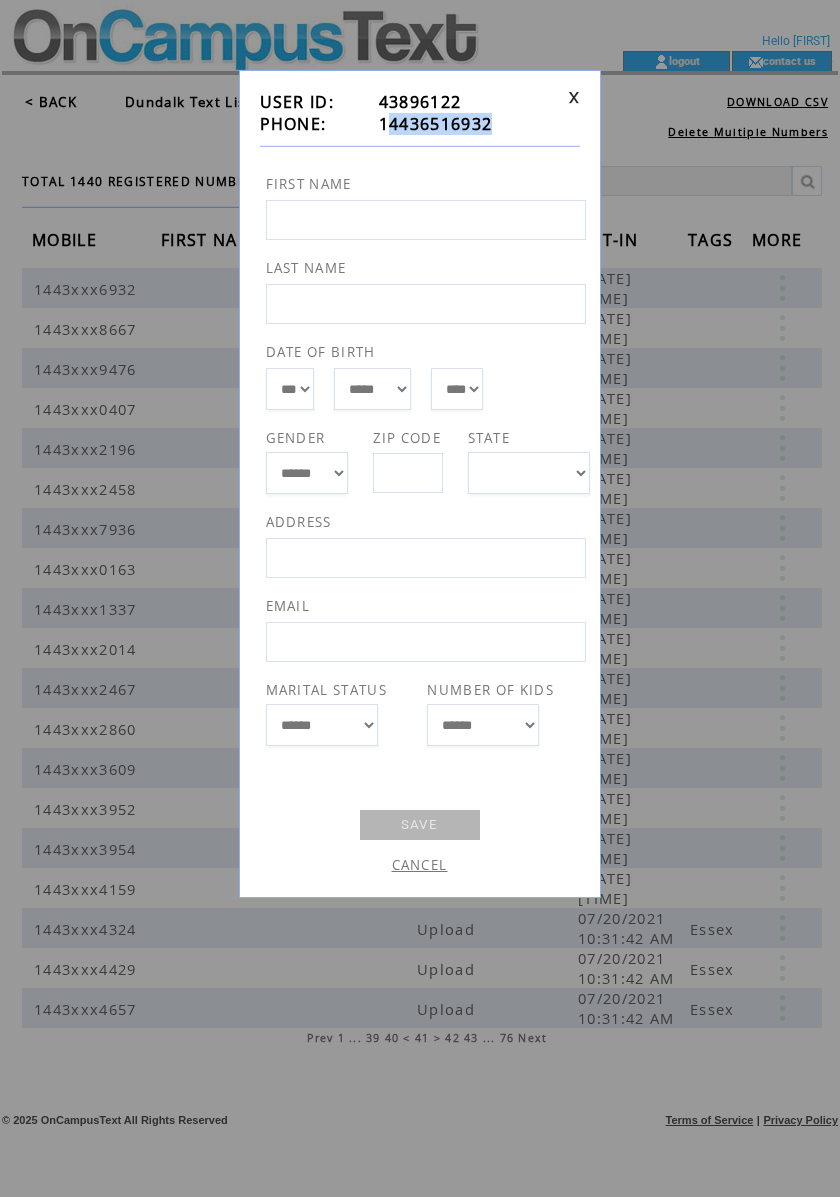 drag, startPoint x: 522, startPoint y: 122, endPoint x: 393, endPoint y: 132, distance: 129.38702 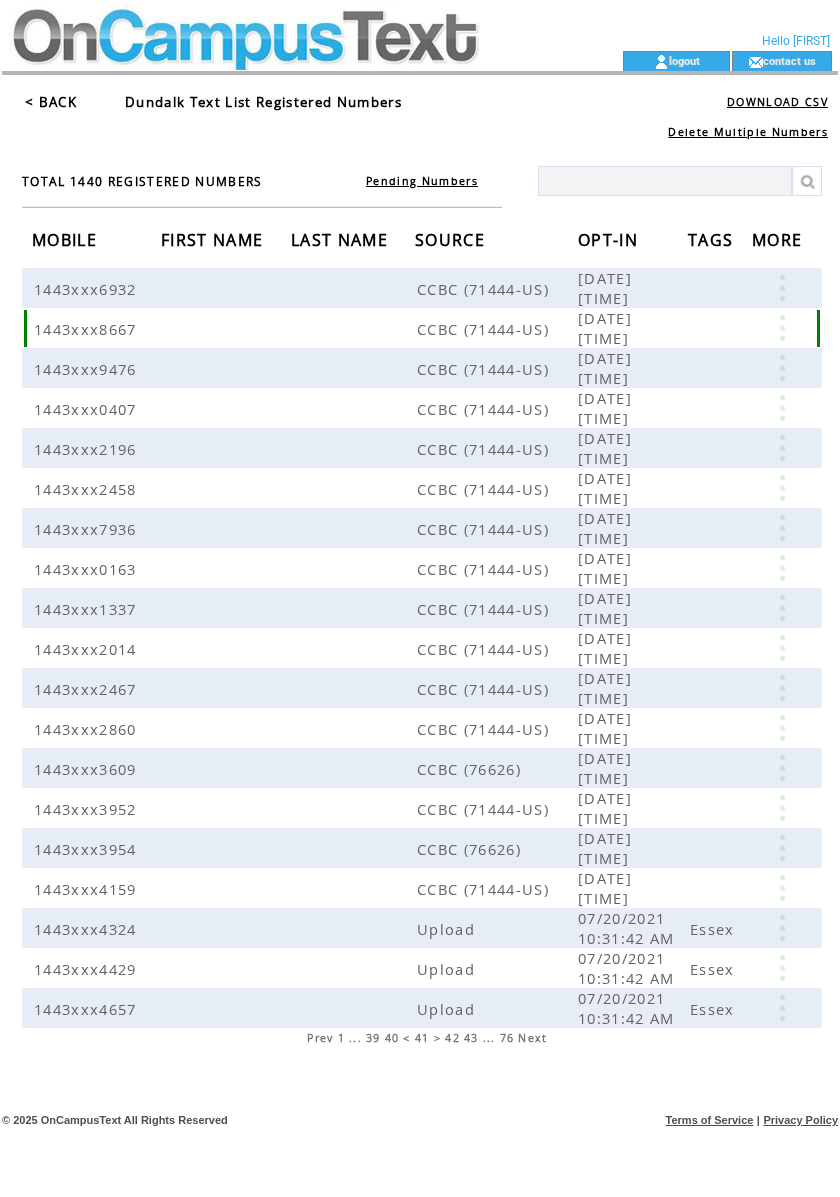 click at bounding box center (782, 328) 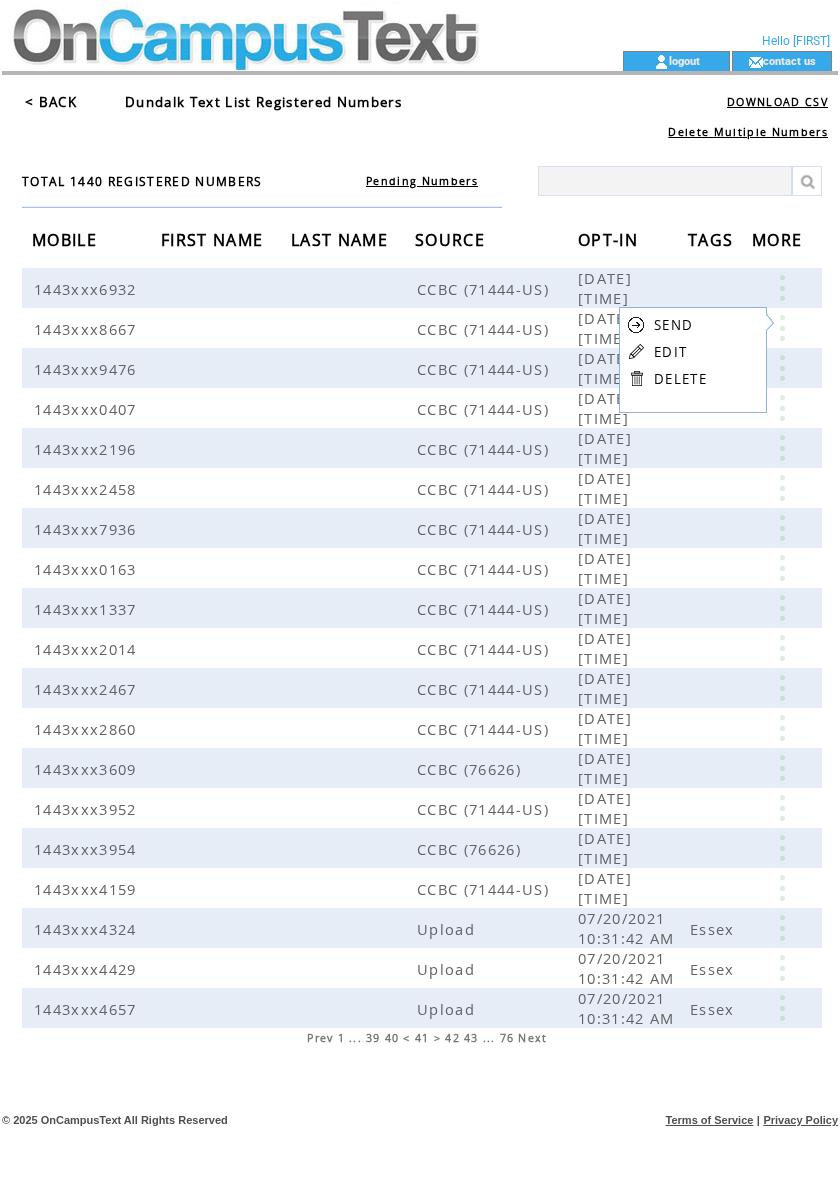 click on "EDIT" at bounding box center [670, 352] 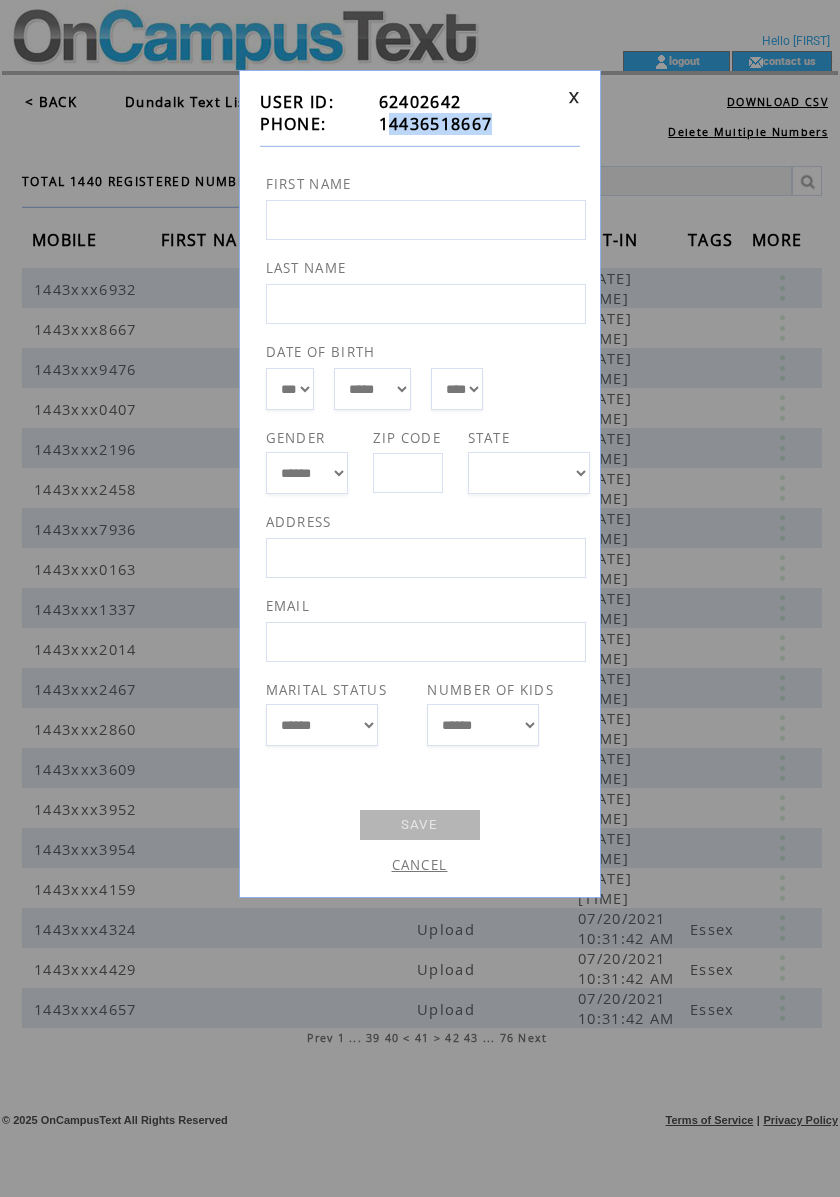 drag, startPoint x: 502, startPoint y: 128, endPoint x: 390, endPoint y: 122, distance: 112.1606 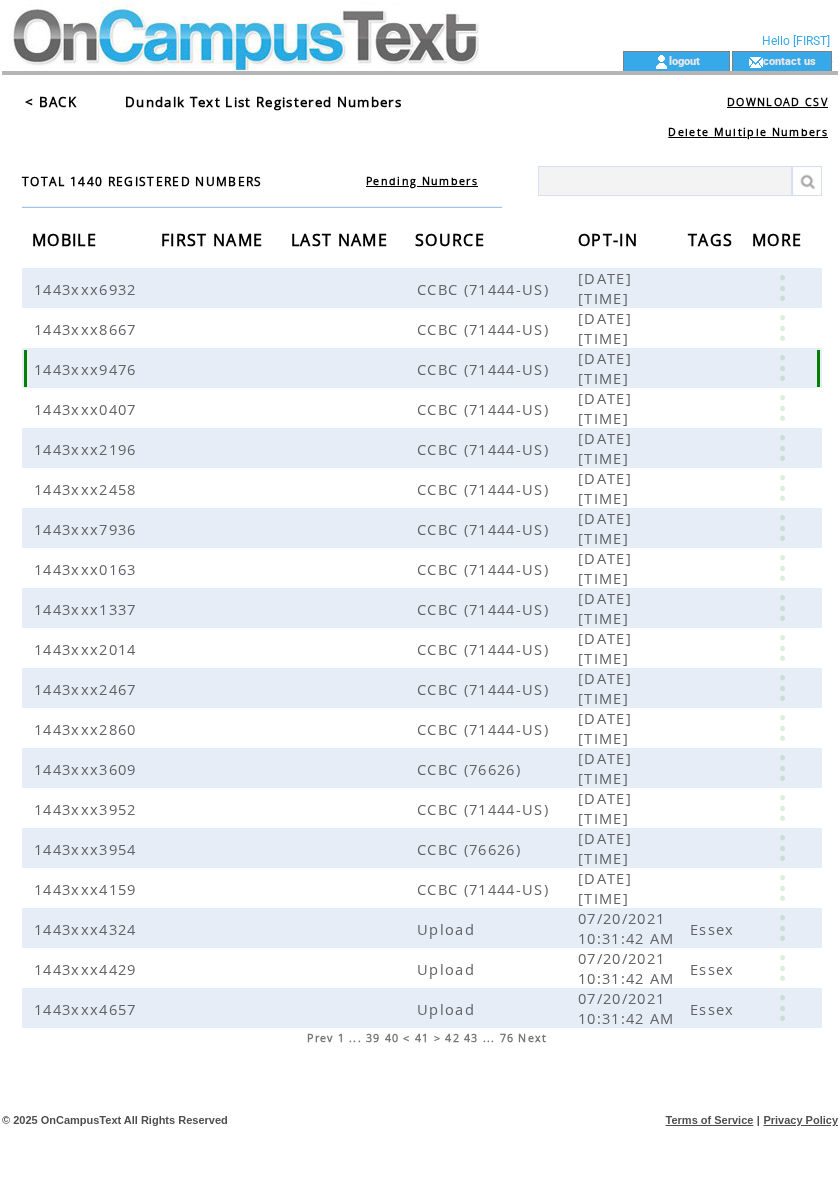 click at bounding box center [782, 368] 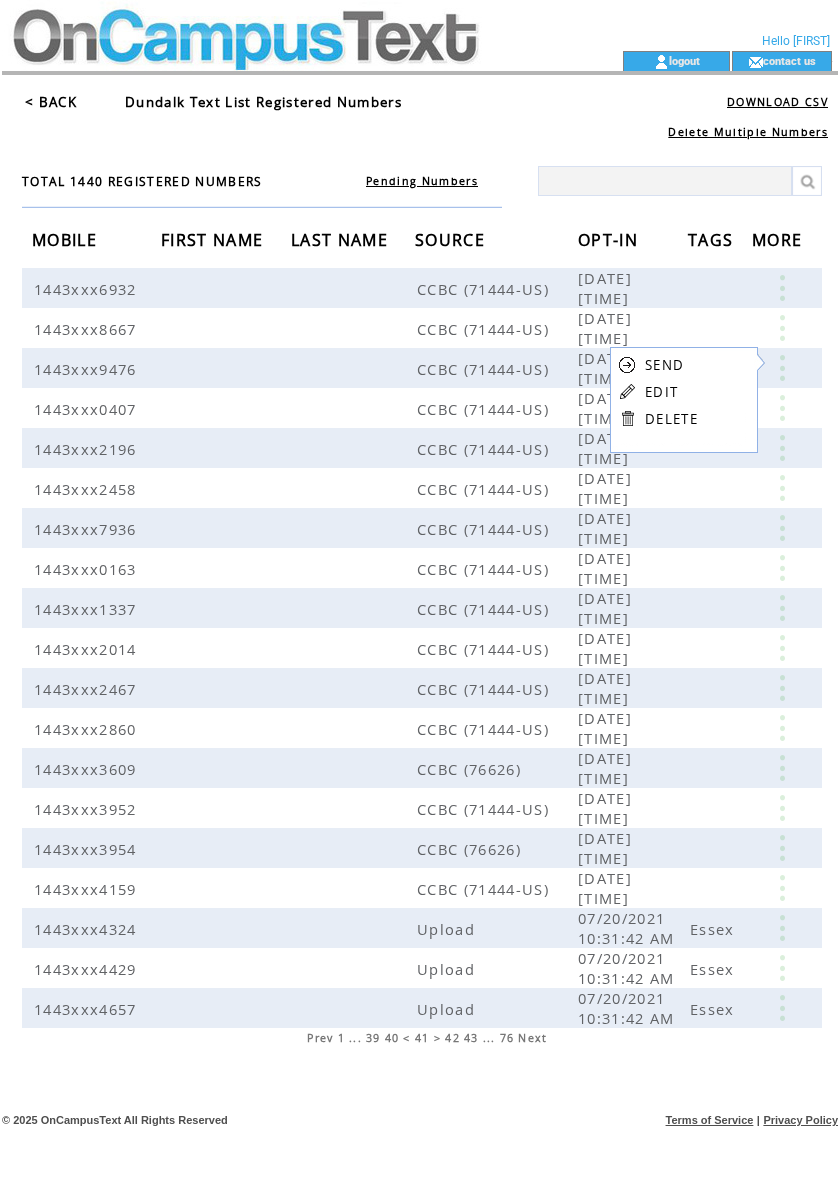 click on "EDIT" at bounding box center [661, 392] 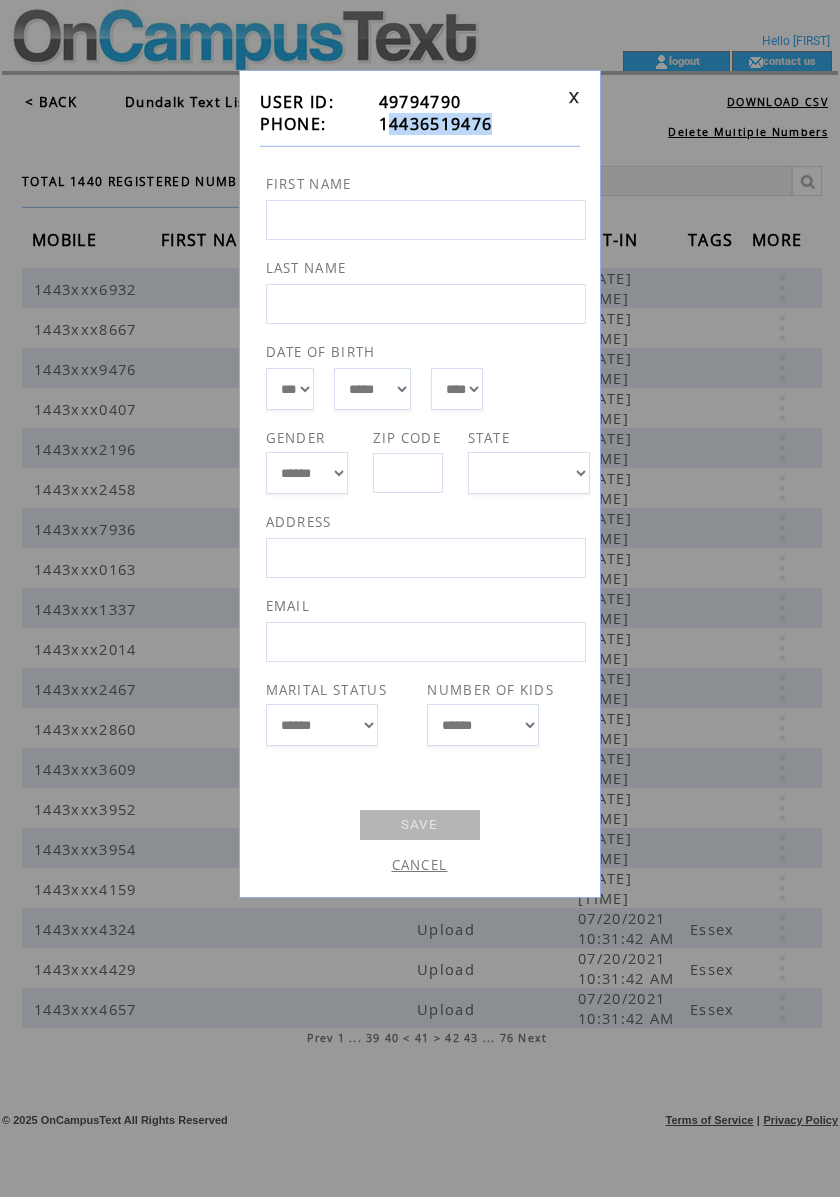 drag, startPoint x: 508, startPoint y: 122, endPoint x: 390, endPoint y: 133, distance: 118.511604 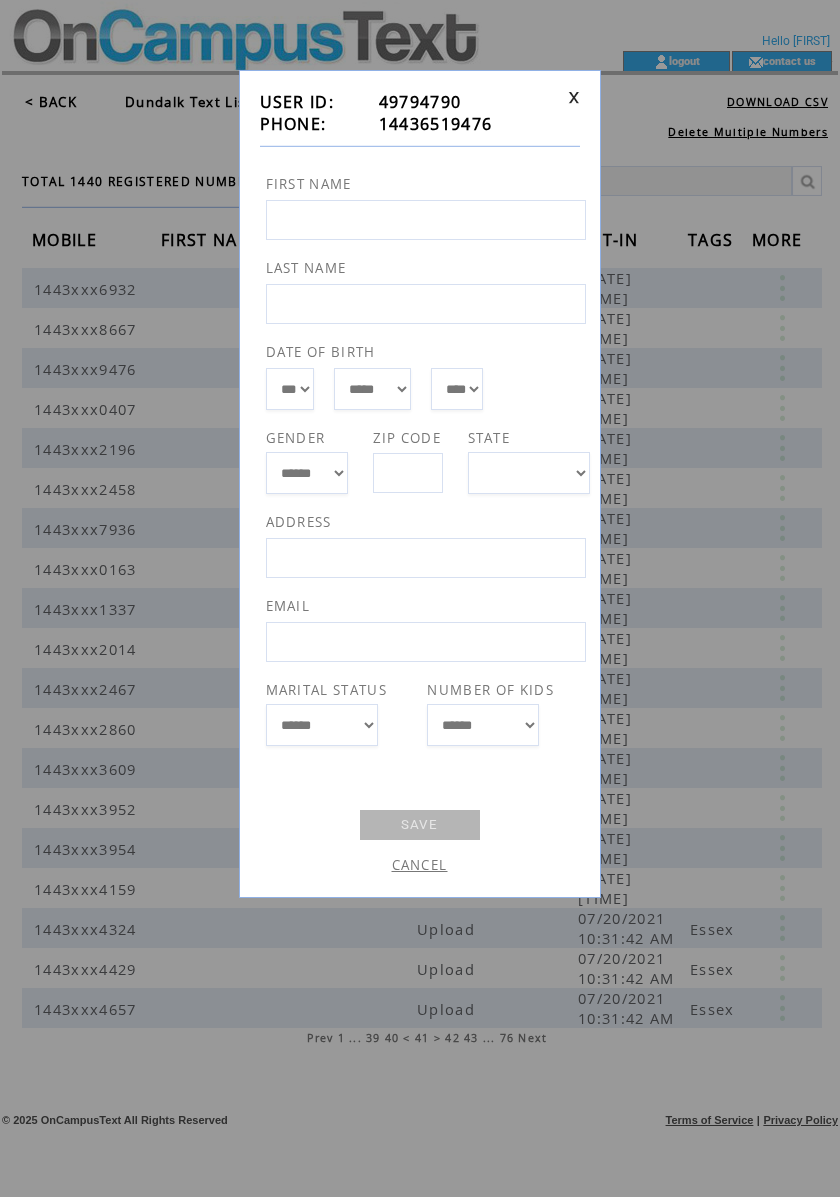 click on "**********" at bounding box center (420, 598) 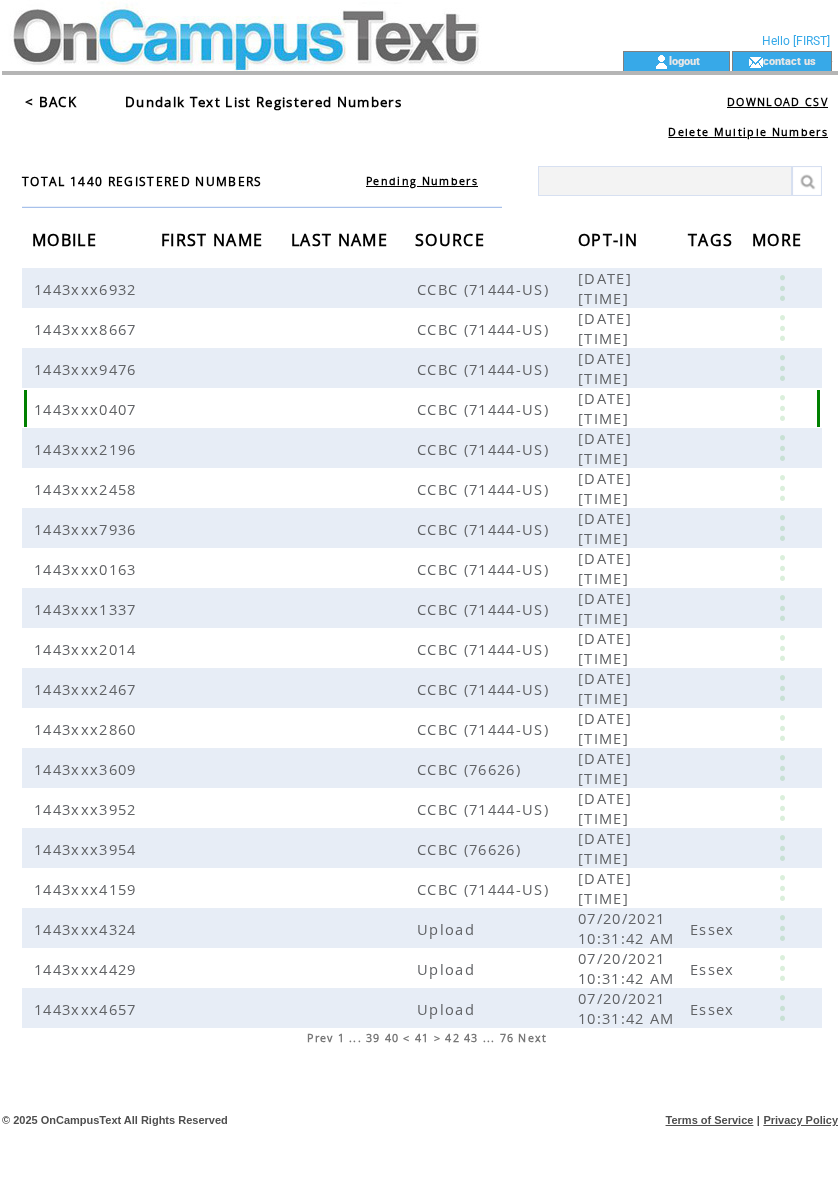 click at bounding box center [782, 408] 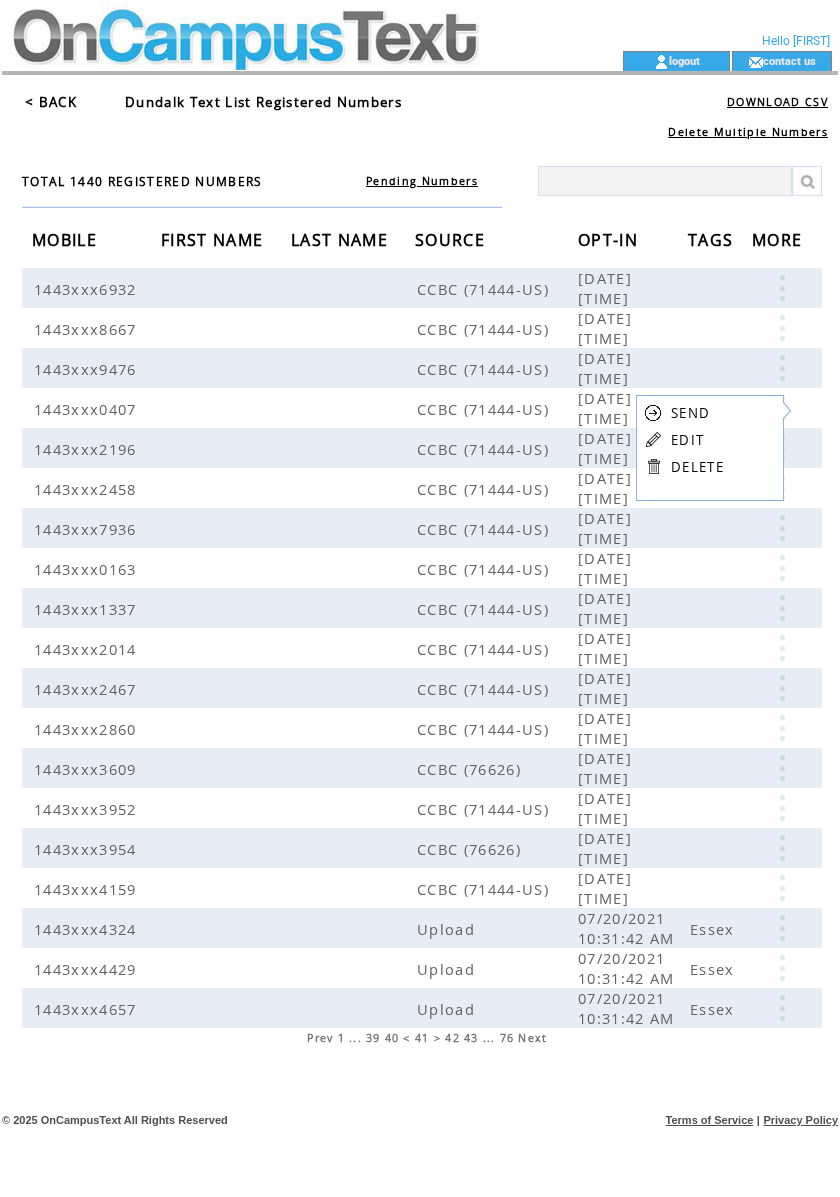 click on "EDIT" at bounding box center [687, 440] 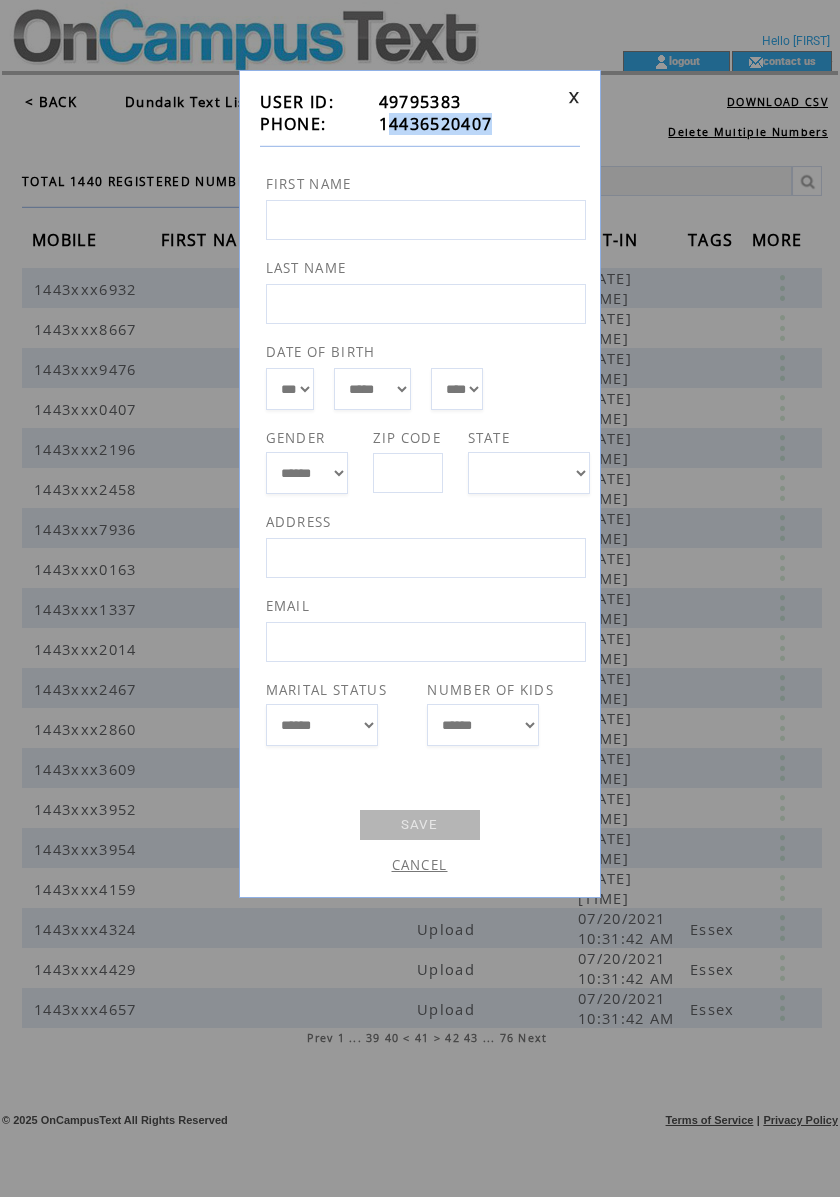 drag, startPoint x: 518, startPoint y: 114, endPoint x: 392, endPoint y: 120, distance: 126.14278 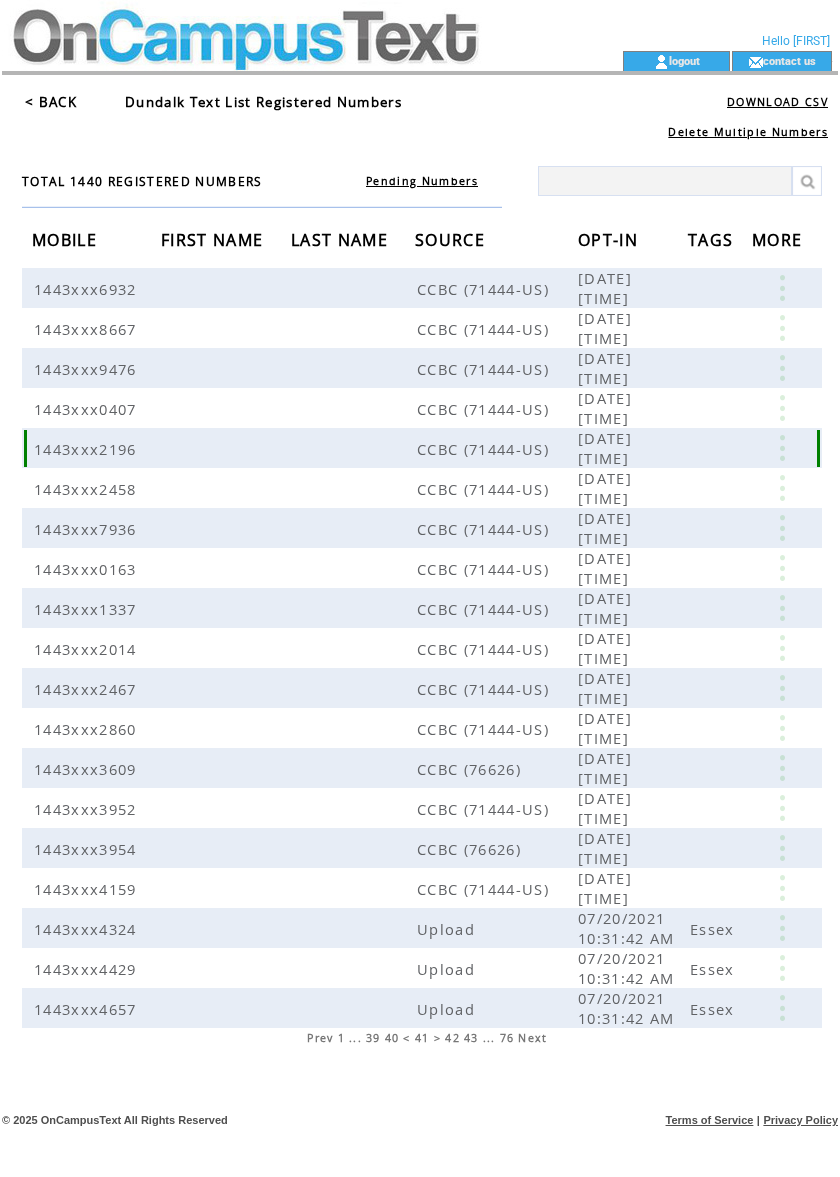 click at bounding box center [782, 448] 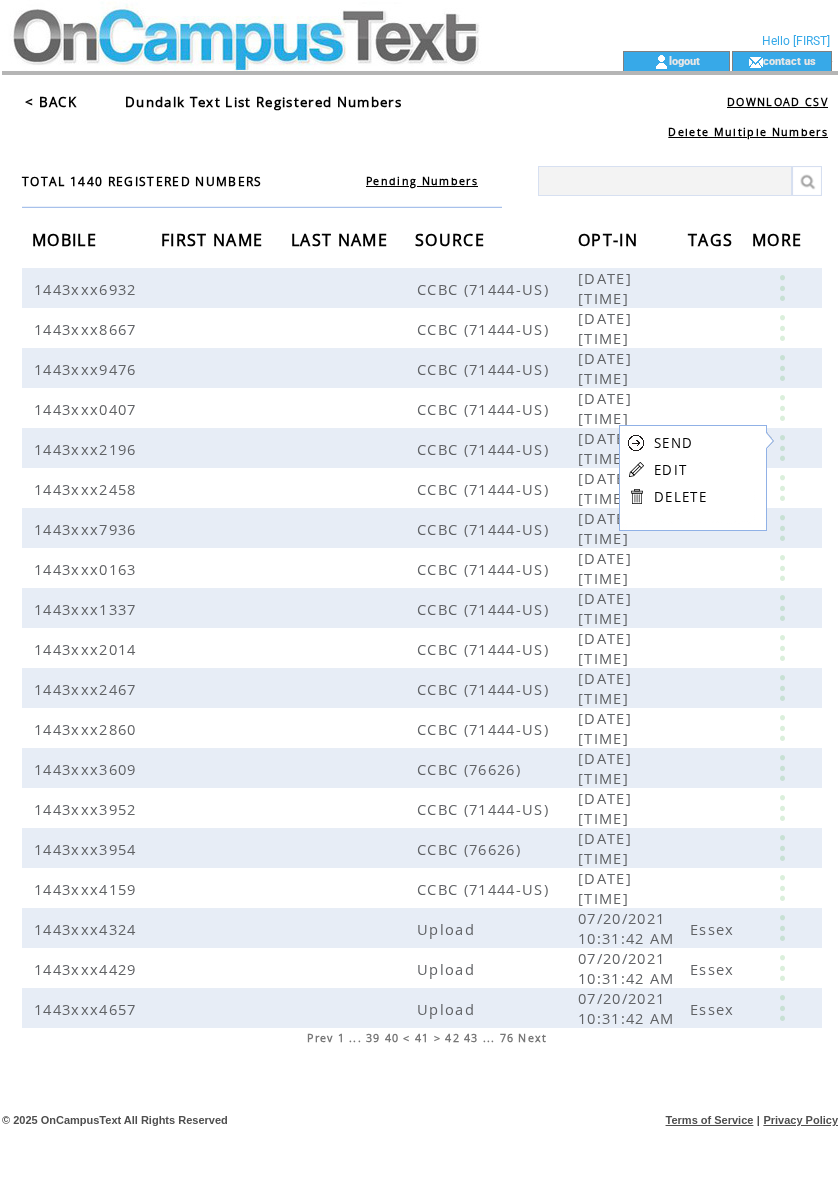 click on "EDIT" at bounding box center (670, 470) 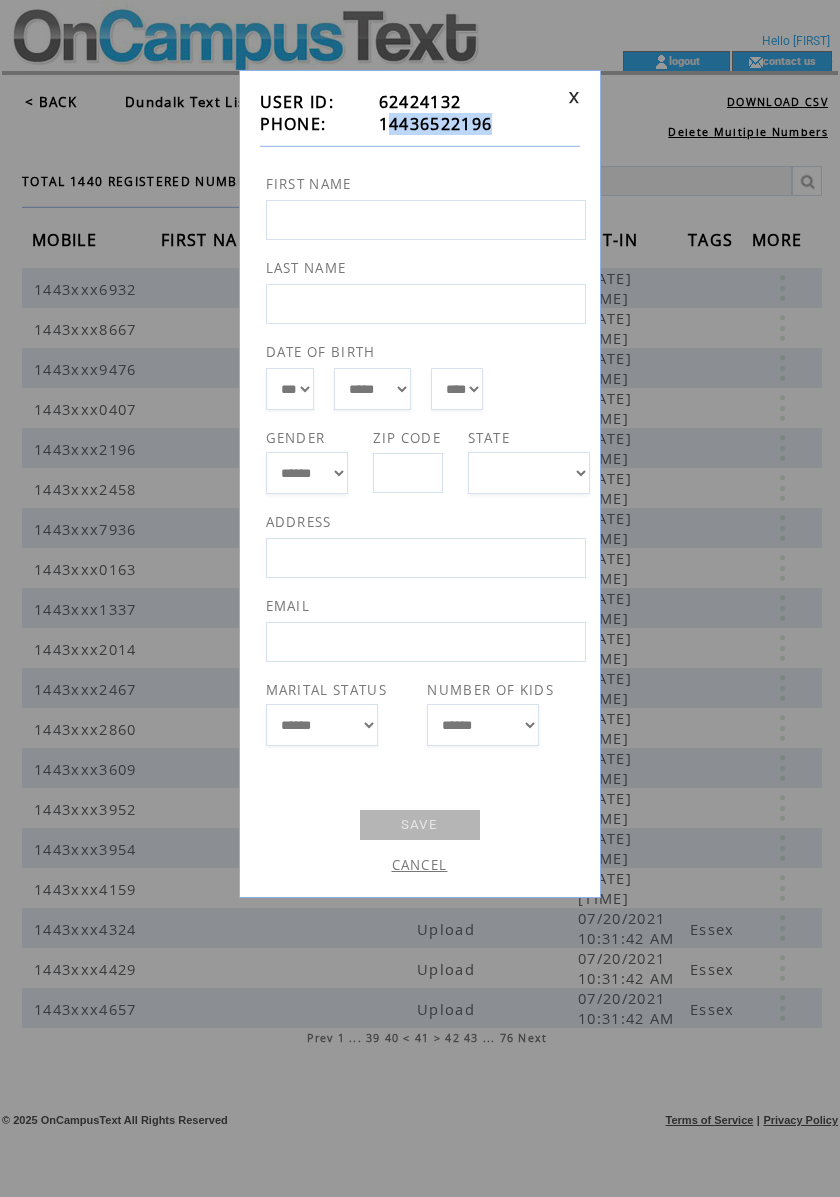 drag, startPoint x: 506, startPoint y: 129, endPoint x: 390, endPoint y: 130, distance: 116.00431 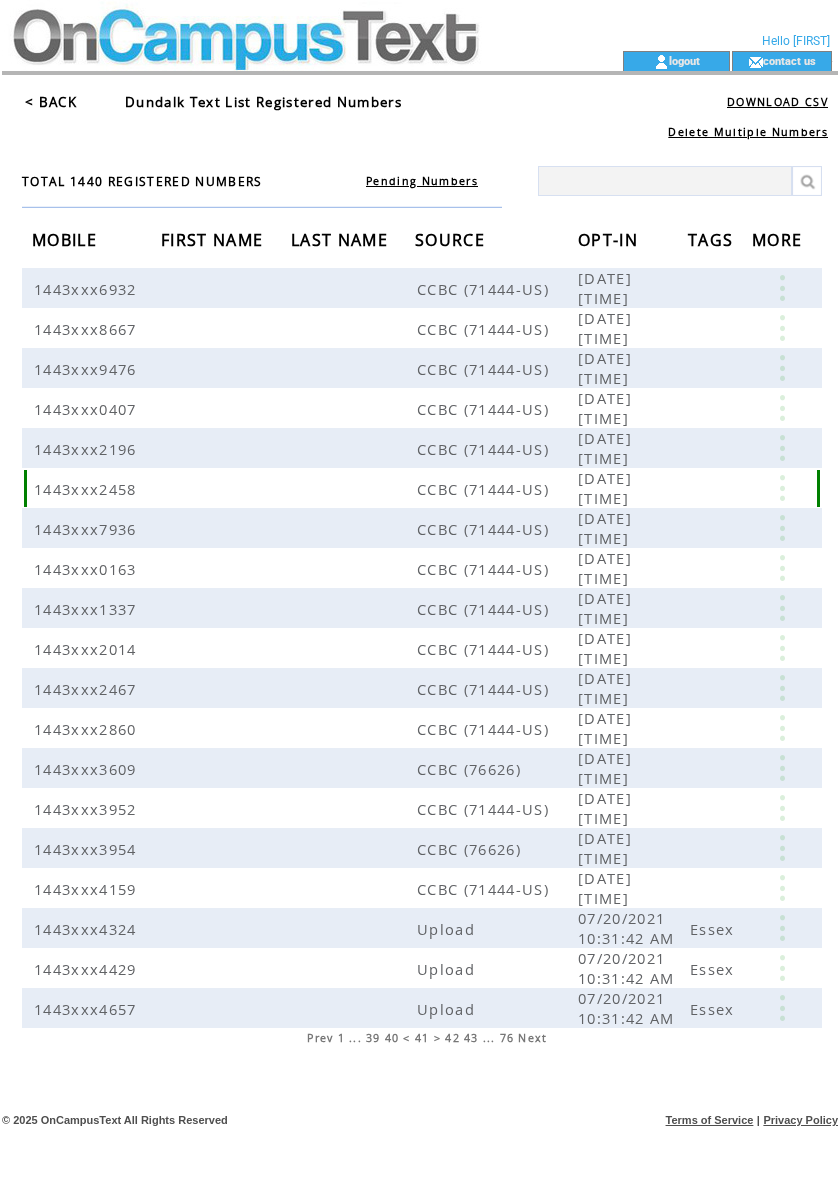 click at bounding box center [782, 488] 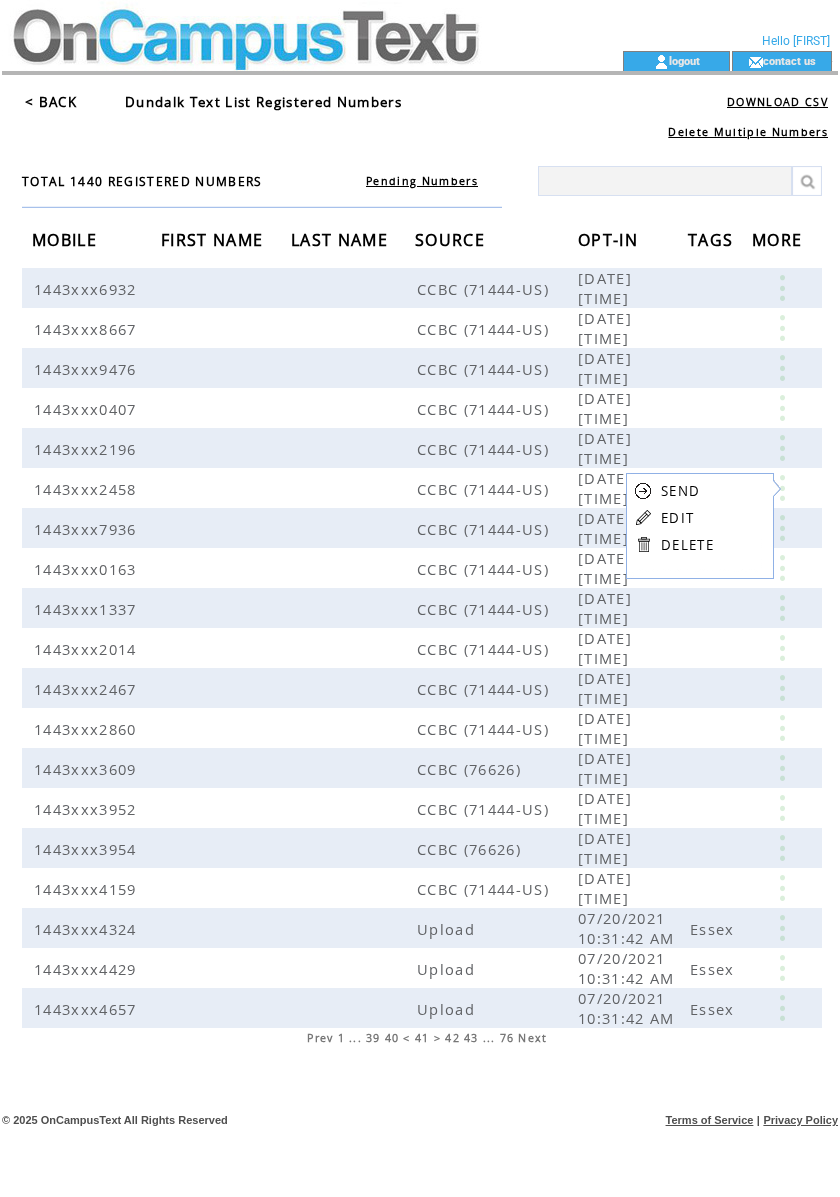 click on "EDIT" at bounding box center [677, 518] 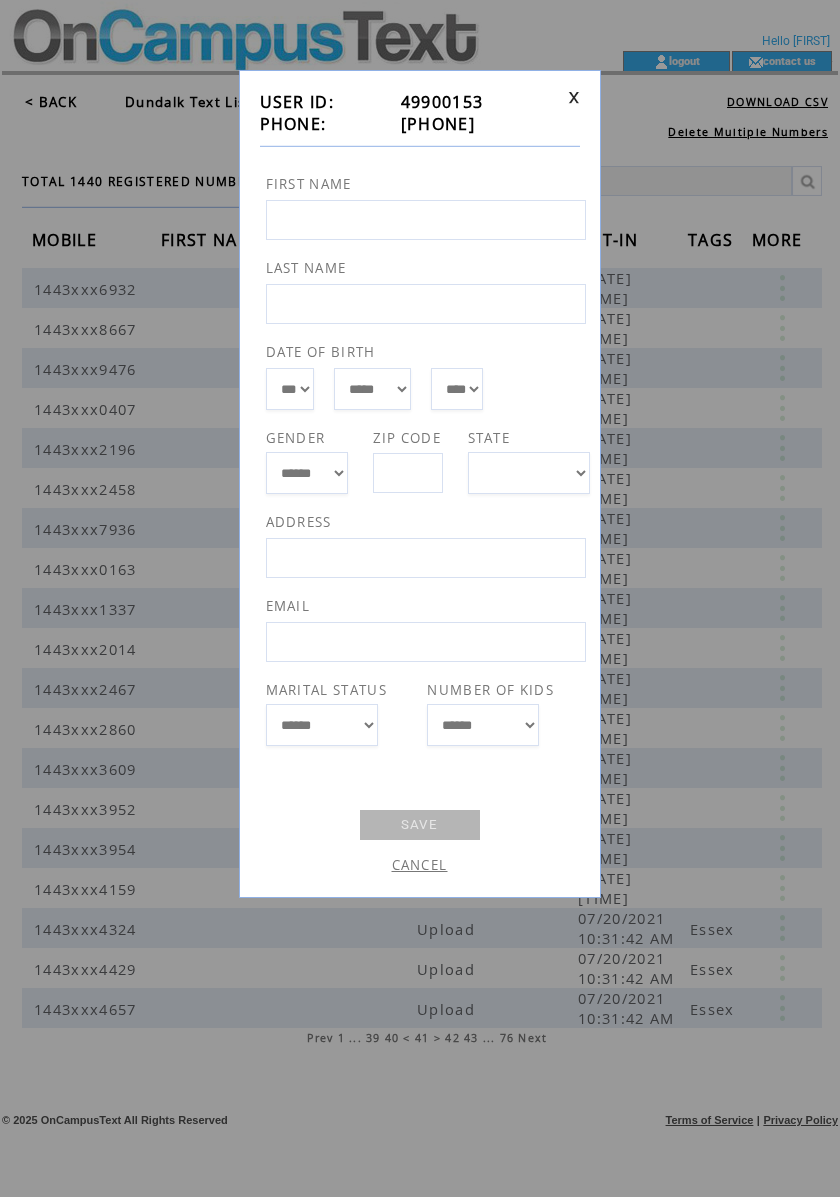 drag, startPoint x: 518, startPoint y: 120, endPoint x: 384, endPoint y: 125, distance: 134.09325 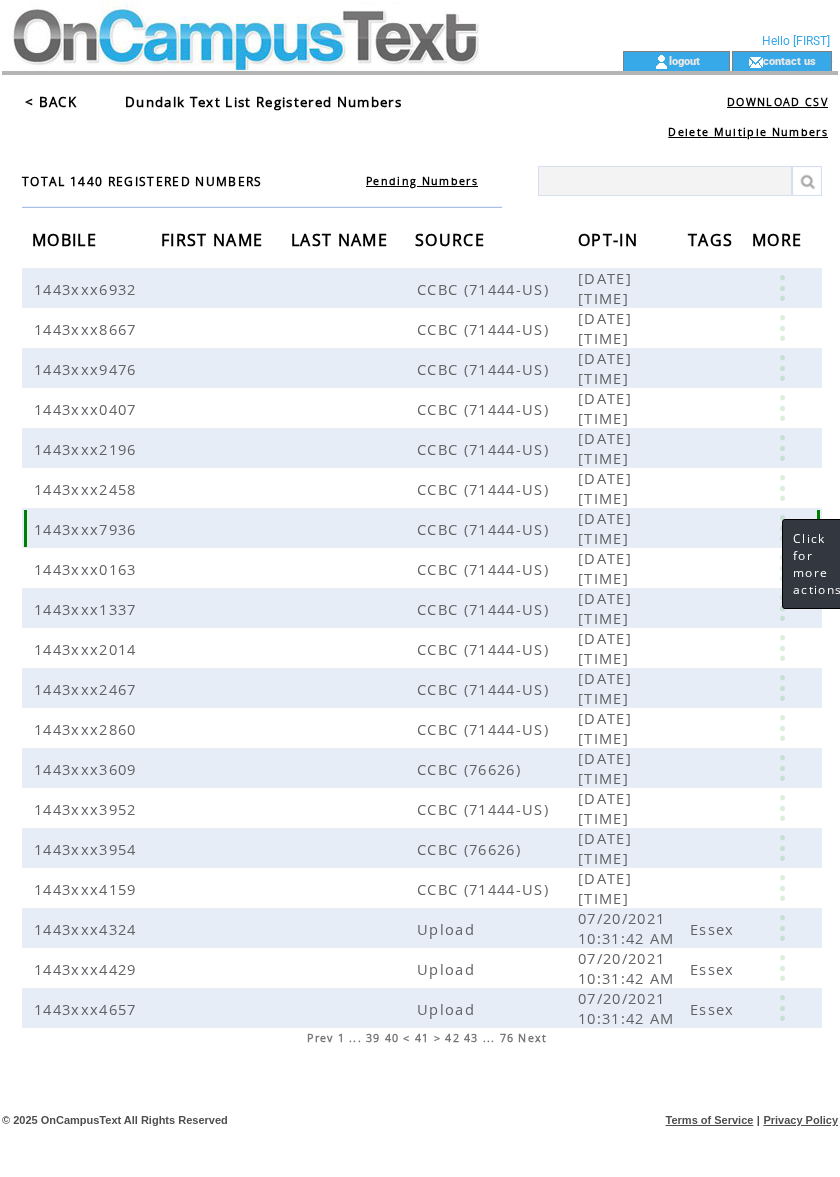 click at bounding box center (782, 528) 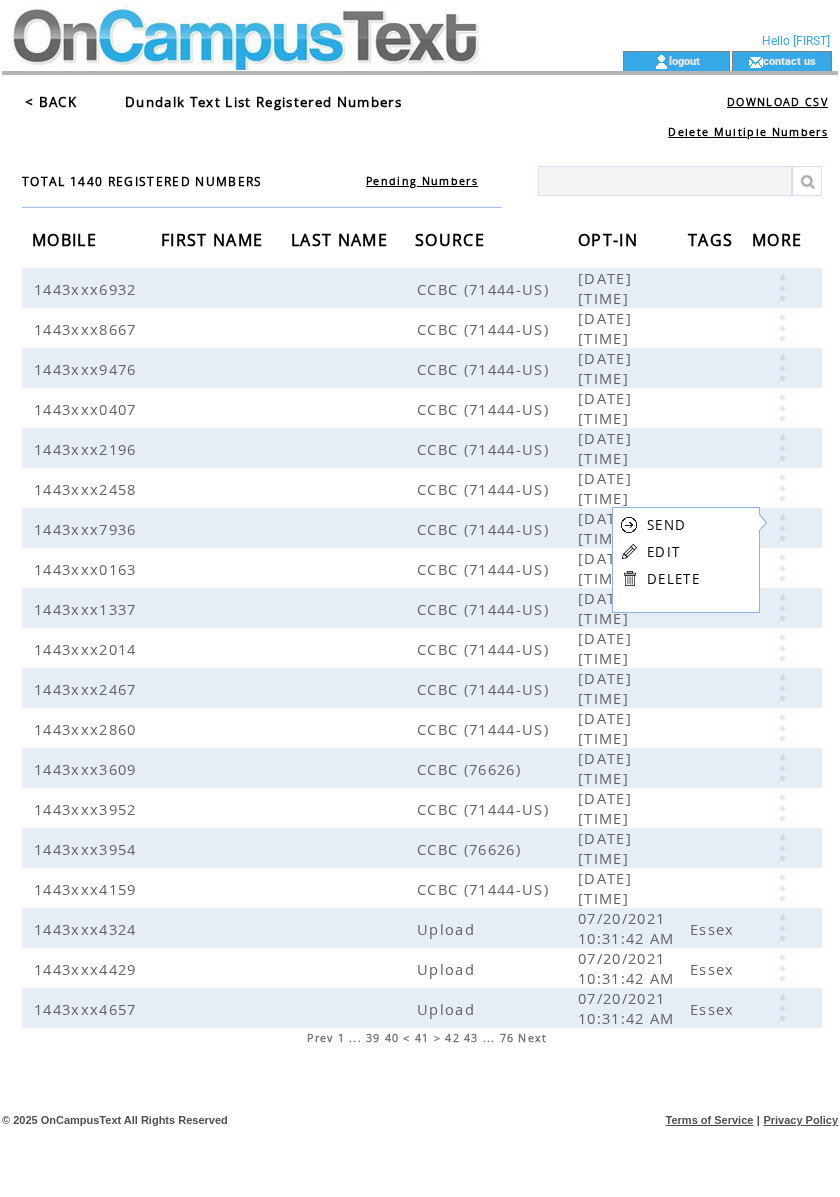 click on "EDIT" at bounding box center [663, 552] 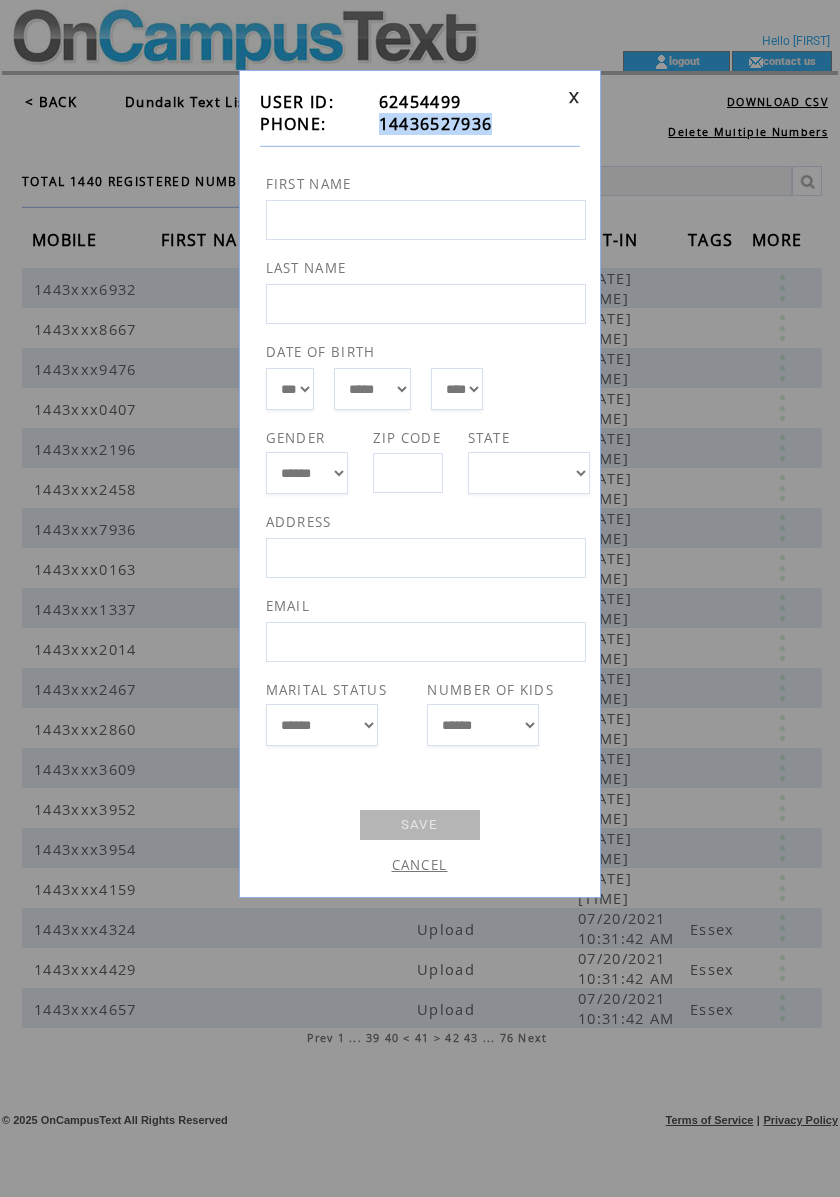 drag, startPoint x: 480, startPoint y: 130, endPoint x: 382, endPoint y: 129, distance: 98.005104 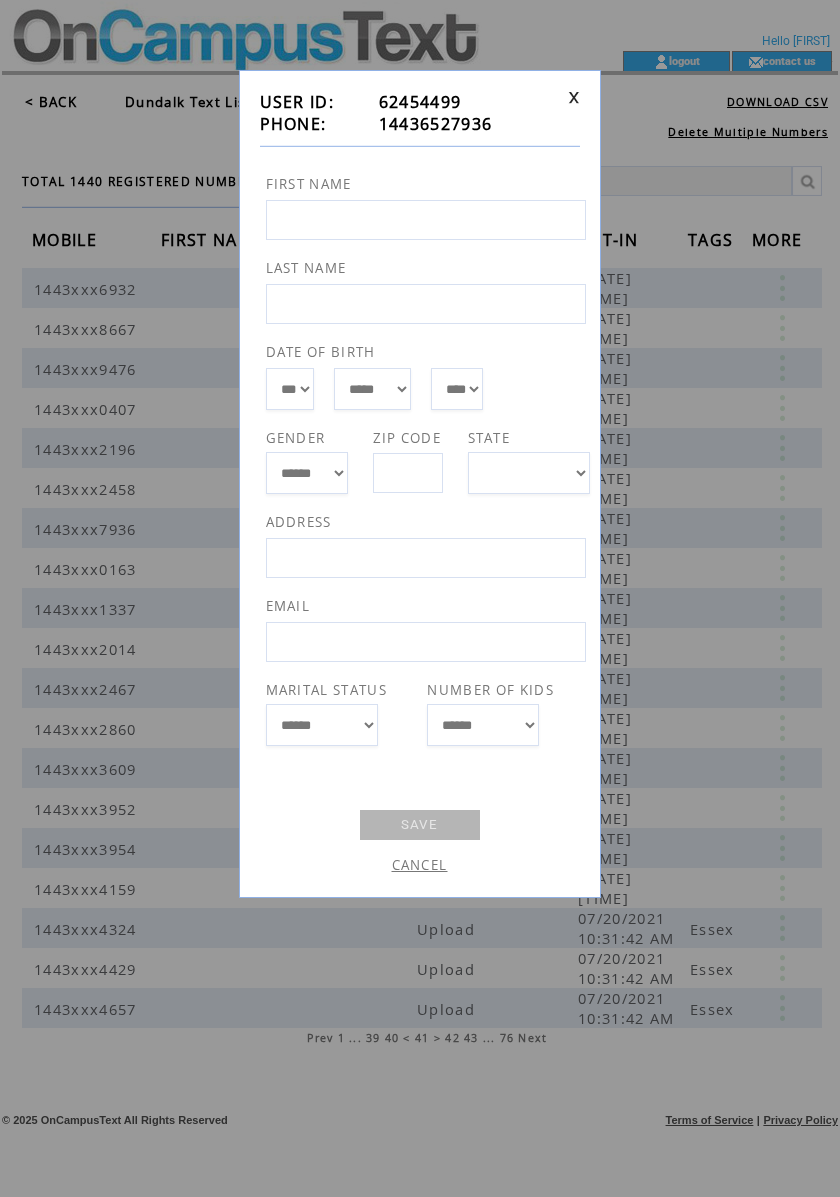 drag, startPoint x: 382, startPoint y: 129, endPoint x: 353, endPoint y: 130, distance: 29.017237 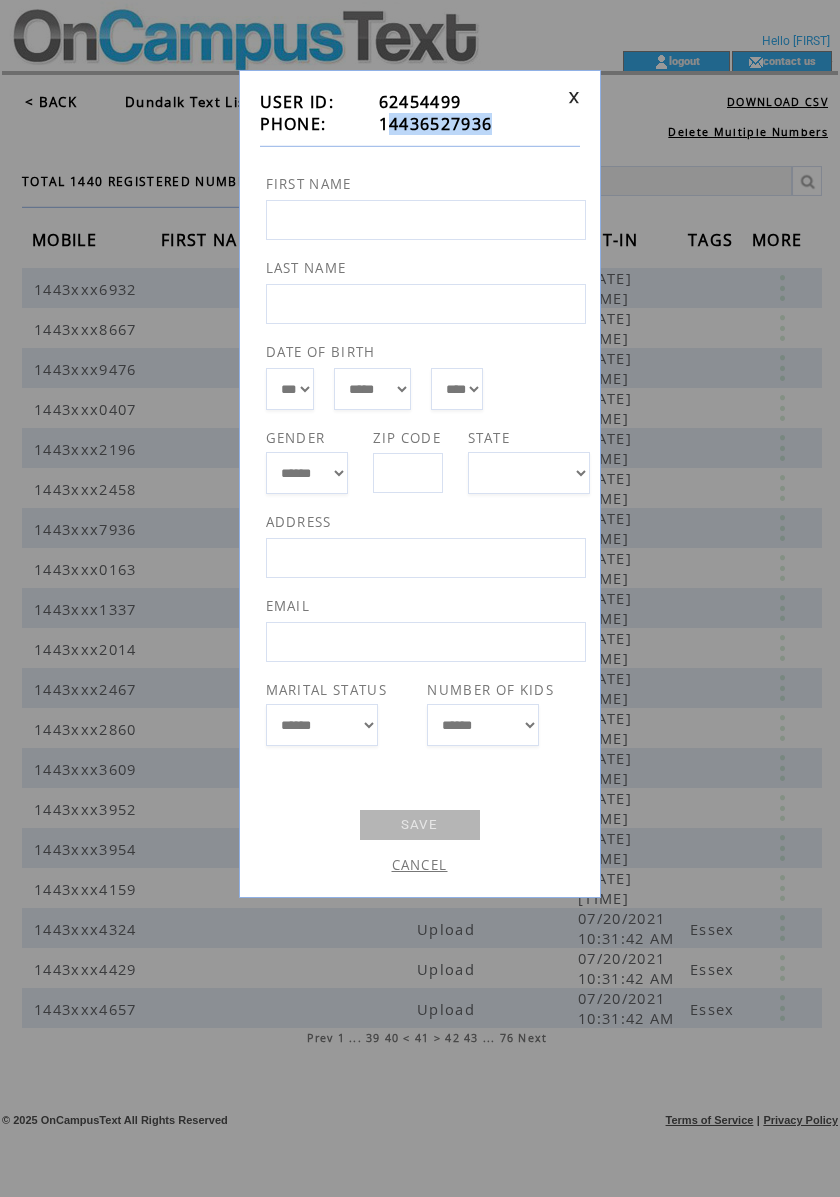 drag, startPoint x: 493, startPoint y: 126, endPoint x: 386, endPoint y: 126, distance: 107 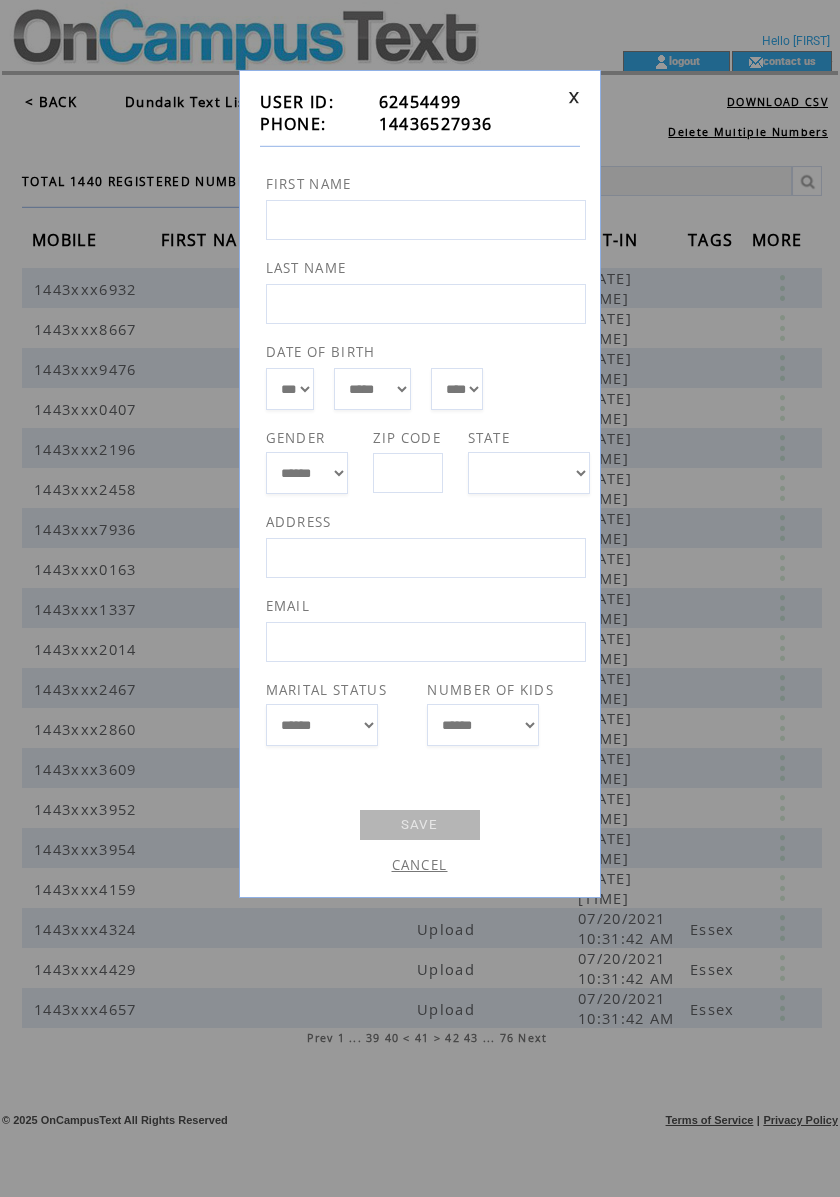click at bounding box center (569, 113) 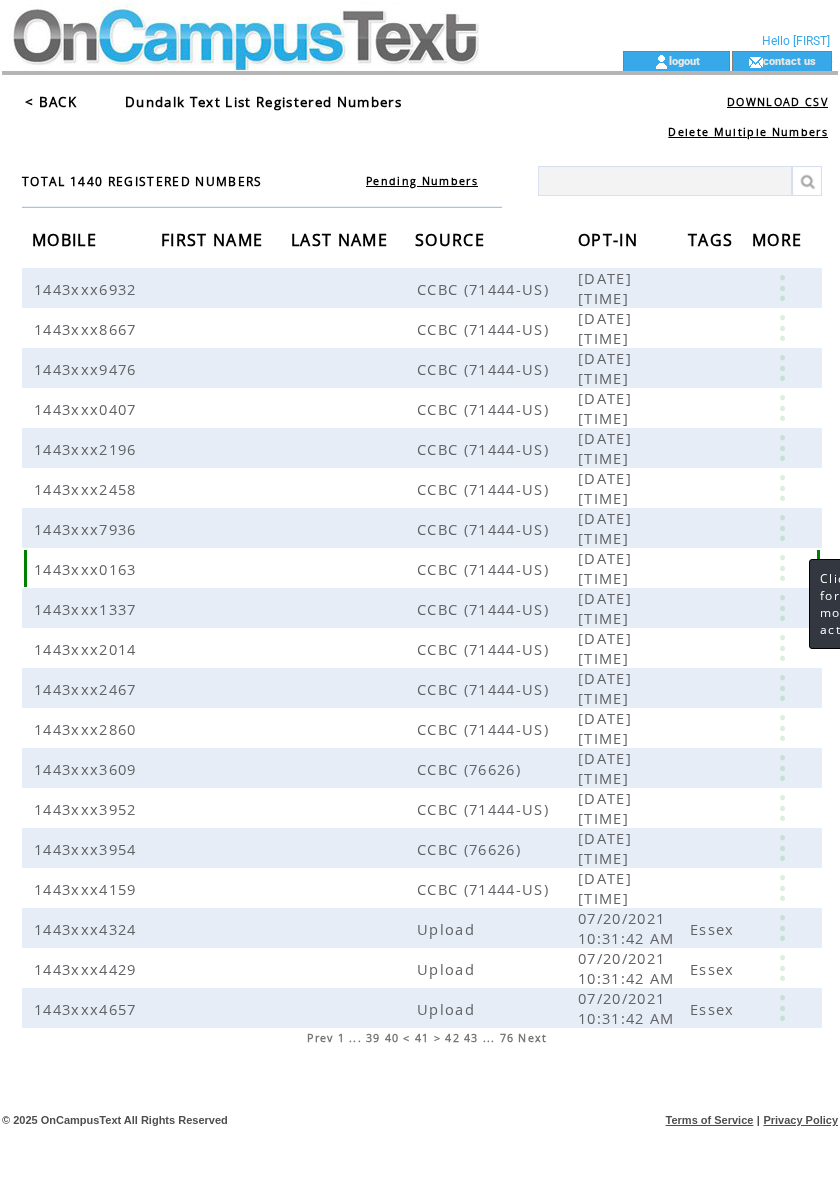 click at bounding box center [782, 568] 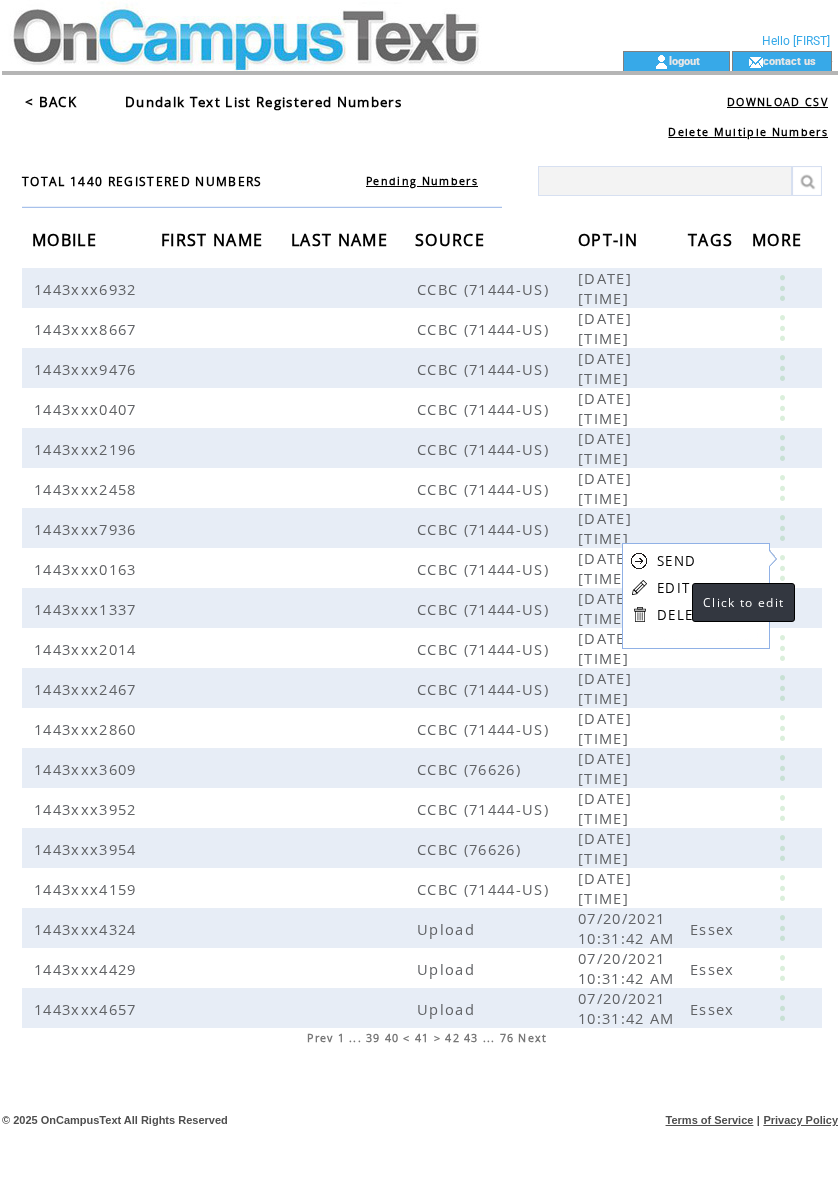 click on "EDIT" at bounding box center [673, 588] 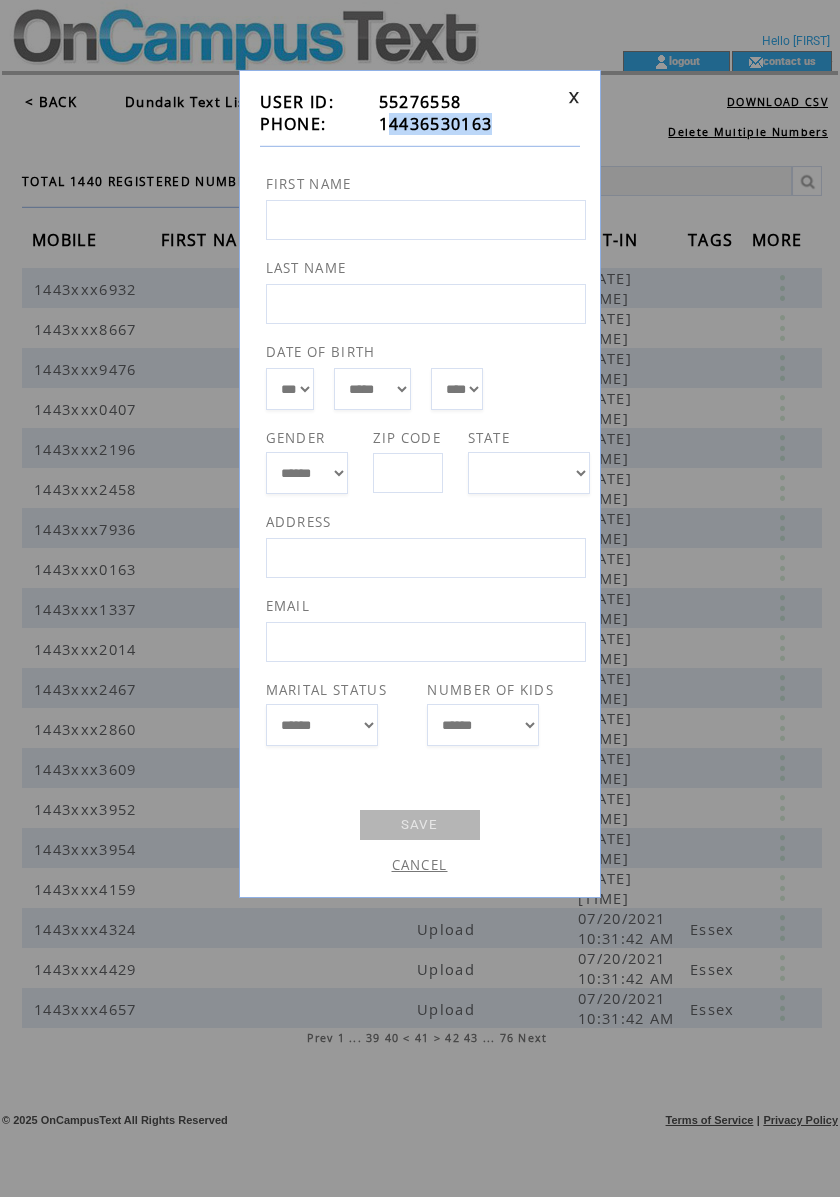 drag, startPoint x: 493, startPoint y: 125, endPoint x: 388, endPoint y: 130, distance: 105.11898 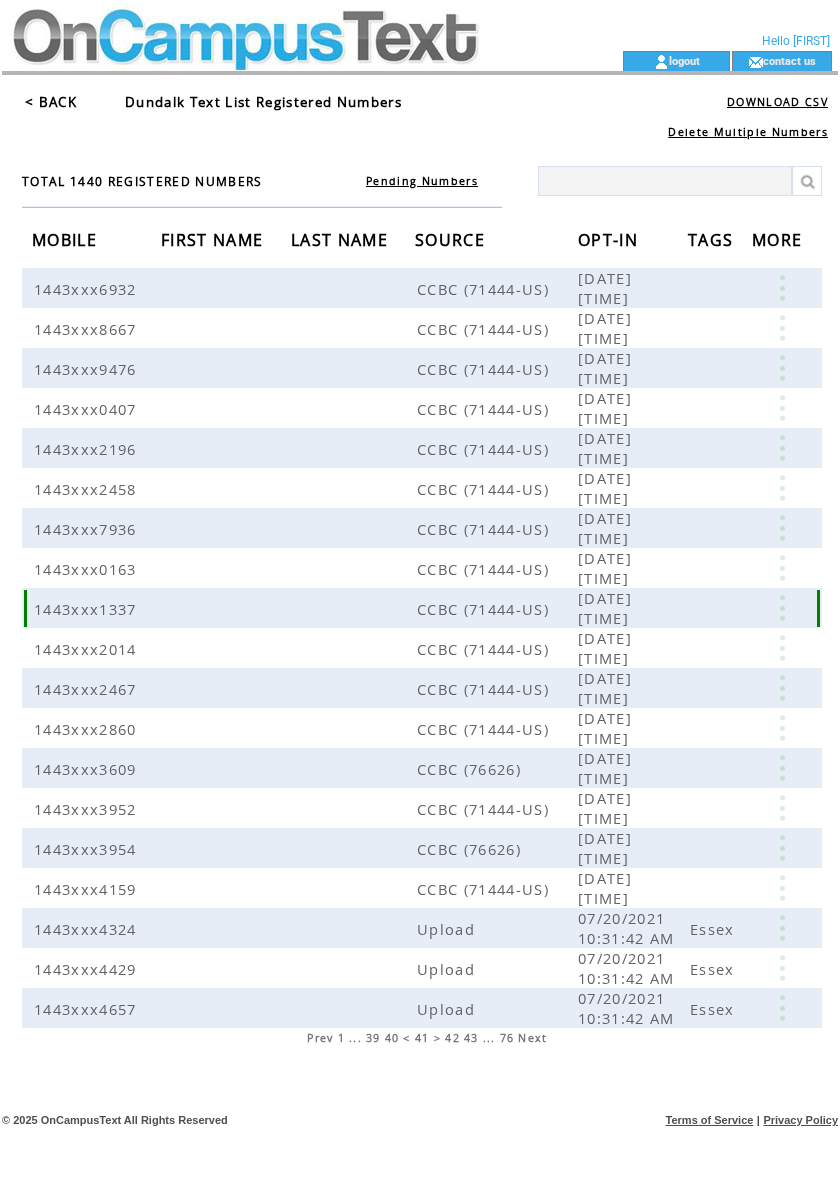 click at bounding box center (782, 608) 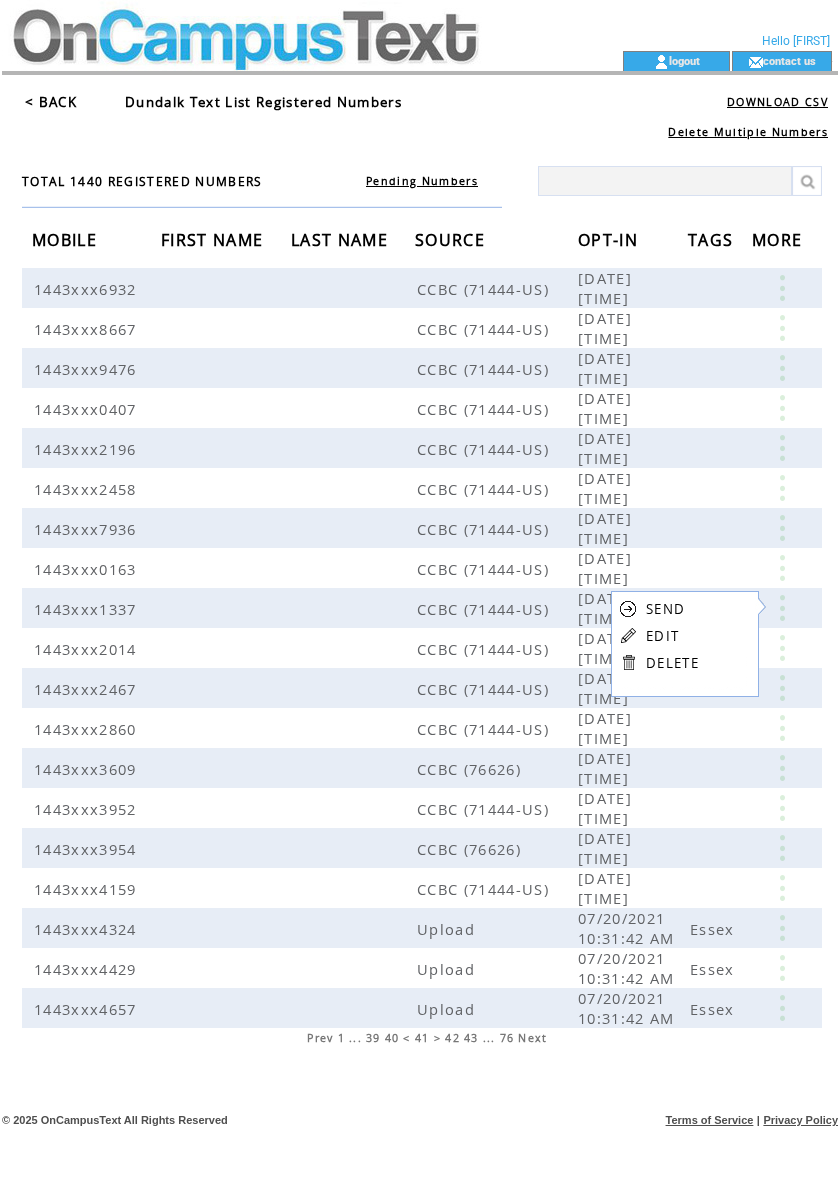 click on "EDIT" at bounding box center [662, 636] 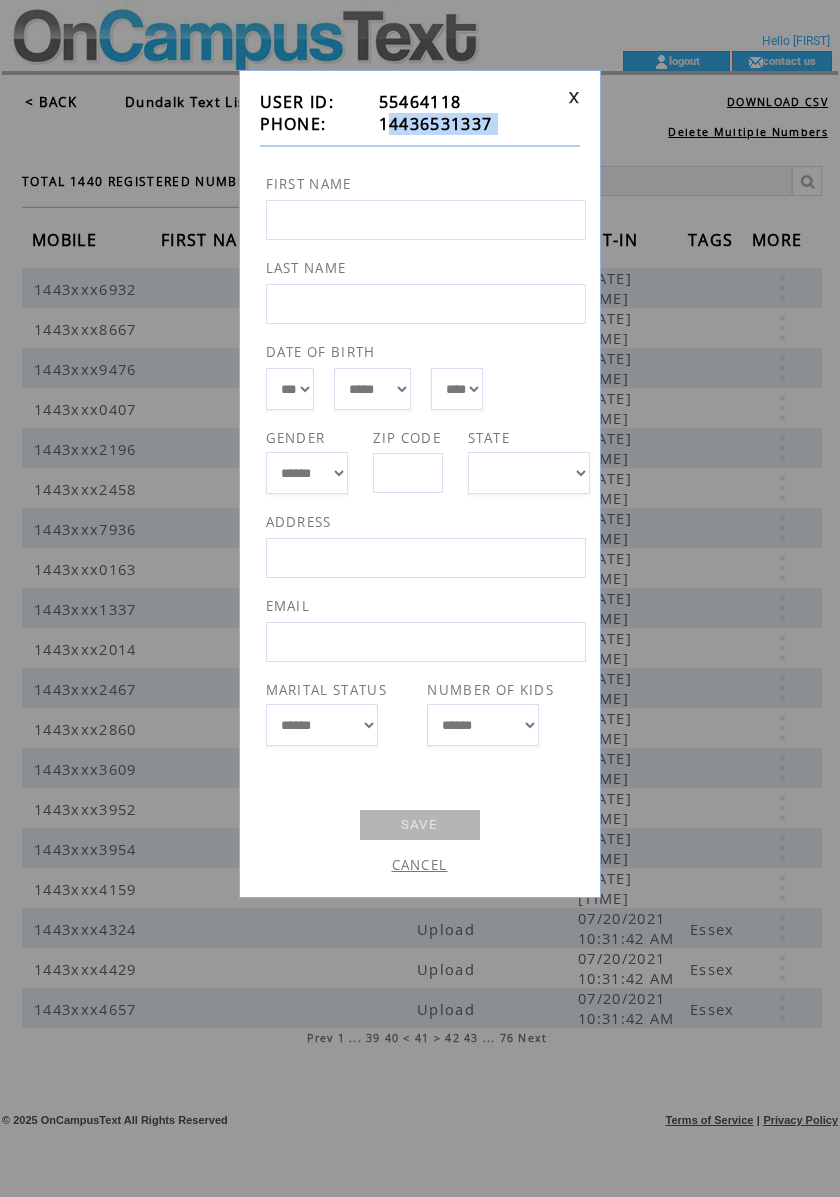 drag, startPoint x: 513, startPoint y: 136, endPoint x: 389, endPoint y: 121, distance: 124.90396 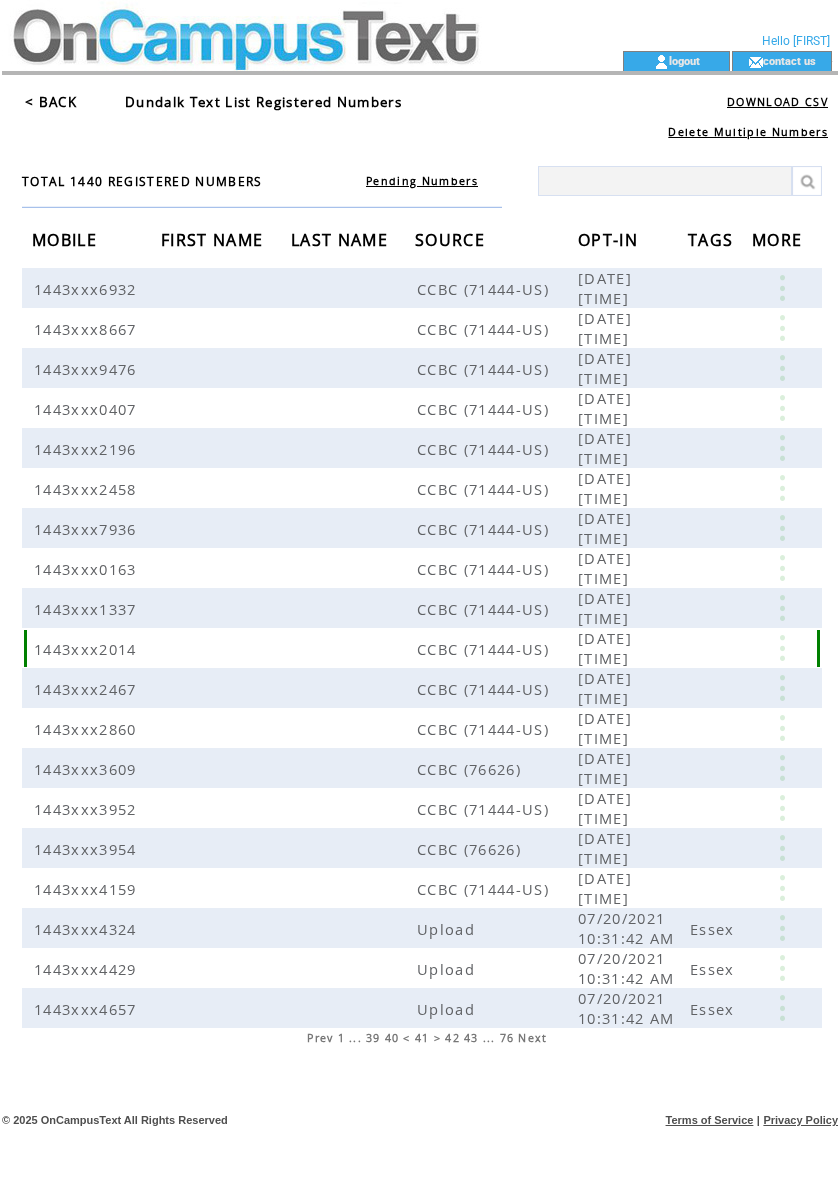 click at bounding box center (782, 648) 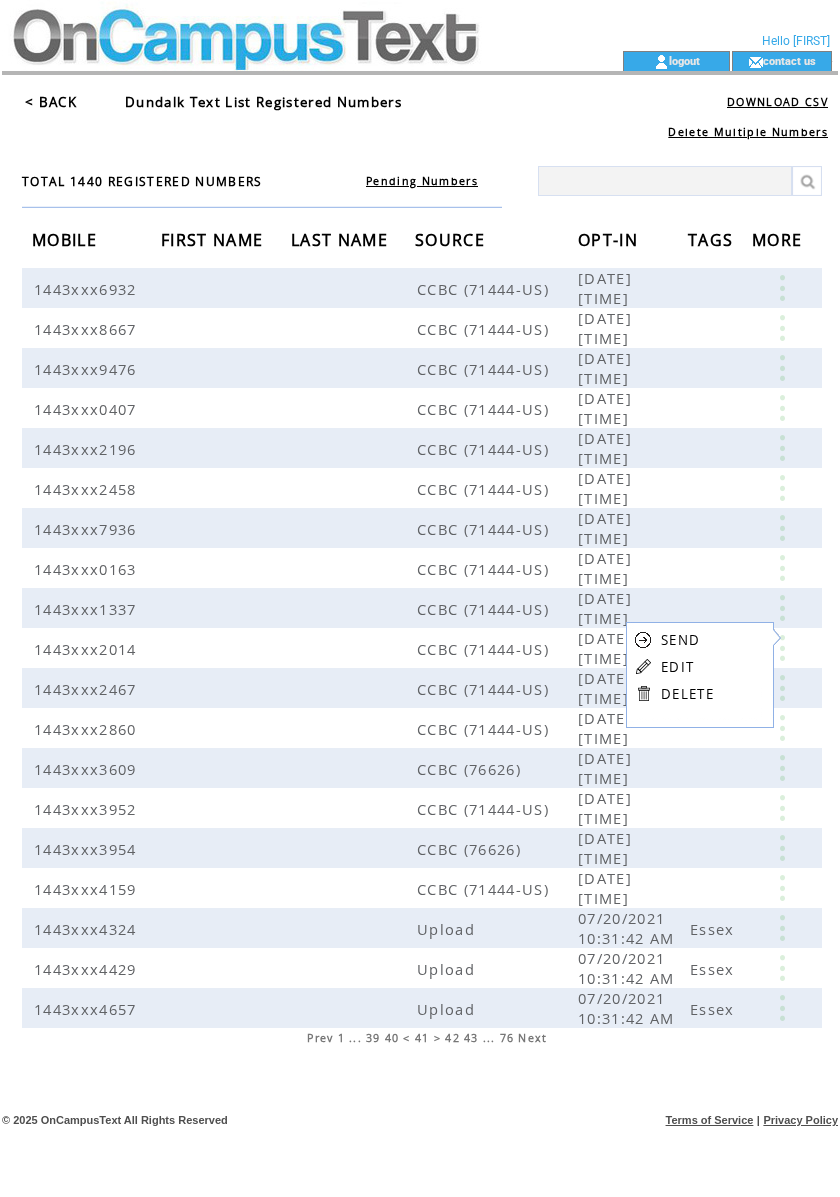 click on "EDIT" at bounding box center [677, 667] 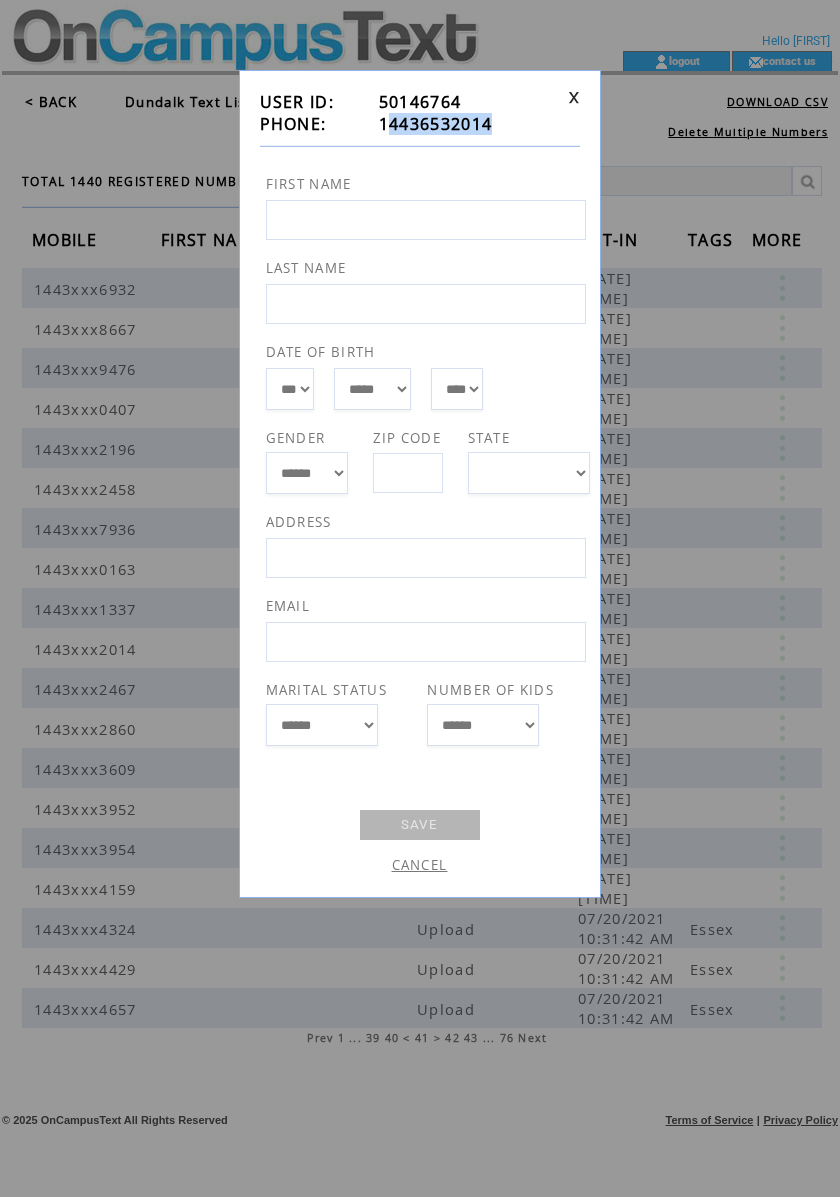 drag, startPoint x: 518, startPoint y: 118, endPoint x: 386, endPoint y: 133, distance: 132.84953 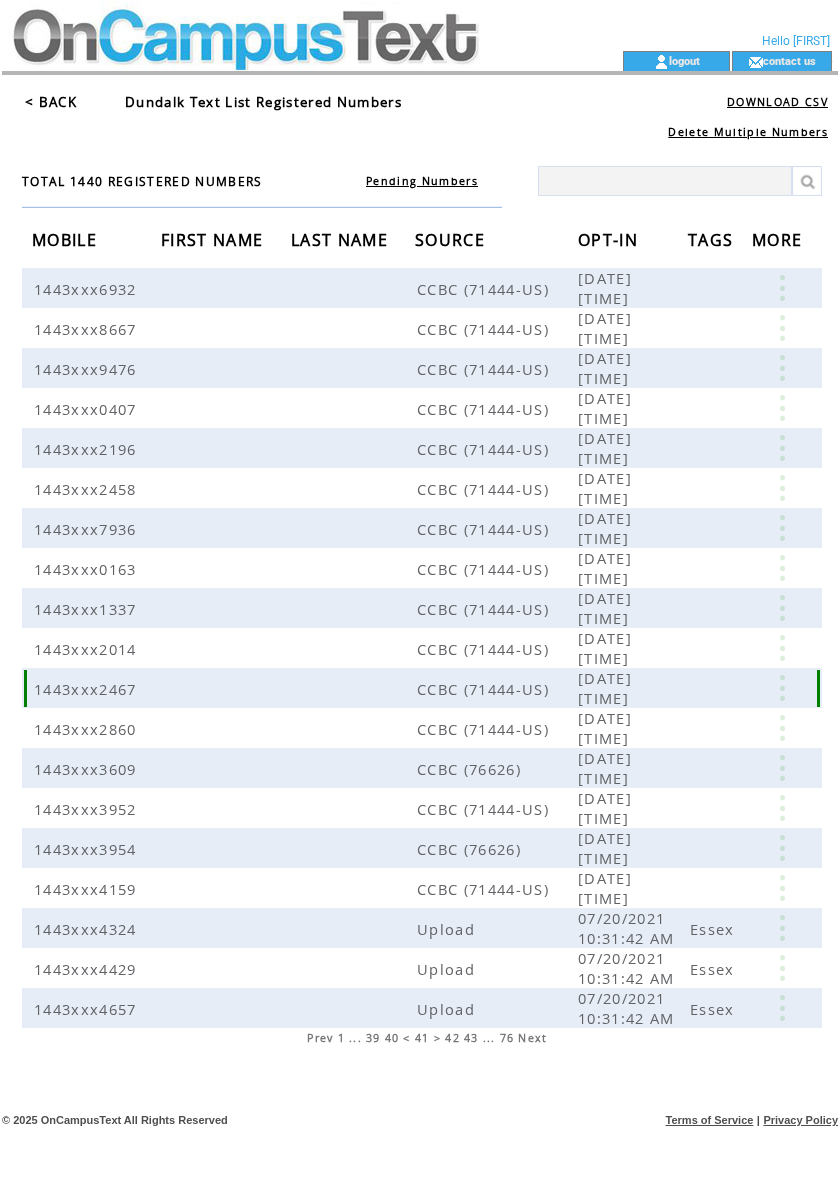 click at bounding box center (782, 688) 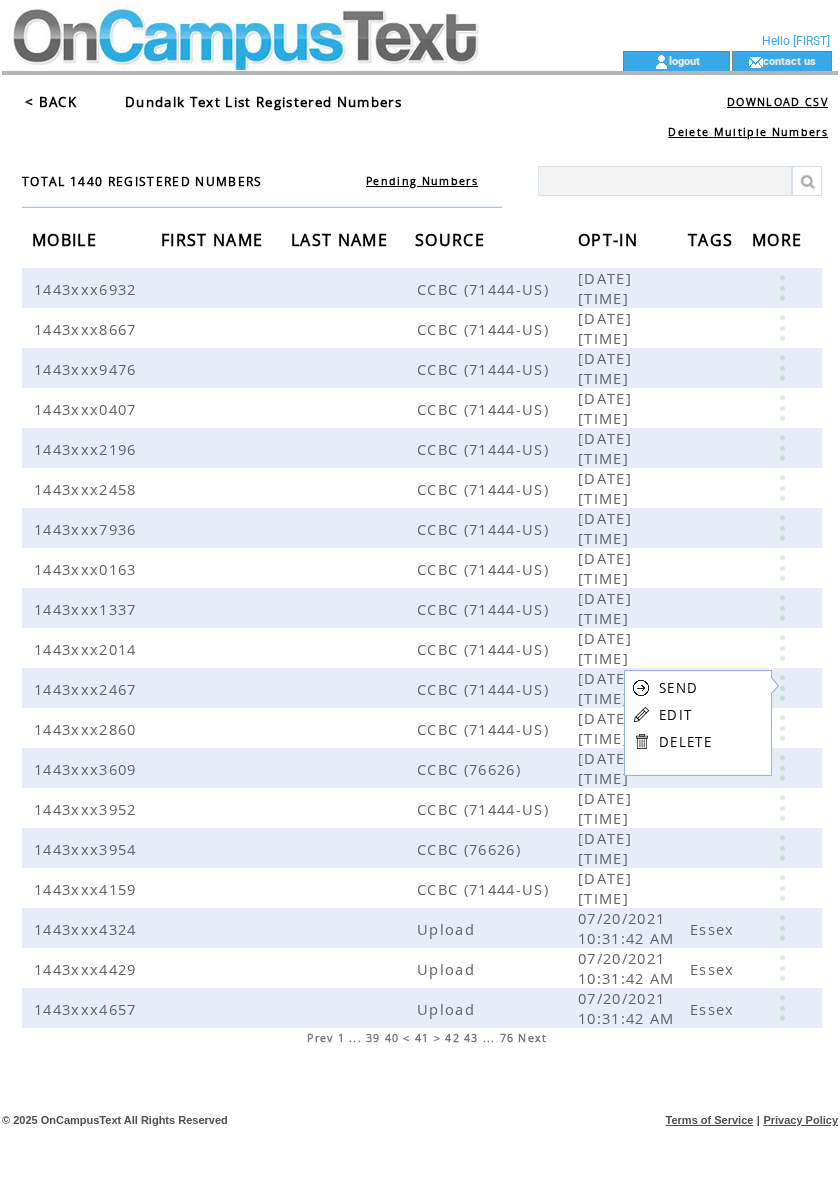 click on "EDIT" at bounding box center [675, 715] 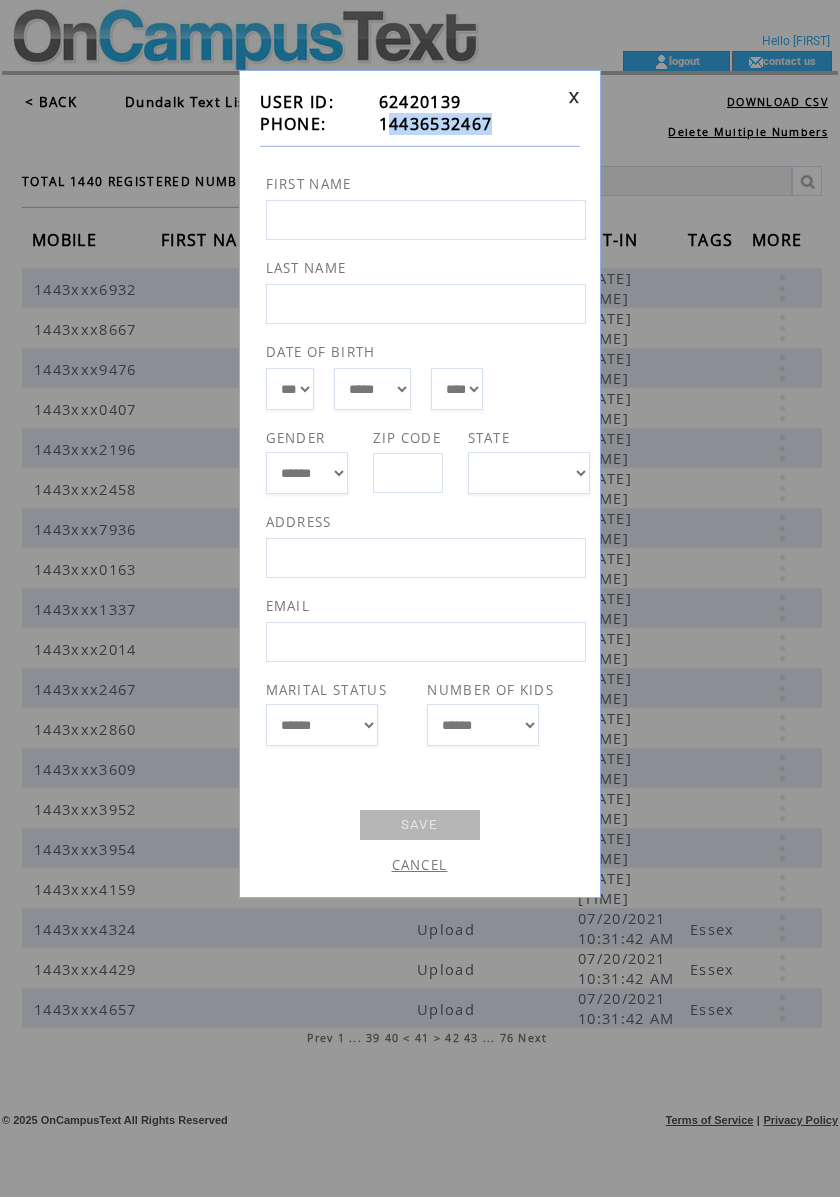 drag, startPoint x: 510, startPoint y: 118, endPoint x: 392, endPoint y: 132, distance: 118.82761 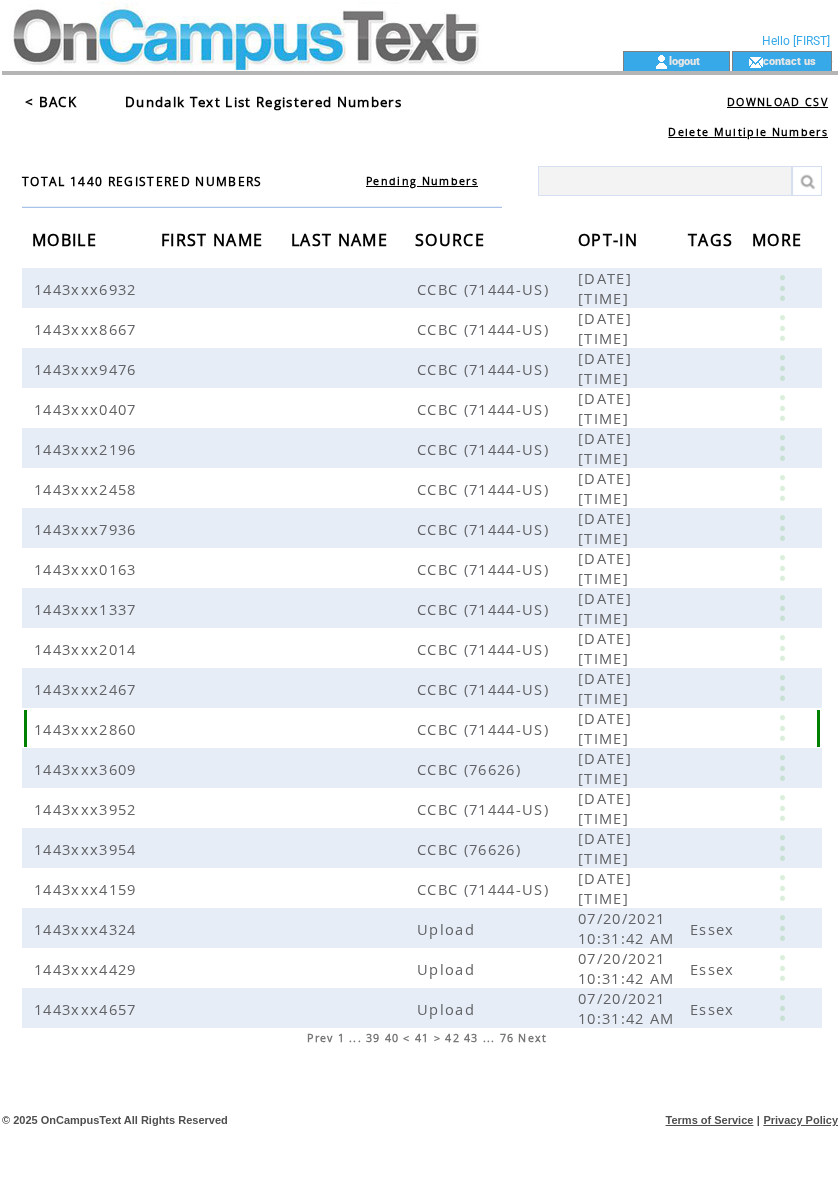 click at bounding box center [782, 728] 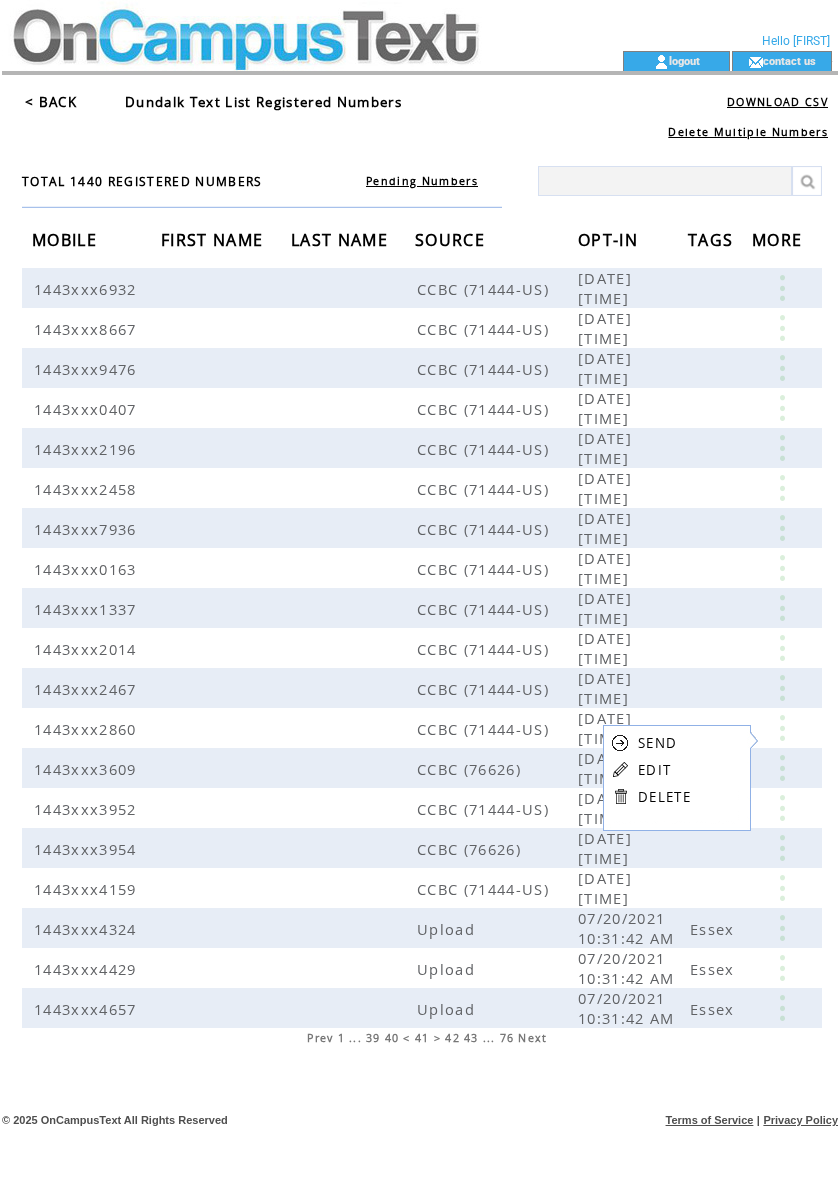 click on "EDIT" at bounding box center (654, 770) 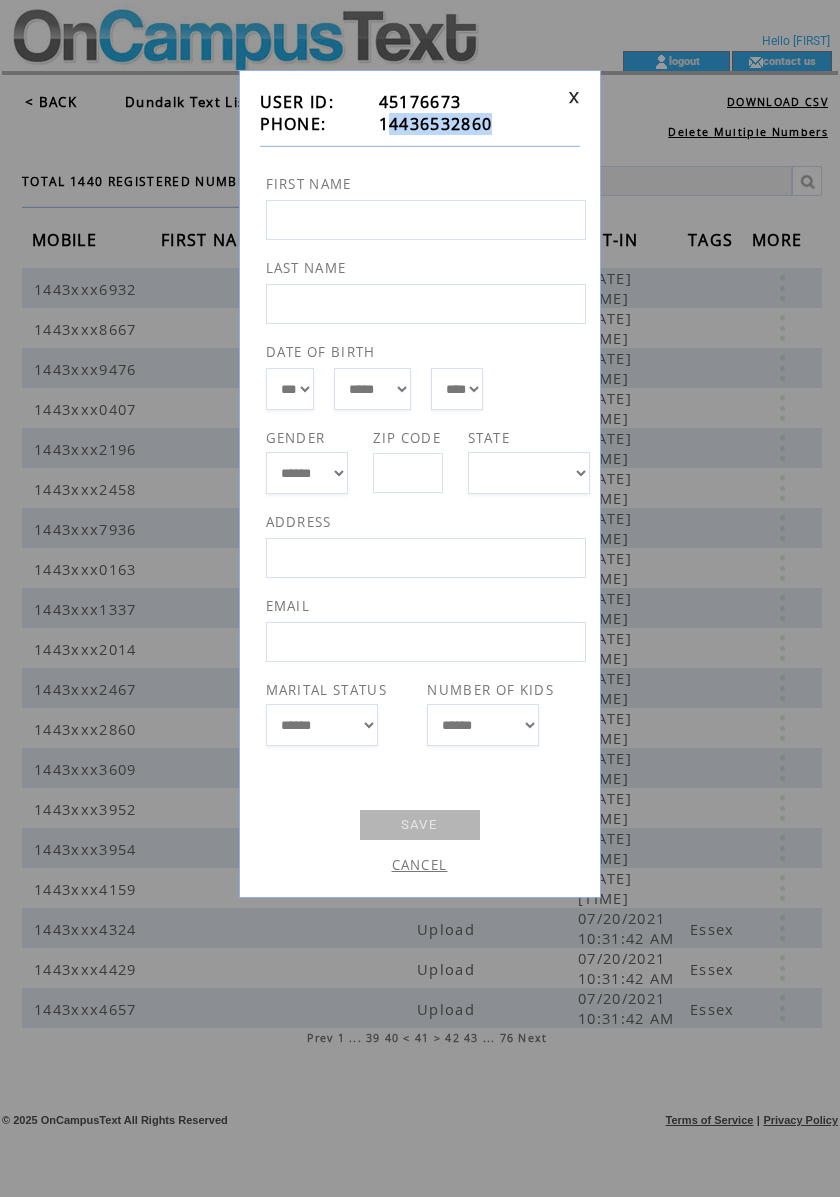 drag, startPoint x: 505, startPoint y: 125, endPoint x: 386, endPoint y: 128, distance: 119.03781 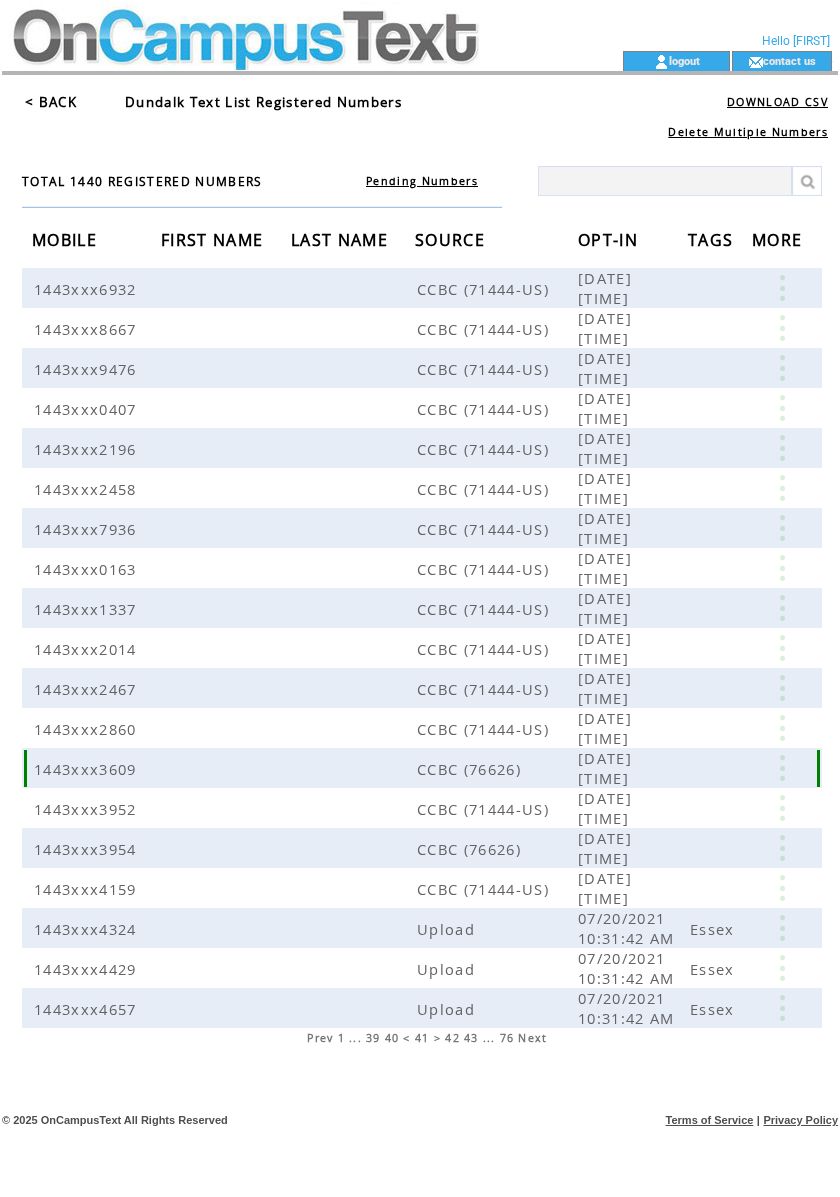 click at bounding box center [782, 768] 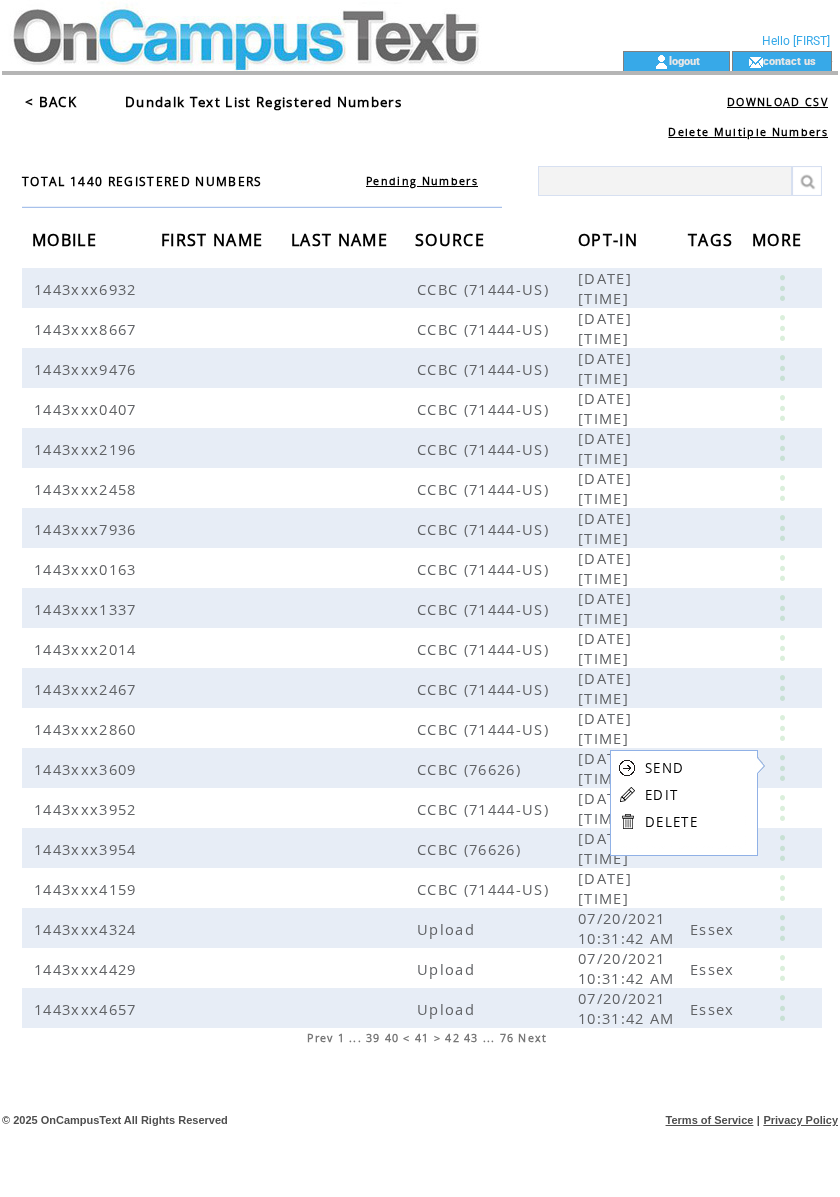 click on "EDIT" at bounding box center (661, 795) 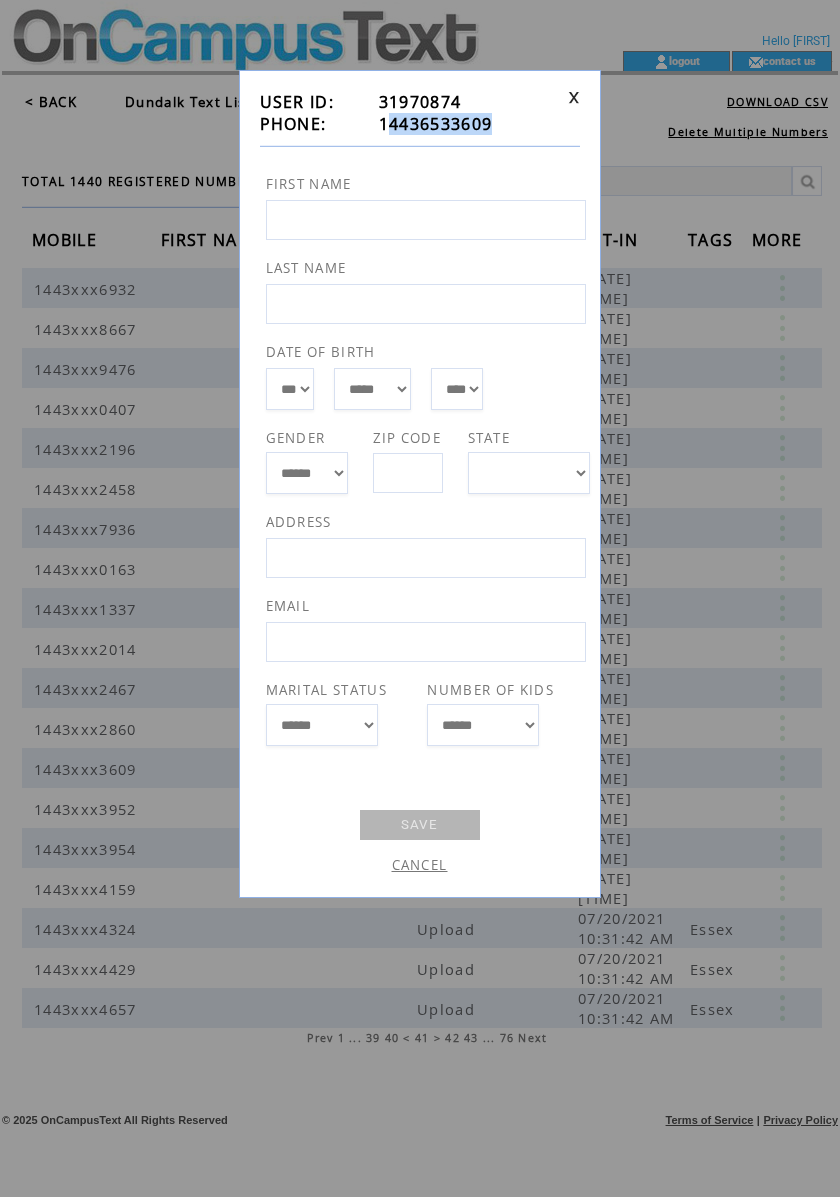 drag, startPoint x: 496, startPoint y: 125, endPoint x: 388, endPoint y: 130, distance: 108.11568 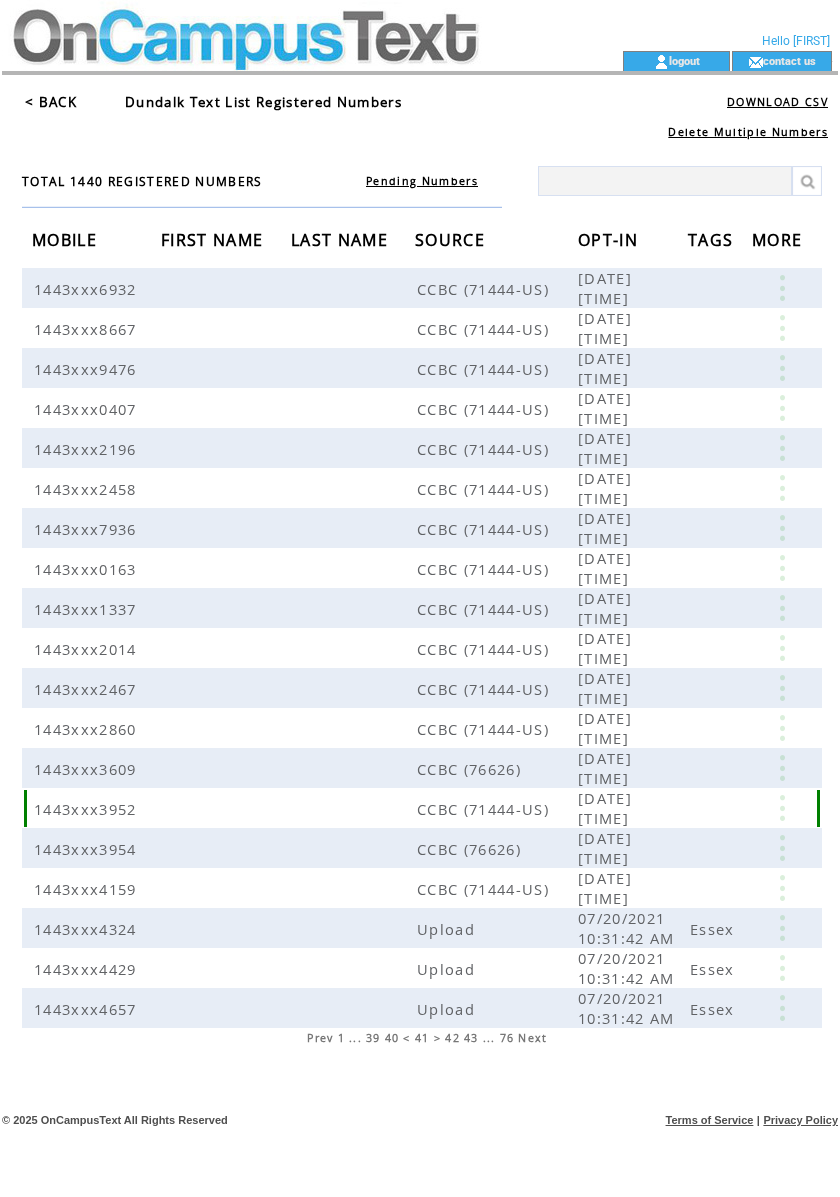 click at bounding box center (782, 808) 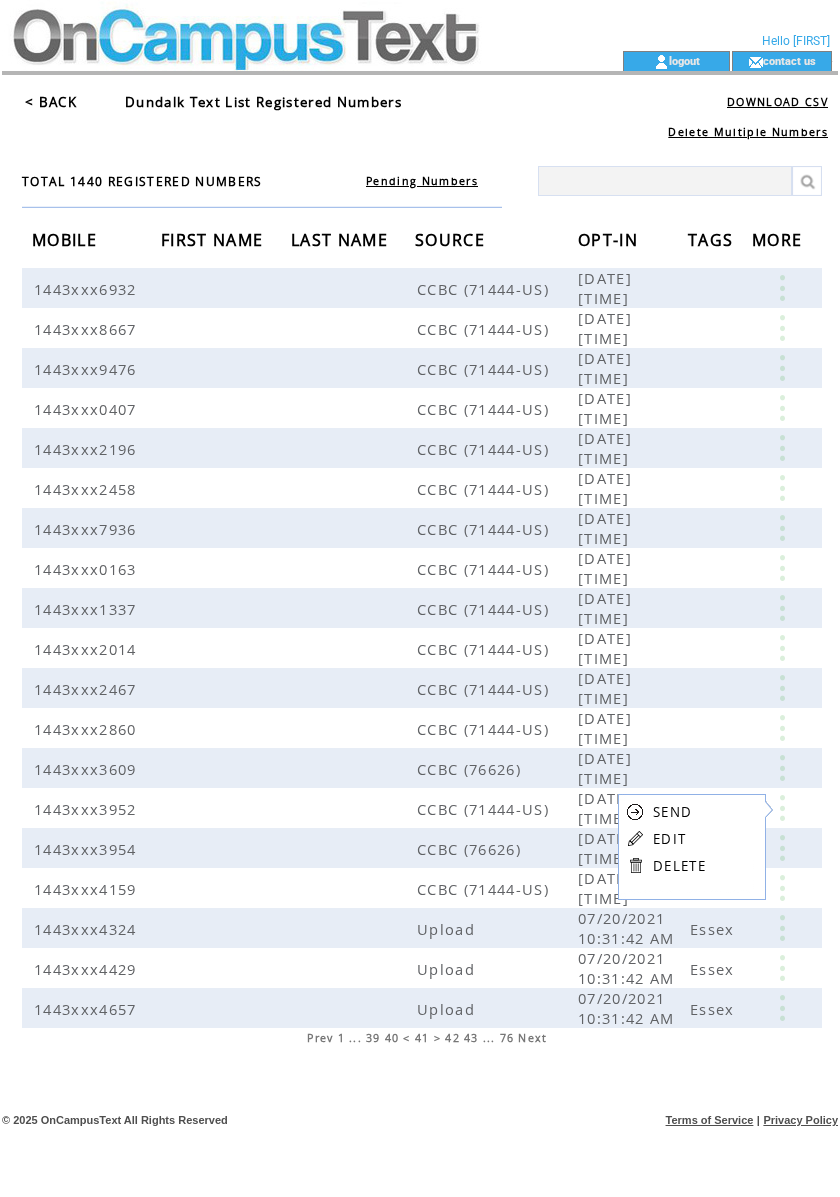 click on "EDIT" at bounding box center (669, 839) 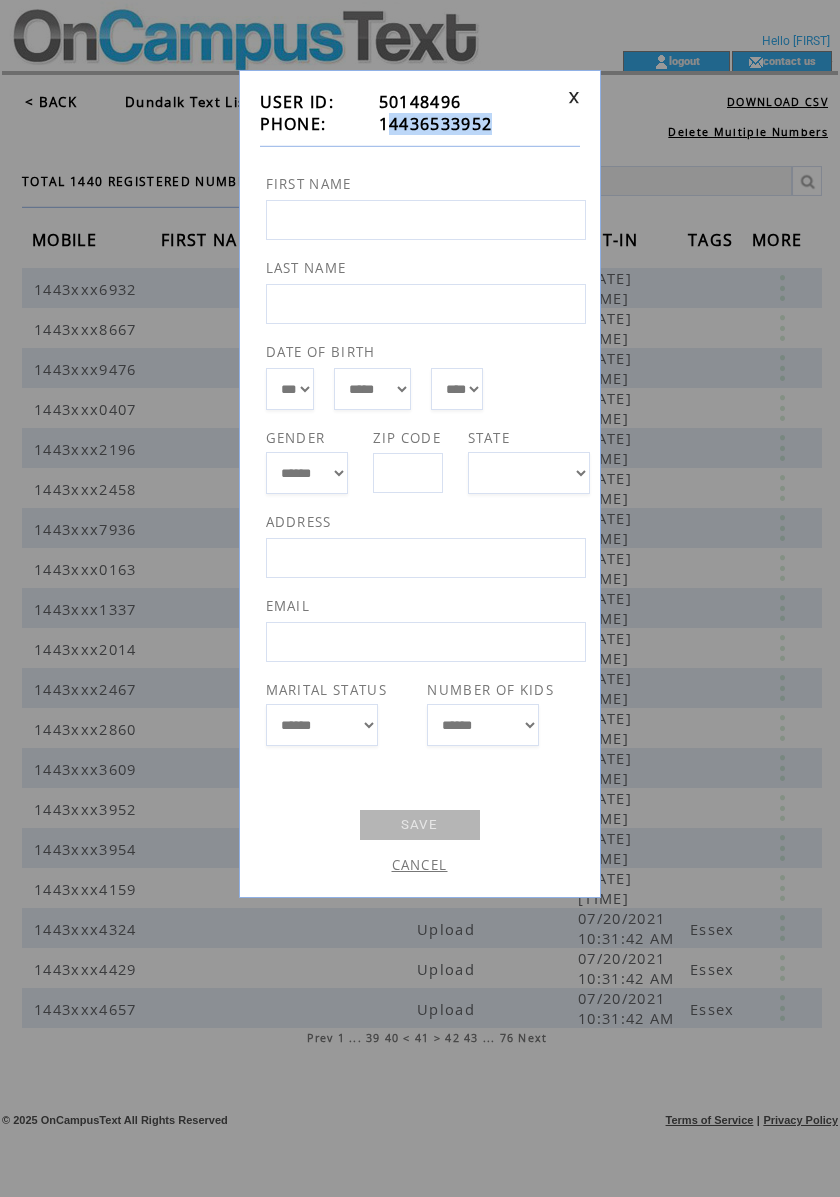 drag, startPoint x: 494, startPoint y: 124, endPoint x: 385, endPoint y: 120, distance: 109.07337 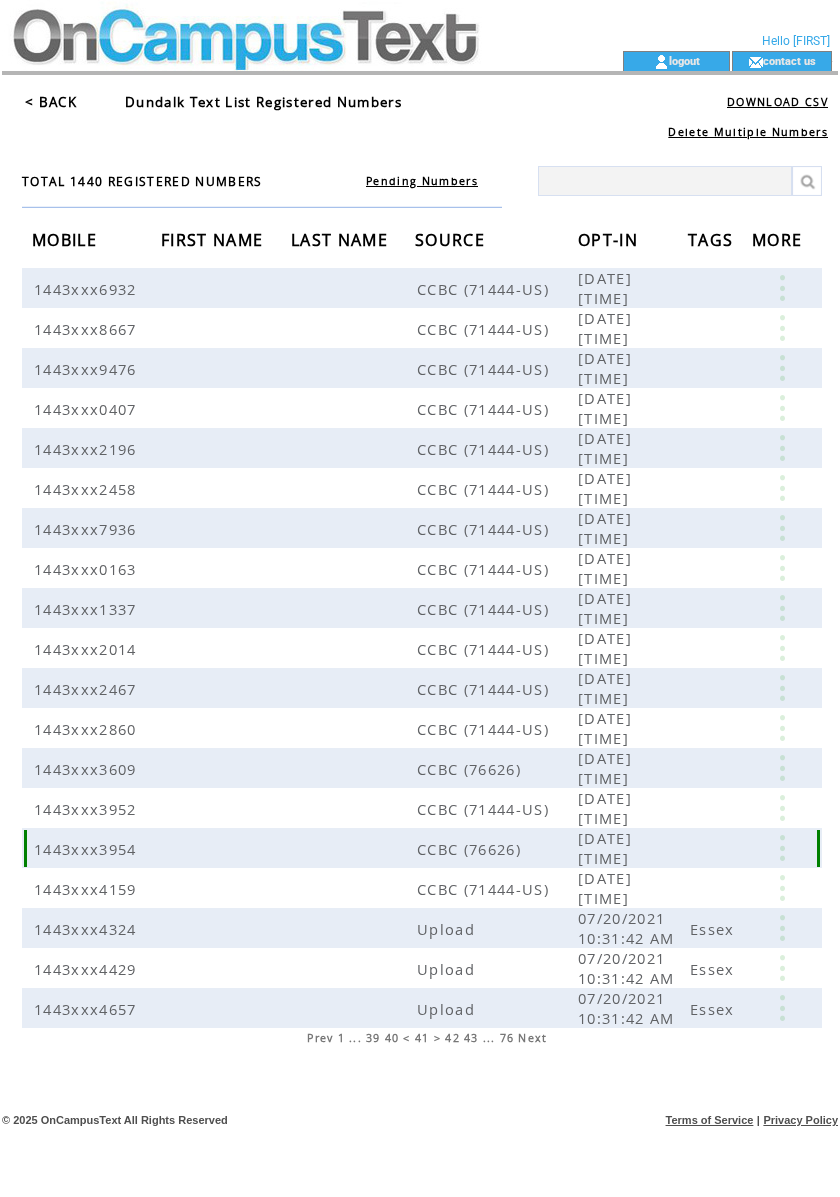 click at bounding box center (782, 848) 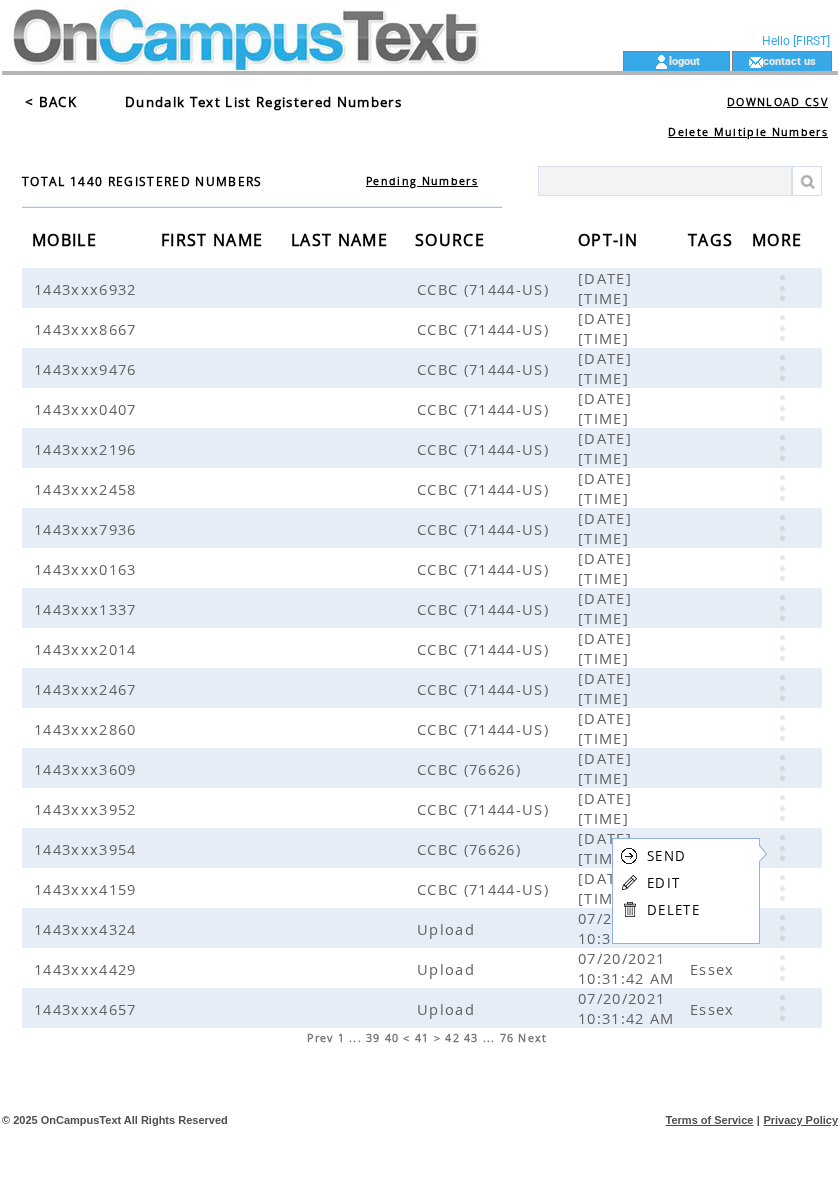 click on "EDIT" at bounding box center (663, 883) 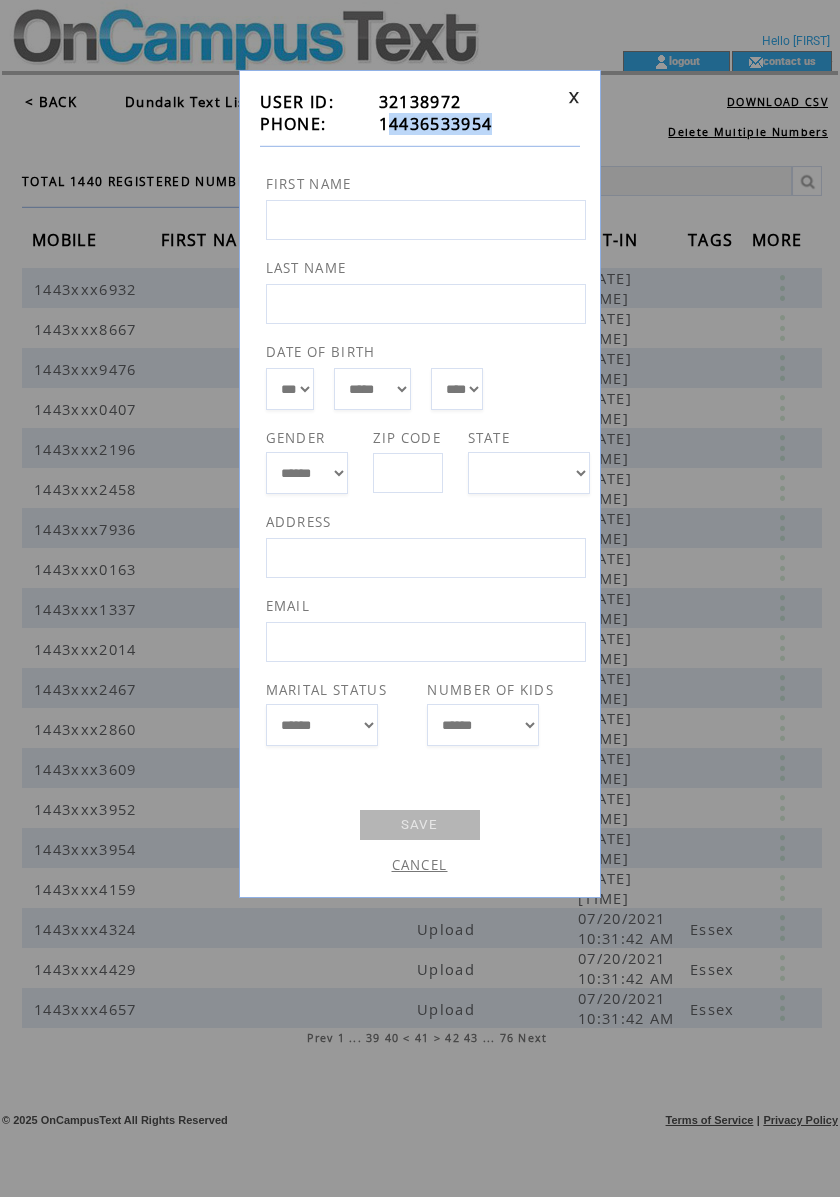 drag, startPoint x: 497, startPoint y: 125, endPoint x: 392, endPoint y: 122, distance: 105.04285 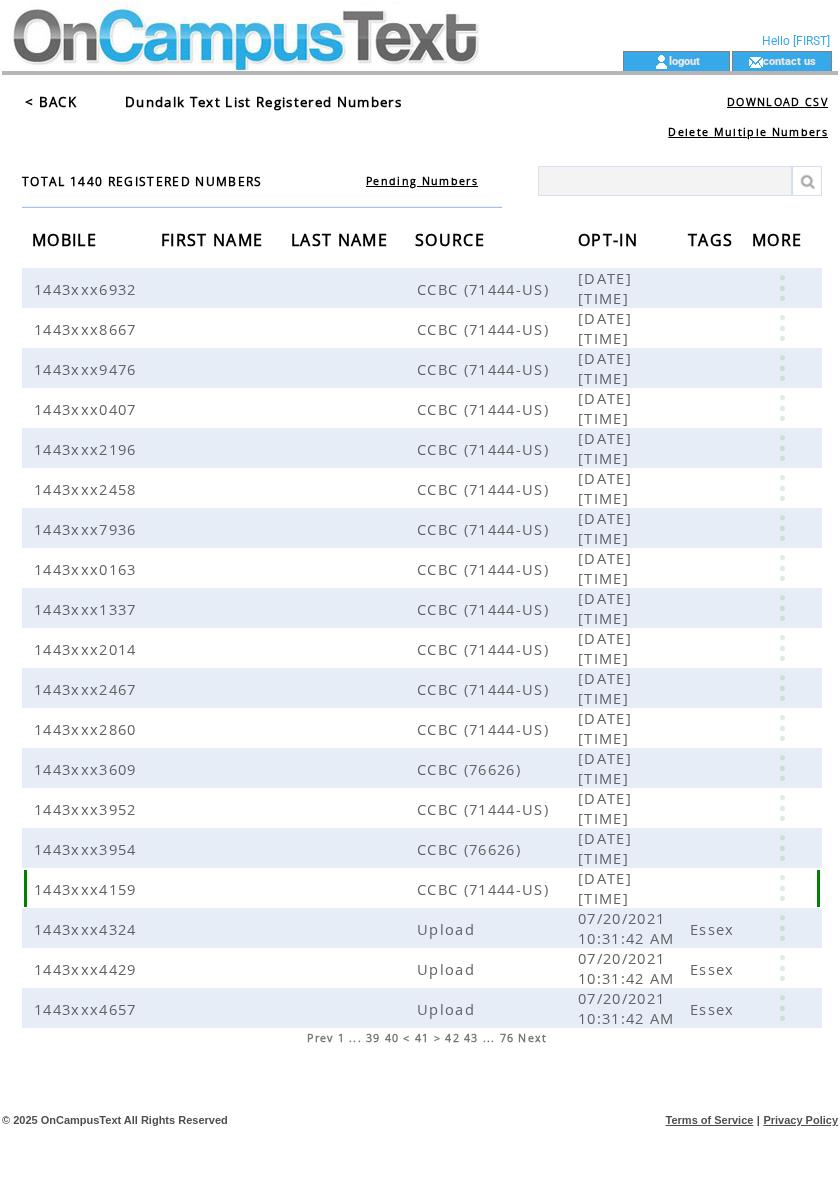 click at bounding box center (782, 888) 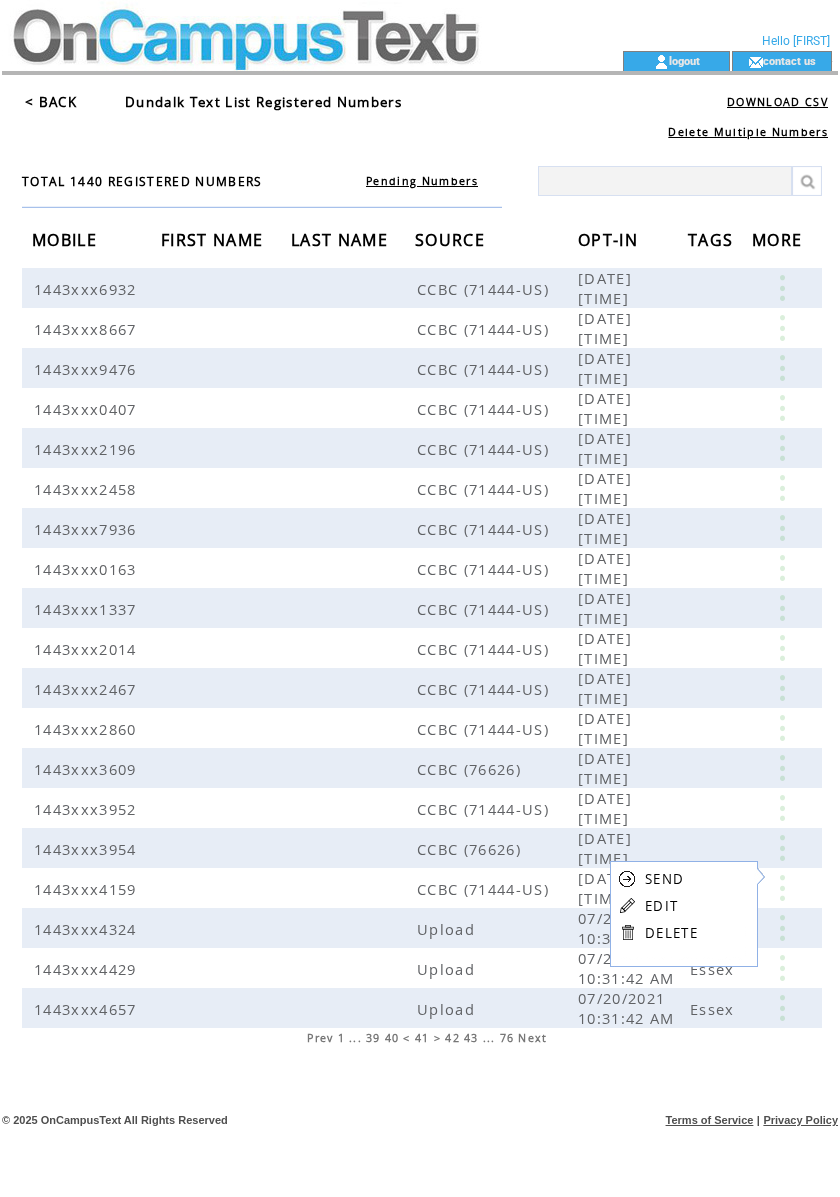 click on "EDIT" at bounding box center [661, 906] 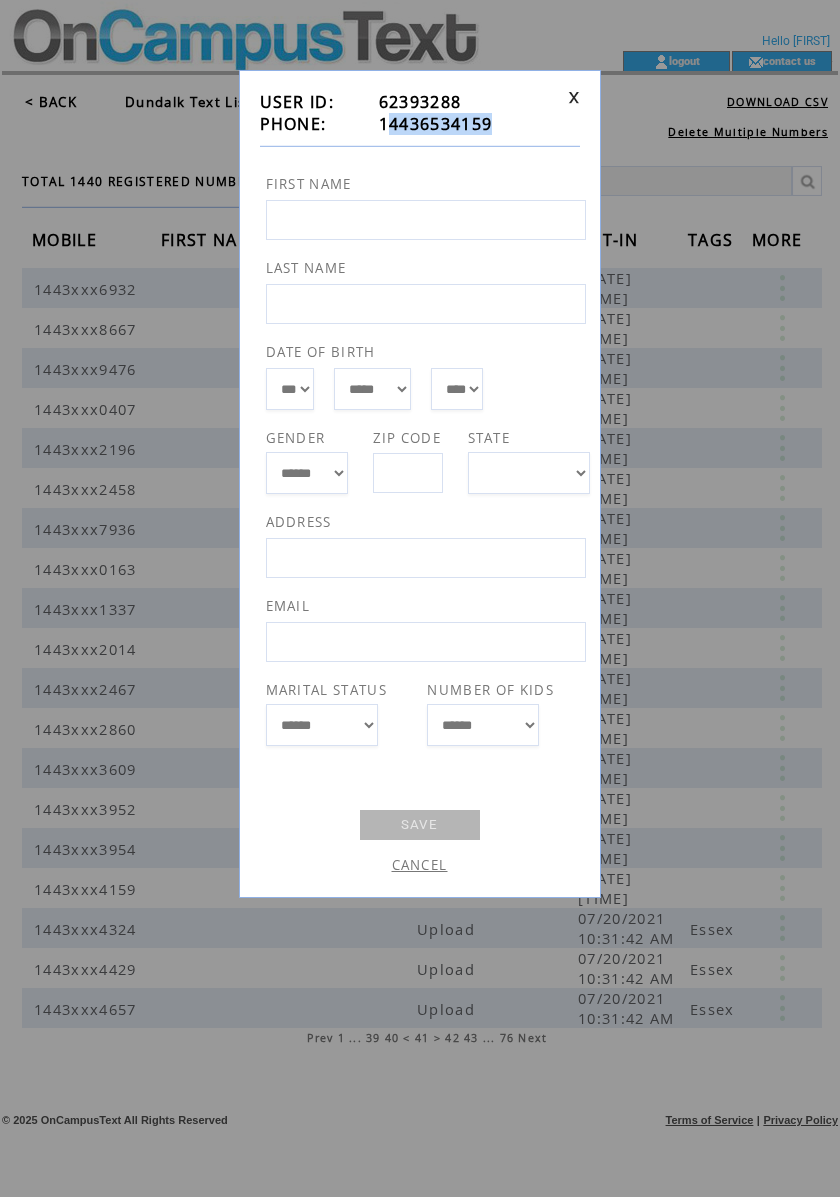 drag, startPoint x: 484, startPoint y: 122, endPoint x: 389, endPoint y: 126, distance: 95.084175 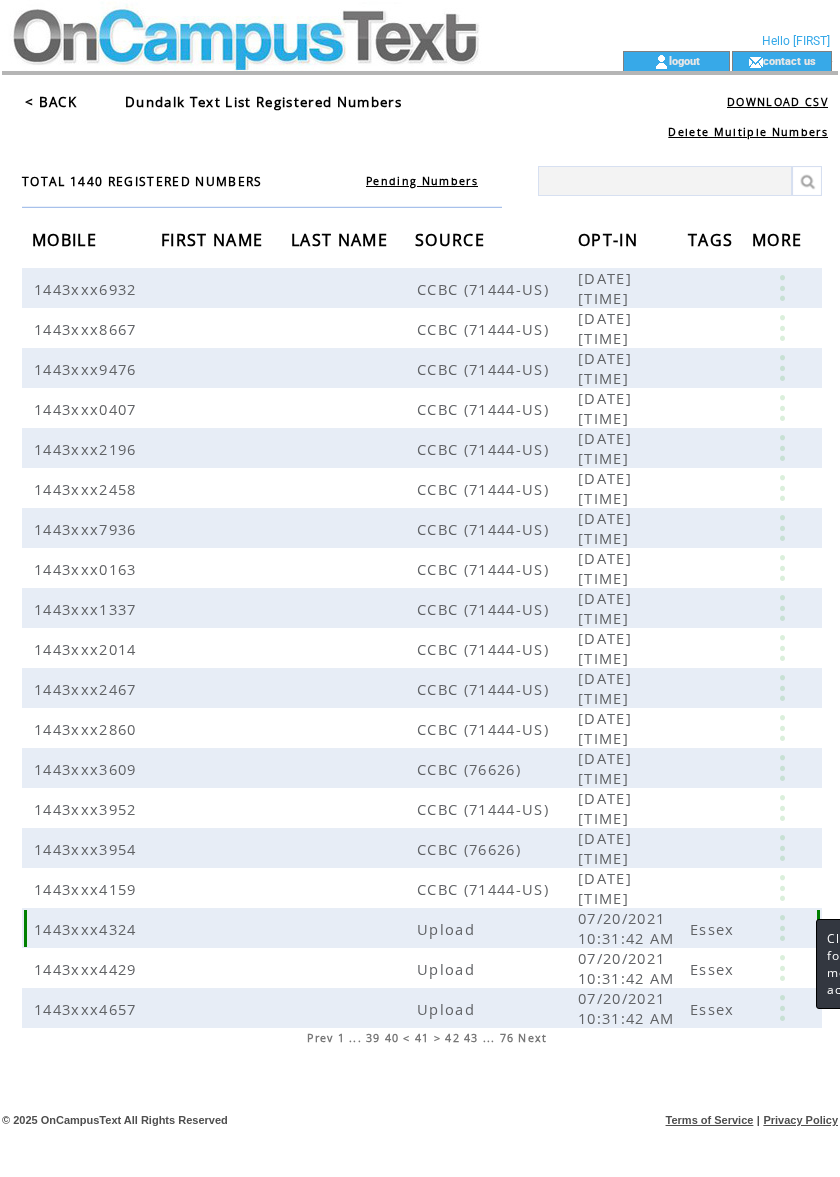 click at bounding box center (782, 928) 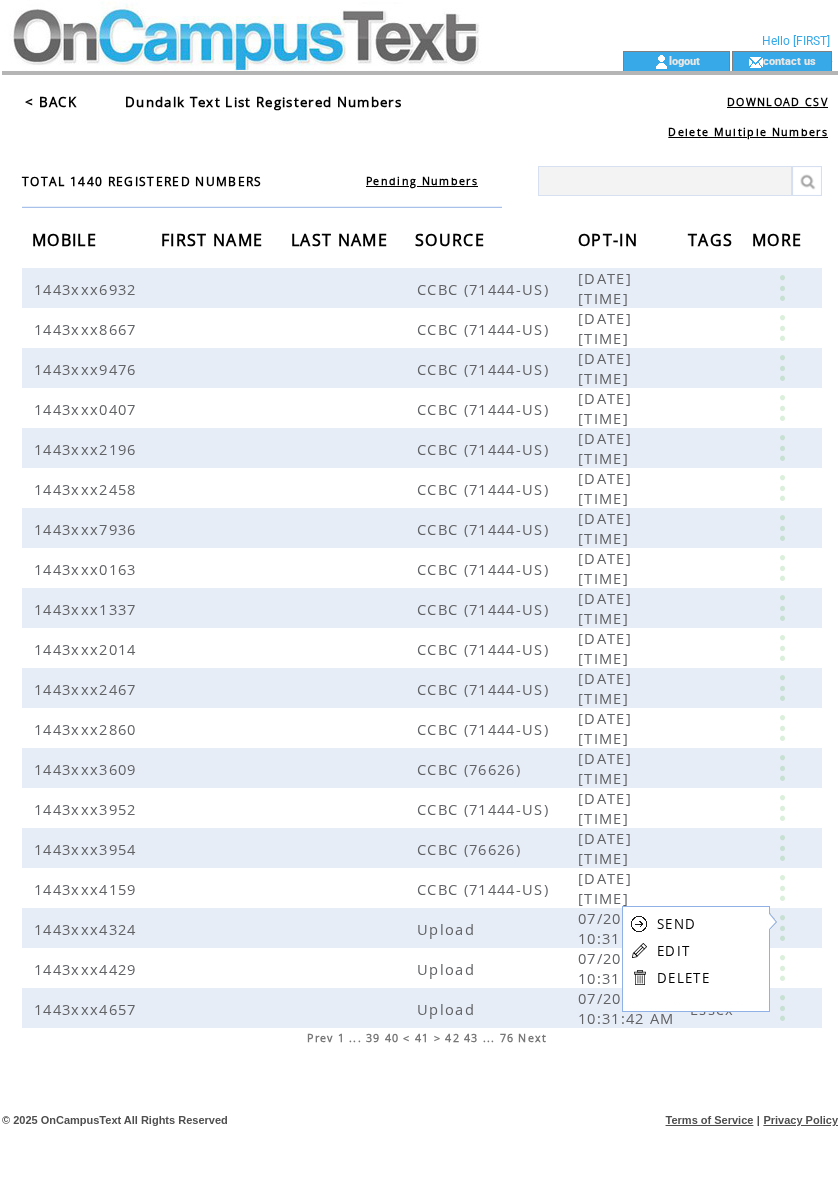 click on "EDIT" at bounding box center (673, 951) 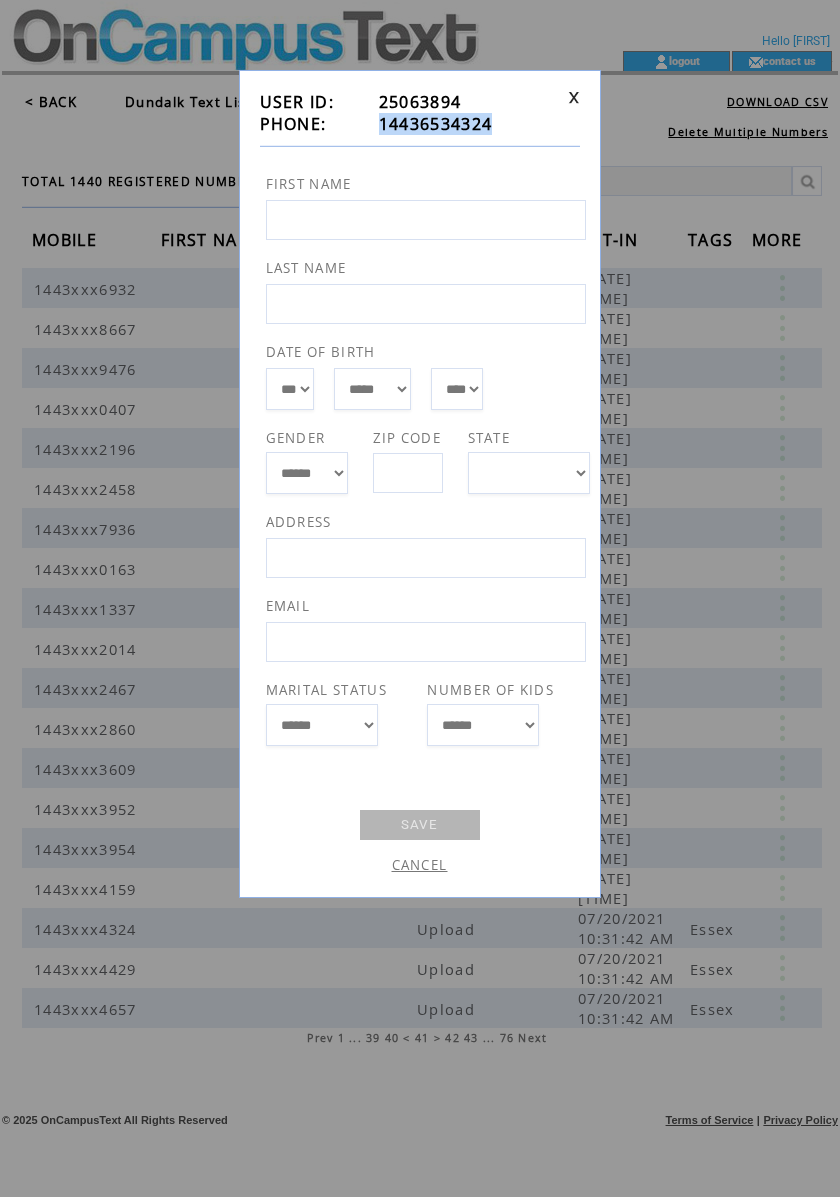drag, startPoint x: 505, startPoint y: 124, endPoint x: 381, endPoint y: 121, distance: 124.036285 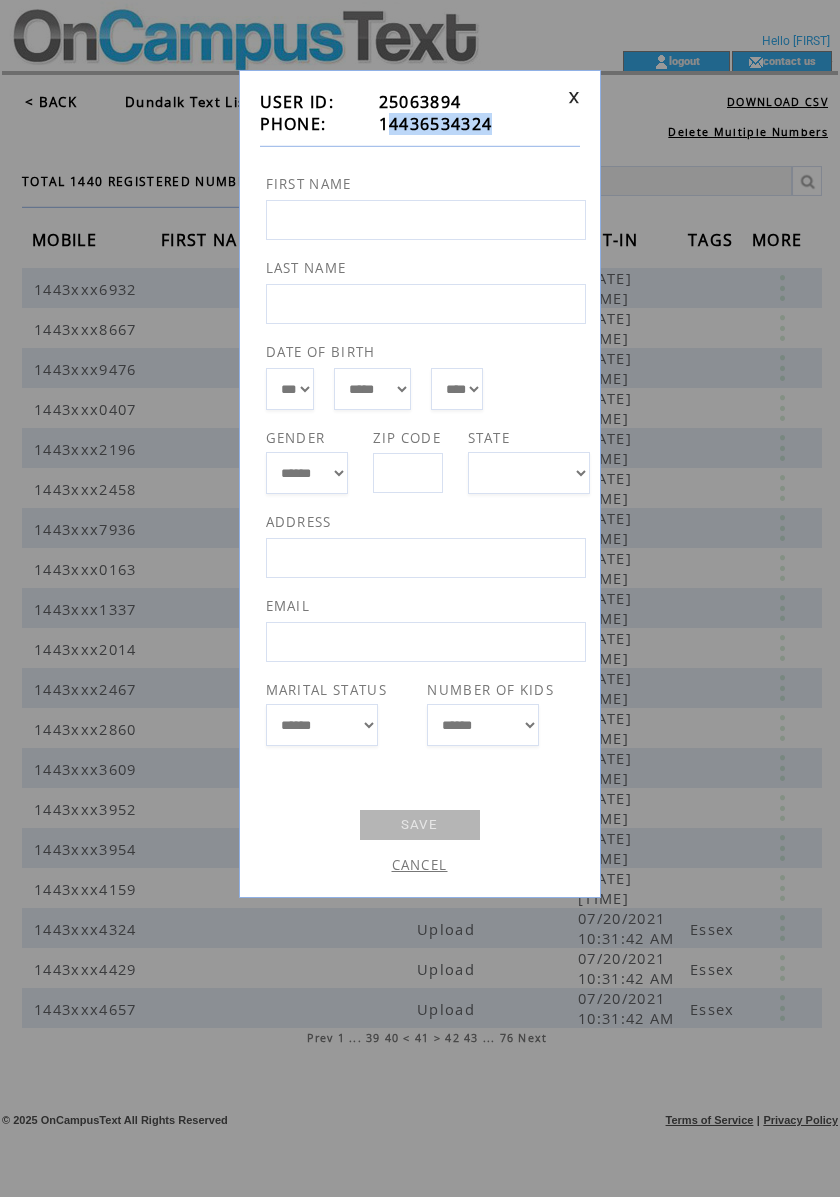 drag, startPoint x: 488, startPoint y: 126, endPoint x: 385, endPoint y: 130, distance: 103.077644 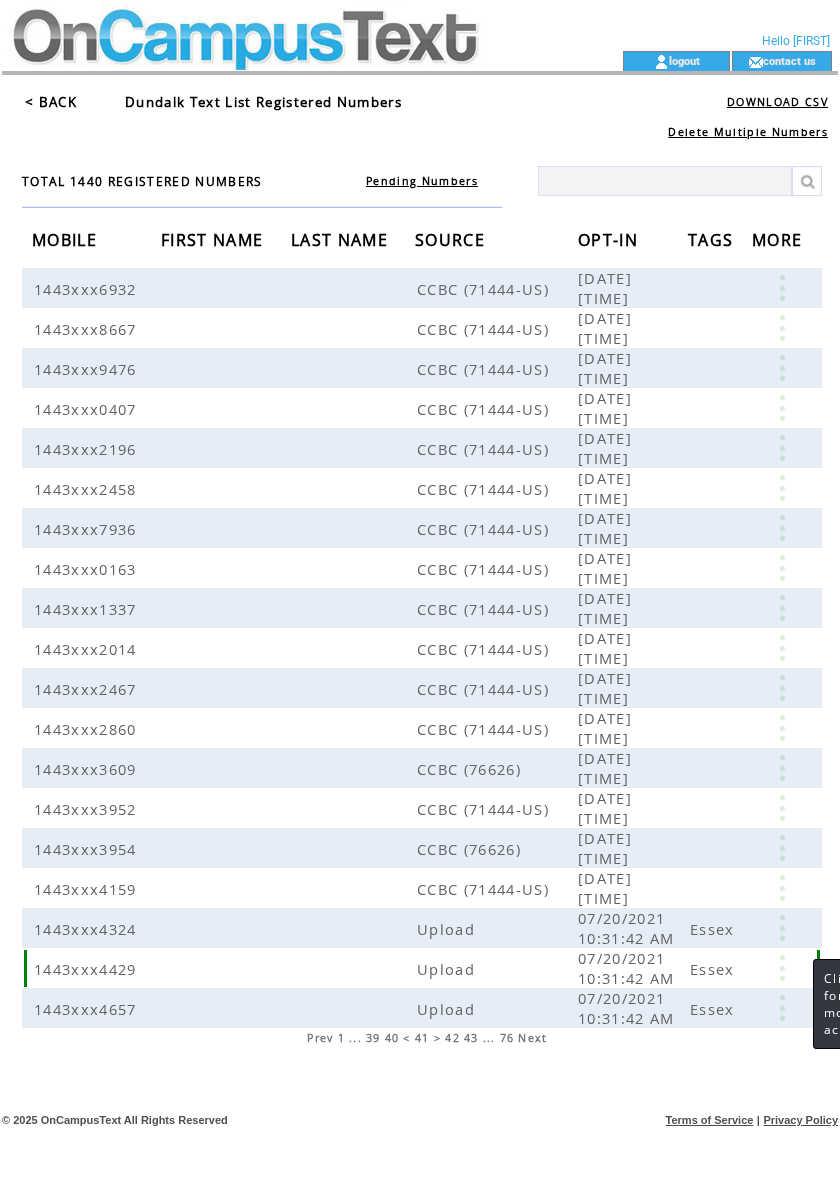 click at bounding box center (782, 968) 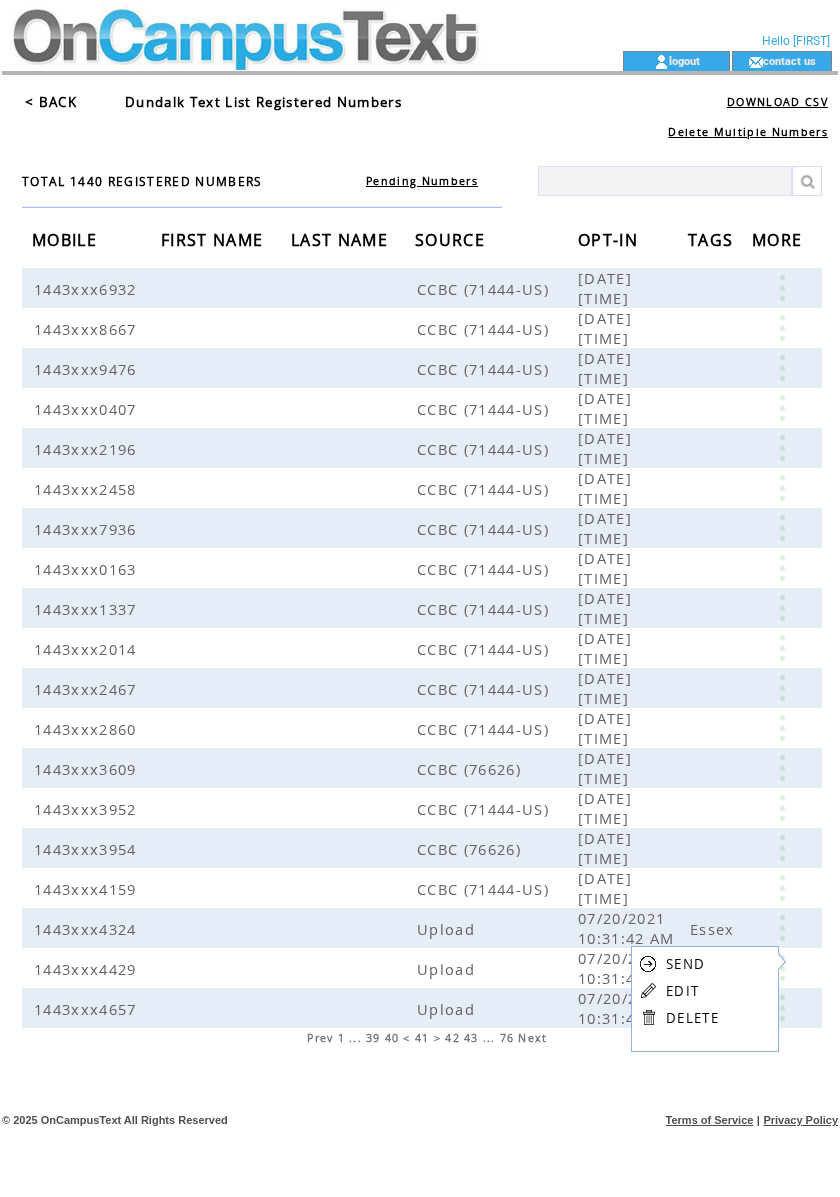 click on "EDIT" at bounding box center [682, 991] 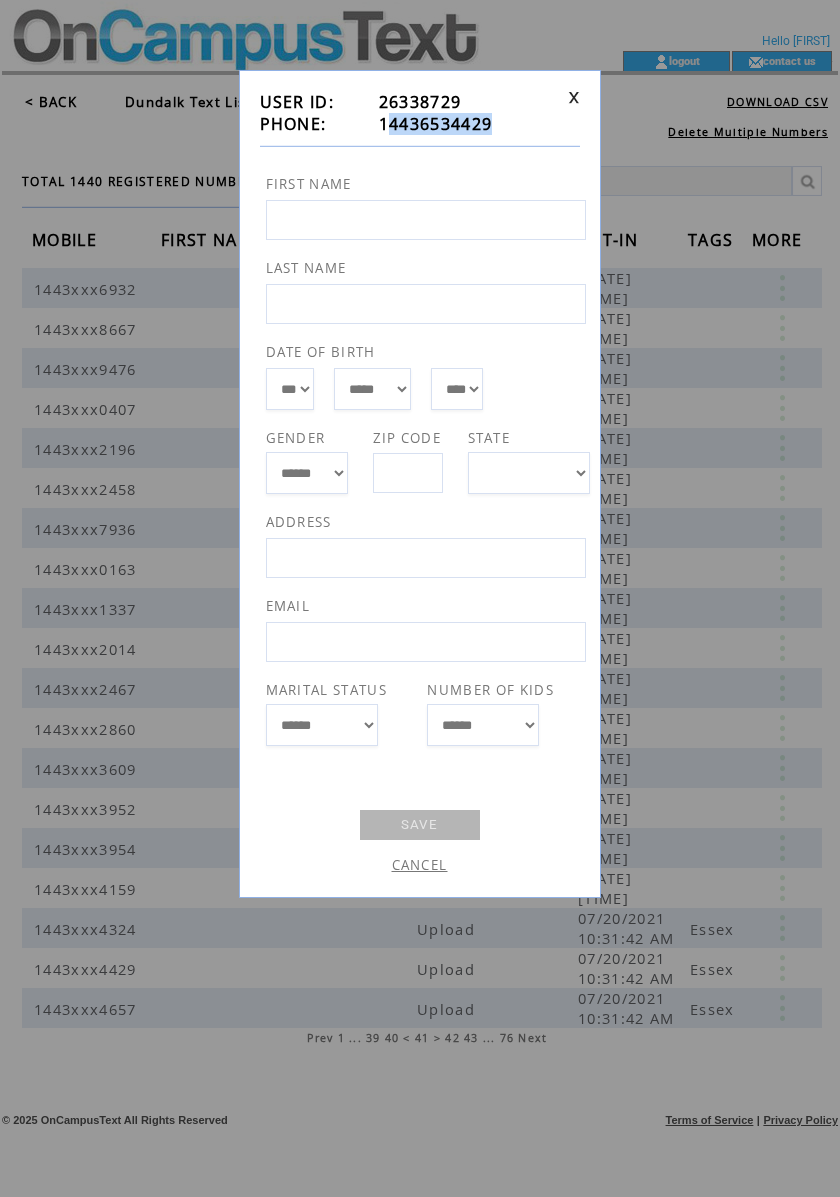 drag, startPoint x: 500, startPoint y: 118, endPoint x: 392, endPoint y: 133, distance: 109.03669 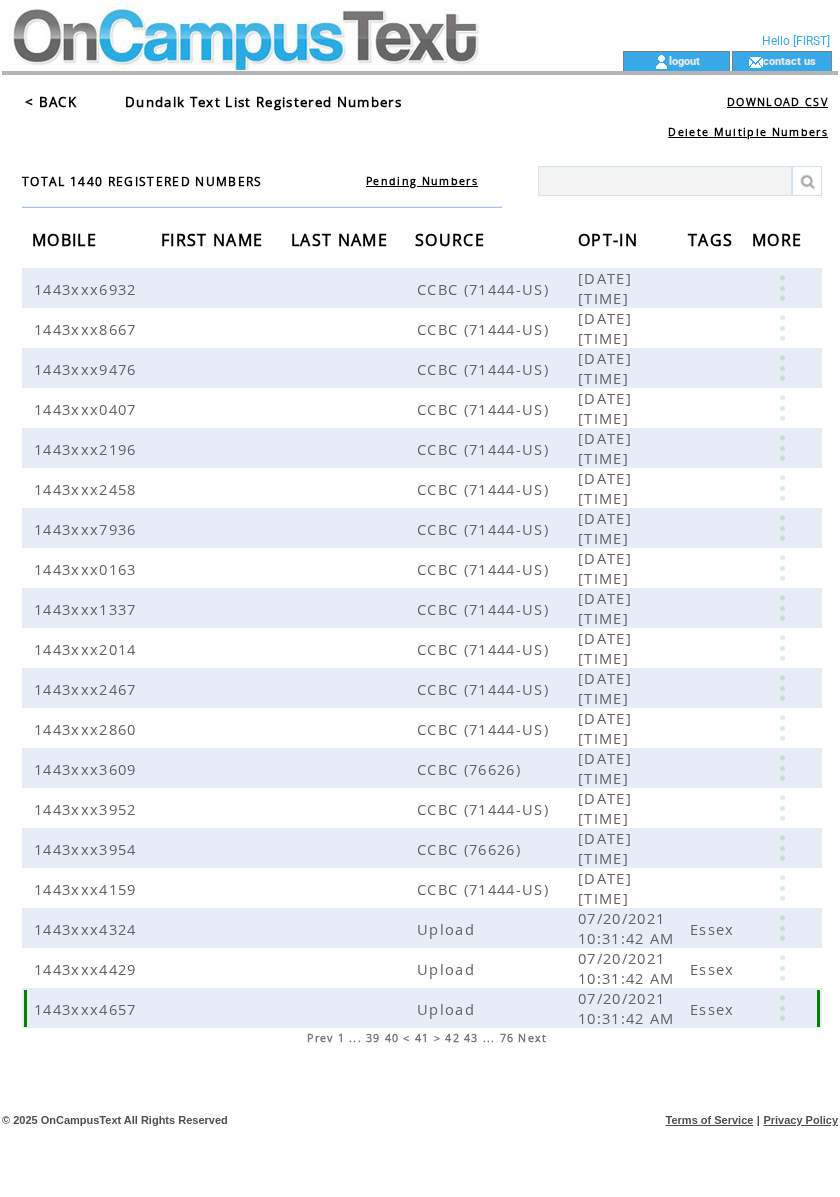 click at bounding box center (782, 1008) 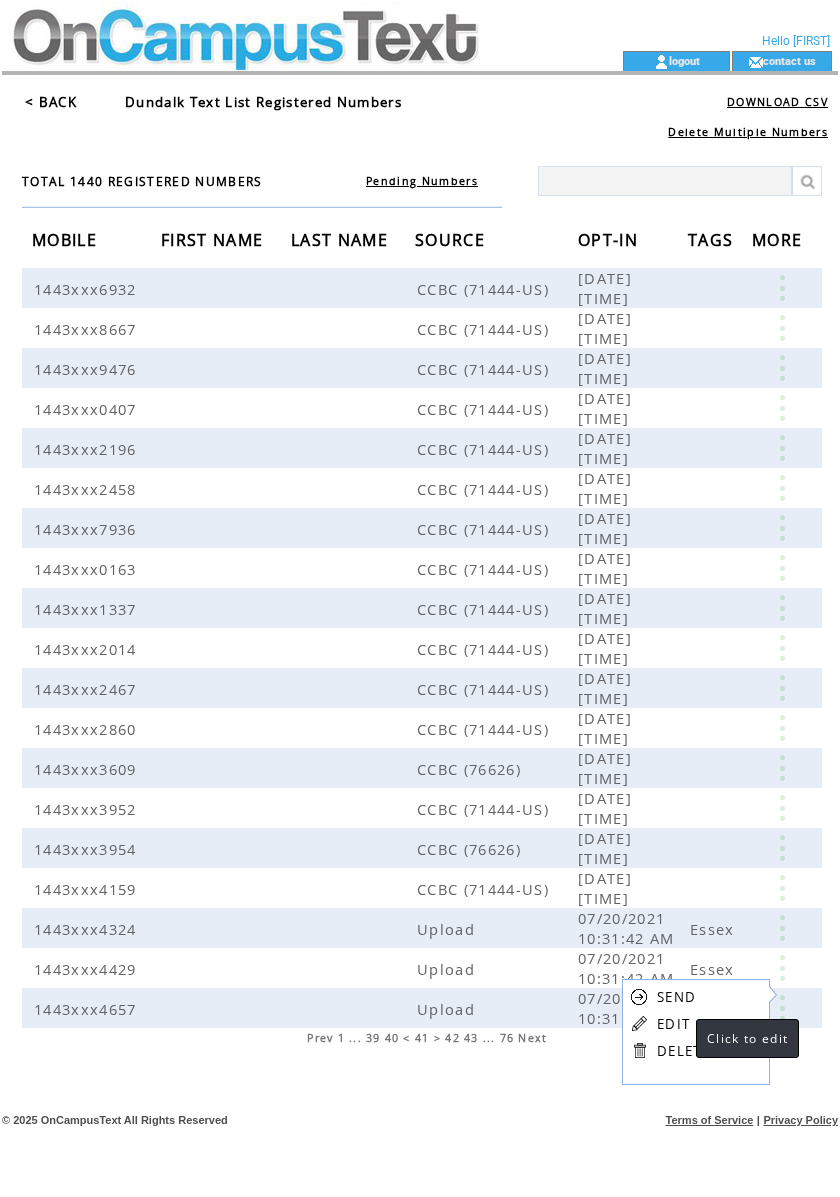 click on "EDIT" at bounding box center [673, 1024] 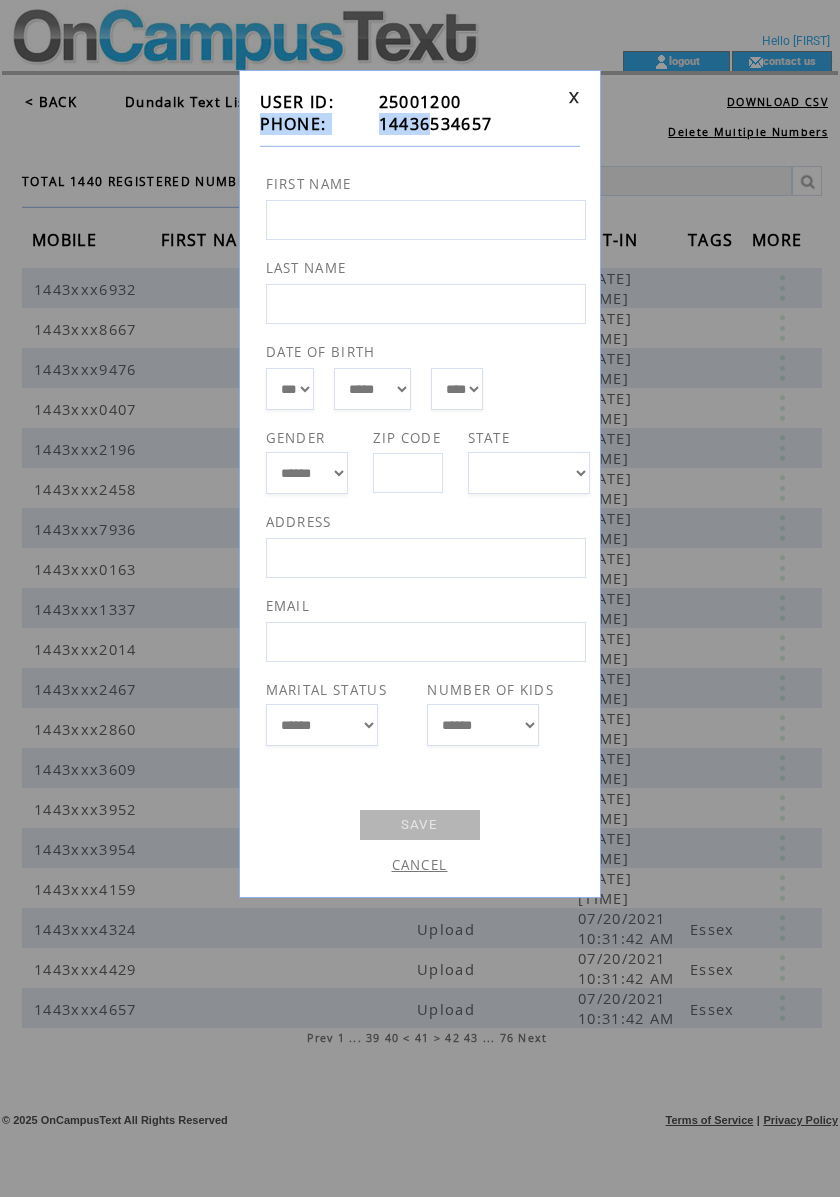 drag, startPoint x: 505, startPoint y: 112, endPoint x: 426, endPoint y: 117, distance: 79.15807 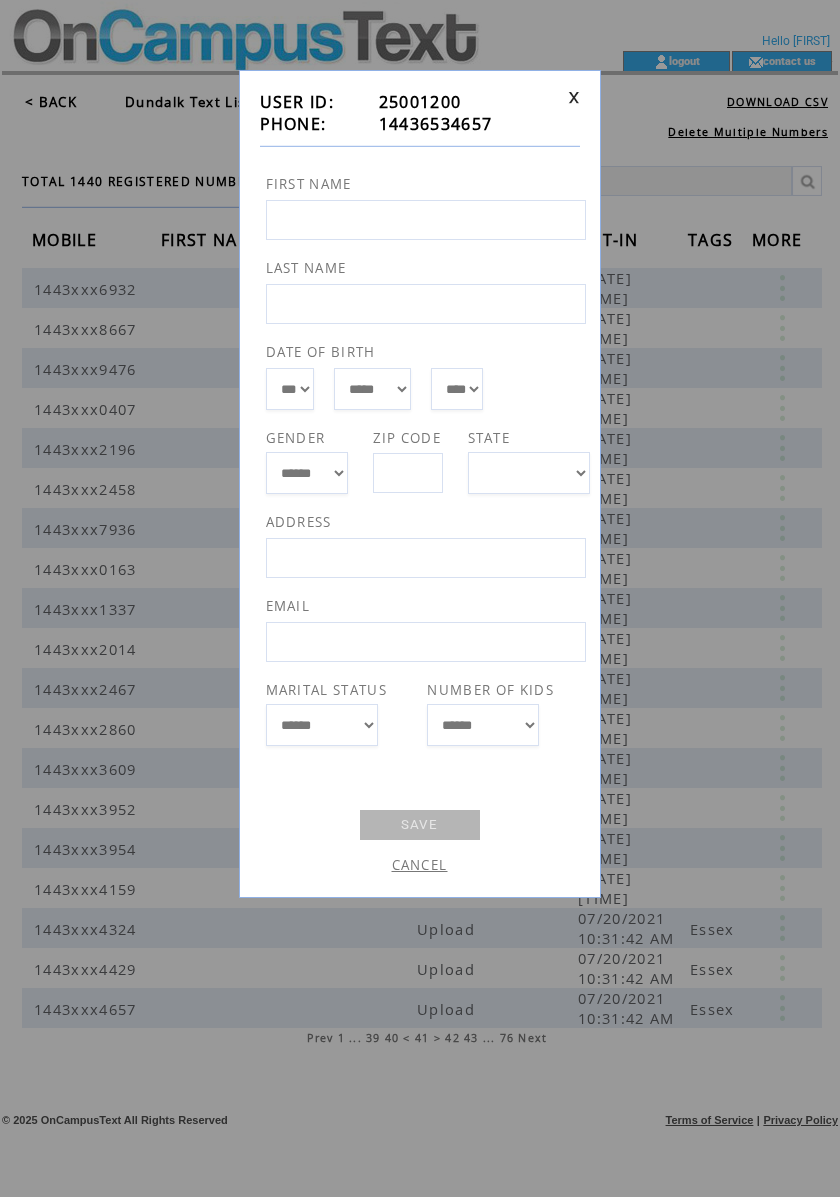 click on "14436534657" at bounding box center [436, 124] 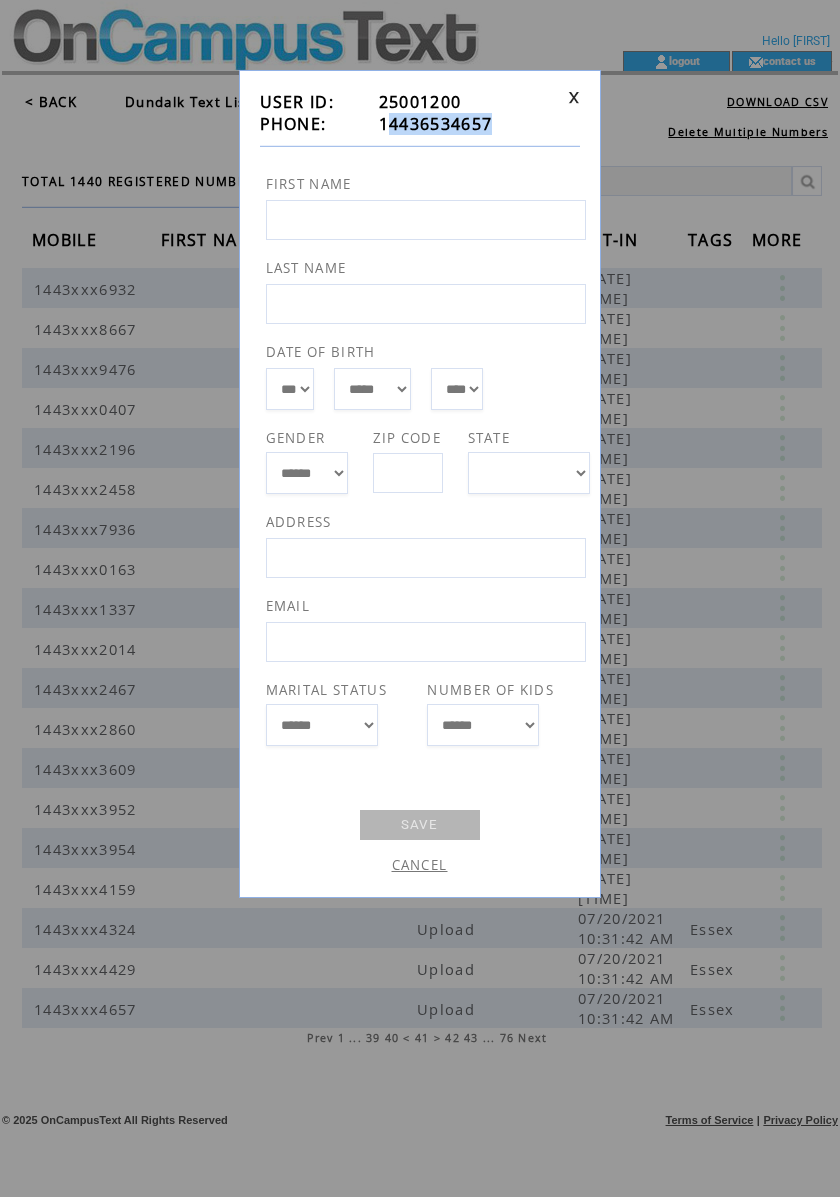 drag, startPoint x: 506, startPoint y: 120, endPoint x: 388, endPoint y: 134, distance: 118.82761 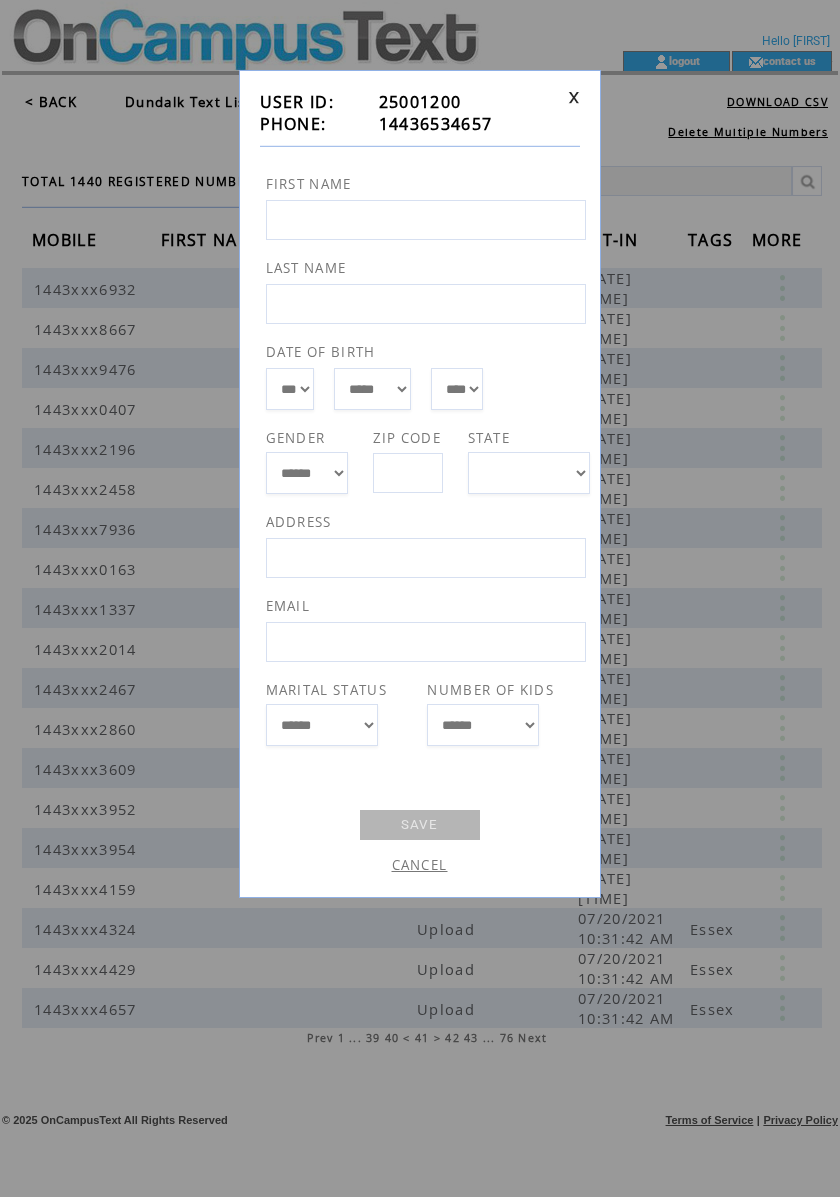 click on "CANCEL" at bounding box center (420, 865) 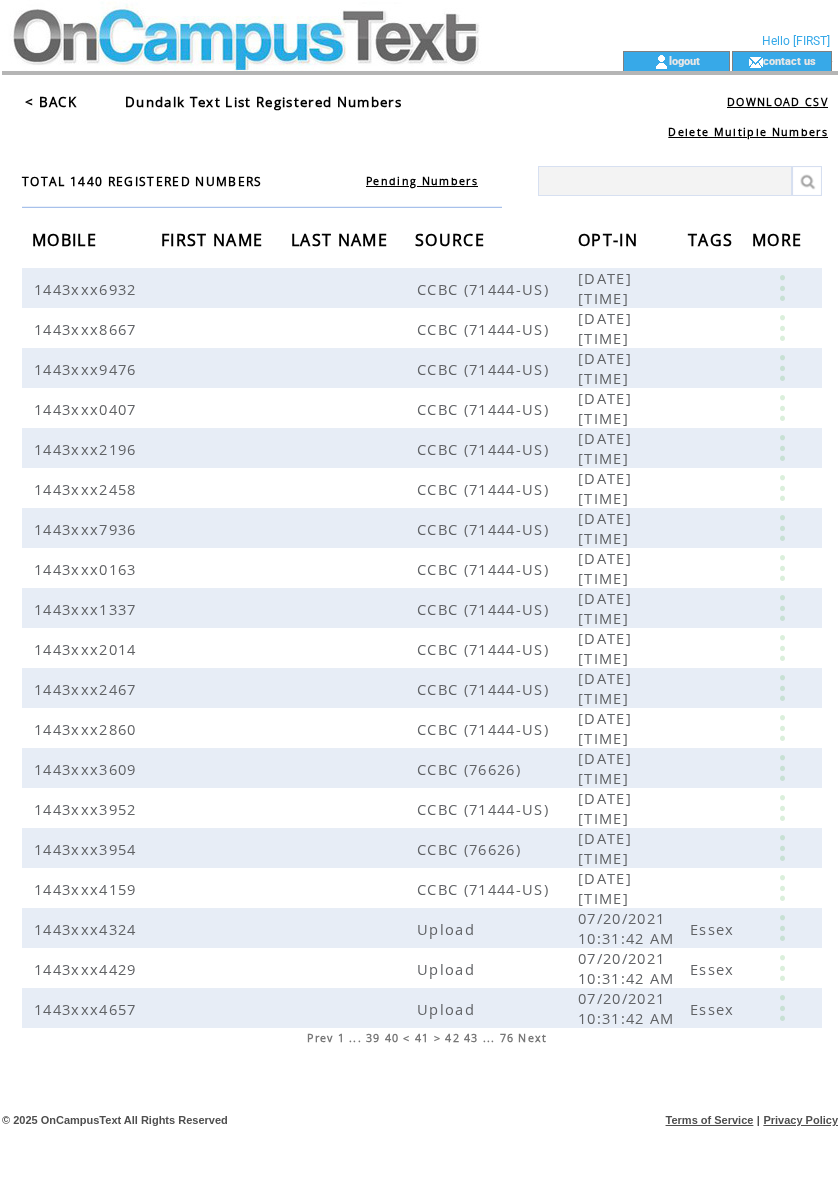 click on "40" at bounding box center [392, 1038] 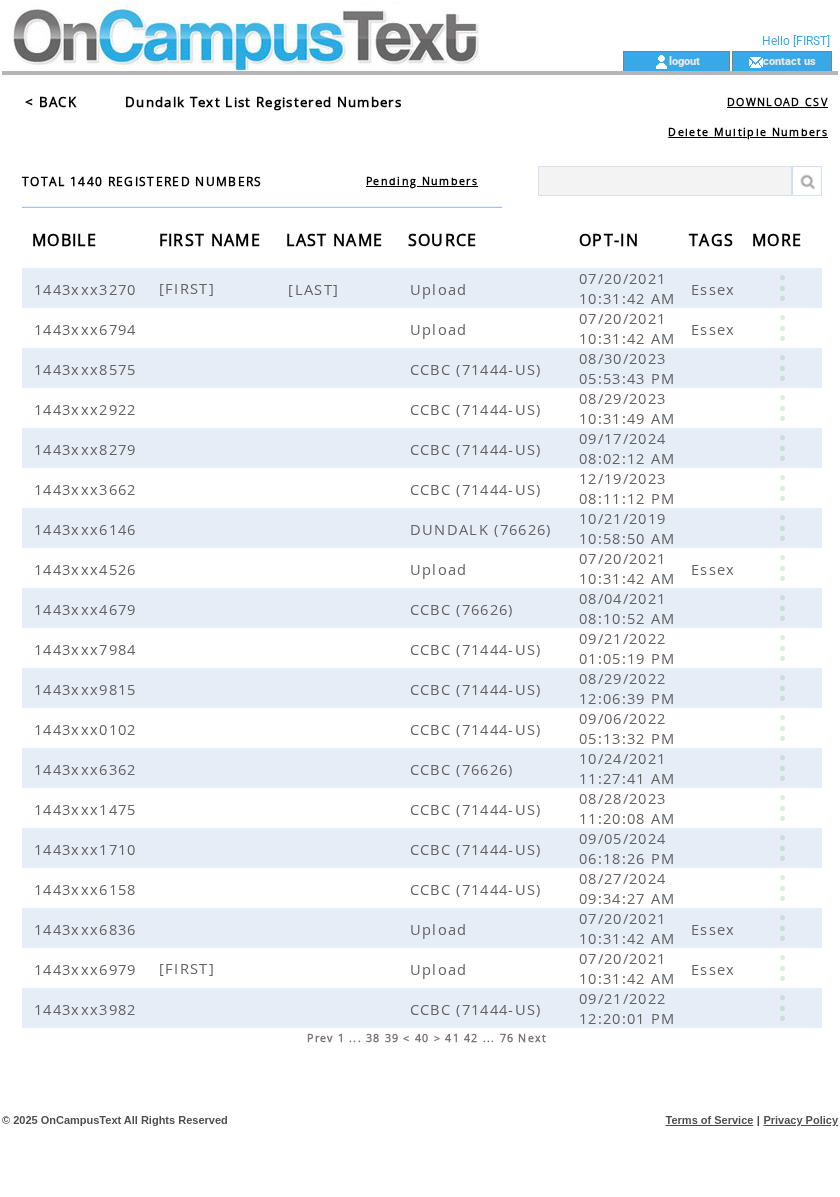 scroll, scrollTop: 0, scrollLeft: 0, axis: both 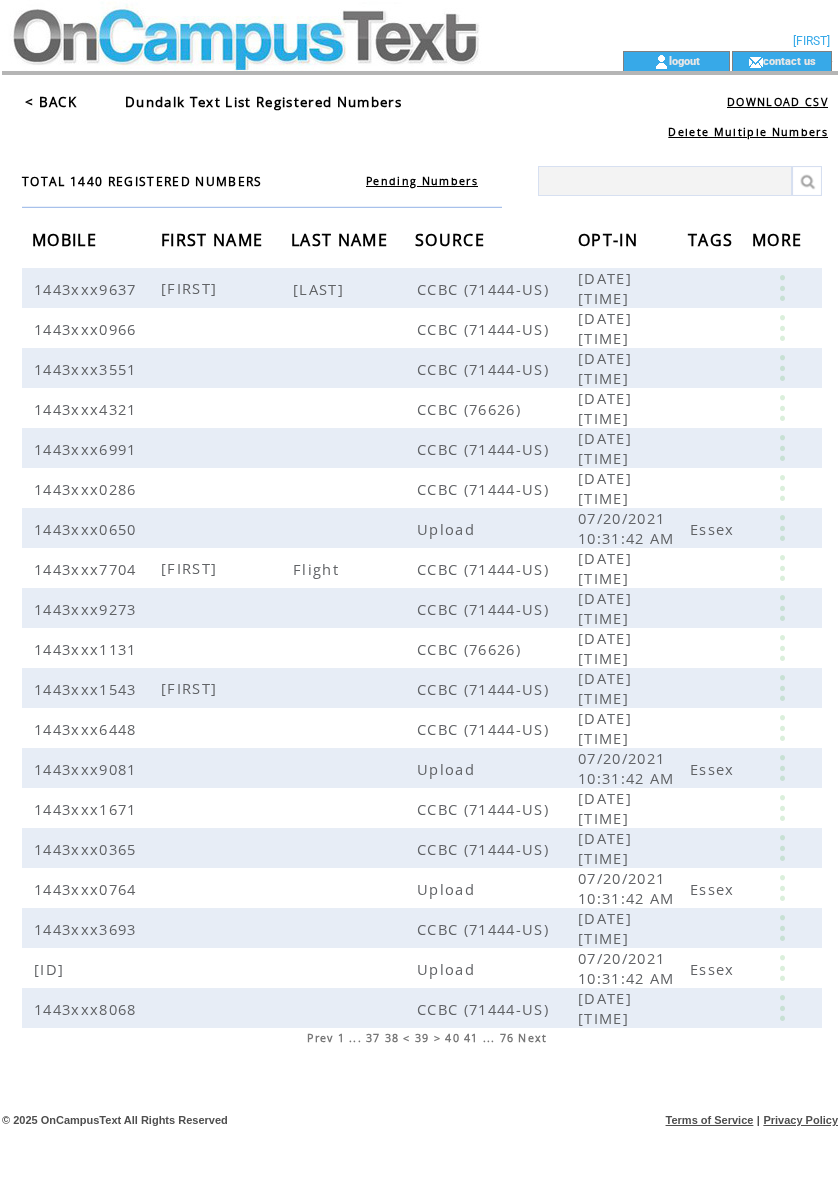 click on "40" at bounding box center (452, 1038) 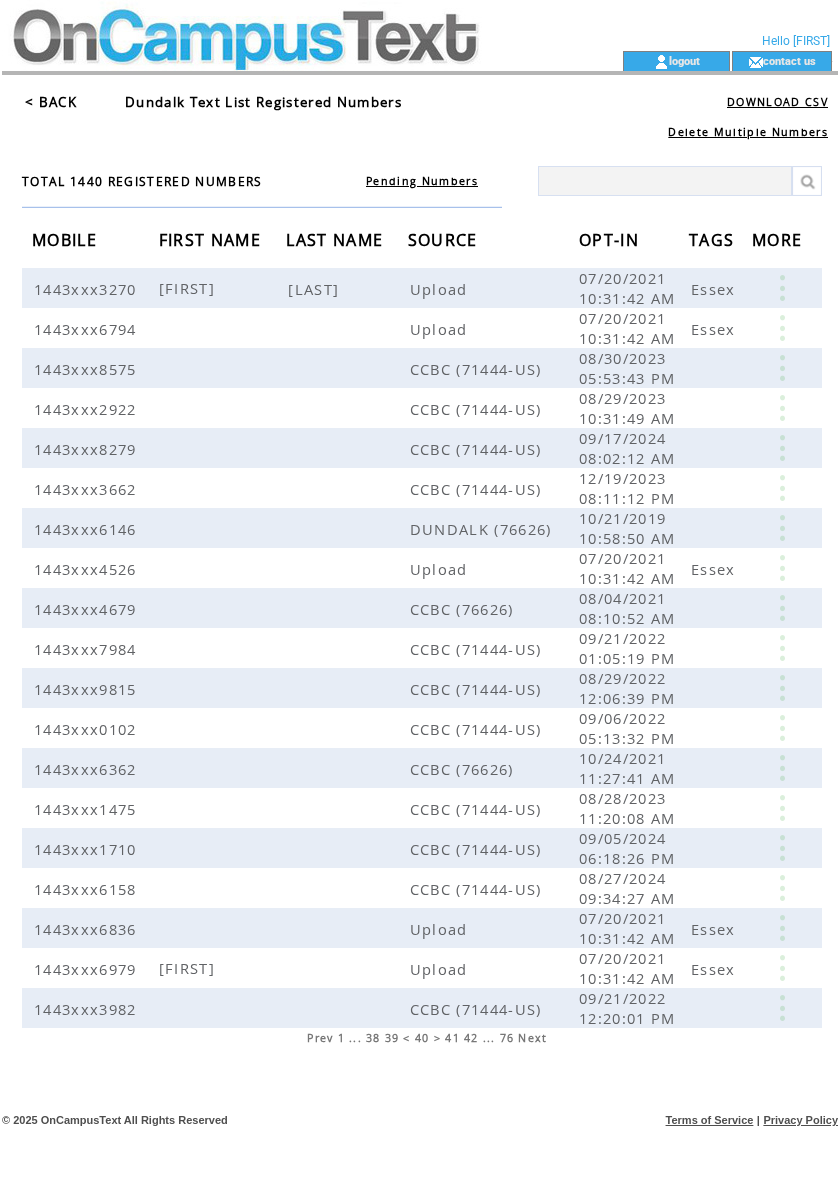 scroll, scrollTop: 0, scrollLeft: 0, axis: both 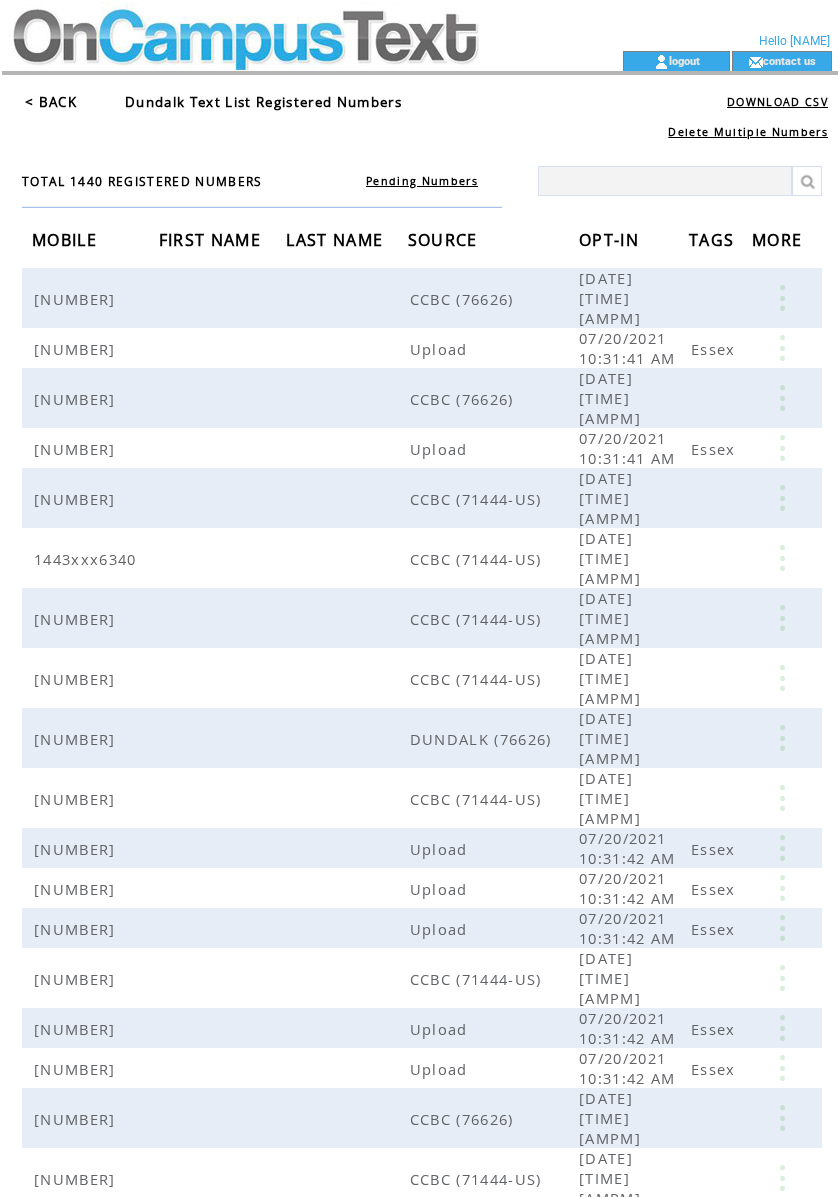 click on "Next" at bounding box center [530, 1278] 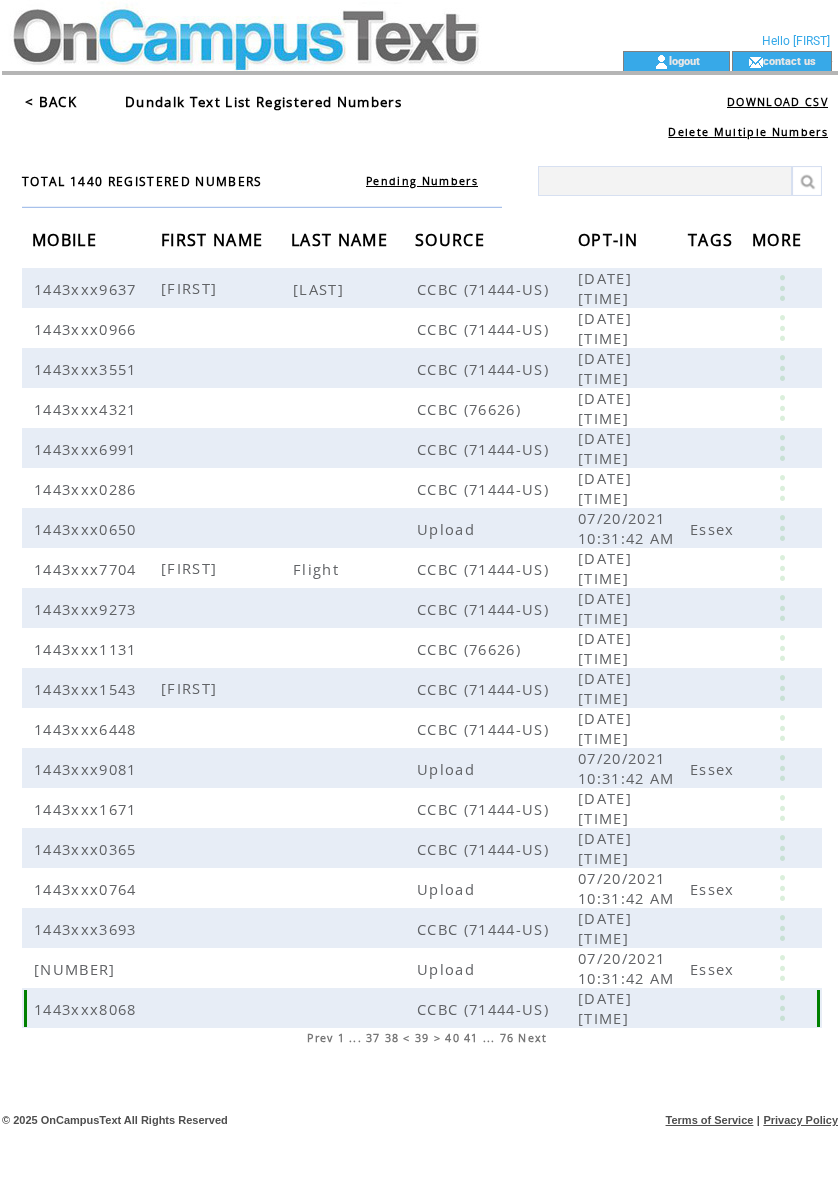 scroll, scrollTop: 0, scrollLeft: 0, axis: both 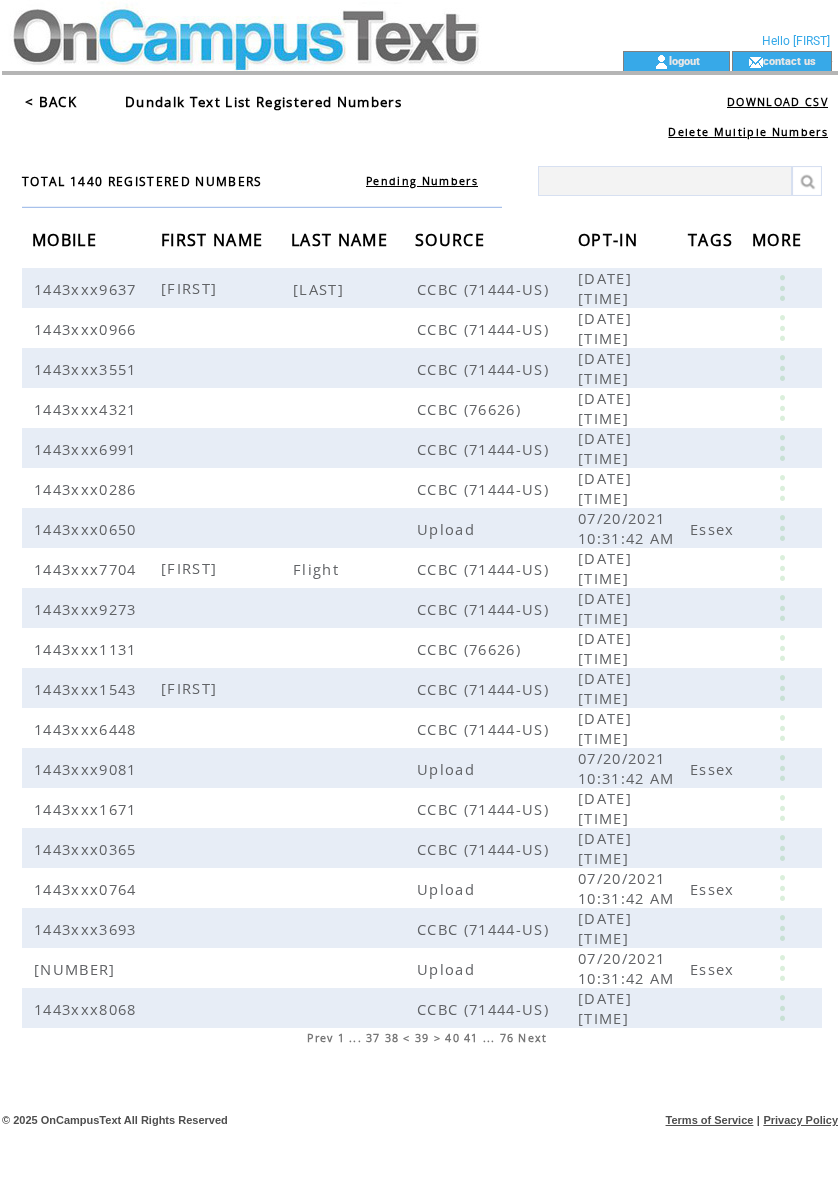 click on "40" at bounding box center [452, 1038] 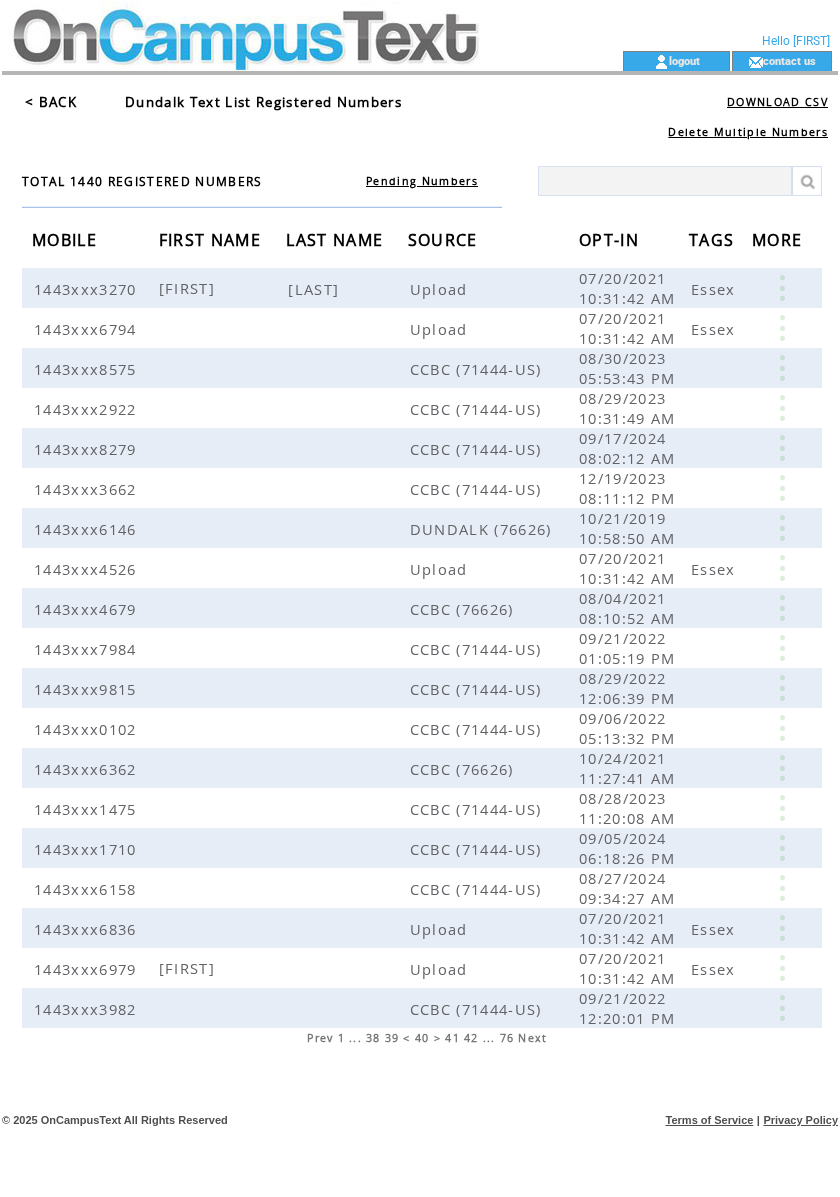 scroll, scrollTop: 0, scrollLeft: 0, axis: both 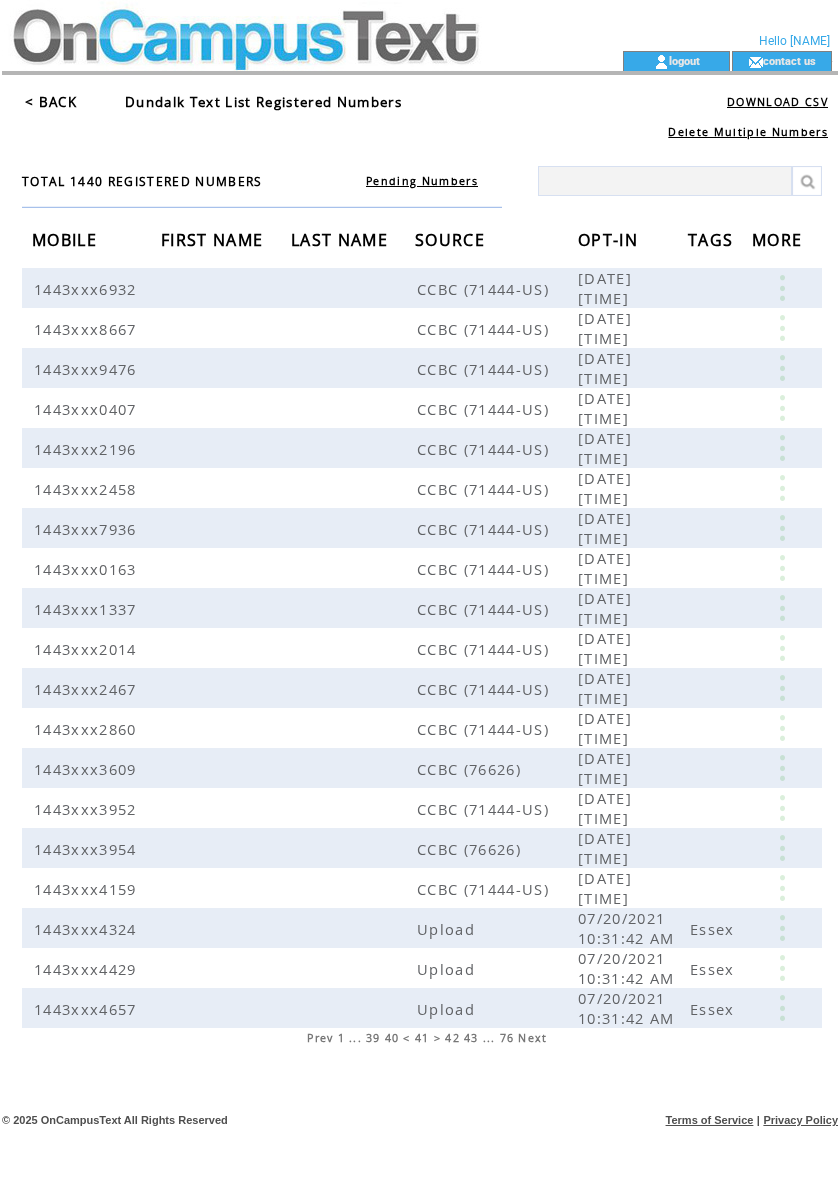 click on "Next" at bounding box center (532, 1038) 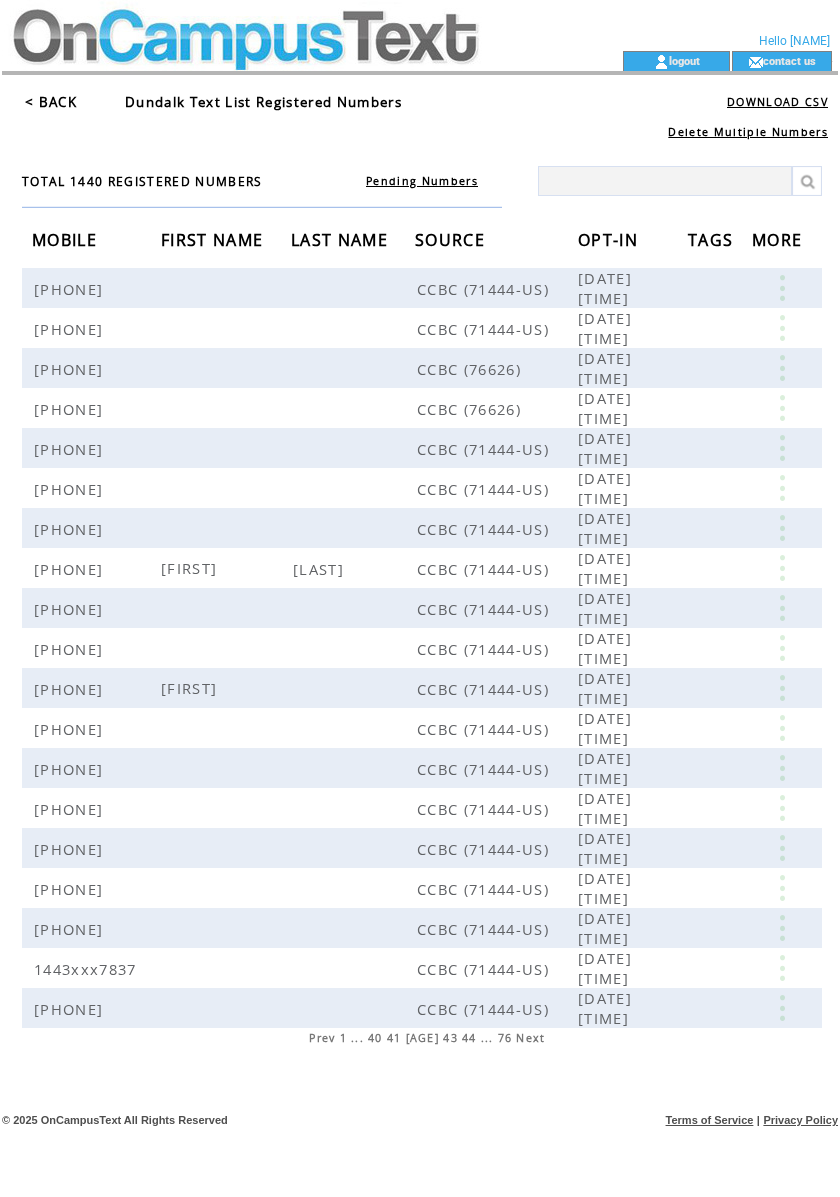 scroll, scrollTop: 0, scrollLeft: 0, axis: both 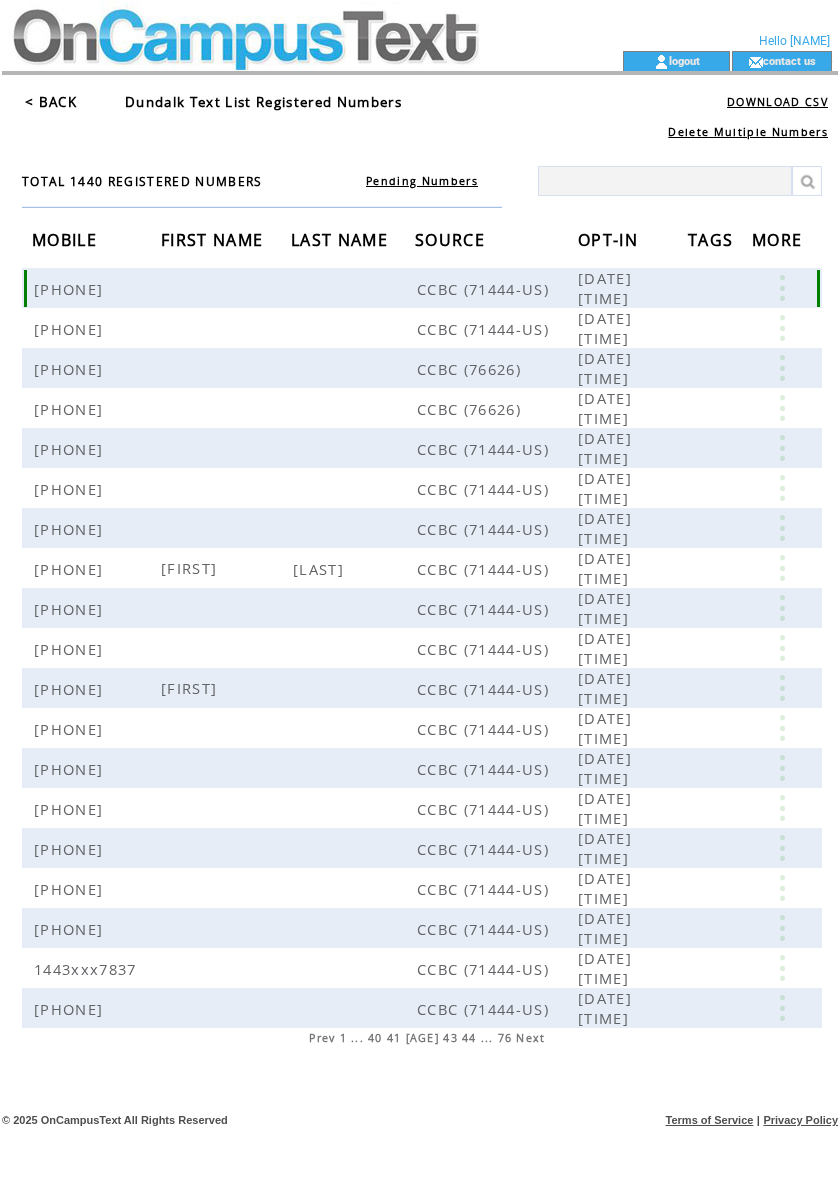 click at bounding box center [782, 288] 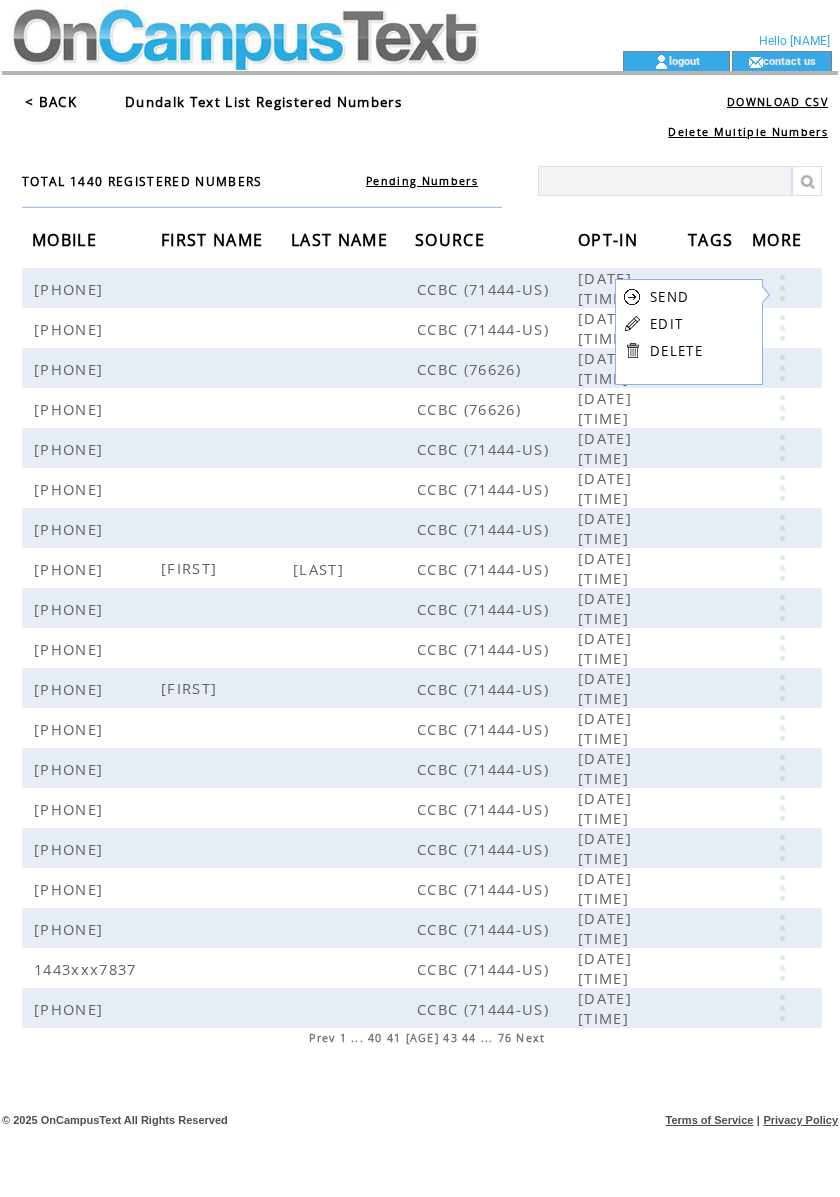 click on "EDIT" at bounding box center [666, 324] 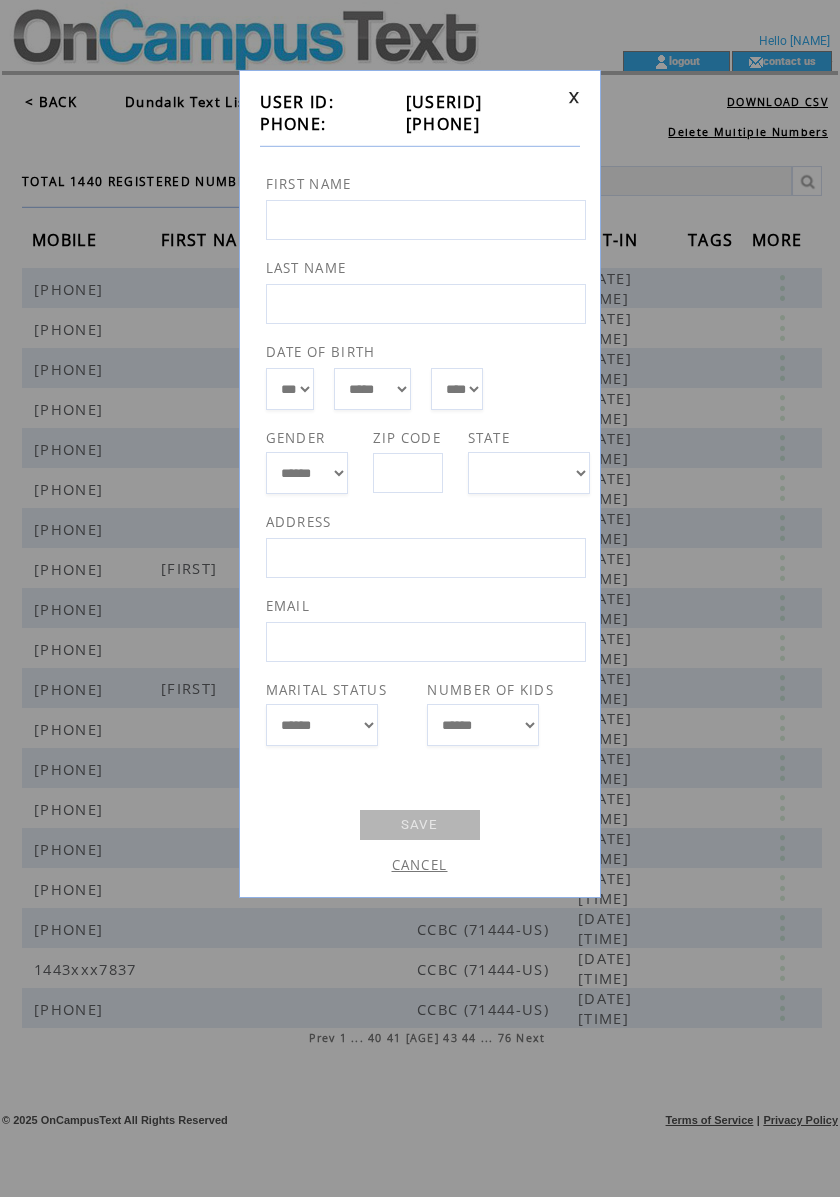 drag, startPoint x: 517, startPoint y: 129, endPoint x: 386, endPoint y: 126, distance: 131.03435 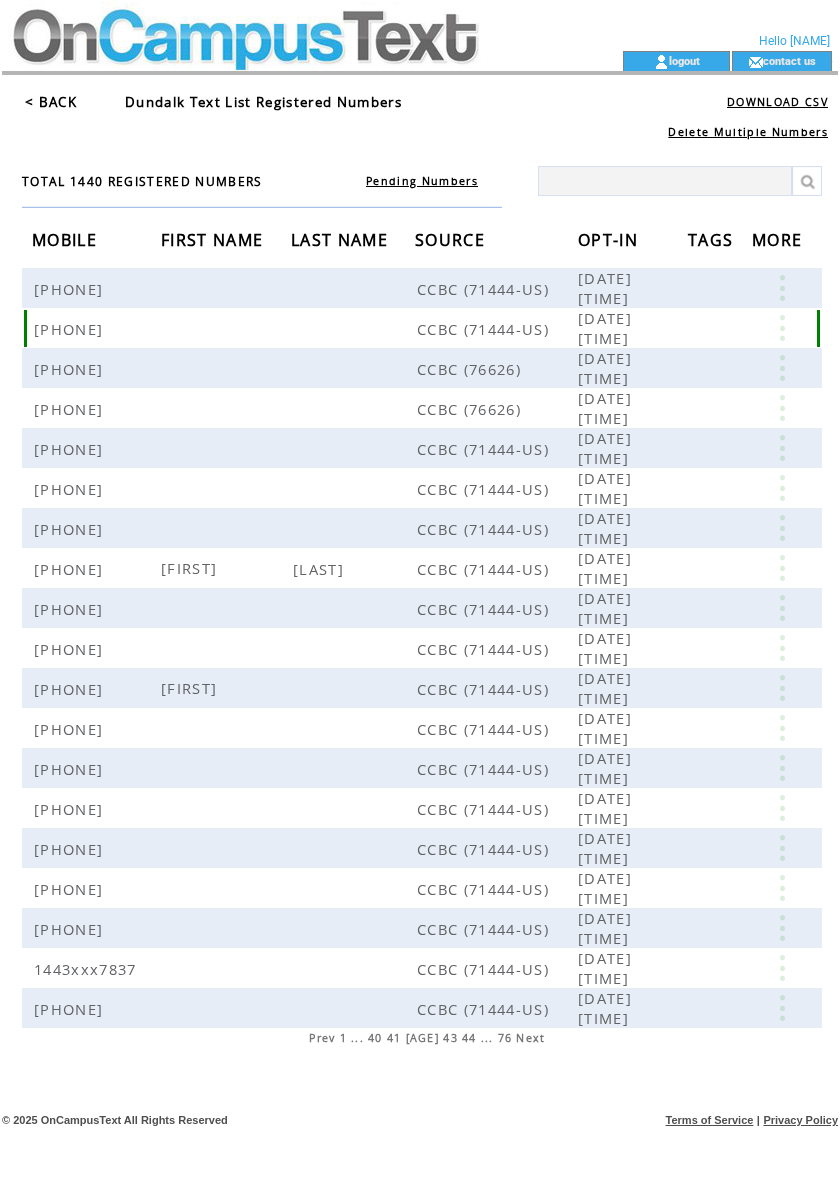 click at bounding box center [782, 328] 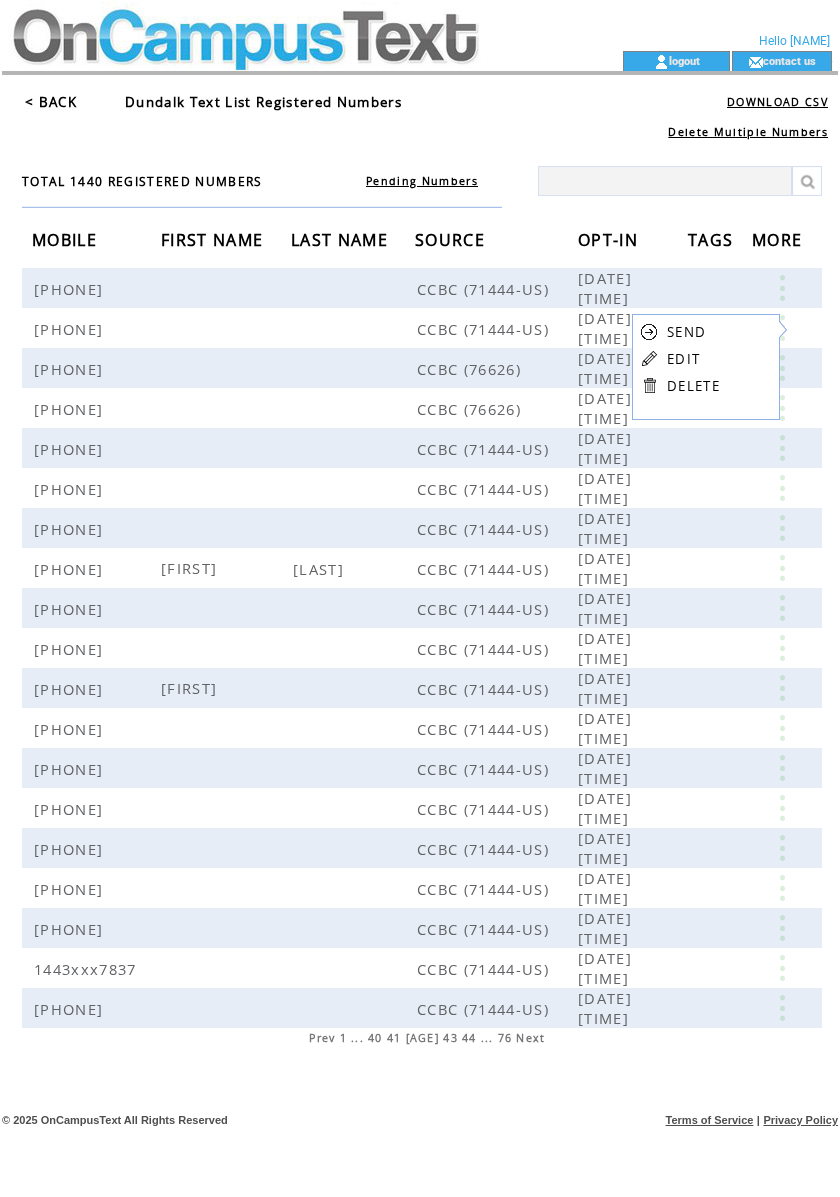 click on "EDIT" at bounding box center [683, 359] 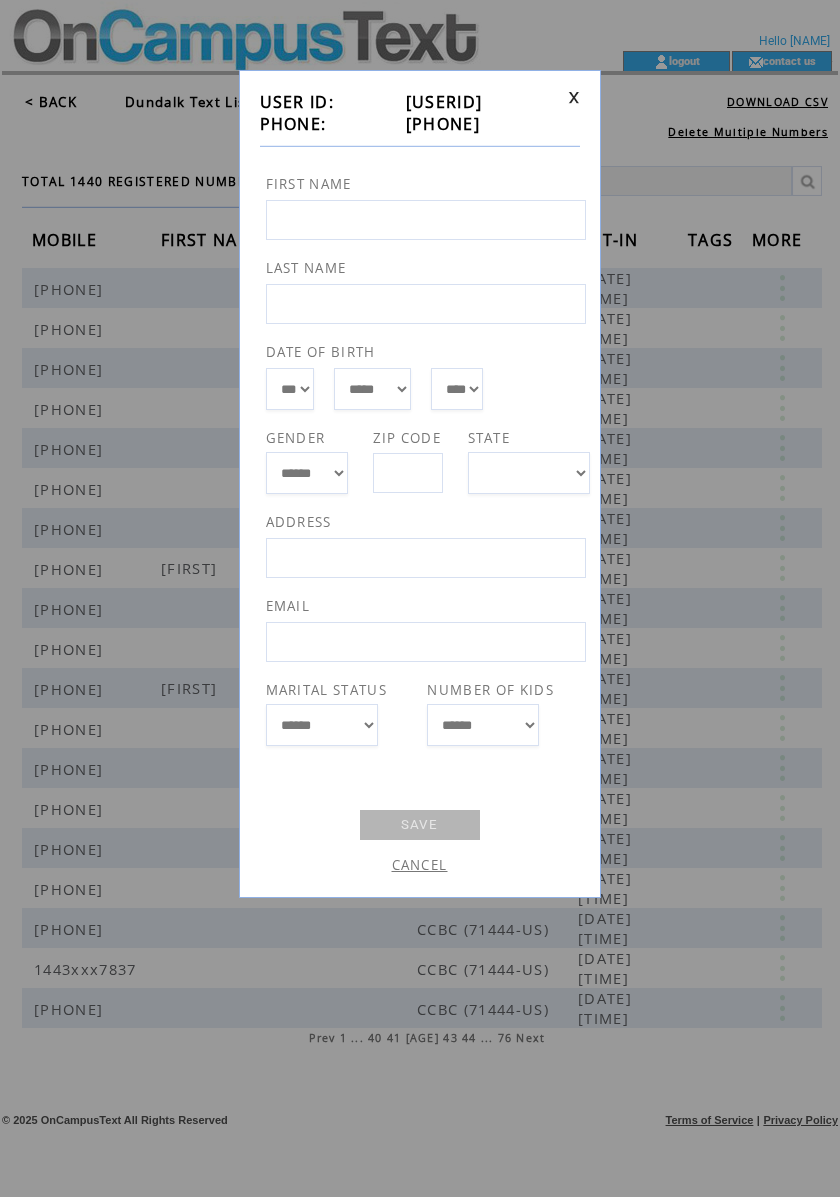 drag, startPoint x: 514, startPoint y: 126, endPoint x: 386, endPoint y: 122, distance: 128.06248 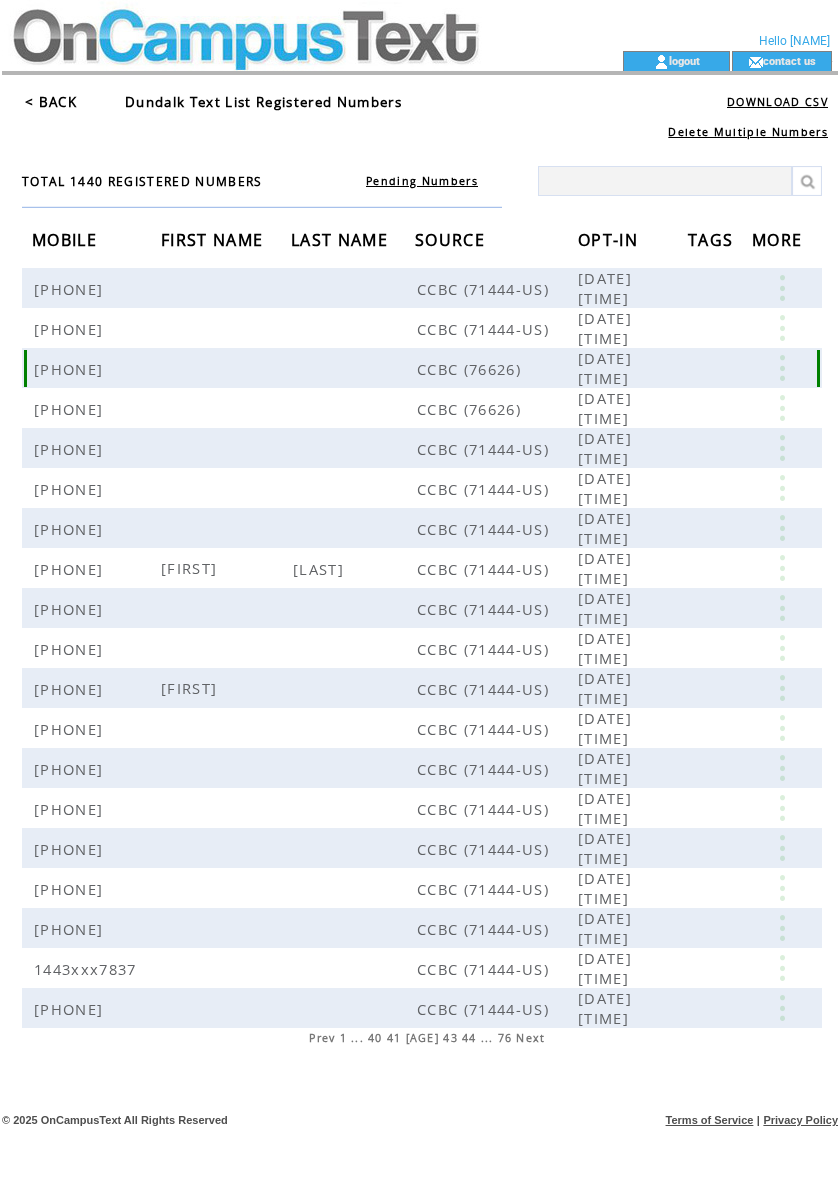 click at bounding box center [782, 368] 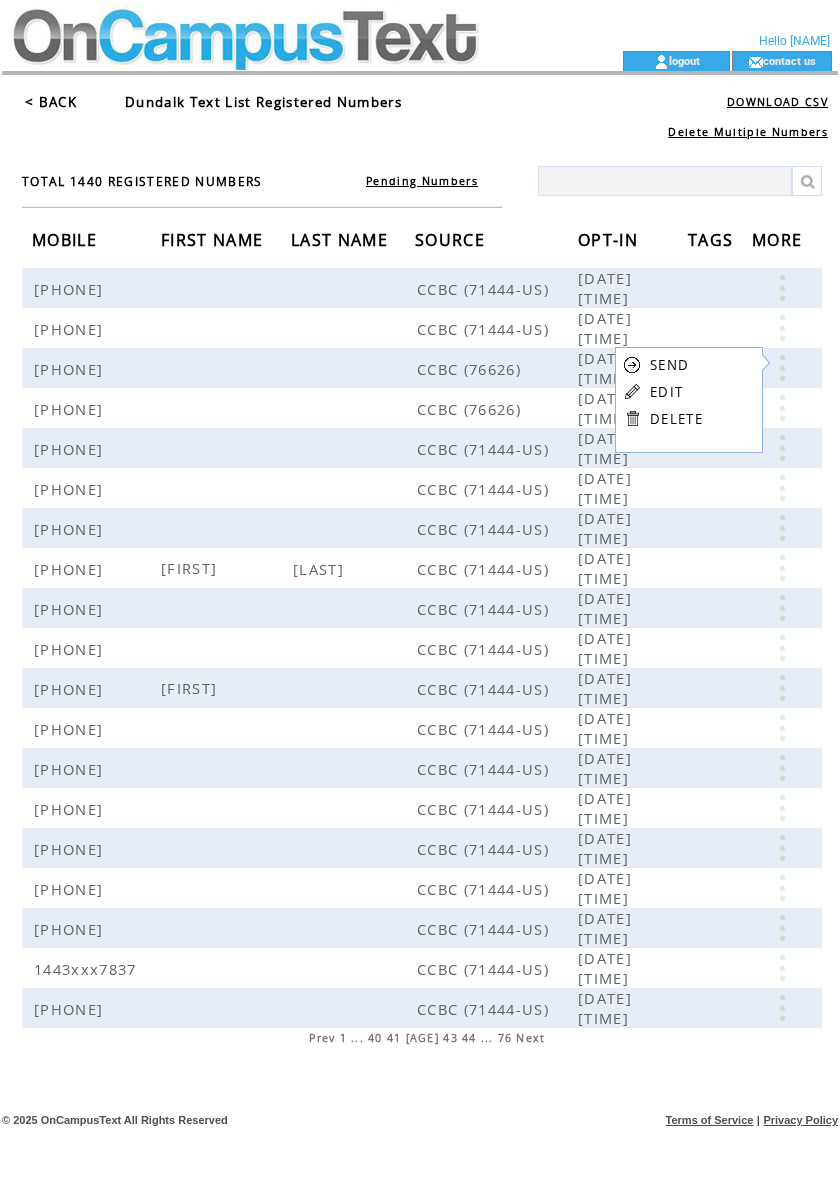 click on "EDIT" at bounding box center [666, 392] 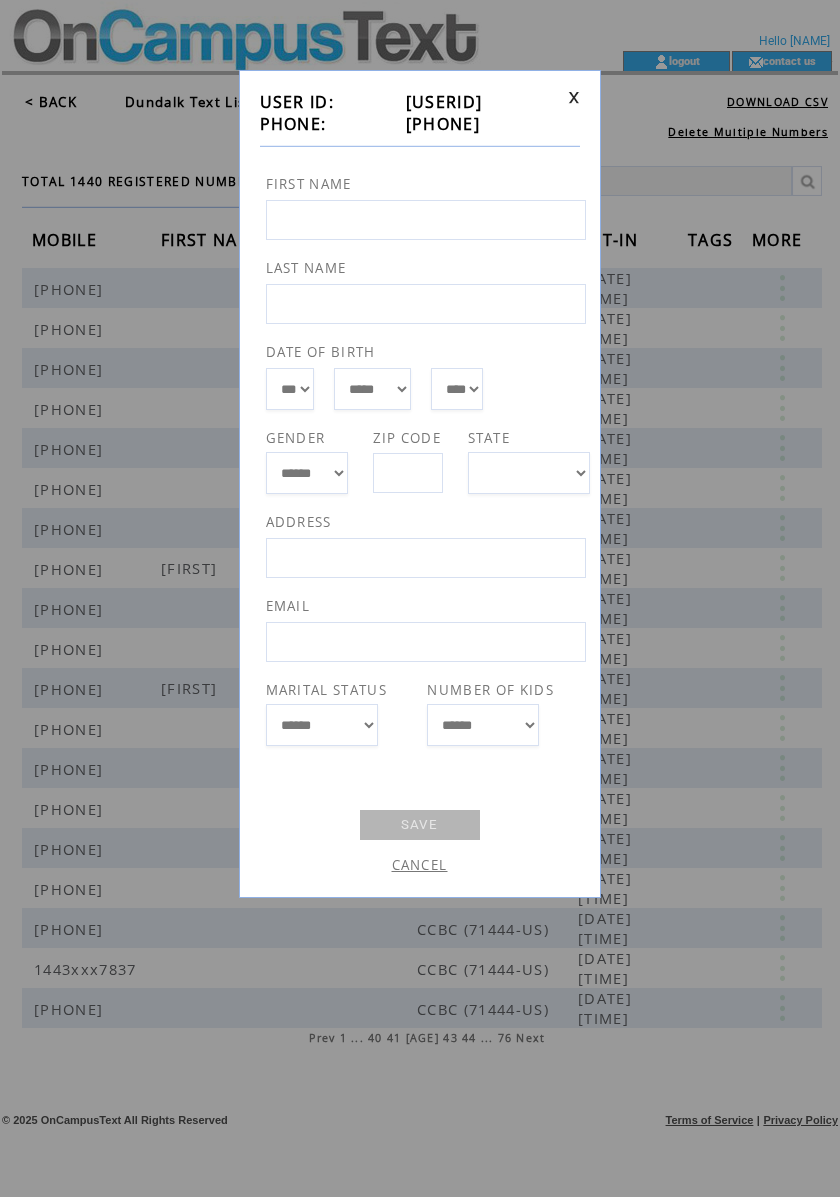 drag, startPoint x: 508, startPoint y: 116, endPoint x: 384, endPoint y: 117, distance: 124.004036 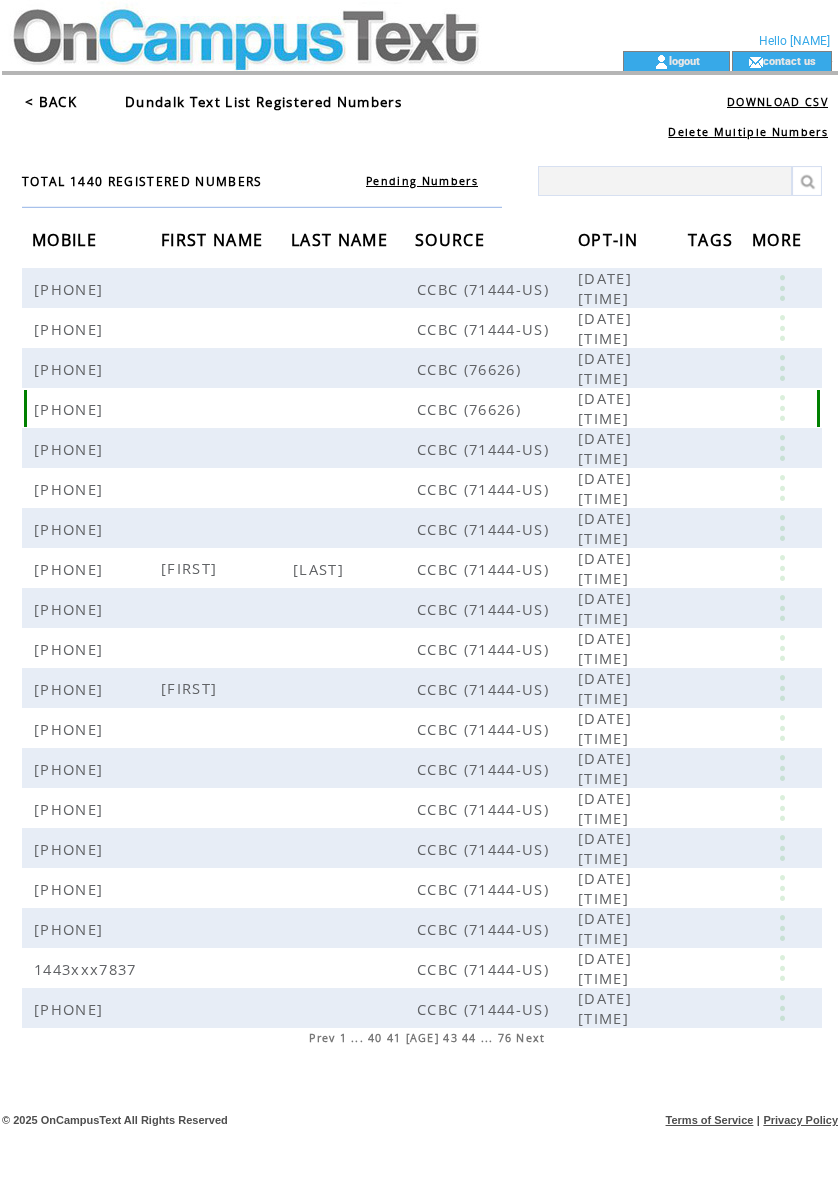 click at bounding box center [782, 408] 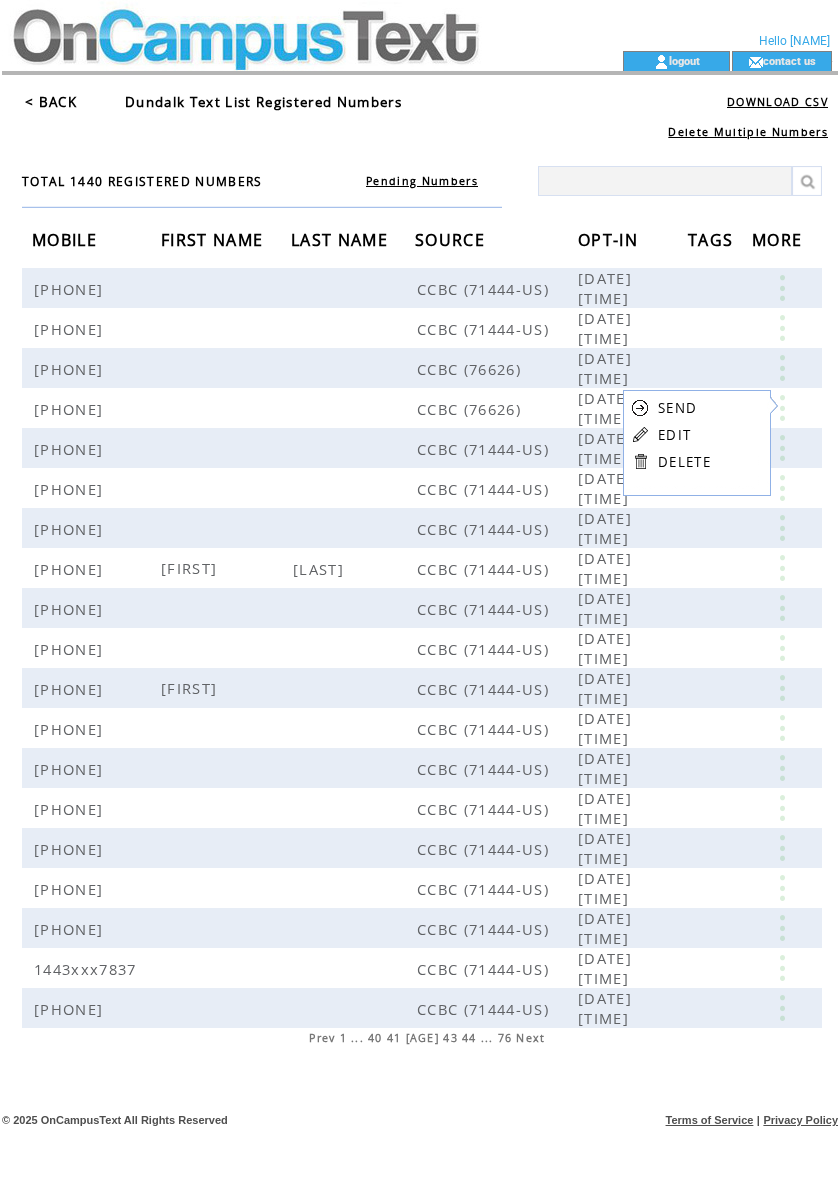click on "EDIT" at bounding box center (674, 435) 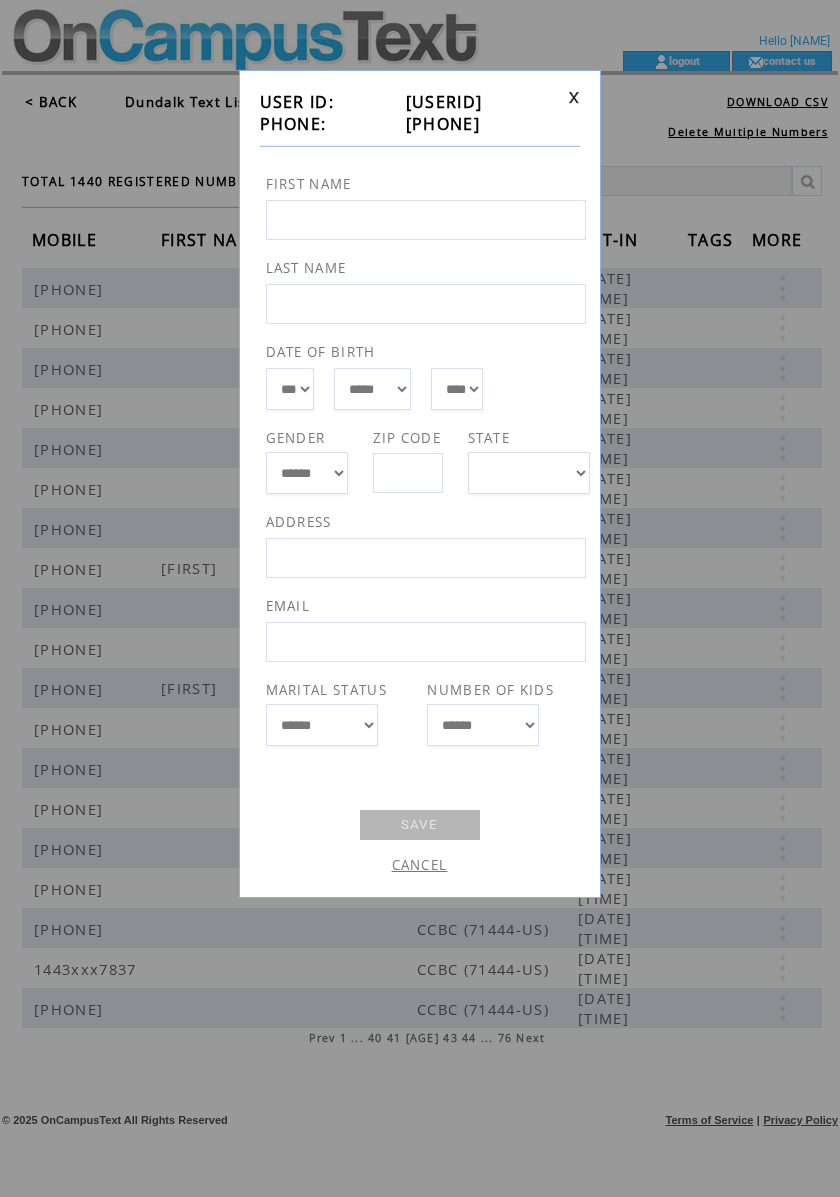 drag, startPoint x: 493, startPoint y: 121, endPoint x: 389, endPoint y: 124, distance: 104.04326 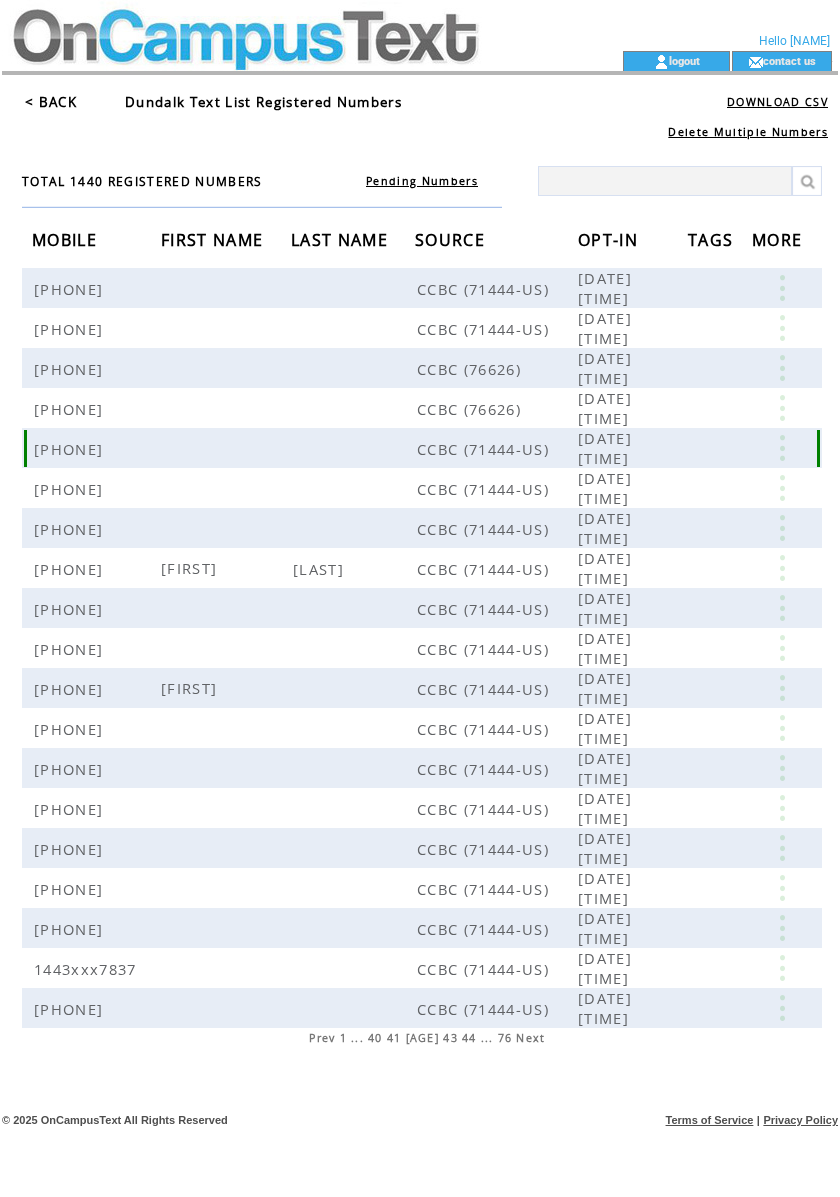 click at bounding box center [782, 448] 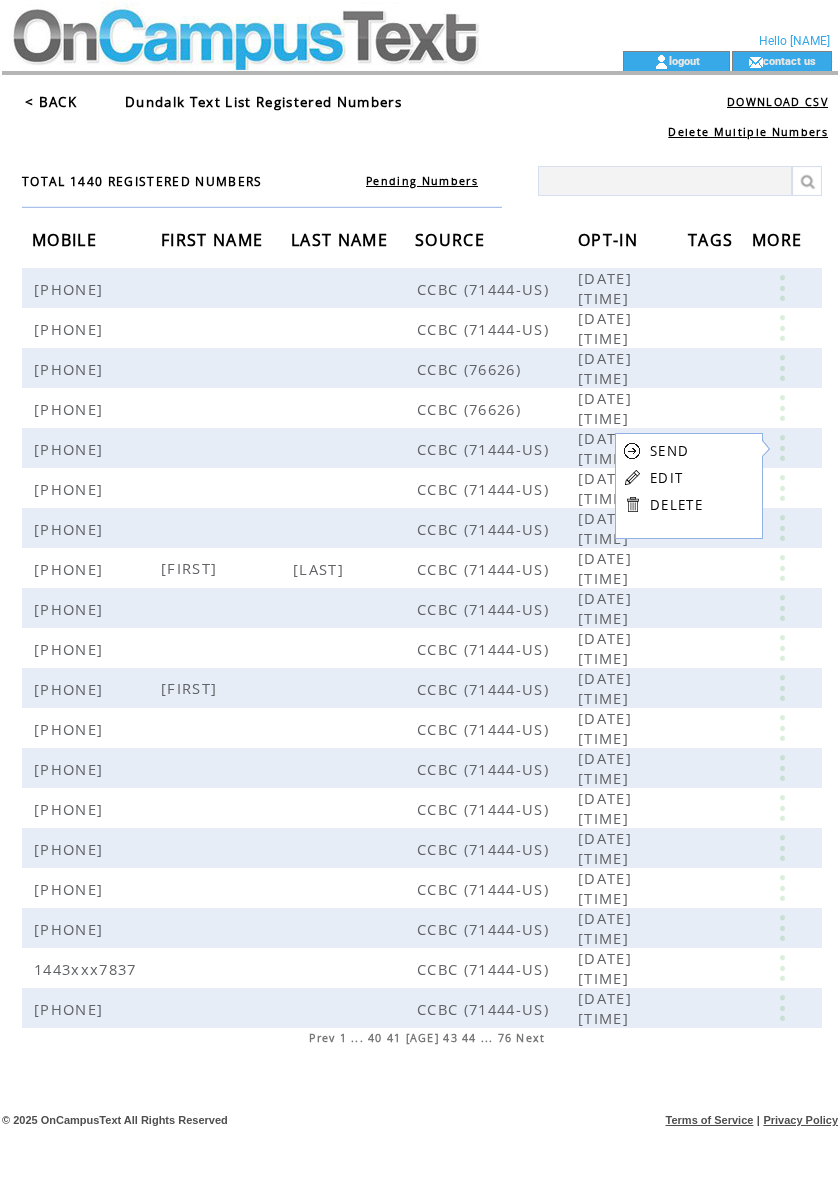 click on "EDIT" at bounding box center [666, 478] 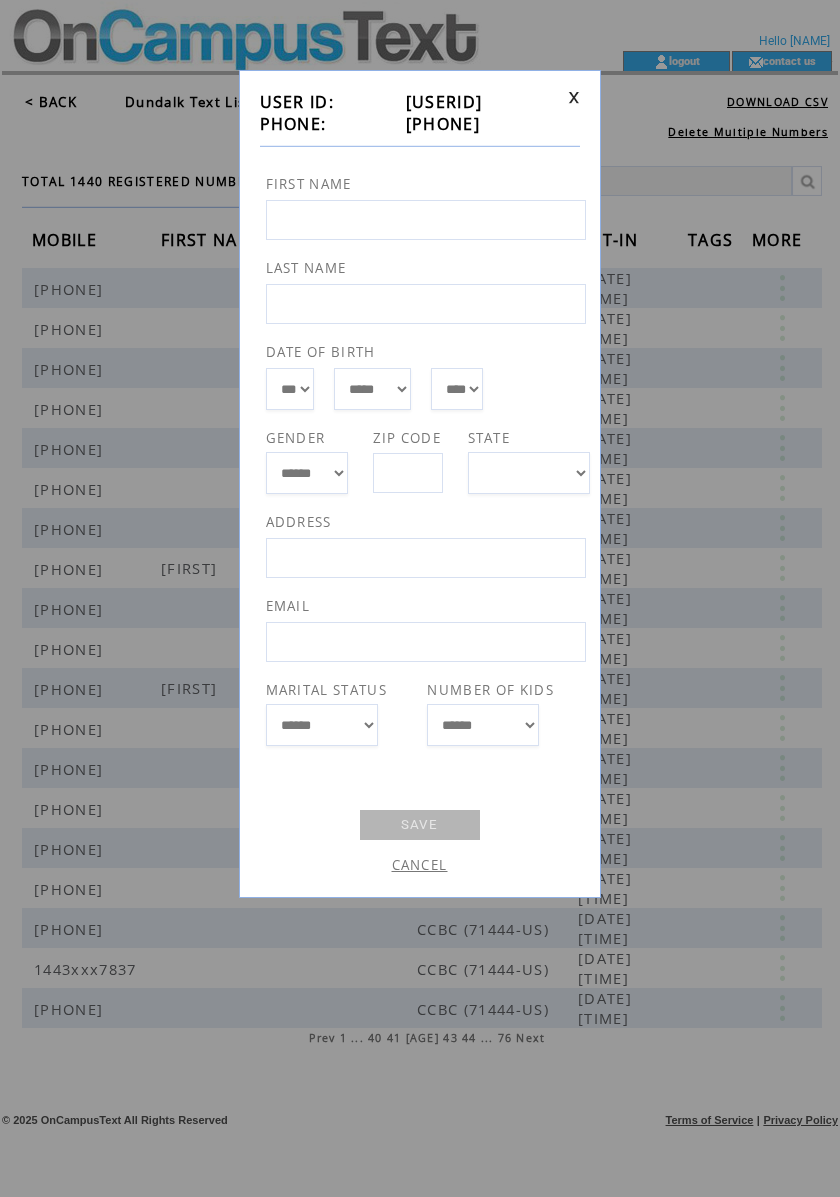 drag, startPoint x: 520, startPoint y: 125, endPoint x: 392, endPoint y: 126, distance: 128.0039 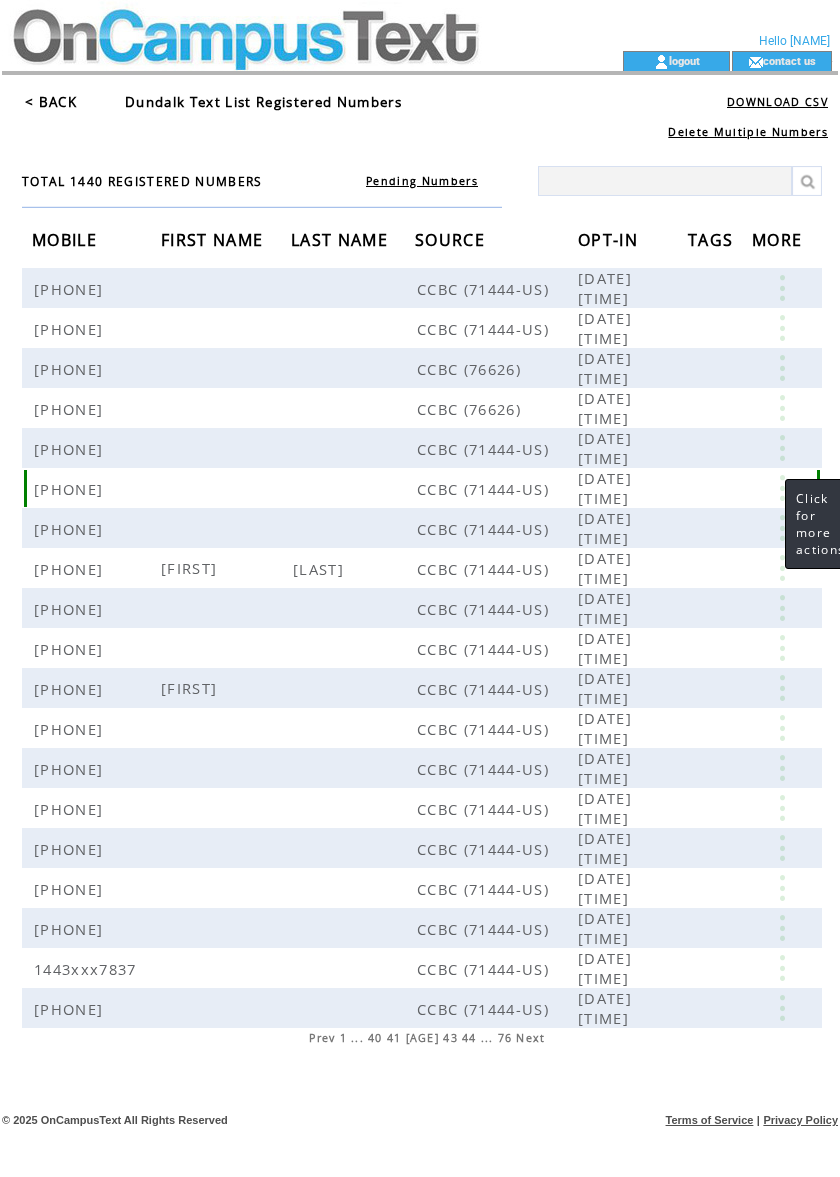 click at bounding box center (782, 488) 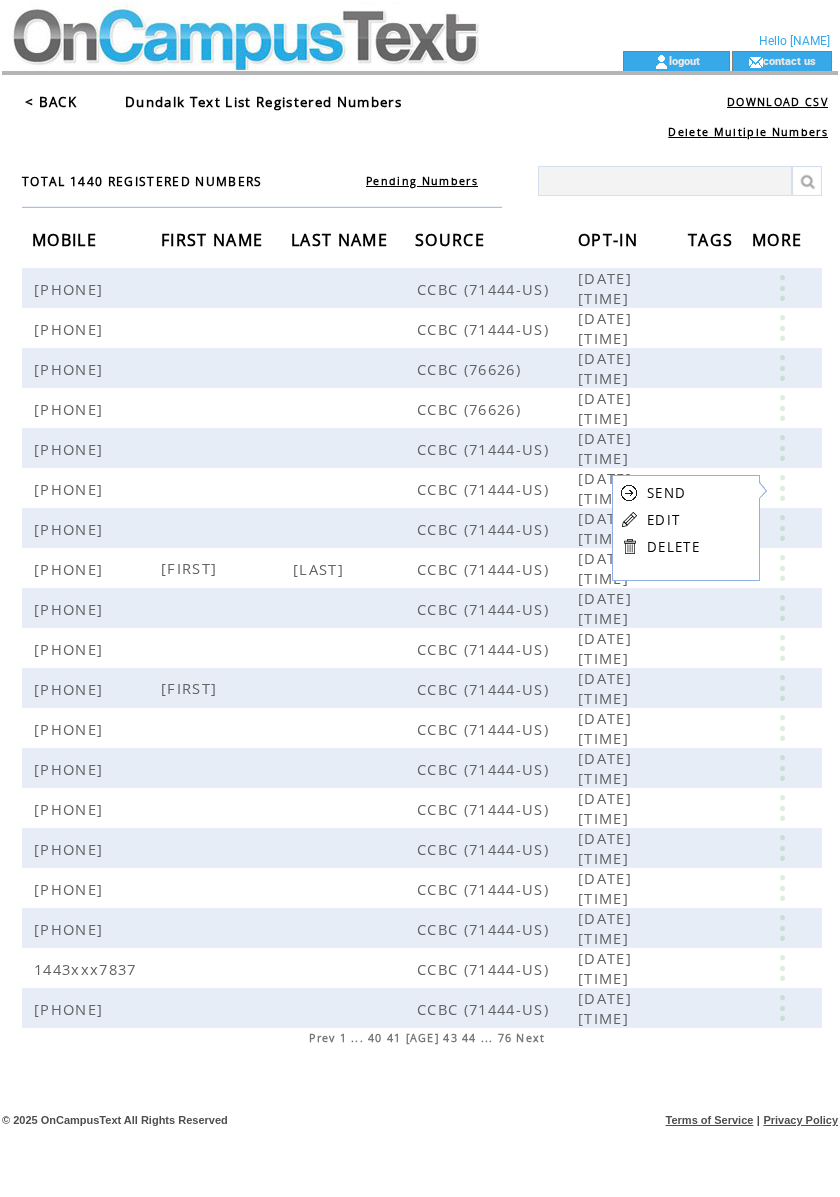 click on "EDIT" at bounding box center (663, 520) 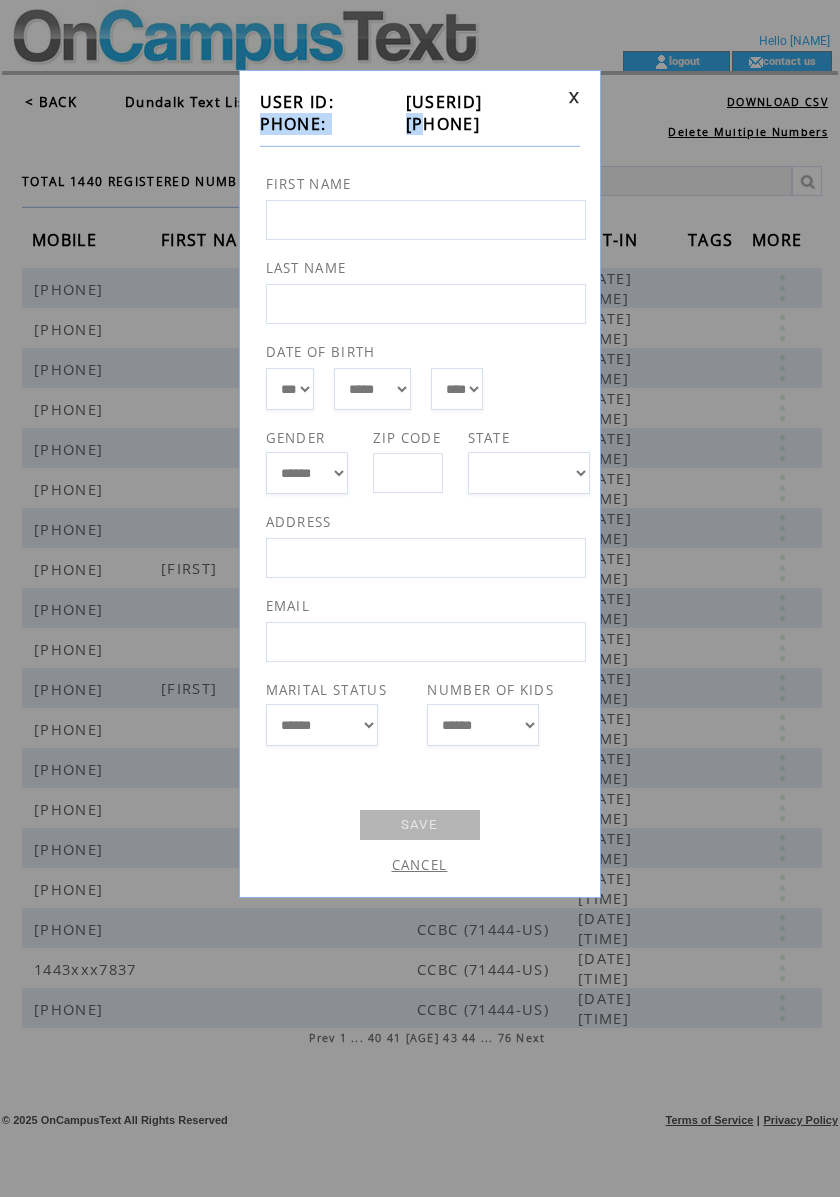 drag, startPoint x: 516, startPoint y: 112, endPoint x: 397, endPoint y: 117, distance: 119.104996 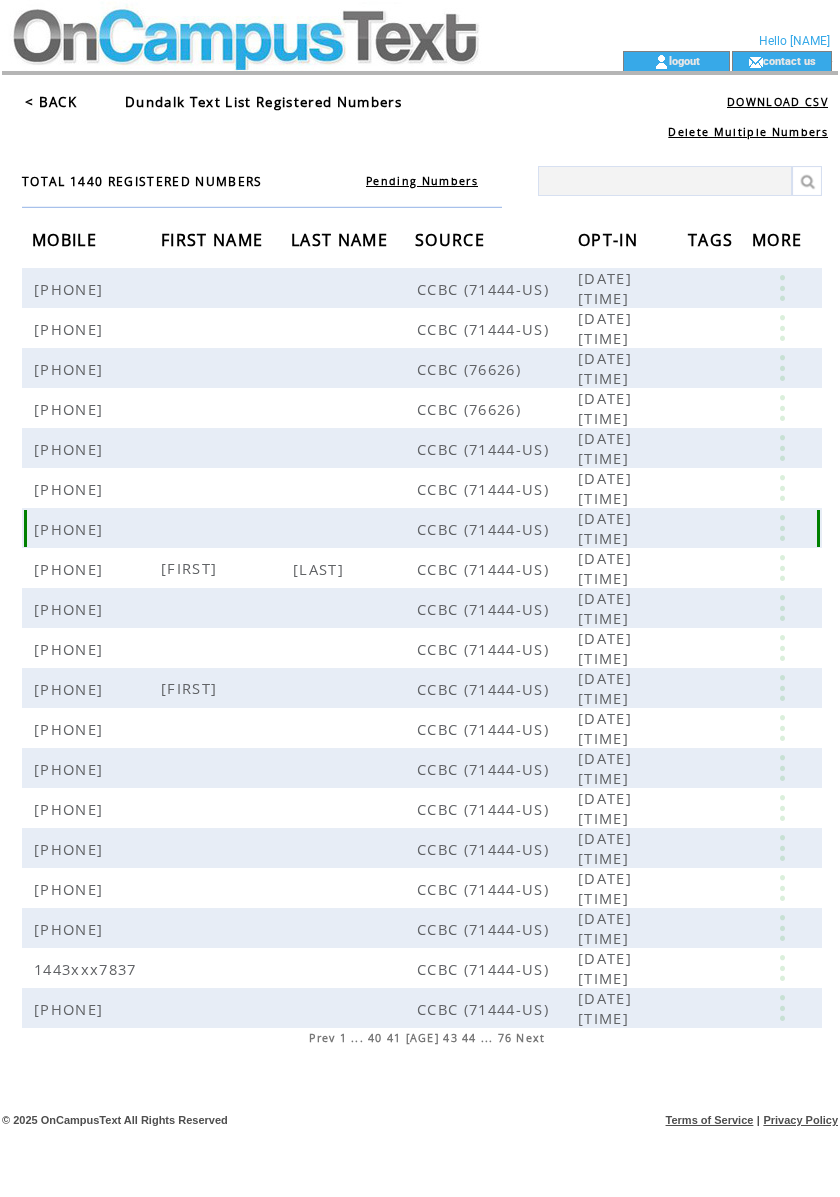 click at bounding box center [782, 528] 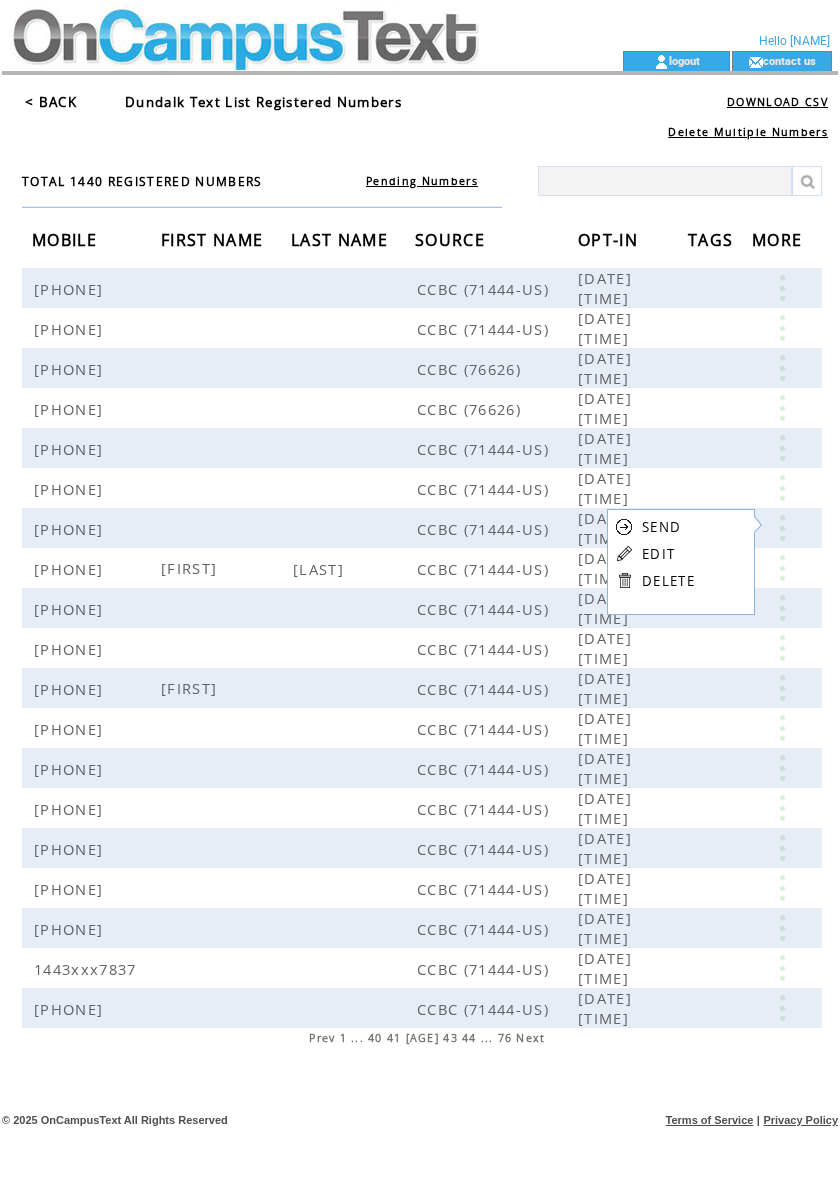 click on "EDIT" at bounding box center (658, 554) 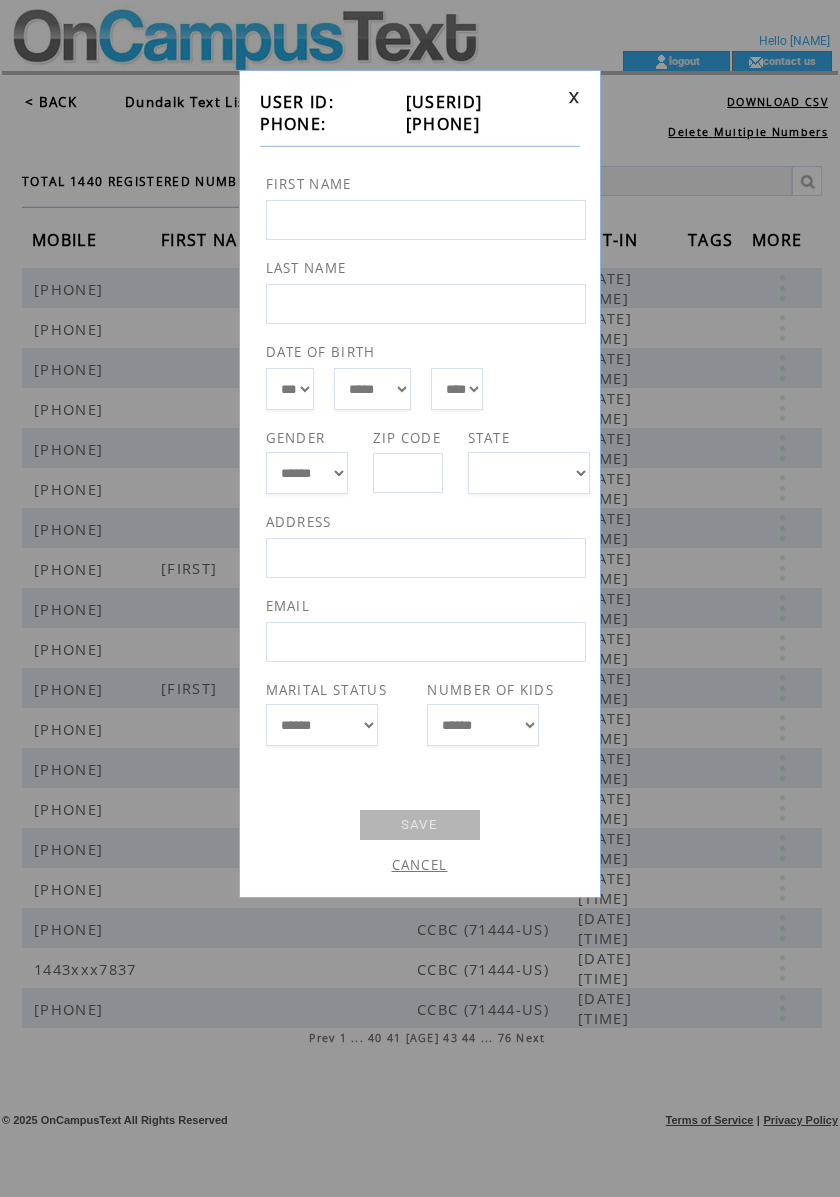 drag, startPoint x: 529, startPoint y: 126, endPoint x: 390, endPoint y: 129, distance: 139.03236 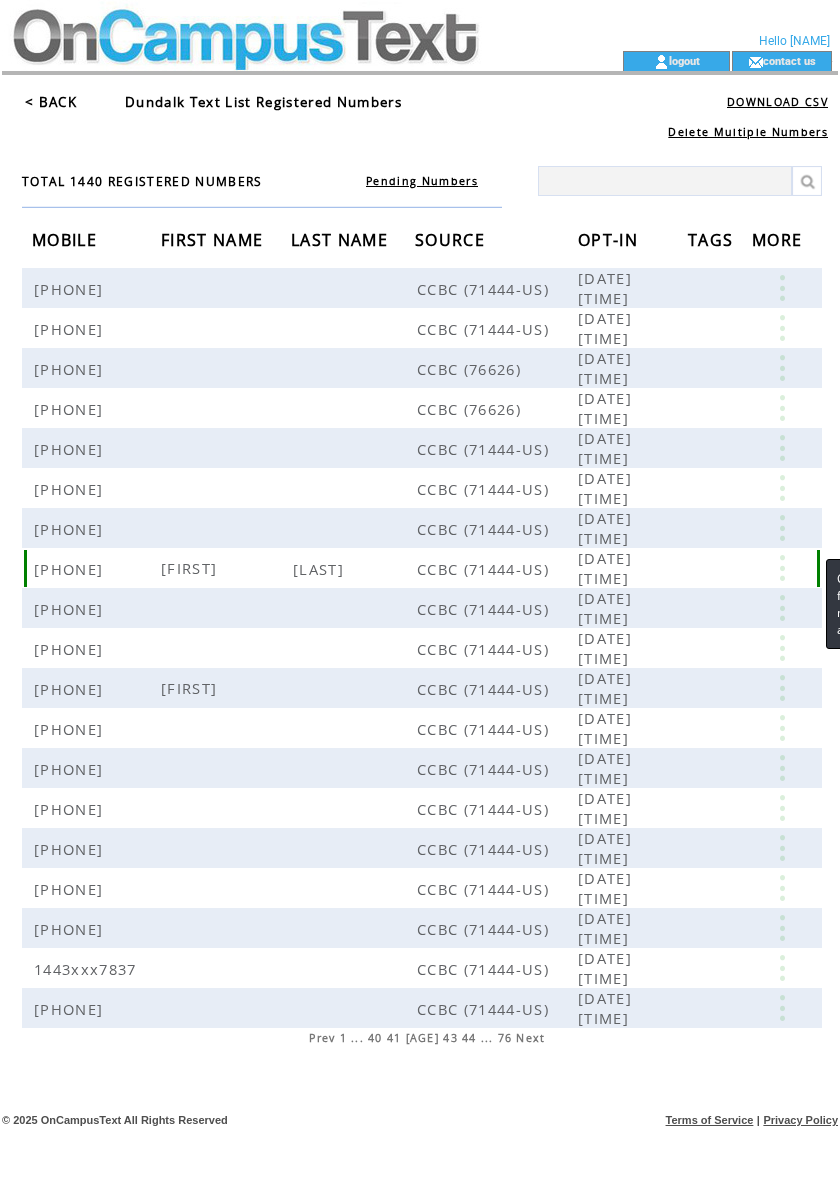 click at bounding box center [782, 568] 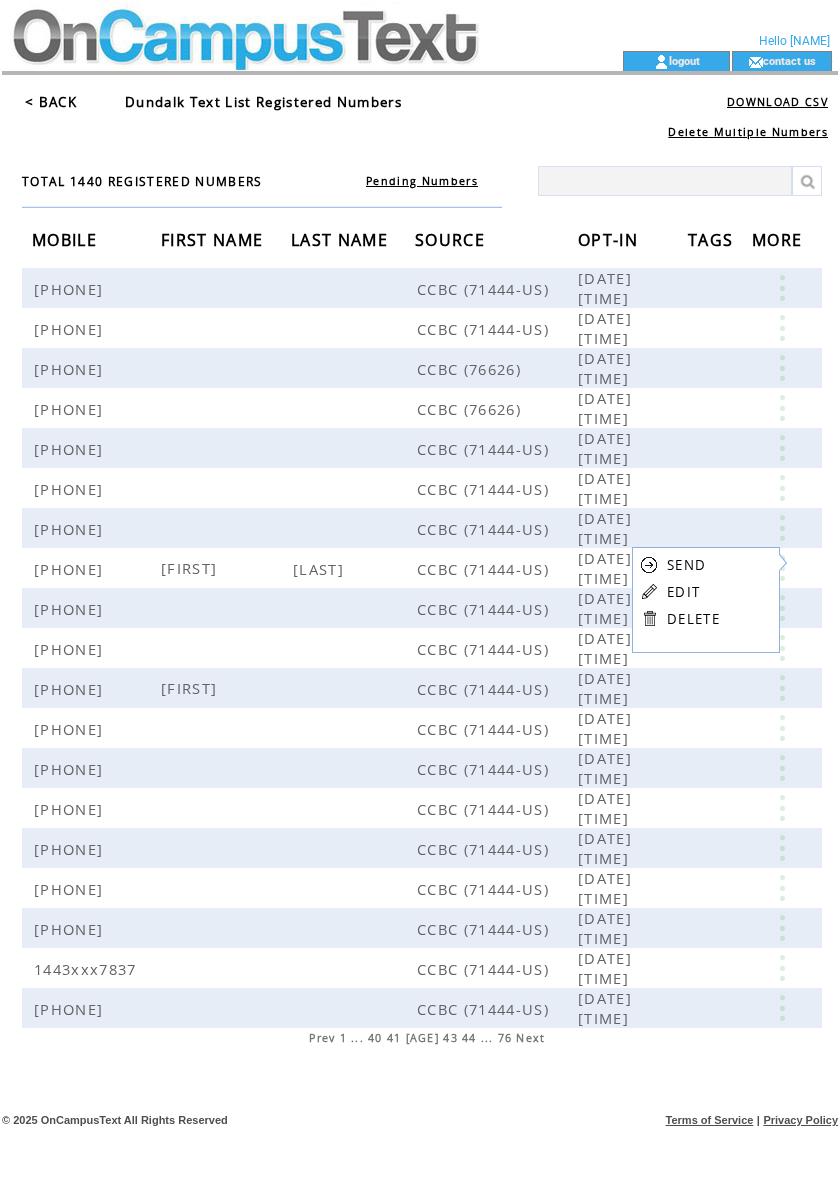 click on "EDIT" at bounding box center (683, 592) 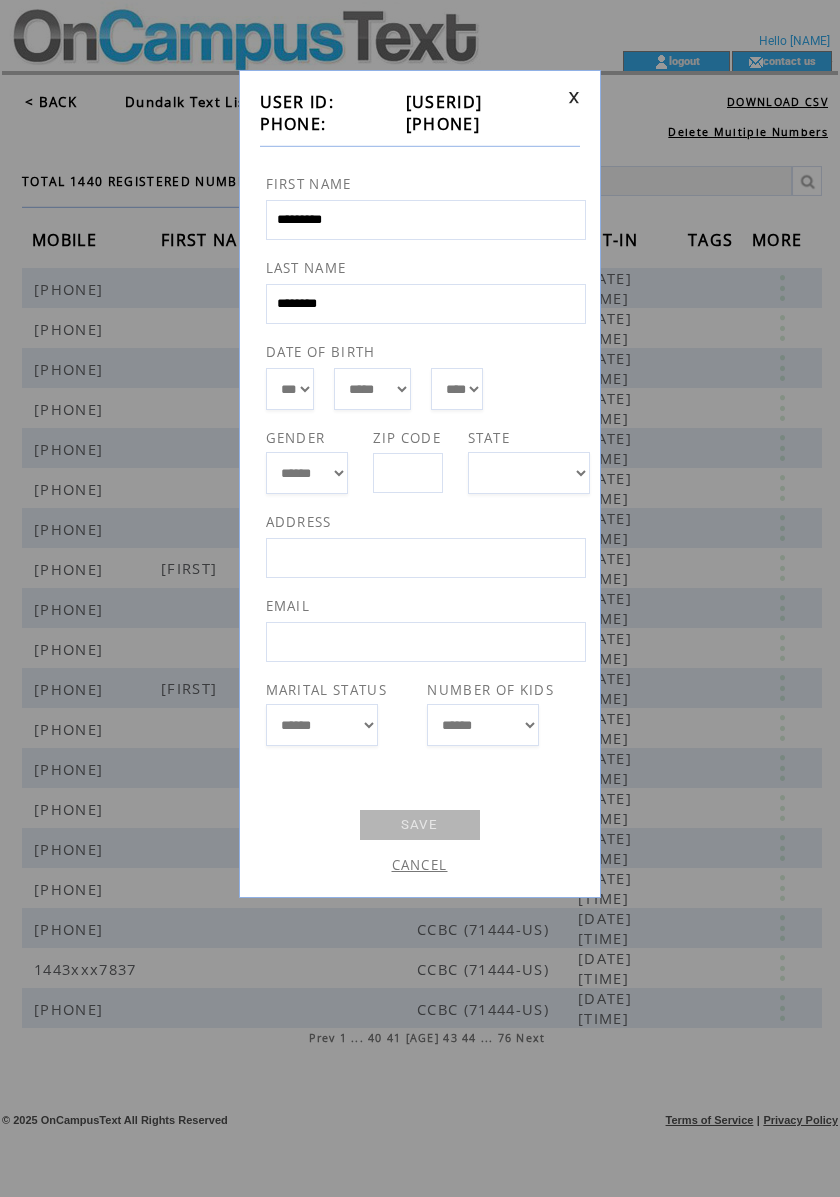drag, startPoint x: 517, startPoint y: 120, endPoint x: 385, endPoint y: 128, distance: 132.2422 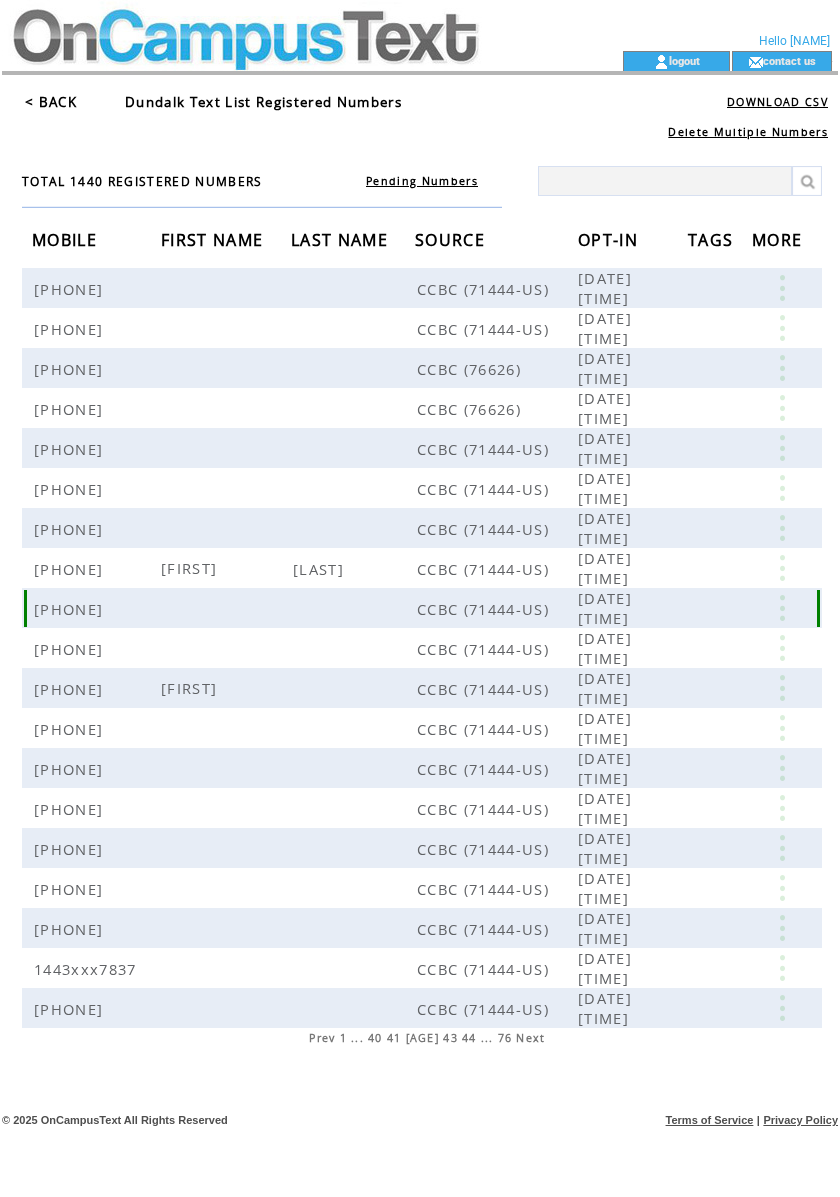 click at bounding box center (782, 608) 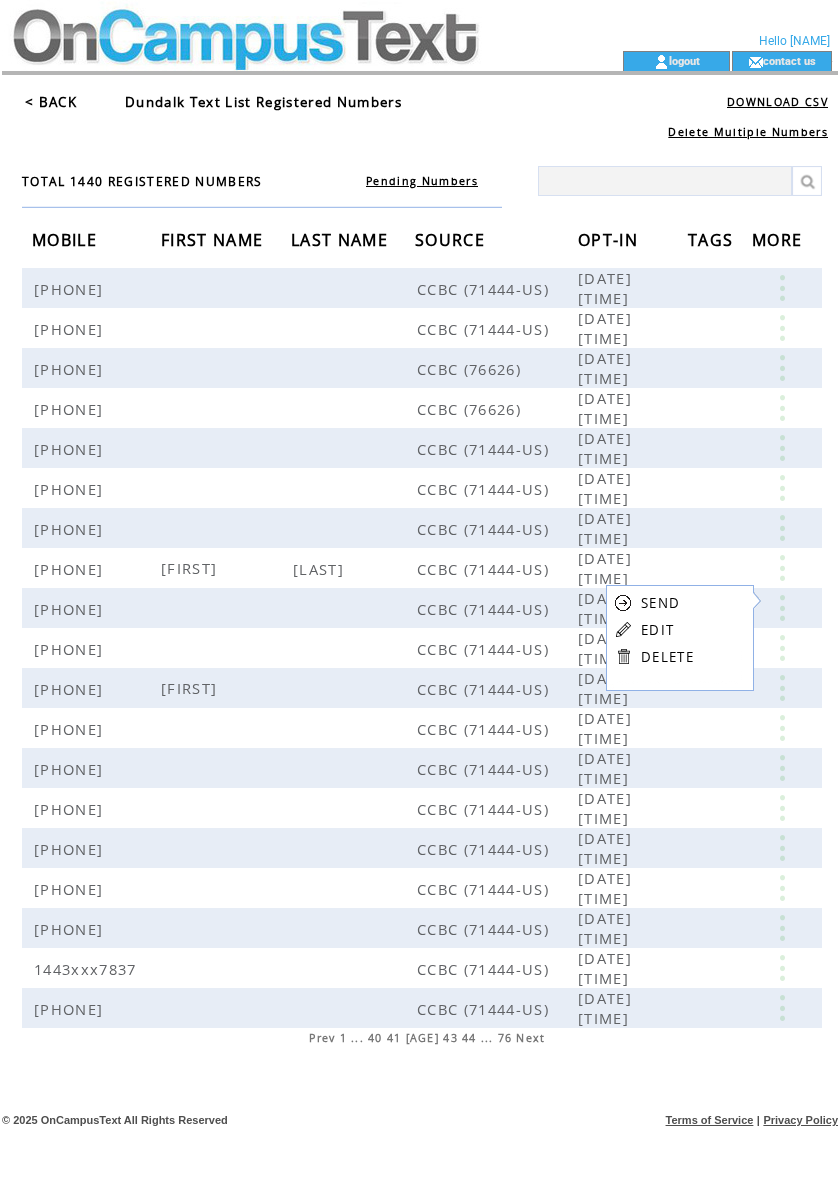 click on "EDIT" at bounding box center (657, 630) 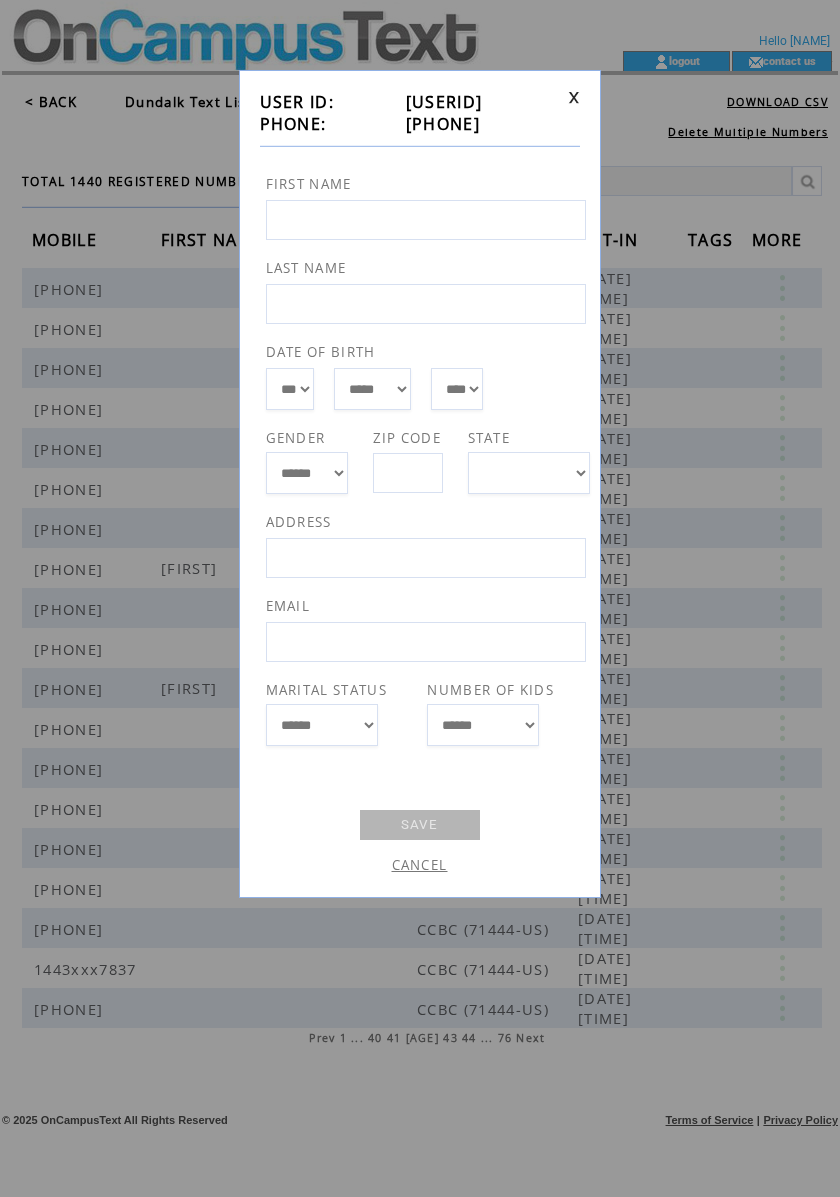 drag, startPoint x: 478, startPoint y: 130, endPoint x: 390, endPoint y: 130, distance: 88 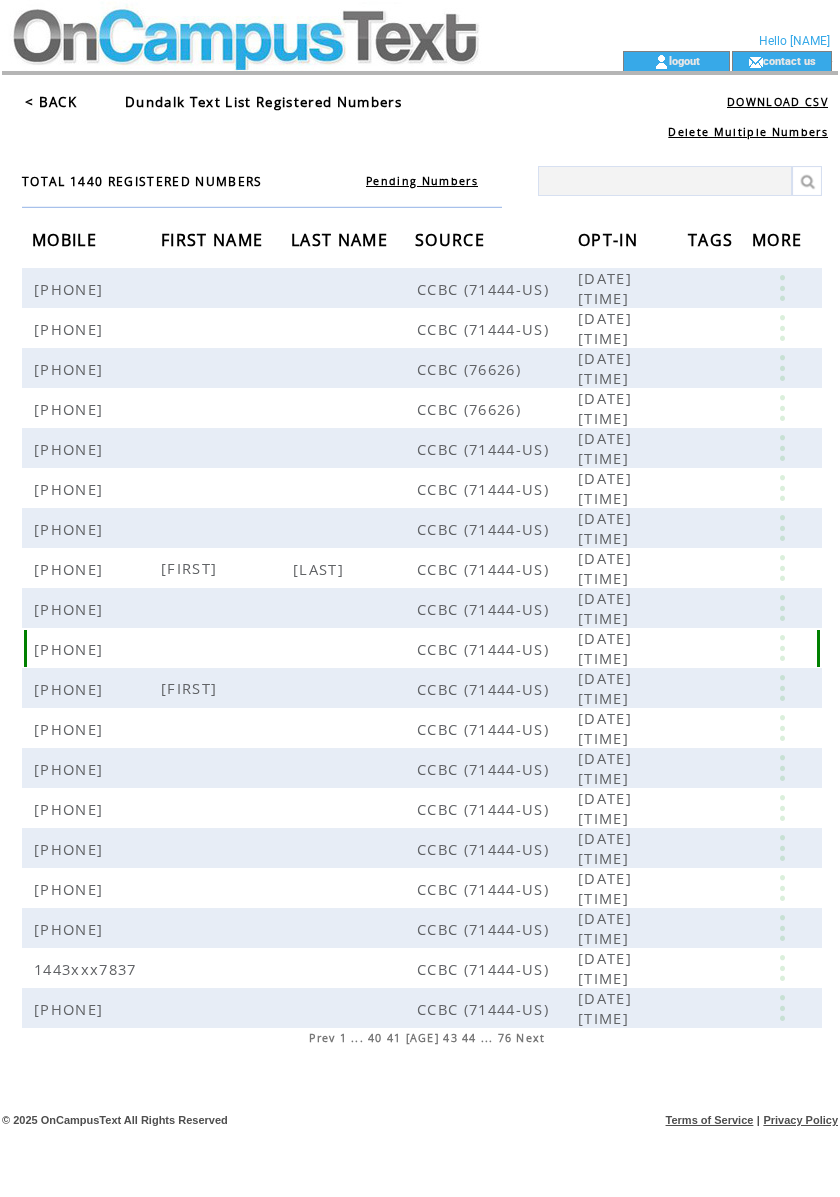 click at bounding box center (782, 648) 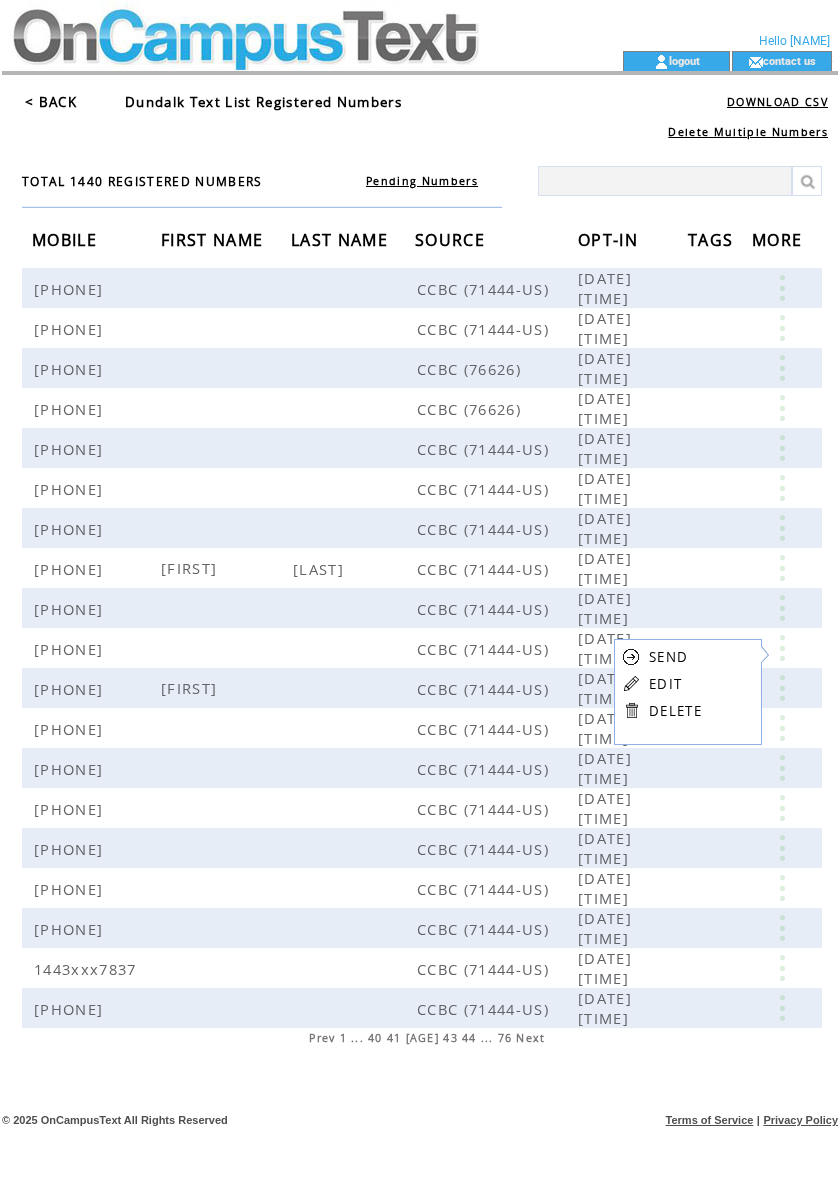 click on "EDIT" at bounding box center [665, 684] 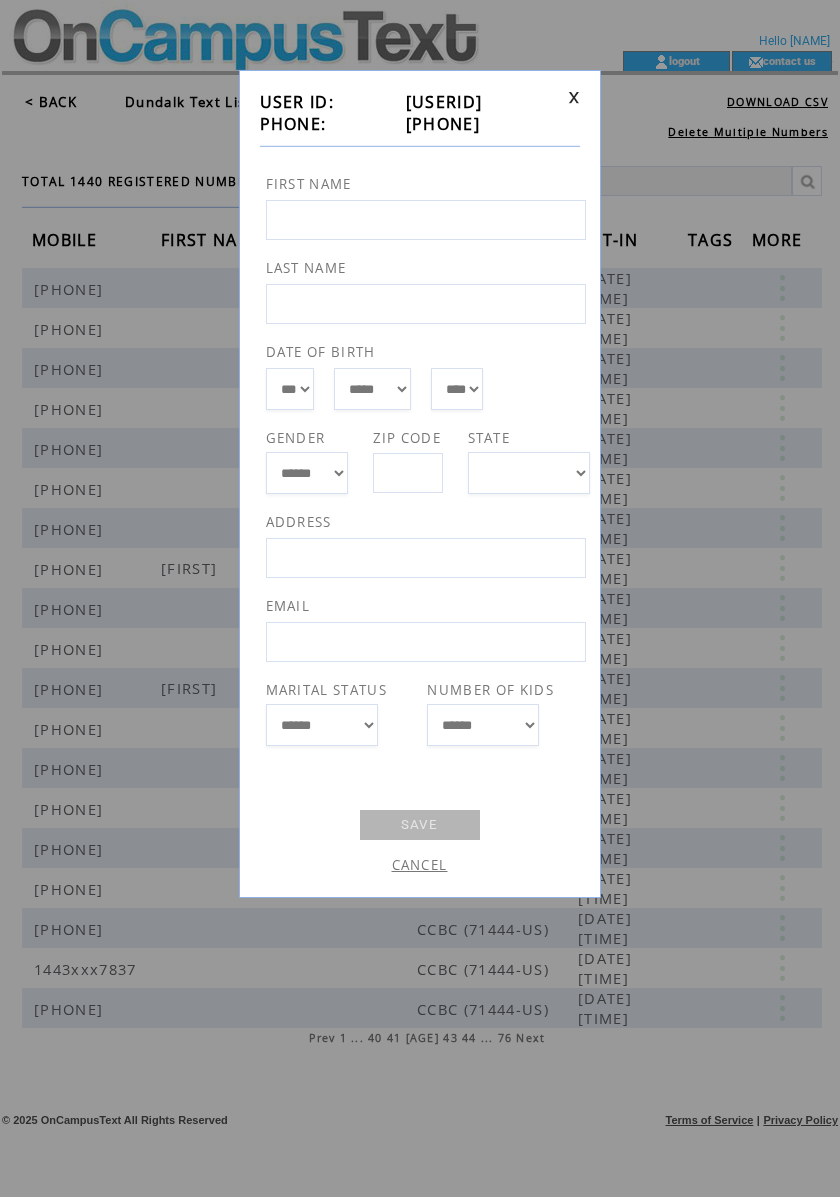 drag, startPoint x: 501, startPoint y: 130, endPoint x: 389, endPoint y: 132, distance: 112.01785 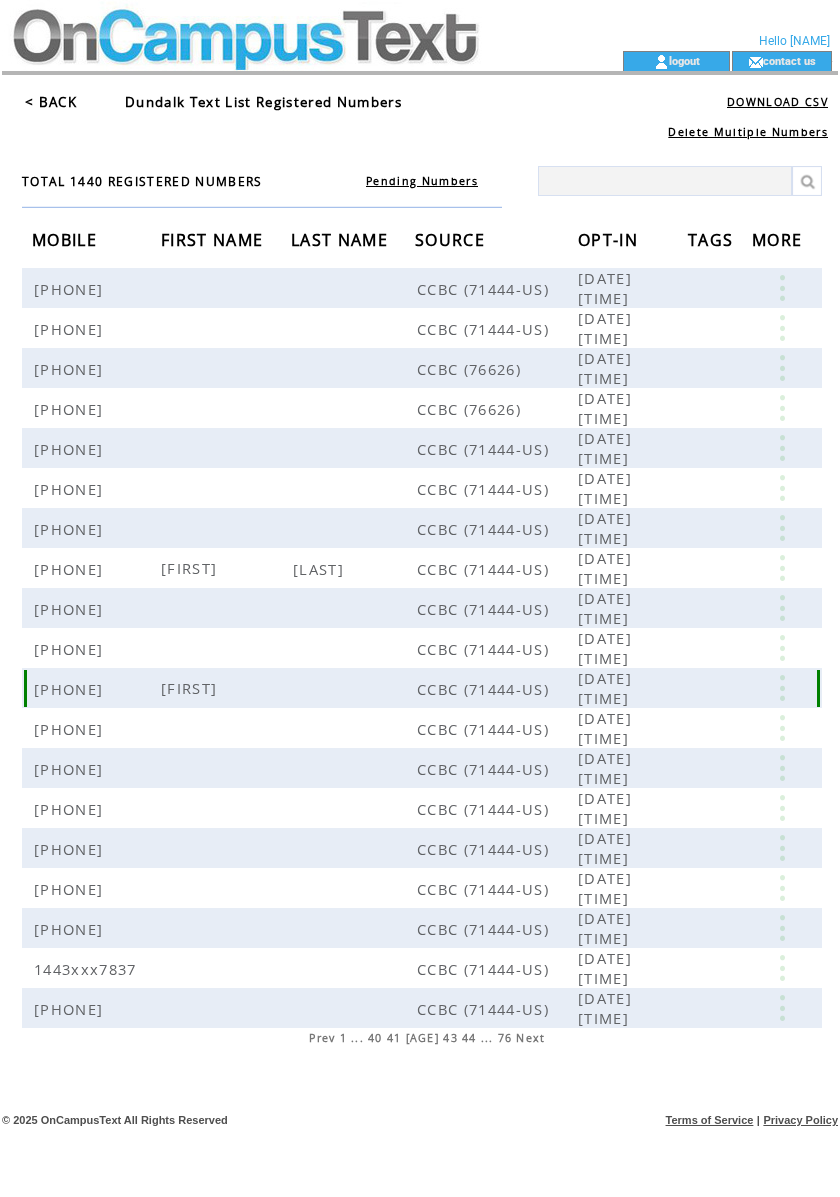 click at bounding box center [782, 688] 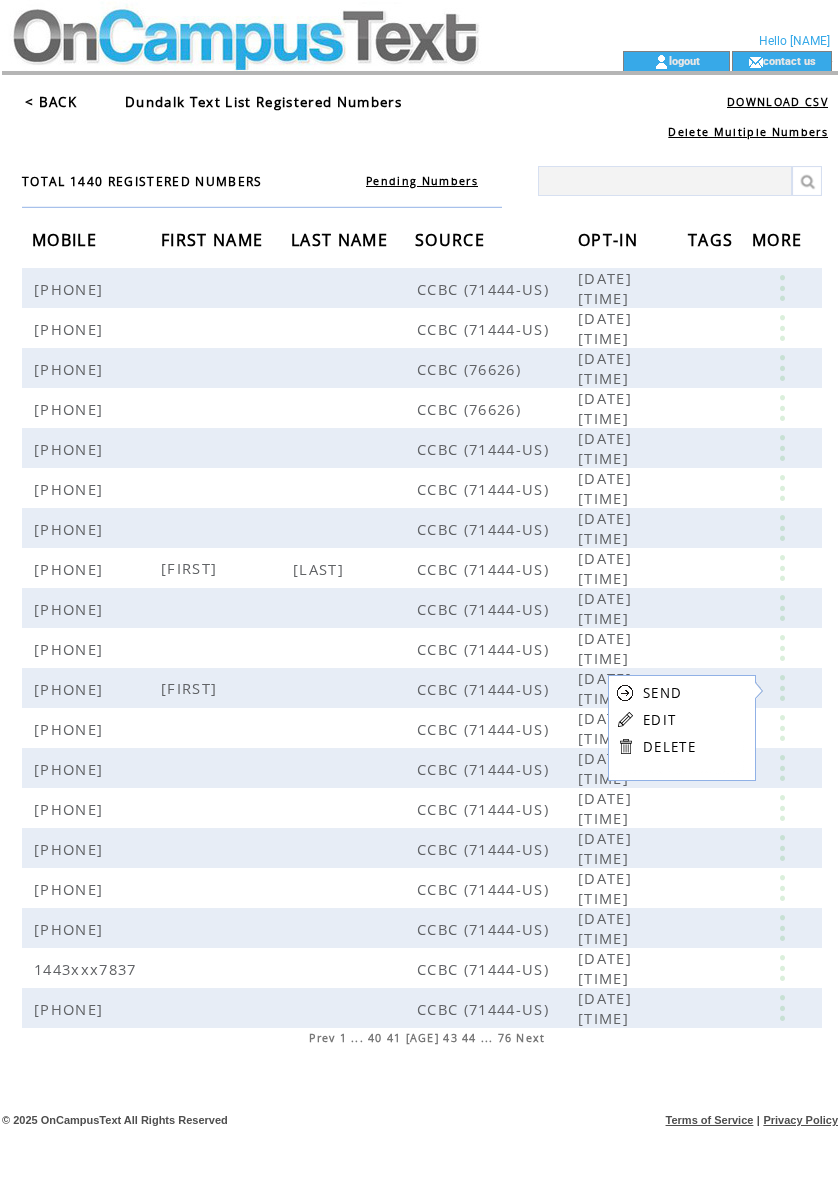 click on "EDIT" at bounding box center (659, 720) 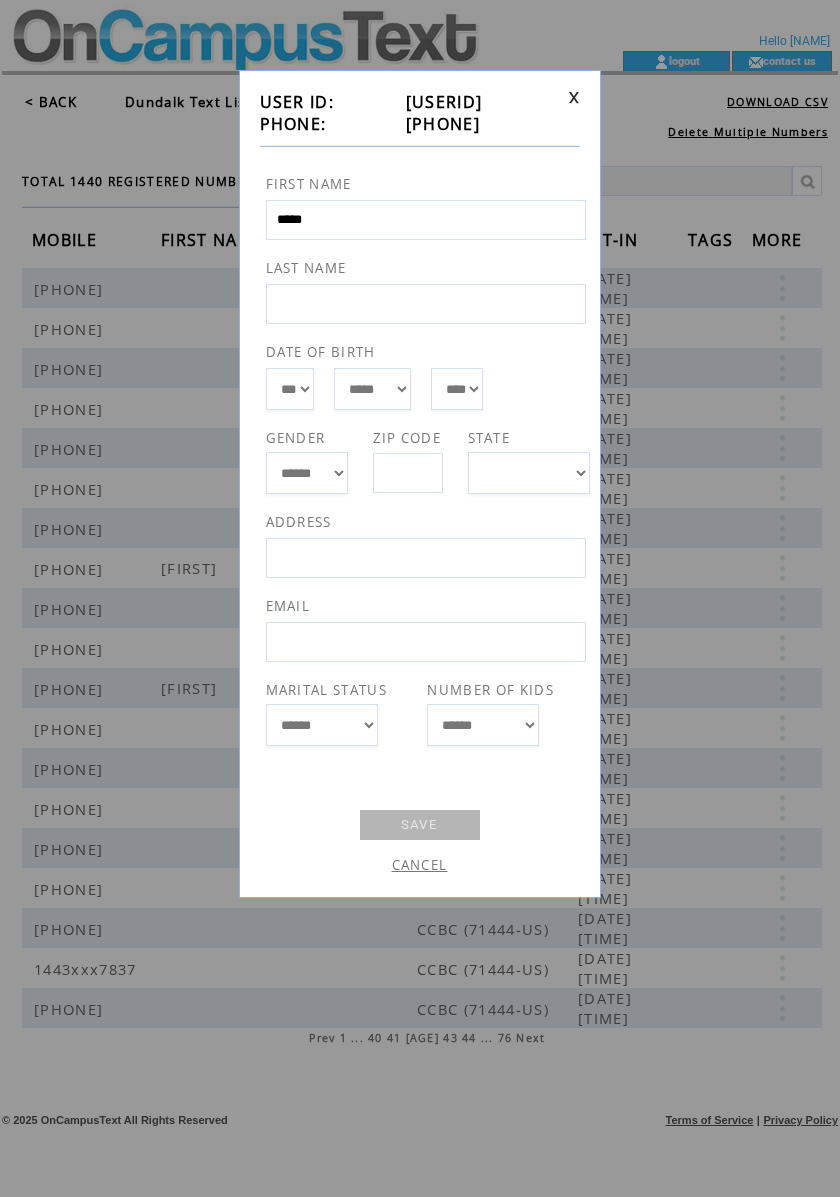 drag, startPoint x: 513, startPoint y: 125, endPoint x: 392, endPoint y: 125, distance: 121 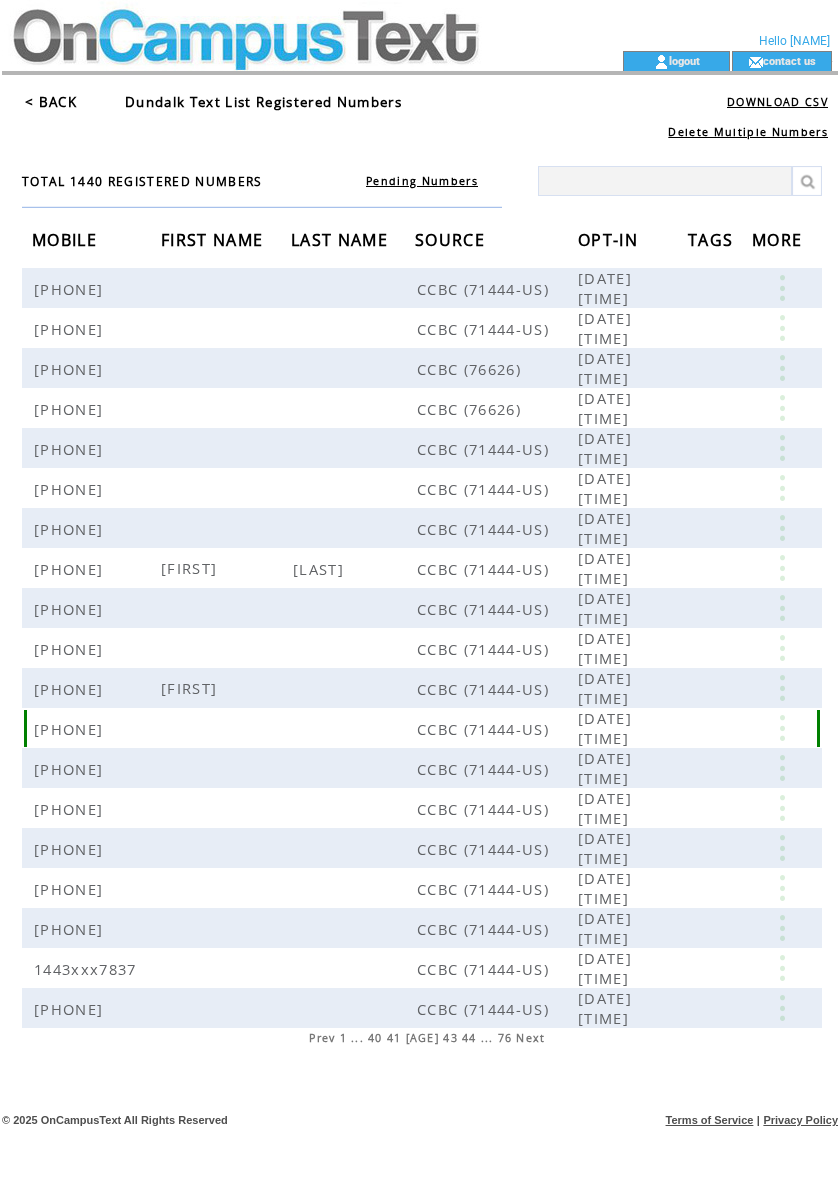 click at bounding box center [782, 728] 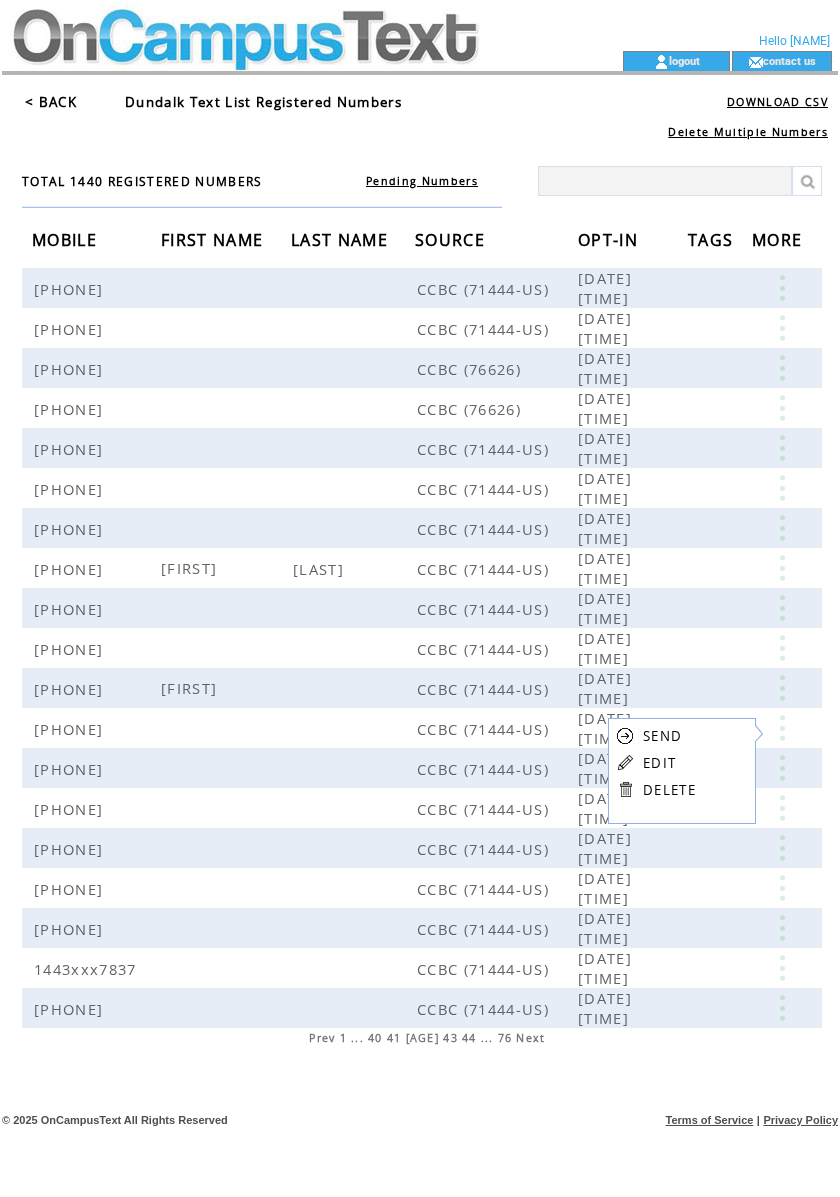 click on "EDIT" at bounding box center (659, 763) 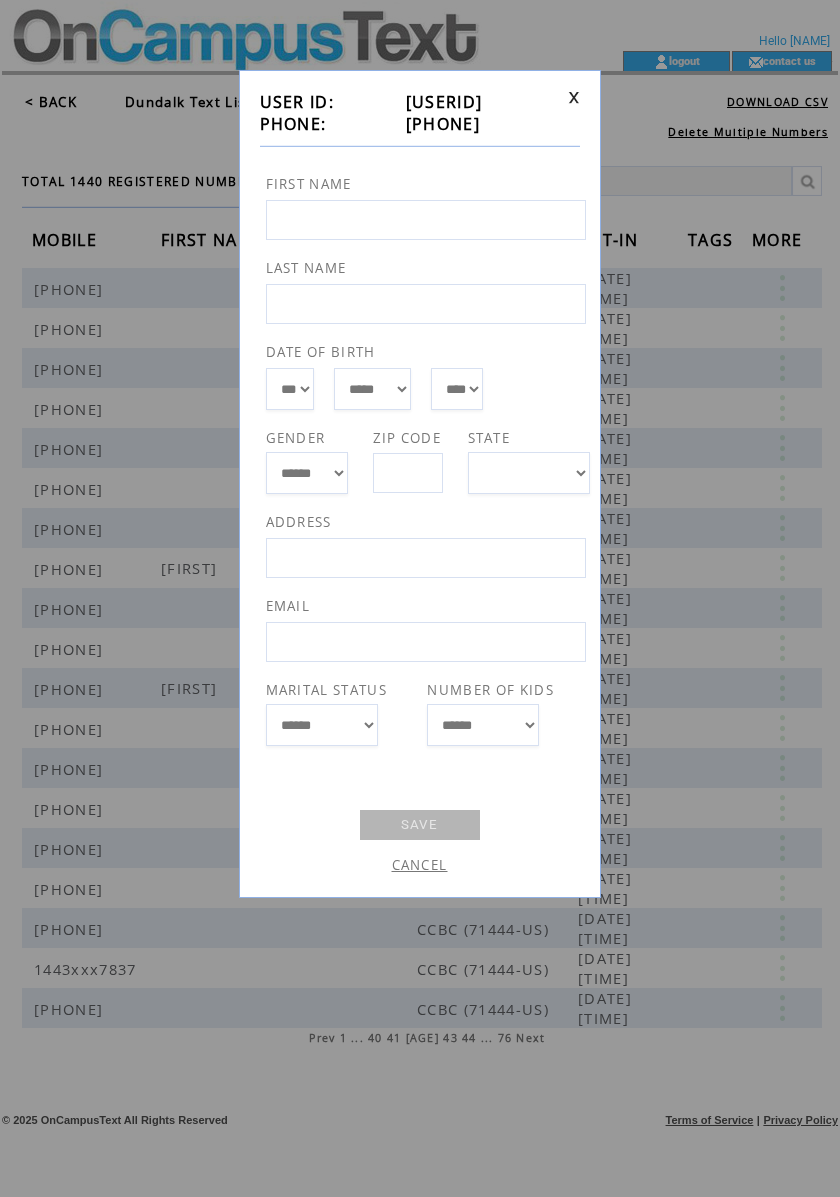 drag, startPoint x: 508, startPoint y: 122, endPoint x: 386, endPoint y: 122, distance: 122 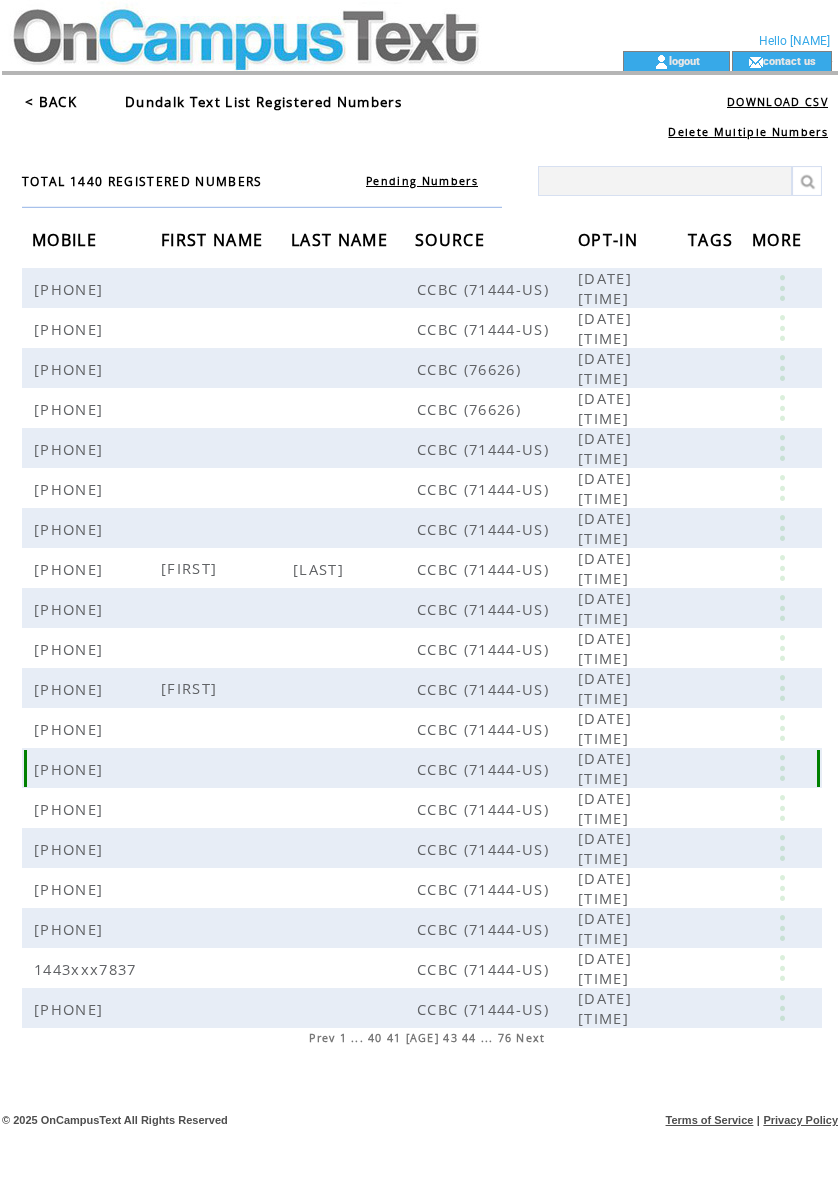 click at bounding box center (782, 768) 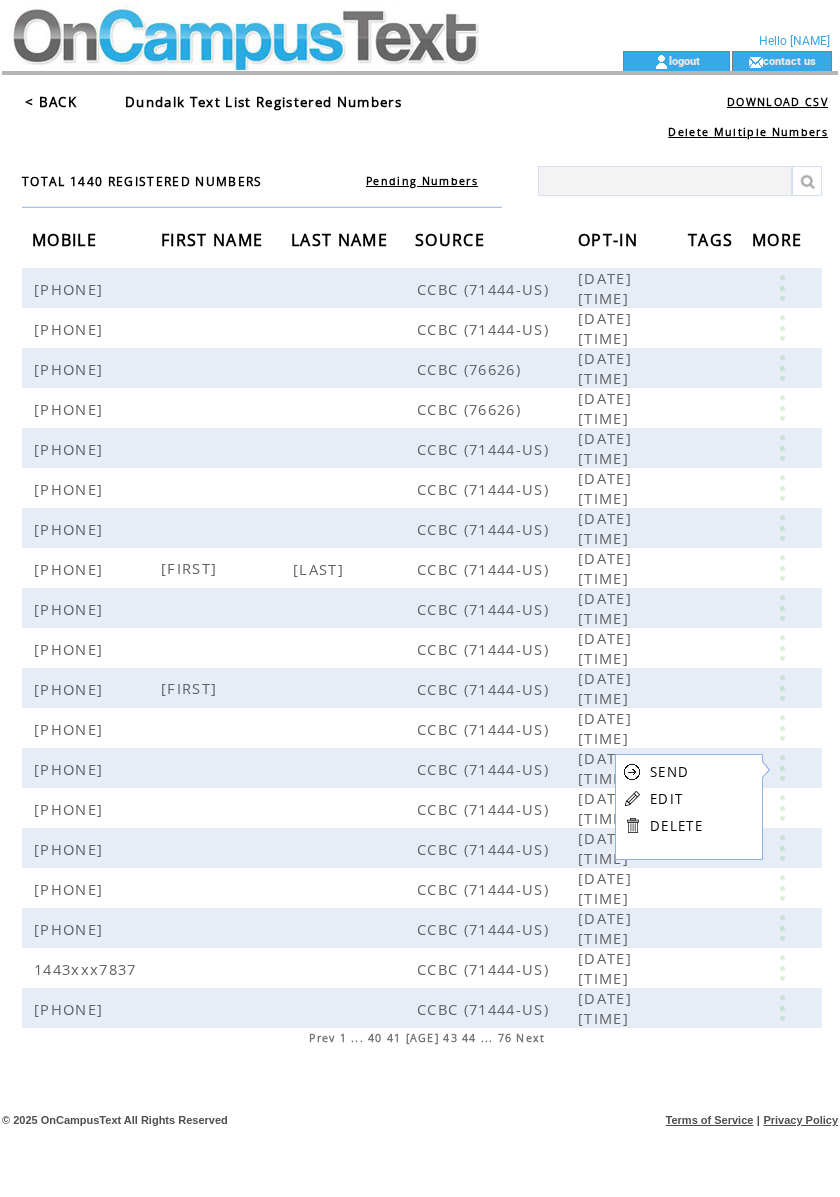click on "EDIT" at bounding box center [666, 799] 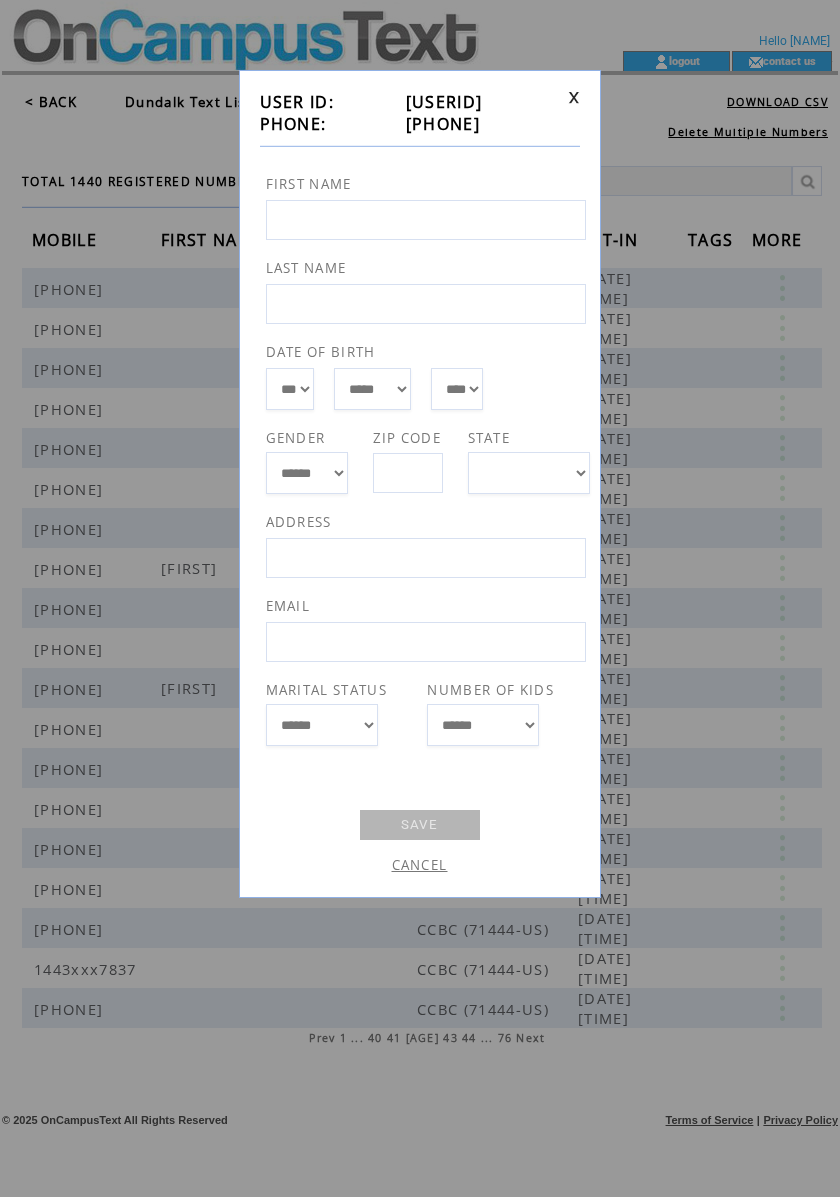 drag, startPoint x: 525, startPoint y: 132, endPoint x: 389, endPoint y: 129, distance: 136.03308 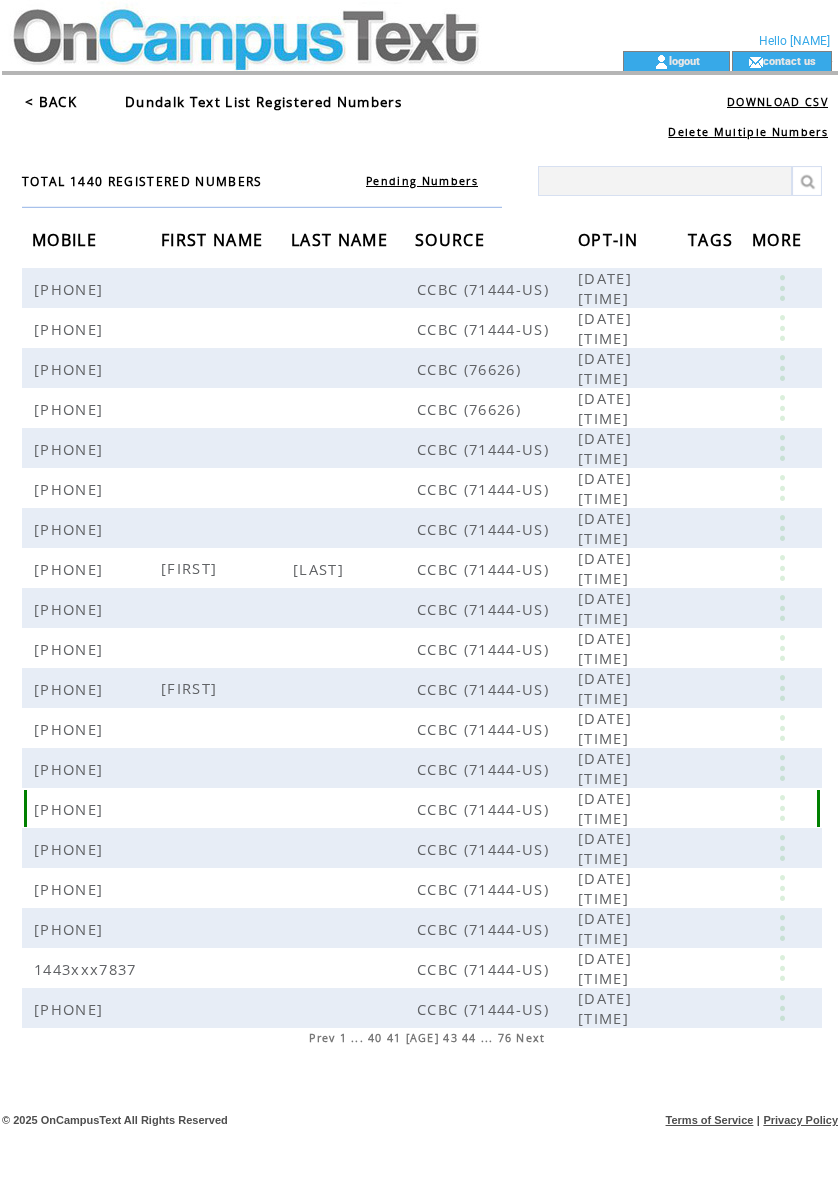 click at bounding box center [782, 808] 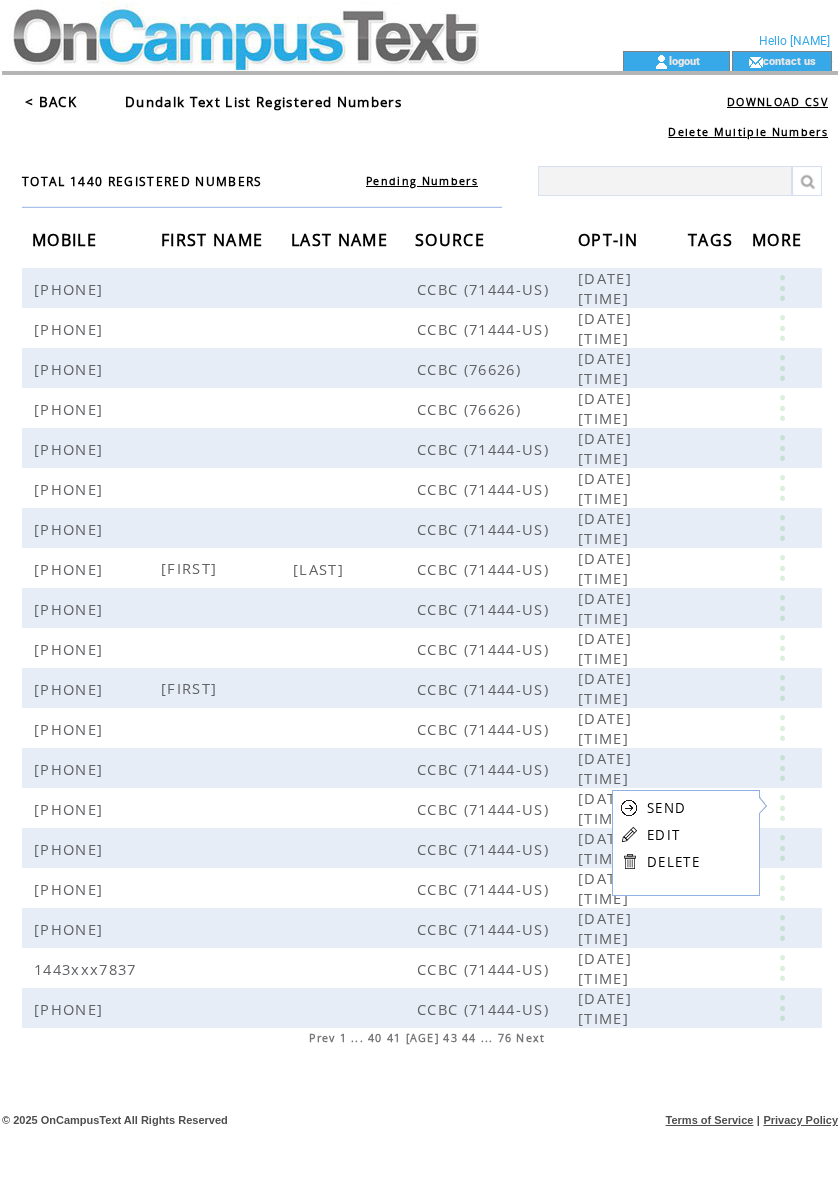 click on "EDIT" at bounding box center (663, 835) 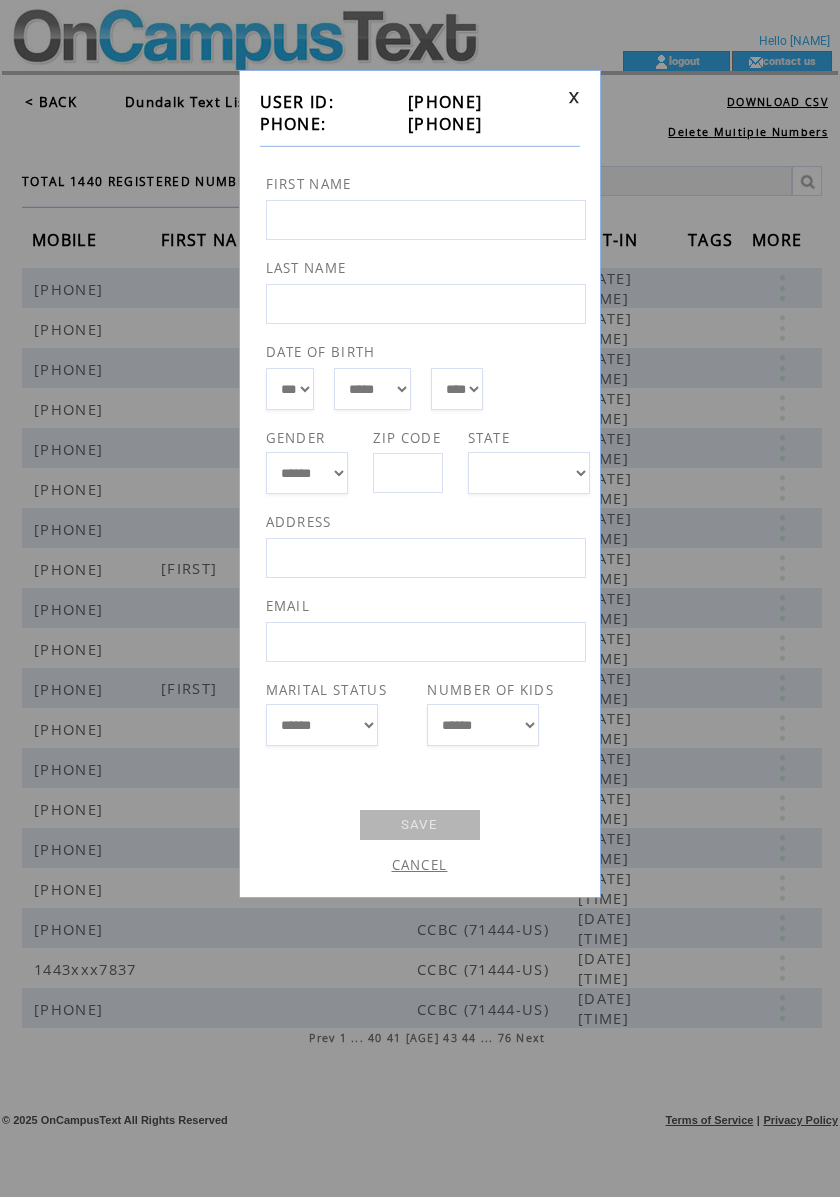 drag, startPoint x: 505, startPoint y: 124, endPoint x: 389, endPoint y: 125, distance: 116.00431 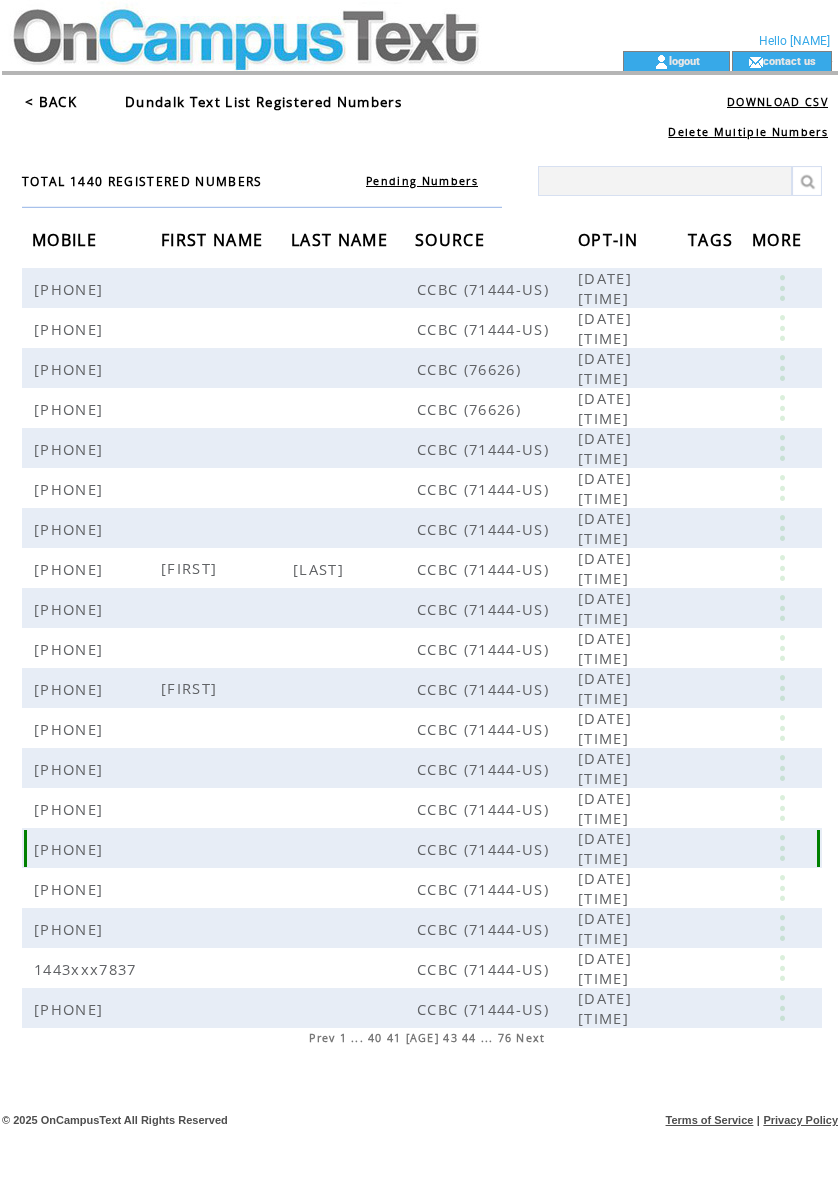 click at bounding box center (782, 848) 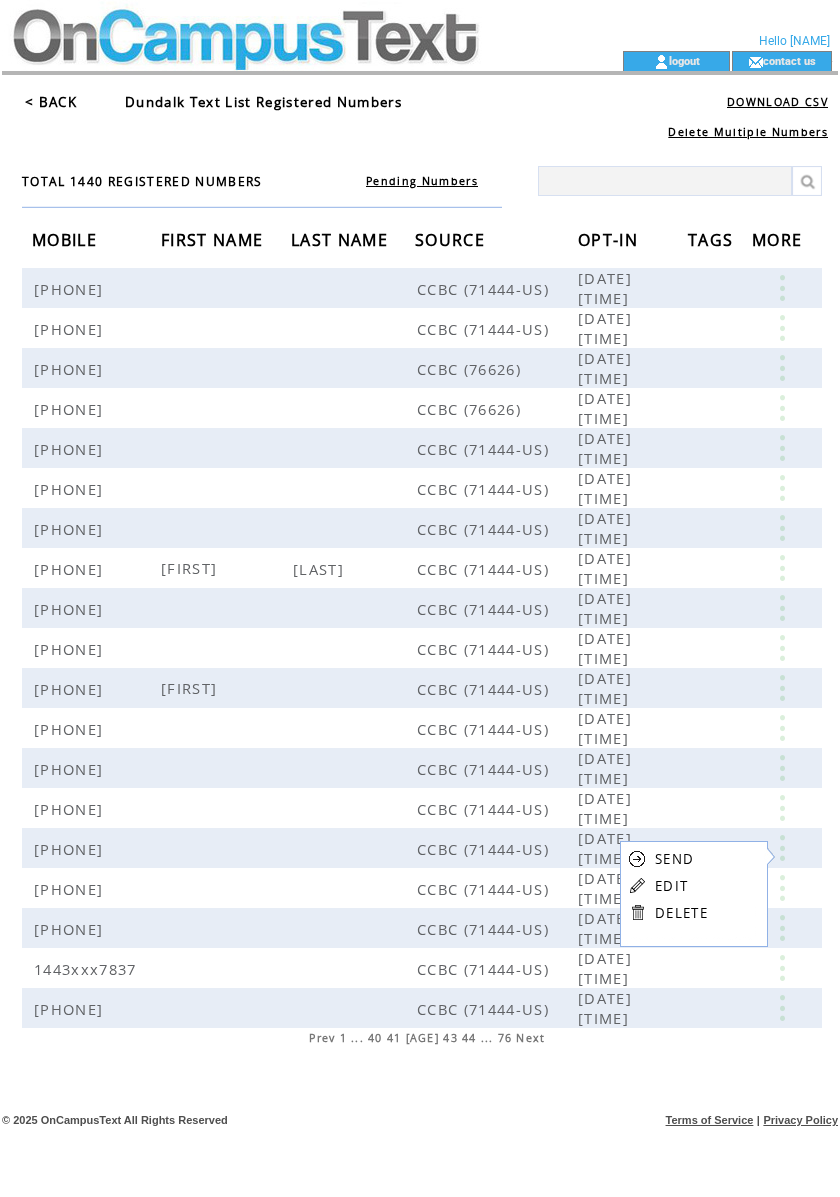 click on "EDIT" at bounding box center [671, 886] 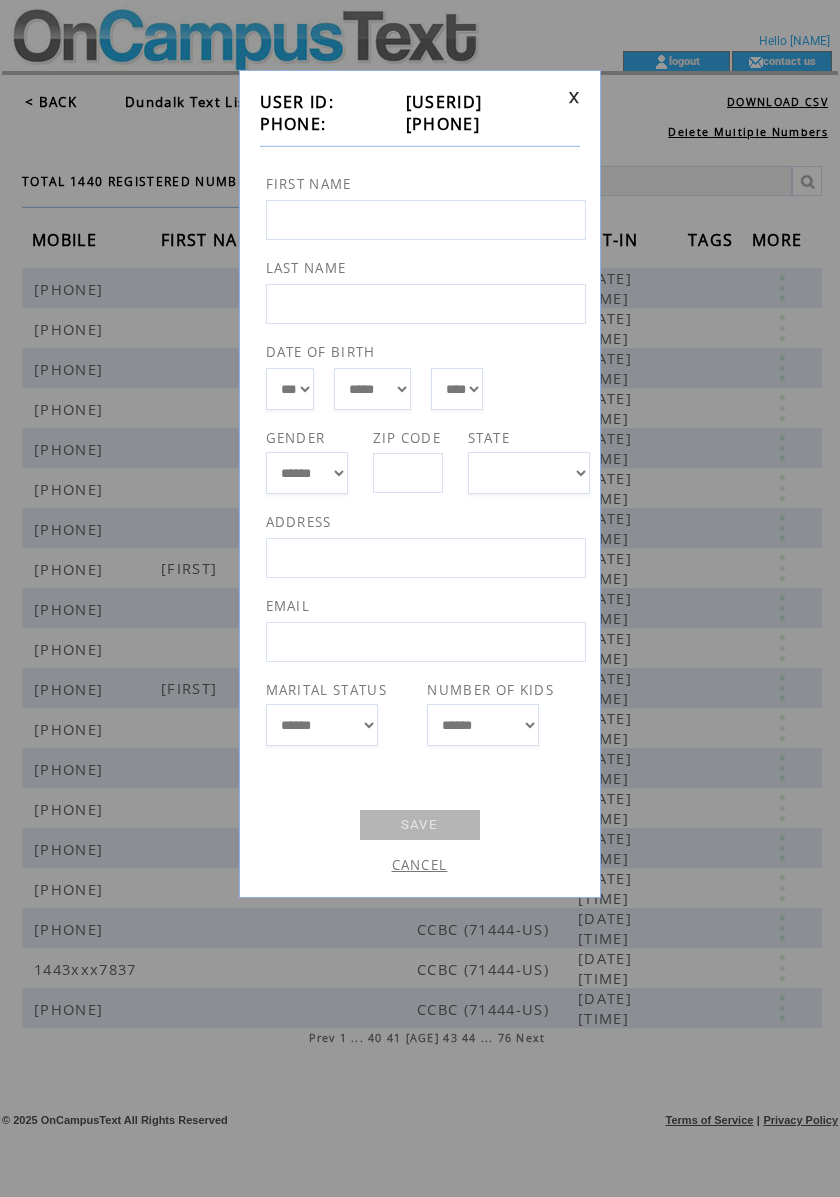 drag, startPoint x: 513, startPoint y: 124, endPoint x: 386, endPoint y: 134, distance: 127.39309 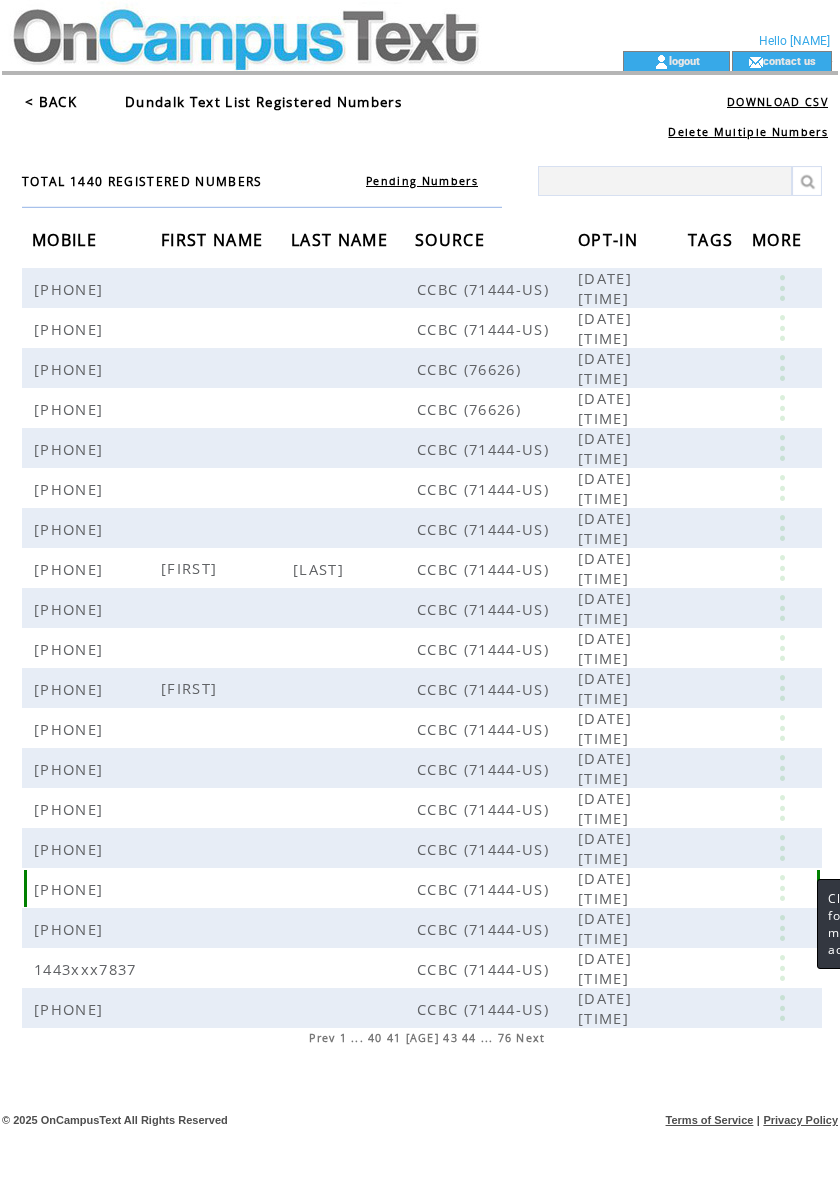 click at bounding box center [782, 888] 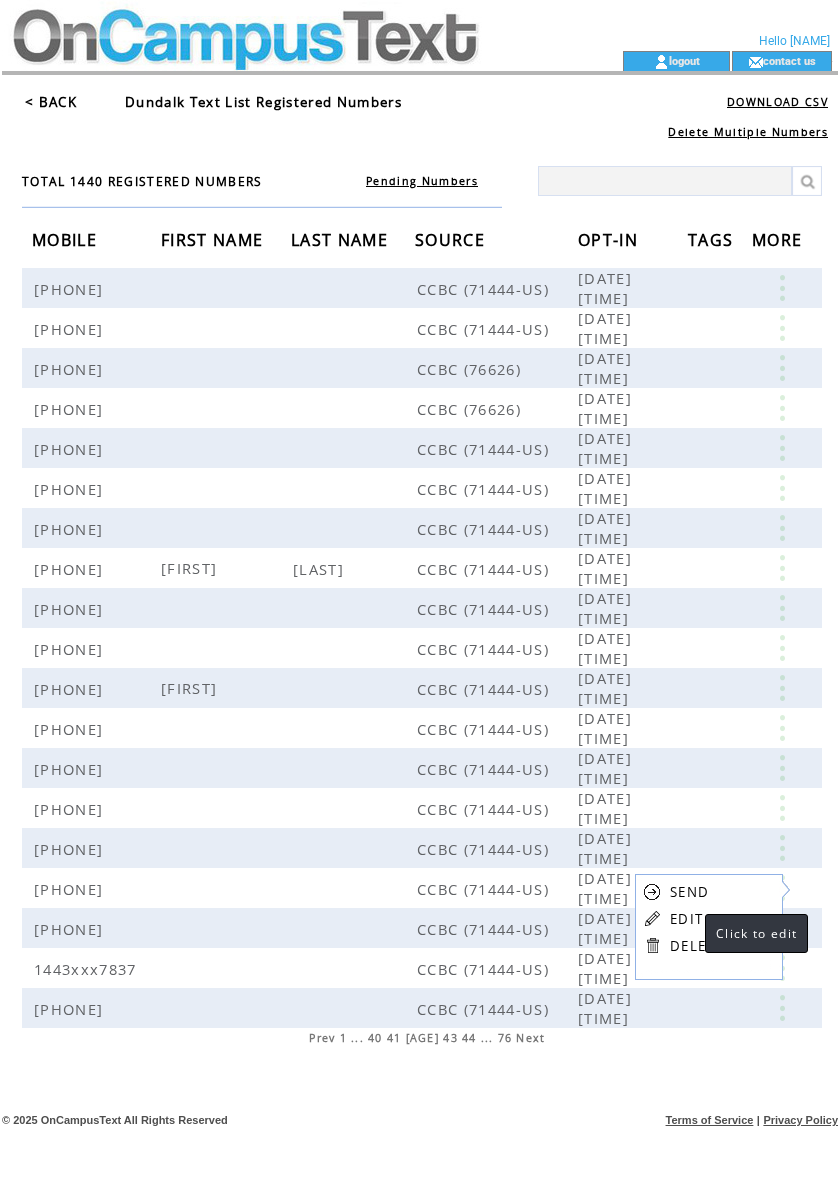 click on "EDIT" at bounding box center [686, 919] 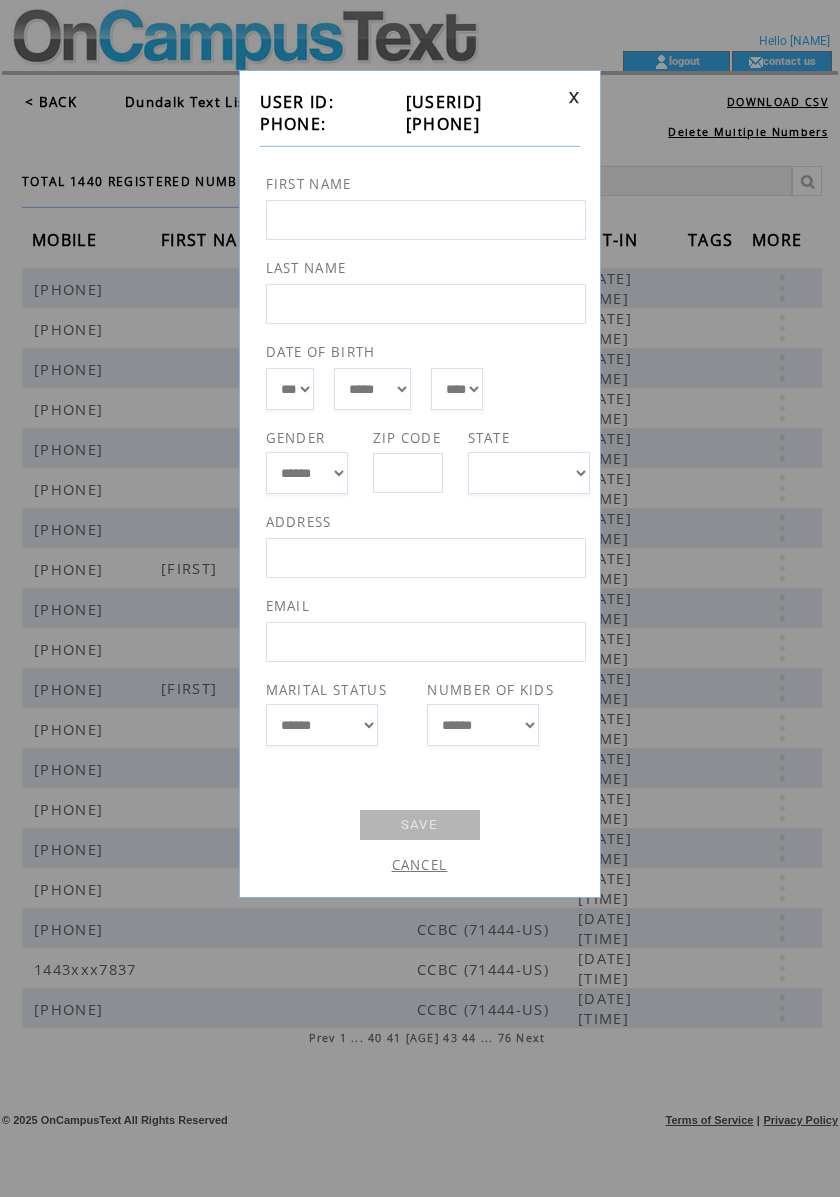 drag, startPoint x: 509, startPoint y: 126, endPoint x: 389, endPoint y: 126, distance: 120 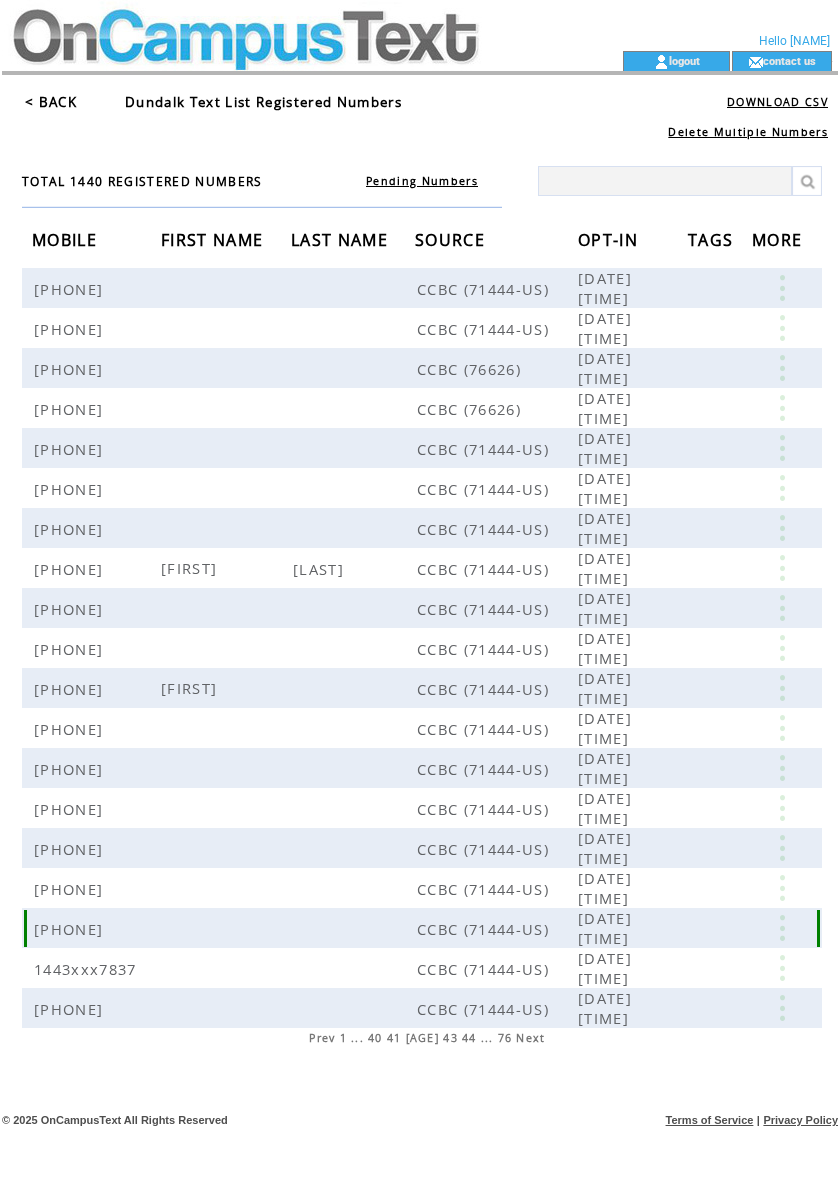 click at bounding box center (782, 928) 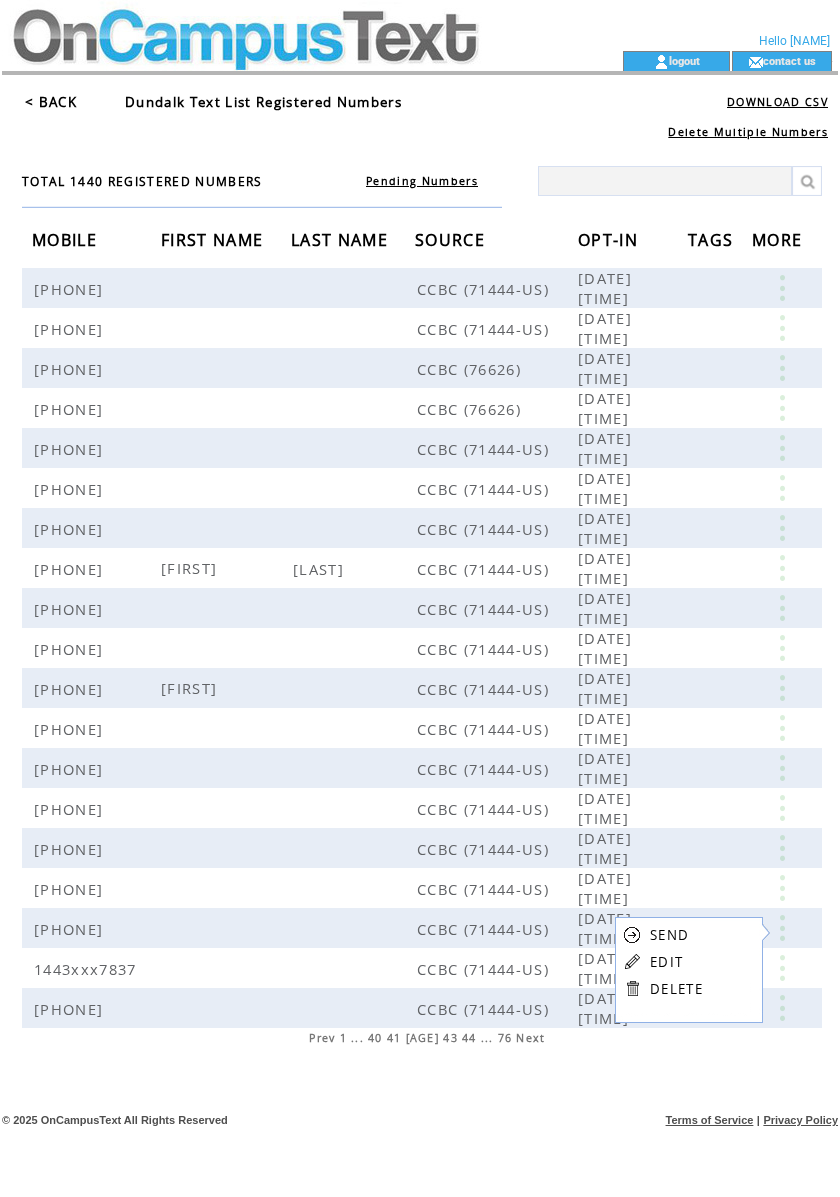 click on "EDIT" at bounding box center [666, 962] 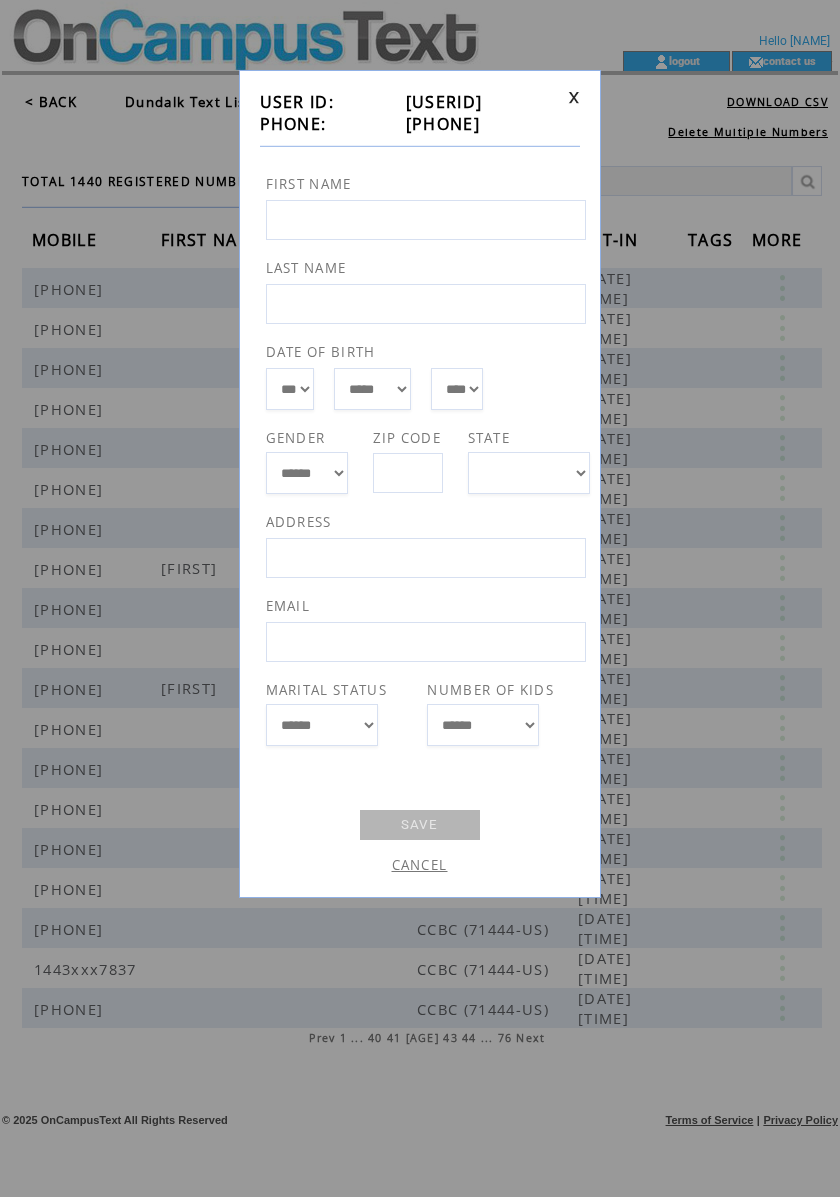 drag, startPoint x: 526, startPoint y: 129, endPoint x: 389, endPoint y: 130, distance: 137.00365 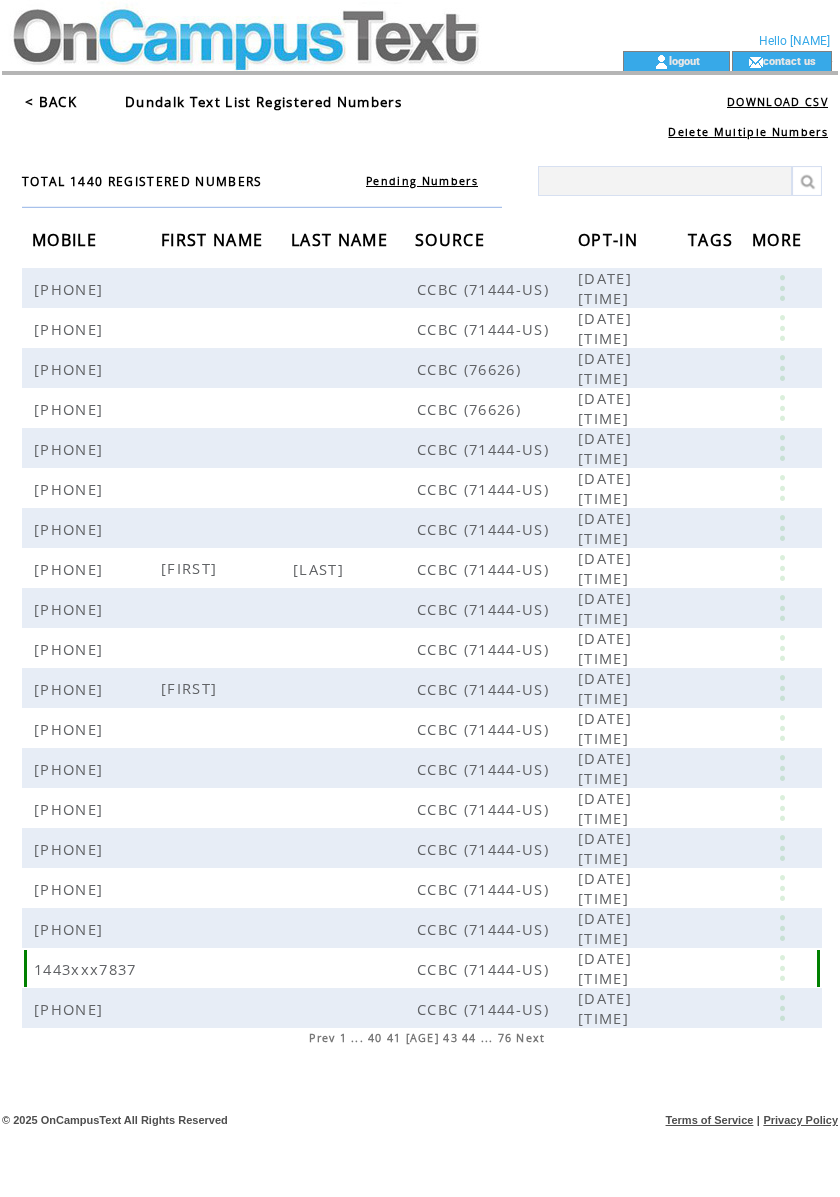 click at bounding box center [782, 968] 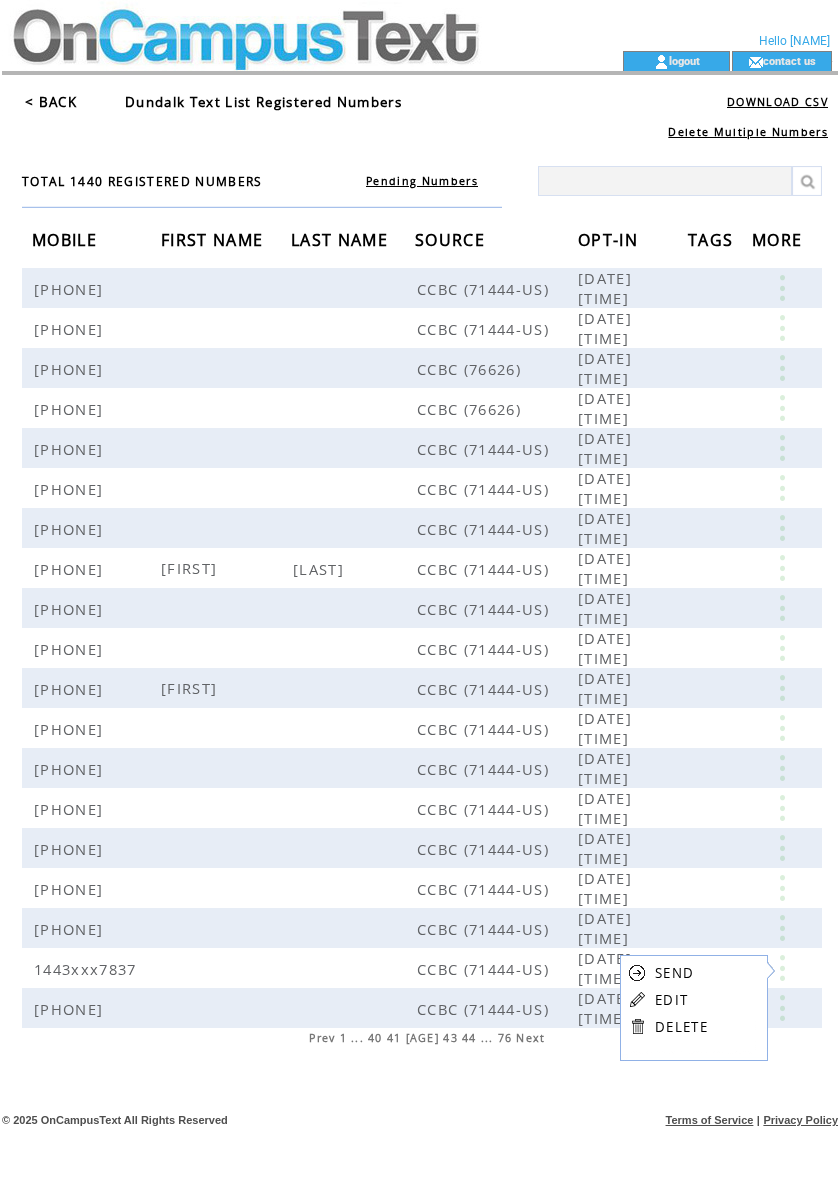 click on "EDIT" at bounding box center (671, 1000) 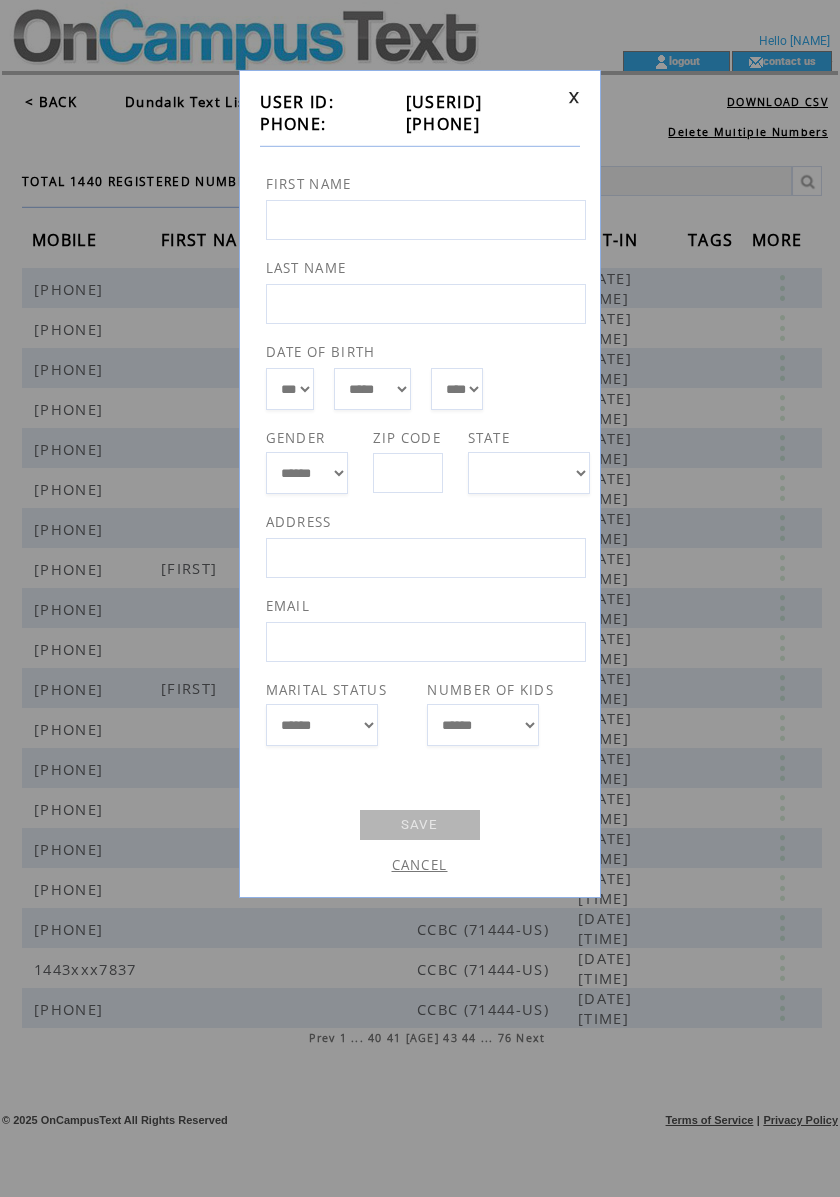 drag, startPoint x: 522, startPoint y: 116, endPoint x: 384, endPoint y: 118, distance: 138.0145 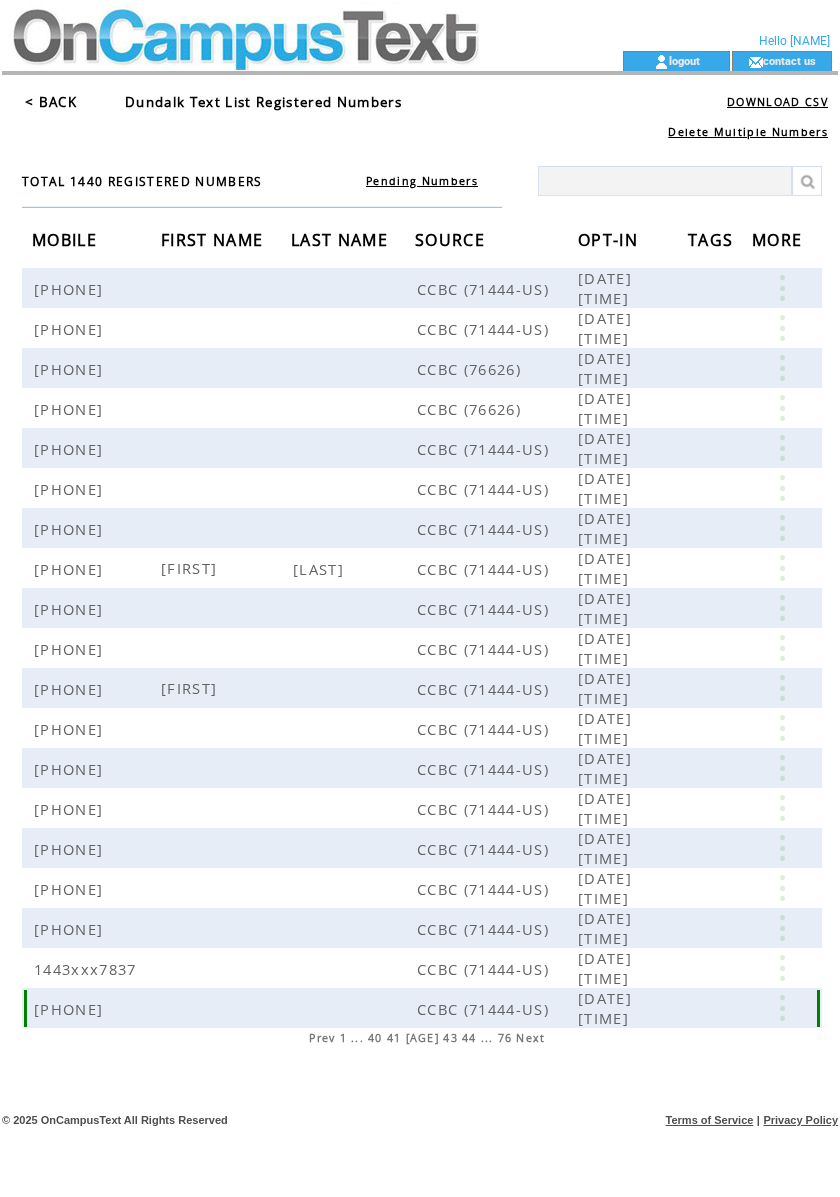 click at bounding box center (782, 1008) 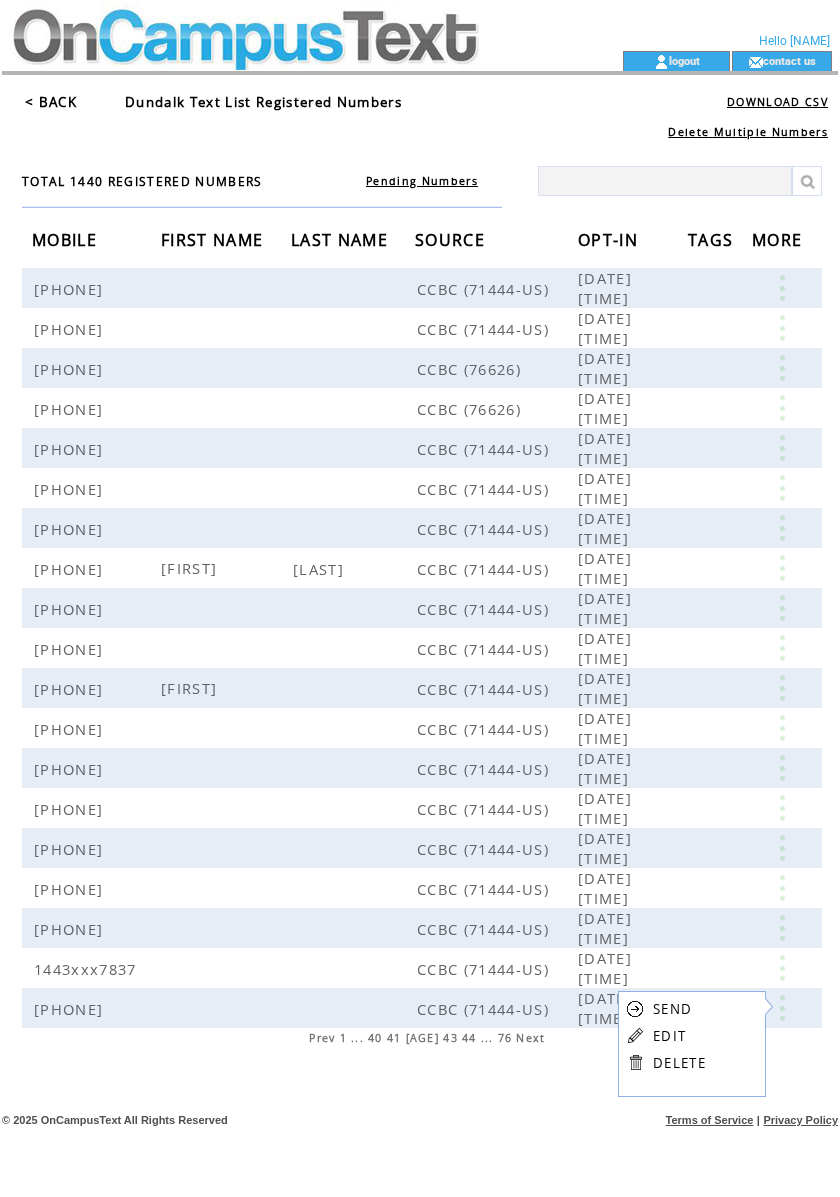 click on "EDIT" at bounding box center (669, 1036) 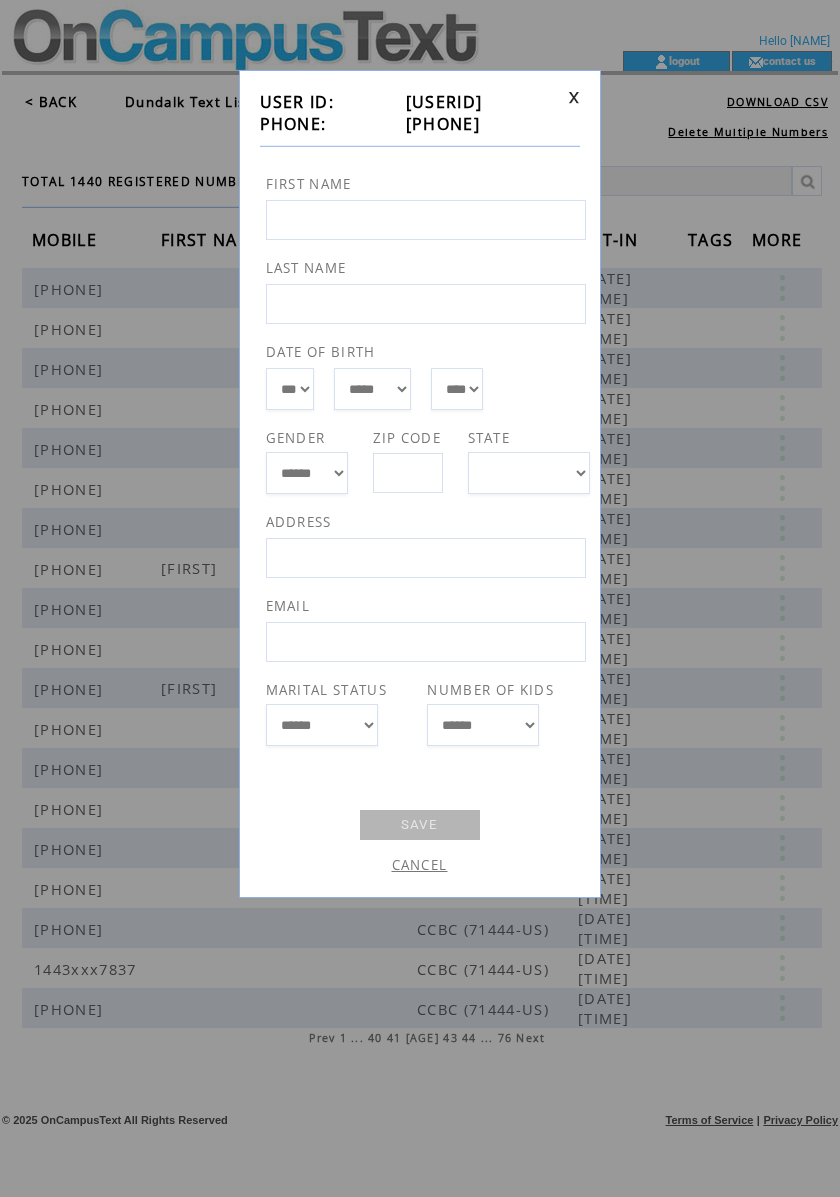 drag, startPoint x: 506, startPoint y: 116, endPoint x: 390, endPoint y: 124, distance: 116.275536 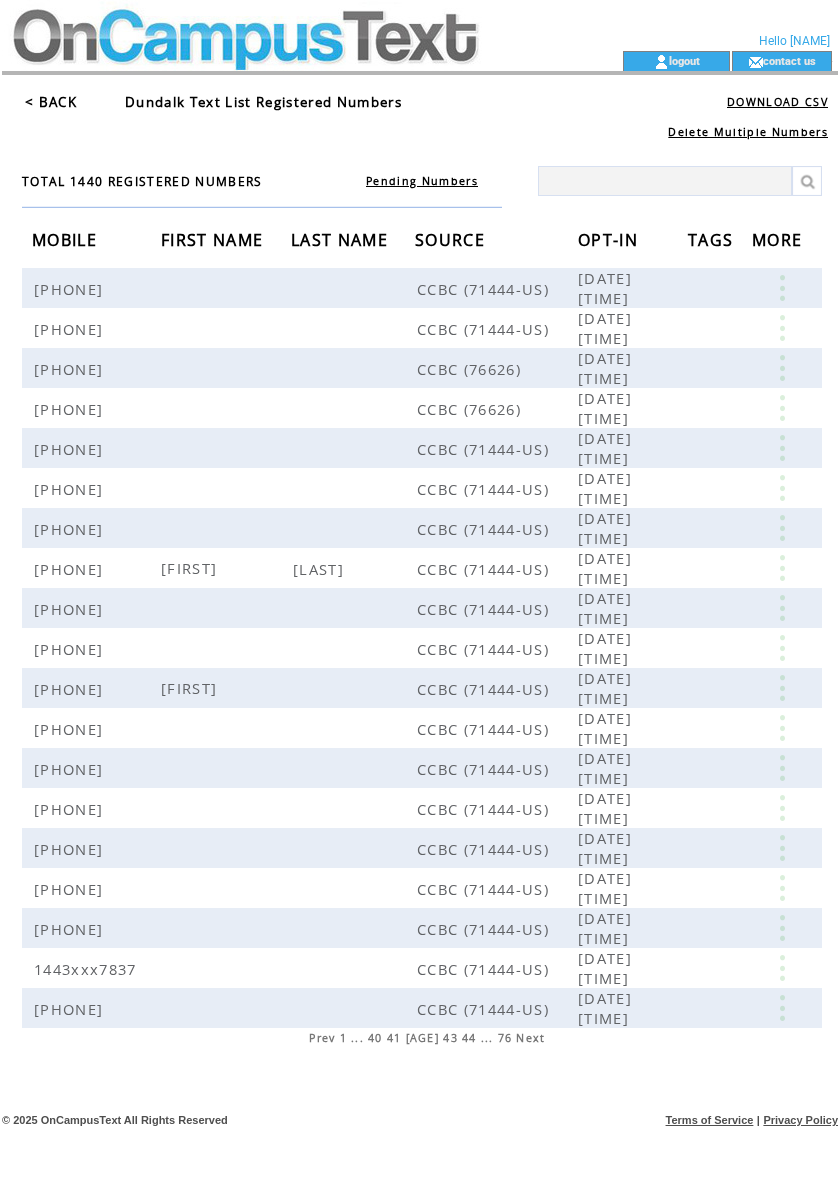 click on "Next" at bounding box center [530, 1038] 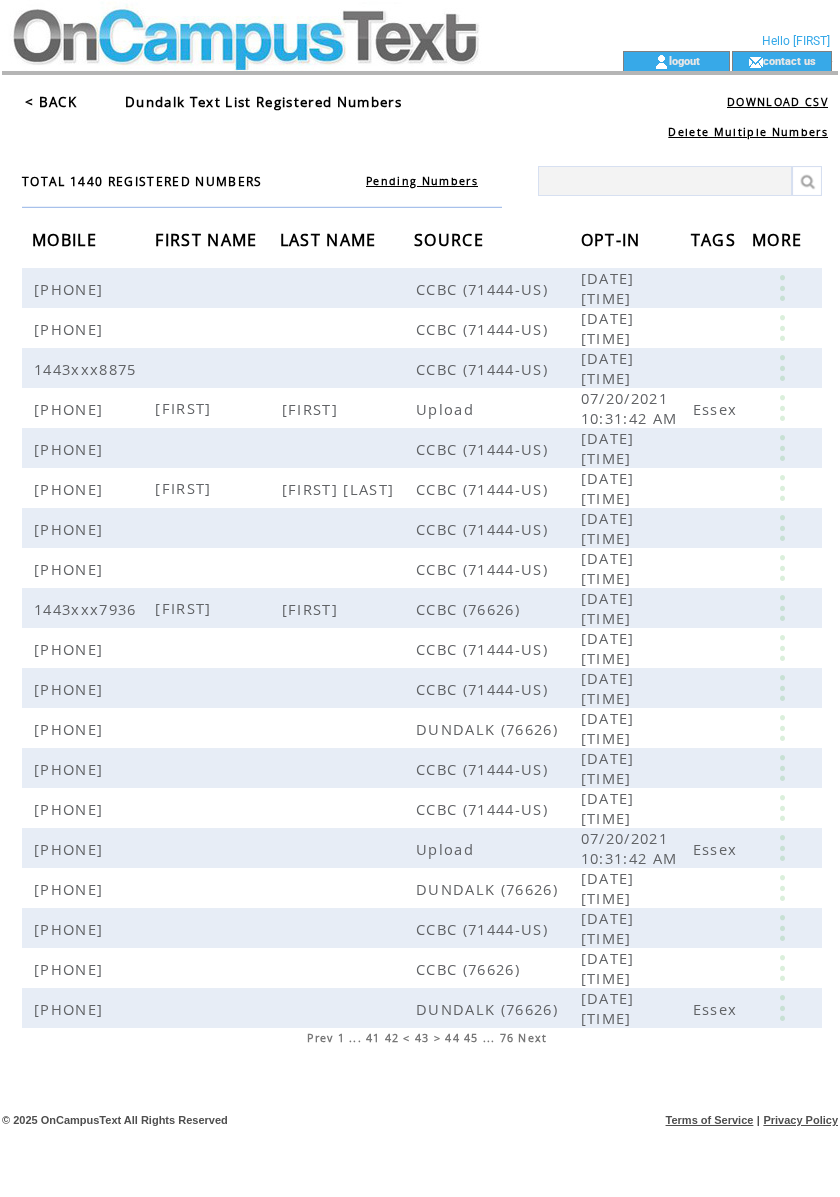 scroll, scrollTop: 0, scrollLeft: 0, axis: both 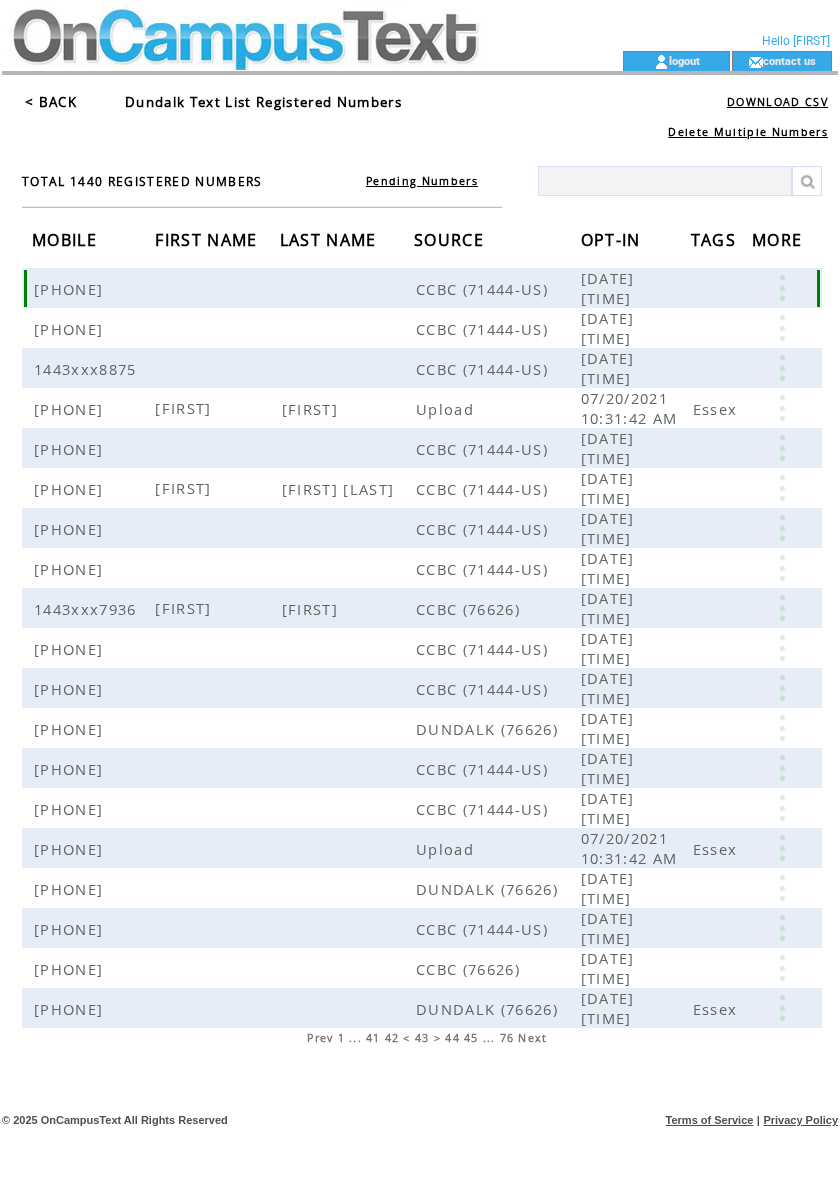 click at bounding box center [782, 288] 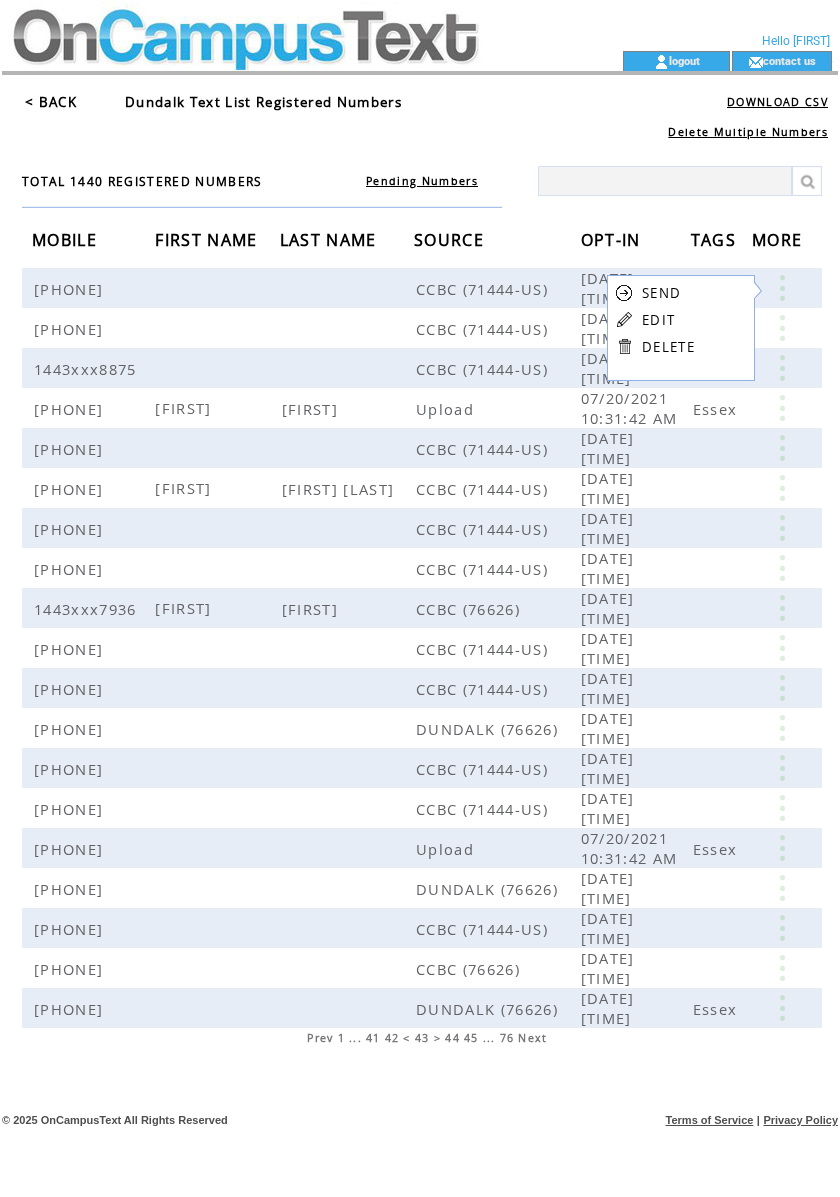 click on "EDIT" at bounding box center (658, 320) 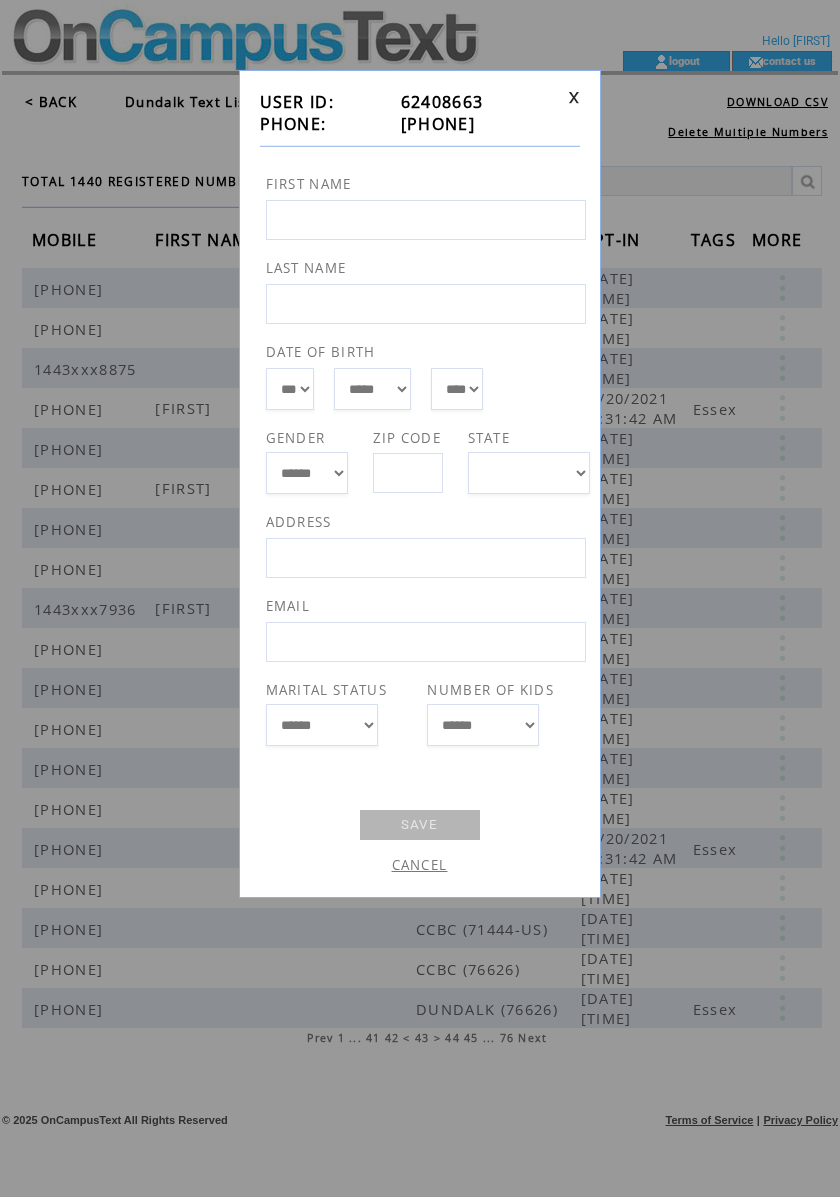 drag, startPoint x: 504, startPoint y: 126, endPoint x: 385, endPoint y: 129, distance: 119.03781 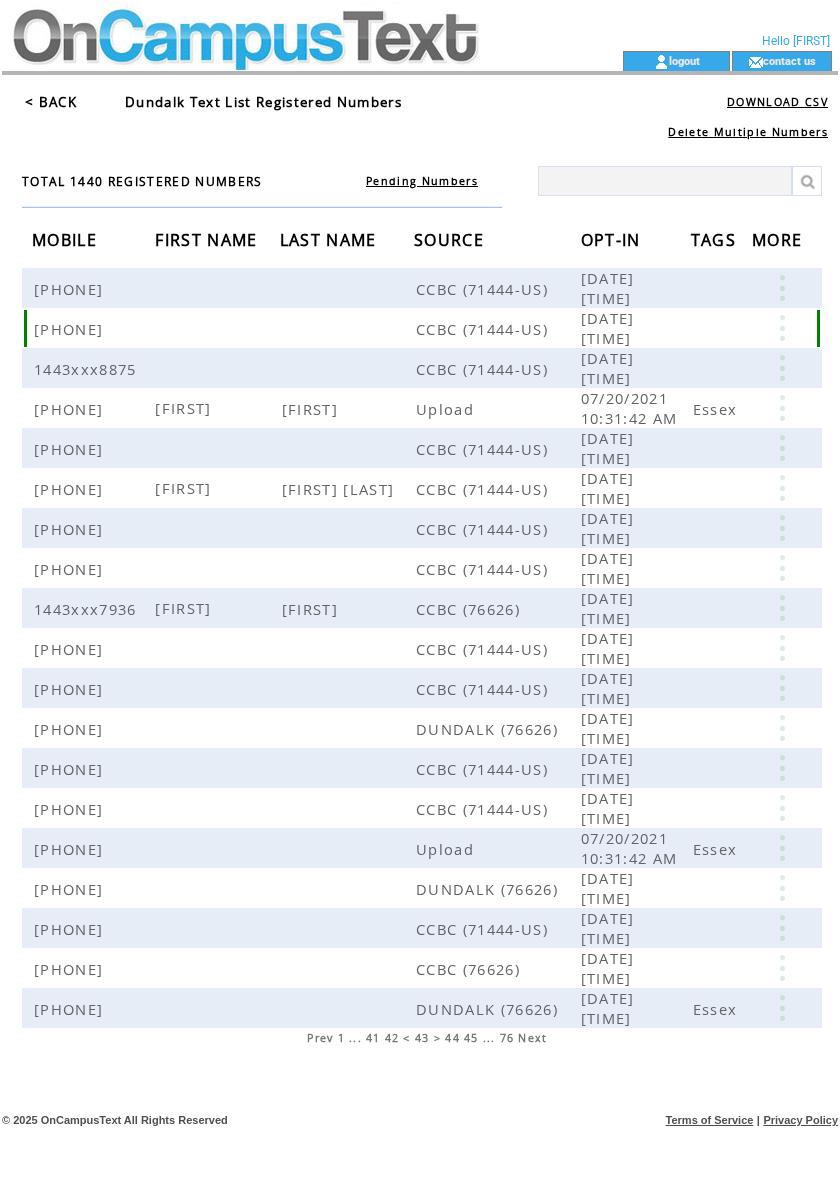 click at bounding box center [782, 328] 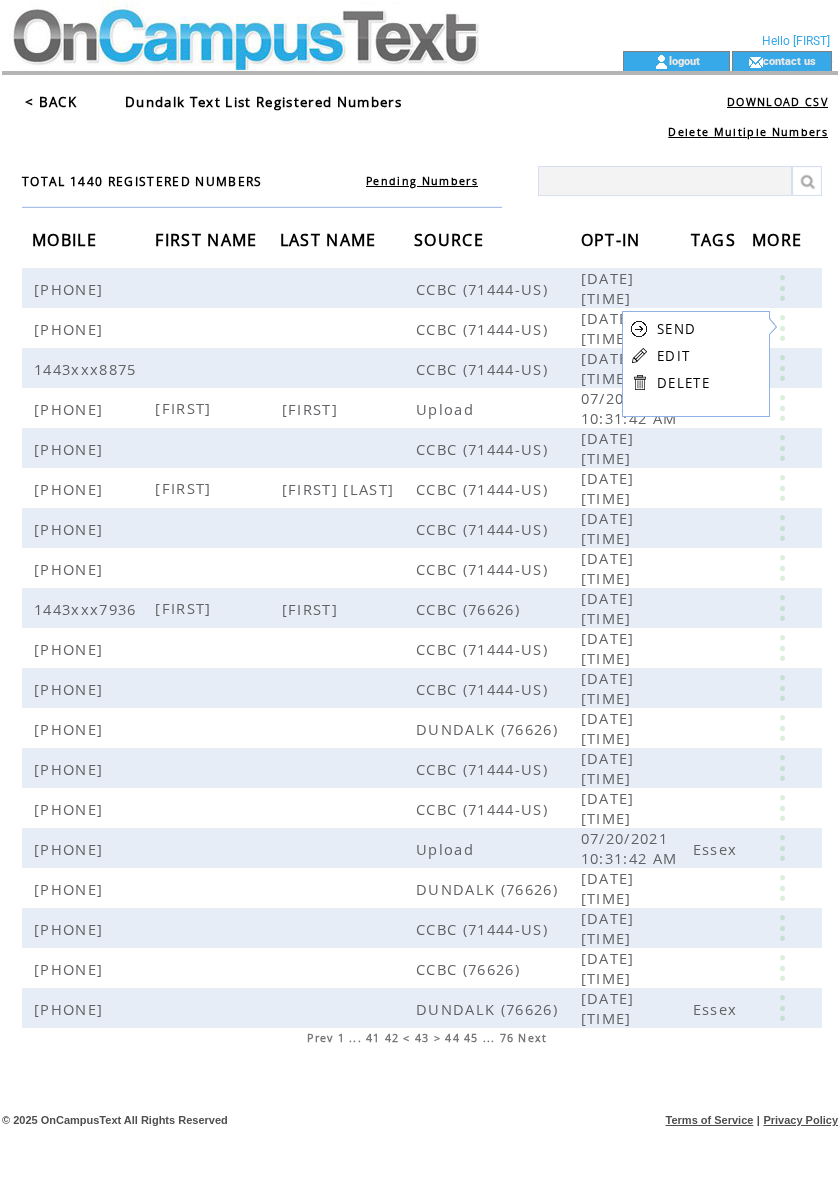 click on "EDIT" at bounding box center (673, 356) 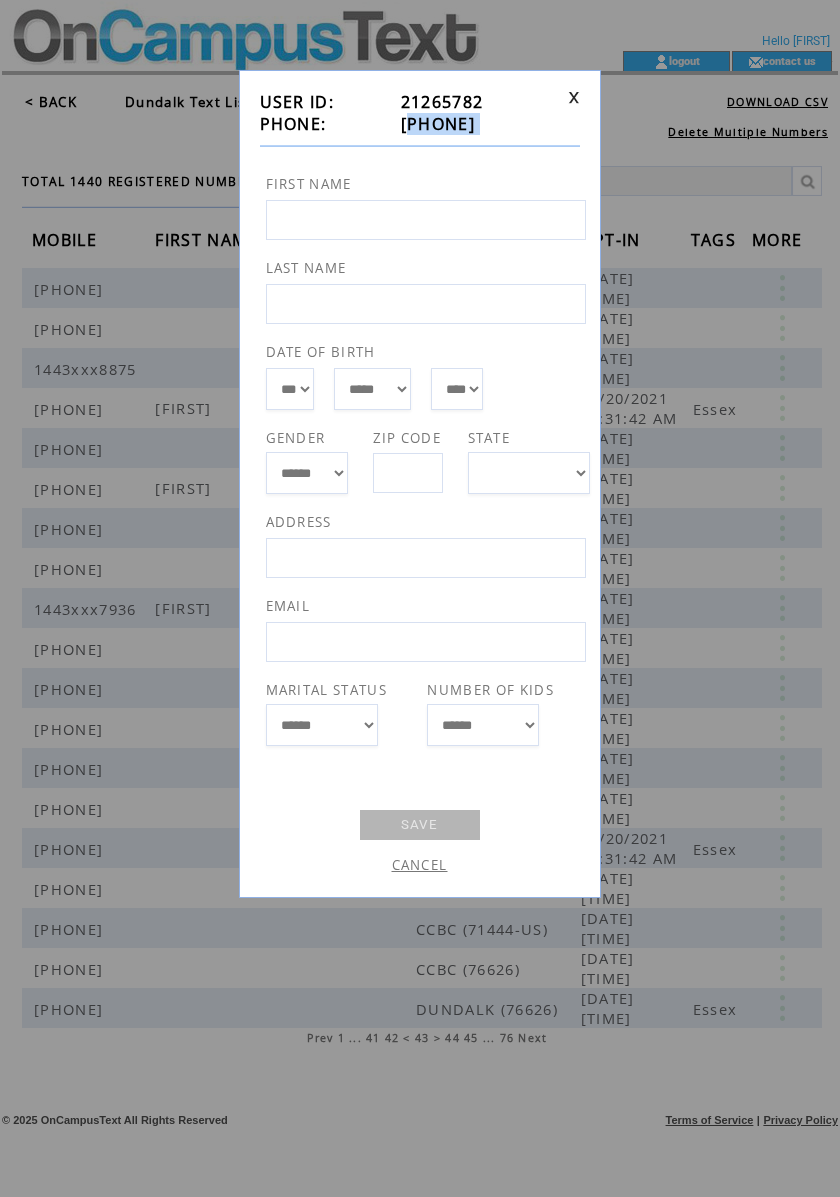 drag, startPoint x: 512, startPoint y: 138, endPoint x: 393, endPoint y: 128, distance: 119.419426 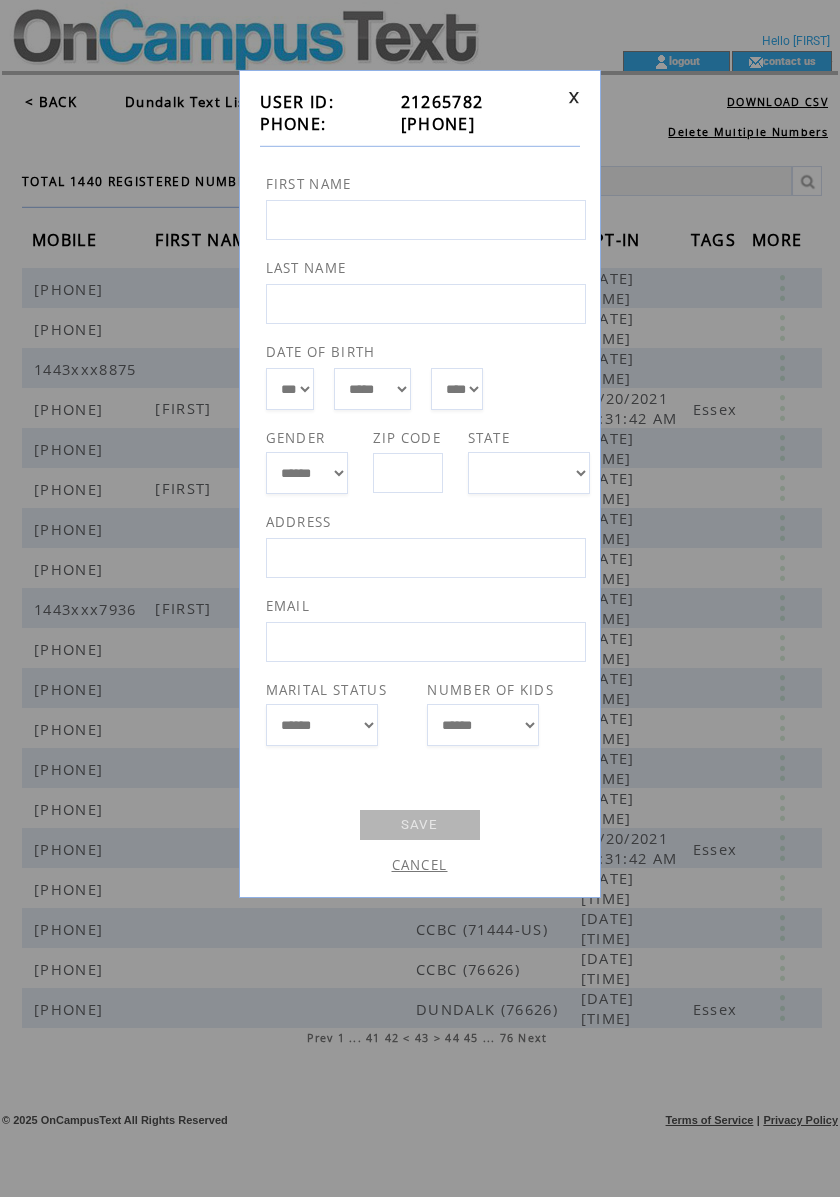 click on "**********" at bounding box center [420, 484] 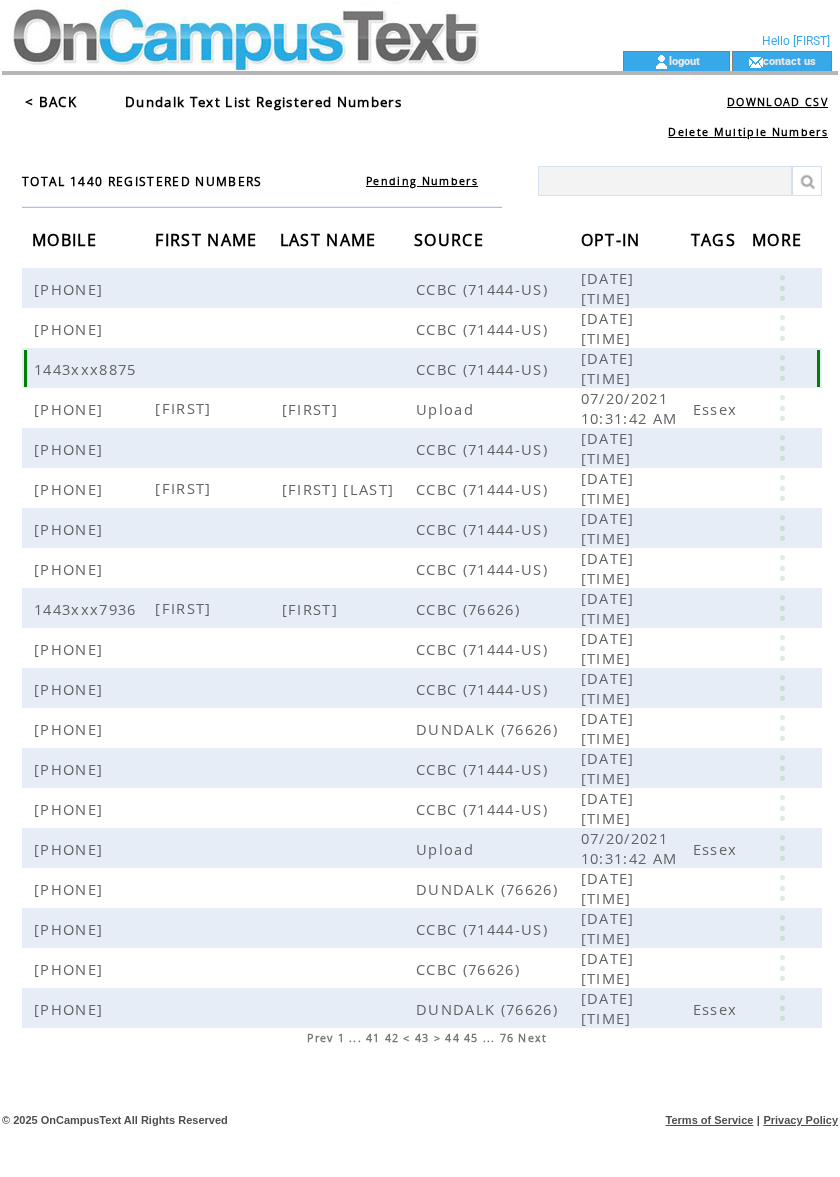 click at bounding box center [782, 368] 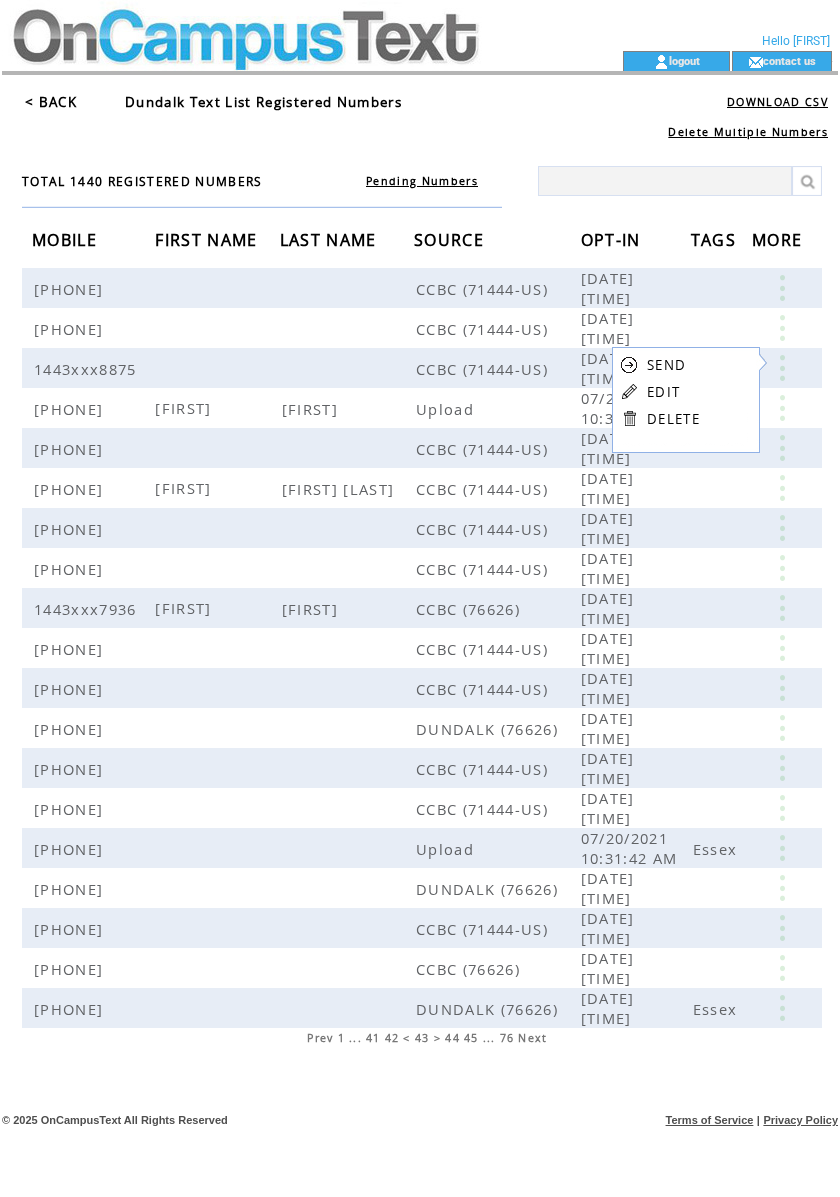 click on "EDIT" at bounding box center (663, 392) 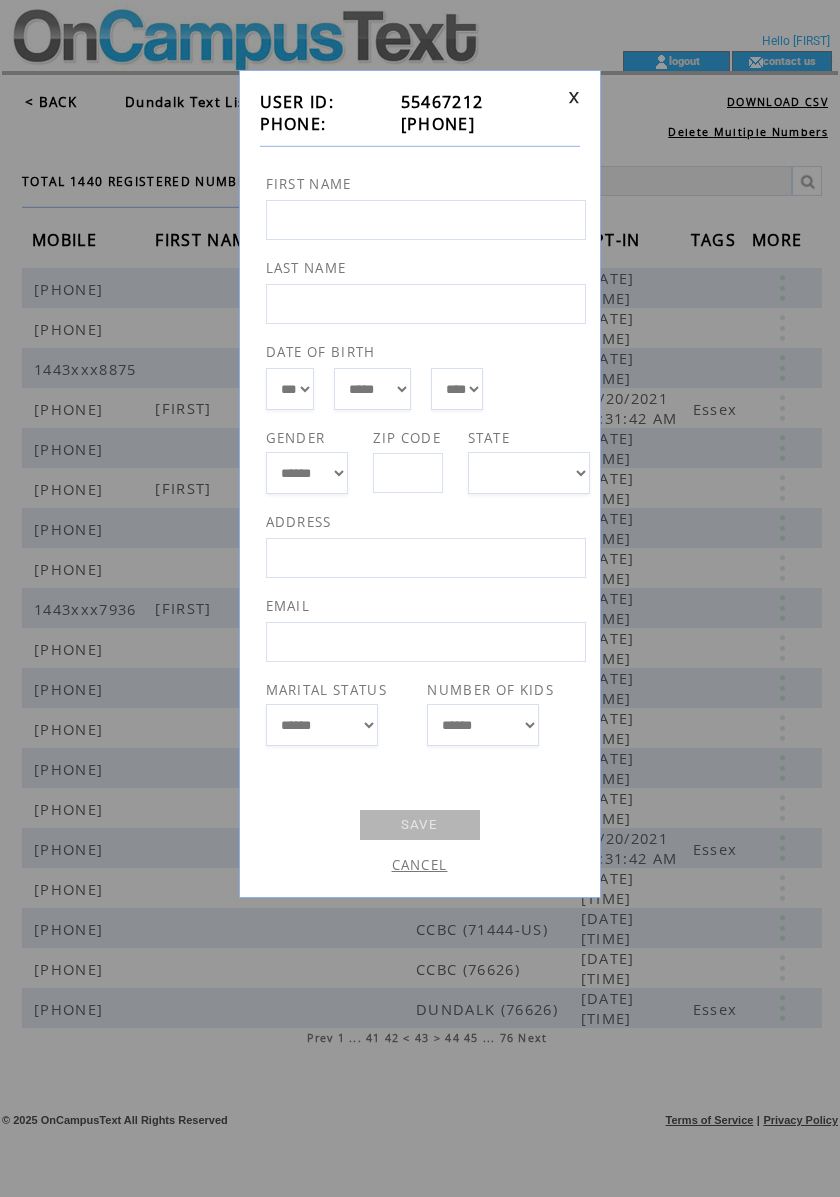 drag, startPoint x: 506, startPoint y: 126, endPoint x: 392, endPoint y: 130, distance: 114.07015 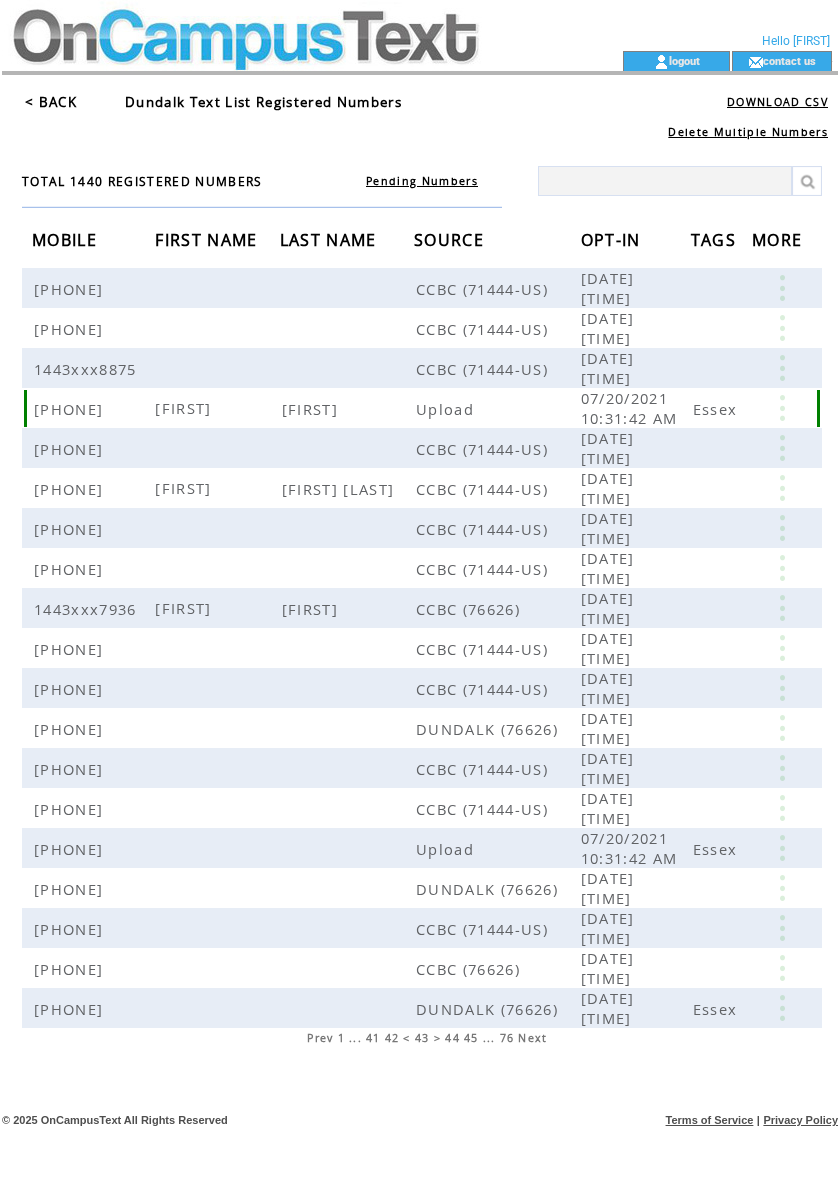 click at bounding box center [782, 408] 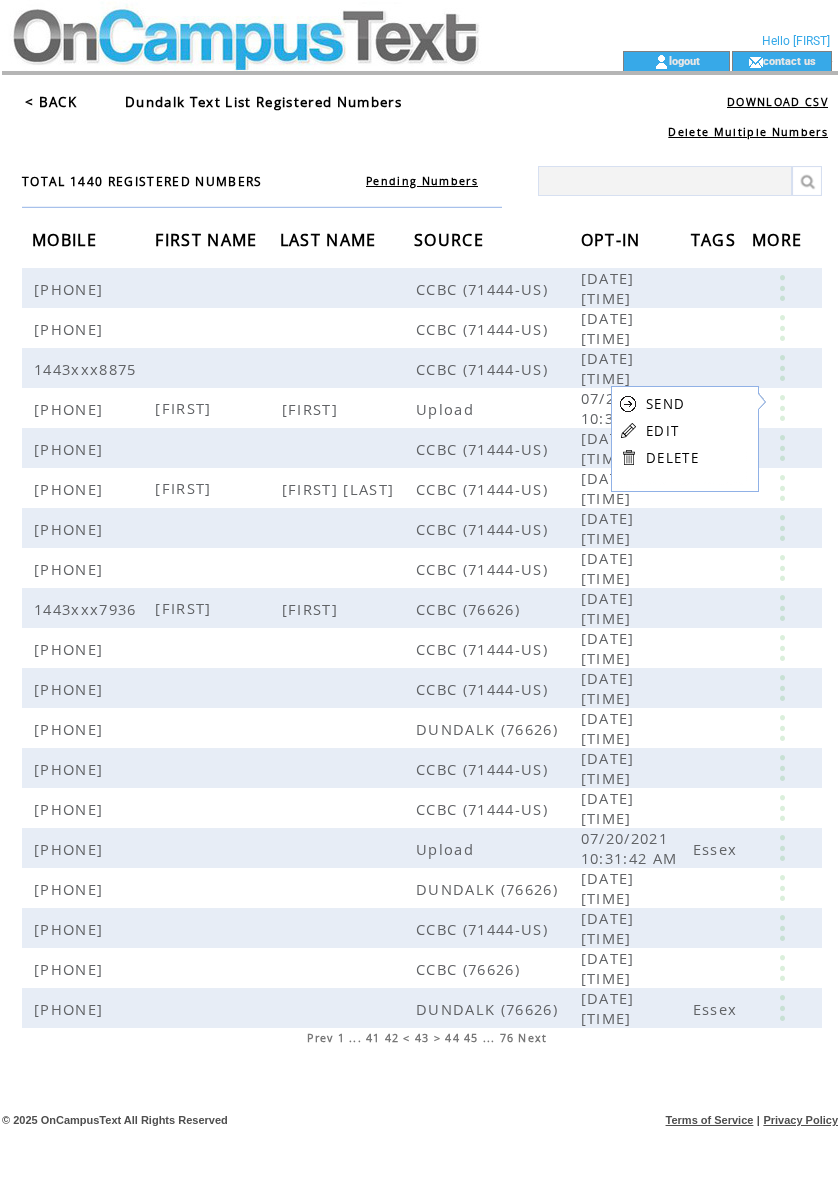 click on "EDIT" at bounding box center (662, 431) 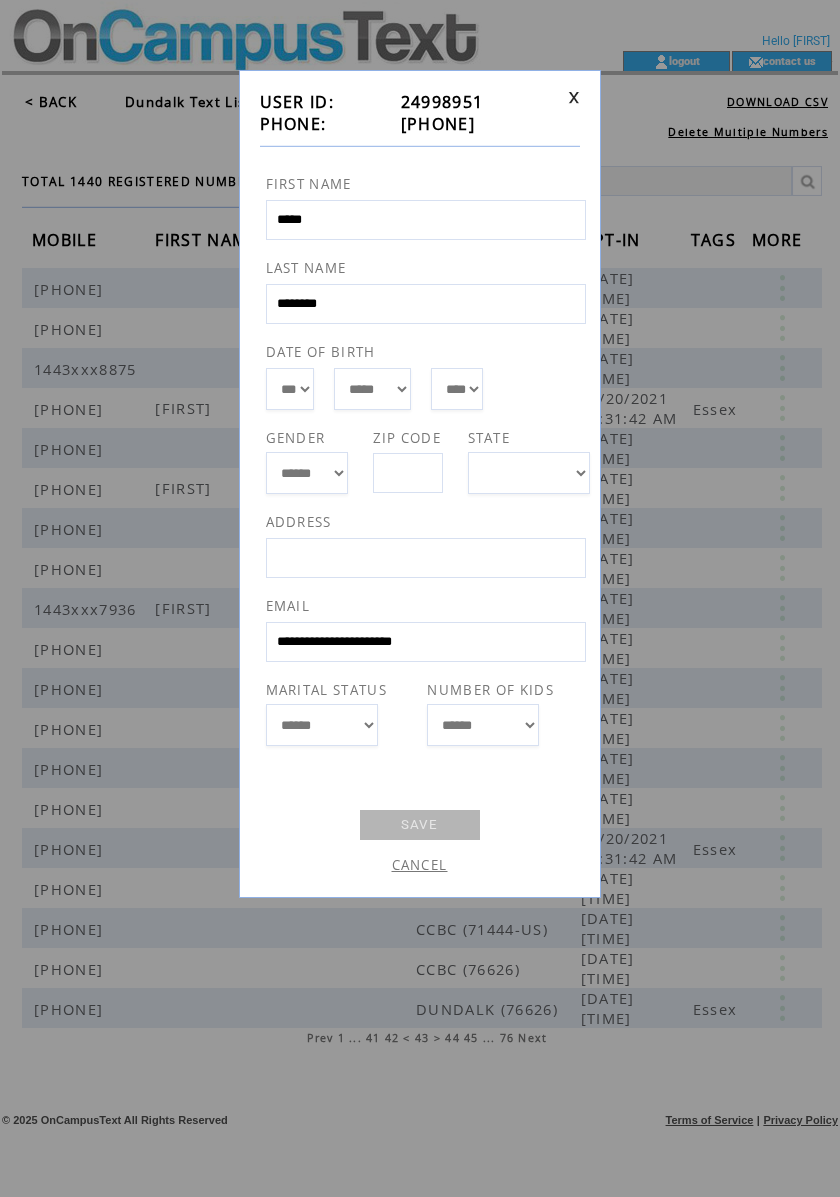 drag, startPoint x: 513, startPoint y: 133, endPoint x: 388, endPoint y: 136, distance: 125.035995 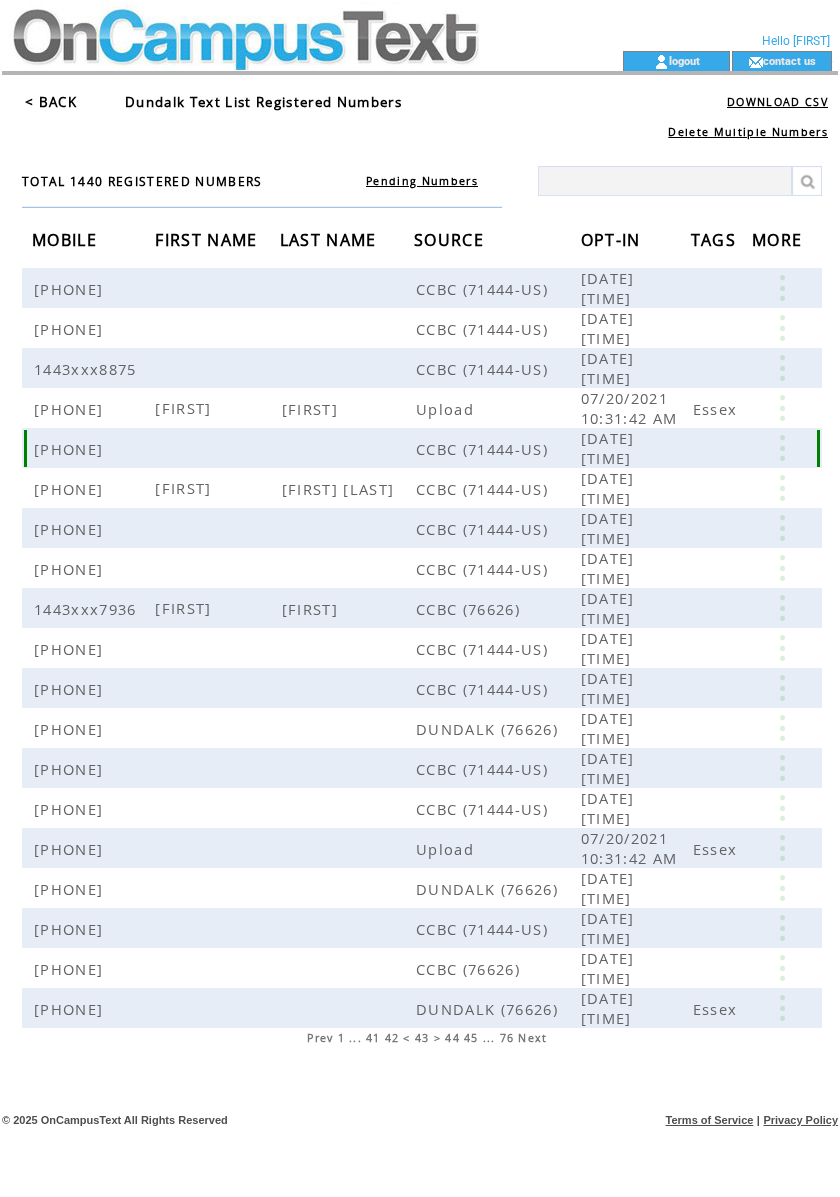 click at bounding box center (782, 448) 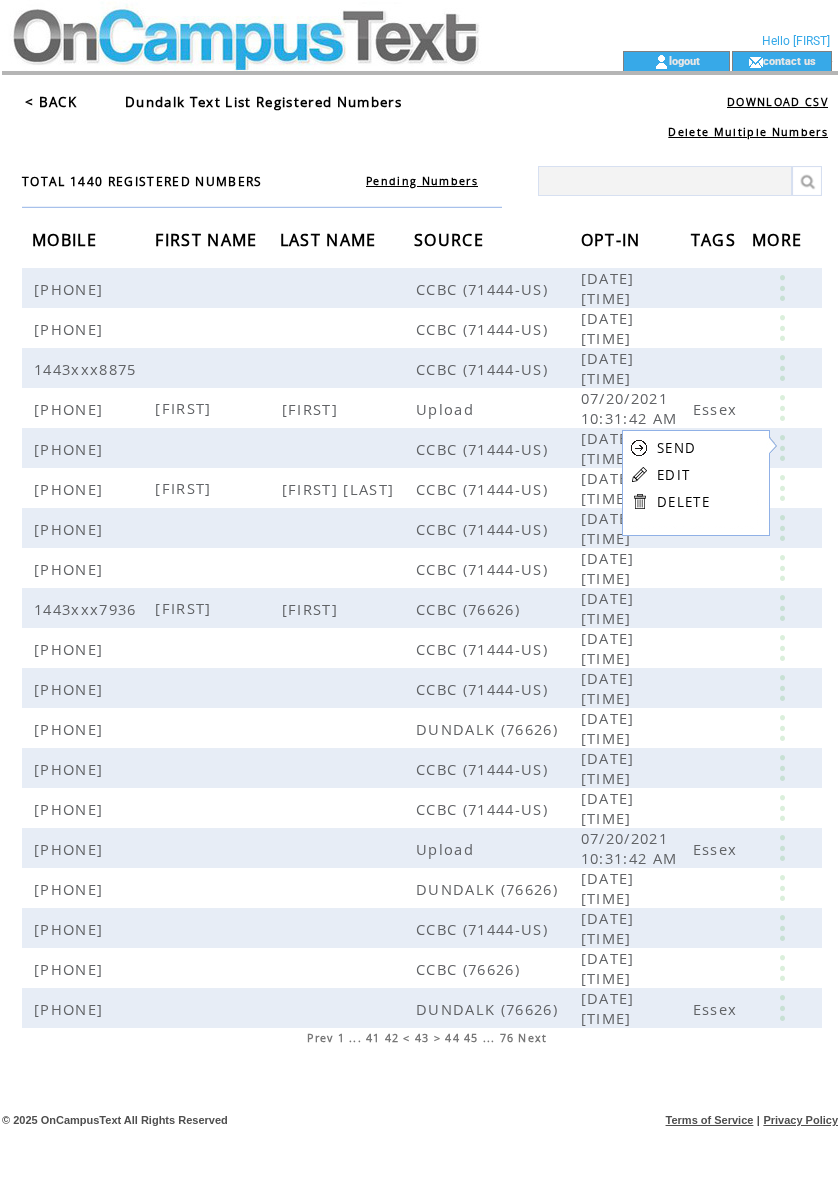 click on "EDIT" at bounding box center (673, 475) 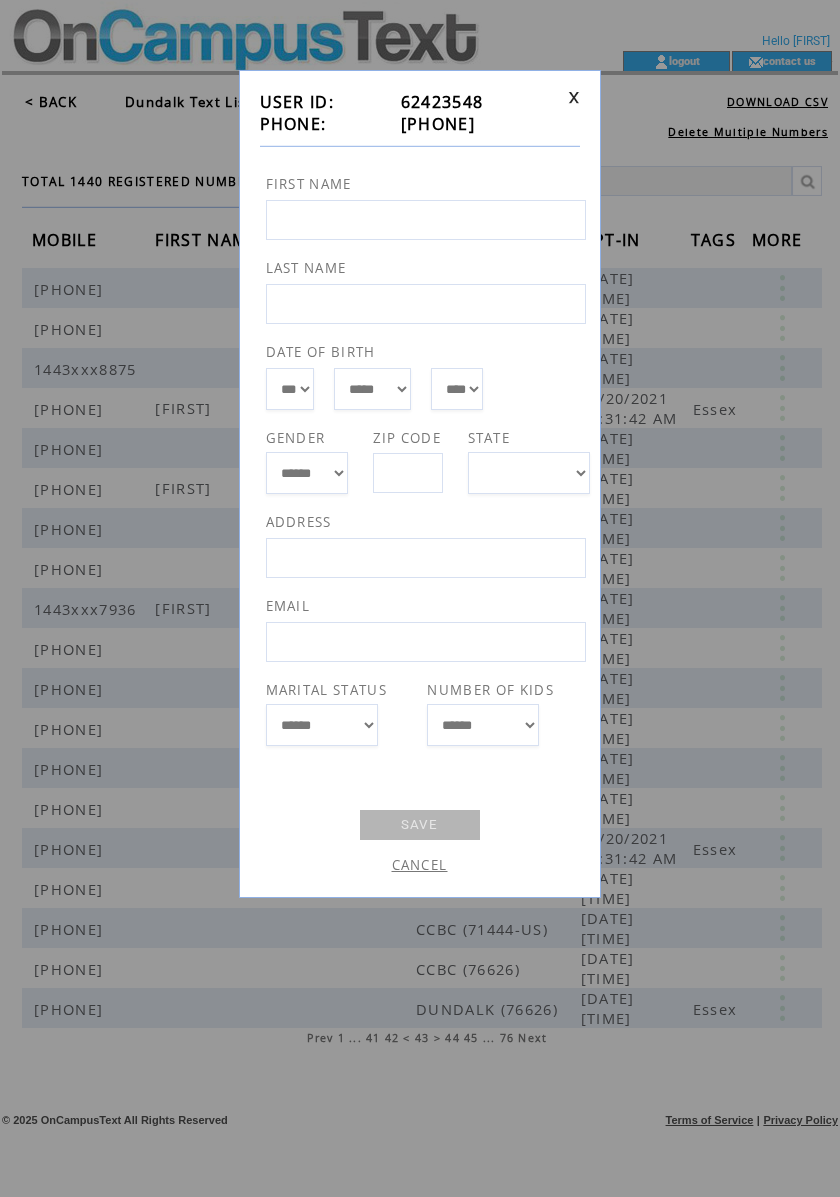 drag, startPoint x: 498, startPoint y: 125, endPoint x: 388, endPoint y: 136, distance: 110.54863 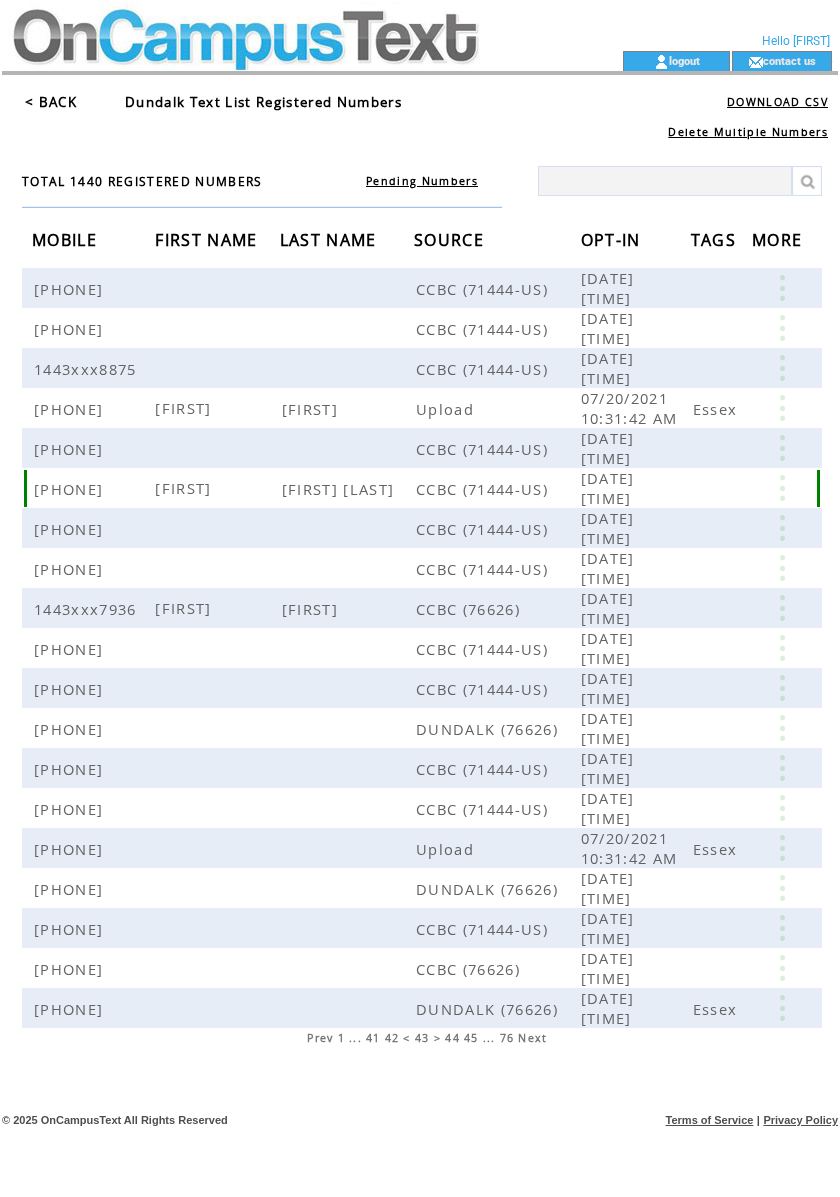 click at bounding box center (782, 488) 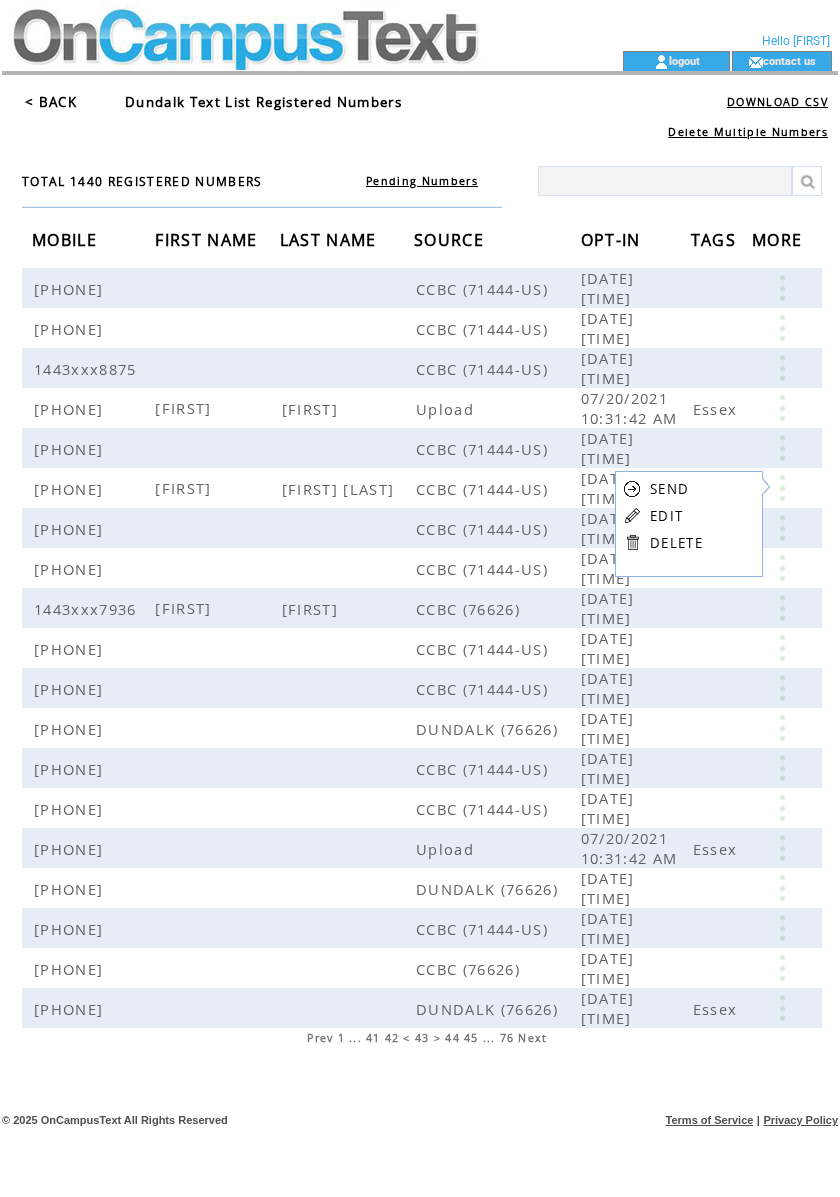 click on "EDIT" at bounding box center [666, 516] 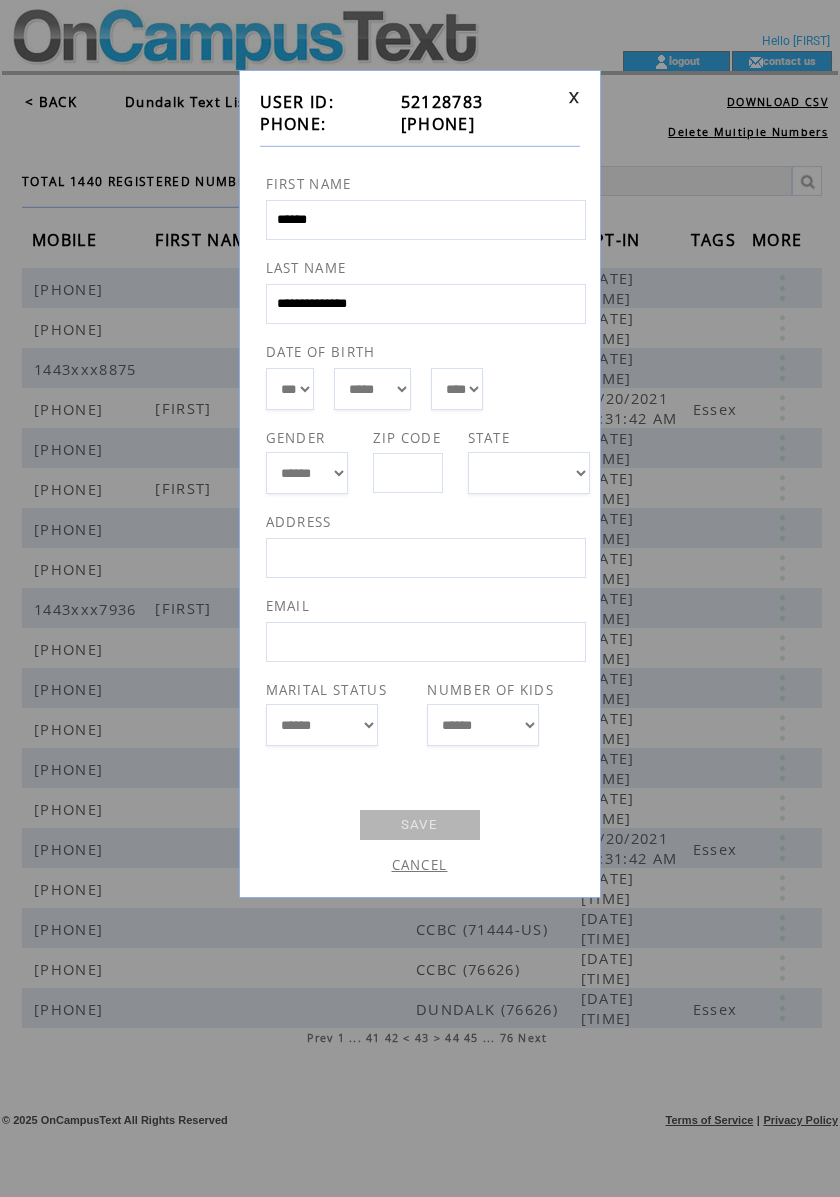 drag, startPoint x: 496, startPoint y: 133, endPoint x: 389, endPoint y: 125, distance: 107.298645 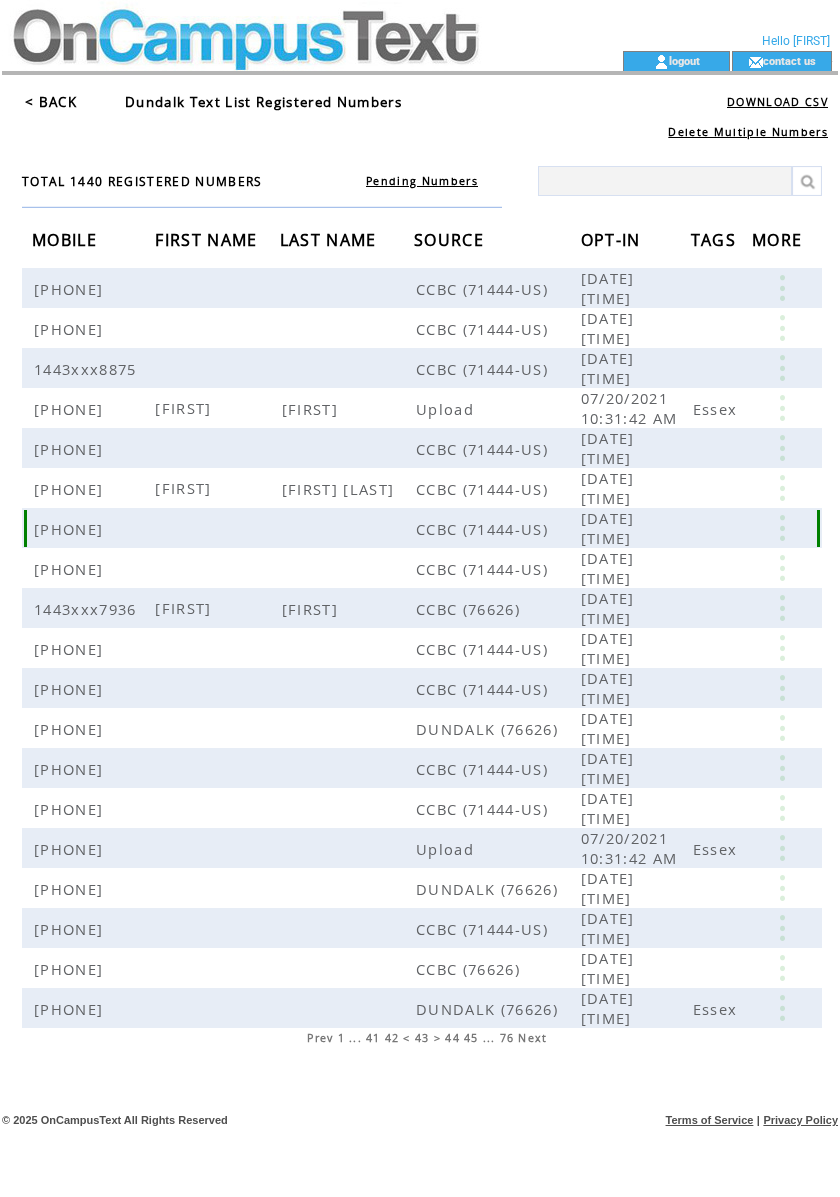 click at bounding box center [782, 528] 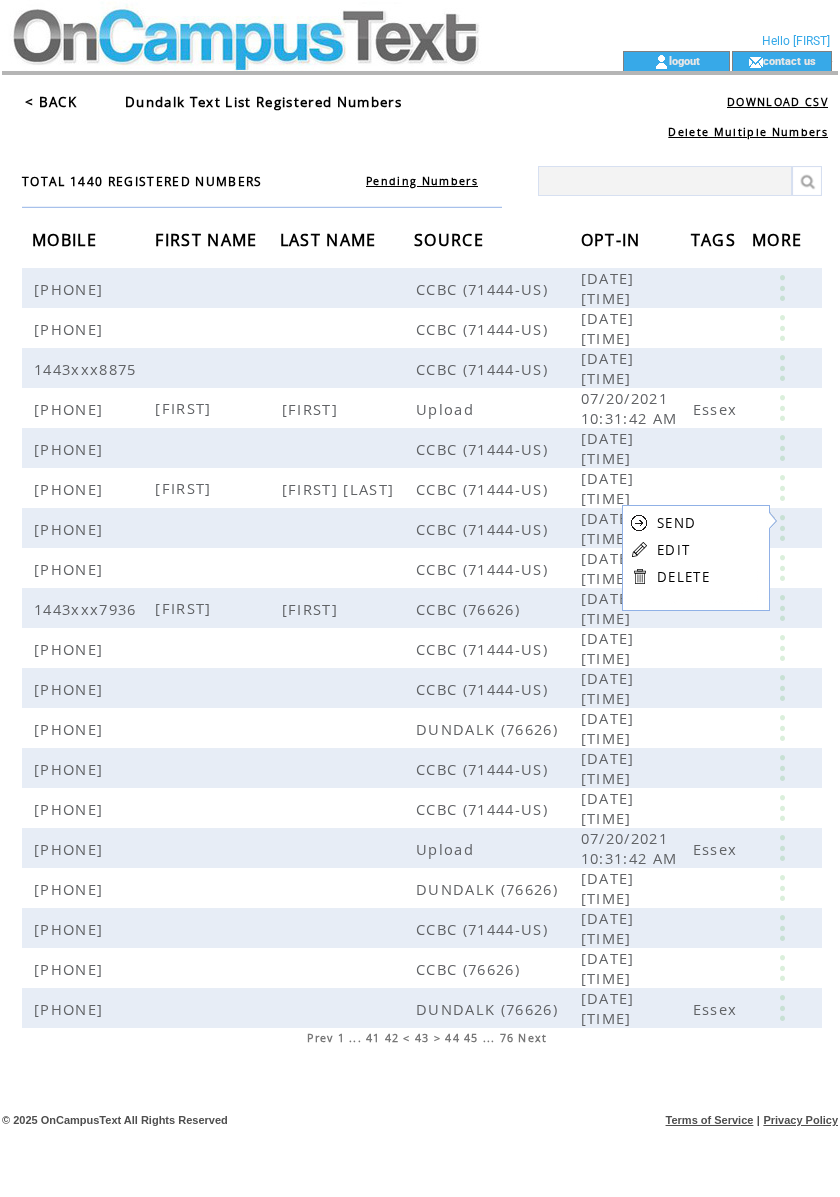 click on "EDIT" at bounding box center (673, 550) 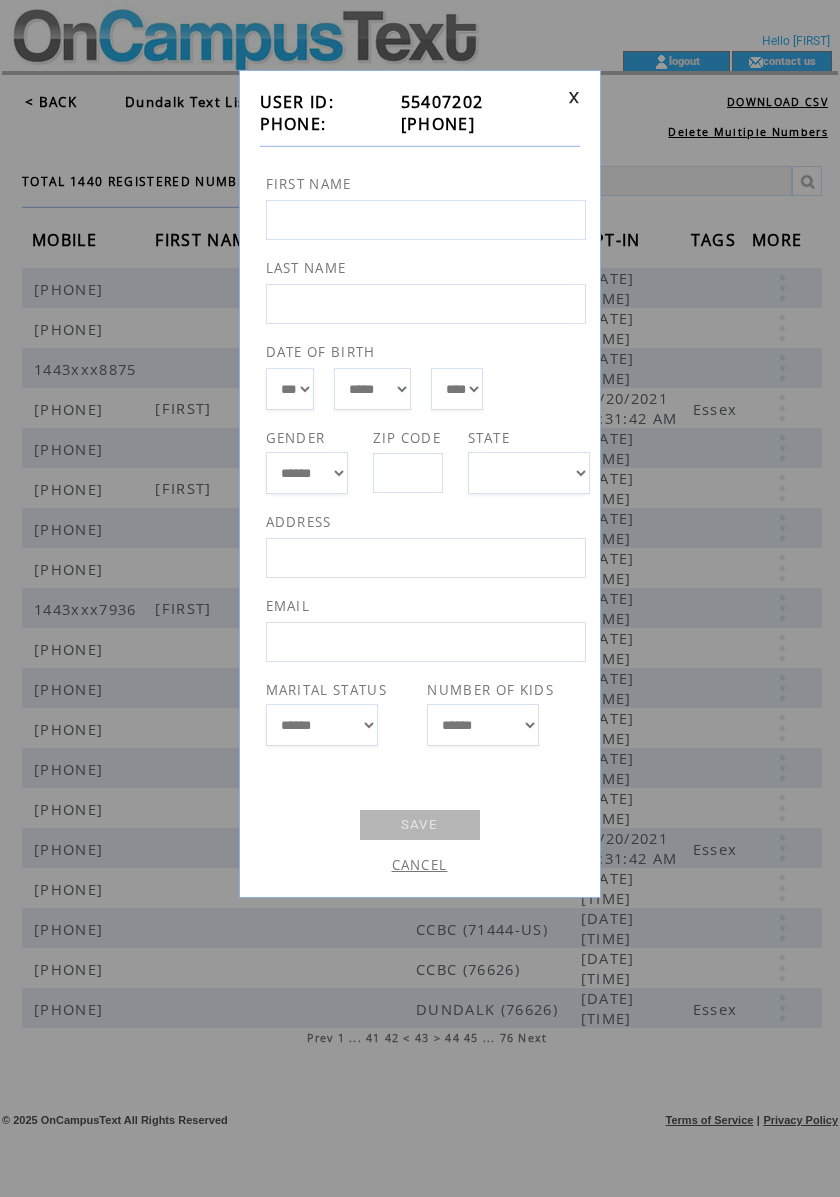 drag, startPoint x: 504, startPoint y: 132, endPoint x: 390, endPoint y: 133, distance: 114.00439 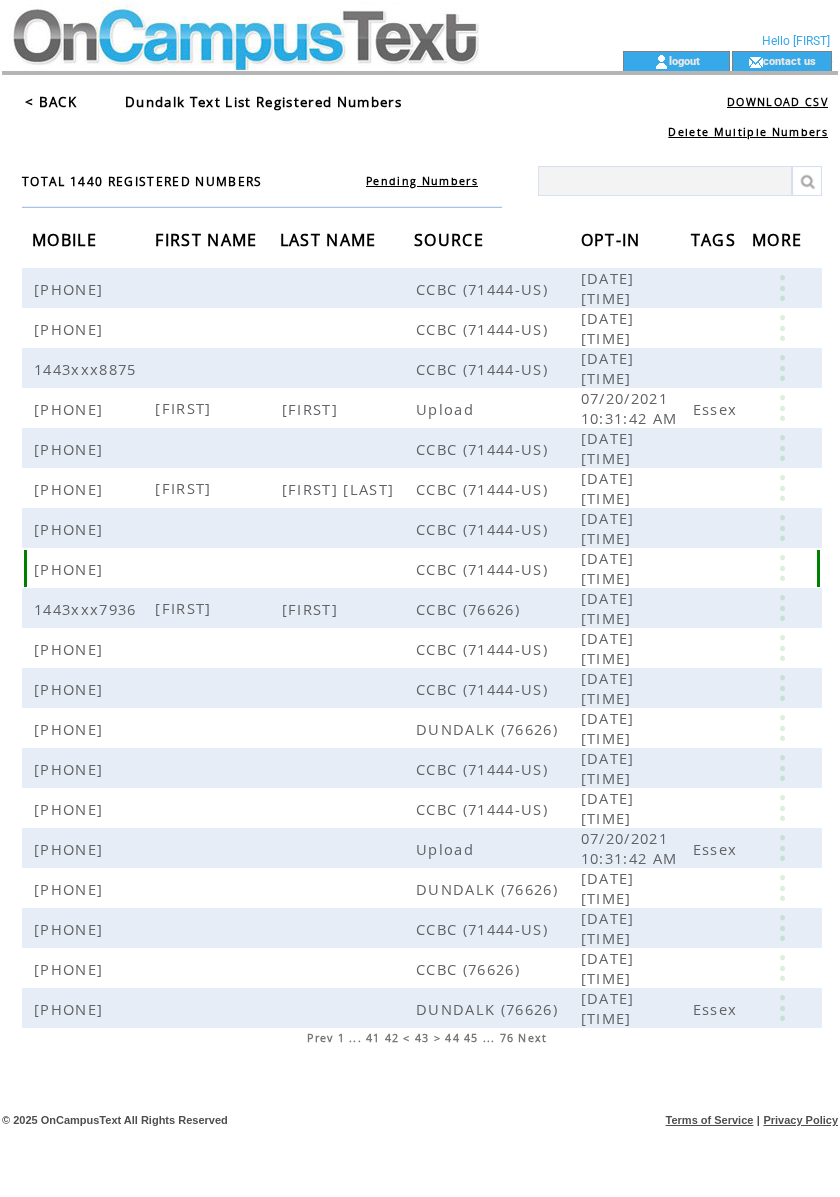click at bounding box center (782, 568) 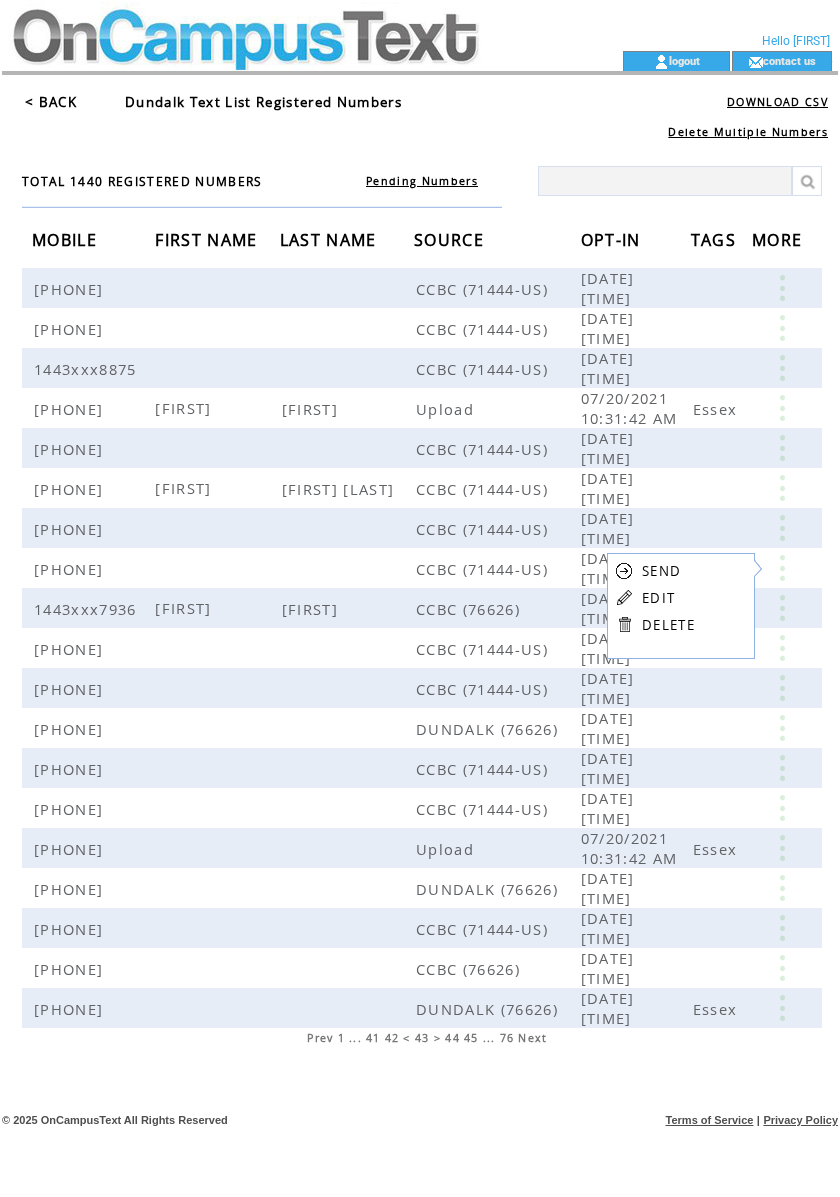 click on "EDIT" at bounding box center (658, 598) 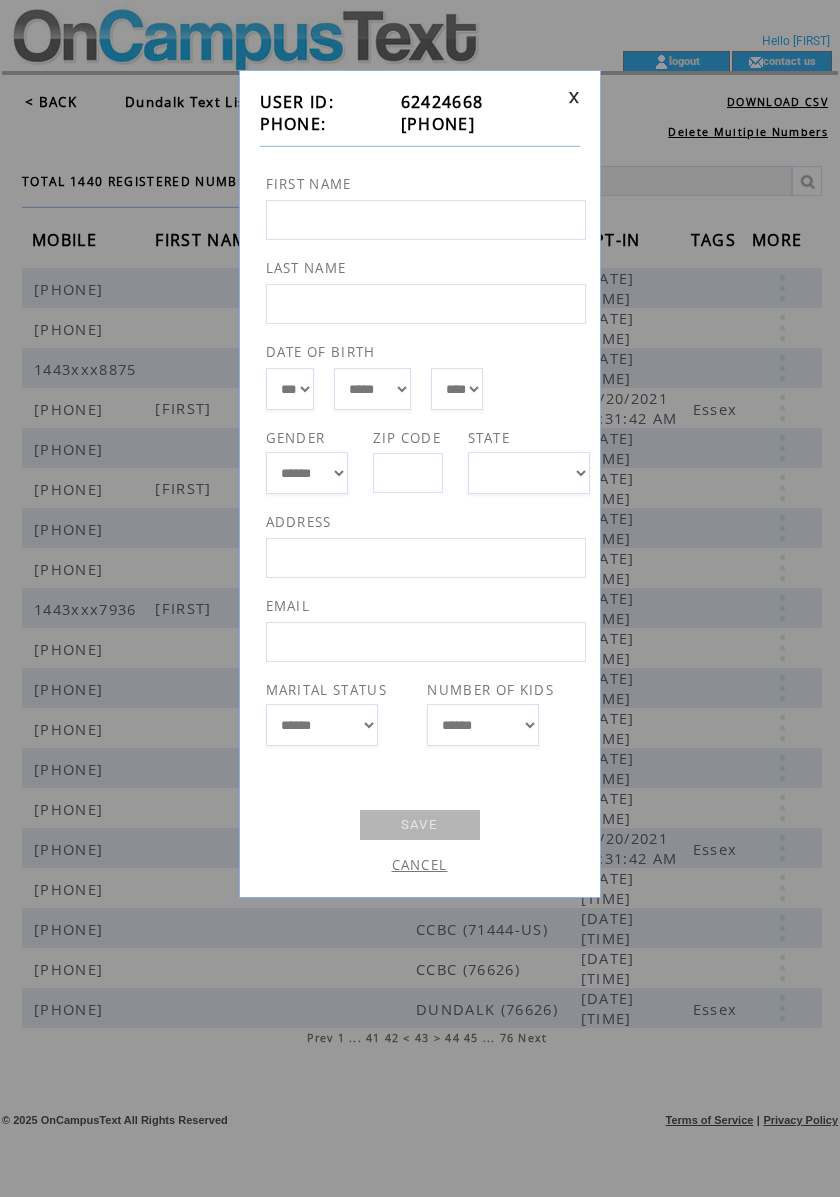 drag, startPoint x: 516, startPoint y: 118, endPoint x: 389, endPoint y: 129, distance: 127.47549 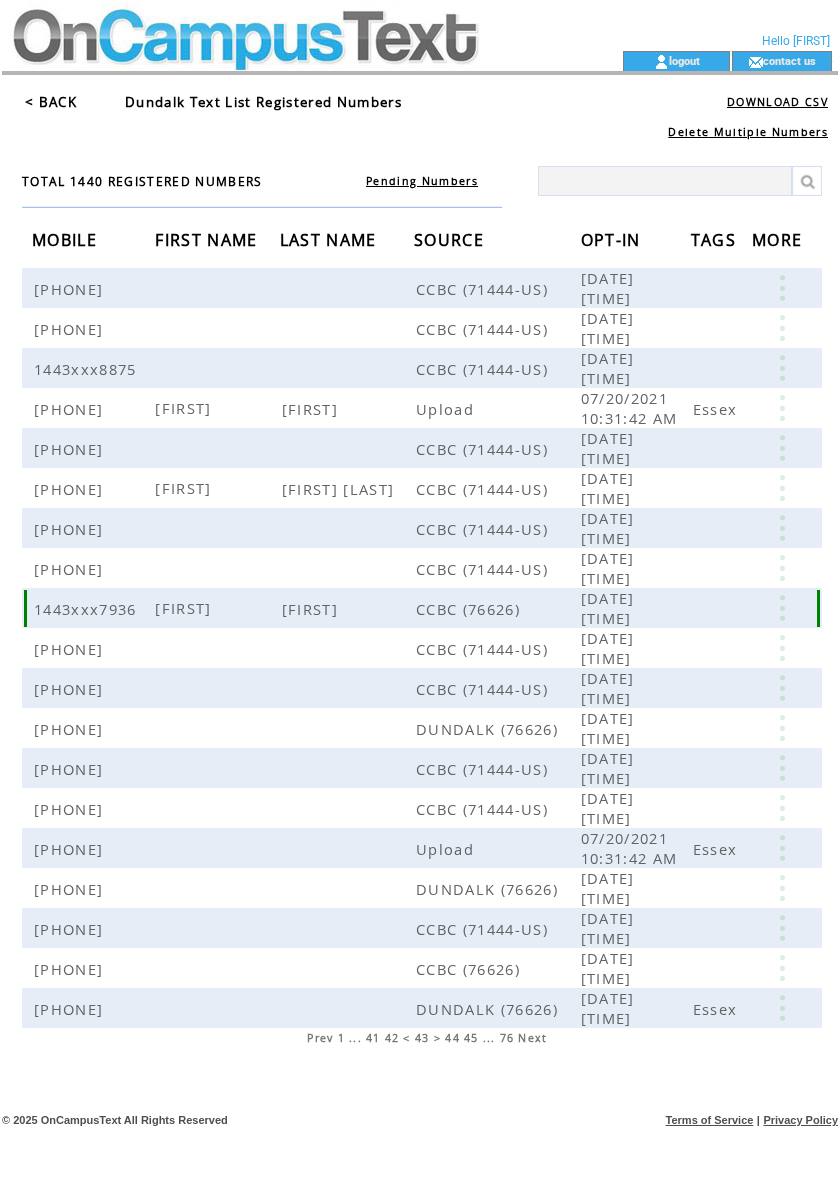 click at bounding box center (782, 608) 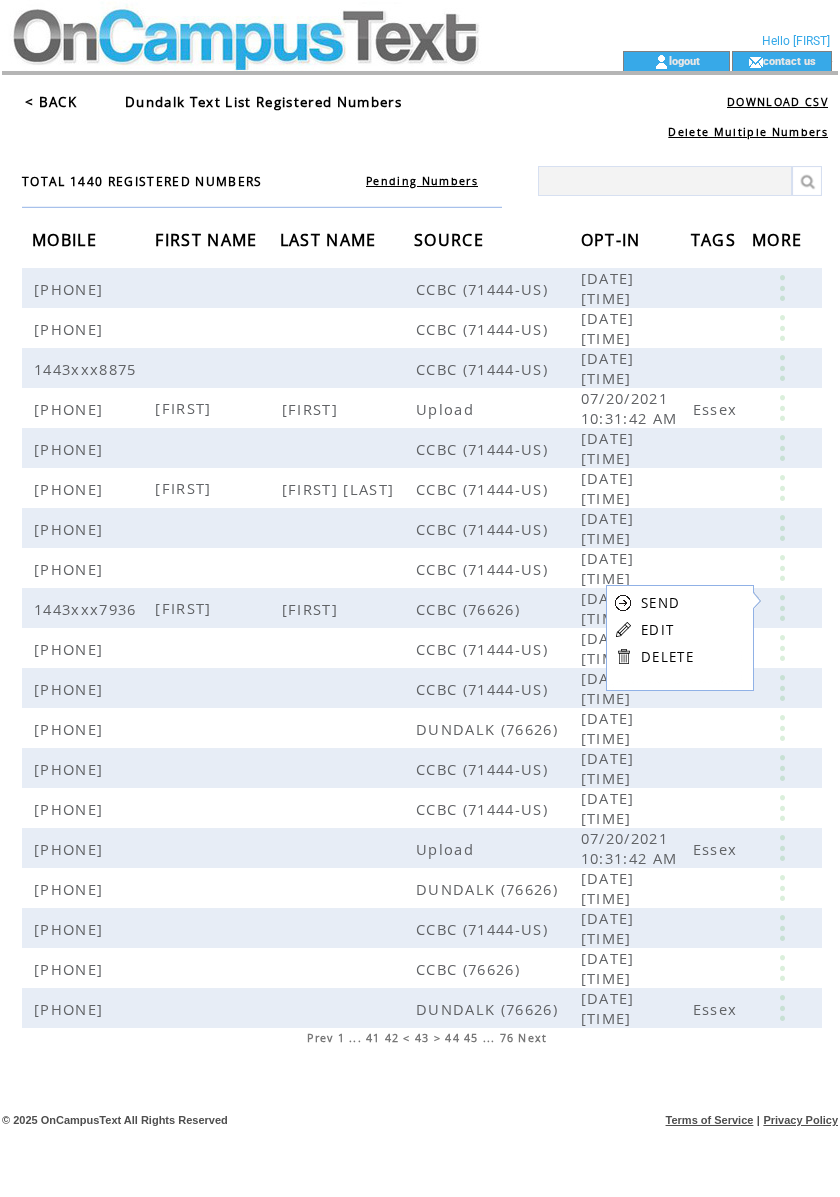 click on "EDIT" at bounding box center (657, 630) 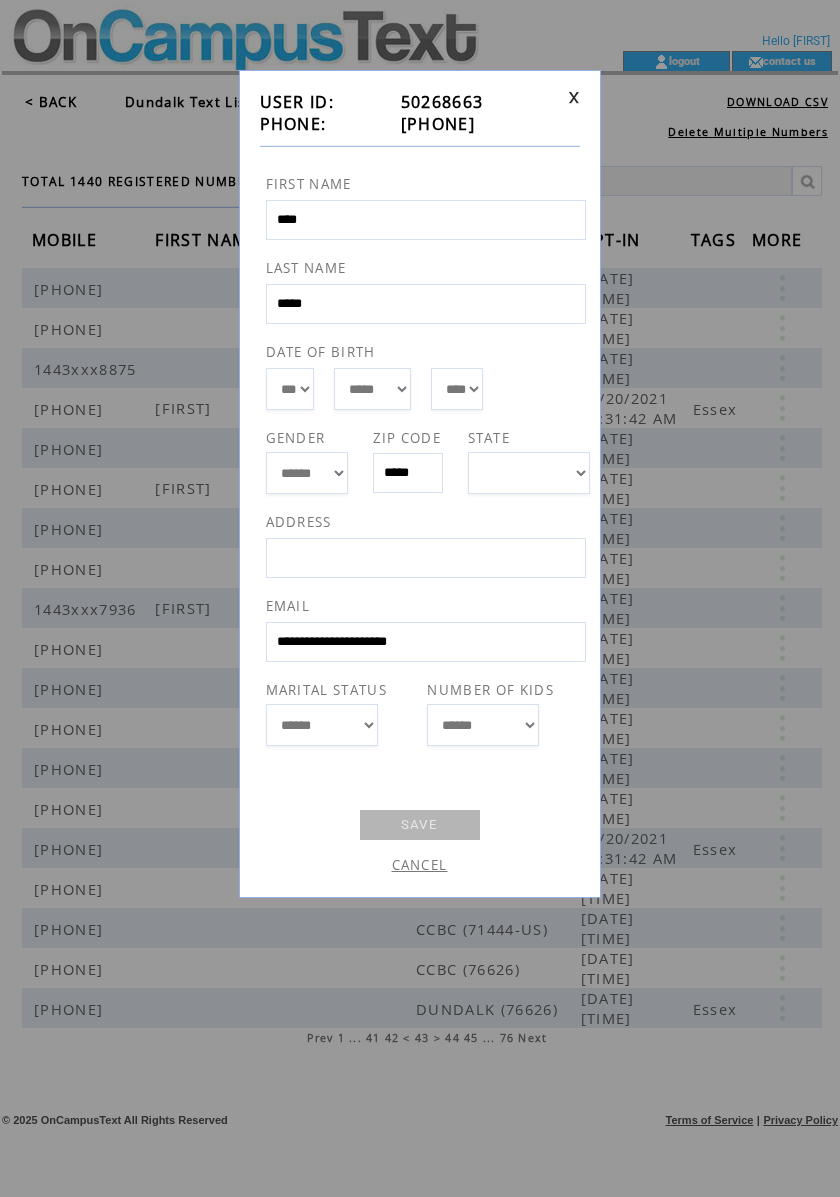 drag, startPoint x: 522, startPoint y: 125, endPoint x: 392, endPoint y: 124, distance: 130.00385 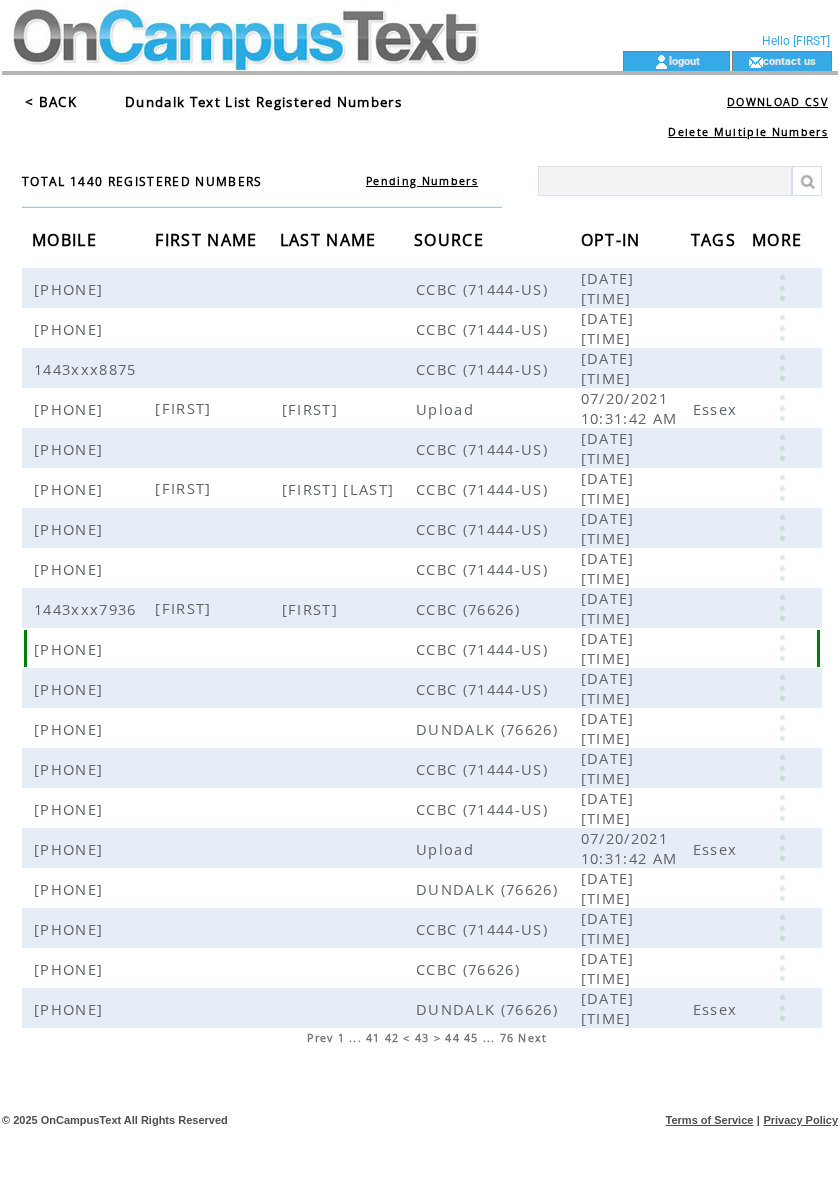 click at bounding box center [782, 648] 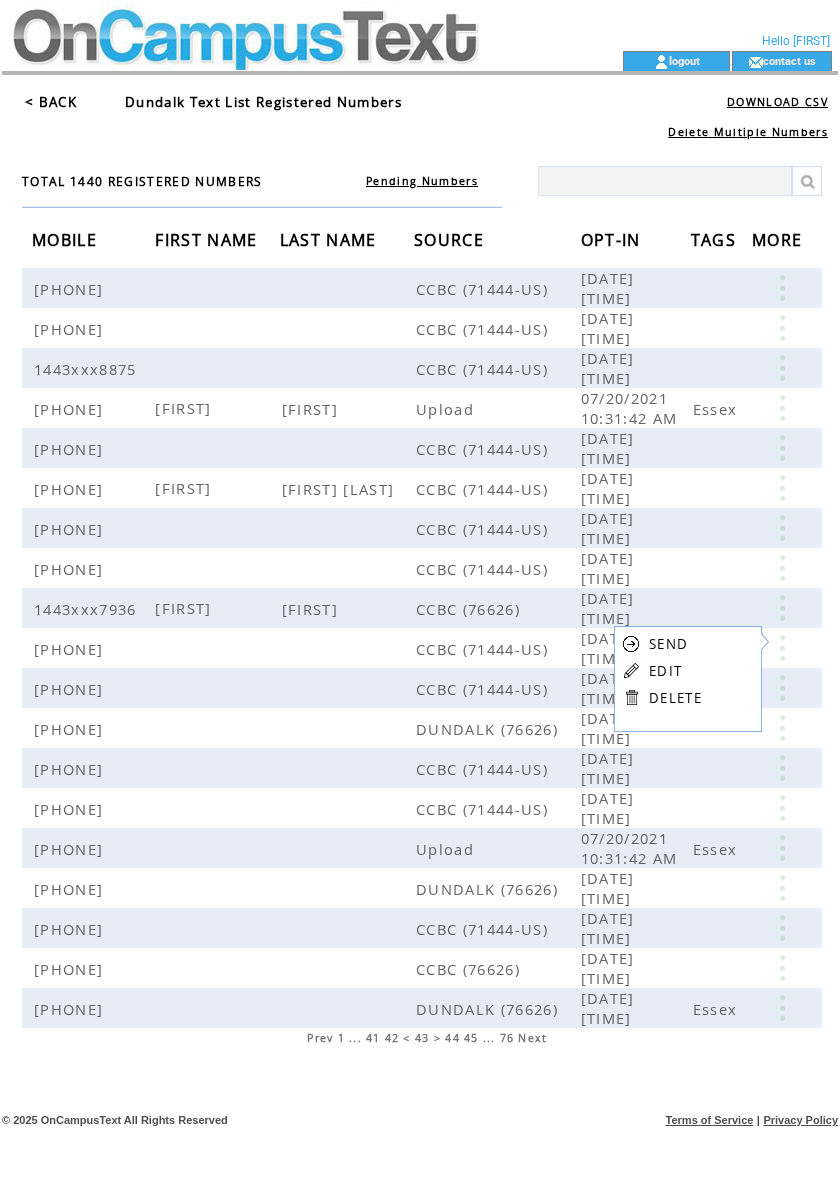 click on "EDIT" at bounding box center [665, 671] 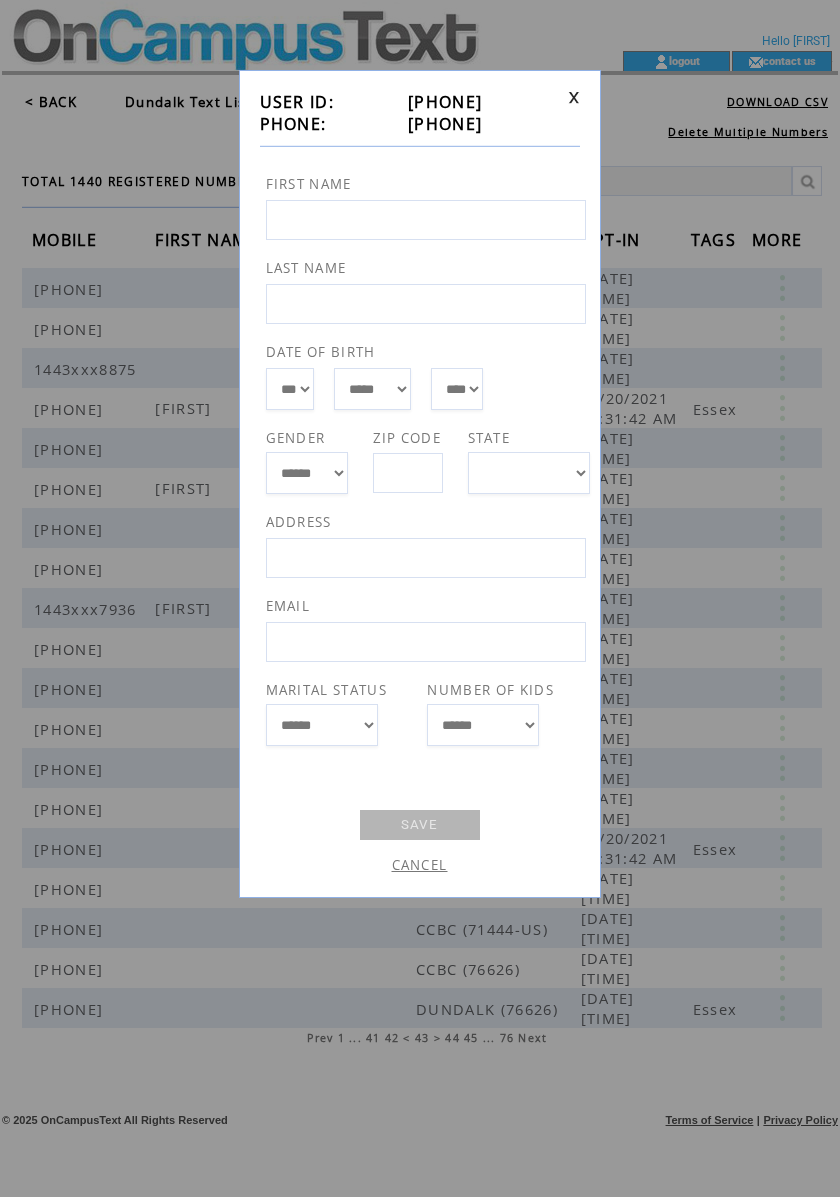 drag, startPoint x: 516, startPoint y: 125, endPoint x: 390, endPoint y: 133, distance: 126.253716 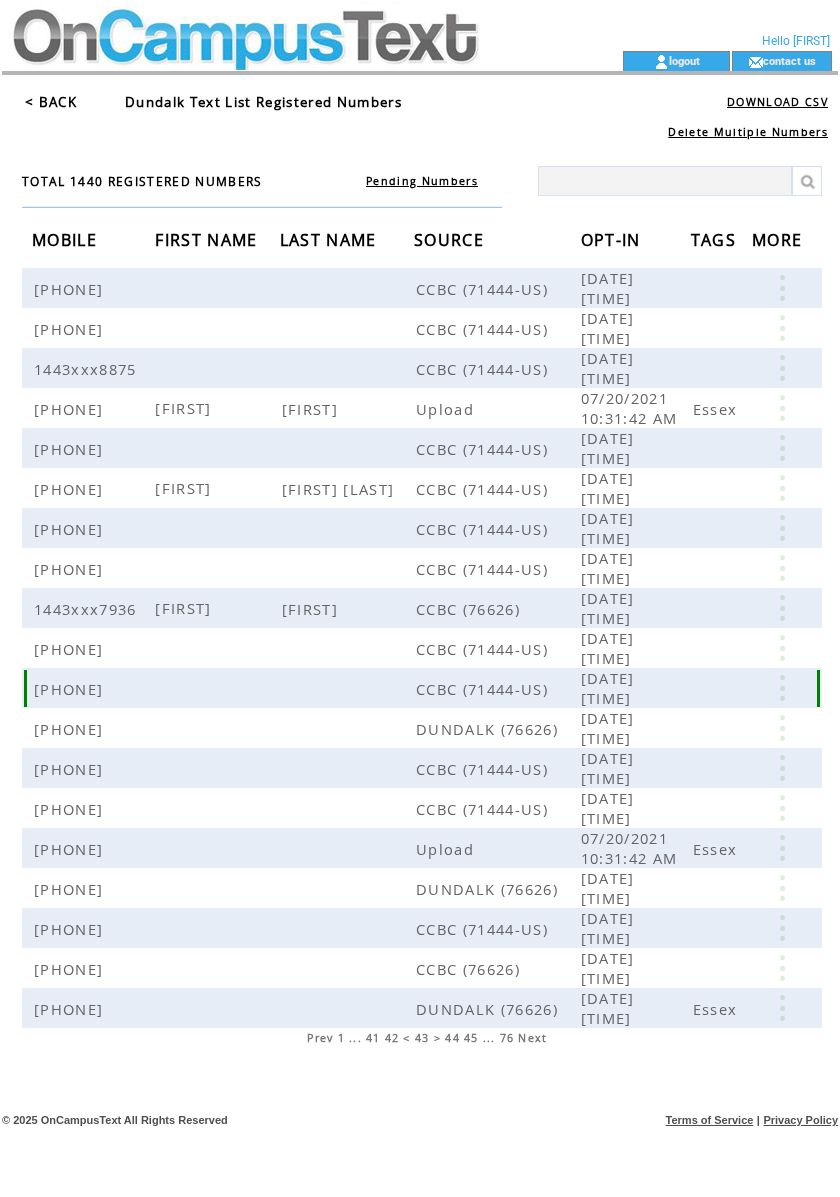 click at bounding box center [782, 688] 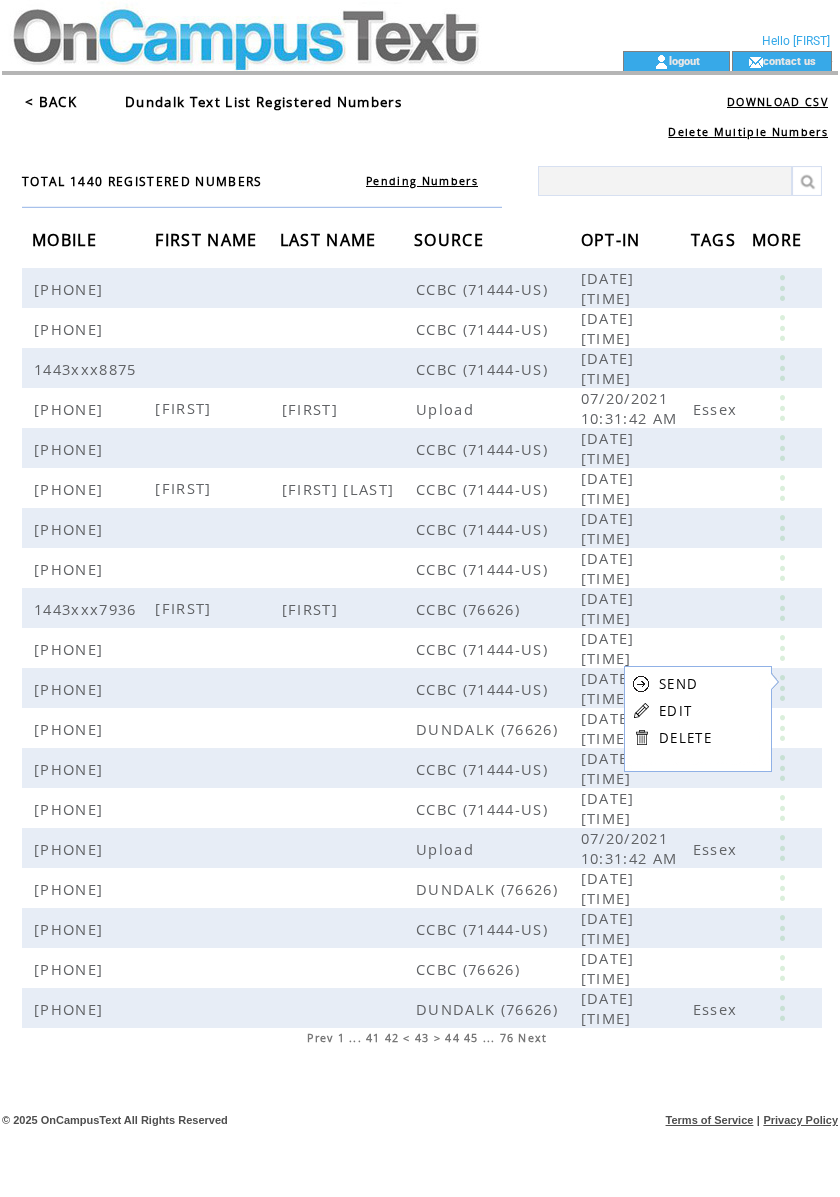click on "EDIT" at bounding box center (675, 711) 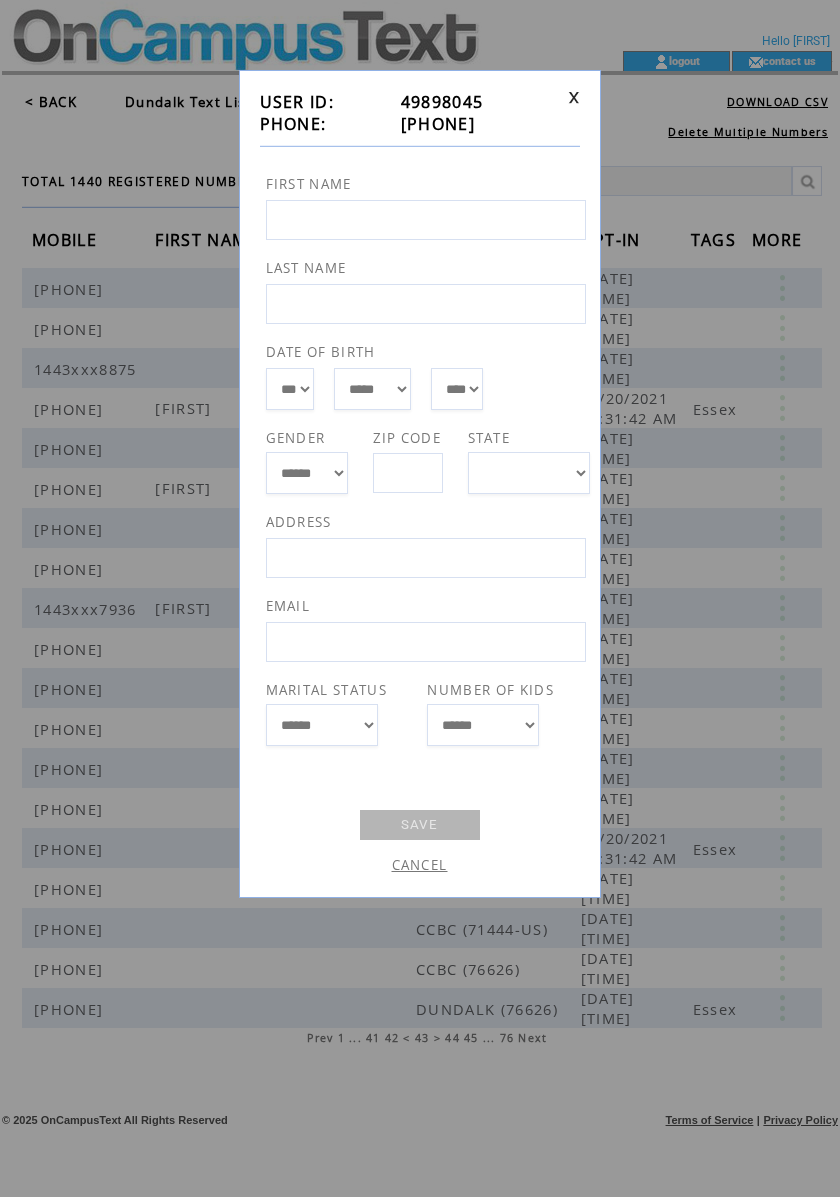 drag, startPoint x: 521, startPoint y: 121, endPoint x: 388, endPoint y: 133, distance: 133.54025 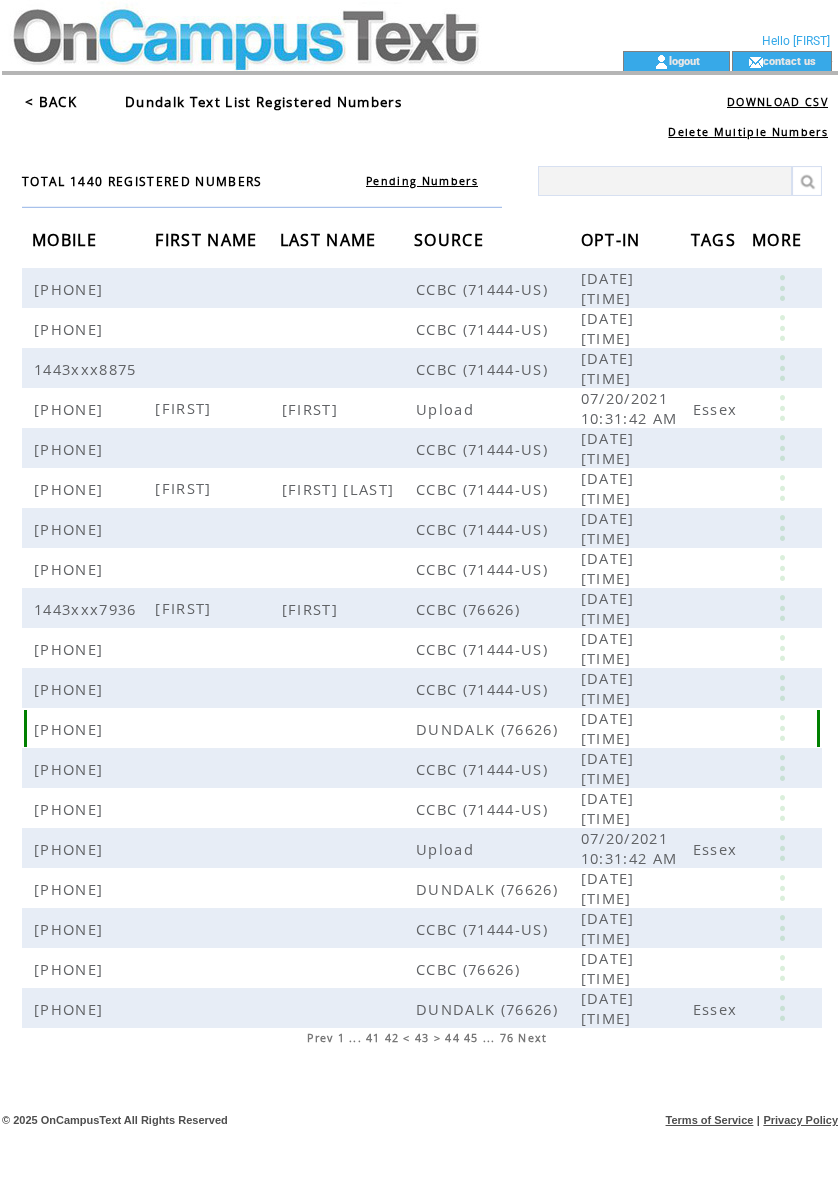 click at bounding box center (782, 728) 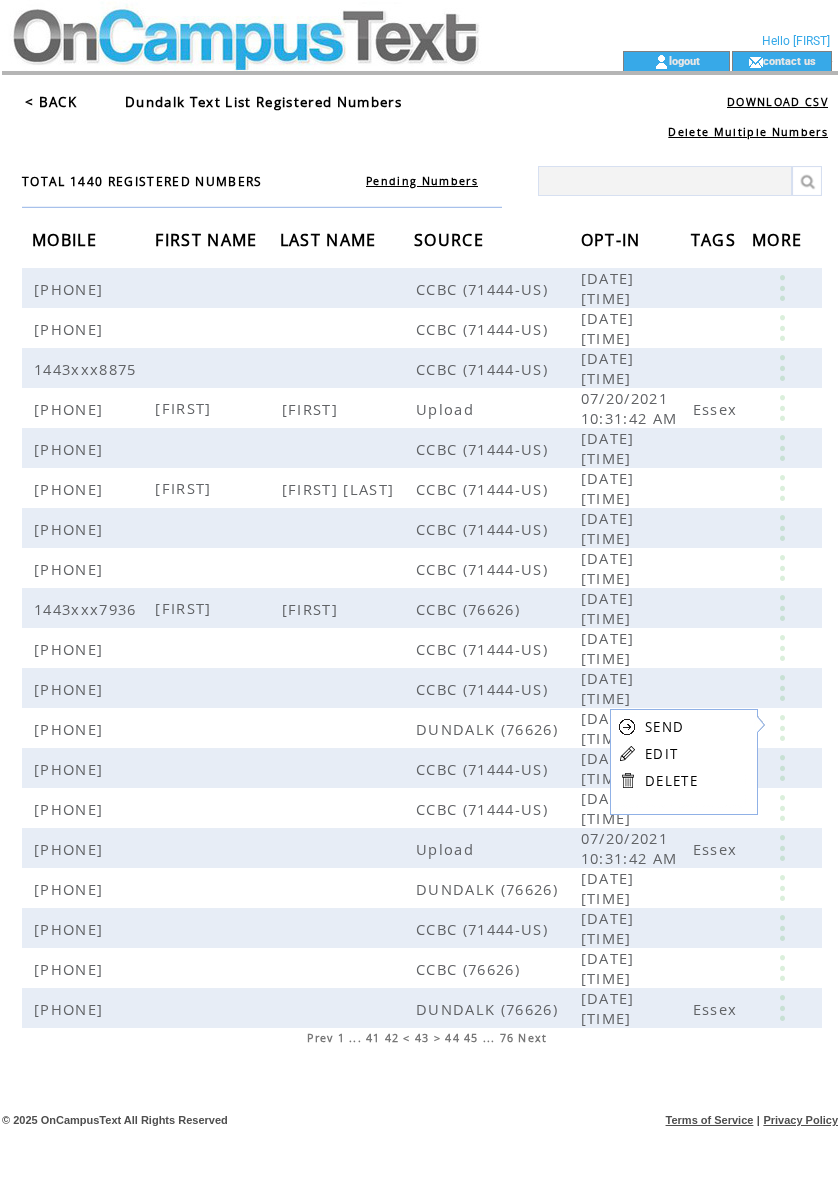 click on "EDIT" at bounding box center [661, 754] 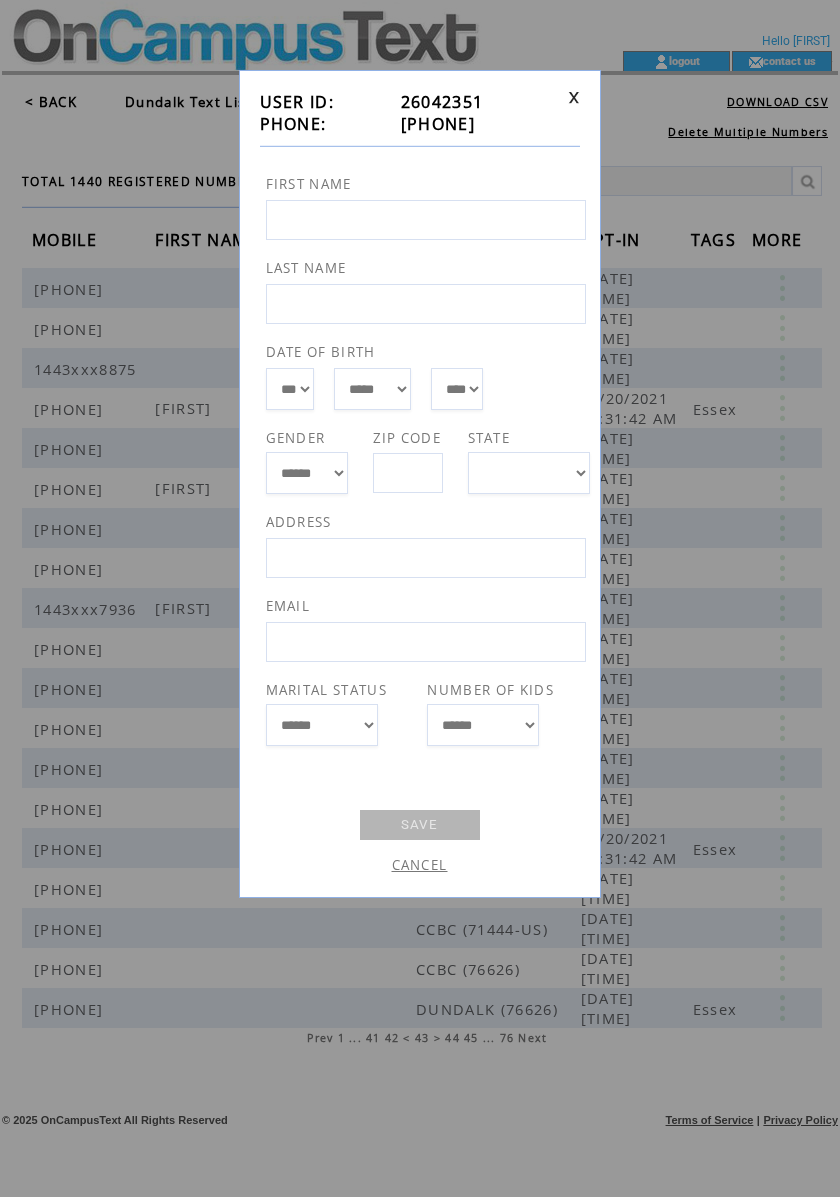 drag, startPoint x: 501, startPoint y: 133, endPoint x: 390, endPoint y: 134, distance: 111.0045 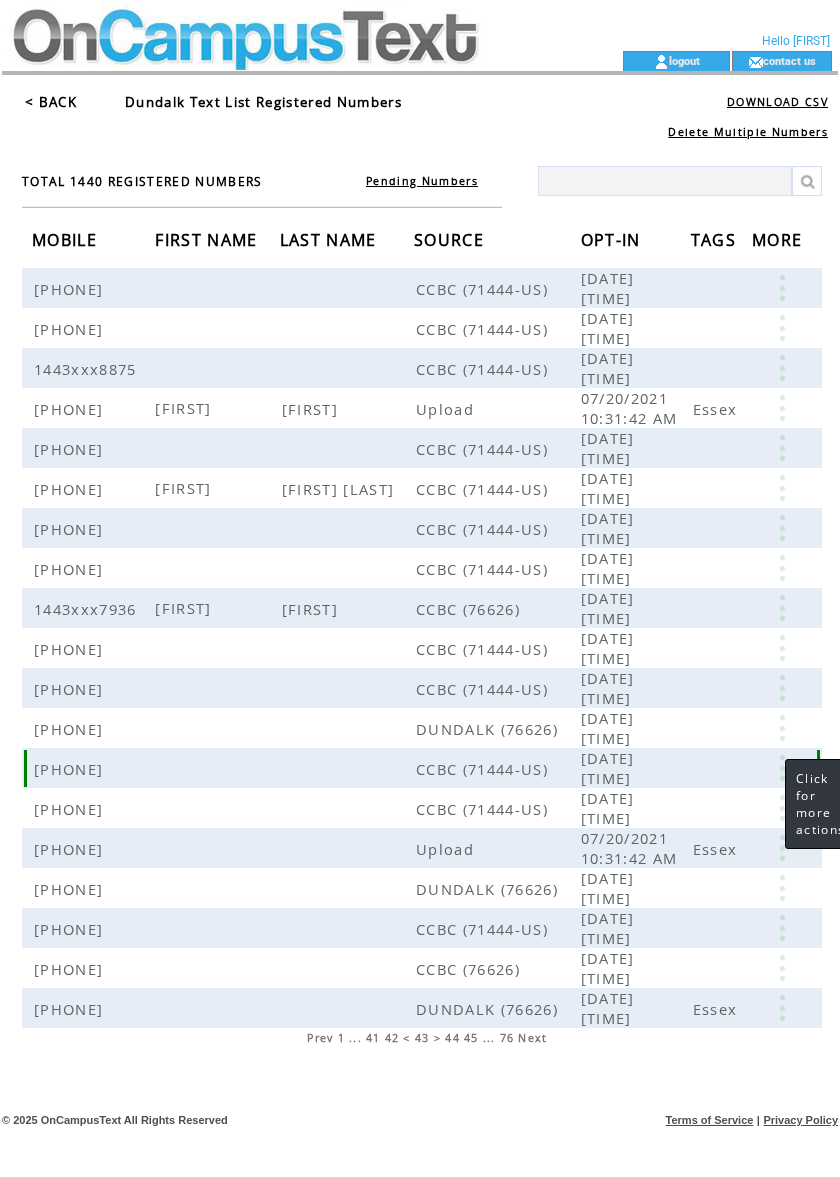click at bounding box center (782, 768) 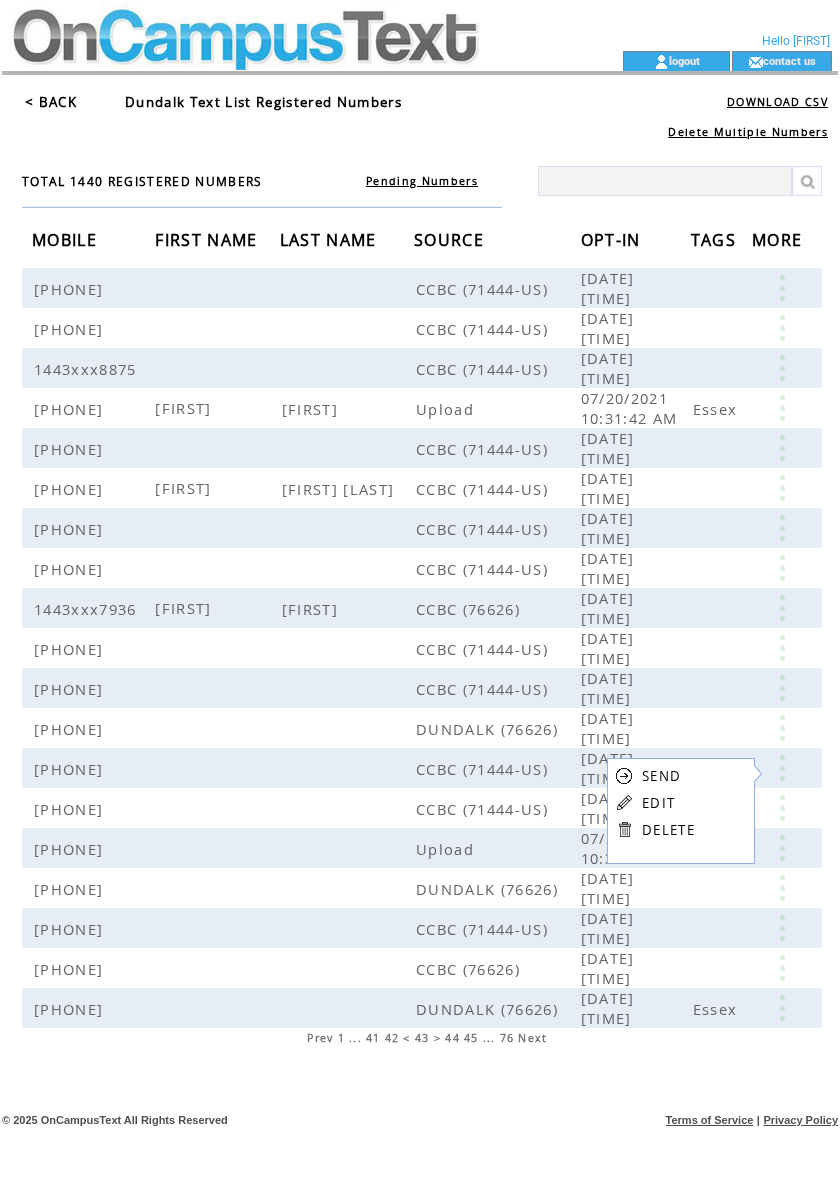 click on "EDIT" at bounding box center [658, 803] 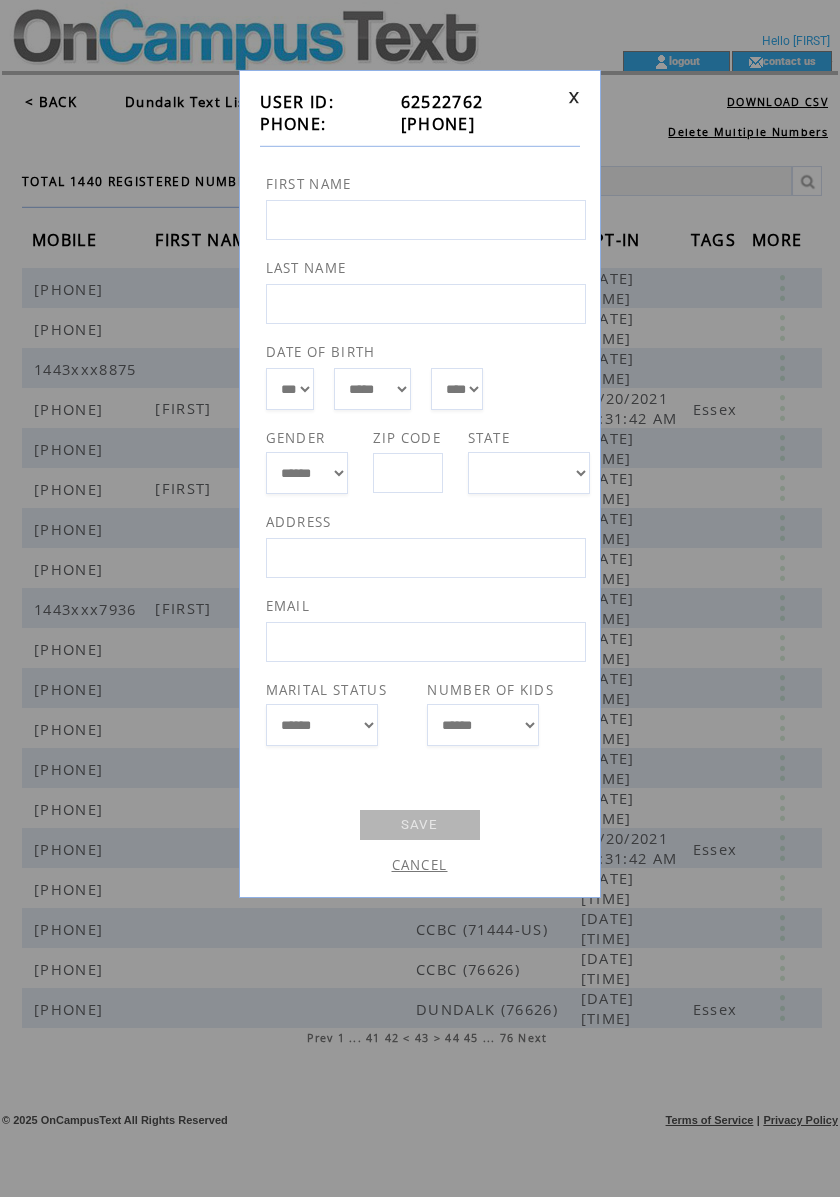 drag, startPoint x: 501, startPoint y: 121, endPoint x: 384, endPoint y: 128, distance: 117.20921 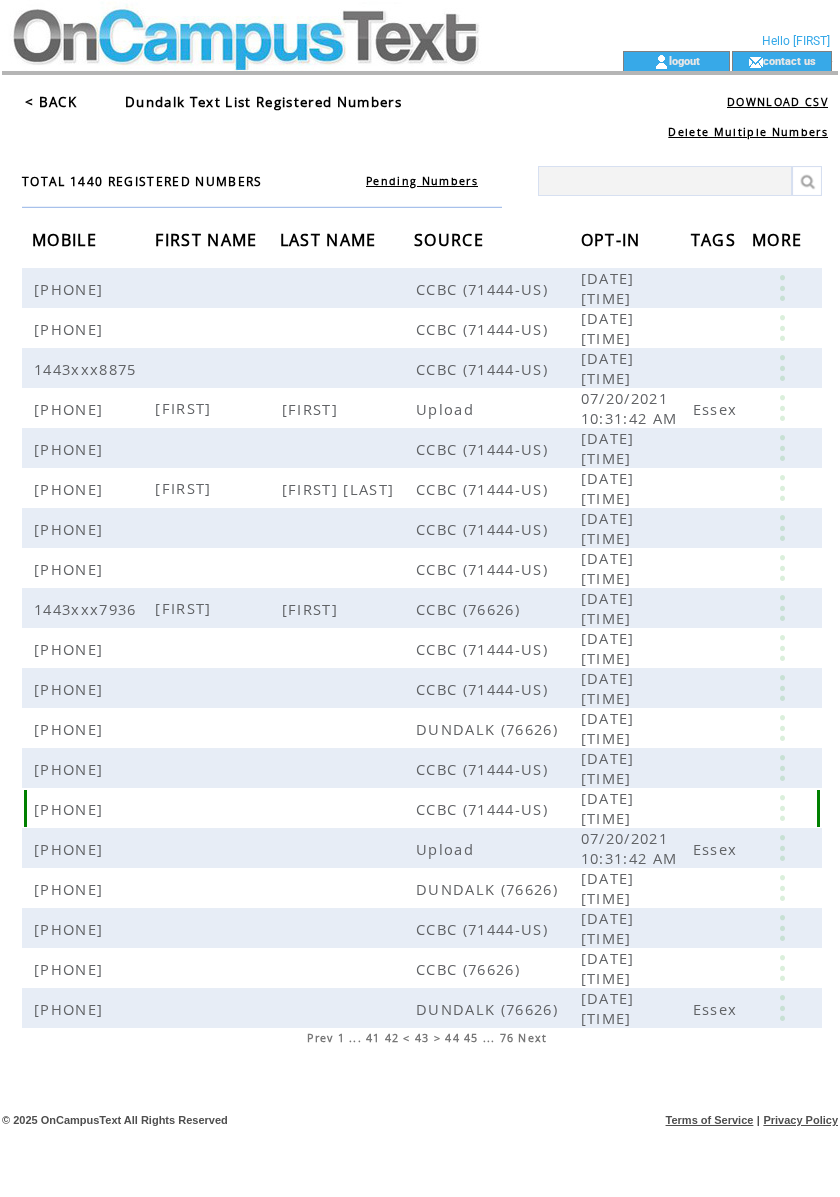 click at bounding box center (782, 808) 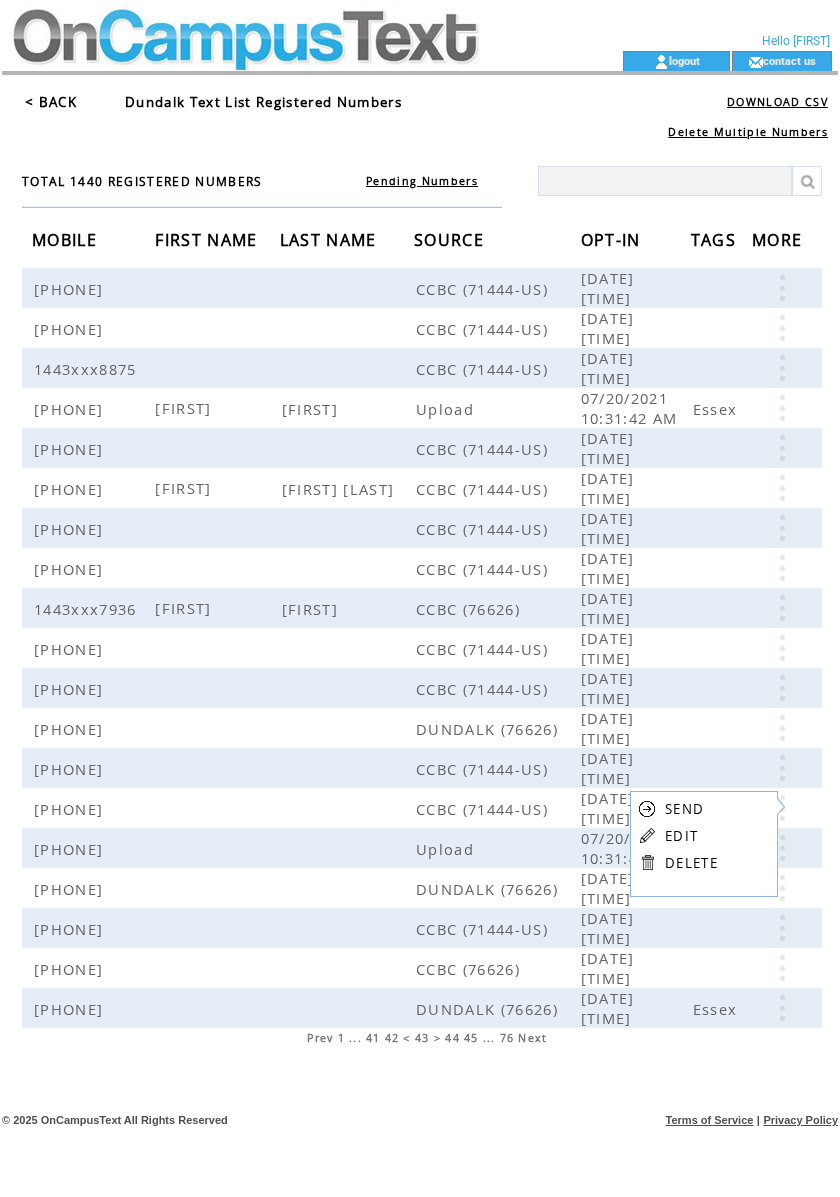 click on "EDIT" at bounding box center [681, 836] 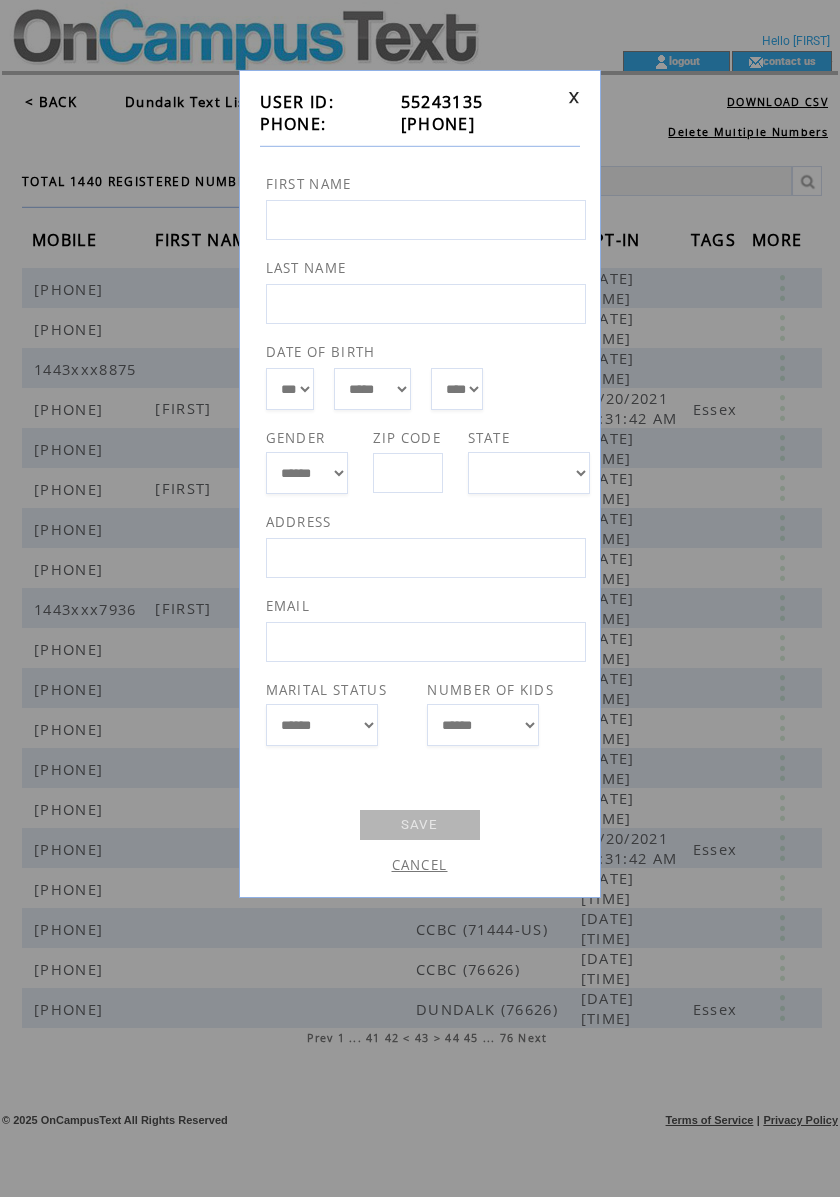 drag, startPoint x: 509, startPoint y: 128, endPoint x: 388, endPoint y: 124, distance: 121.0661 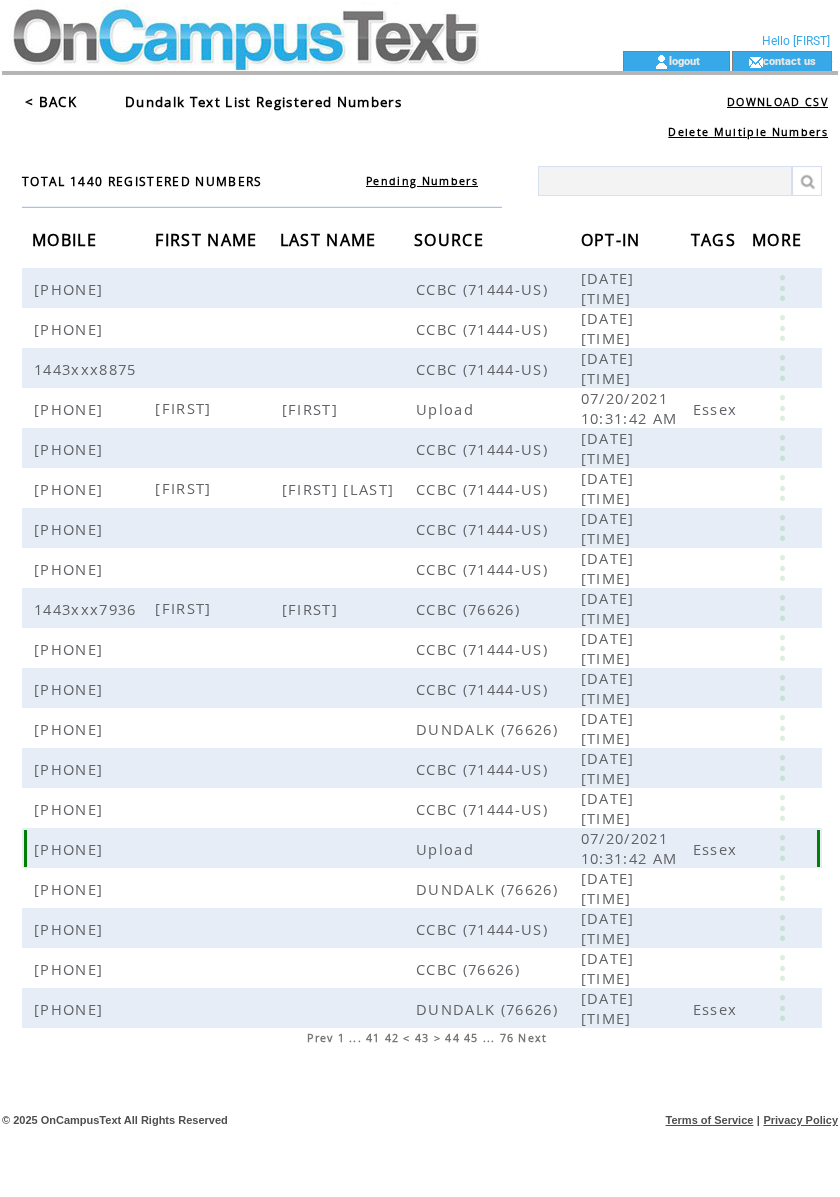 click at bounding box center (782, 848) 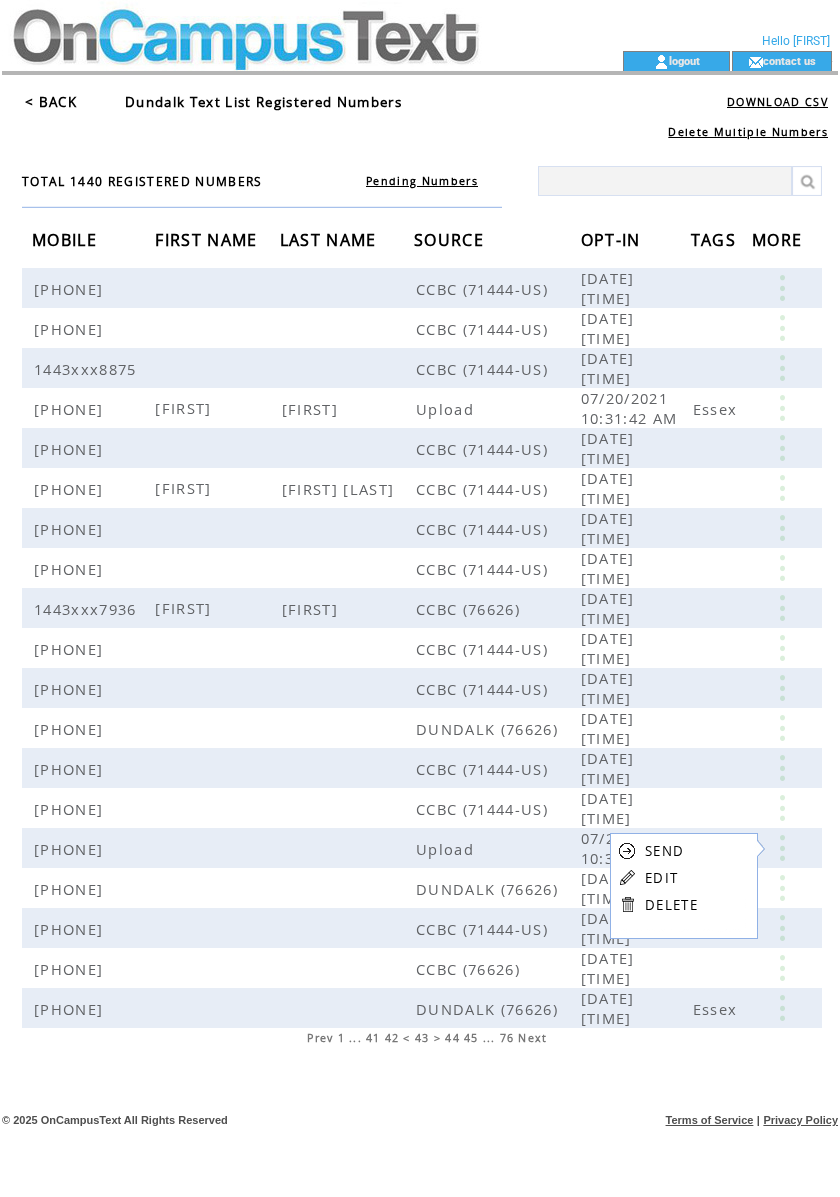 click on "EDIT" at bounding box center (661, 878) 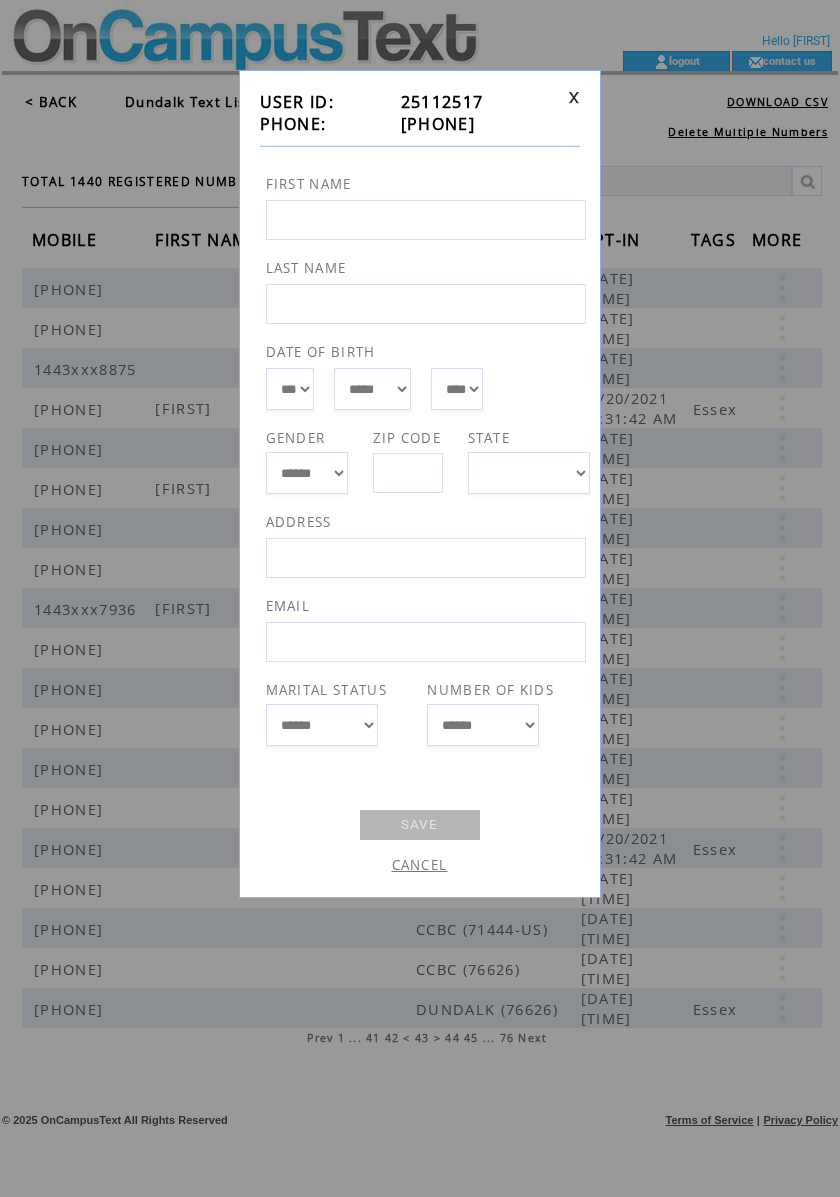 drag, startPoint x: 510, startPoint y: 128, endPoint x: 388, endPoint y: 124, distance: 122.06556 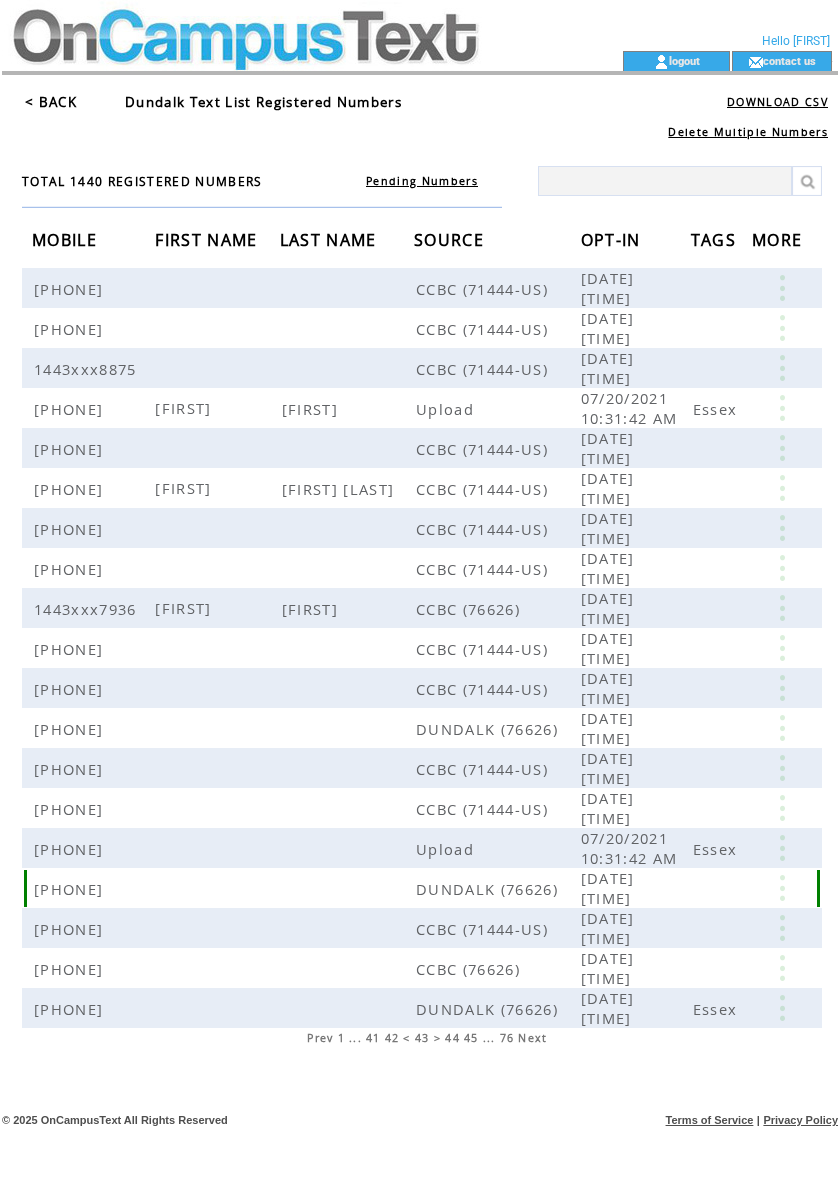 click at bounding box center [782, 888] 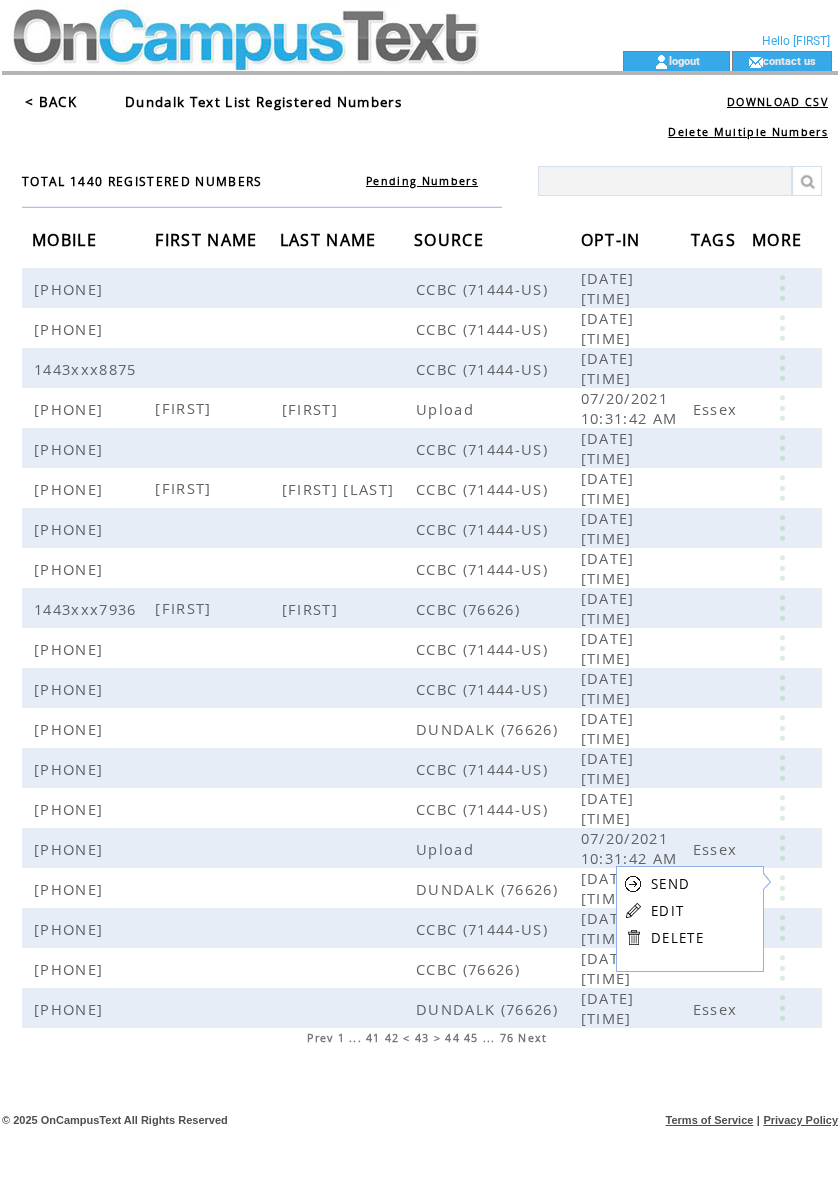 click on "EDIT" at bounding box center [667, 911] 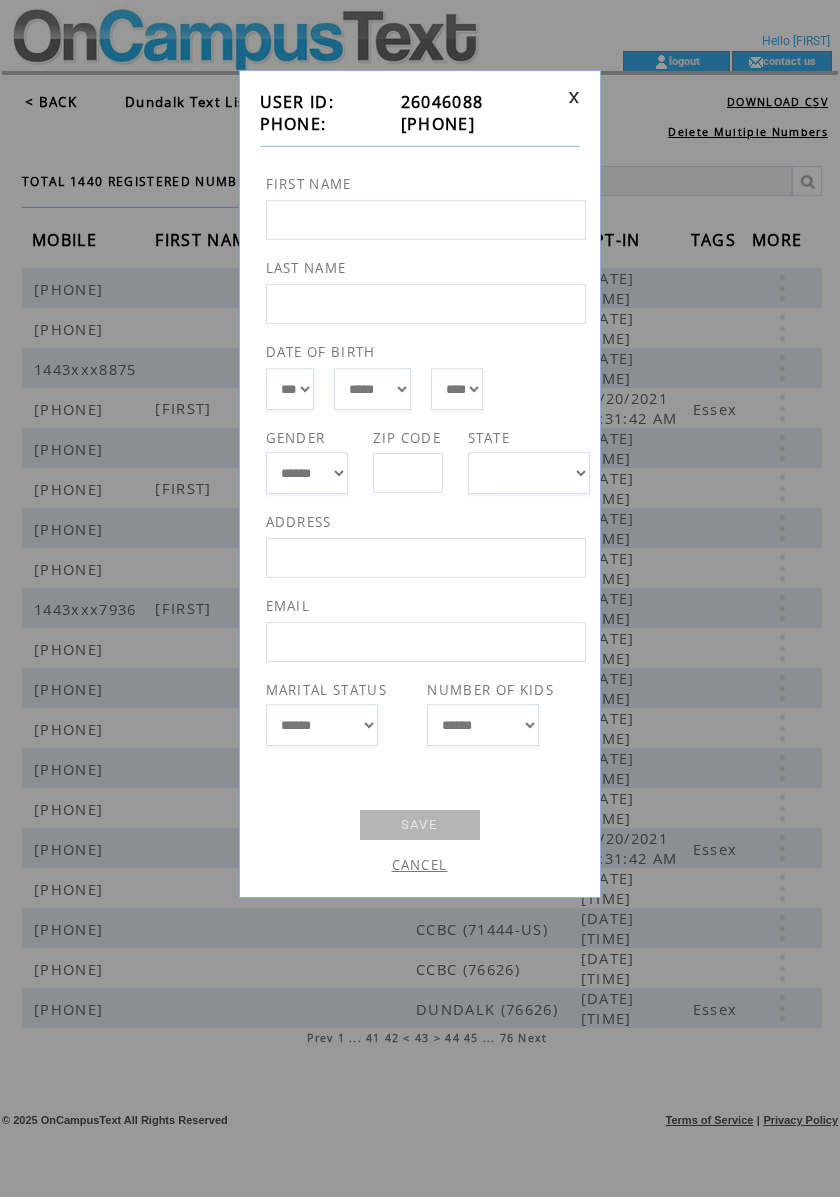 drag, startPoint x: 500, startPoint y: 125, endPoint x: 392, endPoint y: 125, distance: 108 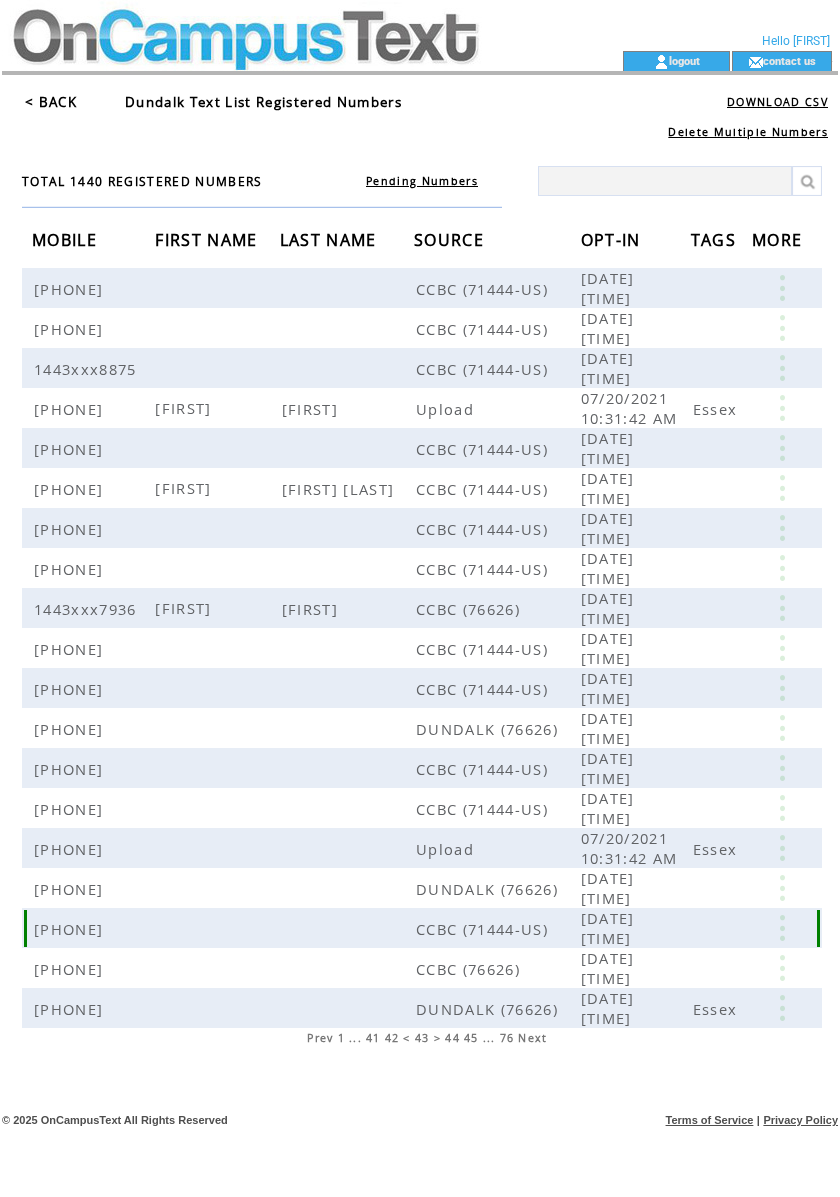 click at bounding box center [782, 928] 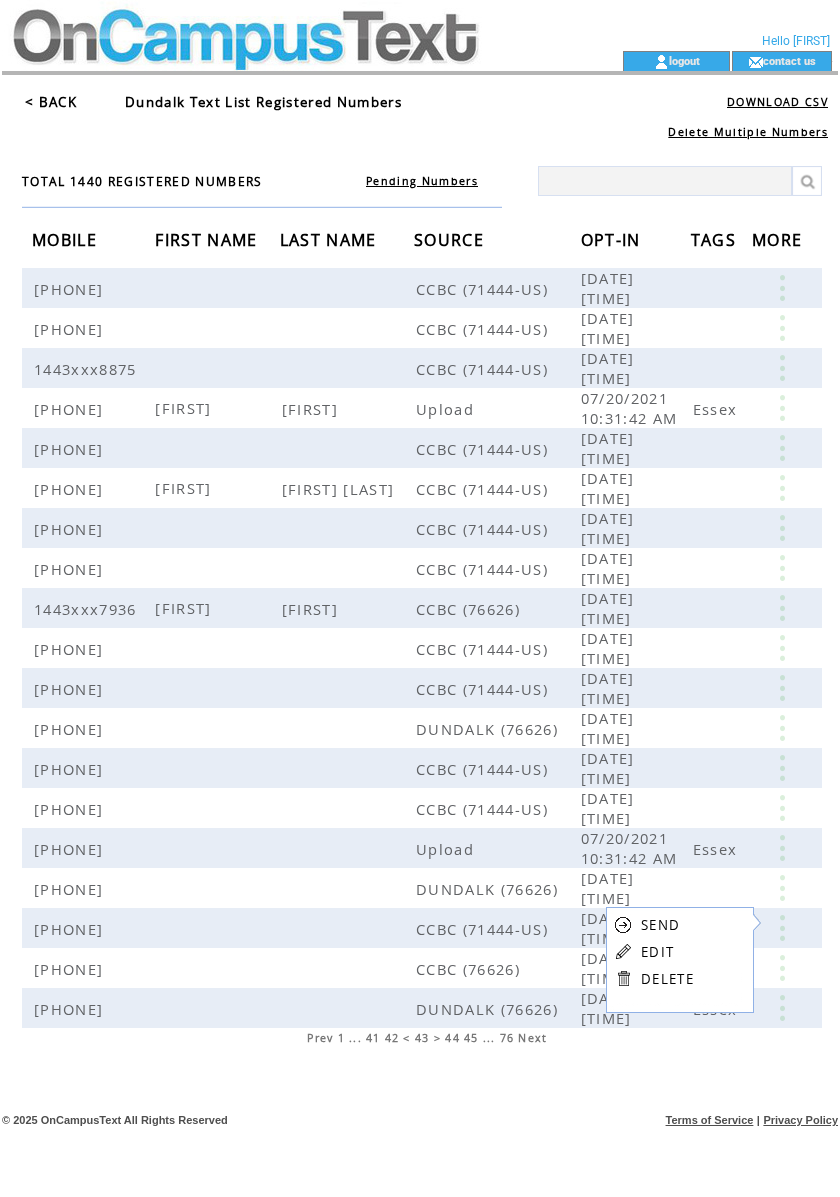 click on "EDIT" at bounding box center [657, 952] 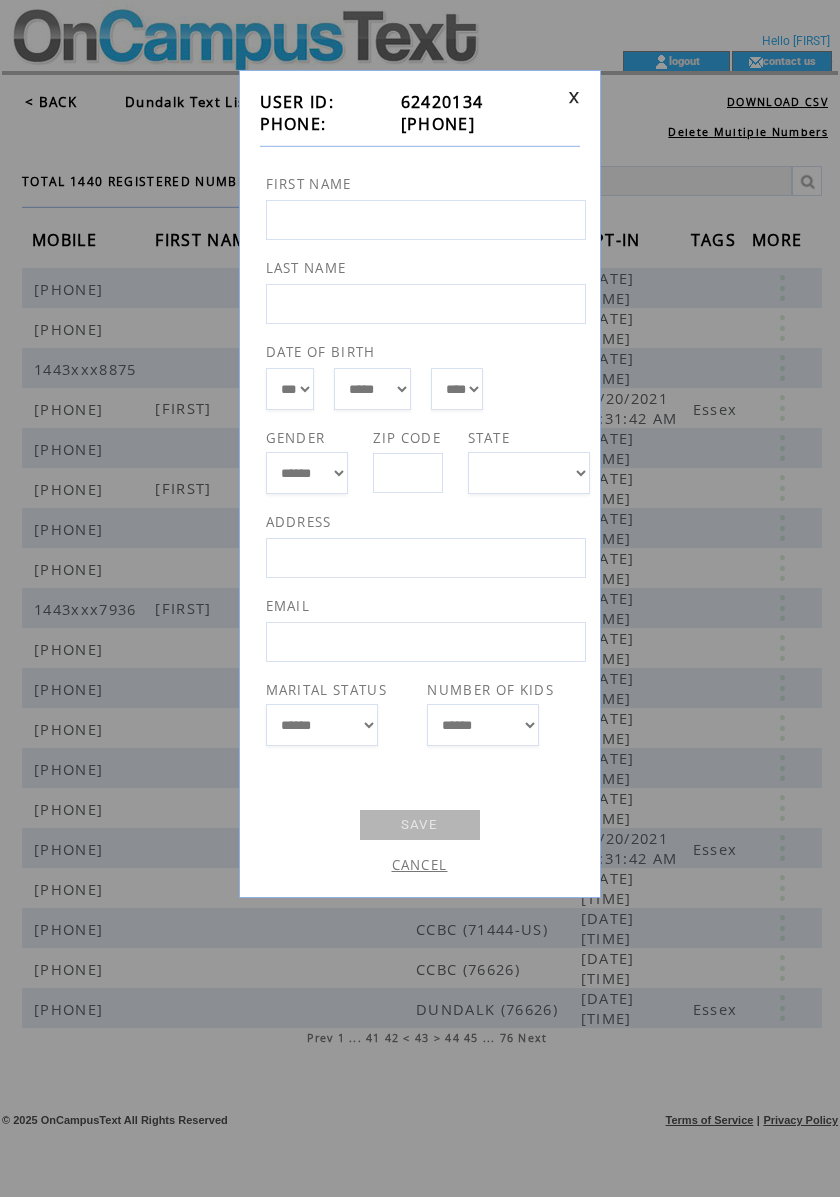 drag, startPoint x: 500, startPoint y: 121, endPoint x: 390, endPoint y: 137, distance: 111.15755 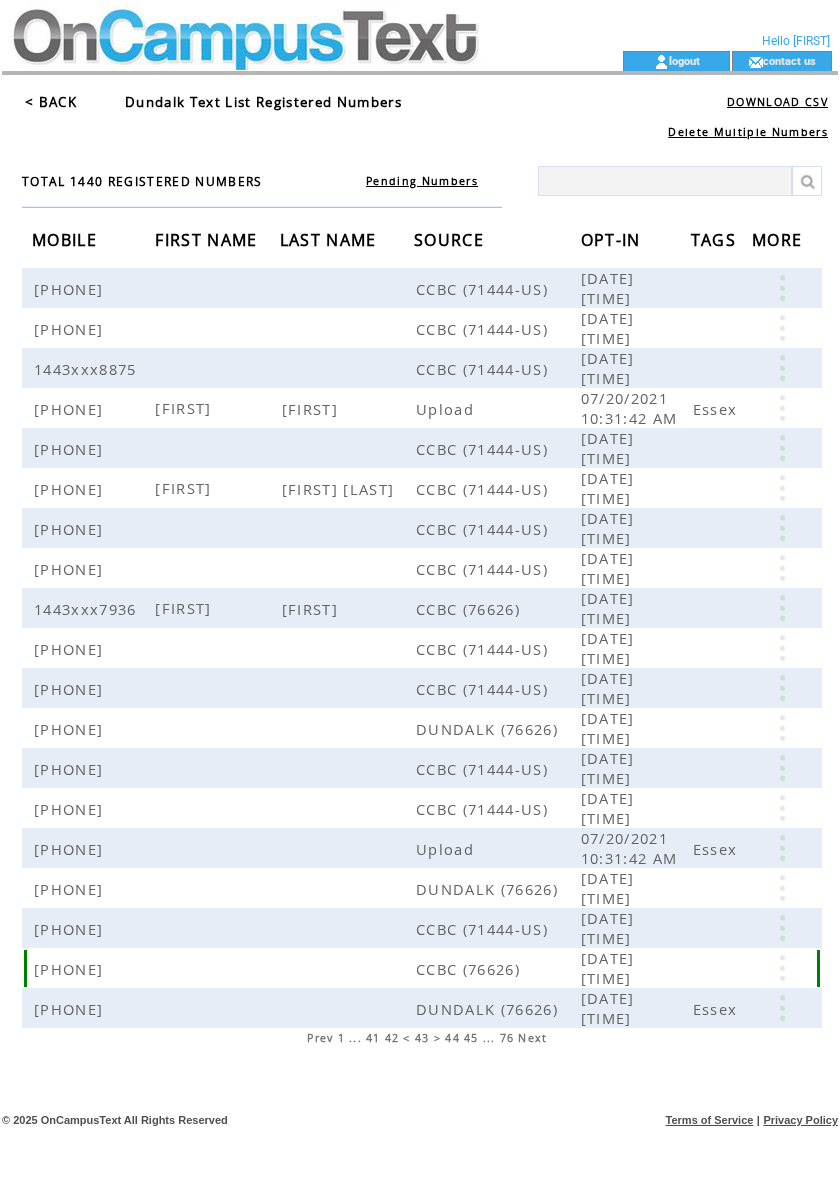click at bounding box center [782, 968] 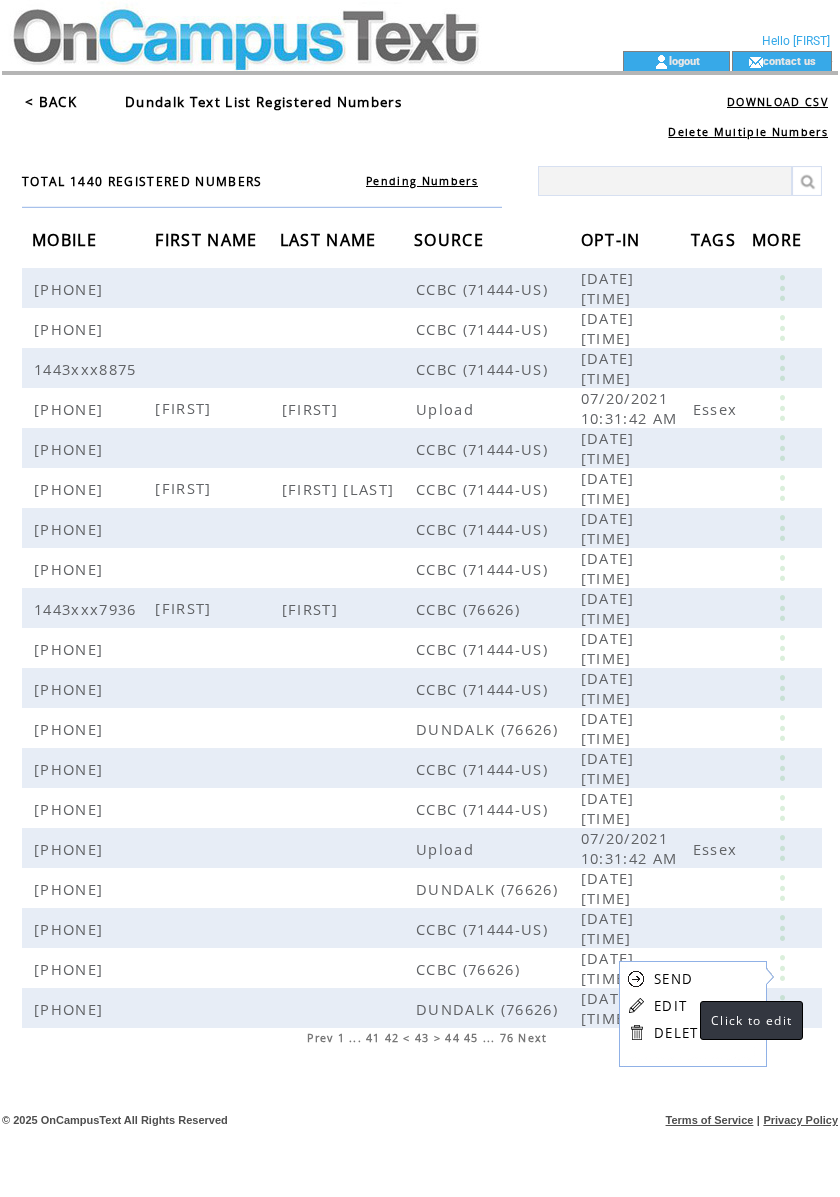 click on "EDIT" at bounding box center [670, 1006] 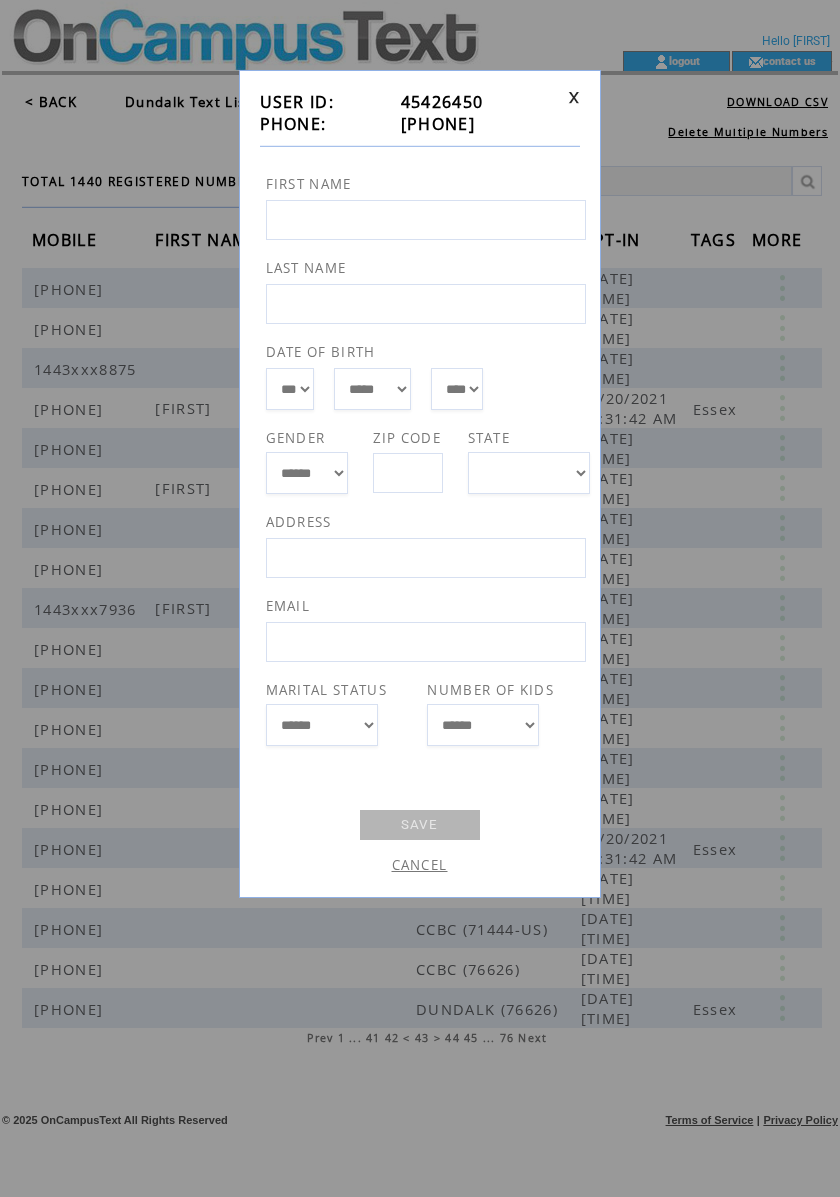 drag, startPoint x: 498, startPoint y: 124, endPoint x: 386, endPoint y: 126, distance: 112.01785 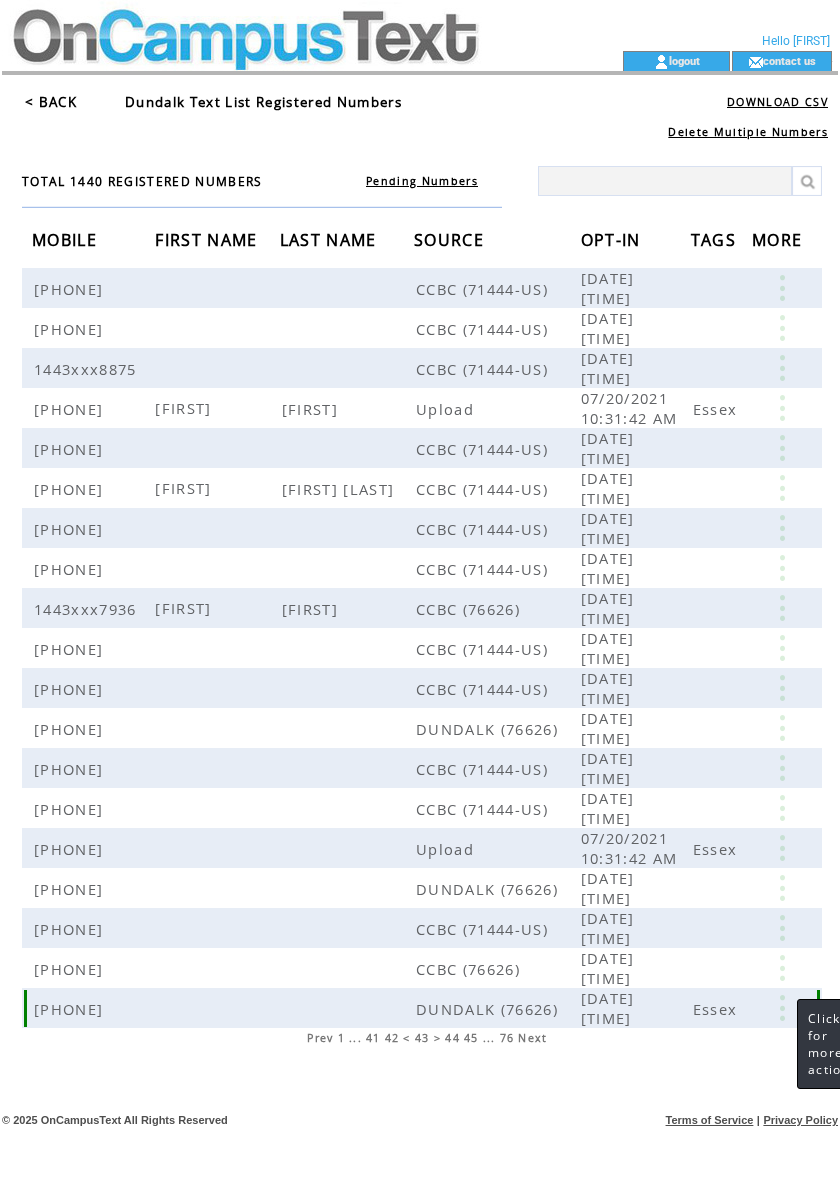 click at bounding box center (782, 1008) 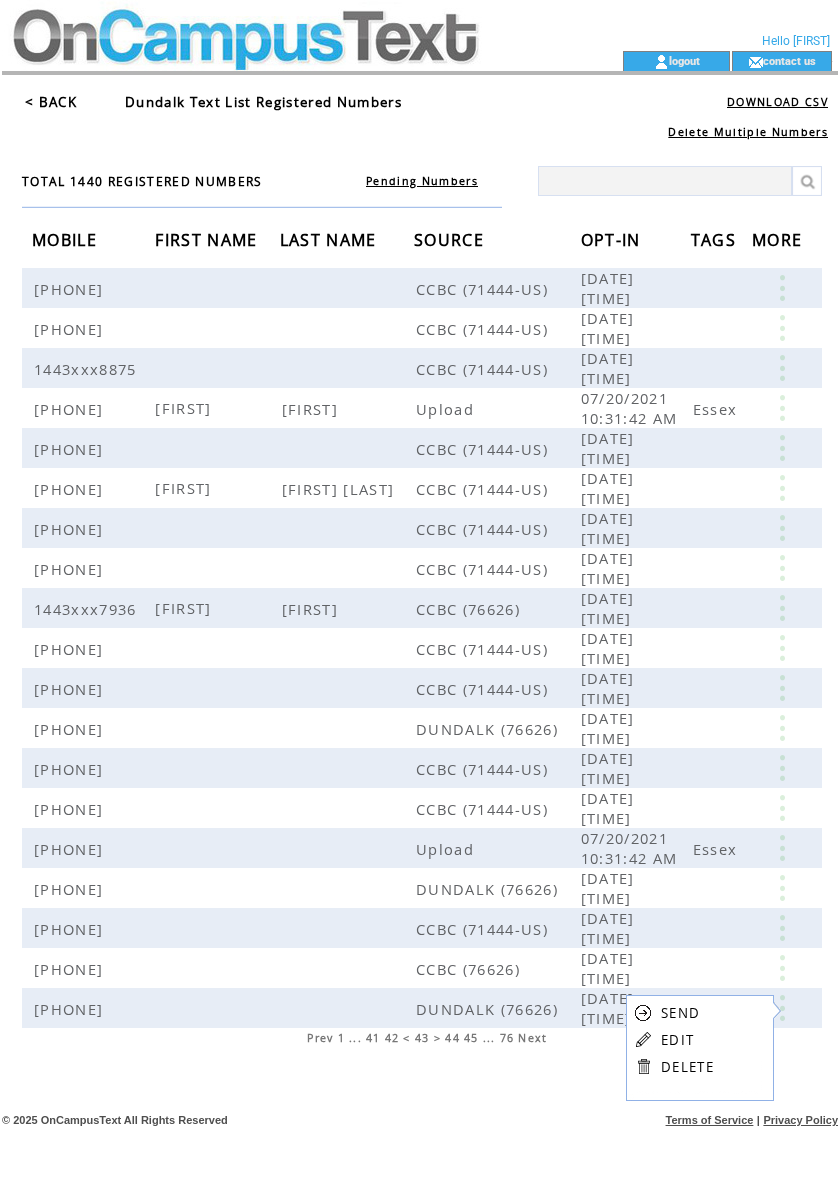 click on "EDIT" at bounding box center [677, 1040] 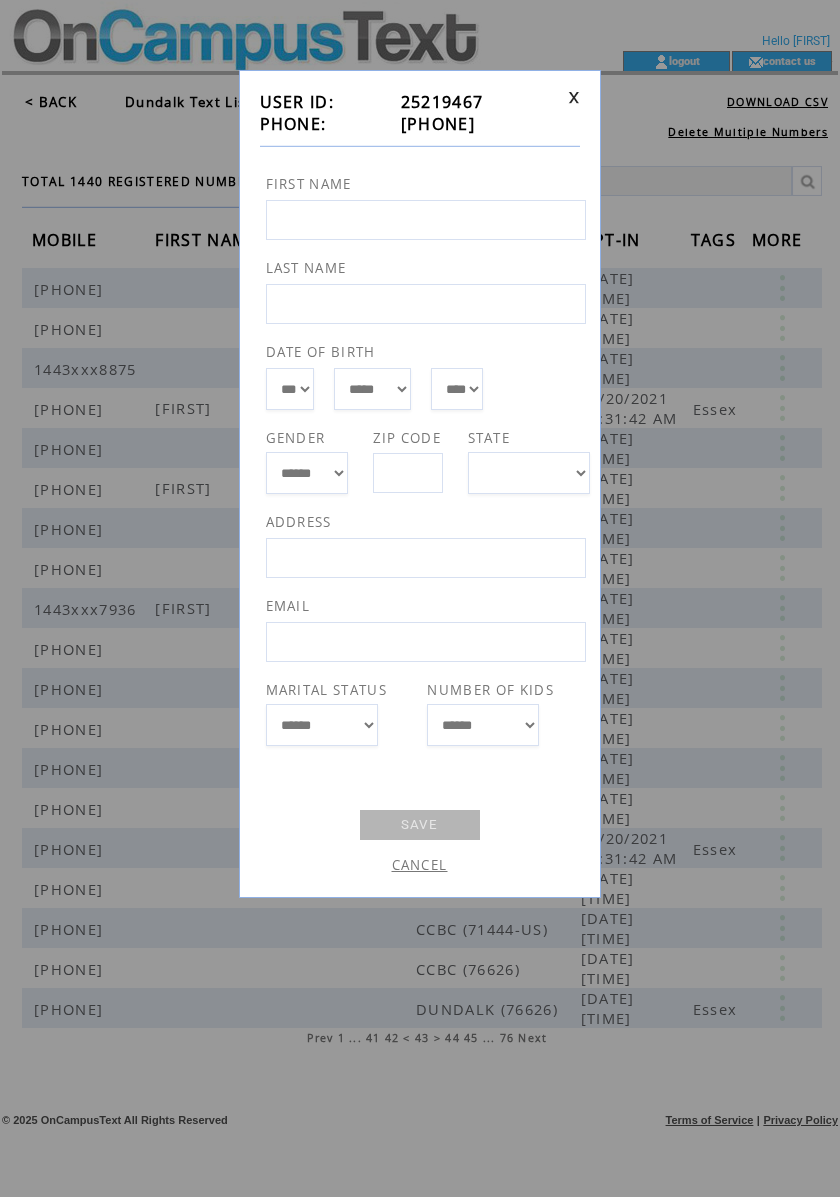 drag, startPoint x: 514, startPoint y: 133, endPoint x: 386, endPoint y: 132, distance: 128.0039 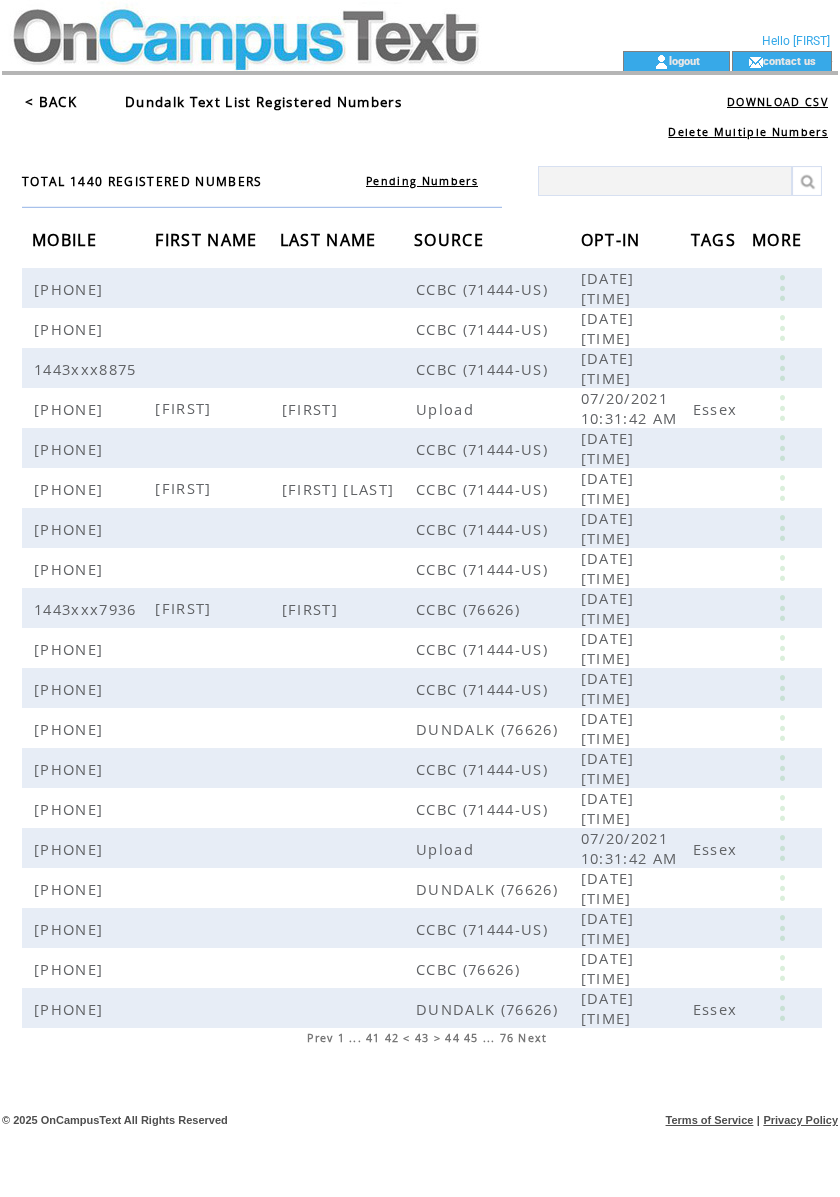 click on "Next" at bounding box center [532, 1038] 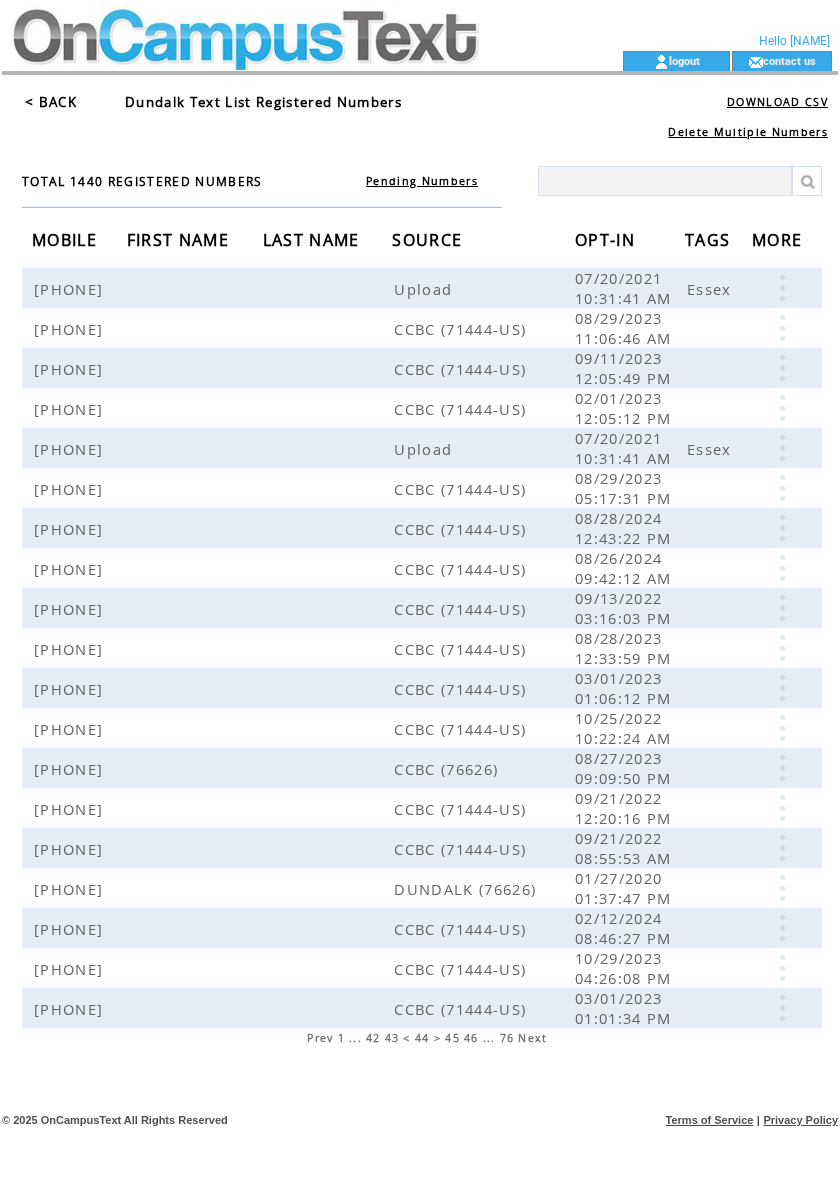 scroll, scrollTop: 0, scrollLeft: 0, axis: both 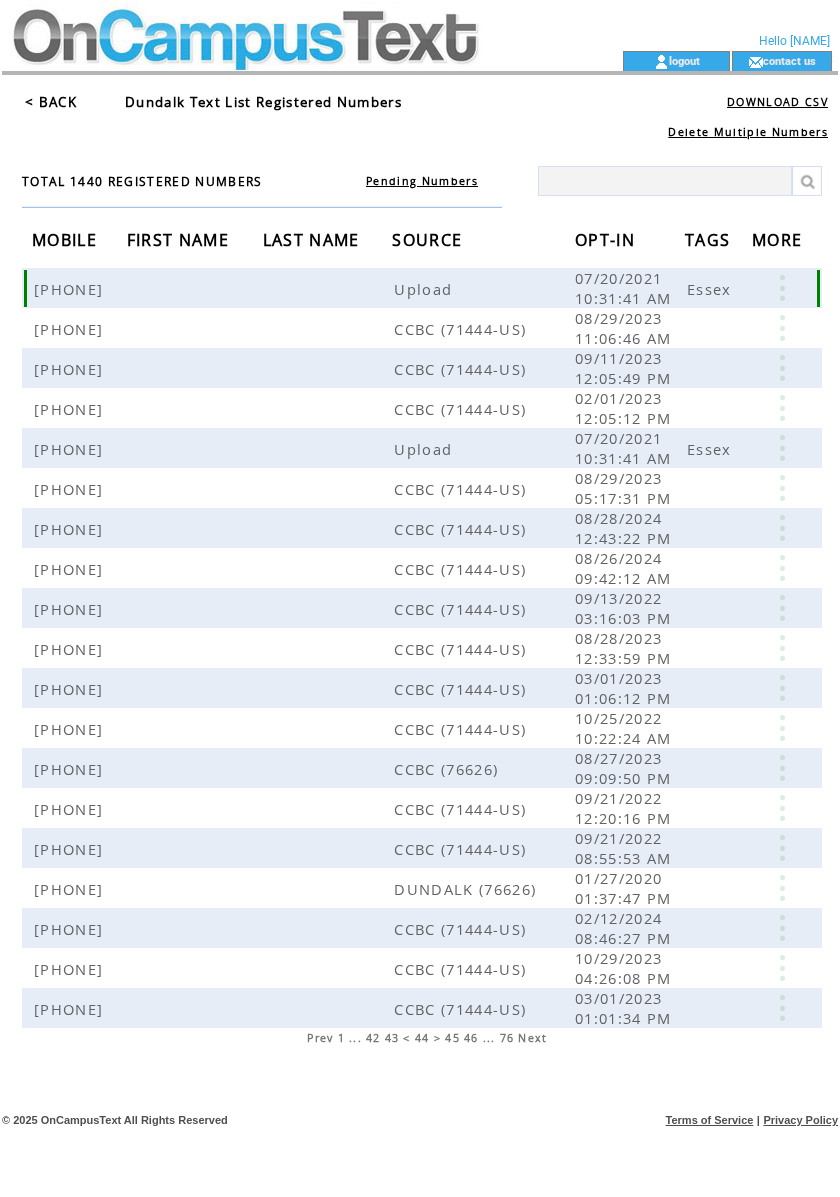 click at bounding box center [782, 288] 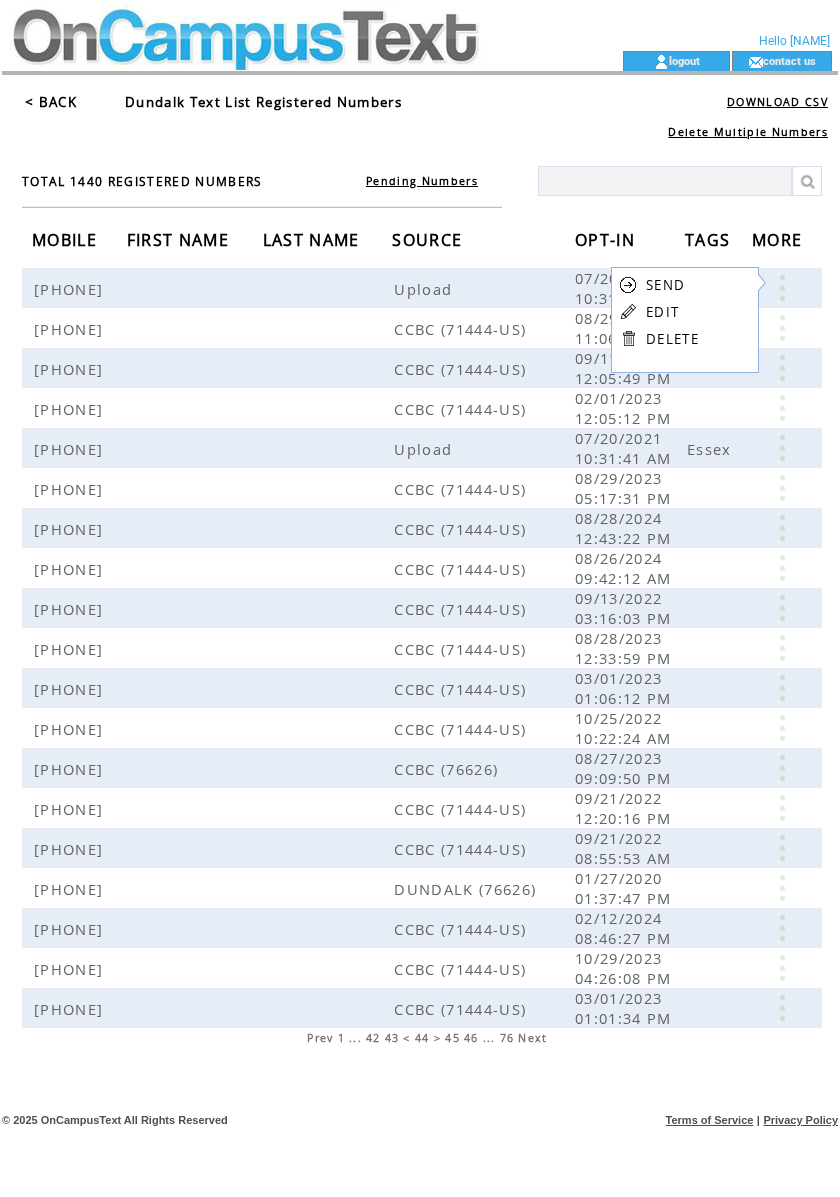 click on "EDIT" at bounding box center (662, 312) 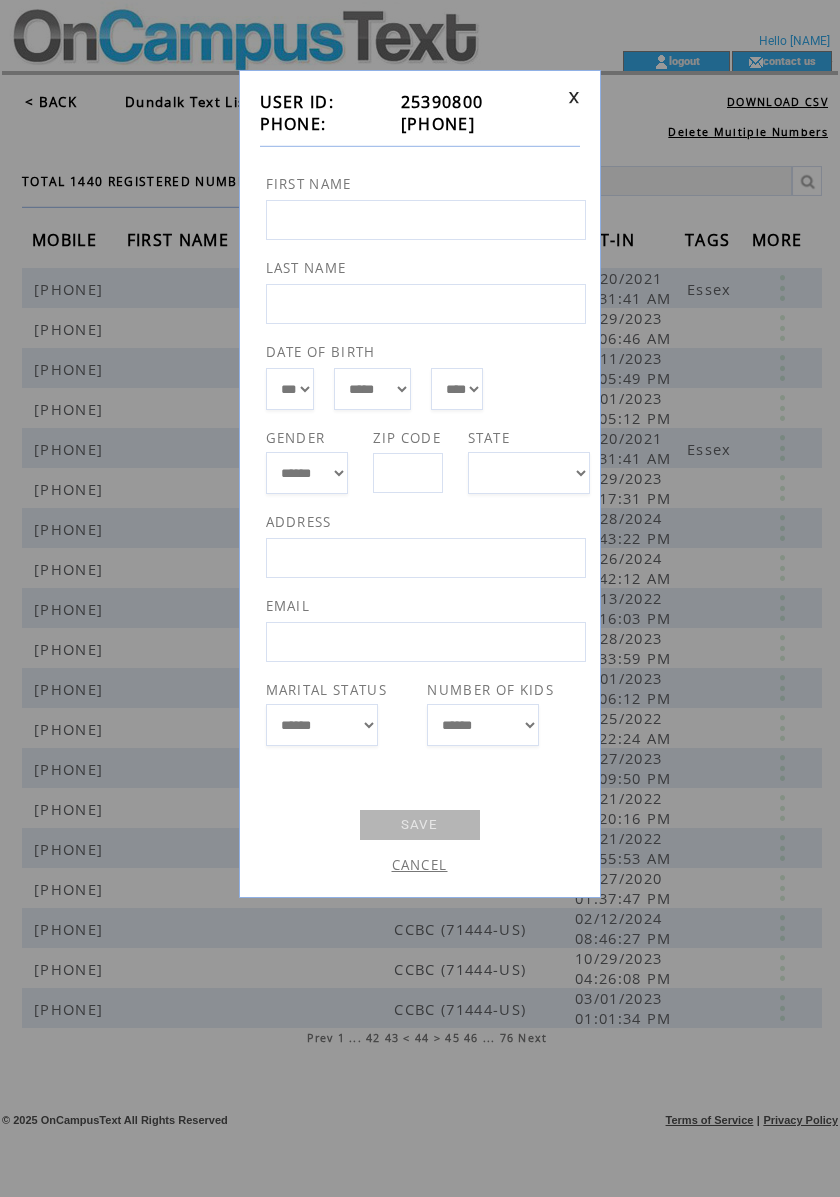 drag, startPoint x: 494, startPoint y: 124, endPoint x: 384, endPoint y: 133, distance: 110.36757 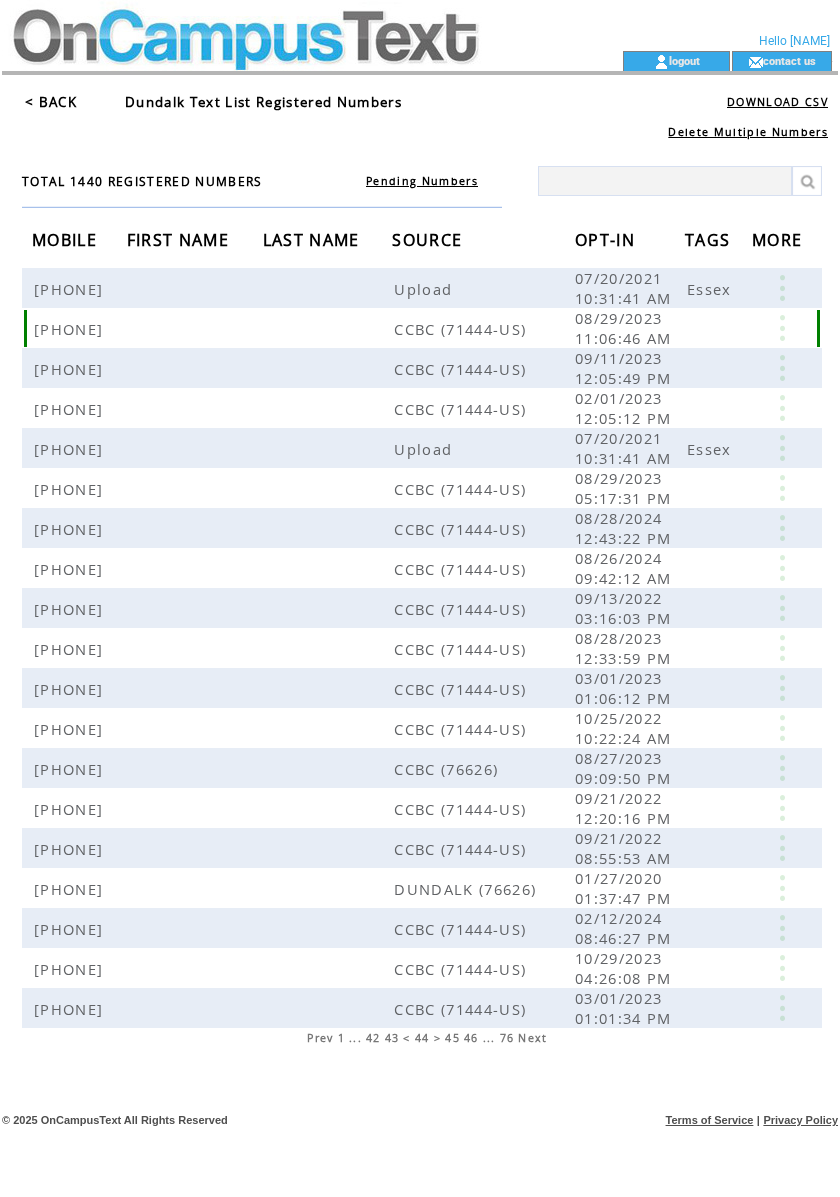 click at bounding box center (782, 328) 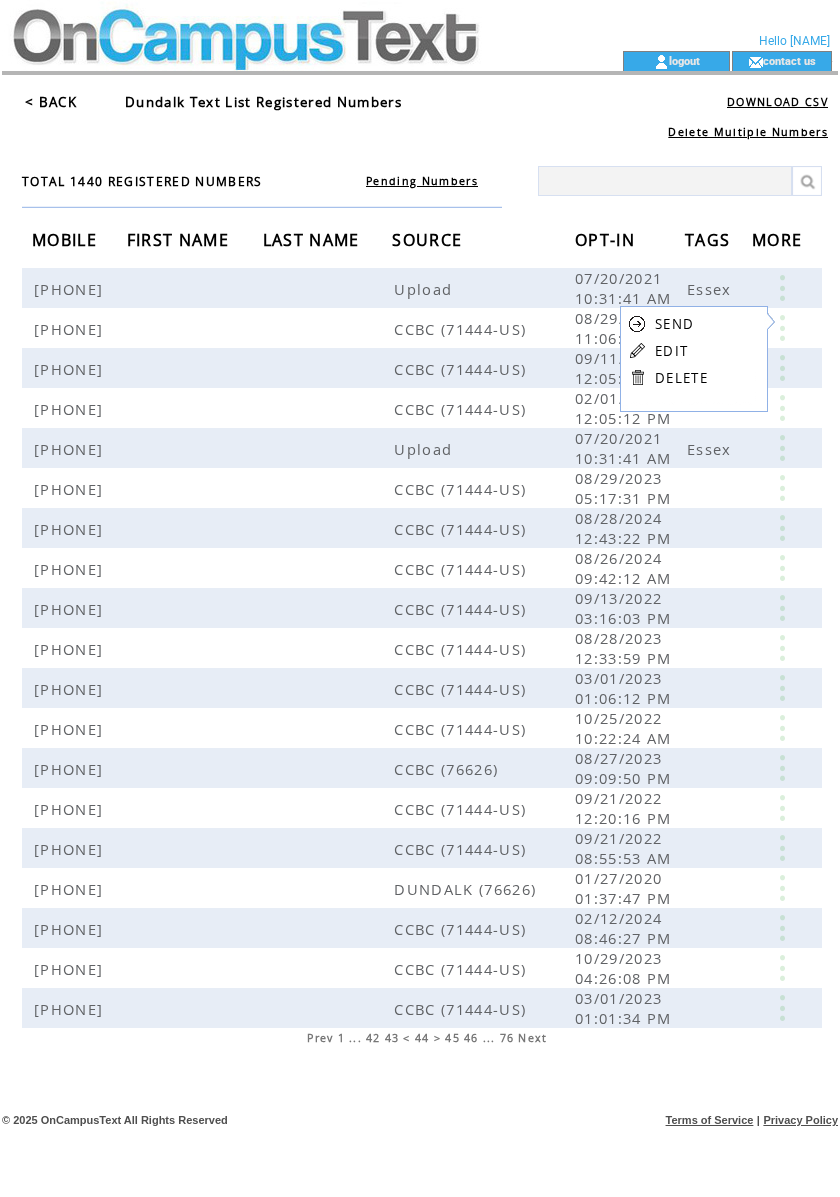 click on "EDIT" at bounding box center (671, 351) 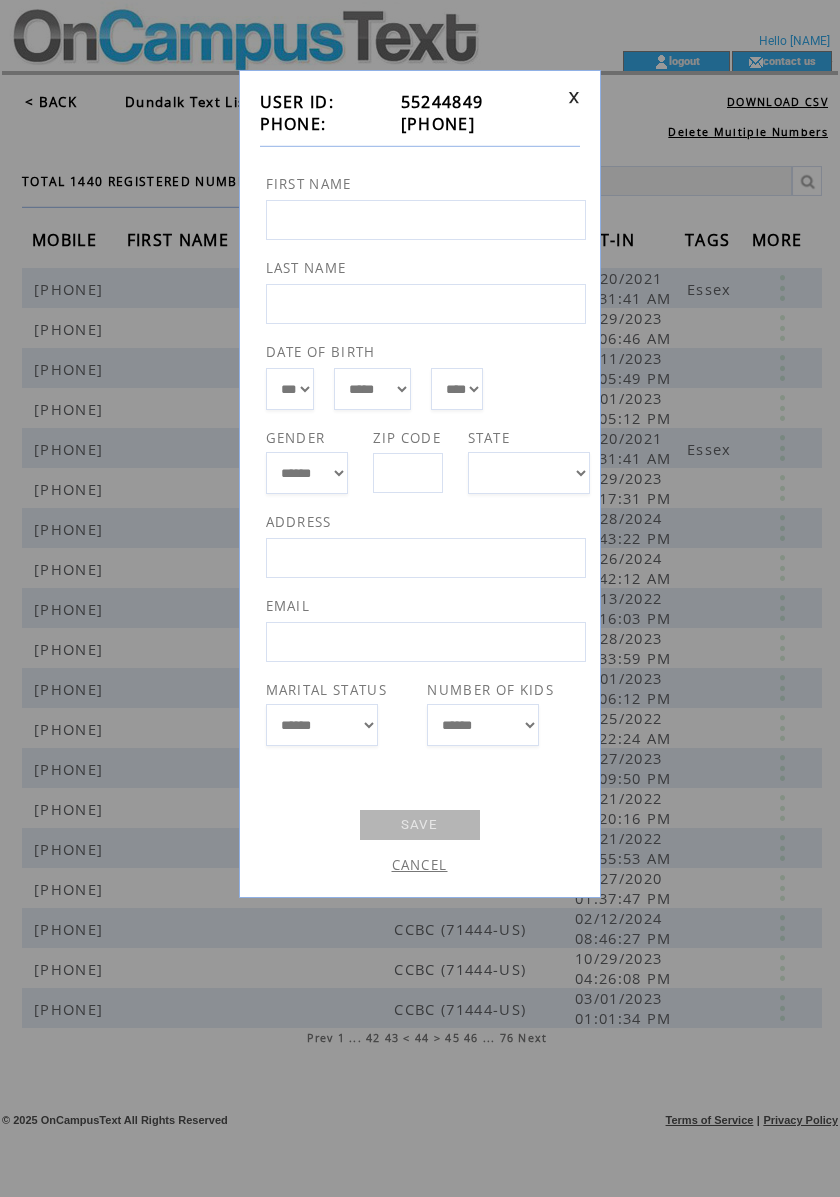 drag, startPoint x: 500, startPoint y: 121, endPoint x: 388, endPoint y: 128, distance: 112.21854 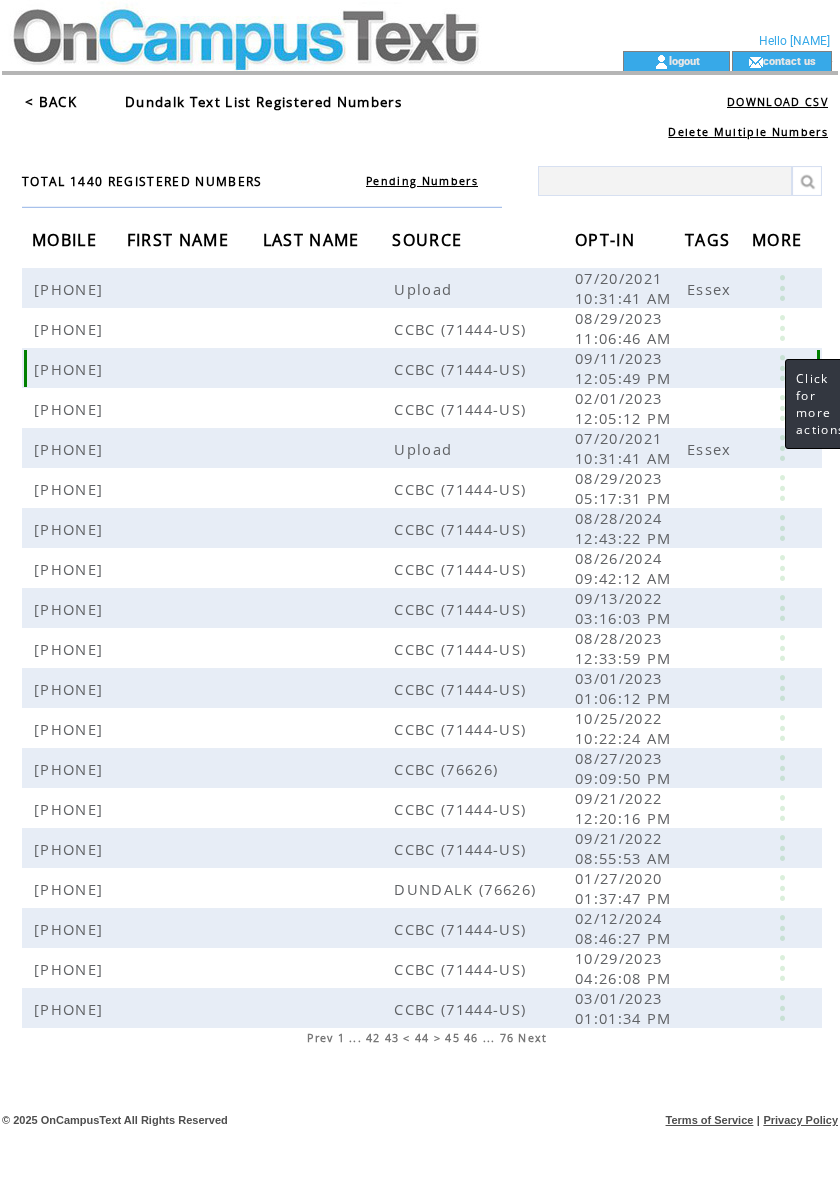 click at bounding box center [782, 368] 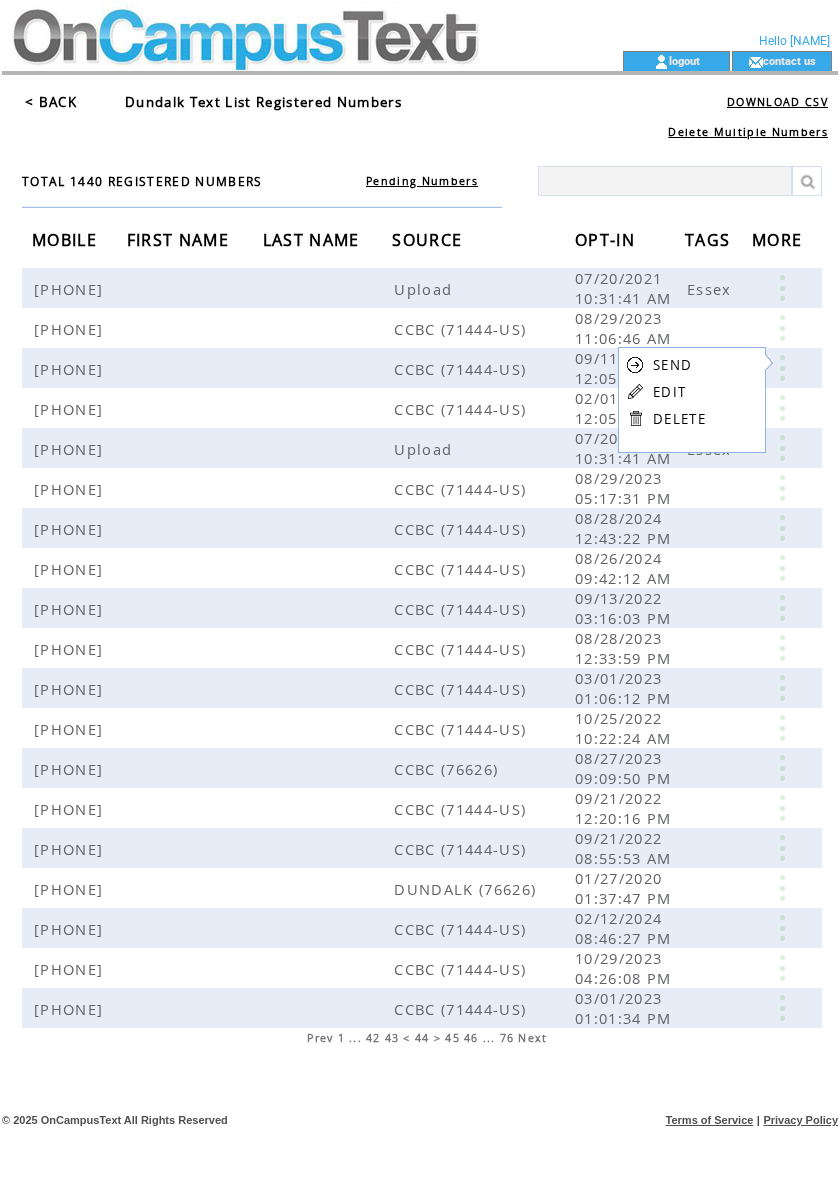 click on "EDIT" at bounding box center (669, 392) 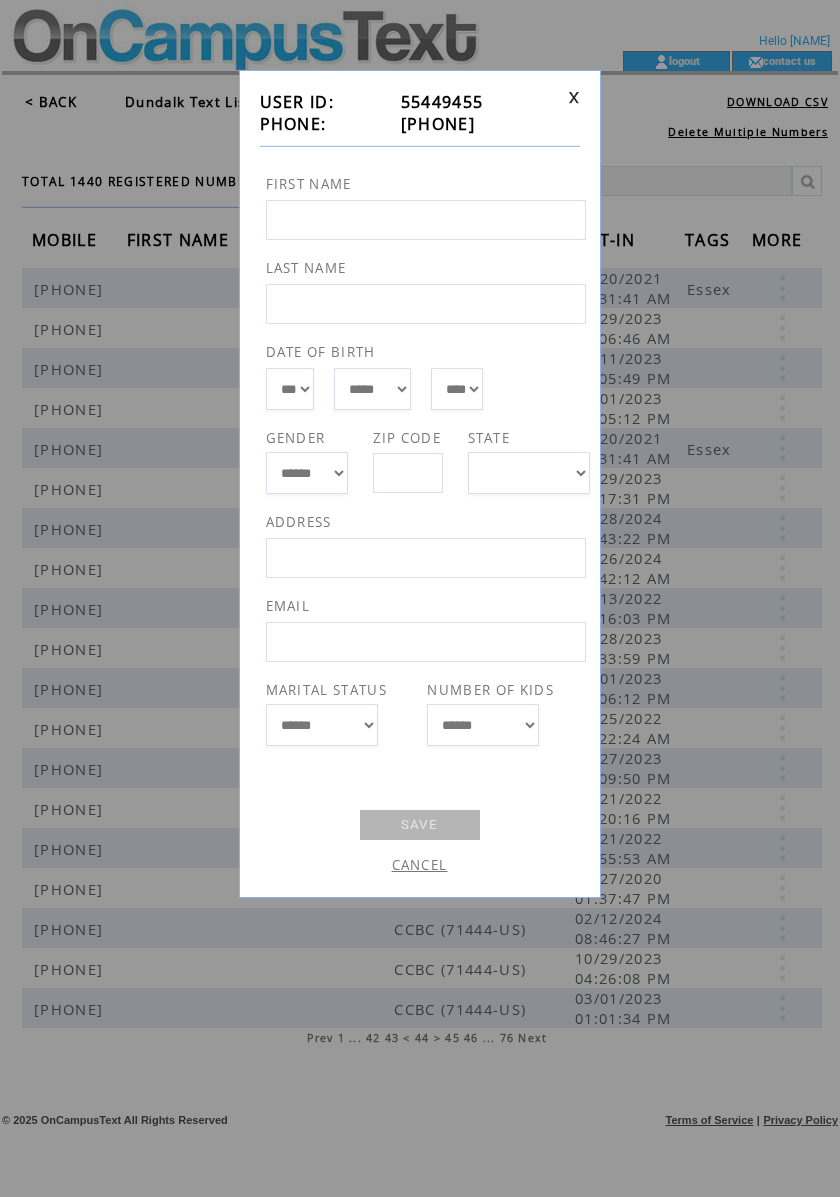 drag, startPoint x: 498, startPoint y: 132, endPoint x: 385, endPoint y: 129, distance: 113.03982 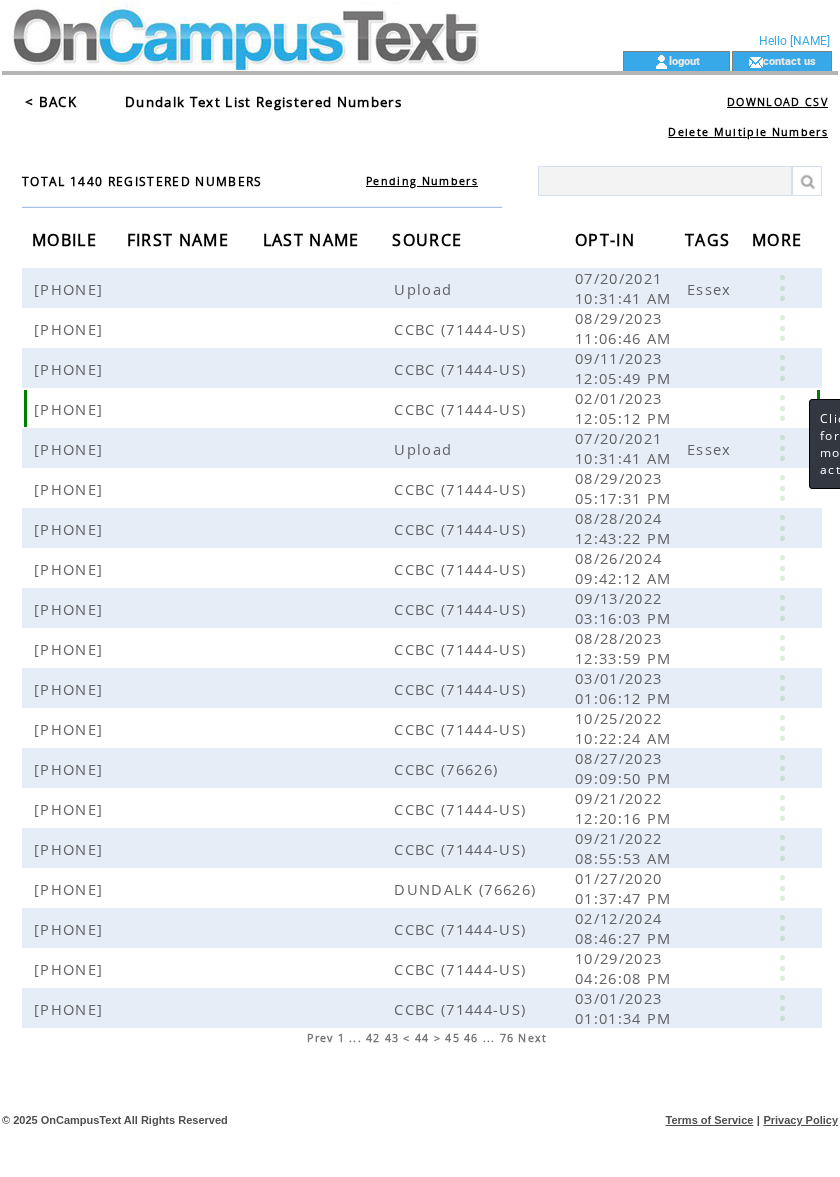 click at bounding box center (782, 408) 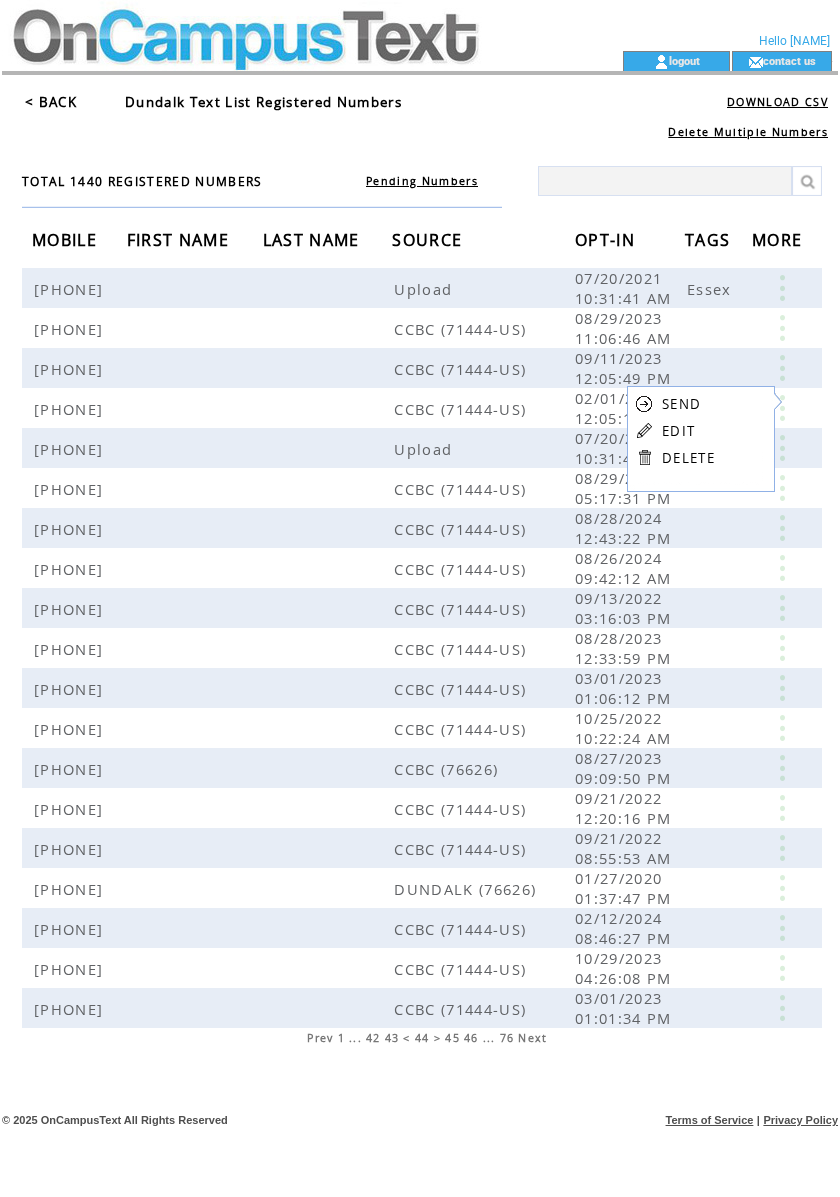 click on "EDIT" at bounding box center (678, 431) 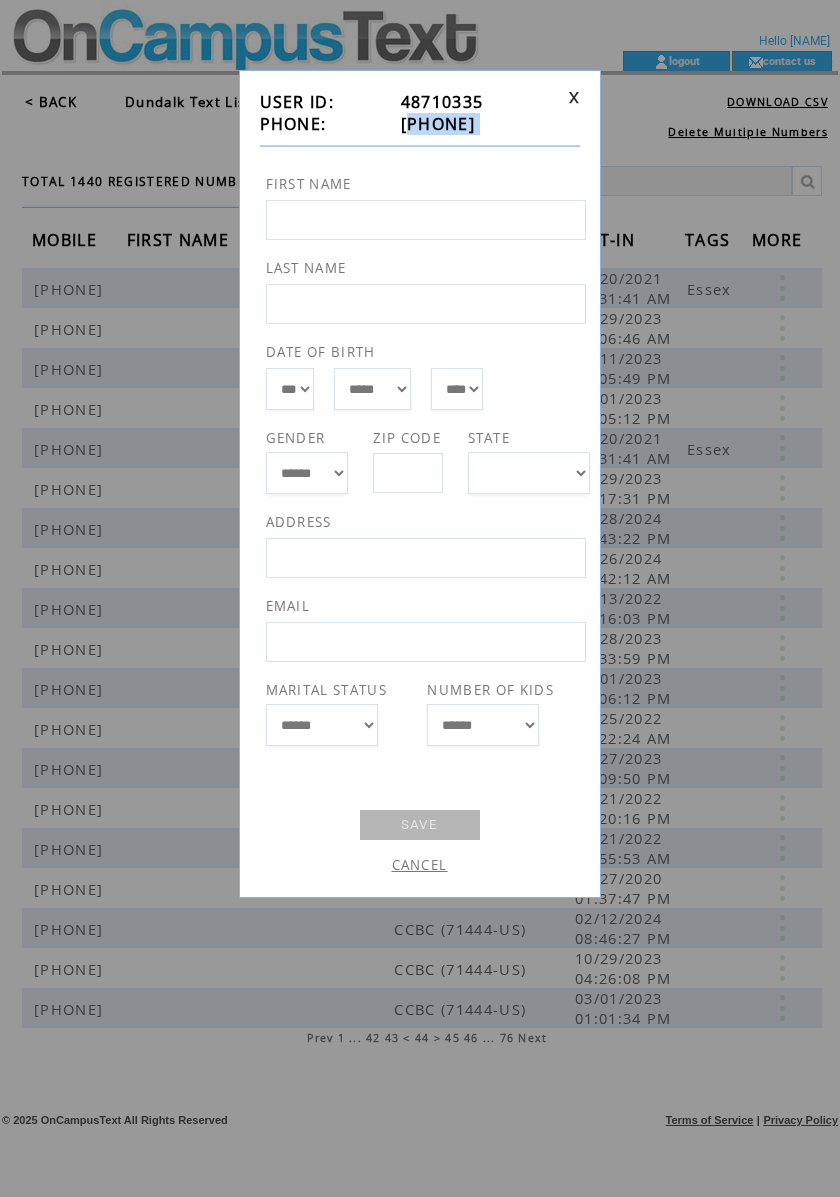 drag, startPoint x: 517, startPoint y: 137, endPoint x: 390, endPoint y: 116, distance: 128.72452 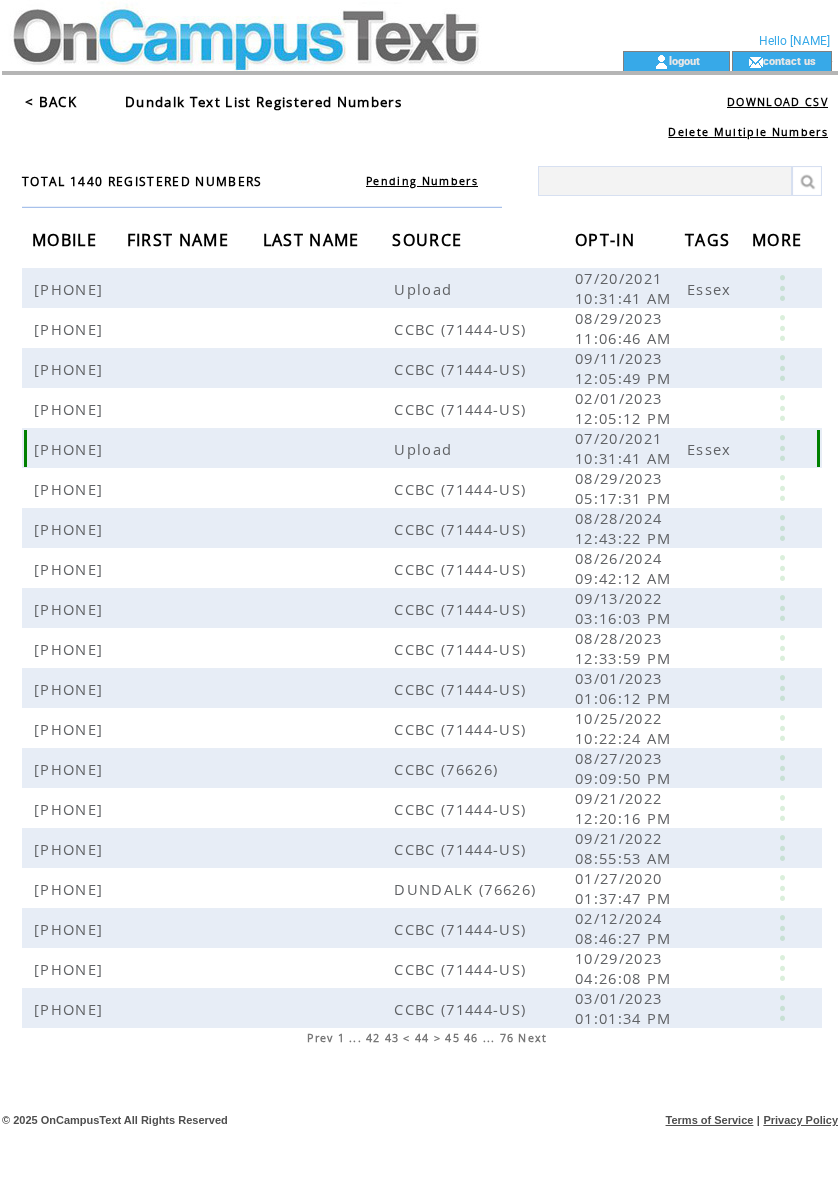 click at bounding box center (782, 448) 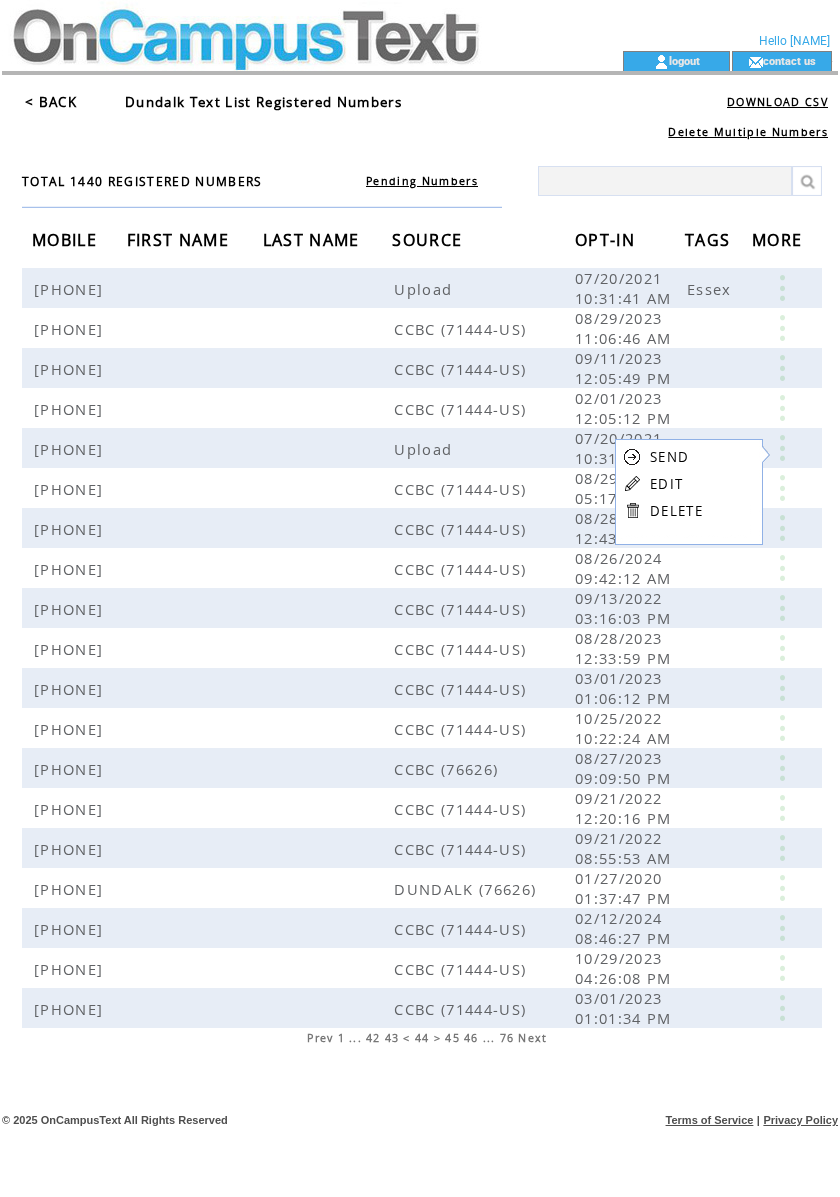 click on "EDIT" at bounding box center [666, 484] 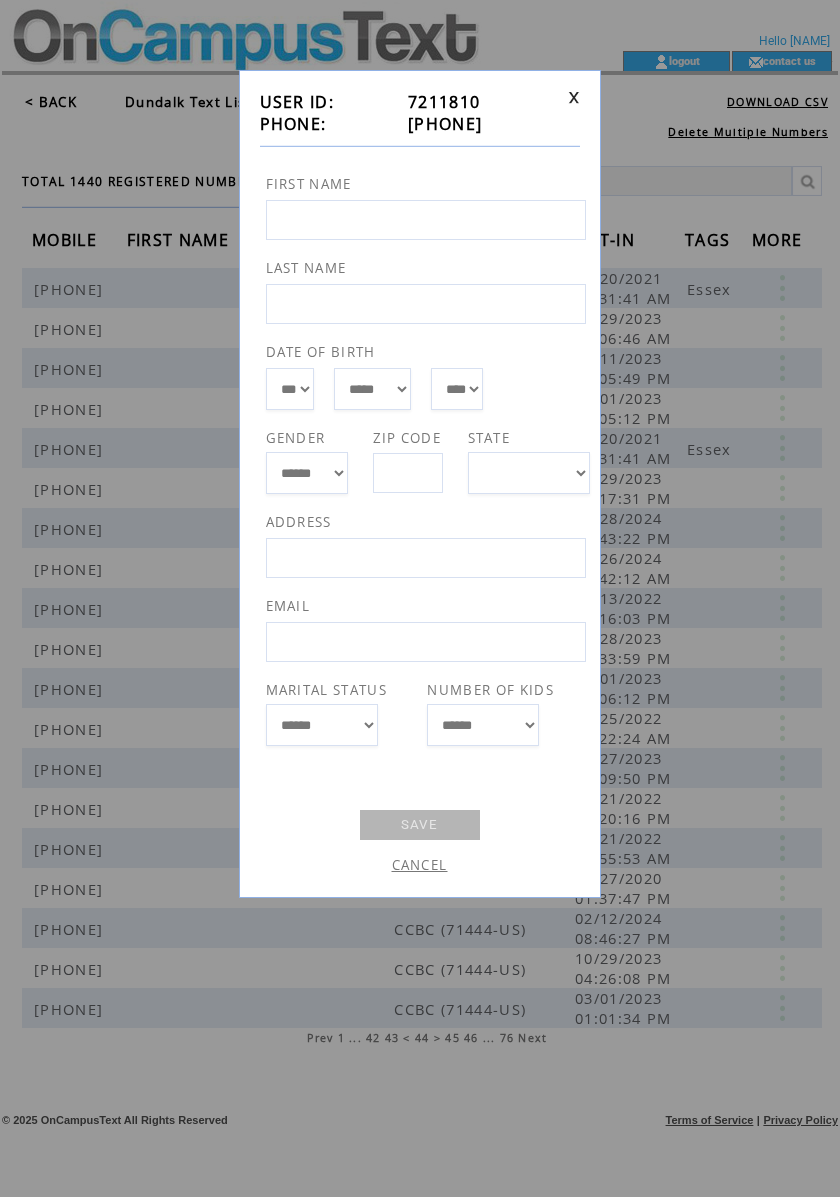 drag, startPoint x: 492, startPoint y: 124, endPoint x: 386, endPoint y: 128, distance: 106.07545 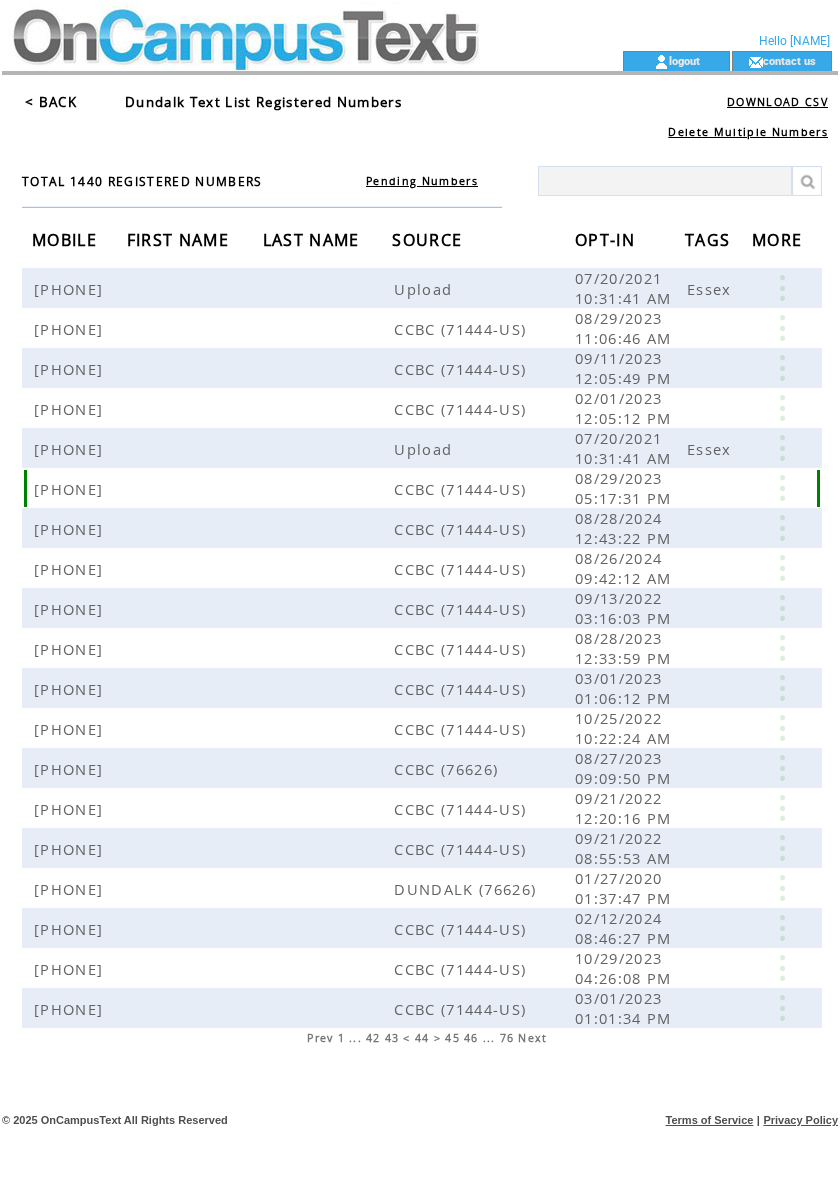click at bounding box center [782, 488] 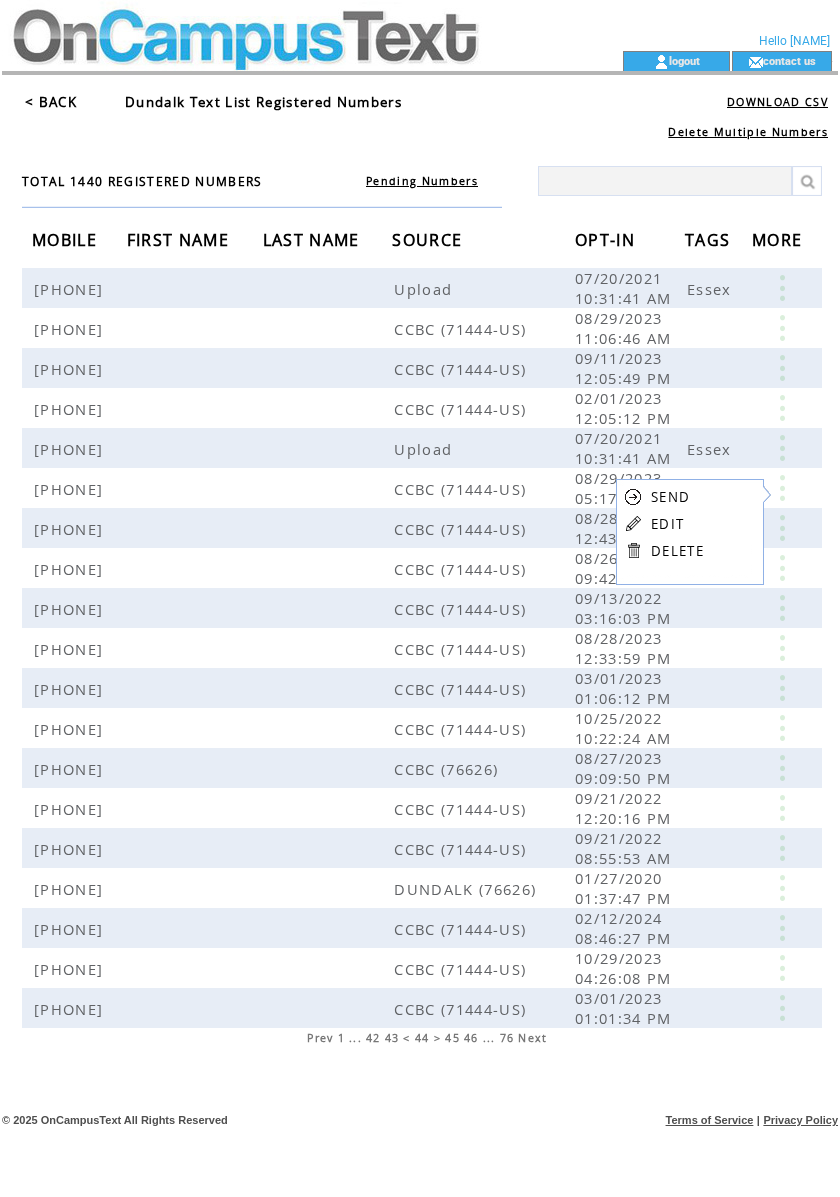 click on "EDIT" at bounding box center (667, 524) 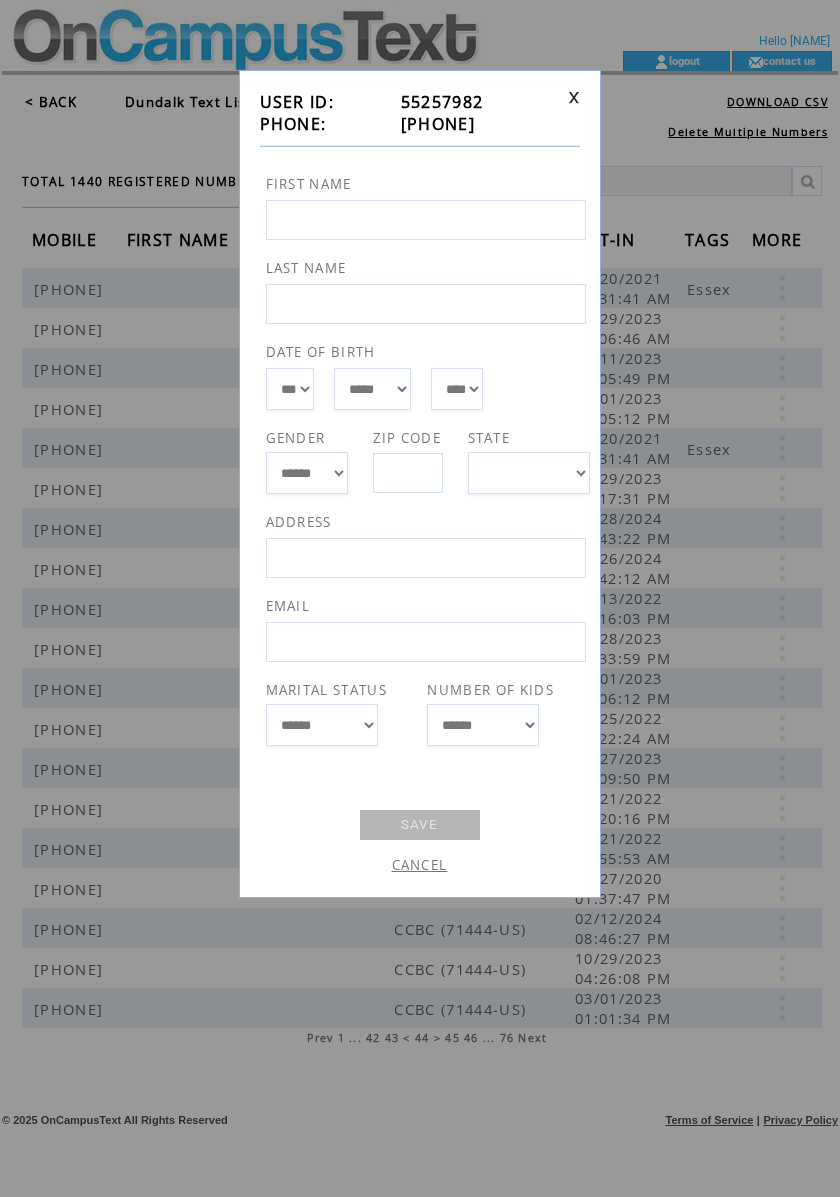 drag, startPoint x: 530, startPoint y: 120, endPoint x: 390, endPoint y: 126, distance: 140.12851 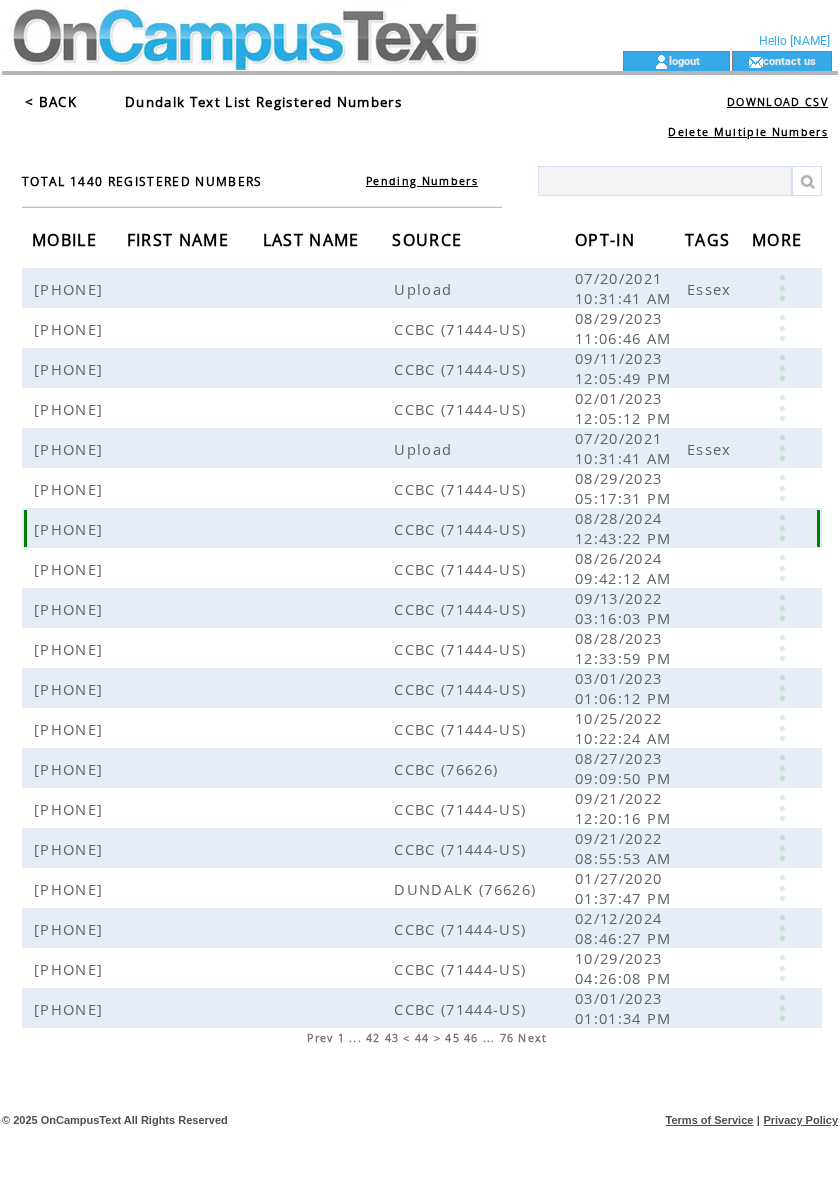 click at bounding box center (782, 528) 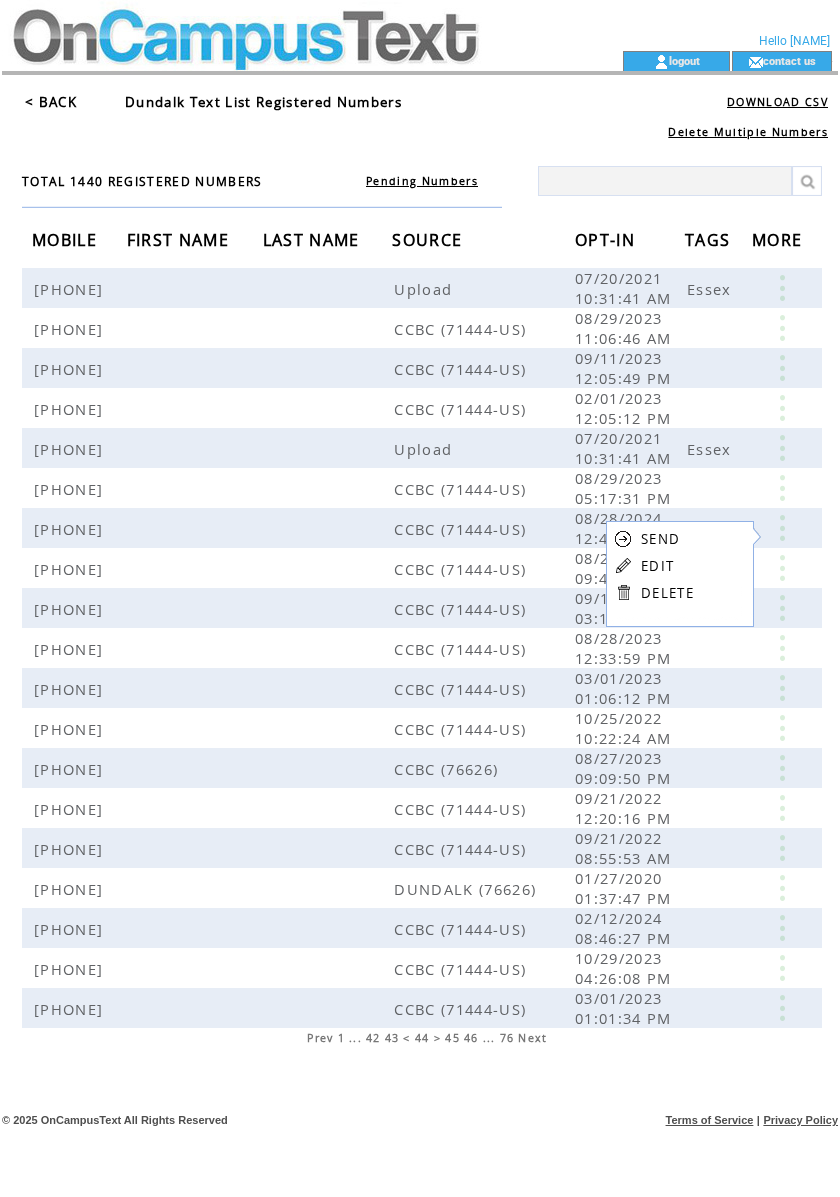 click on "EDIT" at bounding box center [657, 566] 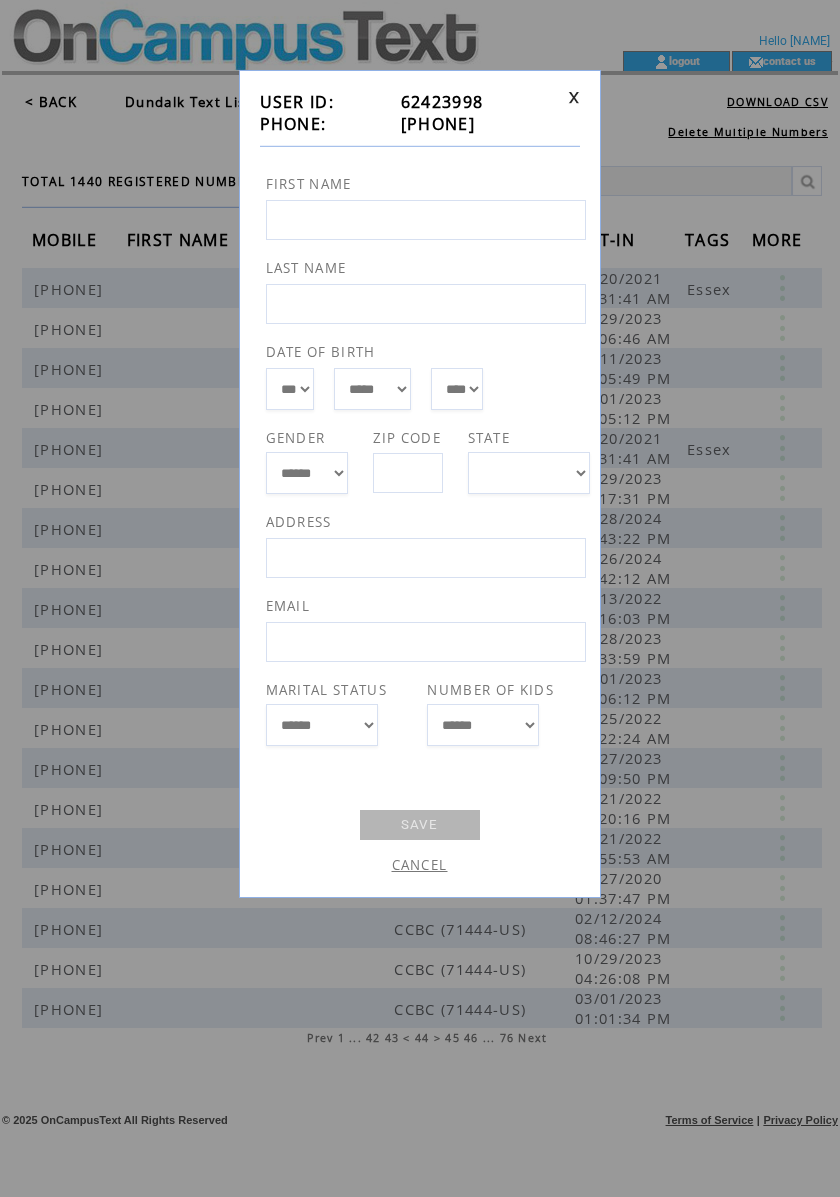 drag, startPoint x: 508, startPoint y: 126, endPoint x: 392, endPoint y: 121, distance: 116.10771 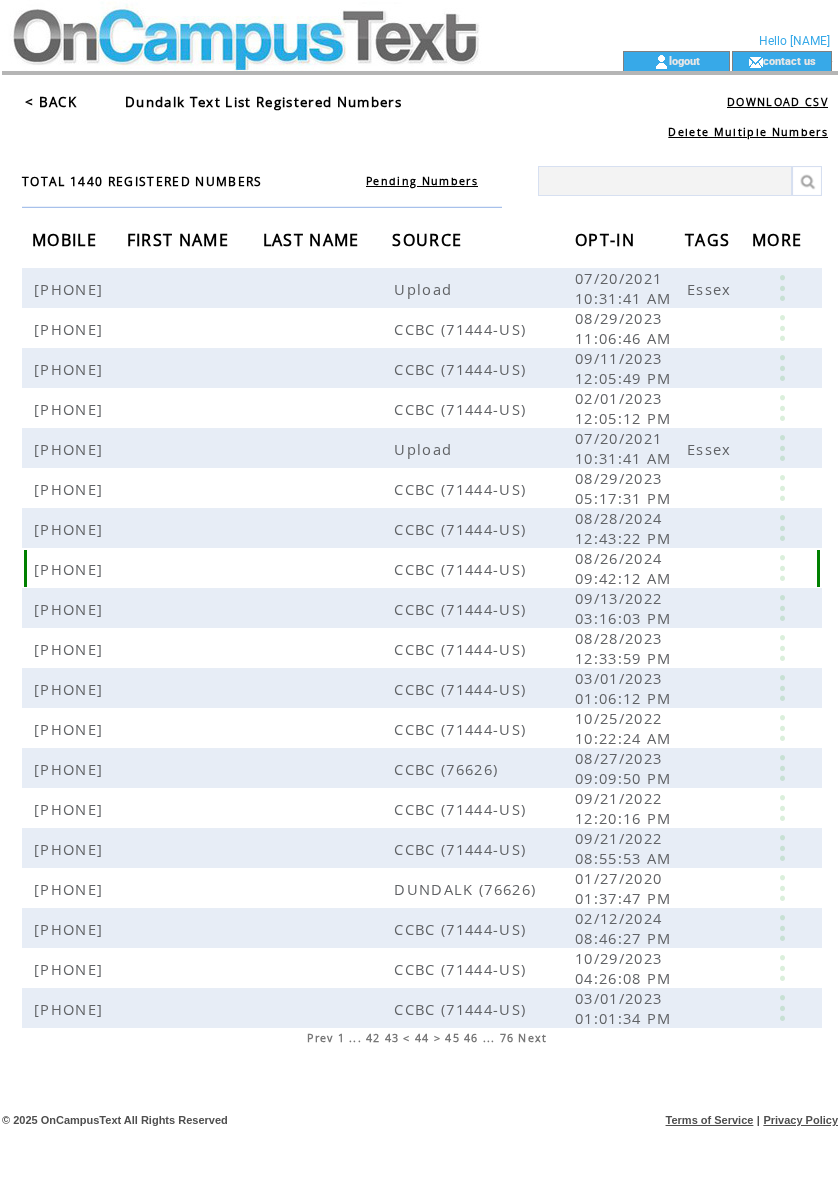 click at bounding box center (782, 568) 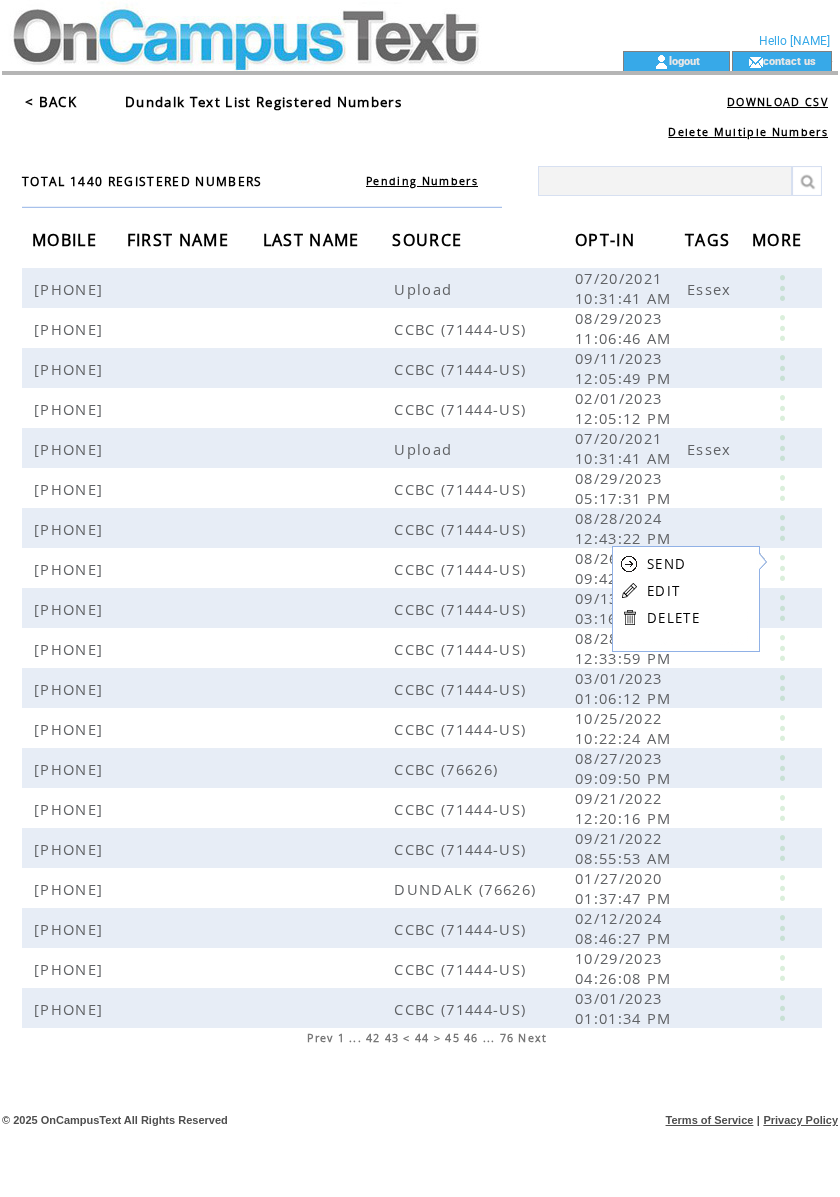 click on "EDIT" at bounding box center (663, 591) 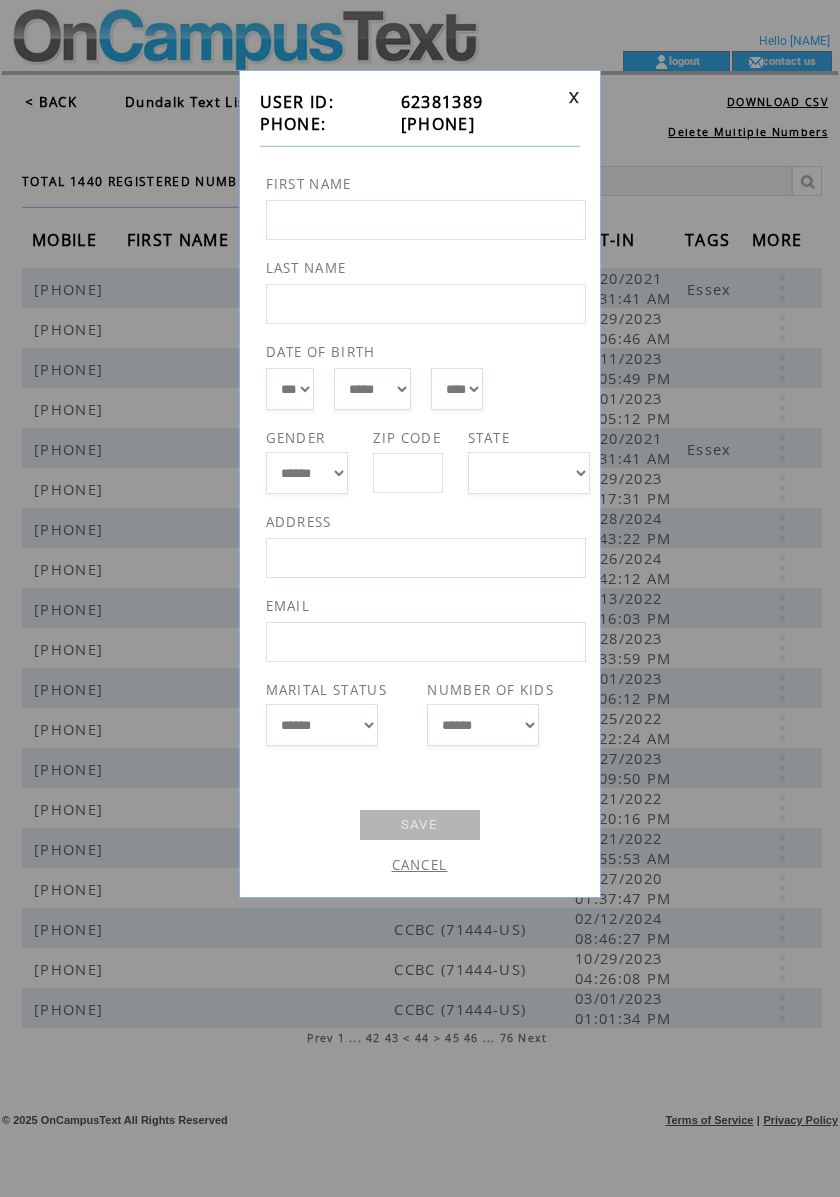 drag, startPoint x: 473, startPoint y: 125, endPoint x: 390, endPoint y: 125, distance: 83 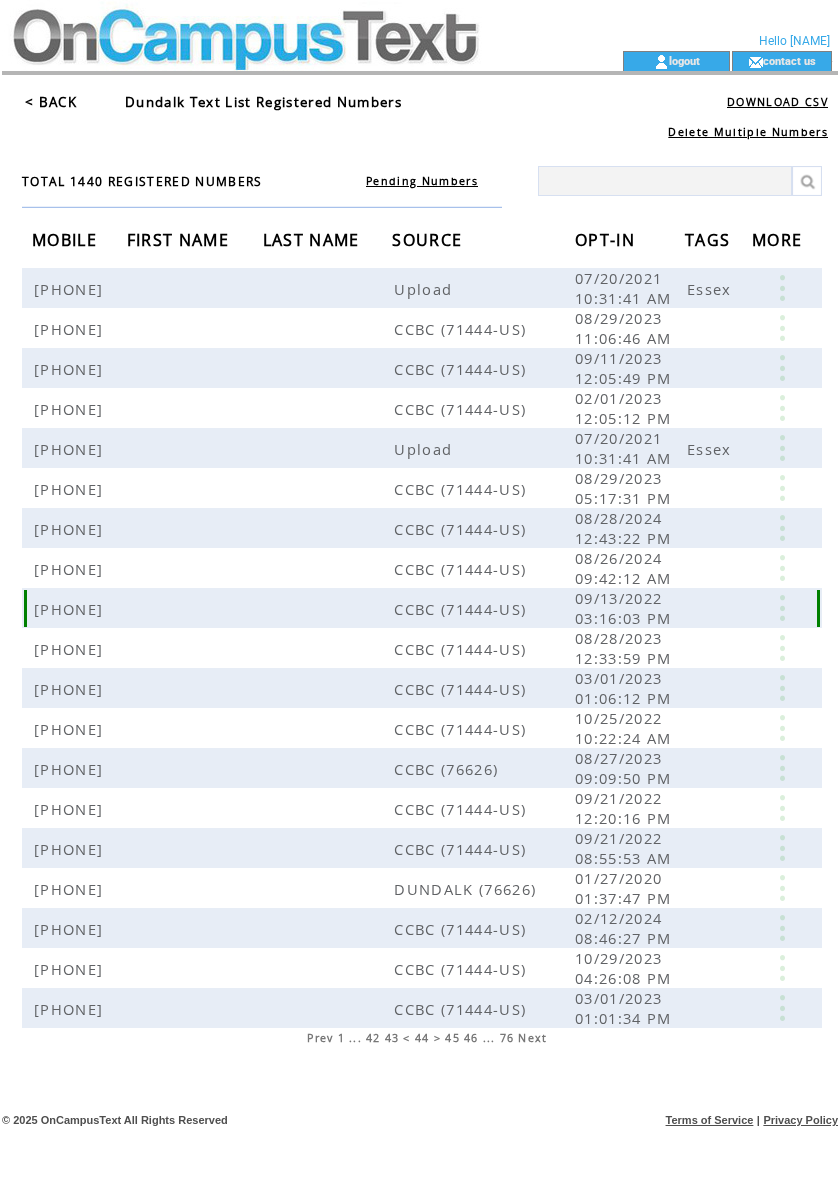 click at bounding box center [782, 608] 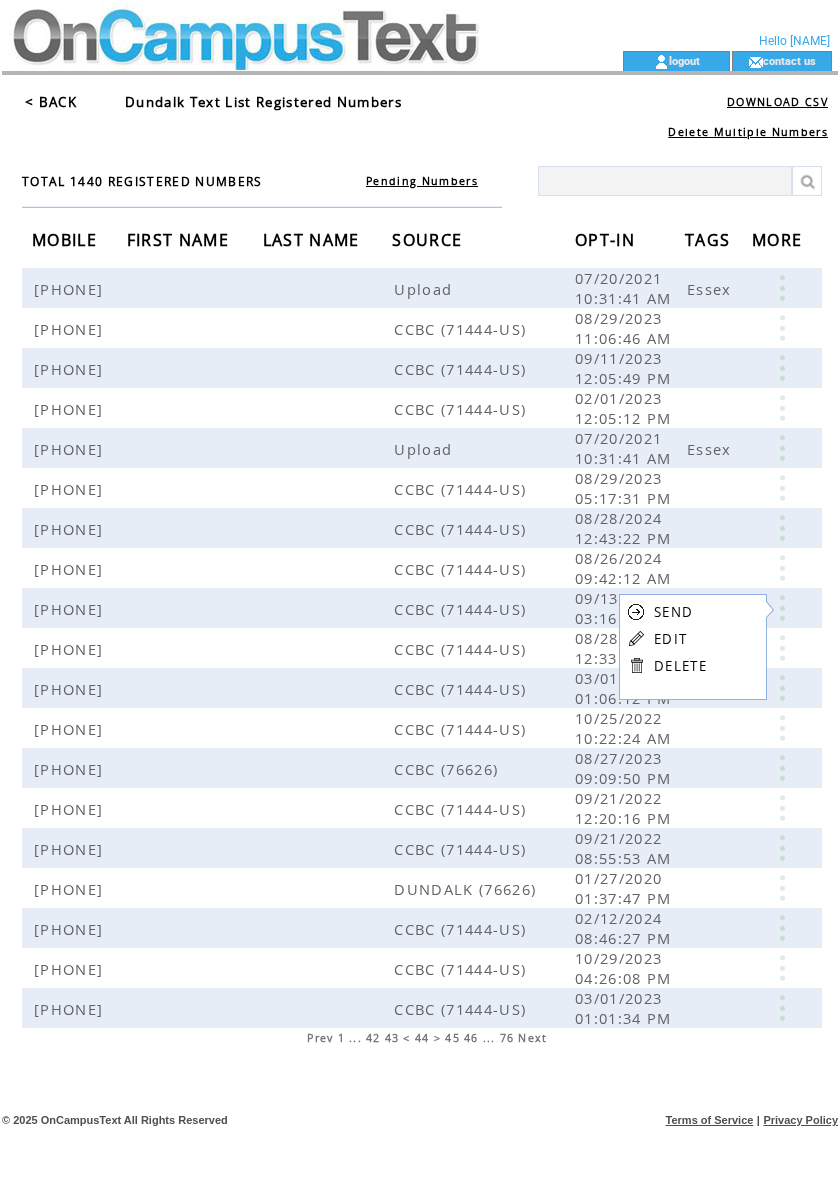 click on "EDIT" at bounding box center [670, 639] 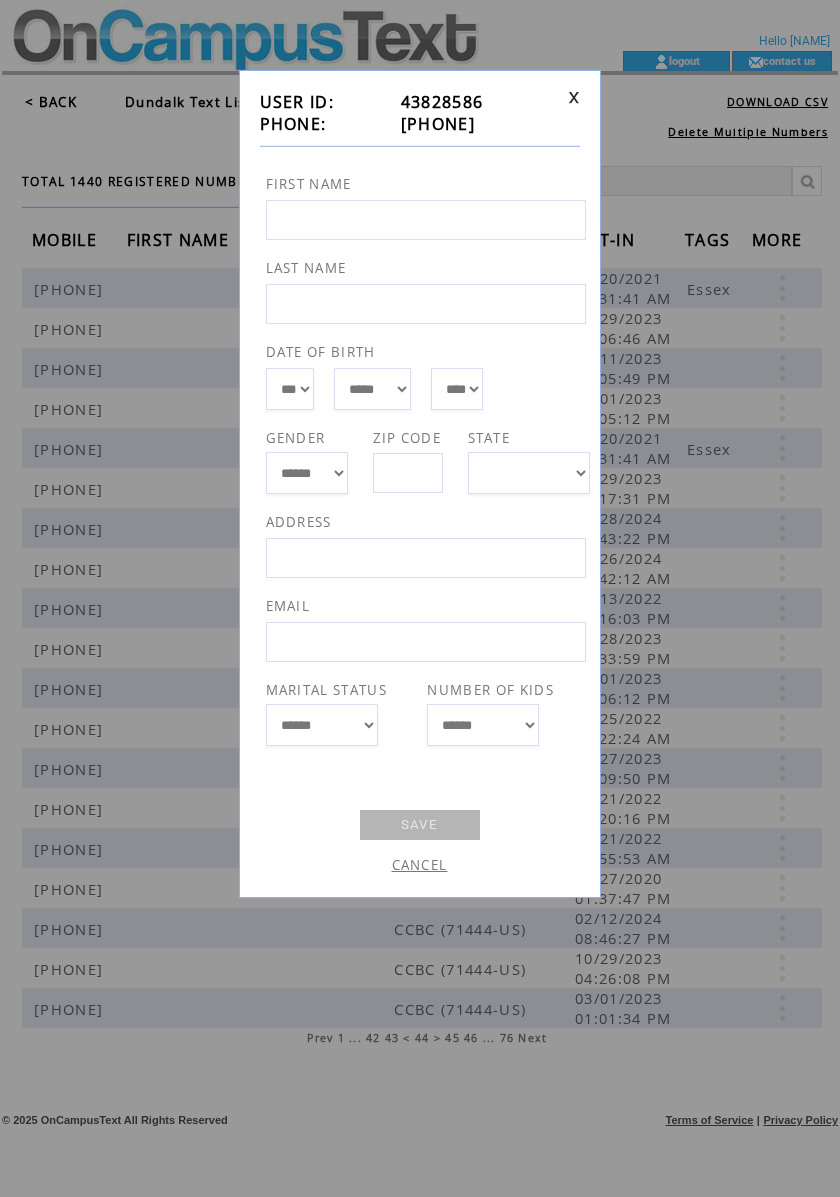 drag, startPoint x: 488, startPoint y: 125, endPoint x: 386, endPoint y: 121, distance: 102.0784 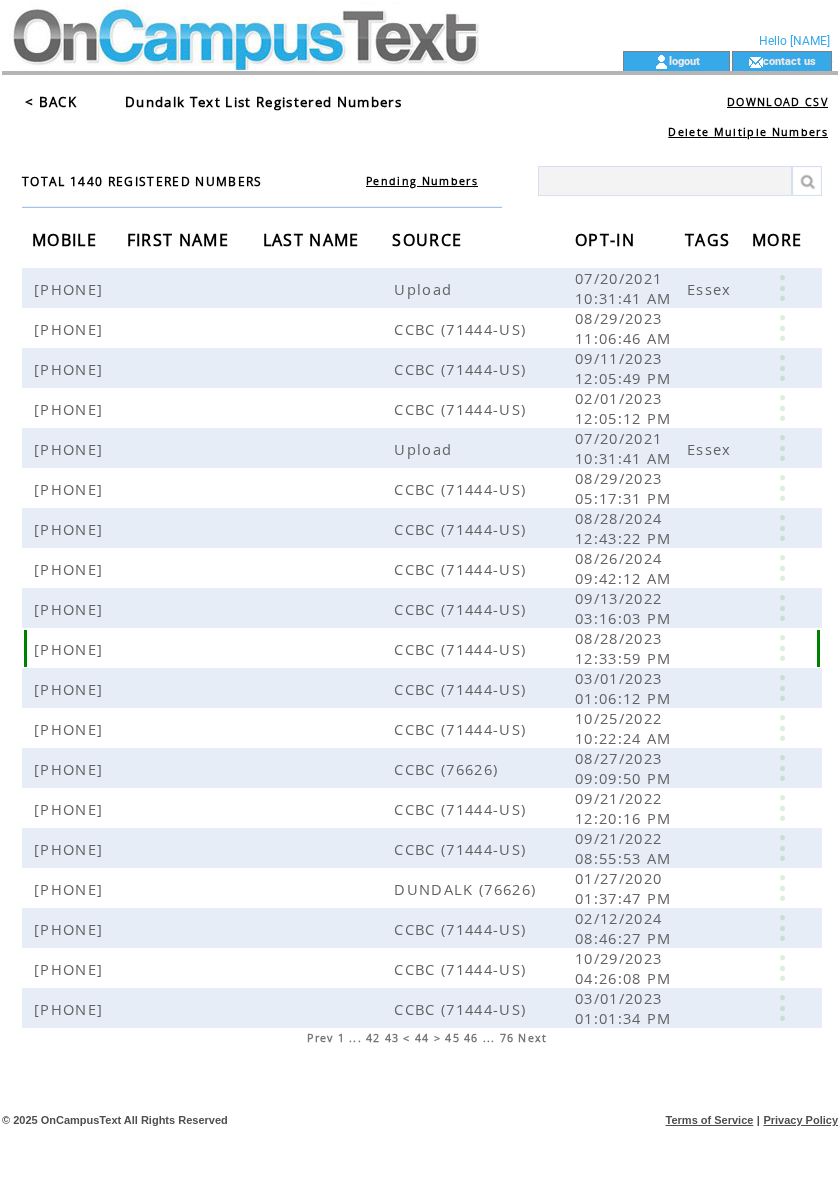 click at bounding box center (782, 648) 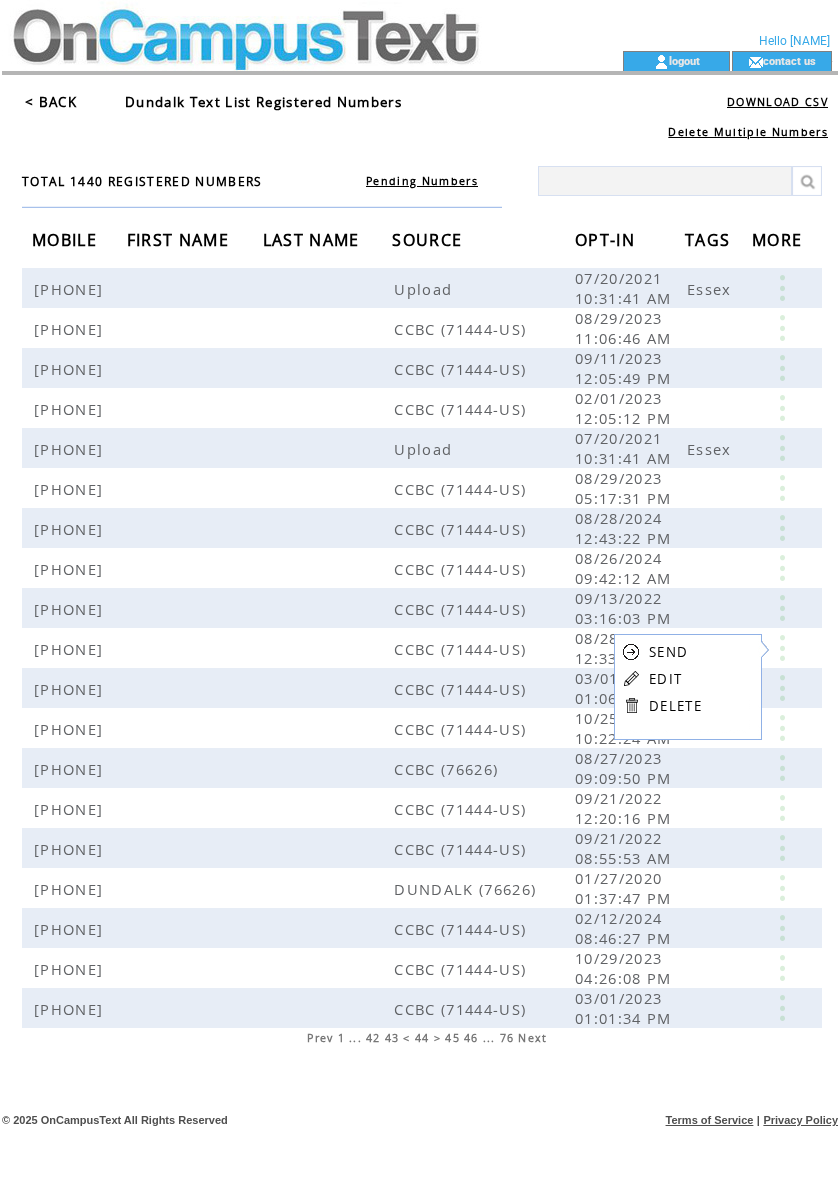 click on "EDIT" at bounding box center (665, 679) 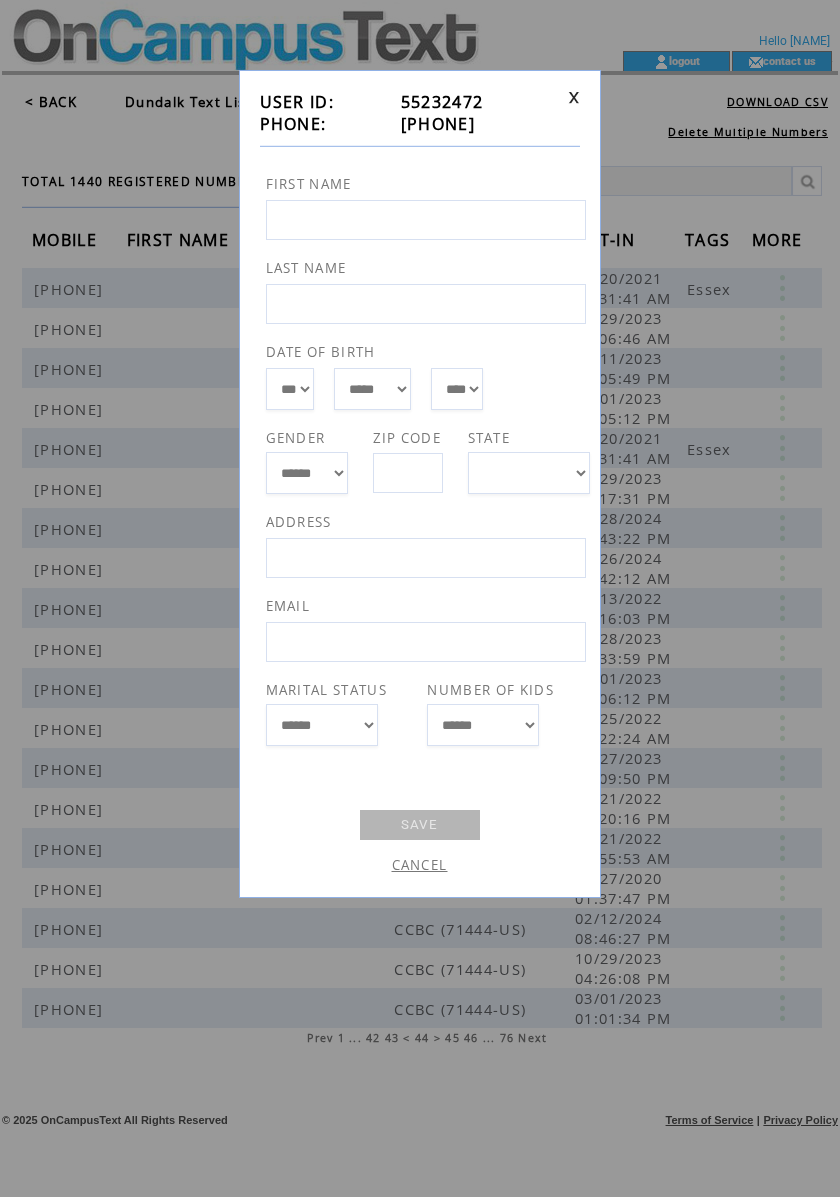 drag, startPoint x: 509, startPoint y: 124, endPoint x: 386, endPoint y: 129, distance: 123.101585 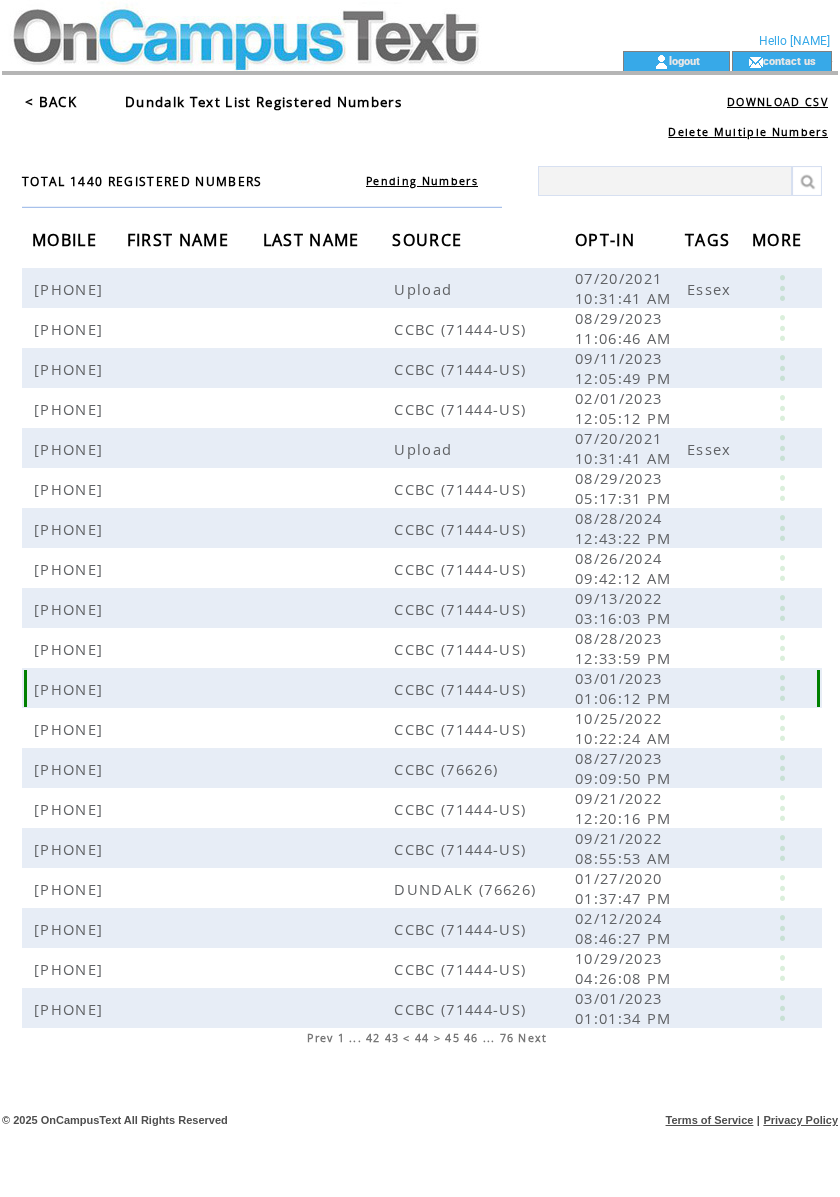 click at bounding box center (782, 688) 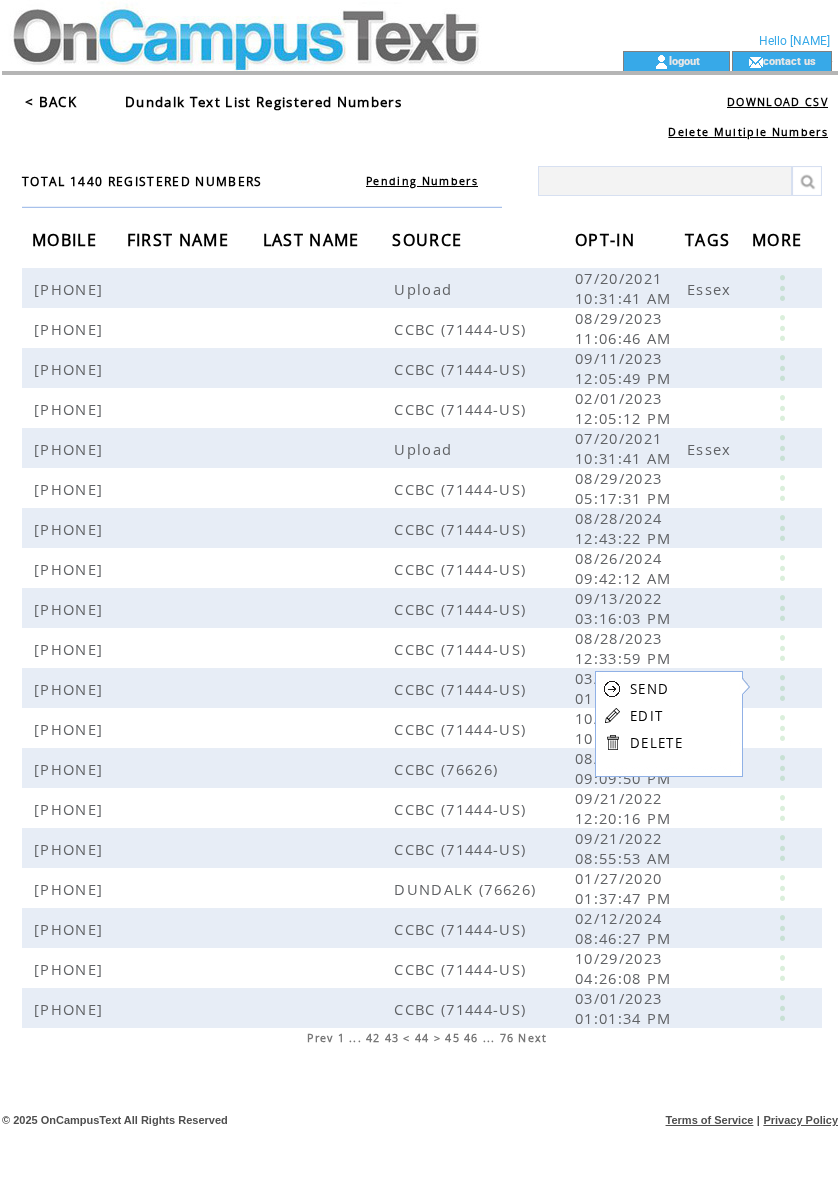 click on "EDIT" at bounding box center (646, 716) 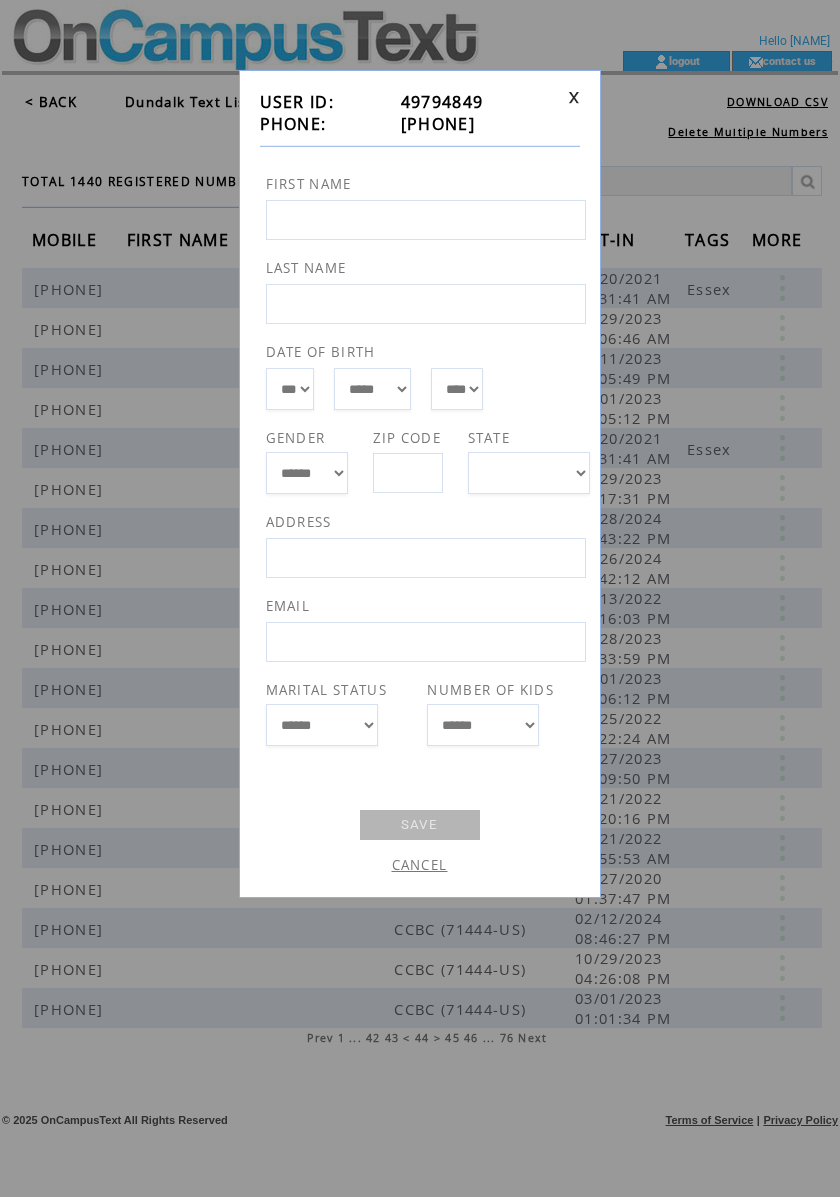 drag, startPoint x: 498, startPoint y: 120, endPoint x: 392, endPoint y: 126, distance: 106.16968 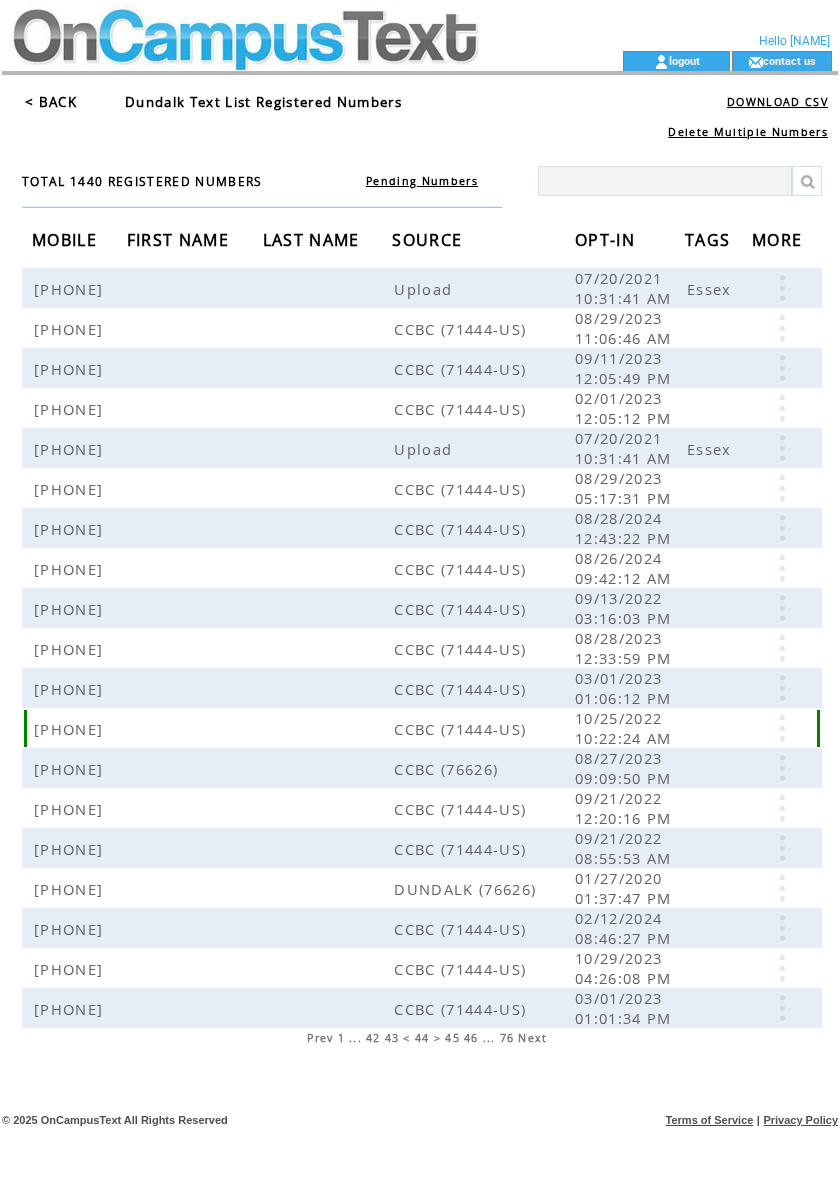 drag, startPoint x: 782, startPoint y: 724, endPoint x: 769, endPoint y: 722, distance: 13.152946 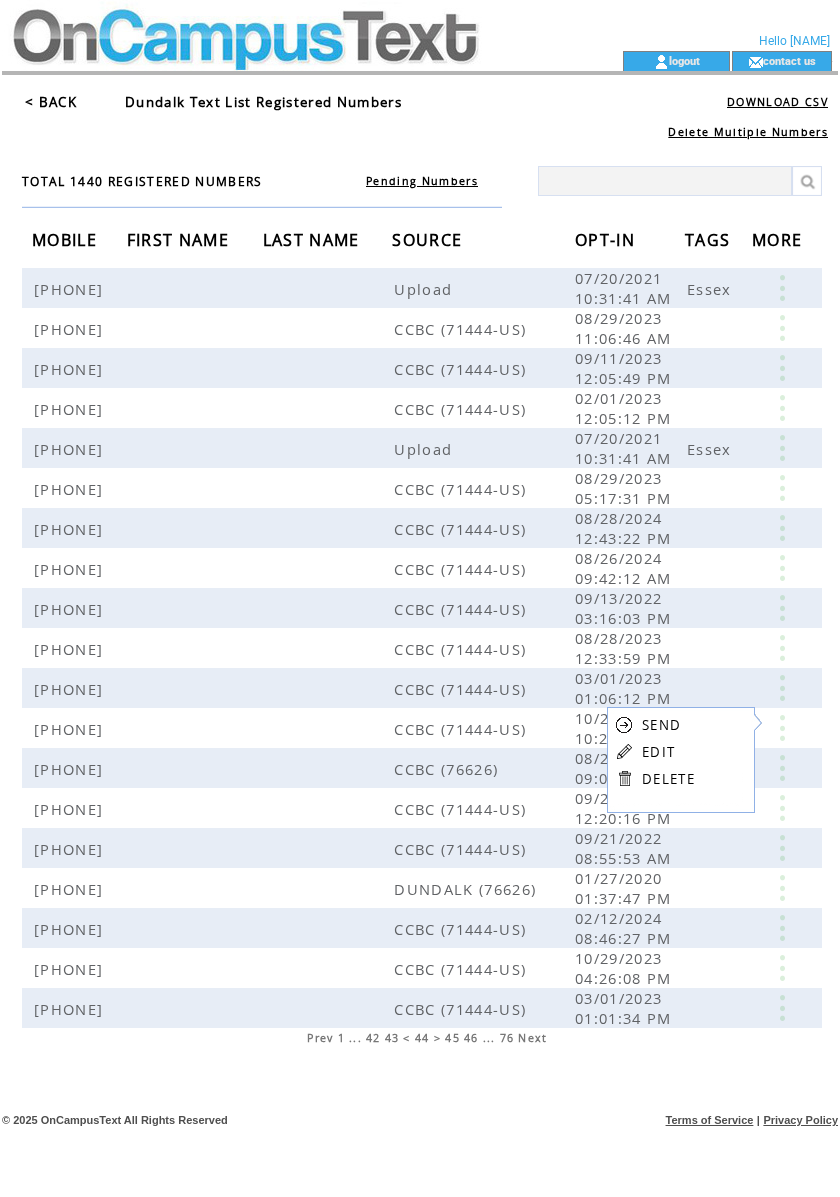 click on "EDIT" at bounding box center (658, 752) 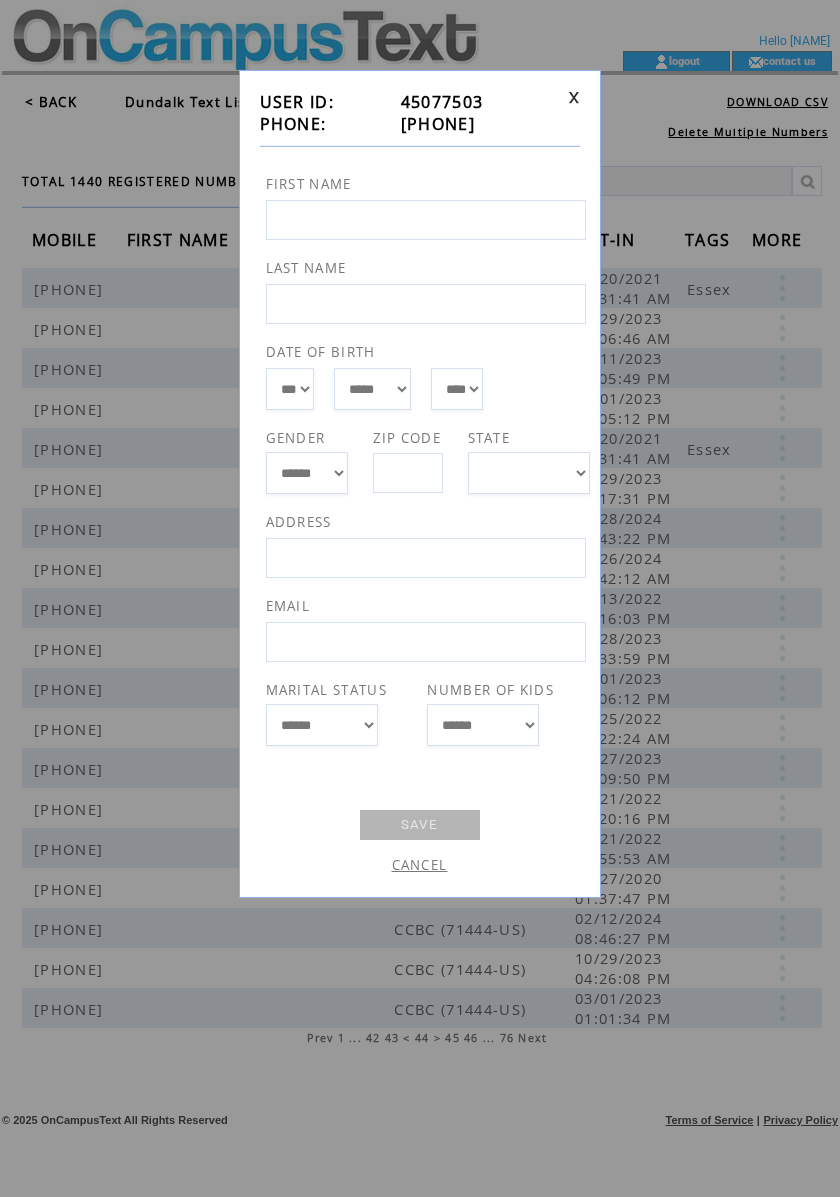 drag, startPoint x: 489, startPoint y: 126, endPoint x: 389, endPoint y: 125, distance: 100.005 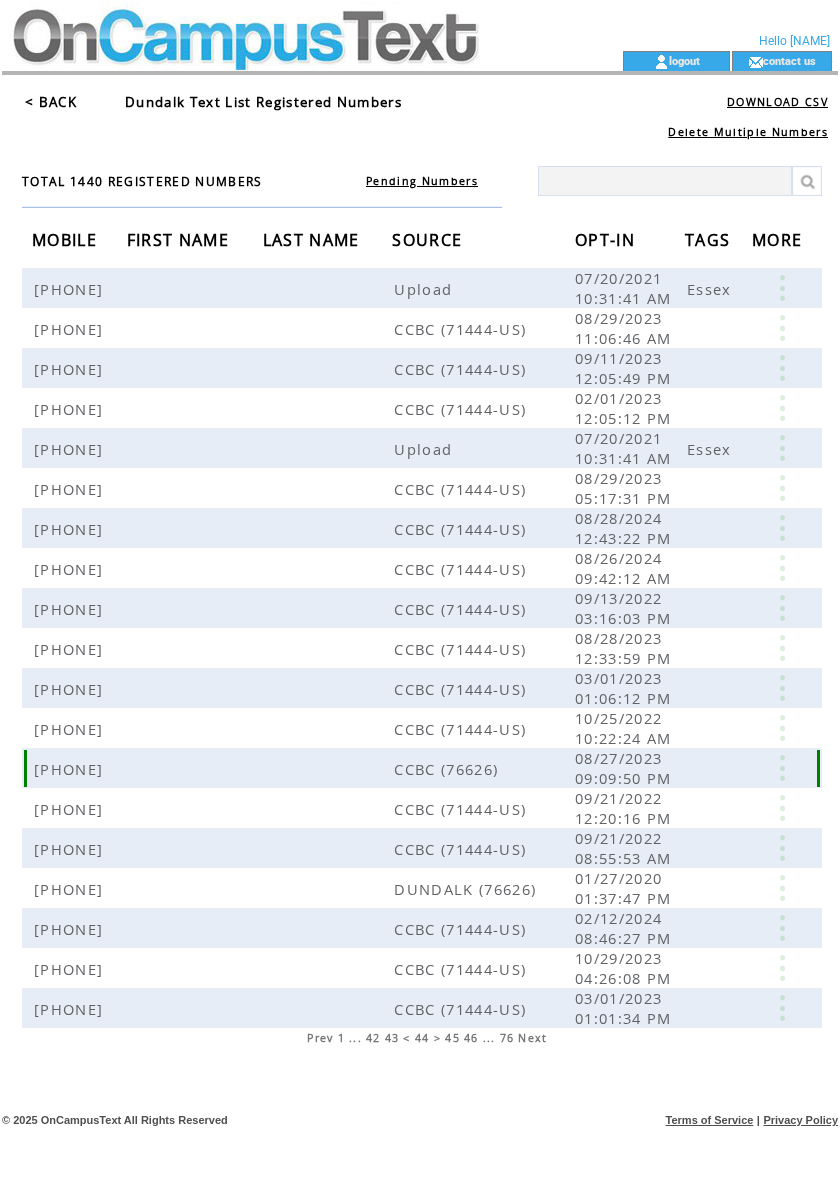 click at bounding box center (782, 768) 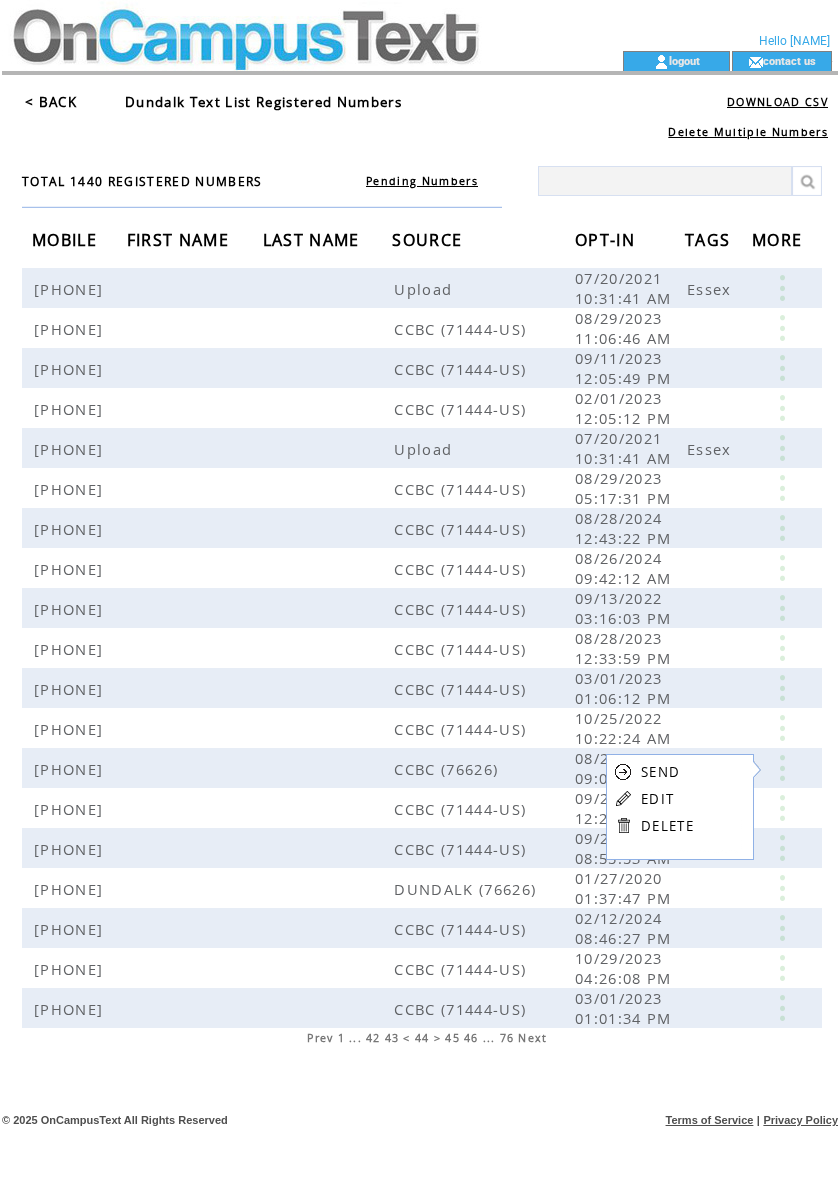 click on "EDIT" at bounding box center (657, 799) 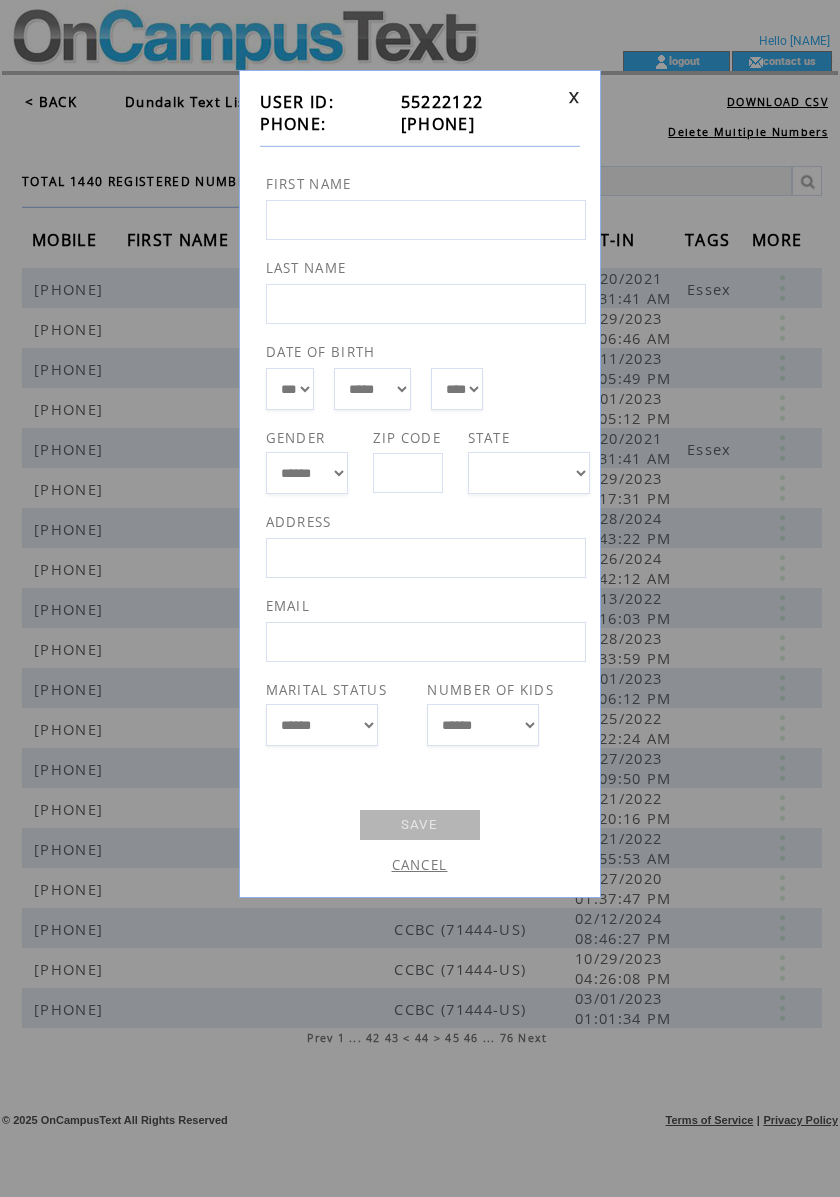drag, startPoint x: 500, startPoint y: 125, endPoint x: 389, endPoint y: 121, distance: 111.07205 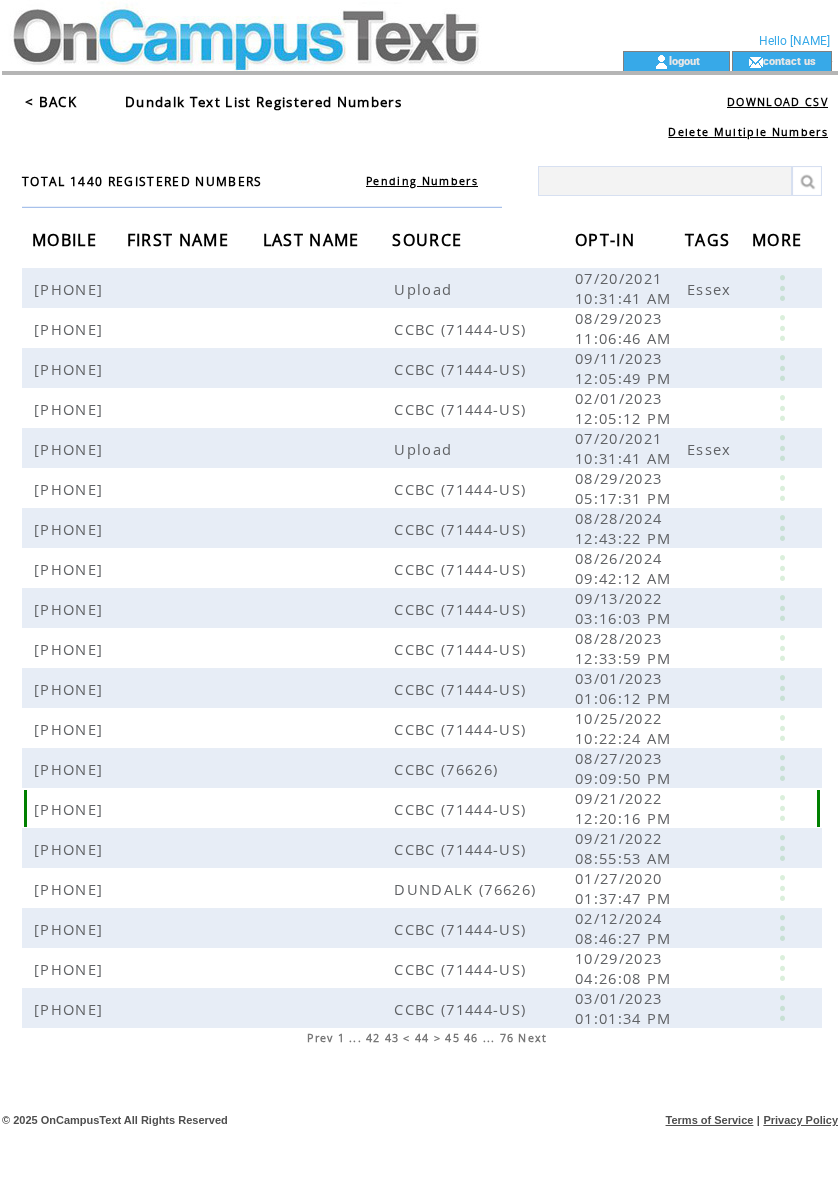 click at bounding box center (782, 808) 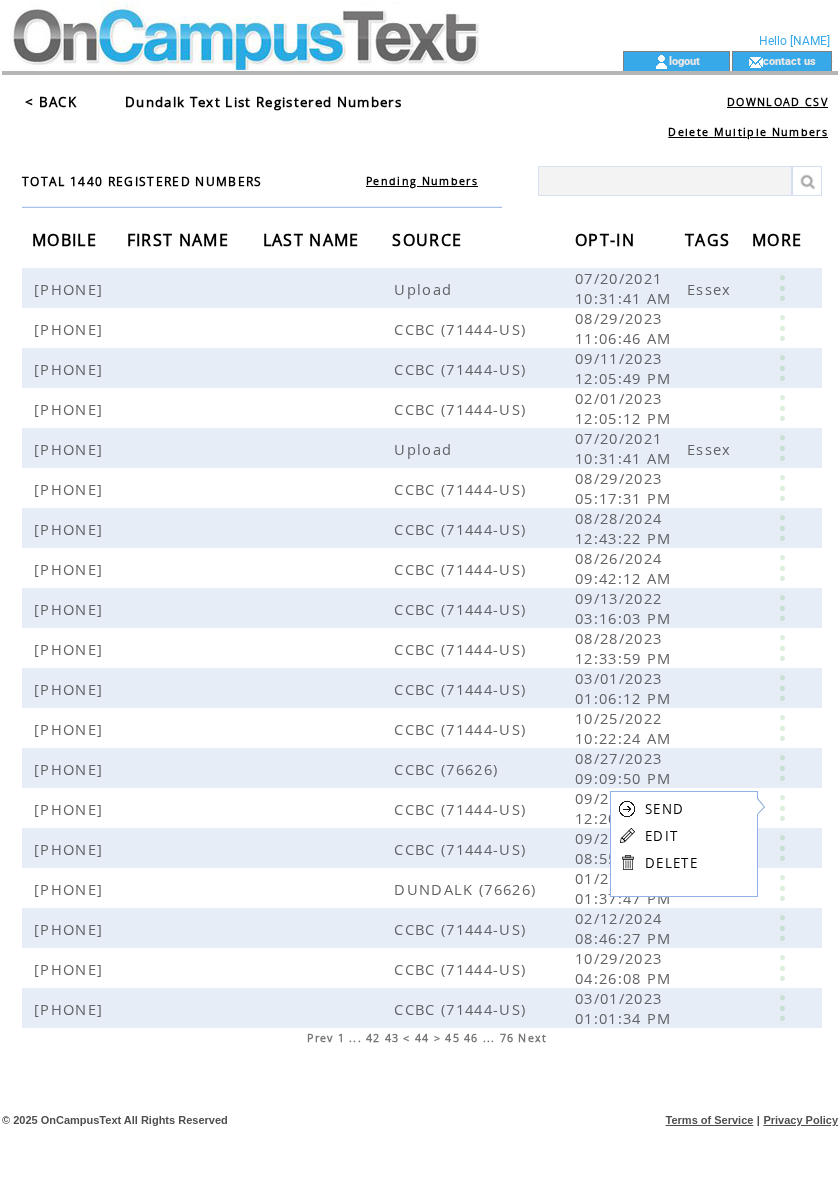 click on "EDIT" at bounding box center [661, 836] 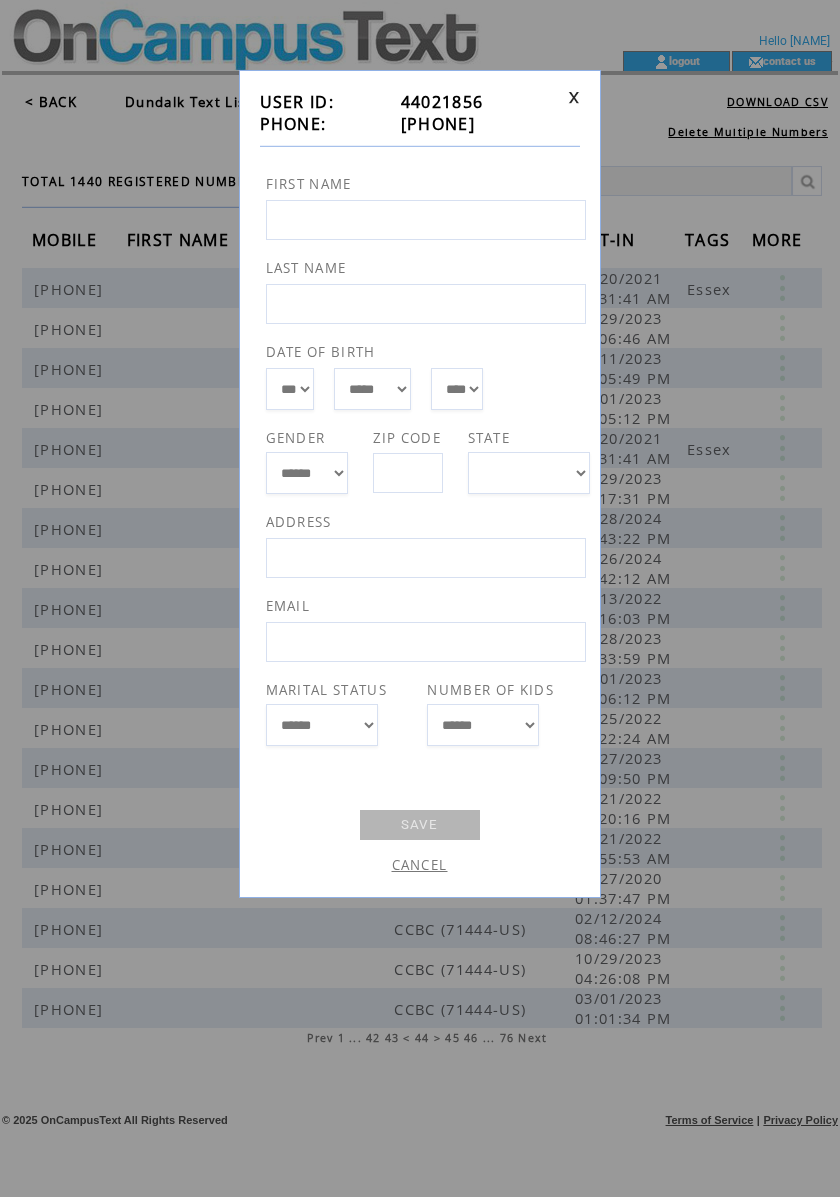 drag, startPoint x: 492, startPoint y: 129, endPoint x: 392, endPoint y: 136, distance: 100.2447 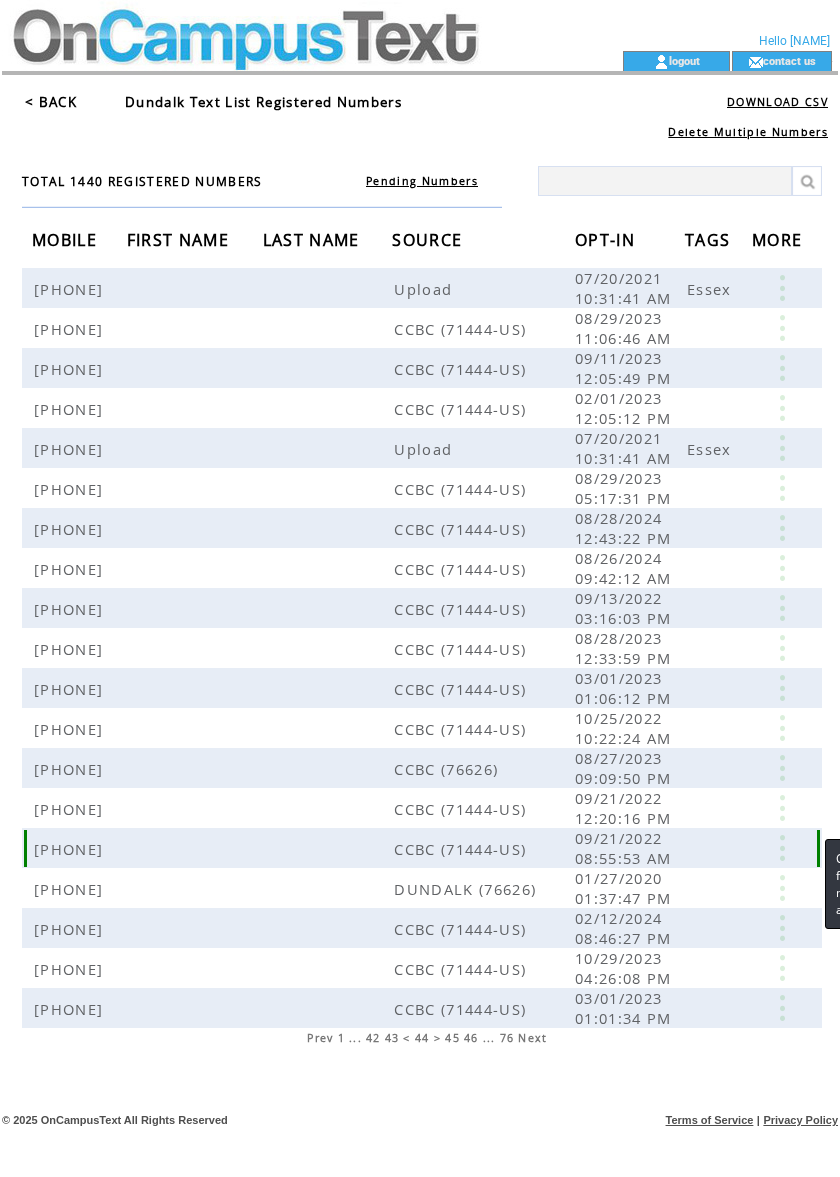 click at bounding box center [782, 848] 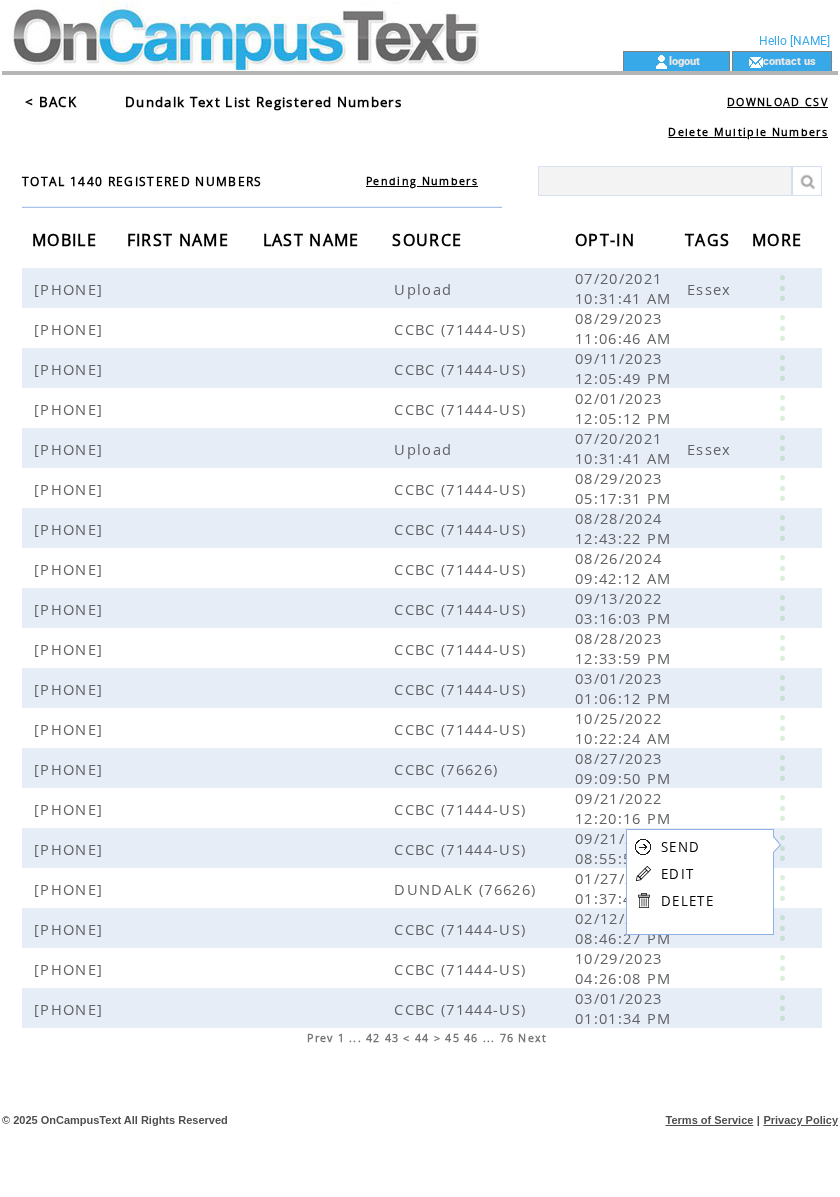 click on "EDIT" at bounding box center [677, 874] 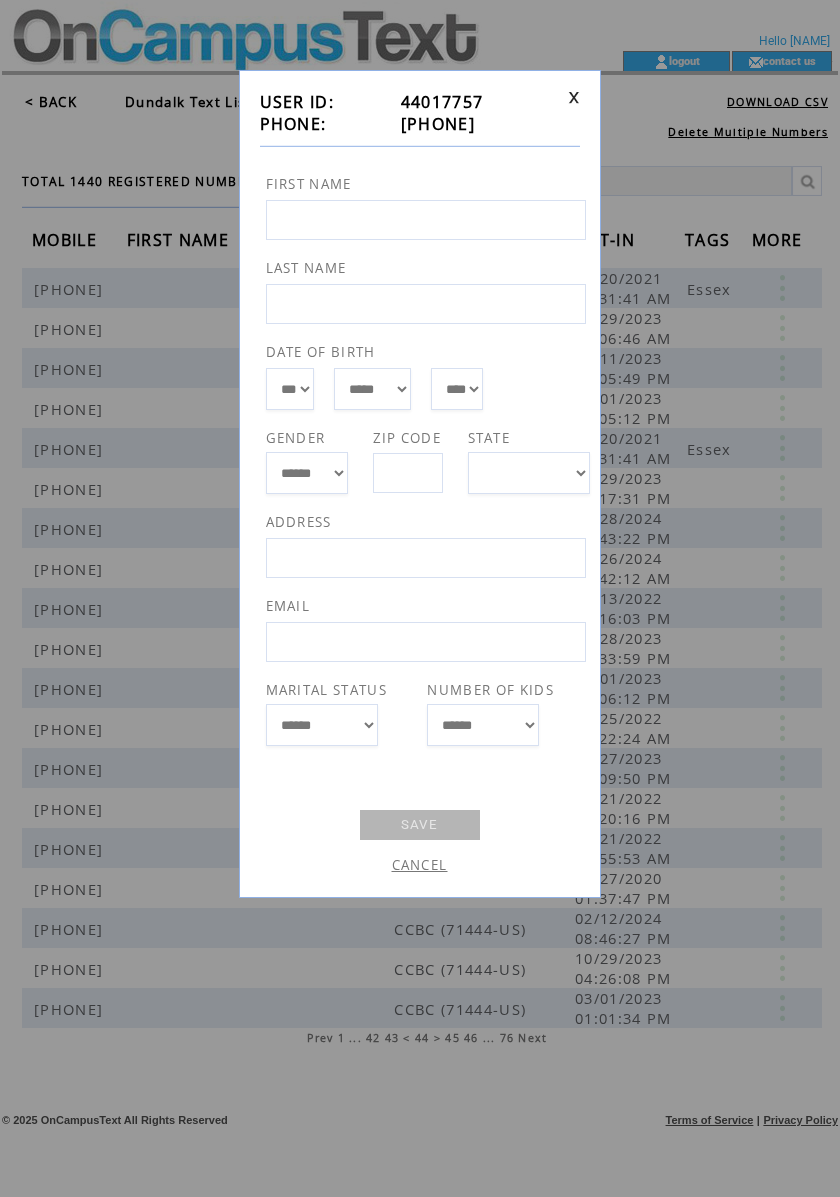drag, startPoint x: 497, startPoint y: 130, endPoint x: 388, endPoint y: 130, distance: 109 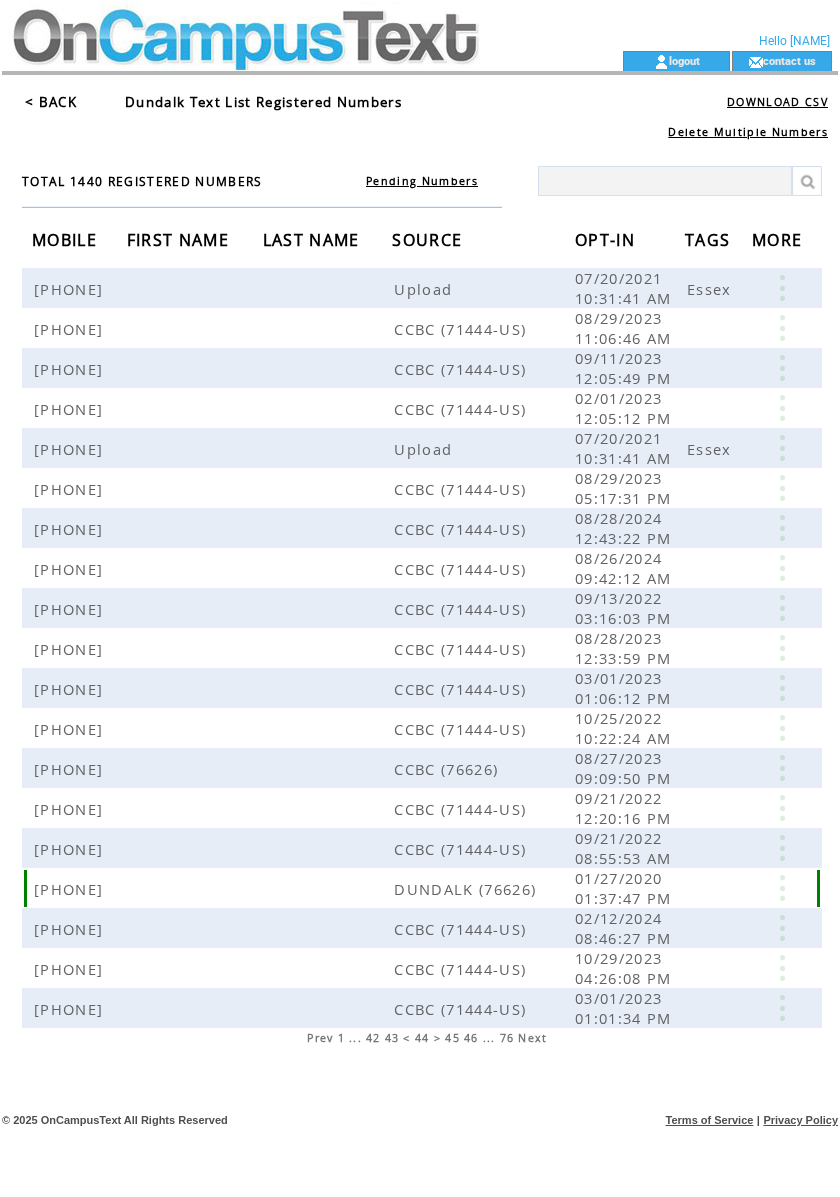 click at bounding box center [782, 888] 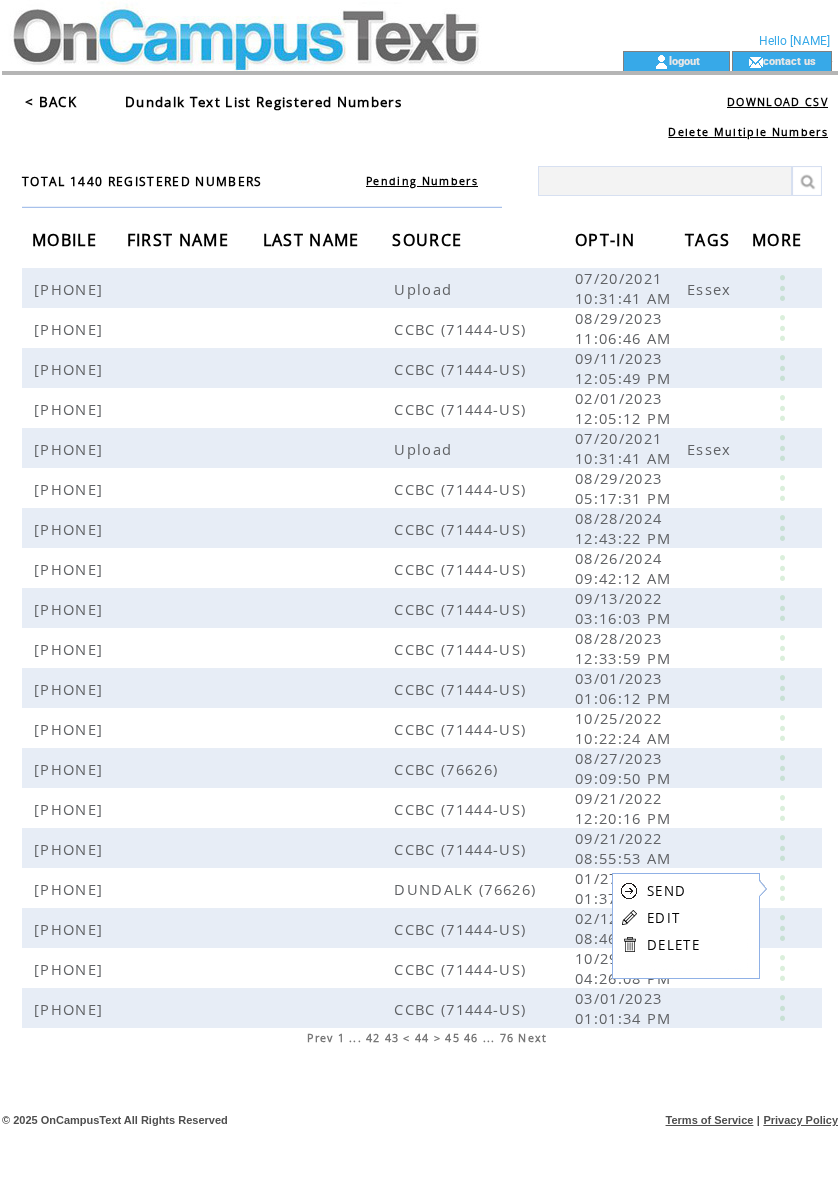 click on "EDIT" at bounding box center (663, 918) 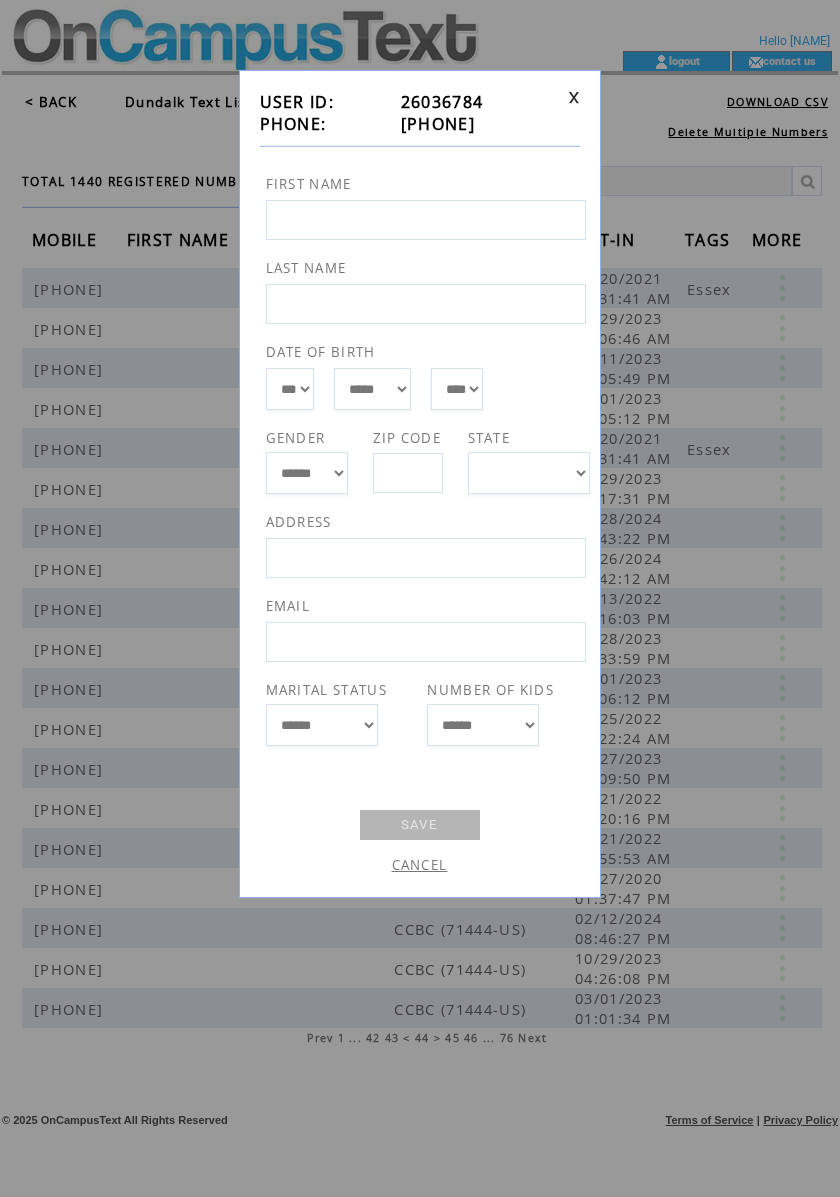 drag, startPoint x: 508, startPoint y: 125, endPoint x: 392, endPoint y: 133, distance: 116.275536 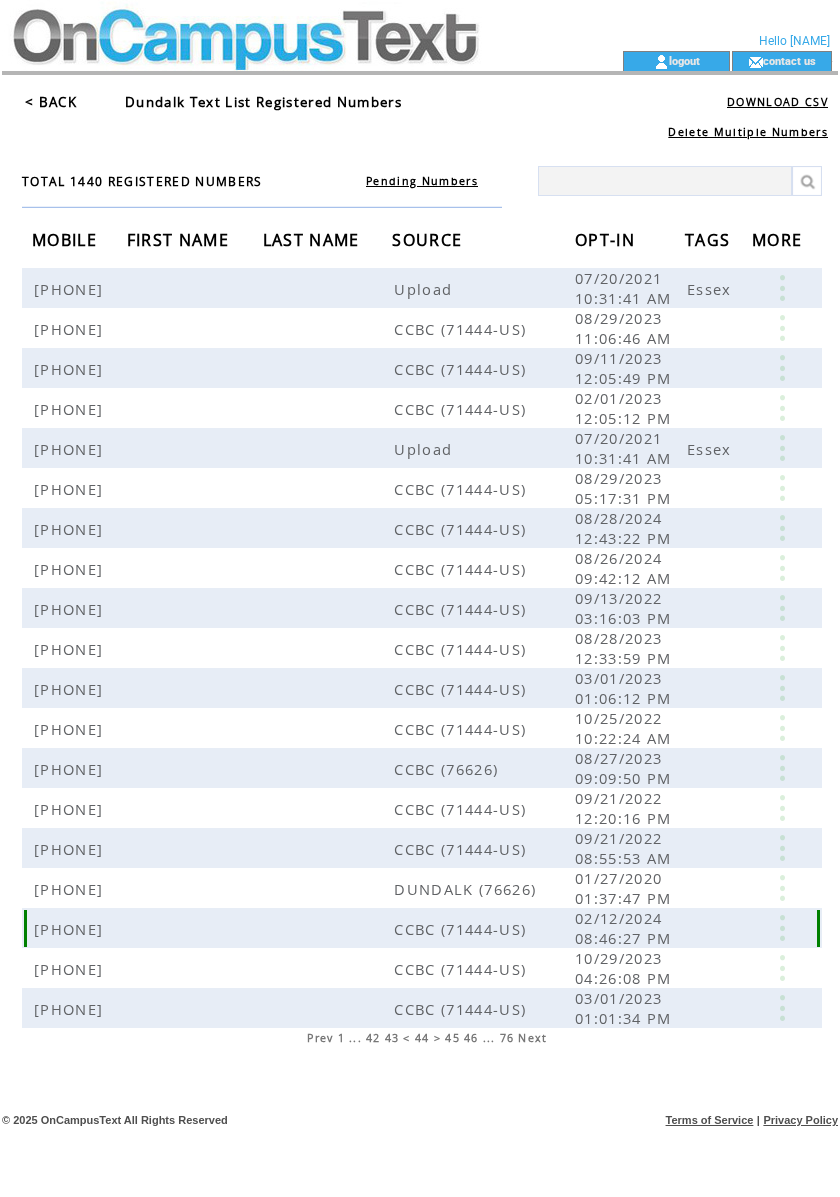 click at bounding box center [782, 928] 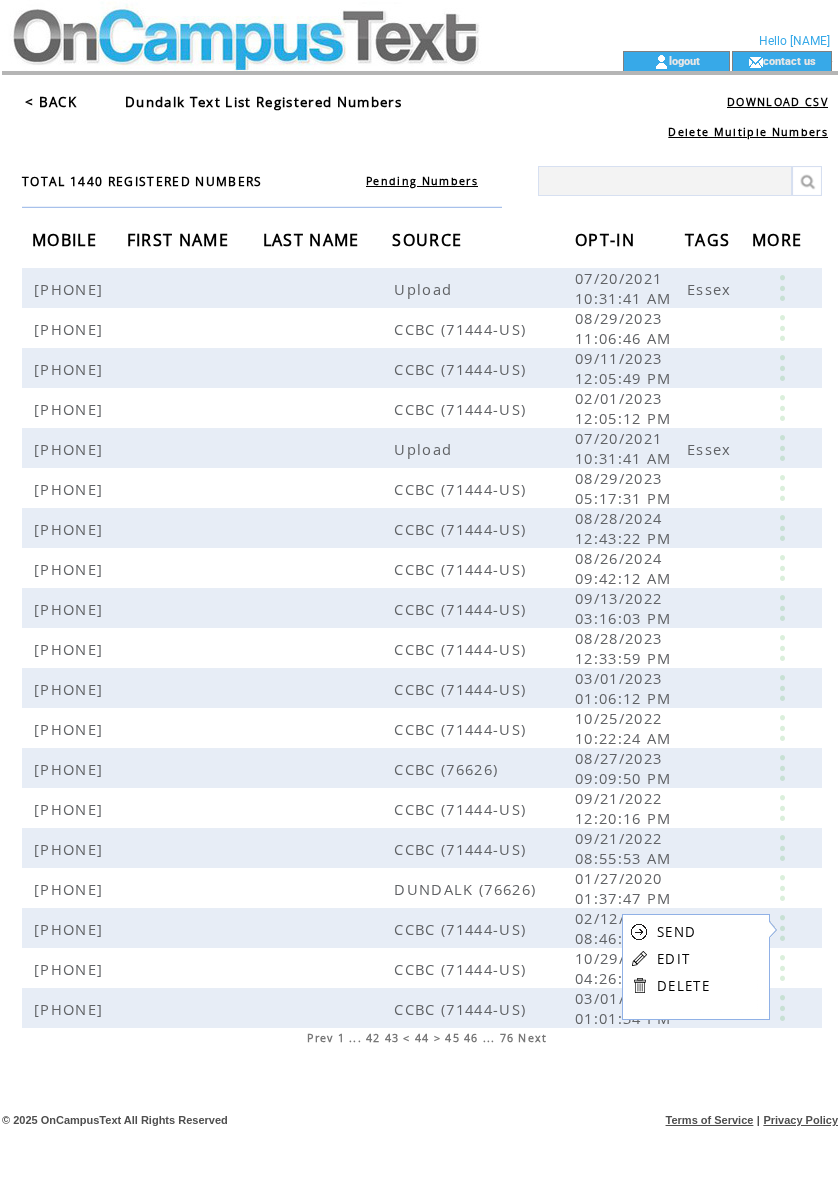 click on "EDIT" at bounding box center [673, 959] 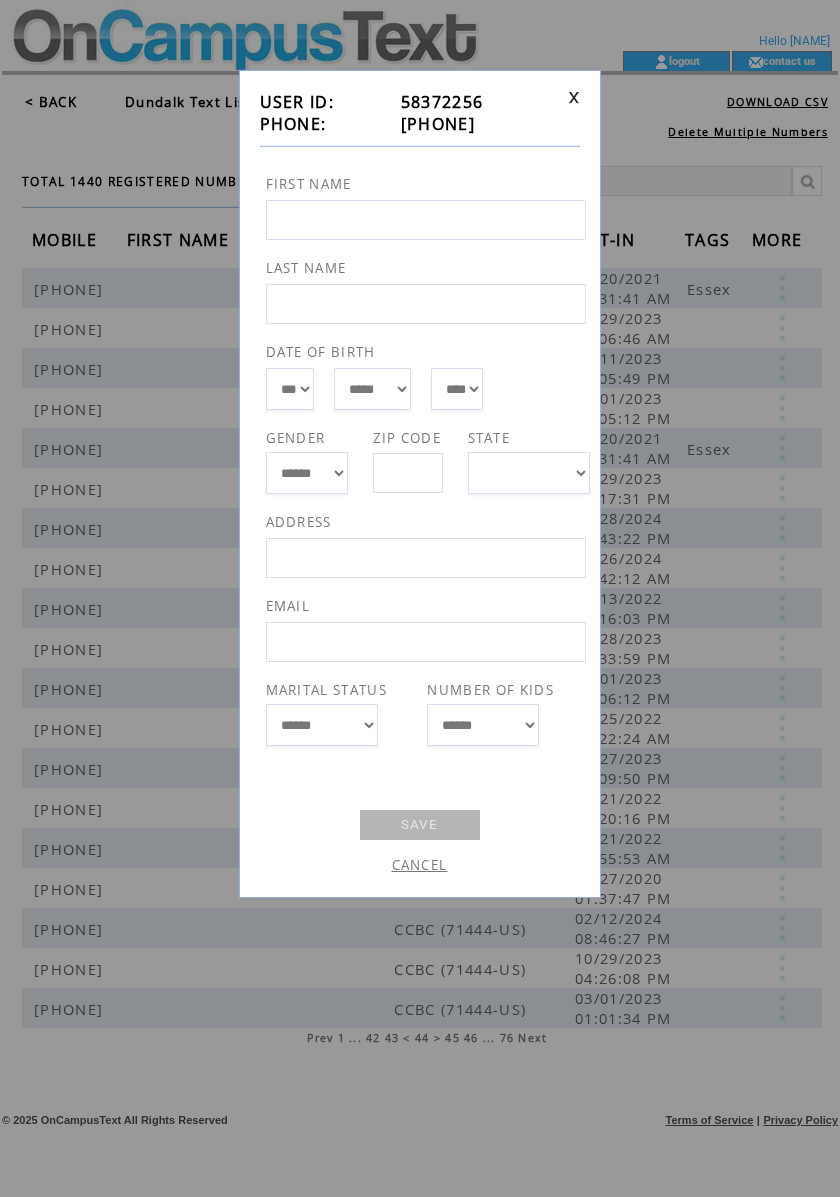 drag, startPoint x: 524, startPoint y: 125, endPoint x: 388, endPoint y: 124, distance: 136.00368 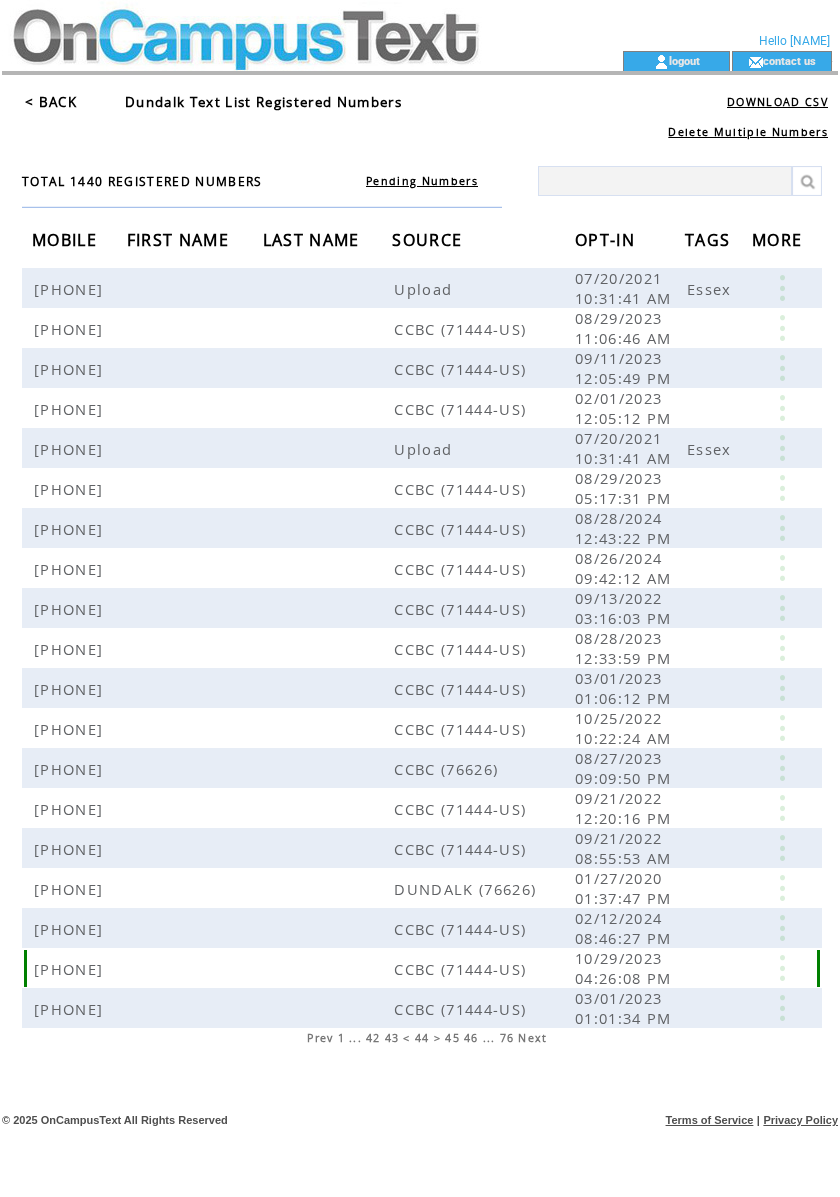 click at bounding box center (782, 968) 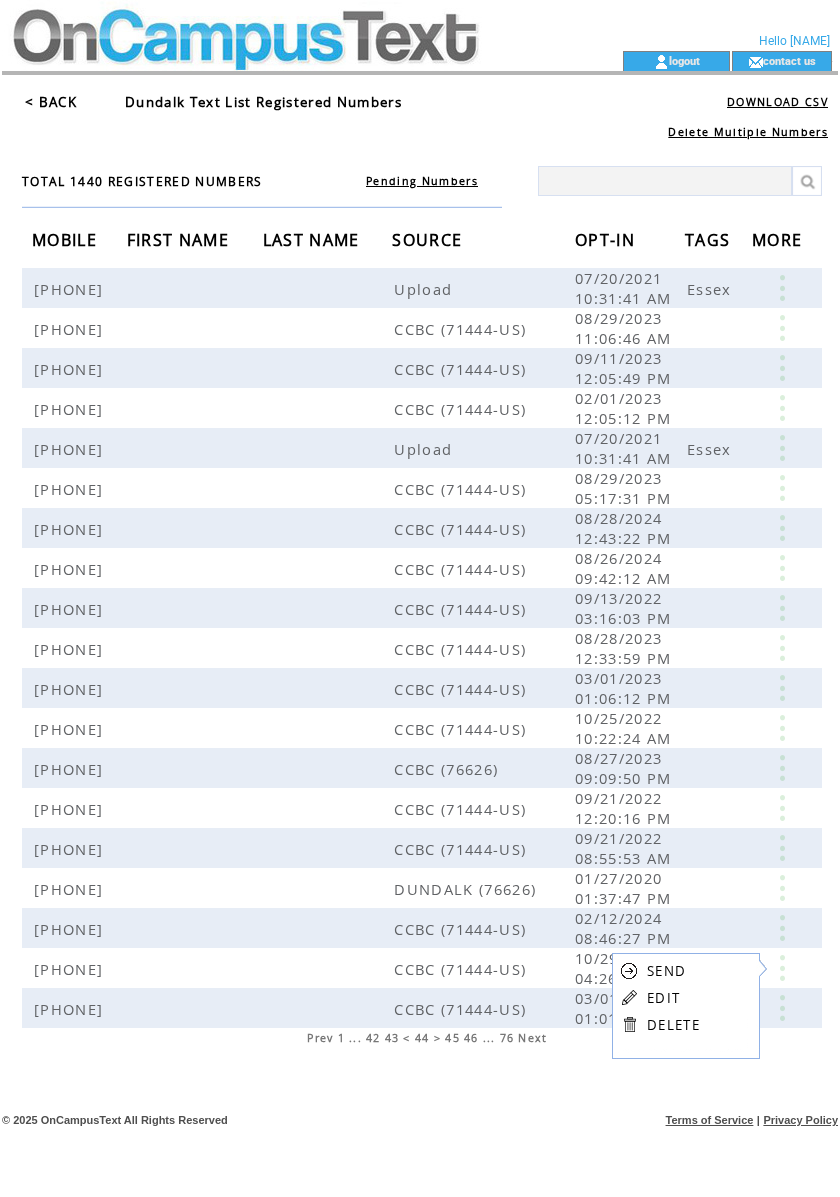 click on "EDIT" at bounding box center (663, 998) 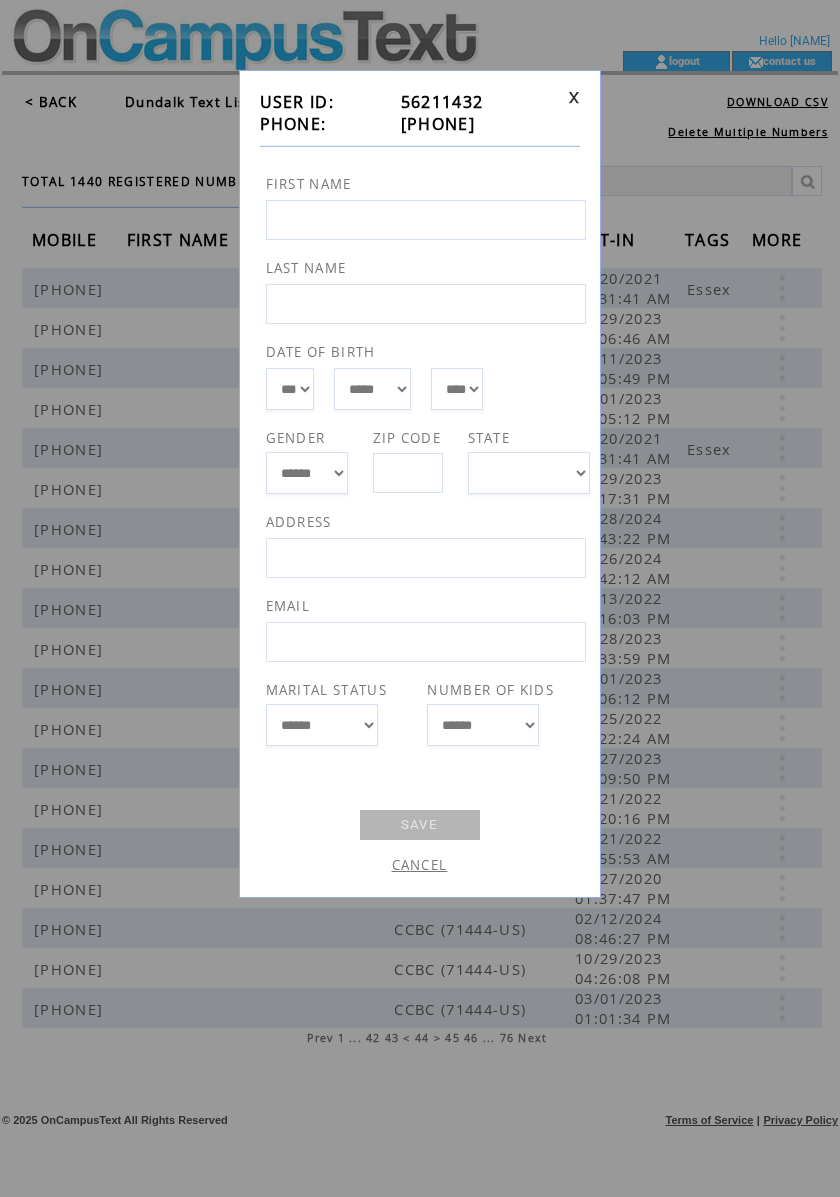 drag, startPoint x: 498, startPoint y: 121, endPoint x: 388, endPoint y: 126, distance: 110.11358 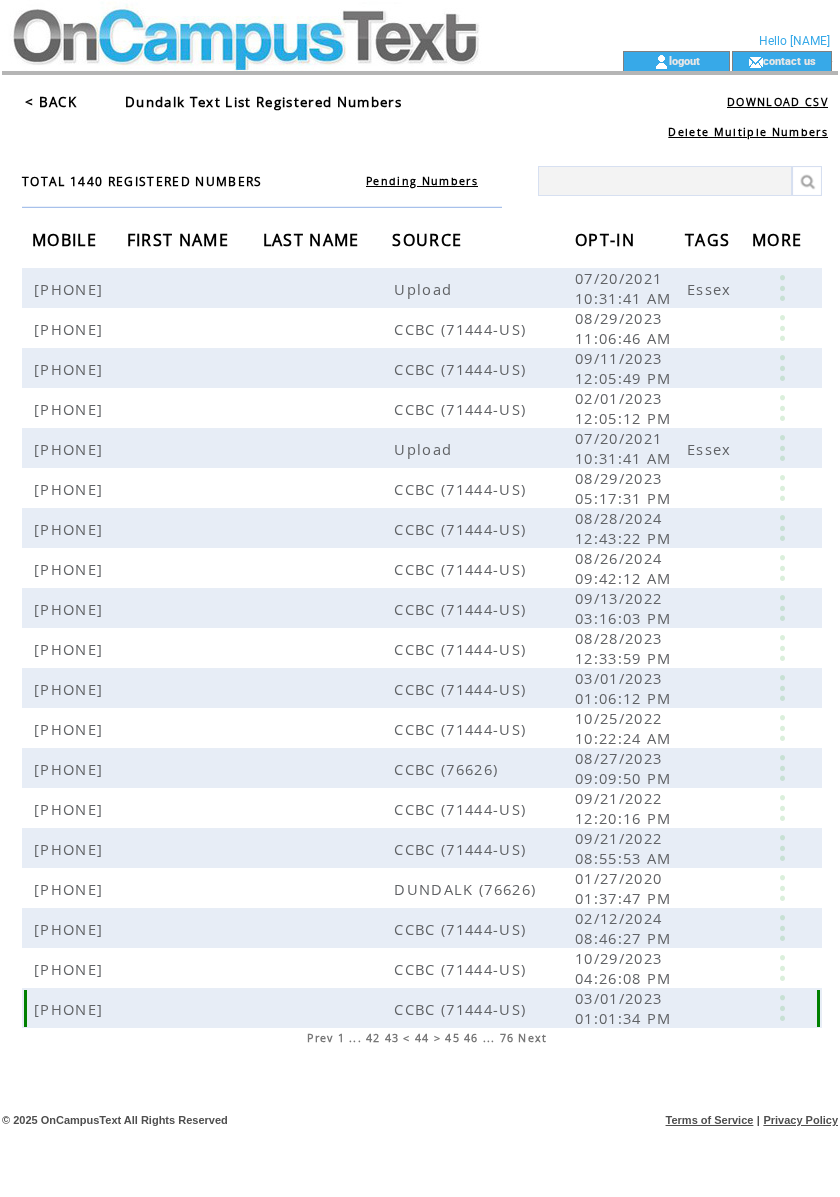 click at bounding box center (782, 1008) 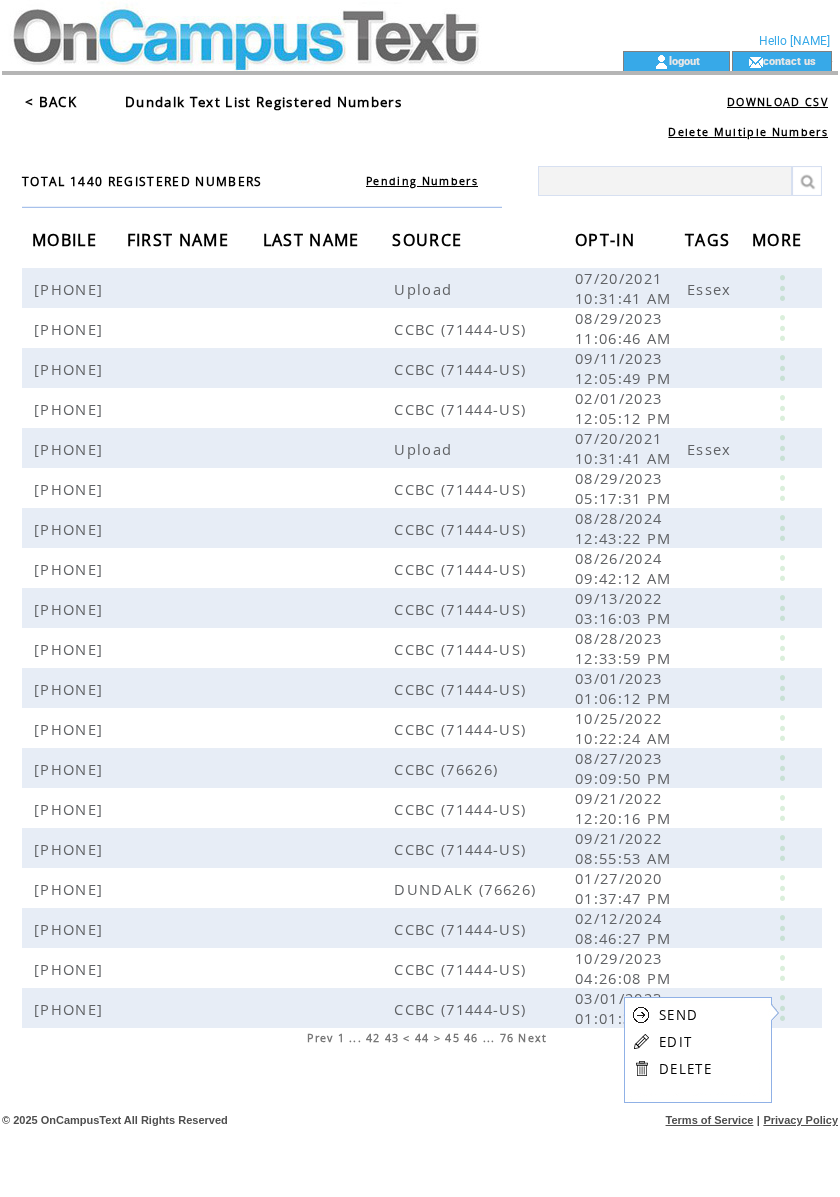 click on "EDIT" at bounding box center [675, 1042] 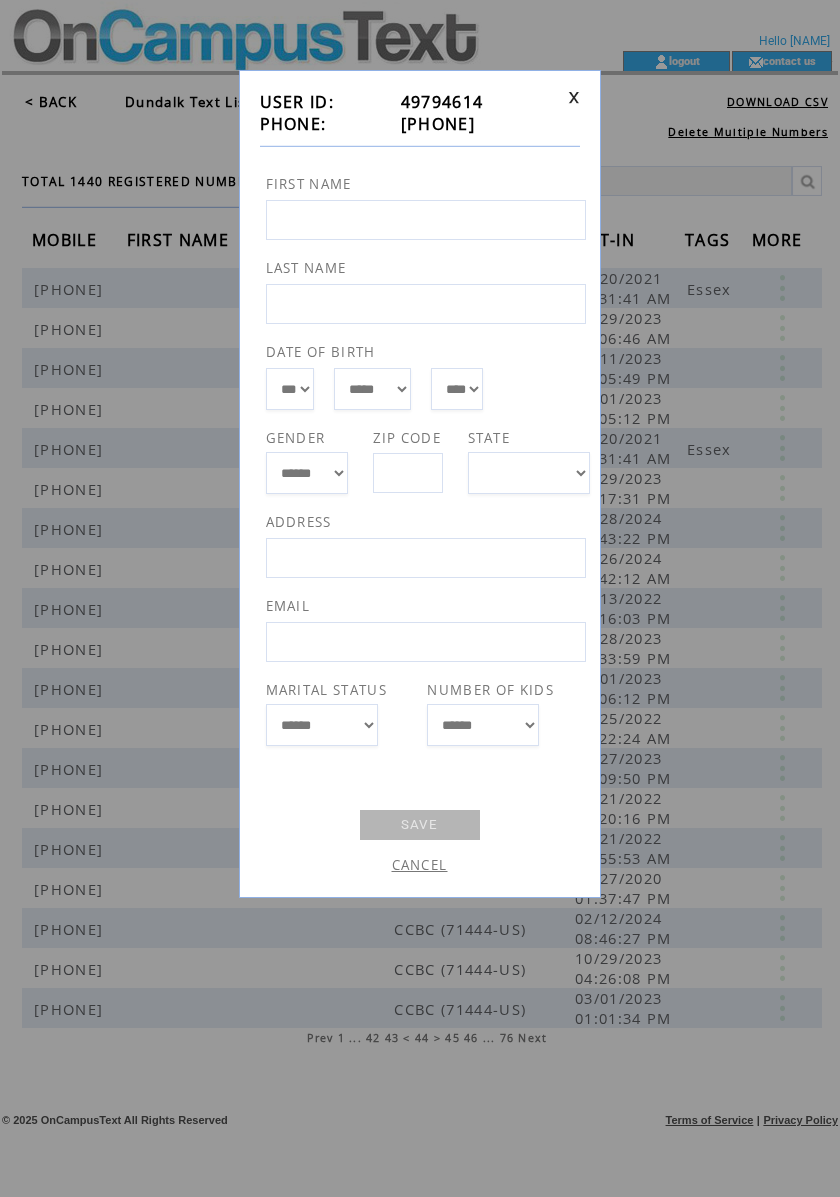 drag, startPoint x: 504, startPoint y: 125, endPoint x: 389, endPoint y: 130, distance: 115.10864 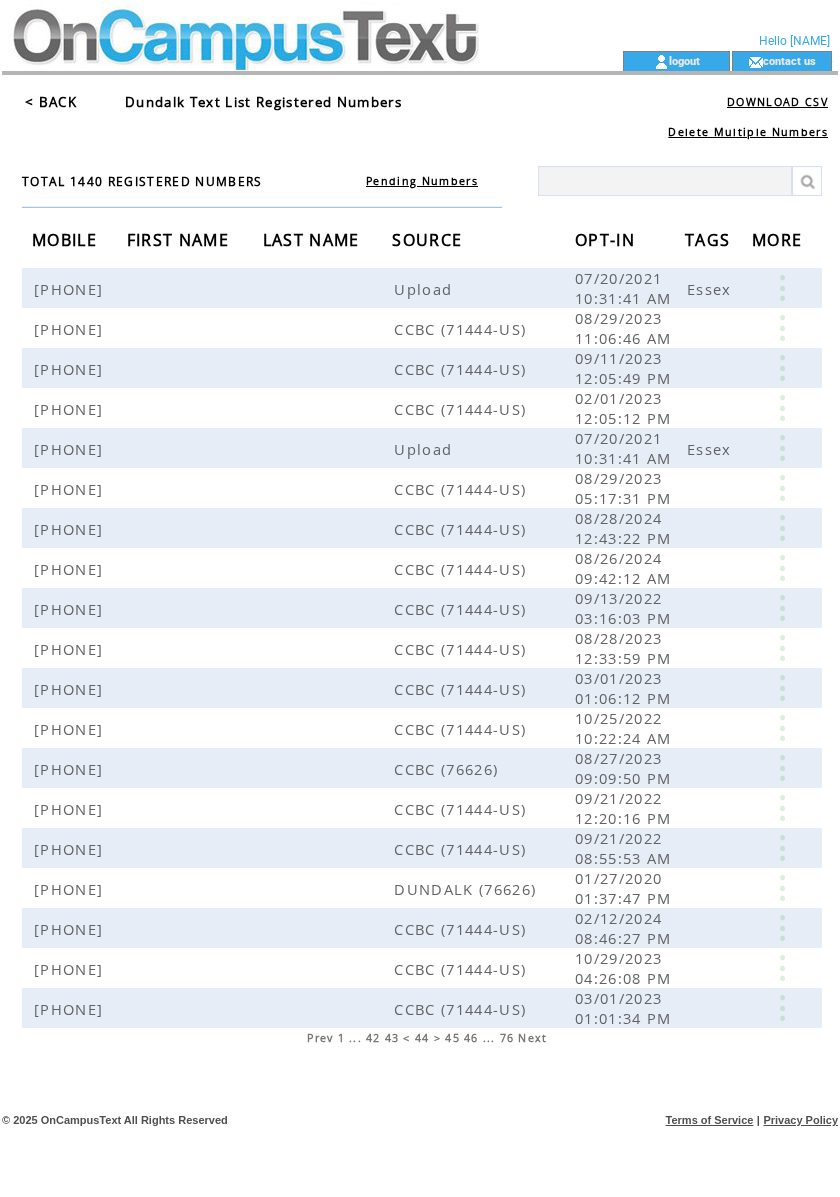 click on "Next" at bounding box center [532, 1038] 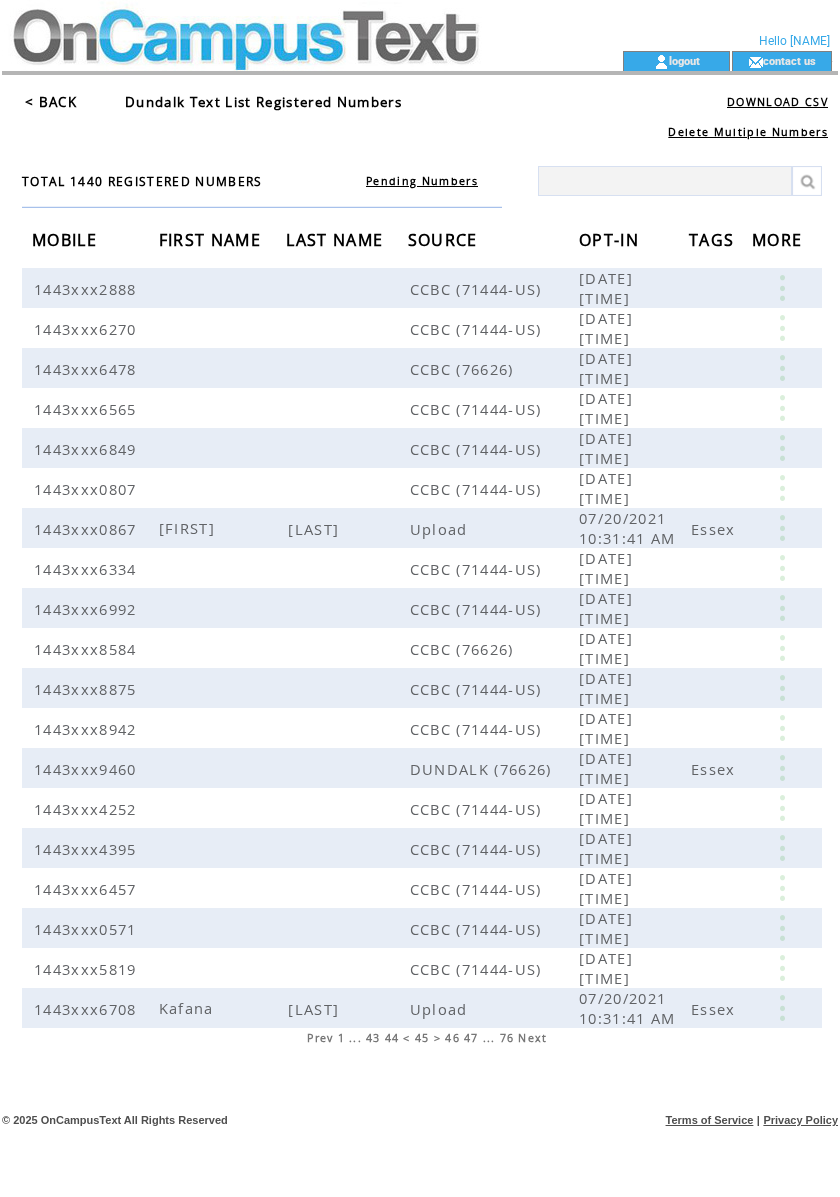 scroll, scrollTop: 0, scrollLeft: 0, axis: both 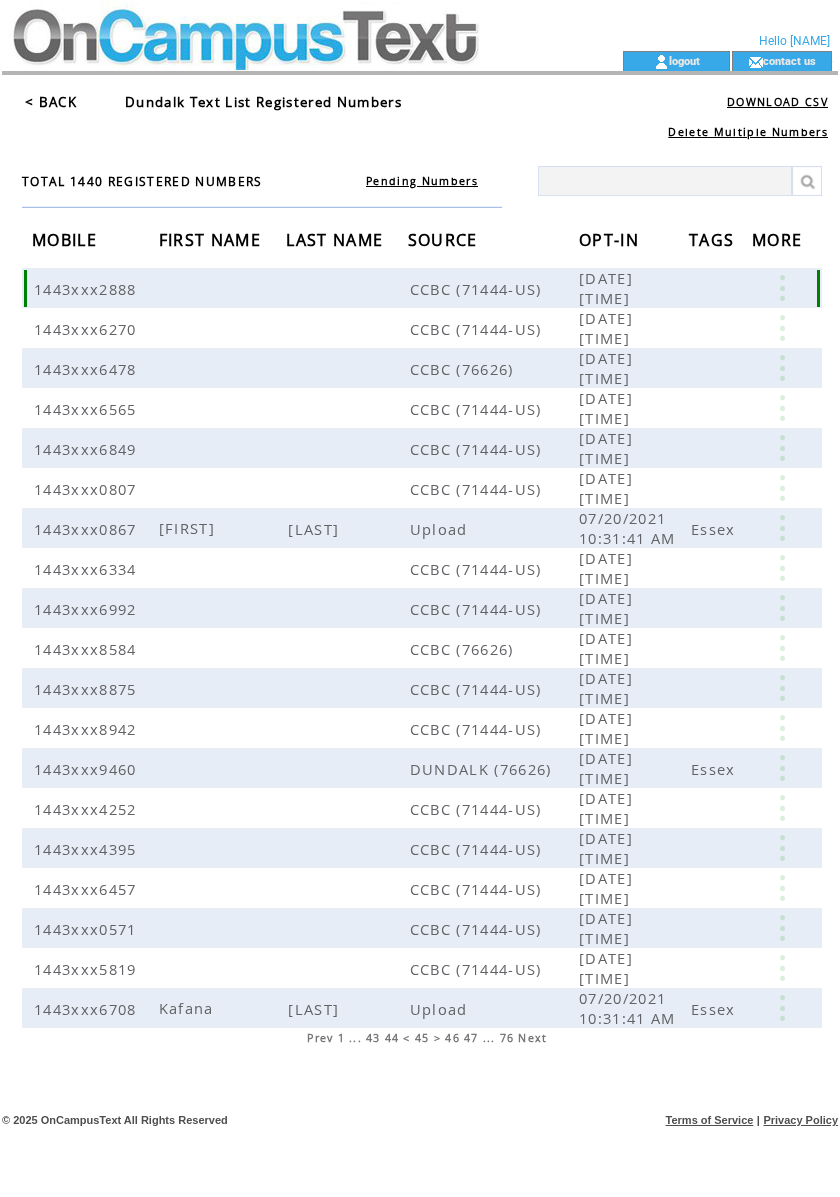 click at bounding box center [782, 288] 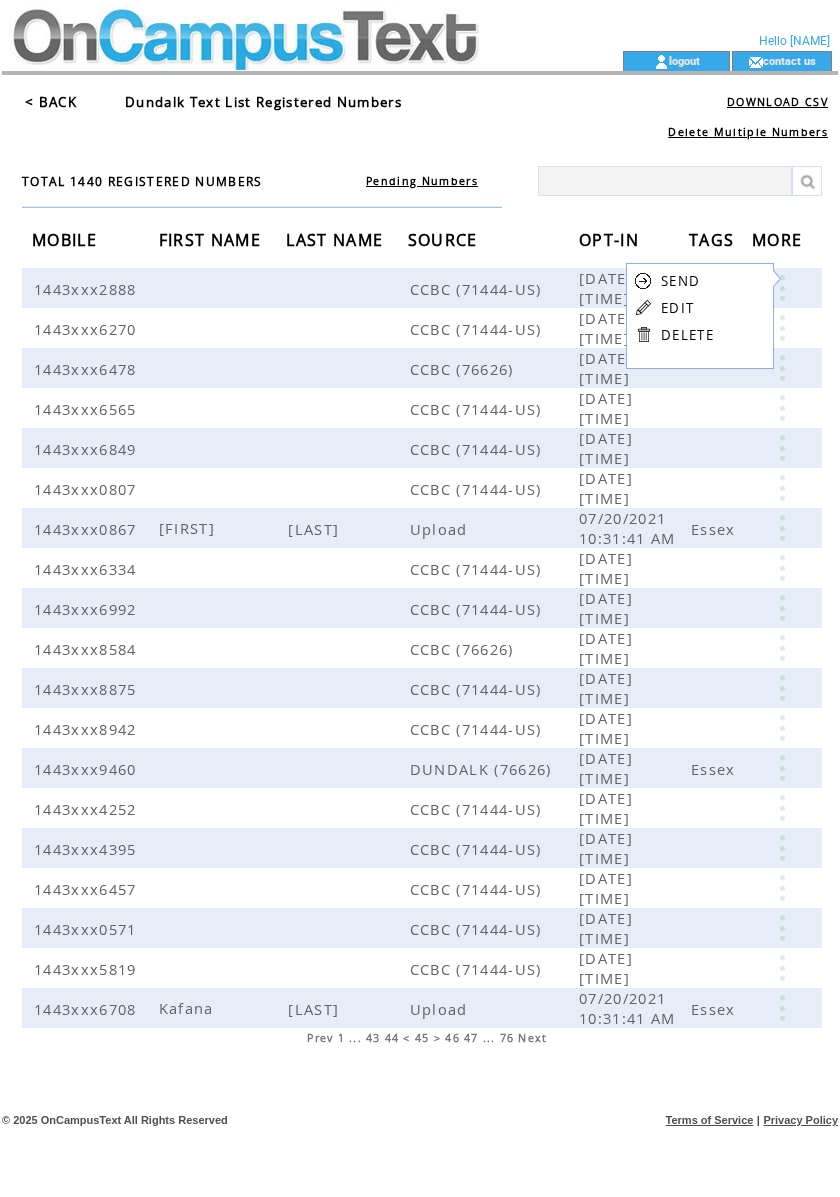click on "EDIT" at bounding box center [677, 308] 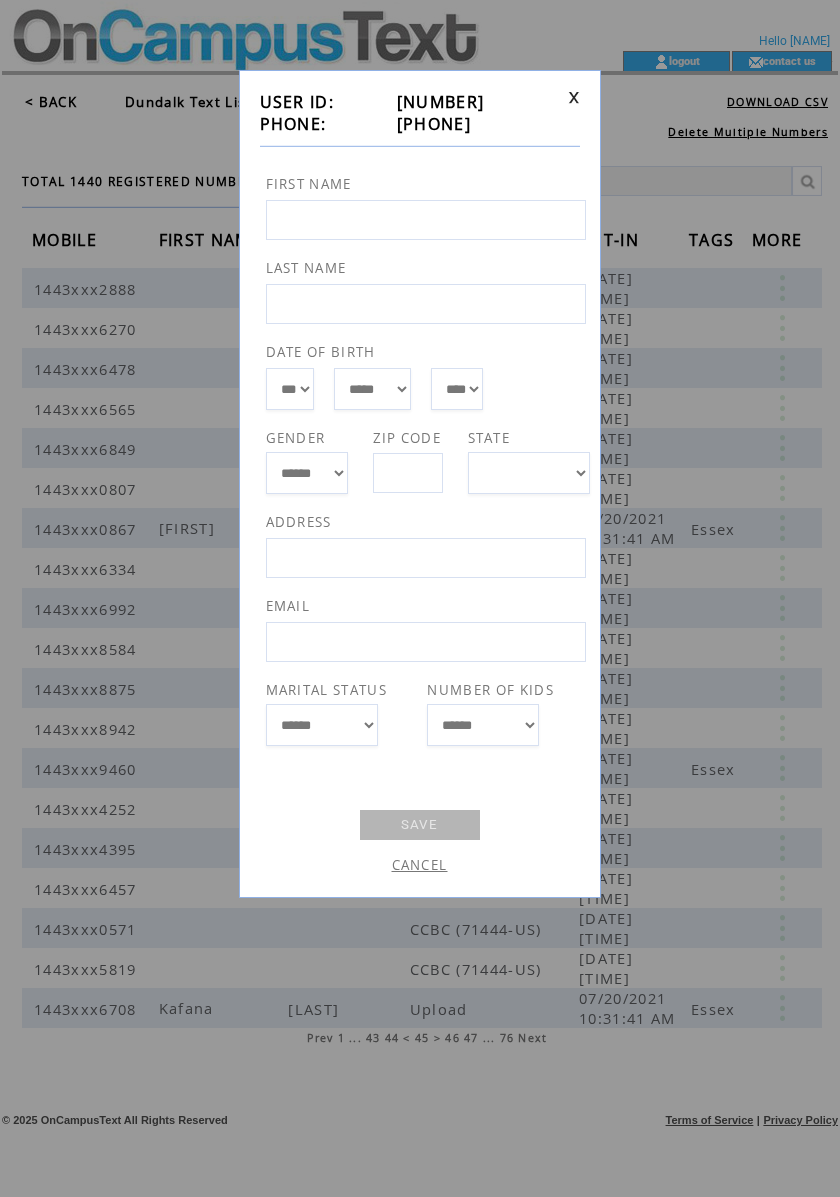 drag, startPoint x: 513, startPoint y: 125, endPoint x: 385, endPoint y: 120, distance: 128.09763 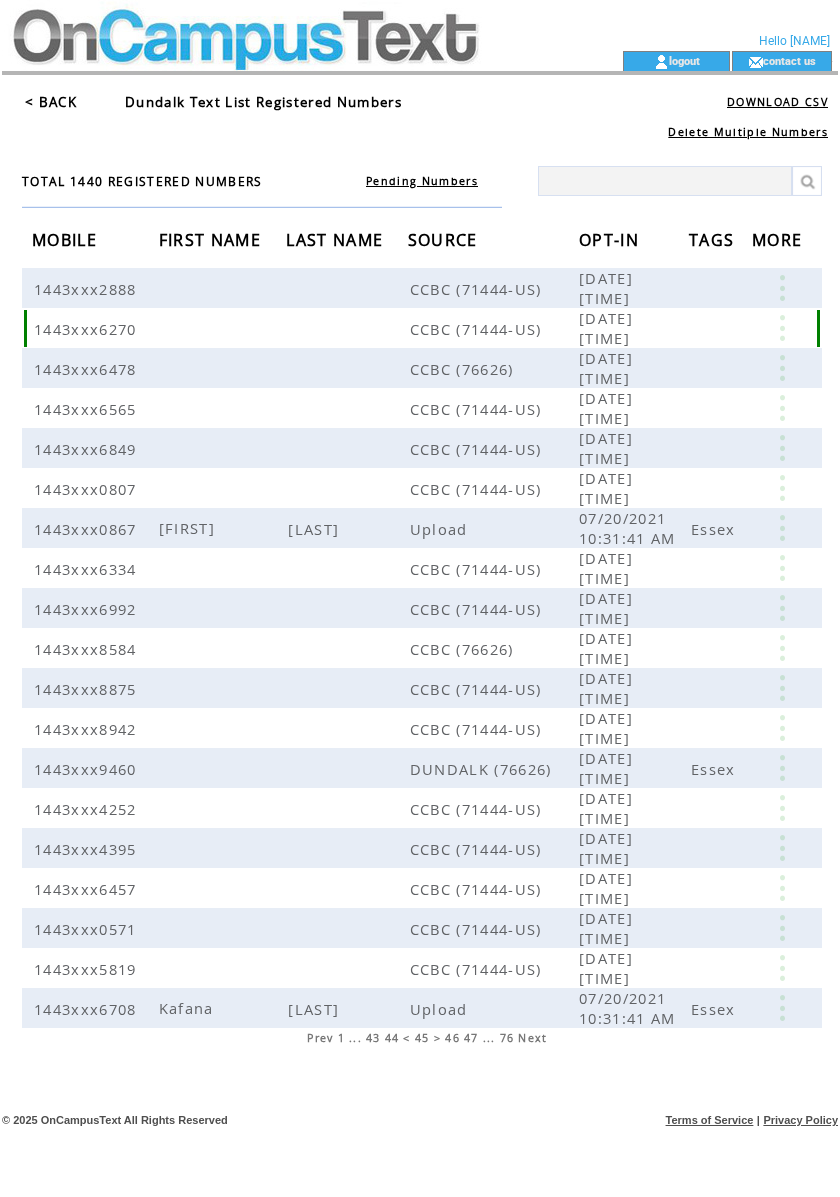 click at bounding box center [782, 328] 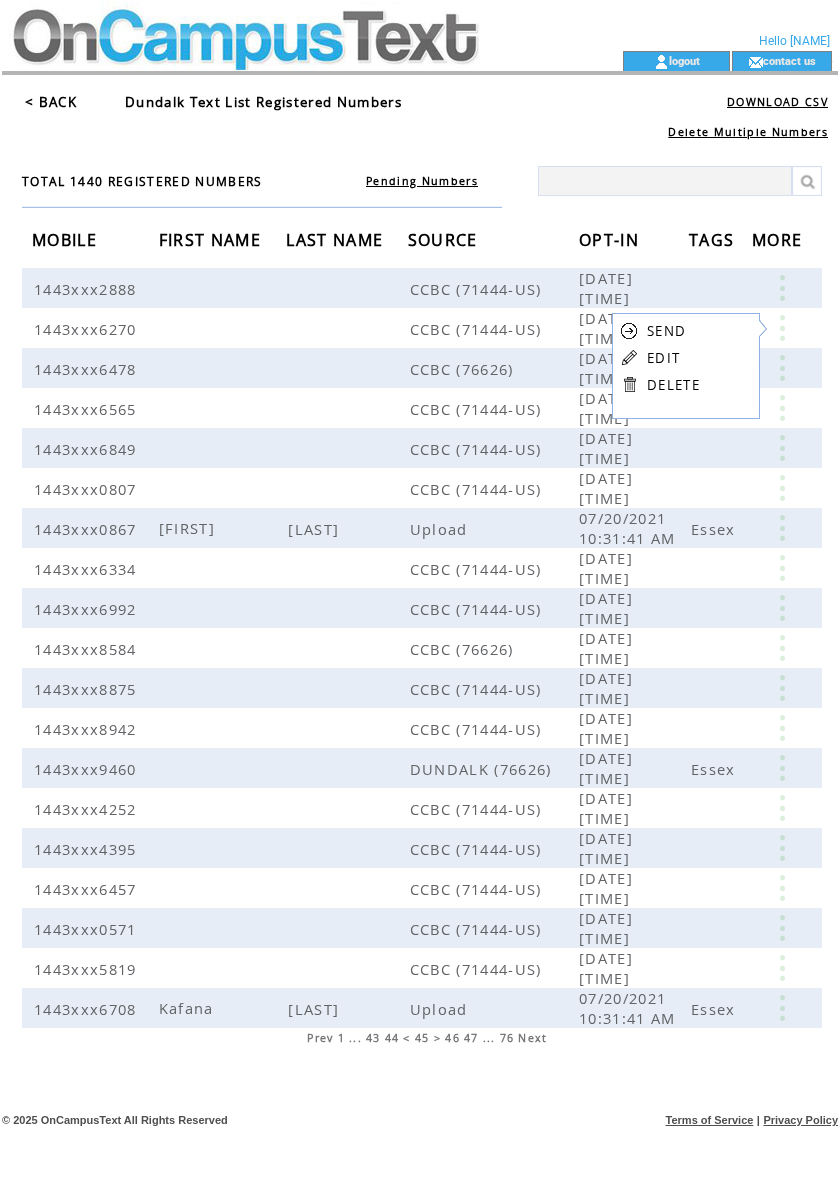 click on "EDIT" at bounding box center (663, 358) 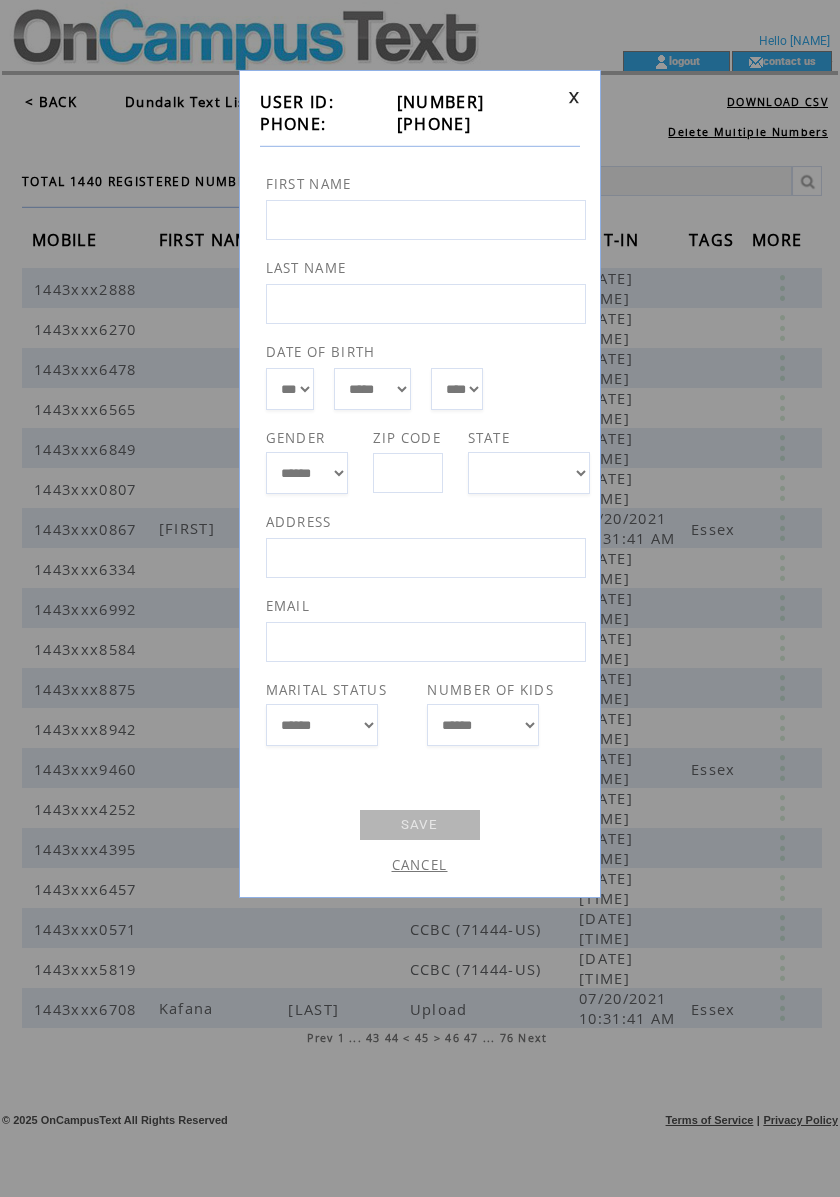 drag, startPoint x: 482, startPoint y: 122, endPoint x: 392, endPoint y: 126, distance: 90.088844 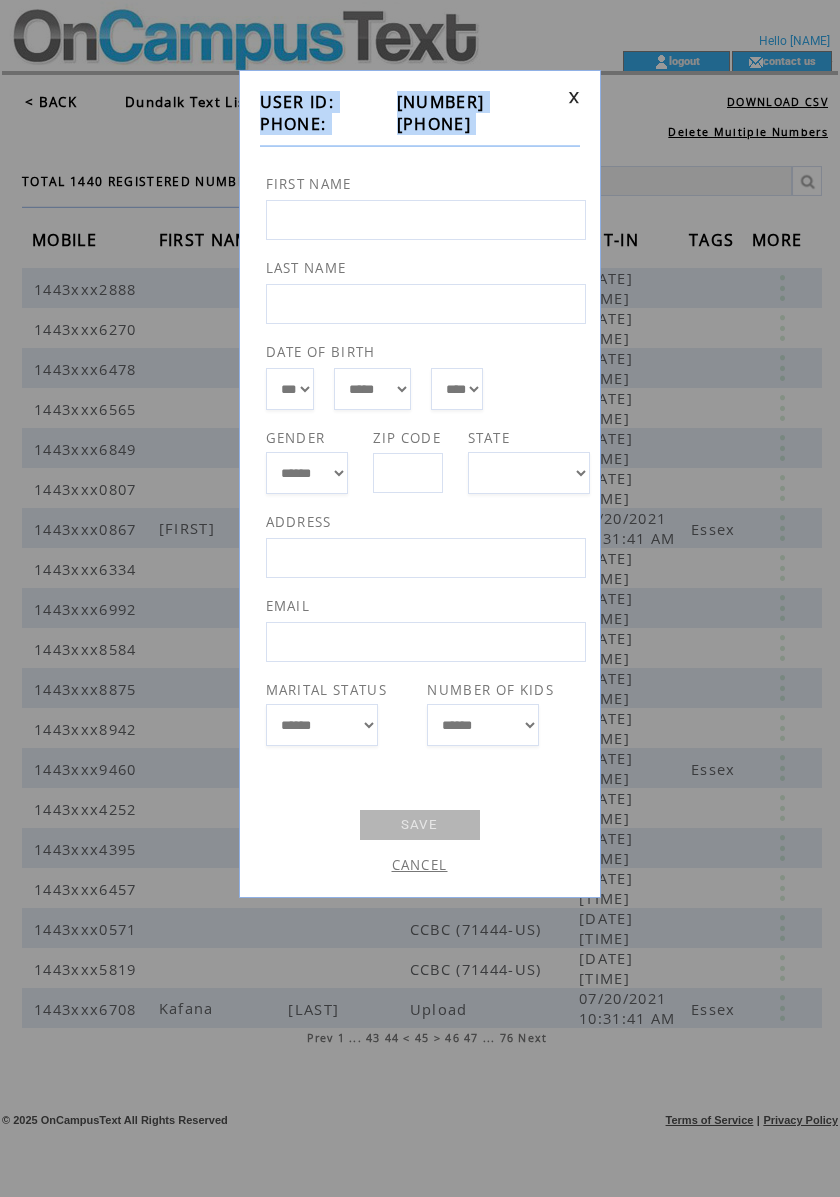 click on "**********" at bounding box center (420, 484) 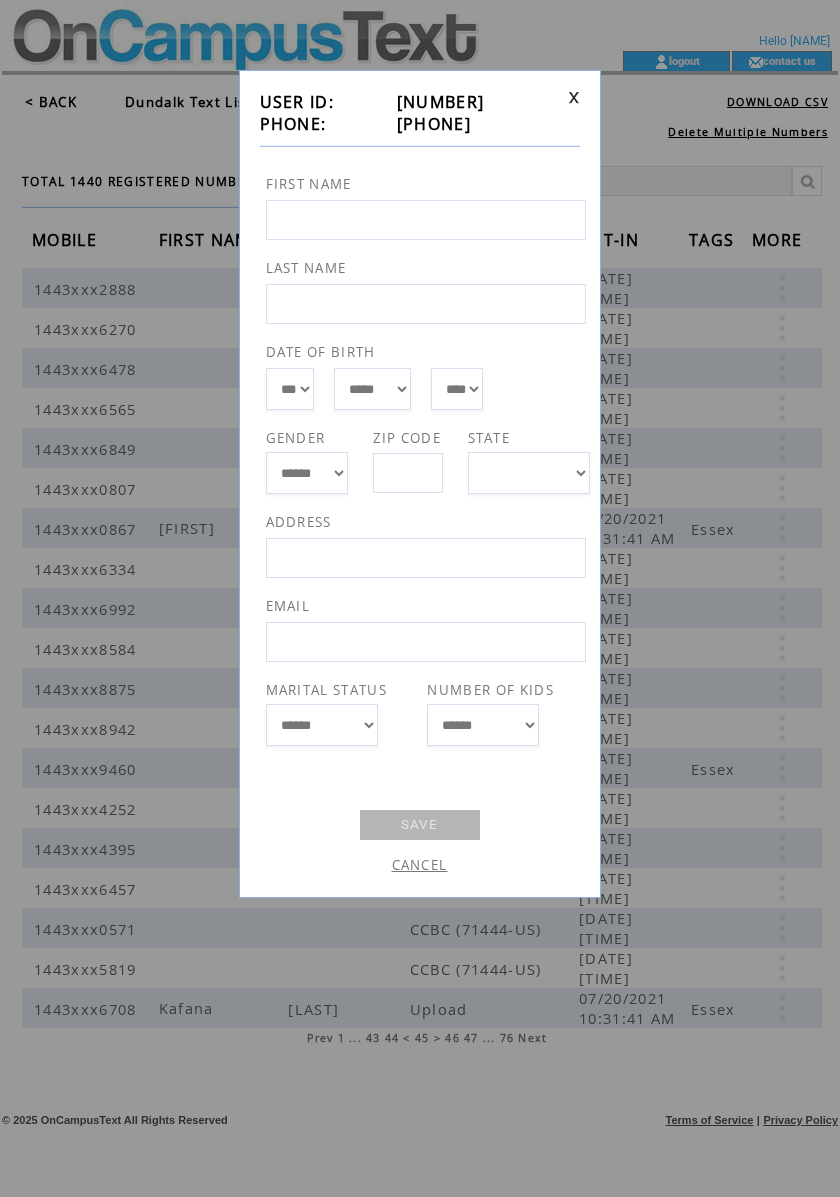 click on "**********" at bounding box center (420, 484) 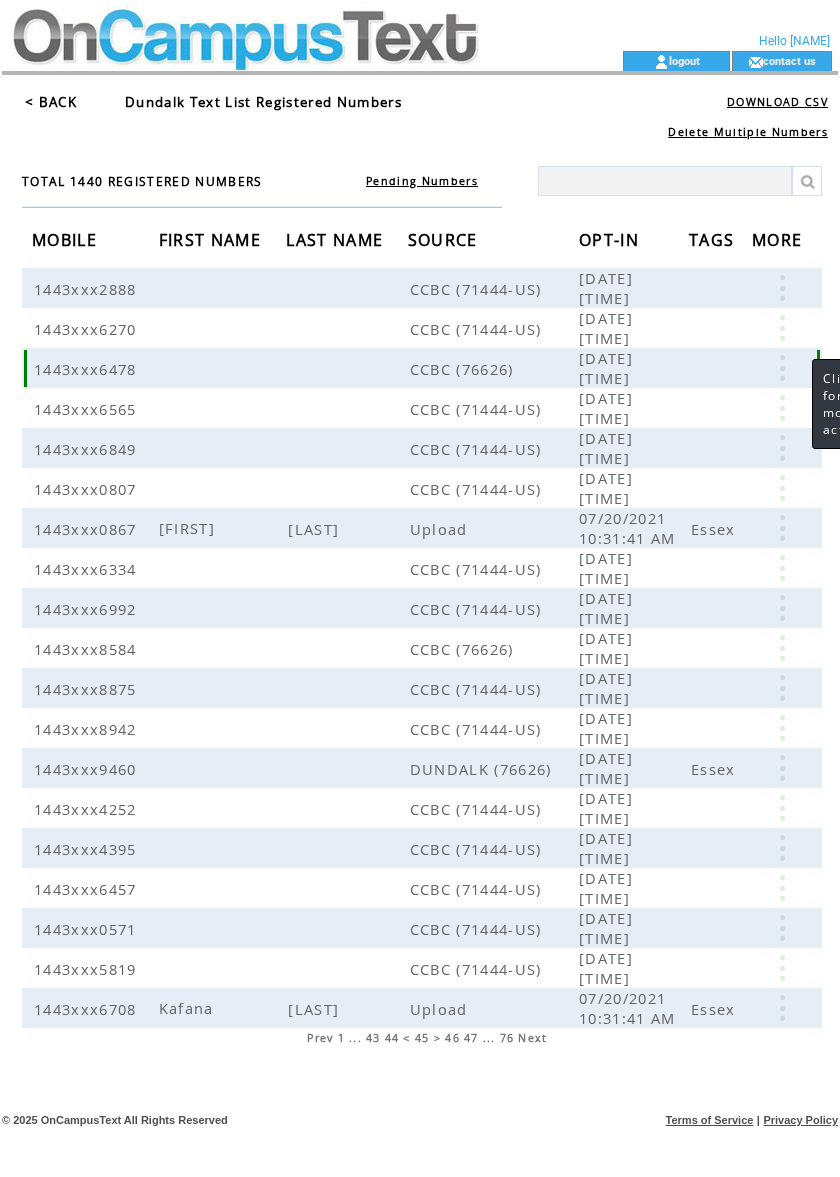 click at bounding box center [782, 368] 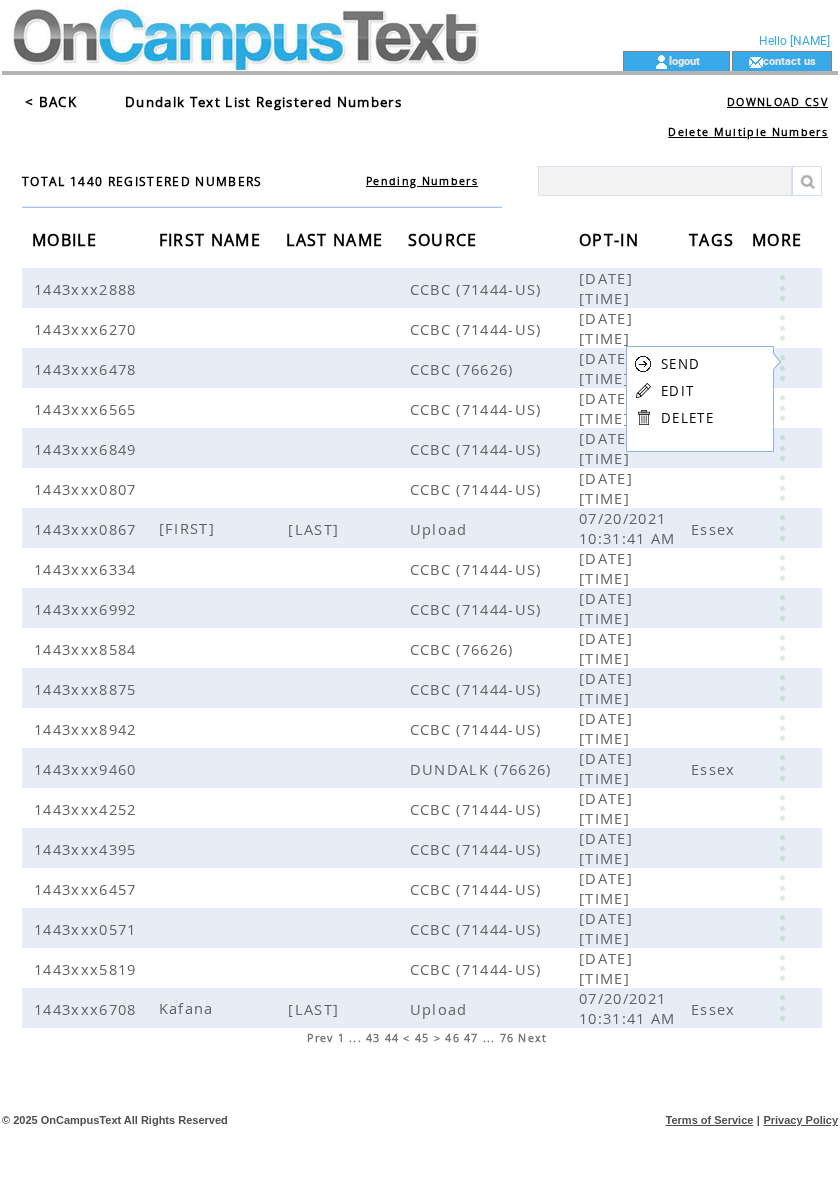 click on "EDIT" at bounding box center (677, 391) 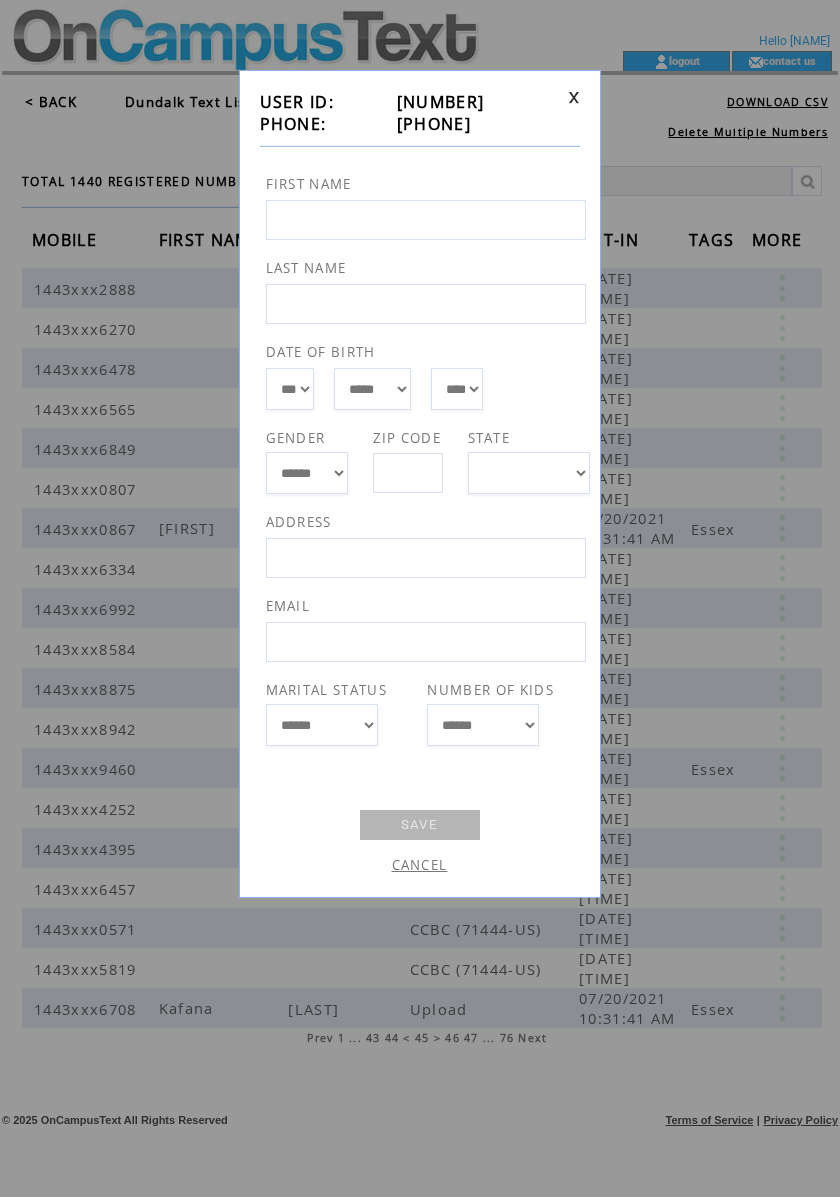 drag, startPoint x: 497, startPoint y: 128, endPoint x: 402, endPoint y: 136, distance: 95.33625 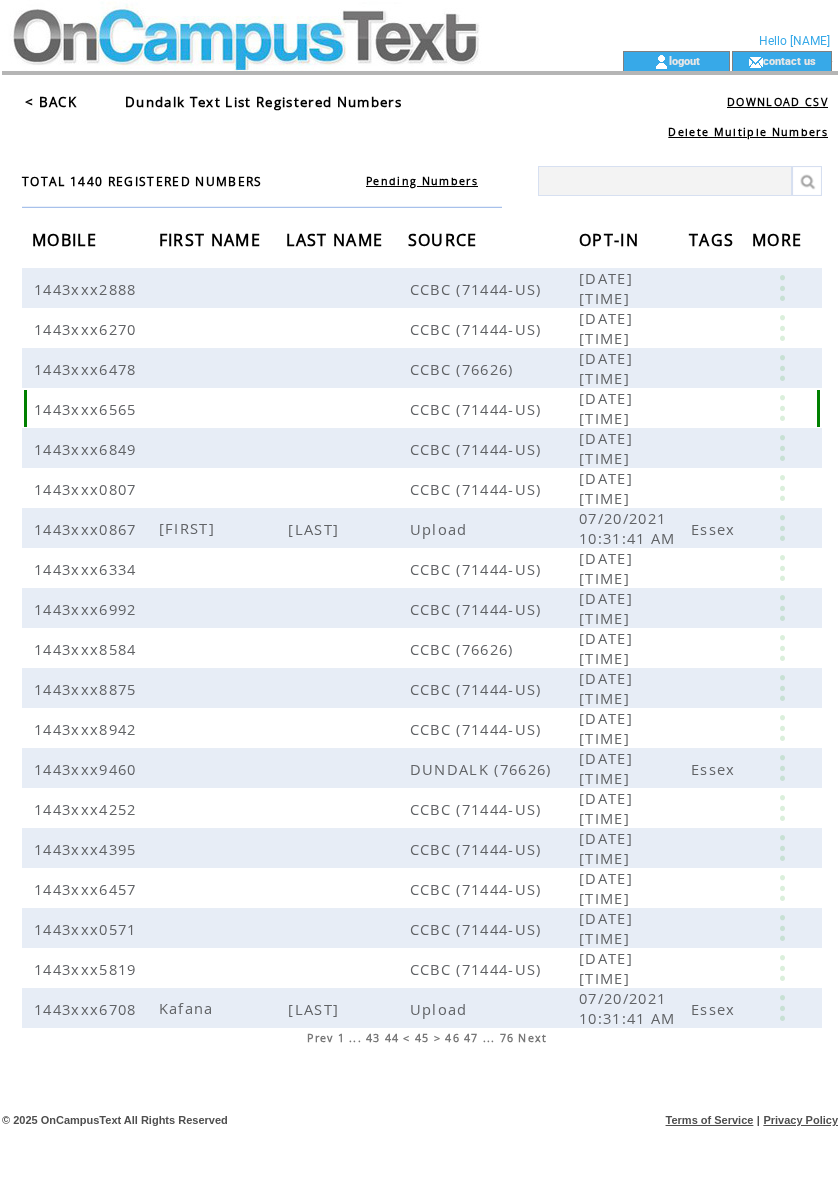 click at bounding box center [782, 408] 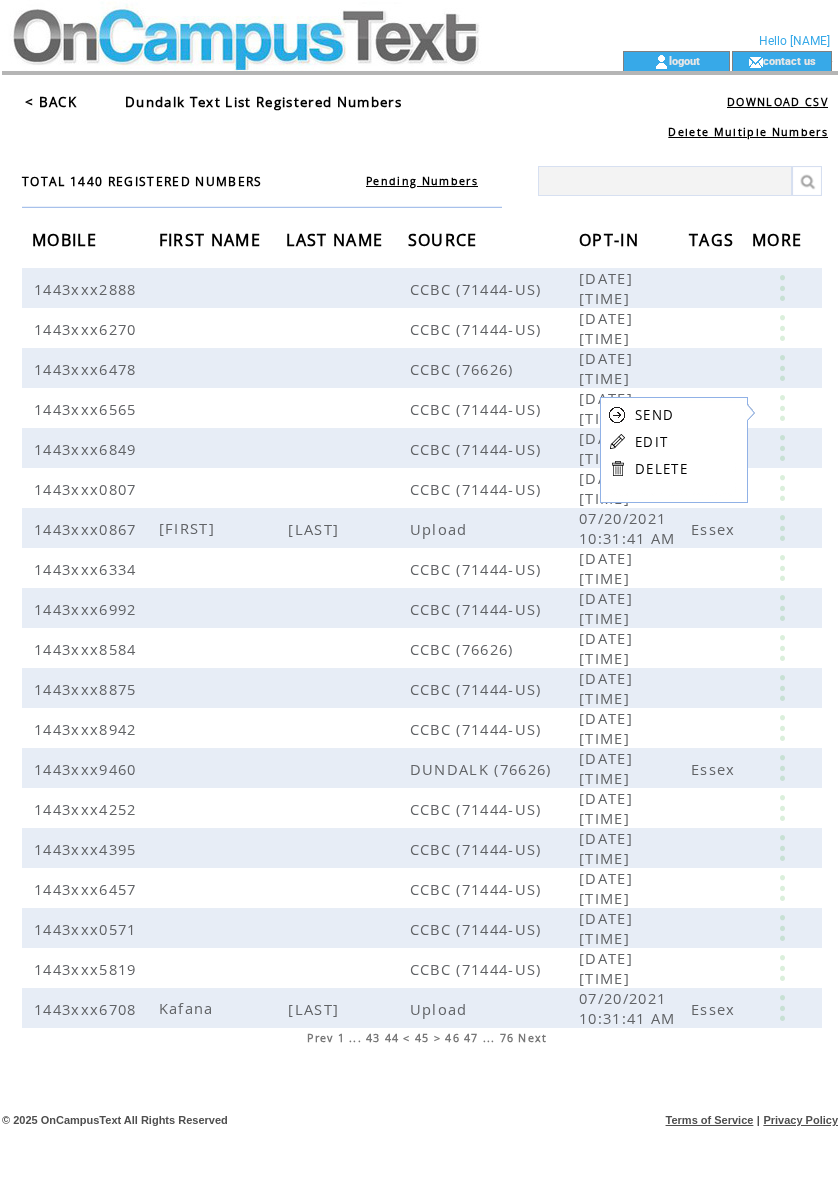 click on "EDIT" at bounding box center (651, 442) 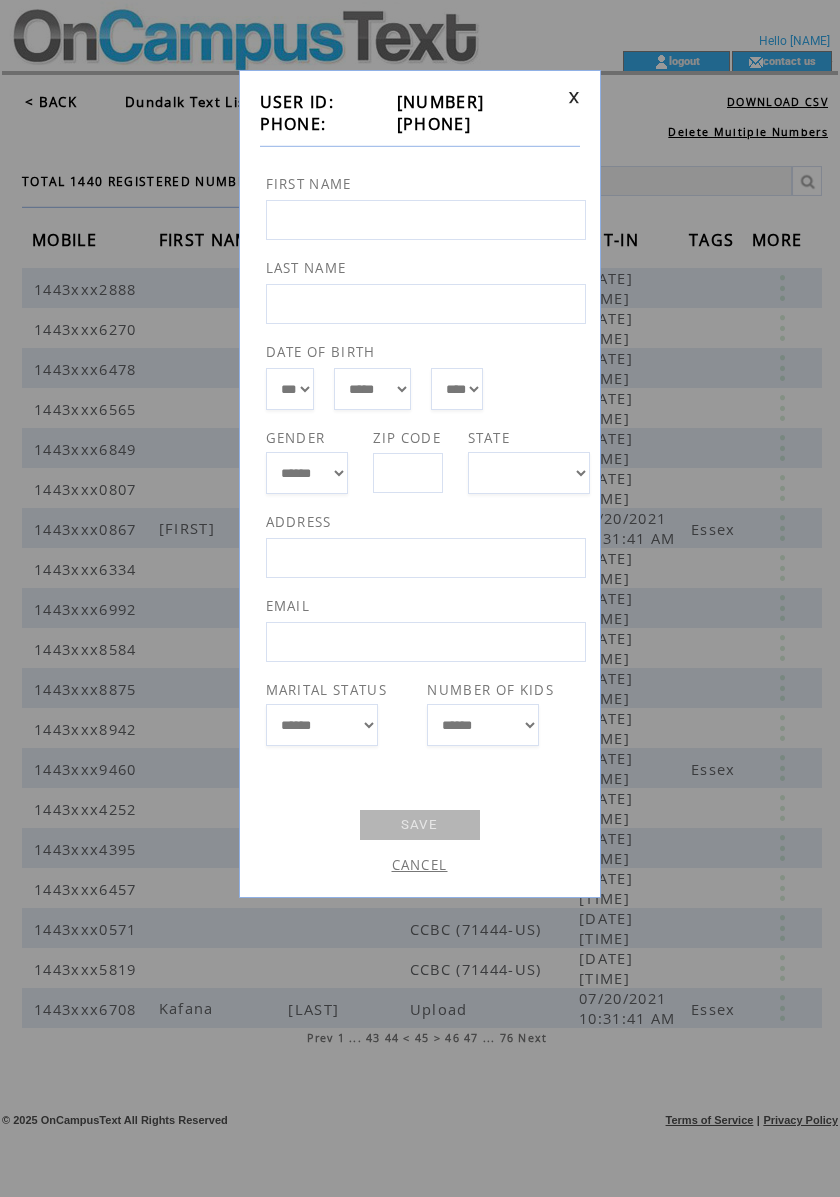 drag, startPoint x: 500, startPoint y: 122, endPoint x: 390, endPoint y: 128, distance: 110.16351 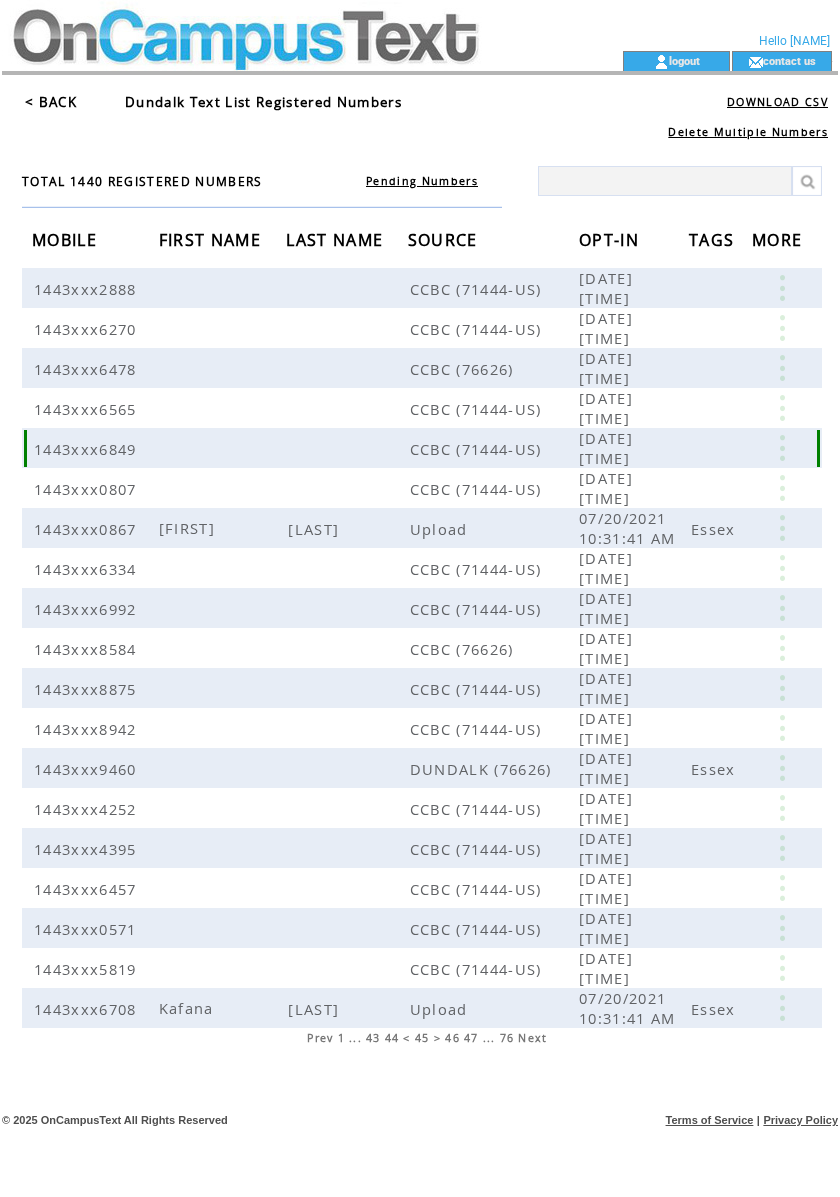 click at bounding box center [782, 448] 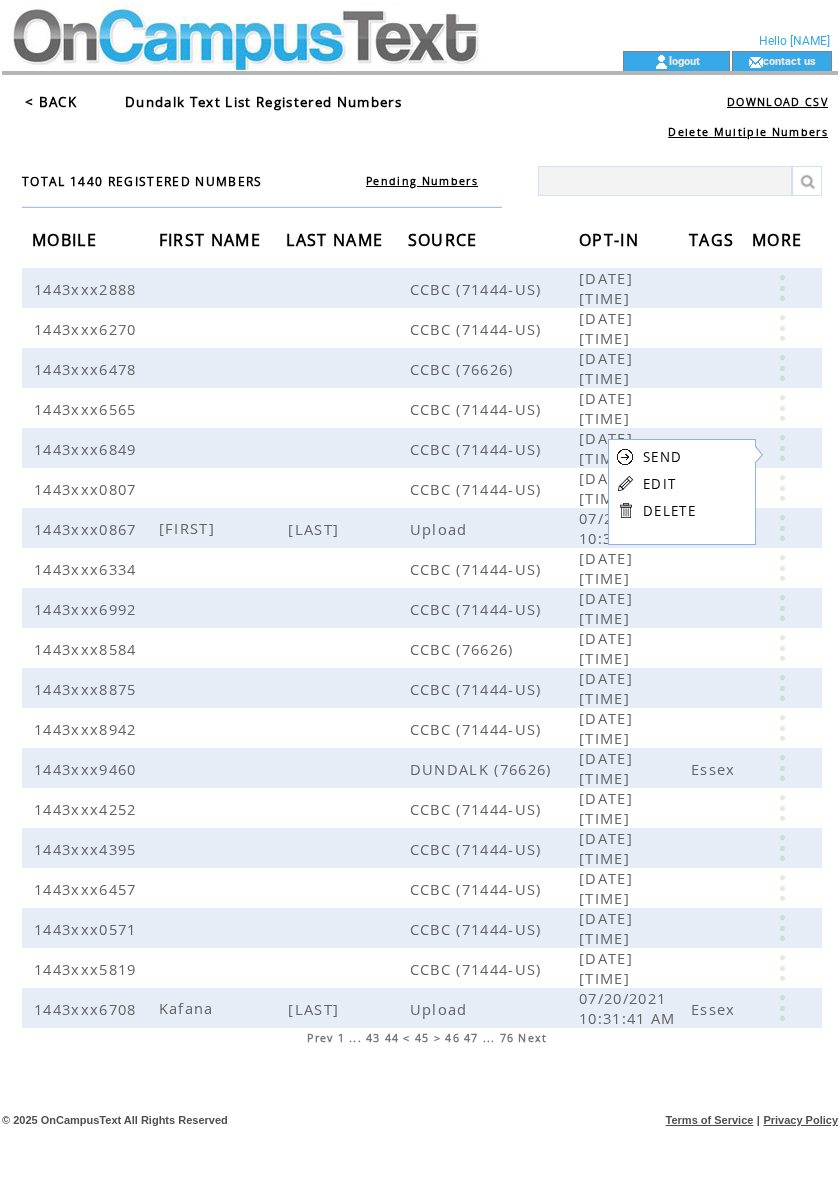click on "EDIT" at bounding box center [659, 484] 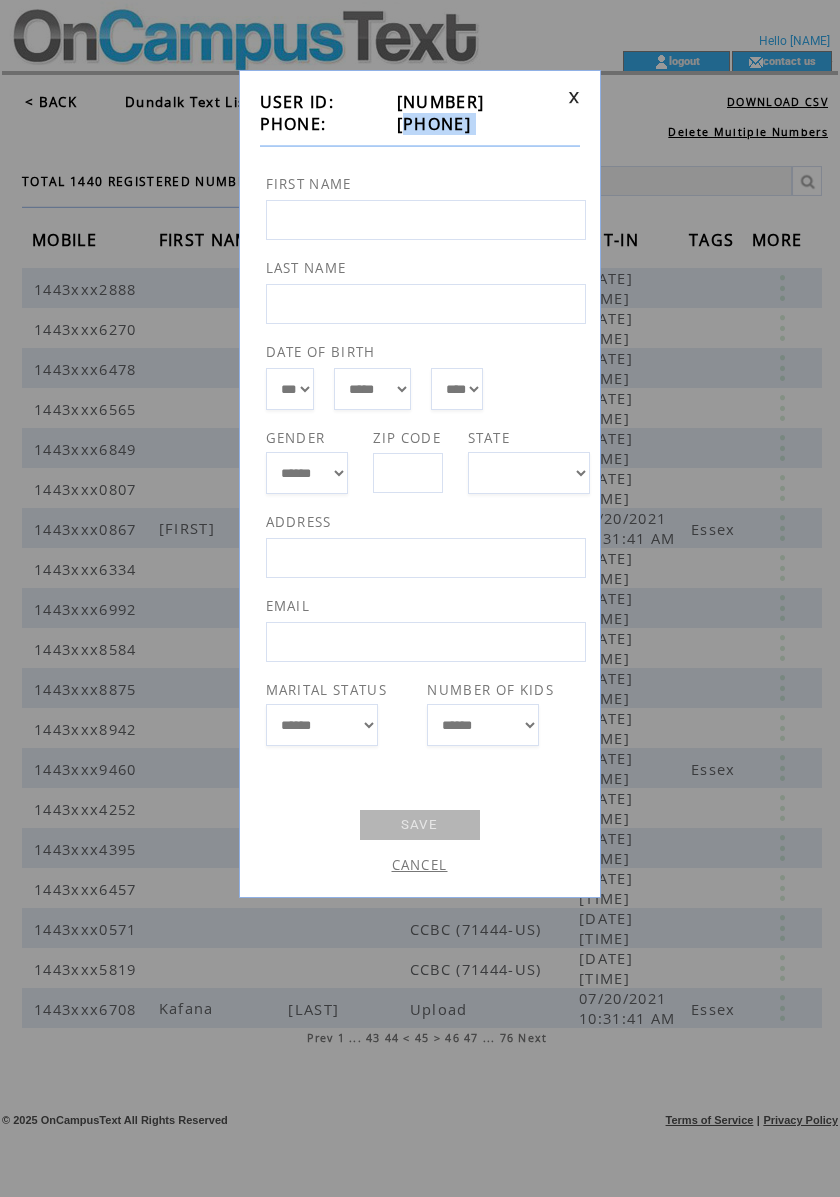 drag, startPoint x: 477, startPoint y: 137, endPoint x: 385, endPoint y: 130, distance: 92.26592 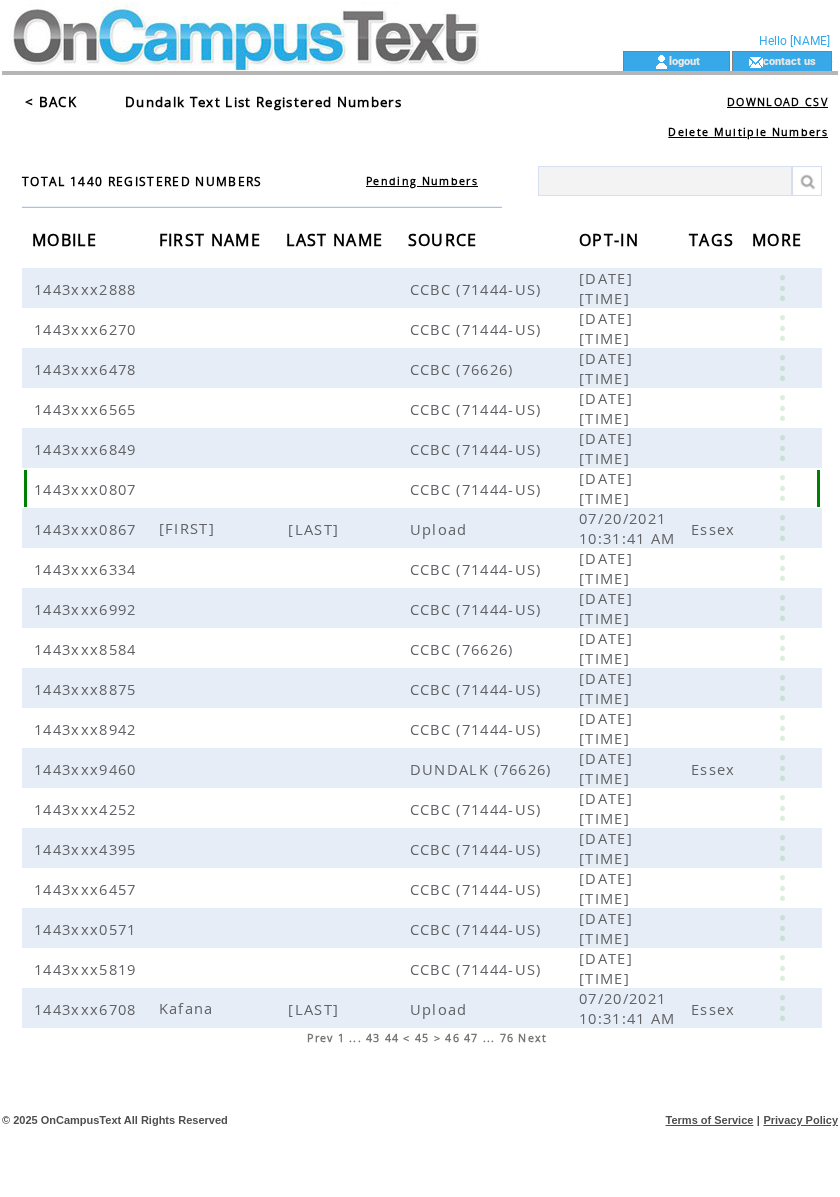 click at bounding box center [782, 488] 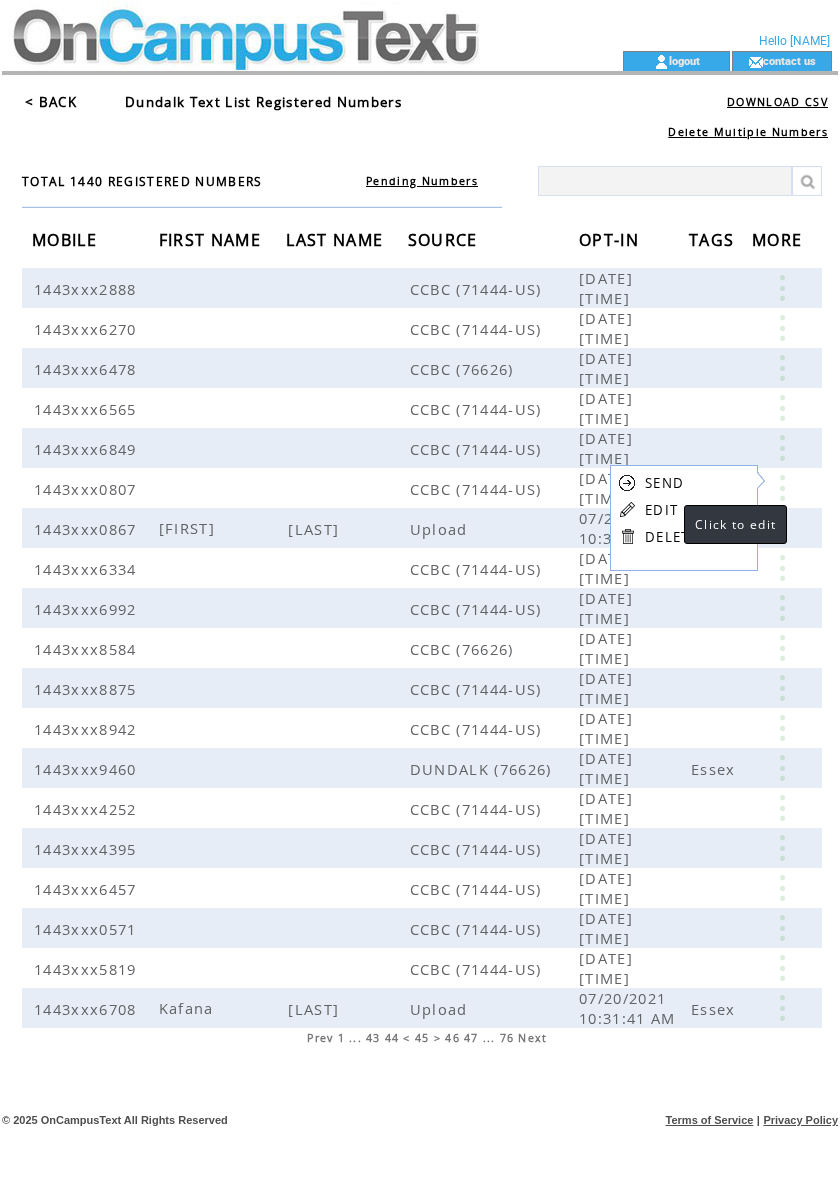 click on "EDIT" at bounding box center (661, 510) 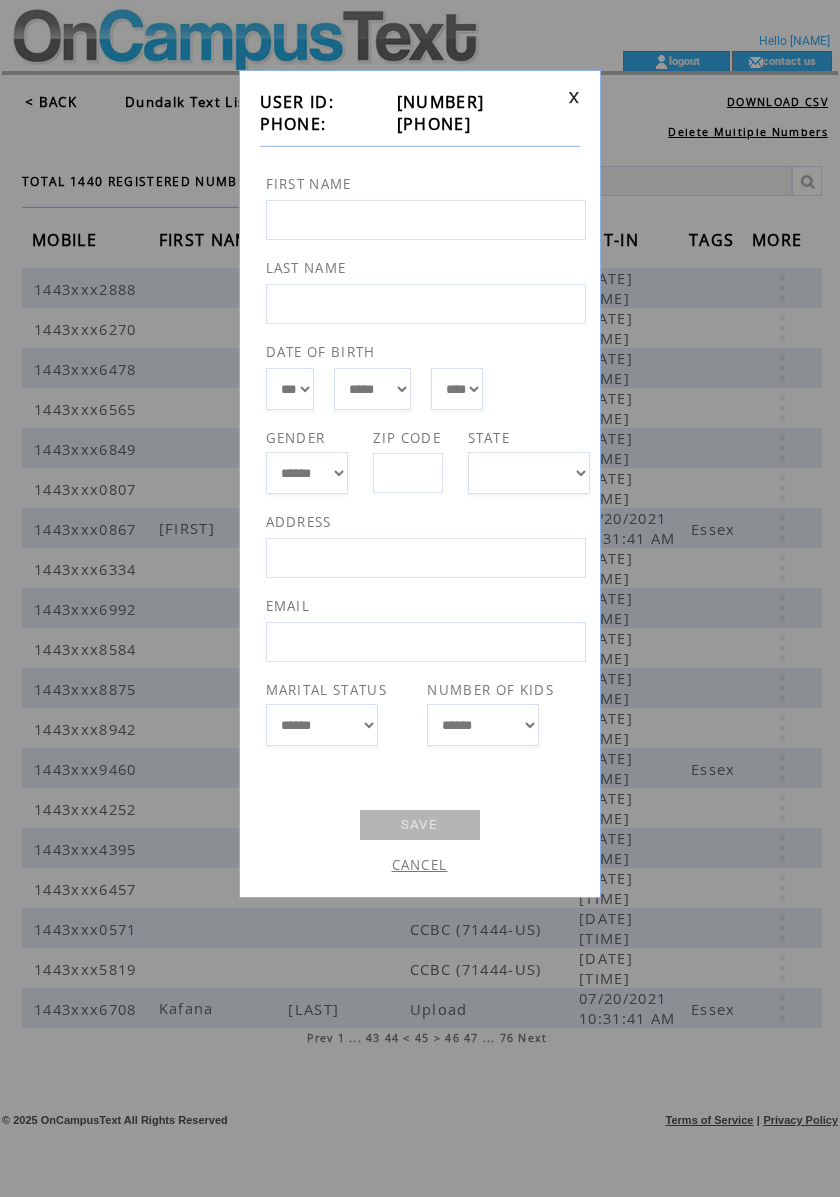 click at bounding box center [420, 146] 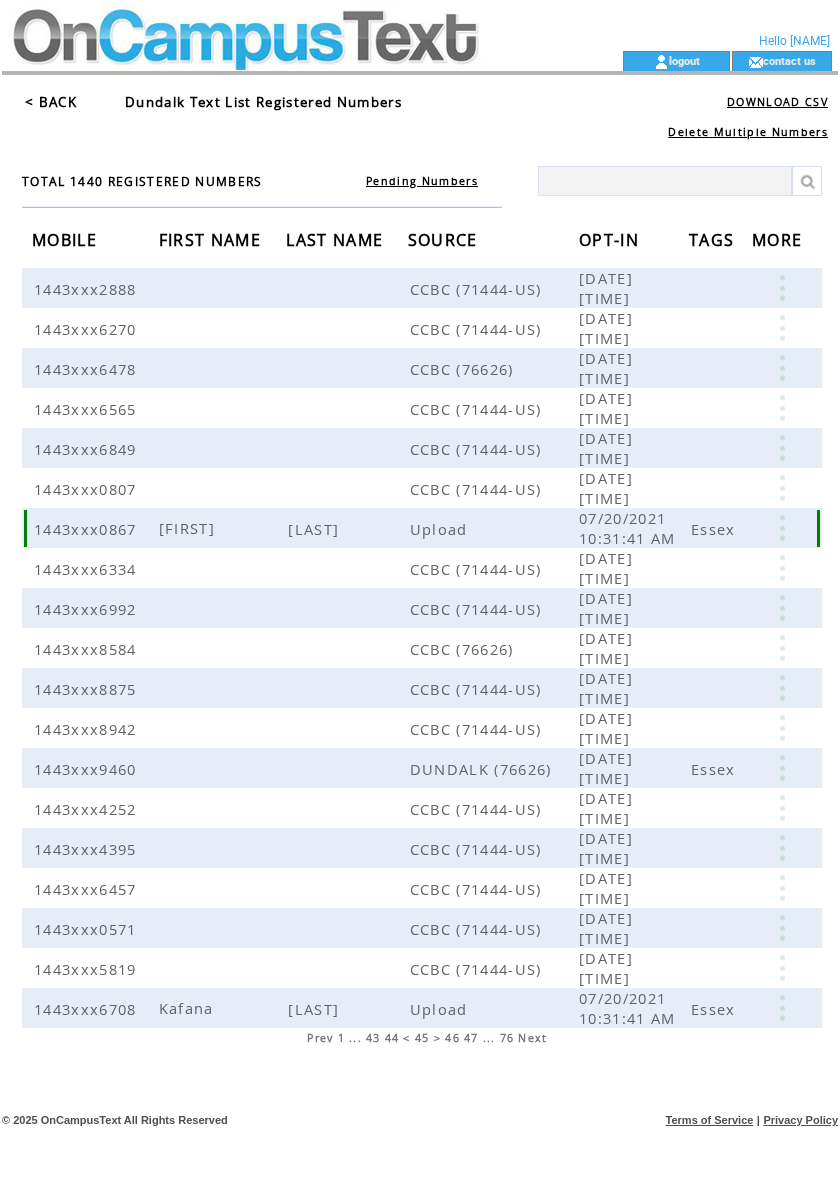 click at bounding box center (782, 528) 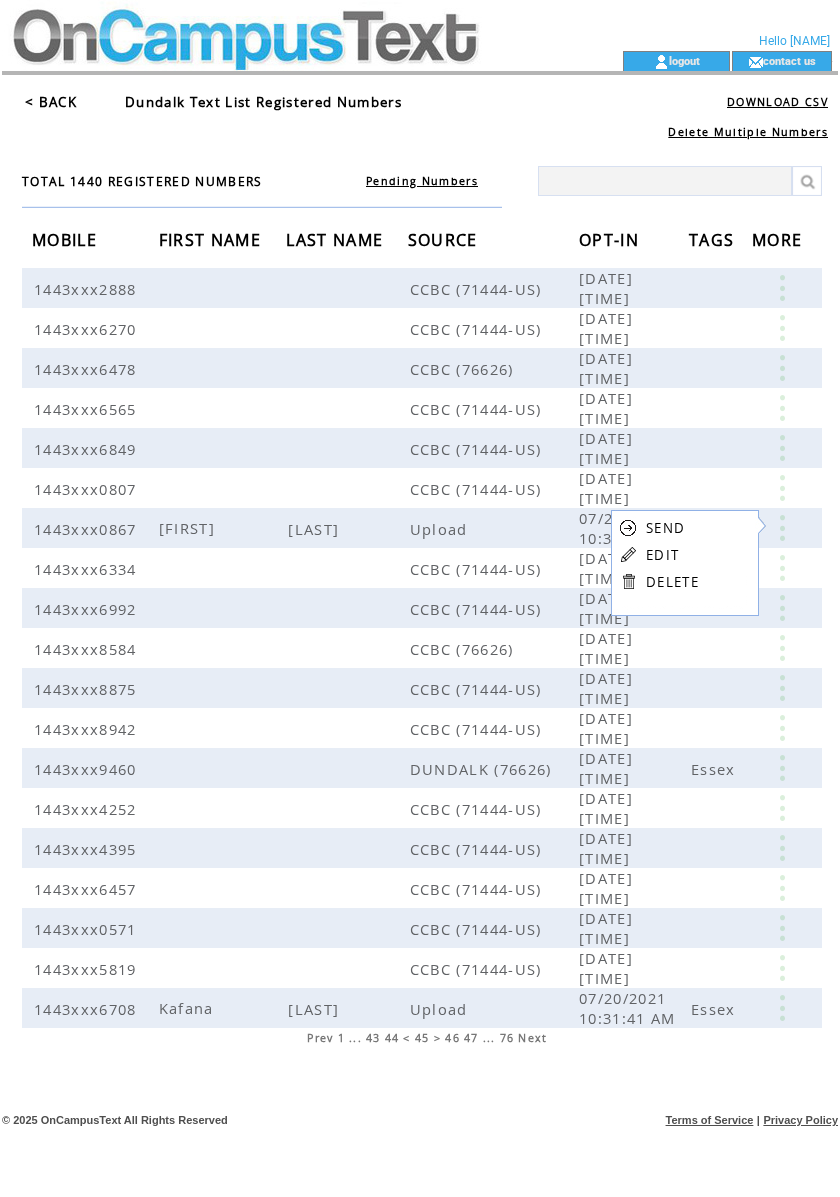 click on "EDIT" at bounding box center [662, 555] 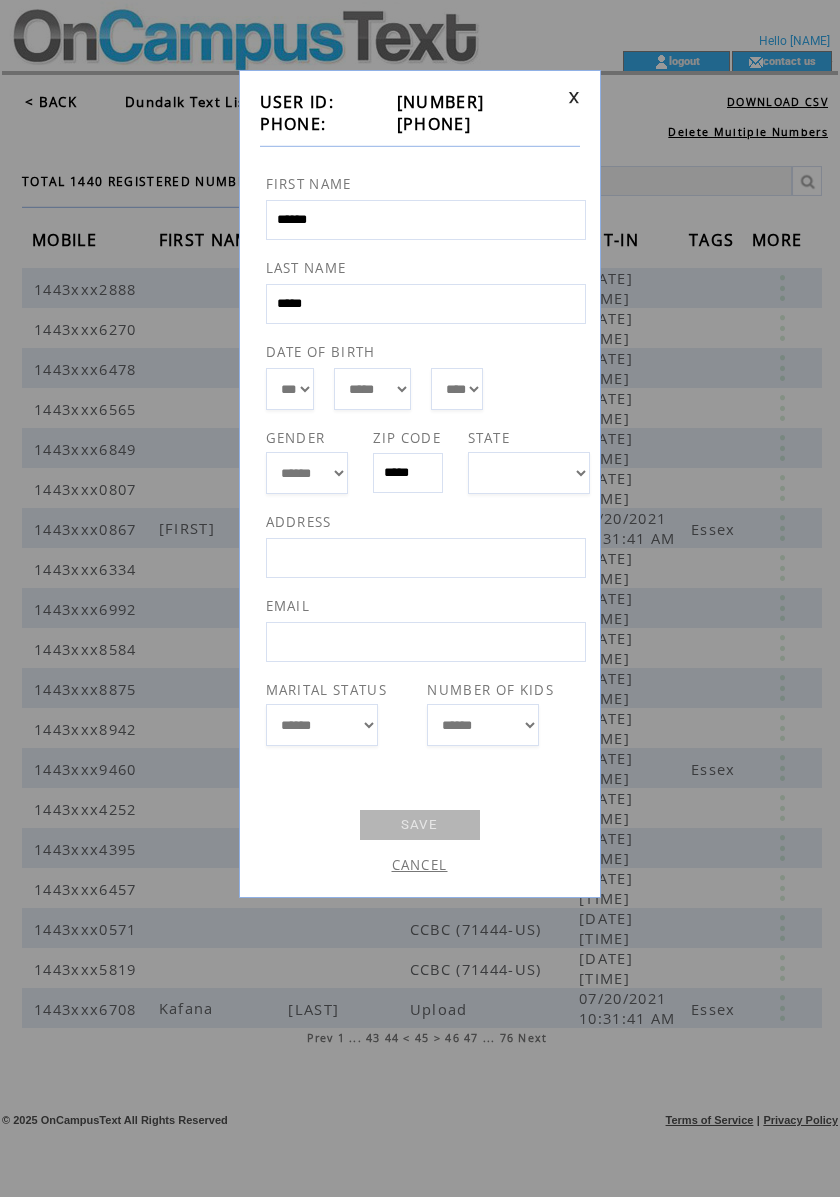 drag, startPoint x: 490, startPoint y: 130, endPoint x: 384, endPoint y: 122, distance: 106.30146 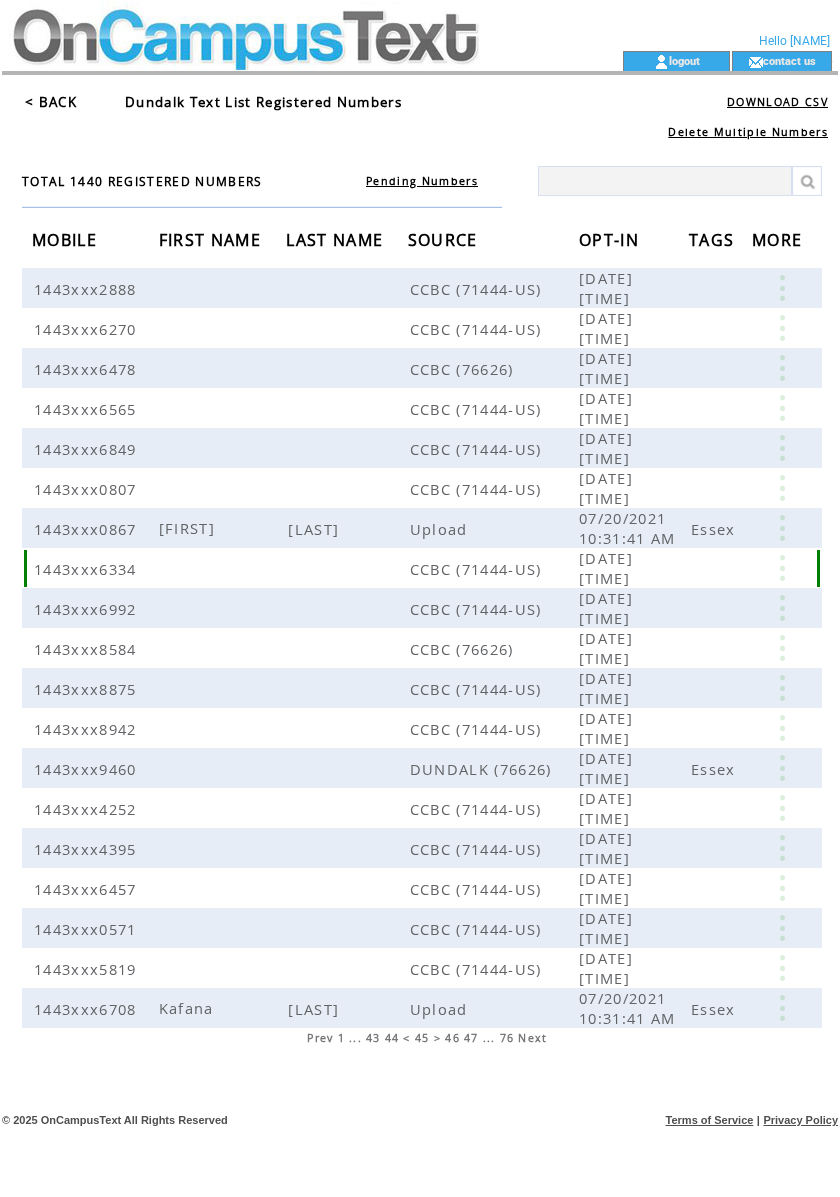click at bounding box center (782, 568) 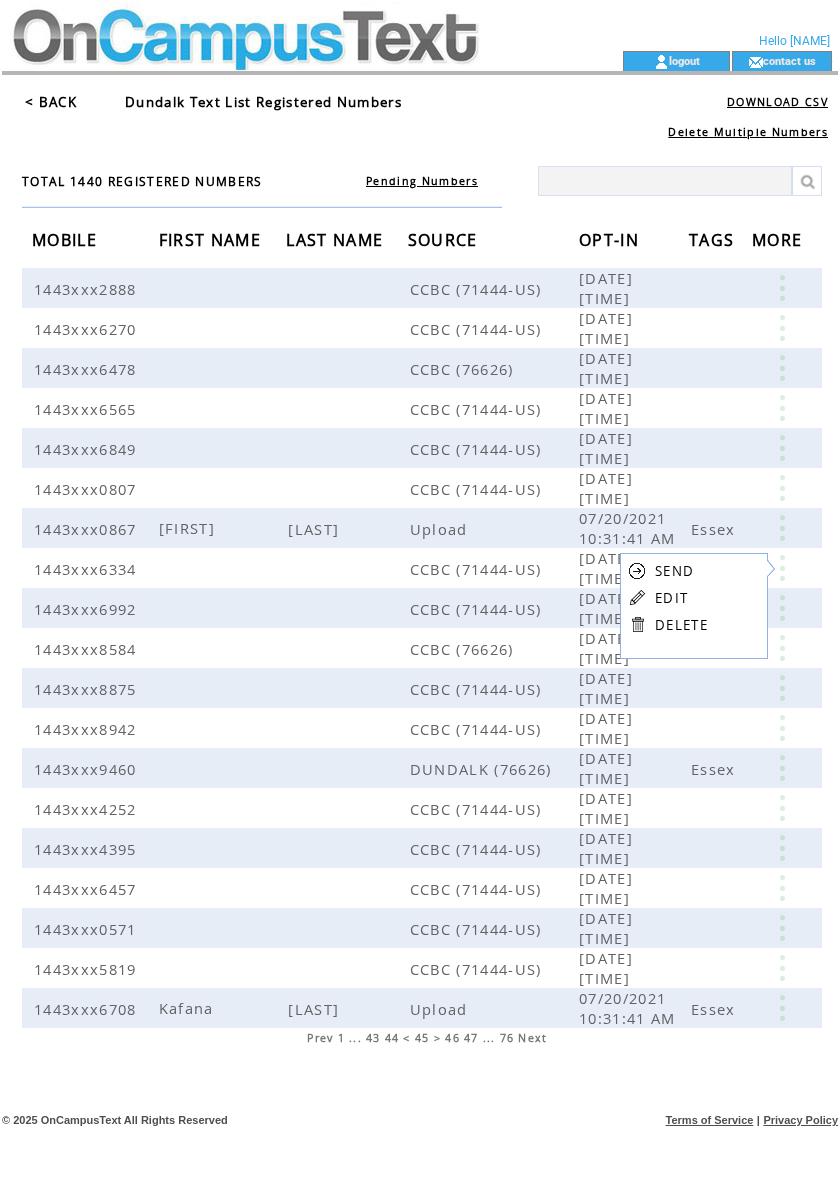 click on "EDIT" at bounding box center [671, 598] 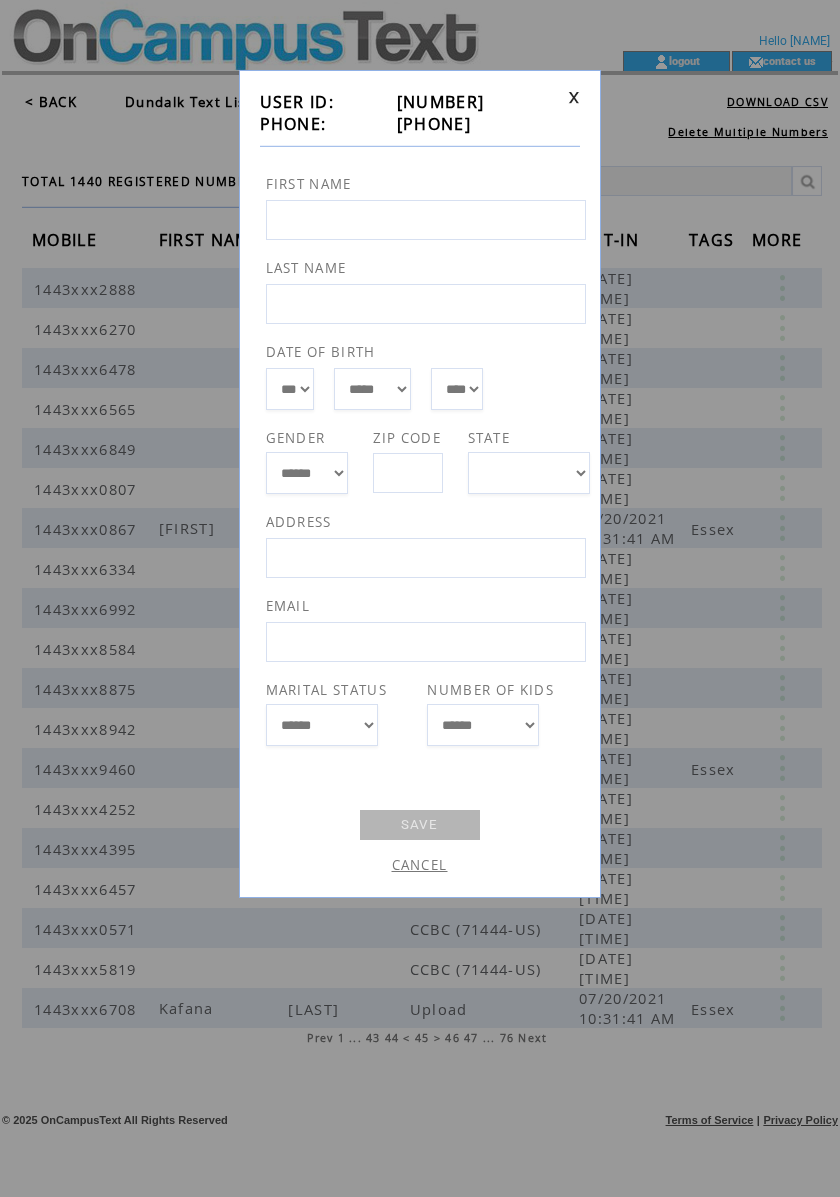 drag, startPoint x: 494, startPoint y: 124, endPoint x: 393, endPoint y: 120, distance: 101.07918 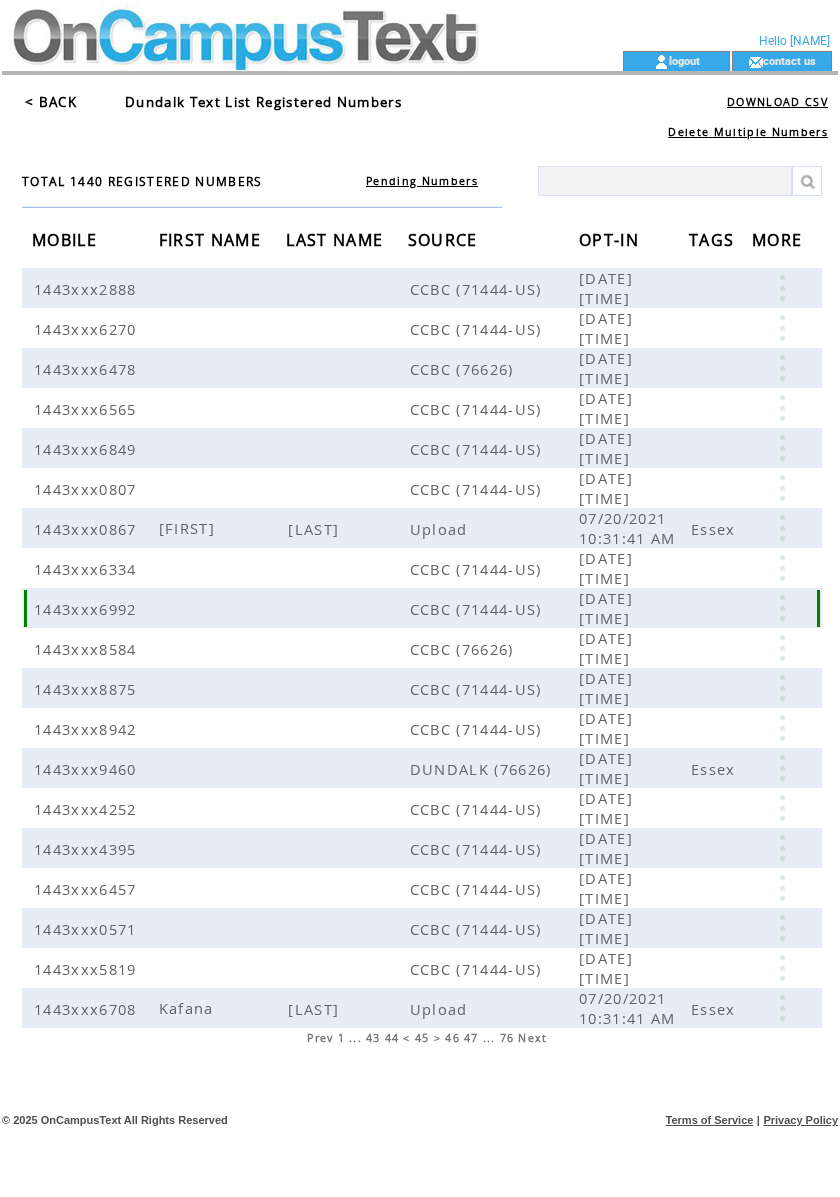 click at bounding box center (782, 608) 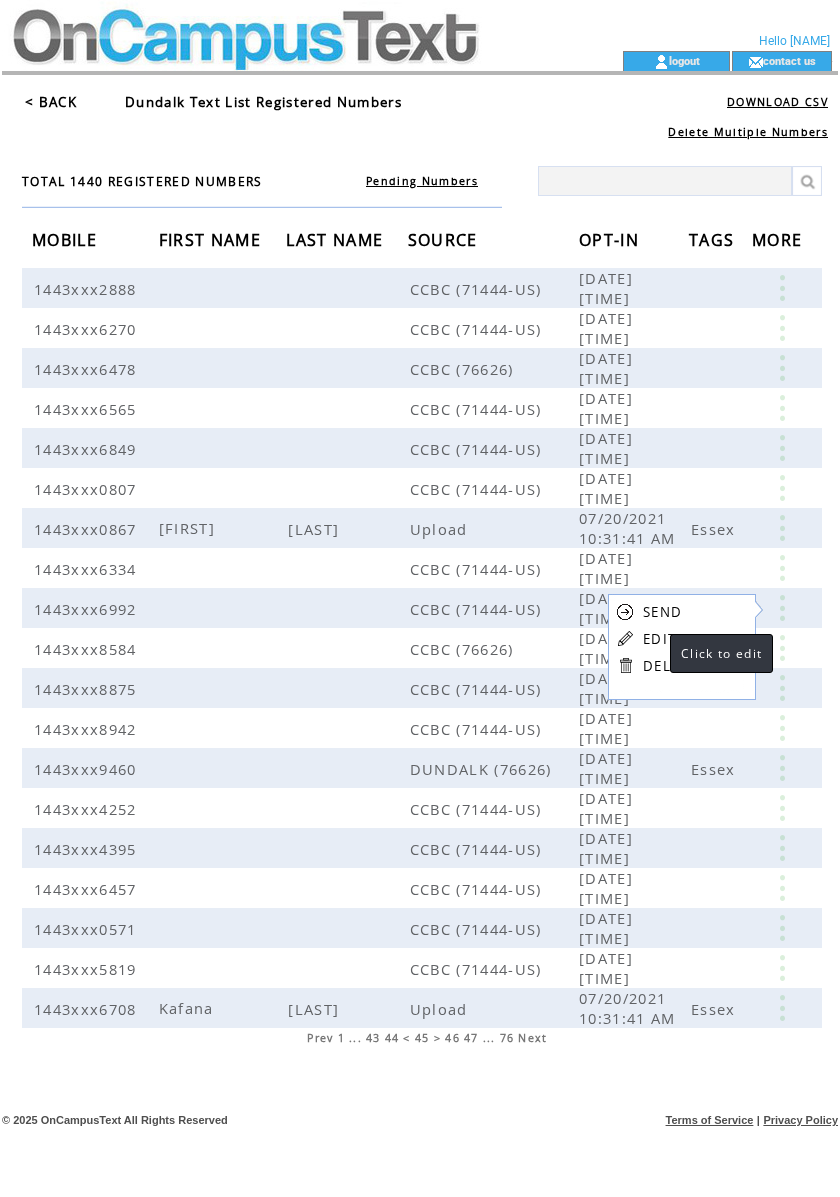 click on "EDIT" at bounding box center (659, 639) 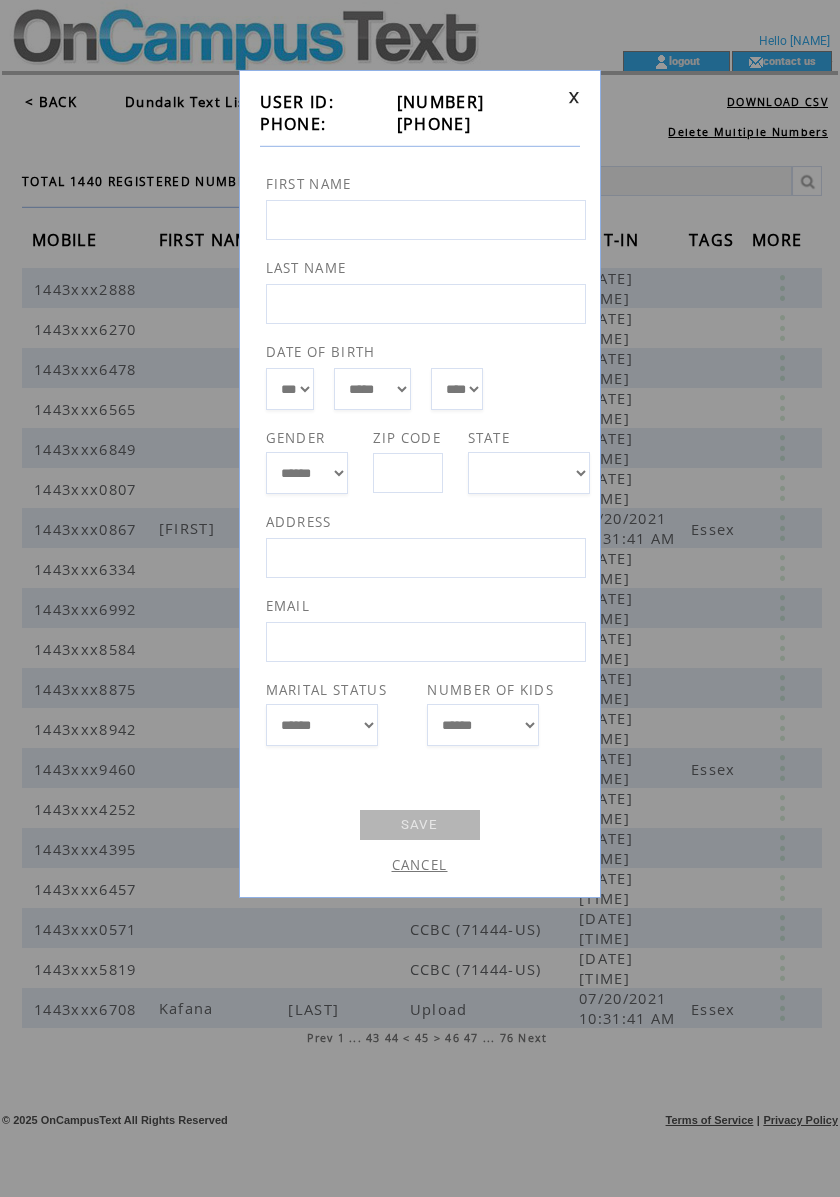 drag, startPoint x: 500, startPoint y: 126, endPoint x: 388, endPoint y: 134, distance: 112.28535 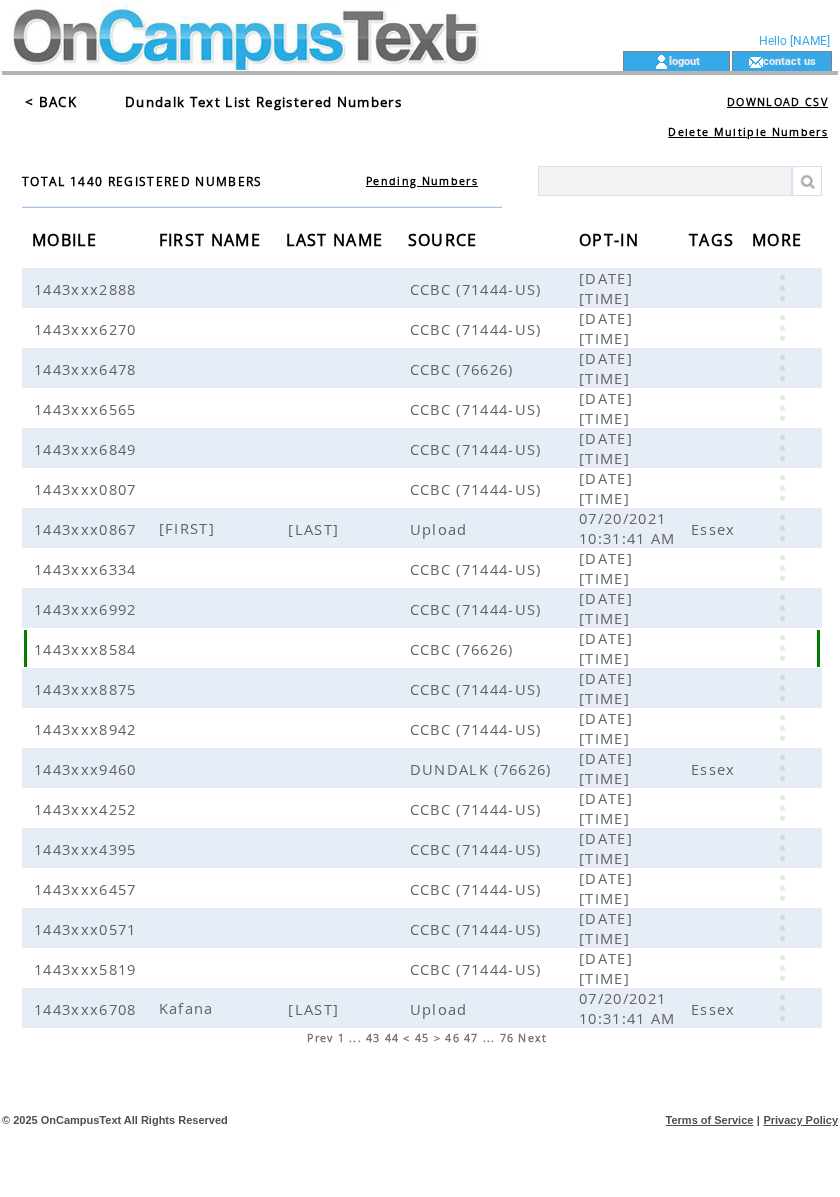 click at bounding box center (782, 648) 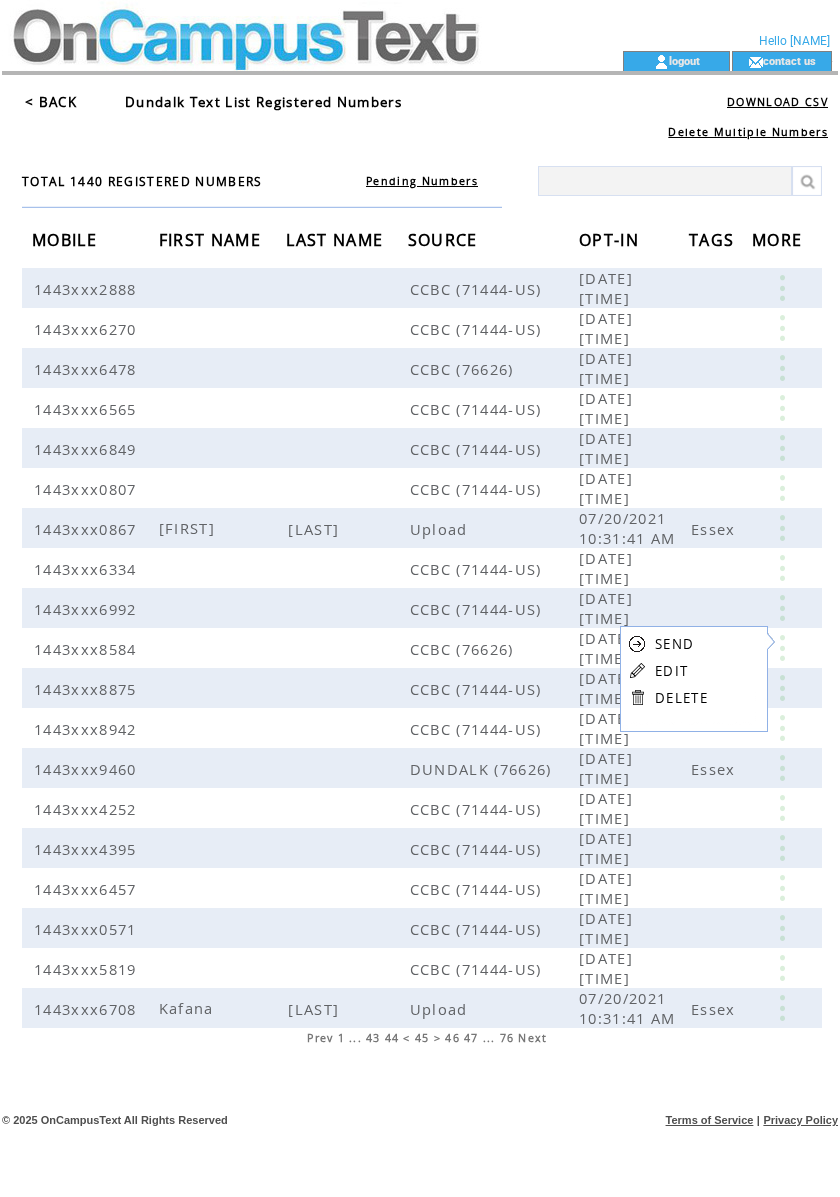 click on "EDIT" at bounding box center [671, 671] 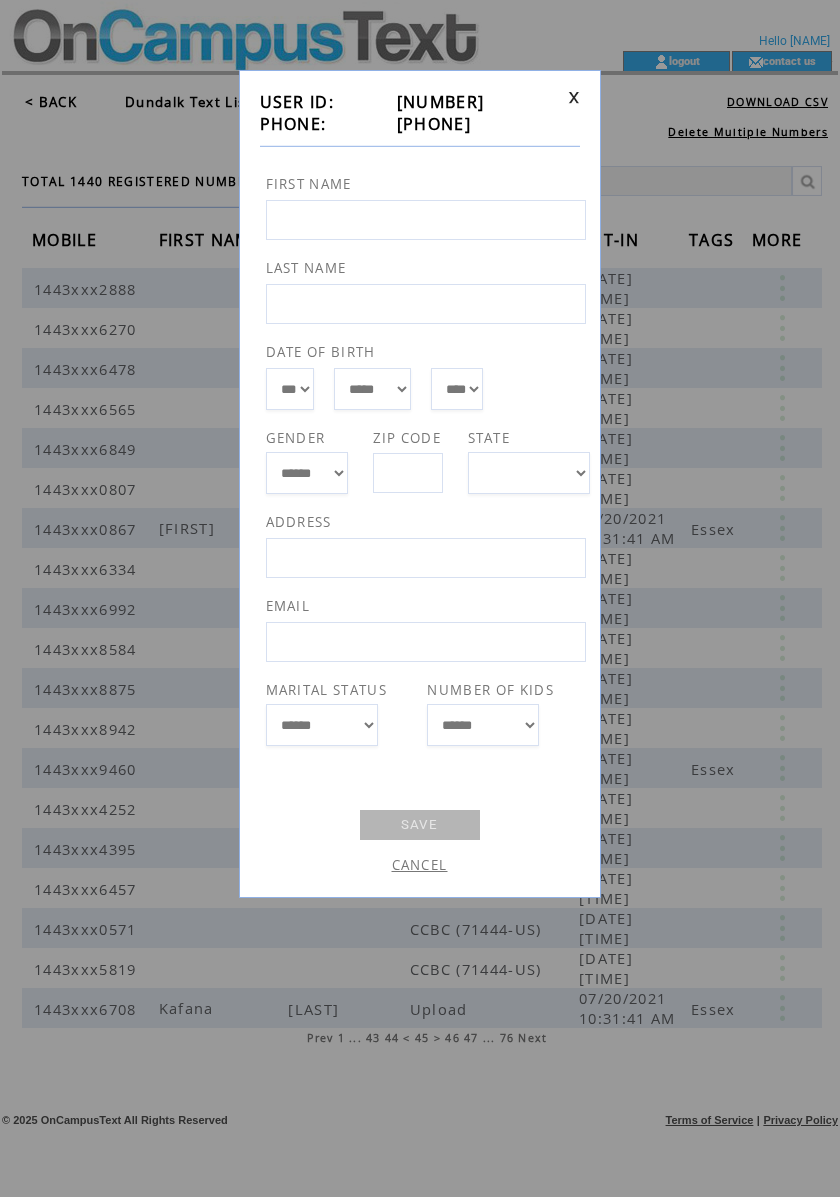drag, startPoint x: 521, startPoint y: 132, endPoint x: 389, endPoint y: 118, distance: 132.74034 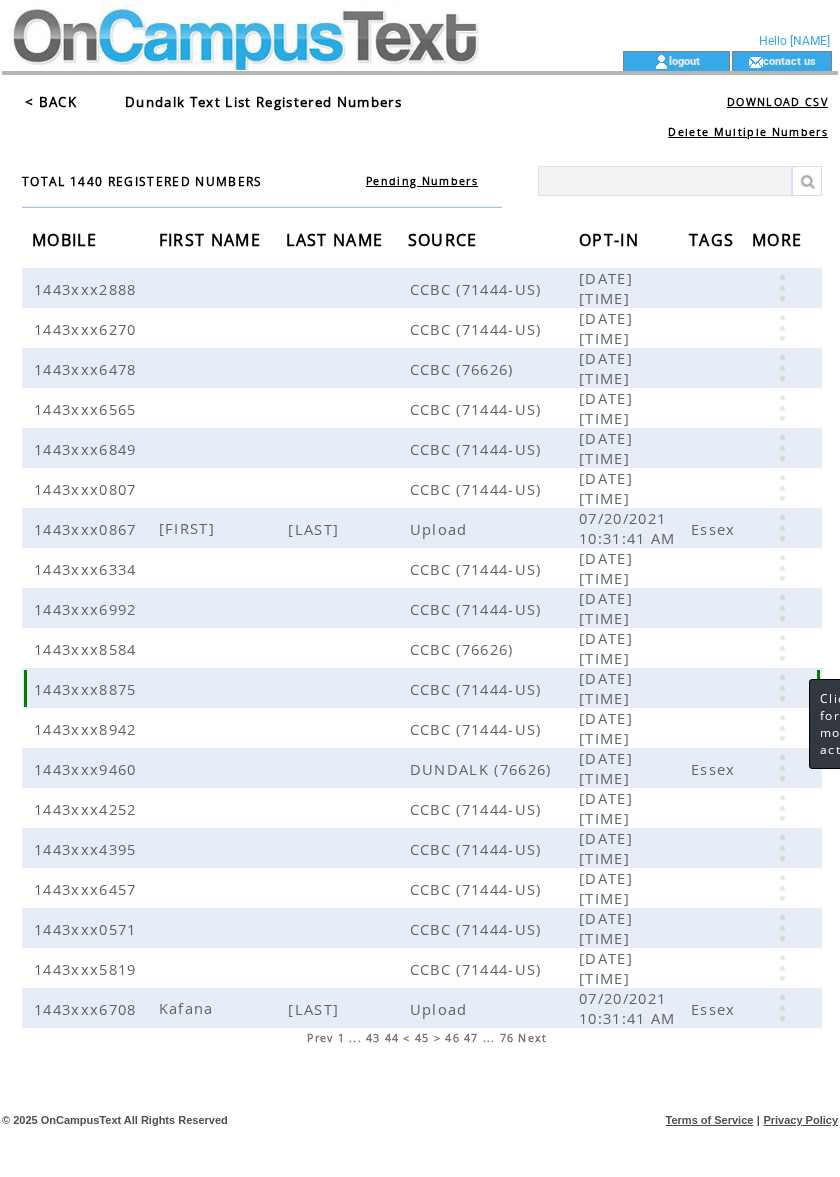 click at bounding box center [782, 688] 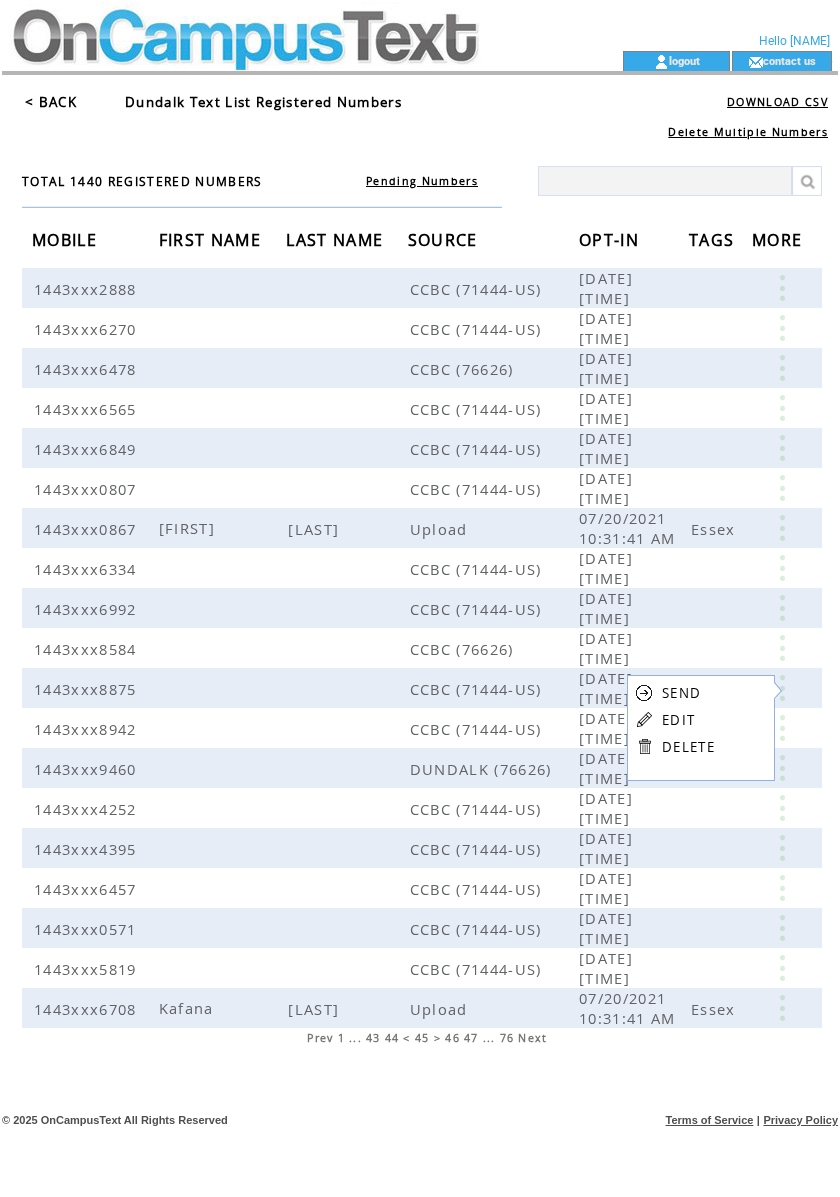 click on "EDIT" at bounding box center [678, 720] 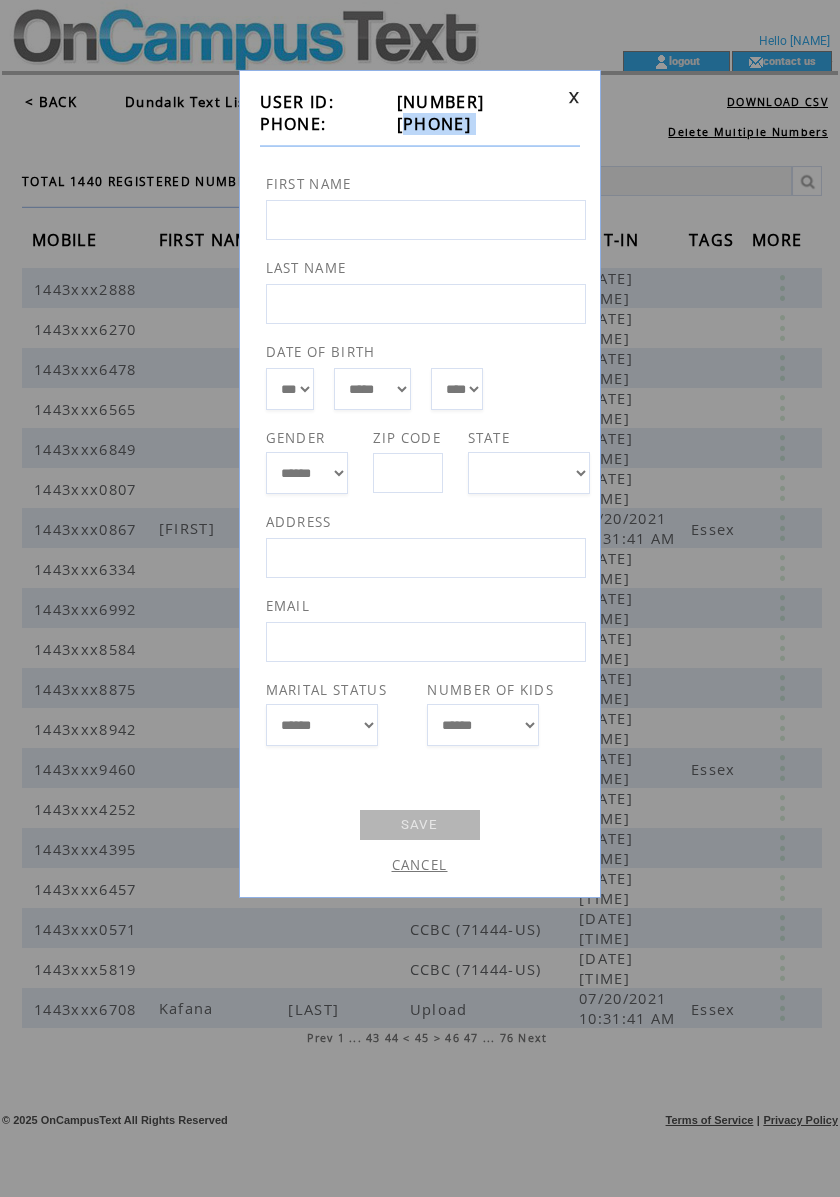 drag, startPoint x: 500, startPoint y: 136, endPoint x: 392, endPoint y: 129, distance: 108.226616 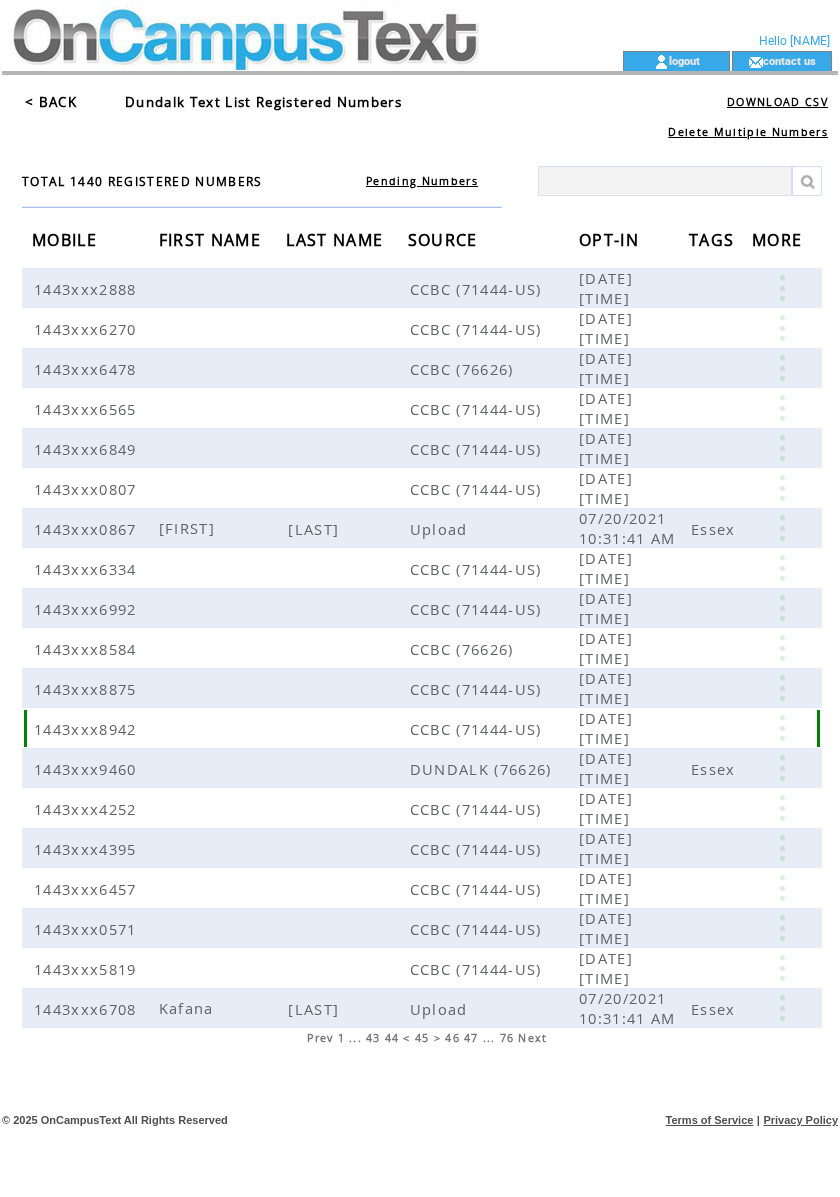 click at bounding box center (782, 728) 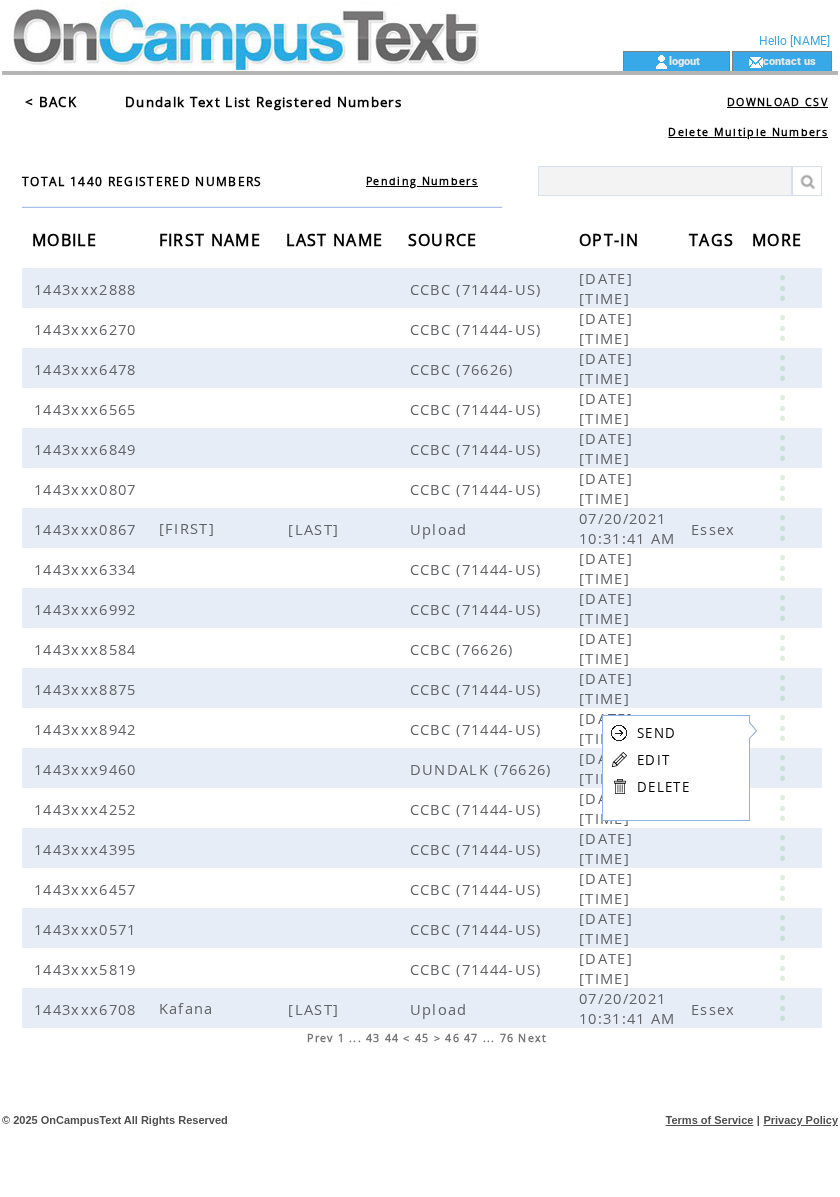 click on "EDIT" at bounding box center [653, 760] 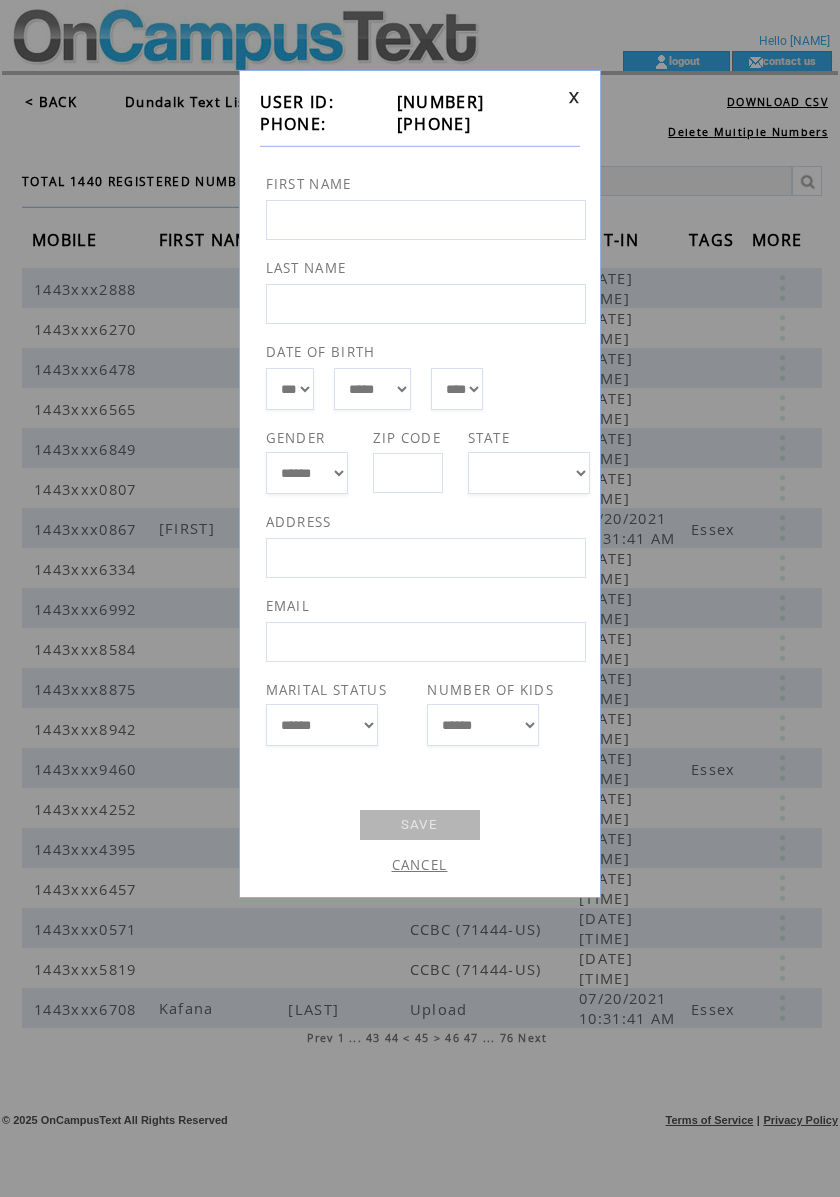 drag, startPoint x: 517, startPoint y: 133, endPoint x: 393, endPoint y: 133, distance: 124 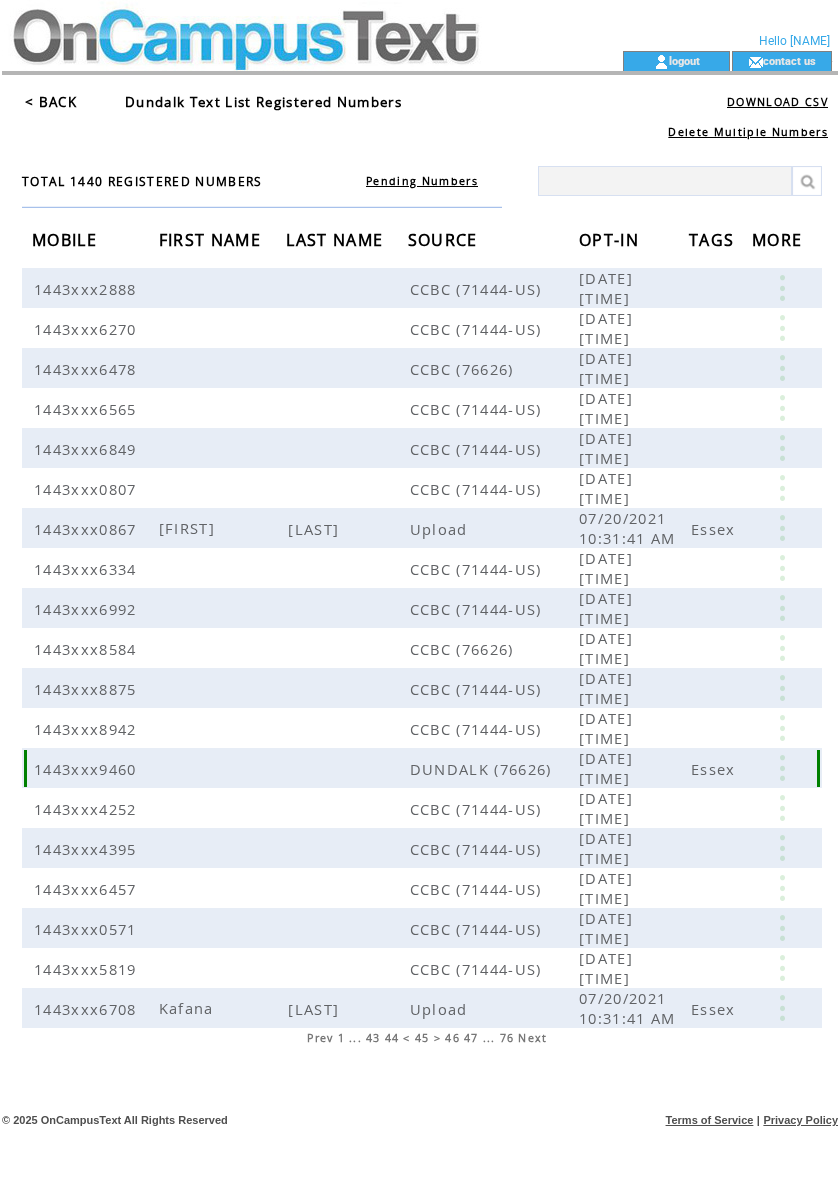 click at bounding box center [782, 768] 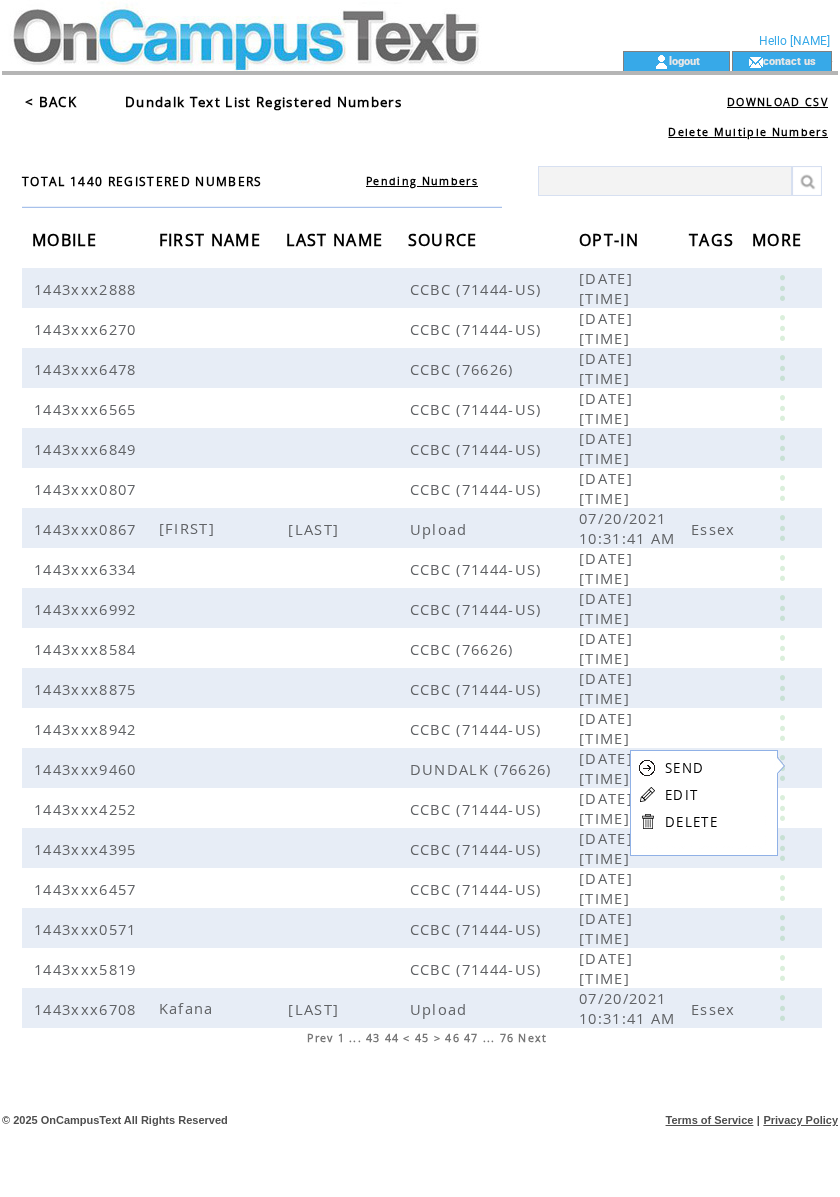 click on "EDIT" at bounding box center (681, 795) 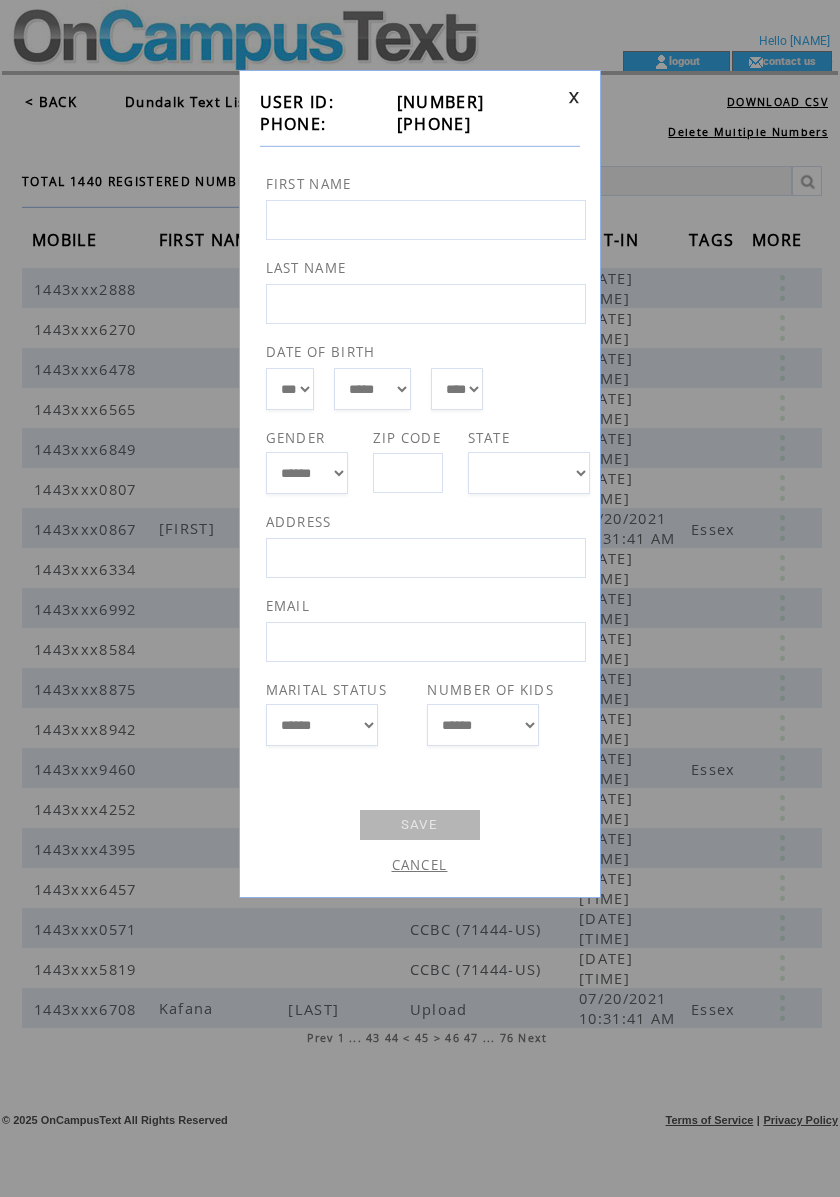 drag, startPoint x: 505, startPoint y: 116, endPoint x: 389, endPoint y: 129, distance: 116.72617 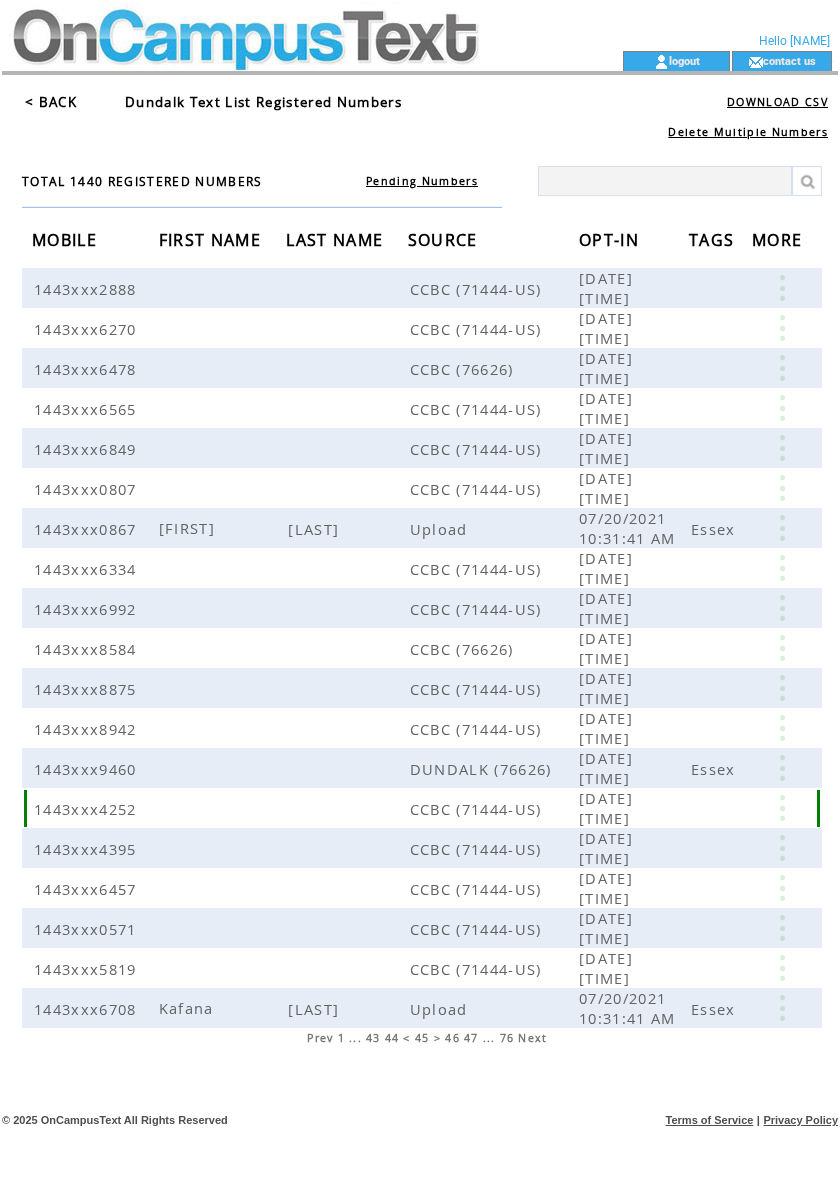 click at bounding box center (782, 808) 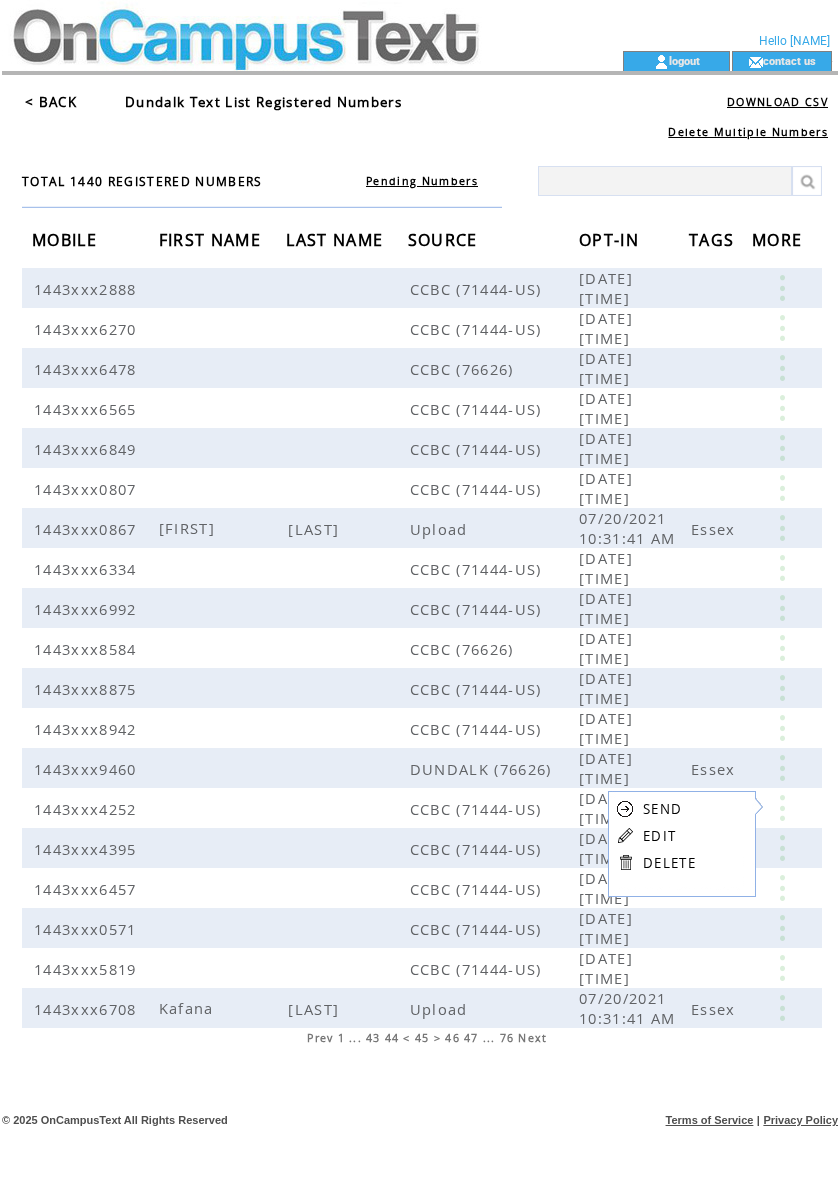 click on "EDIT" at bounding box center [659, 836] 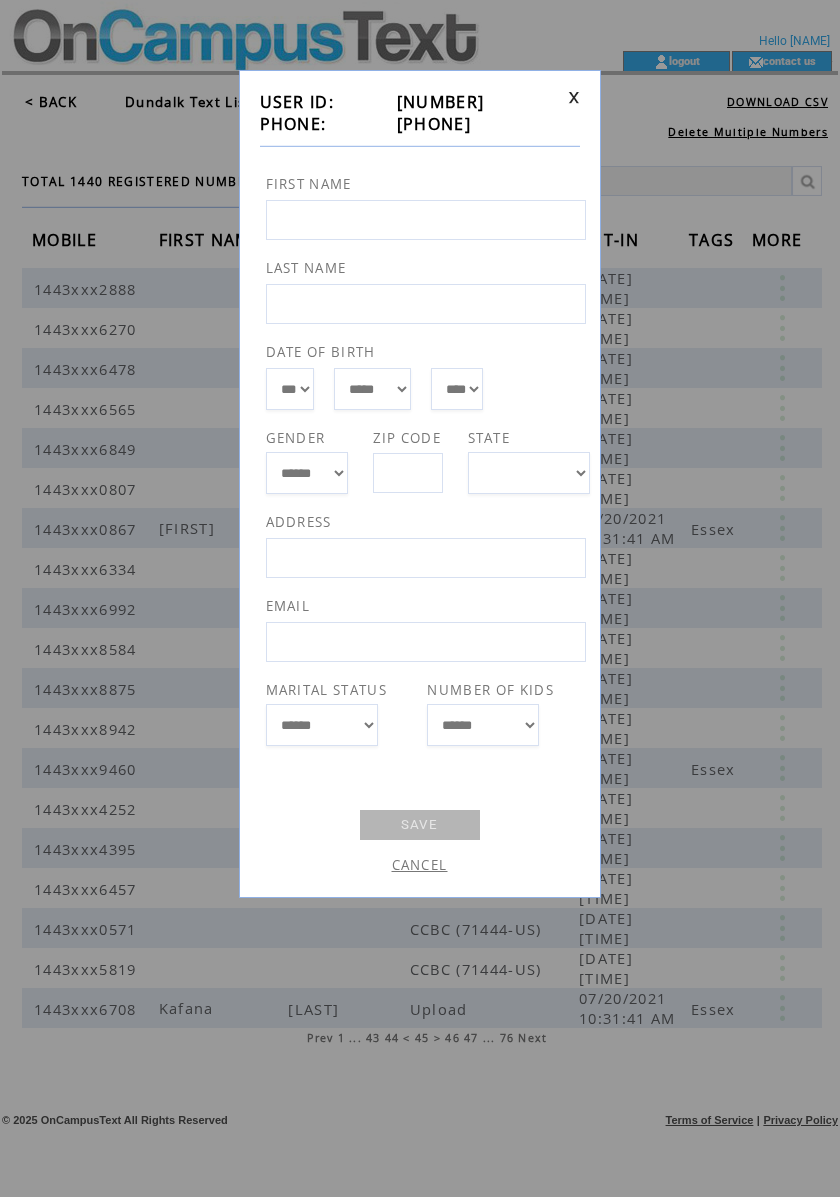 drag, startPoint x: 496, startPoint y: 128, endPoint x: 385, endPoint y: 134, distance: 111.16204 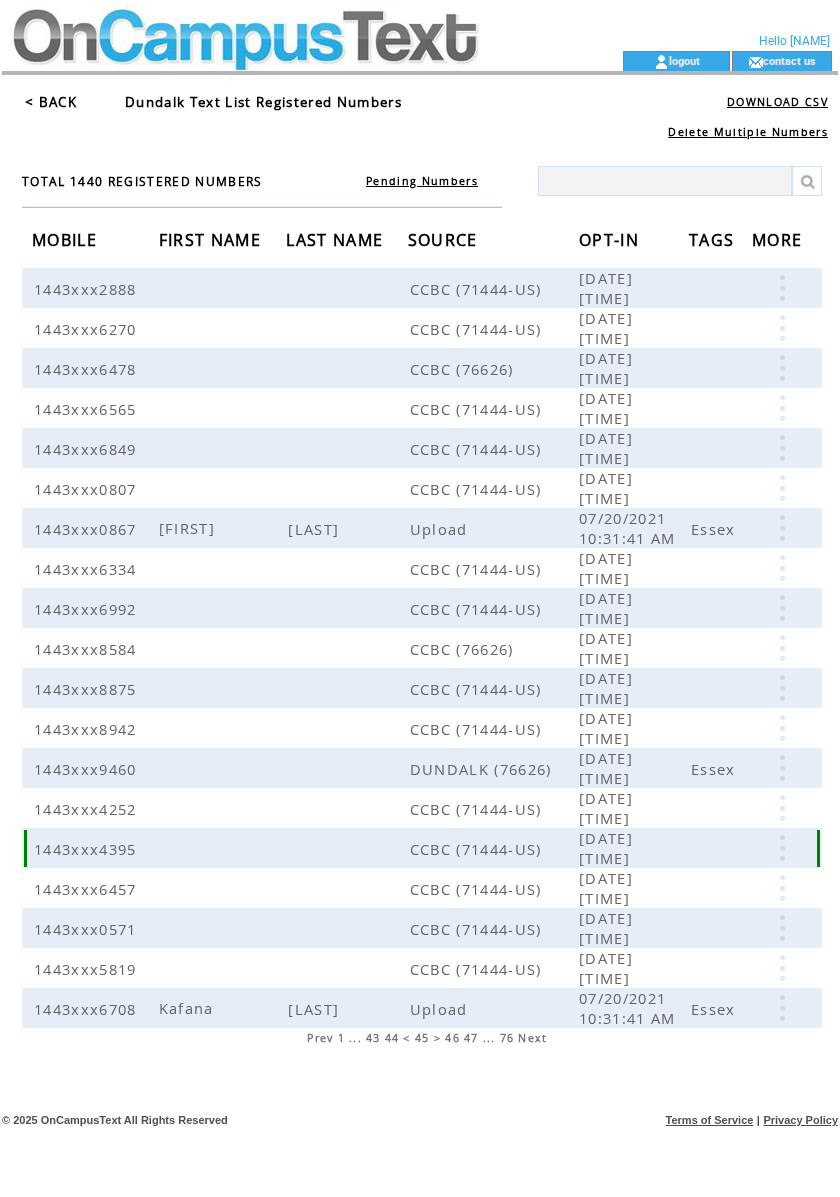 click at bounding box center [782, 848] 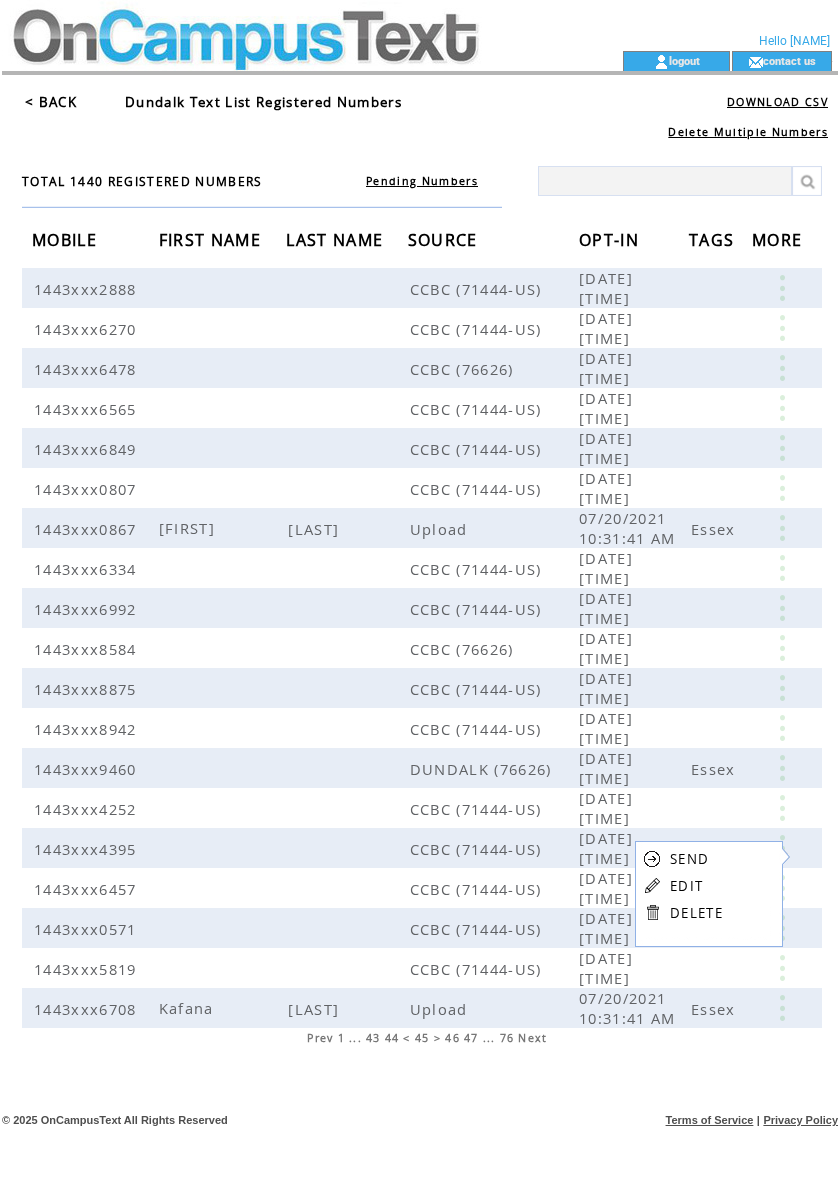 click on "EDIT" at bounding box center [686, 886] 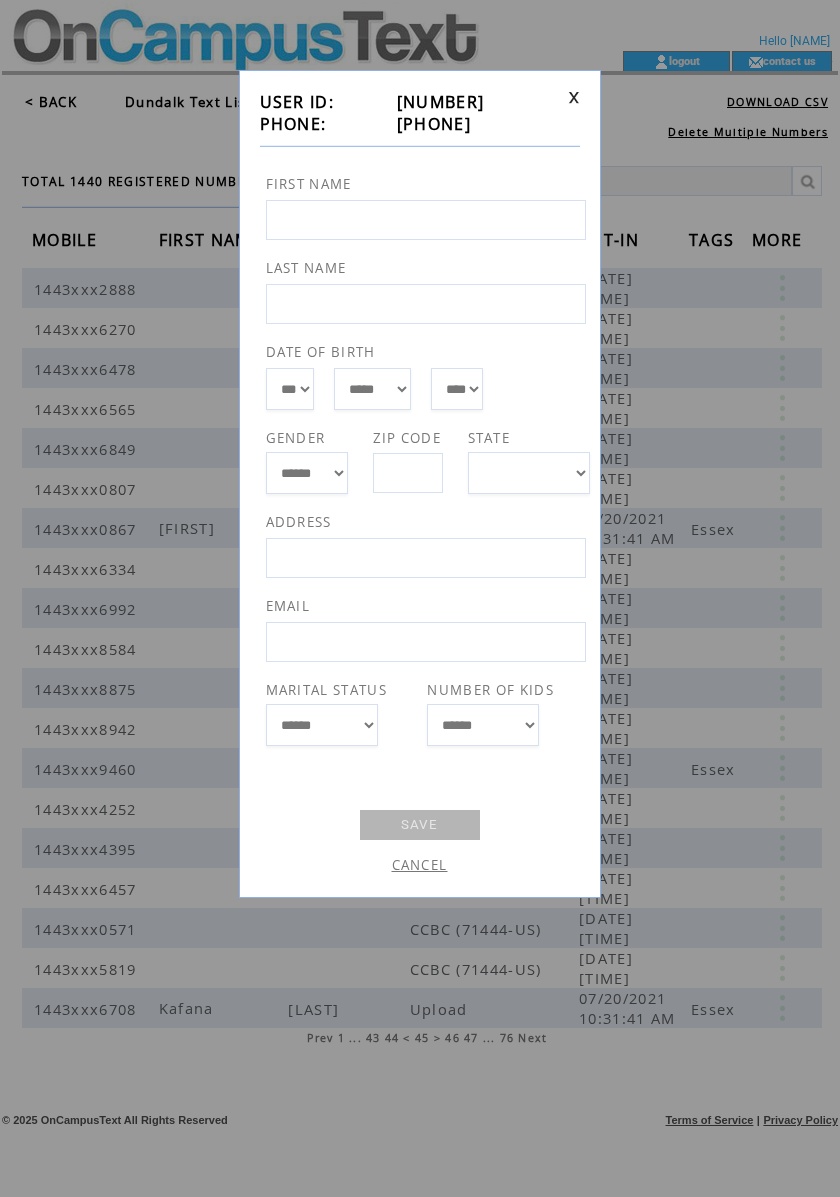 drag, startPoint x: 508, startPoint y: 118, endPoint x: 386, endPoint y: 136, distance: 123.32072 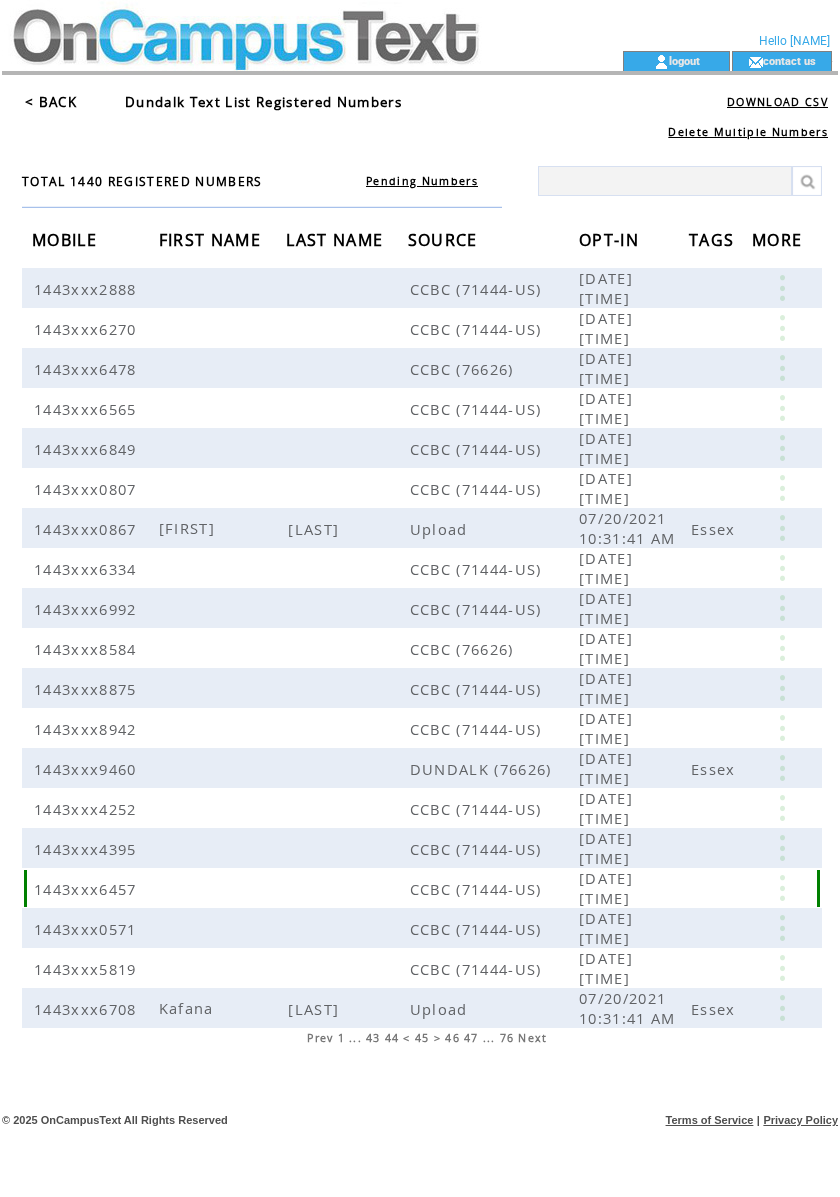 click at bounding box center (782, 888) 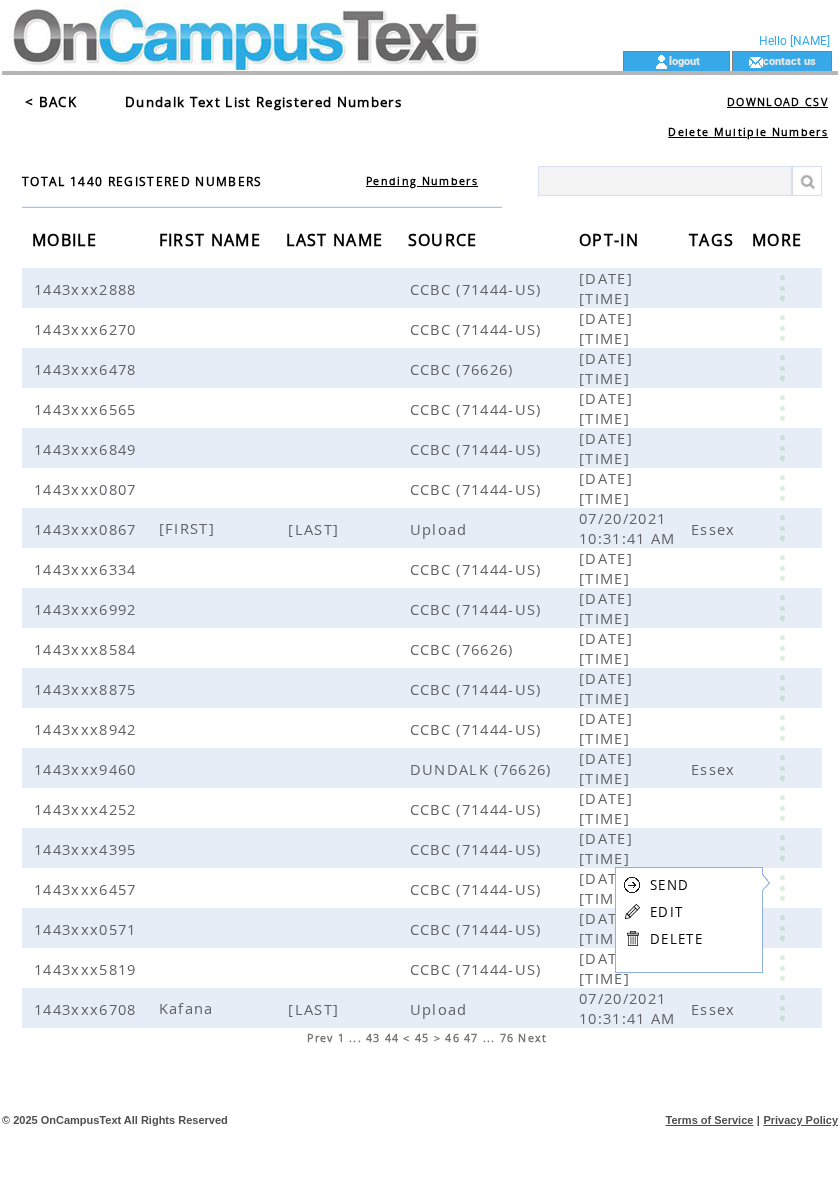 click on "EDIT" at bounding box center [666, 912] 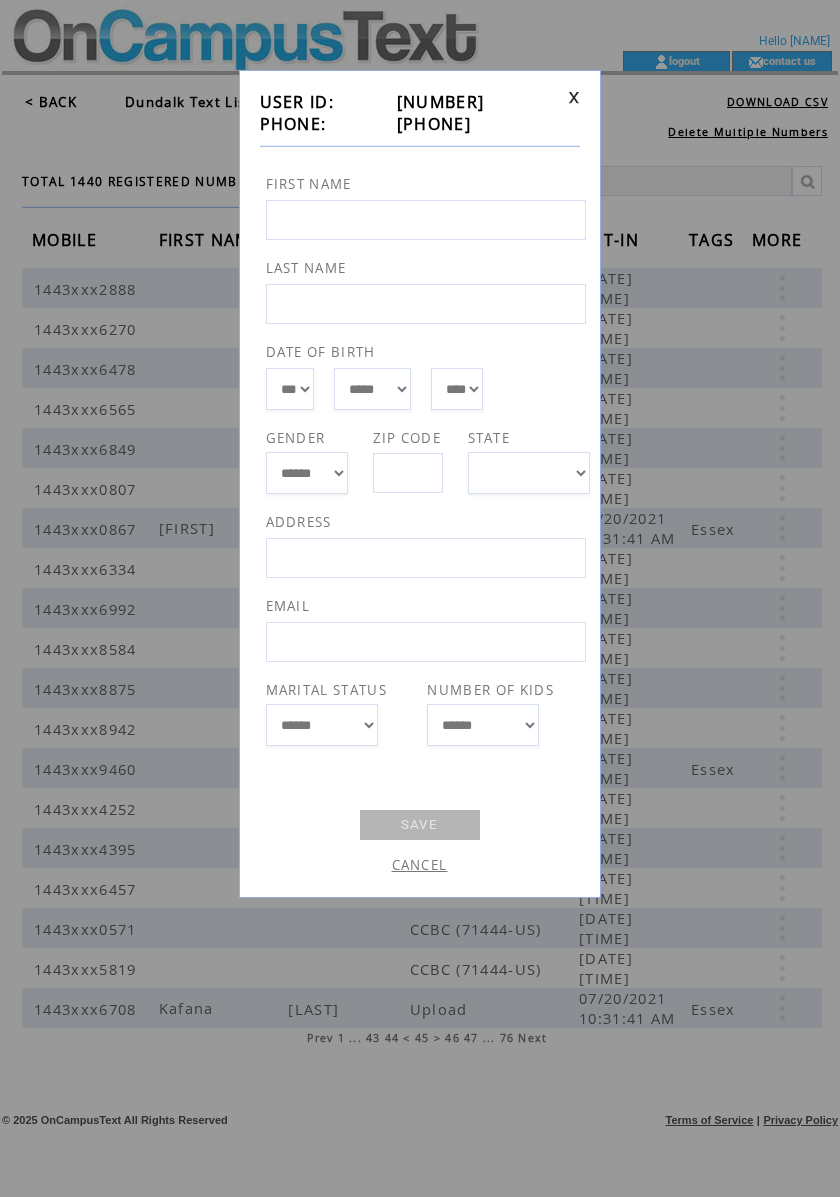 drag, startPoint x: 492, startPoint y: 118, endPoint x: 388, endPoint y: 125, distance: 104.23531 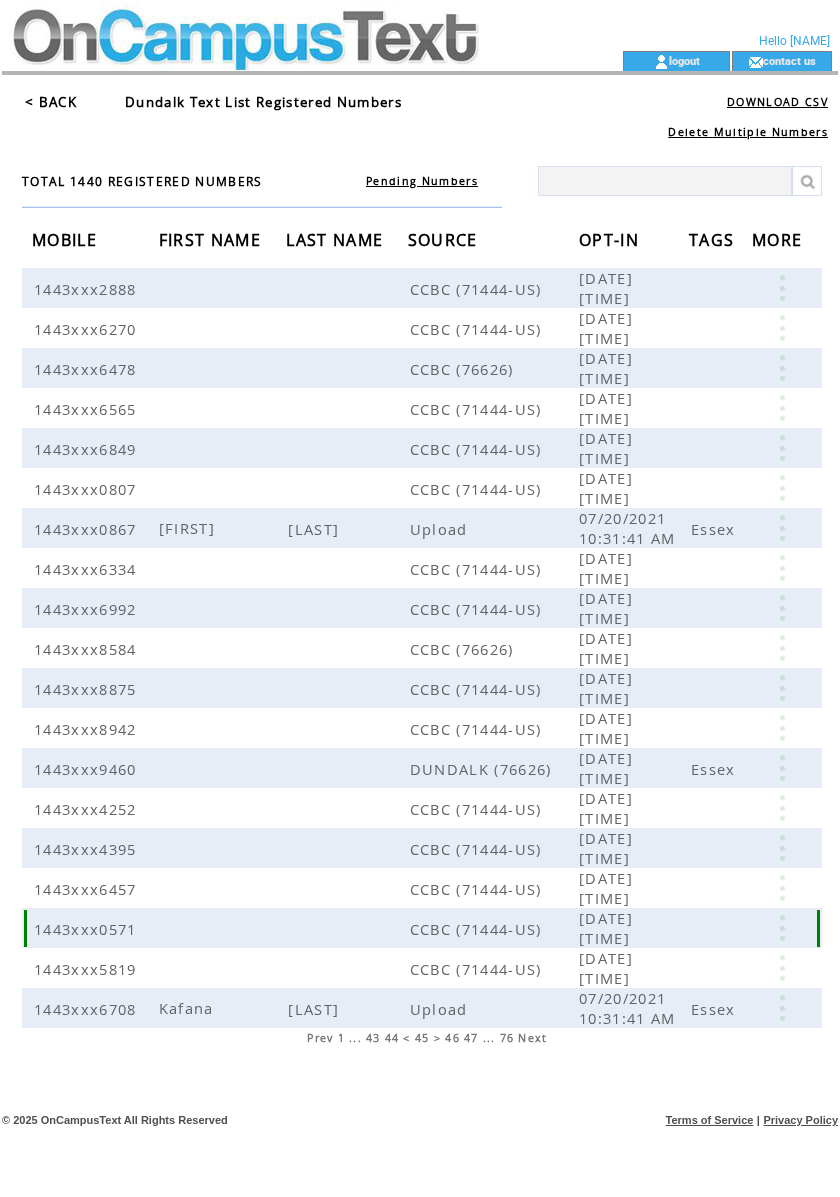 click at bounding box center (782, 928) 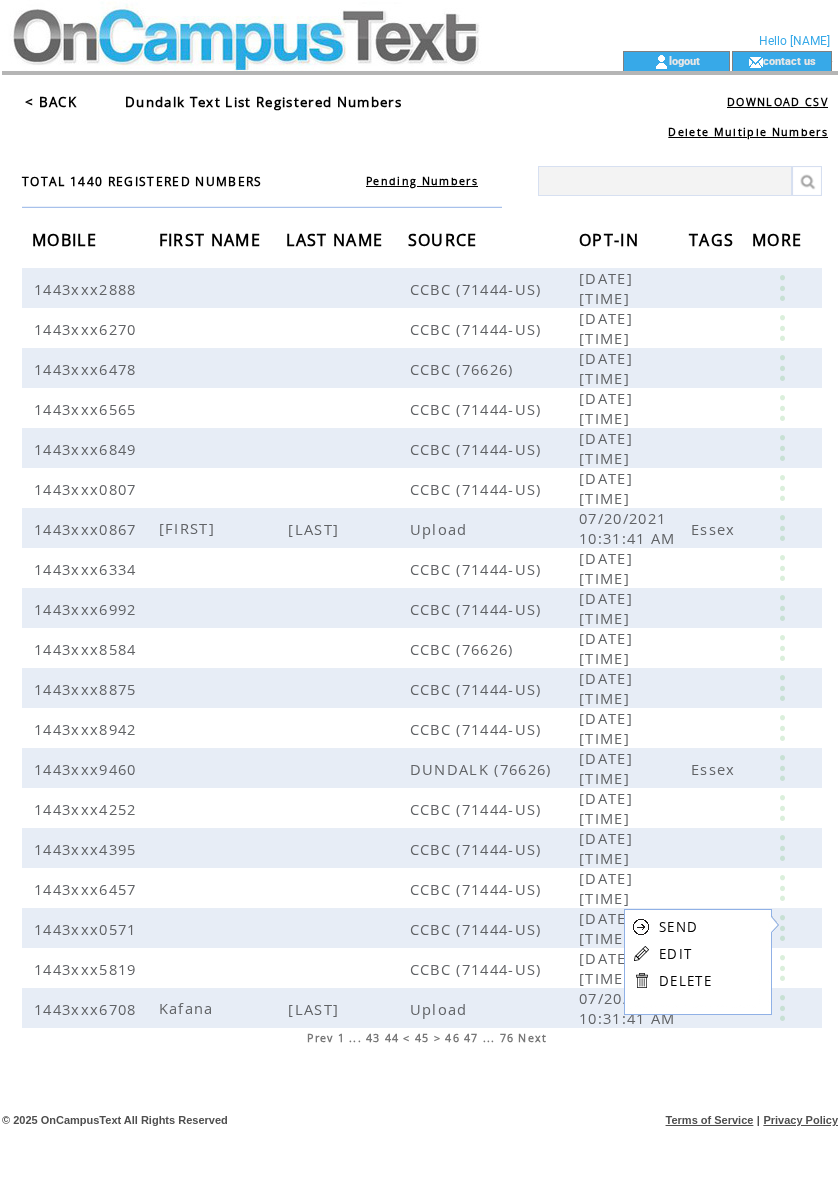 click on "EDIT" at bounding box center (675, 954) 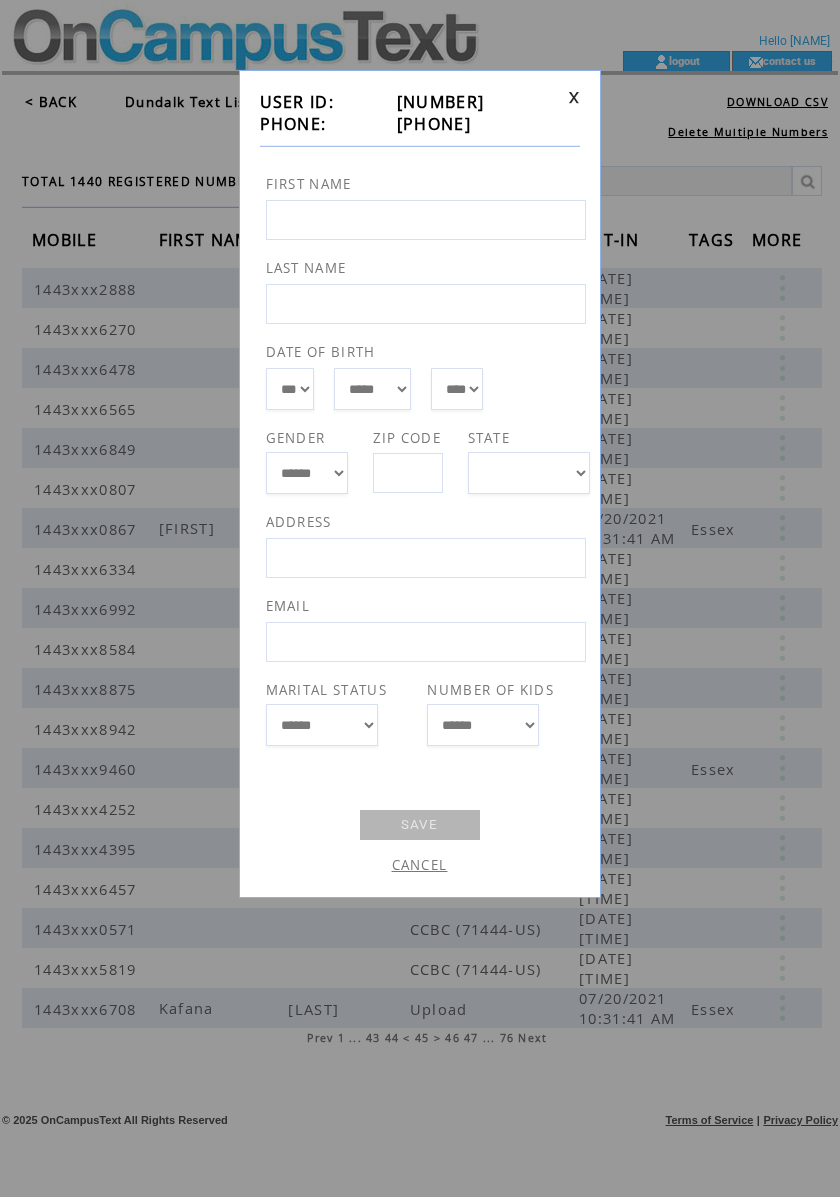 drag, startPoint x: 497, startPoint y: 118, endPoint x: 390, endPoint y: 130, distance: 107.67079 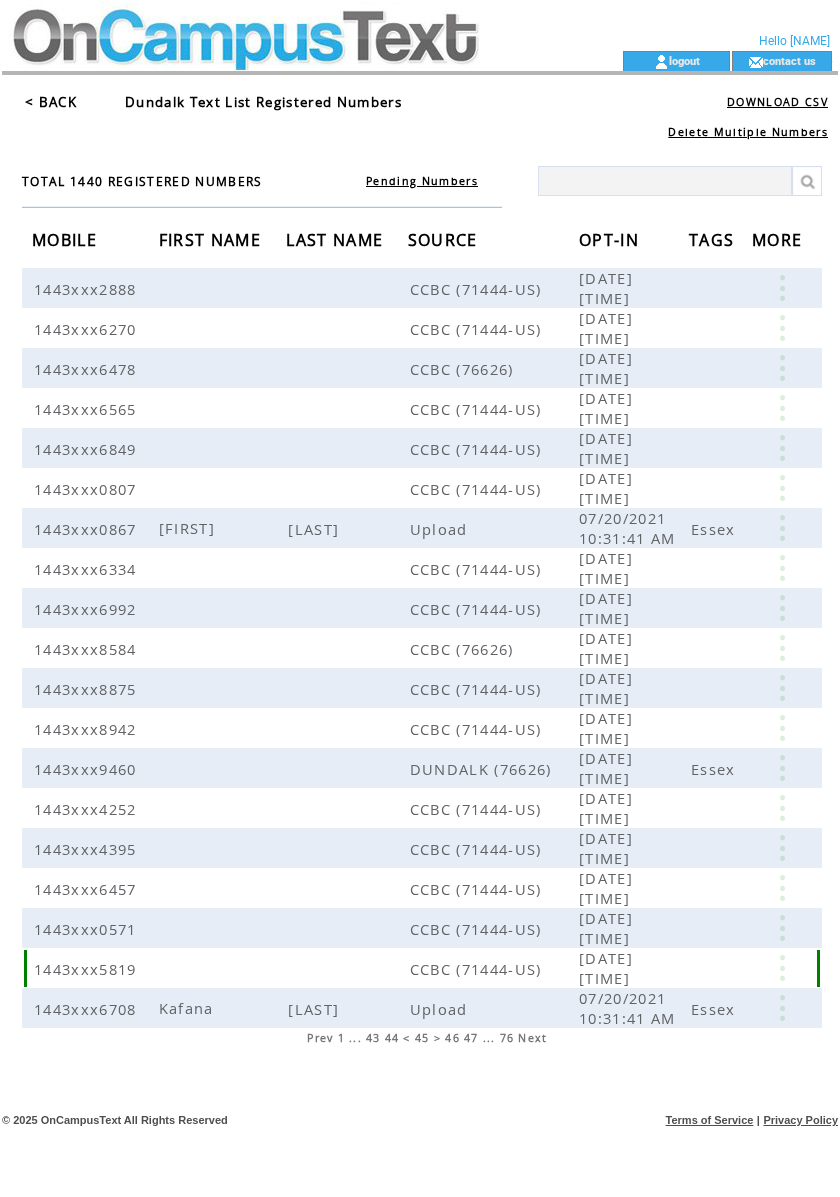 click at bounding box center (782, 968) 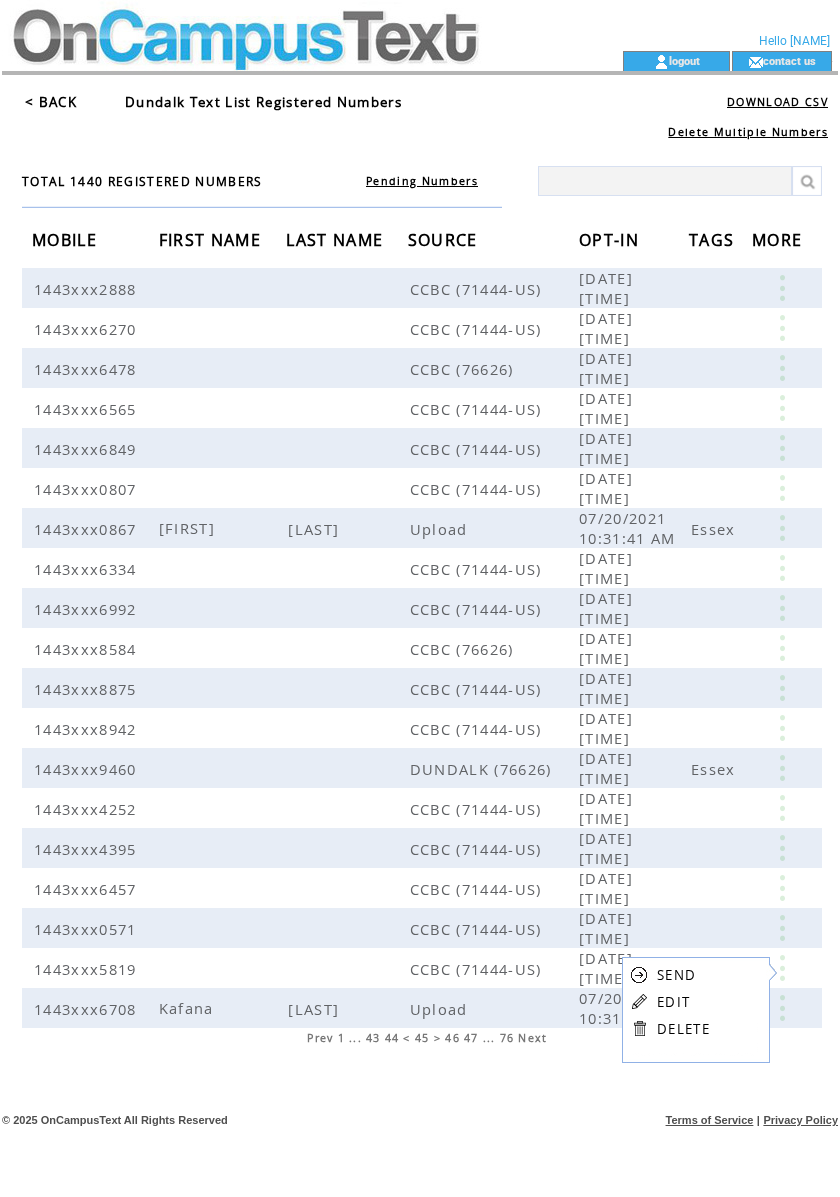 click on "EDIT" at bounding box center [673, 1002] 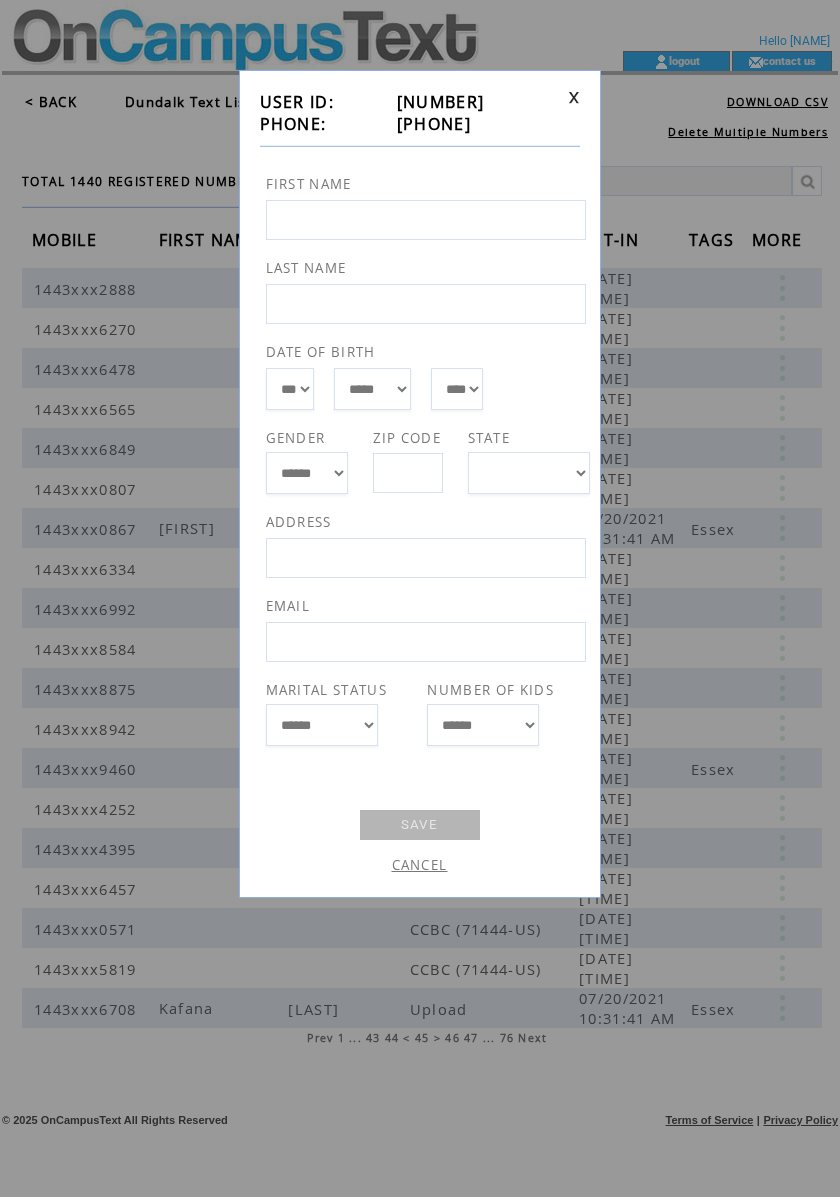drag, startPoint x: 497, startPoint y: 130, endPoint x: 406, endPoint y: 134, distance: 91.08787 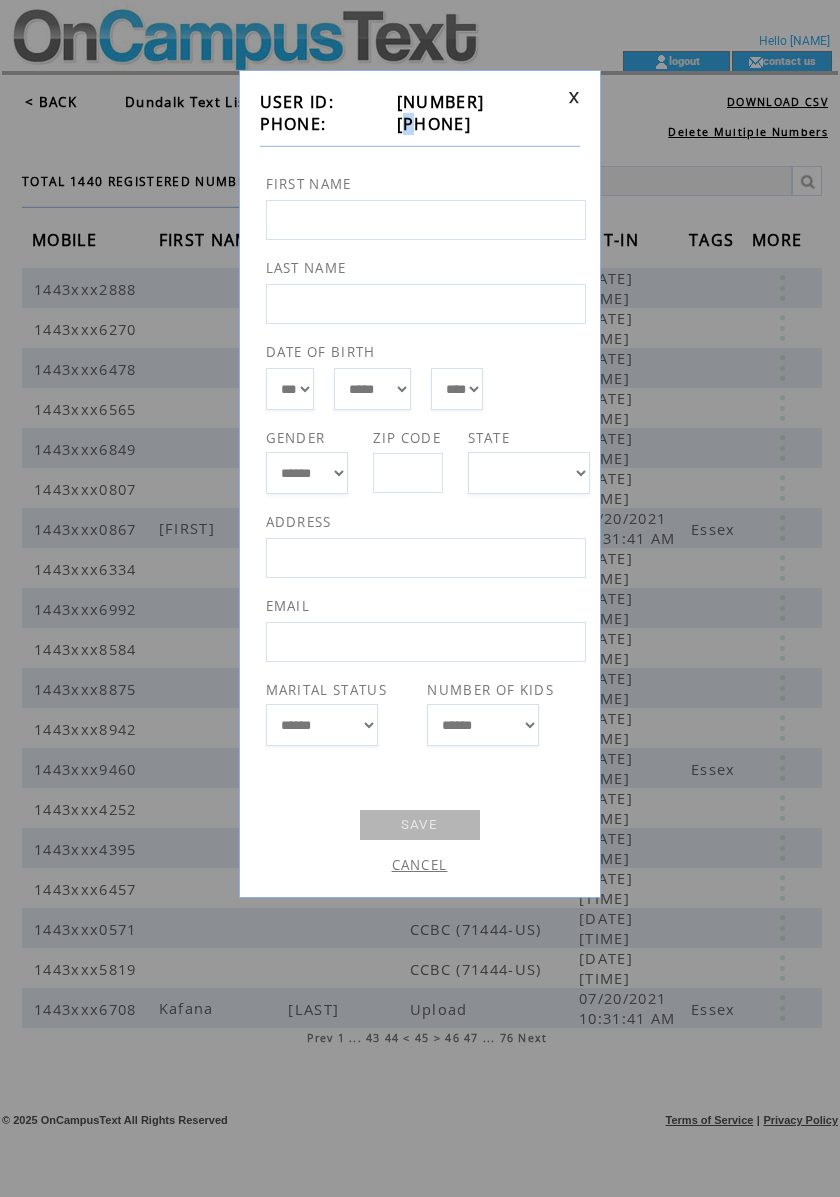 drag, startPoint x: 406, startPoint y: 134, endPoint x: 388, endPoint y: 132, distance: 18.110771 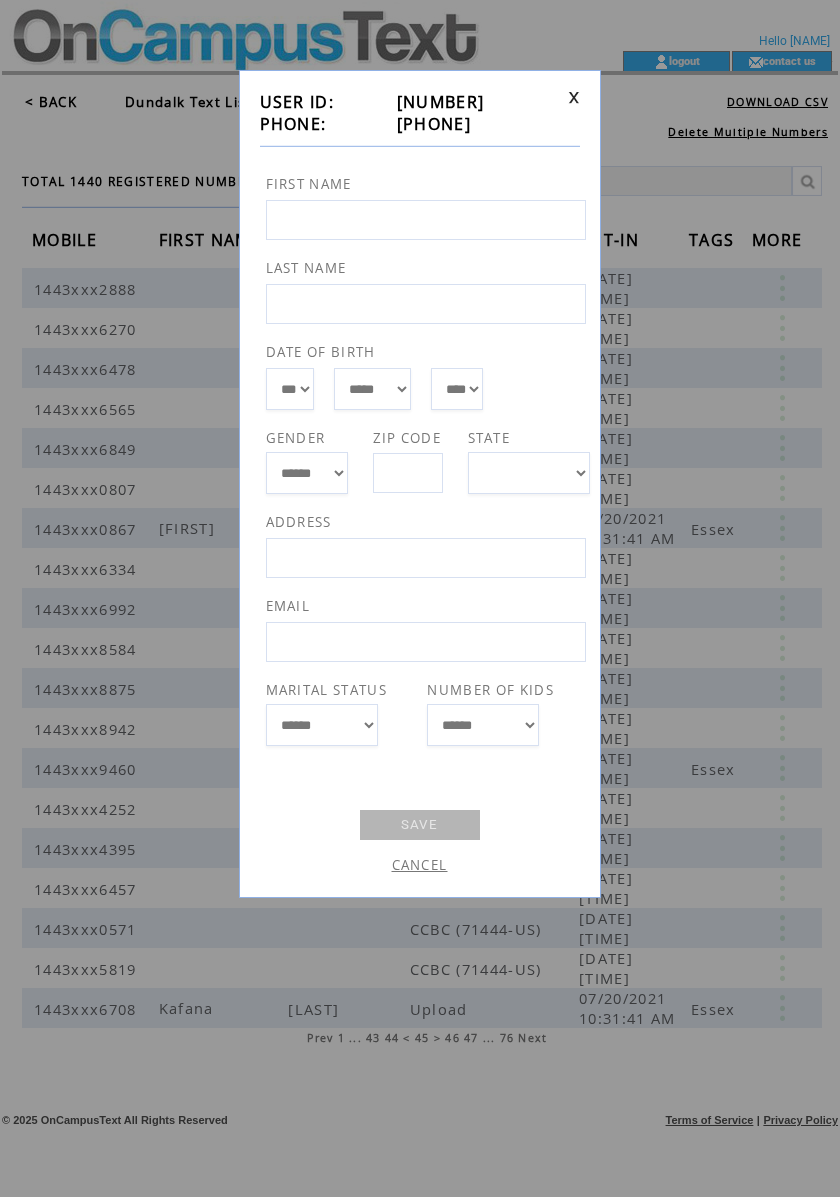 click on "14437135819" at bounding box center (477, 124) 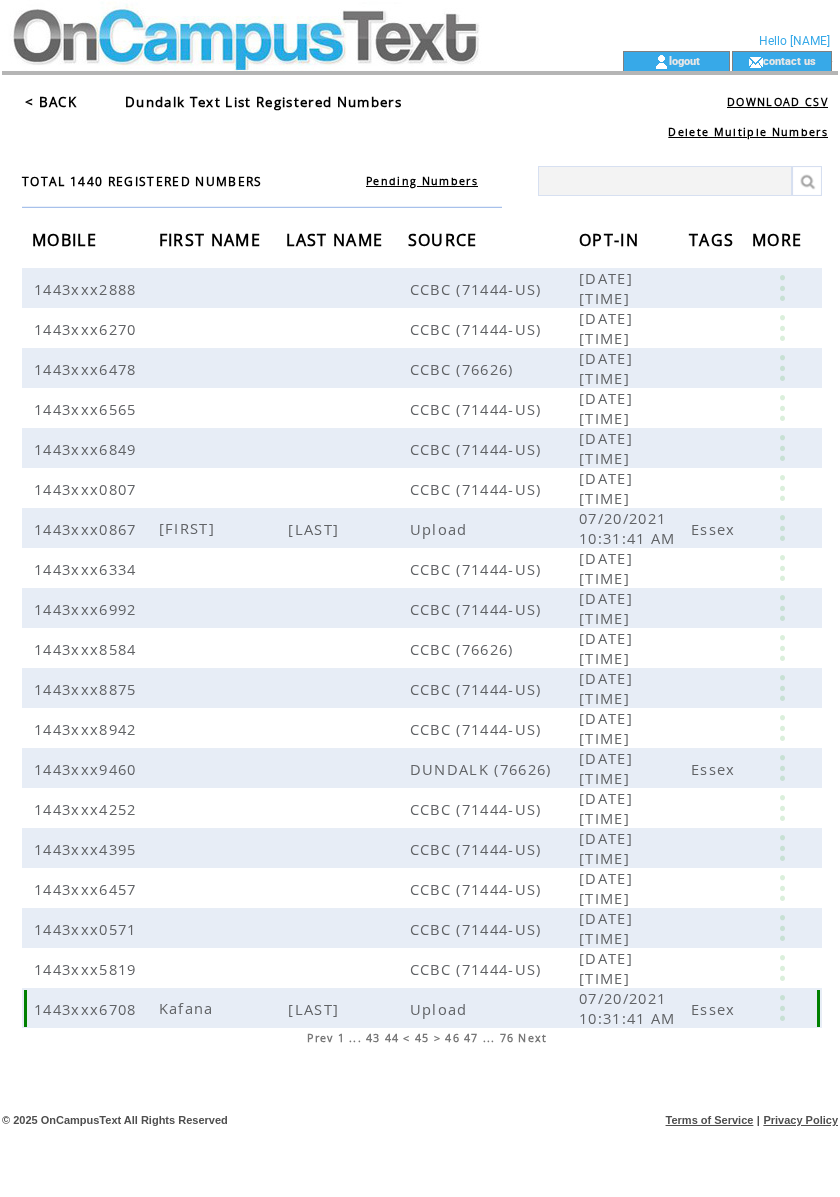 click at bounding box center (782, 1008) 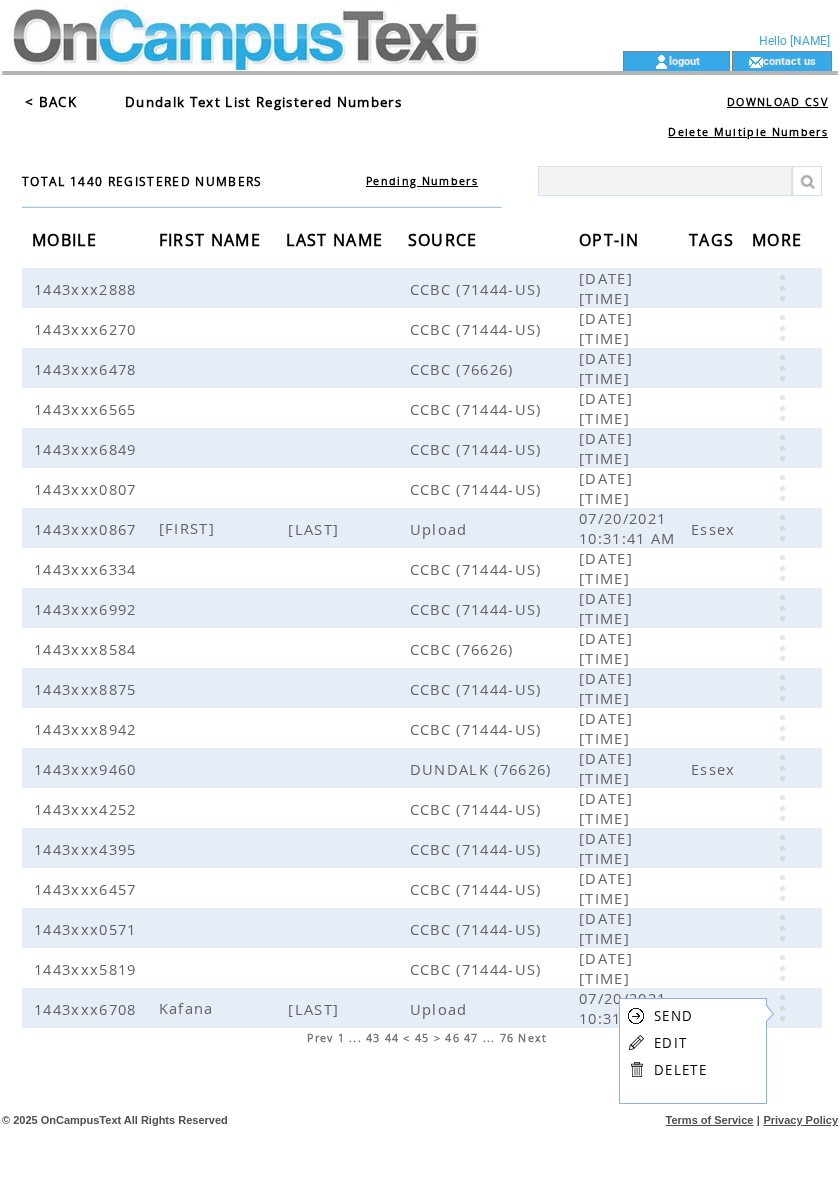 click on "EDIT" at bounding box center (670, 1043) 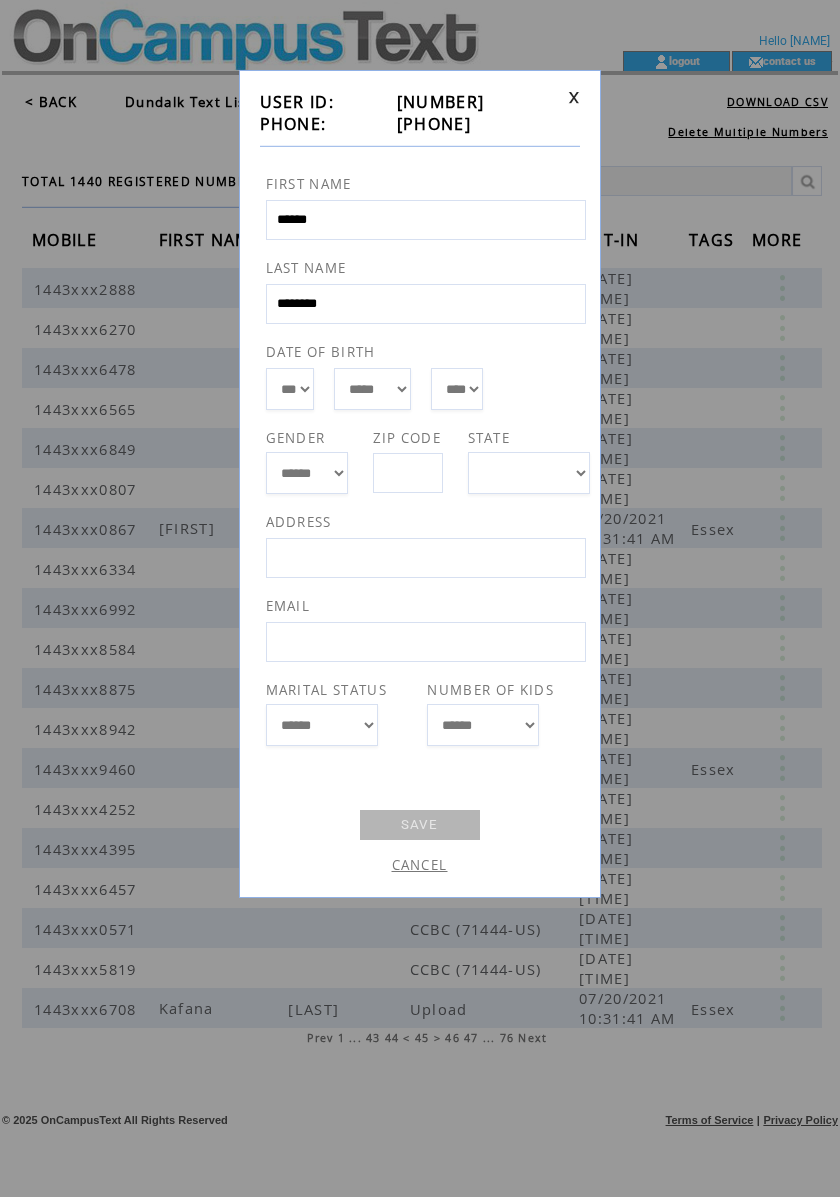 drag, startPoint x: 494, startPoint y: 122, endPoint x: 392, endPoint y: 128, distance: 102.176315 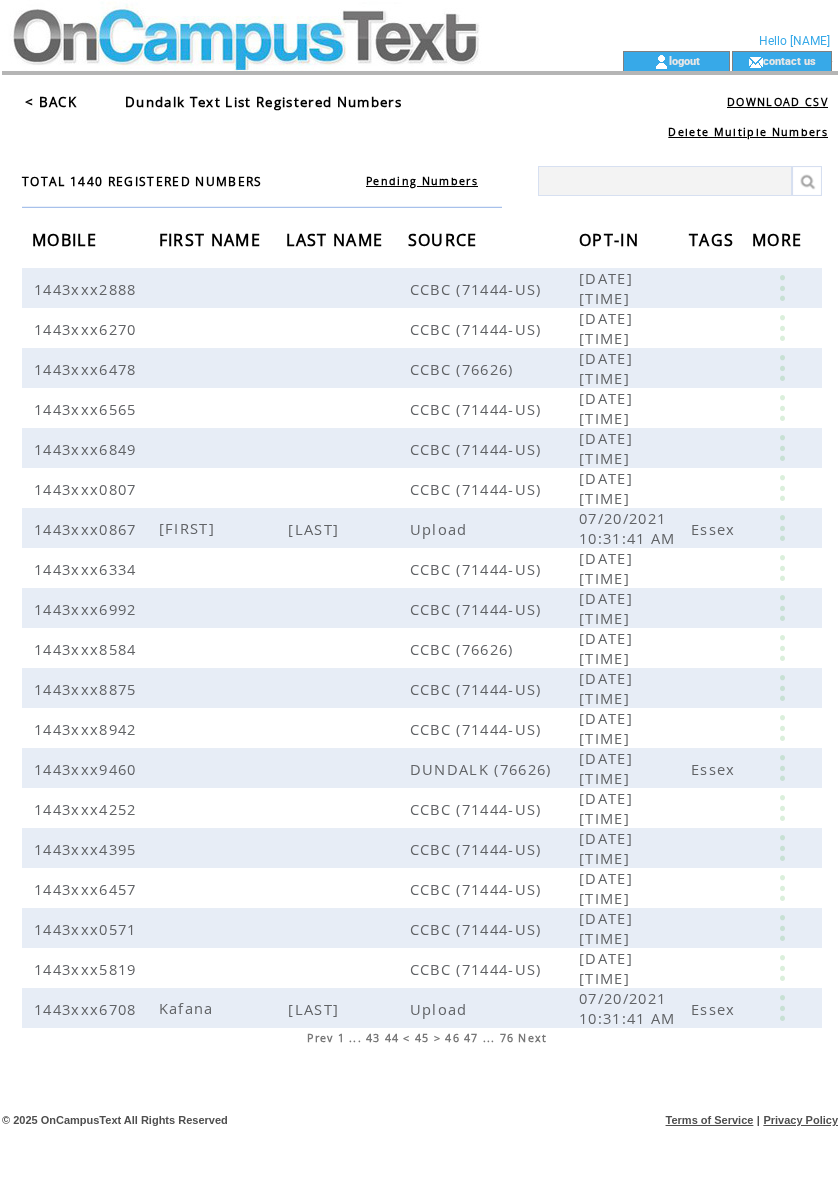 click on "Next" at bounding box center [532, 1038] 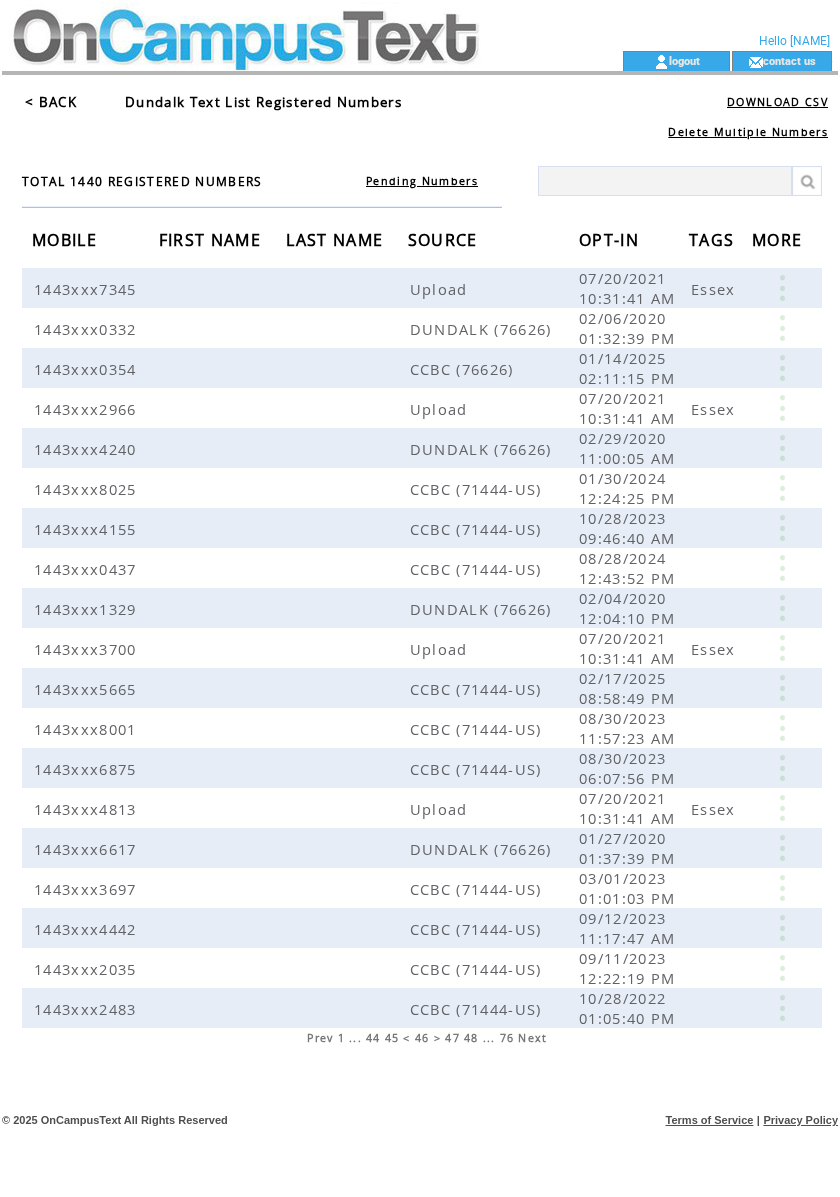 scroll, scrollTop: 0, scrollLeft: 0, axis: both 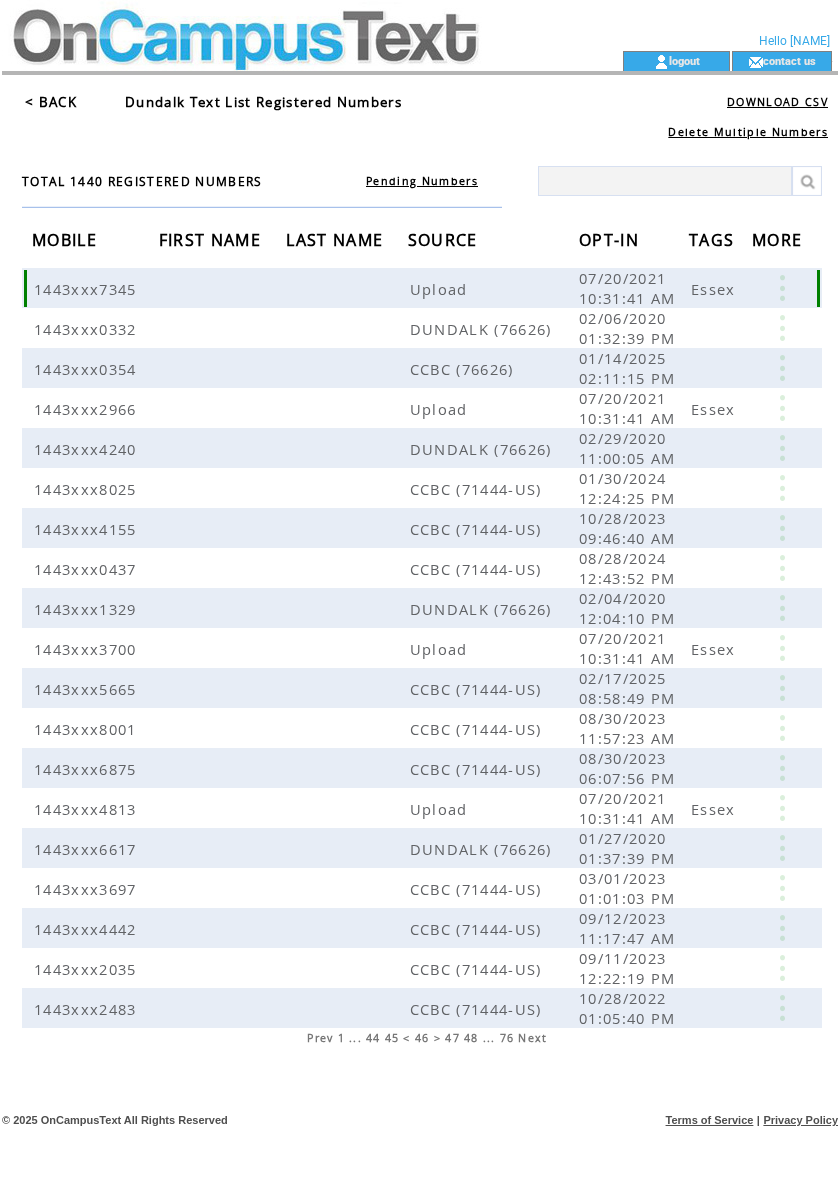 click at bounding box center [782, 288] 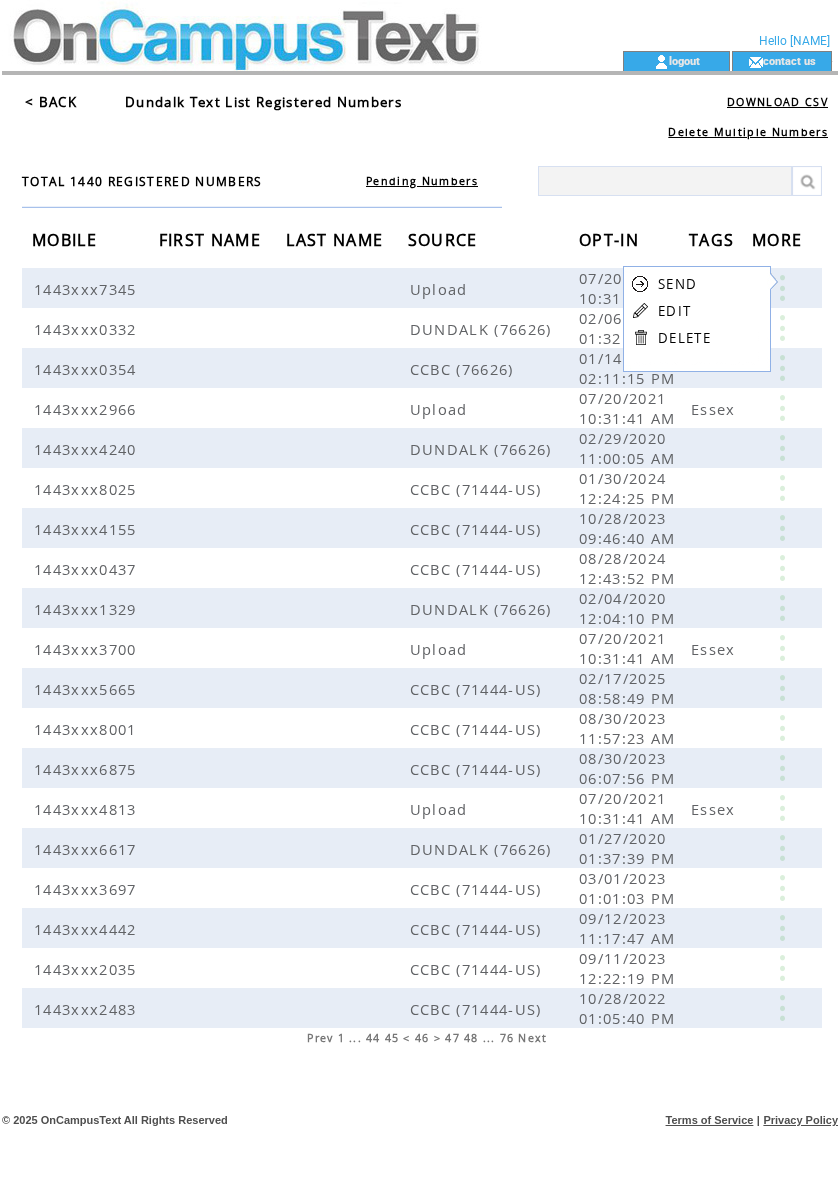 click on "EDIT" at bounding box center (674, 311) 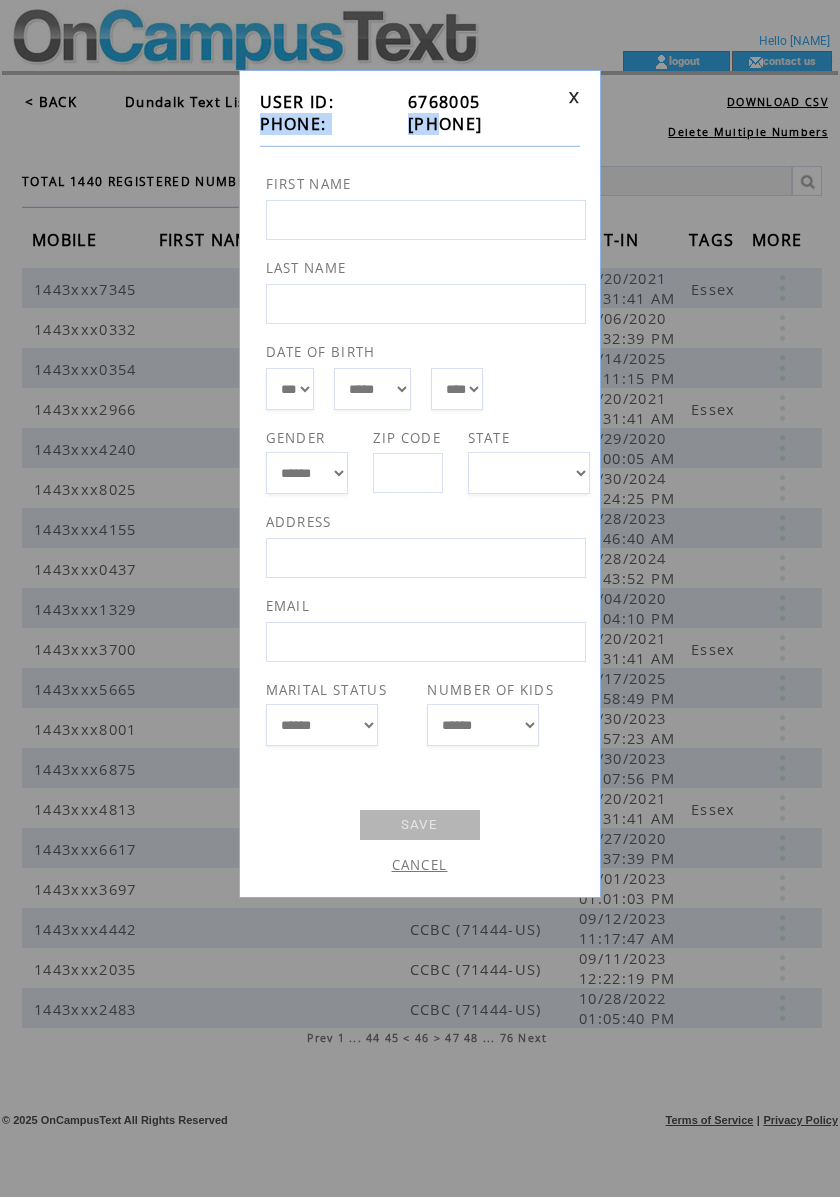 drag, startPoint x: 502, startPoint y: 112, endPoint x: 405, endPoint y: 126, distance: 98.005104 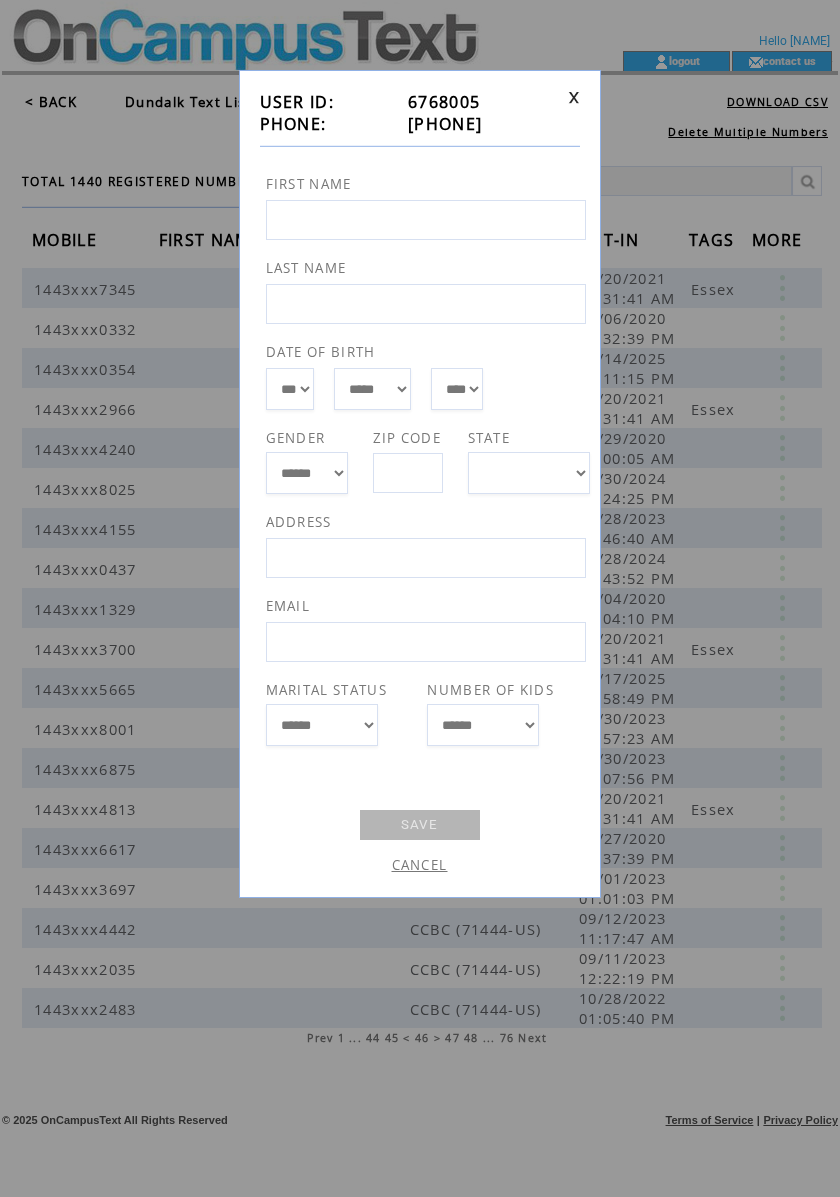click on "[PHONE]" at bounding box center [482, 124] 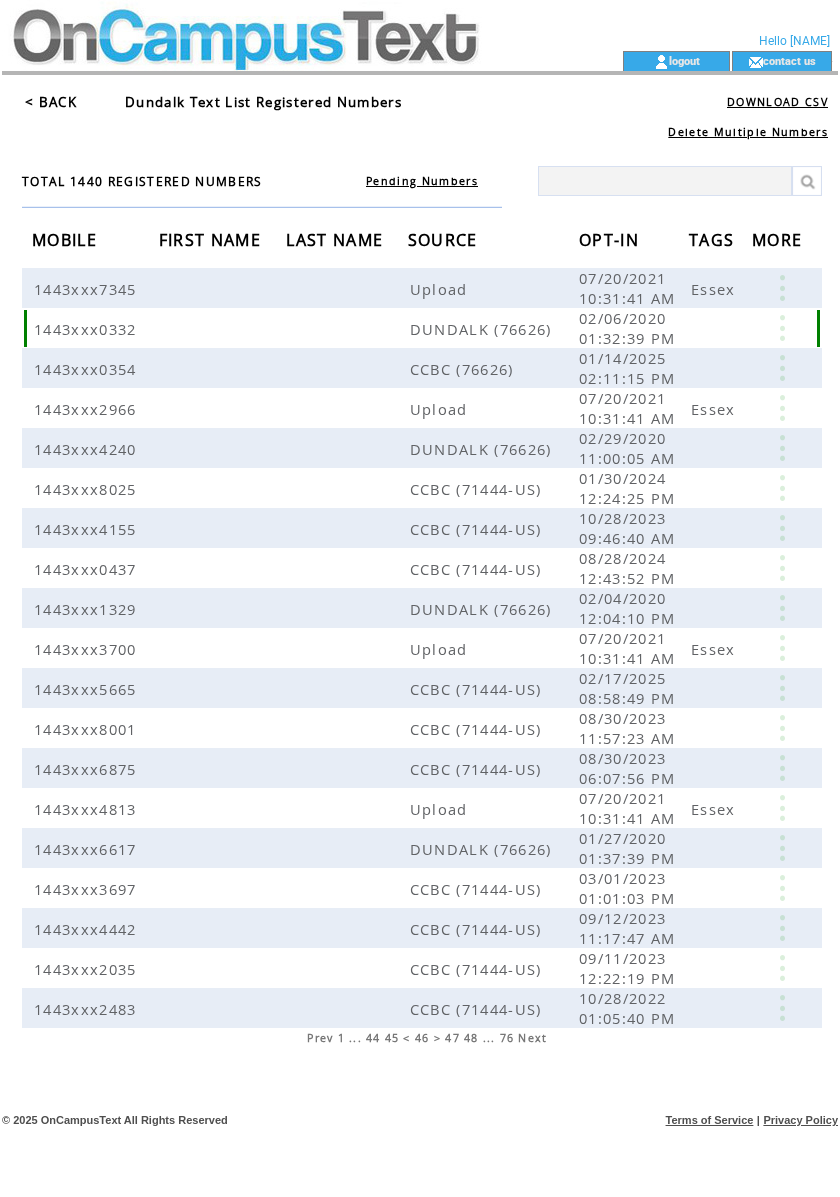 click at bounding box center (782, 328) 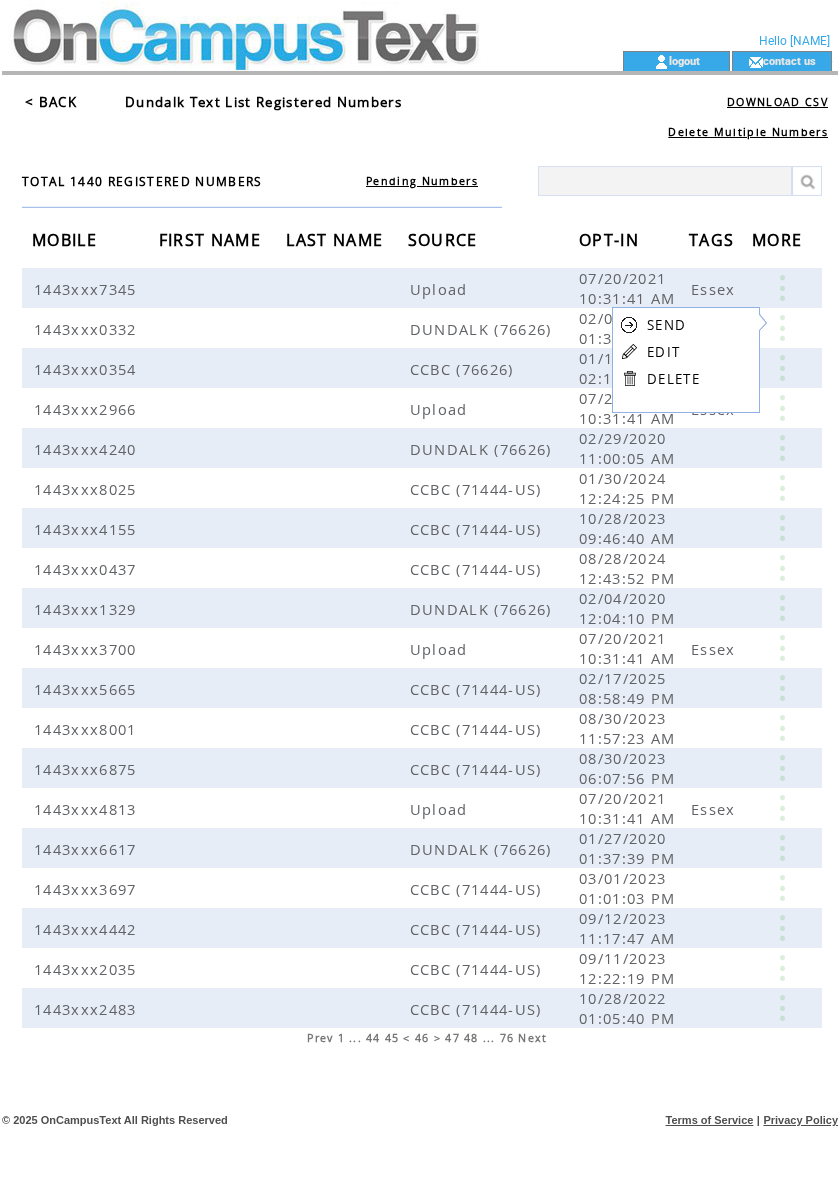 click on "EDIT" at bounding box center (663, 352) 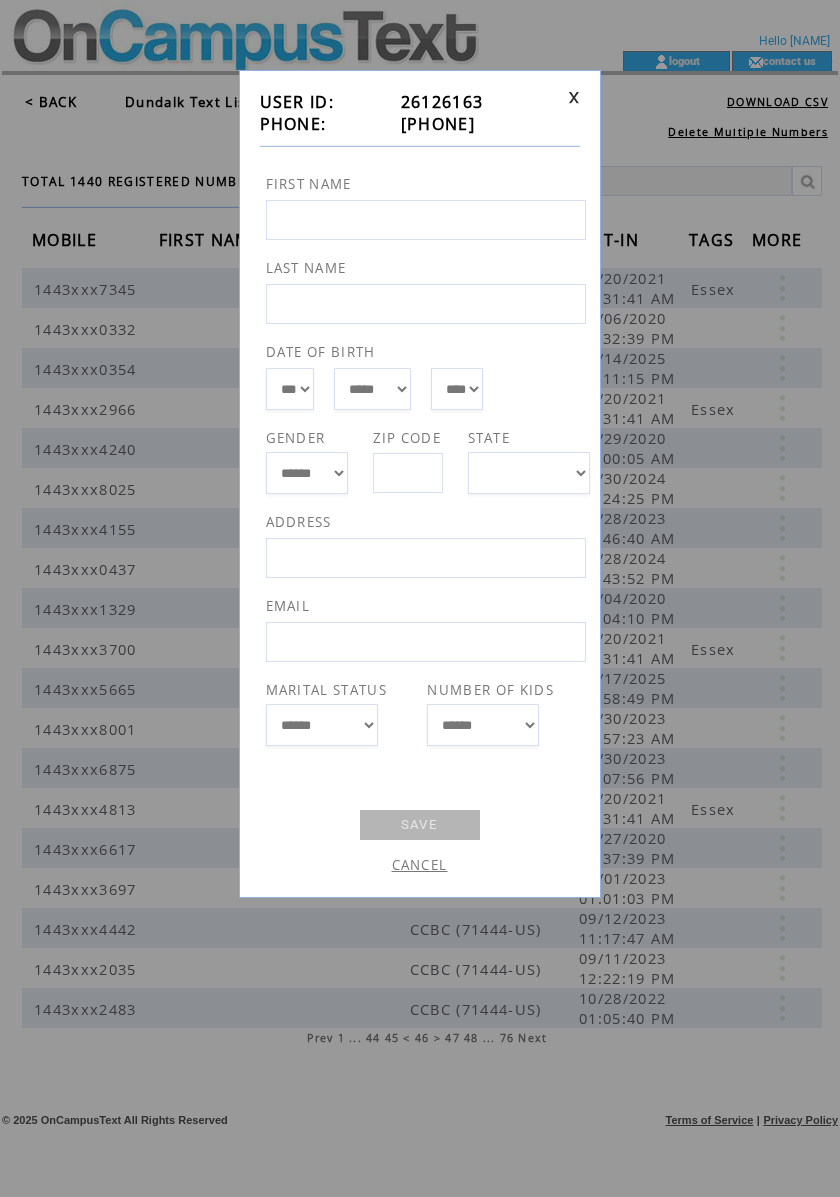 drag, startPoint x: 514, startPoint y: 125, endPoint x: 390, endPoint y: 129, distance: 124.0645 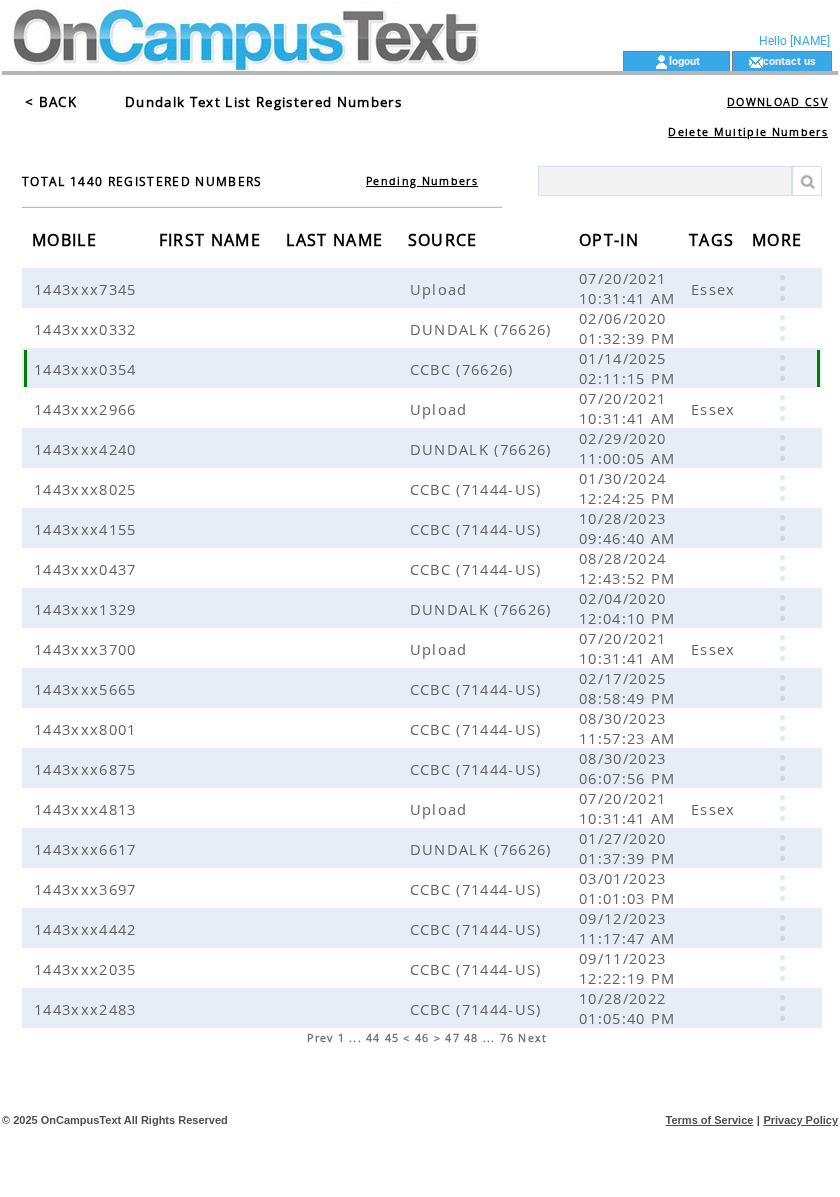 click at bounding box center (782, 368) 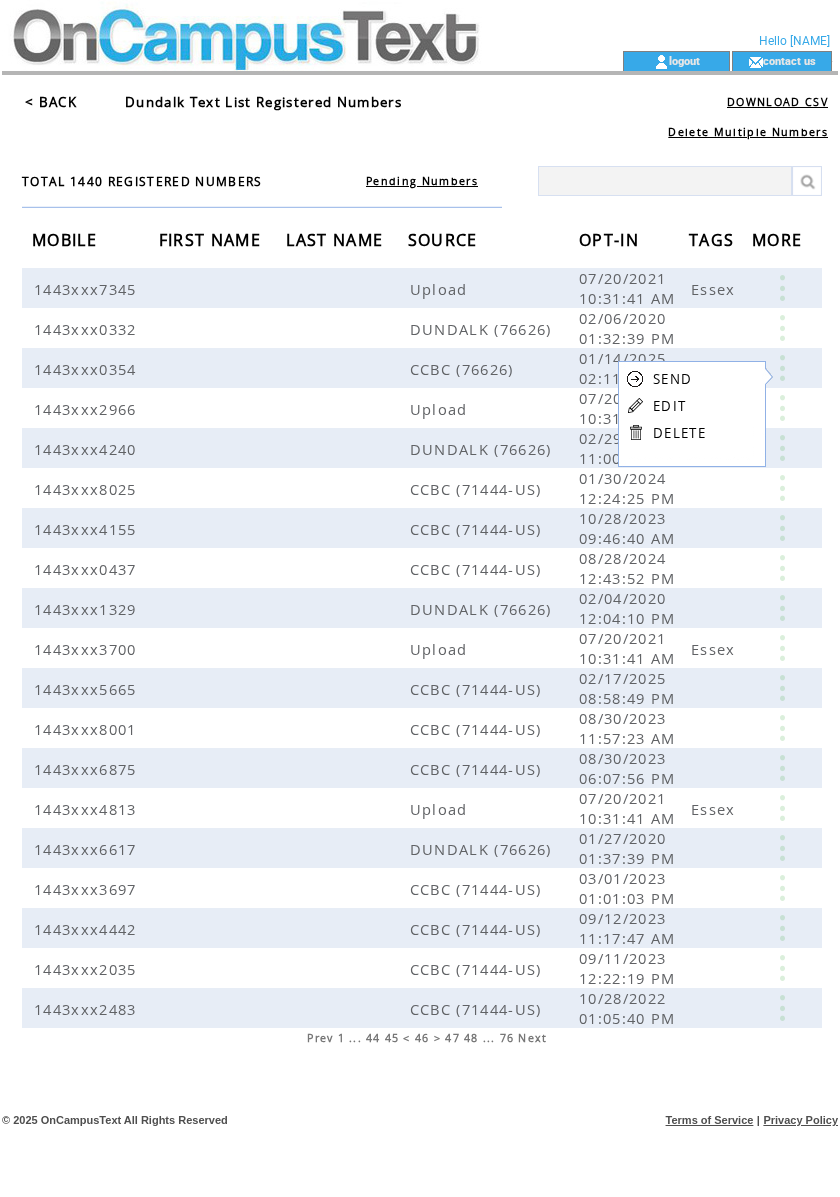 click on "EDIT" at bounding box center (669, 406) 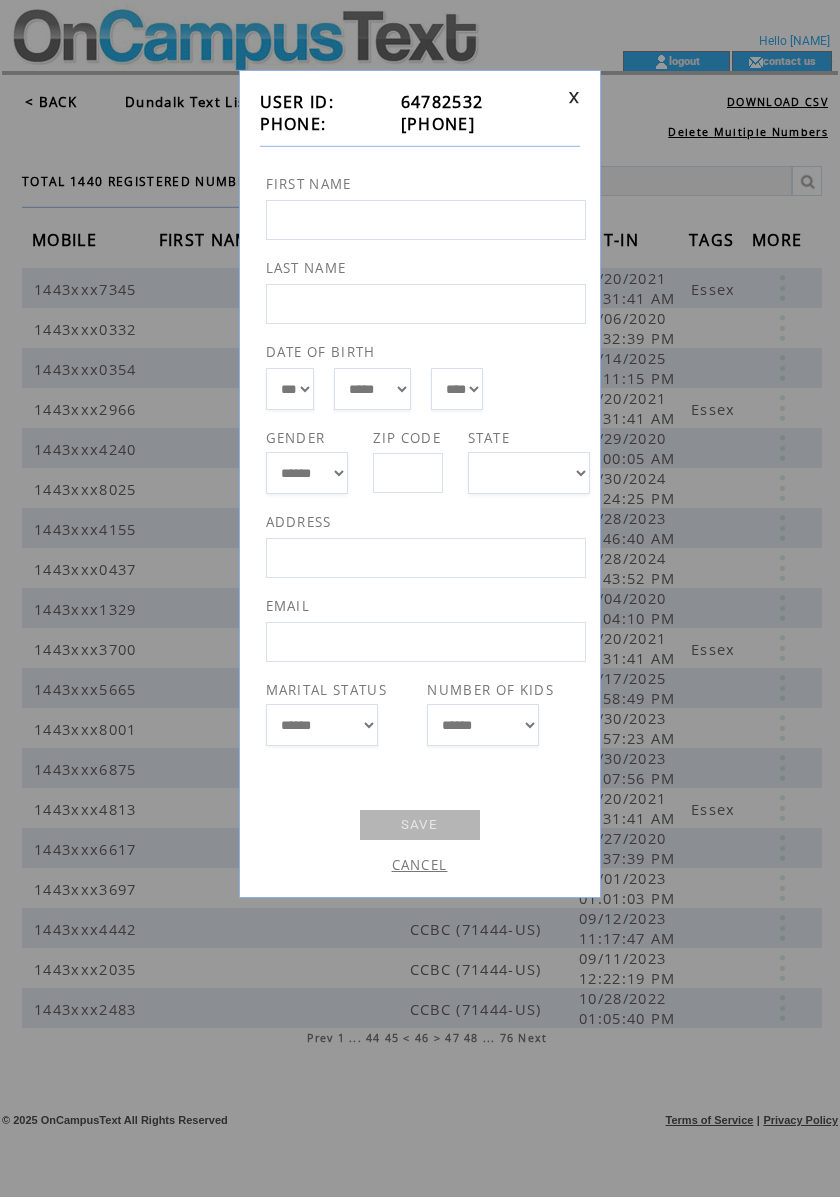 drag, startPoint x: 516, startPoint y: 129, endPoint x: 390, endPoint y: 130, distance: 126.00397 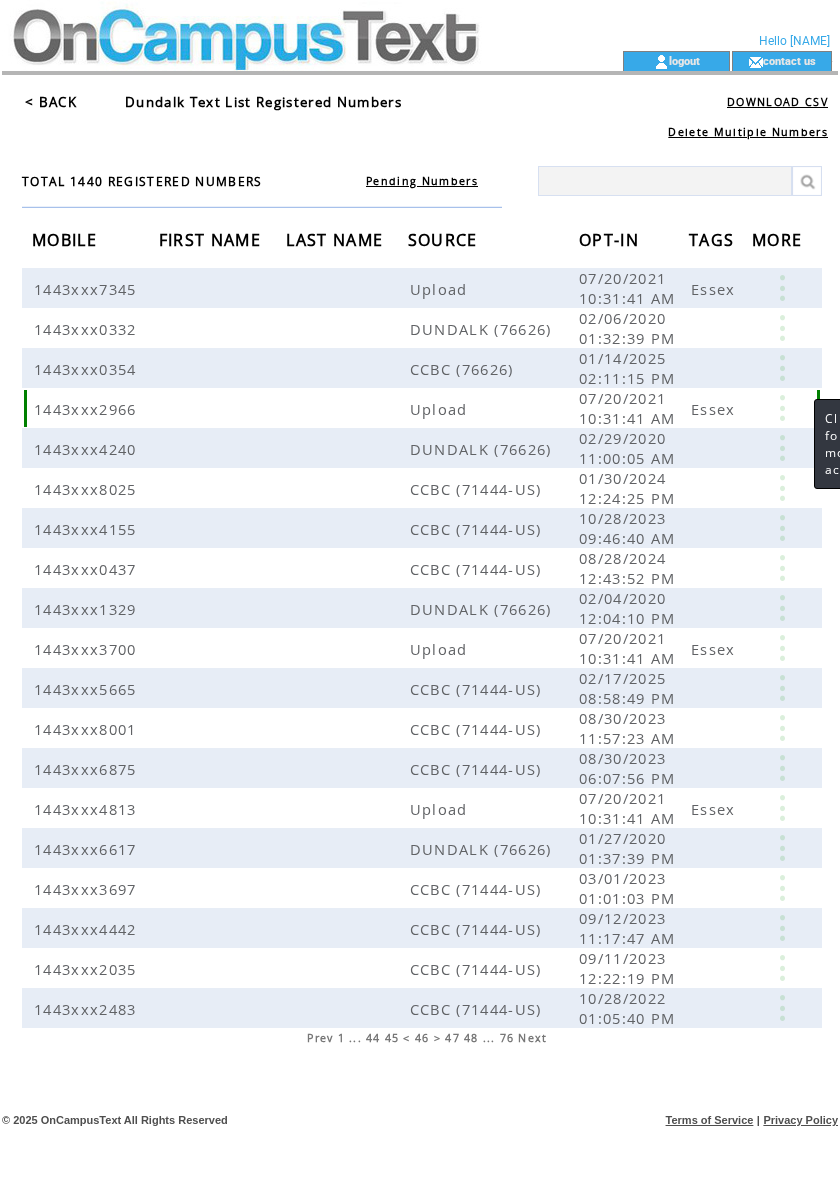 click at bounding box center (782, 408) 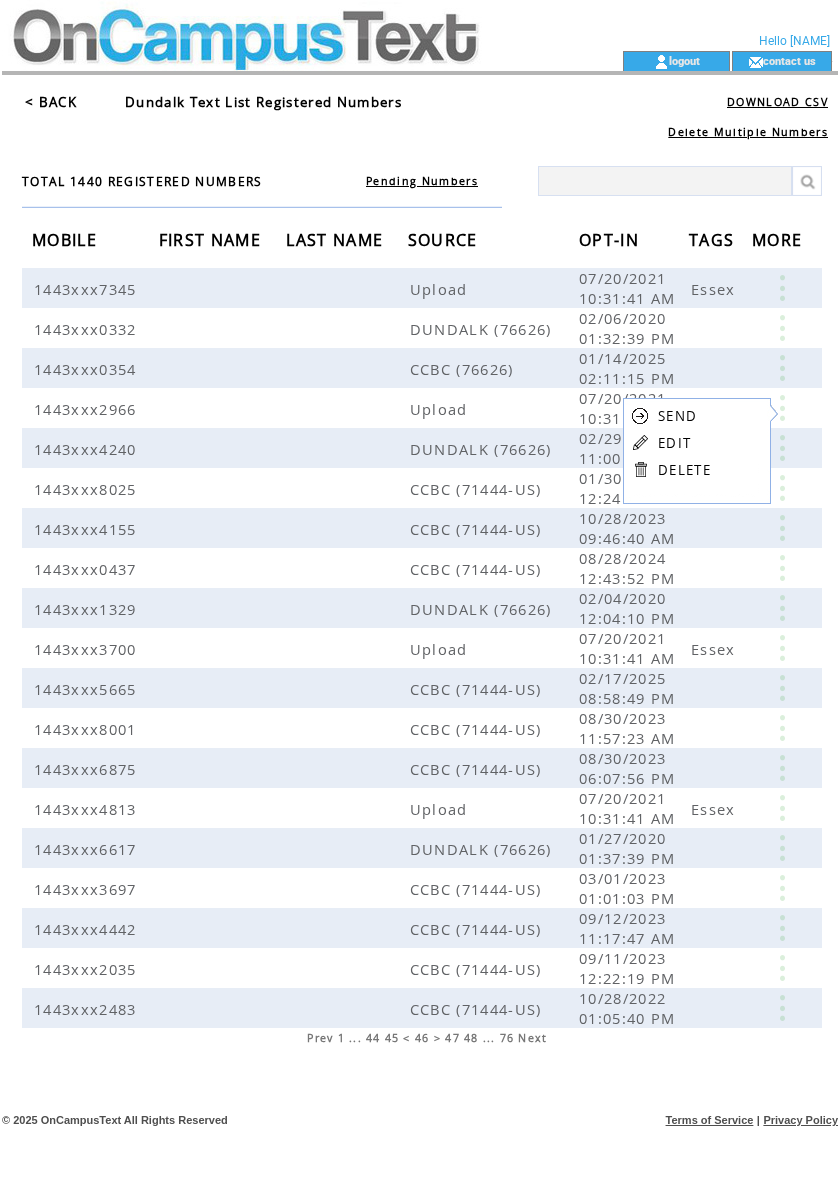 click on "EDIT" at bounding box center [674, 443] 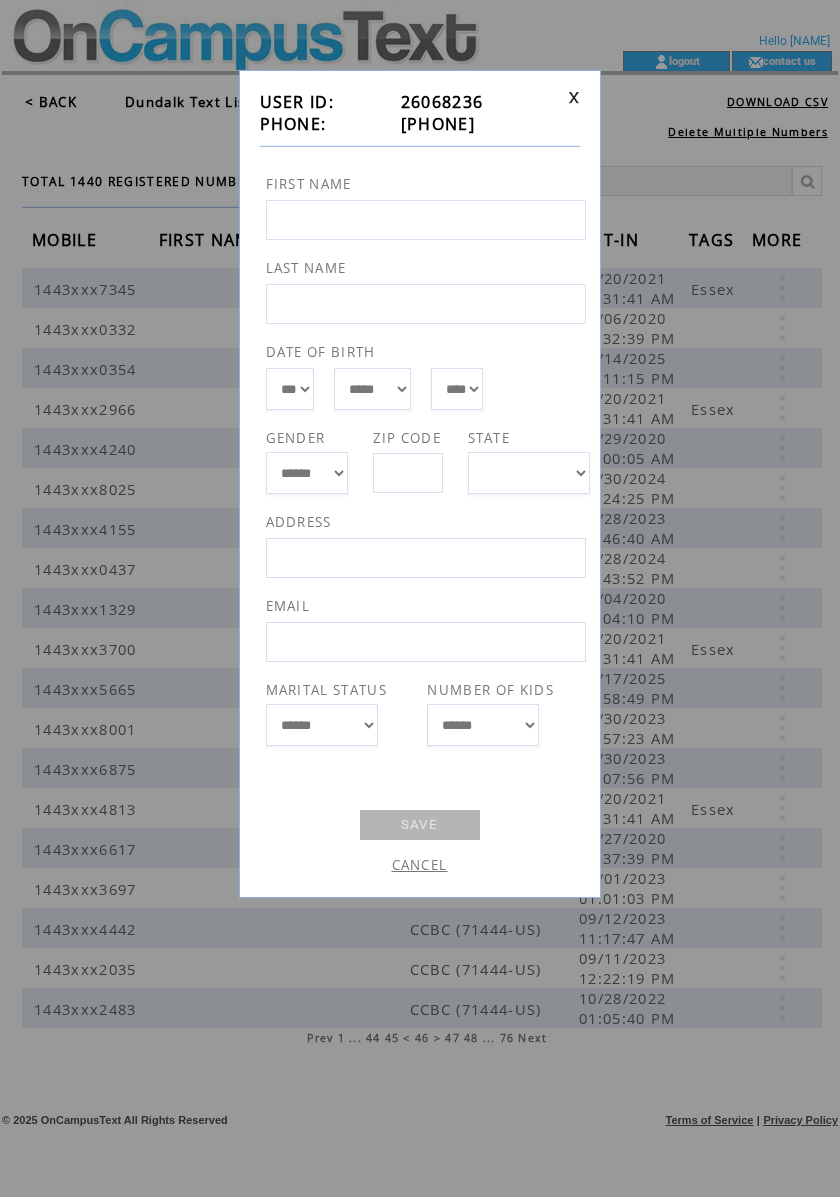 drag, startPoint x: 488, startPoint y: 125, endPoint x: 392, endPoint y: 125, distance: 96 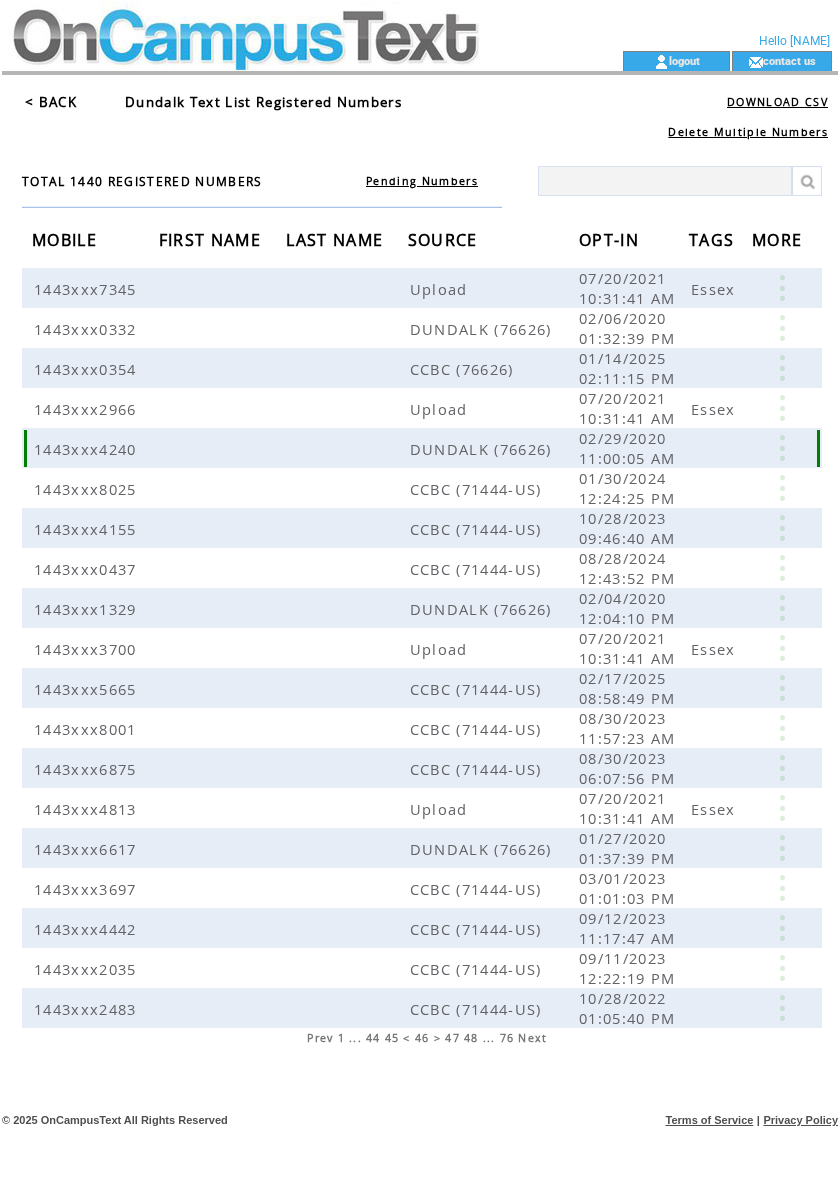 click at bounding box center [782, 448] 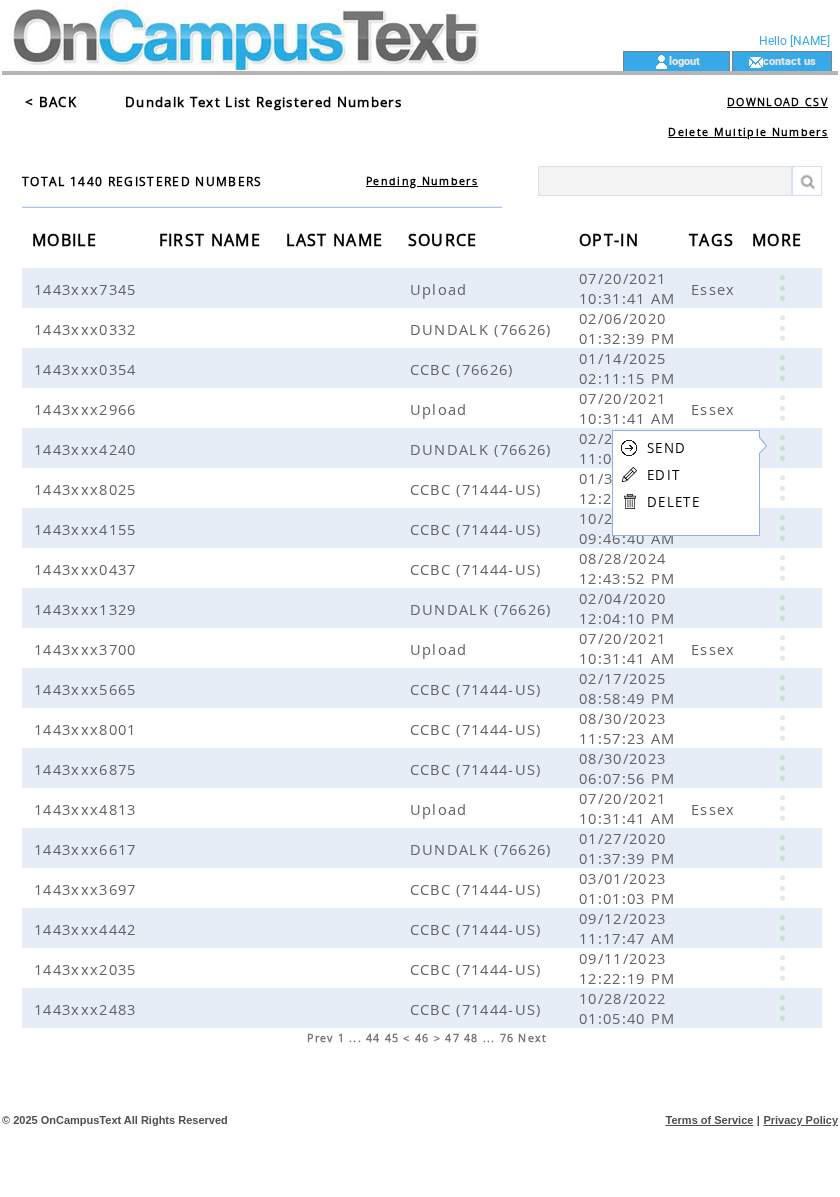 click on "EDIT" at bounding box center (663, 475) 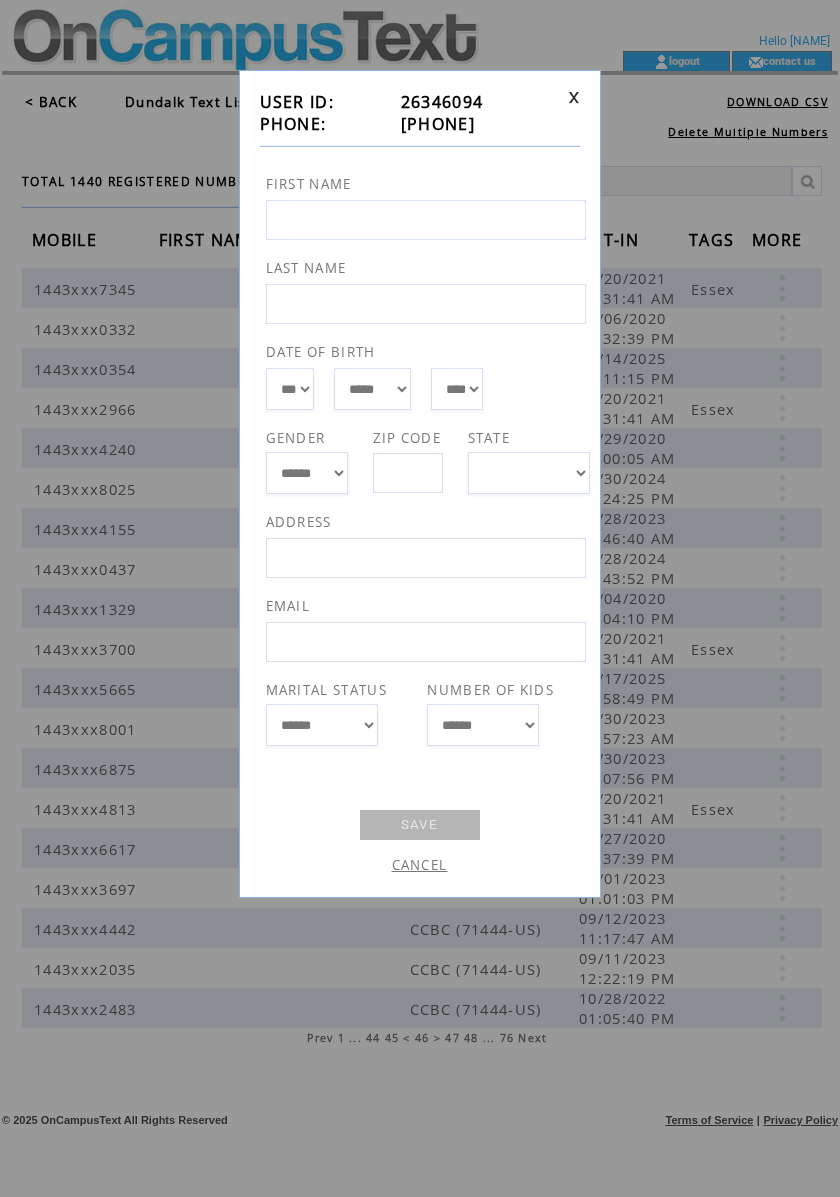 drag, startPoint x: 509, startPoint y: 128, endPoint x: 392, endPoint y: 118, distance: 117.426575 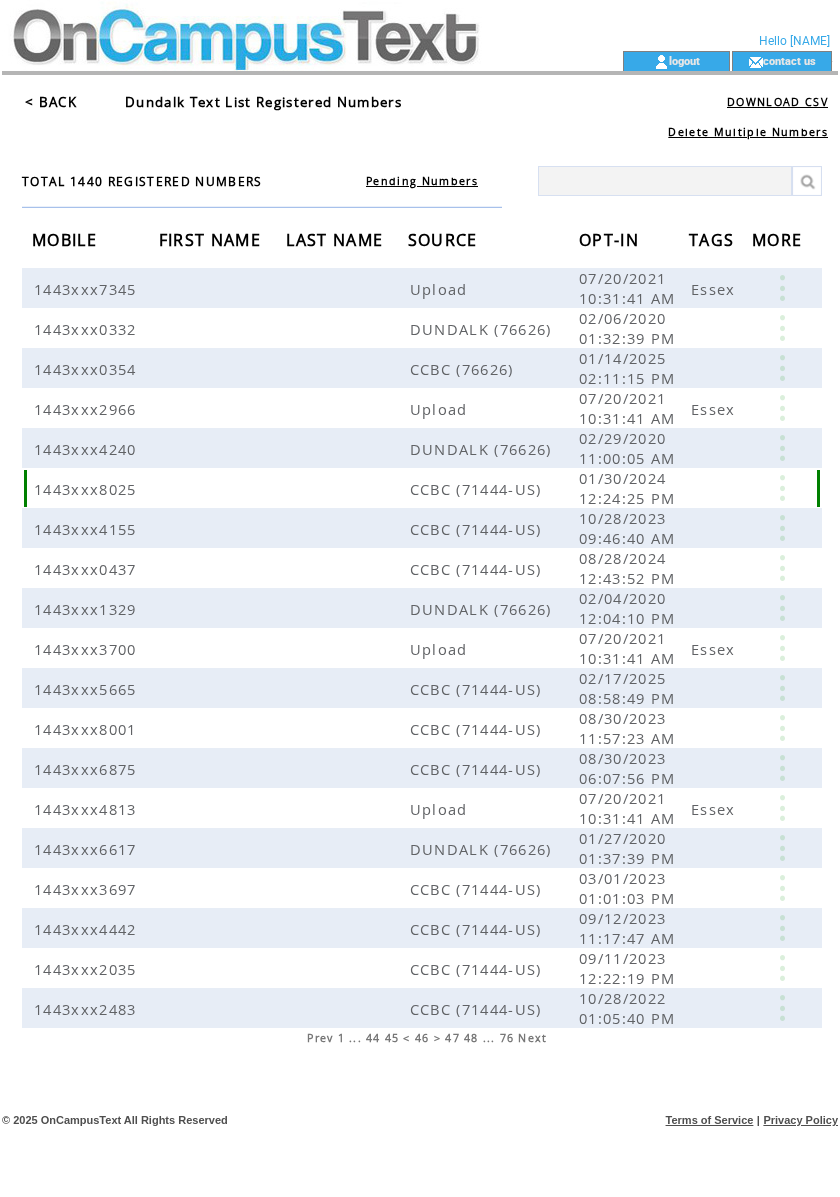click at bounding box center [782, 488] 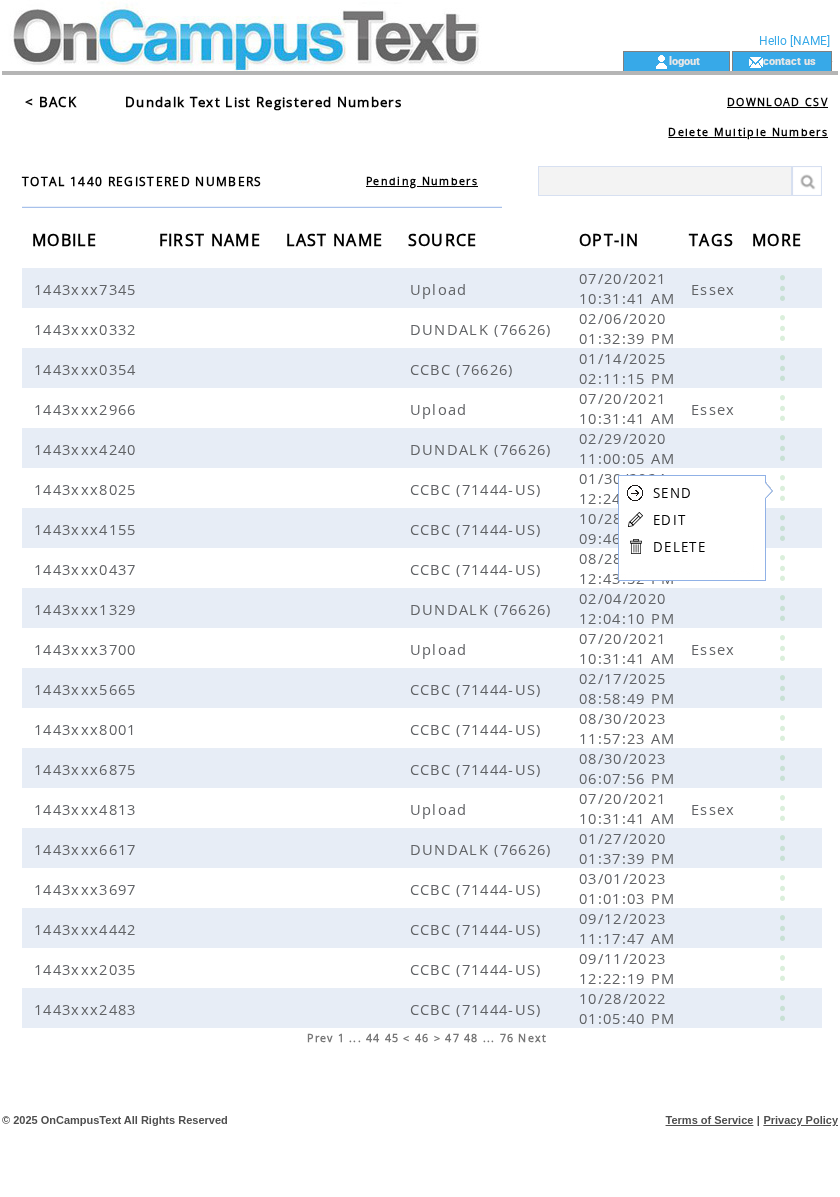 click on "EDIT" at bounding box center [669, 520] 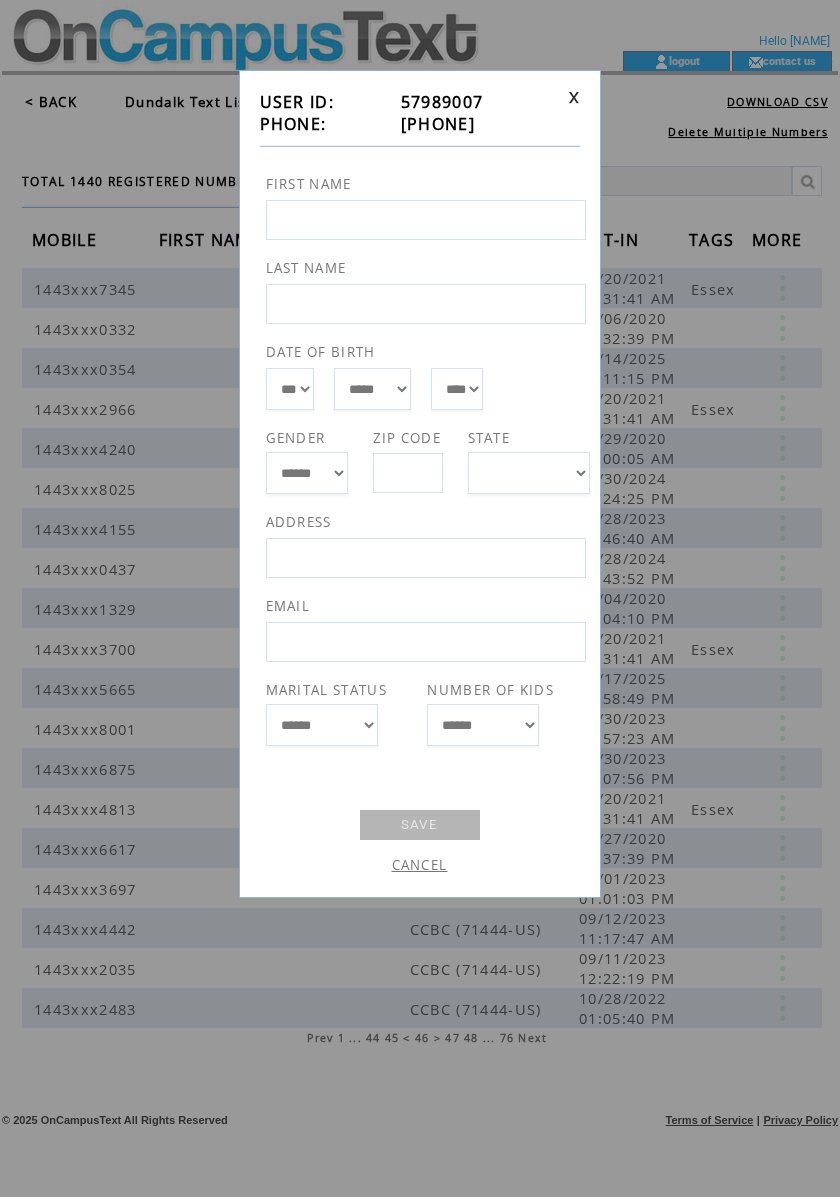 drag, startPoint x: 517, startPoint y: 132, endPoint x: 418, endPoint y: 128, distance: 99.08077 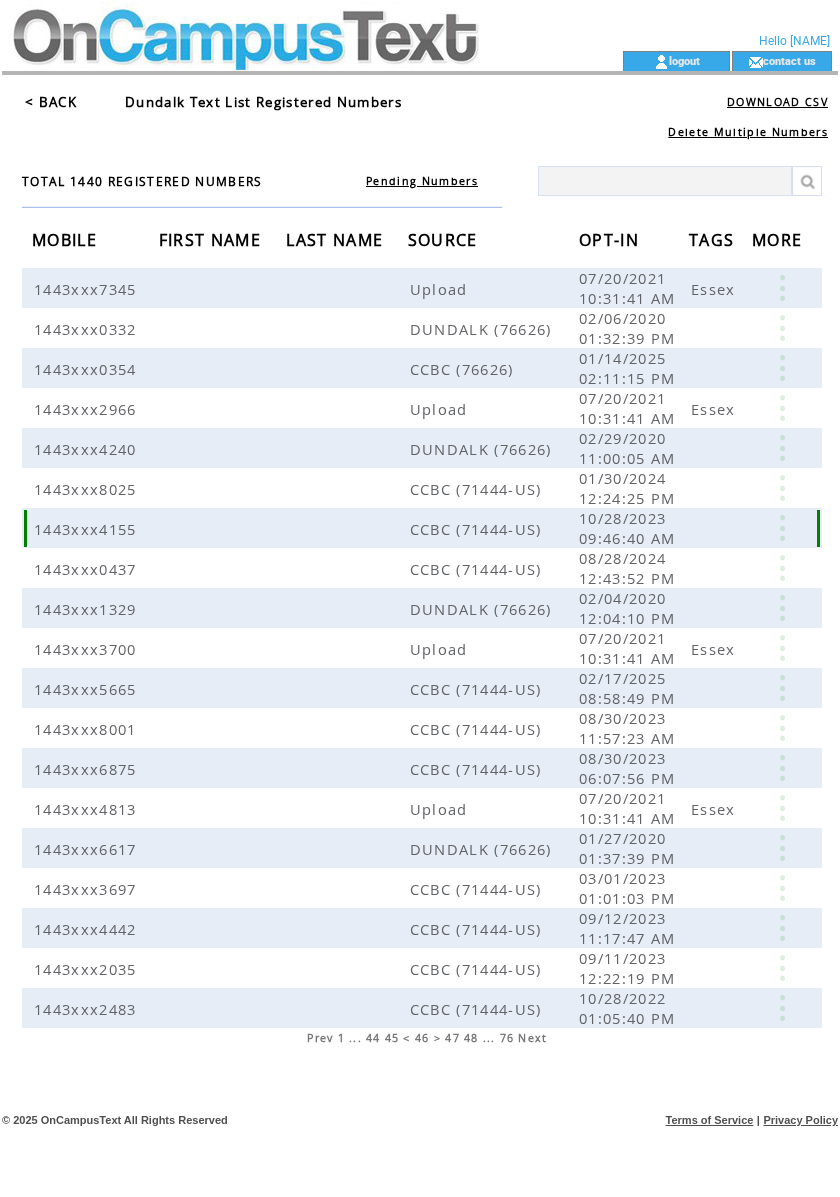 click at bounding box center (782, 528) 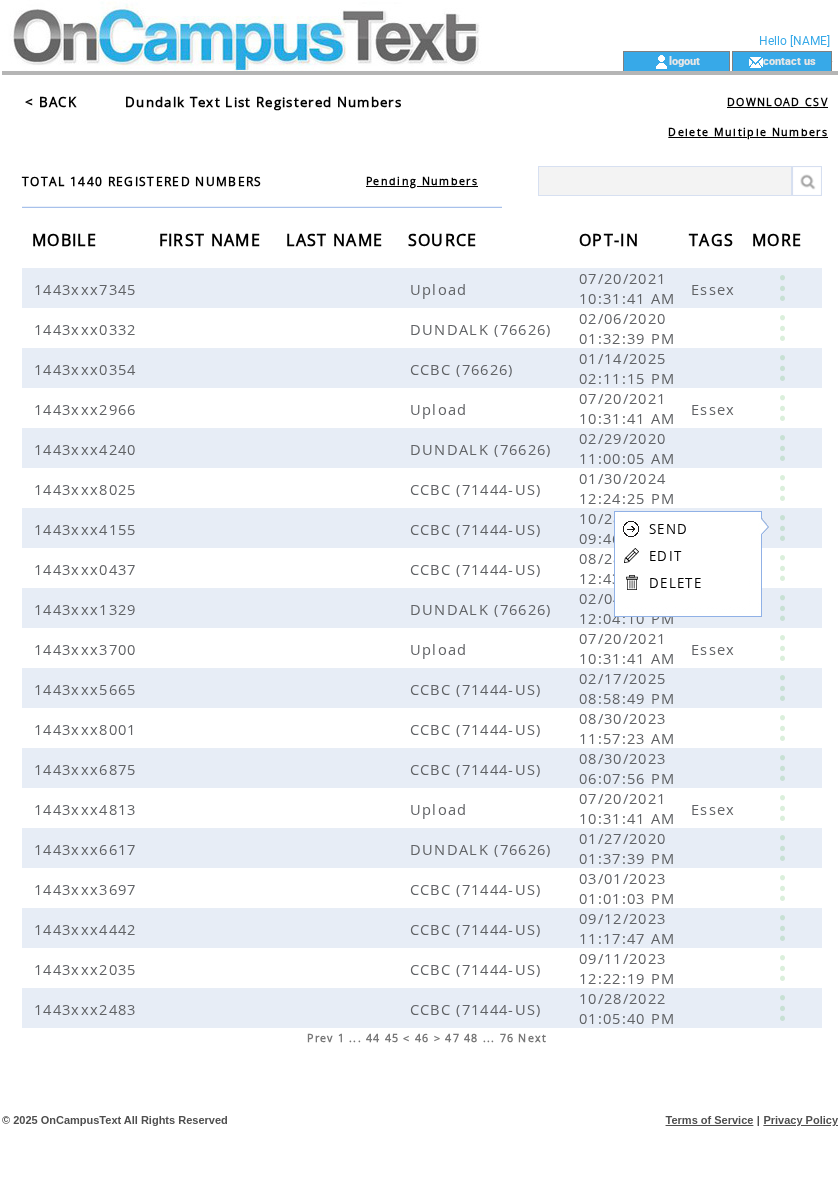 click on "EDIT" at bounding box center (665, 556) 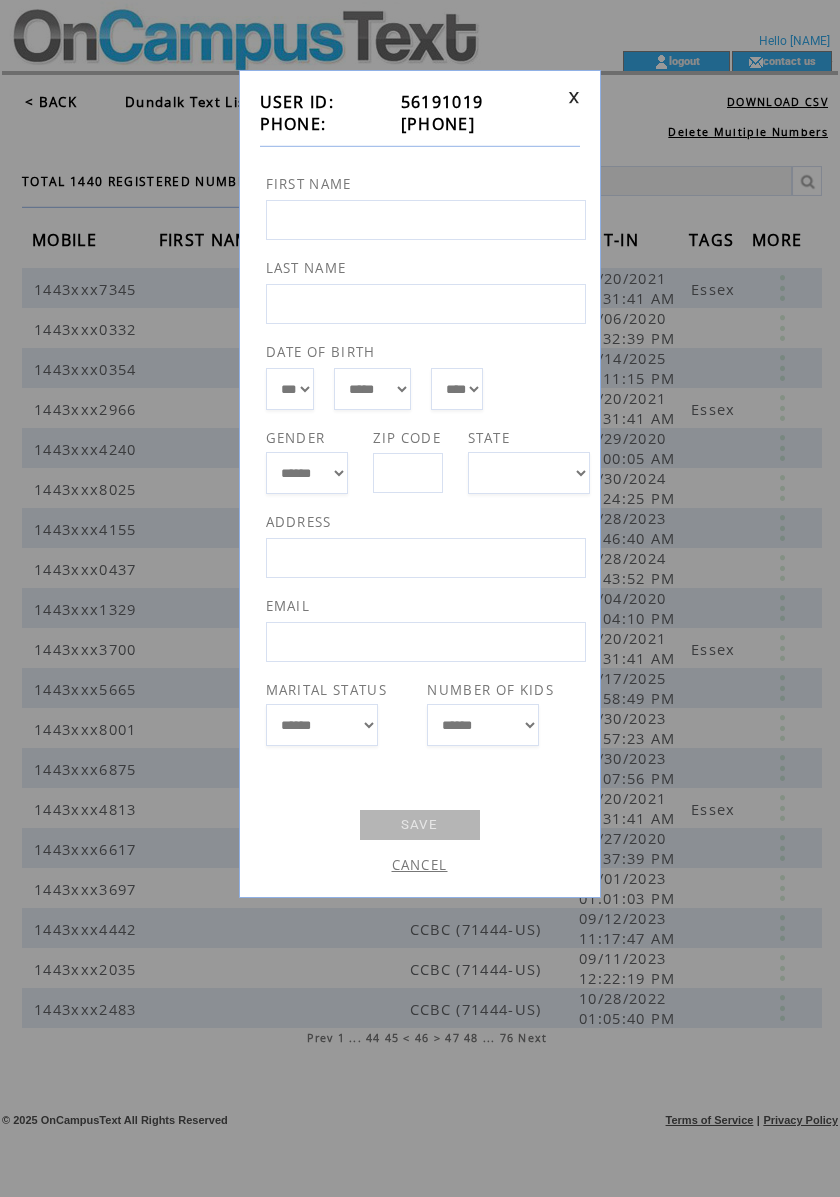 drag, startPoint x: 518, startPoint y: 126, endPoint x: 382, endPoint y: 120, distance: 136.1323 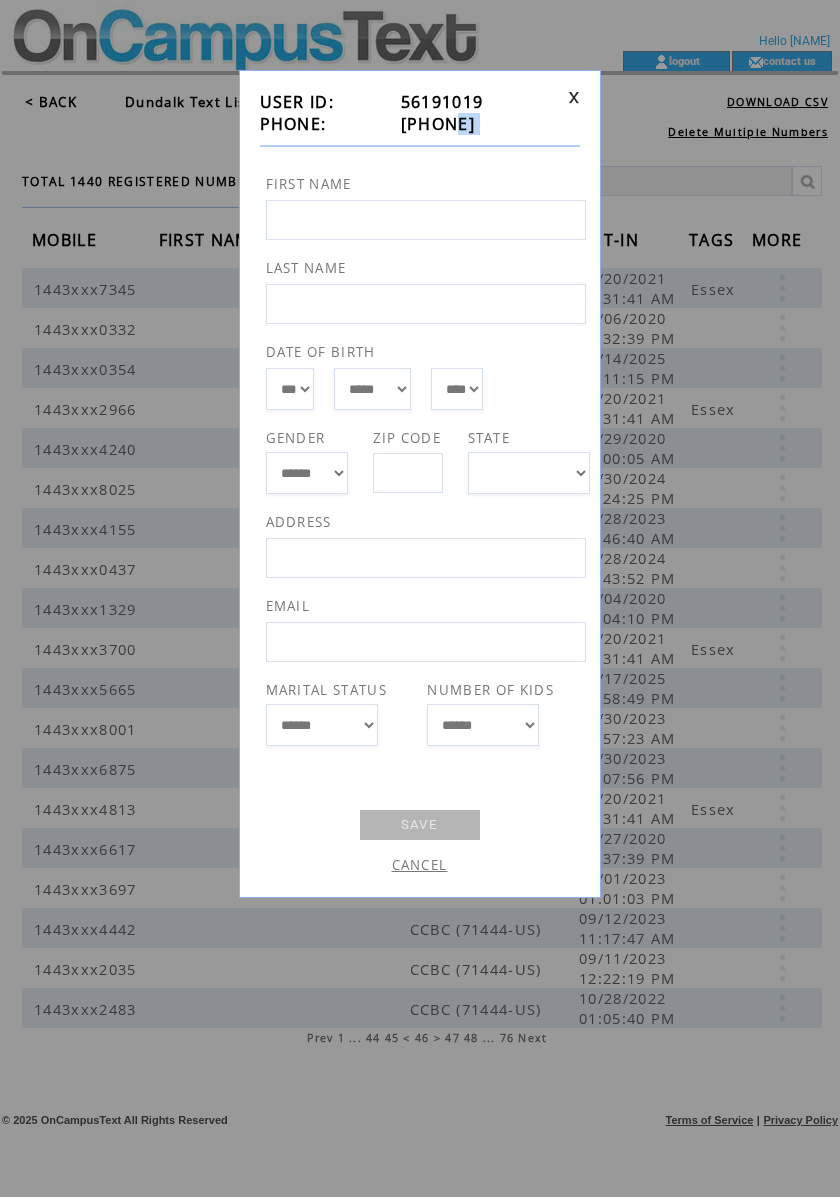 drag, startPoint x: 500, startPoint y: 136, endPoint x: 429, endPoint y: 134, distance: 71.02816 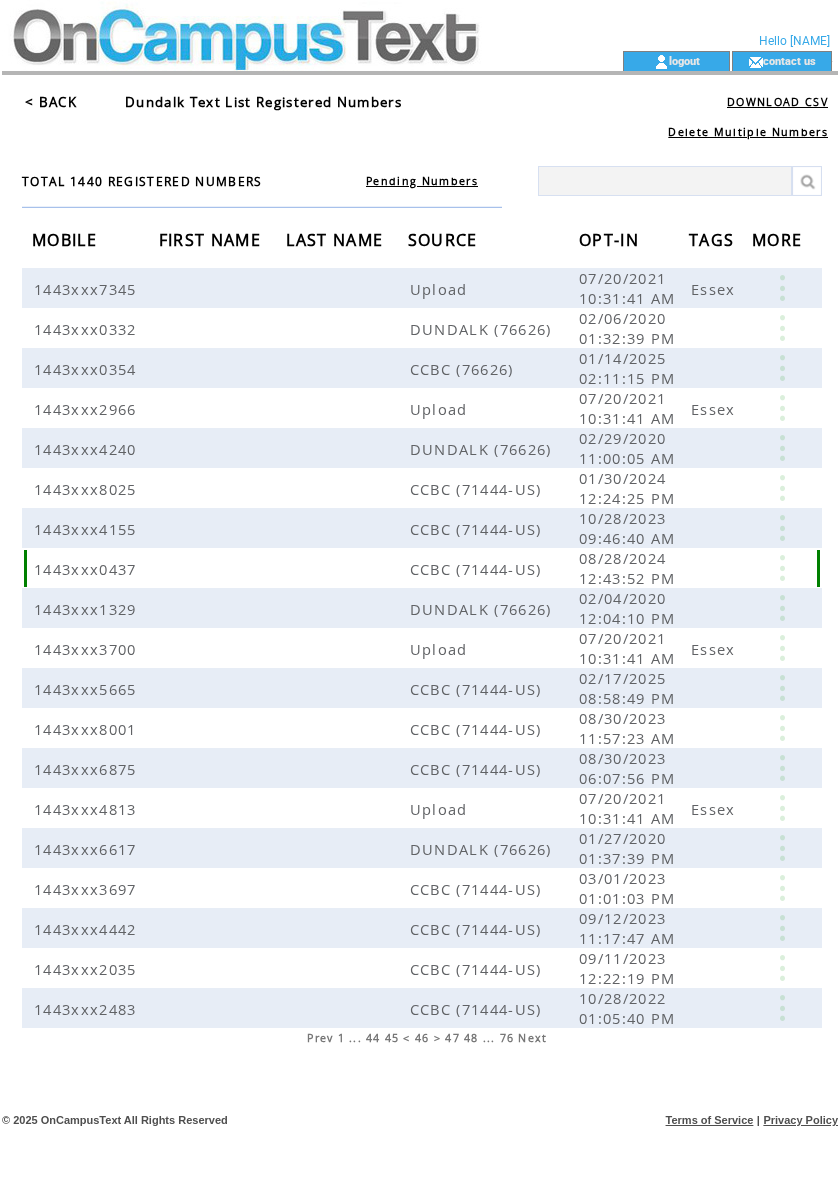 click at bounding box center [782, 568] 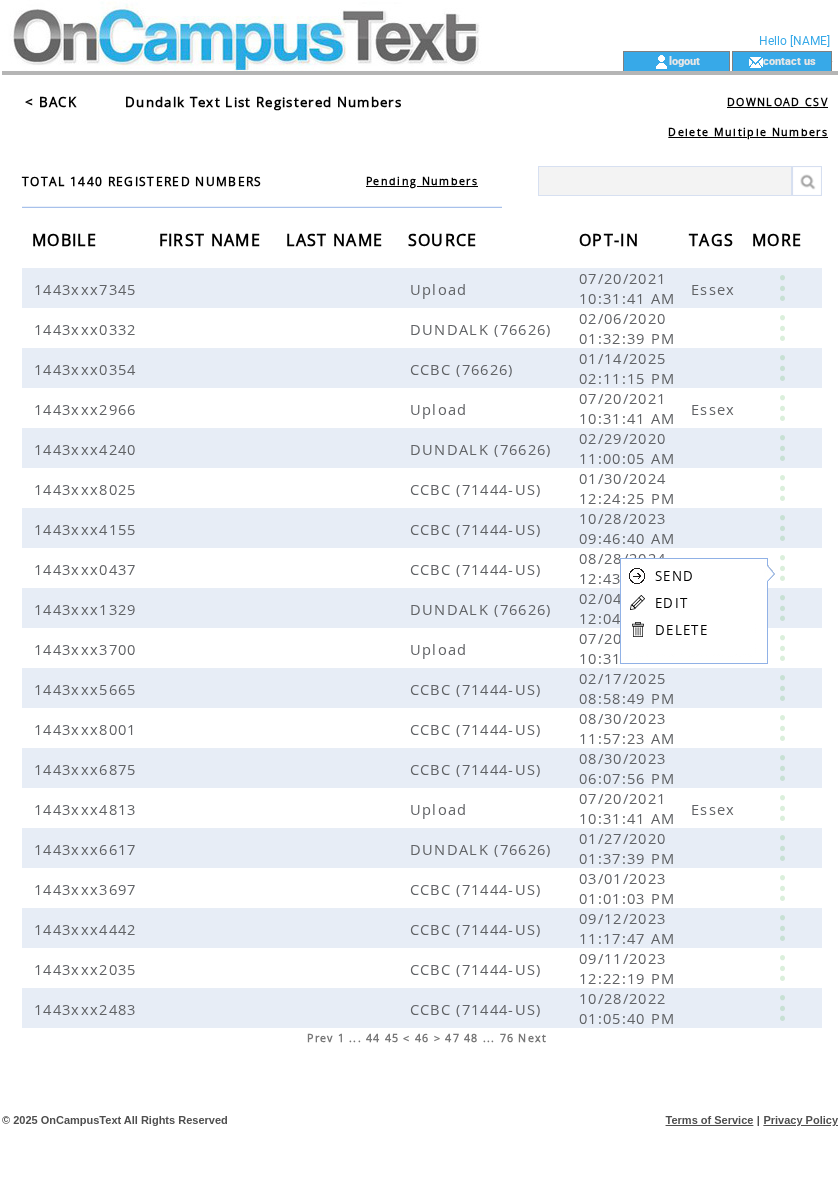 click on "EDIT" at bounding box center [671, 603] 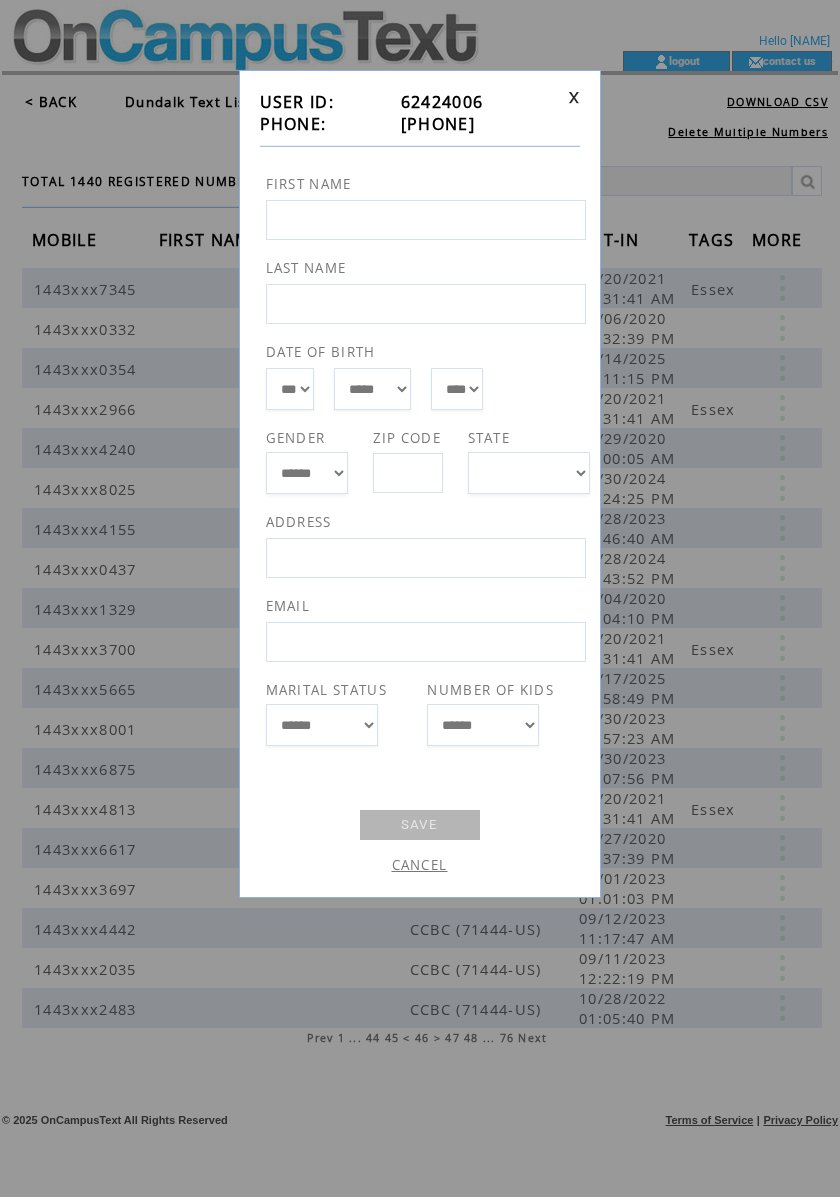 drag, startPoint x: 480, startPoint y: 125, endPoint x: 385, endPoint y: 134, distance: 95.42536 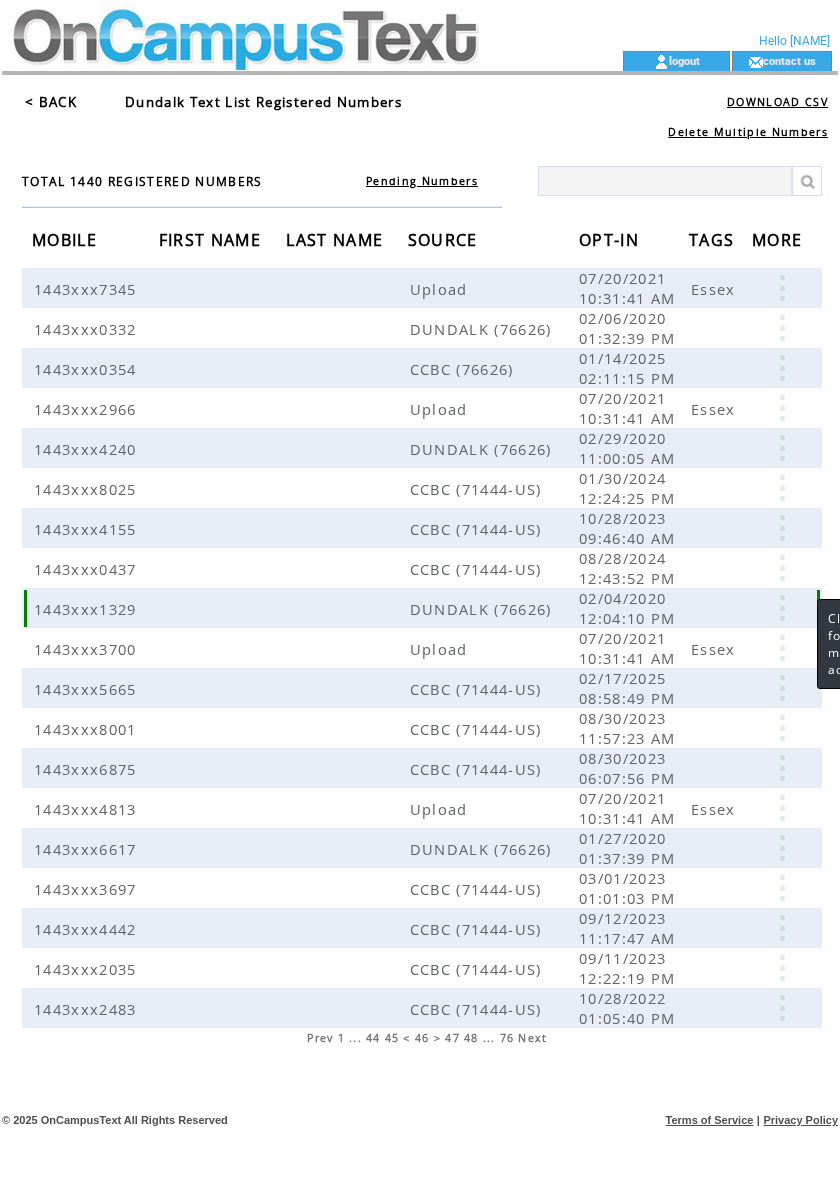 click at bounding box center (782, 608) 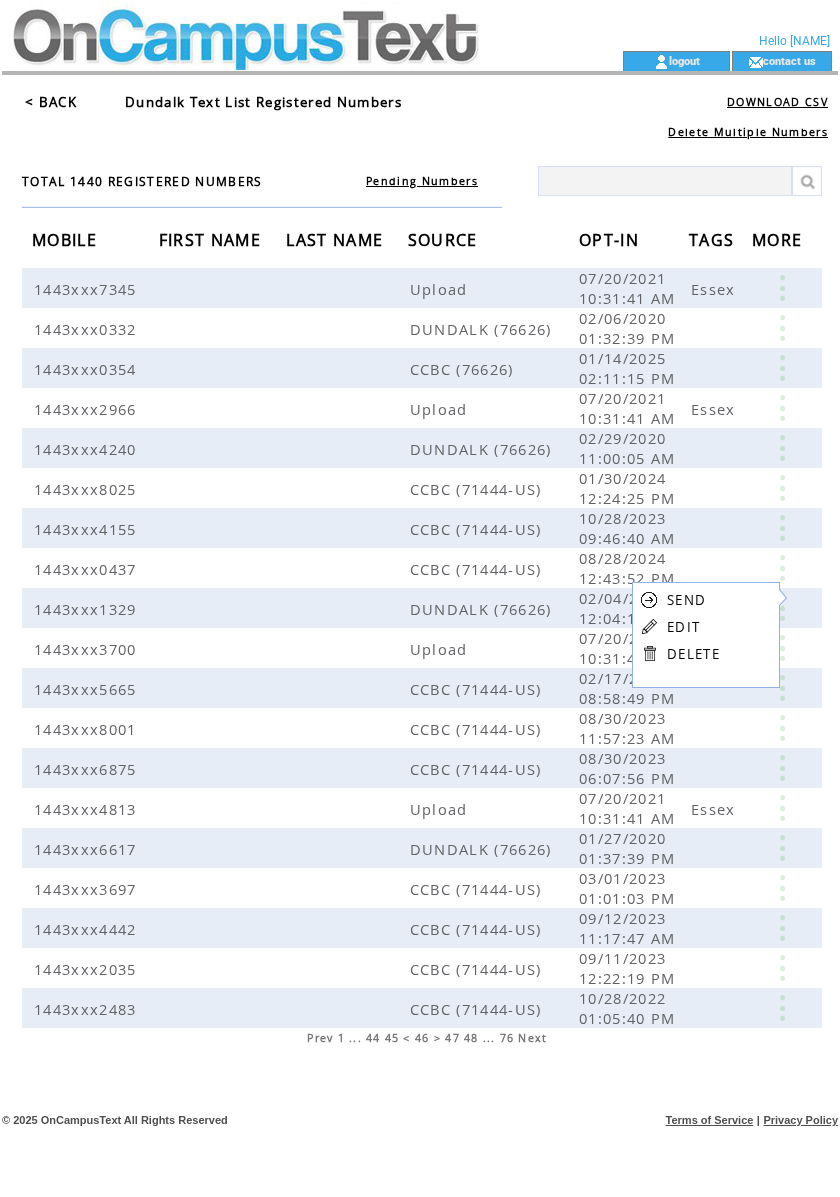 click on "EDIT" at bounding box center (683, 627) 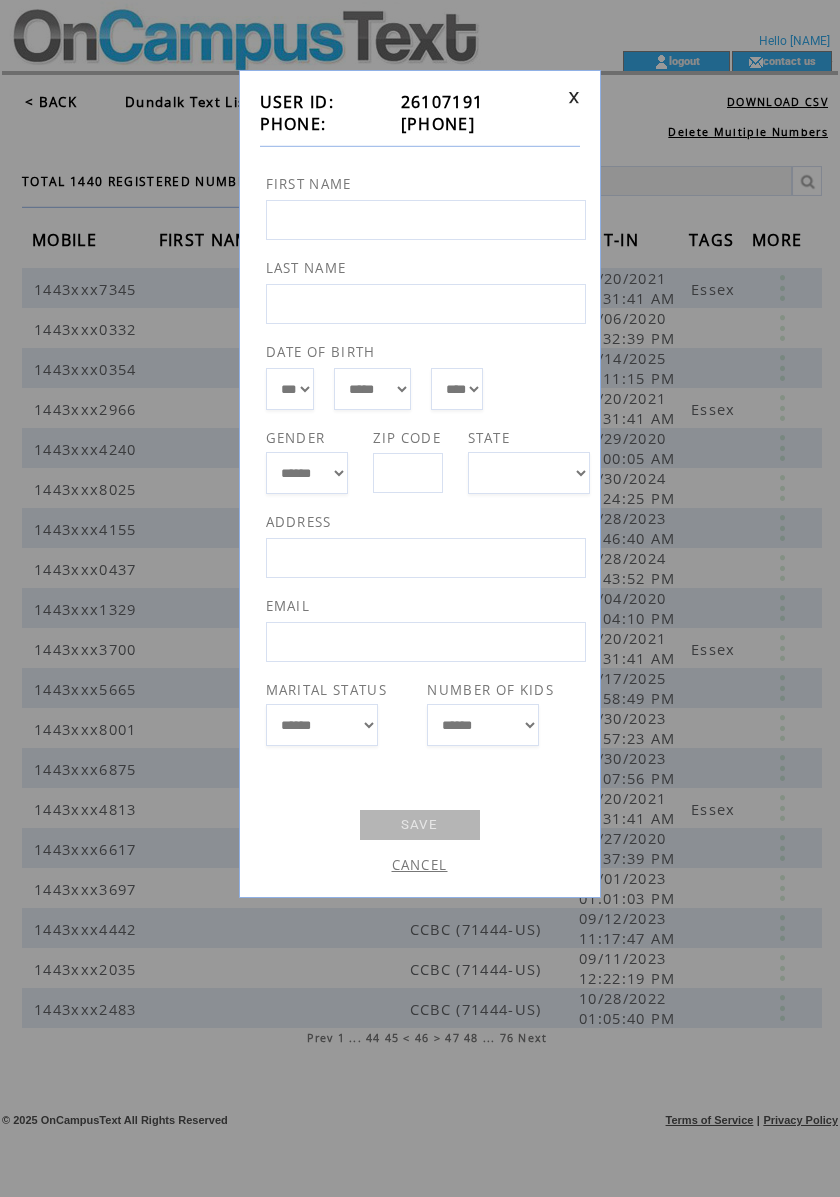 drag, startPoint x: 465, startPoint y: 125, endPoint x: 382, endPoint y: 122, distance: 83.0542 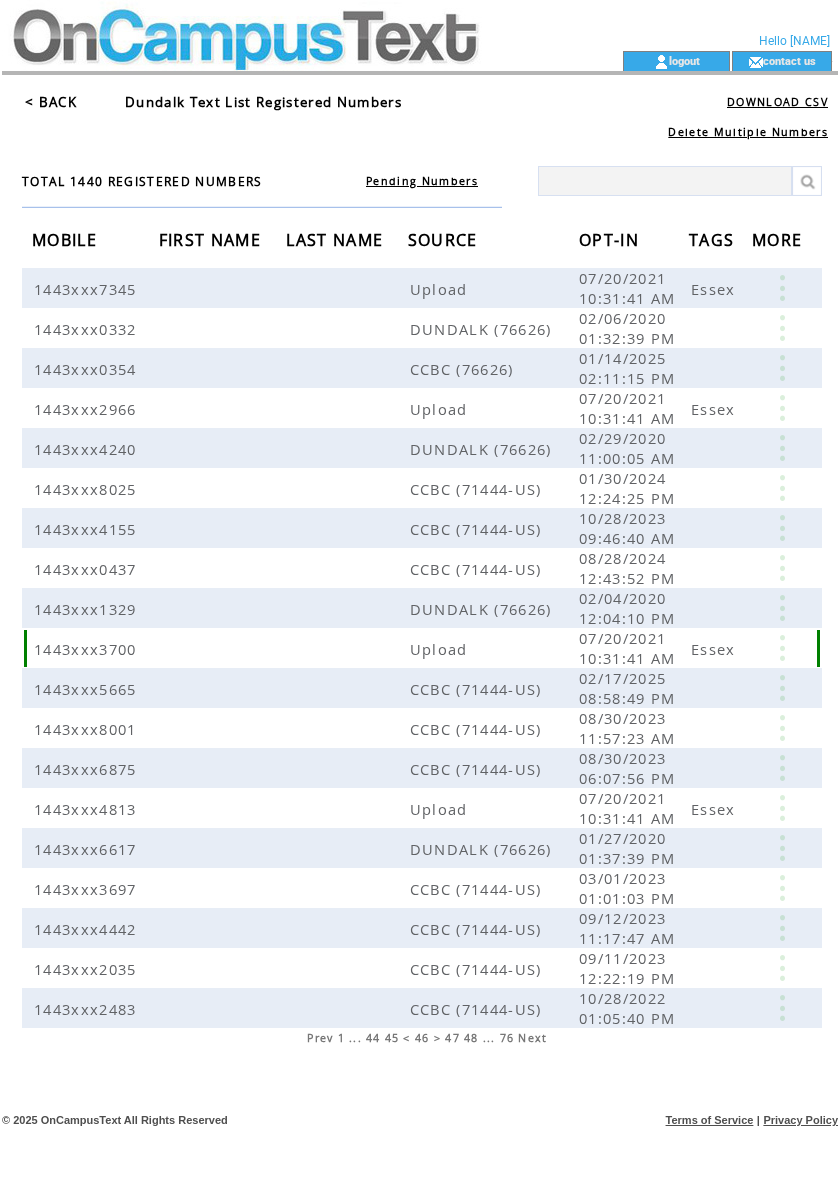 click at bounding box center [782, 648] 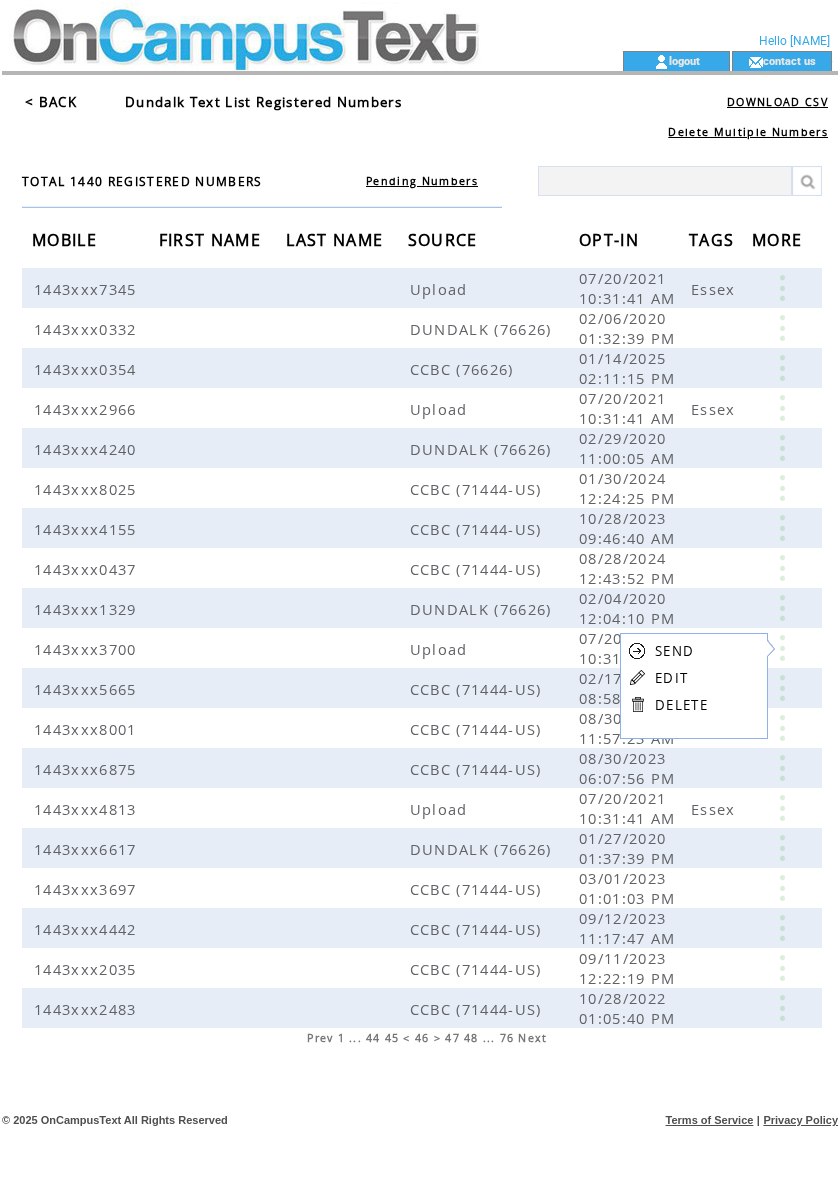 click on "EDIT" at bounding box center [671, 678] 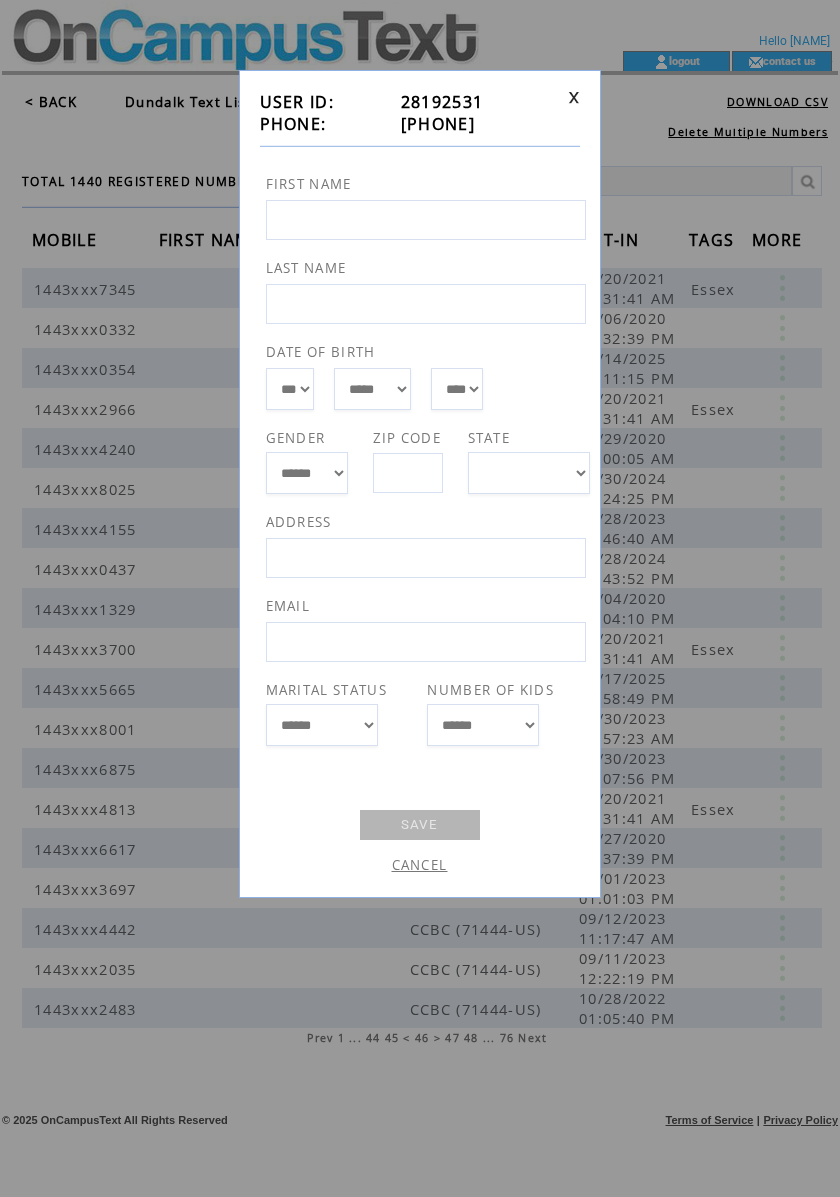drag, startPoint x: 470, startPoint y: 125, endPoint x: 393, endPoint y: 120, distance: 77.16217 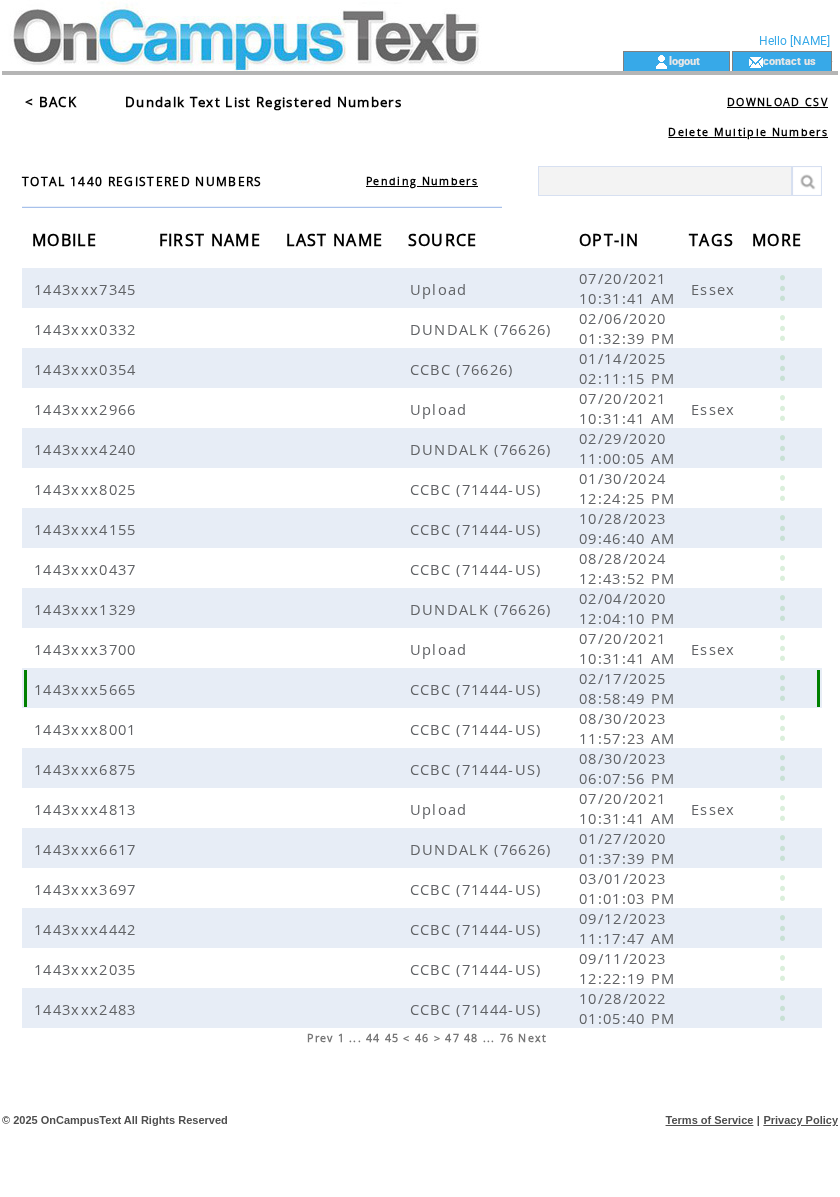 click at bounding box center [782, 688] 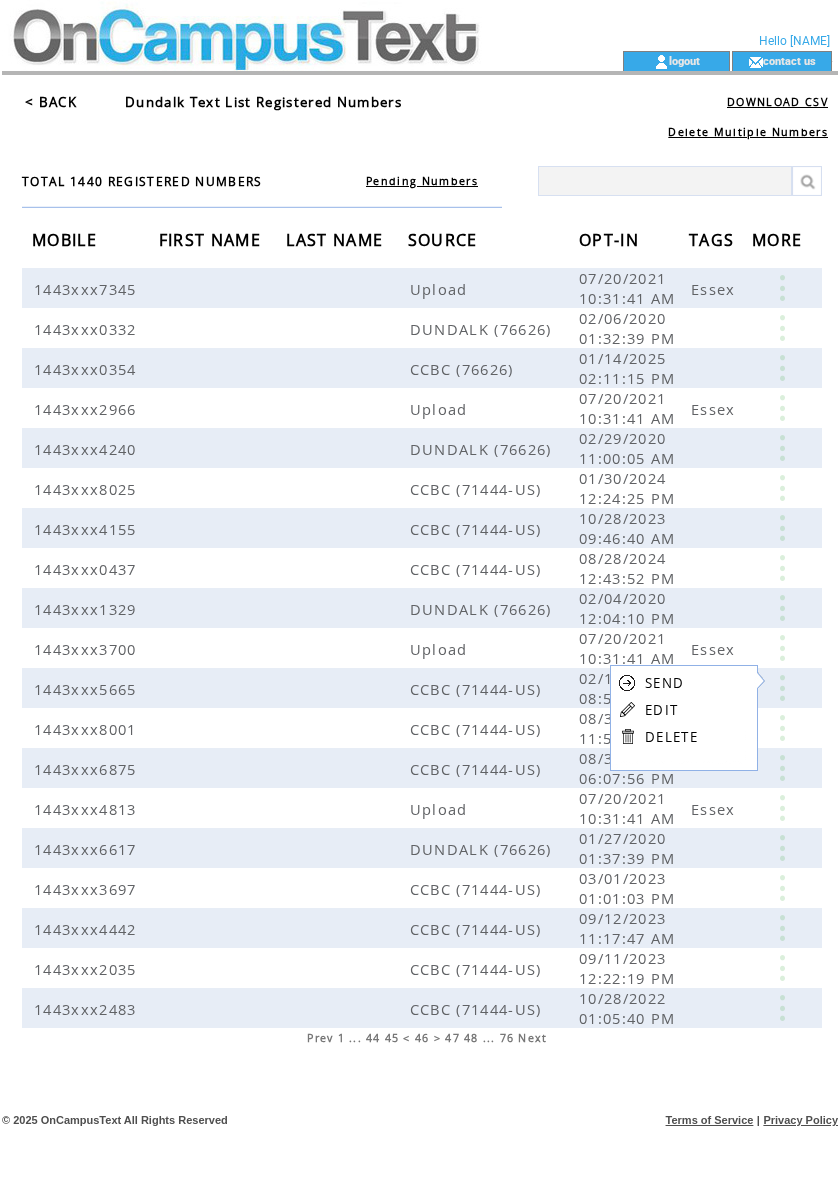 click on "EDIT" at bounding box center [661, 710] 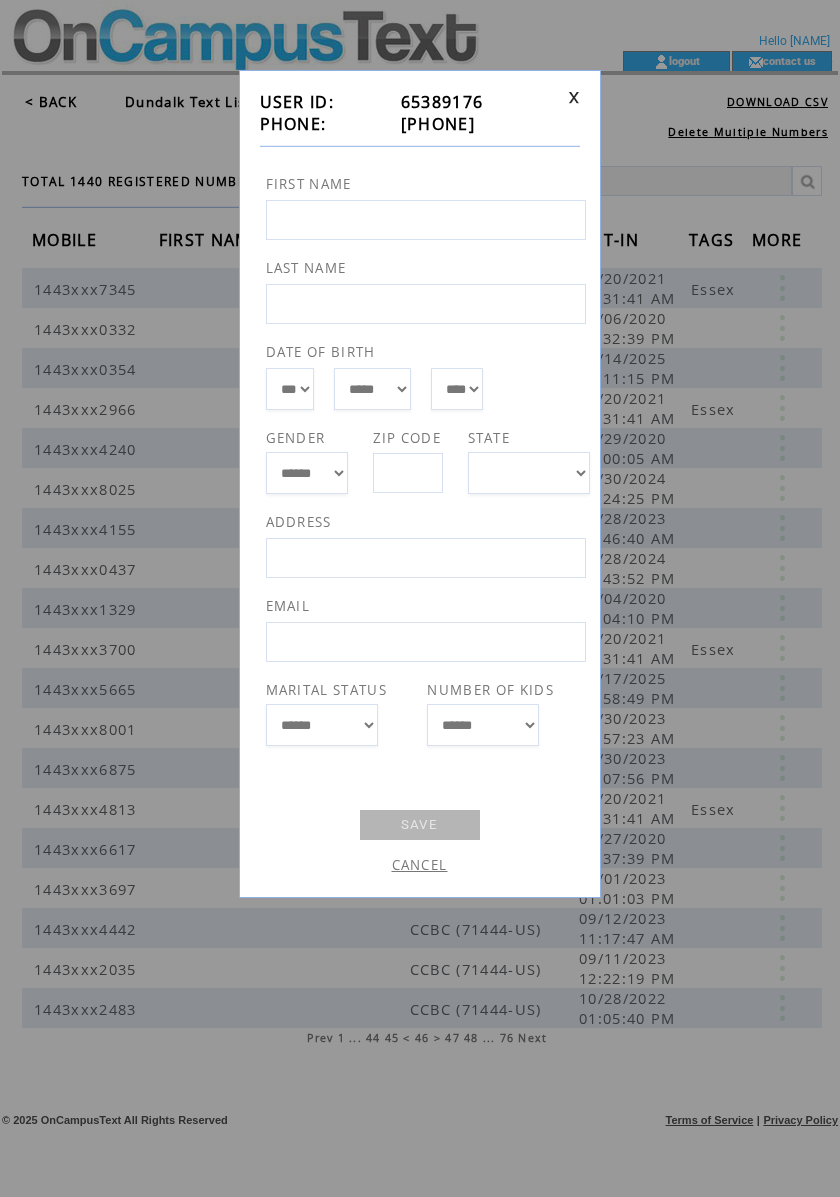 drag, startPoint x: 509, startPoint y: 116, endPoint x: 386, endPoint y: 122, distance: 123.146255 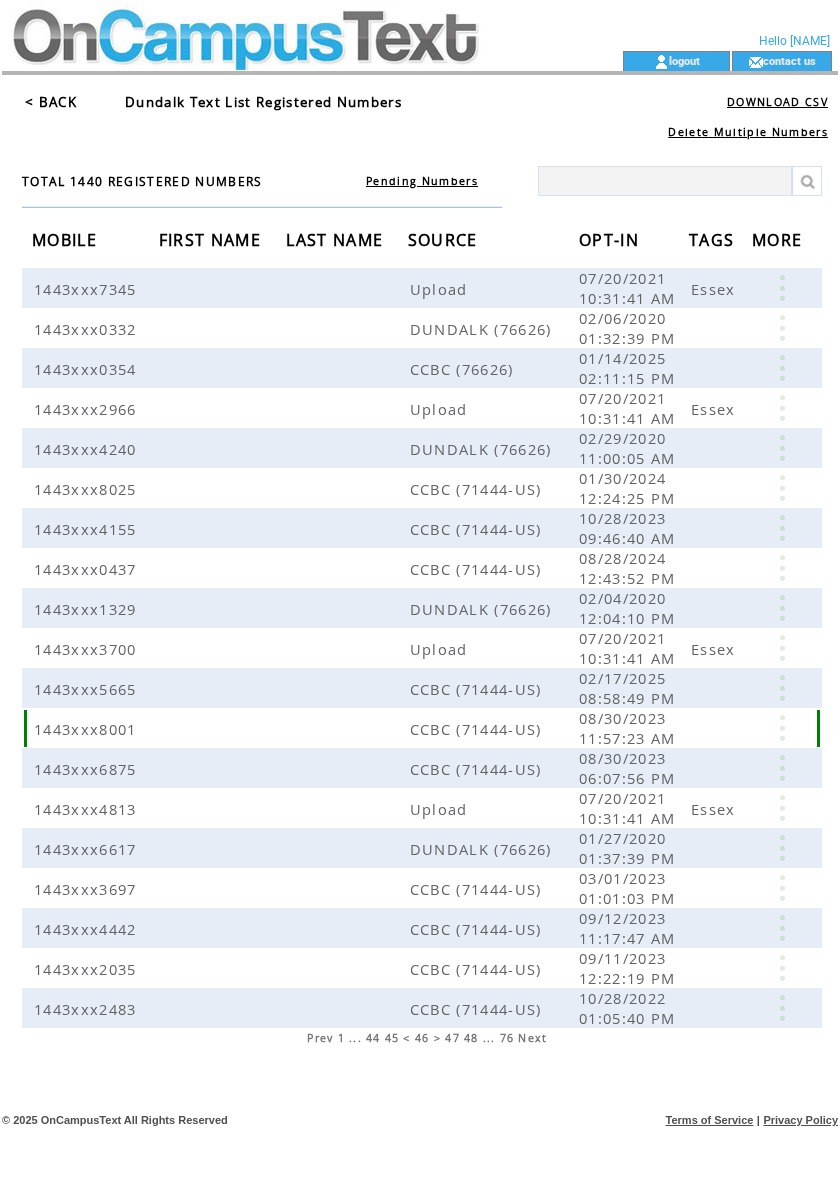 click at bounding box center (782, 728) 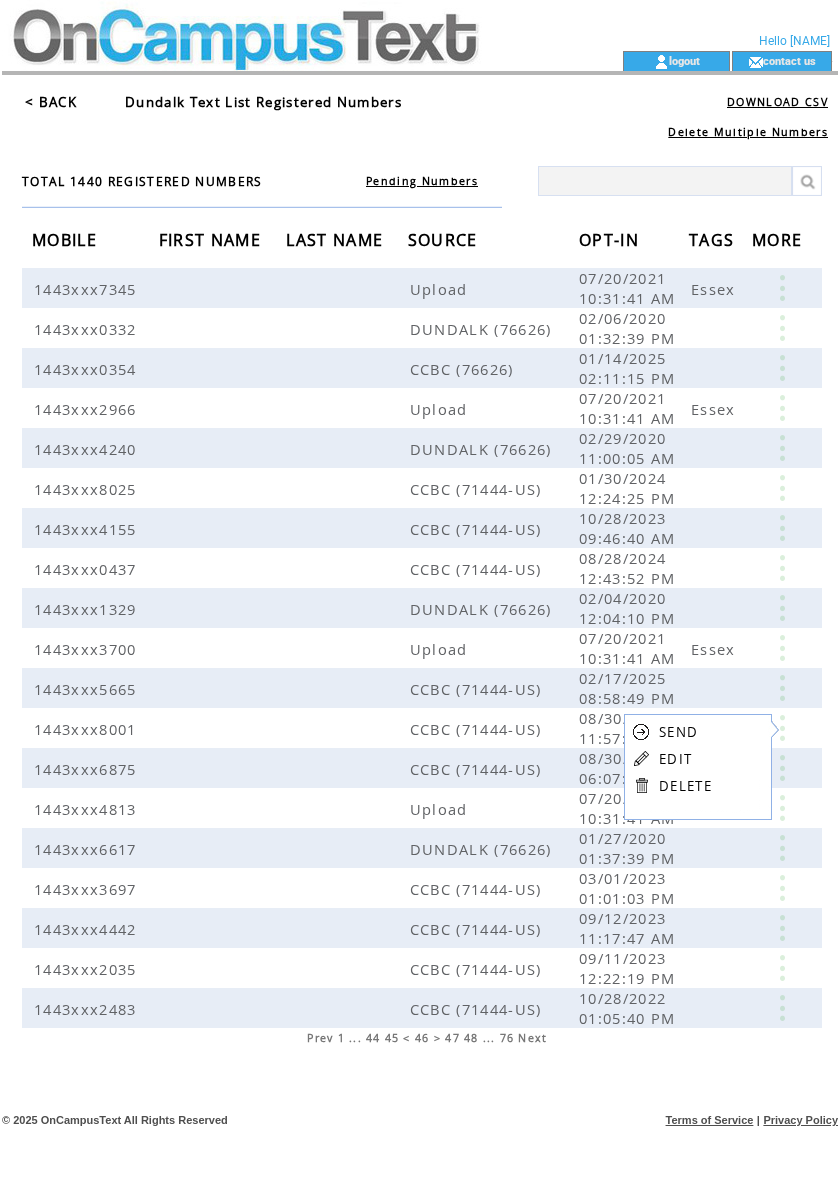 click on "EDIT" at bounding box center (675, 759) 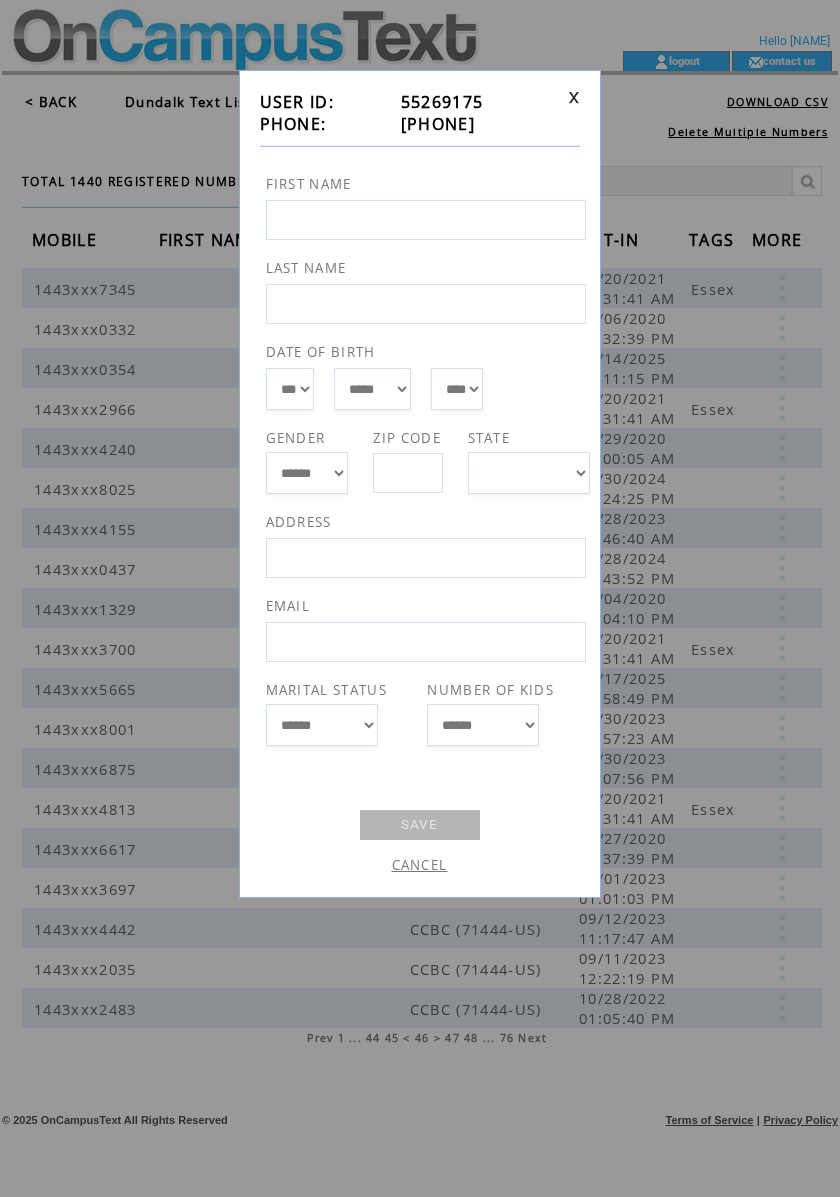drag, startPoint x: 498, startPoint y: 124, endPoint x: 388, endPoint y: 132, distance: 110.29053 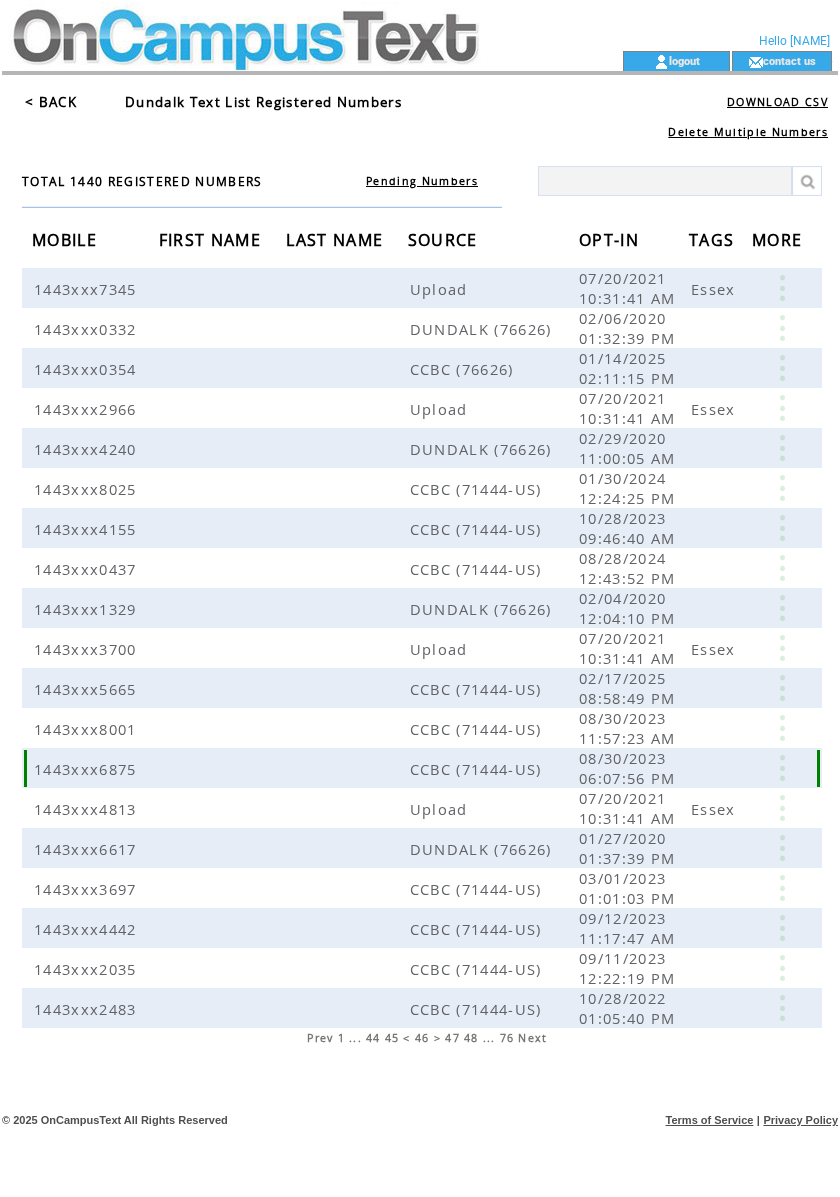 click at bounding box center (782, 768) 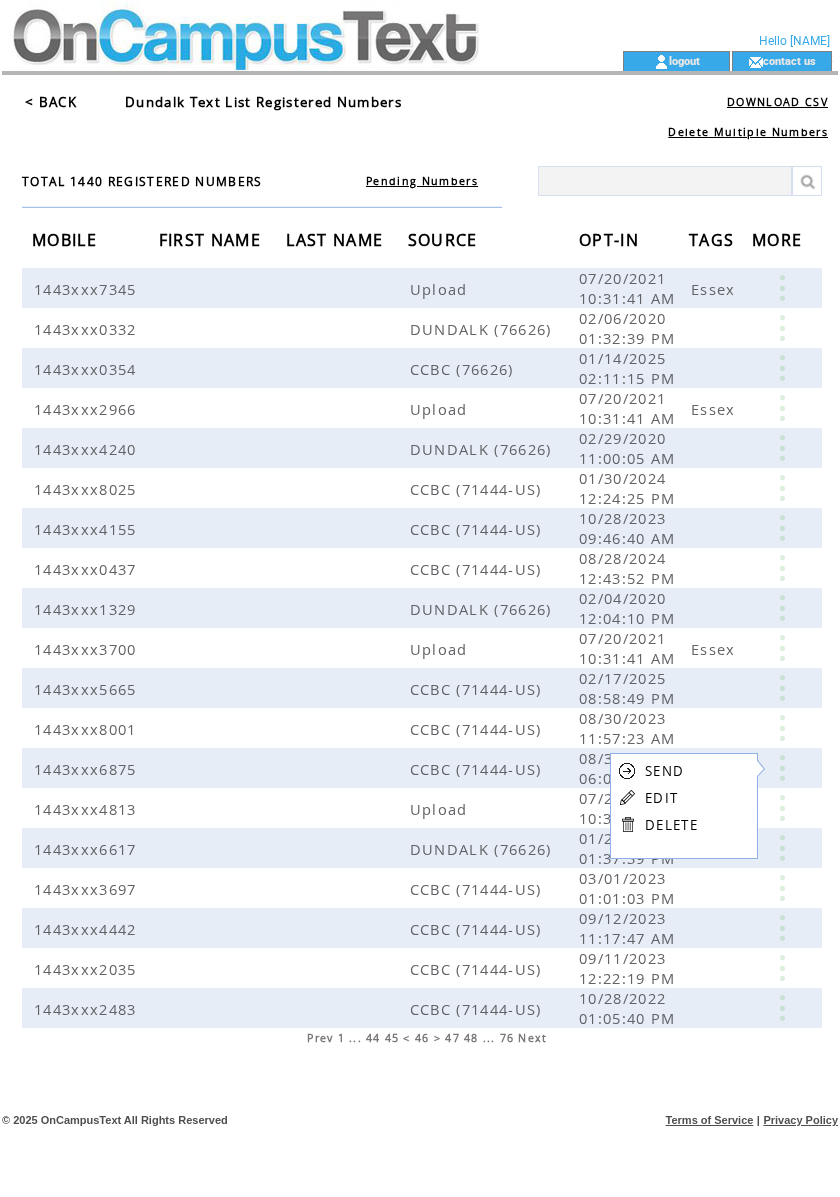 click on "EDIT" at bounding box center [661, 798] 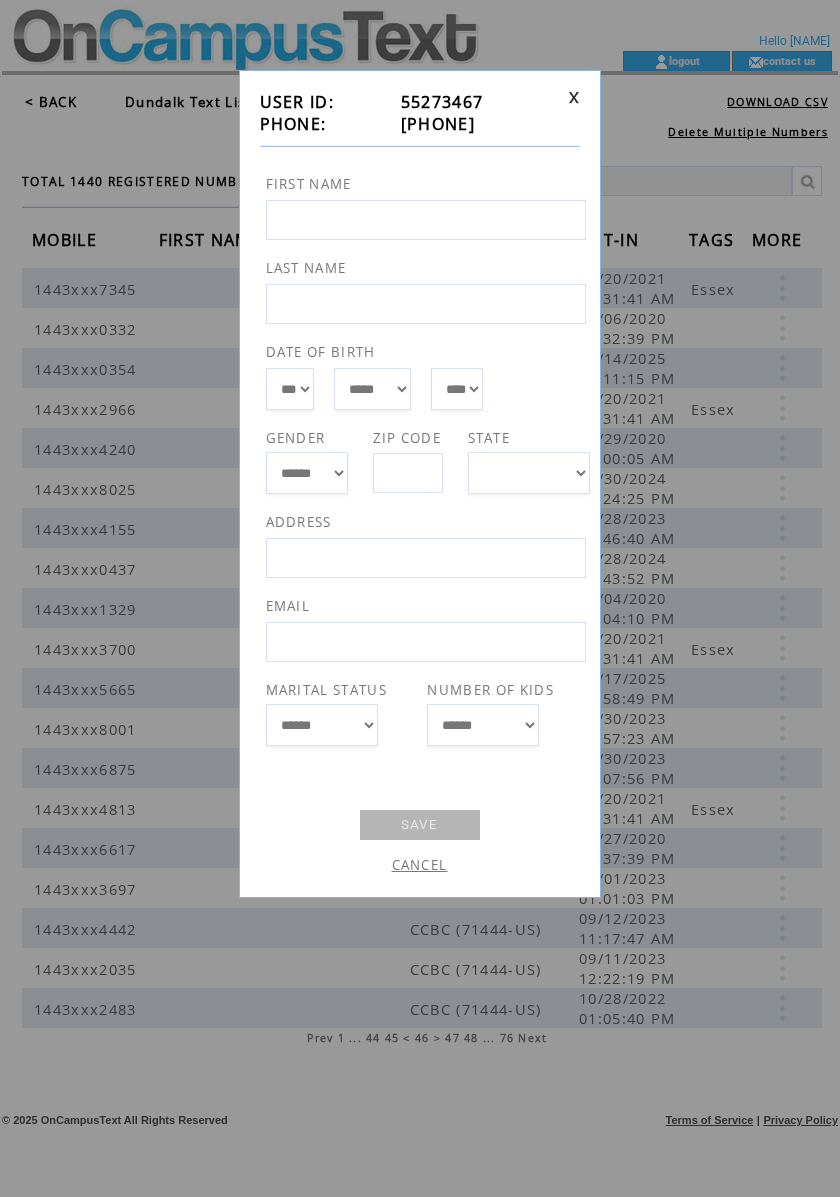 drag, startPoint x: 505, startPoint y: 124, endPoint x: 390, endPoint y: 133, distance: 115.35164 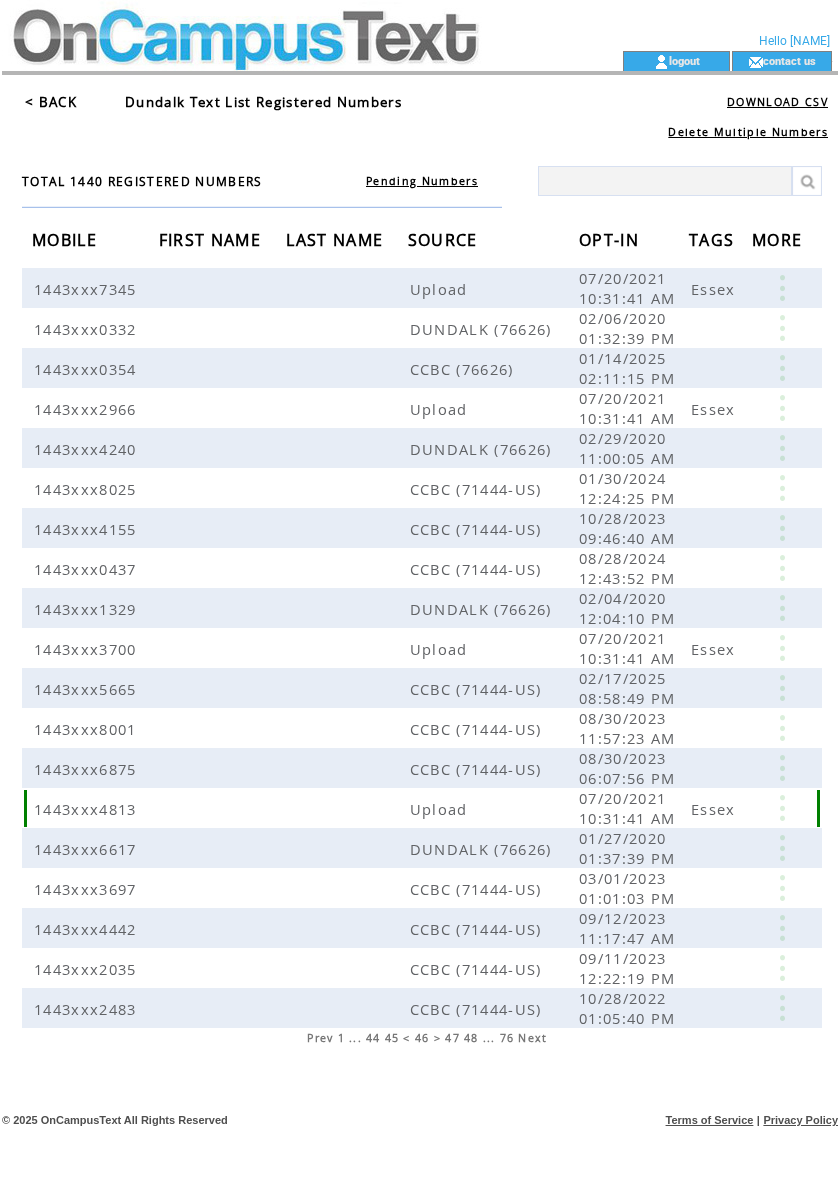 click at bounding box center [782, 808] 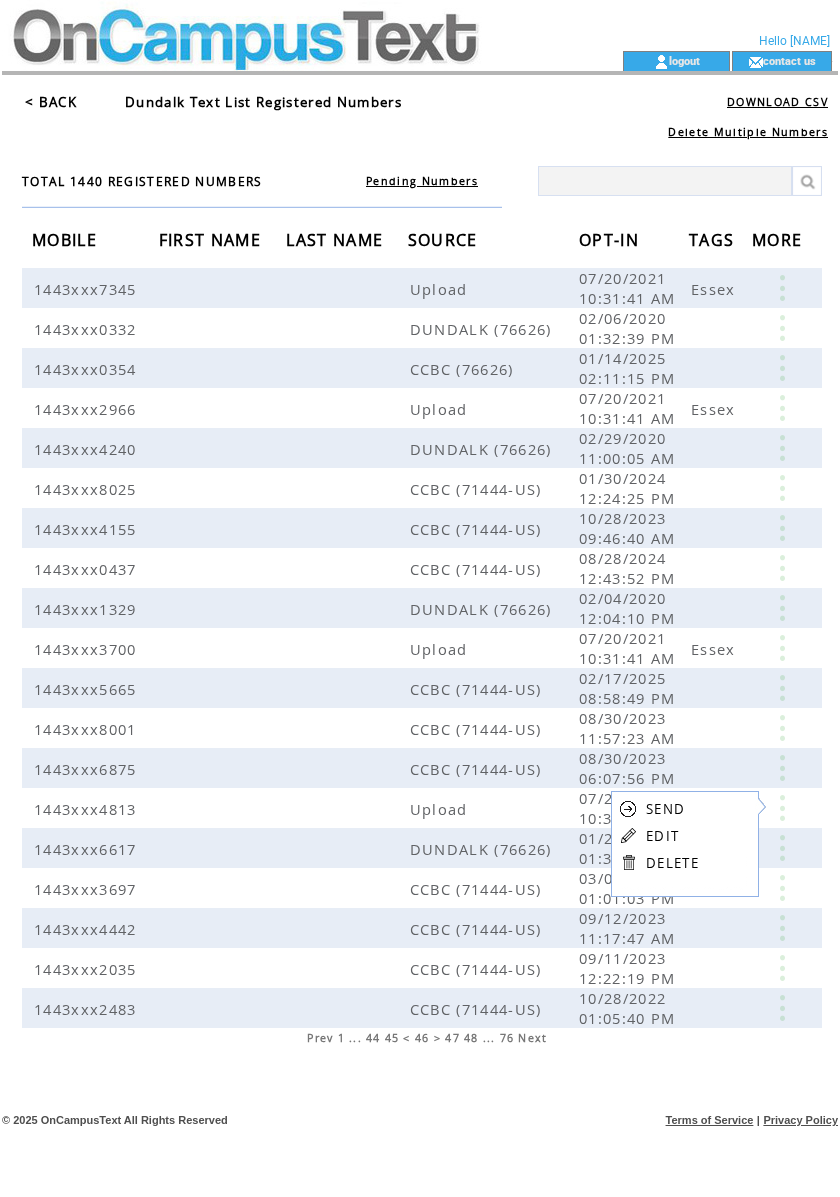 click on "EDIT" at bounding box center [662, 836] 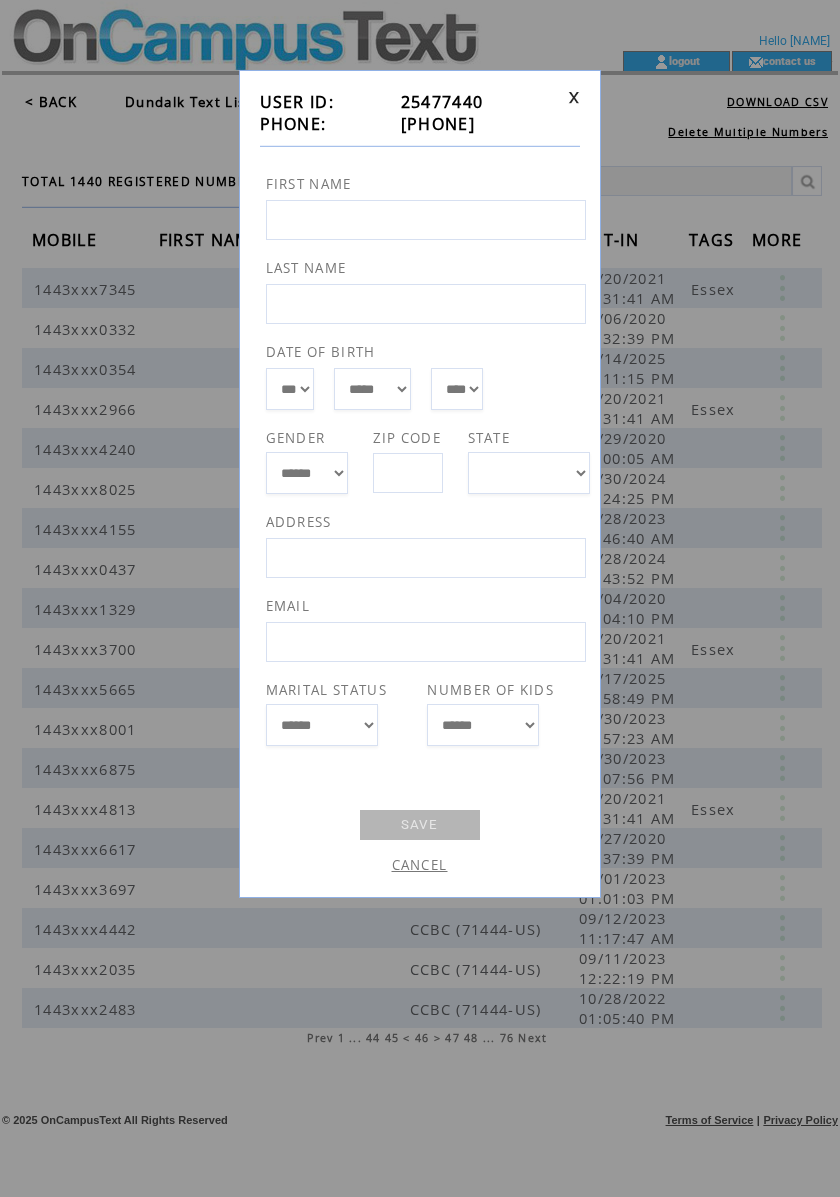 drag, startPoint x: 506, startPoint y: 118, endPoint x: 390, endPoint y: 120, distance: 116.01724 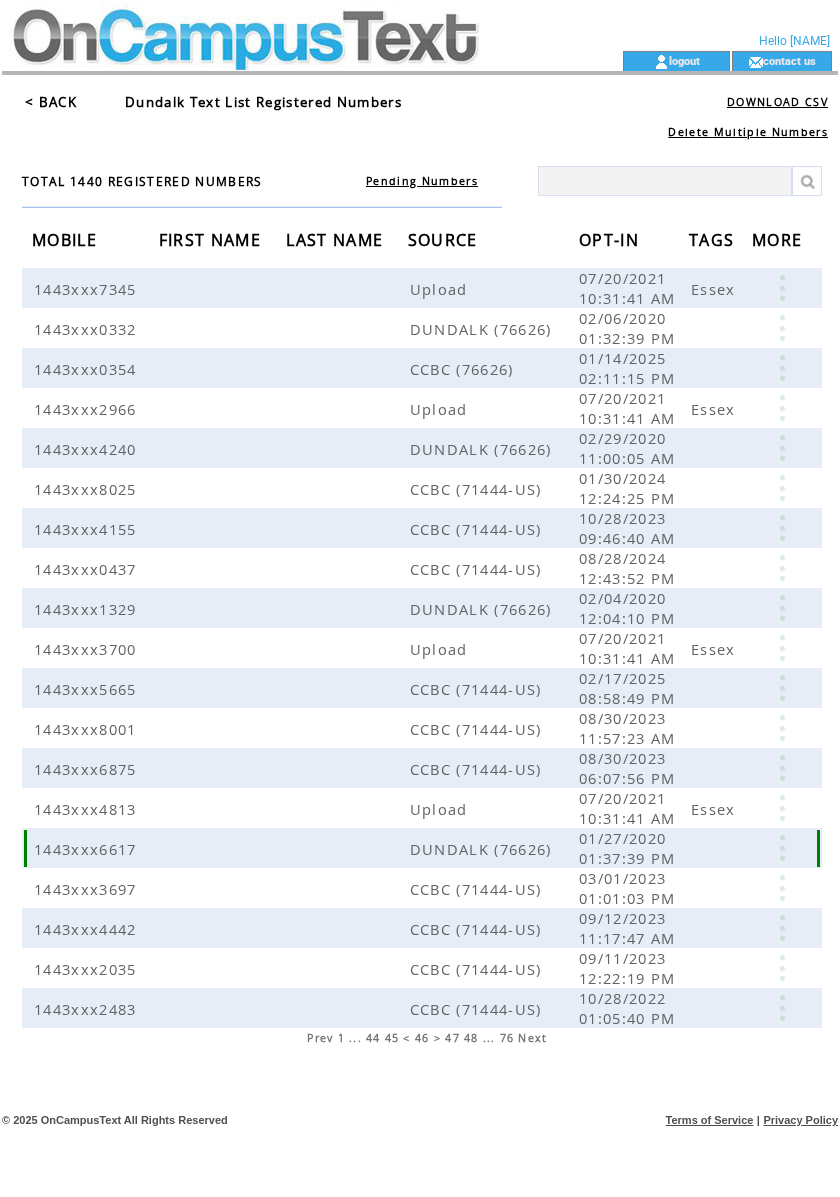 click at bounding box center [782, 848] 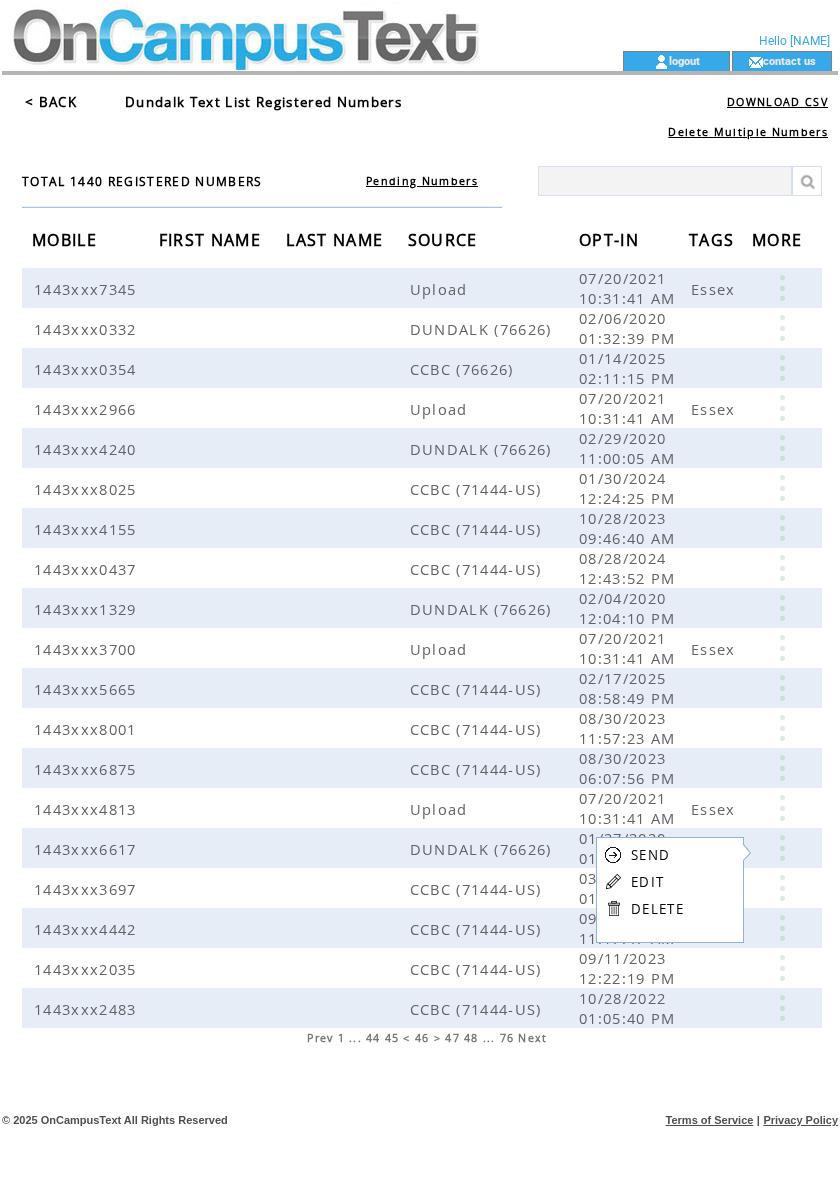 click on "EDIT" at bounding box center (647, 882) 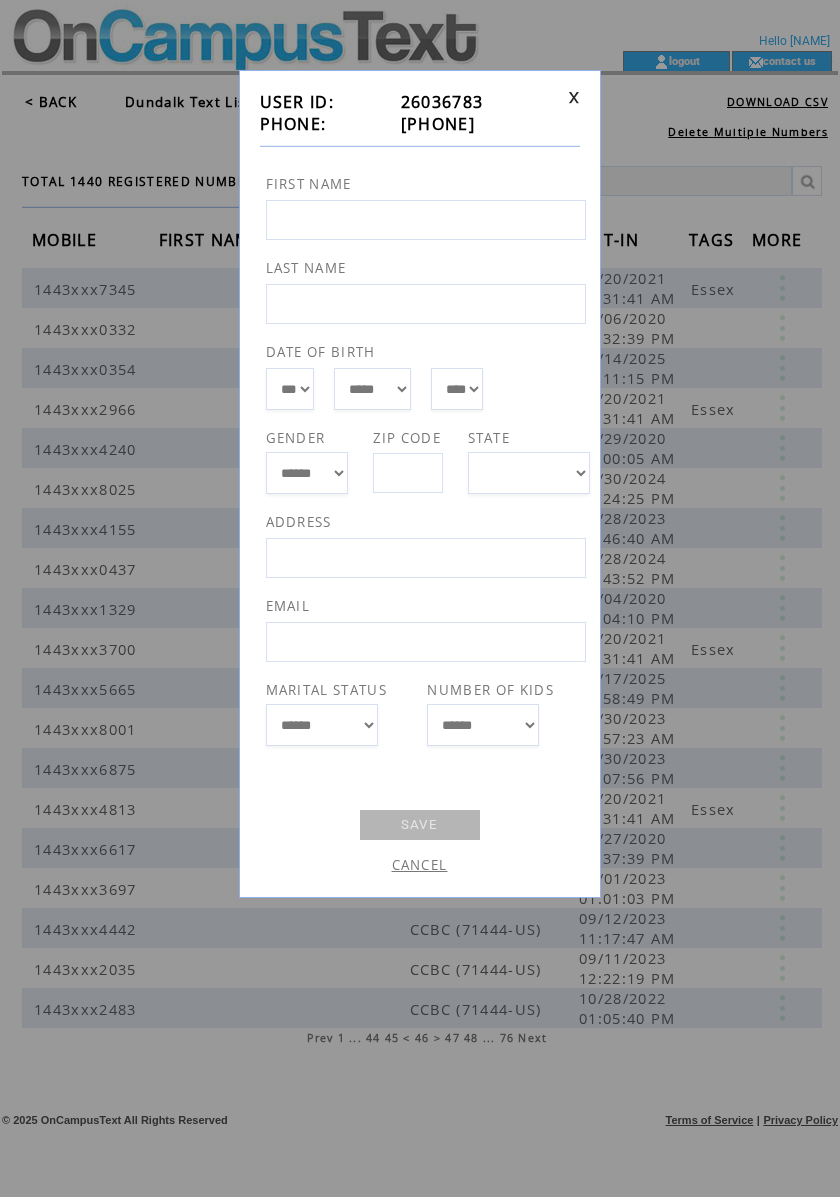 drag, startPoint x: 512, startPoint y: 126, endPoint x: 394, endPoint y: 128, distance: 118.016945 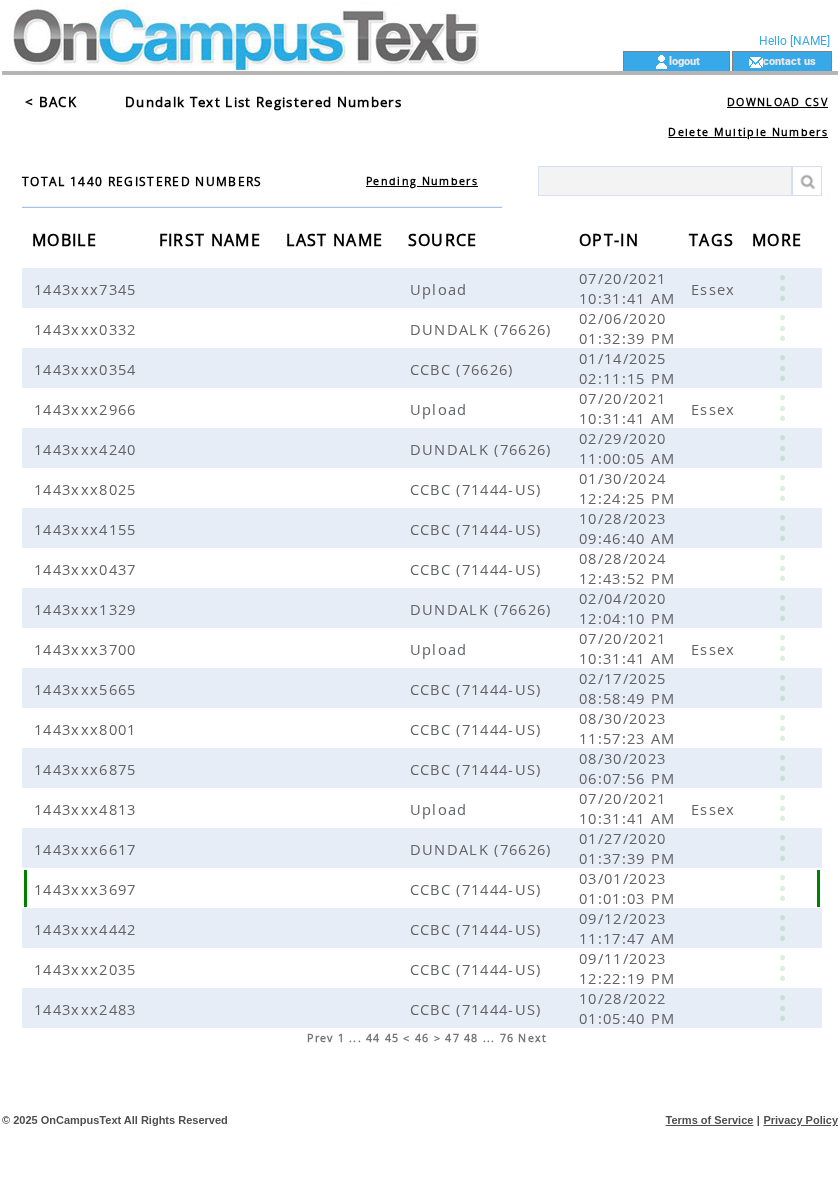click at bounding box center [782, 888] 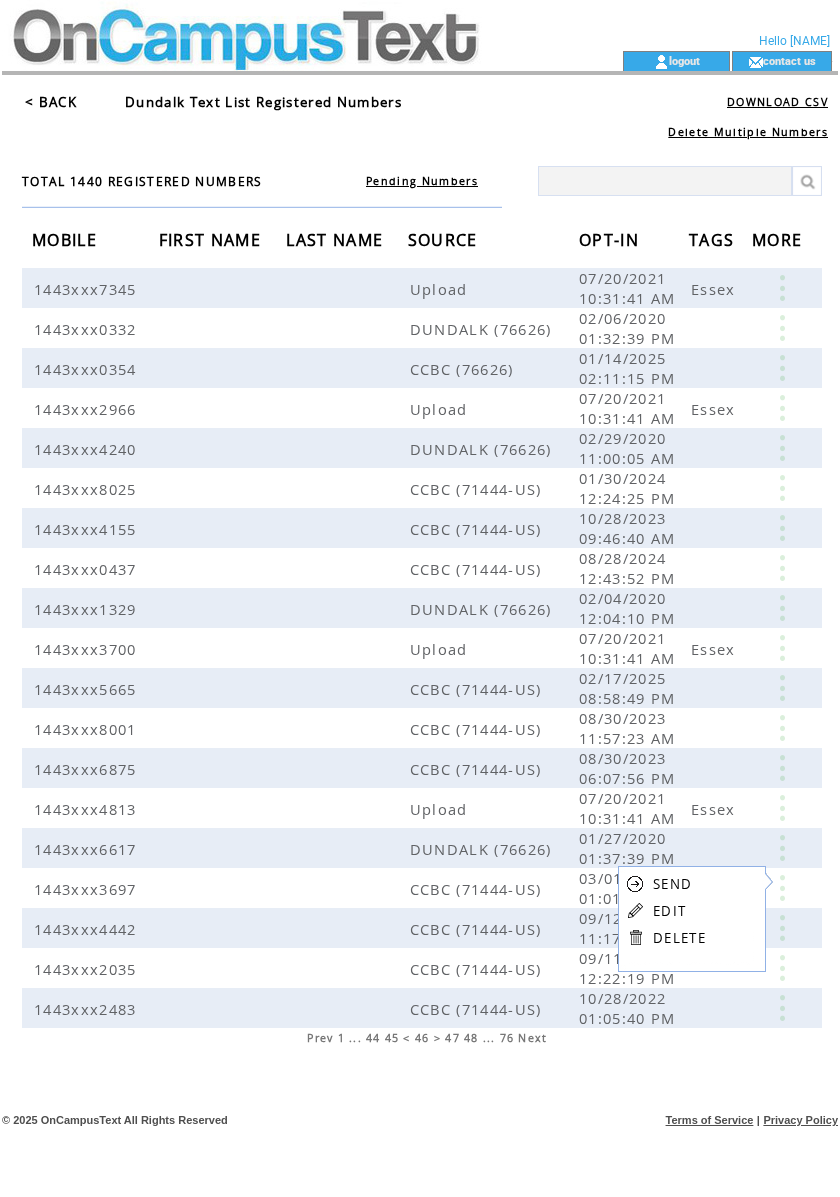 click on "SEND EDIT DELETE" at bounding box center (666, 910) 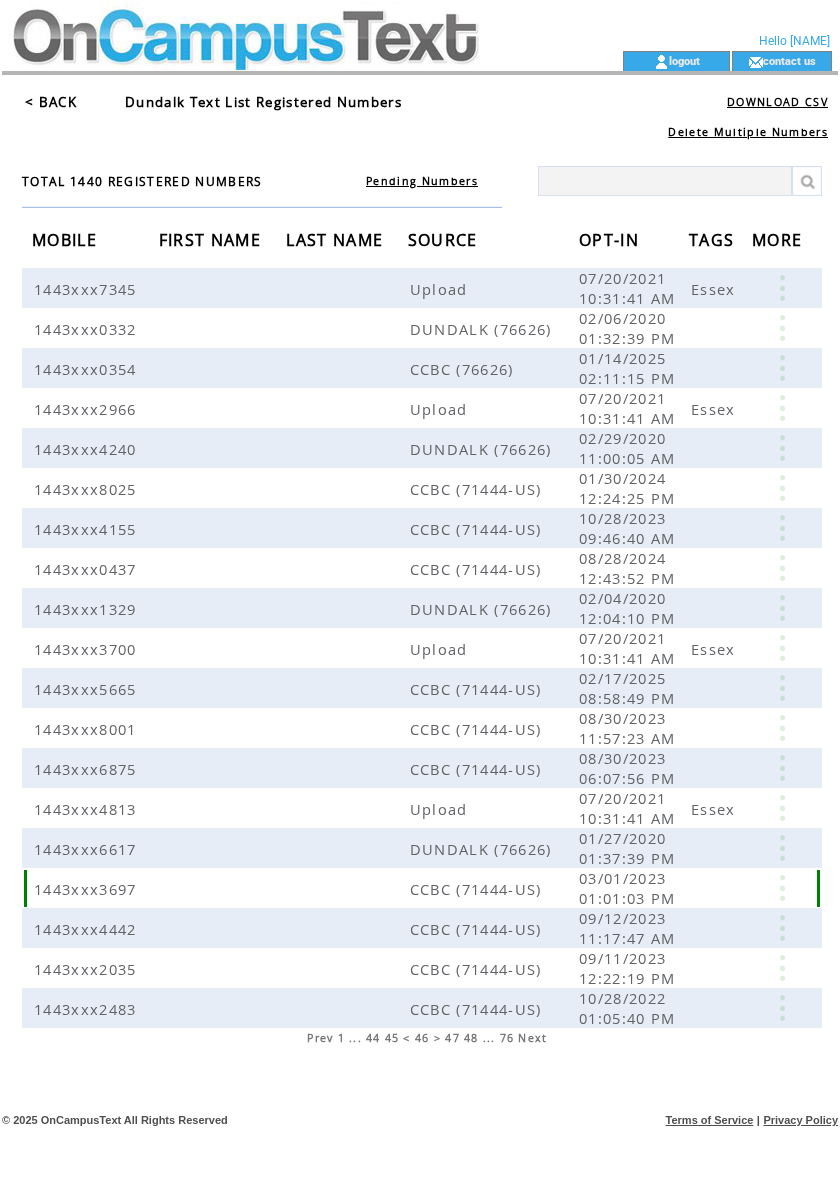click at bounding box center [782, 888] 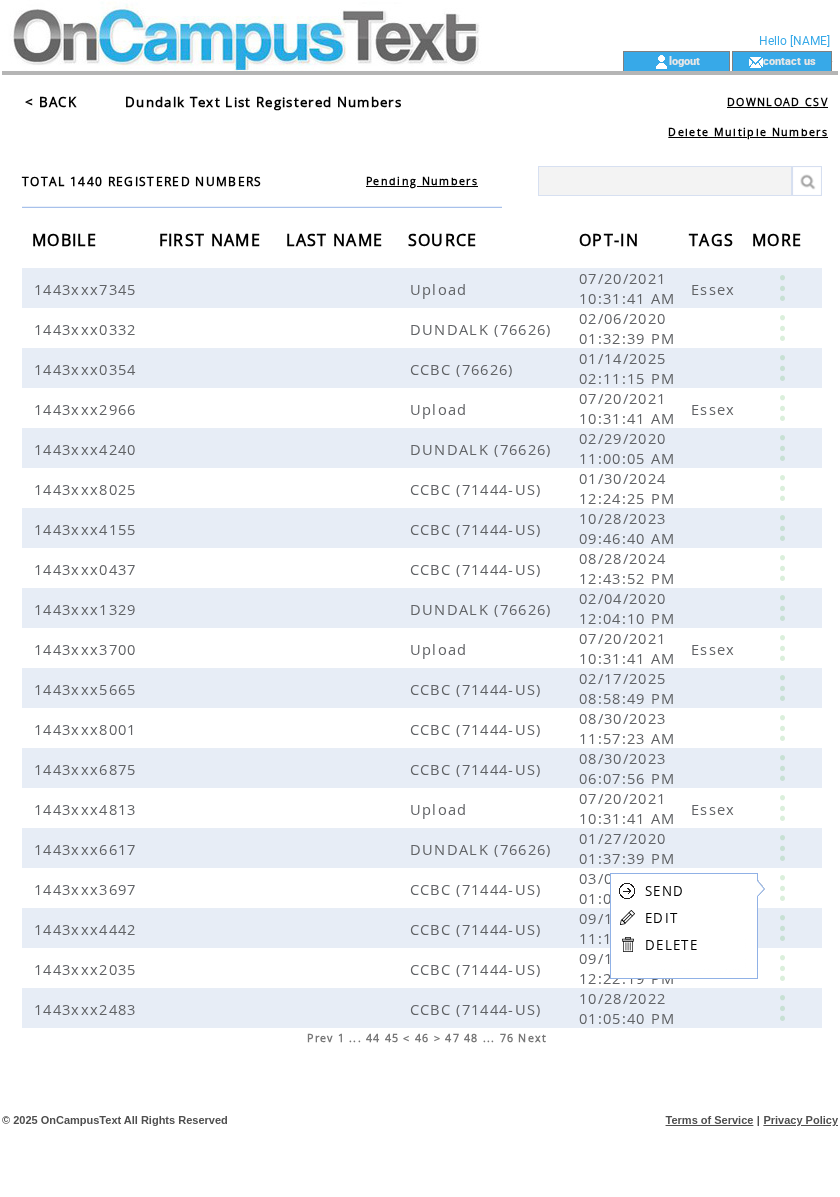 click on "EDIT" at bounding box center (661, 918) 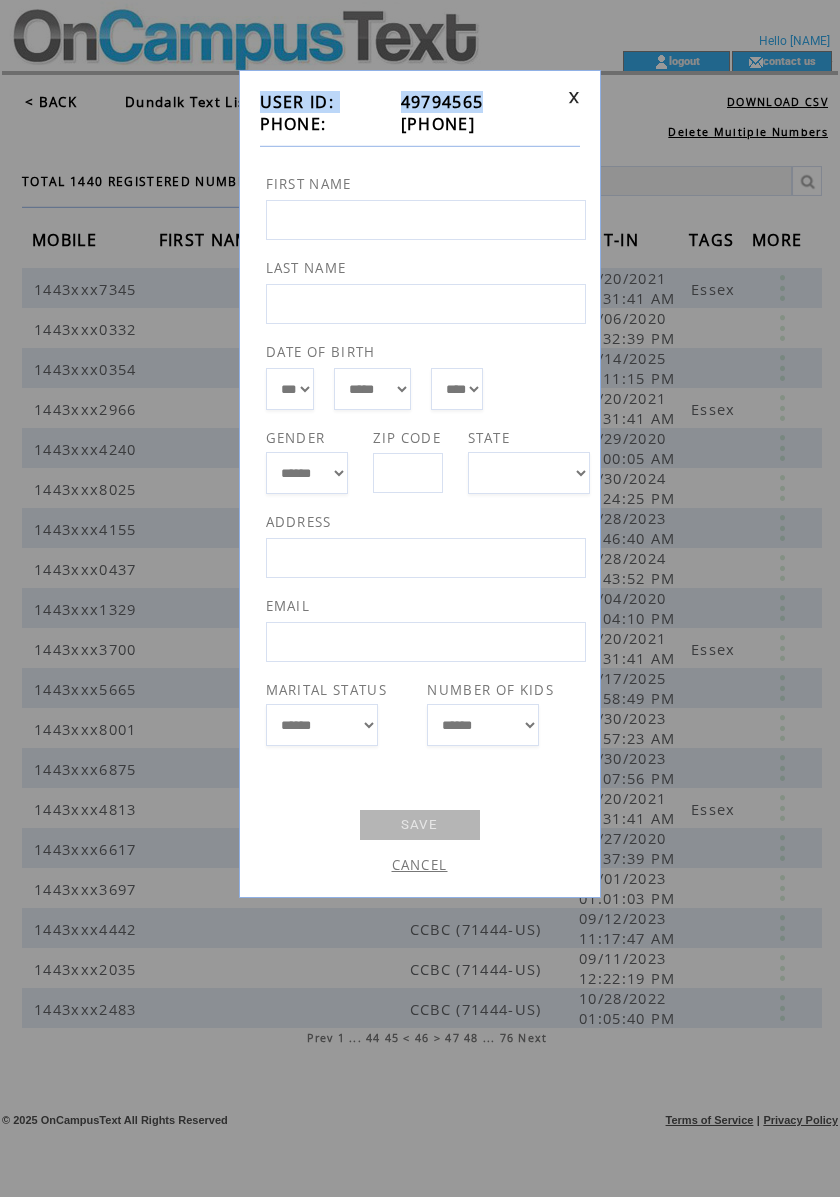 click on "**********" at bounding box center (420, 484) 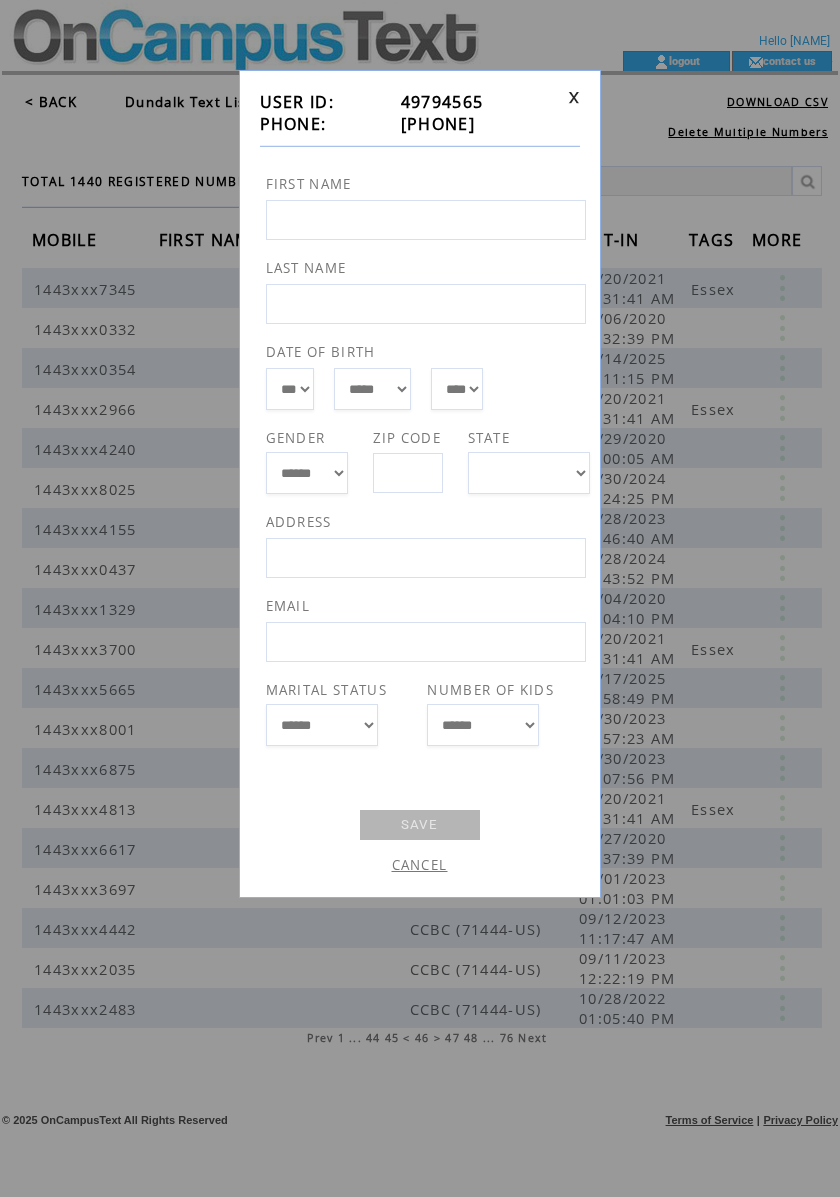 click on "**********" at bounding box center [420, 484] 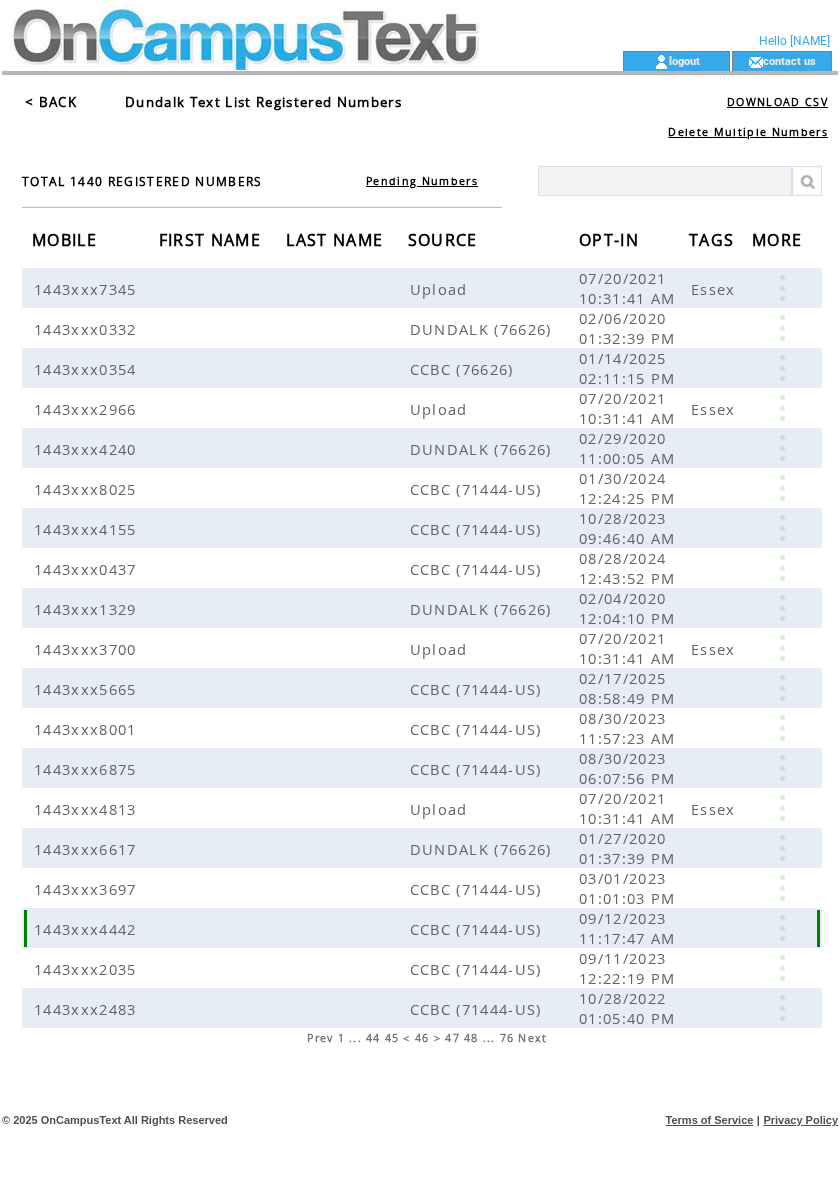 click at bounding box center [782, 928] 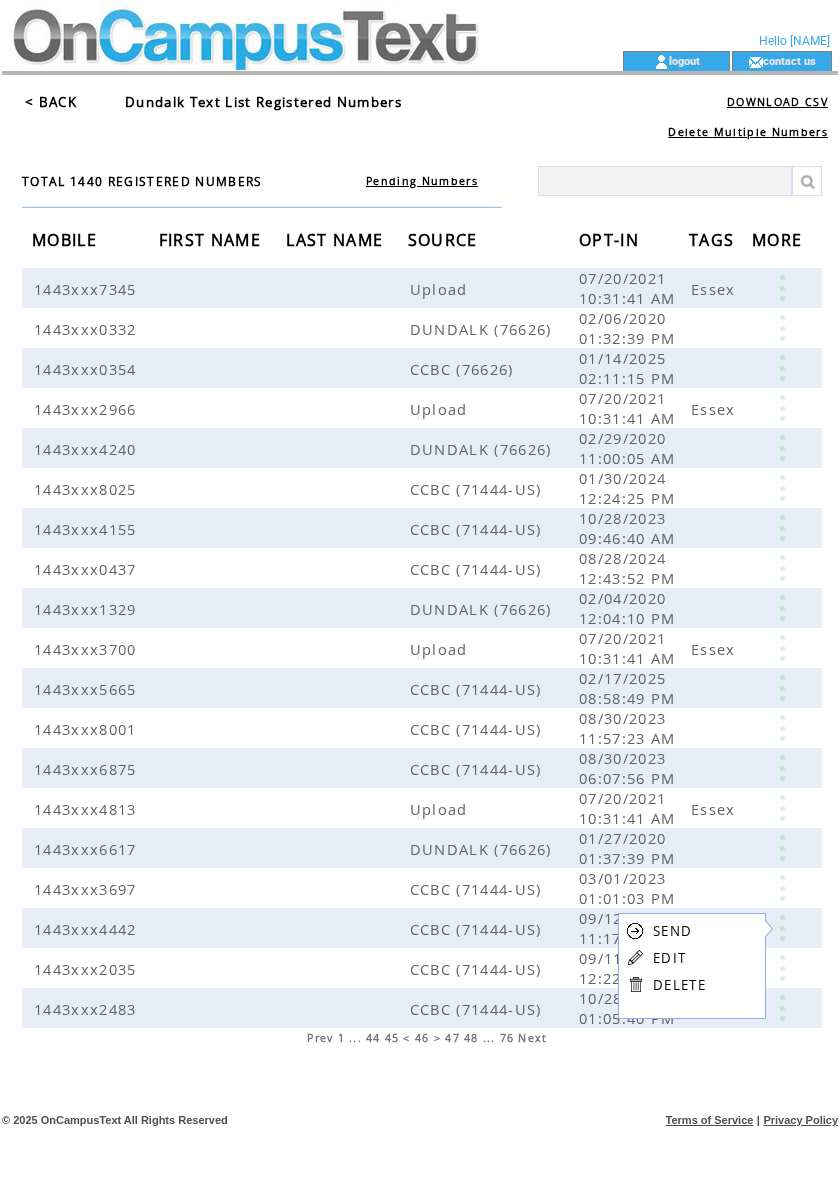 click on "EDIT" at bounding box center (669, 958) 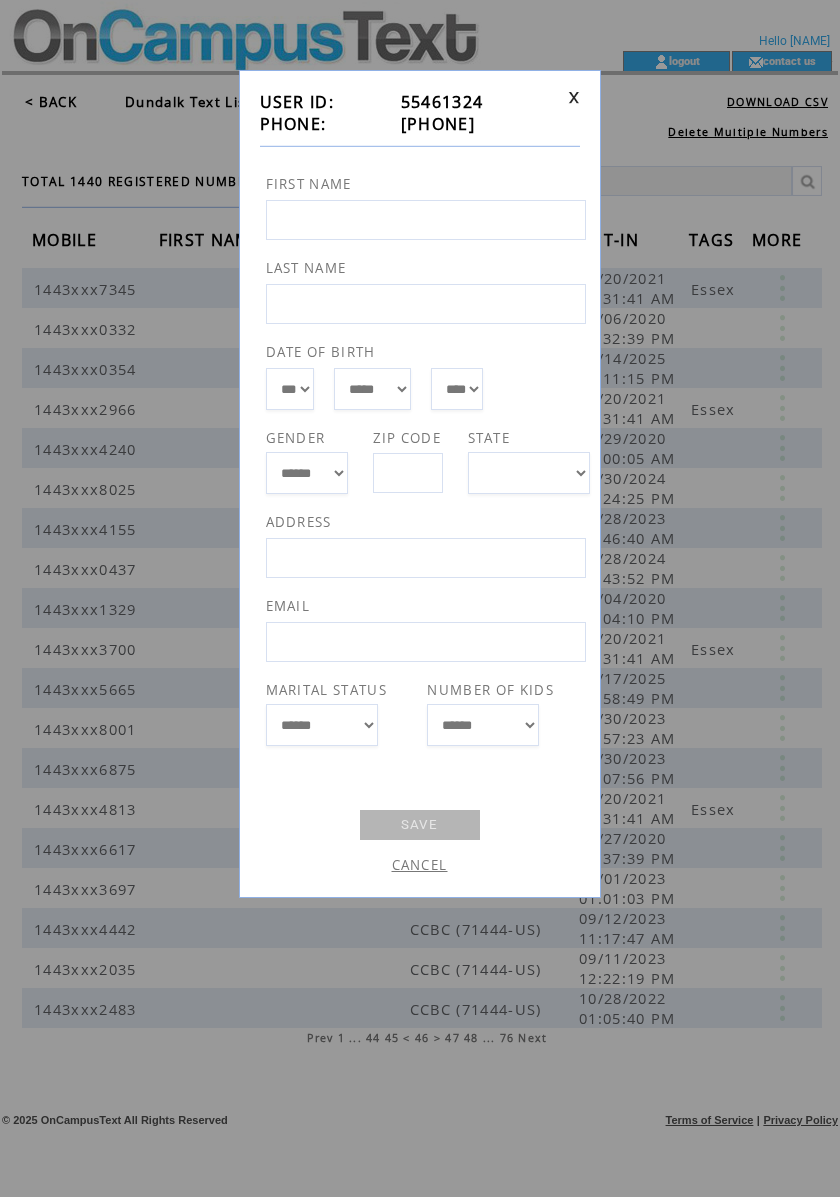 drag, startPoint x: 496, startPoint y: 117, endPoint x: 392, endPoint y: 120, distance: 104.04326 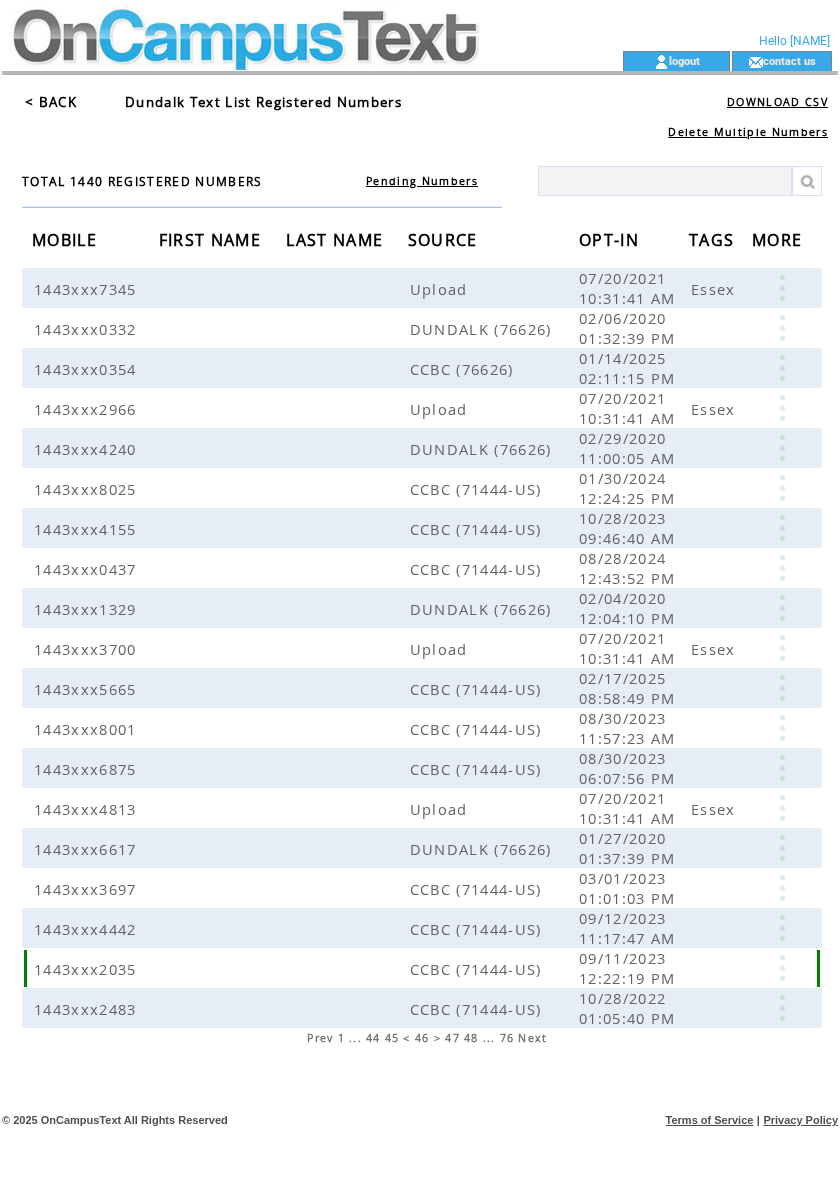 click at bounding box center (782, 968) 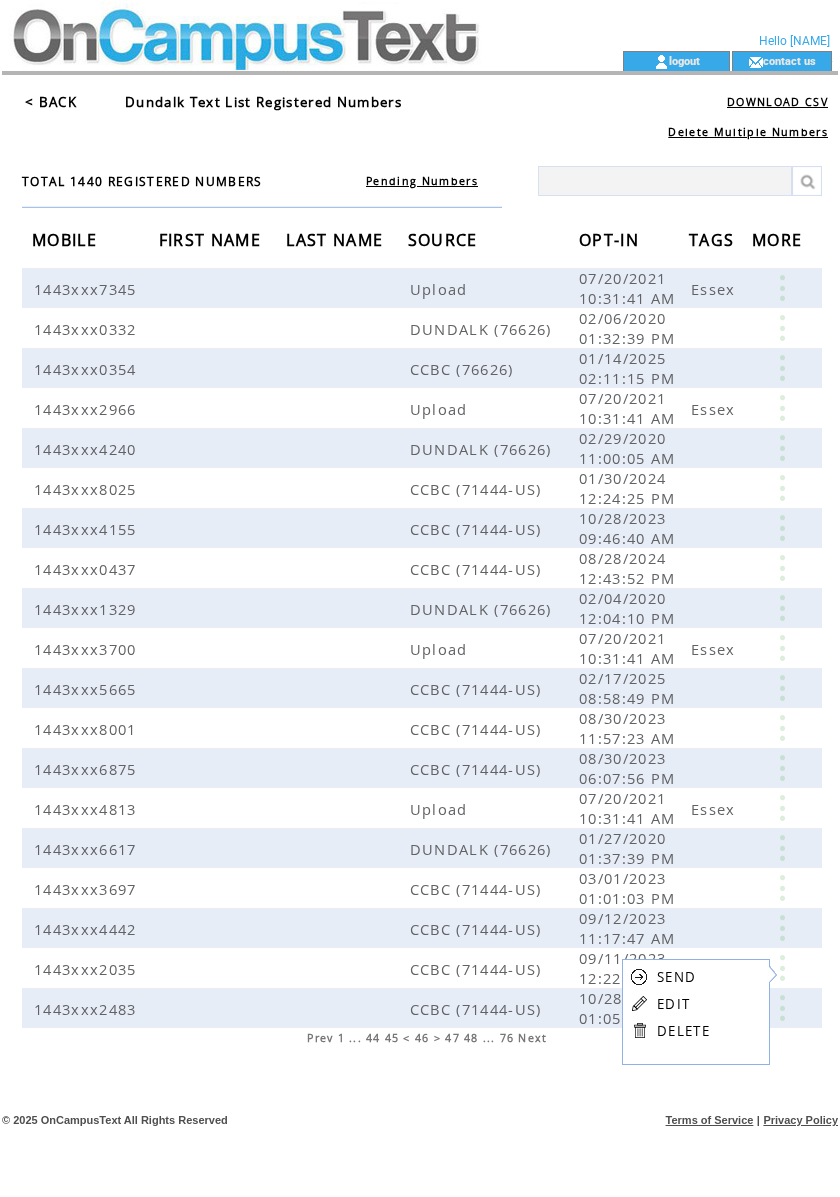 click on "EDIT" at bounding box center (673, 1004) 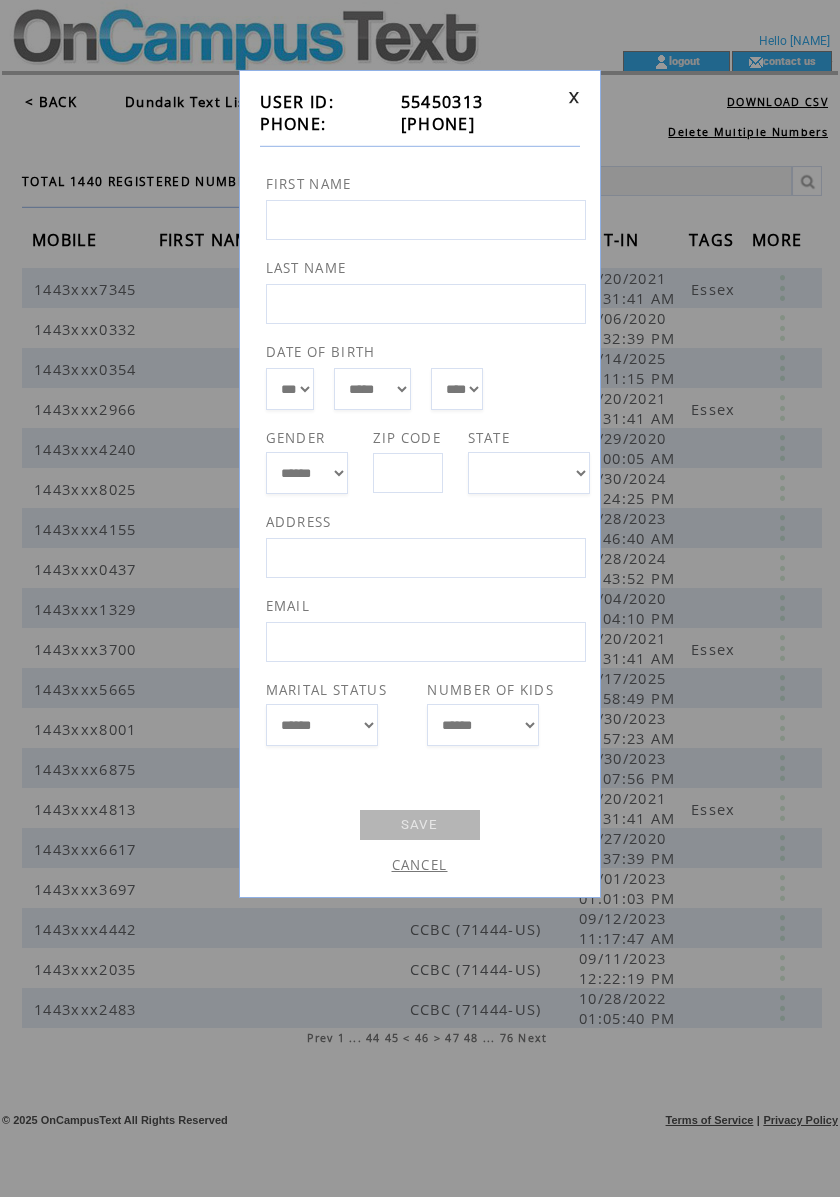 drag, startPoint x: 512, startPoint y: 120, endPoint x: 386, endPoint y: 132, distance: 126.57014 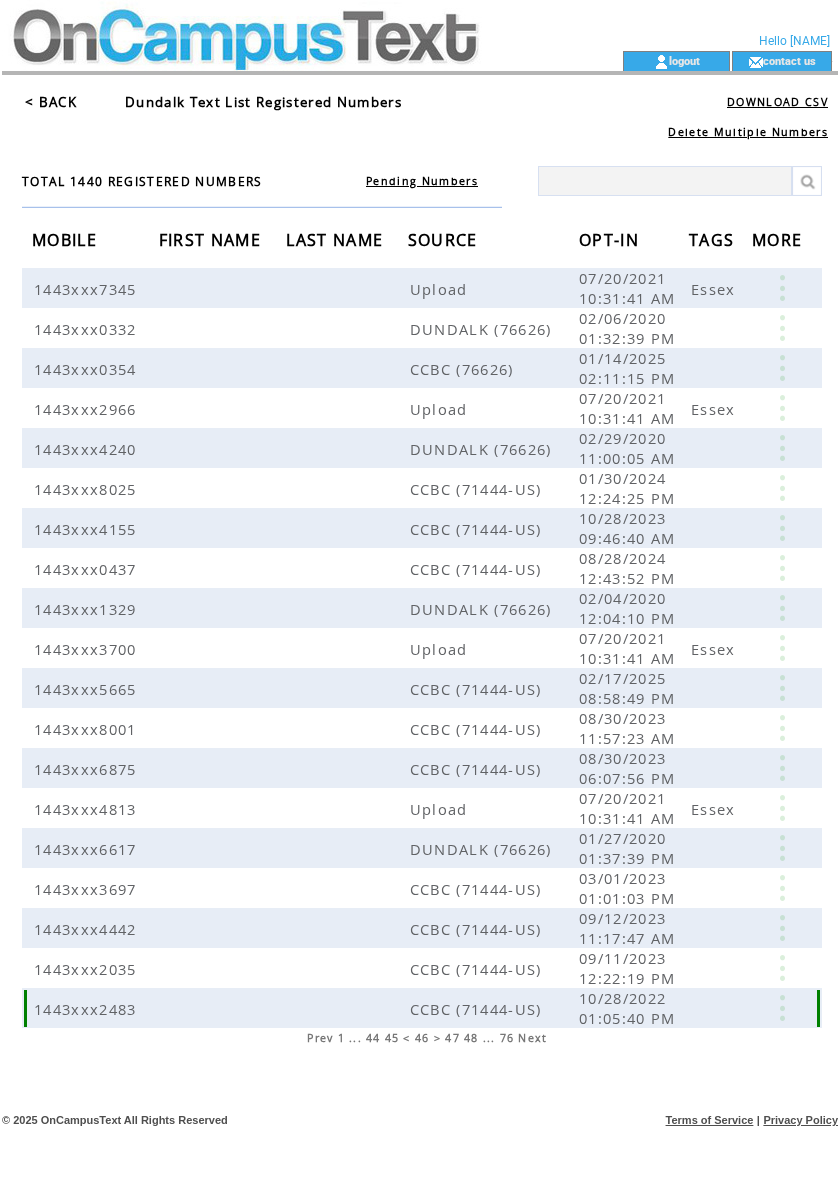 click at bounding box center [782, 1008] 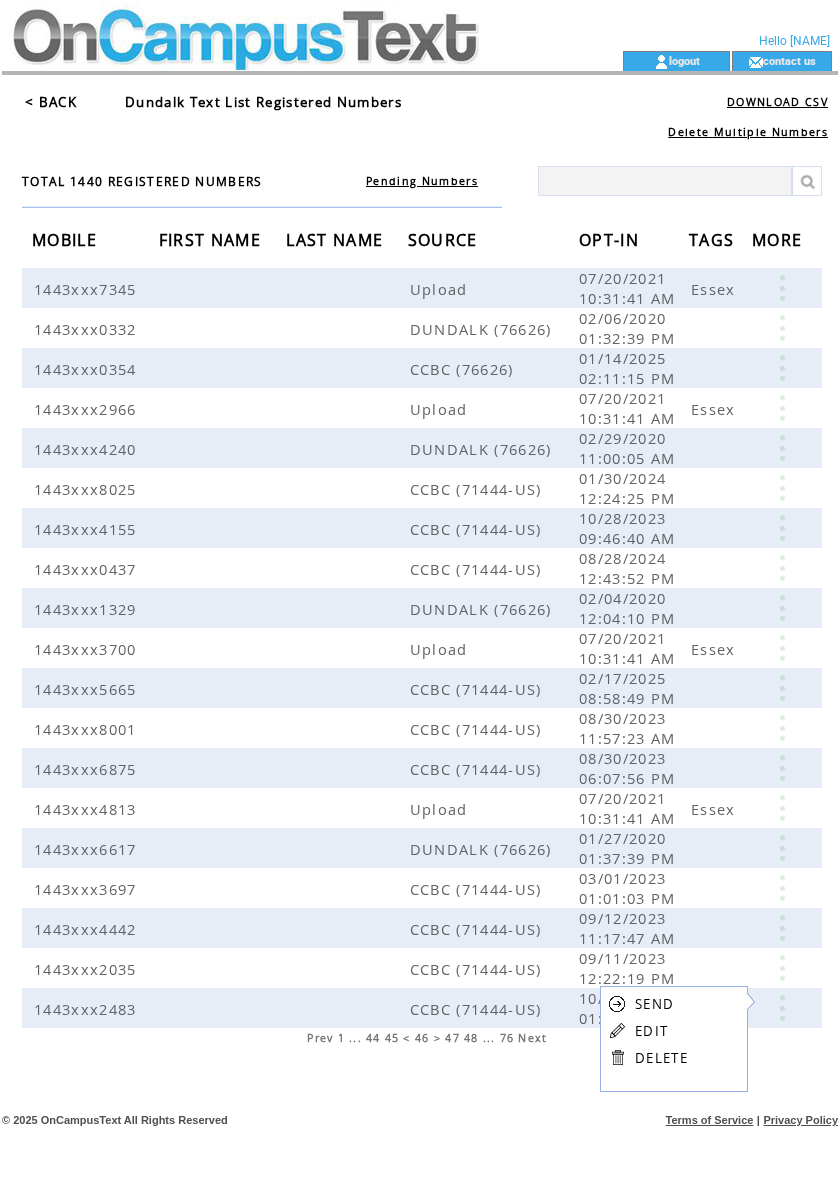 click on "EDIT" at bounding box center (651, 1031) 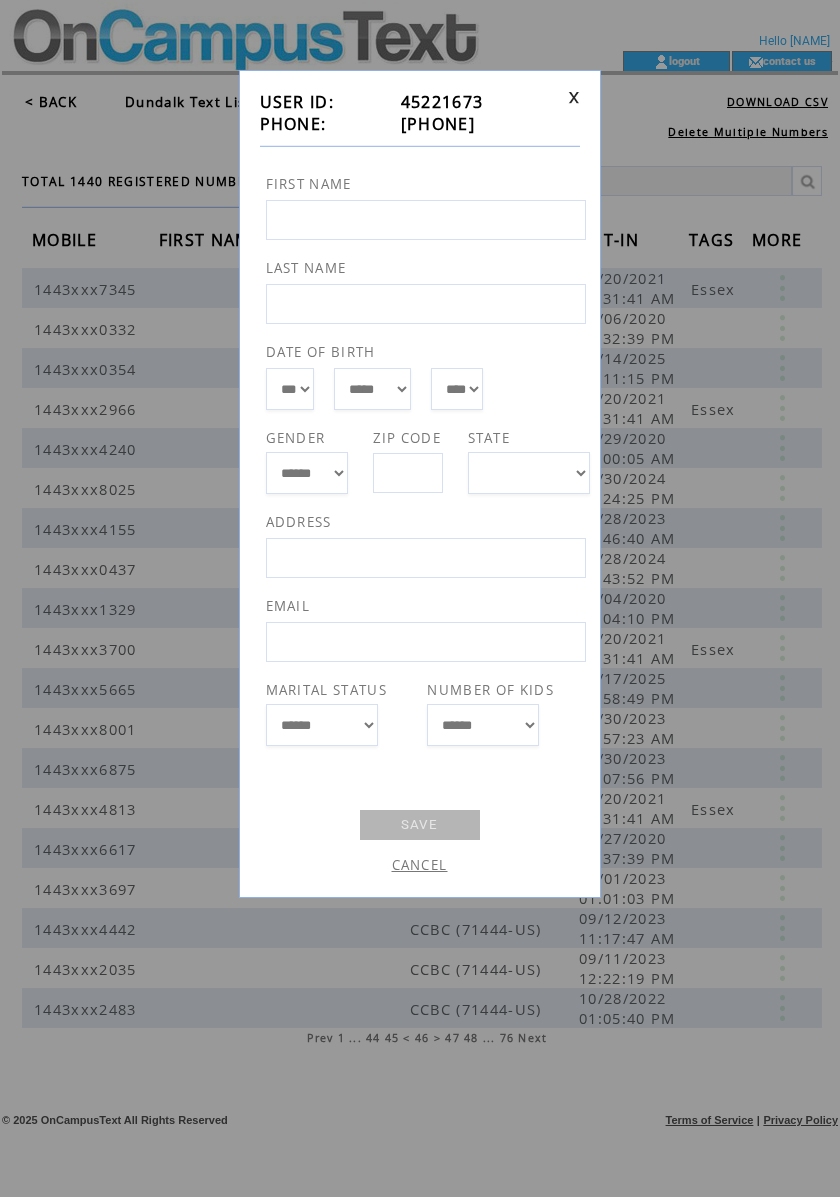 drag, startPoint x: 500, startPoint y: 124, endPoint x: 470, endPoint y: 124, distance: 30 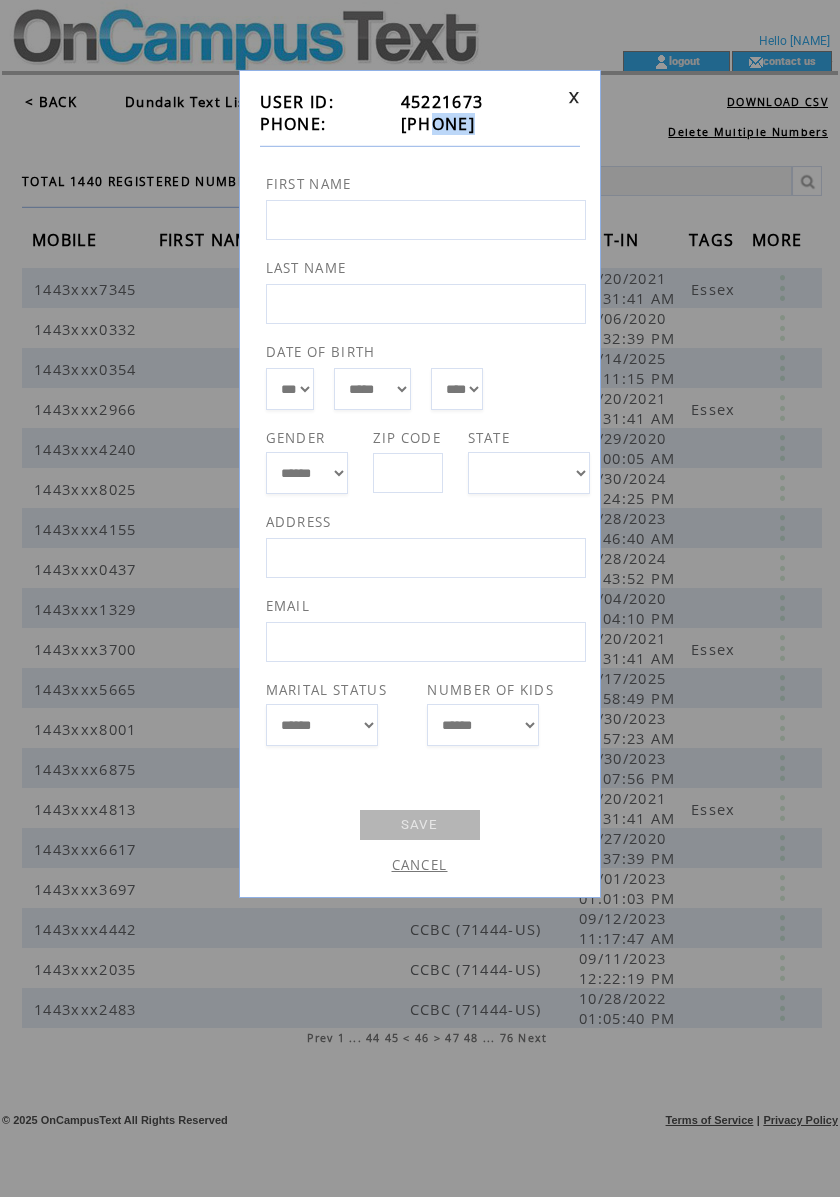 drag, startPoint x: 470, startPoint y: 124, endPoint x: 410, endPoint y: 128, distance: 60.133186 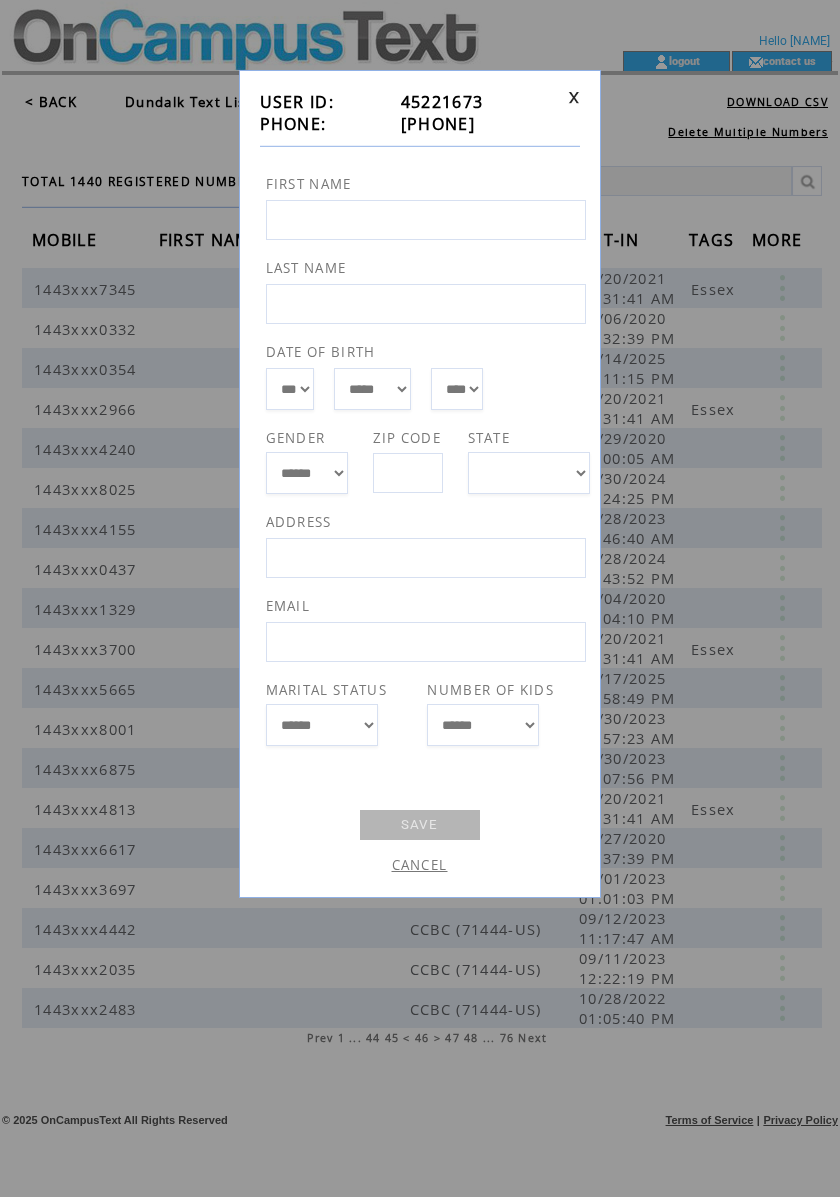 click on "14437342483" at bounding box center (479, 124) 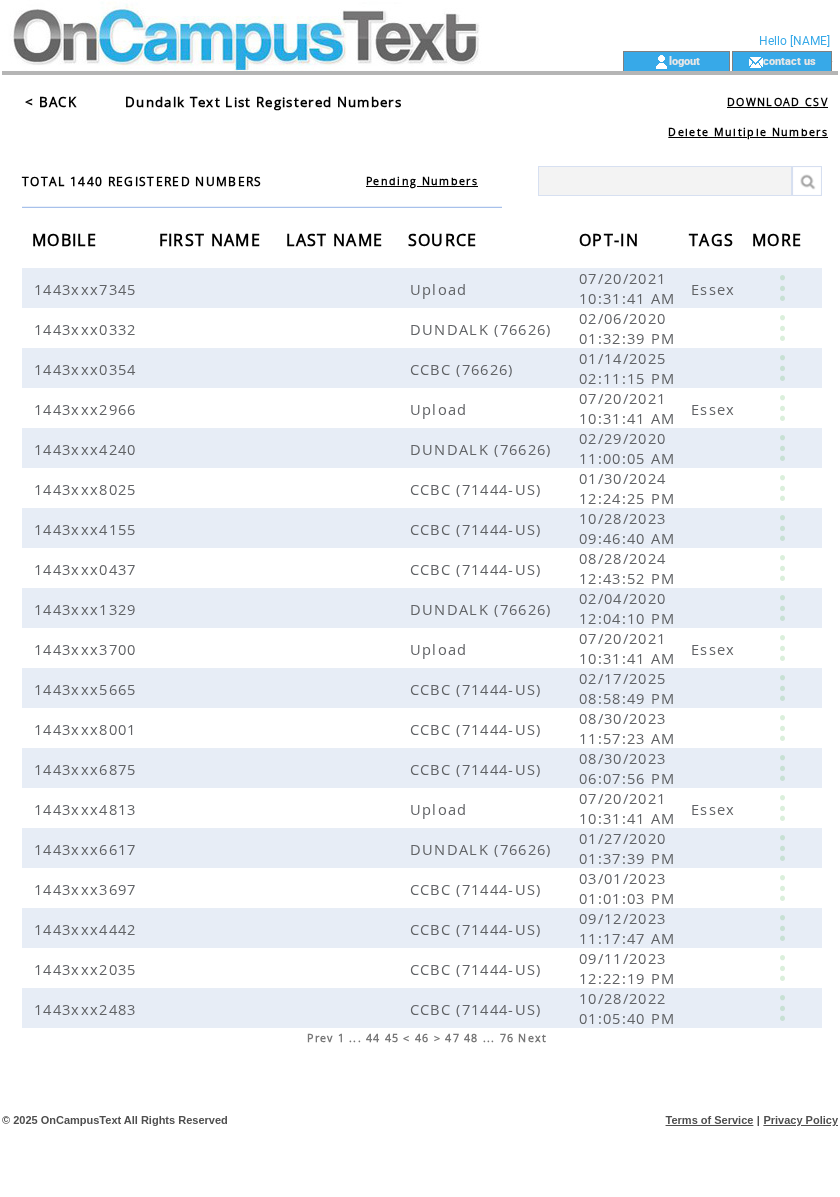 click on "Next" at bounding box center (532, 1038) 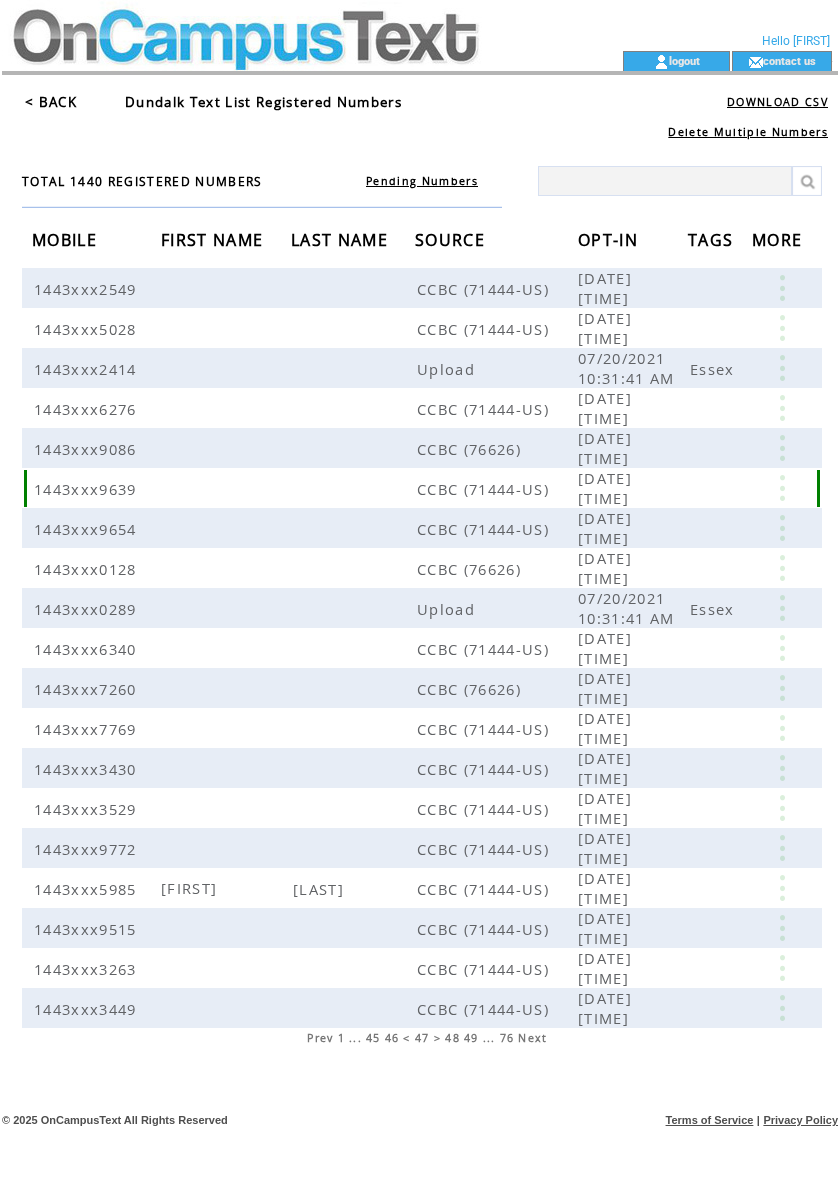 scroll, scrollTop: 0, scrollLeft: 0, axis: both 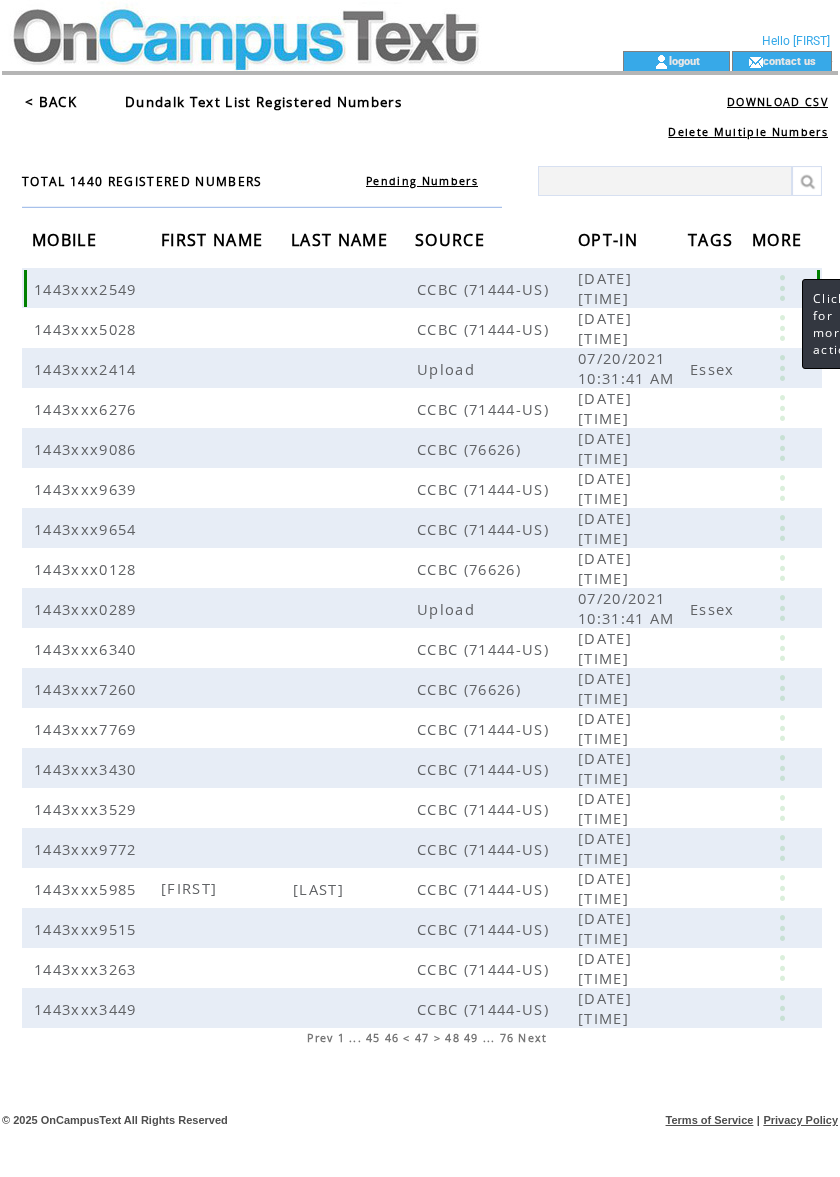click at bounding box center [782, 288] 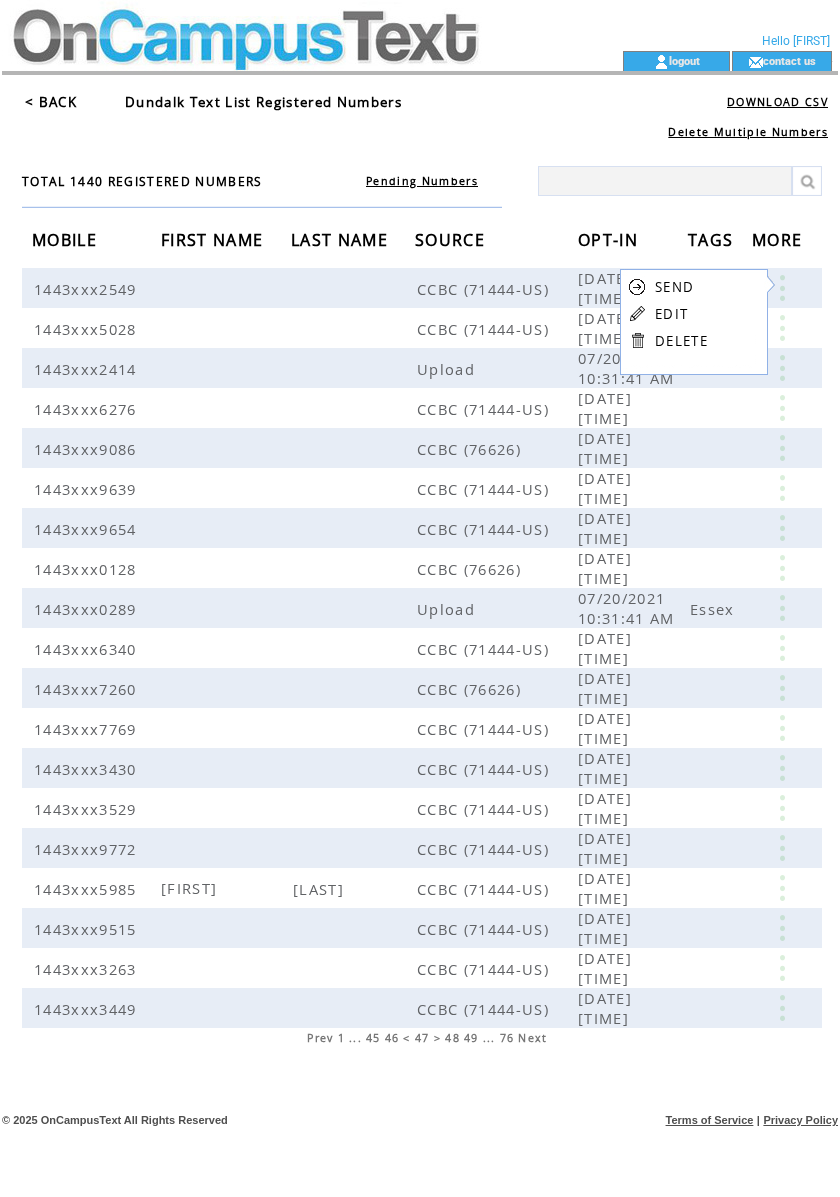 click on "EDIT" at bounding box center [671, 314] 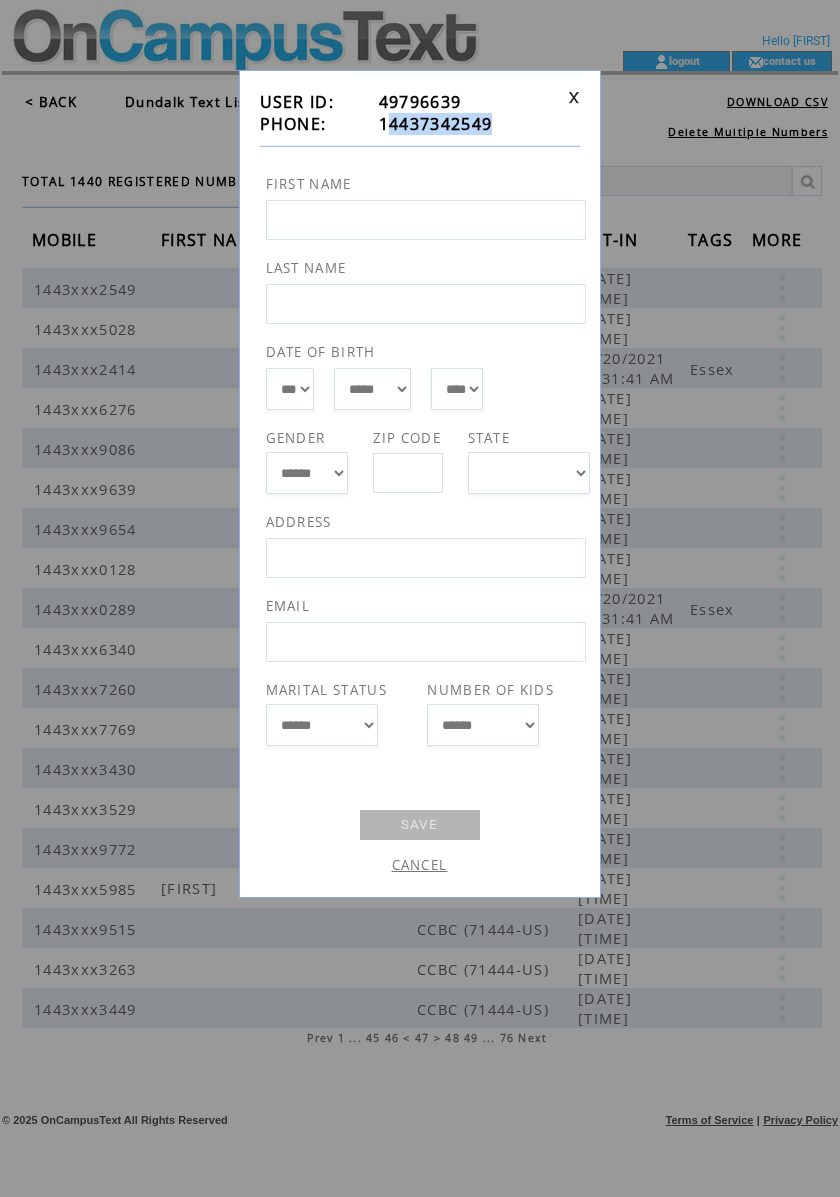 drag, startPoint x: 481, startPoint y: 128, endPoint x: 390, endPoint y: 126, distance: 91.02197 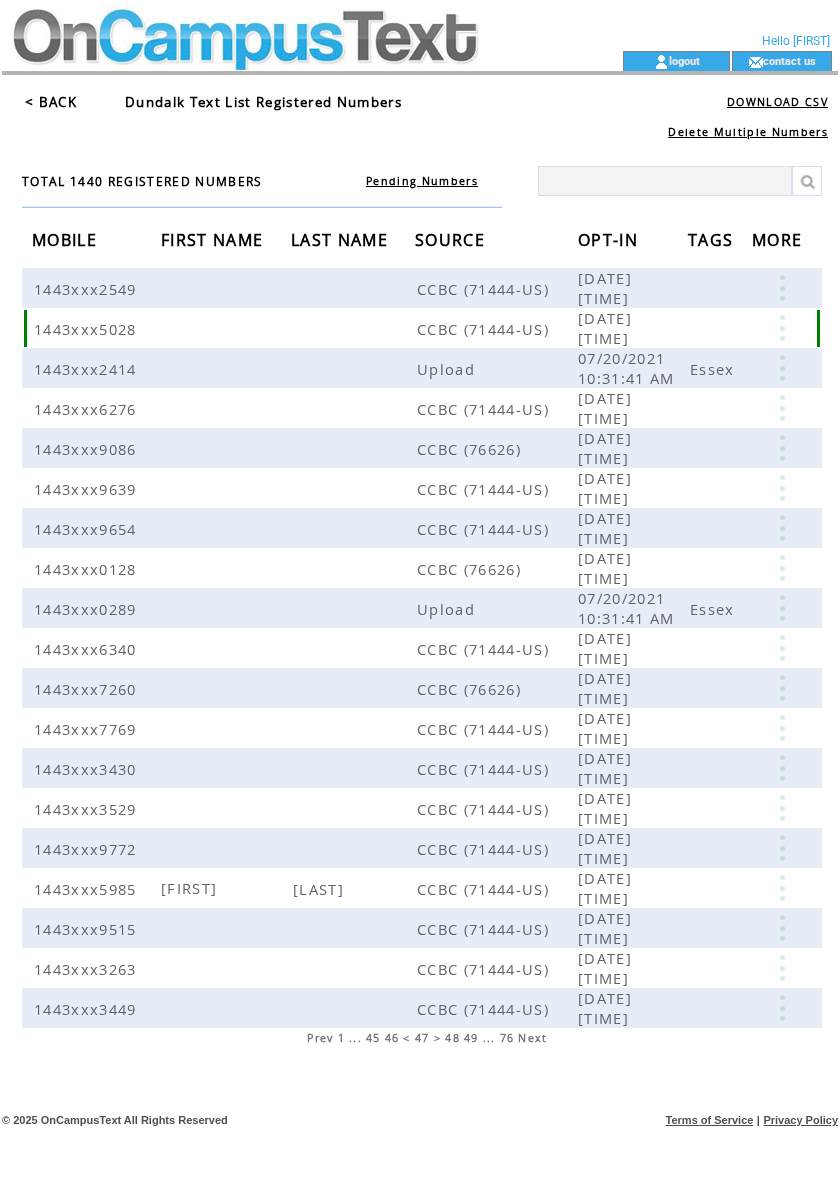 click at bounding box center (782, 328) 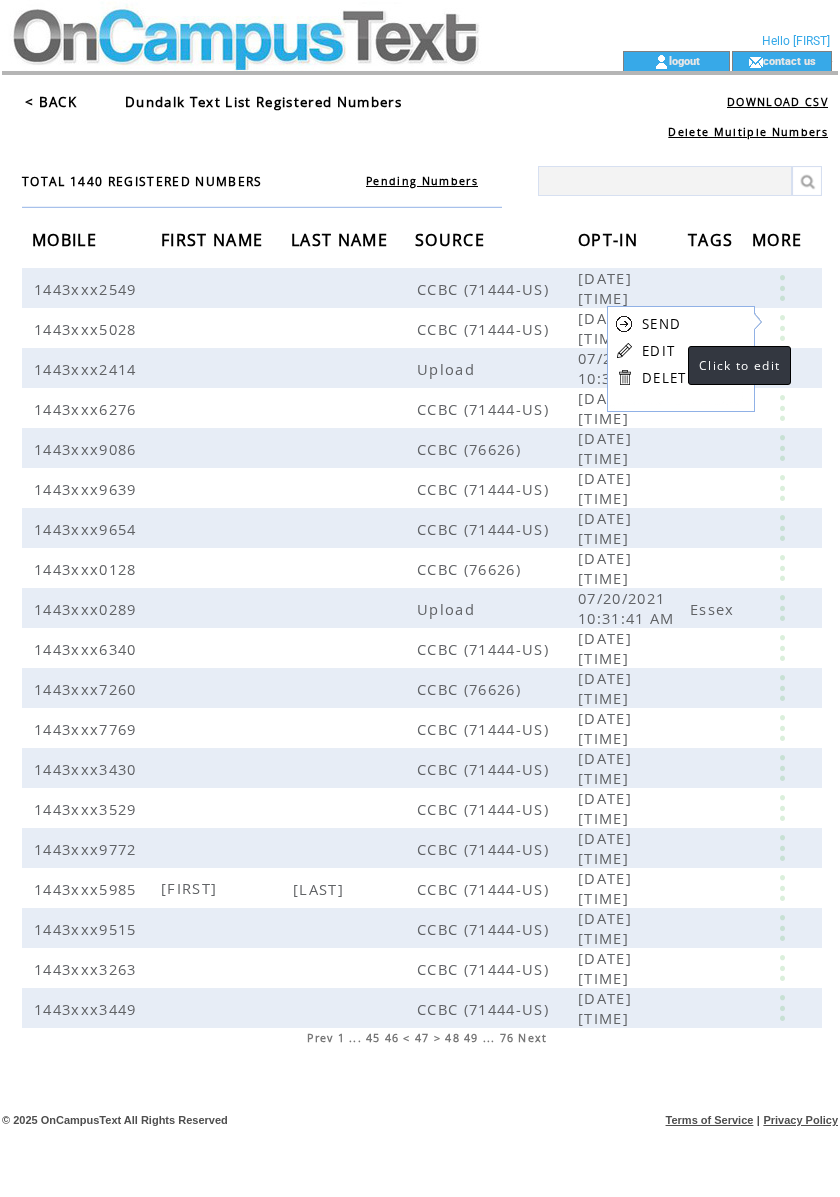 click on "EDIT" at bounding box center (658, 351) 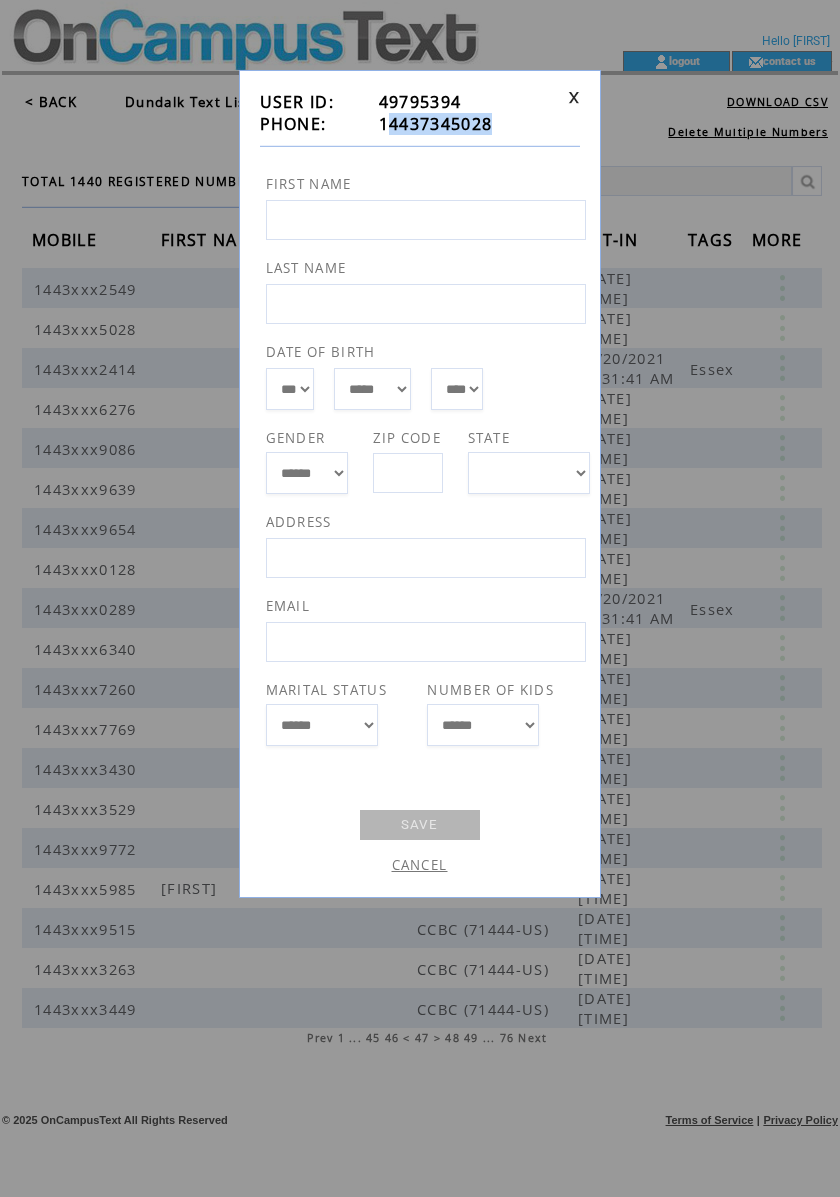 drag, startPoint x: 496, startPoint y: 121, endPoint x: 388, endPoint y: 128, distance: 108.226616 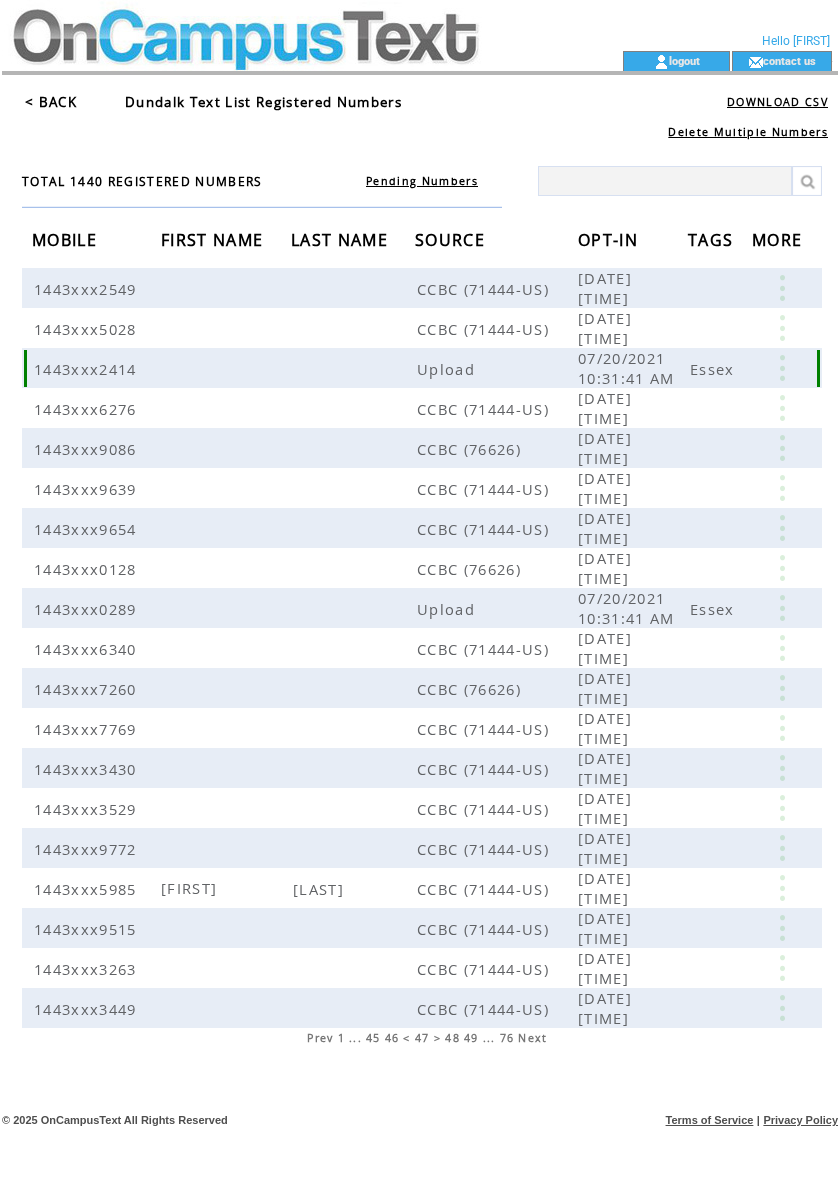 click at bounding box center (782, 368) 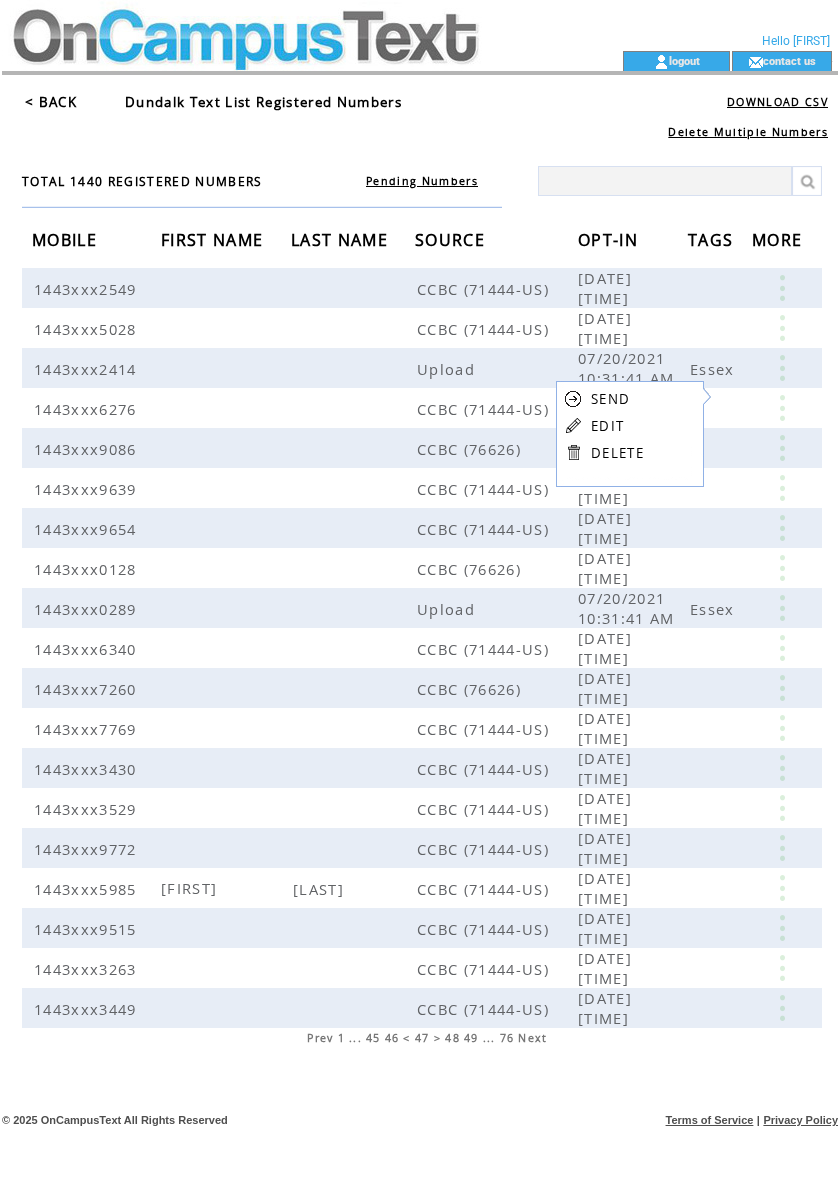 click on "EDIT" at bounding box center (607, 426) 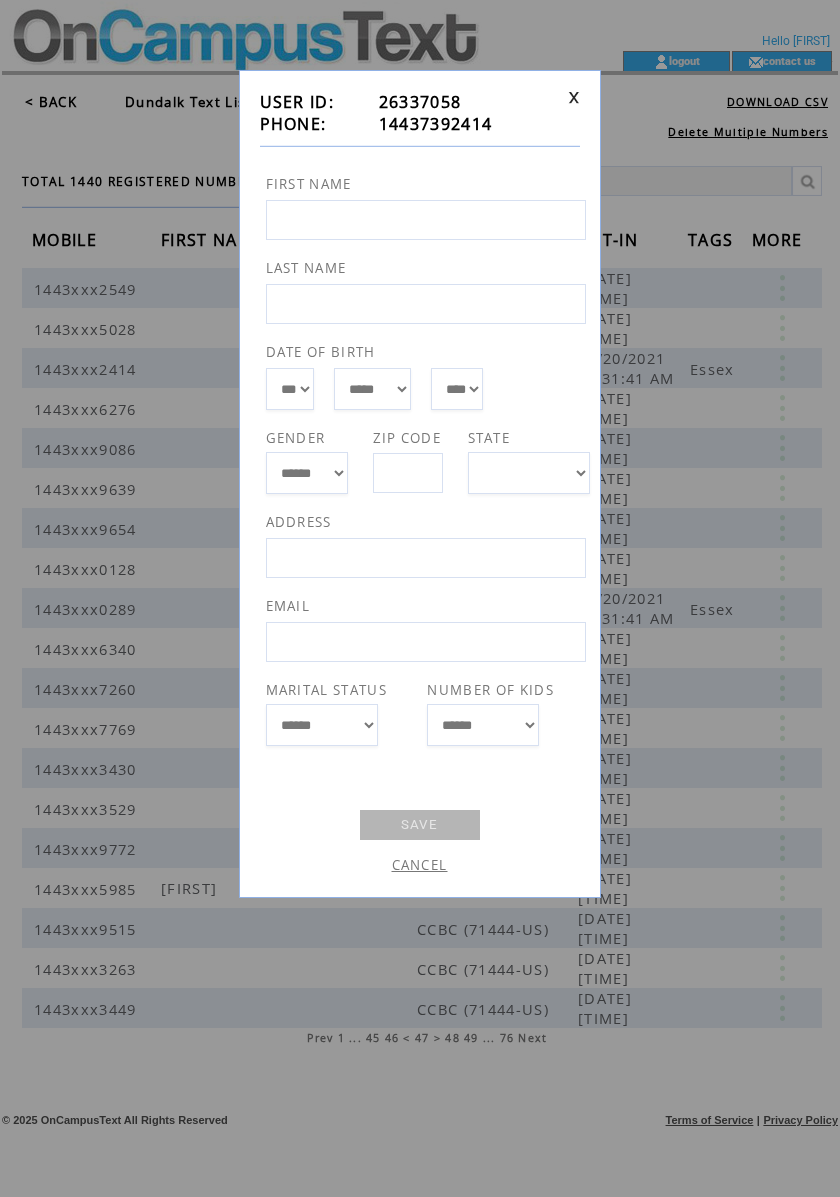 drag, startPoint x: 505, startPoint y: 140, endPoint x: 408, endPoint y: 138, distance: 97.020615 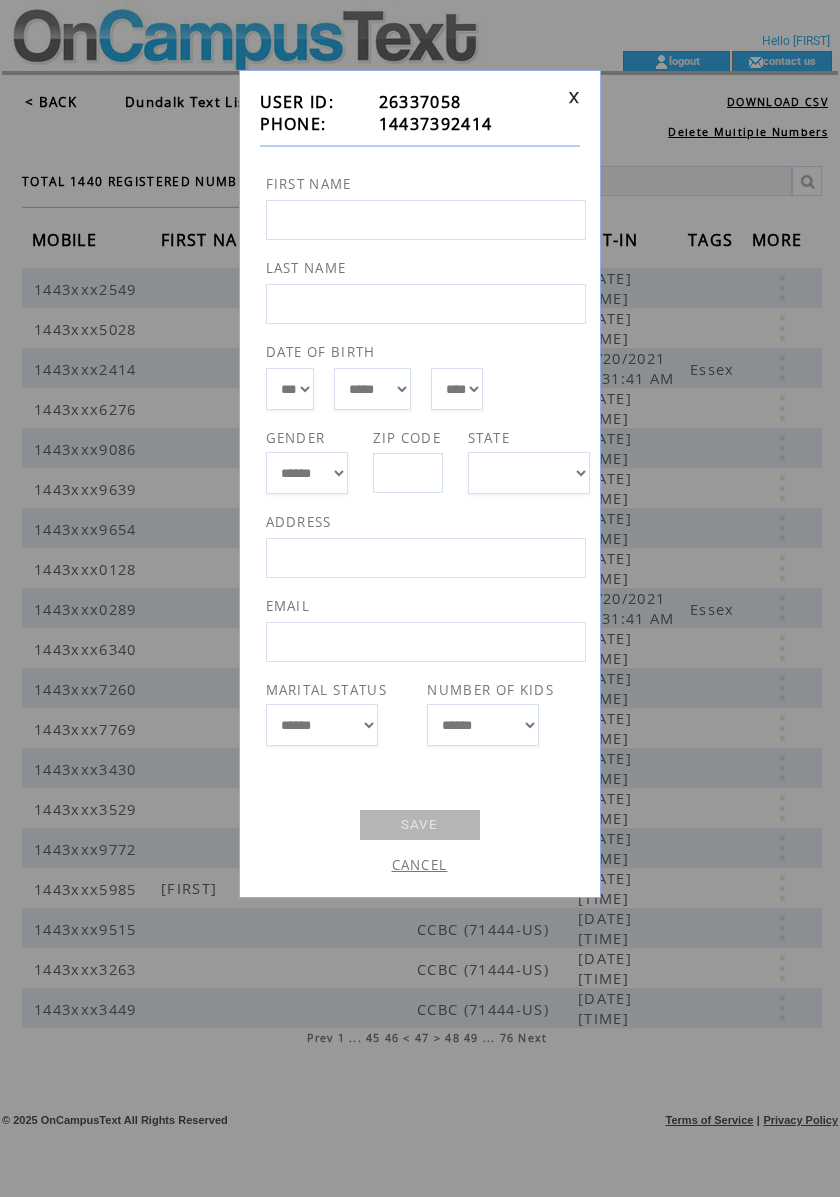 drag, startPoint x: 500, startPoint y: 130, endPoint x: 402, endPoint y: 141, distance: 98.61542 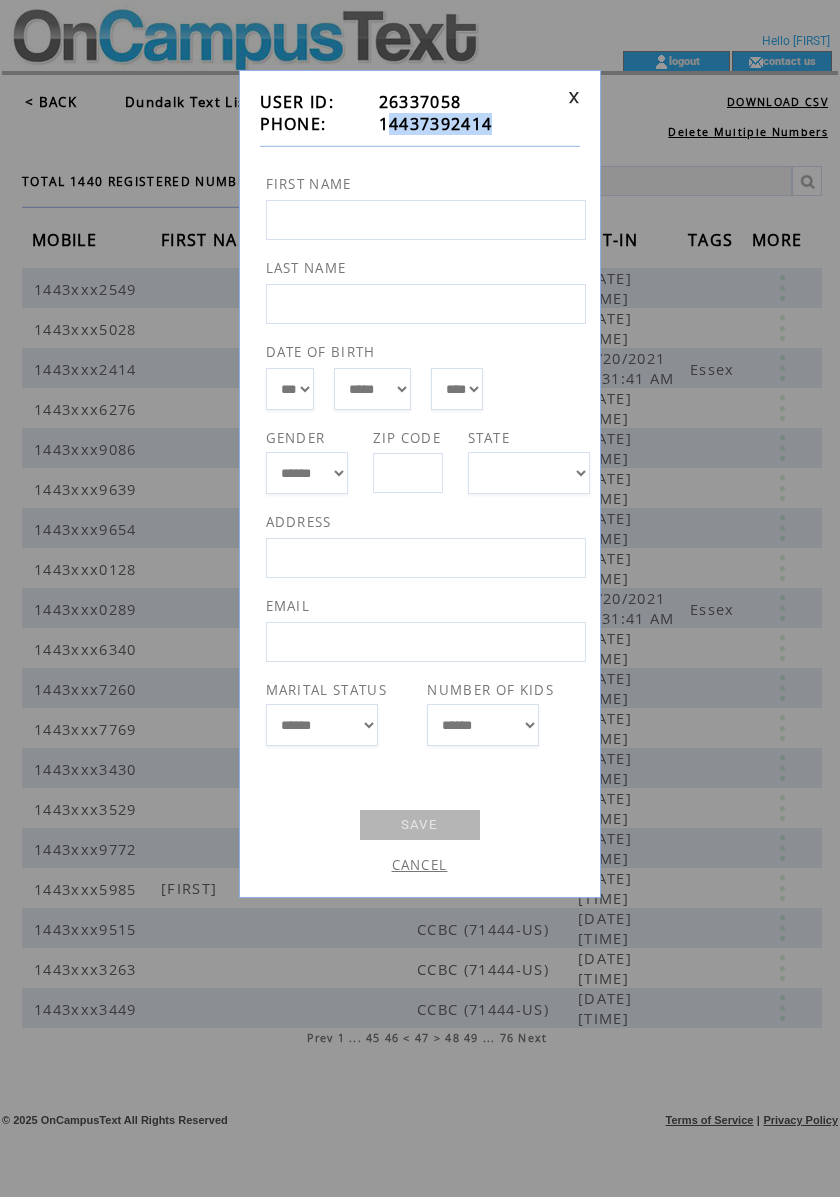 drag, startPoint x: 388, startPoint y: 126, endPoint x: 505, endPoint y: 125, distance: 117.00427 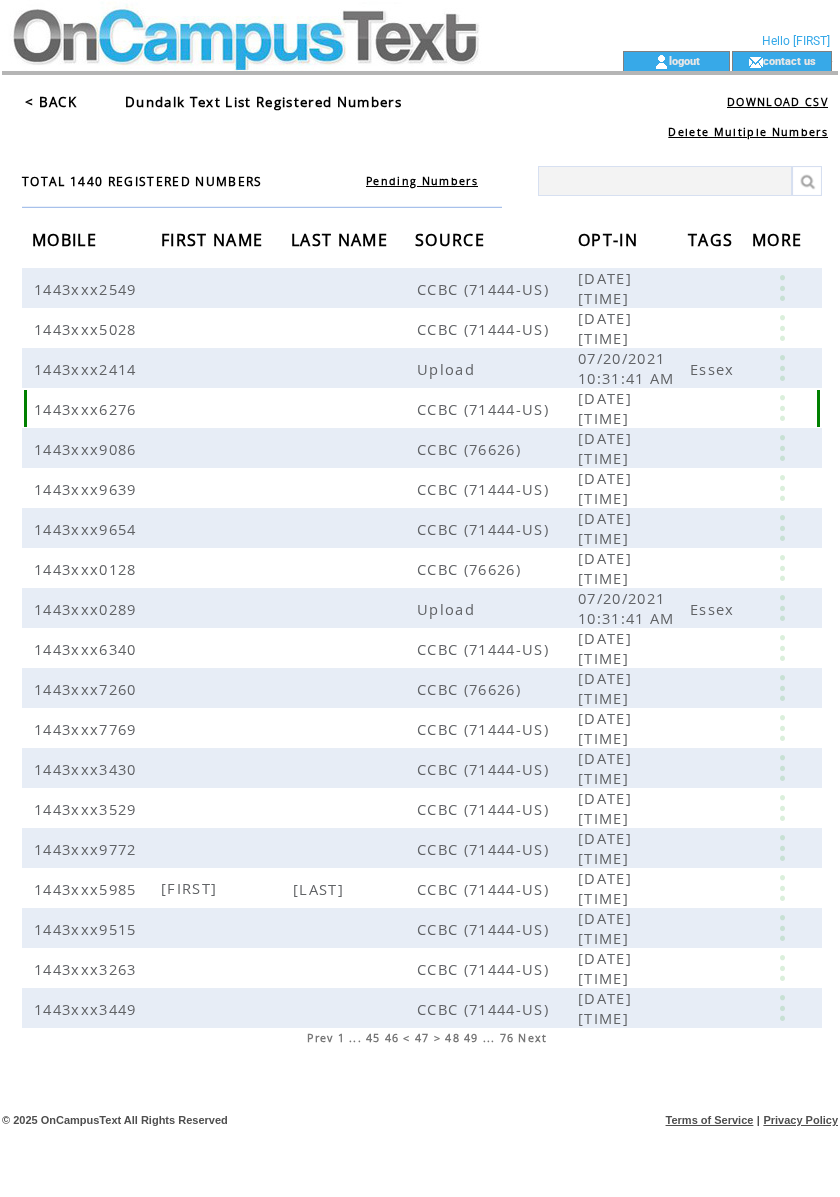 click at bounding box center (782, 408) 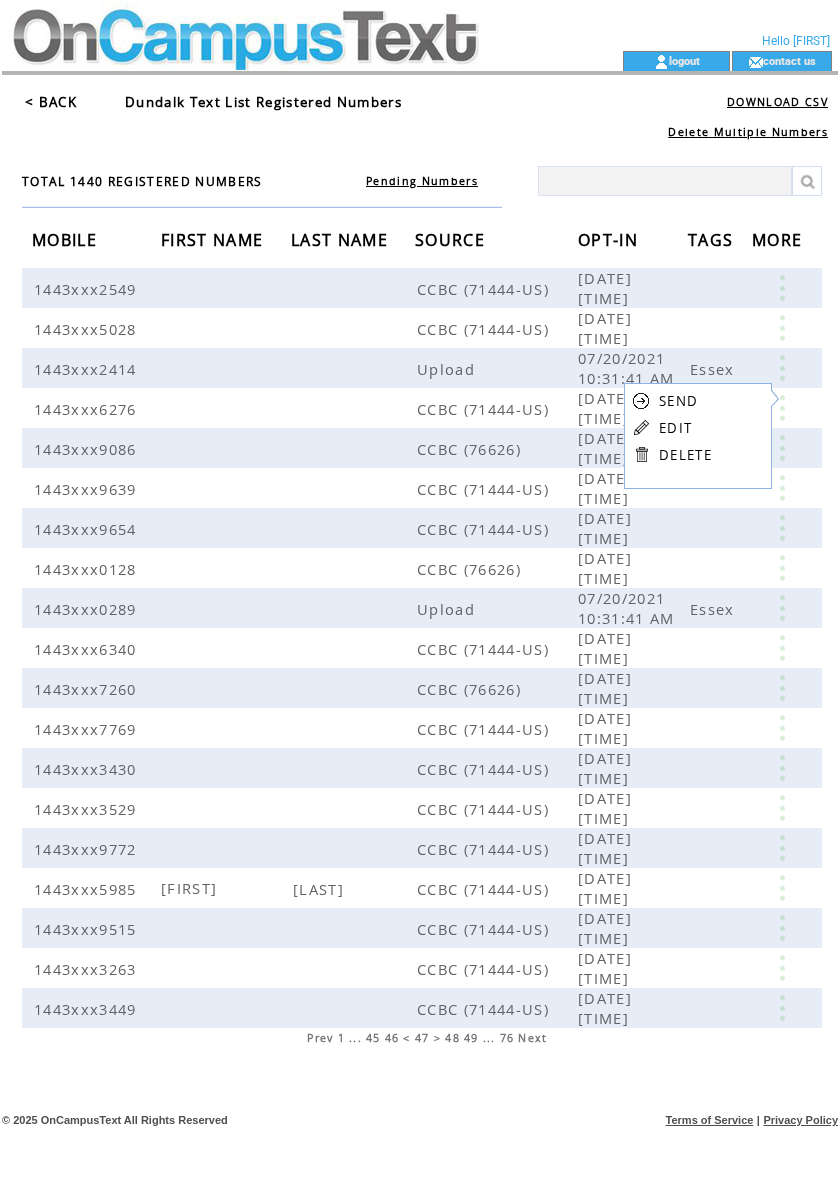 click on "EDIT" at bounding box center [675, 428] 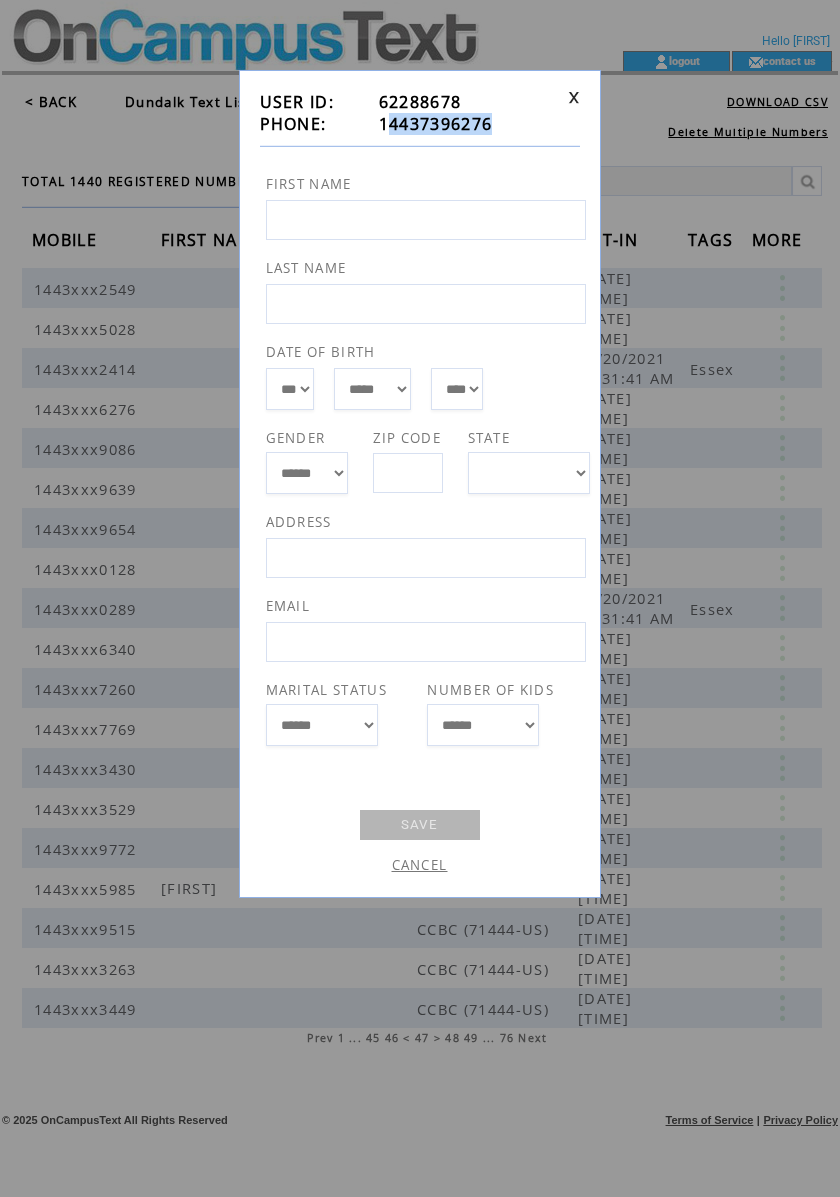 drag, startPoint x: 388, startPoint y: 124, endPoint x: 514, endPoint y: 124, distance: 126 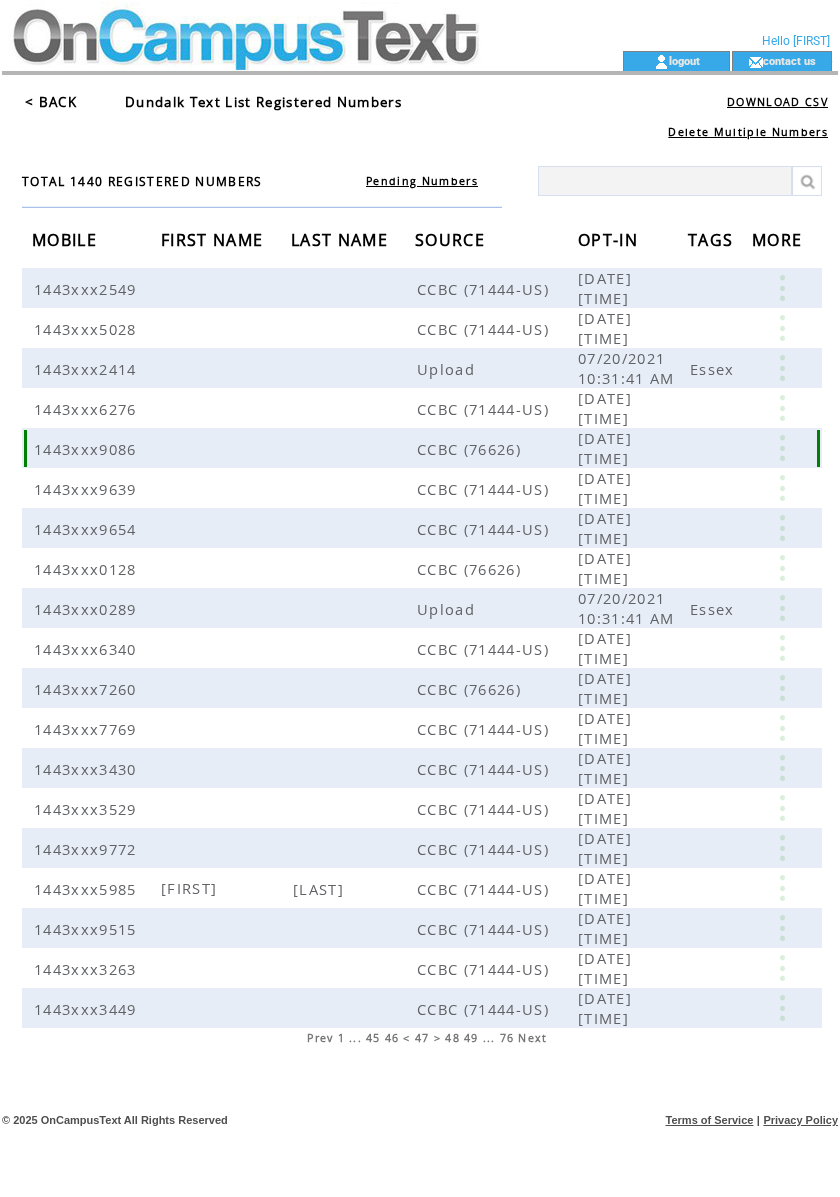 click at bounding box center [782, 448] 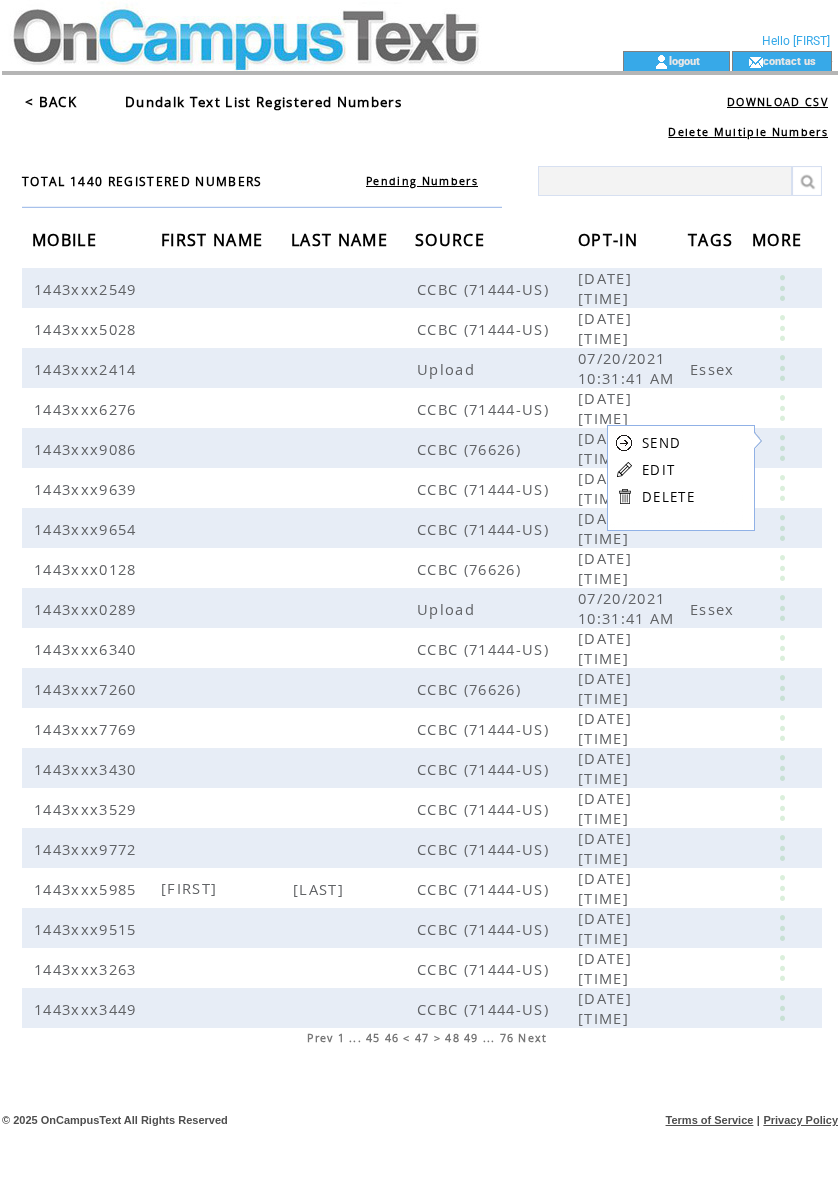 click on "EDIT" at bounding box center [658, 470] 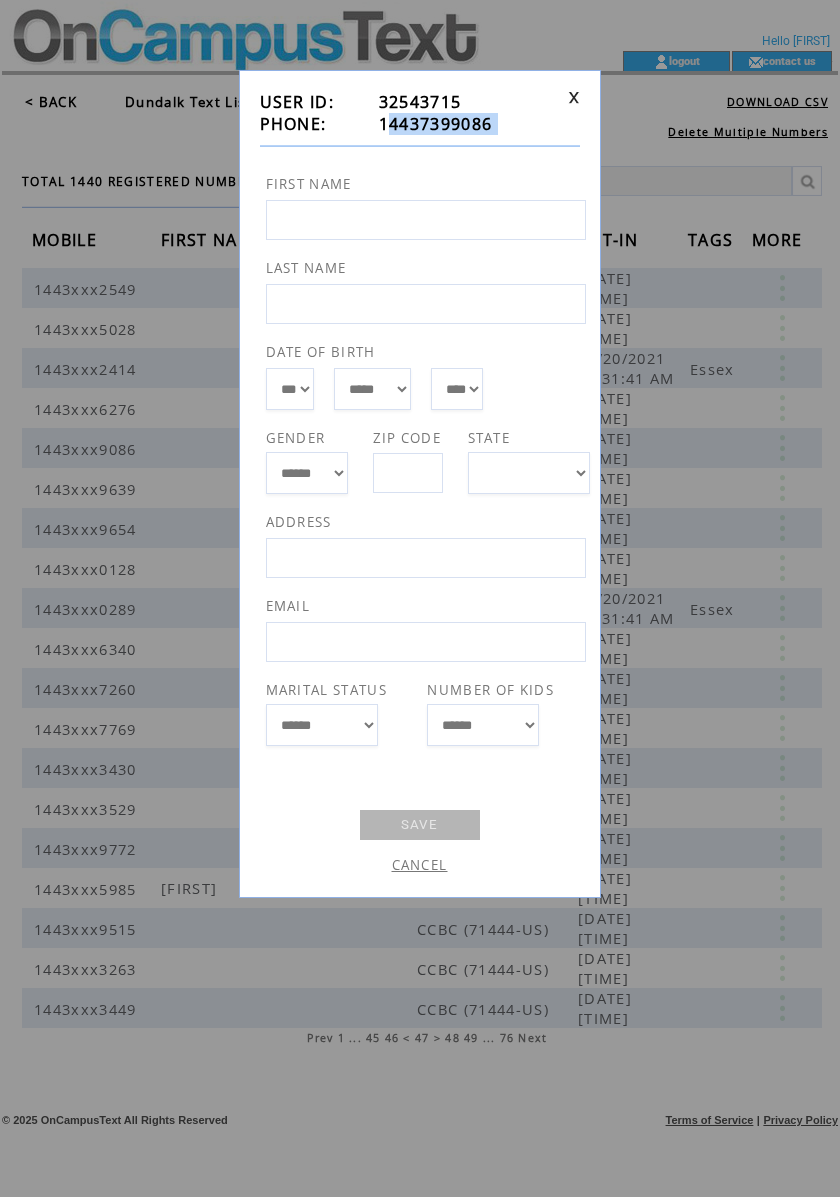 drag, startPoint x: 390, startPoint y: 122, endPoint x: 528, endPoint y: 136, distance: 138.70833 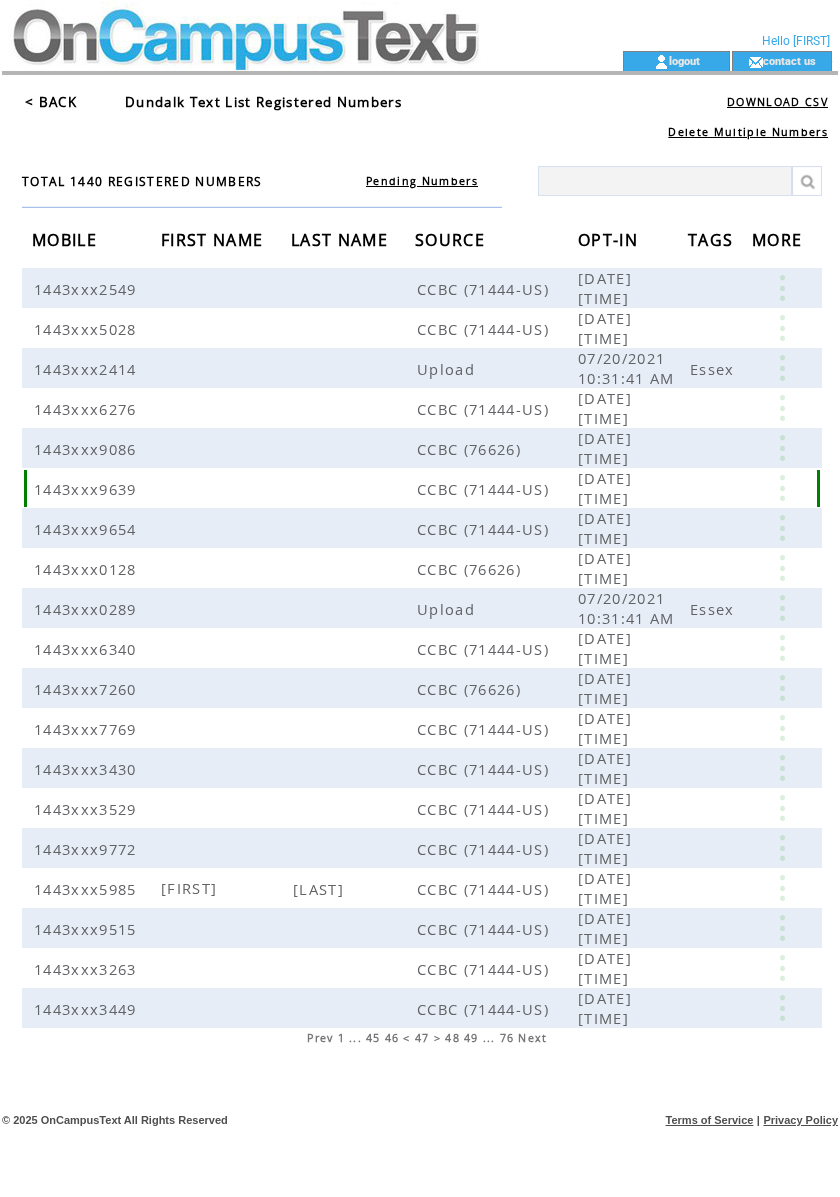 click at bounding box center (782, 488) 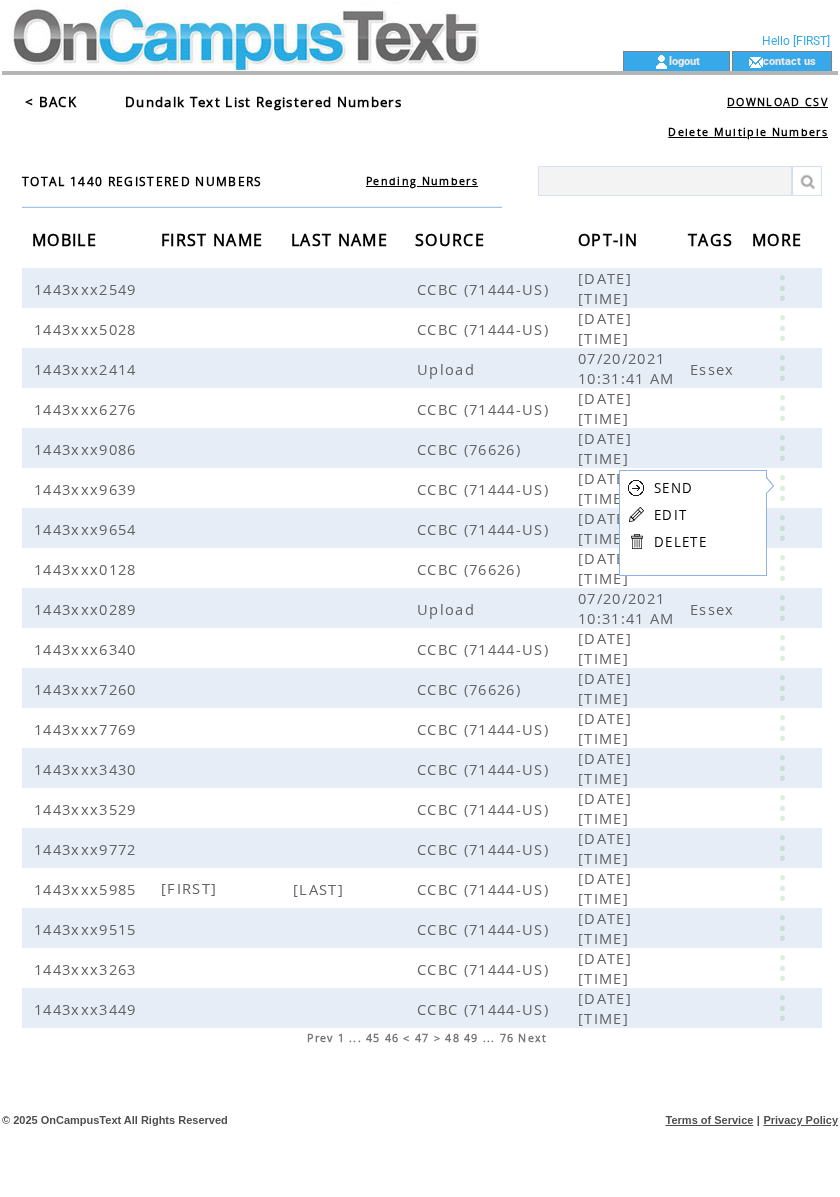 click on "EDIT" at bounding box center (670, 515) 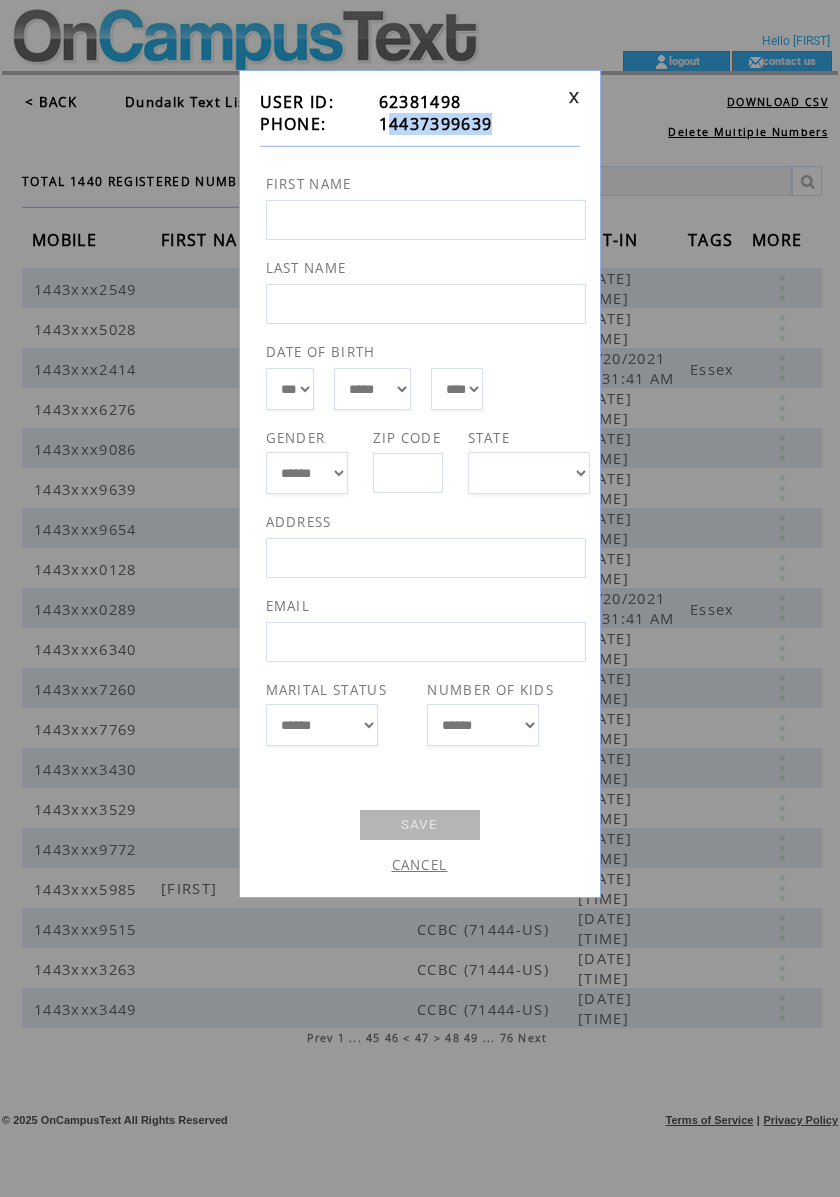 drag, startPoint x: 412, startPoint y: 130, endPoint x: 506, endPoint y: 128, distance: 94.02127 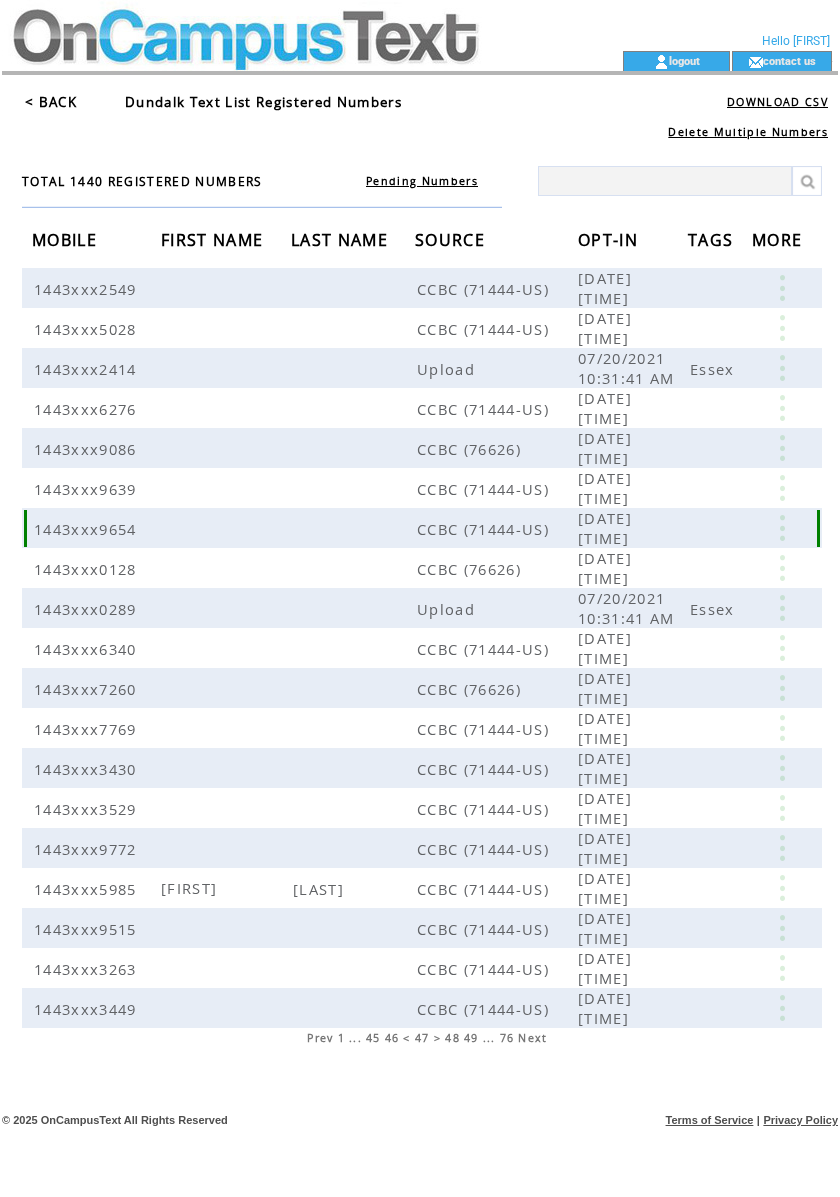 click at bounding box center [782, 528] 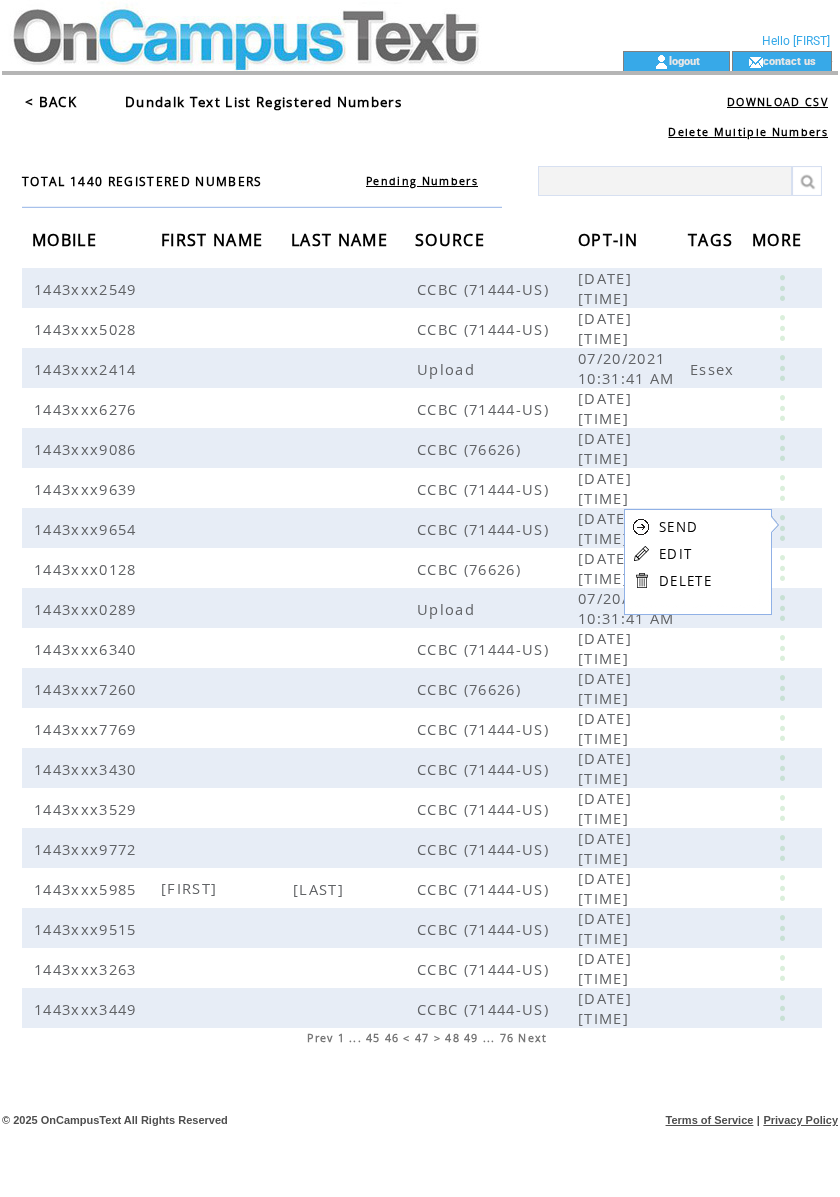 click on "EDIT" at bounding box center [675, 554] 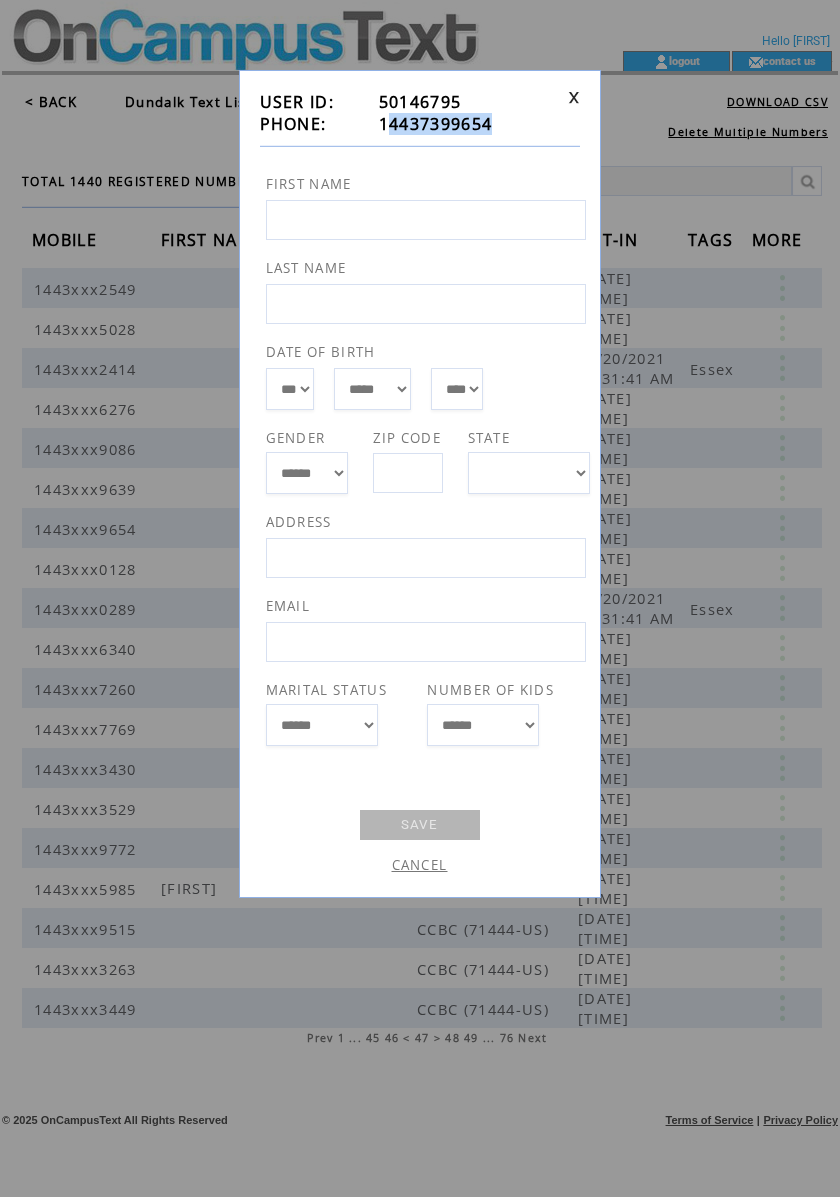 drag, startPoint x: 494, startPoint y: 120, endPoint x: 388, endPoint y: 120, distance: 106 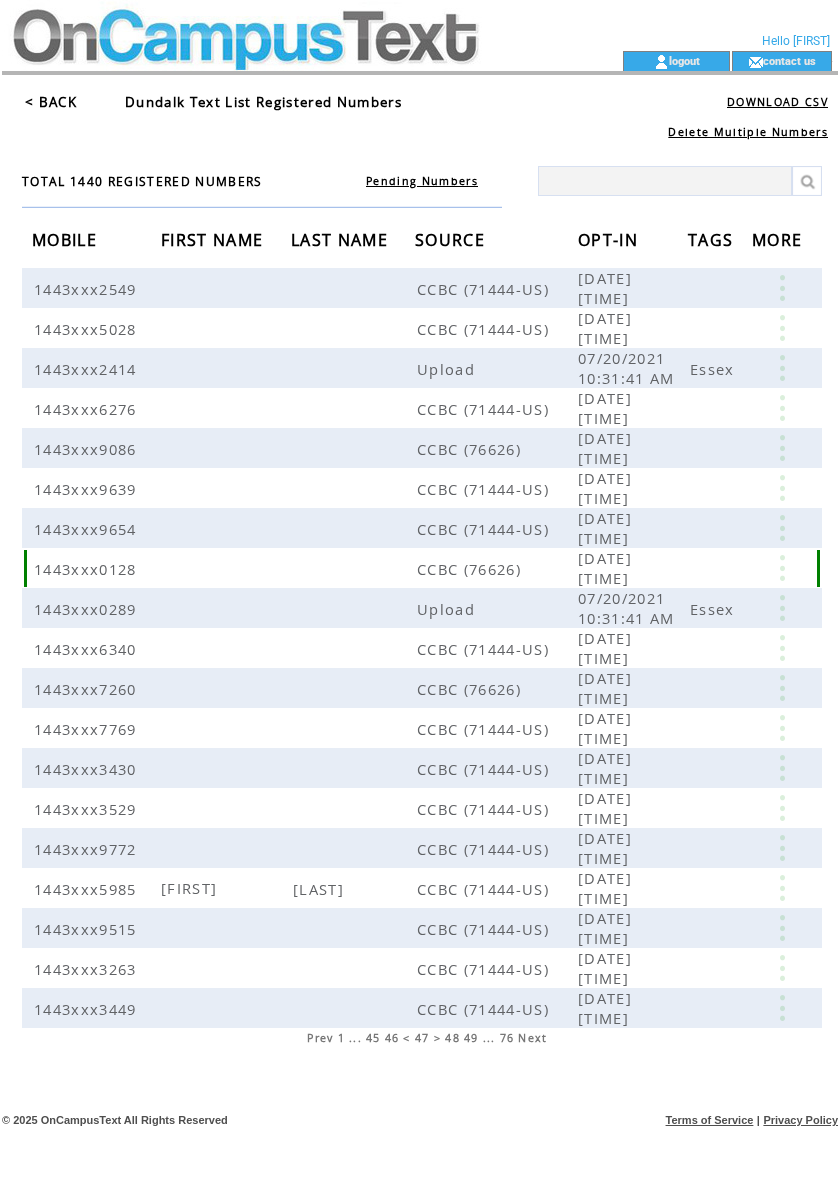 click at bounding box center [782, 568] 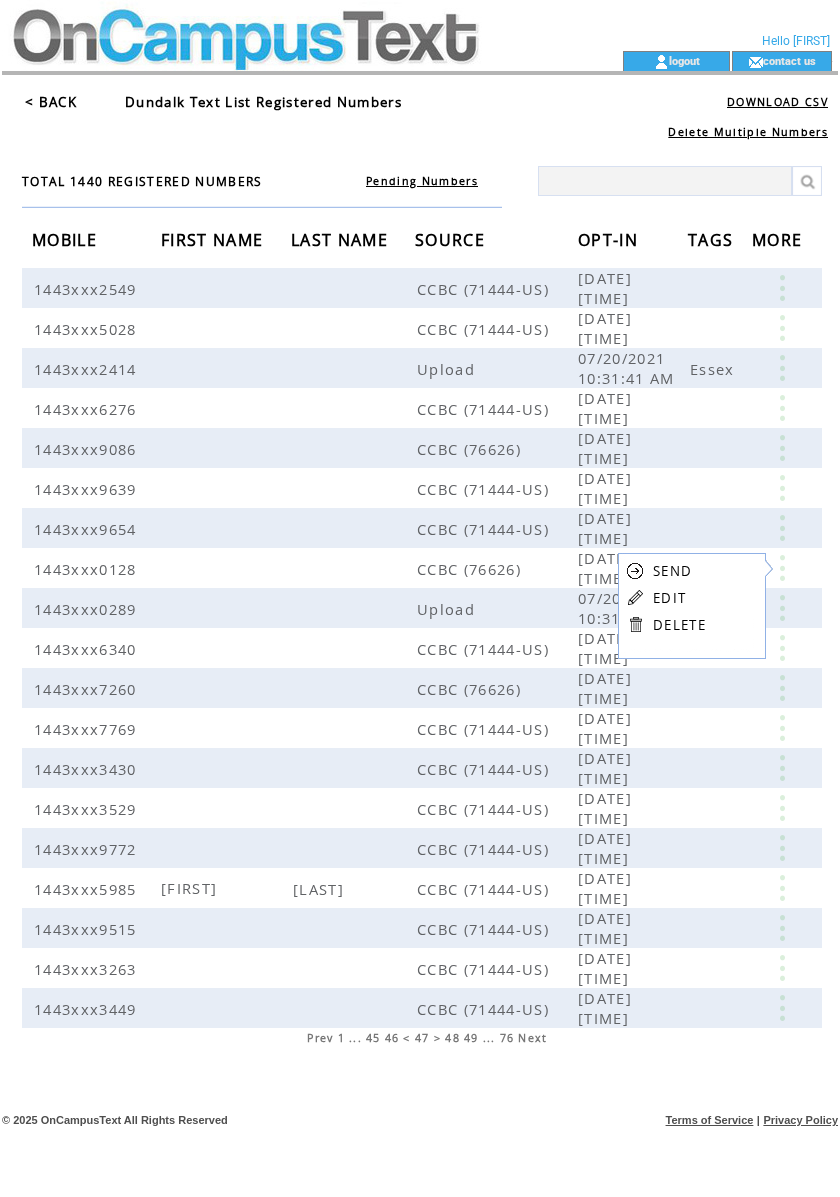 click on "EDIT" at bounding box center [669, 598] 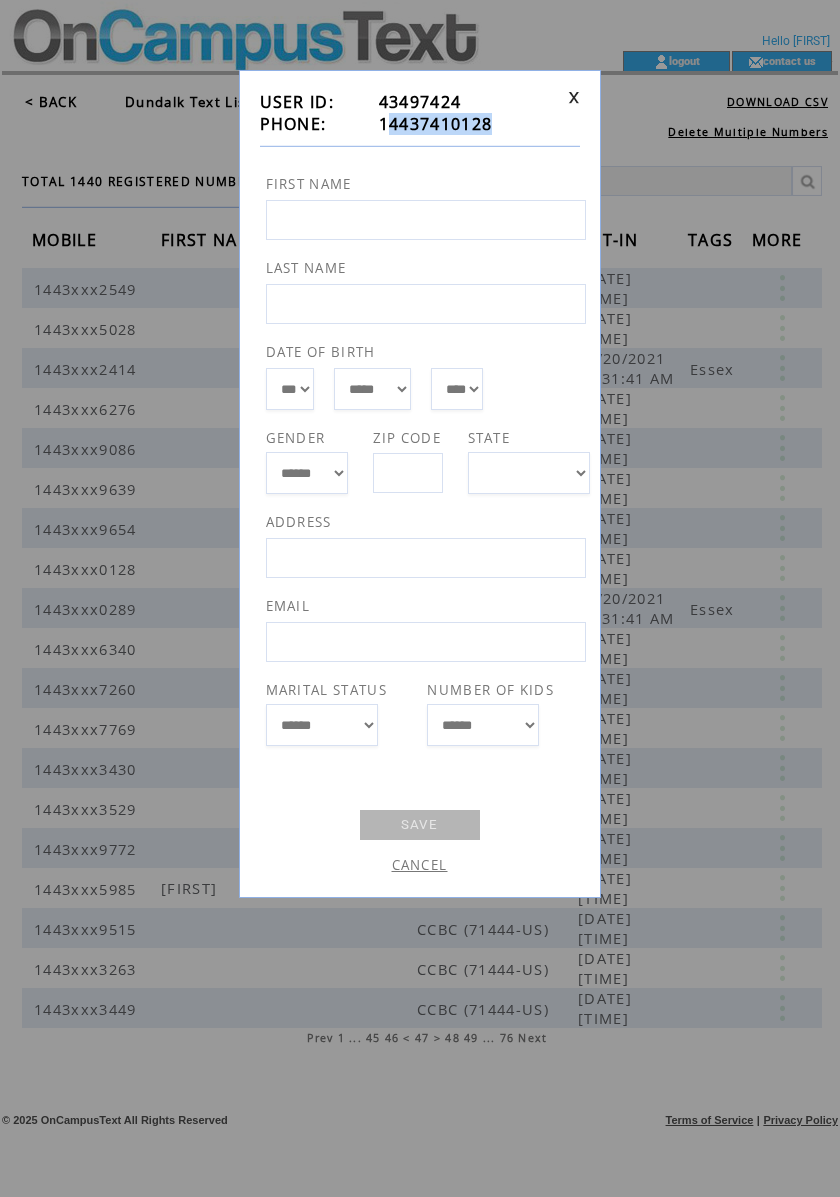 drag, startPoint x: 386, startPoint y: 129, endPoint x: 506, endPoint y: 128, distance: 120.004166 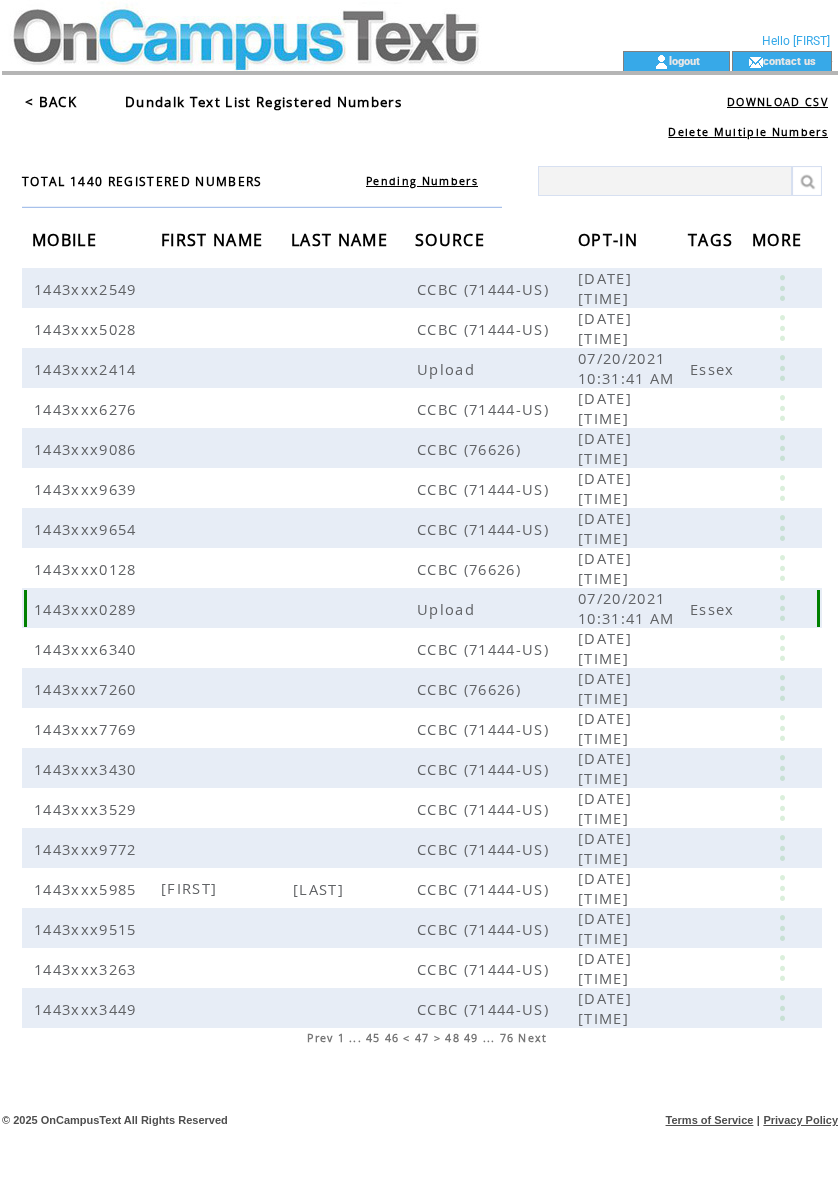 click at bounding box center (782, 608) 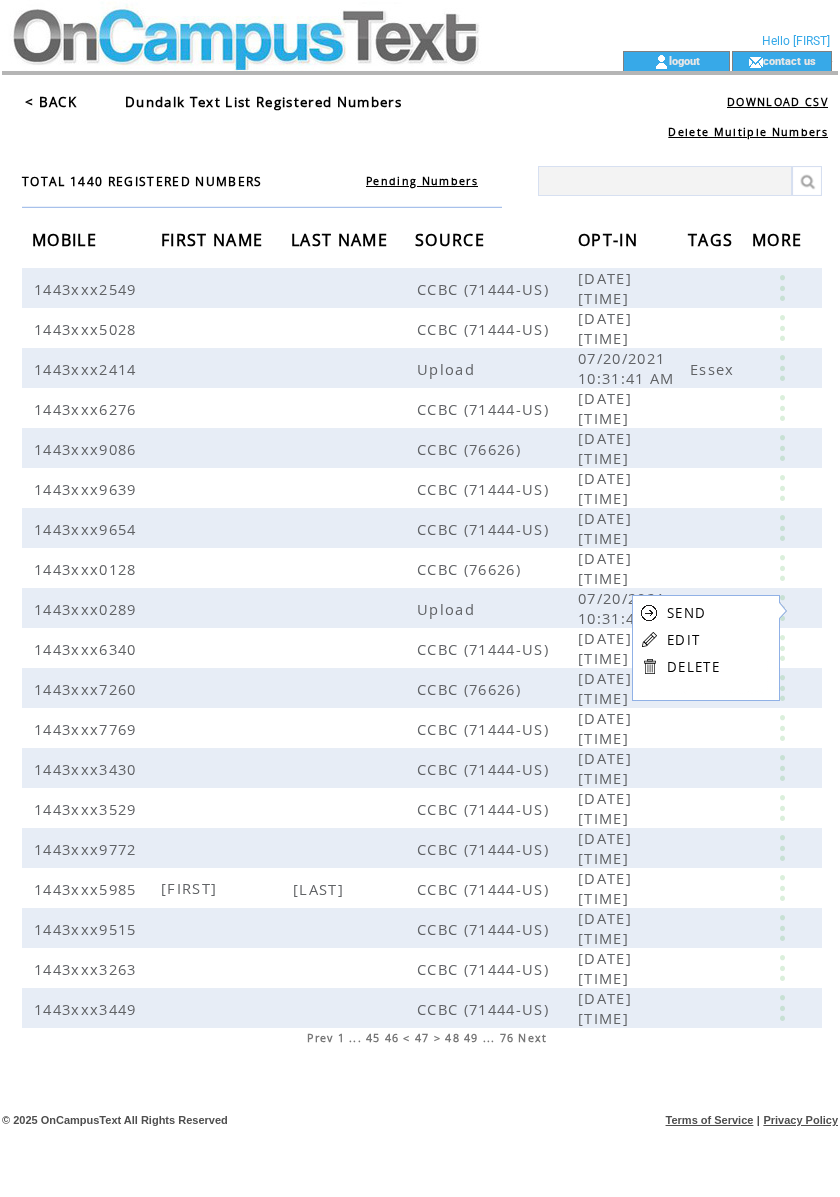 click on "EDIT" at bounding box center [683, 640] 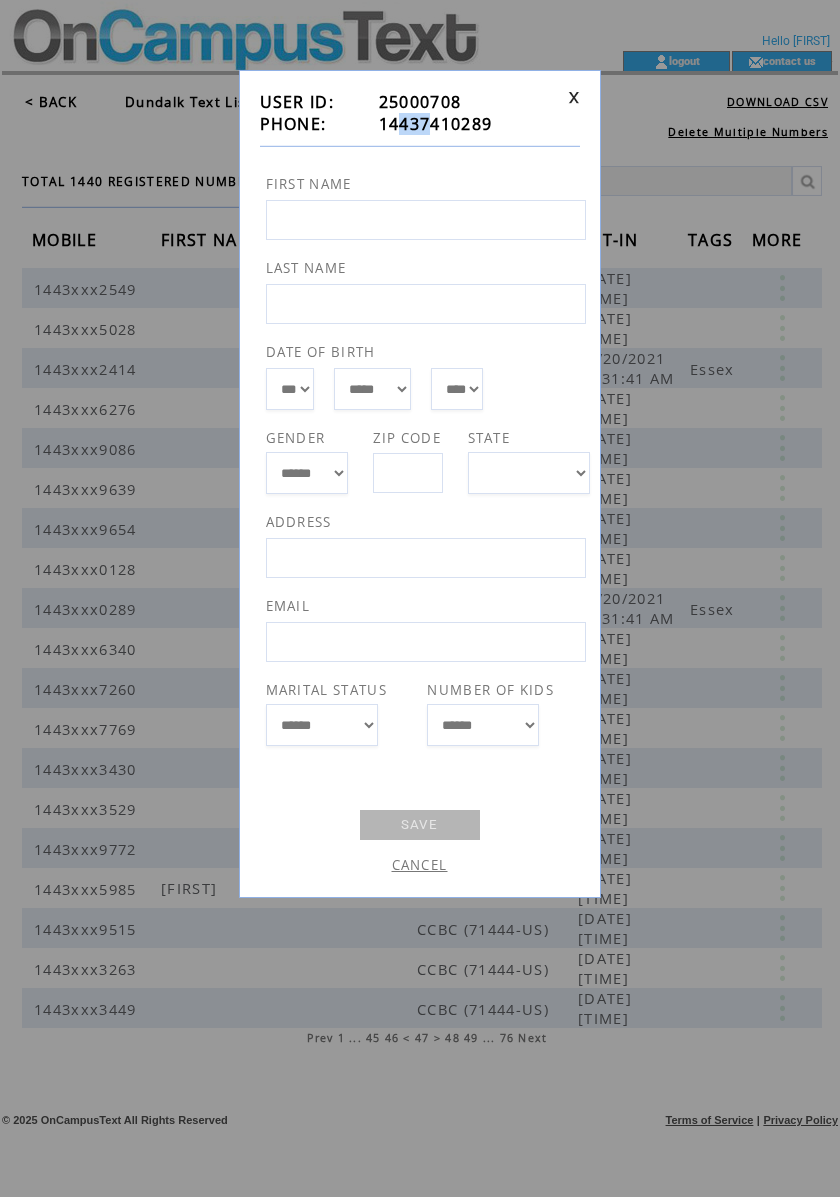 drag, startPoint x: 394, startPoint y: 125, endPoint x: 430, endPoint y: 129, distance: 36.221542 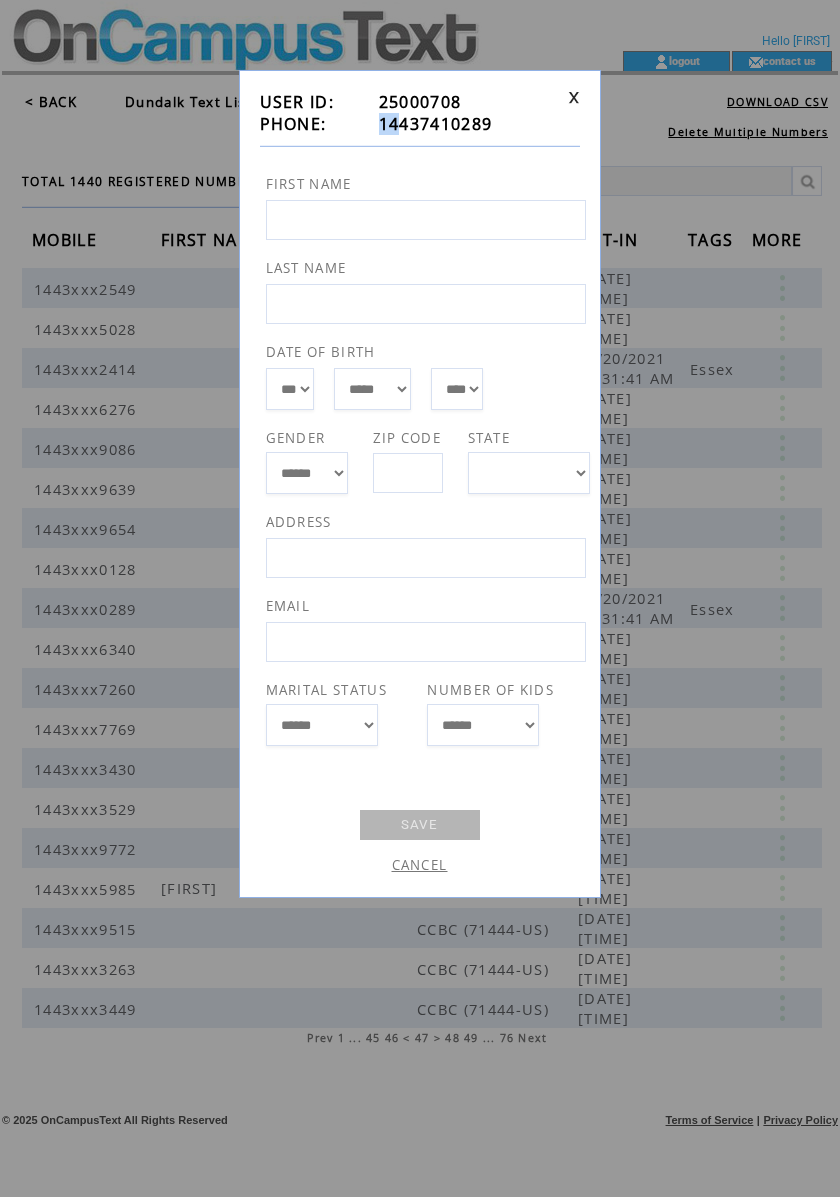drag, startPoint x: 430, startPoint y: 129, endPoint x: 400, endPoint y: 117, distance: 32.31099 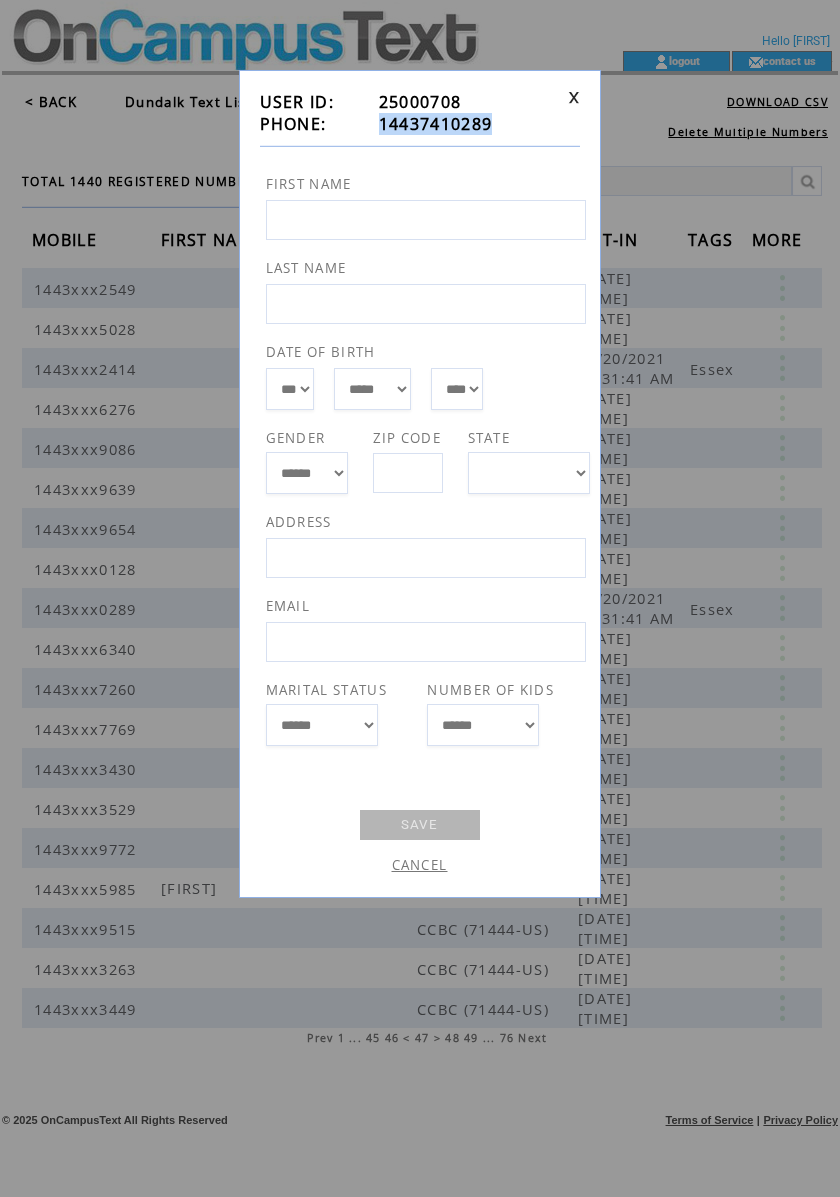 drag, startPoint x: 386, startPoint y: 125, endPoint x: 416, endPoint y: 122, distance: 30.149628 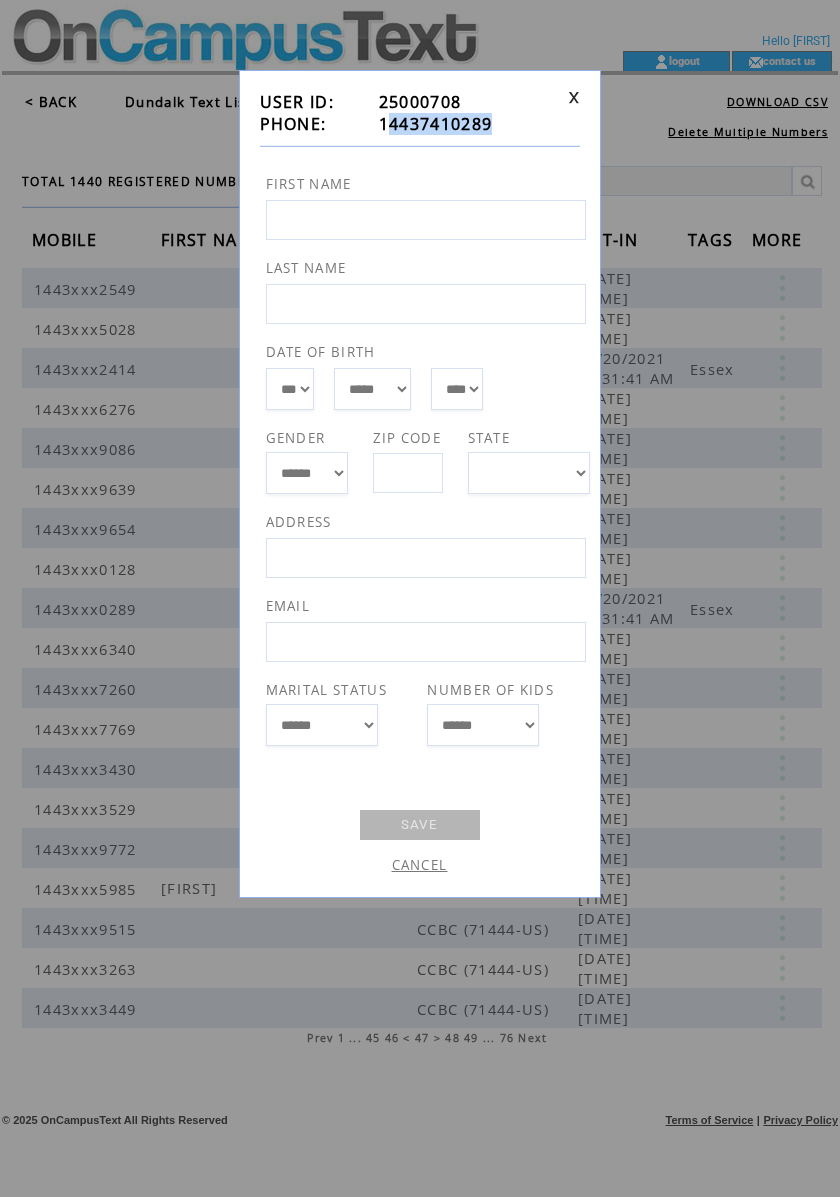 drag, startPoint x: 490, startPoint y: 122, endPoint x: 389, endPoint y: 125, distance: 101.04455 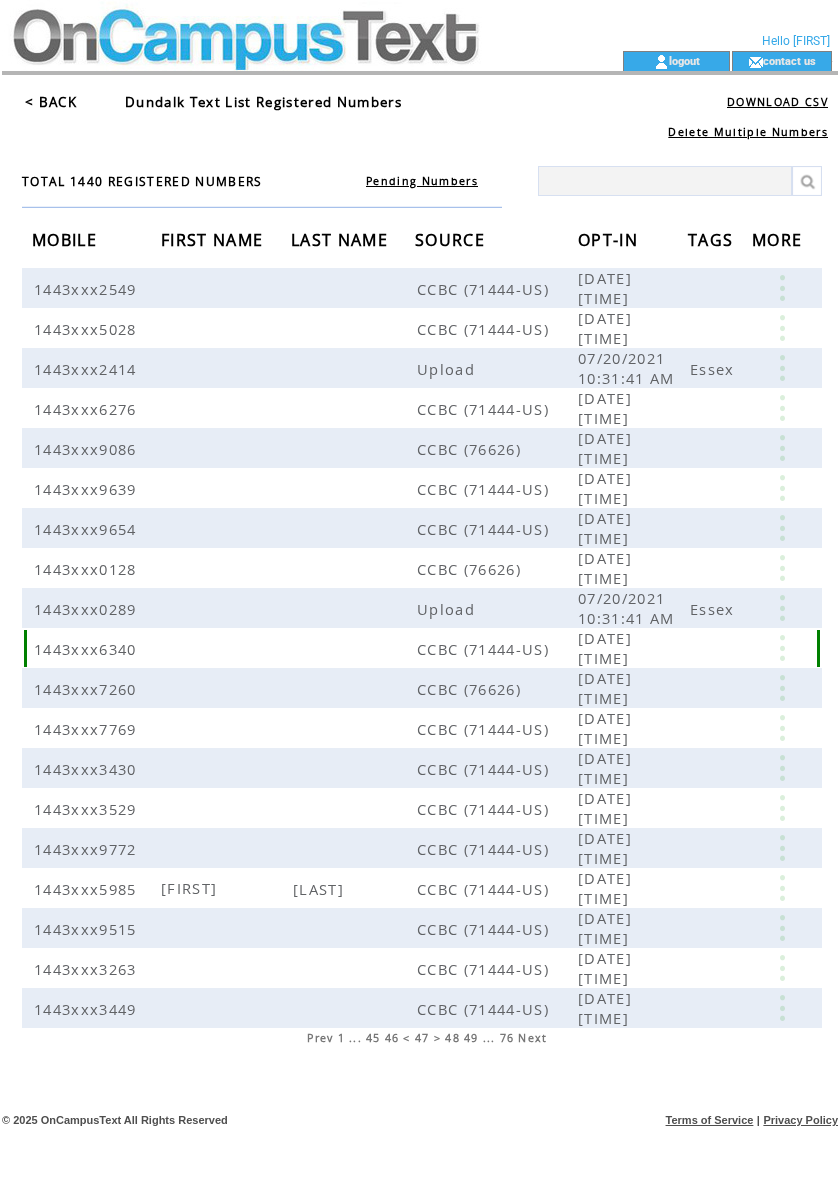 click at bounding box center (782, 648) 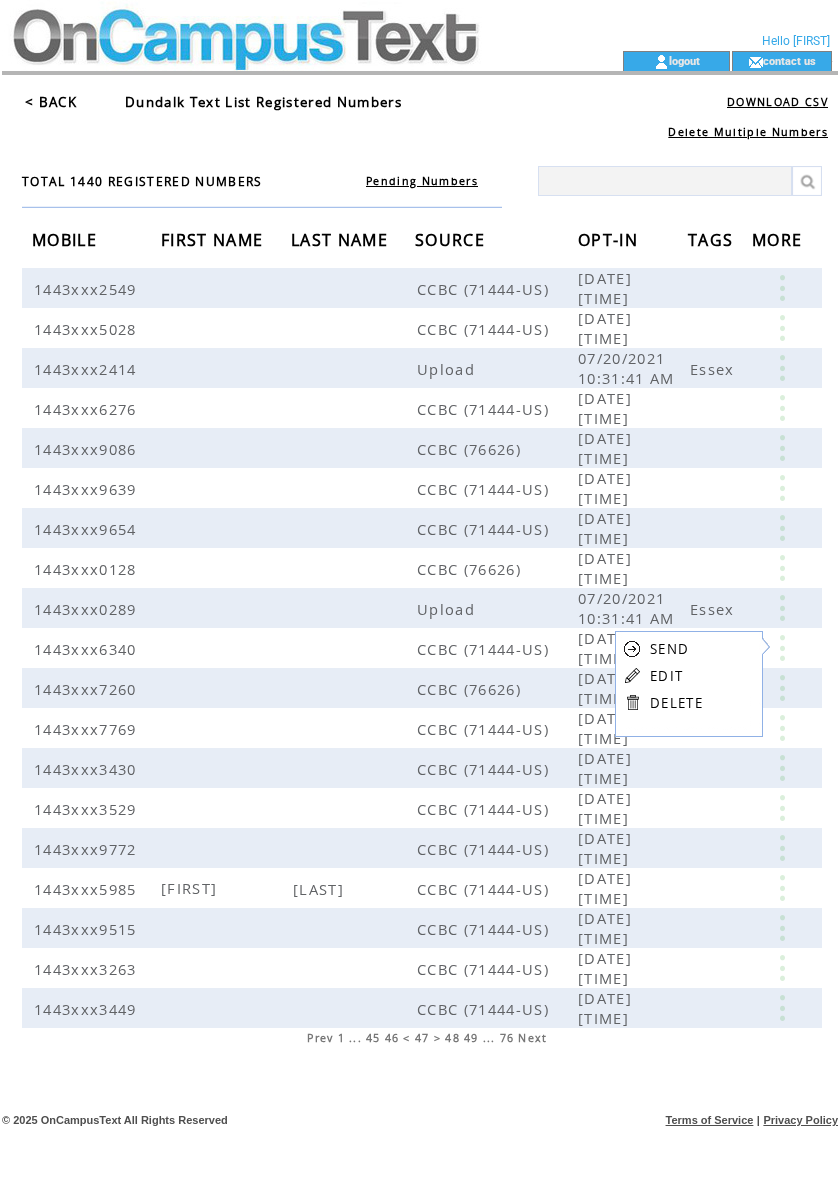 click on "EDIT" at bounding box center (666, 676) 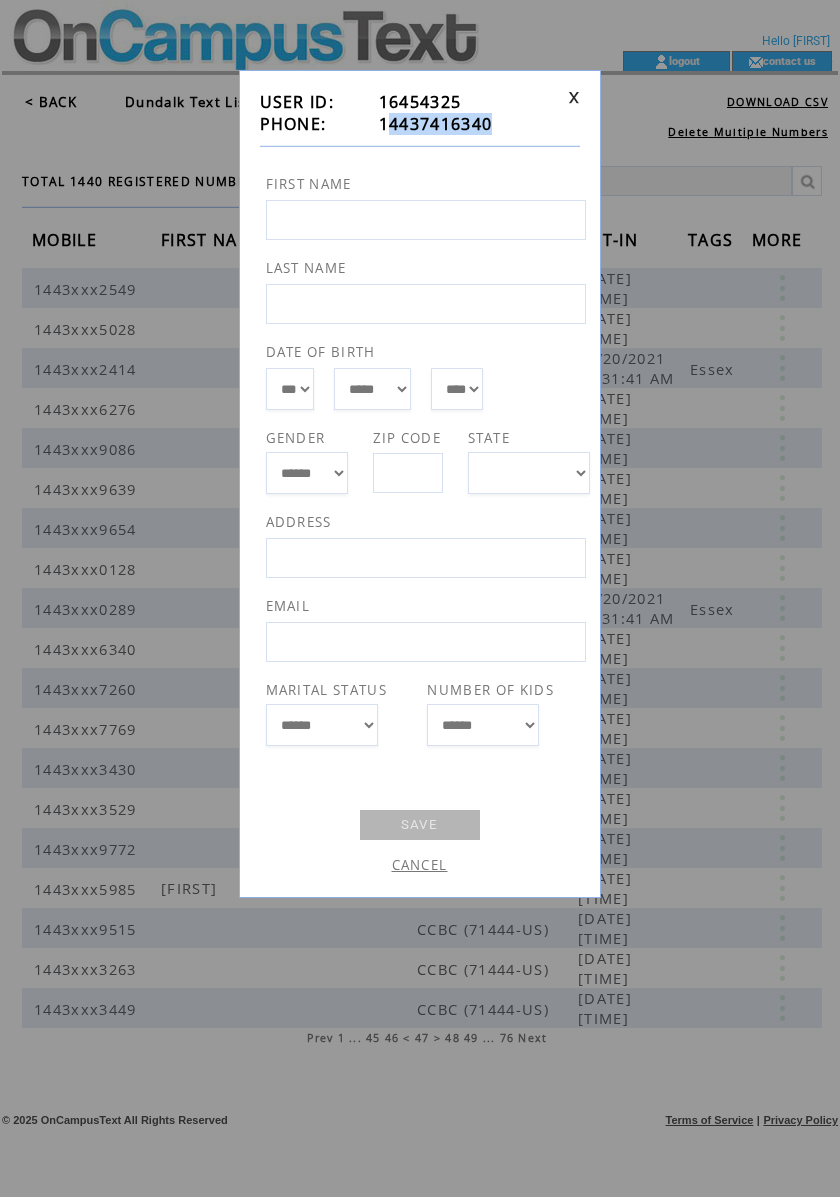 drag, startPoint x: 490, startPoint y: 116, endPoint x: 393, endPoint y: 122, distance: 97.18539 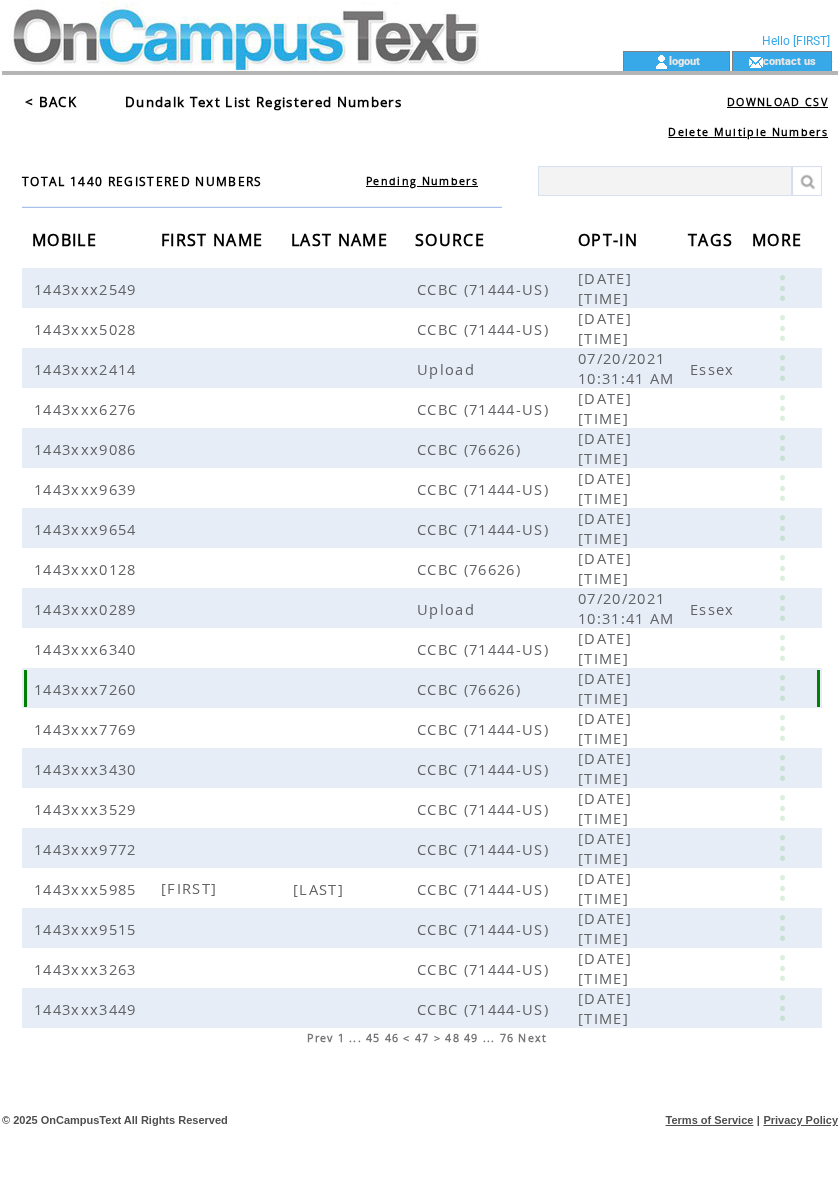 click at bounding box center (782, 688) 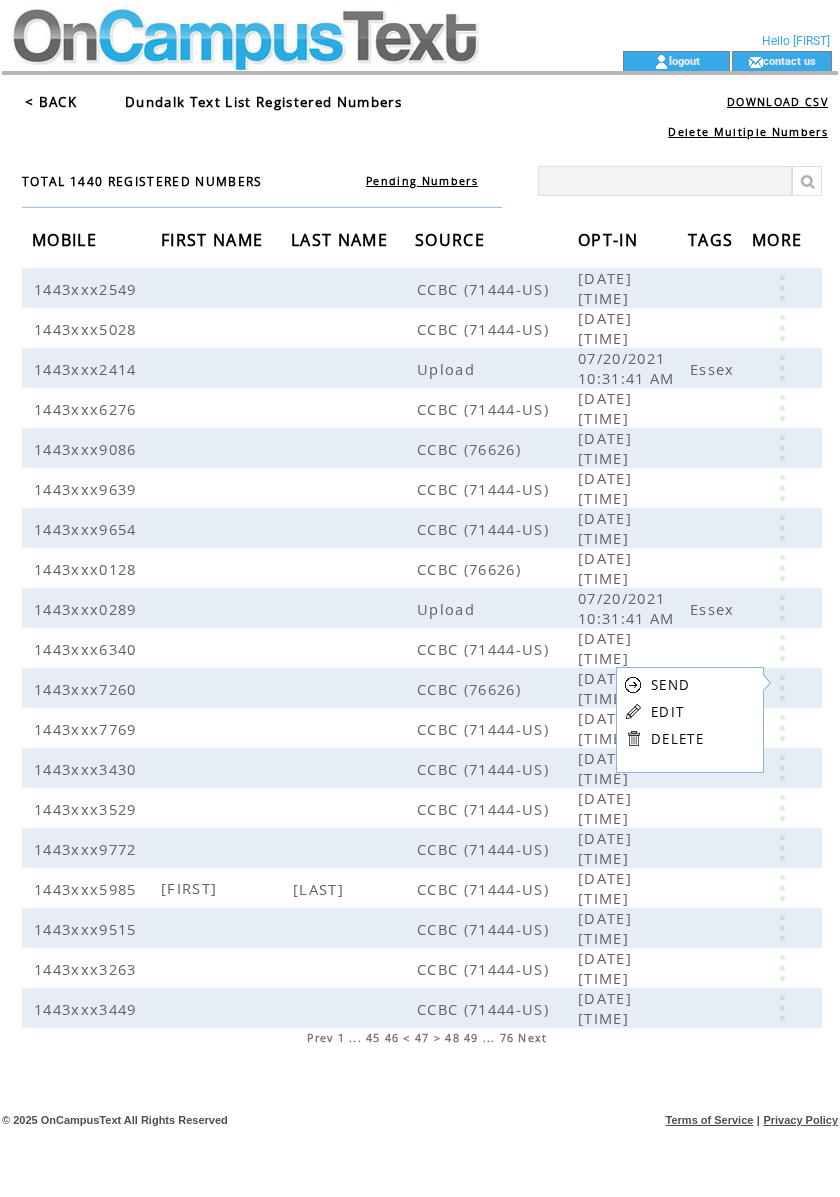 click on "EDIT" at bounding box center [667, 712] 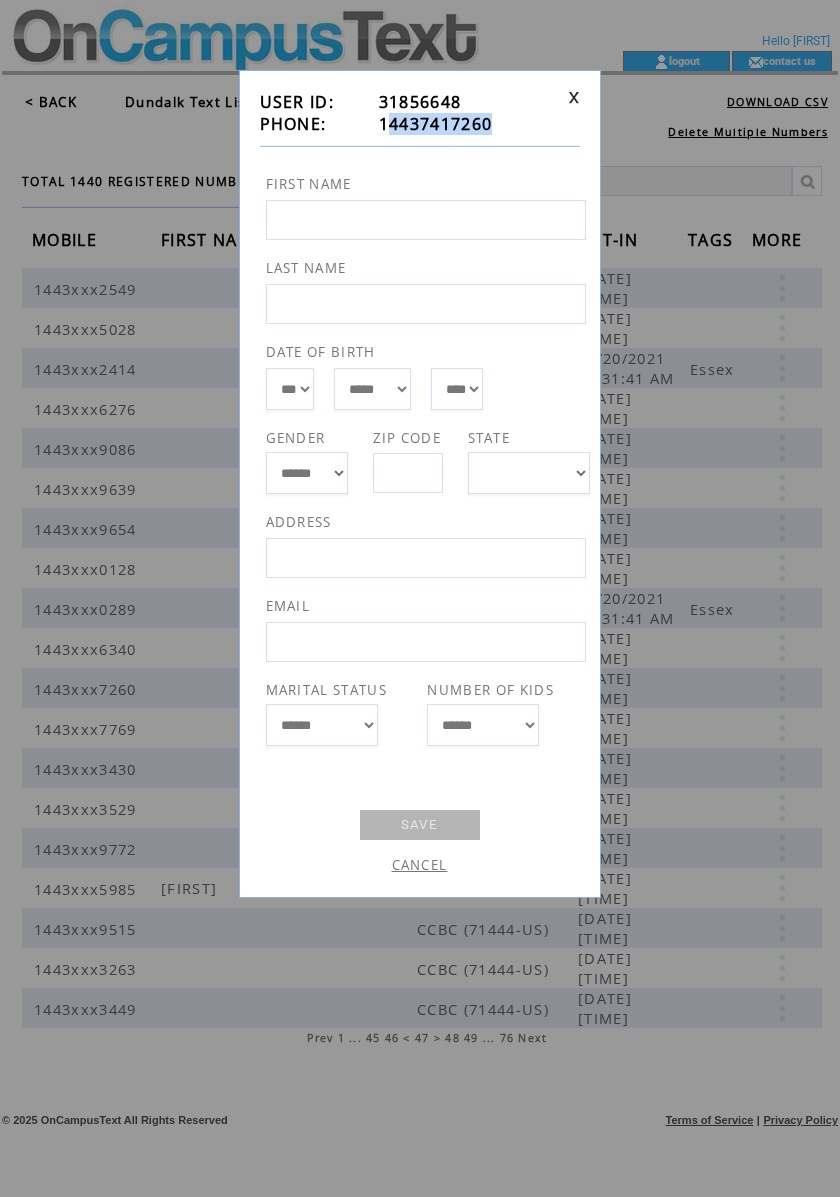 drag, startPoint x: 492, startPoint y: 125, endPoint x: 393, endPoint y: 122, distance: 99.04544 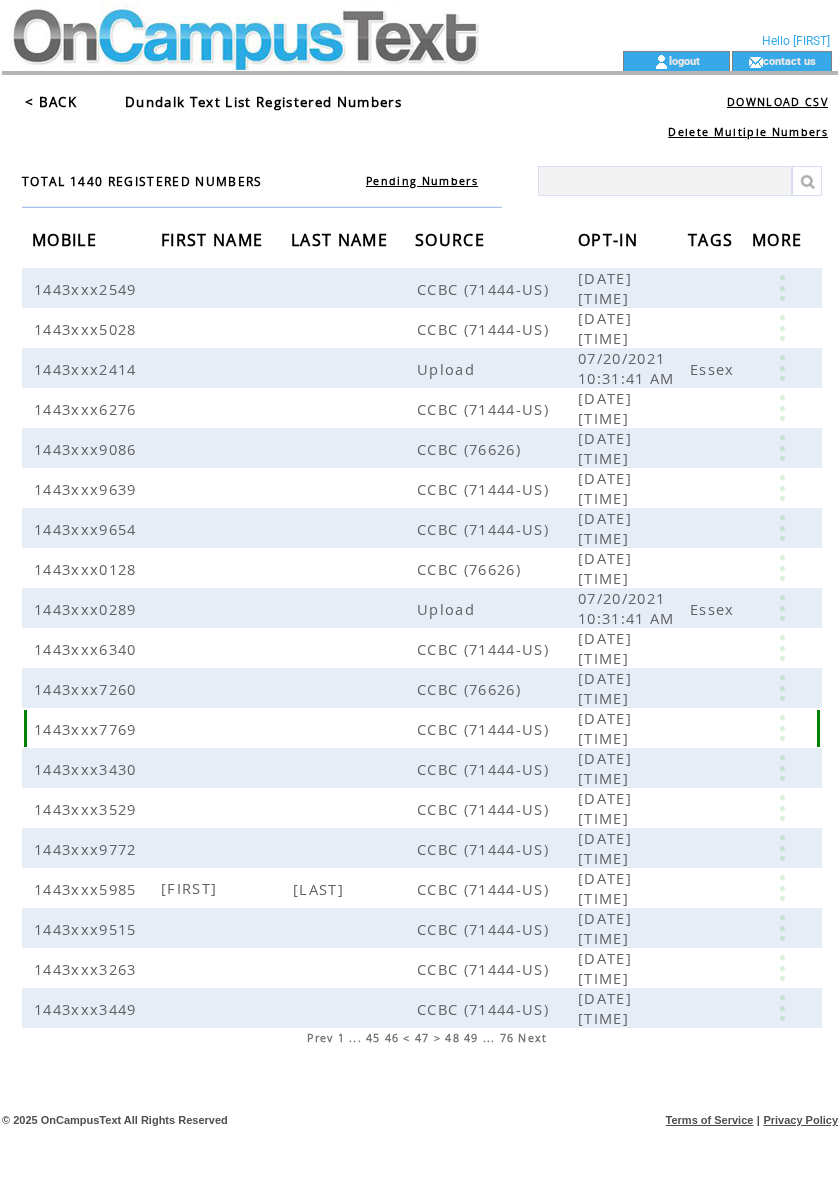 click at bounding box center (782, 728) 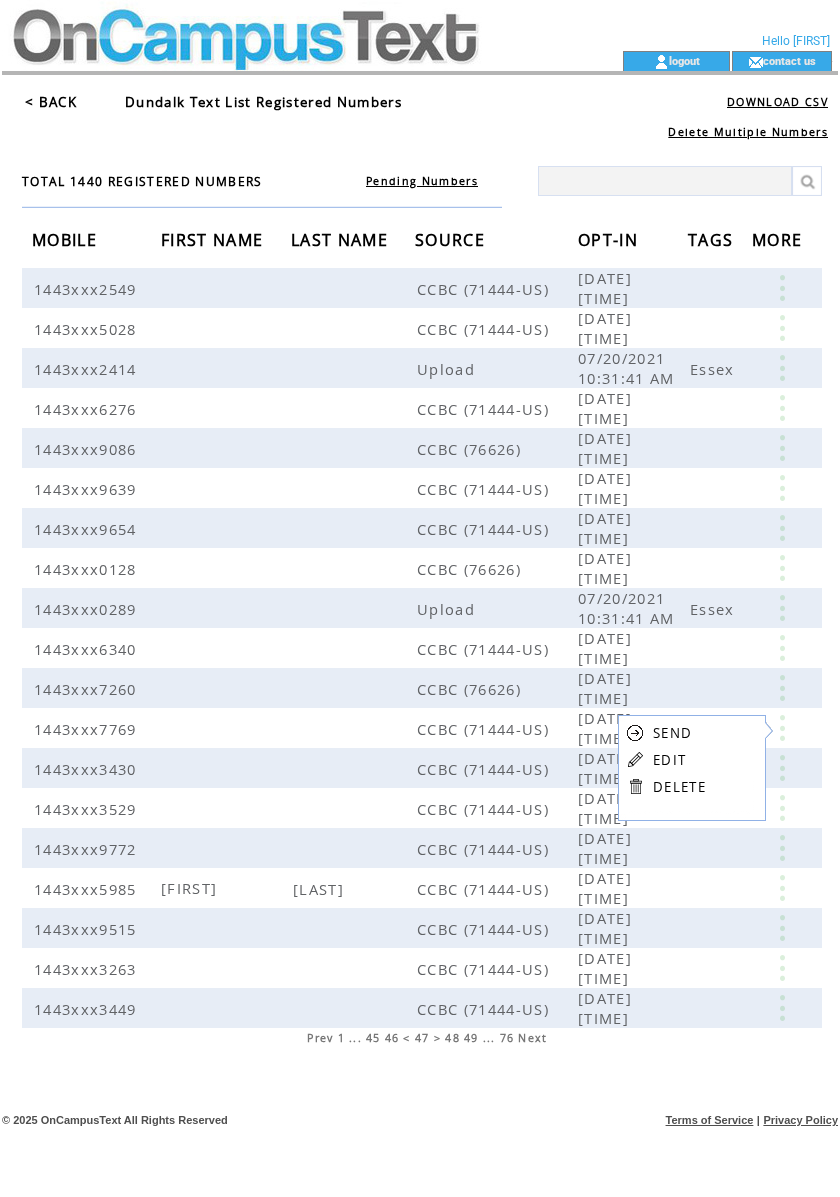 click on "EDIT" at bounding box center [669, 760] 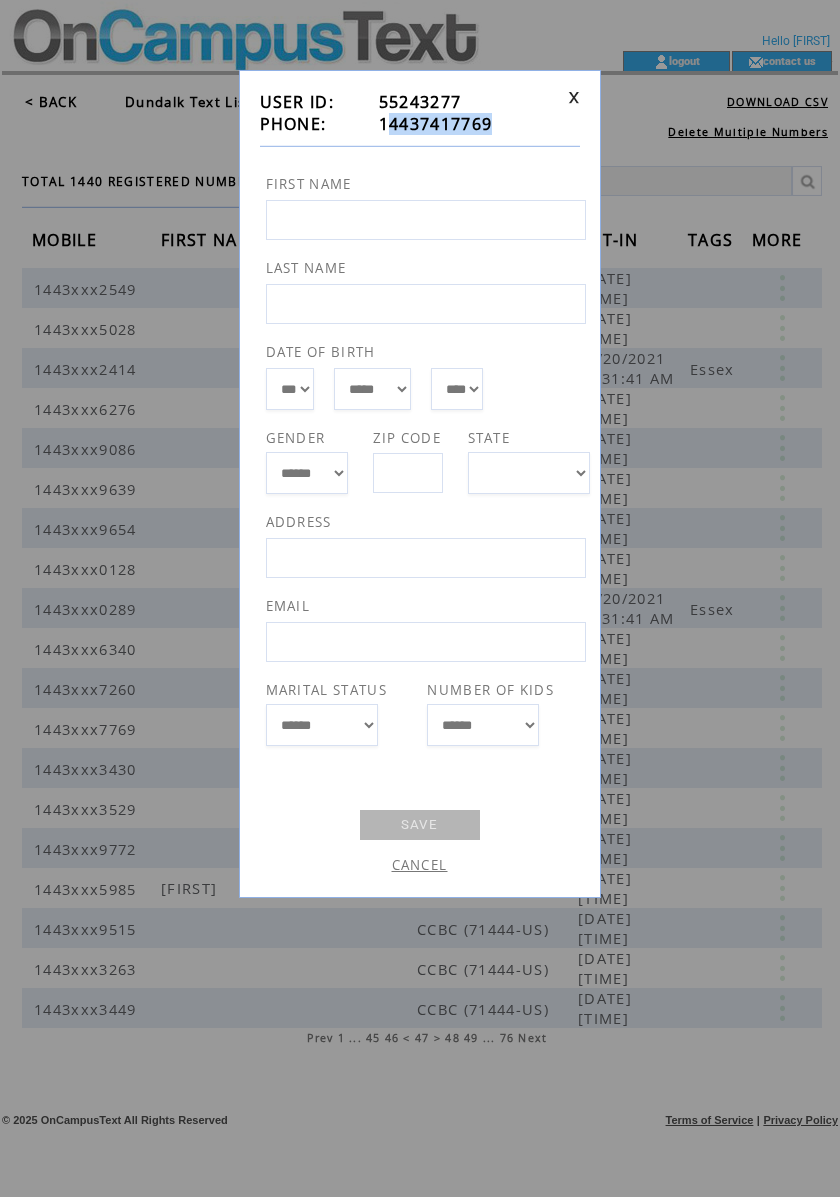 drag, startPoint x: 492, startPoint y: 122, endPoint x: 390, endPoint y: 129, distance: 102.239914 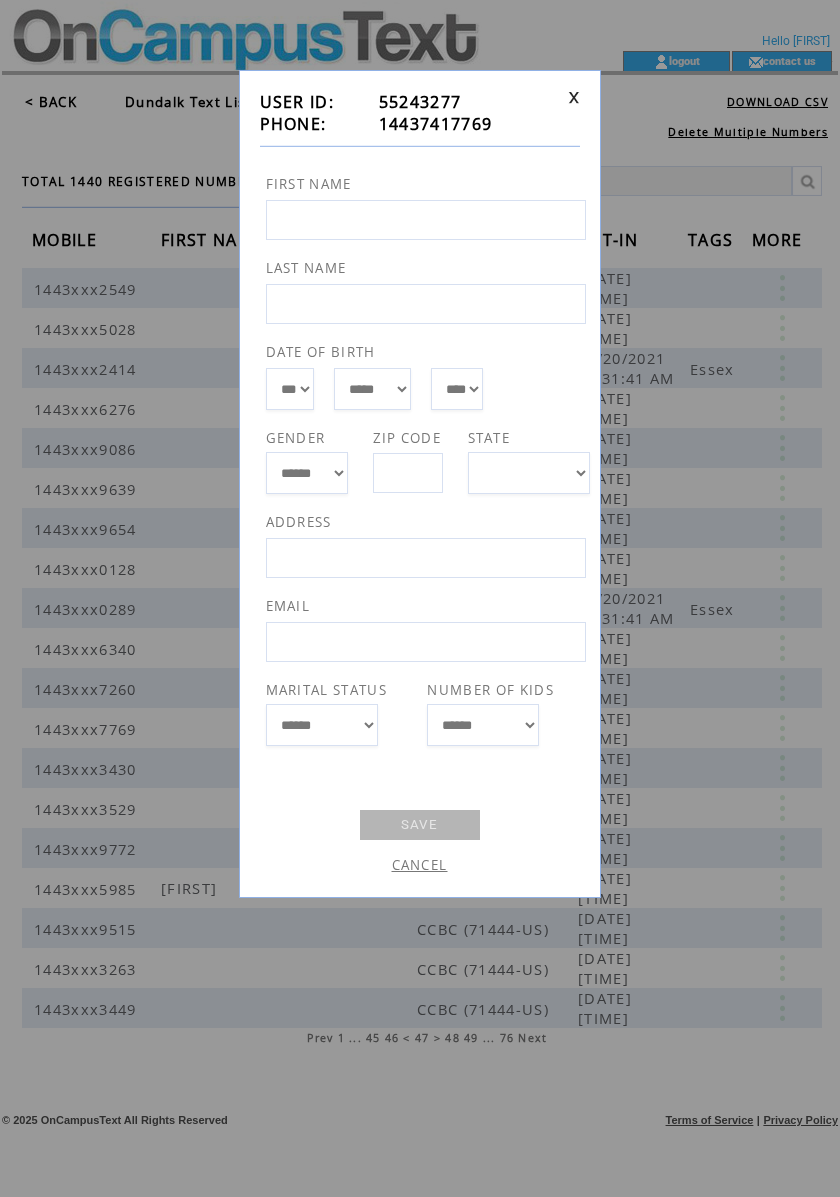 click on "CANCEL" at bounding box center (420, 865) 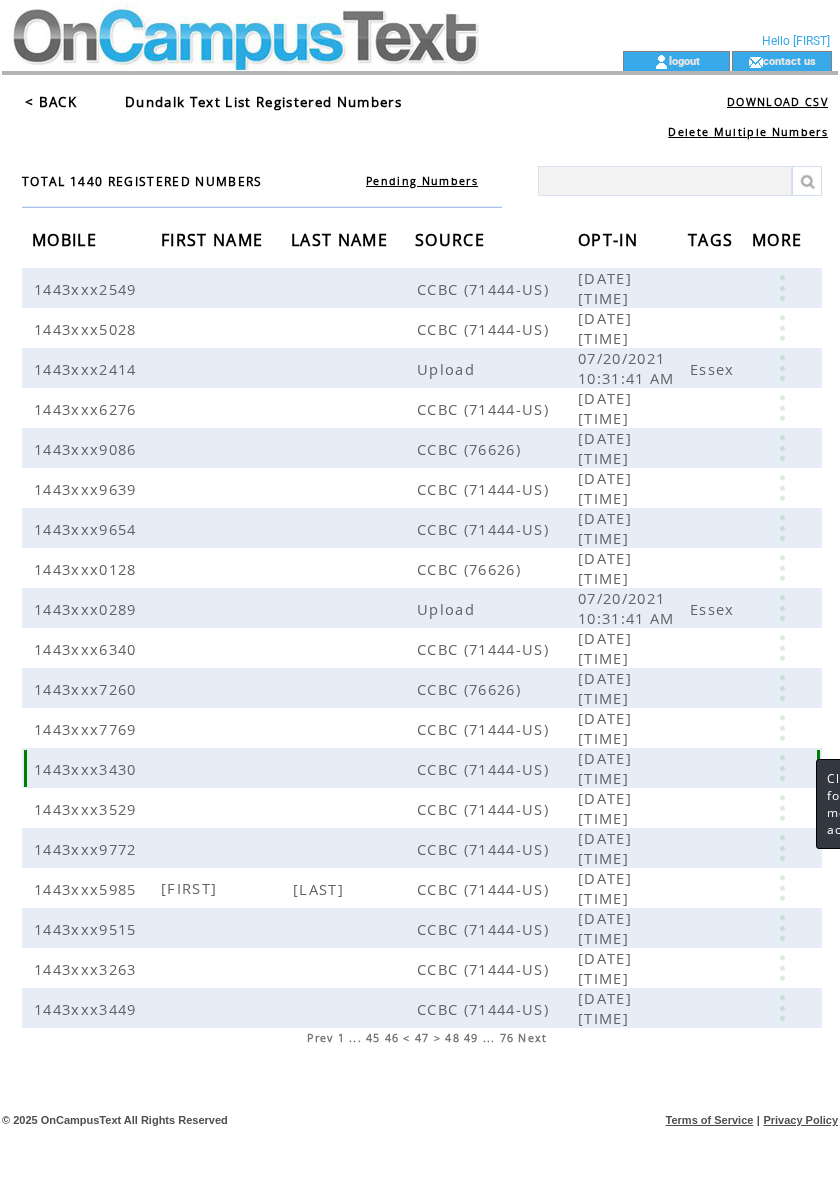 click at bounding box center [782, 768] 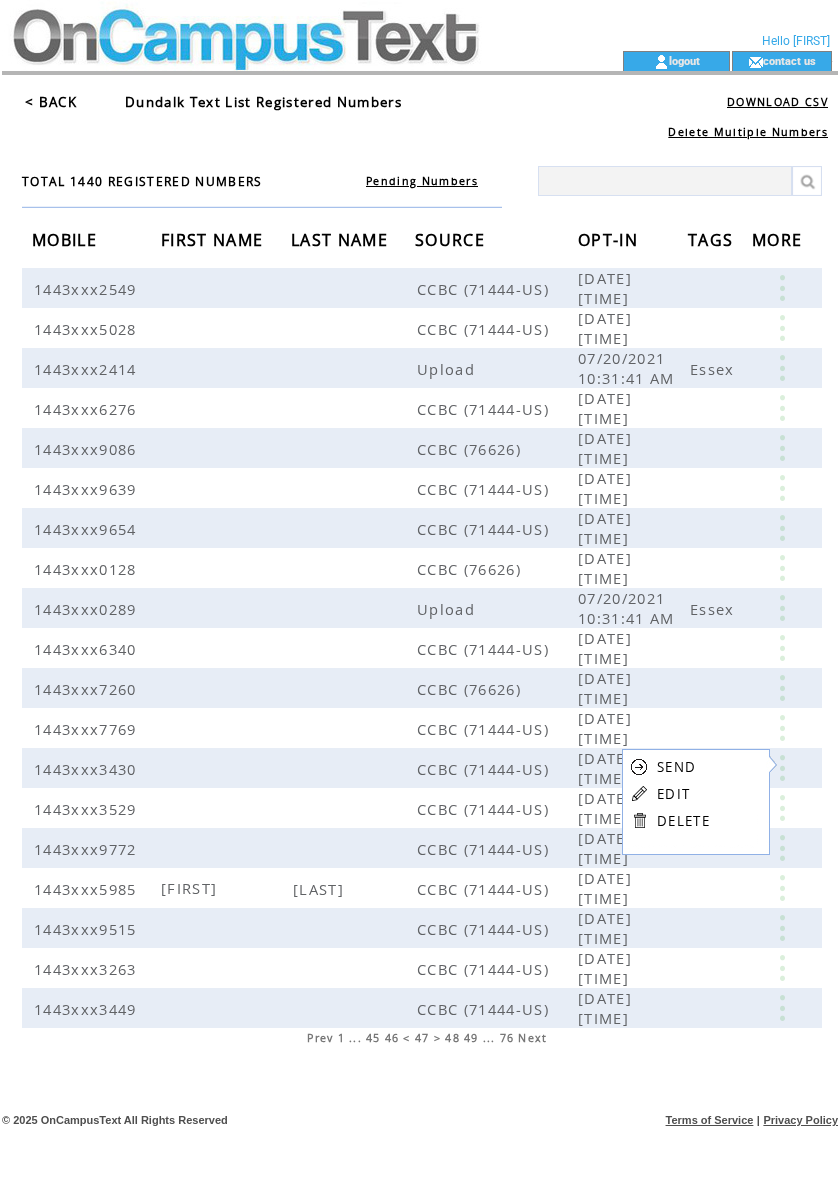 click on "EDIT" at bounding box center [673, 794] 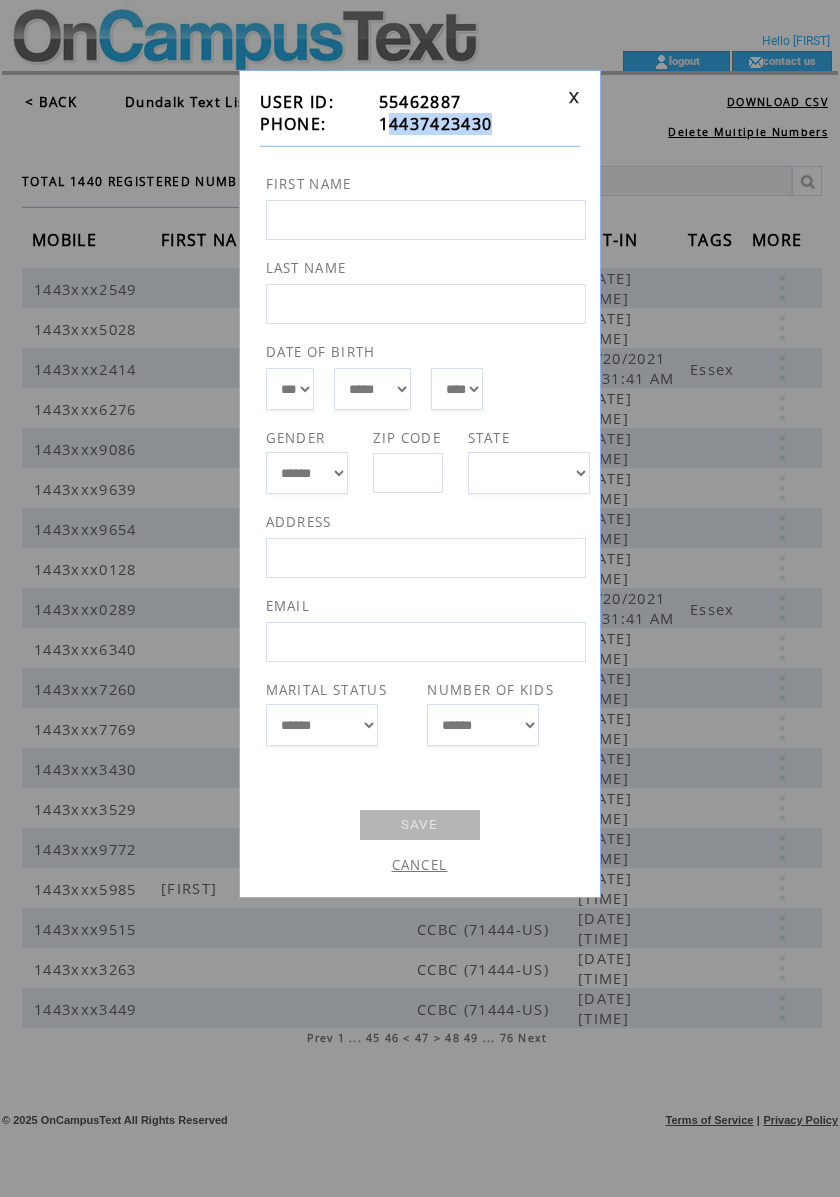 drag, startPoint x: 452, startPoint y: 124, endPoint x: 389, endPoint y: 128, distance: 63.126858 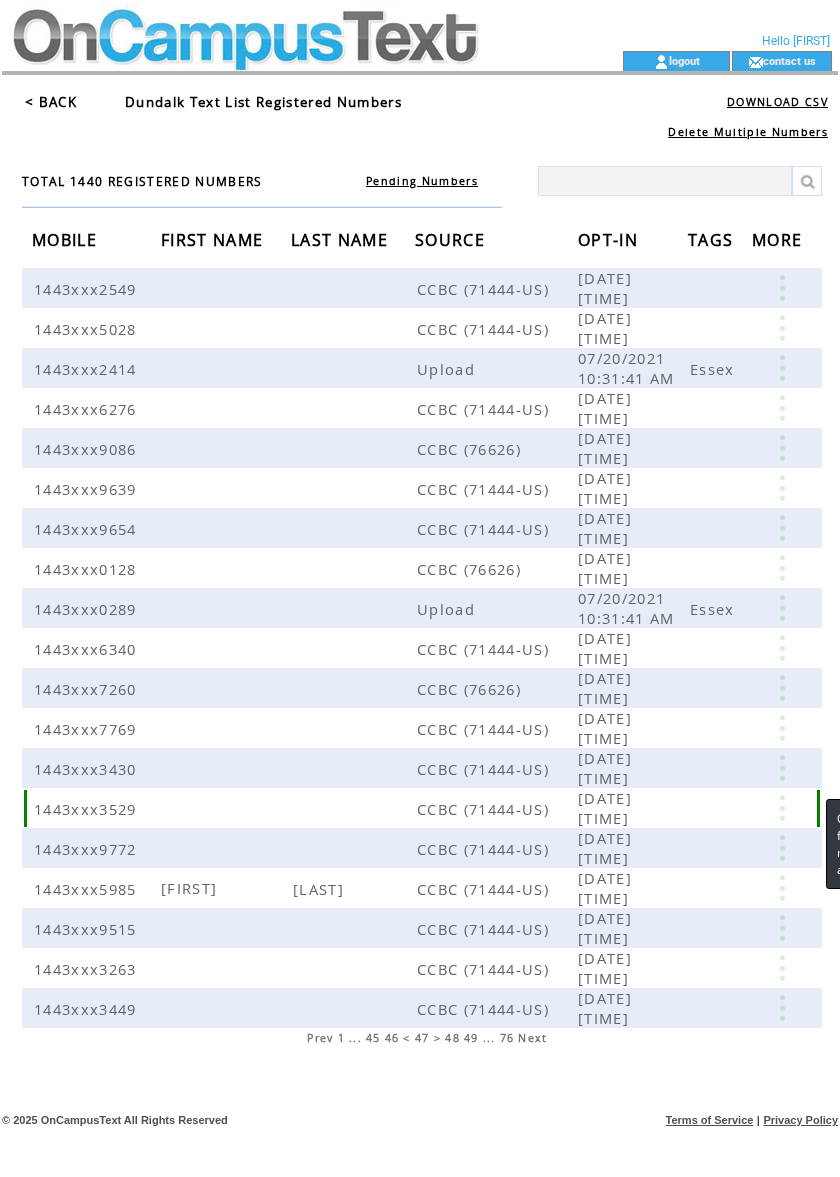 click at bounding box center (782, 808) 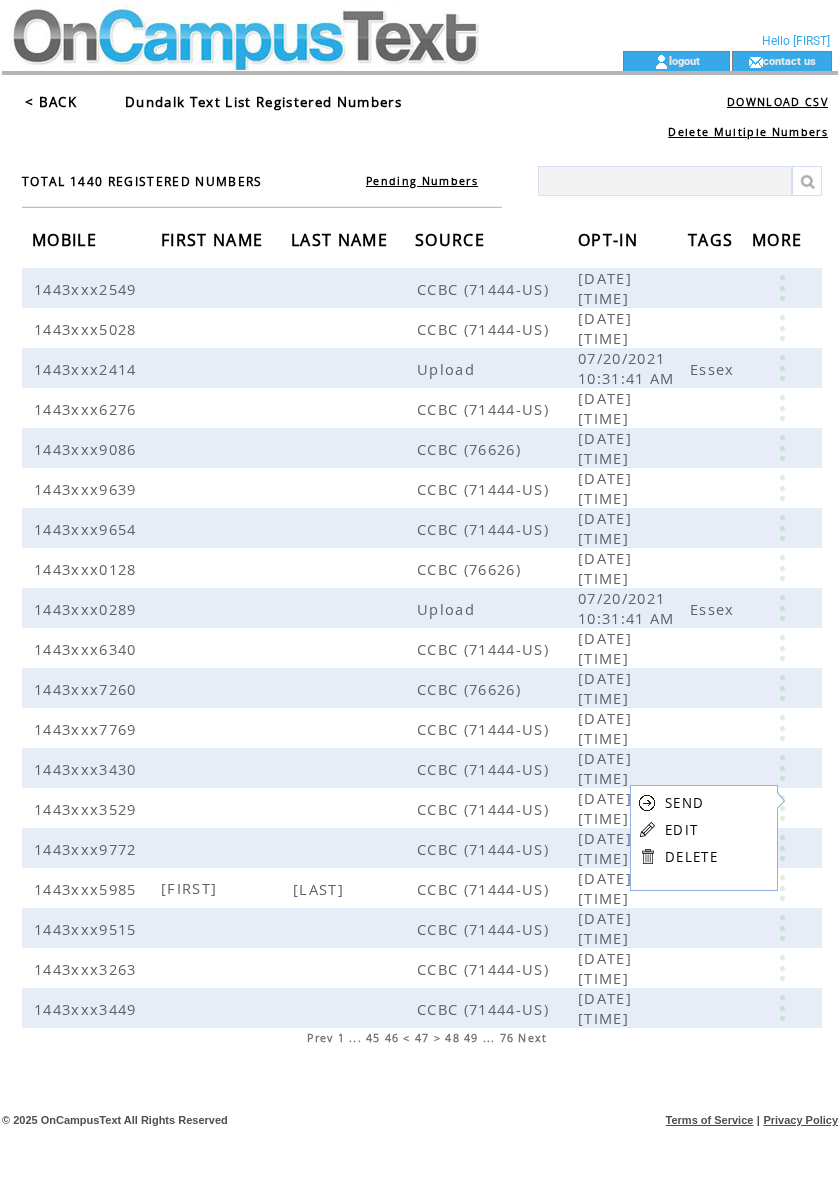 click on "EDIT" at bounding box center (681, 830) 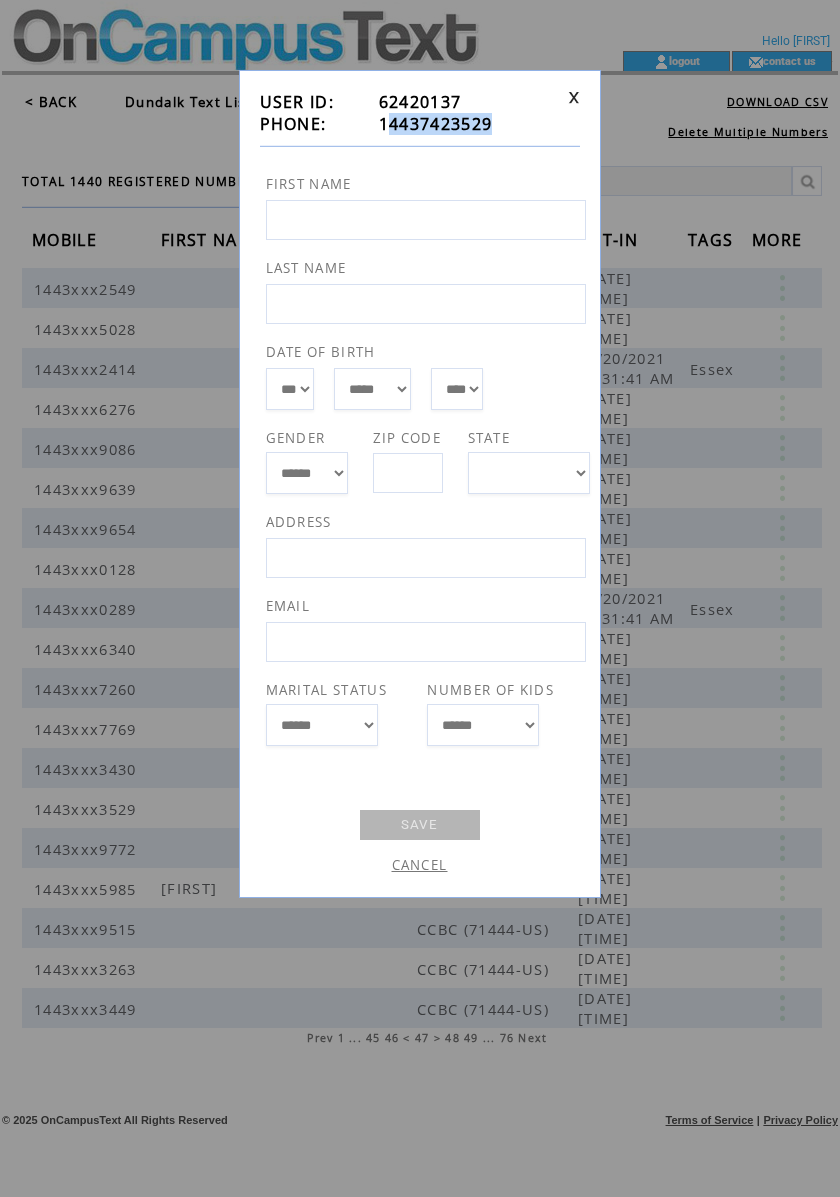 drag, startPoint x: 496, startPoint y: 125, endPoint x: 390, endPoint y: 136, distance: 106.56923 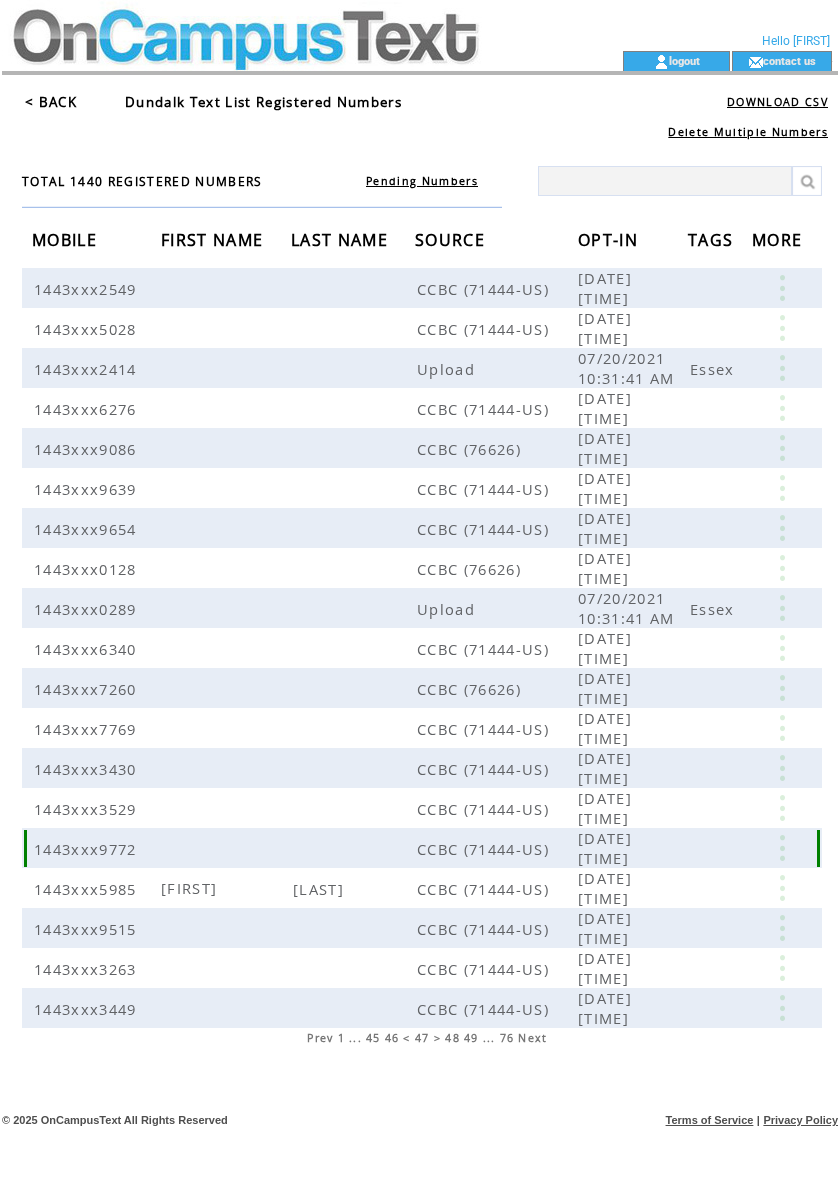 click at bounding box center [782, 848] 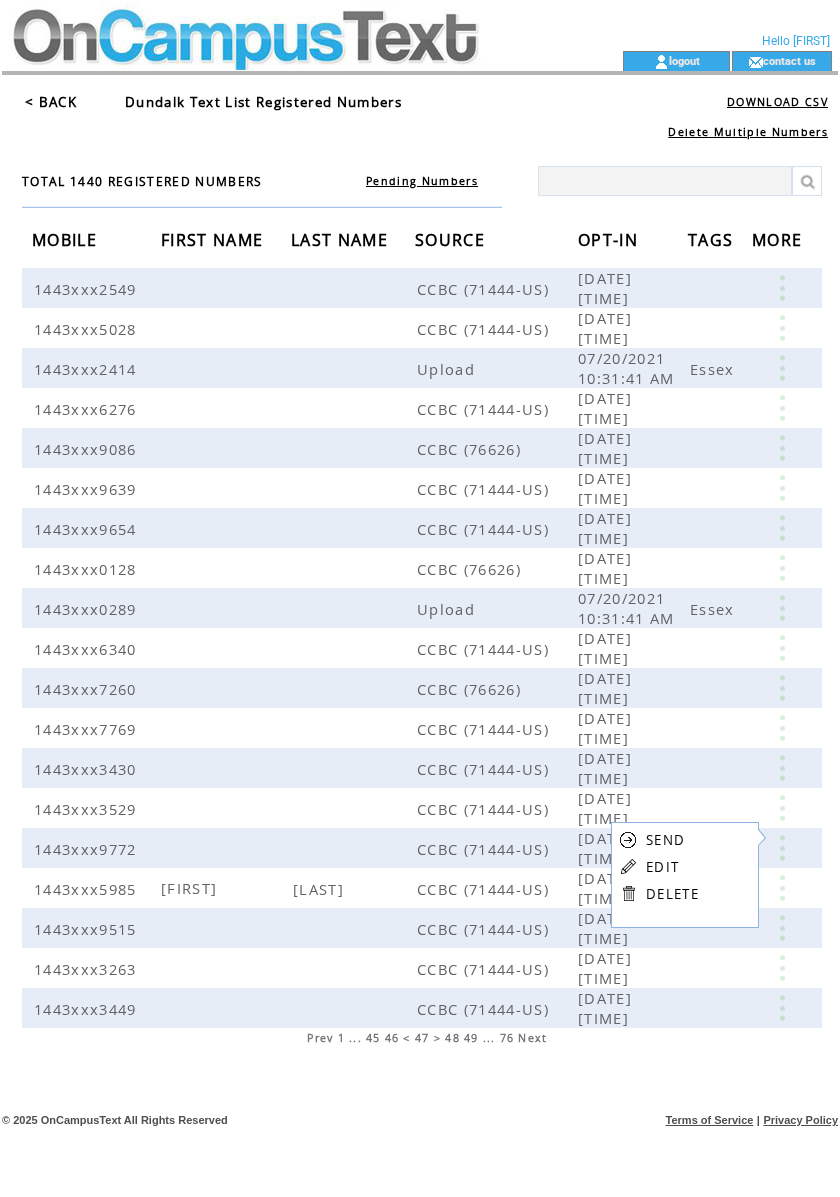 click on "EDIT" at bounding box center [662, 867] 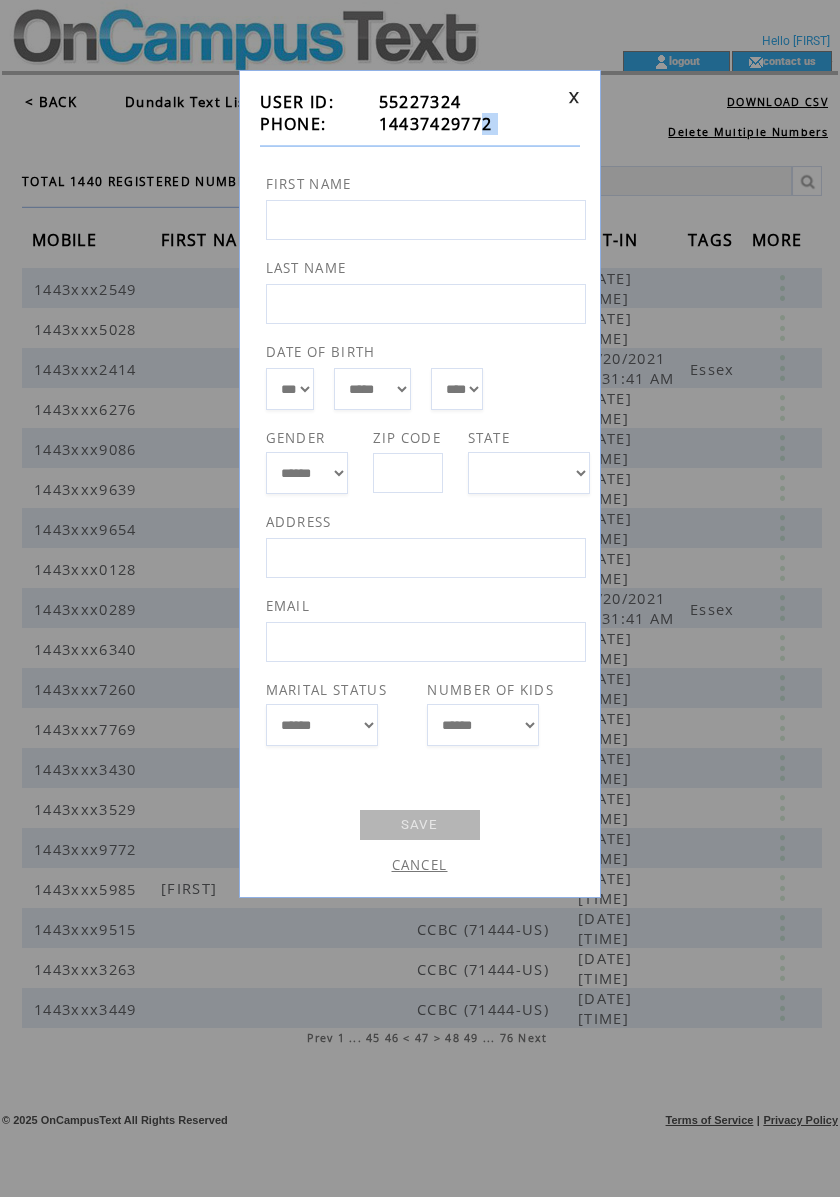 drag, startPoint x: 485, startPoint y: 129, endPoint x: 384, endPoint y: 137, distance: 101.31634 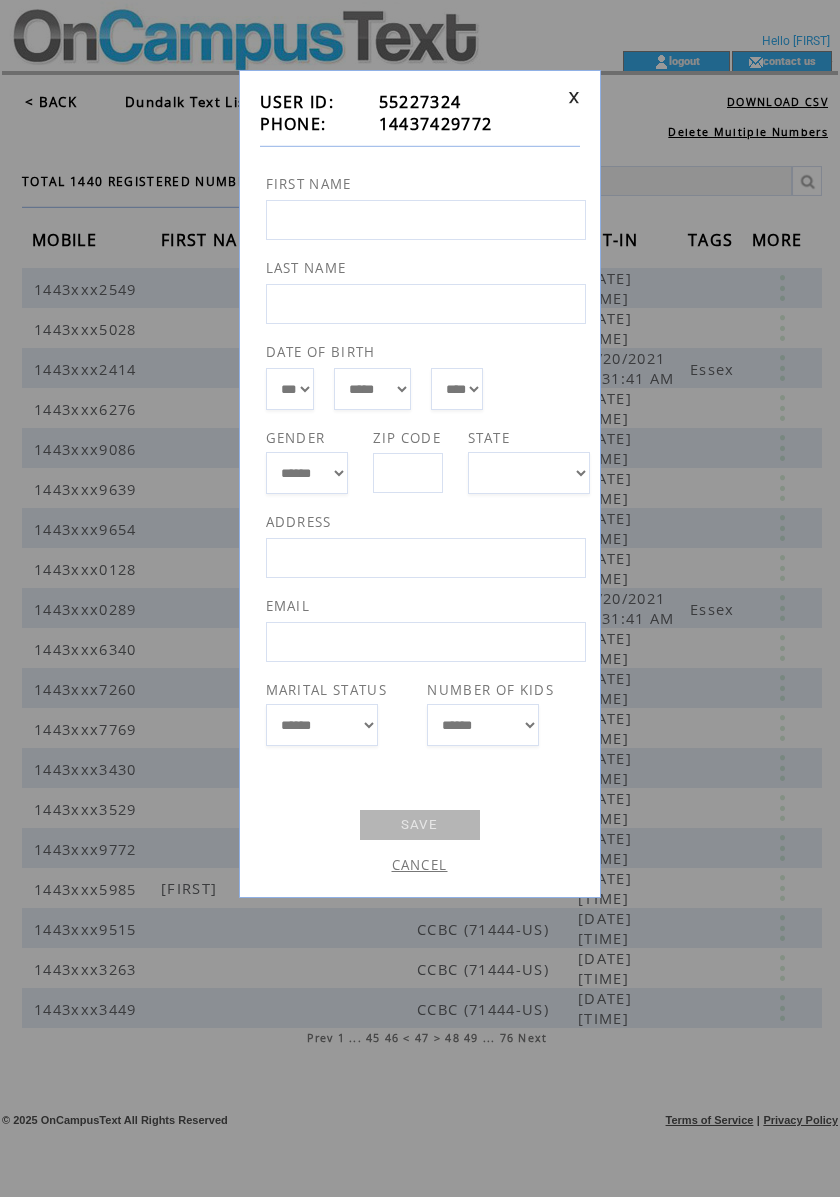 drag, startPoint x: 384, startPoint y: 137, endPoint x: 318, endPoint y: 120, distance: 68.154236 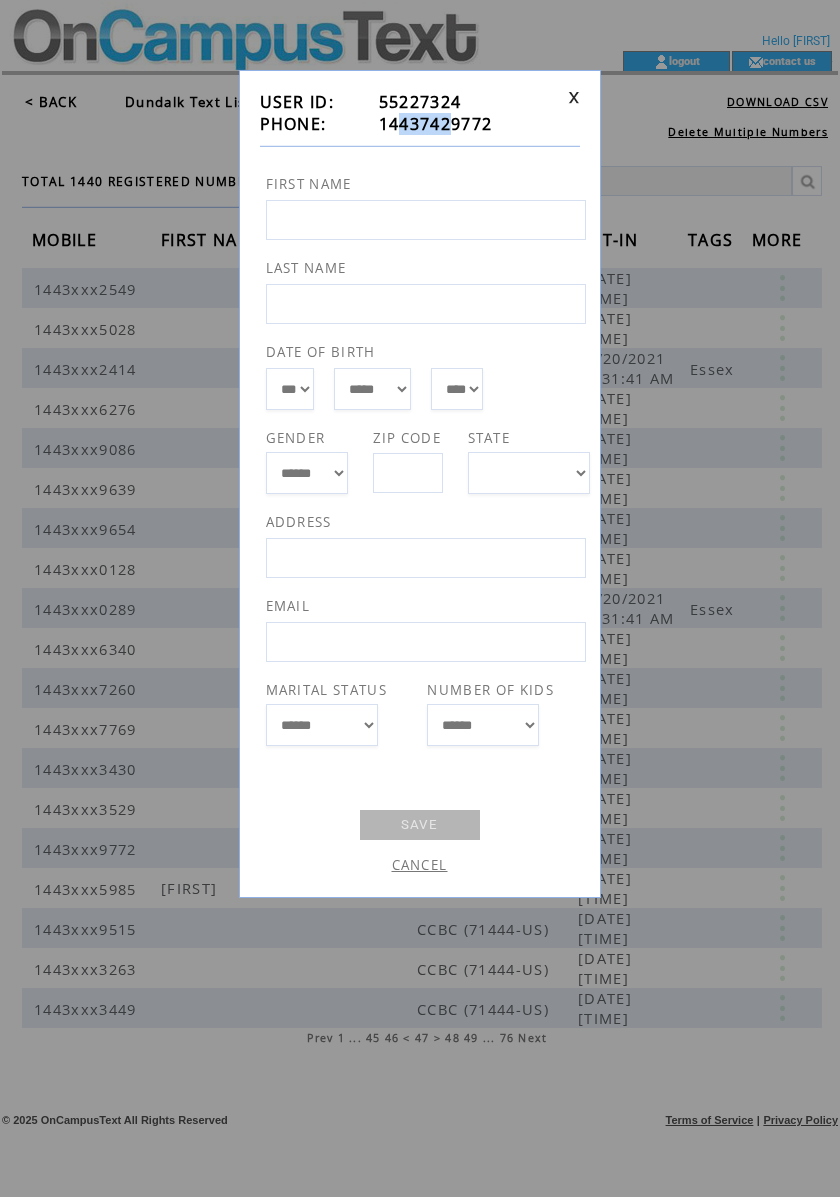 drag, startPoint x: 396, startPoint y: 132, endPoint x: 452, endPoint y: 136, distance: 56.142673 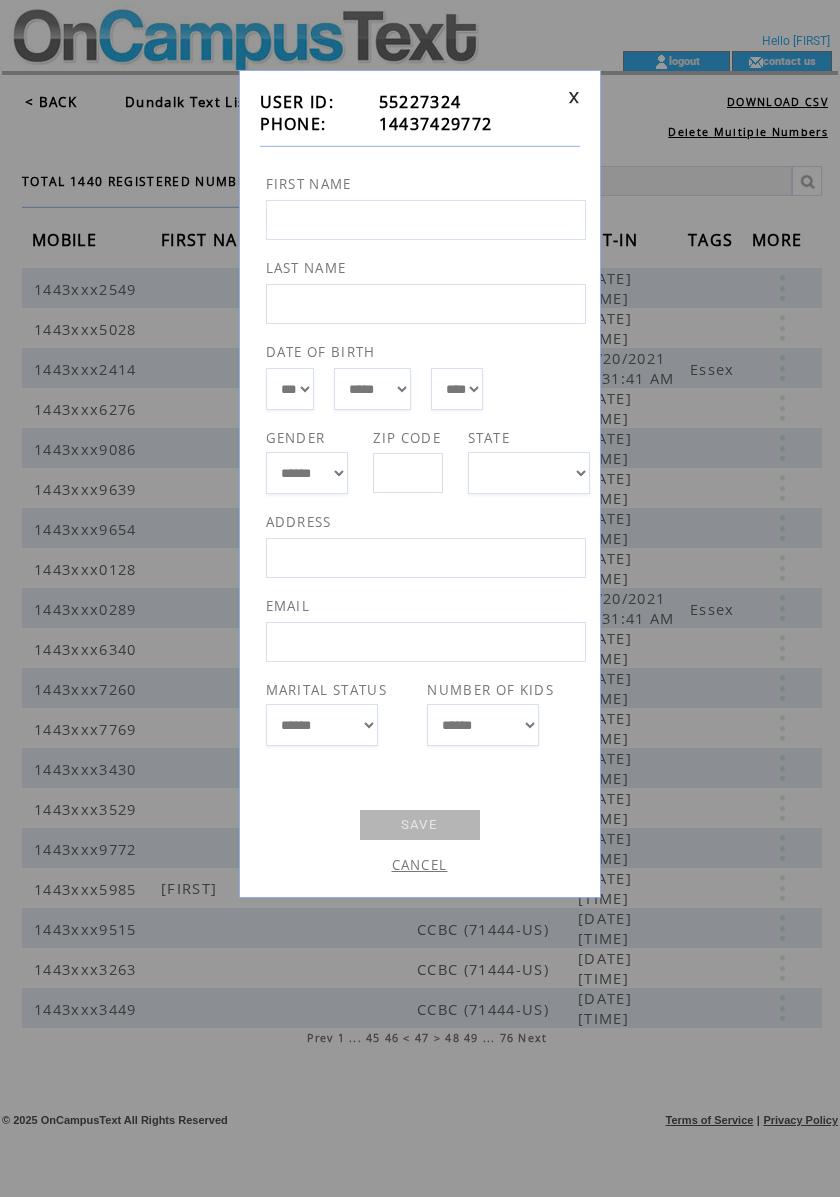 drag, startPoint x: 452, startPoint y: 136, endPoint x: 384, endPoint y: 126, distance: 68.73136 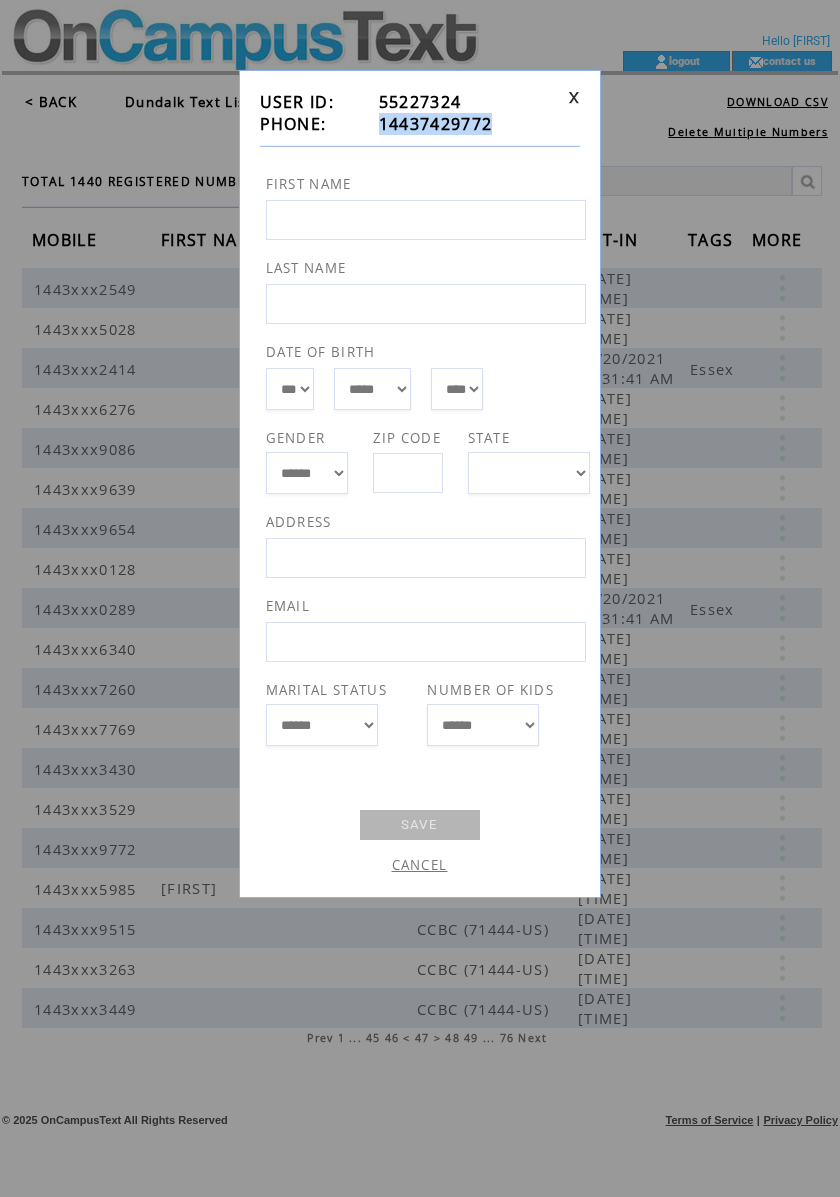 drag, startPoint x: 385, startPoint y: 125, endPoint x: 516, endPoint y: 134, distance: 131.30879 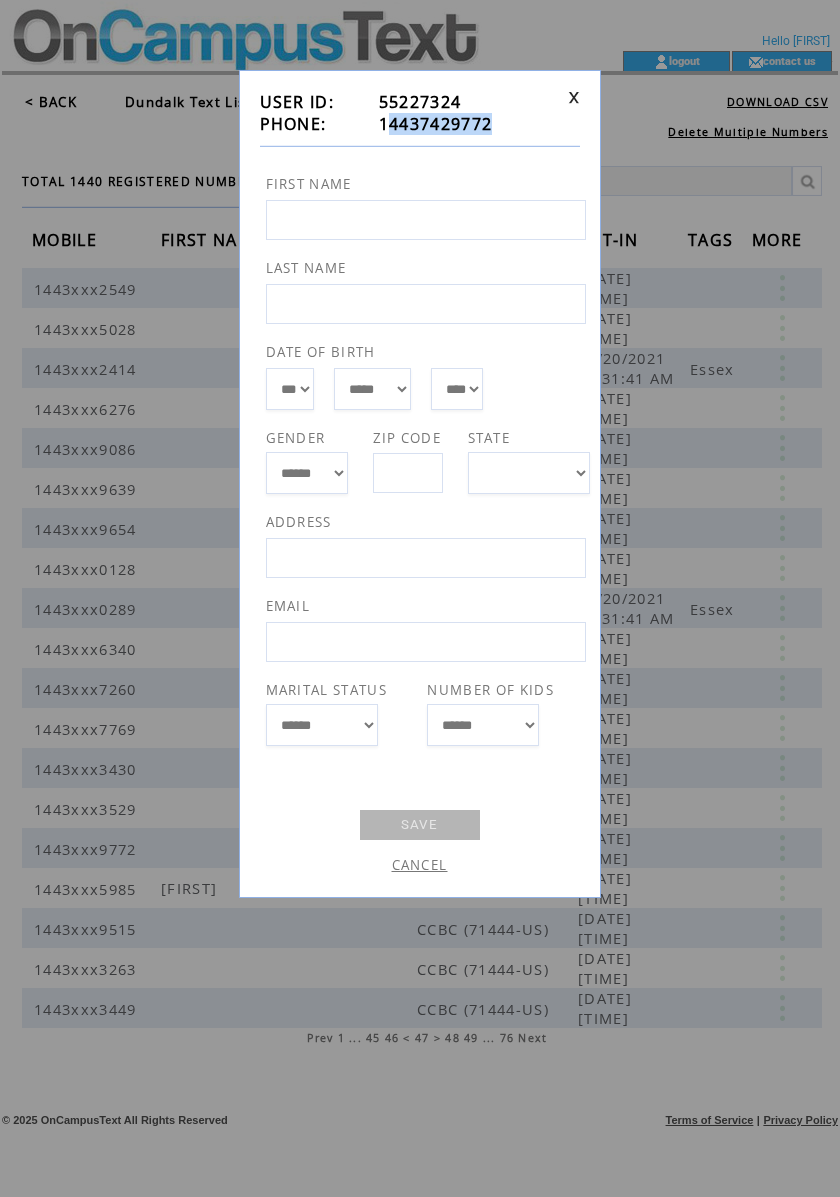 drag, startPoint x: 492, startPoint y: 125, endPoint x: 388, endPoint y: 120, distance: 104.120125 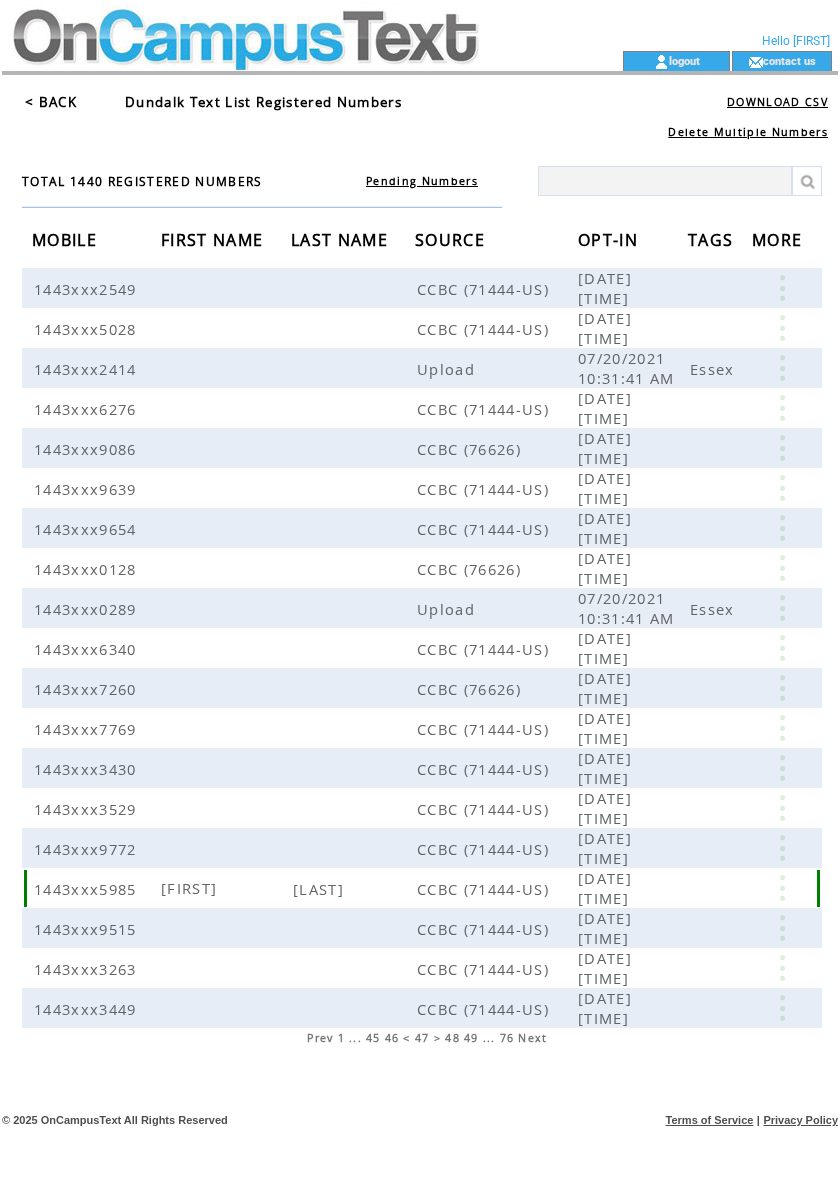 click at bounding box center [782, 888] 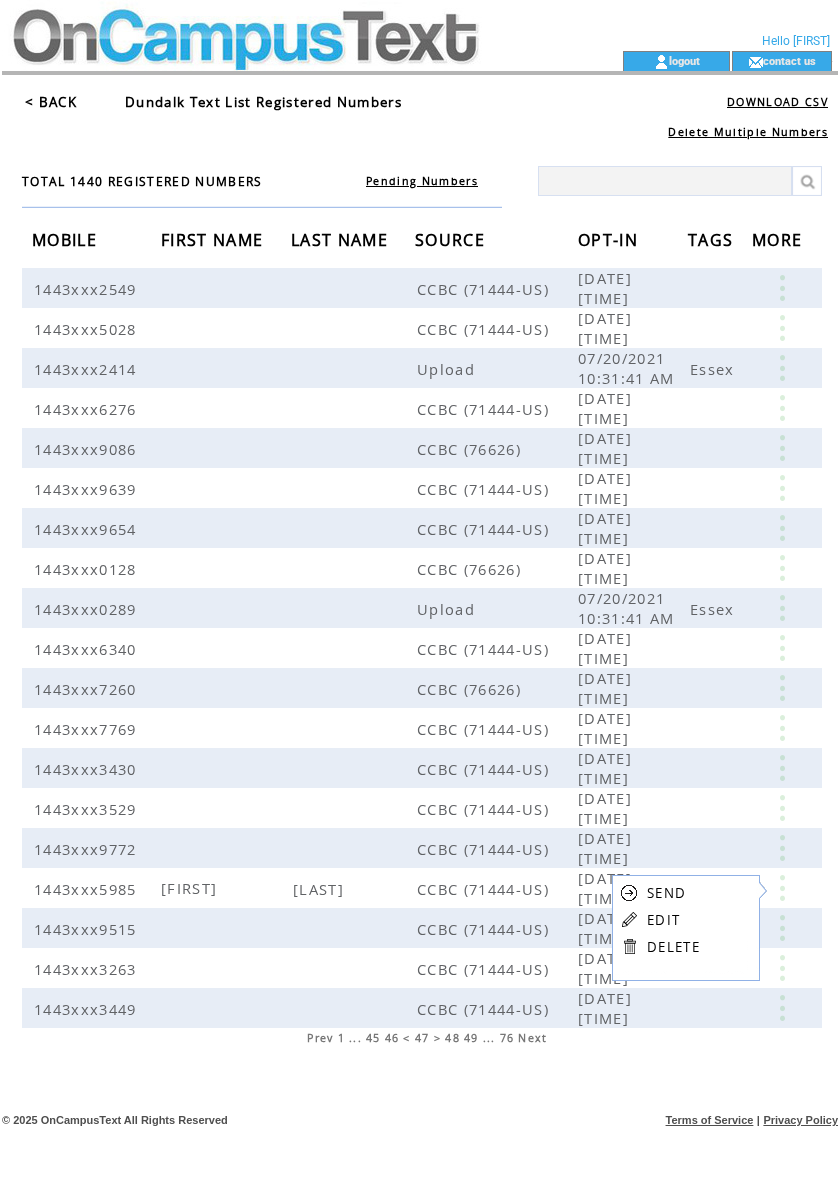click on "EDIT" at bounding box center (663, 920) 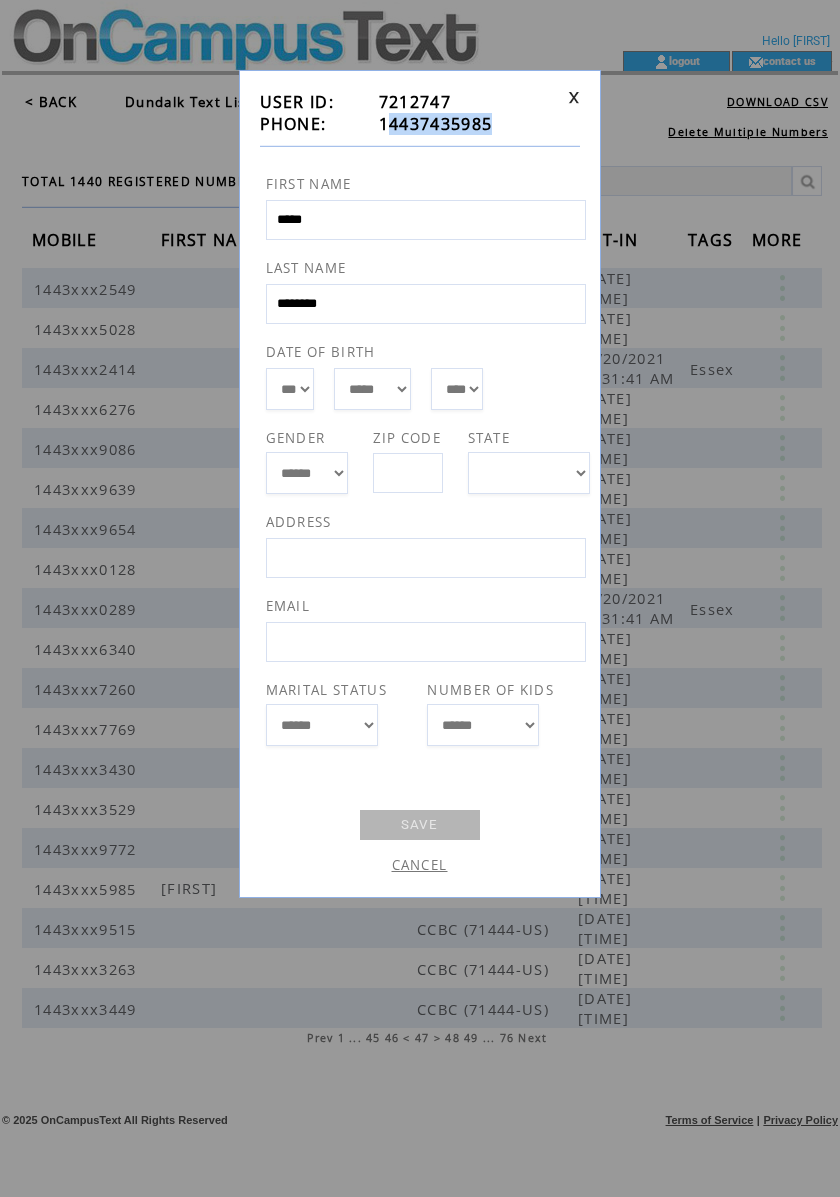 drag, startPoint x: 496, startPoint y: 134, endPoint x: 389, endPoint y: 128, distance: 107.16809 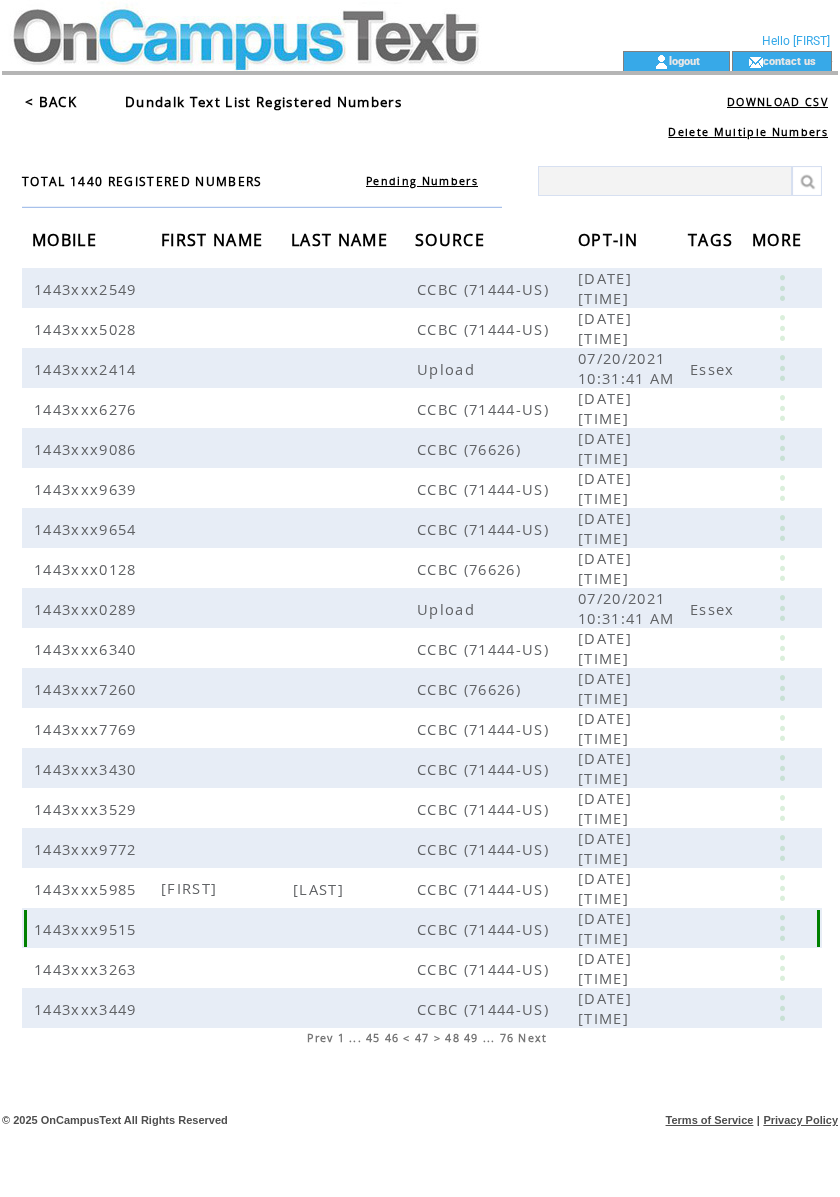 click at bounding box center (782, 928) 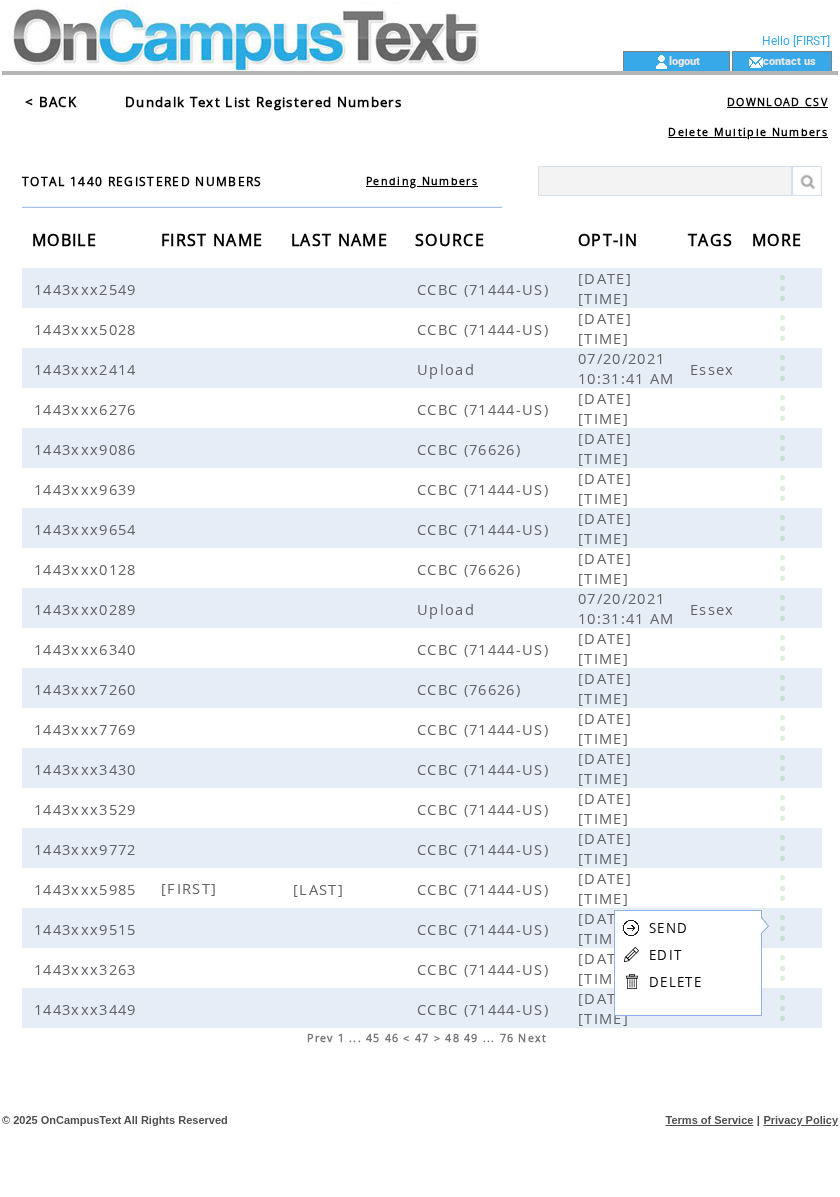 click on "EDIT" at bounding box center (665, 955) 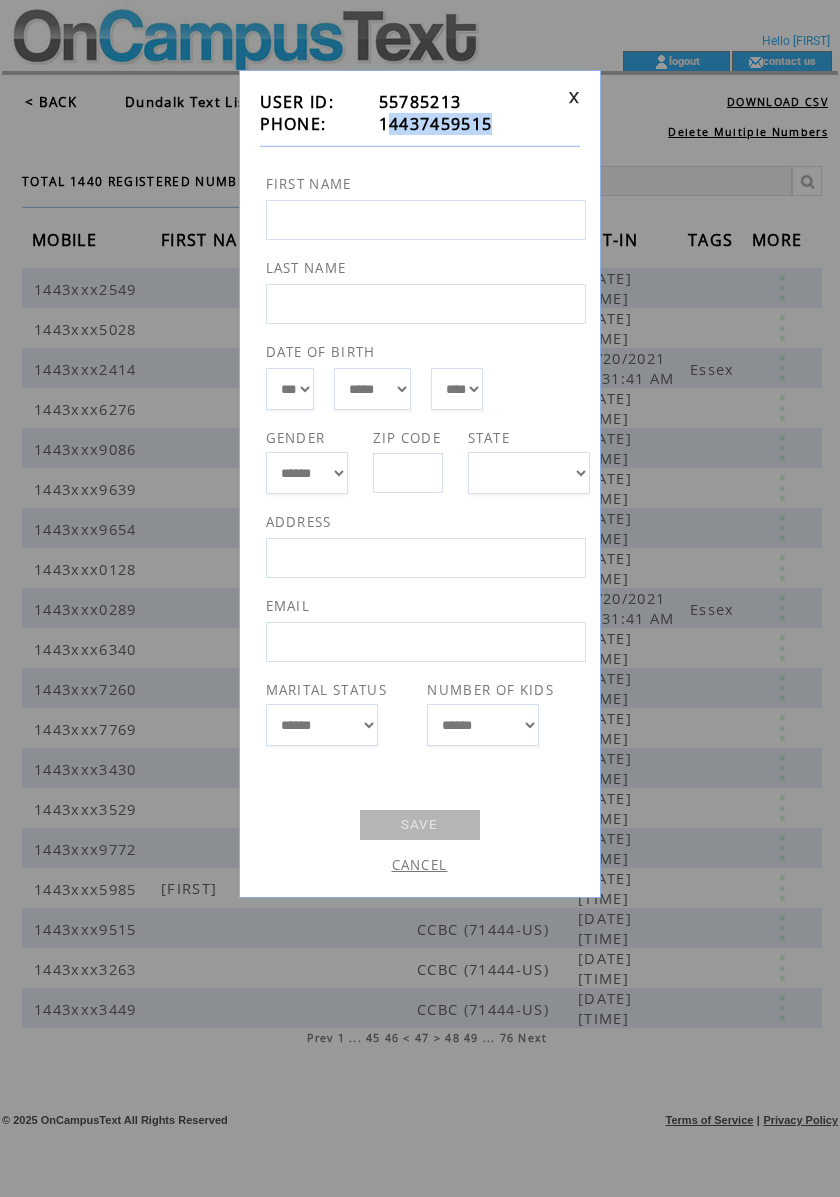 drag, startPoint x: 494, startPoint y: 125, endPoint x: 390, endPoint y: 133, distance: 104.307236 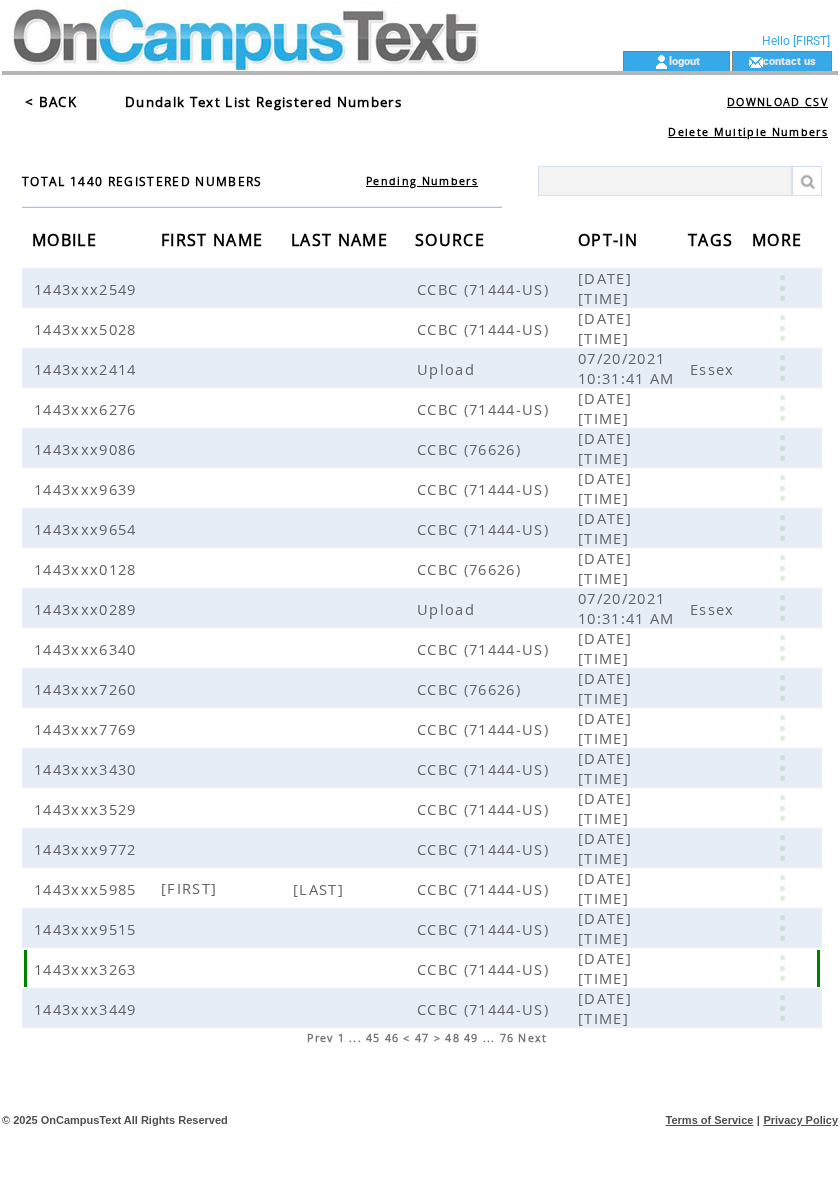 click at bounding box center (782, 968) 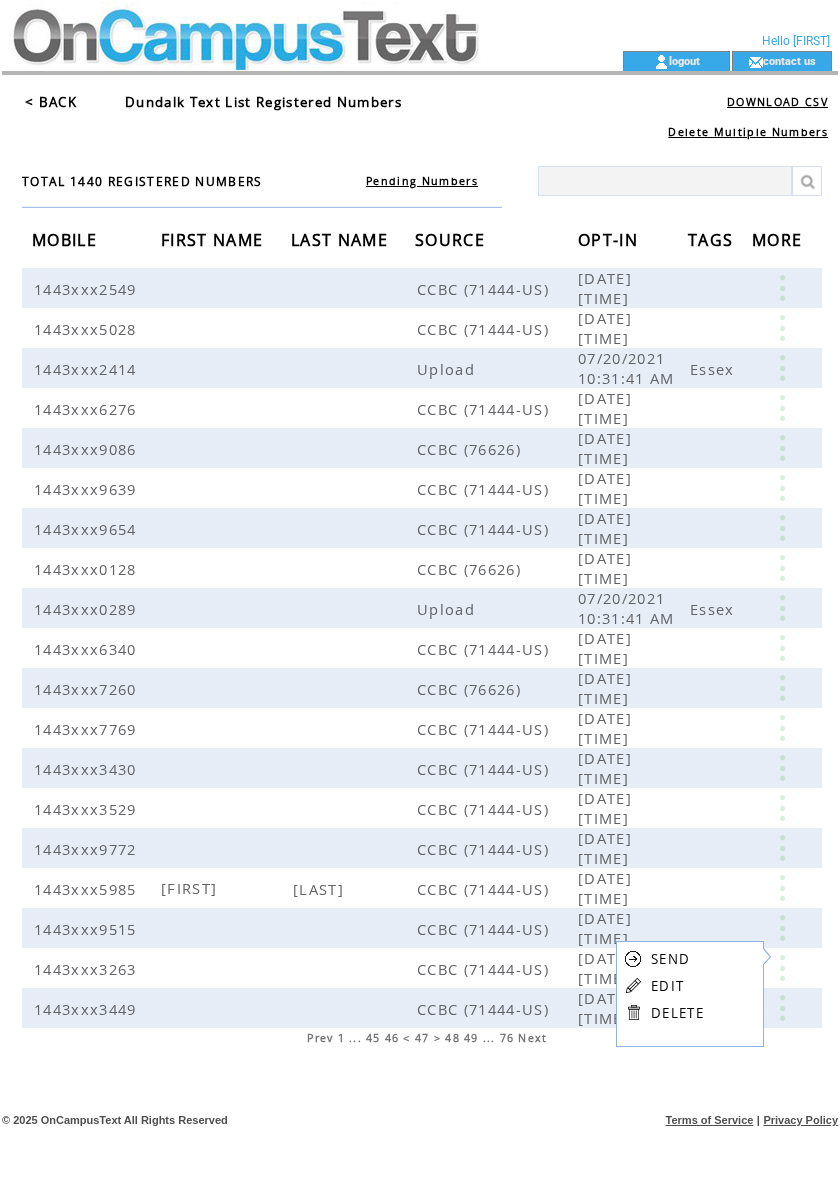 click on "EDIT" at bounding box center [667, 986] 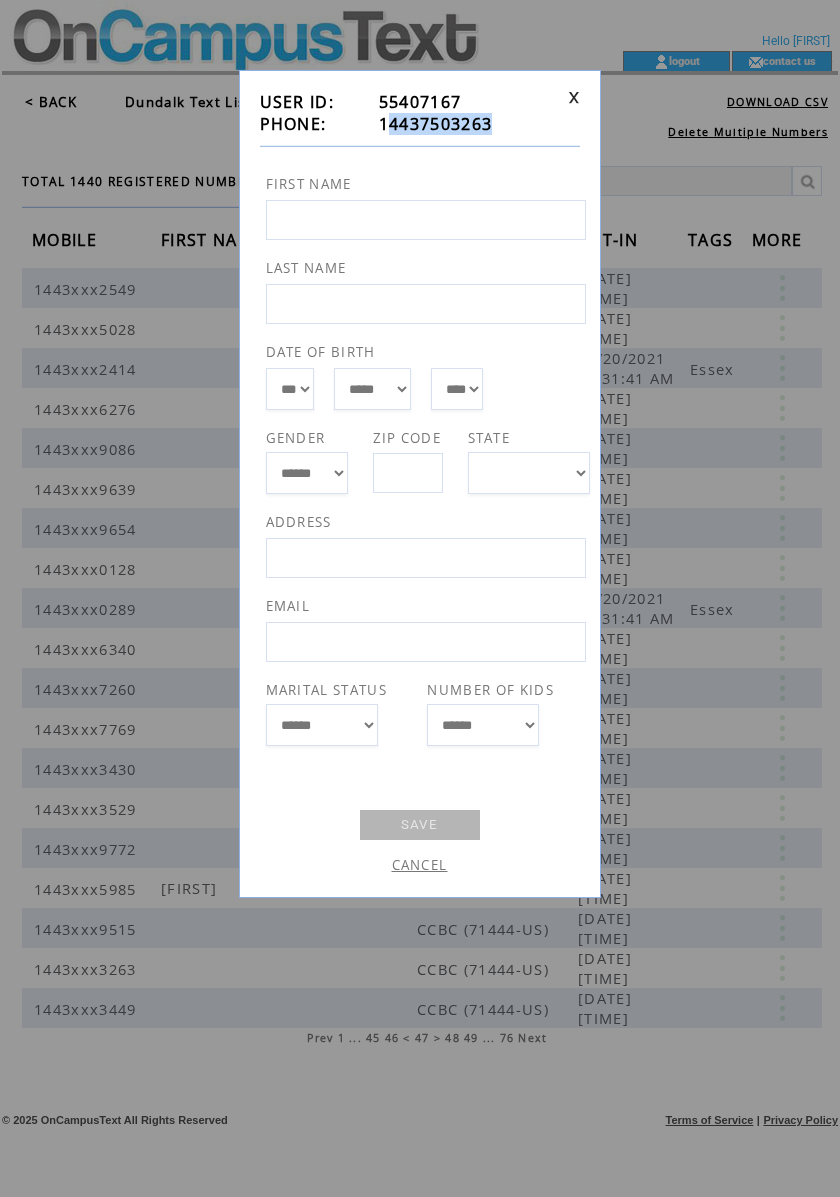 drag, startPoint x: 488, startPoint y: 130, endPoint x: 392, endPoint y: 132, distance: 96.02083 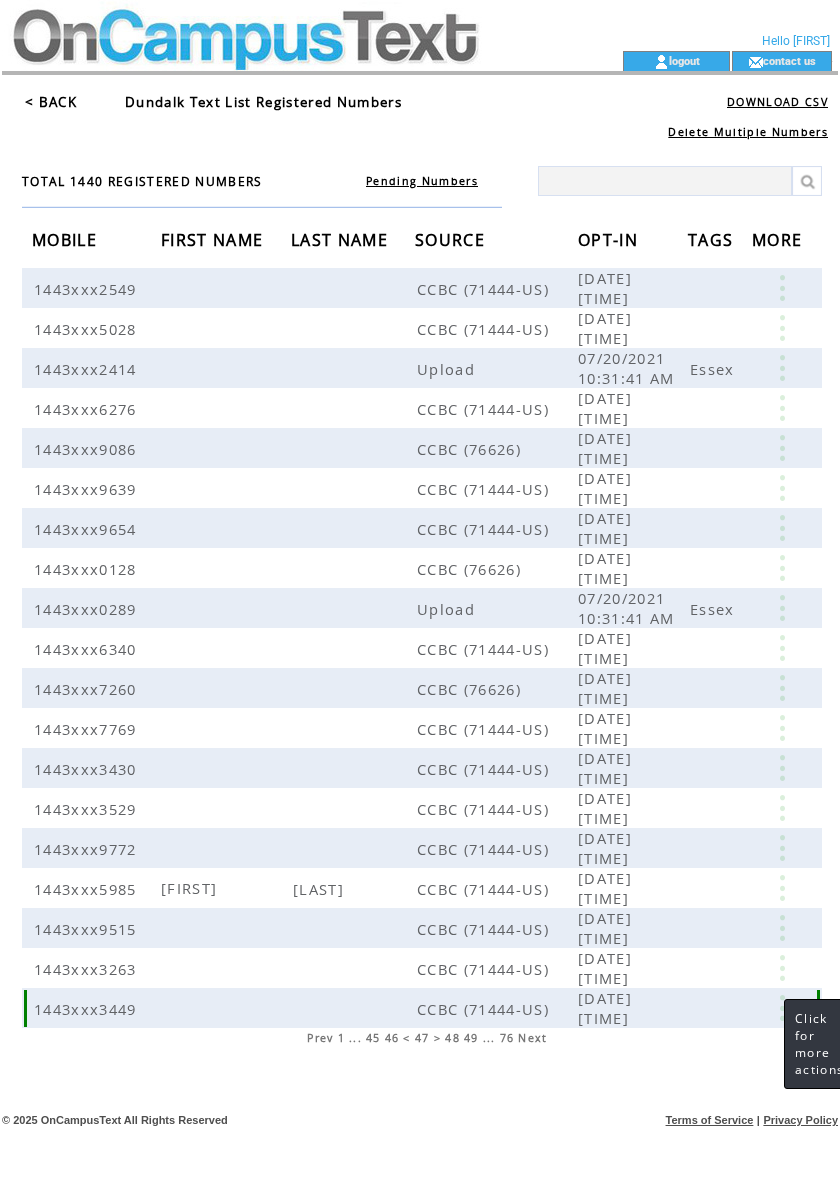 click at bounding box center [782, 1008] 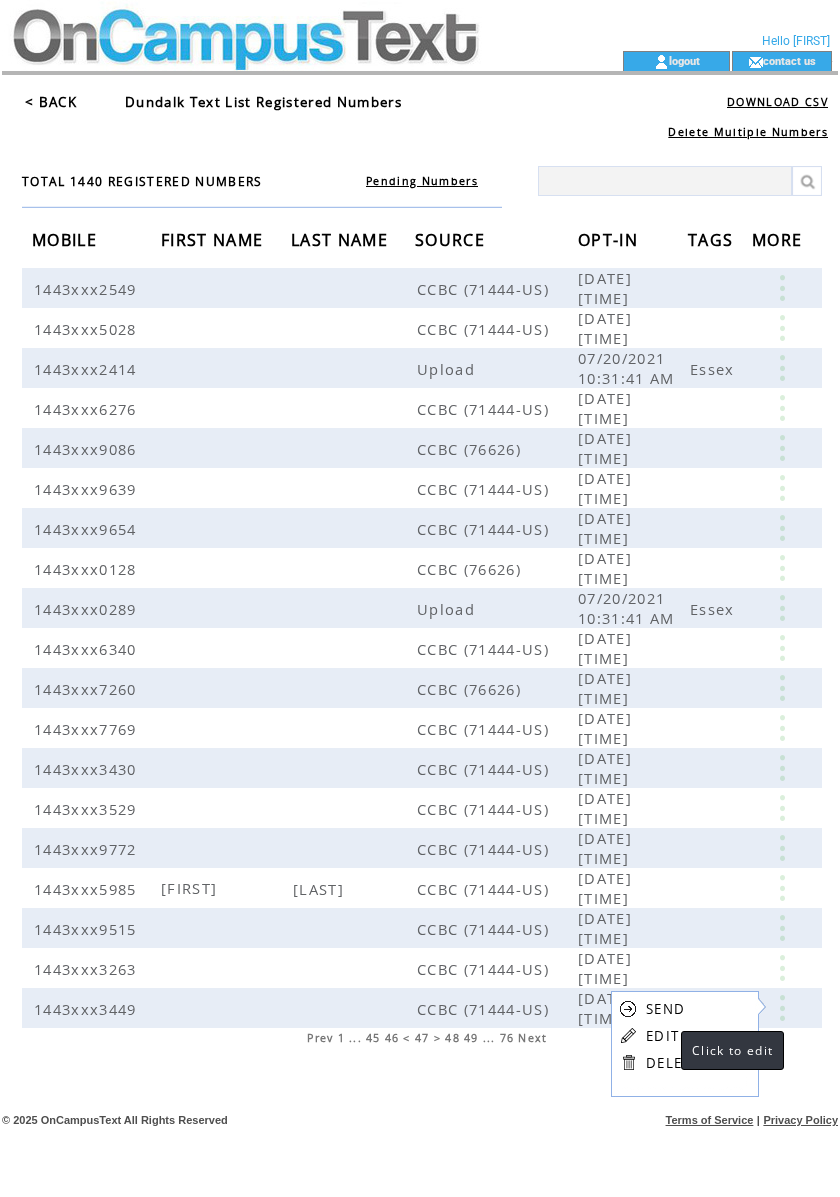 click on "EDIT" at bounding box center [662, 1036] 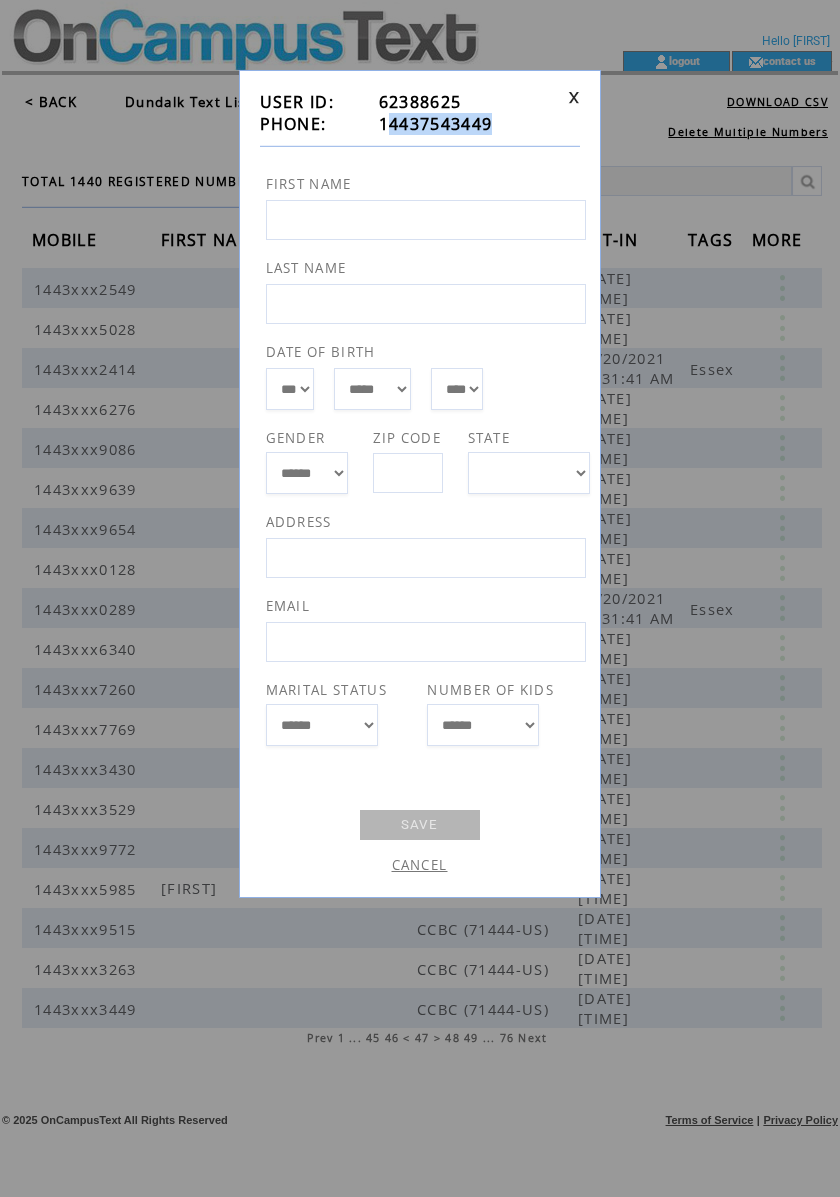 drag, startPoint x: 497, startPoint y: 120, endPoint x: 384, endPoint y: 121, distance: 113.004425 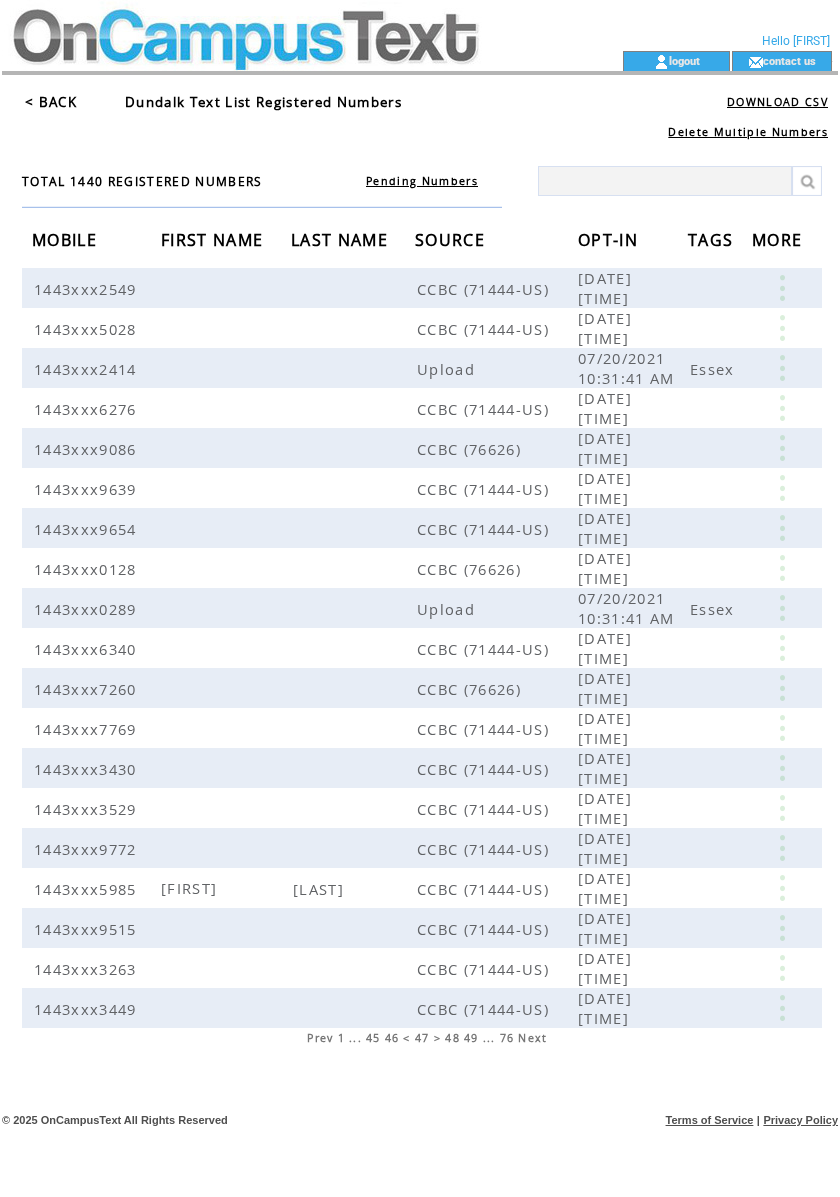 click on "Next" at bounding box center (532, 1038) 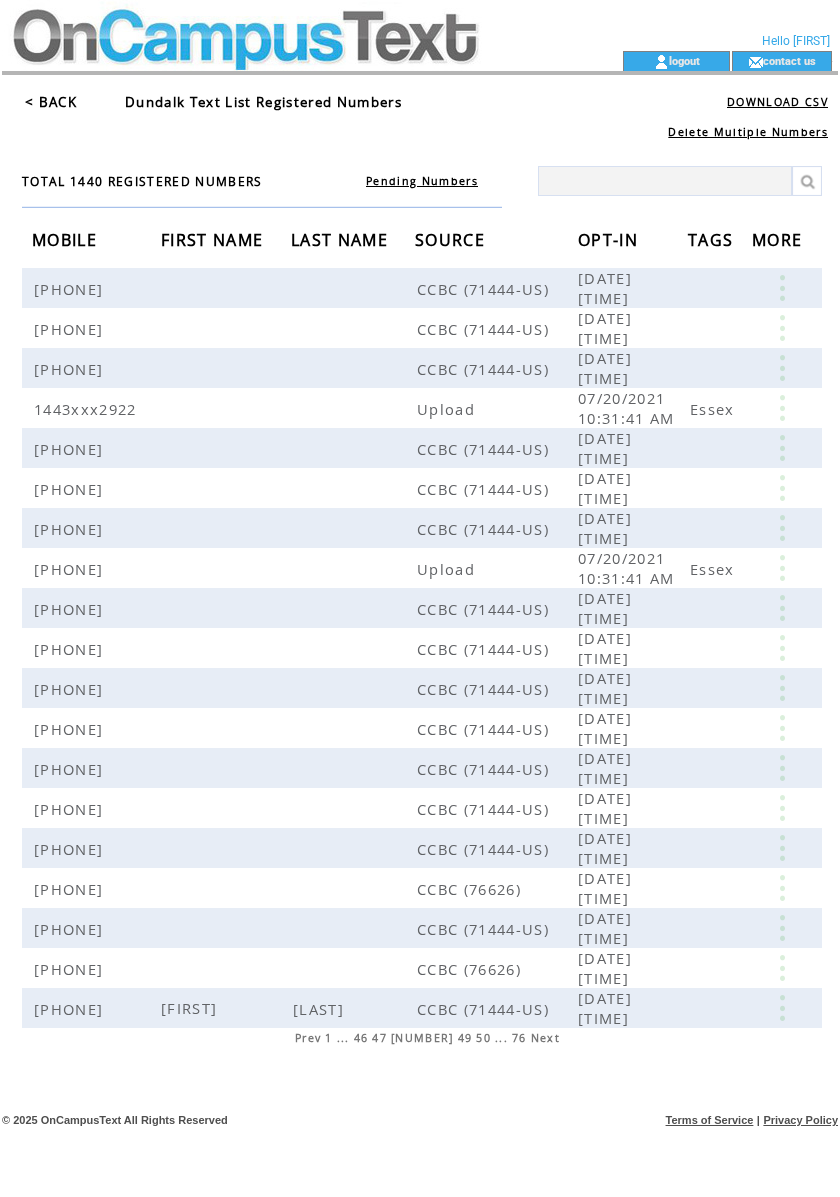 scroll, scrollTop: 0, scrollLeft: 0, axis: both 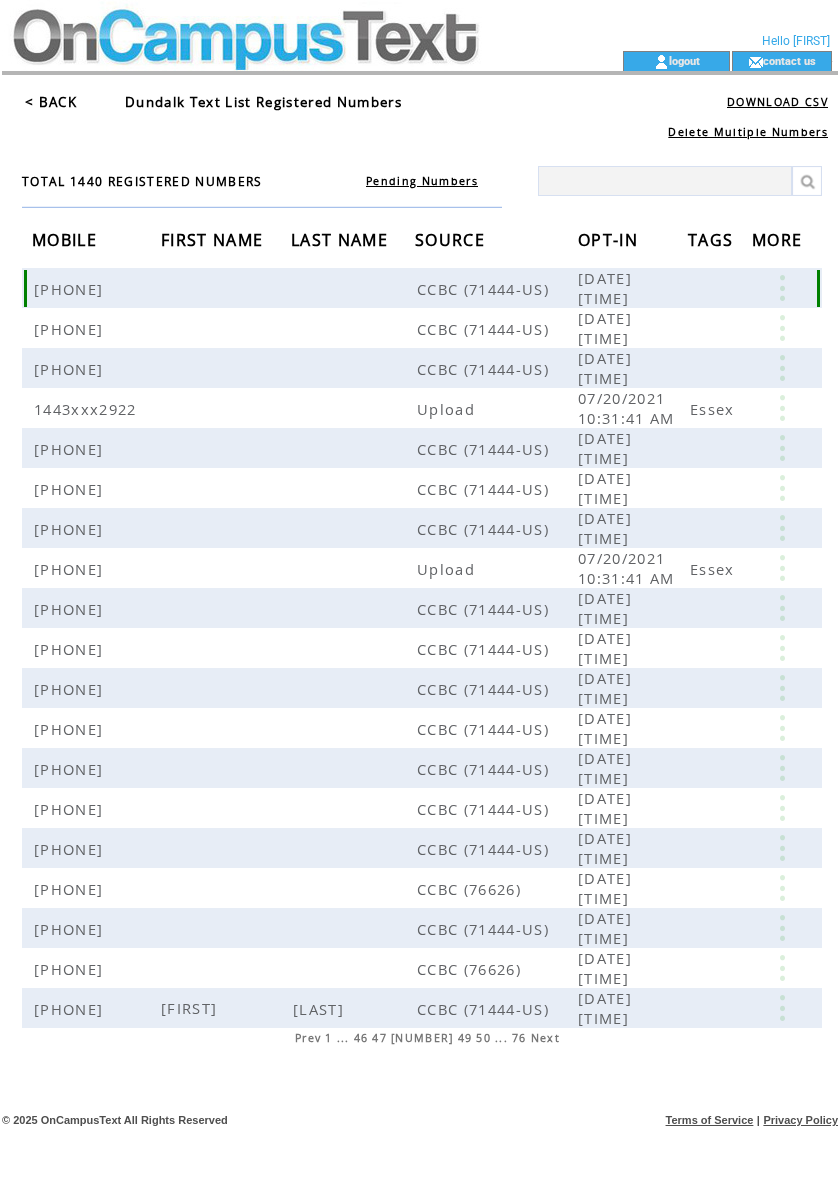 click at bounding box center (782, 288) 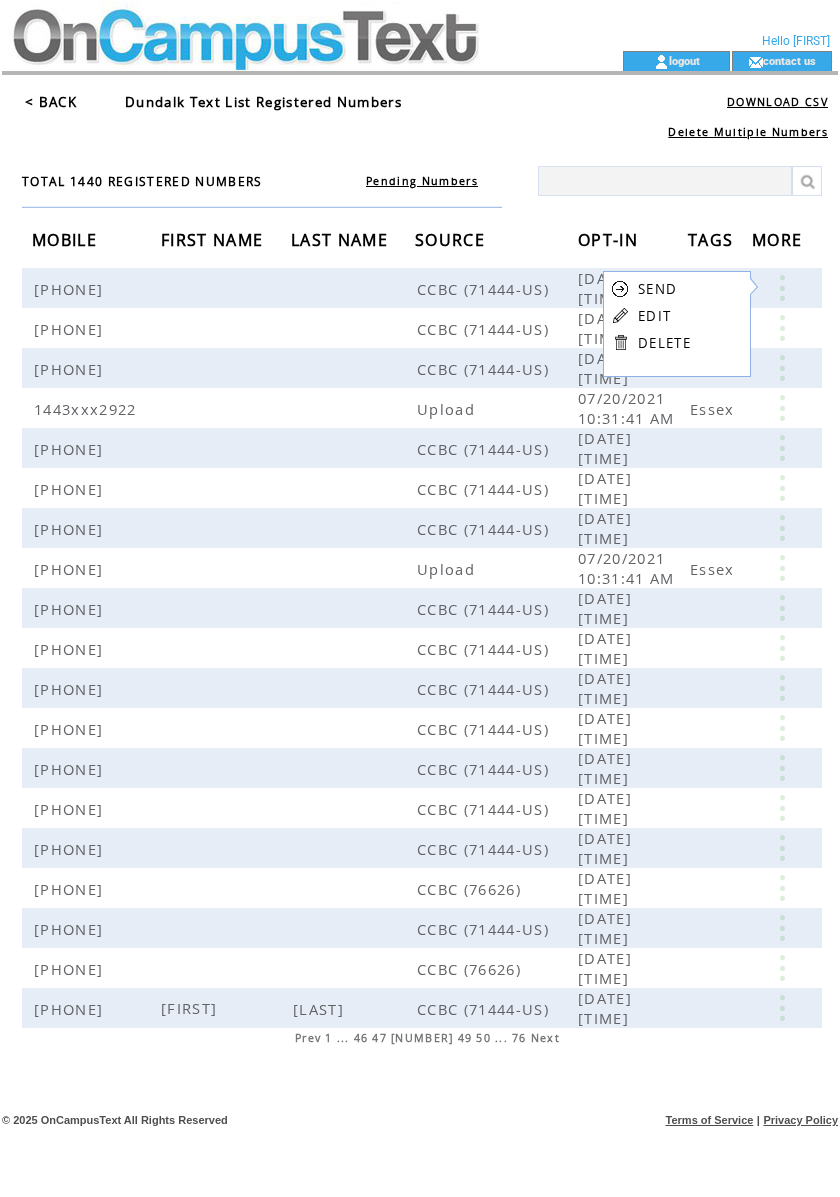 click on "EDIT" at bounding box center (654, 316) 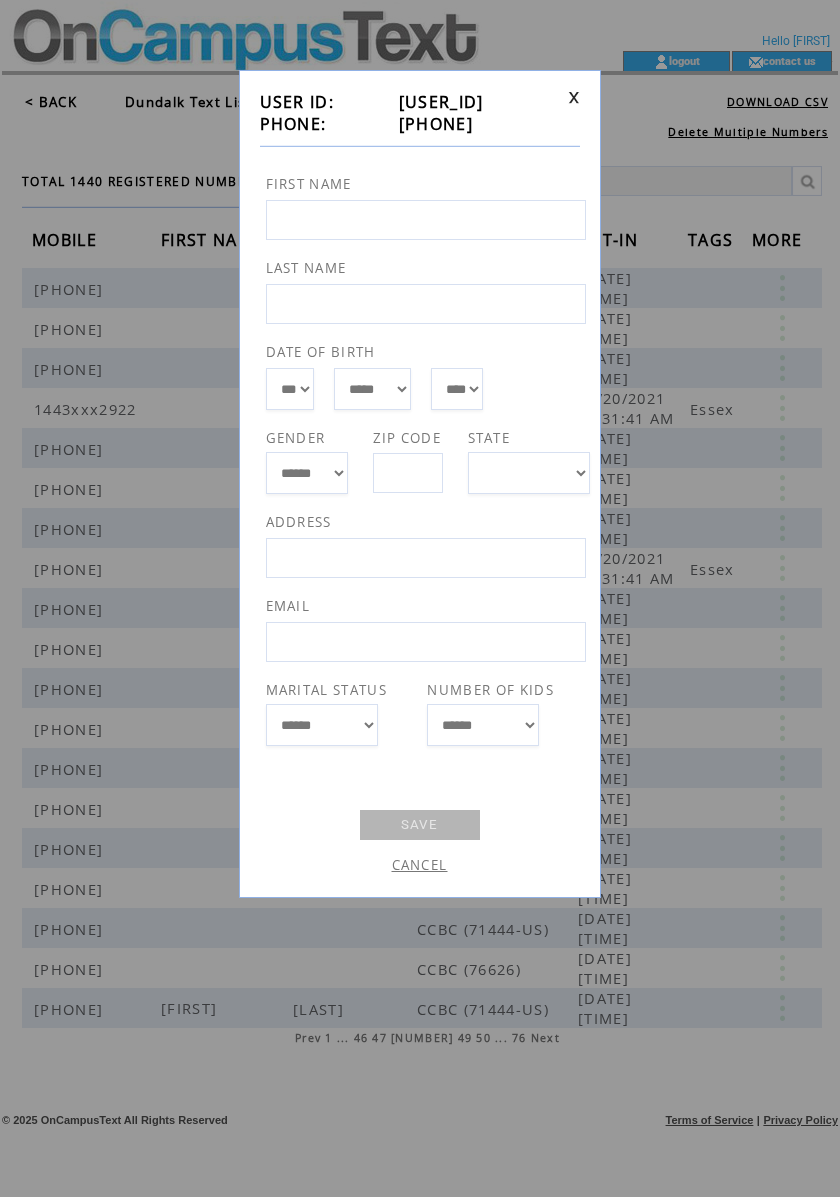 drag, startPoint x: 494, startPoint y: 124, endPoint x: 388, endPoint y: 120, distance: 106.07545 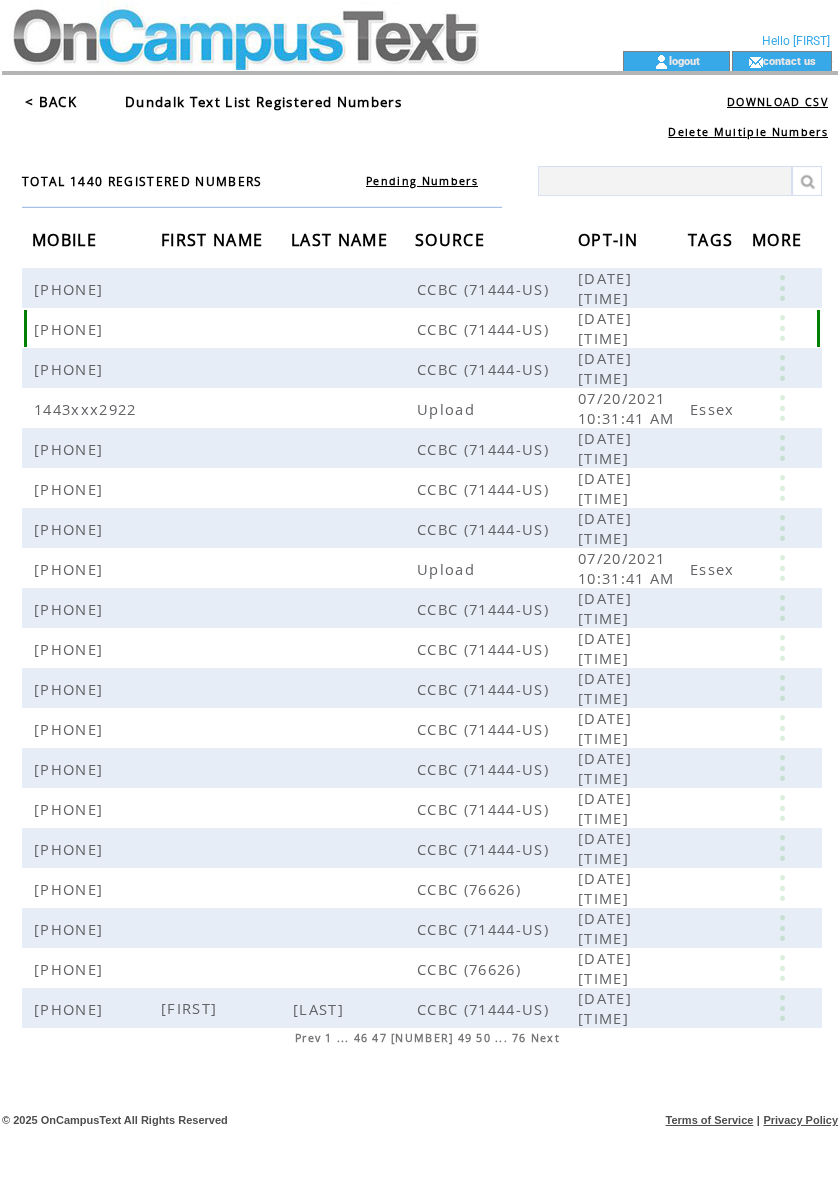 click at bounding box center [782, 328] 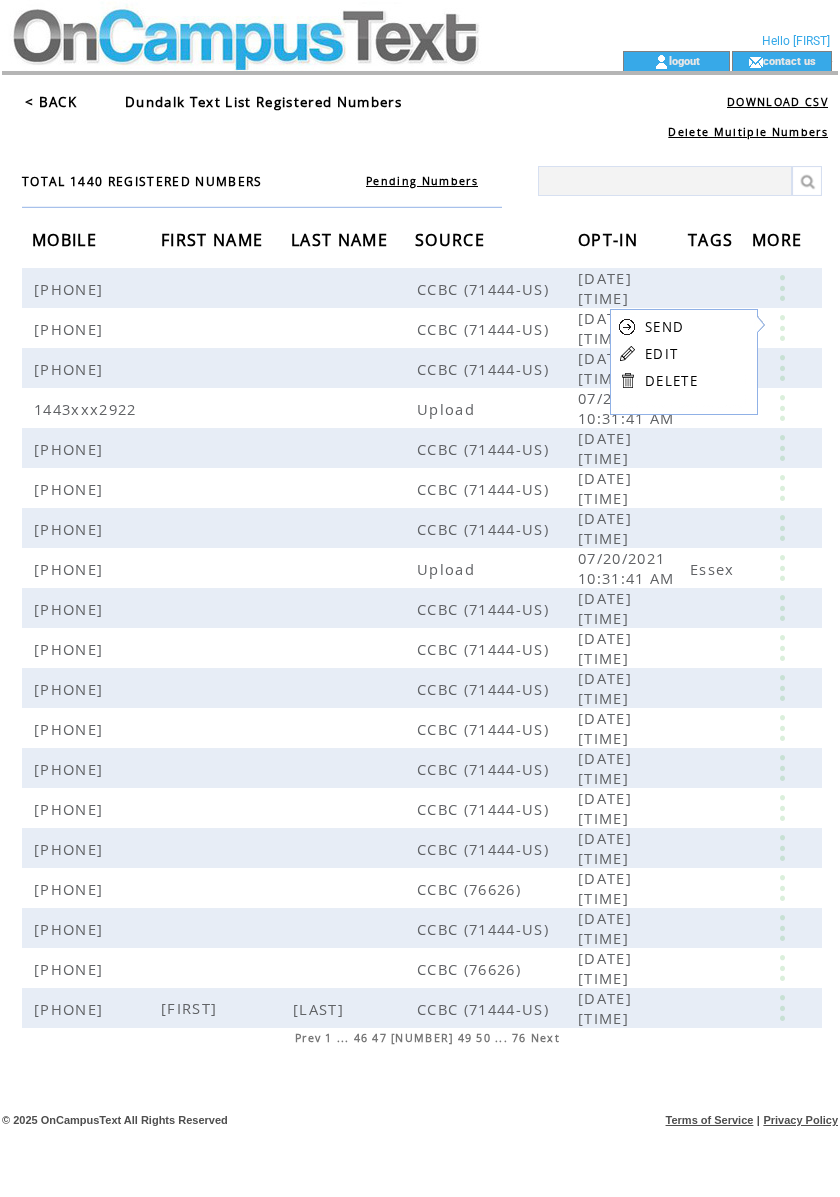 click on "EDIT" at bounding box center (661, 354) 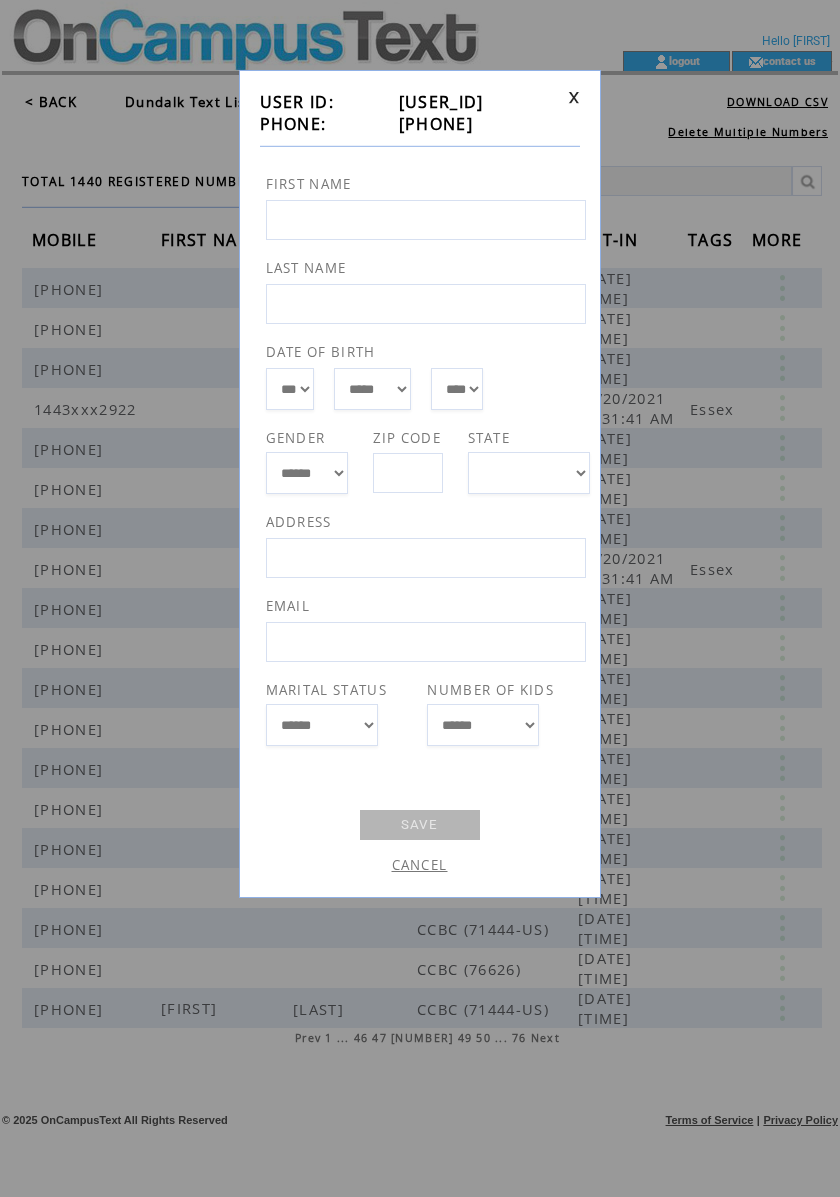 drag, startPoint x: 504, startPoint y: 129, endPoint x: 413, endPoint y: 129, distance: 91 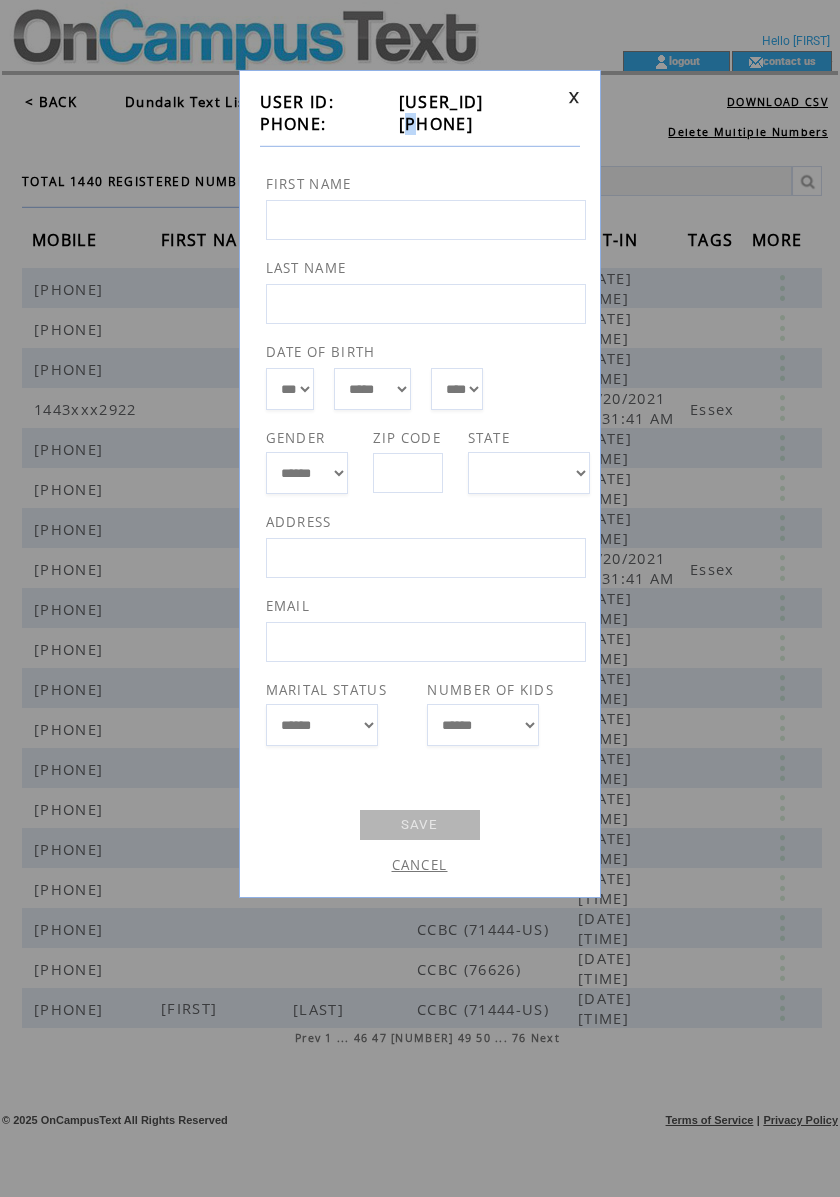 drag, startPoint x: 413, startPoint y: 129, endPoint x: 389, endPoint y: 125, distance: 24.33105 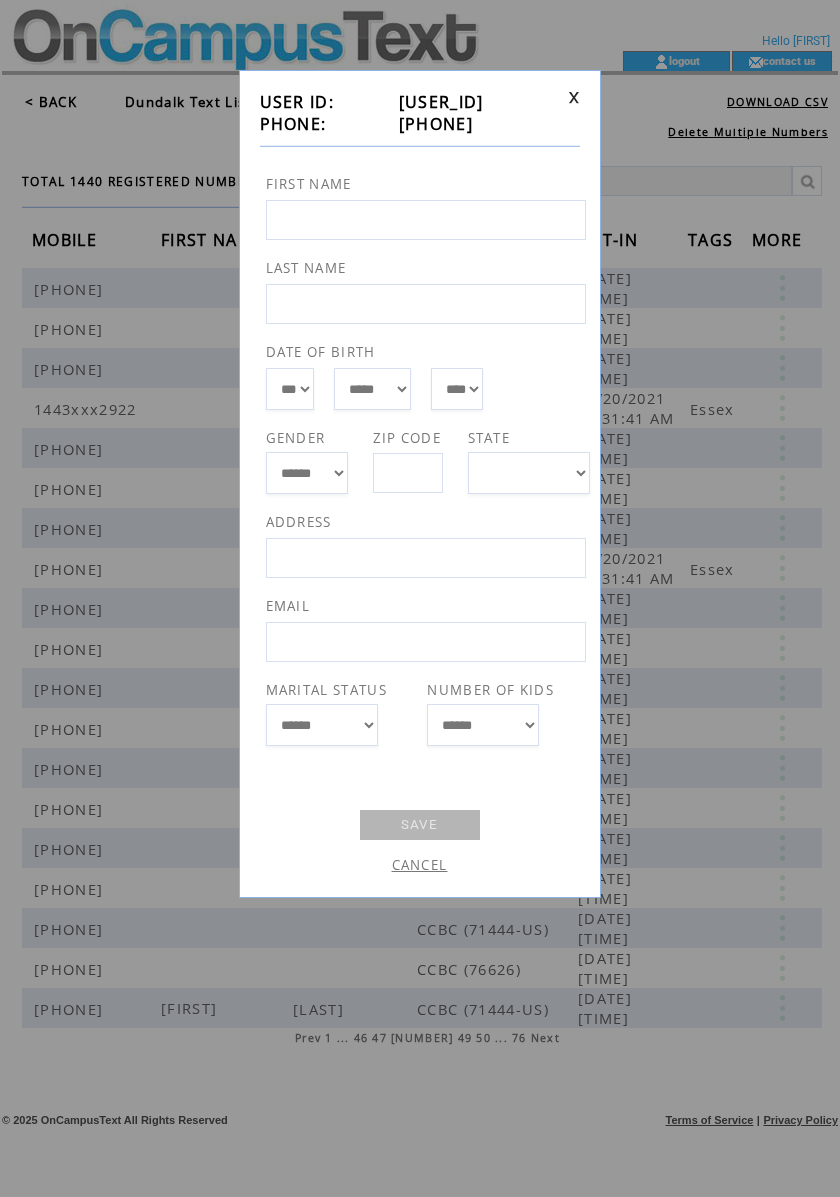 drag, startPoint x: 389, startPoint y: 125, endPoint x: 364, endPoint y: 160, distance: 43.011627 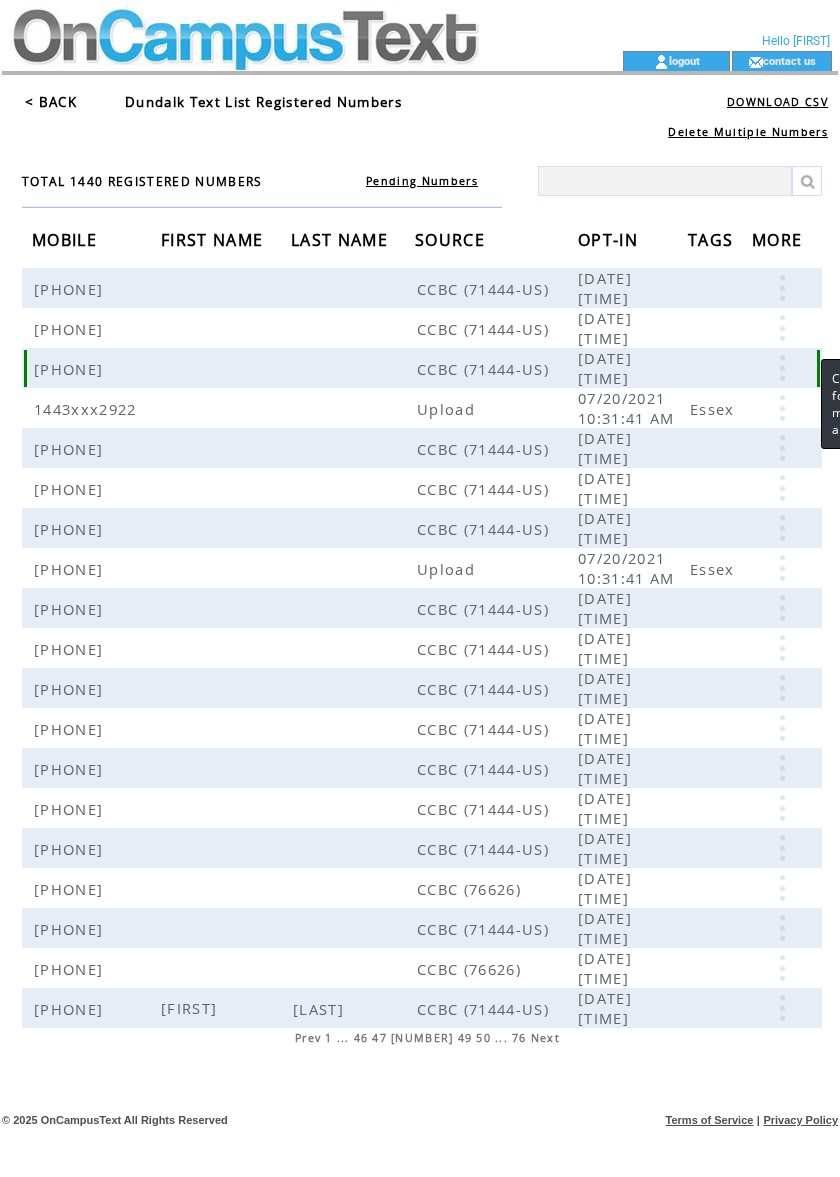 click at bounding box center [782, 368] 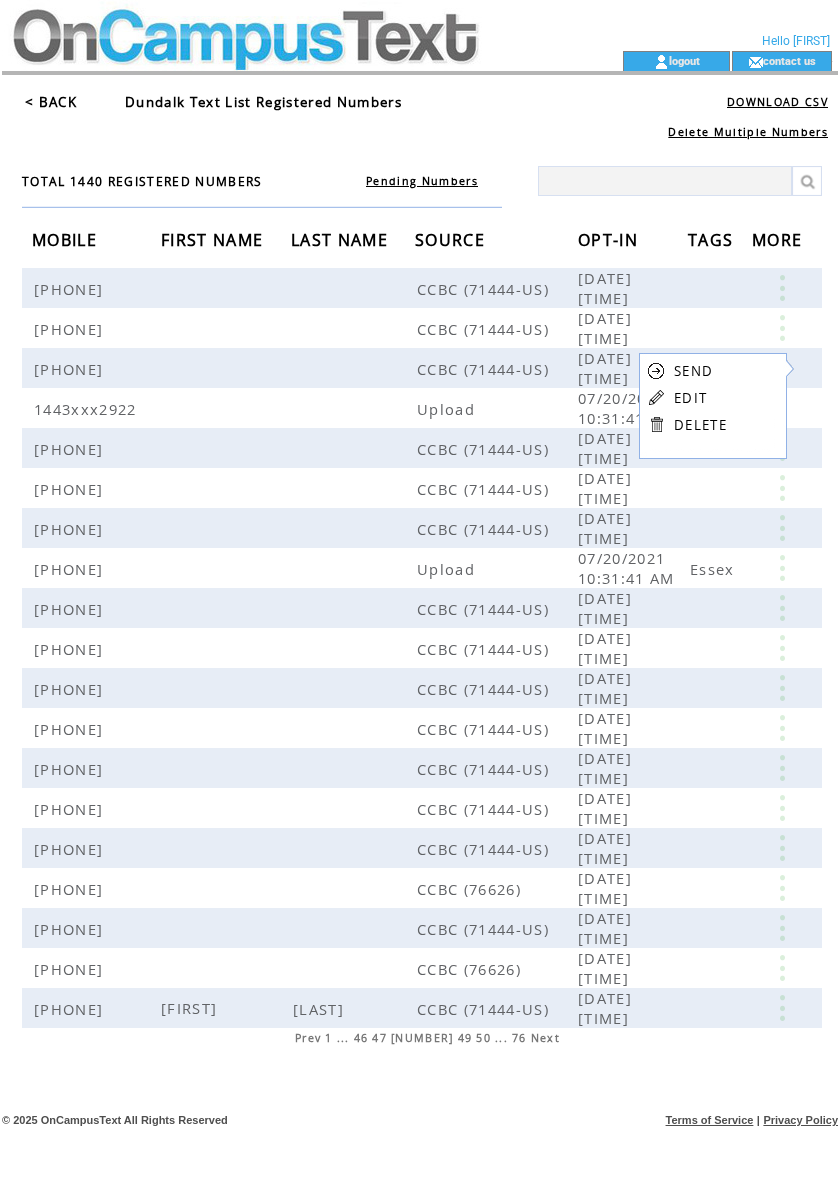 click on "EDIT" at bounding box center (690, 398) 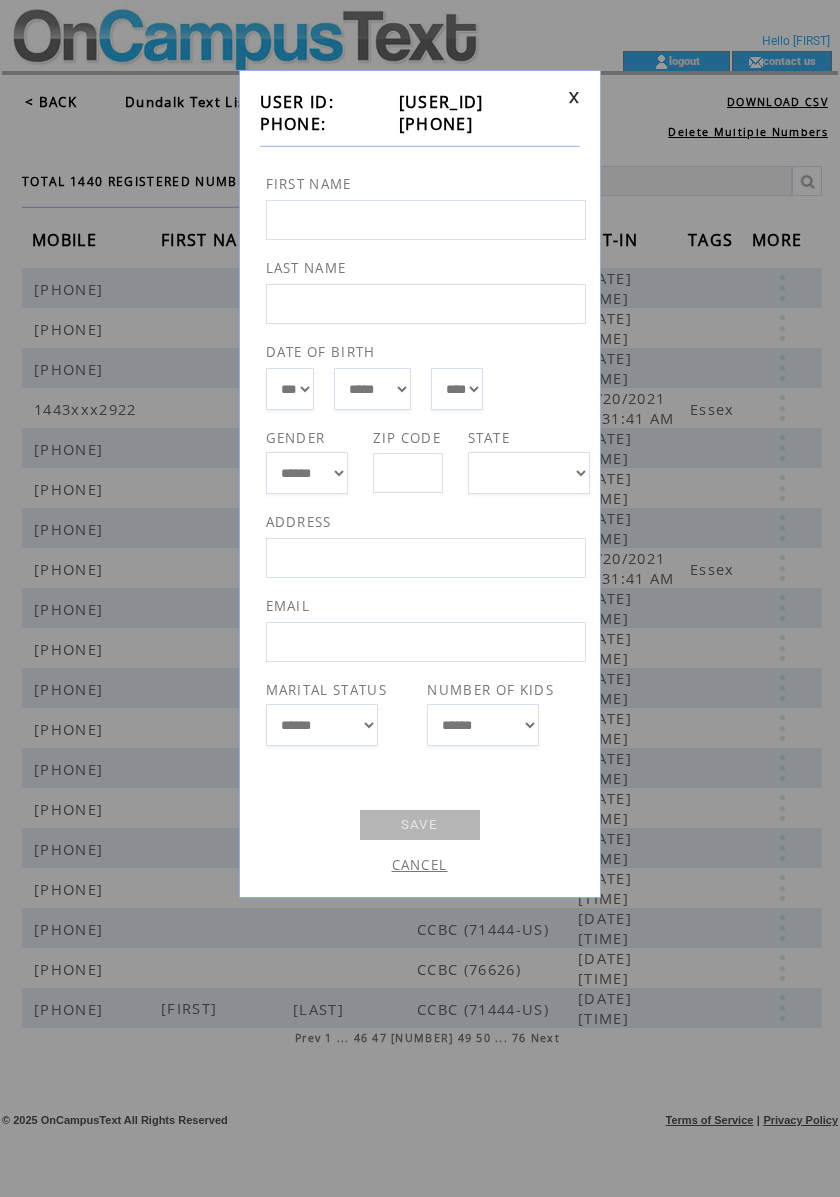 drag, startPoint x: 392, startPoint y: 126, endPoint x: 504, endPoint y: 124, distance: 112.01785 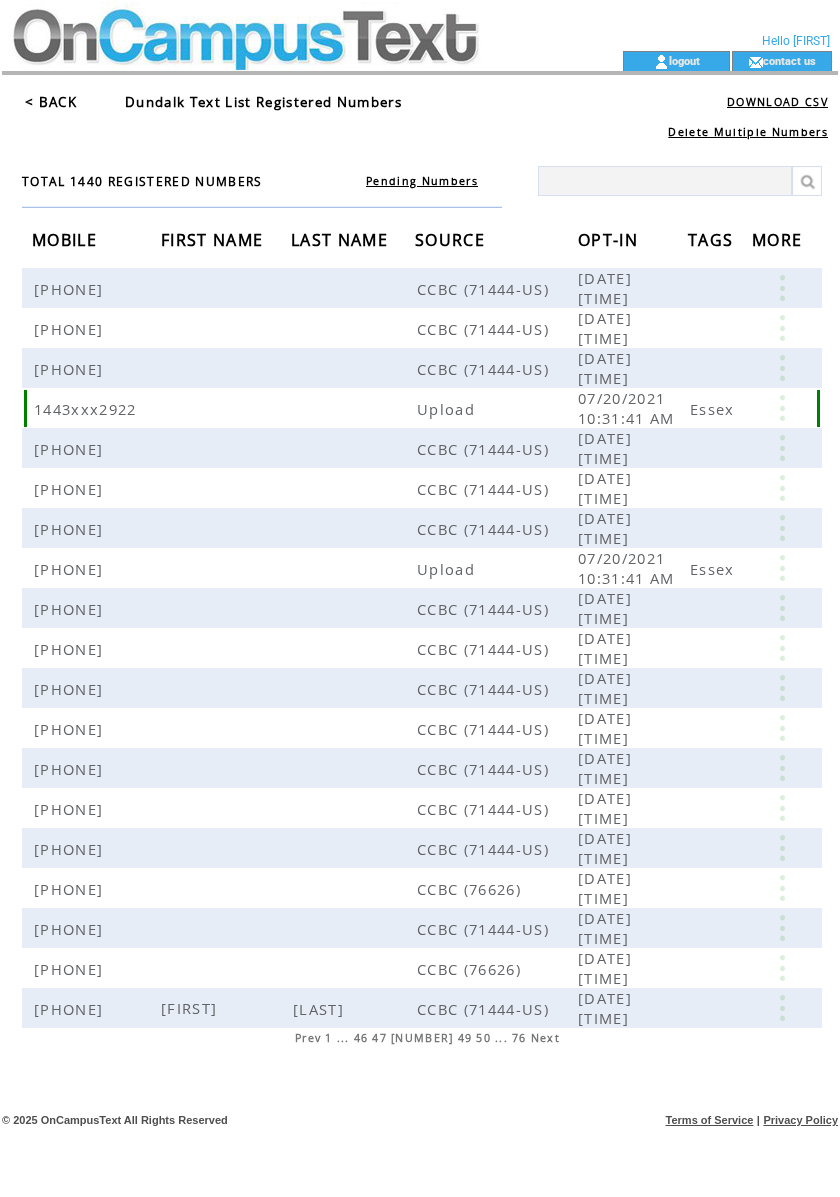 click at bounding box center [782, 408] 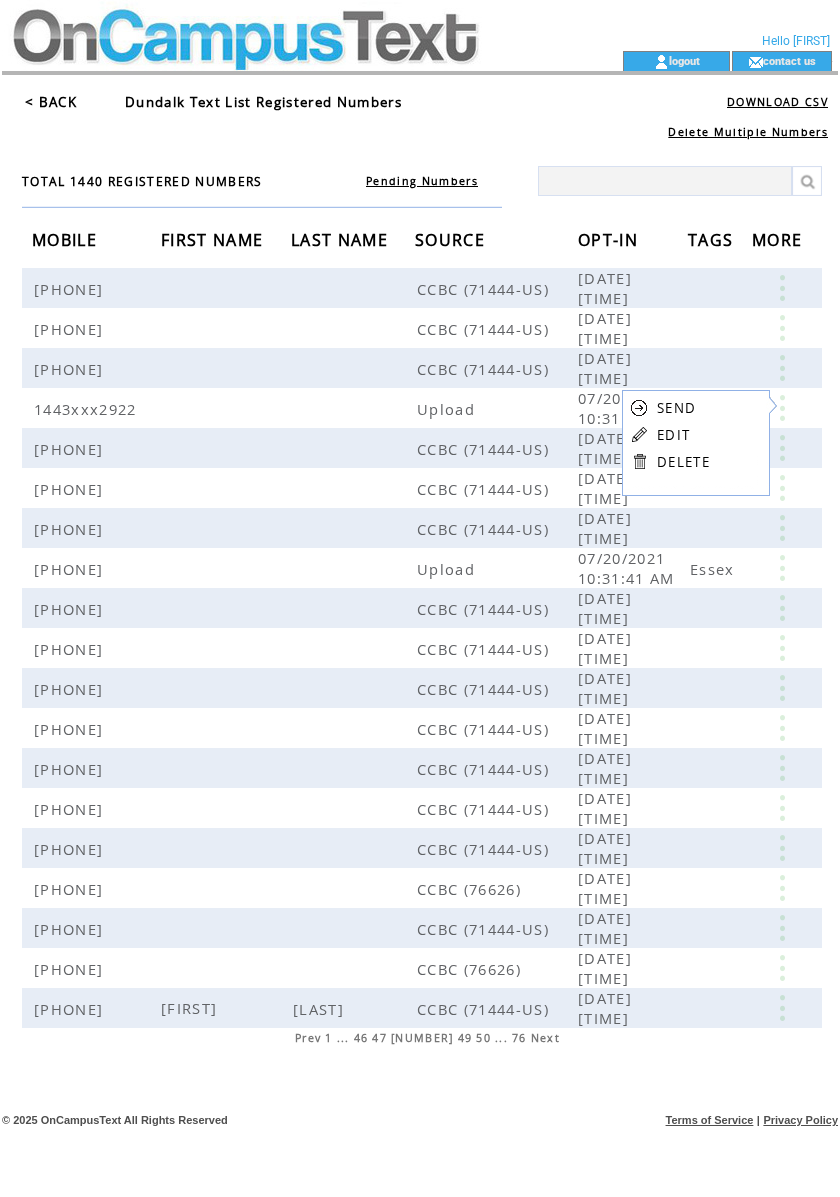 click on "EDIT" at bounding box center (673, 435) 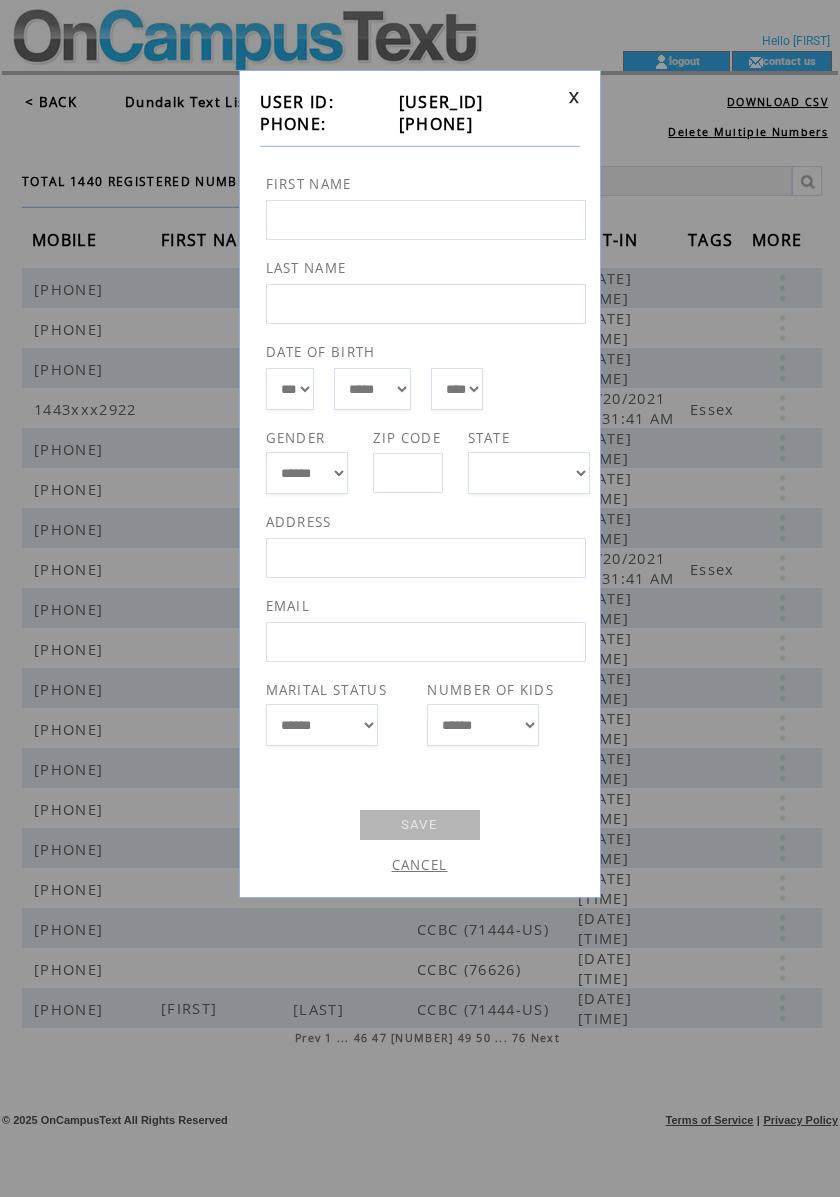 drag, startPoint x: 390, startPoint y: 126, endPoint x: 520, endPoint y: 125, distance: 130.00385 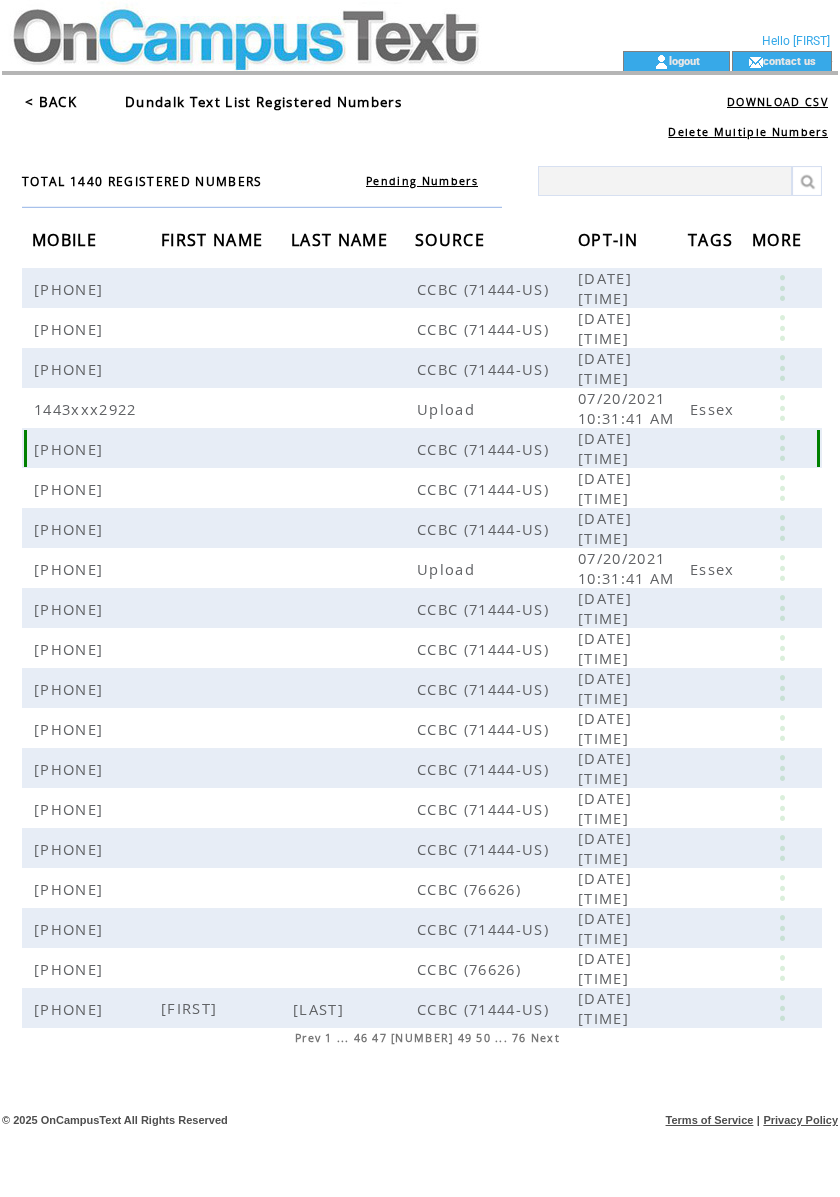 click at bounding box center [782, 448] 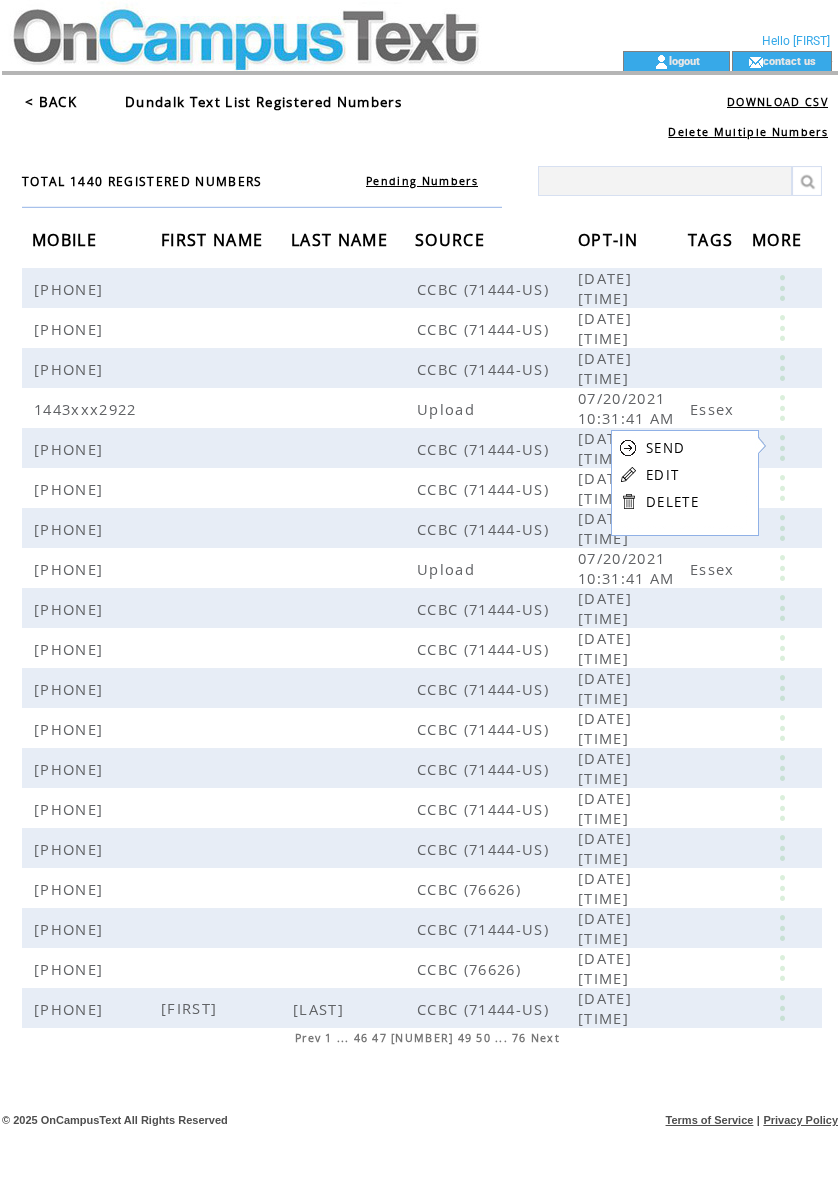 click on "EDIT" at bounding box center (662, 475) 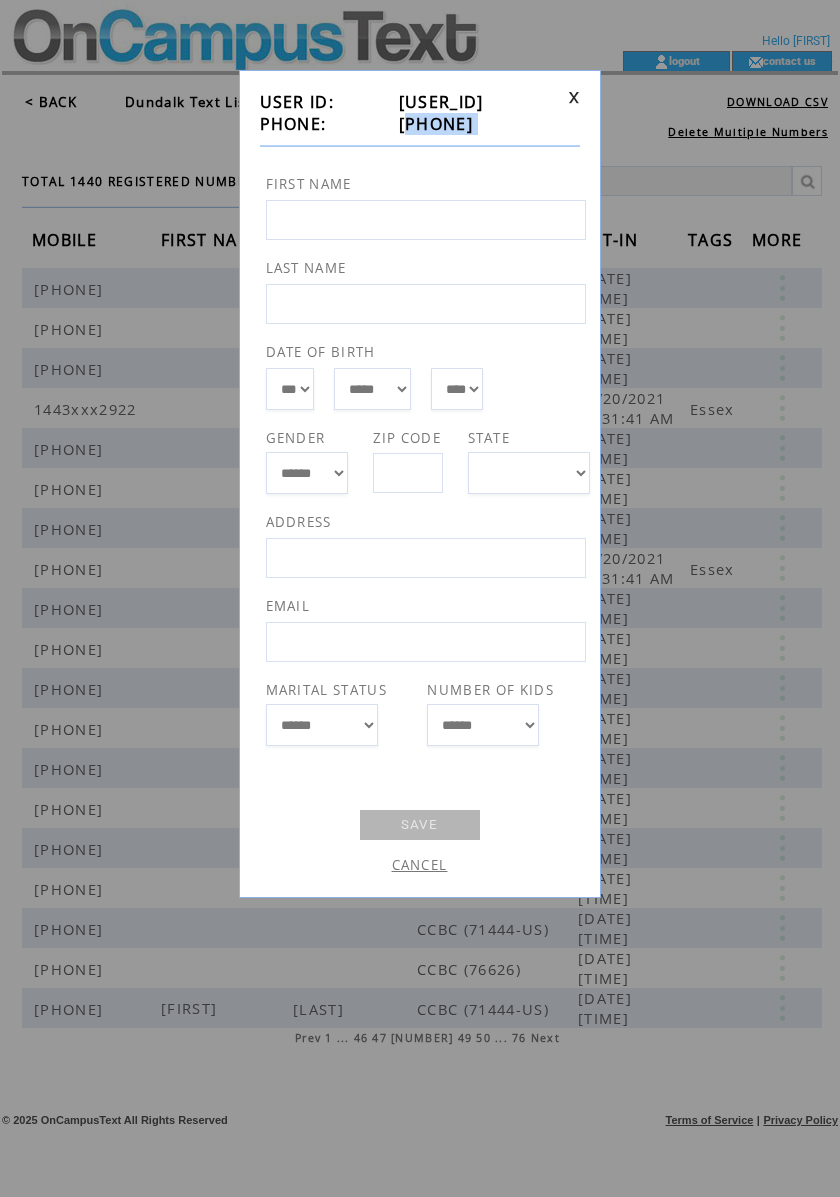 drag, startPoint x: 390, startPoint y: 130, endPoint x: 517, endPoint y: 142, distance: 127.56567 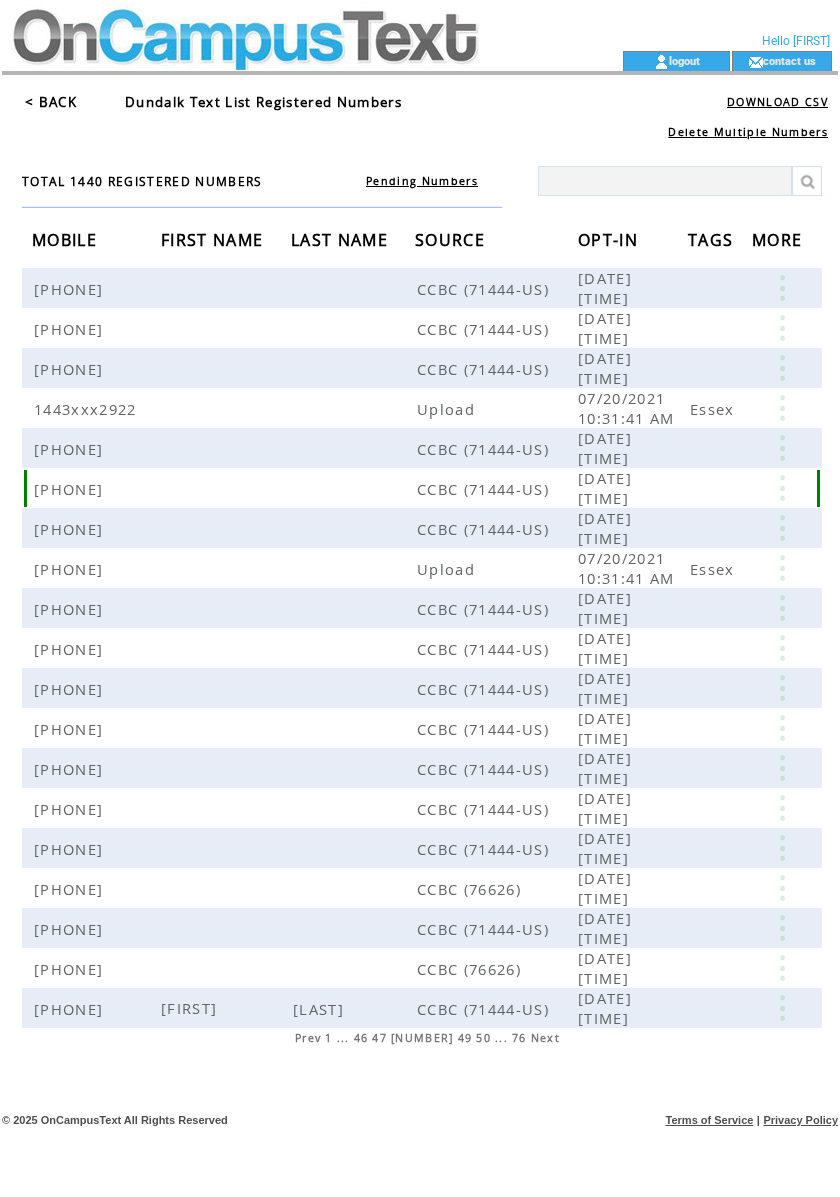 click at bounding box center (782, 488) 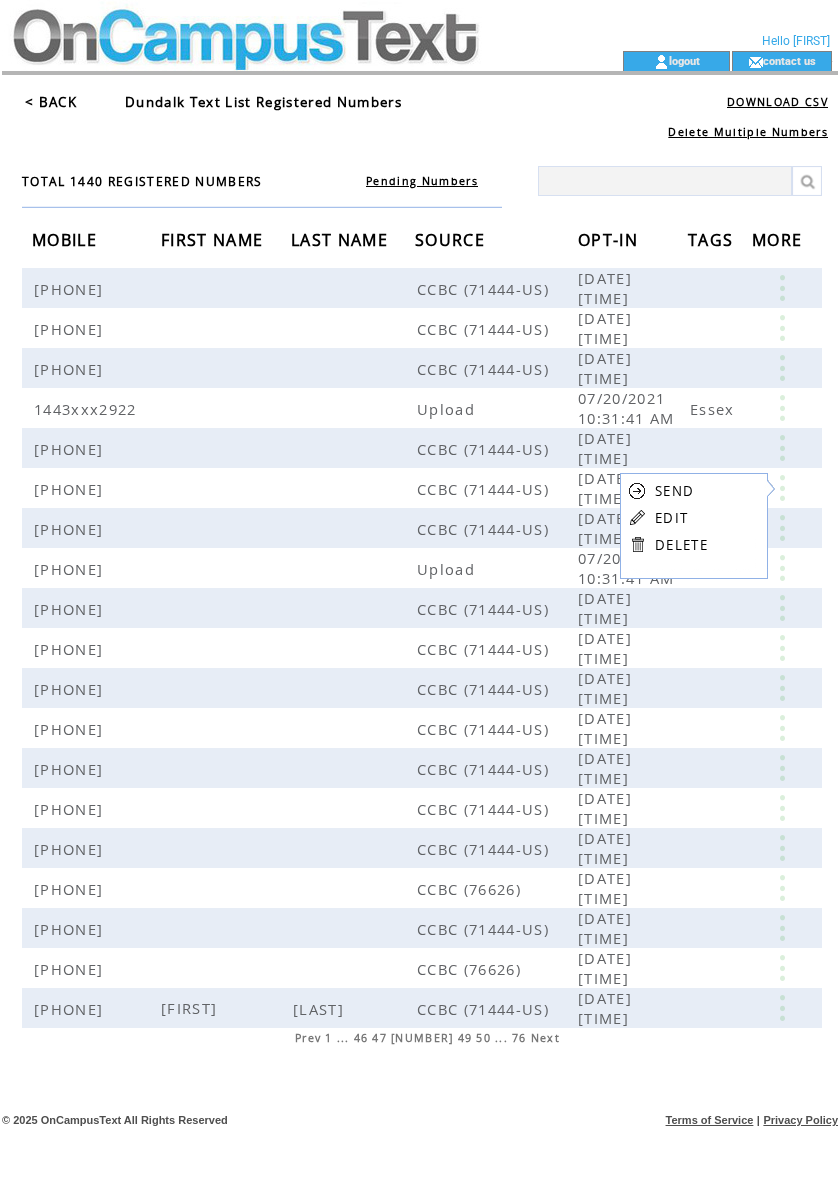 click on "EDIT" at bounding box center (671, 518) 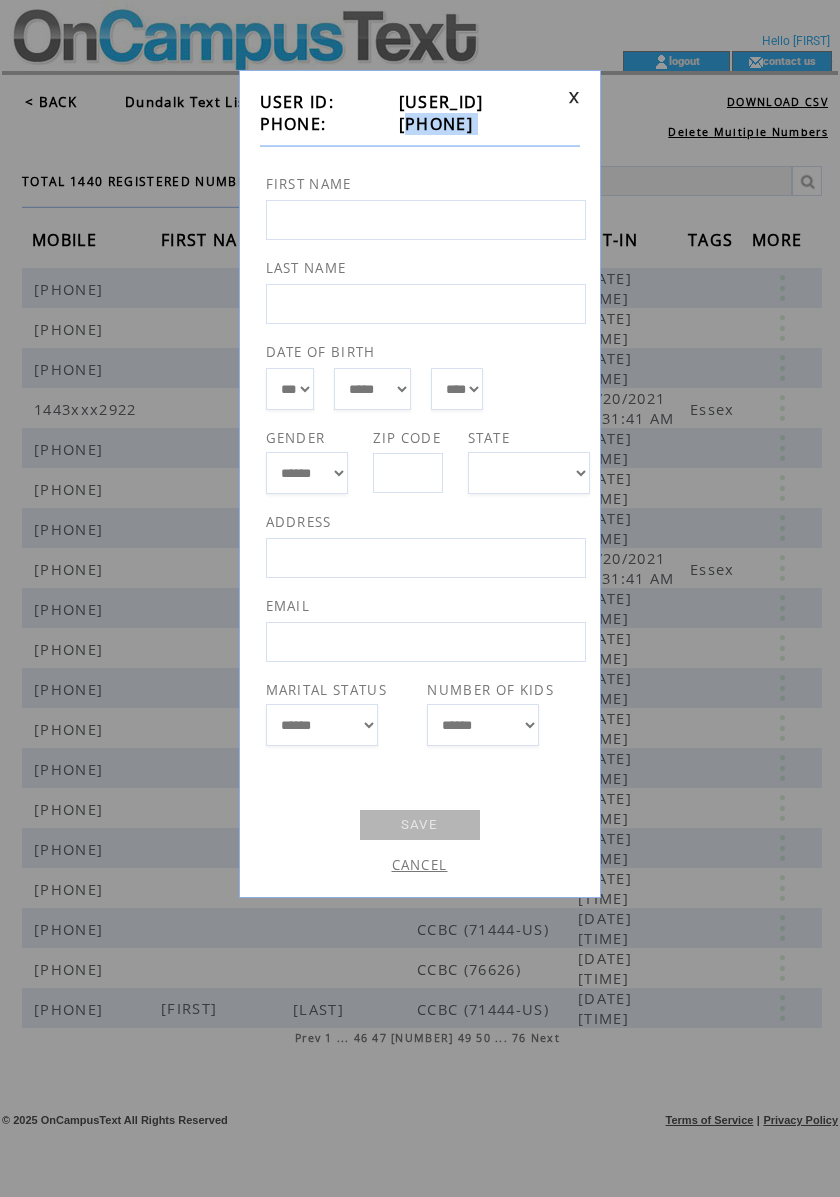 drag, startPoint x: 389, startPoint y: 128, endPoint x: 541, endPoint y: 145, distance: 152.94771 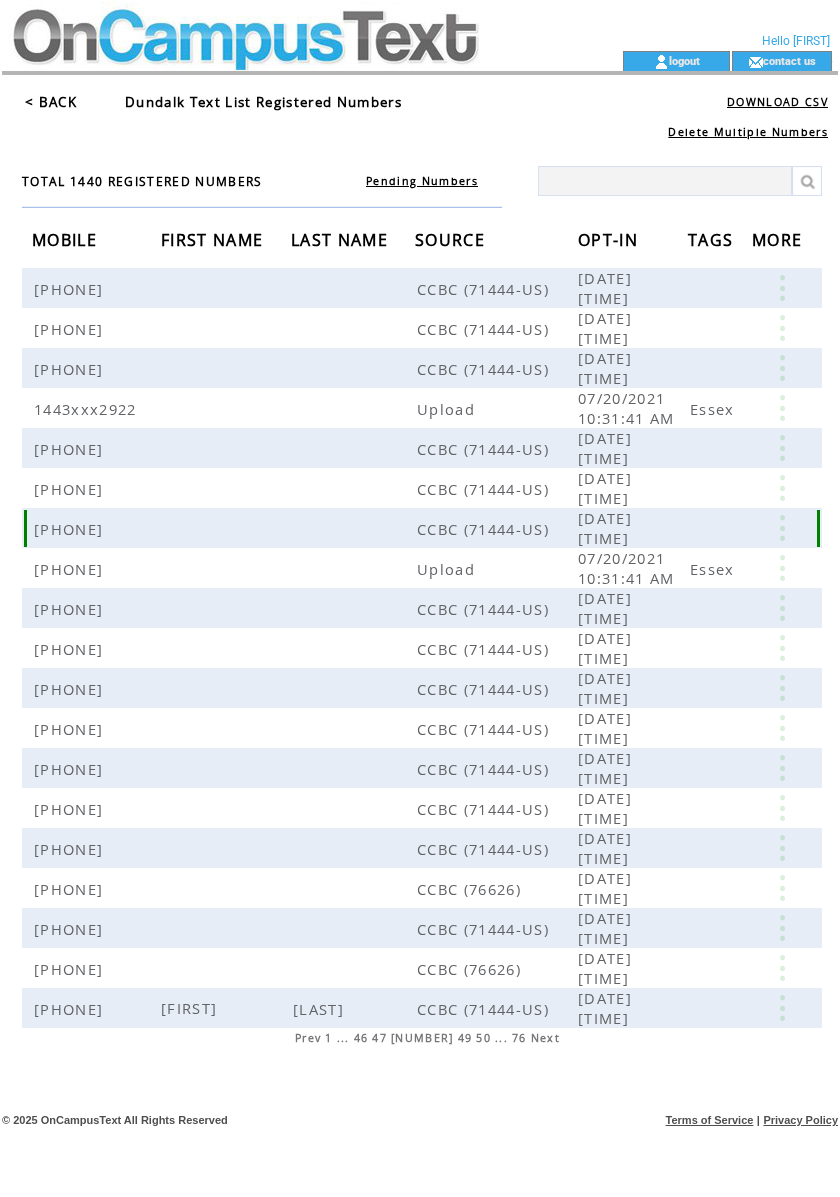 click at bounding box center [782, 528] 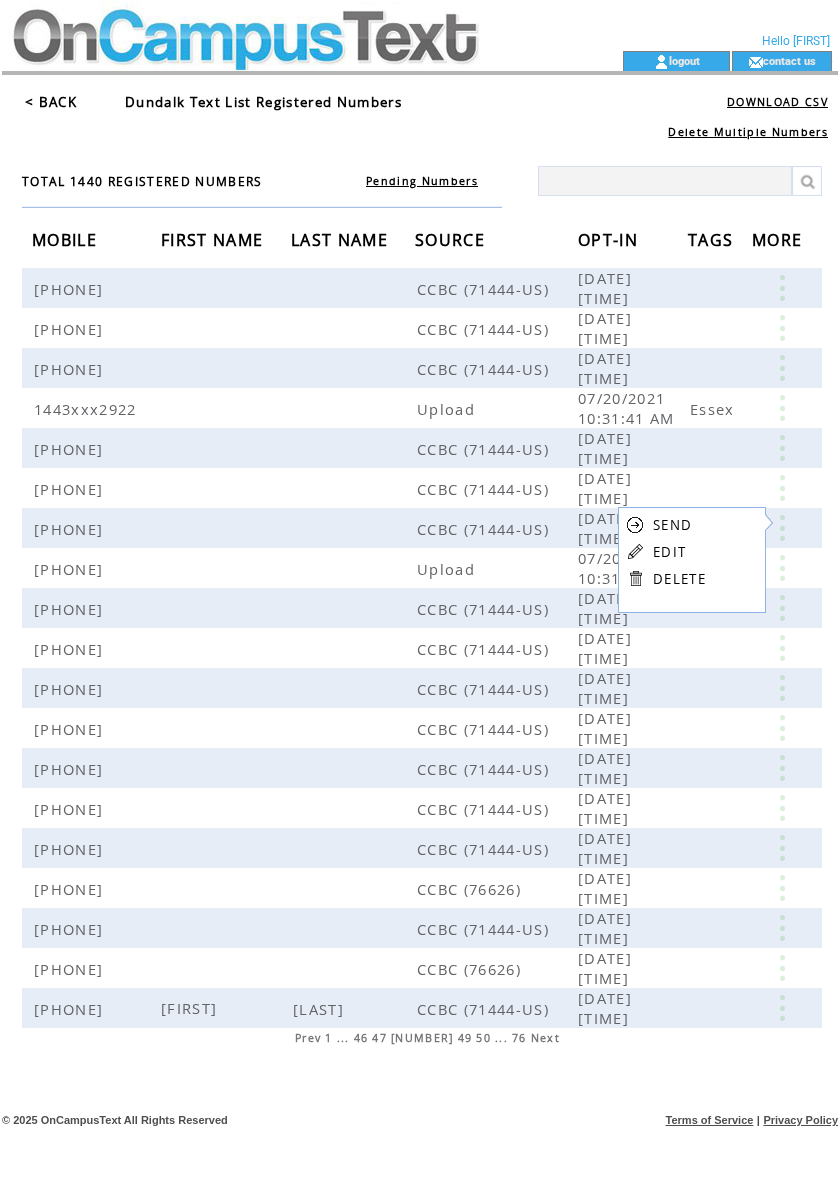 click on "EDIT" at bounding box center (669, 552) 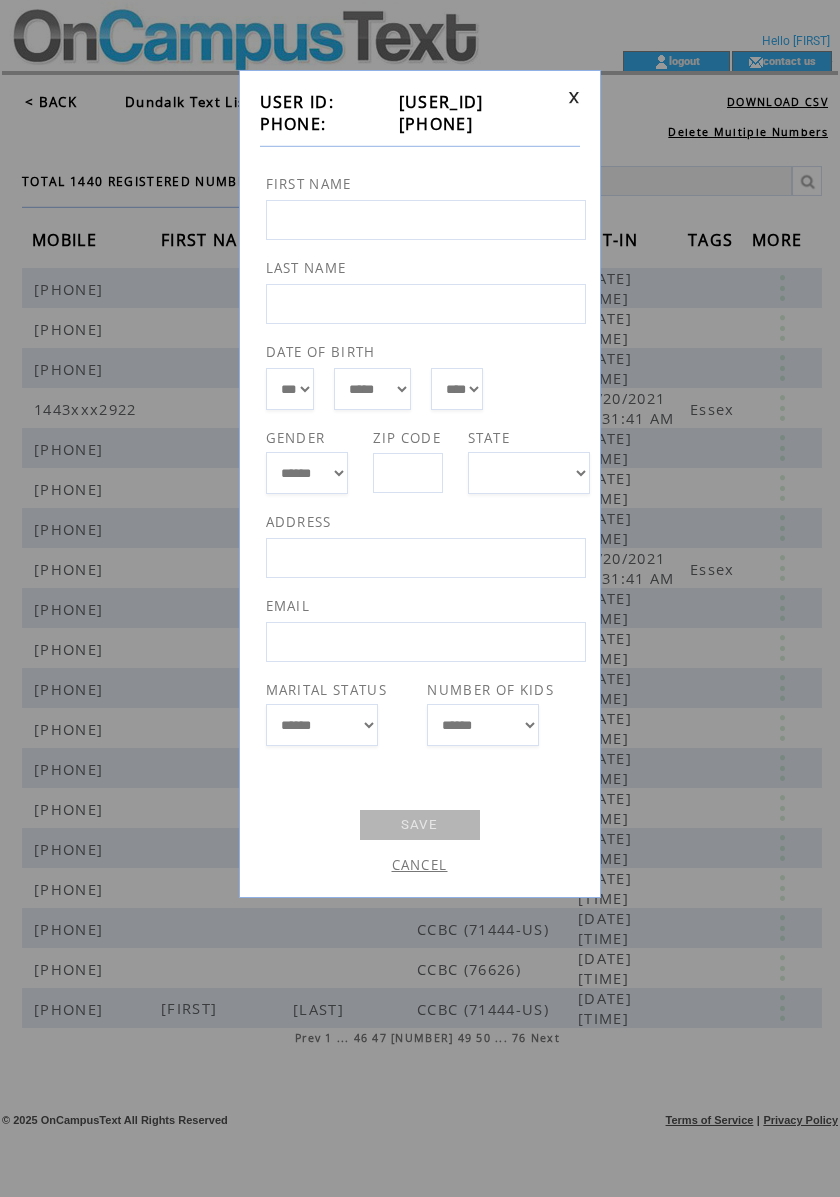 drag, startPoint x: 389, startPoint y: 128, endPoint x: 538, endPoint y: 128, distance: 149 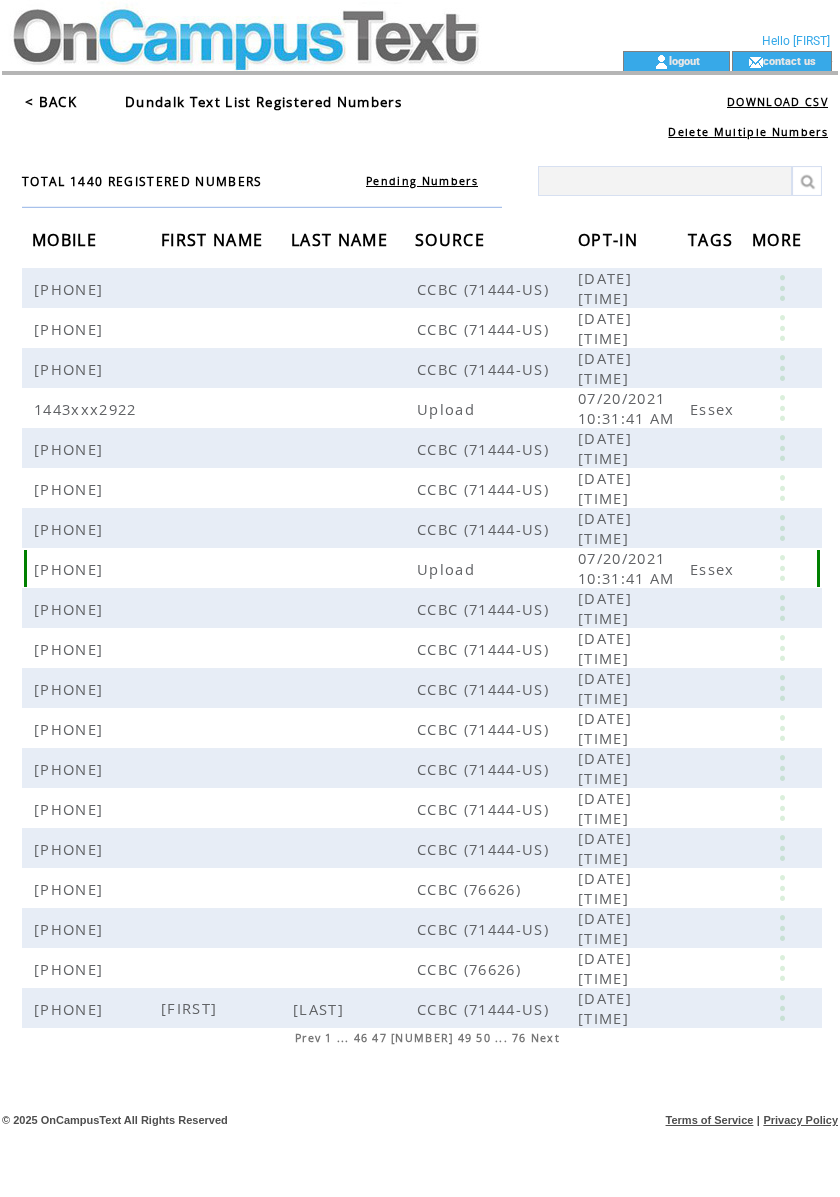 click at bounding box center (782, 568) 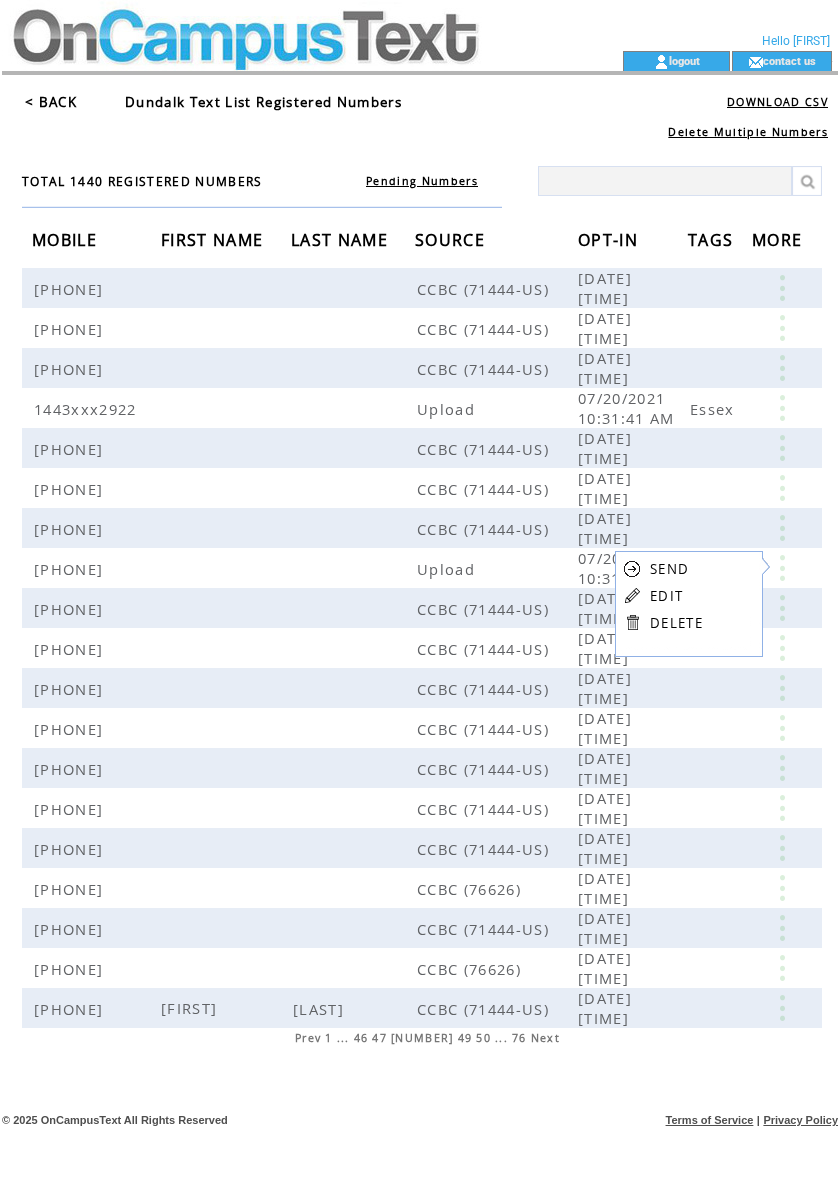 click on "EDIT" at bounding box center [666, 596] 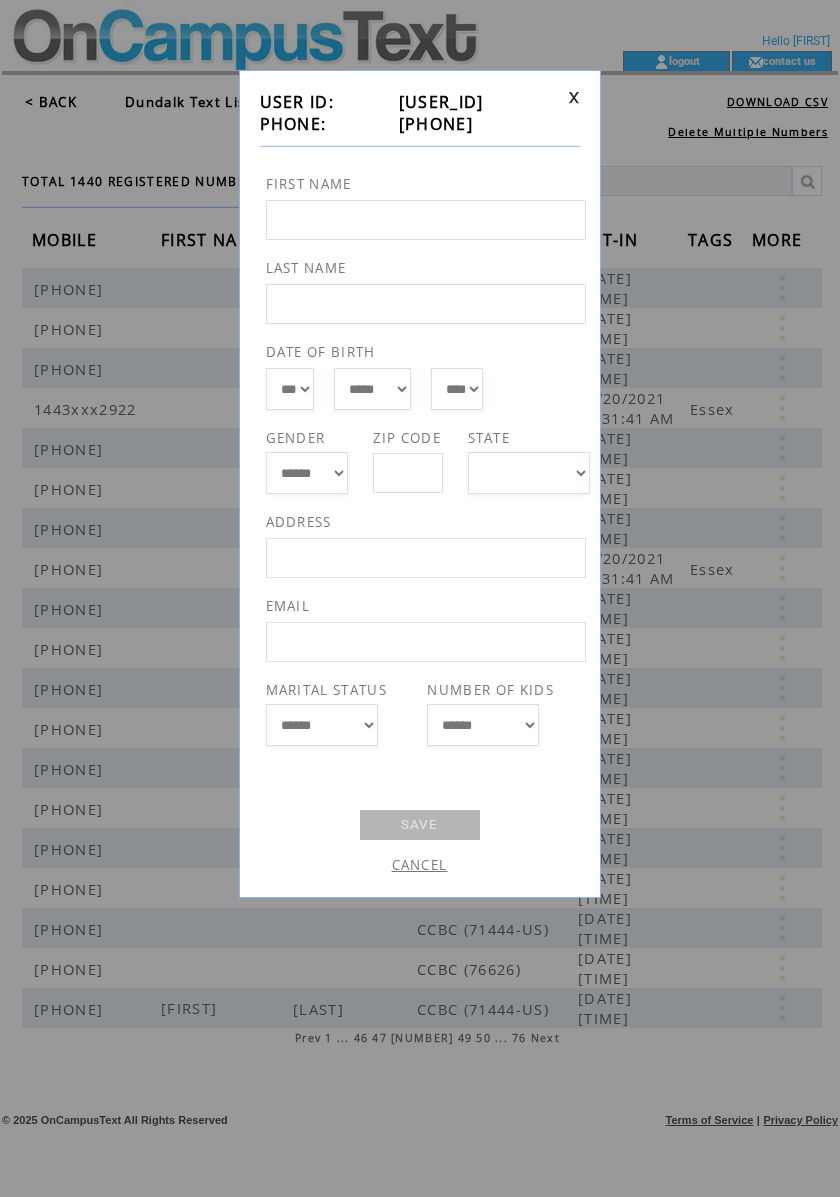 drag, startPoint x: 390, startPoint y: 128, endPoint x: 532, endPoint y: 129, distance: 142.00352 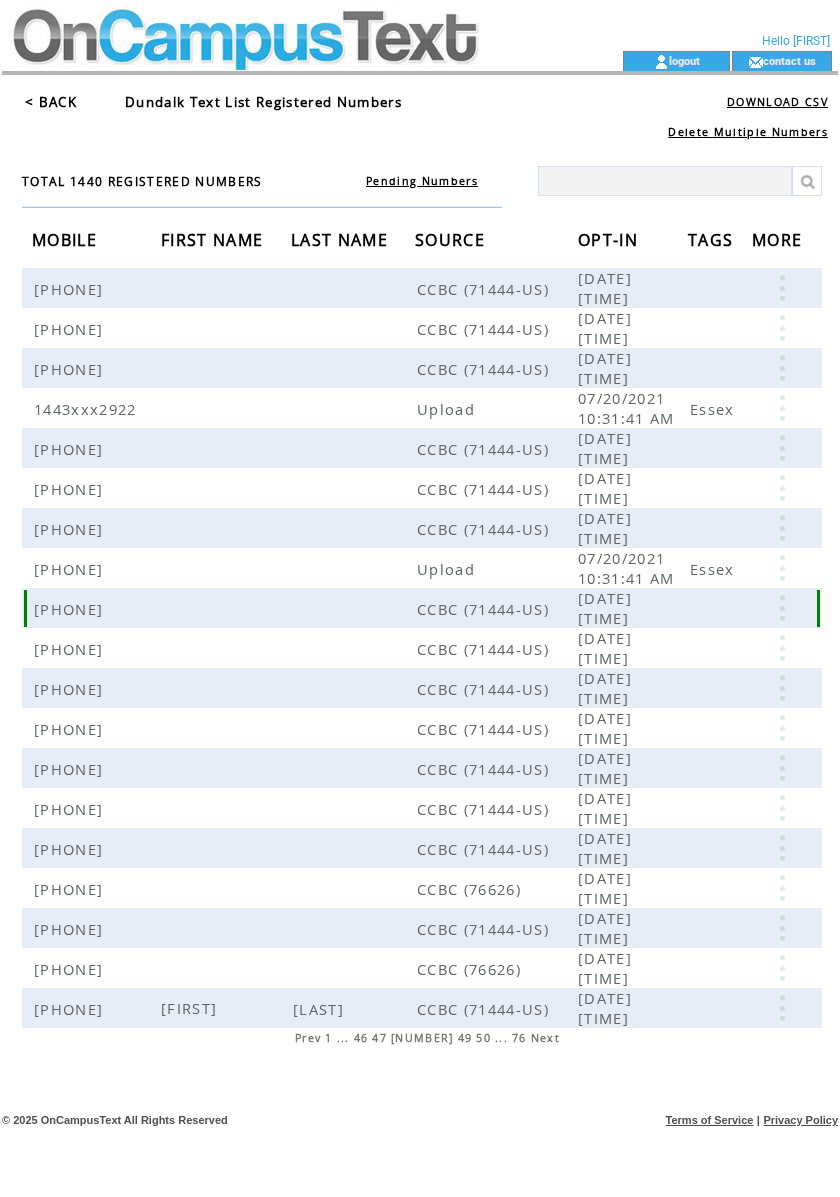 click at bounding box center [782, 608] 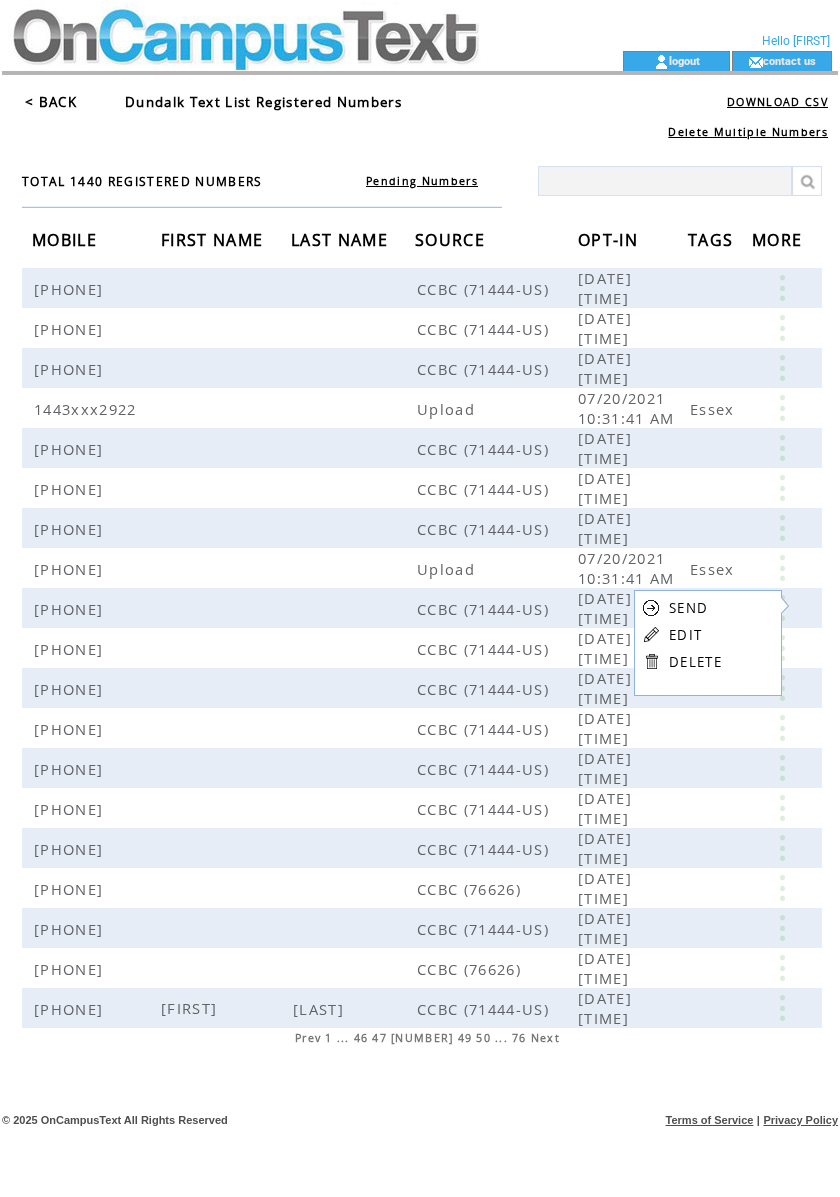 click on "EDIT" at bounding box center [685, 635] 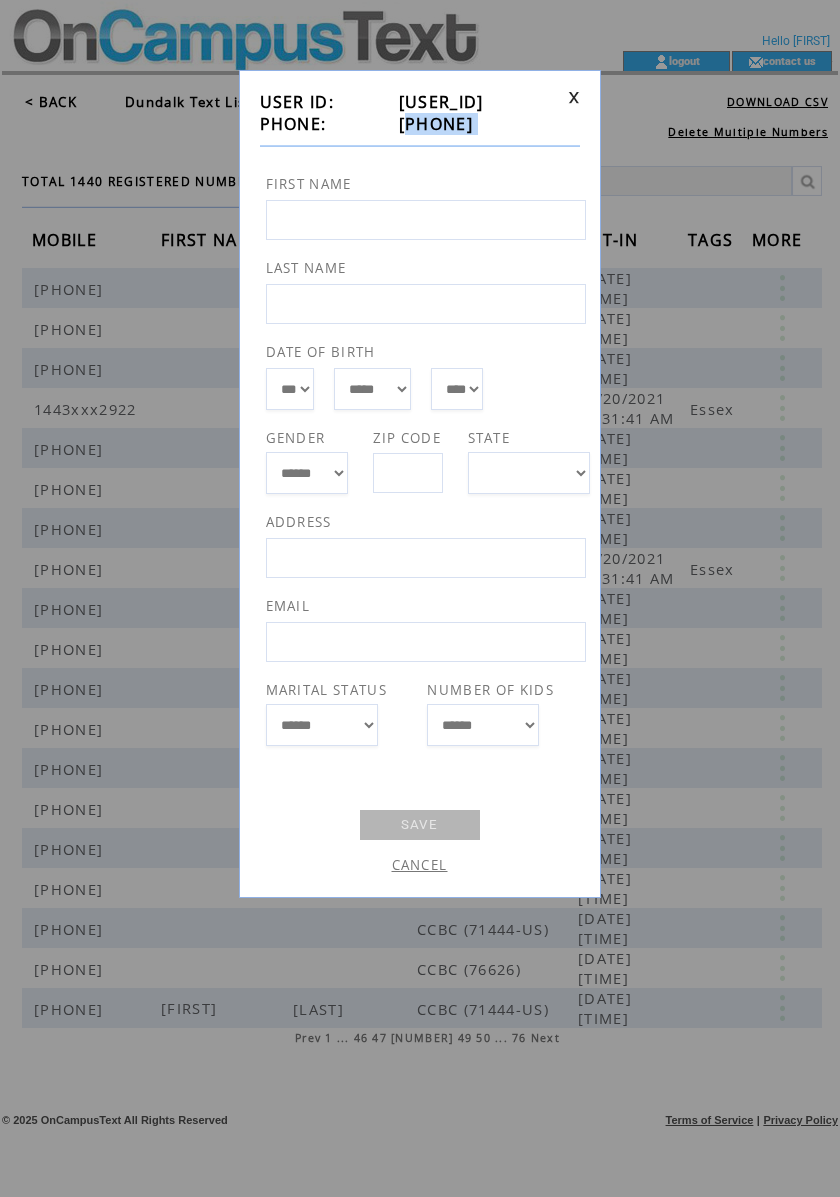 drag, startPoint x: 393, startPoint y: 130, endPoint x: 486, endPoint y: 140, distance: 93.53609 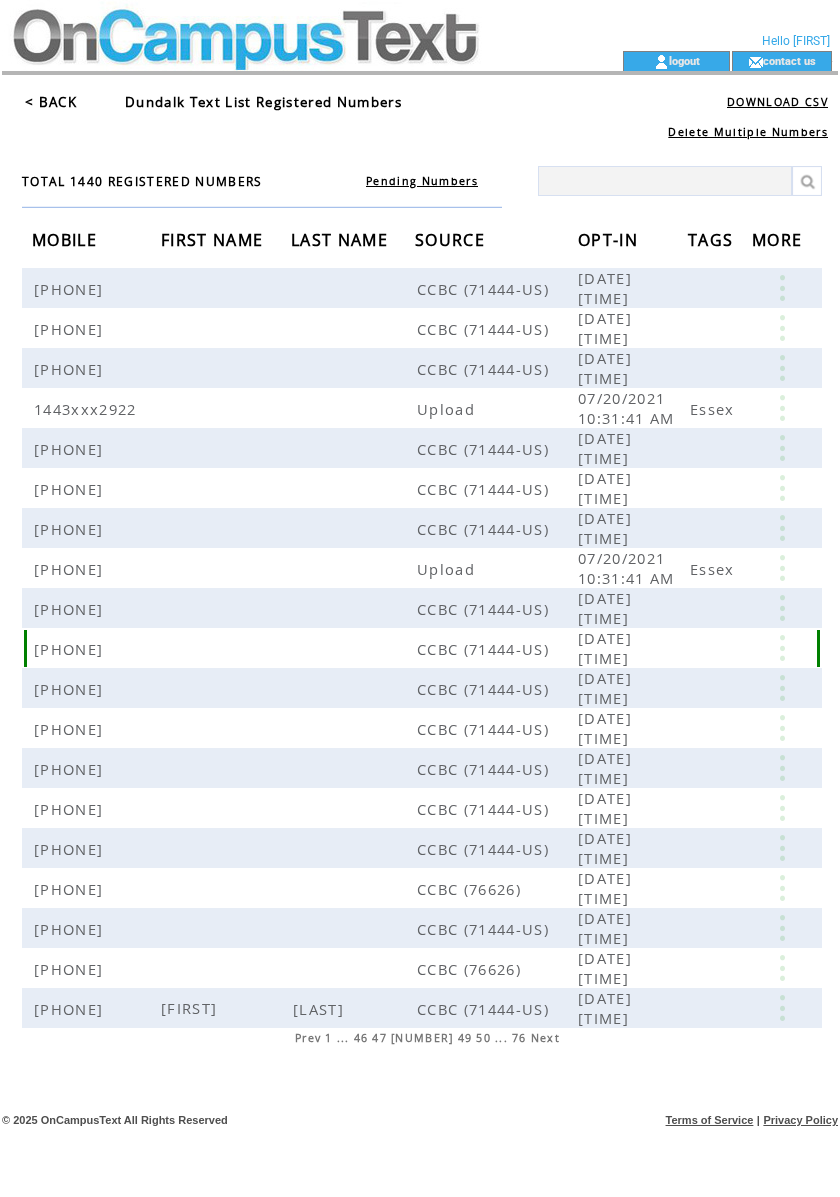 click at bounding box center (782, 648) 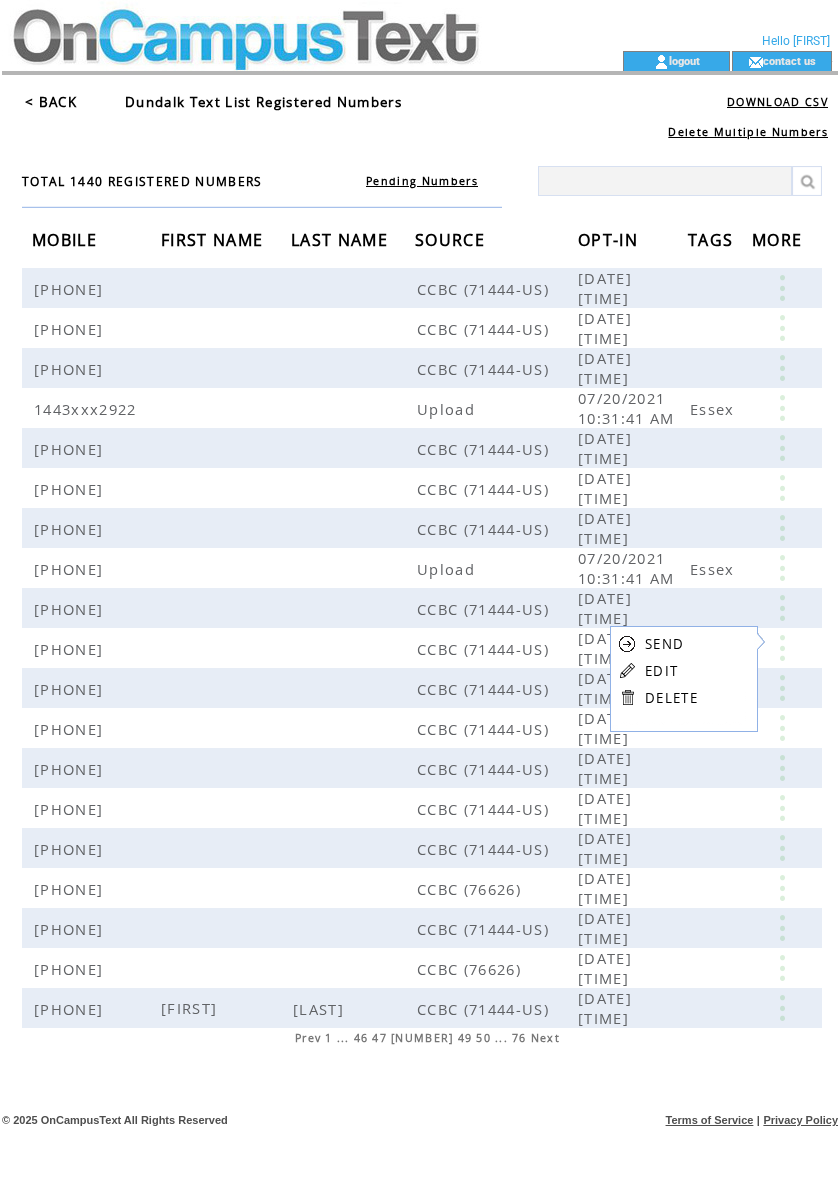 click on "EDIT" at bounding box center (661, 671) 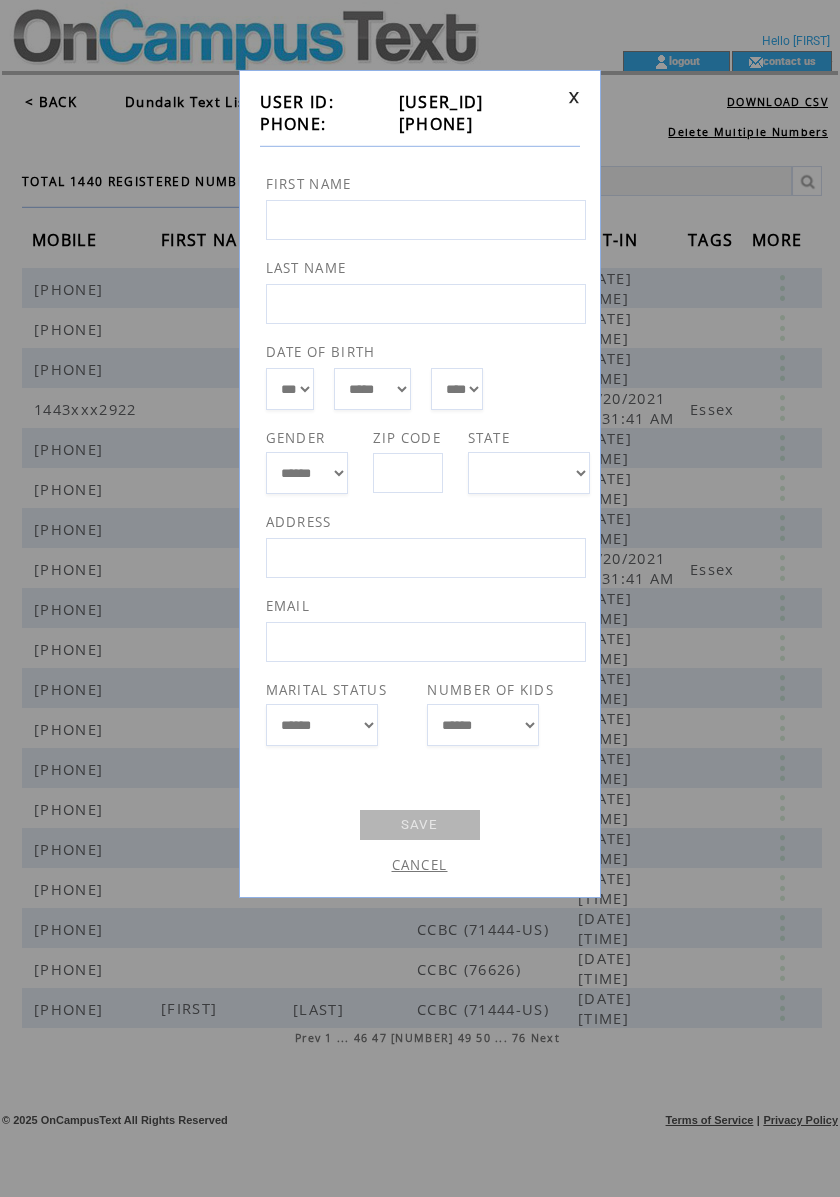 drag, startPoint x: 390, startPoint y: 120, endPoint x: 514, endPoint y: 125, distance: 124.10077 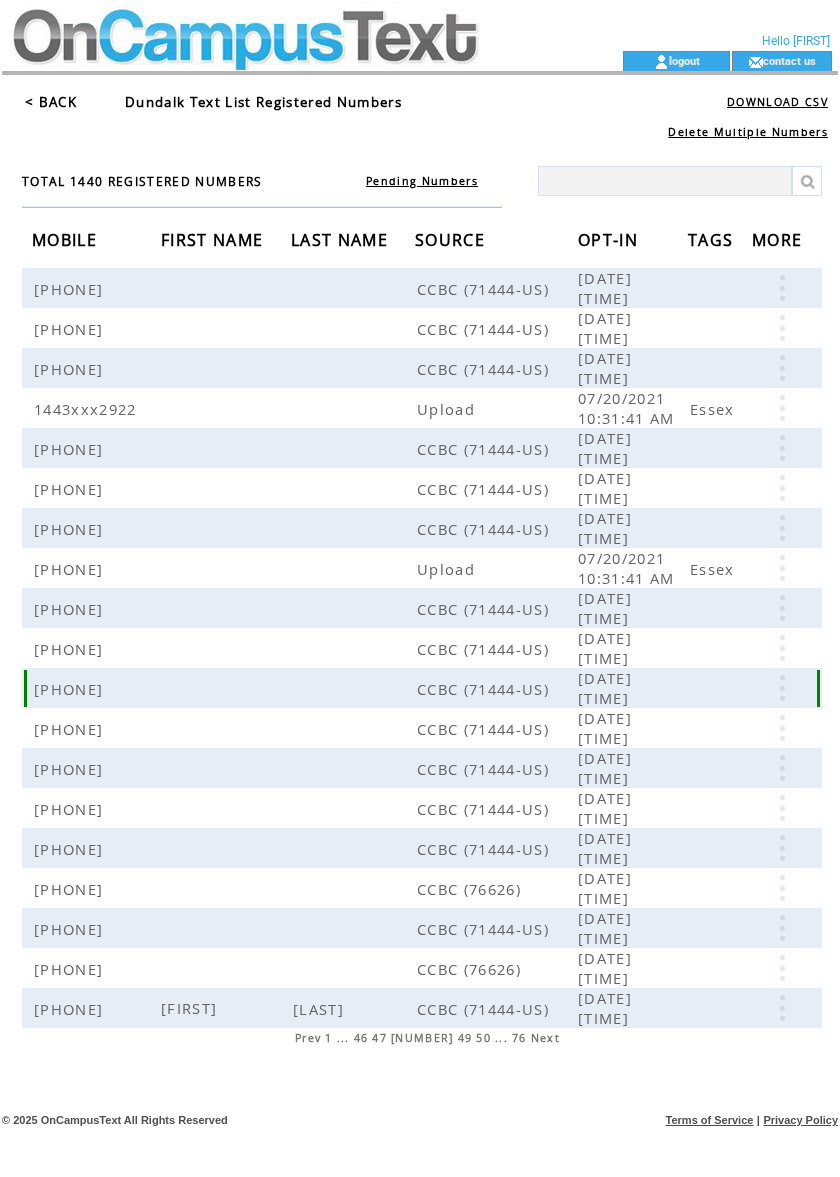 click at bounding box center (782, 688) 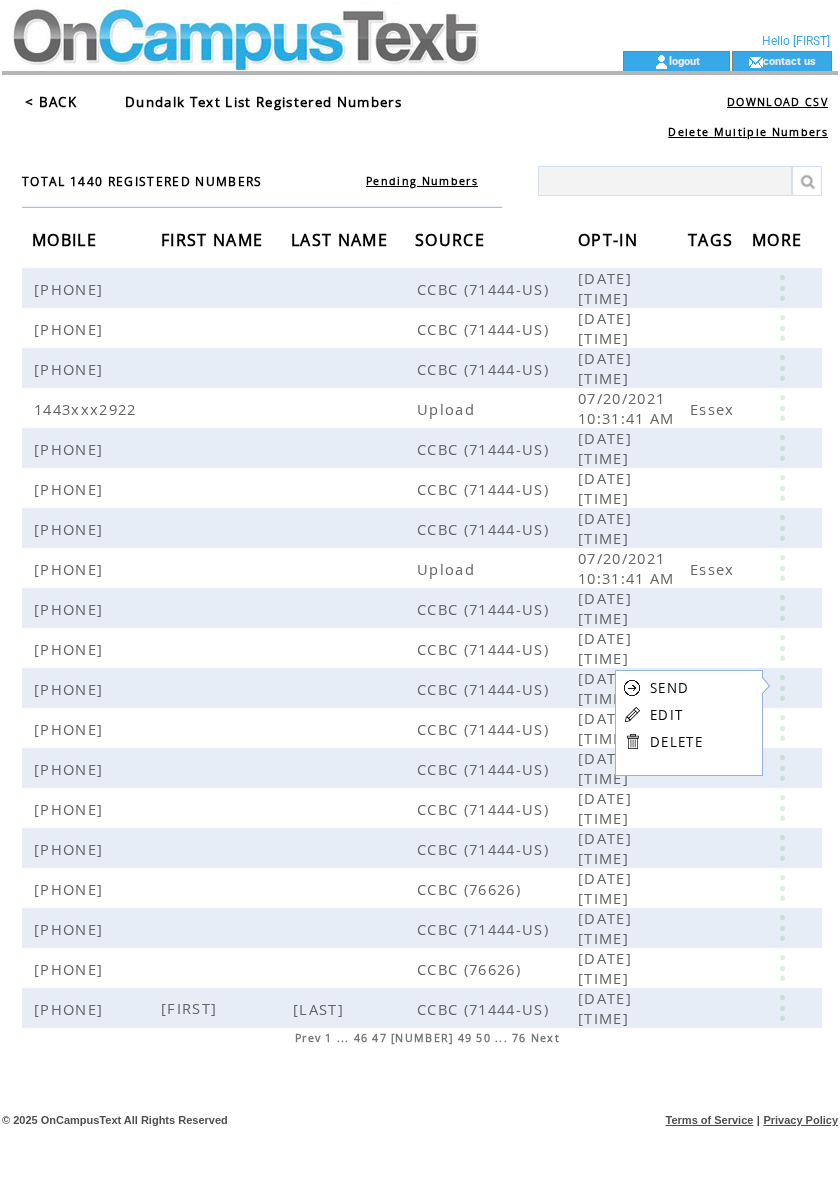 click at bounding box center [632, 714] 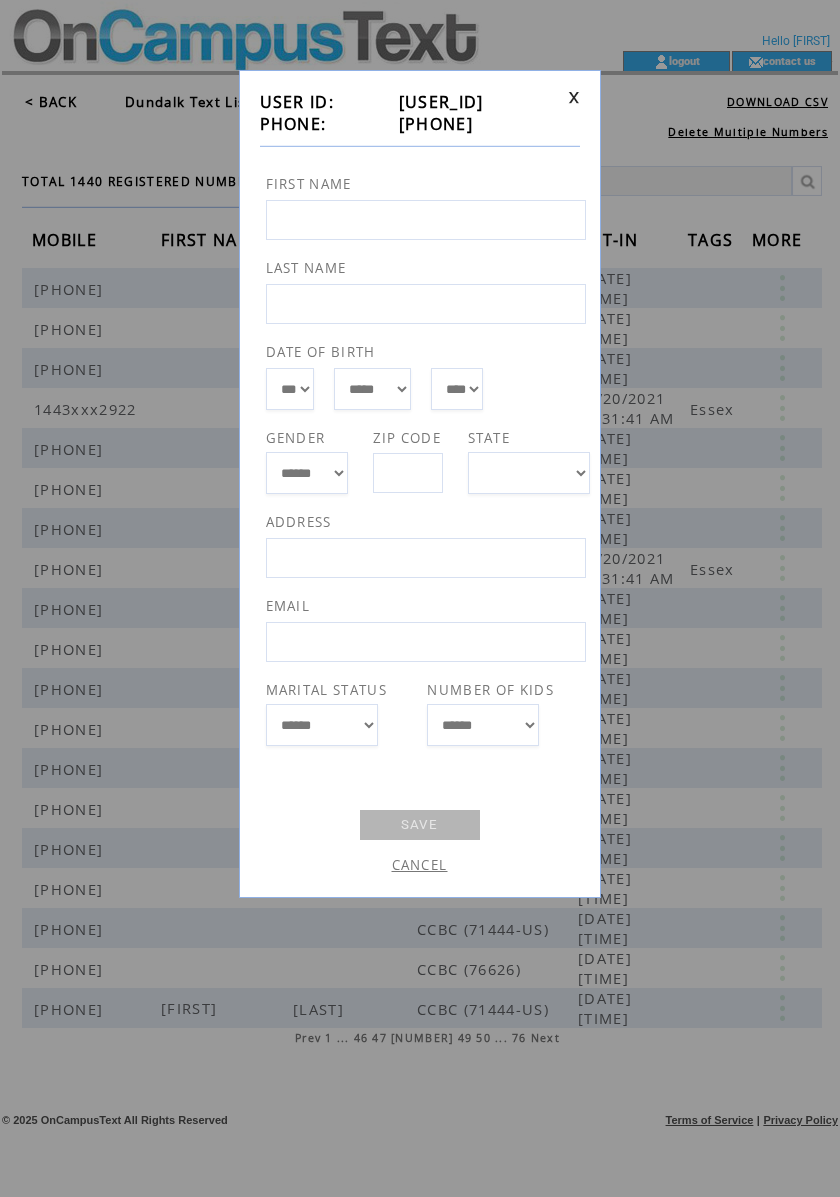 drag, startPoint x: 497, startPoint y: 118, endPoint x: 392, endPoint y: 129, distance: 105.574615 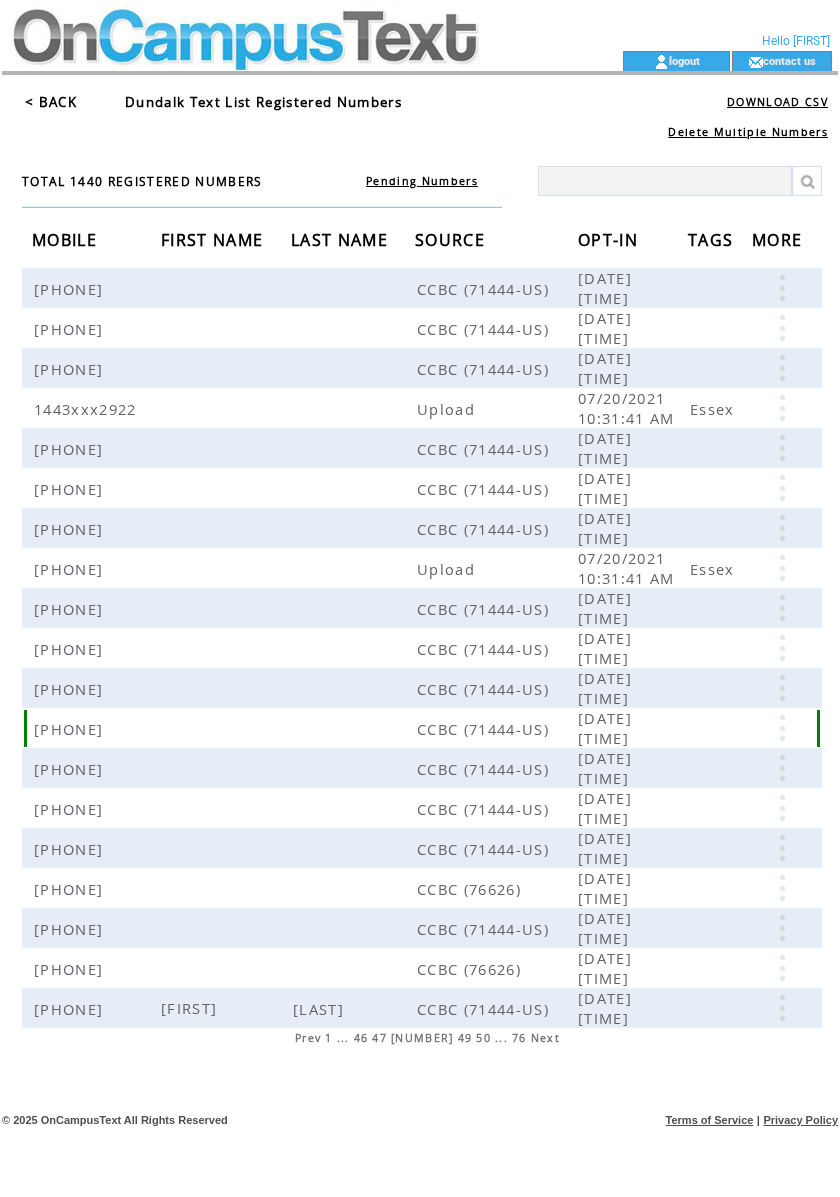 click at bounding box center [784, 728] 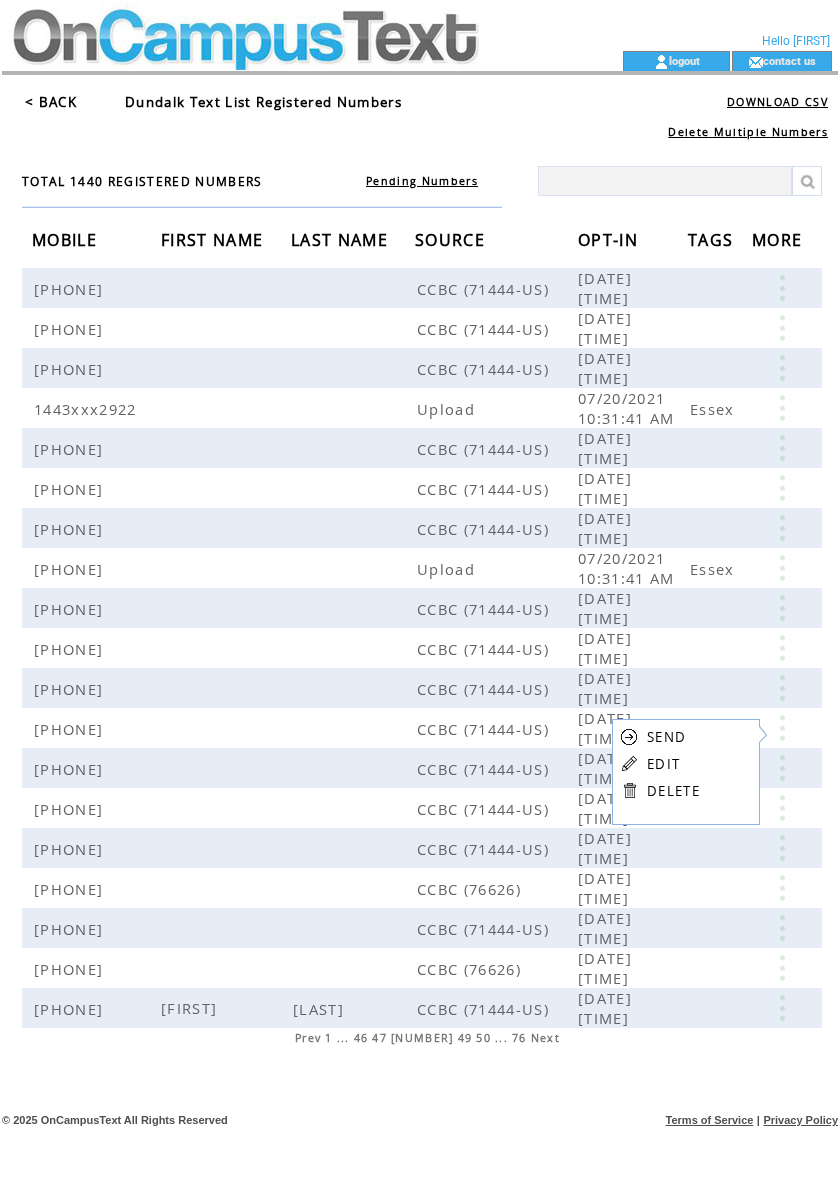 click on "EDIT" at bounding box center [663, 764] 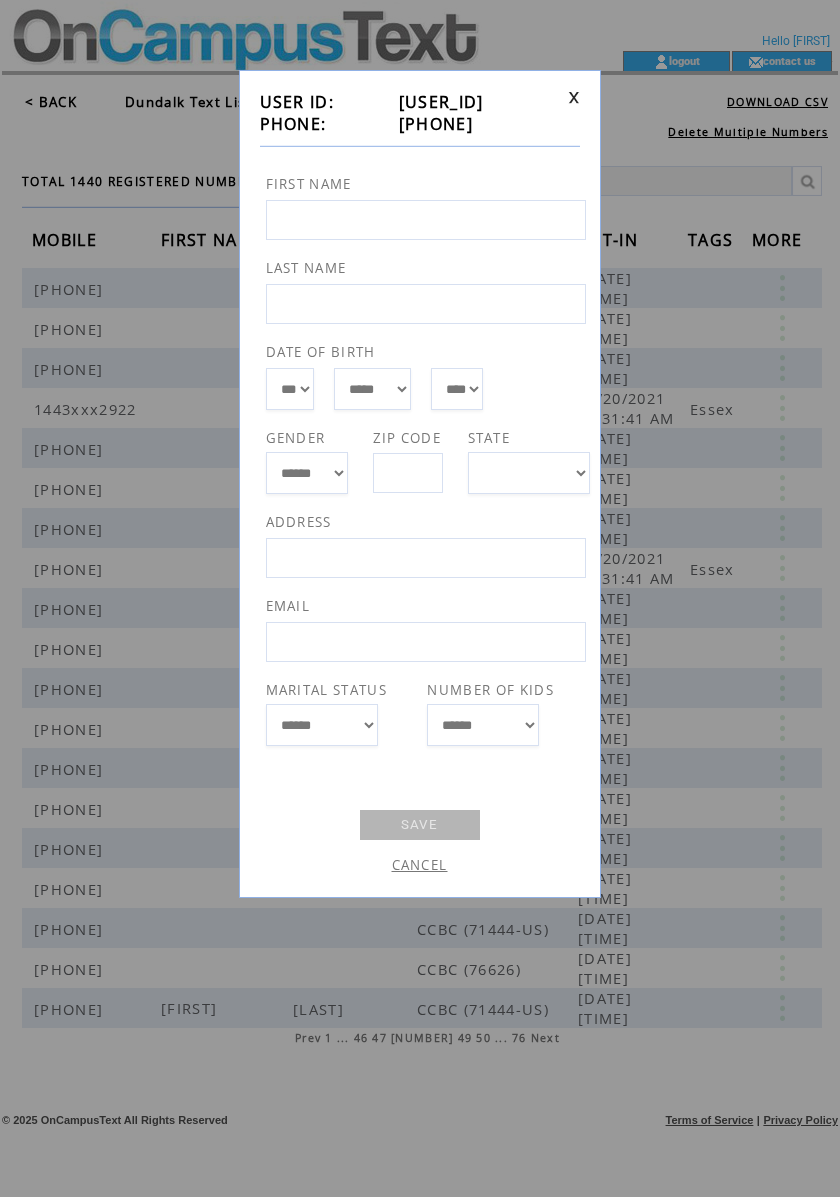 drag, startPoint x: 488, startPoint y: 125, endPoint x: 389, endPoint y: 125, distance: 99 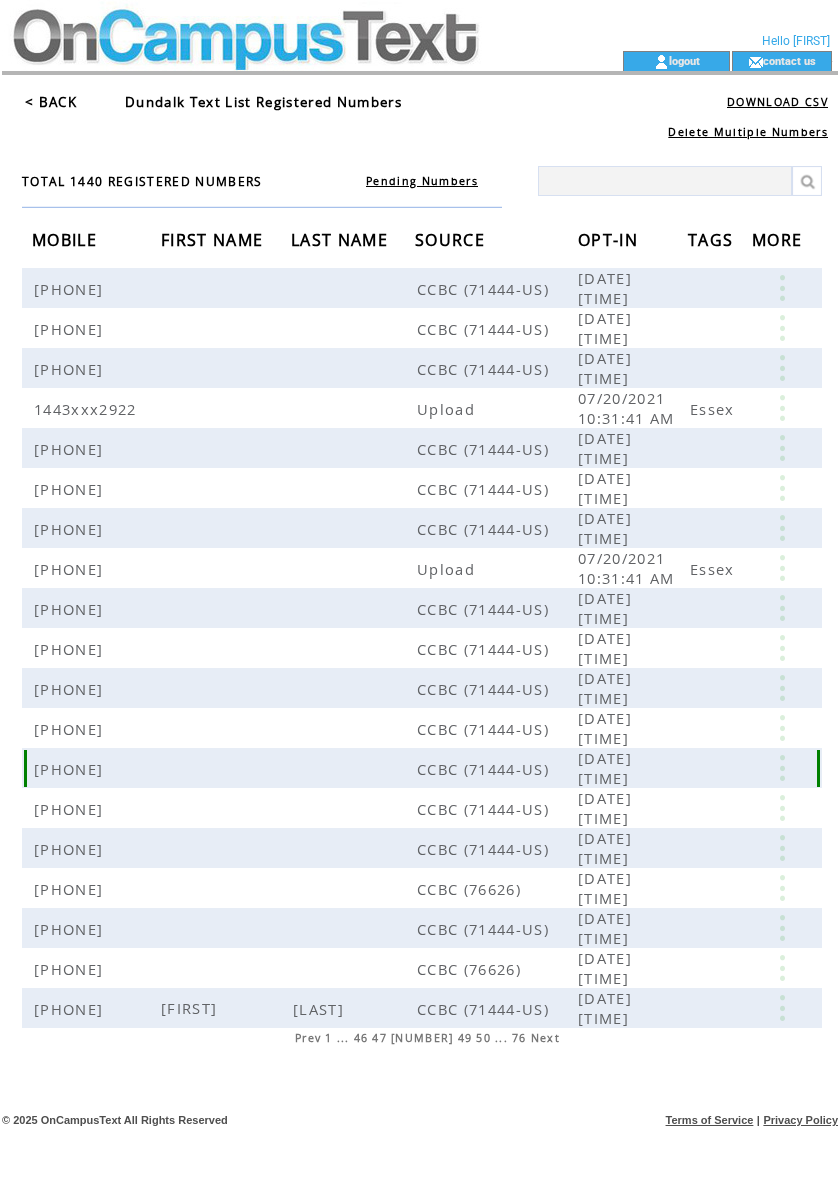 click at bounding box center [782, 768] 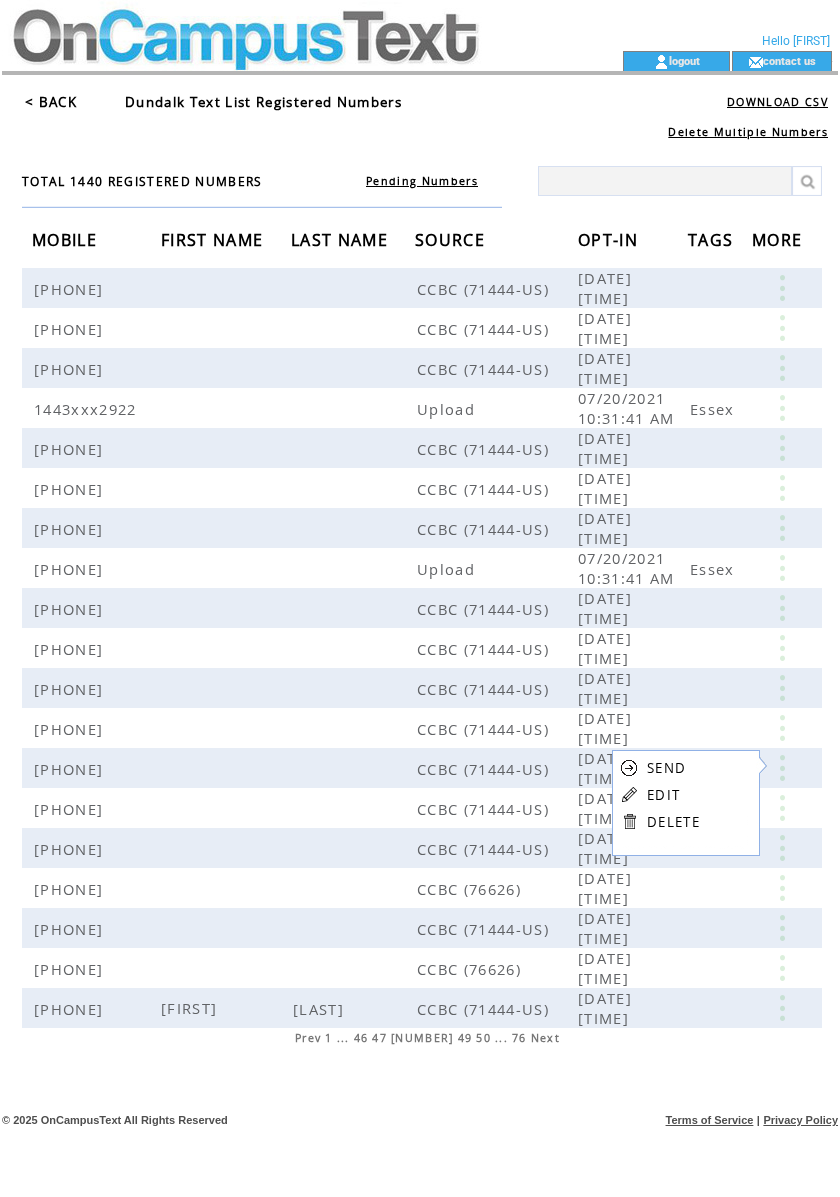 click on "EDIT" at bounding box center [663, 795] 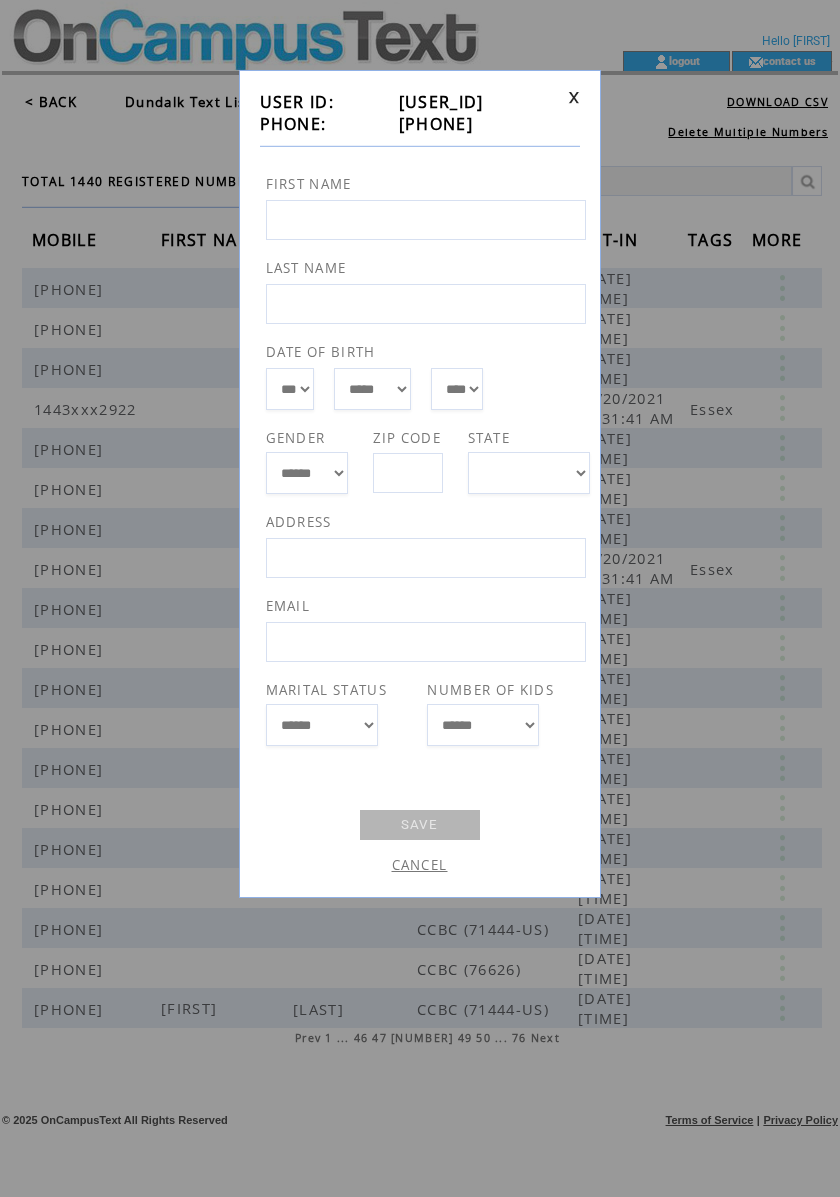 drag, startPoint x: 509, startPoint y: 120, endPoint x: 390, endPoint y: 124, distance: 119.06721 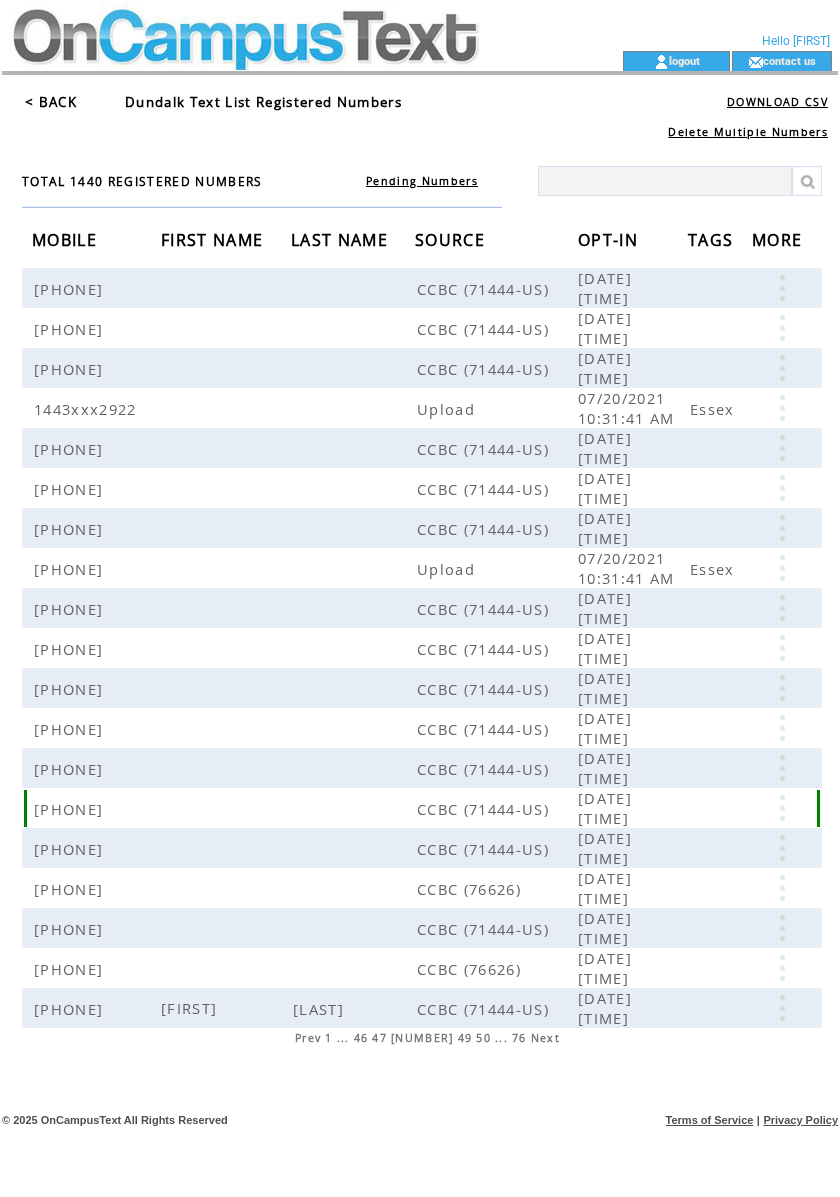click at bounding box center (782, 808) 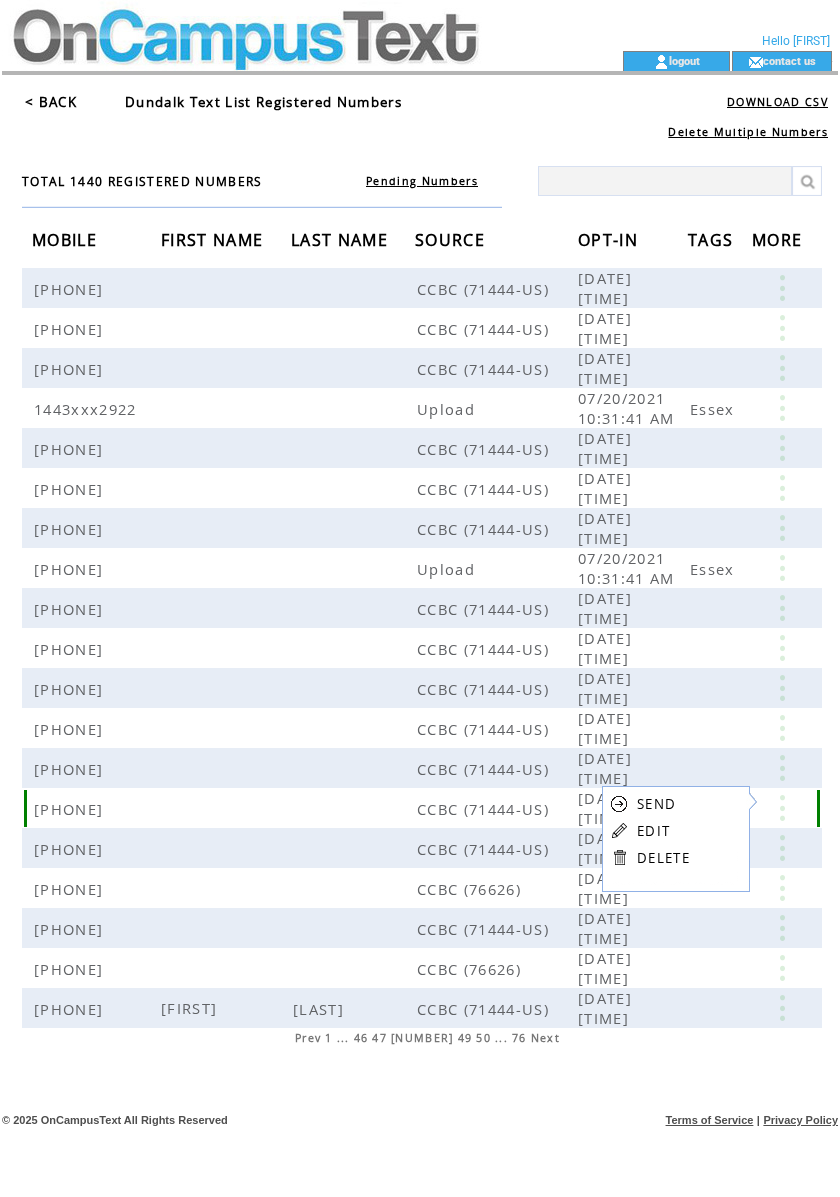 click at bounding box center (782, 808) 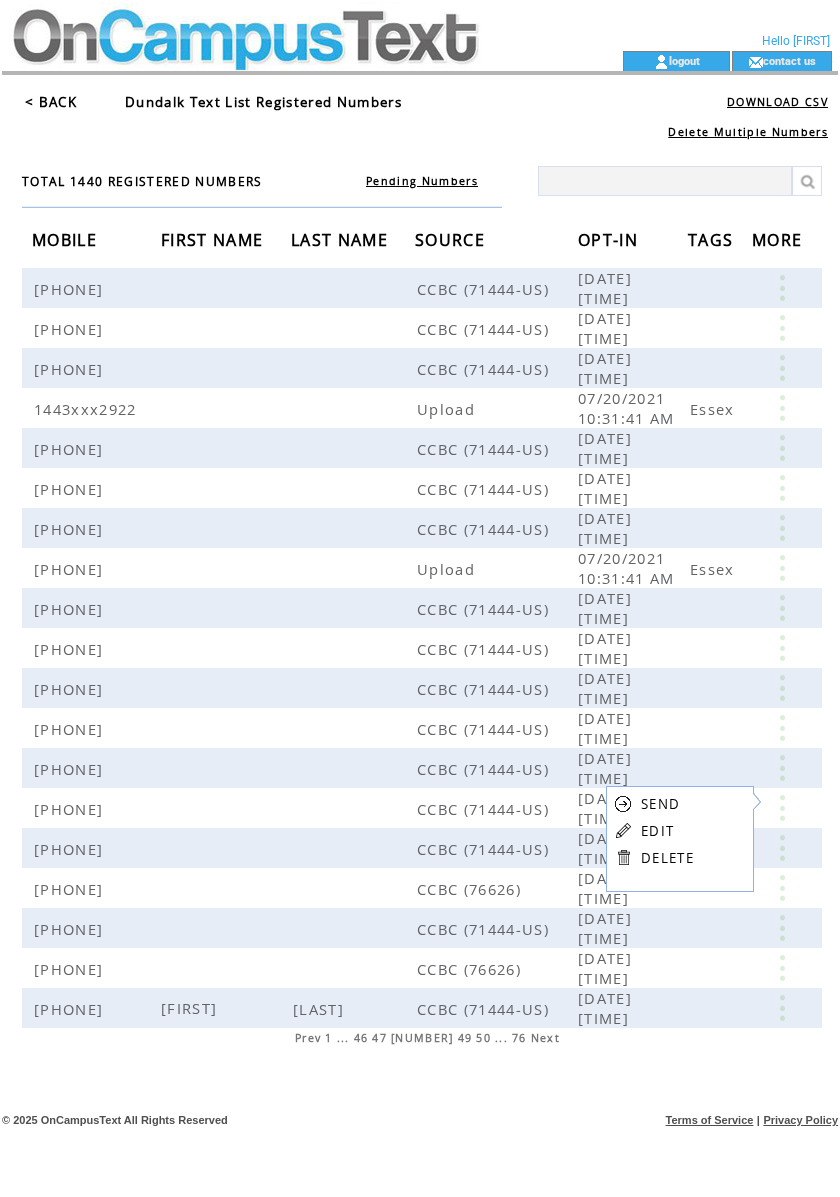 click on "EDIT" at bounding box center (657, 831) 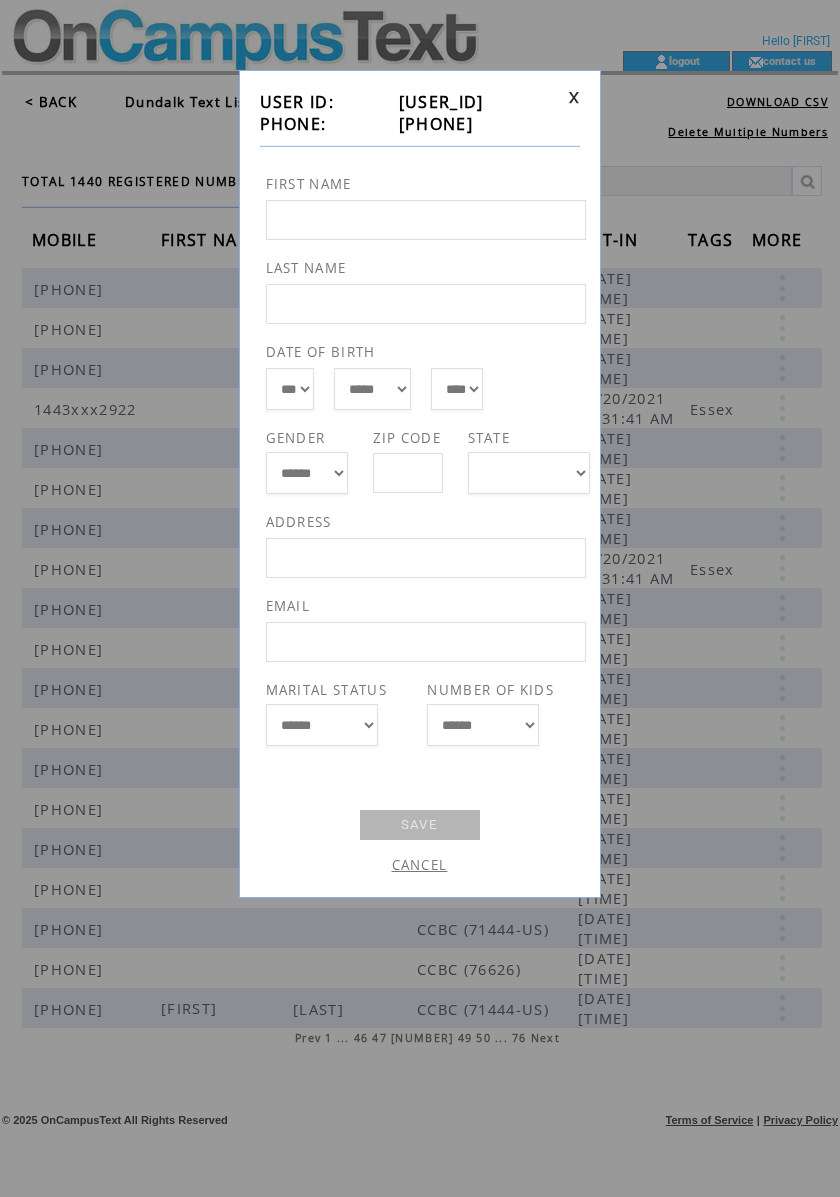 drag, startPoint x: 452, startPoint y: 126, endPoint x: 385, endPoint y: 126, distance: 67 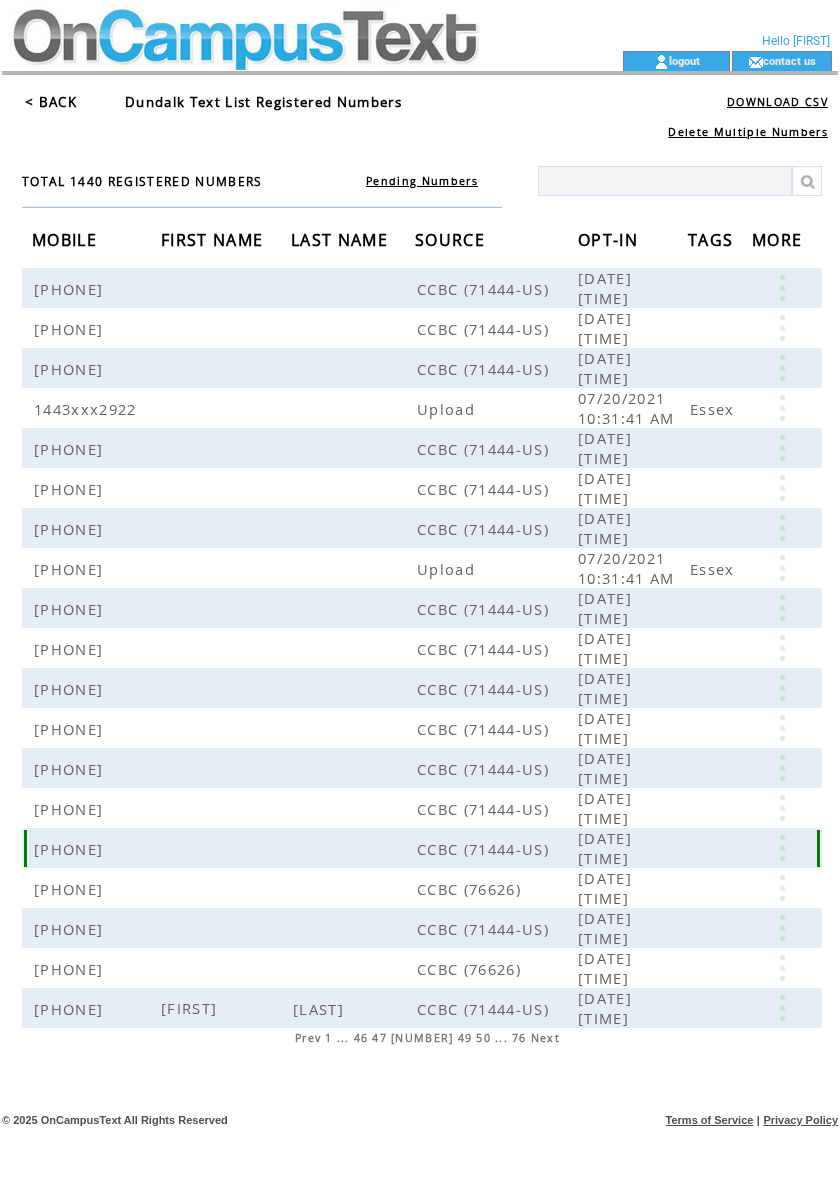 click at bounding box center (782, 848) 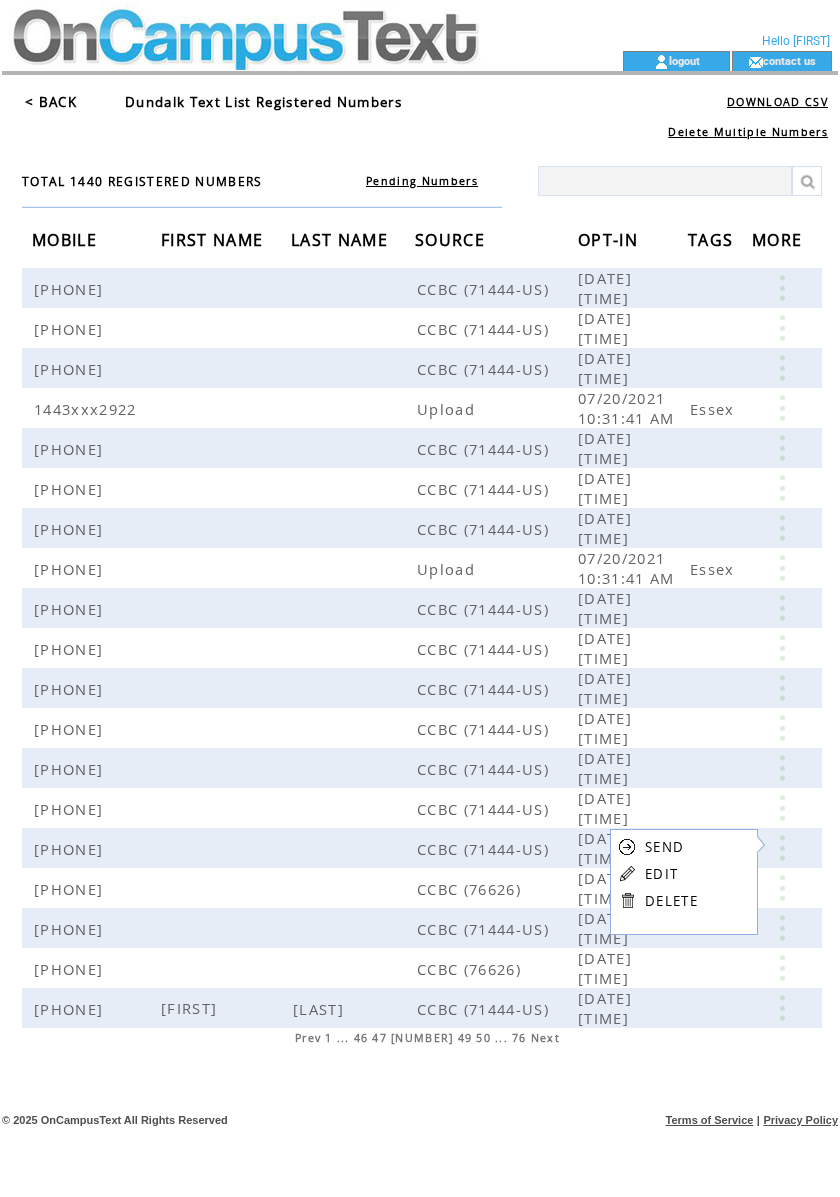 click on "EDIT" at bounding box center [661, 874] 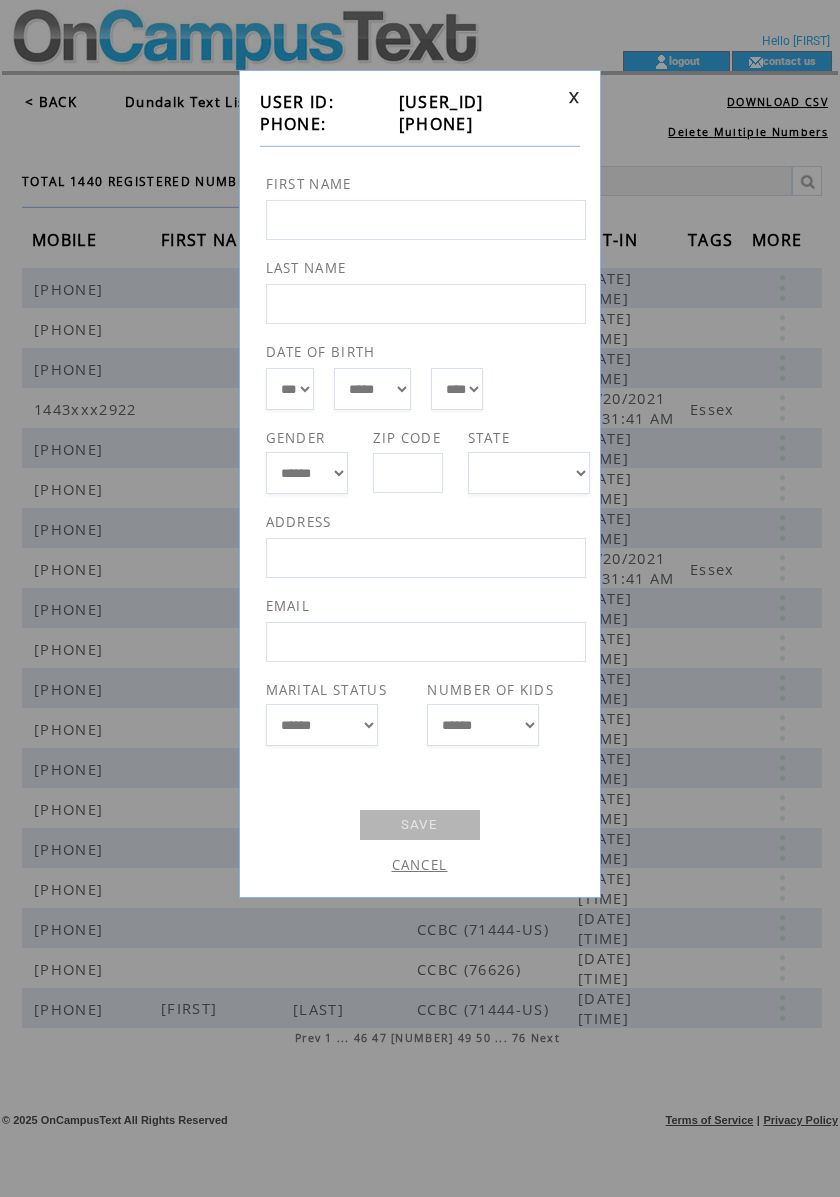 drag, startPoint x: 500, startPoint y: 118, endPoint x: 386, endPoint y: 121, distance: 114.03947 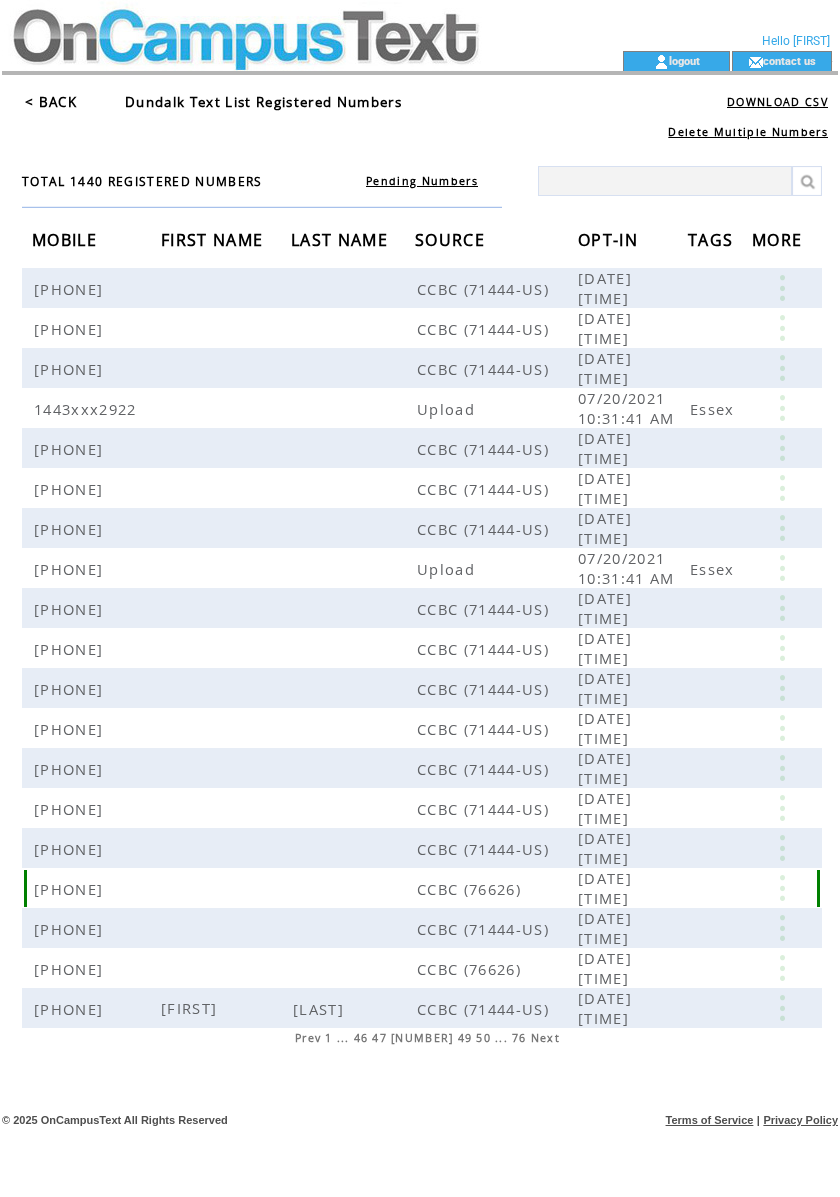 click at bounding box center (782, 888) 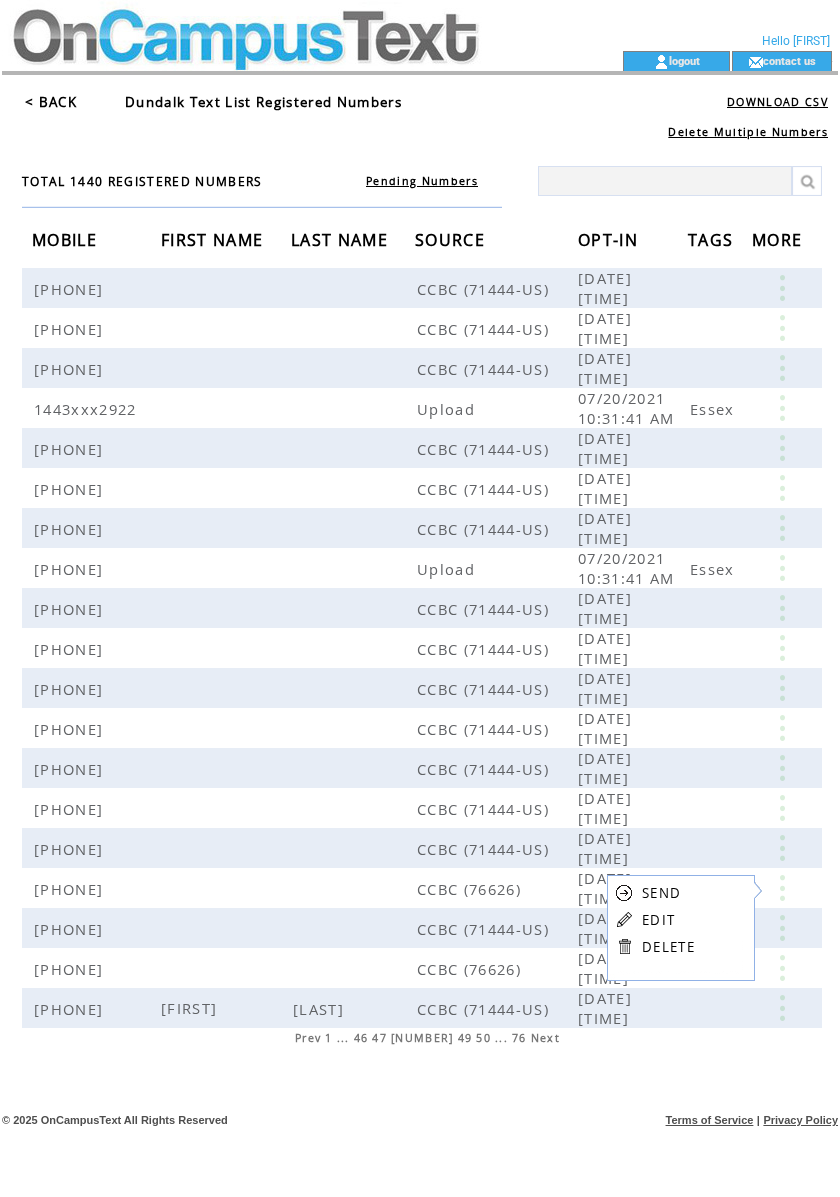 click on "EDIT" at bounding box center [658, 920] 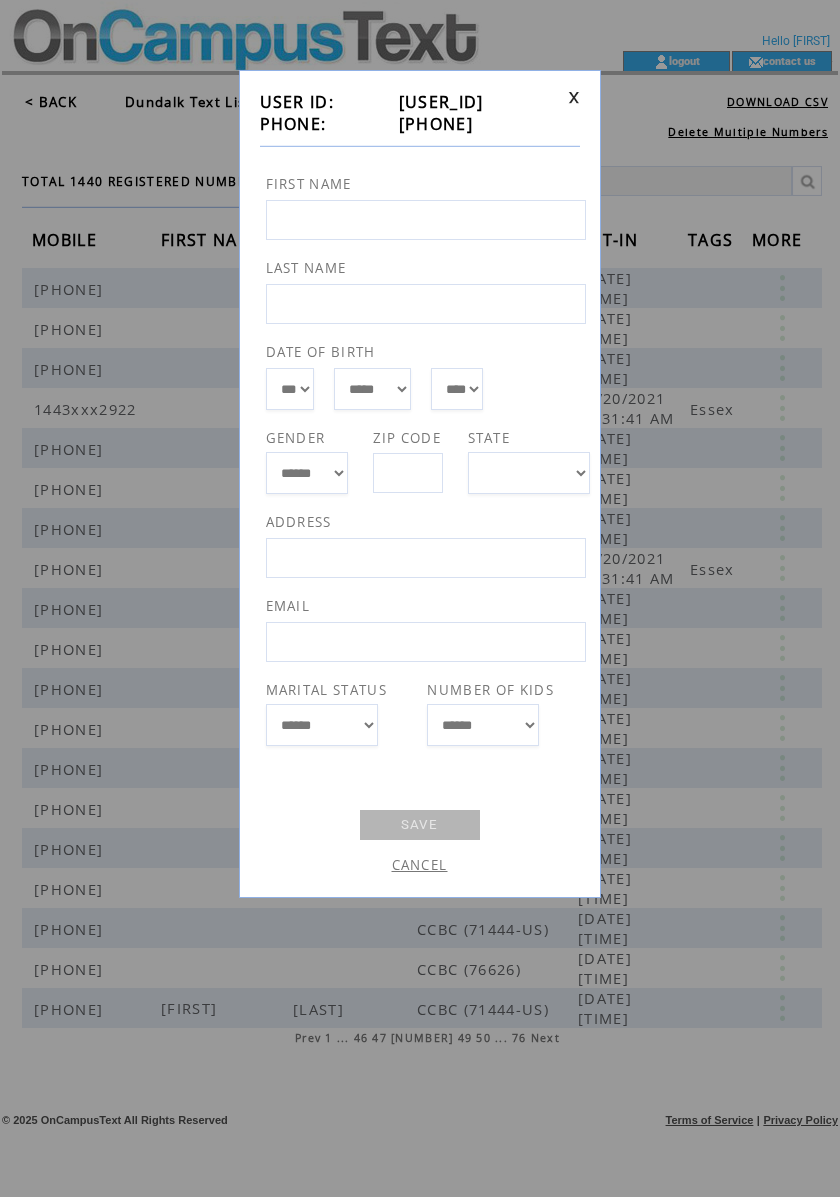 drag, startPoint x: 481, startPoint y: 121, endPoint x: 386, endPoint y: 133, distance: 95.7549 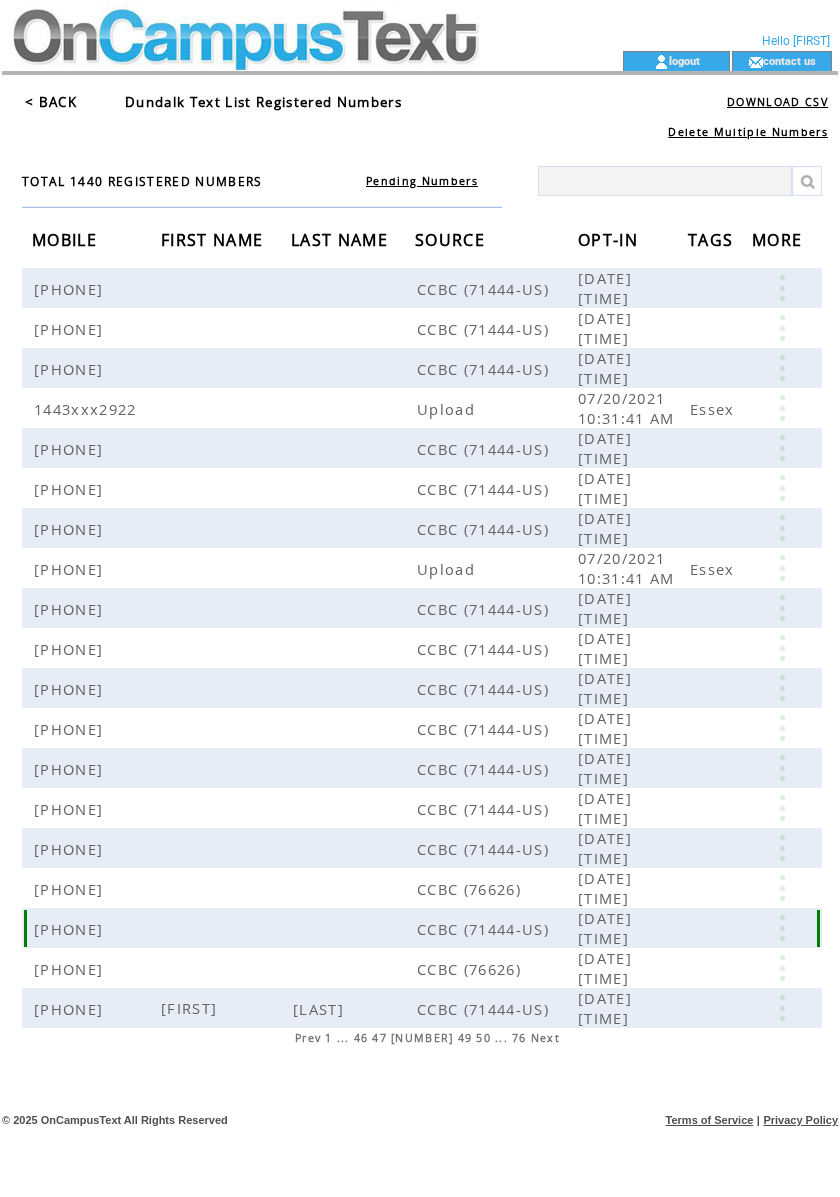 click at bounding box center (782, 928) 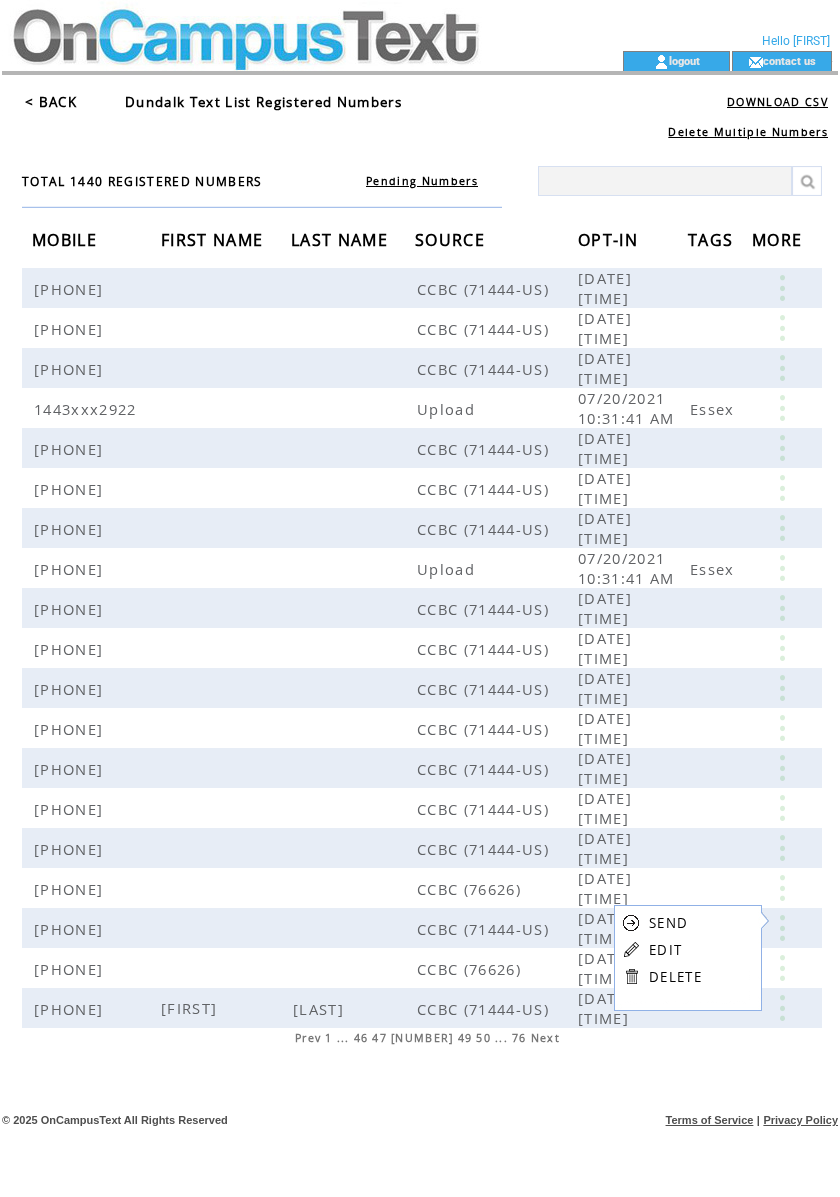 click on "EDIT" at bounding box center [665, 950] 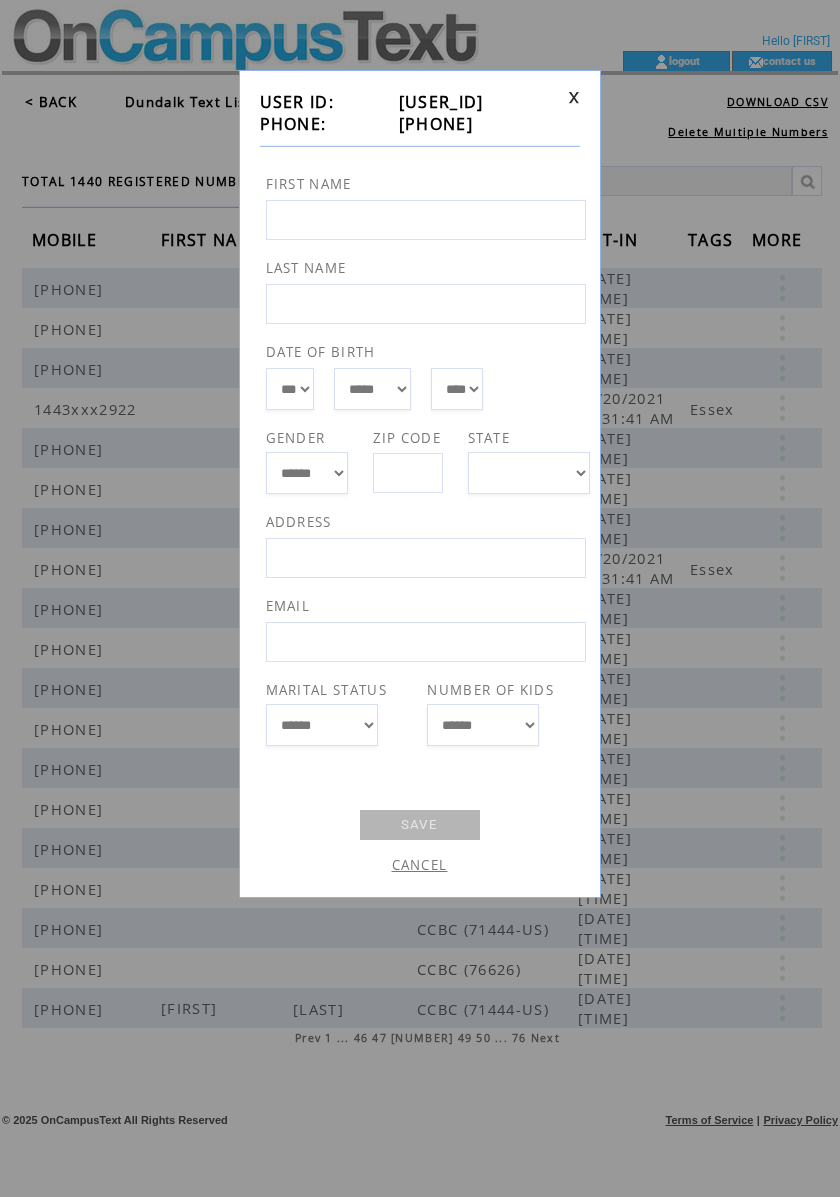 drag, startPoint x: 524, startPoint y: 122, endPoint x: 392, endPoint y: 133, distance: 132.45753 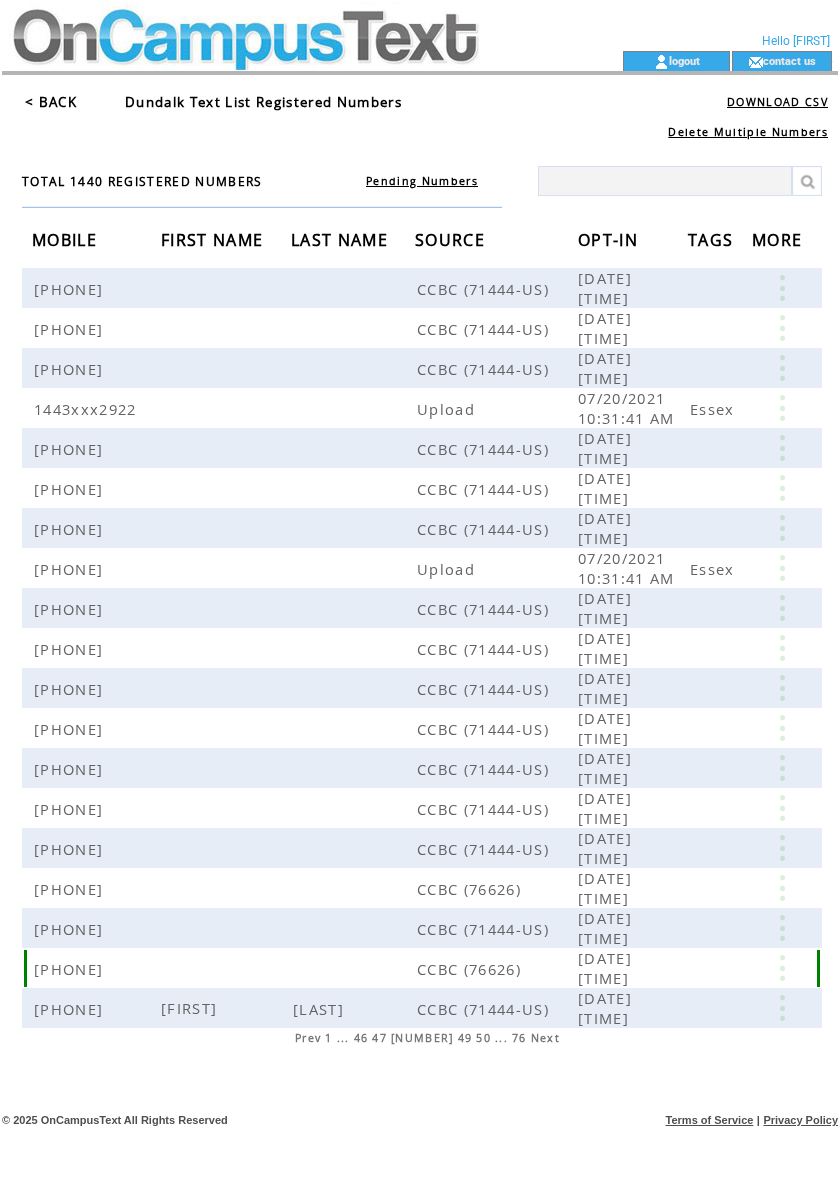 click at bounding box center [782, 968] 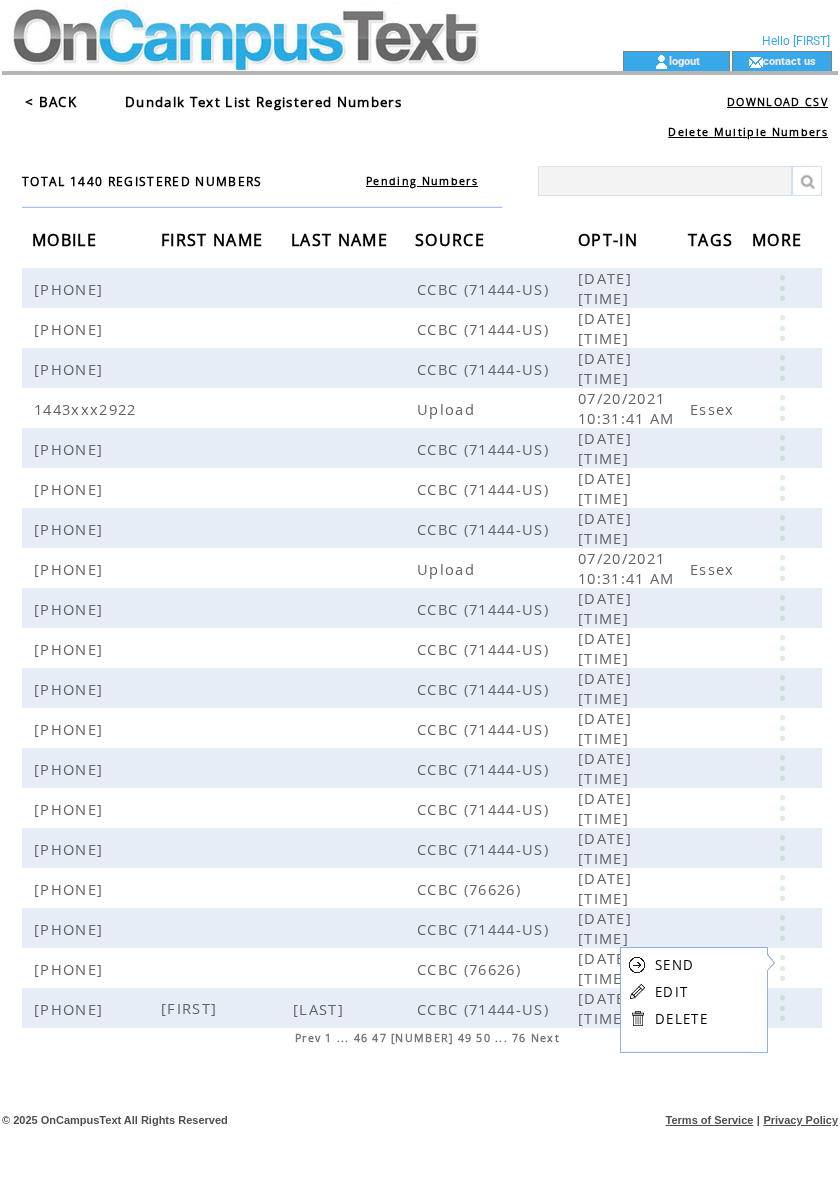 click on "EDIT" at bounding box center (671, 992) 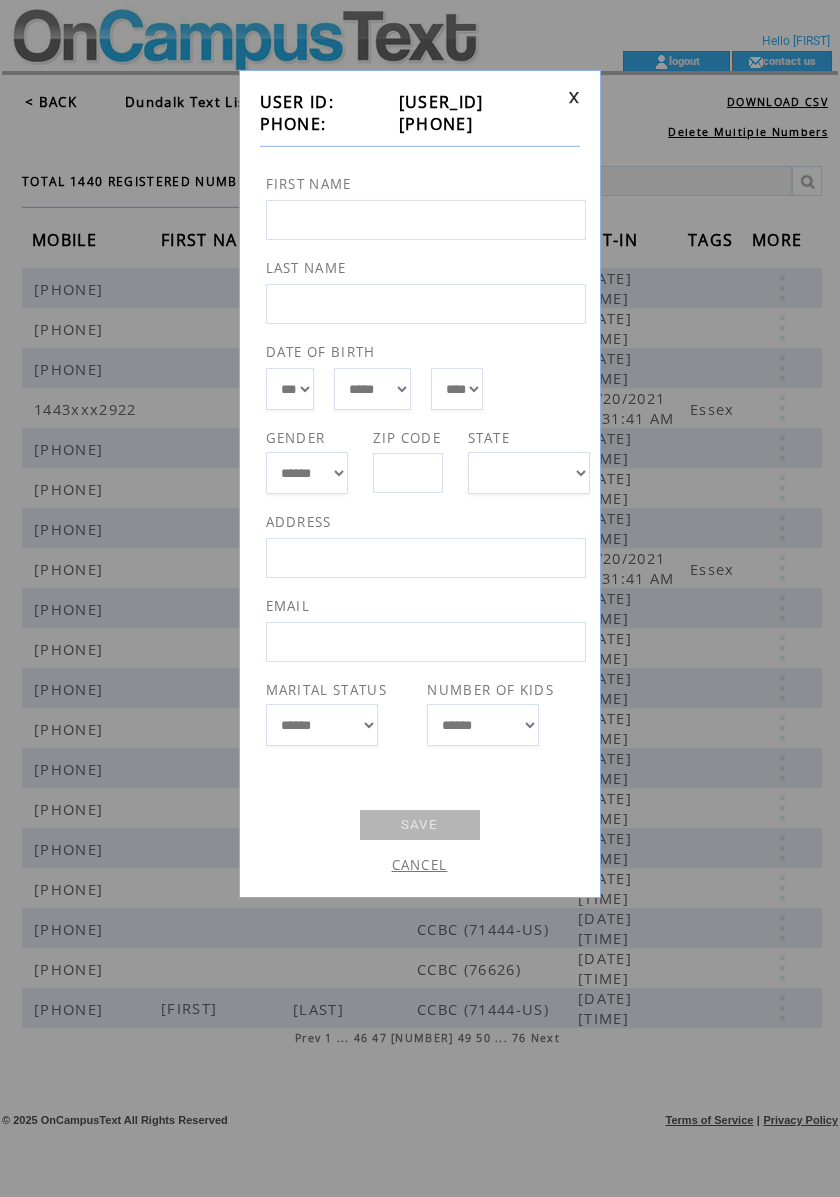 drag, startPoint x: 500, startPoint y: 128, endPoint x: 394, endPoint y: 128, distance: 106 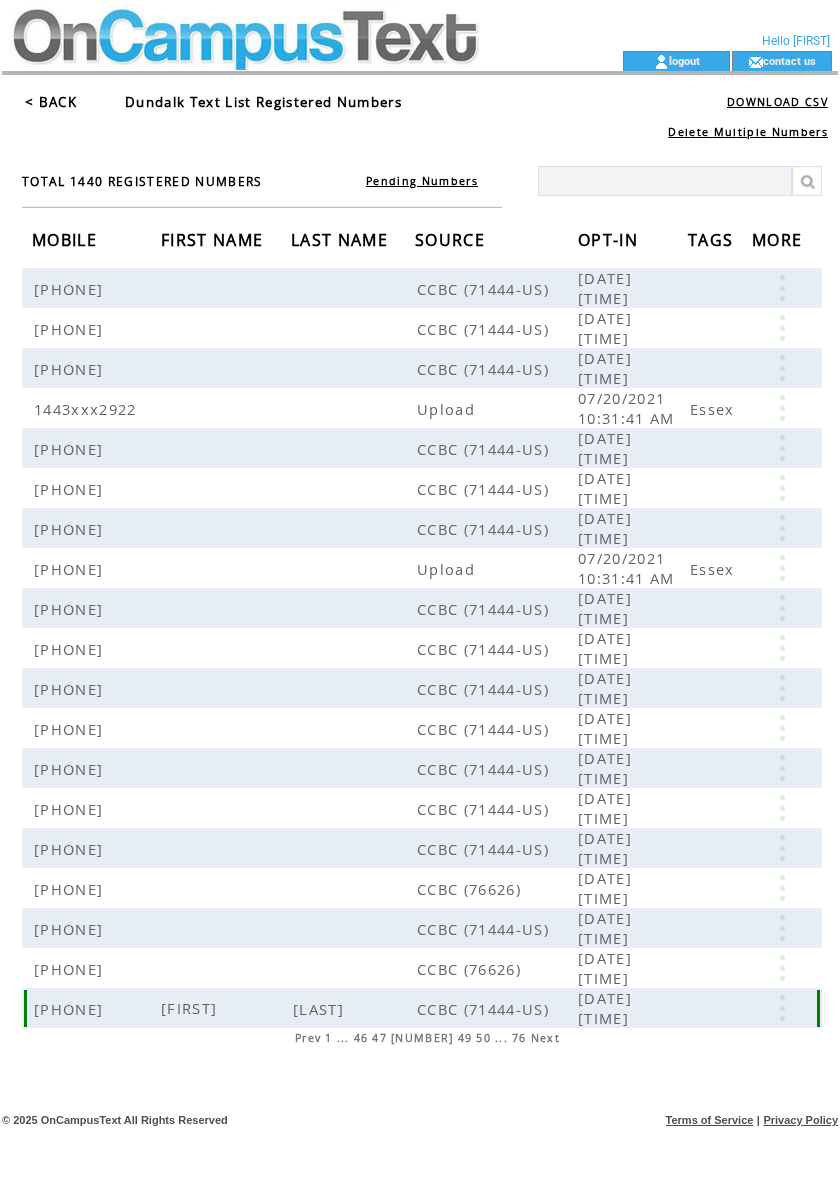 click at bounding box center (782, 1008) 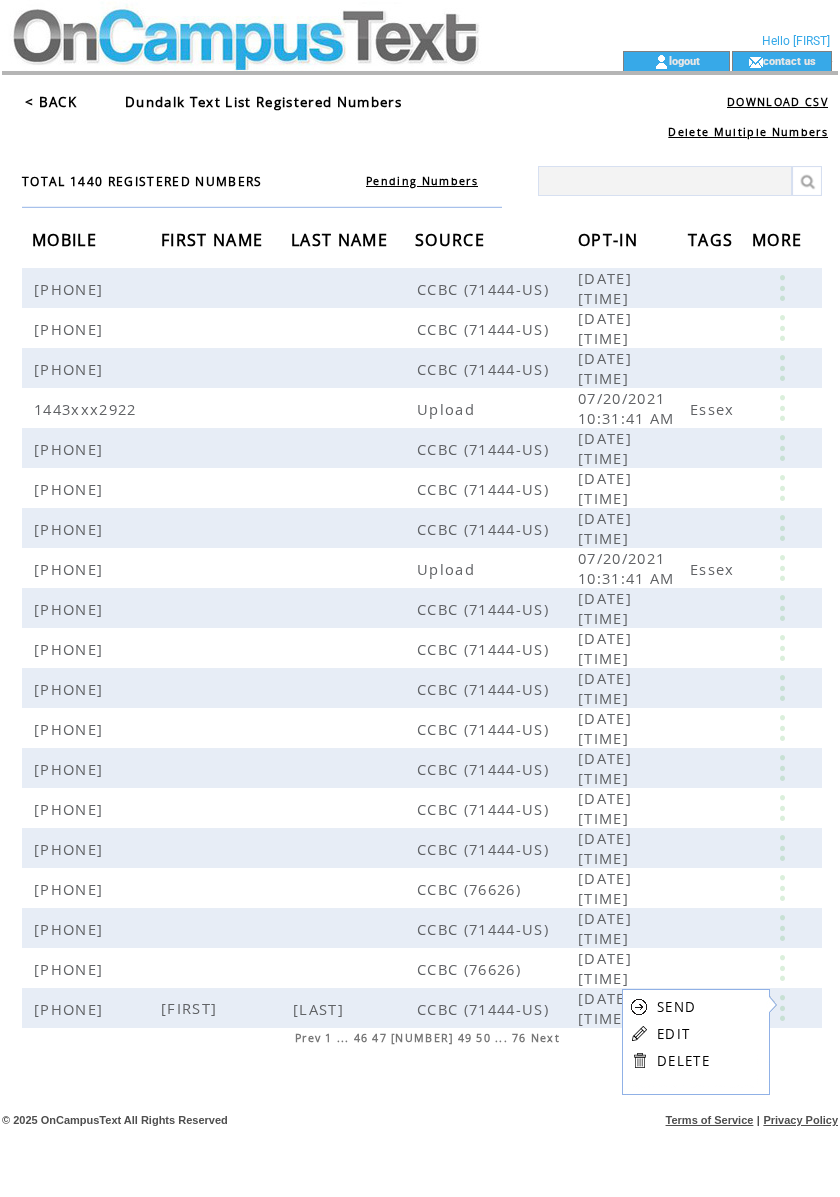 click on "EDIT" at bounding box center (673, 1034) 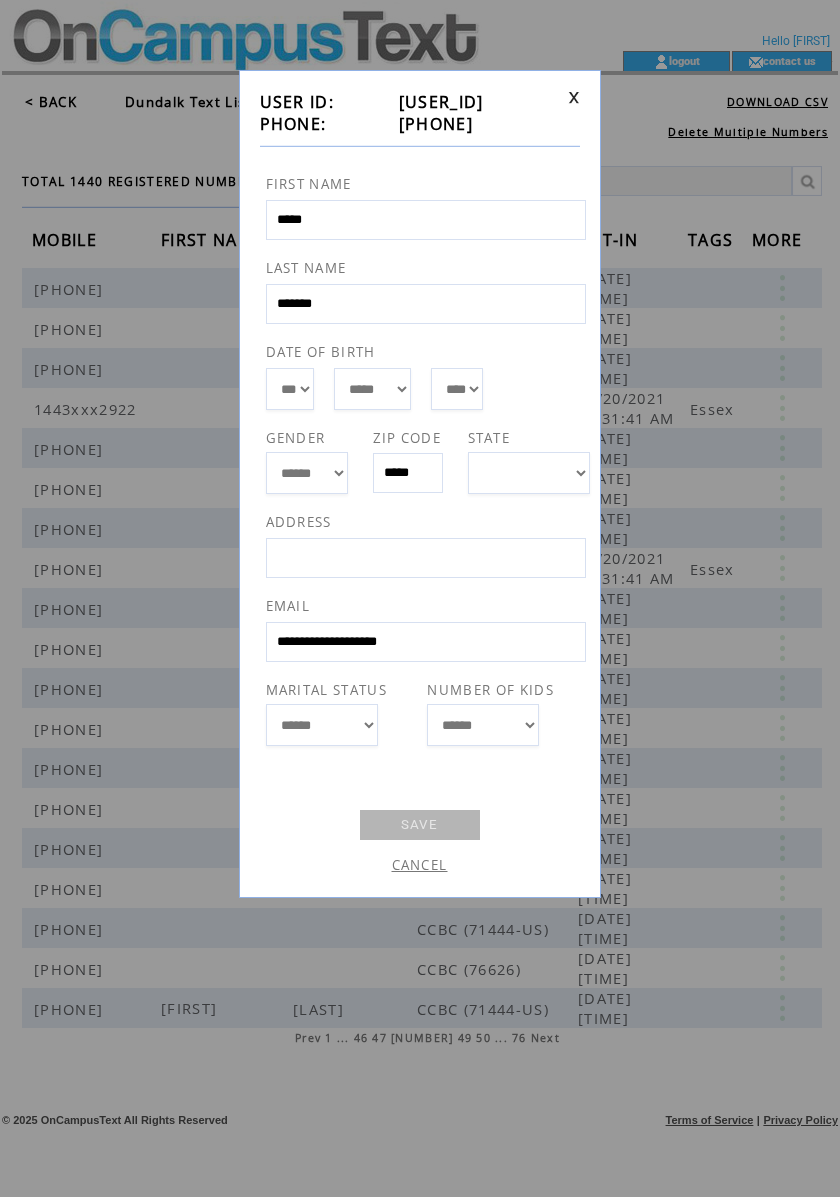 drag, startPoint x: 498, startPoint y: 126, endPoint x: 388, endPoint y: 129, distance: 110.0409 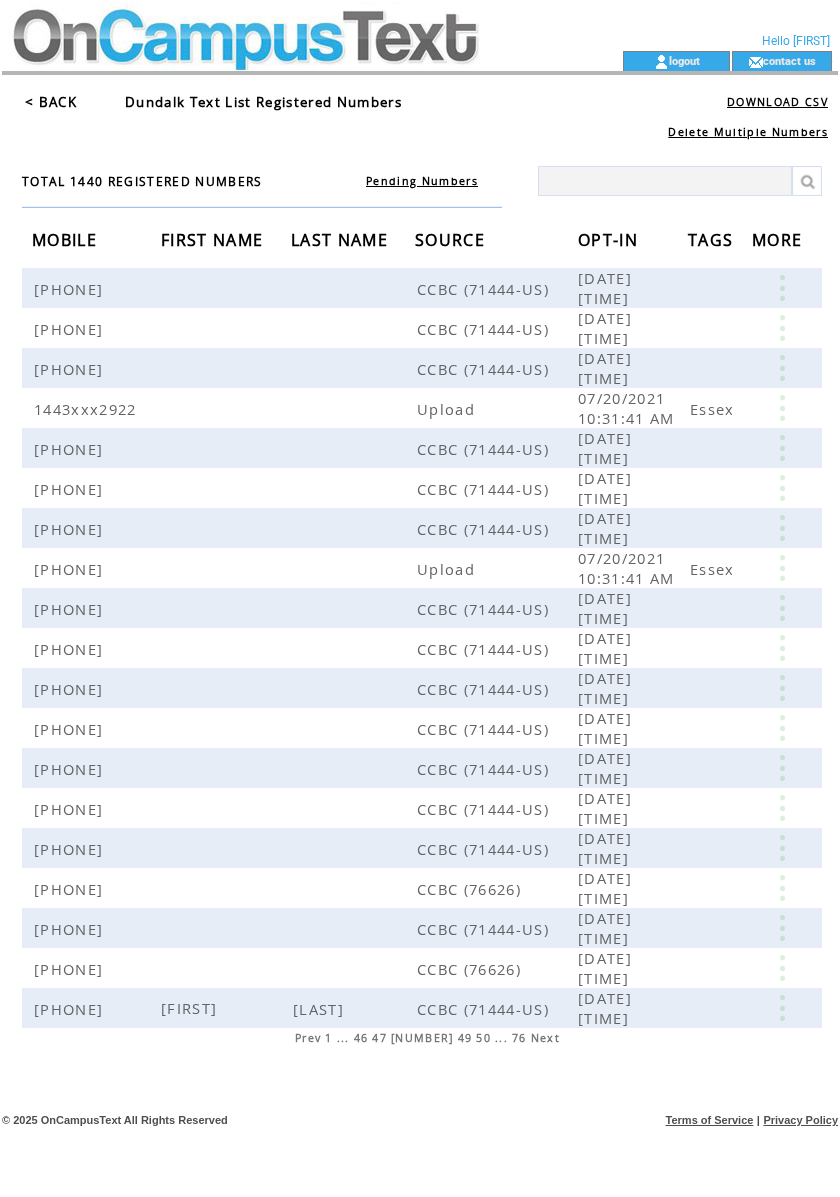 click on "Next" at bounding box center (545, 1038) 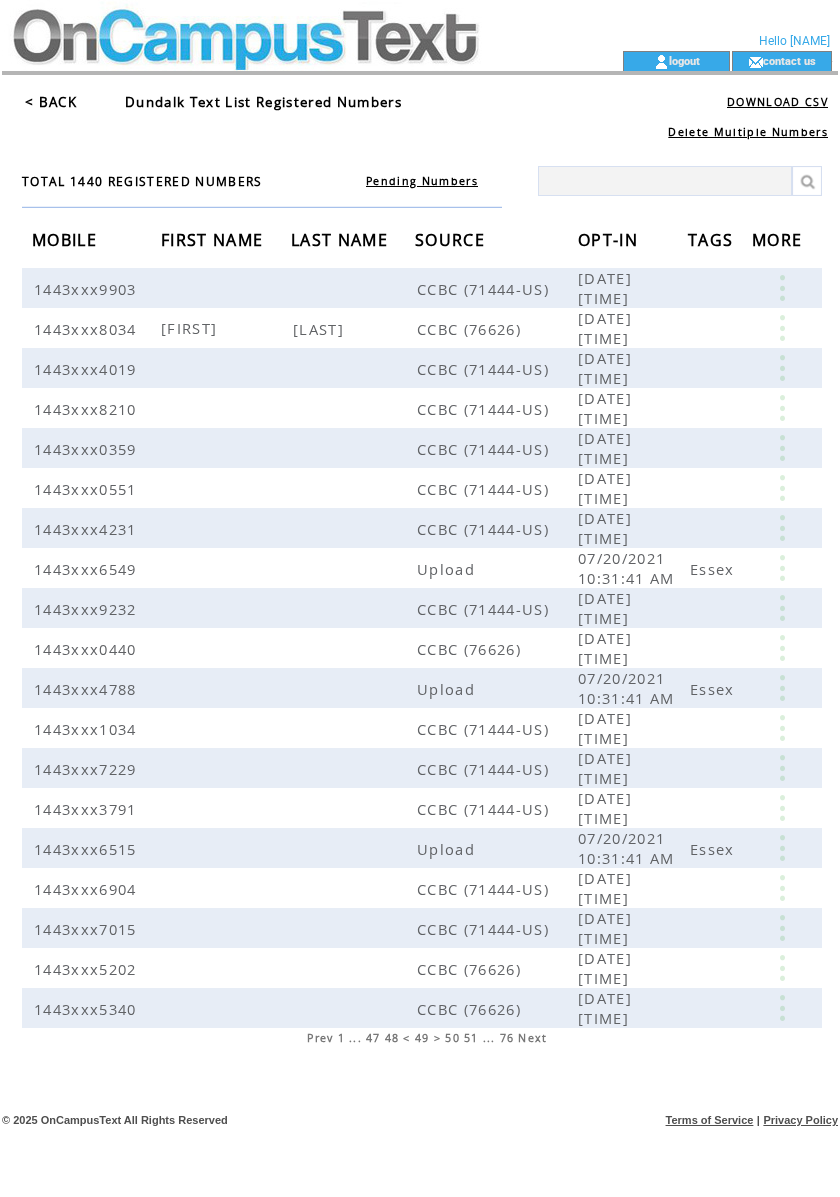 scroll, scrollTop: 0, scrollLeft: 0, axis: both 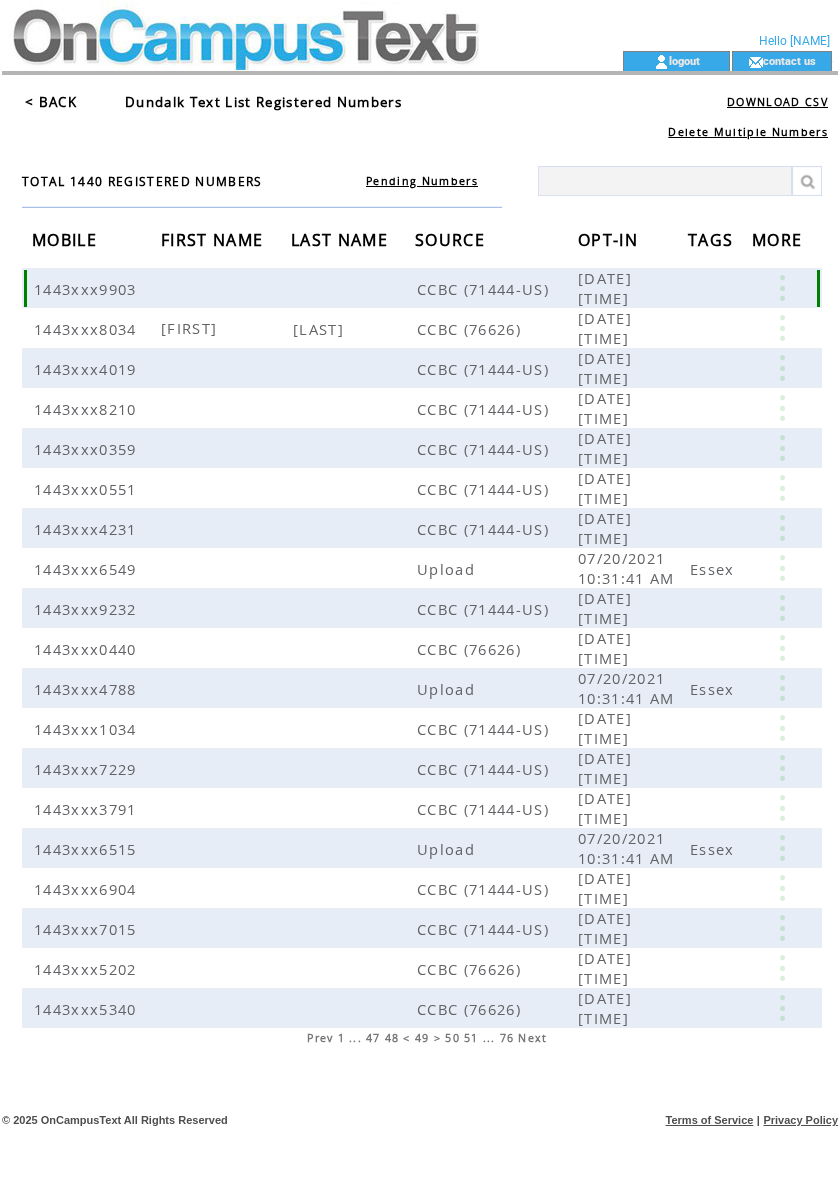 click at bounding box center (782, 288) 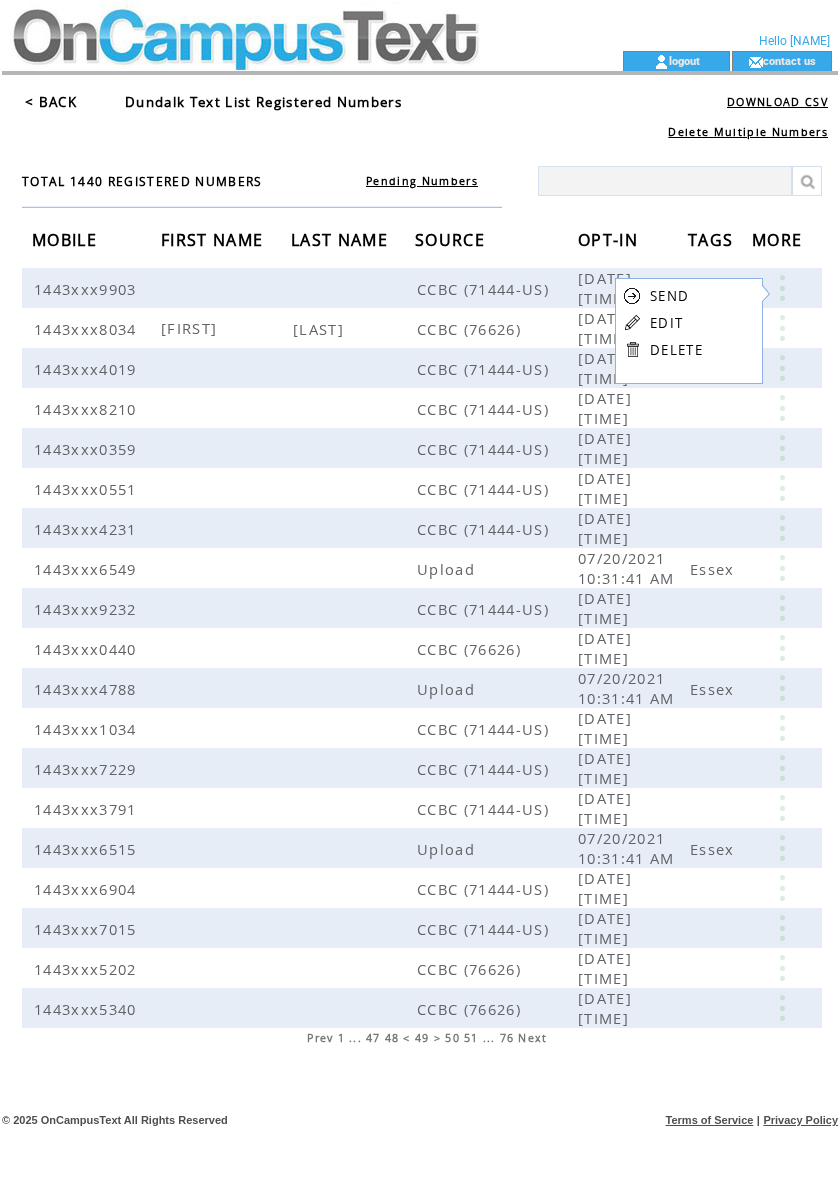 click on "EDIT" at bounding box center (666, 323) 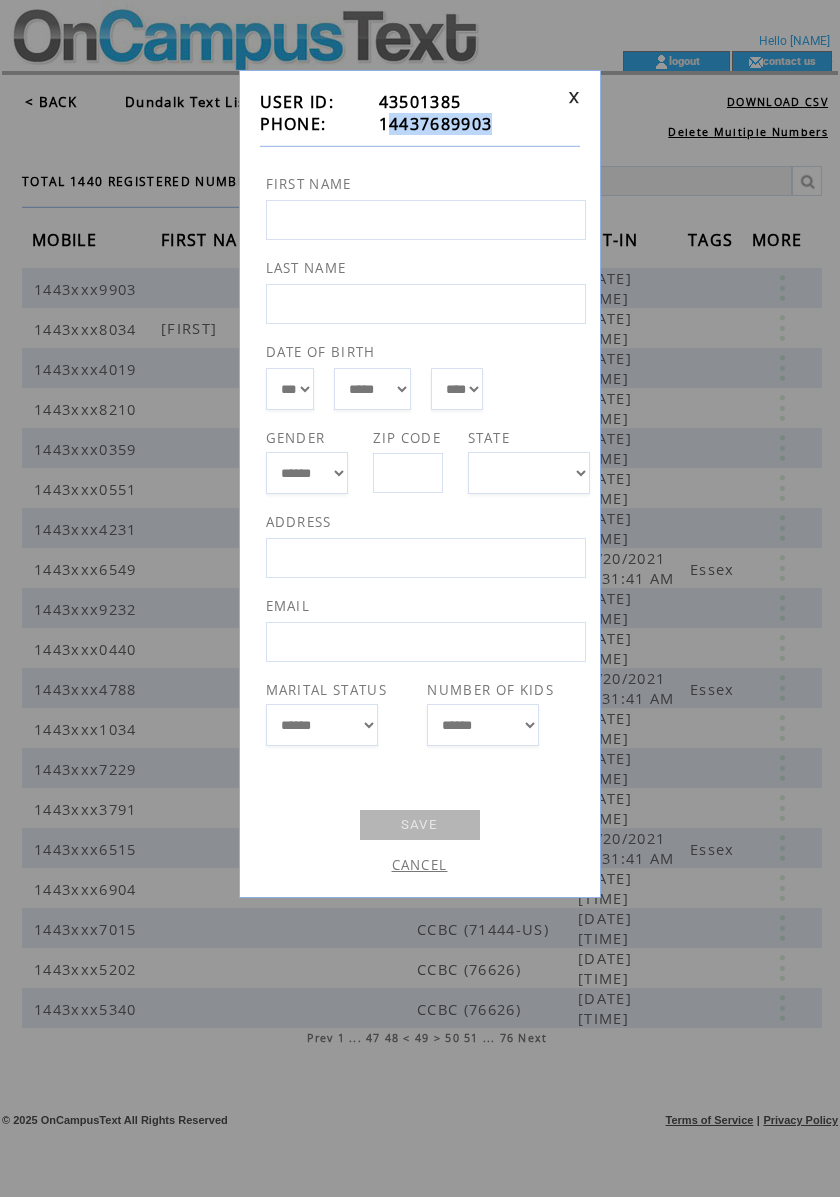 drag, startPoint x: 505, startPoint y: 130, endPoint x: 390, endPoint y: 132, distance: 115.01739 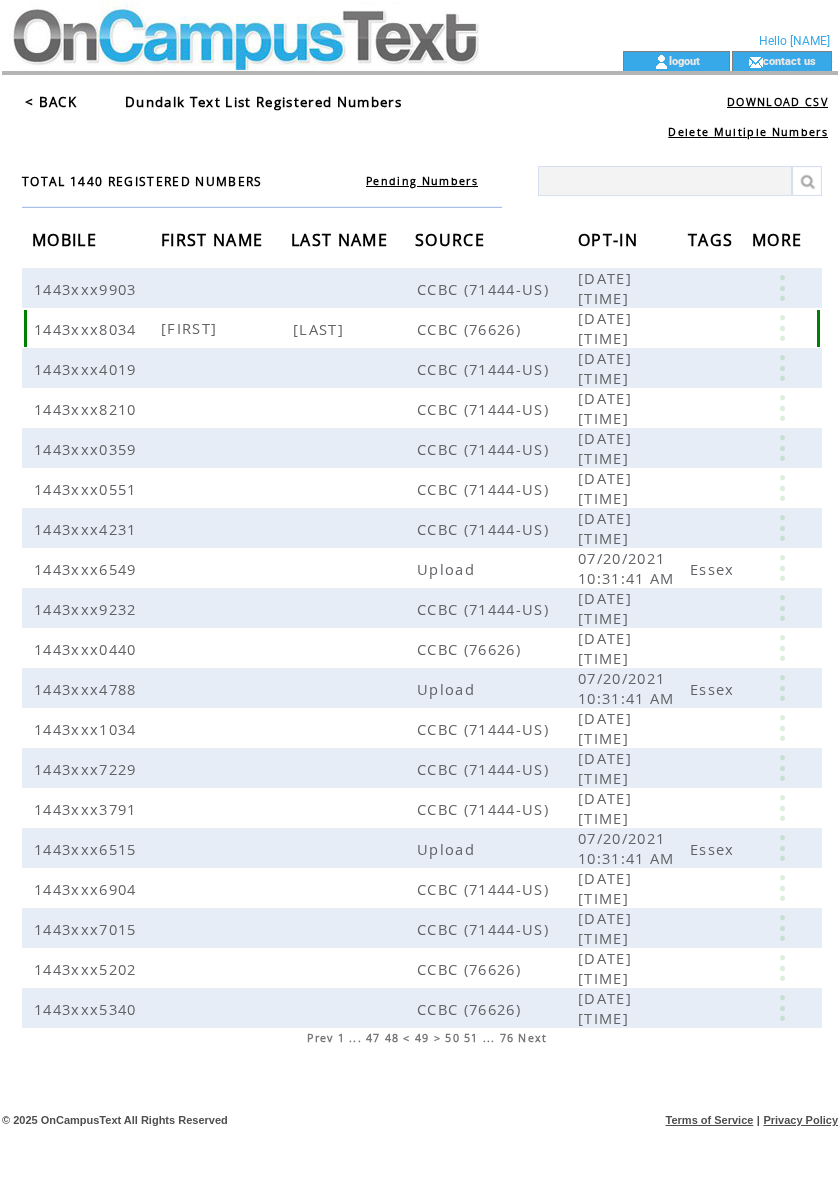 click at bounding box center (782, 328) 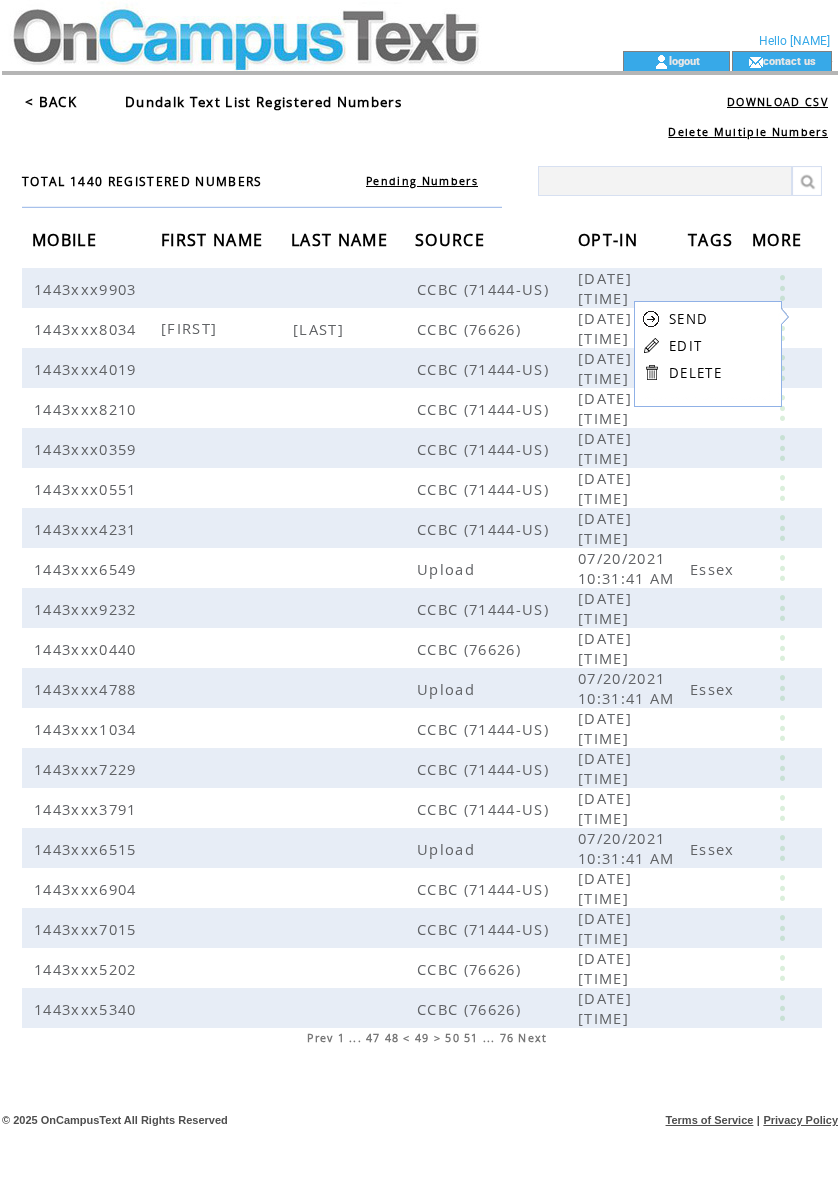 click on "EDIT" at bounding box center (685, 346) 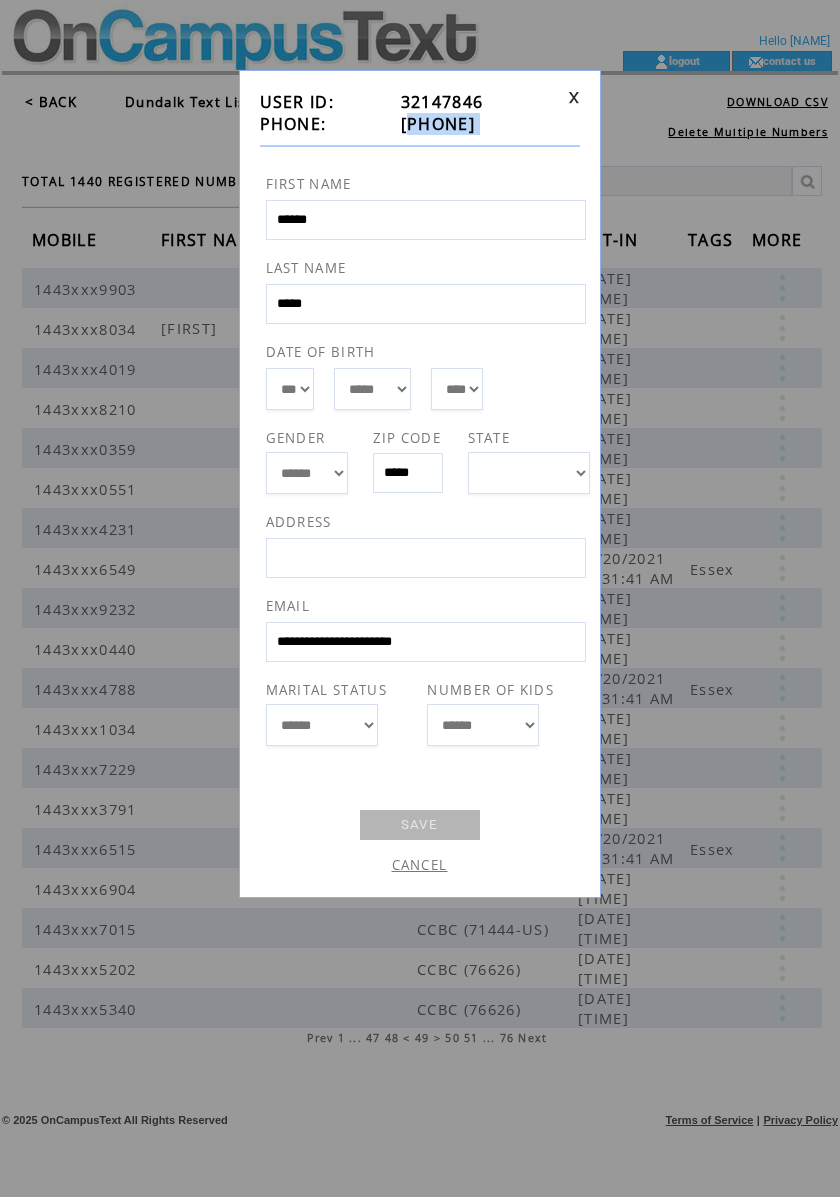 drag, startPoint x: 489, startPoint y: 140, endPoint x: 386, endPoint y: 124, distance: 104.23531 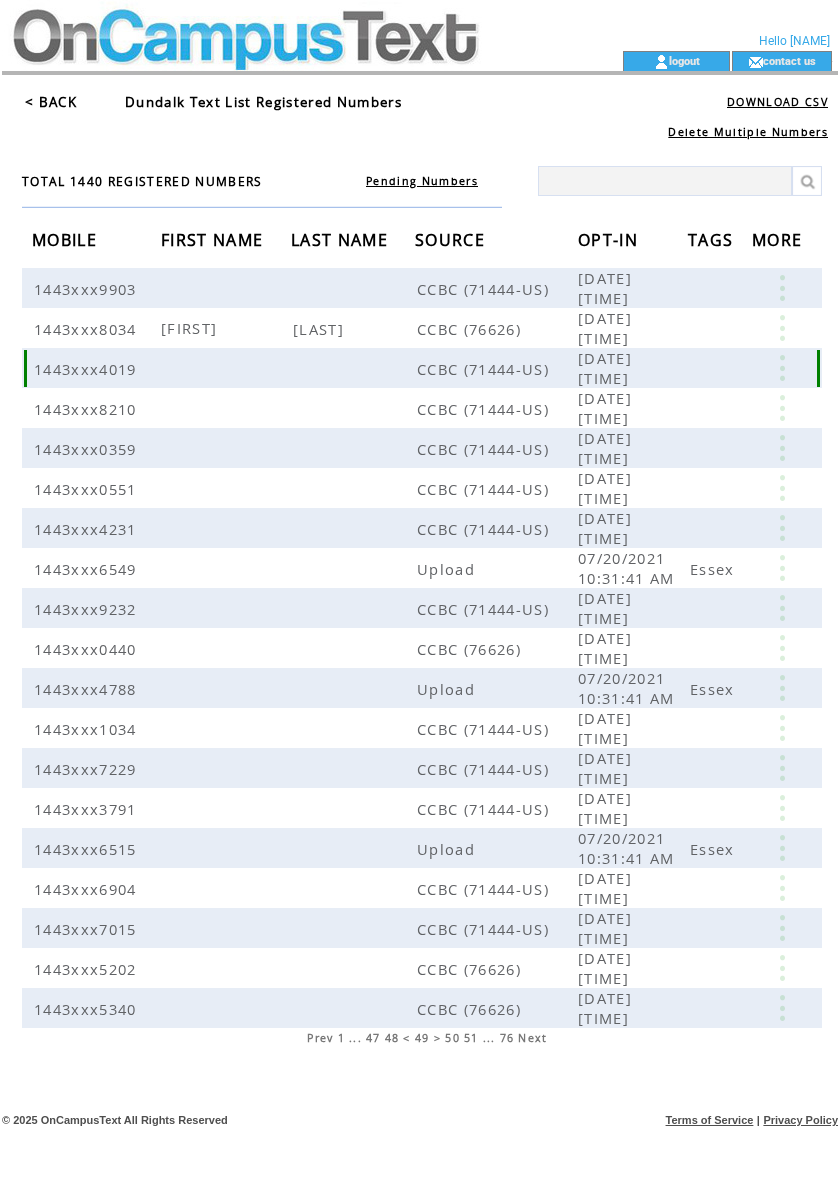 click at bounding box center [782, 368] 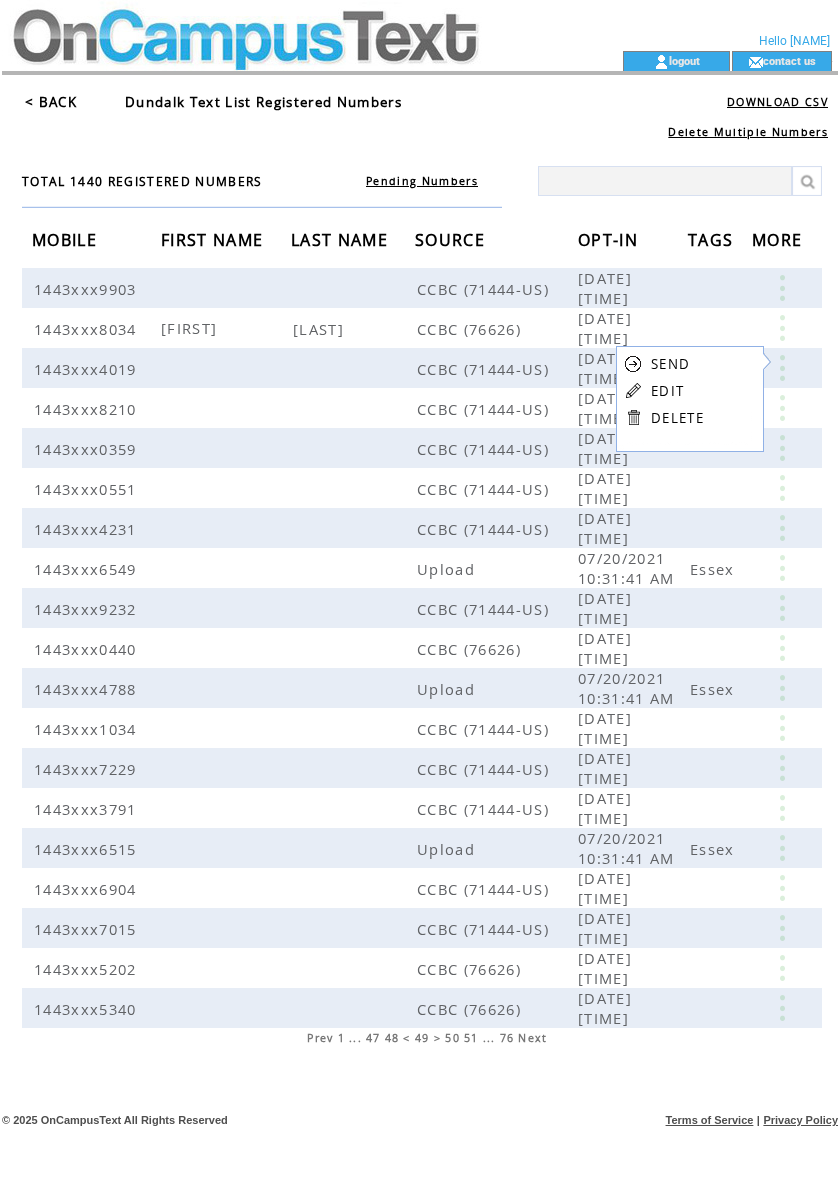 click on "EDIT" at bounding box center (667, 391) 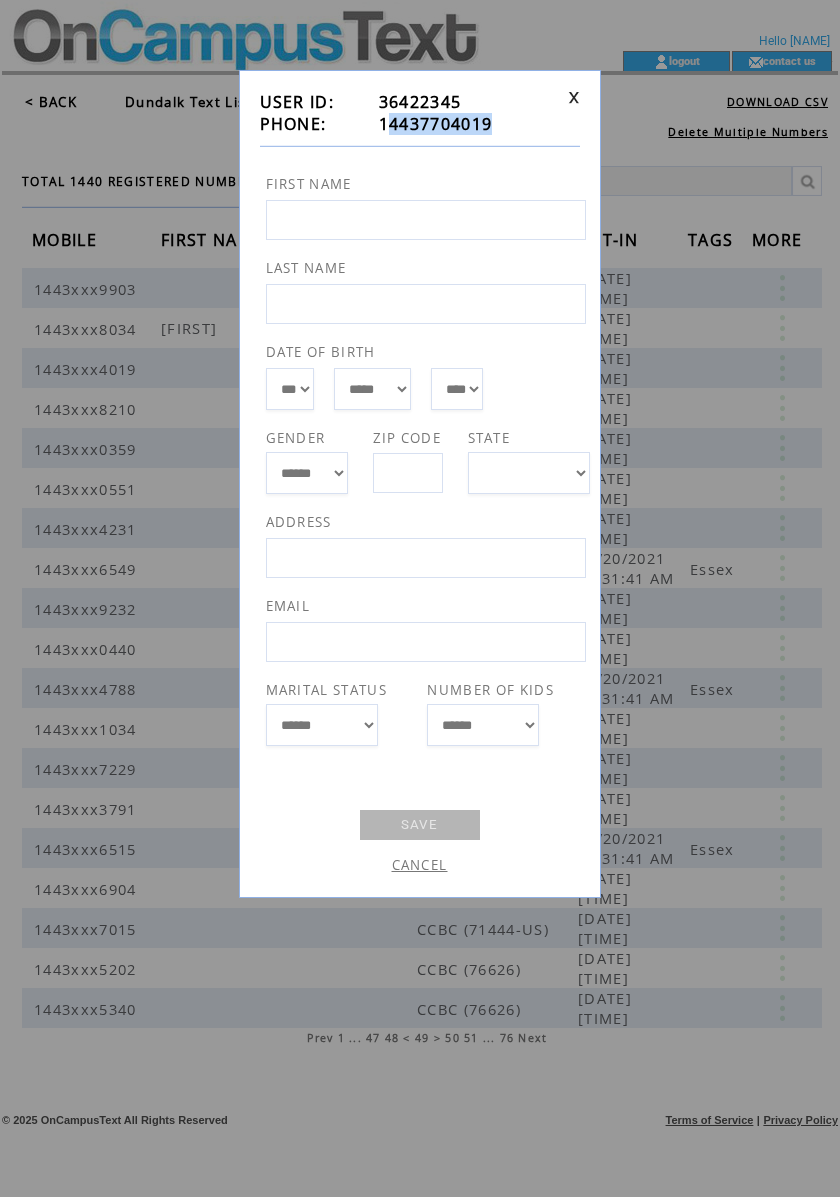 drag, startPoint x: 516, startPoint y: 129, endPoint x: 386, endPoint y: 124, distance: 130.09612 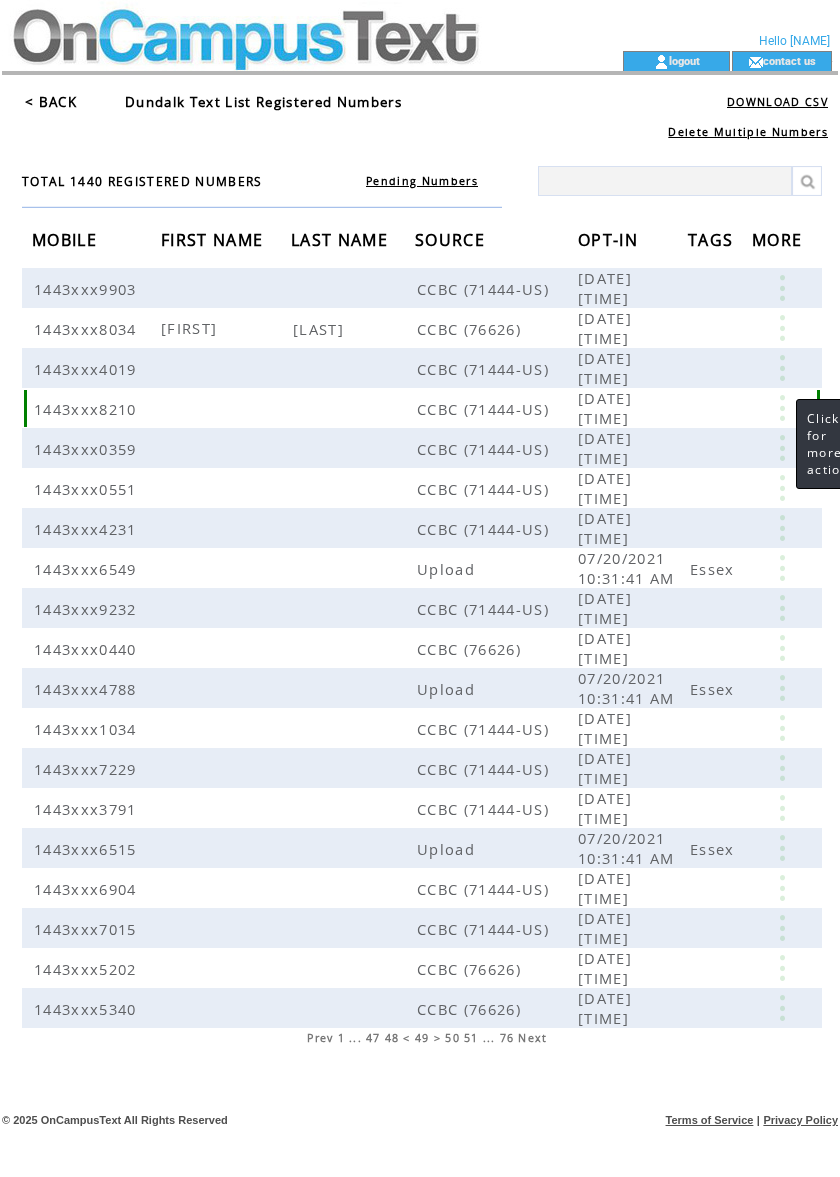 click at bounding box center [782, 408] 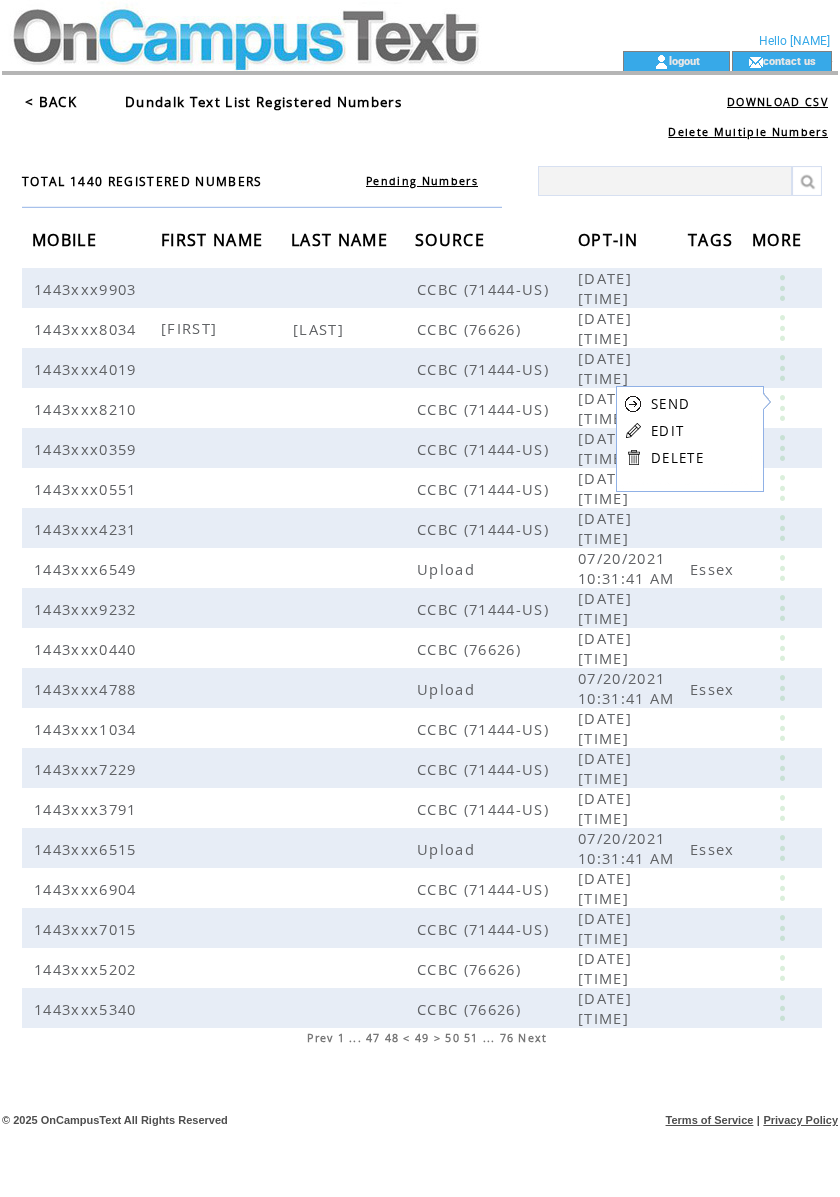 click on "EDIT" at bounding box center [667, 431] 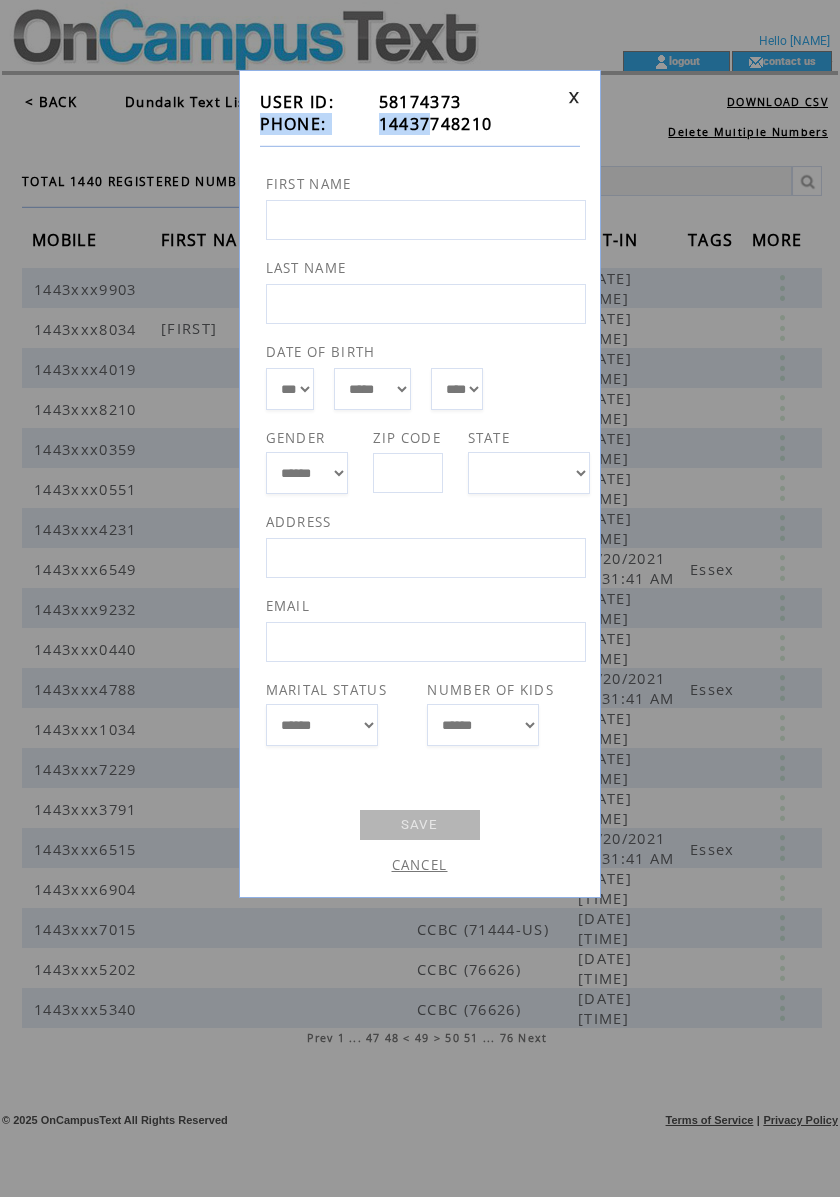 drag, startPoint x: 510, startPoint y: 112, endPoint x: 430, endPoint y: 121, distance: 80.50466 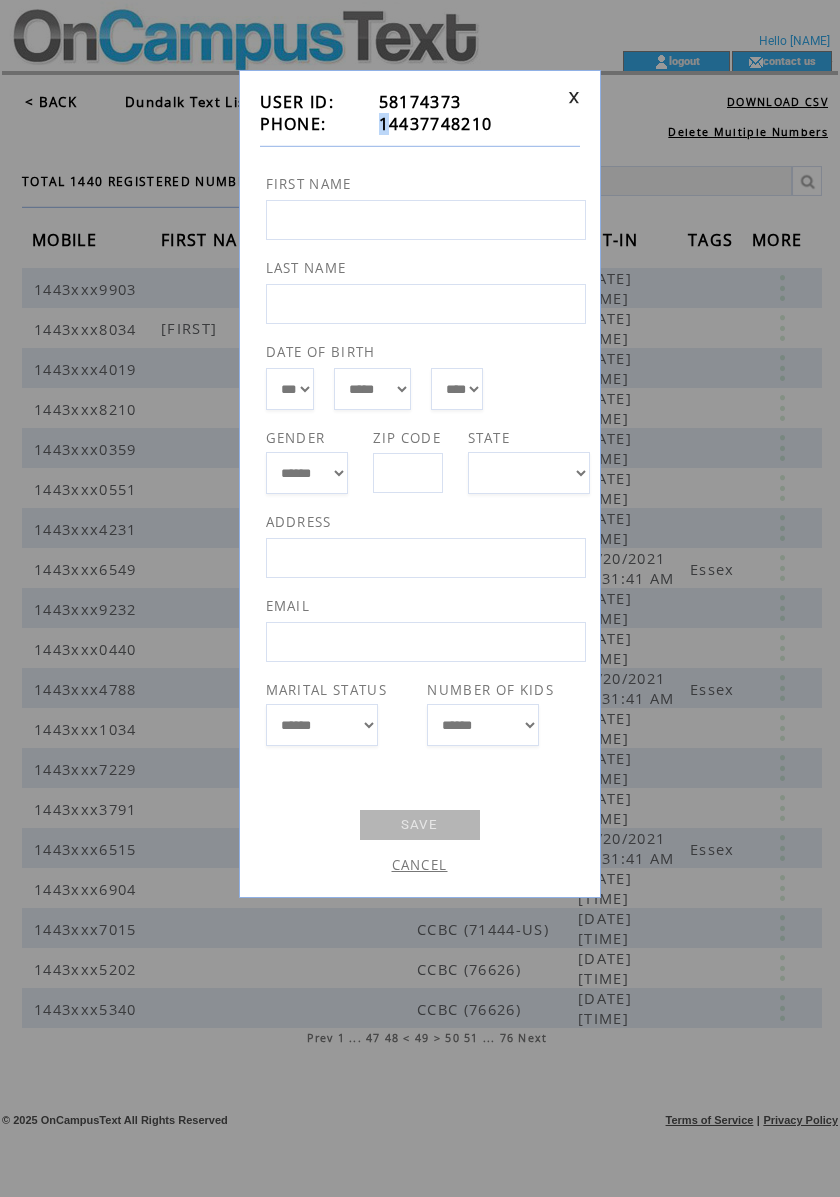 drag, startPoint x: 382, startPoint y: 128, endPoint x: 393, endPoint y: 126, distance: 11.18034 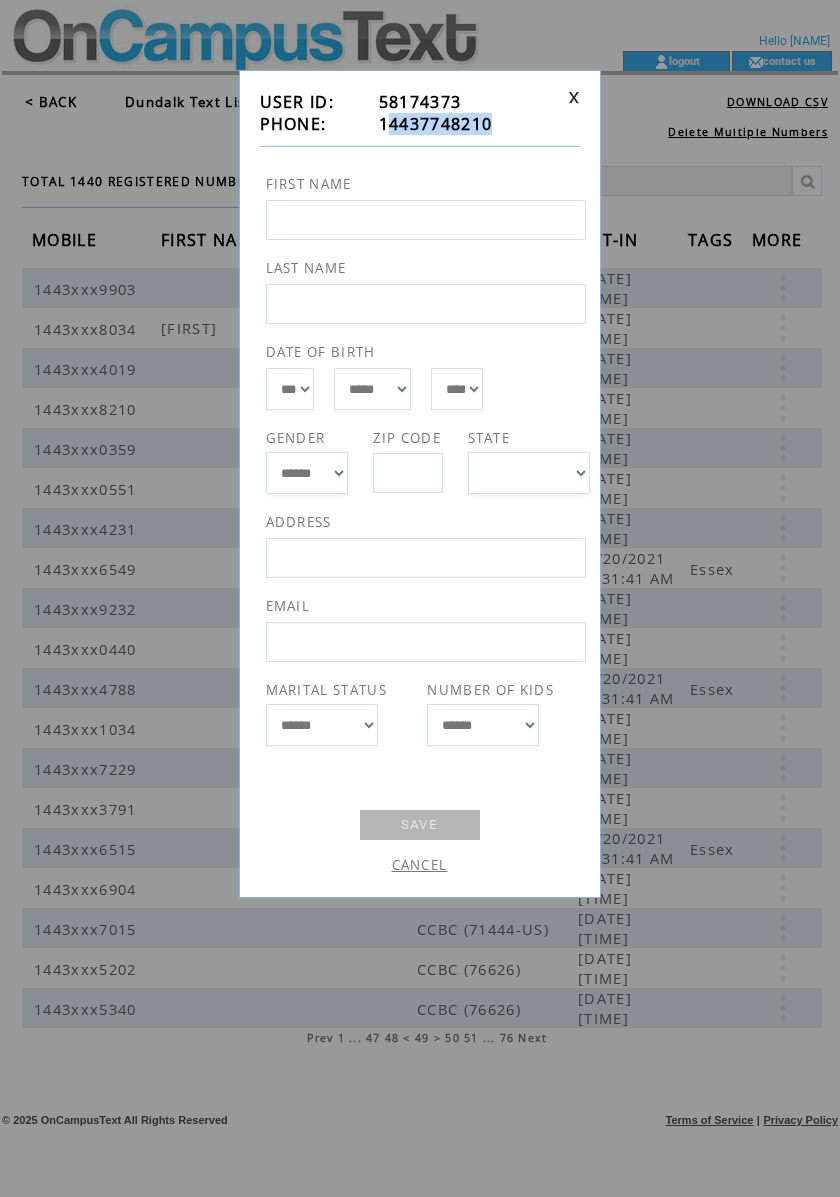 drag, startPoint x: 386, startPoint y: 125, endPoint x: 497, endPoint y: 132, distance: 111.220505 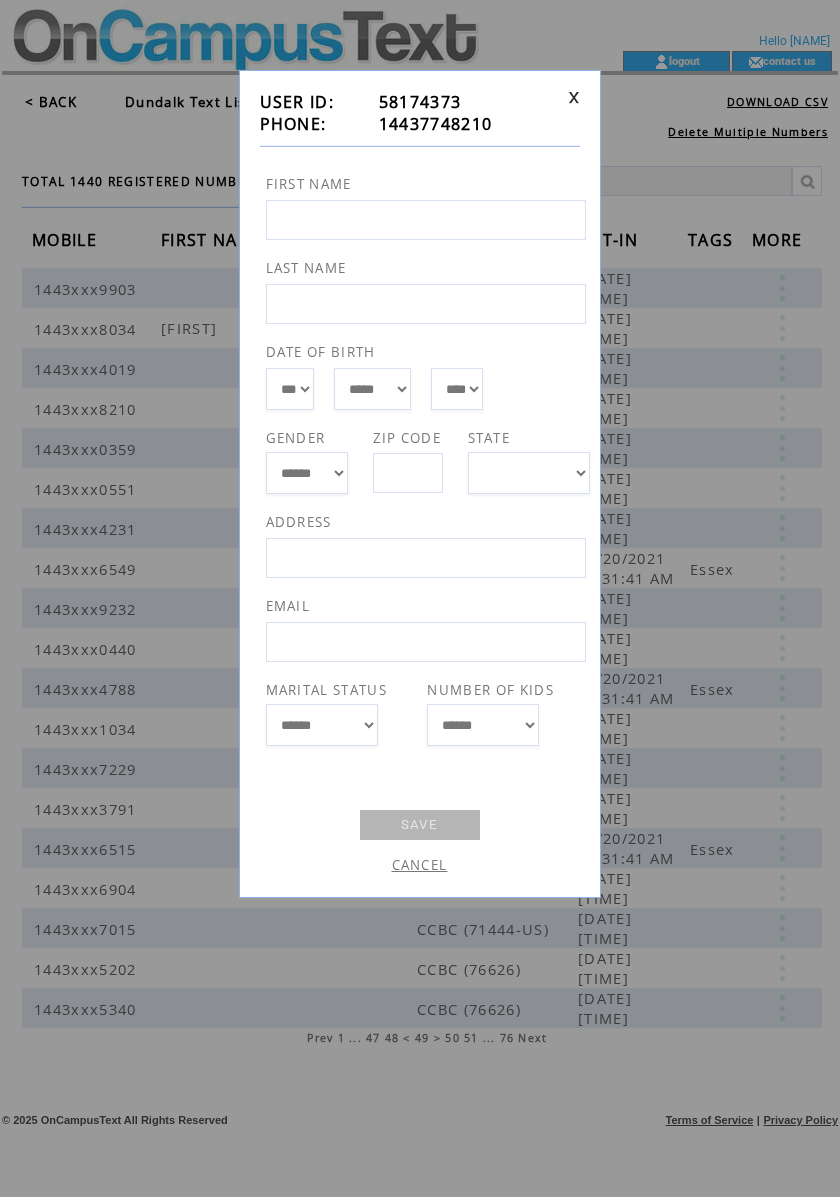 click on "**********" at bounding box center [420, 484] 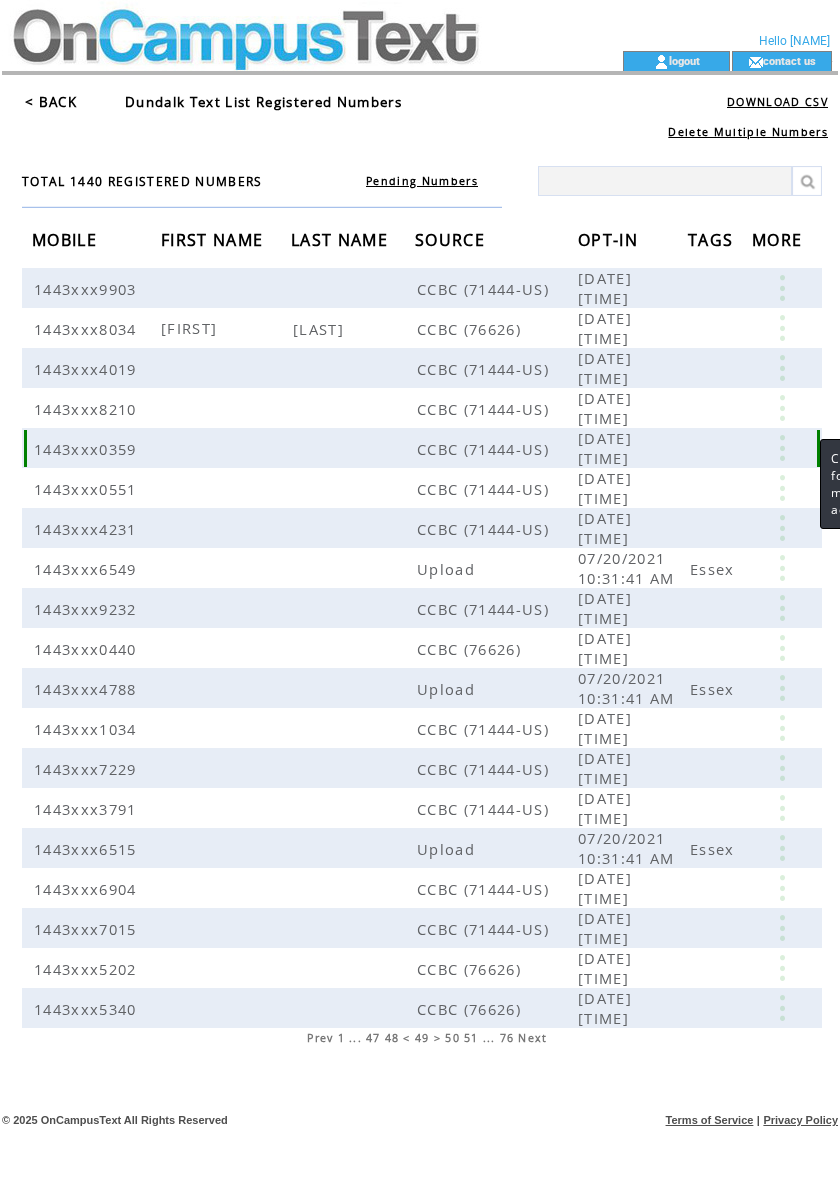 click at bounding box center (782, 448) 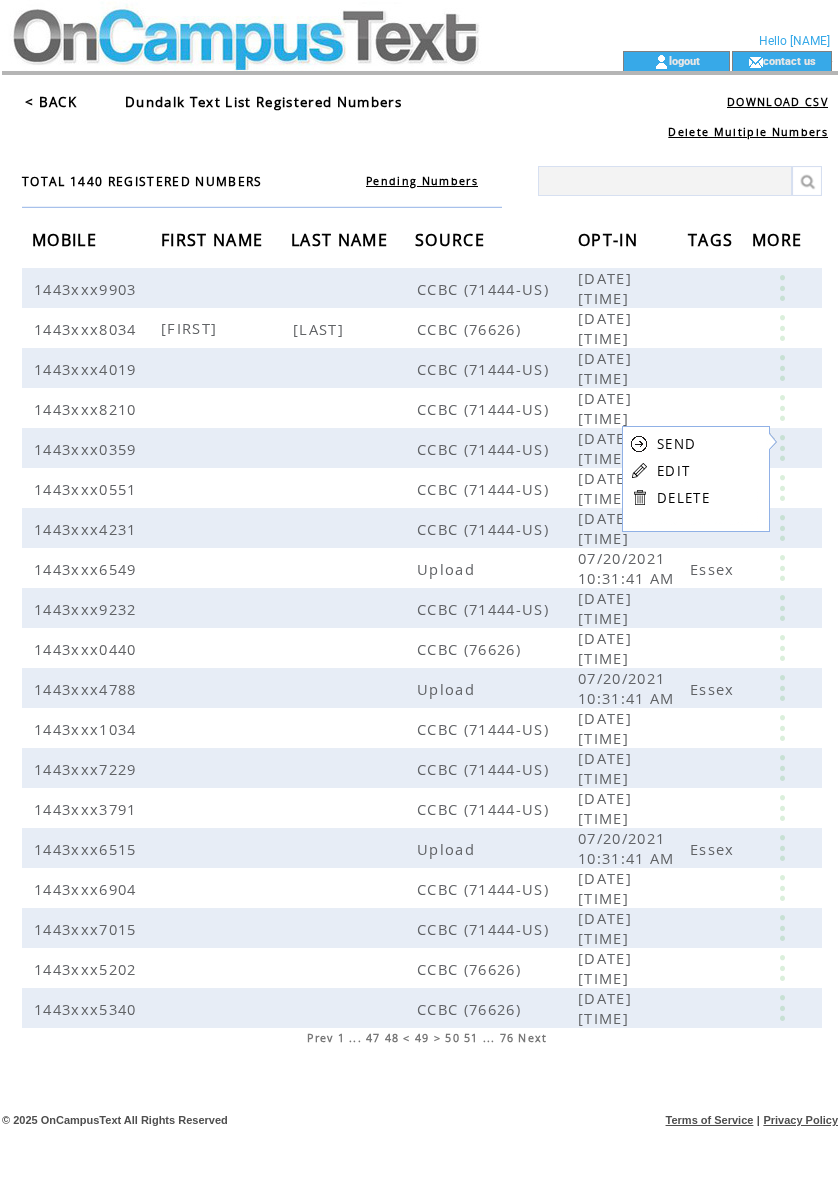 click on "EDIT" at bounding box center [673, 471] 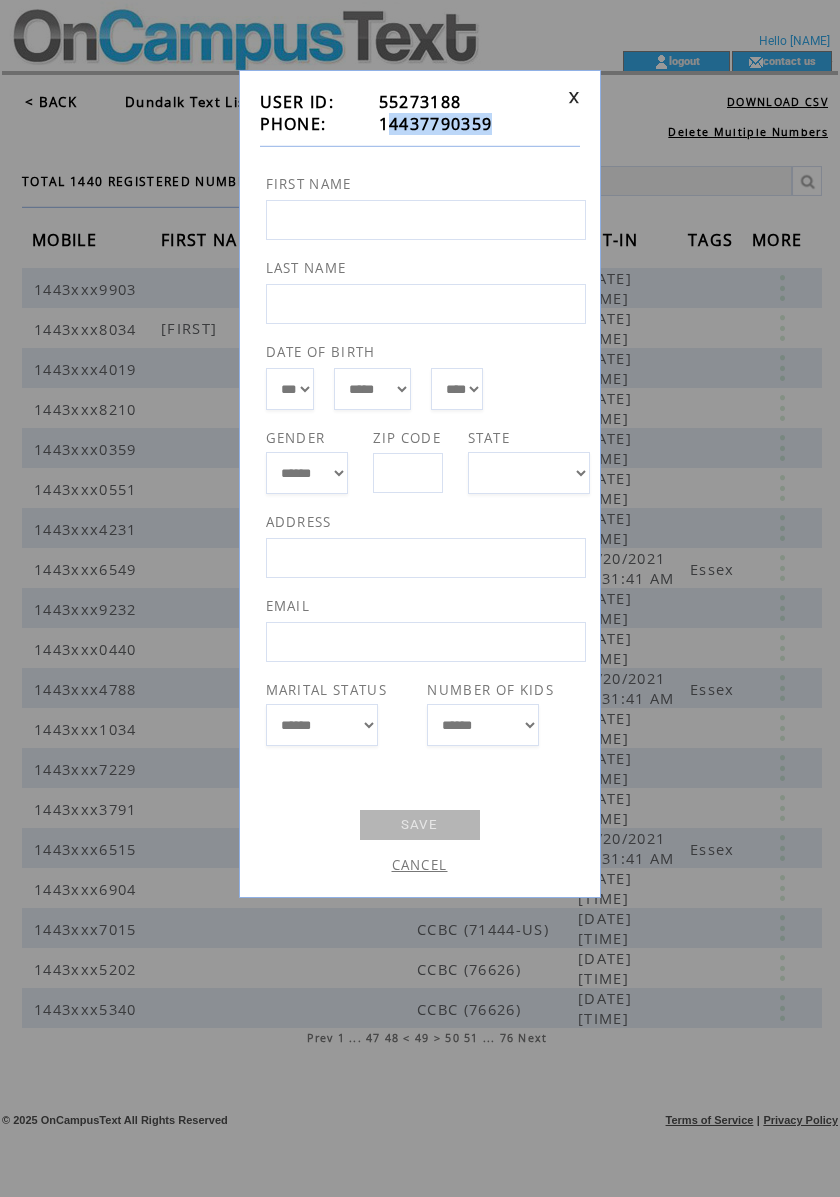 drag, startPoint x: 496, startPoint y: 126, endPoint x: 389, endPoint y: 122, distance: 107.07474 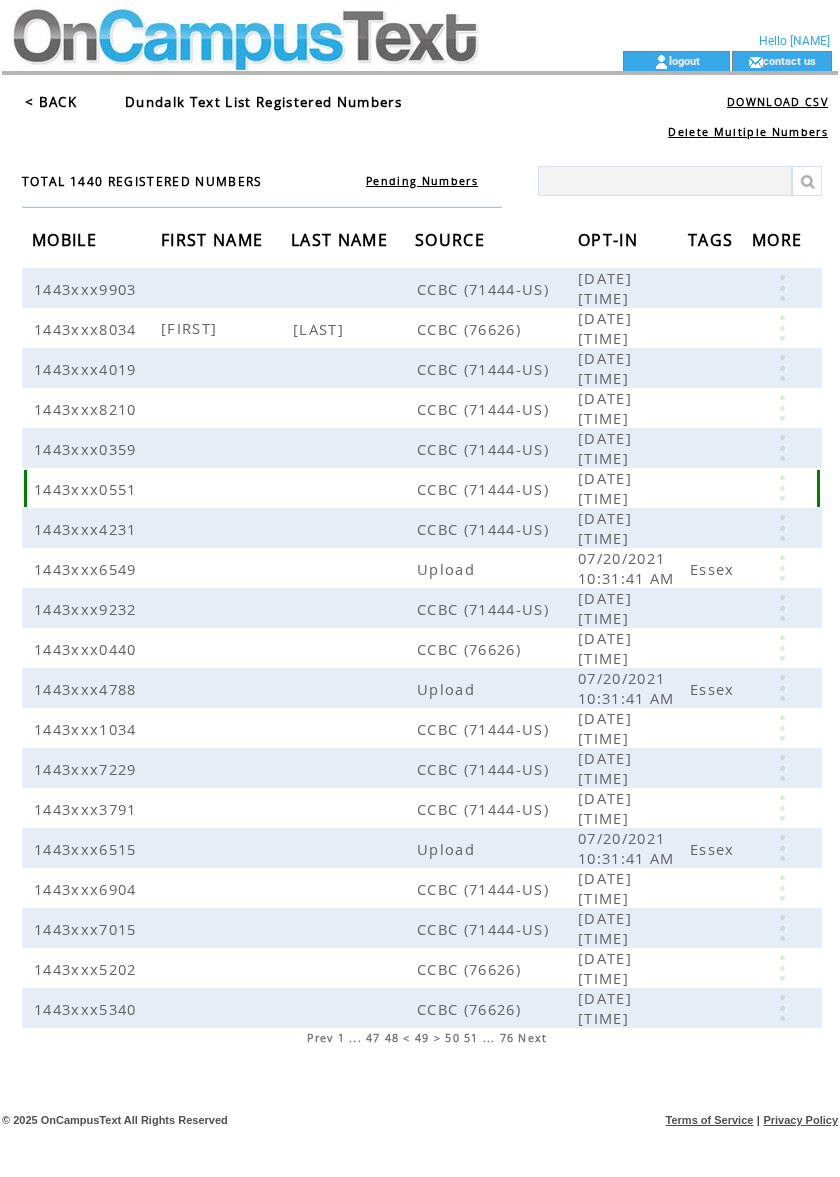 click at bounding box center [782, 488] 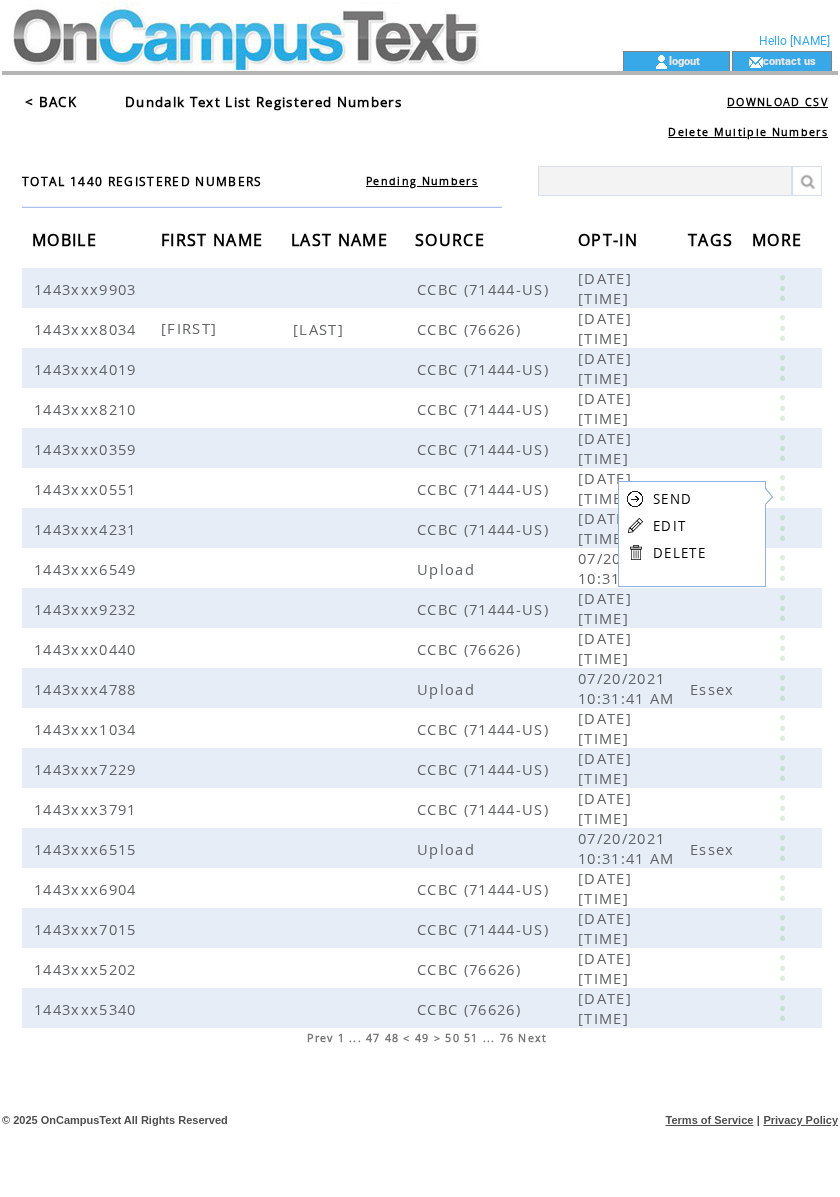 click on "EDIT" at bounding box center [669, 526] 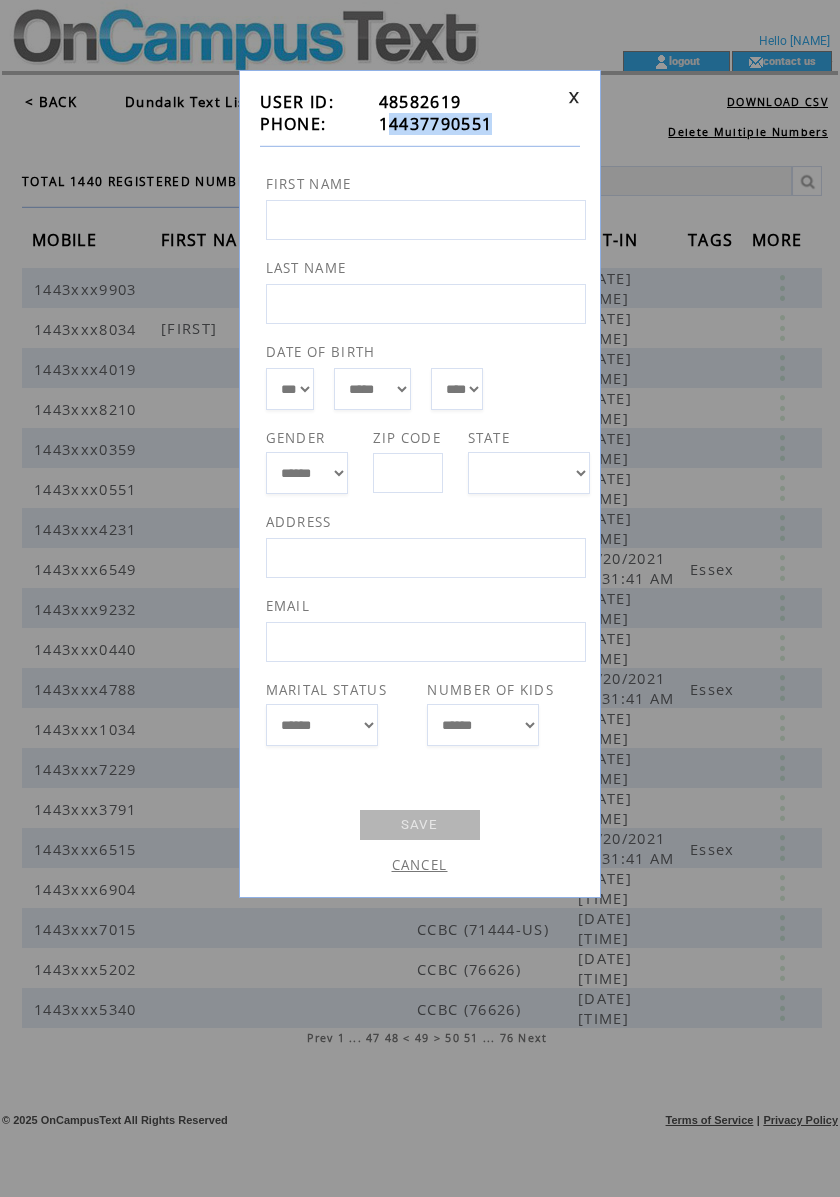 drag, startPoint x: 488, startPoint y: 122, endPoint x: 393, endPoint y: 125, distance: 95.047356 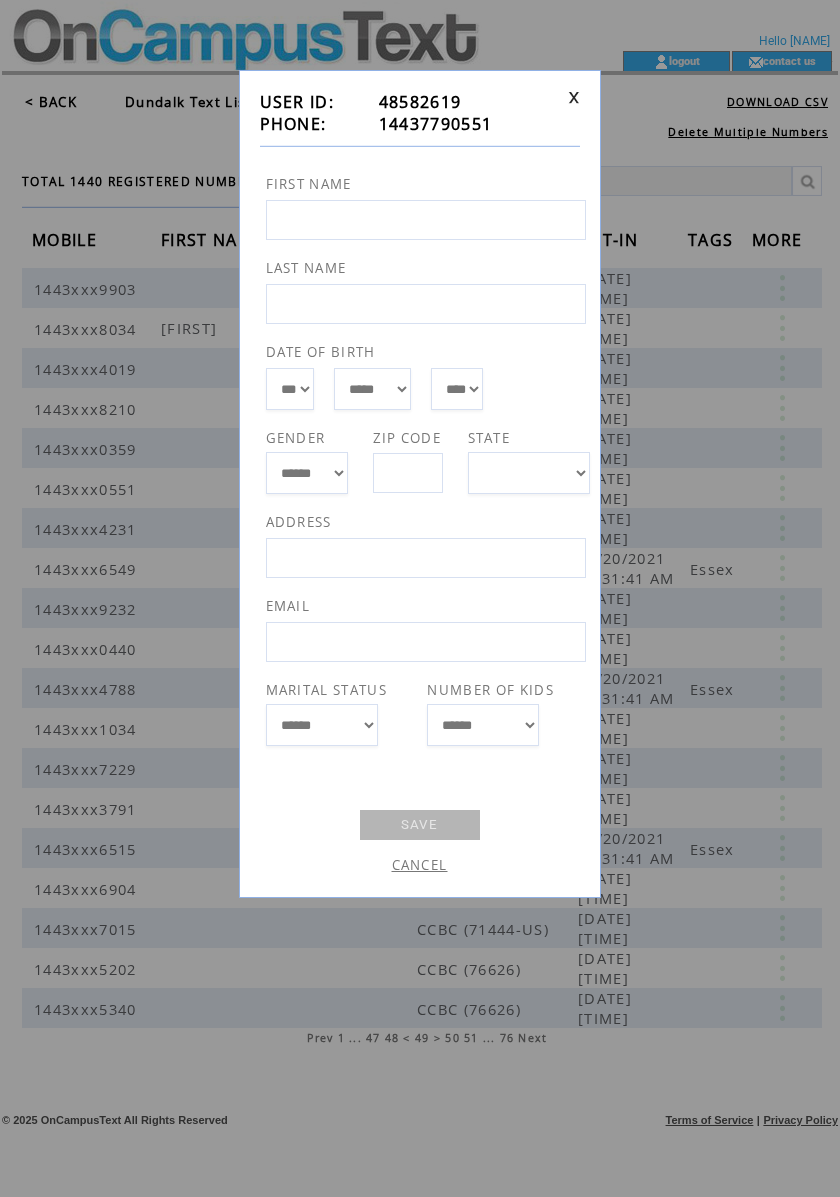 drag, startPoint x: 414, startPoint y: 137, endPoint x: 384, endPoint y: 117, distance: 36.05551 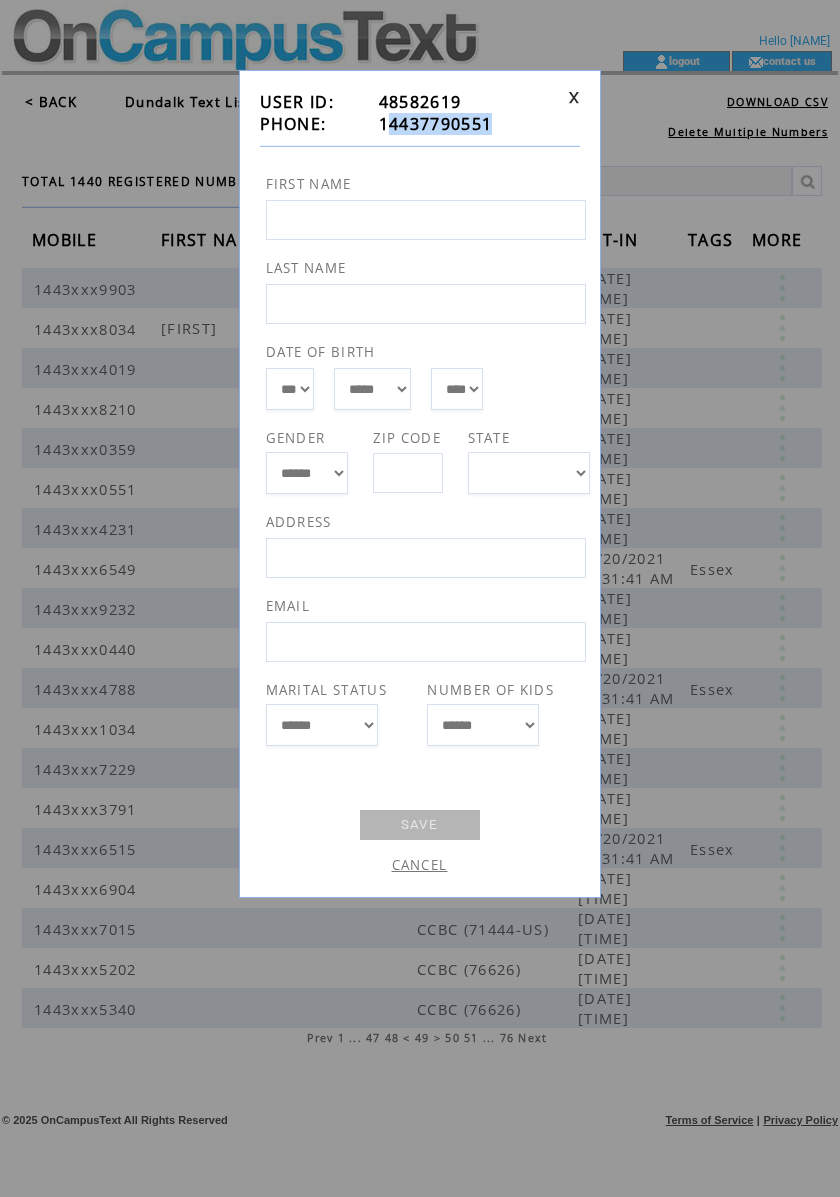 drag, startPoint x: 389, startPoint y: 121, endPoint x: 504, endPoint y: 134, distance: 115.73245 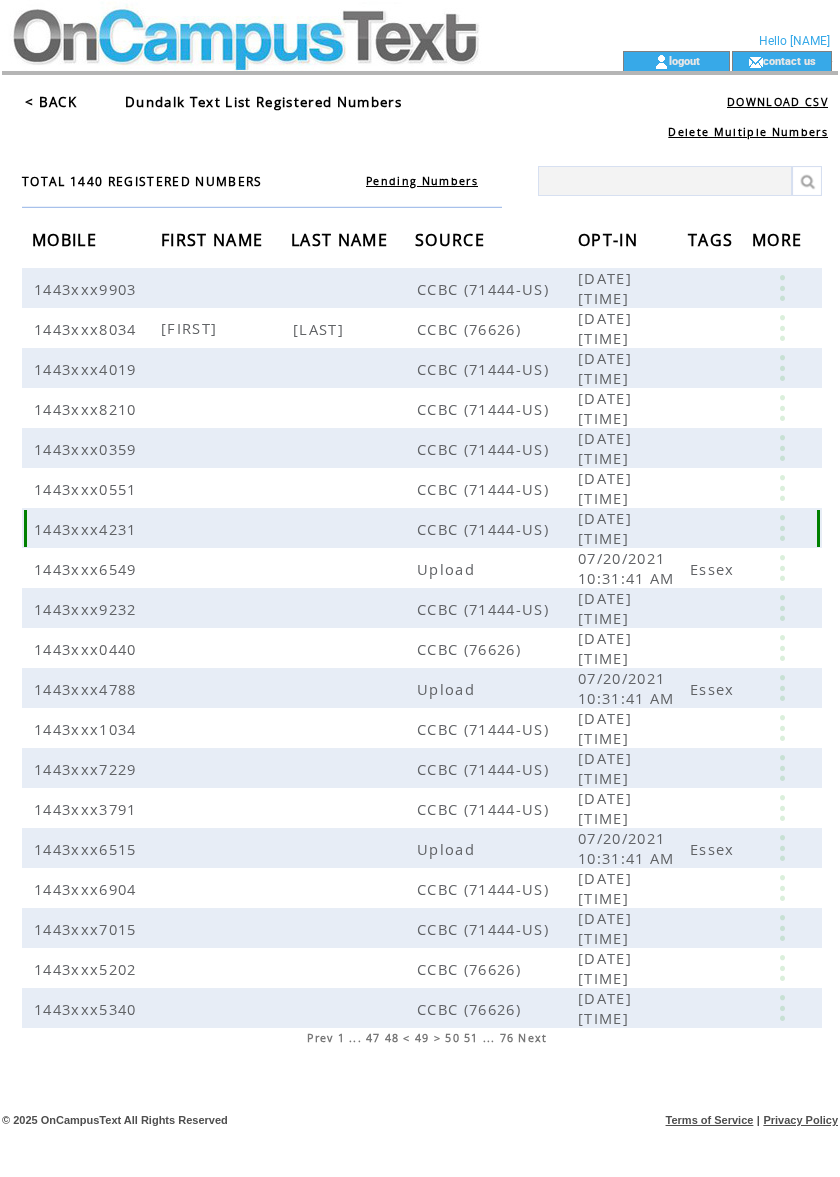 click at bounding box center [782, 528] 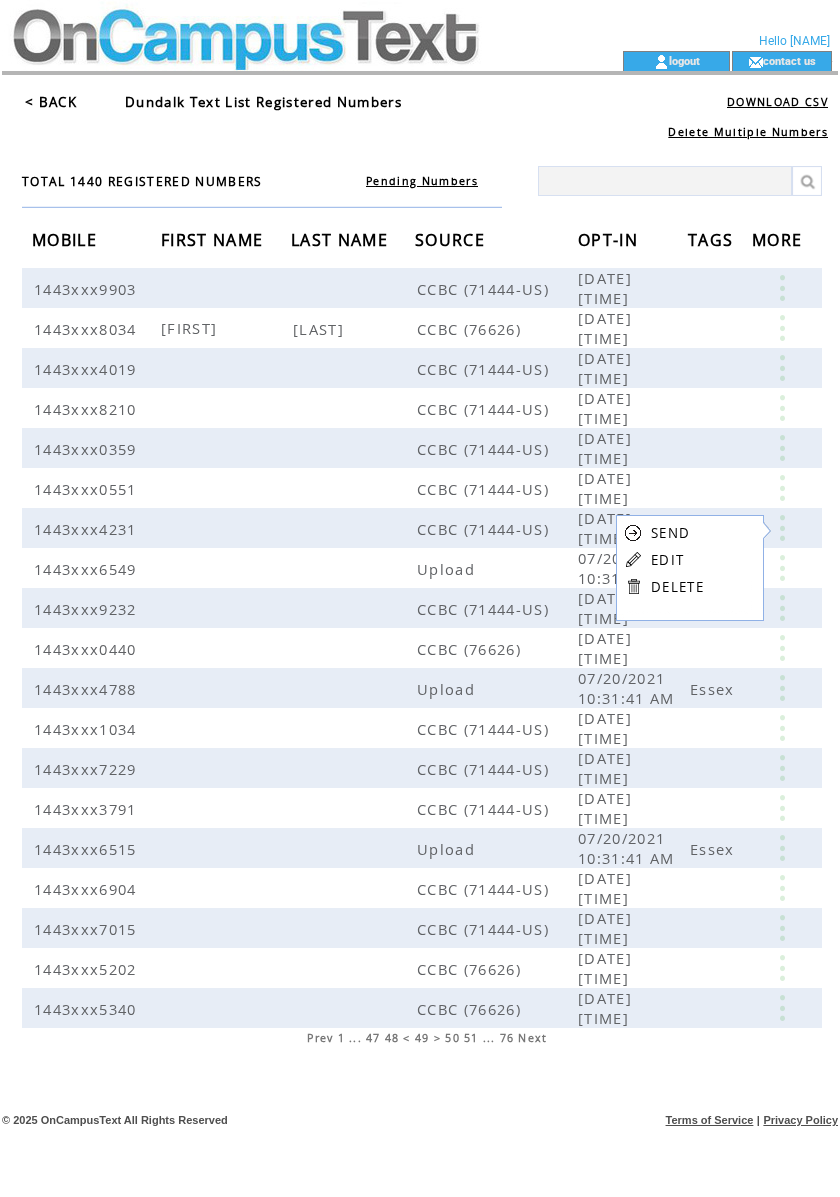 click on "EDIT" at bounding box center [667, 560] 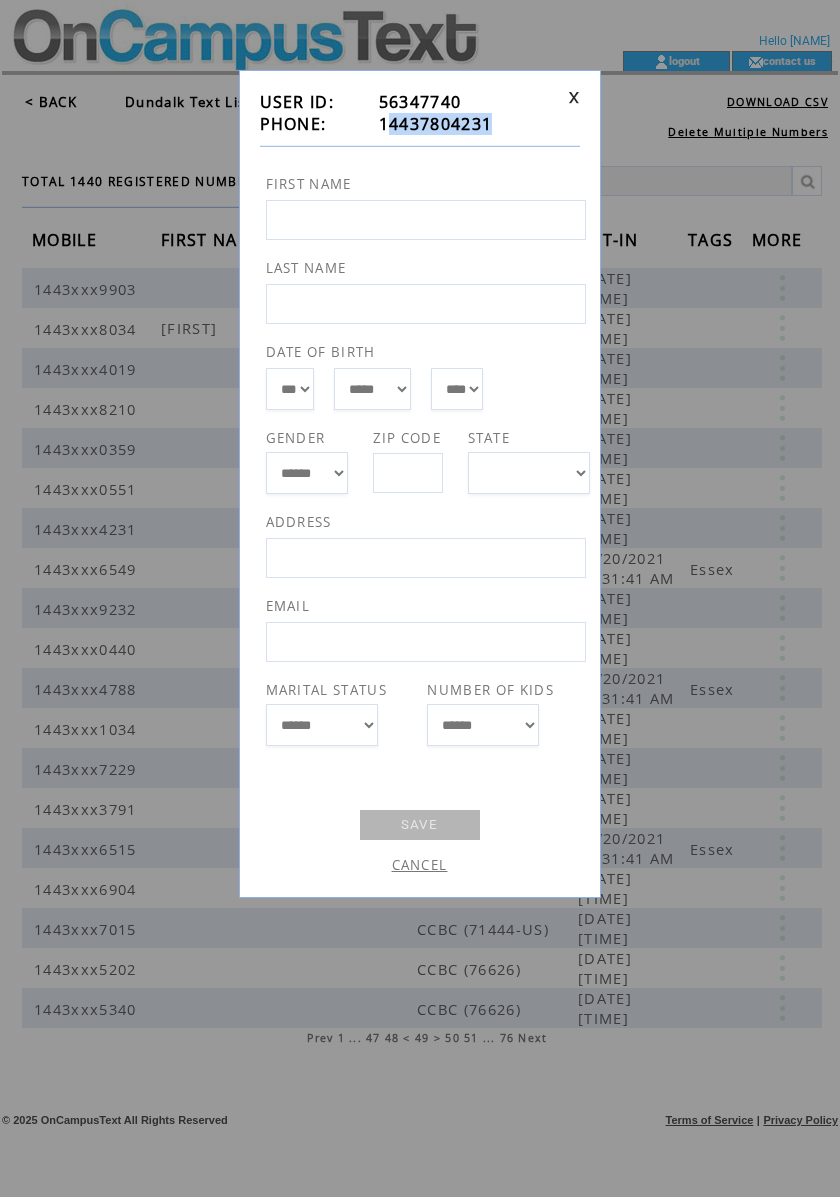 drag, startPoint x: 500, startPoint y: 120, endPoint x: 390, endPoint y: 132, distance: 110.65261 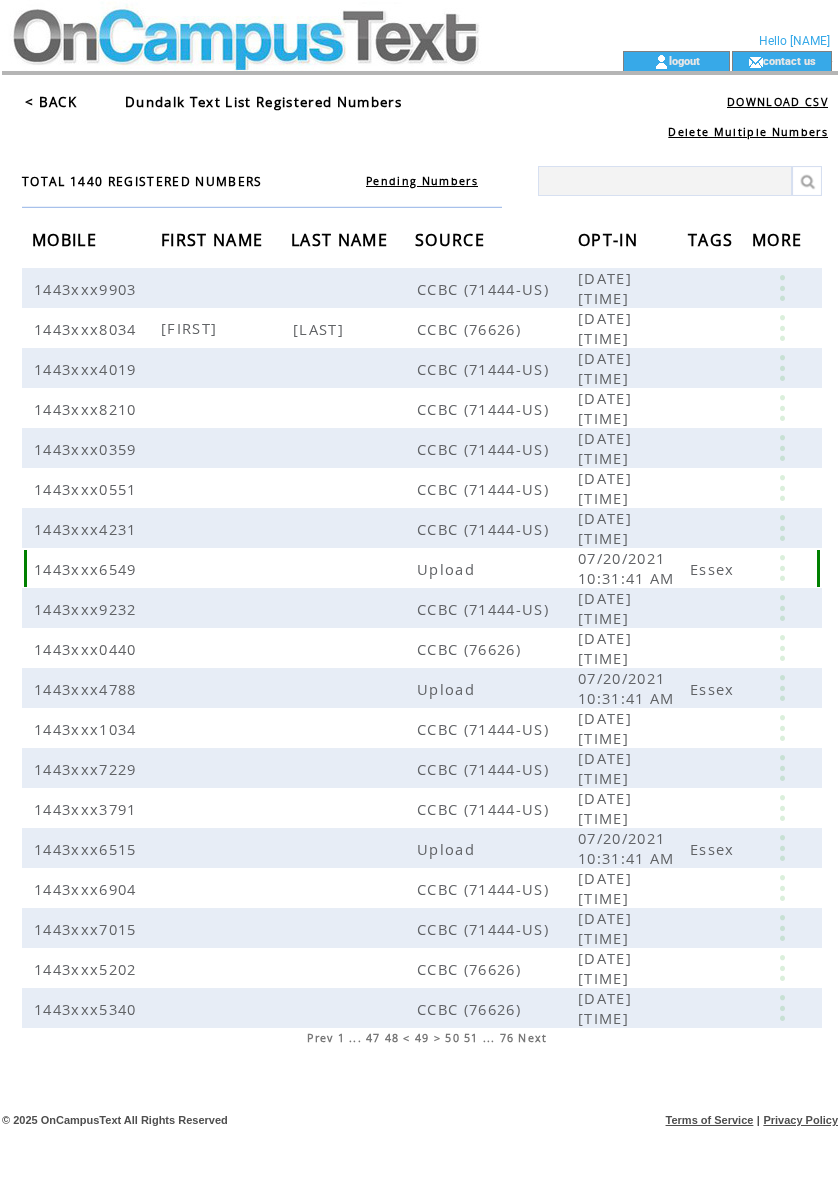 click at bounding box center [782, 568] 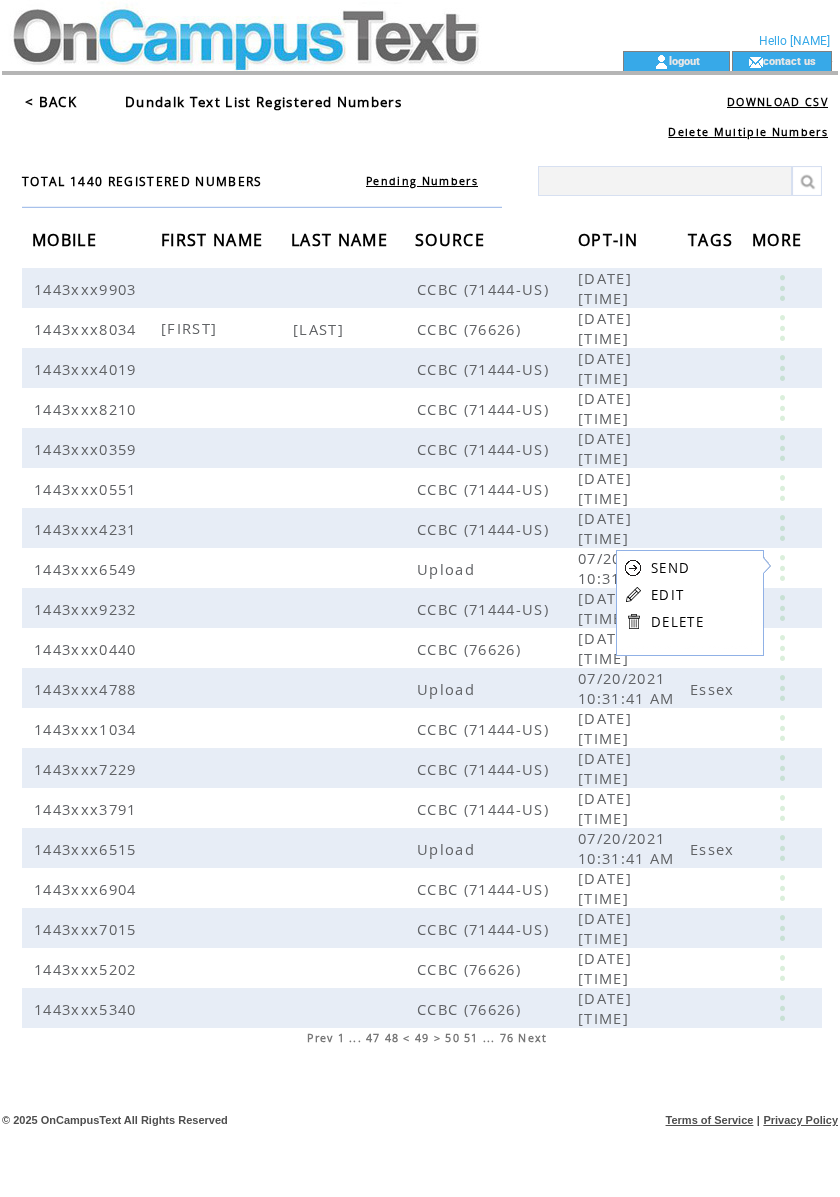 drag, startPoint x: 670, startPoint y: 590, endPoint x: 634, endPoint y: 584, distance: 36.496574 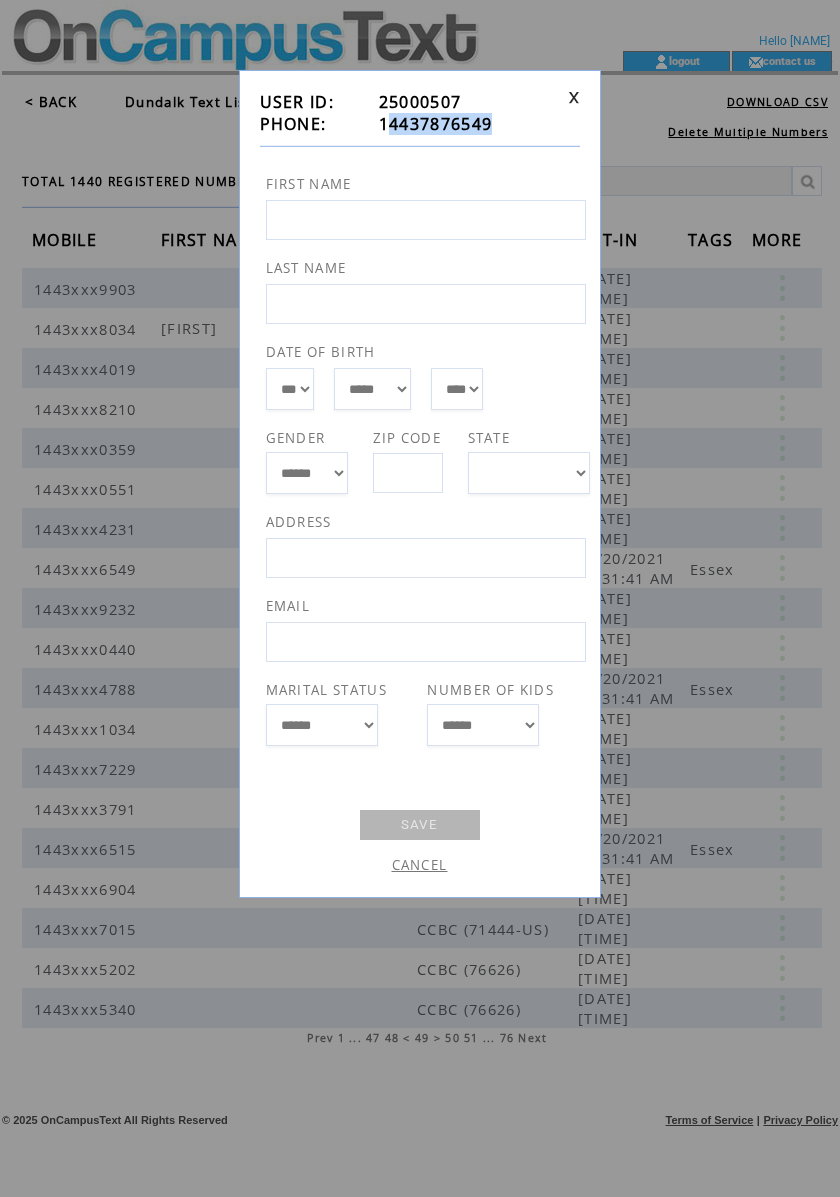drag, startPoint x: 494, startPoint y: 118, endPoint x: 390, endPoint y: 122, distance: 104.0769 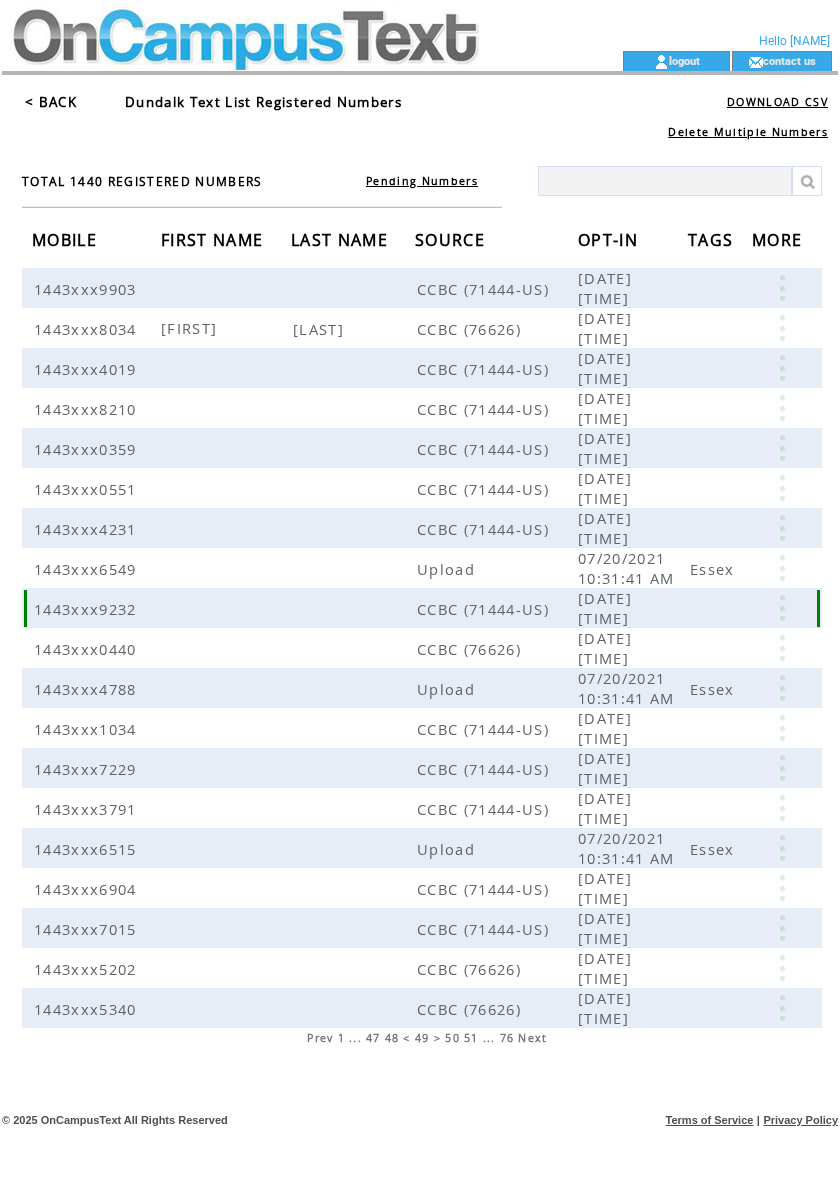 click at bounding box center [782, 608] 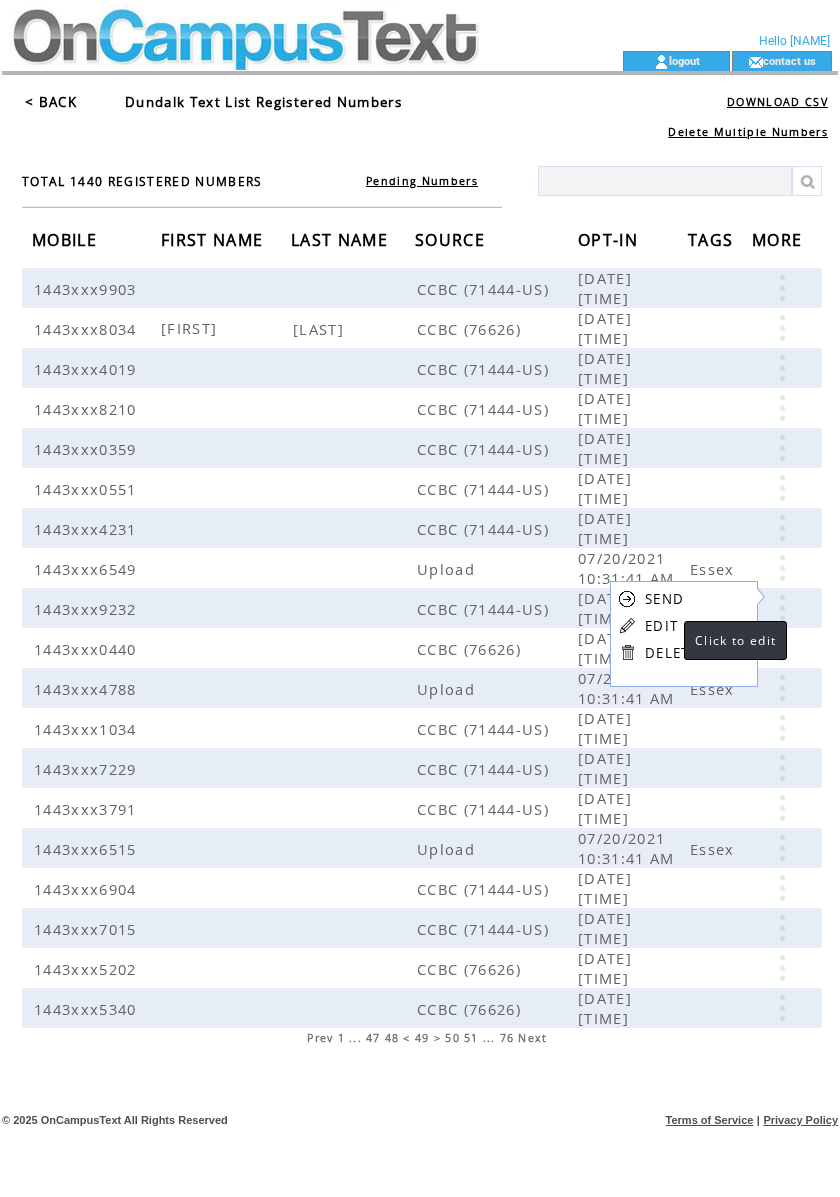 click on "EDIT" at bounding box center [661, 626] 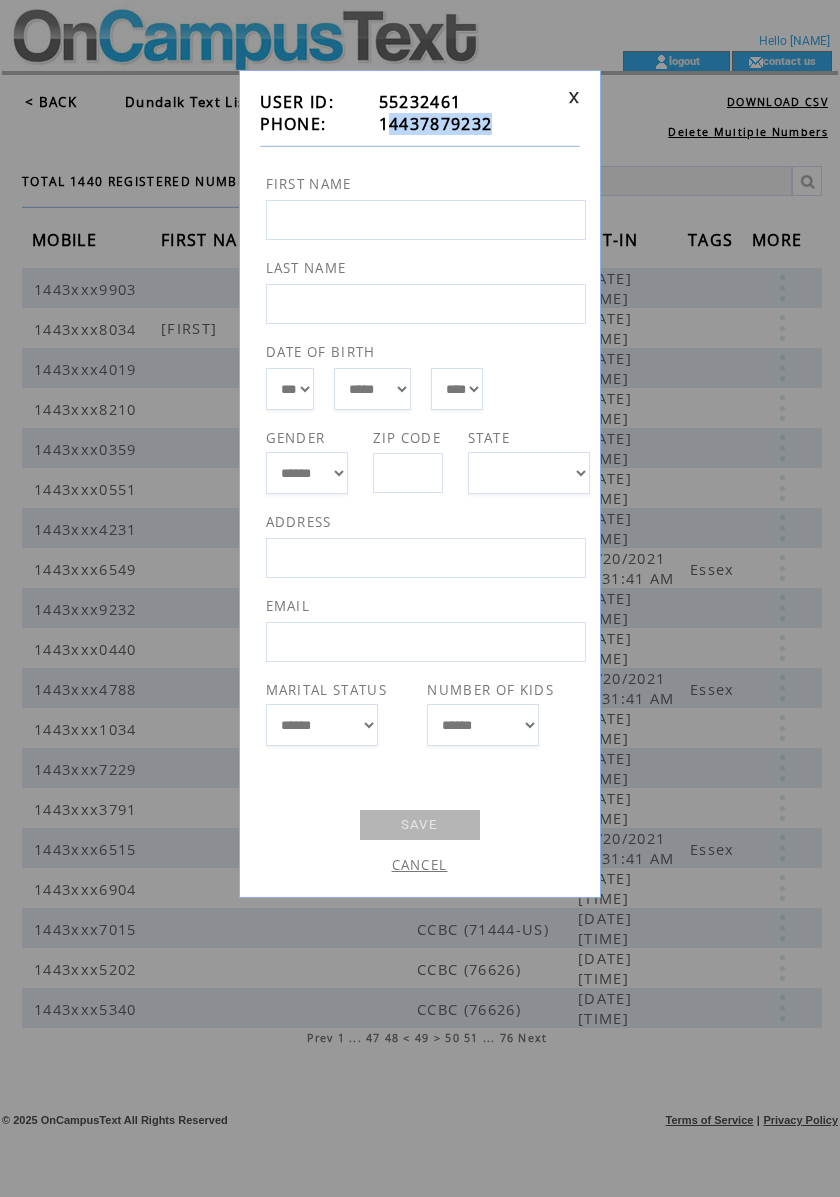 drag, startPoint x: 508, startPoint y: 129, endPoint x: 385, endPoint y: 124, distance: 123.101585 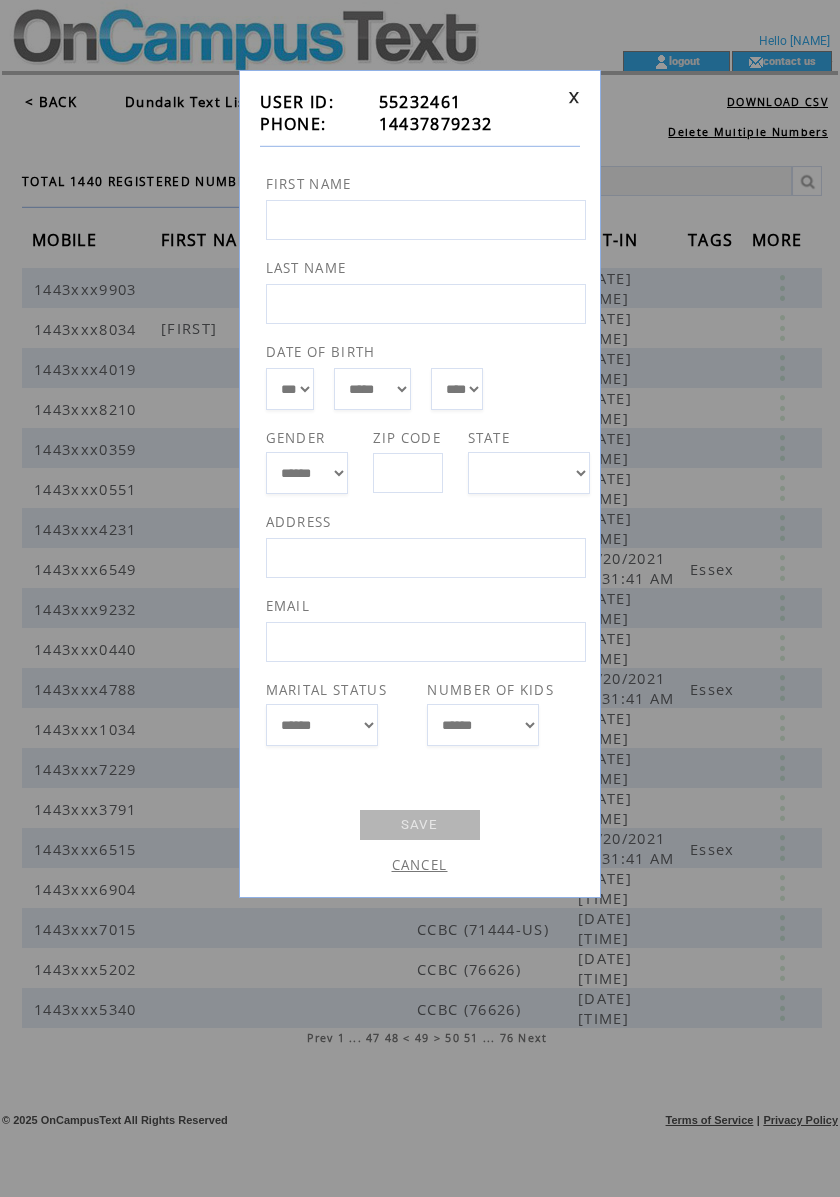 click at bounding box center (569, 113) 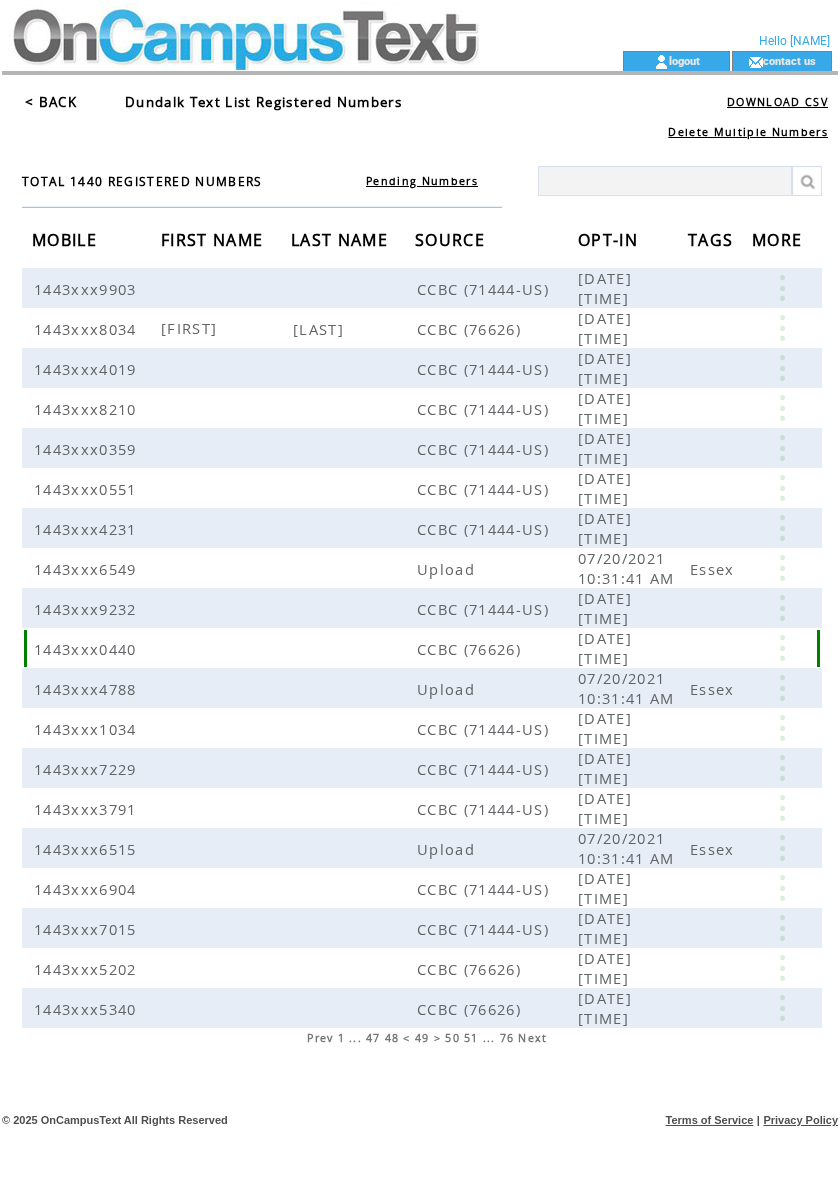 click at bounding box center [782, 648] 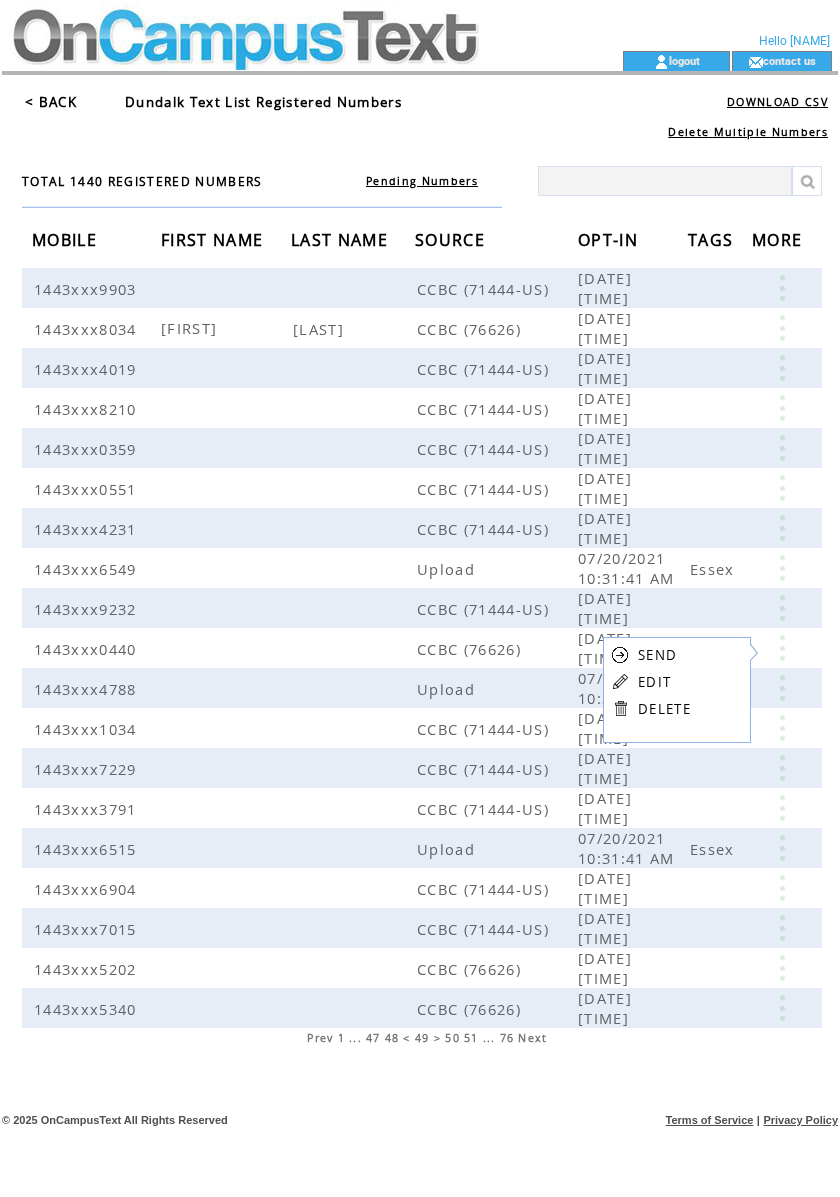 click on "EDIT" at bounding box center [654, 682] 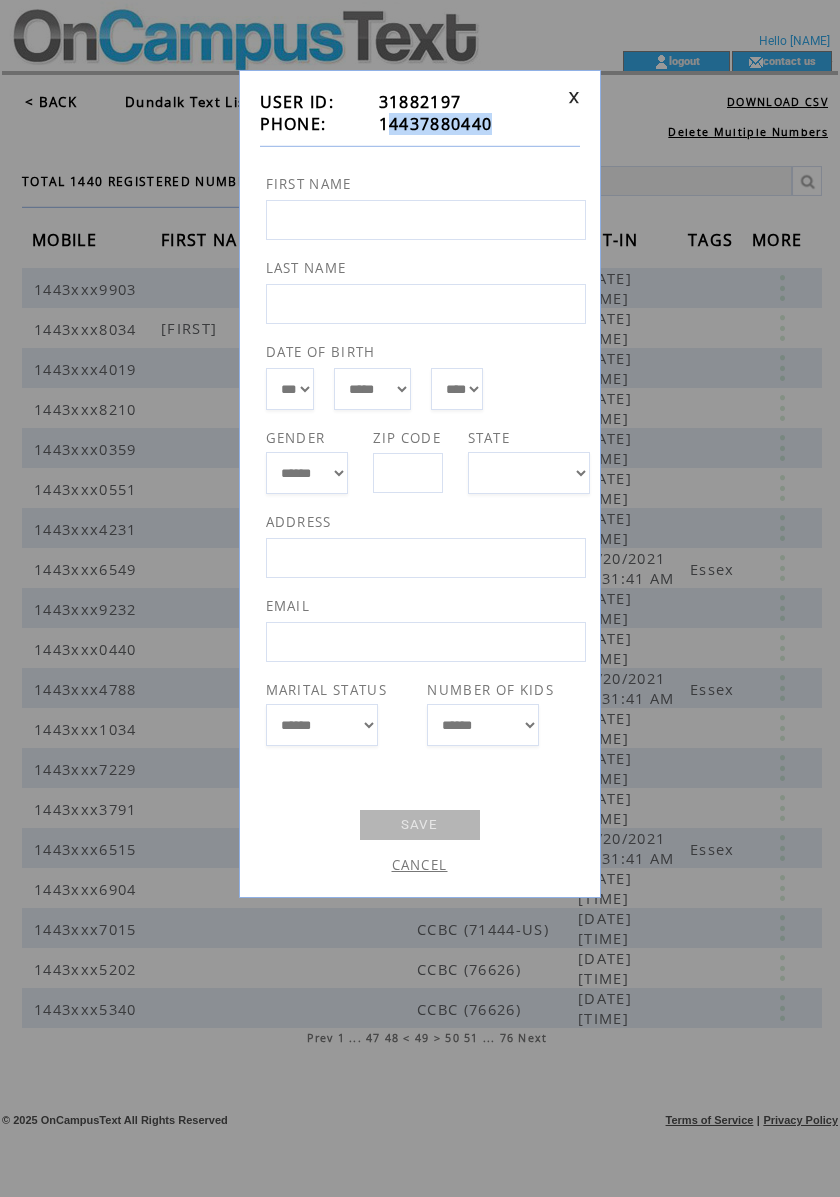 drag, startPoint x: 492, startPoint y: 114, endPoint x: 385, endPoint y: 120, distance: 107.16809 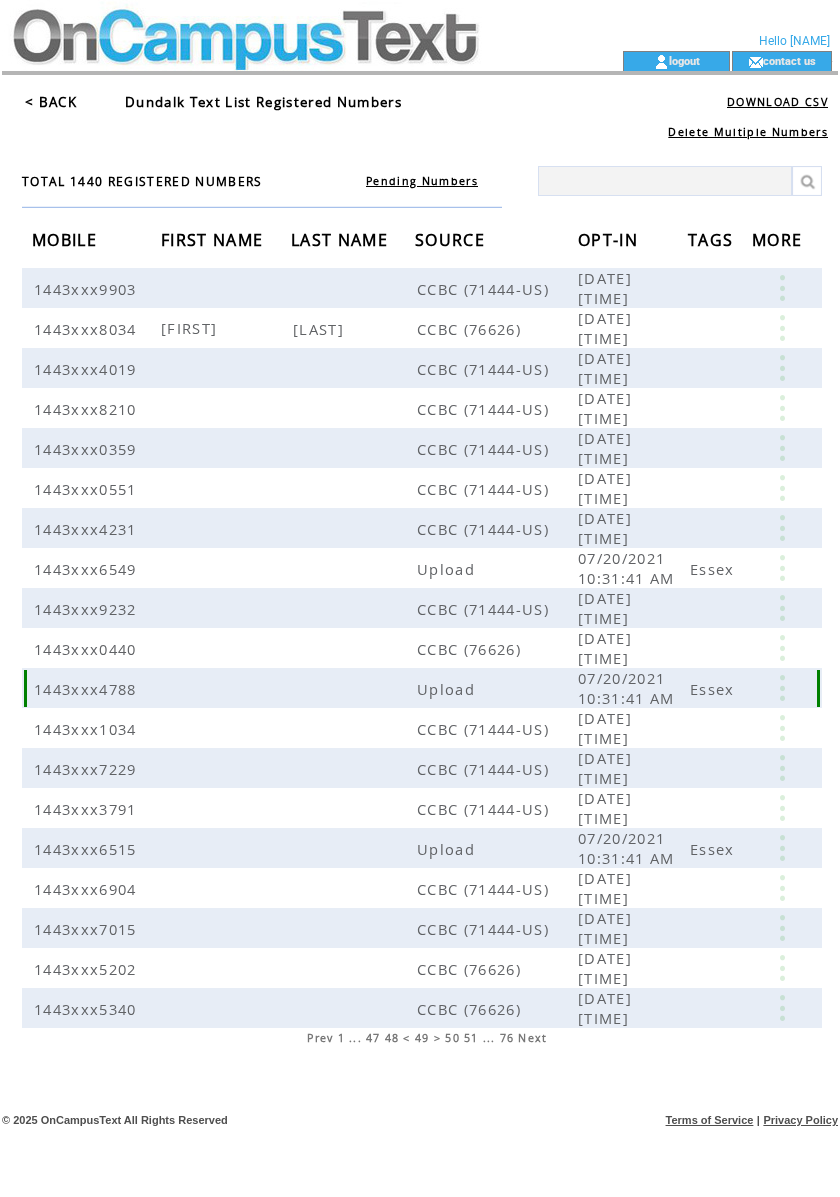 click at bounding box center (782, 688) 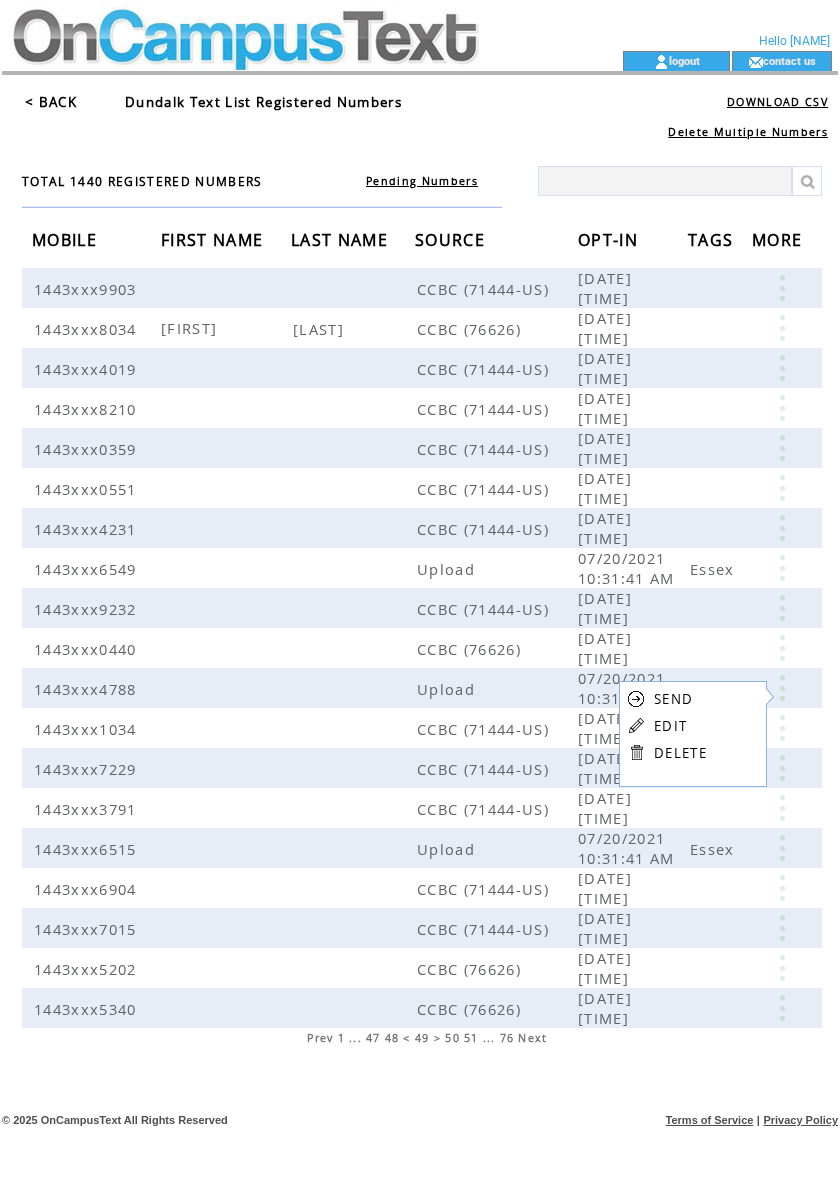 click on "EDIT" at bounding box center (670, 726) 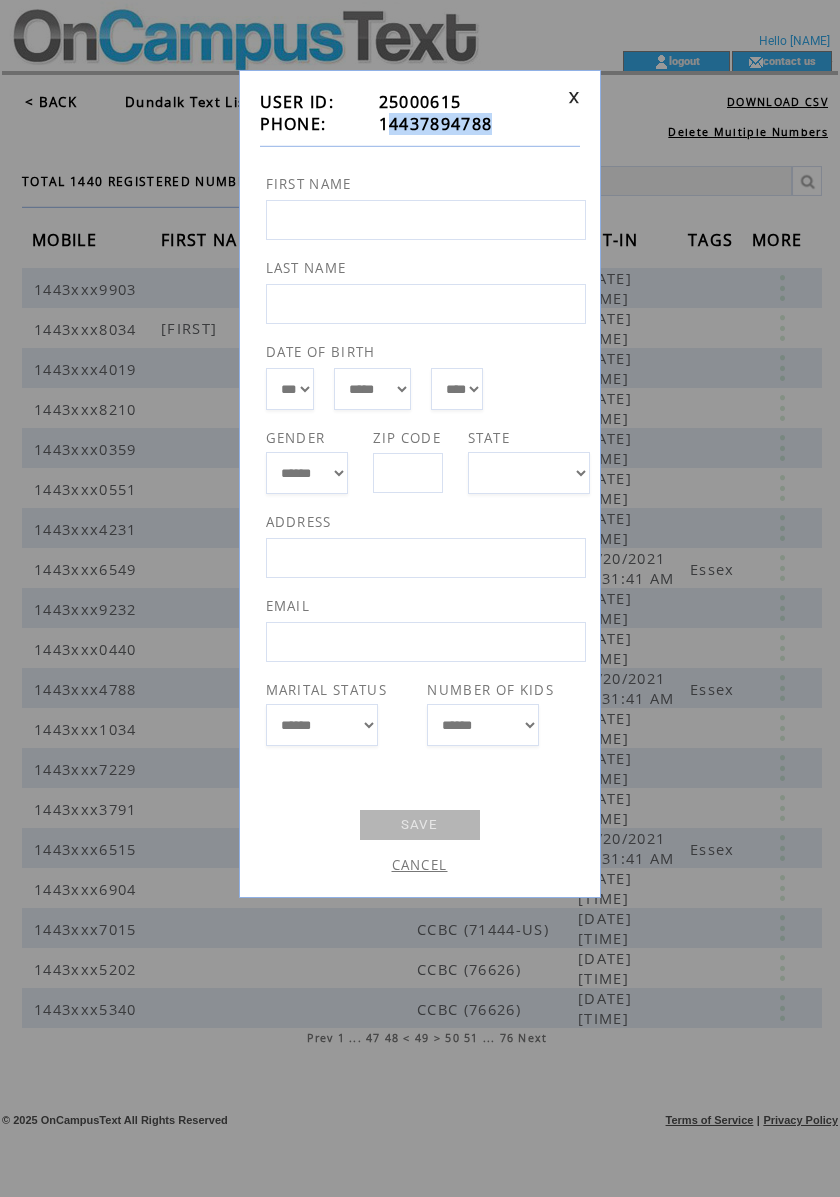 drag, startPoint x: 502, startPoint y: 130, endPoint x: 385, endPoint y: 128, distance: 117.01709 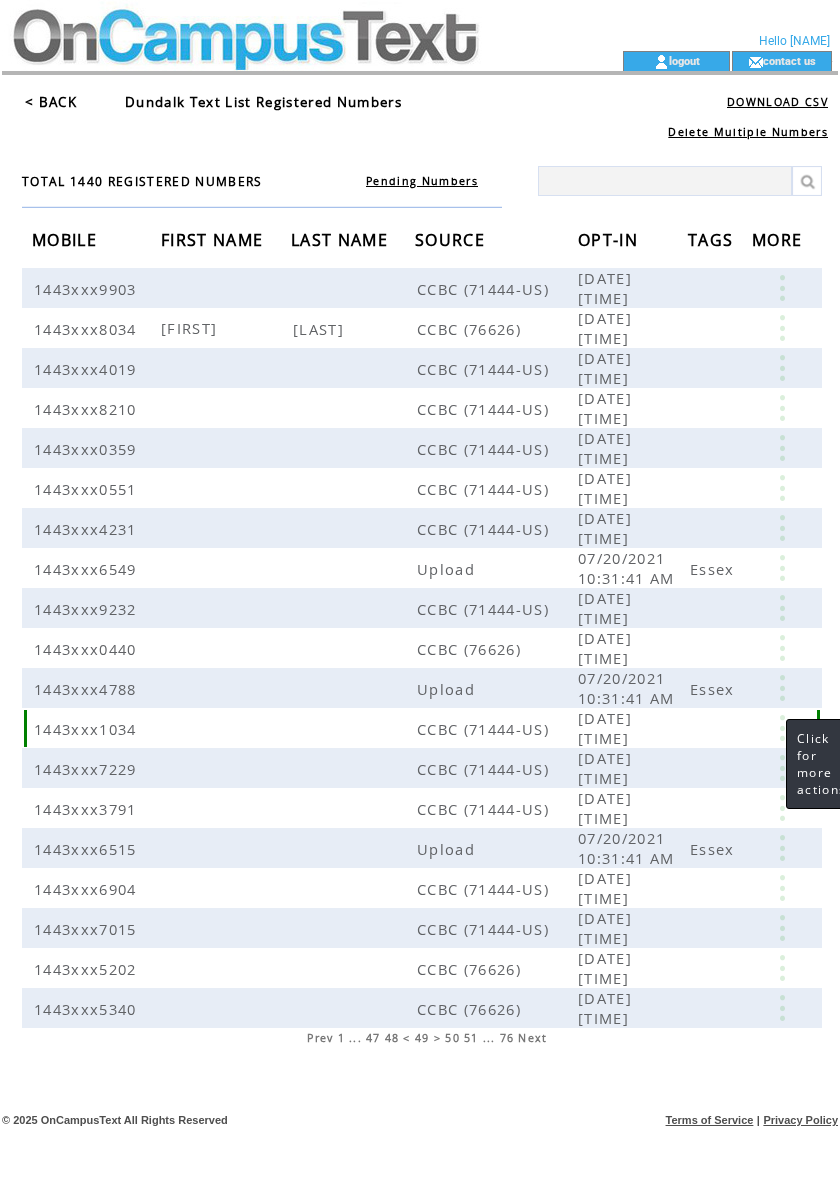 click at bounding box center (782, 728) 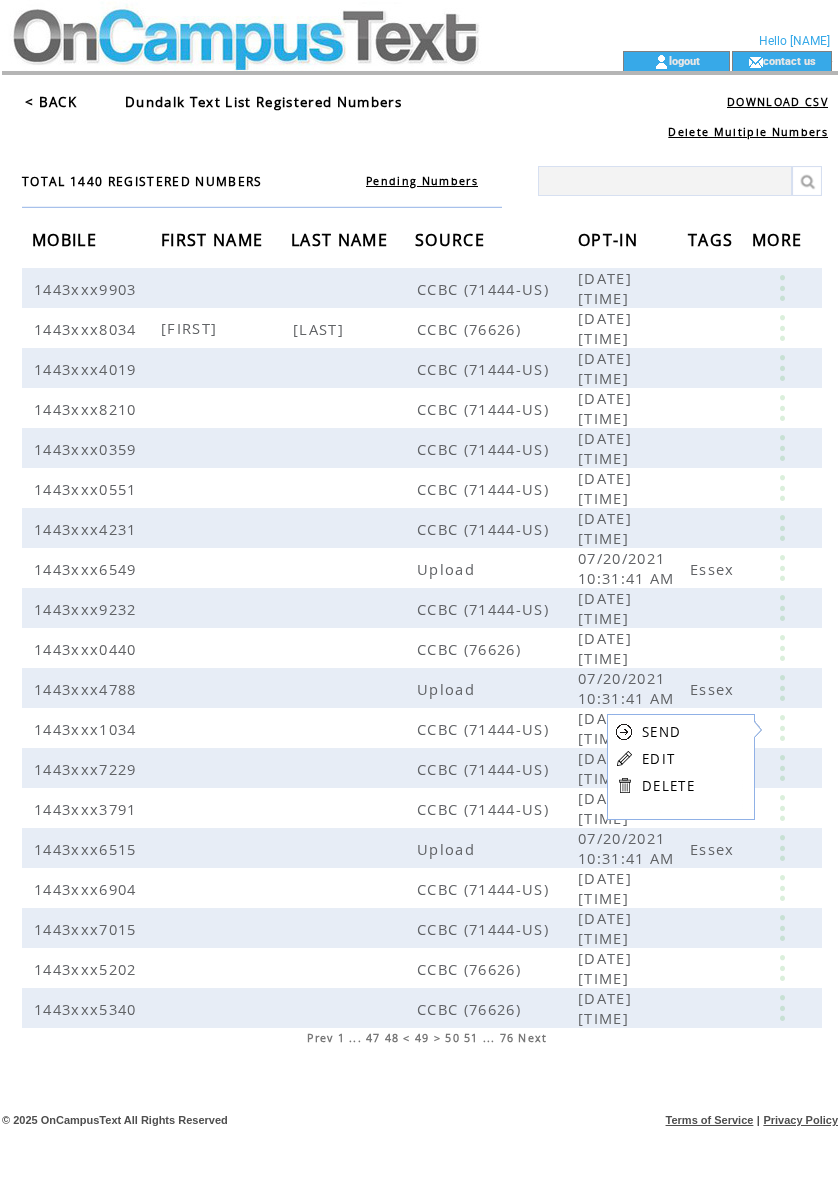 click on "EDIT" at bounding box center (658, 759) 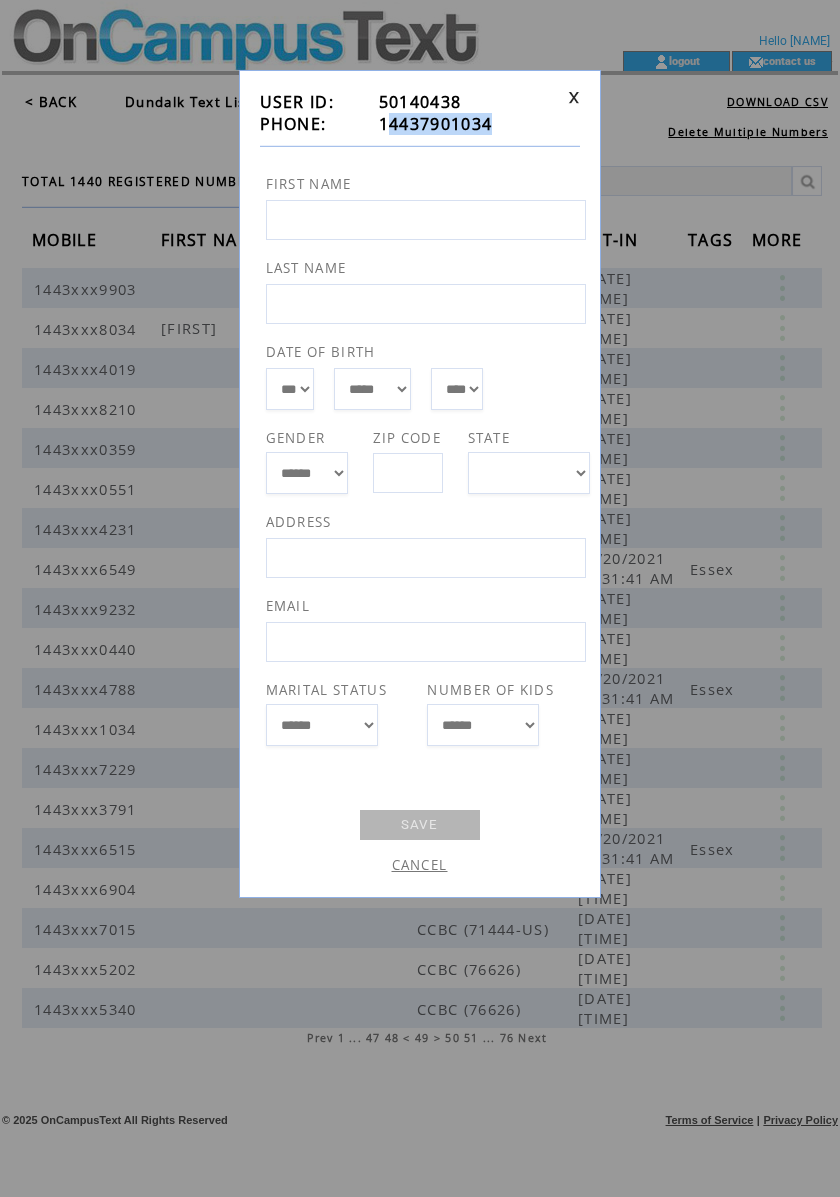 drag, startPoint x: 502, startPoint y: 120, endPoint x: 389, endPoint y: 136, distance: 114.12712 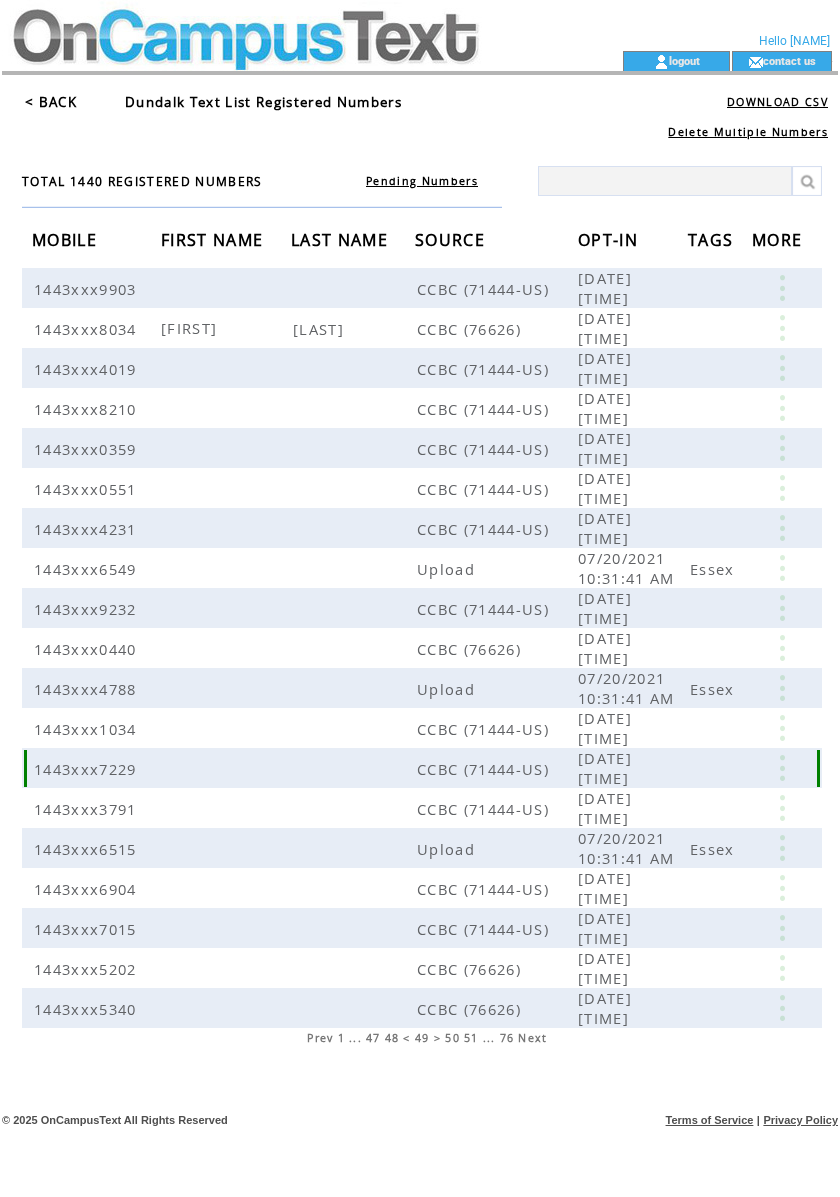click at bounding box center (782, 768) 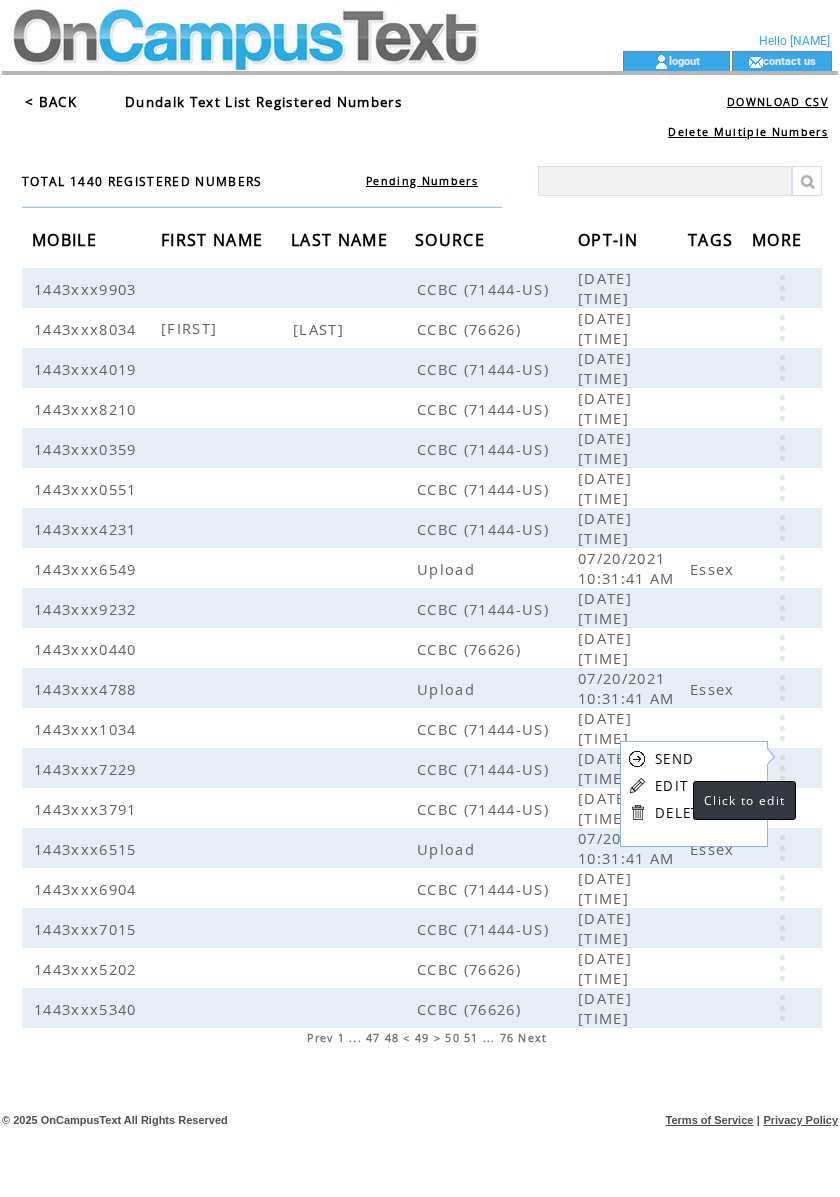 click on "EDIT" at bounding box center [671, 786] 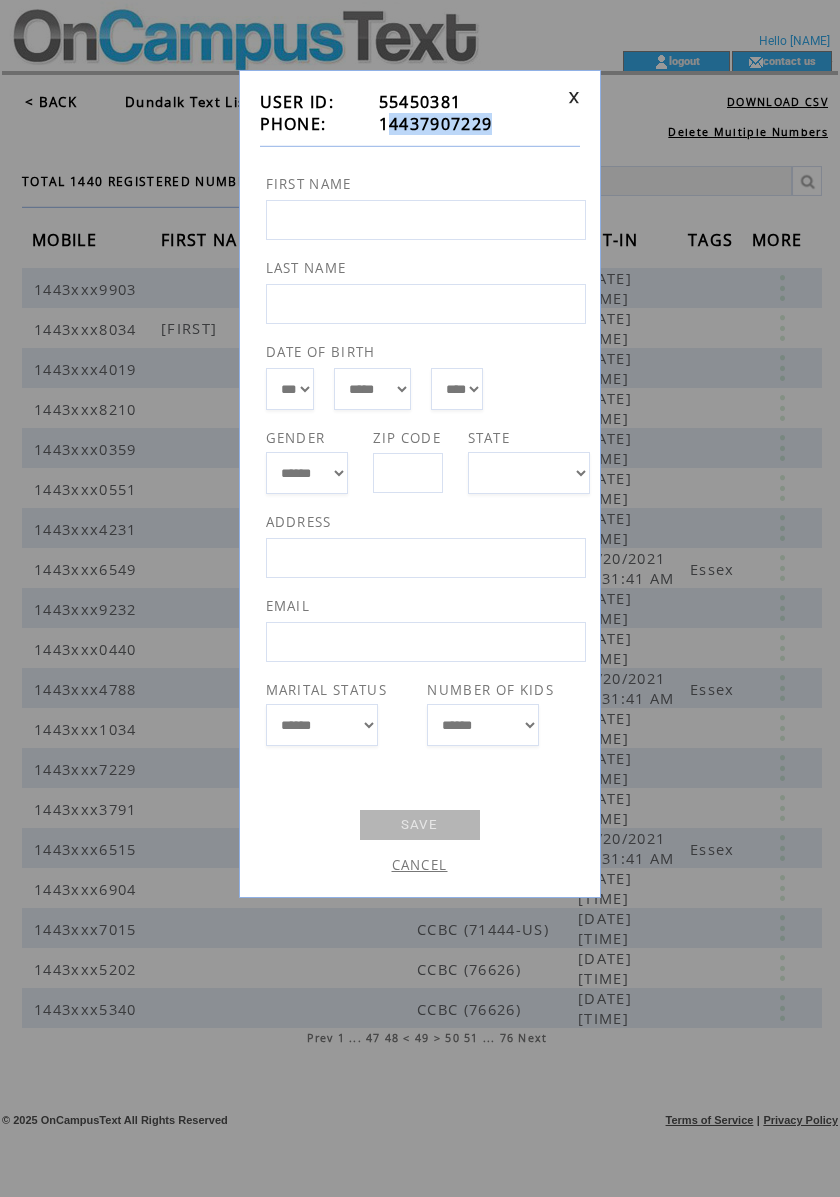 drag, startPoint x: 500, startPoint y: 125, endPoint x: 386, endPoint y: 132, distance: 114.21471 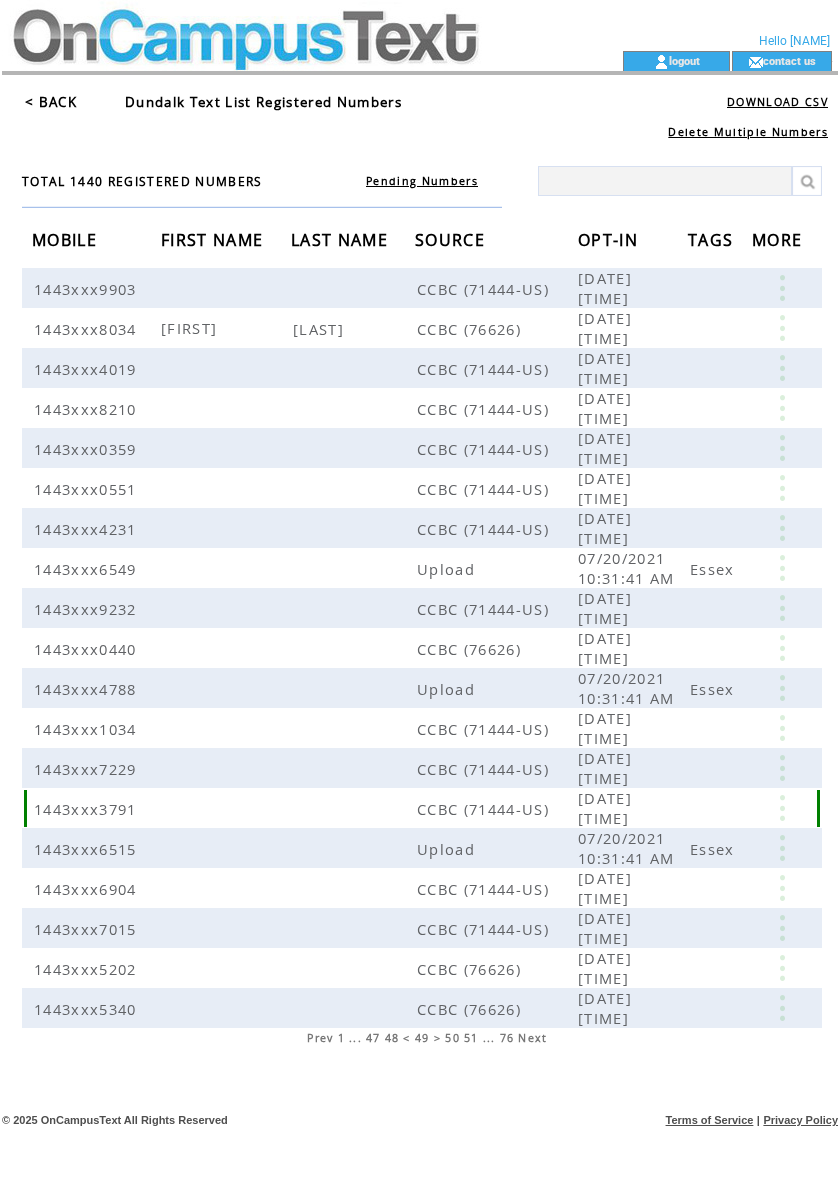 click at bounding box center (782, 808) 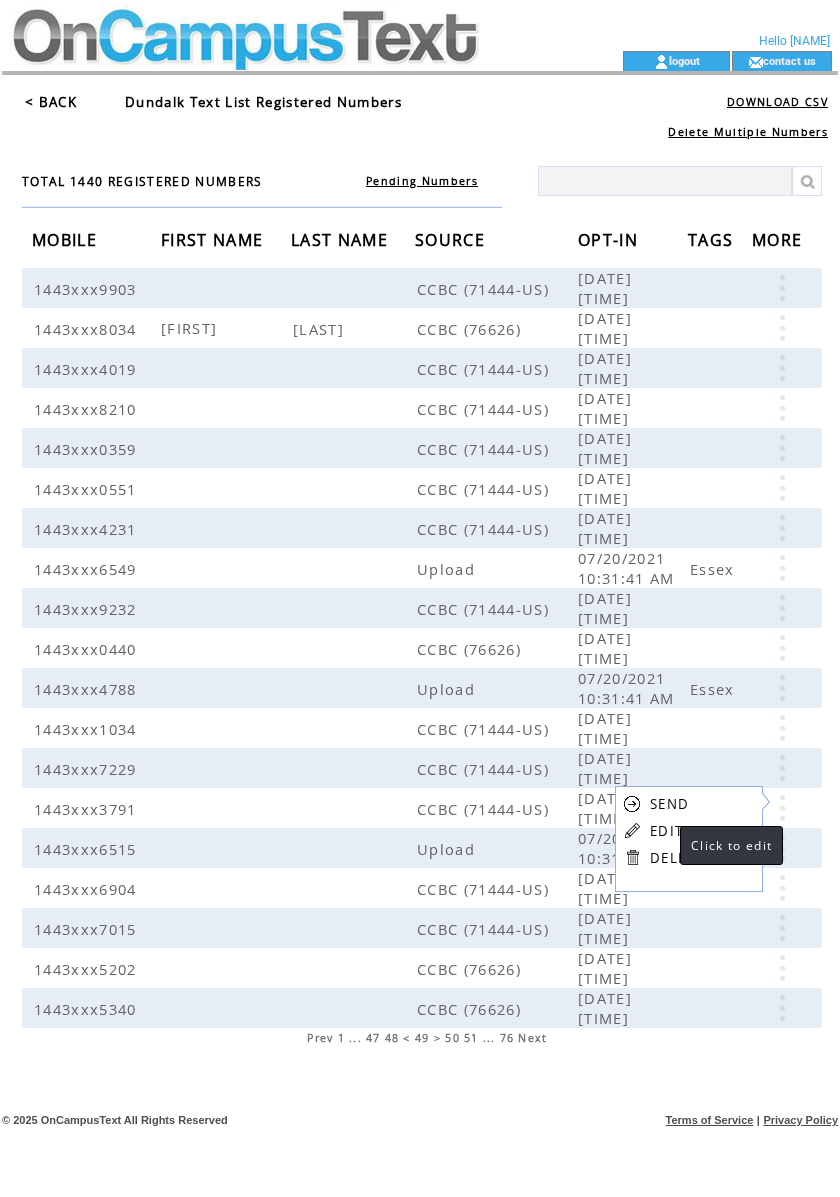 click on "EDIT" at bounding box center (666, 831) 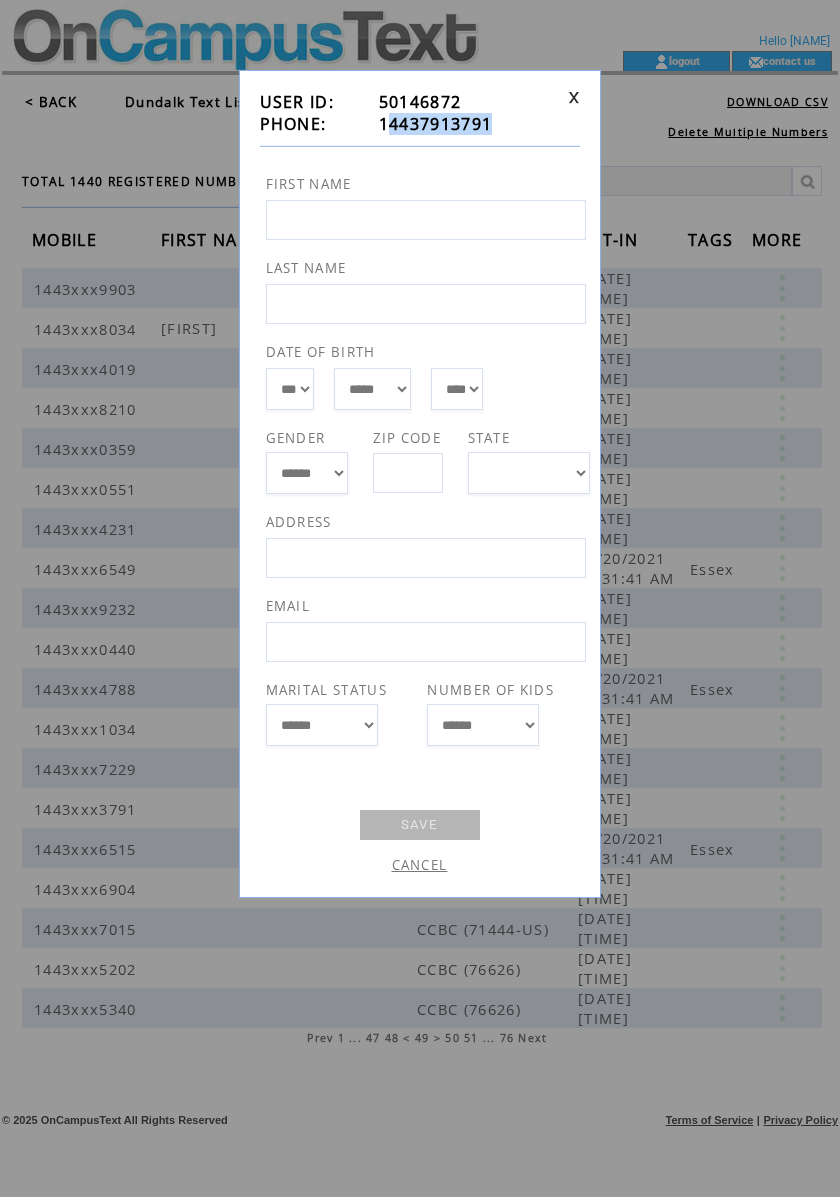 drag, startPoint x: 516, startPoint y: 124, endPoint x: 392, endPoint y: 116, distance: 124.2578 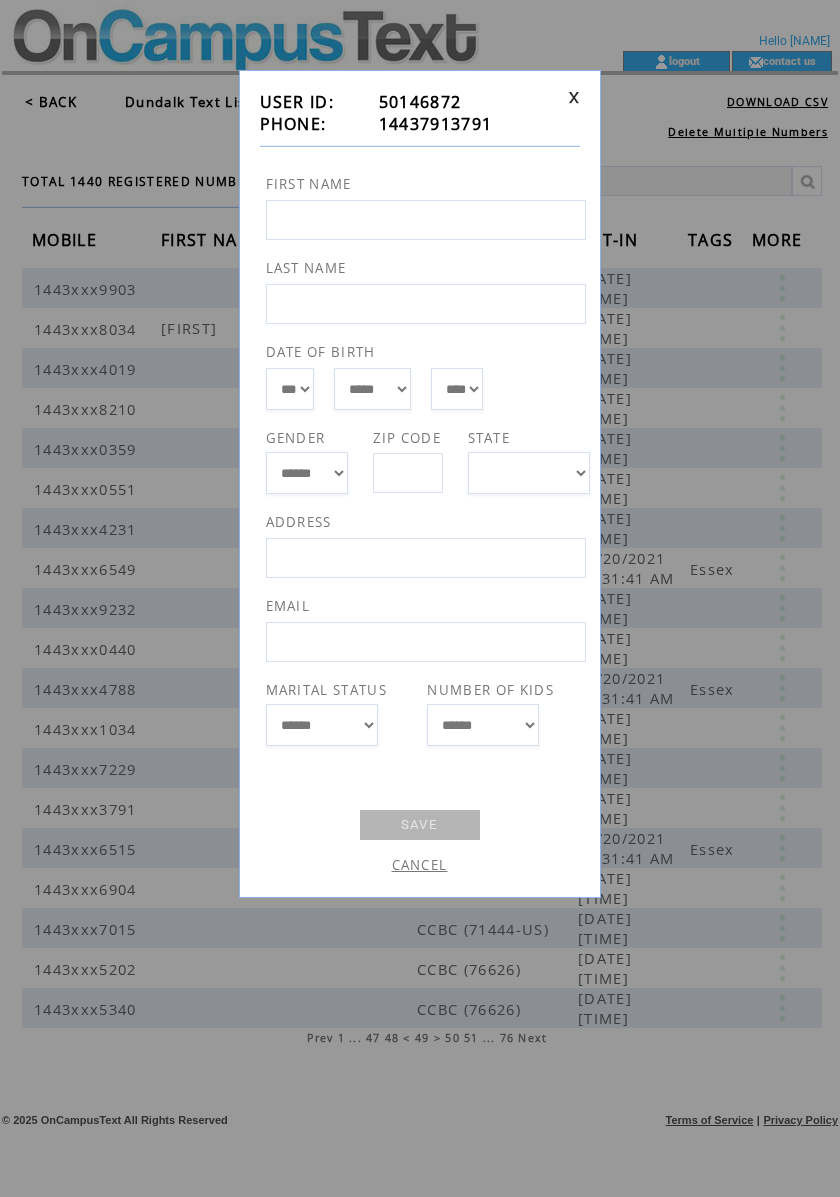 click on "**********" at bounding box center [420, 484] 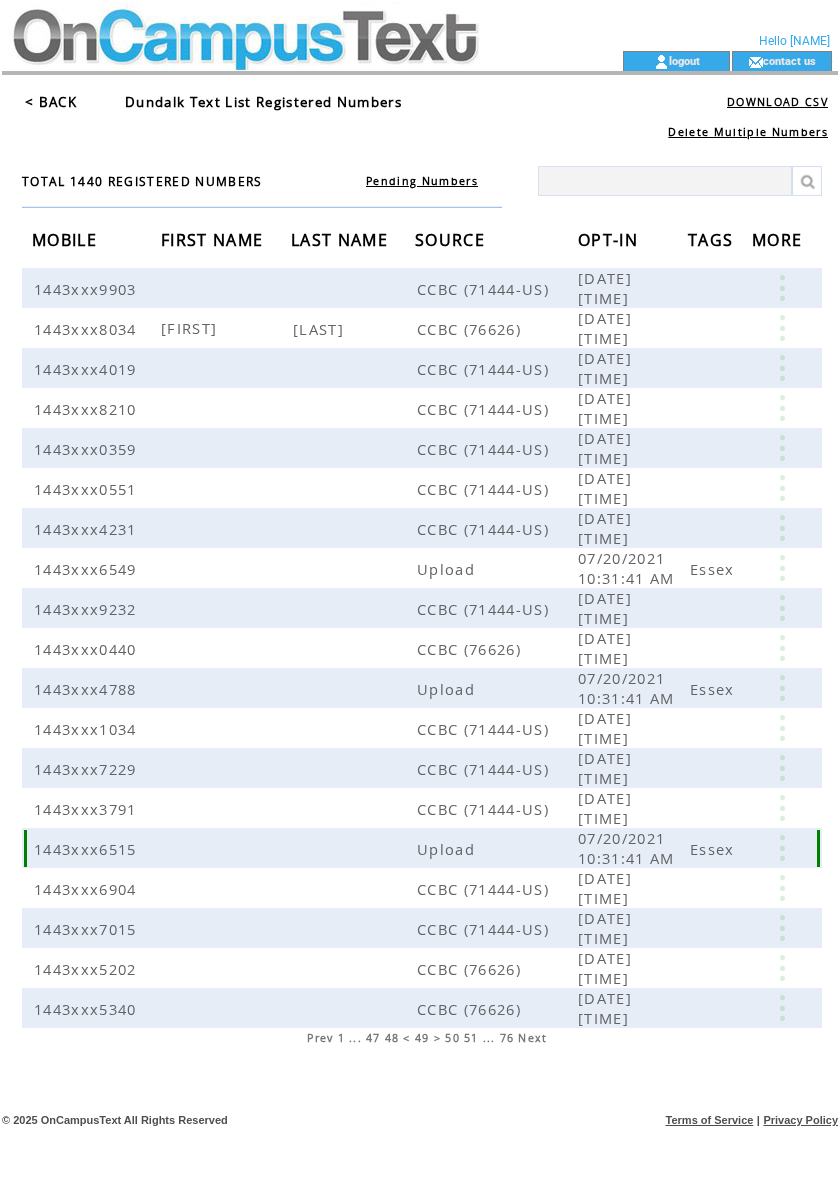 click at bounding box center [782, 848] 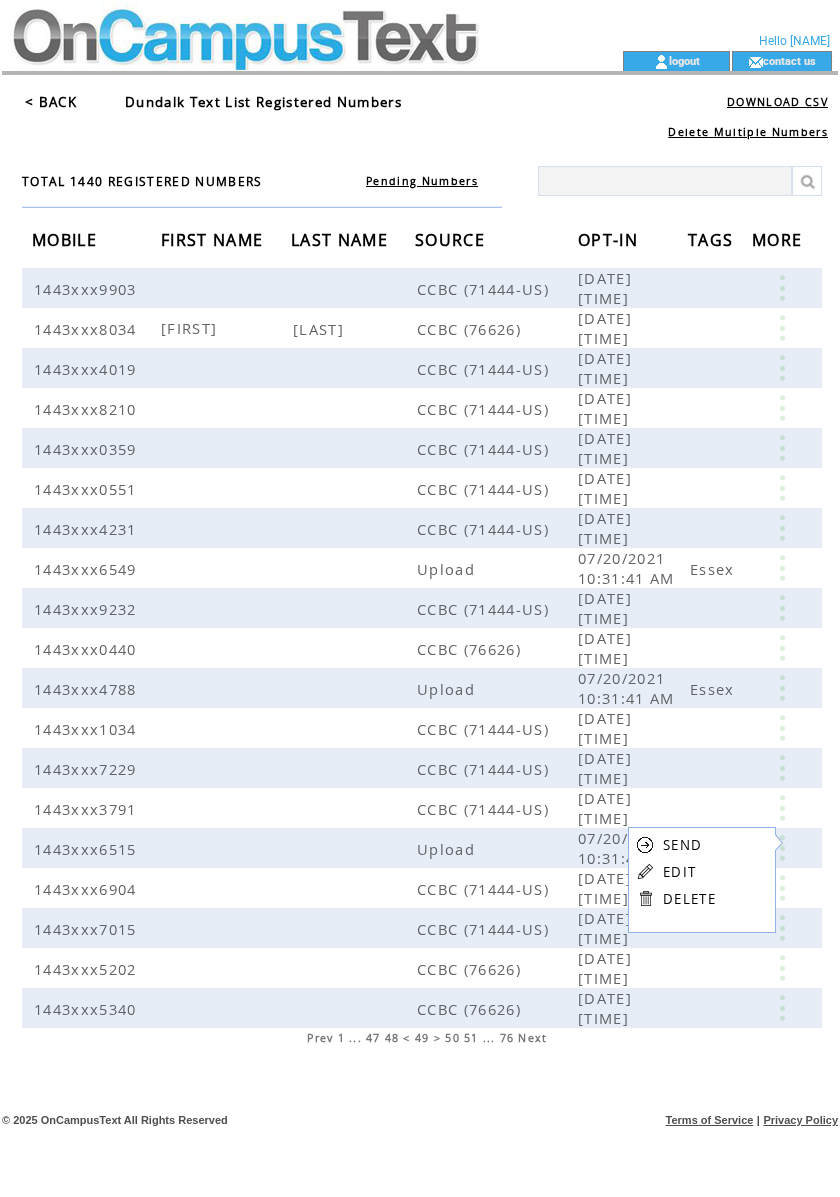click on "EDIT" at bounding box center [679, 872] 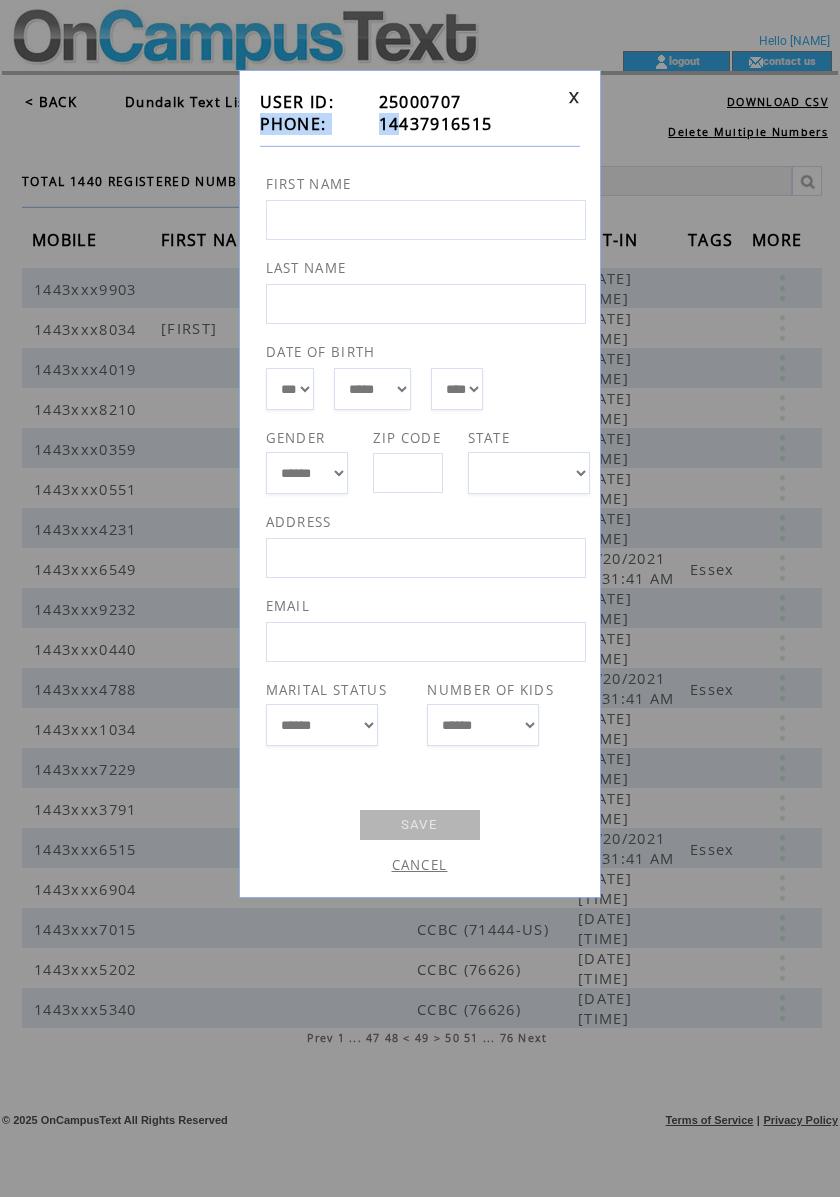drag, startPoint x: 501, startPoint y: 112, endPoint x: 394, endPoint y: 136, distance: 109.65856 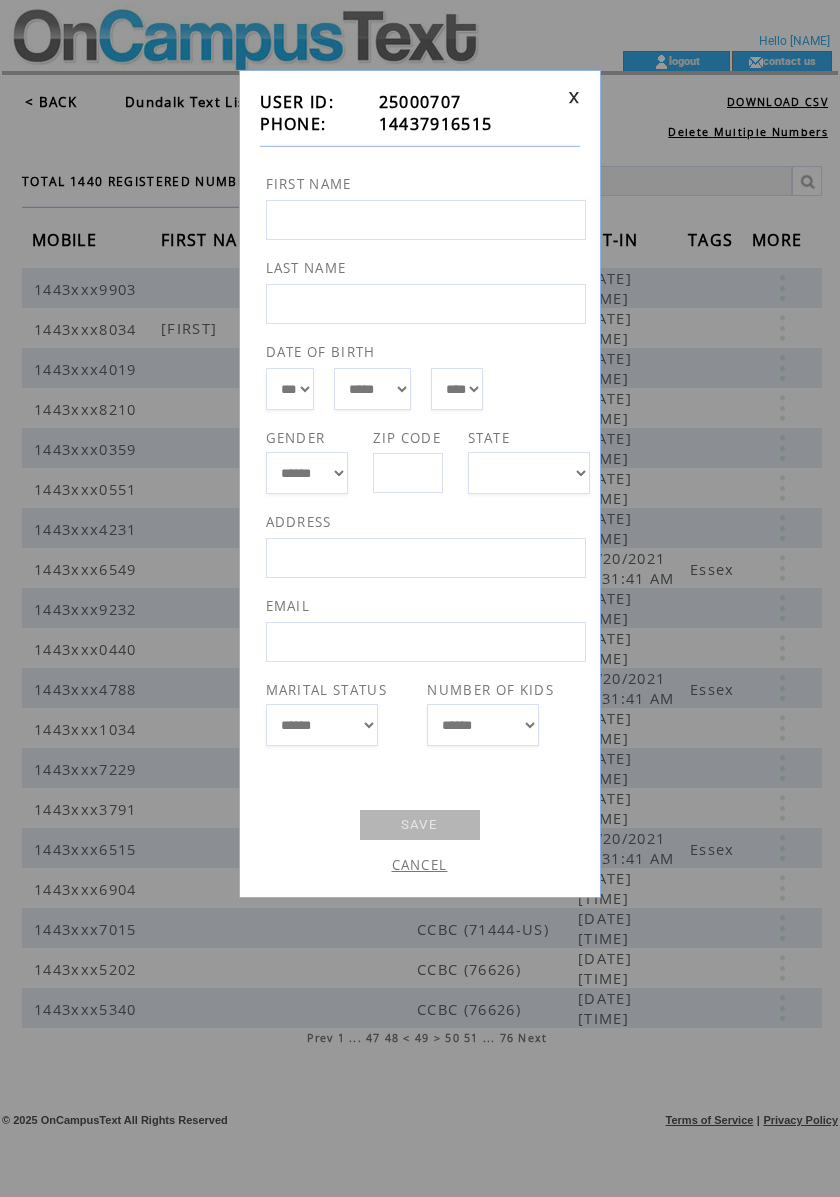 drag, startPoint x: 394, startPoint y: 136, endPoint x: 378, endPoint y: 137, distance: 16.03122 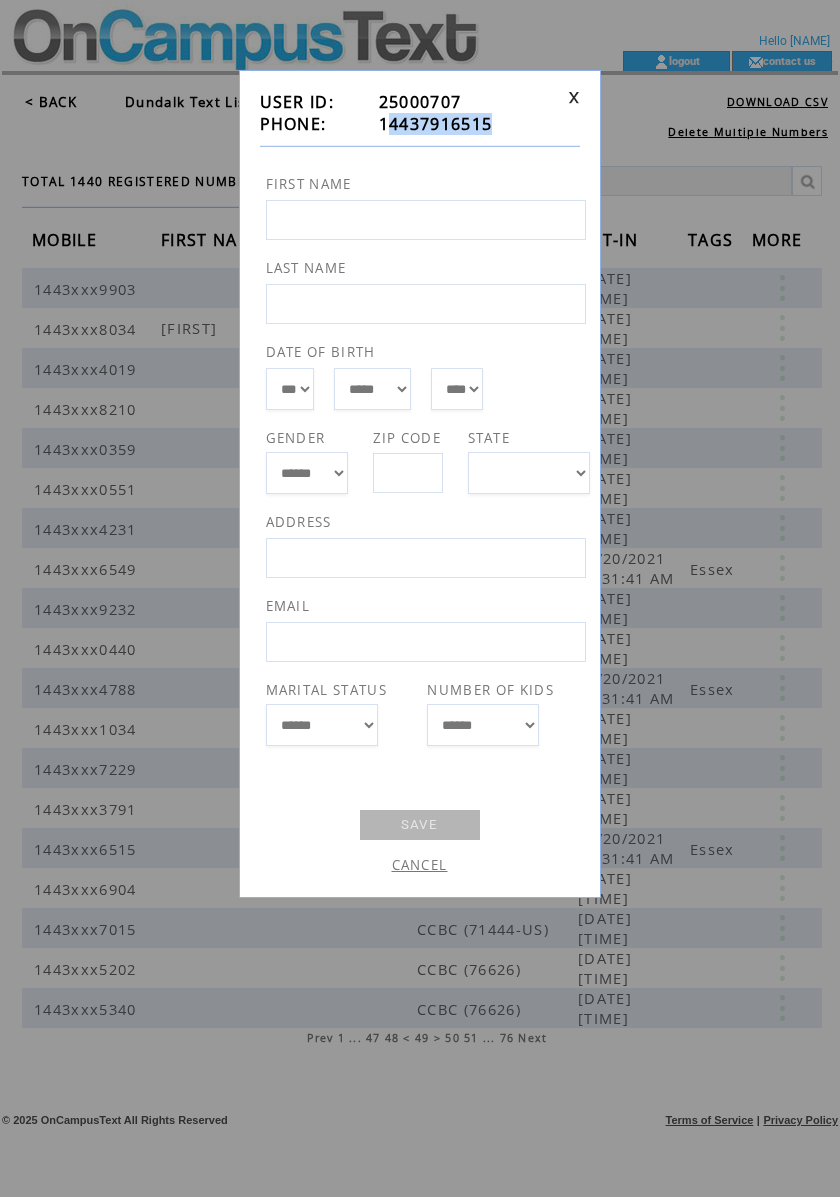 drag, startPoint x: 393, startPoint y: 130, endPoint x: 510, endPoint y: 132, distance: 117.01709 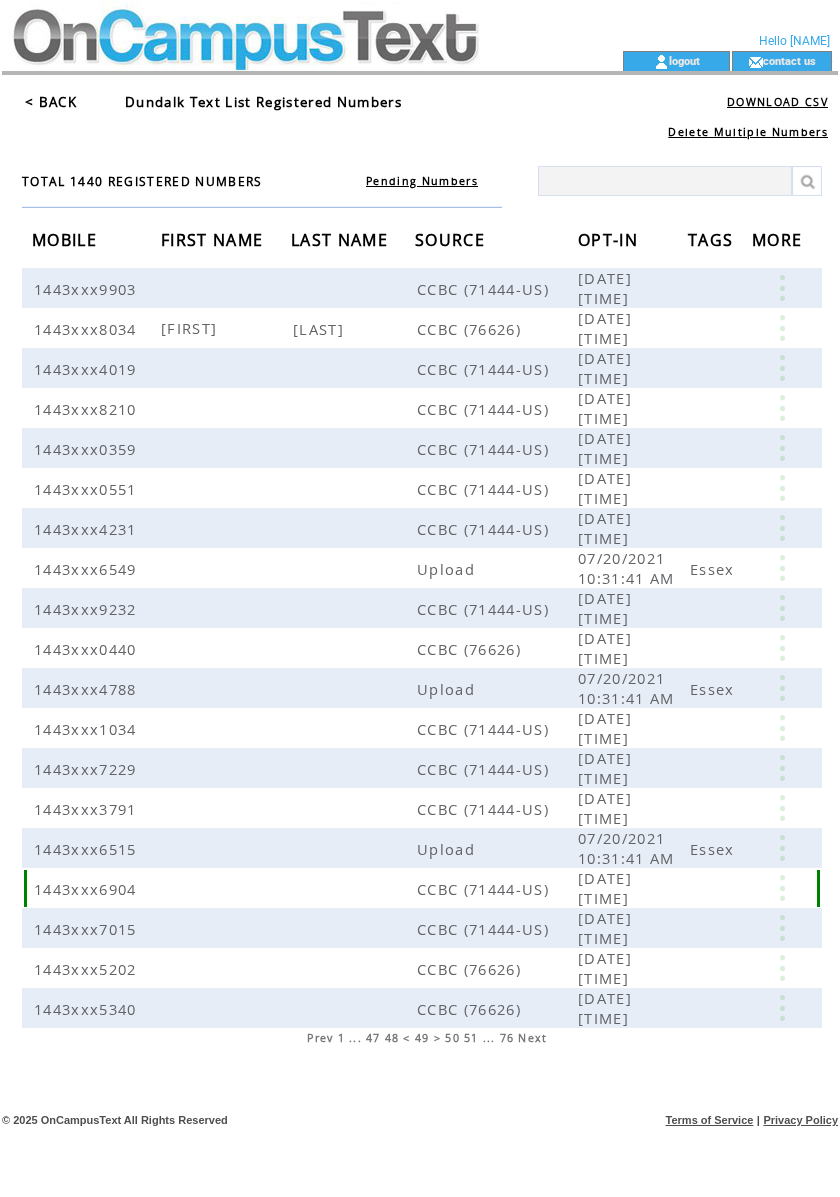 click at bounding box center (782, 888) 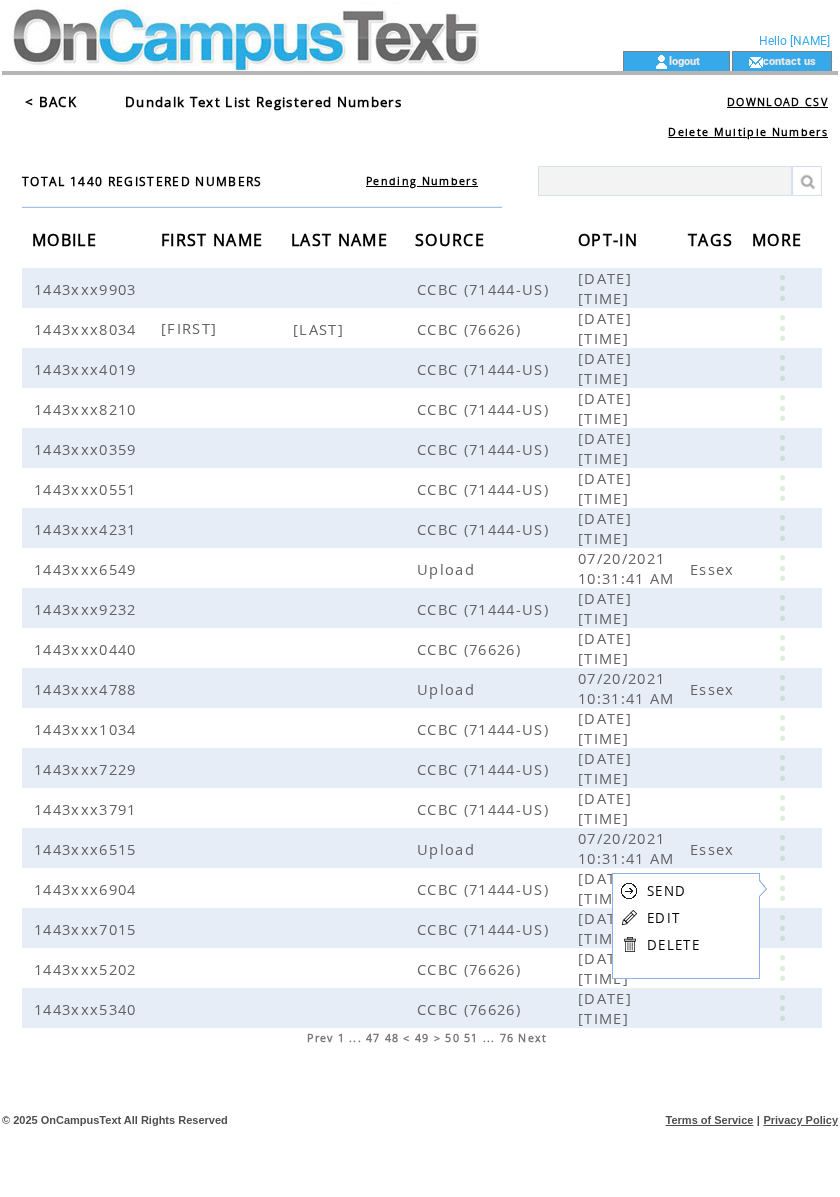 click on "EDIT" at bounding box center [663, 918] 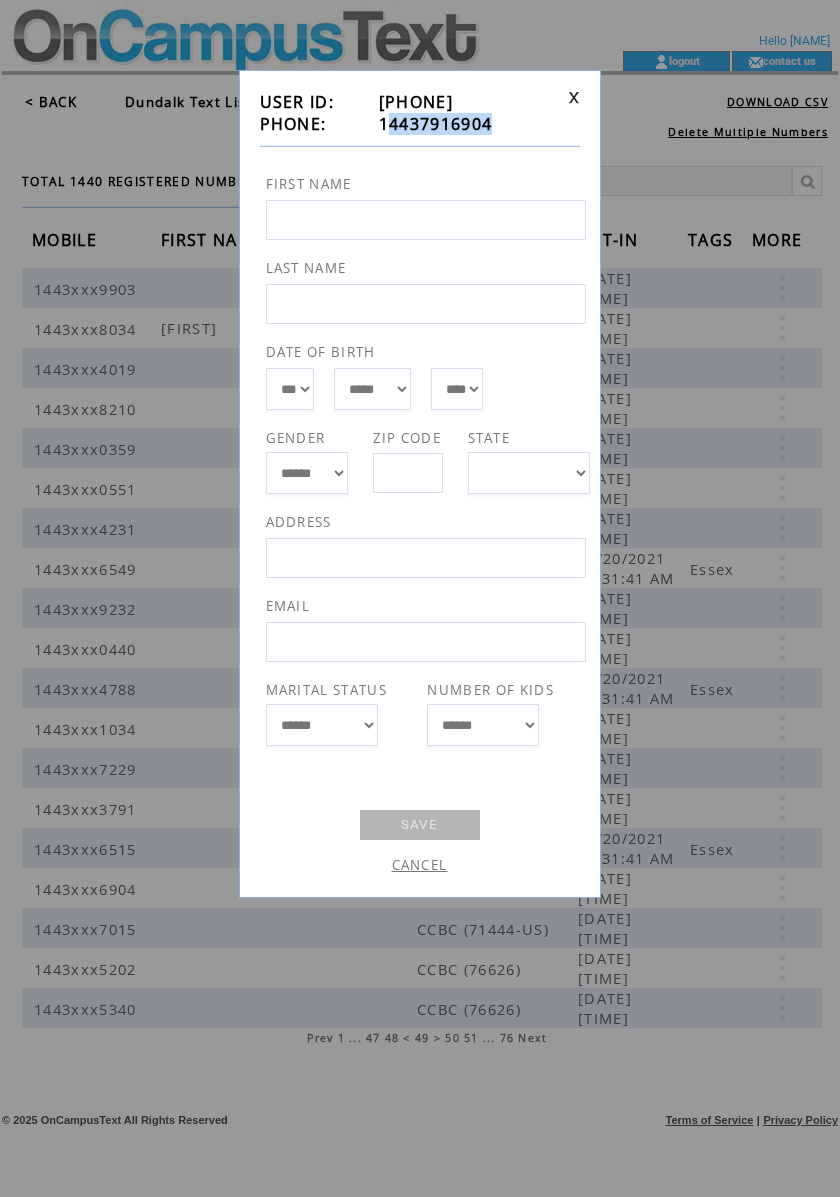 drag, startPoint x: 482, startPoint y: 133, endPoint x: 390, endPoint y: 125, distance: 92.34717 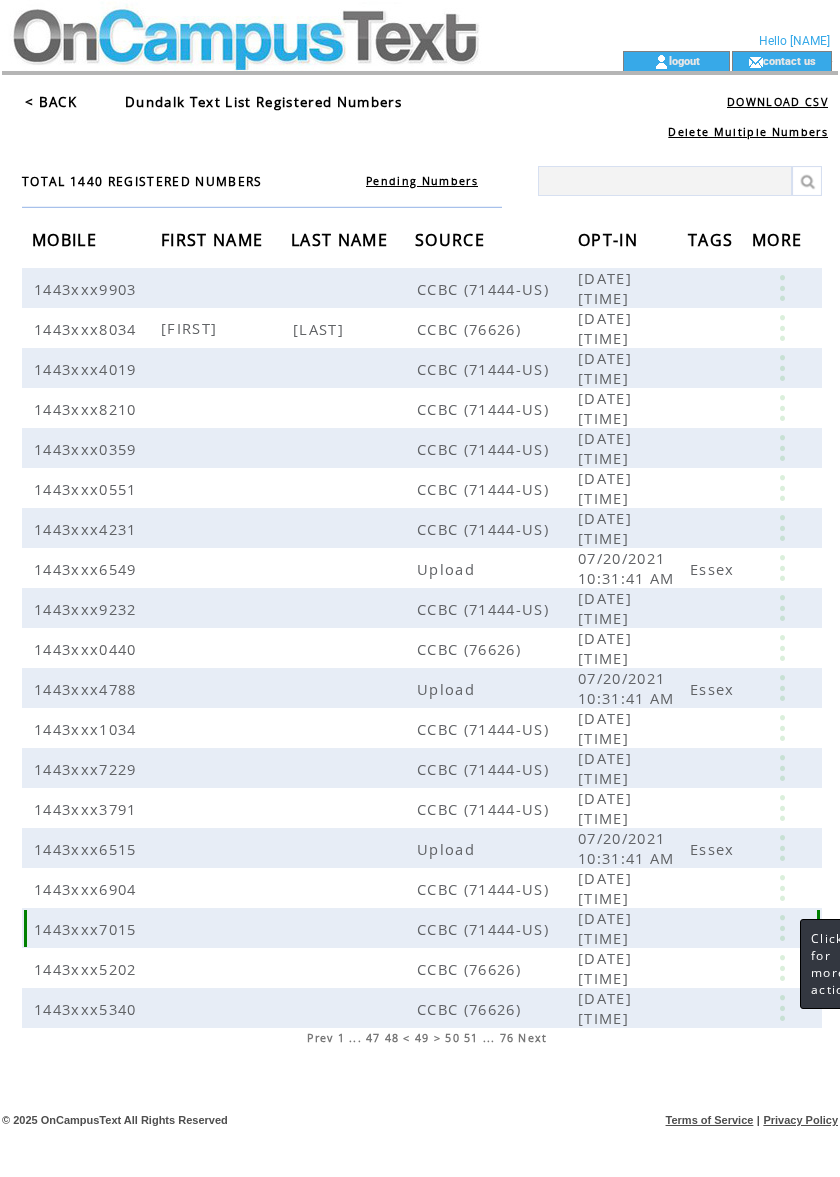 click at bounding box center (782, 928) 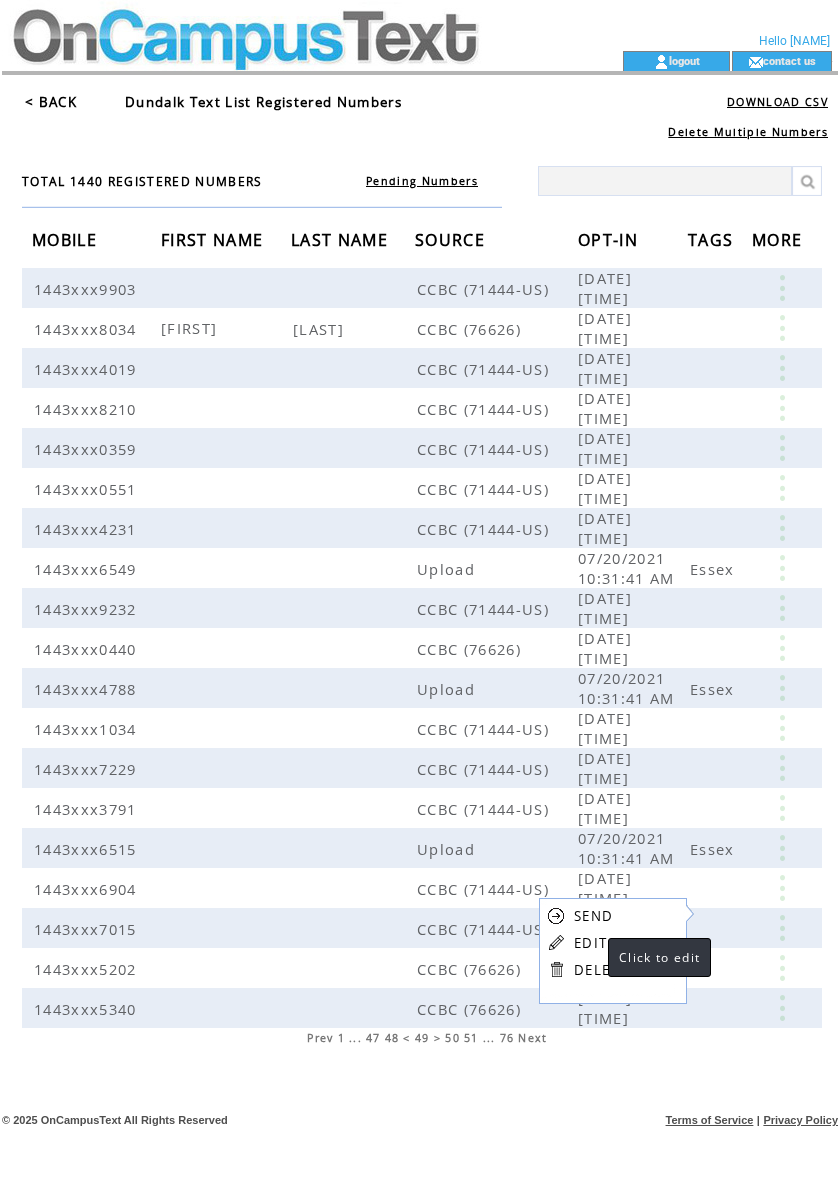click on "EDIT" at bounding box center (590, 943) 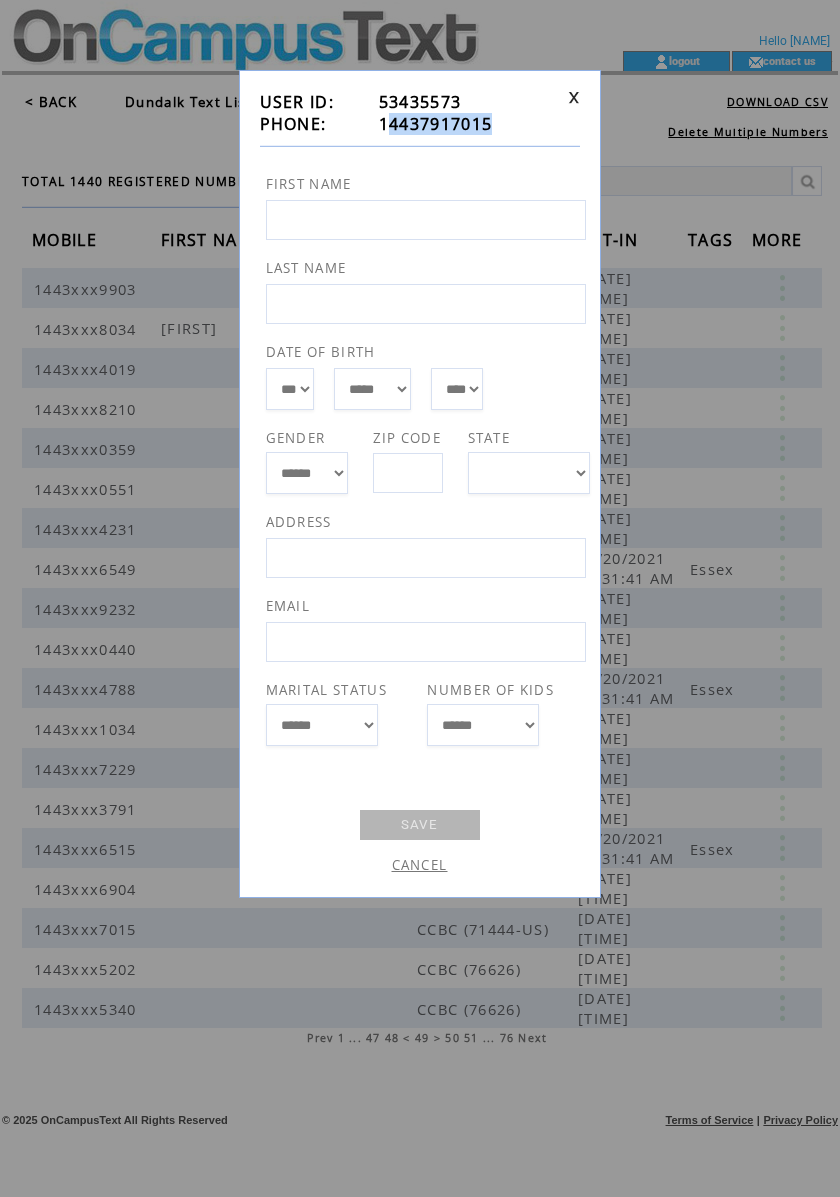 drag, startPoint x: 496, startPoint y: 126, endPoint x: 386, endPoint y: 124, distance: 110.01818 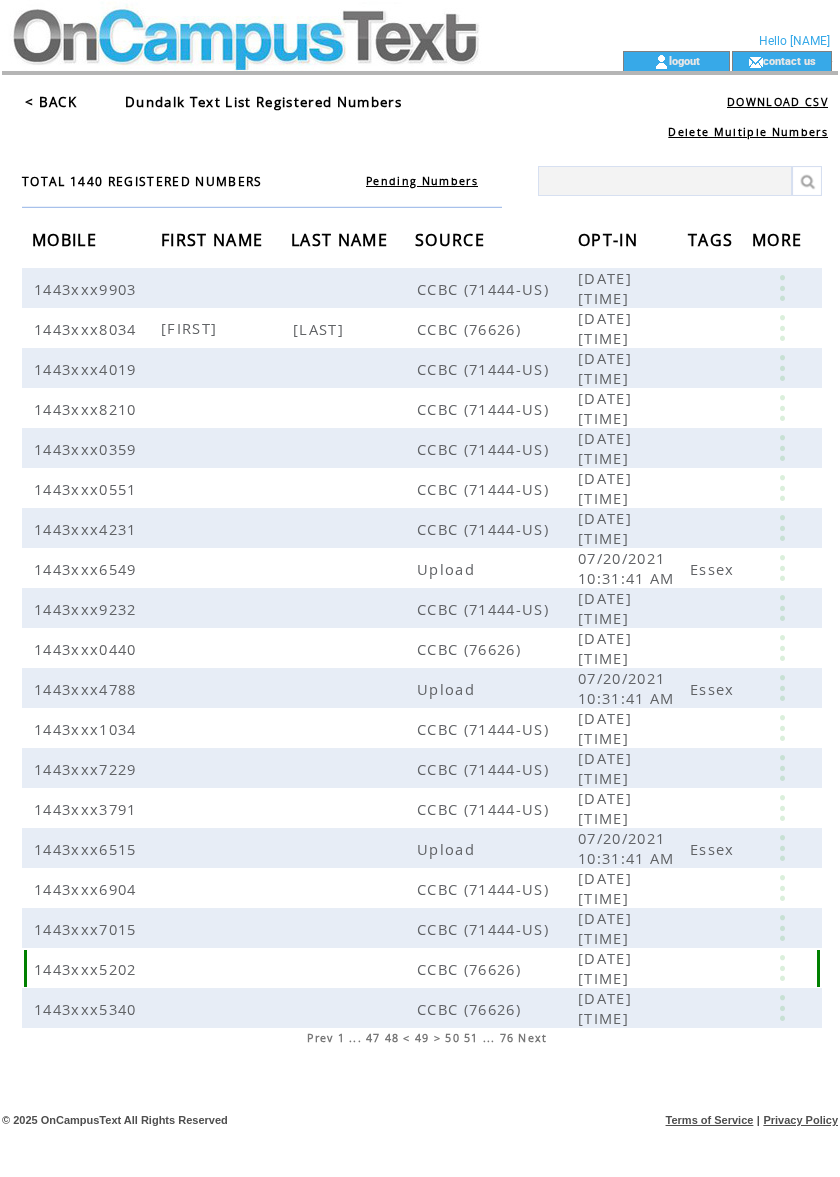 click at bounding box center (782, 968) 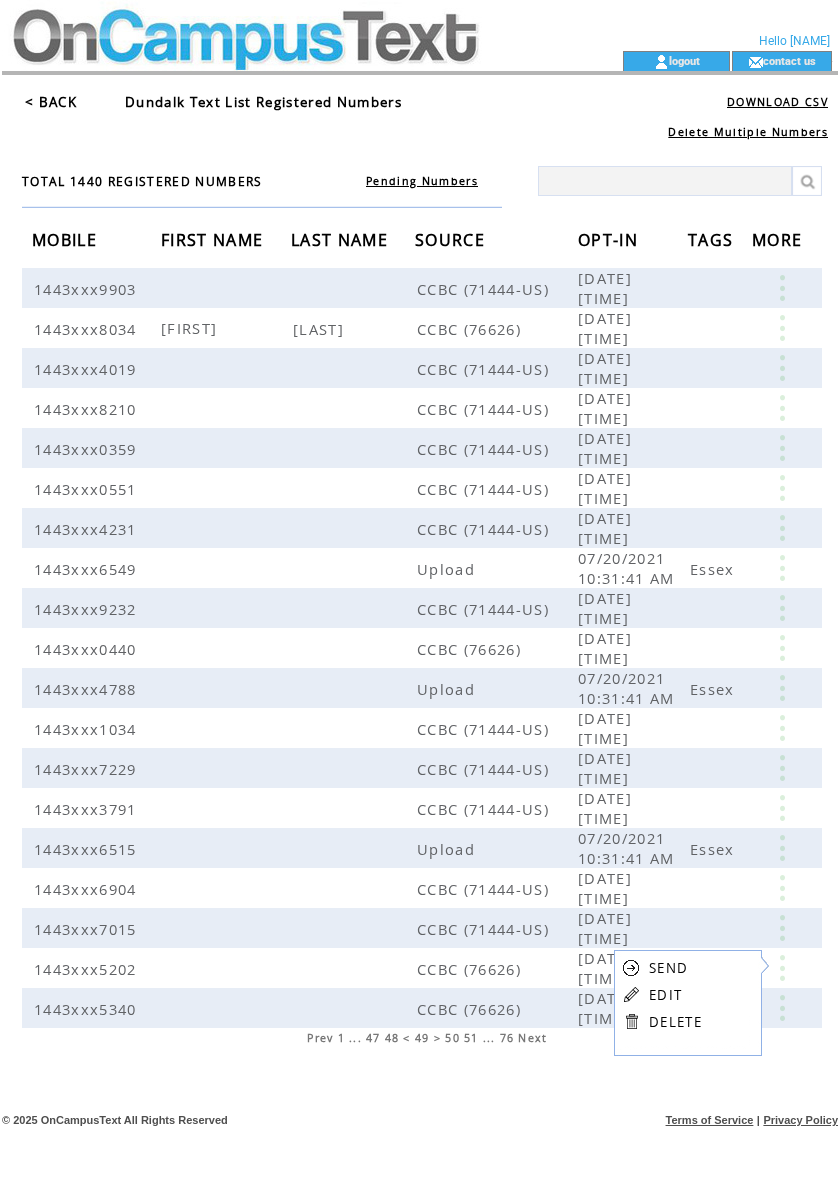 click on "EDIT" at bounding box center (665, 995) 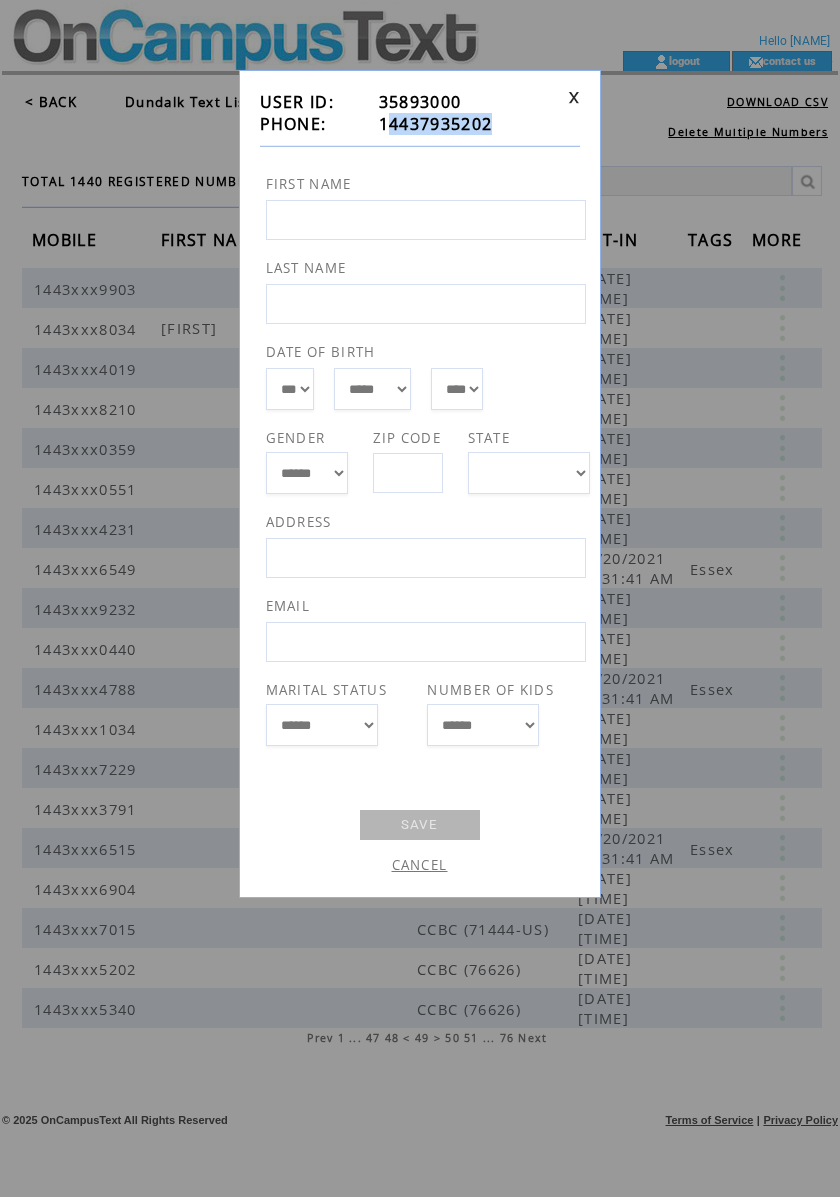 drag, startPoint x: 500, startPoint y: 129, endPoint x: 390, endPoint y: 124, distance: 110.11358 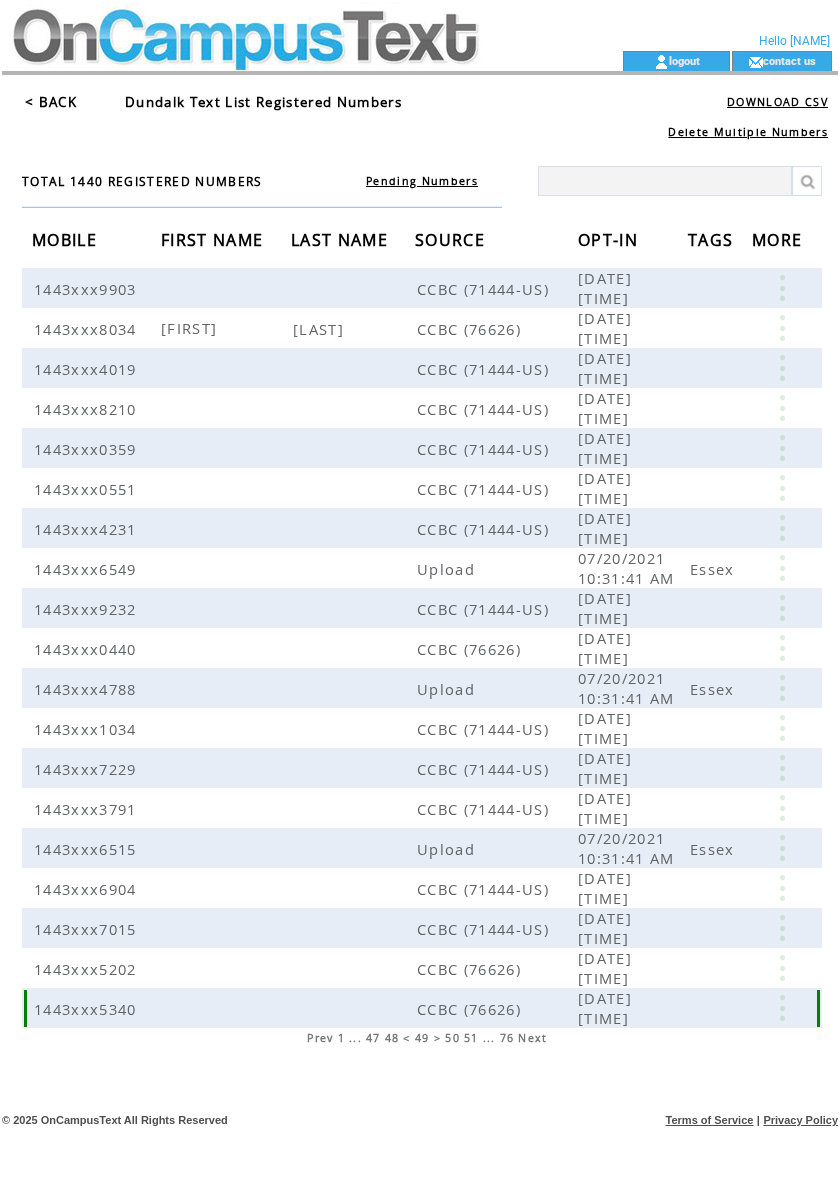 click at bounding box center [782, 1008] 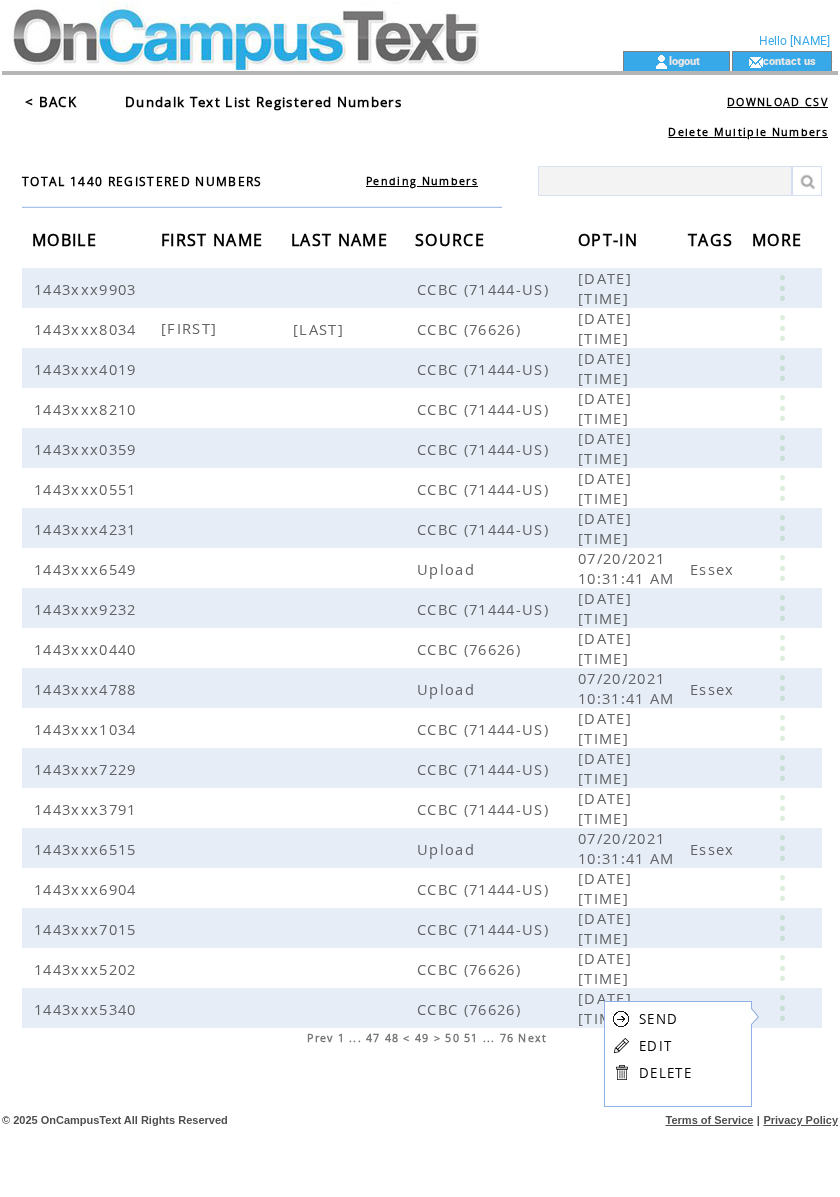 click on "EDIT" at bounding box center (655, 1046) 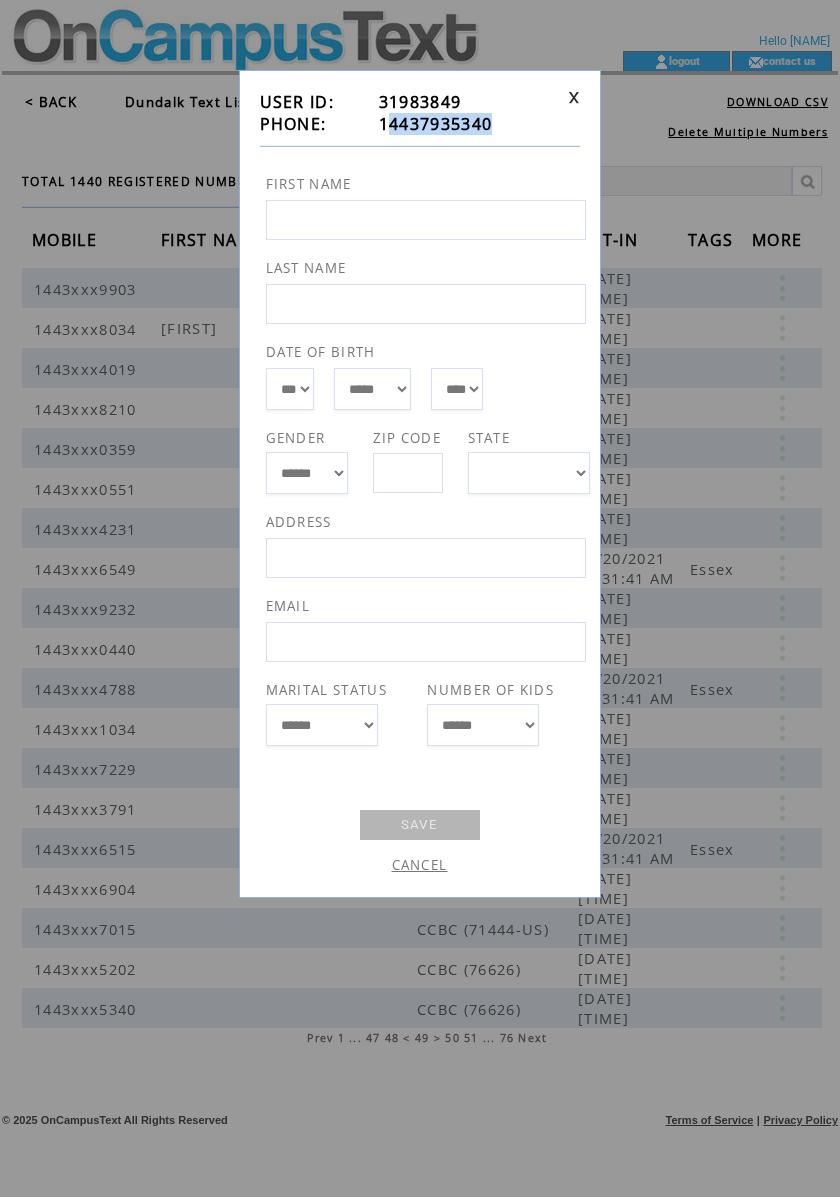 drag, startPoint x: 529, startPoint y: 130, endPoint x: 388, endPoint y: 130, distance: 141 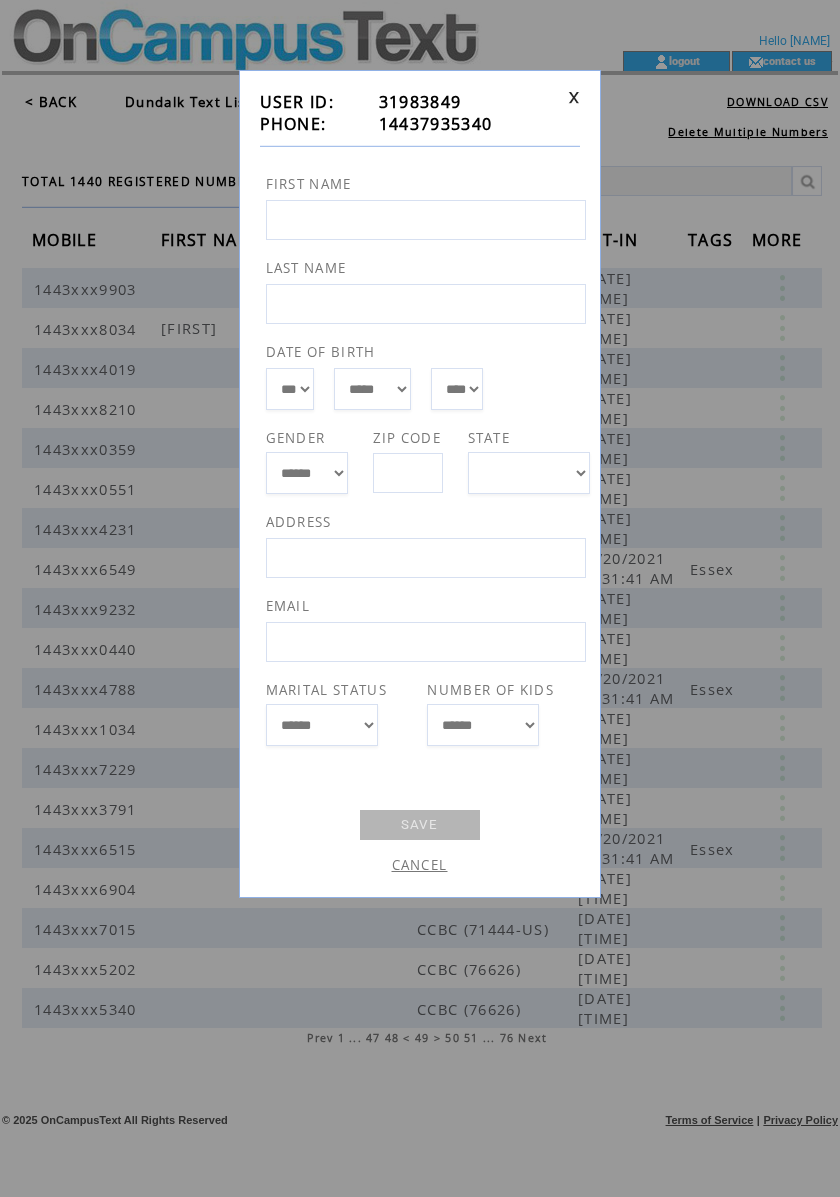 click on "CANCEL" at bounding box center (420, 865) 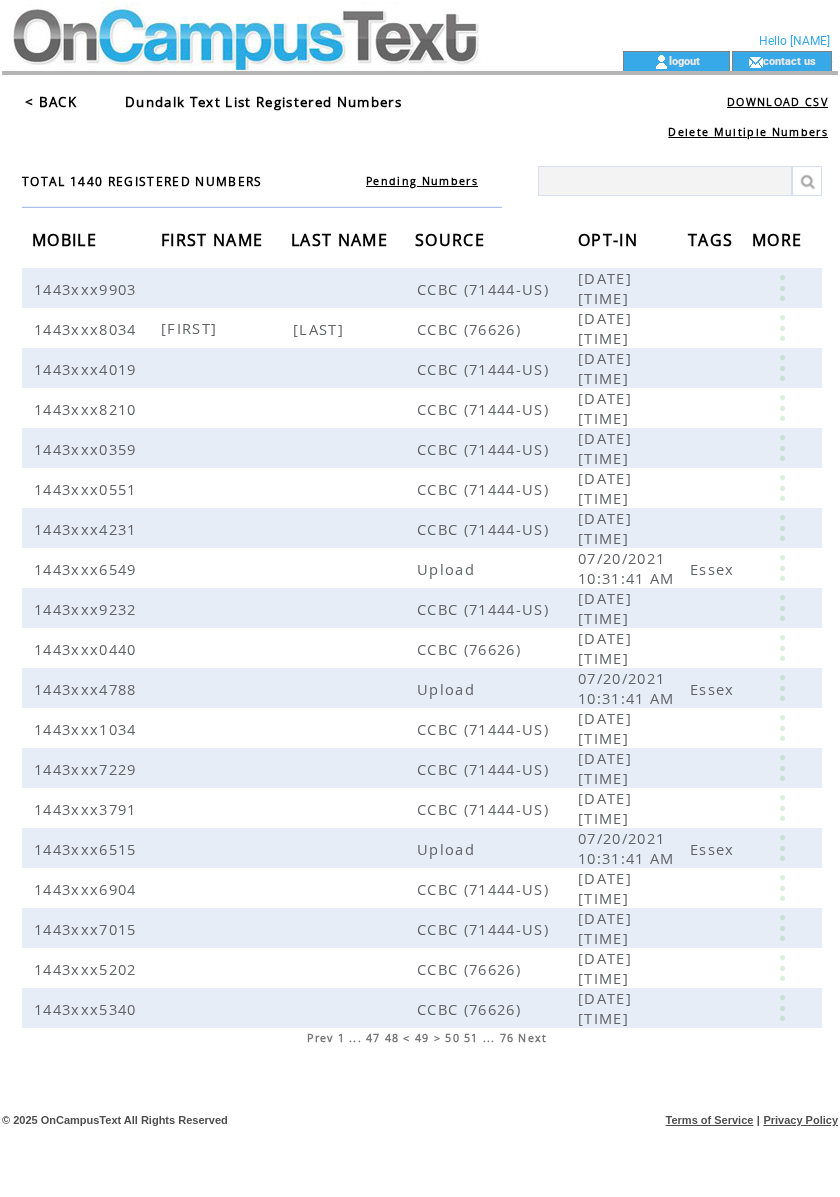 click on "Next" at bounding box center (532, 1038) 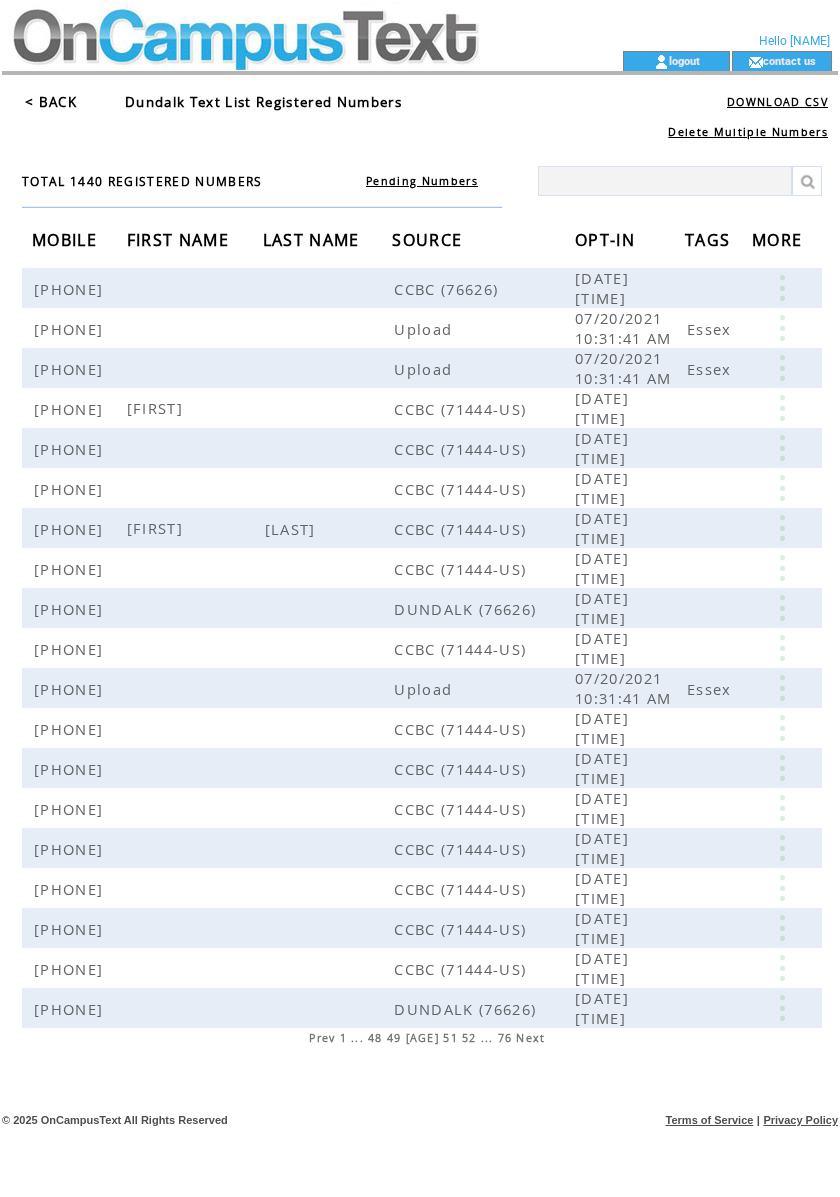 scroll, scrollTop: 0, scrollLeft: 0, axis: both 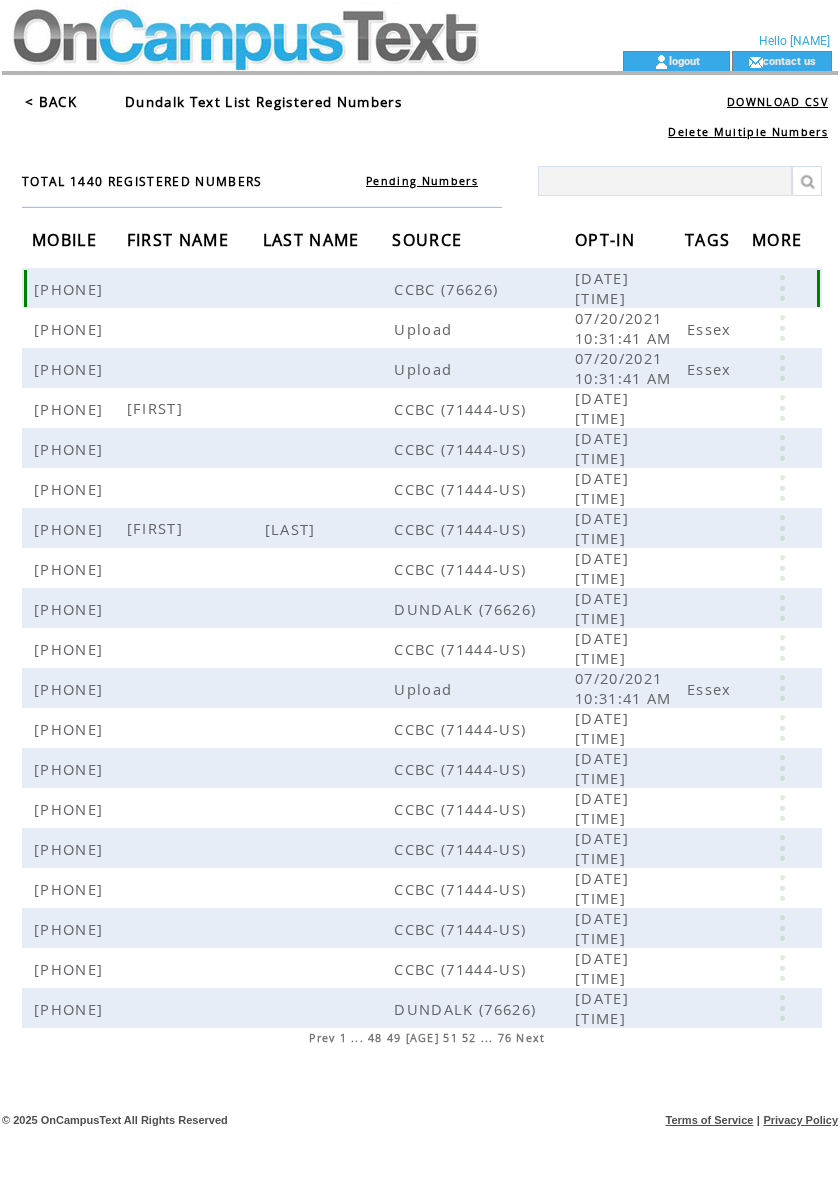 click at bounding box center (782, 288) 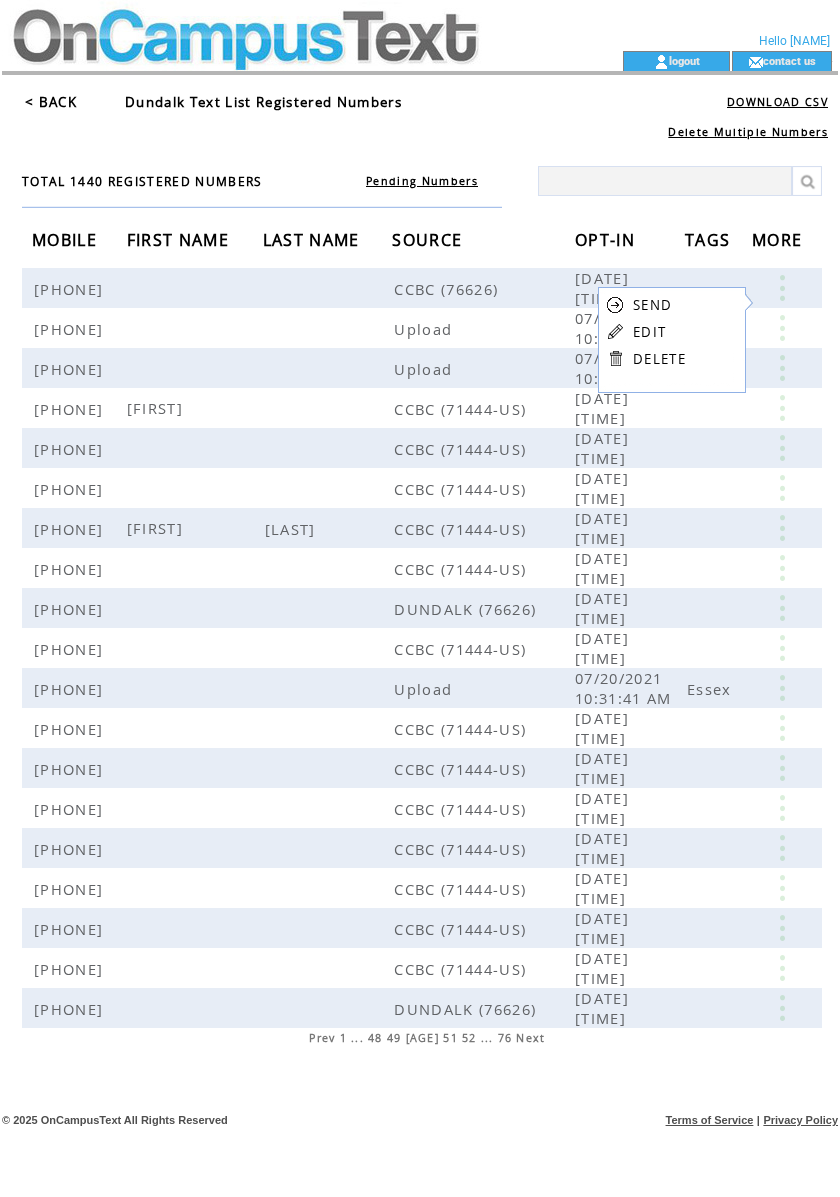 click on "EDIT" at bounding box center (649, 332) 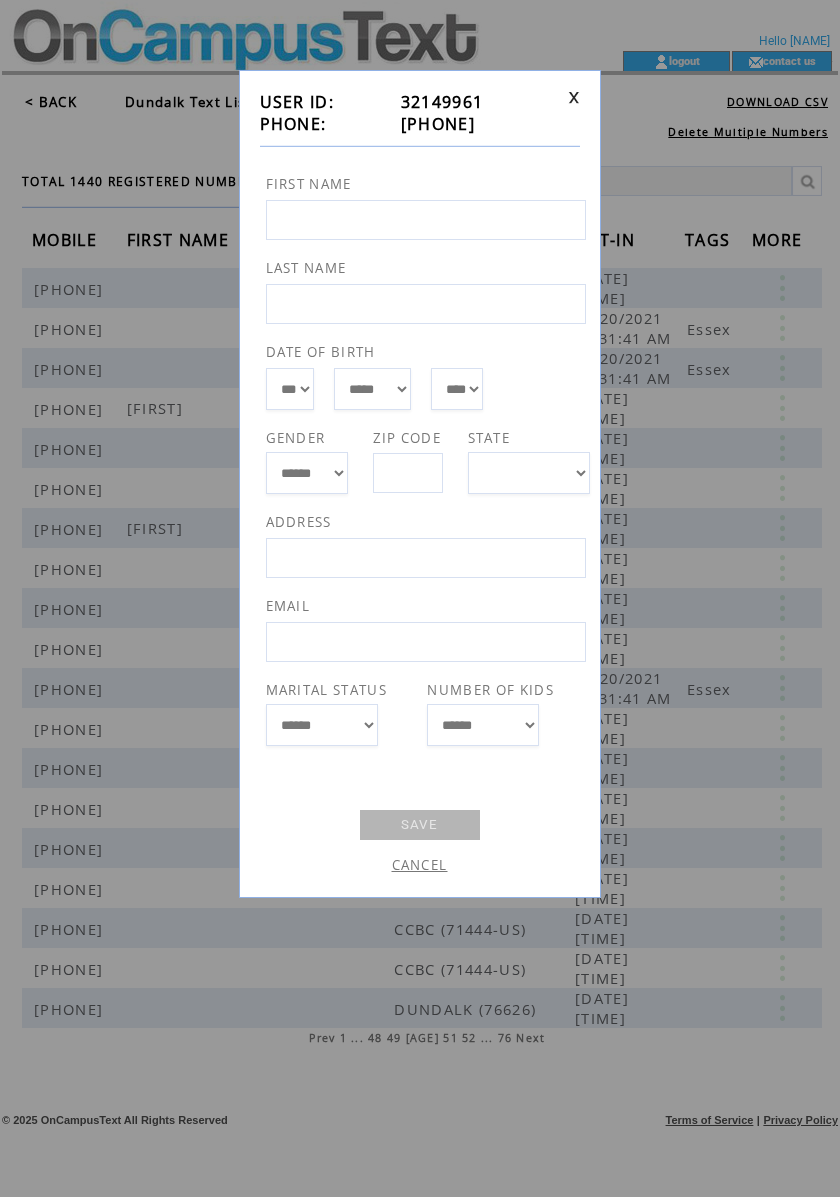 drag, startPoint x: 490, startPoint y: 125, endPoint x: 385, endPoint y: 129, distance: 105.076164 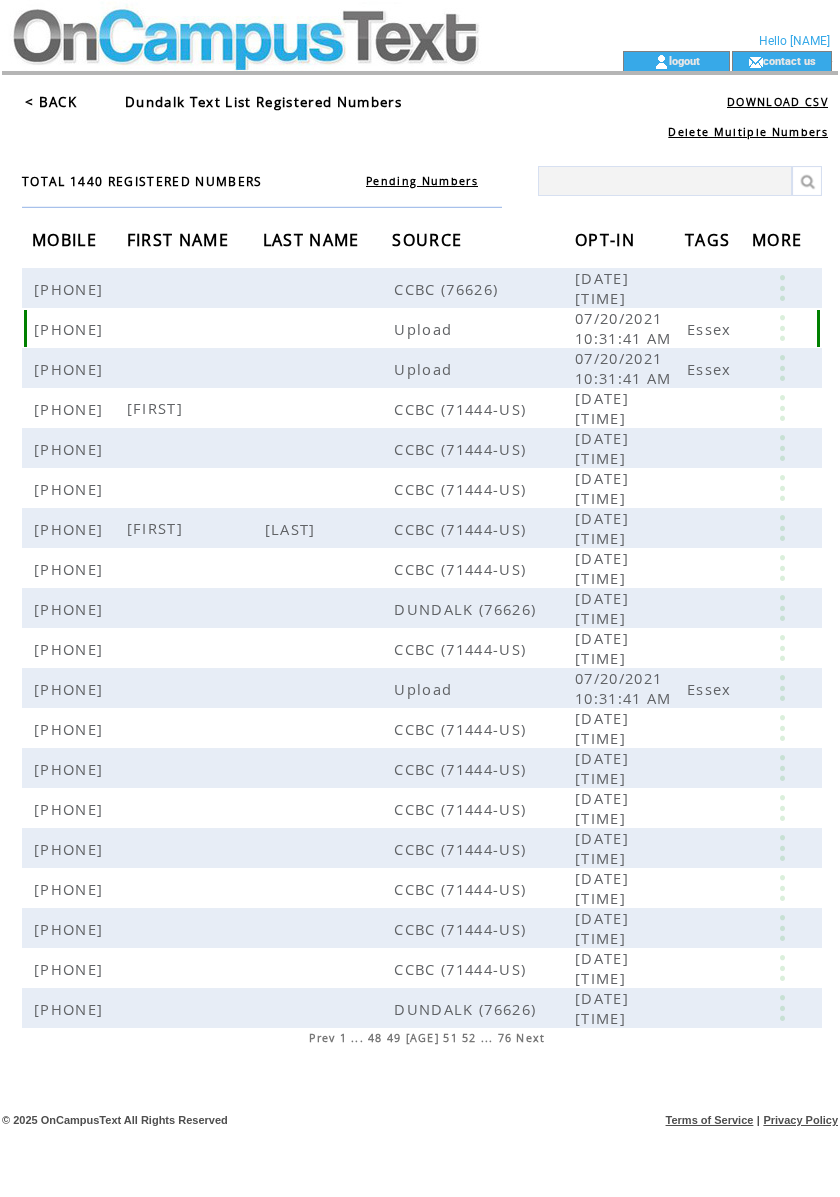 click at bounding box center (782, 328) 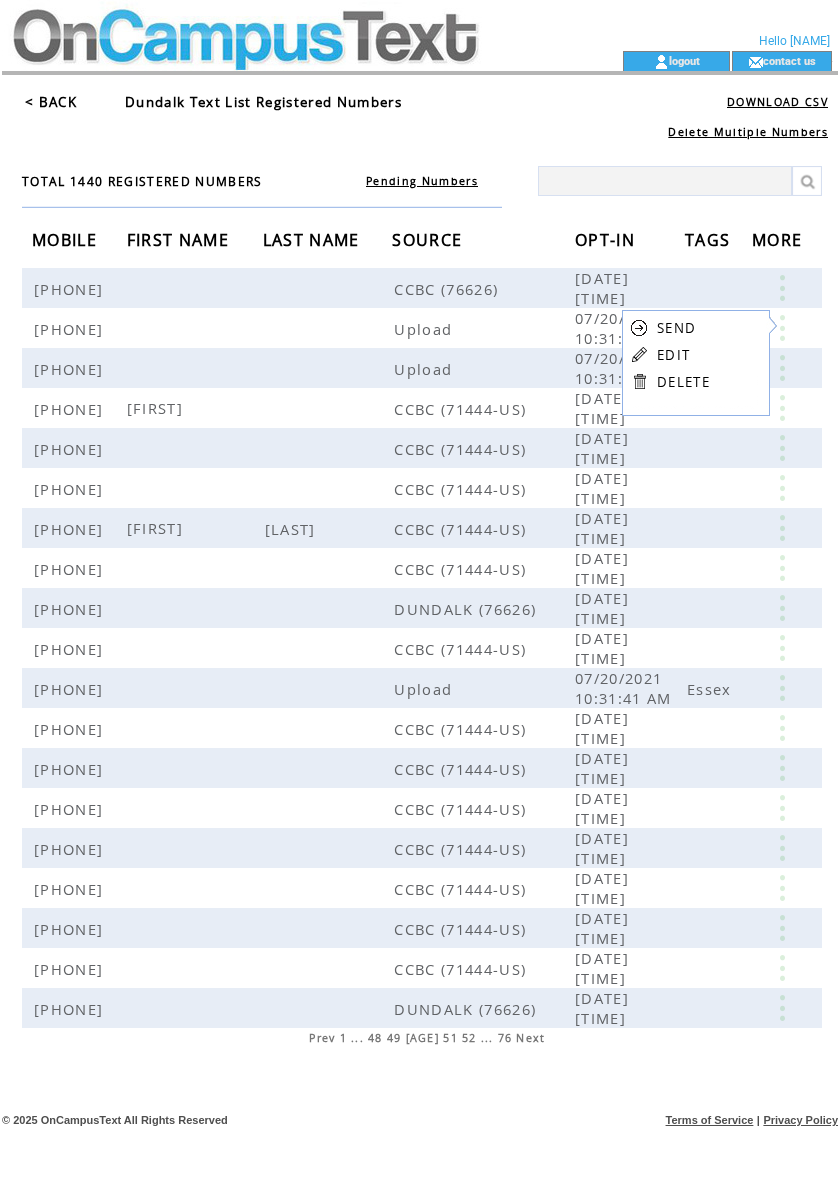 click on "EDIT" at bounding box center [673, 355] 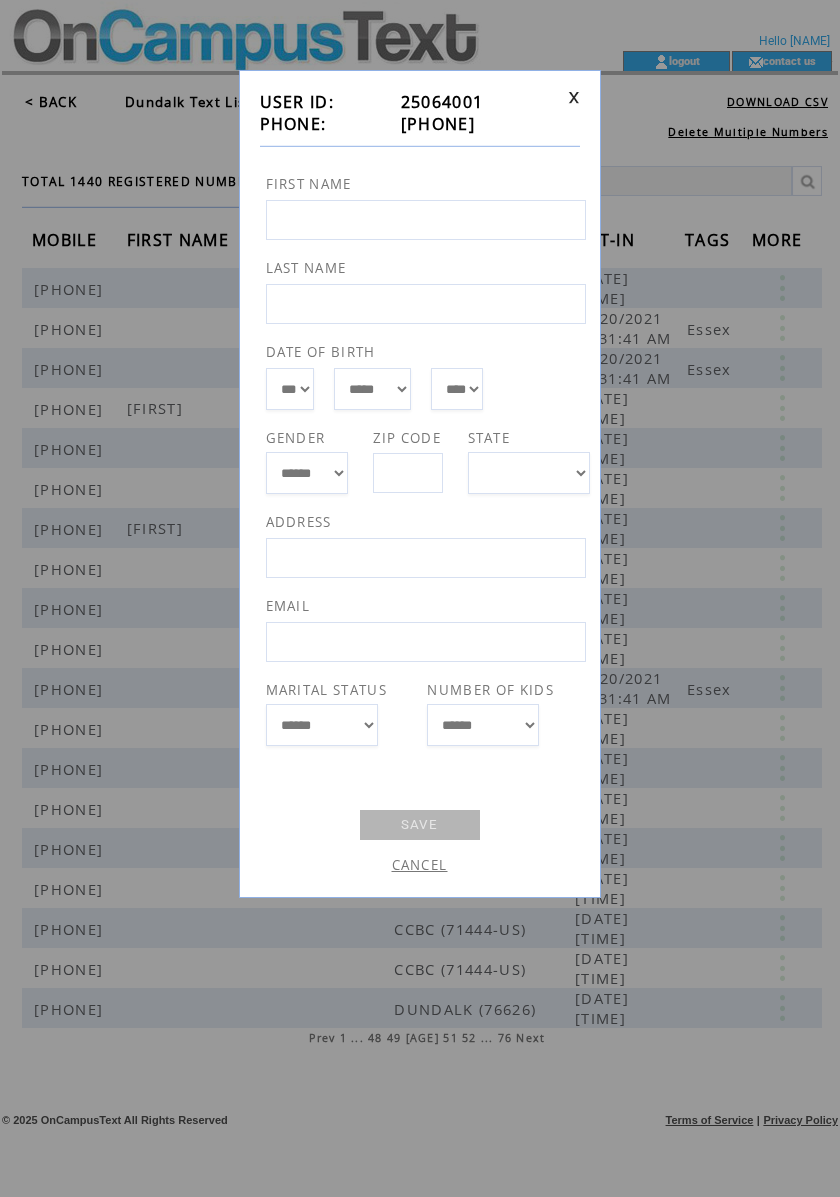 drag, startPoint x: 502, startPoint y: 120, endPoint x: 378, endPoint y: 118, distance: 124.01613 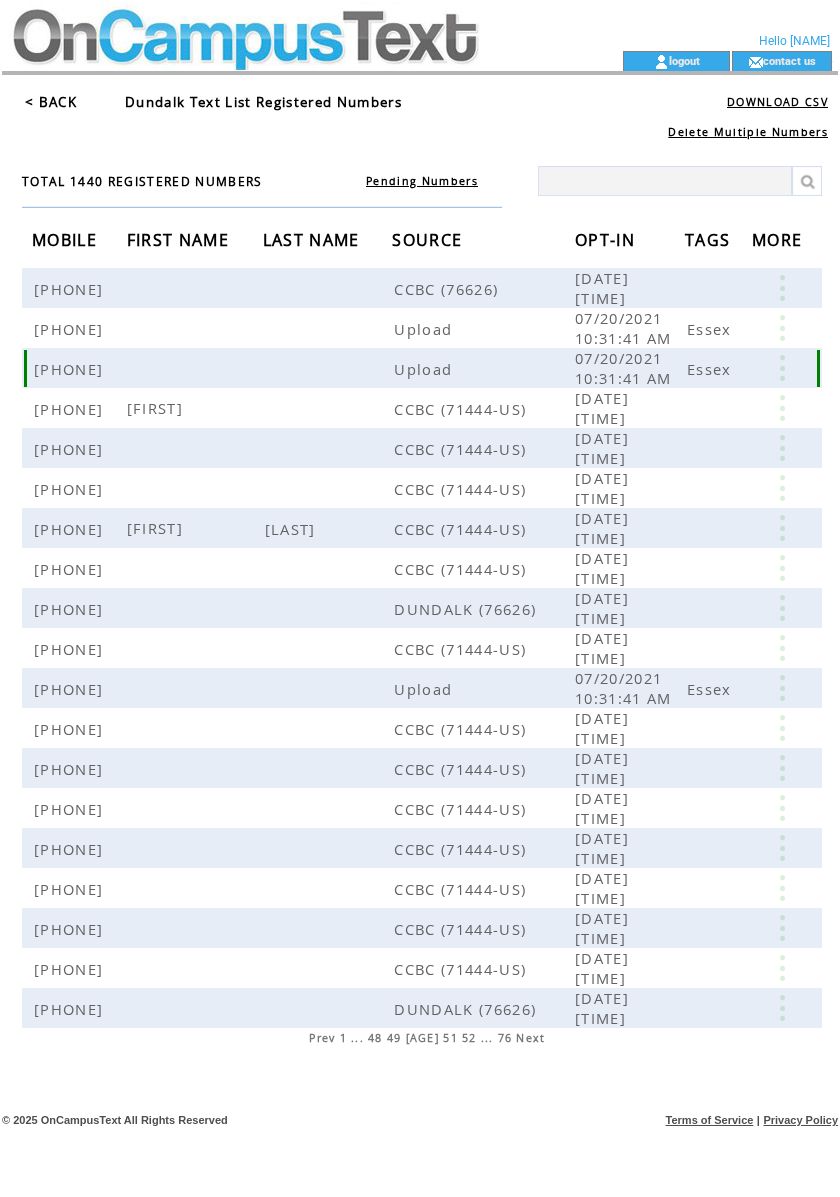 click at bounding box center (782, 368) 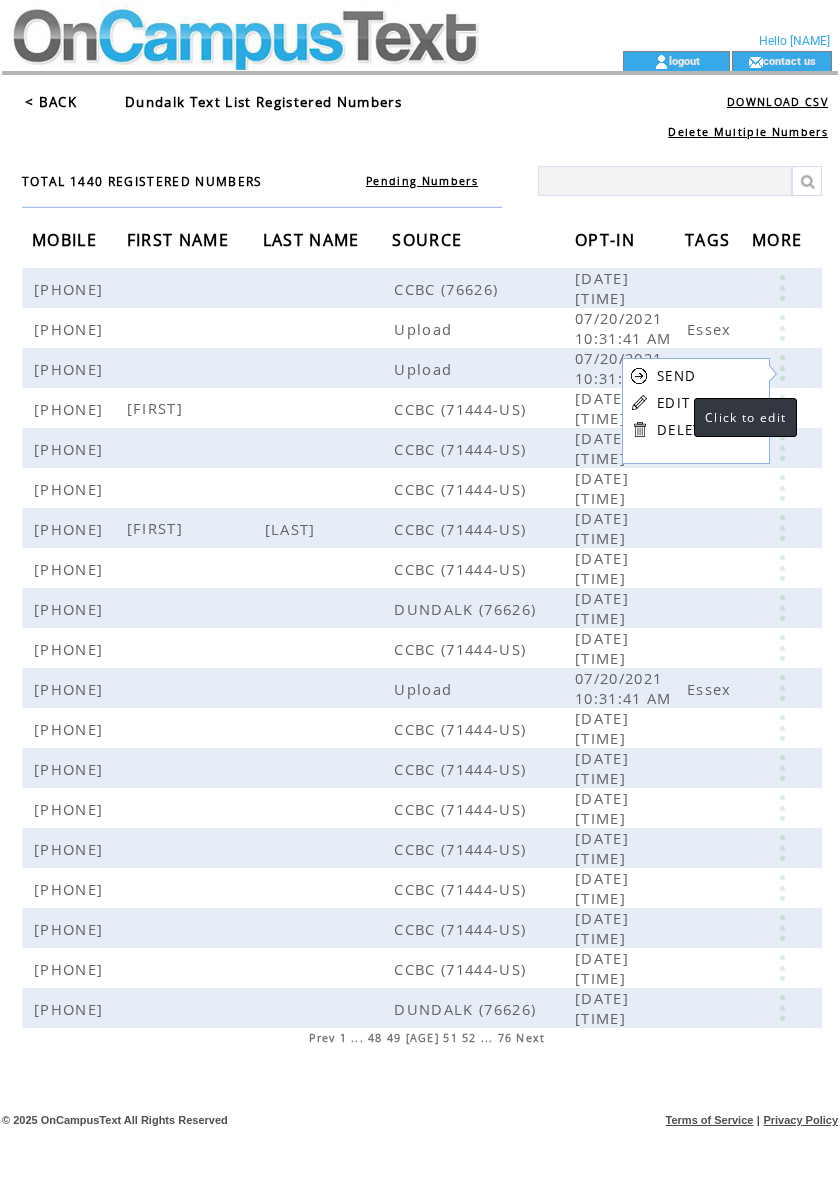 click on "EDIT" at bounding box center (673, 403) 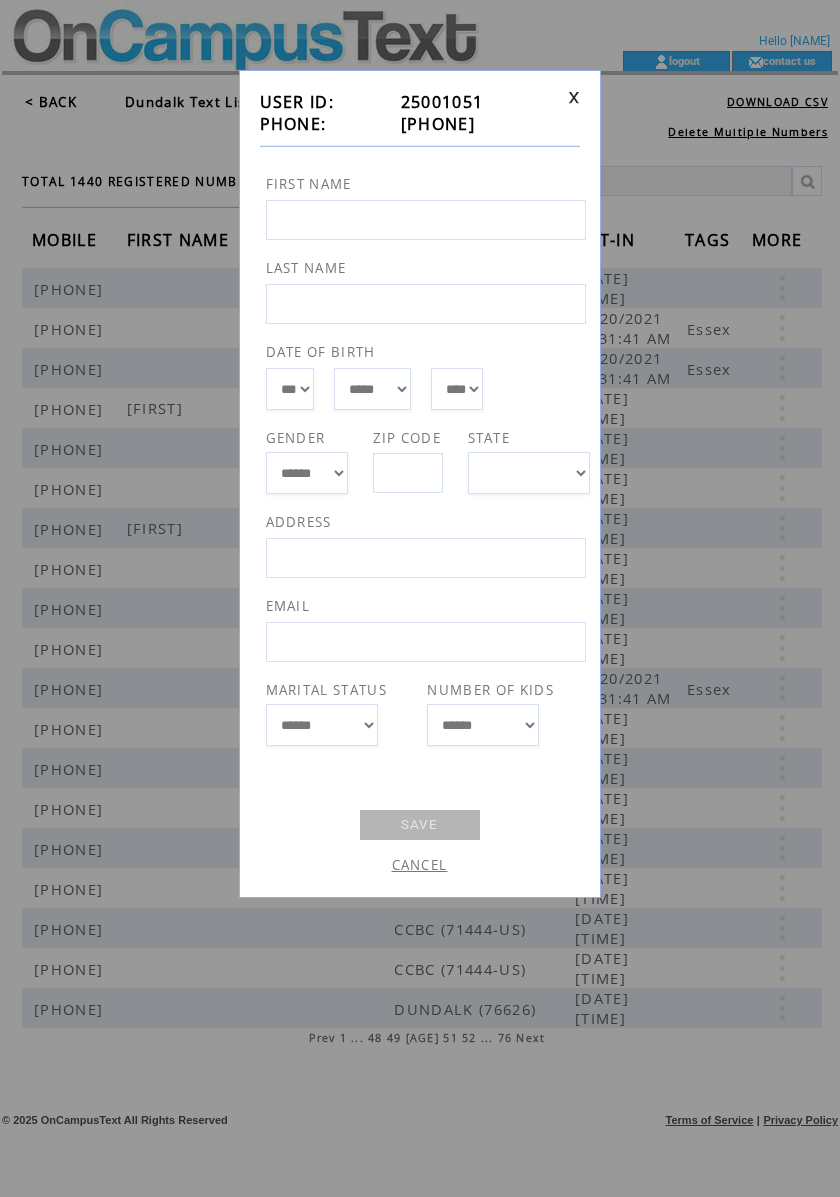 drag, startPoint x: 506, startPoint y: 120, endPoint x: 388, endPoint y: 132, distance: 118.6086 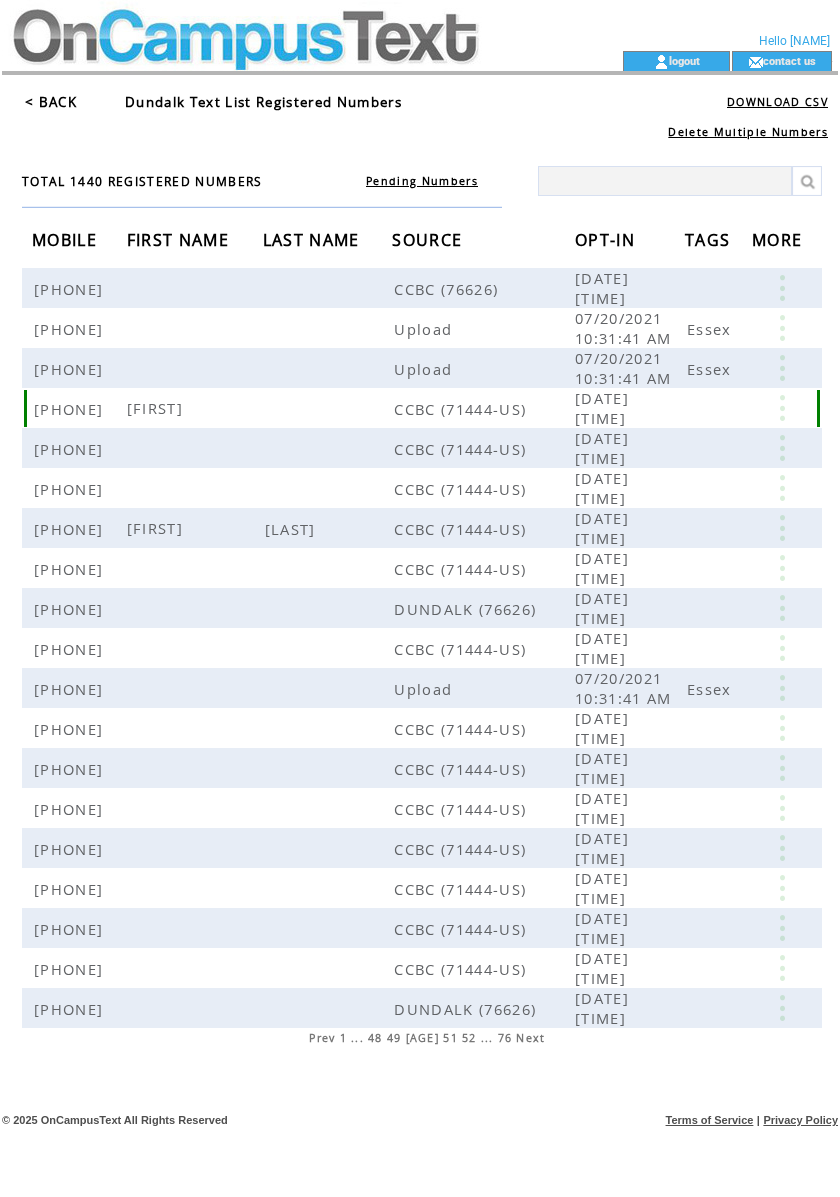 click at bounding box center [782, 408] 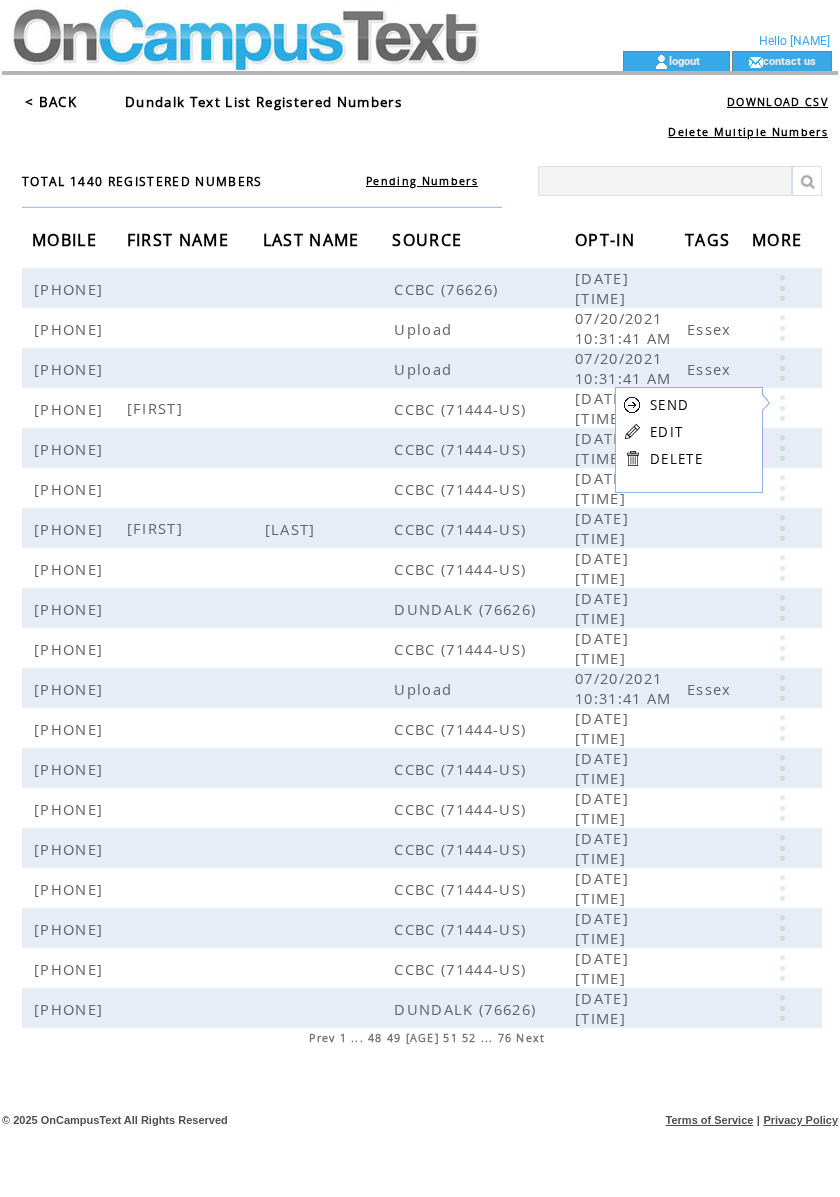 click on "EDIT" at bounding box center [666, 432] 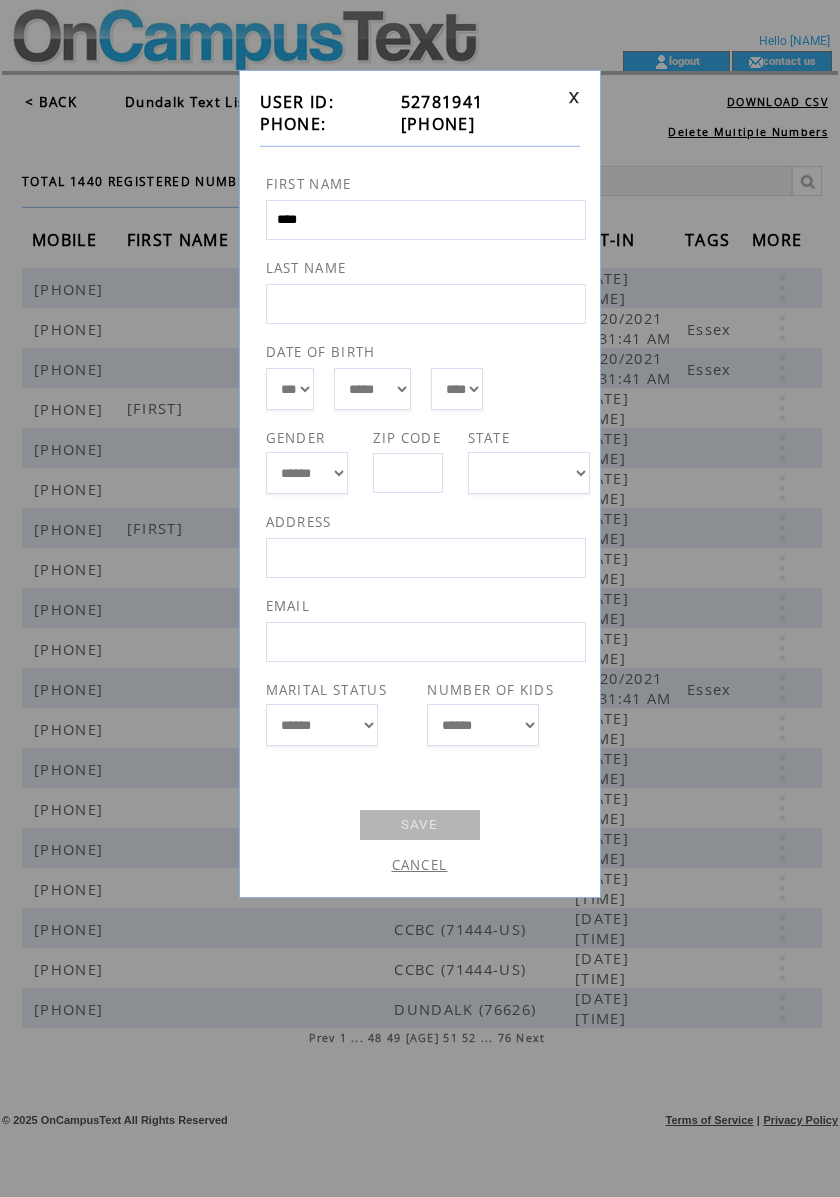 drag, startPoint x: 514, startPoint y: 129, endPoint x: 389, endPoint y: 130, distance: 125.004 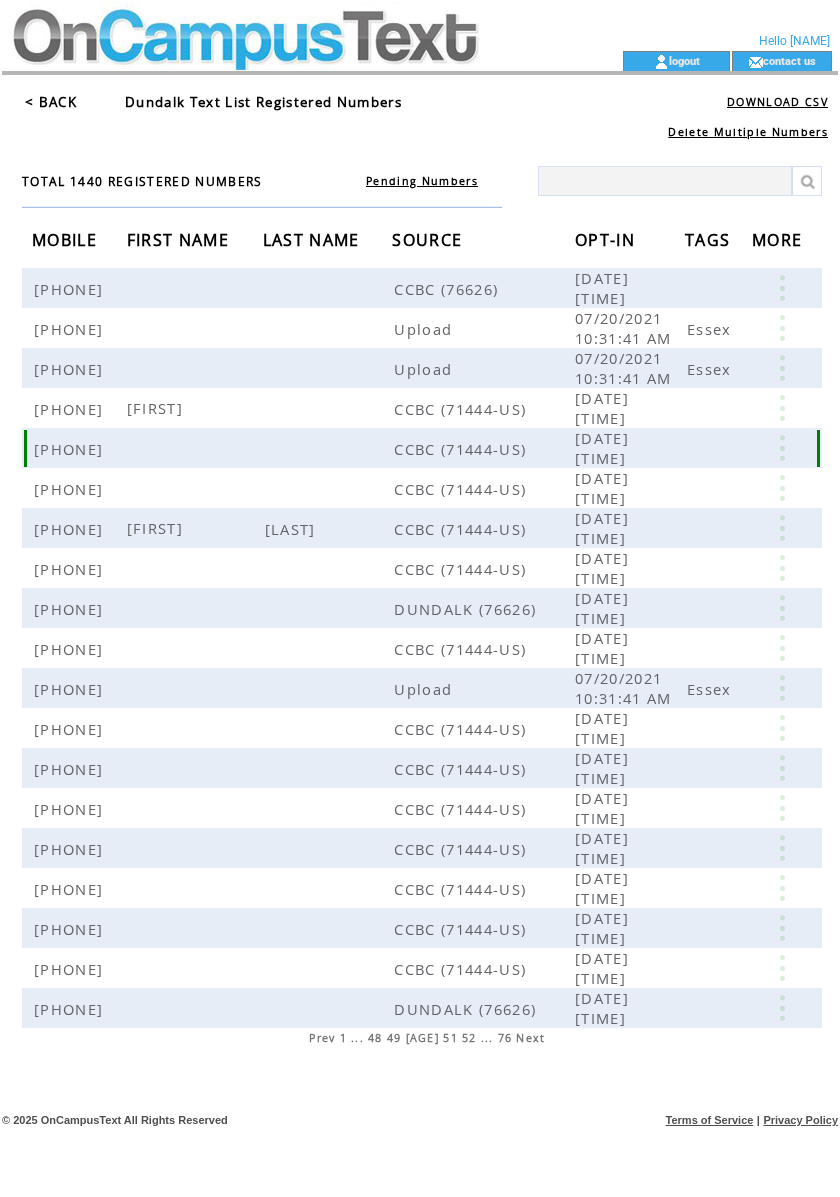 click at bounding box center (782, 448) 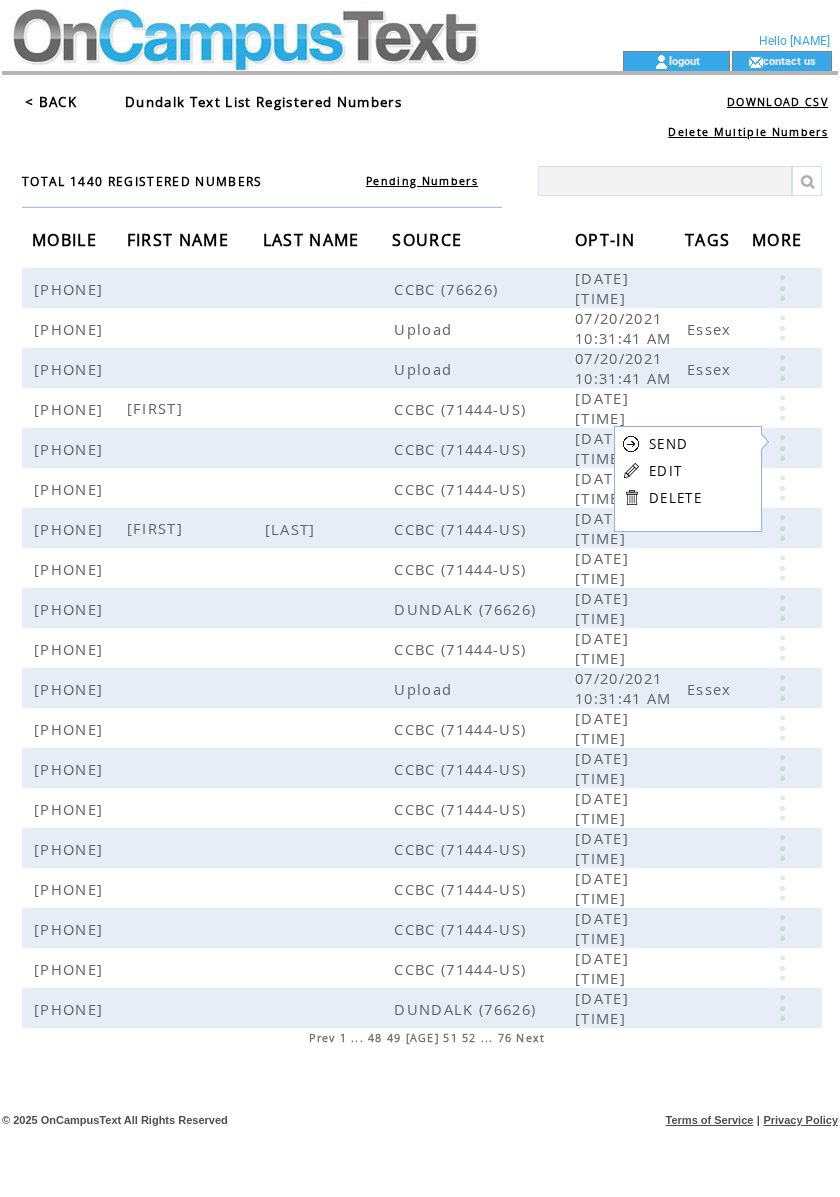 click on "EDIT" at bounding box center [665, 471] 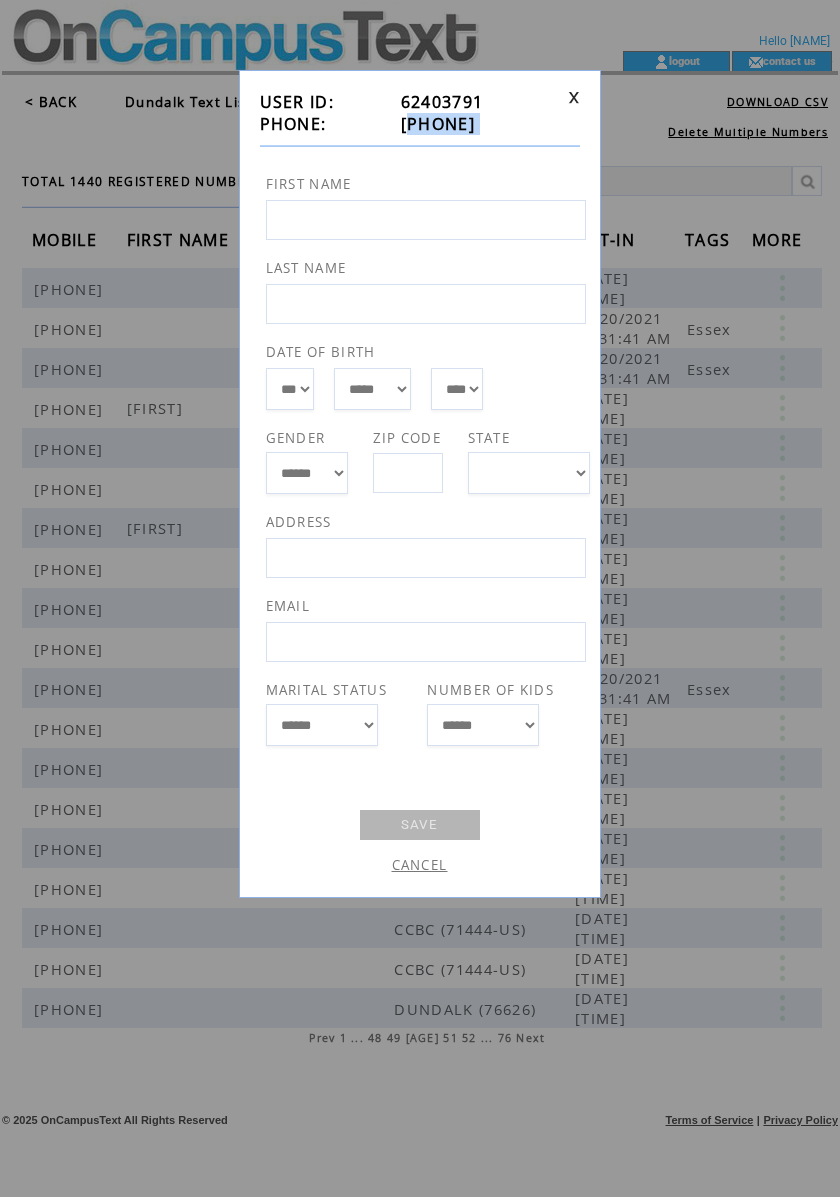 drag, startPoint x: 520, startPoint y: 137, endPoint x: 392, endPoint y: 121, distance: 128.99612 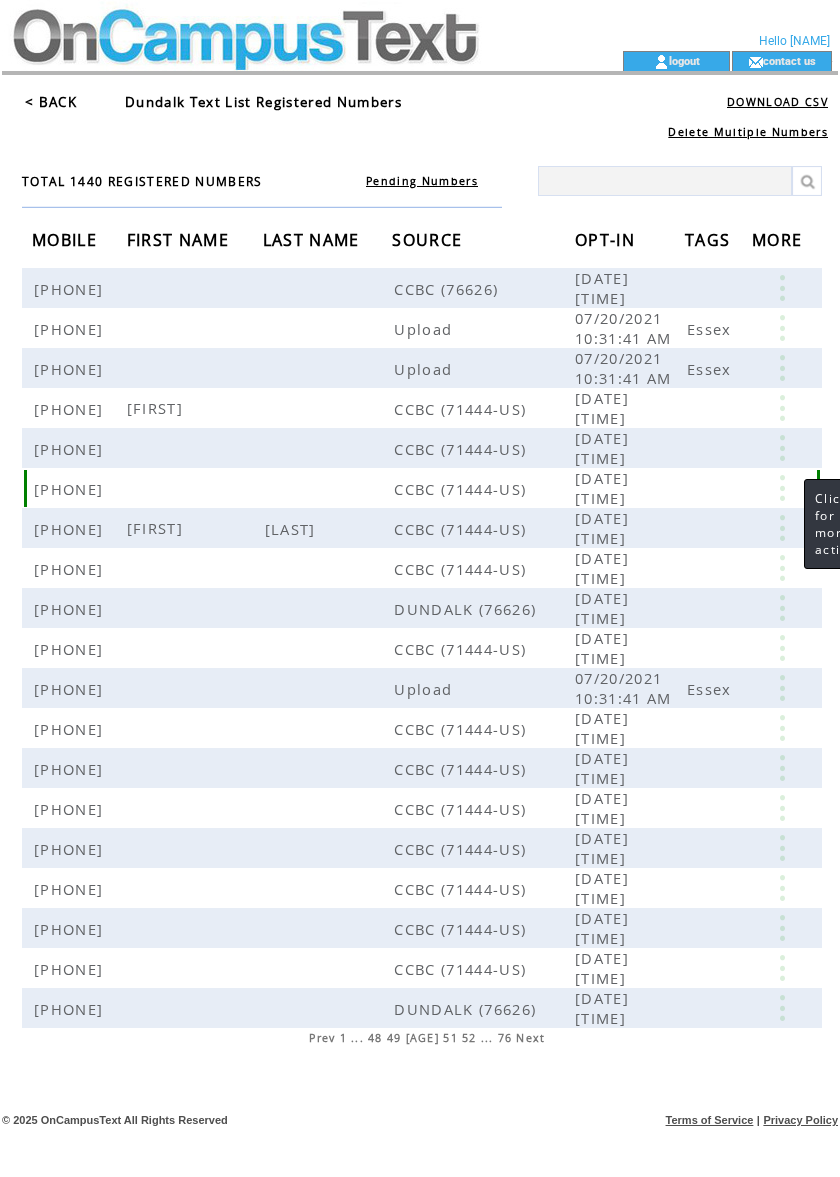click at bounding box center (782, 488) 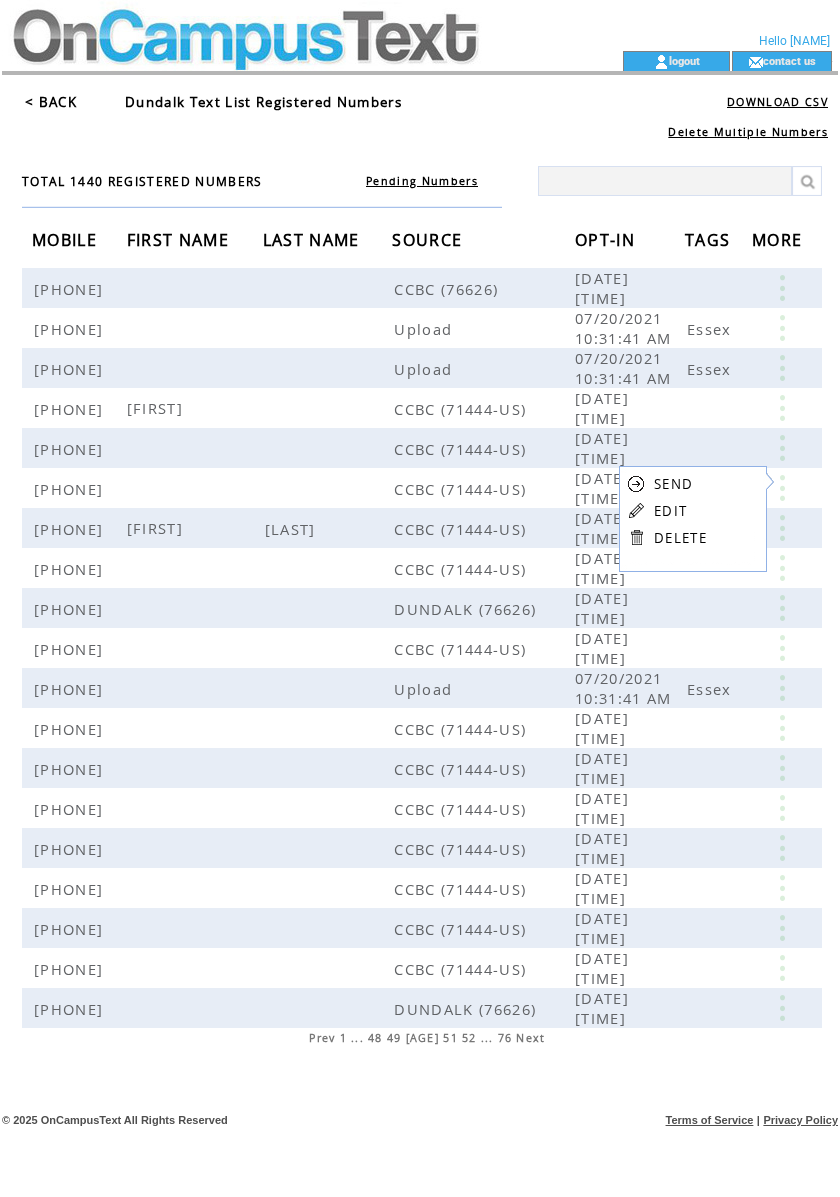 click on "EDIT" at bounding box center [670, 511] 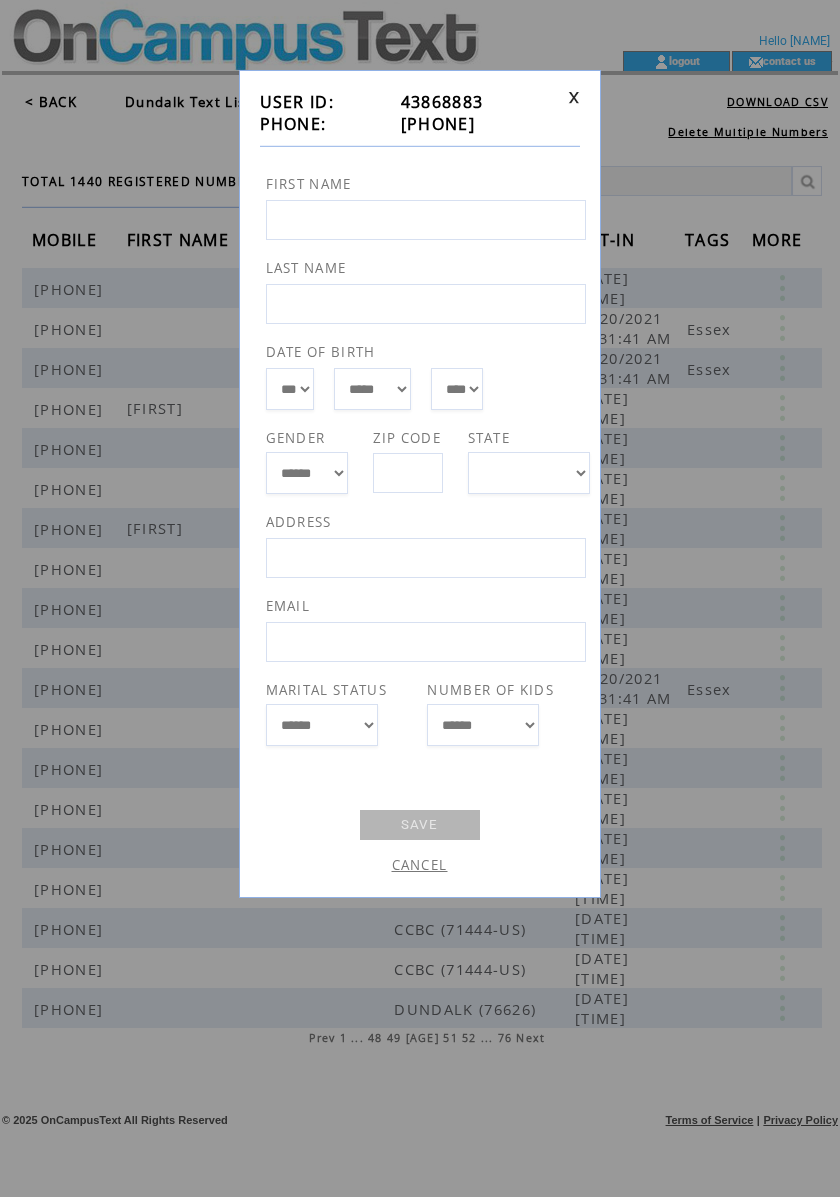 drag, startPoint x: 504, startPoint y: 125, endPoint x: 389, endPoint y: 126, distance: 115.00435 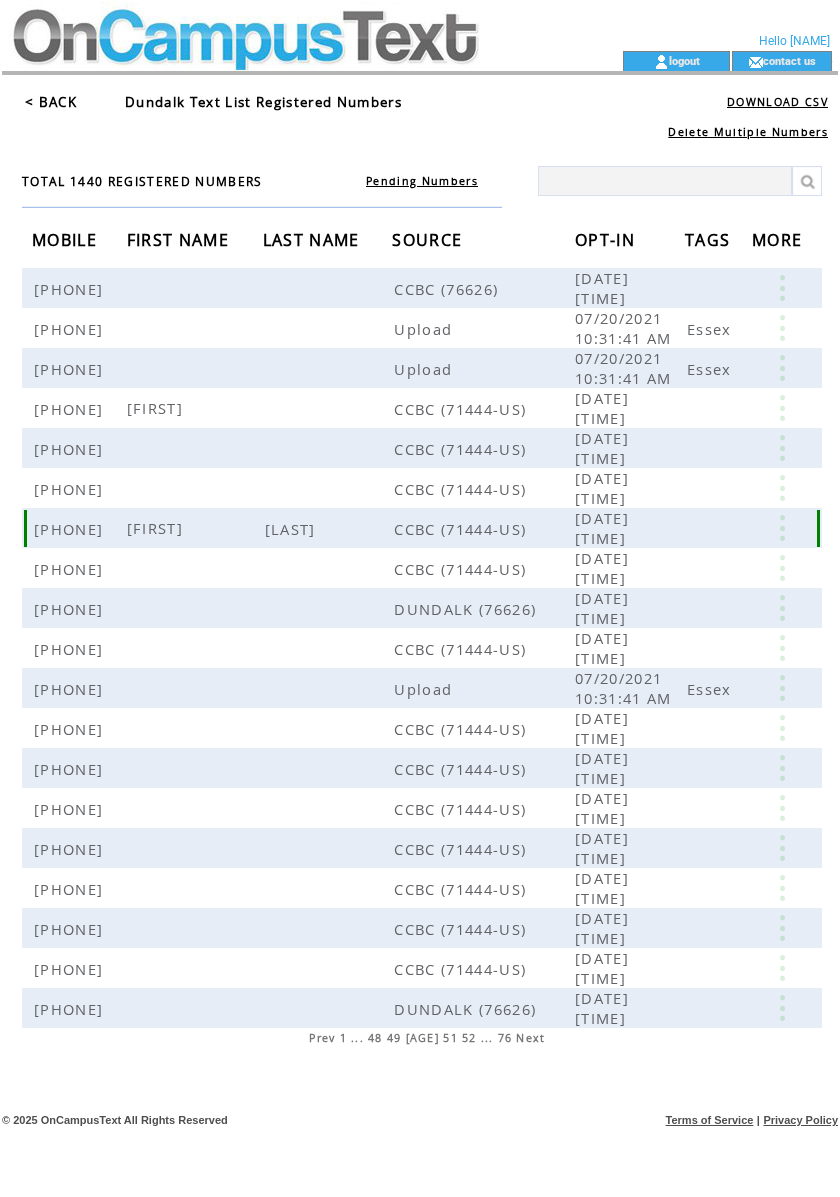 click at bounding box center [782, 528] 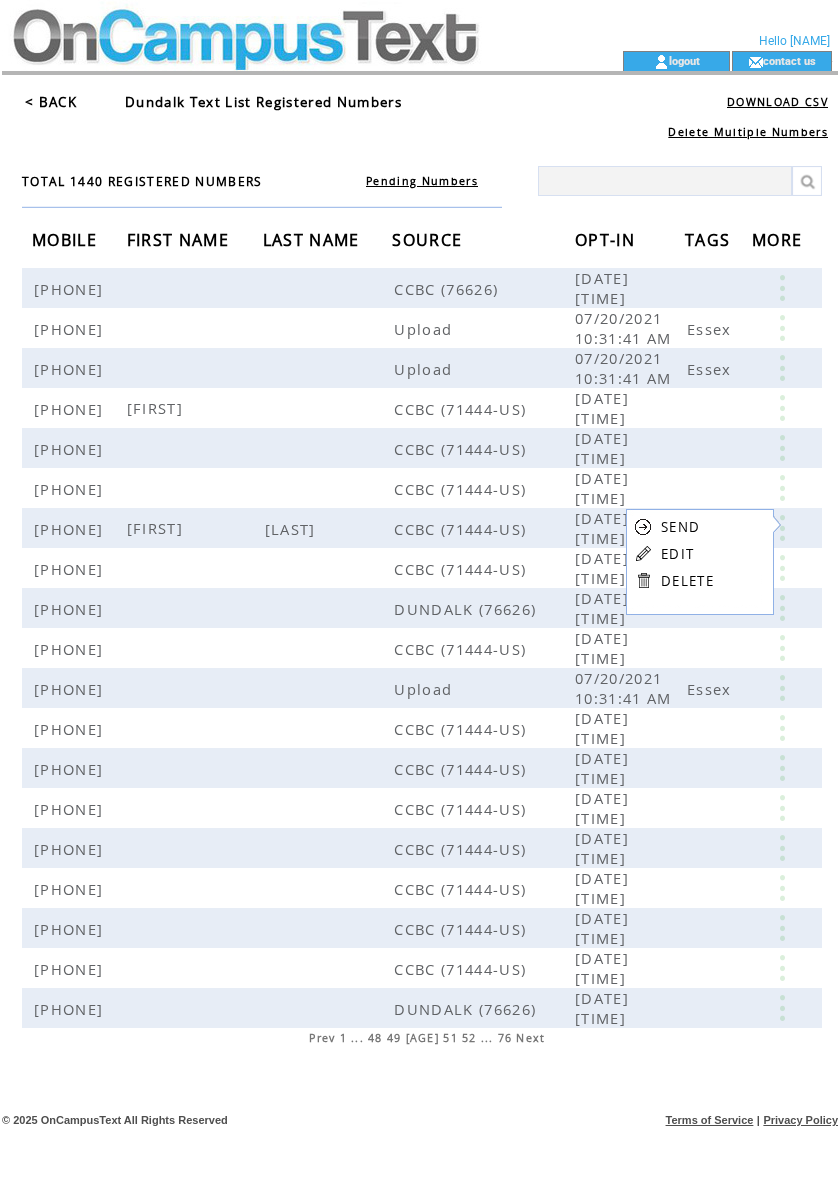 click on "SEND EDIT DELETE" at bounding box center [674, 553] 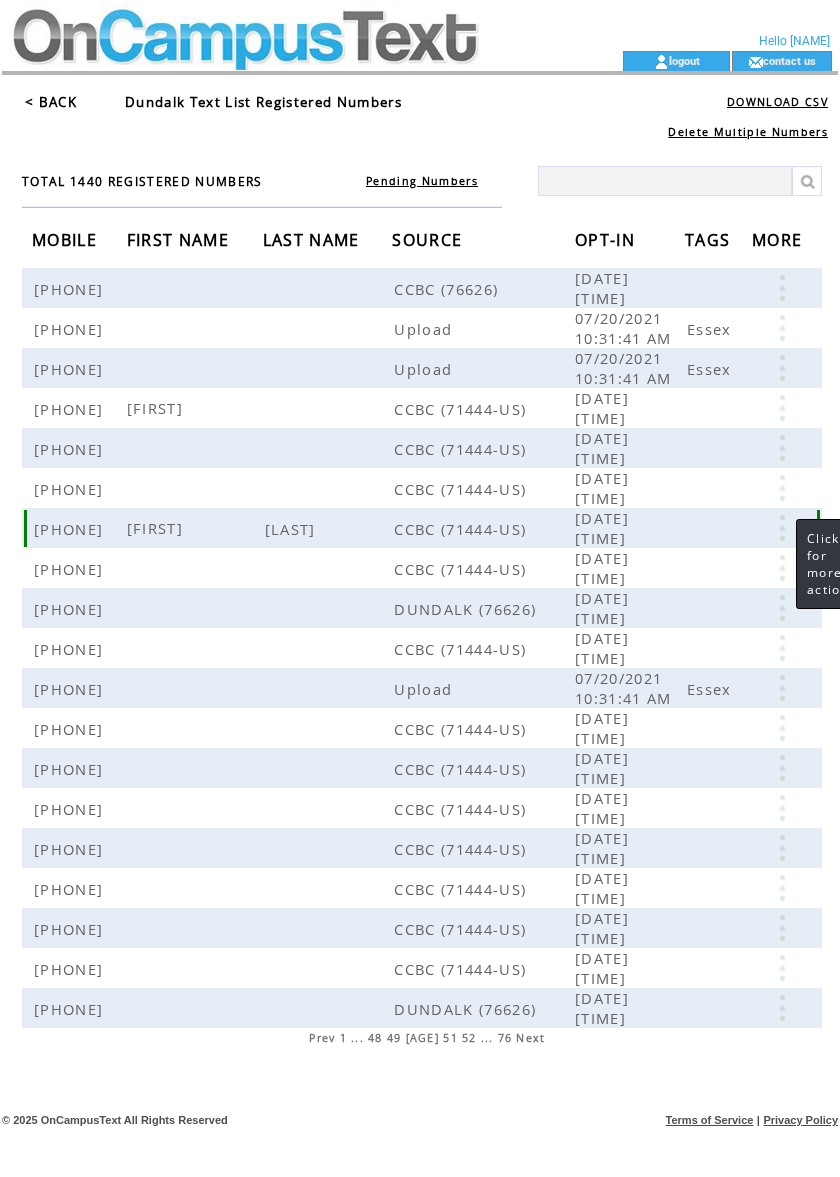 click at bounding box center (782, 528) 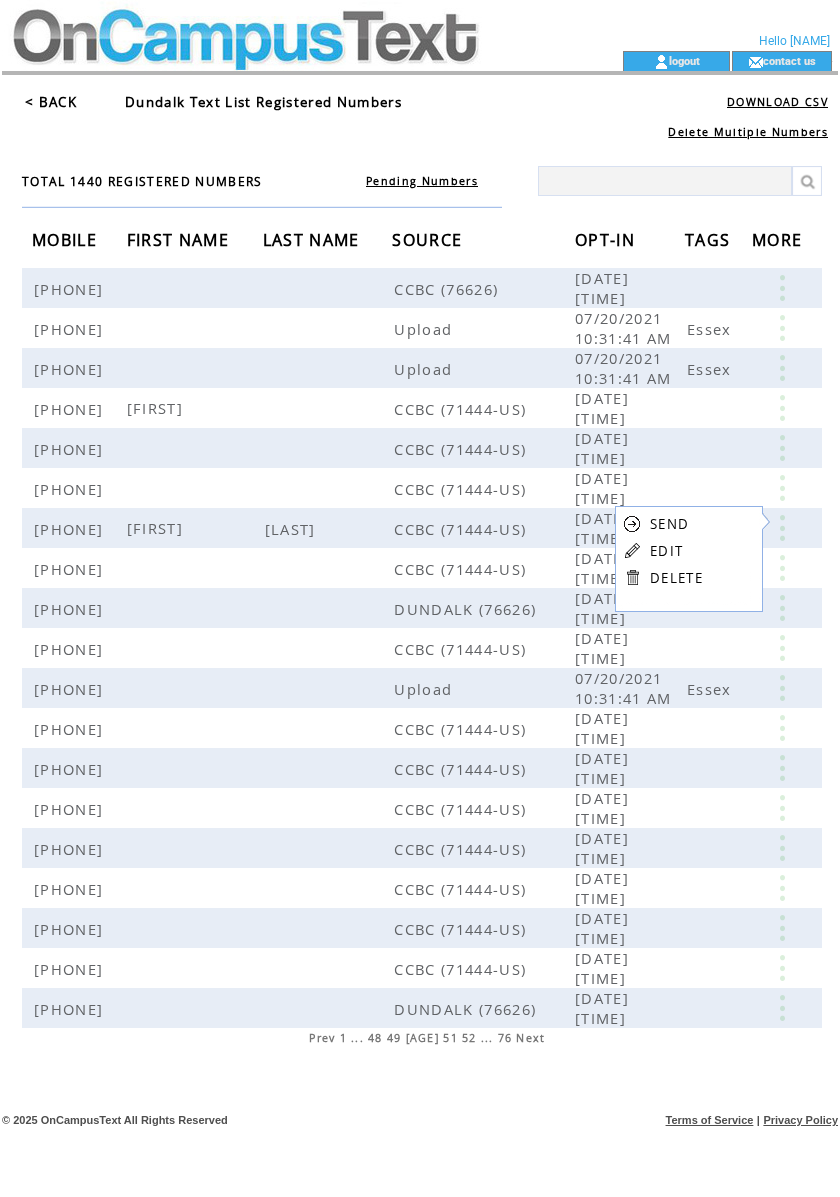 click on "EDIT" at bounding box center (666, 551) 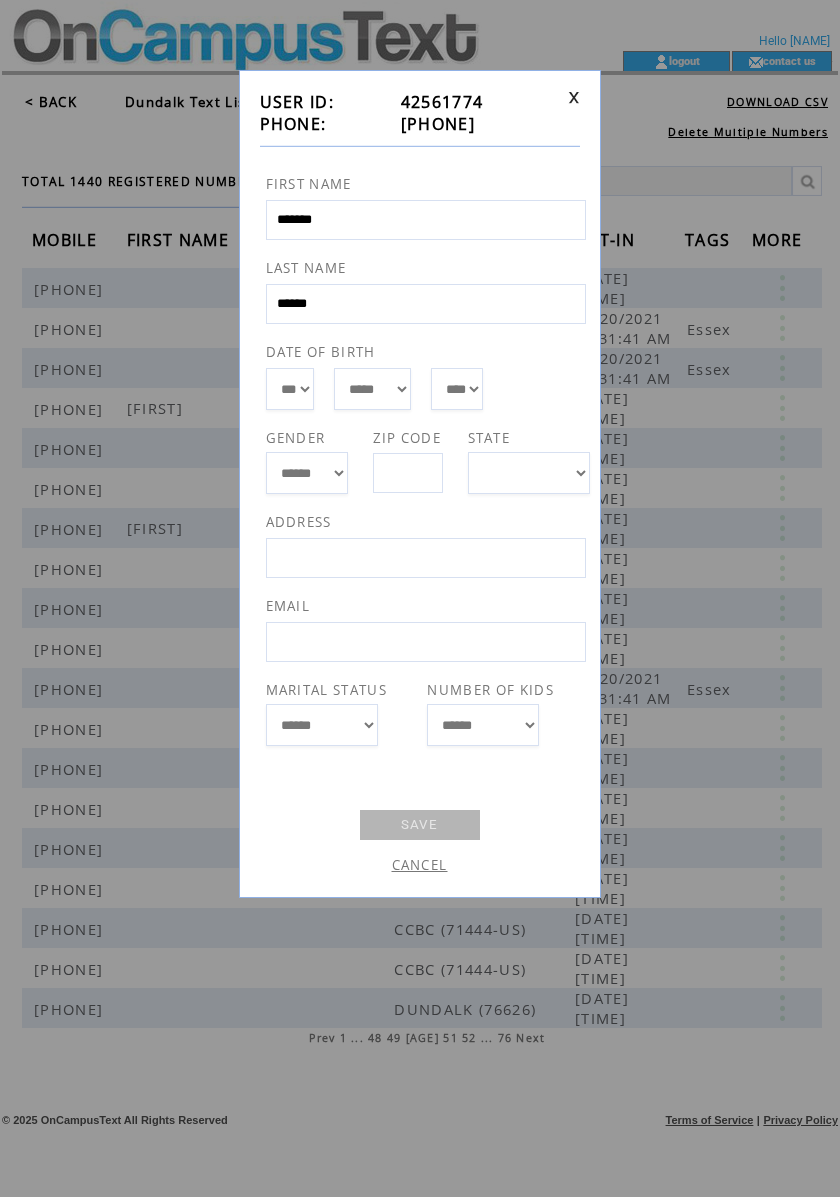 drag, startPoint x: 497, startPoint y: 128, endPoint x: 385, endPoint y: 124, distance: 112.0714 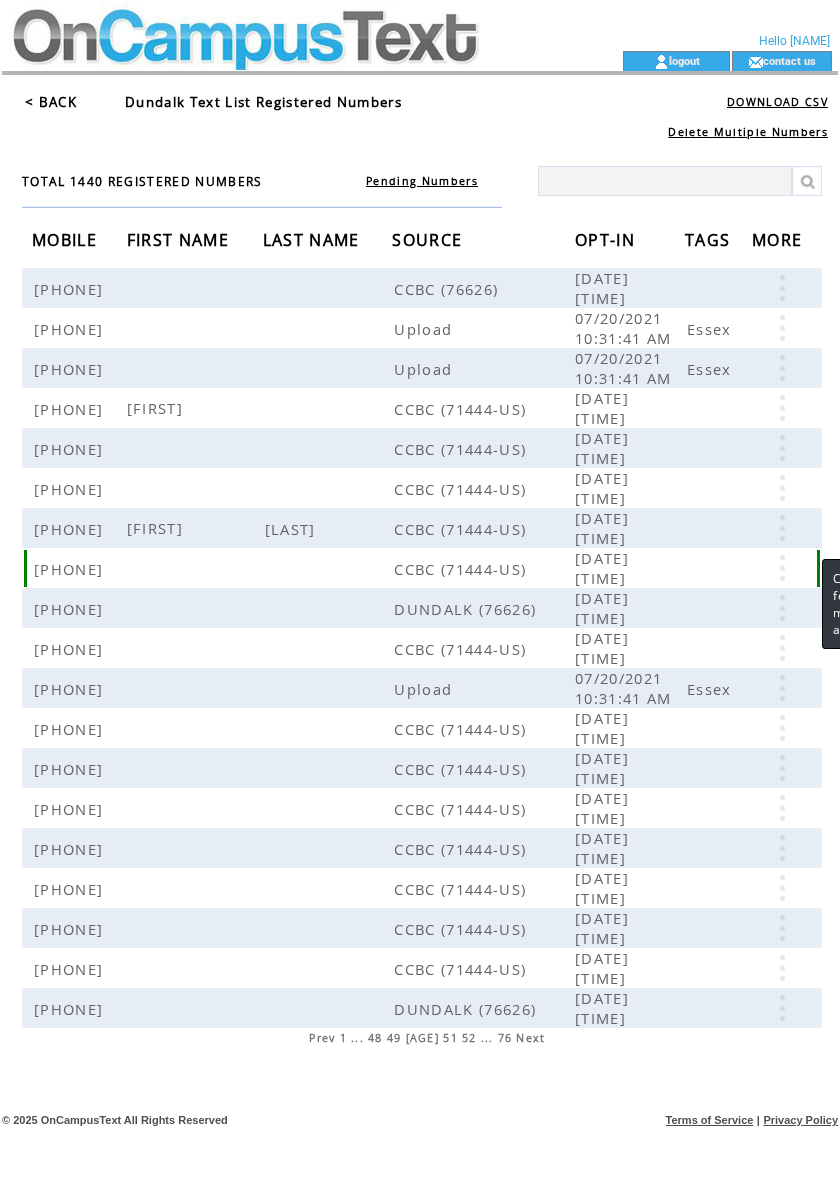 click at bounding box center [782, 568] 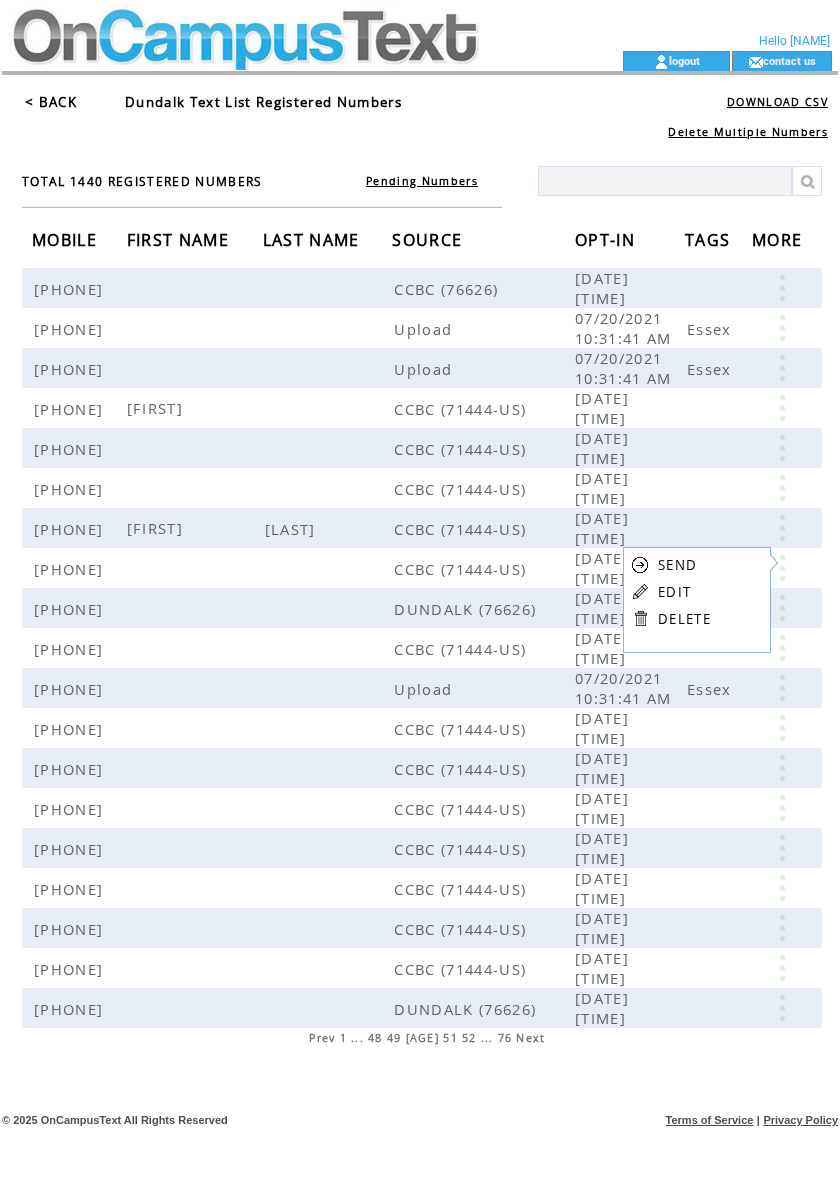 click on "EDIT" at bounding box center [674, 592] 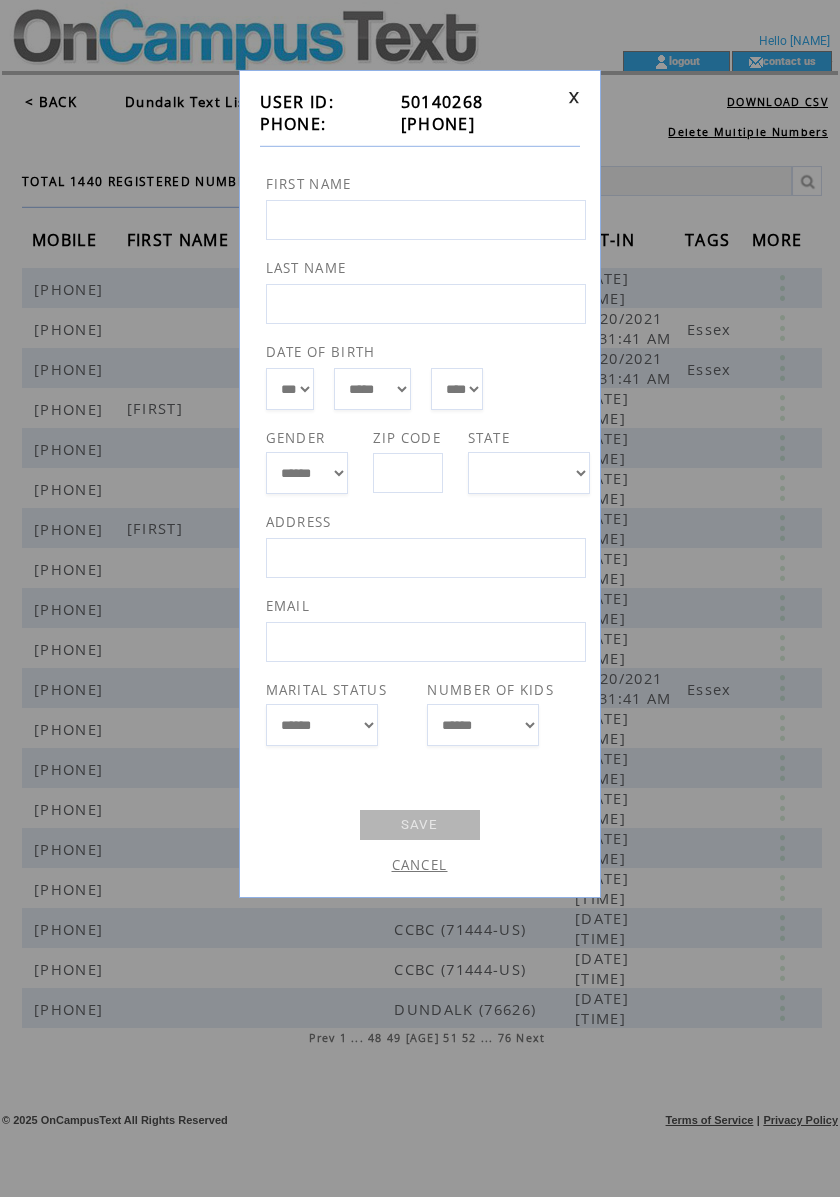 drag, startPoint x: 496, startPoint y: 124, endPoint x: 400, endPoint y: 120, distance: 96.0833 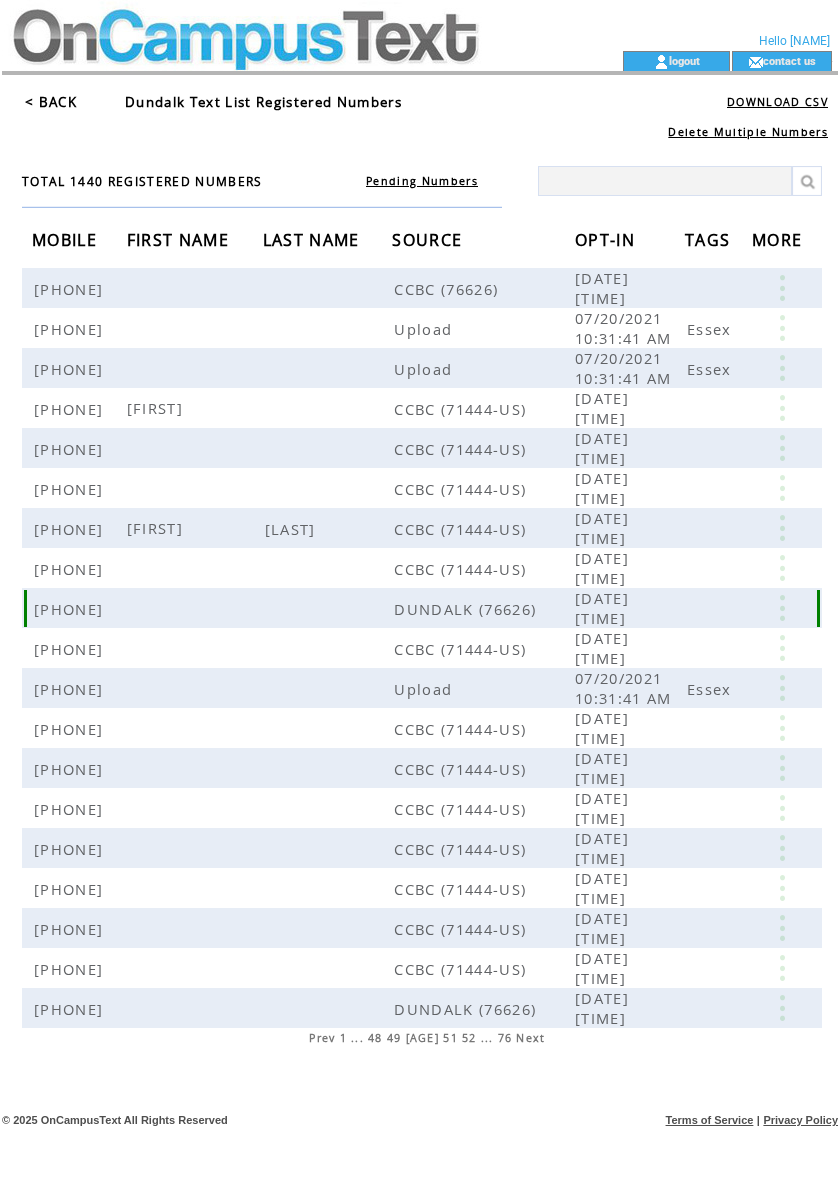 click at bounding box center [782, 608] 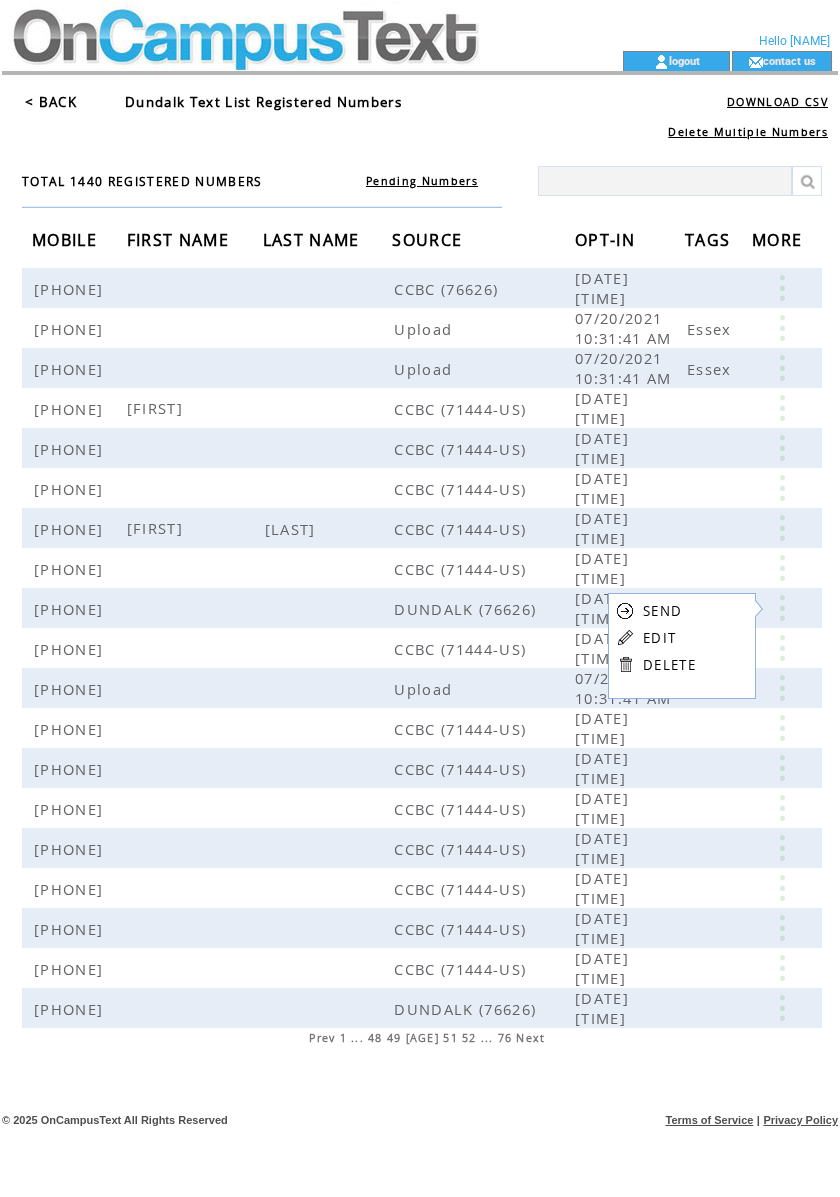 click on "SEND EDIT DELETE" at bounding box center [656, 637] 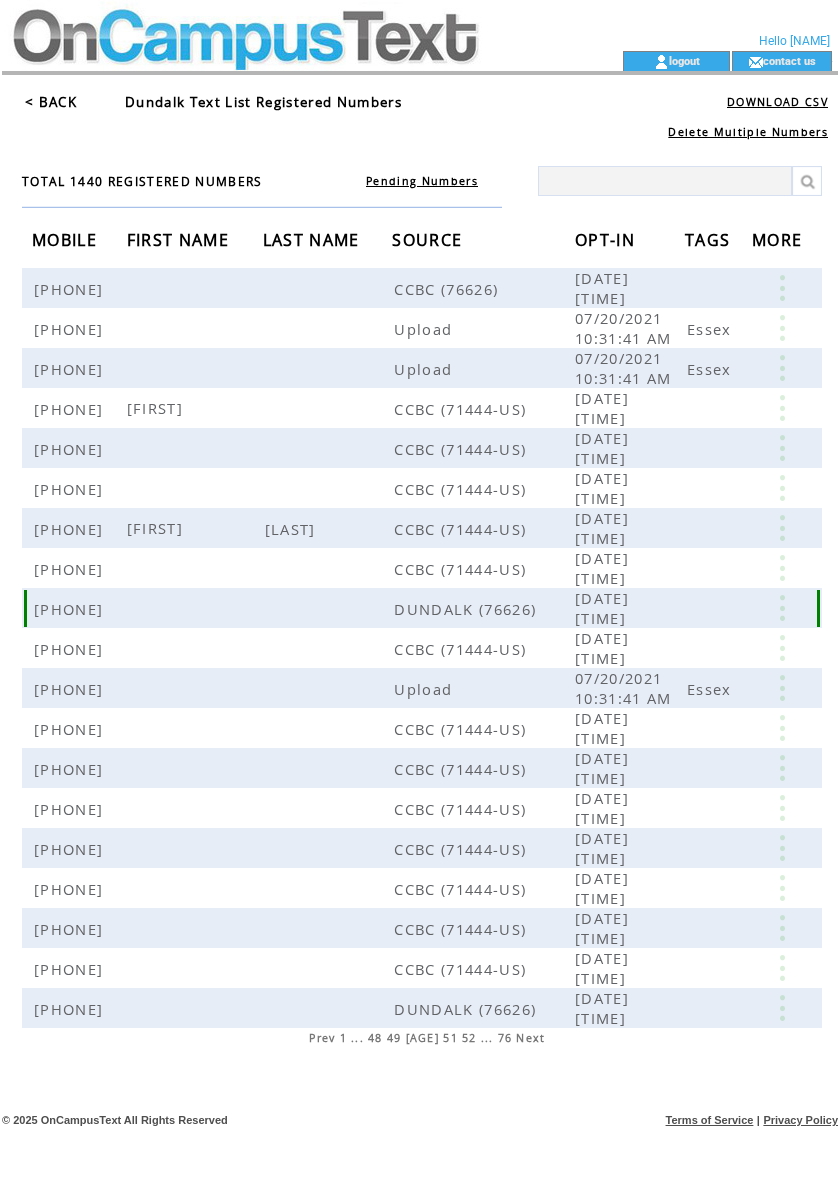 click at bounding box center [782, 608] 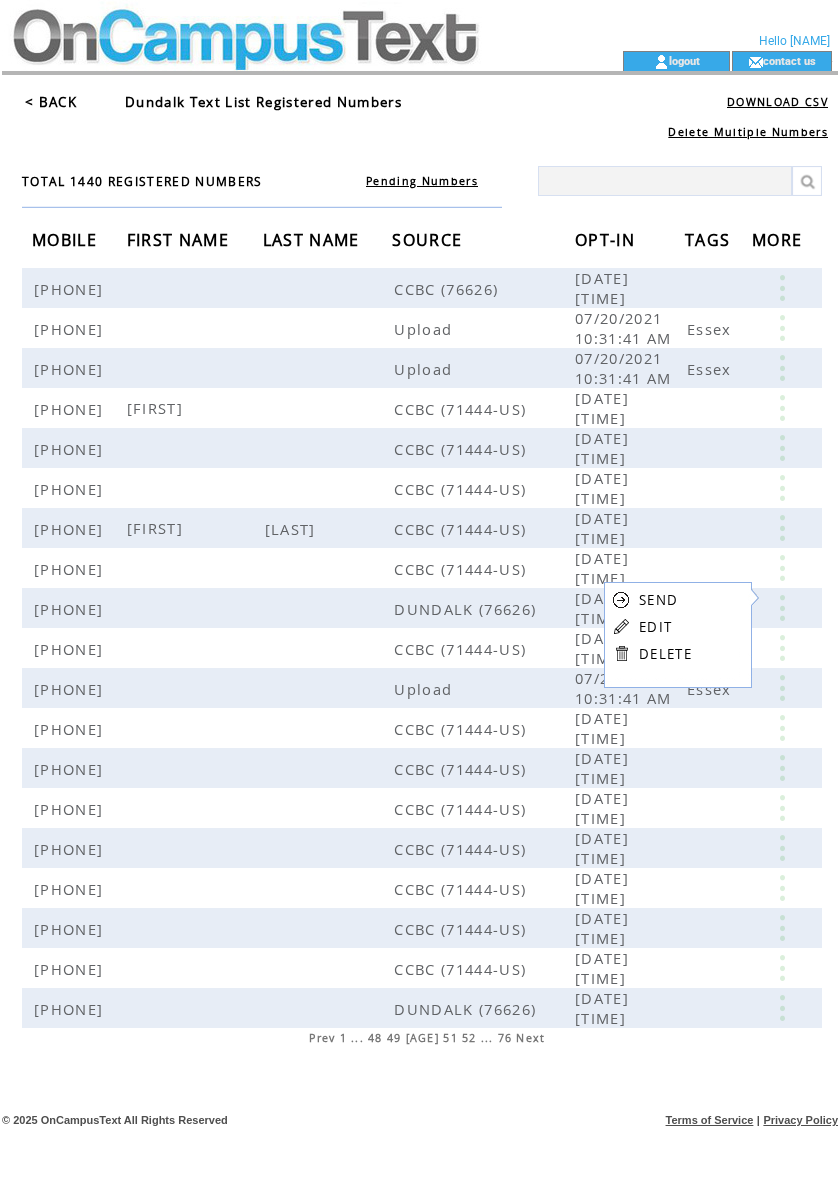 click on "EDIT" at bounding box center (655, 627) 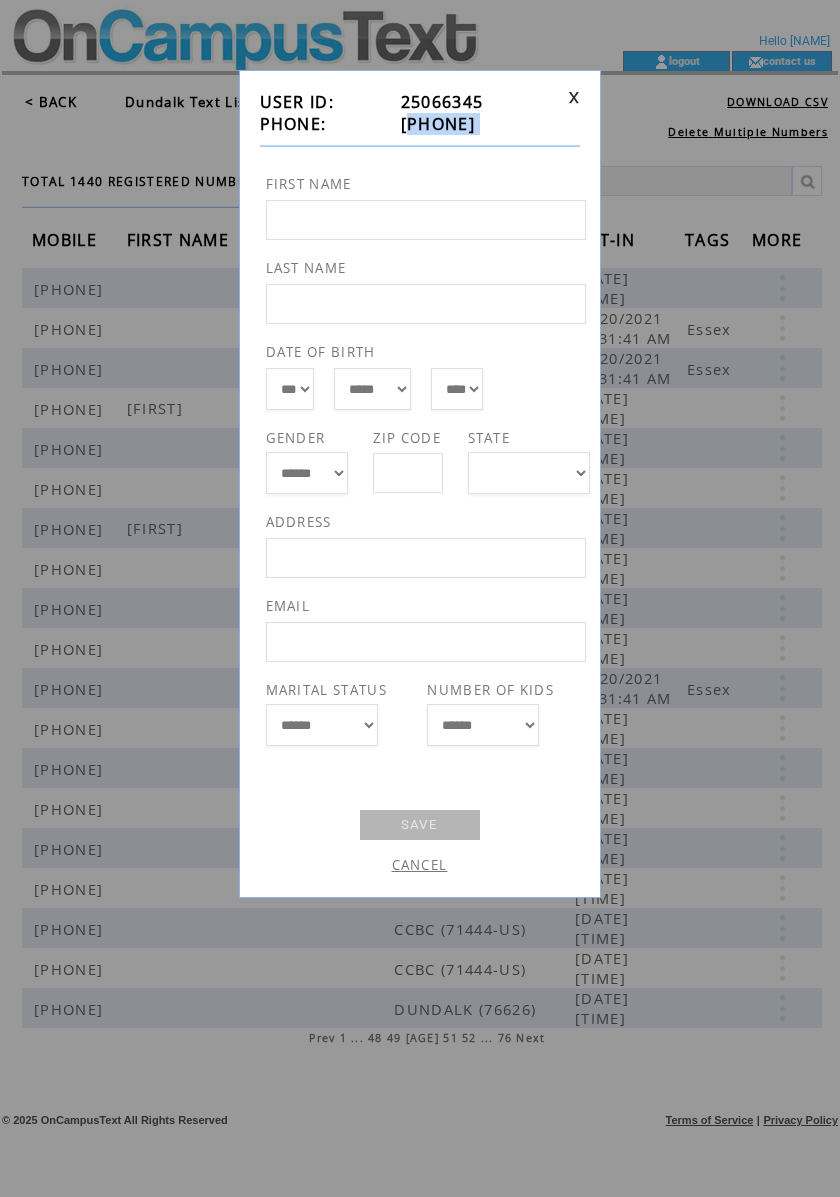 drag, startPoint x: 470, startPoint y: 133, endPoint x: 393, endPoint y: 133, distance: 77 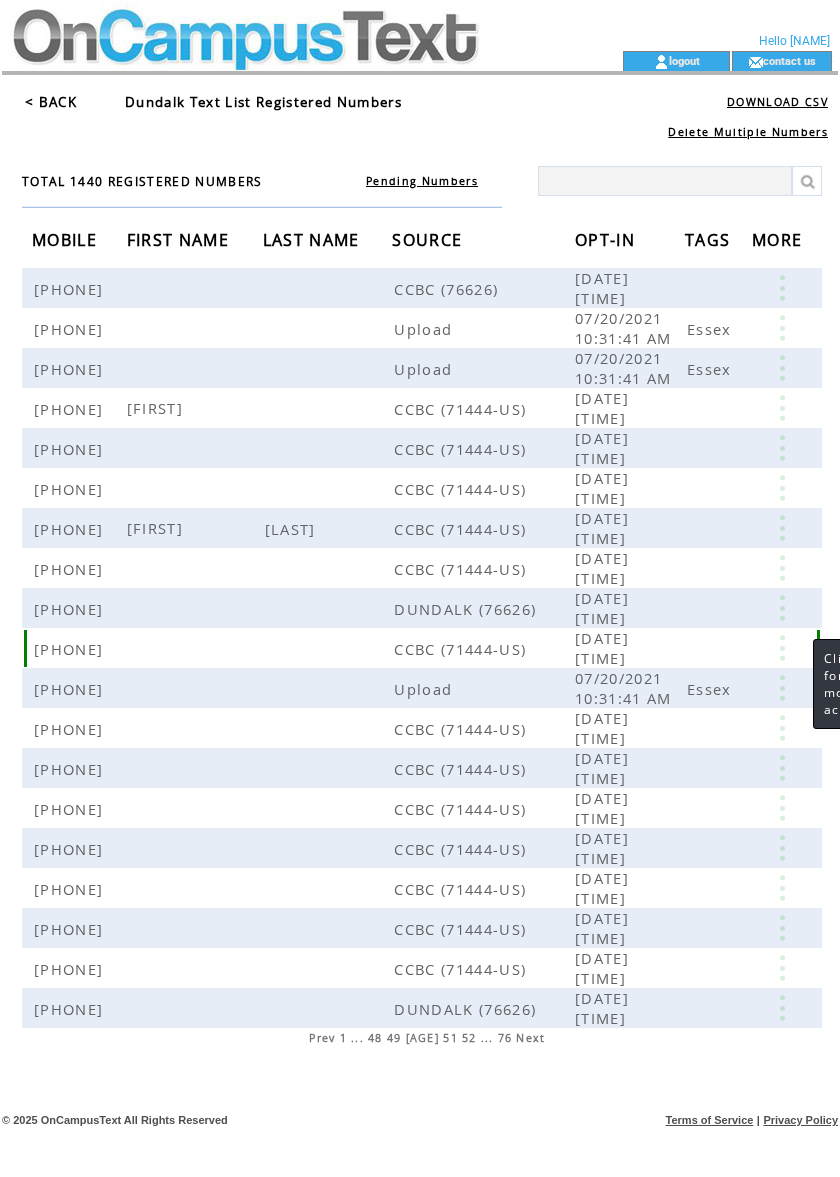 click at bounding box center [782, 648] 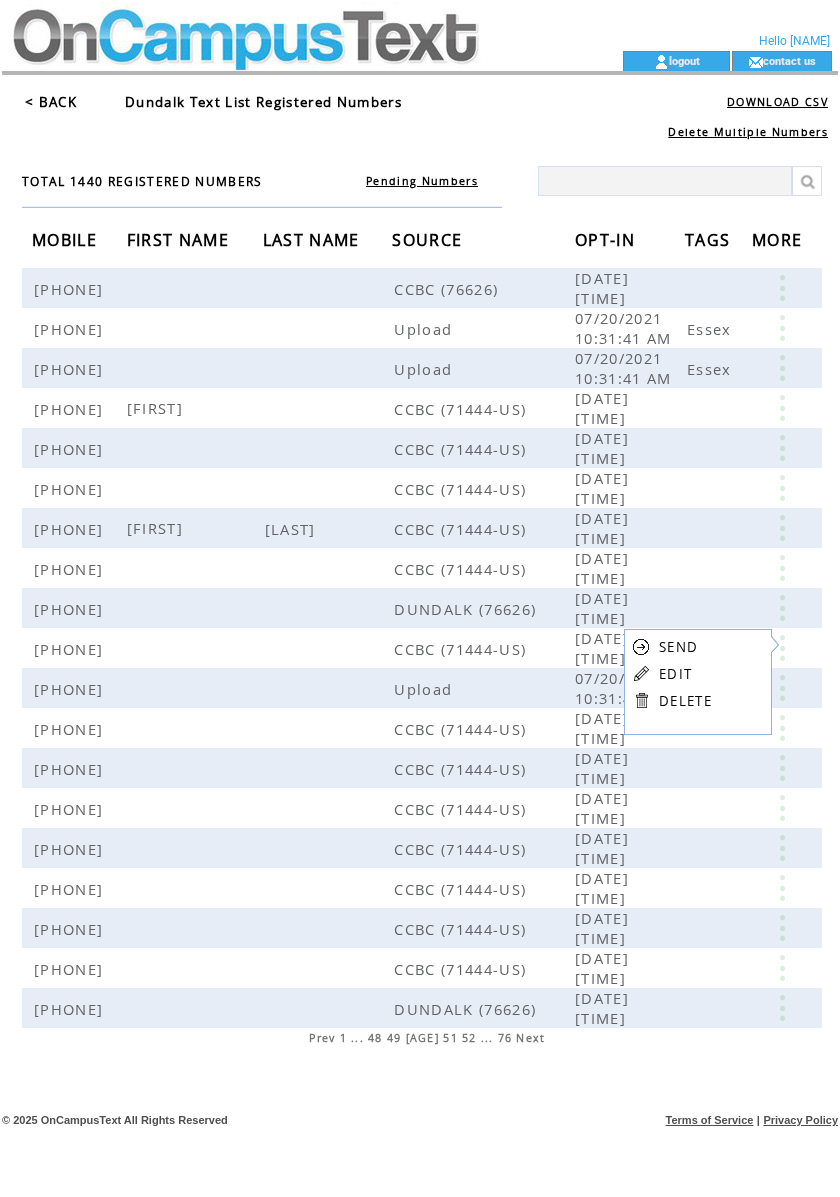 click on "EDIT" at bounding box center [675, 674] 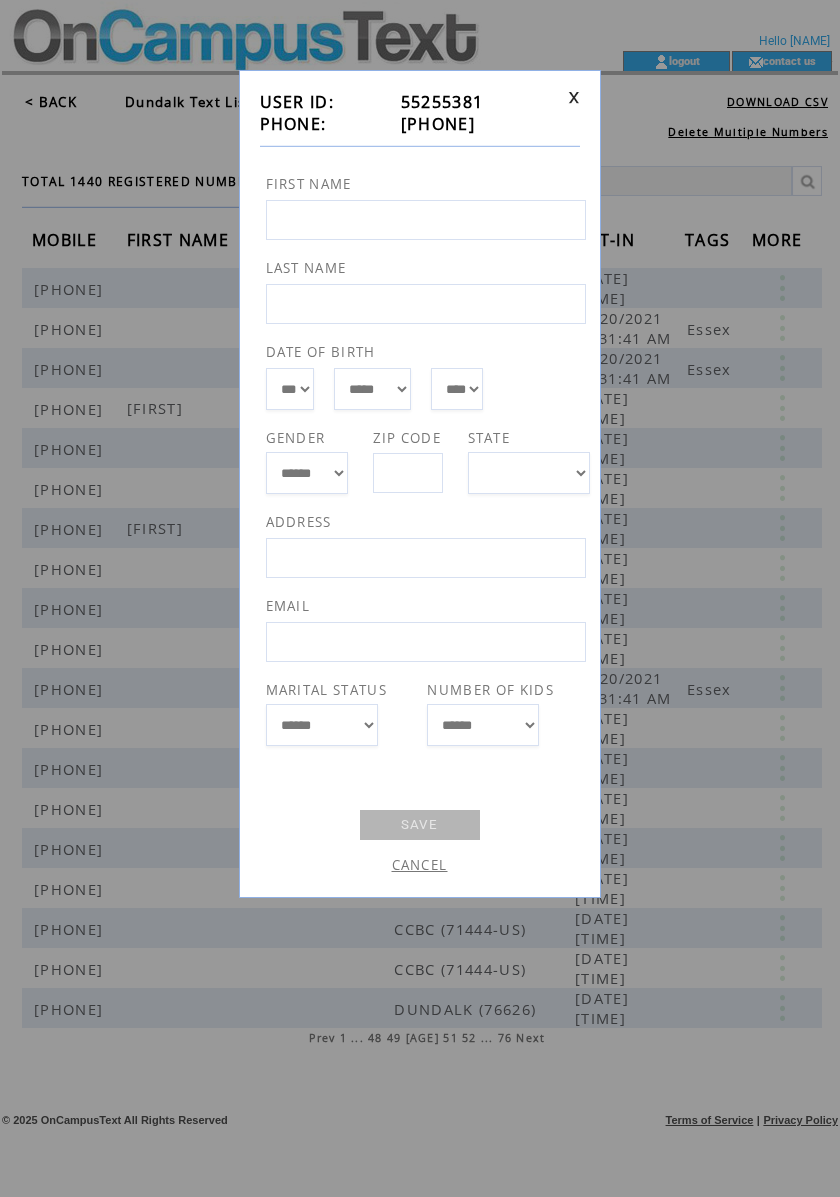 drag, startPoint x: 497, startPoint y: 128, endPoint x: 384, endPoint y: 130, distance: 113.0177 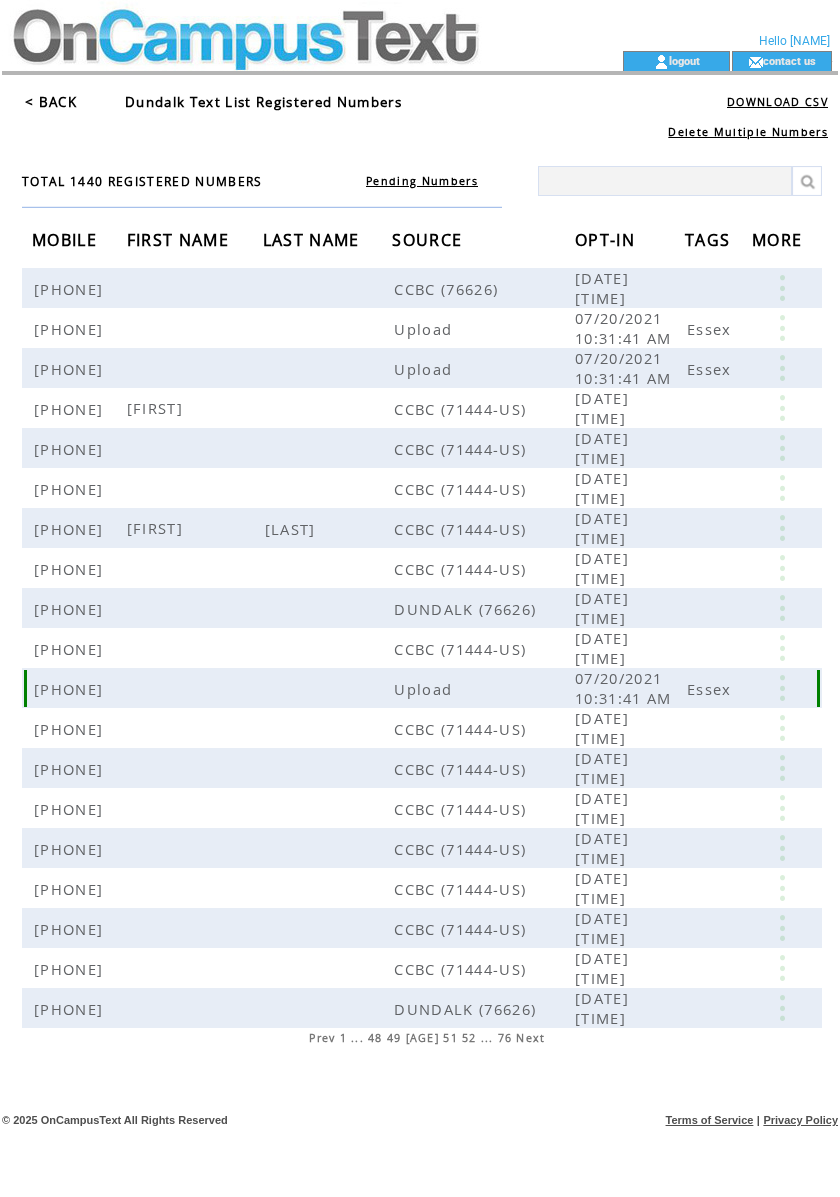 click at bounding box center (782, 688) 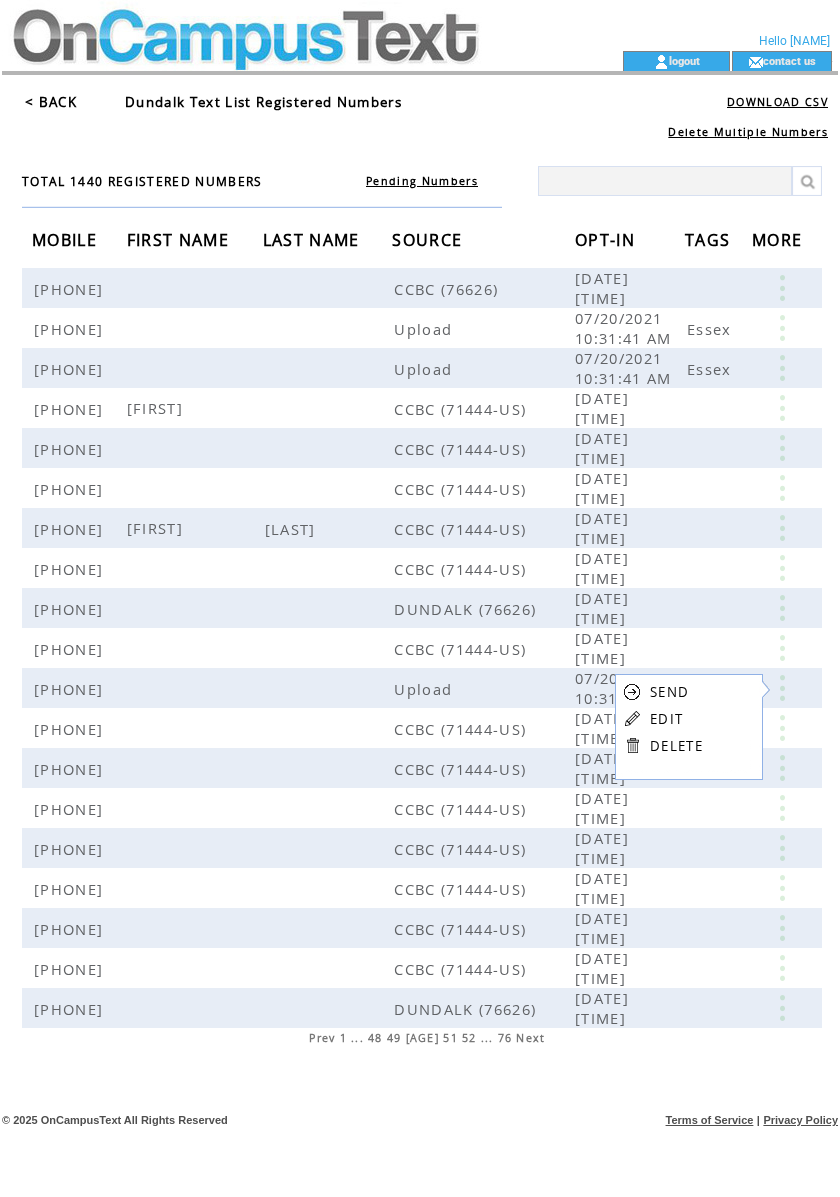 click on "EDIT" at bounding box center (666, 719) 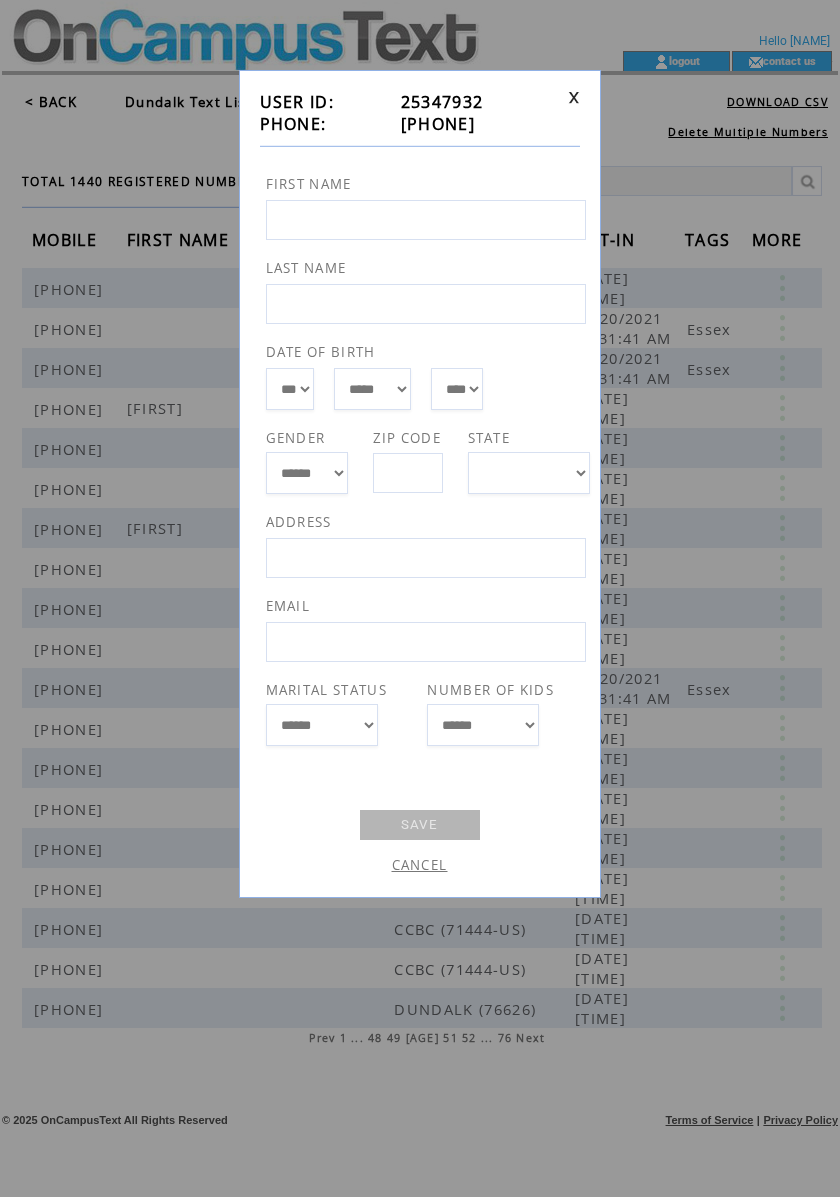 drag, startPoint x: 496, startPoint y: 126, endPoint x: 393, endPoint y: 125, distance: 103.00485 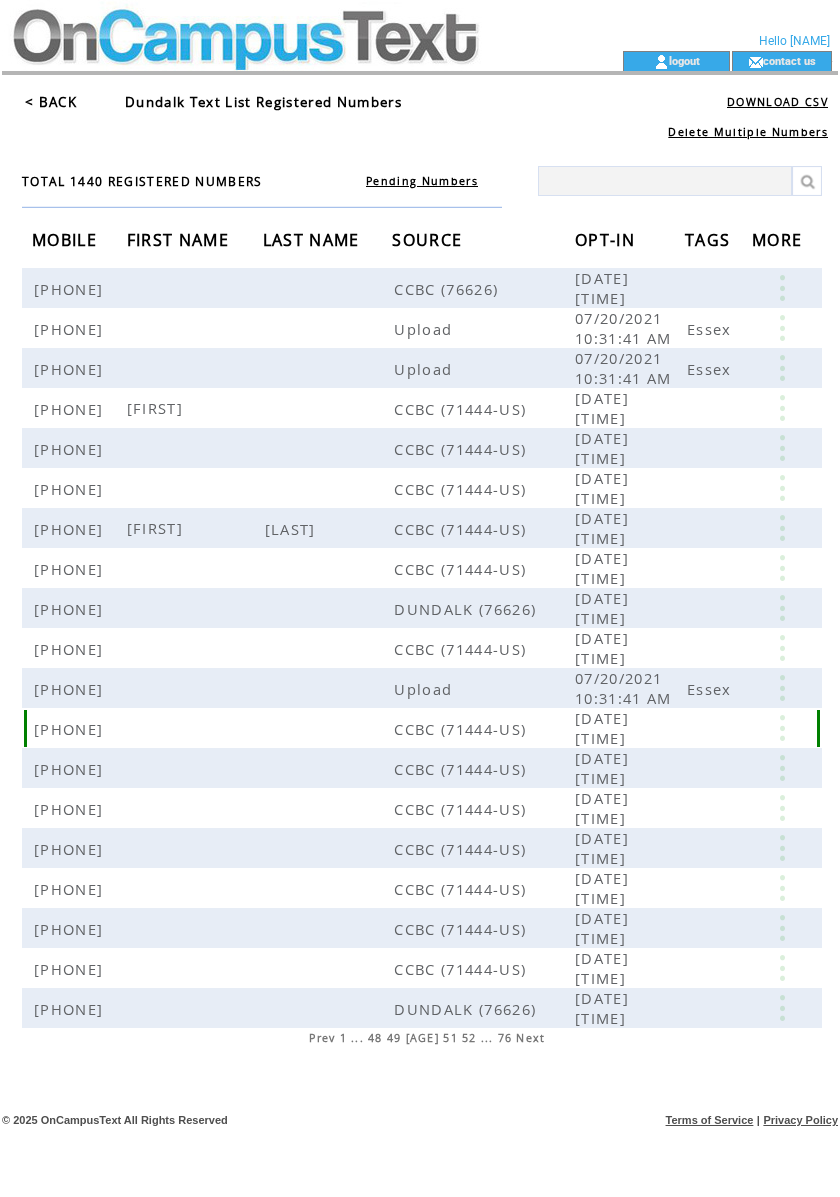 click at bounding box center (782, 728) 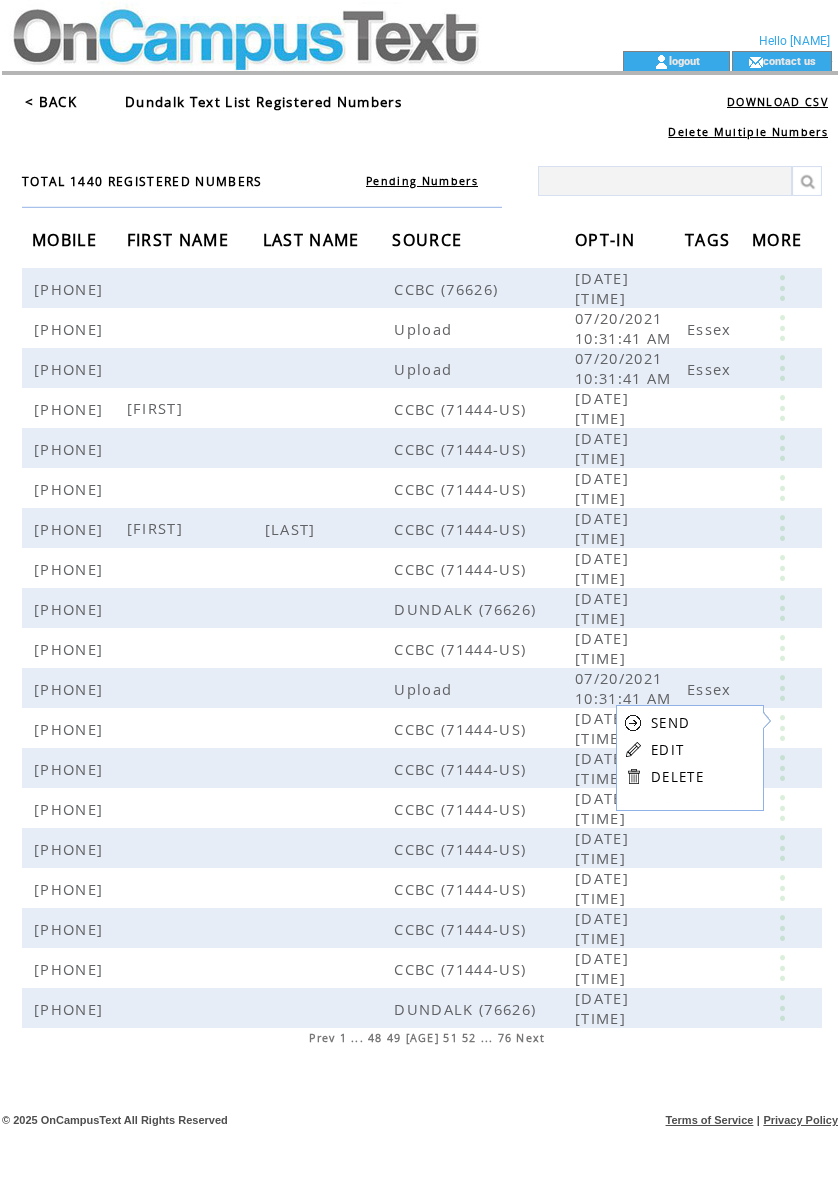 click at bounding box center (633, 749) 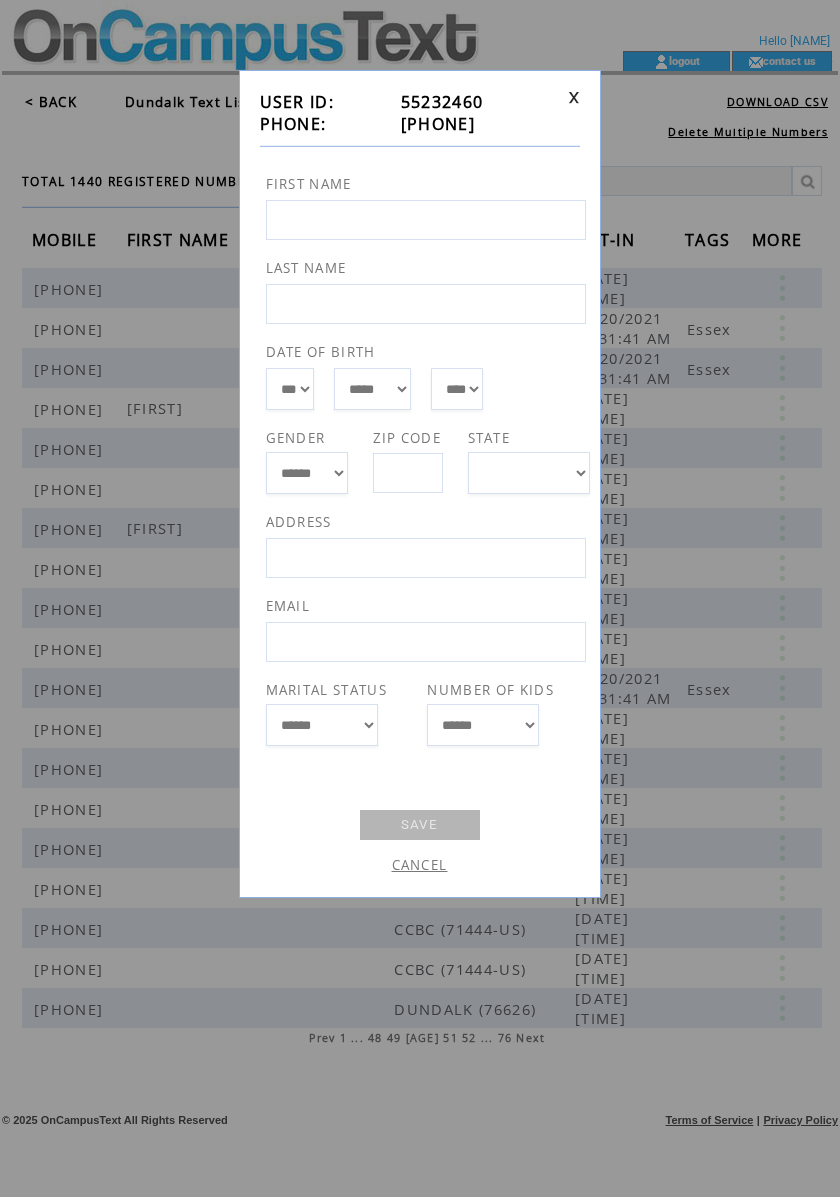 drag, startPoint x: 521, startPoint y: 116, endPoint x: 385, endPoint y: 125, distance: 136.29747 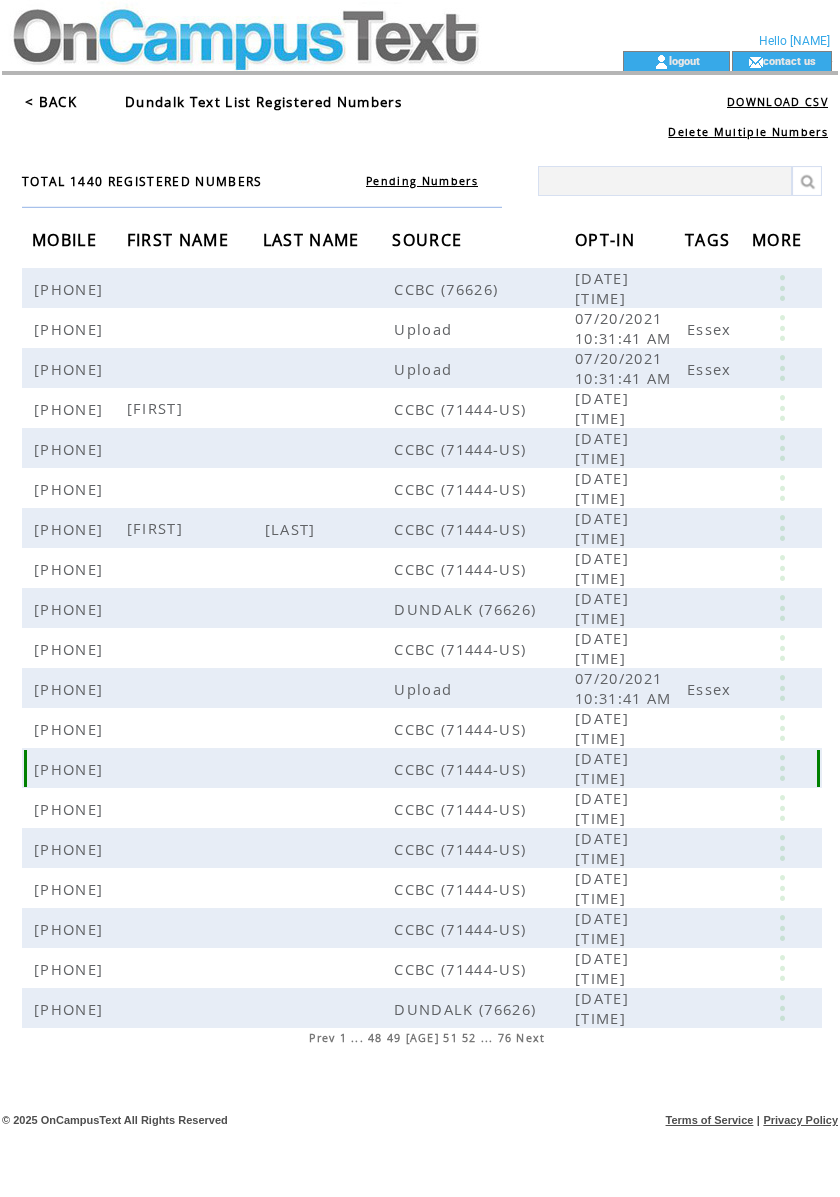 click at bounding box center (782, 768) 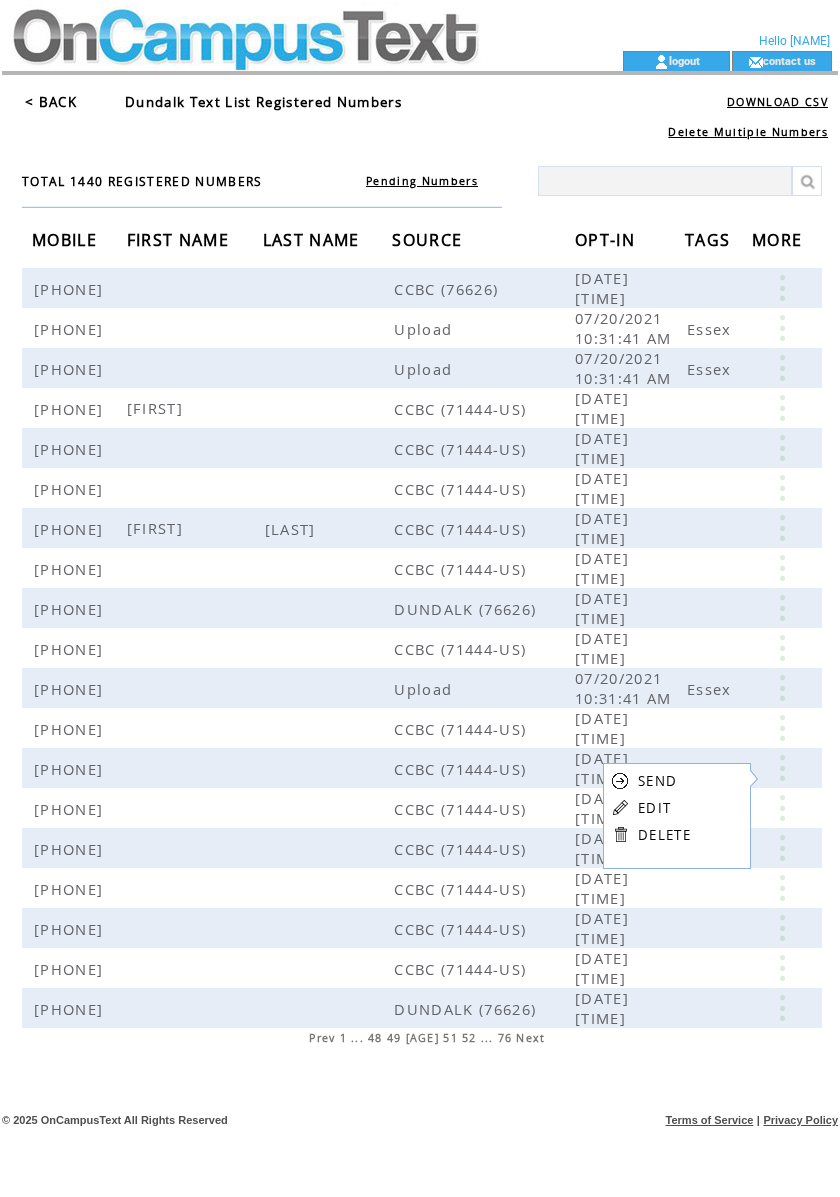 click on "EDIT" at bounding box center (654, 808) 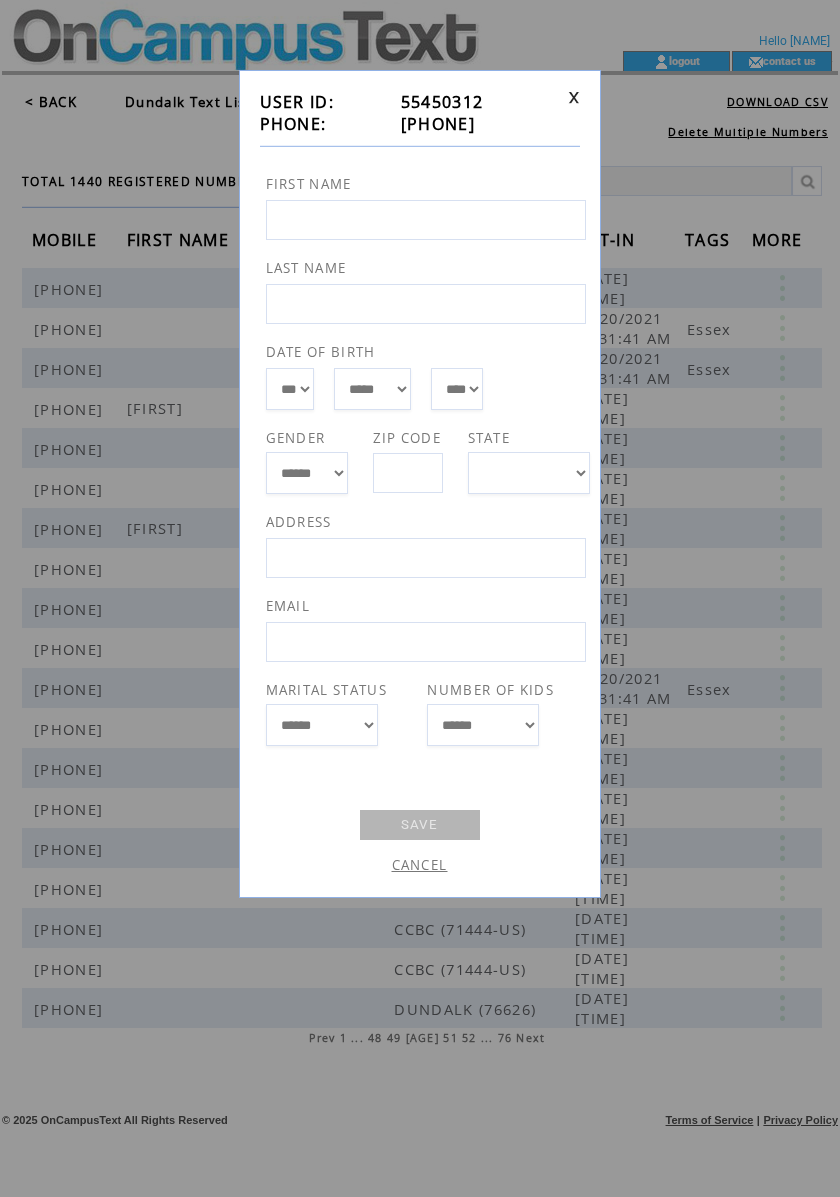 drag, startPoint x: 516, startPoint y: 120, endPoint x: 390, endPoint y: 136, distance: 127.01181 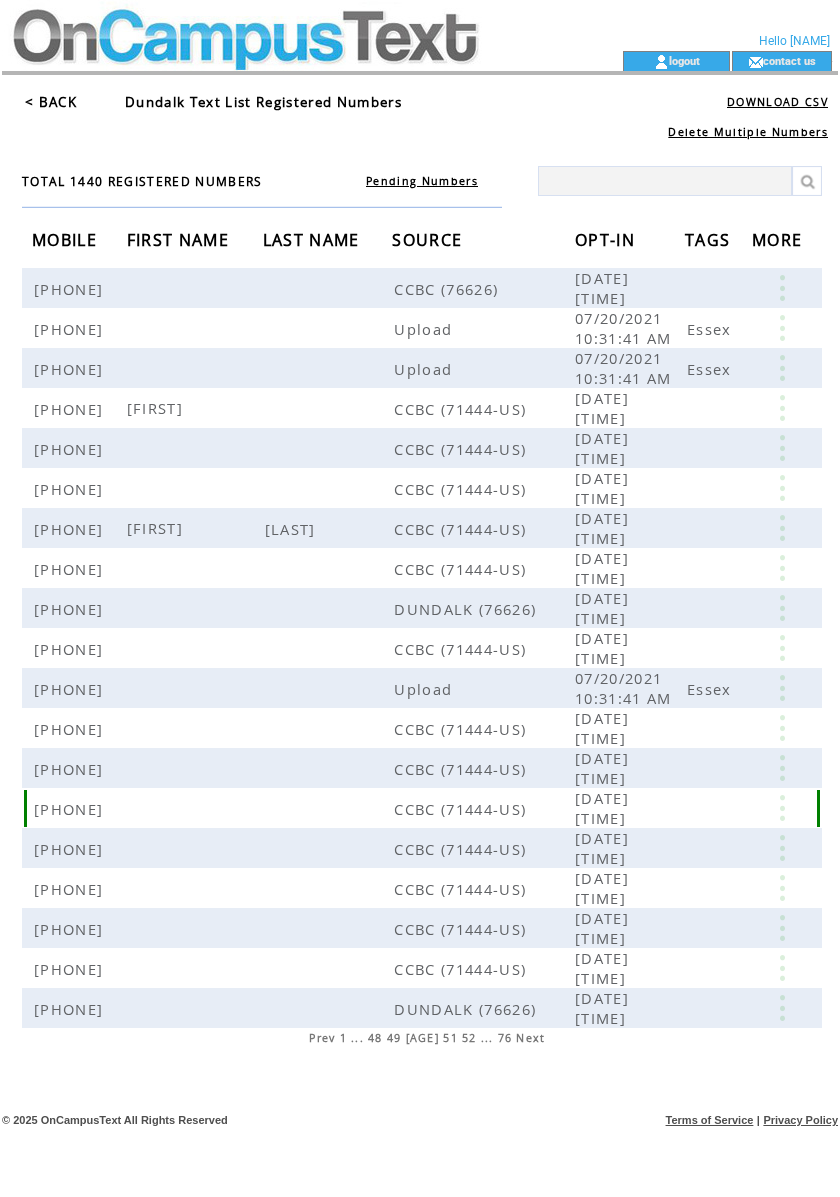 click at bounding box center [782, 808] 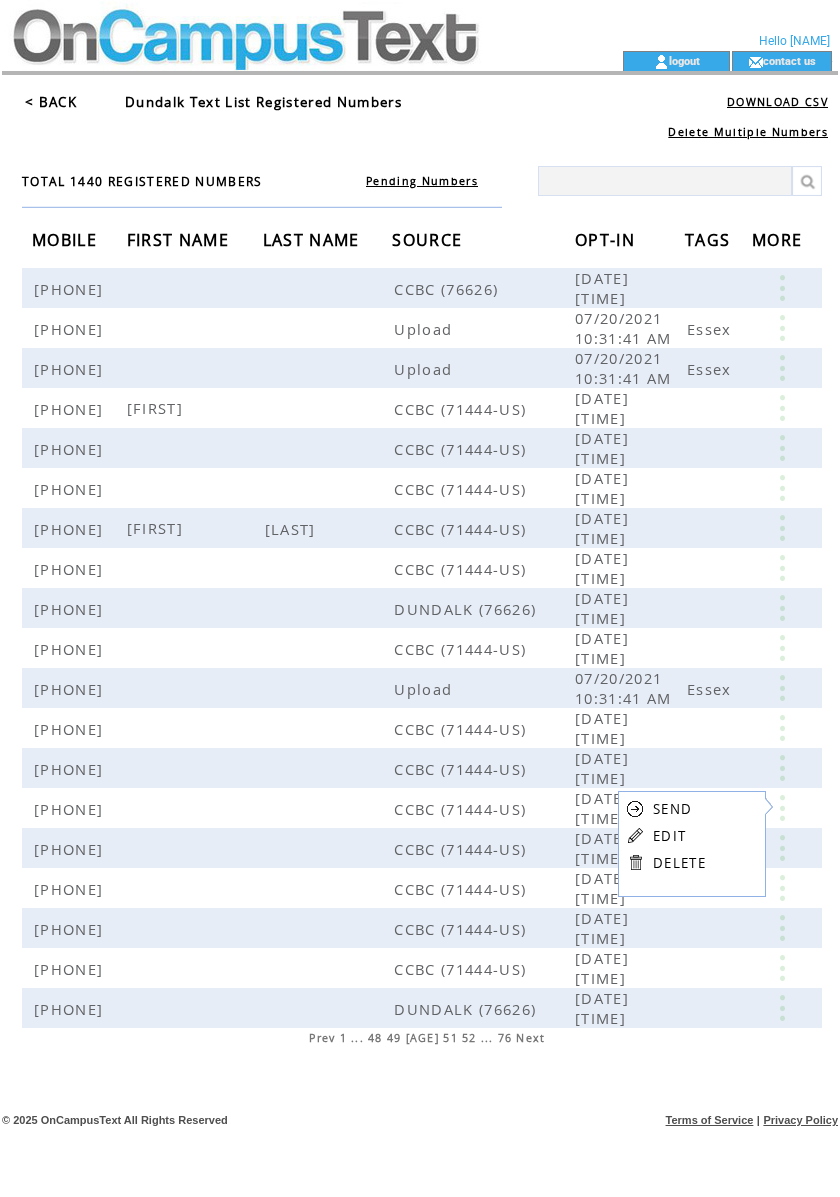 click on "EDIT" at bounding box center (669, 836) 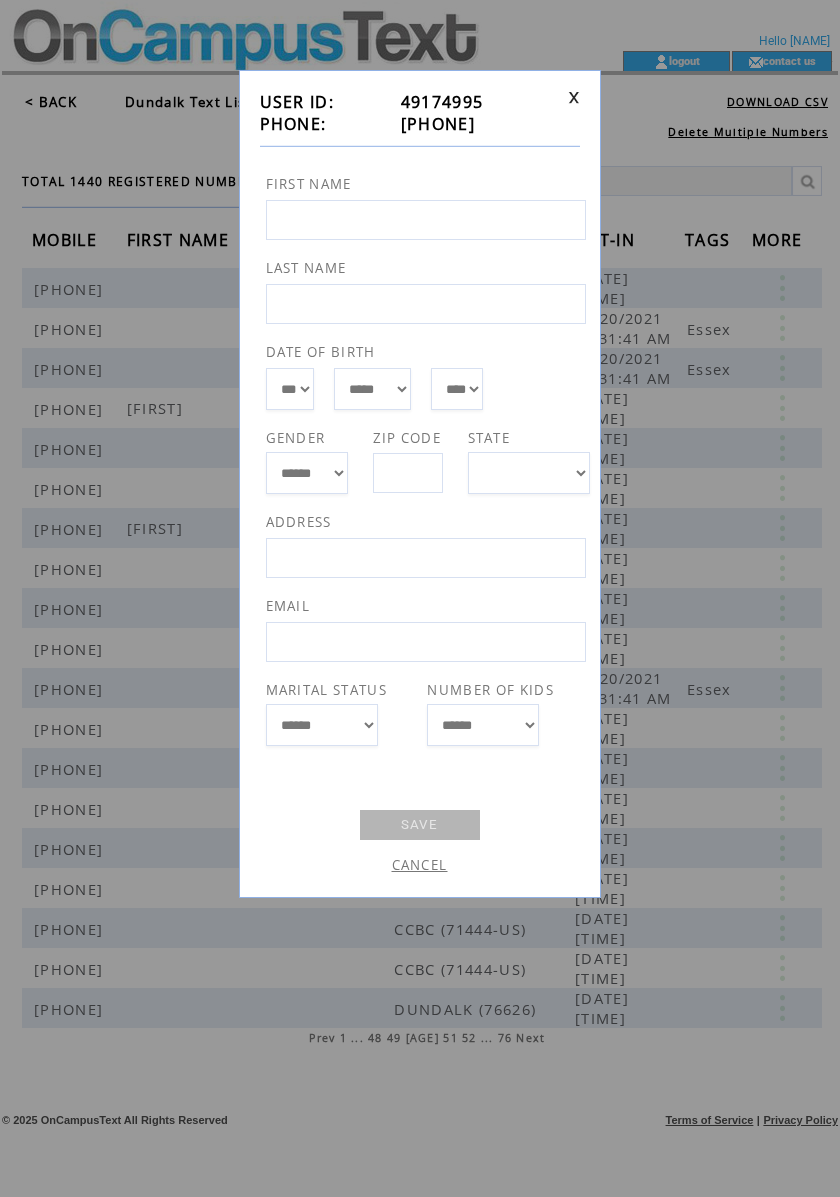 drag, startPoint x: 510, startPoint y: 124, endPoint x: 386, endPoint y: 133, distance: 124.32619 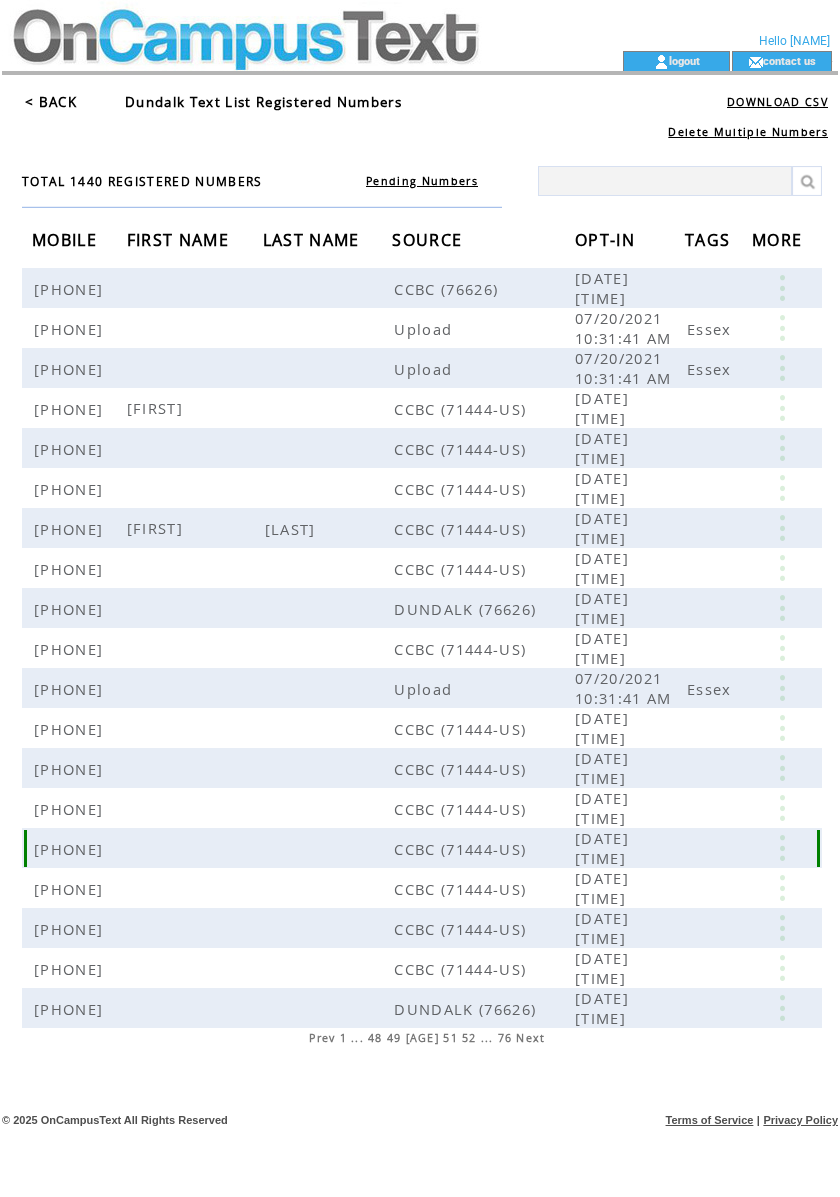 click at bounding box center (782, 848) 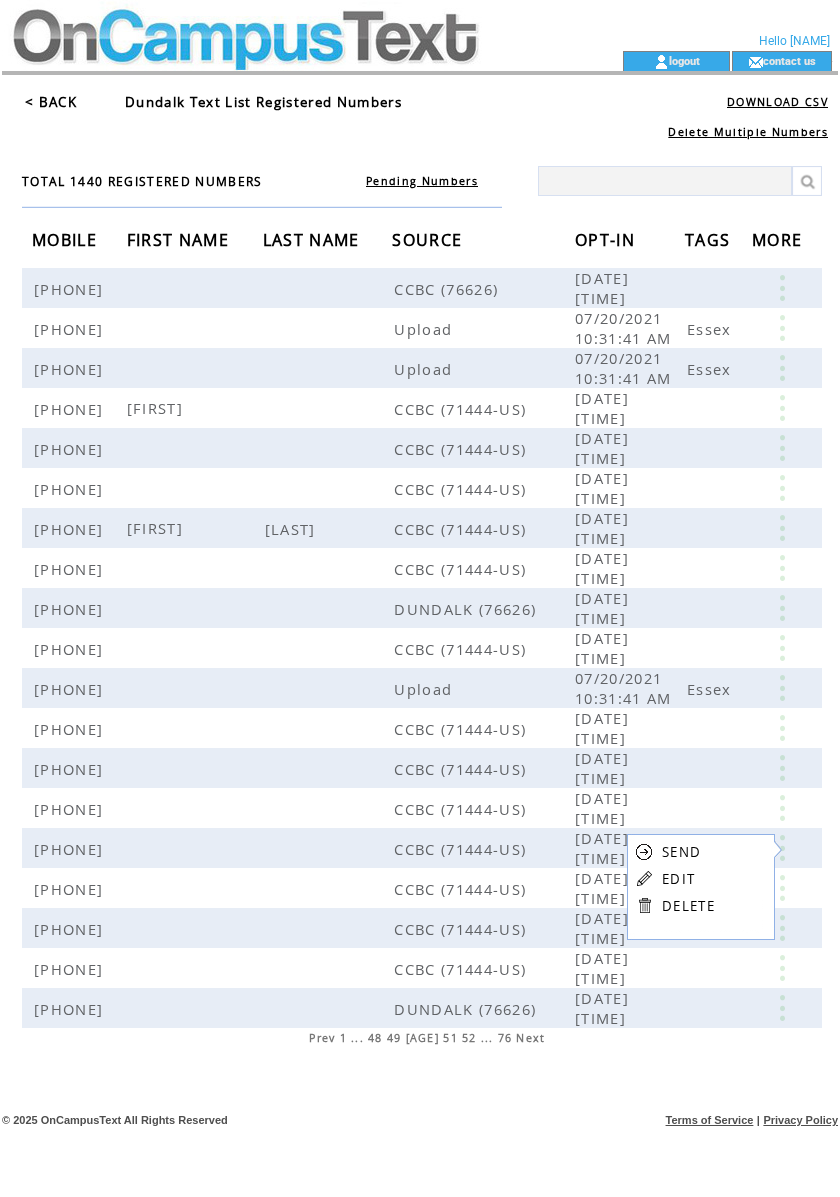 click on "EDIT" at bounding box center (678, 879) 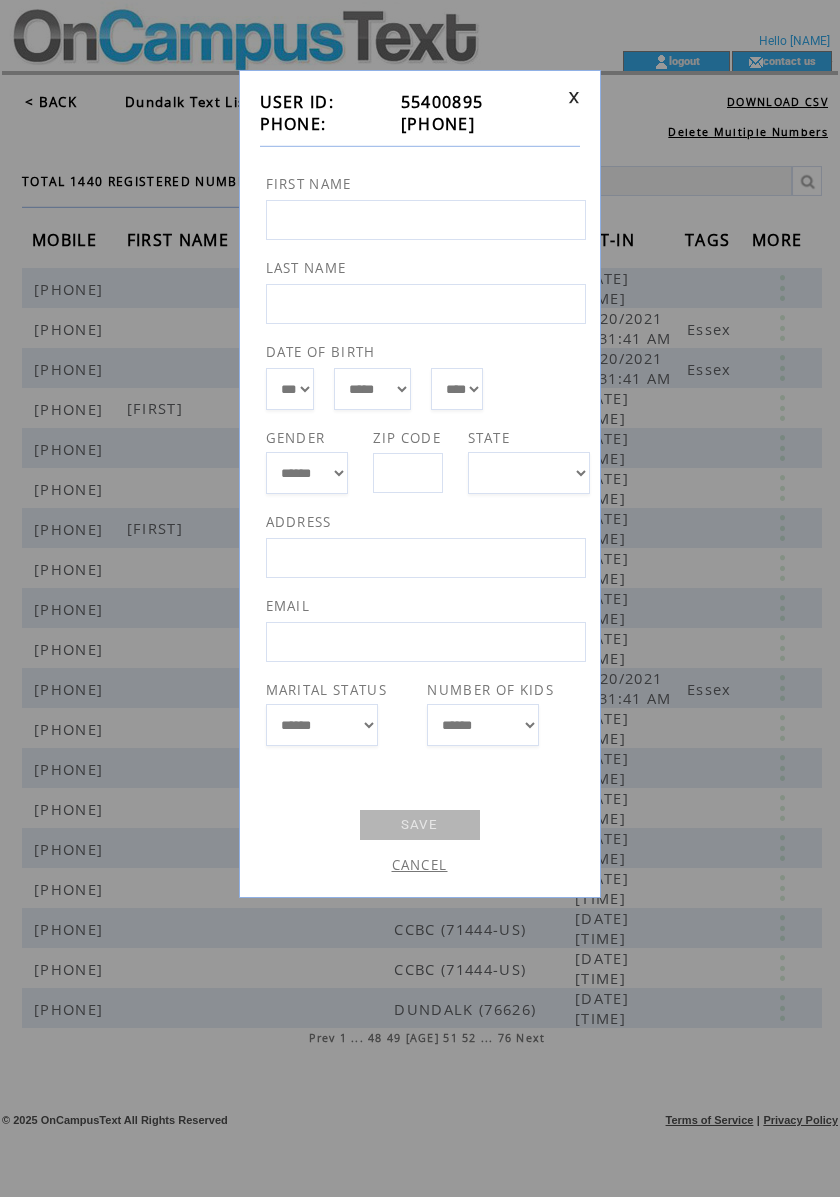 drag, startPoint x: 505, startPoint y: 118, endPoint x: 392, endPoint y: 134, distance: 114.12712 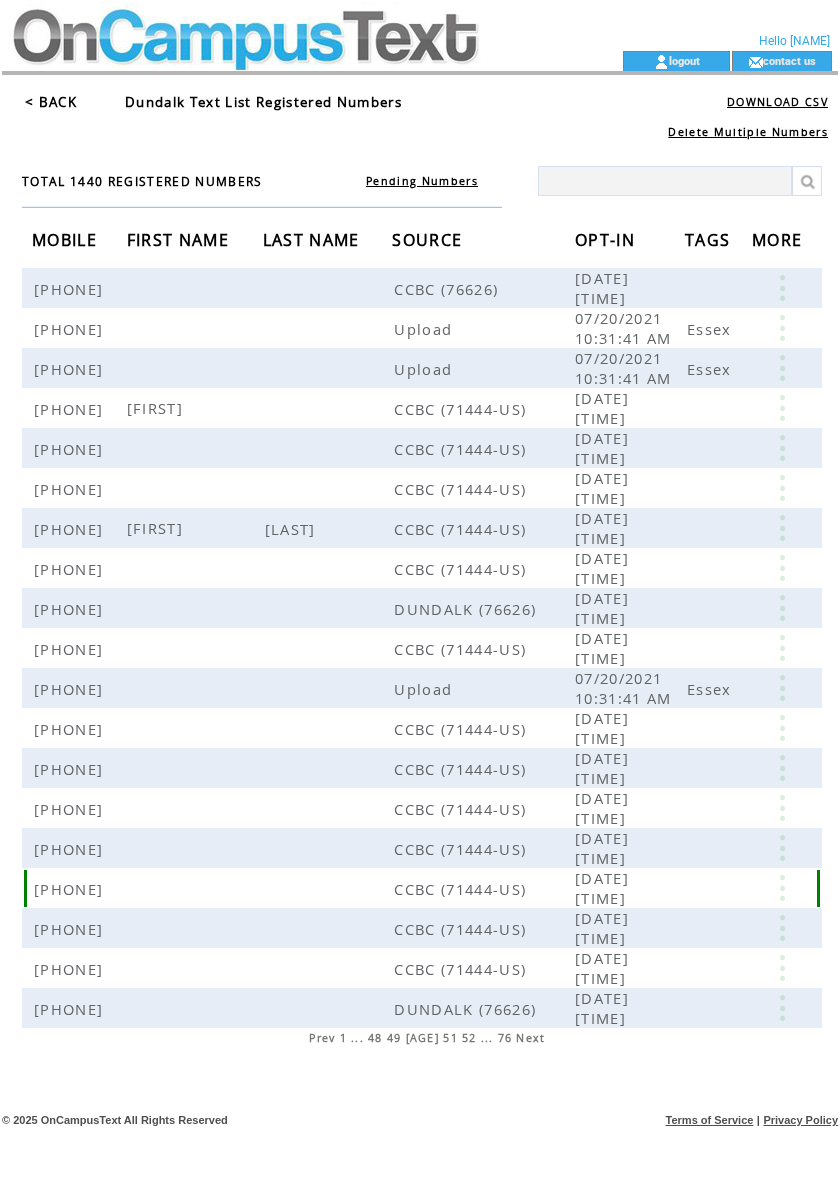 click at bounding box center (782, 888) 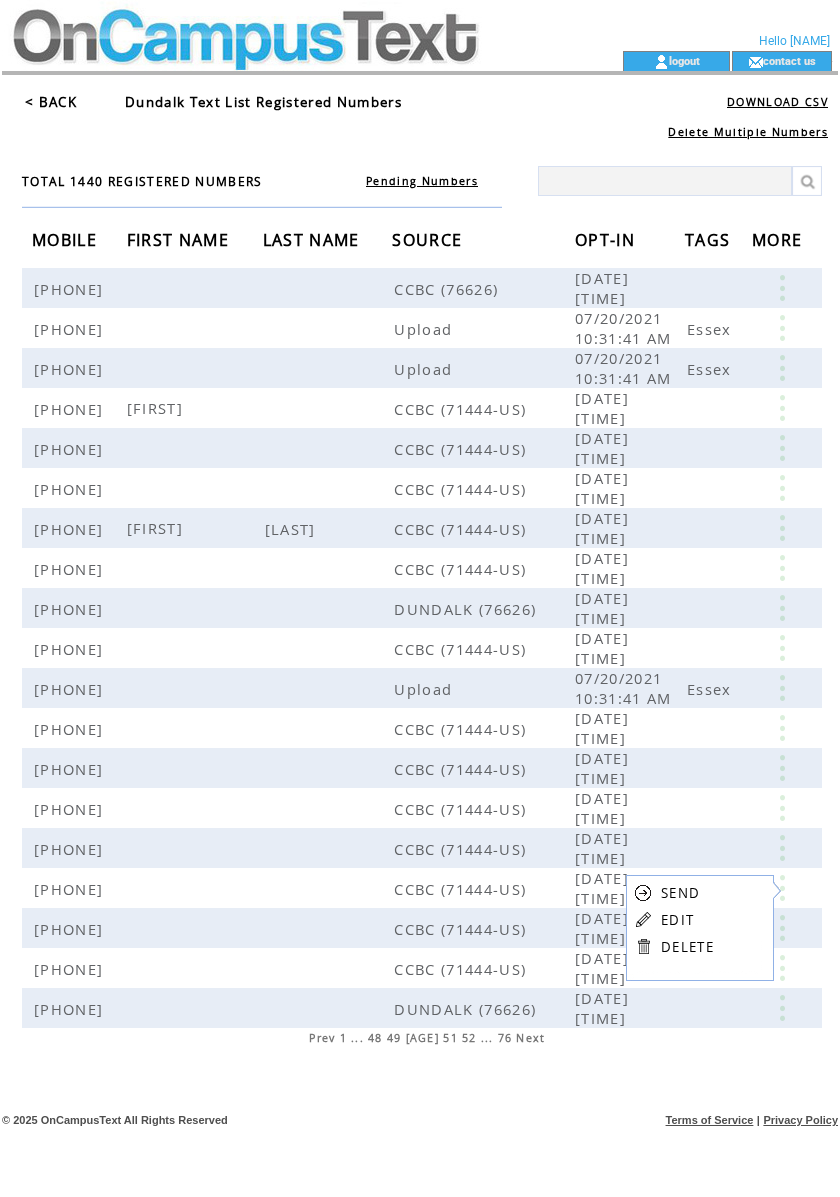 click on "EDIT" at bounding box center (677, 920) 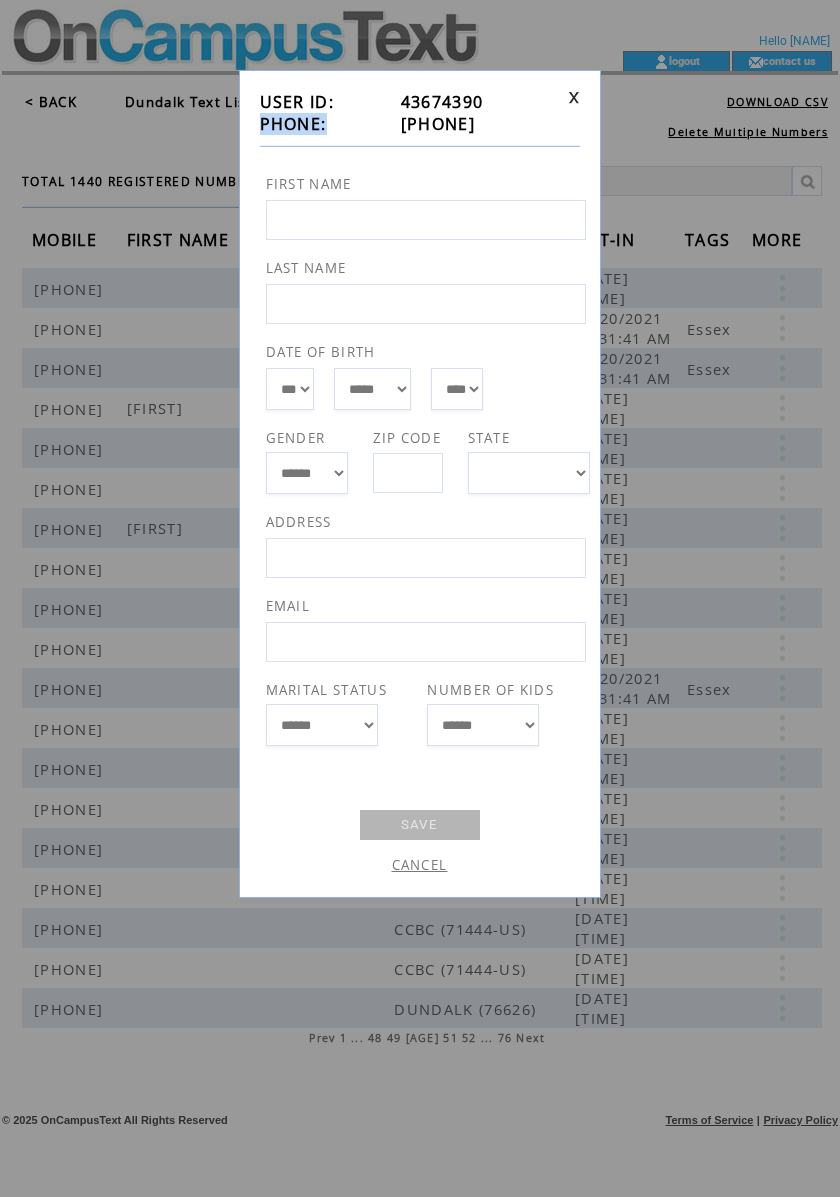 drag, startPoint x: 497, startPoint y: 112, endPoint x: 373, endPoint y: 125, distance: 124.67959 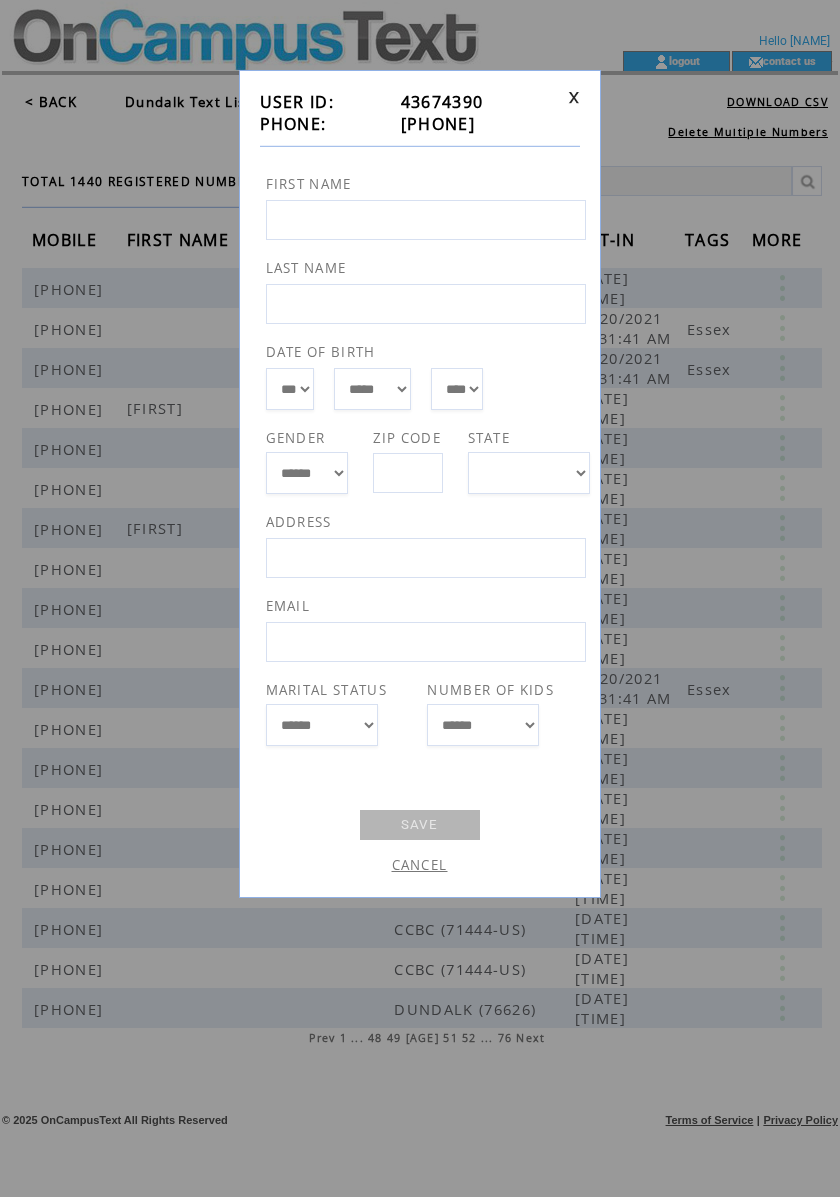click on "14437985079" at bounding box center (438, 124) 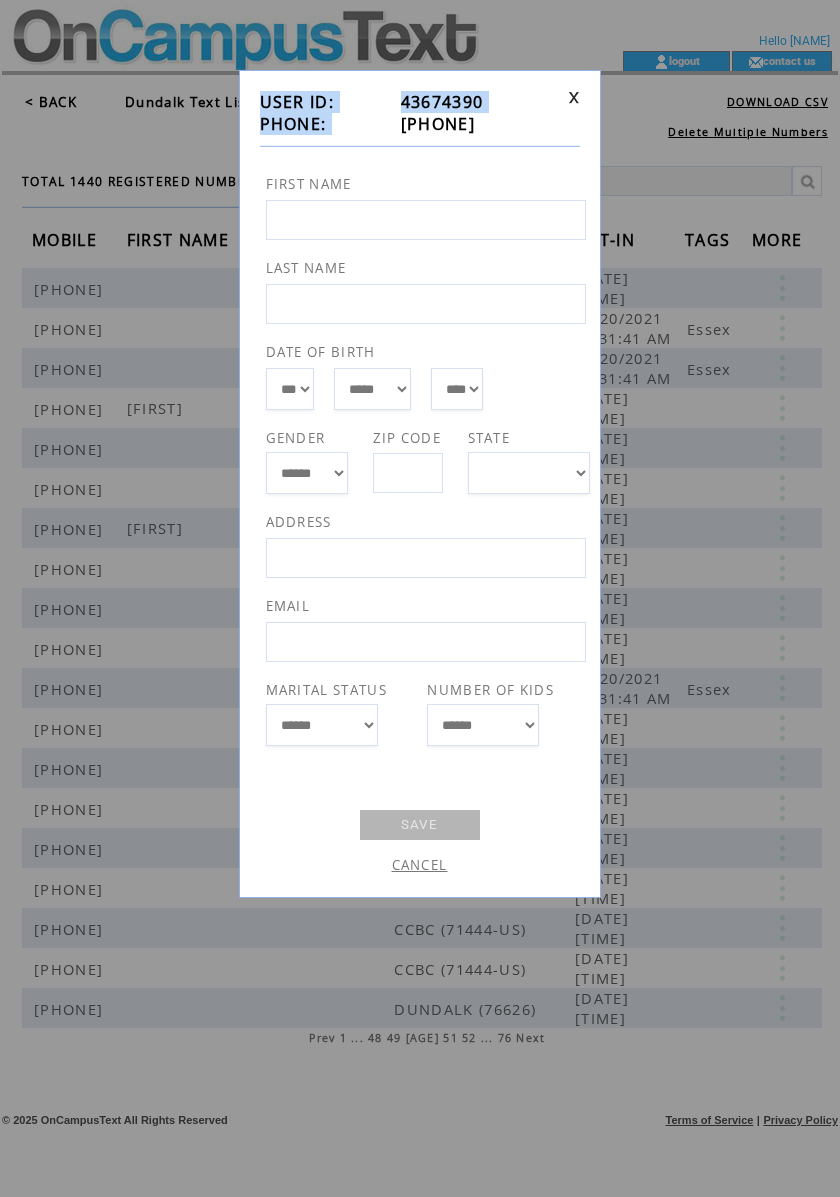 drag, startPoint x: 412, startPoint y: 125, endPoint x: 580, endPoint y: 116, distance: 168.2409 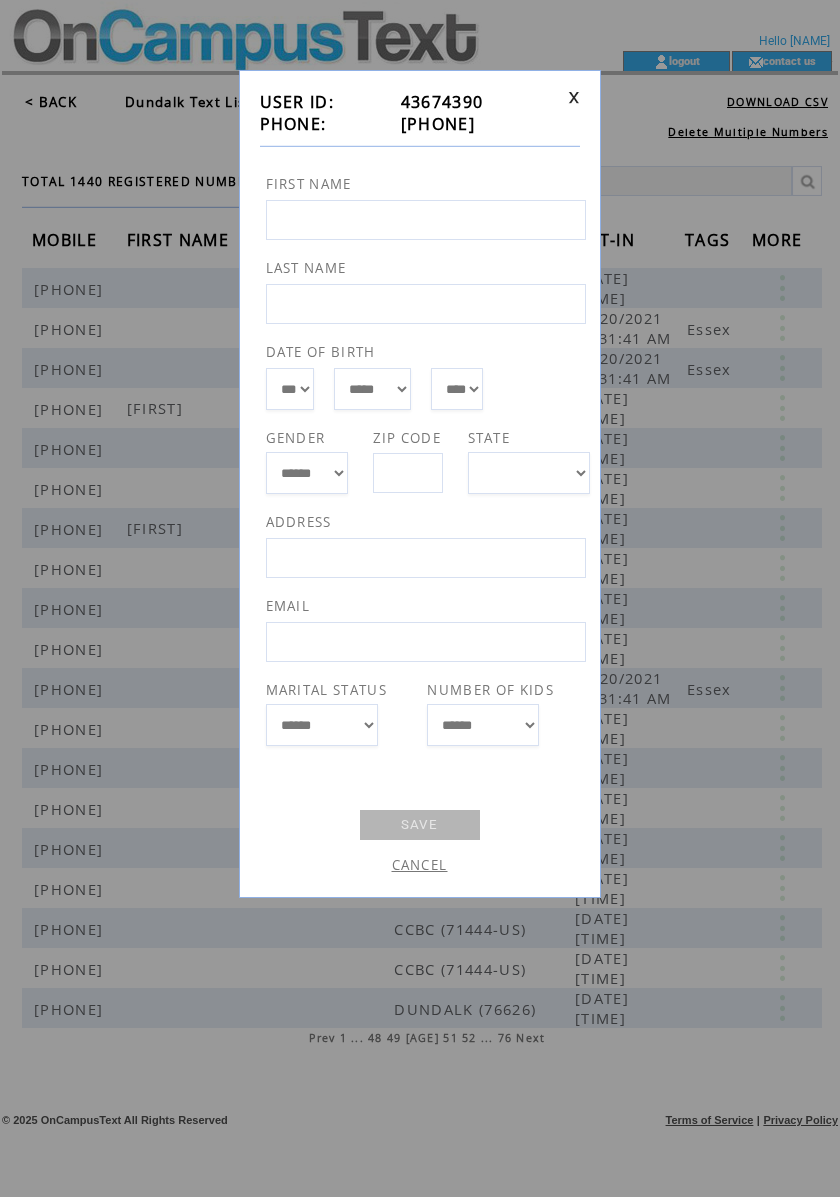 click at bounding box center [568, 113] 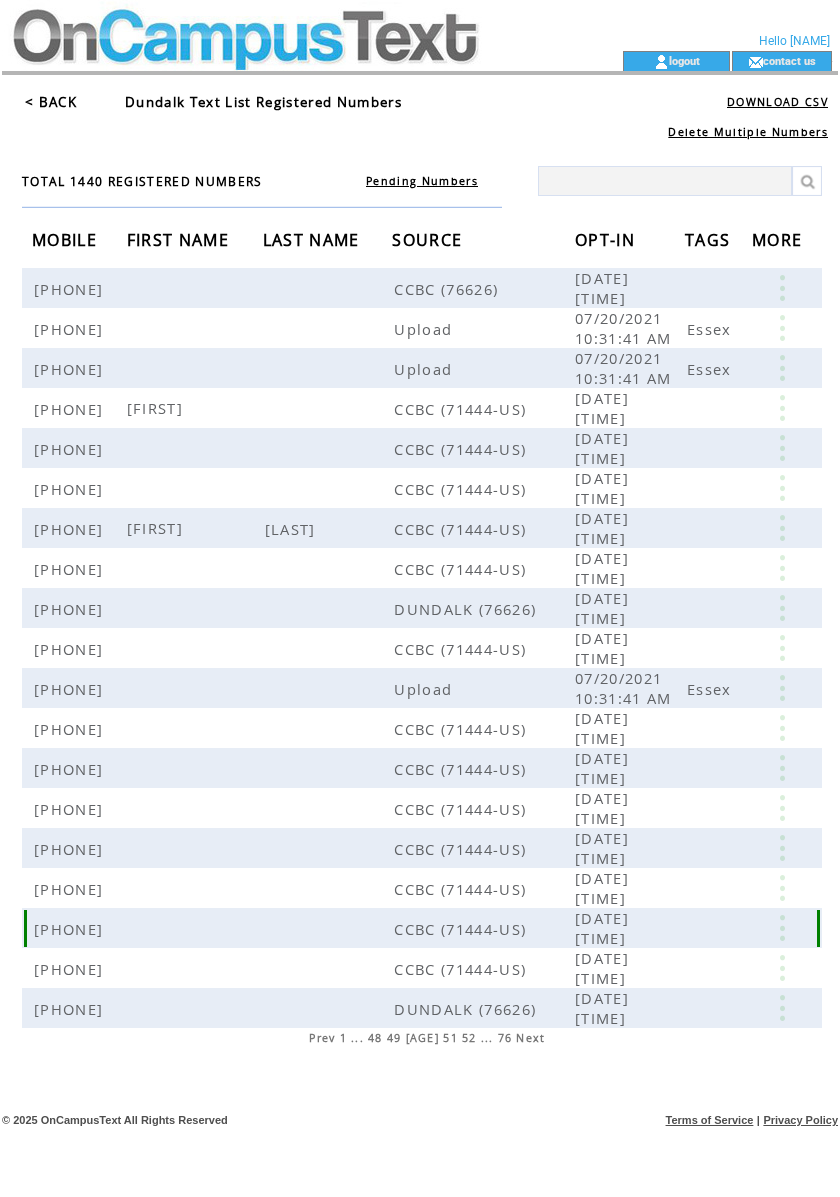 click at bounding box center [782, 928] 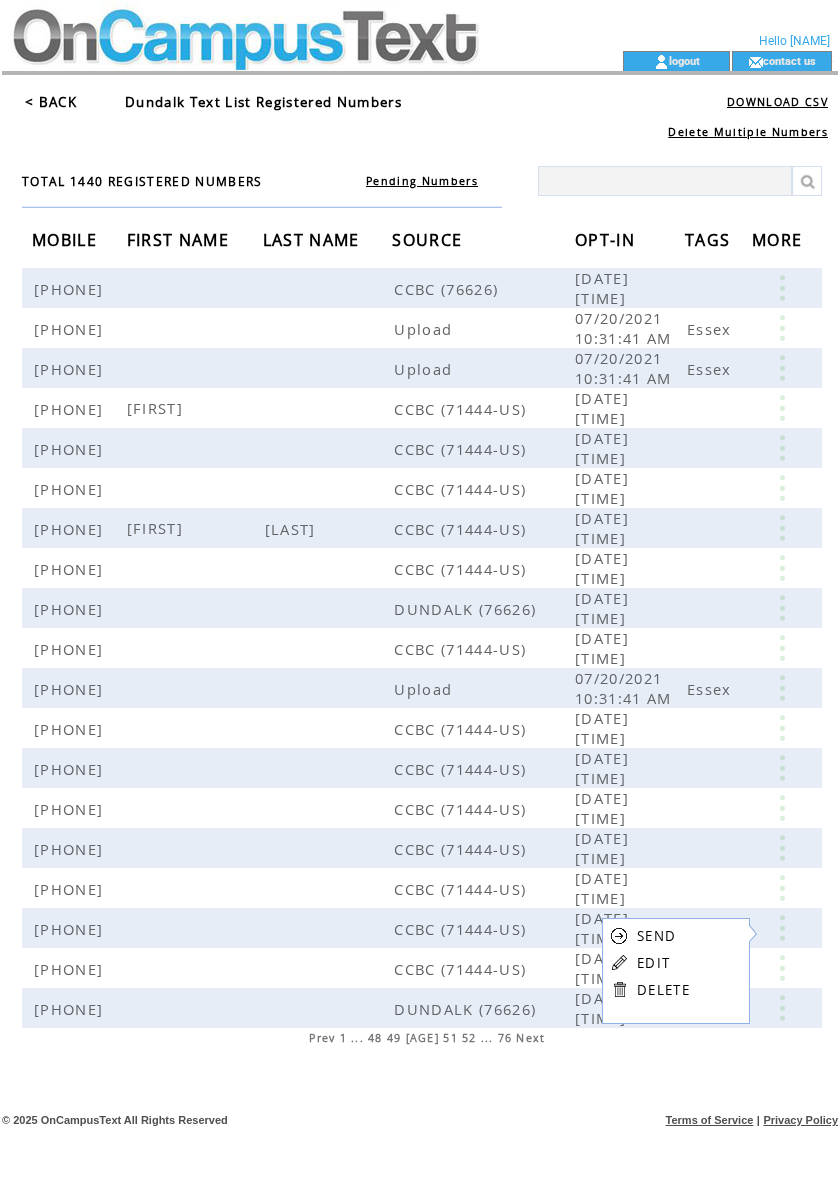 click on "EDIT" at bounding box center [653, 963] 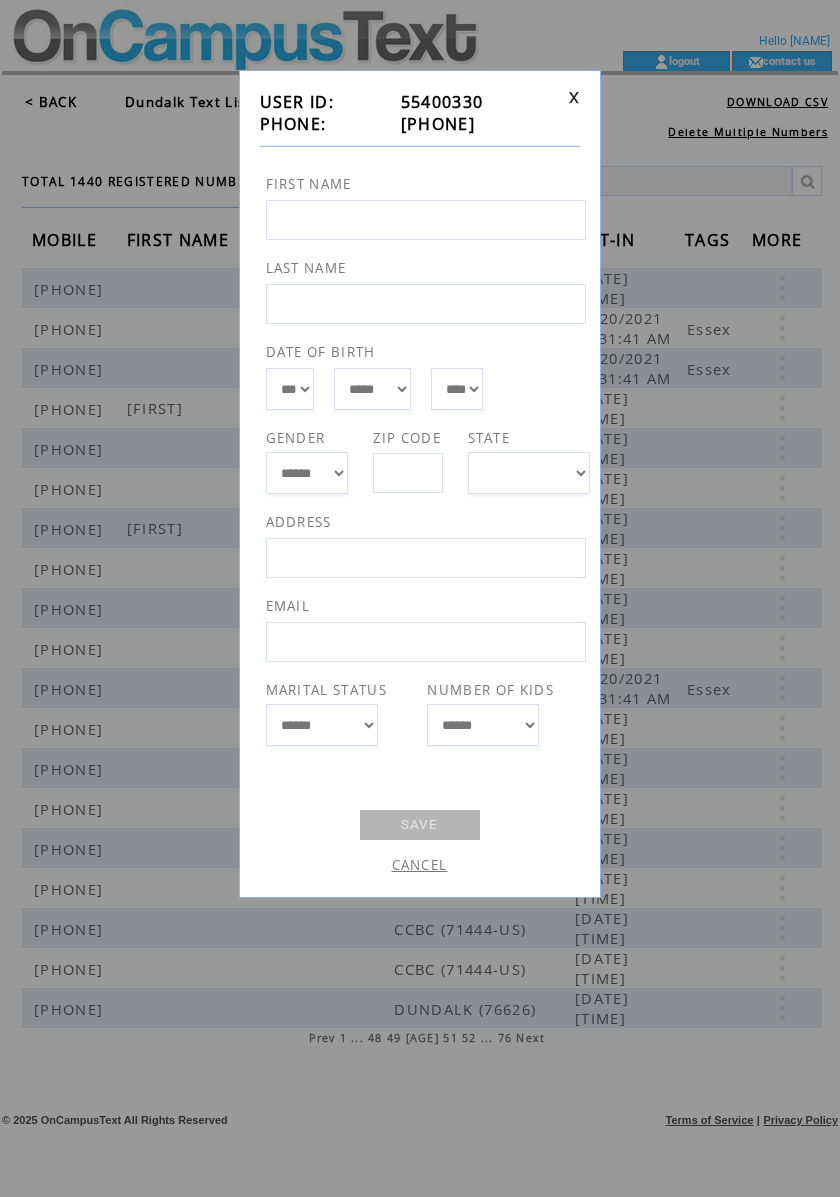 drag, startPoint x: 494, startPoint y: 121, endPoint x: 392, endPoint y: 116, distance: 102.122475 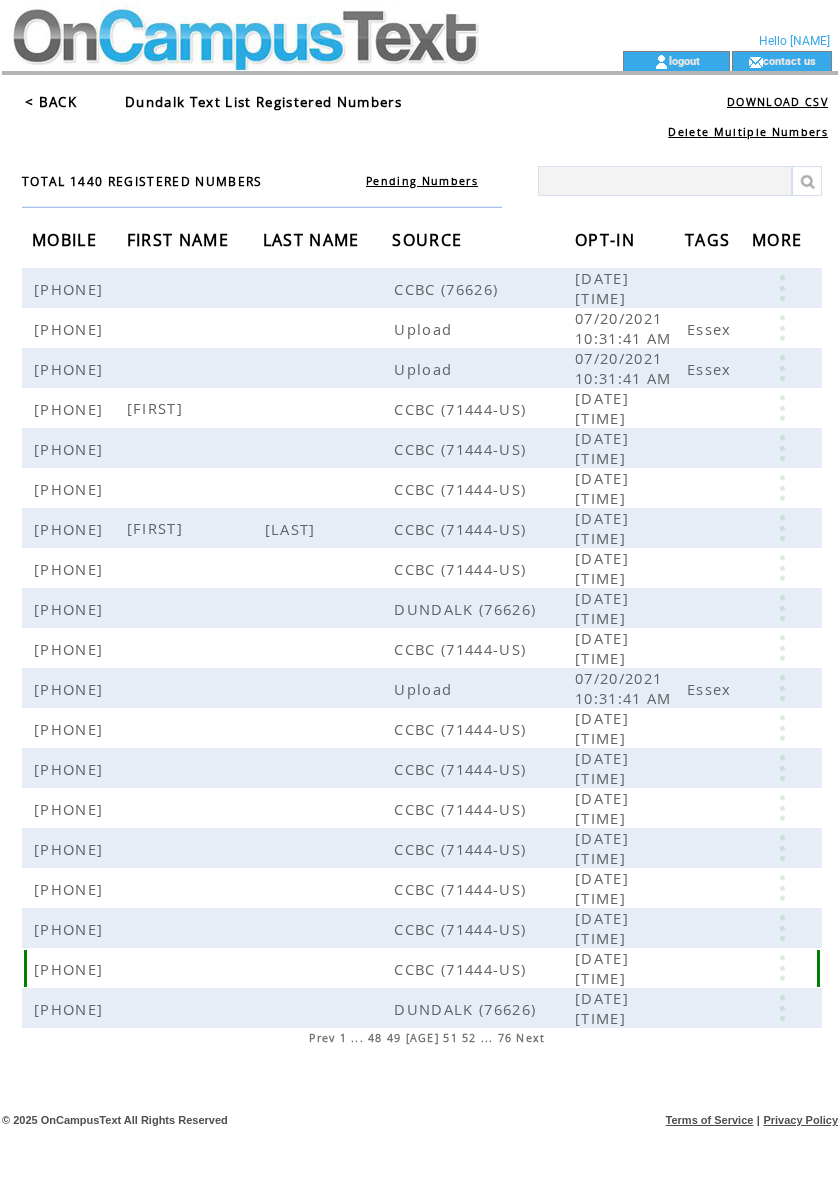 click at bounding box center (782, 968) 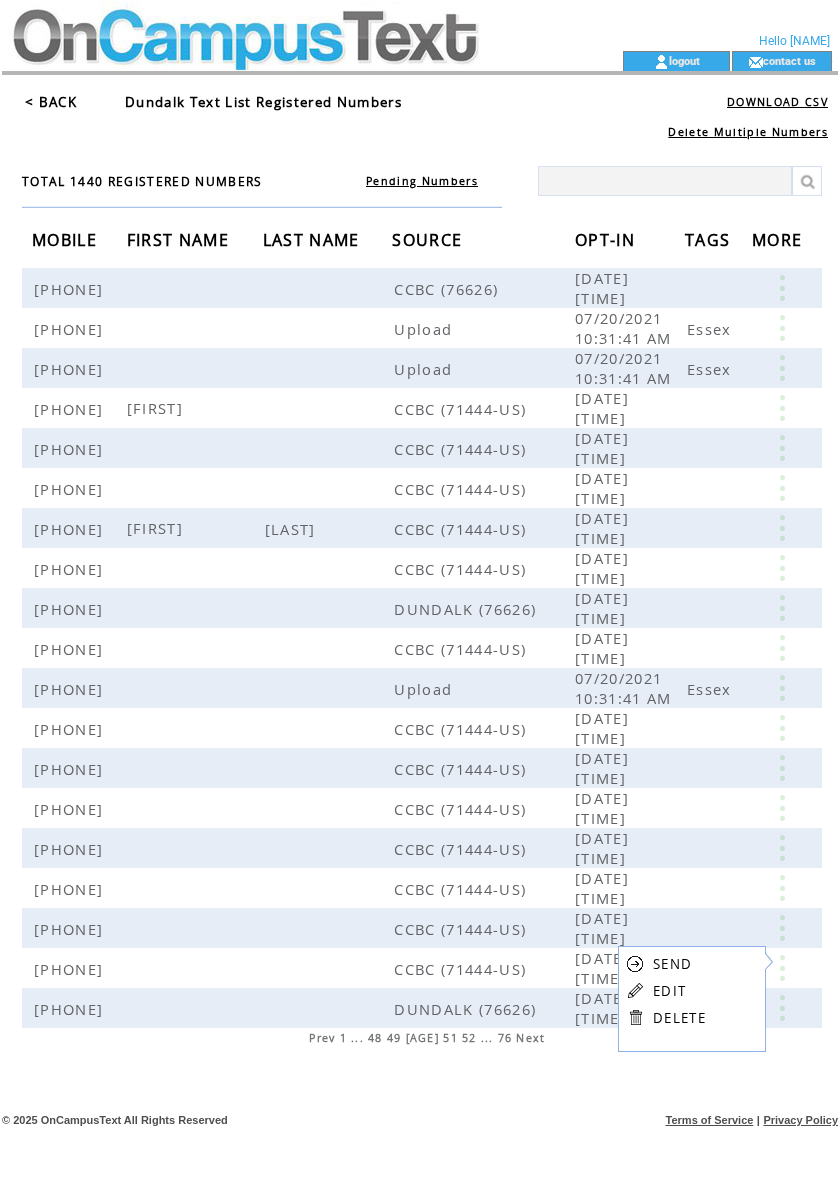 click on "EDIT" at bounding box center [669, 991] 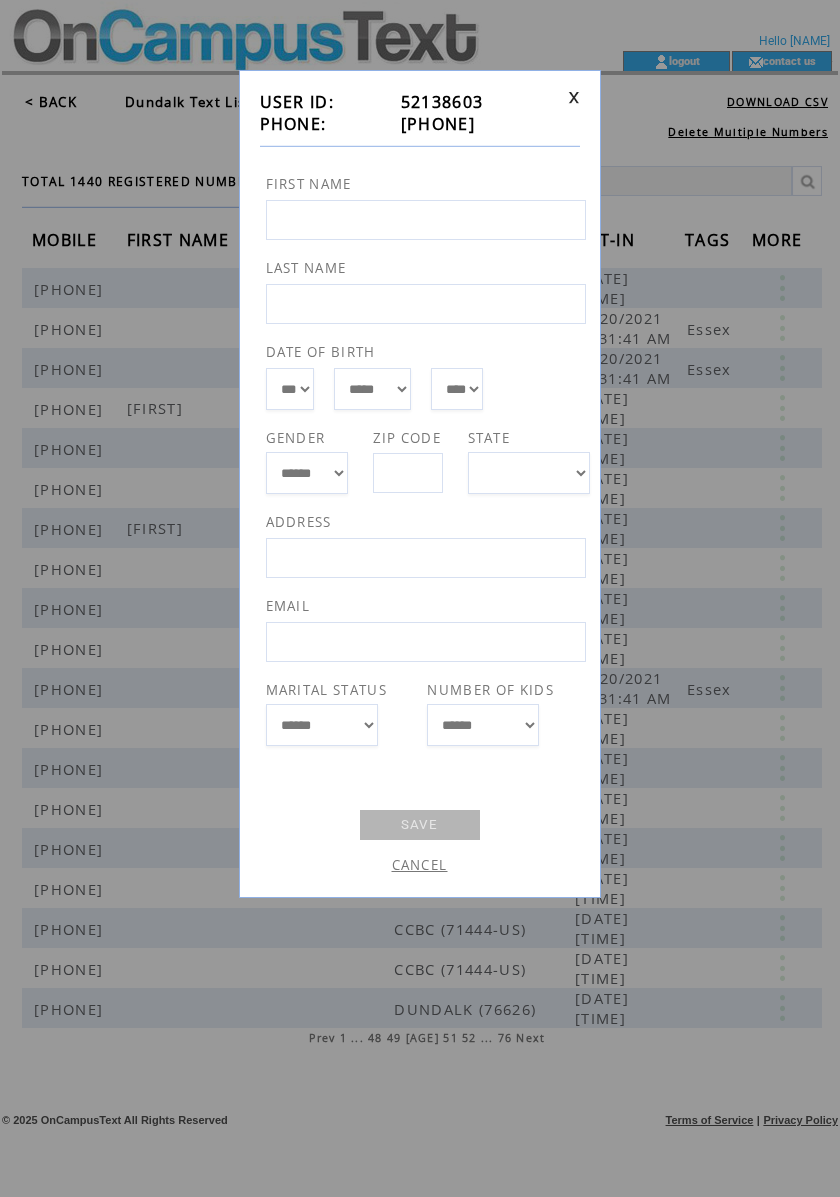 drag, startPoint x: 513, startPoint y: 120, endPoint x: 390, endPoint y: 117, distance: 123.03658 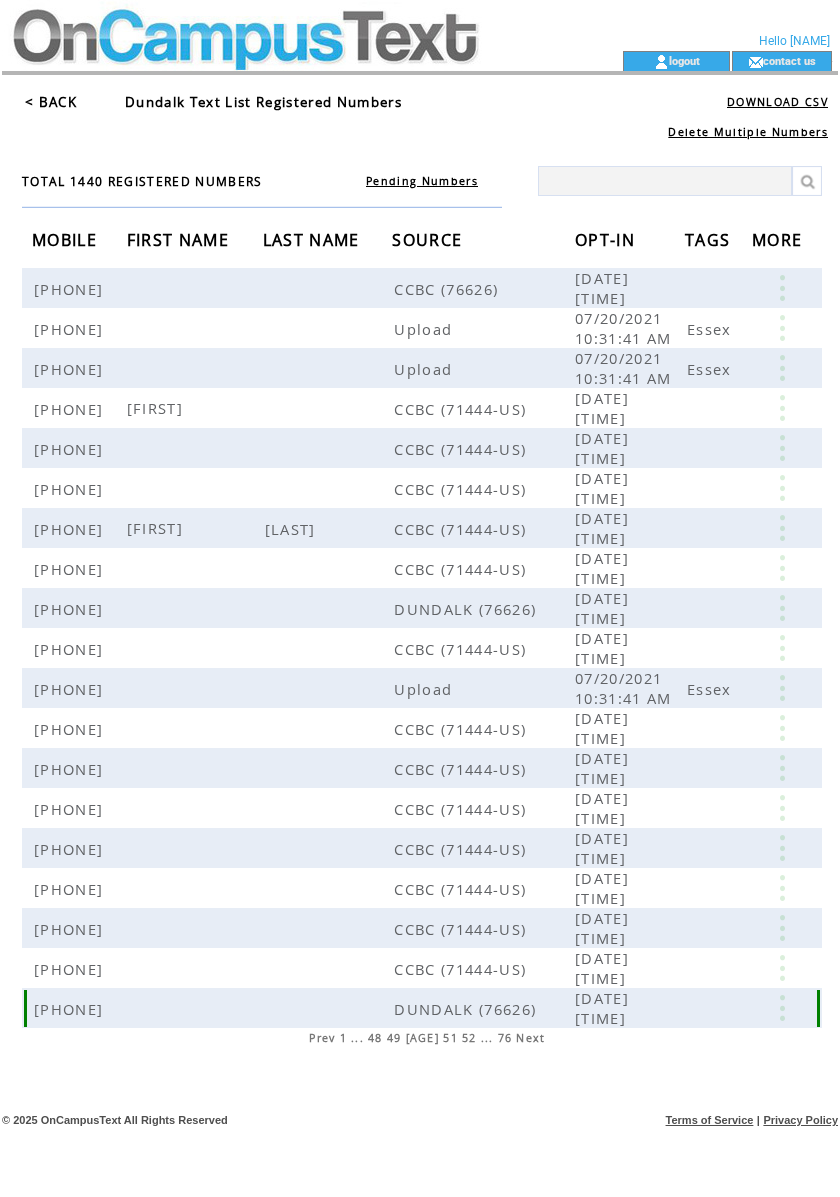 click at bounding box center (782, 1008) 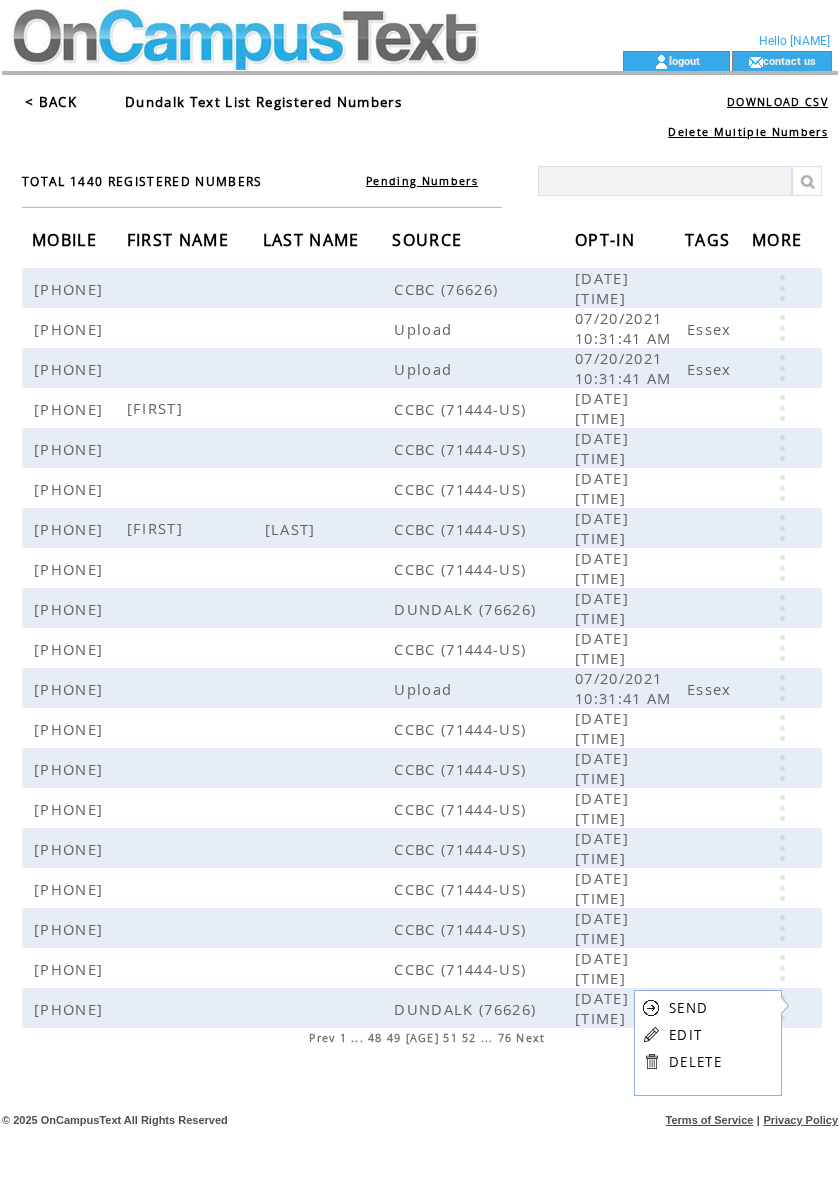 click on "EDIT" at bounding box center [685, 1035] 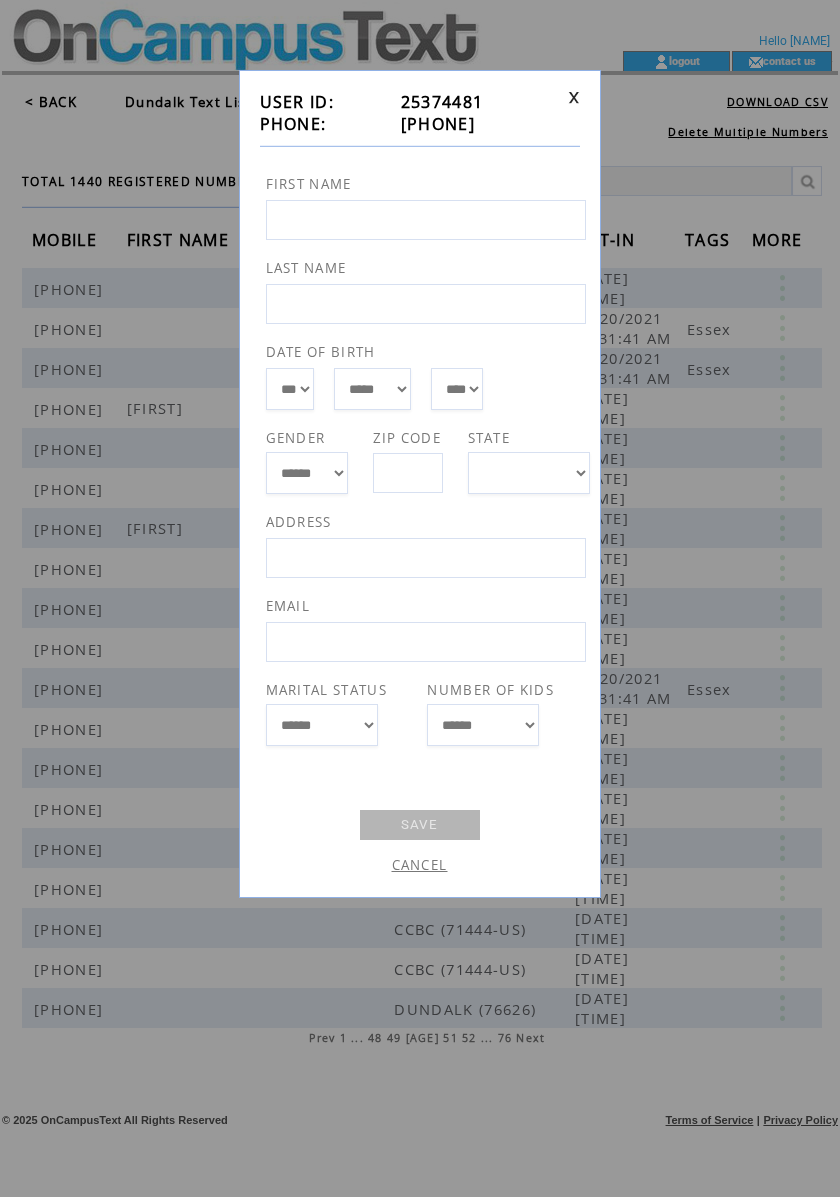 drag, startPoint x: 449, startPoint y: 129, endPoint x: 418, endPoint y: 126, distance: 31.144823 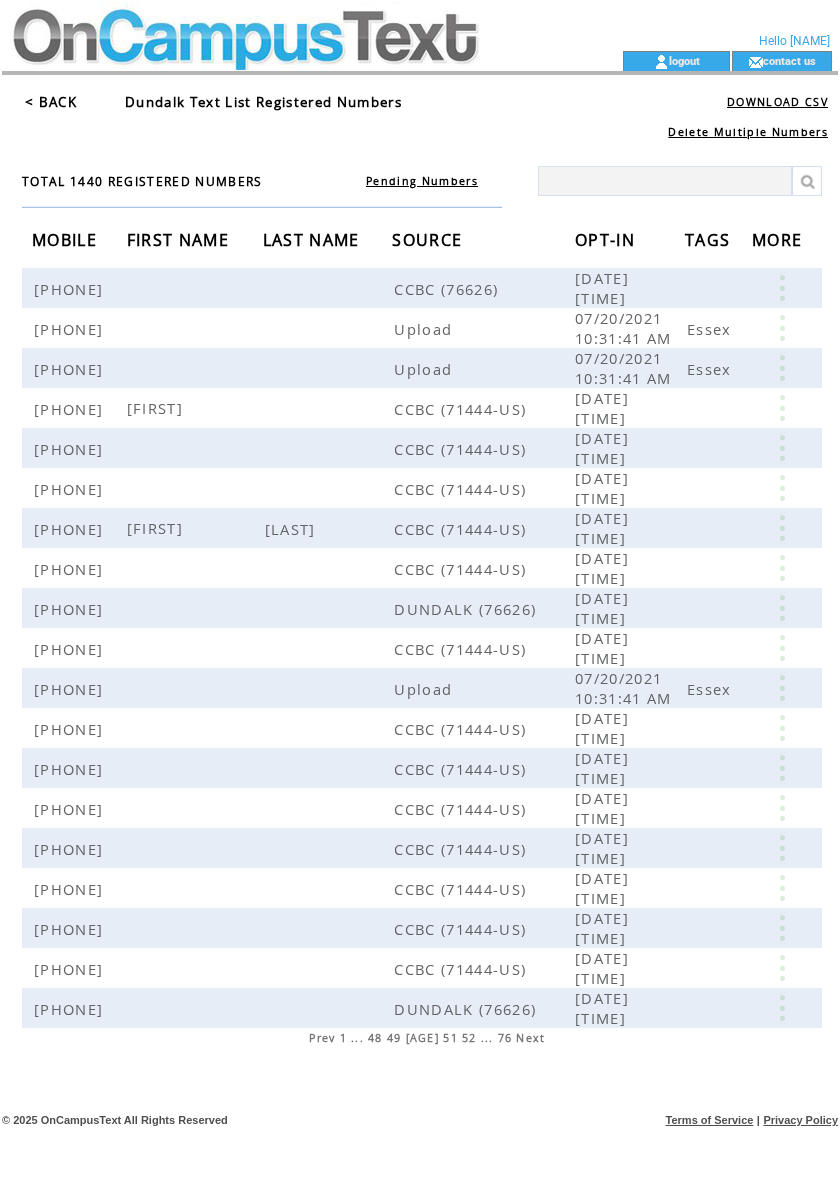click on "Next" at bounding box center [530, 1038] 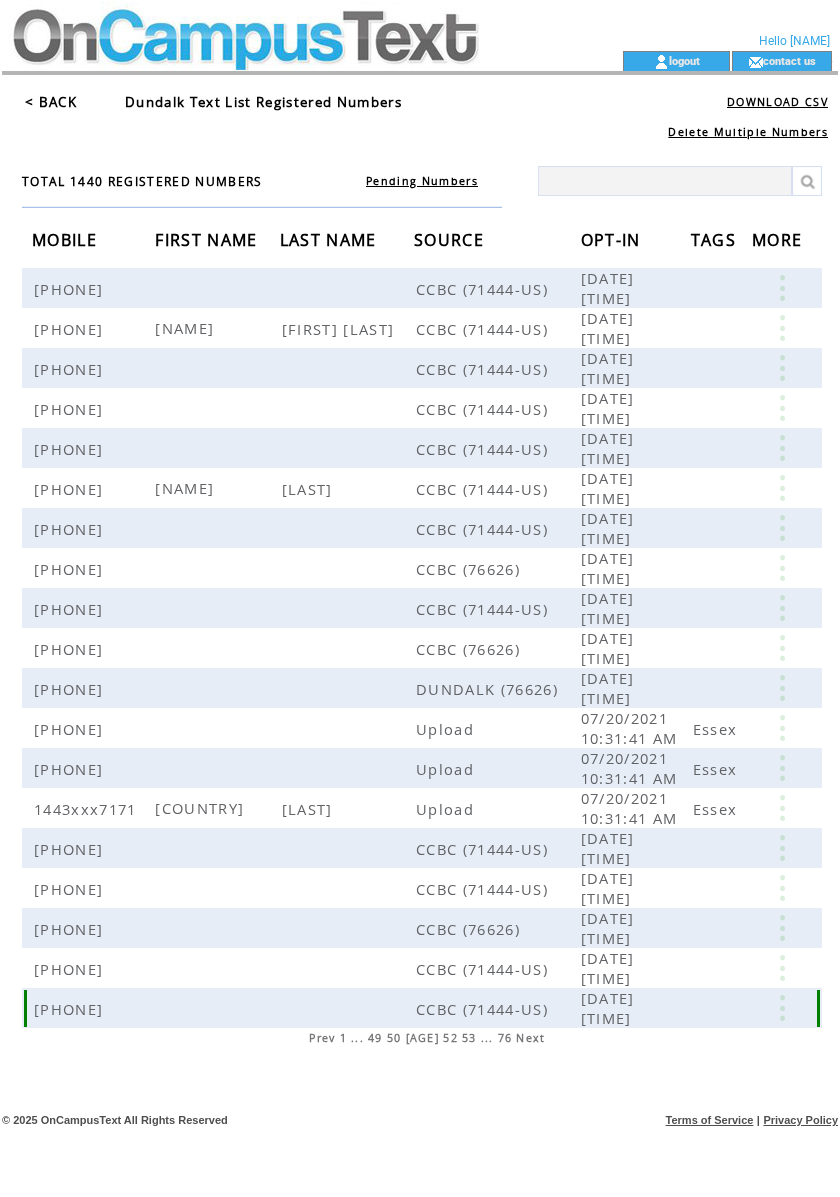 scroll, scrollTop: 0, scrollLeft: 0, axis: both 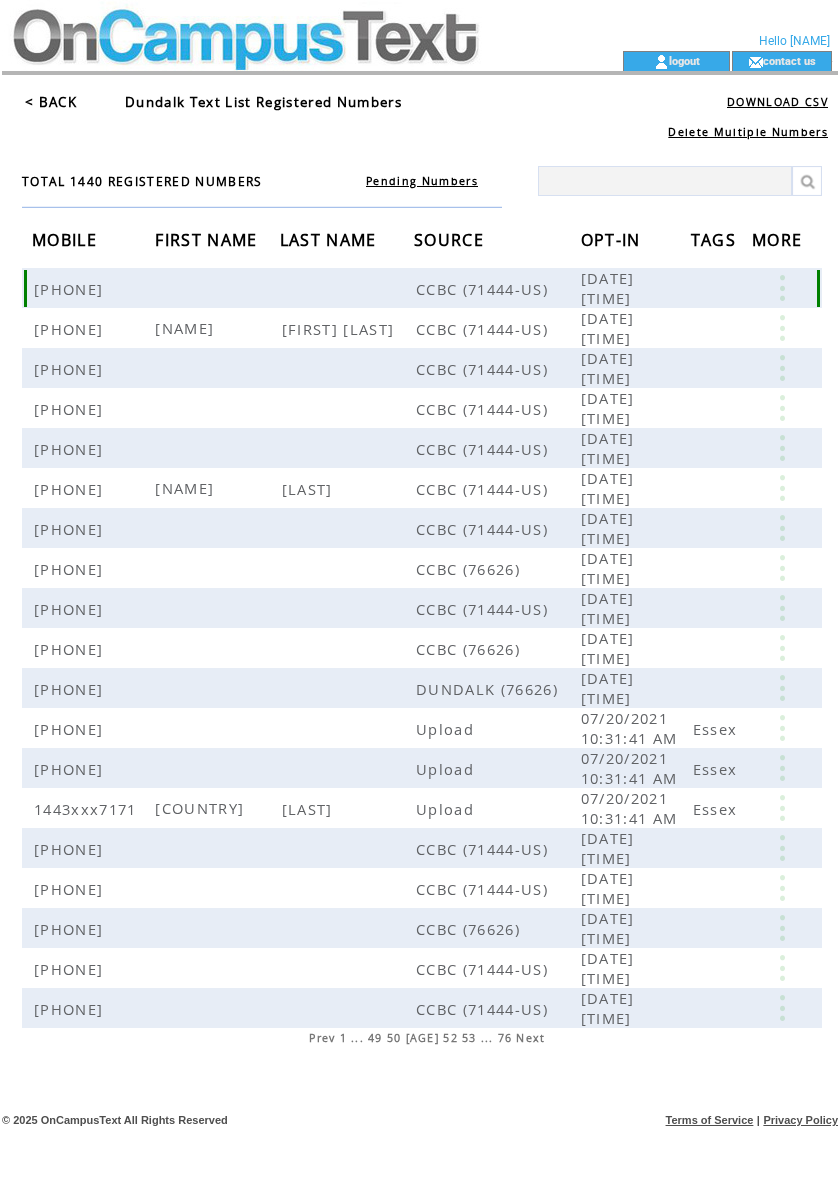 click at bounding box center (782, 288) 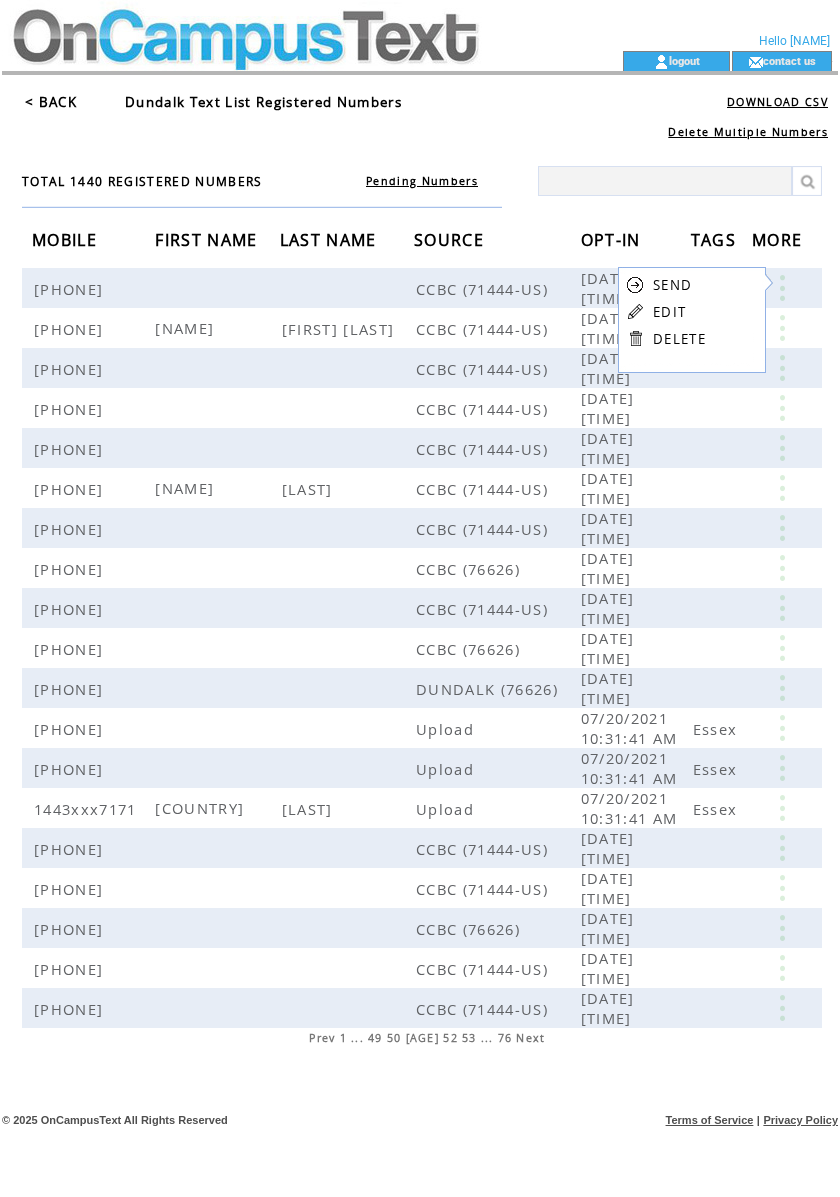 click on "EDIT" at bounding box center (669, 312) 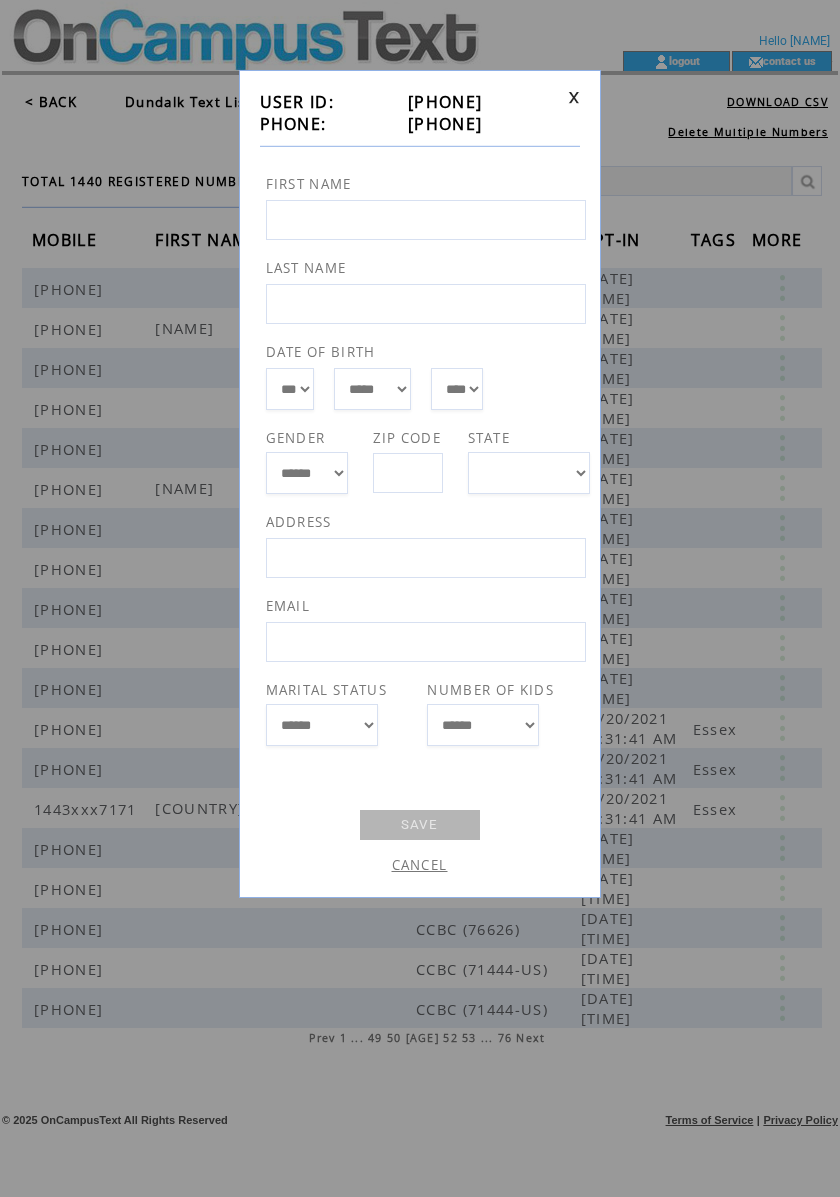 drag, startPoint x: 534, startPoint y: 120, endPoint x: 396, endPoint y: 134, distance: 138.70833 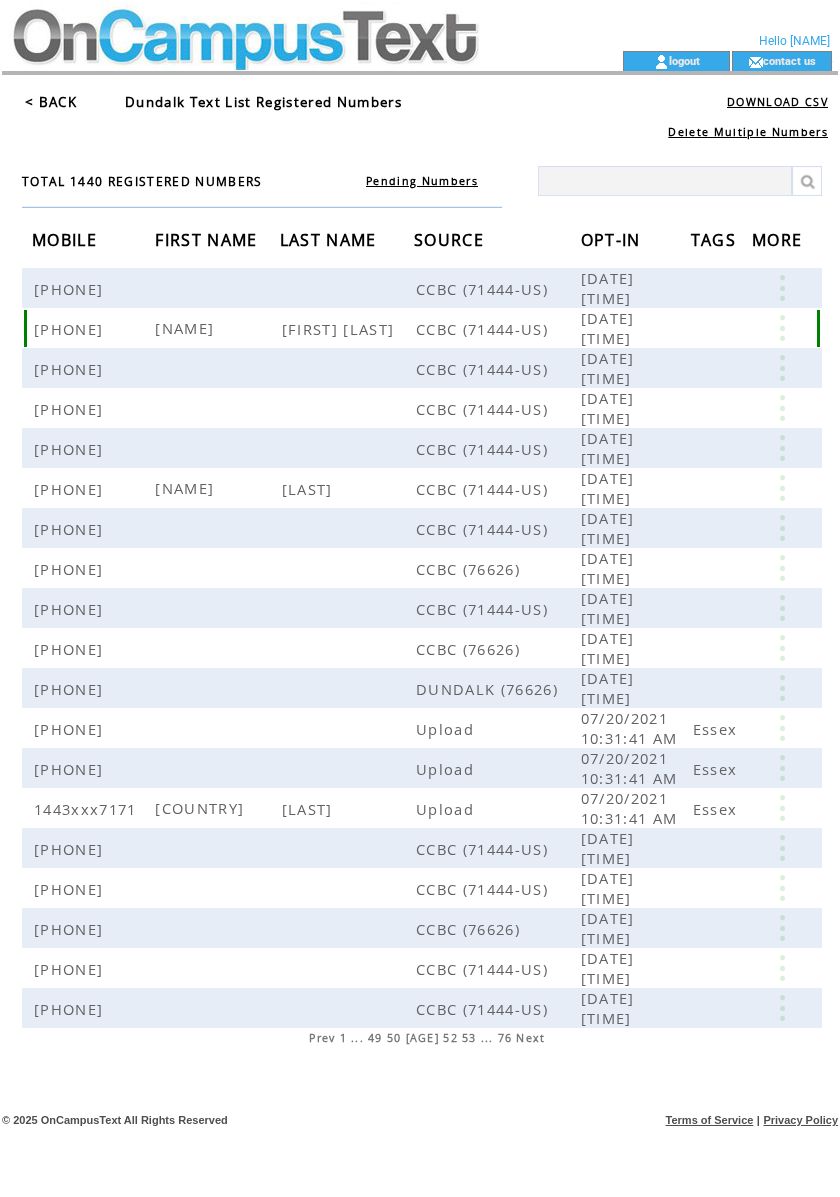 click at bounding box center [782, 328] 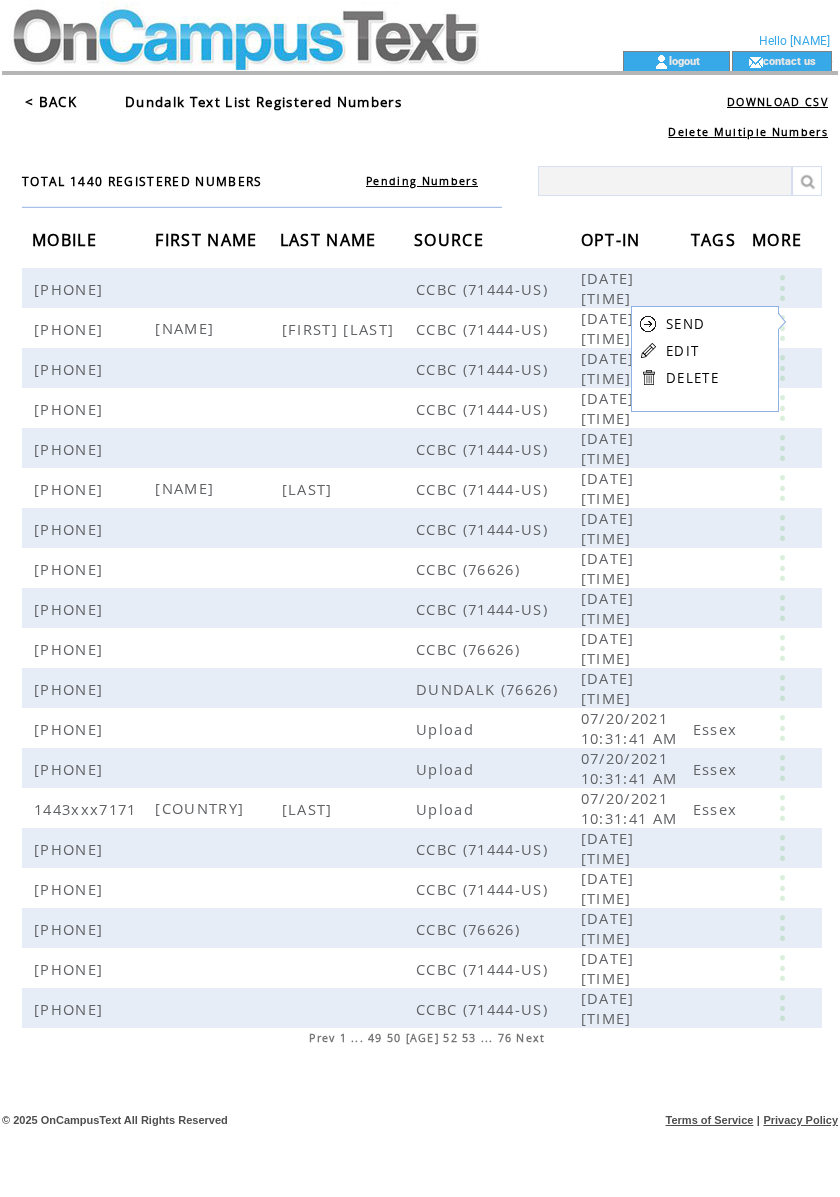 click on "EDIT" at bounding box center (682, 351) 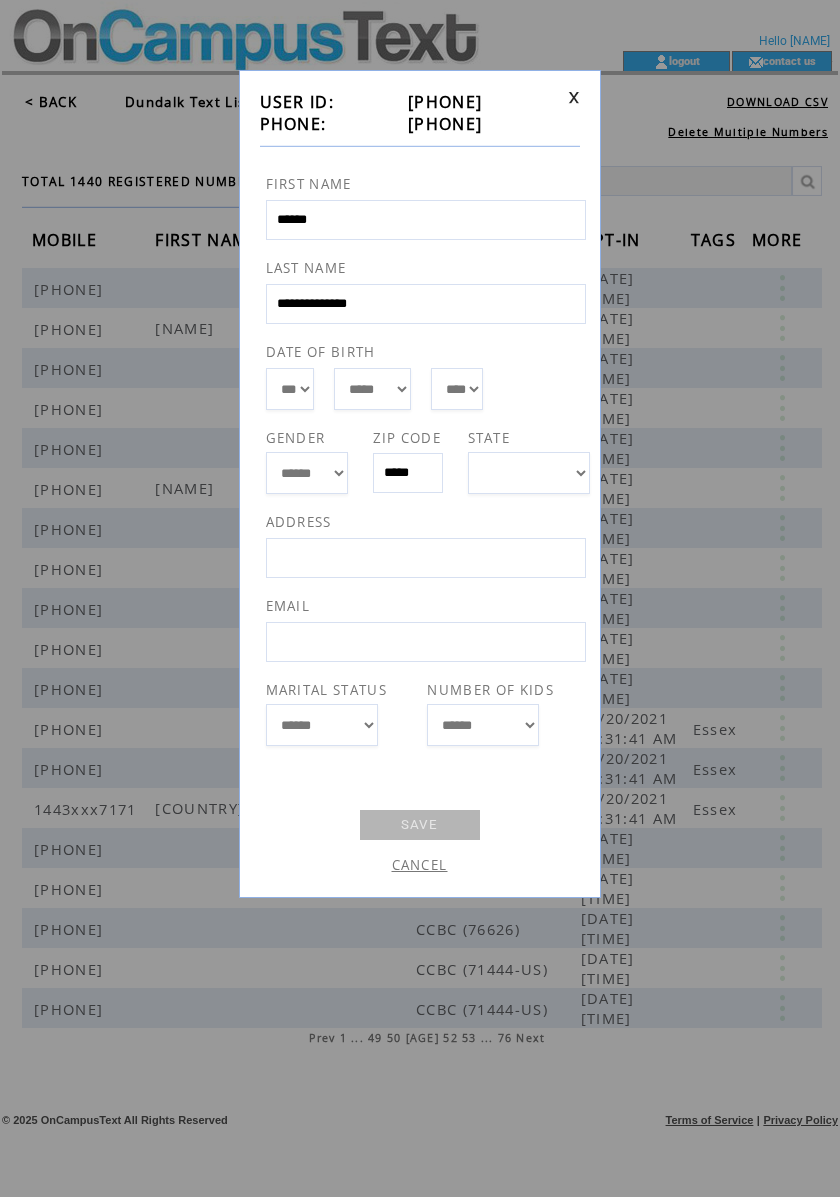 drag, startPoint x: 501, startPoint y: 130, endPoint x: 392, endPoint y: 130, distance: 109 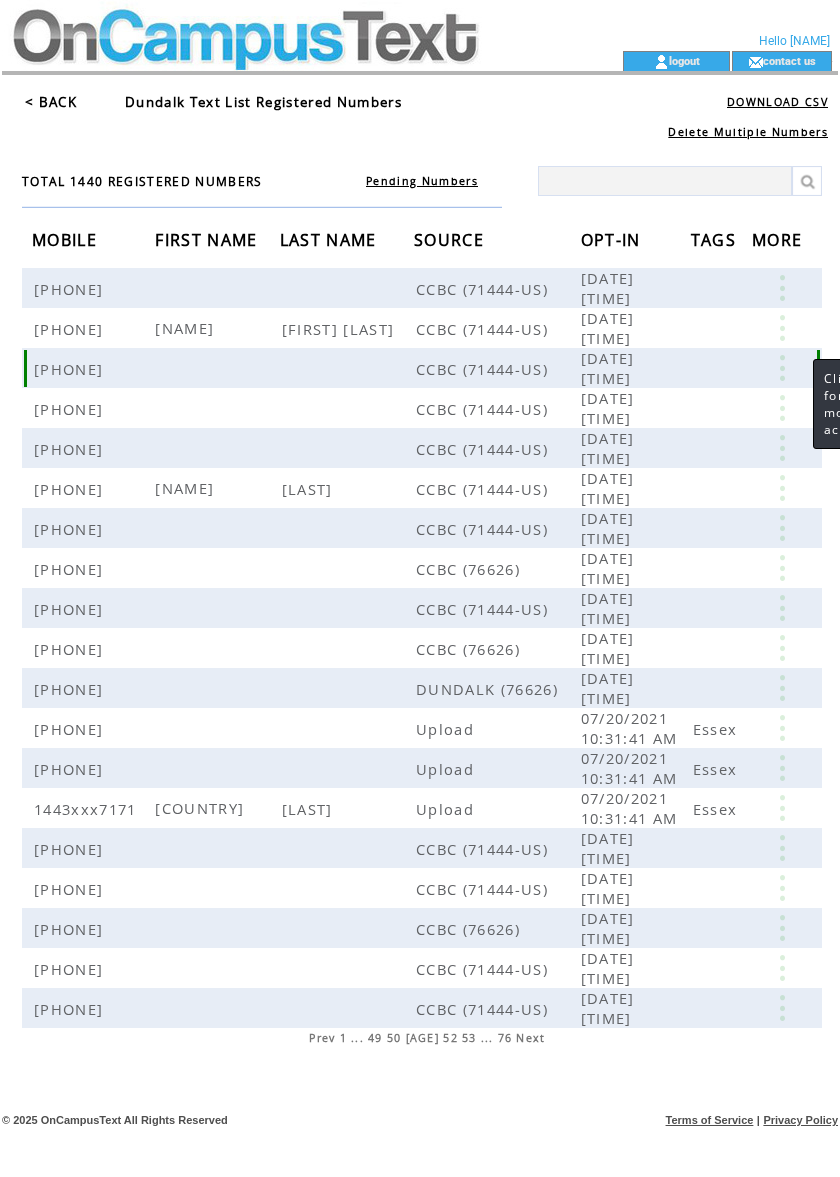 click at bounding box center (782, 368) 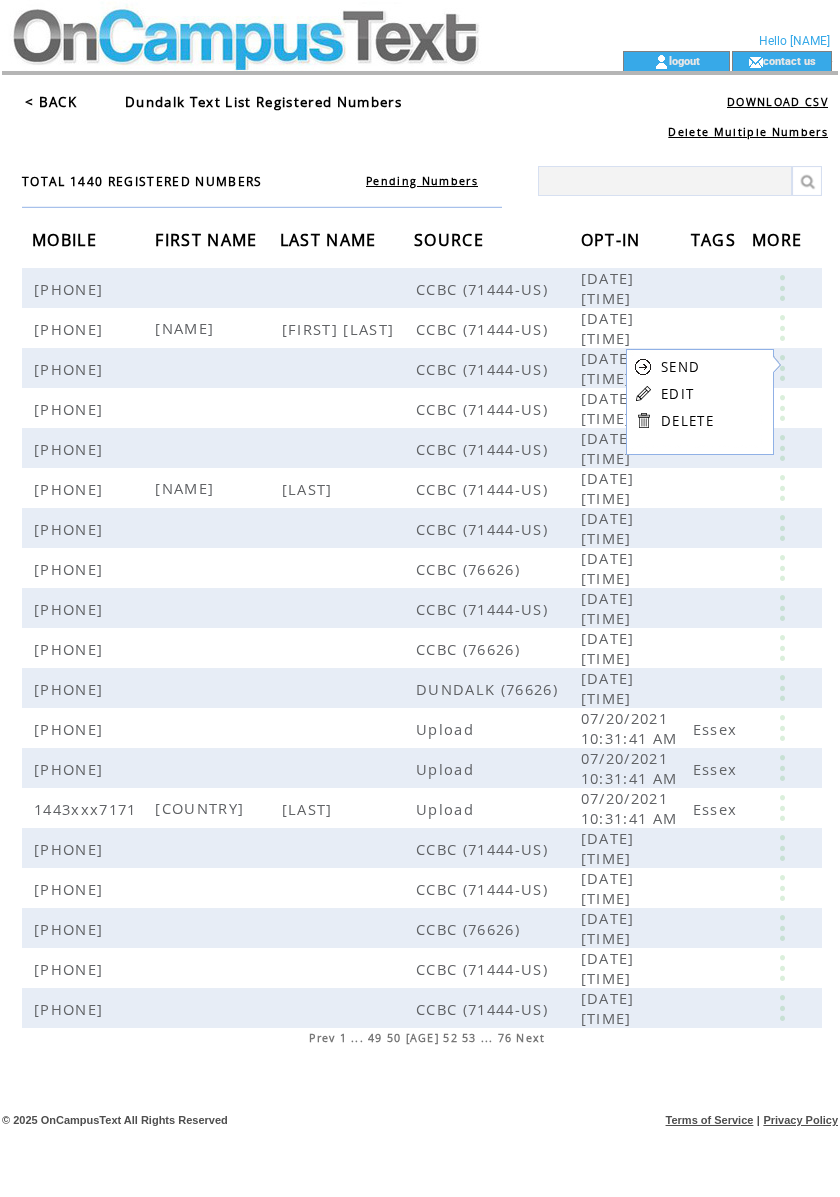 click on "EDIT" at bounding box center (677, 394) 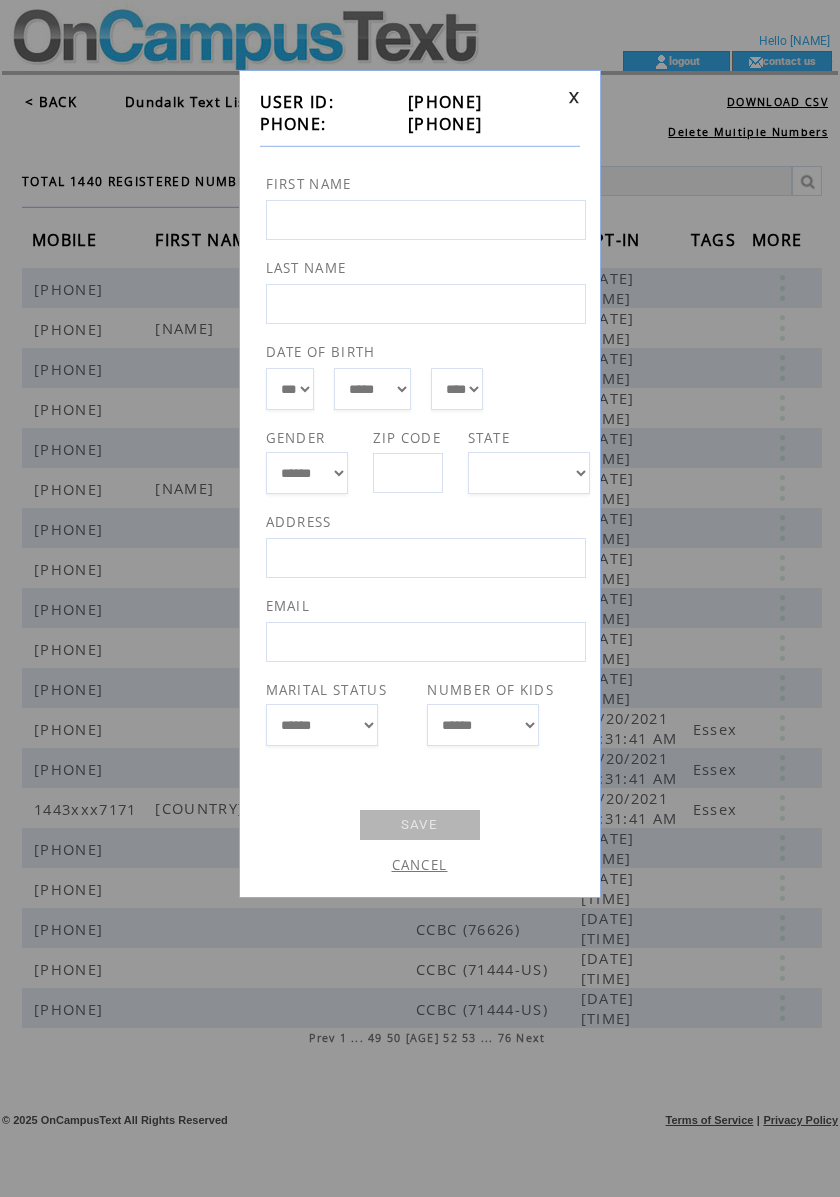 drag, startPoint x: 506, startPoint y: 134, endPoint x: 392, endPoint y: 129, distance: 114.1096 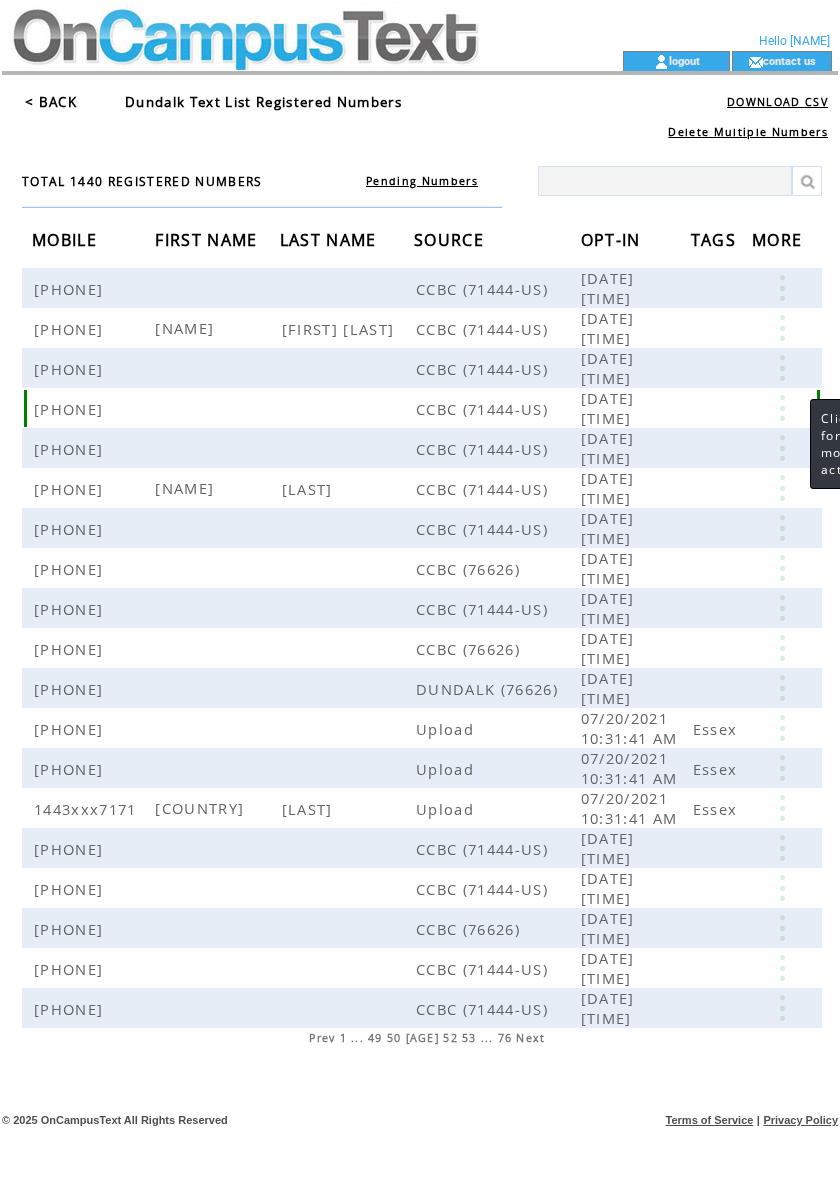 click at bounding box center (782, 408) 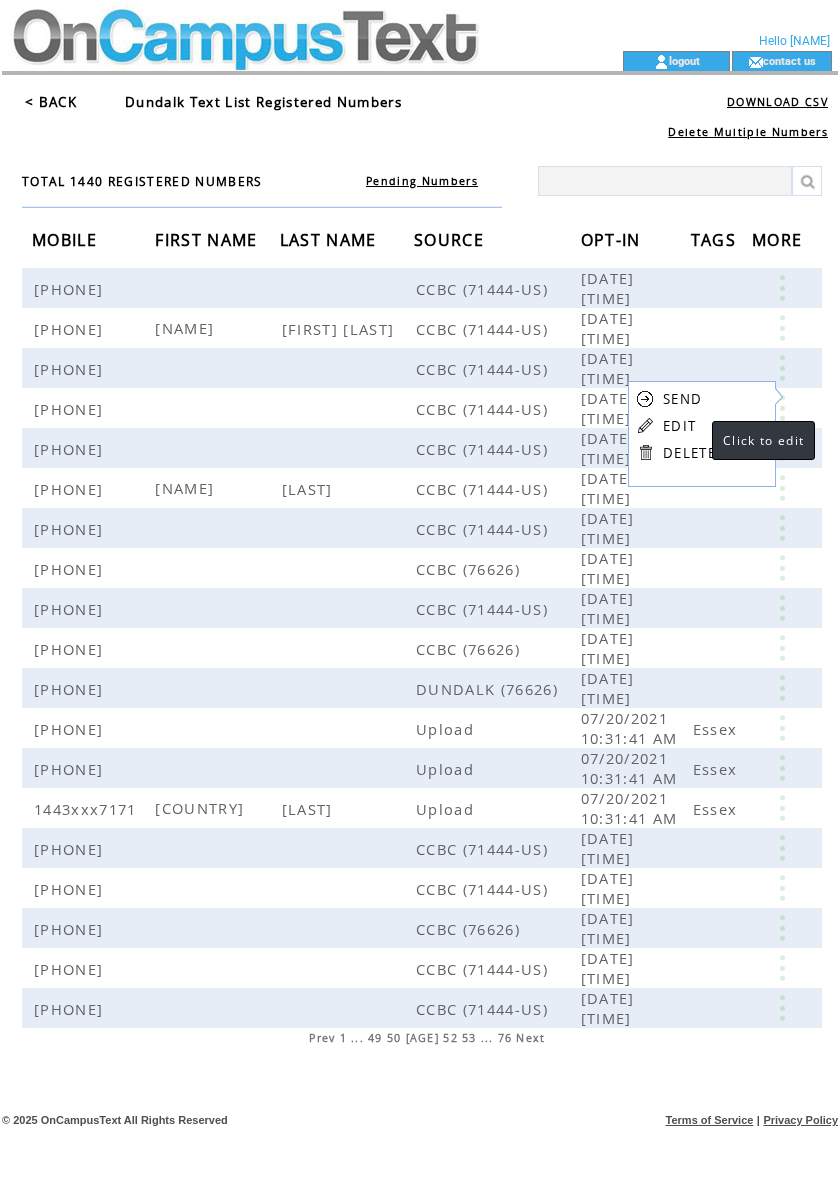 click on "EDIT" at bounding box center [679, 426] 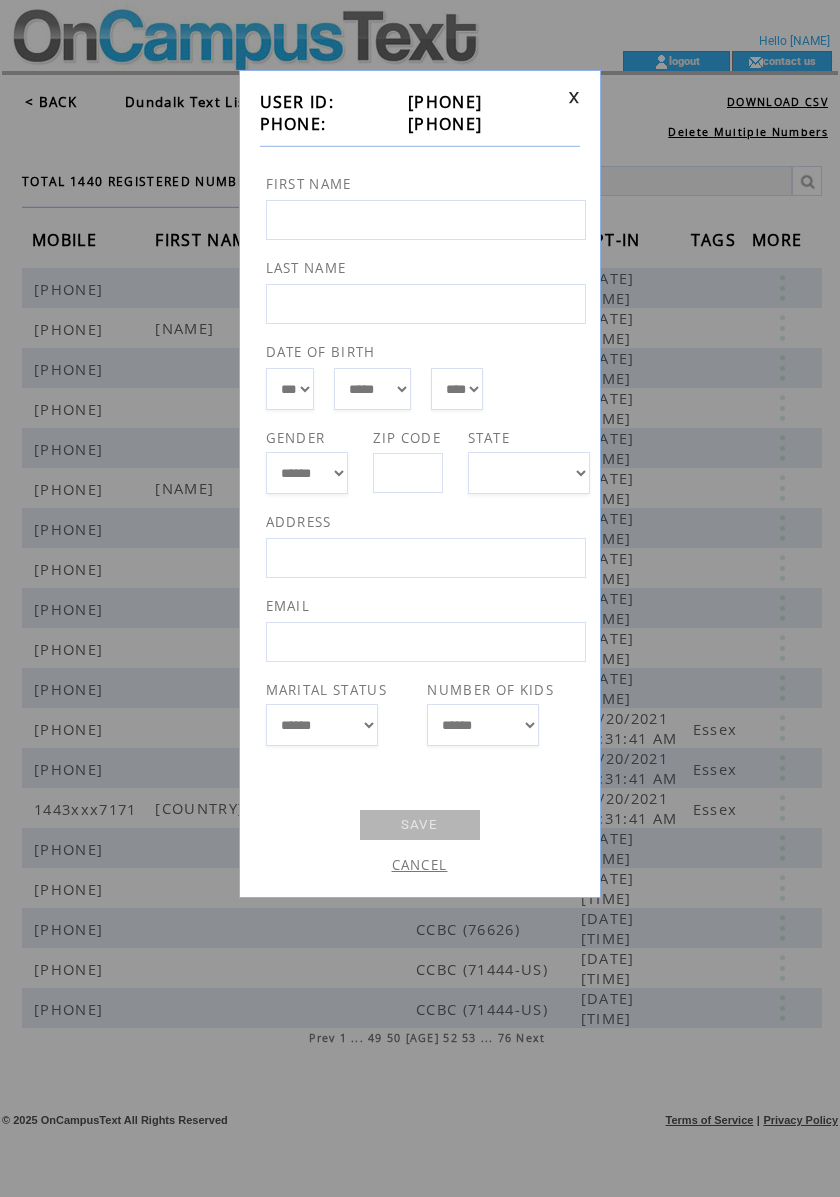 drag, startPoint x: 512, startPoint y: 128, endPoint x: 389, endPoint y: 125, distance: 123.03658 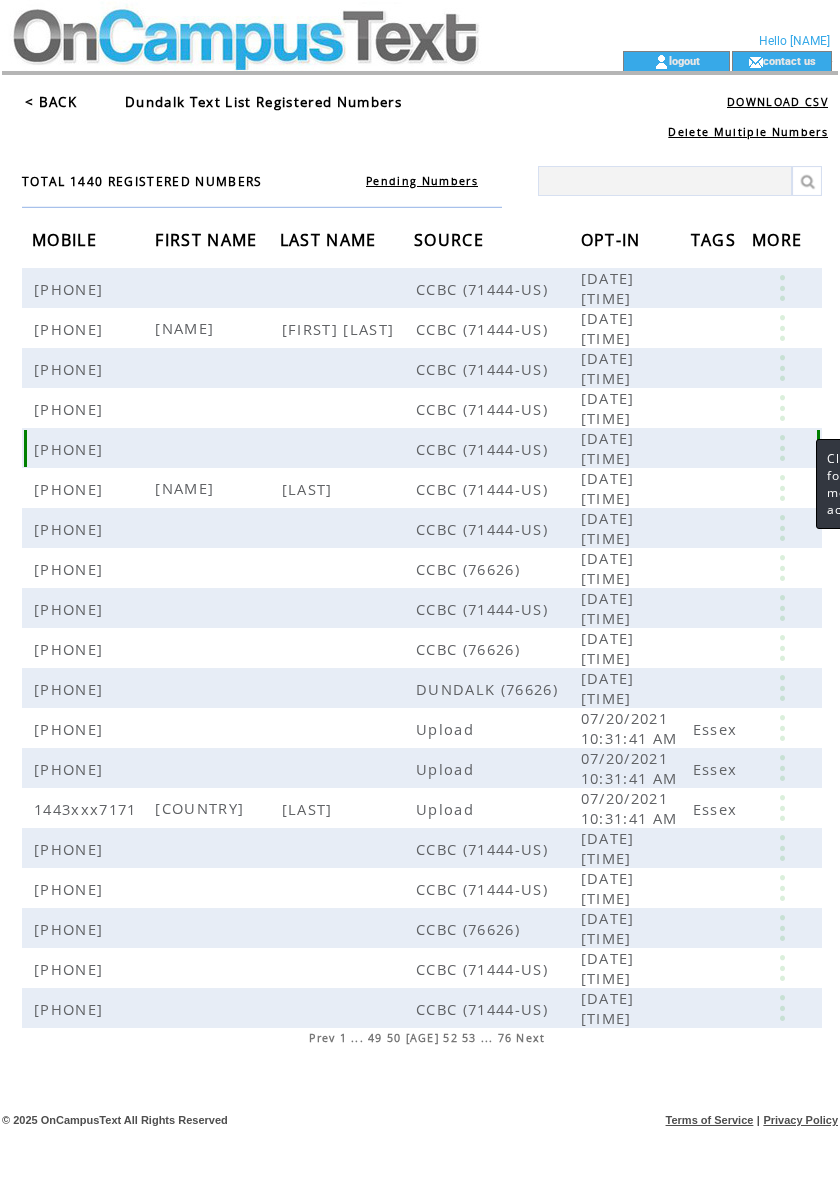 click at bounding box center [782, 448] 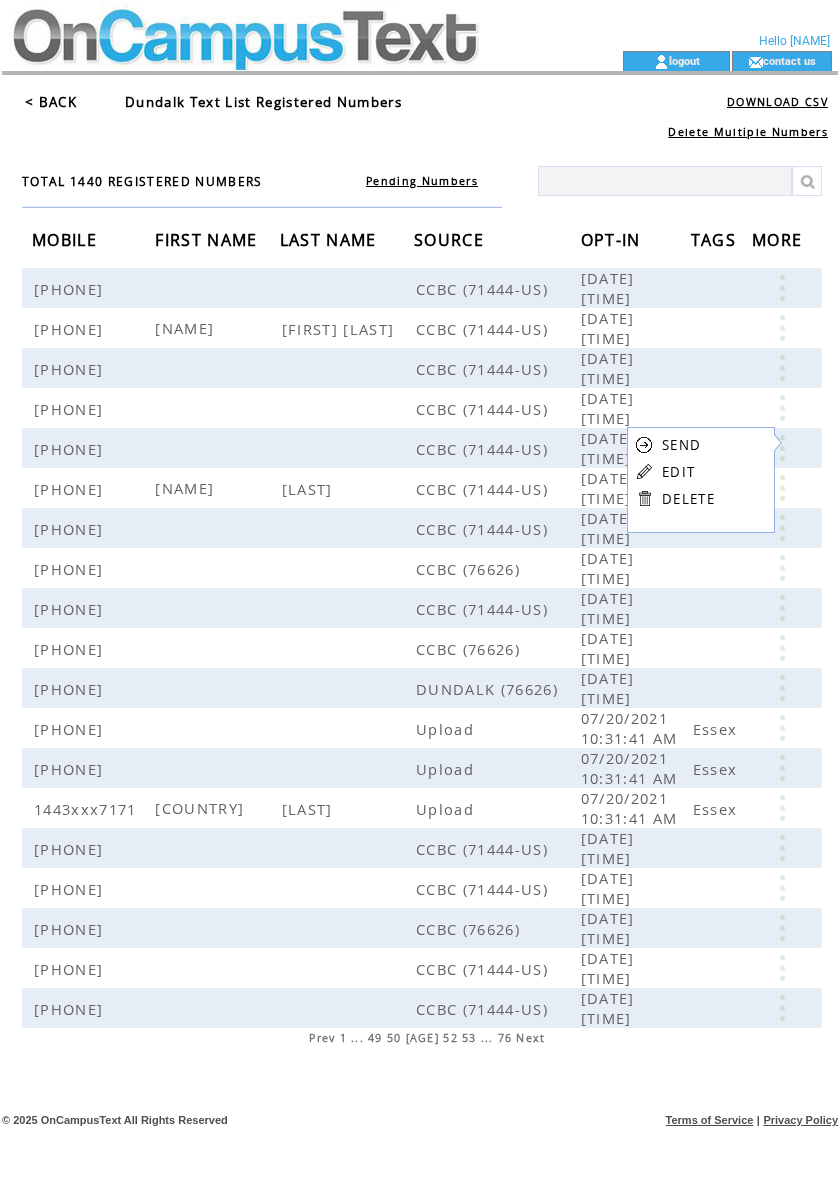 click on "EDIT" at bounding box center (678, 472) 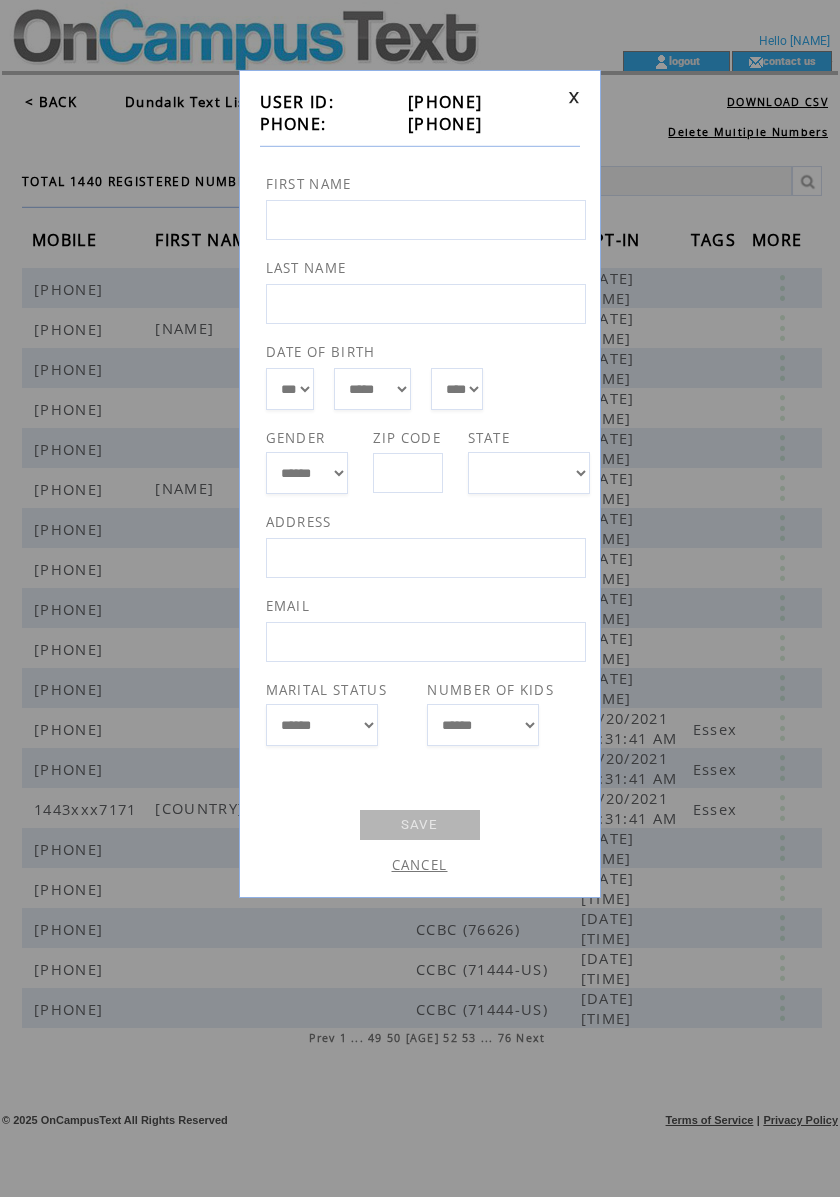 drag, startPoint x: 502, startPoint y: 129, endPoint x: 392, endPoint y: 132, distance: 110.0409 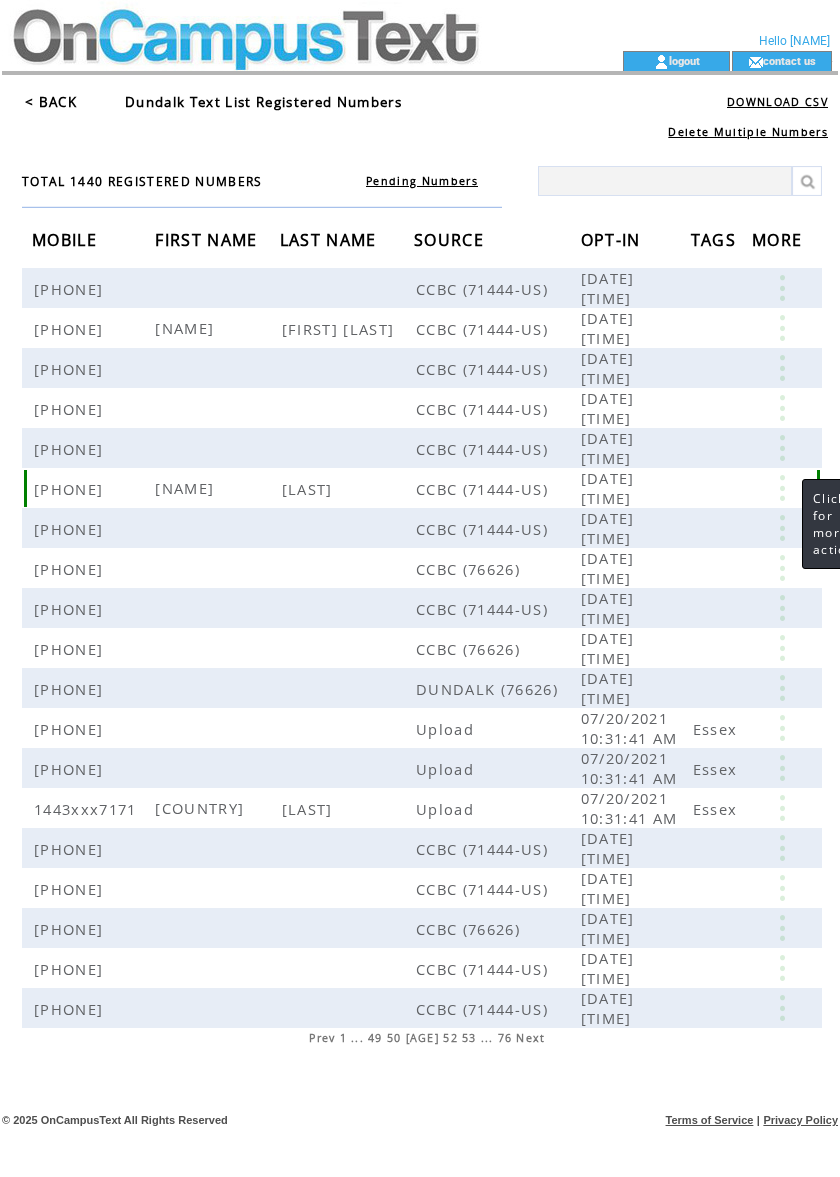 click at bounding box center [782, 488] 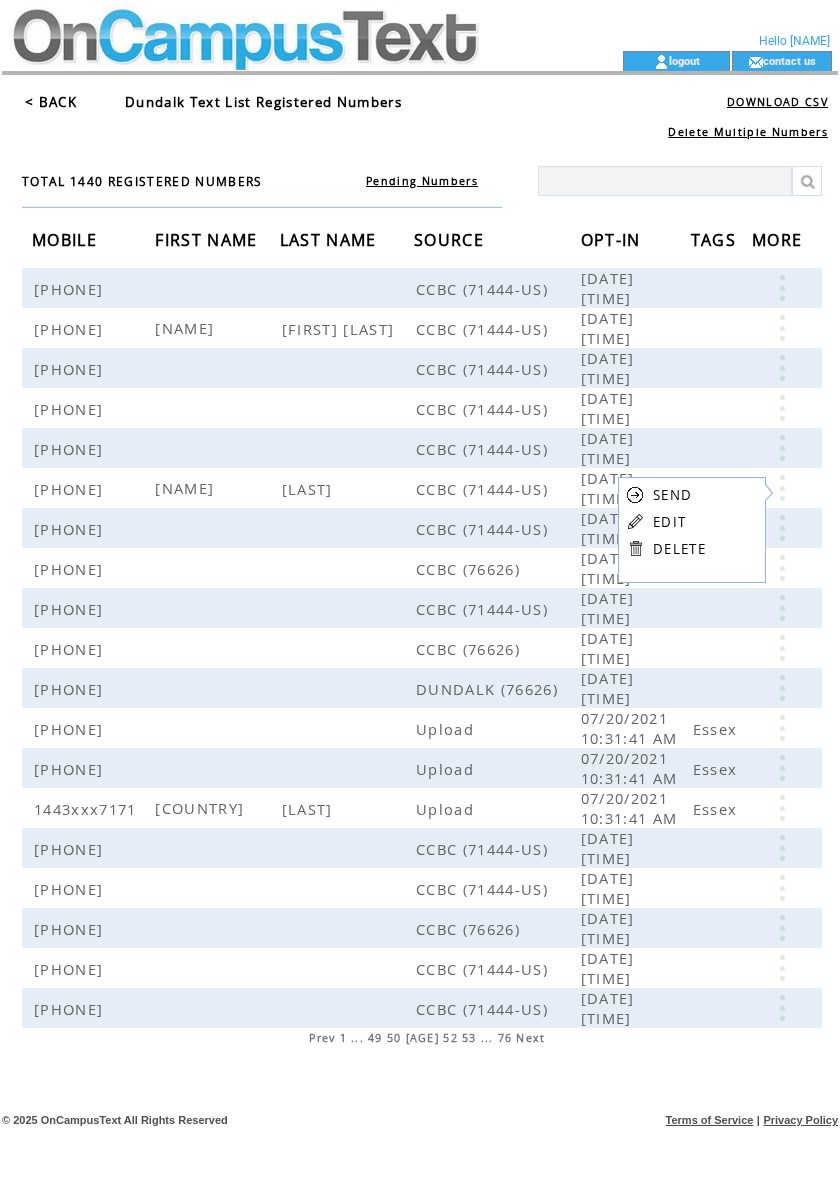 click on "EDIT" at bounding box center [669, 522] 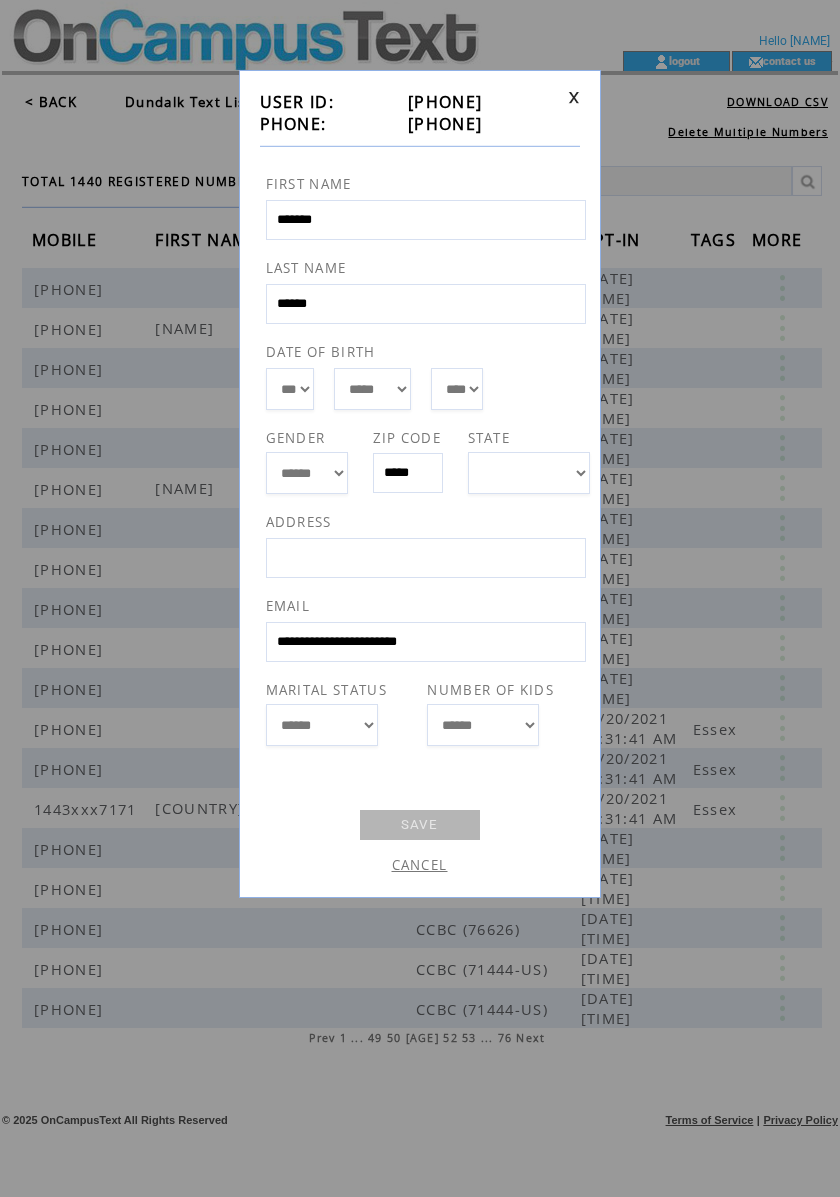 drag, startPoint x: 510, startPoint y: 129, endPoint x: 389, endPoint y: 132, distance: 121.037186 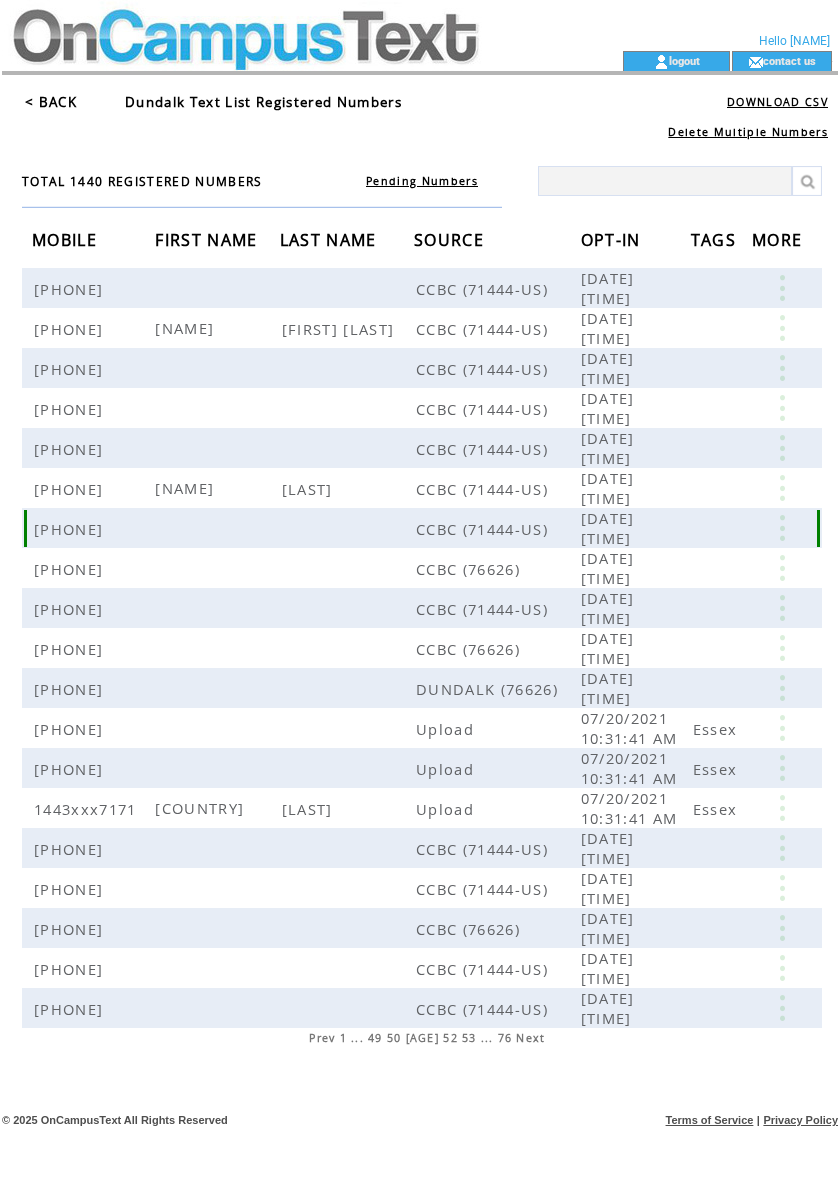 click at bounding box center (782, 528) 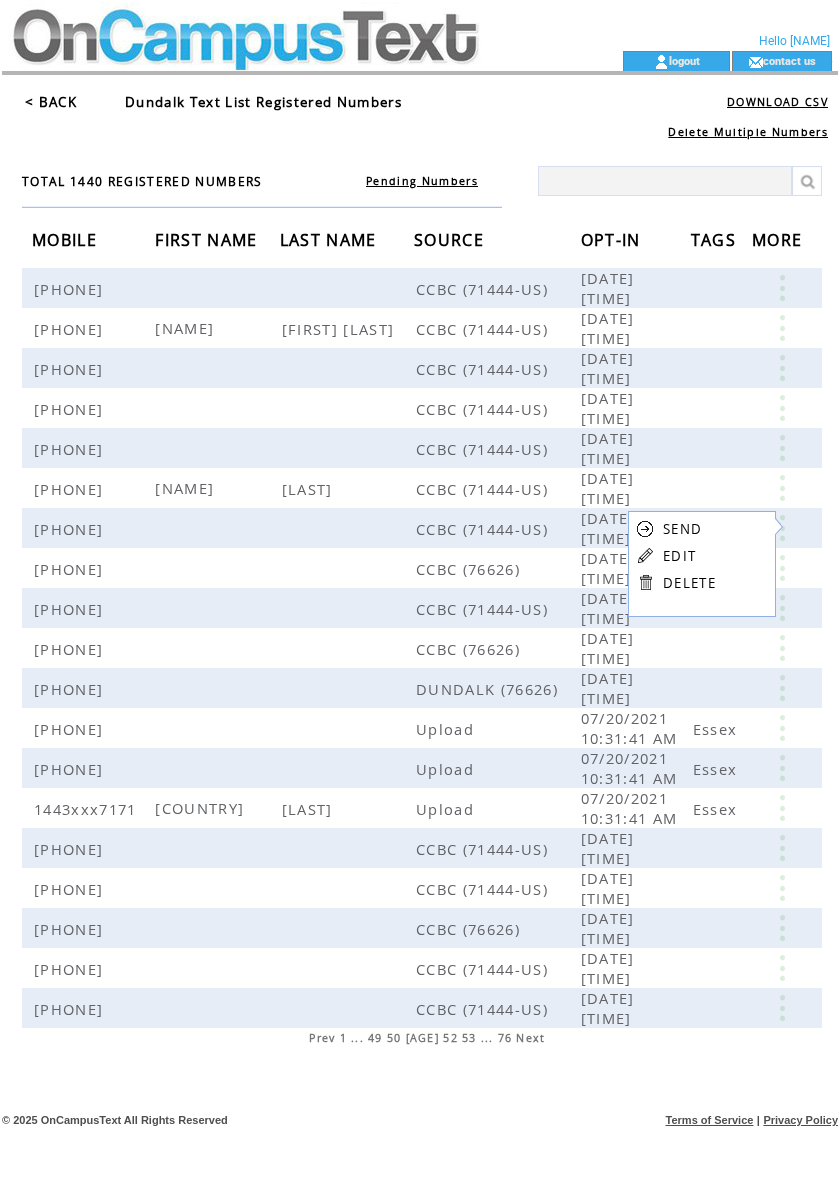 click on "EDIT" at bounding box center [679, 556] 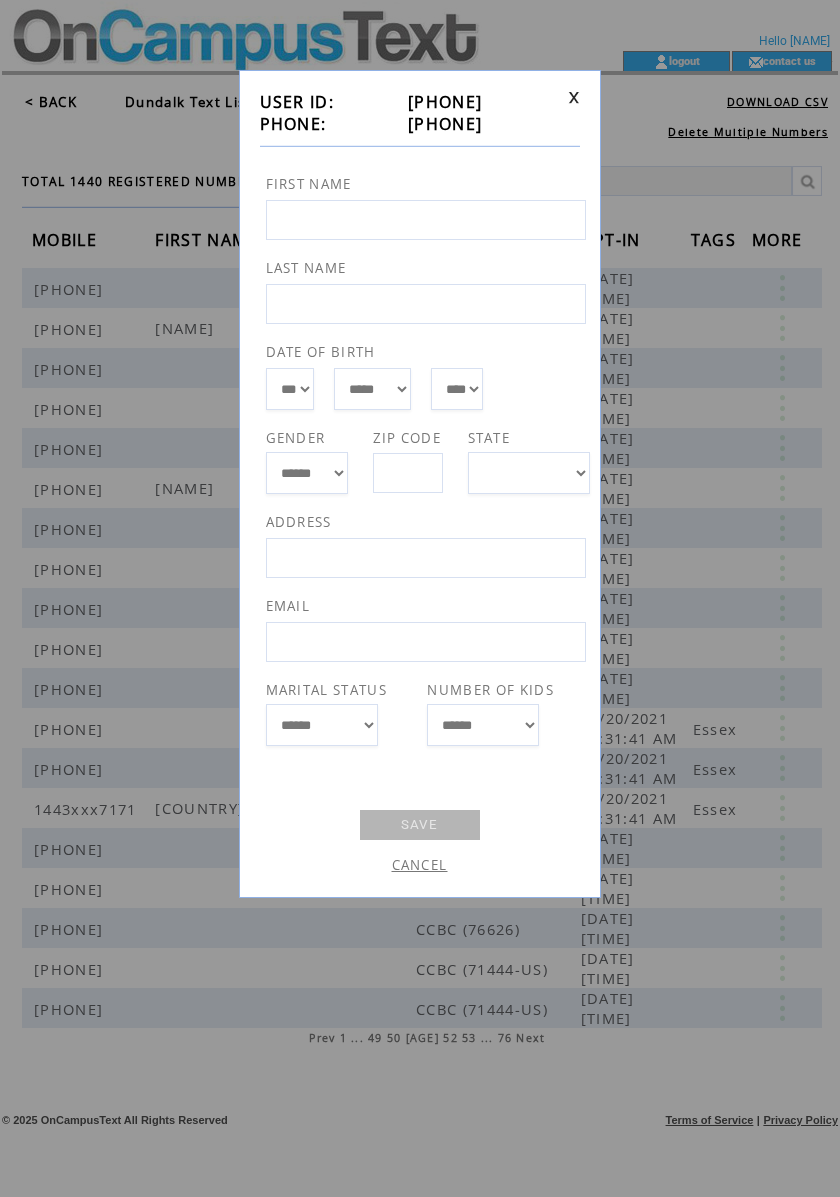 drag, startPoint x: 514, startPoint y: 130, endPoint x: 386, endPoint y: 129, distance: 128.0039 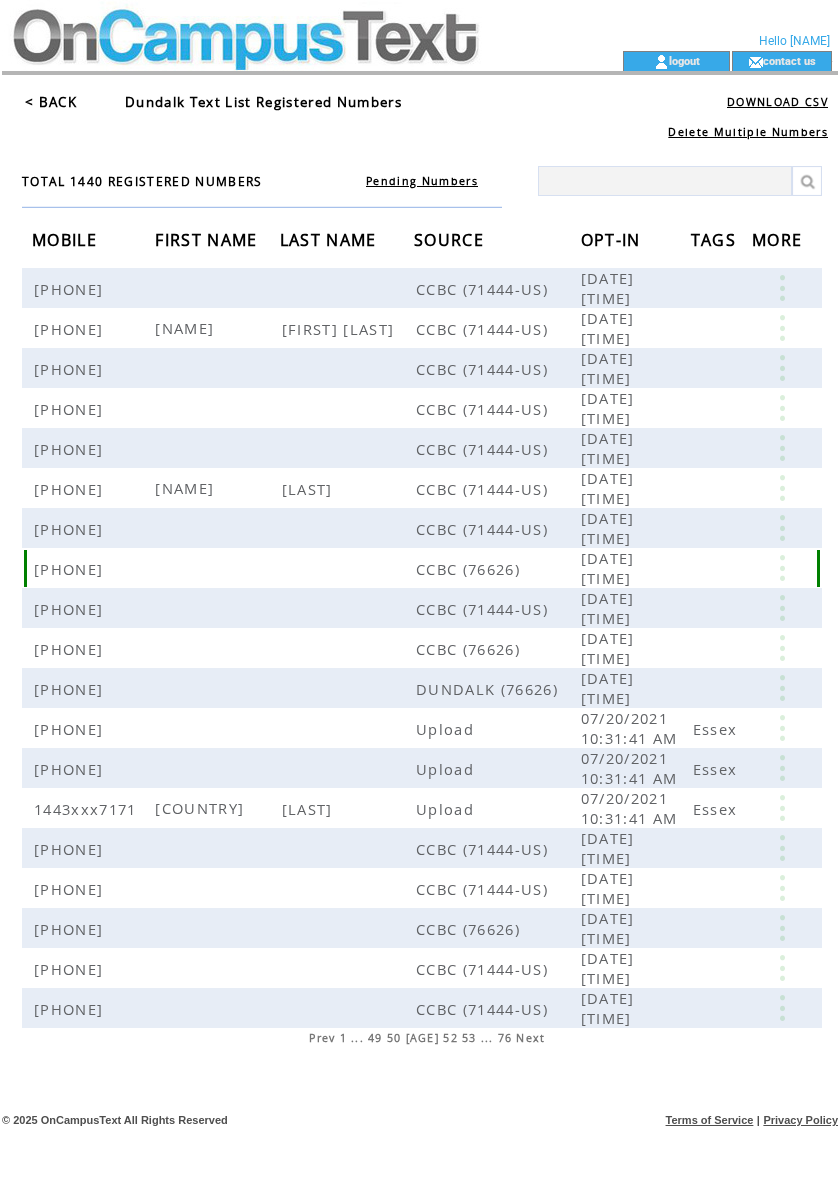 click at bounding box center [782, 568] 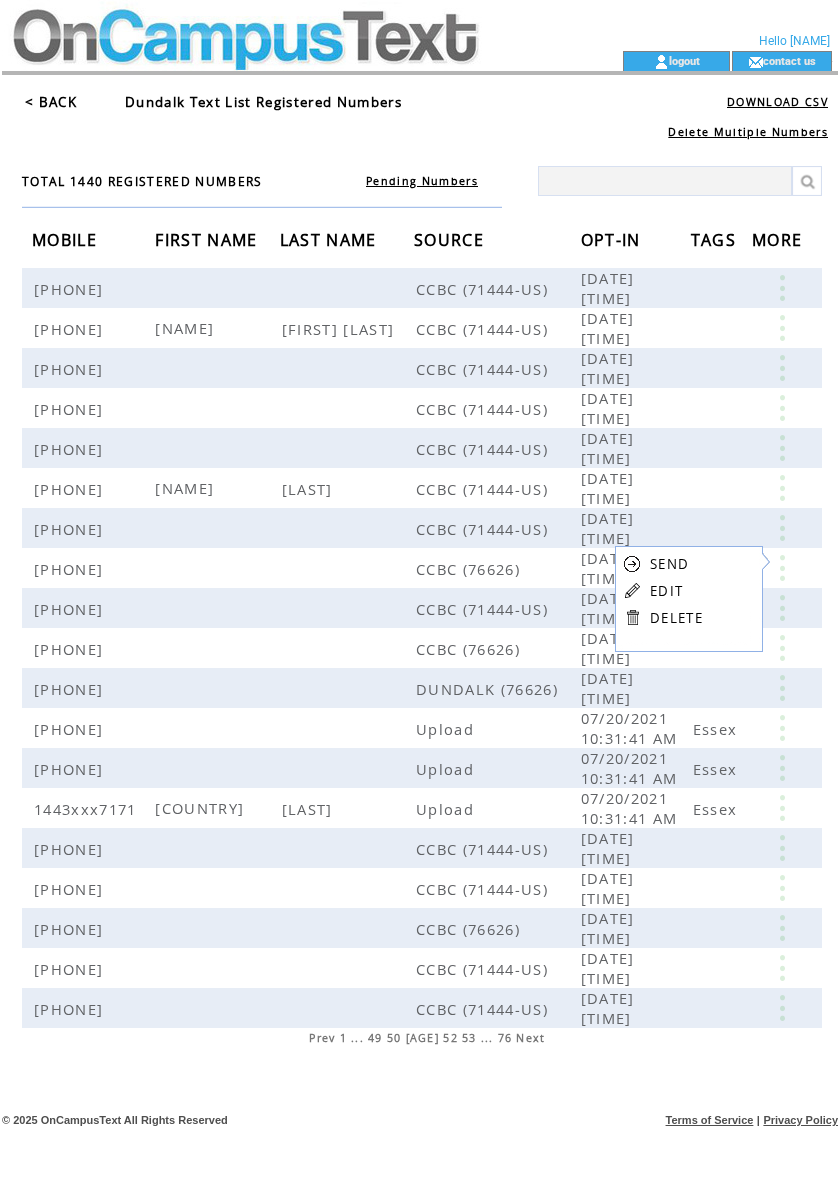 click on "EDIT" at bounding box center (666, 591) 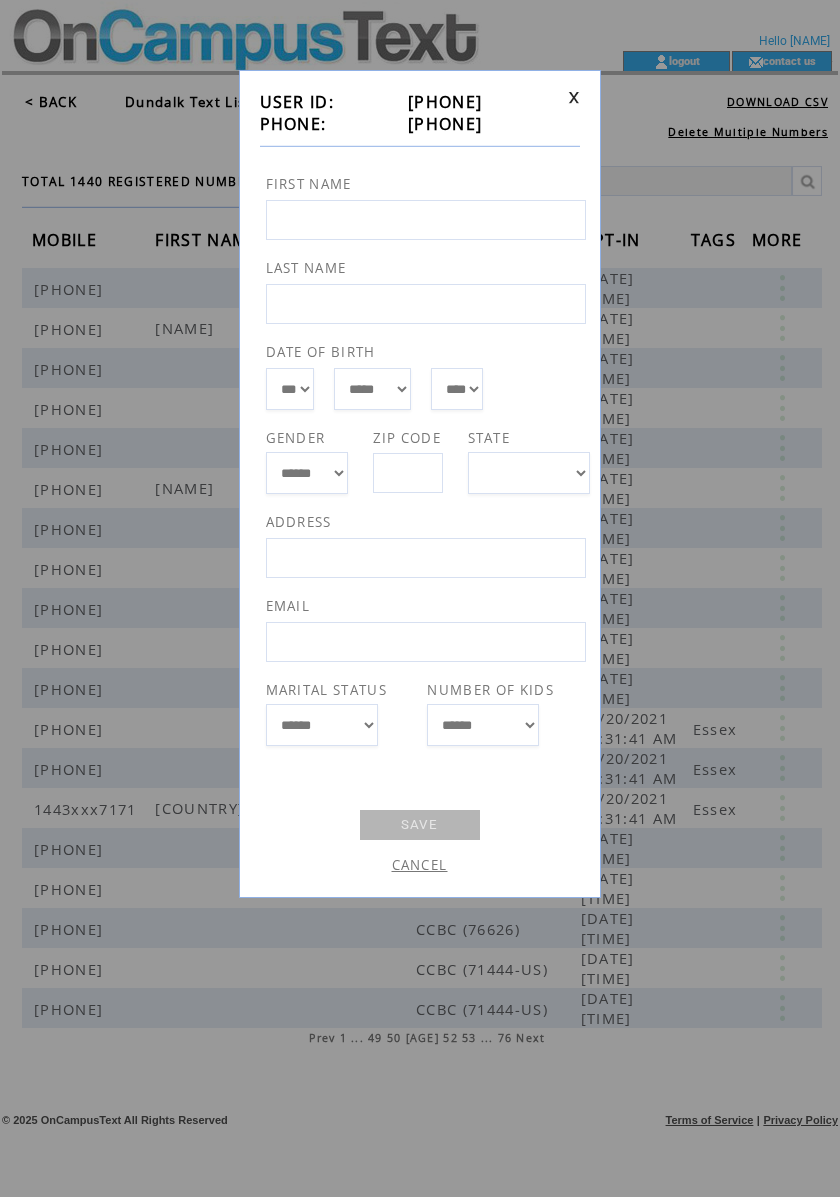 drag, startPoint x: 512, startPoint y: 126, endPoint x: 390, endPoint y: 132, distance: 122.14745 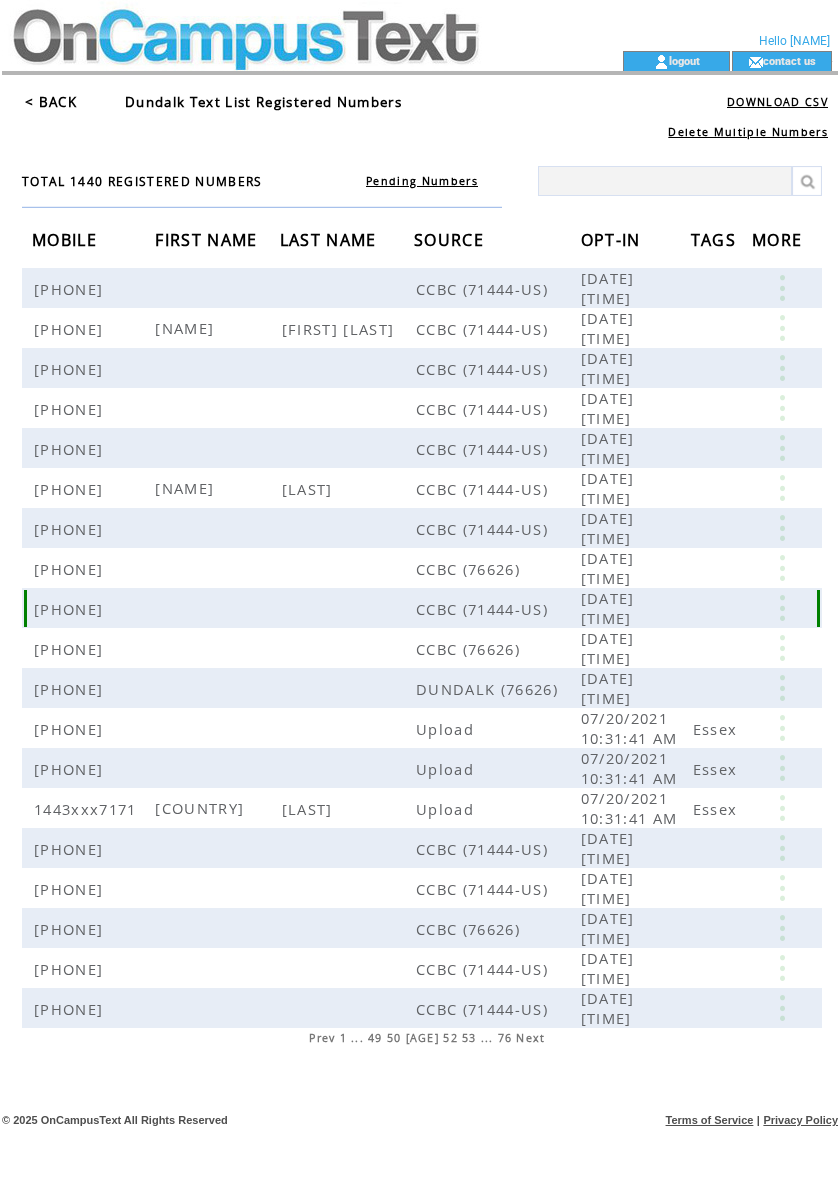 click at bounding box center (782, 608) 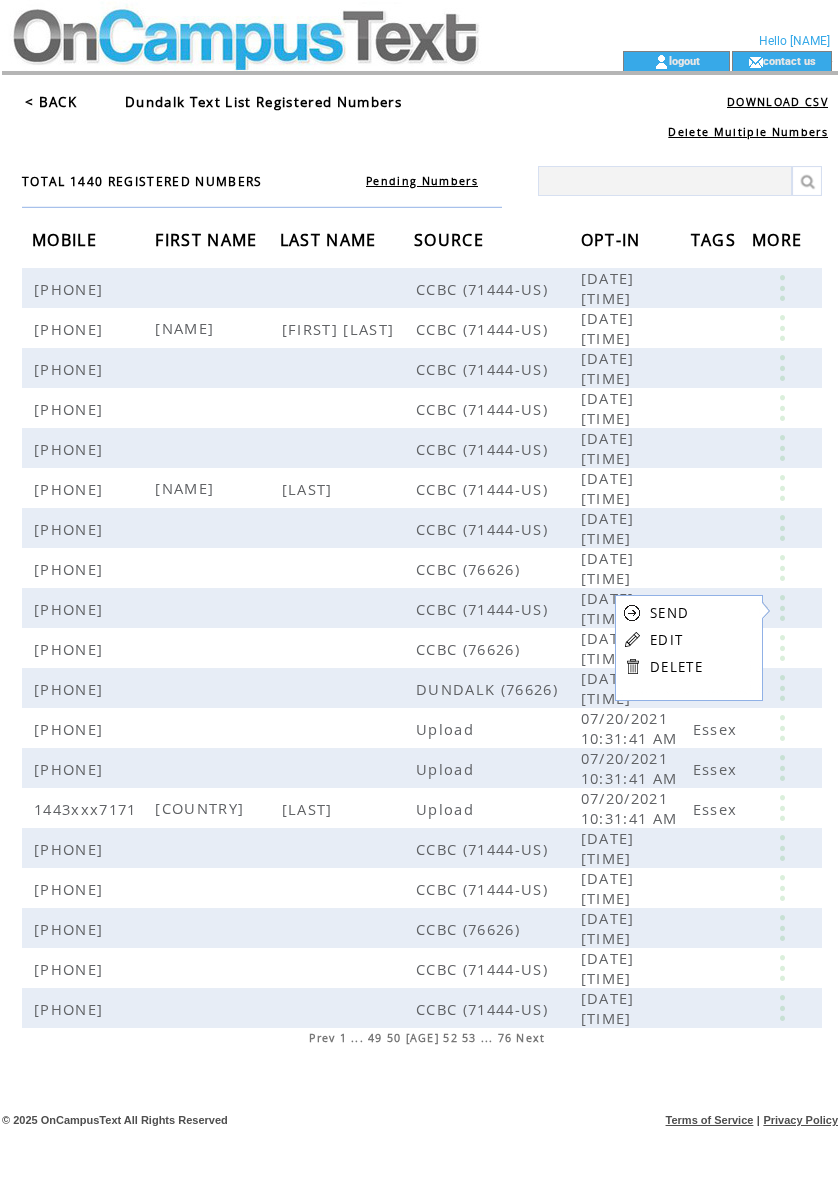 click on "EDIT" at bounding box center (666, 640) 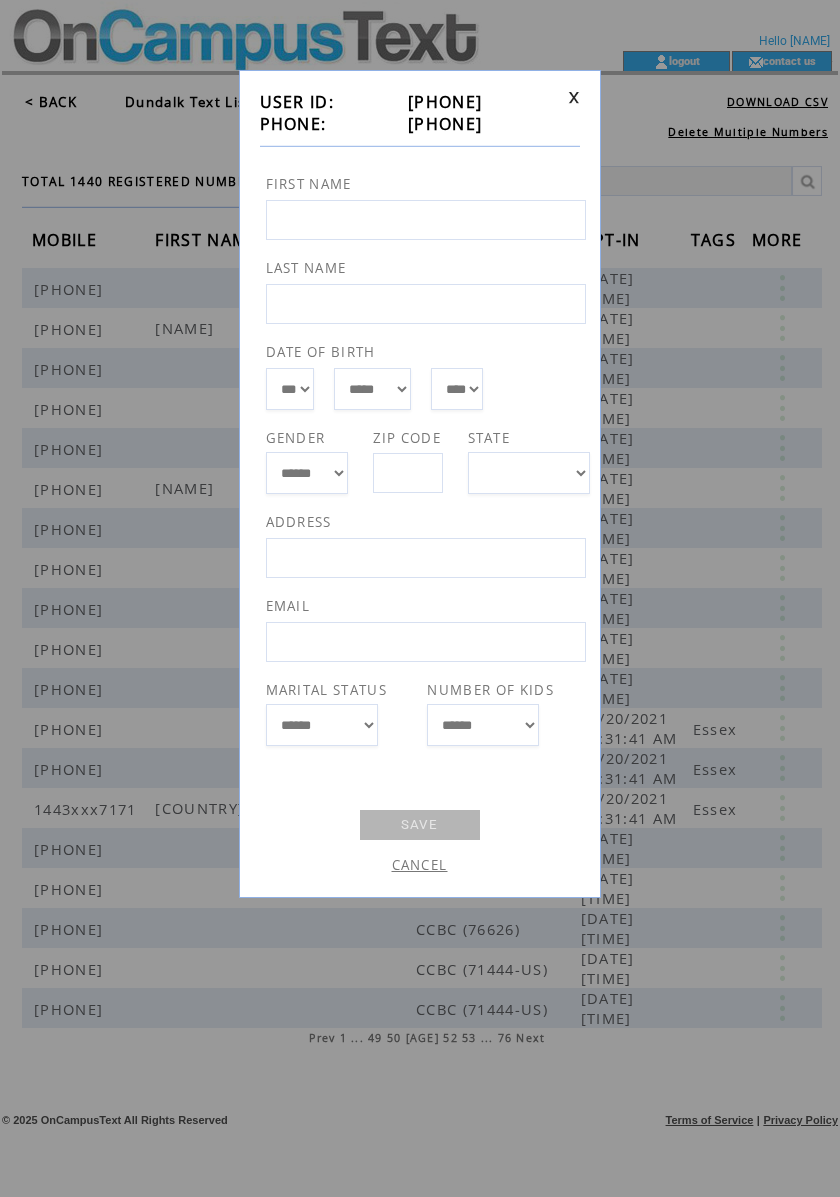 drag, startPoint x: 526, startPoint y: 124, endPoint x: 386, endPoint y: 128, distance: 140.05713 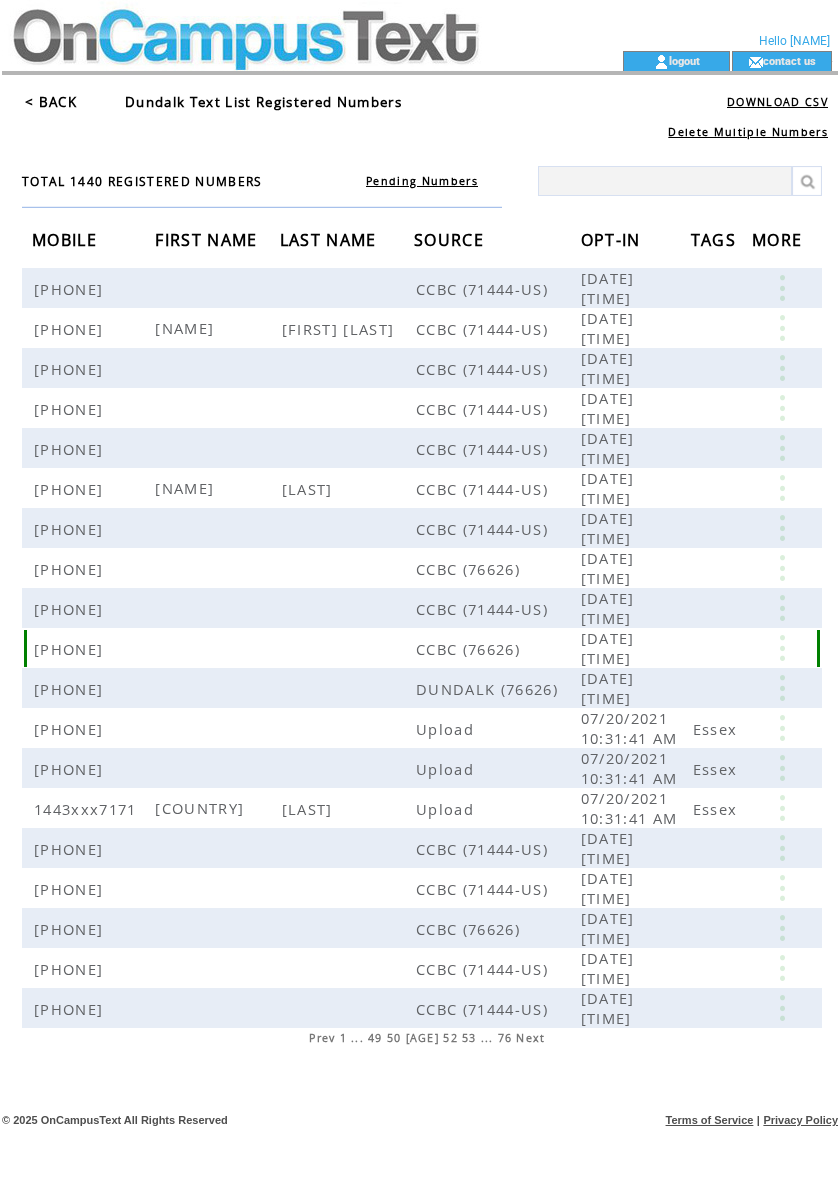 click at bounding box center [782, 648] 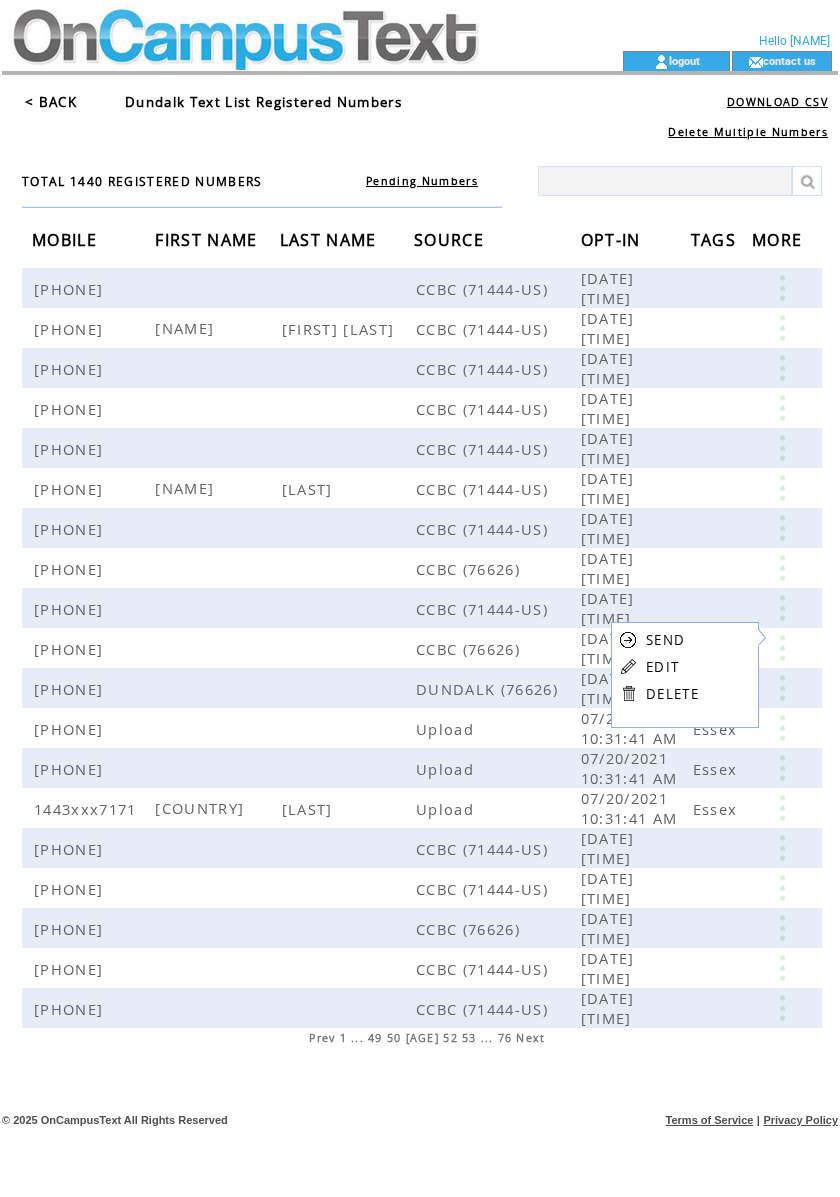 click on "EDIT" at bounding box center (662, 667) 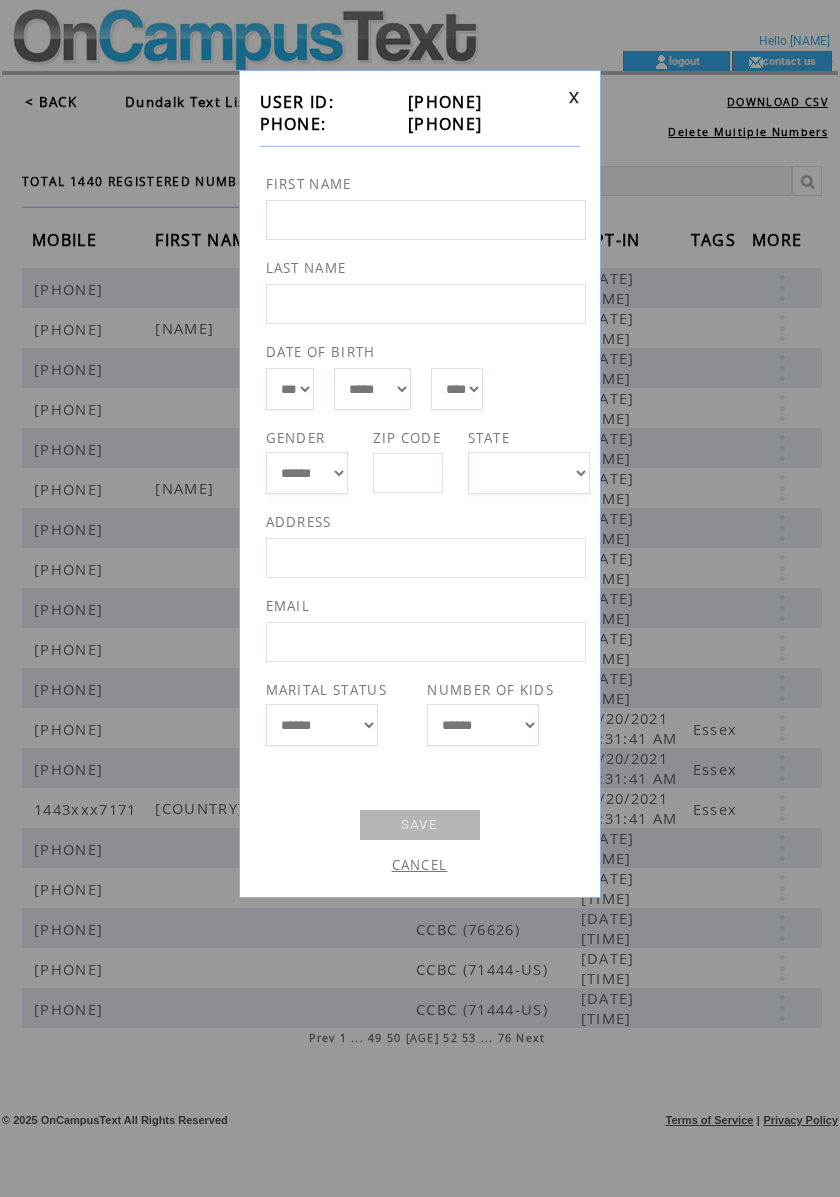 drag, startPoint x: 498, startPoint y: 114, endPoint x: 392, endPoint y: 128, distance: 106.92053 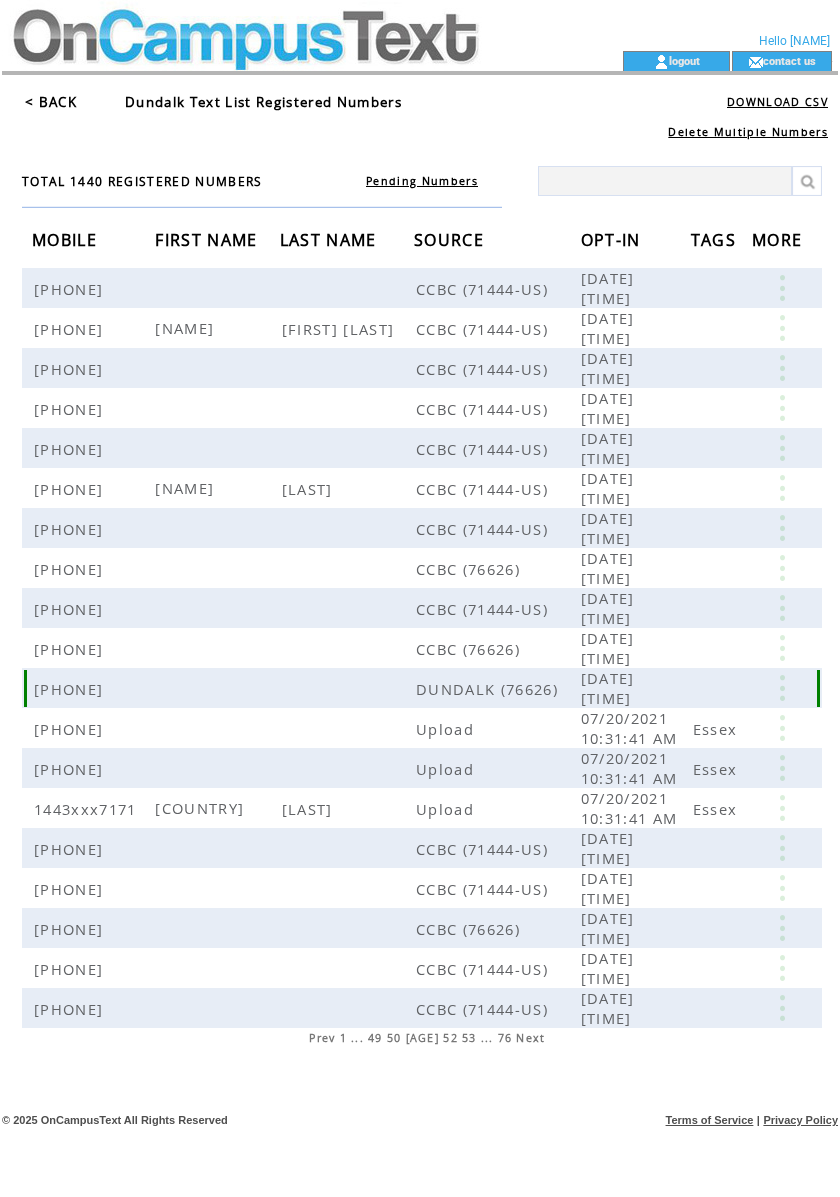 click at bounding box center (782, 688) 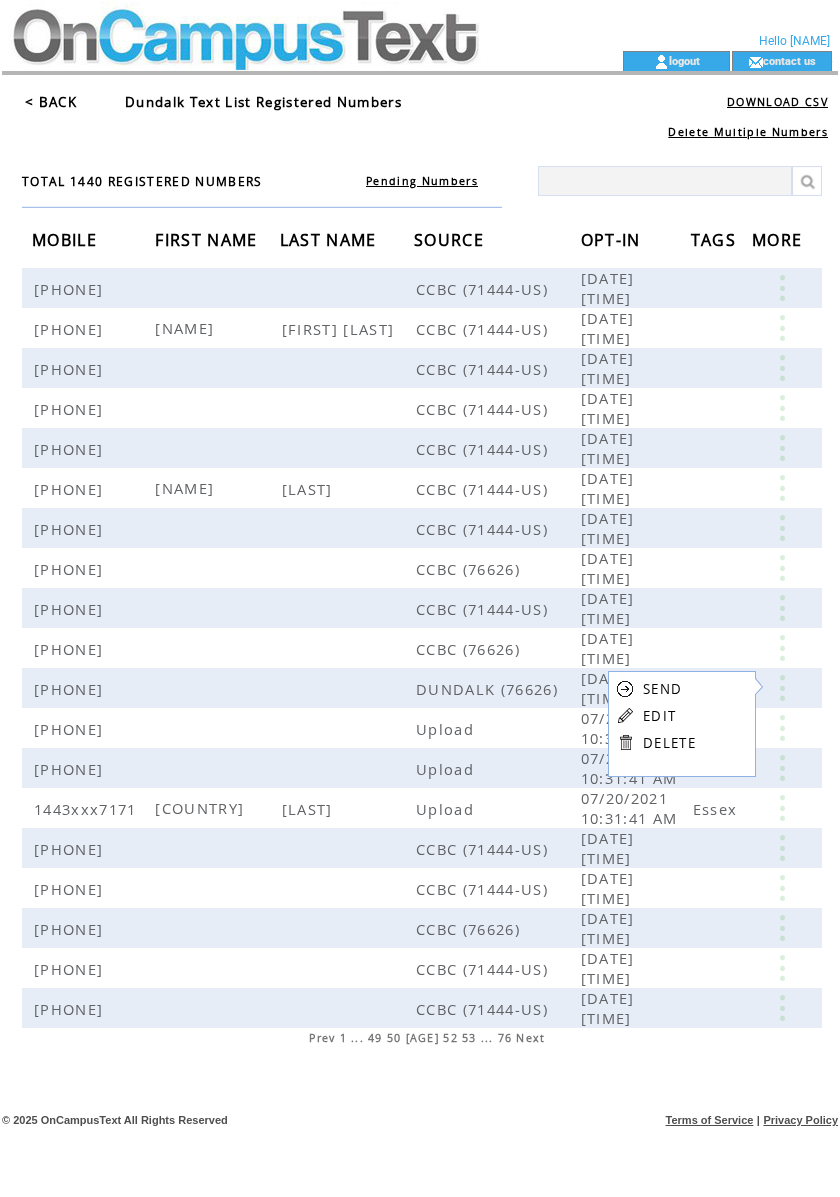 click on "EDIT" at bounding box center [659, 716] 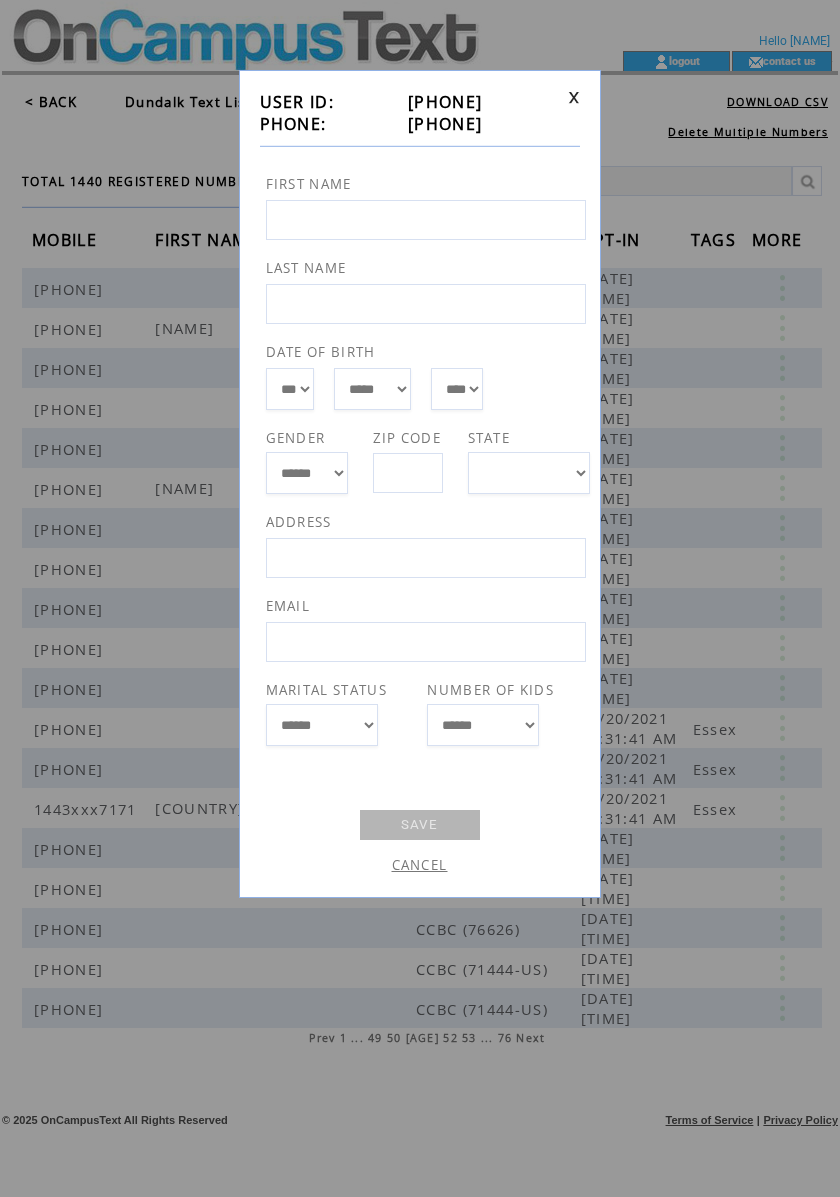 drag, startPoint x: 496, startPoint y: 125, endPoint x: 390, endPoint y: 124, distance: 106.004715 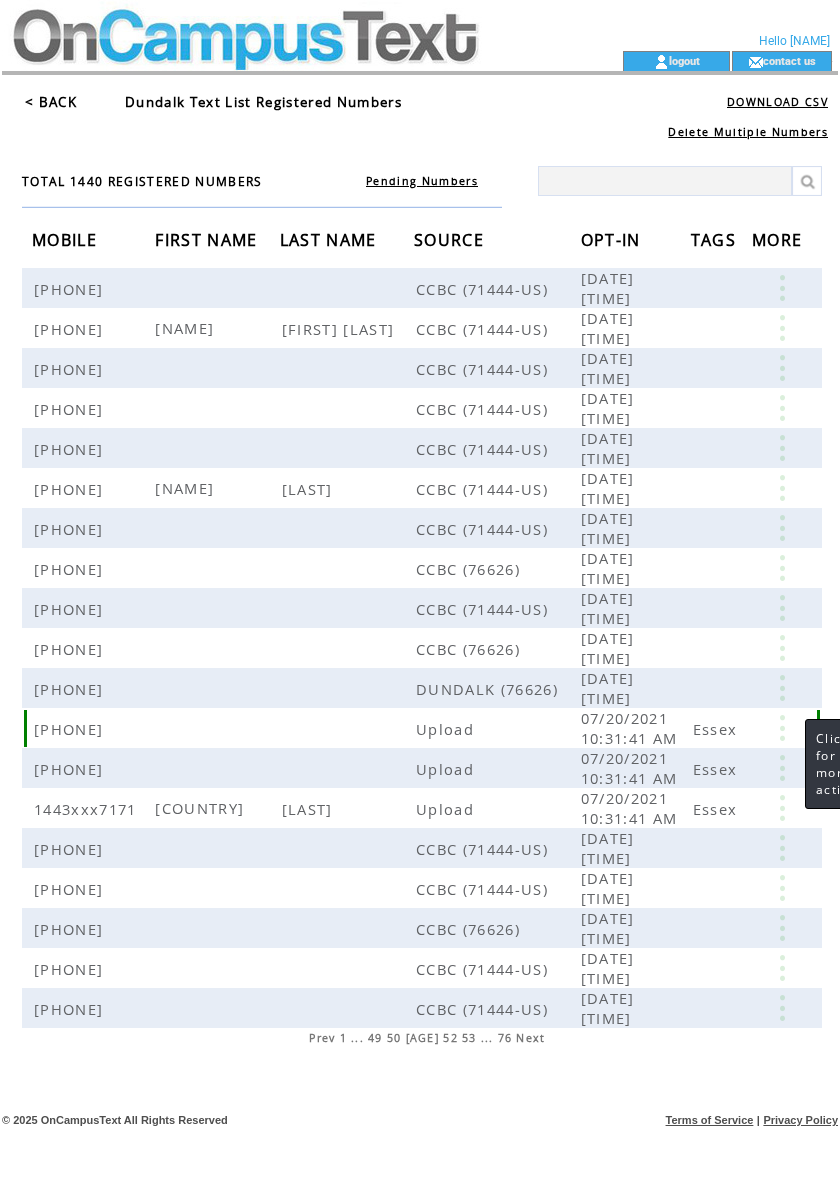 click at bounding box center [782, 728] 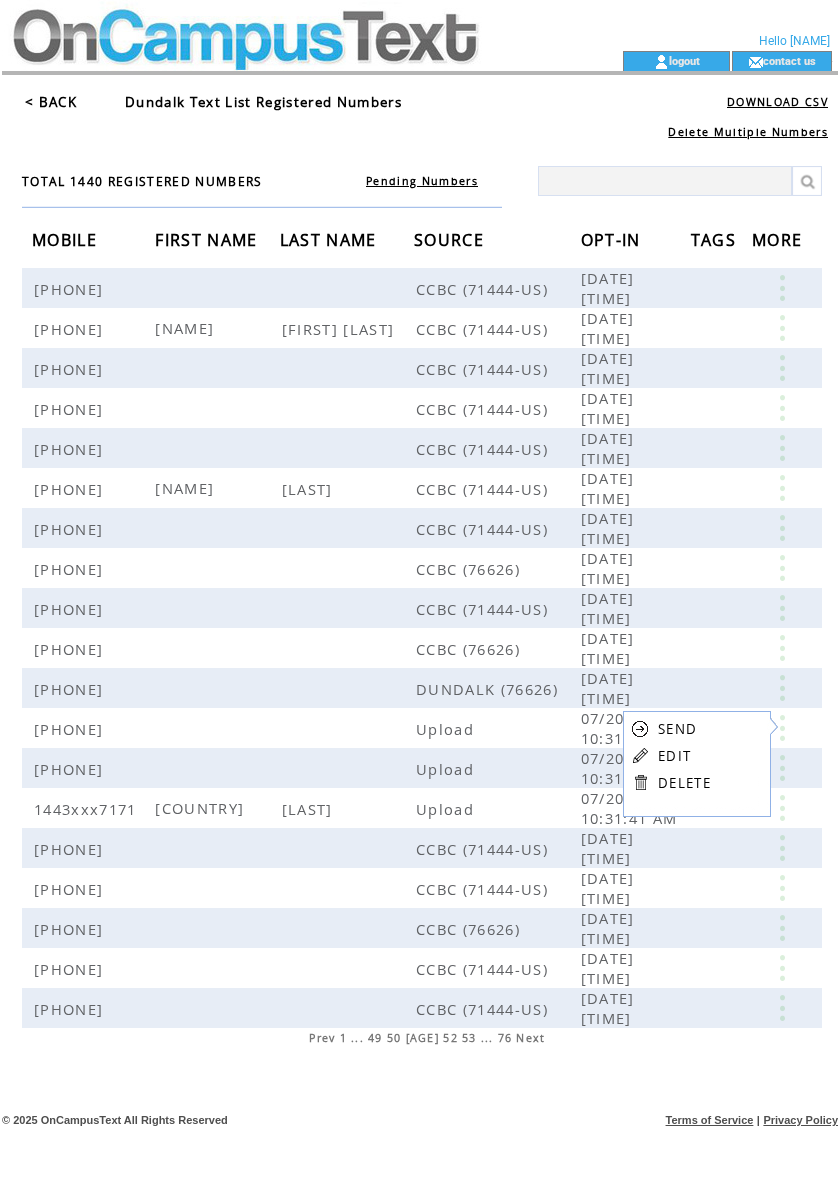 click on "EDIT" at bounding box center [674, 756] 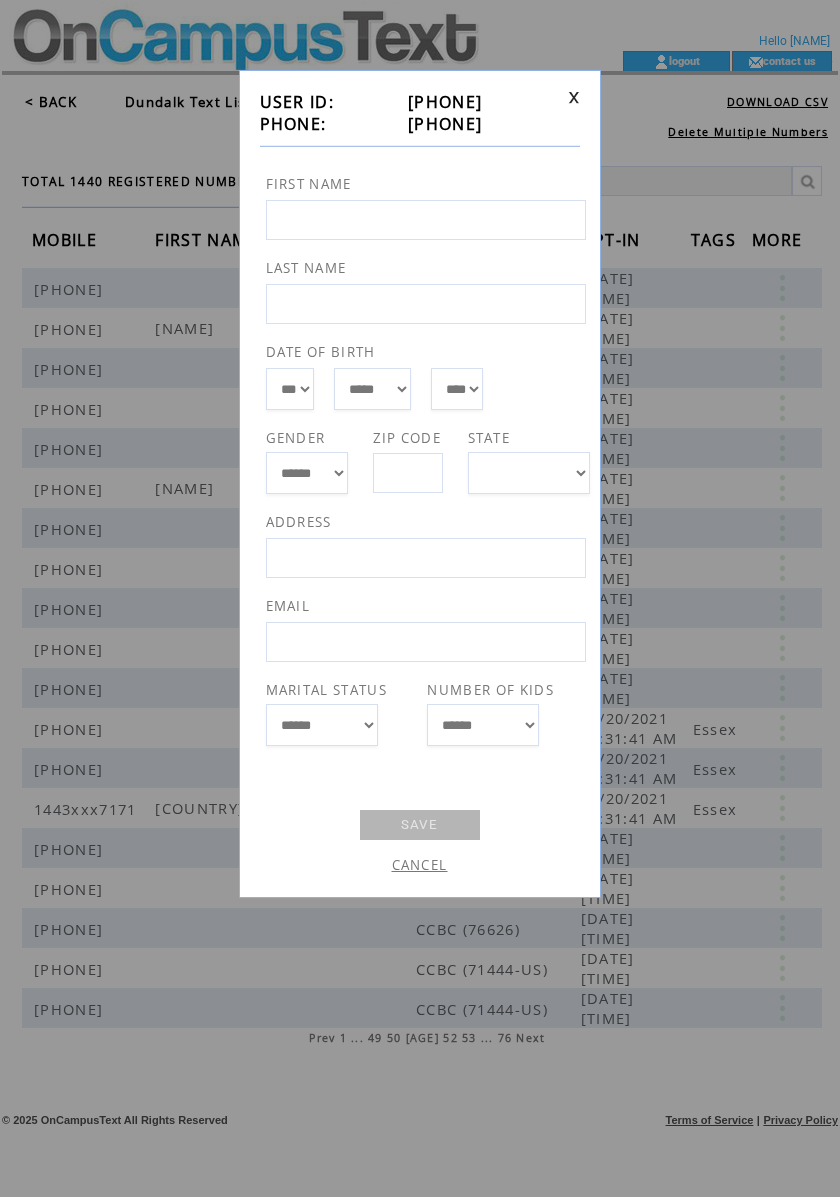 drag, startPoint x: 516, startPoint y: 125, endPoint x: 388, endPoint y: 129, distance: 128.06248 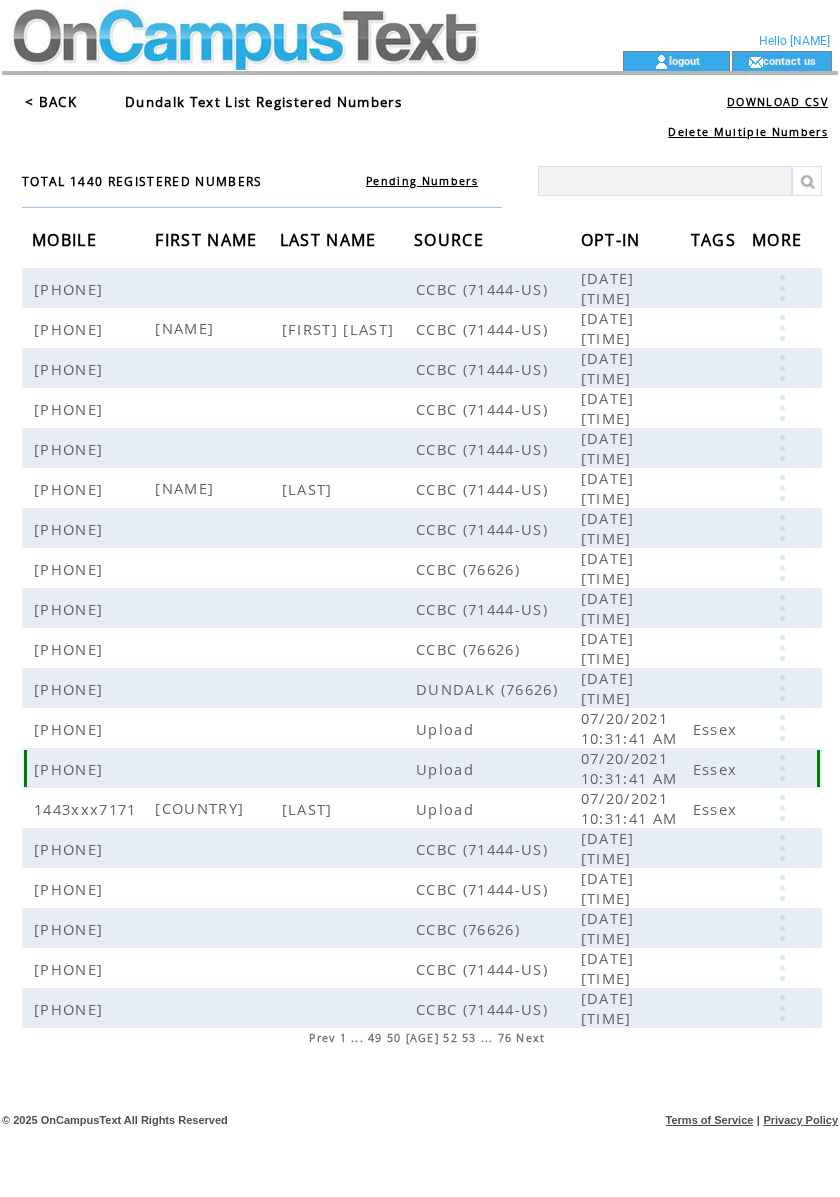 click at bounding box center (782, 768) 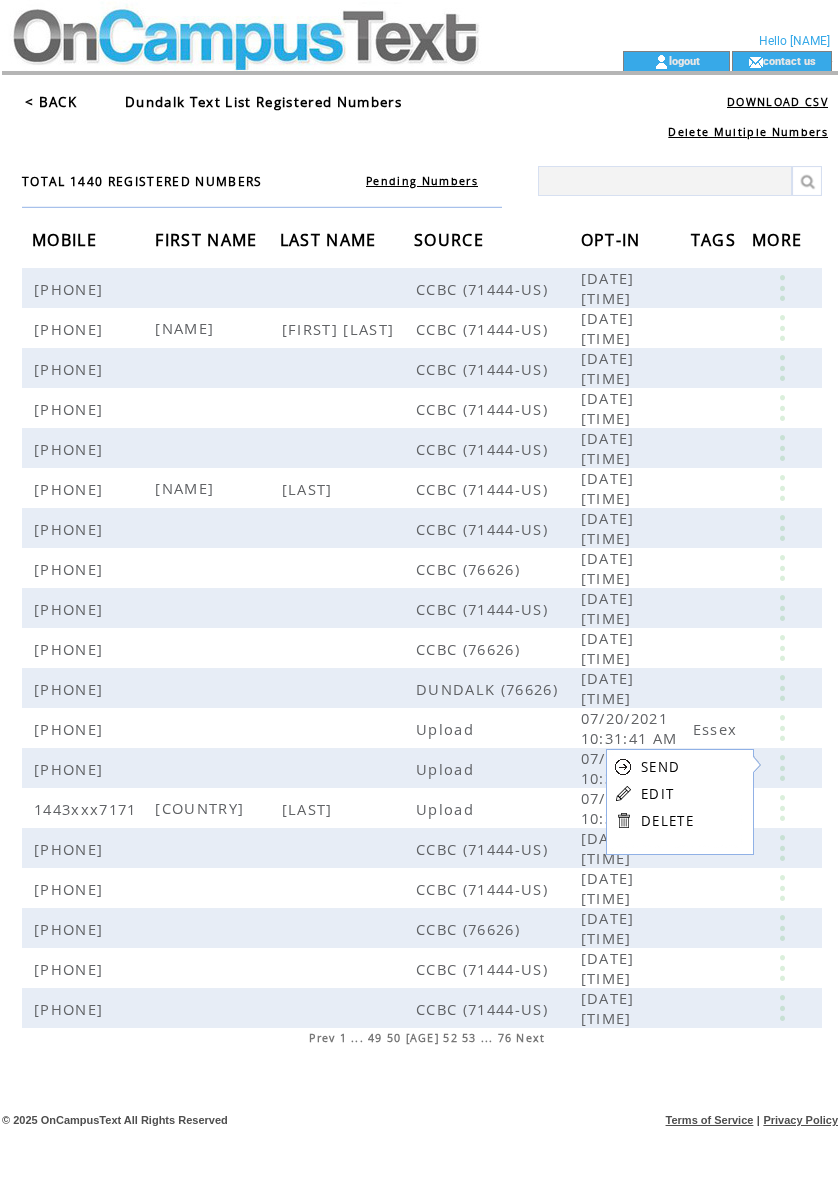click on "EDIT" at bounding box center [657, 794] 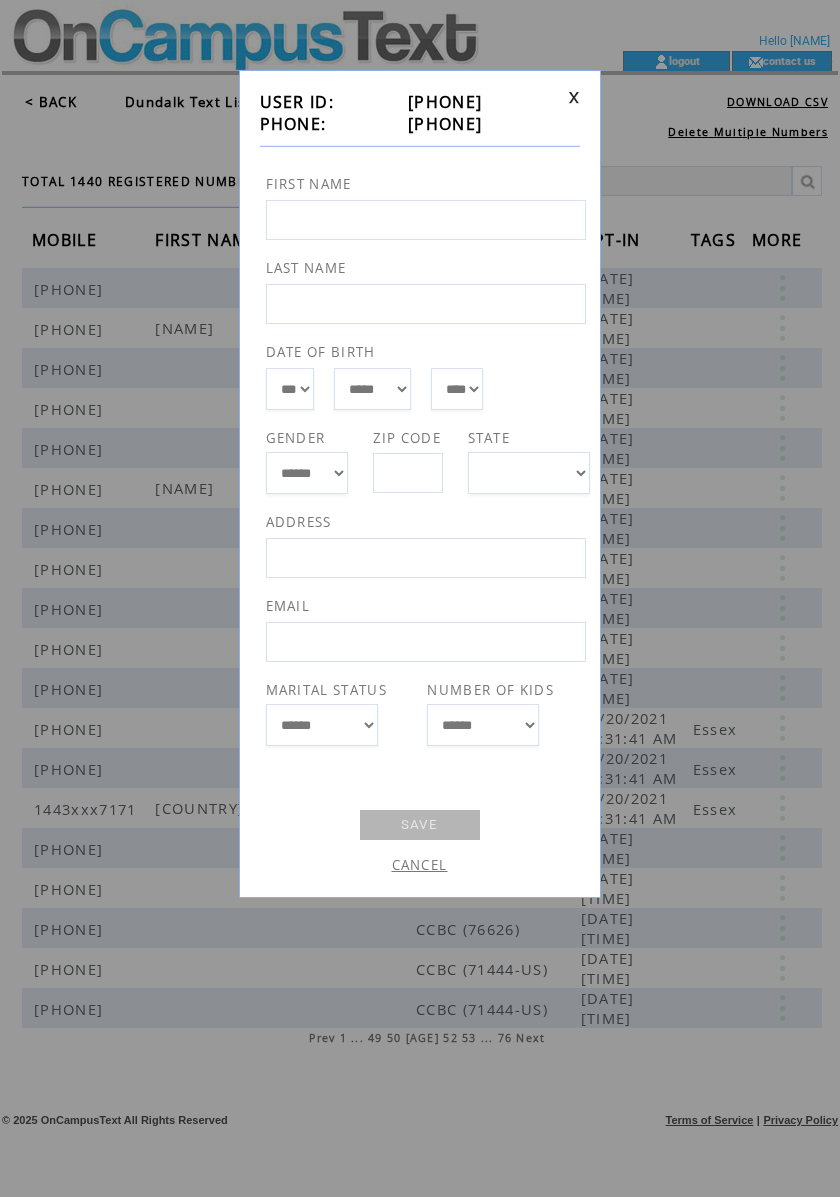 drag, startPoint x: 505, startPoint y: 122, endPoint x: 388, endPoint y: 128, distance: 117.15375 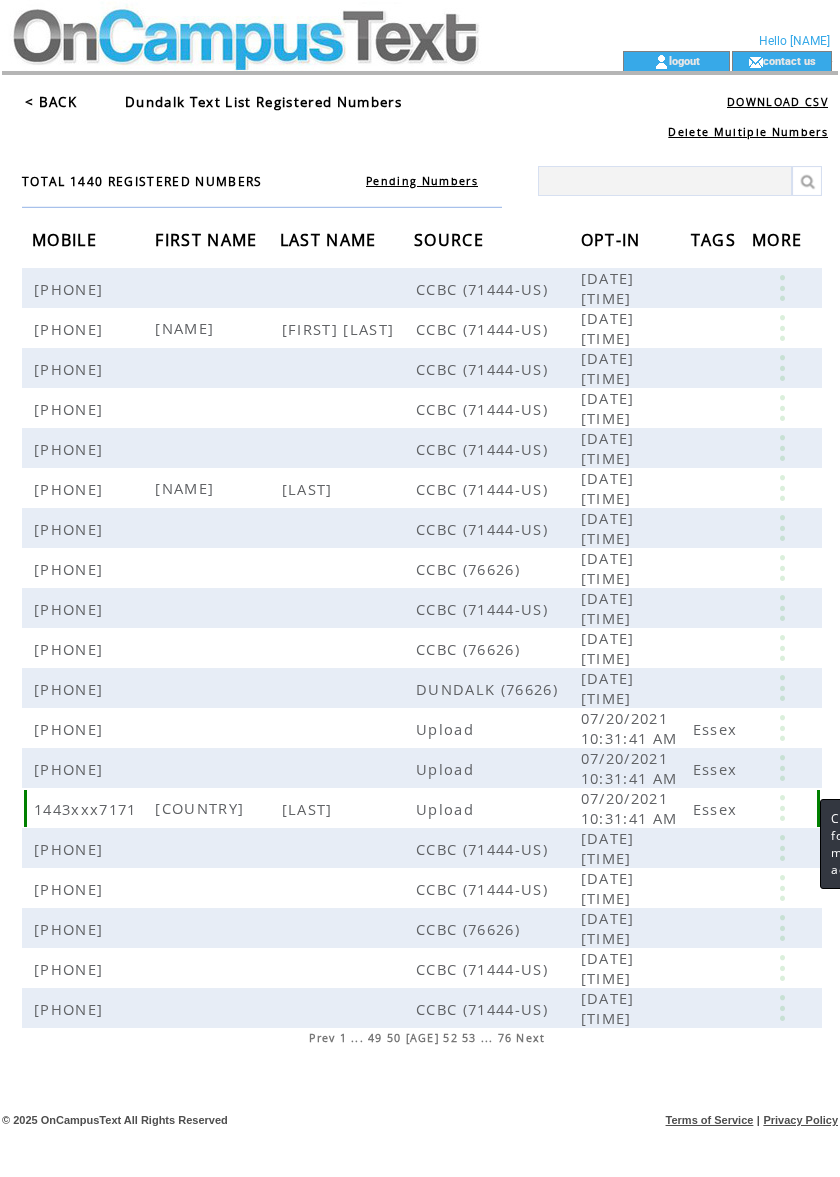 click at bounding box center [782, 808] 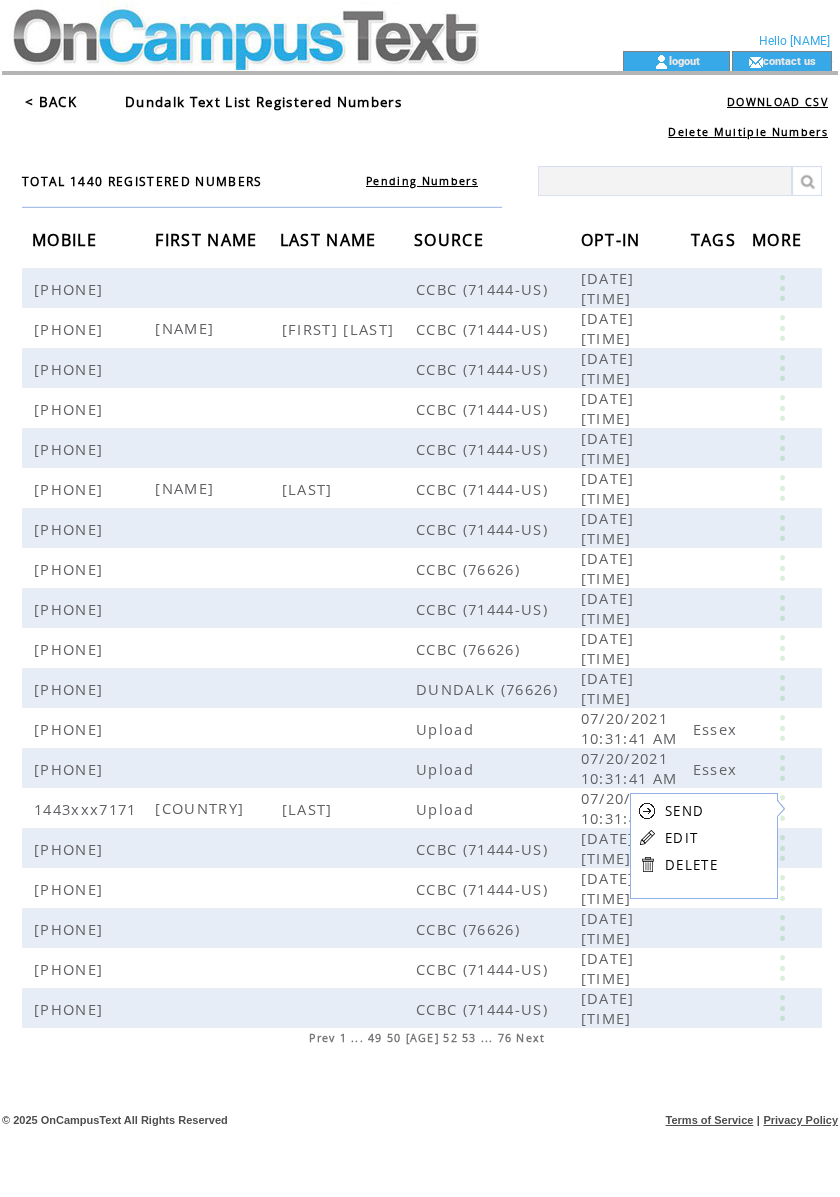 click on "EDIT" at bounding box center [681, 838] 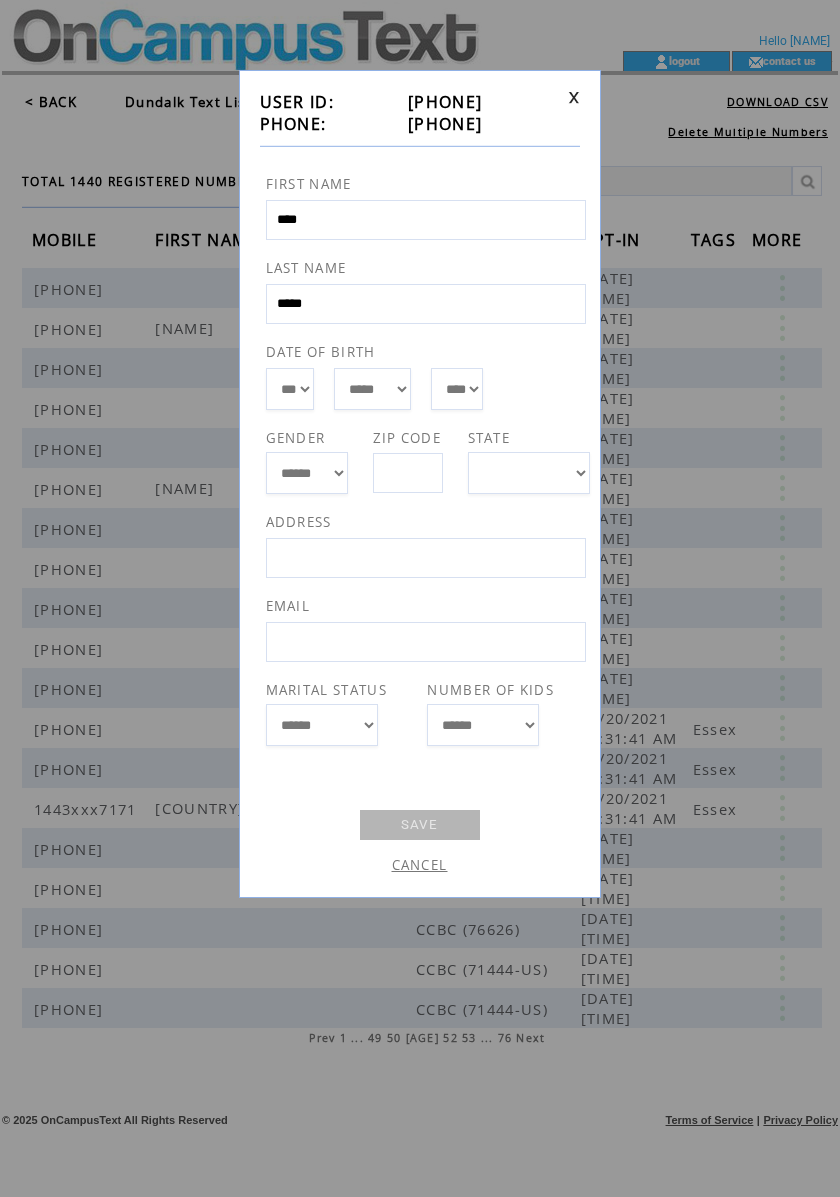drag, startPoint x: 498, startPoint y: 121, endPoint x: 389, endPoint y: 118, distance: 109.041275 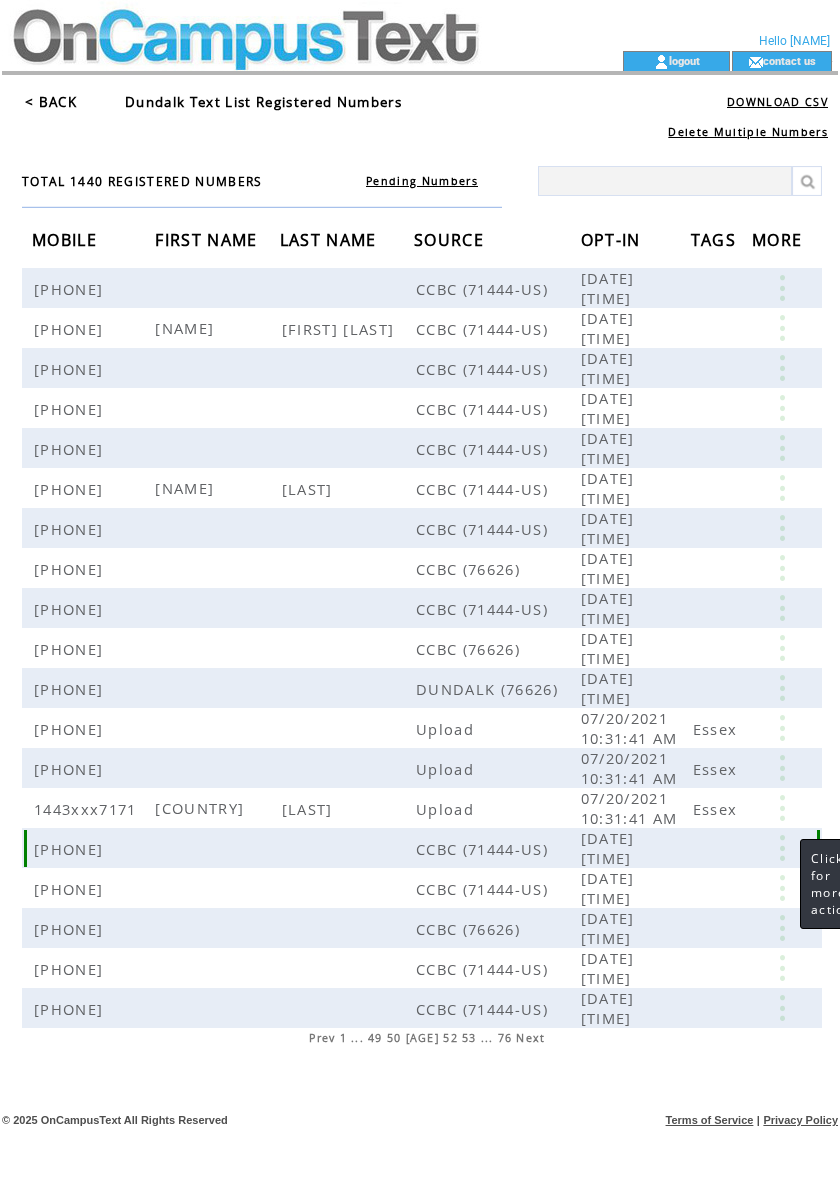 click at bounding box center (782, 848) 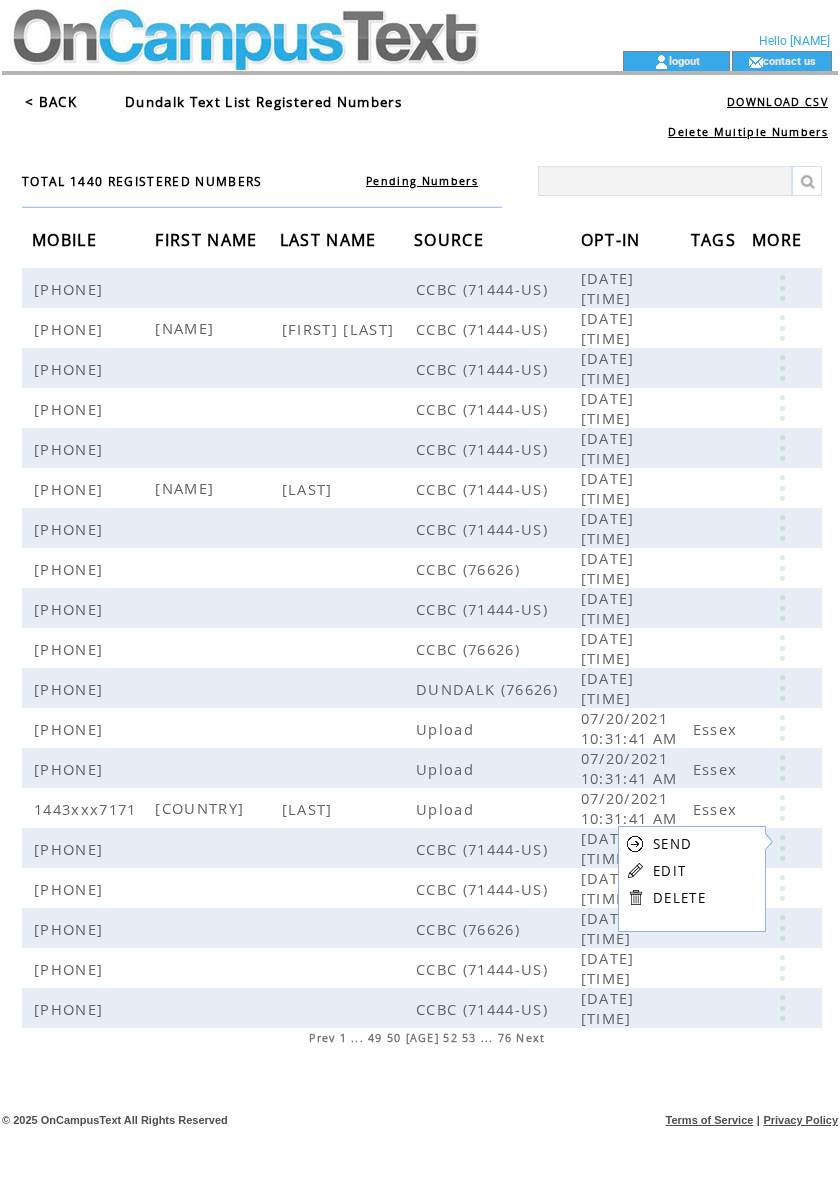 click on "EDIT" at bounding box center [669, 871] 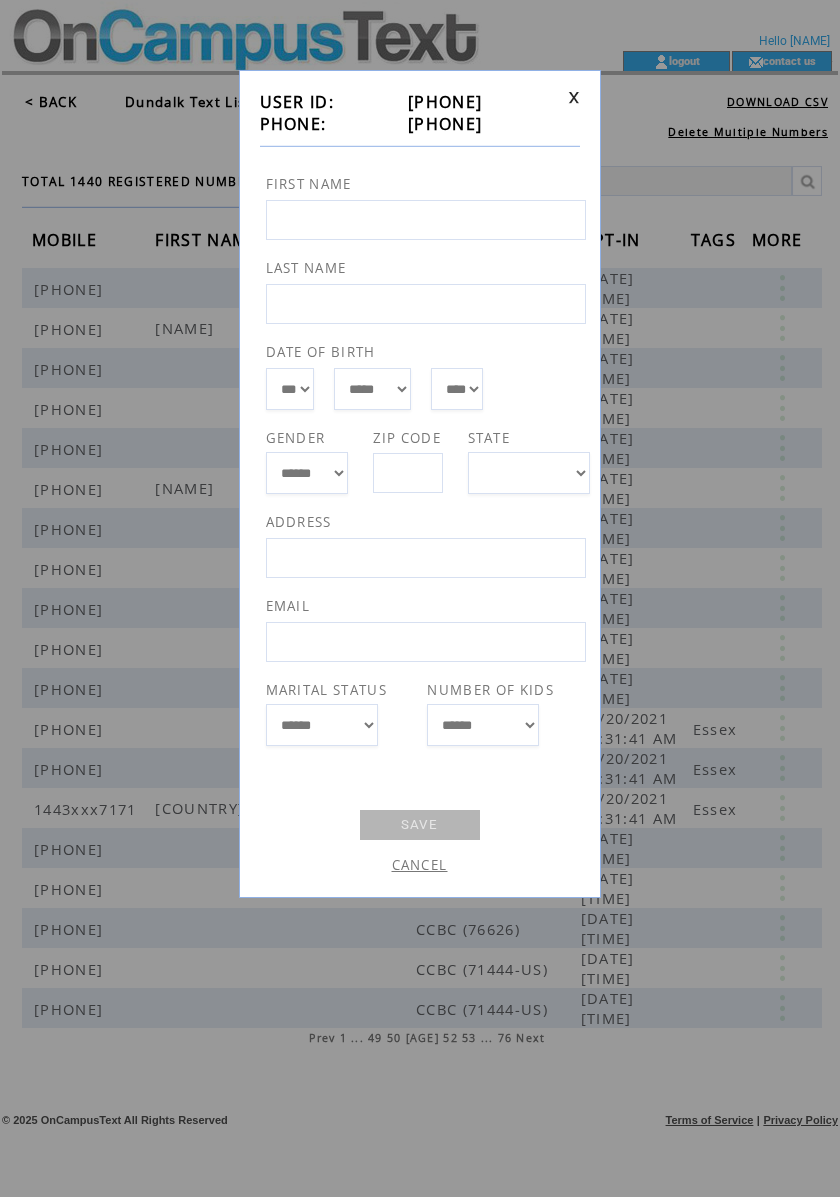 drag, startPoint x: 502, startPoint y: 112, endPoint x: 398, endPoint y: 120, distance: 104.307236 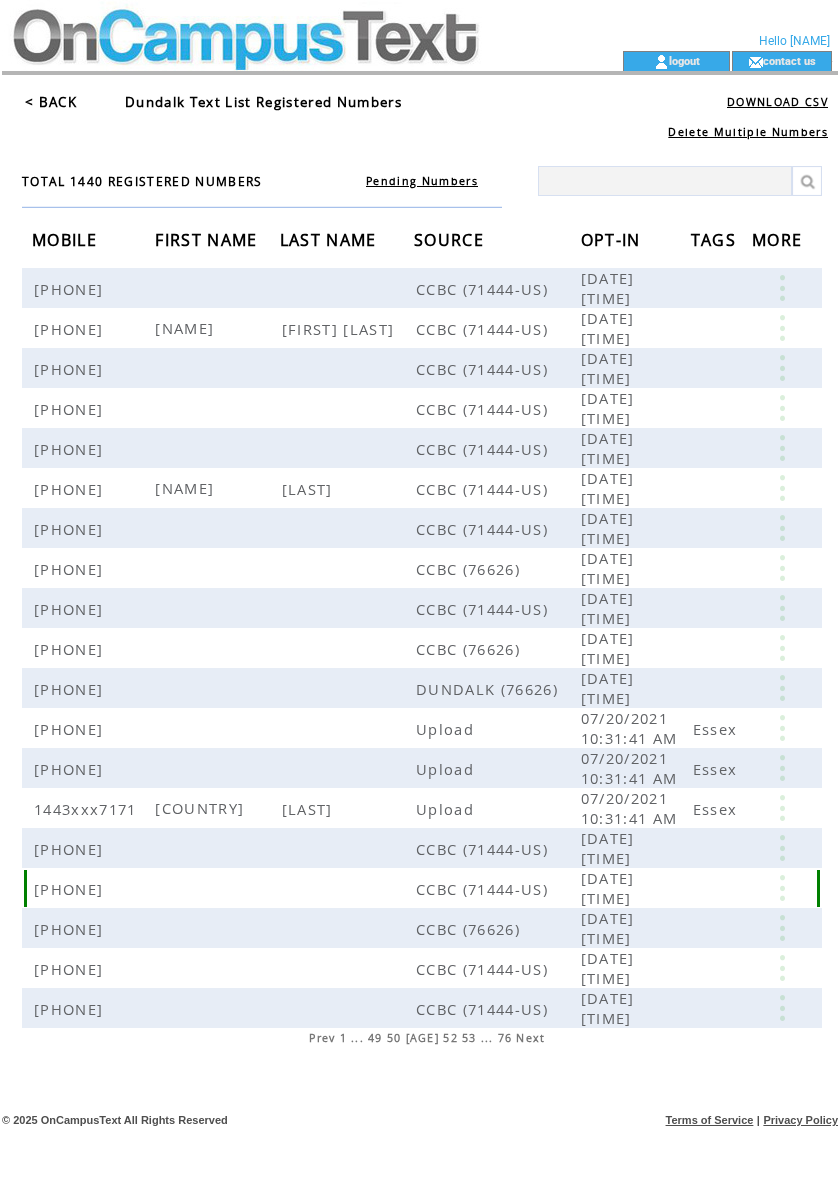click at bounding box center (782, 888) 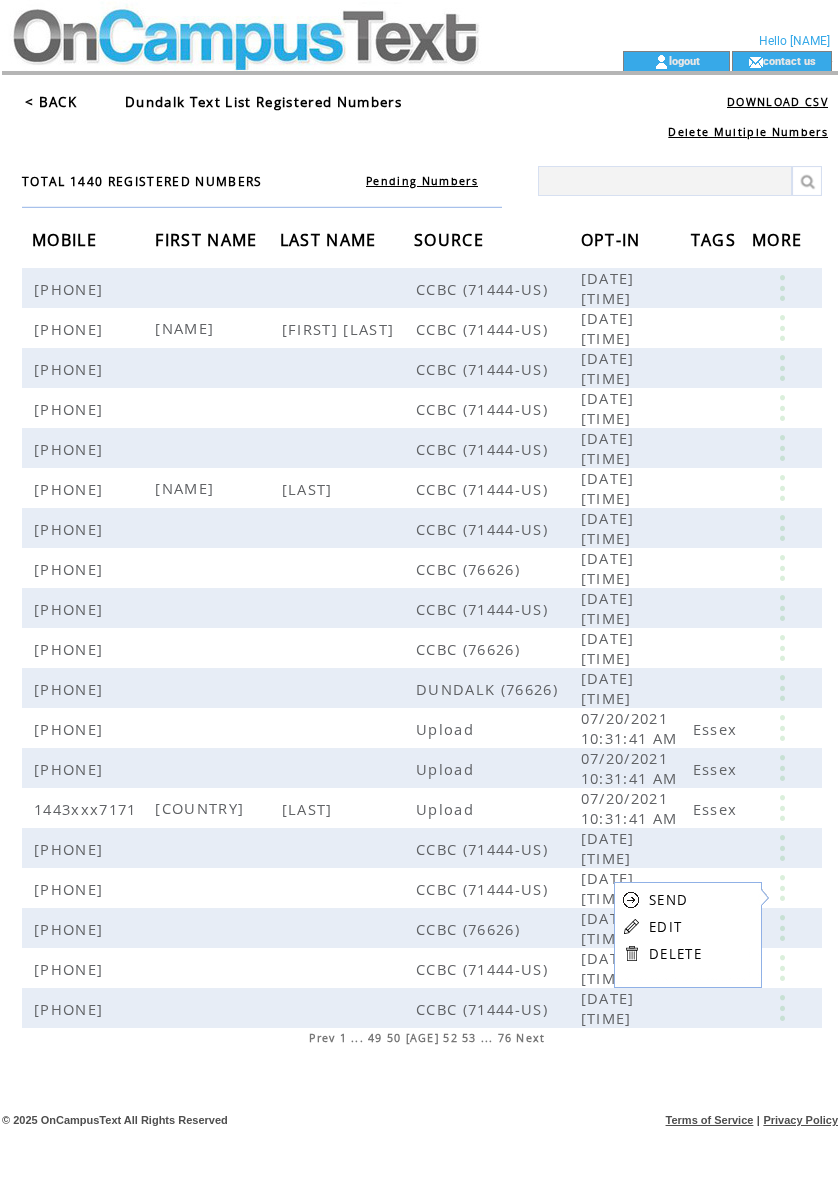 click on "EDIT" at bounding box center [665, 927] 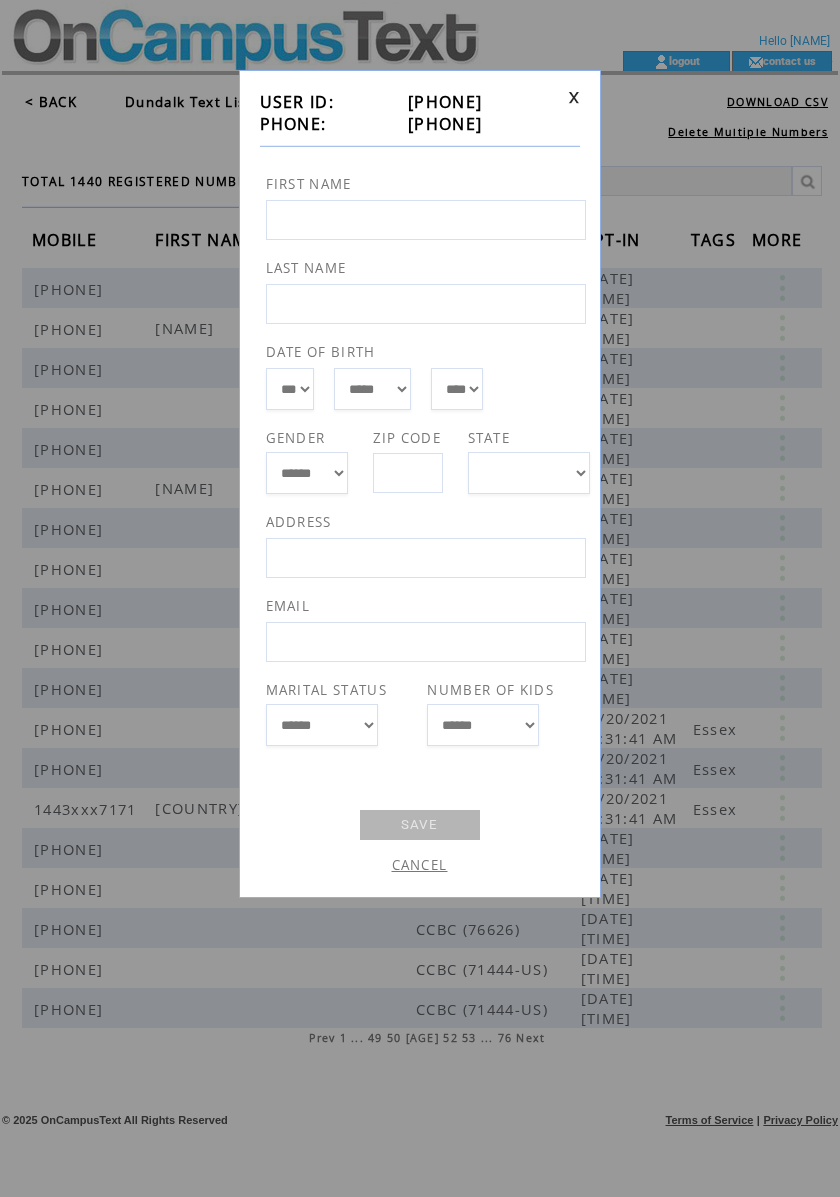 drag, startPoint x: 494, startPoint y: 120, endPoint x: 390, endPoint y: 126, distance: 104.172935 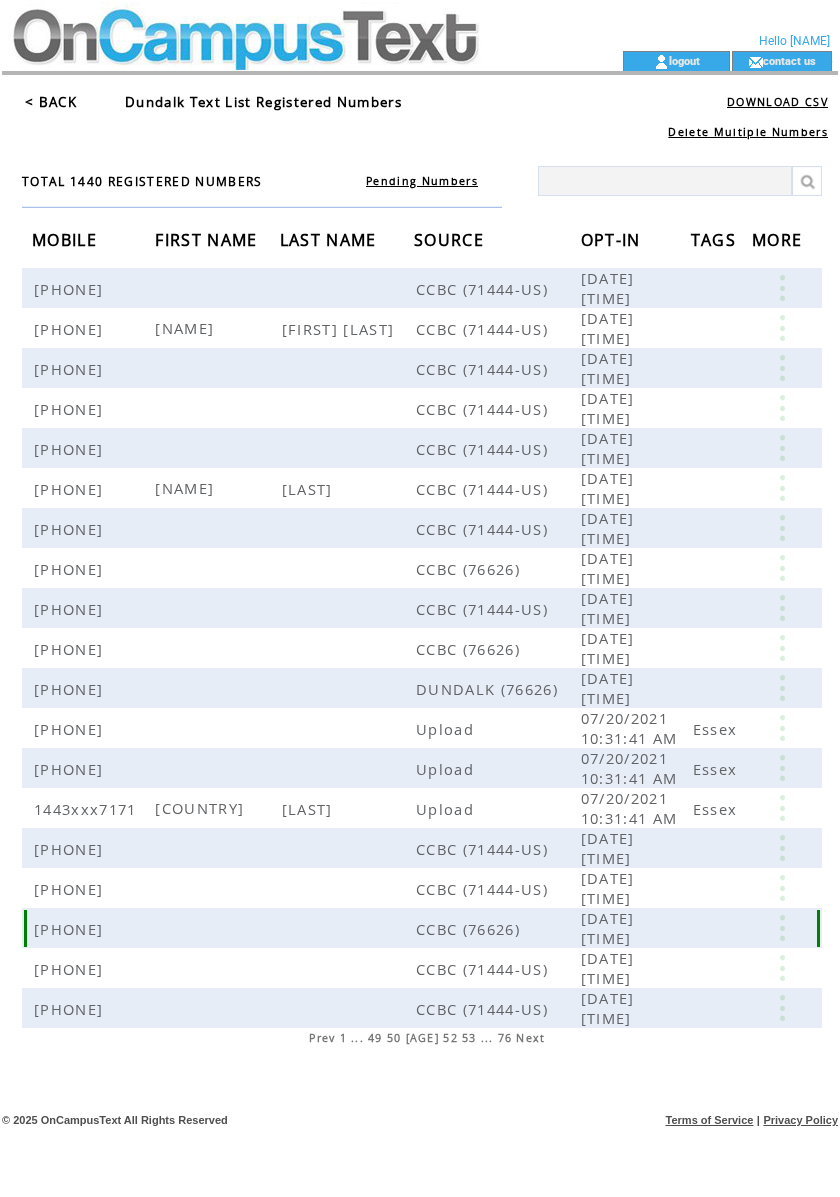 click at bounding box center [782, 928] 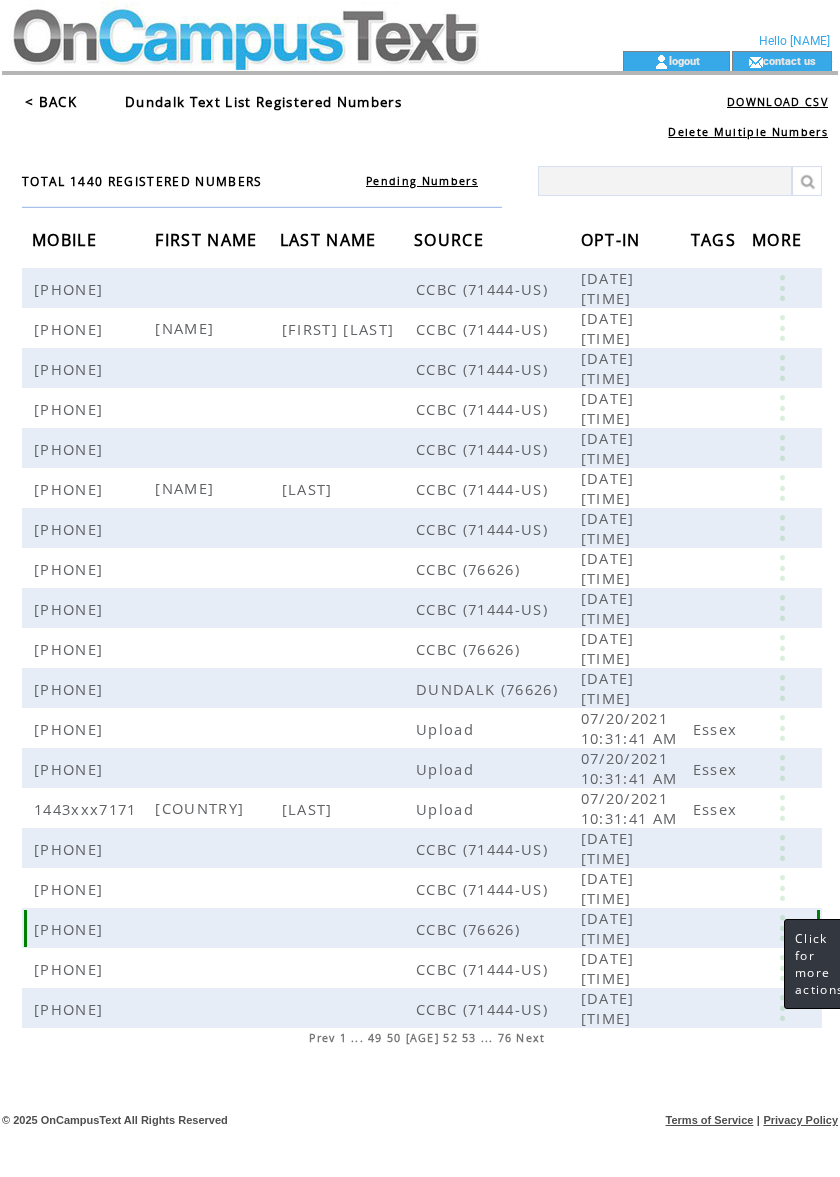 click at bounding box center [782, 928] 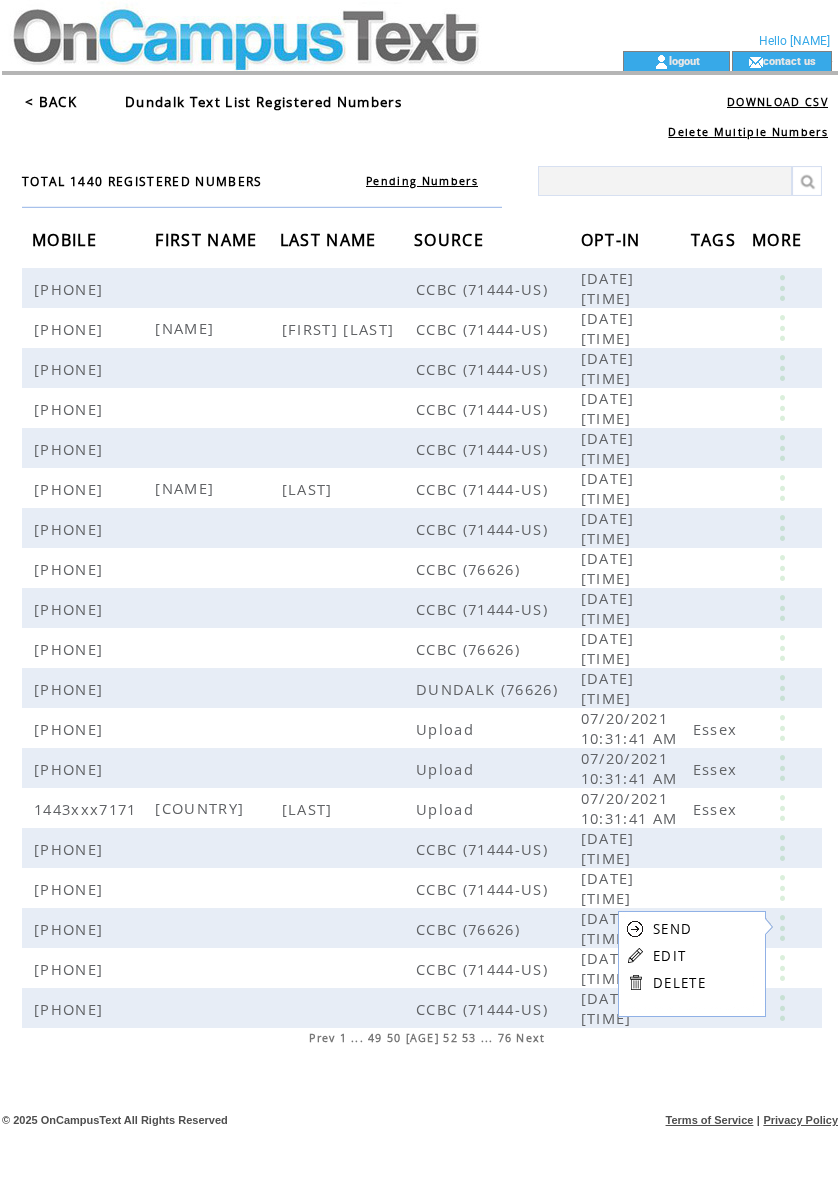 click on "EDIT" at bounding box center (669, 956) 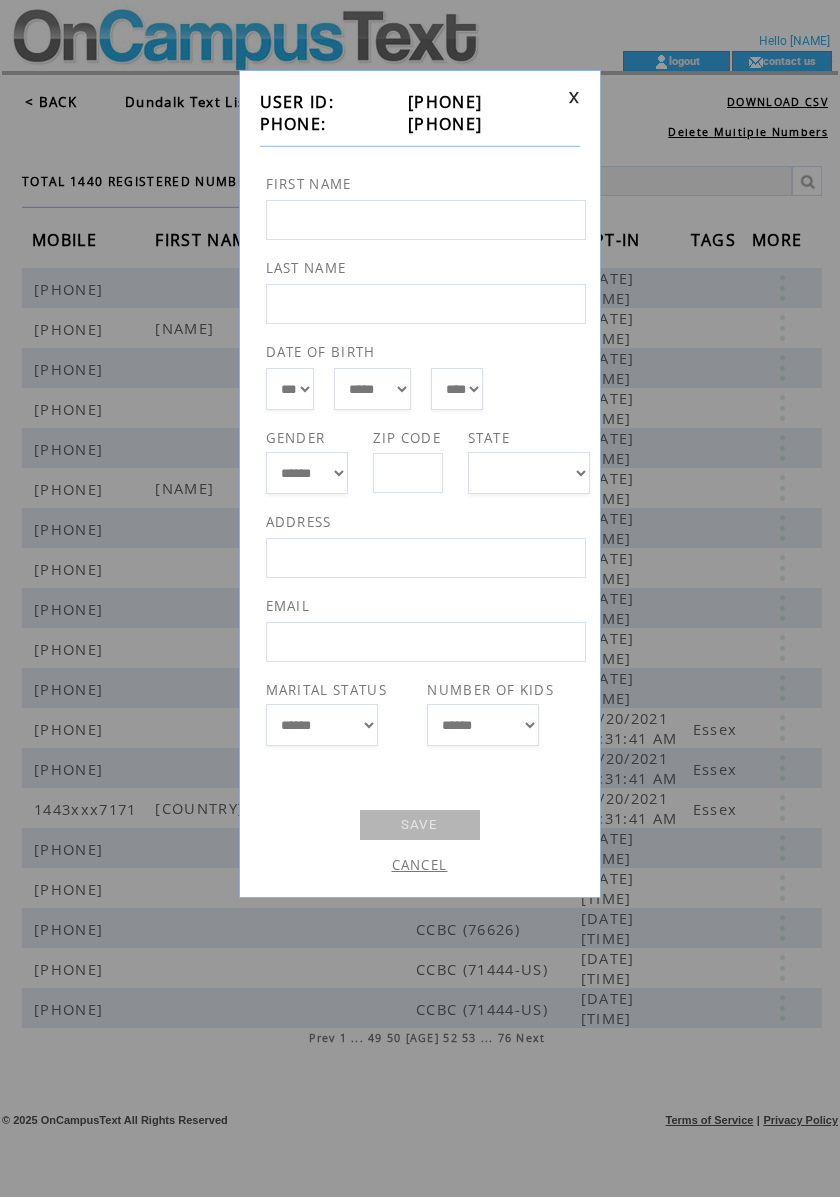 drag, startPoint x: 510, startPoint y: 124, endPoint x: 388, endPoint y: 126, distance: 122.016396 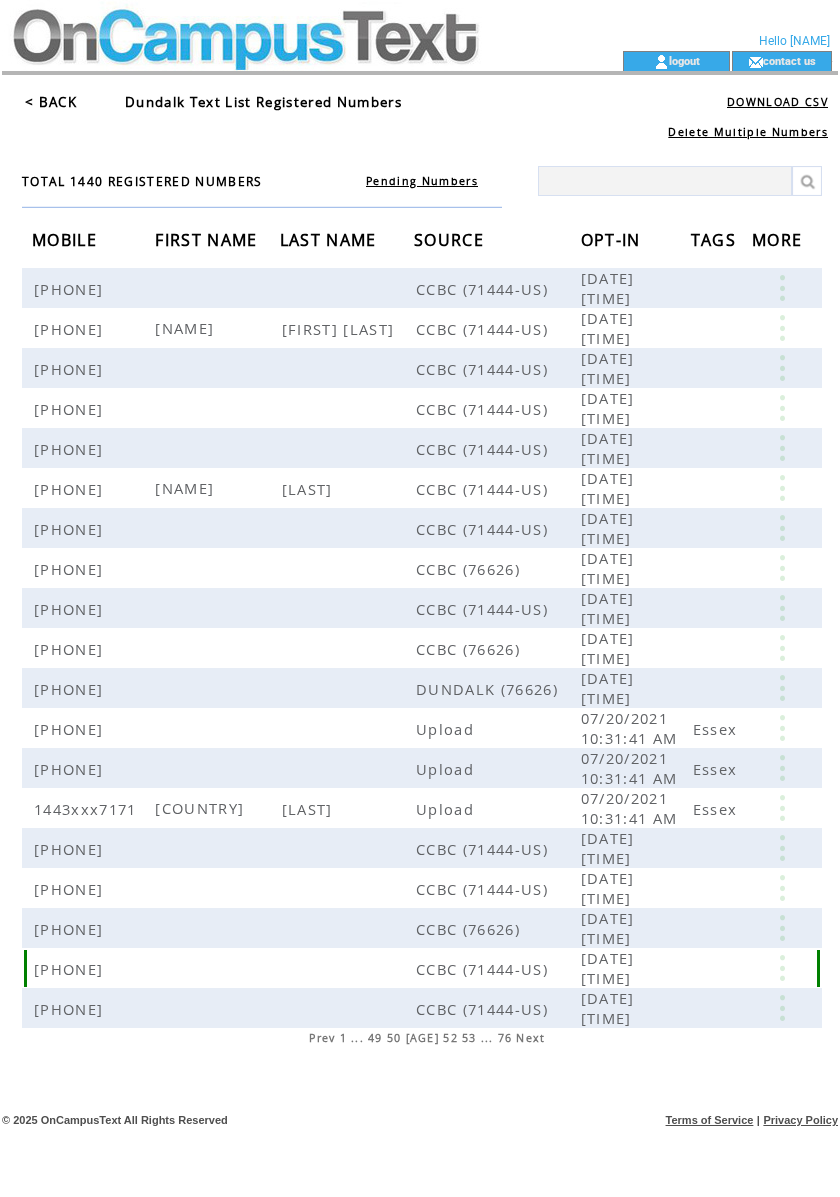 click at bounding box center [782, 968] 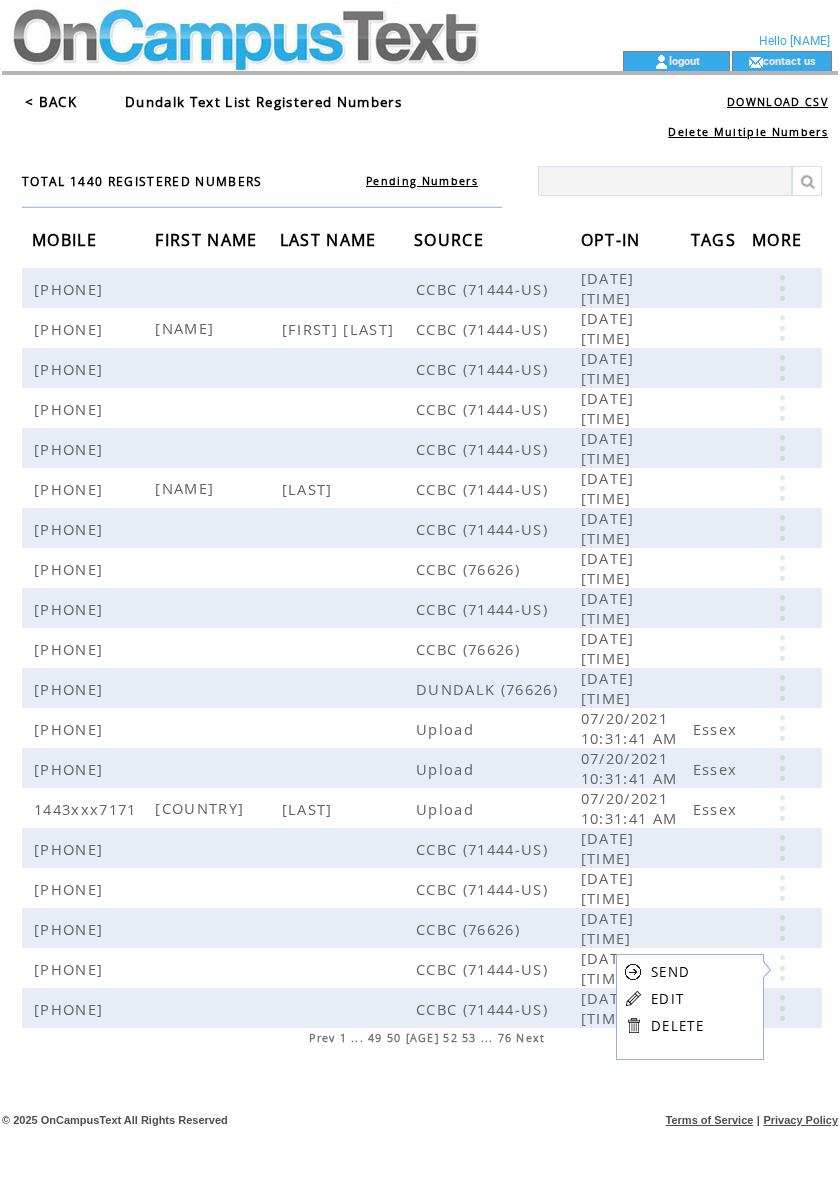click on "EDIT" at bounding box center (667, 999) 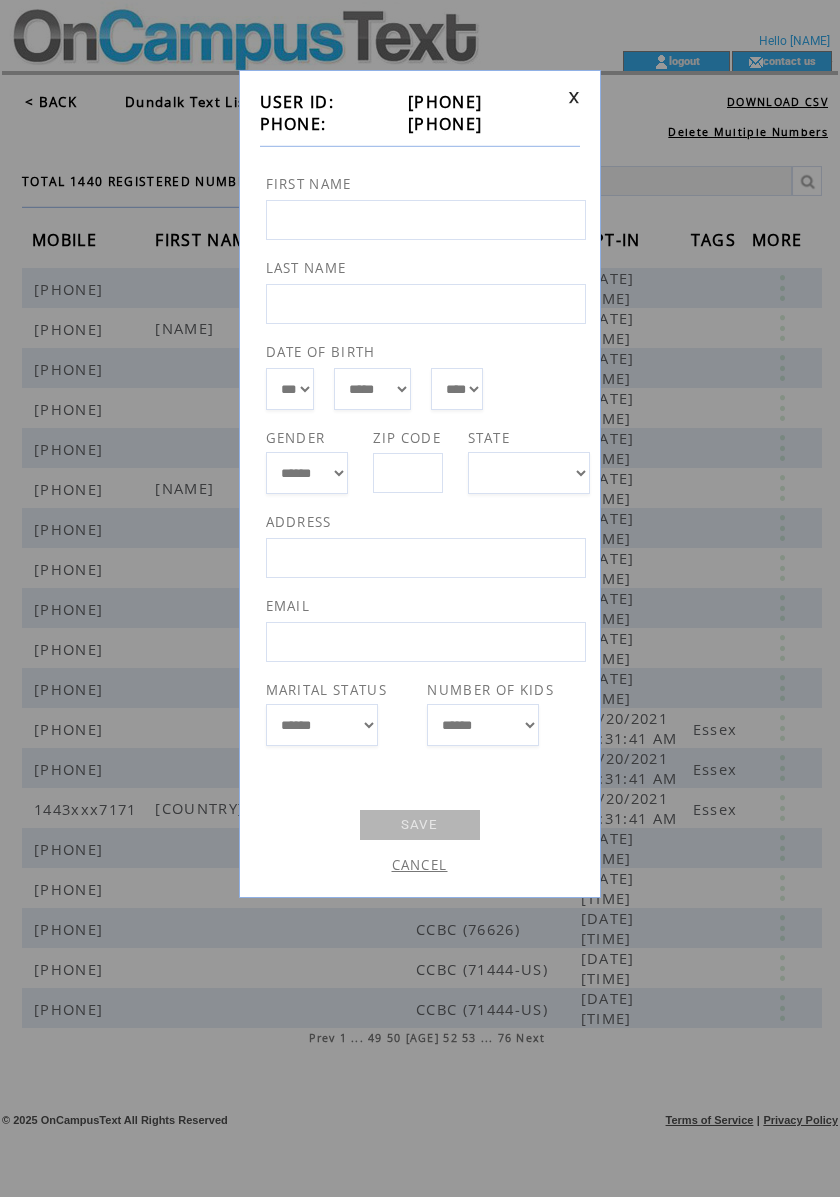 drag, startPoint x: 493, startPoint y: 129, endPoint x: 390, endPoint y: 132, distance: 103.04368 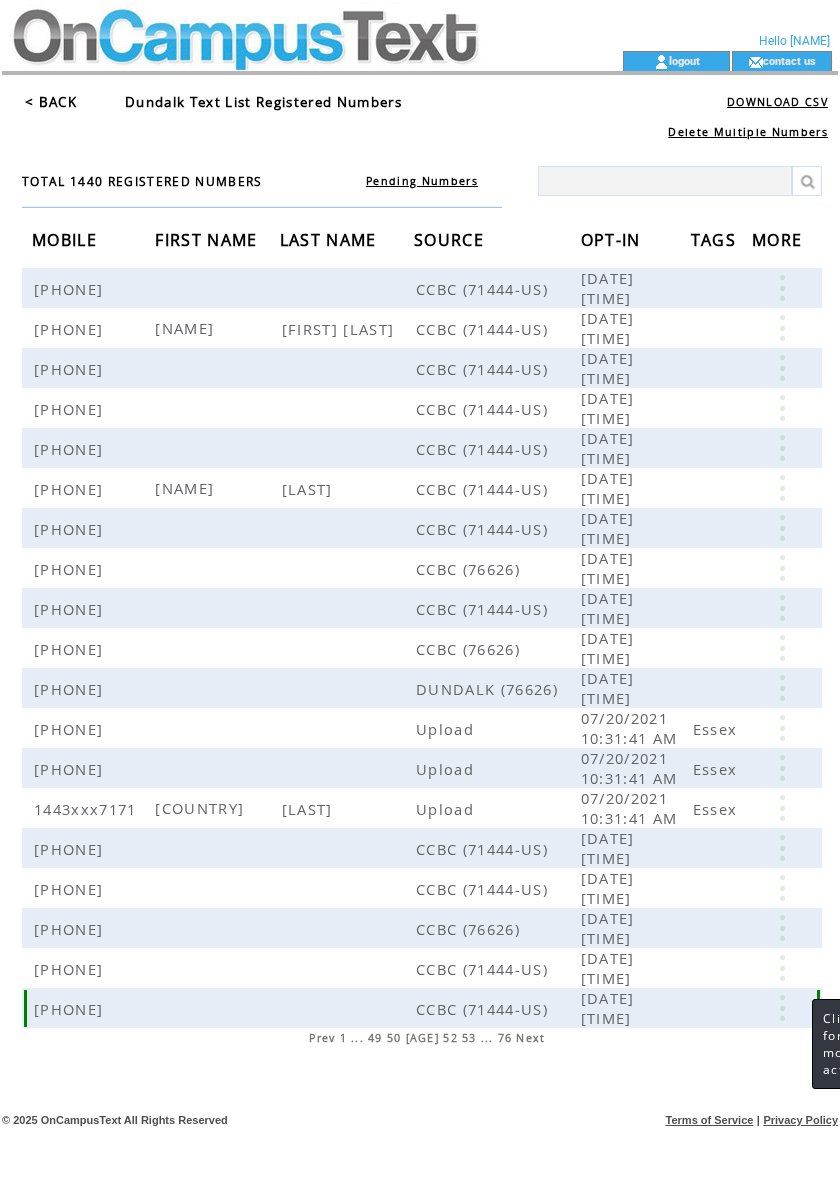 click at bounding box center (782, 1008) 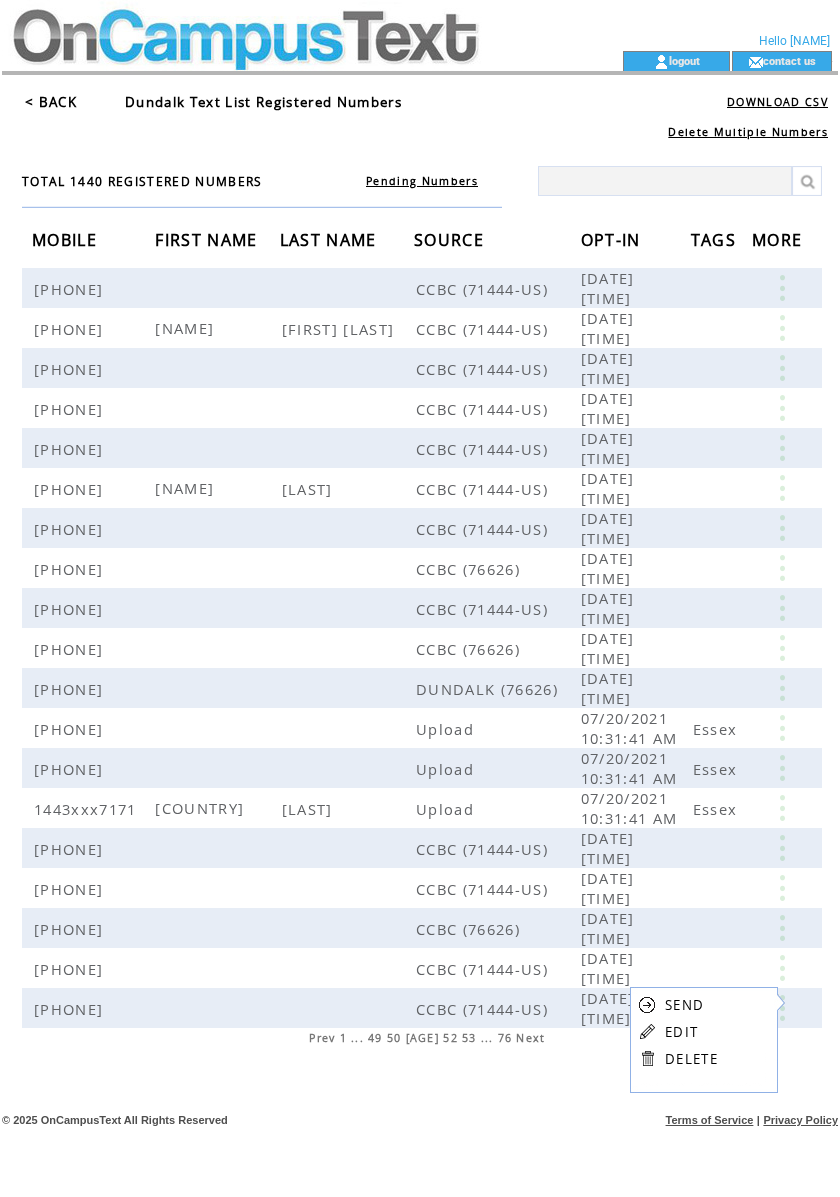 click on "EDIT" at bounding box center [681, 1032] 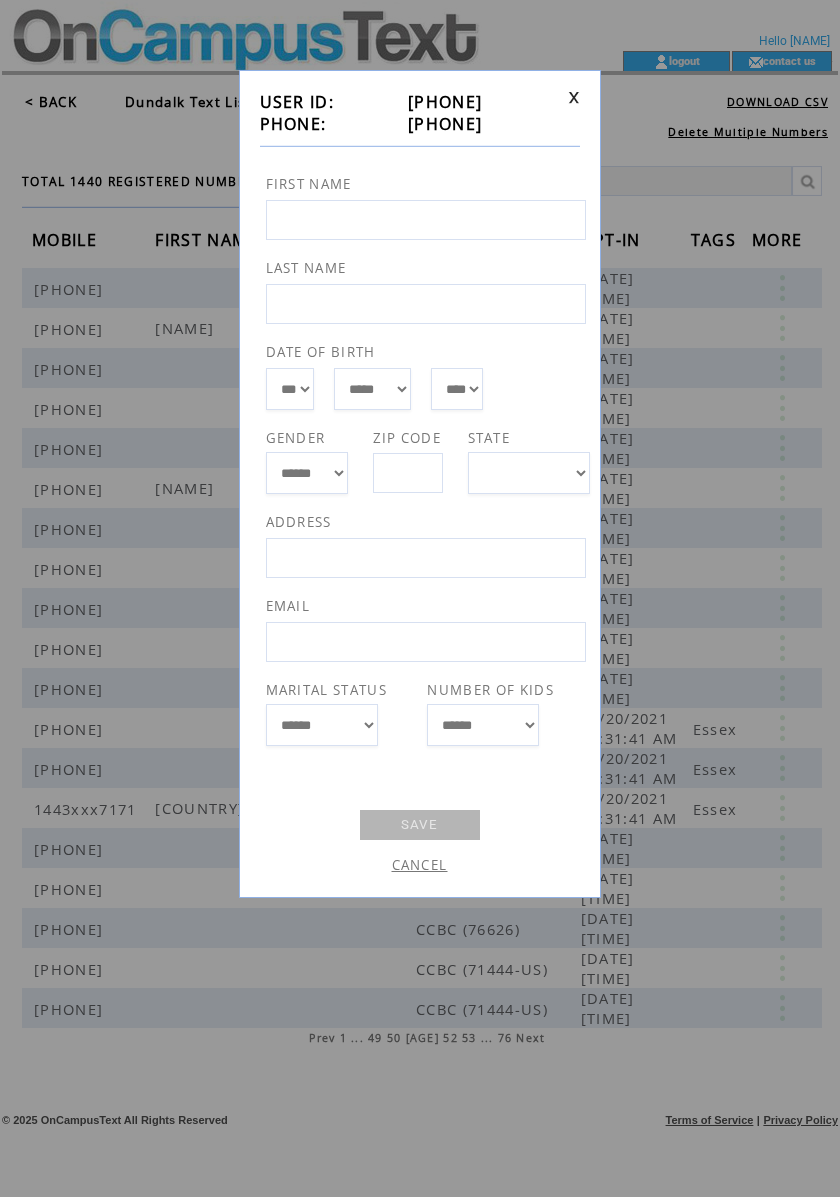 drag, startPoint x: 498, startPoint y: 129, endPoint x: 386, endPoint y: 129, distance: 112 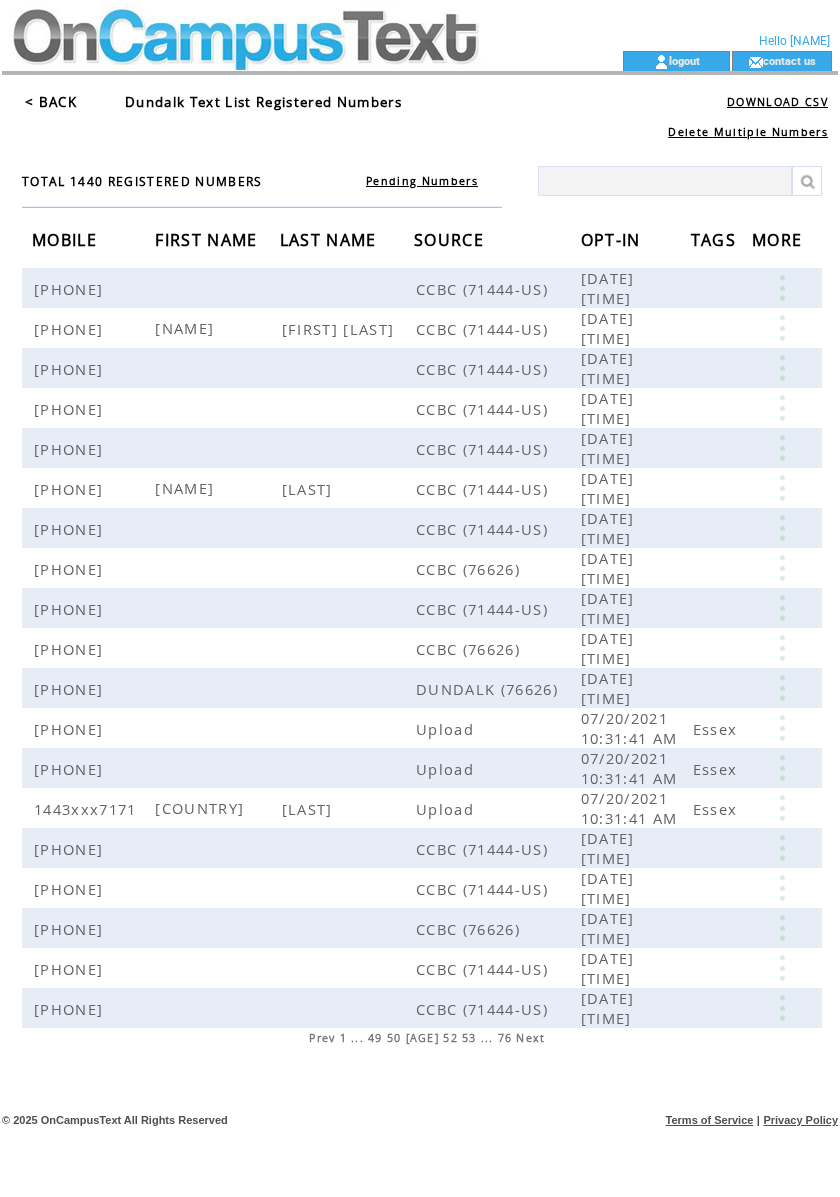 click on "Next" at bounding box center [530, 1038] 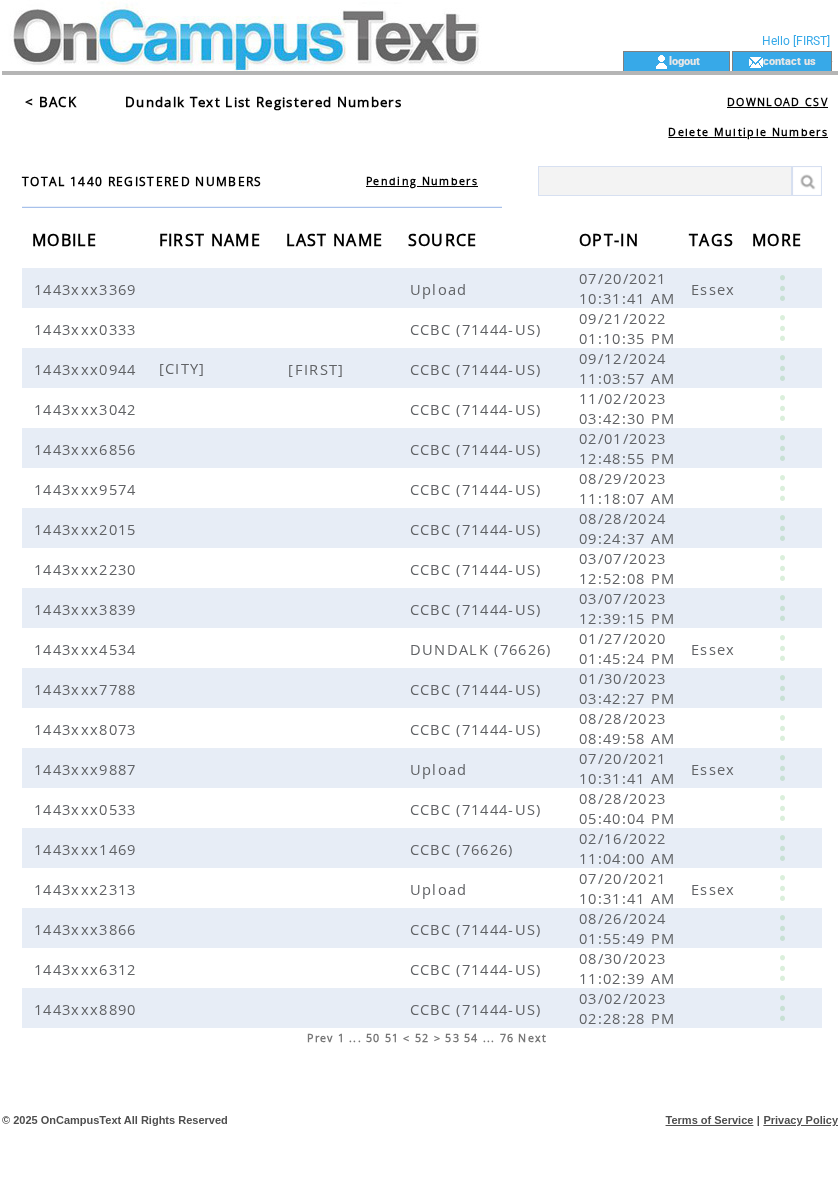 scroll, scrollTop: 0, scrollLeft: 0, axis: both 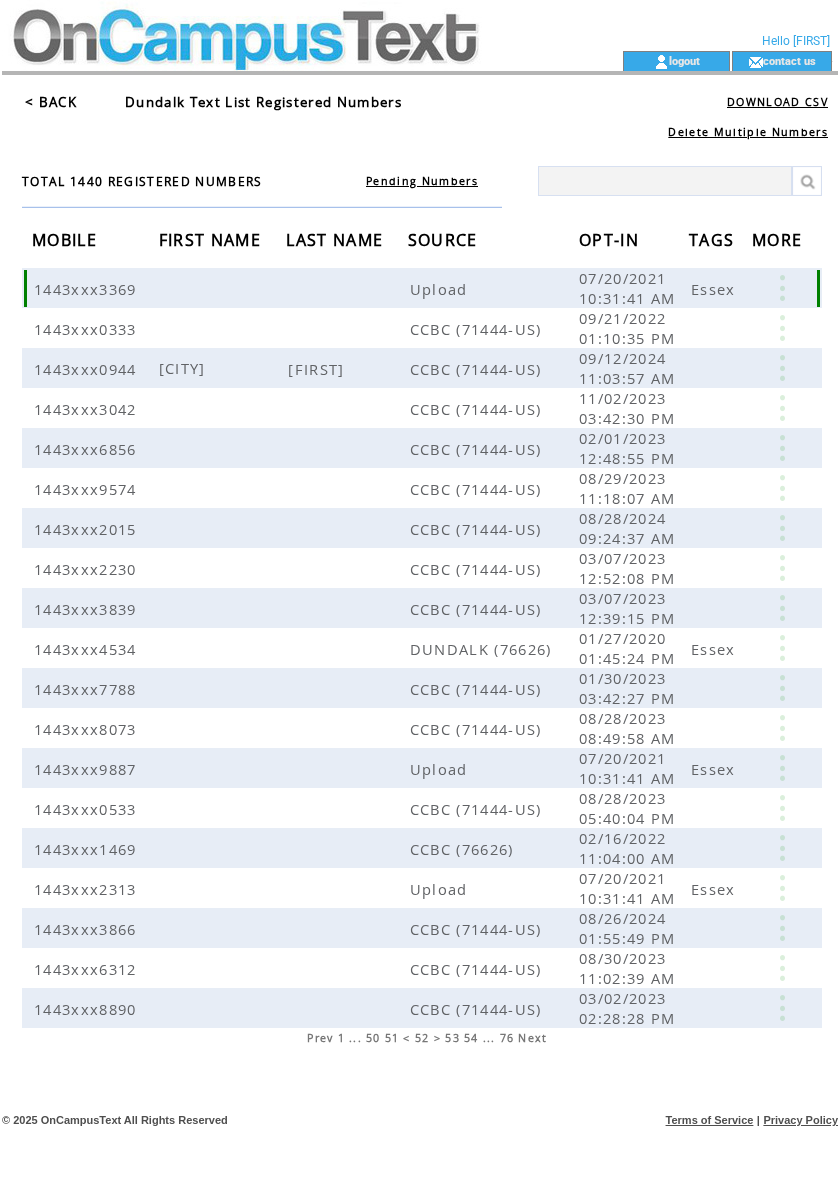 click at bounding box center [782, 288] 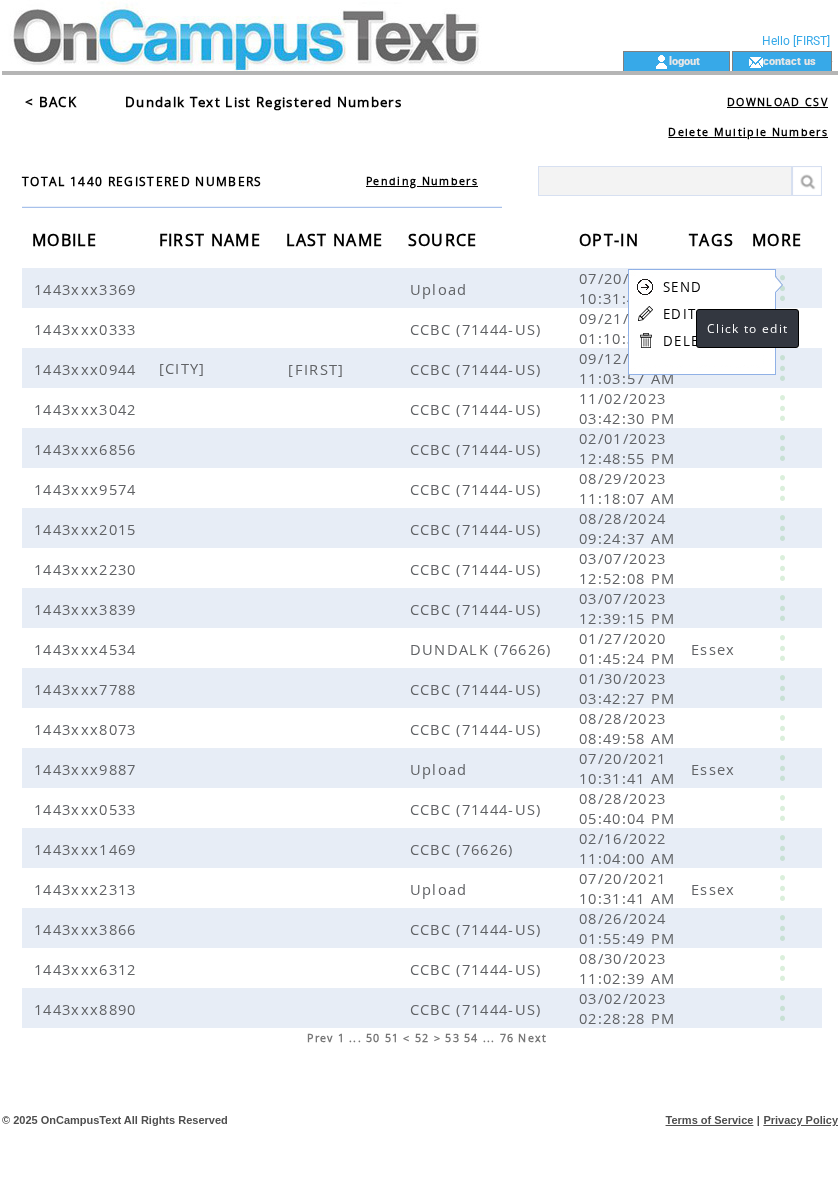 click on "EDIT" at bounding box center [679, 314] 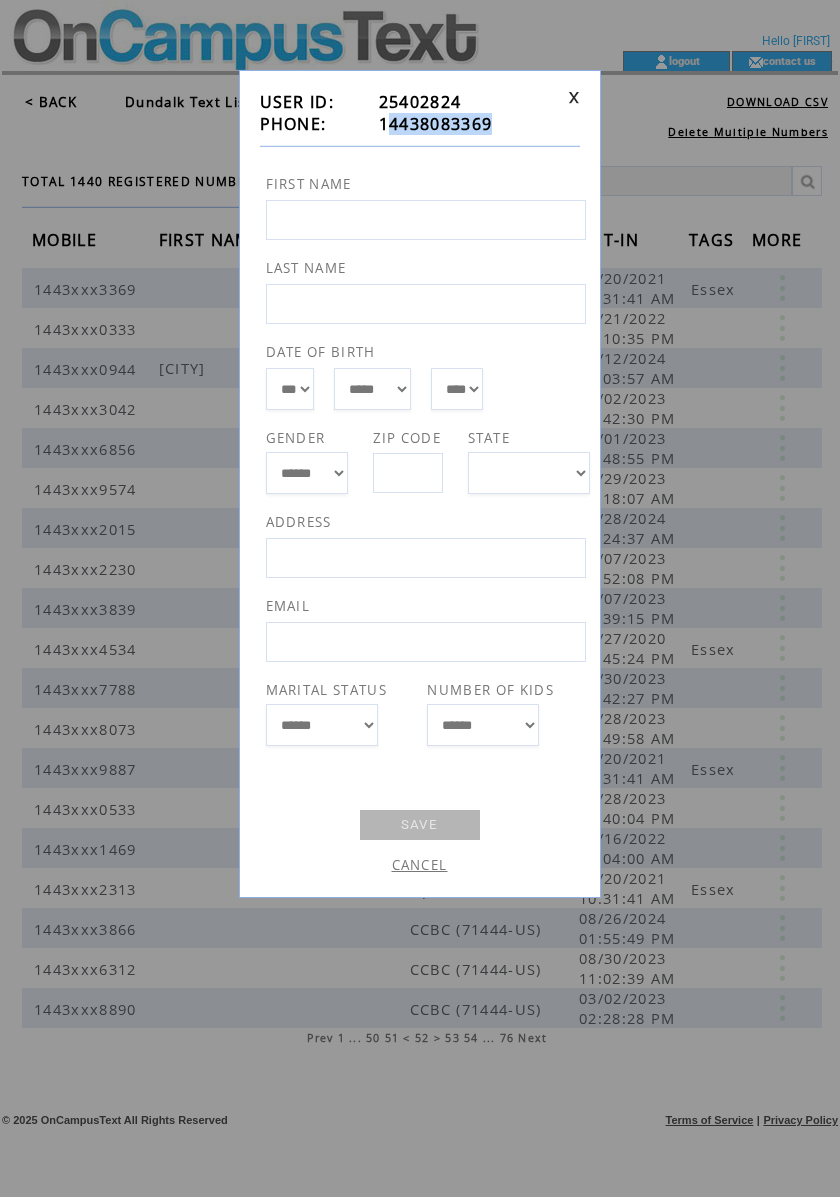 drag, startPoint x: 498, startPoint y: 124, endPoint x: 388, endPoint y: 136, distance: 110.65261 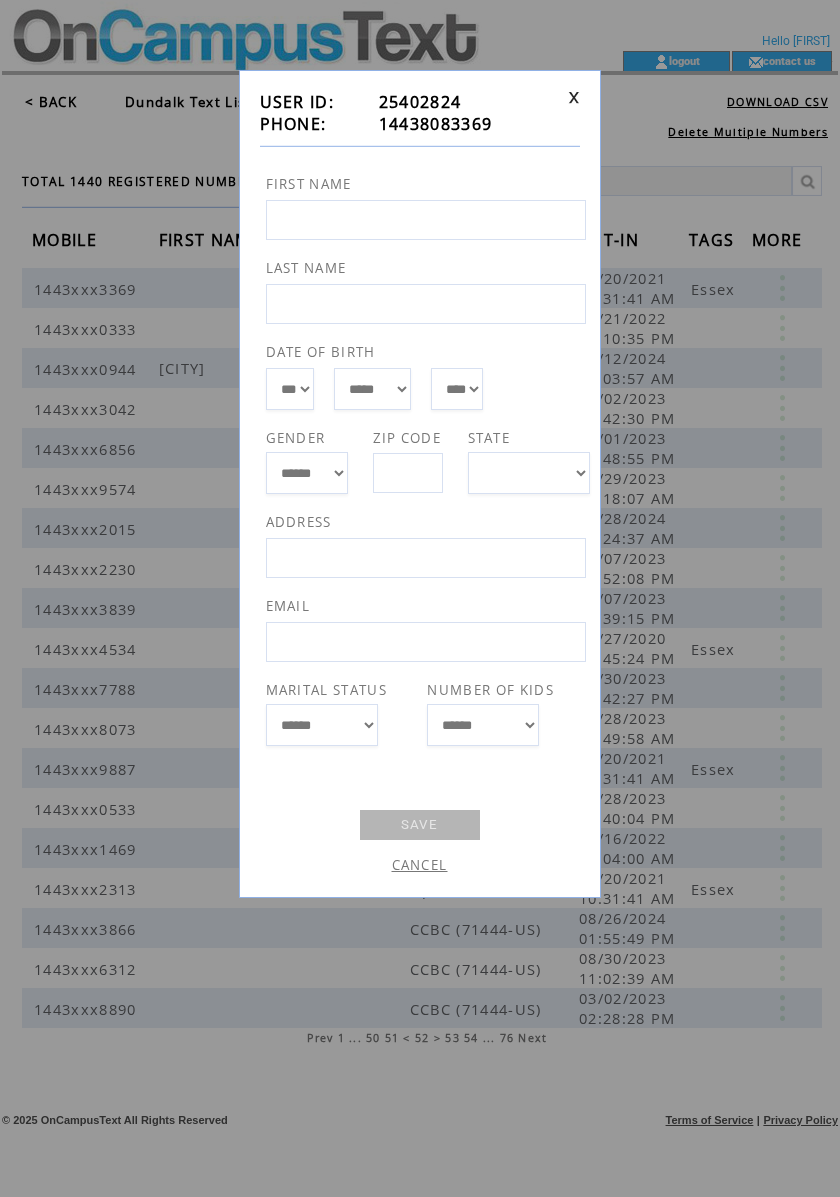 click on "**********" at bounding box center (420, 484) 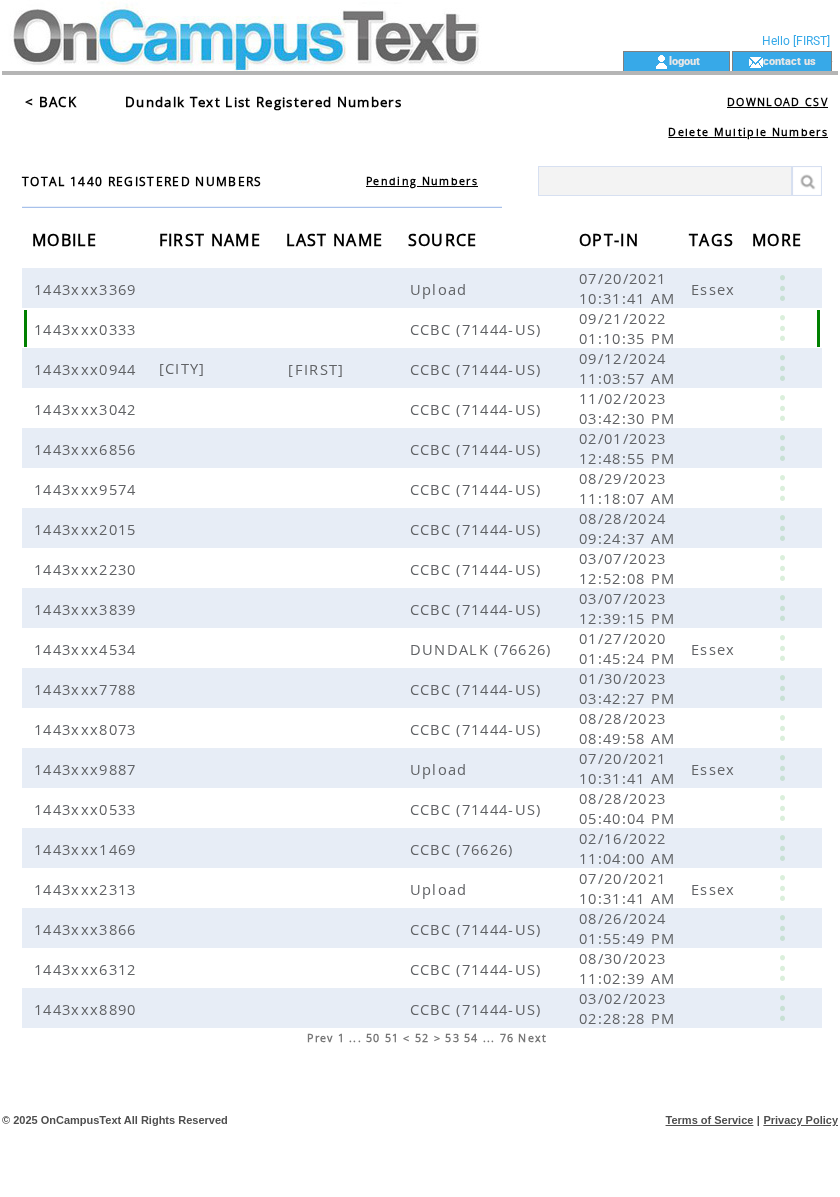 click at bounding box center (782, 328) 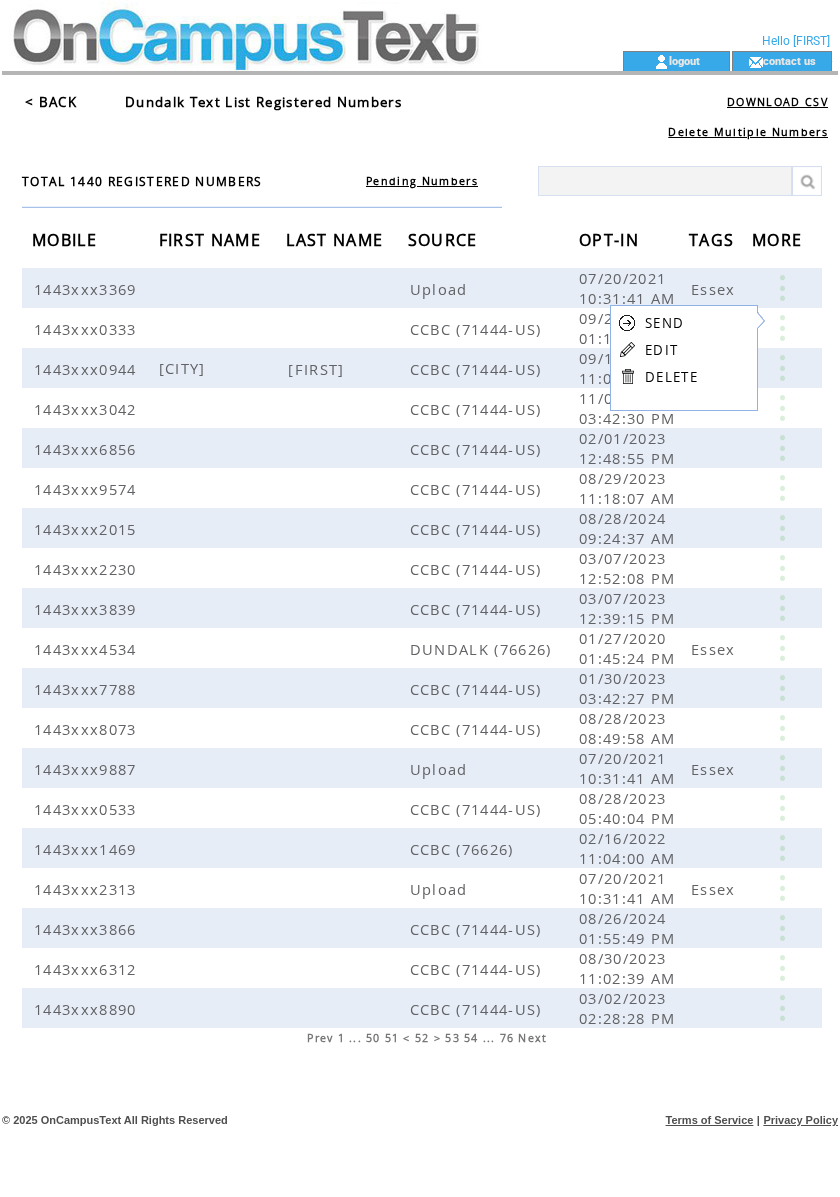 click on "EDIT" at bounding box center [661, 350] 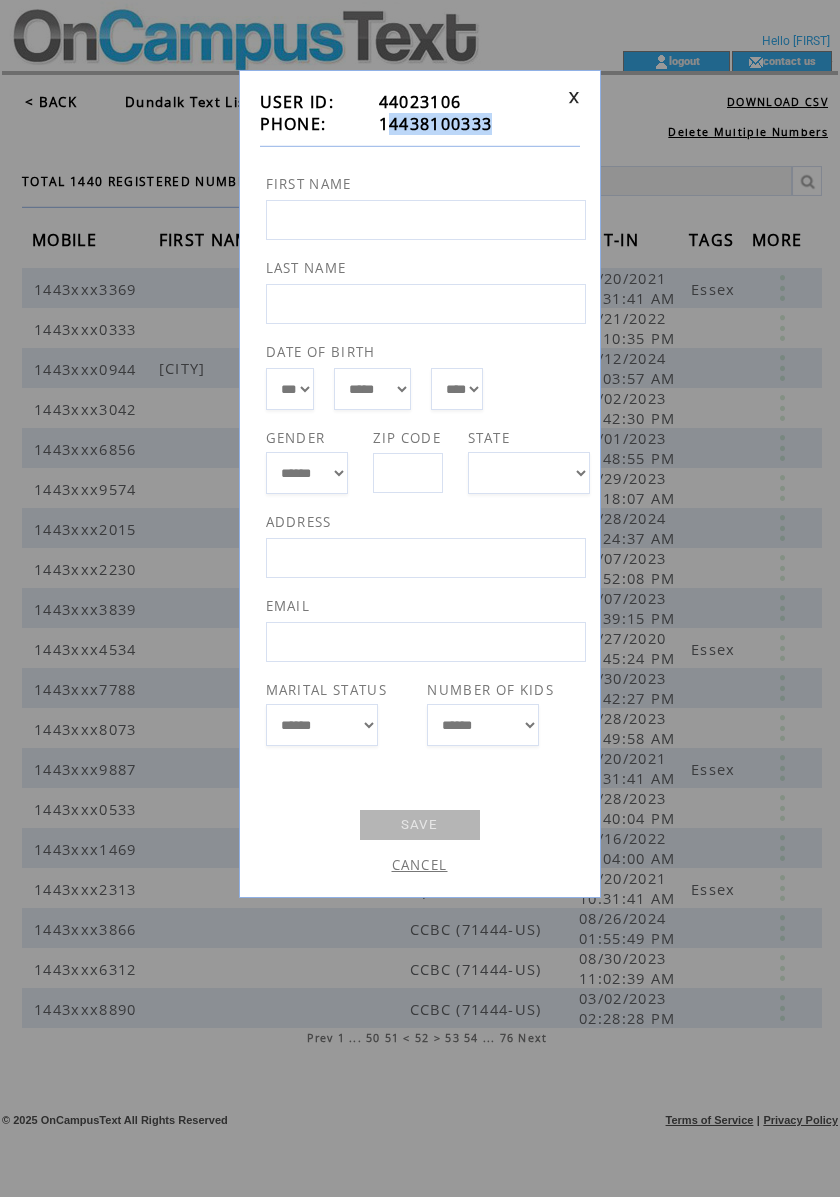 drag, startPoint x: 534, startPoint y: 122, endPoint x: 393, endPoint y: 132, distance: 141.35417 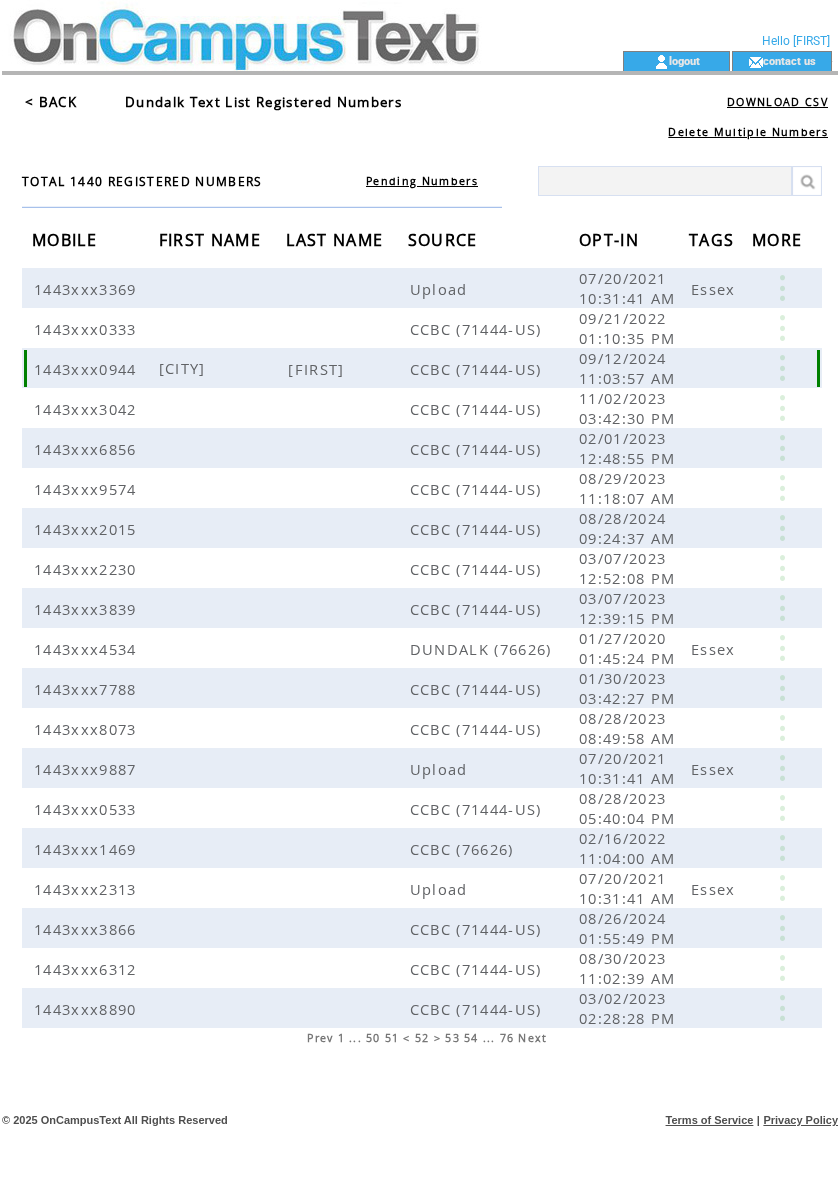click at bounding box center (782, 368) 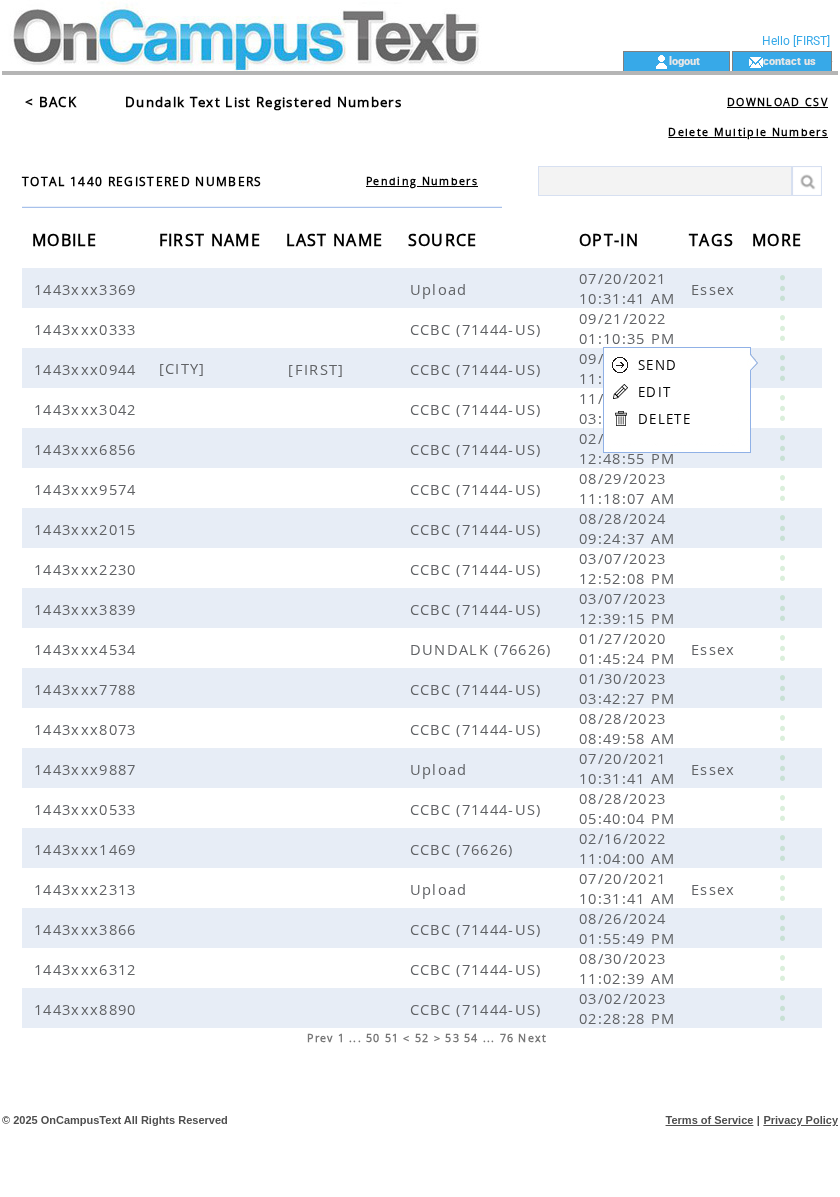 click on "EDIT" at bounding box center [654, 392] 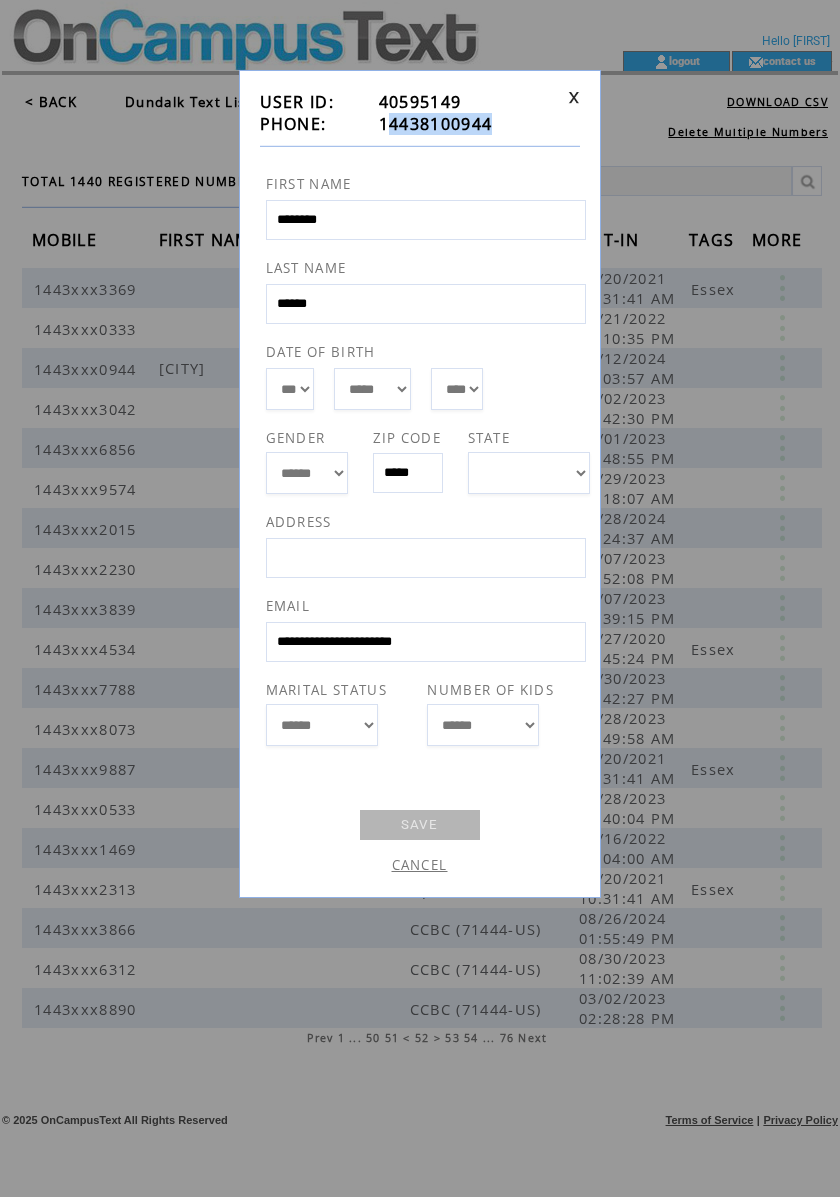 drag, startPoint x: 496, startPoint y: 124, endPoint x: 390, endPoint y: 128, distance: 106.07545 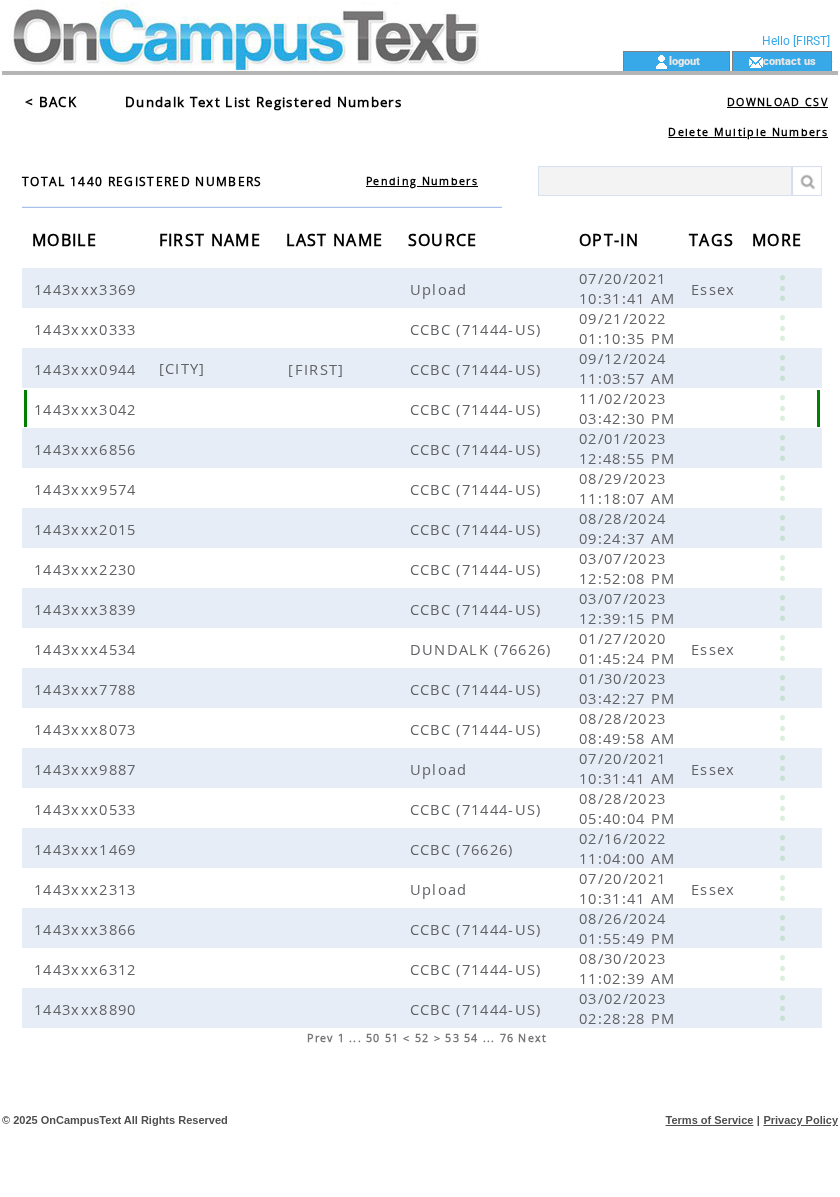 click at bounding box center (782, 408) 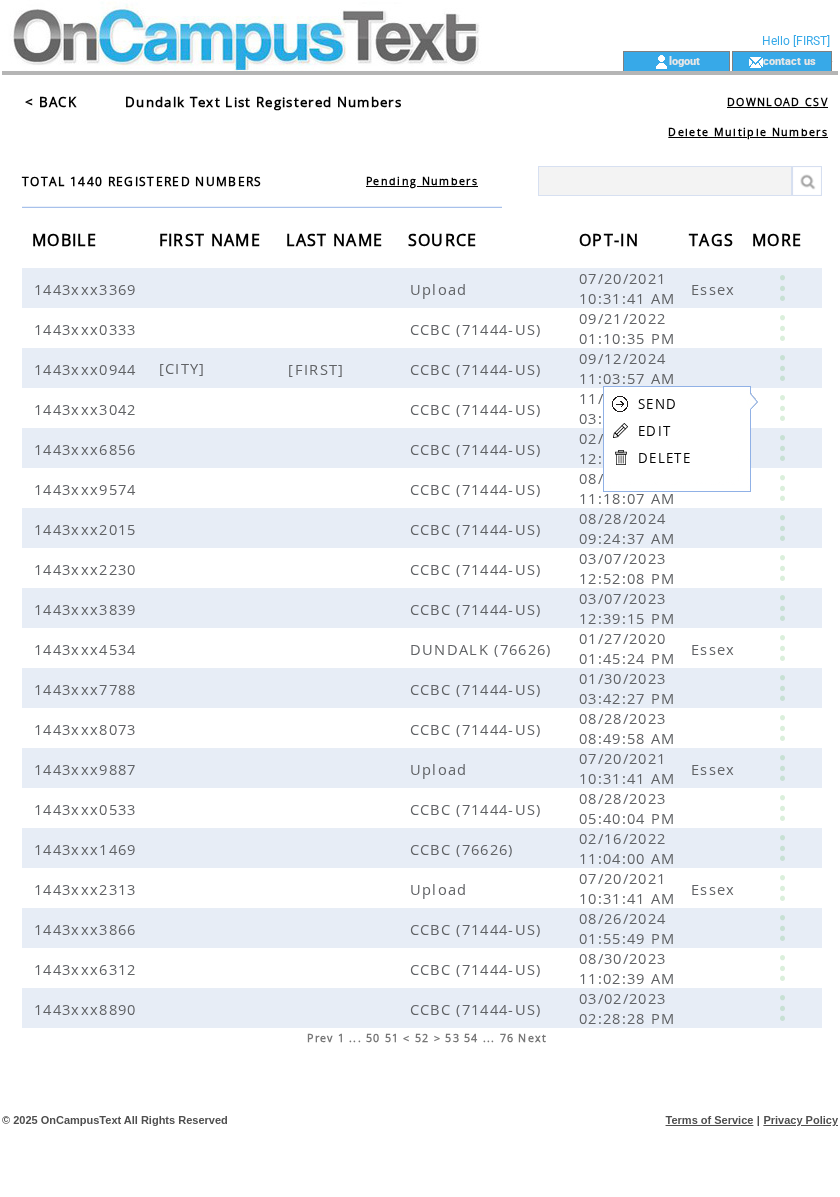 click on "EDIT" at bounding box center (654, 431) 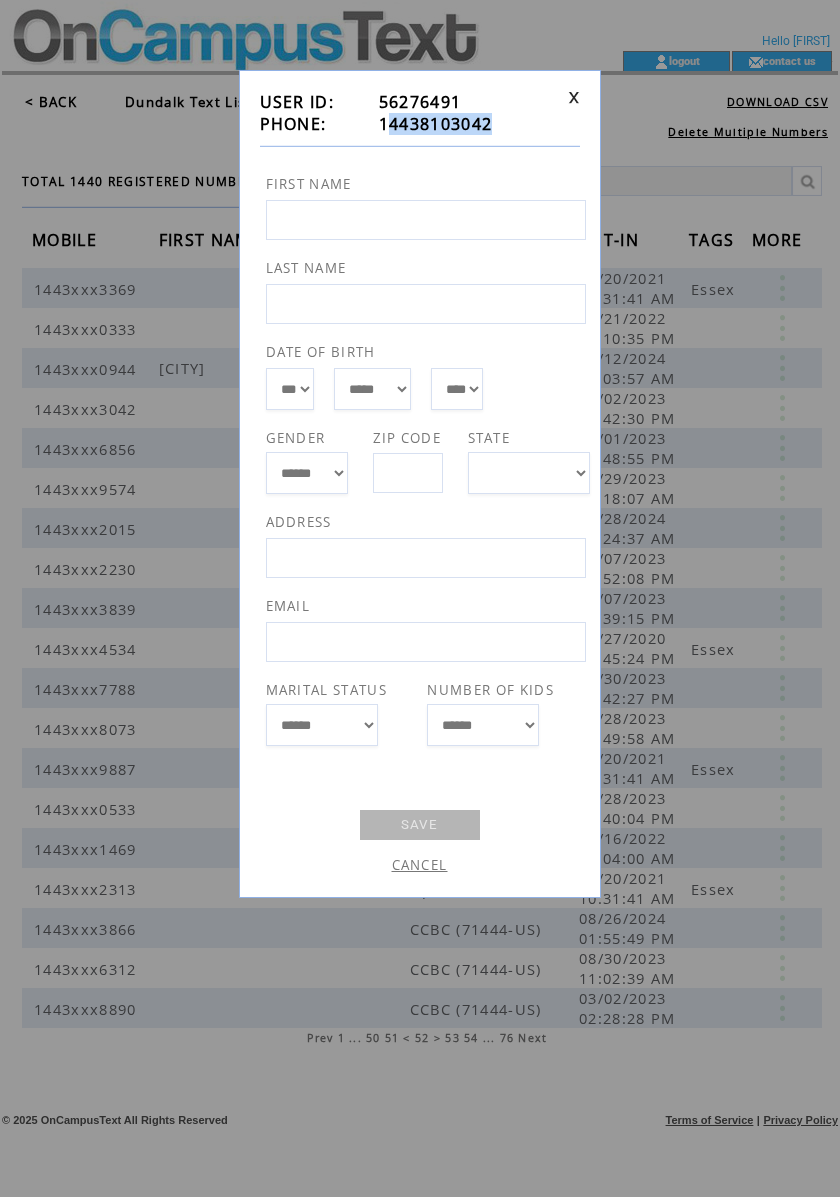 drag, startPoint x: 514, startPoint y: 129, endPoint x: 389, endPoint y: 130, distance: 125.004 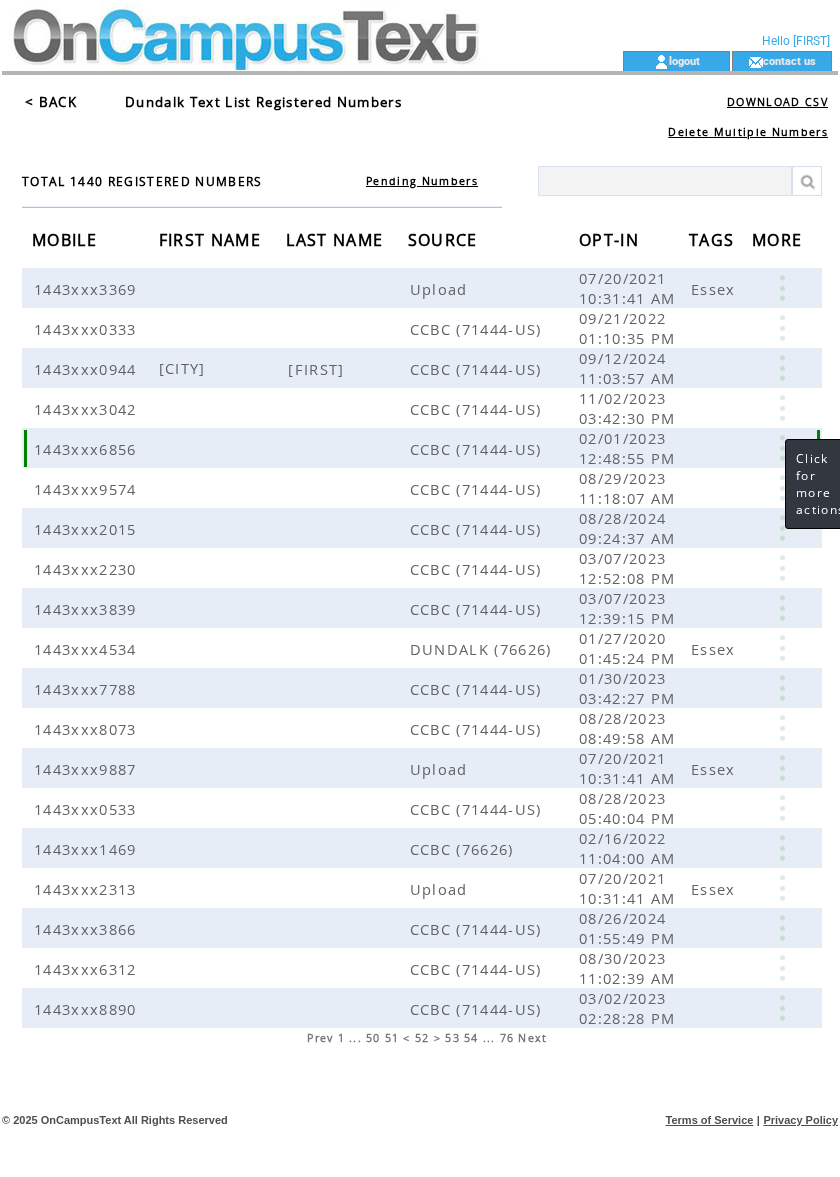 click at bounding box center (782, 448) 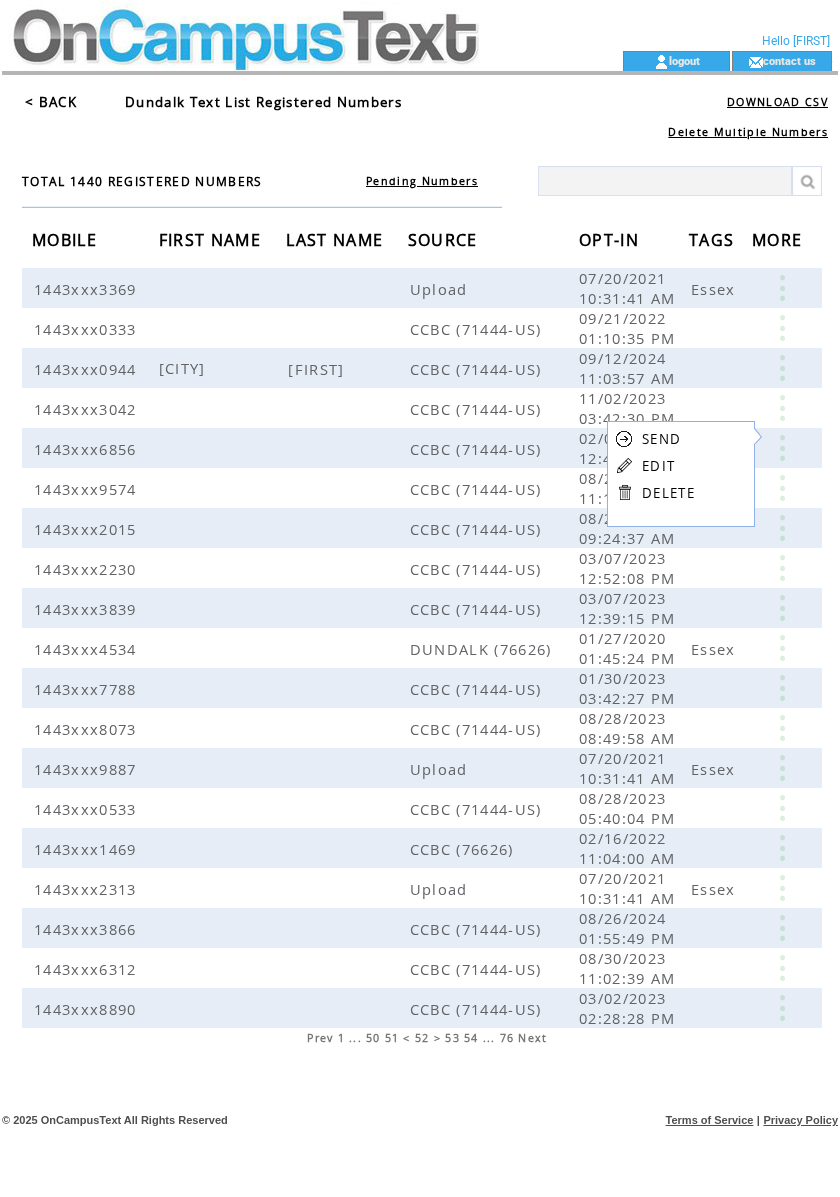 click on "EDIT" at bounding box center [658, 466] 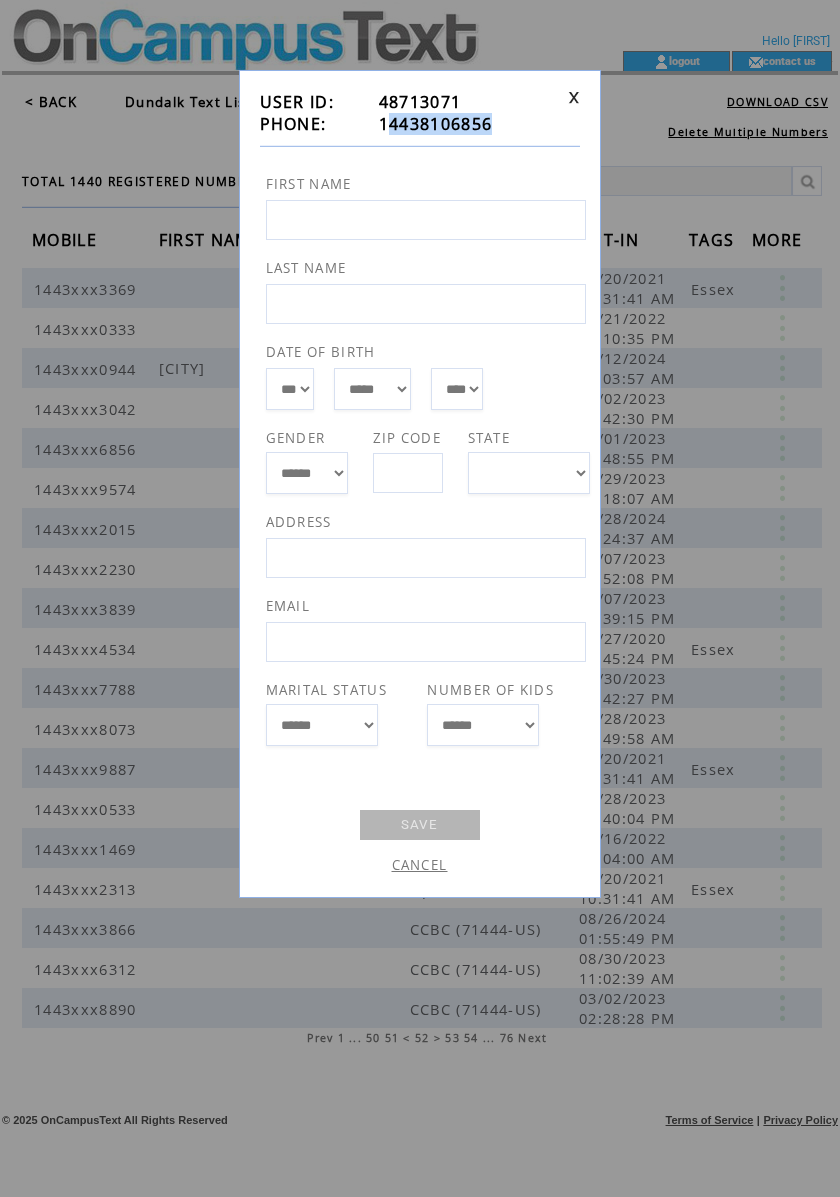 drag, startPoint x: 498, startPoint y: 125, endPoint x: 392, endPoint y: 132, distance: 106.23088 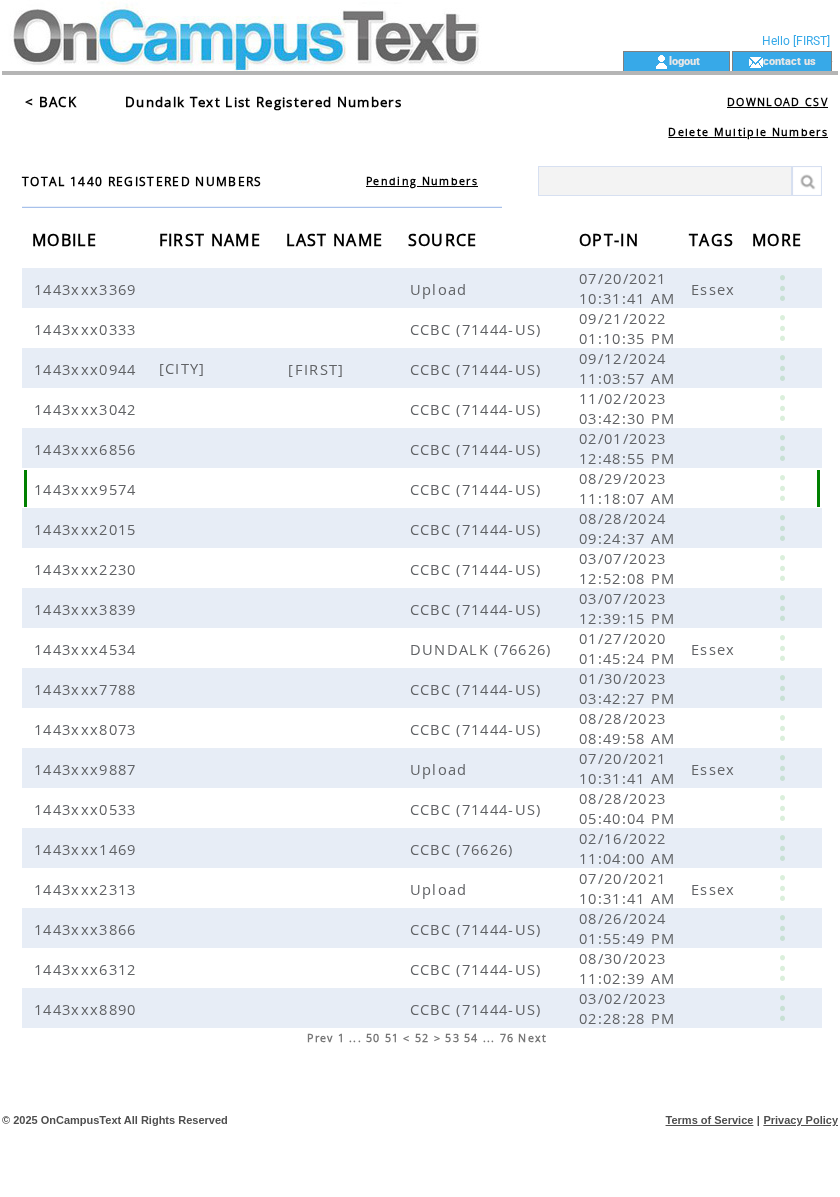 click at bounding box center [782, 488] 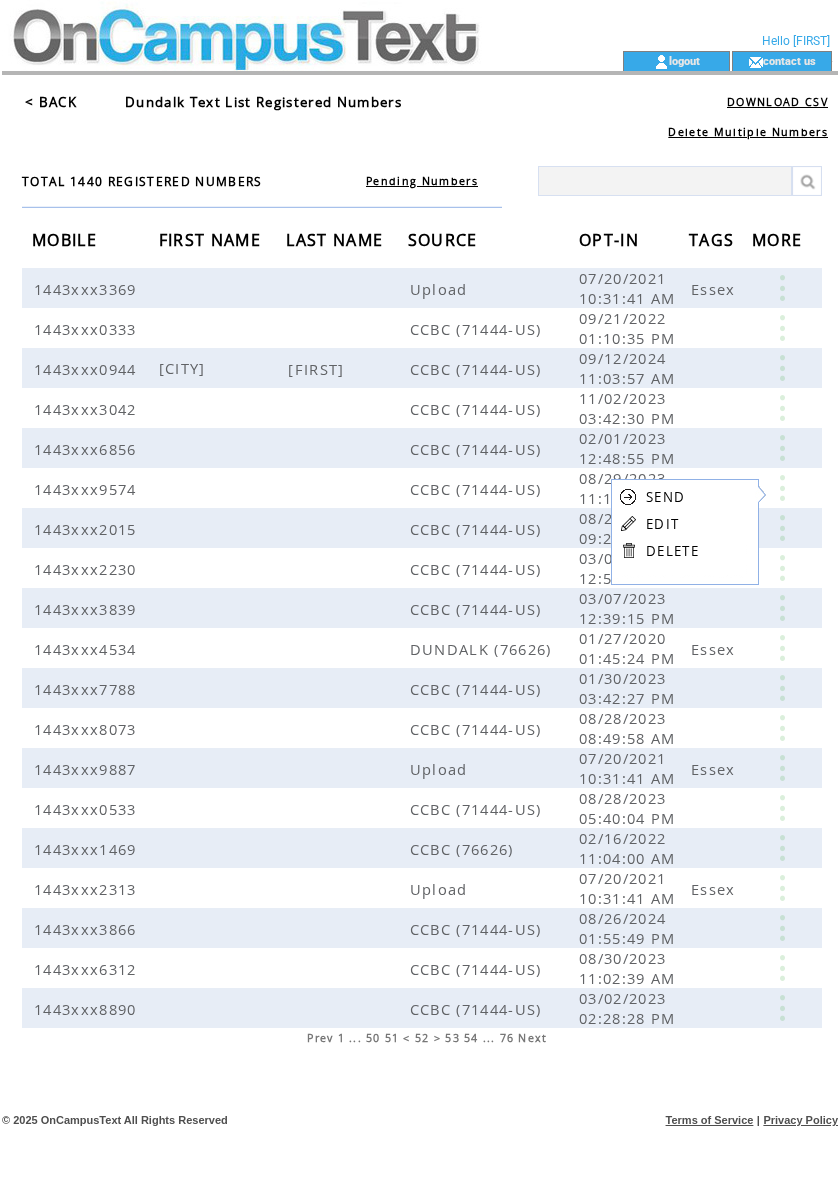click on "EDIT" at bounding box center [662, 524] 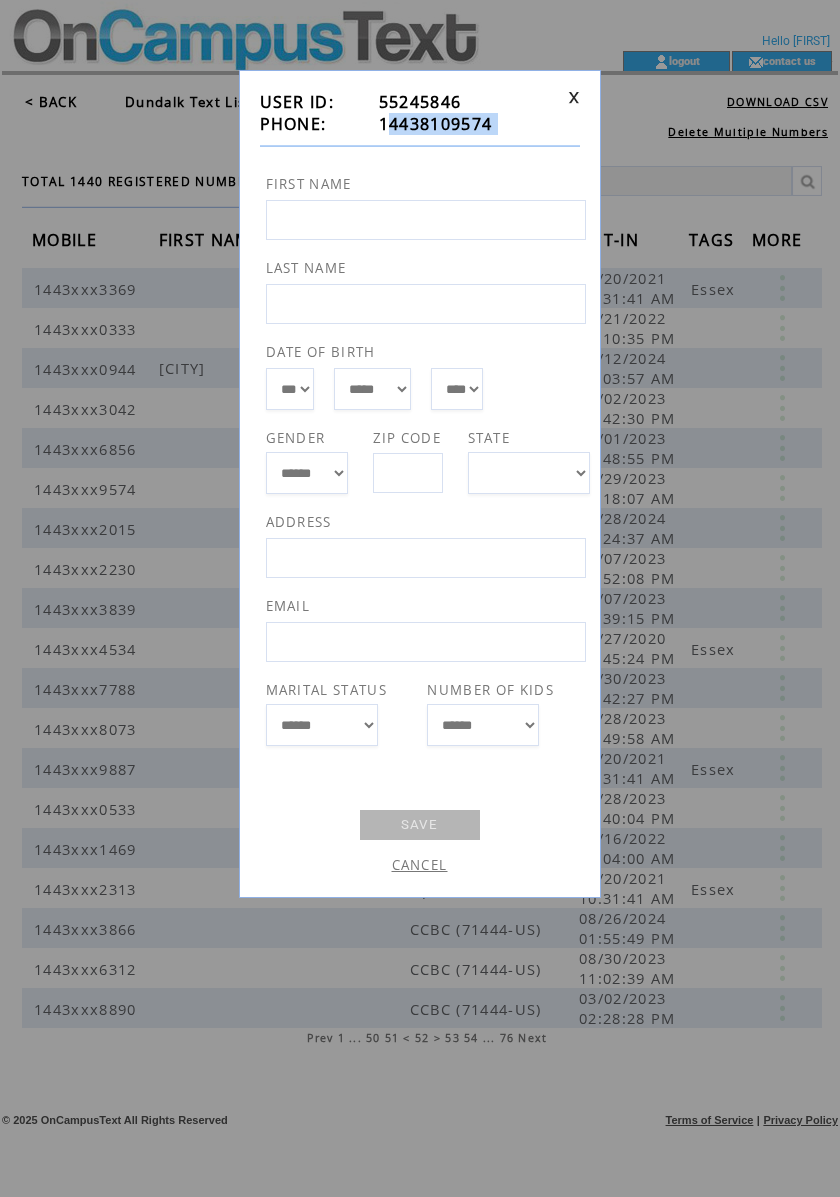 drag, startPoint x: 528, startPoint y: 140, endPoint x: 390, endPoint y: 126, distance: 138.70833 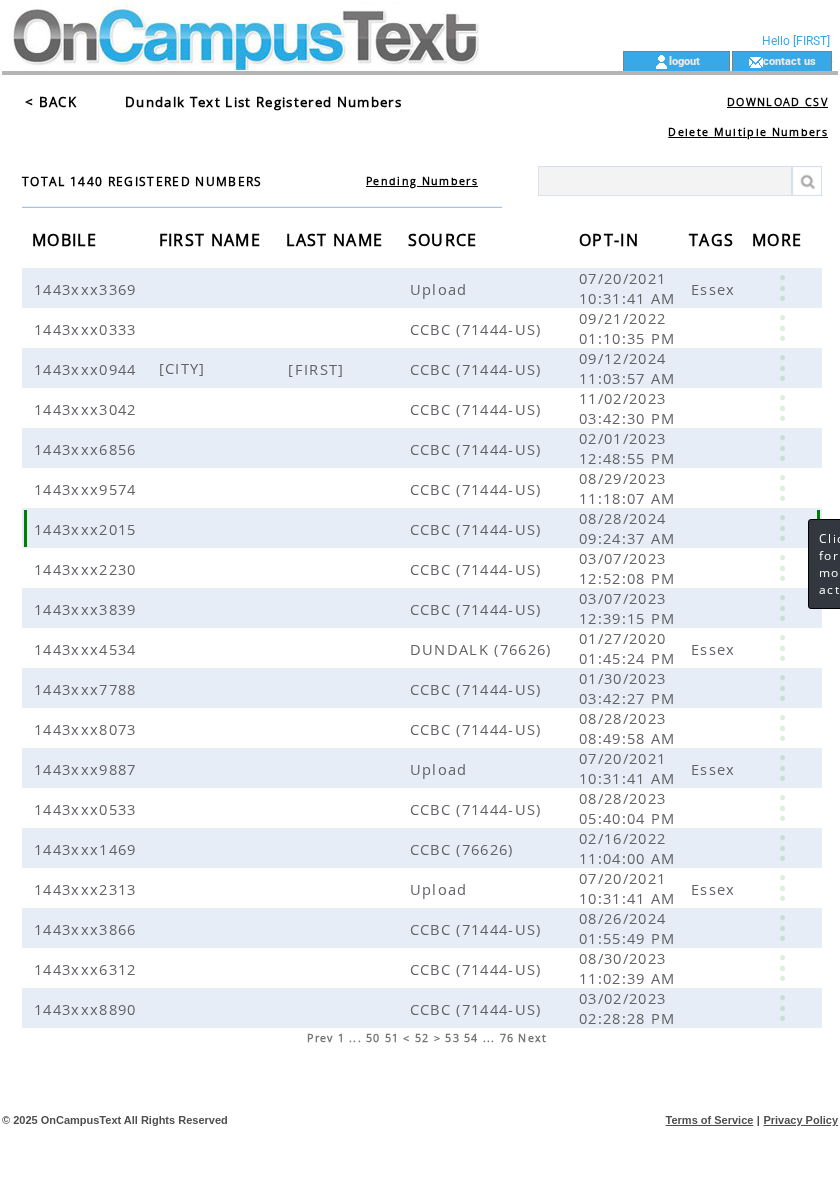 click at bounding box center [782, 528] 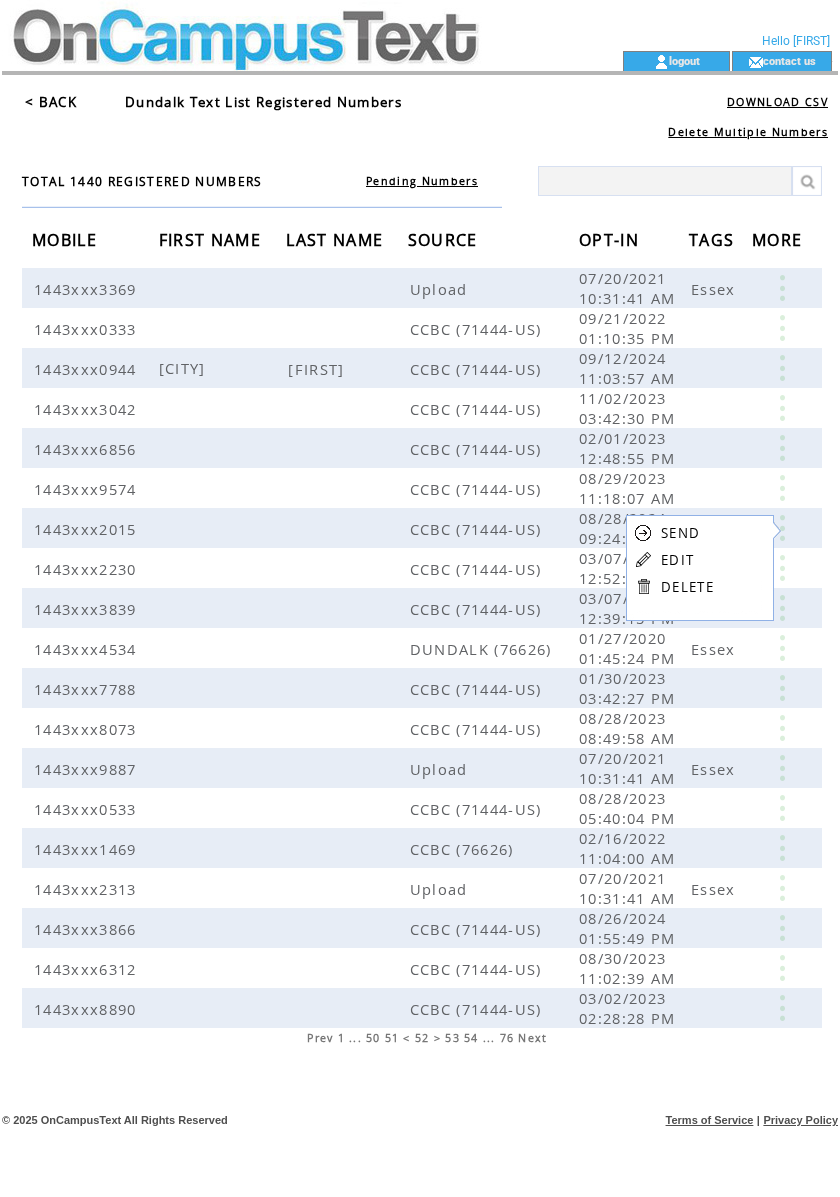 click on "EDIT" at bounding box center (677, 560) 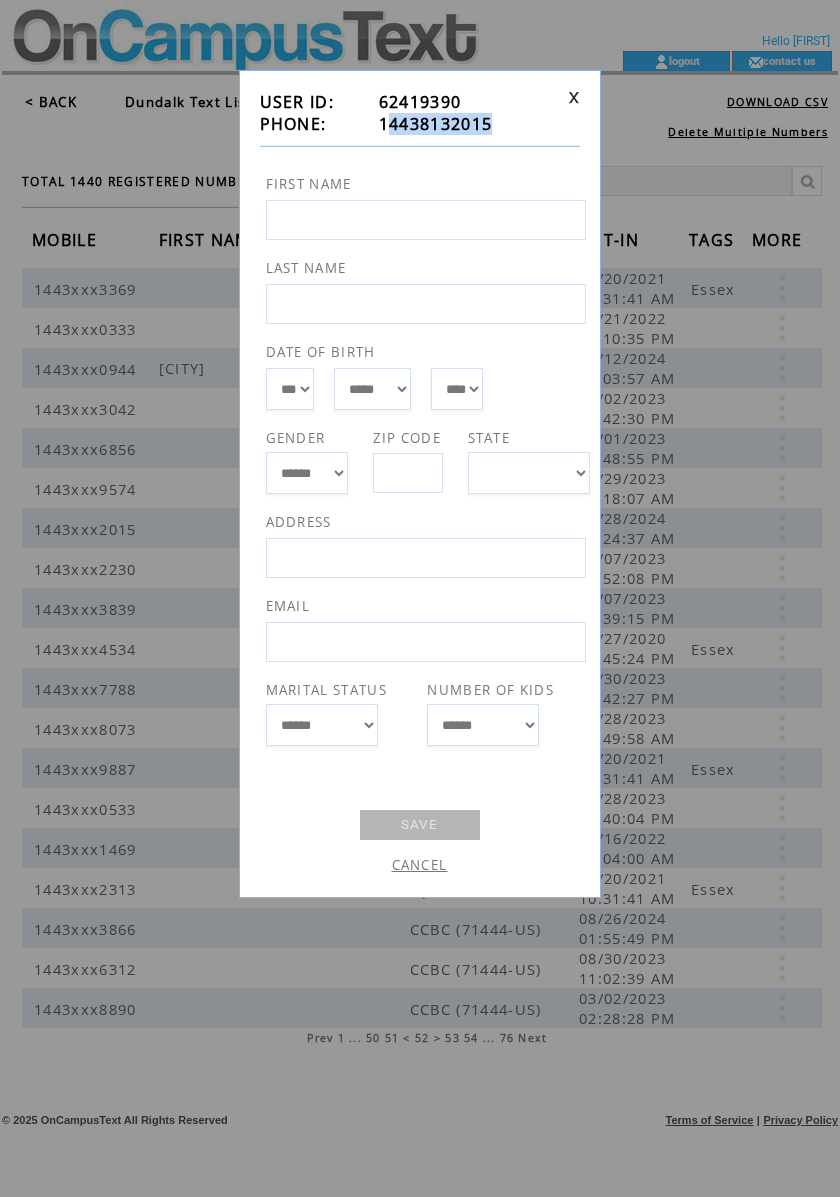 drag, startPoint x: 494, startPoint y: 133, endPoint x: 389, endPoint y: 130, distance: 105.04285 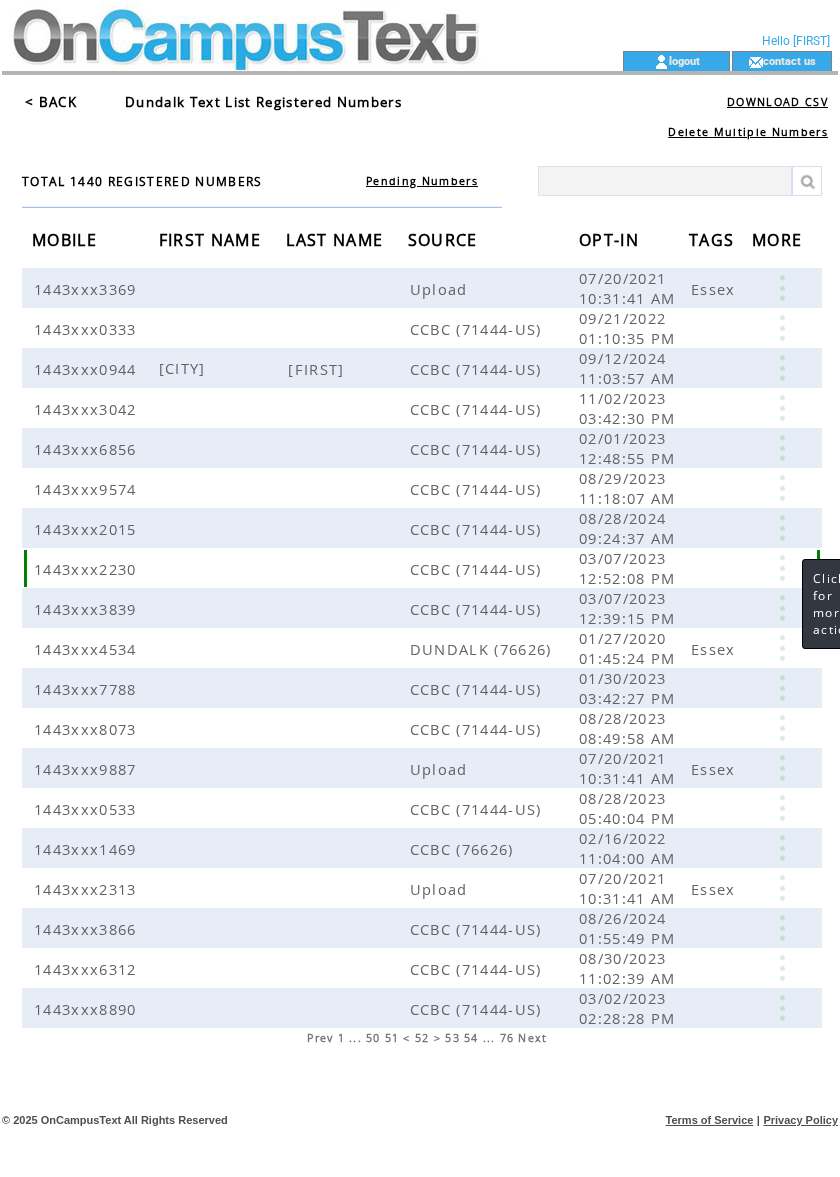 click at bounding box center (782, 568) 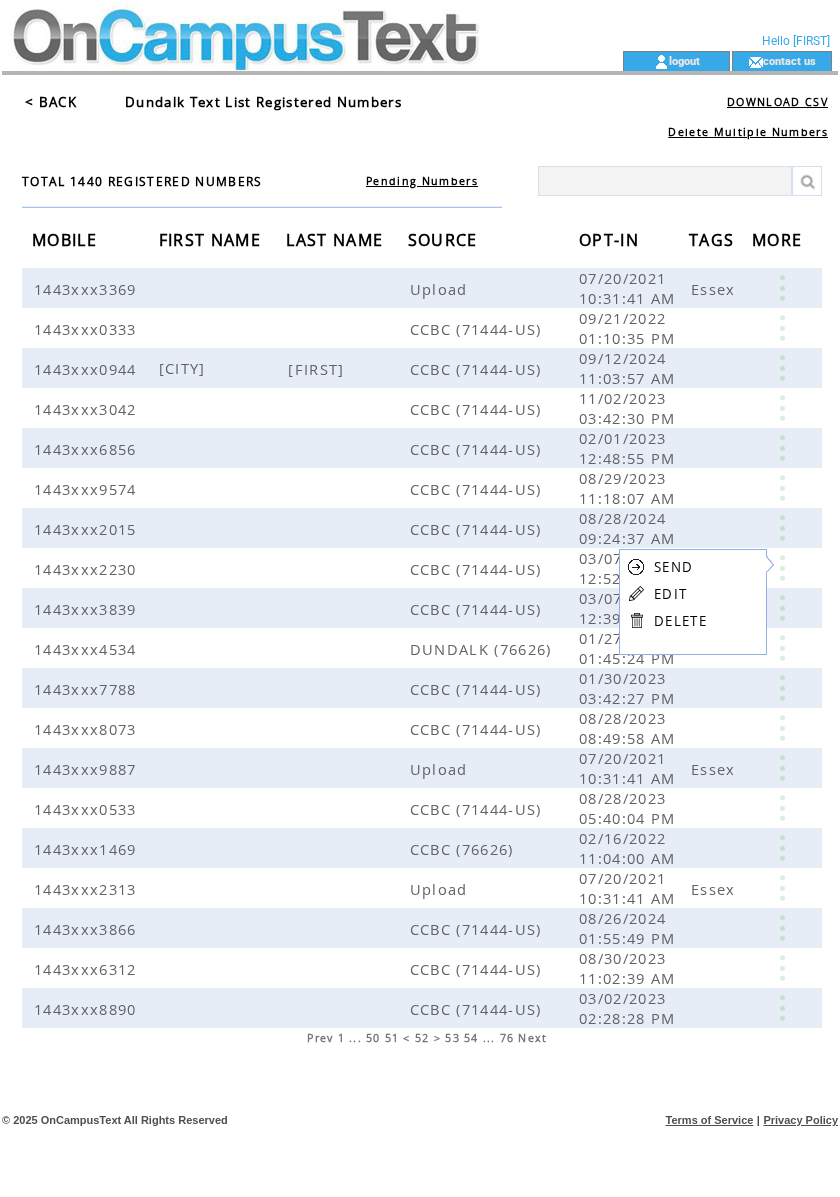 click on "EDIT" at bounding box center (670, 594) 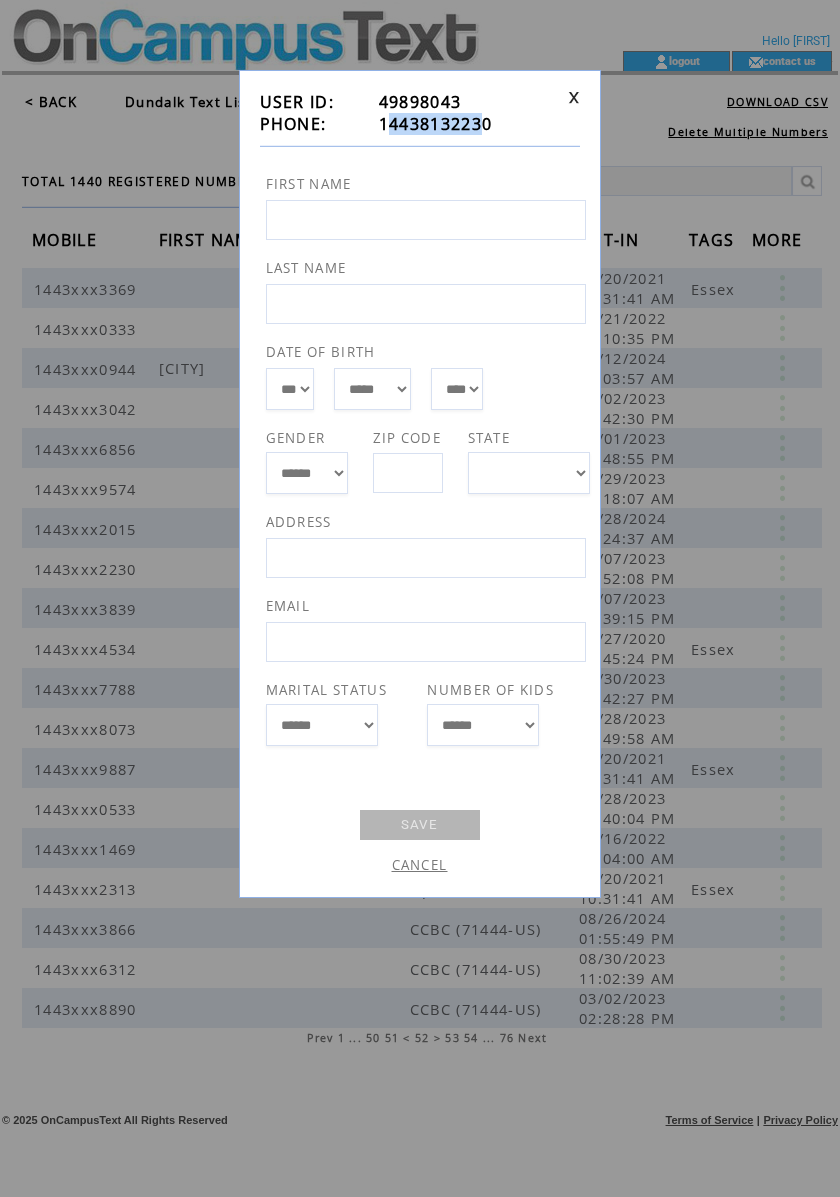 drag, startPoint x: 484, startPoint y: 133, endPoint x: 392, endPoint y: 122, distance: 92.65527 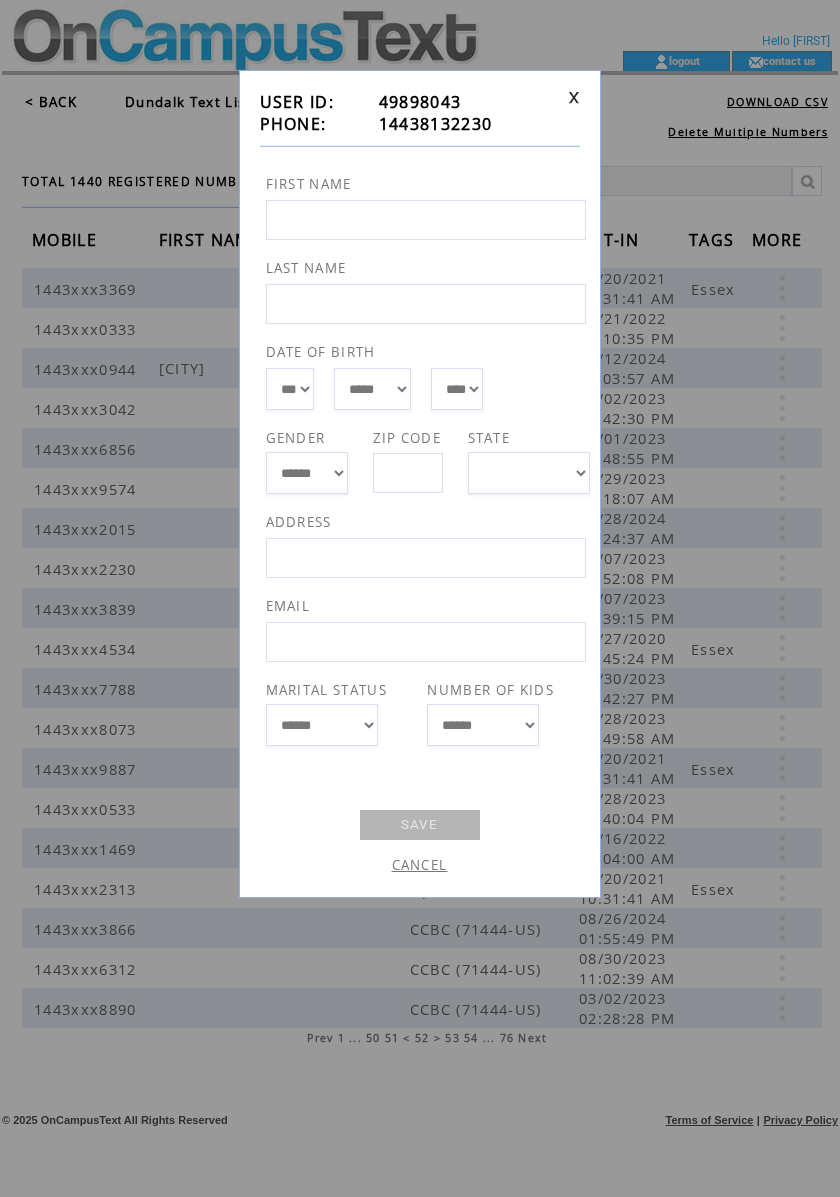 click on "14438132230" at bounding box center (470, 124) 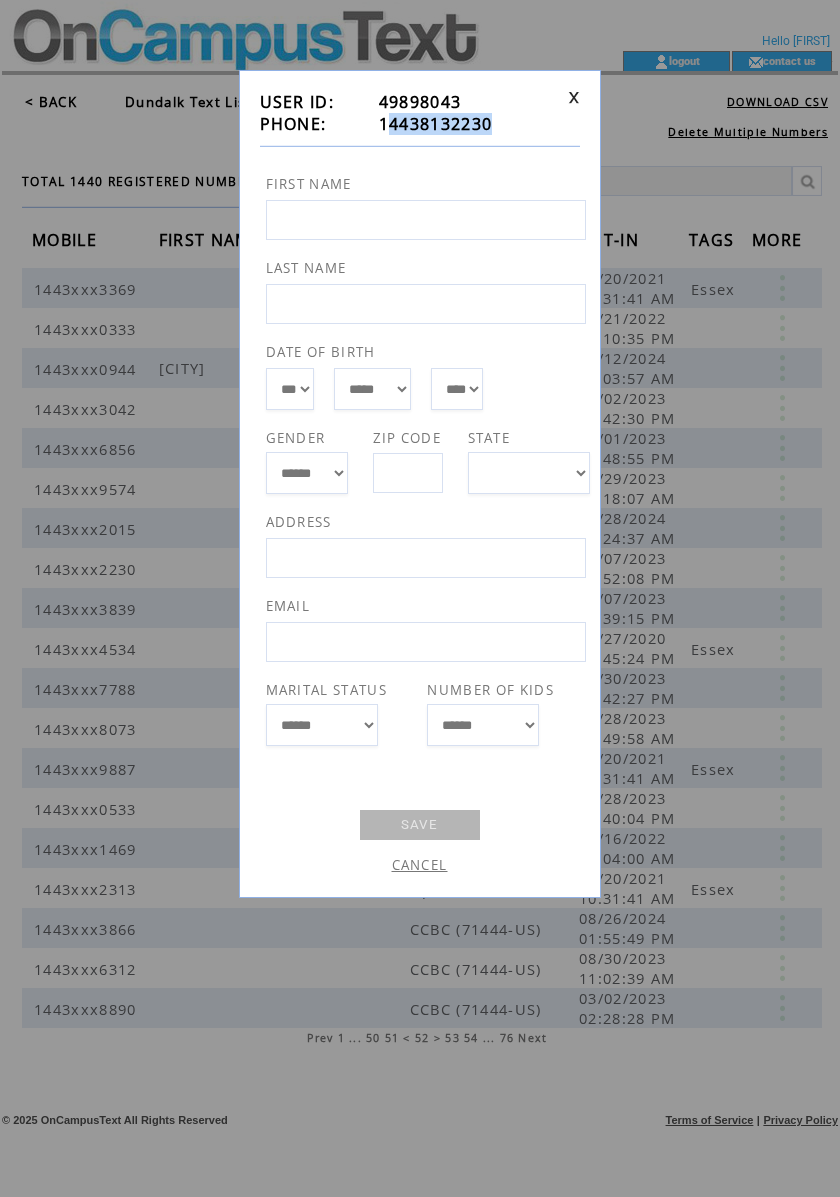 drag, startPoint x: 501, startPoint y: 124, endPoint x: 390, endPoint y: 128, distance: 111.07205 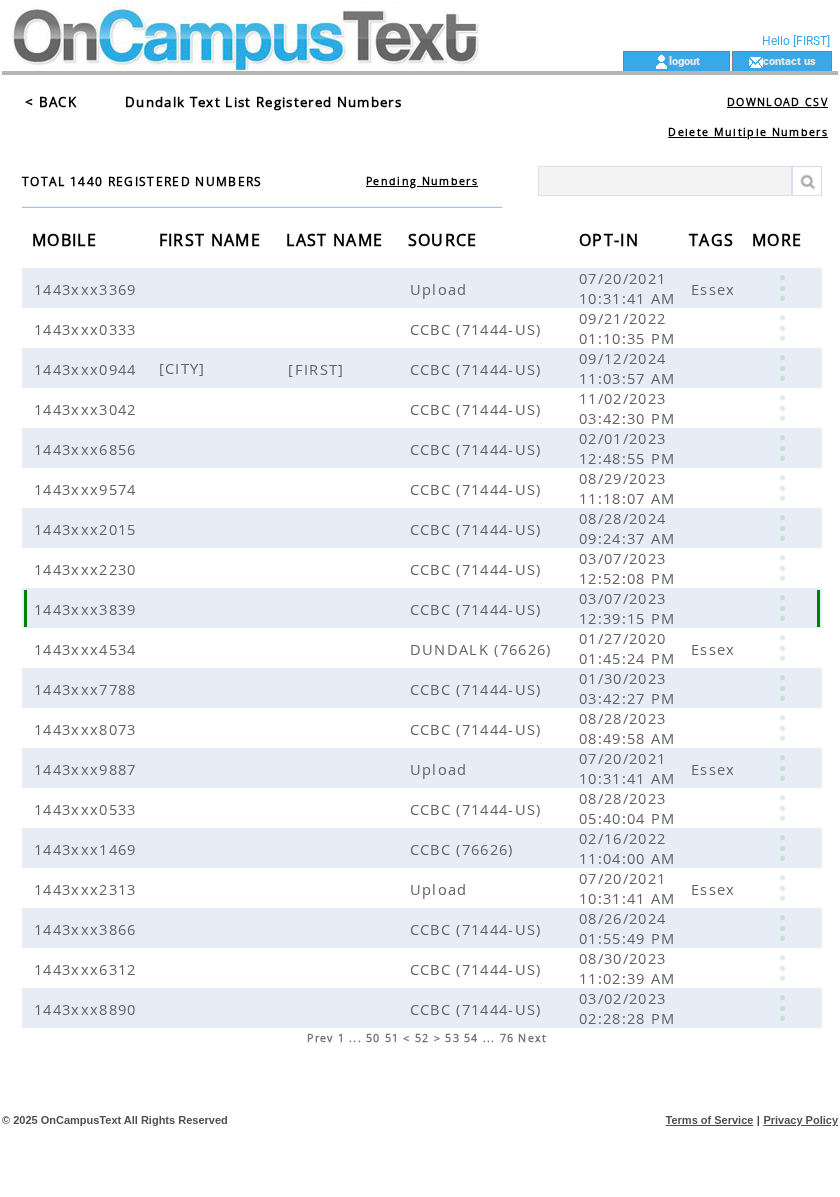 click at bounding box center [782, 608] 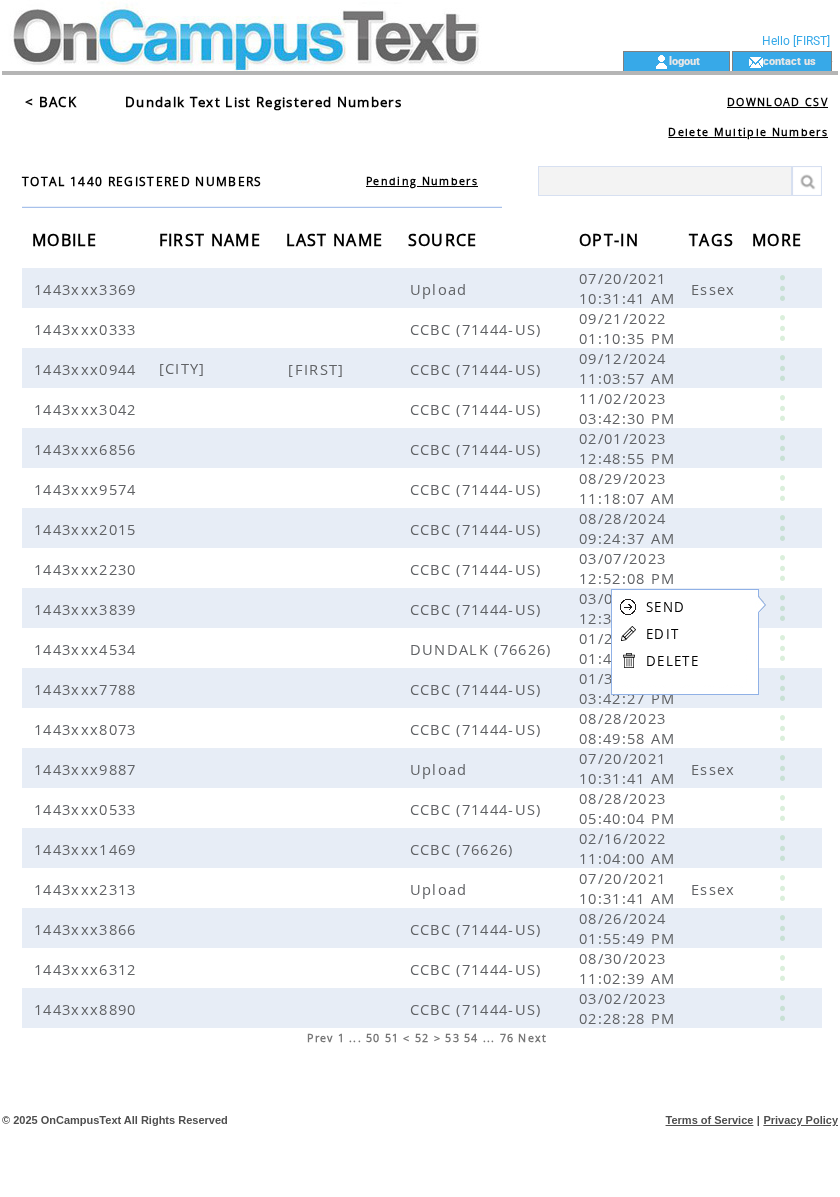 click on "EDIT" at bounding box center [662, 634] 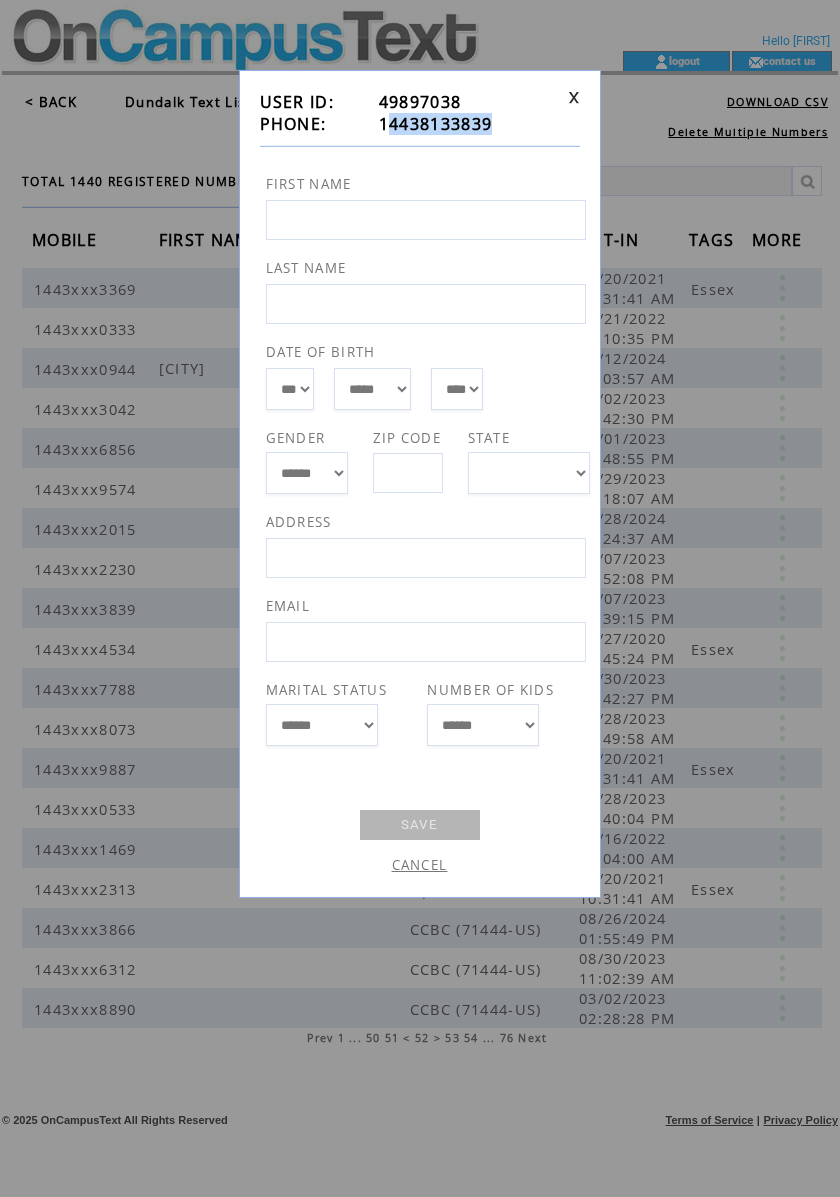 drag, startPoint x: 514, startPoint y: 128, endPoint x: 386, endPoint y: 129, distance: 128.0039 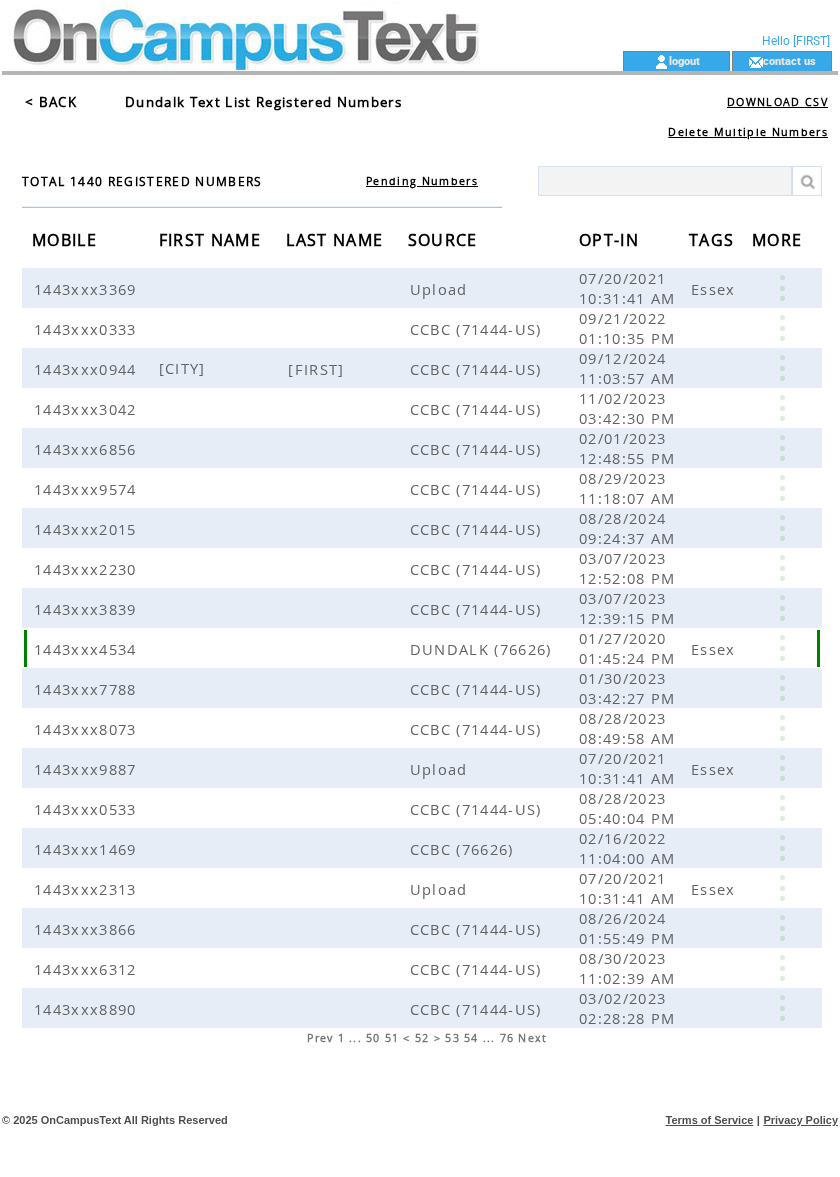 click at bounding box center [782, 648] 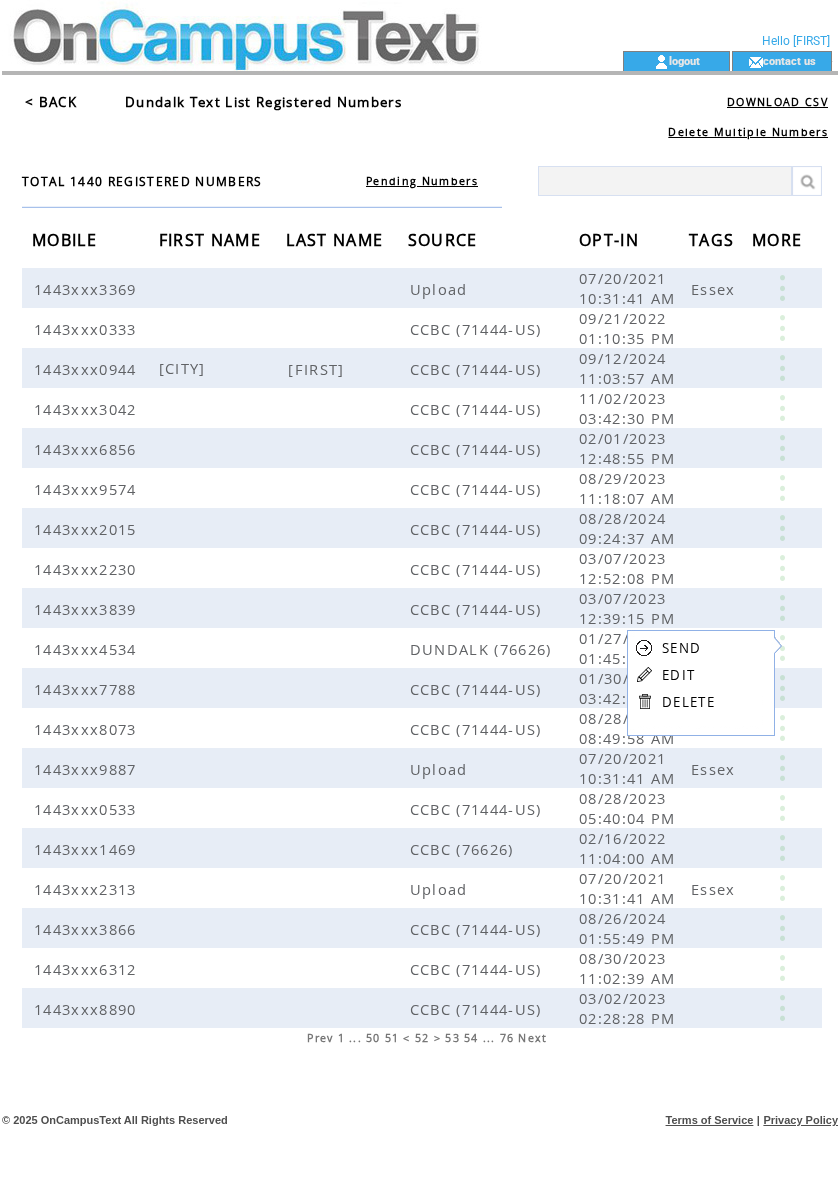 click on "EDIT" at bounding box center [678, 675] 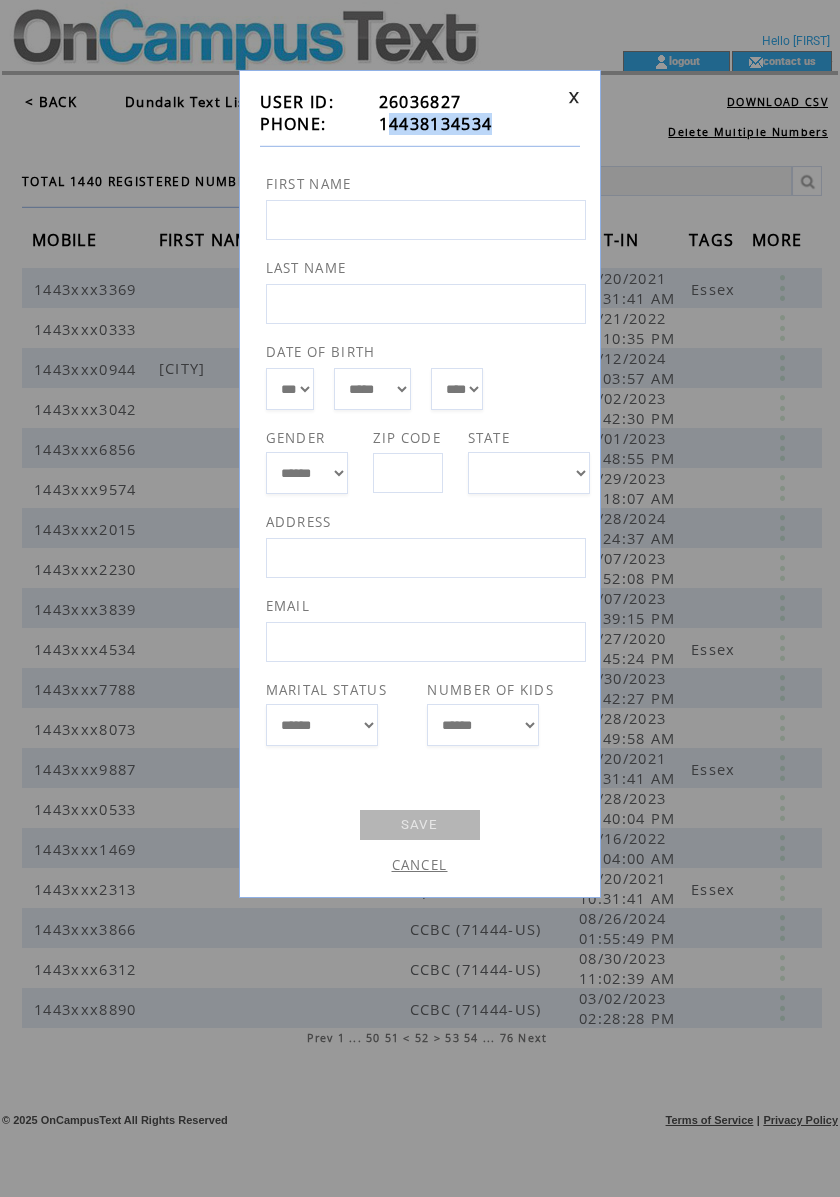 drag, startPoint x: 489, startPoint y: 121, endPoint x: 388, endPoint y: 121, distance: 101 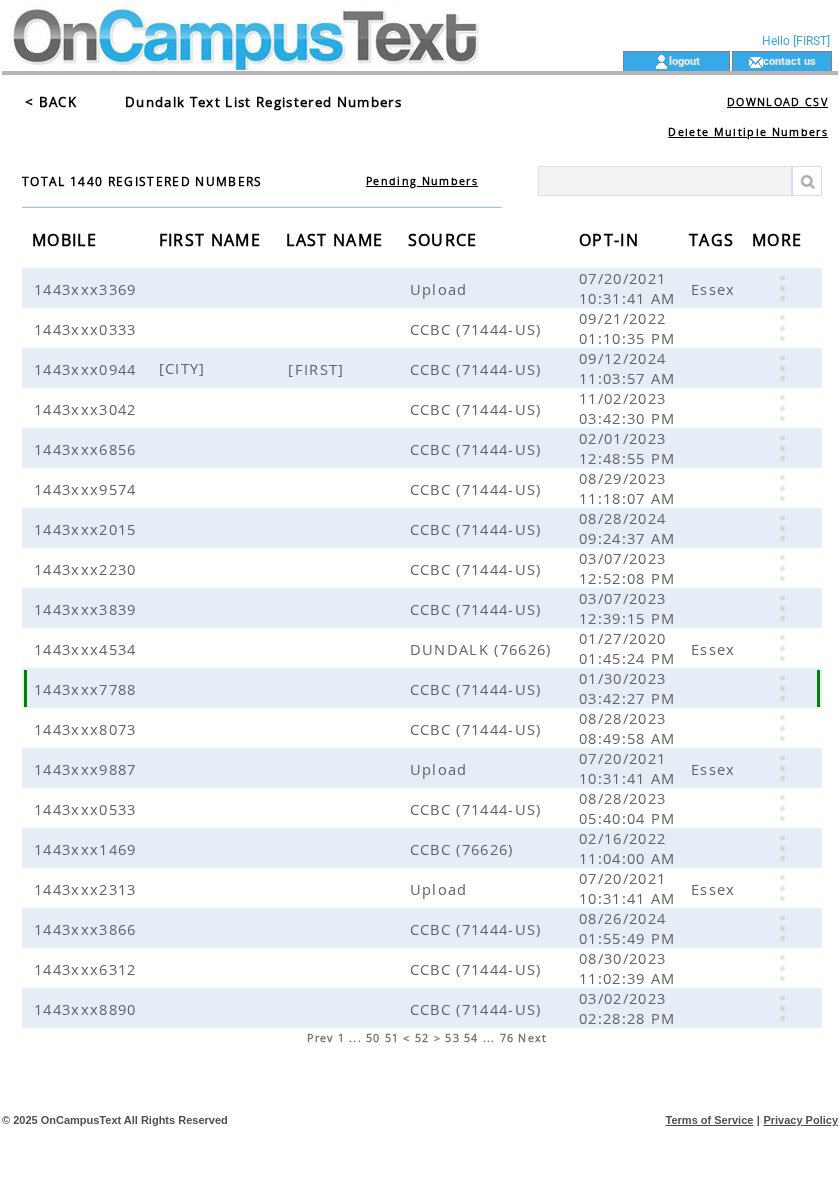 click at bounding box center [782, 688] 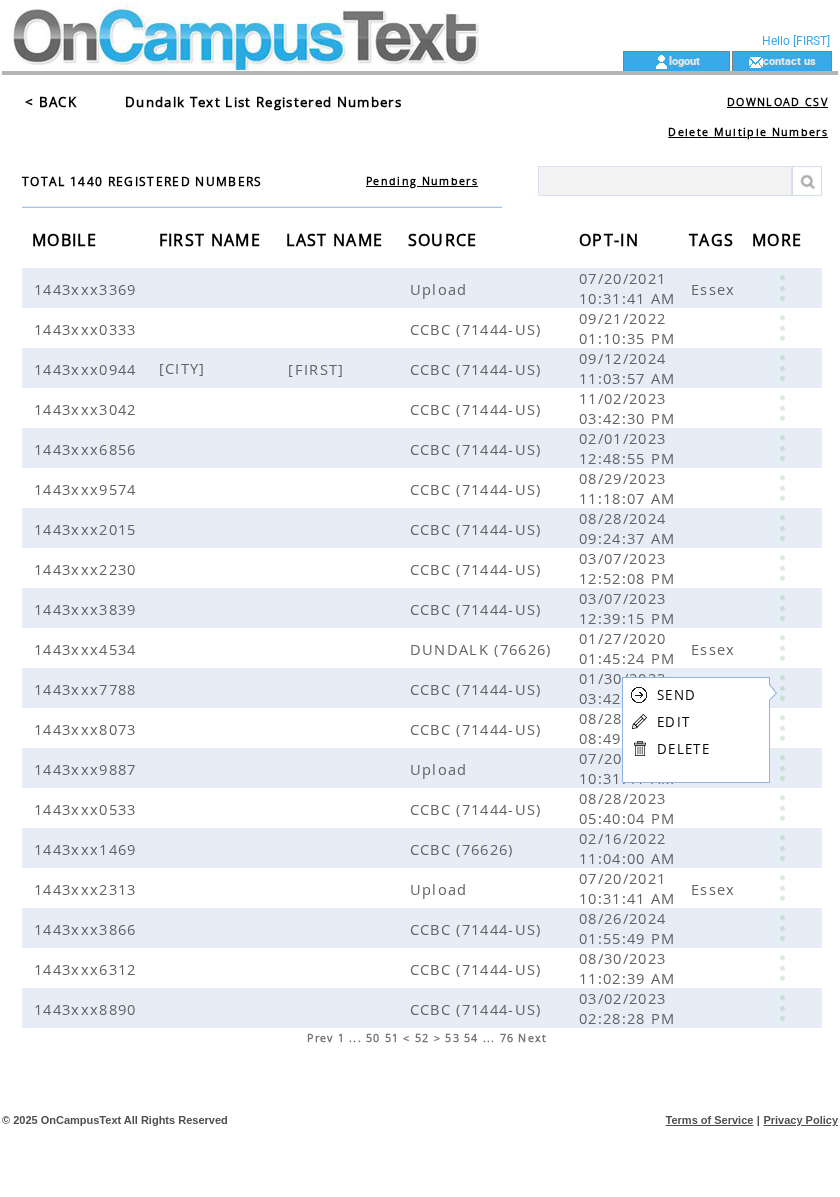click on "SEND EDIT DELETE" at bounding box center (670, 721) 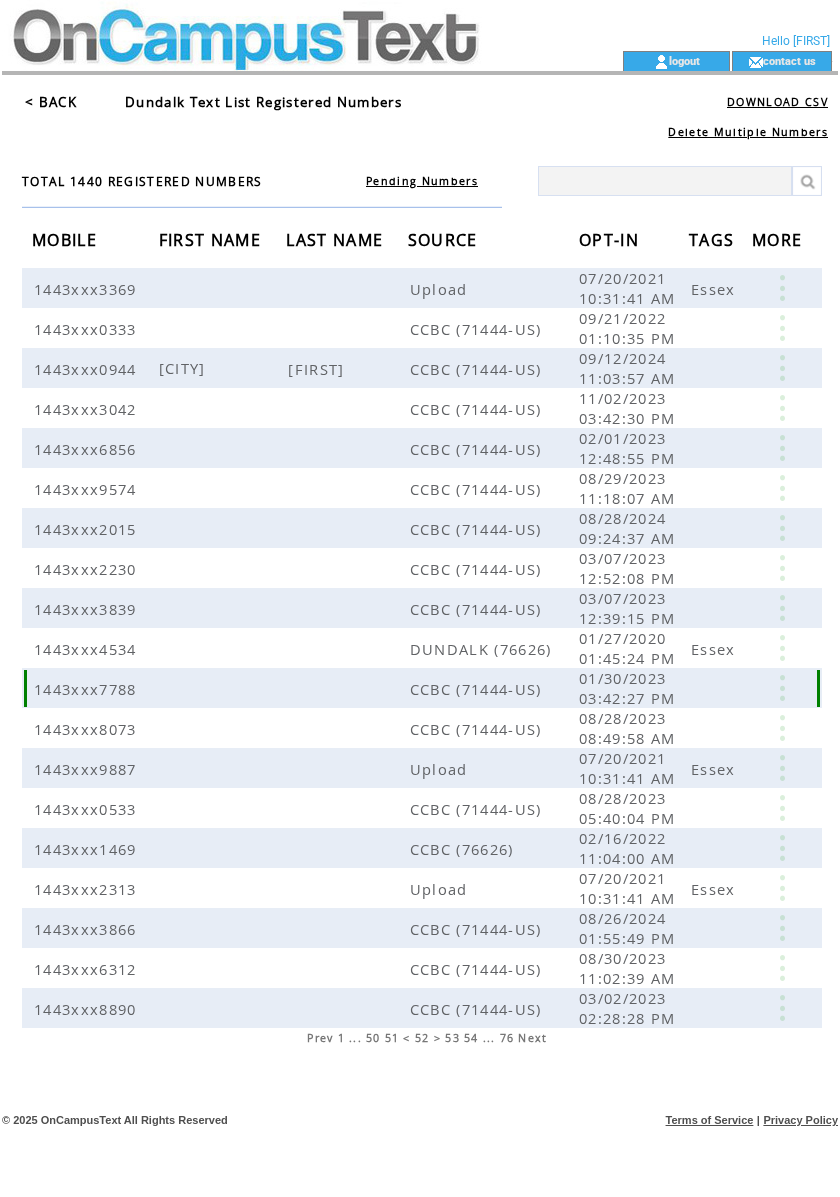 click at bounding box center [784, 688] 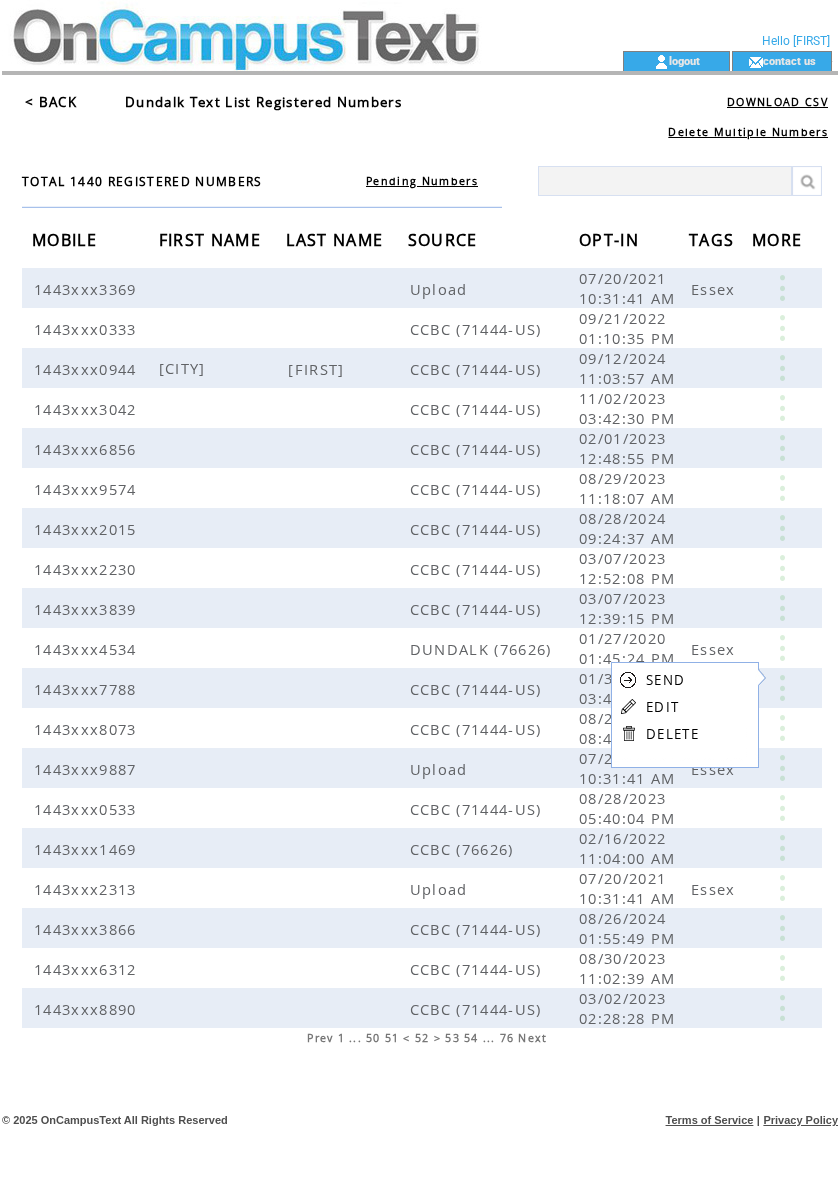 click on "EDIT" at bounding box center [662, 707] 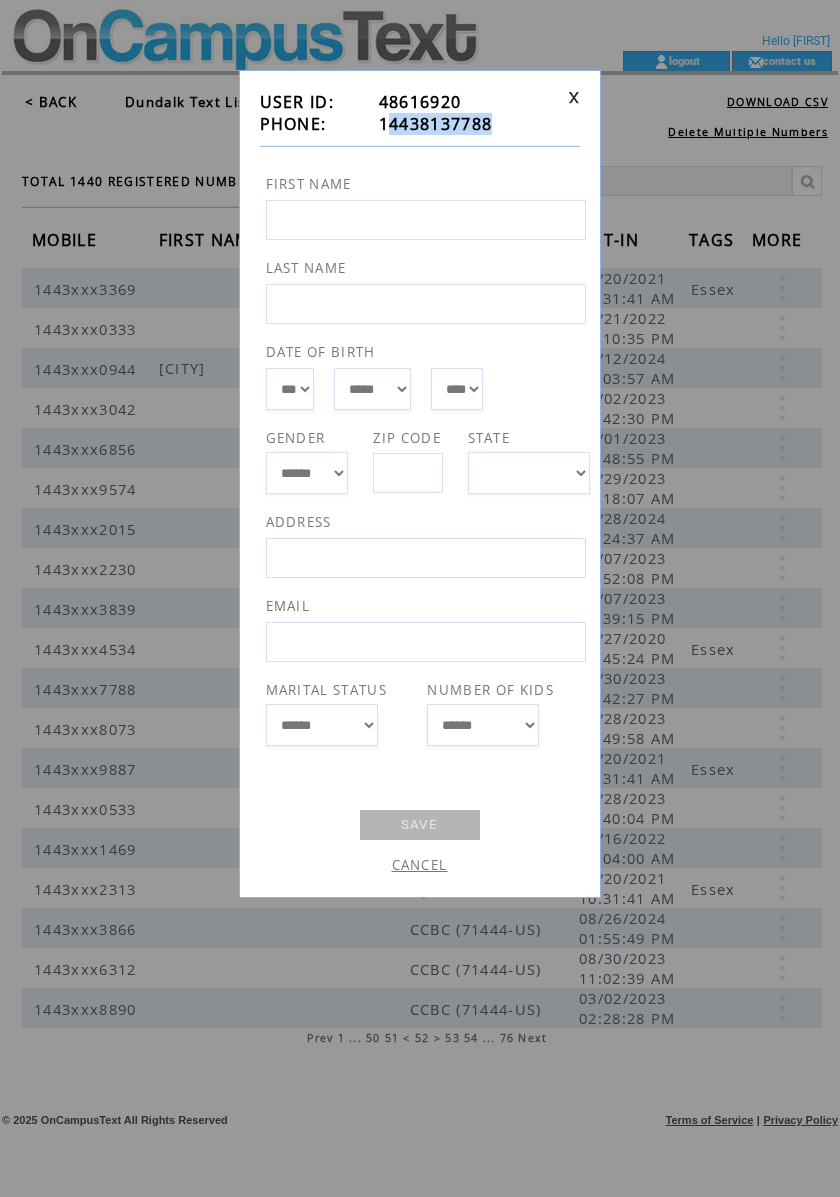 drag, startPoint x: 408, startPoint y: 122, endPoint x: 389, endPoint y: 116, distance: 19.924858 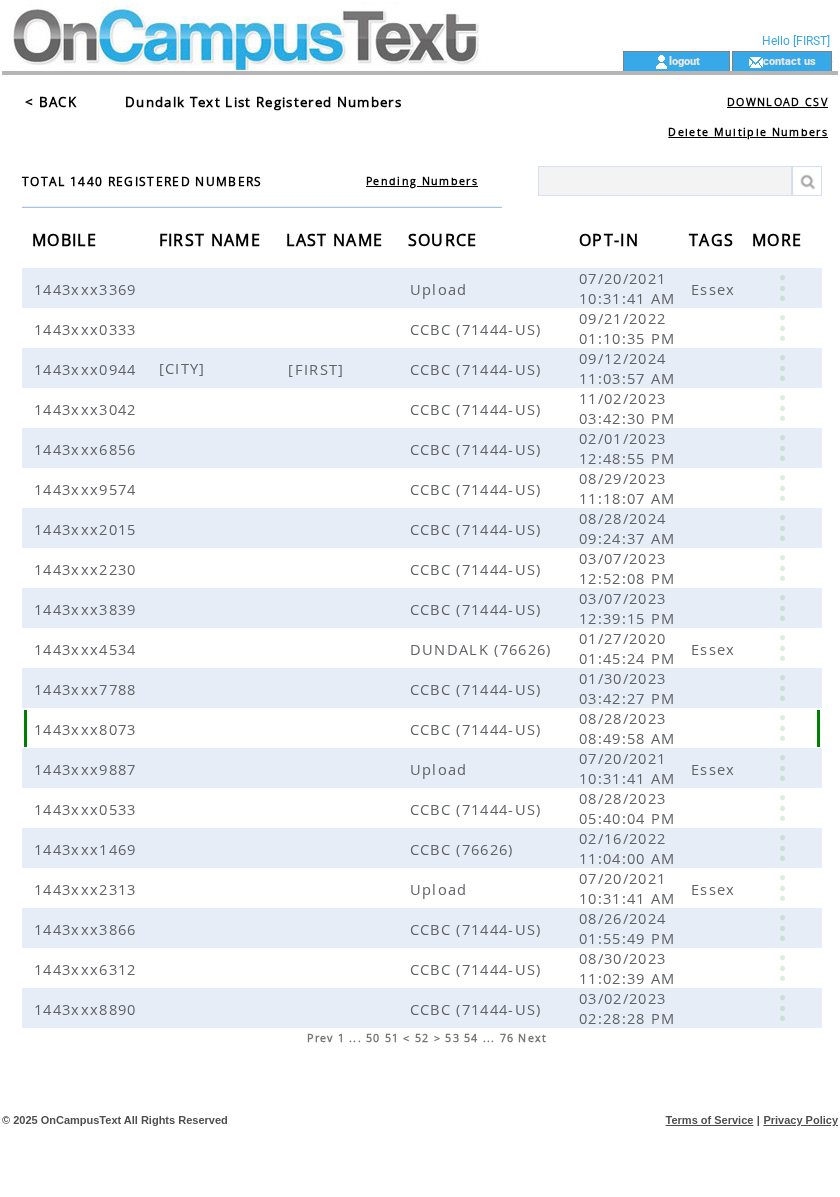 click at bounding box center (782, 728) 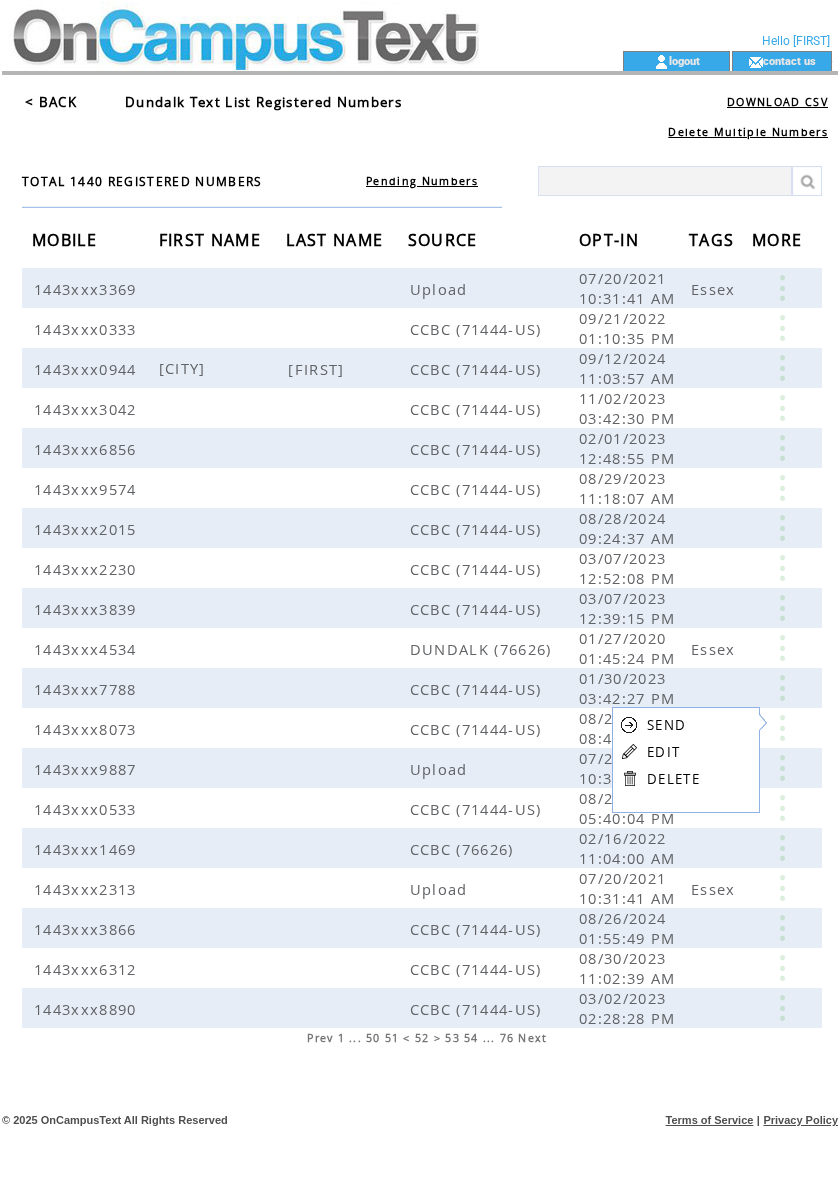 click on "EDIT" at bounding box center [663, 752] 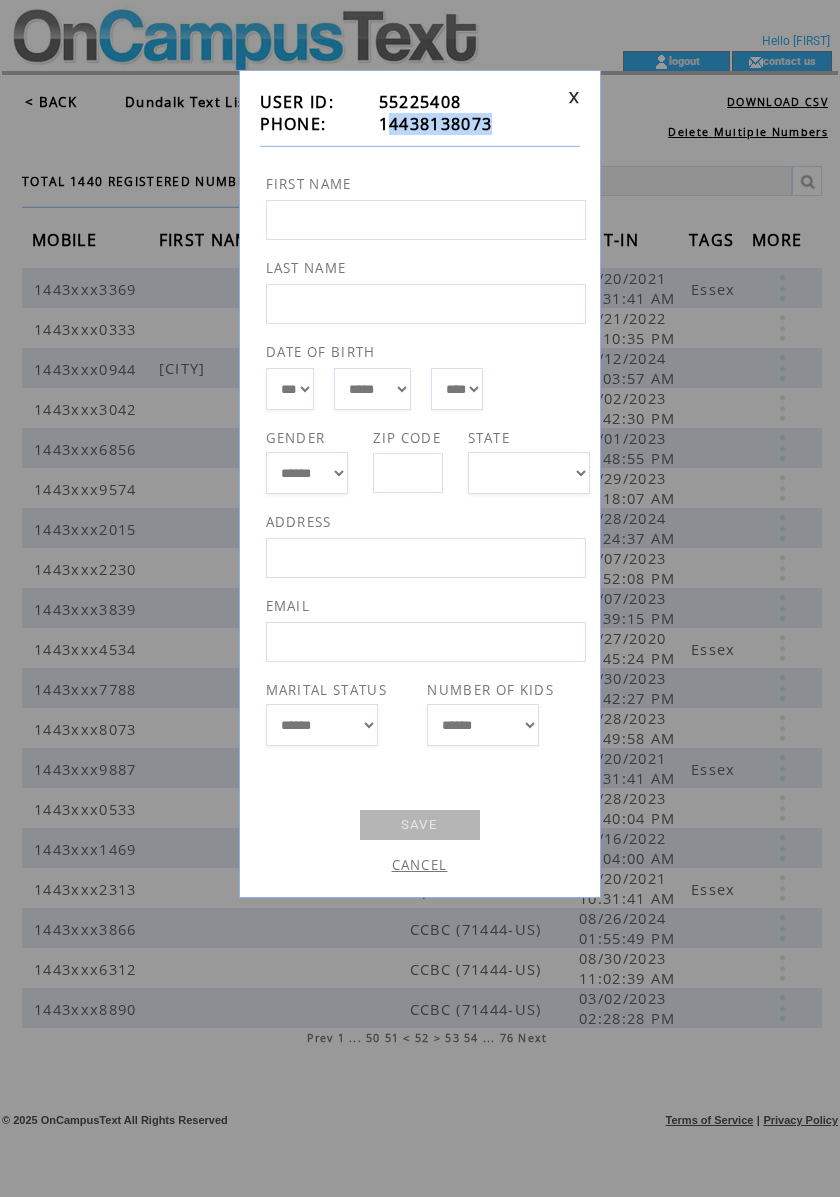 drag, startPoint x: 498, startPoint y: 122, endPoint x: 385, endPoint y: 130, distance: 113.28283 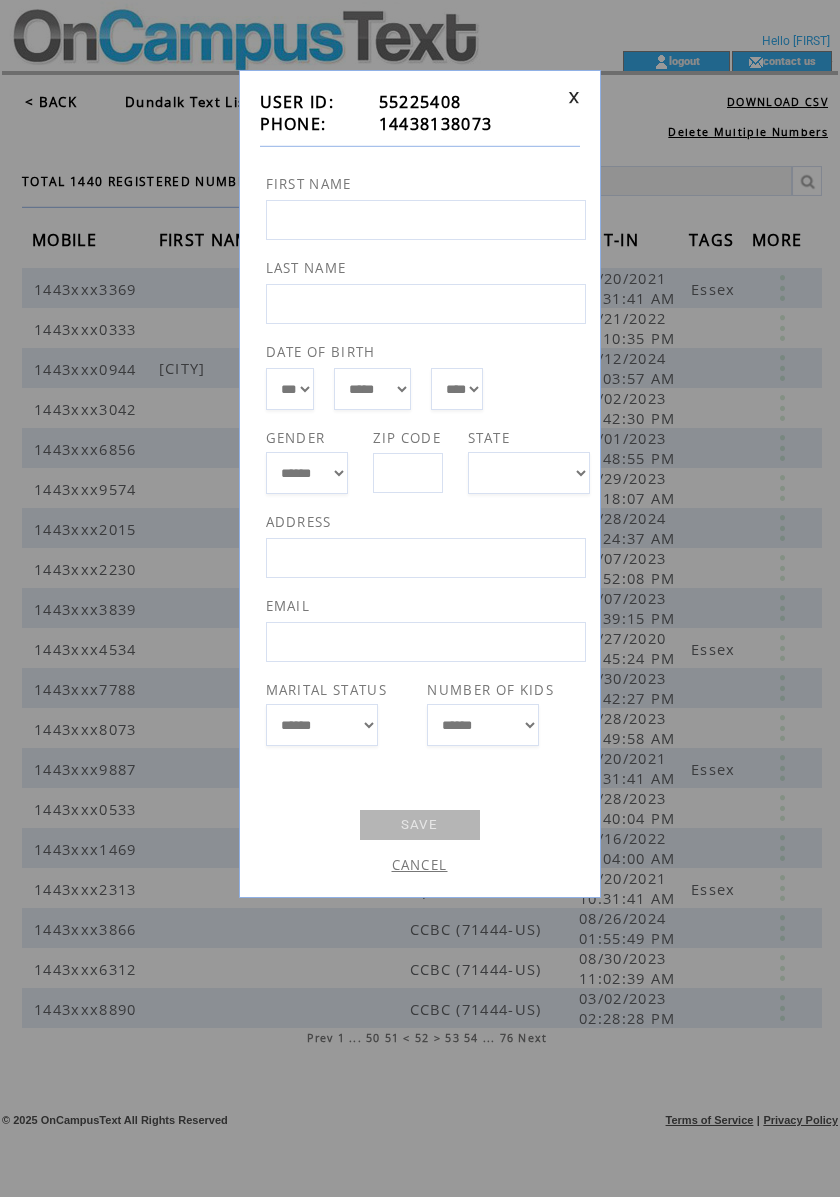 click on "**********" at bounding box center [420, 484] 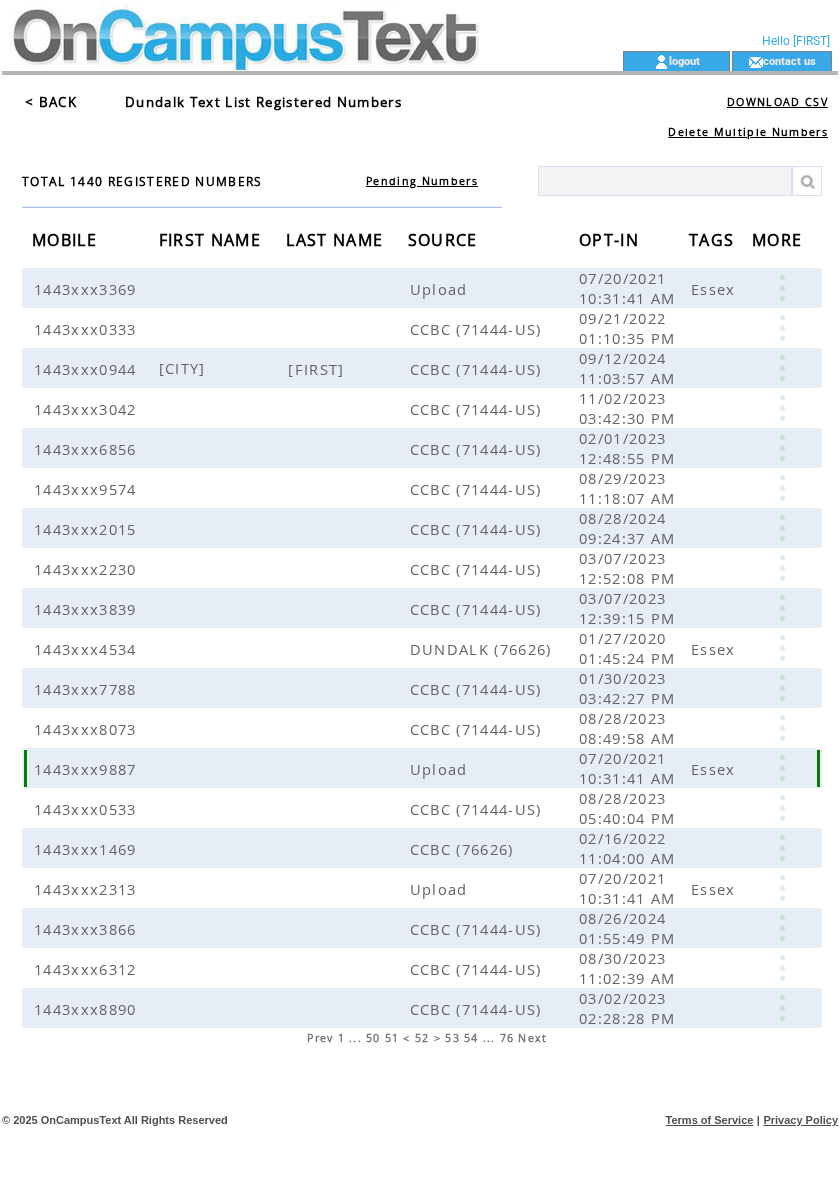 click at bounding box center (782, 768) 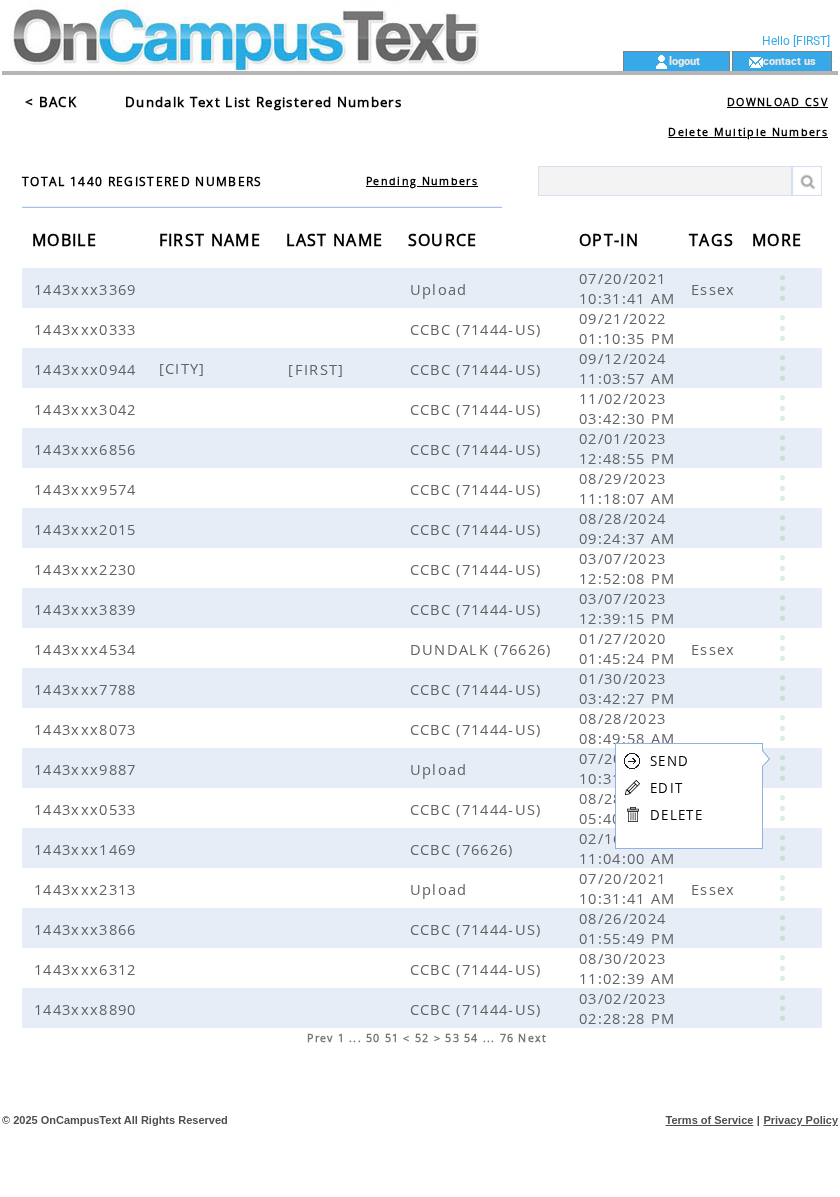 click on "EDIT" at bounding box center (666, 788) 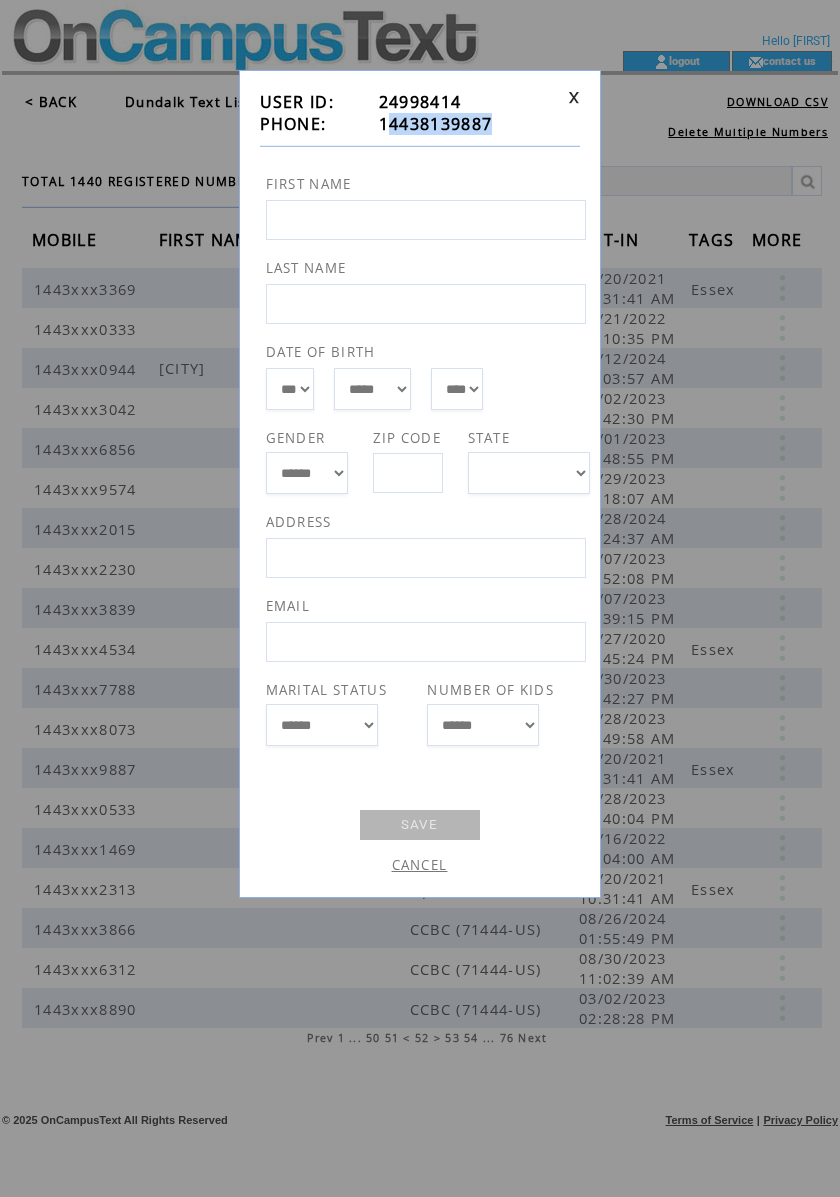 drag, startPoint x: 516, startPoint y: 117, endPoint x: 390, endPoint y: 125, distance: 126.253716 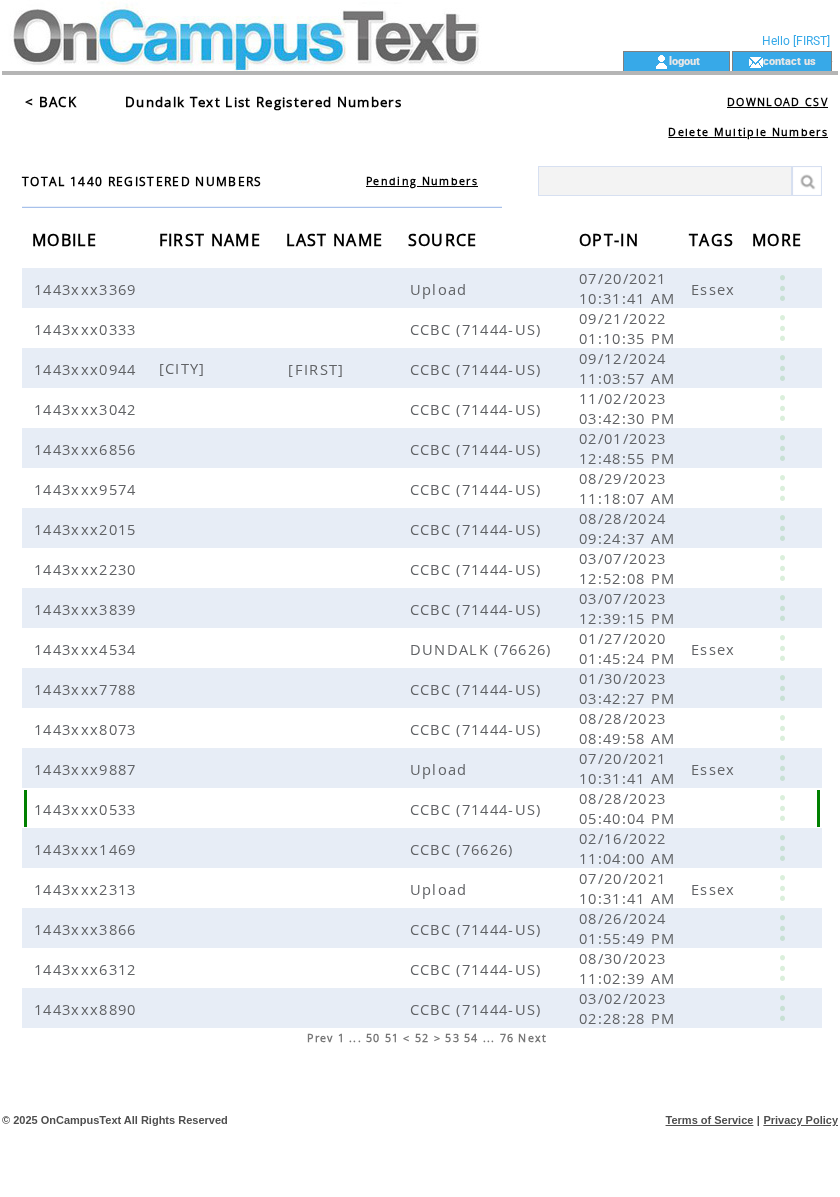 click at bounding box center [782, 808] 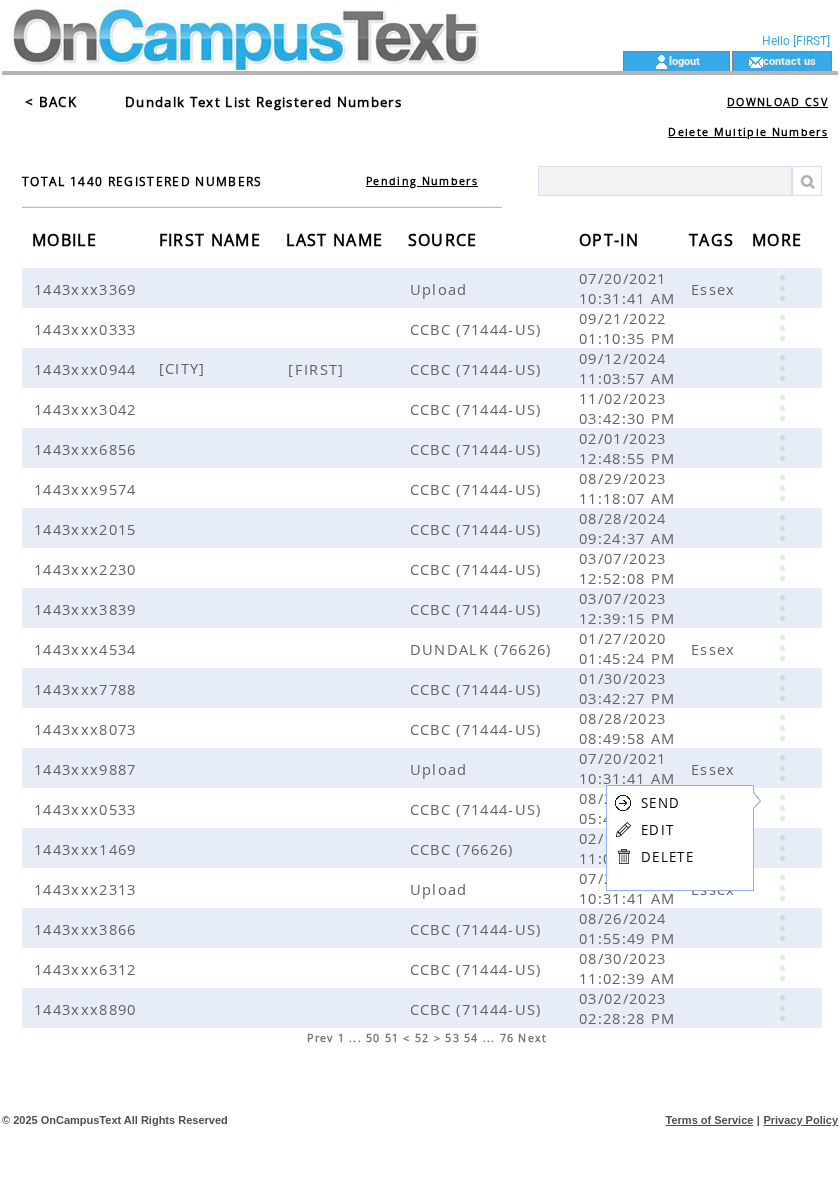 click on "EDIT" at bounding box center [657, 830] 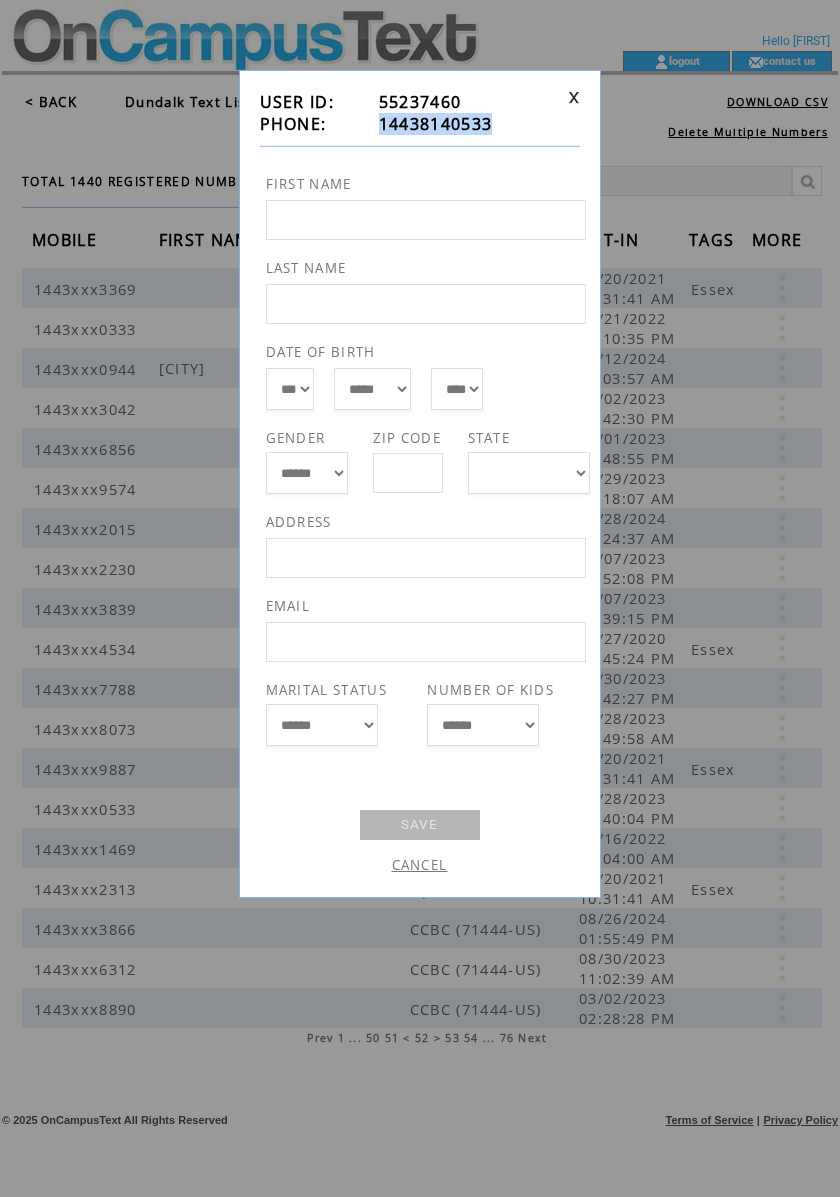 drag, startPoint x: 505, startPoint y: 128, endPoint x: 382, endPoint y: 130, distance: 123.01626 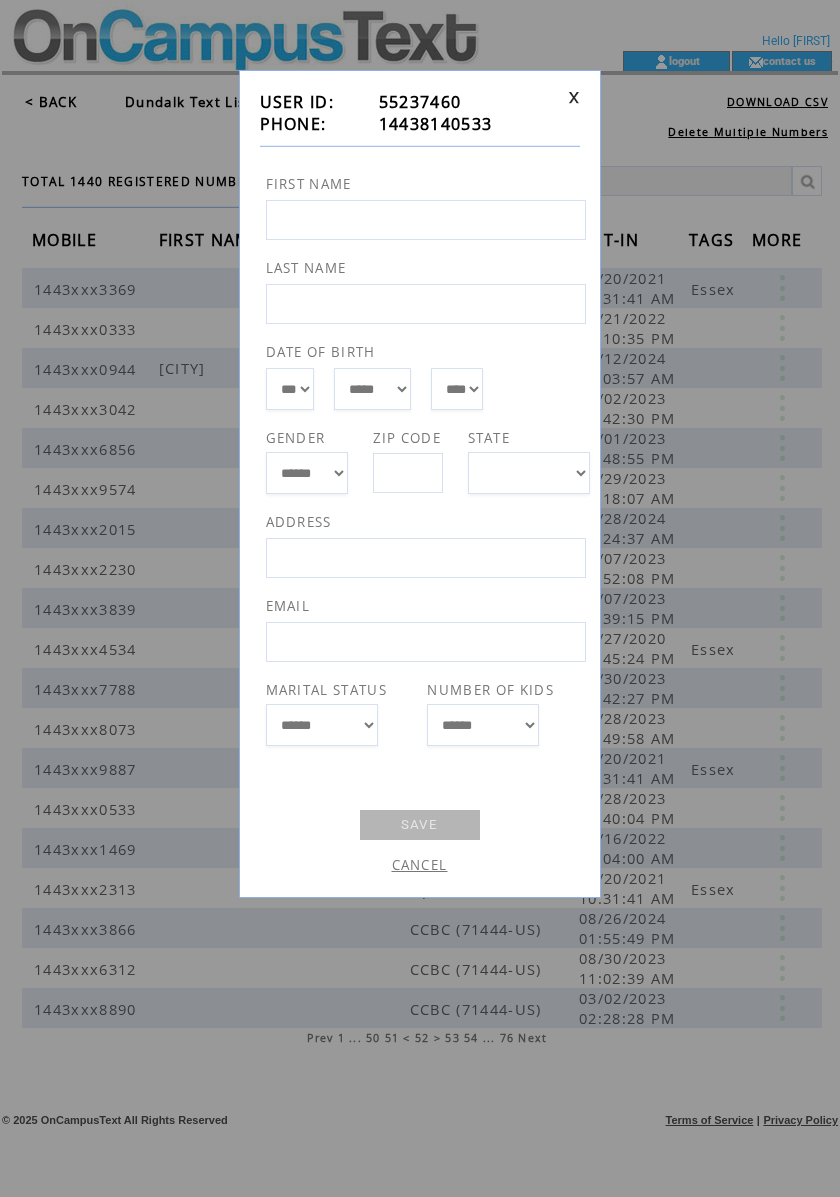click on "PHONE:" at bounding box center [319, 124] 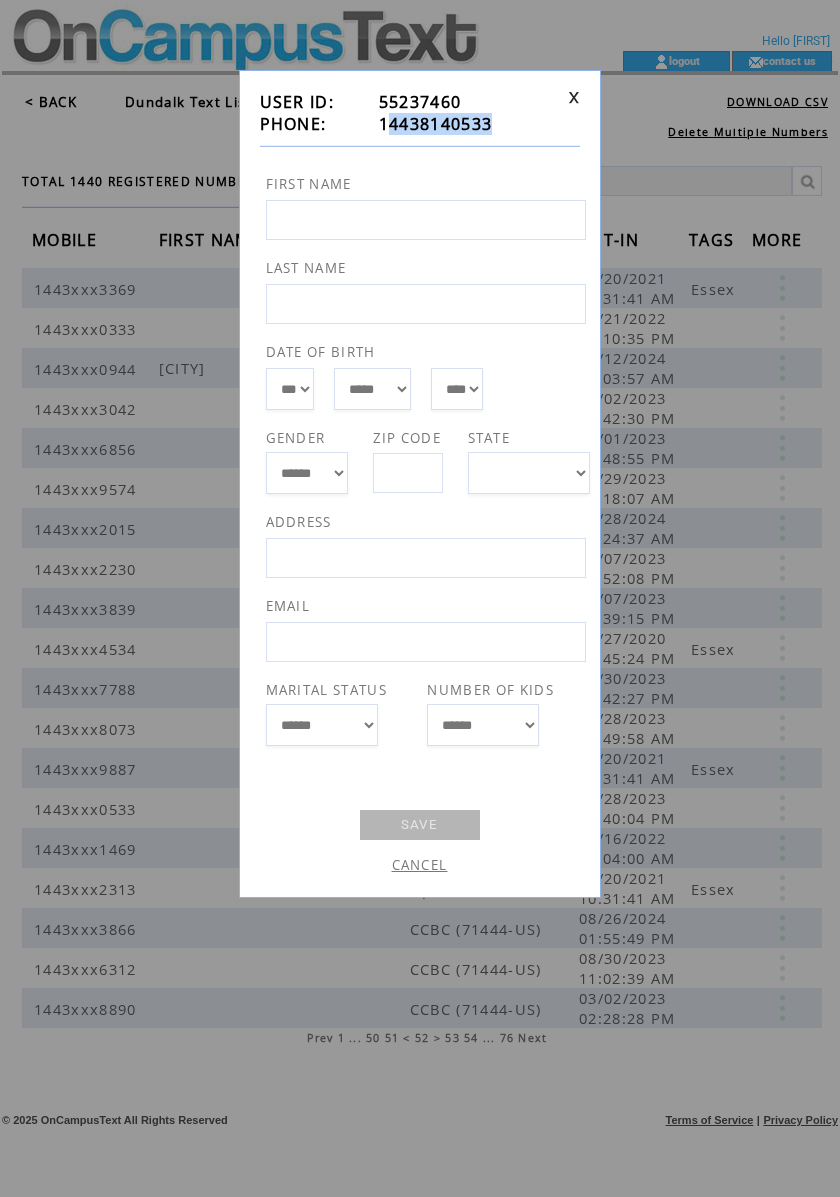 drag, startPoint x: 513, startPoint y: 121, endPoint x: 393, endPoint y: 132, distance: 120.50311 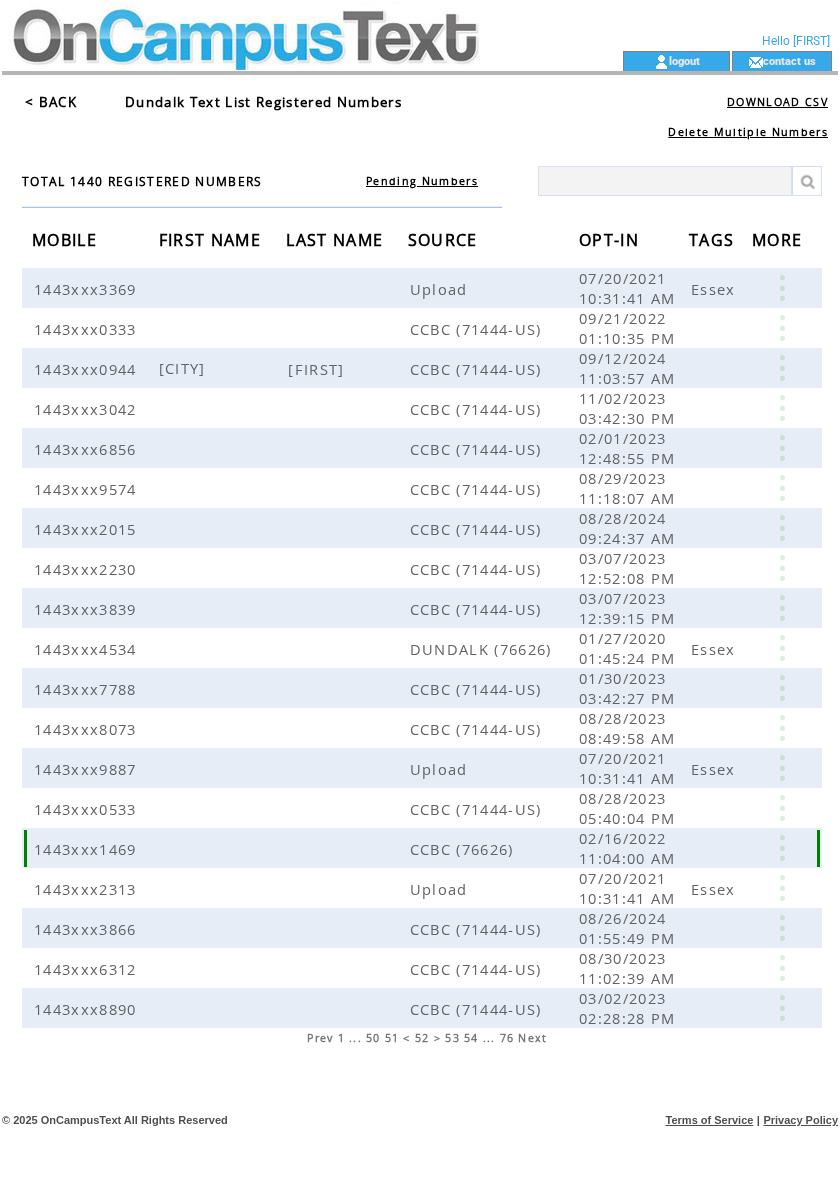 click at bounding box center (782, 848) 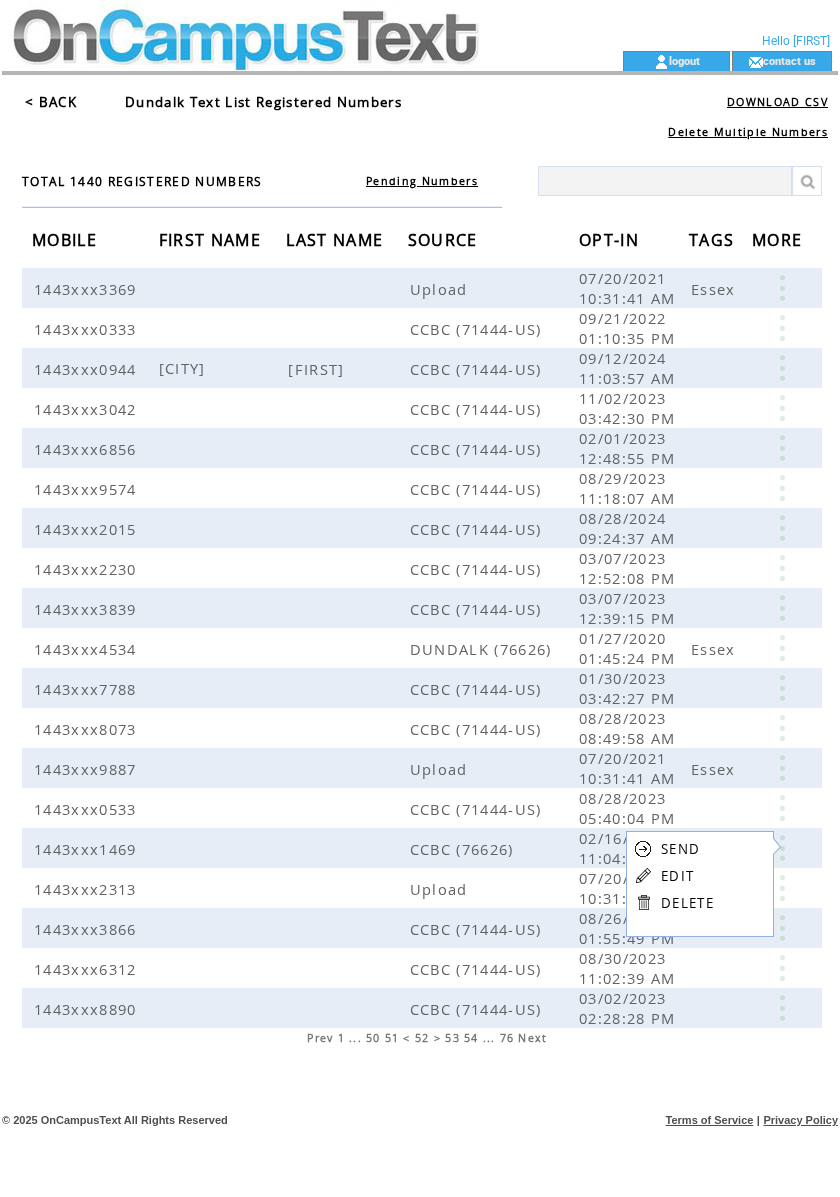 click on "EDIT" at bounding box center (677, 876) 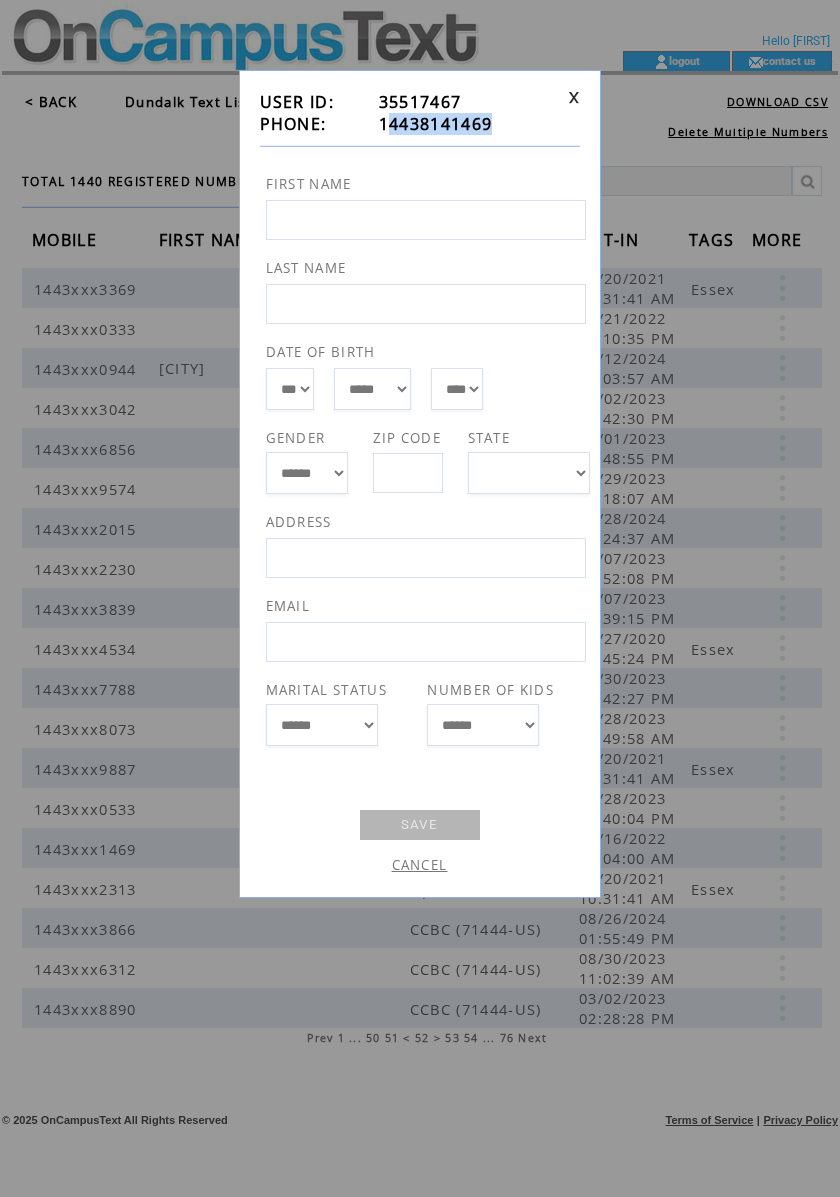 drag, startPoint x: 512, startPoint y: 122, endPoint x: 390, endPoint y: 117, distance: 122.10242 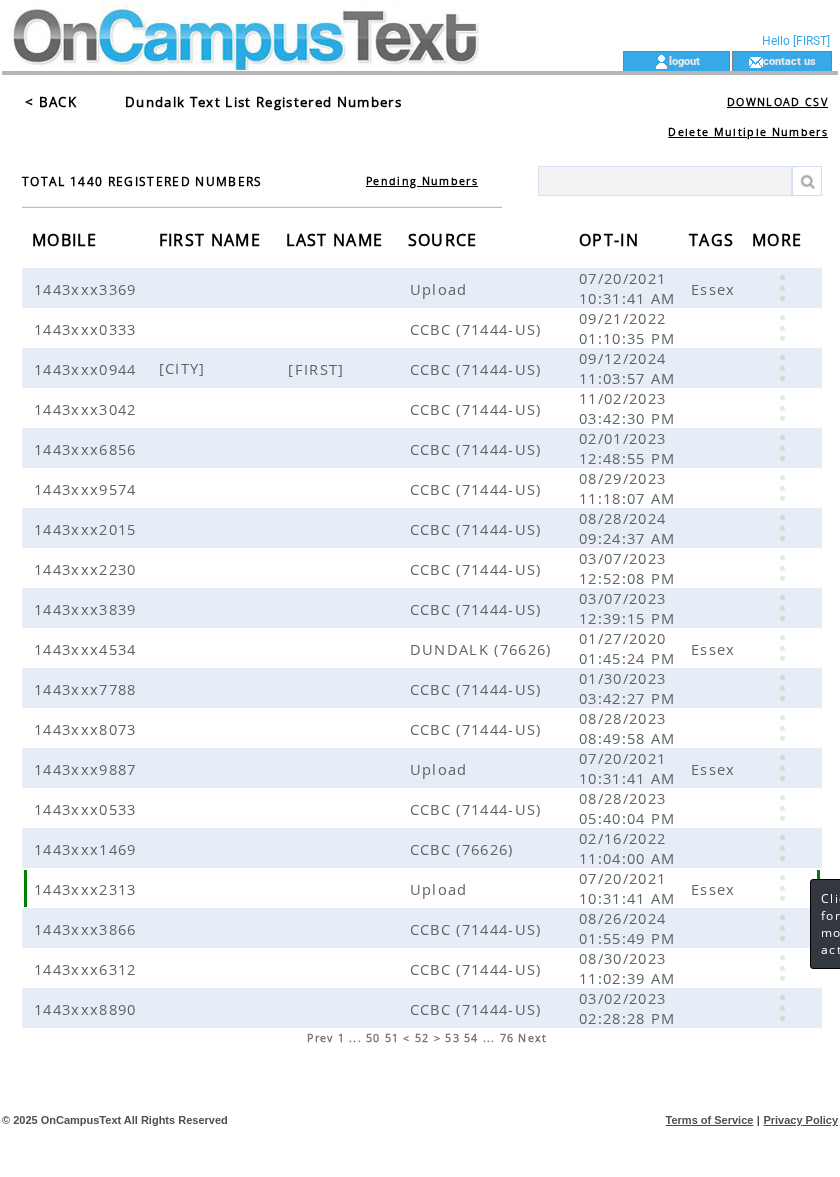 click at bounding box center [782, 888] 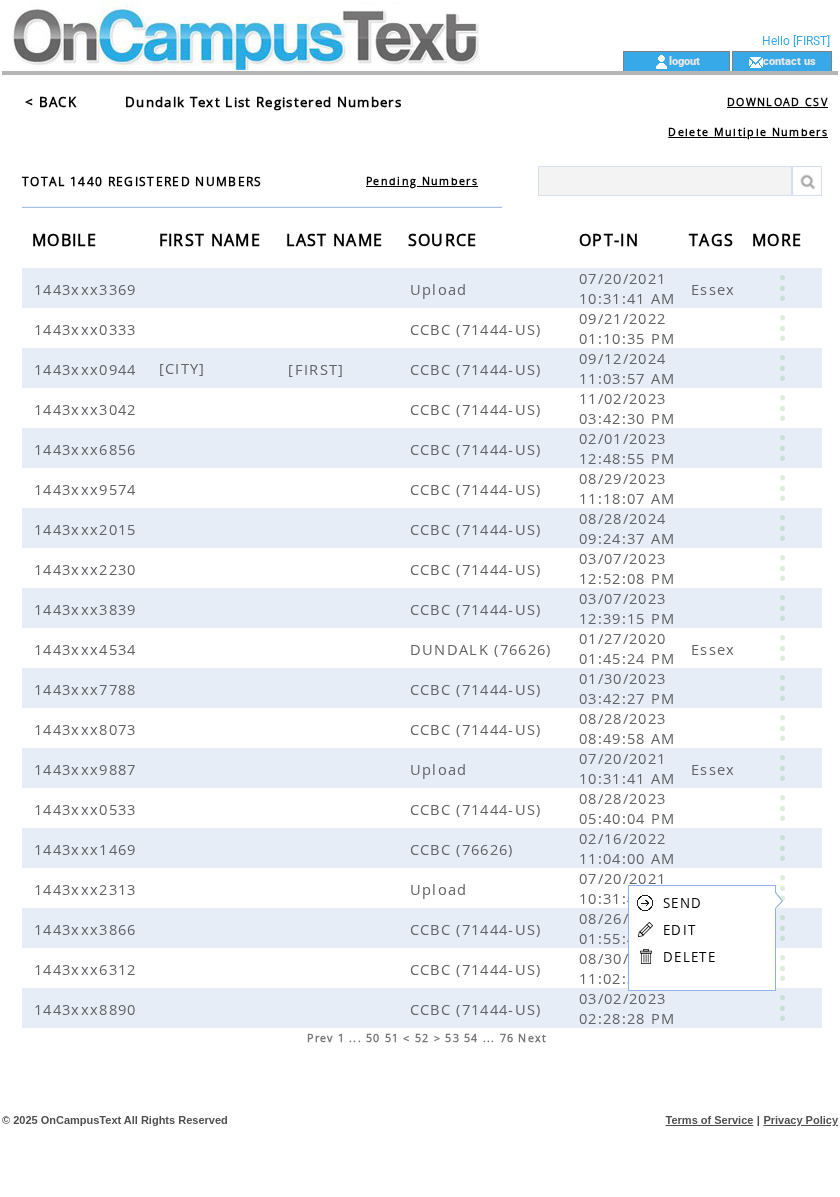click on "EDIT" at bounding box center (679, 930) 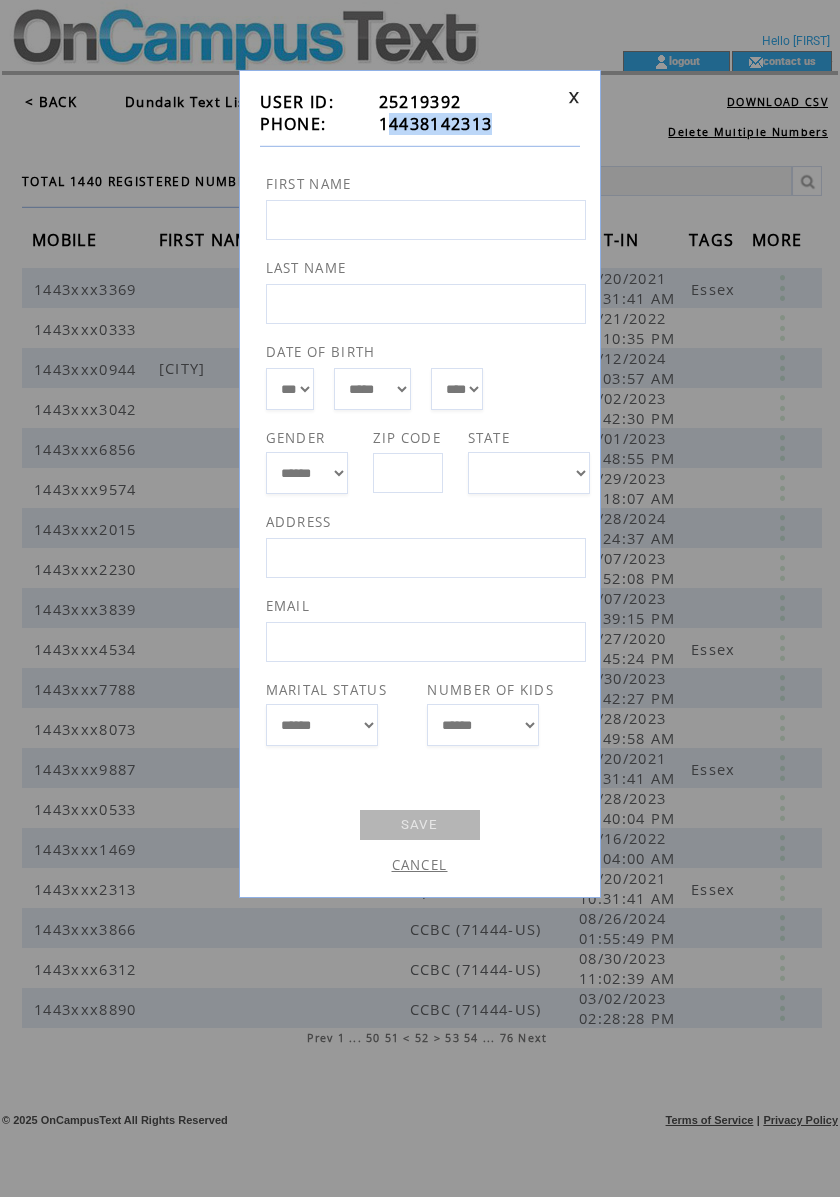 drag, startPoint x: 508, startPoint y: 114, endPoint x: 392, endPoint y: 126, distance: 116.61904 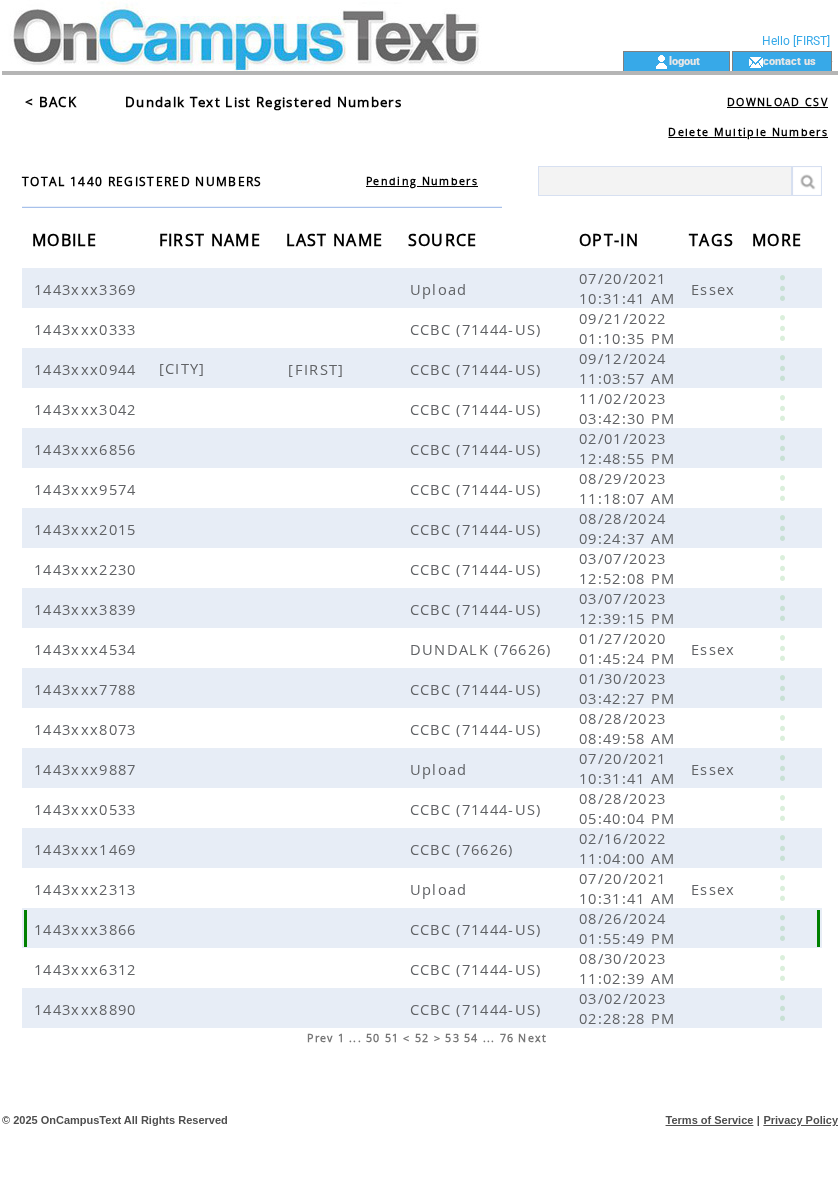 click at bounding box center [782, 928] 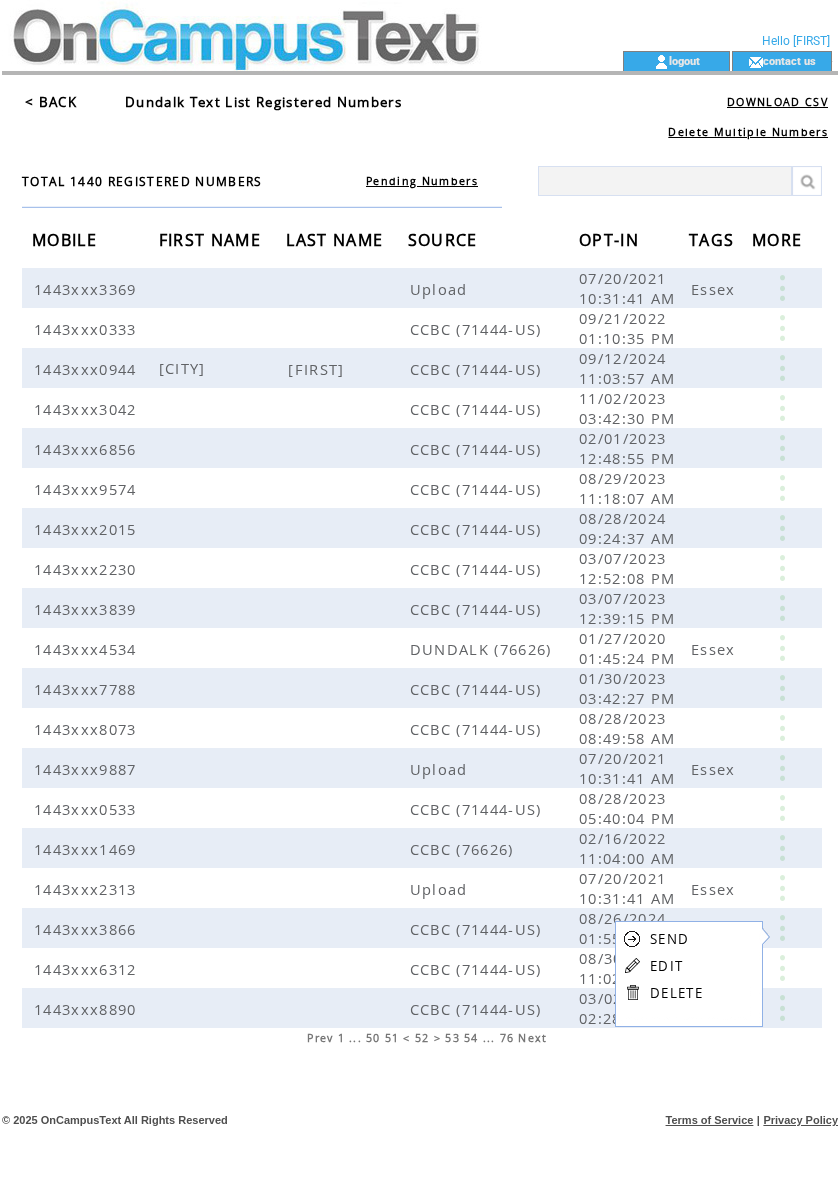 click on "SEND EDIT DELETE" at bounding box center [663, 965] 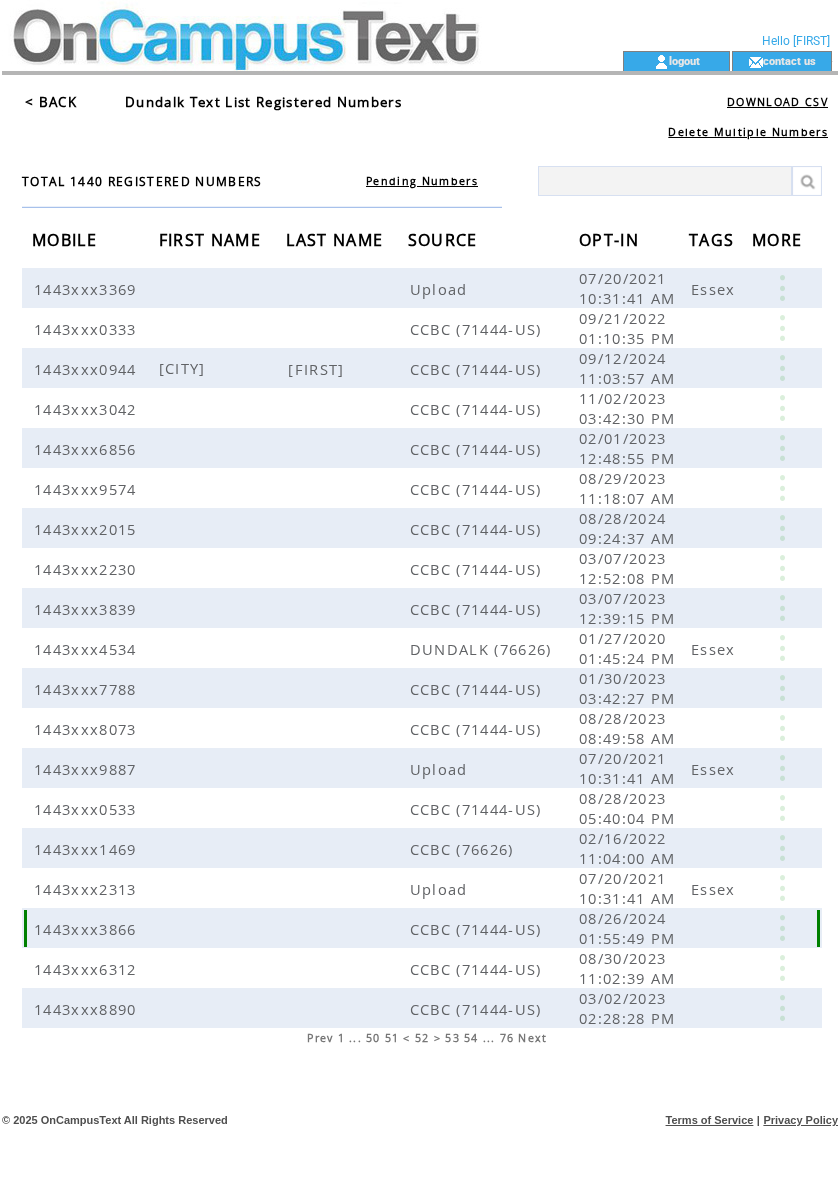 click at bounding box center (782, 928) 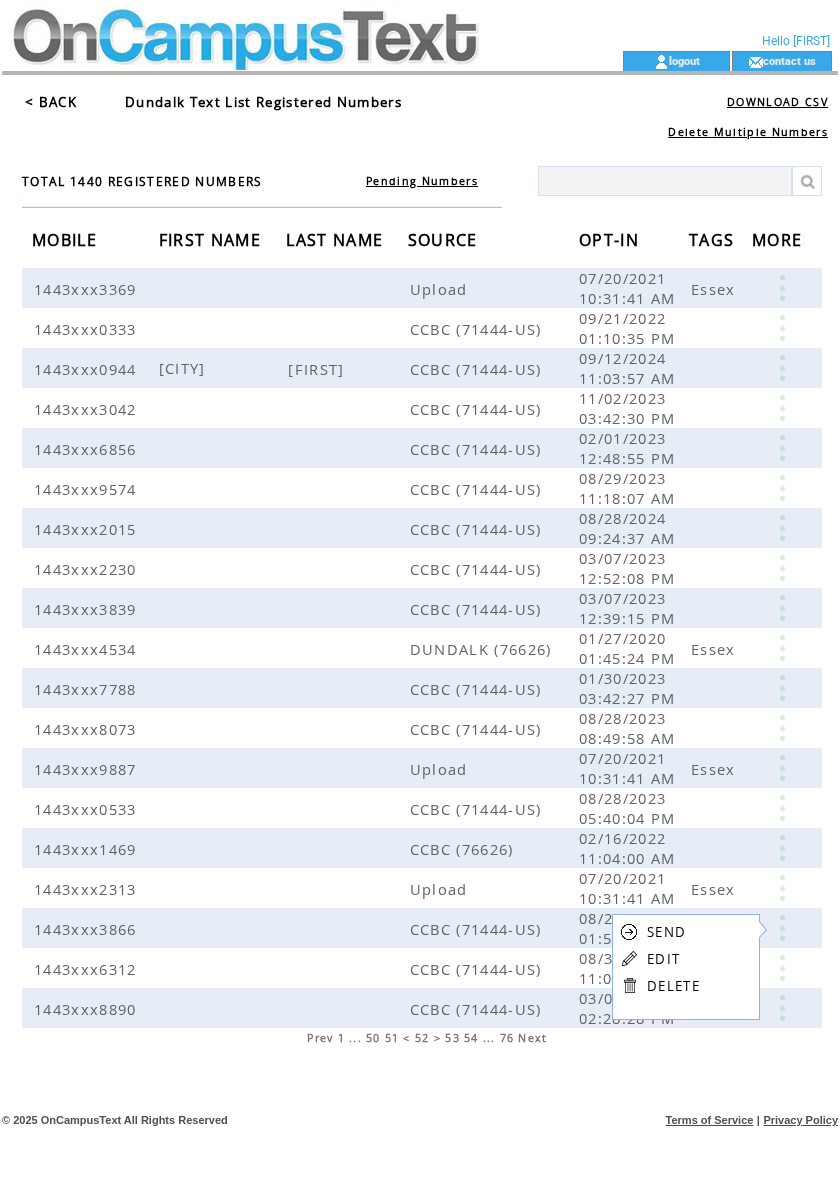 click on "EDIT" at bounding box center (663, 959) 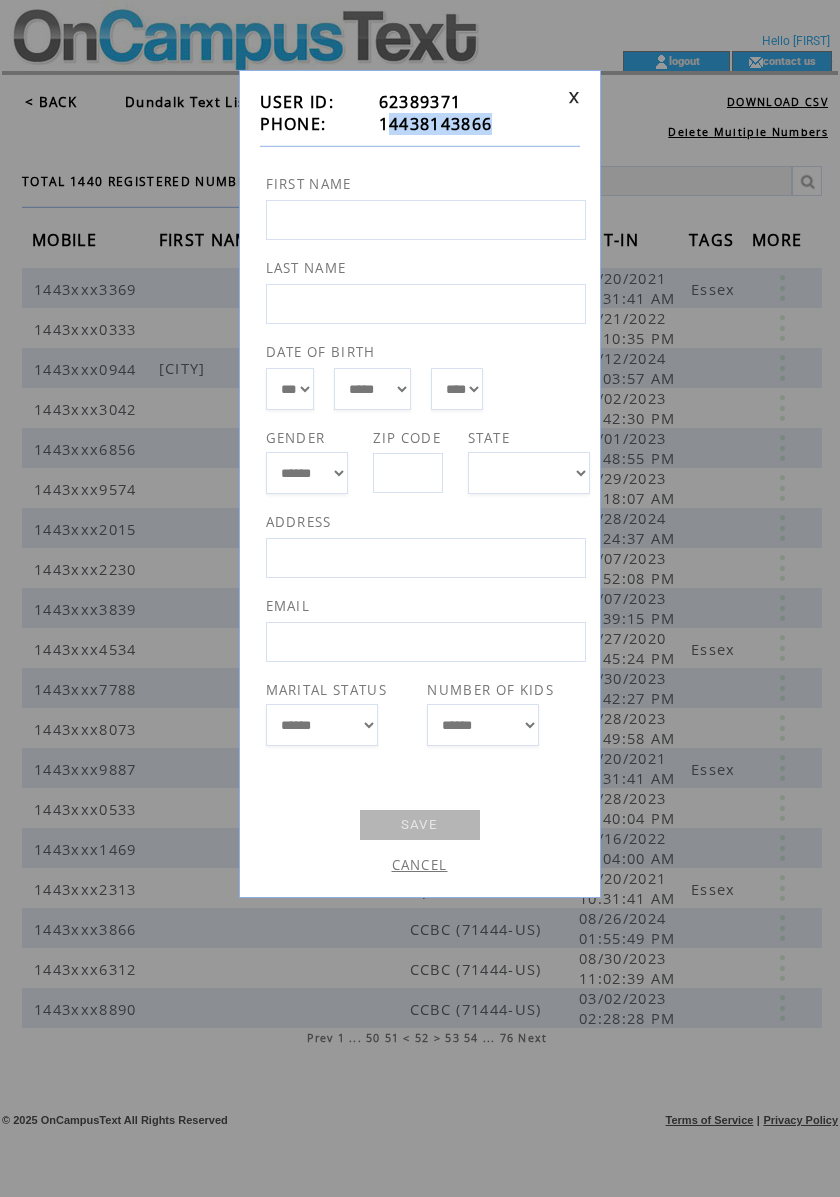 drag, startPoint x: 521, startPoint y: 125, endPoint x: 392, endPoint y: 130, distance: 129.09686 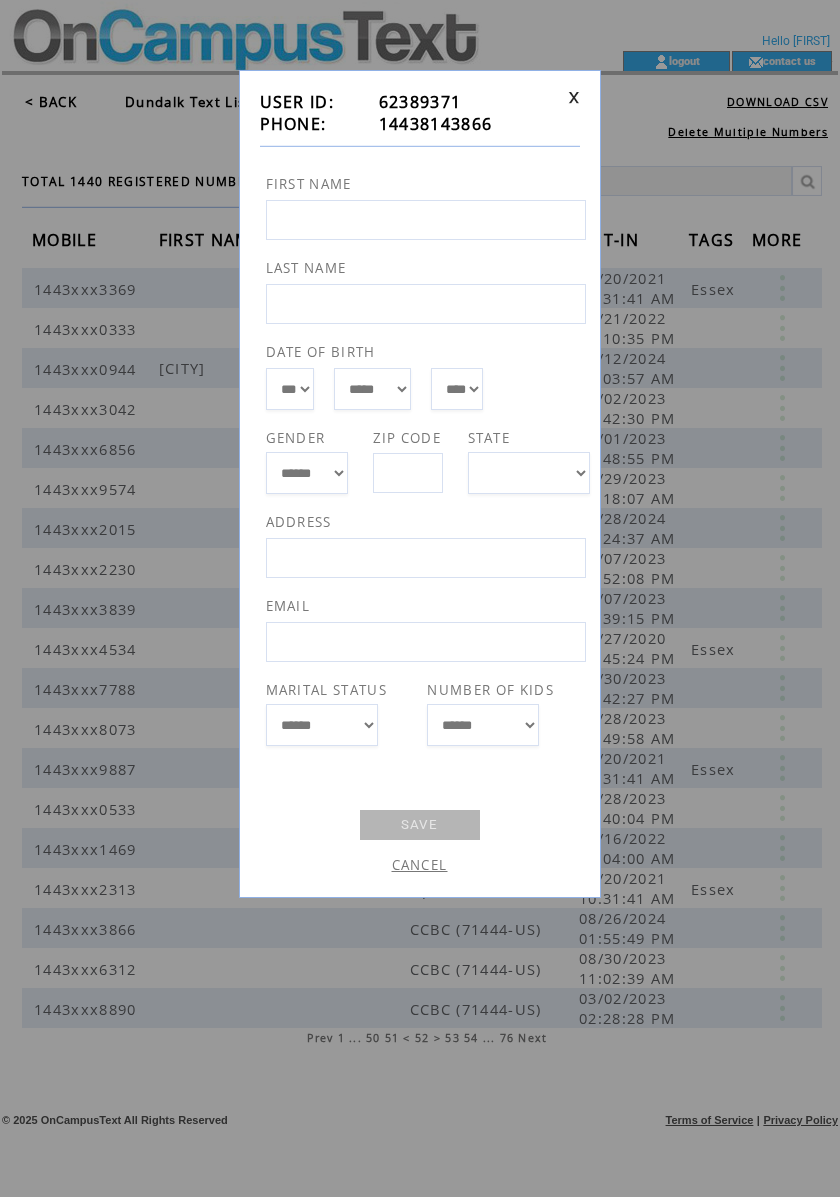 click on "CANCEL" at bounding box center (420, 865) 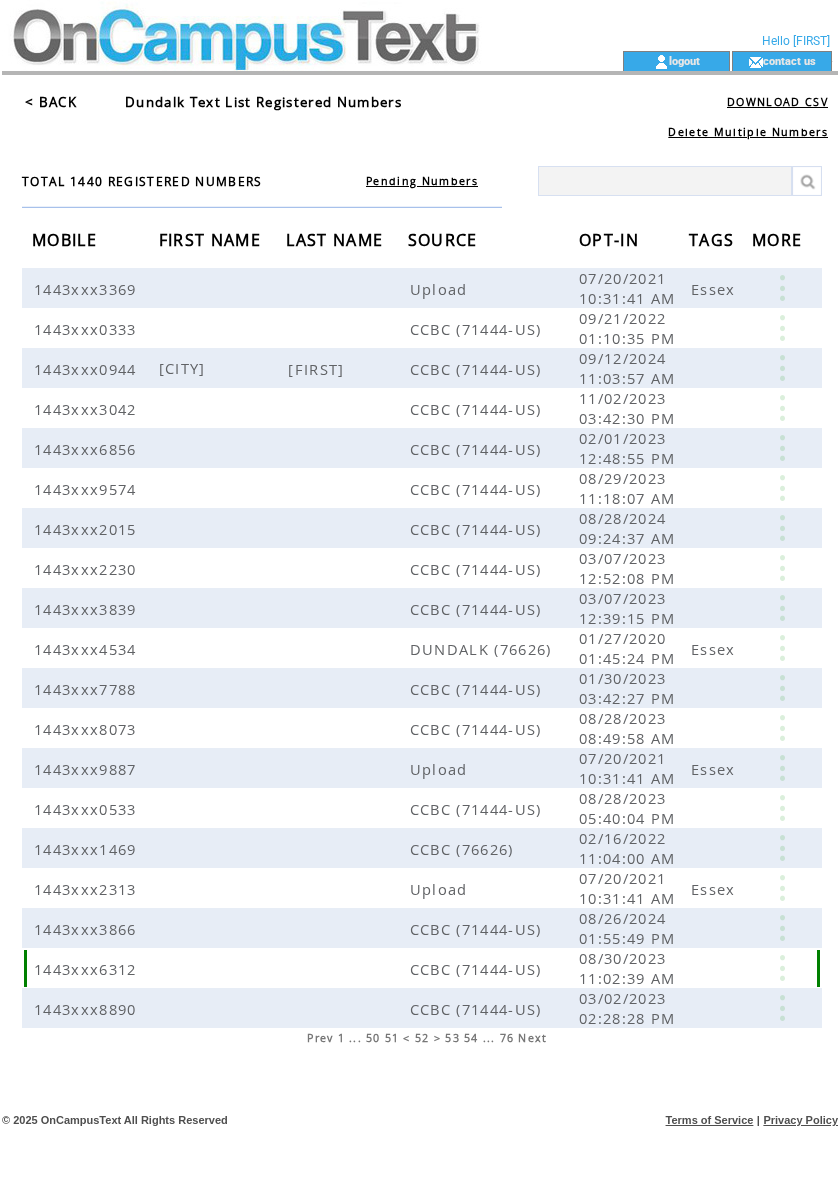 click at bounding box center [782, 968] 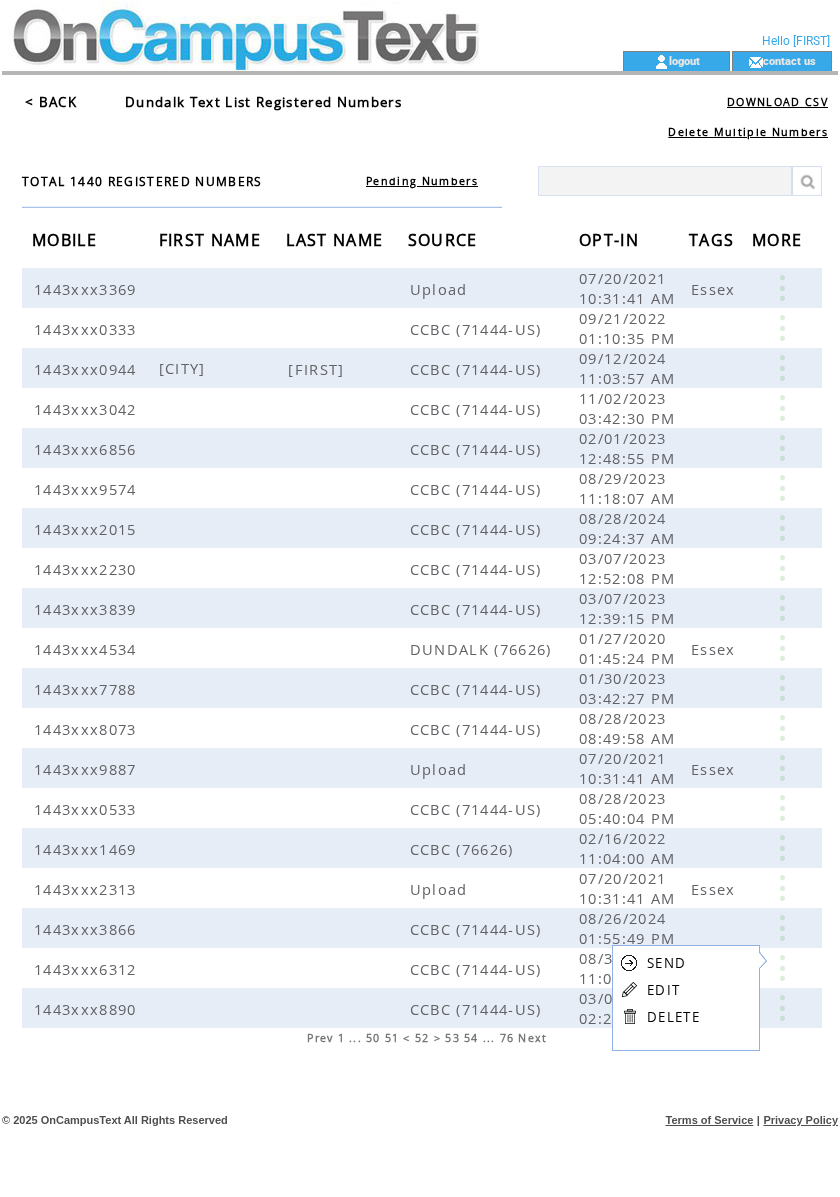 click on "EDIT" at bounding box center (663, 990) 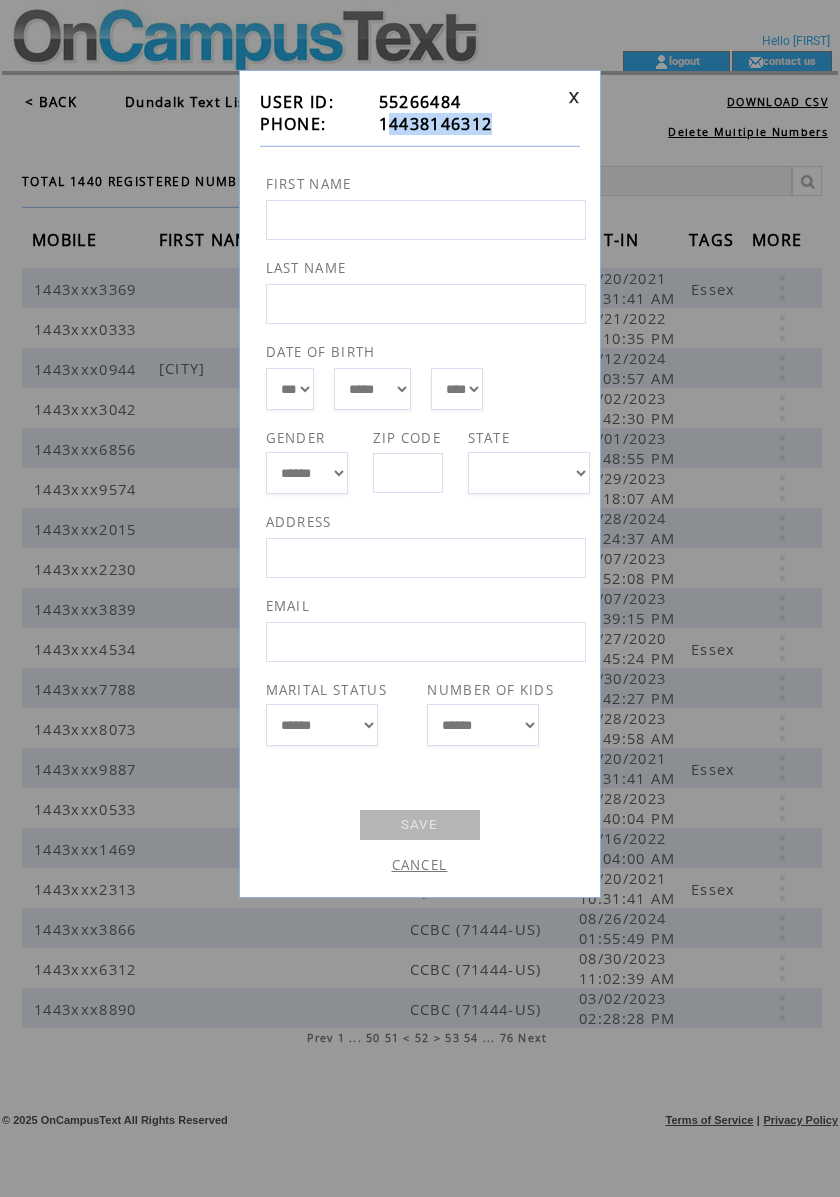 drag, startPoint x: 506, startPoint y: 122, endPoint x: 390, endPoint y: 128, distance: 116.15507 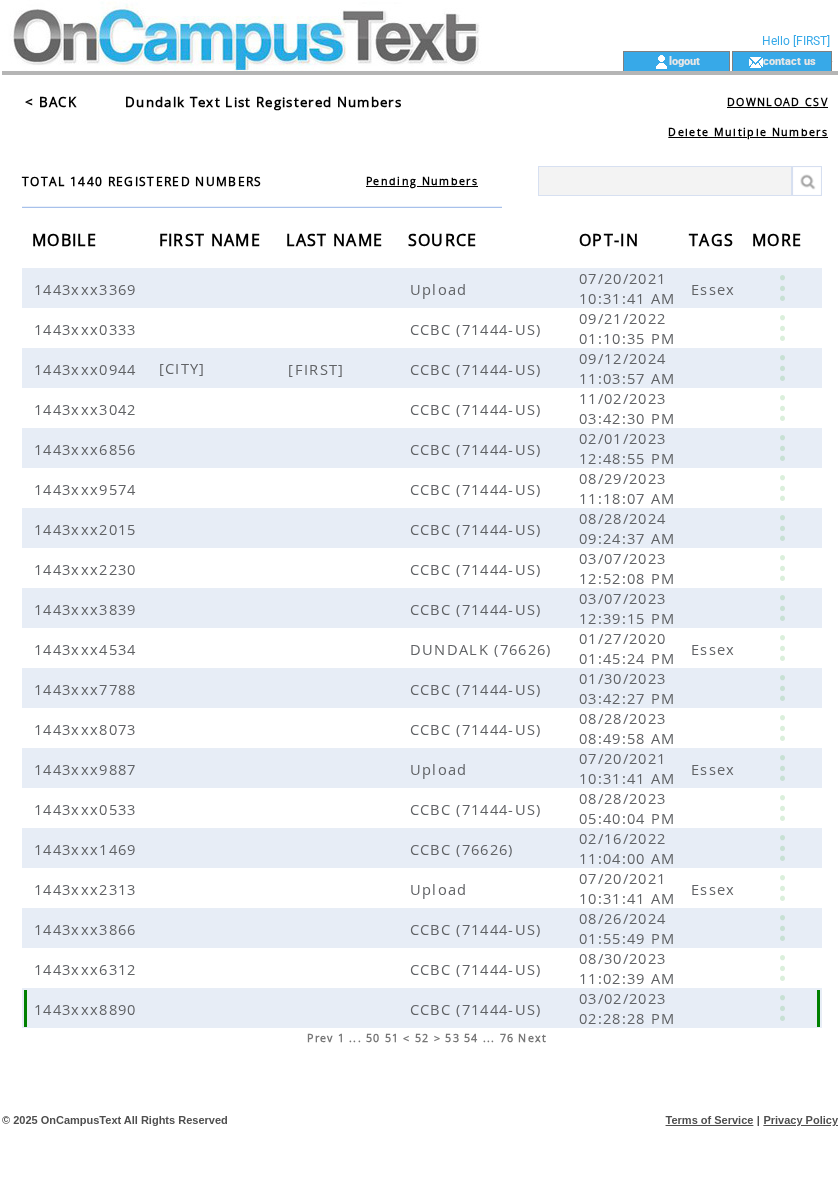 click at bounding box center (782, 1008) 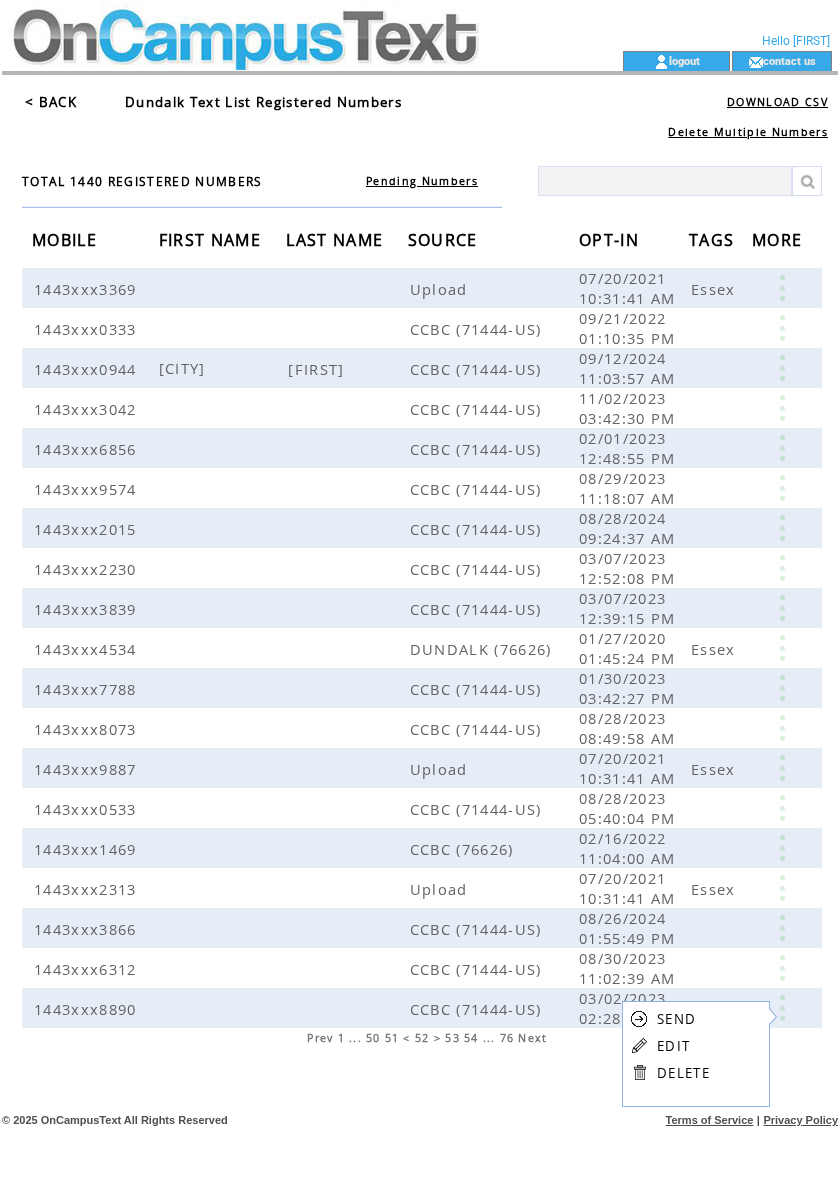 click on "EDIT" at bounding box center (673, 1046) 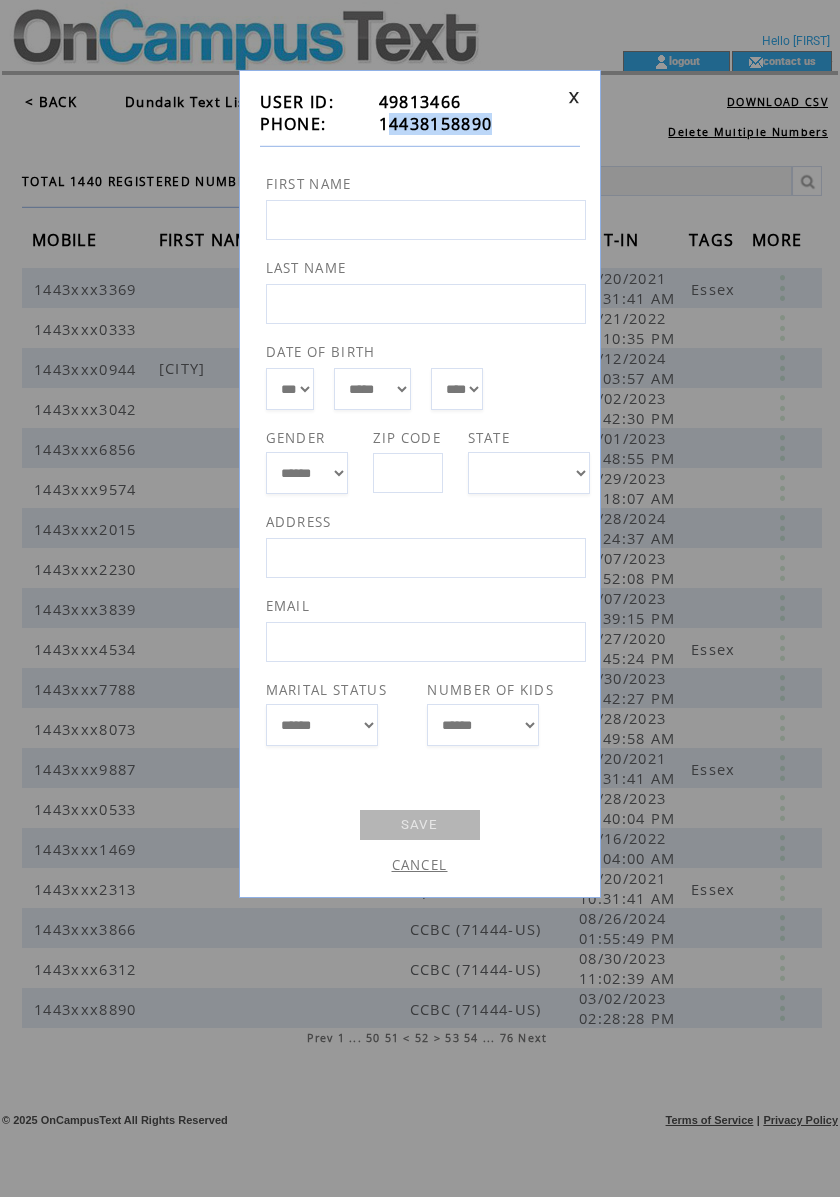 drag, startPoint x: 509, startPoint y: 122, endPoint x: 389, endPoint y: 126, distance: 120.06665 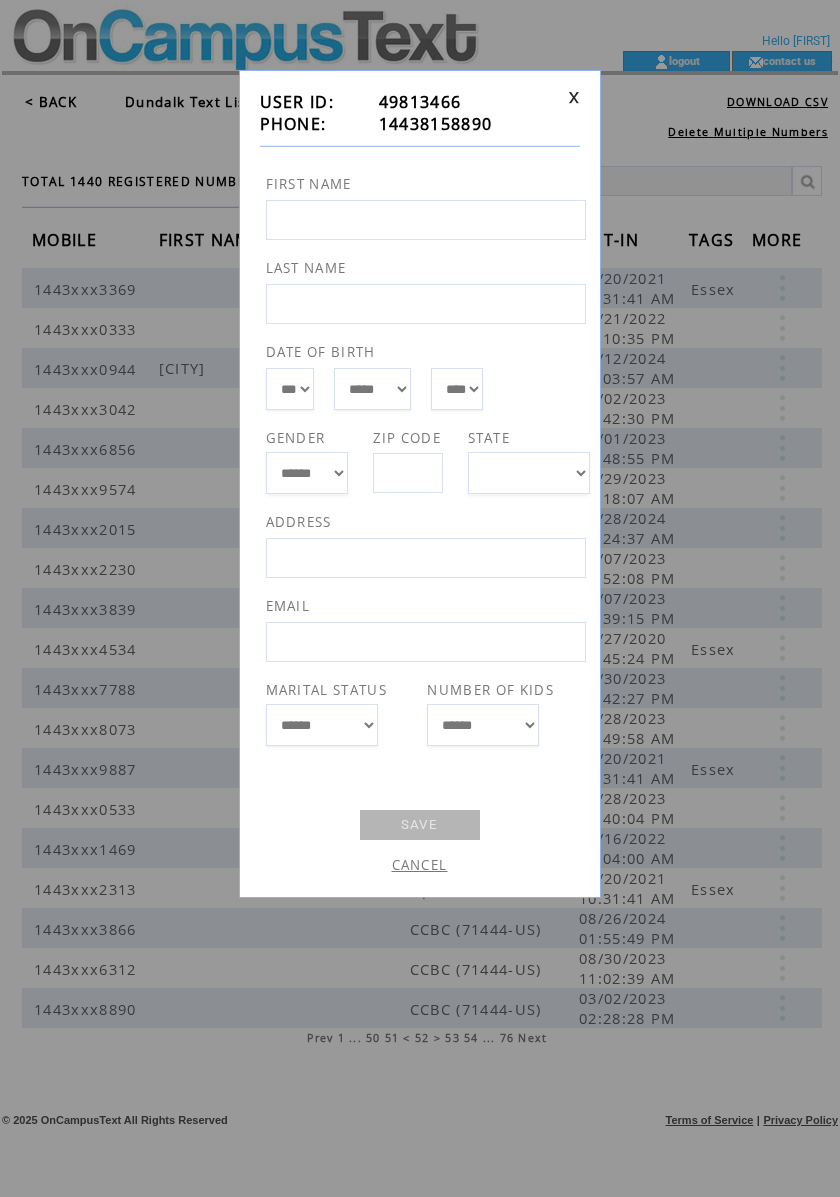 click on "CANCEL" at bounding box center [420, 865] 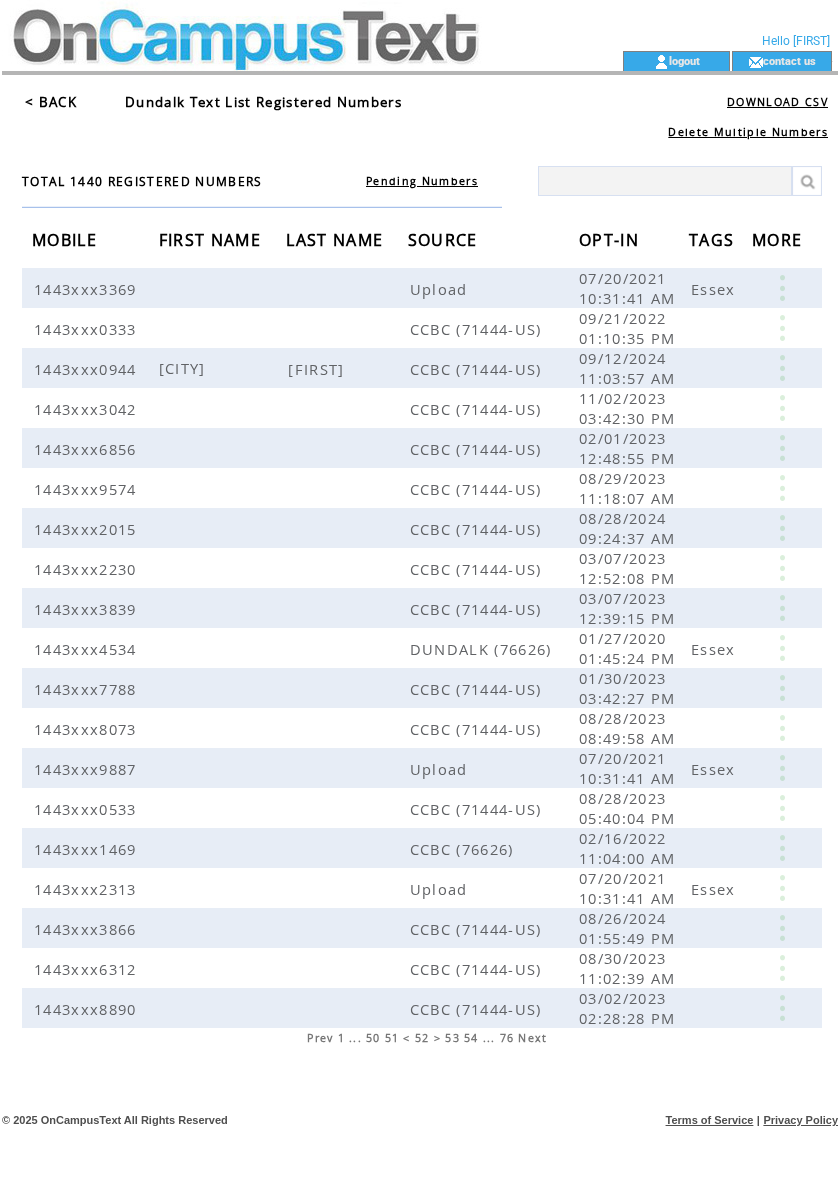 click on "Next" at bounding box center (532, 1038) 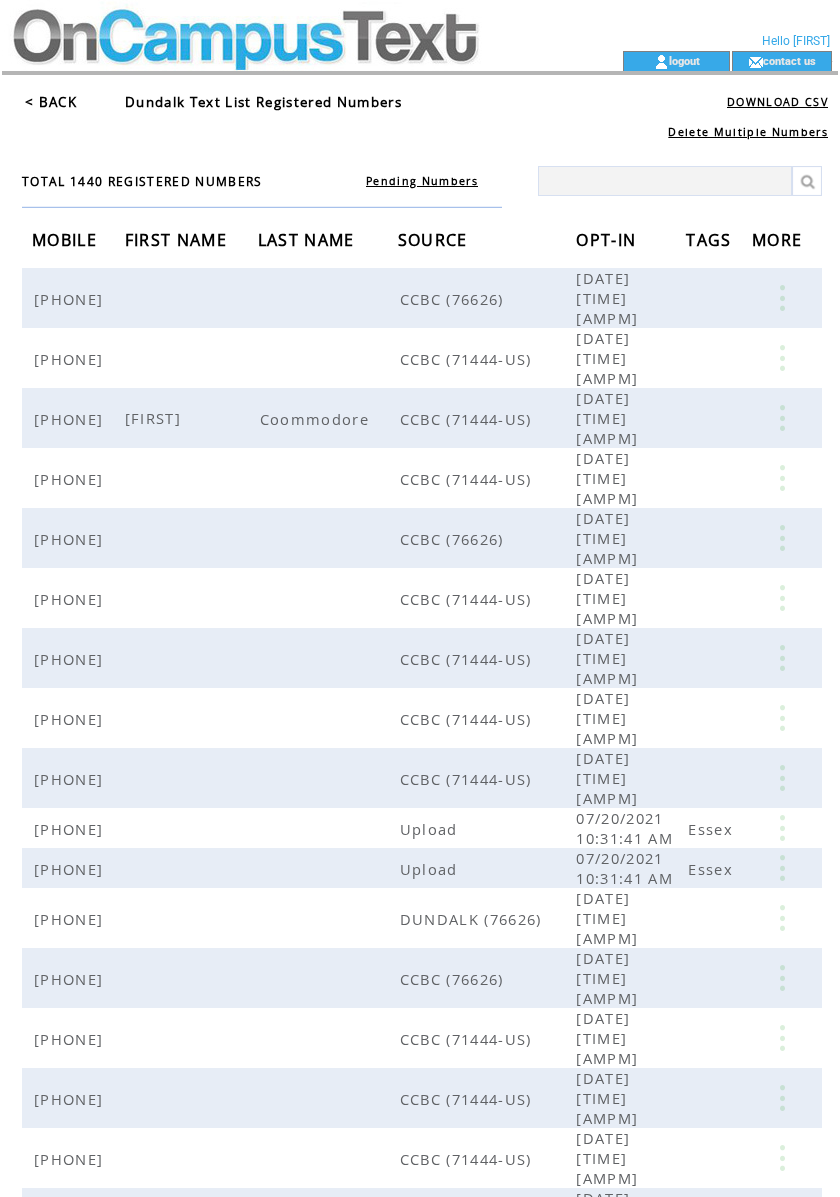 scroll, scrollTop: 0, scrollLeft: 0, axis: both 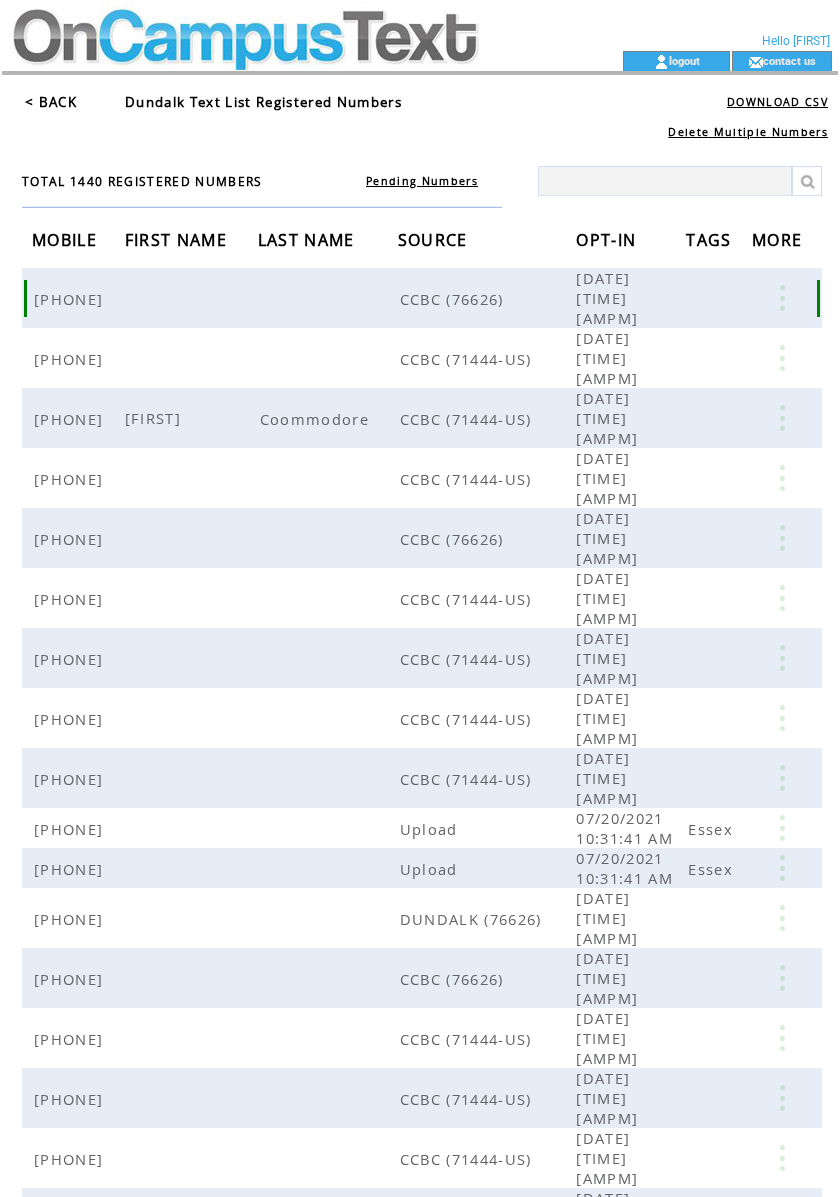 click at bounding box center [782, 298] 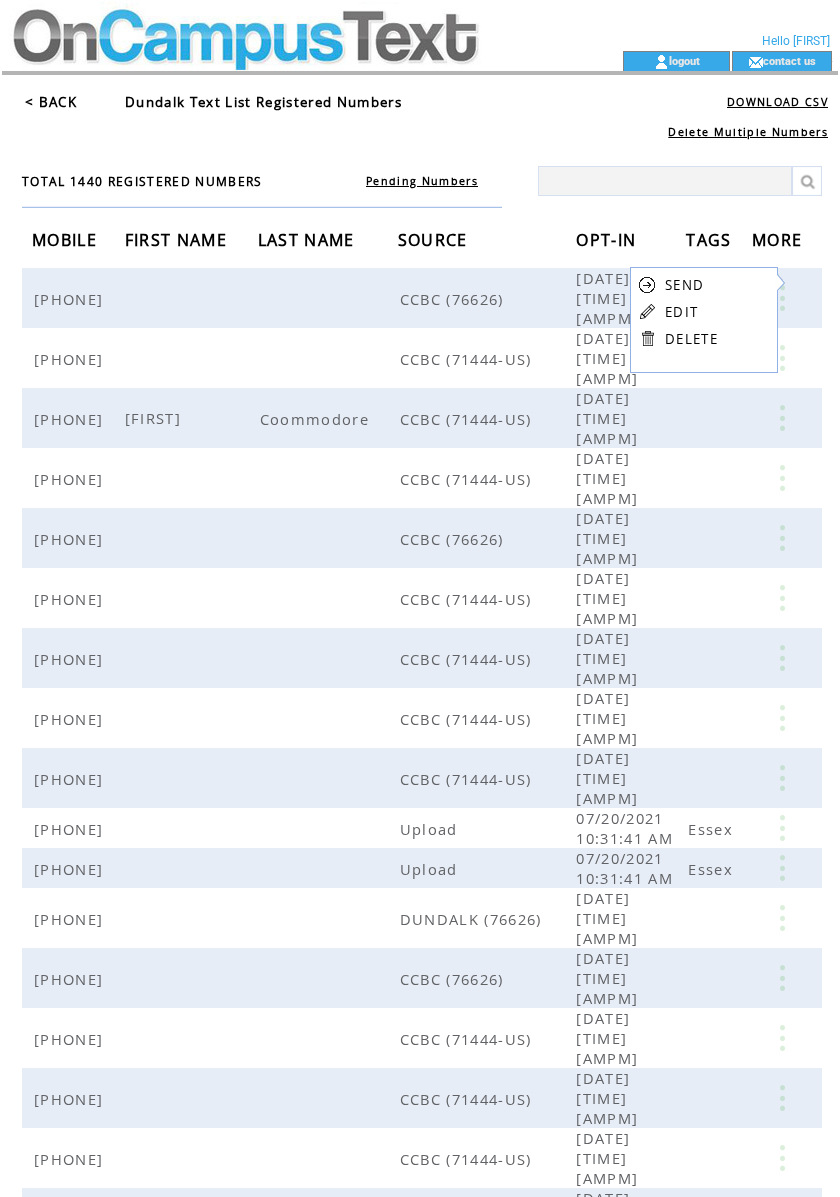 click on "EDIT" at bounding box center (681, 312) 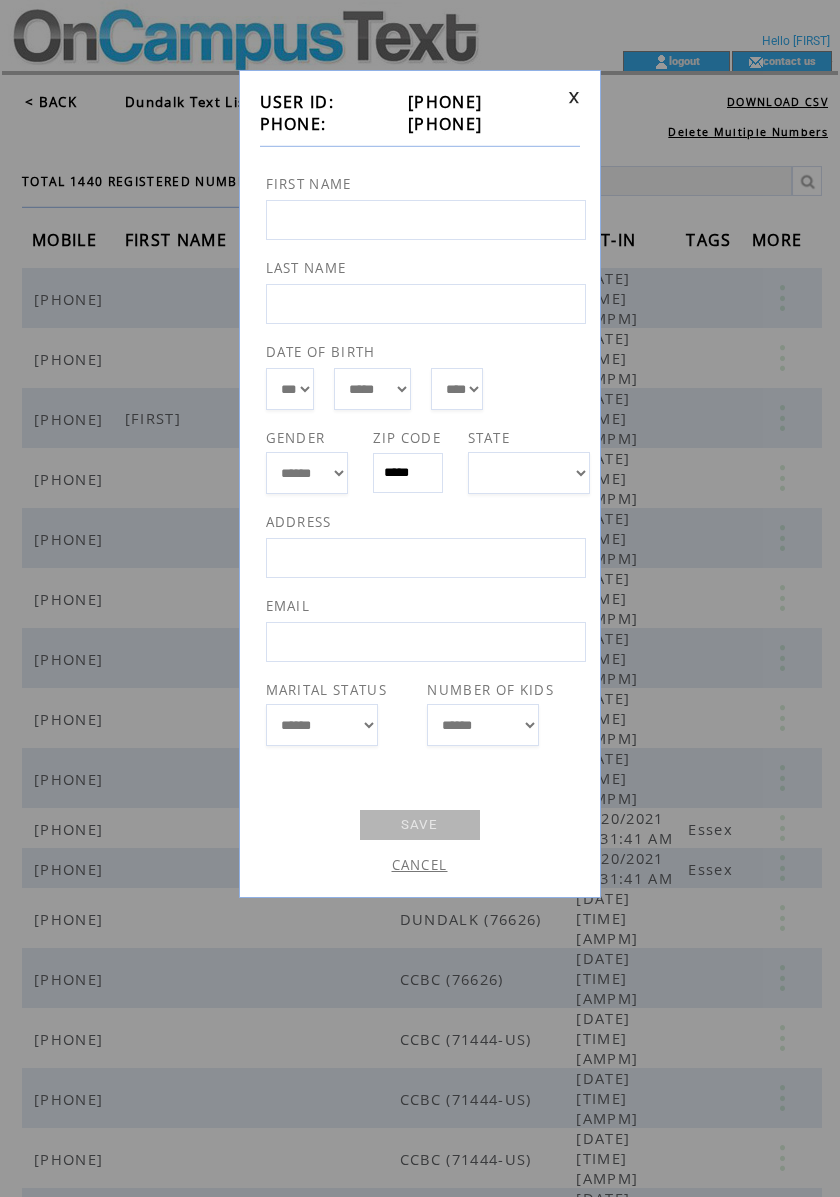 drag, startPoint x: 496, startPoint y: 124, endPoint x: 389, endPoint y: 124, distance: 107 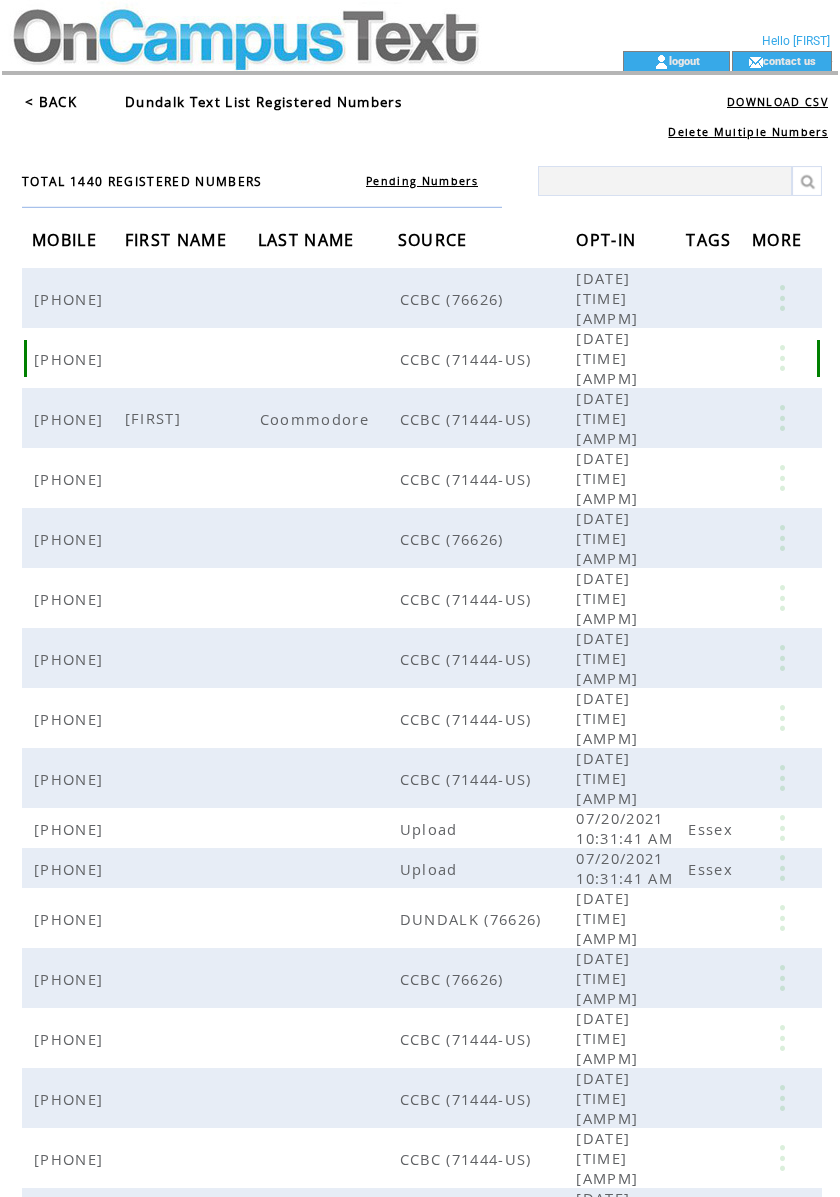 click at bounding box center [782, 358] 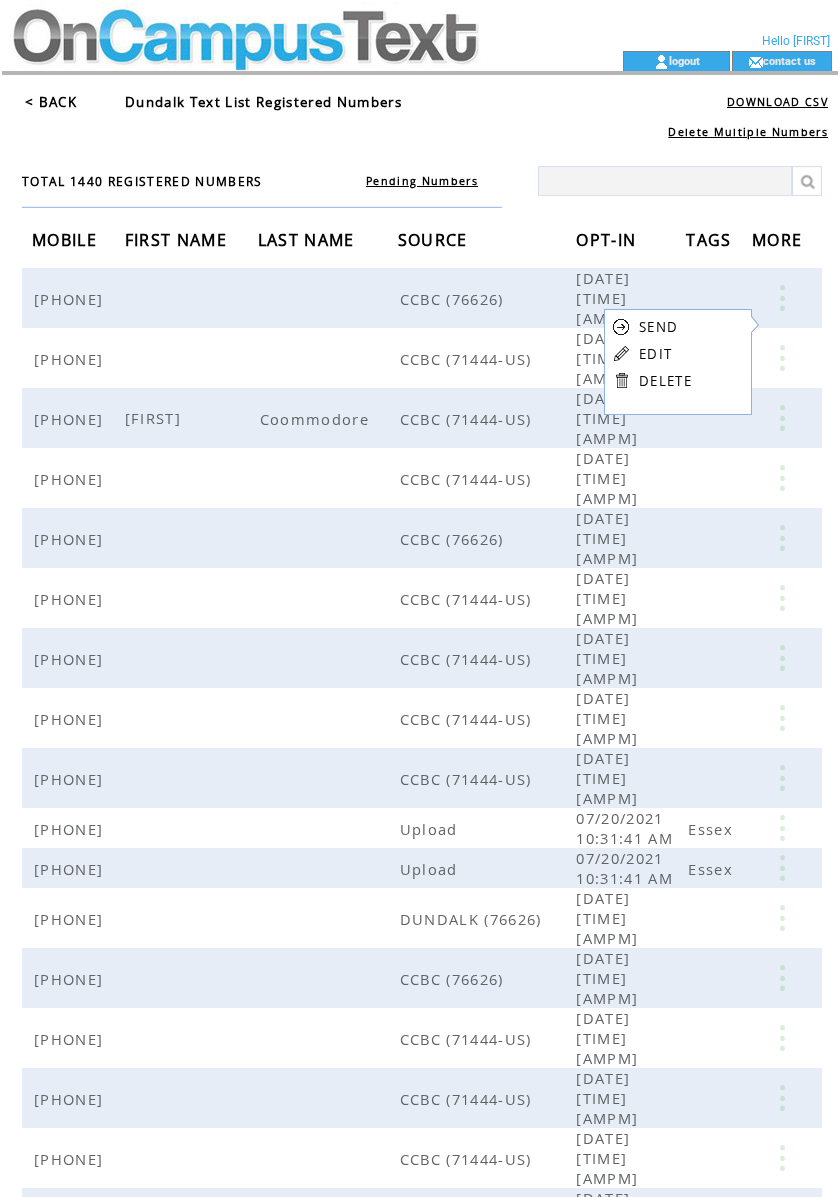 click on "EDIT" at bounding box center [655, 354] 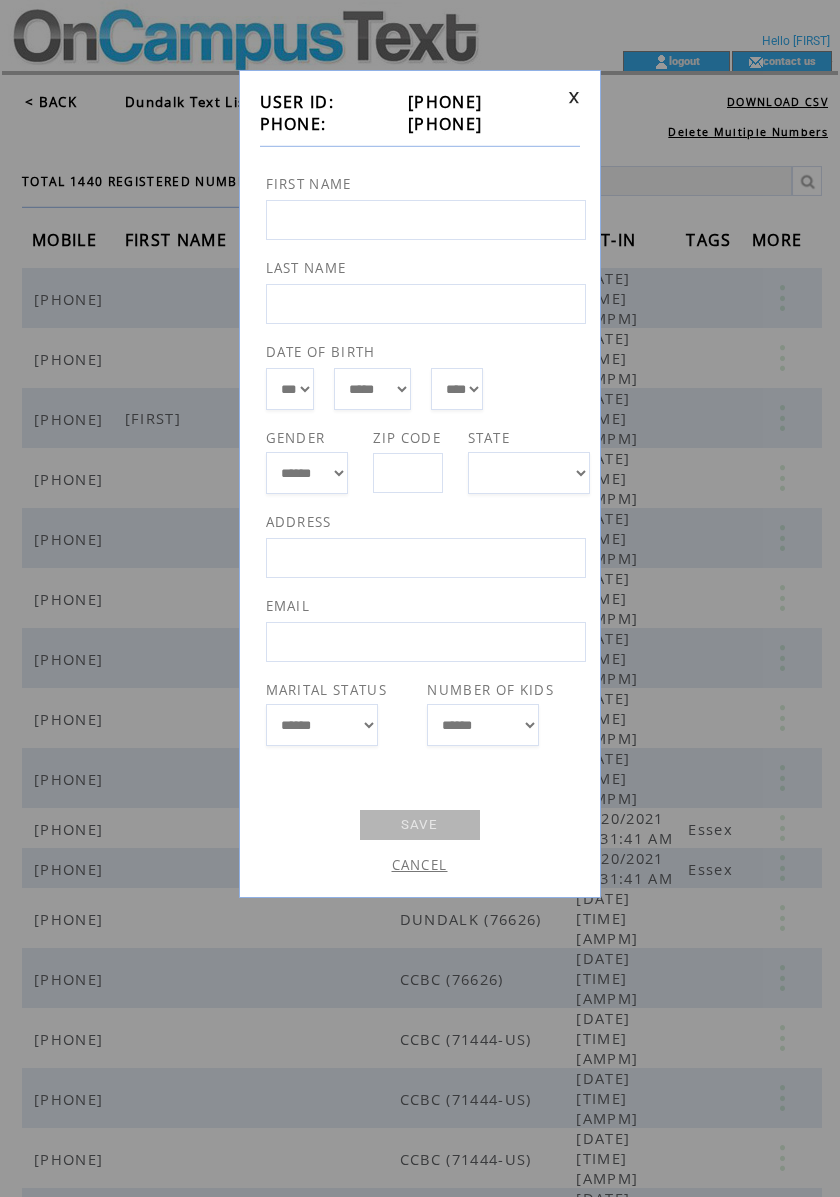 drag, startPoint x: 508, startPoint y: 125, endPoint x: 386, endPoint y: 126, distance: 122.0041 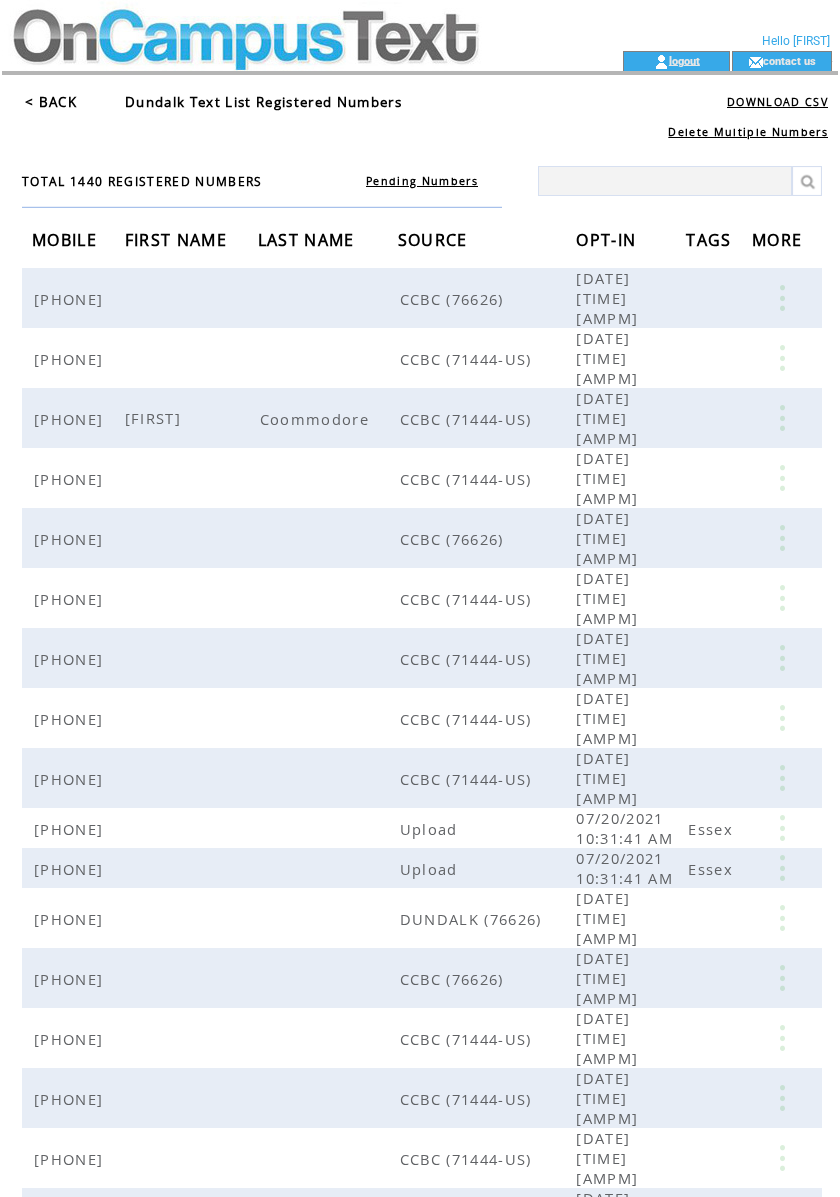 click on "logout" at bounding box center (684, 60) 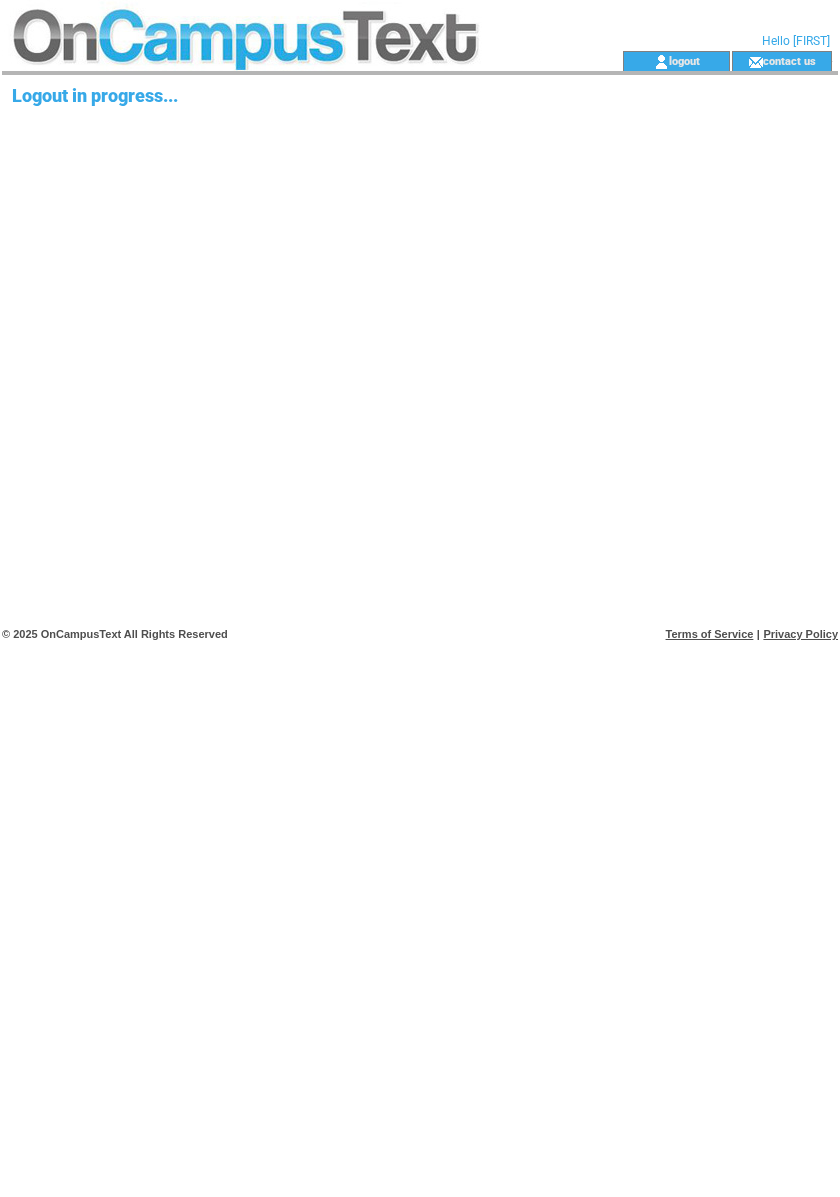 scroll, scrollTop: 0, scrollLeft: 0, axis: both 